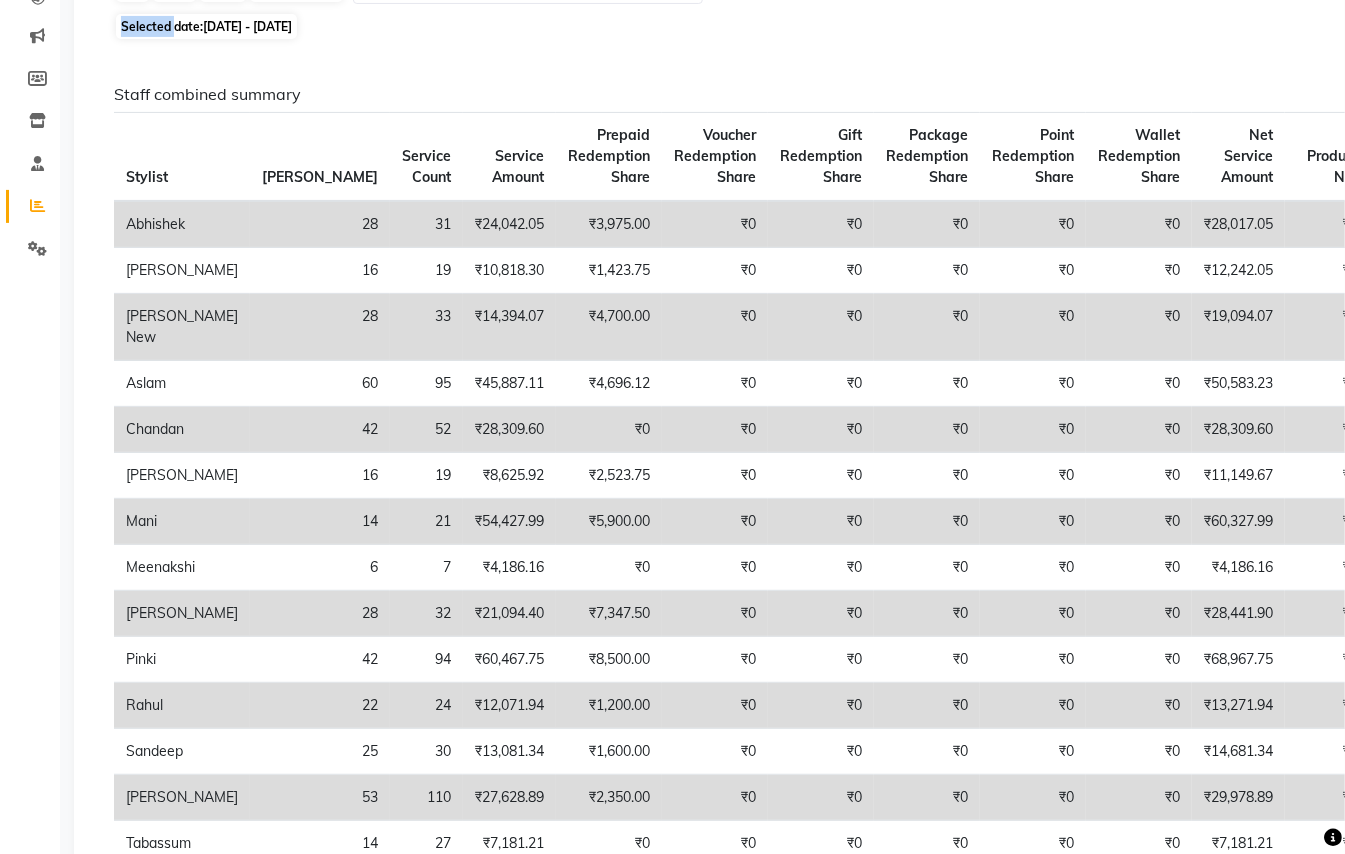 scroll, scrollTop: 266, scrollLeft: 0, axis: vertical 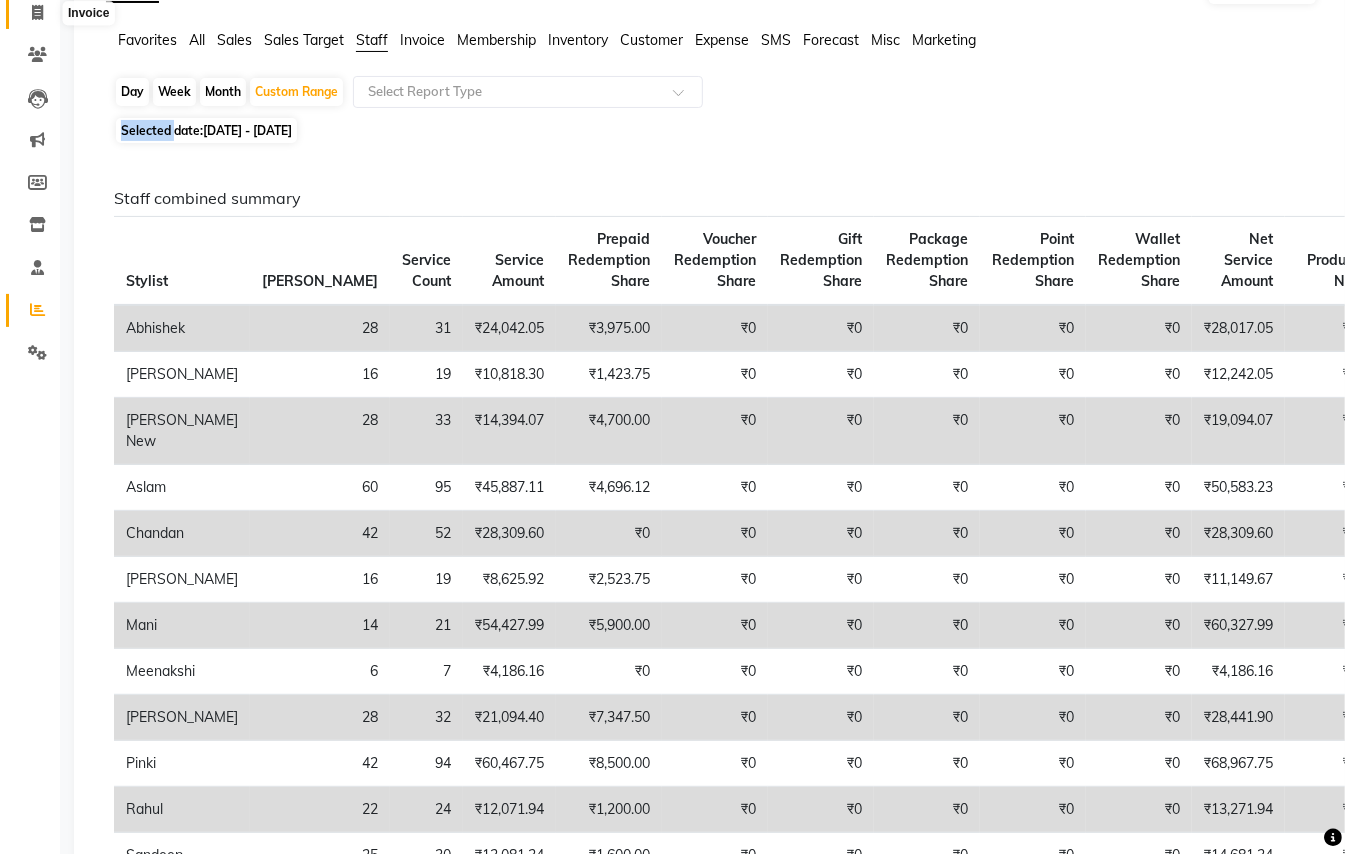 click 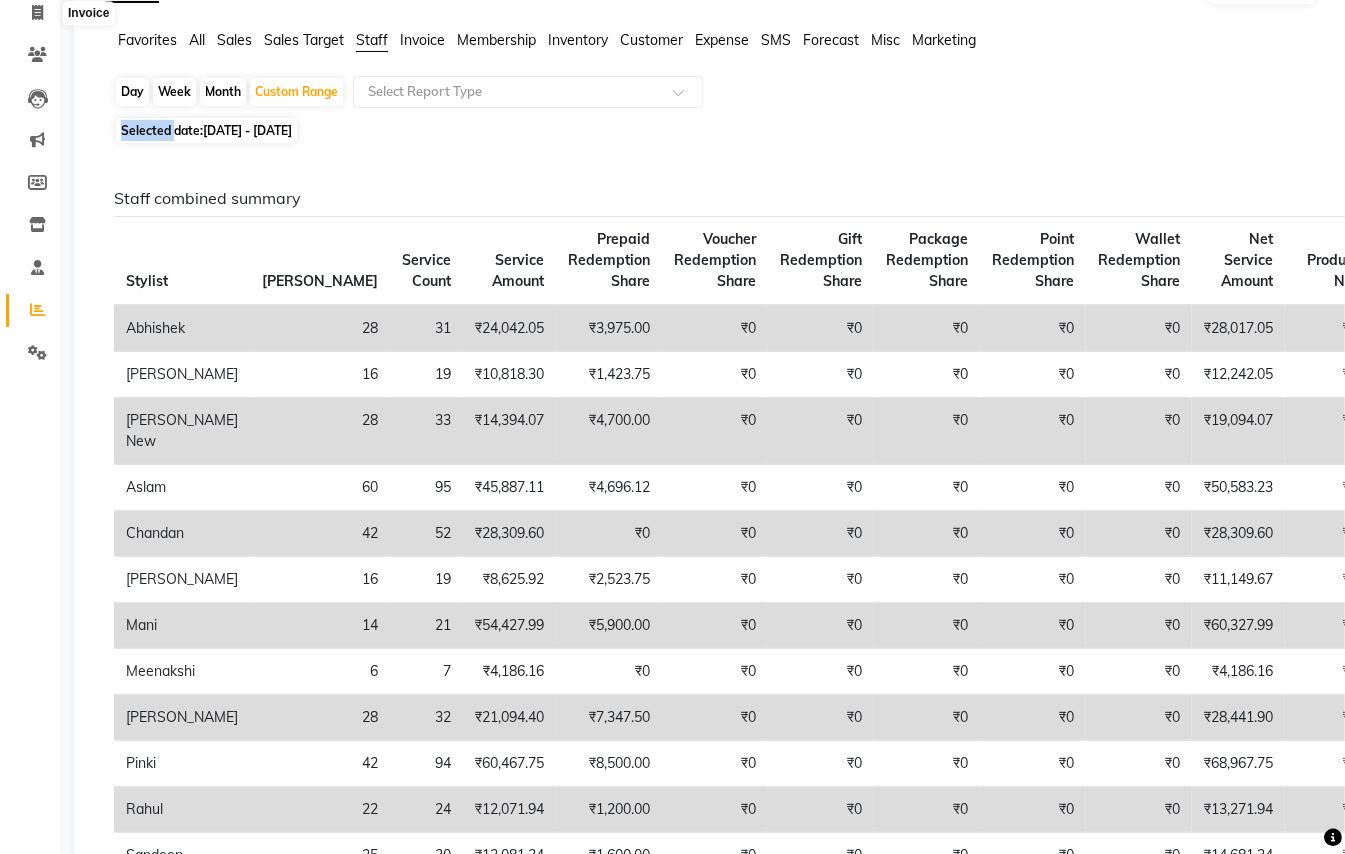 select on "service" 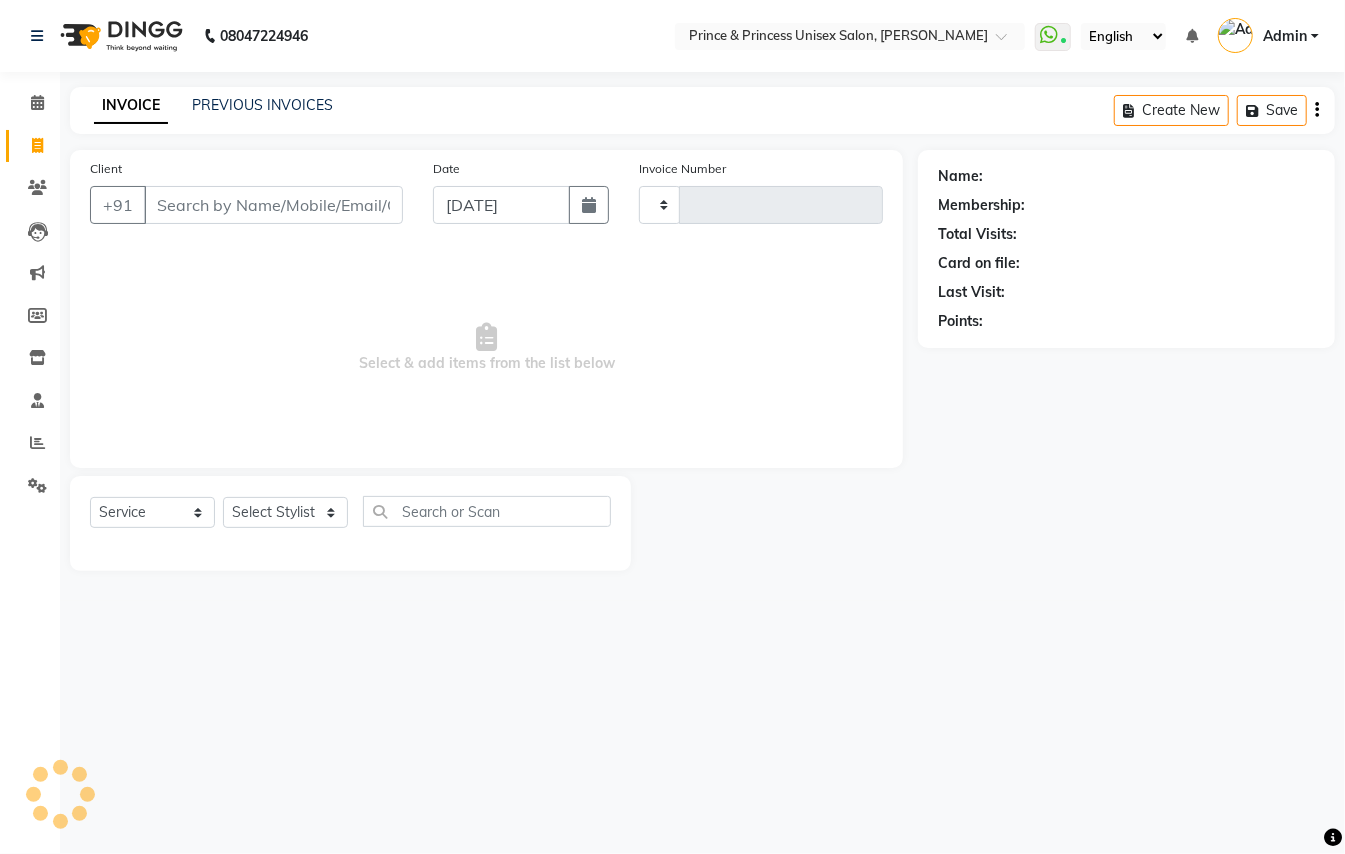 scroll, scrollTop: 0, scrollLeft: 0, axis: both 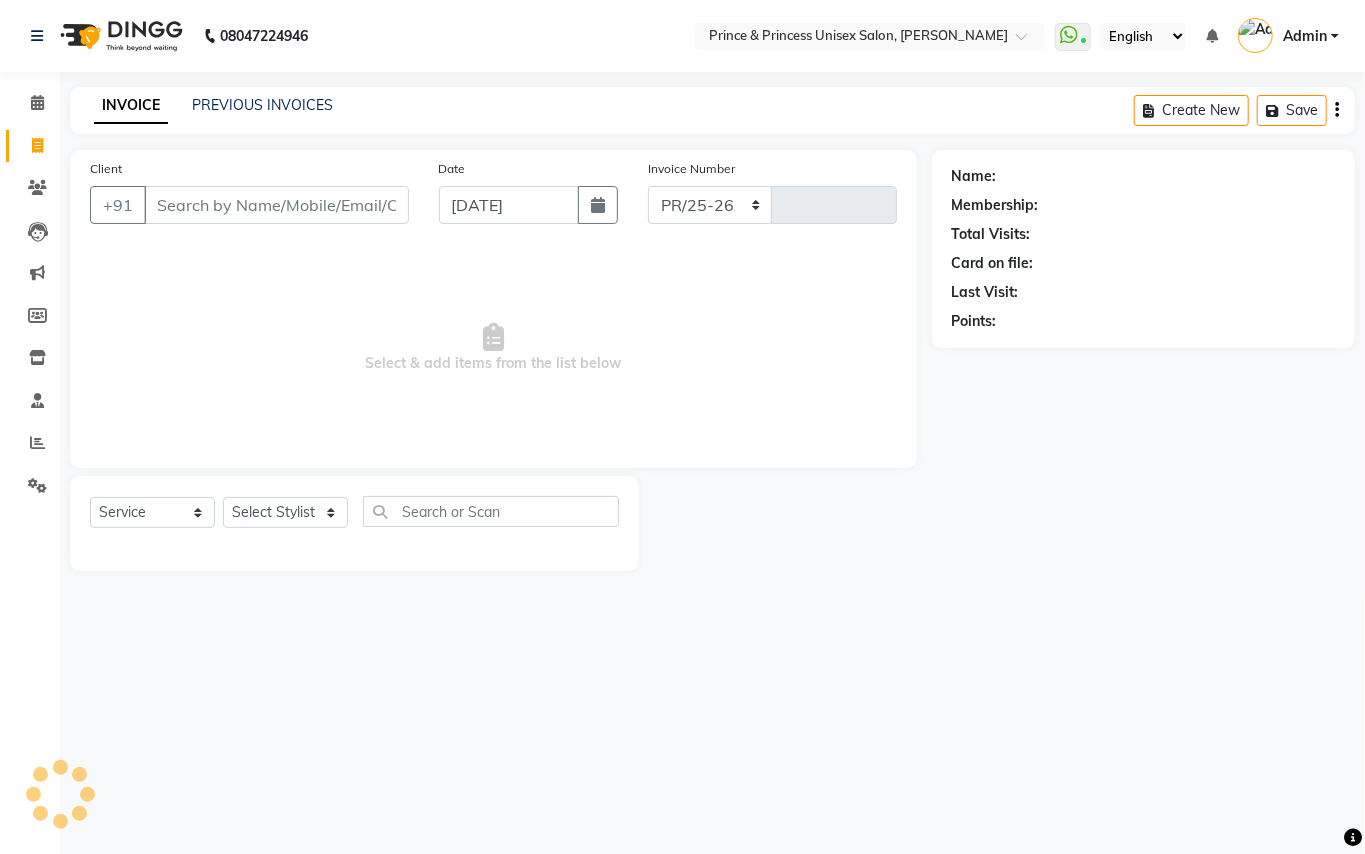 select on "3760" 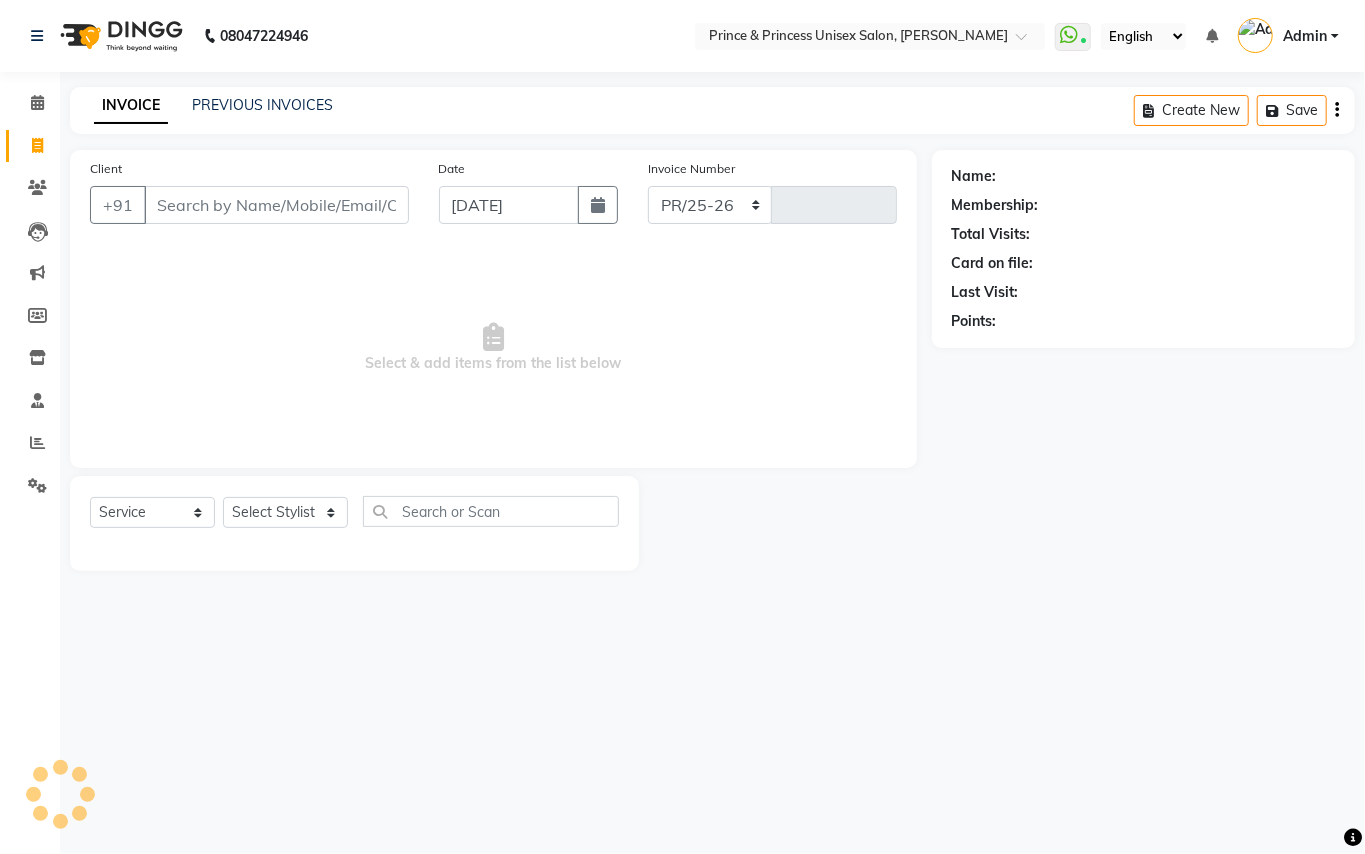 type on "2419" 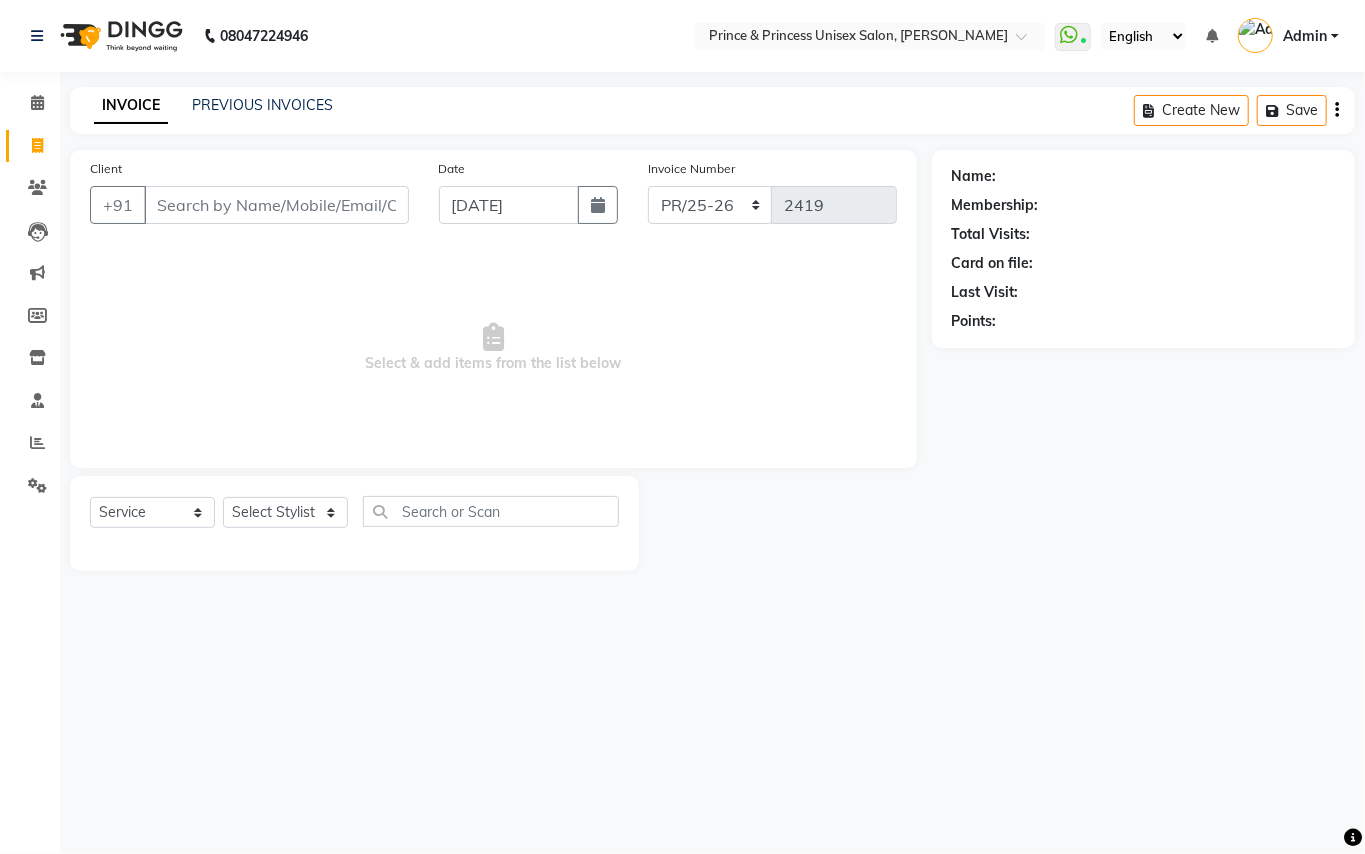 click on "08047224946 Select Location × Prince & Princess Unisex Salon, [PERSON_NAME]  WhatsApp Status  ✕ Status:  Connected Most Recent Message: [DATE]     09:43 PM Recent Service Activity: [DATE]     10:17 AM English ENGLISH Español العربية मराठी हिंदी ગુજરાતી தமிழ் 中文 Notifications nothing to show Admin Manage Profile Change Password Sign out  Version:3.15.4  ☀ Prince & Princess unisex salon, [PERSON_NAME]  Calendar  Invoice  Clients  Leads   Marketing  Members  Inventory  Staff  Reports  Settings Completed InProgress Upcoming Dropped Tentative Check-In Confirm Bookings Generate Report Segments Page Builder INVOICE PREVIOUS INVOICES Create New   Save  Client +91 Date [DATE] Invoice Number PR/25-26 V/2025 V/[PHONE_NUMBER]  Select & add items from the list below  Select  Service  Product  Membership  Package Voucher Prepaid Gift Card  Select Stylist ABHISHEK [PERSON_NAME] NEW [PERSON_NAME] CHANDAN [PERSON_NAME] MEENAKSHI [PERSON_NAME] RAHUL" at bounding box center [682, 427] 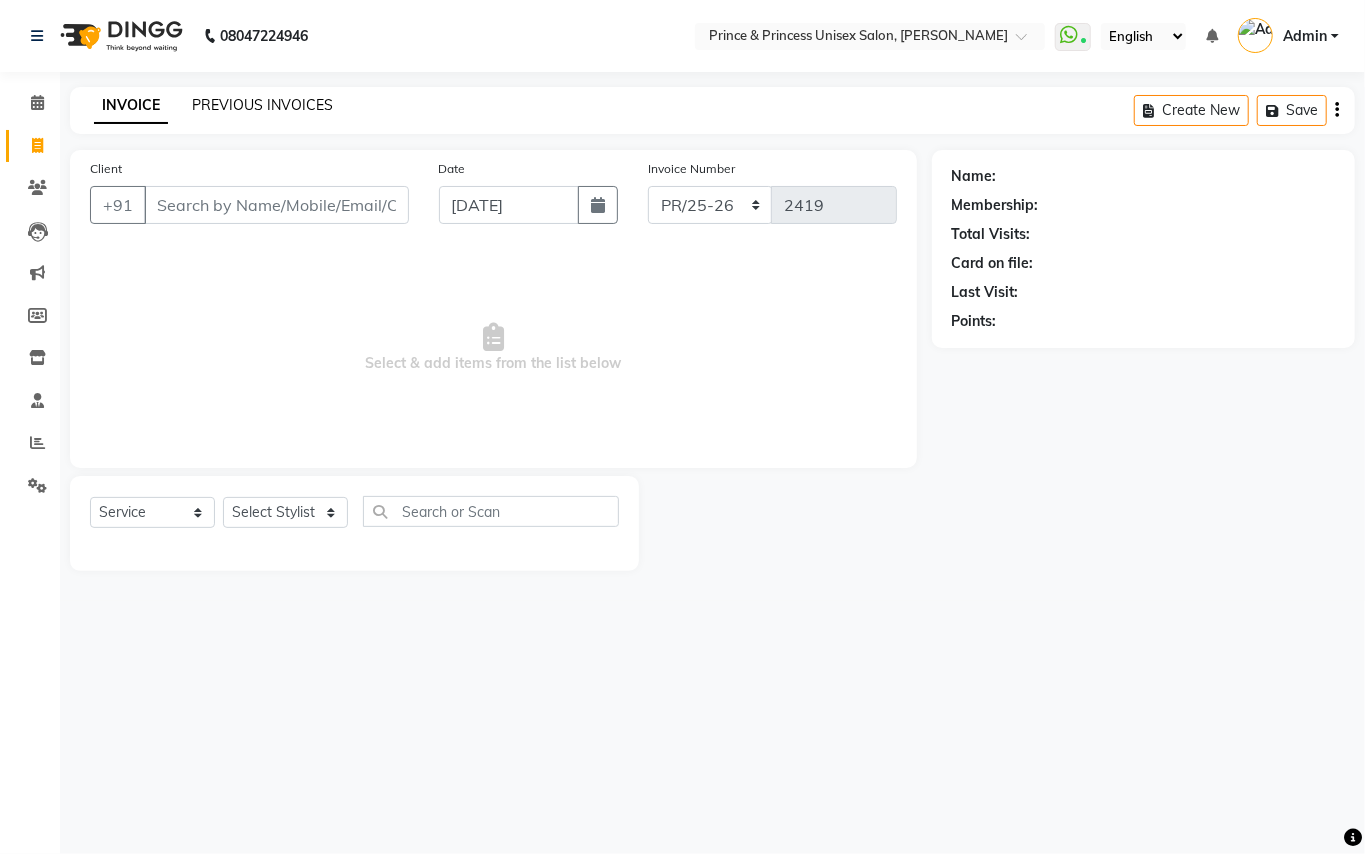 click on "PREVIOUS INVOICES" 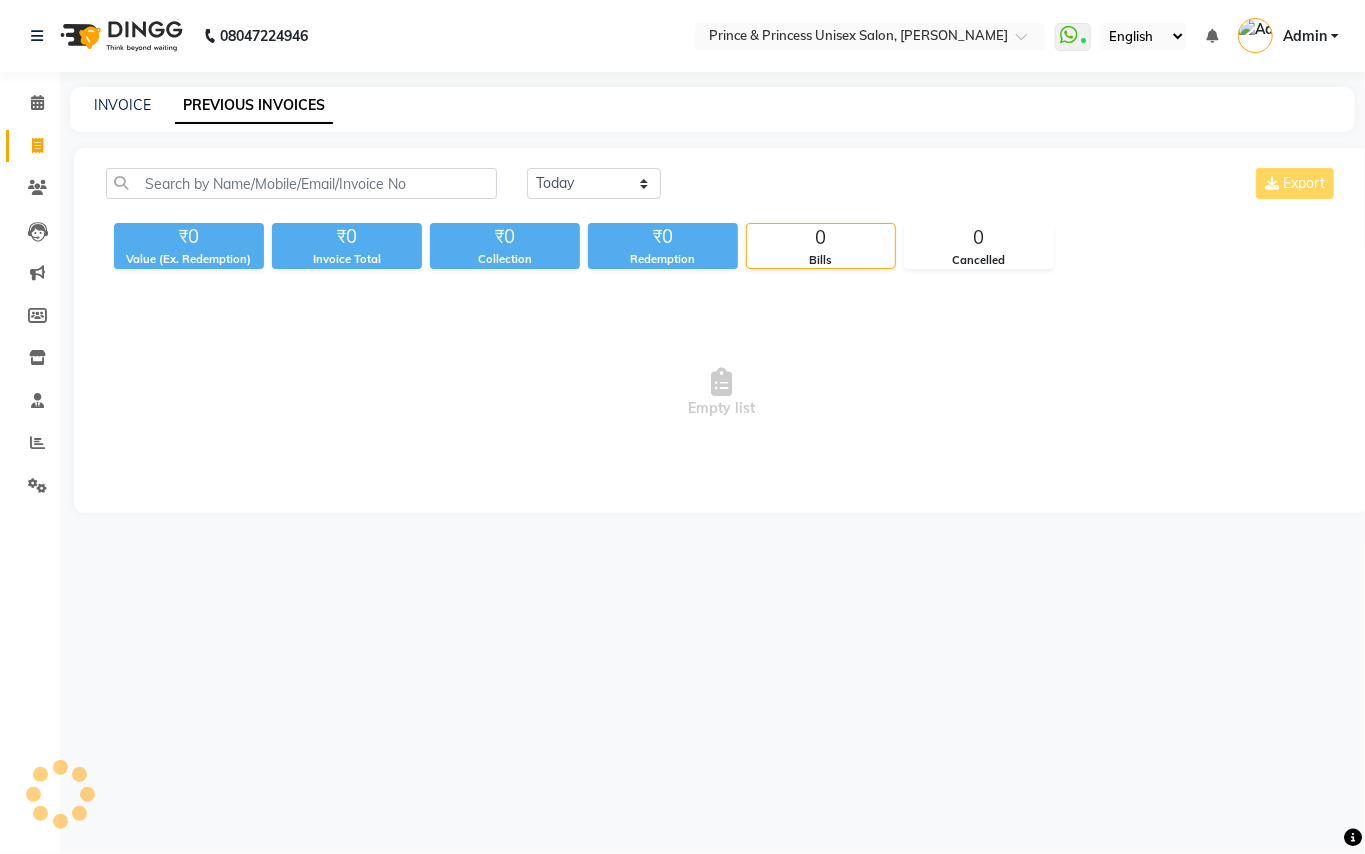 click on "08047224946 Select Location × Prince & Princess Unisex Salon, [PERSON_NAME]  WhatsApp Status  ✕ Status:  Connected Most Recent Message: [DATE]     09:43 PM Recent Service Activity: [DATE]     10:17 AM English ENGLISH Español العربية मराठी हिंदी ગુજરાતી தமிழ் 中文 Notifications nothing to show Admin Manage Profile Change Password Sign out  Version:3.15.4  ☀ Prince & Princess unisex salon, [PERSON_NAME]  Calendar  Invoice  Clients  Leads   Marketing  Members  Inventory  Staff  Reports  Settings Completed InProgress Upcoming Dropped Tentative Check-In Confirm Bookings Generate Report Segments Page Builder INVOICE PREVIOUS INVOICES [DATE] [DATE] Custom Range Export ₹0 Value (Ex. Redemption) ₹0 Invoice Total  ₹0 Collection ₹0 Redemption 0 Bills 0 Cancelled  Empty list" at bounding box center (682, 427) 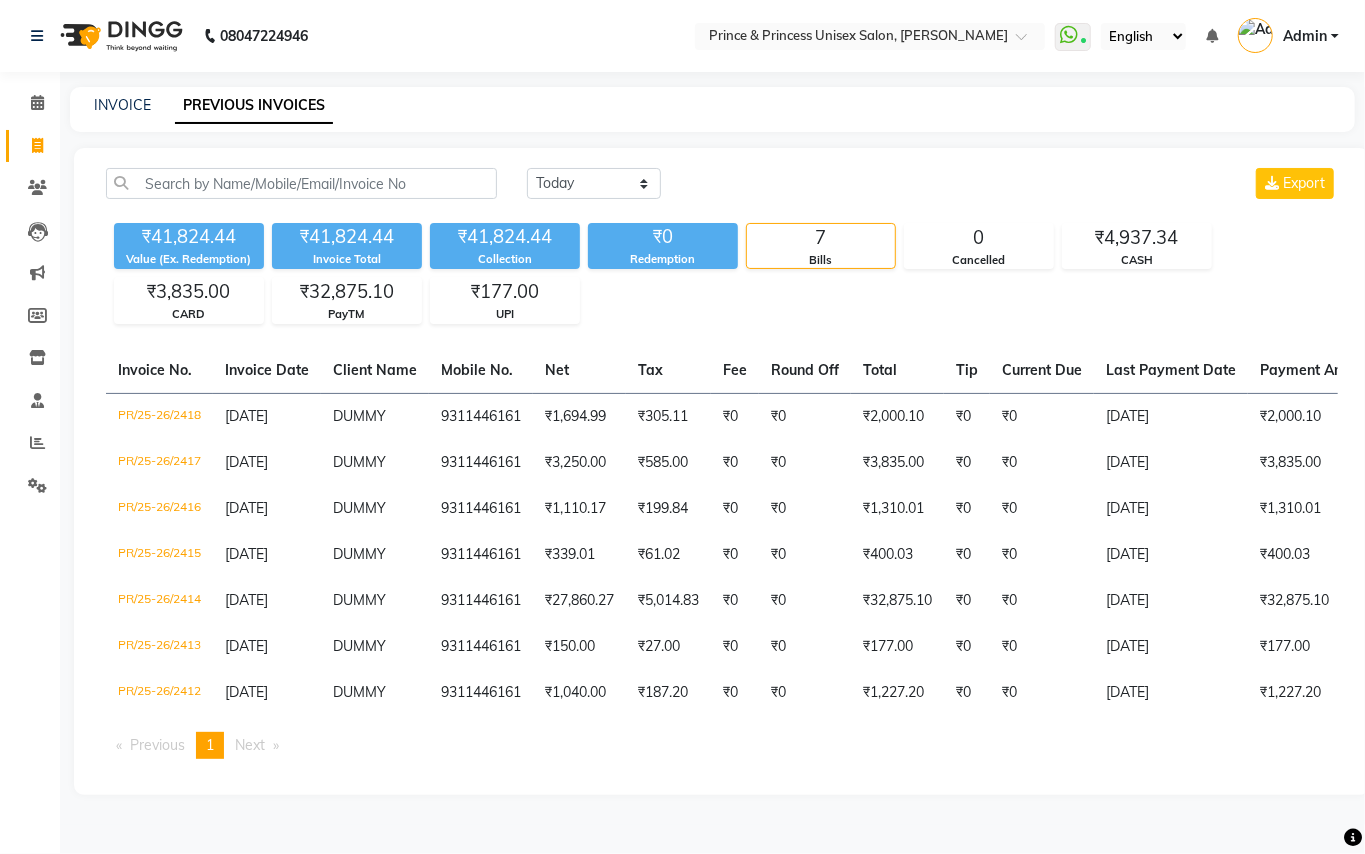 click on "08047224946 Select Location × Prince & Princess Unisex Salon, [PERSON_NAME]  WhatsApp Status  ✕ Status:  Connected Most Recent Message: [DATE]     09:43 PM Recent Service Activity: [DATE]     10:17 AM English ENGLISH Español العربية मराठी हिंदी ગુજરાતી தமிழ் 中文 Notifications nothing to show Admin Manage Profile Change Password Sign out  Version:3.15.4  ☀ Prince & Princess unisex salon, [PERSON_NAME]  Calendar  Invoice  Clients  Leads   Marketing  Members  Inventory  Staff  Reports  Settings Completed InProgress Upcoming Dropped Tentative Check-In Confirm Bookings Generate Report Segments Page Builder INVOICE PREVIOUS INVOICES [DATE] [DATE] Custom Range Export ₹41,824.44 Value (Ex. Redemption) ₹41,824.44 Invoice Total  ₹41,824.44 Collection ₹0 Redemption 7 Bills 0 Cancelled ₹4,937.34 CASH ₹3,835.00 CARD ₹32,875.10 PayTM ₹177.00 UPI  Invoice No.   Invoice Date   Client Name   Mobile No.   Net   Tax   Fee    -" at bounding box center [682, 427] 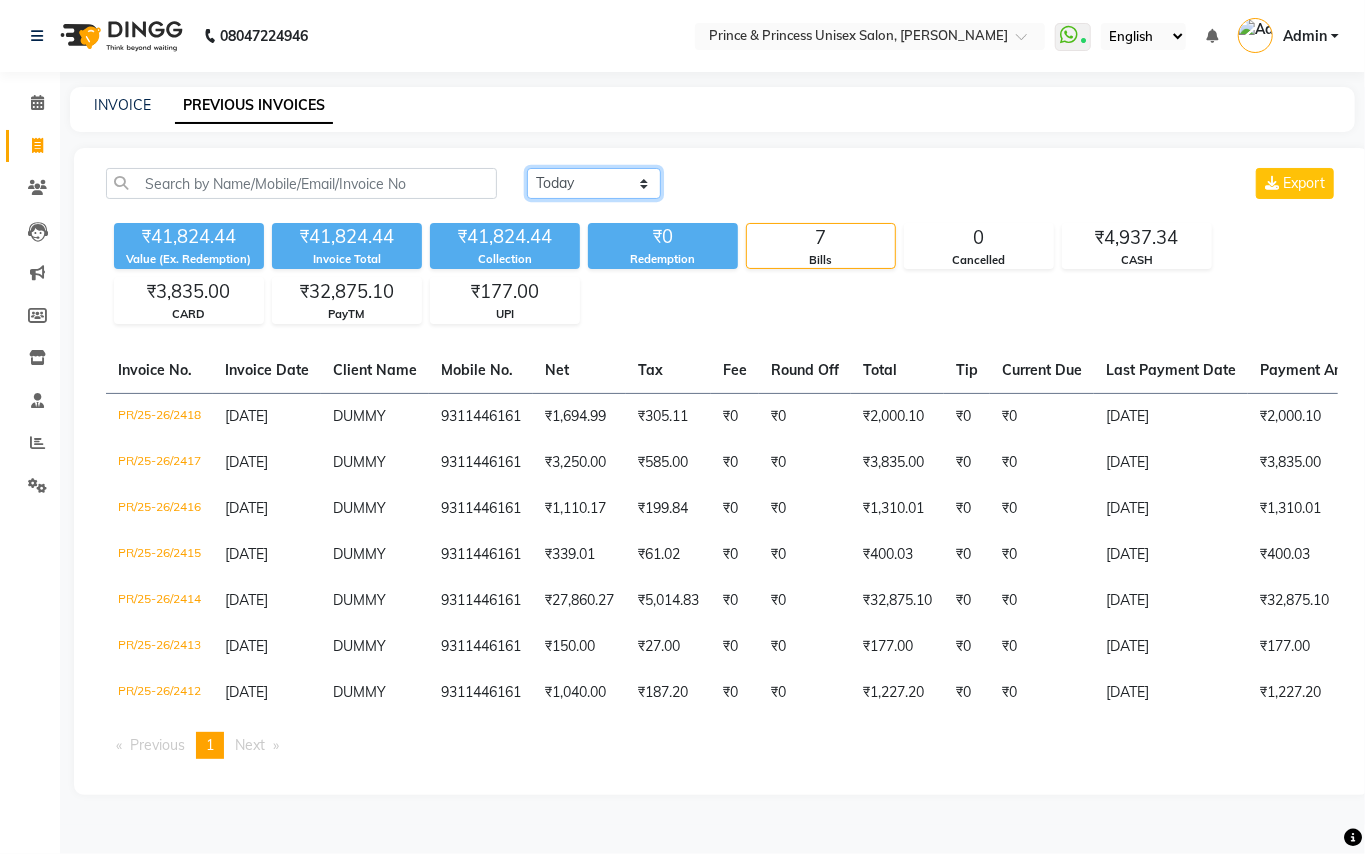 click on "[DATE] [DATE] Custom Range" 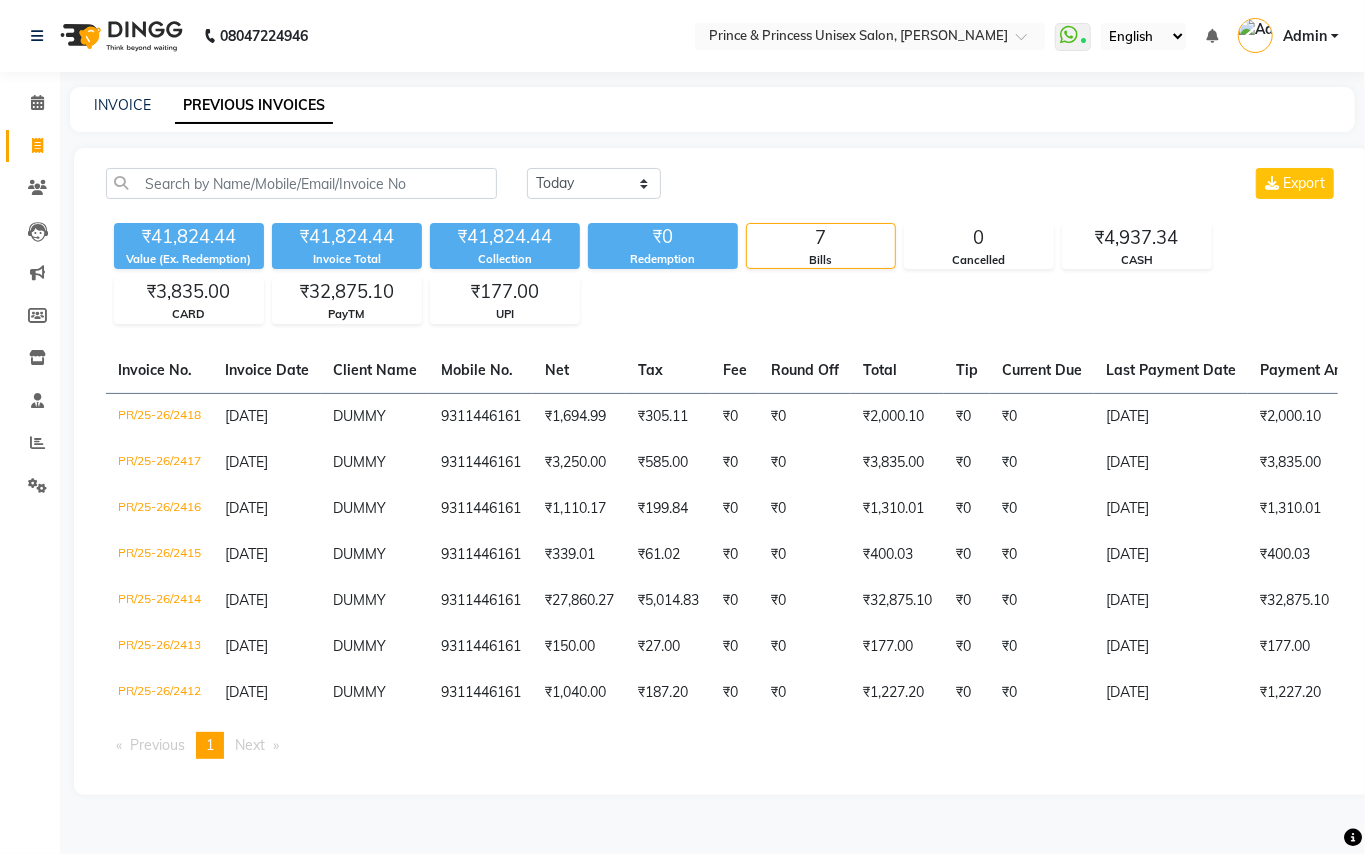 click on "[DATE] [DATE] Custom Range Export" 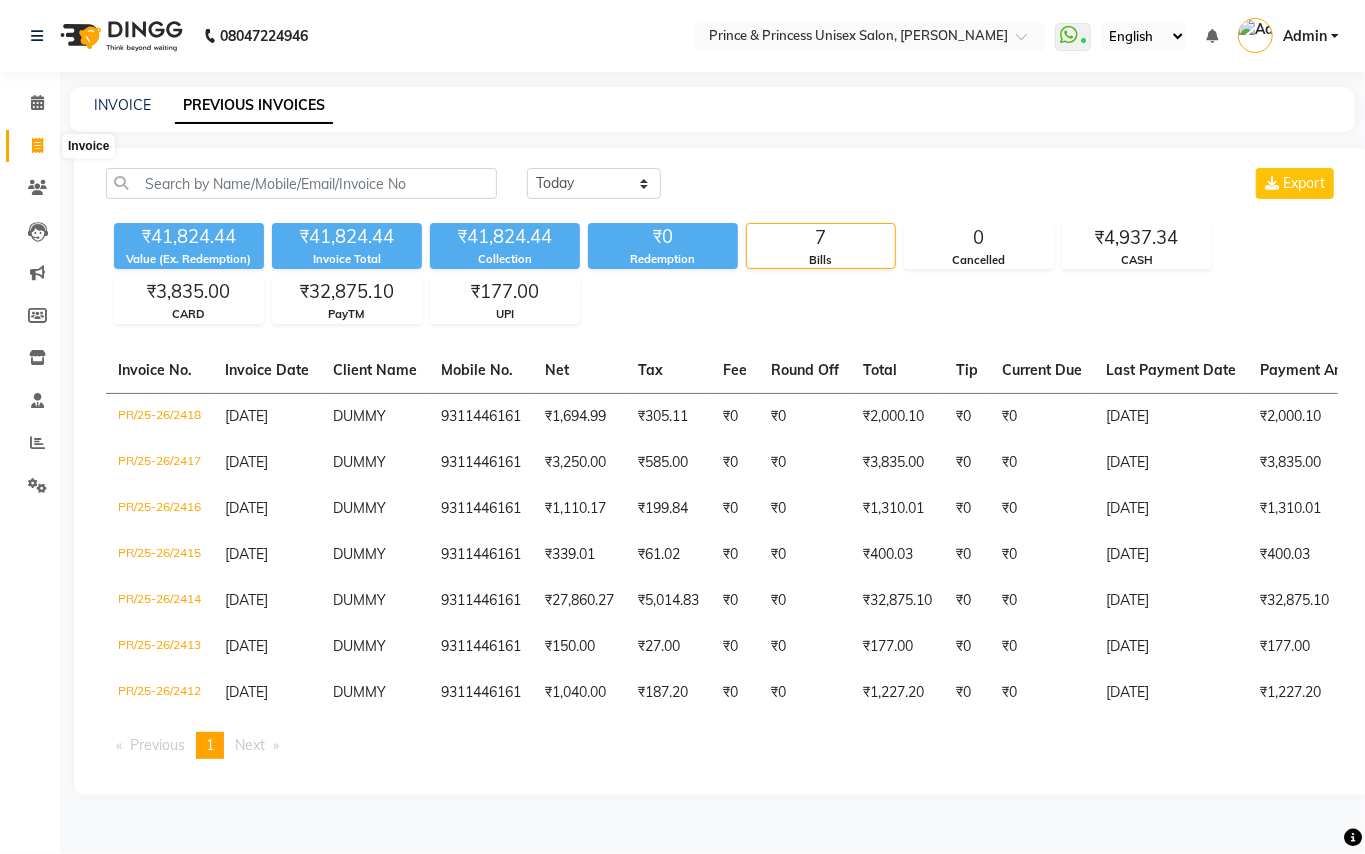 click 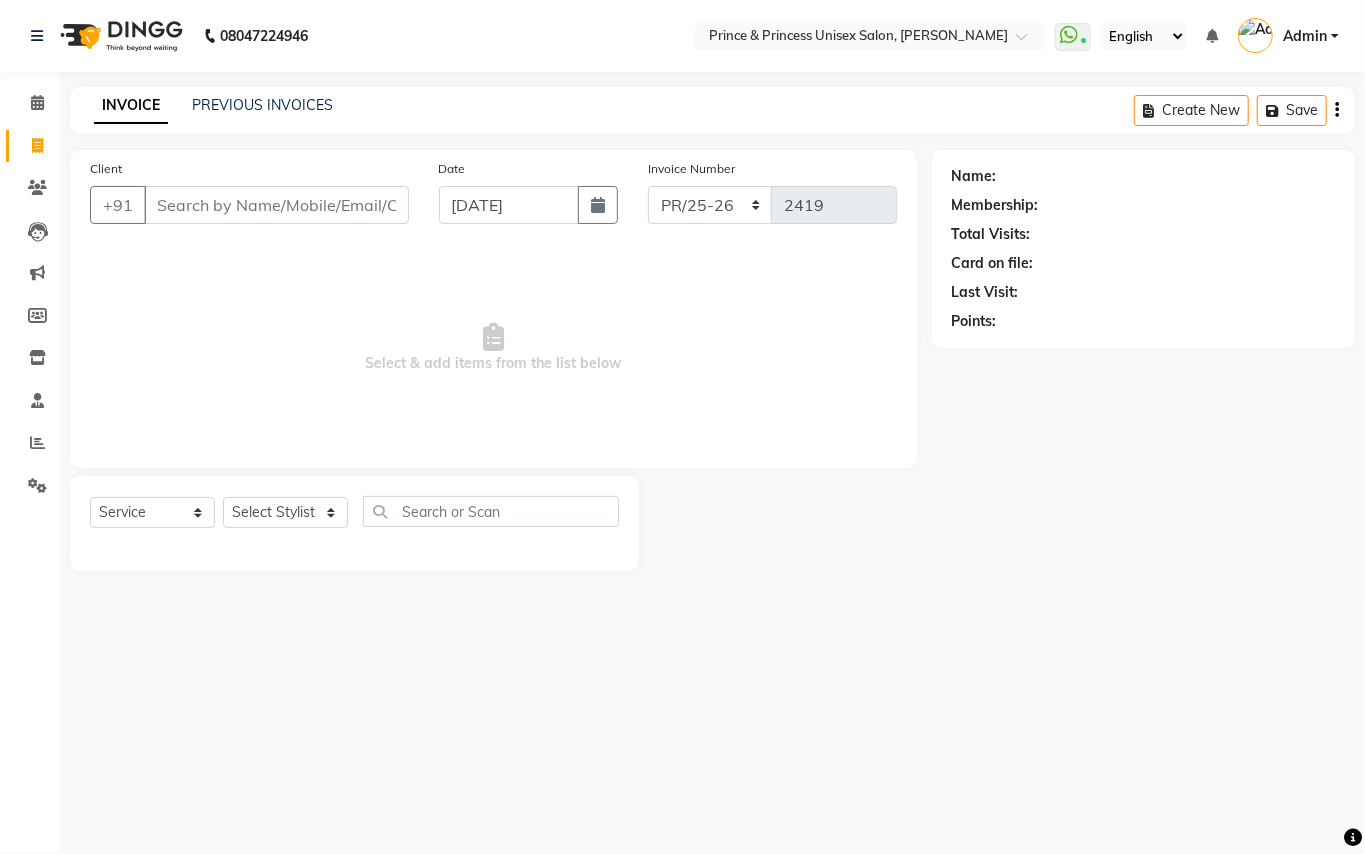 click on "Client" at bounding box center (276, 205) 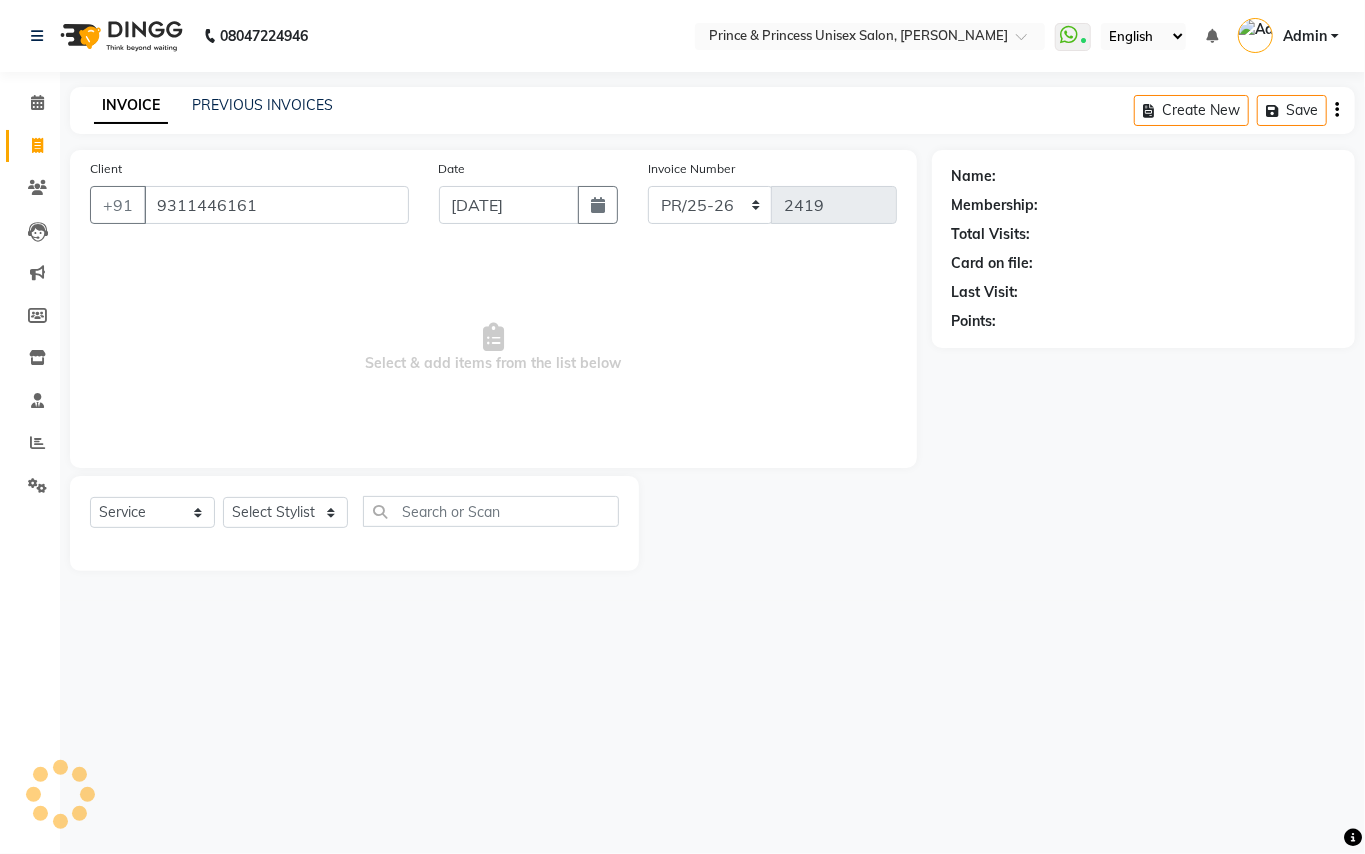 type on "9311446161" 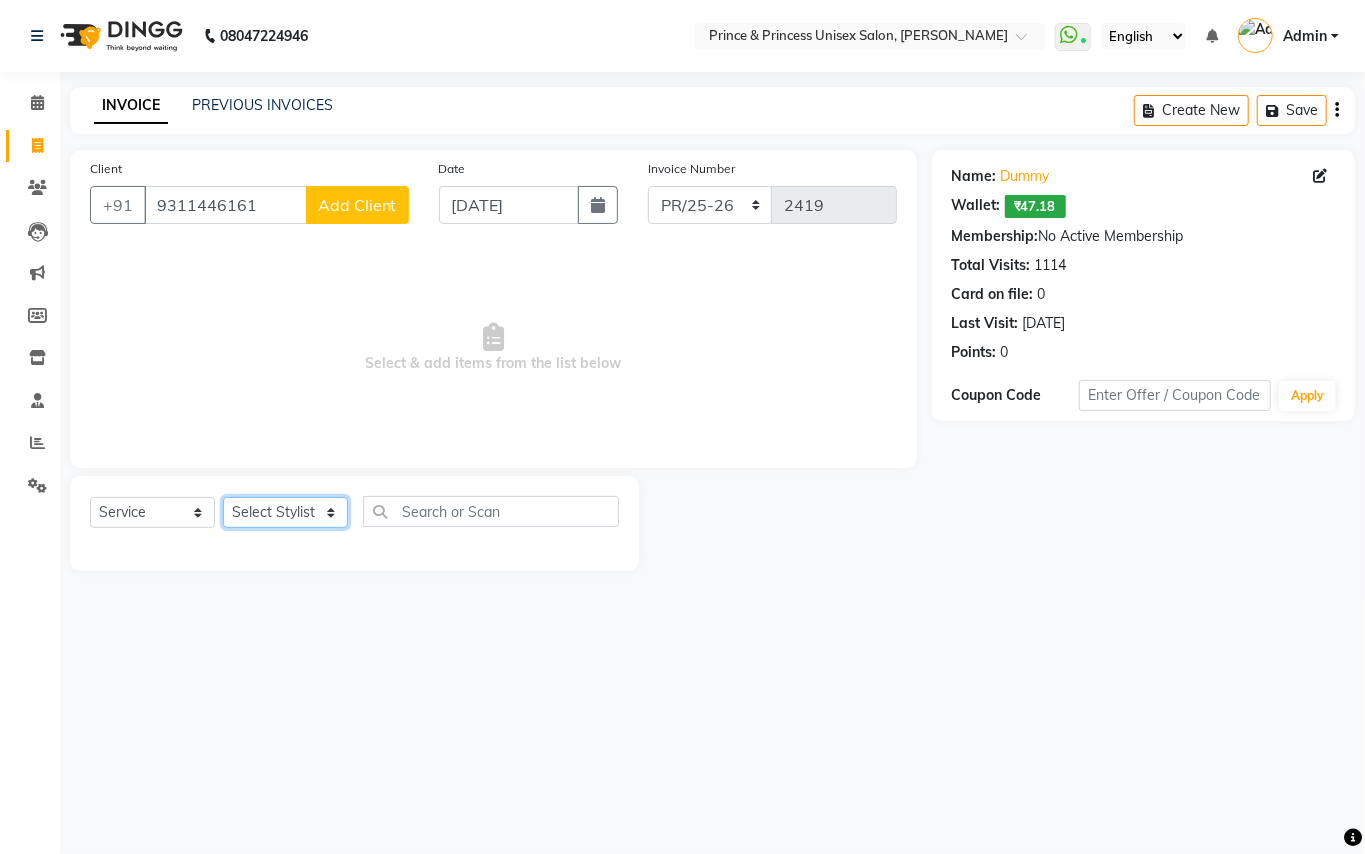 click on "Select Stylist ABHISHEK [PERSON_NAME] NEW [PERSON_NAME] CHANDAN [PERSON_NAME] MEENAKSHI [PERSON_NAME] RAHUL SANDEEP [PERSON_NAME] XYZ" 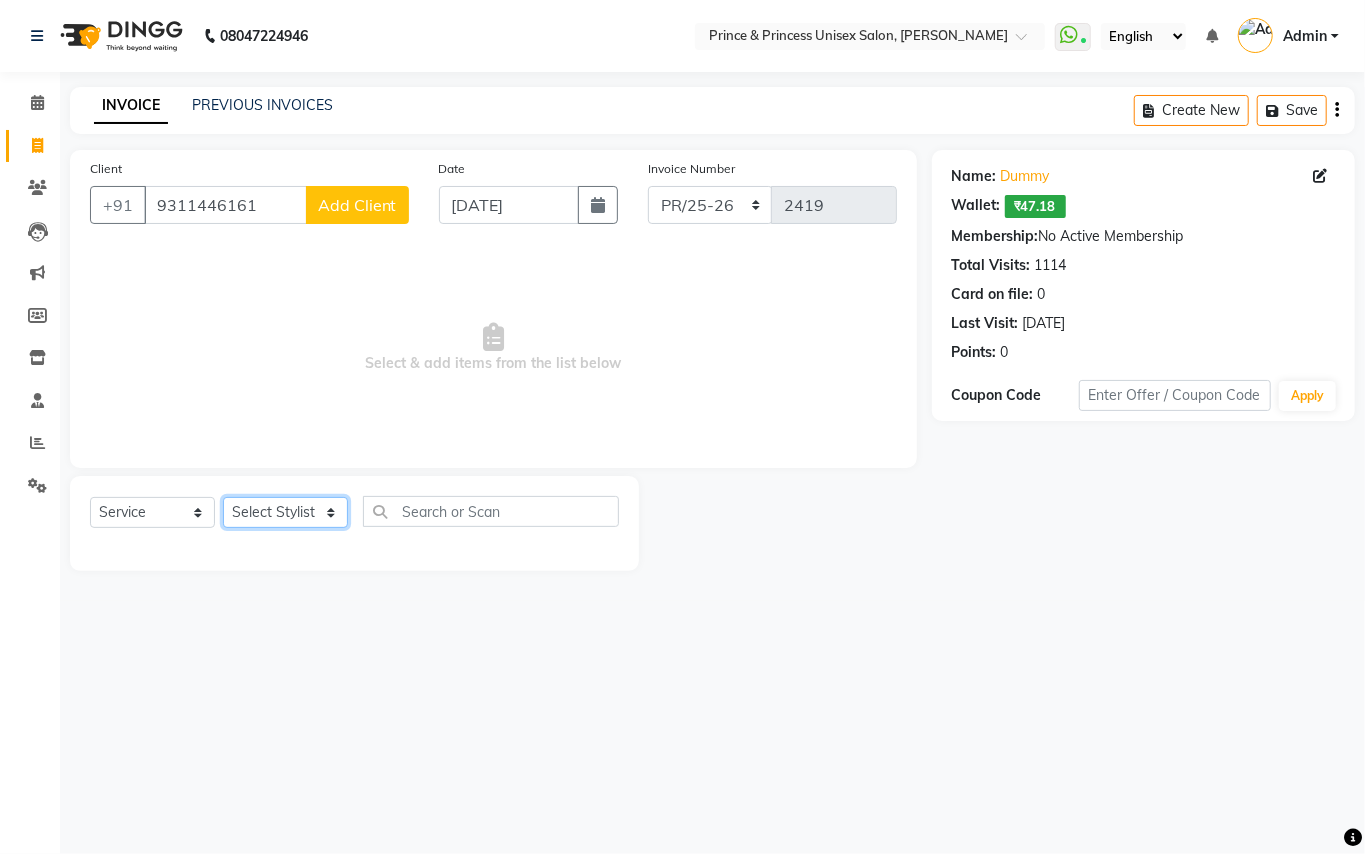 select on "63815" 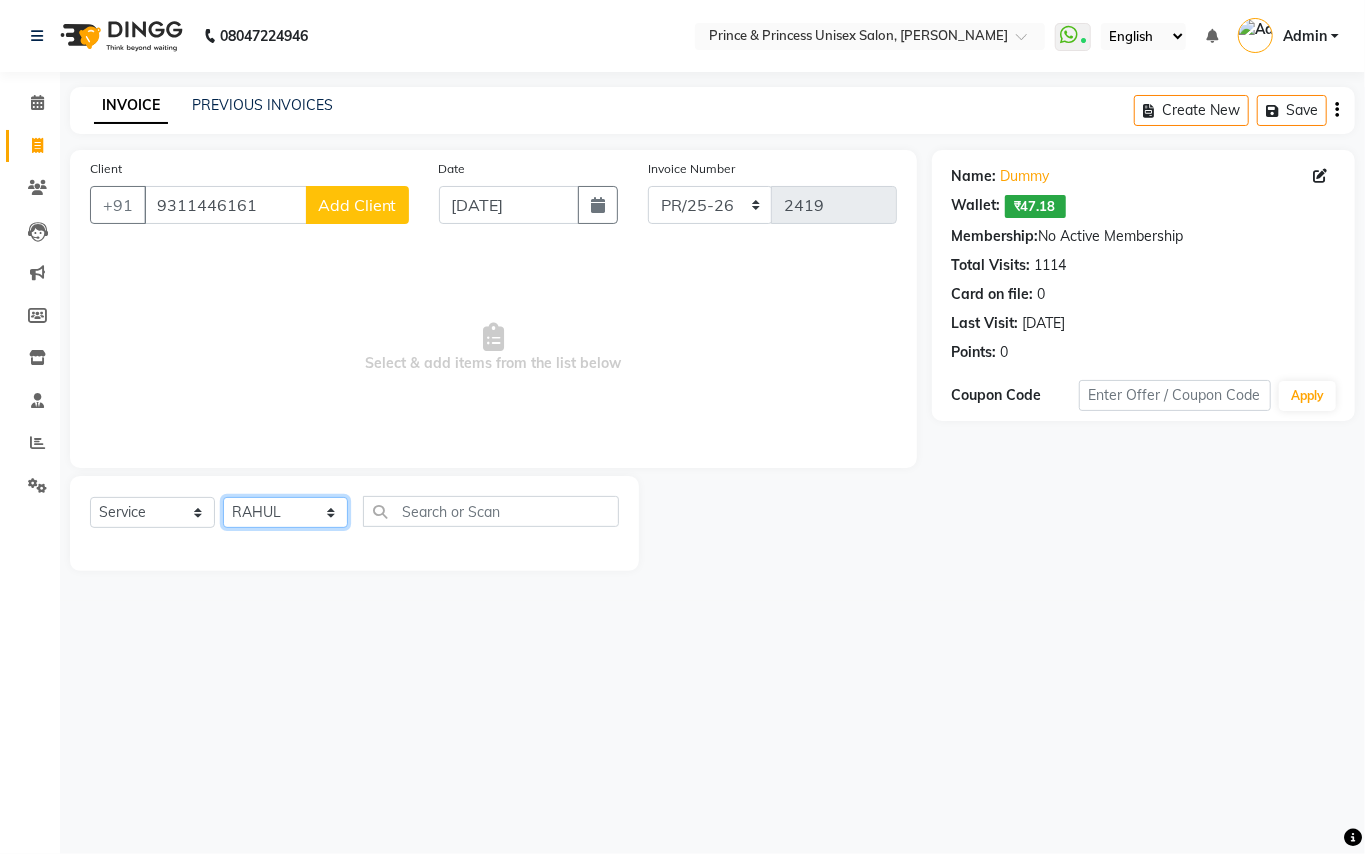 drag, startPoint x: 253, startPoint y: 510, endPoint x: 404, endPoint y: 509, distance: 151.00331 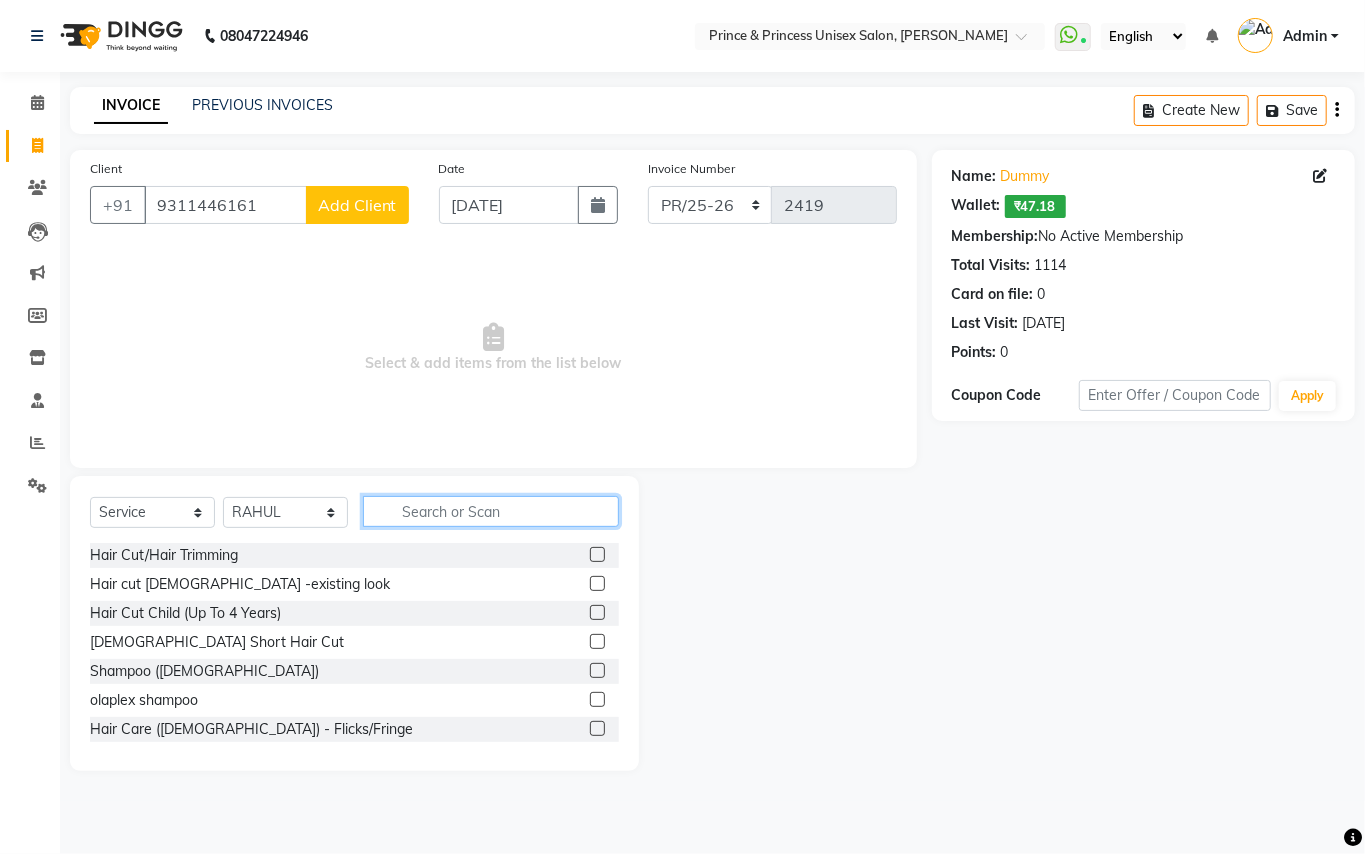 click 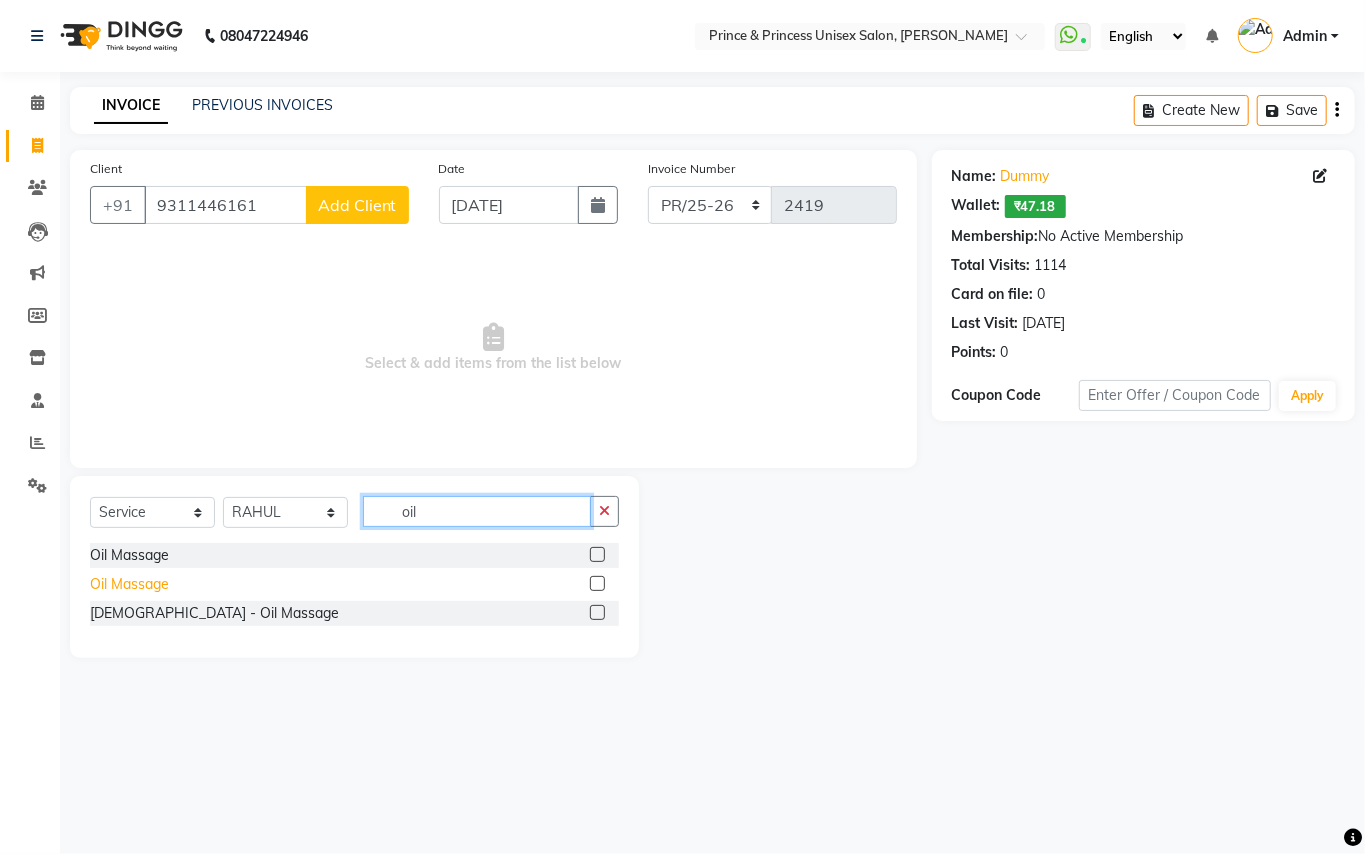 type on "oil" 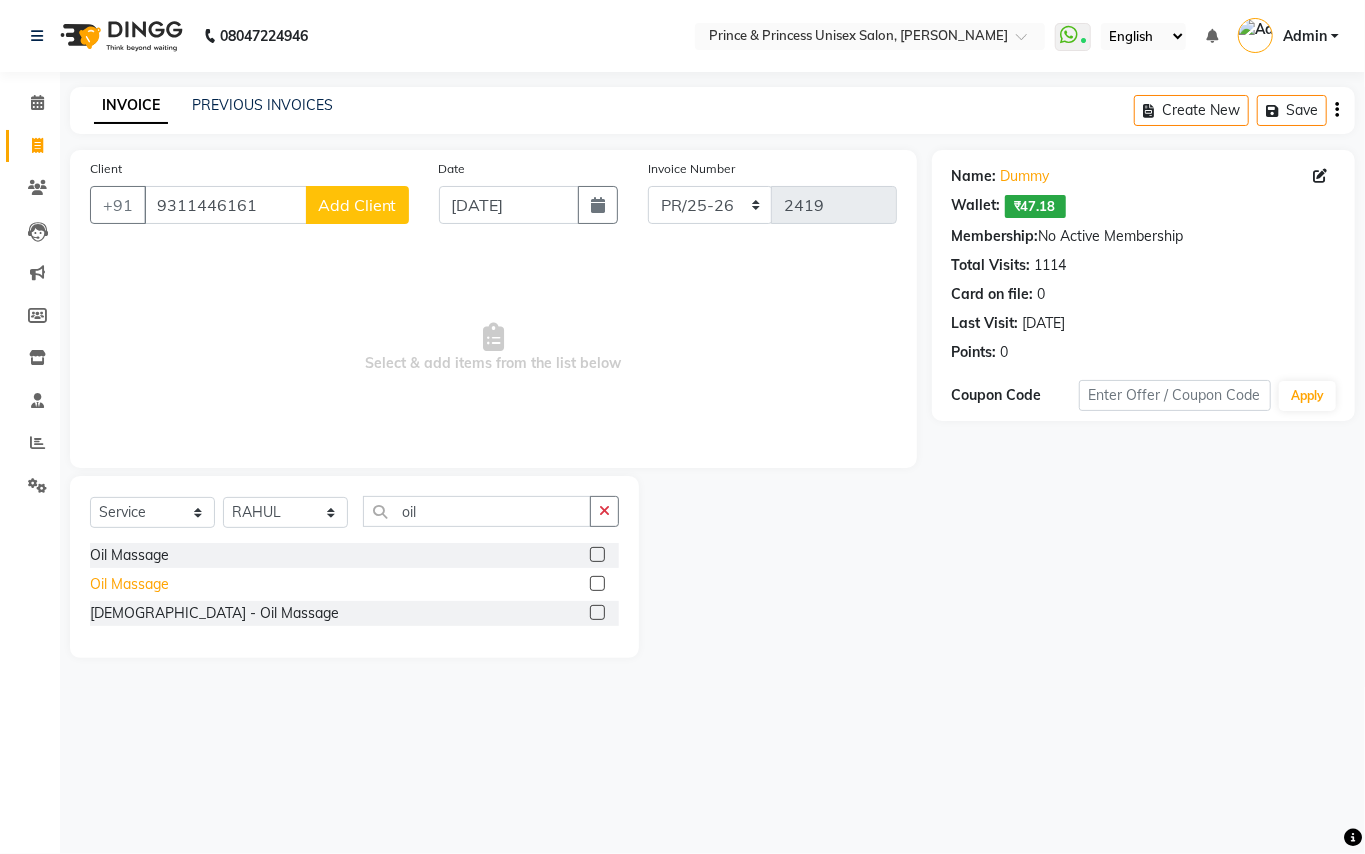 click on "Oil Massage" 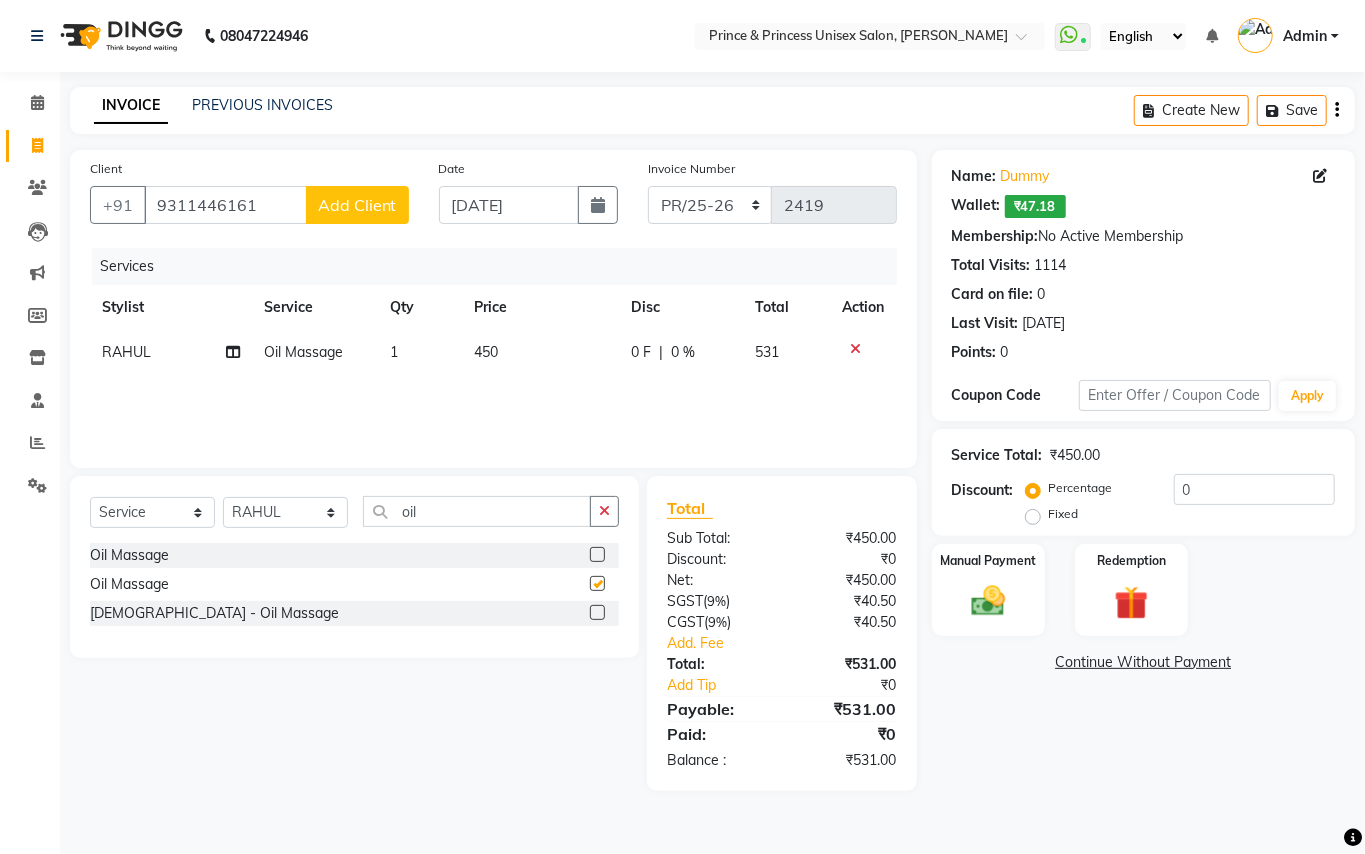 checkbox on "false" 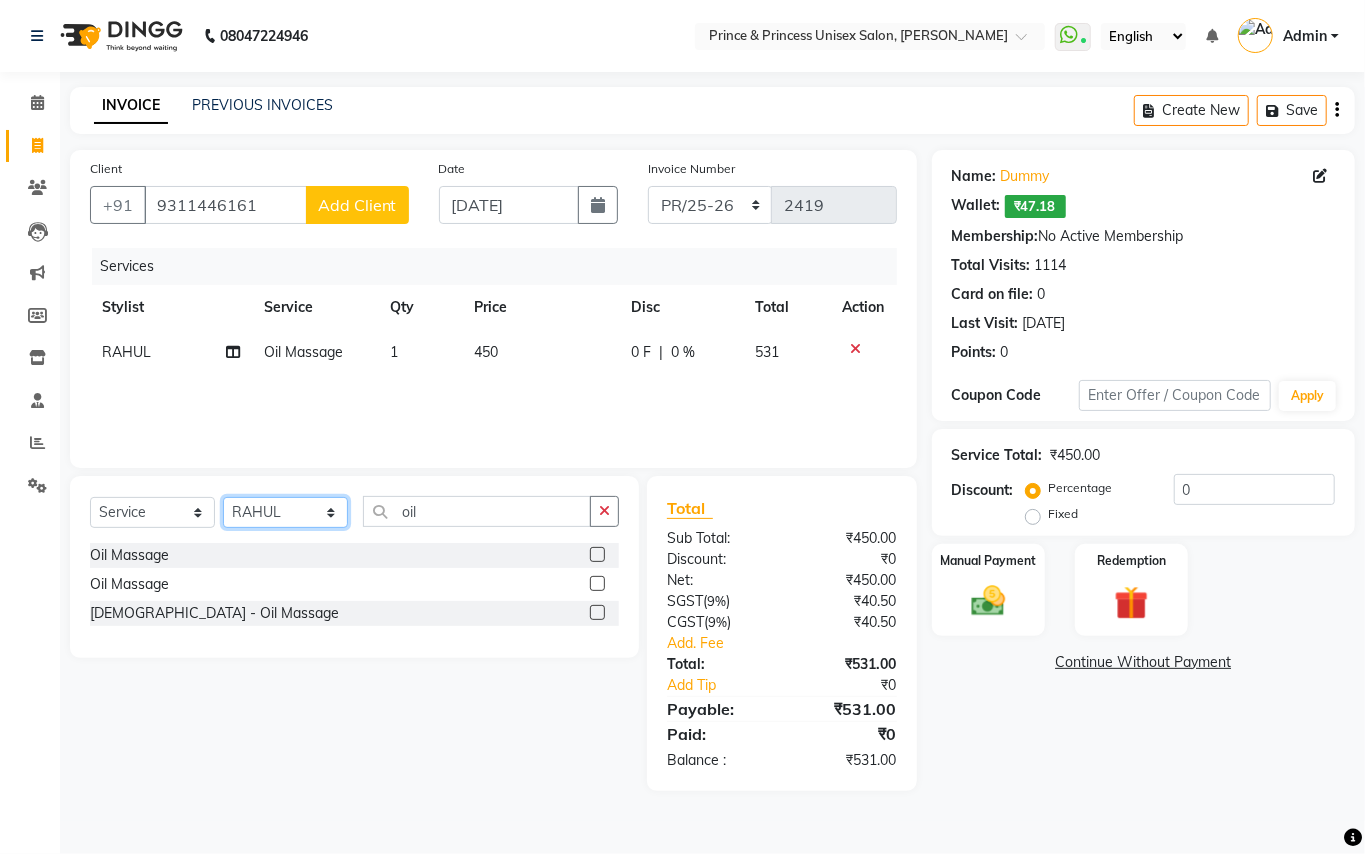click on "Select Stylist ABHISHEK AJEET AJEET NEW ARUN ASLAM CHANDAN GUDDU MANI MEENAKSHI MONU PINKI RAHUL SANDEEP SONIYA TABASSUM XYZ" 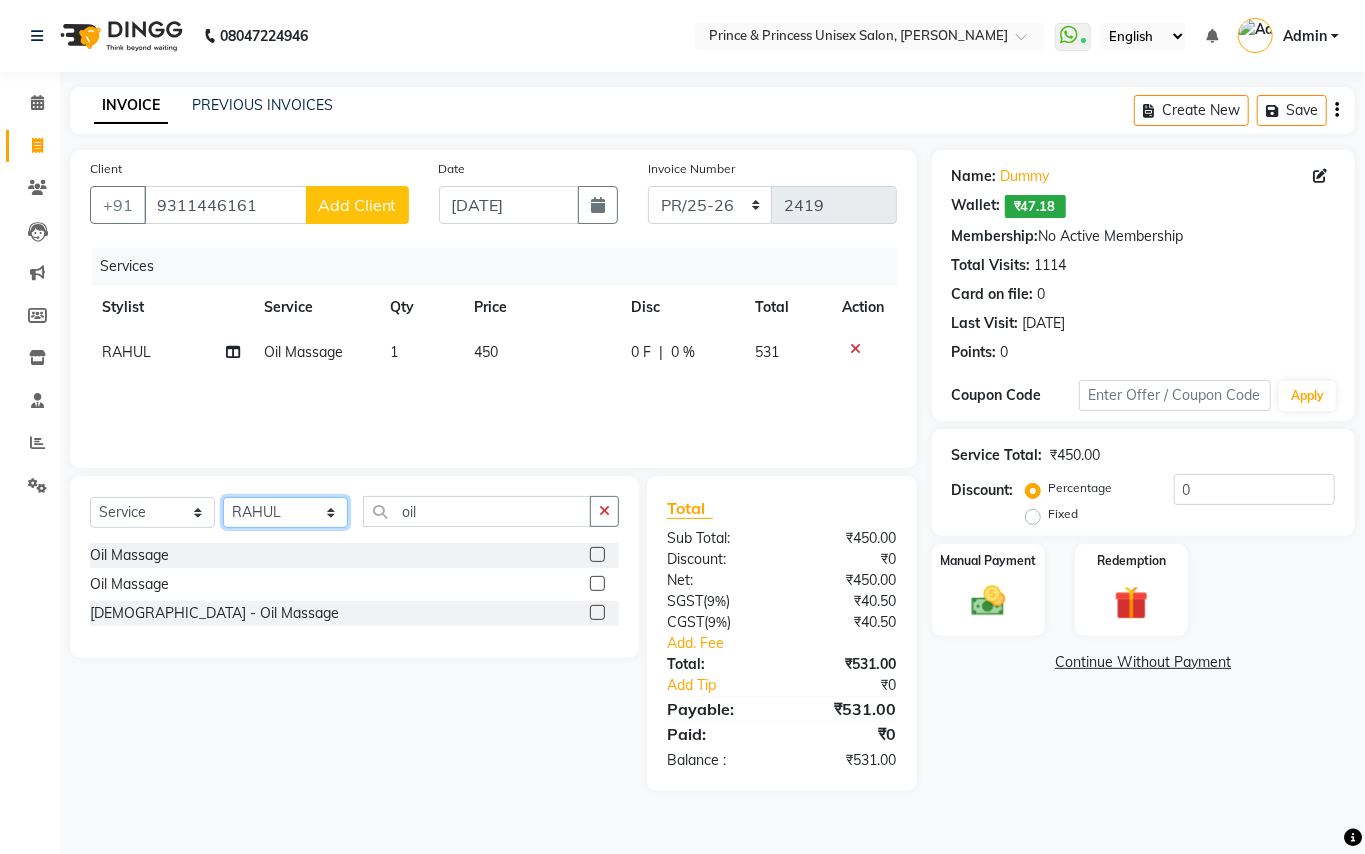 select on "17850" 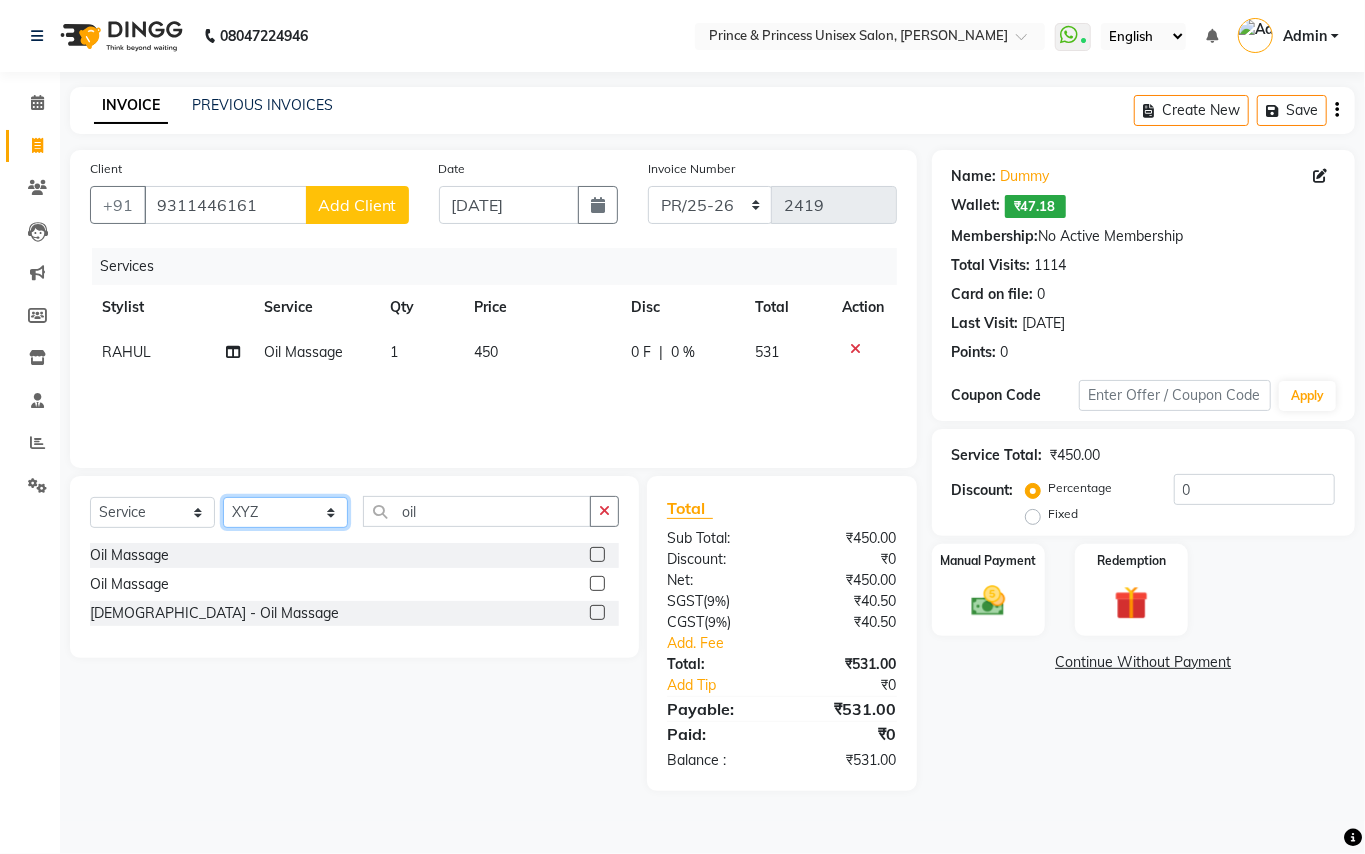 drag, startPoint x: 269, startPoint y: 525, endPoint x: 504, endPoint y: 497, distance: 236.6622 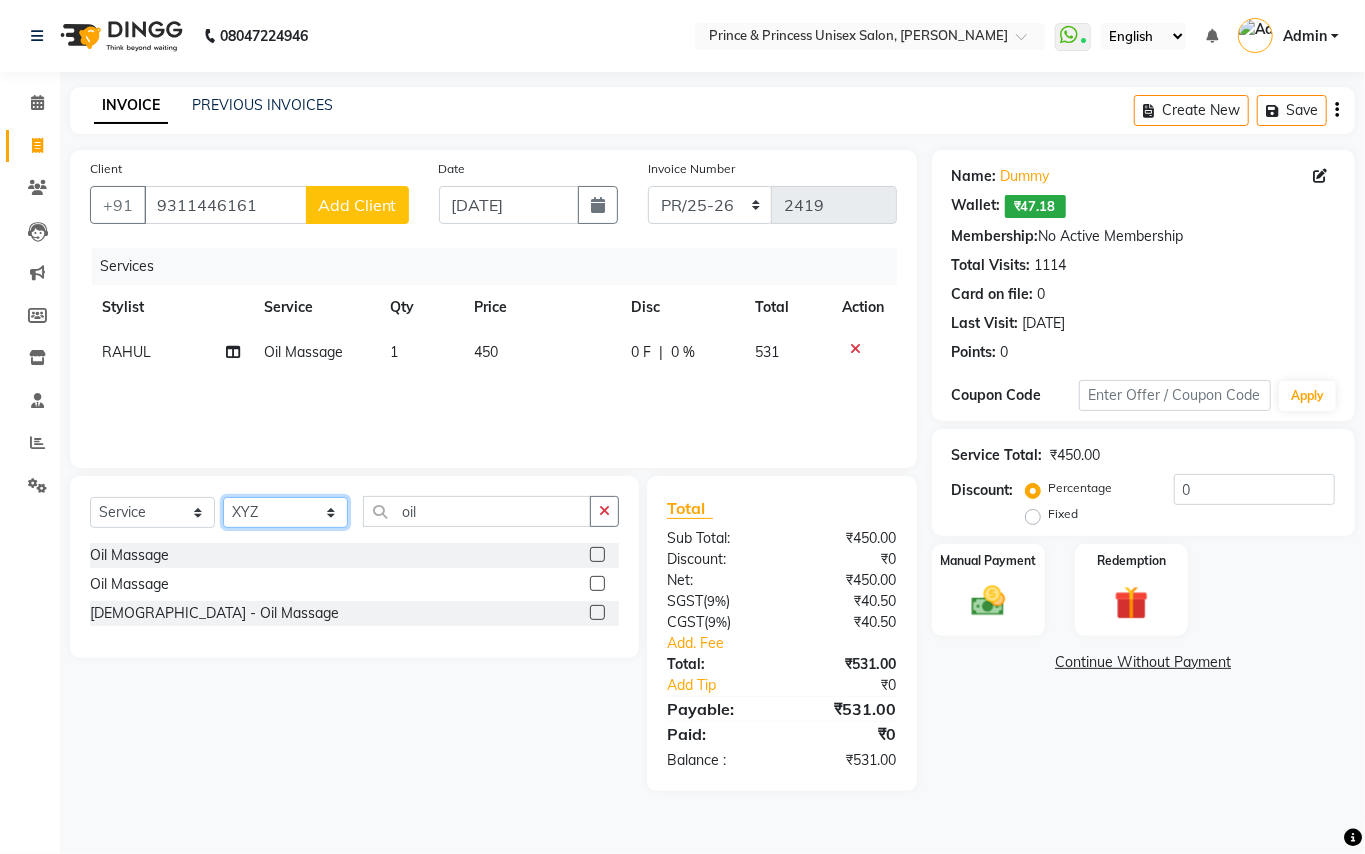 click on "Select Stylist ABHISHEK AJEET AJEET NEW ARUN ASLAM CHANDAN GUDDU MANI MEENAKSHI MONU PINKI RAHUL SANDEEP SONIYA TABASSUM XYZ" 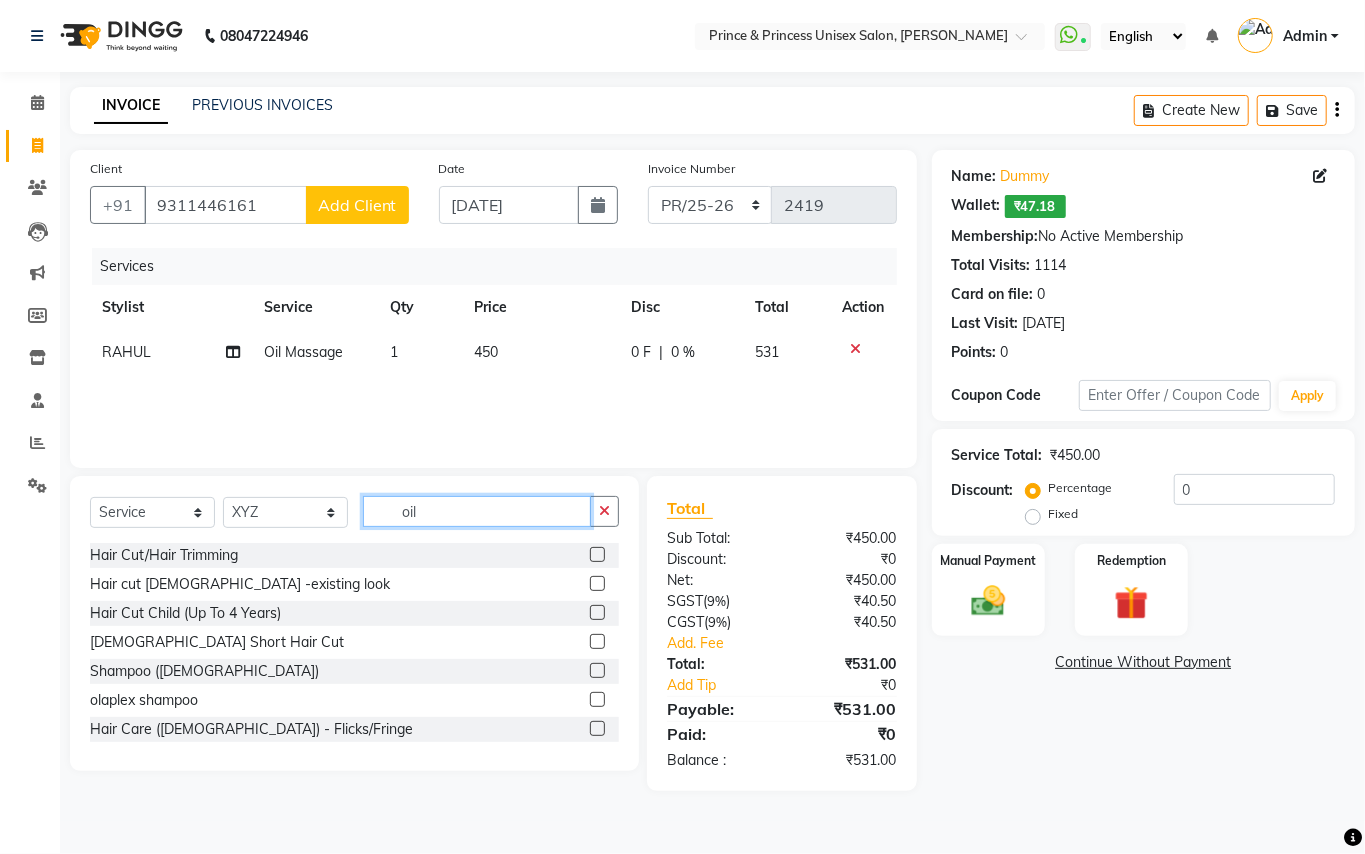 drag, startPoint x: 432, startPoint y: 512, endPoint x: 153, endPoint y: 240, distance: 389.64728 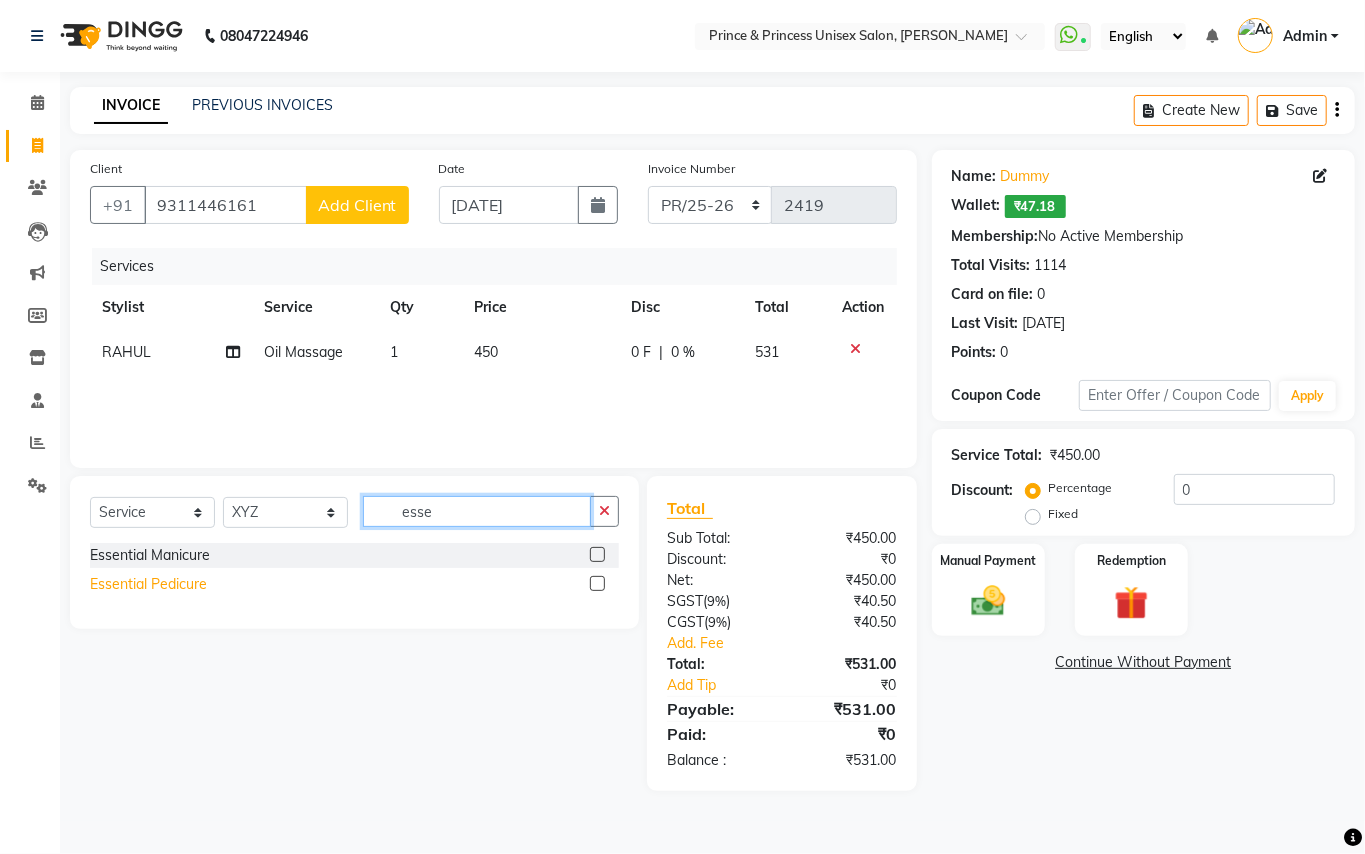 type on "esse" 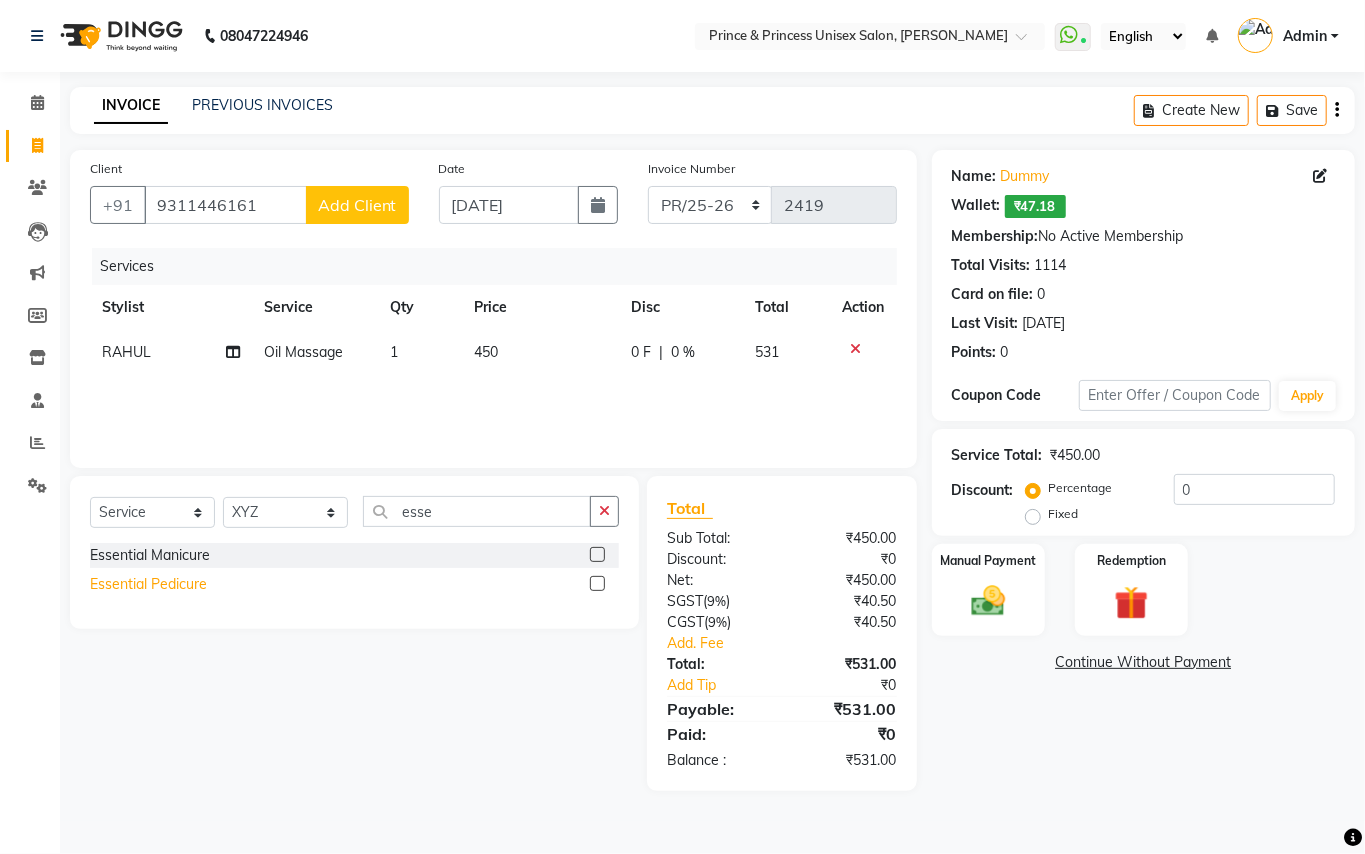 click on "Essential Pedicure" 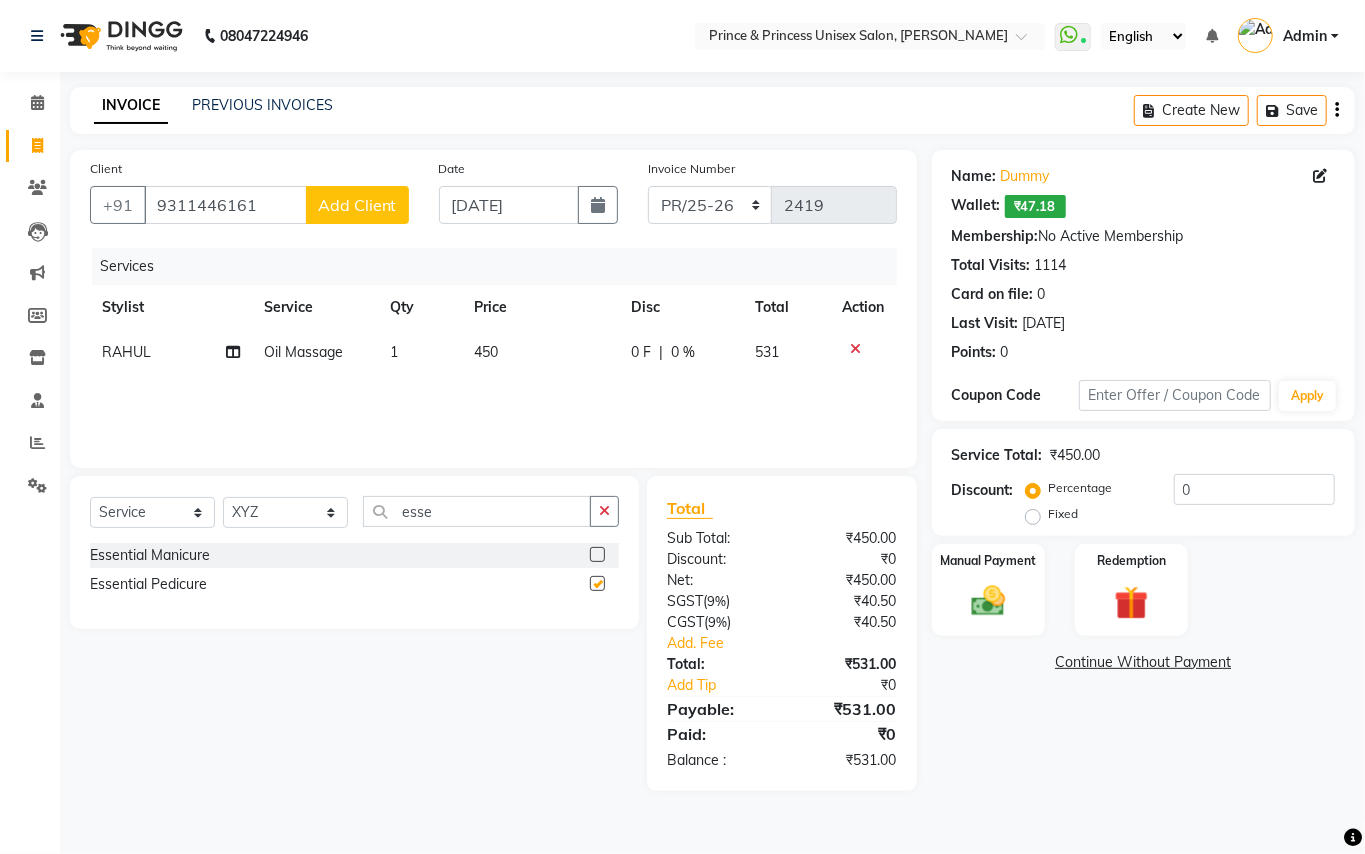checkbox on "false" 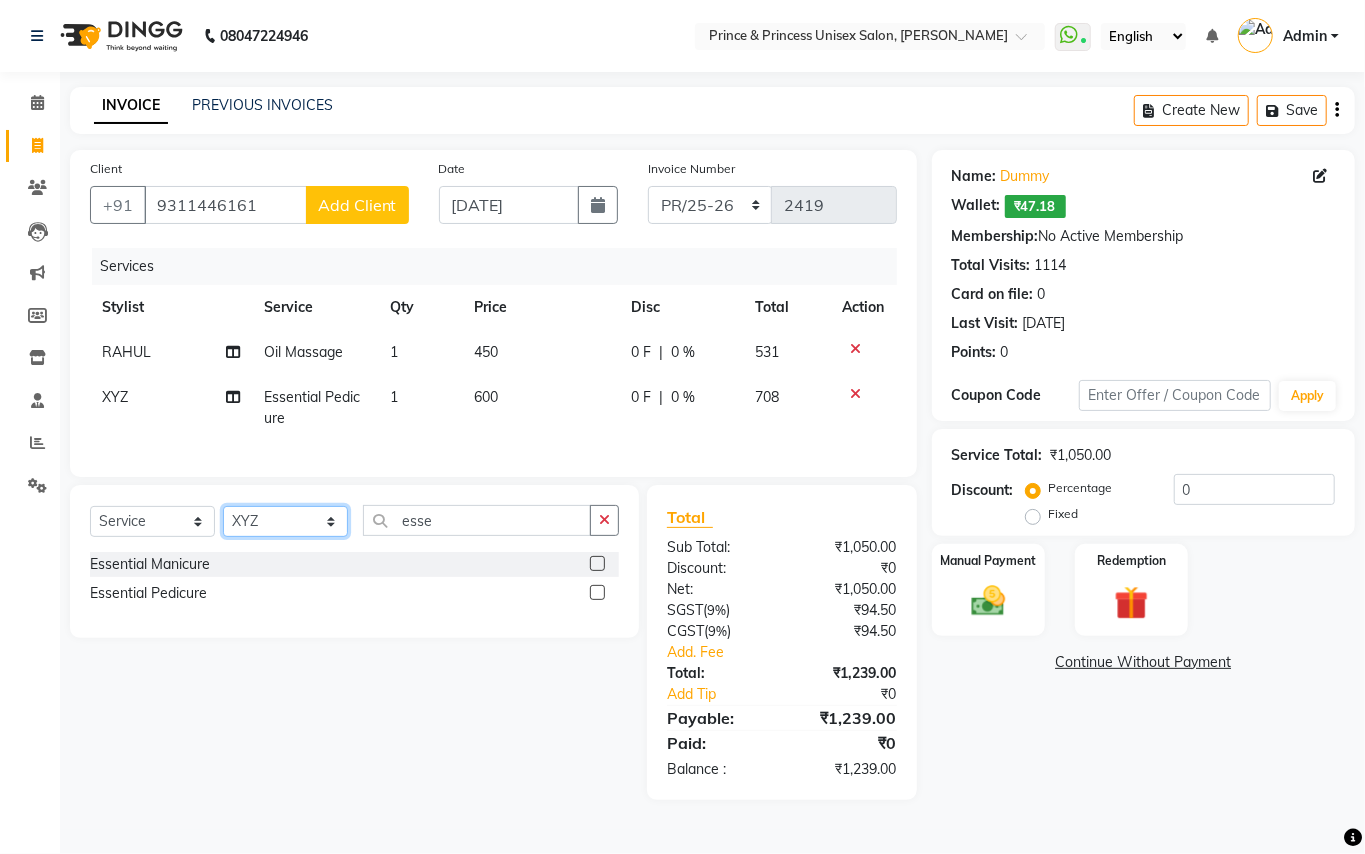 click on "Select Stylist ABHISHEK AJEET AJEET NEW ARUN ASLAM CHANDAN GUDDU MANI MEENAKSHI MONU PINKI RAHUL SANDEEP SONIYA TABASSUM XYZ" 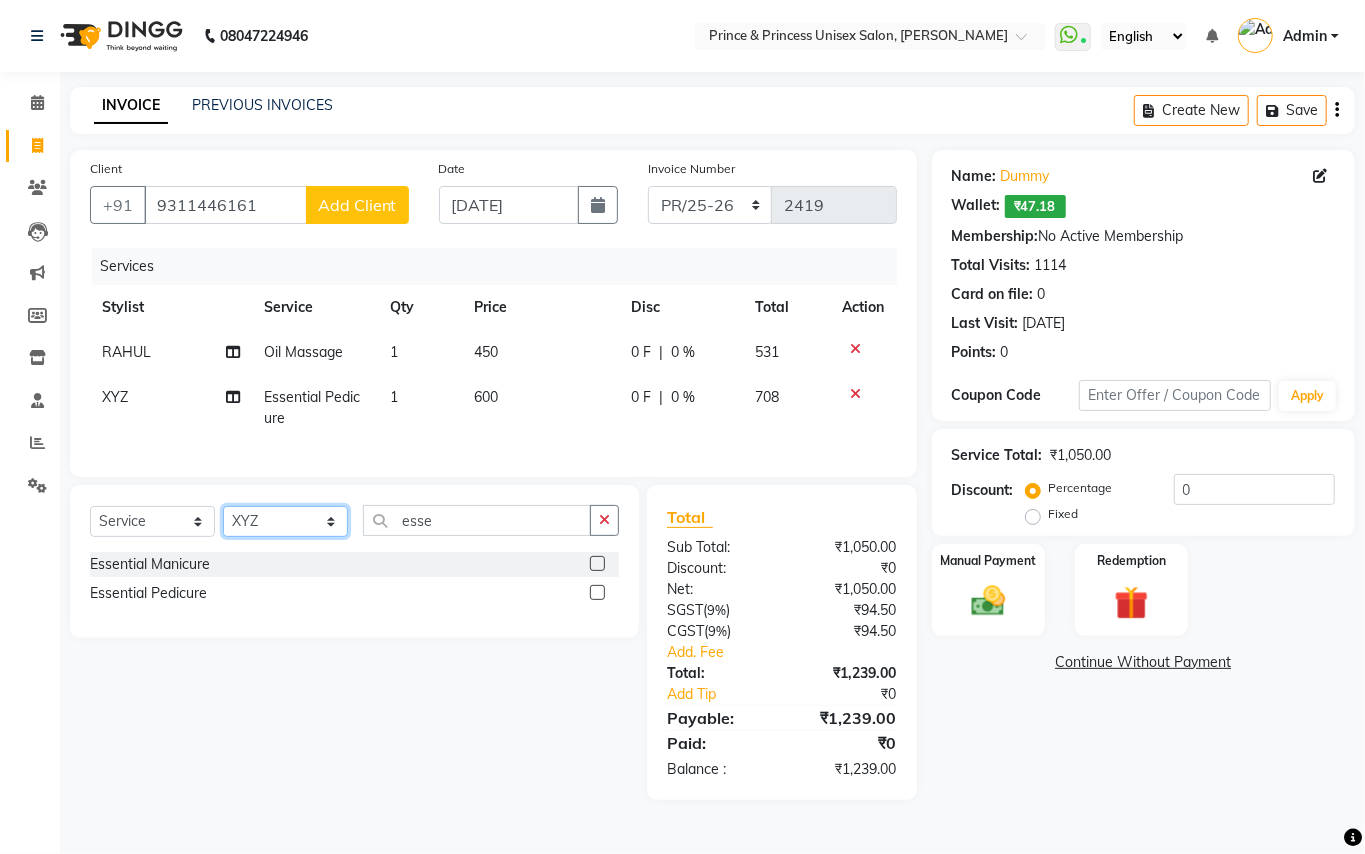 select on "37313" 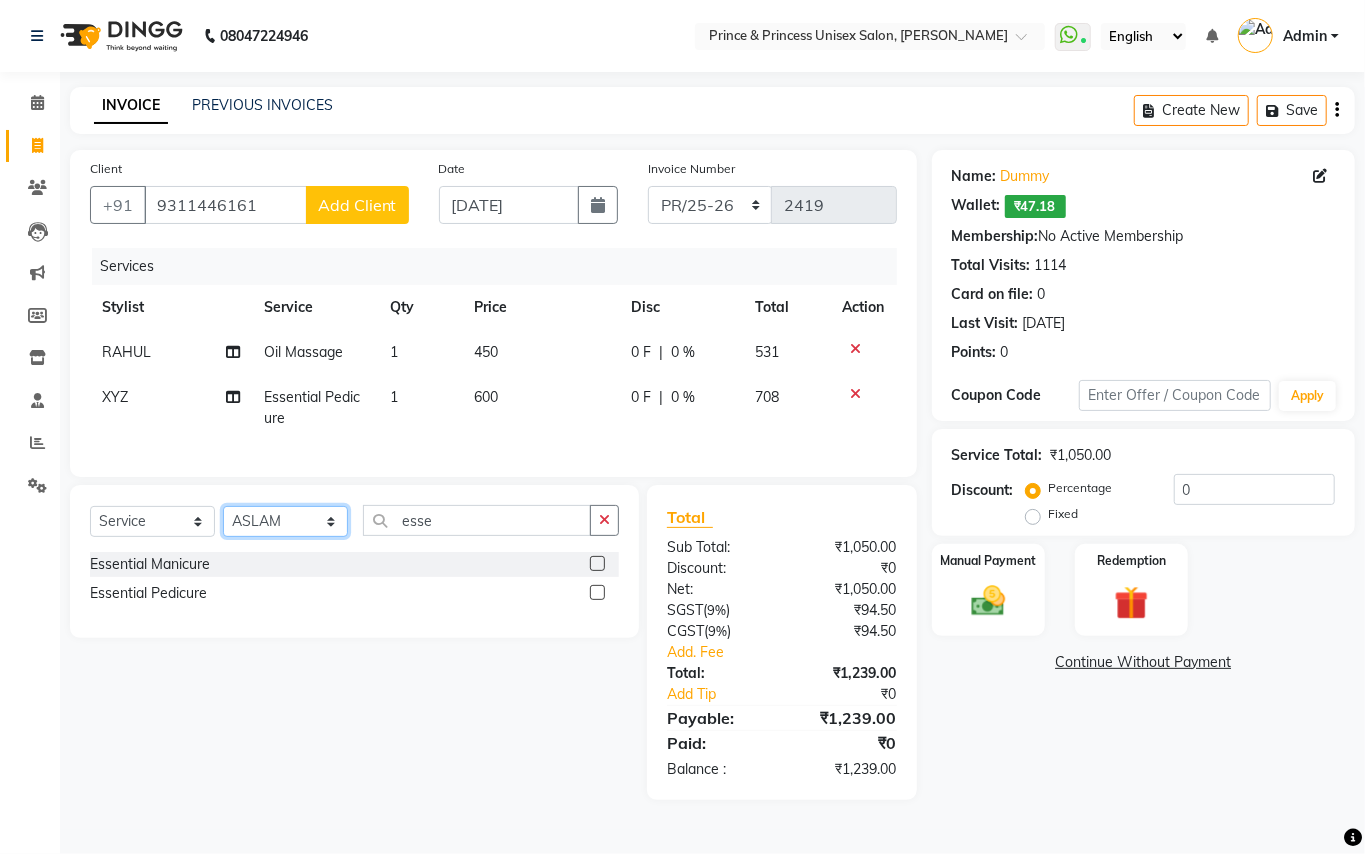 drag, startPoint x: 248, startPoint y: 540, endPoint x: 485, endPoint y: 548, distance: 237.13498 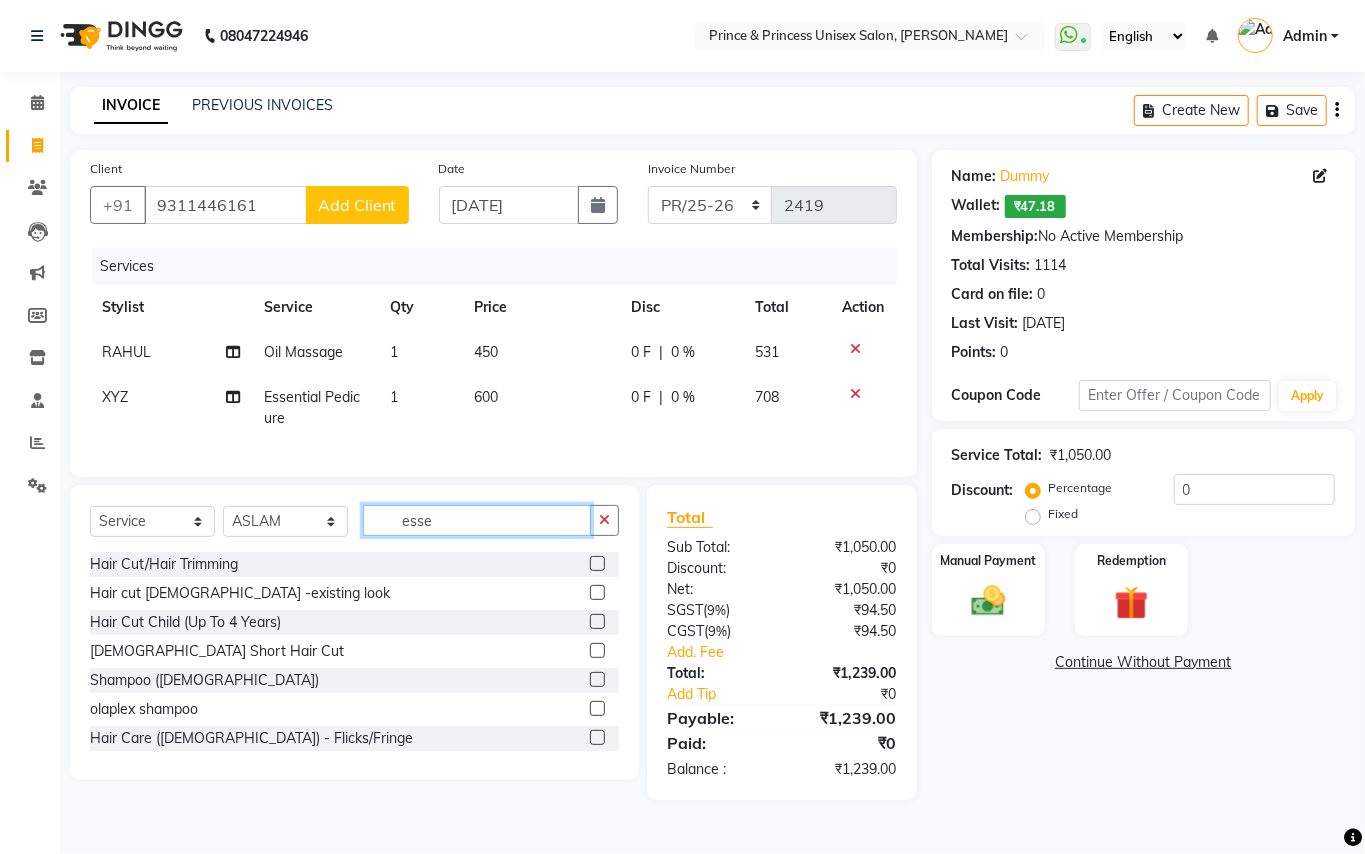 click on "Client +91 9311446161 Add Client Date 13-07-2025 Invoice Number PR/25-26 V/2025 V/2025-26 2419 Services Stylist Service Qty Price Disc Total Action RAHUL Oil Massage 1 450 0 F | 0 % 531 XYZ Essential Pedicure 1 600 0 F | 0 % 708 Select  Service  Product  Membership  Package Voucher Prepaid Gift Card  Select Stylist ABHISHEK AJEET AJEET NEW ARUN ASLAM CHANDAN GUDDU MANI MEENAKSHI MONU PINKI RAHUL SANDEEP SONIYA TABASSUM XYZ esse Hair Cut/Hair Trimming  Hair cut ladies -existing look  Hair Cut Child (Up To 4 Years)  Ladies Short Hair Cut  Shampoo (ladies)  olaplex shampoo  Hair Care (Ladies) - Flicks/Fringe  Oil Massage  Henna  Mustache Trim  Threading  Face Threading  Hair Cut  Gents - Style Change  Gents - Tonsure (Mundan)  Shampoo gents  Shampoo gents (Long Hair)  Beard Triming / Shave  Oil Massage  half color touch up   Beard Colour  Hair Styling (Gel/ Serum Application)  Colour Touch Up men's  Colour Touch-Up Amonia Free)  Highlighting  Rebonding  Dry Head Massage  Full Front Chest Clipper  Ear Wax  Tongs" 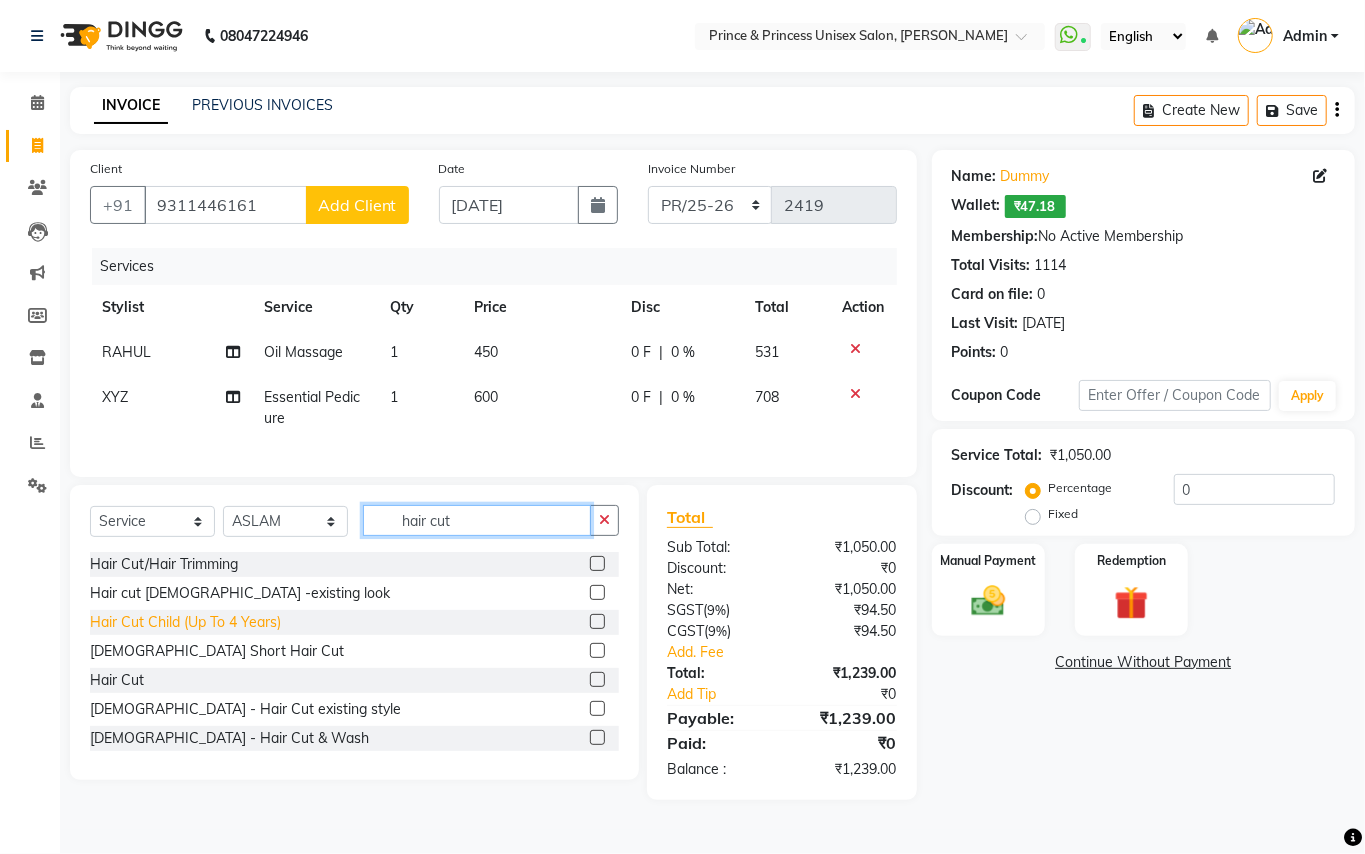 type on "hair cut" 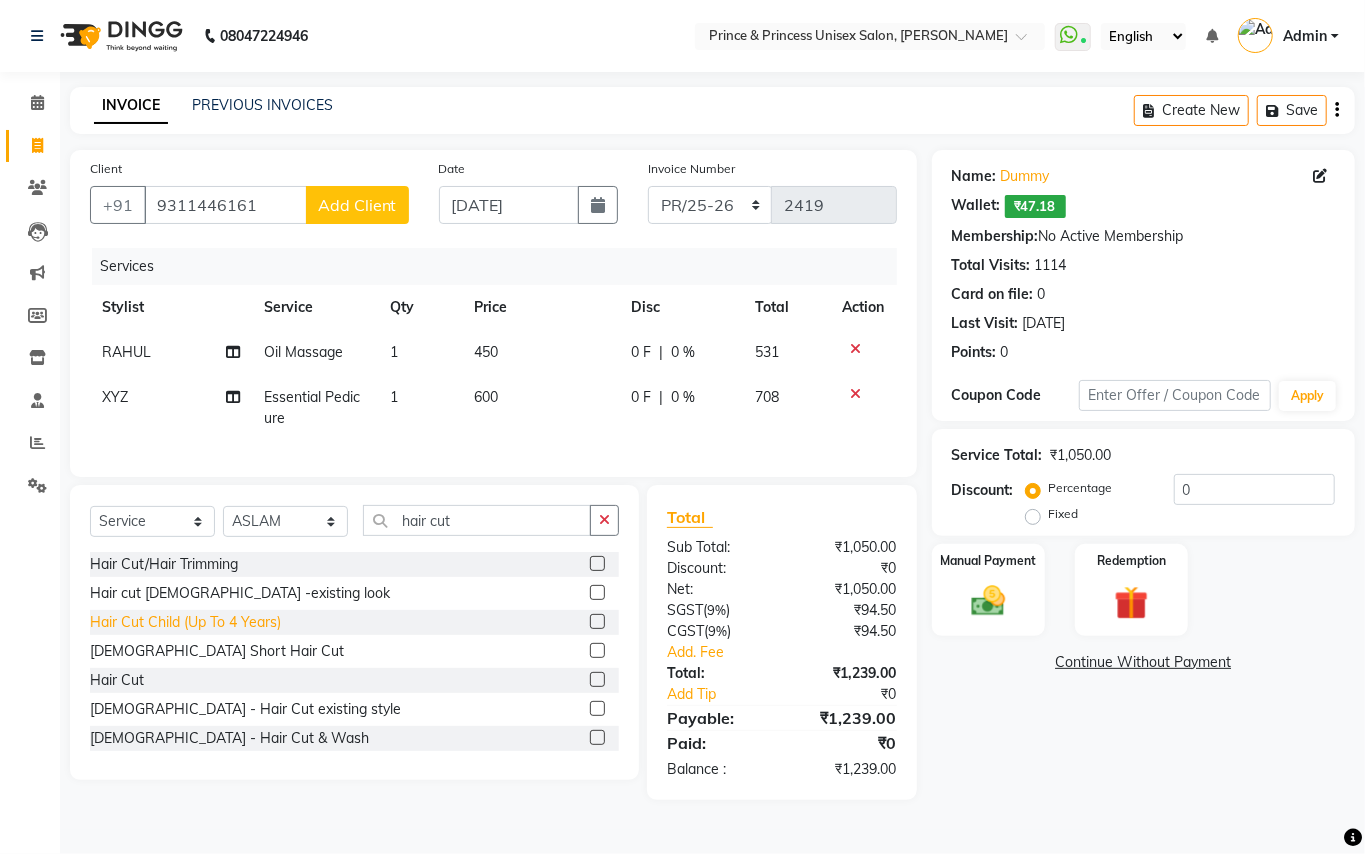 click on "Hair Cut" 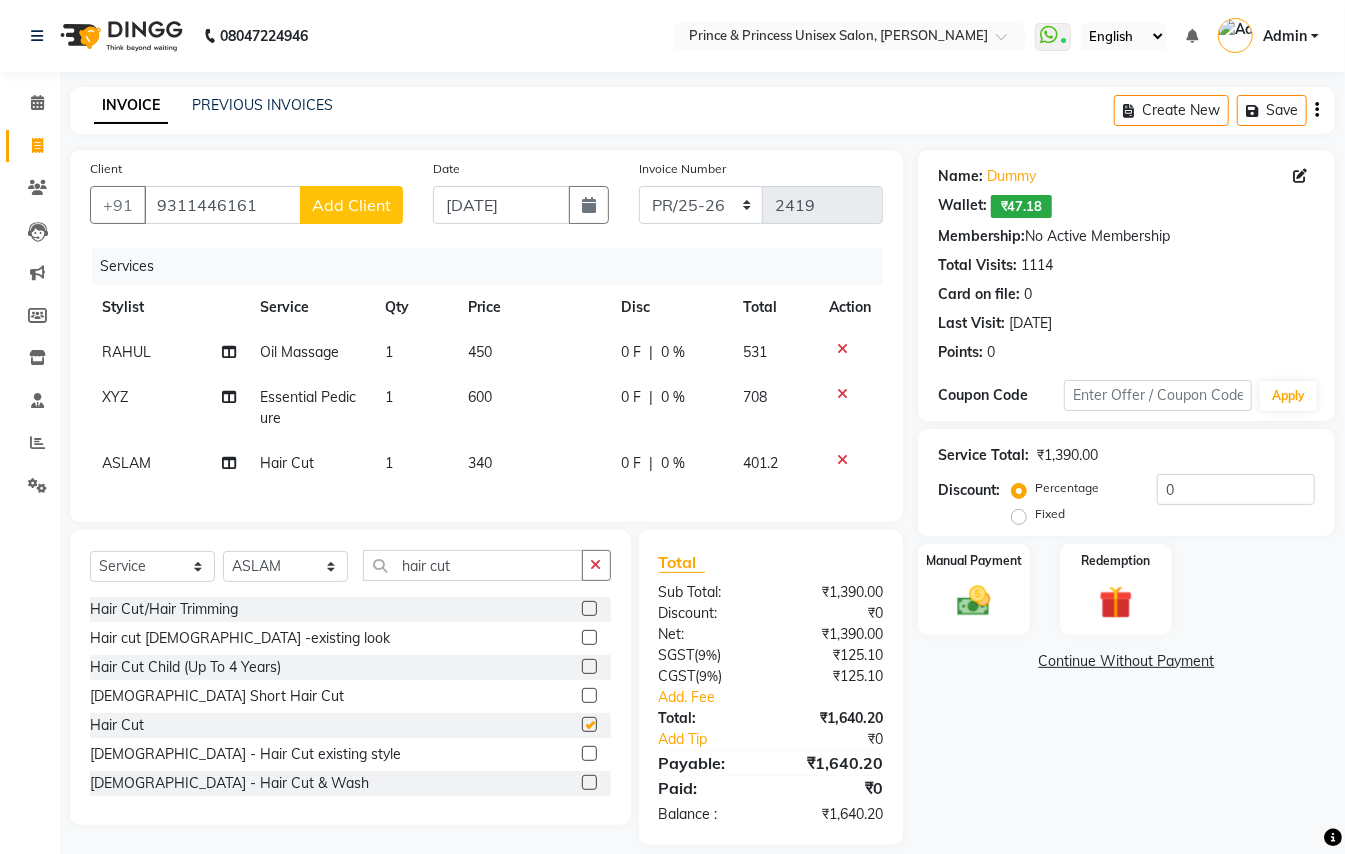 checkbox on "false" 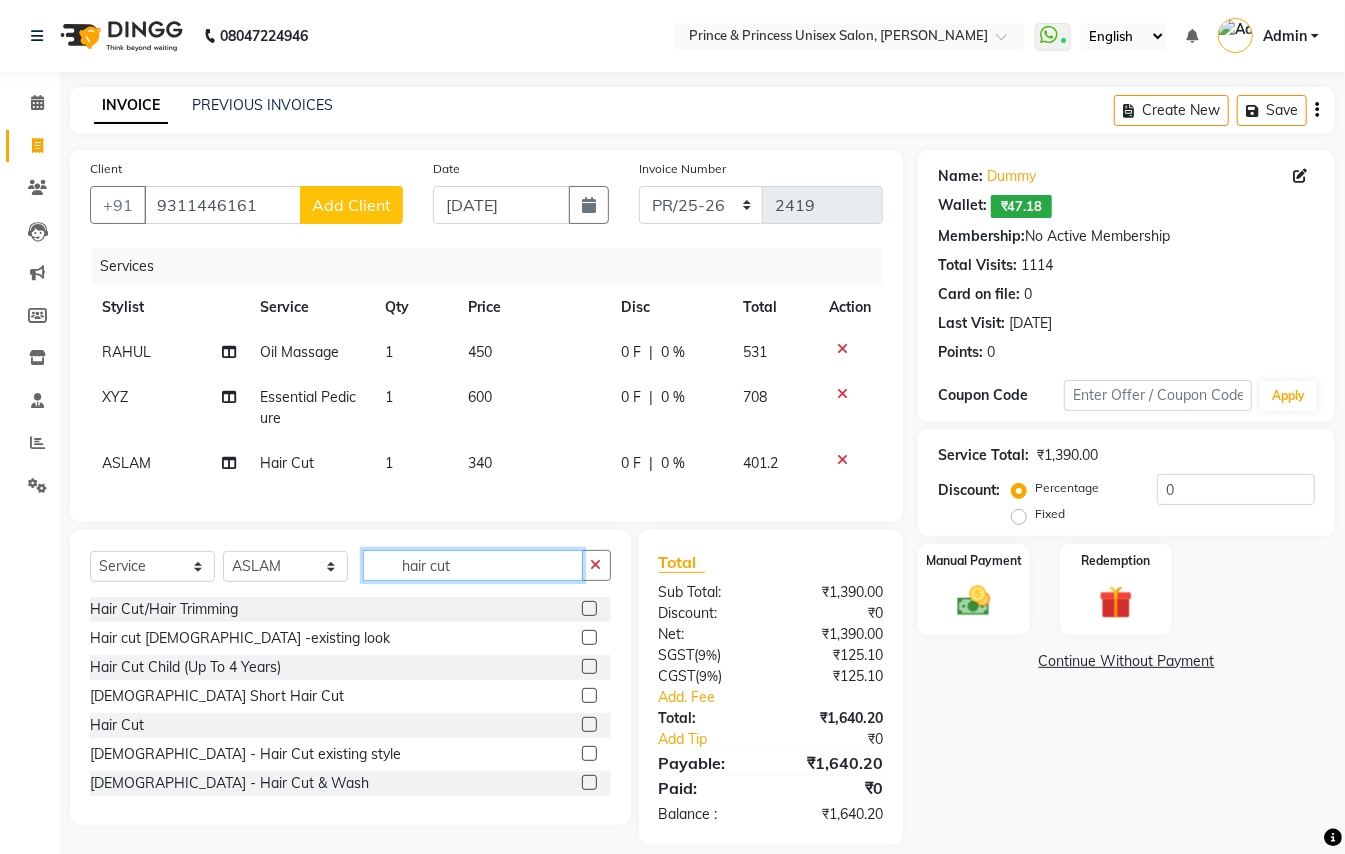 drag, startPoint x: 469, startPoint y: 589, endPoint x: 258, endPoint y: 477, distance: 238.88281 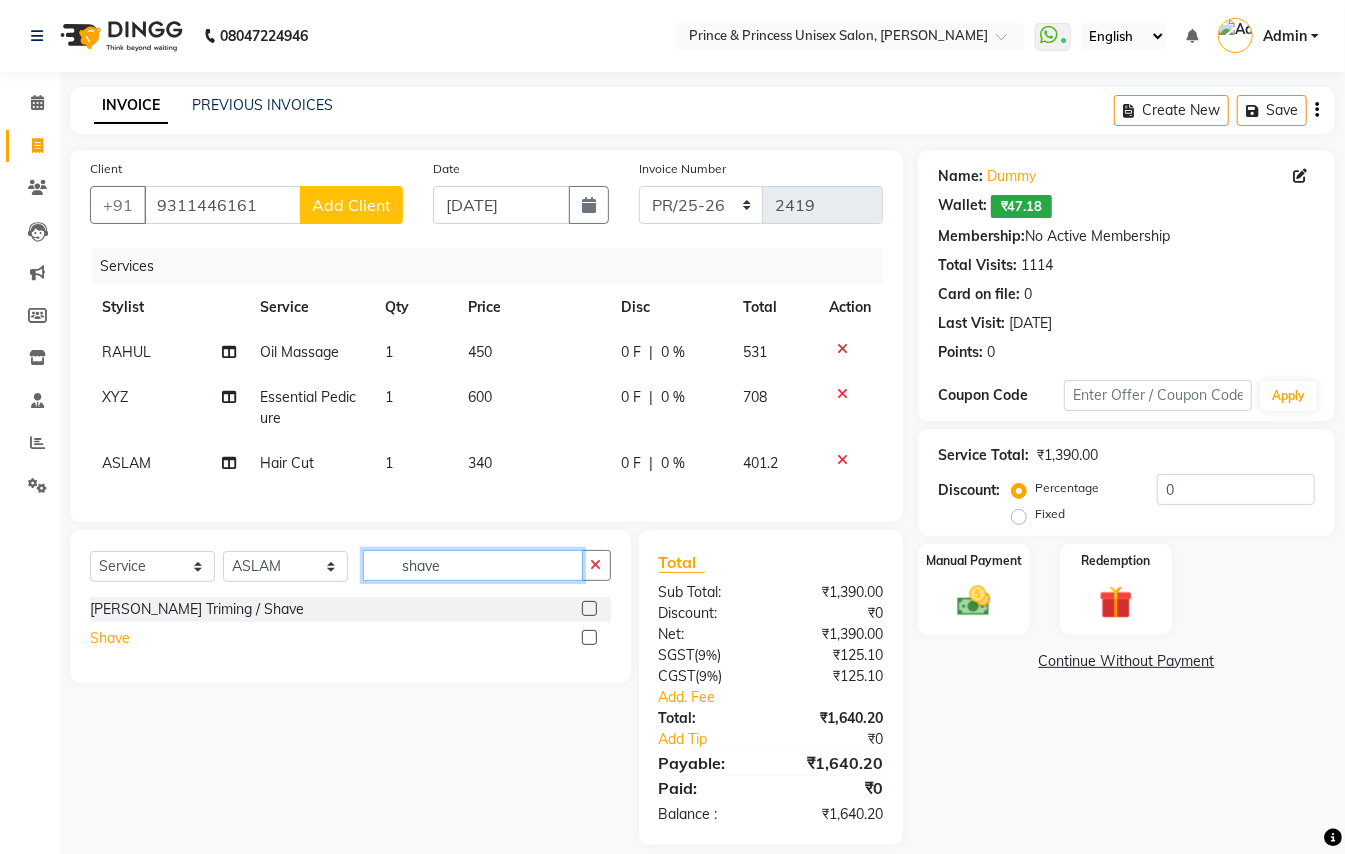 type on "shave" 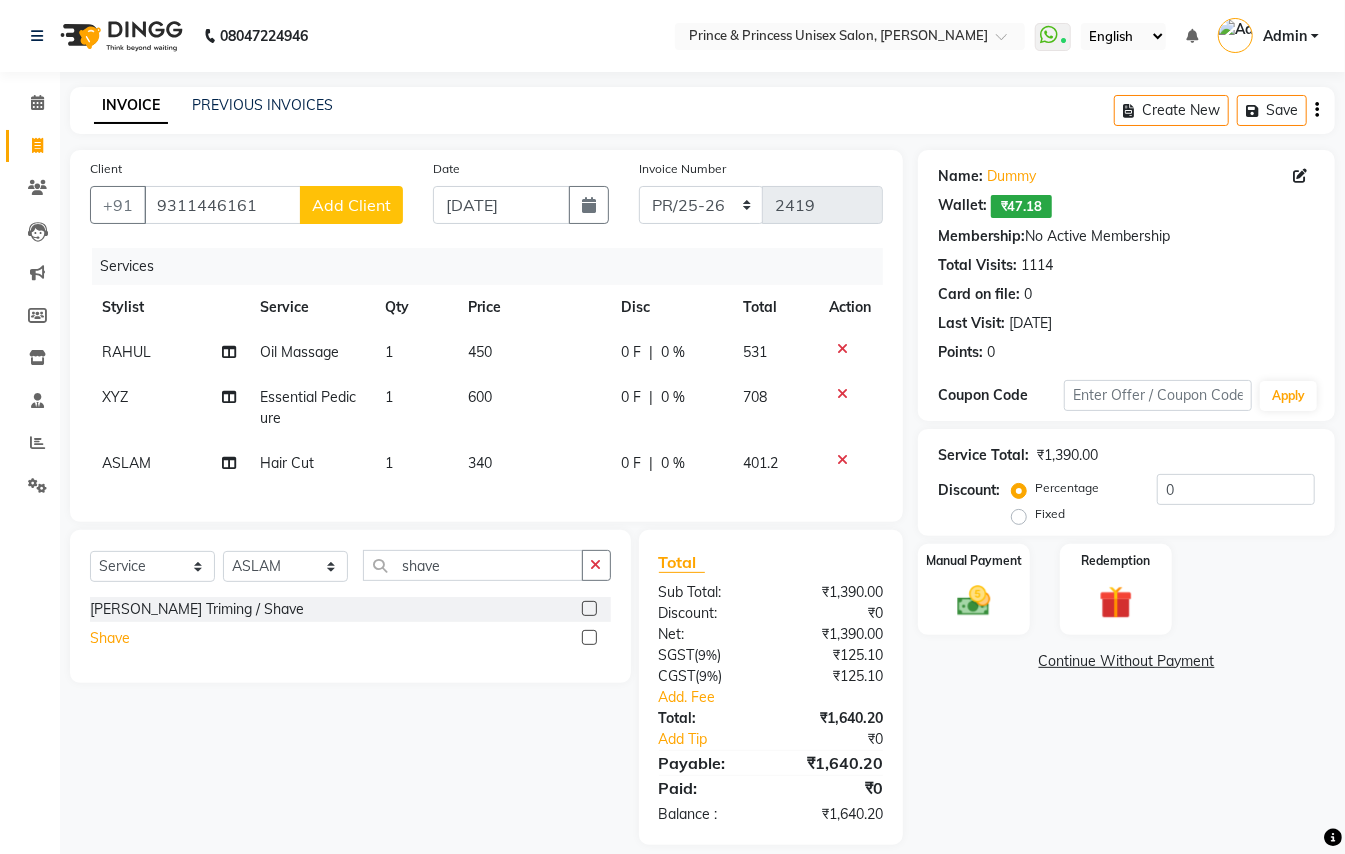 click on "Shave" 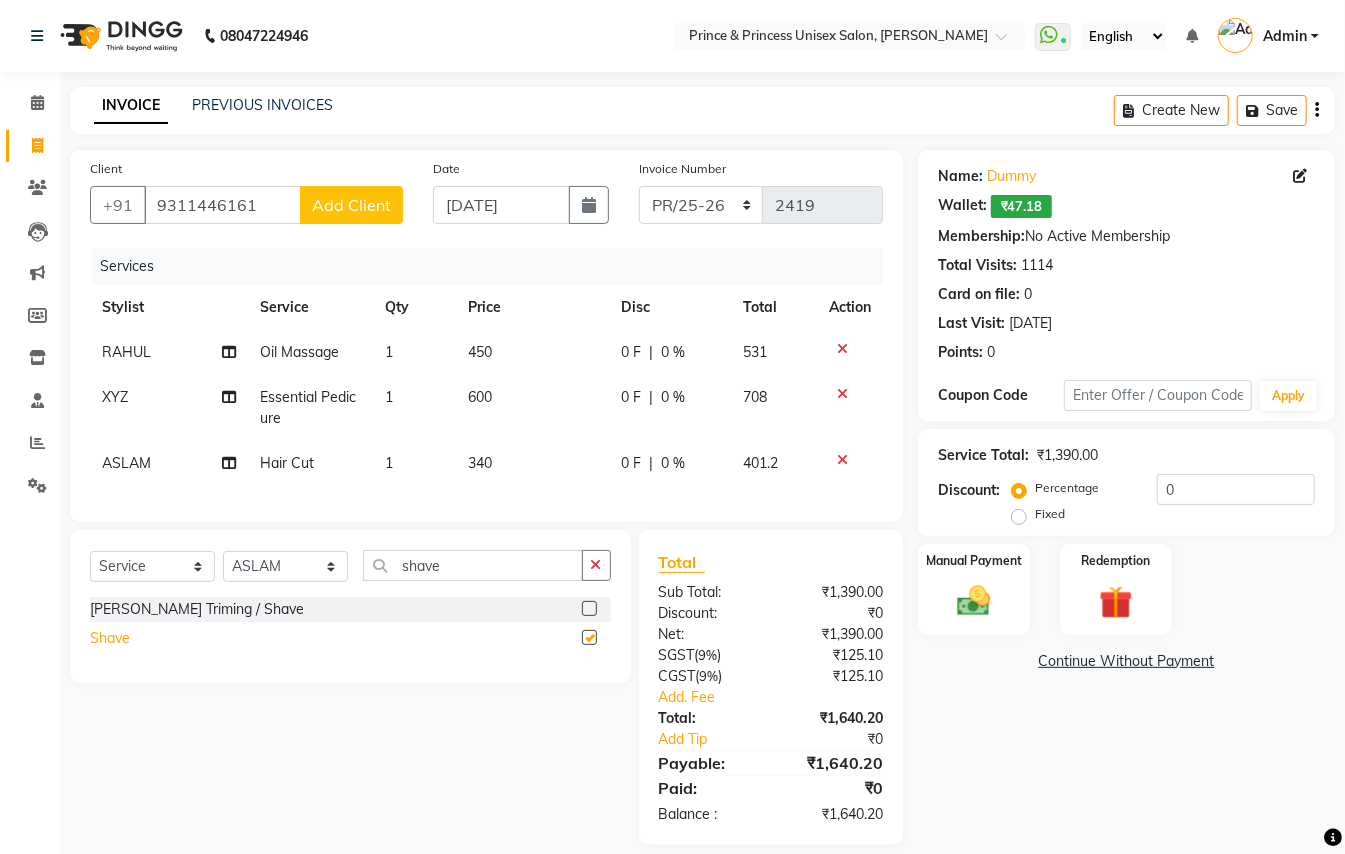 checkbox on "false" 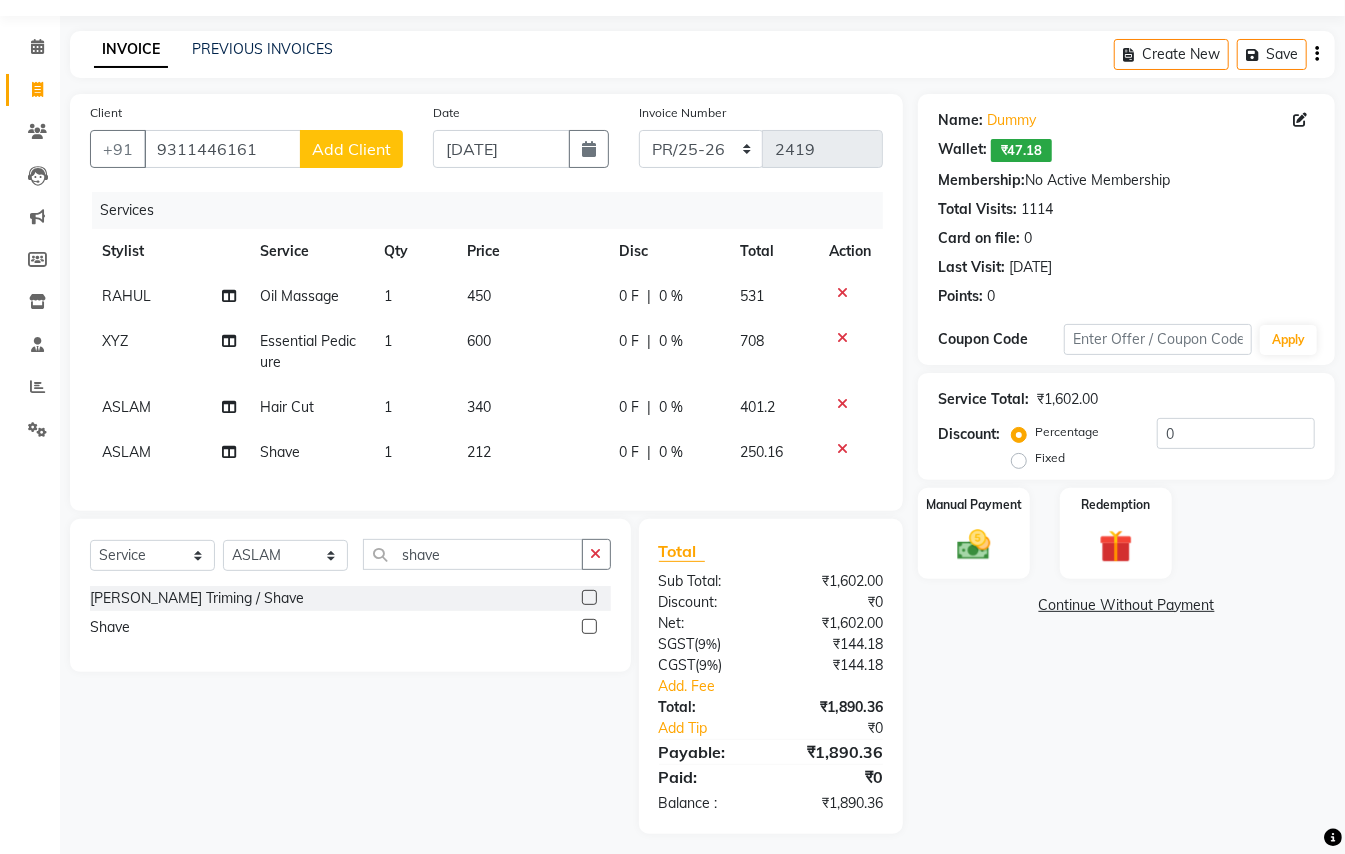 scroll, scrollTop: 86, scrollLeft: 0, axis: vertical 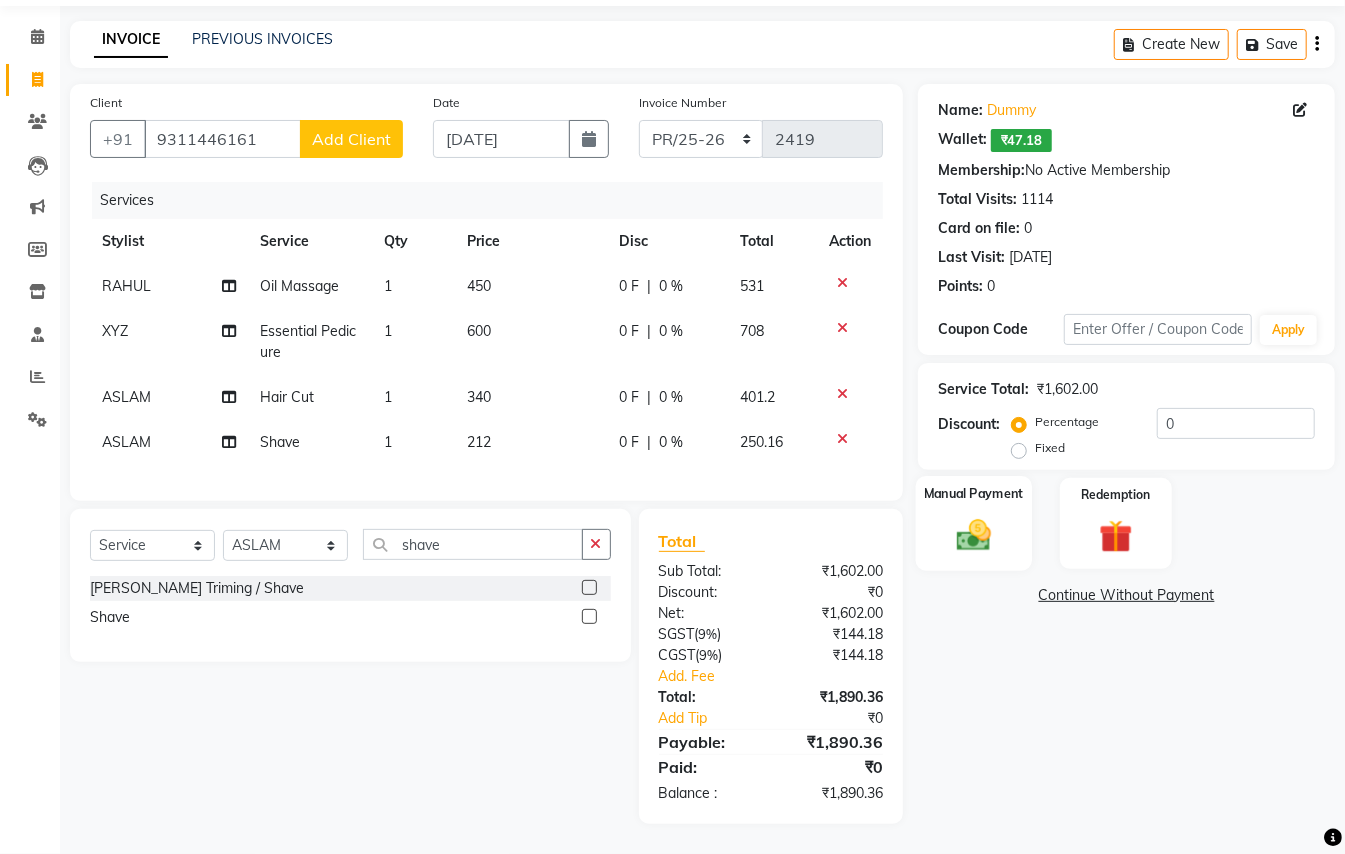drag, startPoint x: 974, startPoint y: 510, endPoint x: 1104, endPoint y: 409, distance: 164.62381 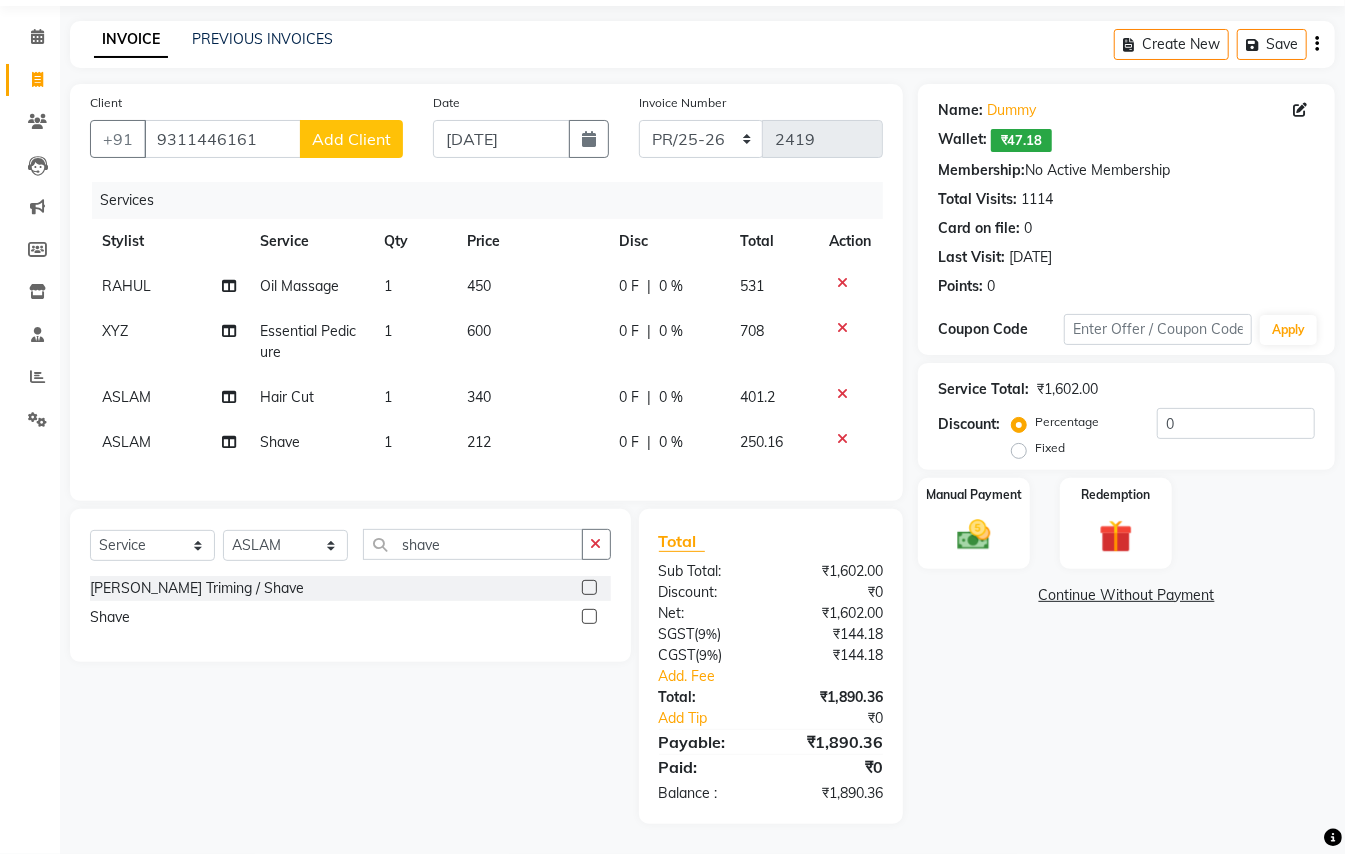 click 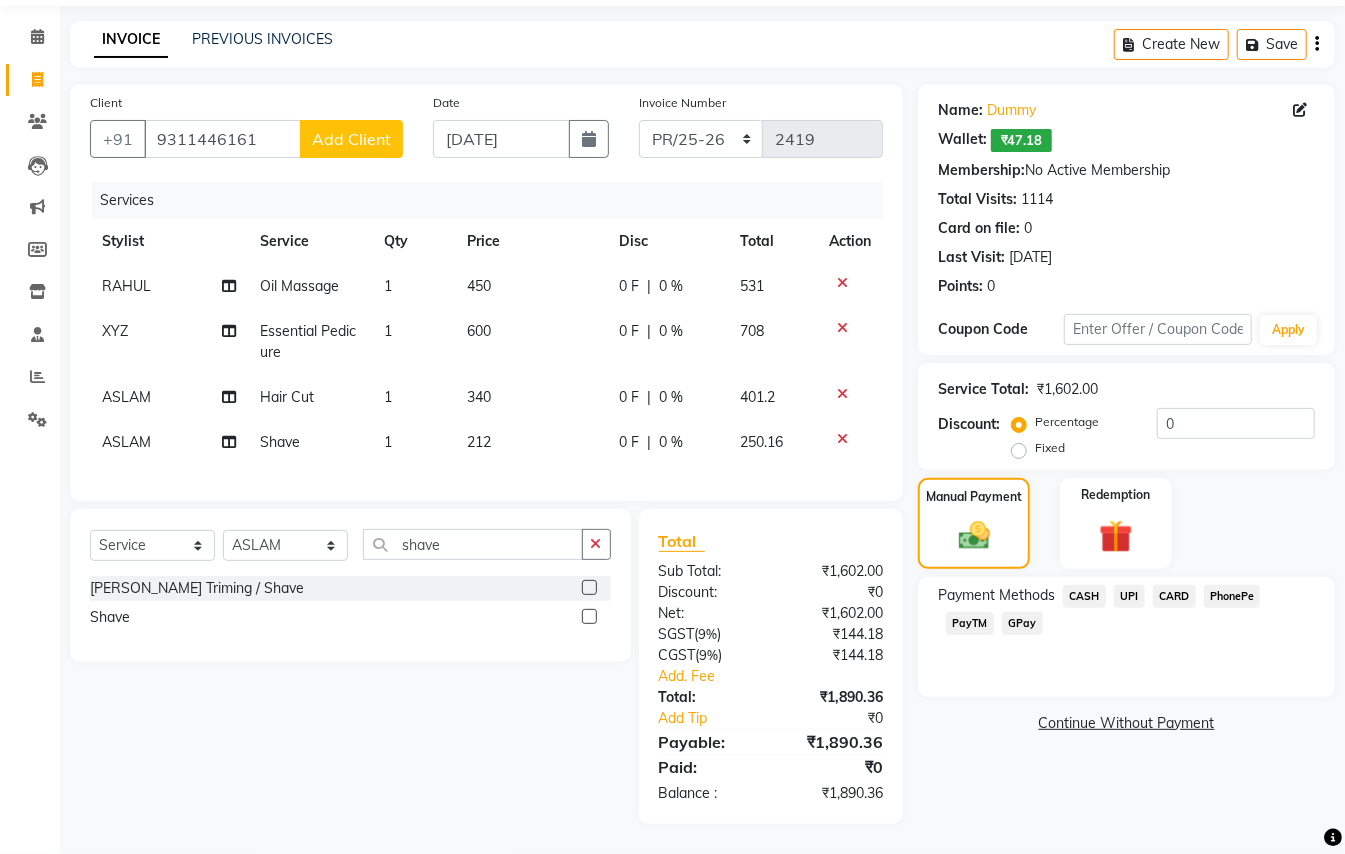 click on "CASH" 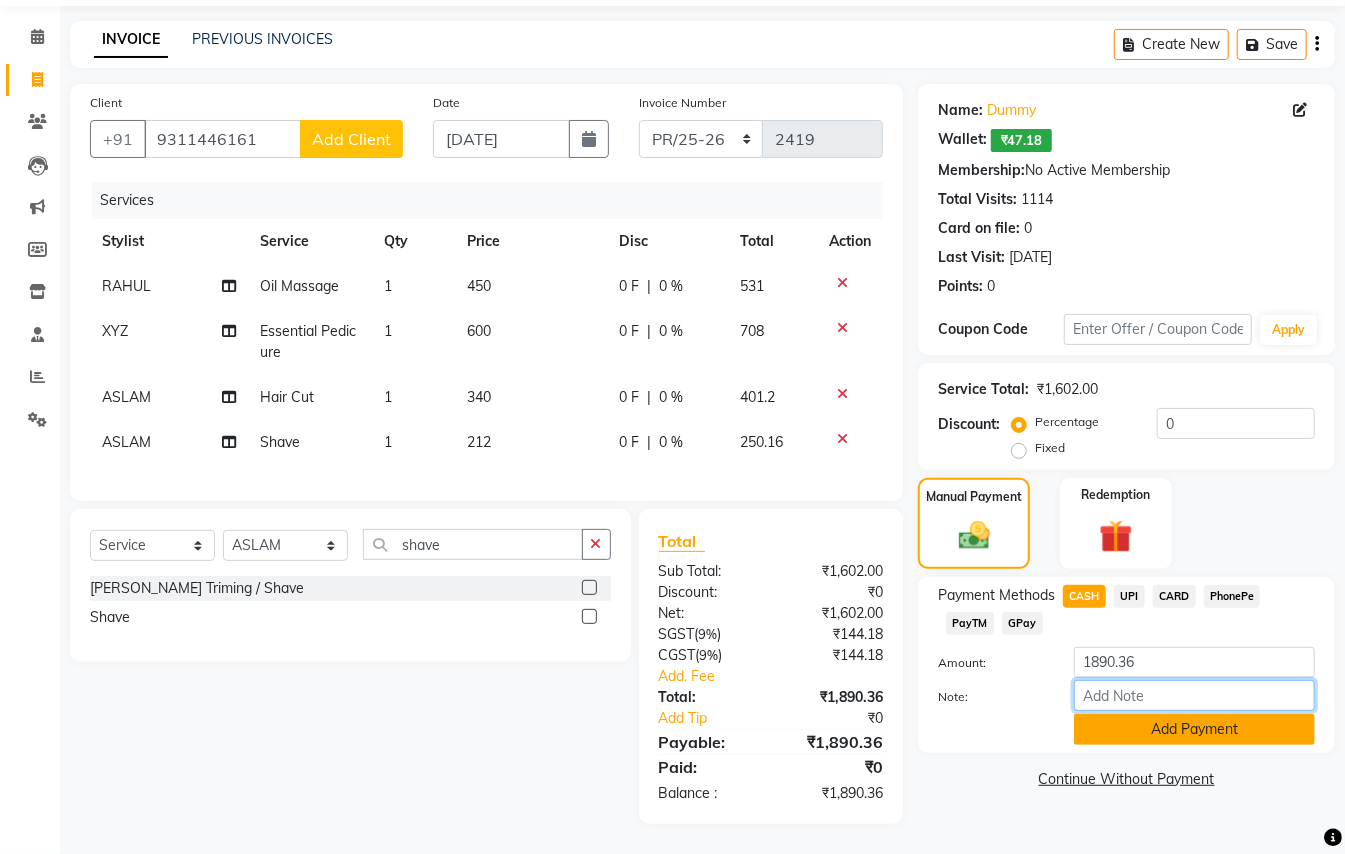 drag, startPoint x: 1121, startPoint y: 674, endPoint x: 1109, endPoint y: 710, distance: 37.94733 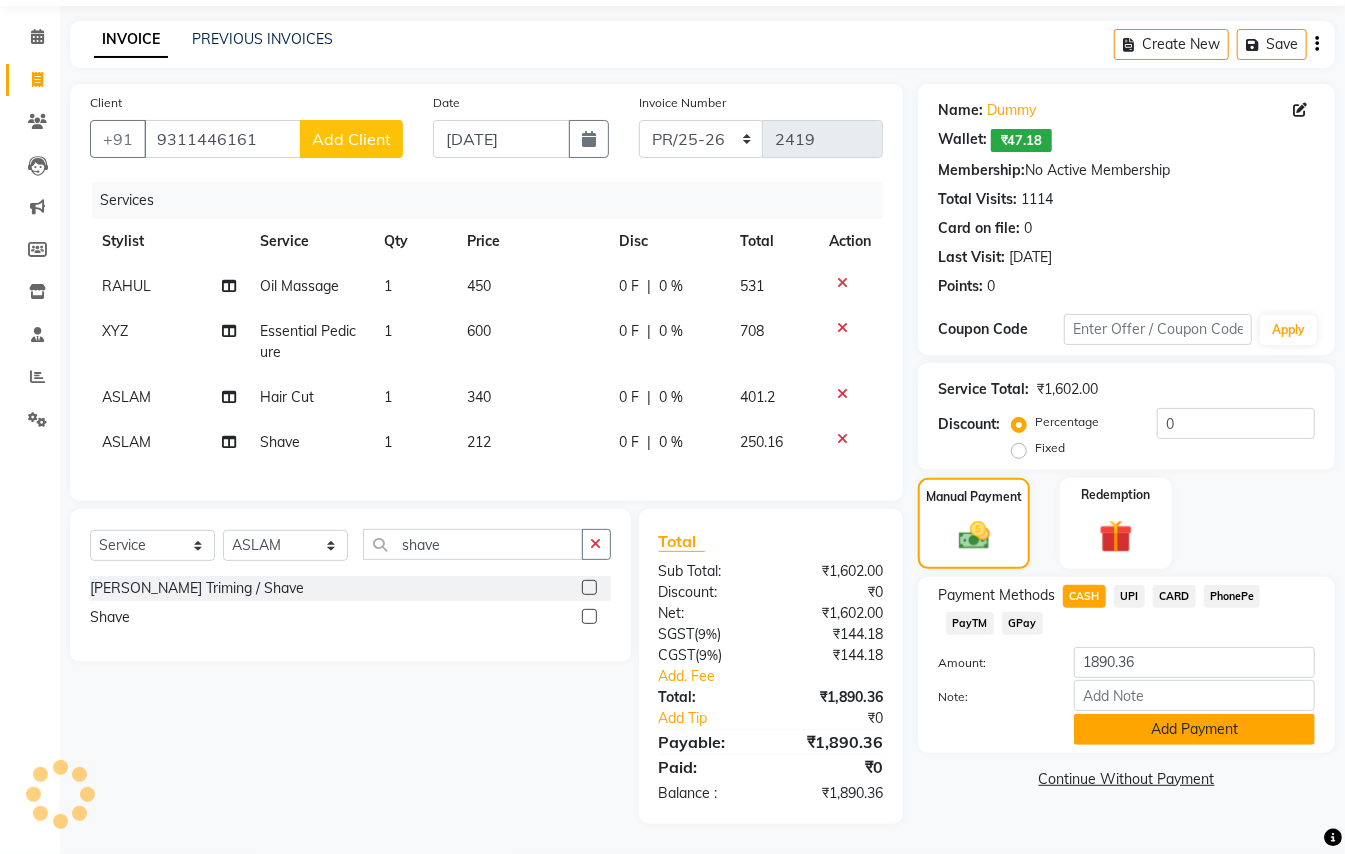 click on "Add Payment" 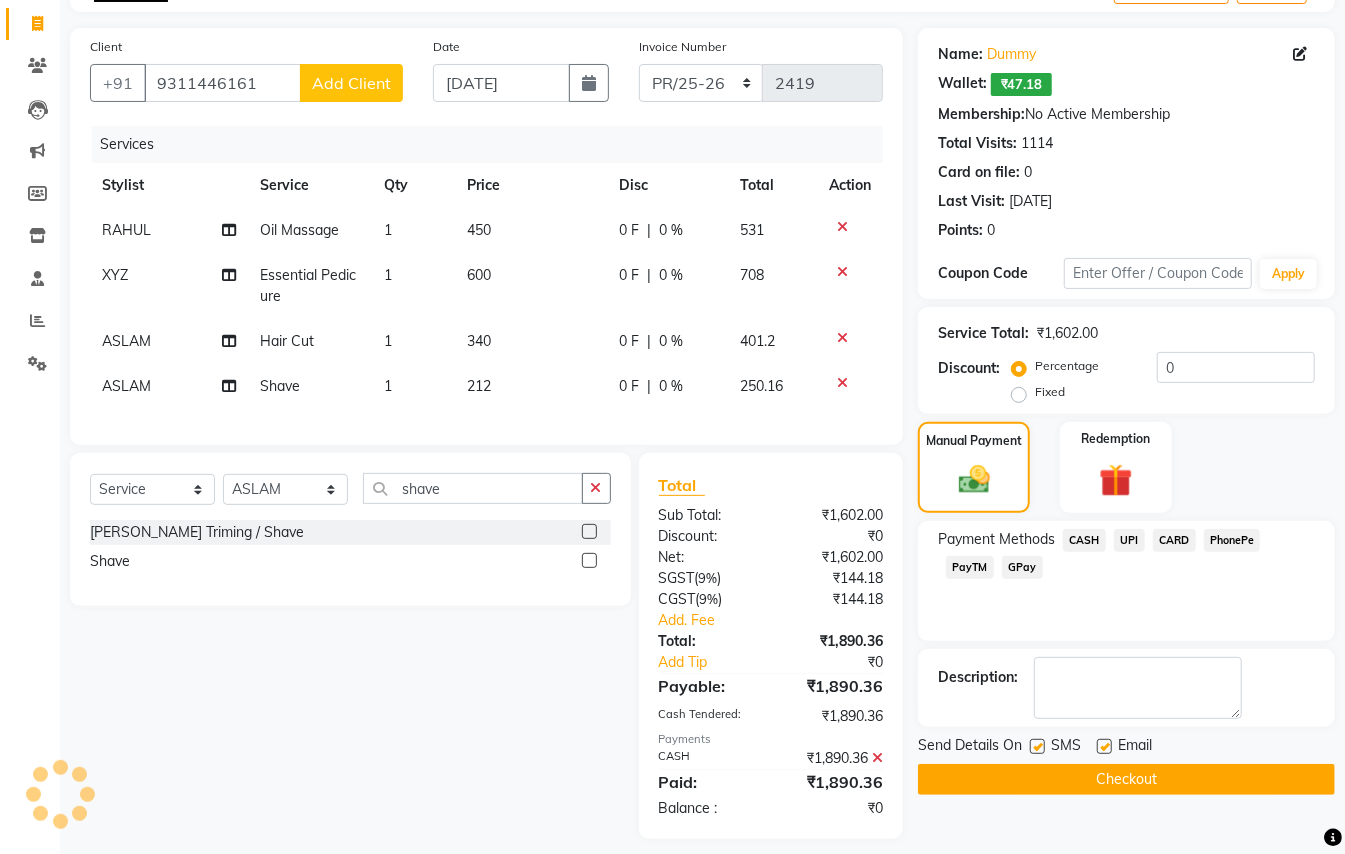 scroll, scrollTop: 157, scrollLeft: 0, axis: vertical 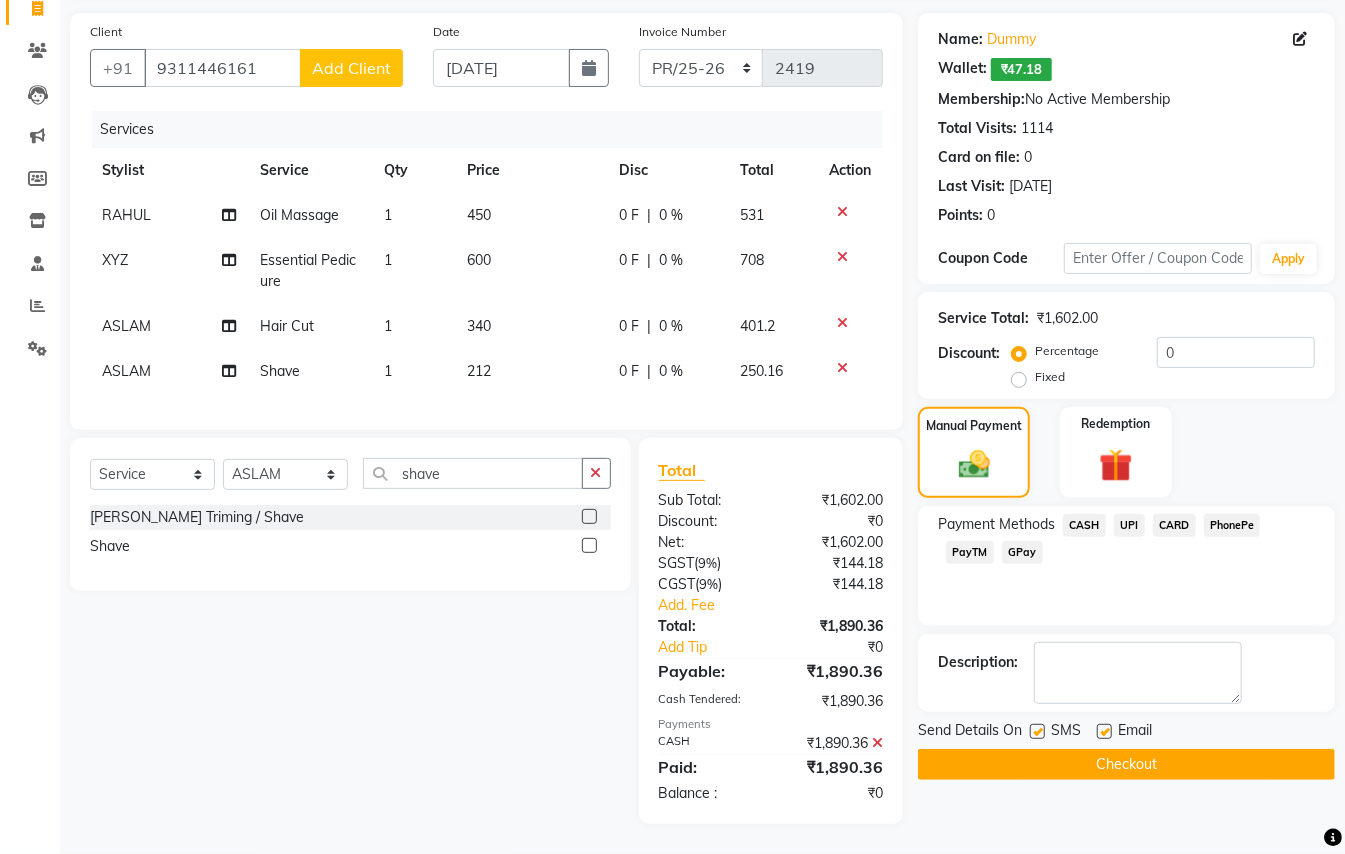 click on "Checkout" 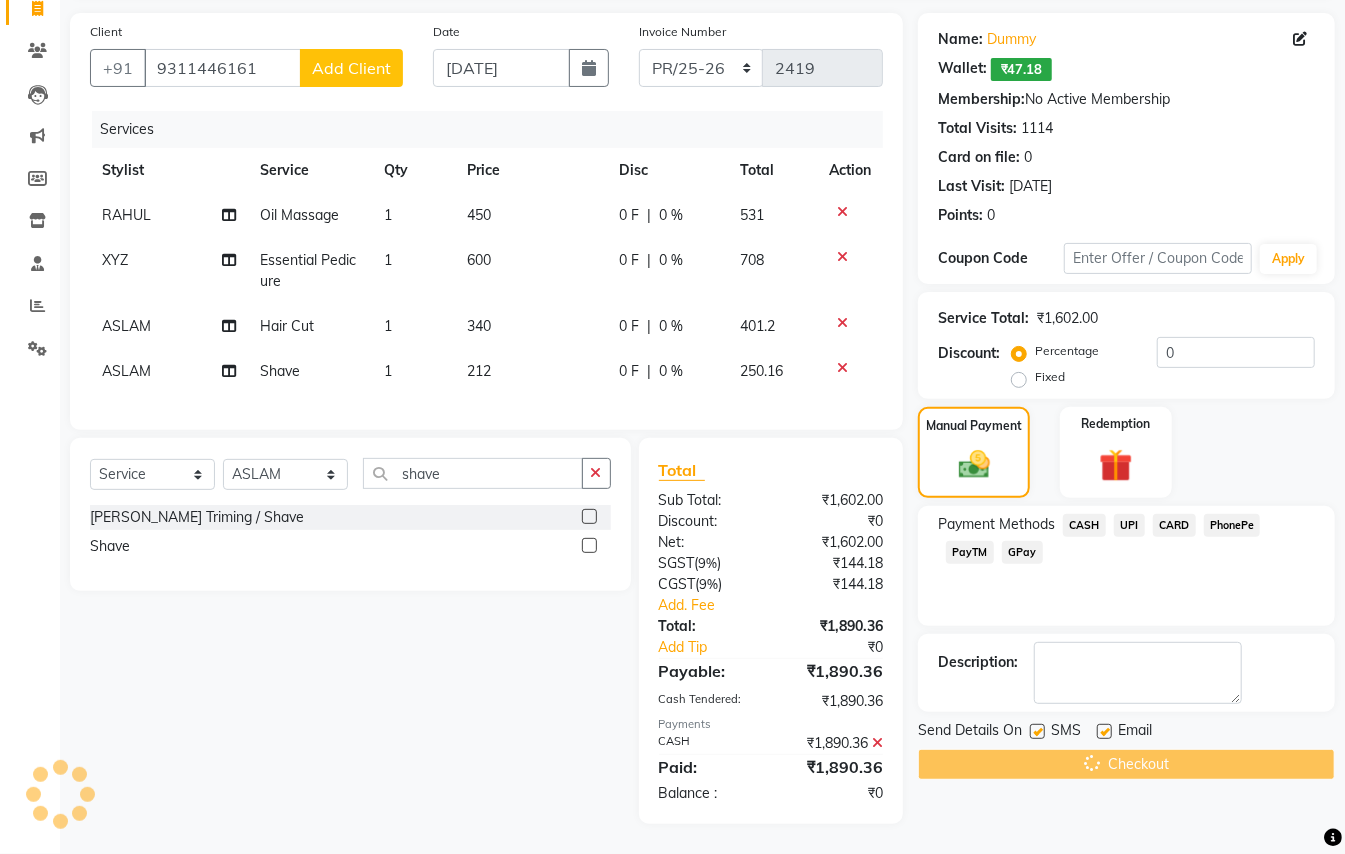 click on "Checkout" 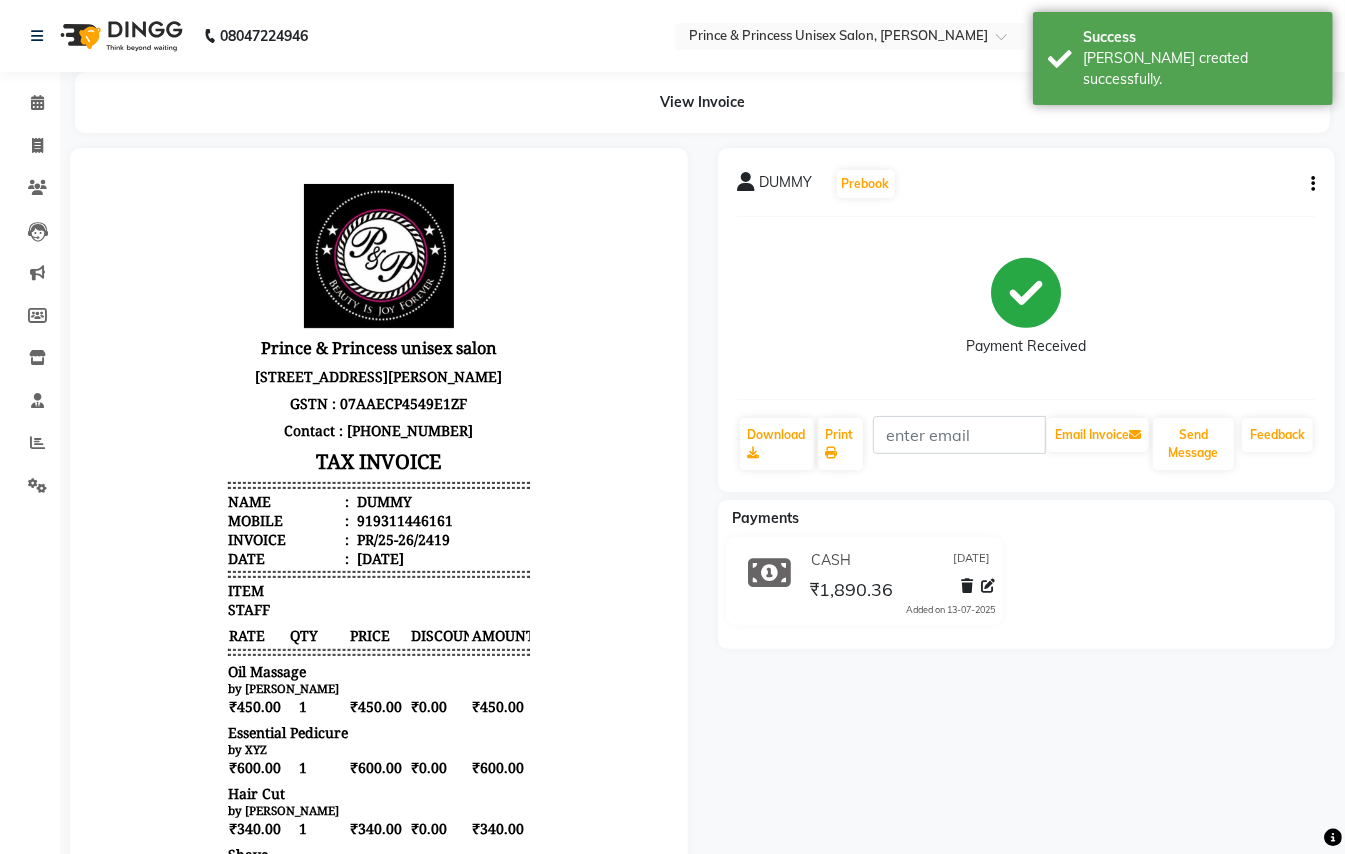 scroll, scrollTop: 0, scrollLeft: 0, axis: both 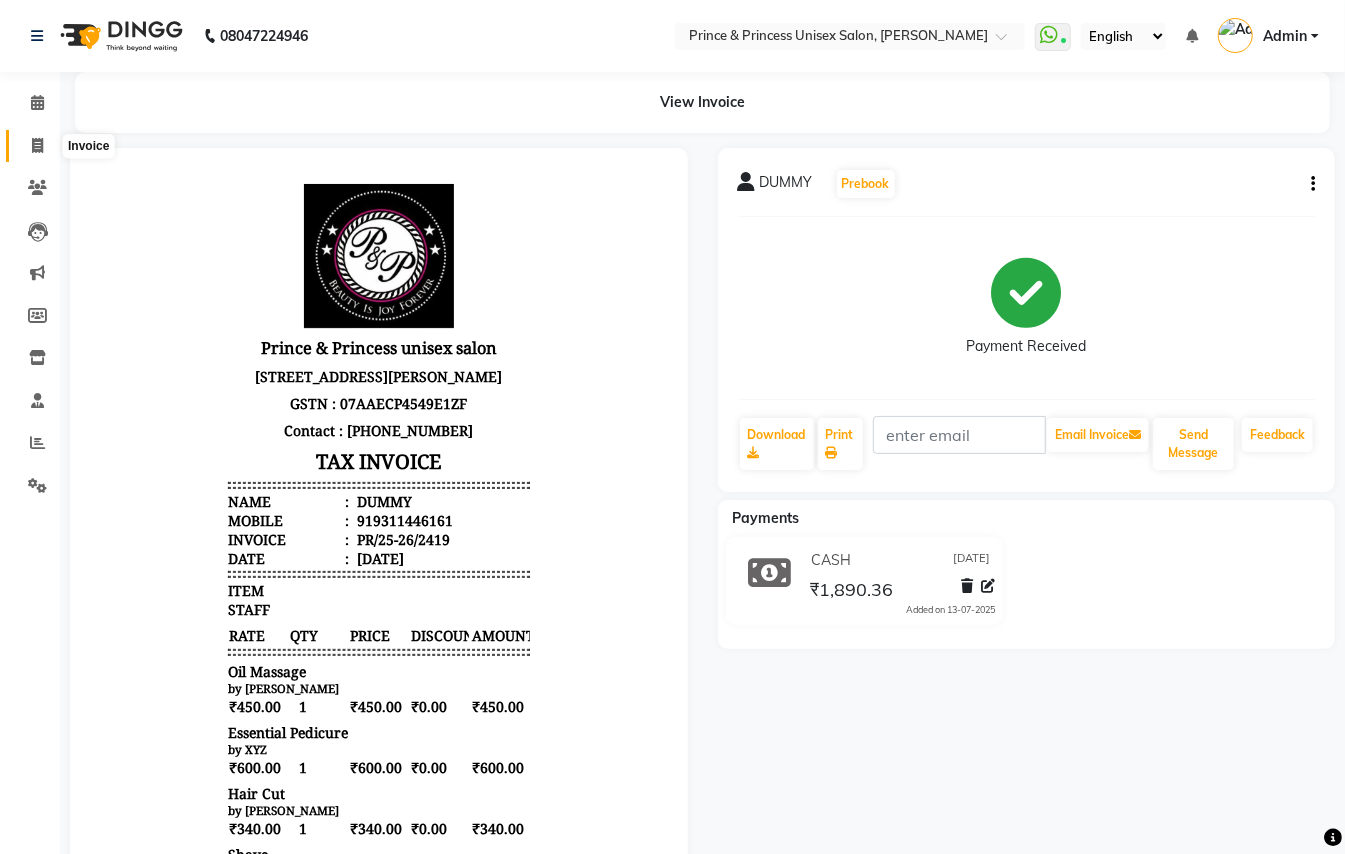 click 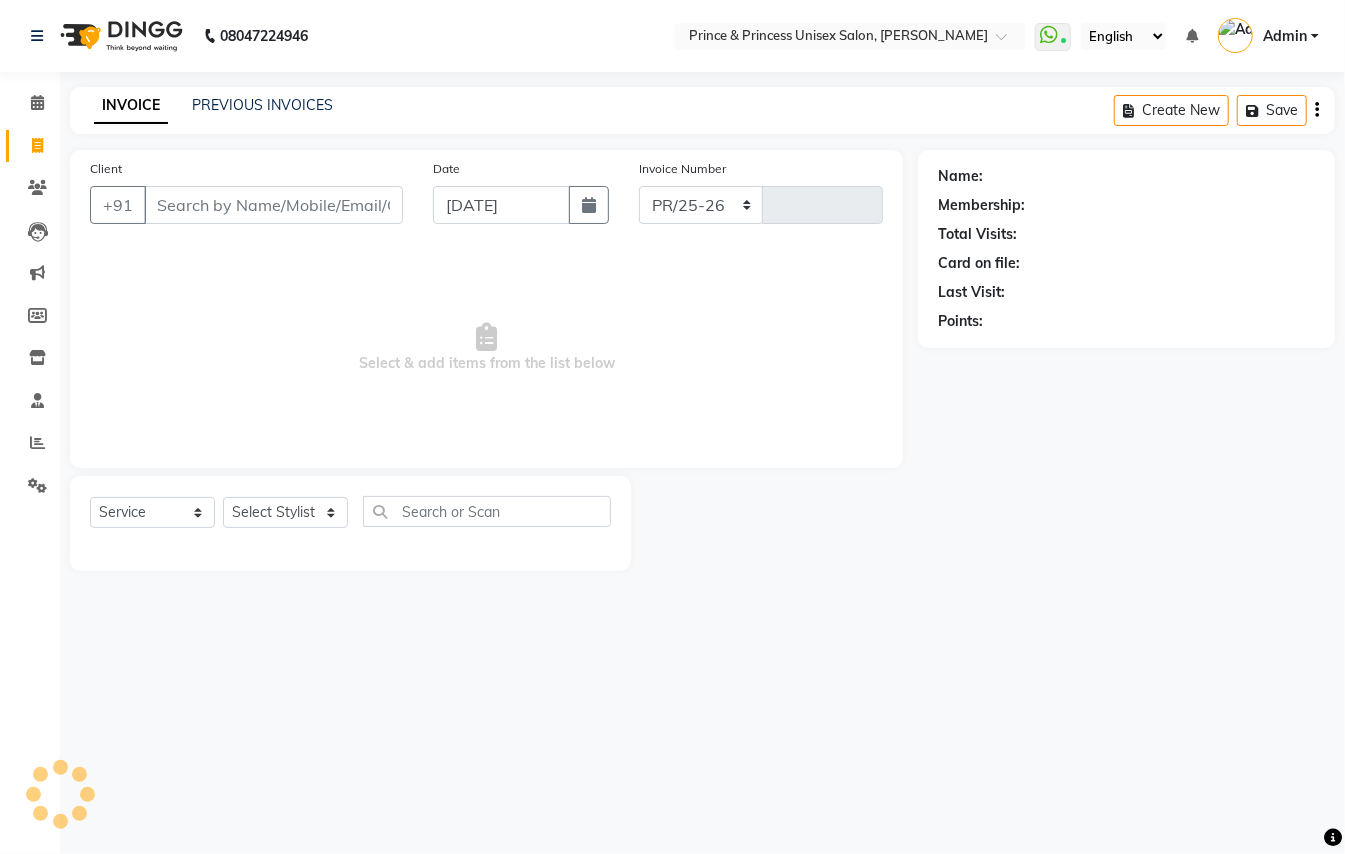 select on "3760" 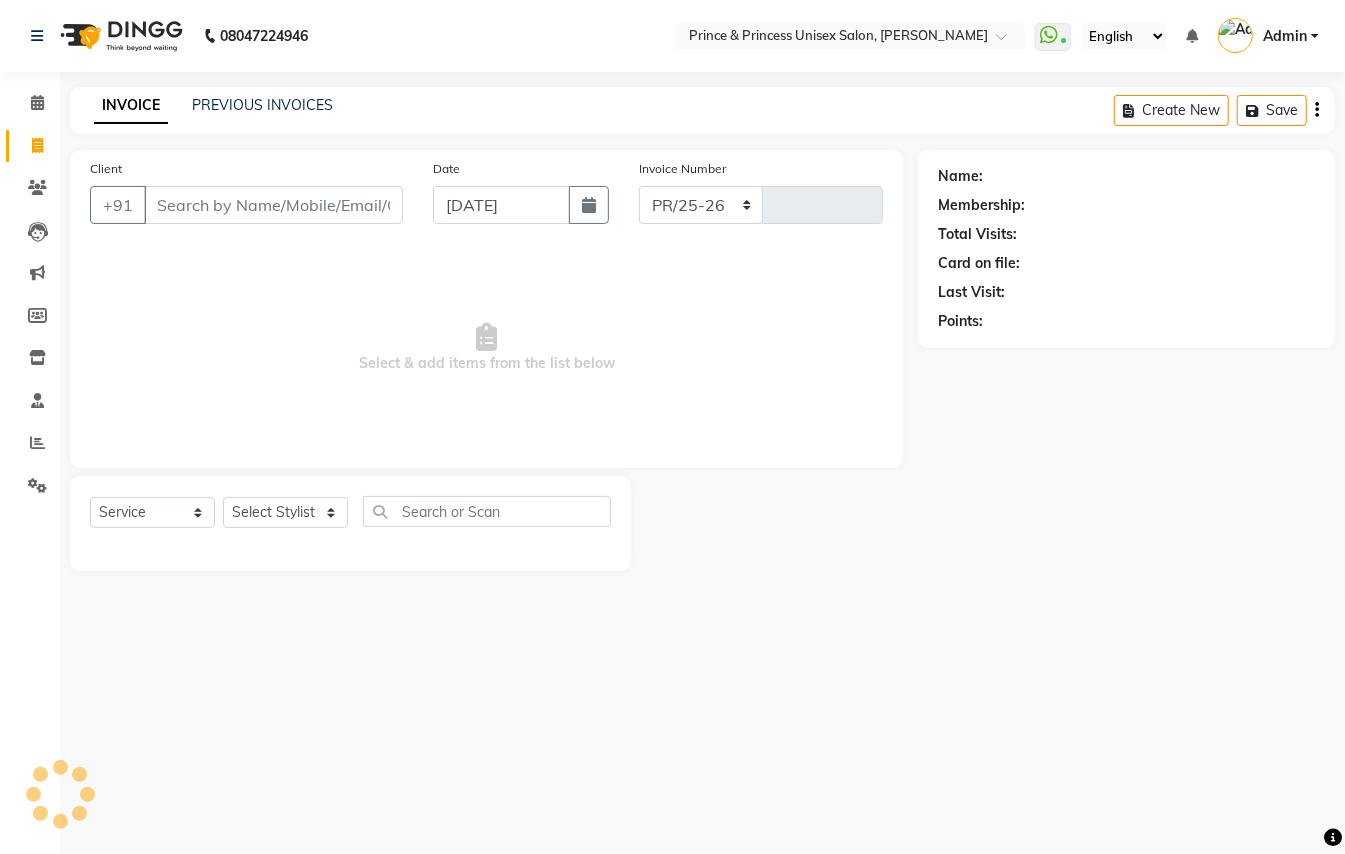 type on "2420" 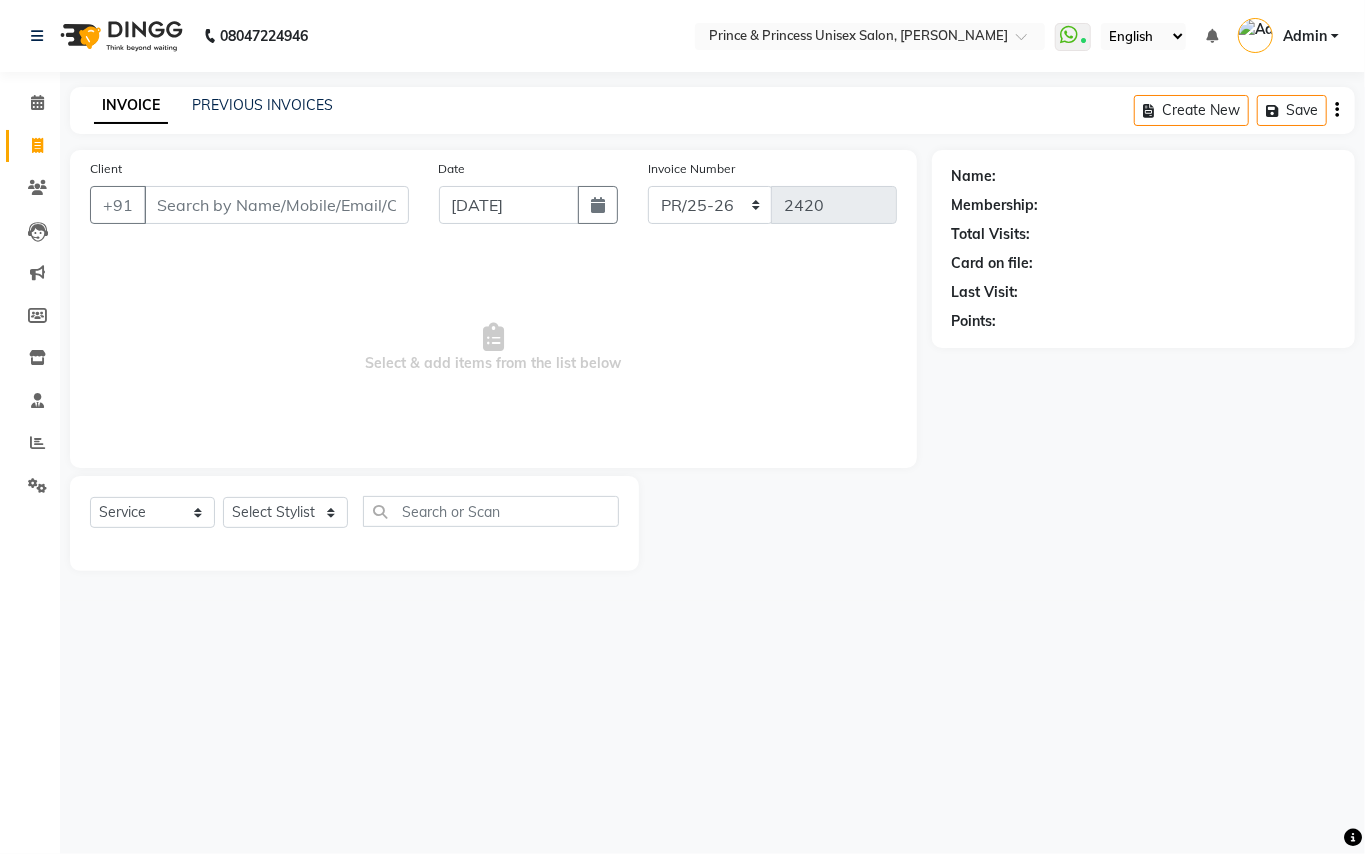 click on "Client" at bounding box center (276, 205) 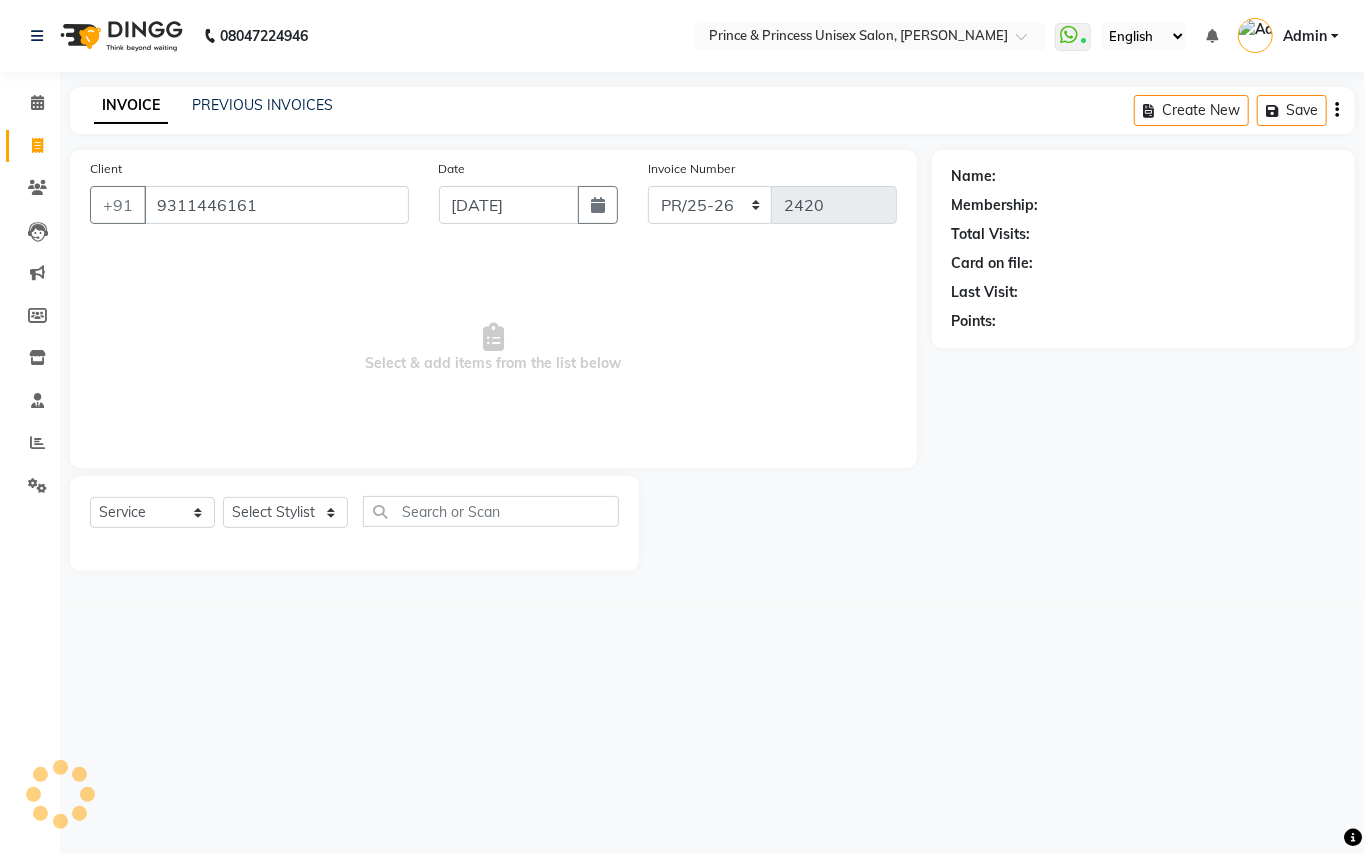 type on "9311446161" 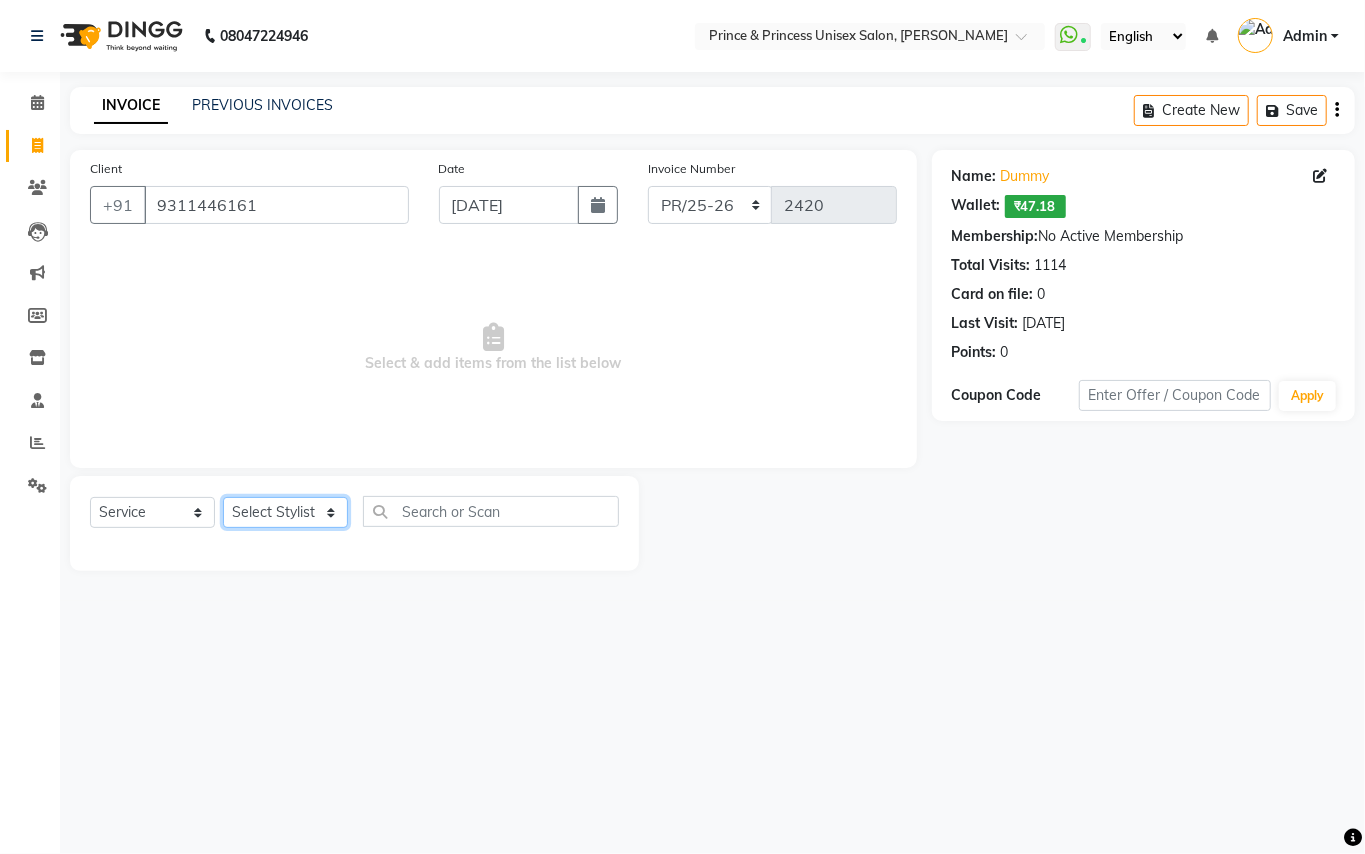click on "Select Stylist ABHISHEK AJEET AJEET NEW ARUN ASLAM CHANDAN GUDDU MANI MEENAKSHI MONU PINKI RAHUL SANDEEP SONIYA TABASSUM XYZ" 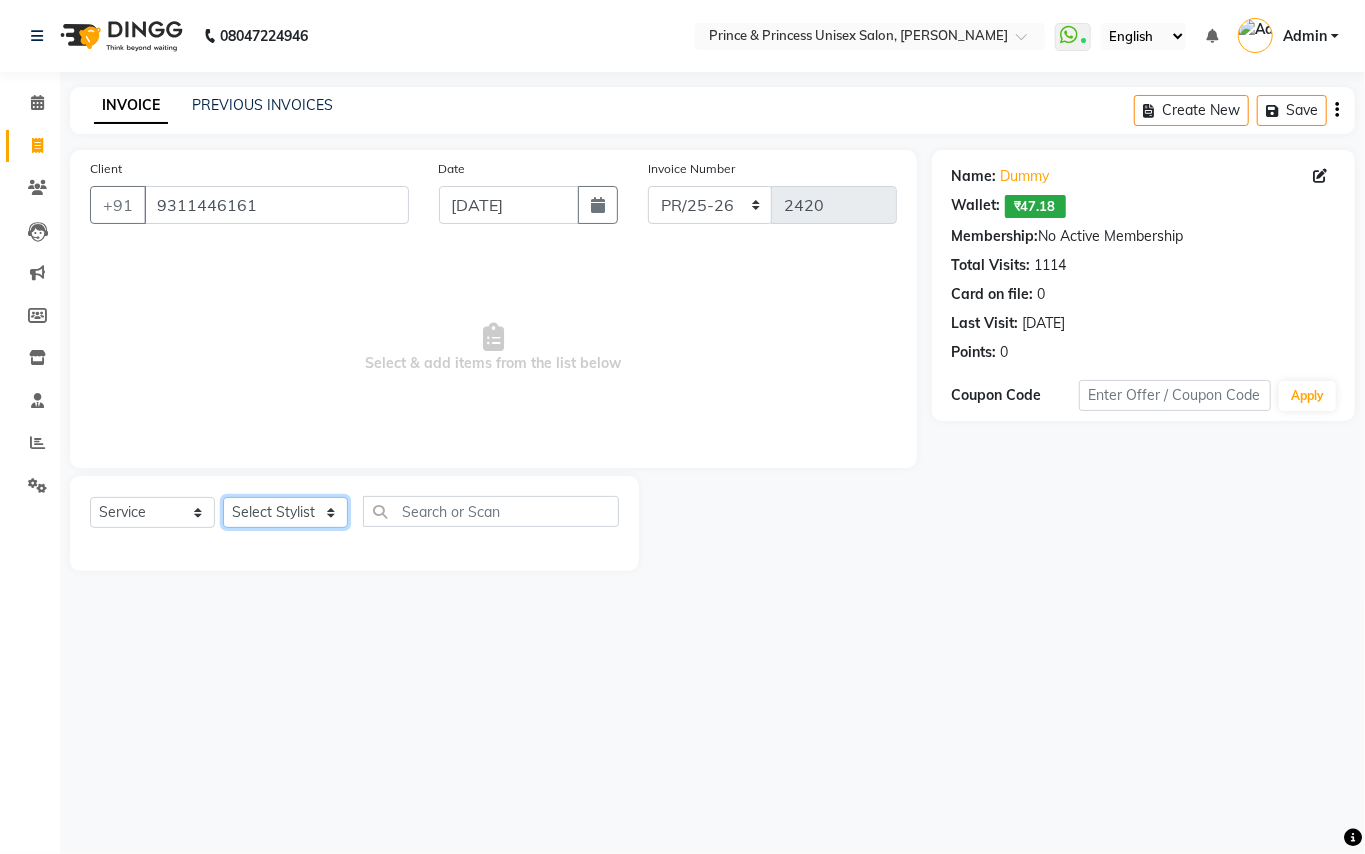 select on "37313" 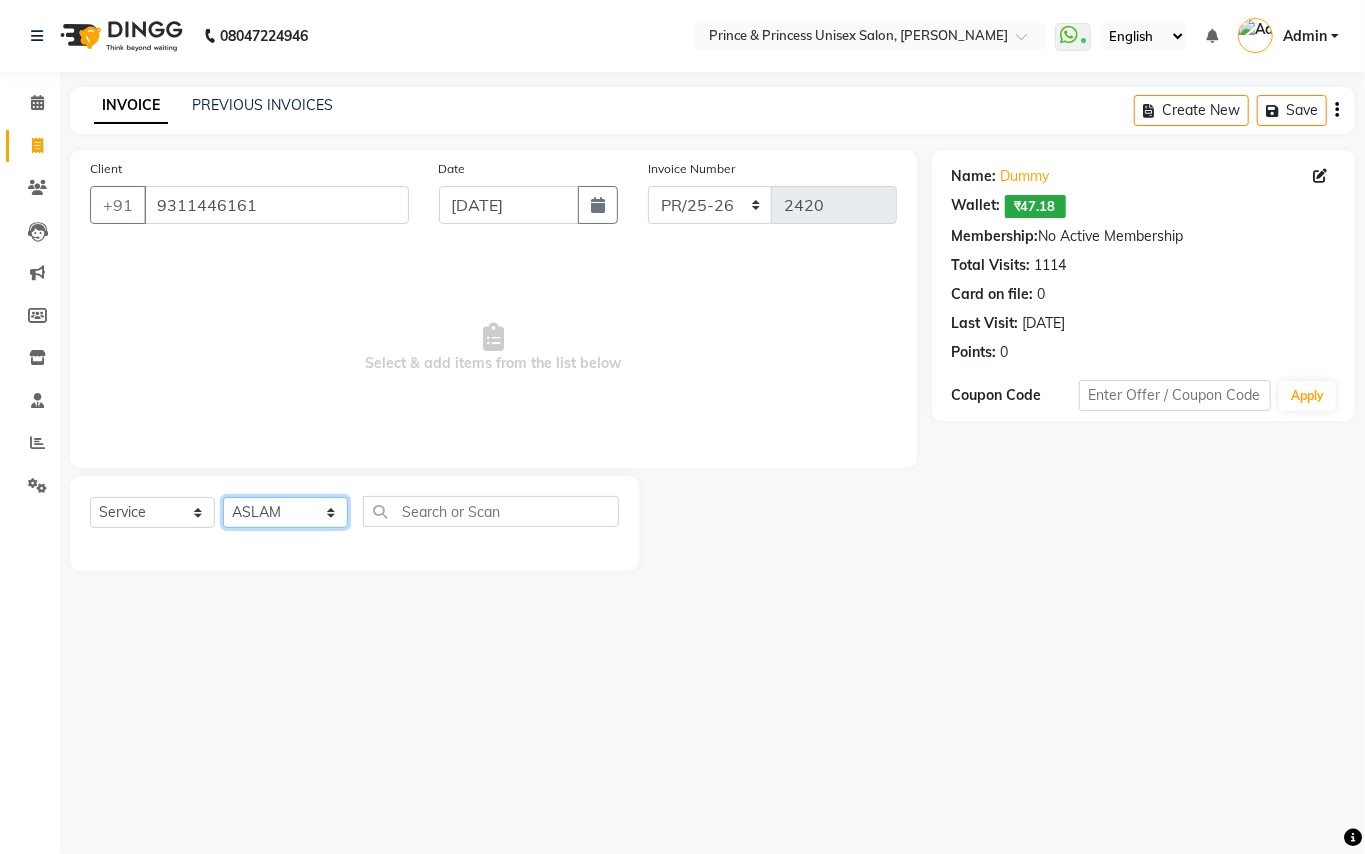 drag, startPoint x: 277, startPoint y: 520, endPoint x: 482, endPoint y: 505, distance: 205.54805 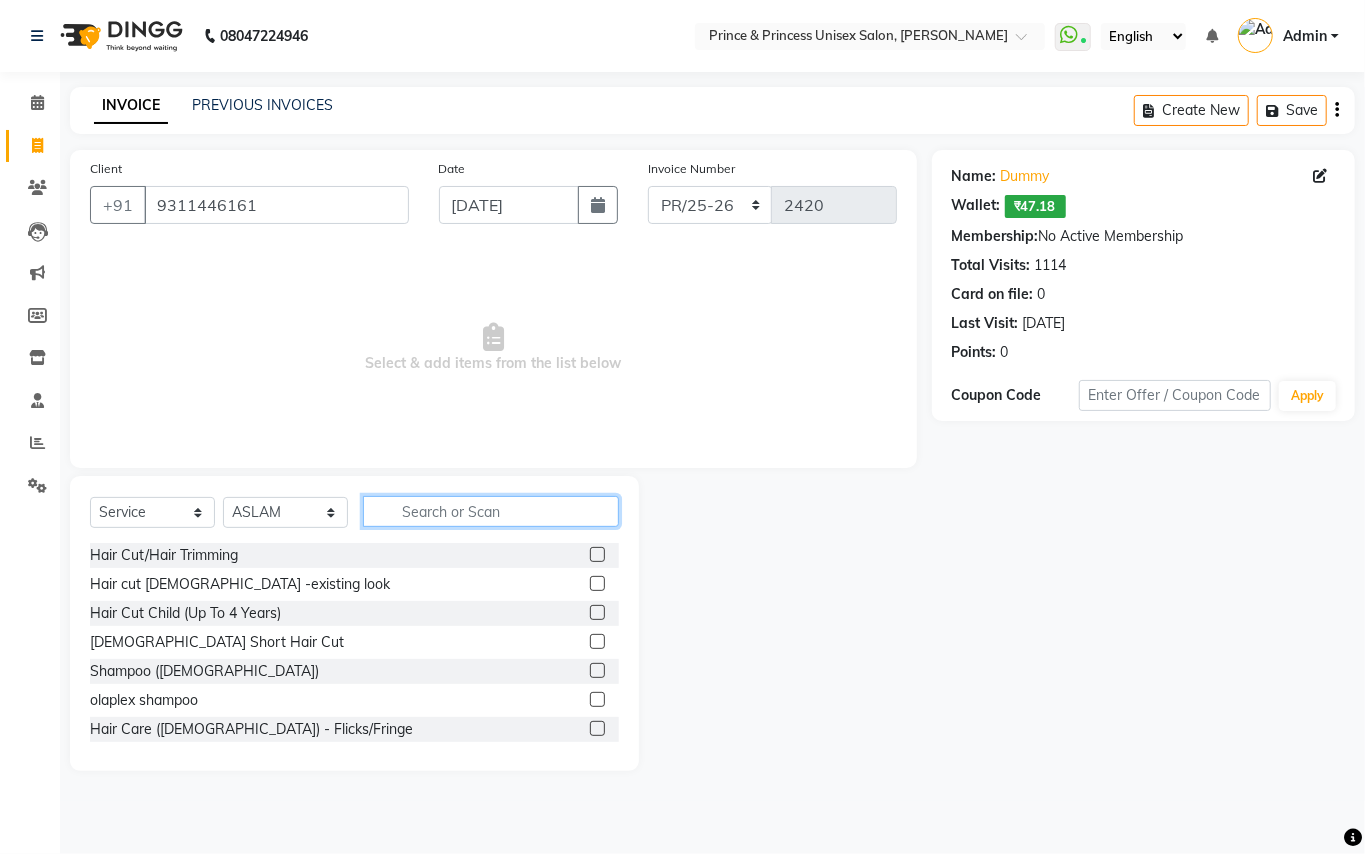 drag, startPoint x: 482, startPoint y: 505, endPoint x: 473, endPoint y: 513, distance: 12.0415945 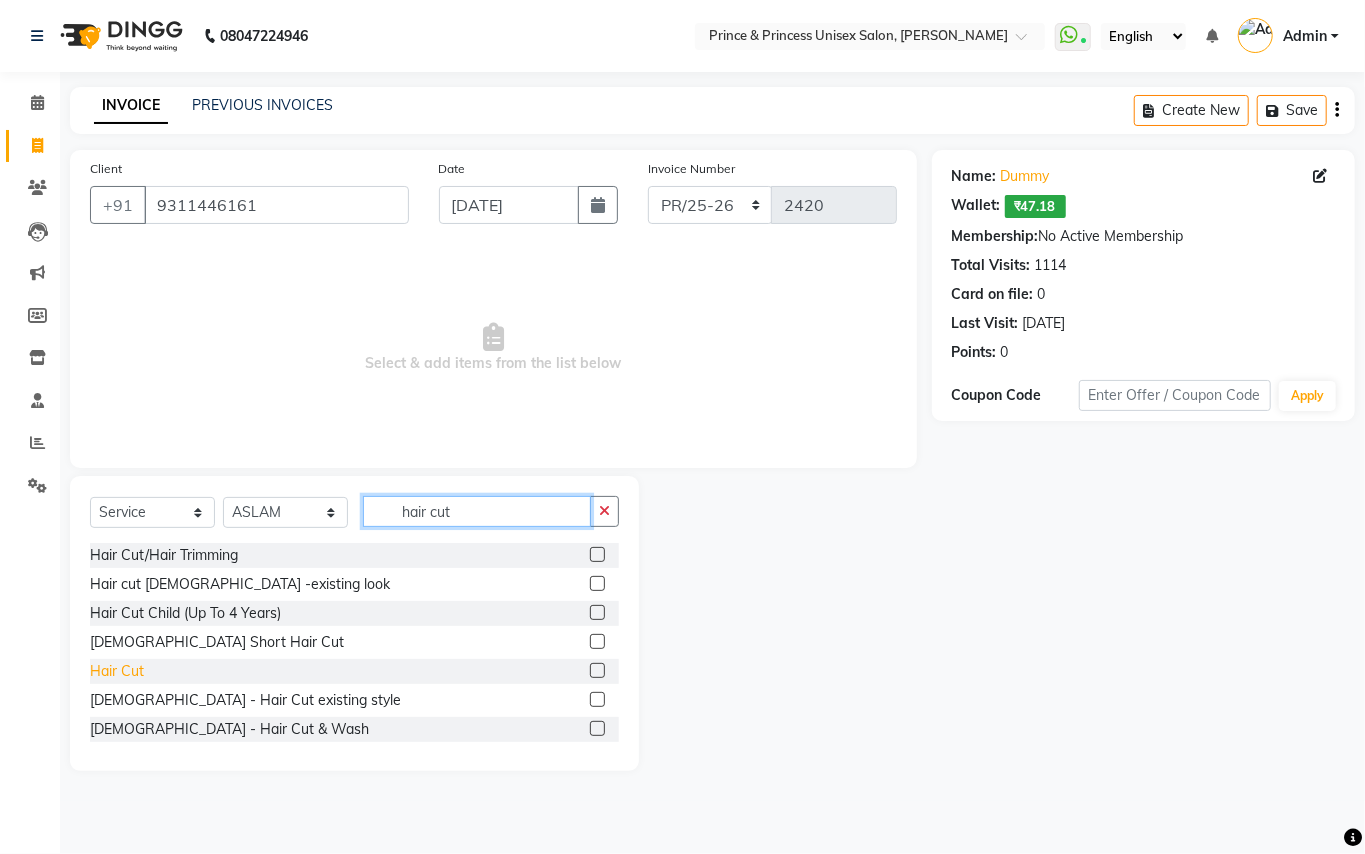 type on "hair cut" 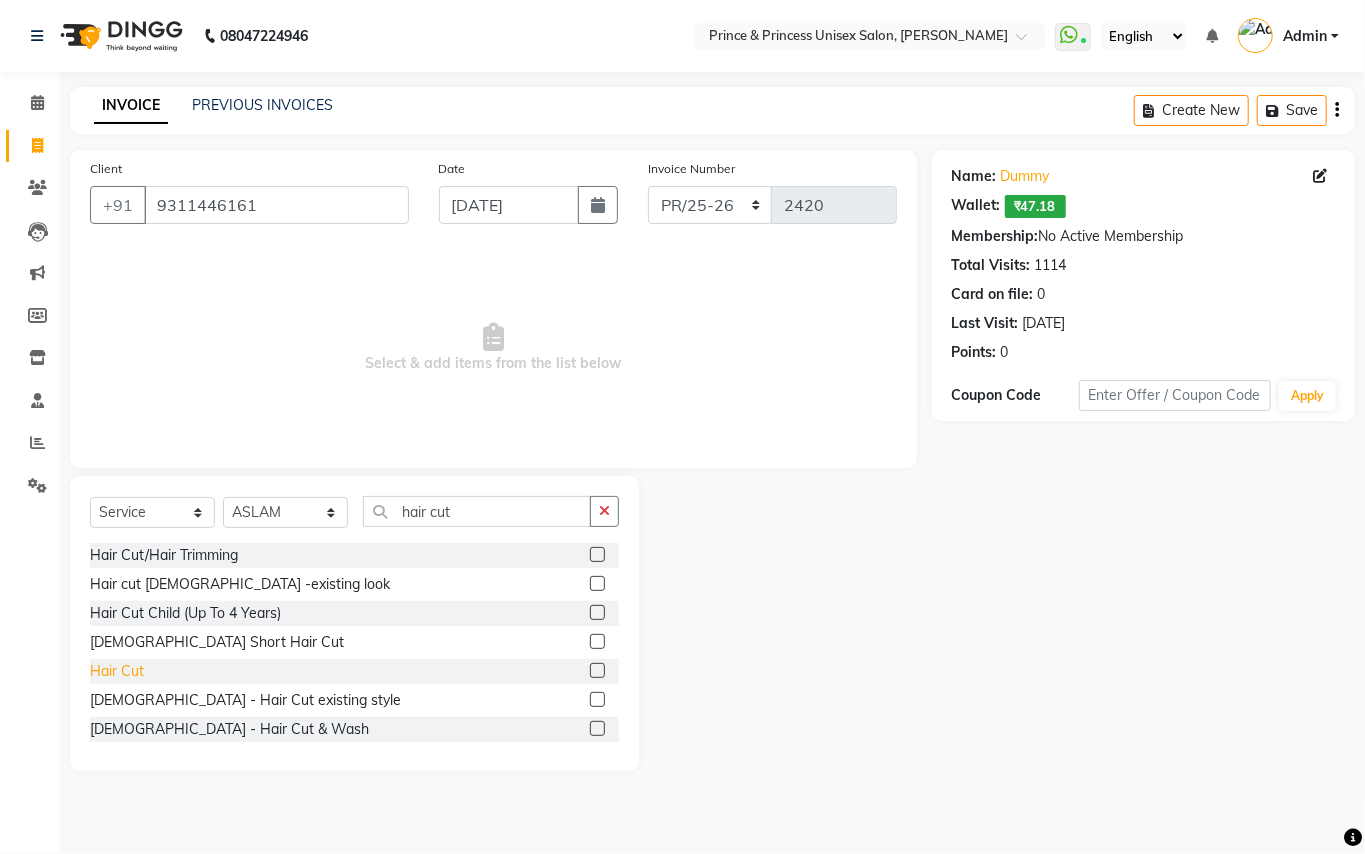 click on "Hair Cut" 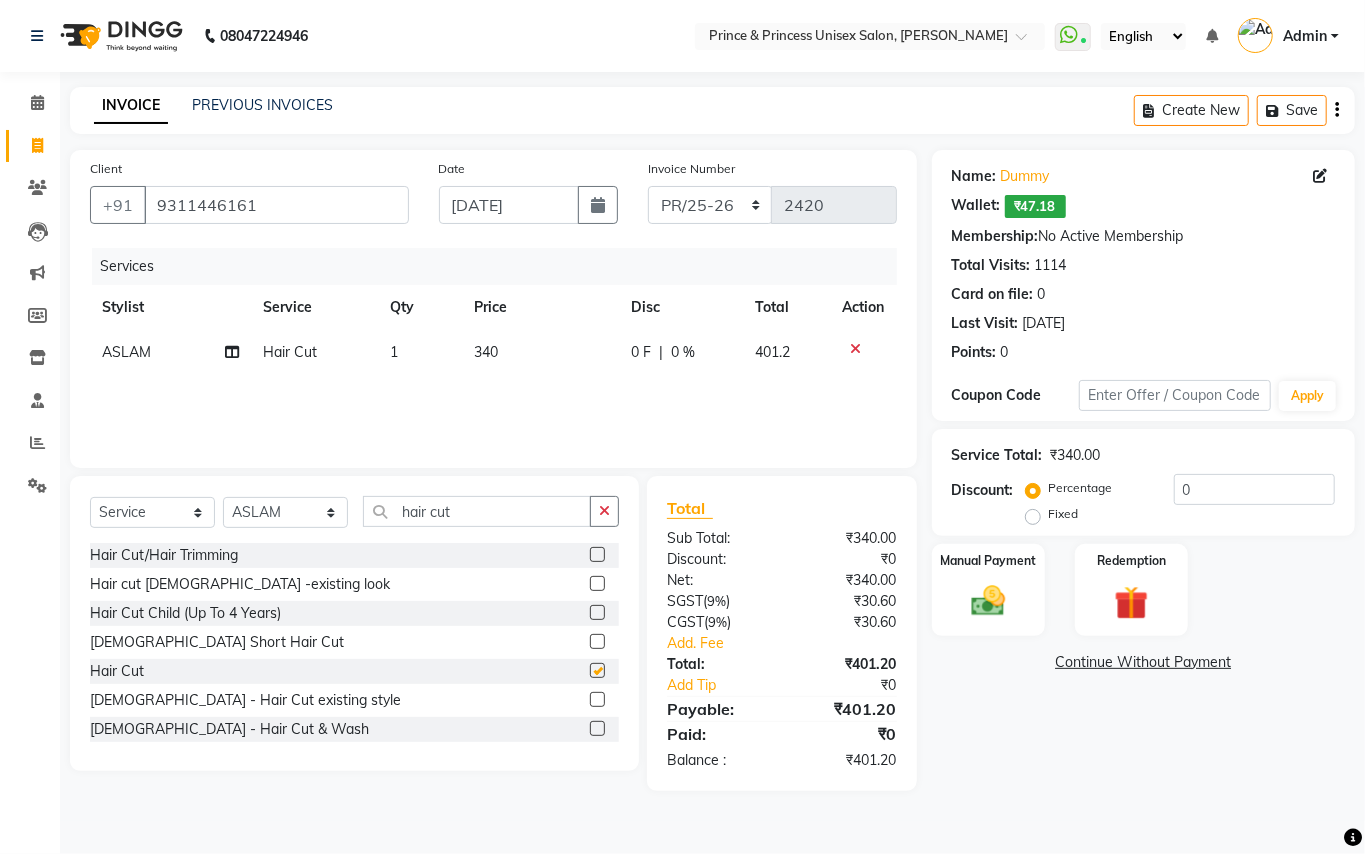 checkbox on "false" 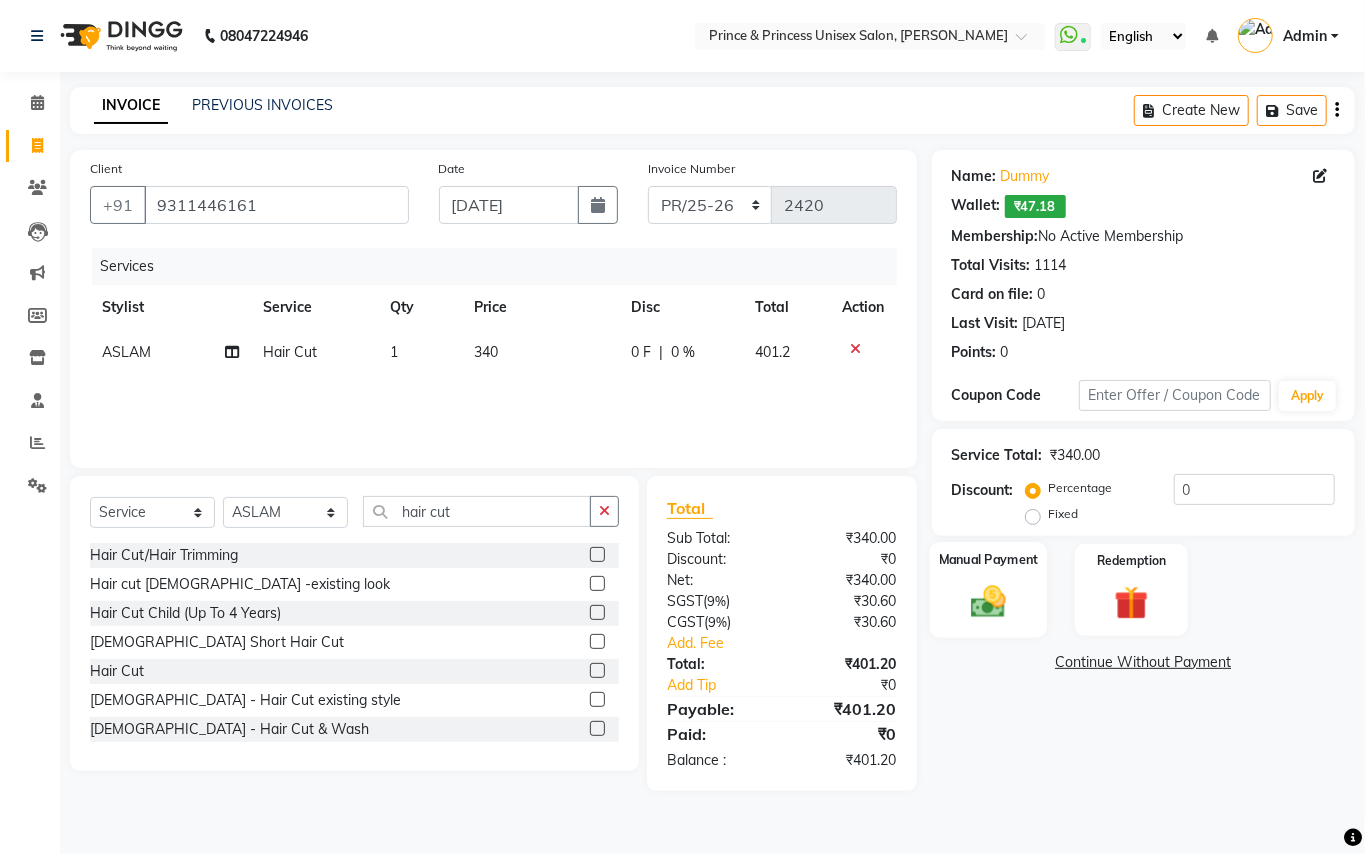 click 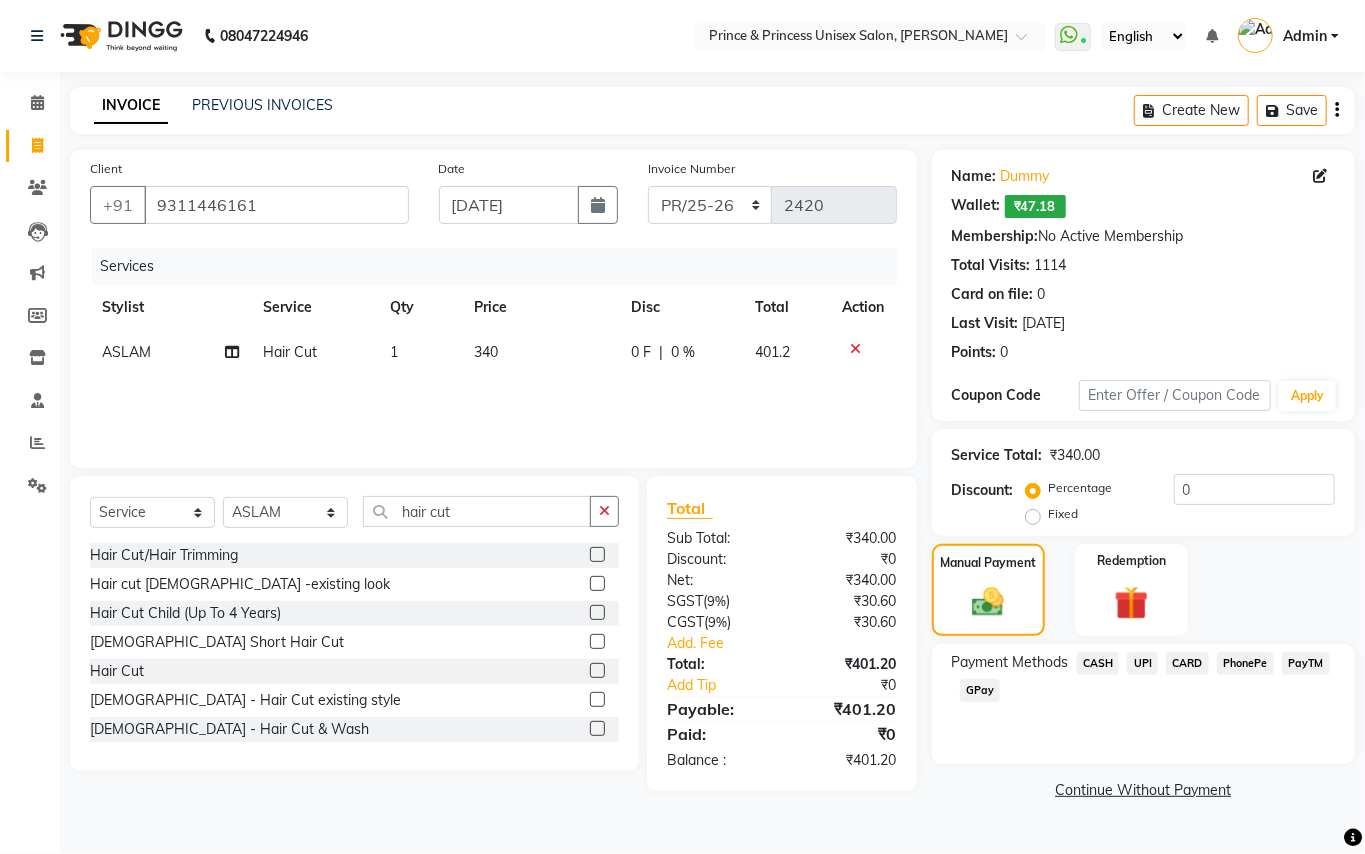 click on "PayTM" 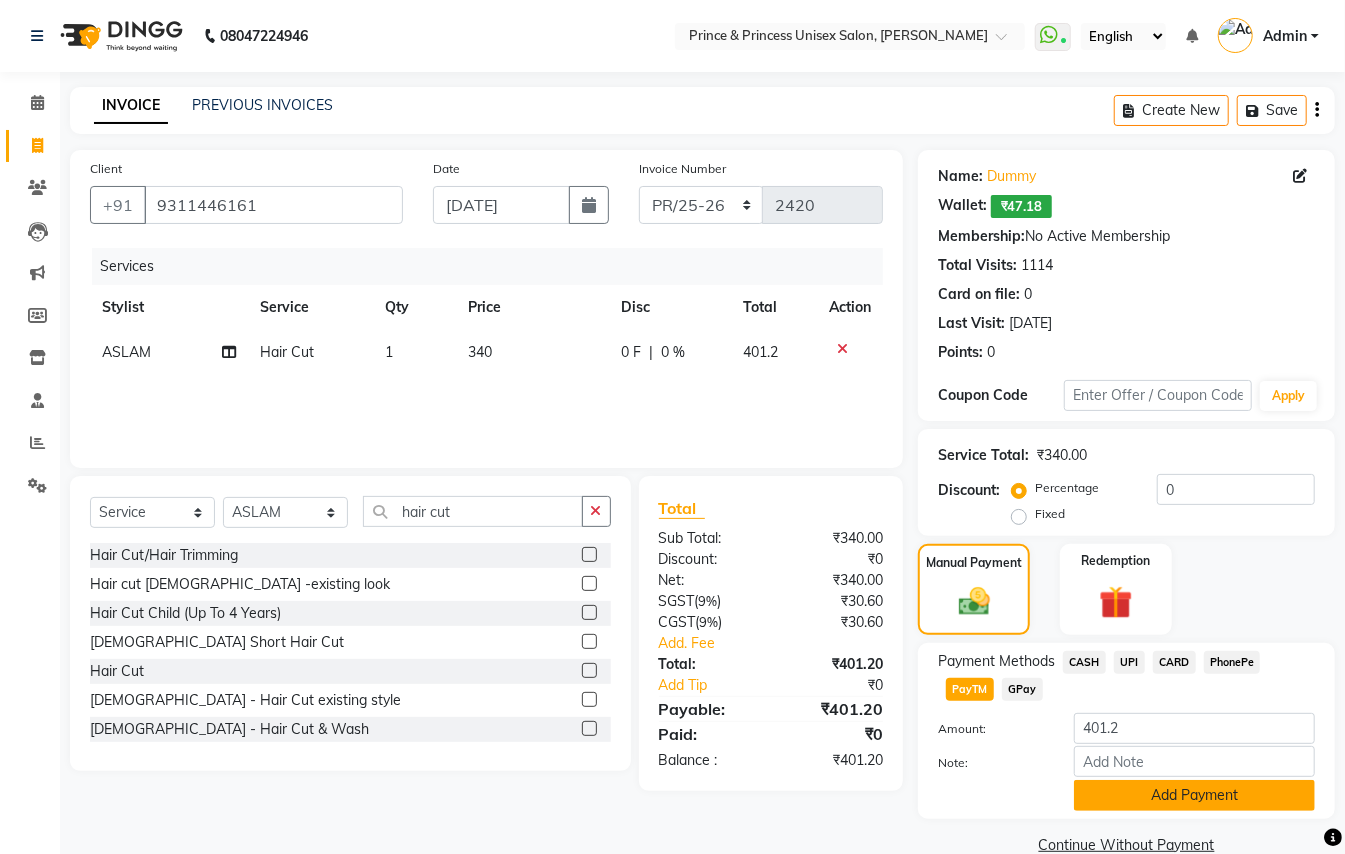 click on "Add Payment" 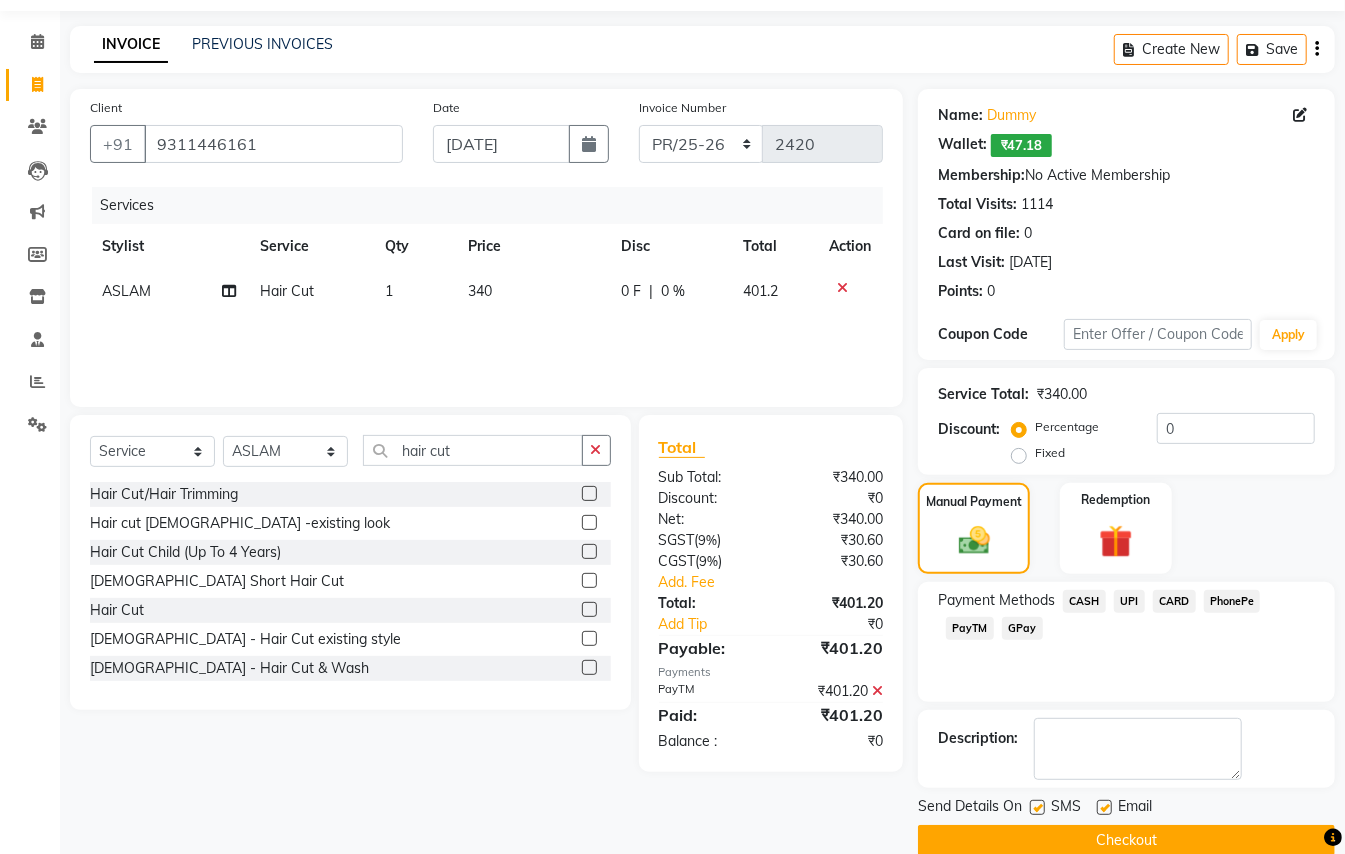 scroll, scrollTop: 94, scrollLeft: 0, axis: vertical 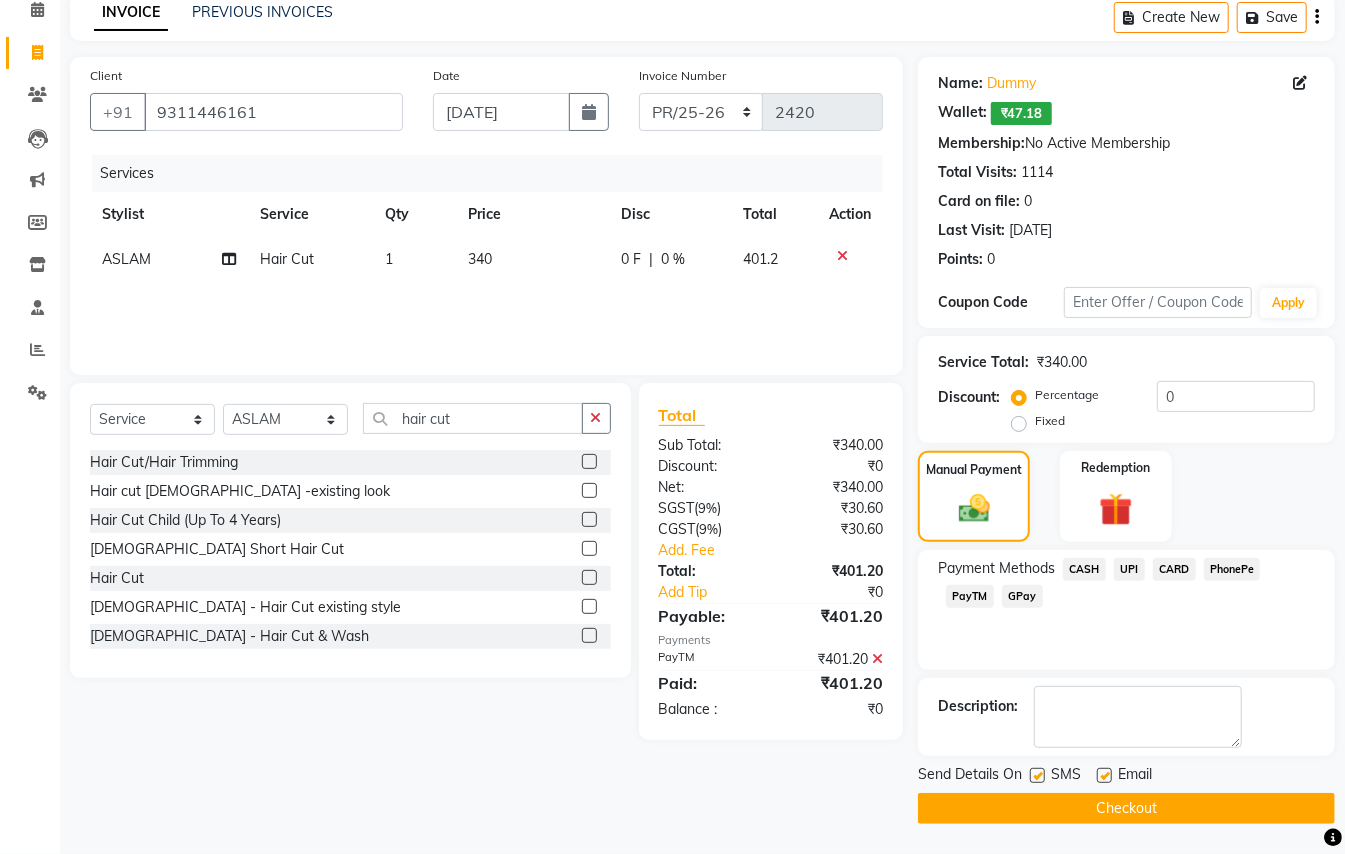 click on "Checkout" 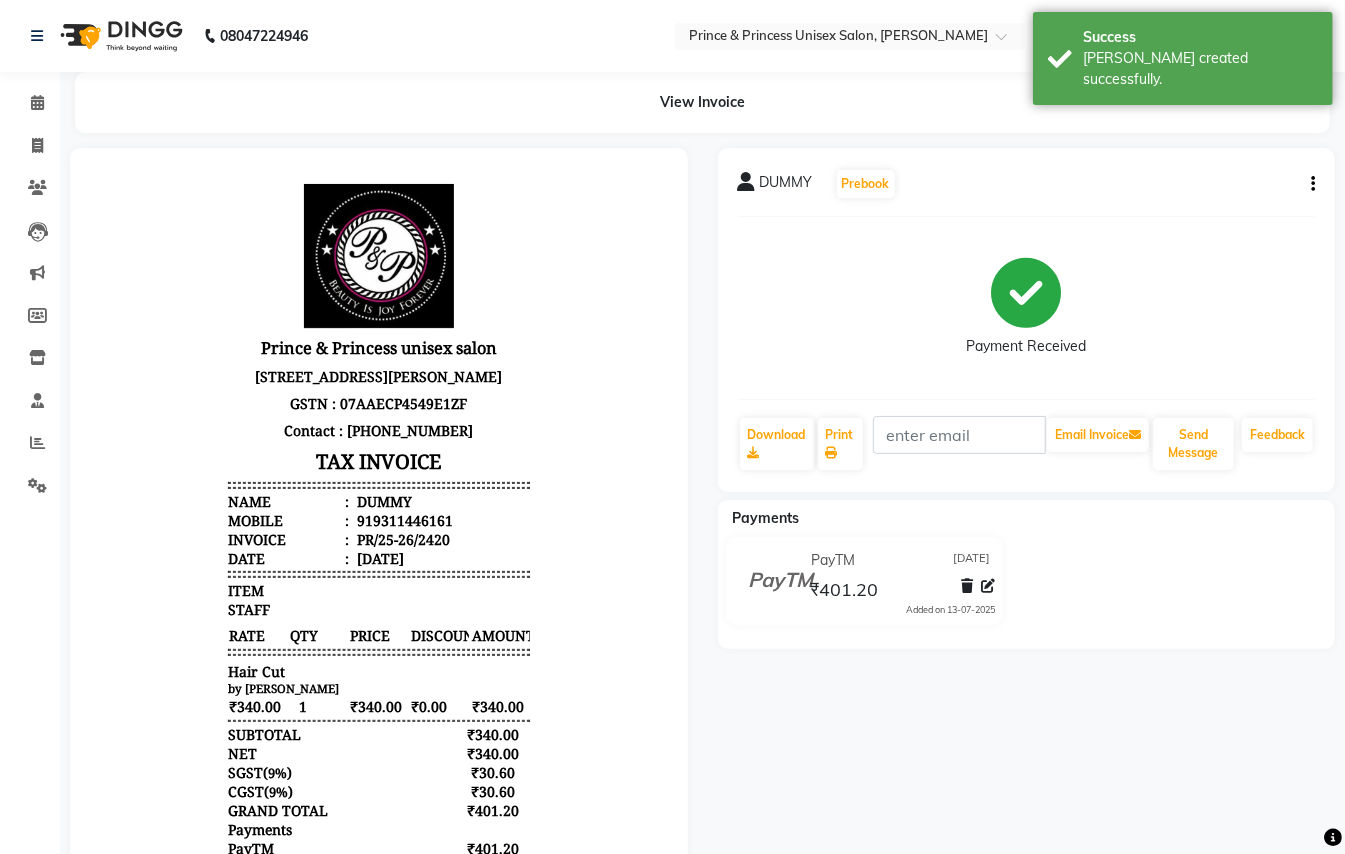 scroll, scrollTop: 0, scrollLeft: 0, axis: both 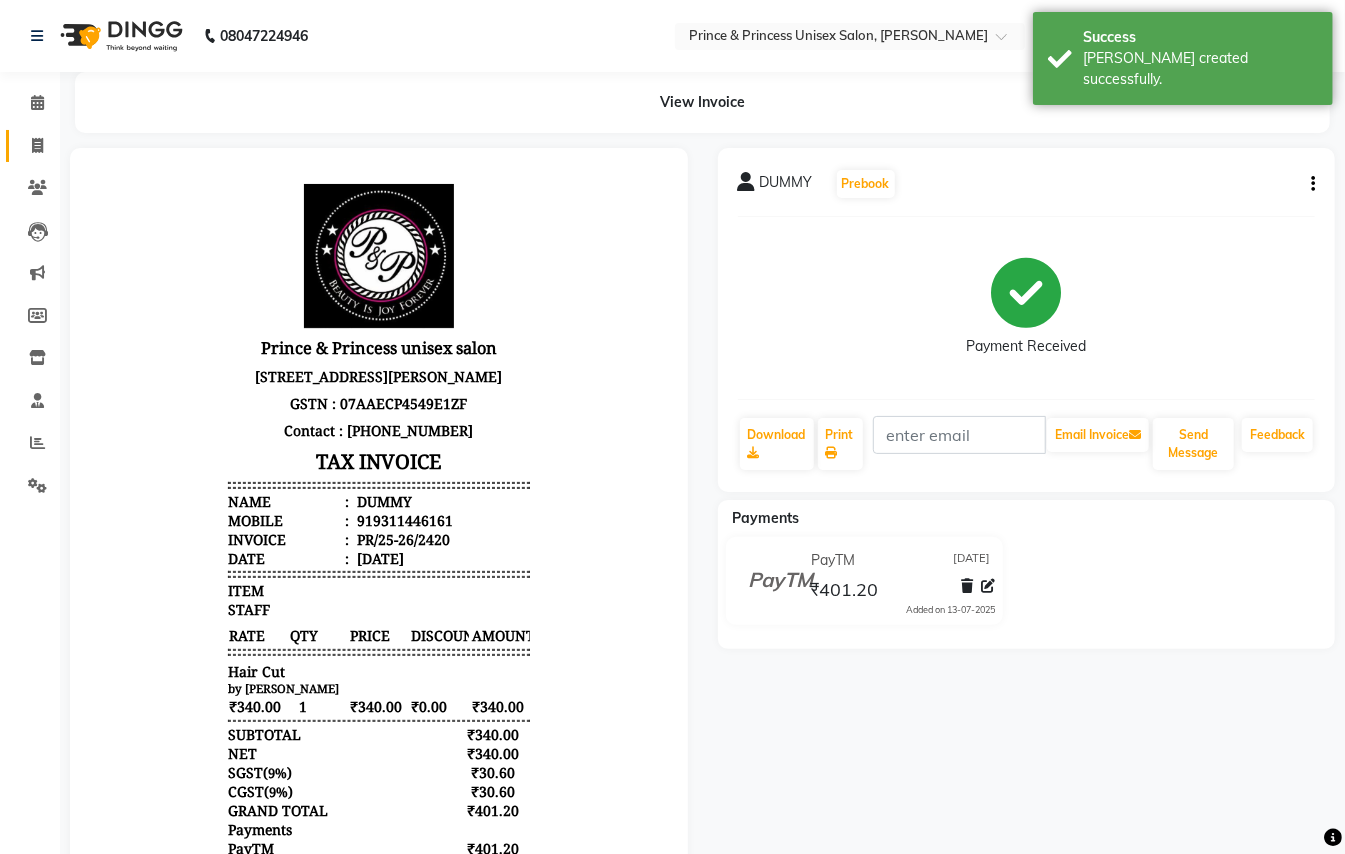 click 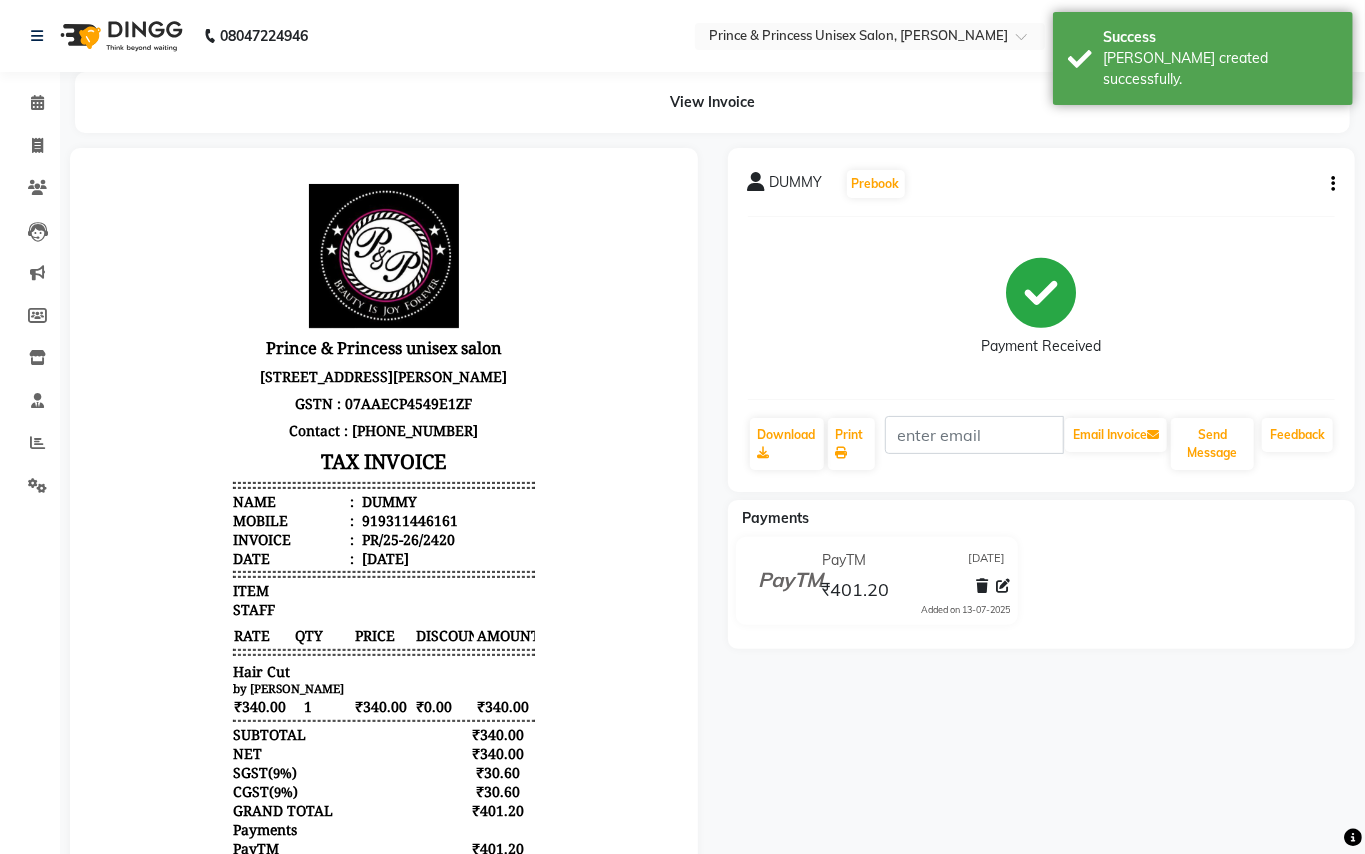select on "service" 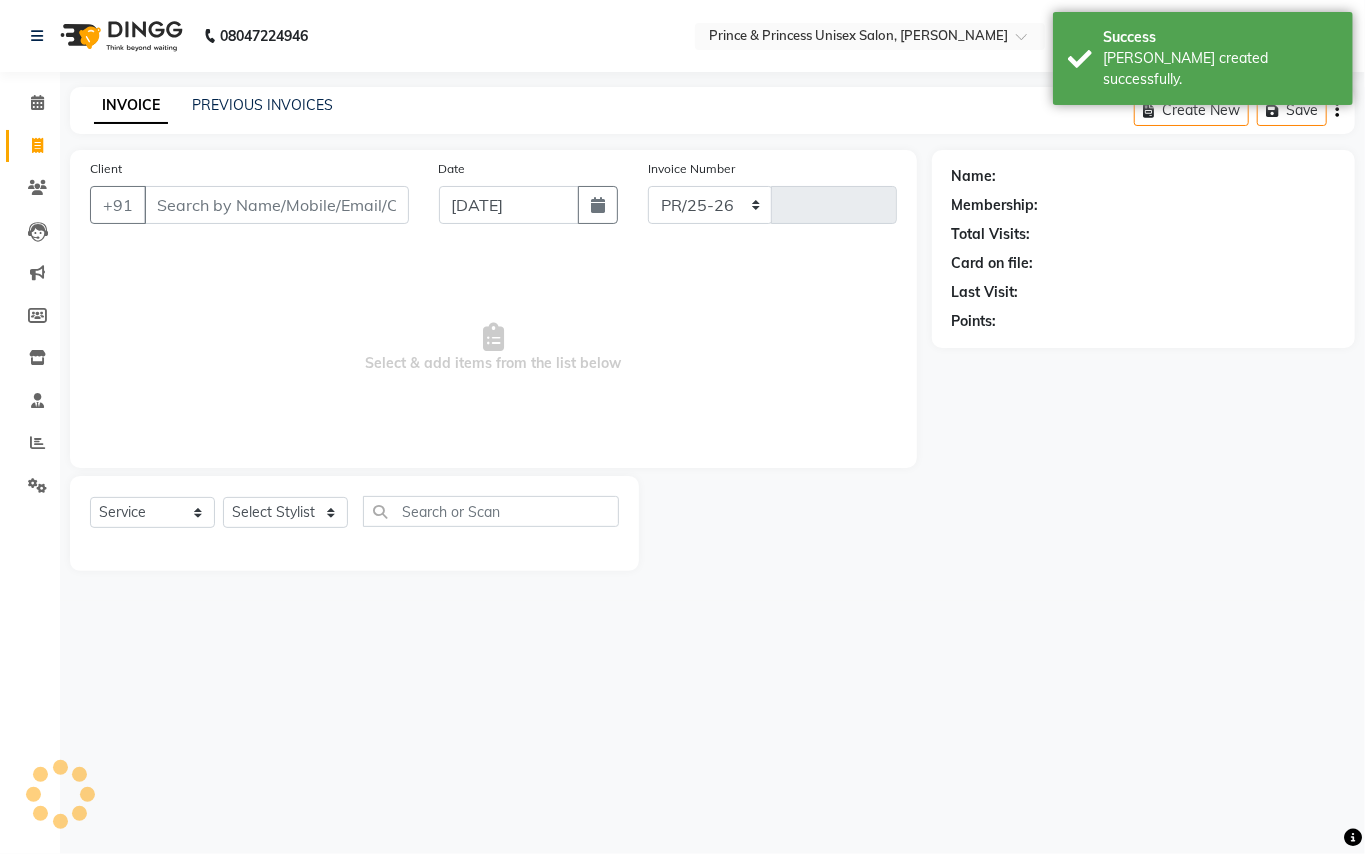 select on "3760" 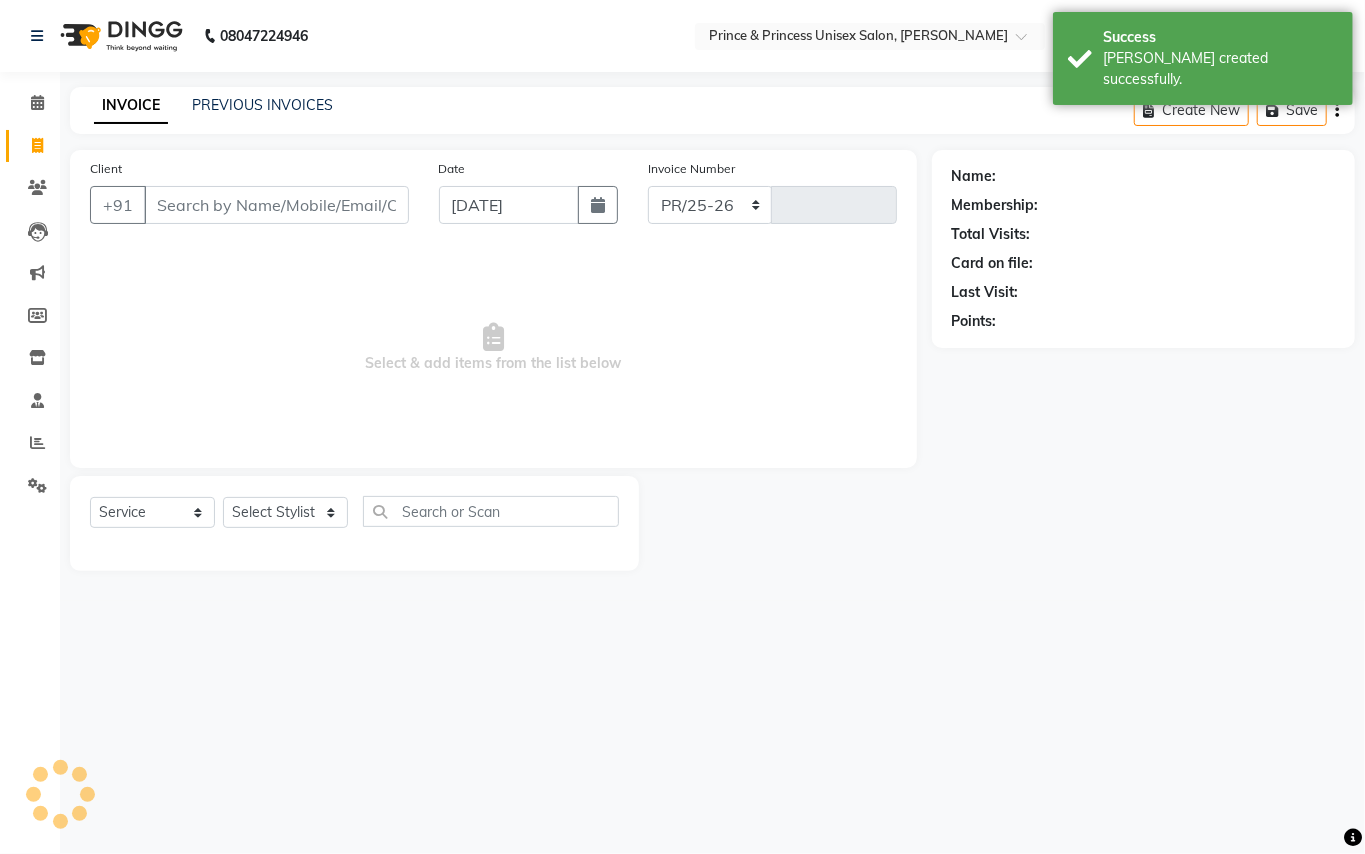 type on "2421" 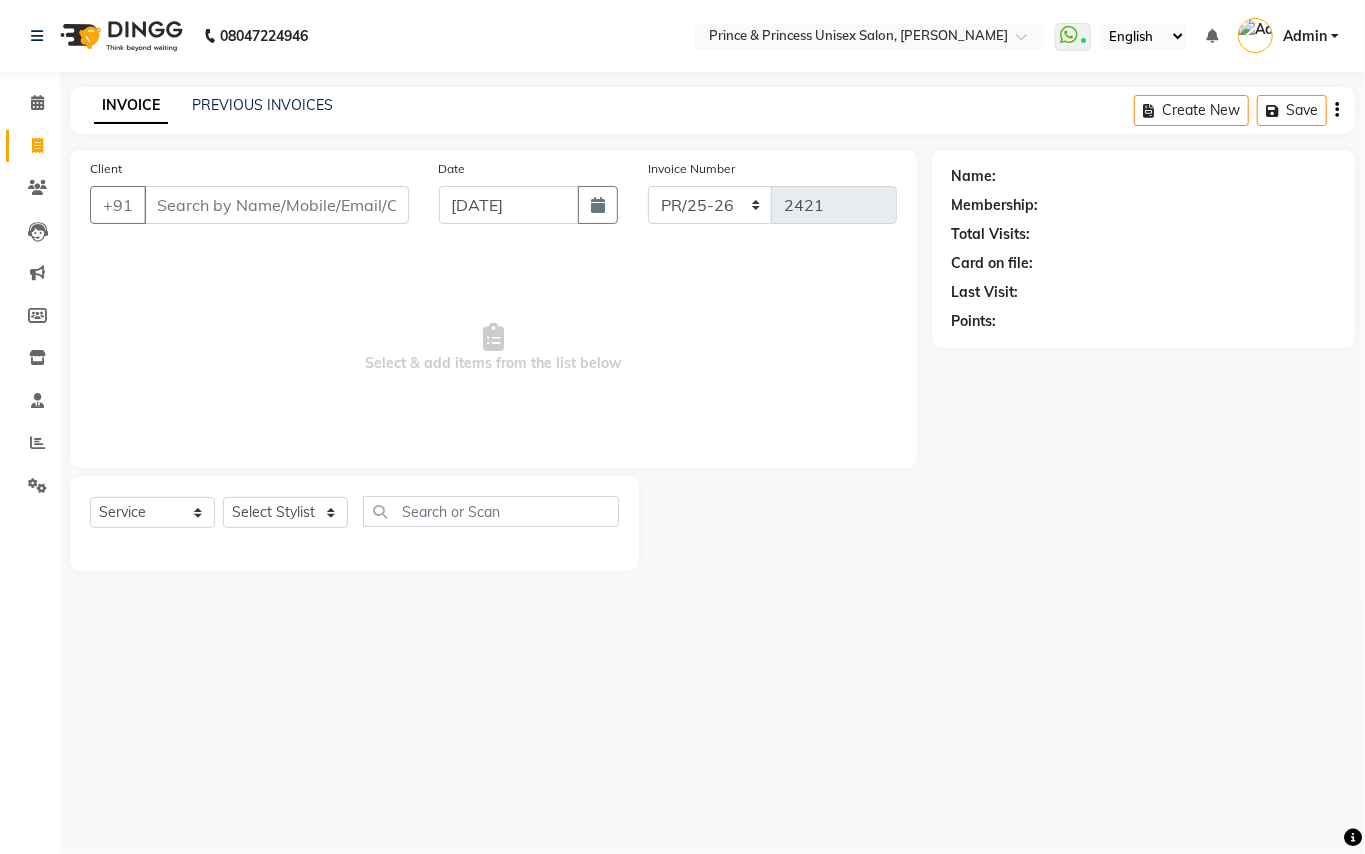click on "Client" at bounding box center (276, 205) 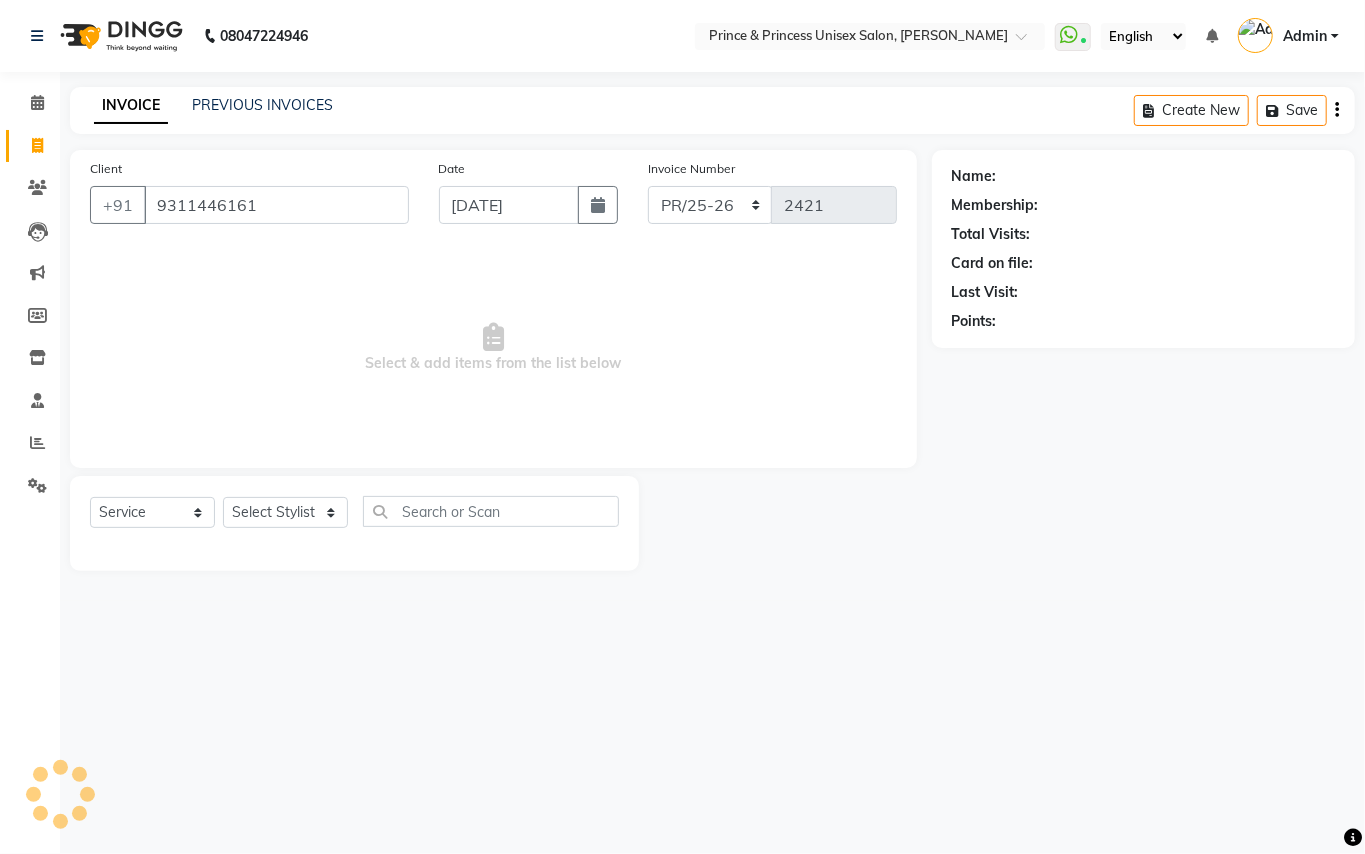 type on "9311446161" 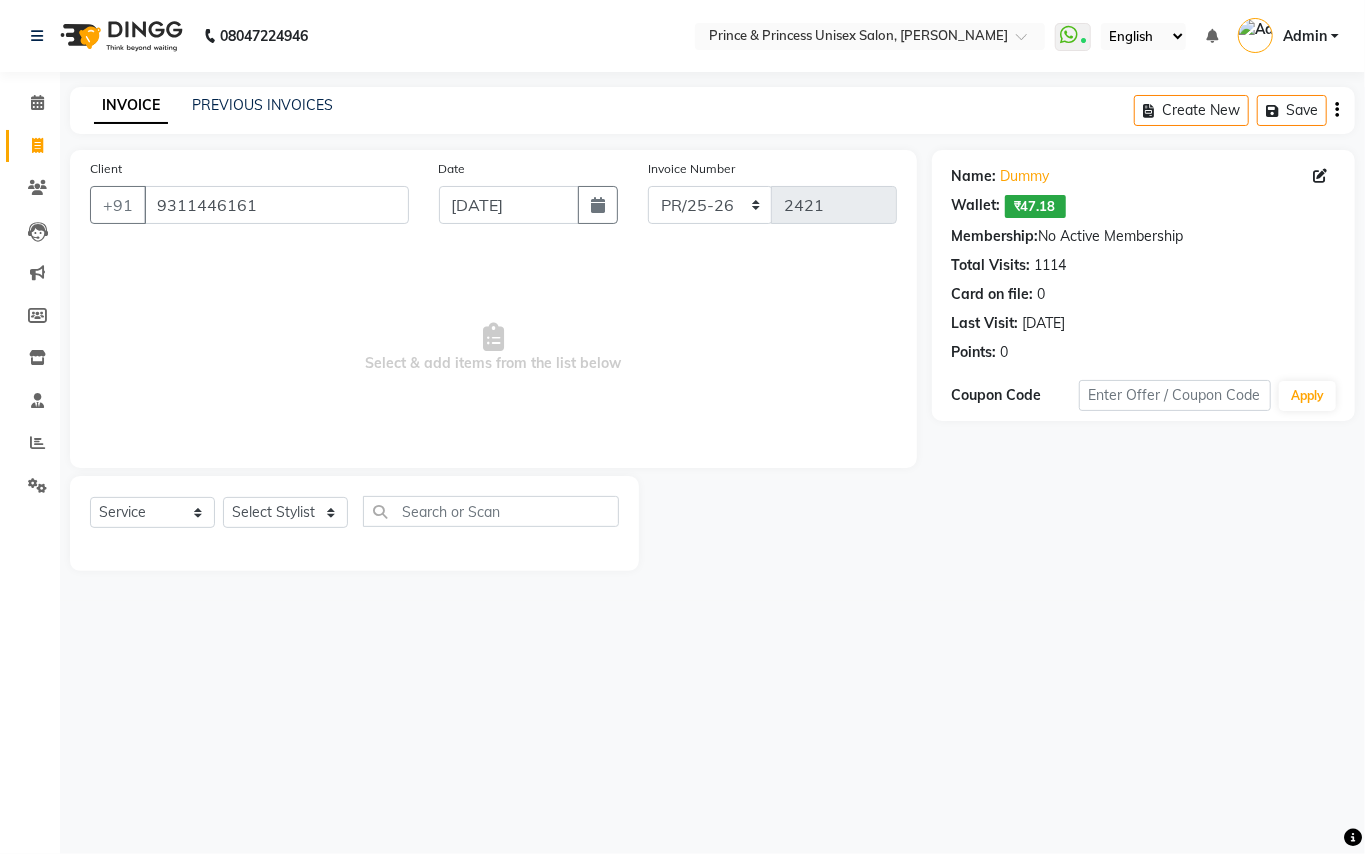 click on "Select  Service  Product  Membership  Package Voucher Prepaid Gift Card  Select Stylist ABHISHEK AJEET AJEET NEW ARUN ASLAM CHANDAN GUDDU MANI MEENAKSHI MONU PINKI RAHUL SANDEEP SONIYA TABASSUM XYZ" 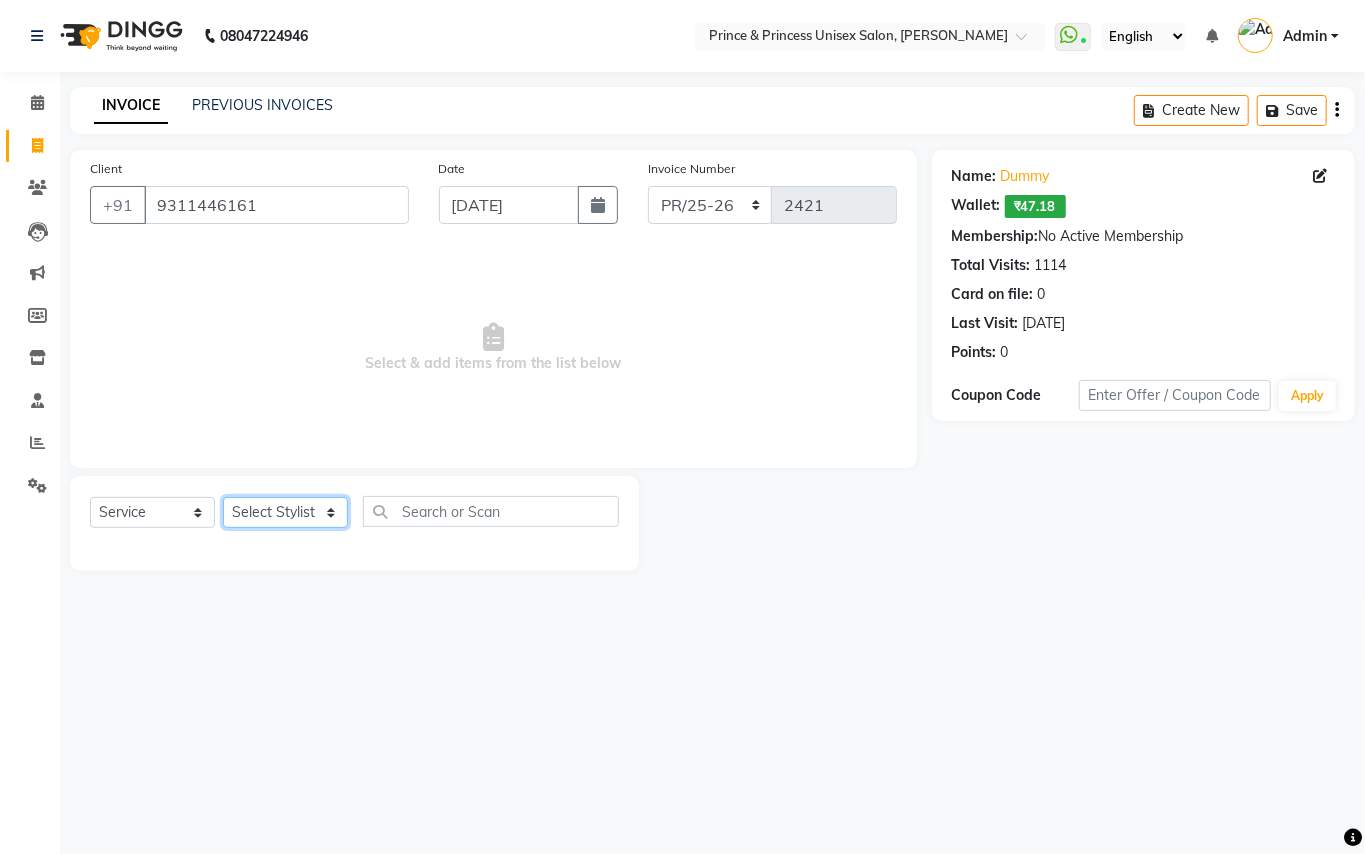 click on "Select Stylist ABHISHEK AJEET AJEET NEW ARUN ASLAM CHANDAN GUDDU MANI MEENAKSHI MONU PINKI RAHUL SANDEEP SONIYA TABASSUM XYZ" 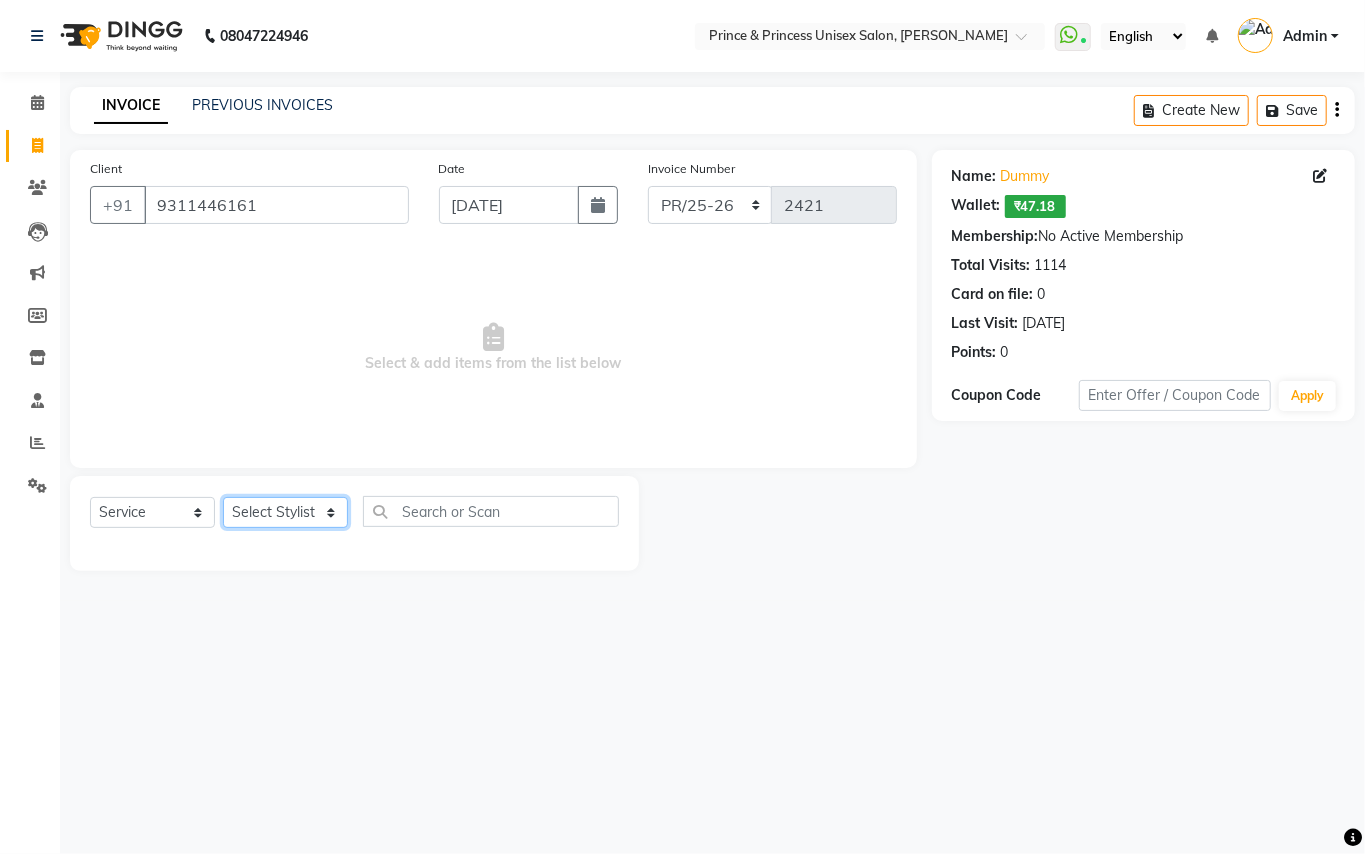 select on "67112" 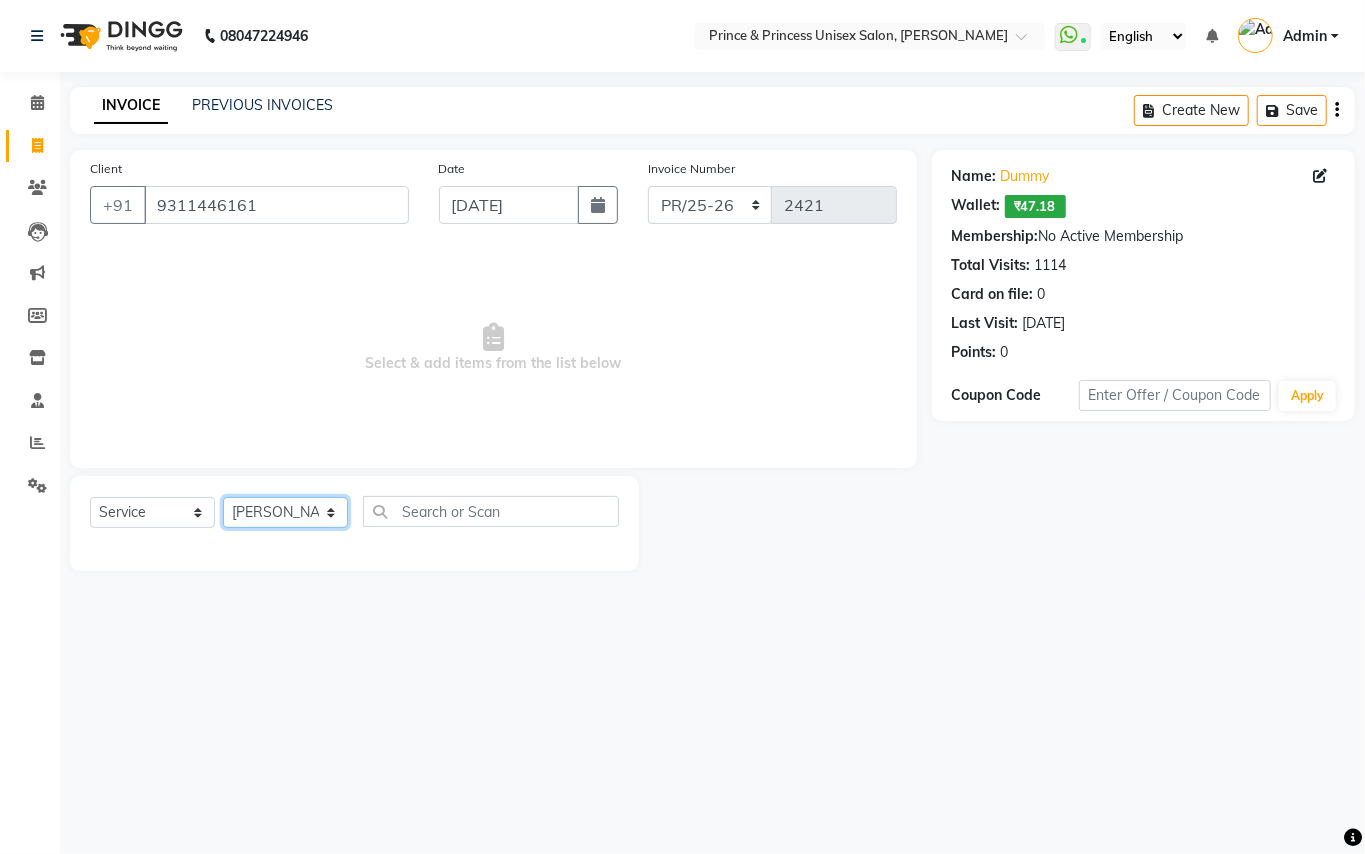 drag, startPoint x: 270, startPoint y: 517, endPoint x: 460, endPoint y: 520, distance: 190.02368 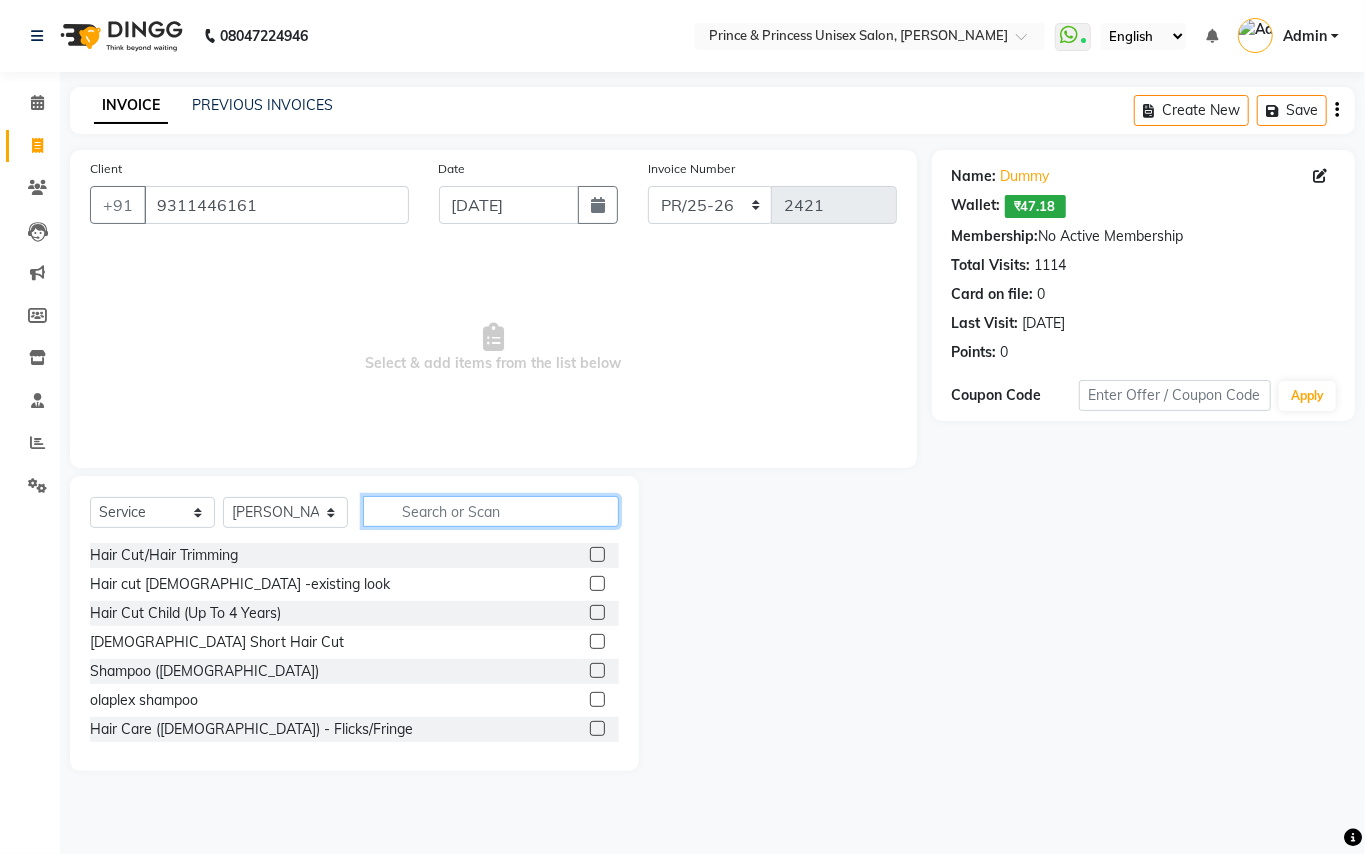 click 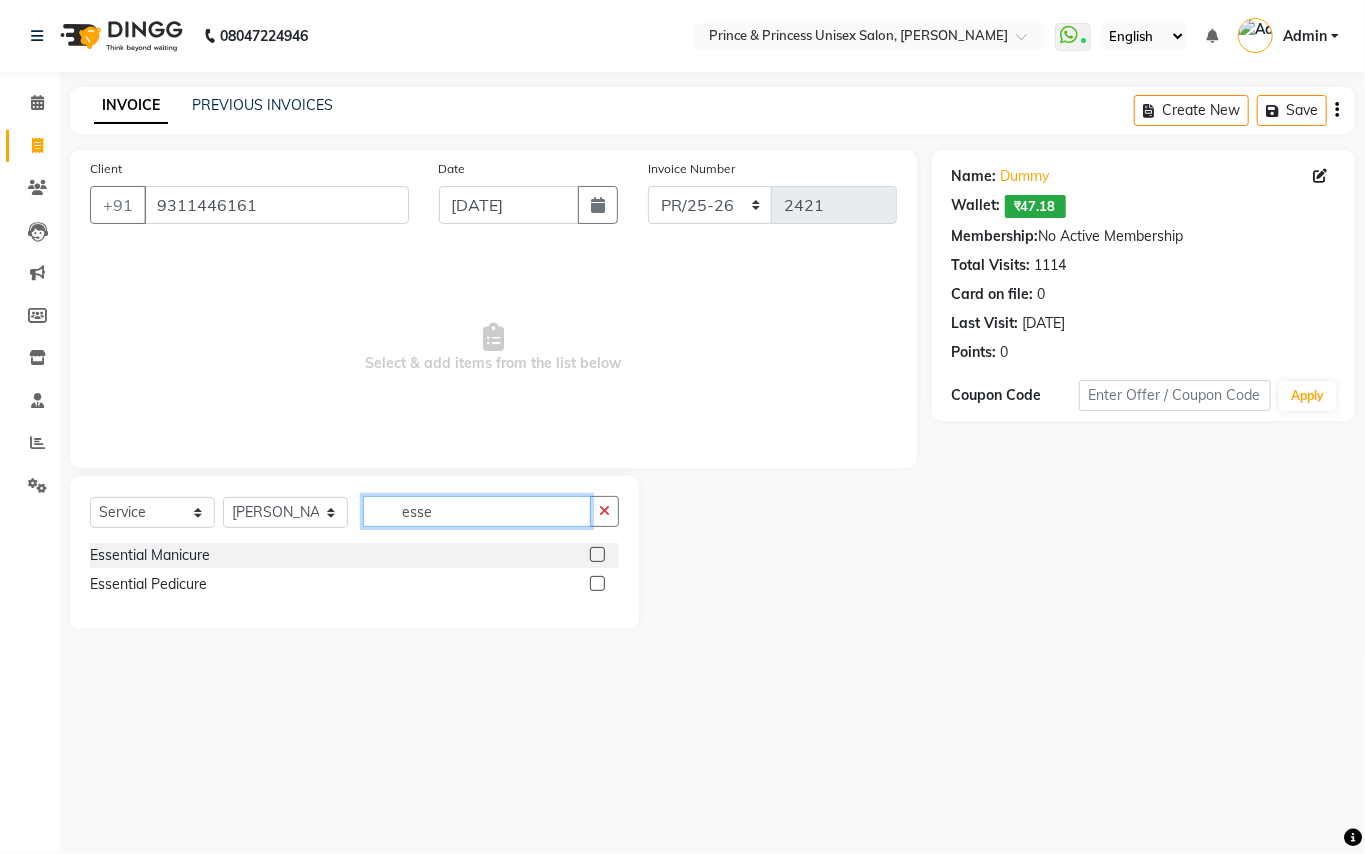 type on "esse" 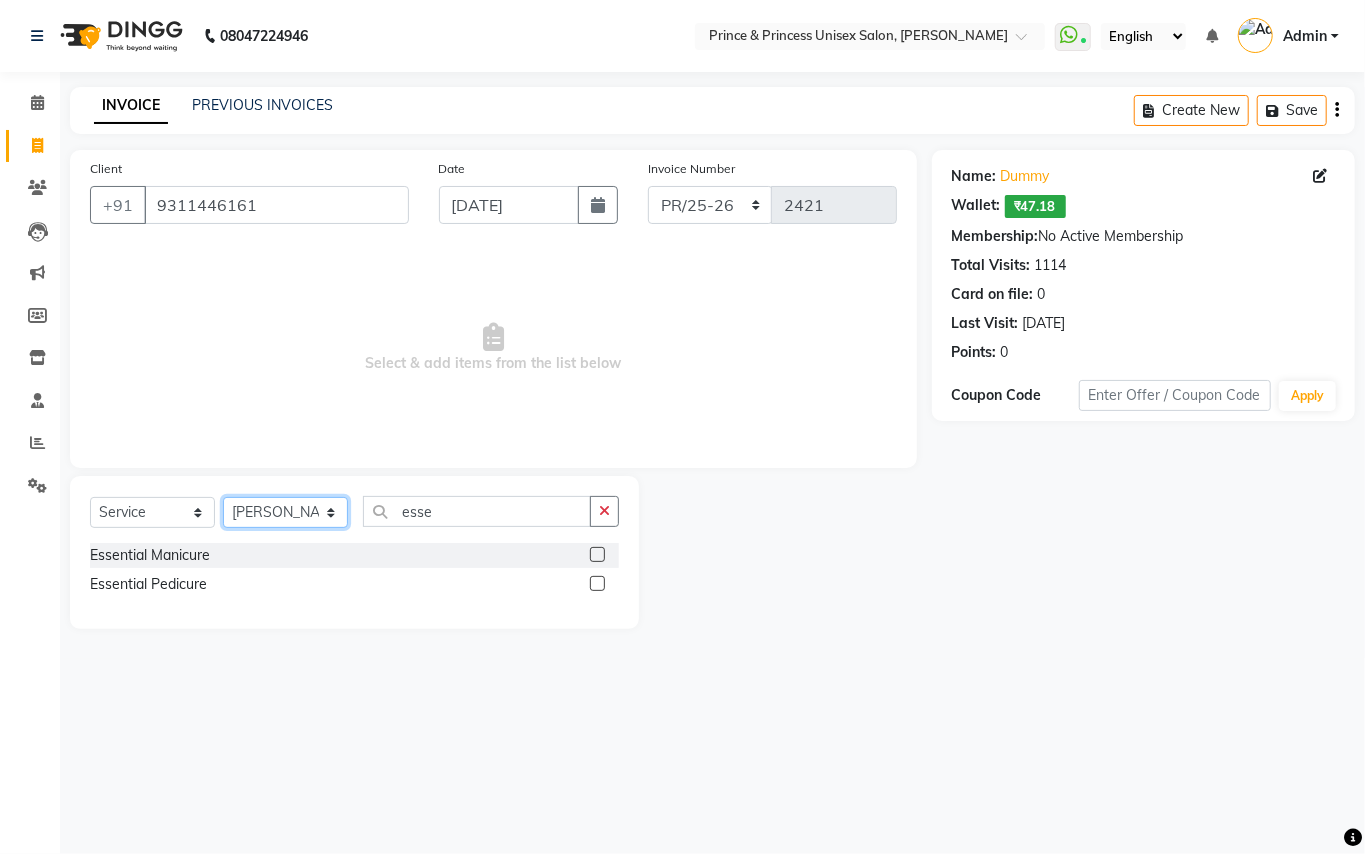 click on "Select Stylist ABHISHEK AJEET AJEET NEW ARUN ASLAM CHANDAN GUDDU MANI MEENAKSHI MONU PINKI RAHUL SANDEEP SONIYA TABASSUM XYZ" 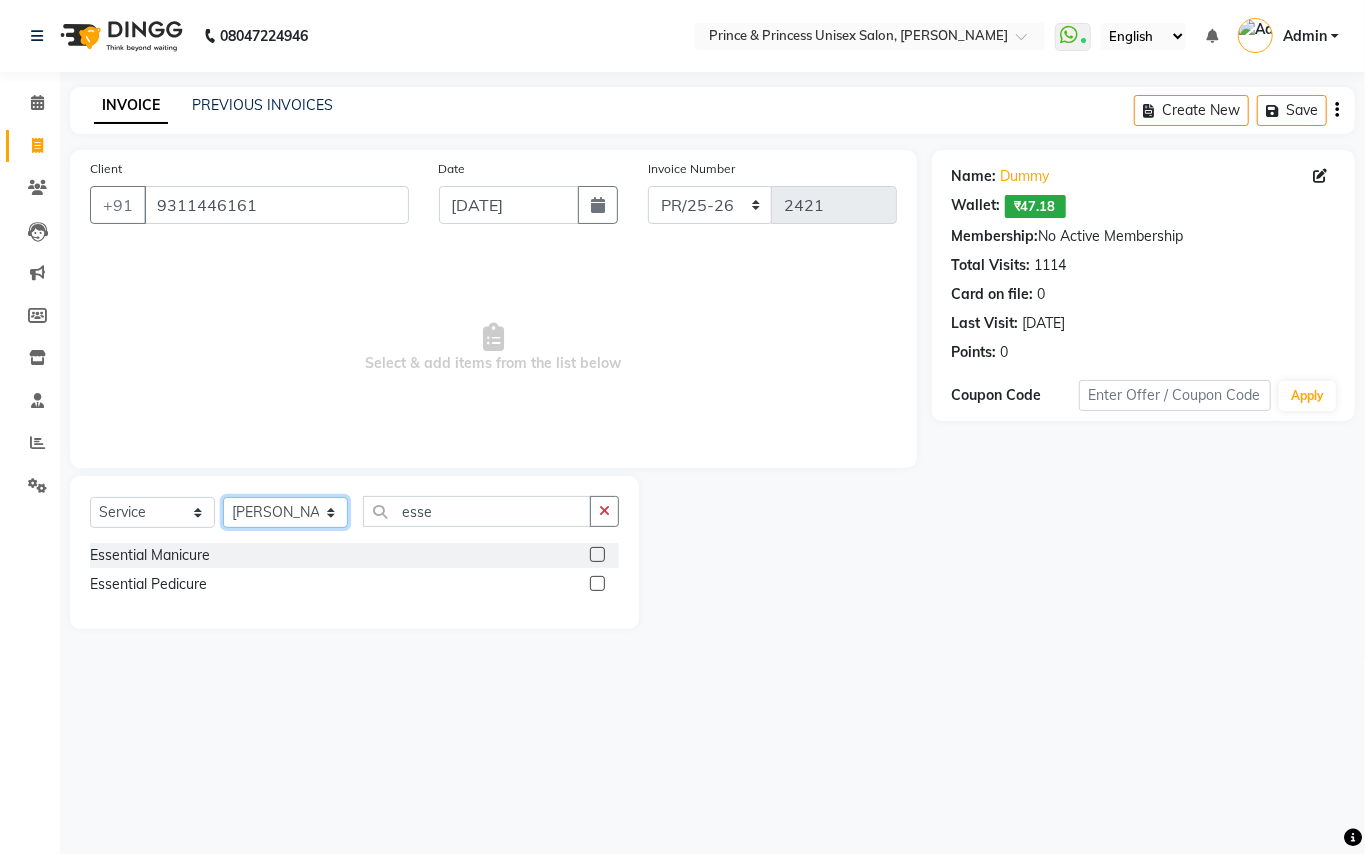 click on "Select Stylist ABHISHEK AJEET AJEET NEW ARUN ASLAM CHANDAN GUDDU MANI MEENAKSHI MONU PINKI RAHUL SANDEEP SONIYA TABASSUM XYZ" 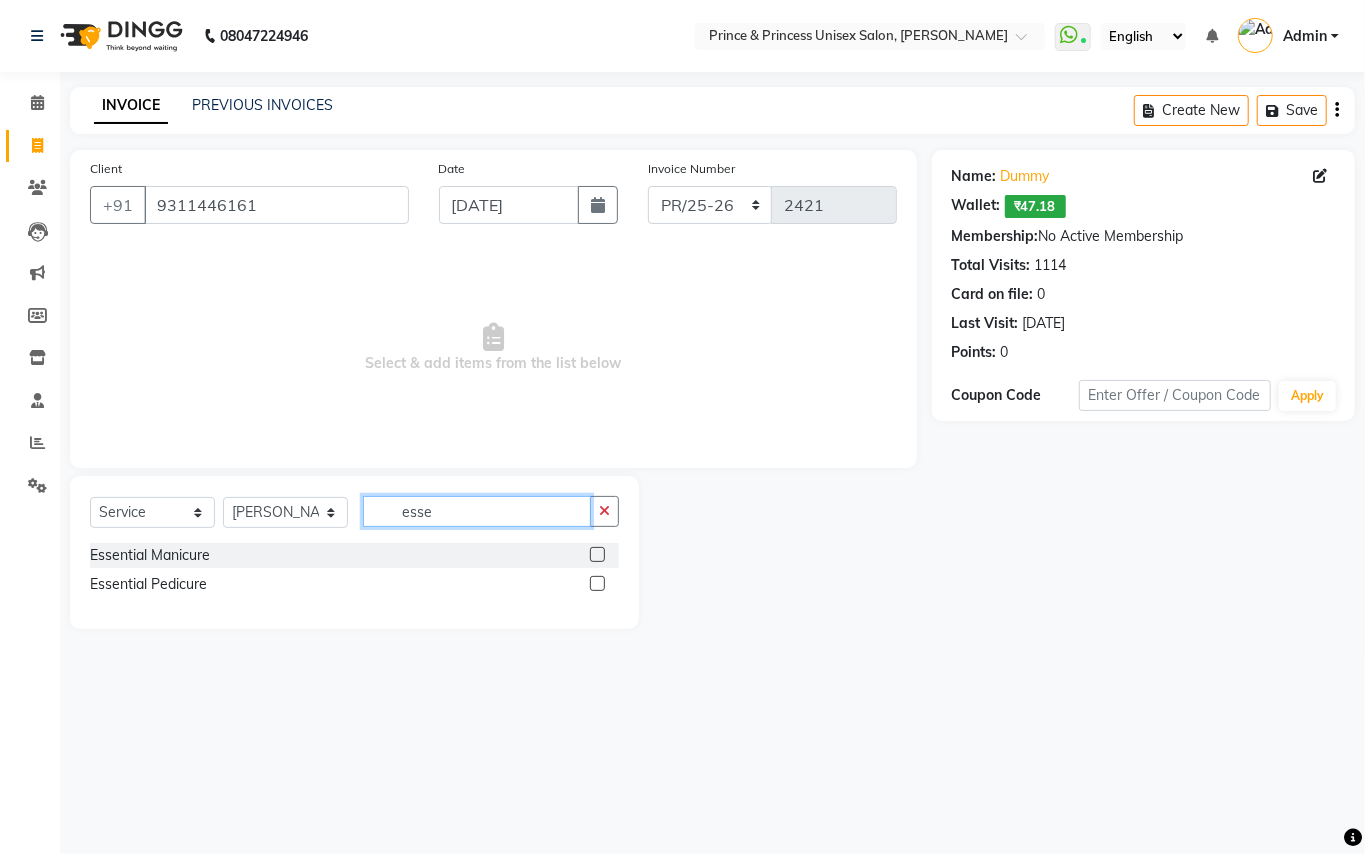 drag, startPoint x: 453, startPoint y: 508, endPoint x: 257, endPoint y: 422, distance: 214.03738 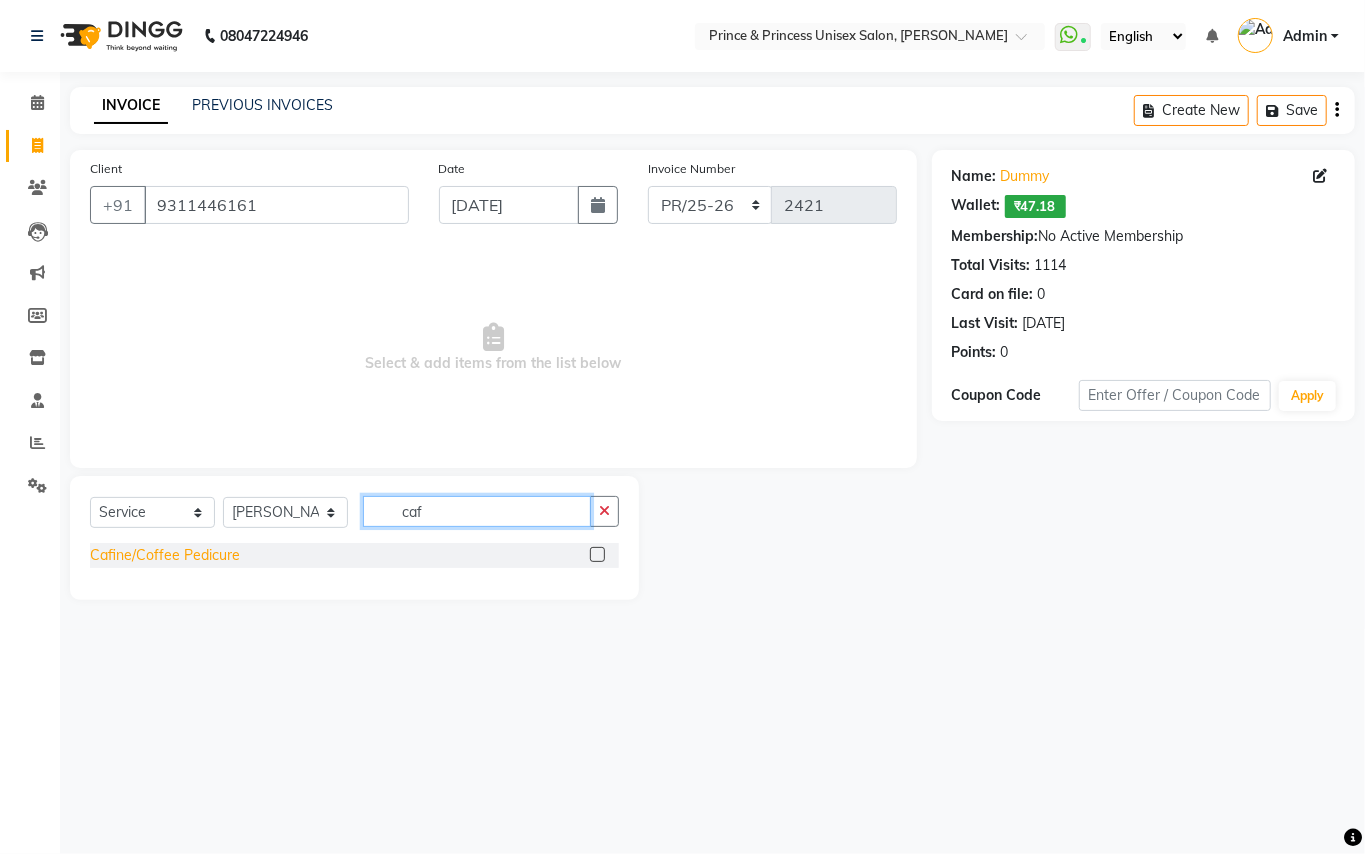 type on "caf" 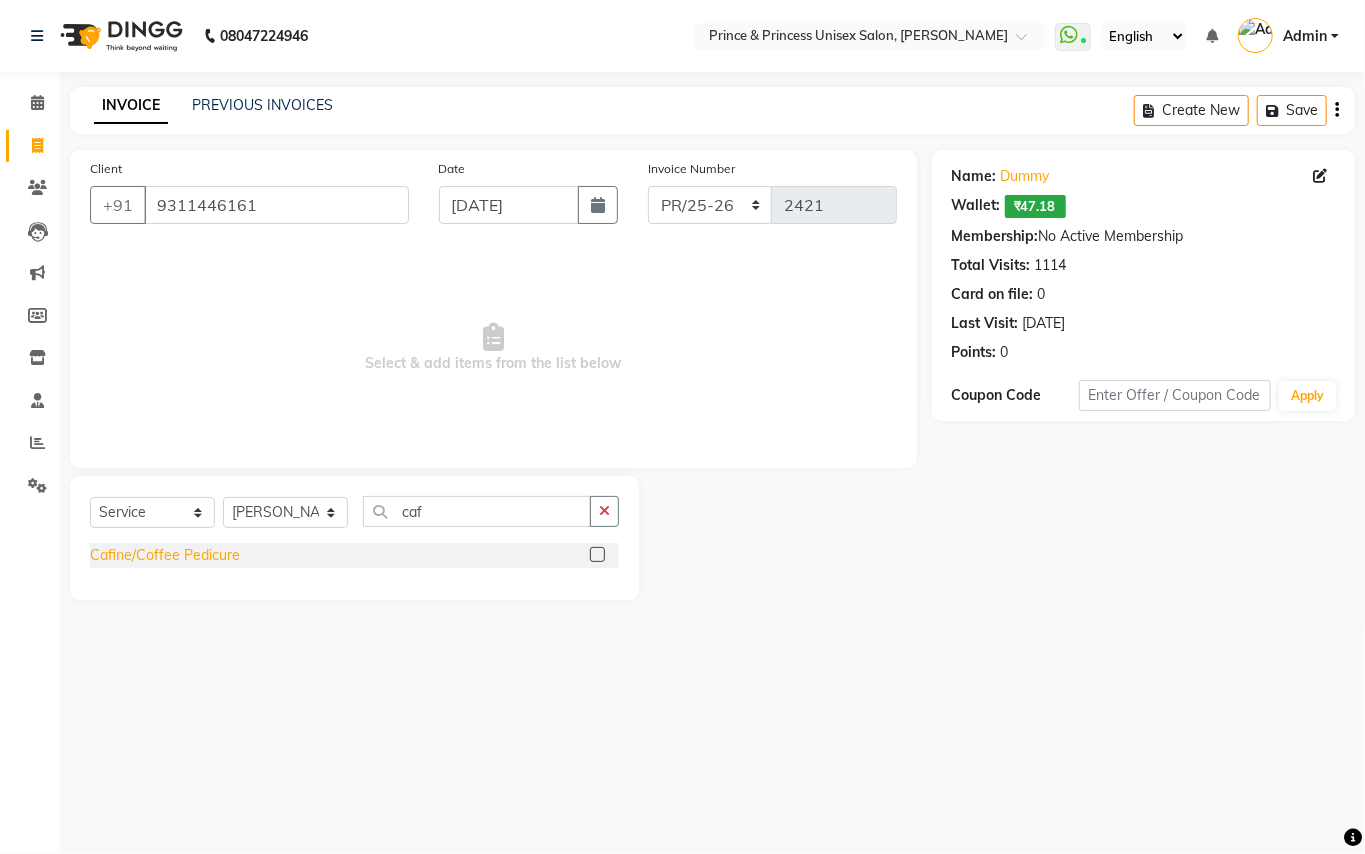 click on "Cafine/Coffee Pedicure" 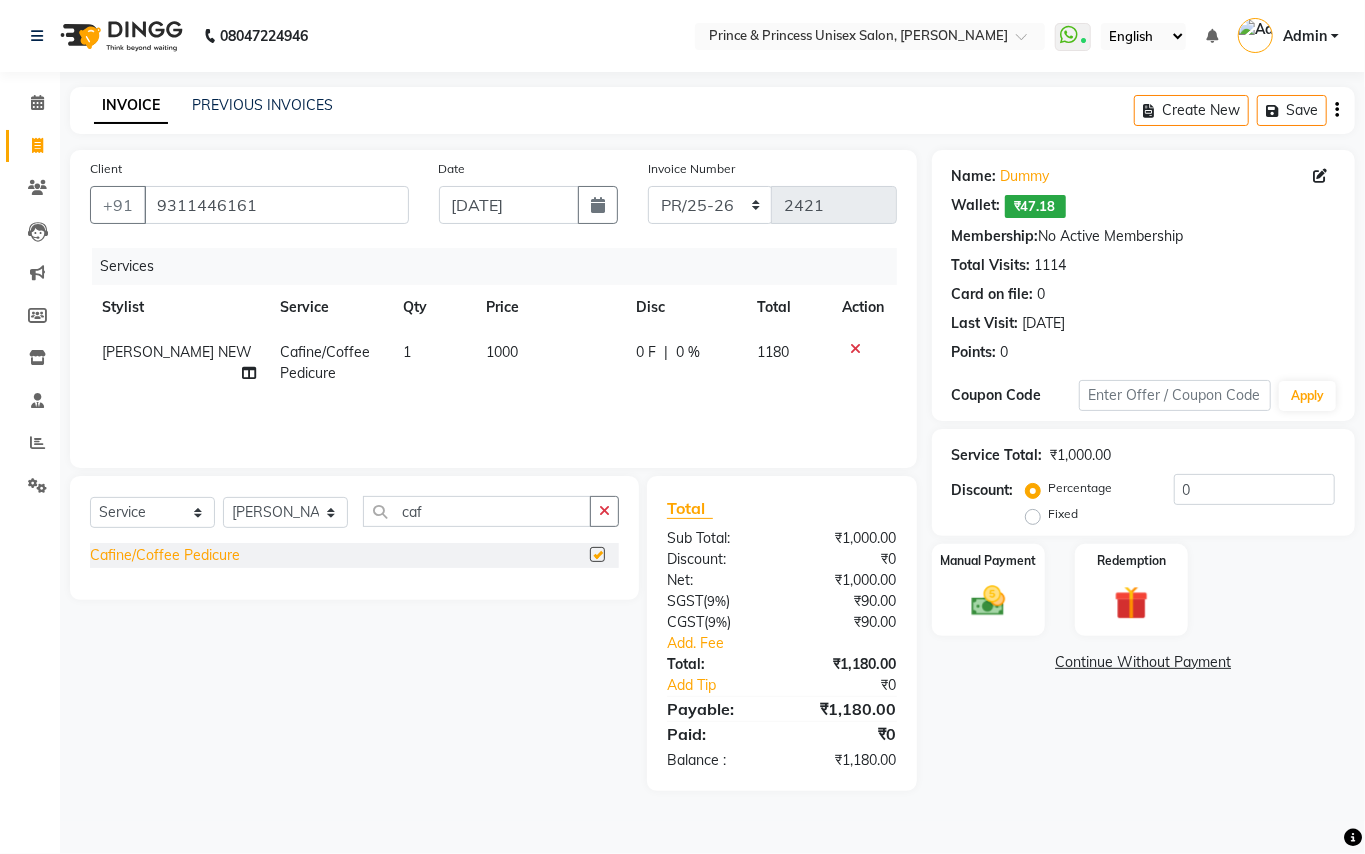 checkbox on "false" 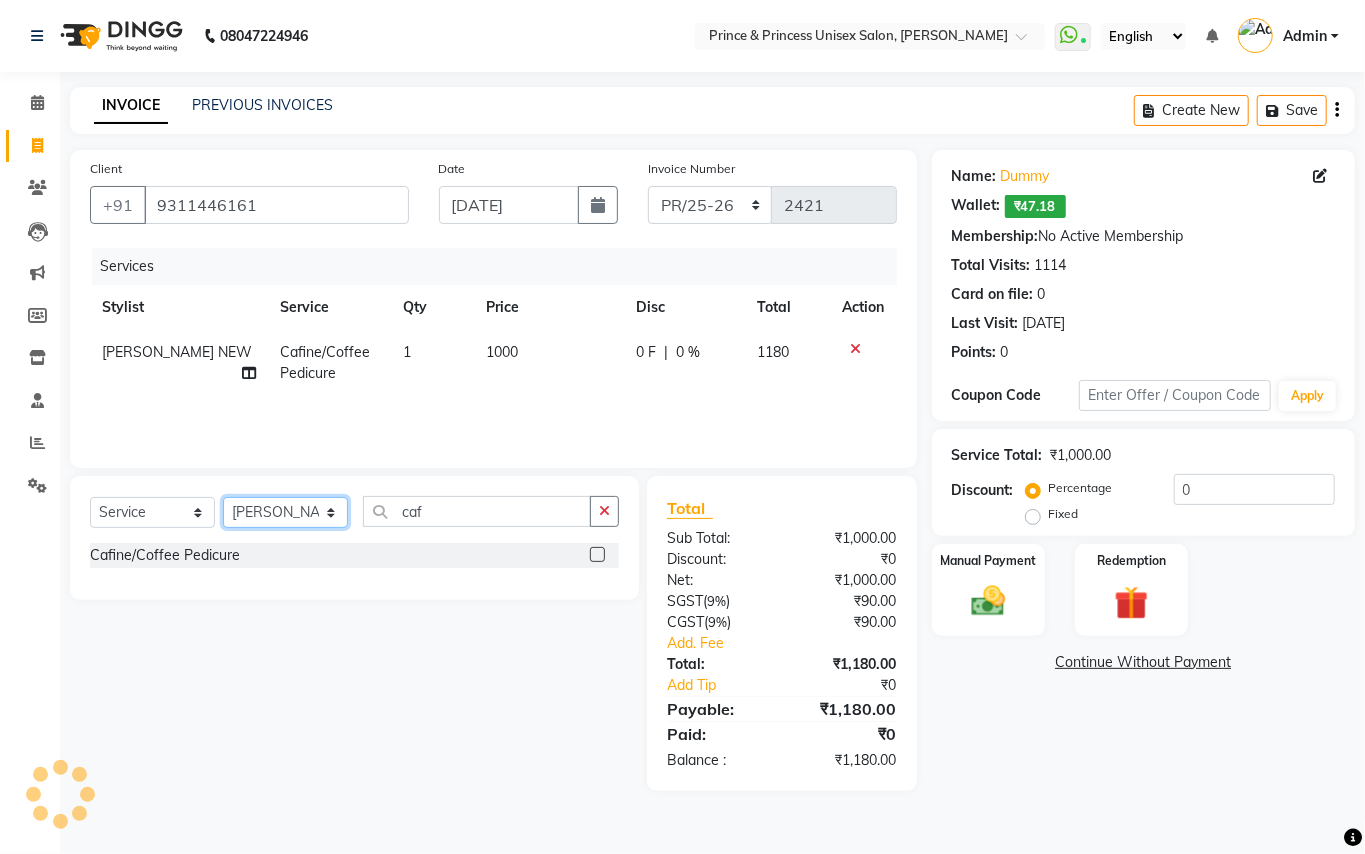 click on "Select Stylist ABHISHEK AJEET AJEET NEW ARUN ASLAM CHANDAN GUDDU MANI MEENAKSHI MONU PINKI RAHUL SANDEEP SONIYA TABASSUM XYZ" 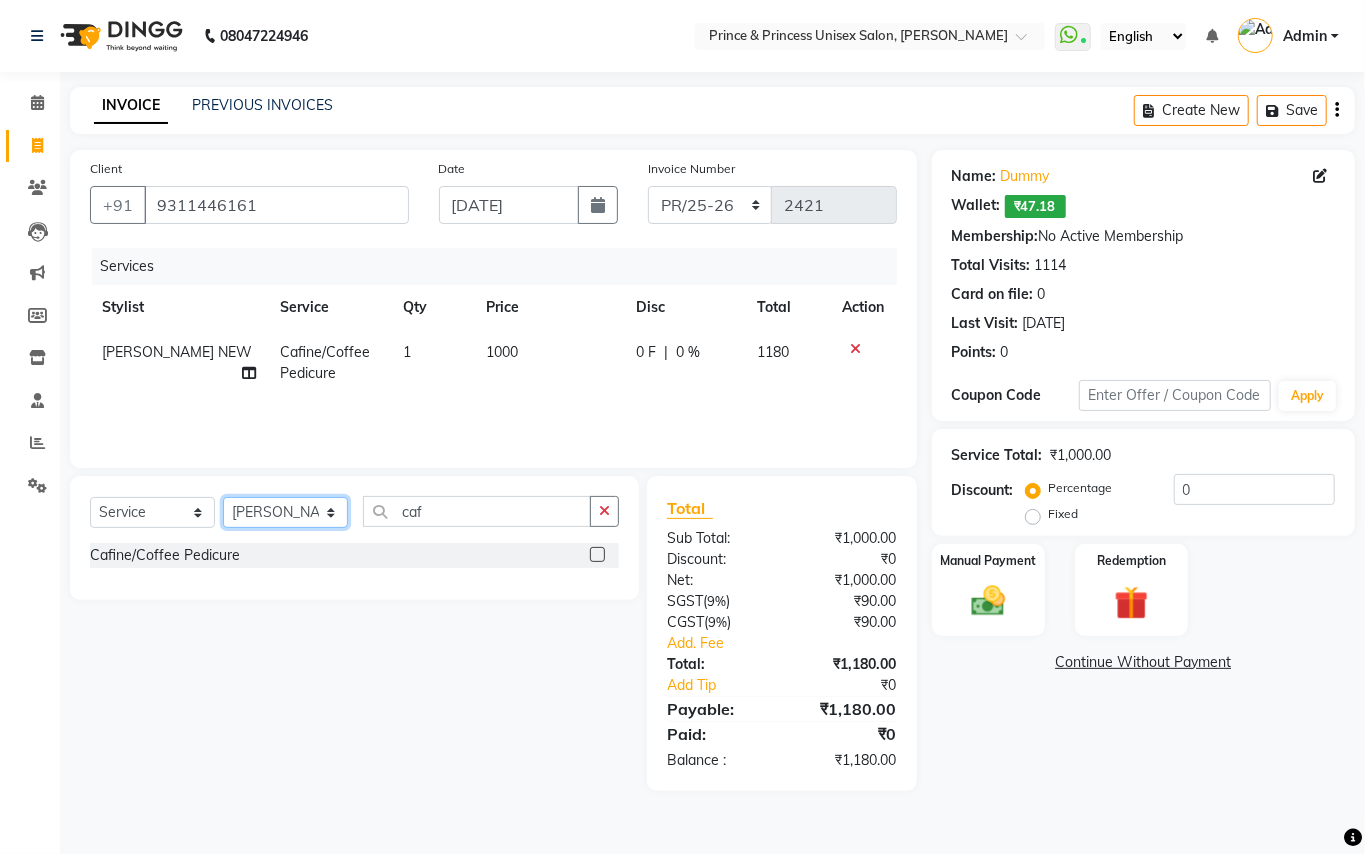 select on "50724" 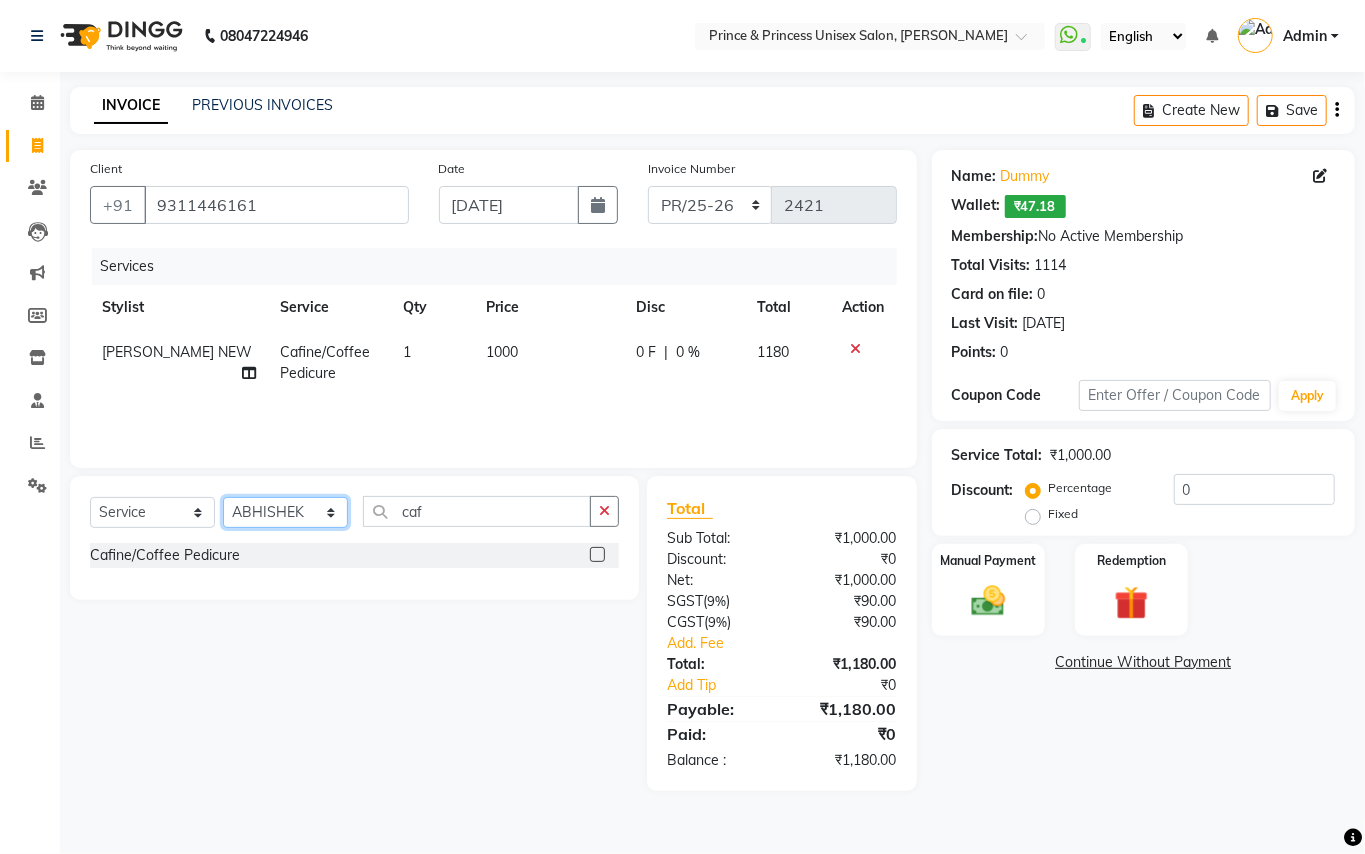 drag, startPoint x: 250, startPoint y: 512, endPoint x: 434, endPoint y: 510, distance: 184.01086 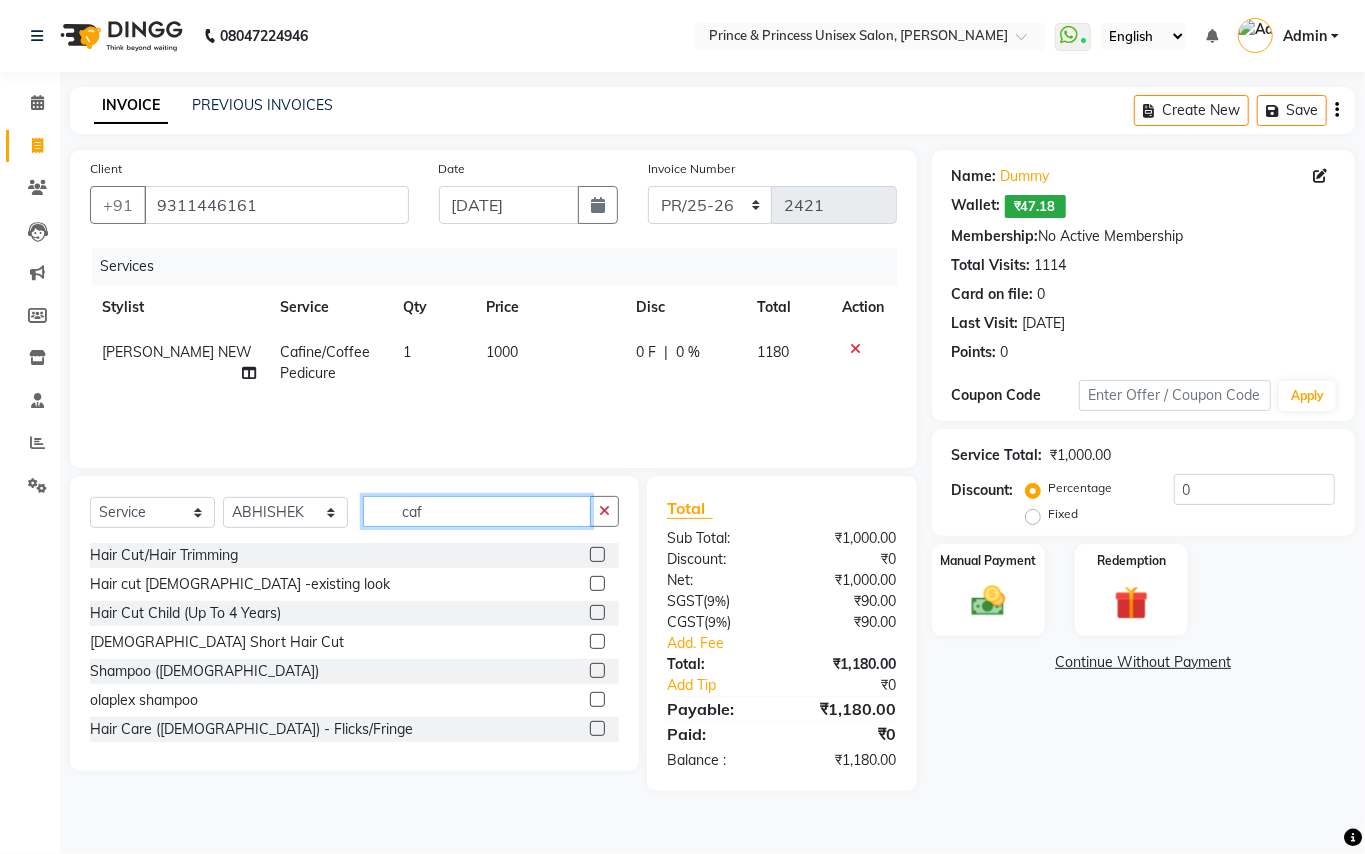 drag, startPoint x: 434, startPoint y: 512, endPoint x: 240, endPoint y: 369, distance: 241.0083 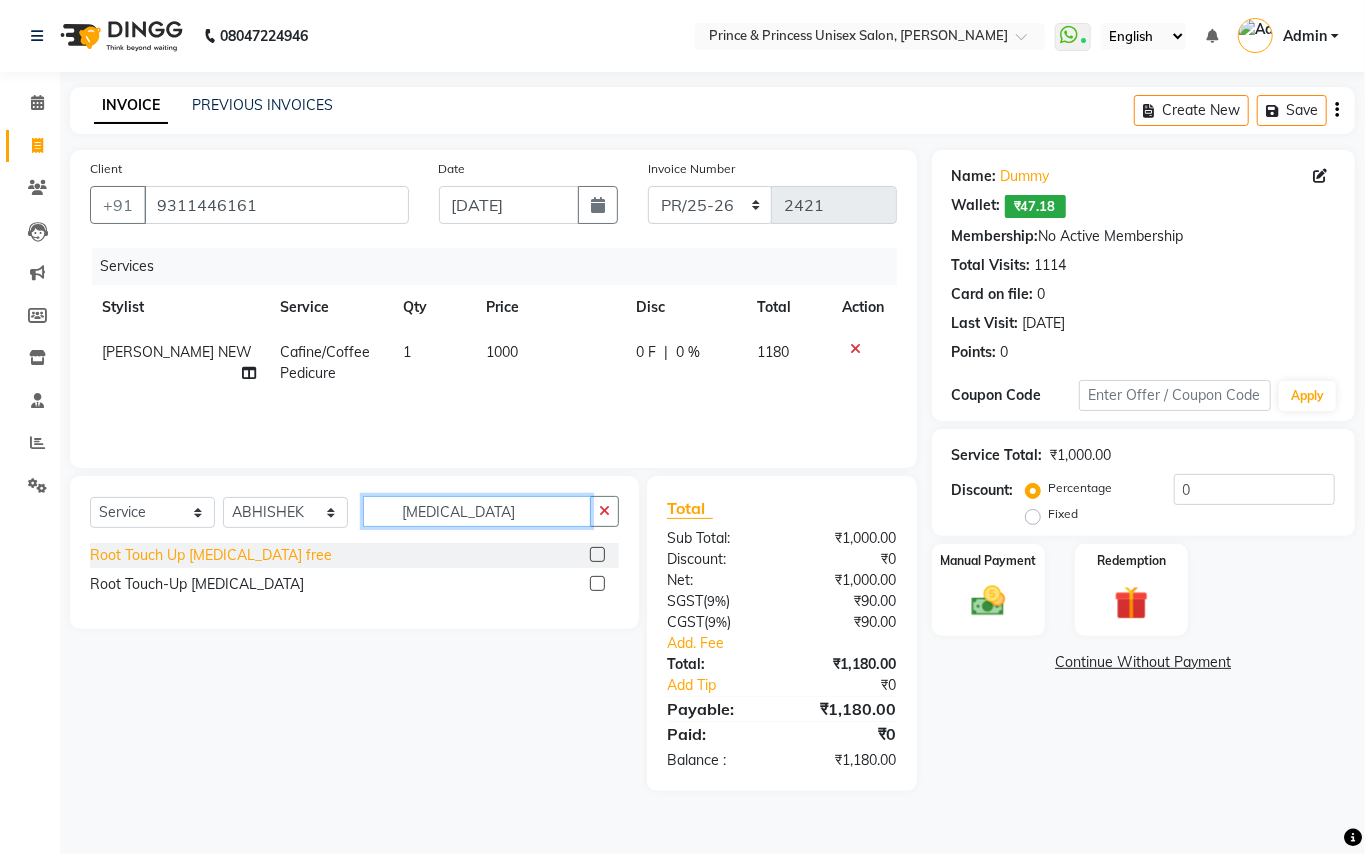 type on "ammonia" 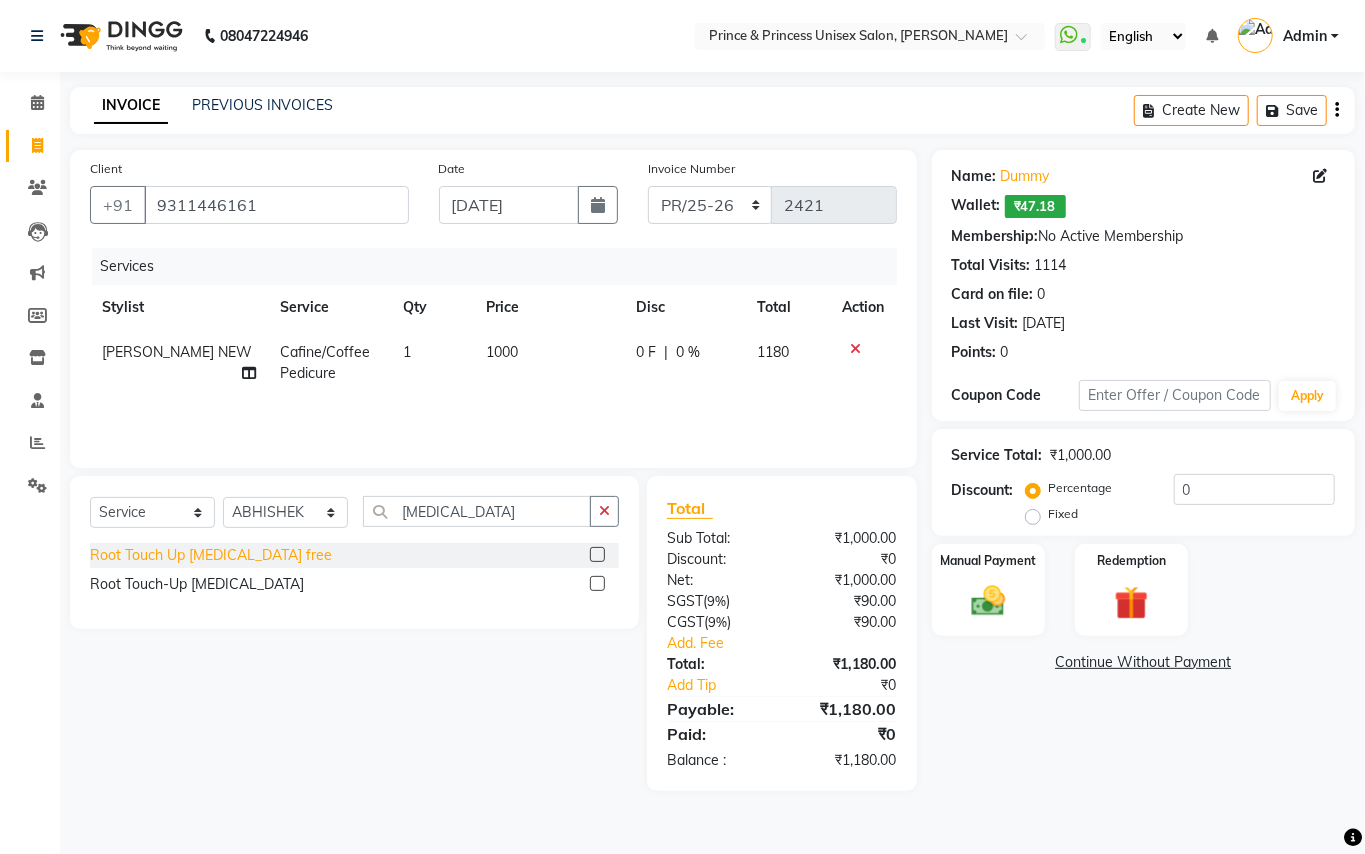 click on "Root Touch Up [MEDICAL_DATA] free" 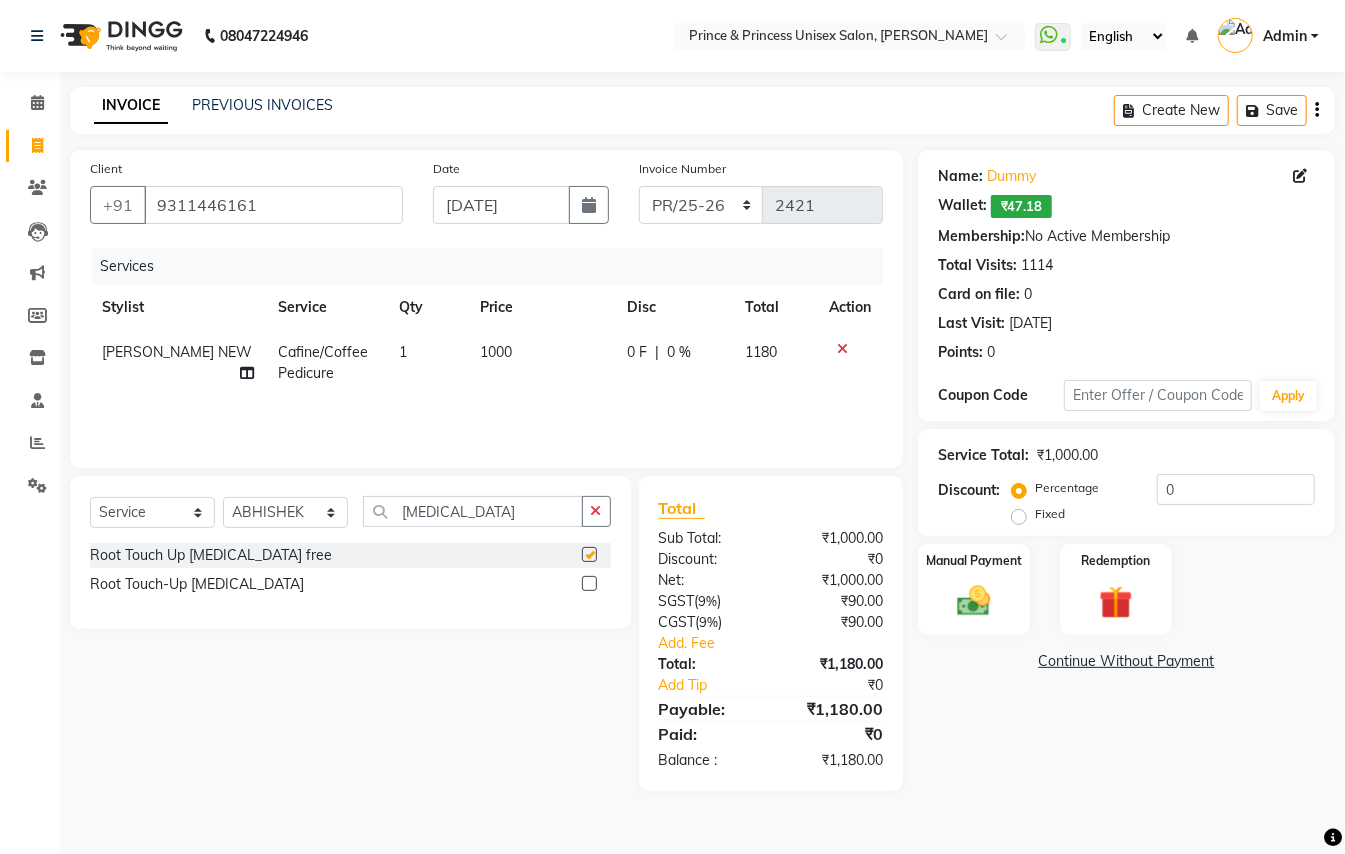 checkbox on "false" 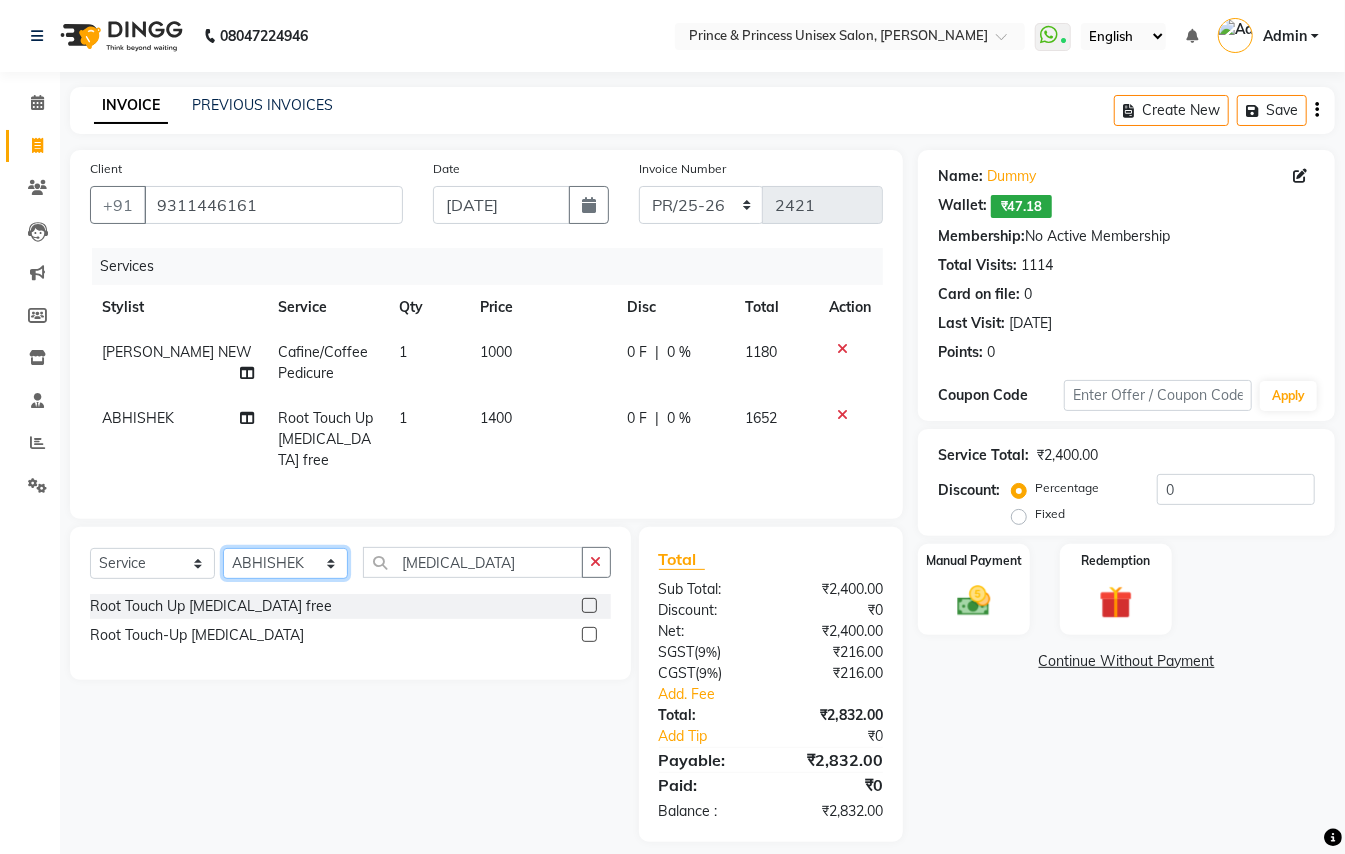 click on "Select Stylist ABHISHEK AJEET AJEET NEW ARUN ASLAM CHANDAN GUDDU MANI MEENAKSHI MONU PINKI RAHUL SANDEEP SONIYA TABASSUM XYZ" 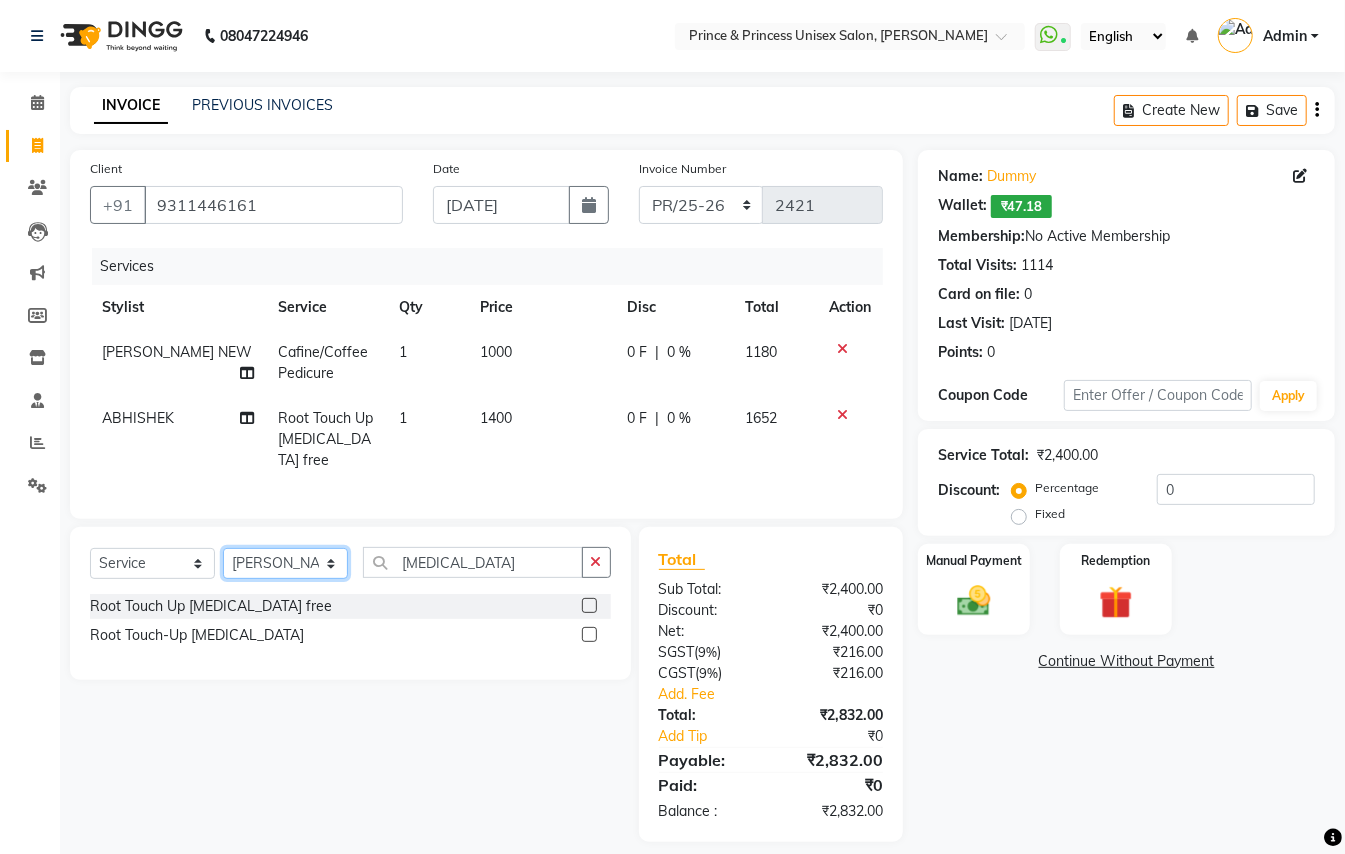 drag, startPoint x: 249, startPoint y: 564, endPoint x: 445, endPoint y: 557, distance: 196.12495 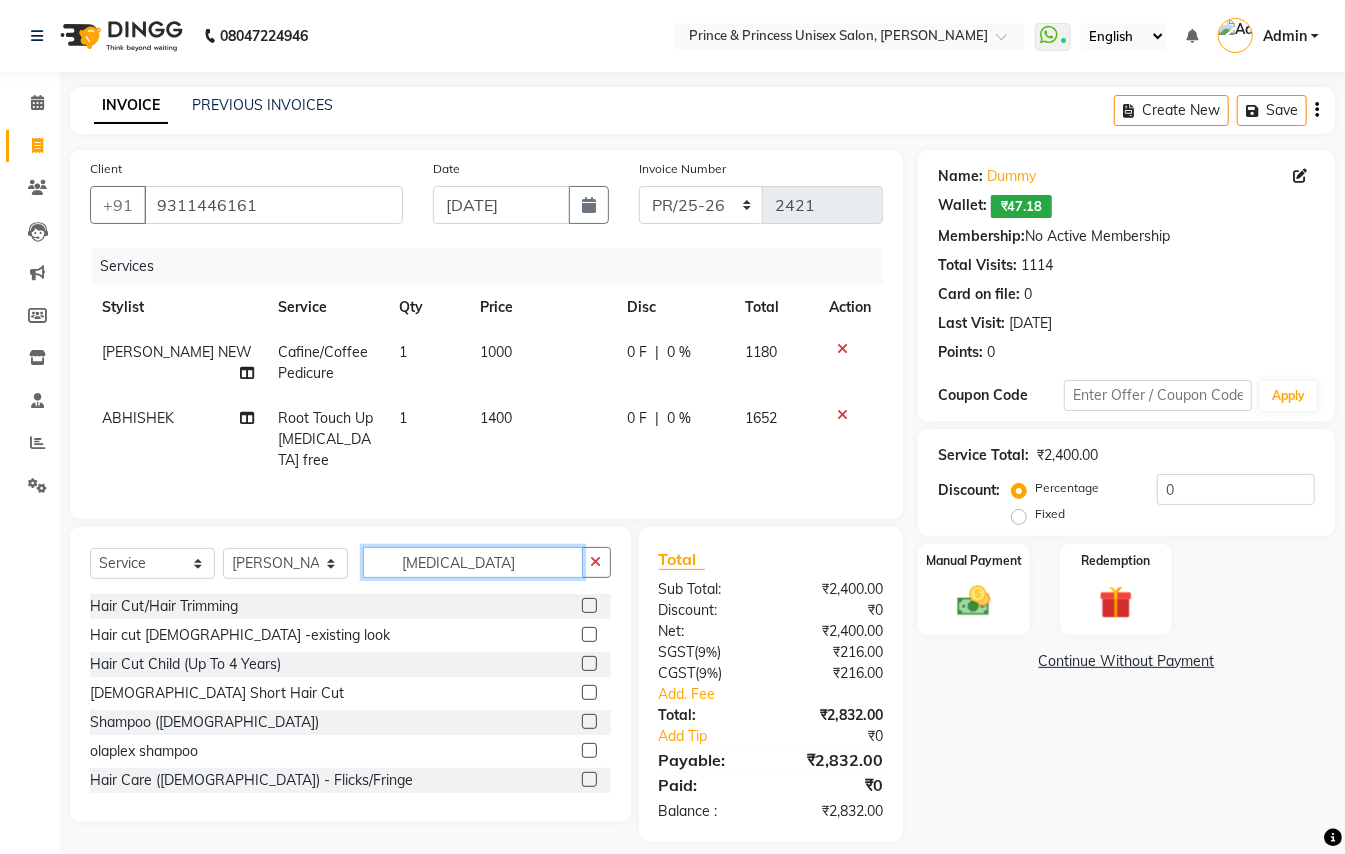 drag, startPoint x: 478, startPoint y: 556, endPoint x: 0, endPoint y: 9, distance: 726.4248 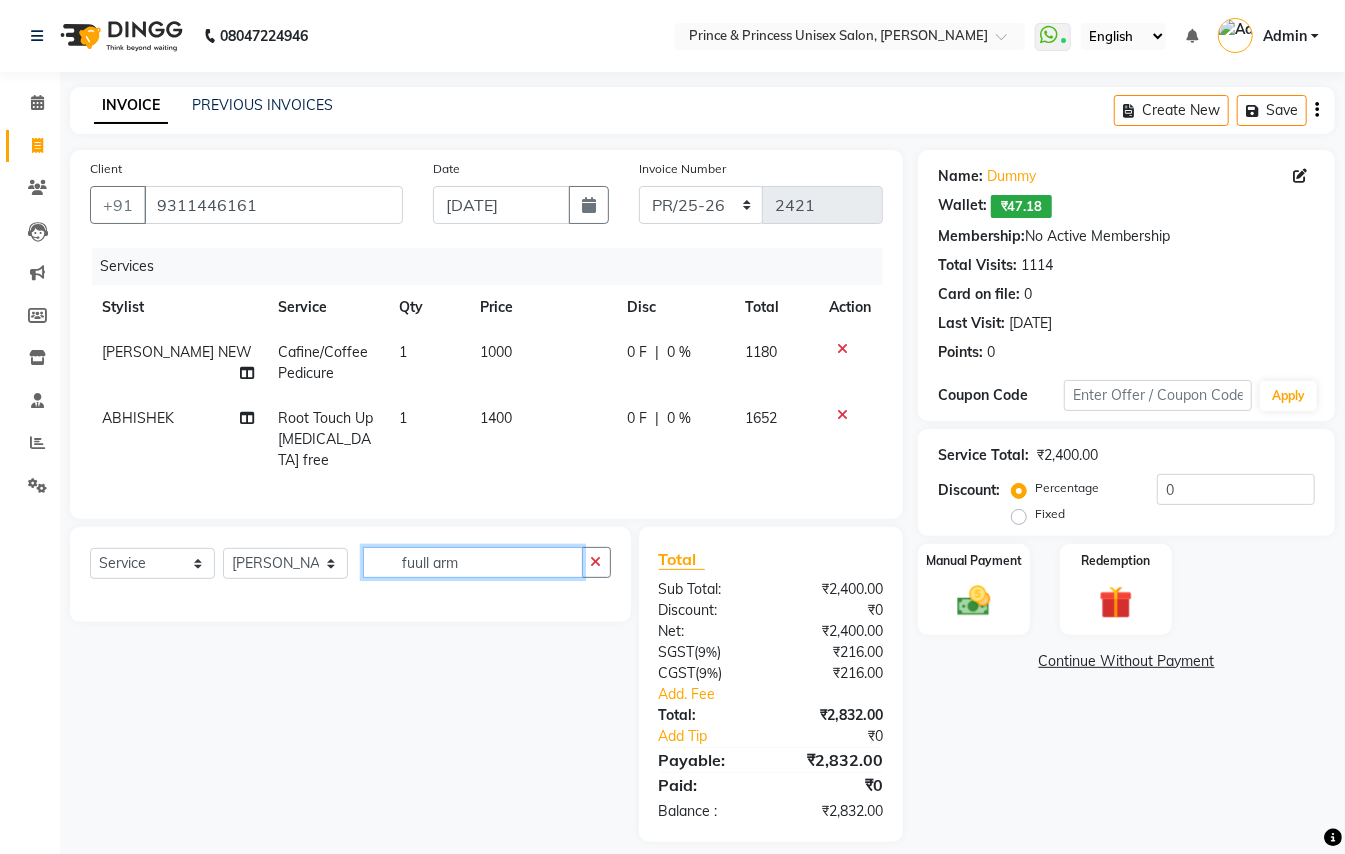type on "fuull arms" 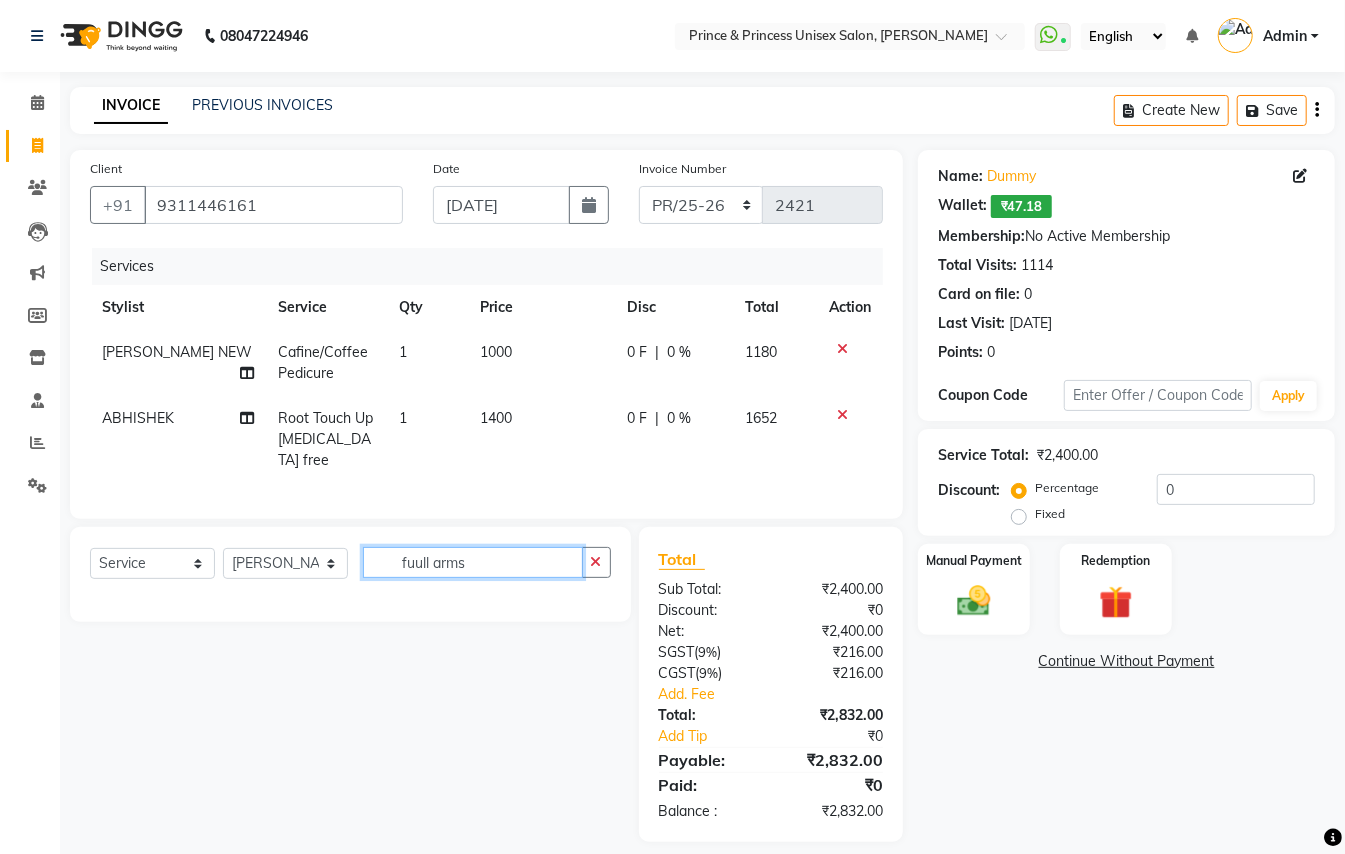 drag, startPoint x: 497, startPoint y: 561, endPoint x: 80, endPoint y: 241, distance: 525.632 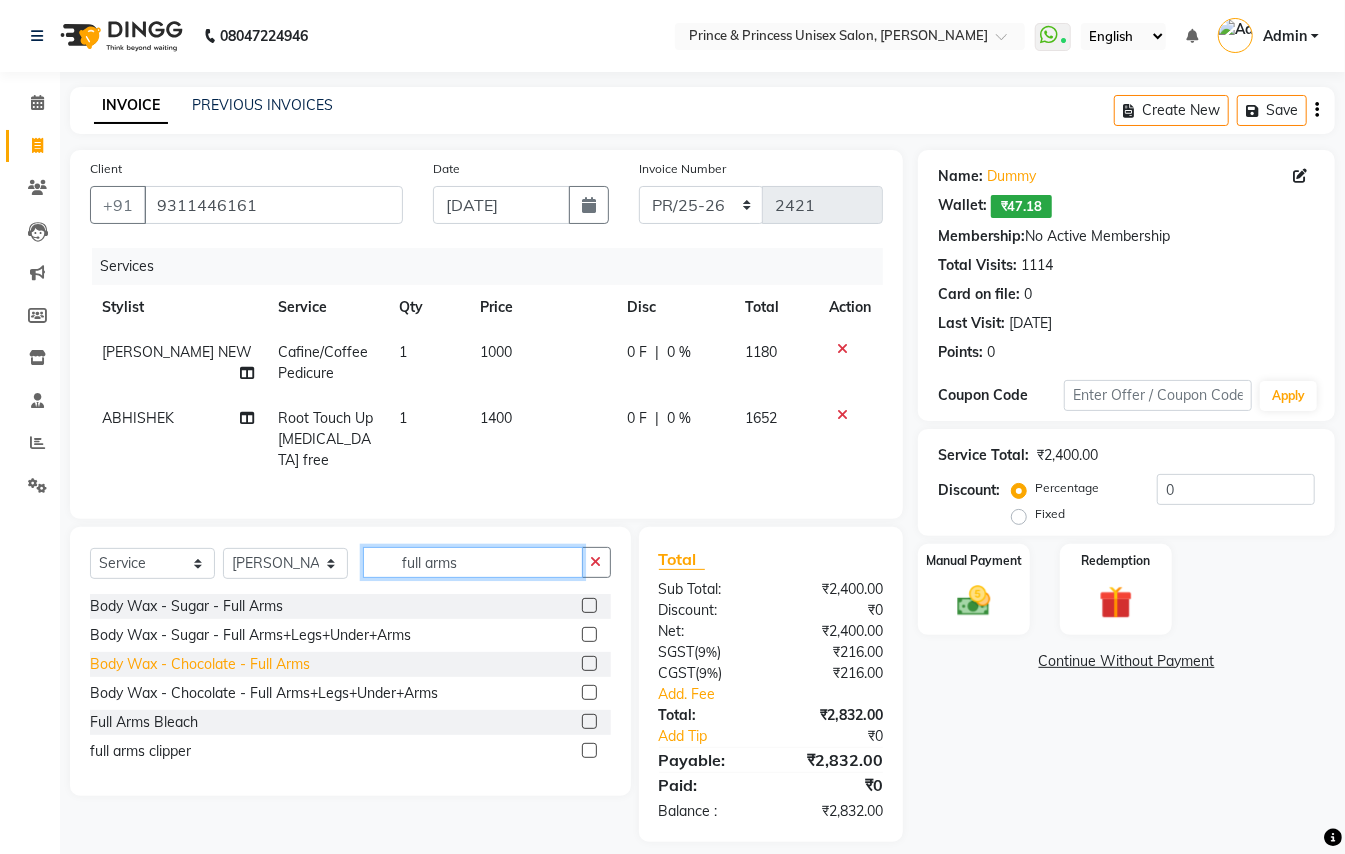 type on "full arms" 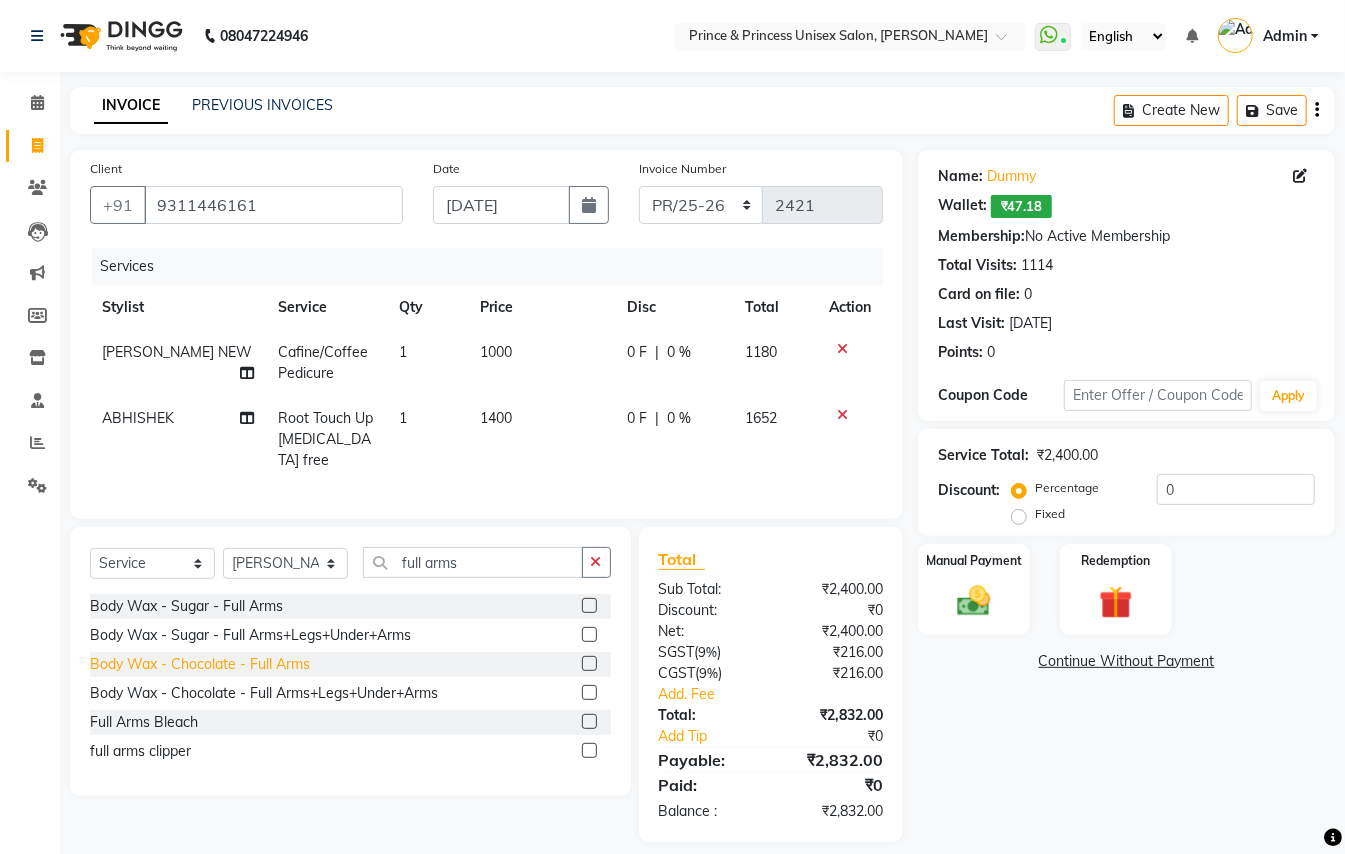 click on "Body Wax - Chocolate  - Full Arms" 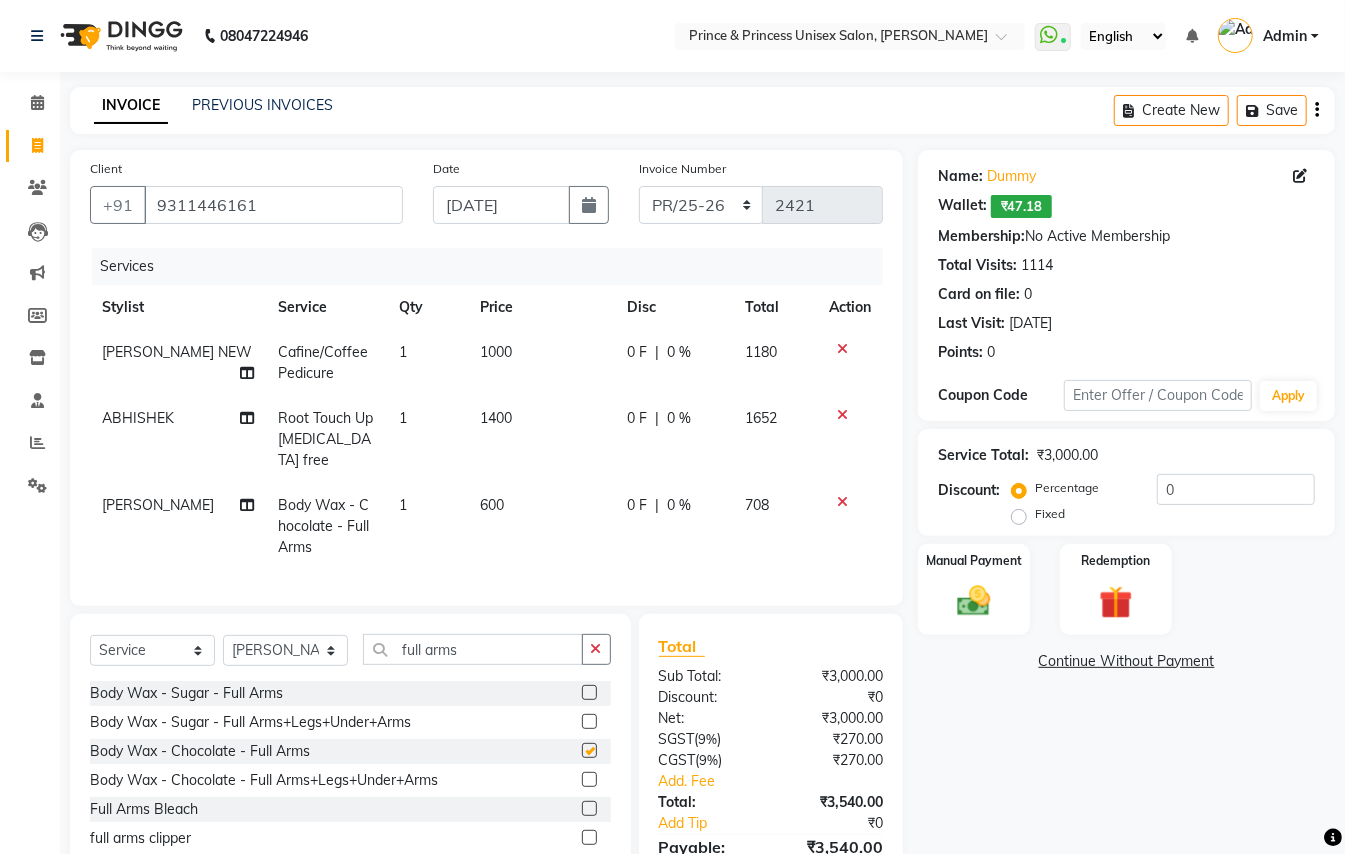 checkbox on "false" 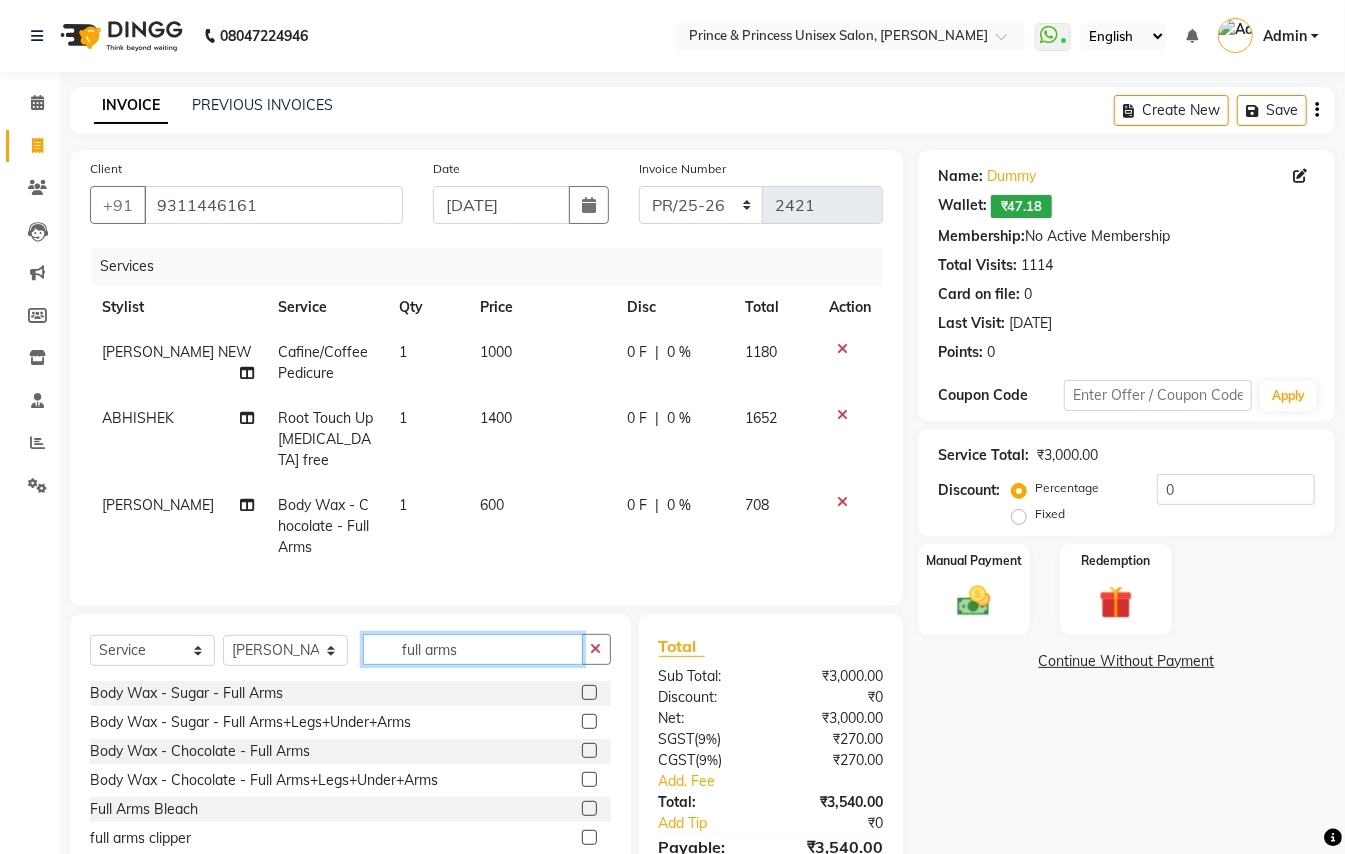drag, startPoint x: 386, startPoint y: 621, endPoint x: 136, endPoint y: 445, distance: 305.73846 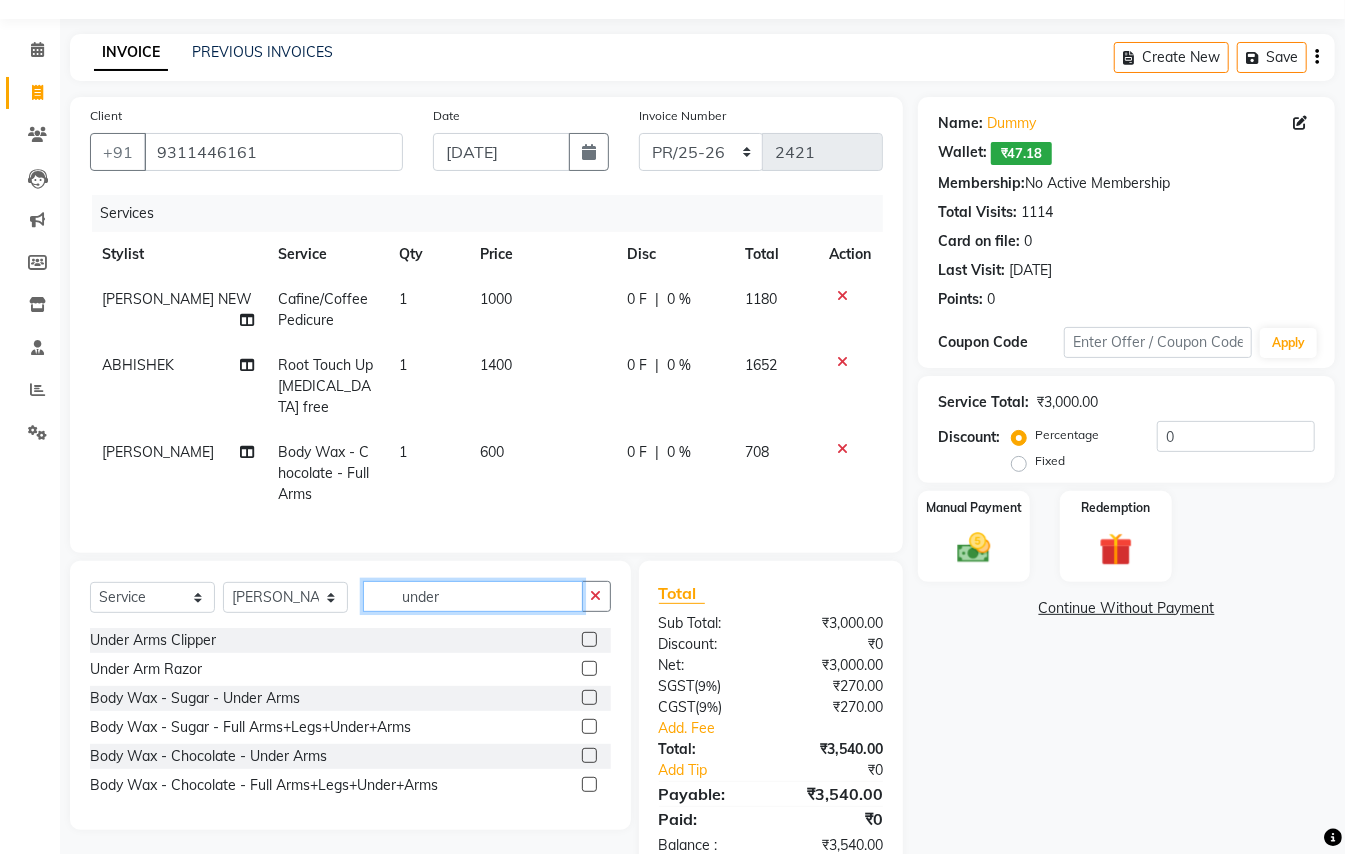 scroll, scrollTop: 104, scrollLeft: 0, axis: vertical 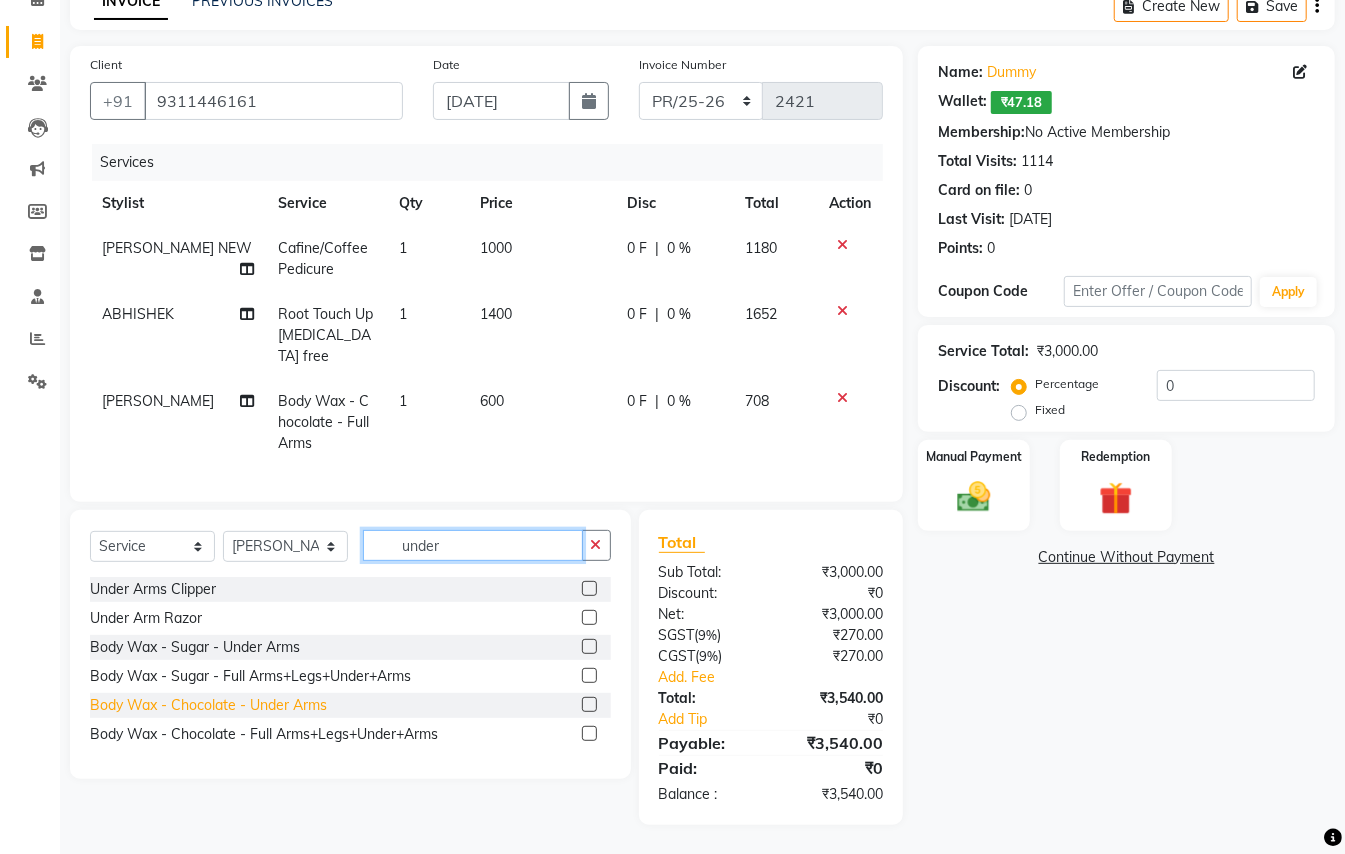 type on "under" 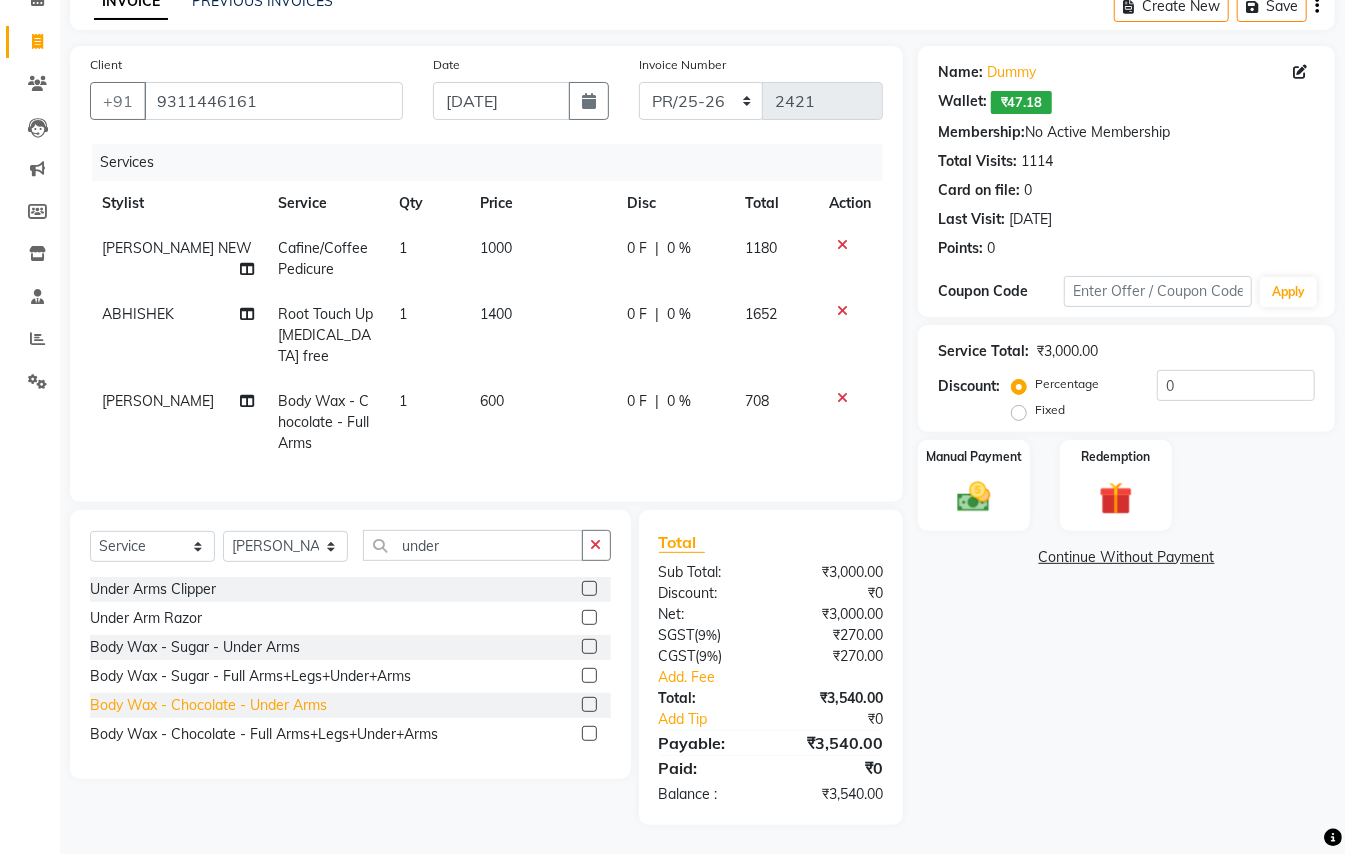 click on "Body Wax - Chocolate  - Under Arms" 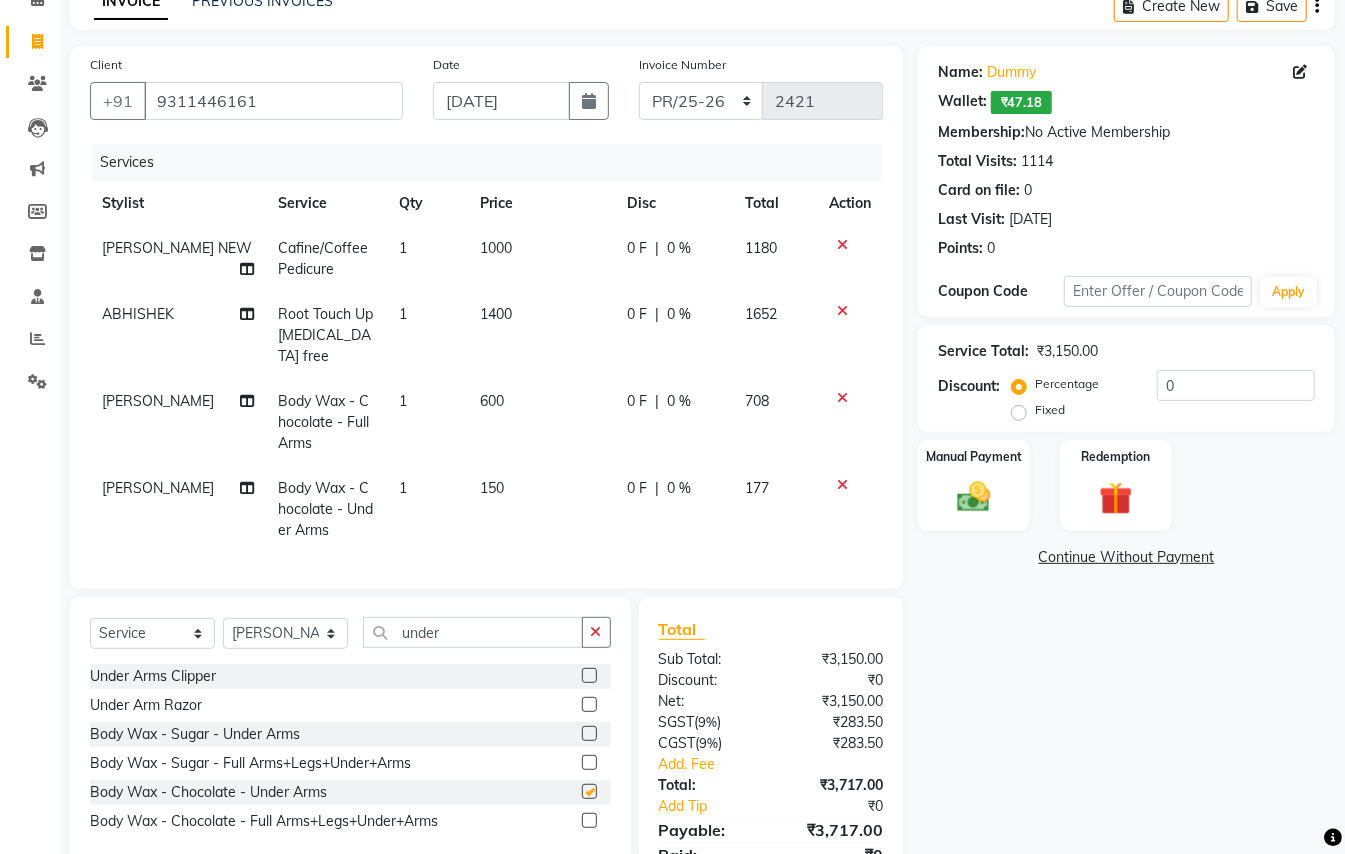 checkbox on "false" 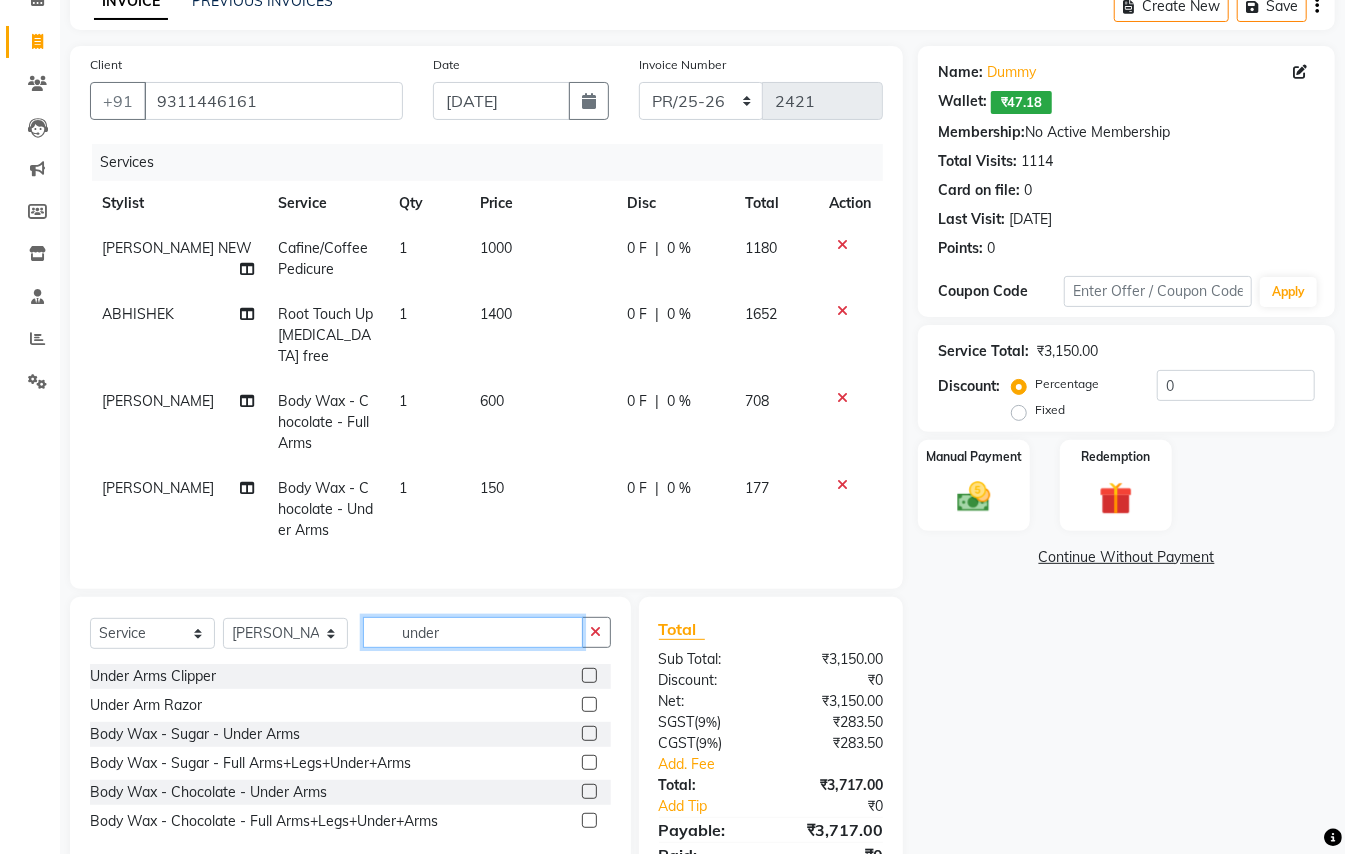 drag, startPoint x: 473, startPoint y: 633, endPoint x: 282, endPoint y: 530, distance: 217.0023 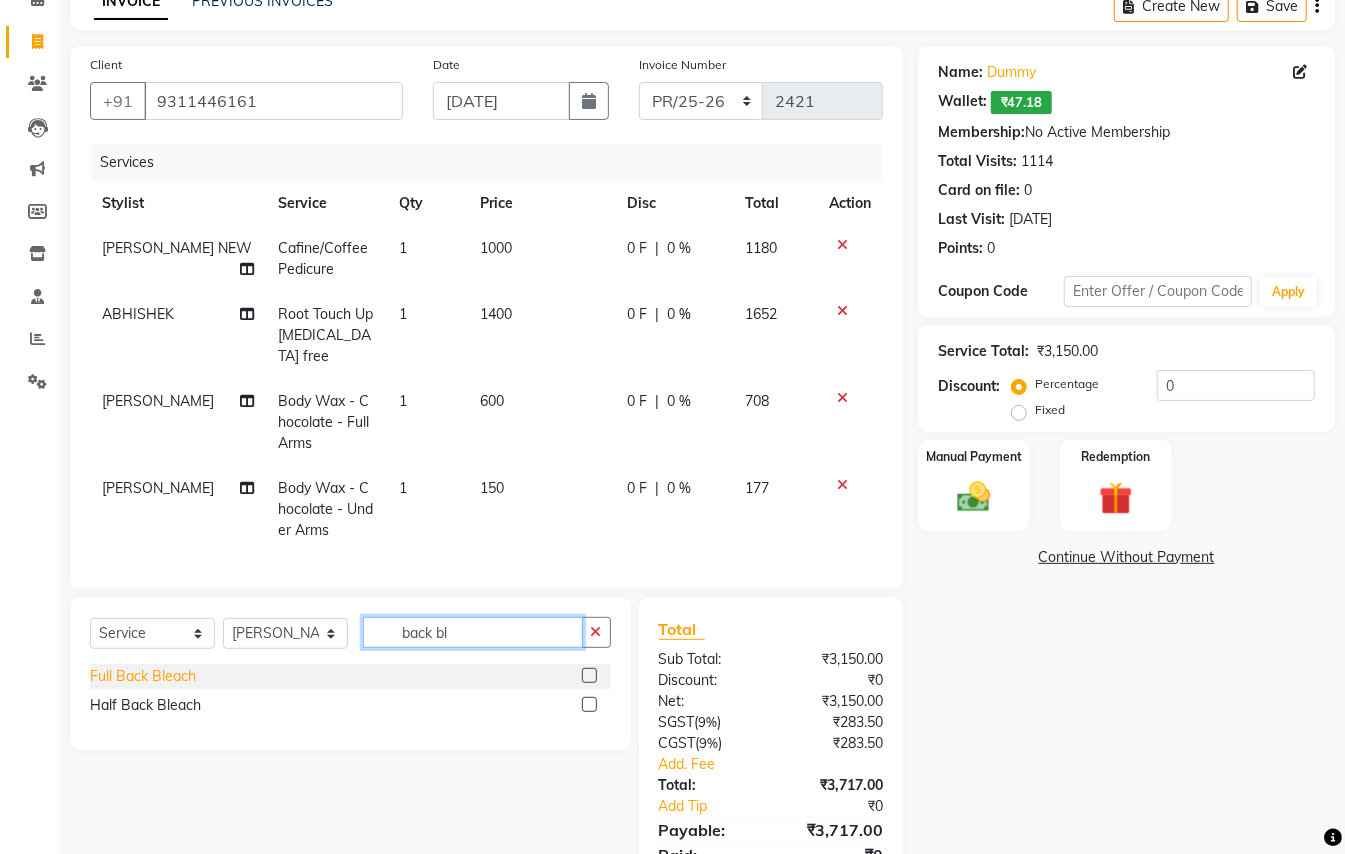 type on "back bl" 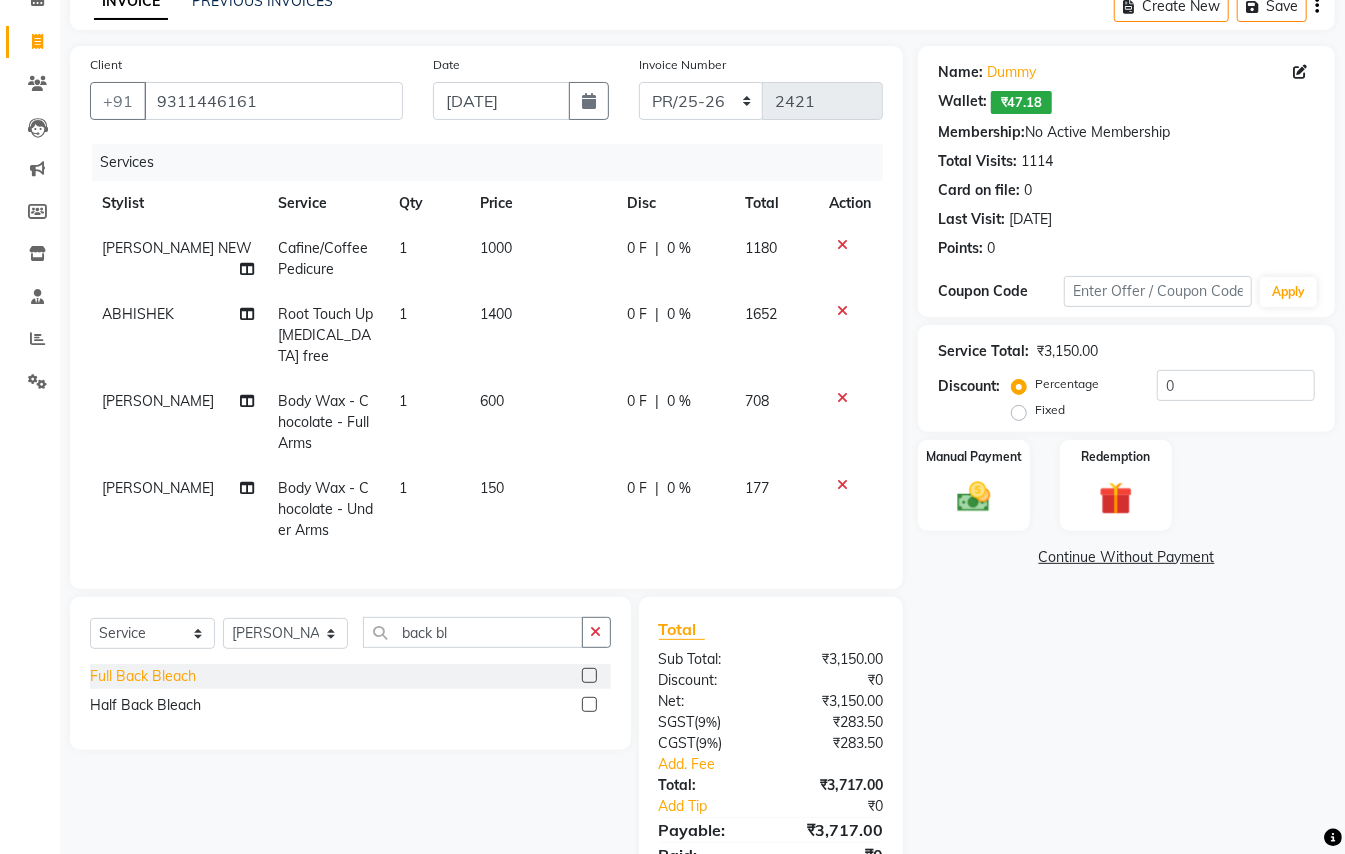 click on "Full Back Bleach" 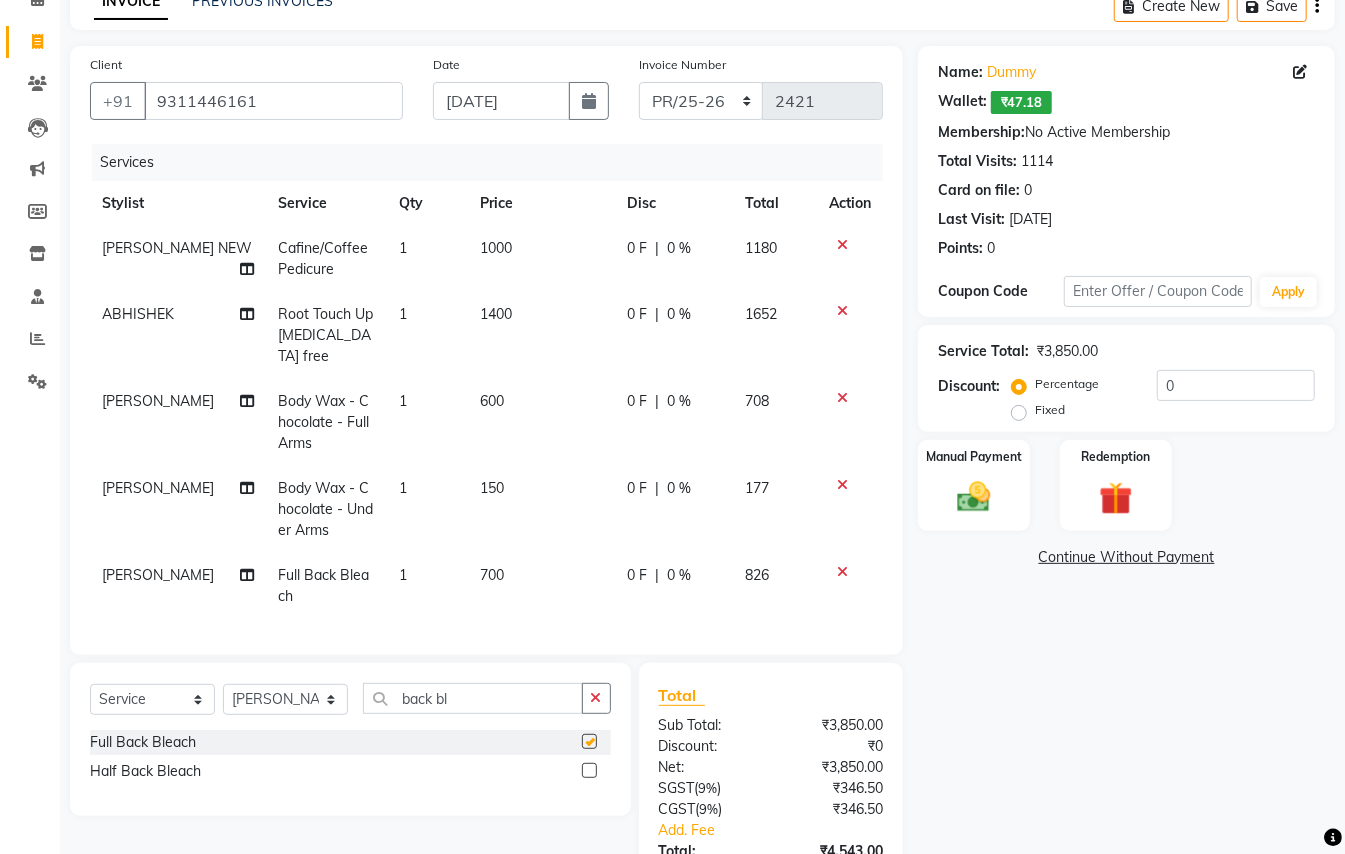 checkbox on "false" 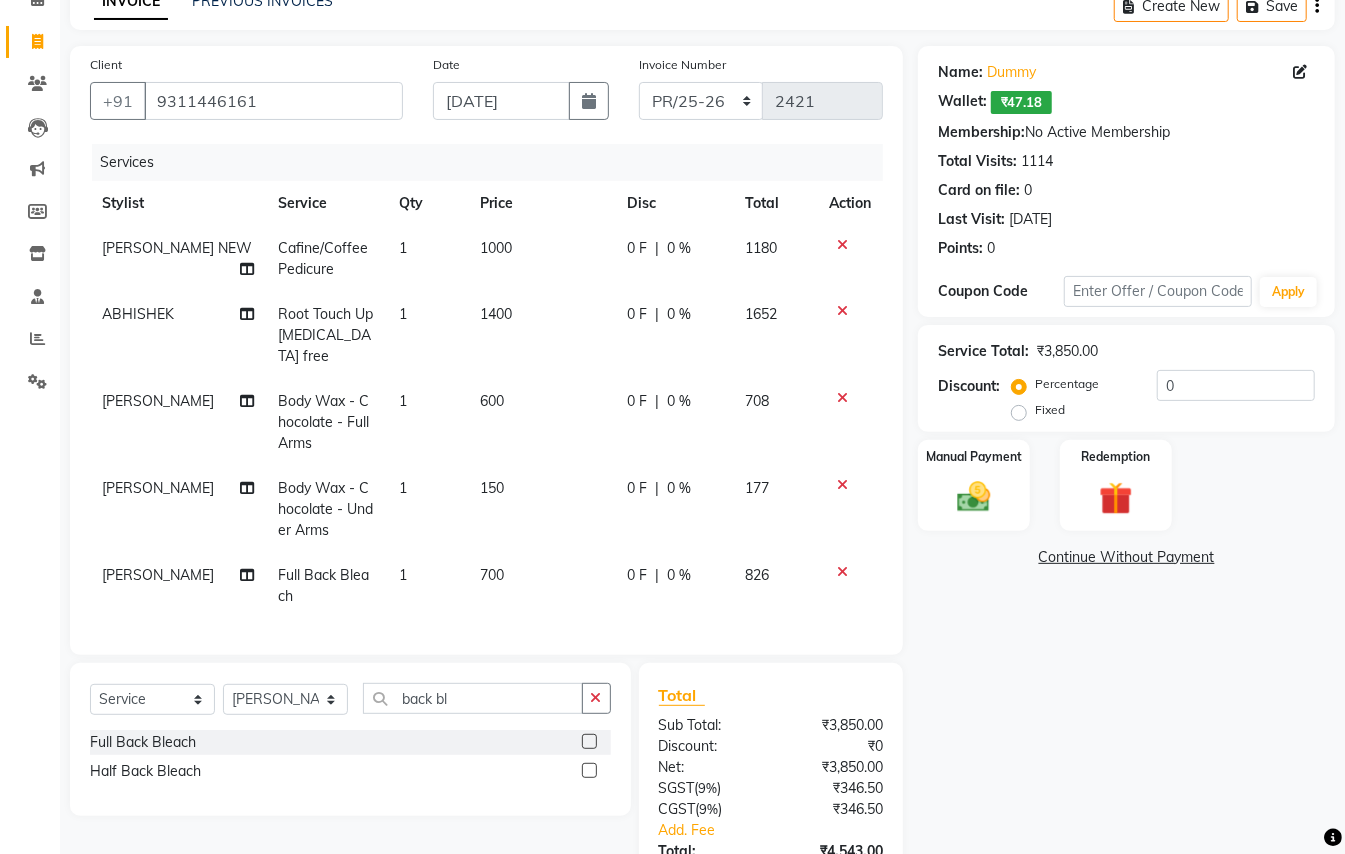 click on "700" 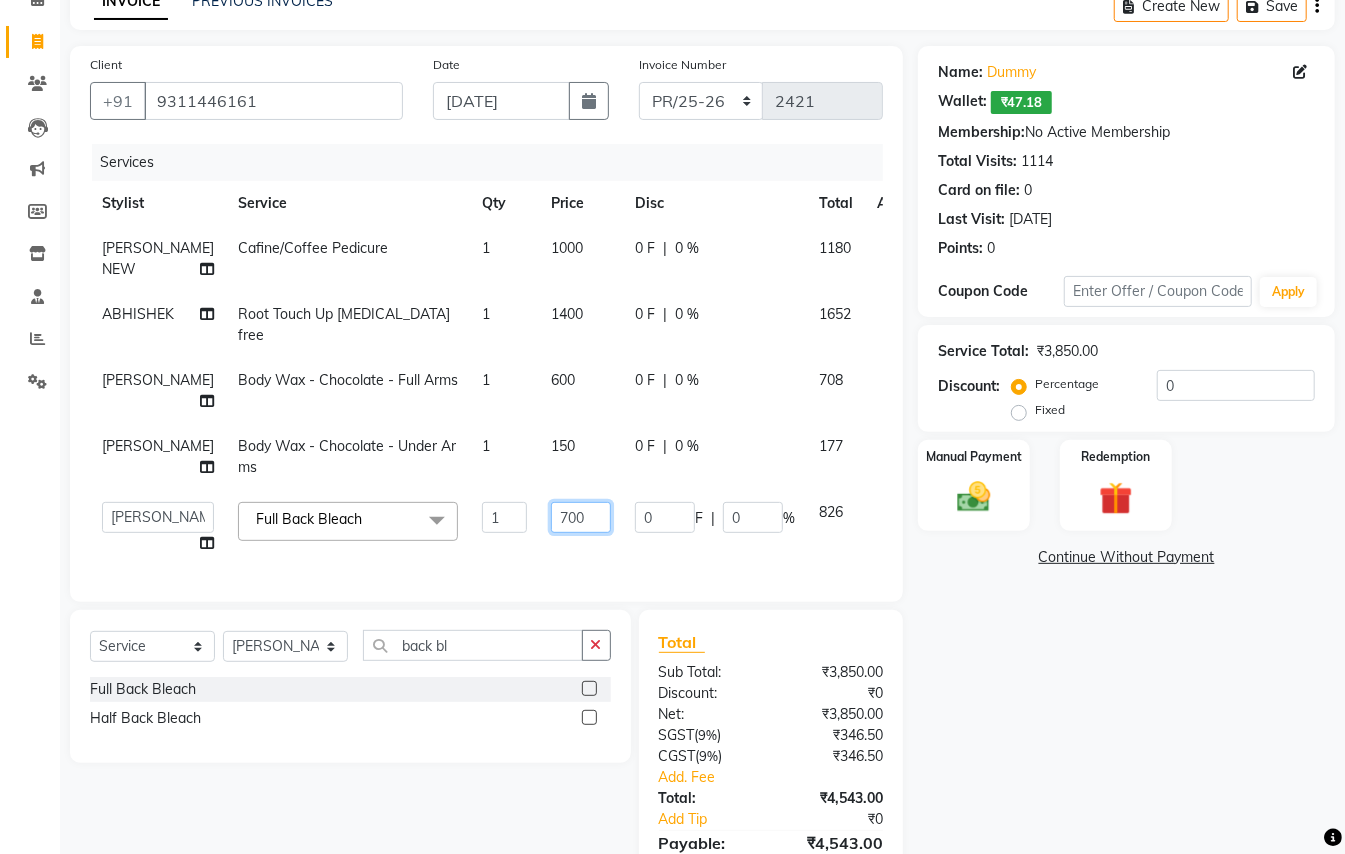 click on "700" 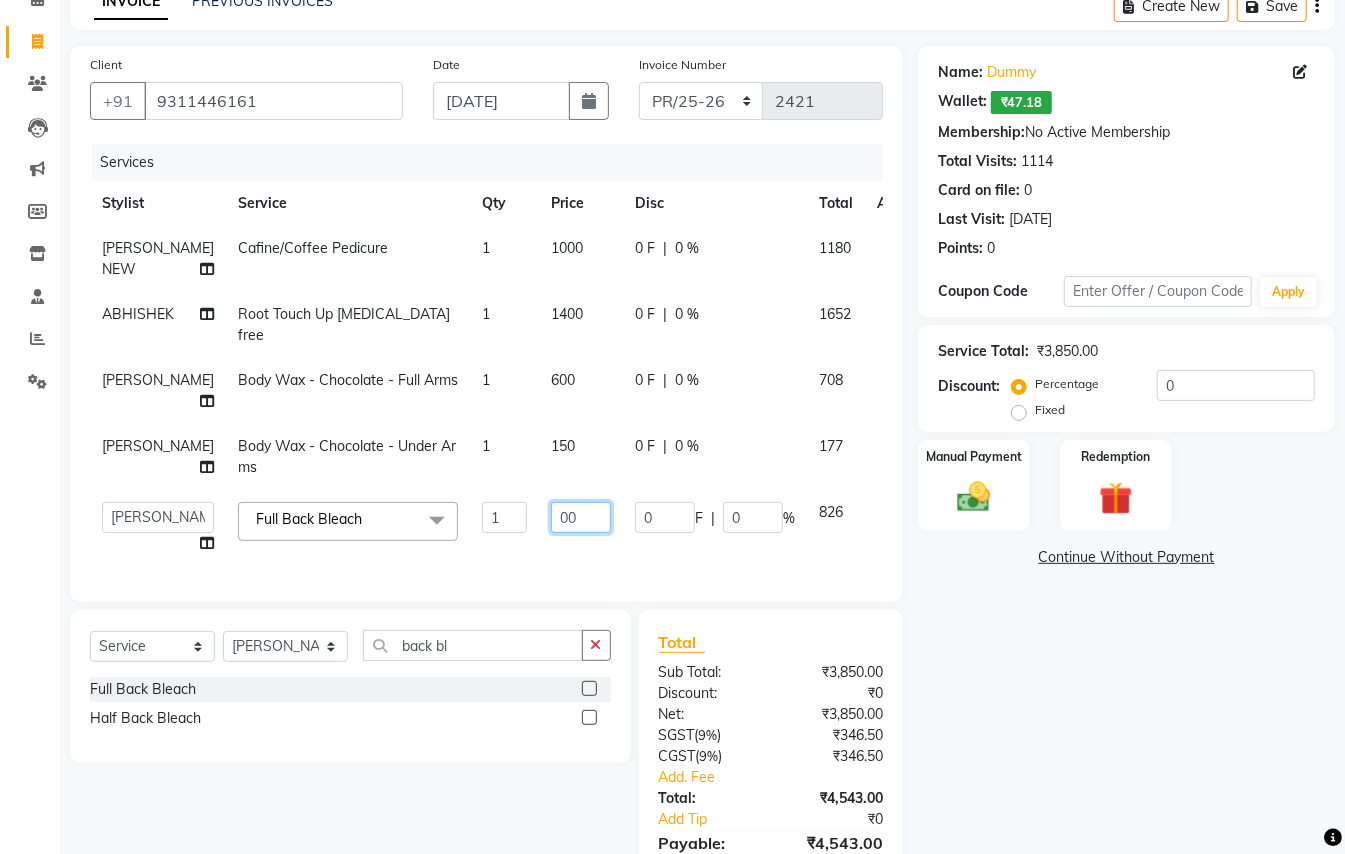 type on "800" 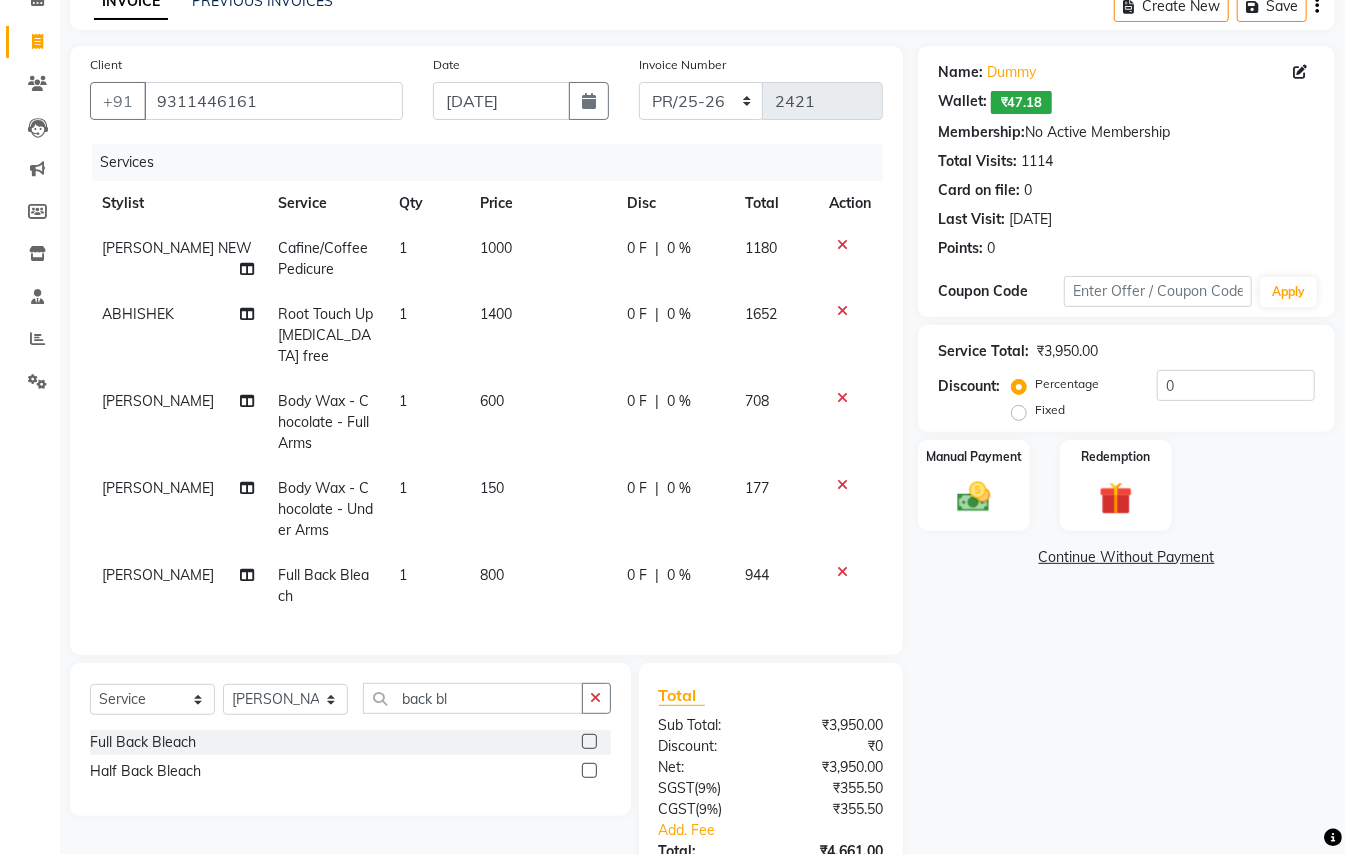 click on "Services Stylist Service Qty Price Disc Total Action AJEET NEW Cafine/Coffee Pedicure 1 1000 0 F | 0 % 1180 ABHISHEK Root Touch Up Ammonia free 1 1400 0 F | 0 % 1652 SONIYA Body Wax - Chocolate  - Full Arms 1 600 0 F | 0 % 708 SONIYA Body Wax - Chocolate  - Under Arms 1 150 0 F | 0 % 177 SONIYA Full Back Bleach 1 800 0 F | 0 % 944" 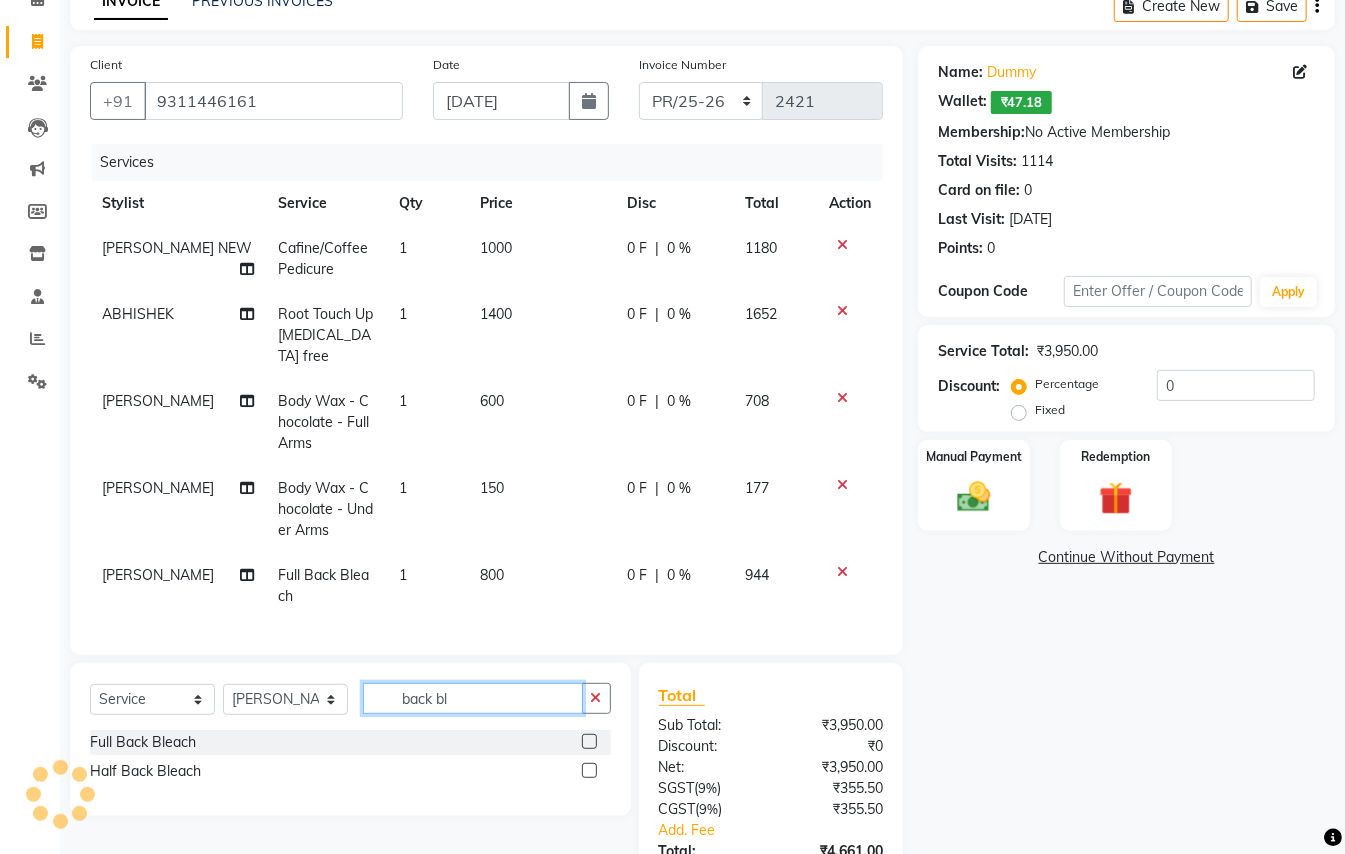 drag, startPoint x: 468, startPoint y: 693, endPoint x: 0, endPoint y: 8, distance: 829.6077 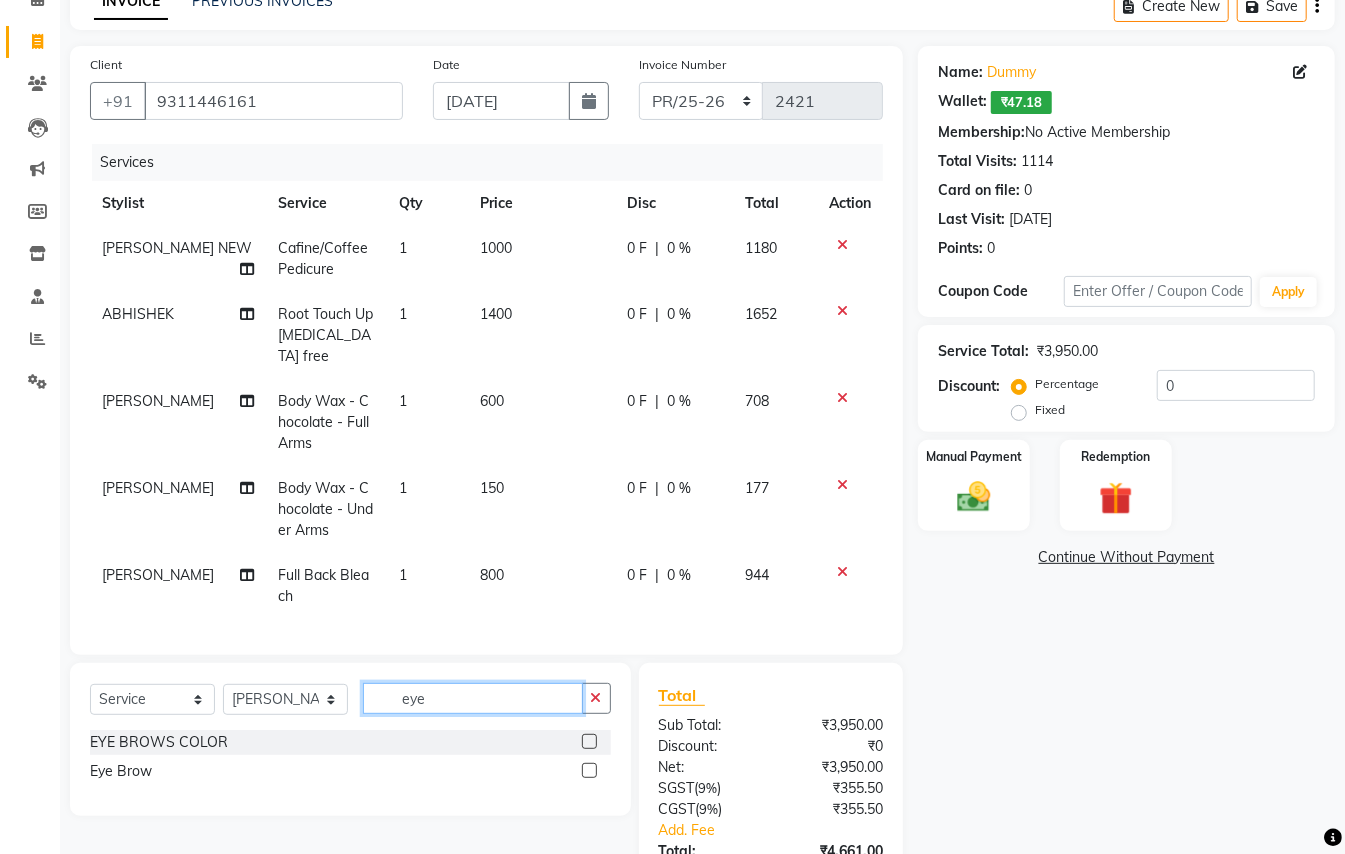 type on "eye" 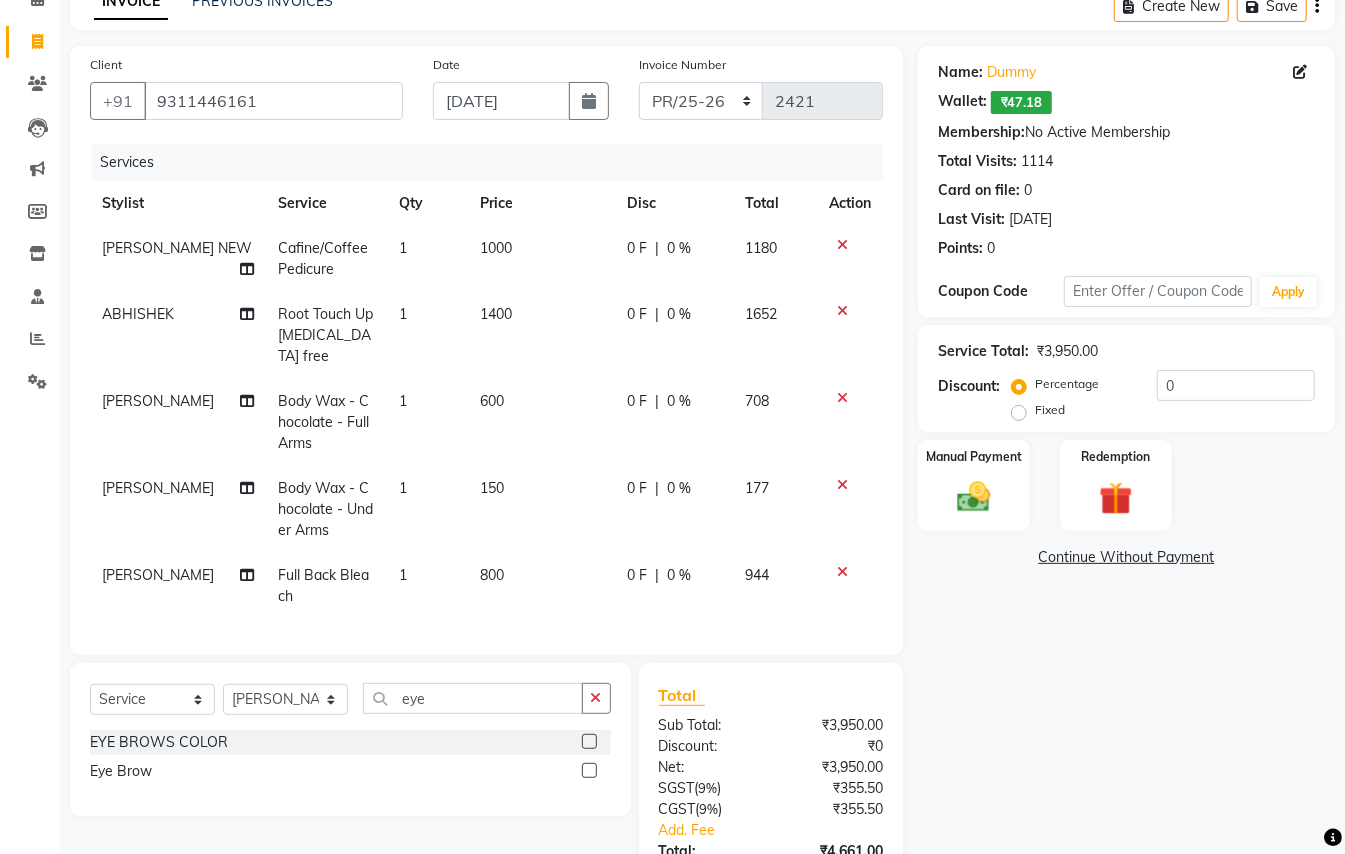 click on "Eye Brow" 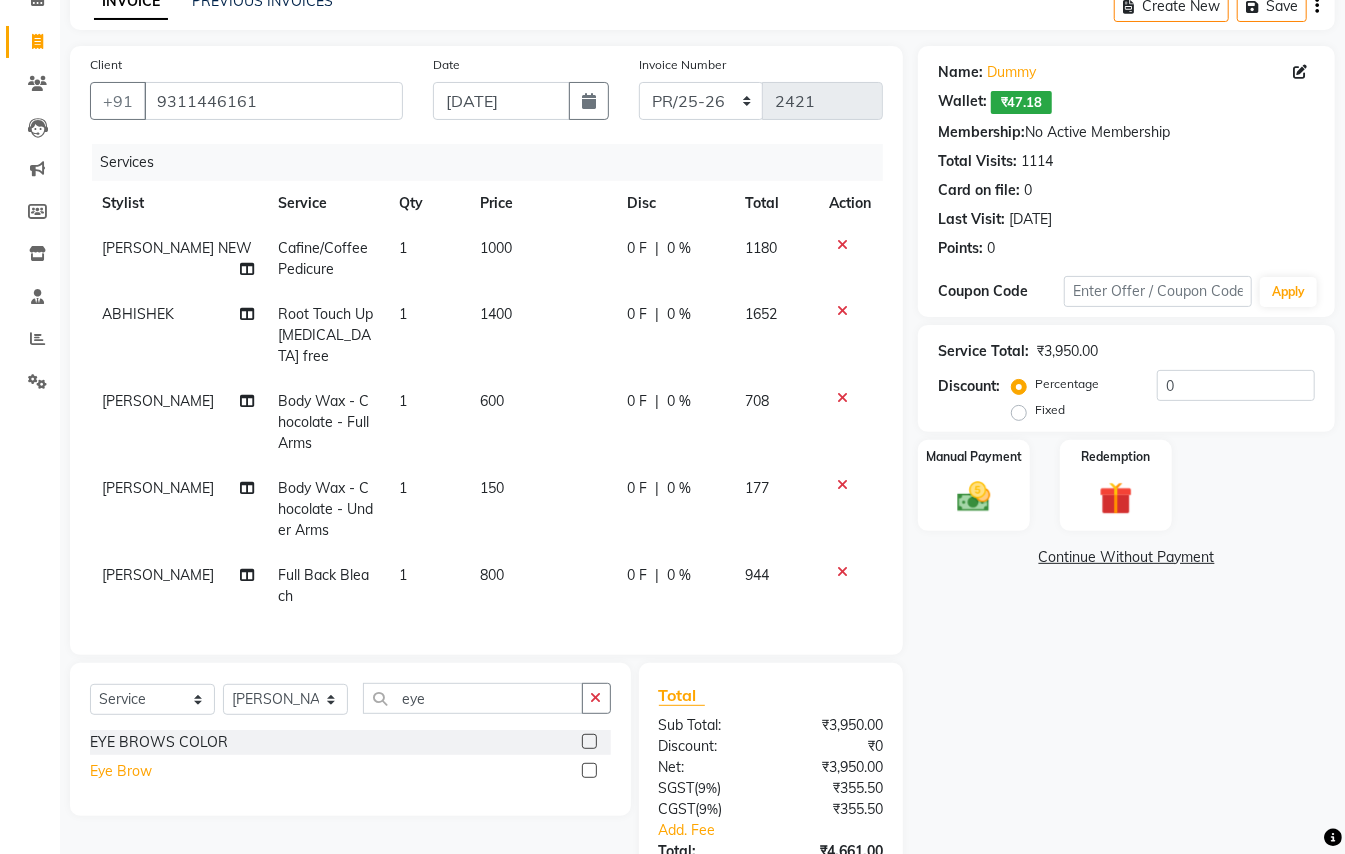 click on "Eye Brow" 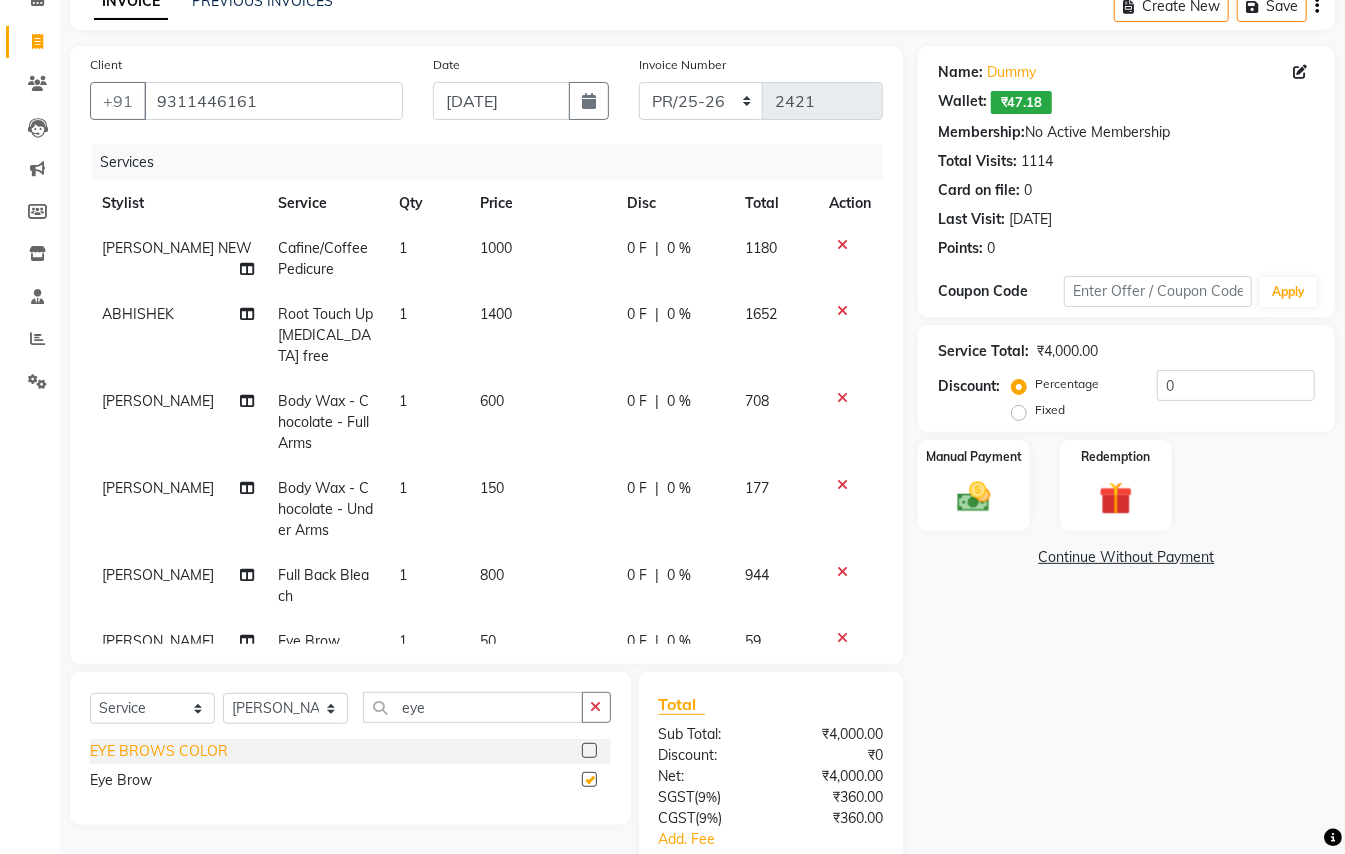 checkbox on "false" 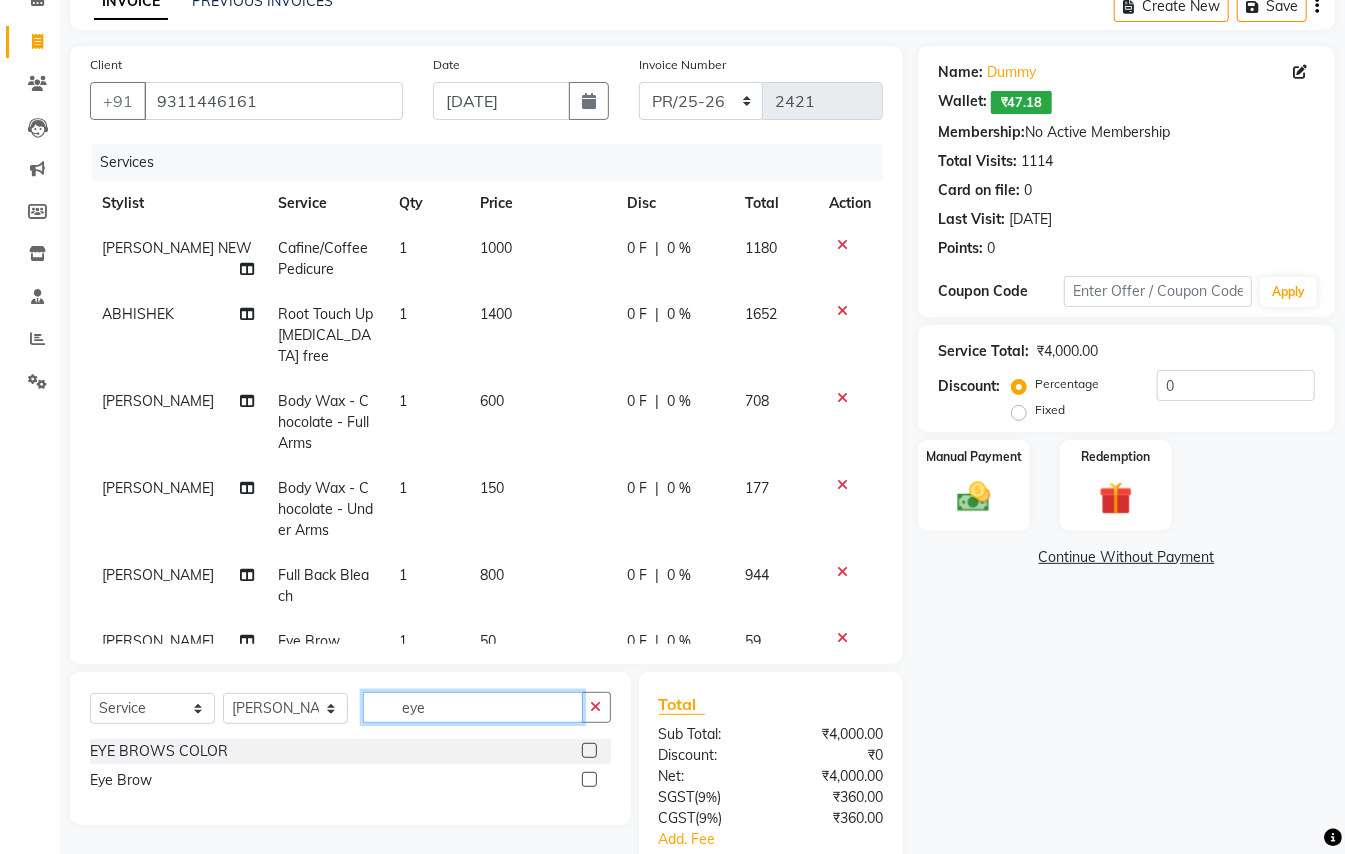 drag, startPoint x: 438, startPoint y: 704, endPoint x: 229, endPoint y: 645, distance: 217.16814 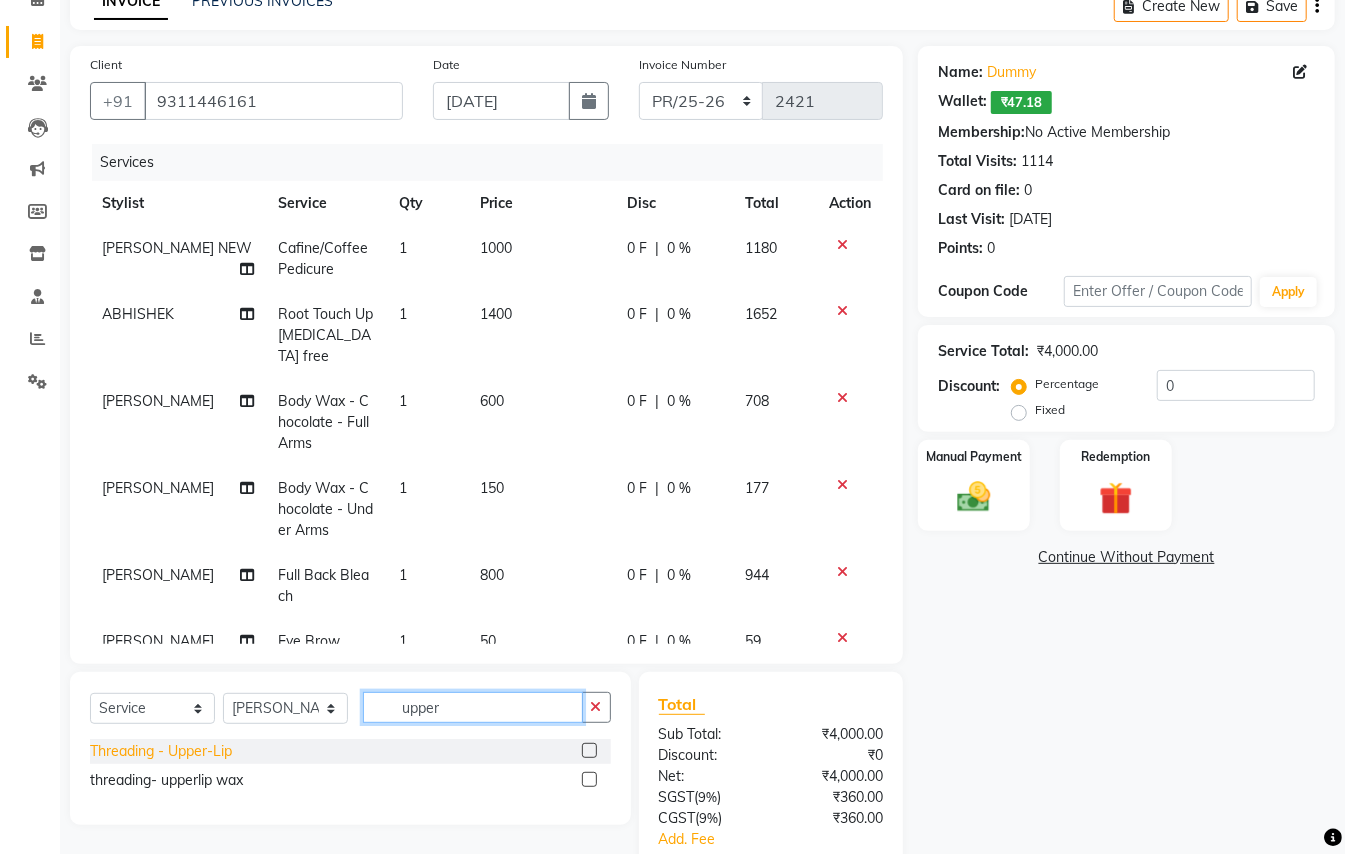 type on "upper" 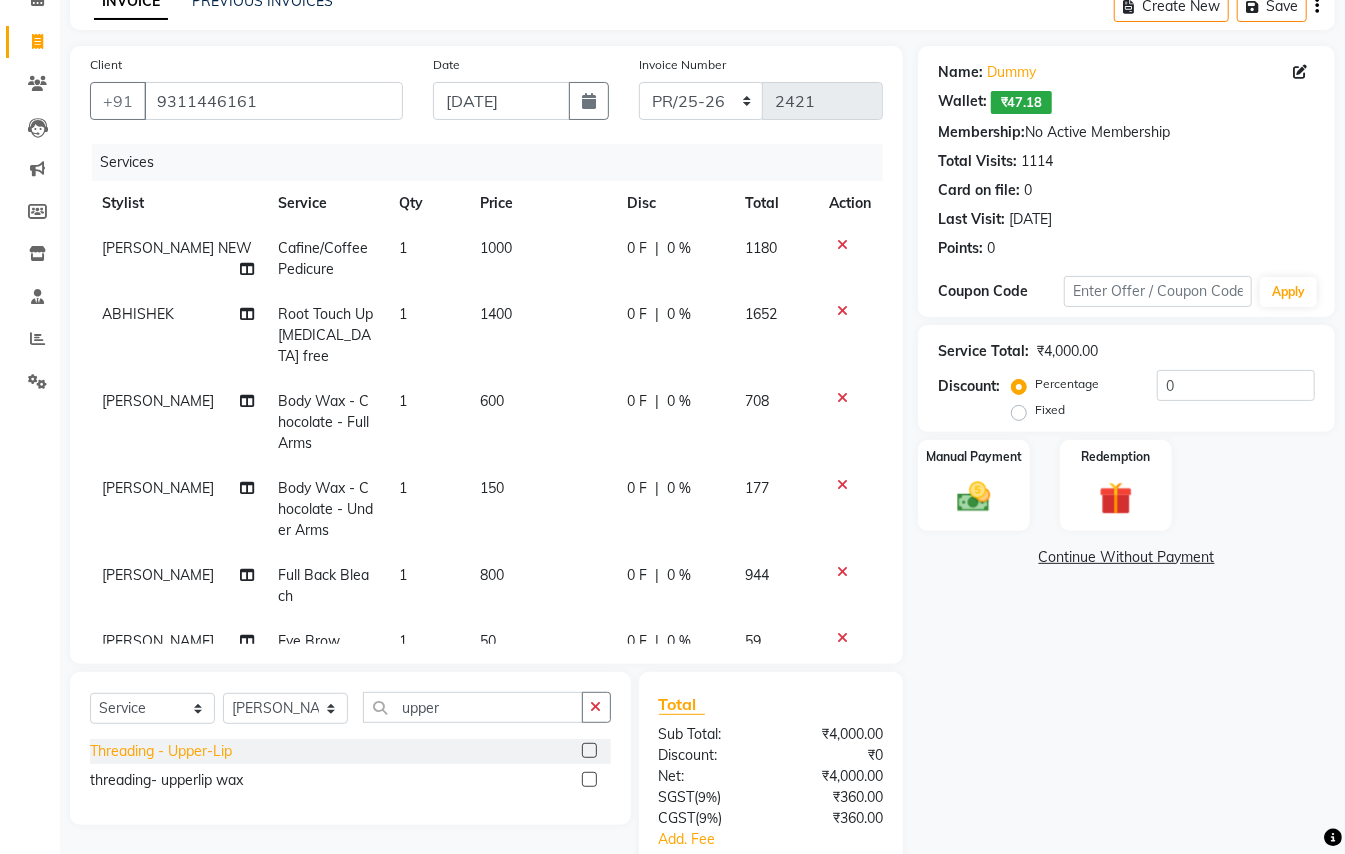 click on "Threading  - Upper-Lip" 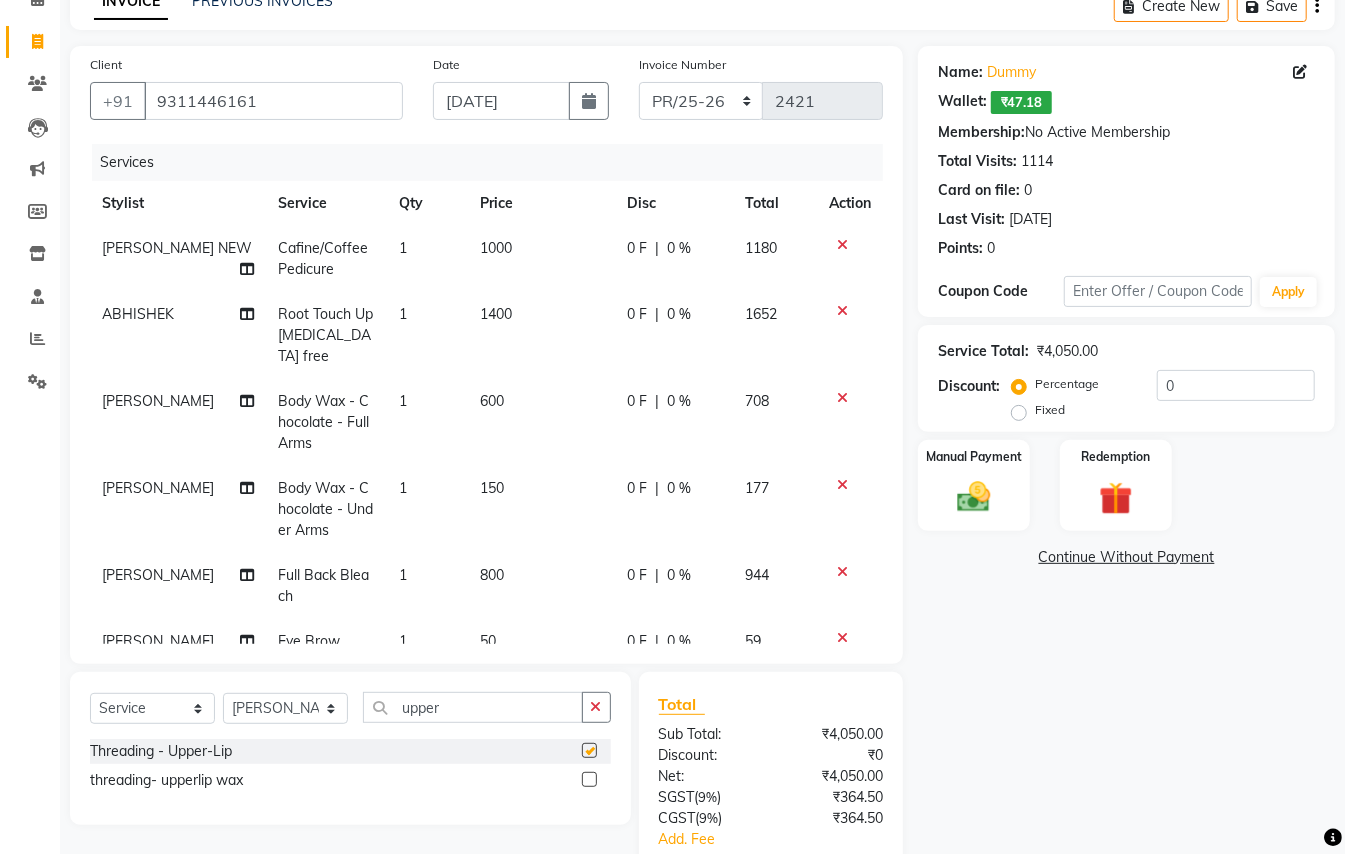 checkbox on "false" 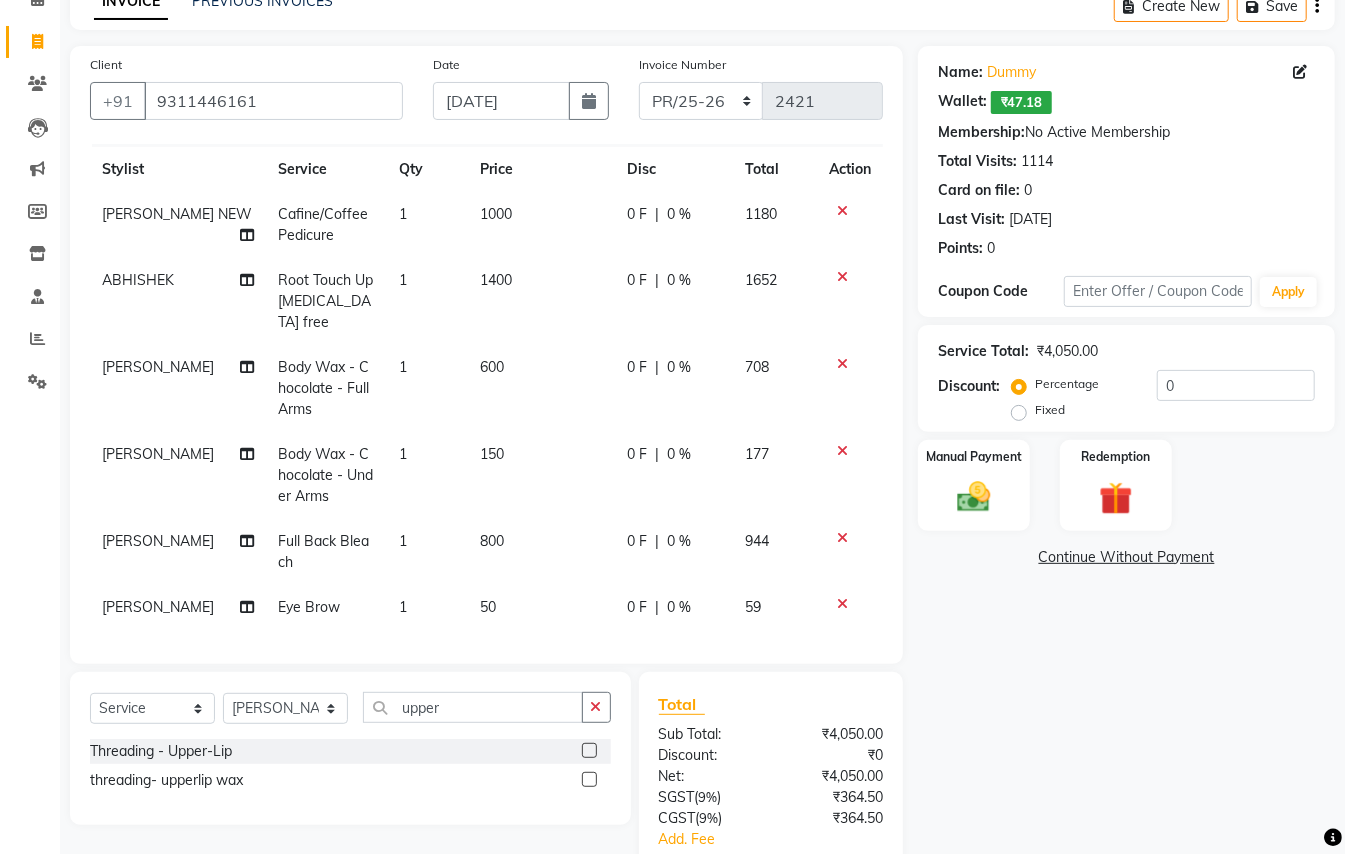 scroll, scrollTop: 0, scrollLeft: 0, axis: both 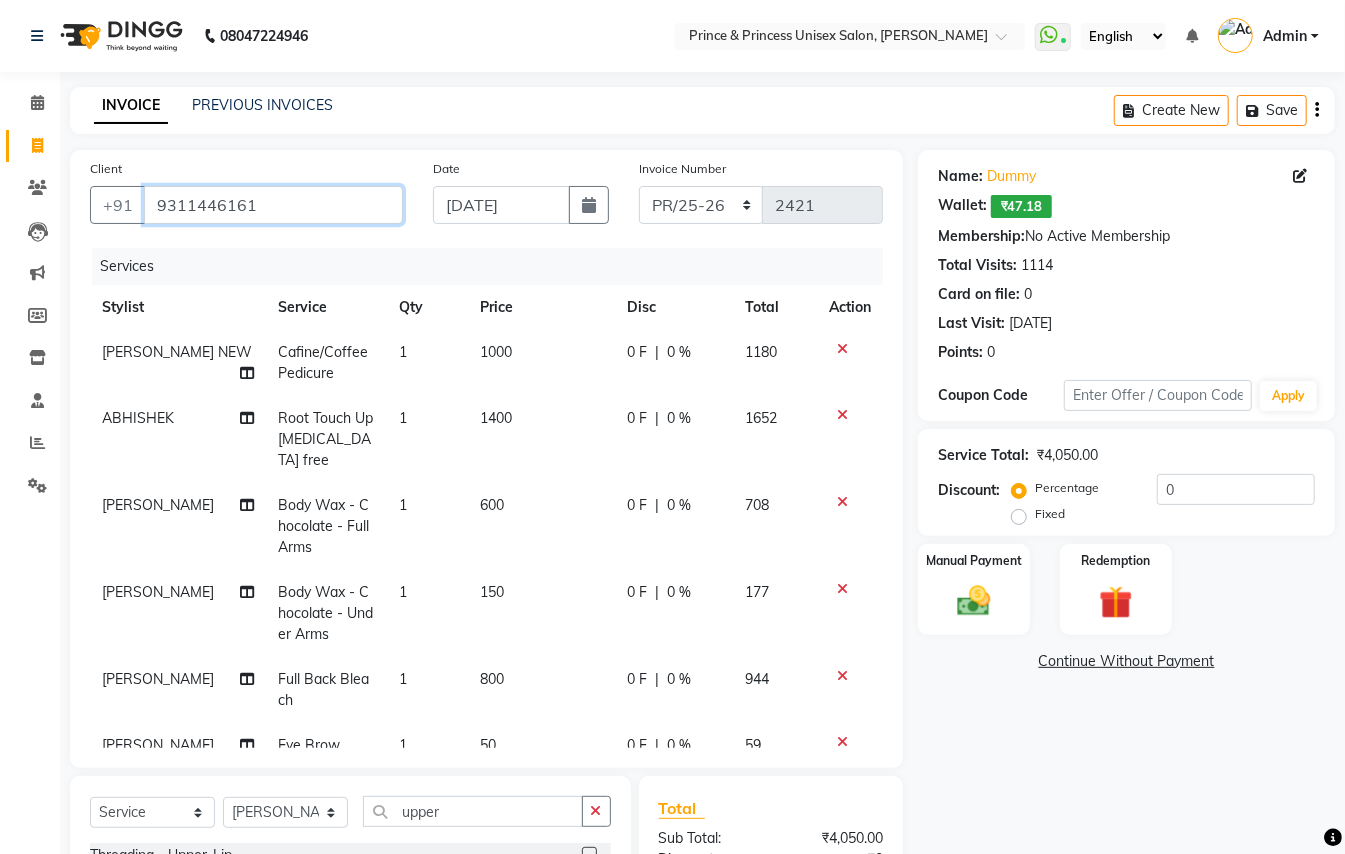 drag, startPoint x: 133, startPoint y: 156, endPoint x: 0, endPoint y: 2, distance: 203.4822 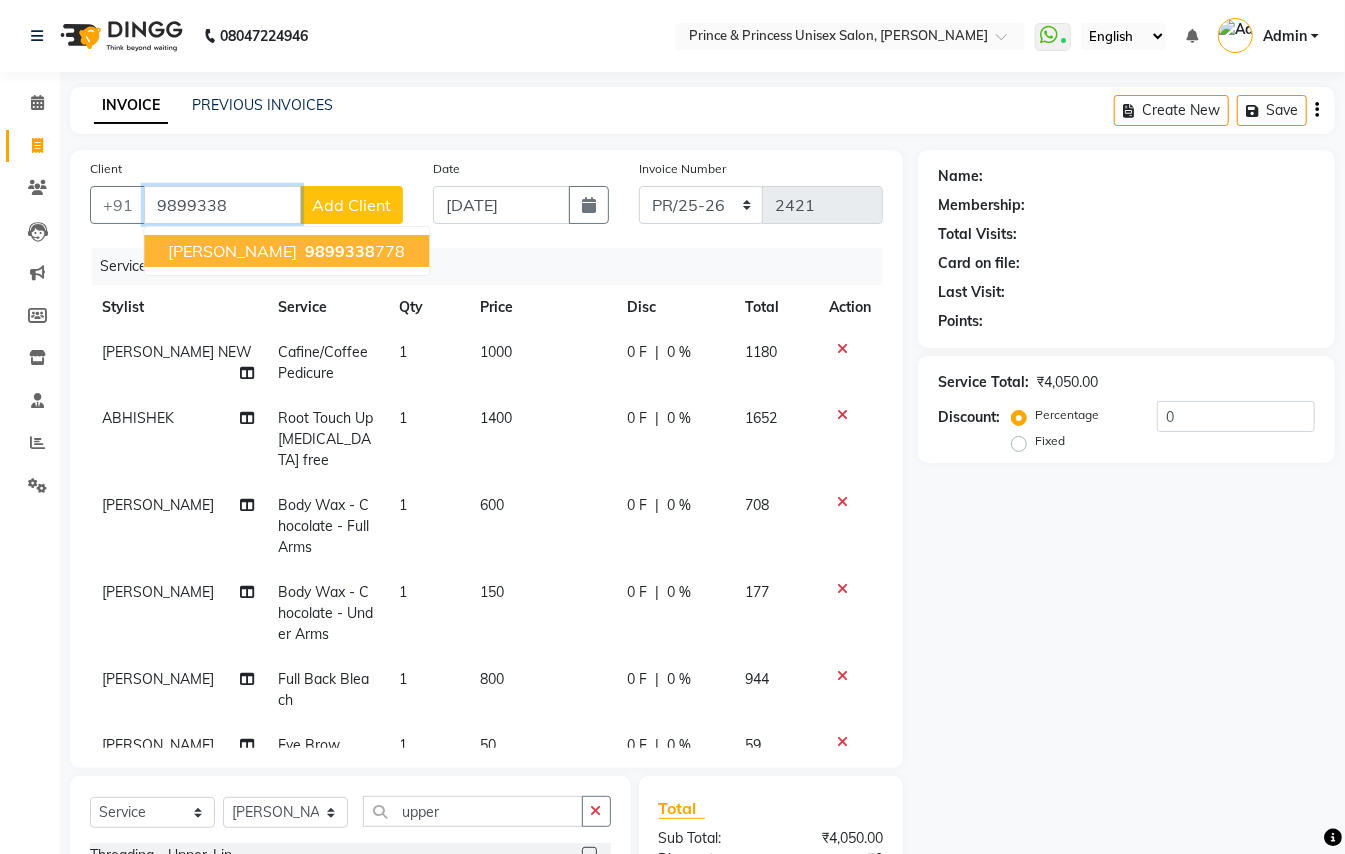 click on "Aayushi Dutta" at bounding box center (232, 251) 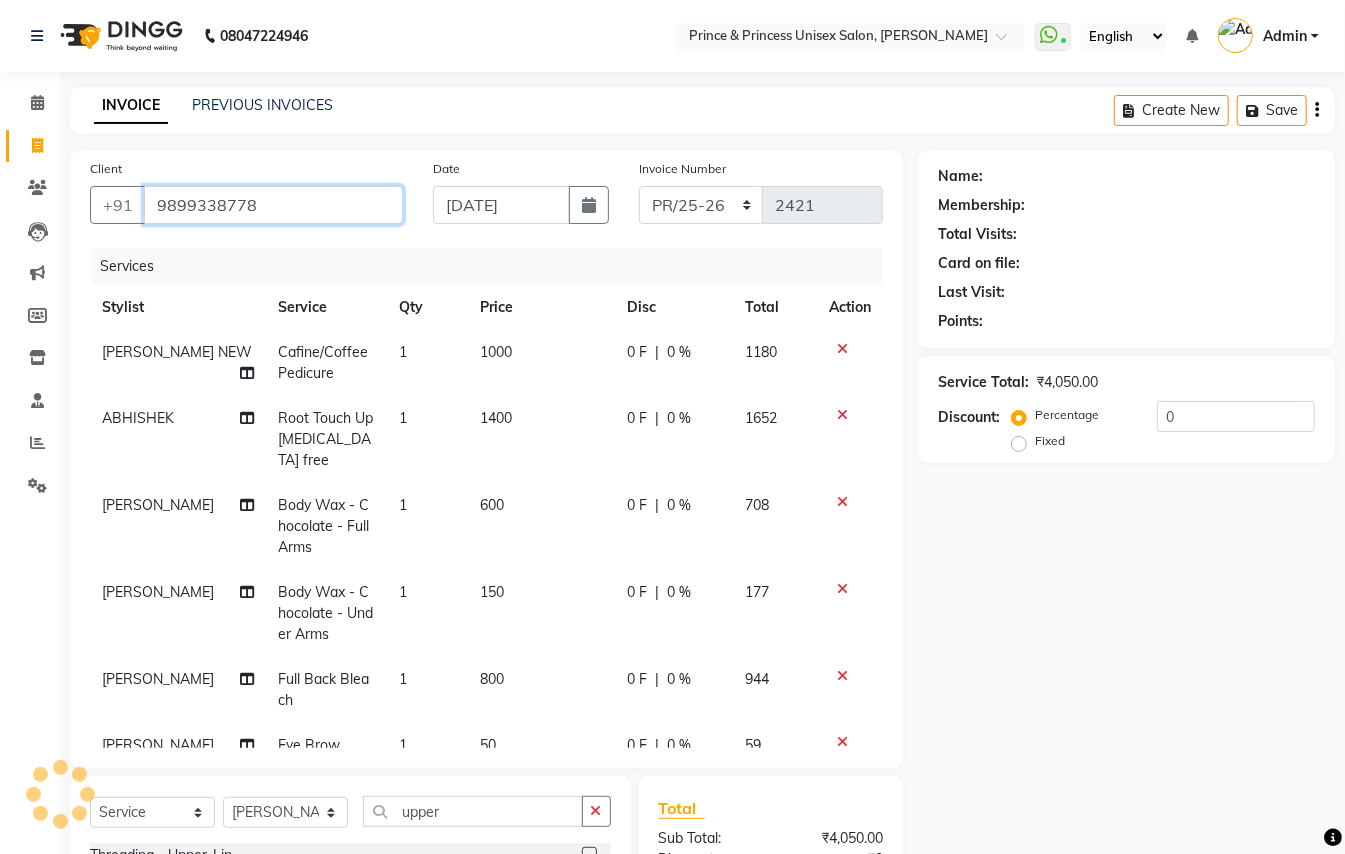 type on "9899338778" 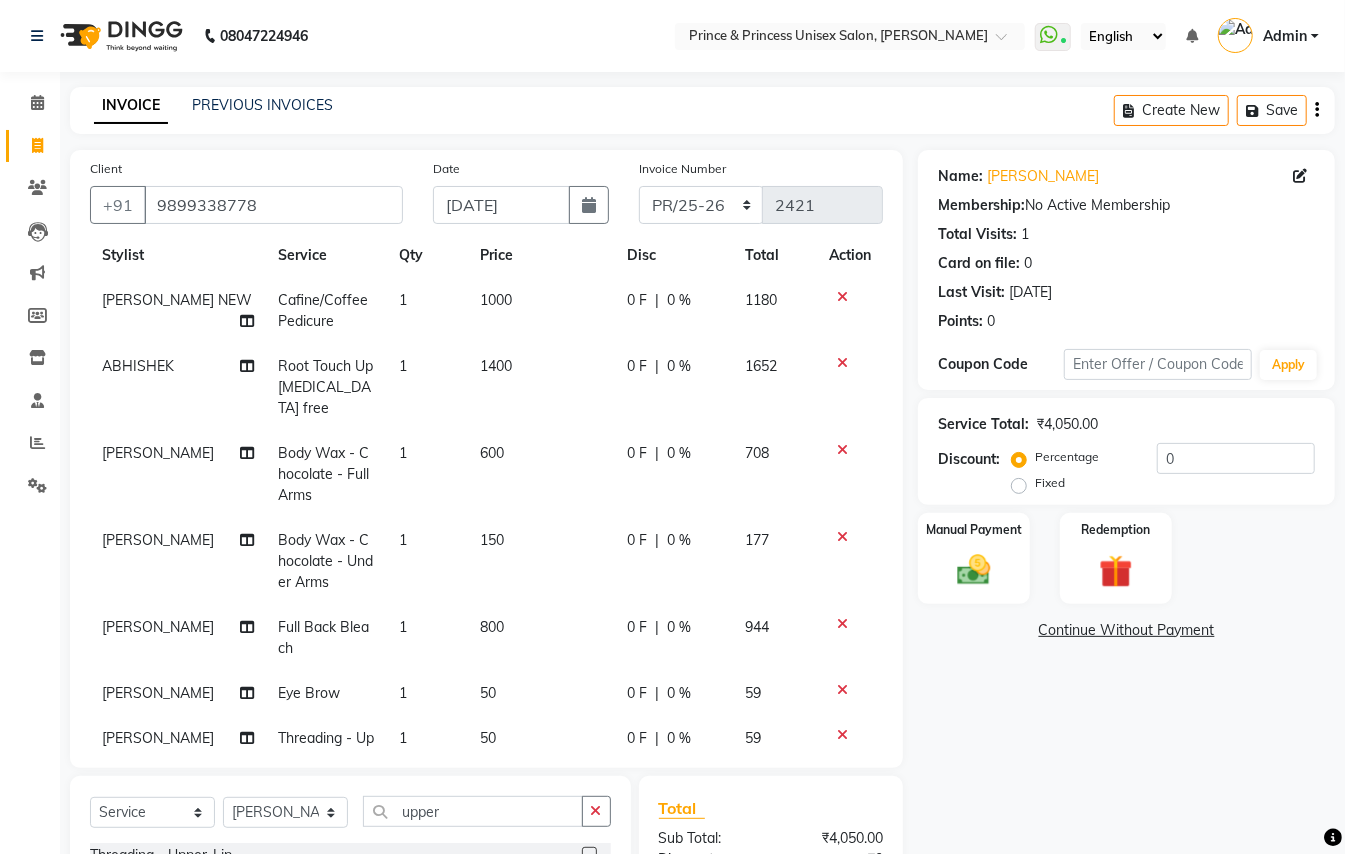 scroll, scrollTop: 101, scrollLeft: 0, axis: vertical 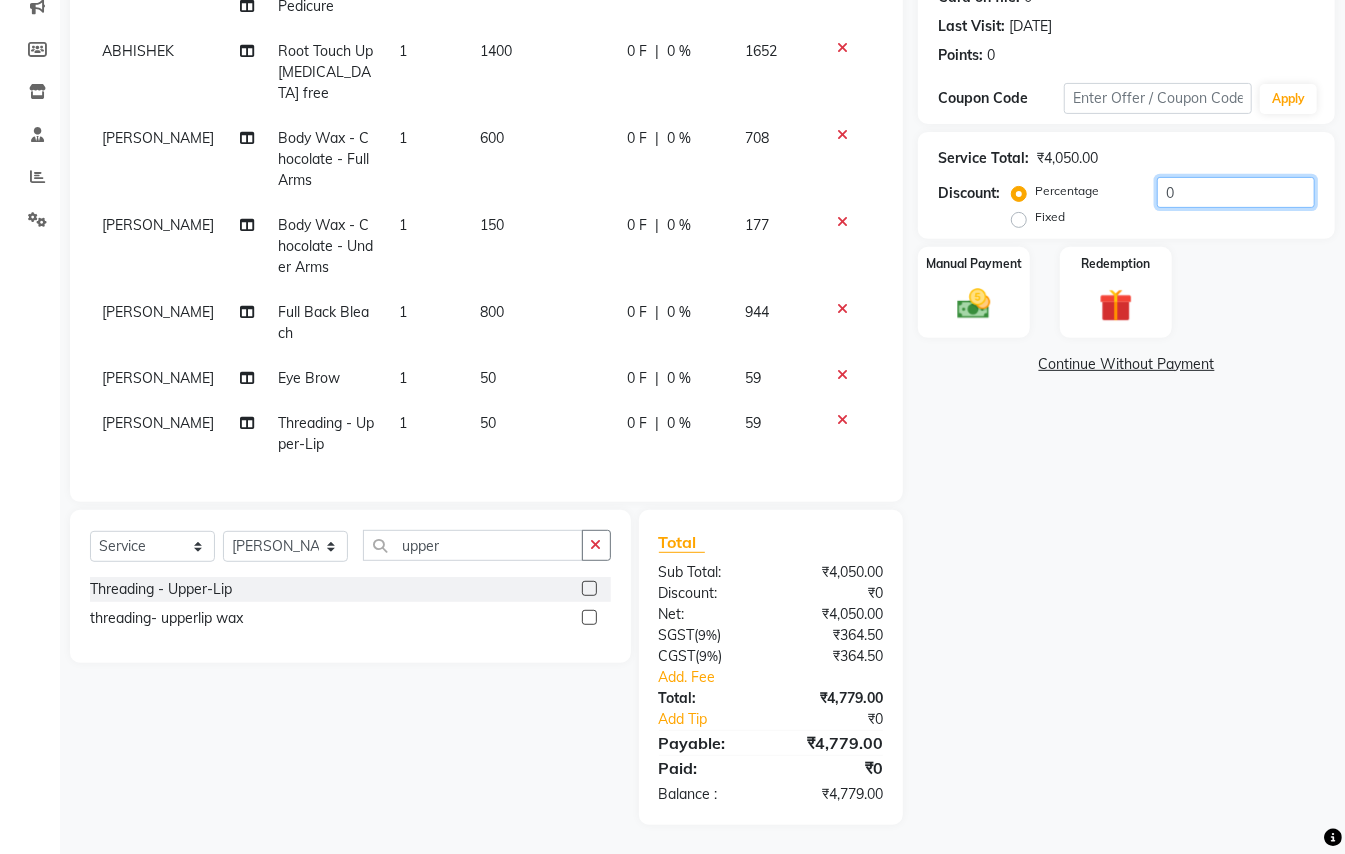 drag, startPoint x: 1150, startPoint y: 188, endPoint x: 1018, endPoint y: -26, distance: 251.43588 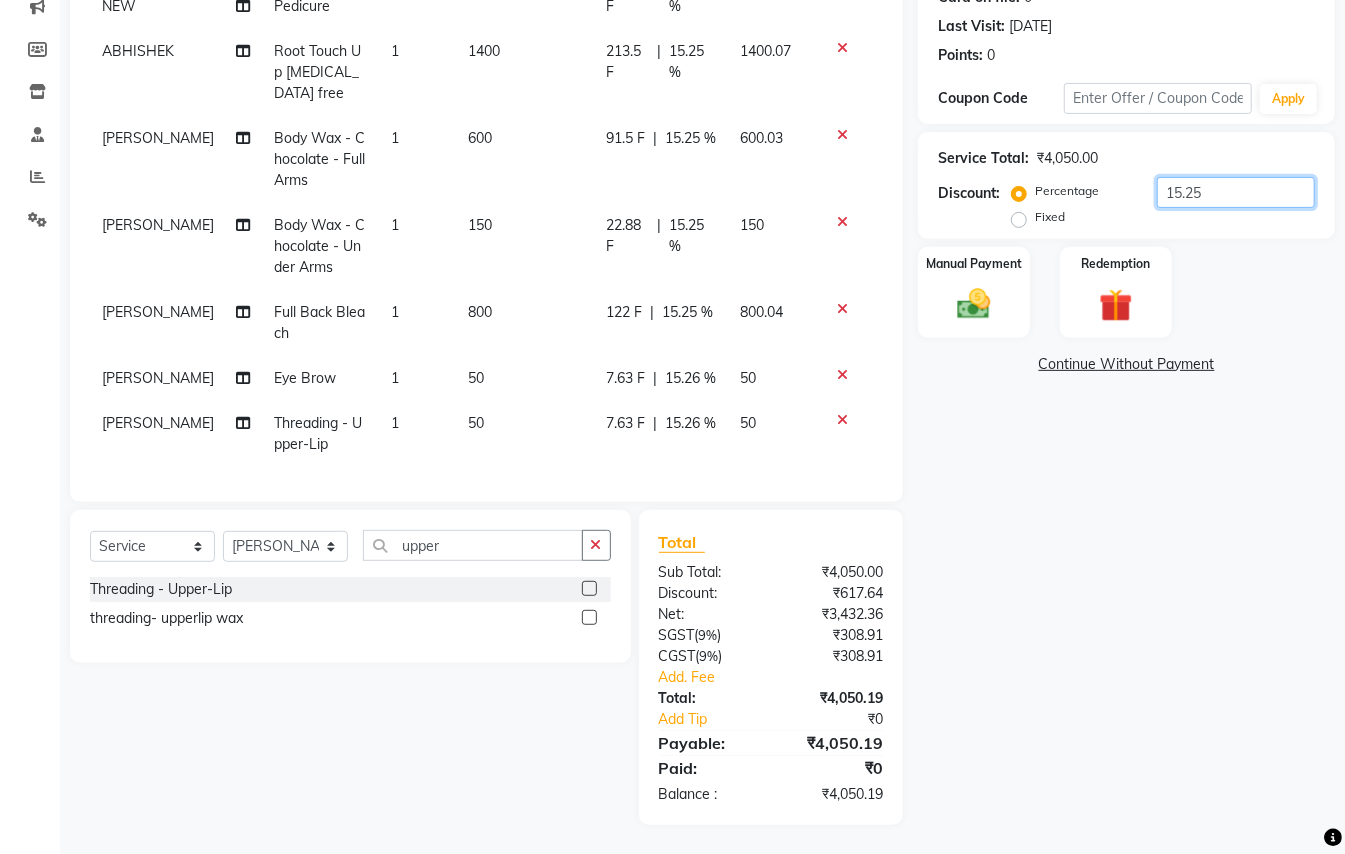 type on "15.25" 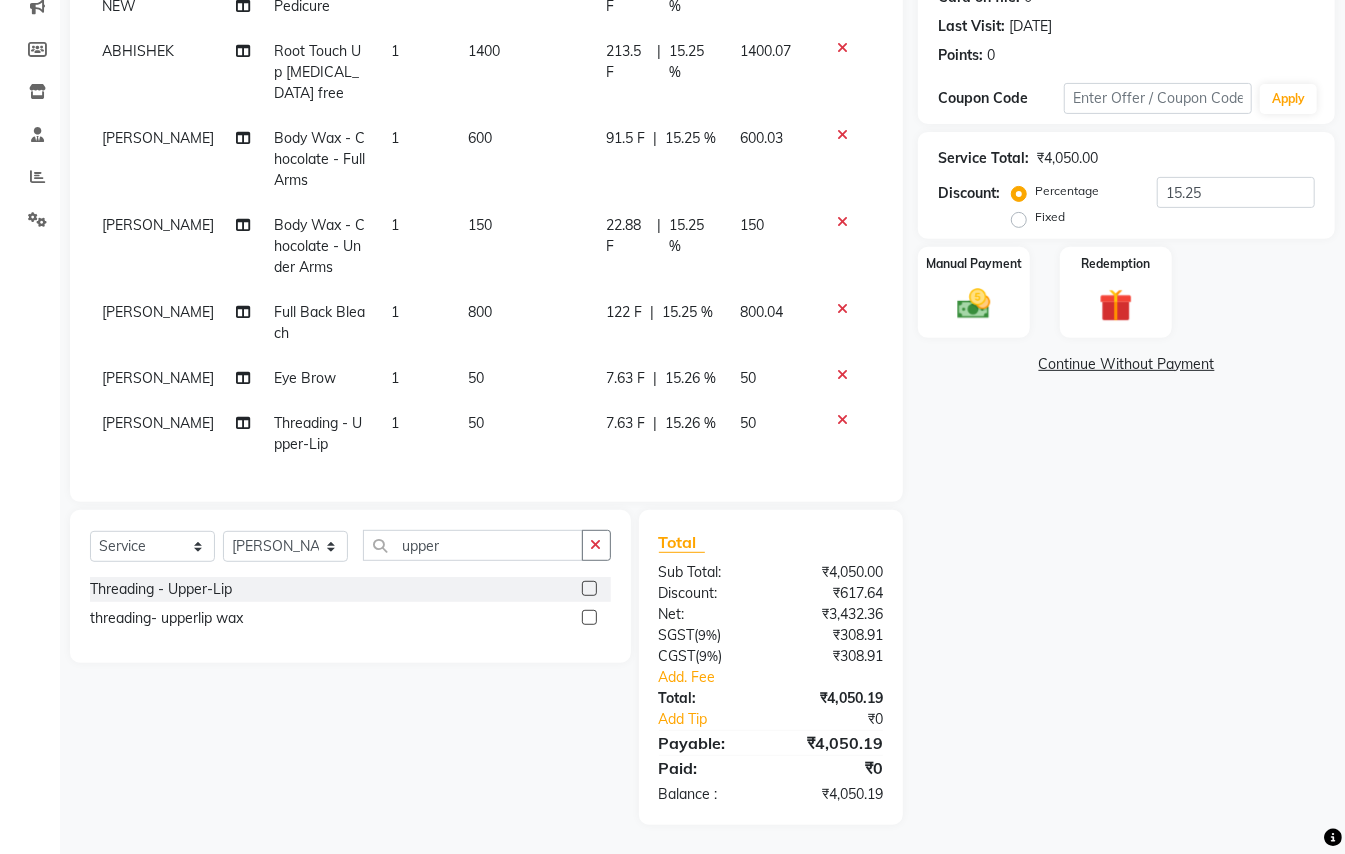 drag, startPoint x: 1206, startPoint y: 606, endPoint x: 1144, endPoint y: 529, distance: 98.85848 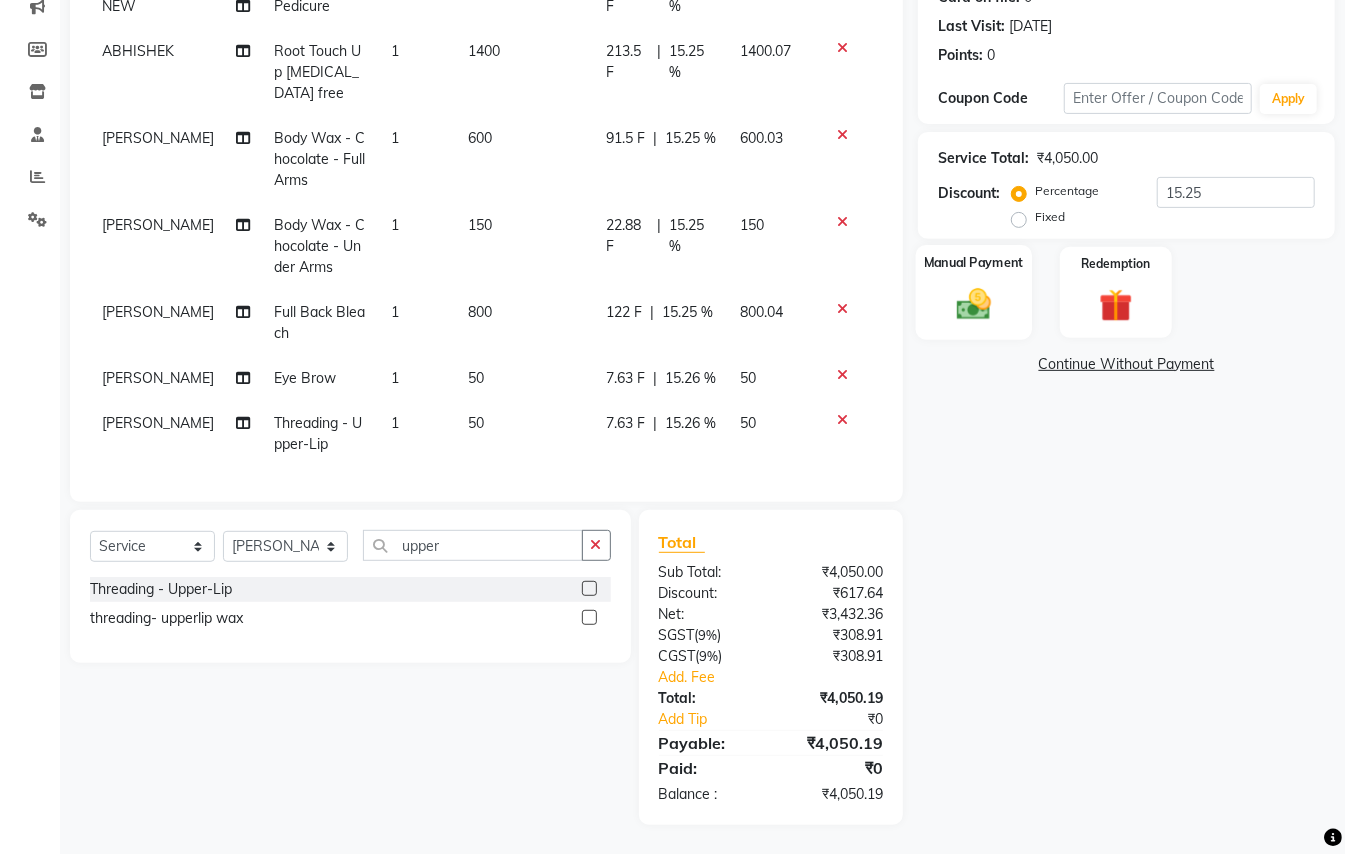 click 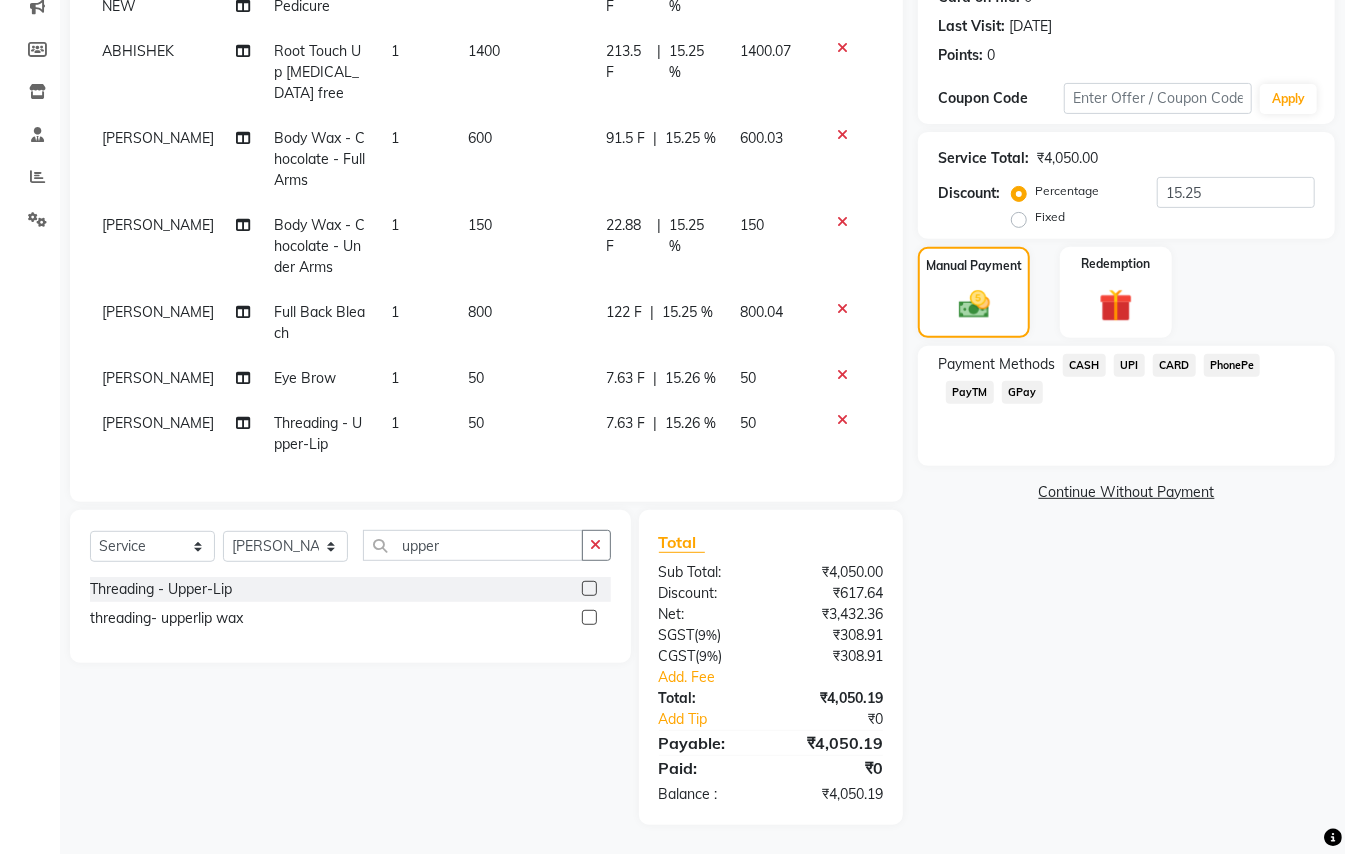 click on "CASH" 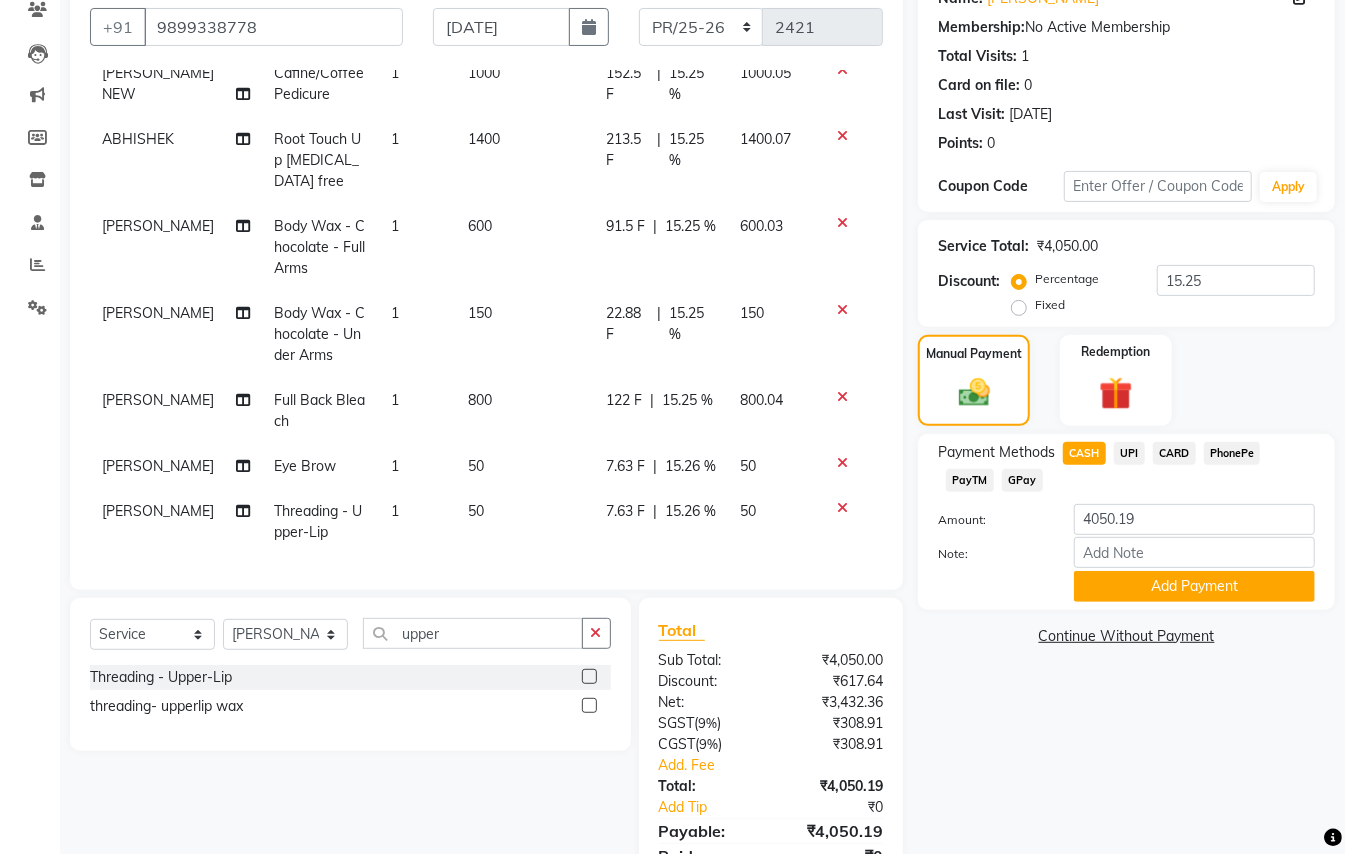 scroll, scrollTop: 133, scrollLeft: 0, axis: vertical 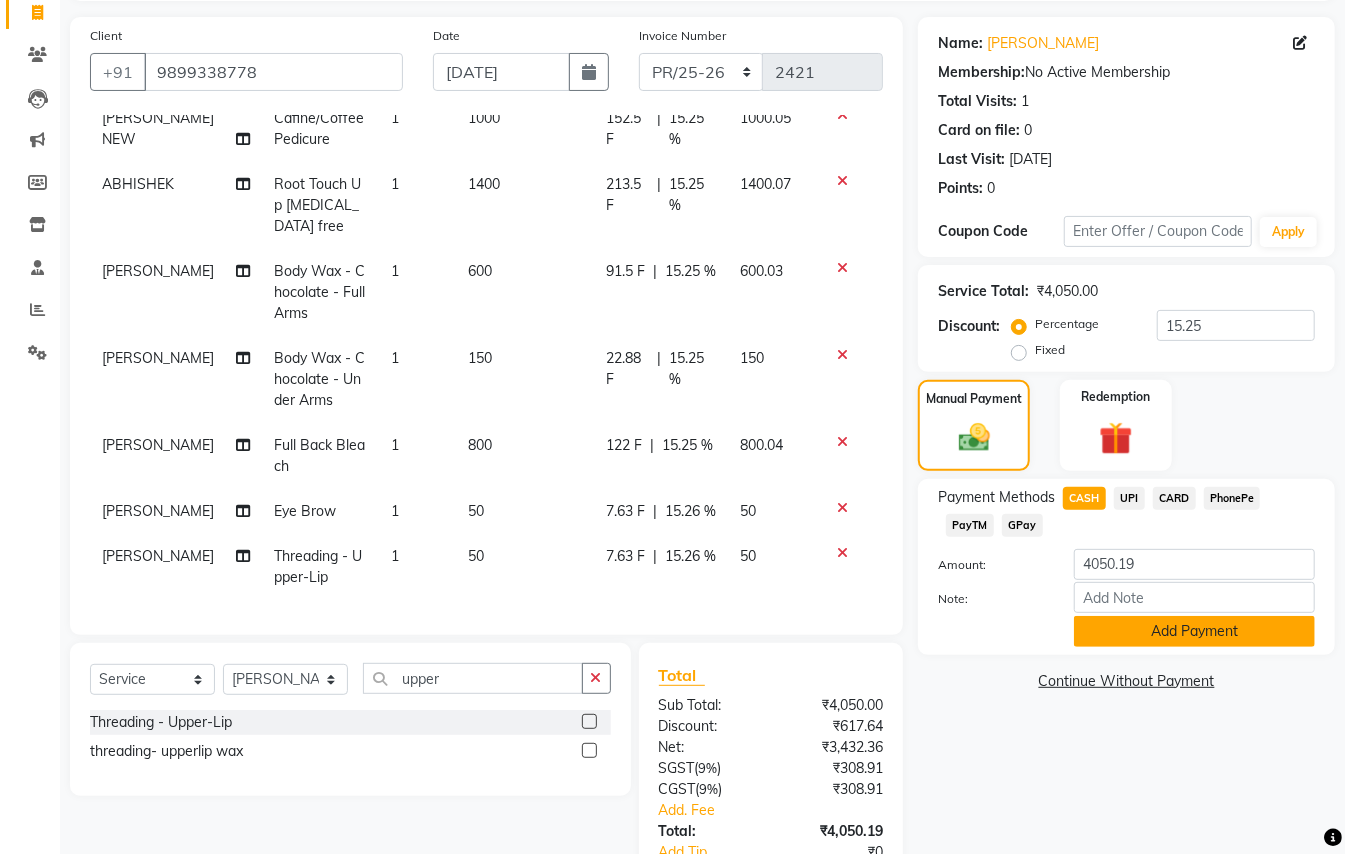 click on "Add Payment" 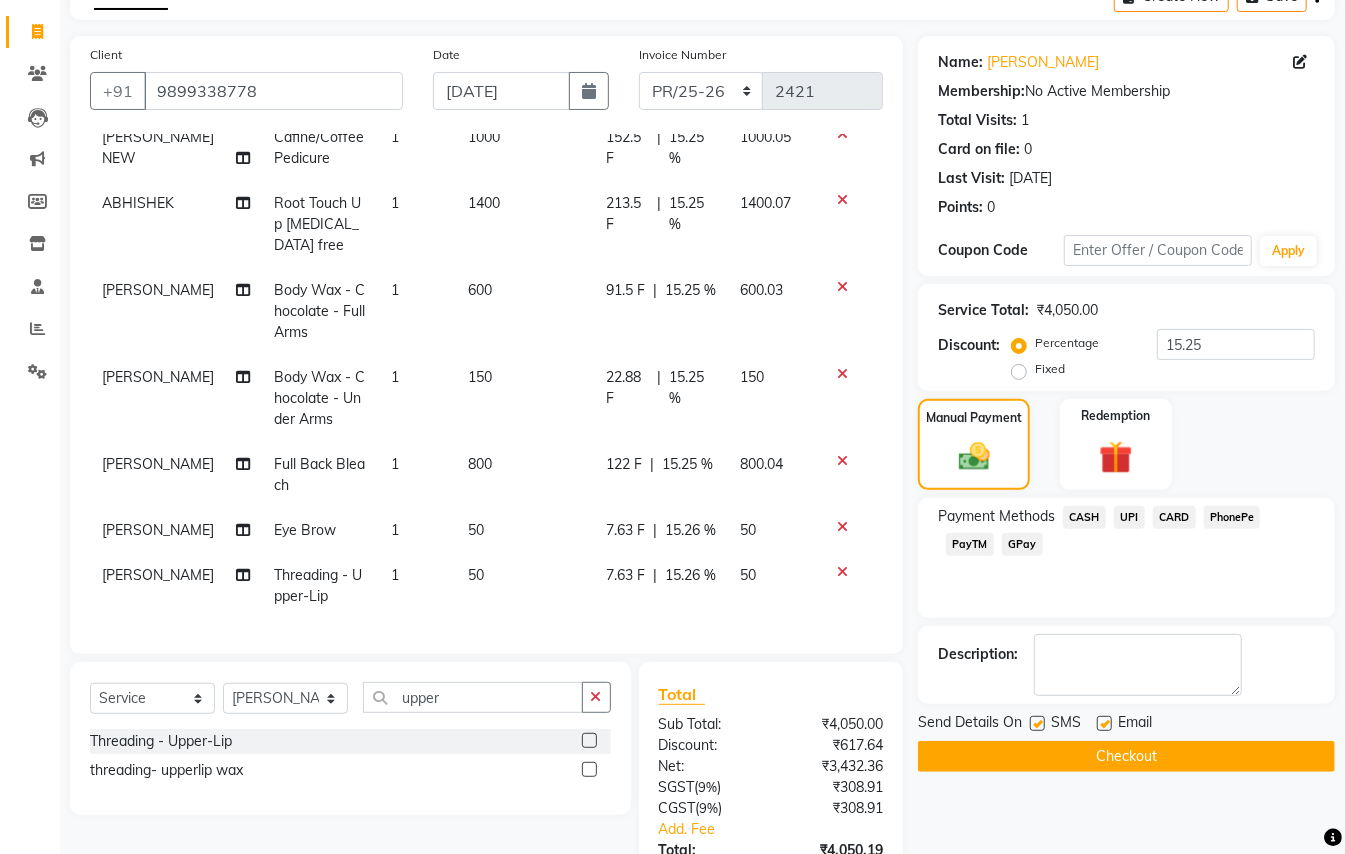 scroll, scrollTop: 133, scrollLeft: 0, axis: vertical 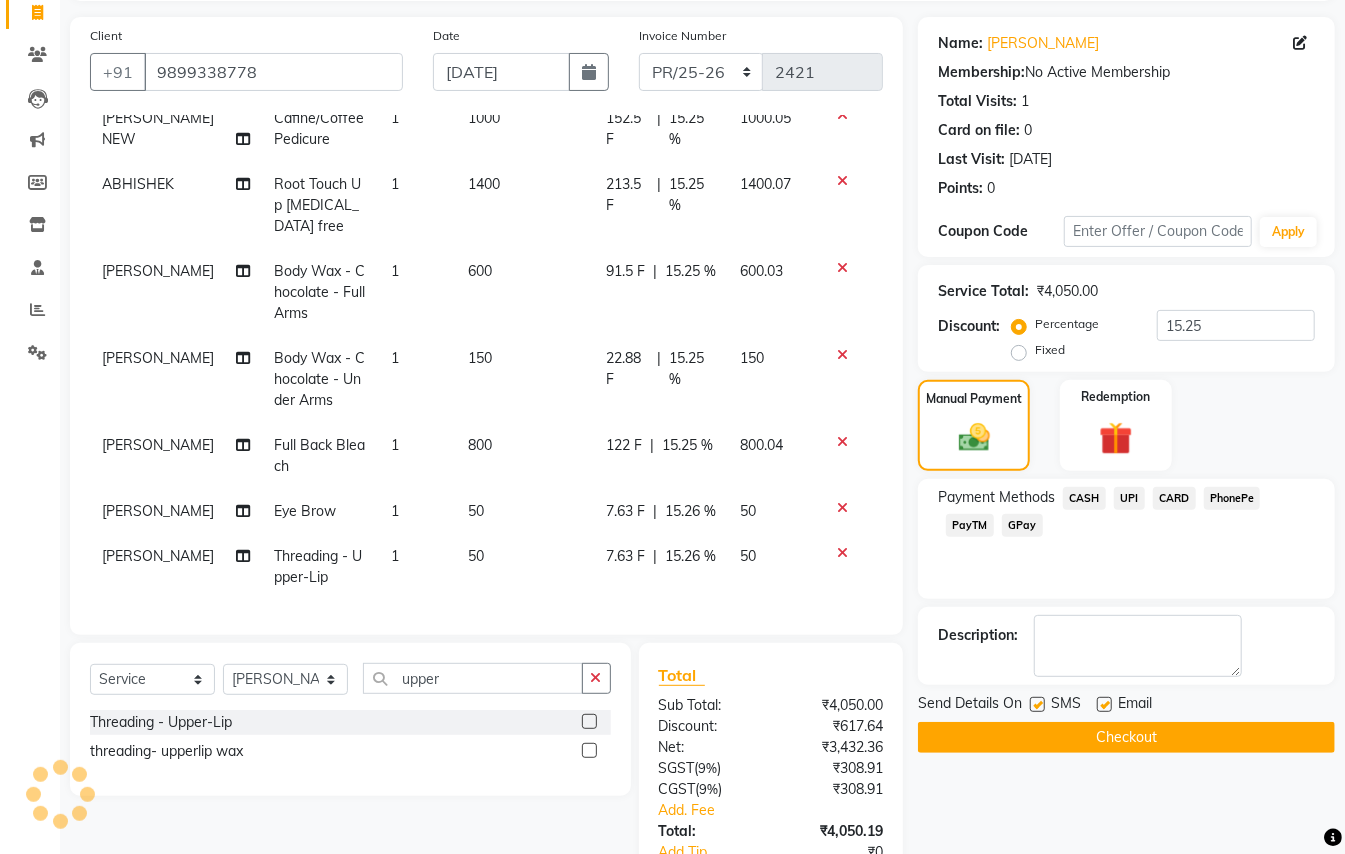 click on "Name: Aayushi Dutta Membership:  No Active Membership  Total Visits:  1 Card on file:  0 Last Visit:   15-12-2024 Points:   0  Coupon Code Apply Service Total:  ₹4,050.00  Discount:  Percentage   Fixed  15.25 Manual Payment Redemption Payment Methods  CASH   UPI   CARD   PhonePe   PayTM   GPay  Description:                  Send Details On SMS Email  Checkout" 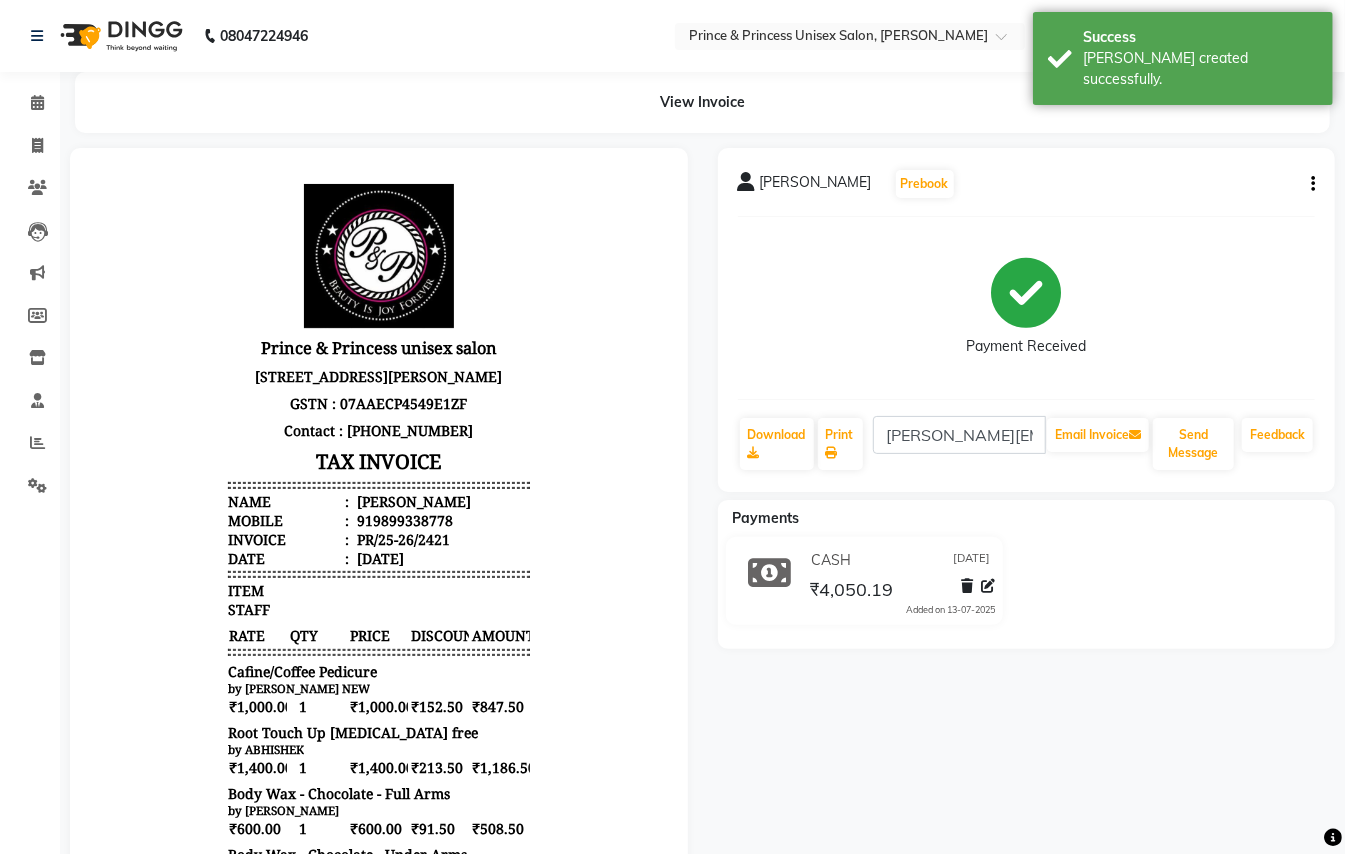 scroll, scrollTop: 0, scrollLeft: 0, axis: both 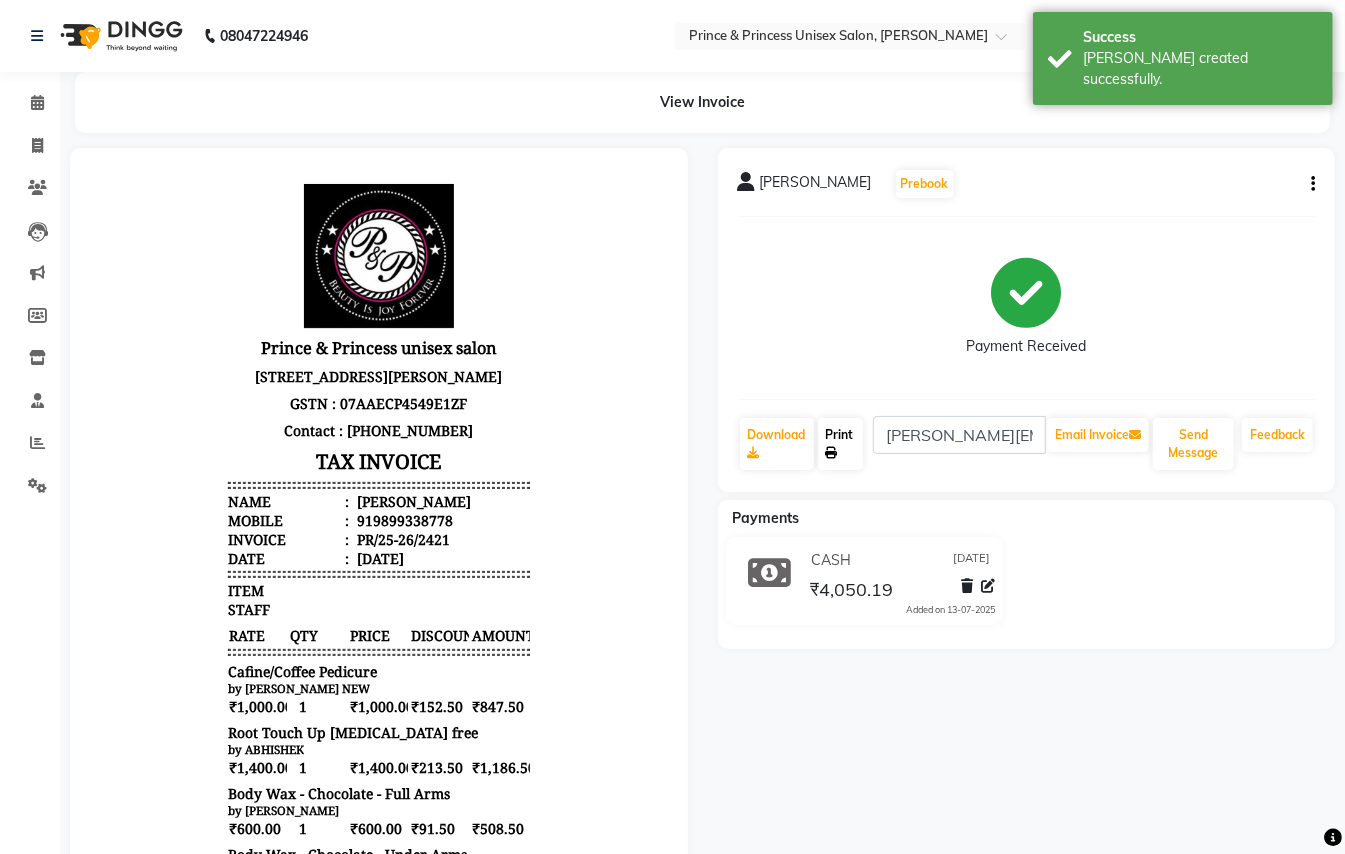 click on "Print" 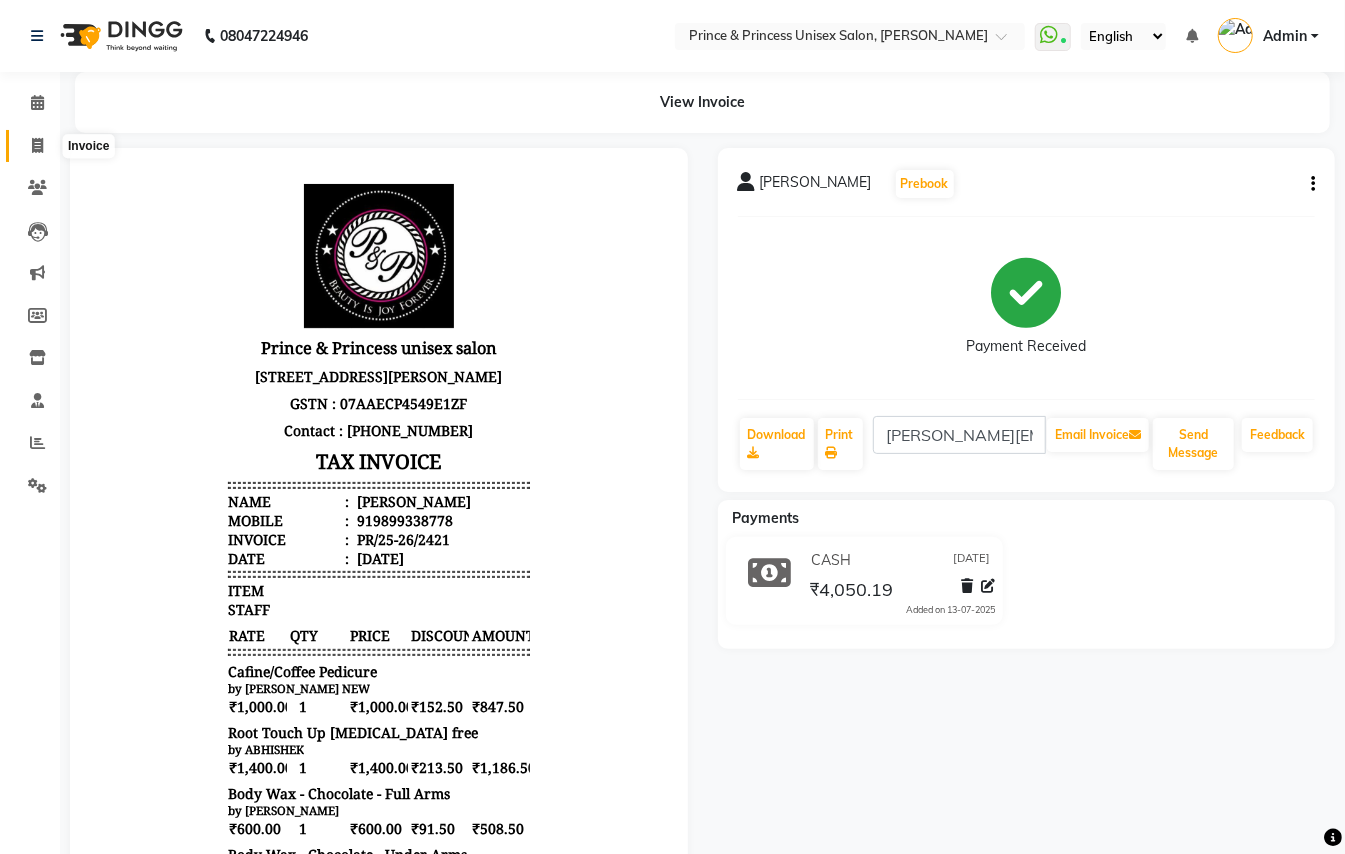 click 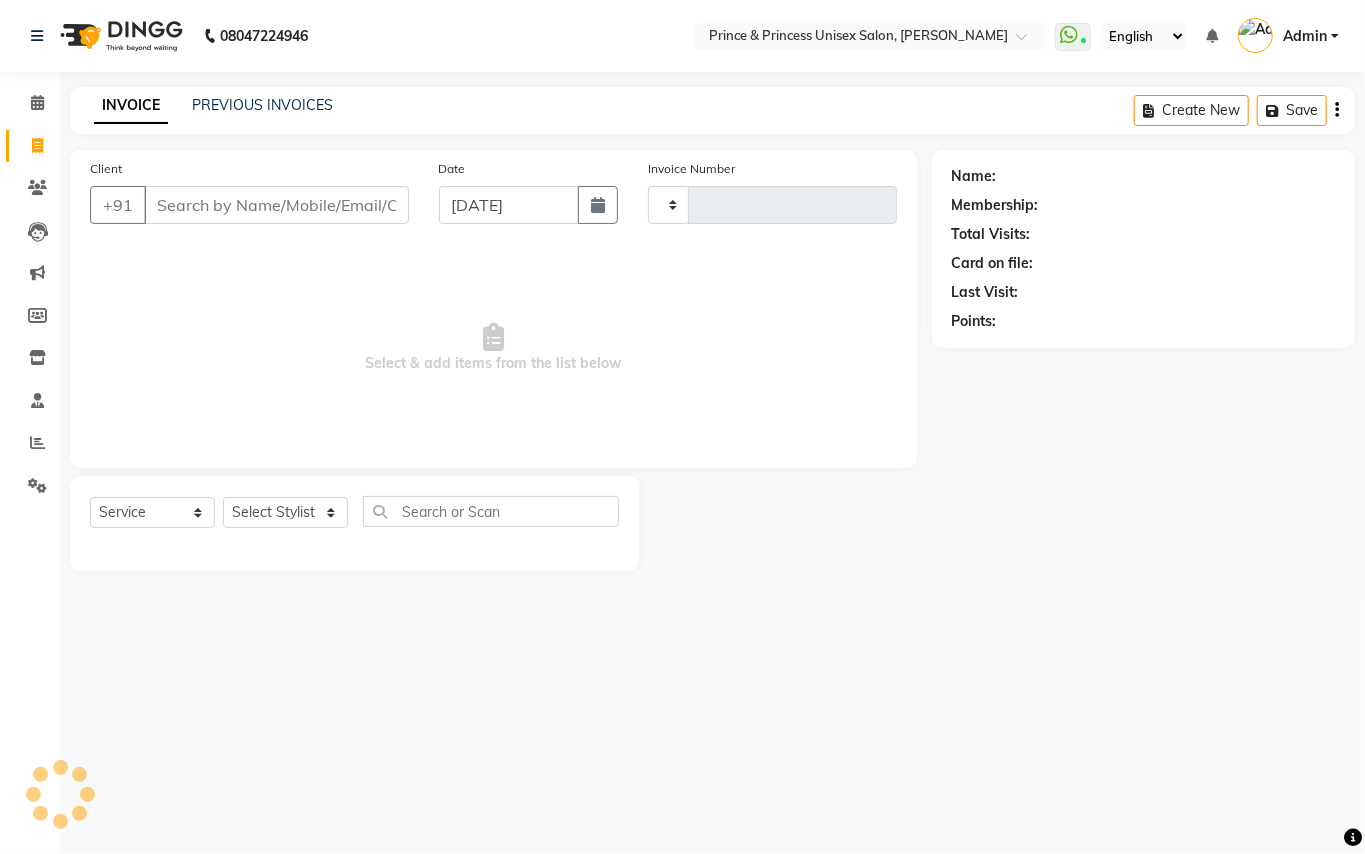 click on "Client" at bounding box center (276, 205) 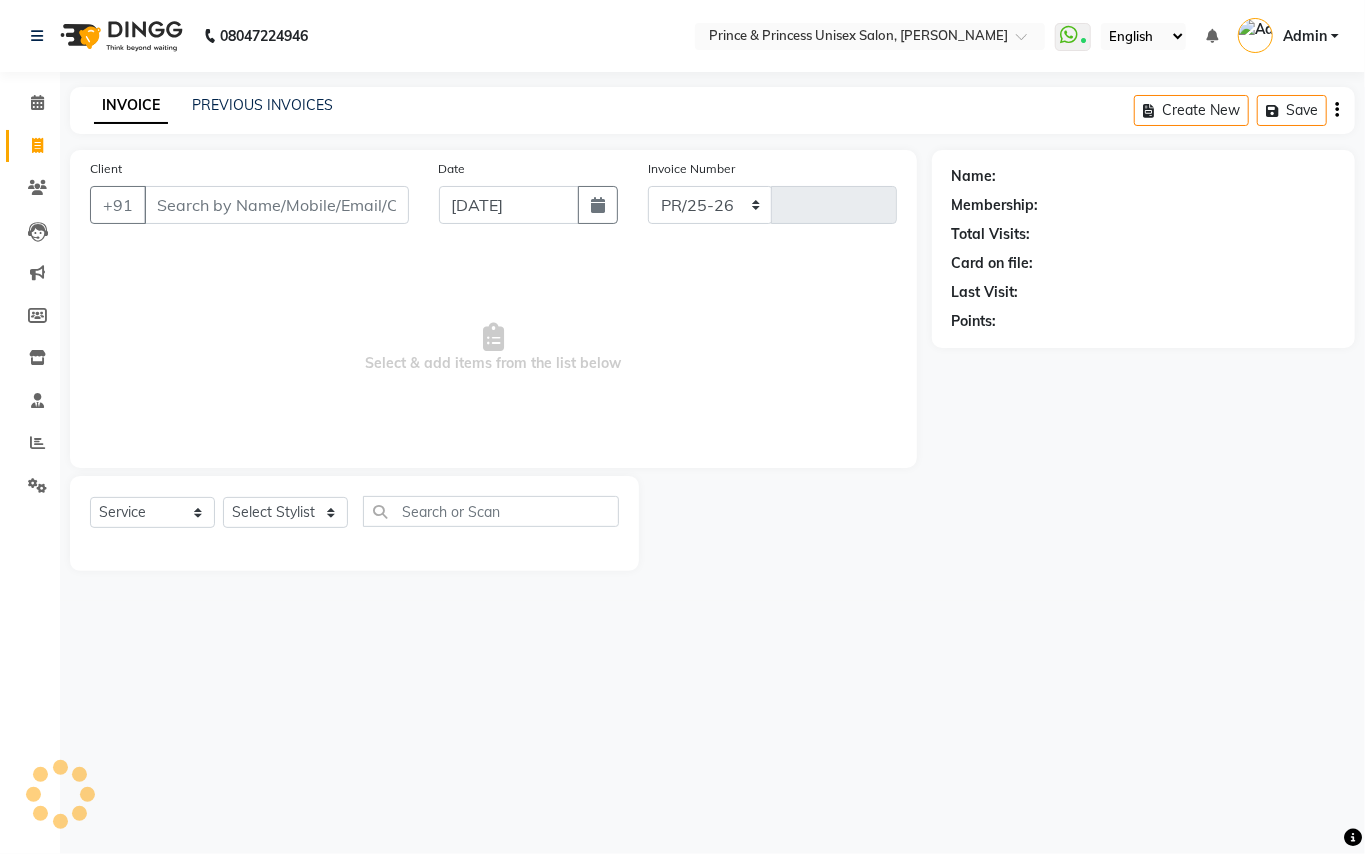 select on "3760" 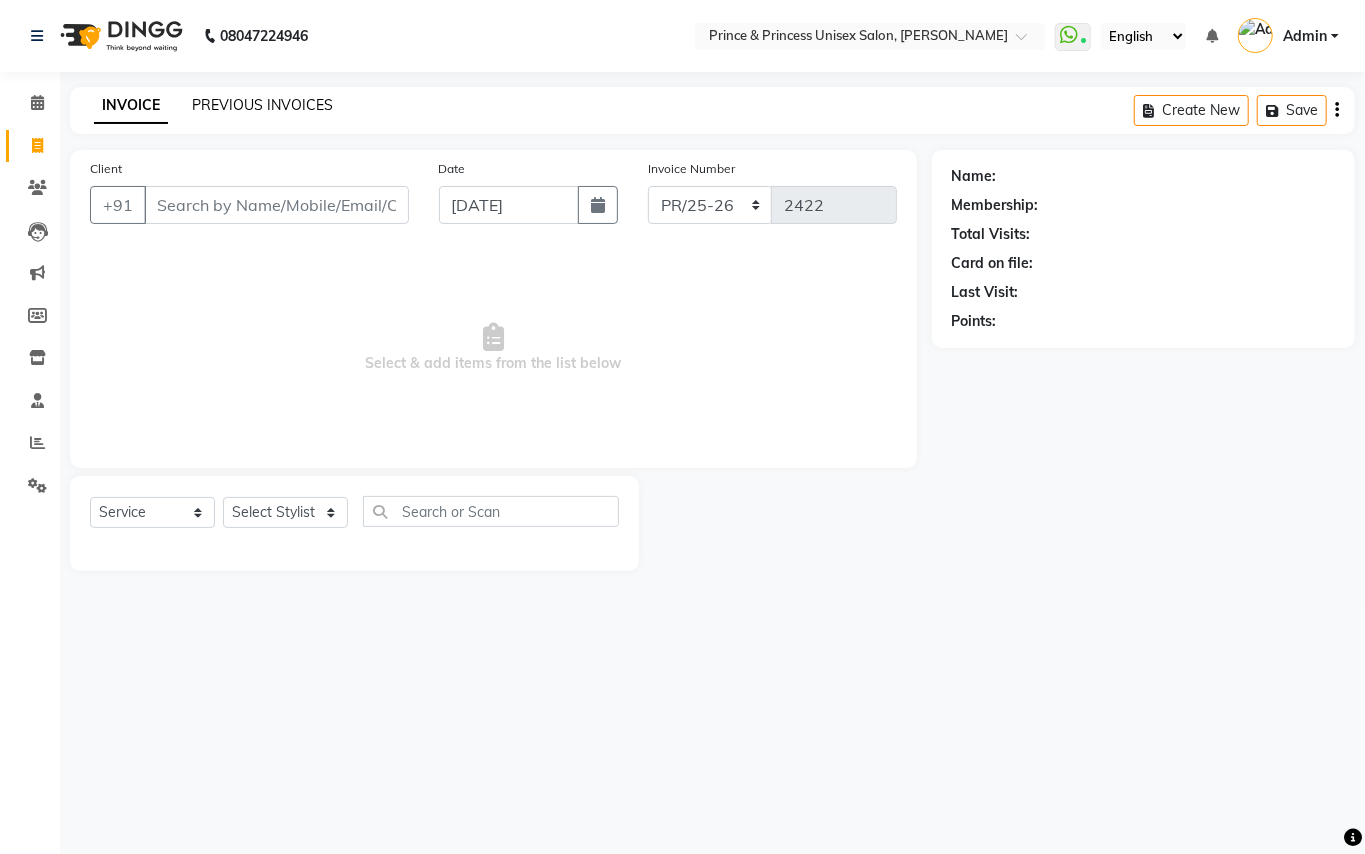click on "PREVIOUS INVOICES" 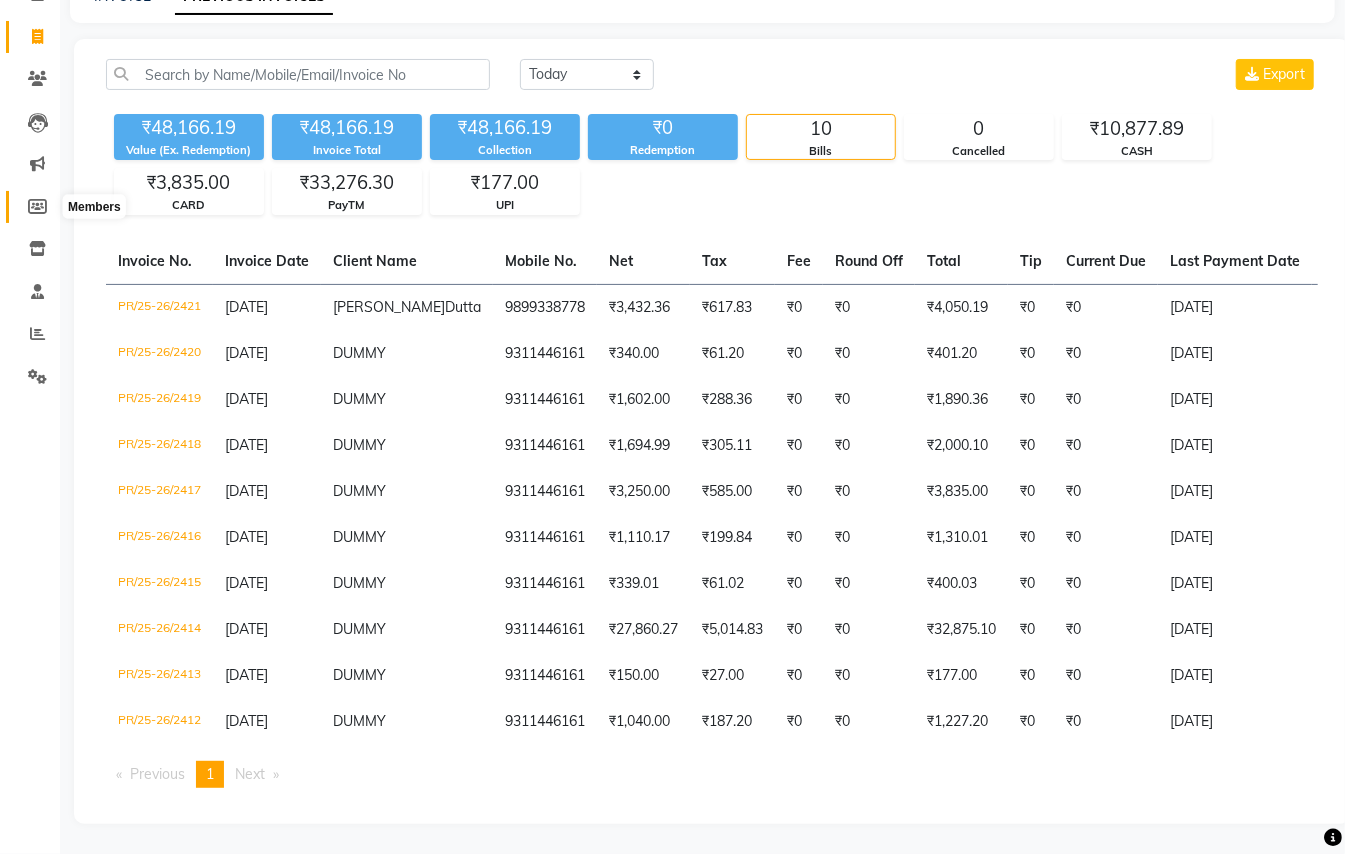 scroll, scrollTop: 0, scrollLeft: 0, axis: both 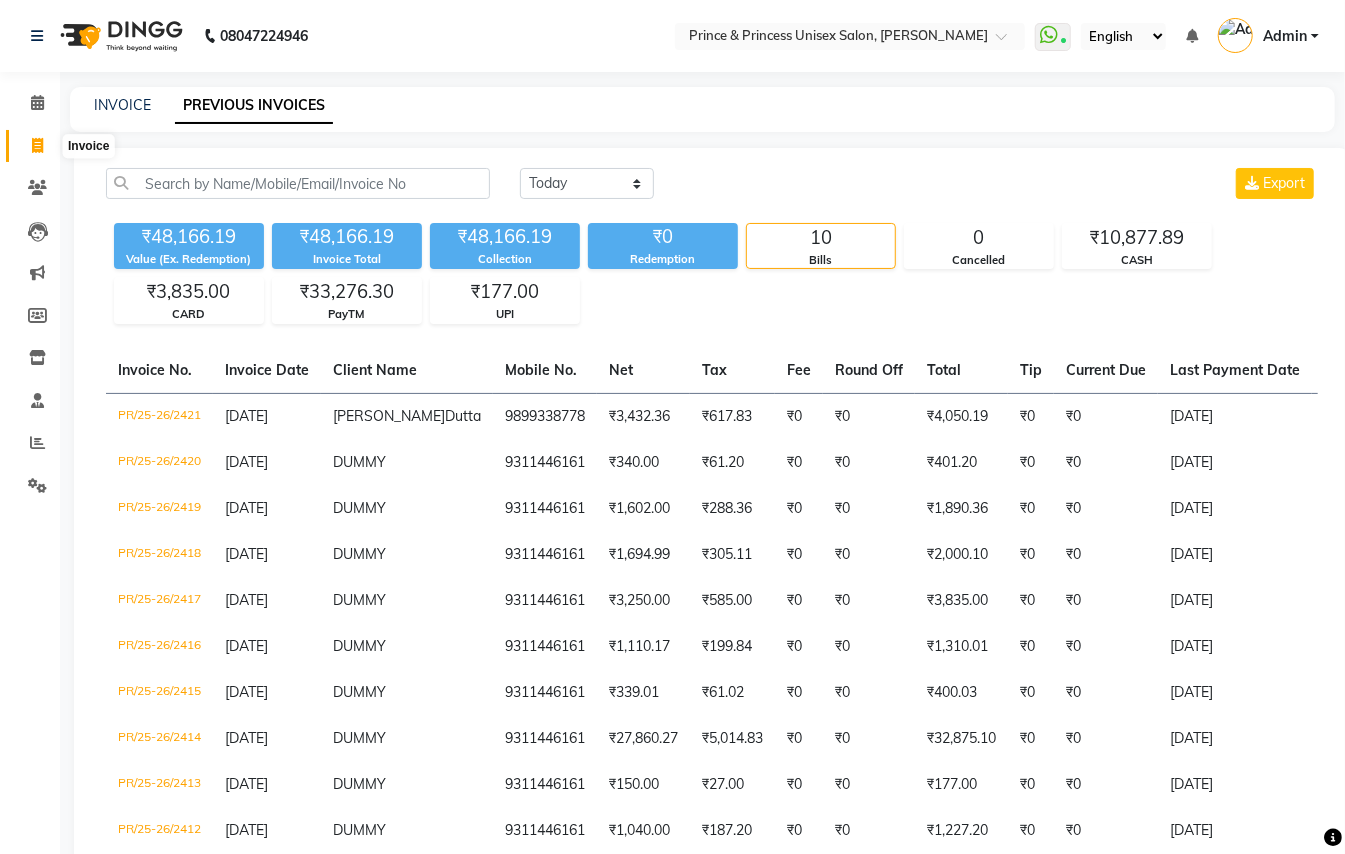 click 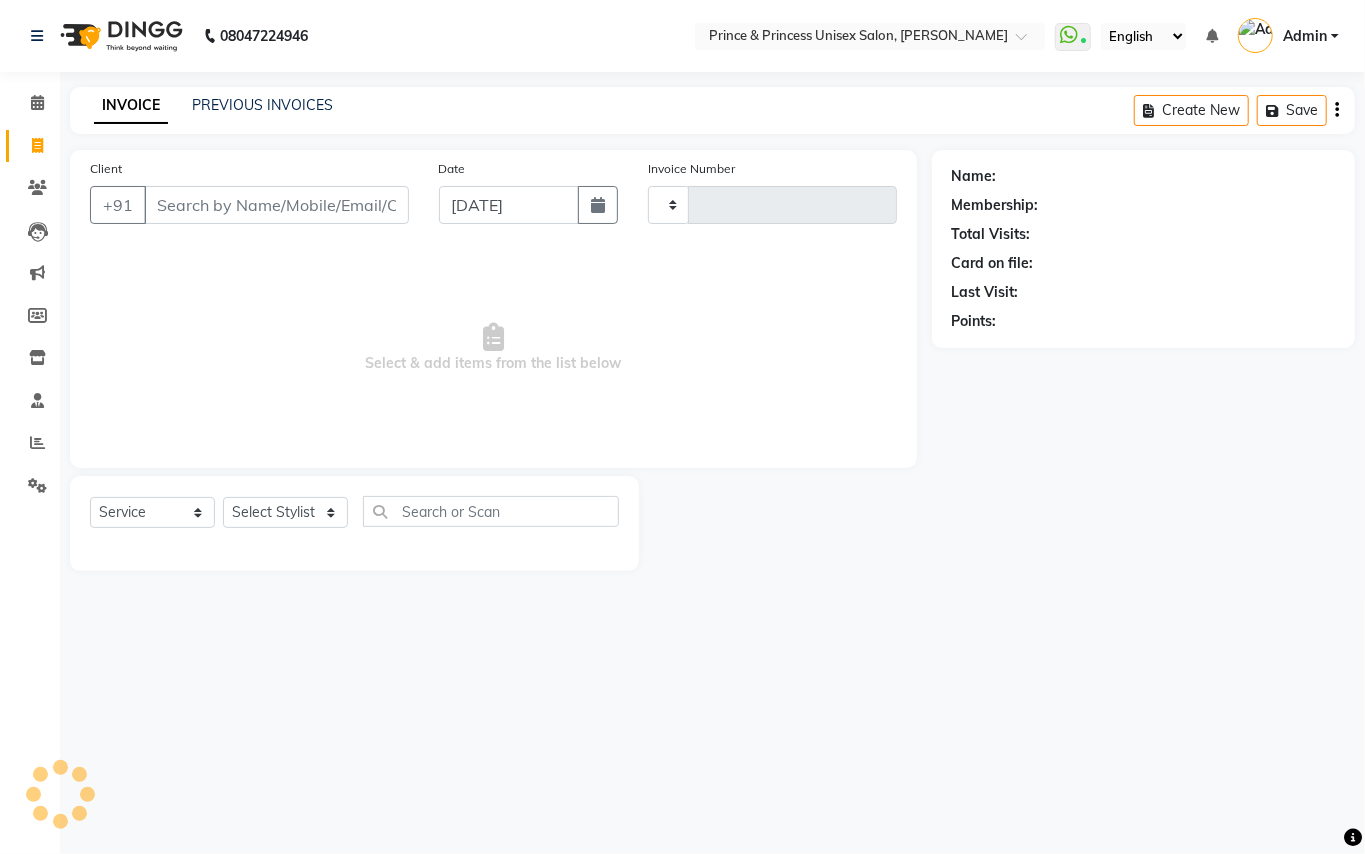 type on "2422" 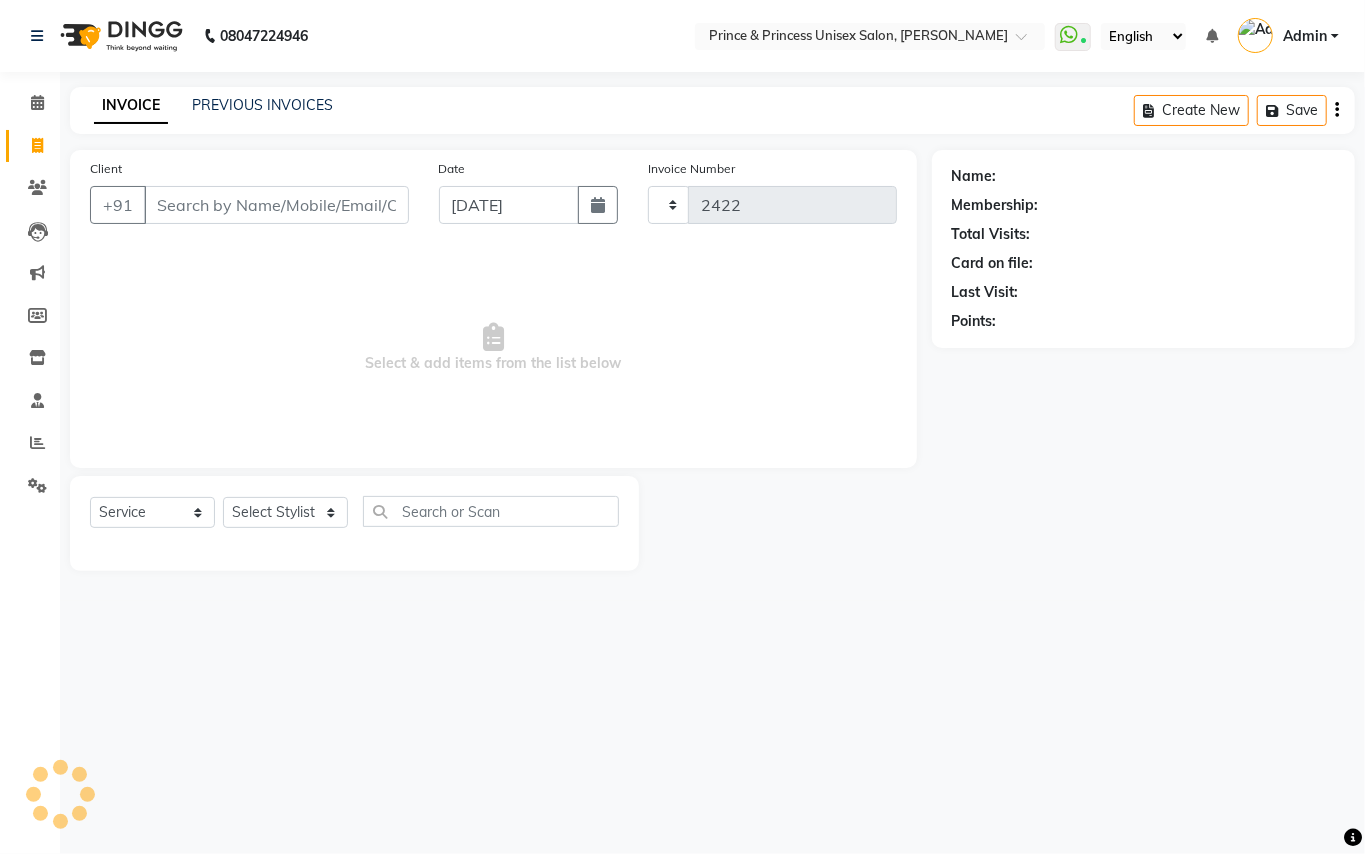 select on "3760" 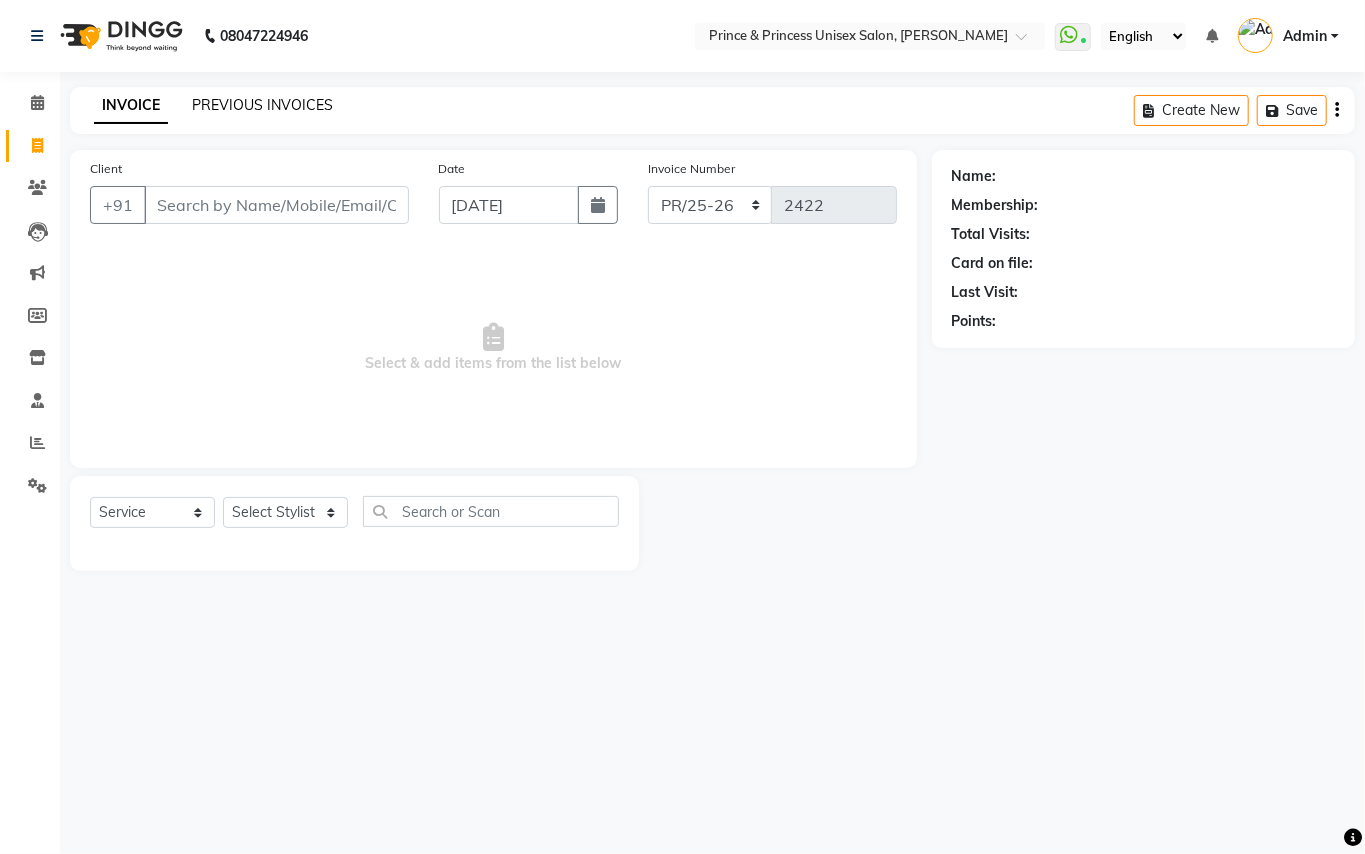 click on "PREVIOUS INVOICES" 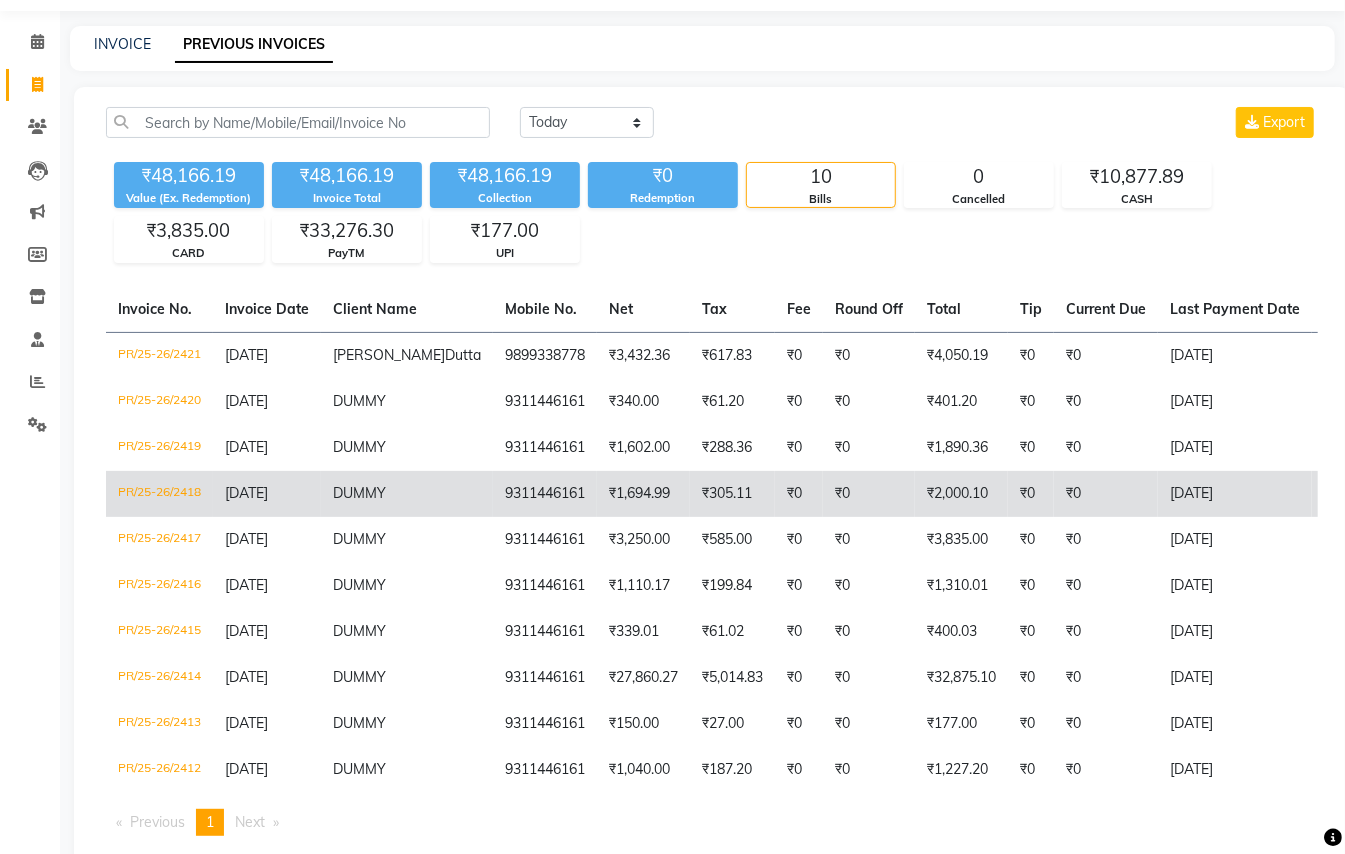 scroll, scrollTop: 0, scrollLeft: 0, axis: both 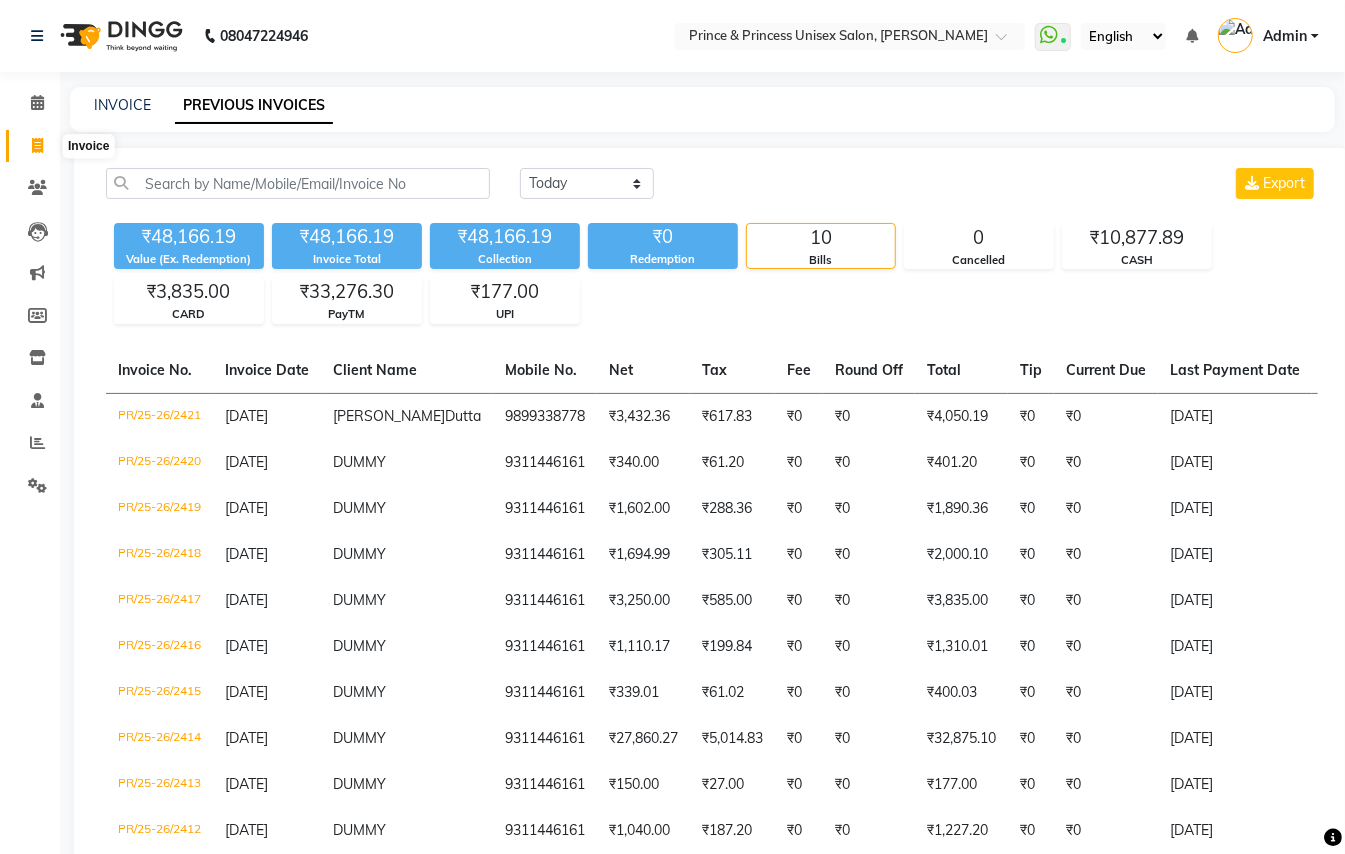 click 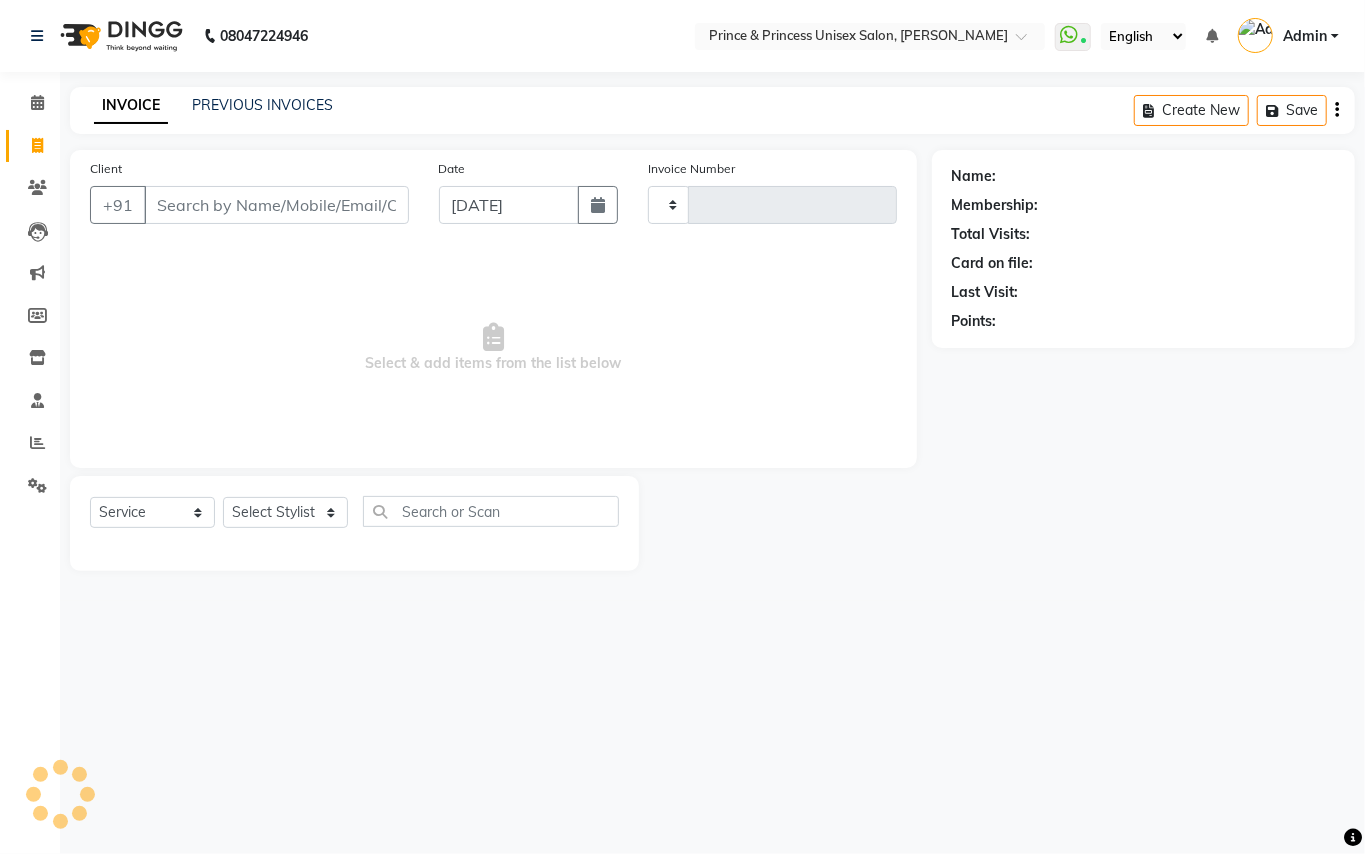 type on "2422" 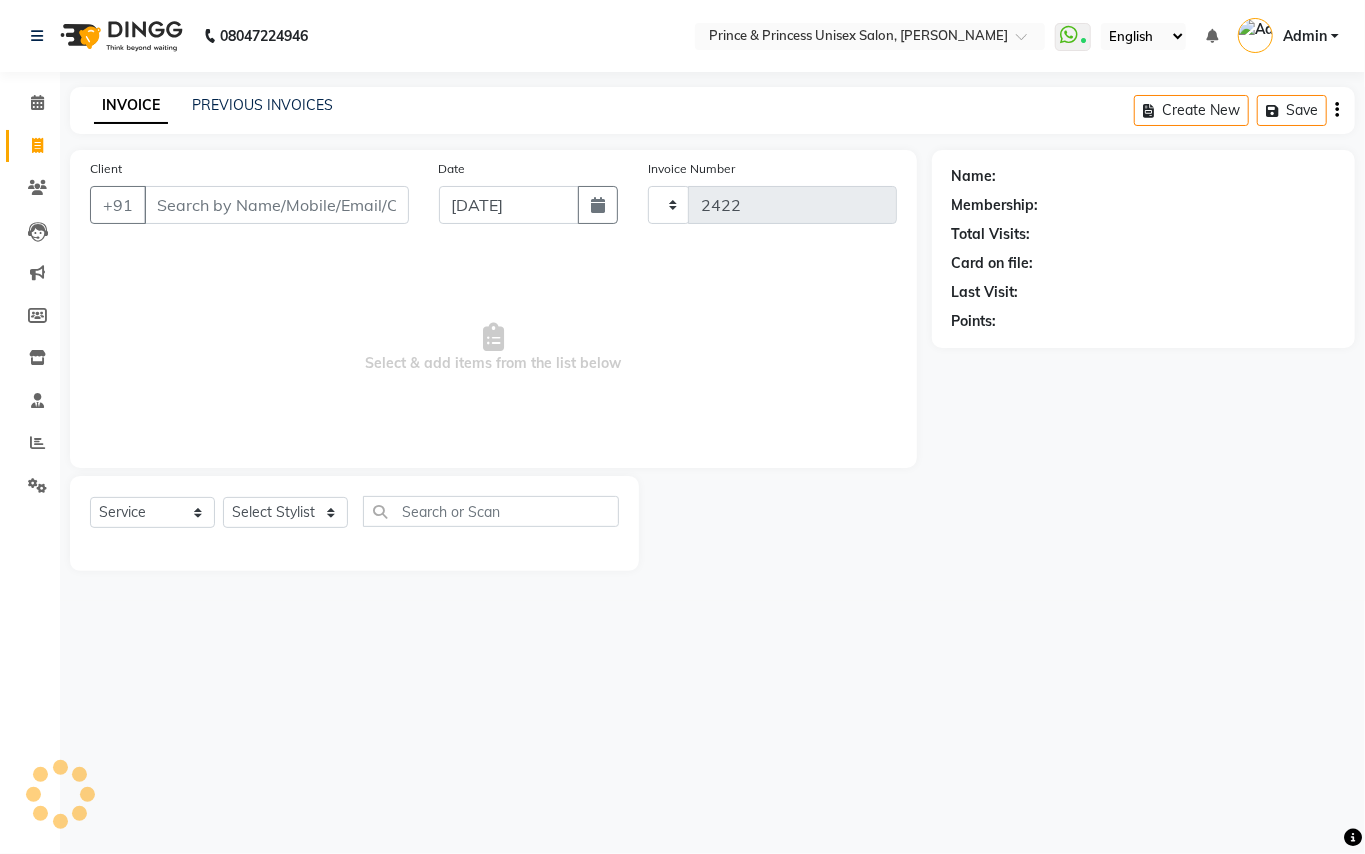 select on "3760" 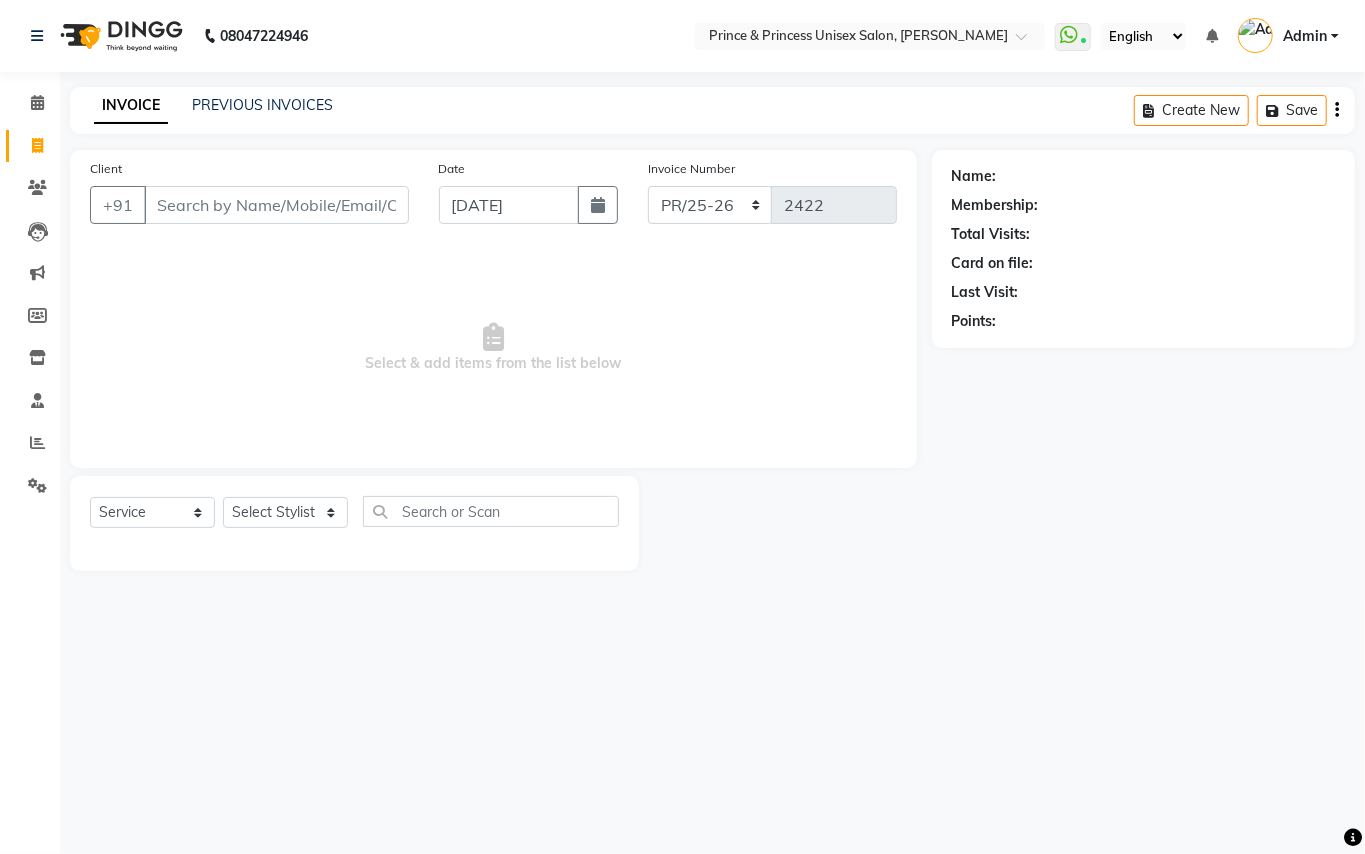 click on "Client" at bounding box center [276, 205] 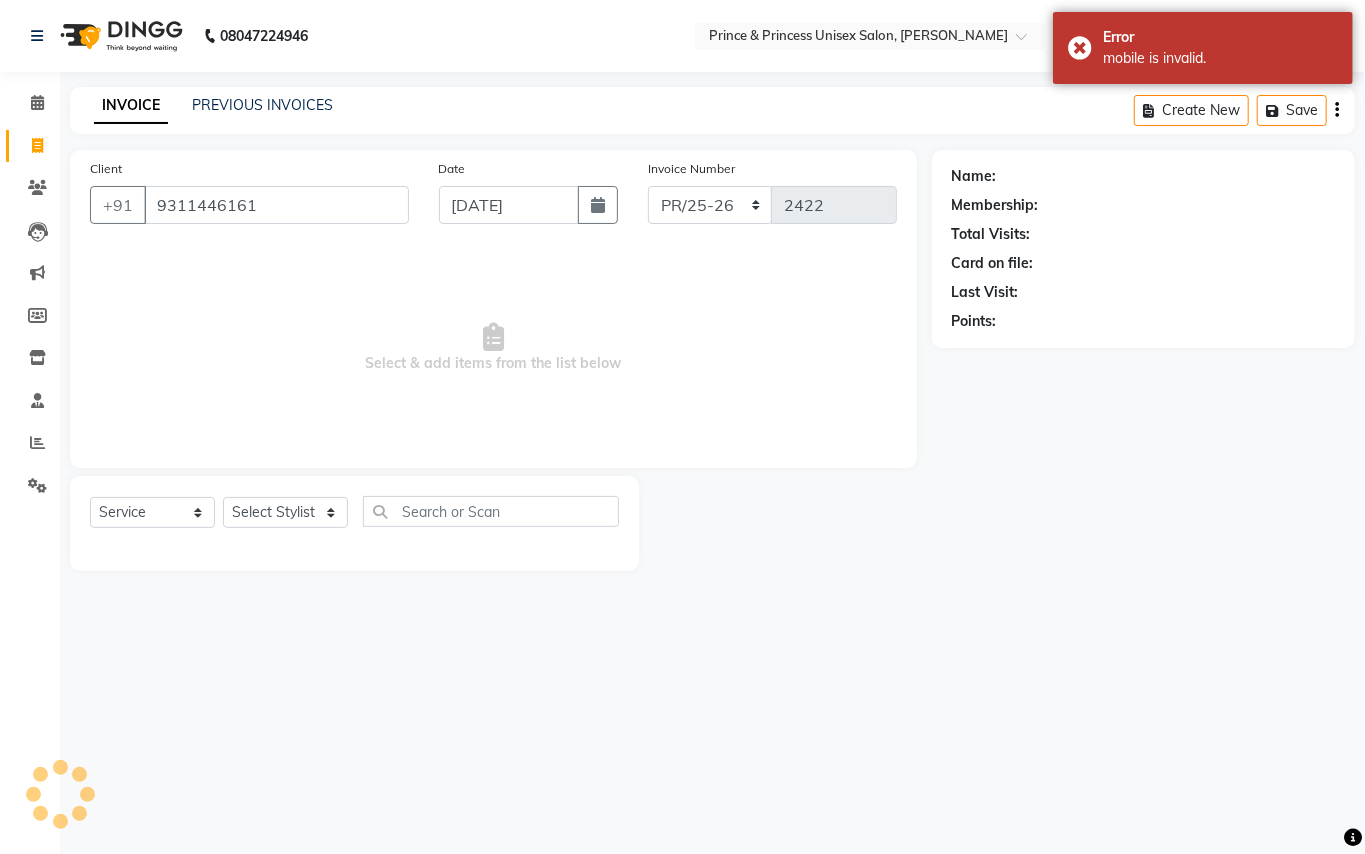 type on "9311446161" 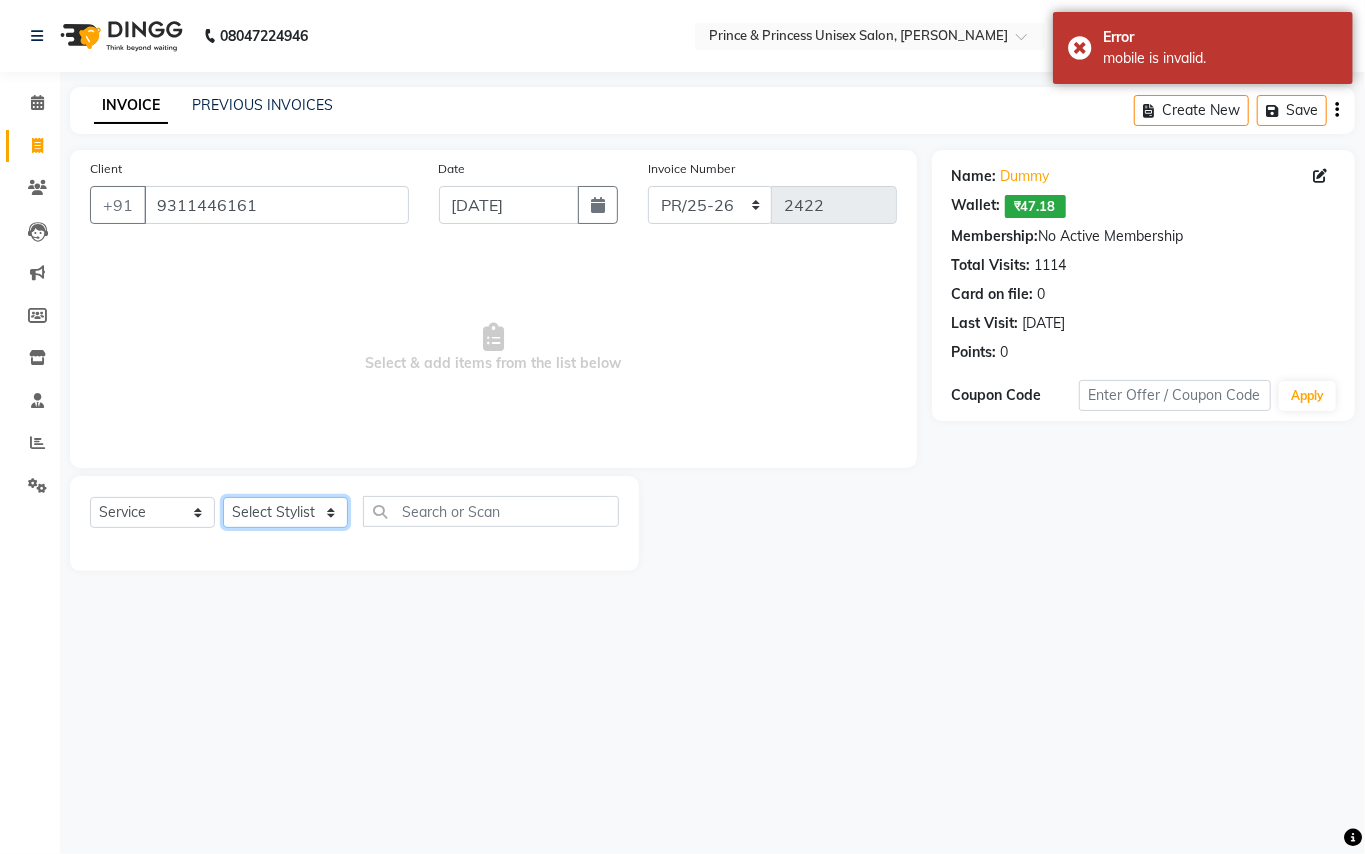 click on "Select Stylist ABHISHEK AJEET AJEET NEW ARUN ASLAM CHANDAN GUDDU MANI MEENAKSHI MONU PINKI RAHUL SANDEEP SONIYA TABASSUM XYZ" 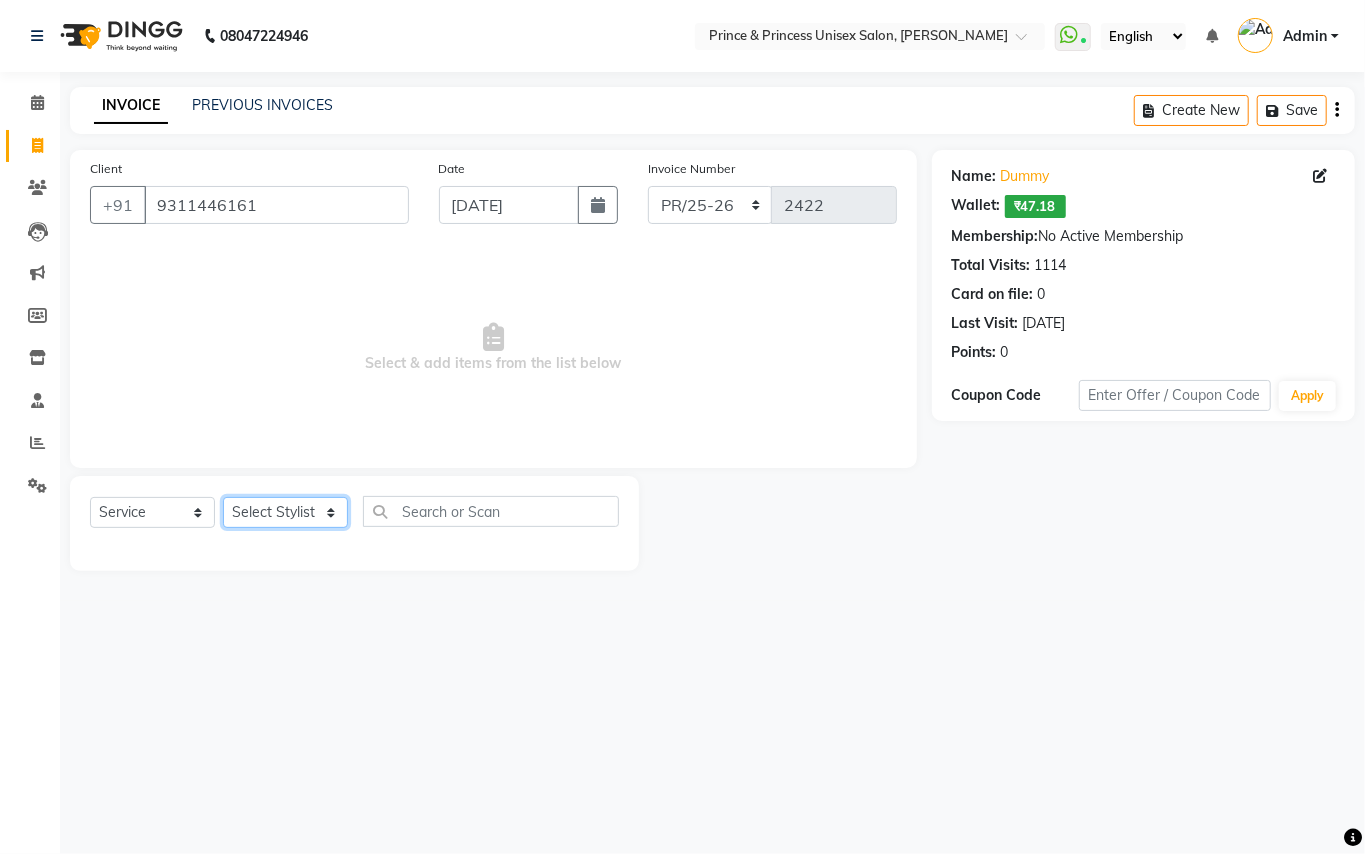 select on "63815" 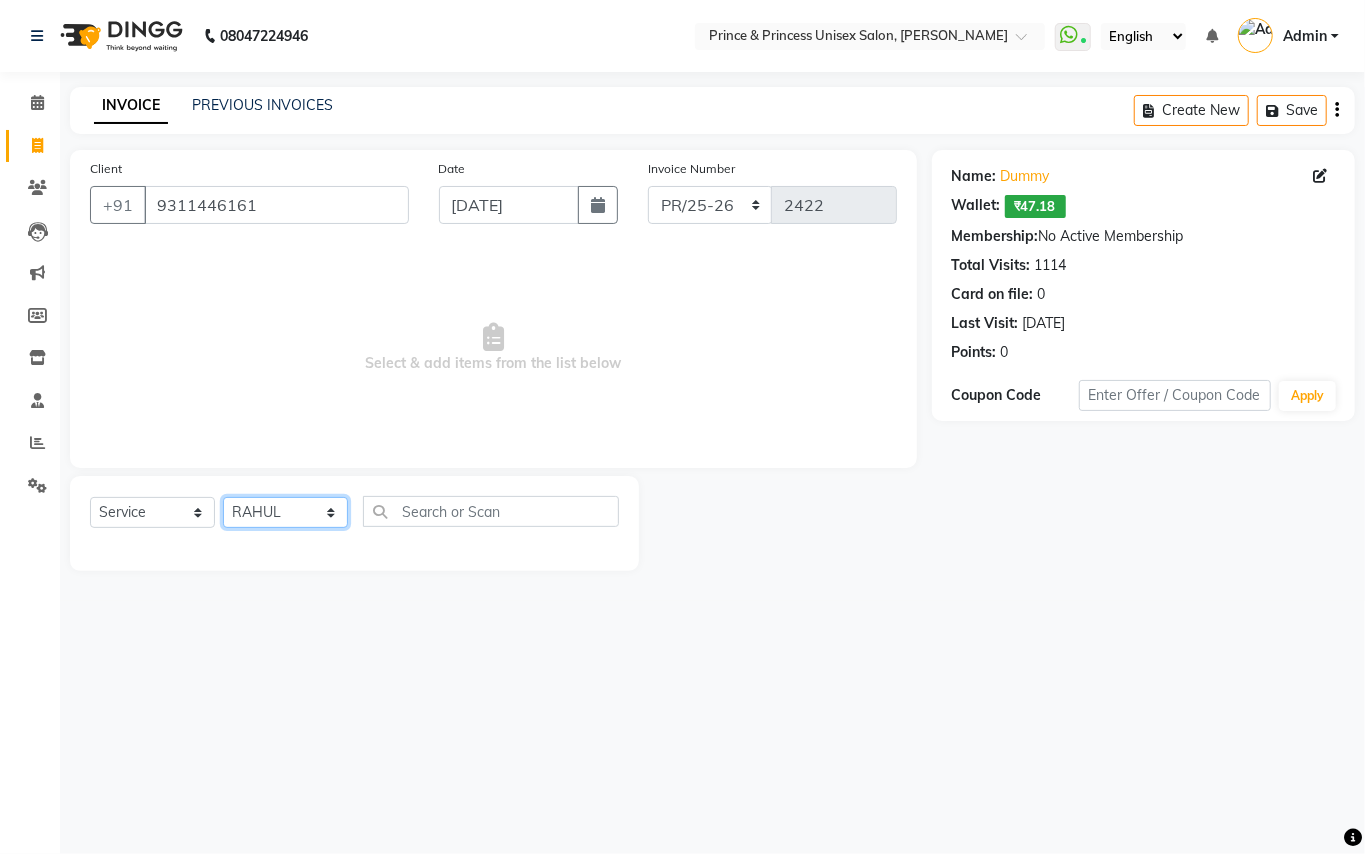 drag, startPoint x: 268, startPoint y: 520, endPoint x: 398, endPoint y: 534, distance: 130.75168 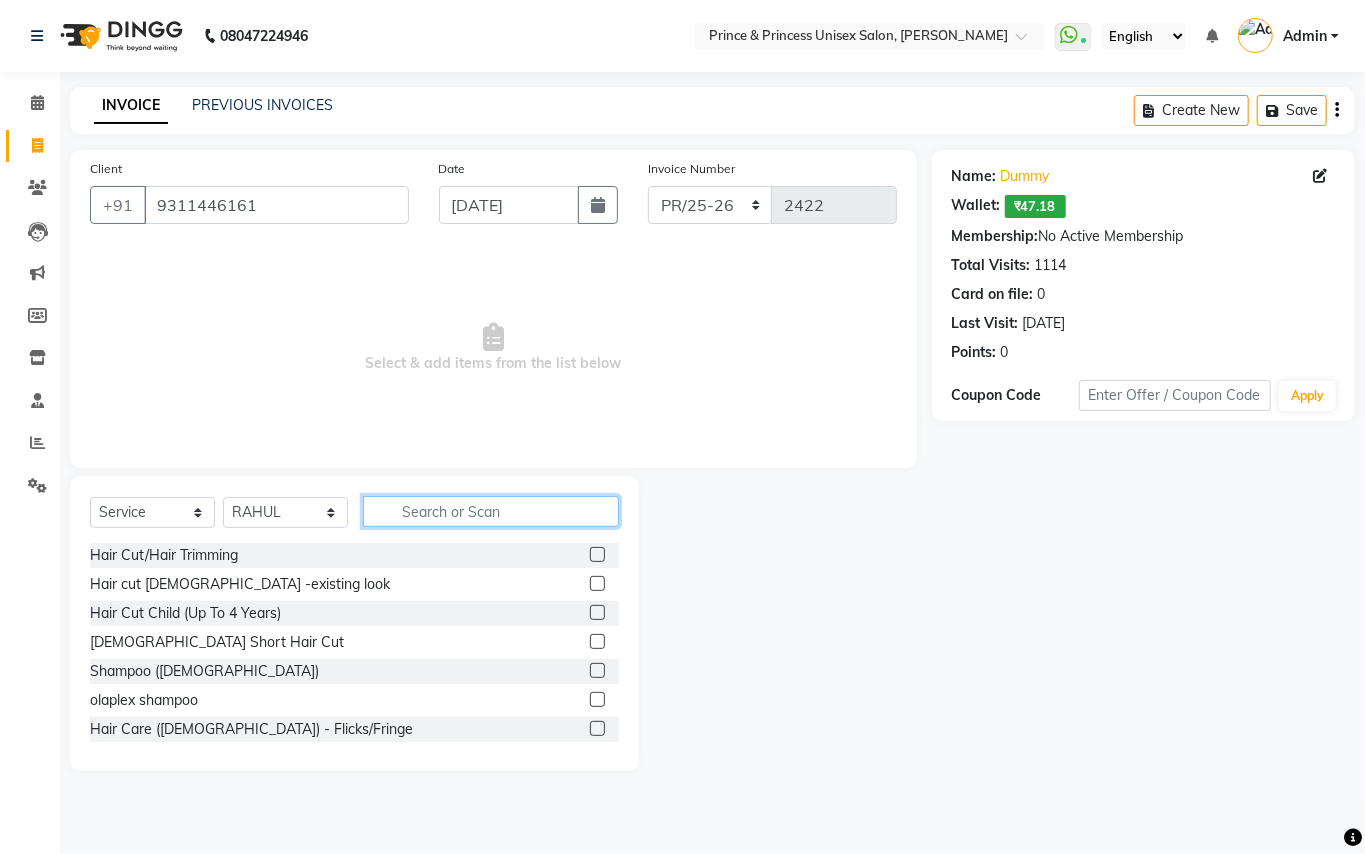 click 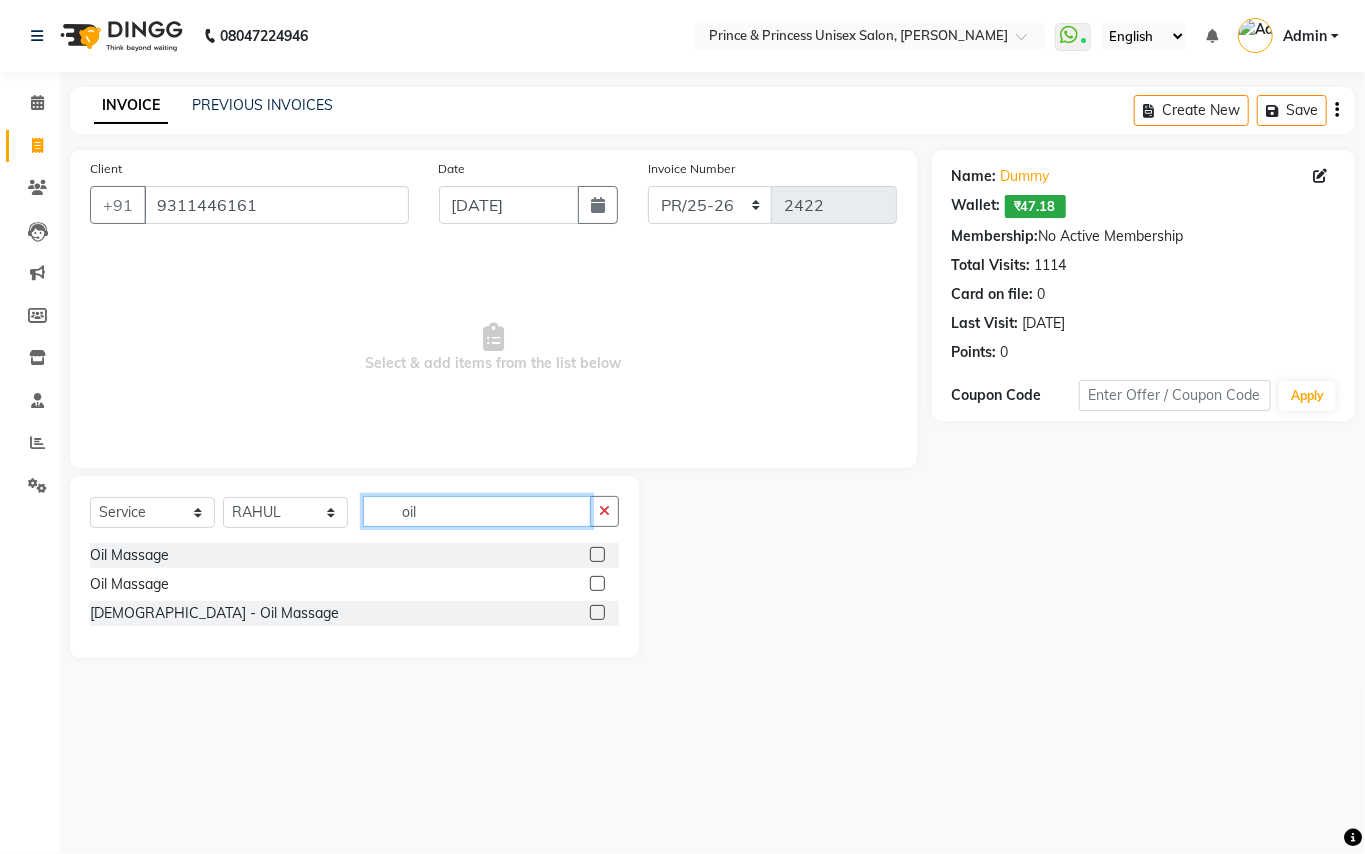 type on "oil" 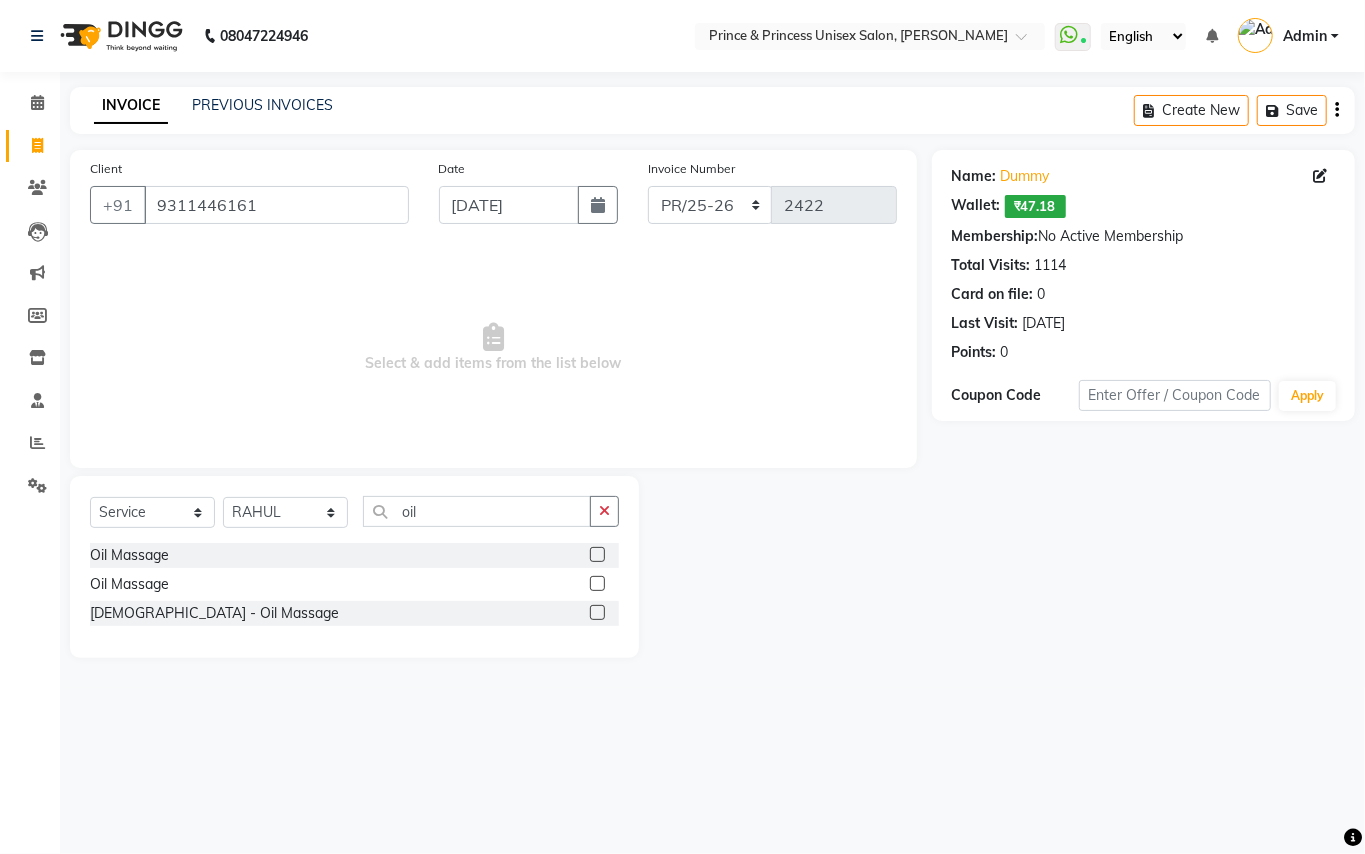 click on "Oil Massage" 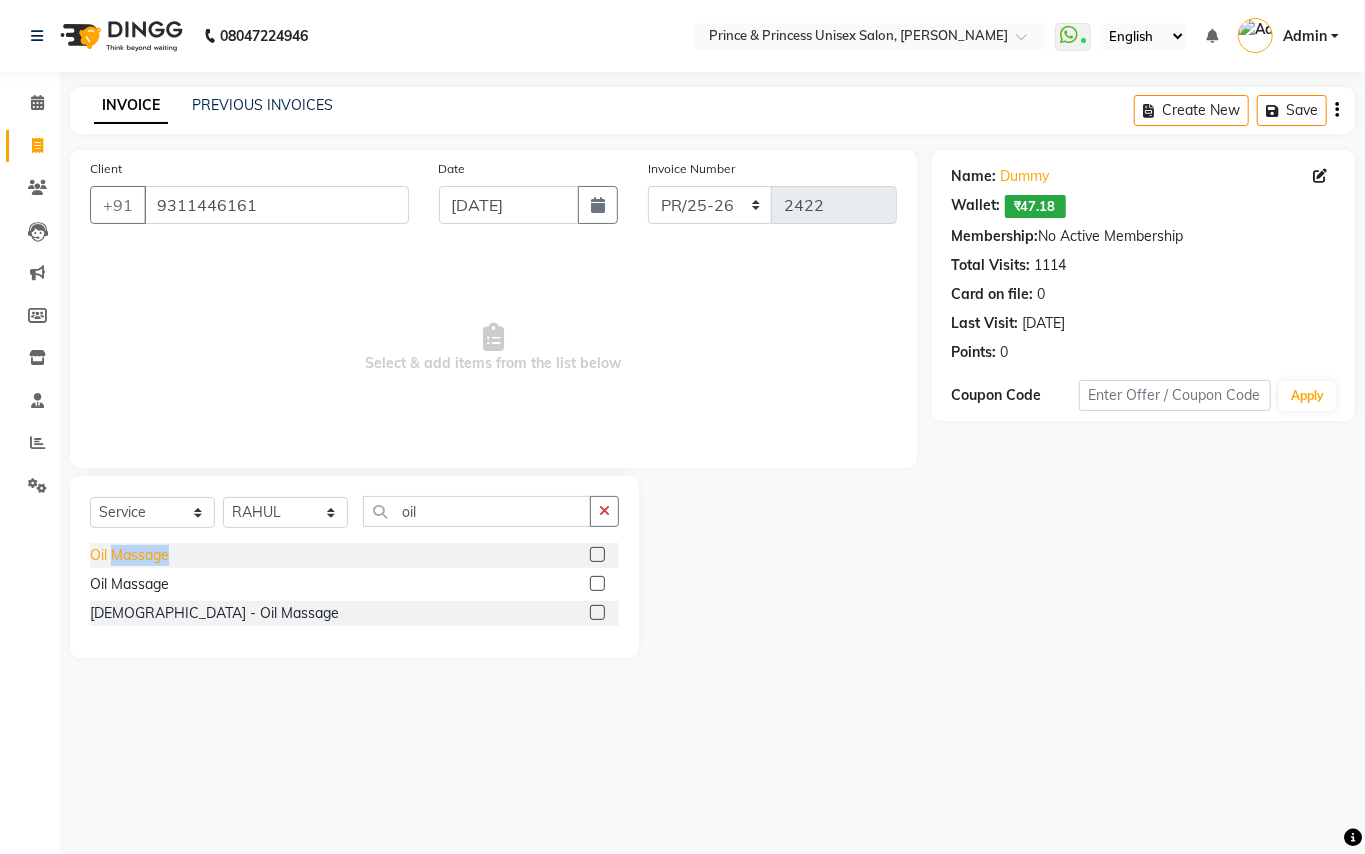 click on "Oil Massage" 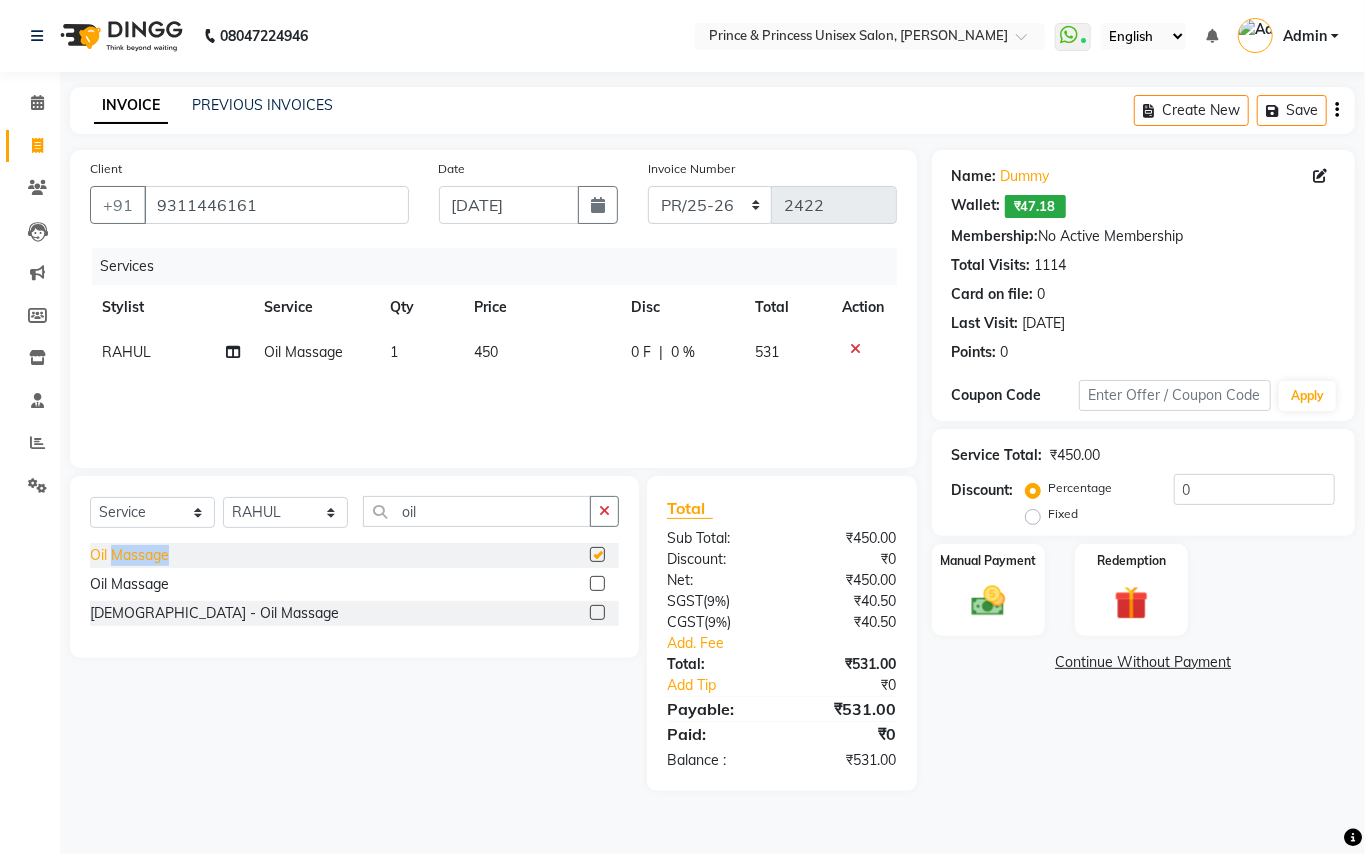 checkbox on "false" 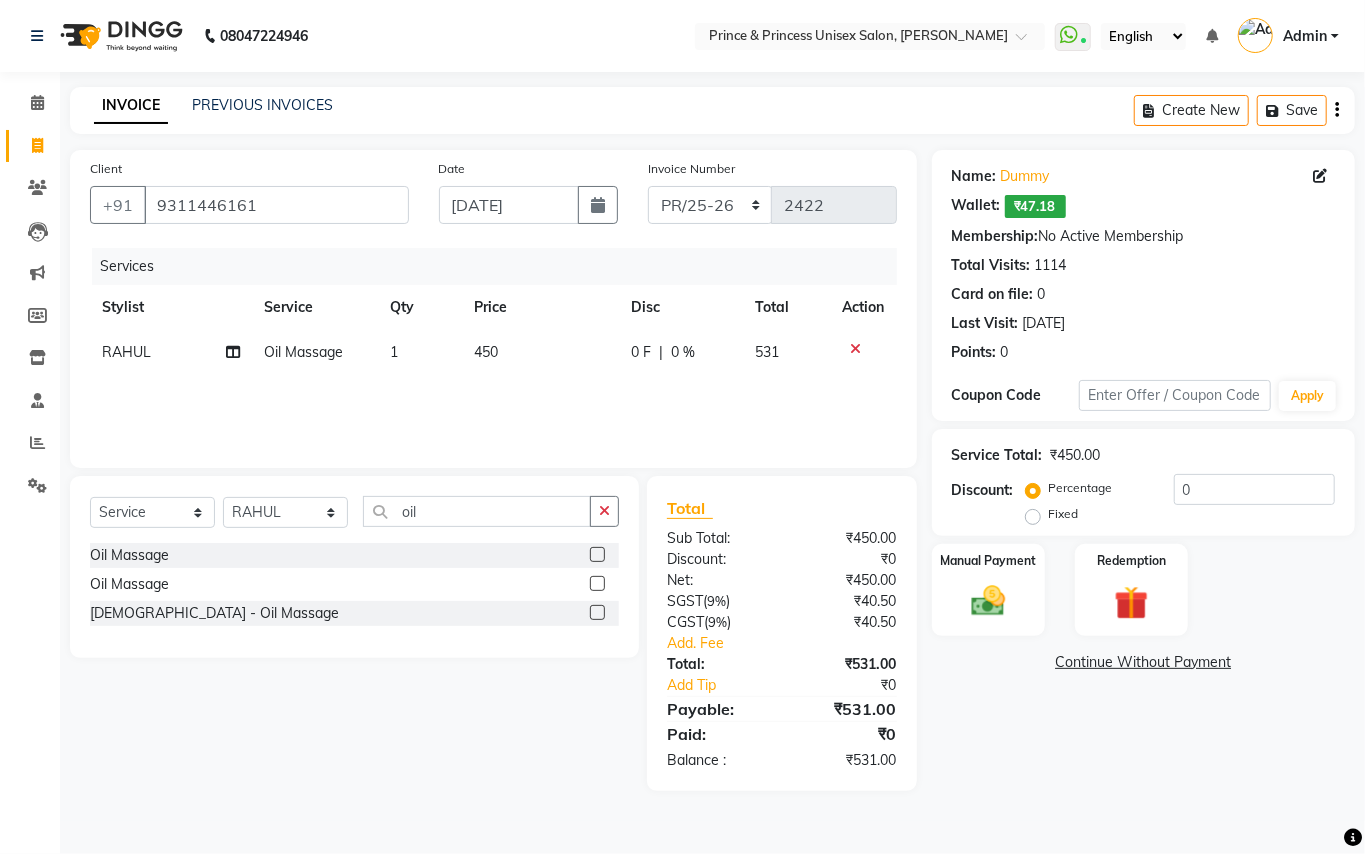click on "450" 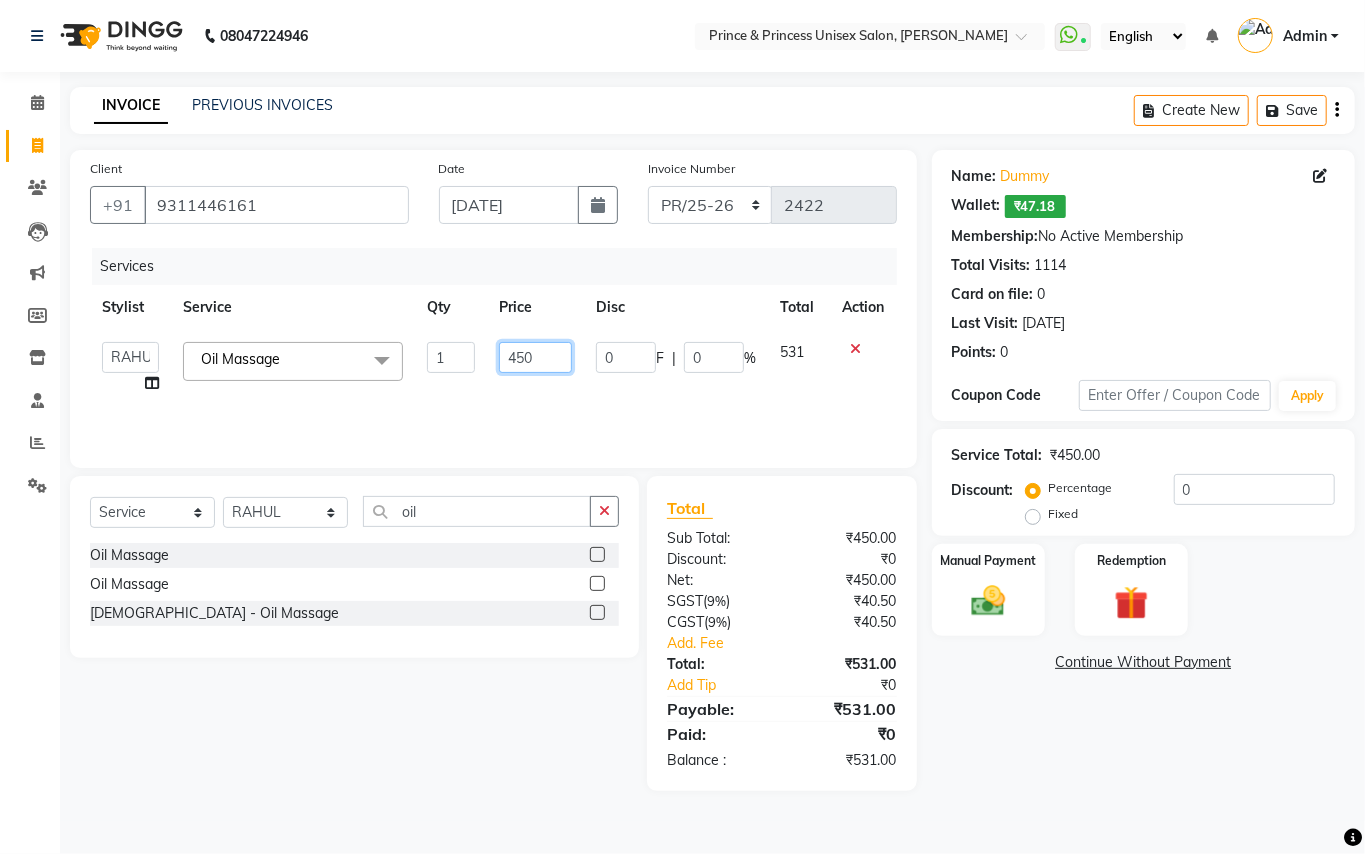 click on "450" 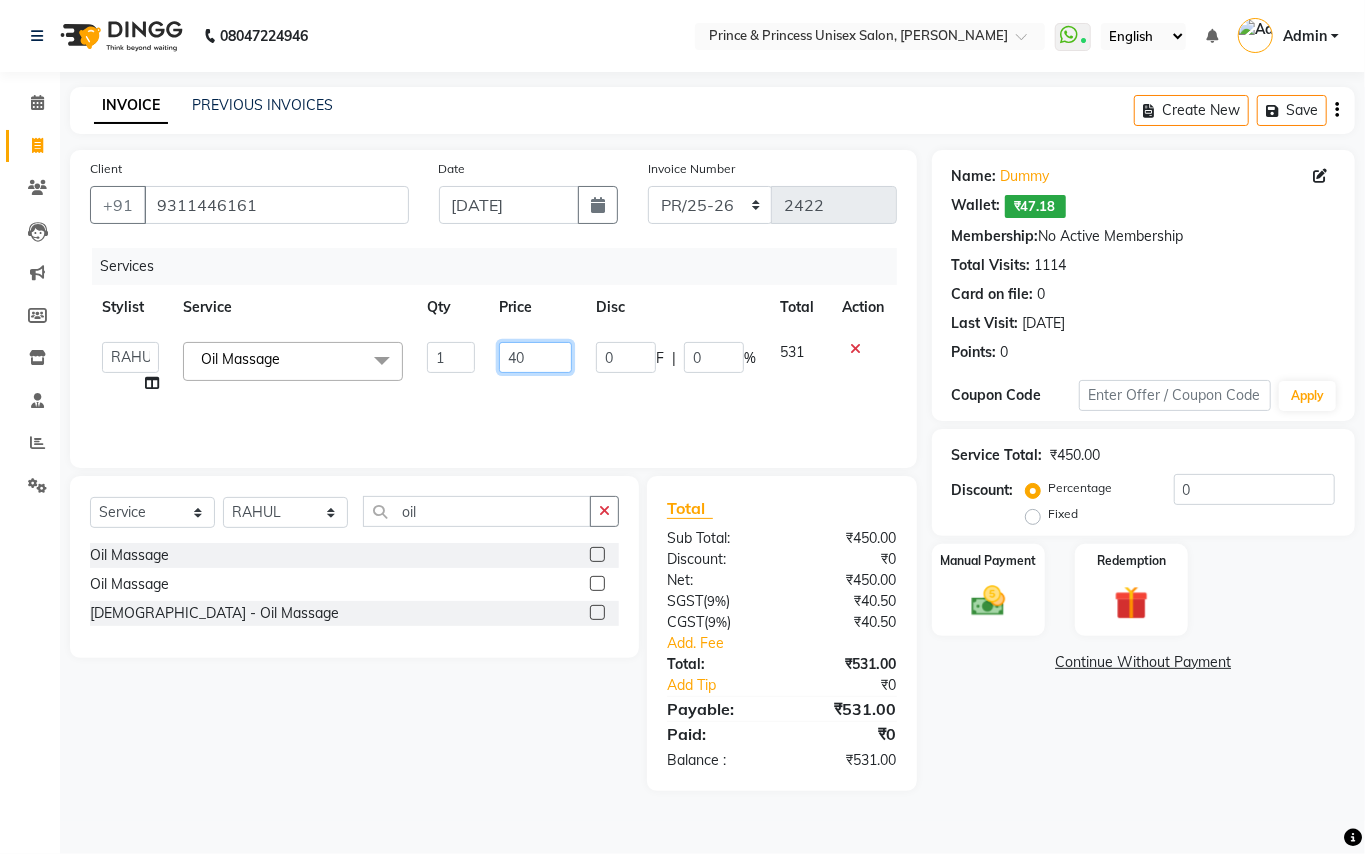 type on "400" 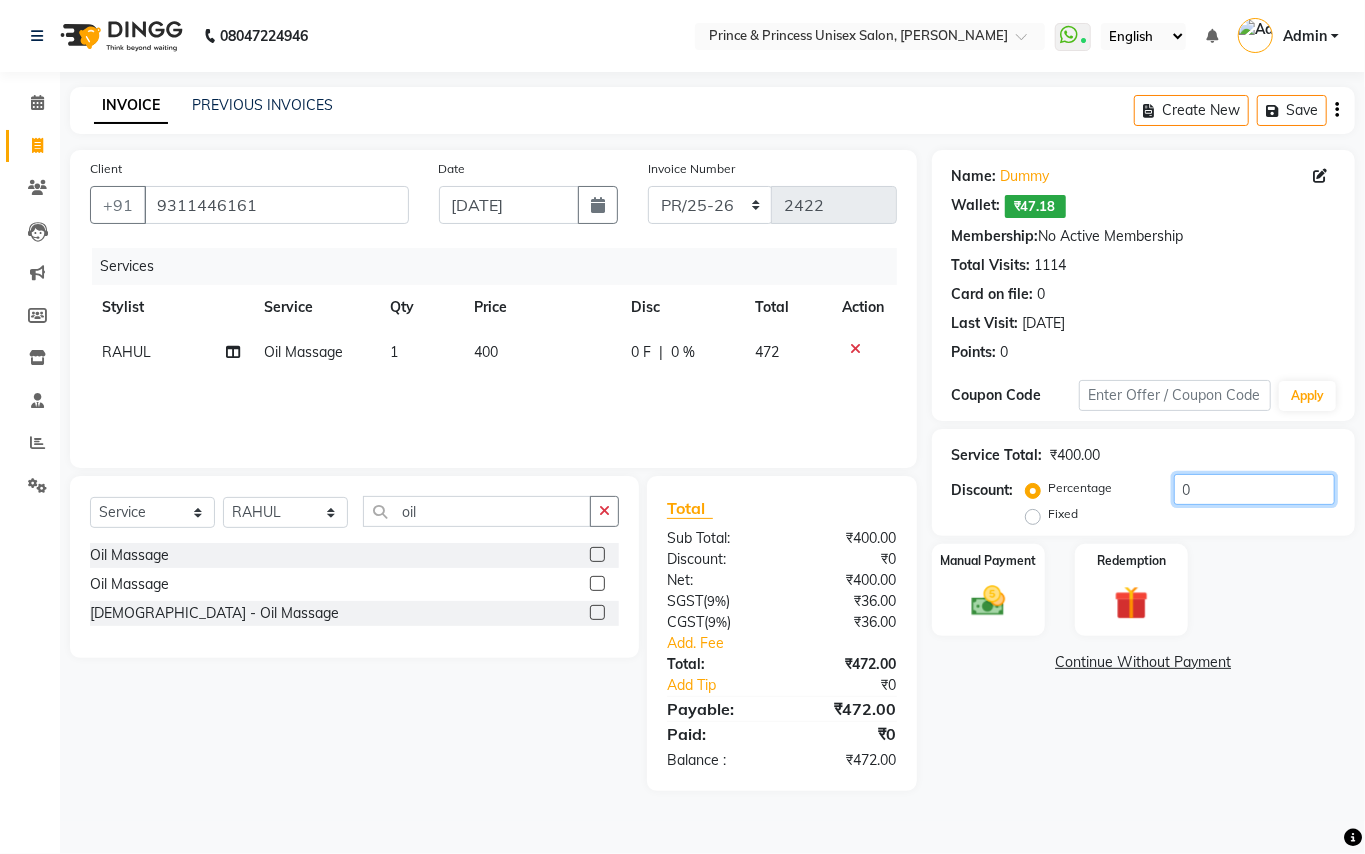 click on "0" 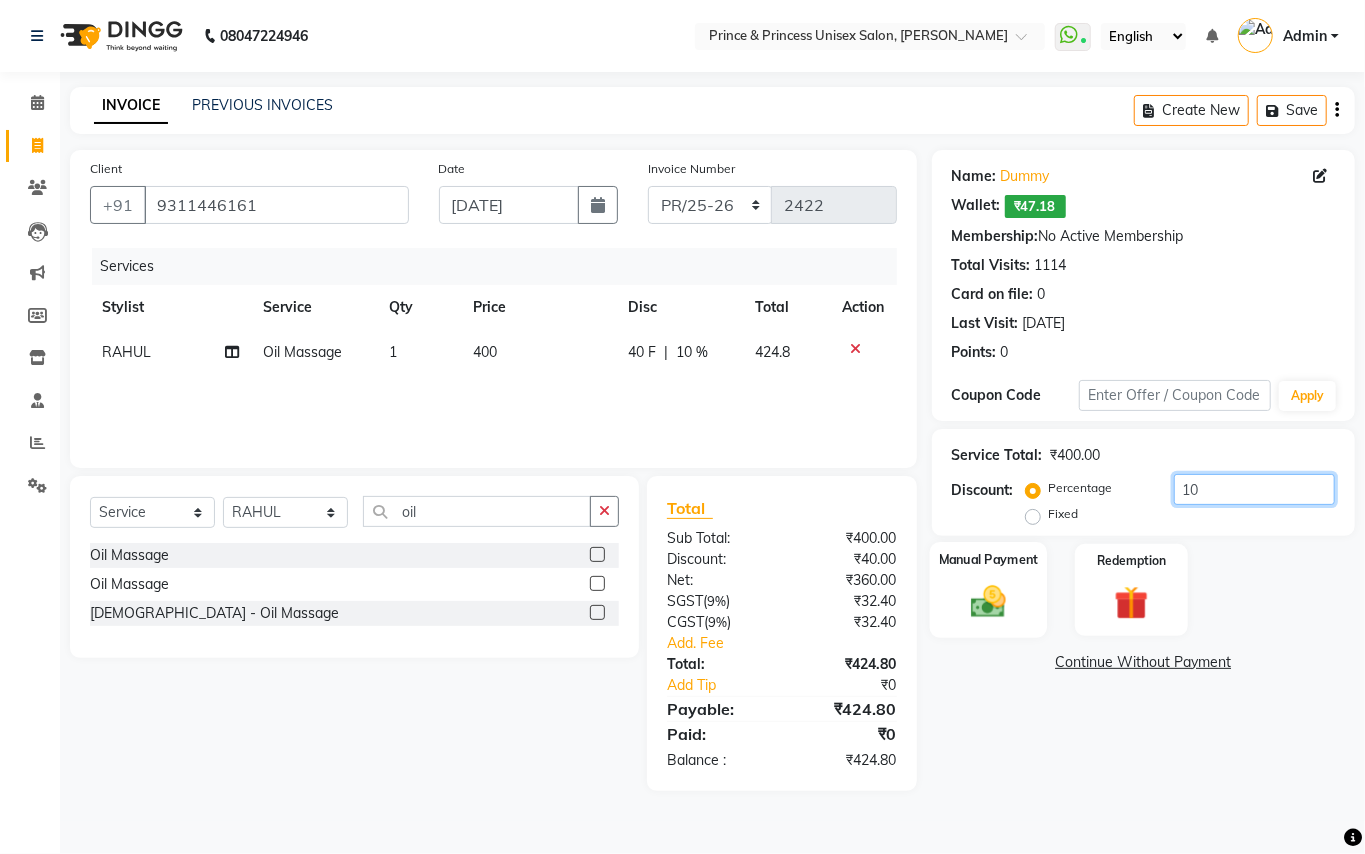 type on "10" 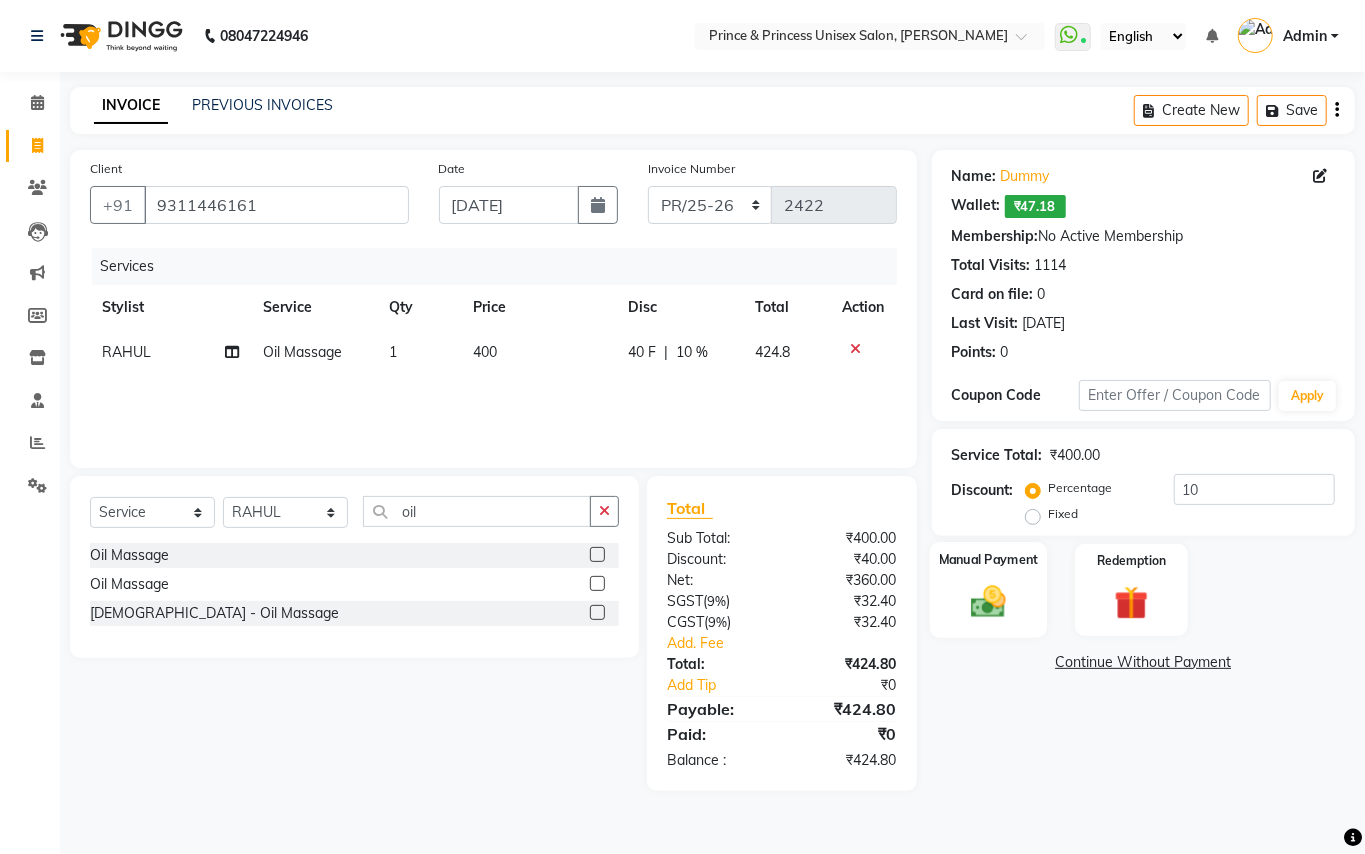 click 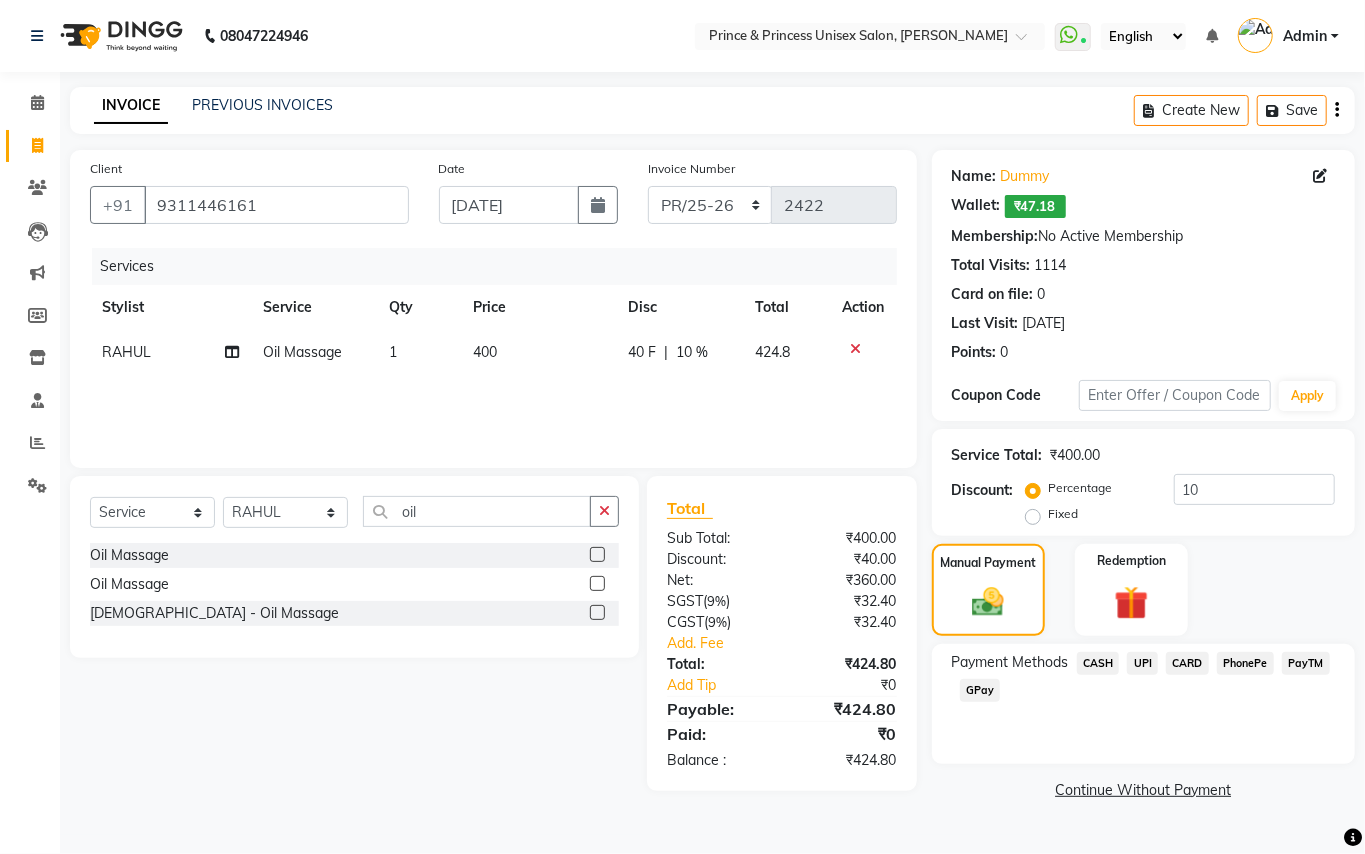 click on "PayTM" 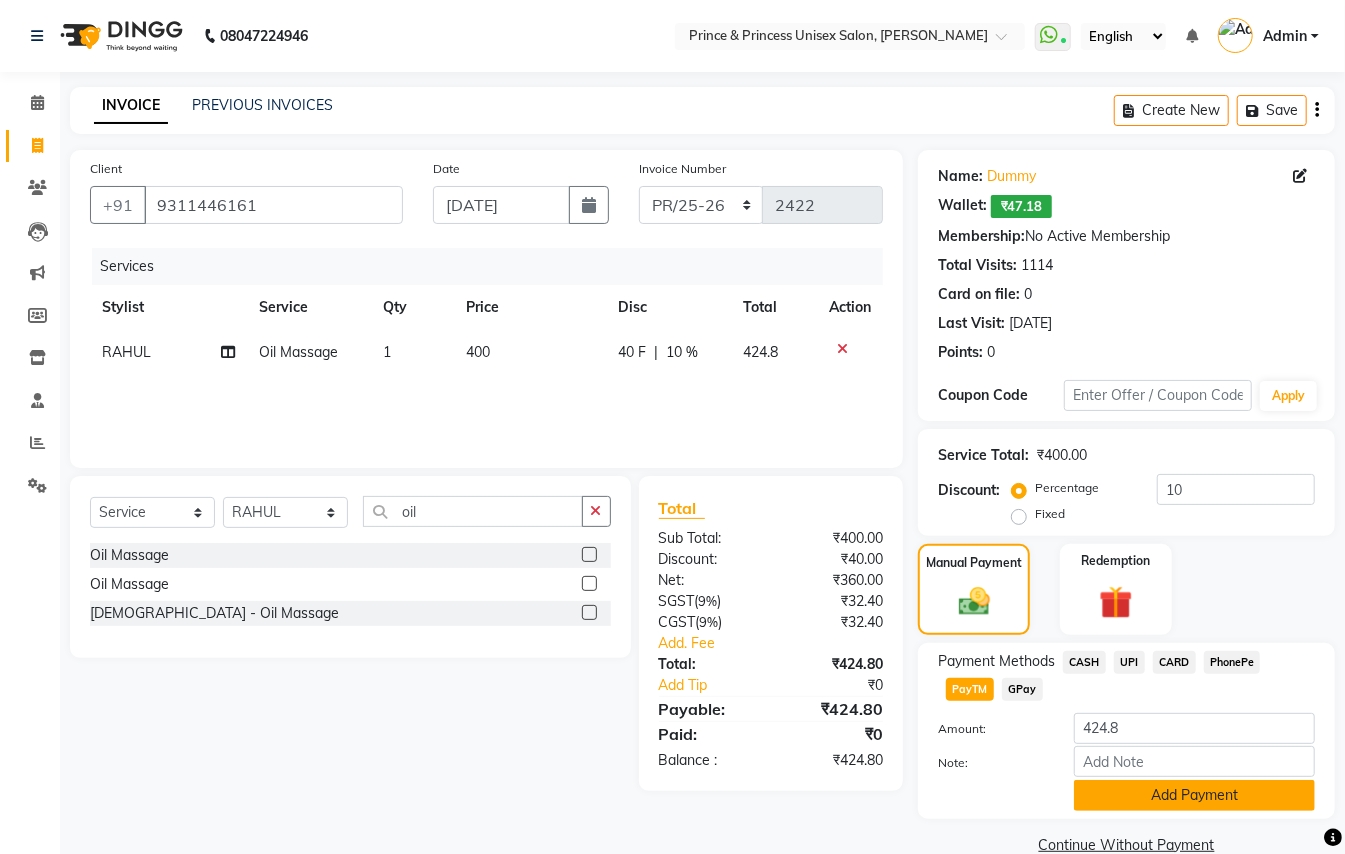 click on "Add Payment" 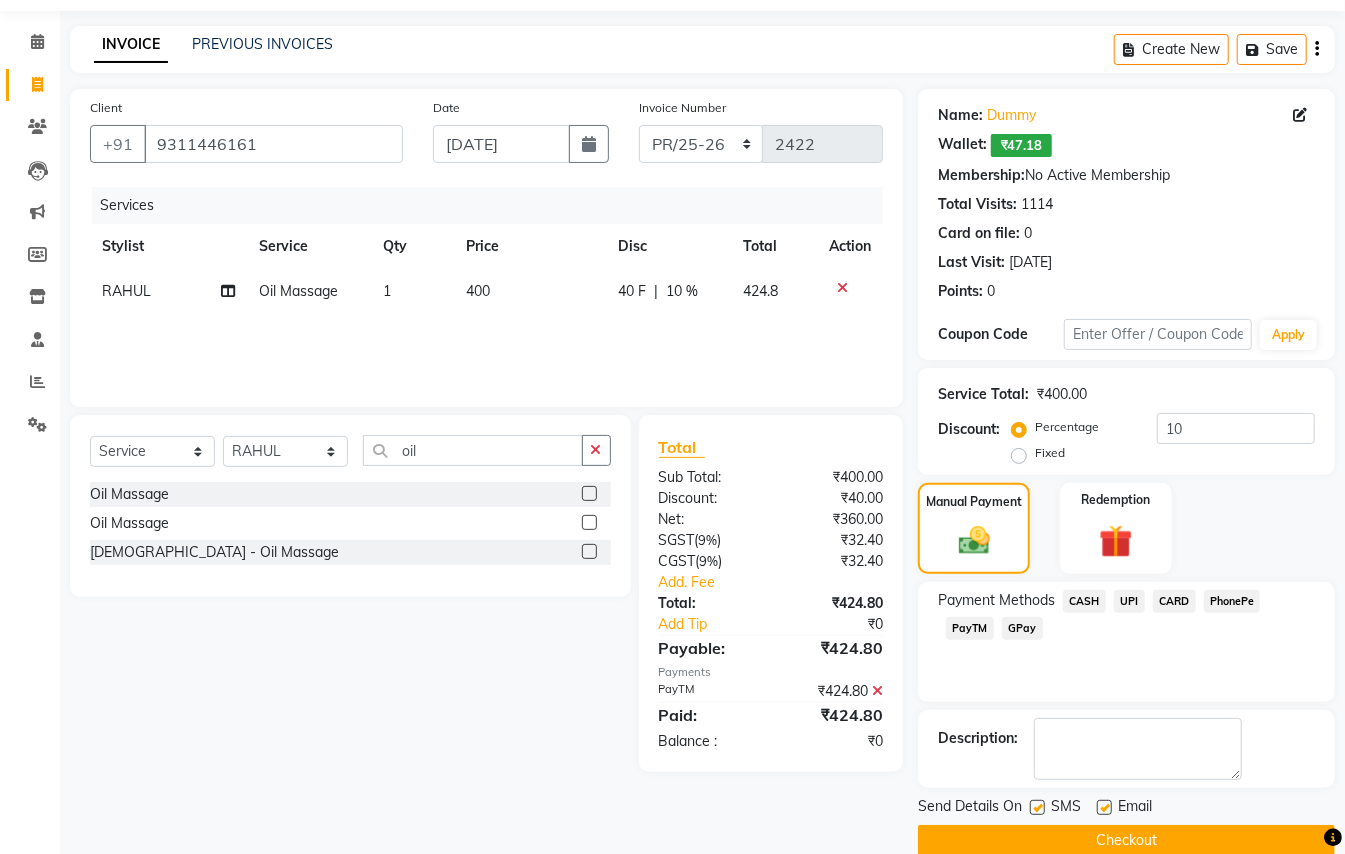 scroll, scrollTop: 94, scrollLeft: 0, axis: vertical 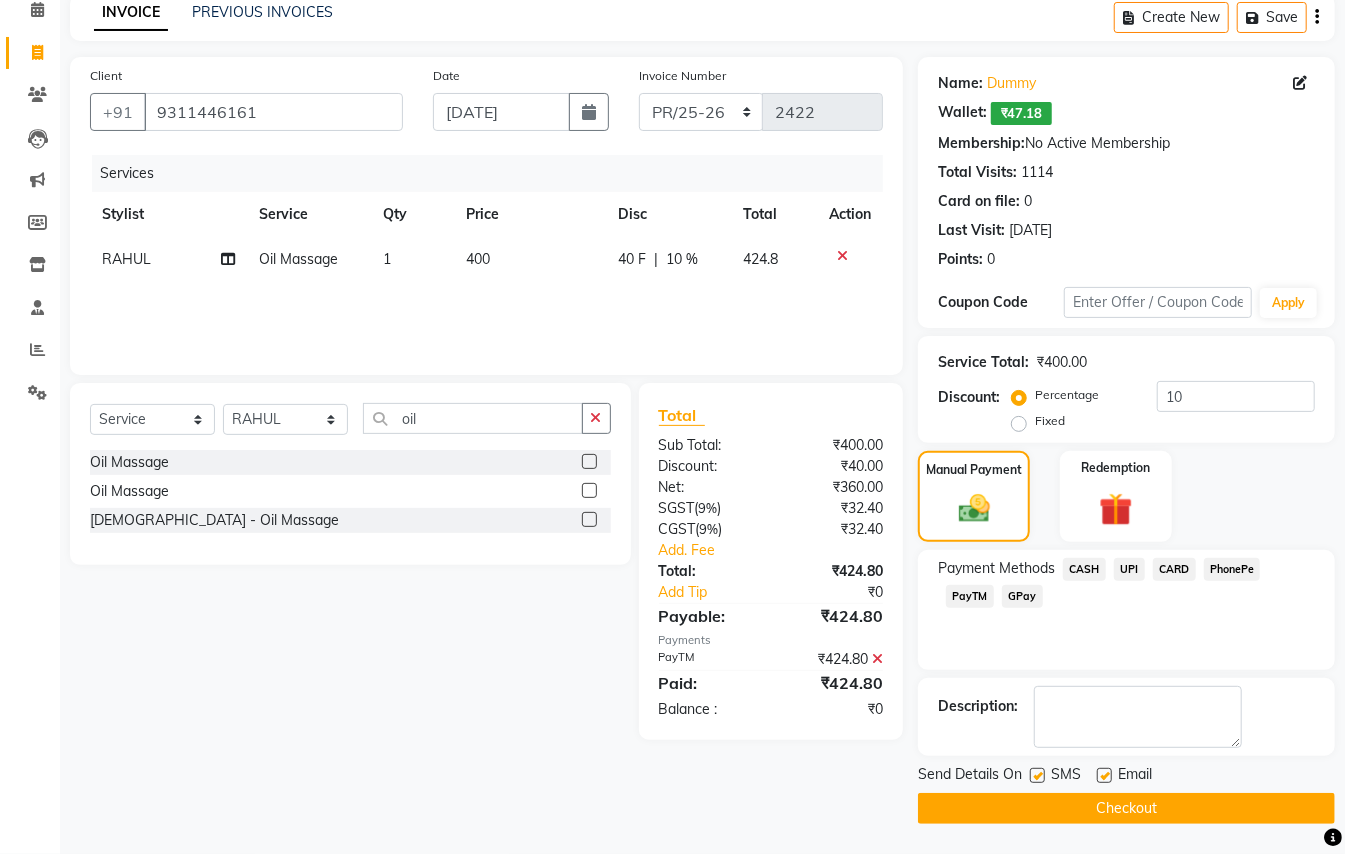 click on "Checkout" 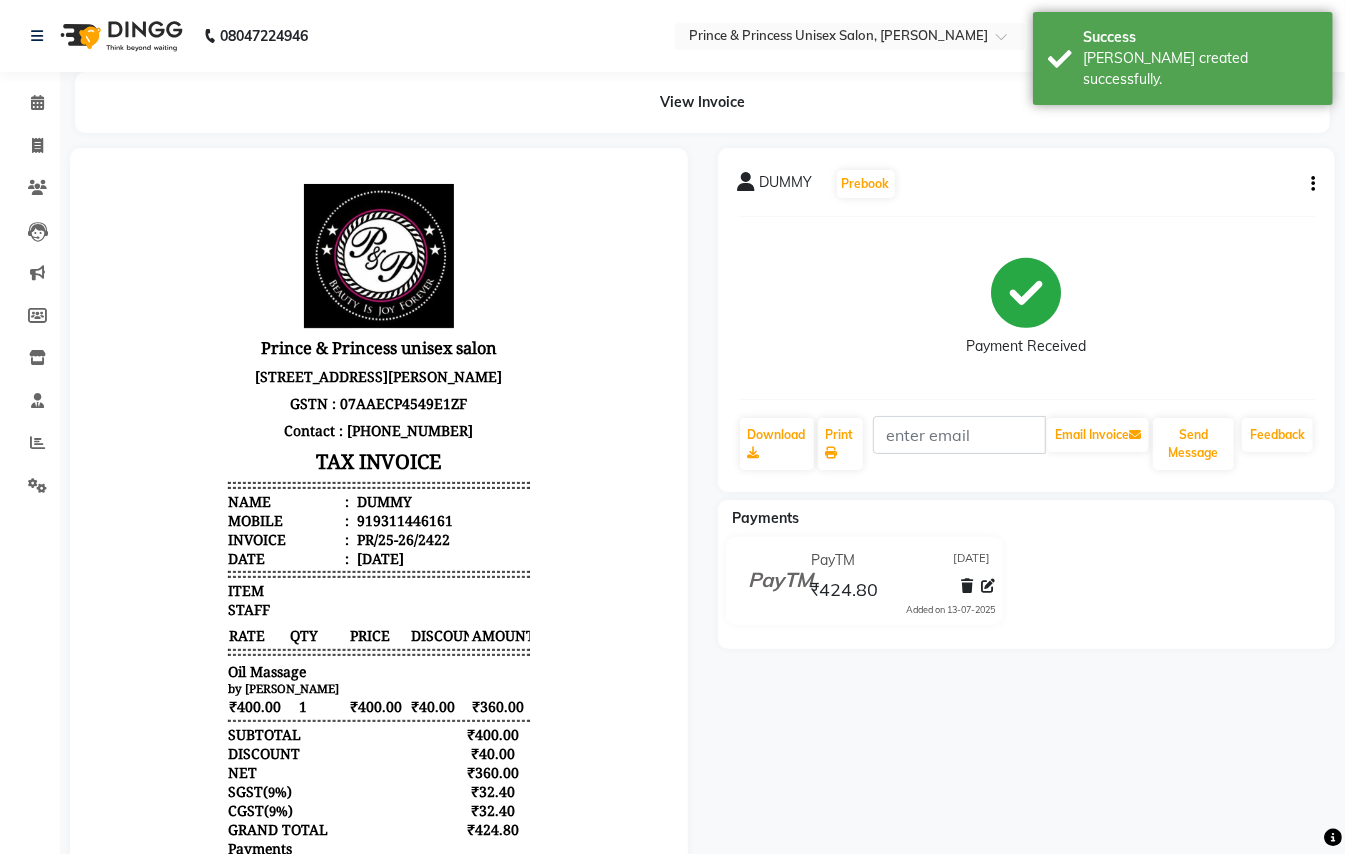 scroll, scrollTop: 0, scrollLeft: 0, axis: both 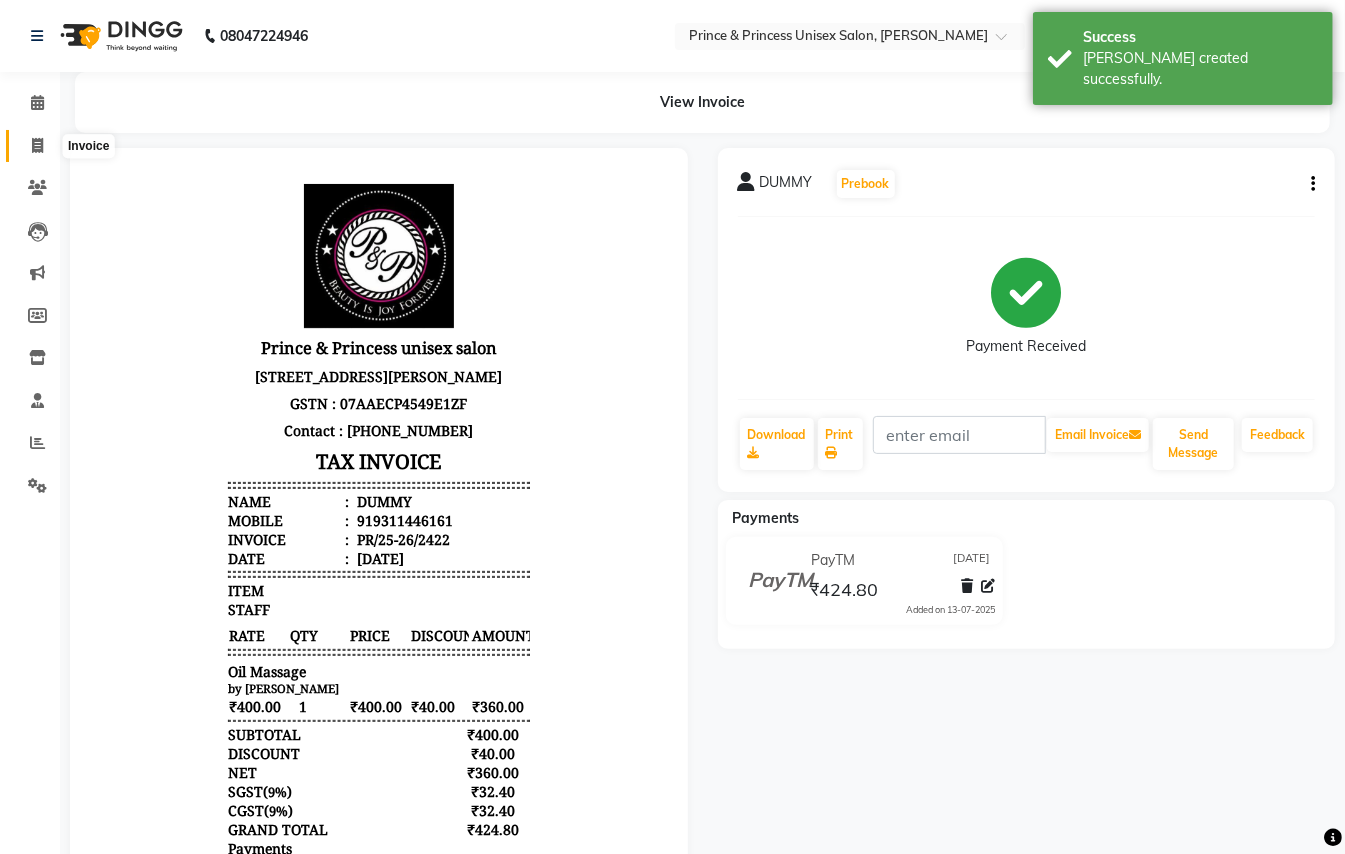 click 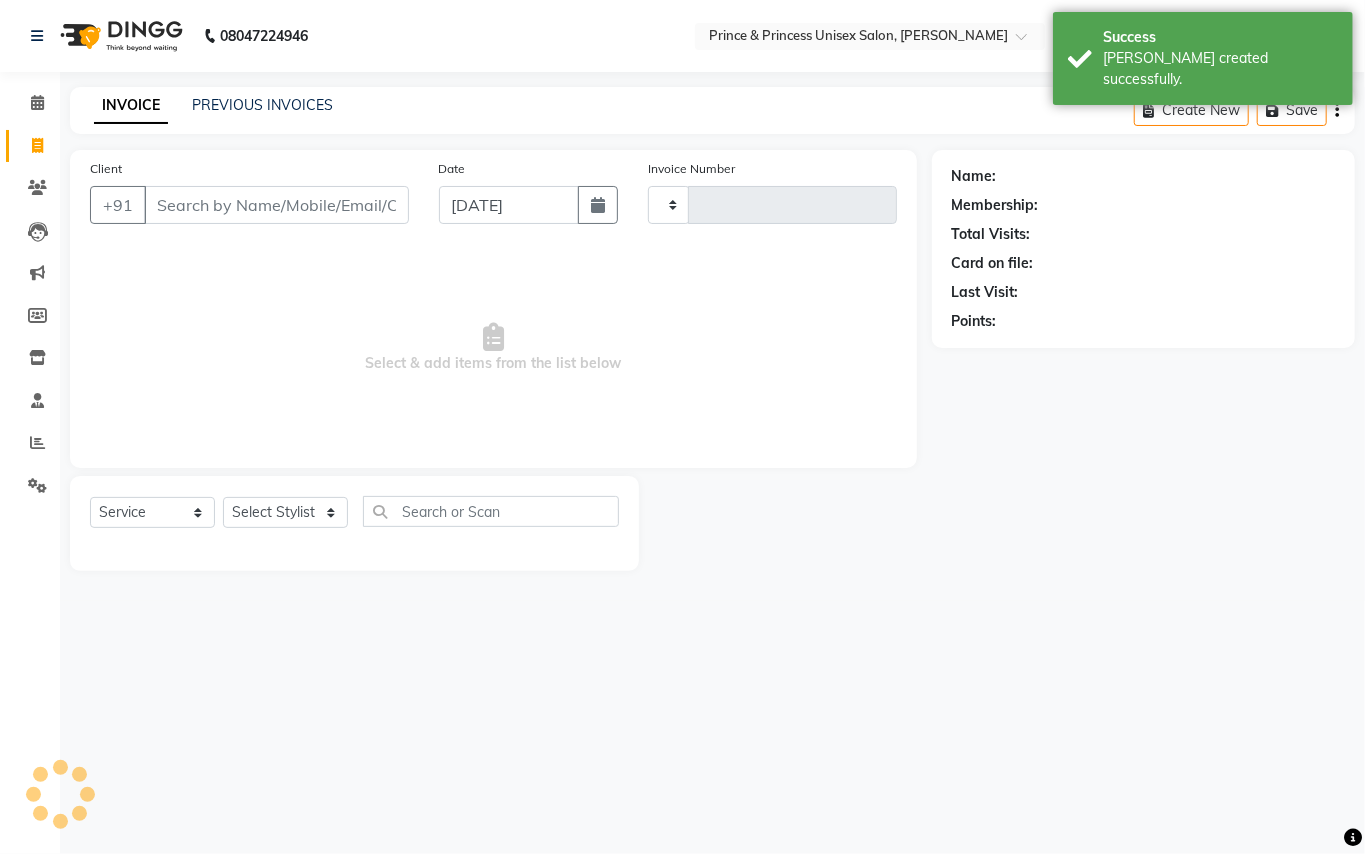 type on "2423" 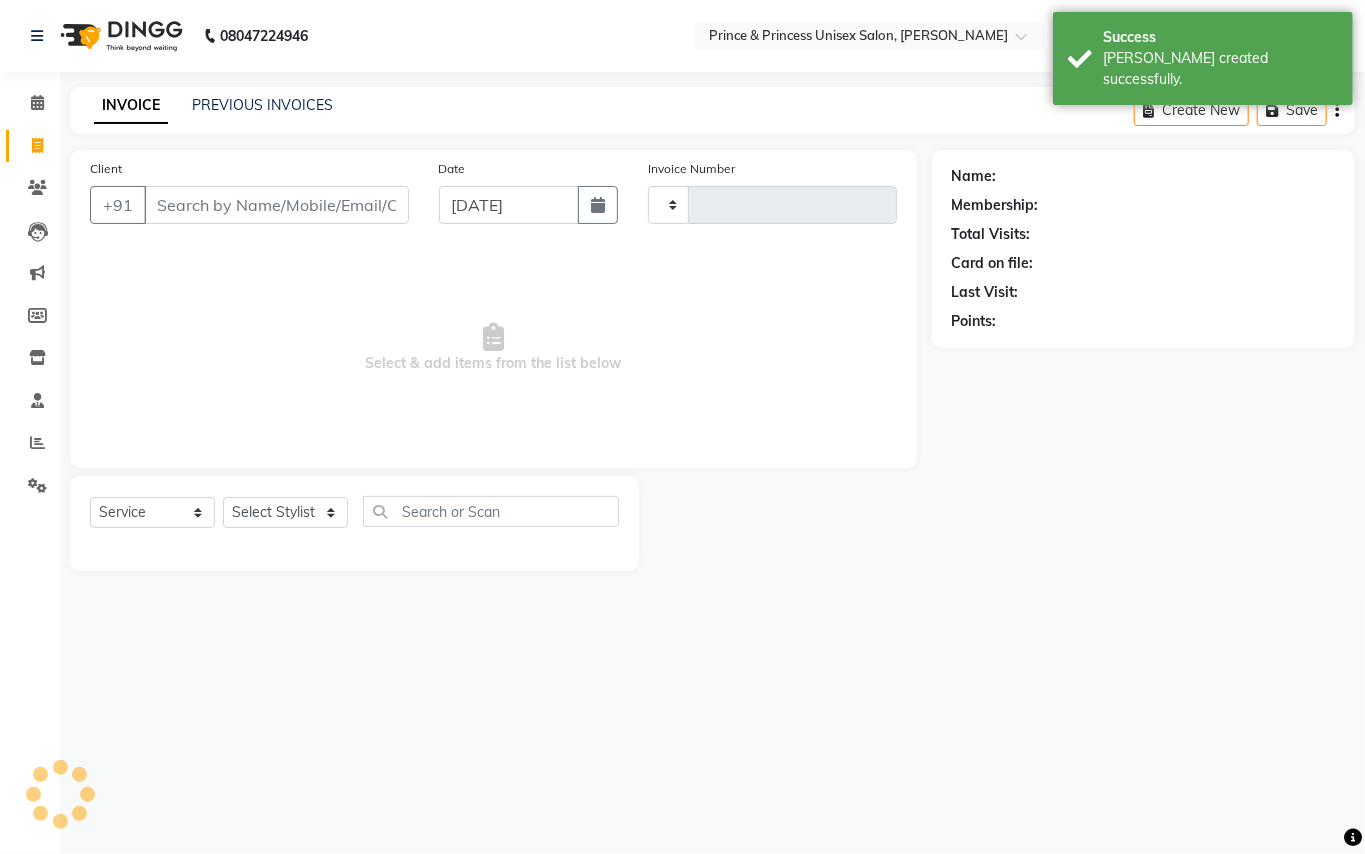select on "3760" 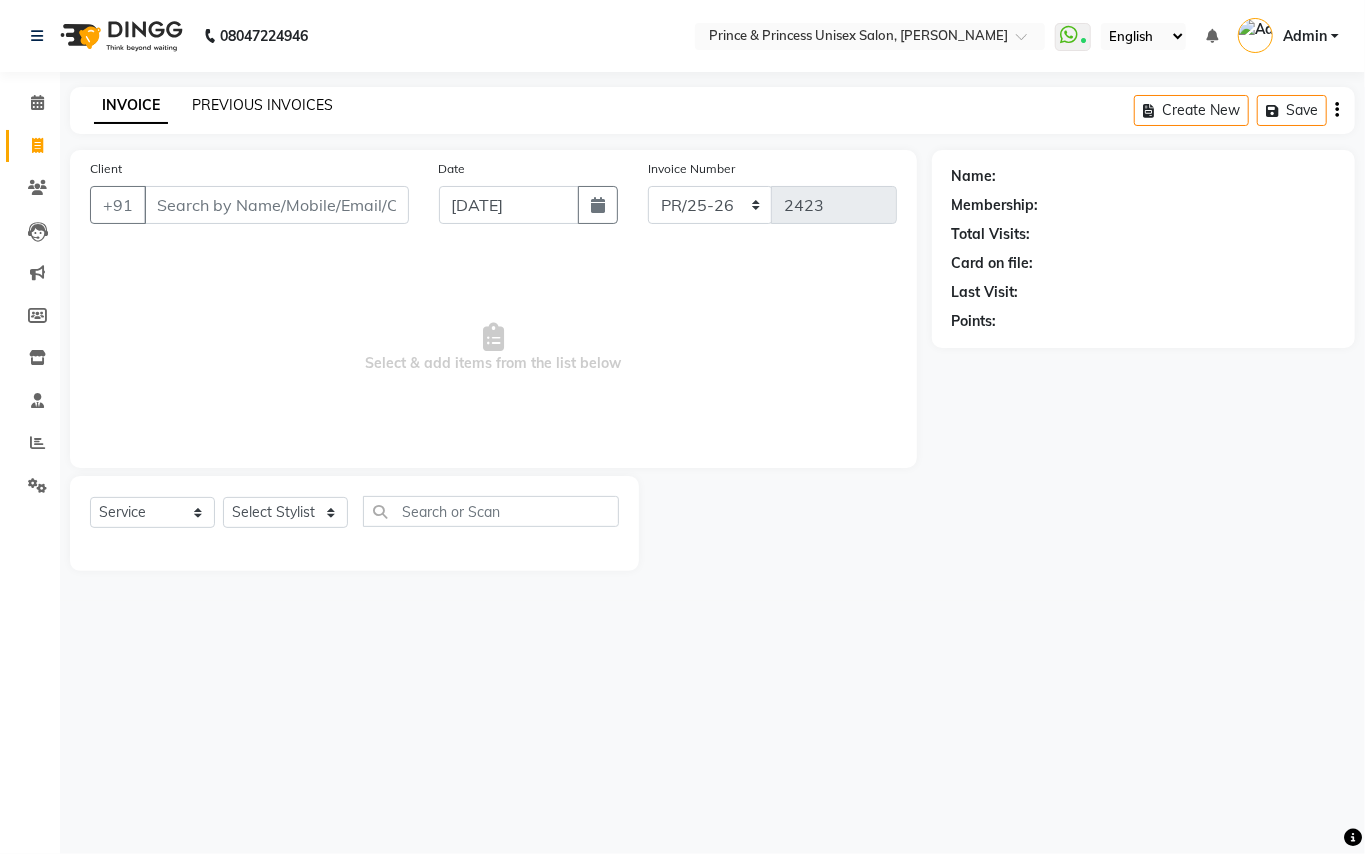 click on "PREVIOUS INVOICES" 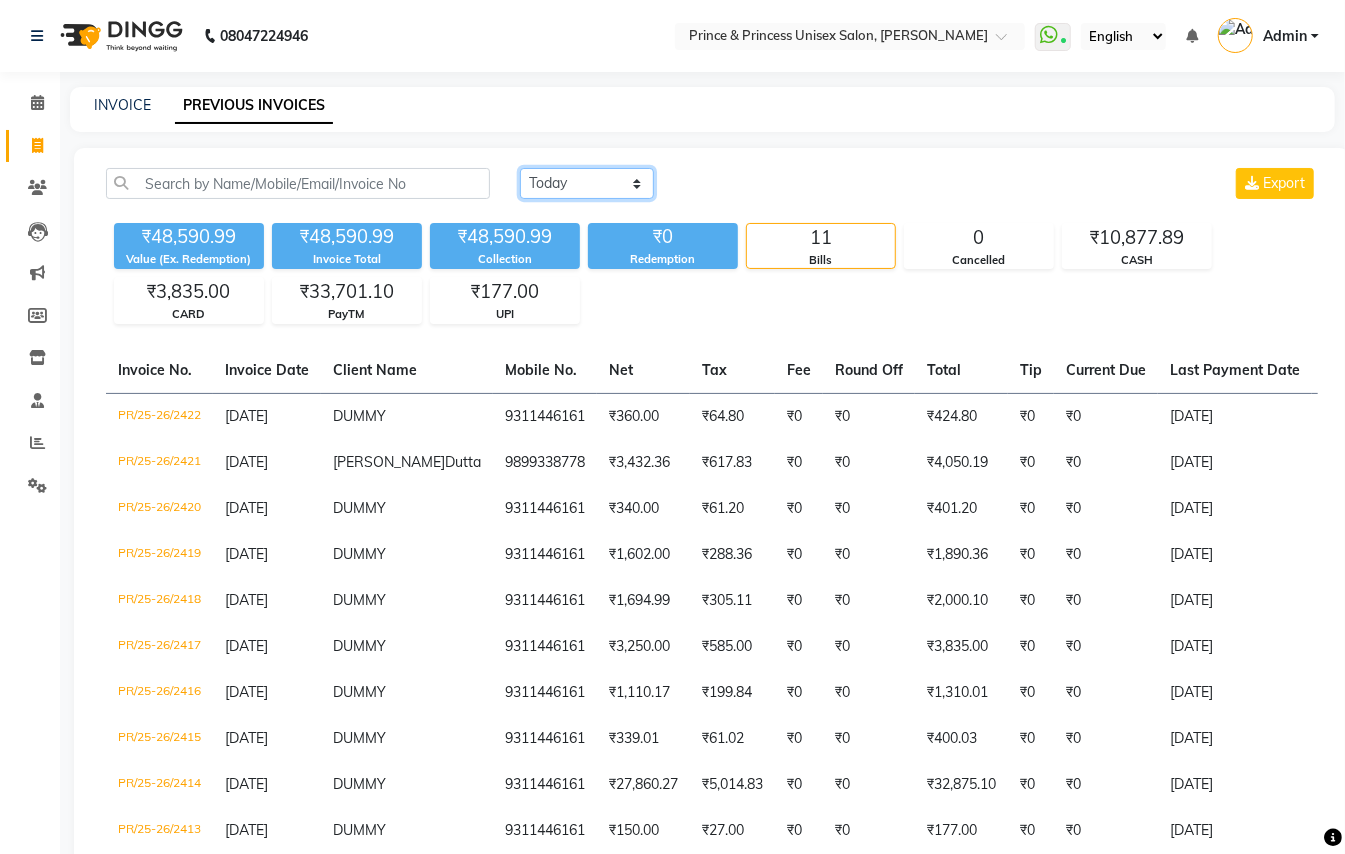 click on "Today Yesterday Custom Range" 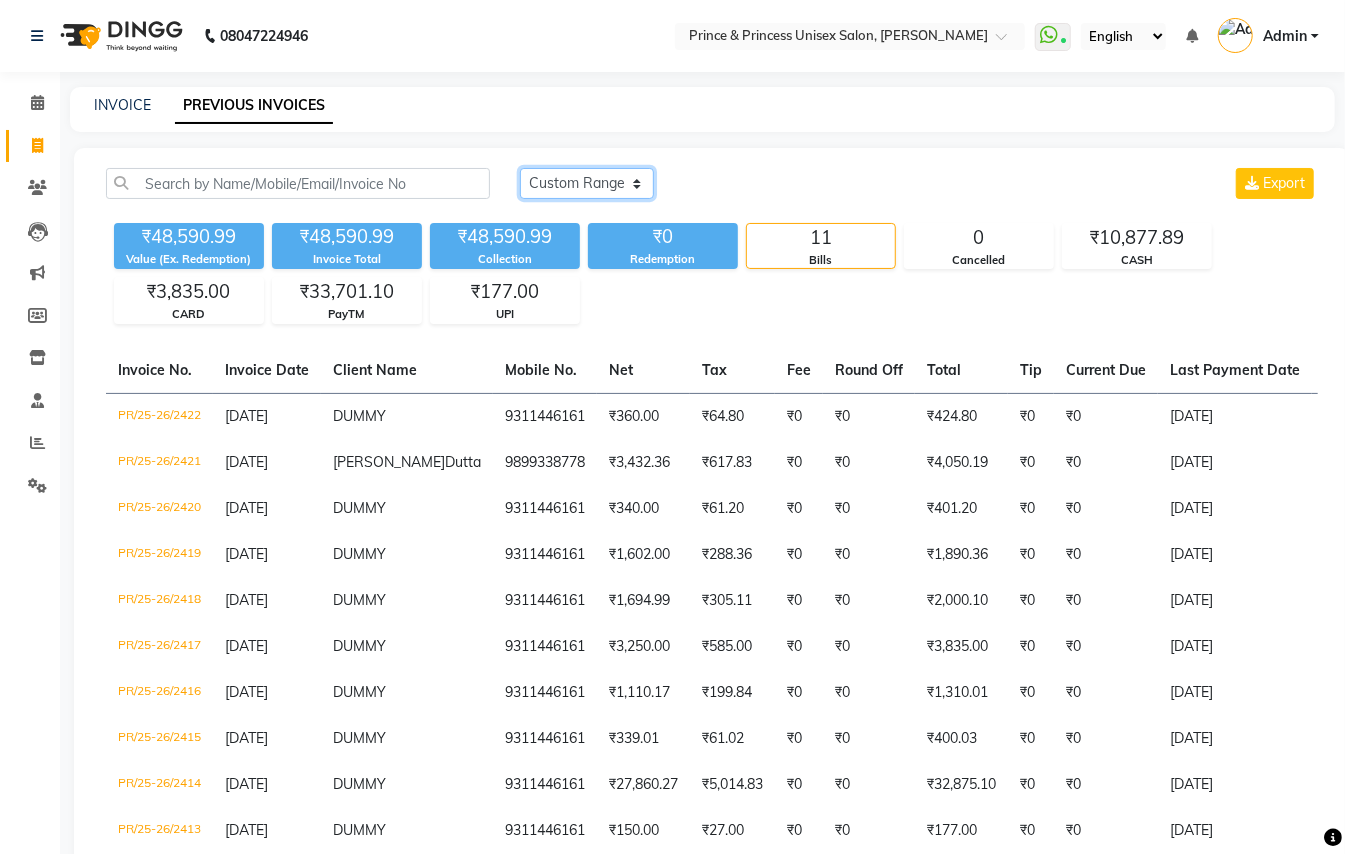 click on "Today Yesterday Custom Range" 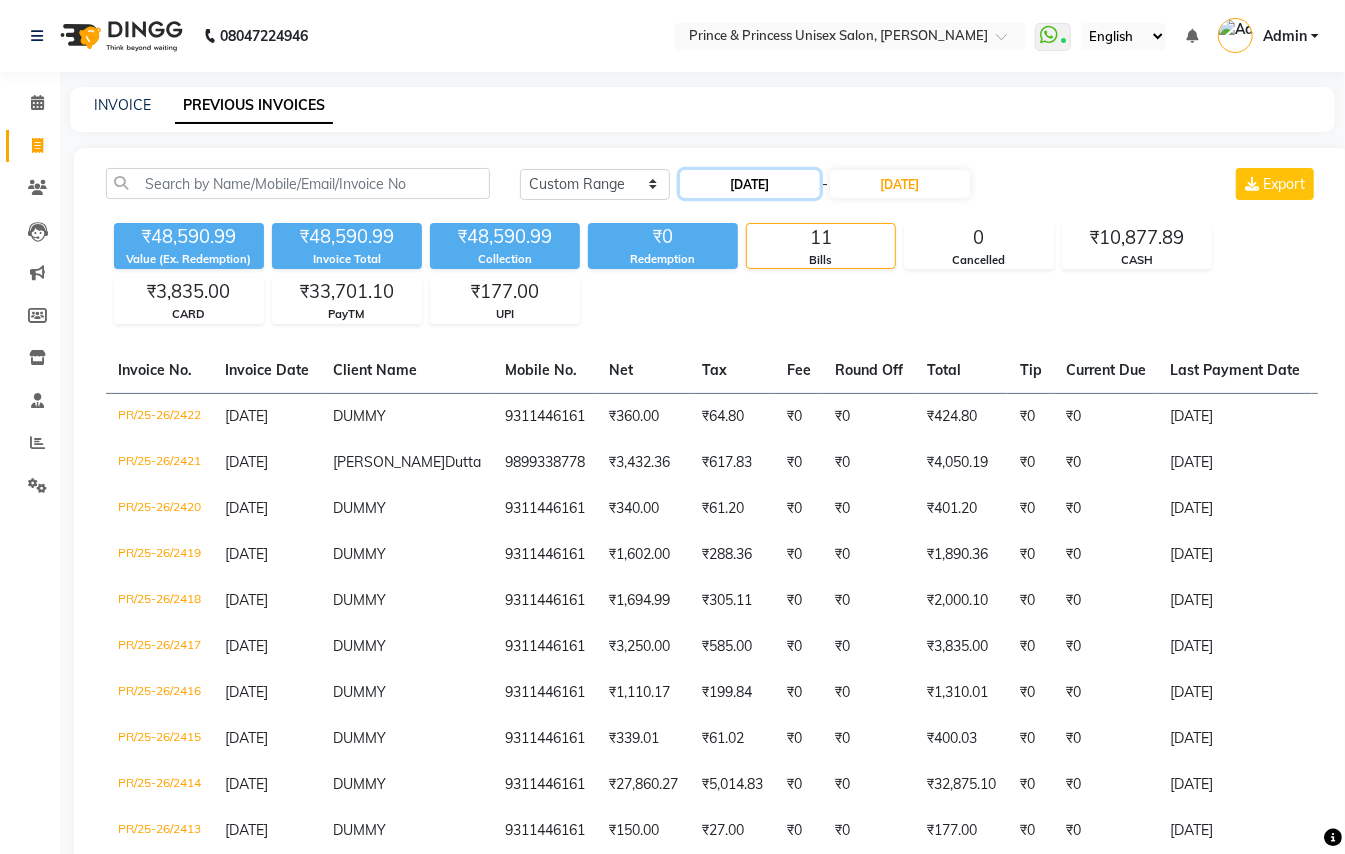 click on "[DATE]" 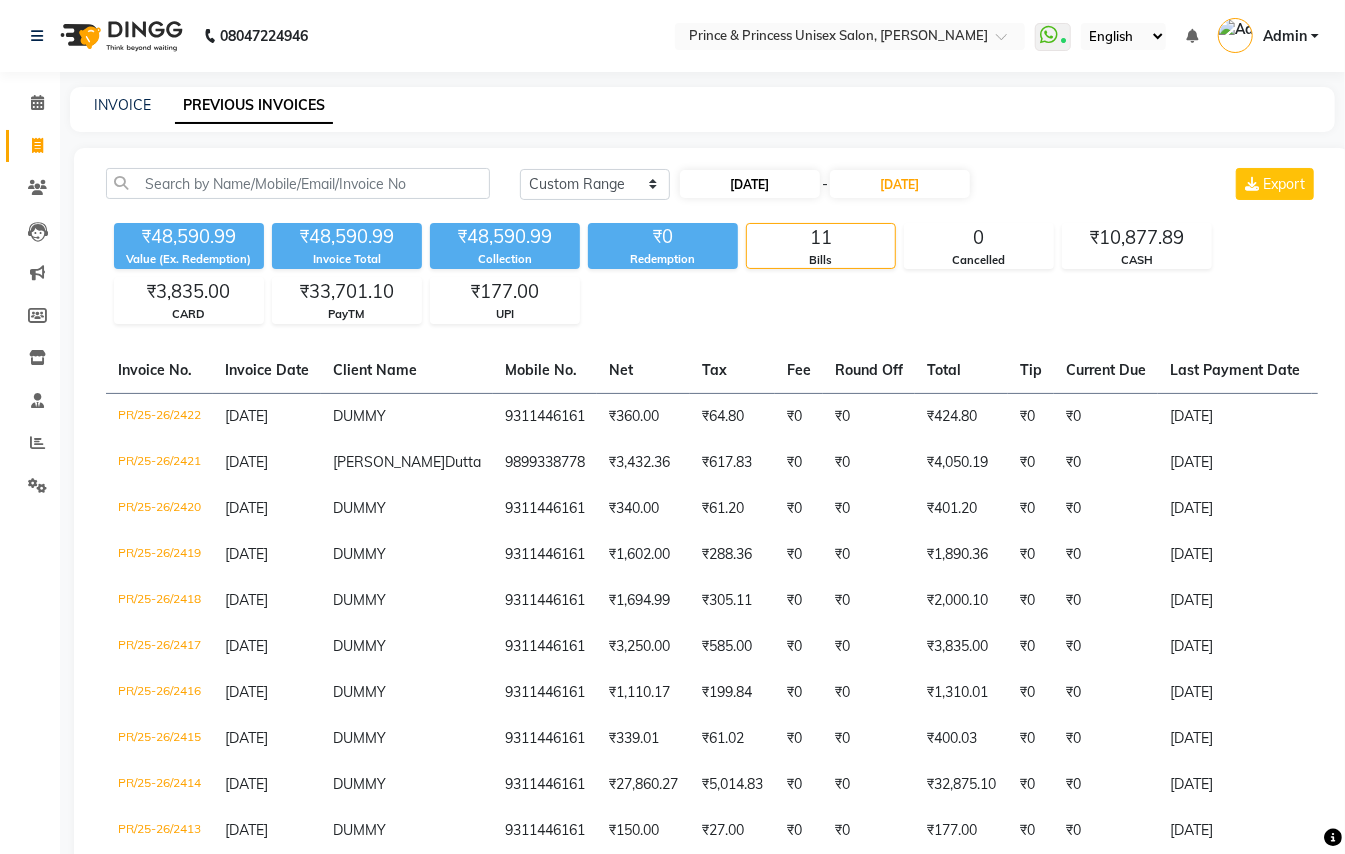 select on "7" 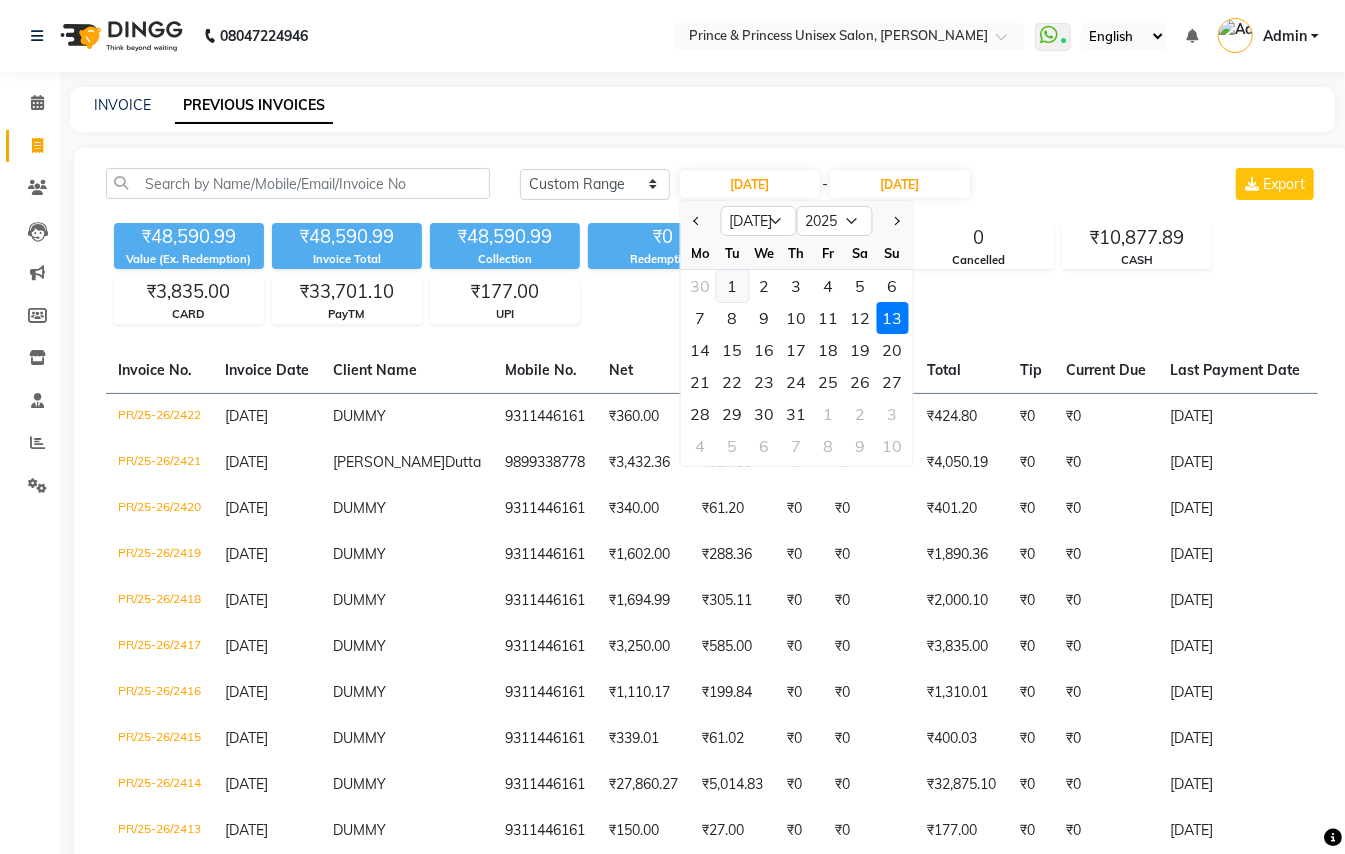 click on "1" 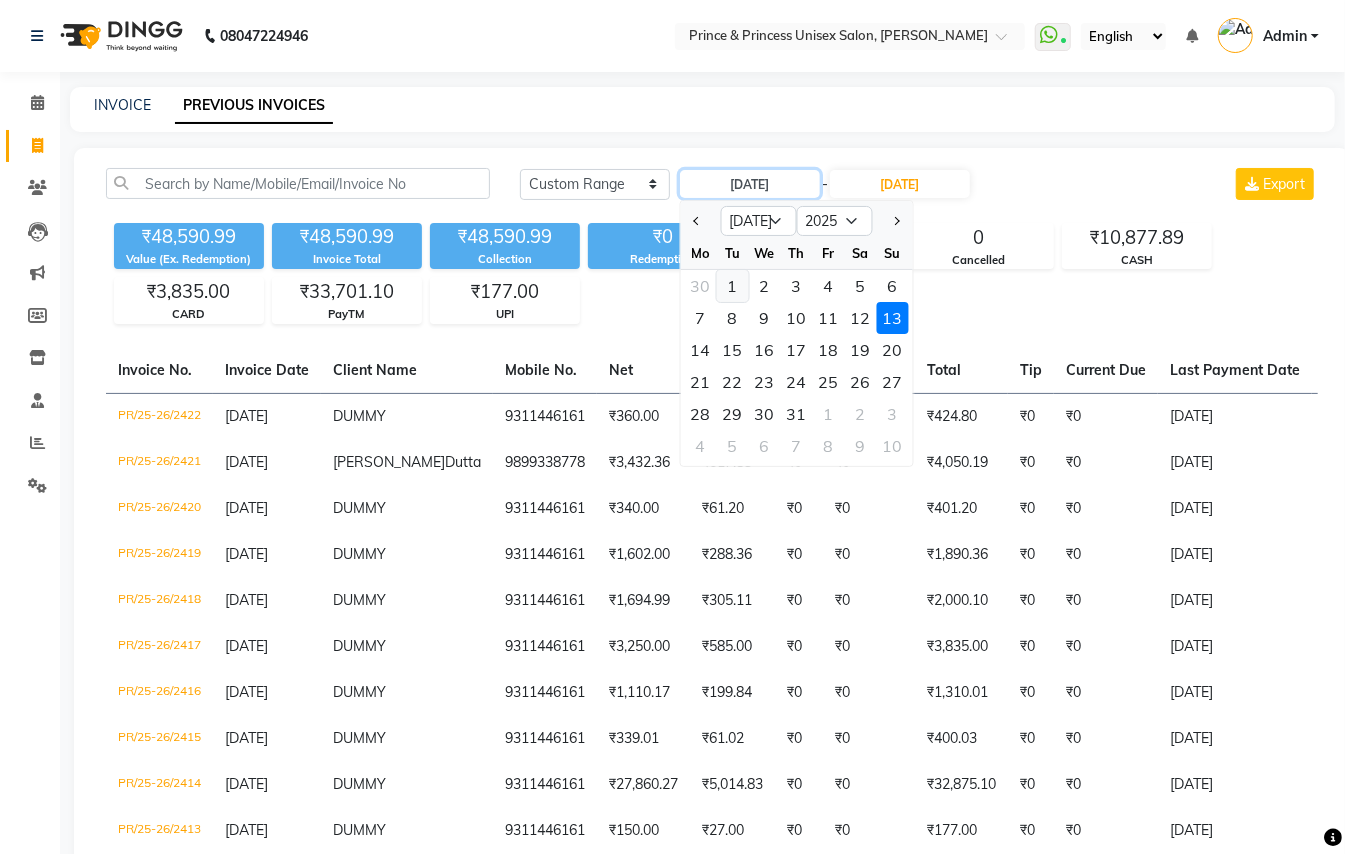 type on "01-07-2025" 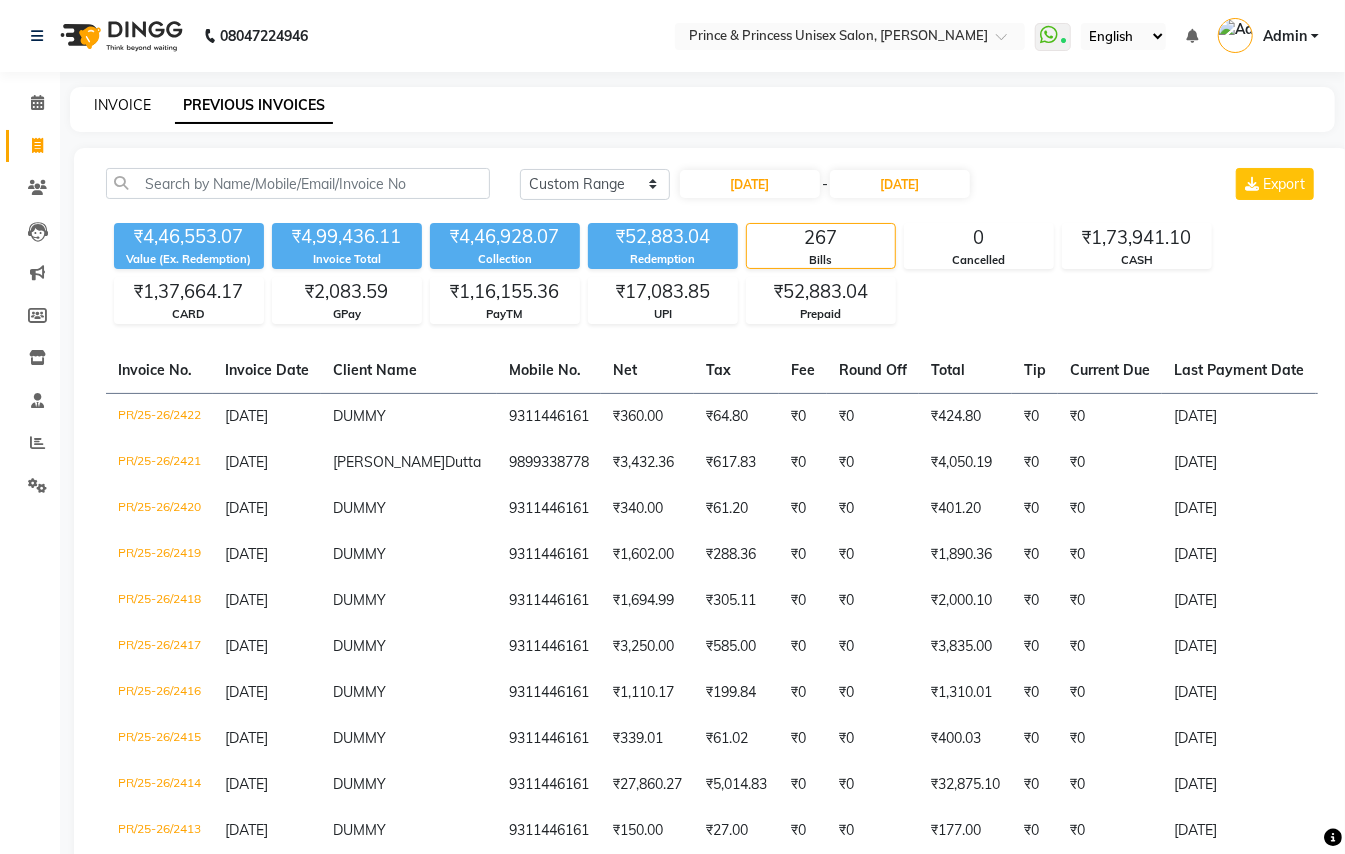click on "INVOICE" 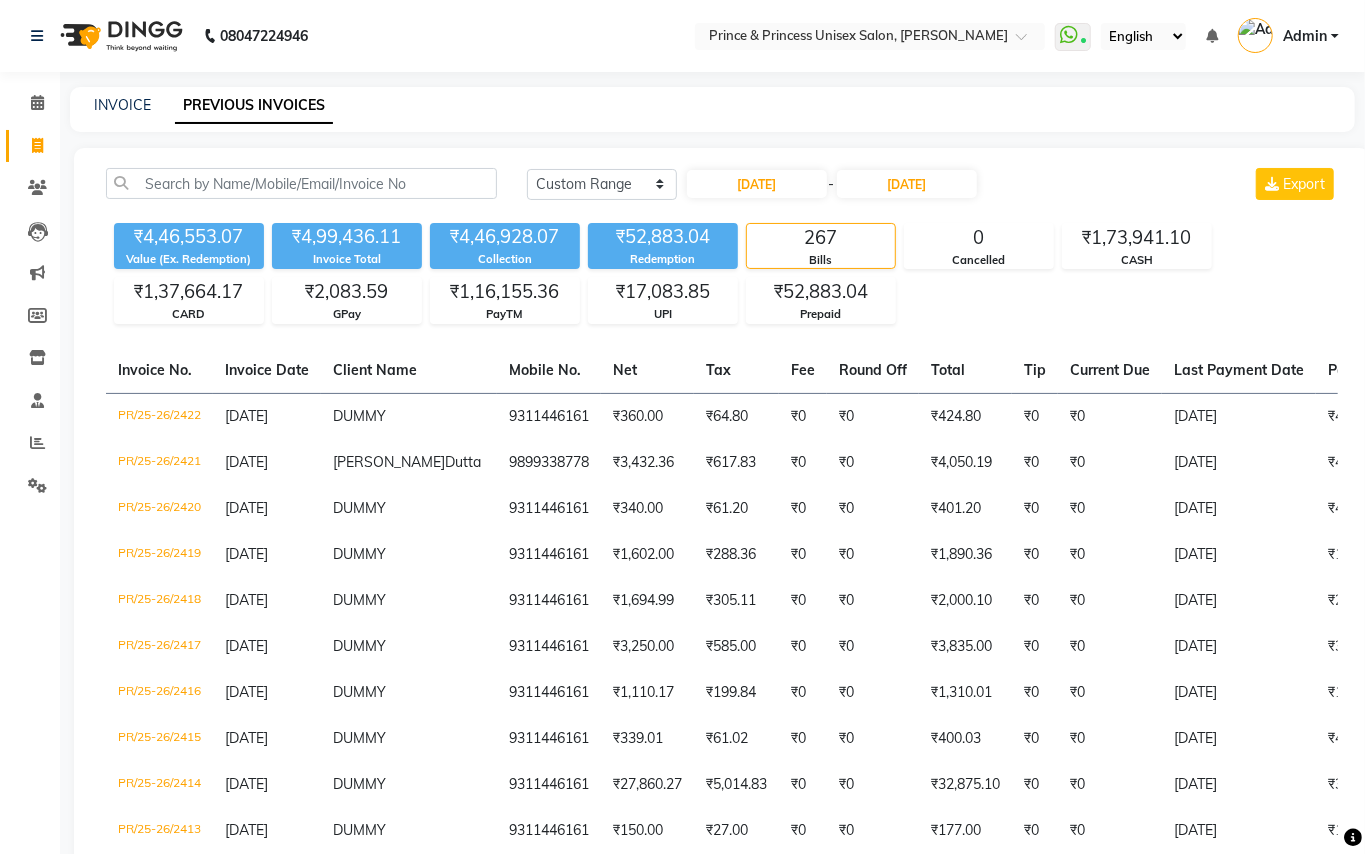 select on "service" 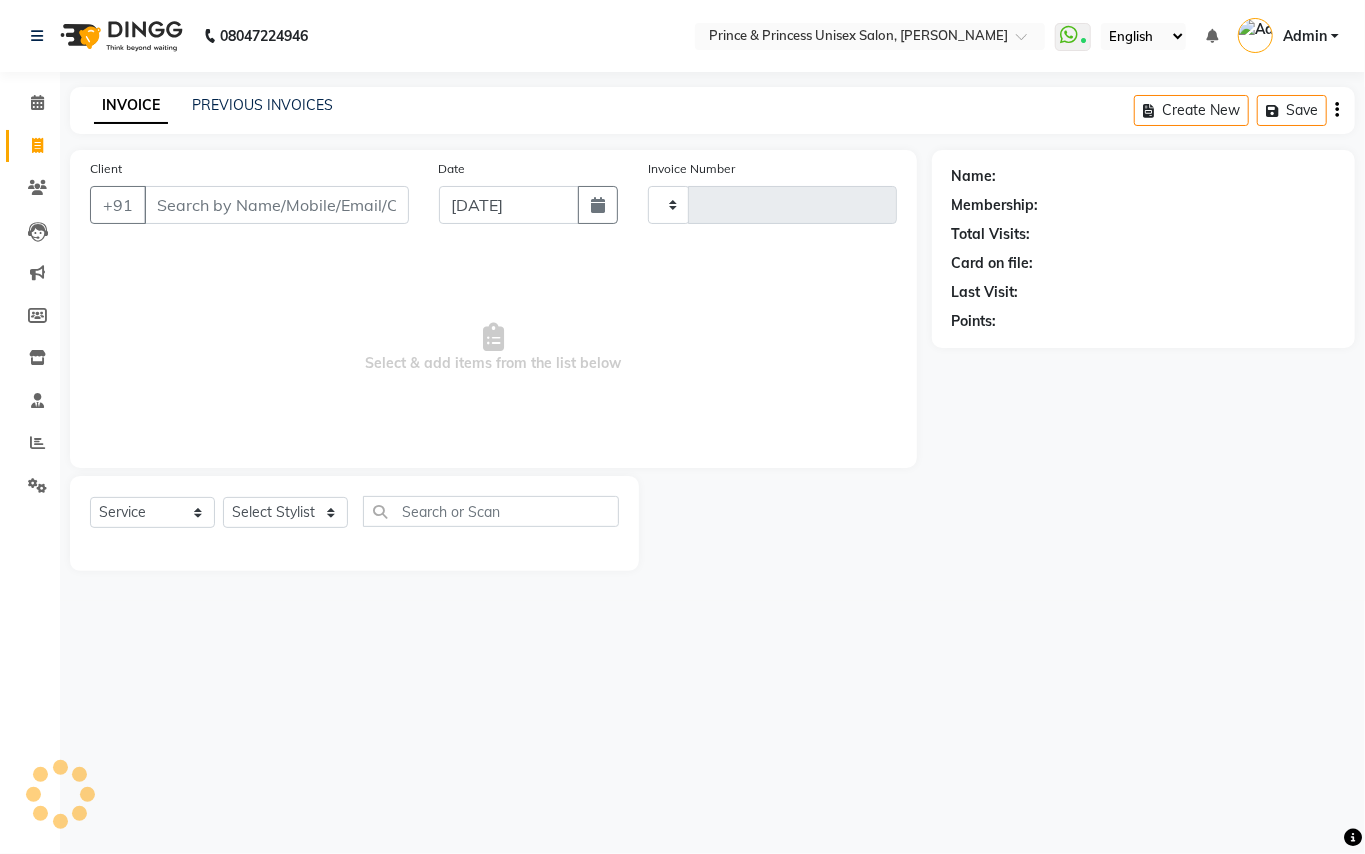 type on "2423" 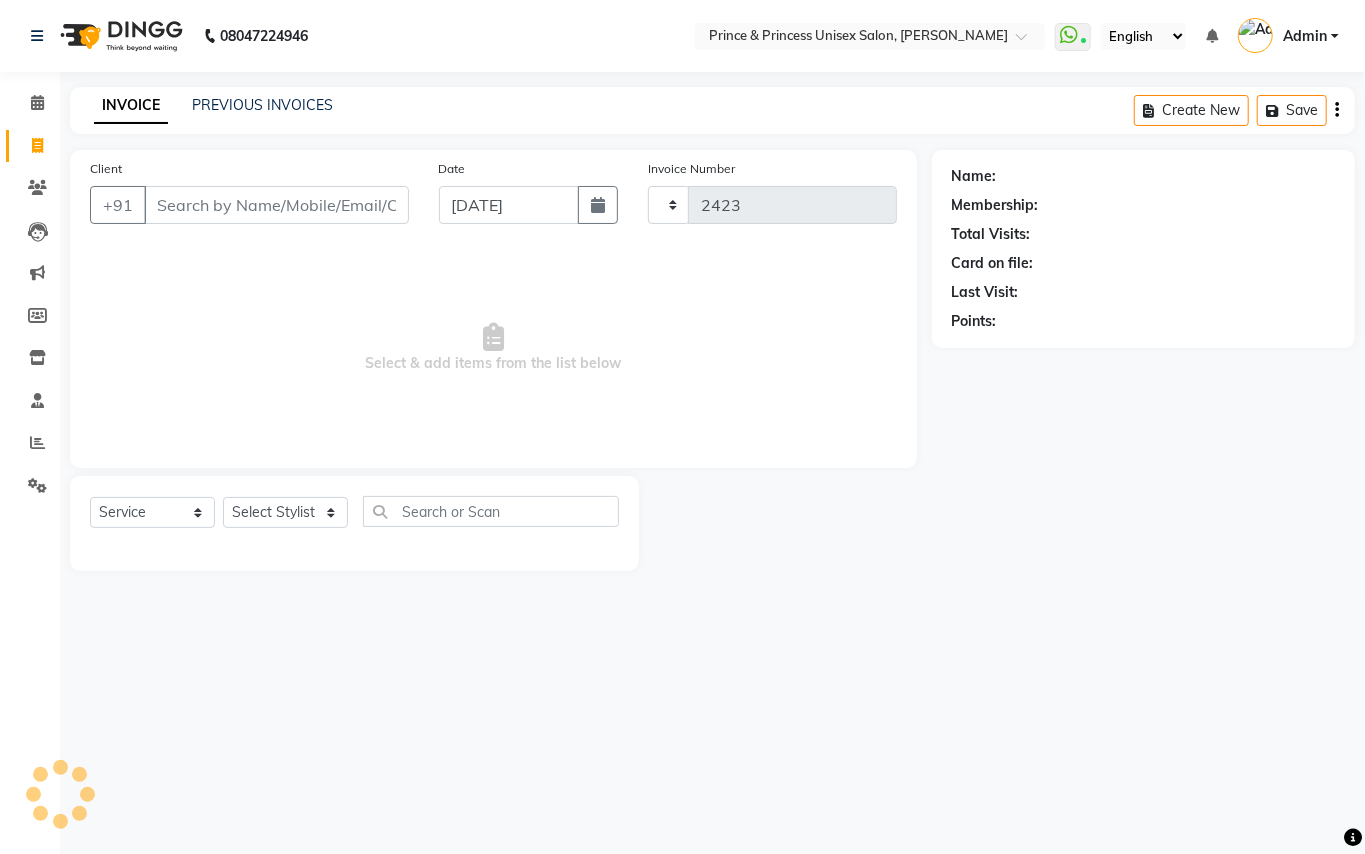 select on "3760" 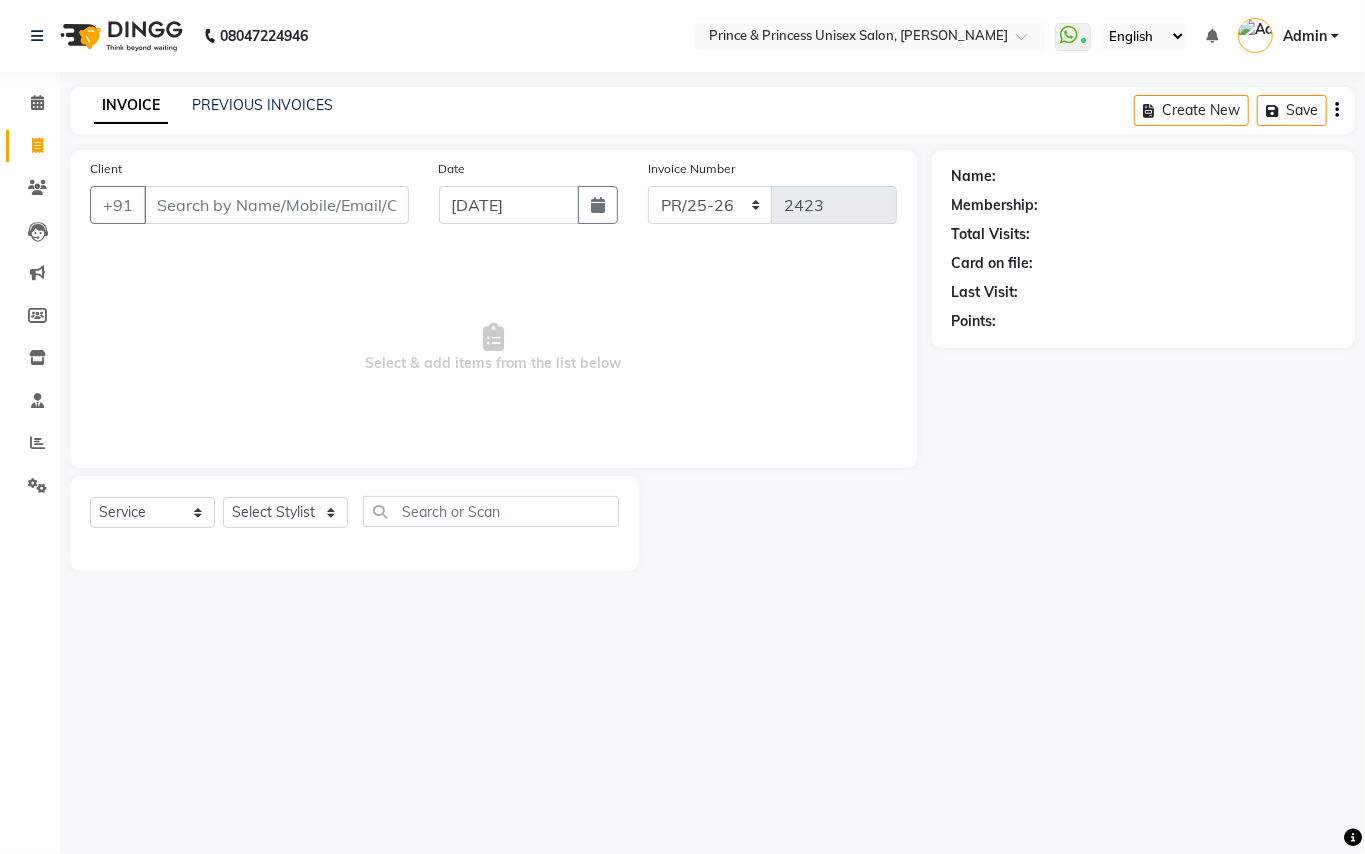 click on "Client" at bounding box center [276, 205] 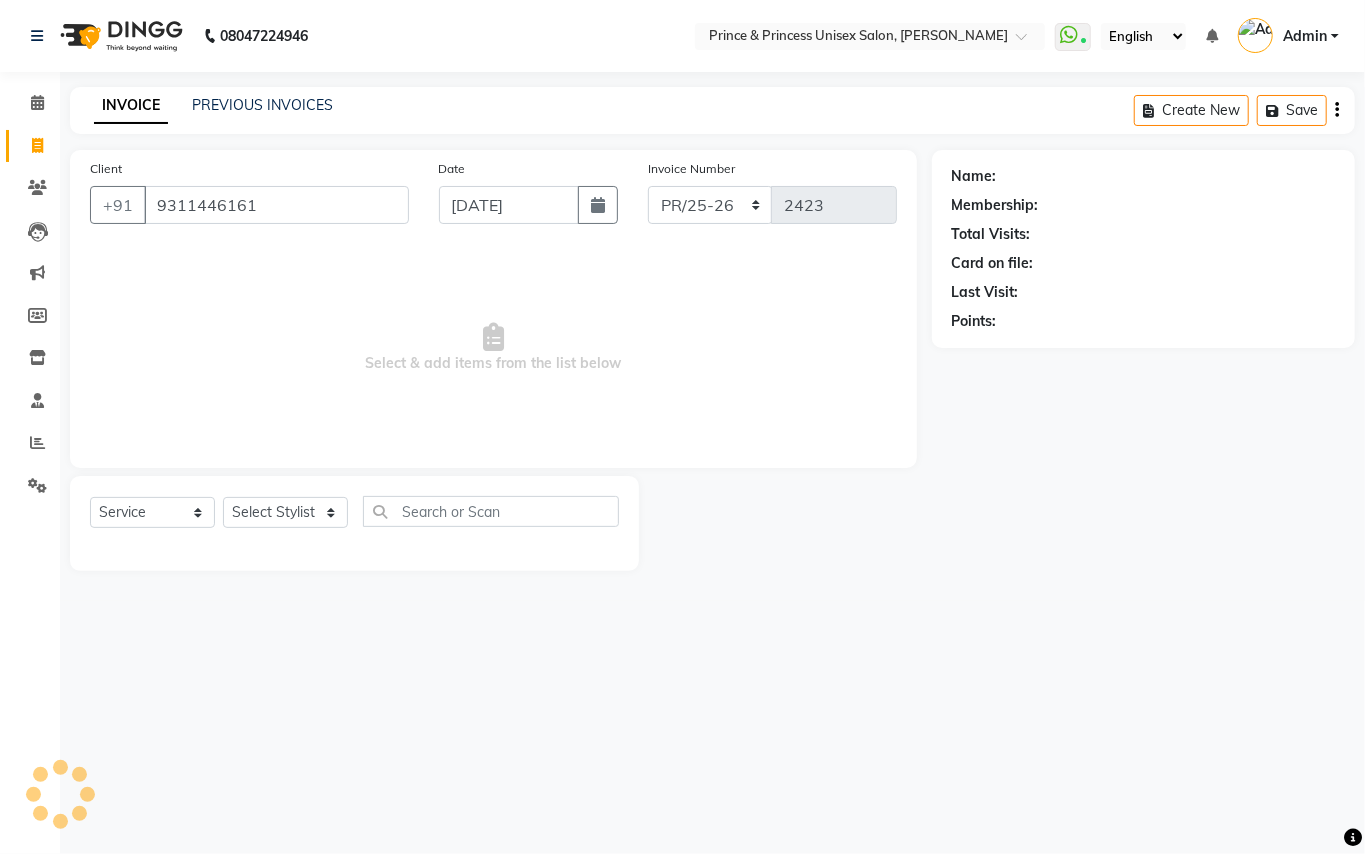 type on "9311446161" 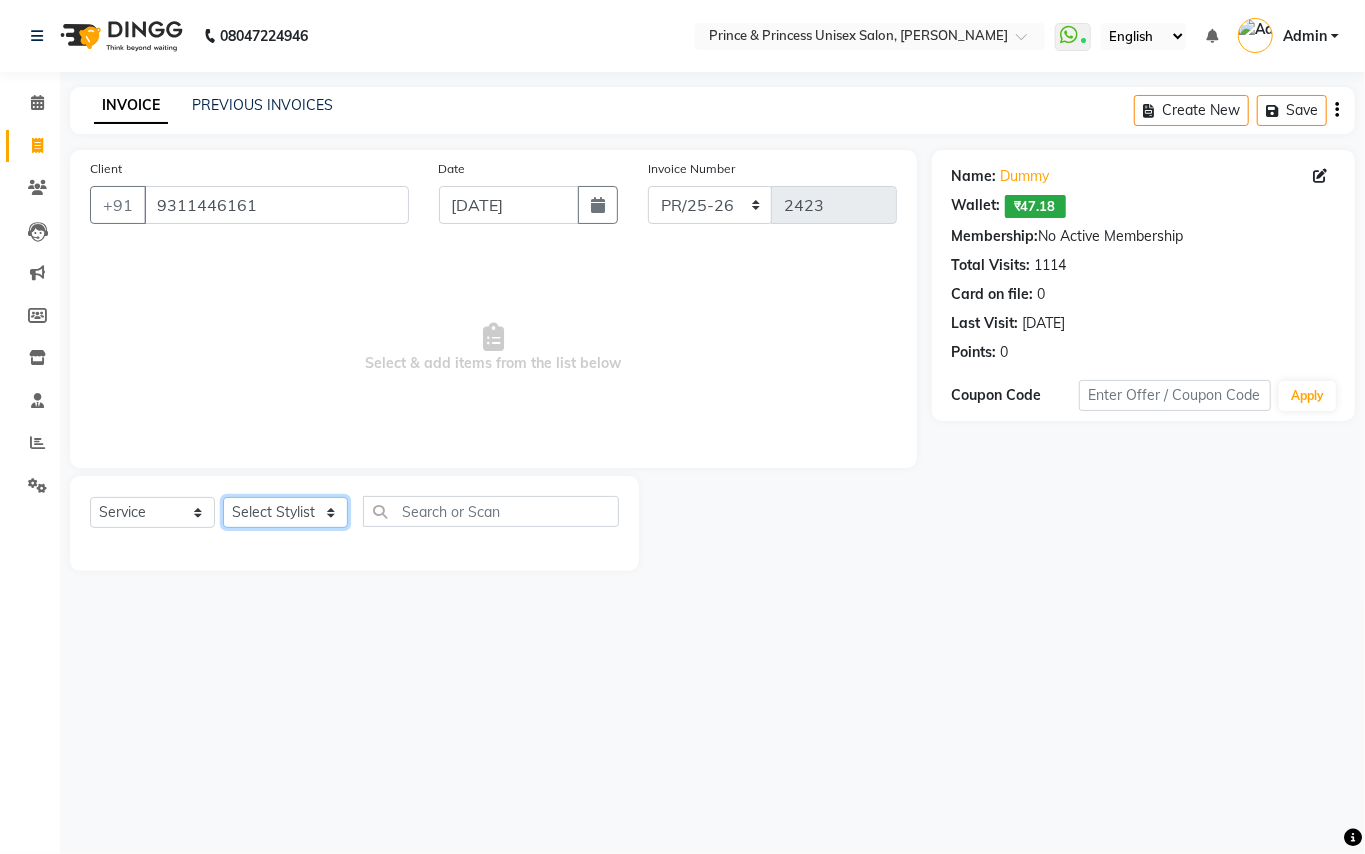 click on "Select Stylist ABHISHEK AJEET AJEET NEW ARUN ASLAM CHANDAN GUDDU MANI MEENAKSHI MONU PINKI RAHUL SANDEEP SONIYA TABASSUM XYZ" 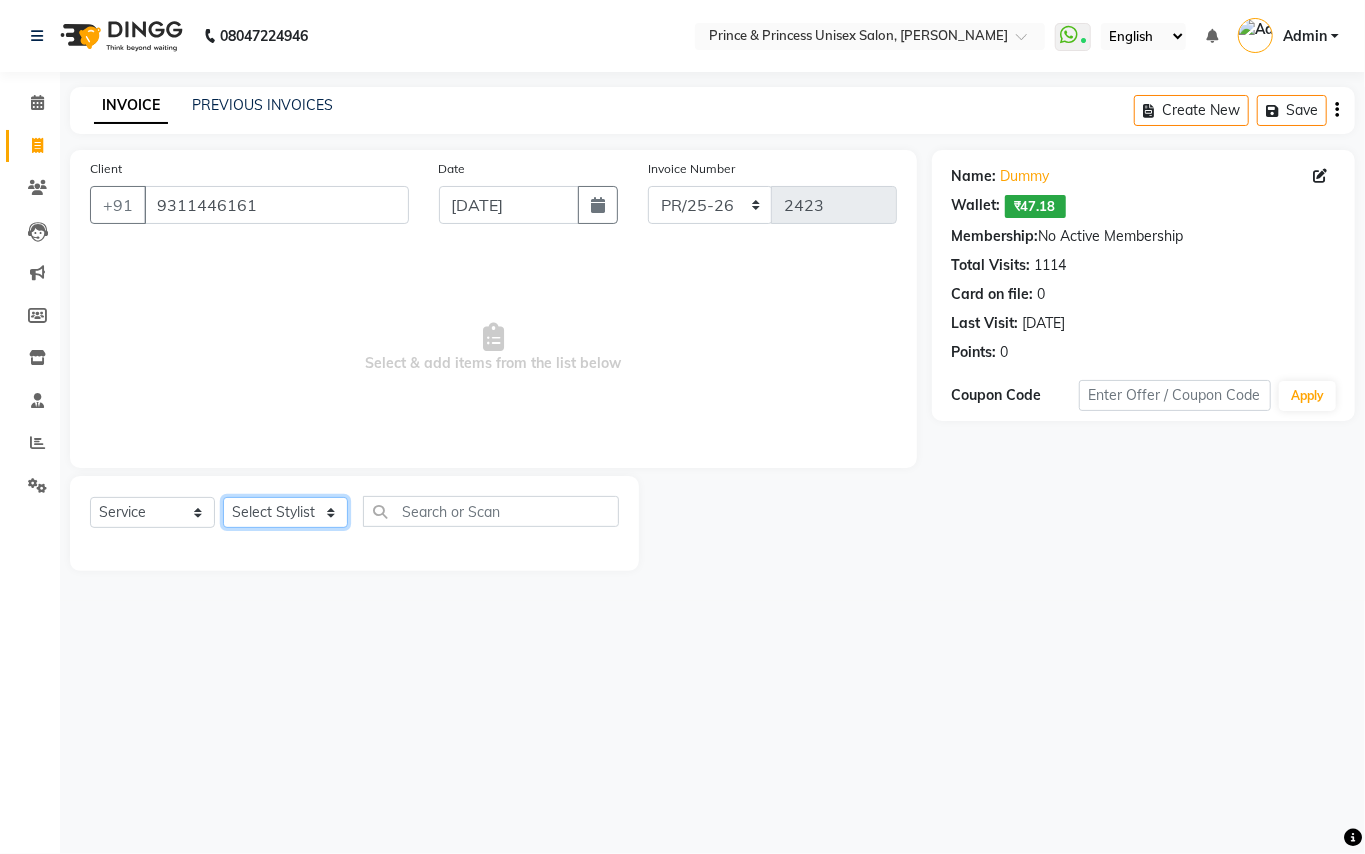 select on "37313" 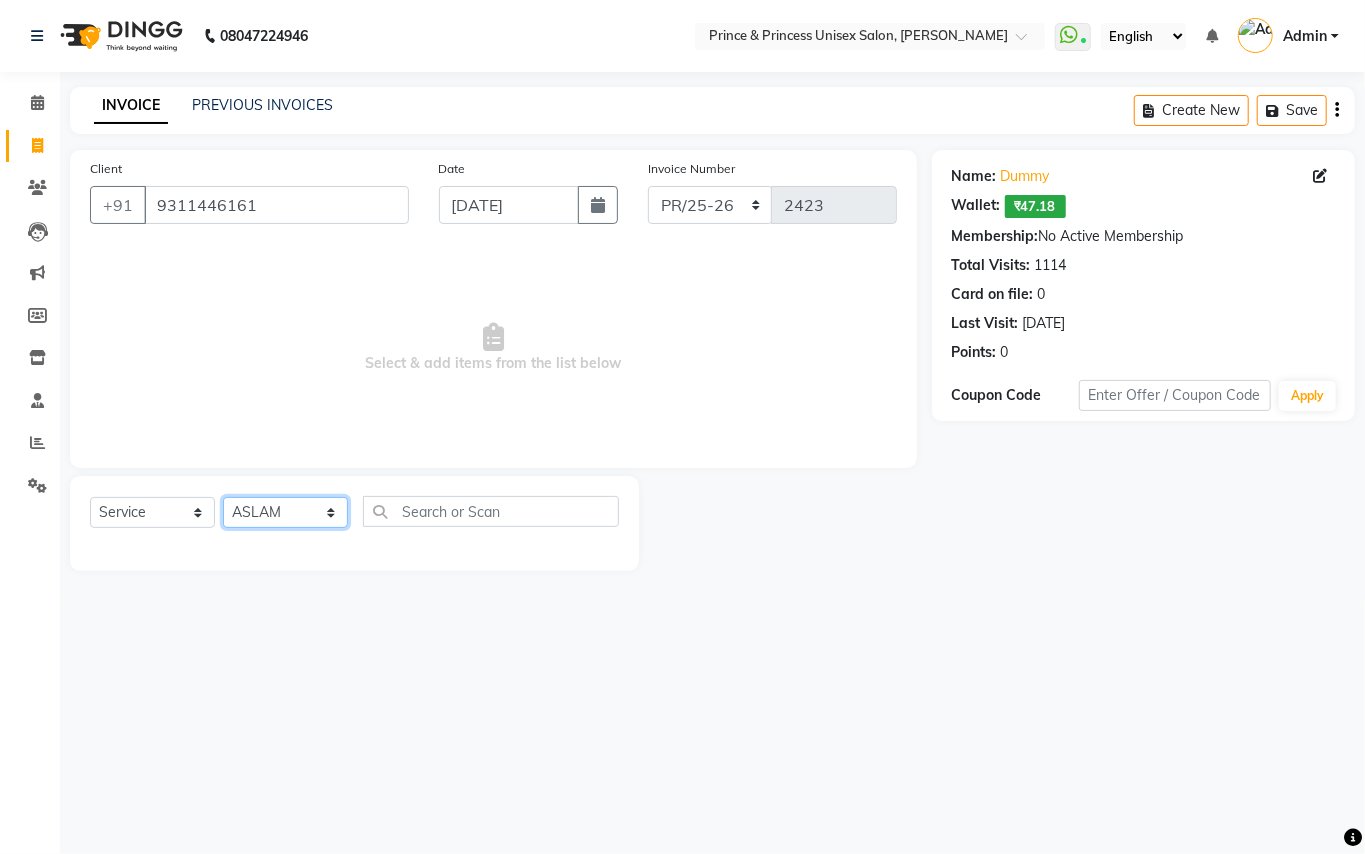 drag, startPoint x: 265, startPoint y: 513, endPoint x: 449, endPoint y: 512, distance: 184.00272 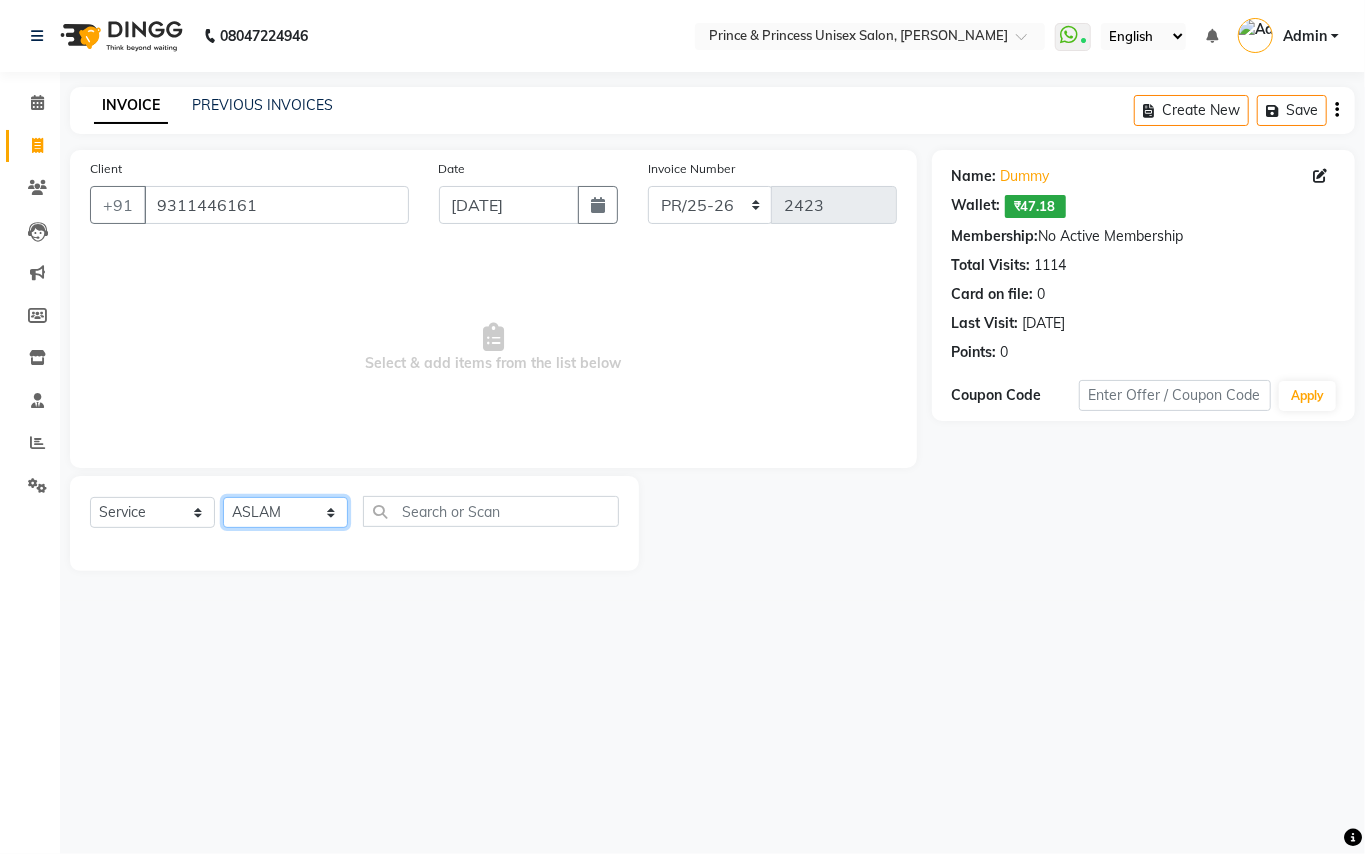 click on "Select Stylist ABHISHEK AJEET AJEET NEW ARUN ASLAM CHANDAN GUDDU MANI MEENAKSHI MONU PINKI RAHUL SANDEEP SONIYA TABASSUM XYZ" 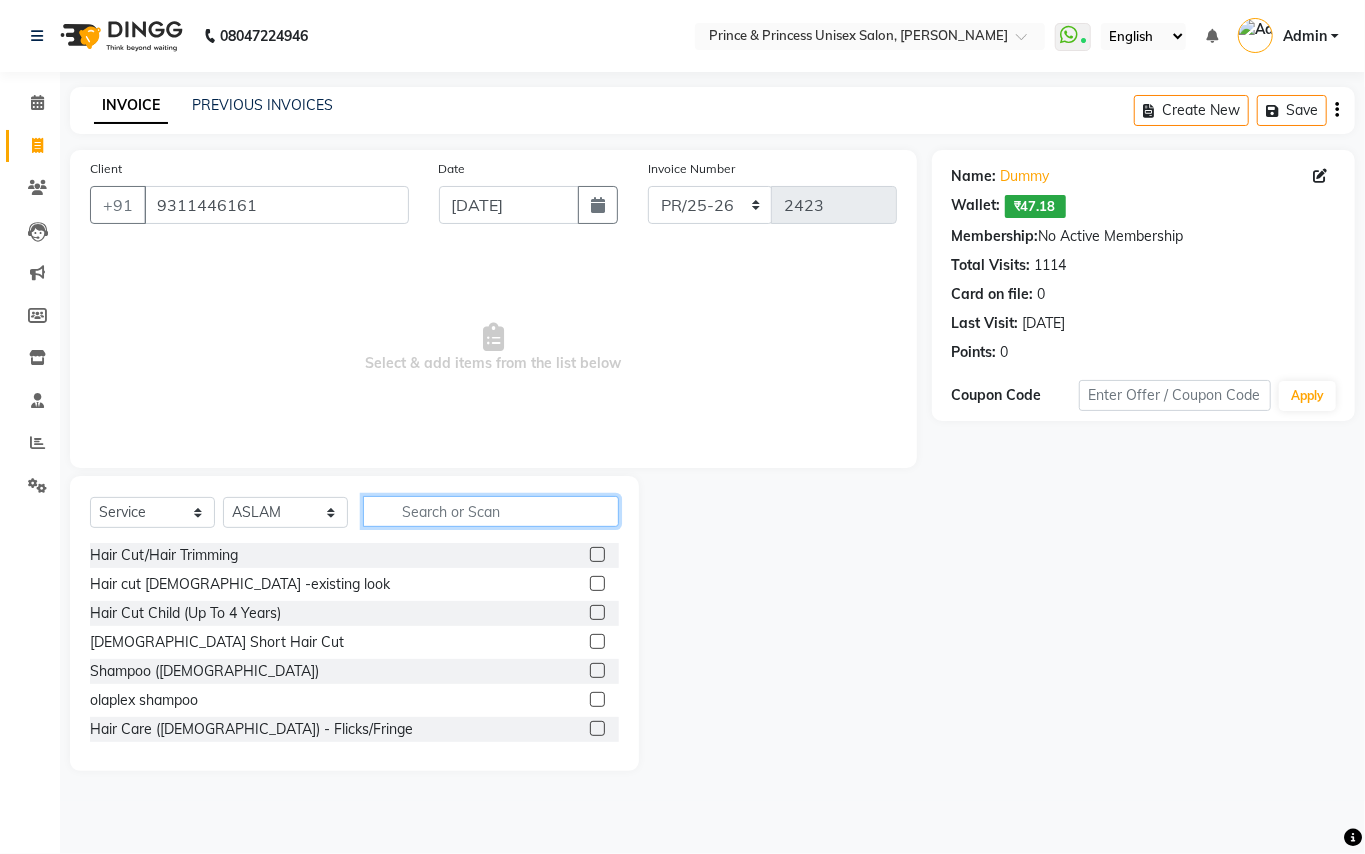 click 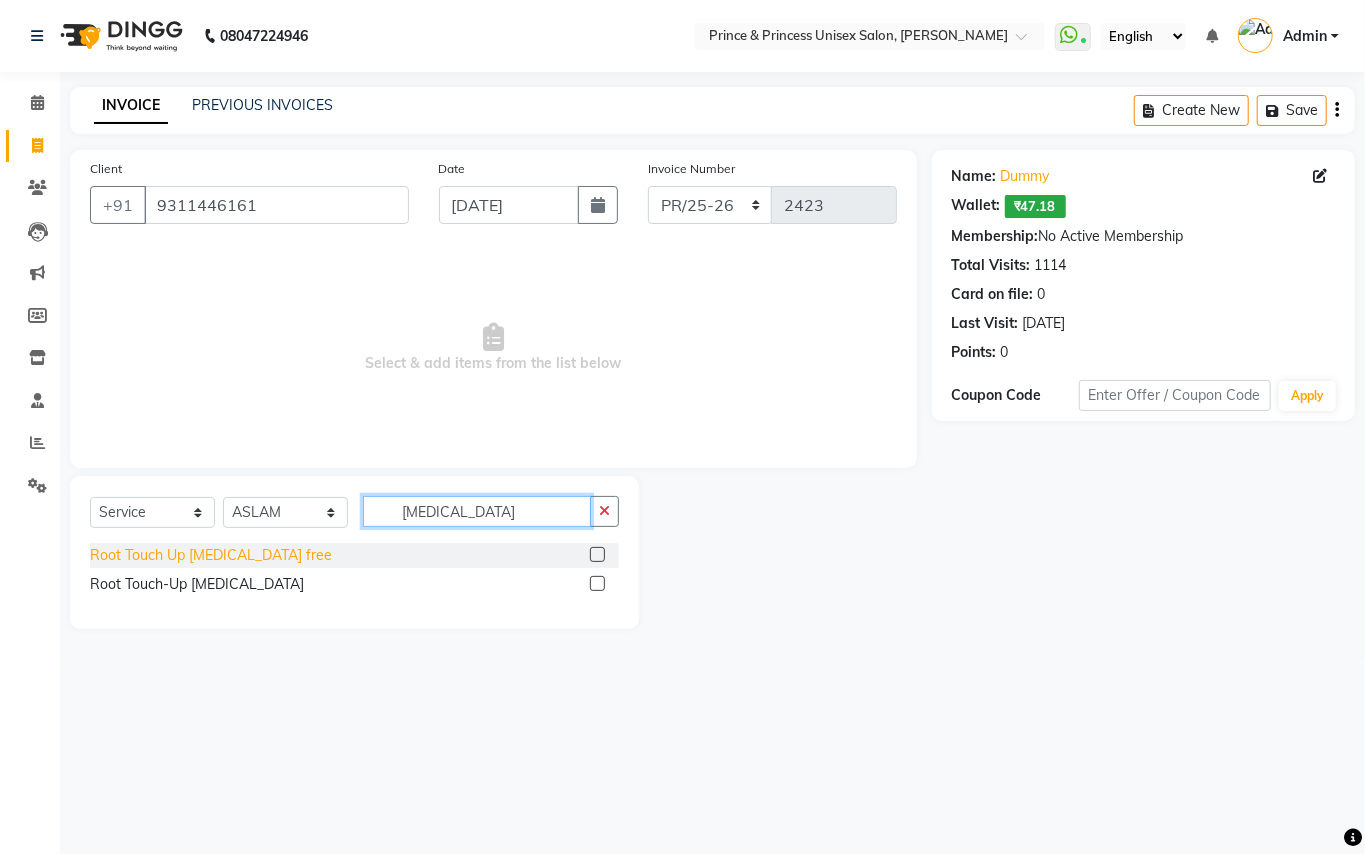 type on "ammonia" 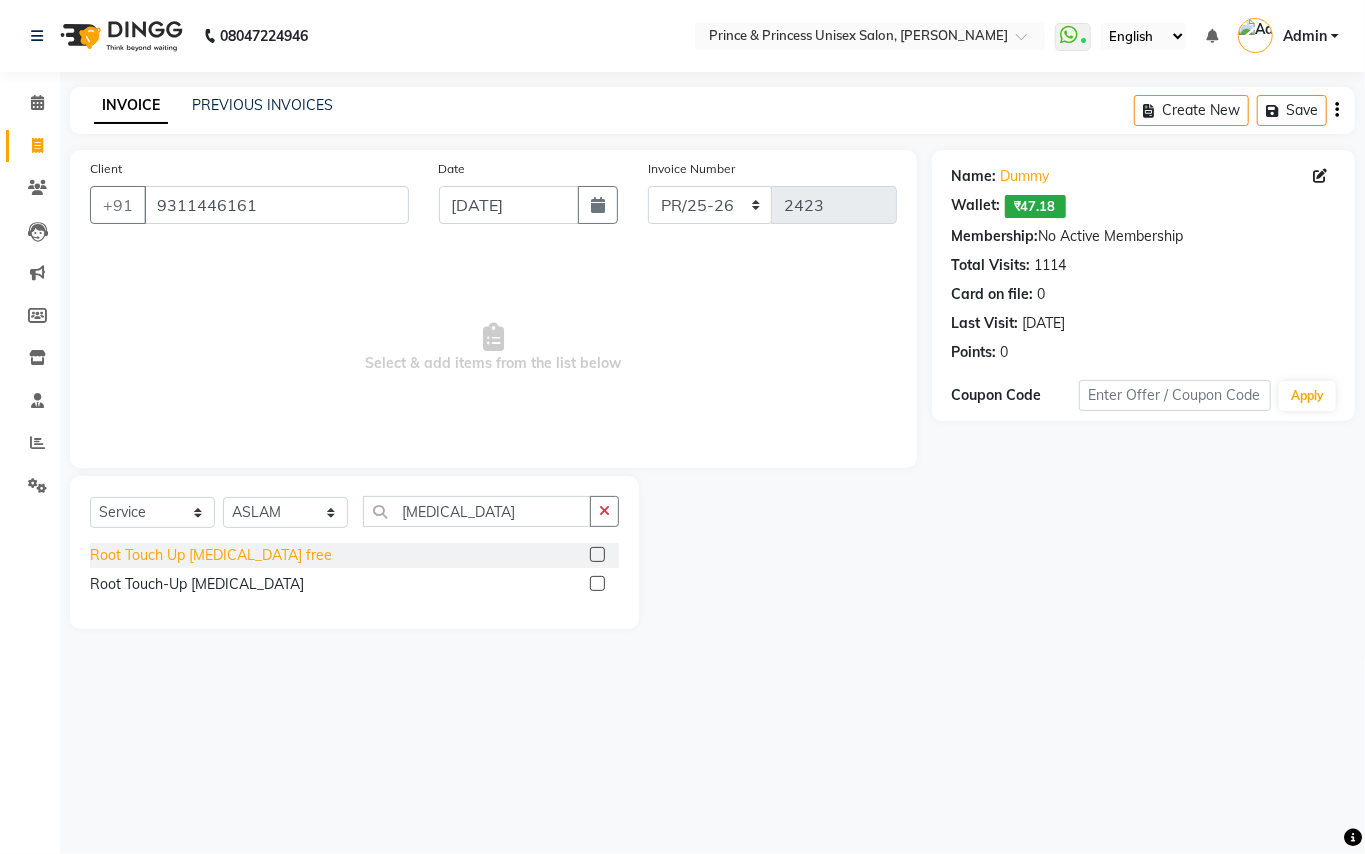 click on "Root Touch Up [MEDICAL_DATA] free" 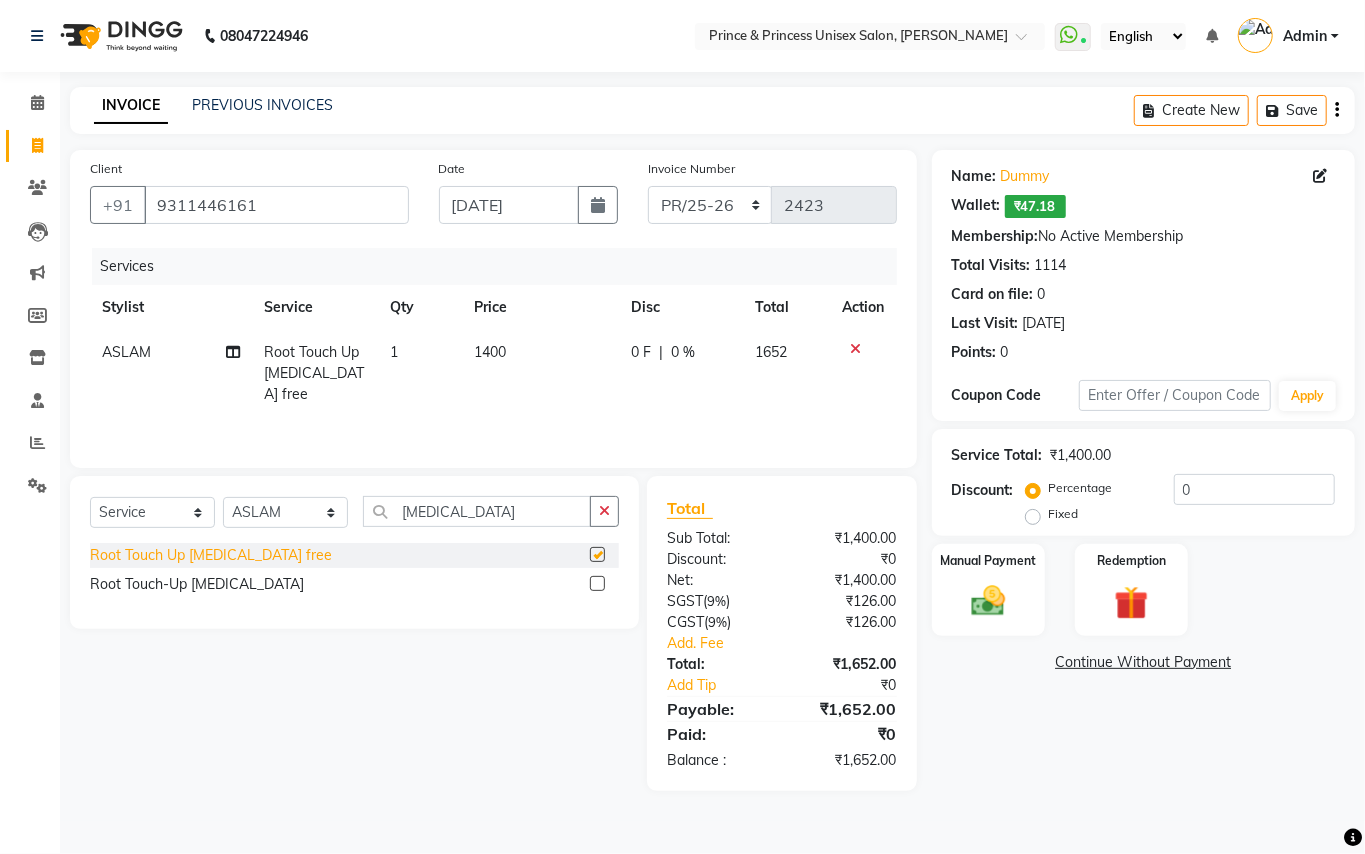 checkbox on "false" 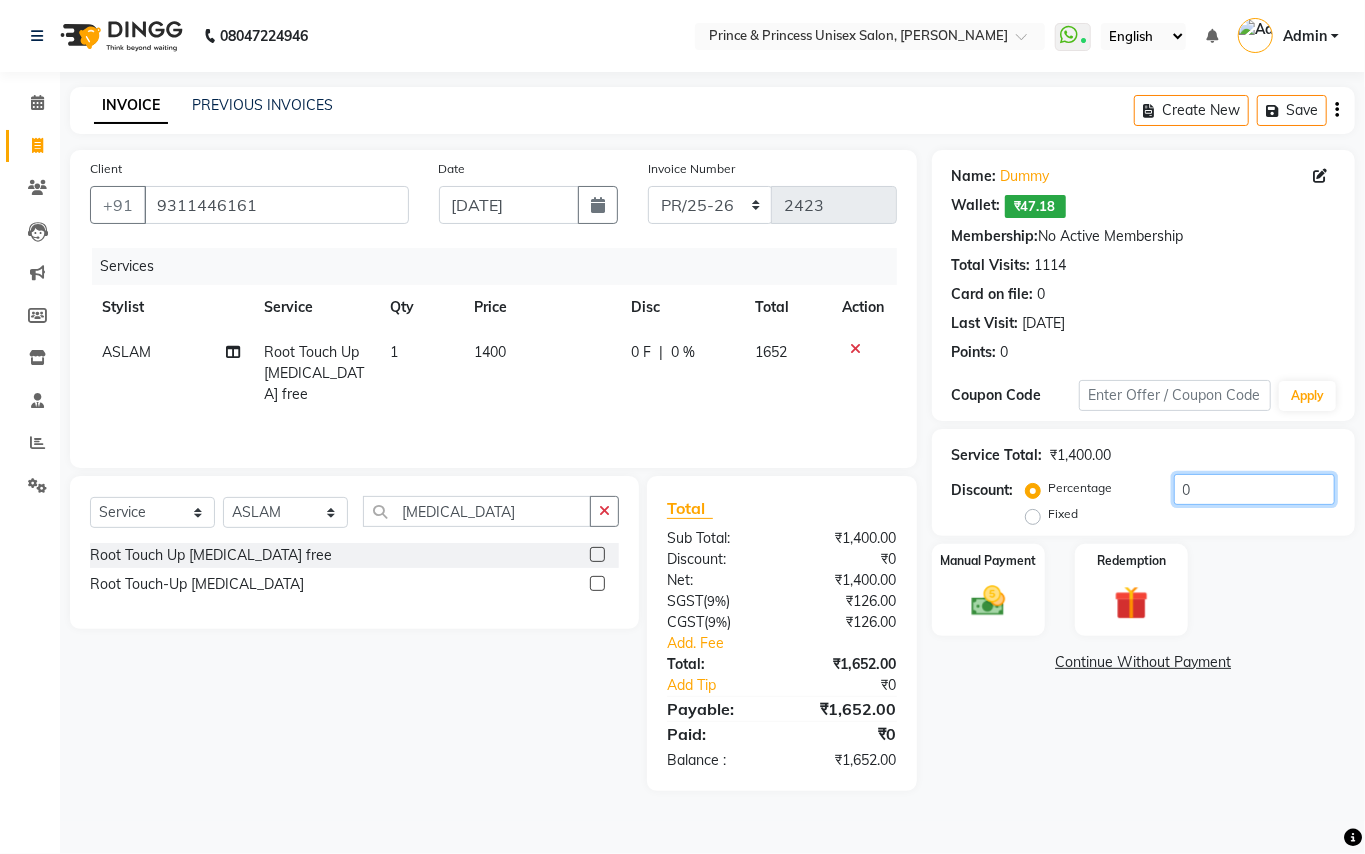 drag, startPoint x: 1205, startPoint y: 484, endPoint x: 966, endPoint y: 302, distance: 300.40805 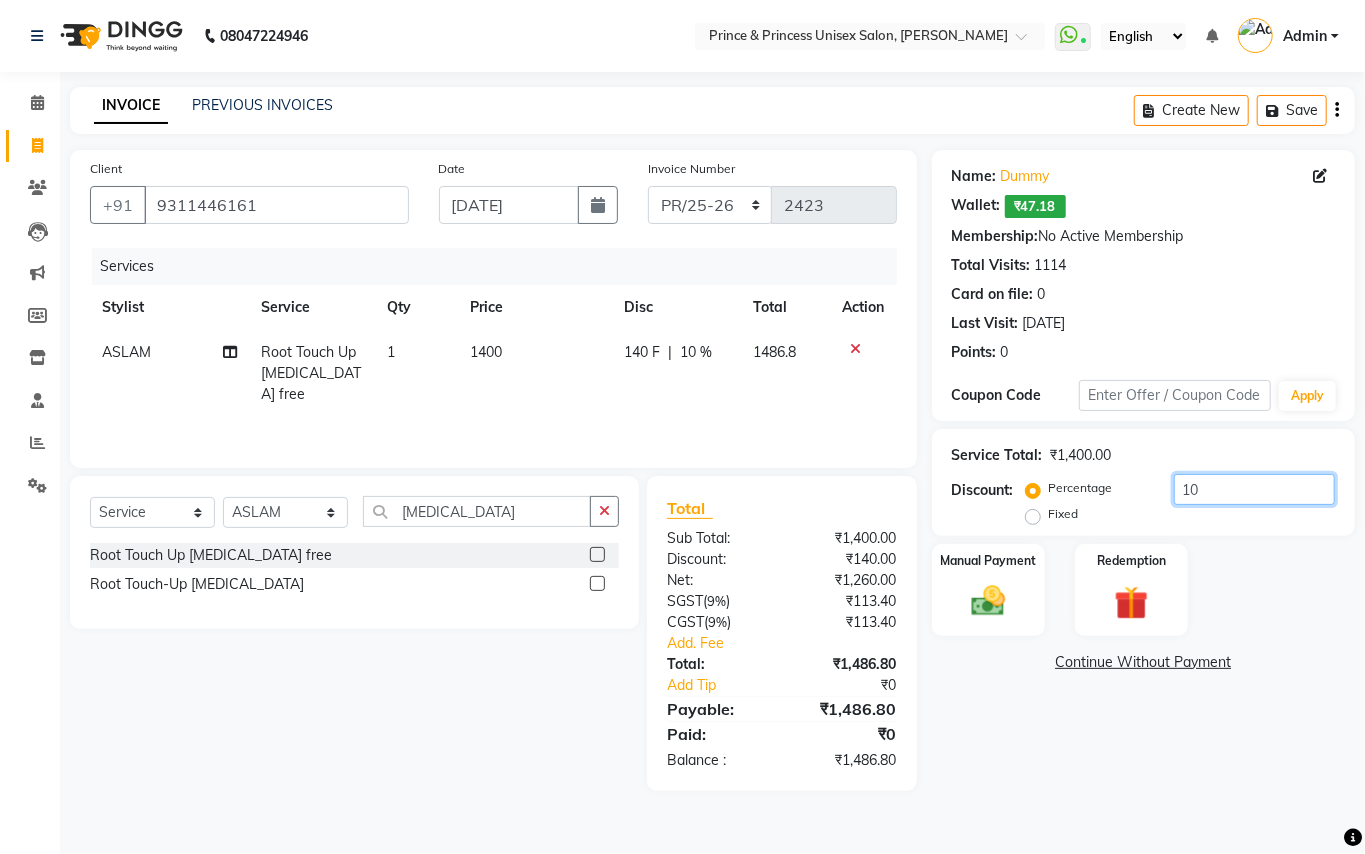 type on "10" 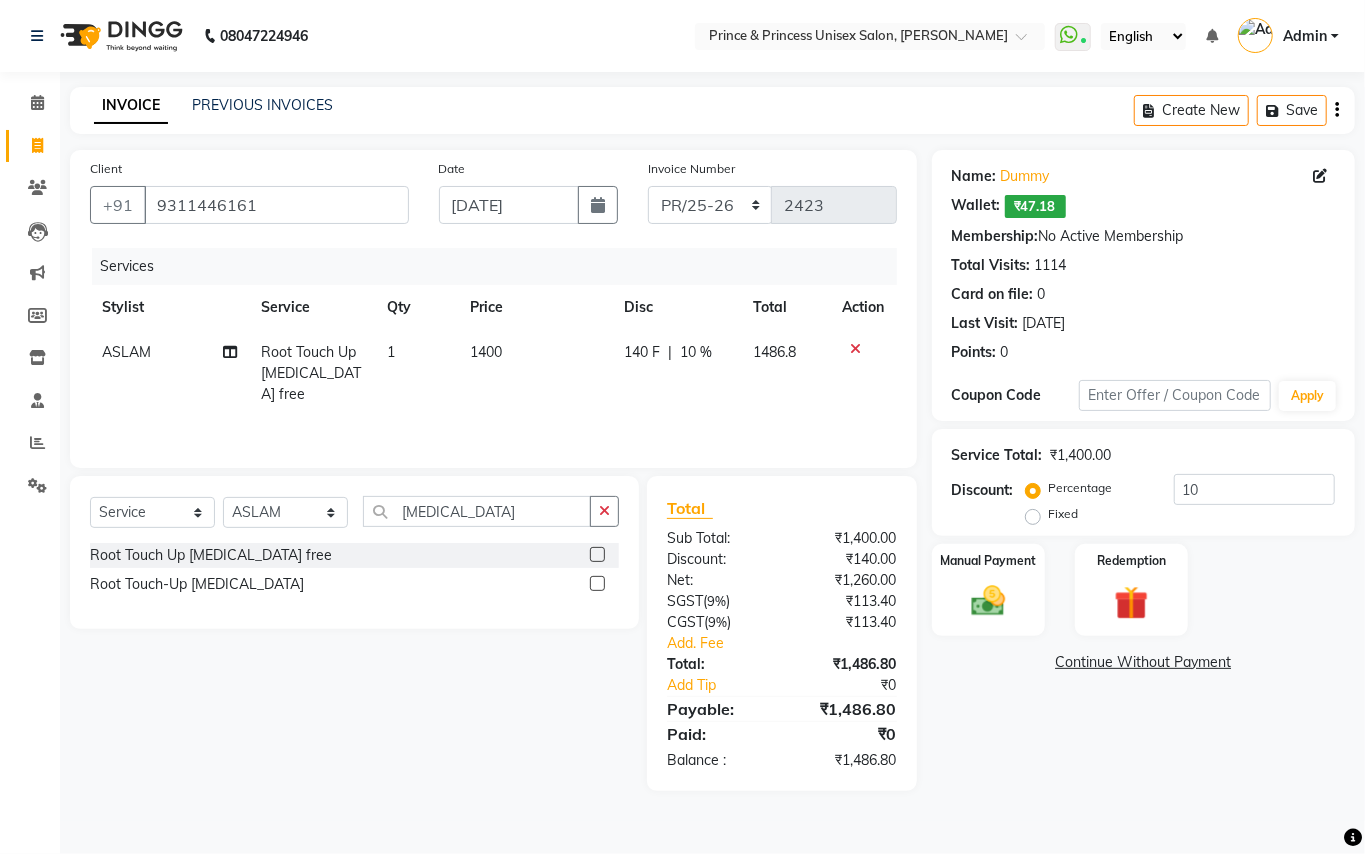 drag, startPoint x: 1065, startPoint y: 736, endPoint x: 1062, endPoint y: 724, distance: 12.369317 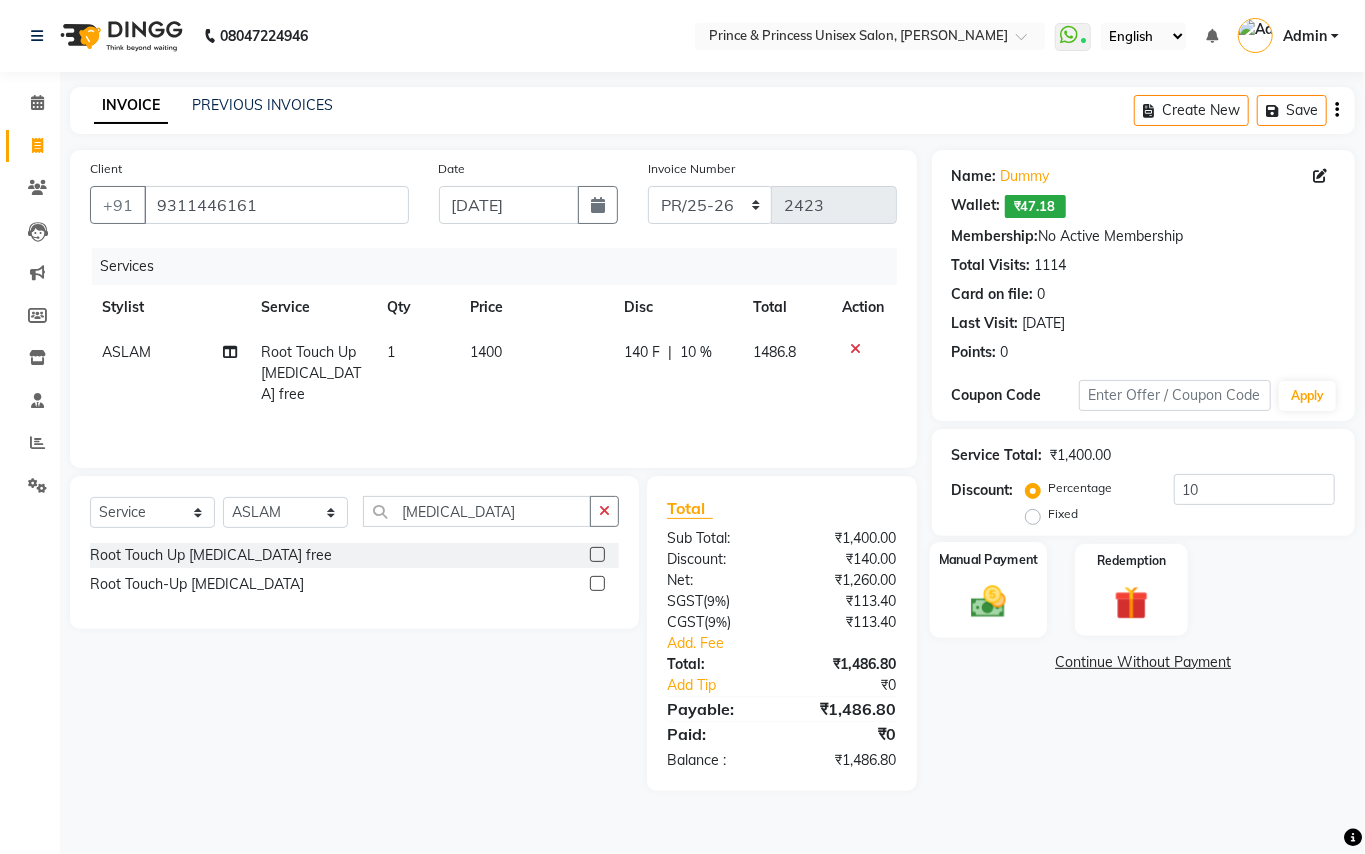 click 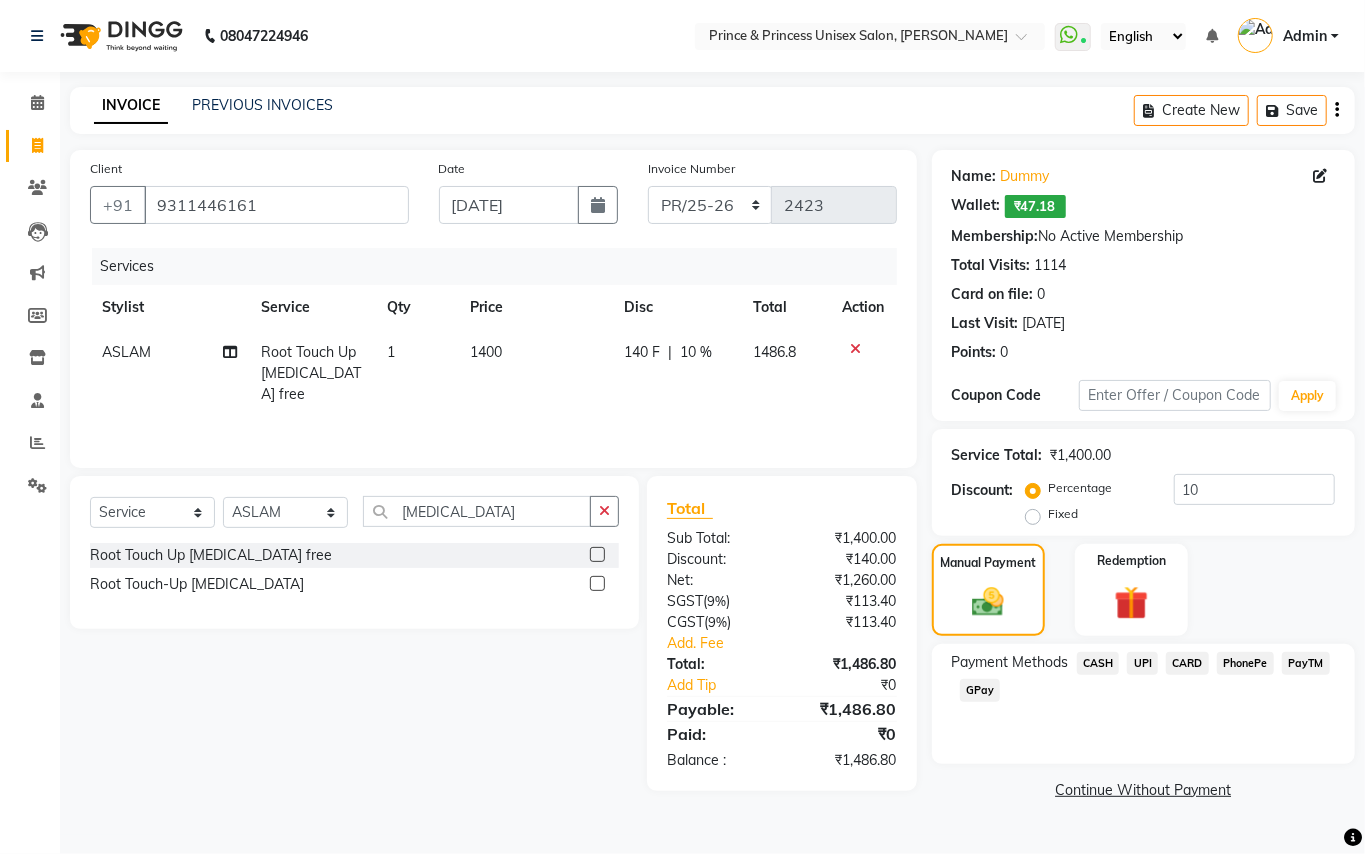 click on "CARD" 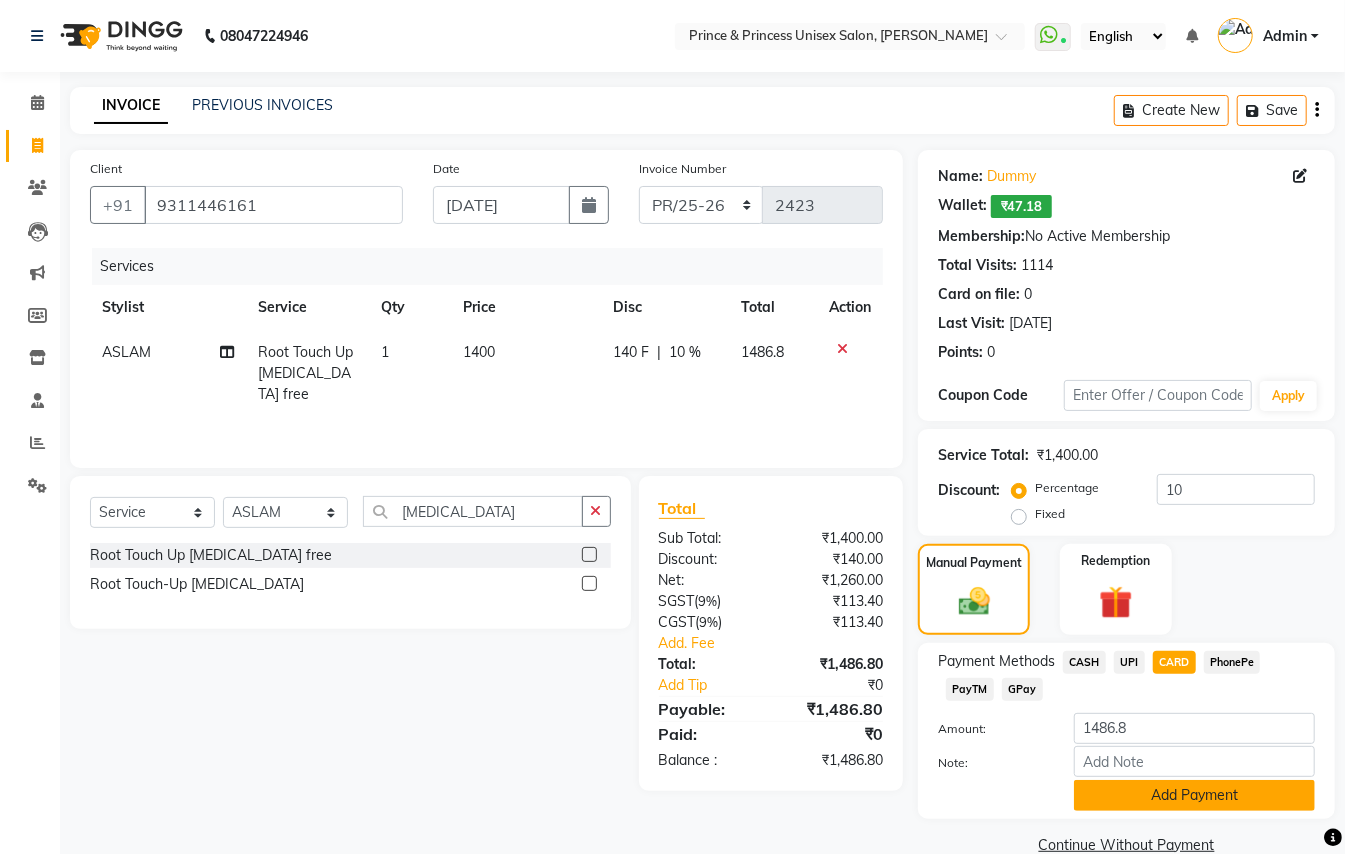 click on "Add Payment" 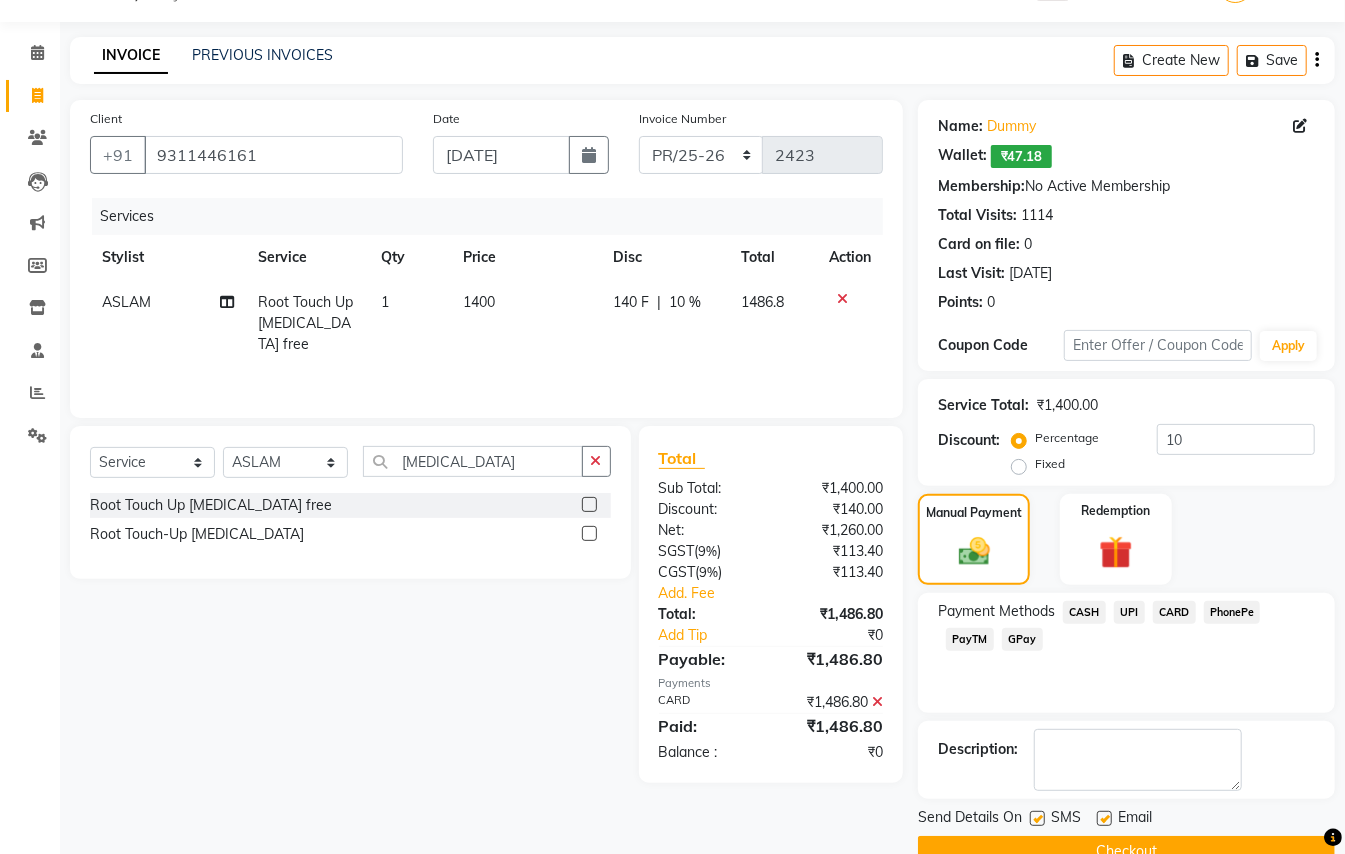 scroll, scrollTop: 94, scrollLeft: 0, axis: vertical 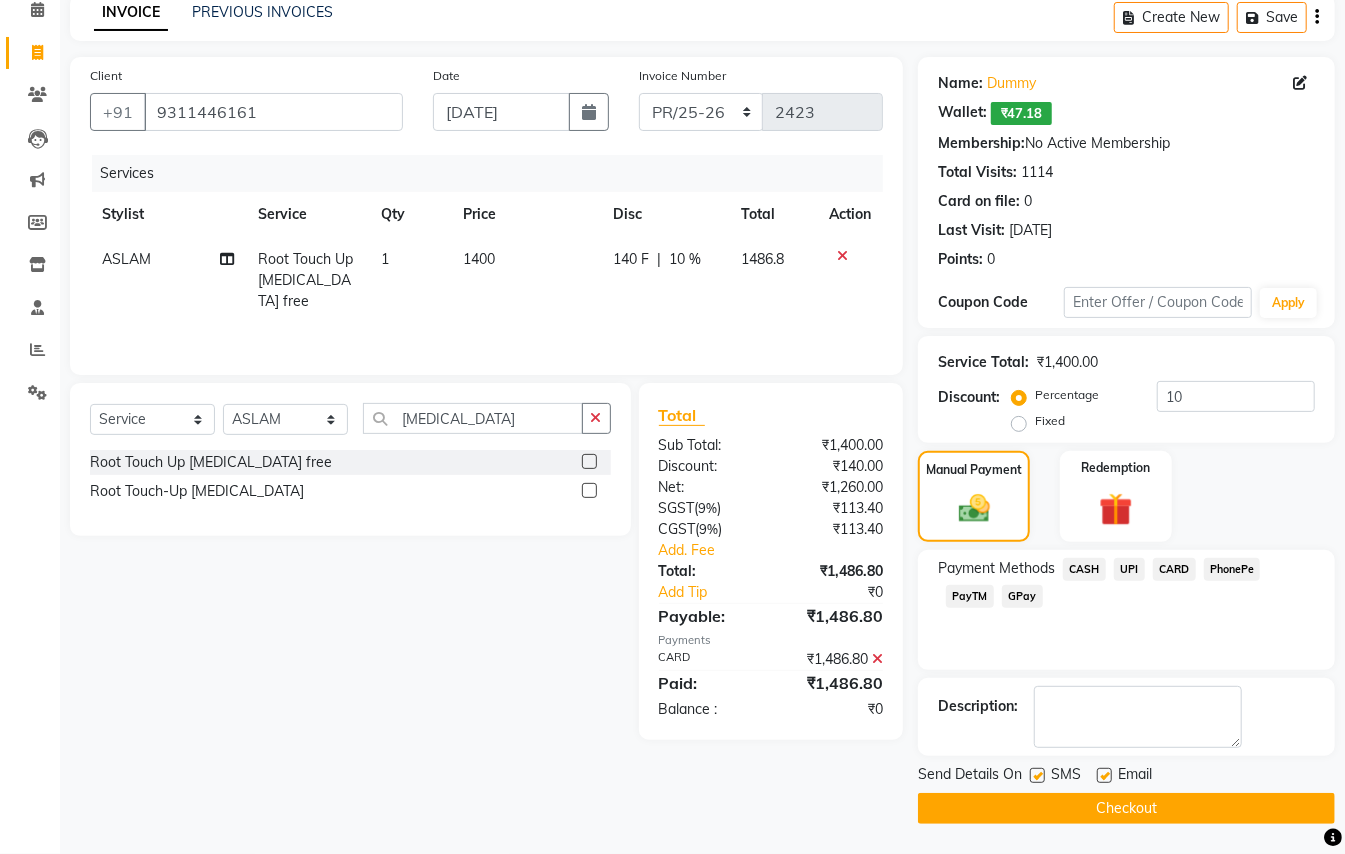 click on "Checkout" 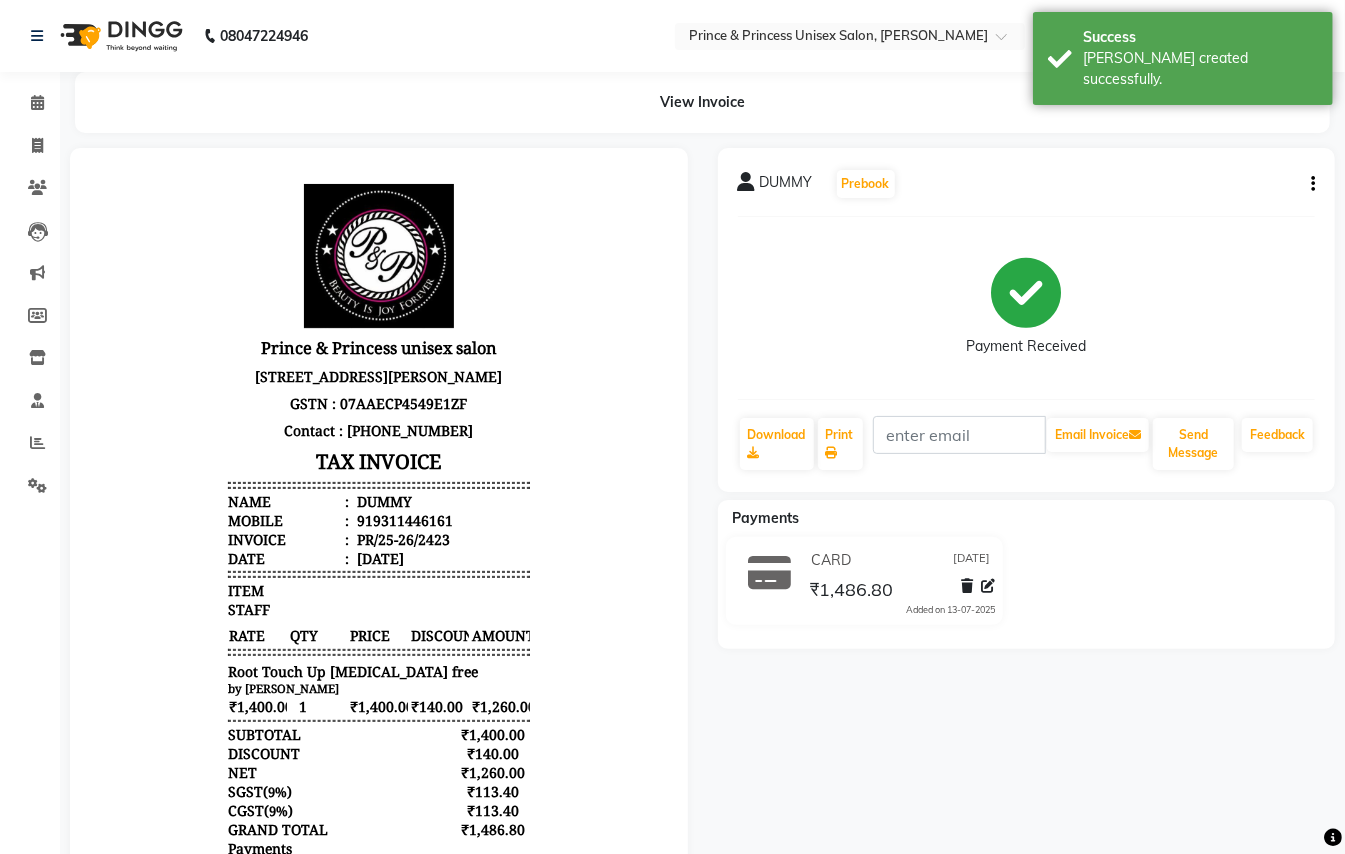 scroll, scrollTop: 0, scrollLeft: 0, axis: both 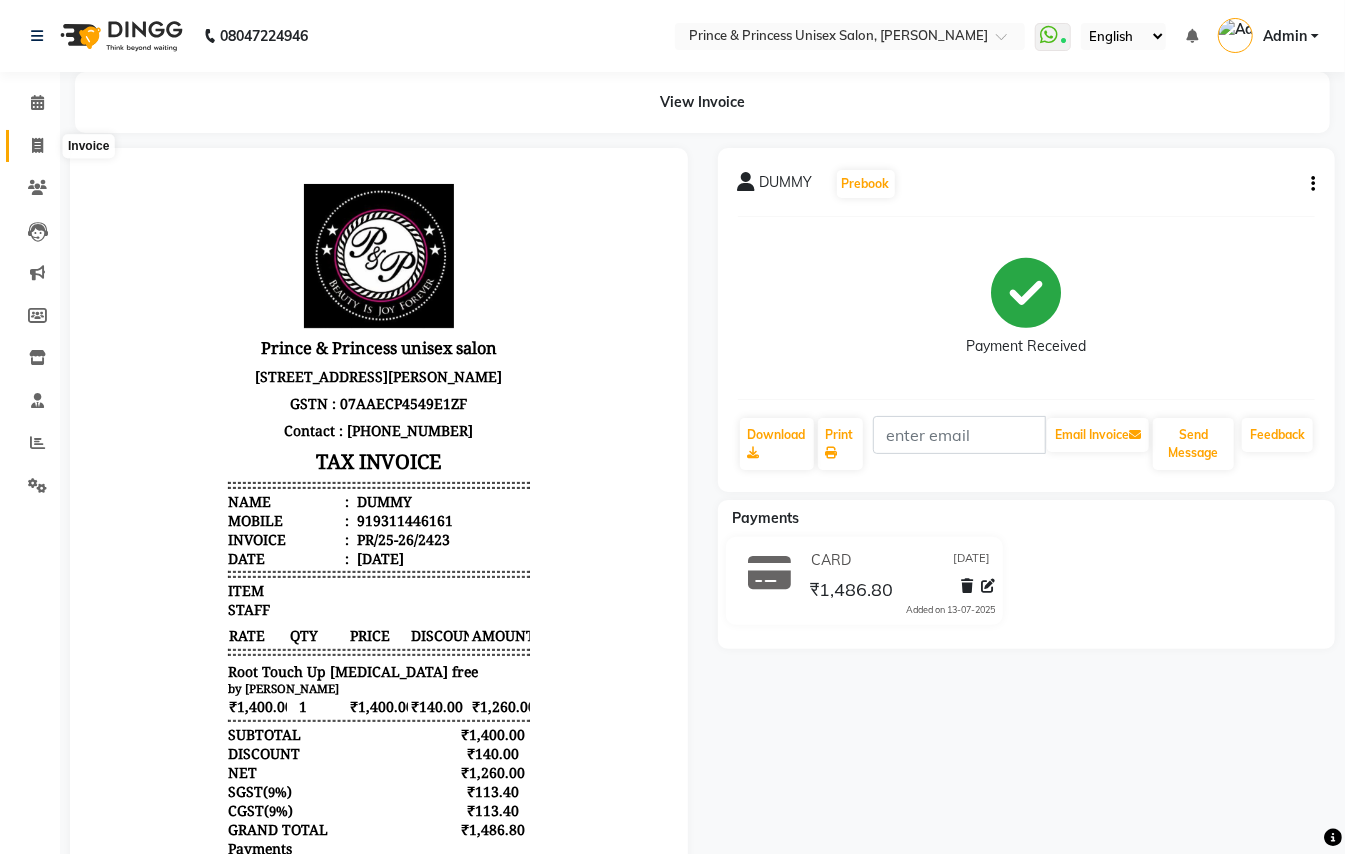 click 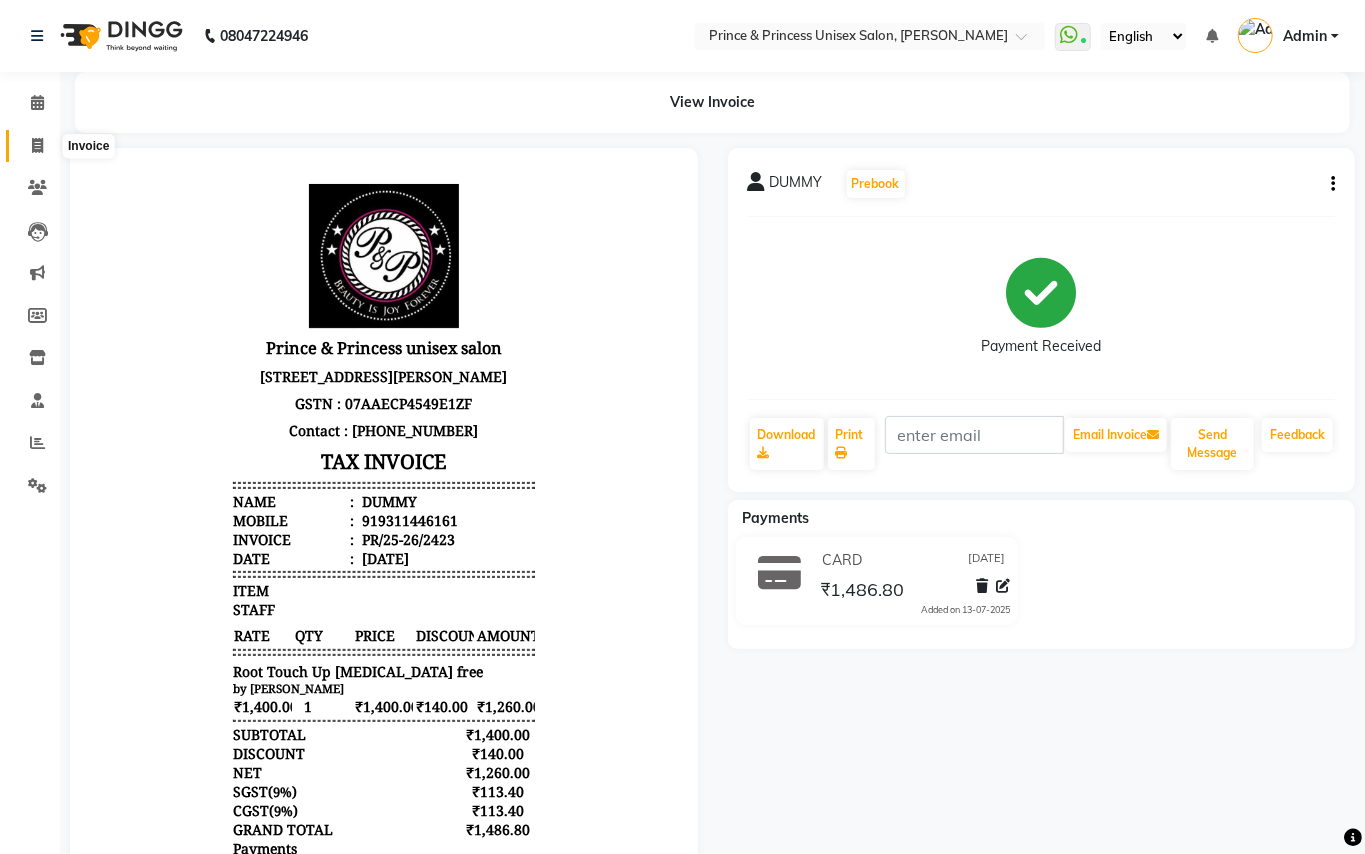 select on "service" 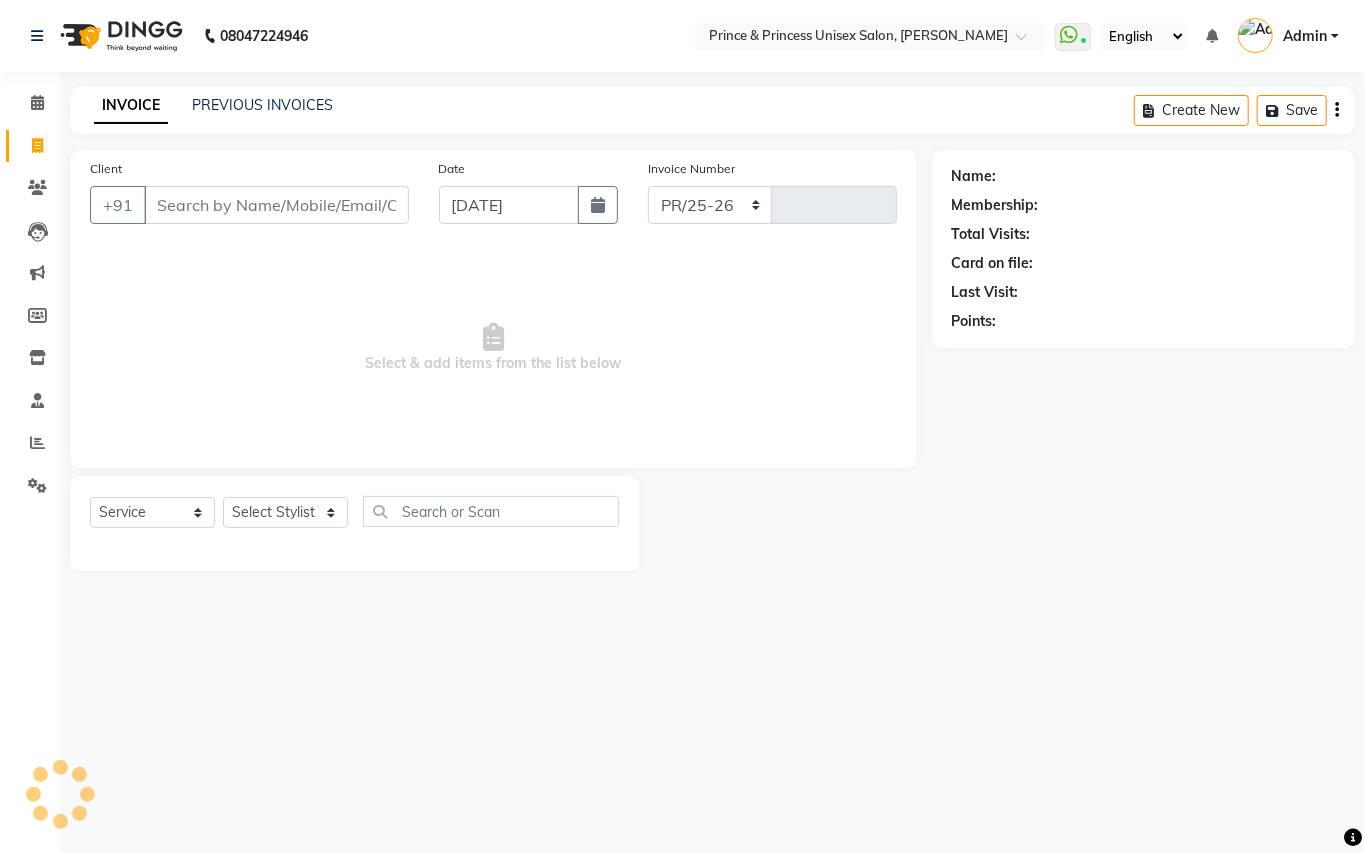 select on "3760" 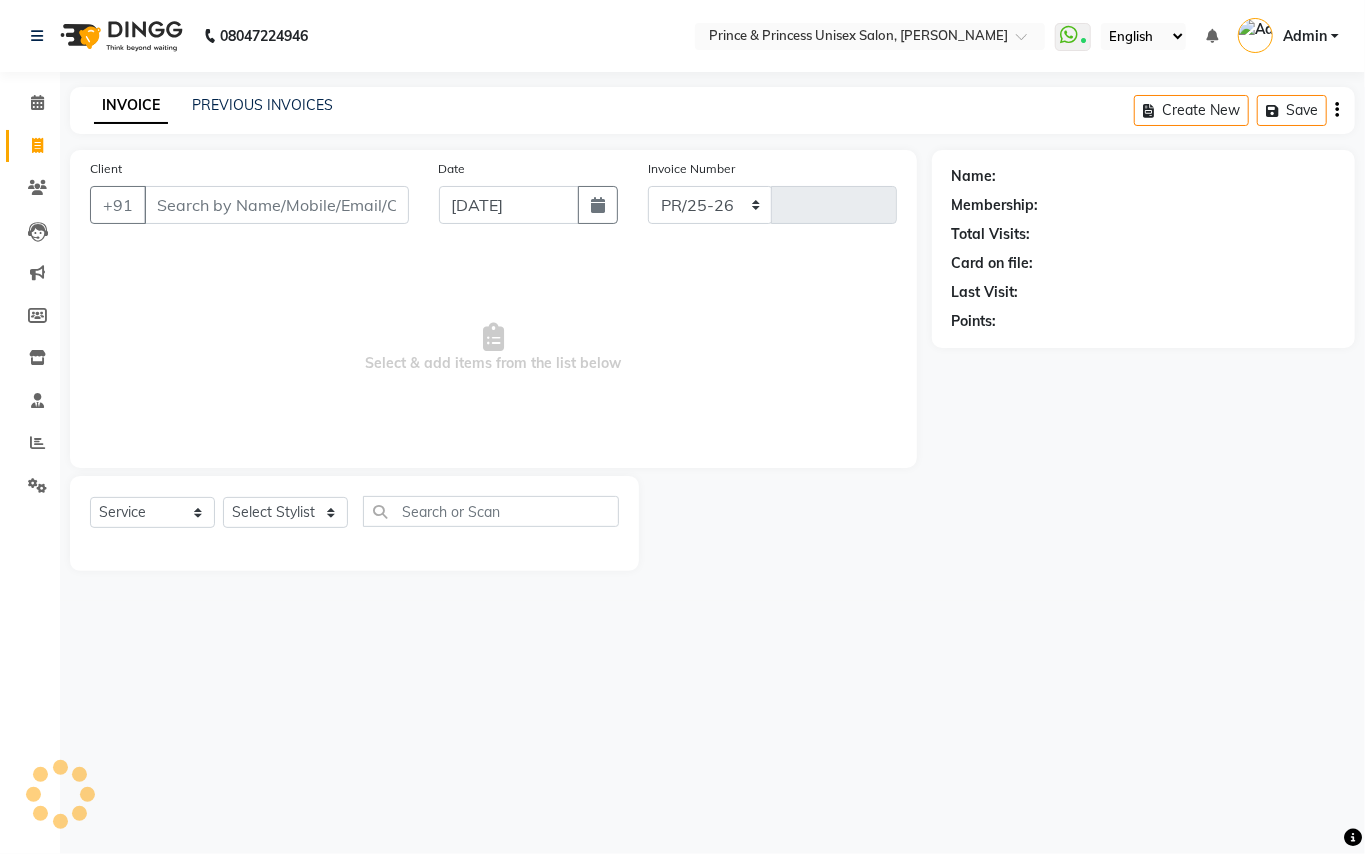 type on "2424" 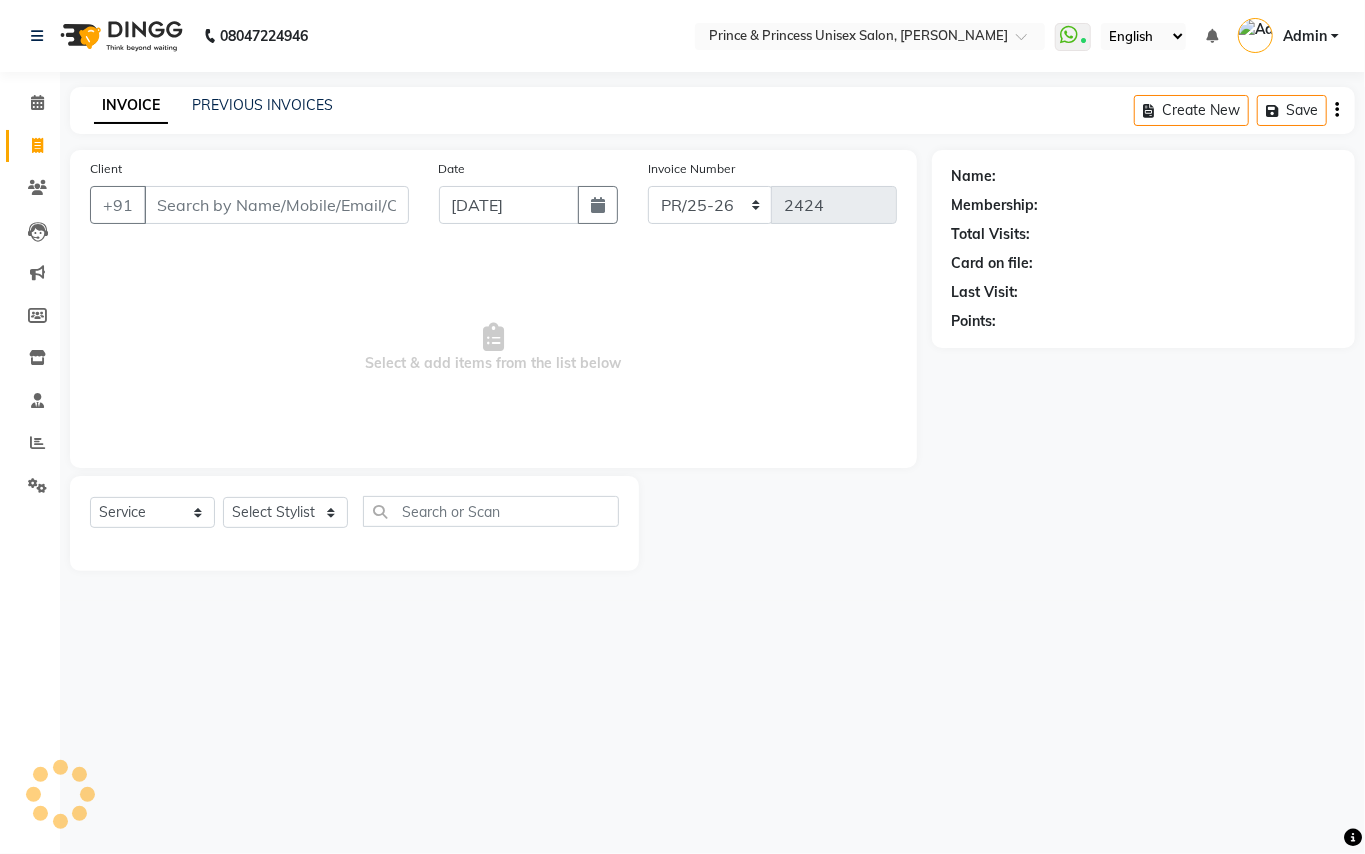 click on "Client" at bounding box center (276, 205) 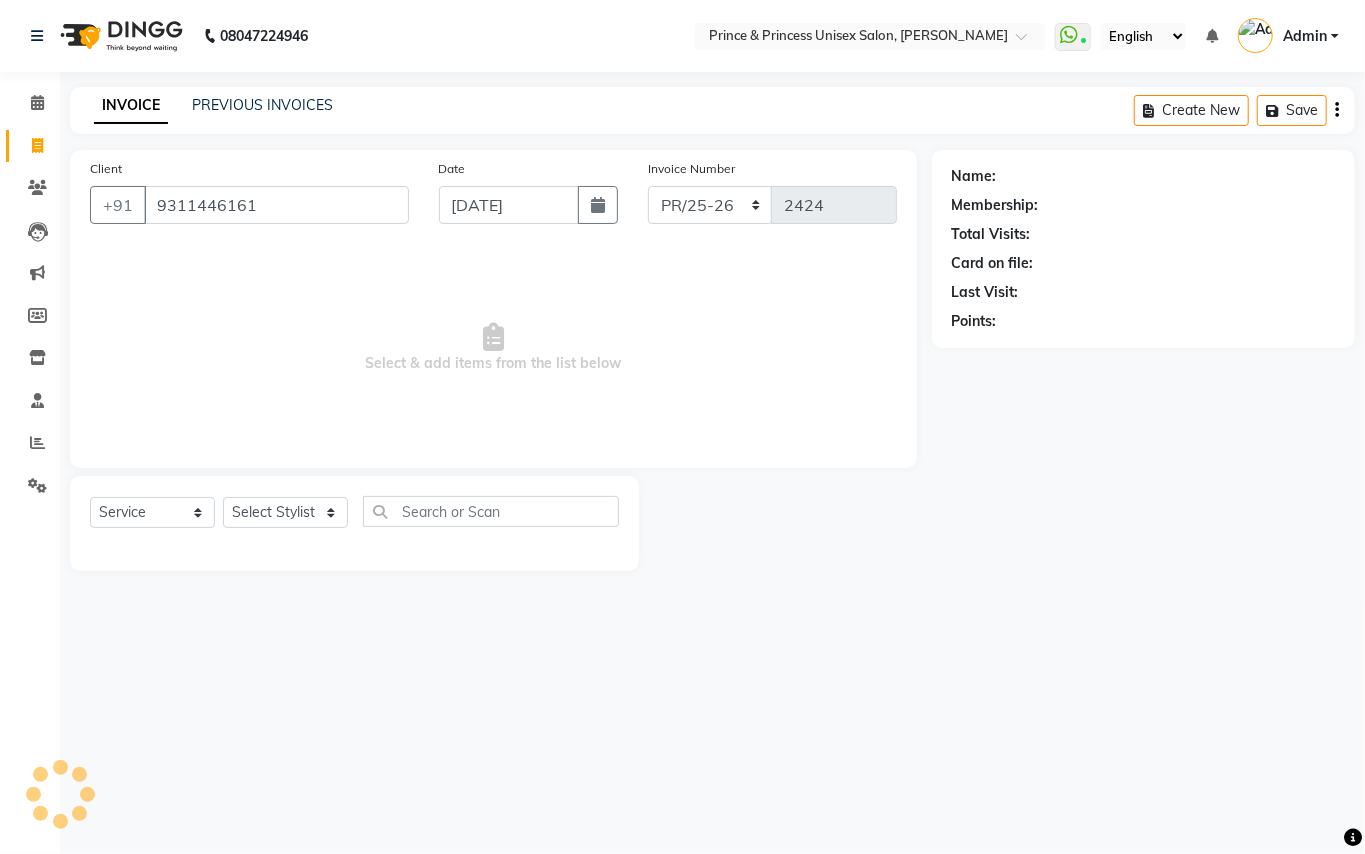 type on "9311446161" 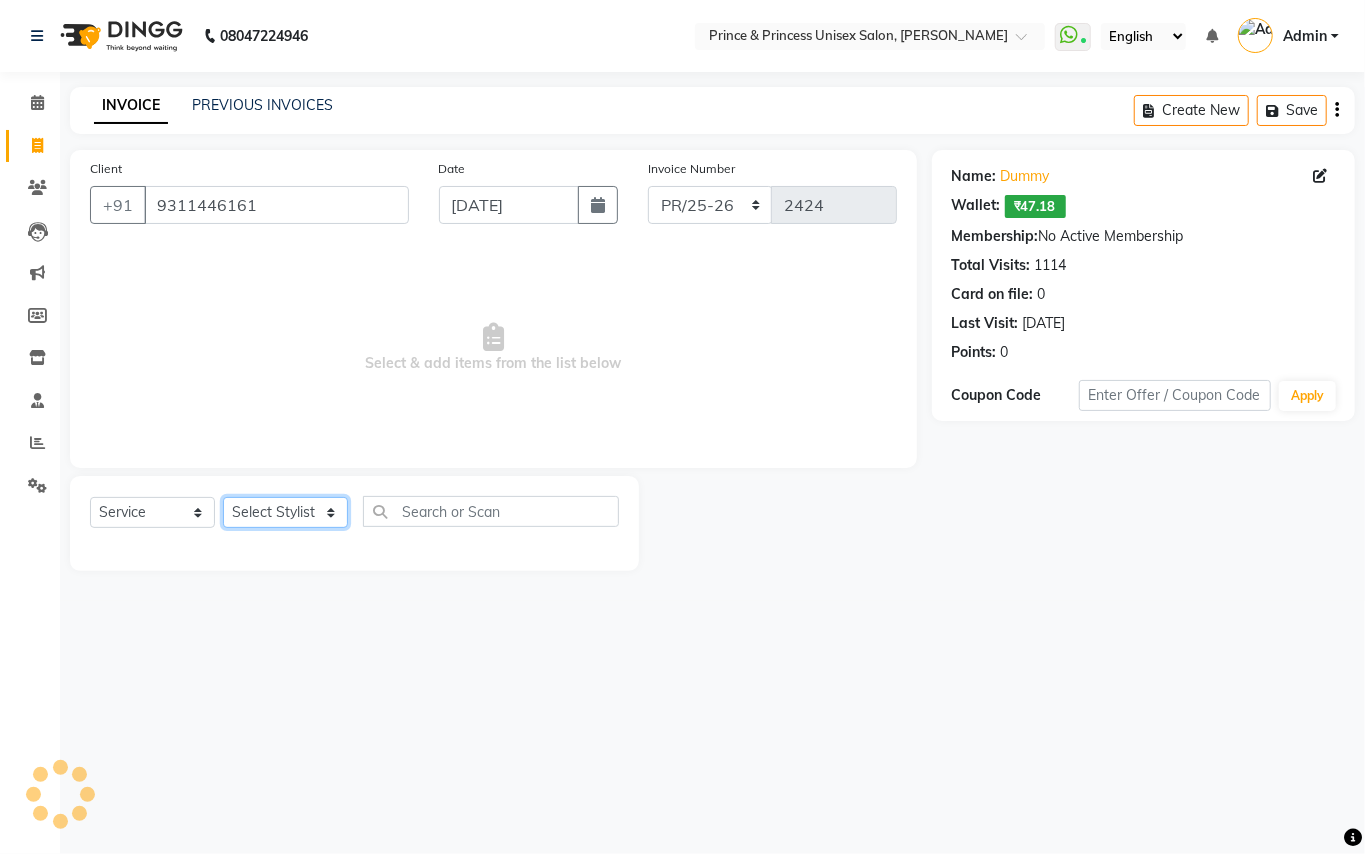 click on "Select Stylist ABHISHEK AJEET AJEET NEW ARUN ASLAM CHANDAN GUDDU MANI MEENAKSHI MONU PINKI RAHUL SANDEEP SONIYA TABASSUM XYZ" 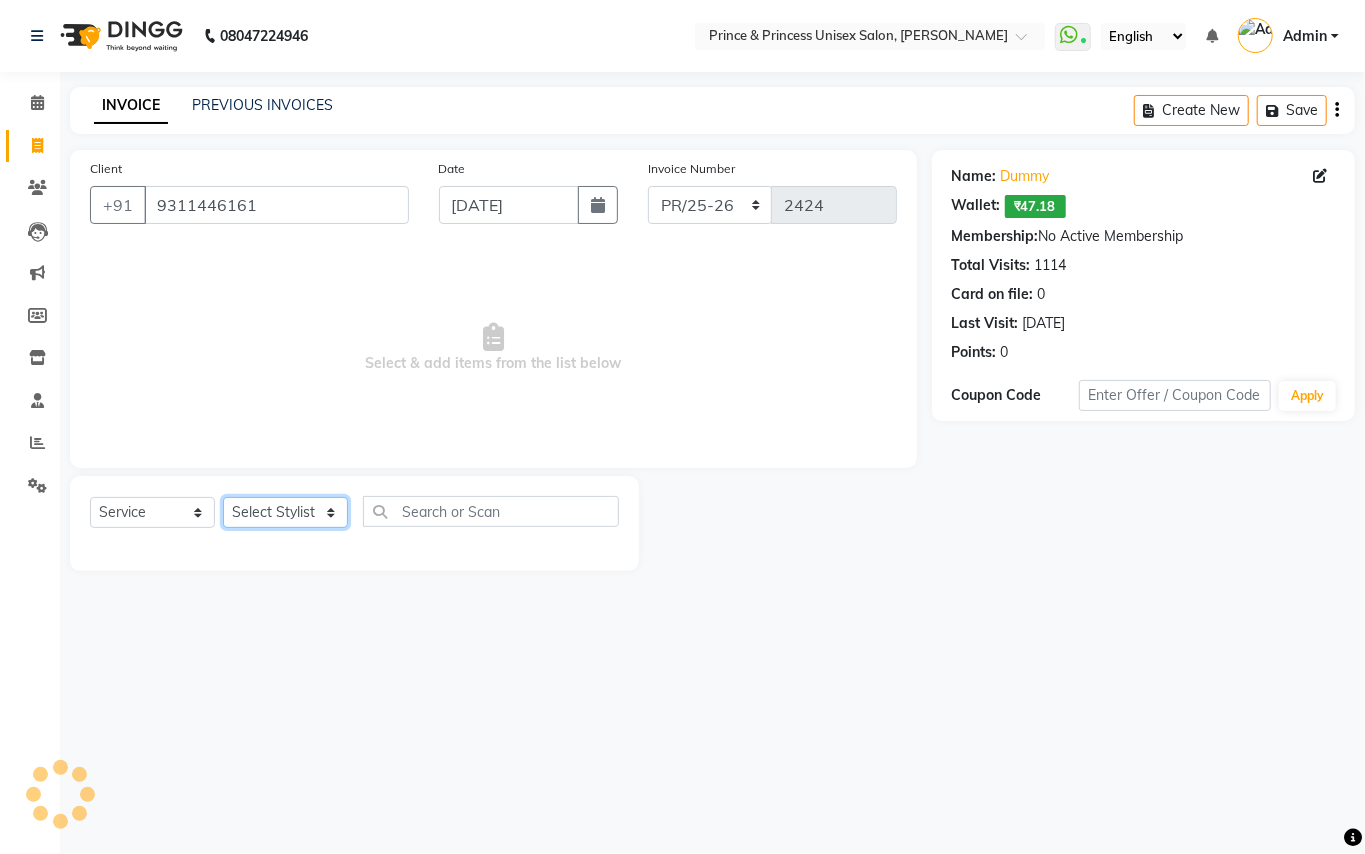select on "17871" 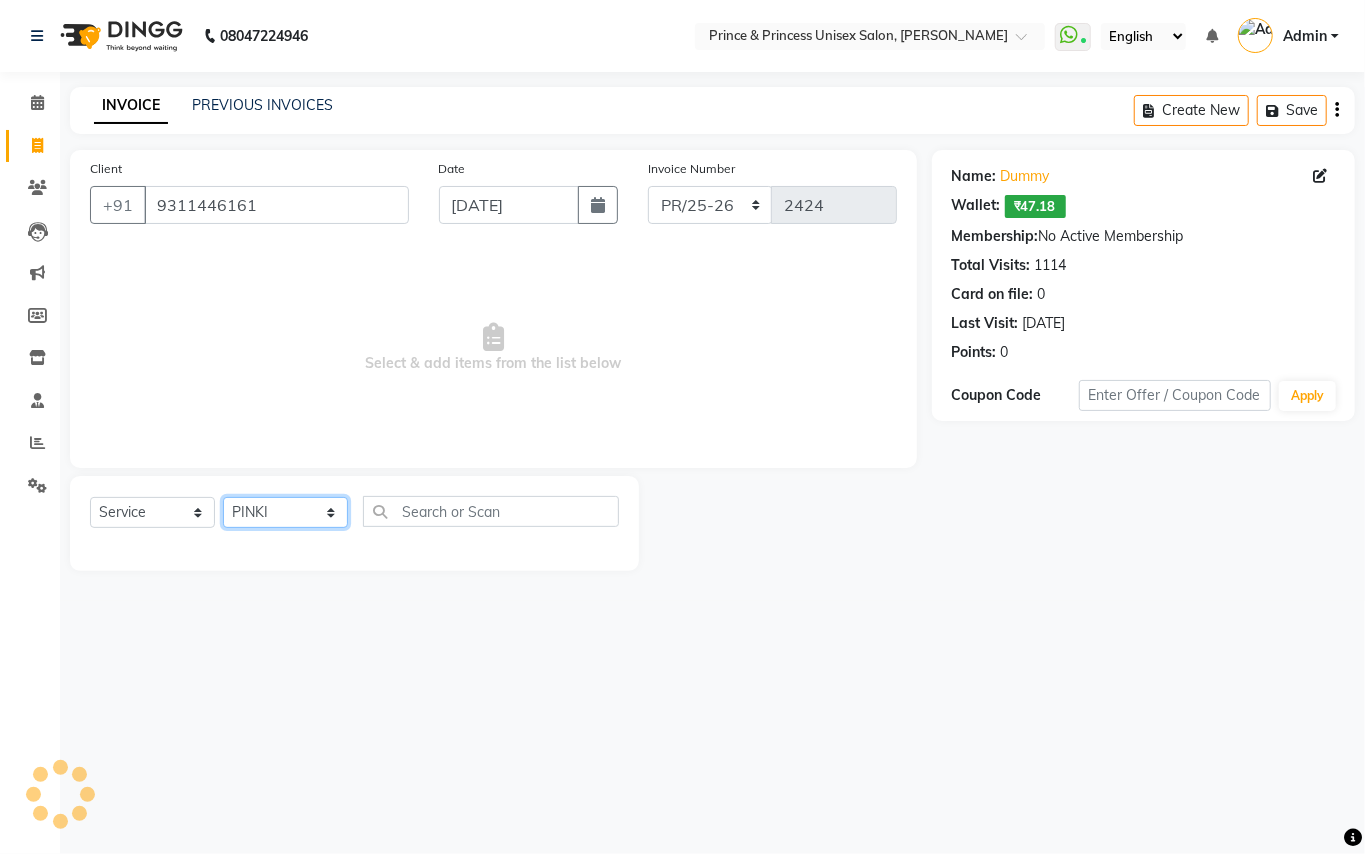 drag, startPoint x: 254, startPoint y: 518, endPoint x: 450, endPoint y: 520, distance: 196.01021 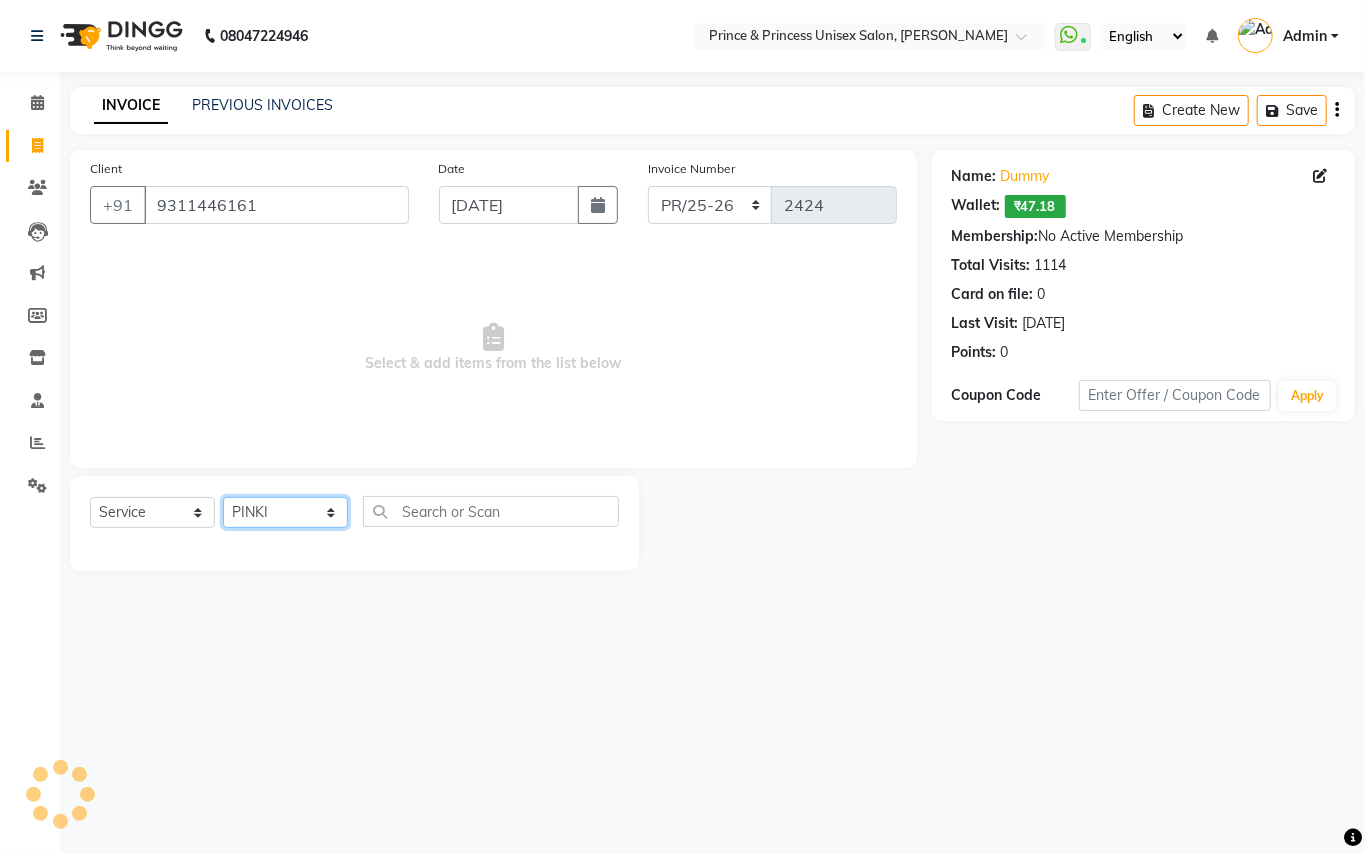 click on "Select Stylist ABHISHEK AJEET AJEET NEW ARUN ASLAM CHANDAN GUDDU MANI MEENAKSHI MONU PINKI RAHUL SANDEEP SONIYA TABASSUM XYZ" 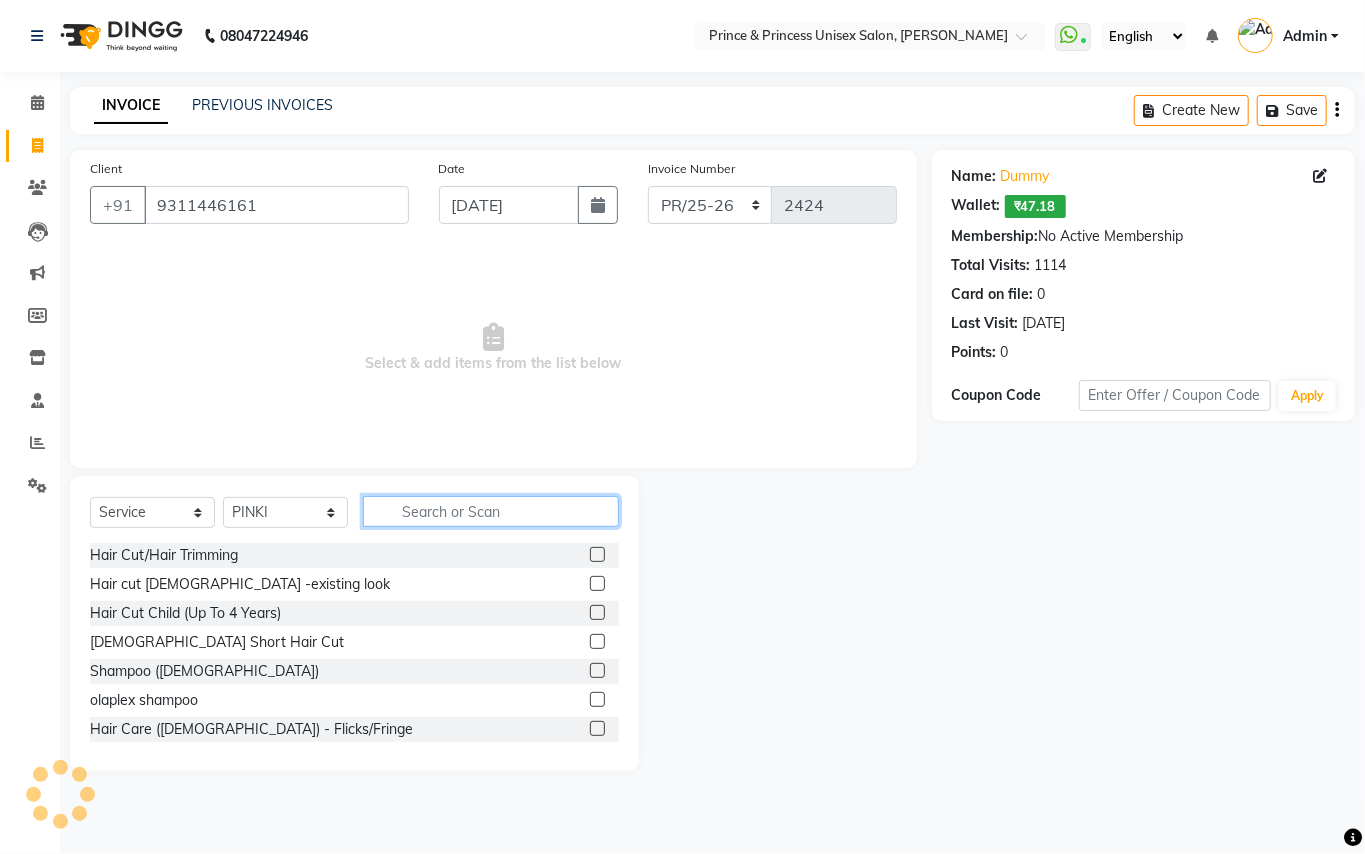 click 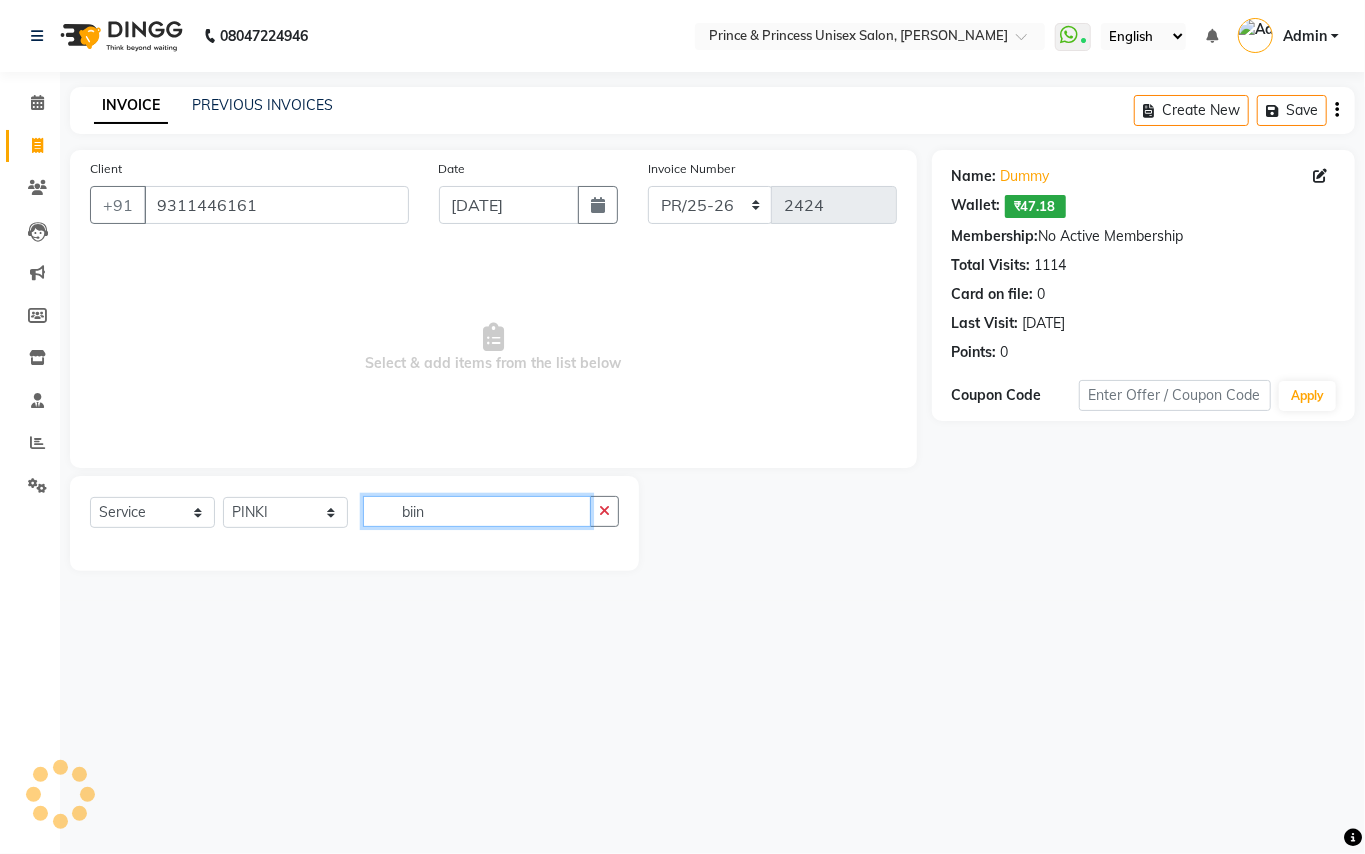 type on "biini" 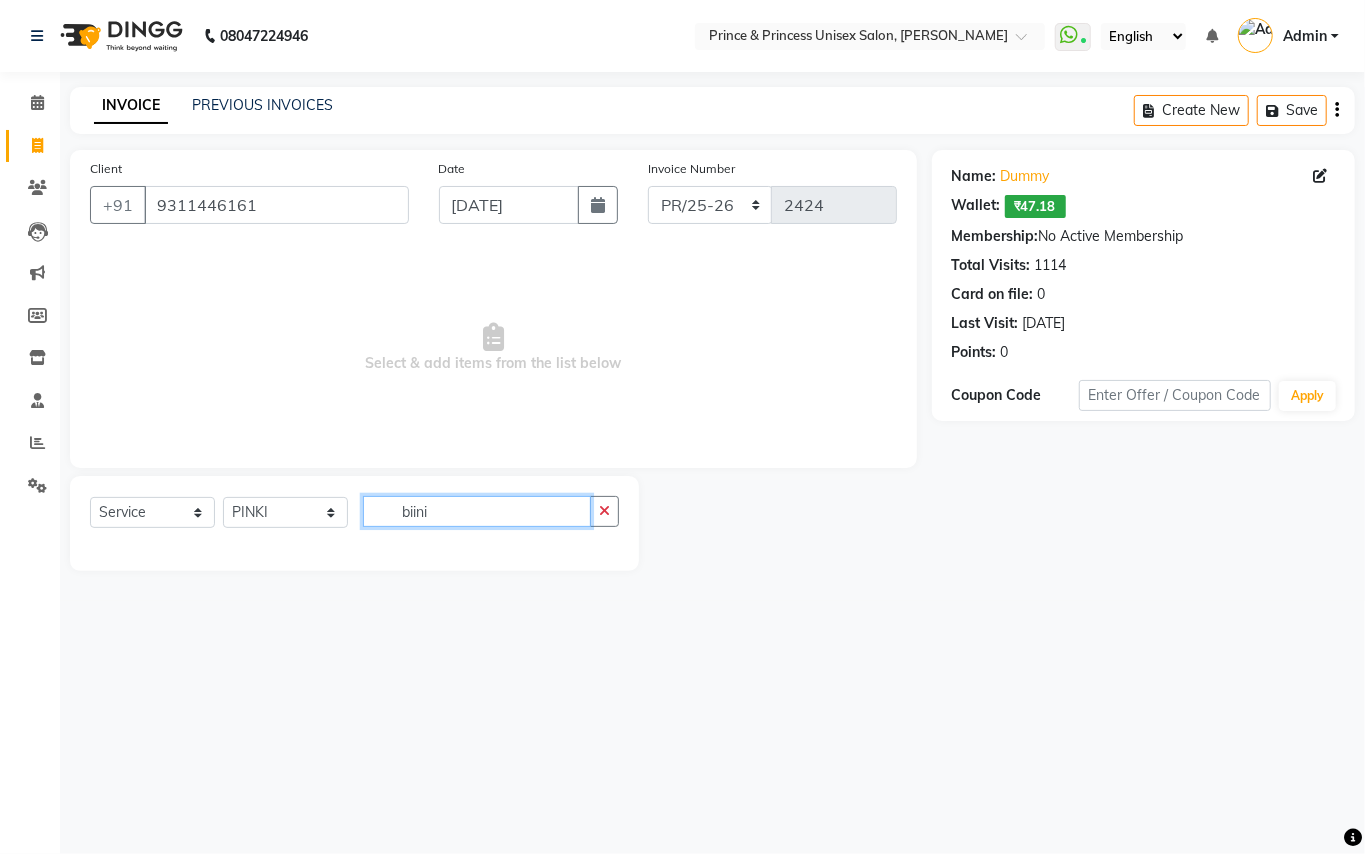 drag, startPoint x: 460, startPoint y: 504, endPoint x: 0, endPoint y: 38, distance: 654.7946 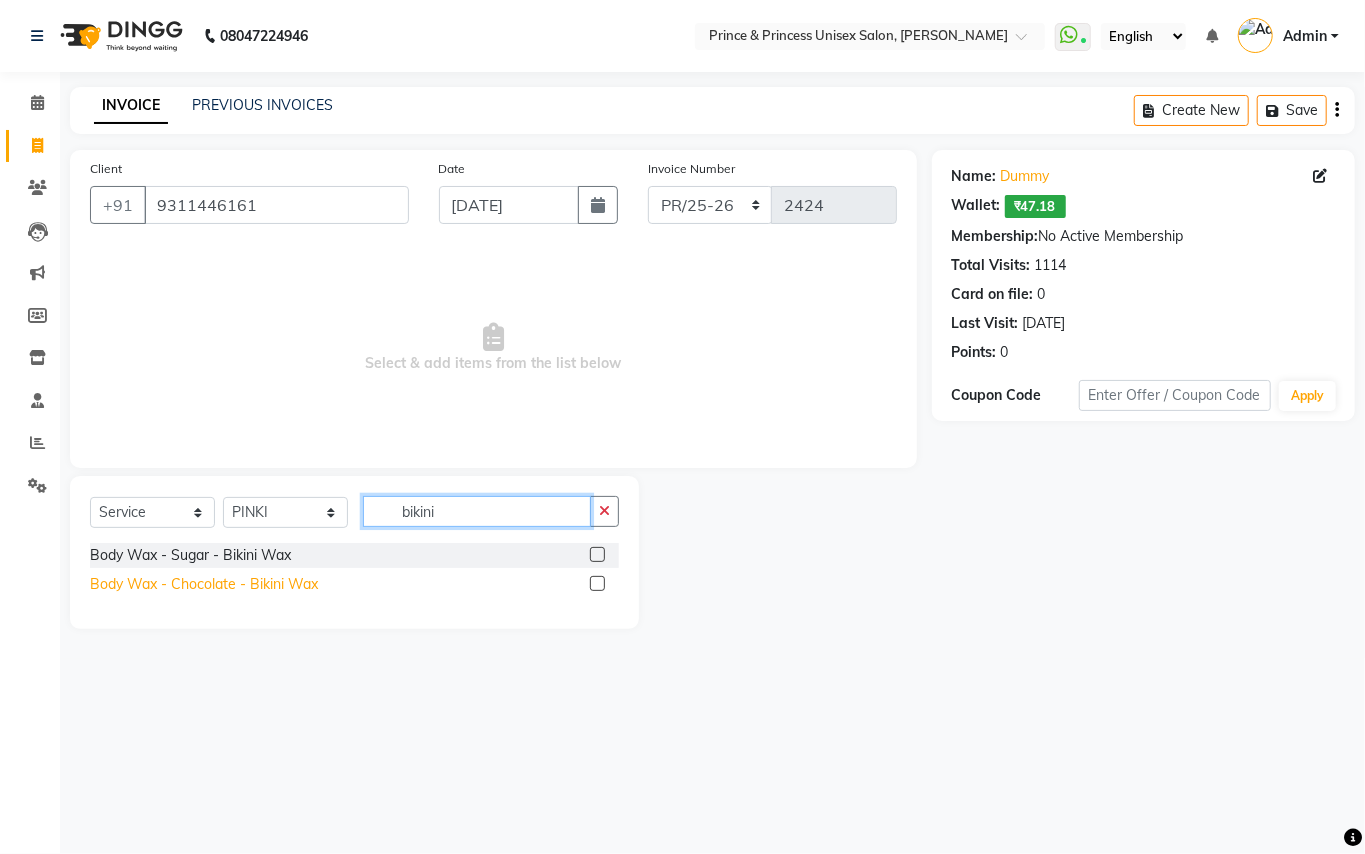 type on "bikini" 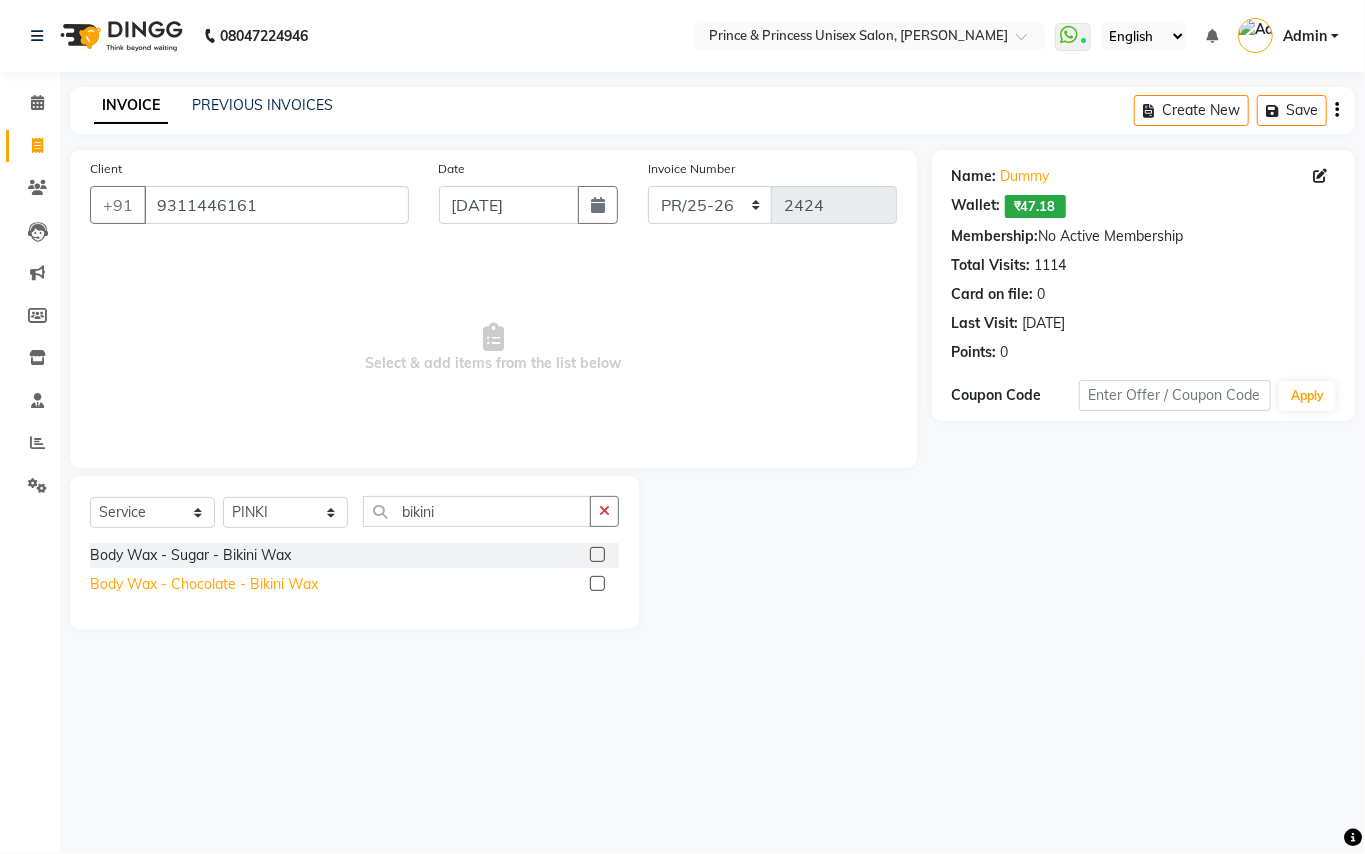 click on "Body Wax - Chocolate  - Bikini Wax" 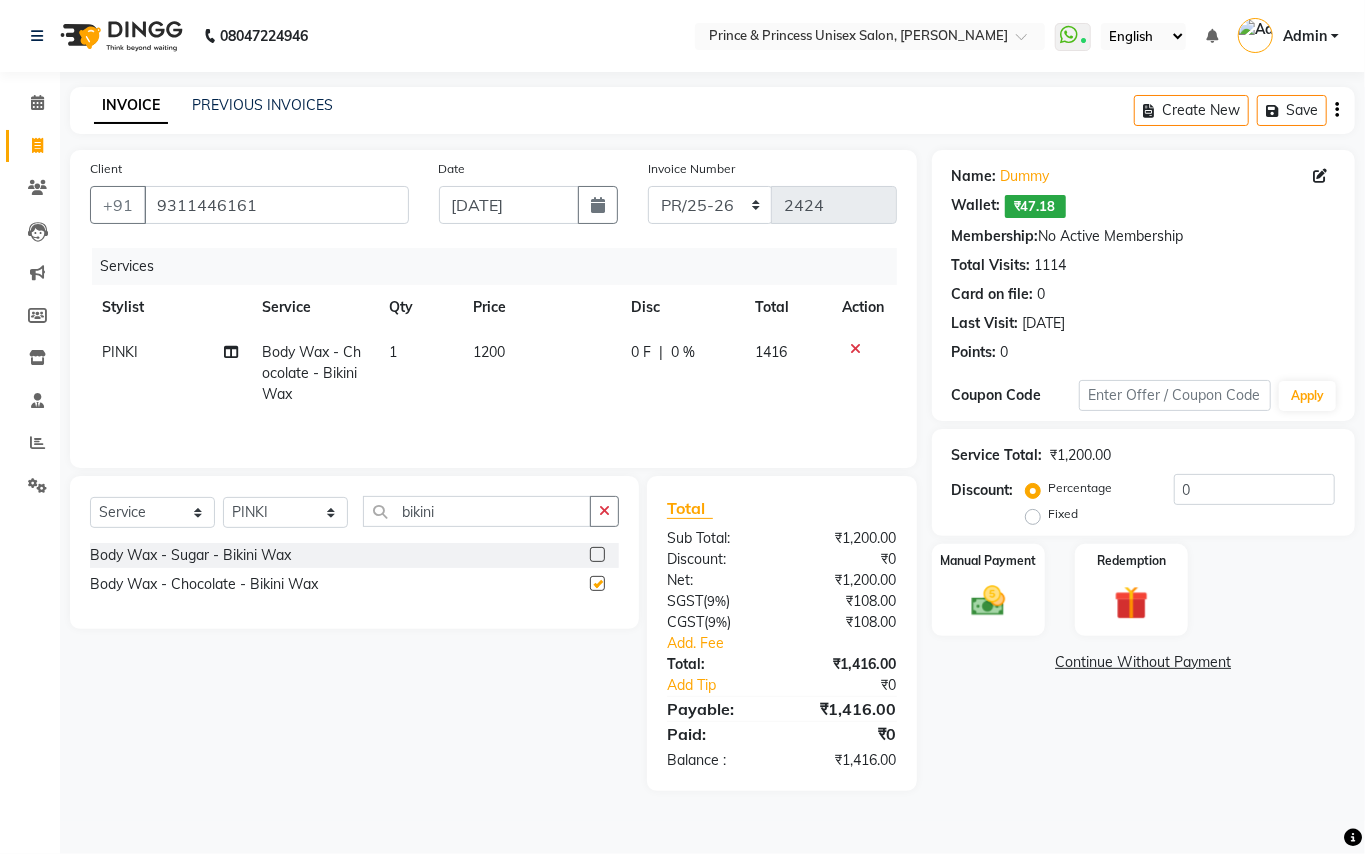 checkbox on "false" 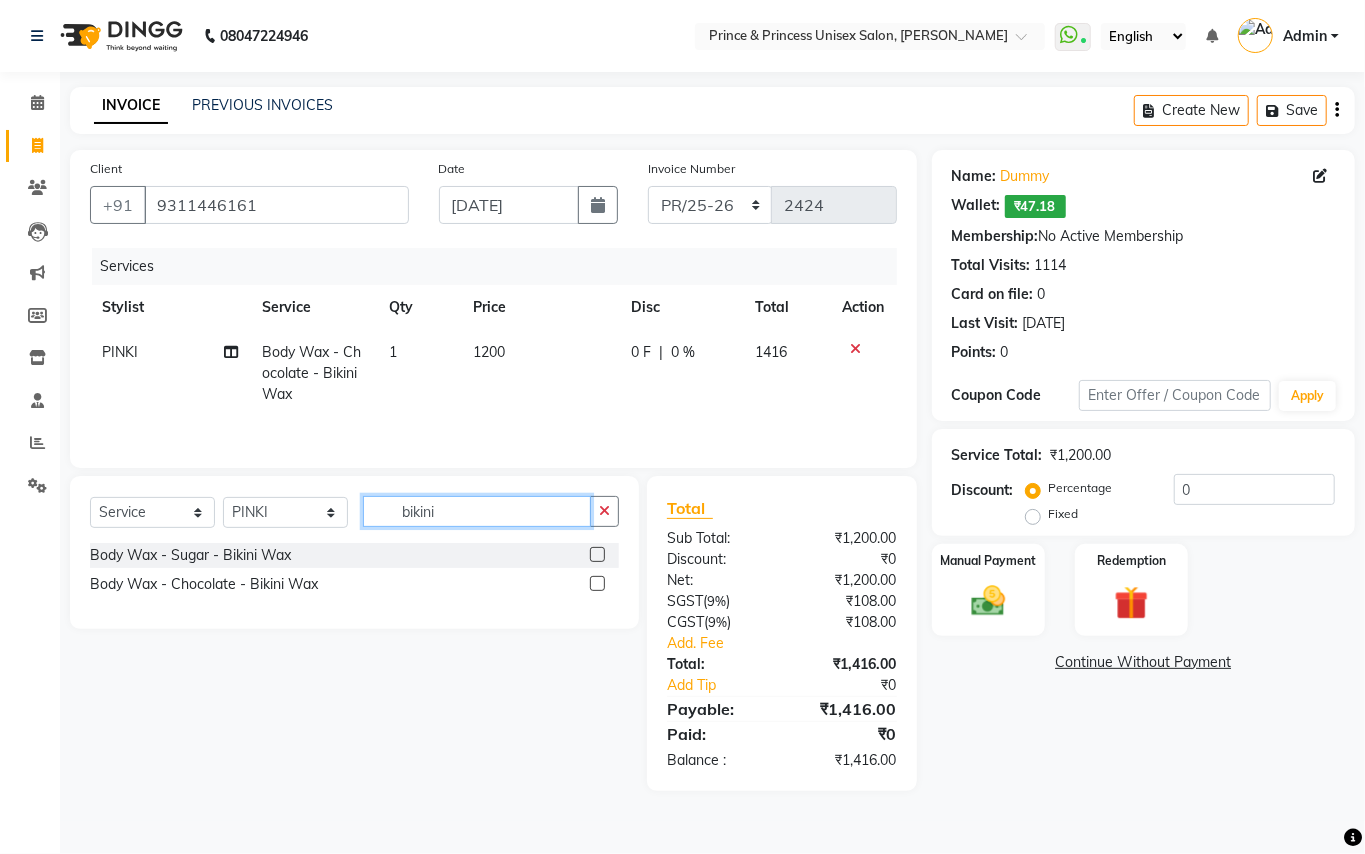 drag, startPoint x: 269, startPoint y: 421, endPoint x: 158, endPoint y: 313, distance: 154.87091 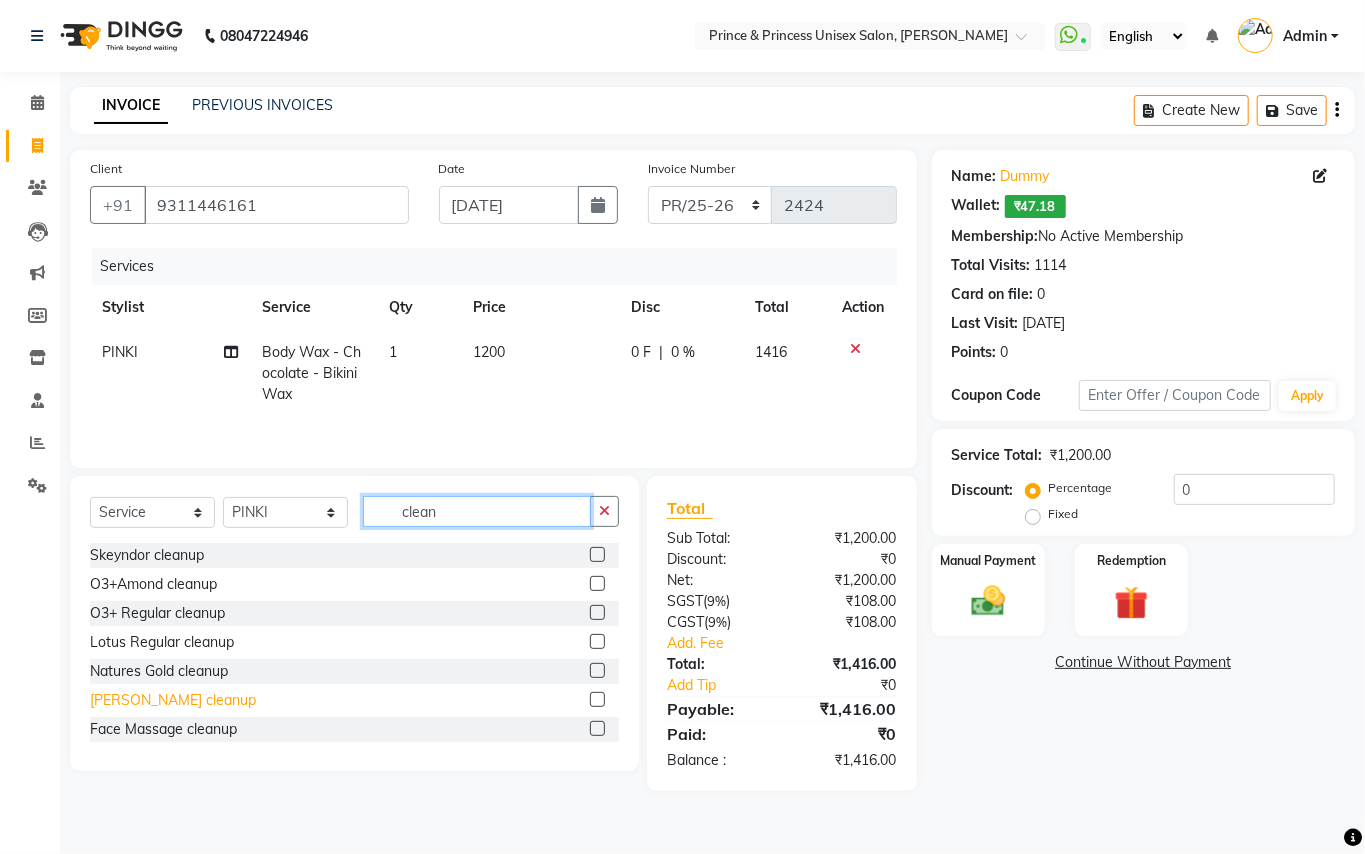 type on "clean" 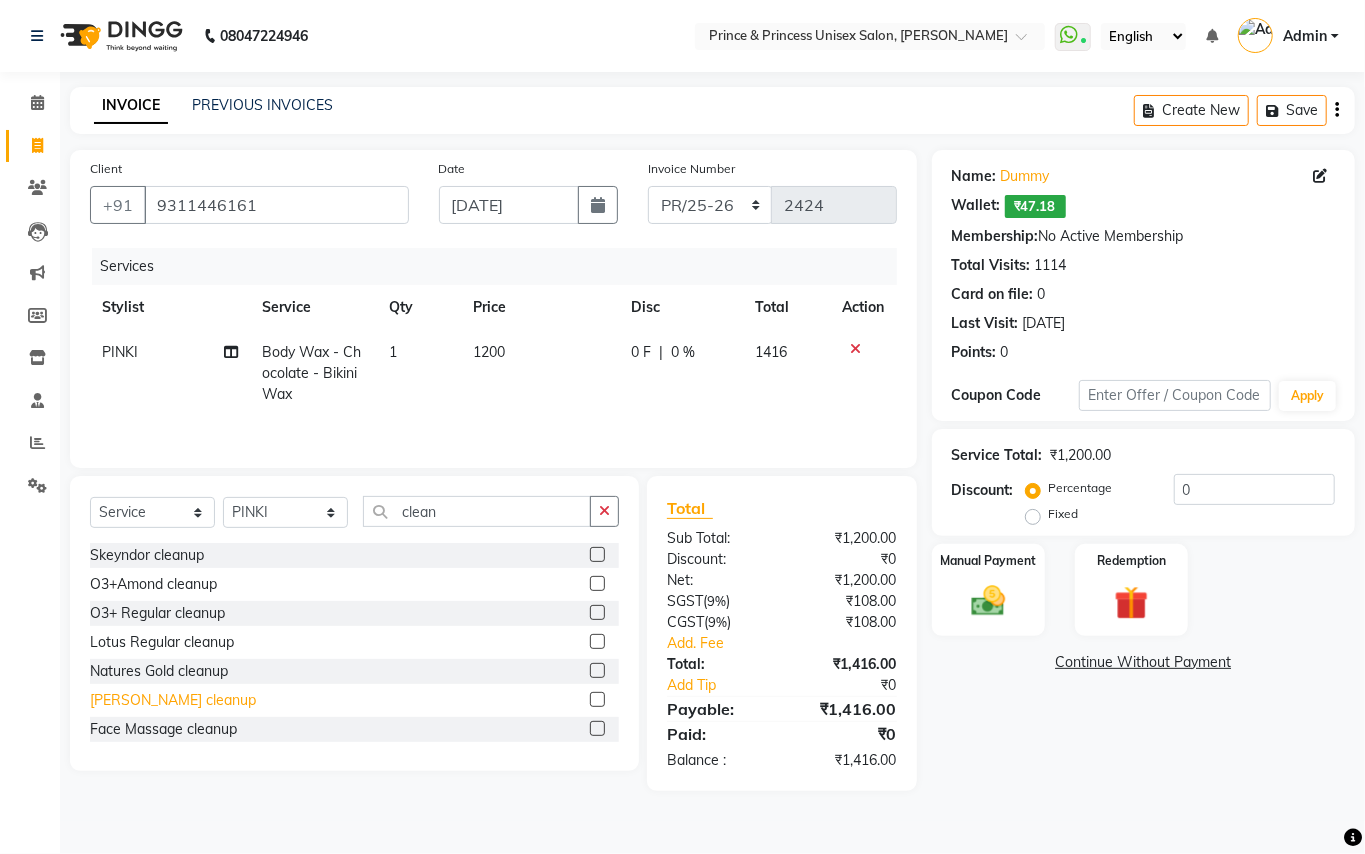 click on "Wilson cleanup" 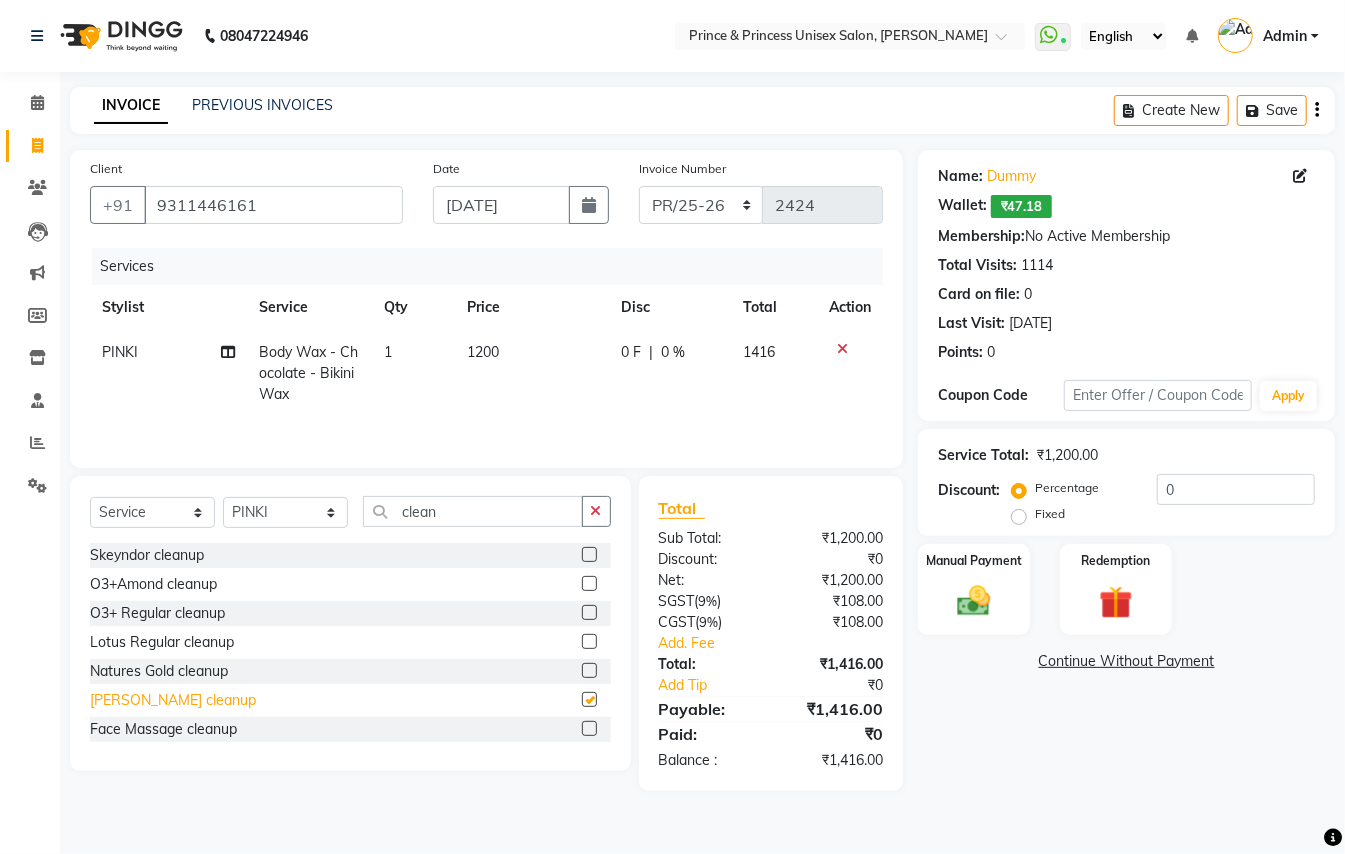 checkbox on "false" 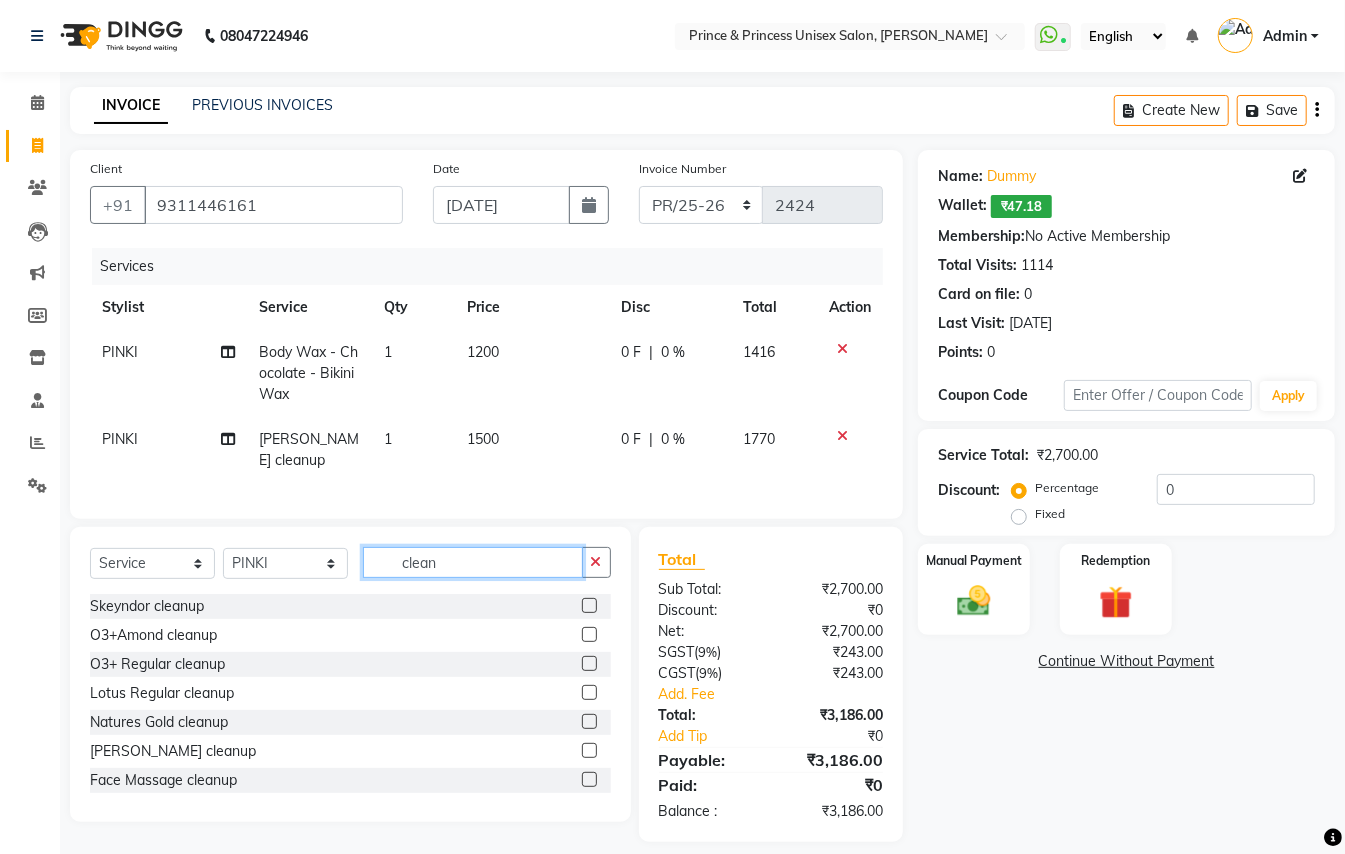 drag, startPoint x: 437, startPoint y: 562, endPoint x: 144, endPoint y: 182, distance: 479.84268 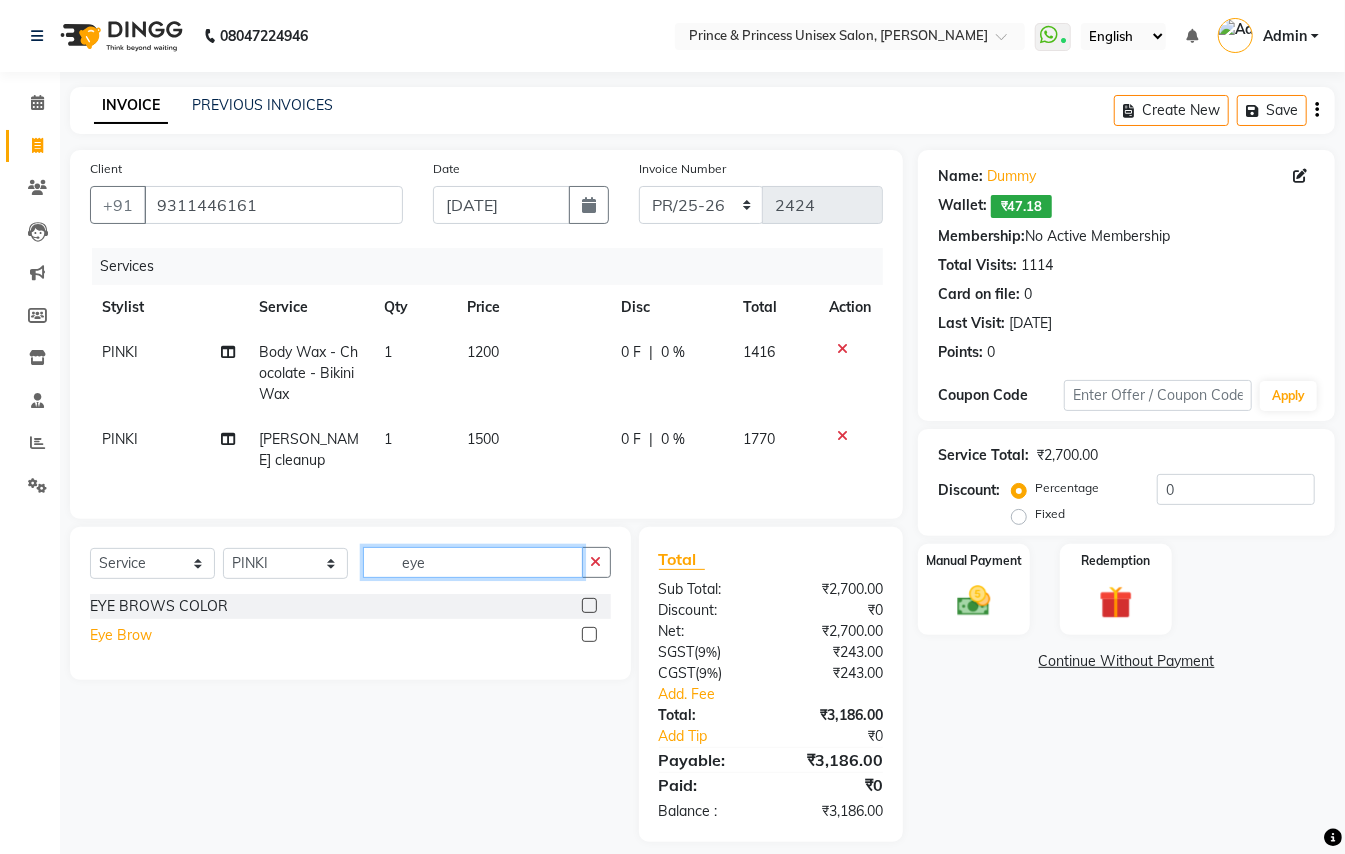 type on "eye" 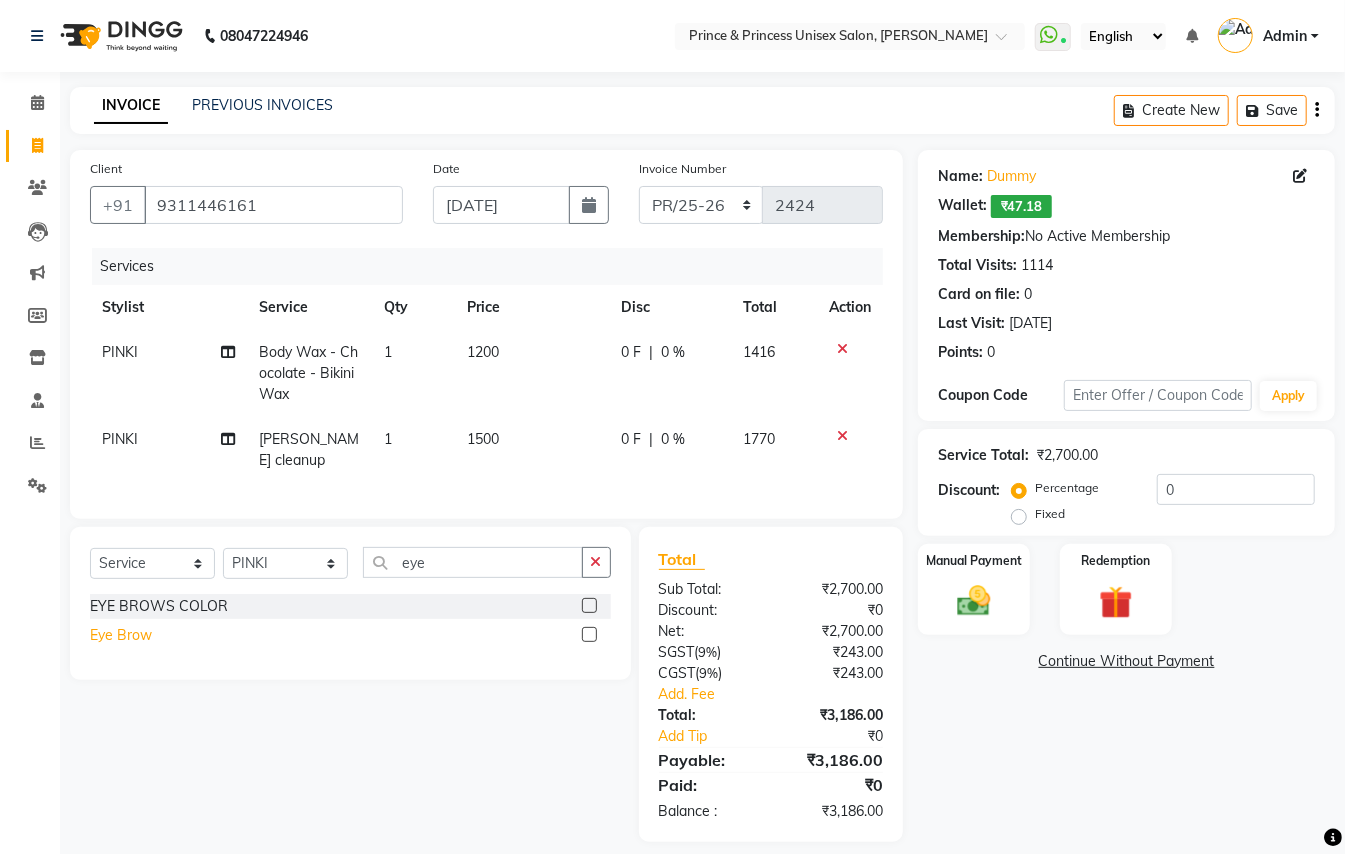 click on "Eye Brow" 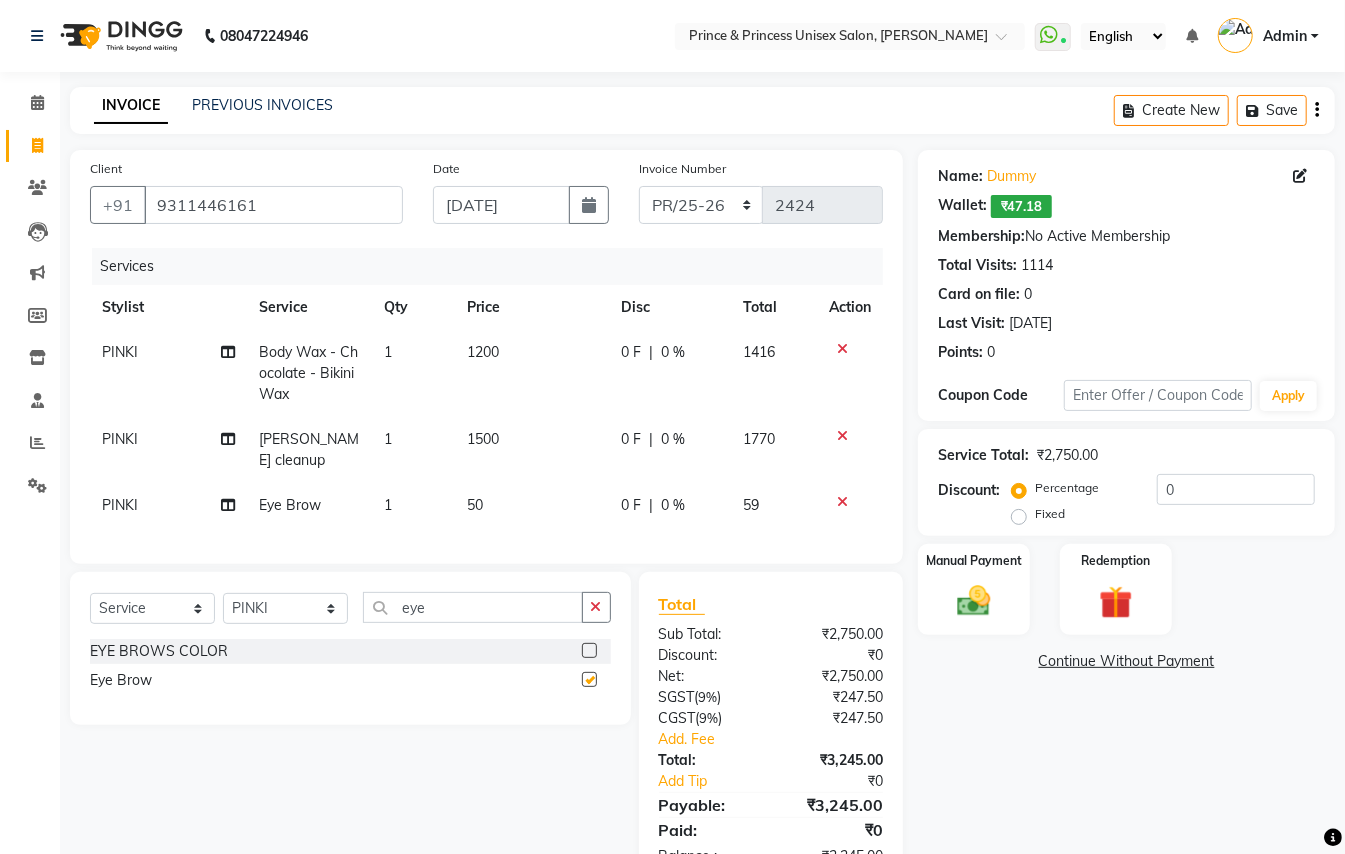 checkbox on "false" 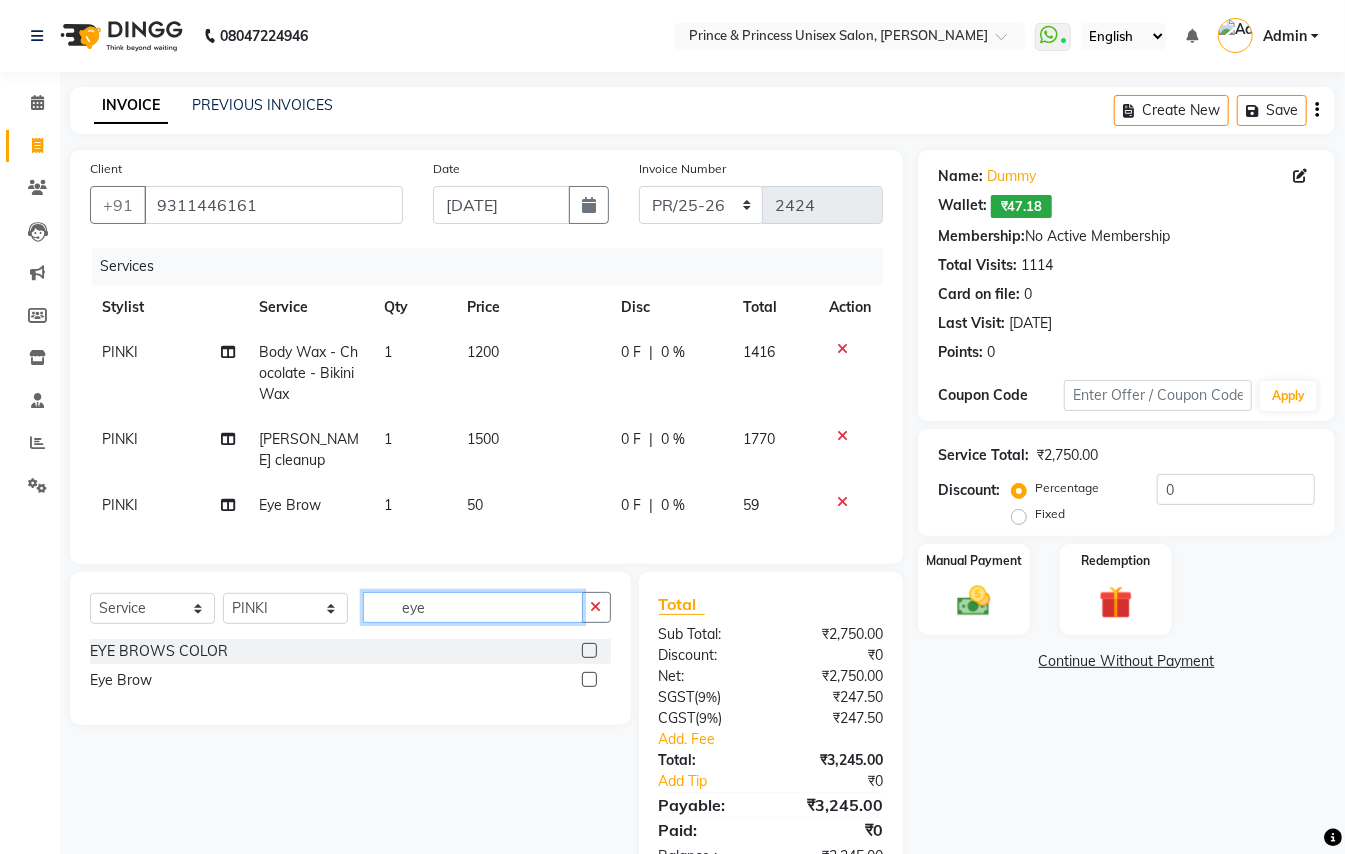 drag, startPoint x: 440, startPoint y: 605, endPoint x: 164, endPoint y: 370, distance: 362.49277 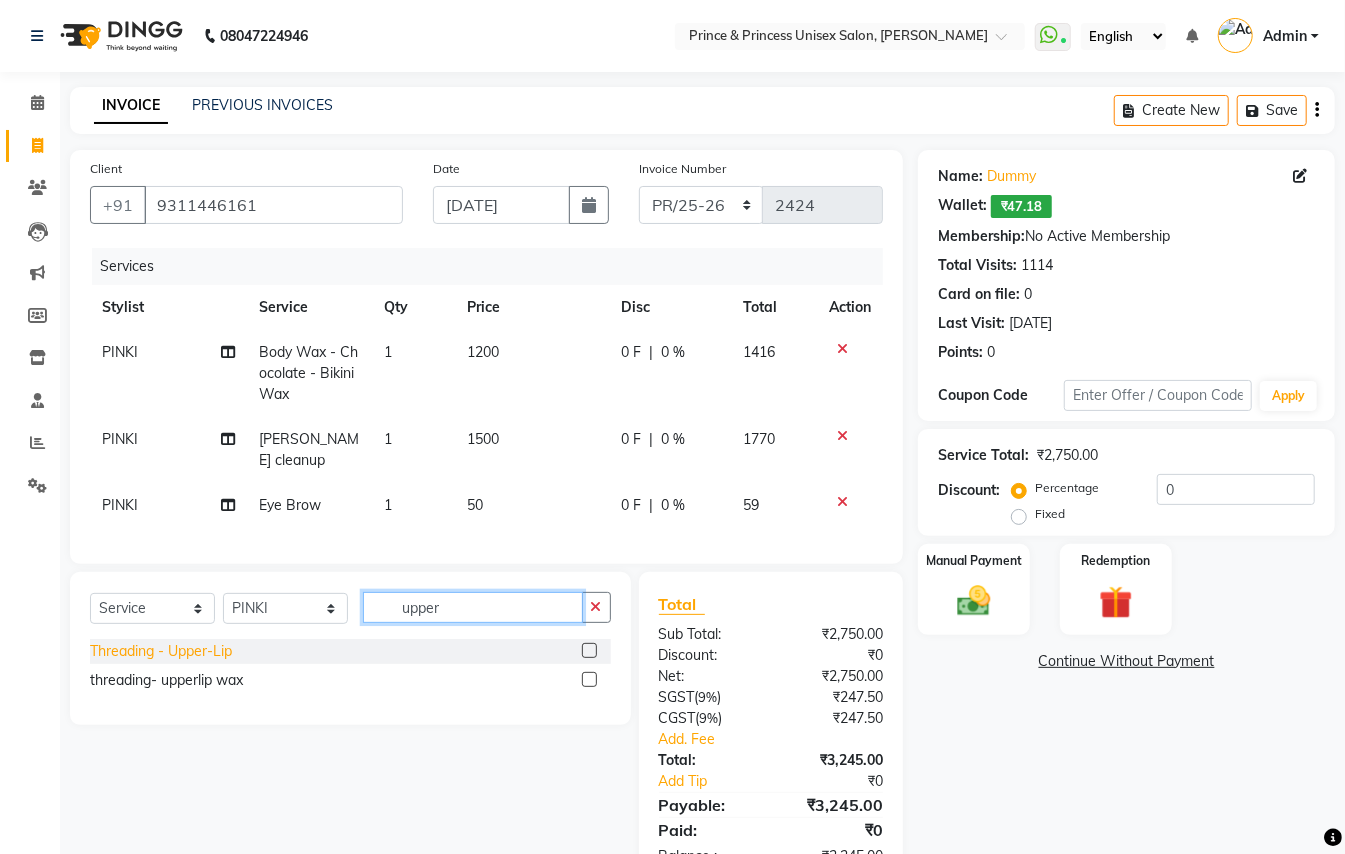 type on "upper" 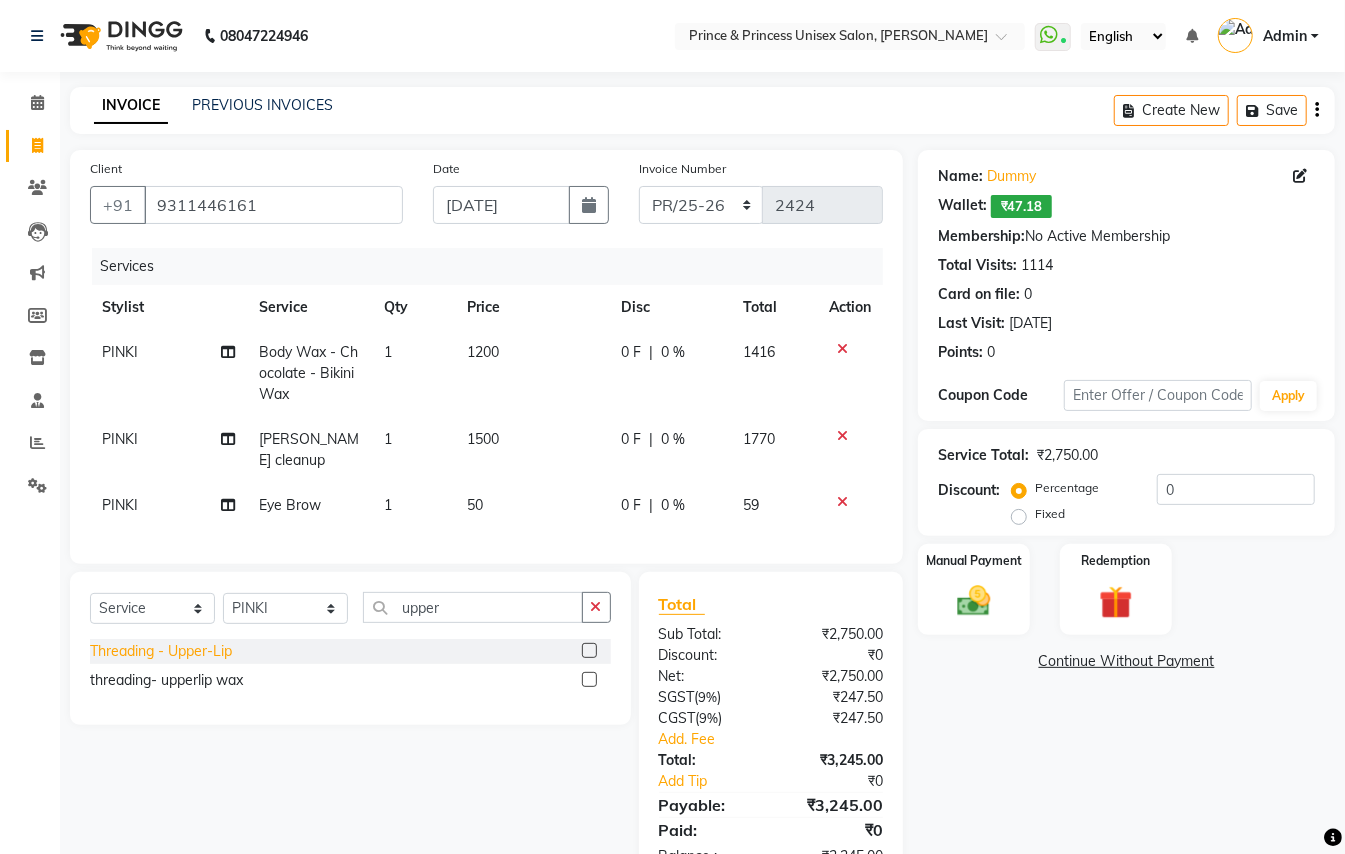 click on "Threading  - Upper-Lip" 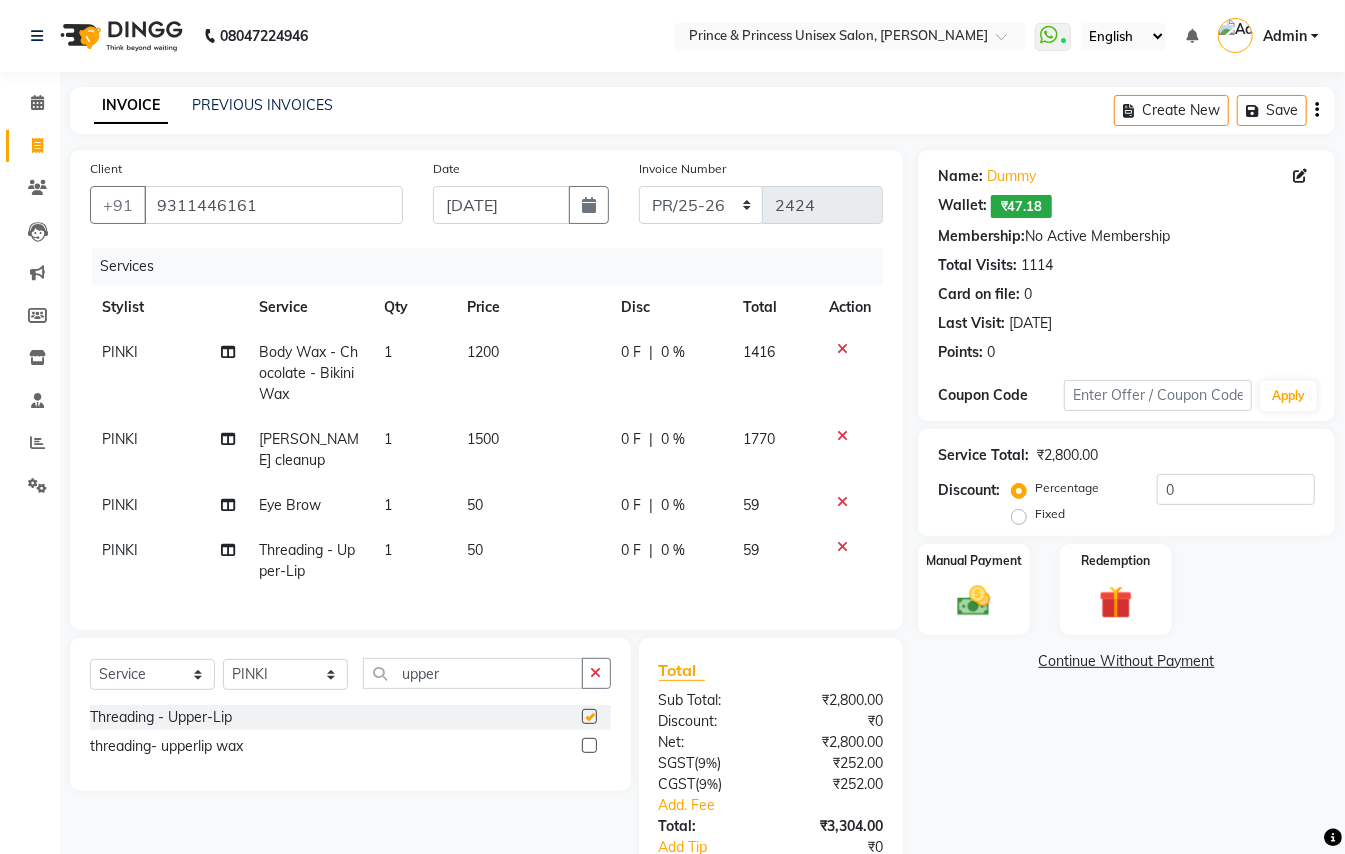 checkbox on "false" 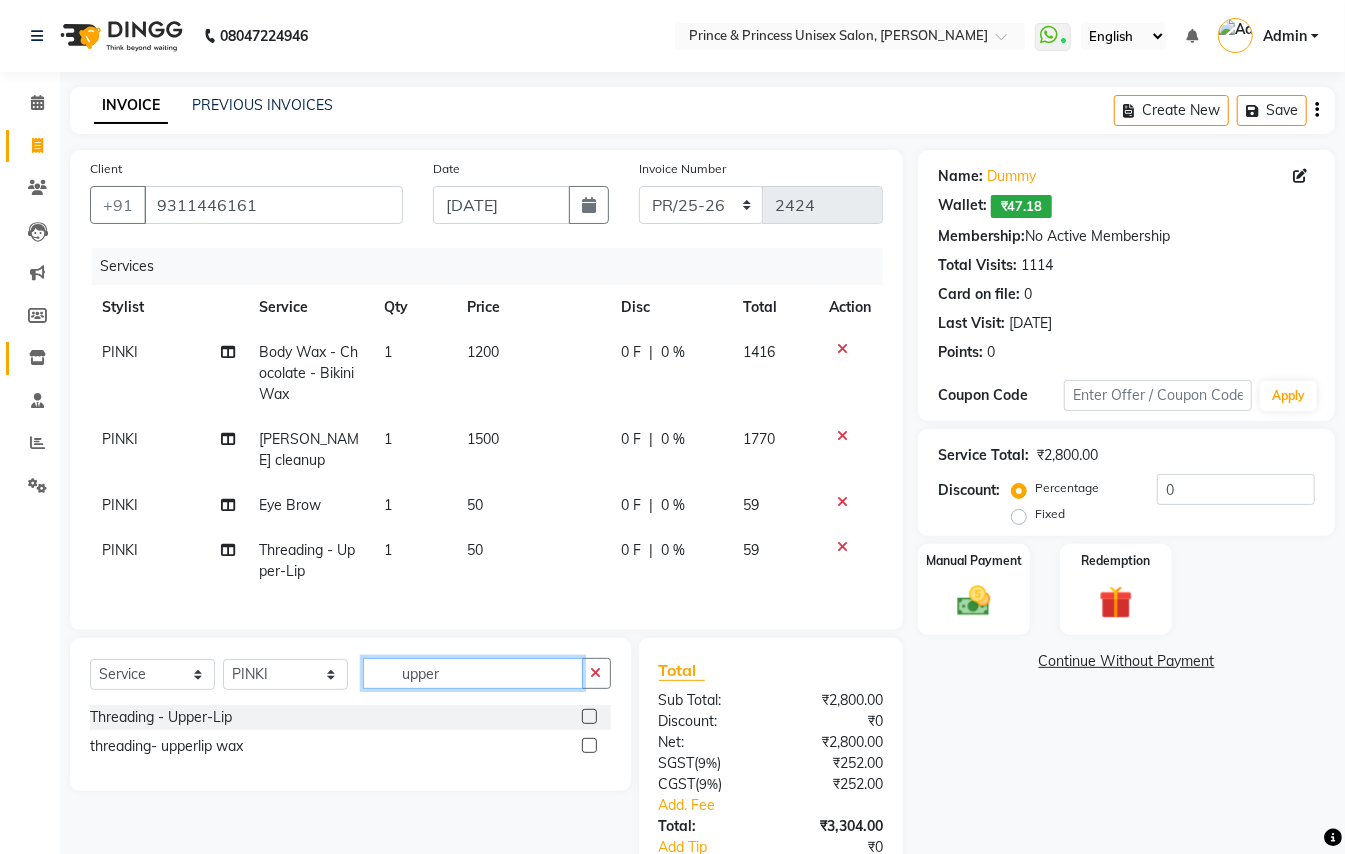 drag, startPoint x: 470, startPoint y: 681, endPoint x: 45, endPoint y: 361, distance: 532.0009 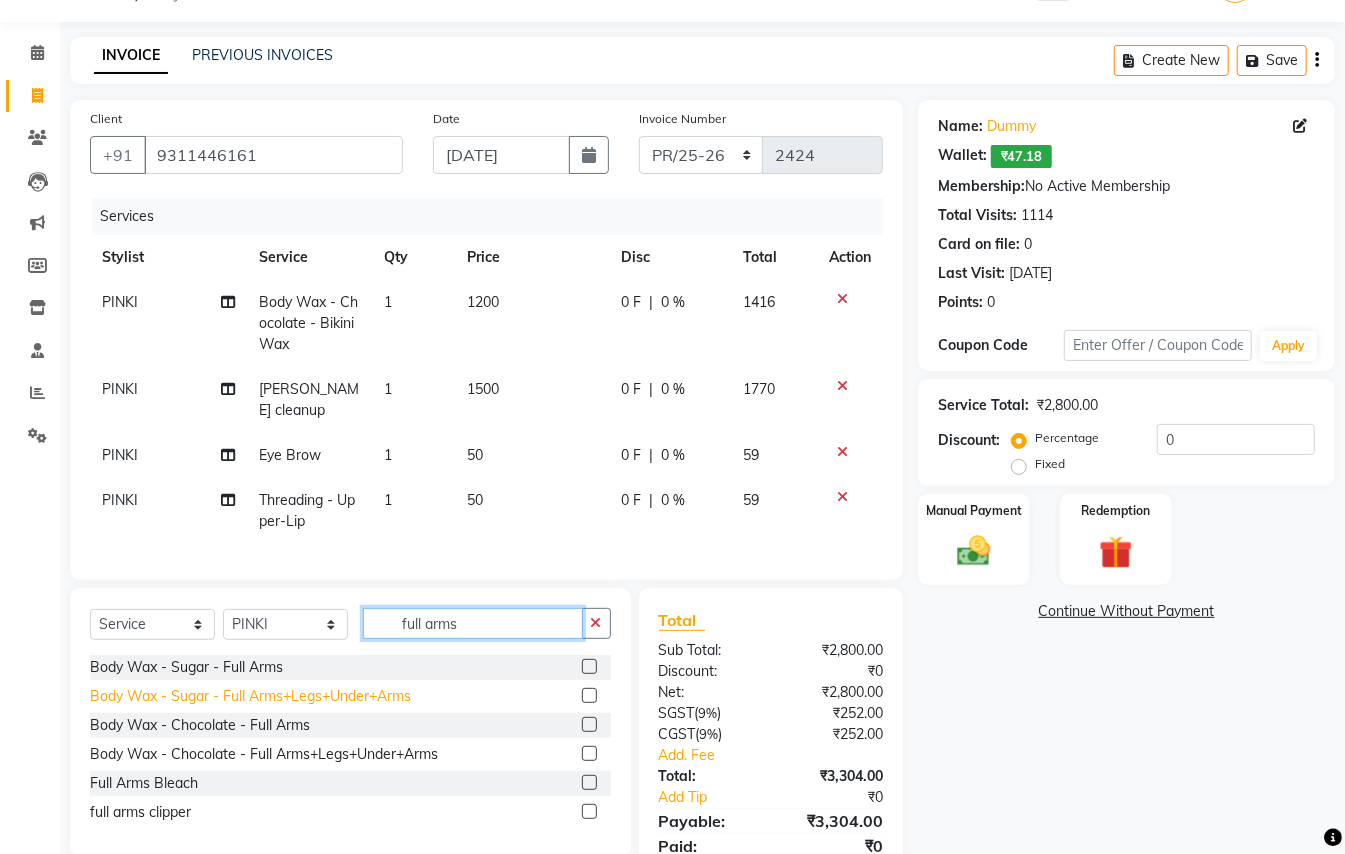 scroll, scrollTop: 128, scrollLeft: 0, axis: vertical 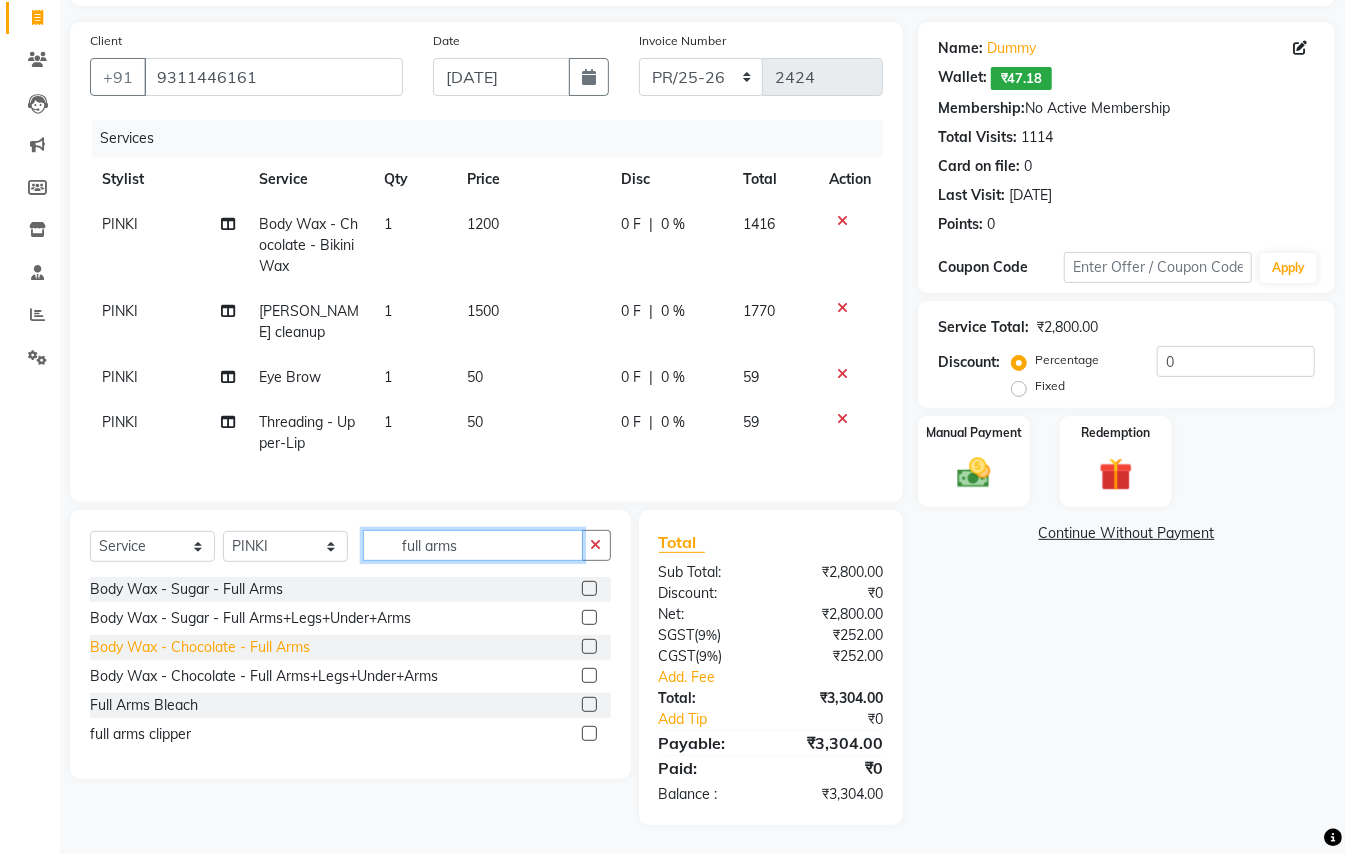 type on "full arms" 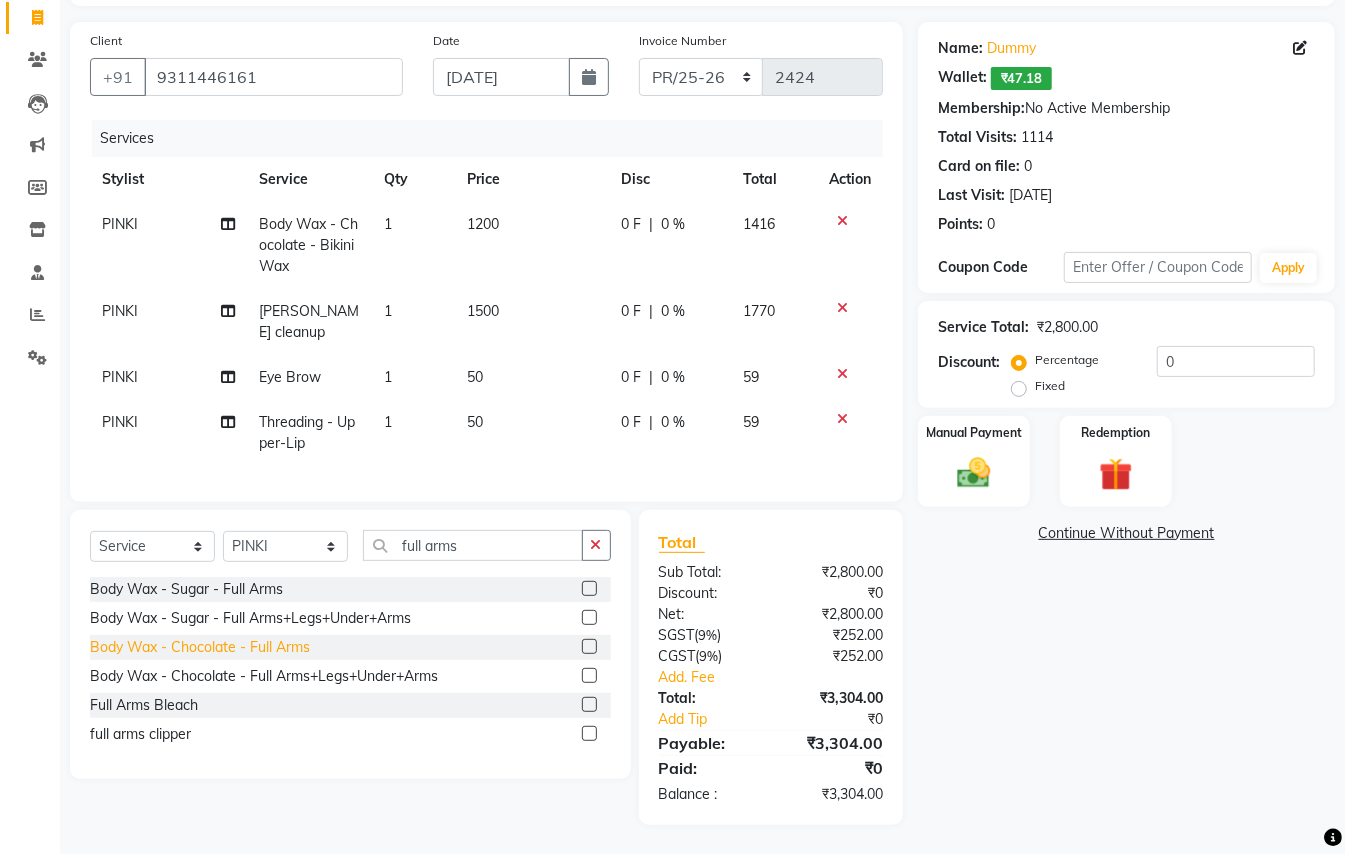 click on "Body Wax - Chocolate  - Full Arms" 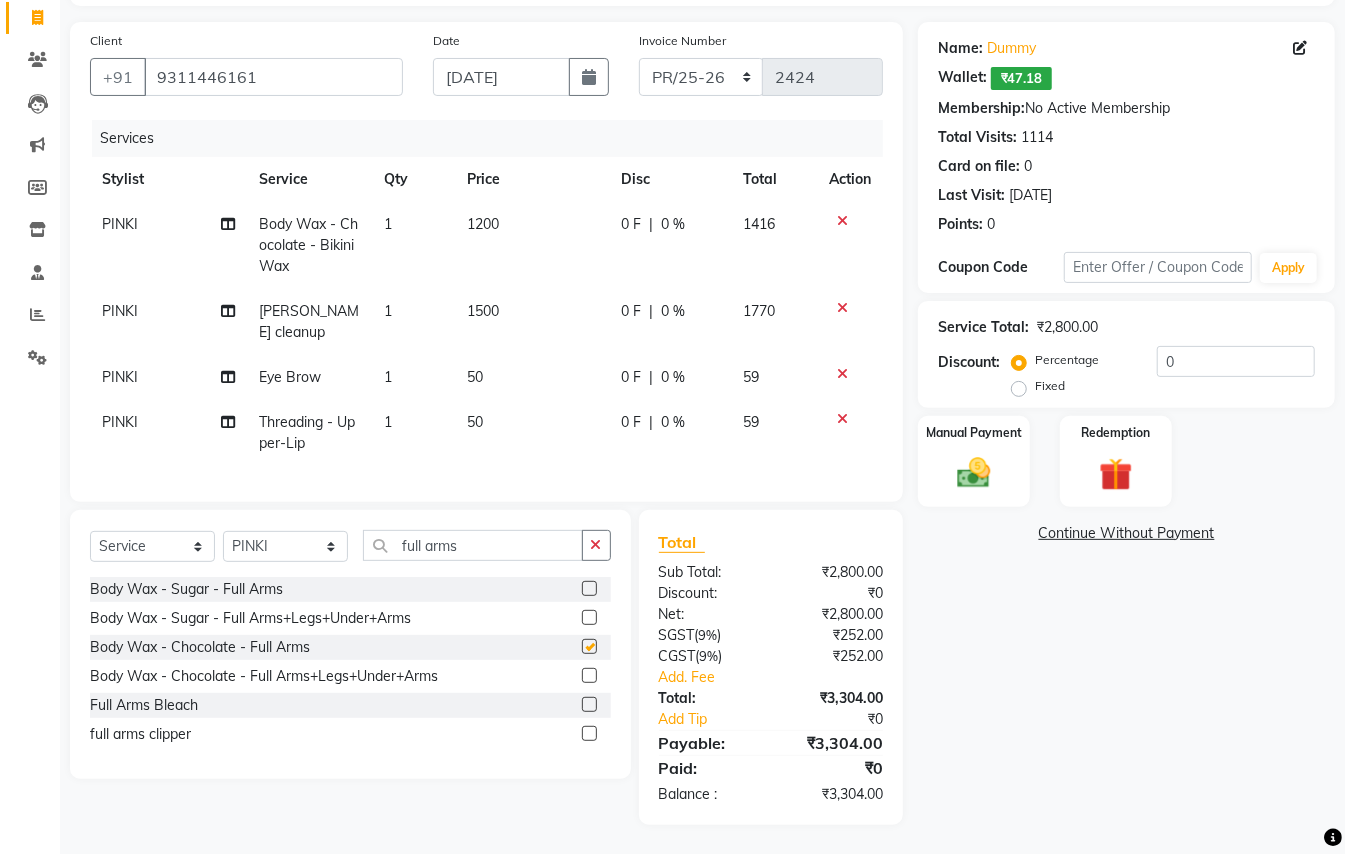 checkbox on "false" 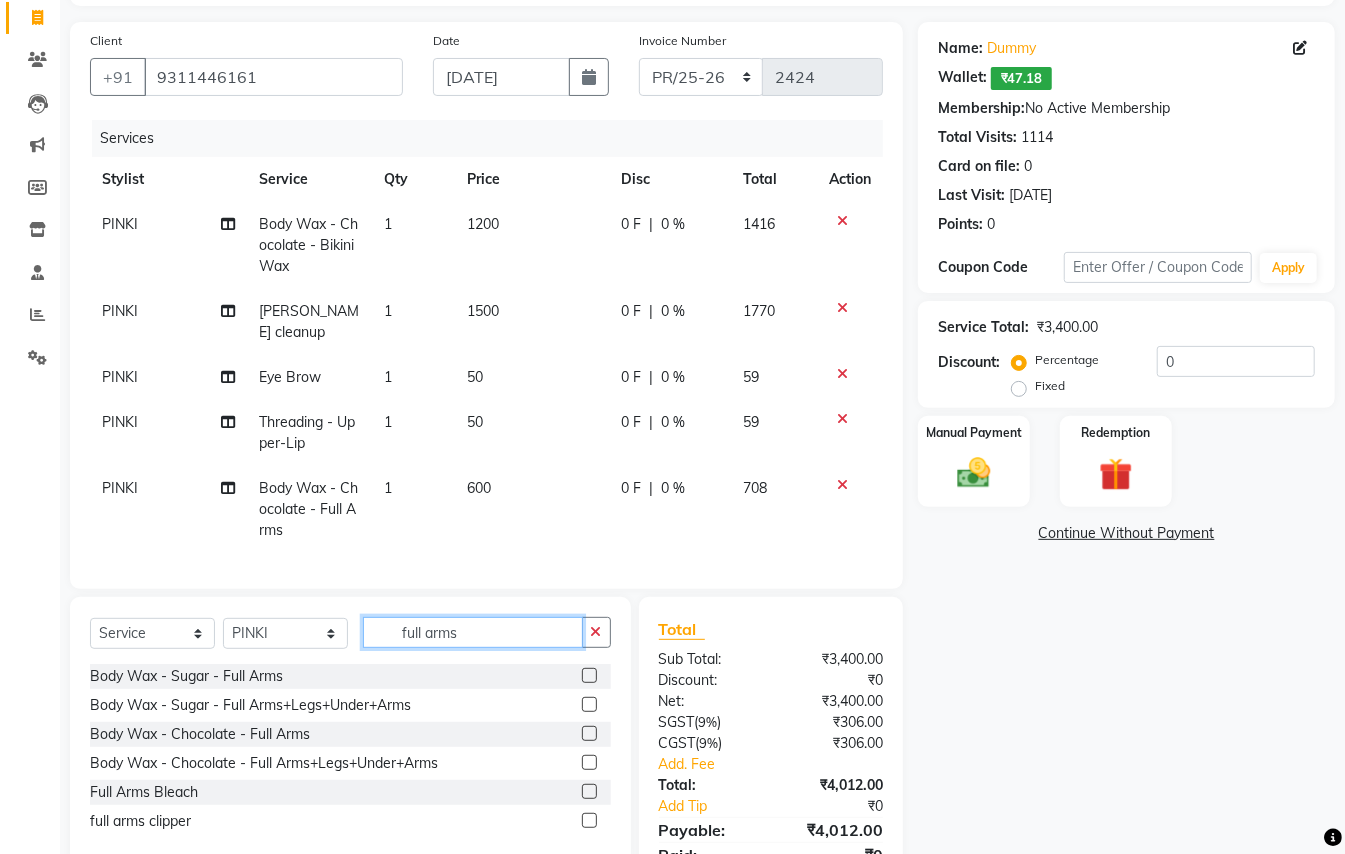 click on "full arms" 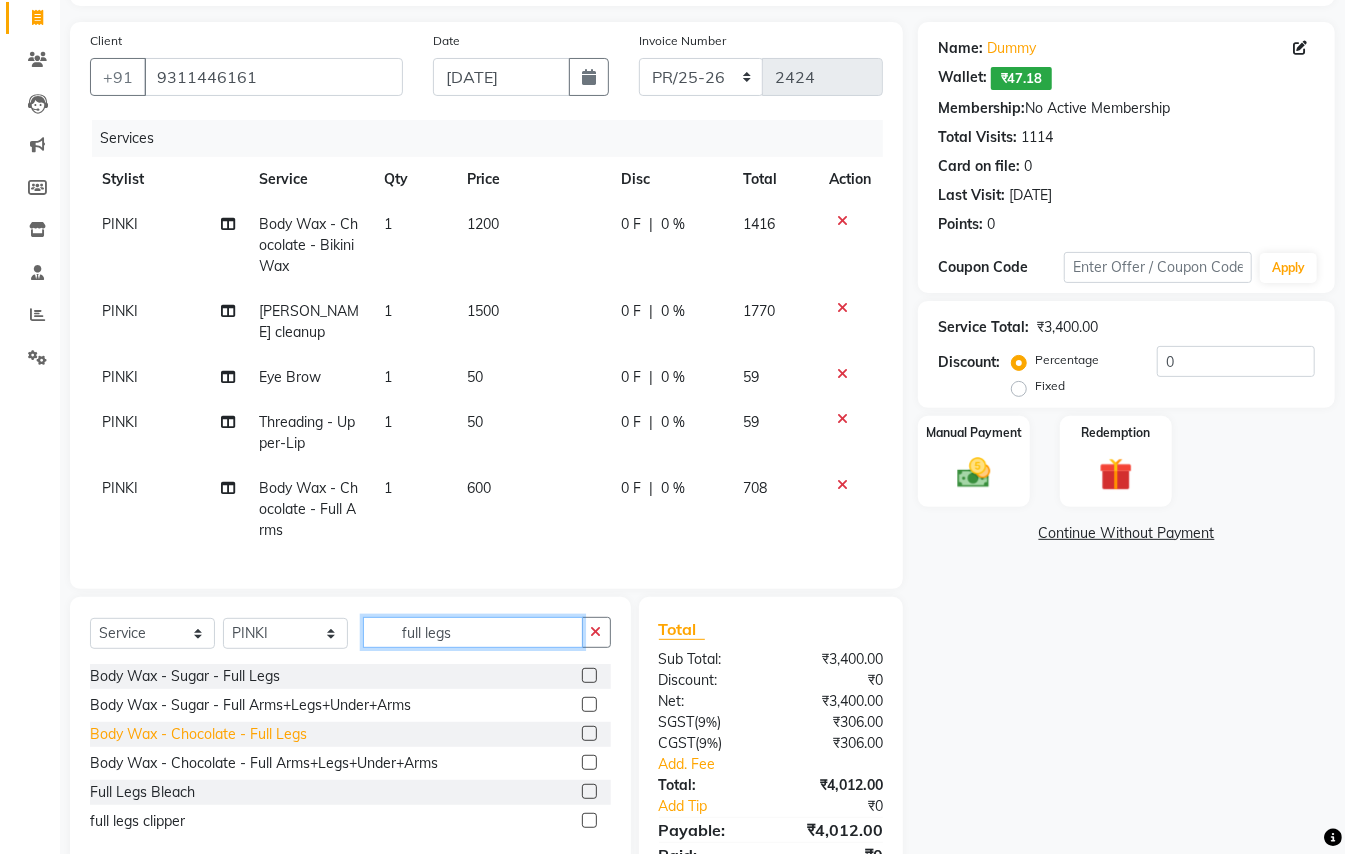 type on "full legs" 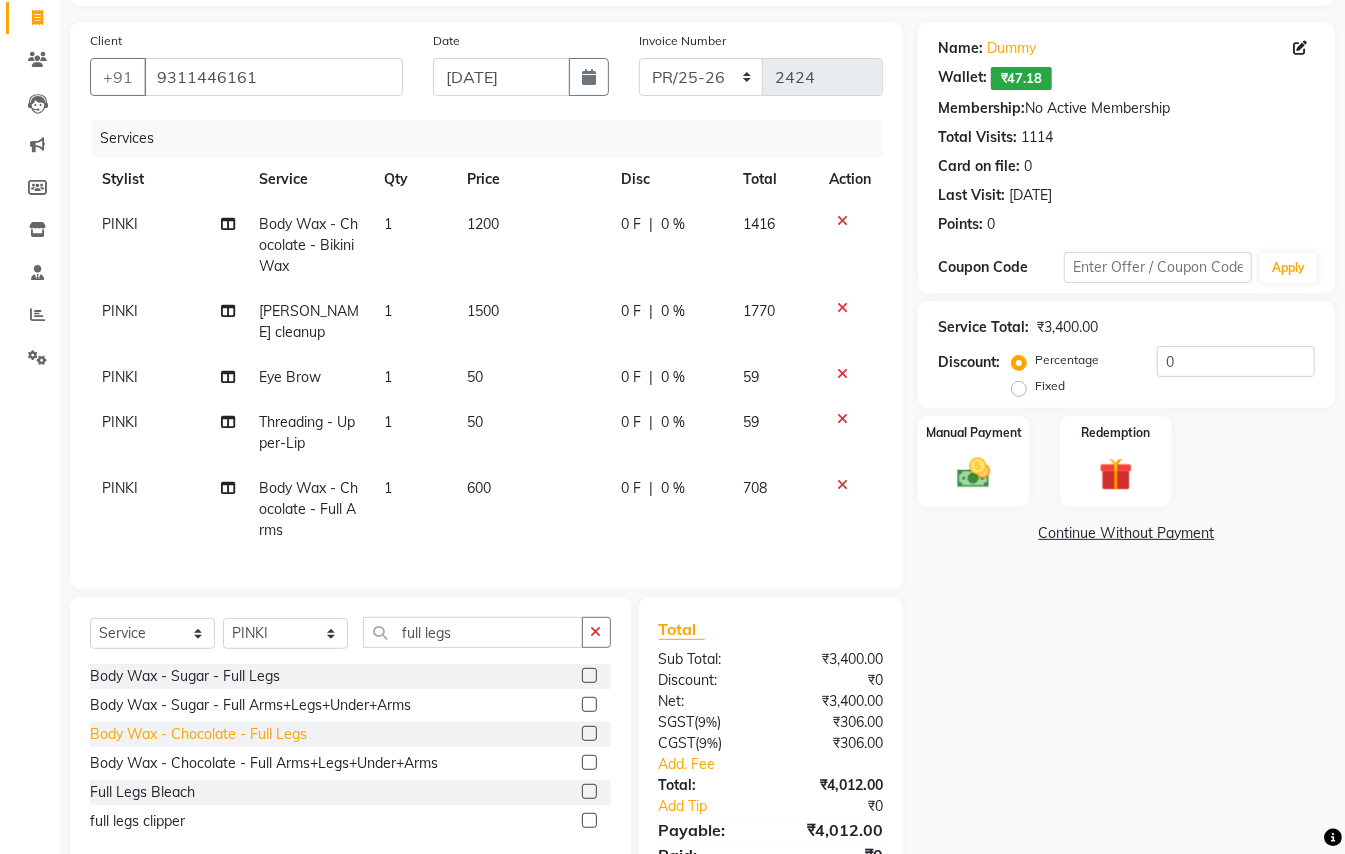 click on "Body Wax - Chocolate  - Full Legs" 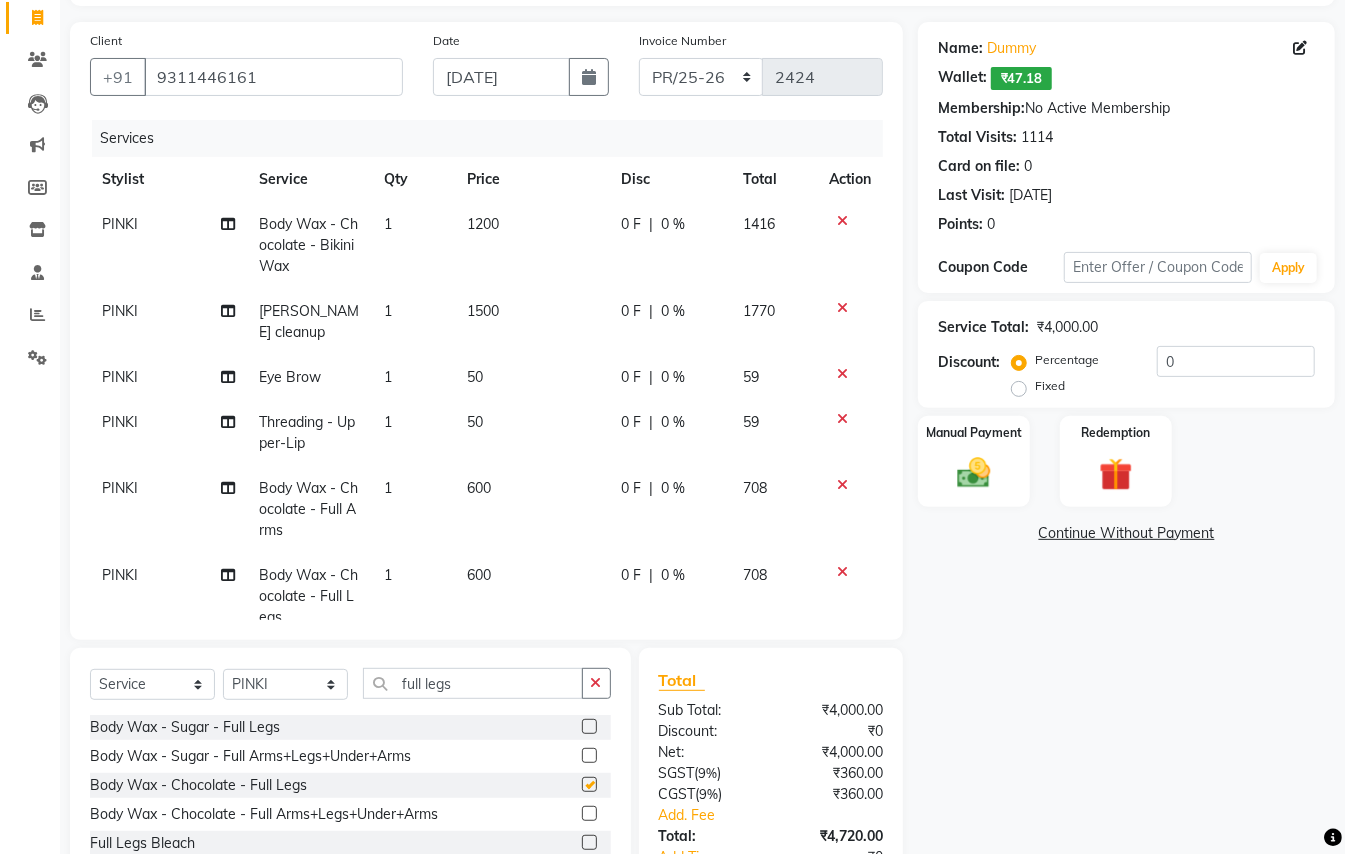 checkbox on "false" 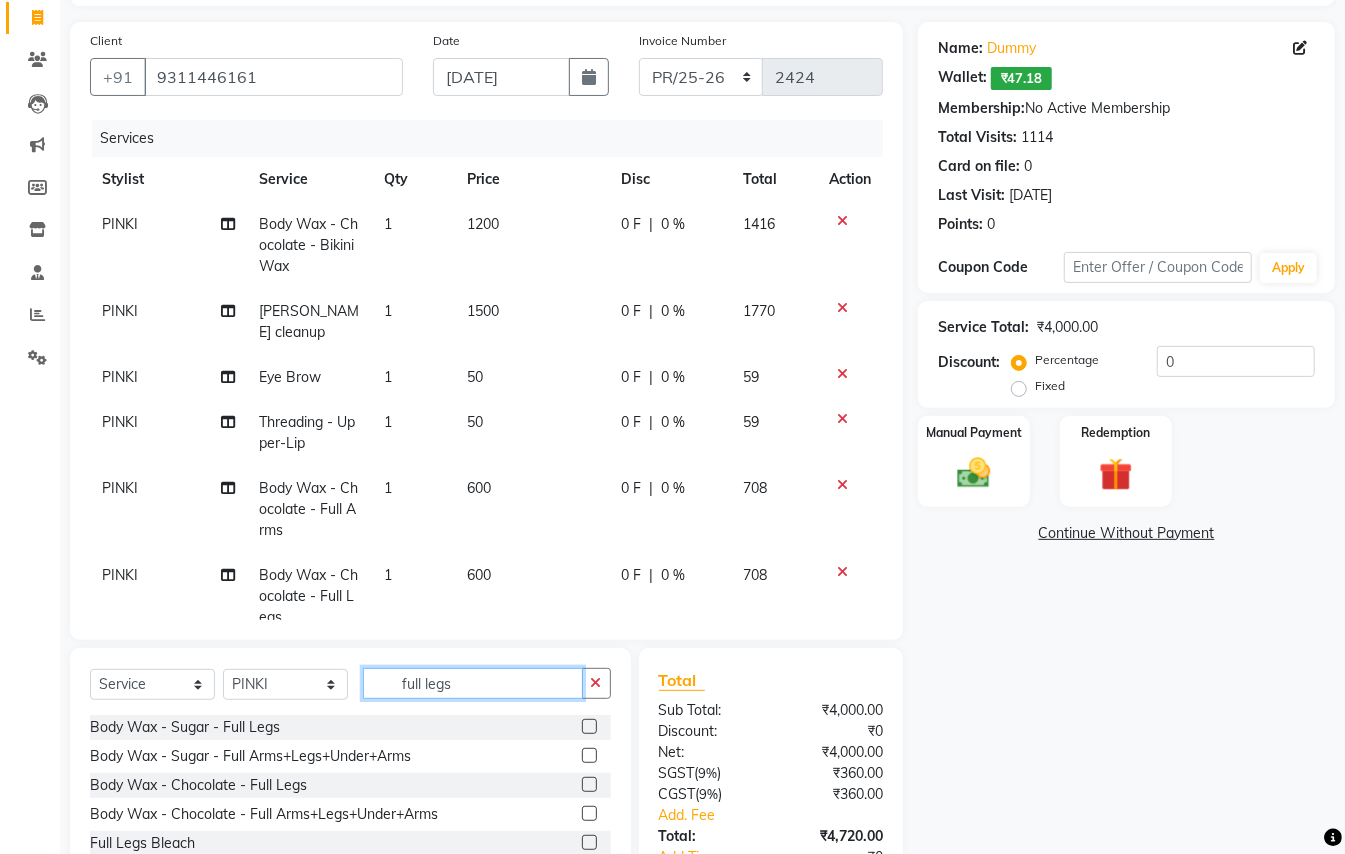 drag, startPoint x: 458, startPoint y: 674, endPoint x: 130, endPoint y: 548, distance: 351.36874 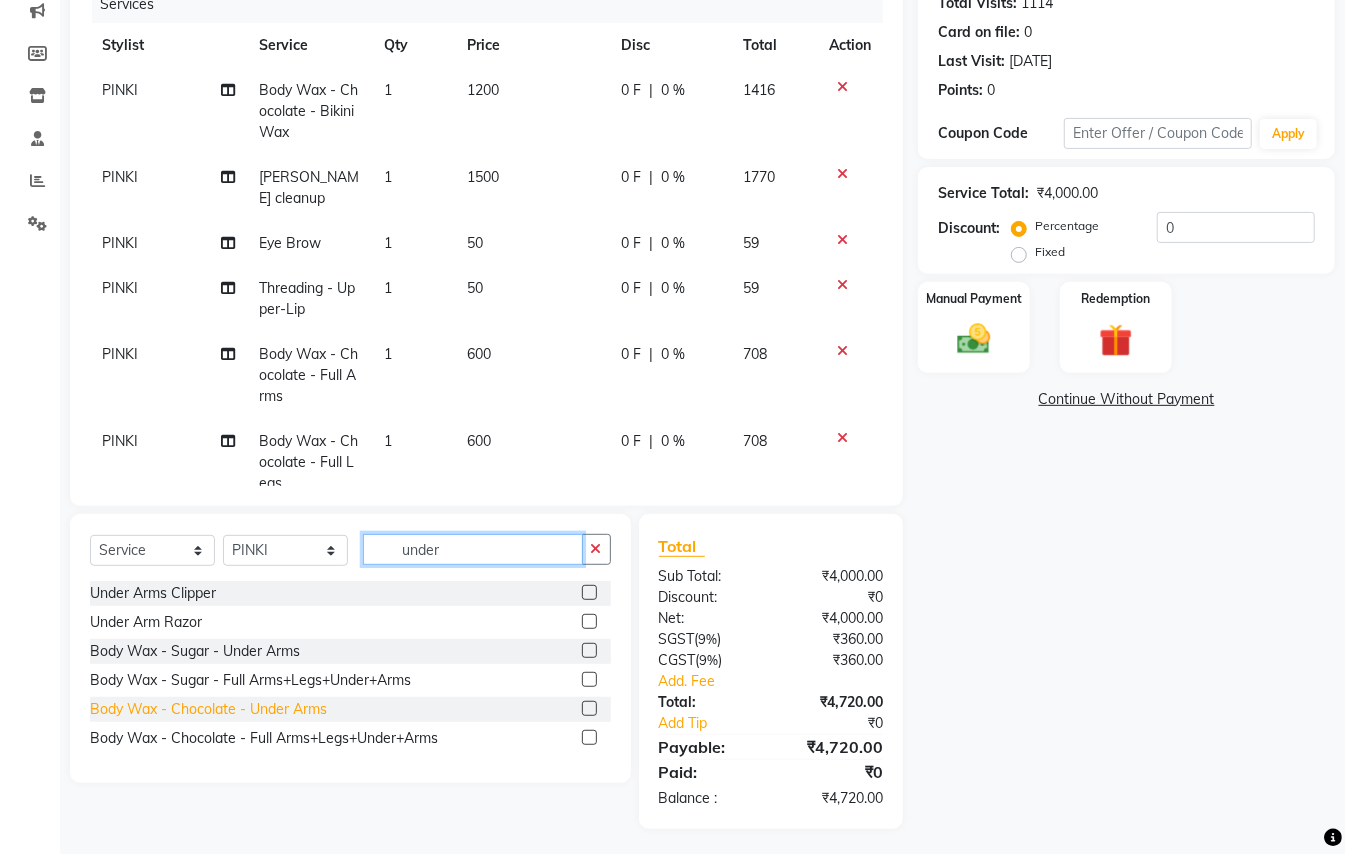 scroll, scrollTop: 266, scrollLeft: 0, axis: vertical 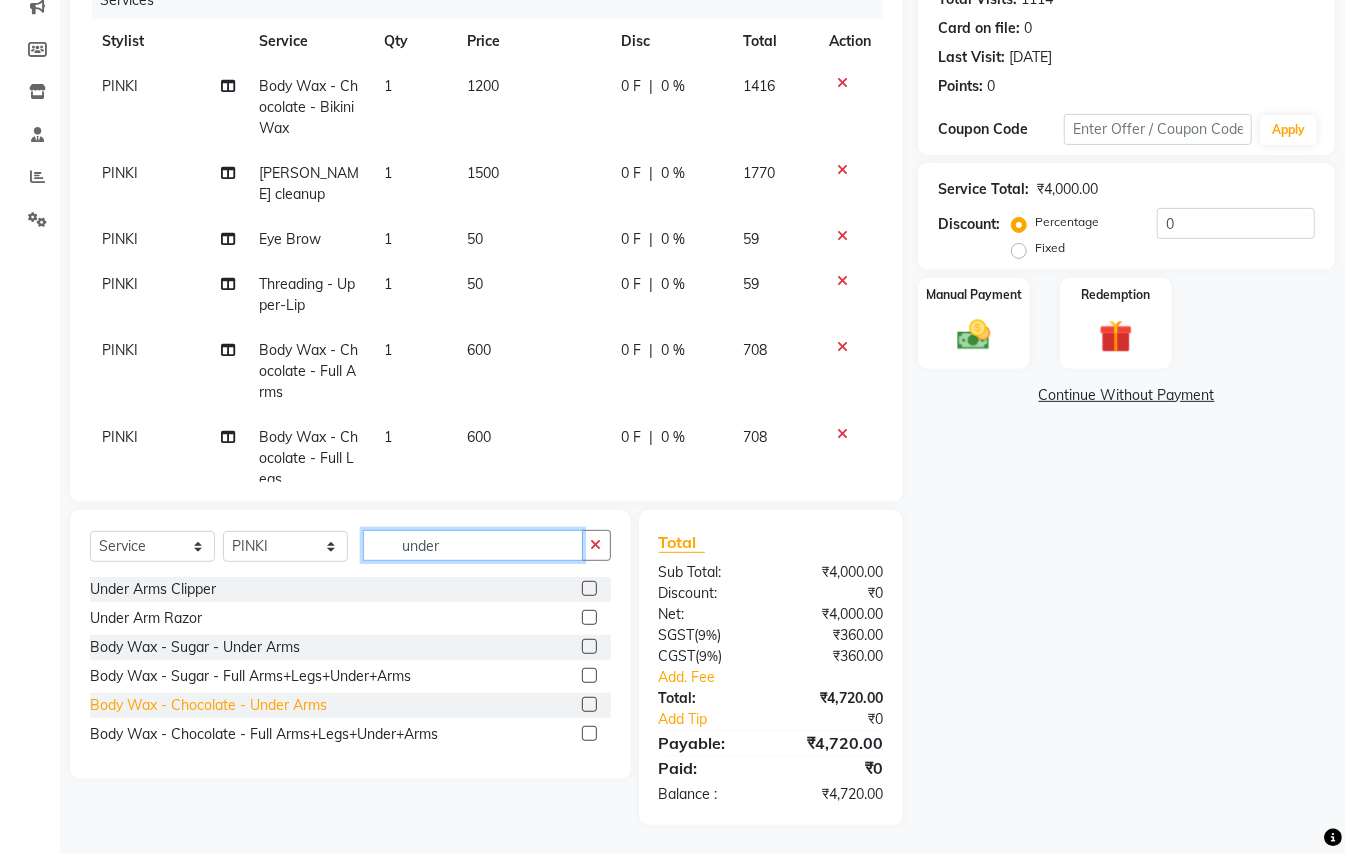 type on "under" 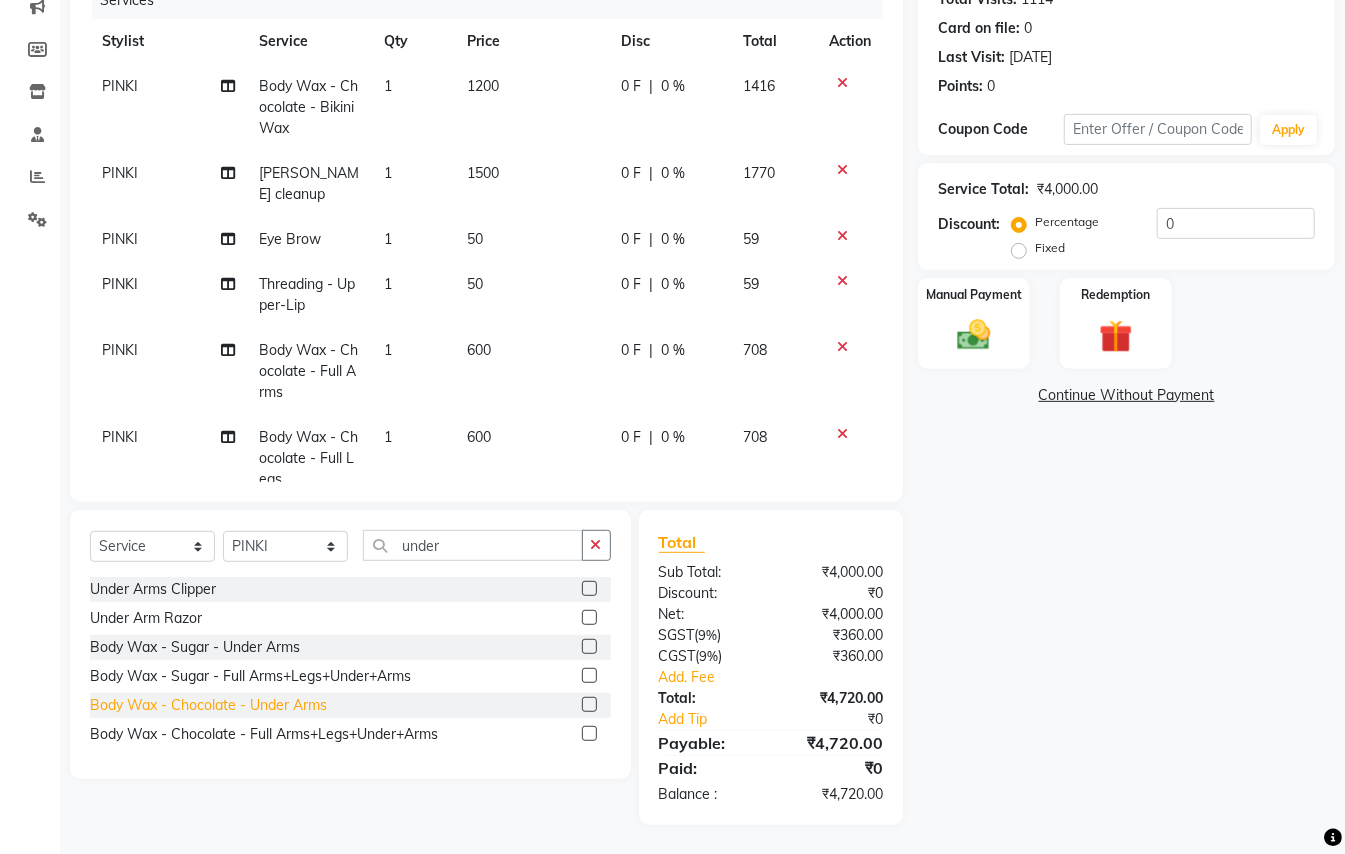 click on "Body Wax - Chocolate  - Under Arms" 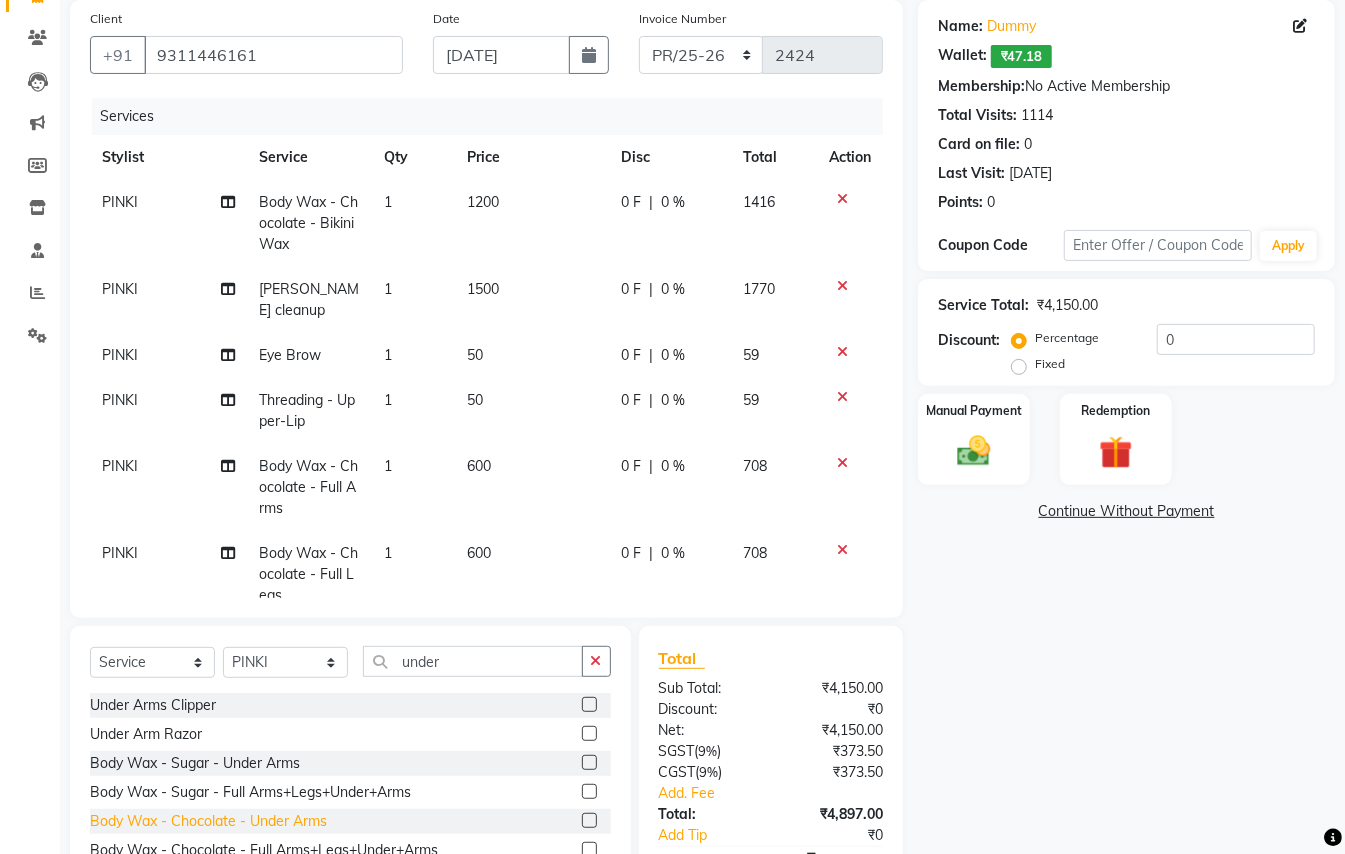 scroll, scrollTop: 266, scrollLeft: 0, axis: vertical 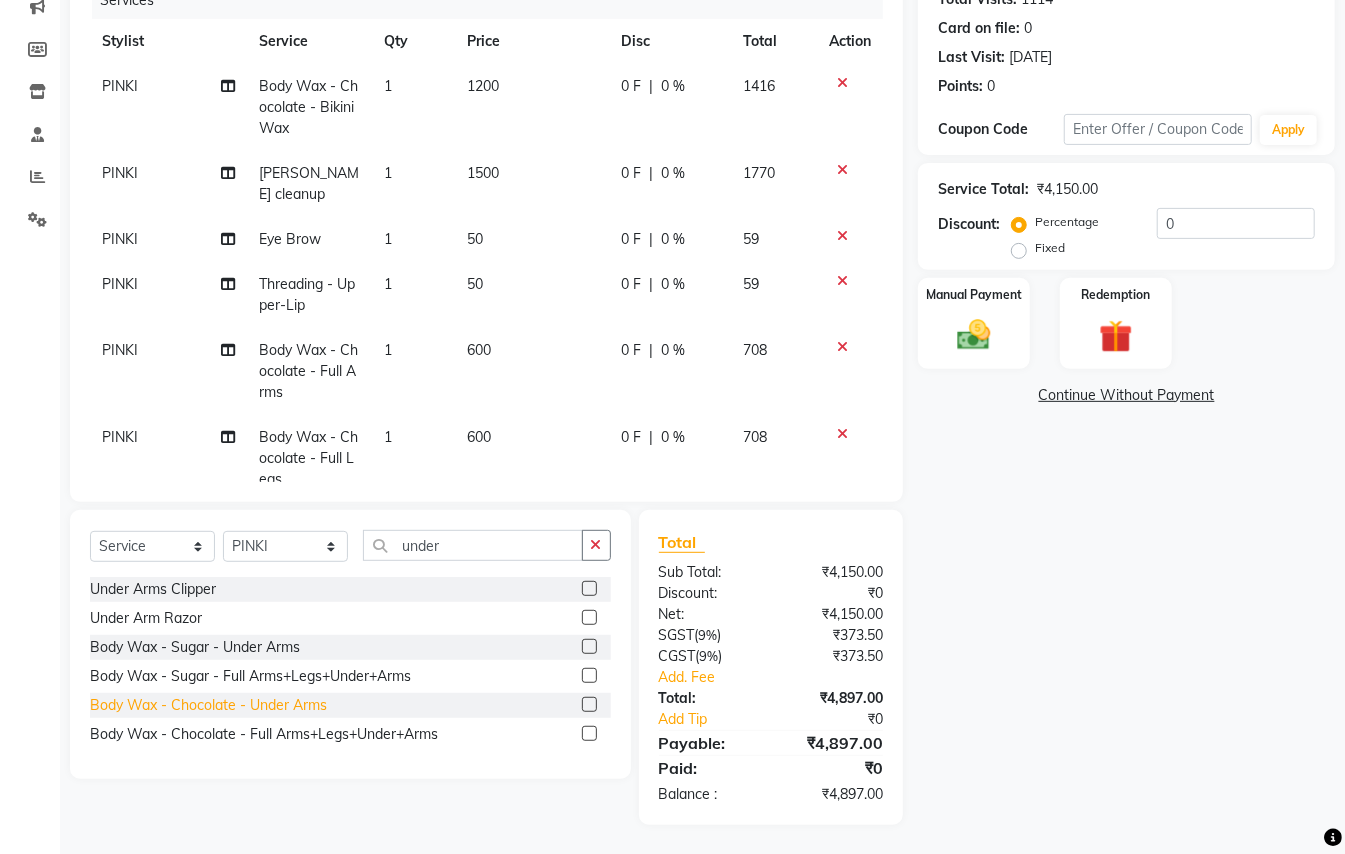 click on "Body Wax - Chocolate  - Under Arms" 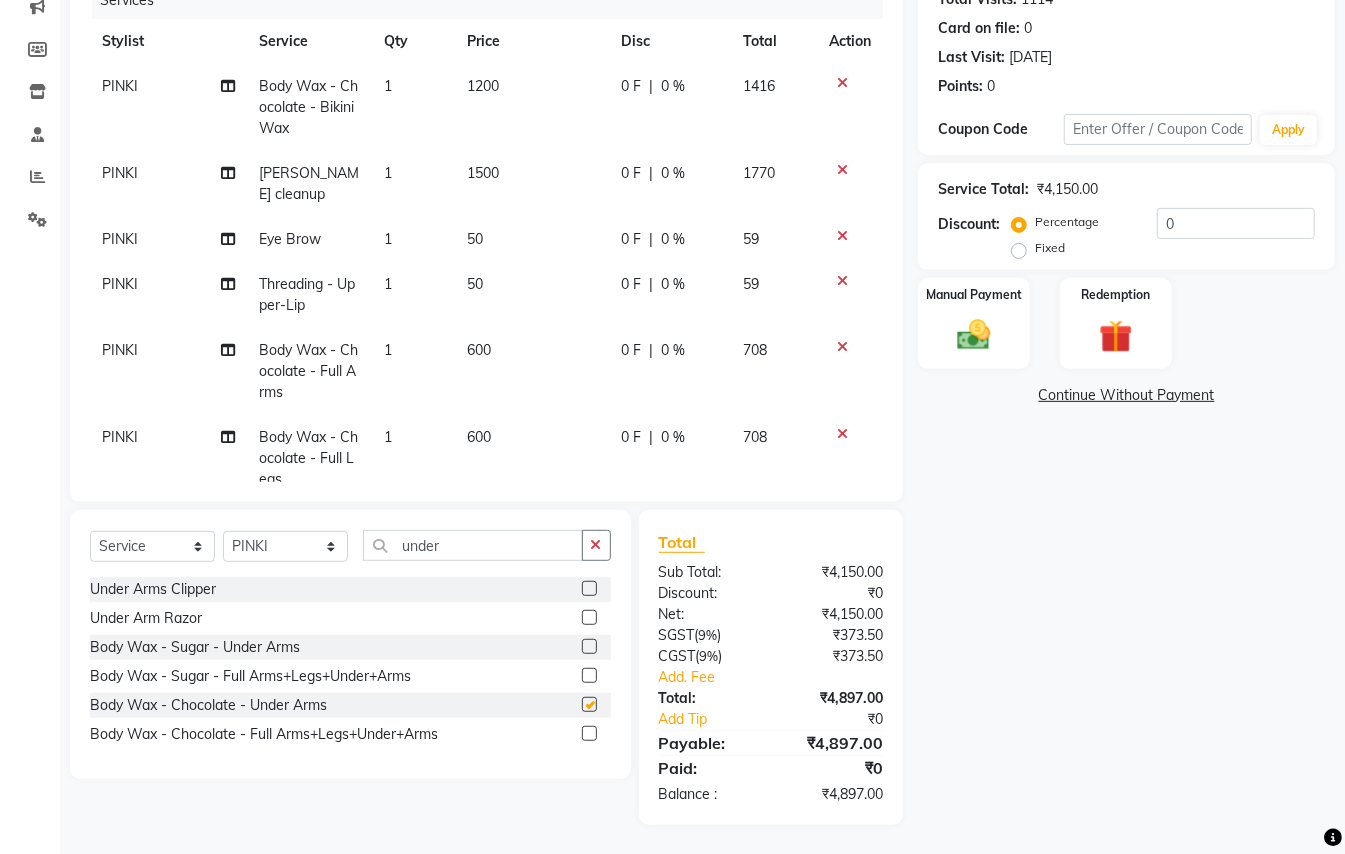 checkbox on "false" 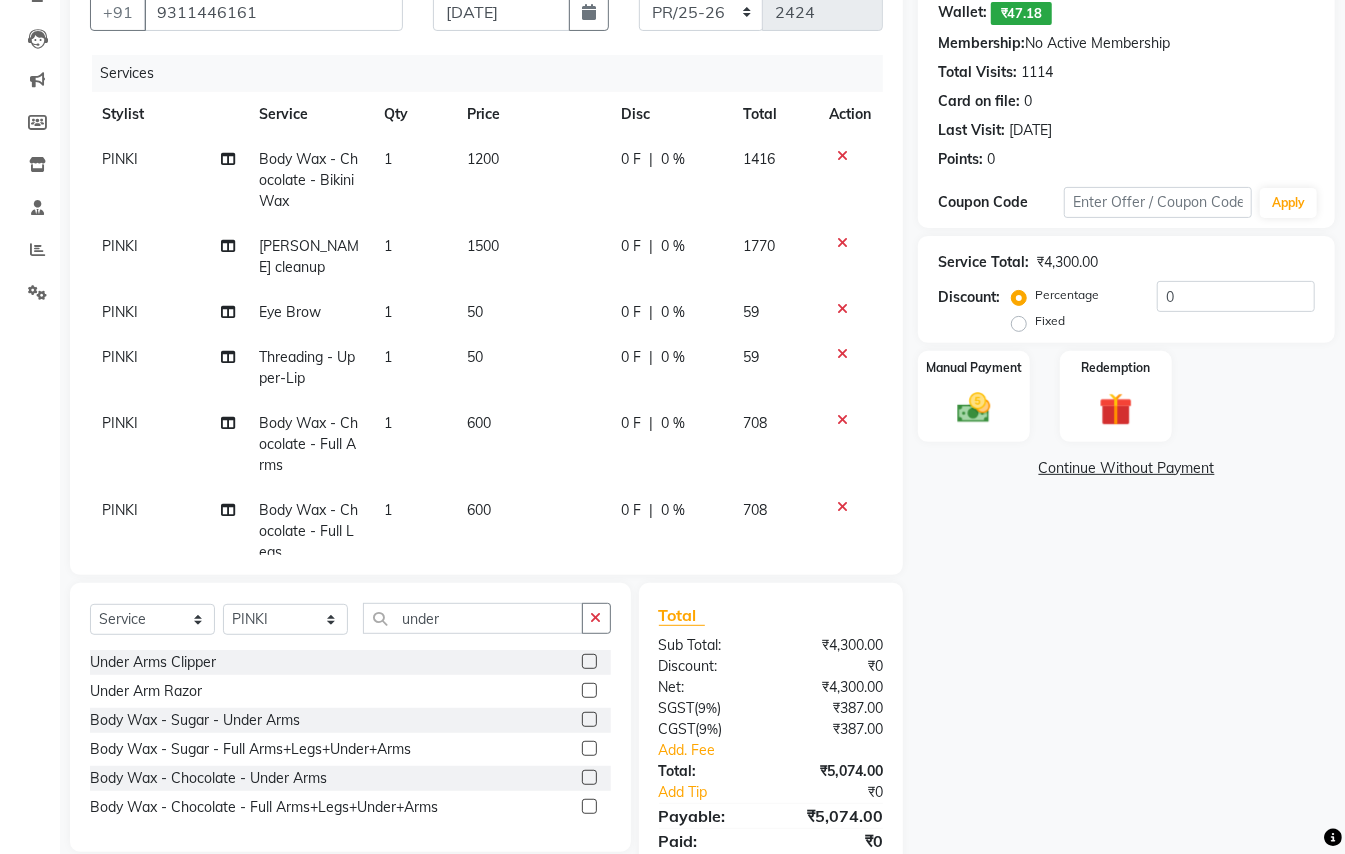 scroll, scrollTop: 266, scrollLeft: 0, axis: vertical 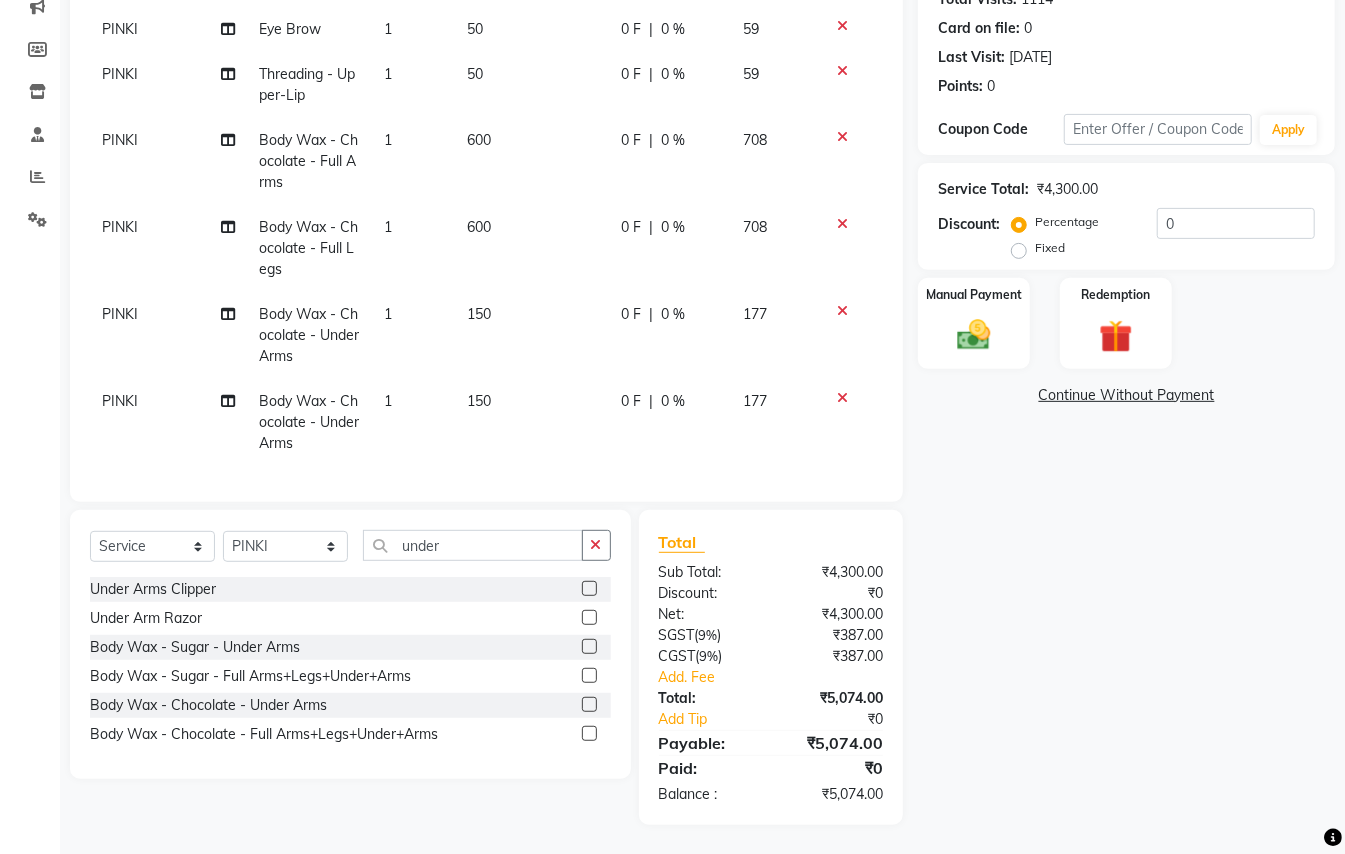 click 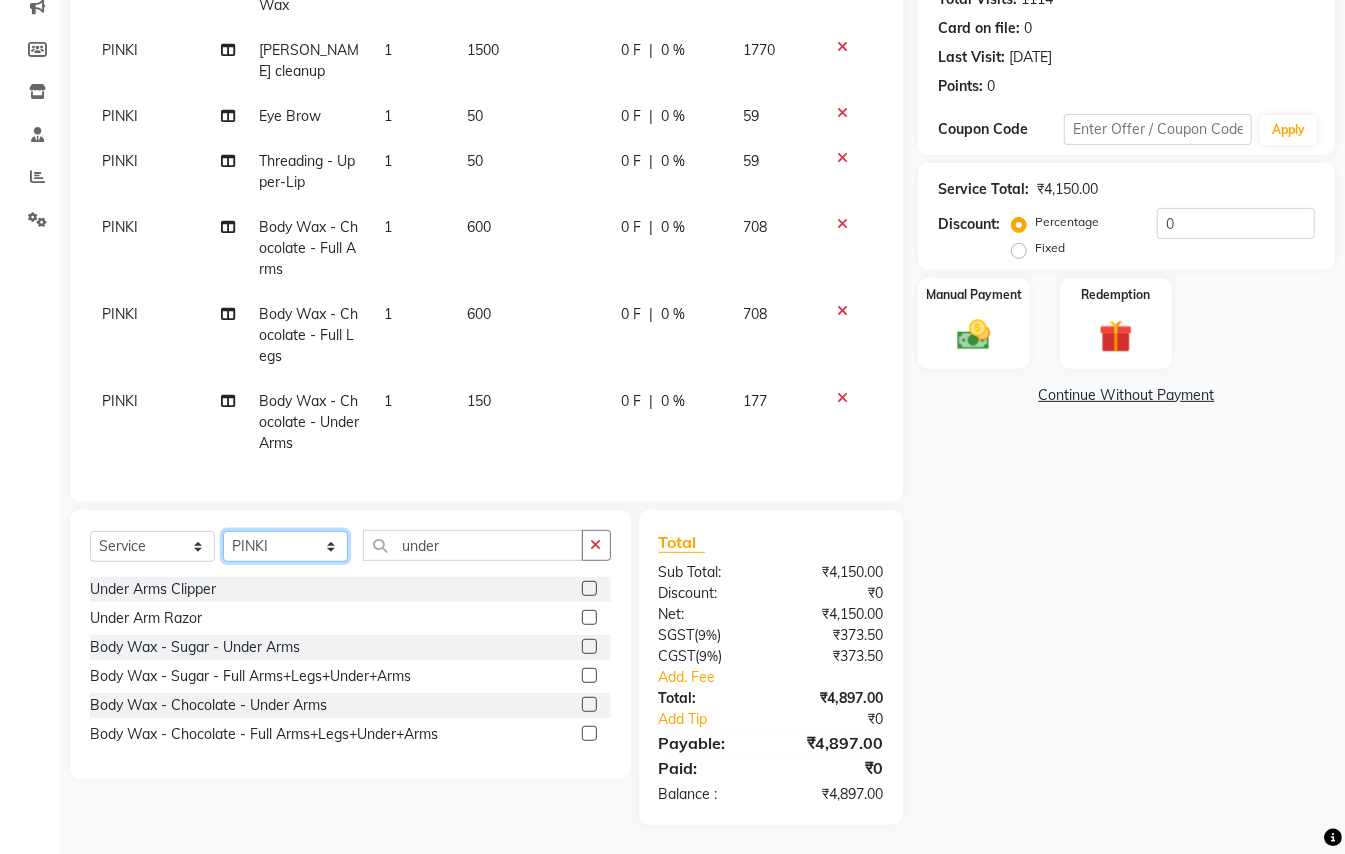 click on "Select Stylist ABHISHEK AJEET AJEET NEW ARUN ASLAM CHANDAN GUDDU MANI MEENAKSHI MONU PINKI RAHUL SANDEEP SONIYA TABASSUM XYZ" 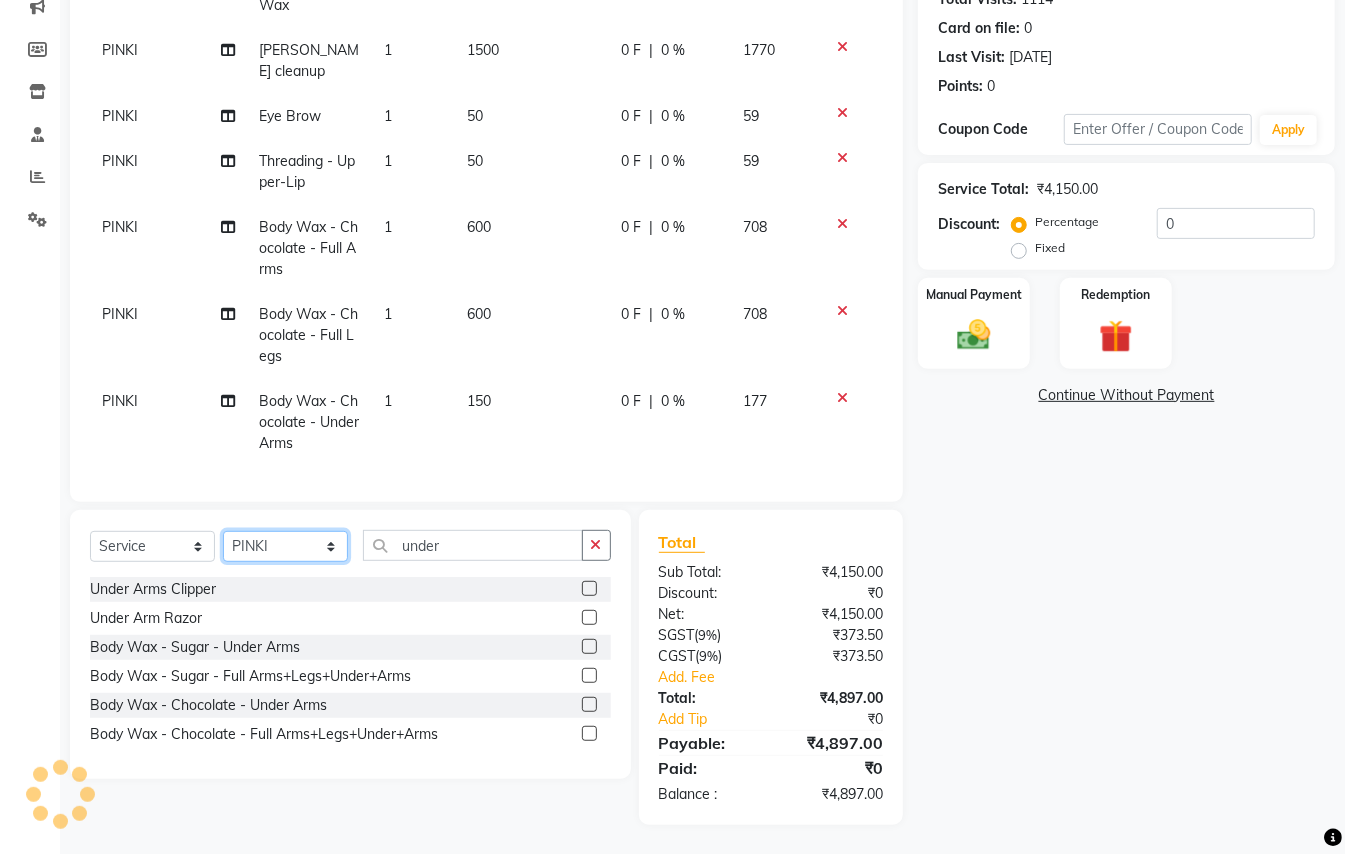 select on "47196" 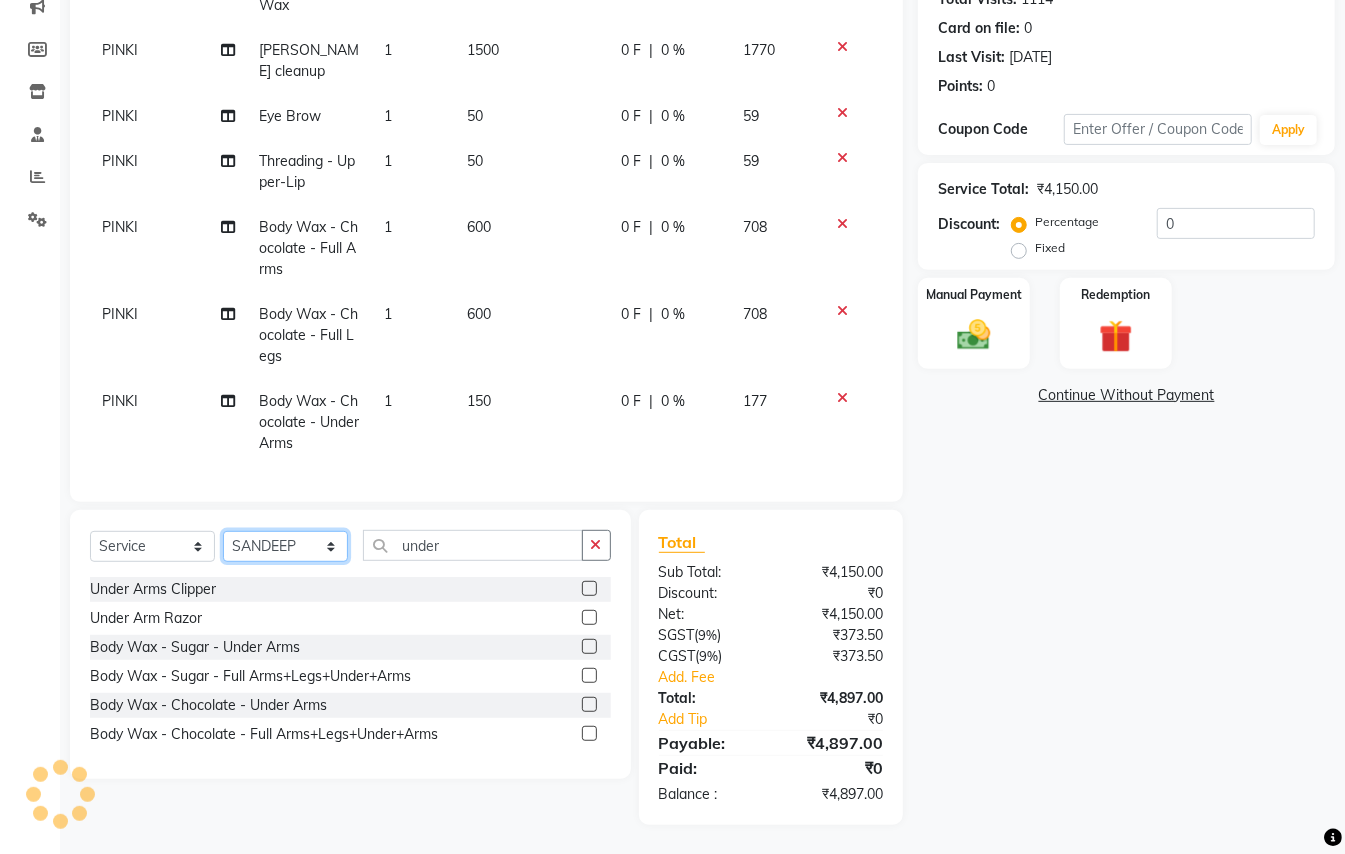 drag, startPoint x: 282, startPoint y: 545, endPoint x: 437, endPoint y: 533, distance: 155.46382 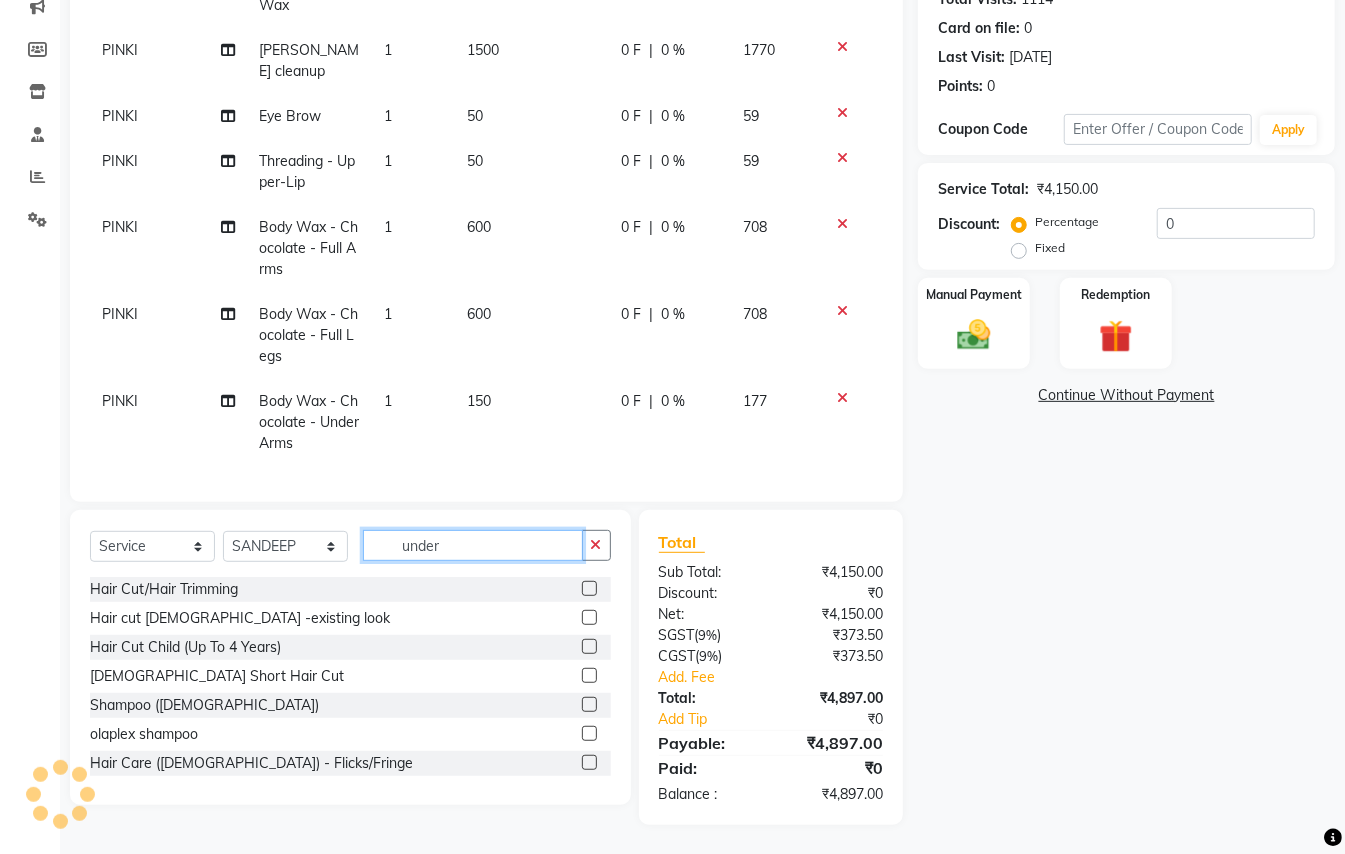 drag, startPoint x: 438, startPoint y: 542, endPoint x: 281, endPoint y: 378, distance: 227.03523 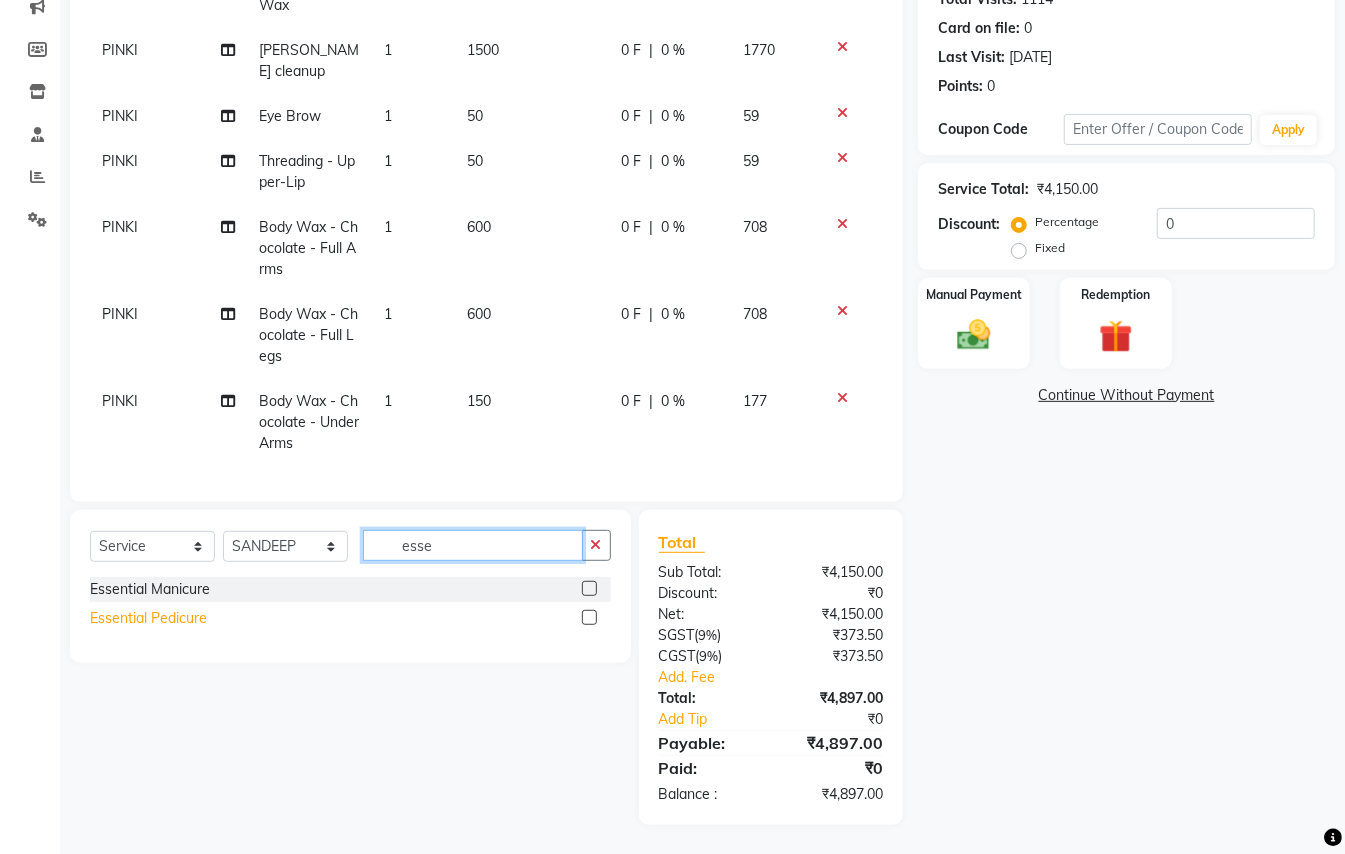 type on "esse" 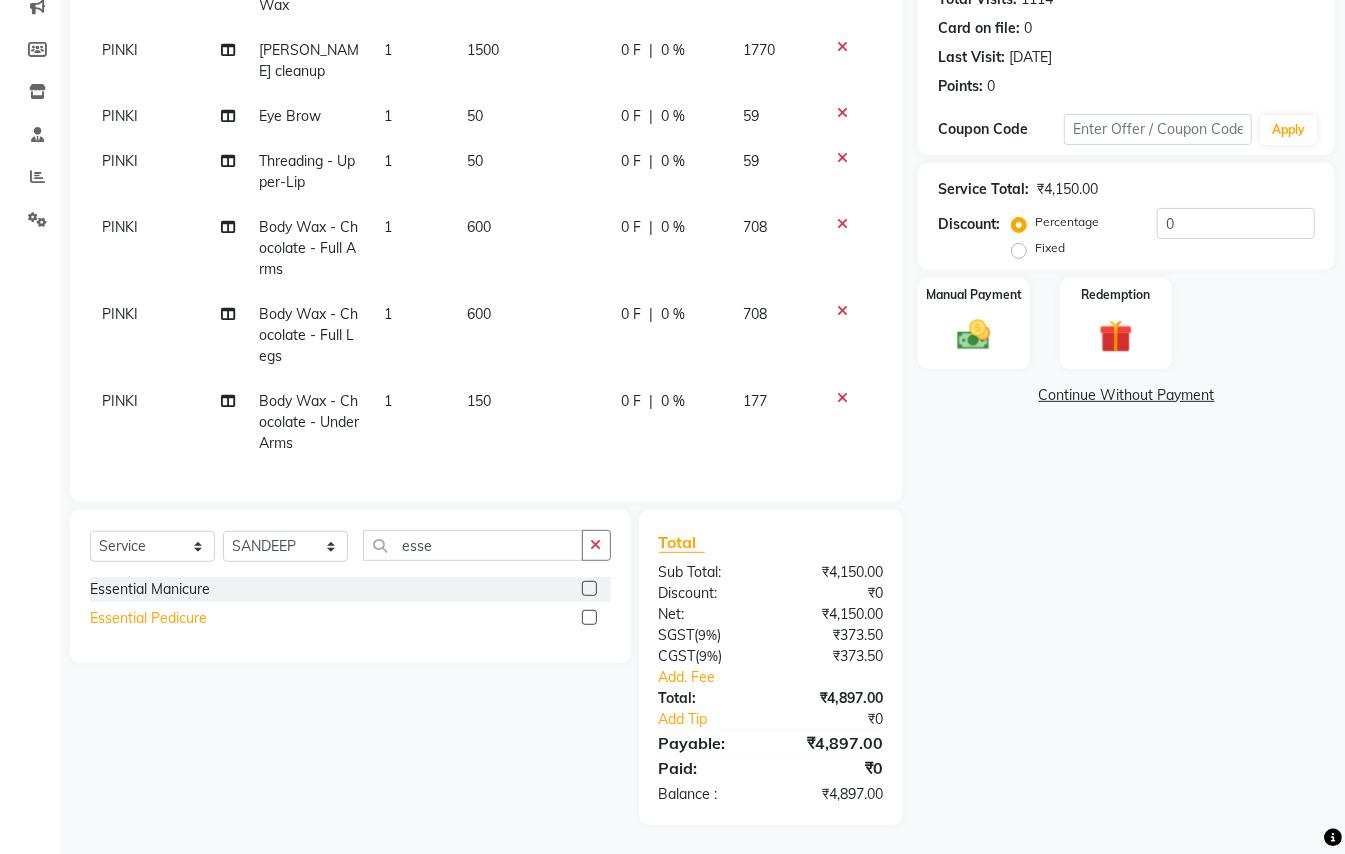 click on "Essential Pedicure" 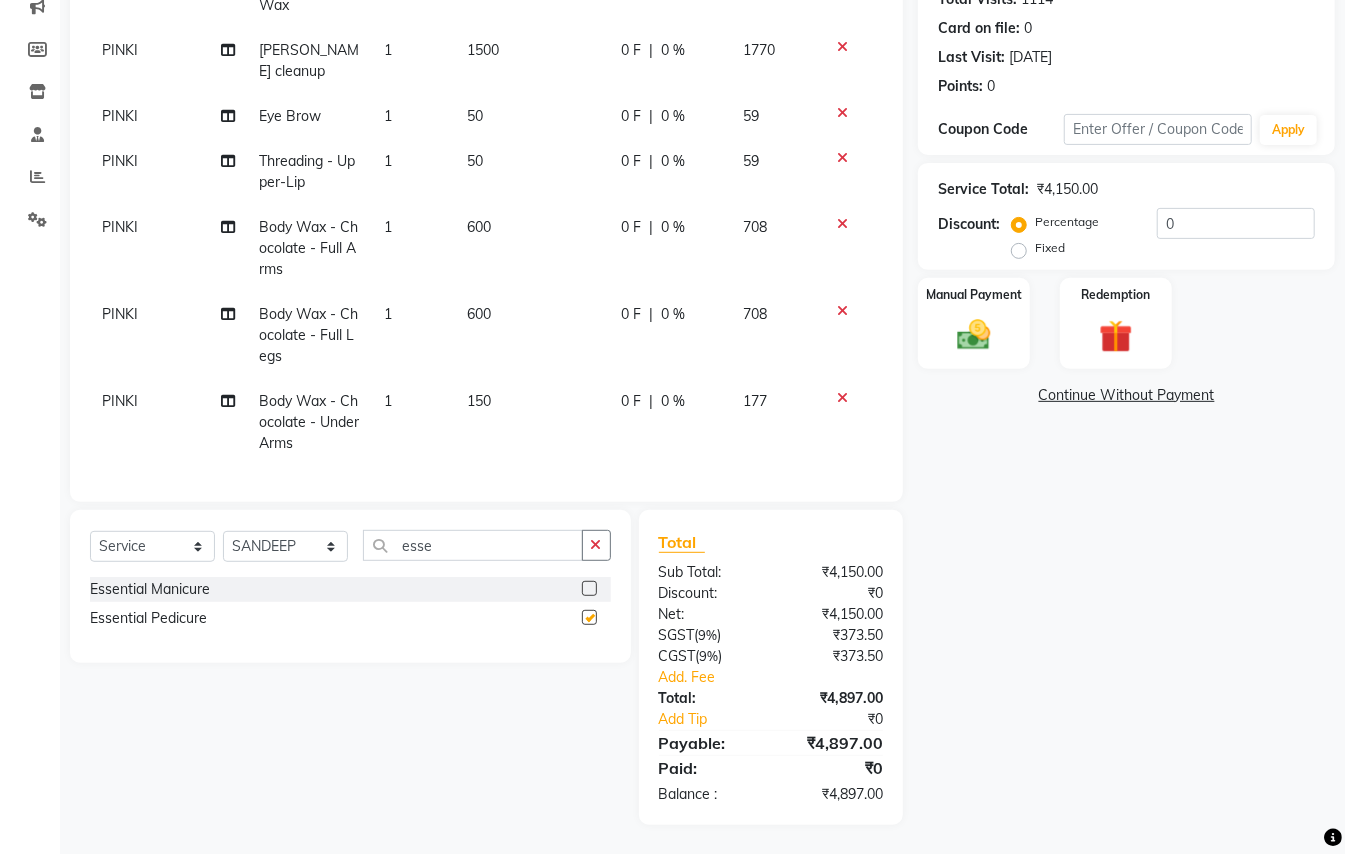 scroll, scrollTop: 209, scrollLeft: 0, axis: vertical 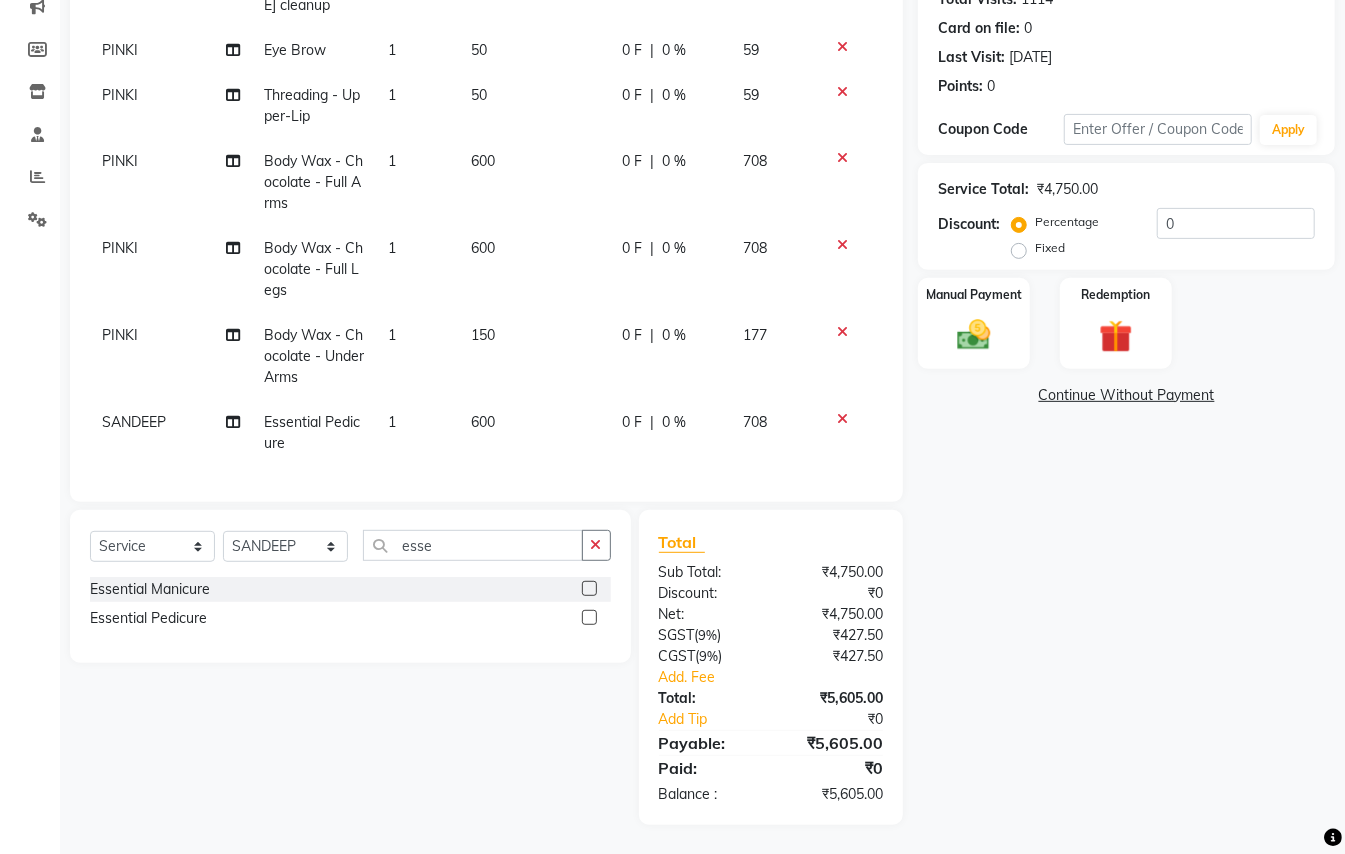 checkbox on "false" 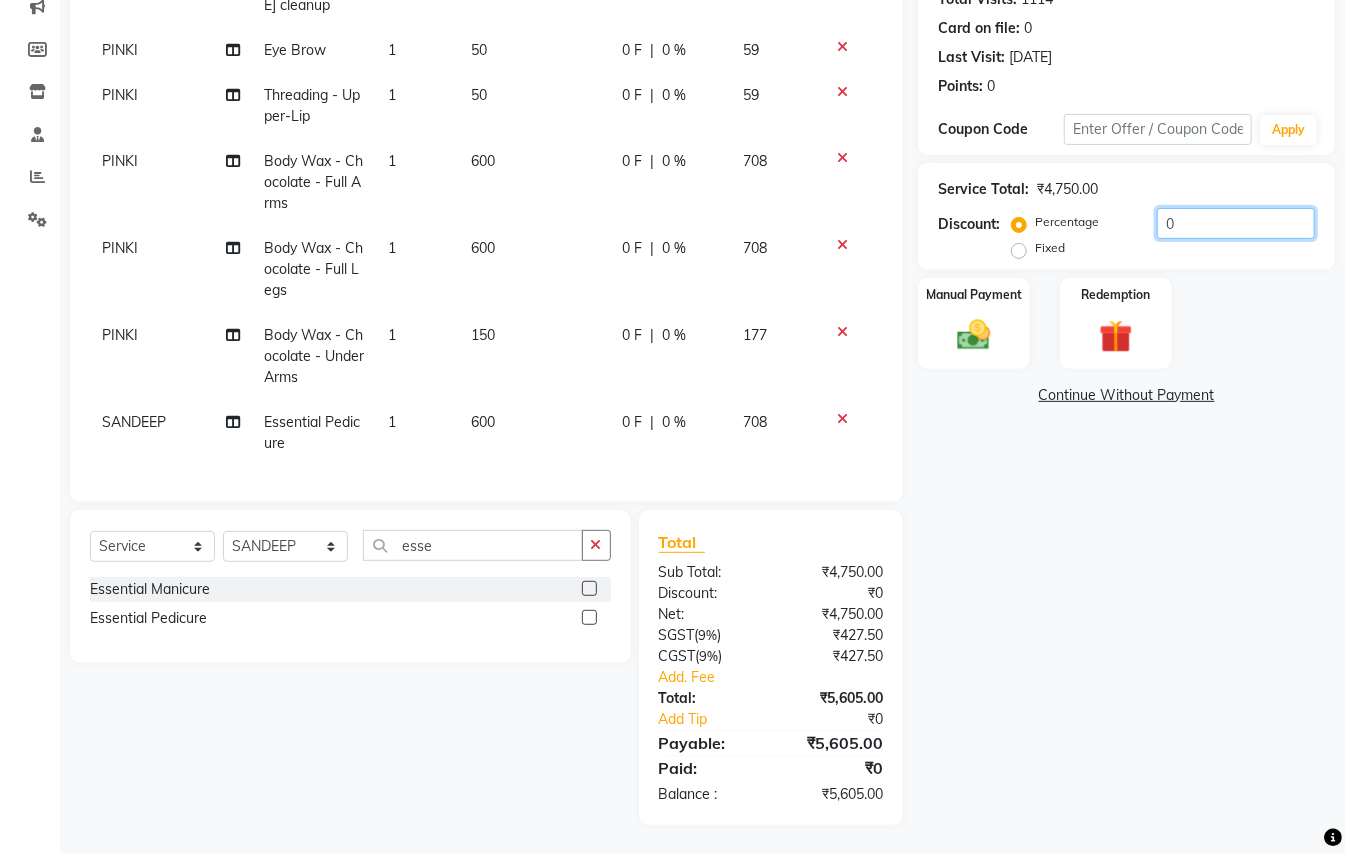 drag, startPoint x: 1192, startPoint y: 224, endPoint x: 937, endPoint y: 17, distance: 328.44177 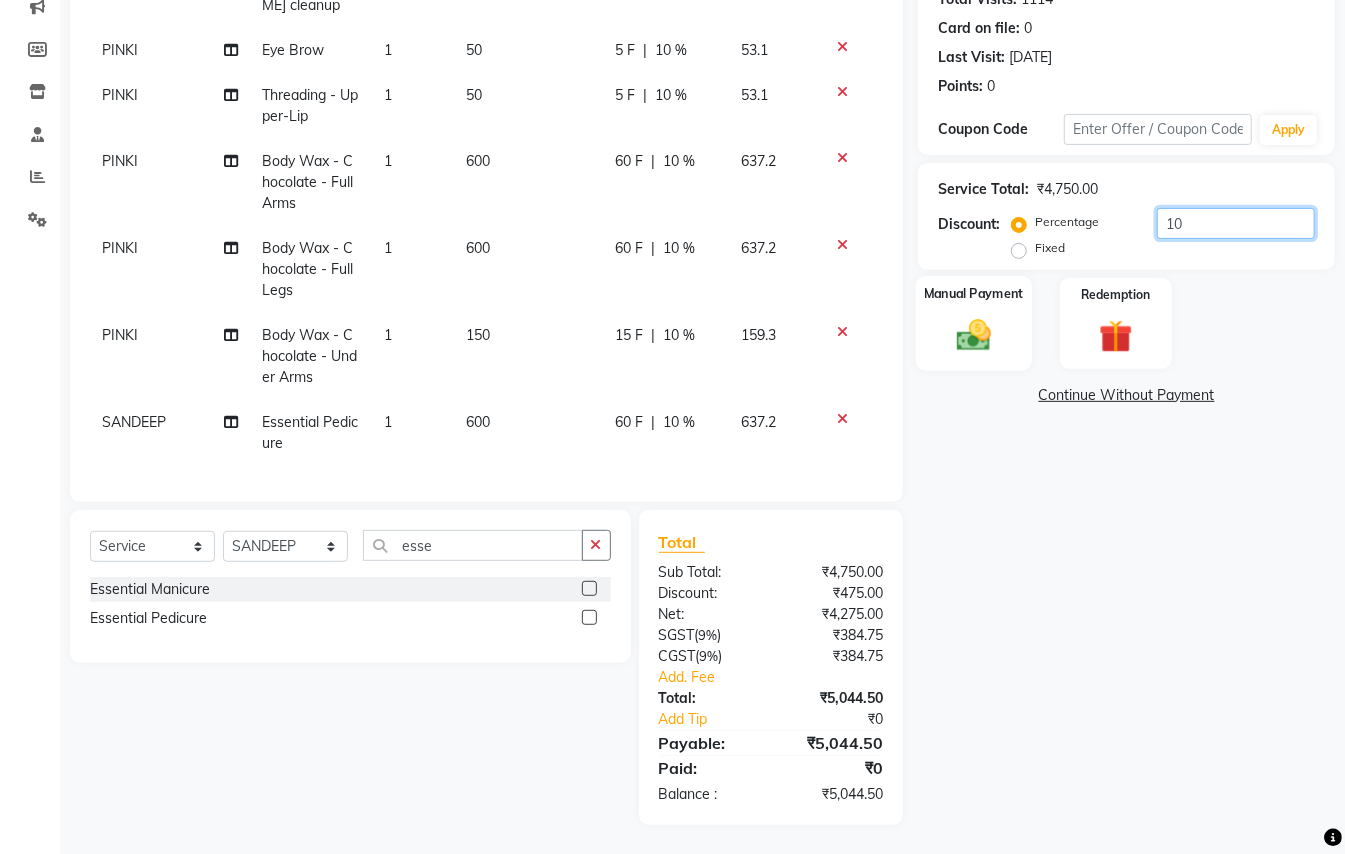 type on "10" 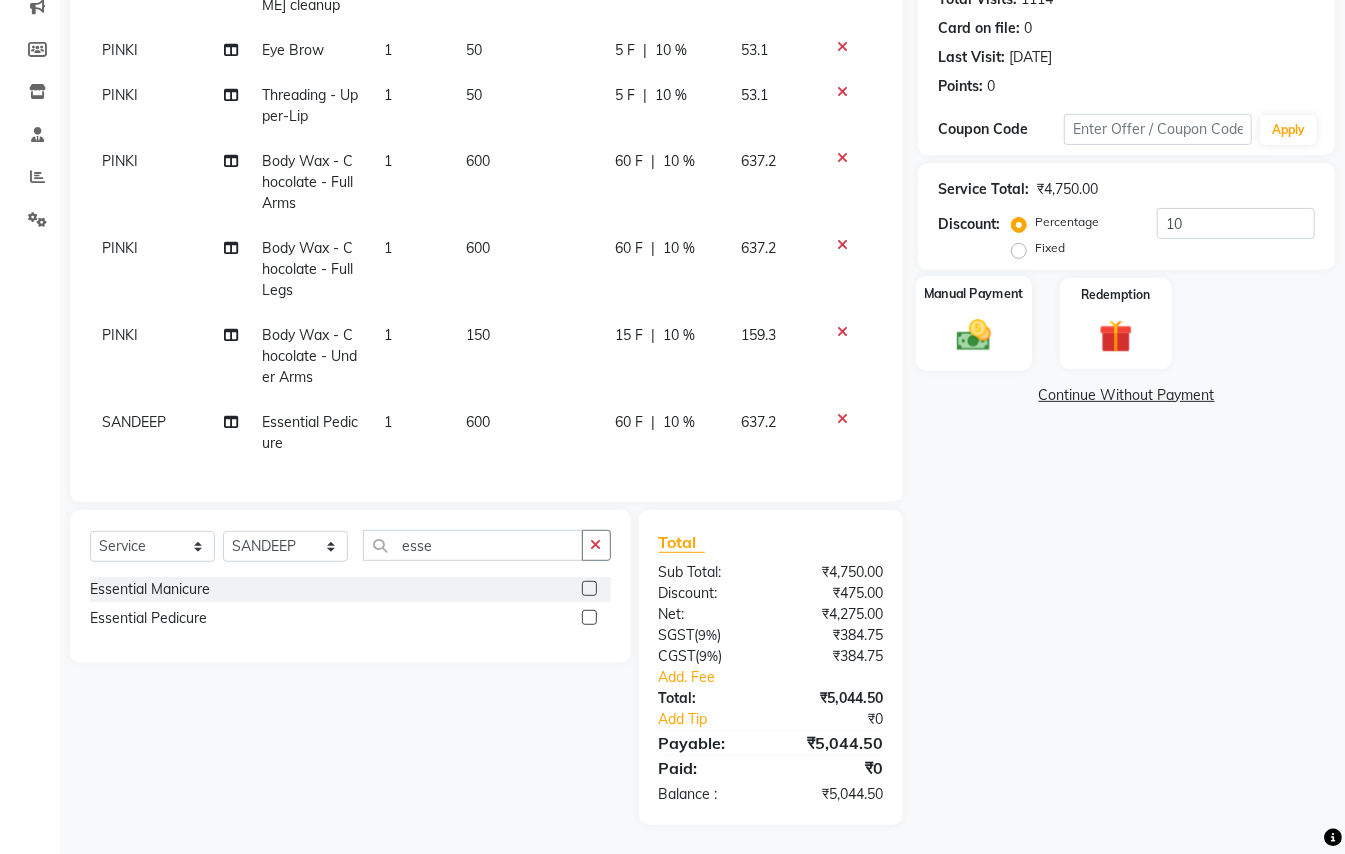 click 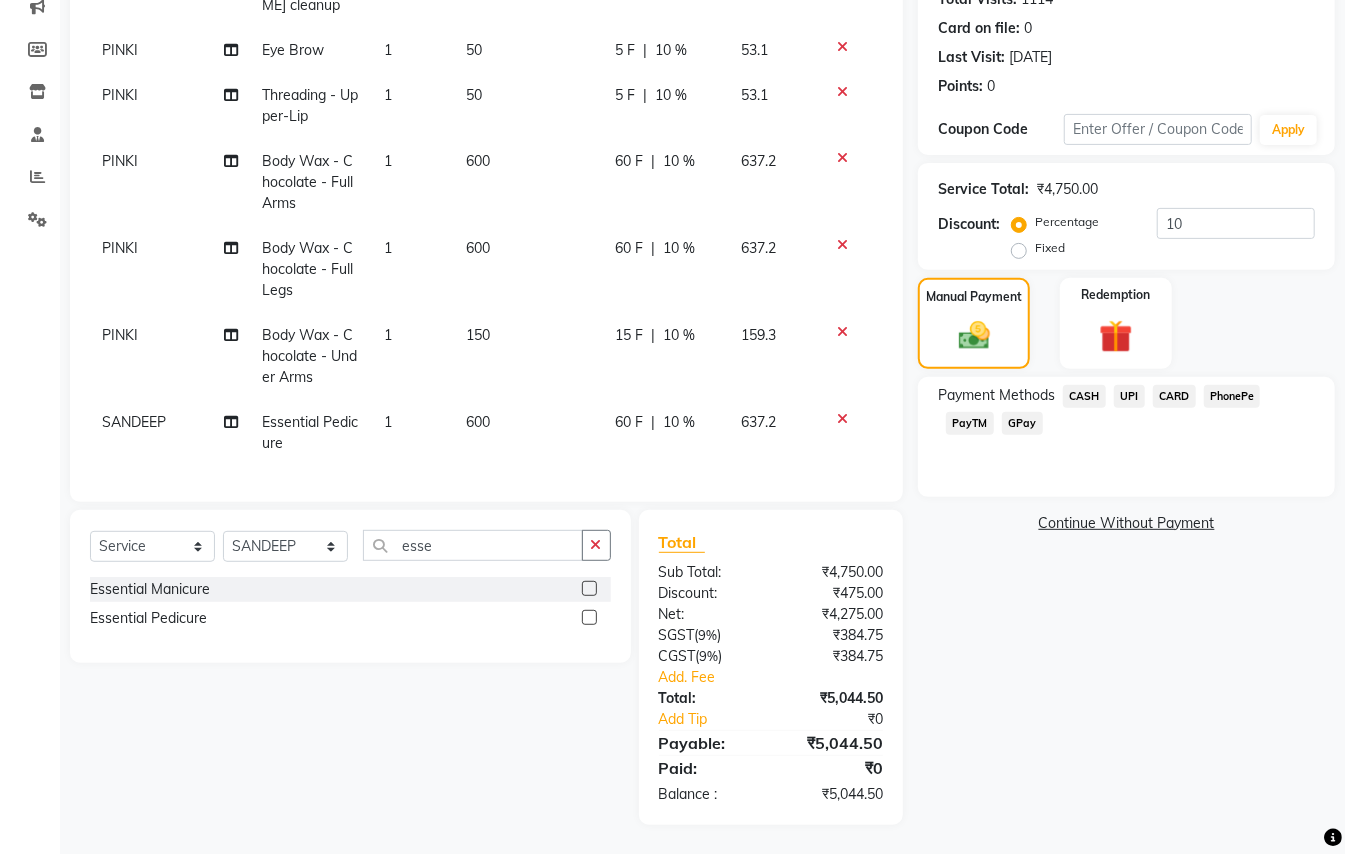 click on "CASH" 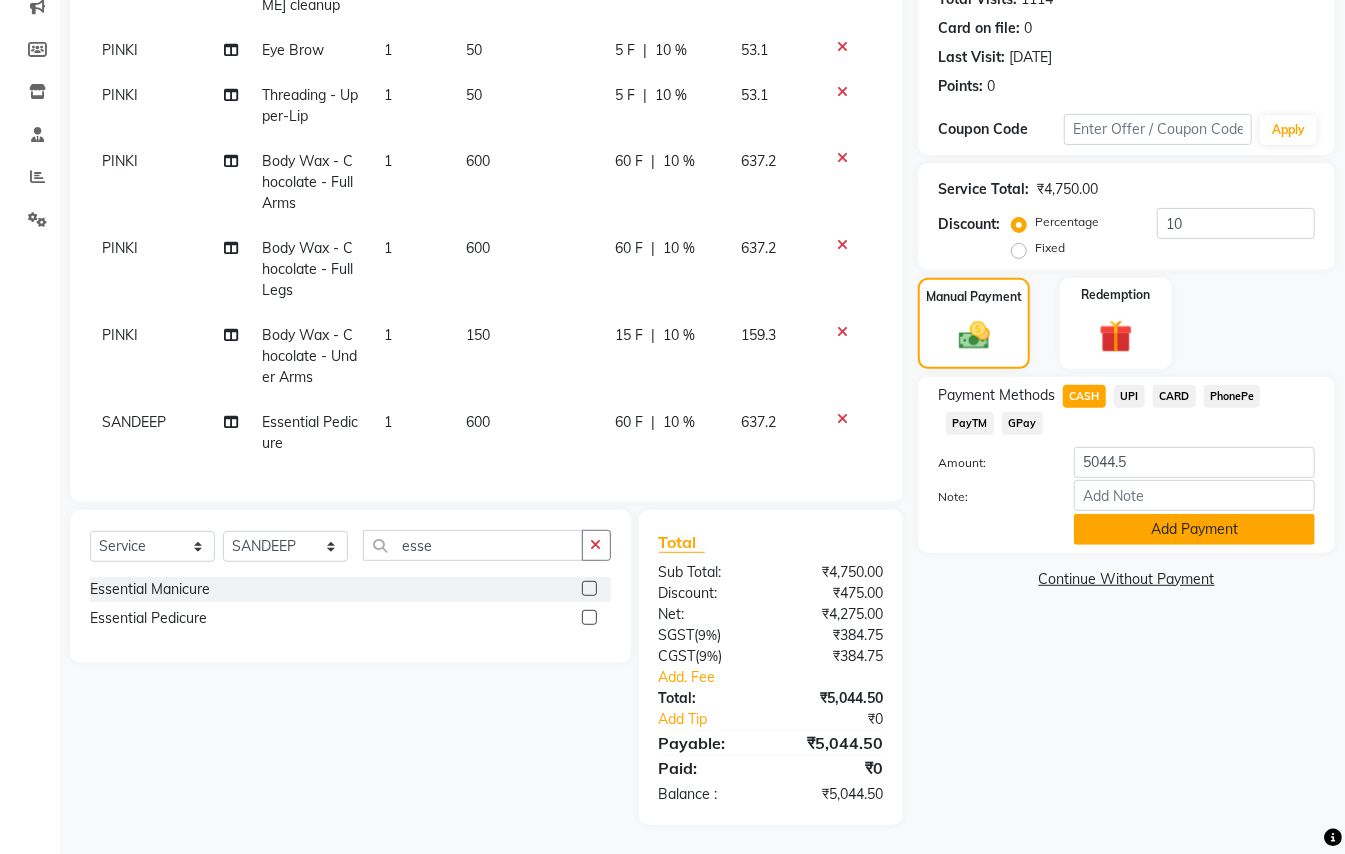 click on "Add Payment" 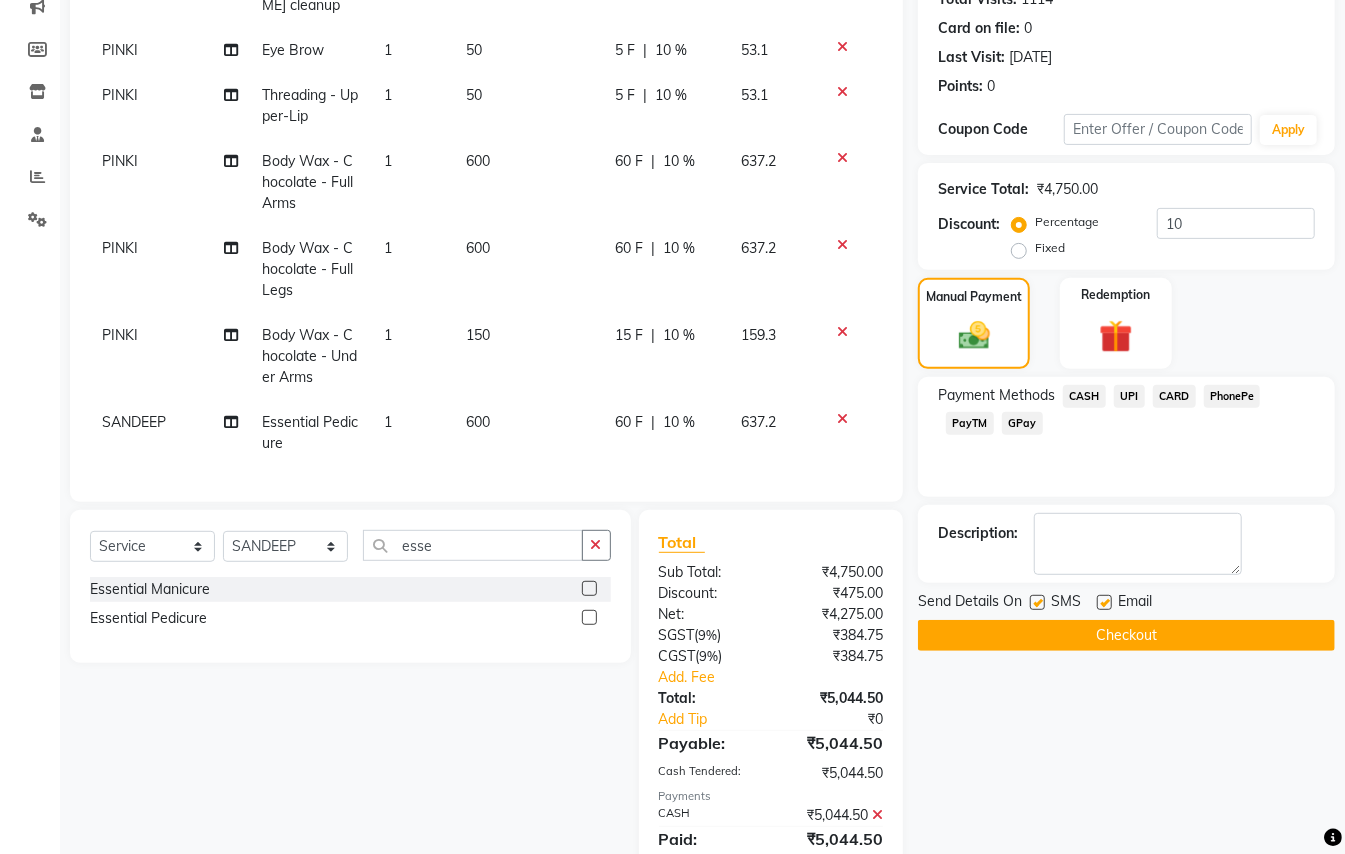 click on "Checkout" 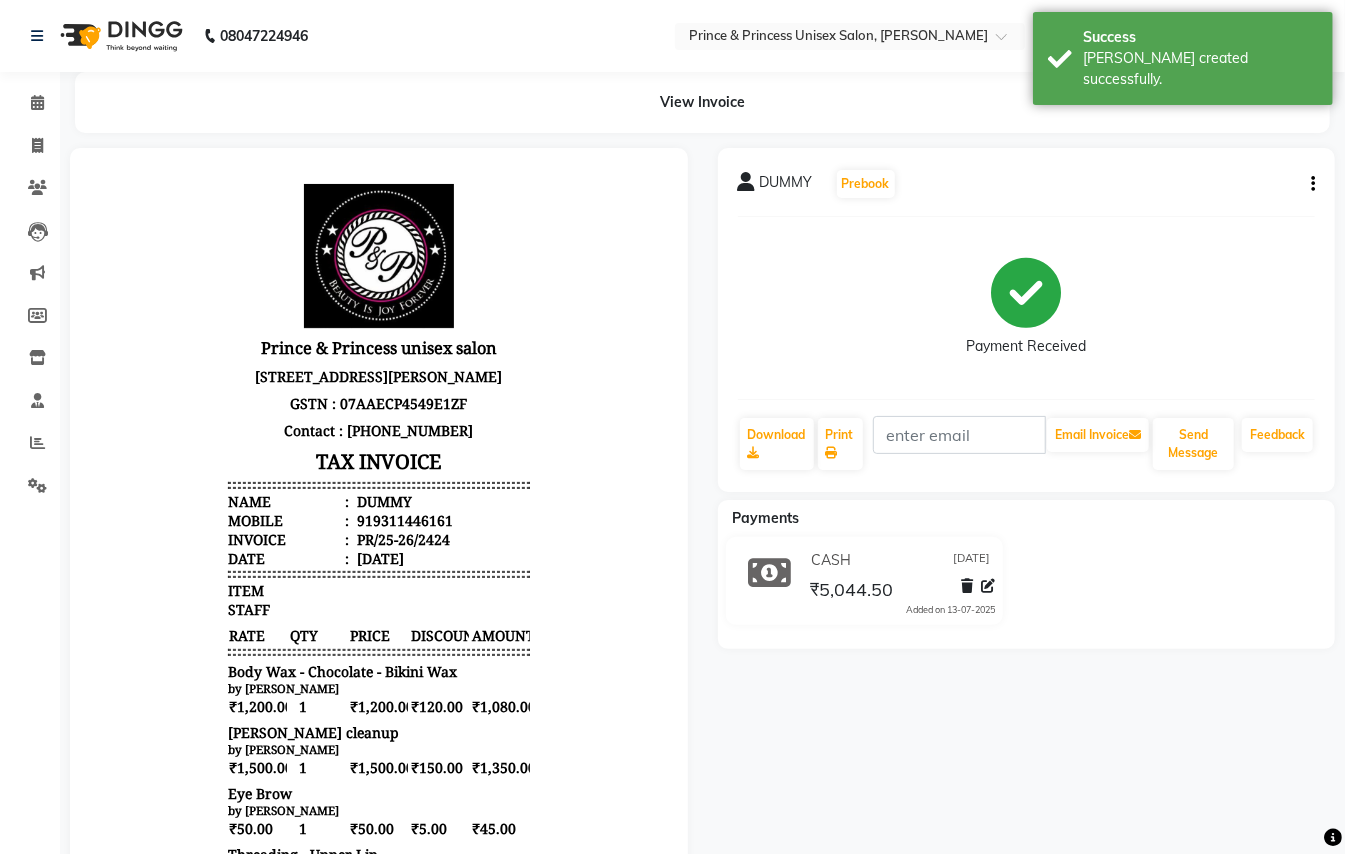 scroll, scrollTop: 0, scrollLeft: 0, axis: both 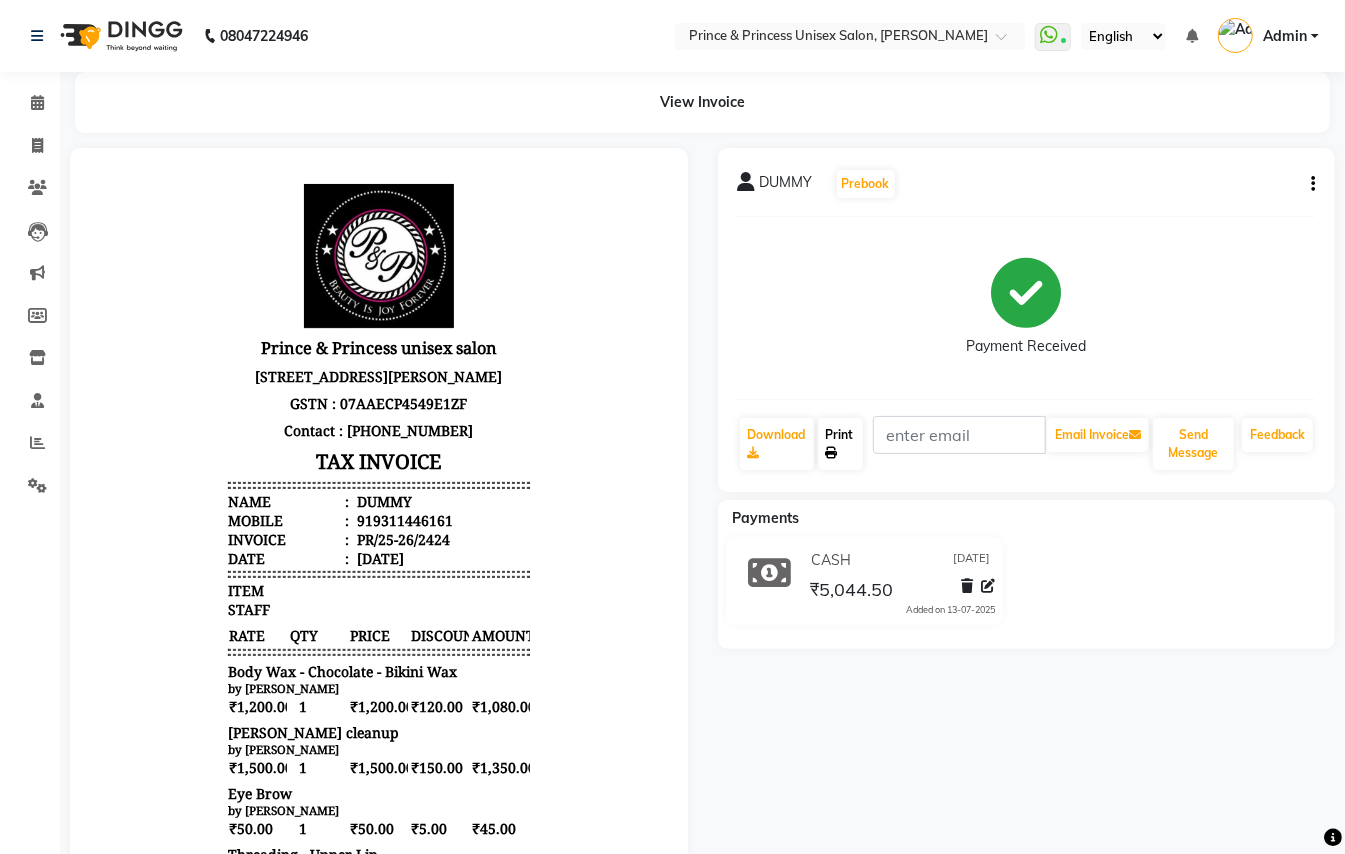 click on "Print" 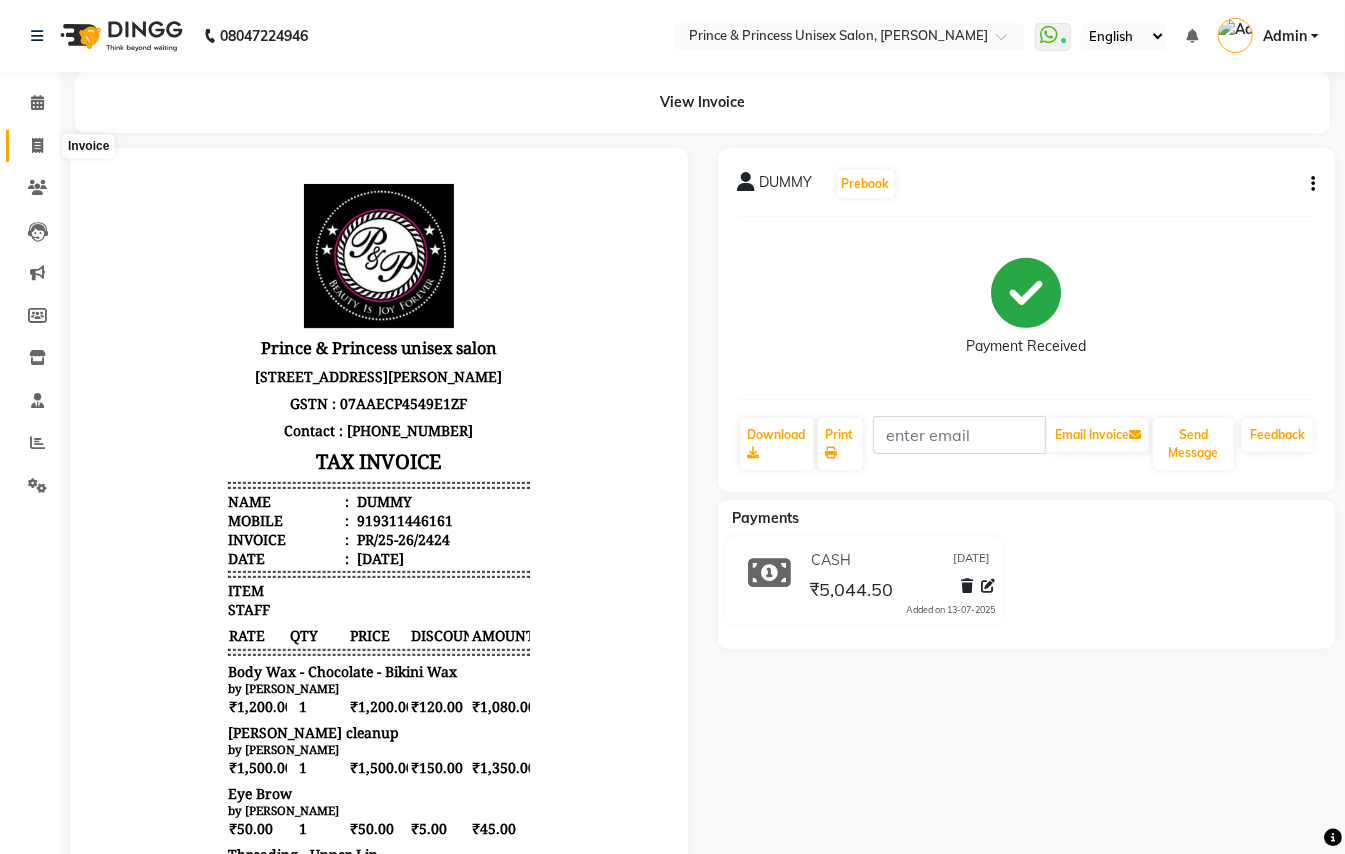 click 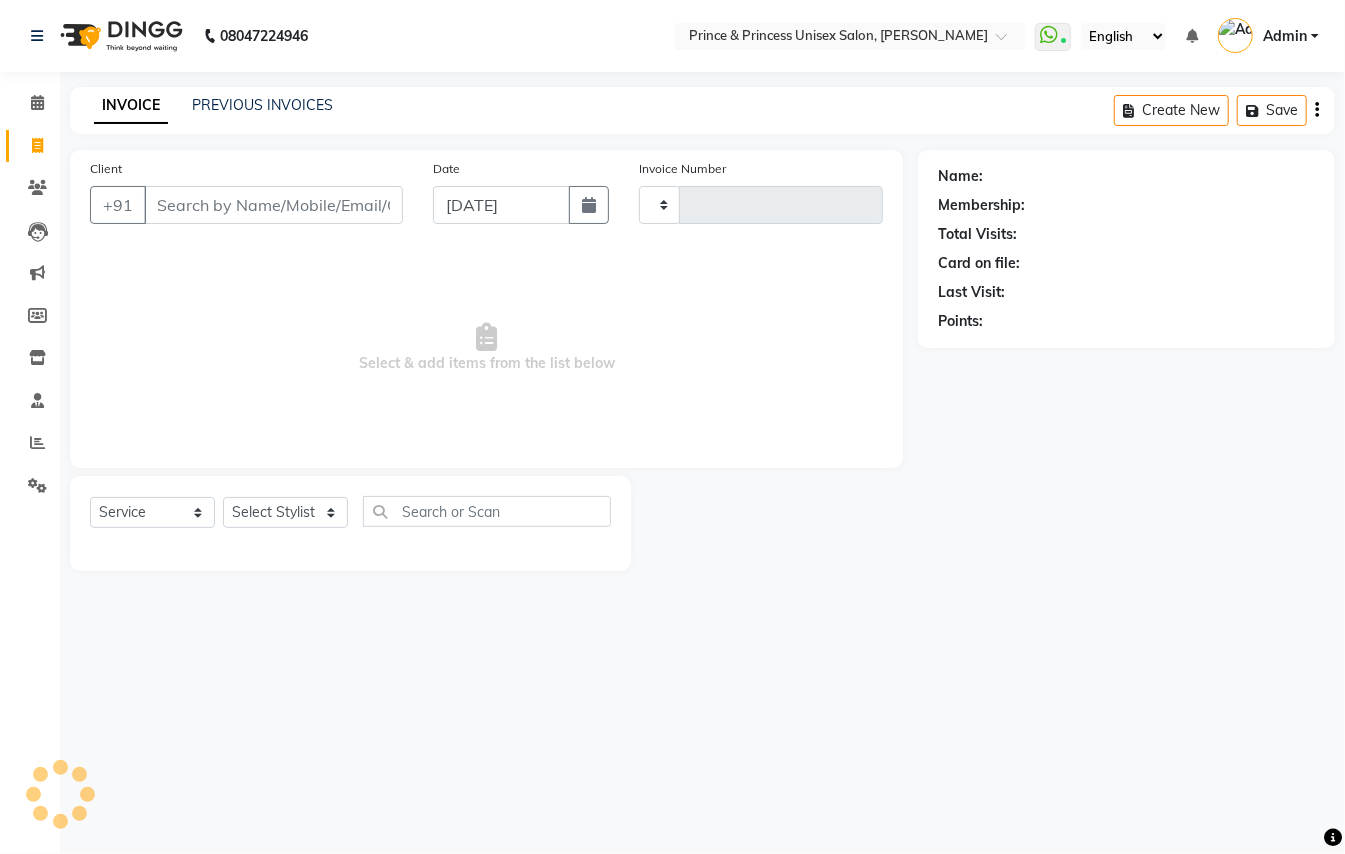 type on "2425" 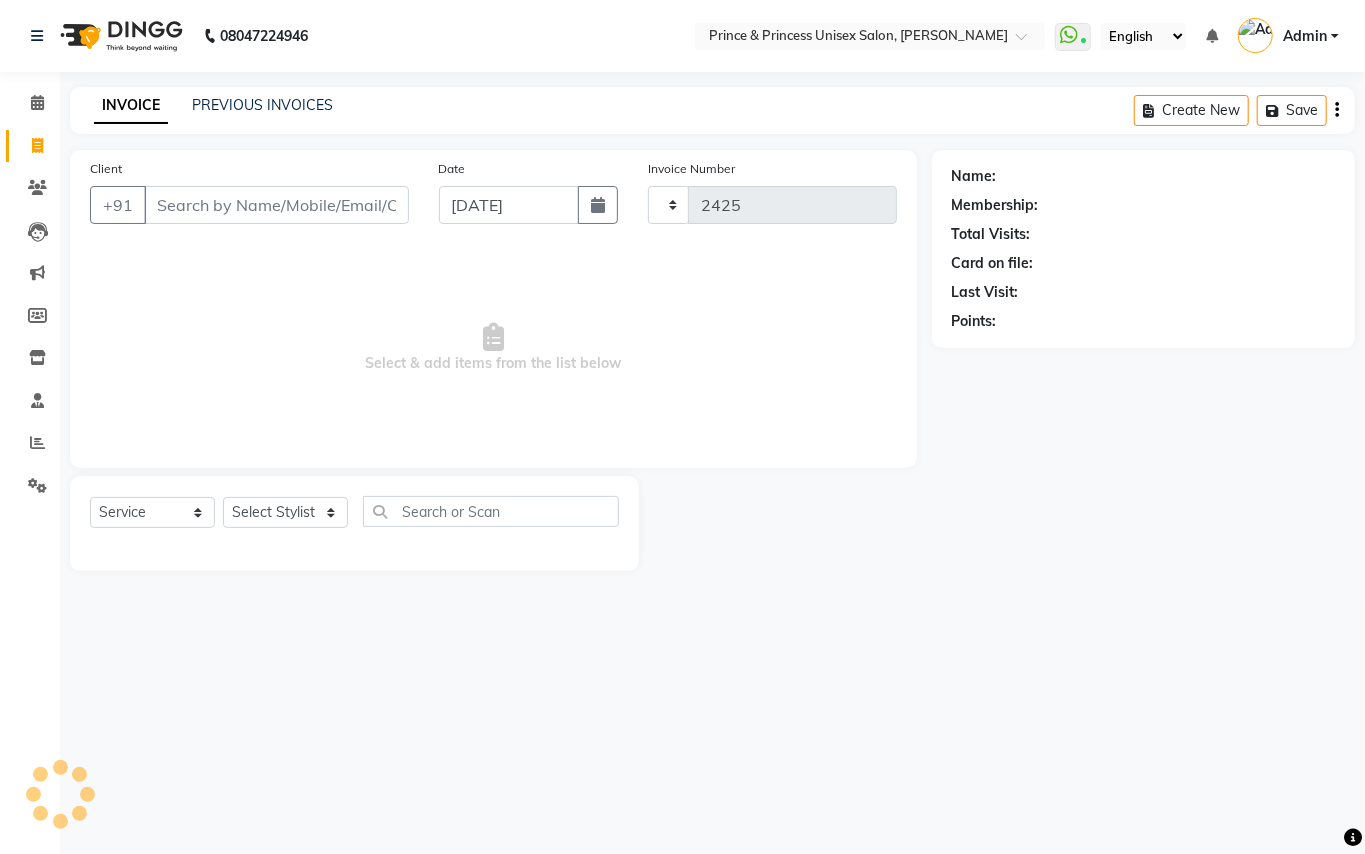 select on "3760" 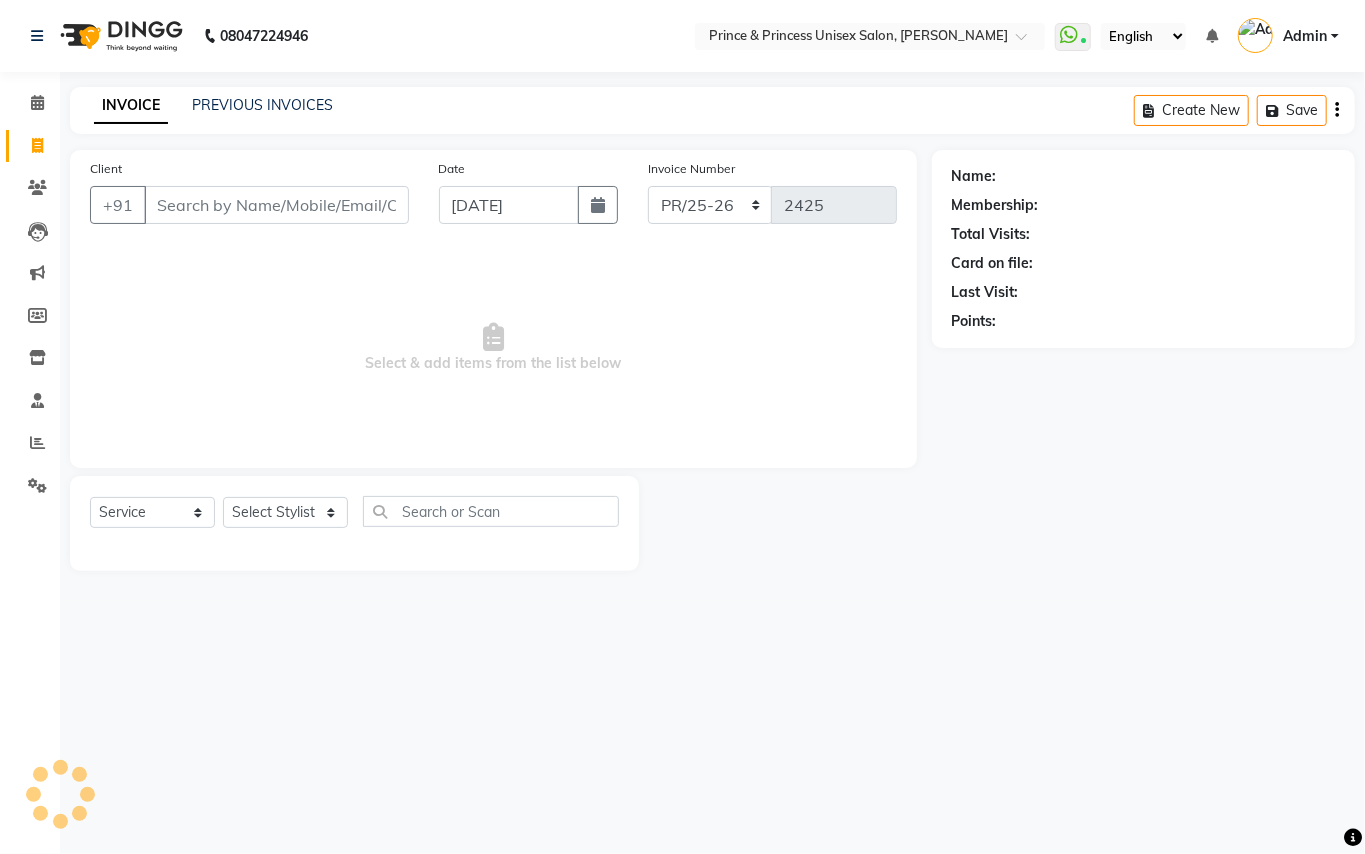click on "Client" at bounding box center [276, 205] 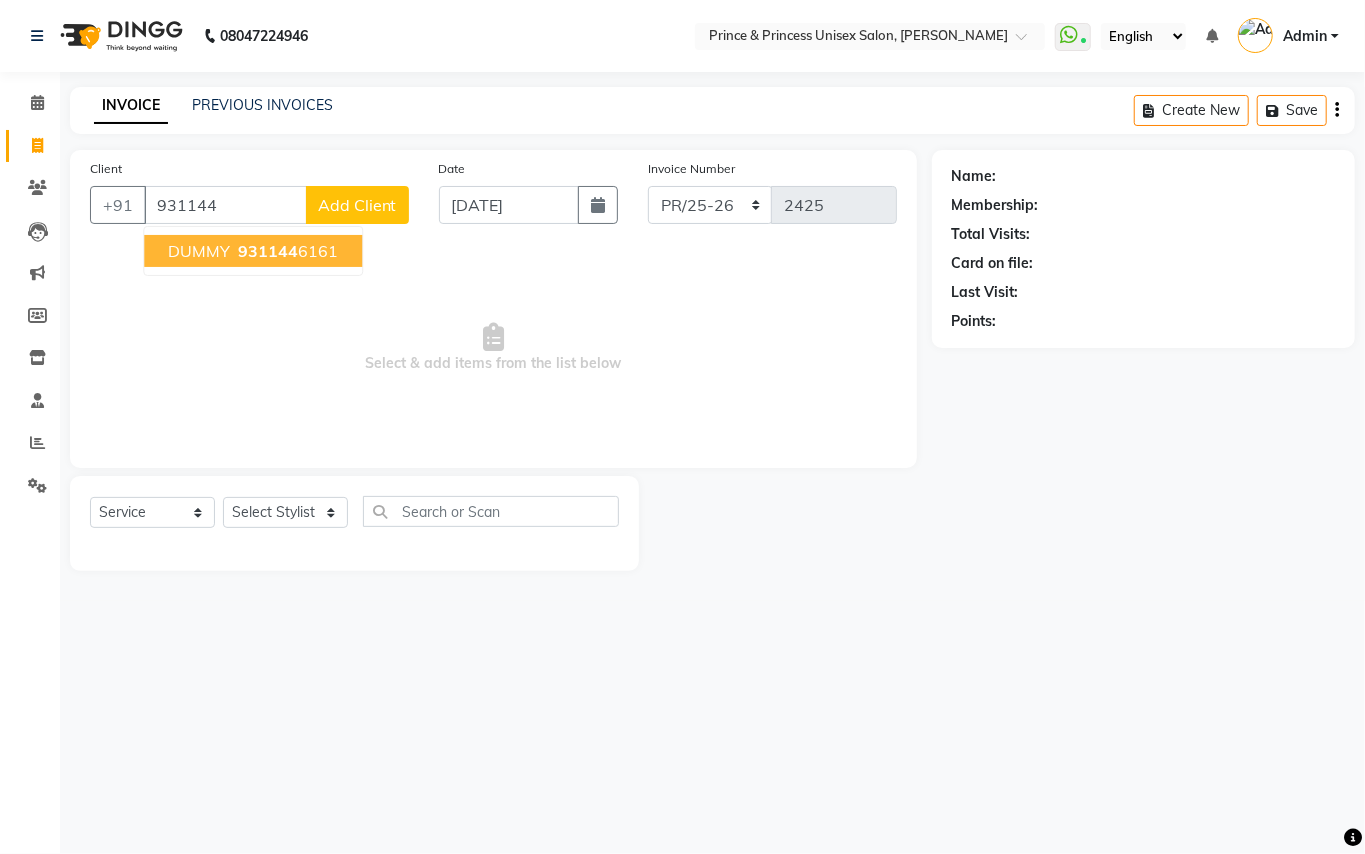 click on "931144" at bounding box center [268, 251] 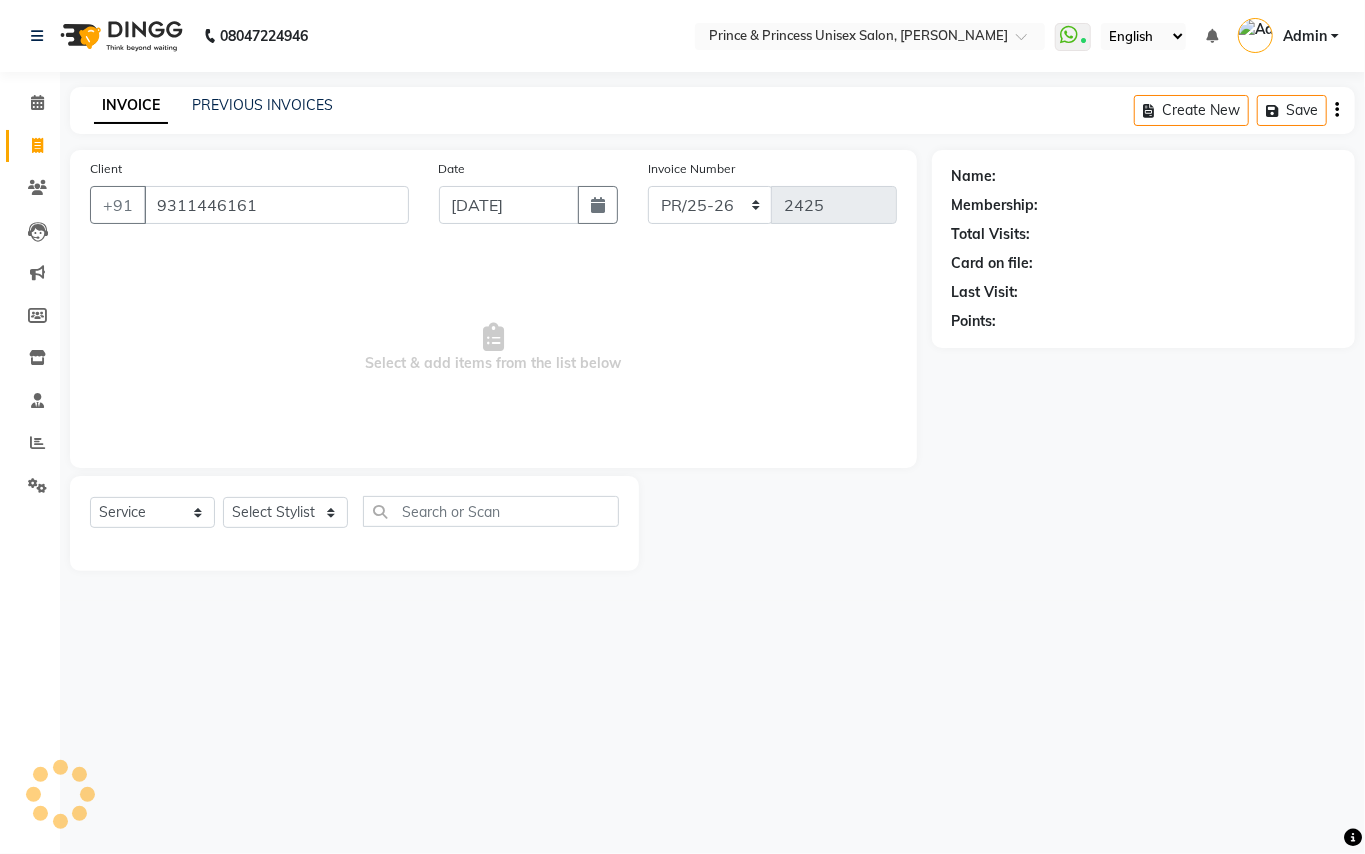 type on "9311446161" 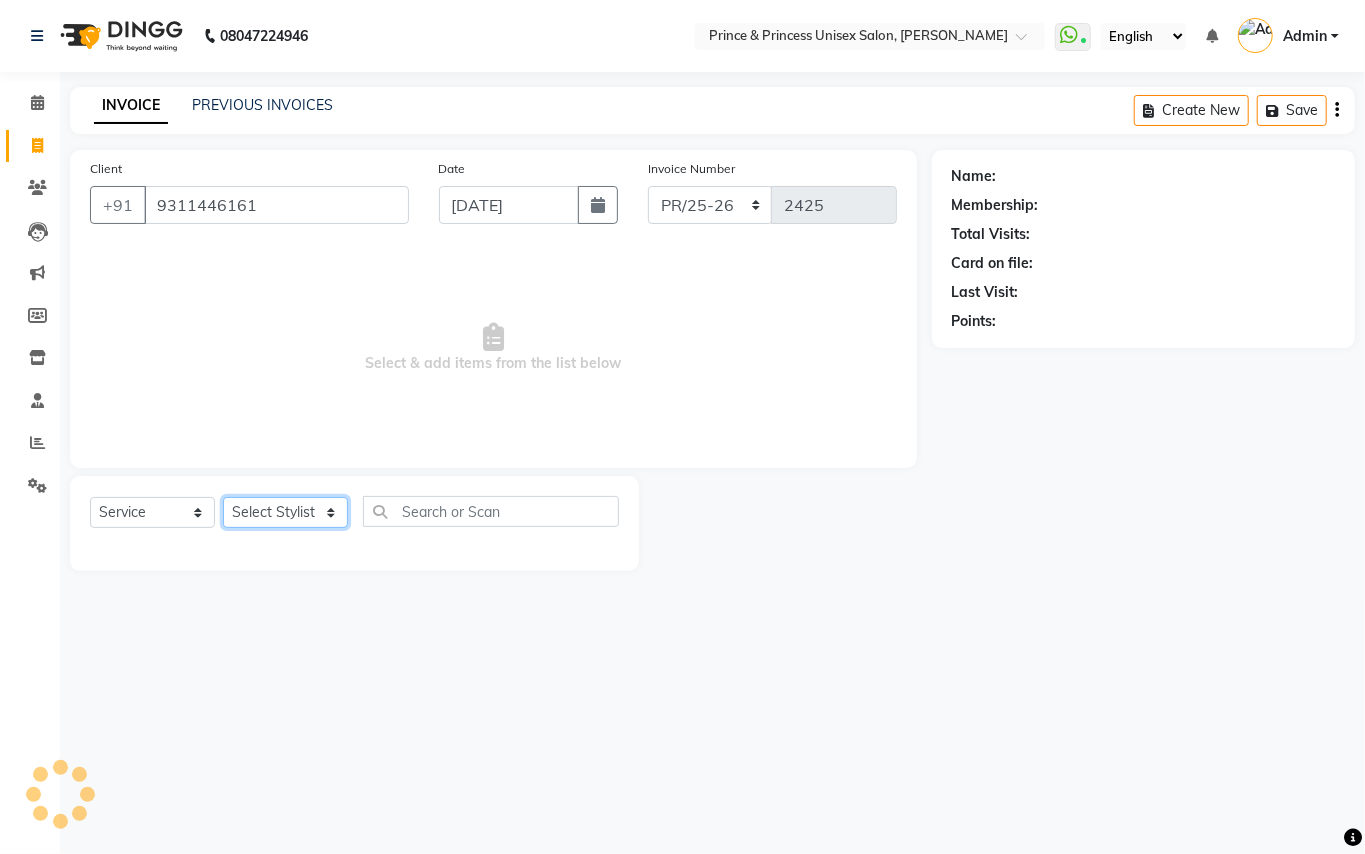 click on "Select Stylist ABHISHEK AJEET AJEET NEW ARUN ASLAM CHANDAN GUDDU MANI MEENAKSHI MONU PINKI RAHUL SANDEEP SONIYA TABASSUM XYZ" 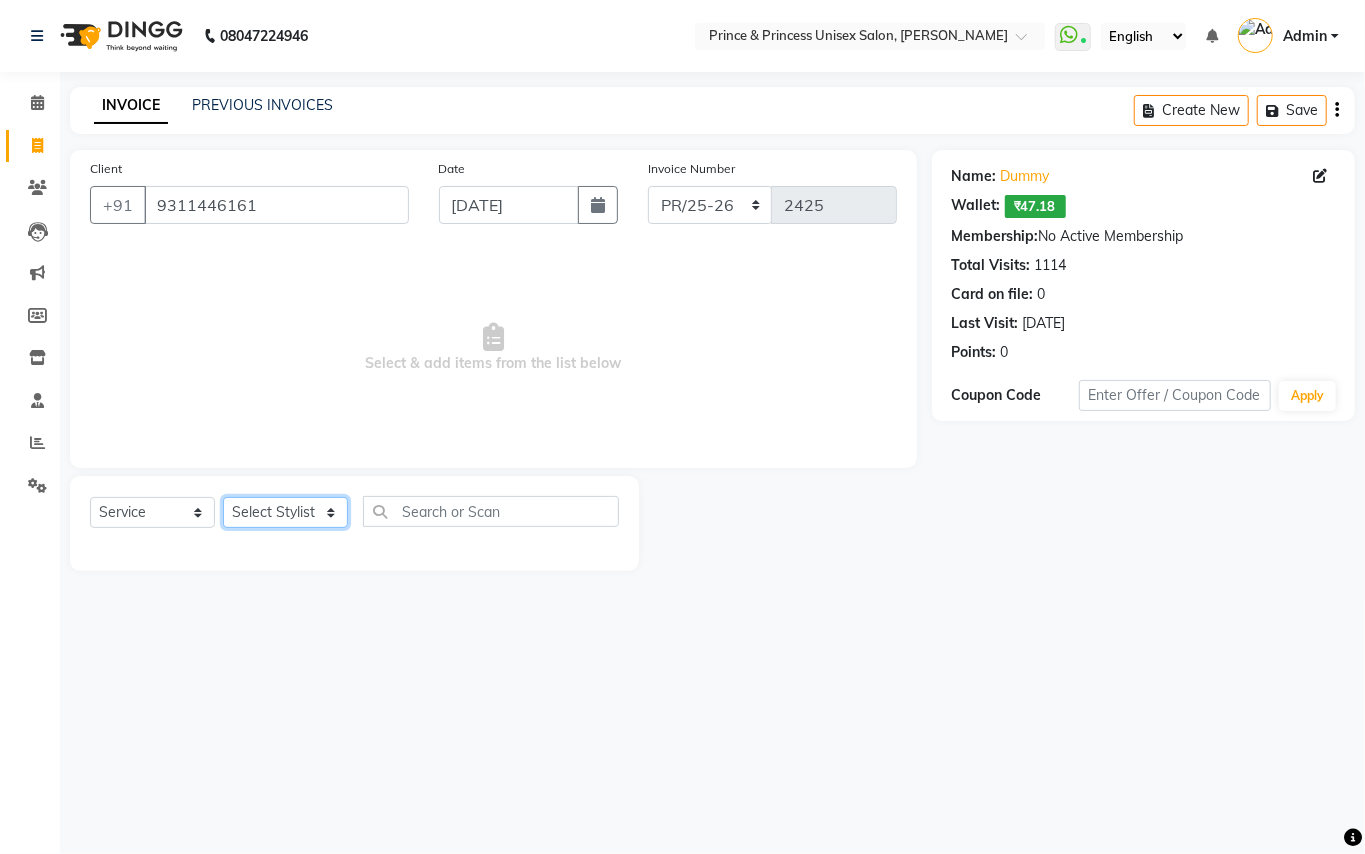 select on "17910" 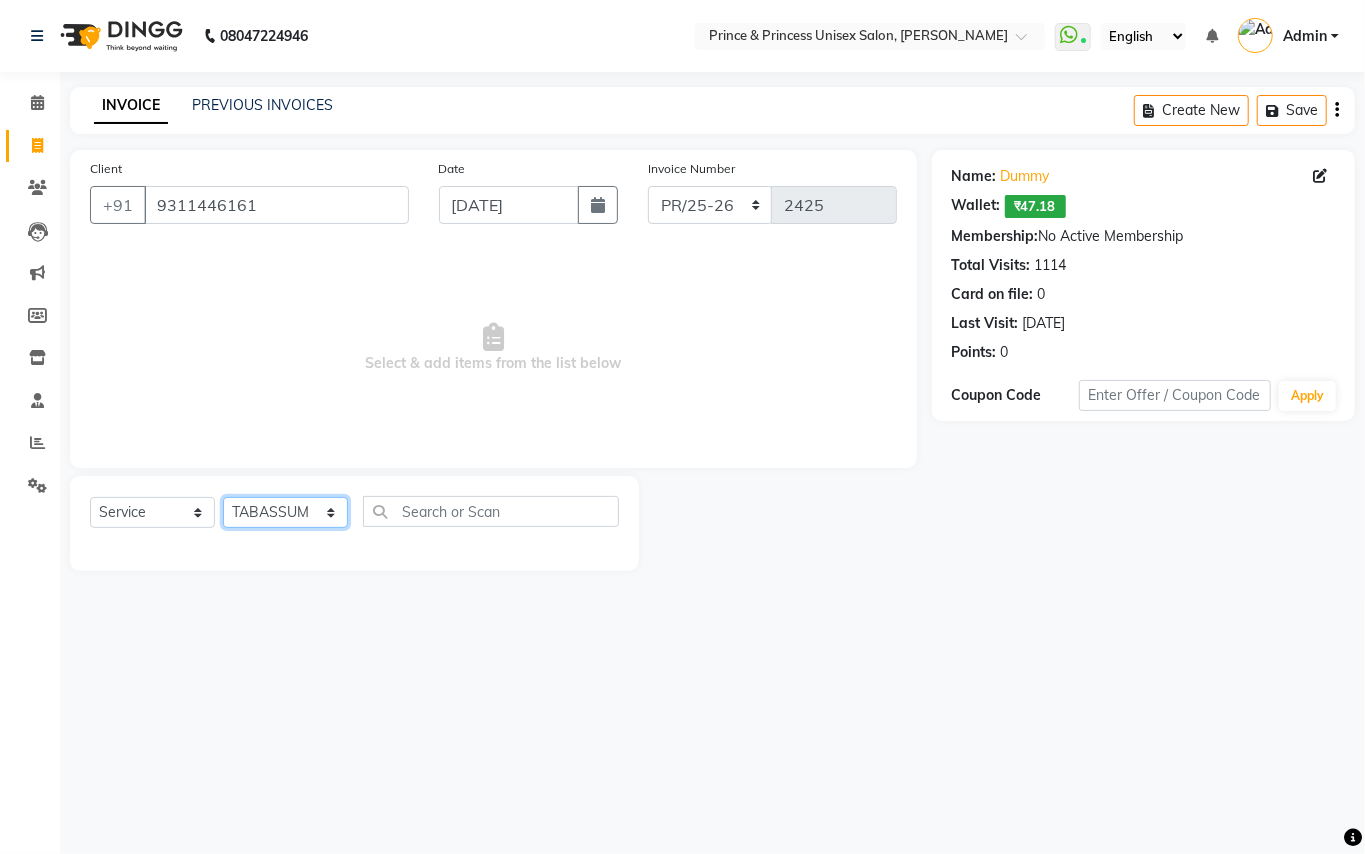drag, startPoint x: 241, startPoint y: 516, endPoint x: 457, endPoint y: 536, distance: 216.92395 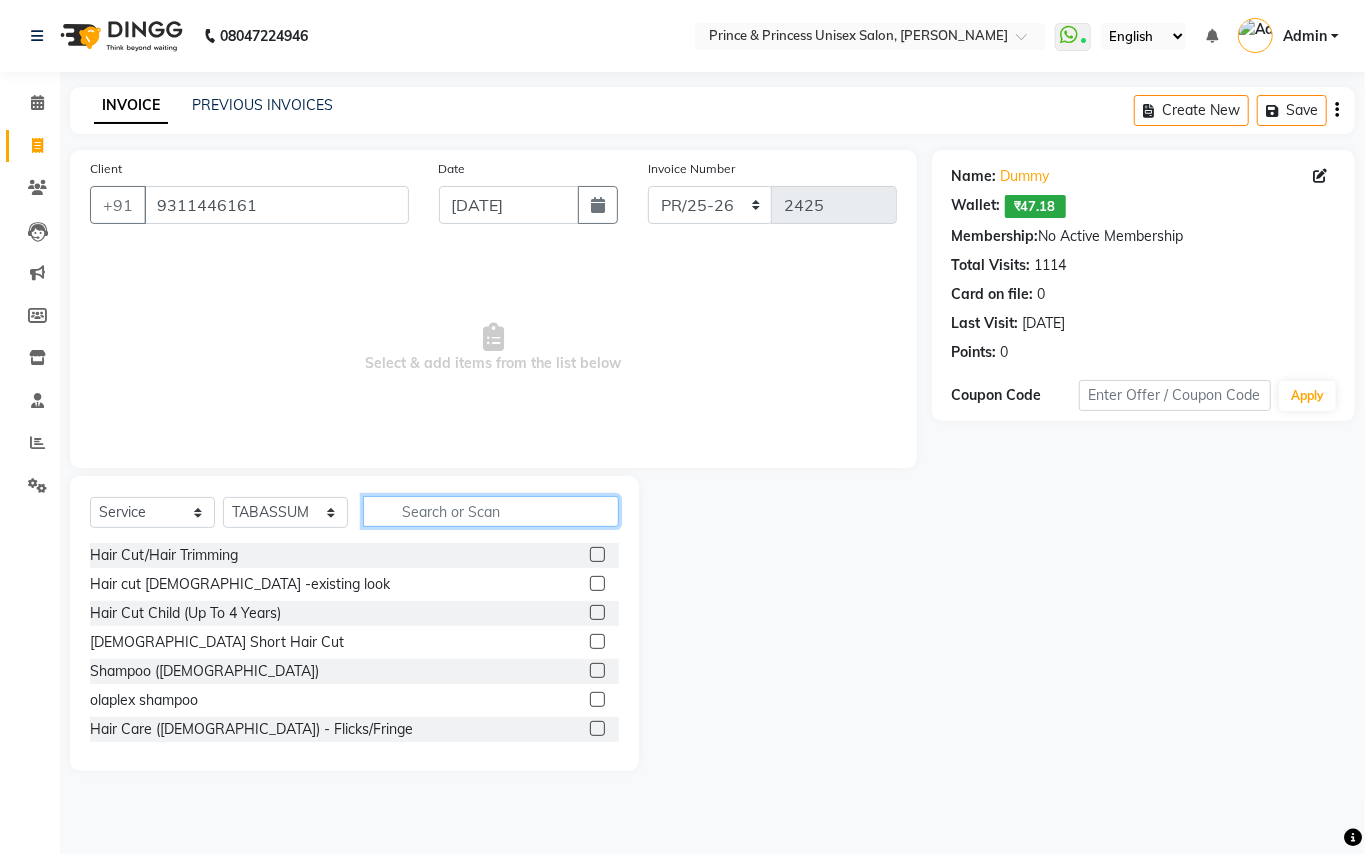 click 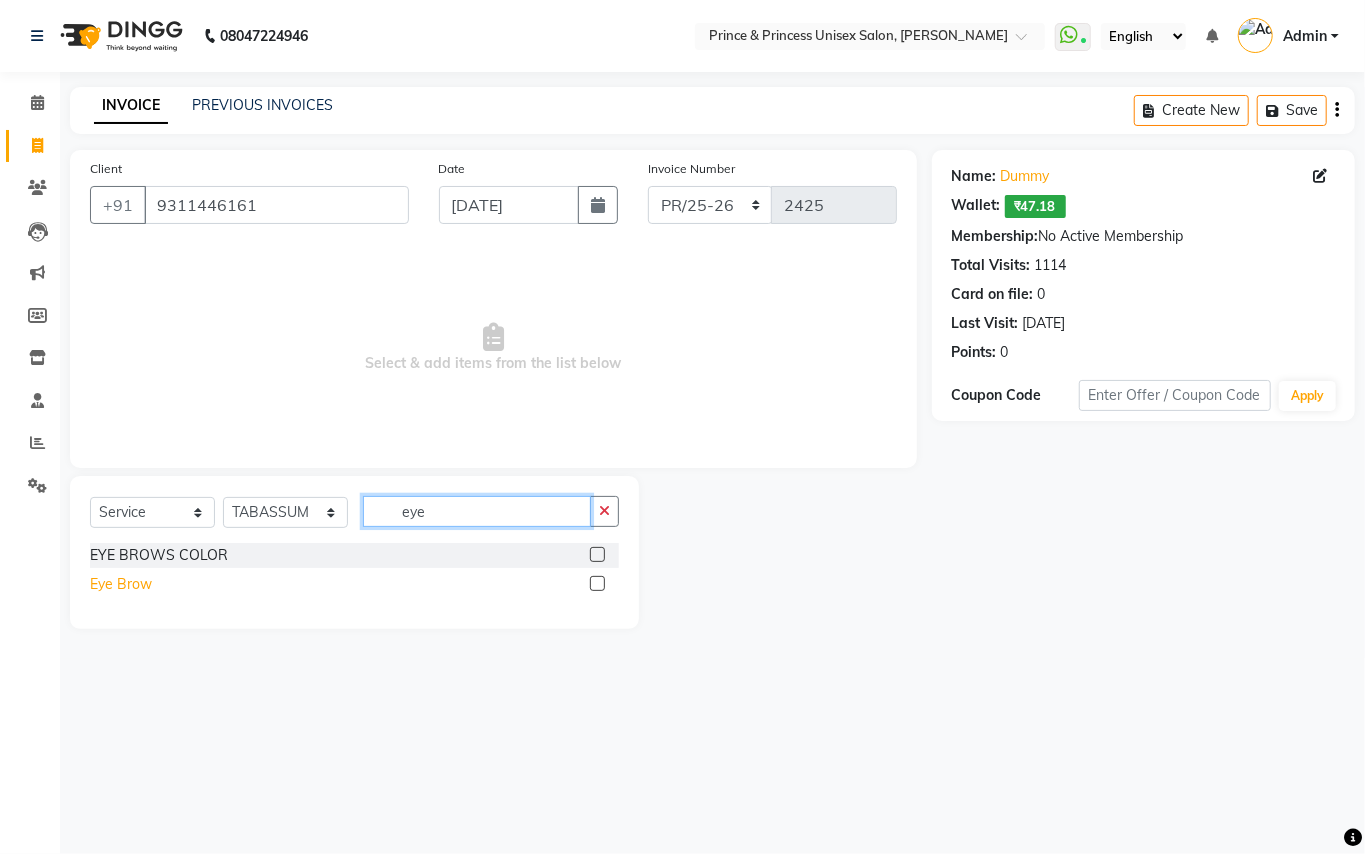 type on "eye" 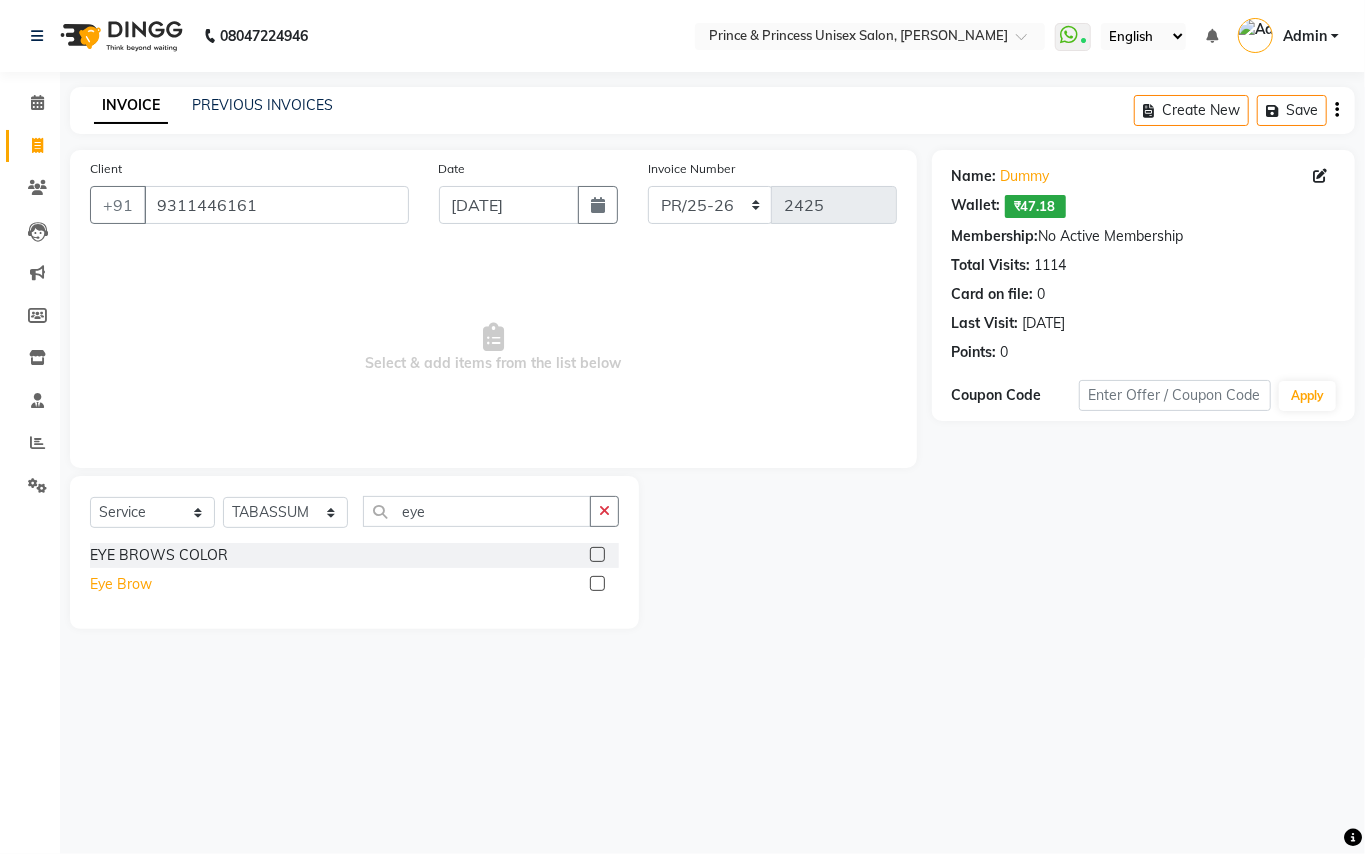 click on "Eye Brow" 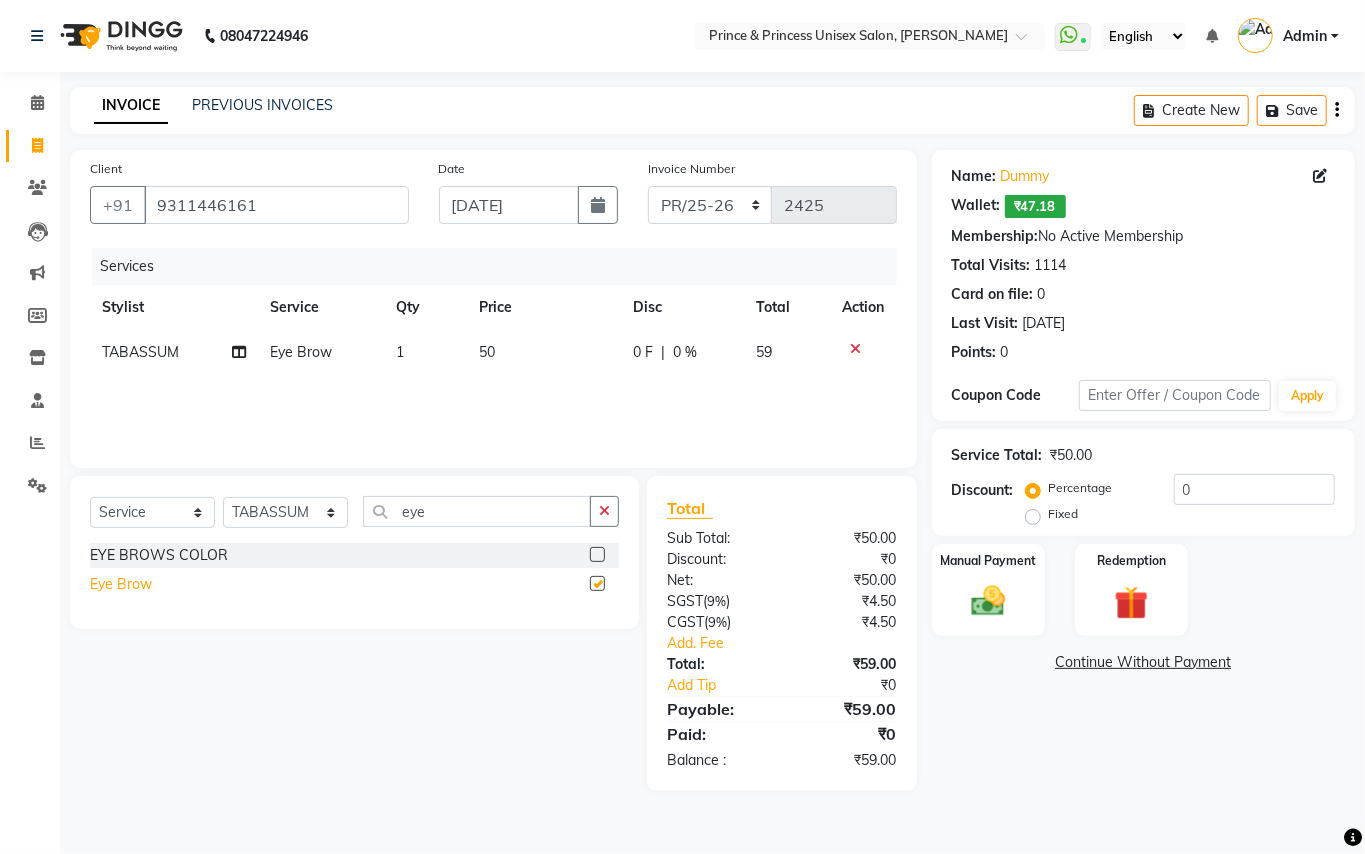 checkbox on "false" 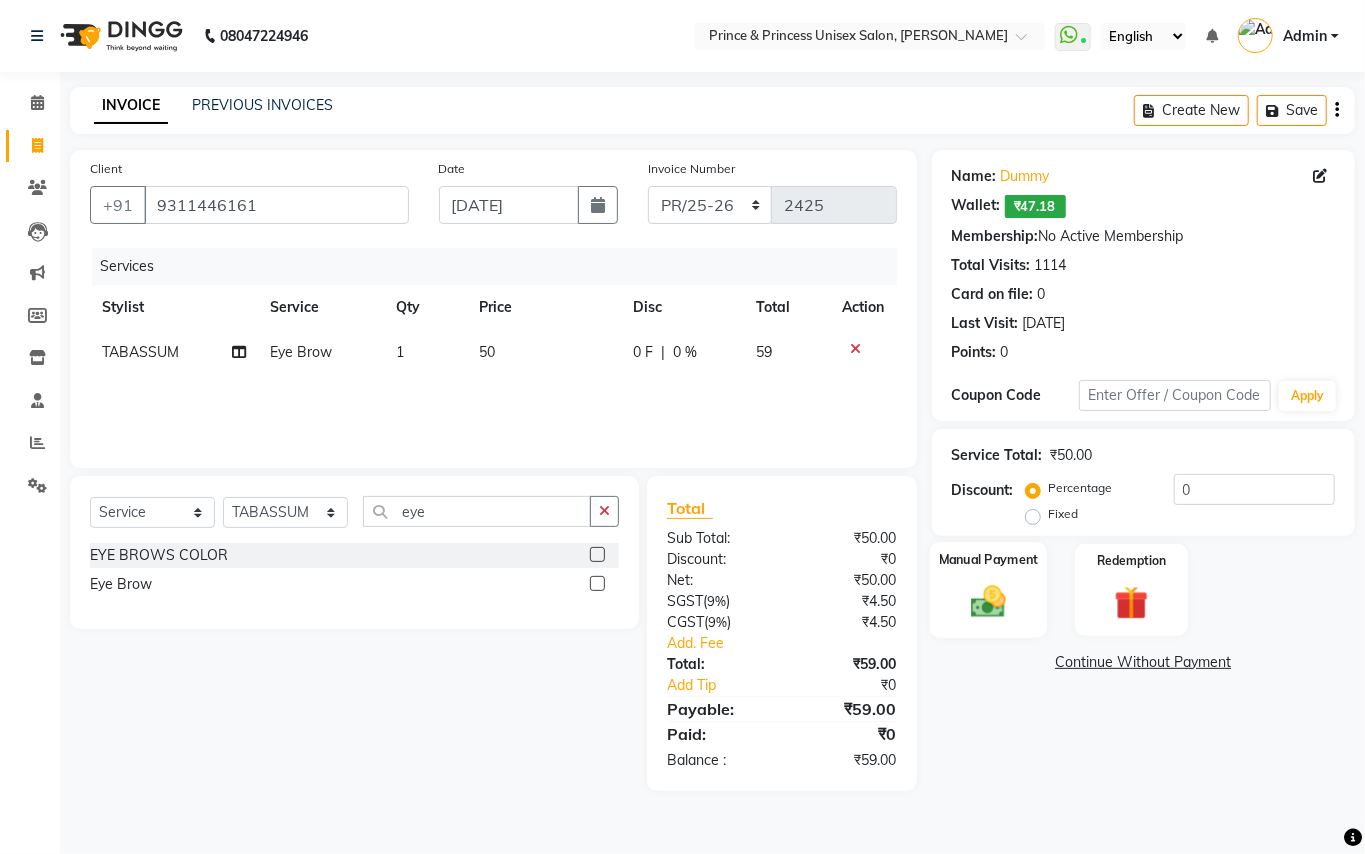 click 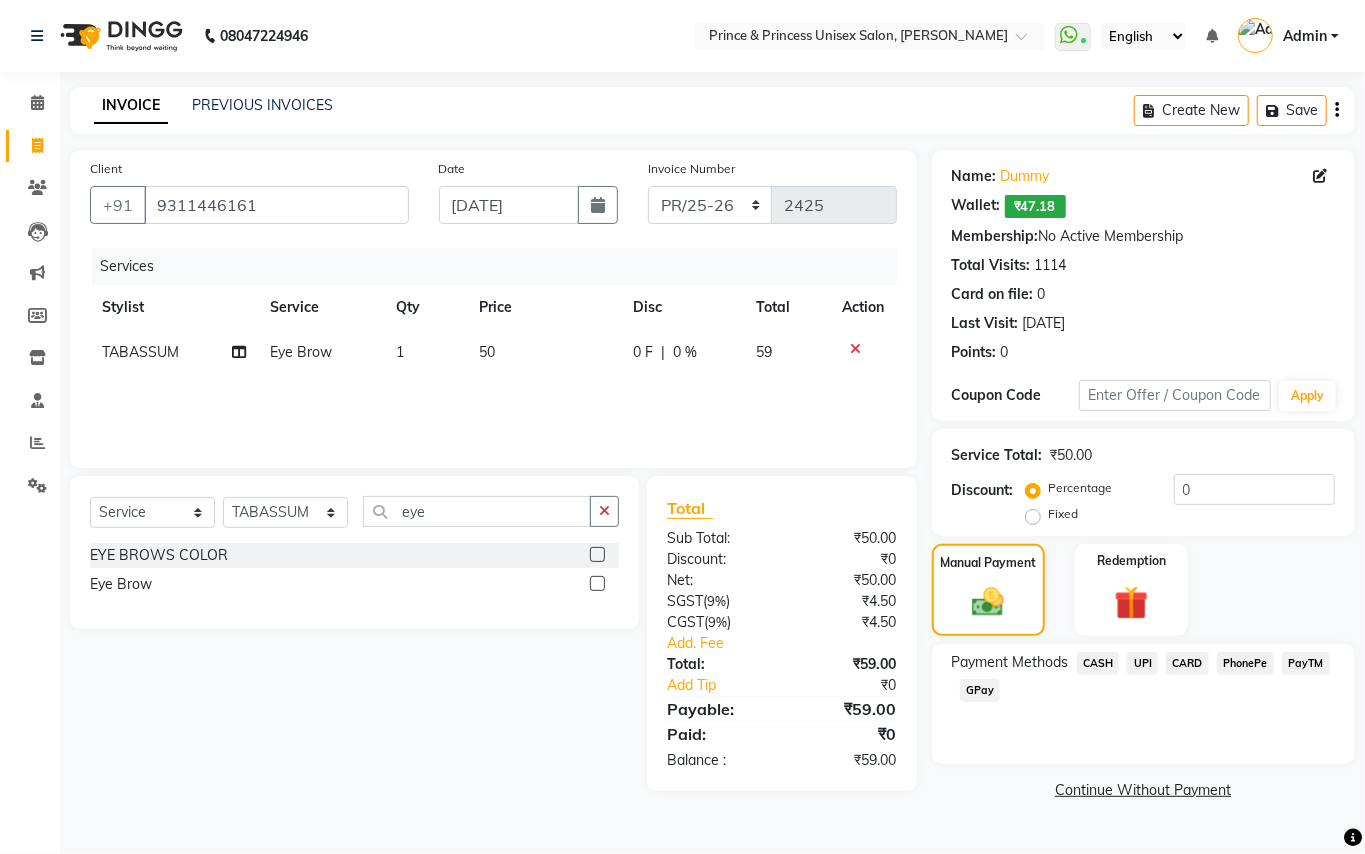 click on "PayTM" 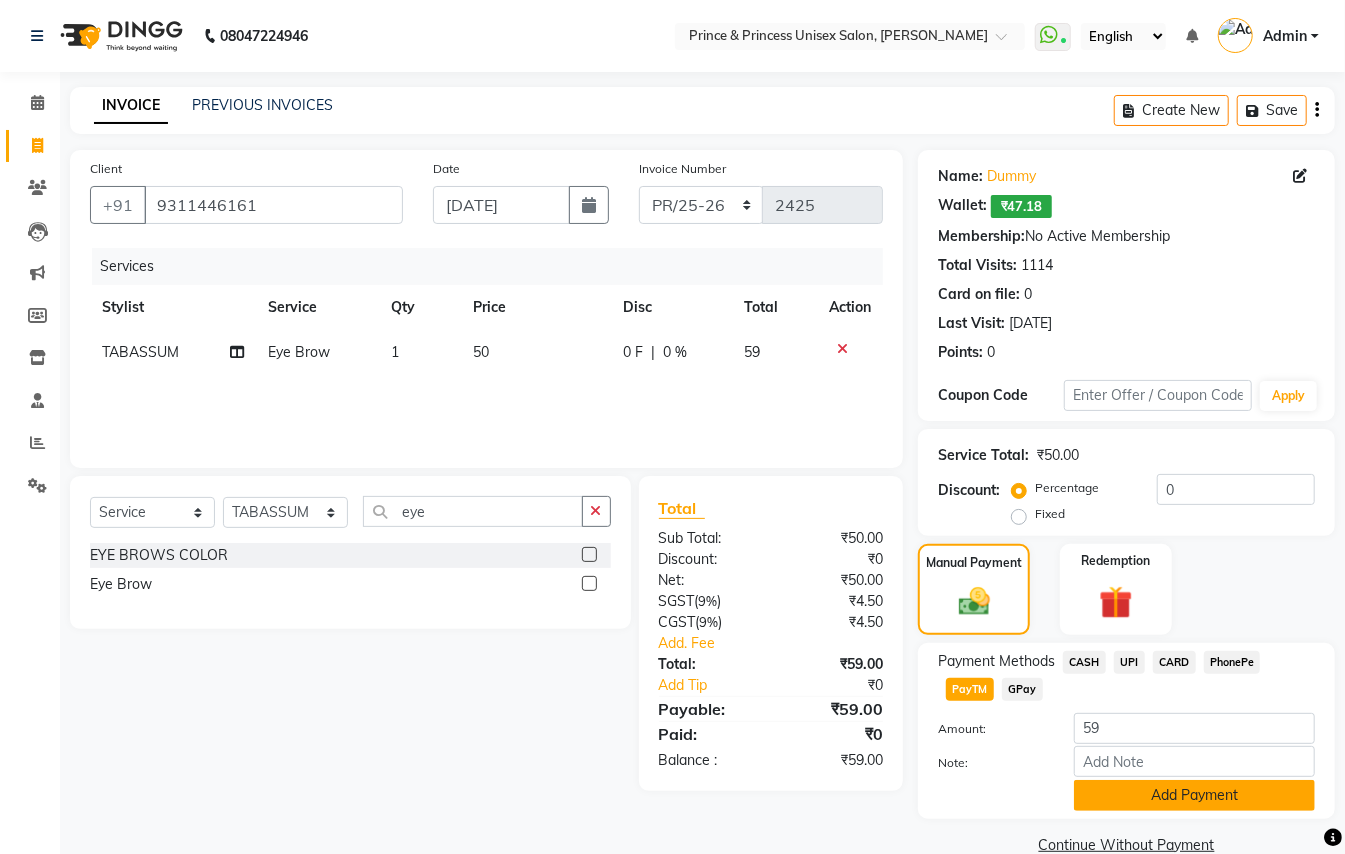 click on "Add Payment" 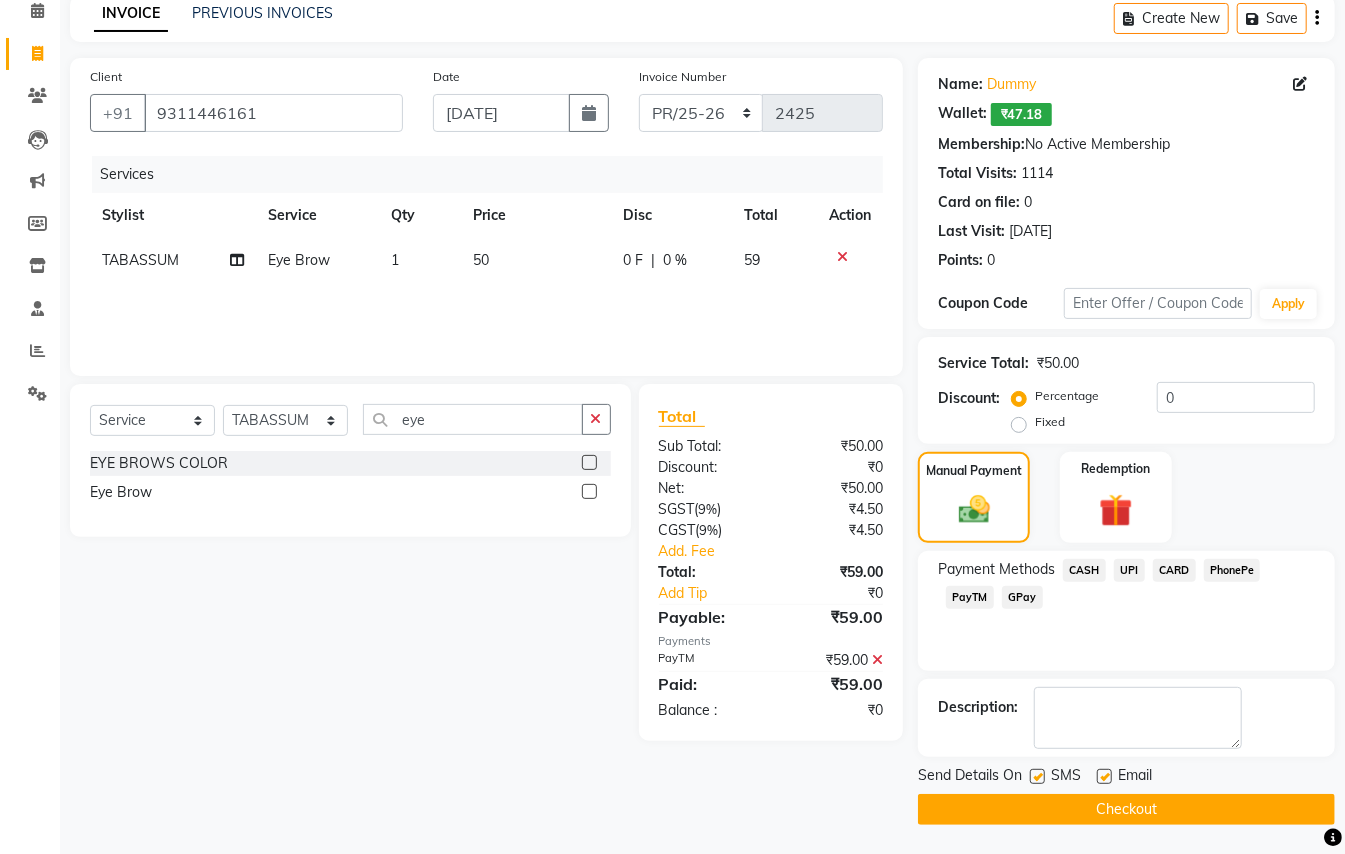 scroll, scrollTop: 94, scrollLeft: 0, axis: vertical 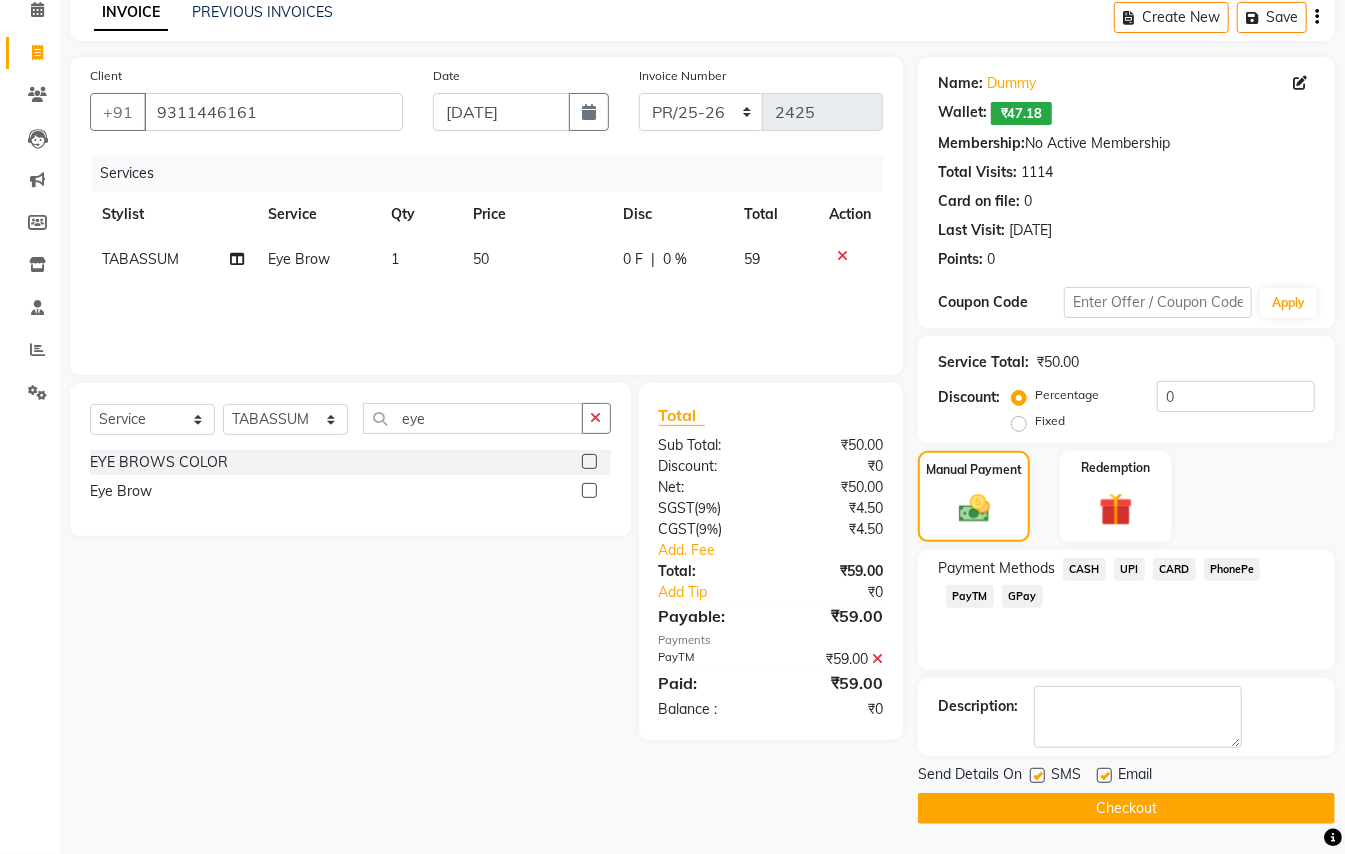 click on "Checkout" 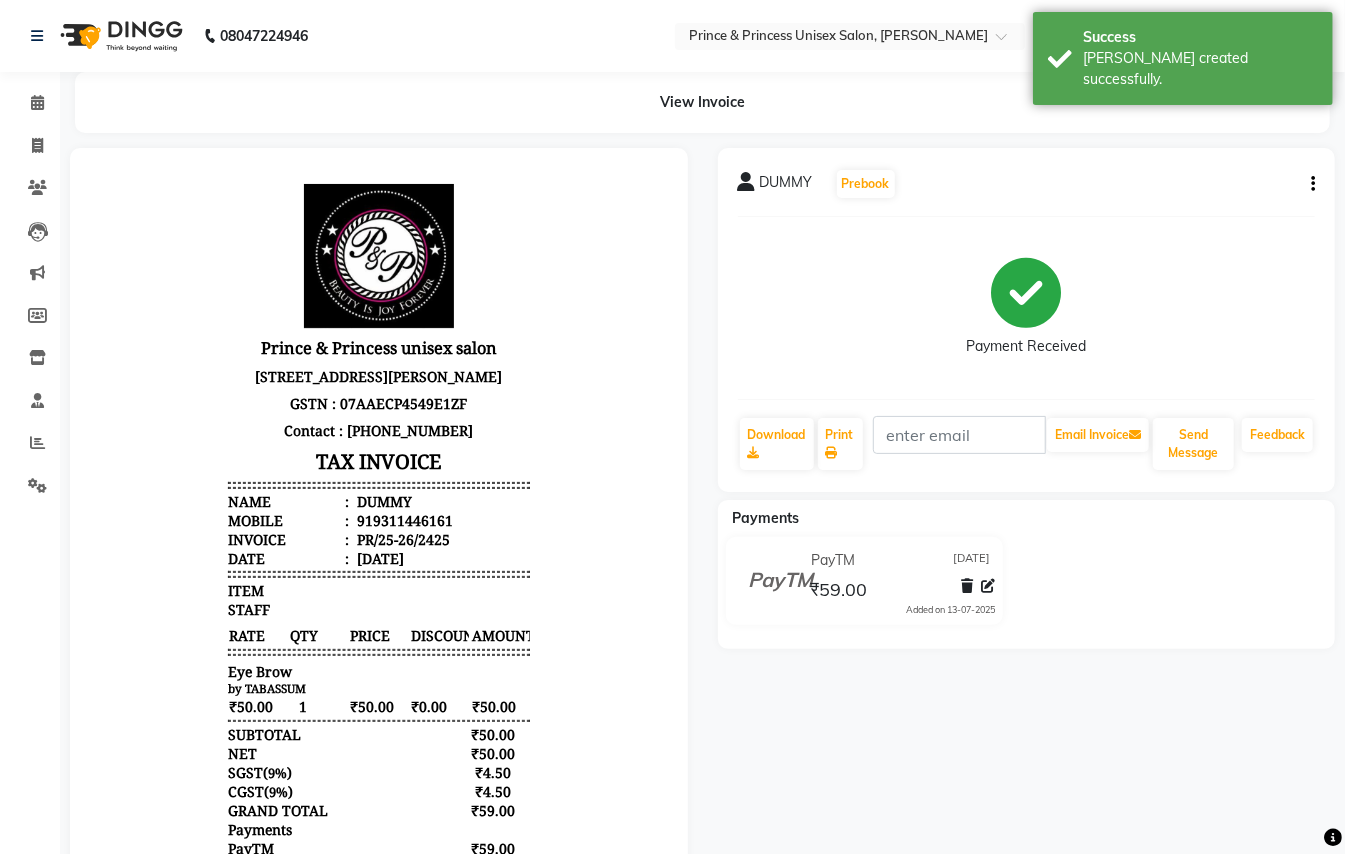 scroll, scrollTop: 0, scrollLeft: 0, axis: both 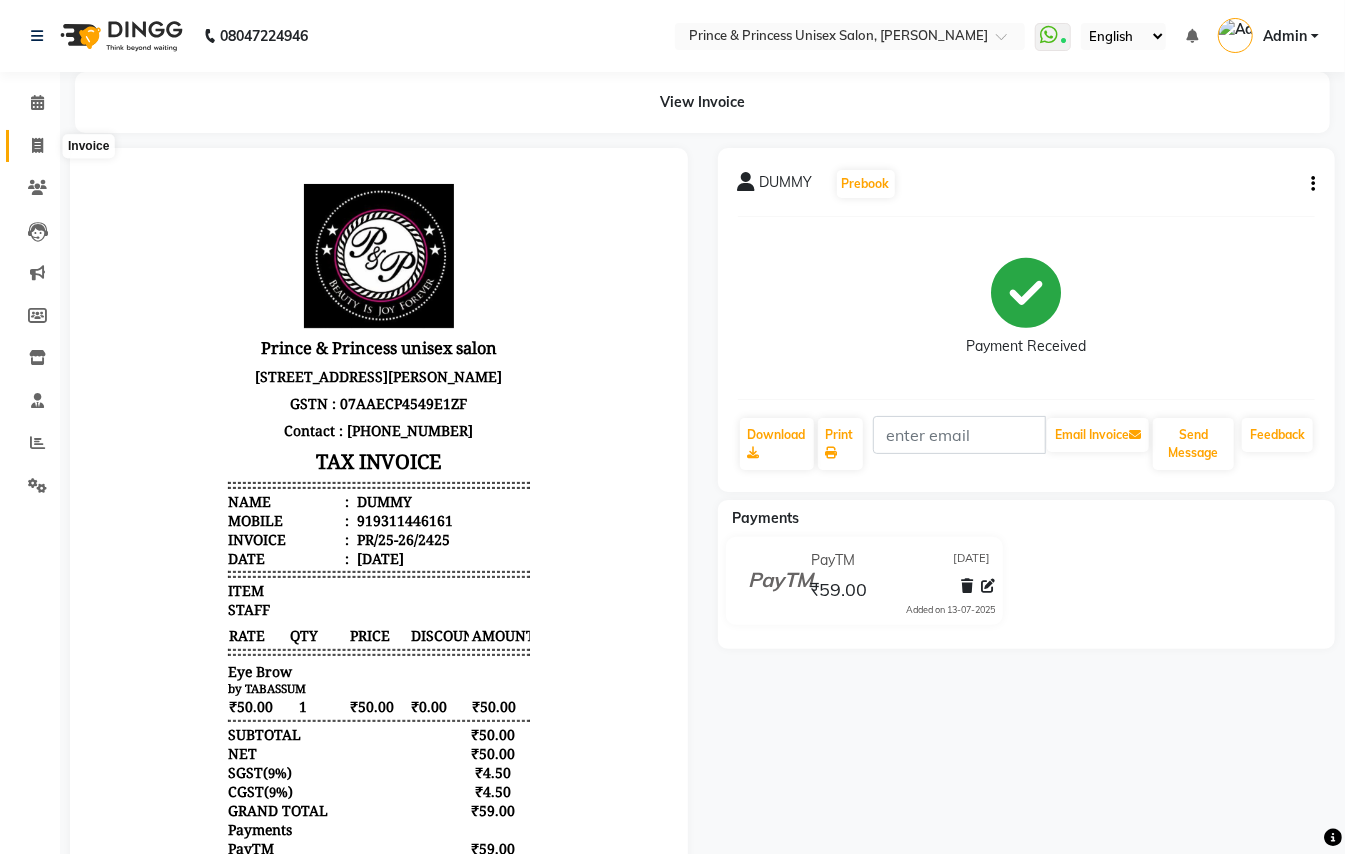 click 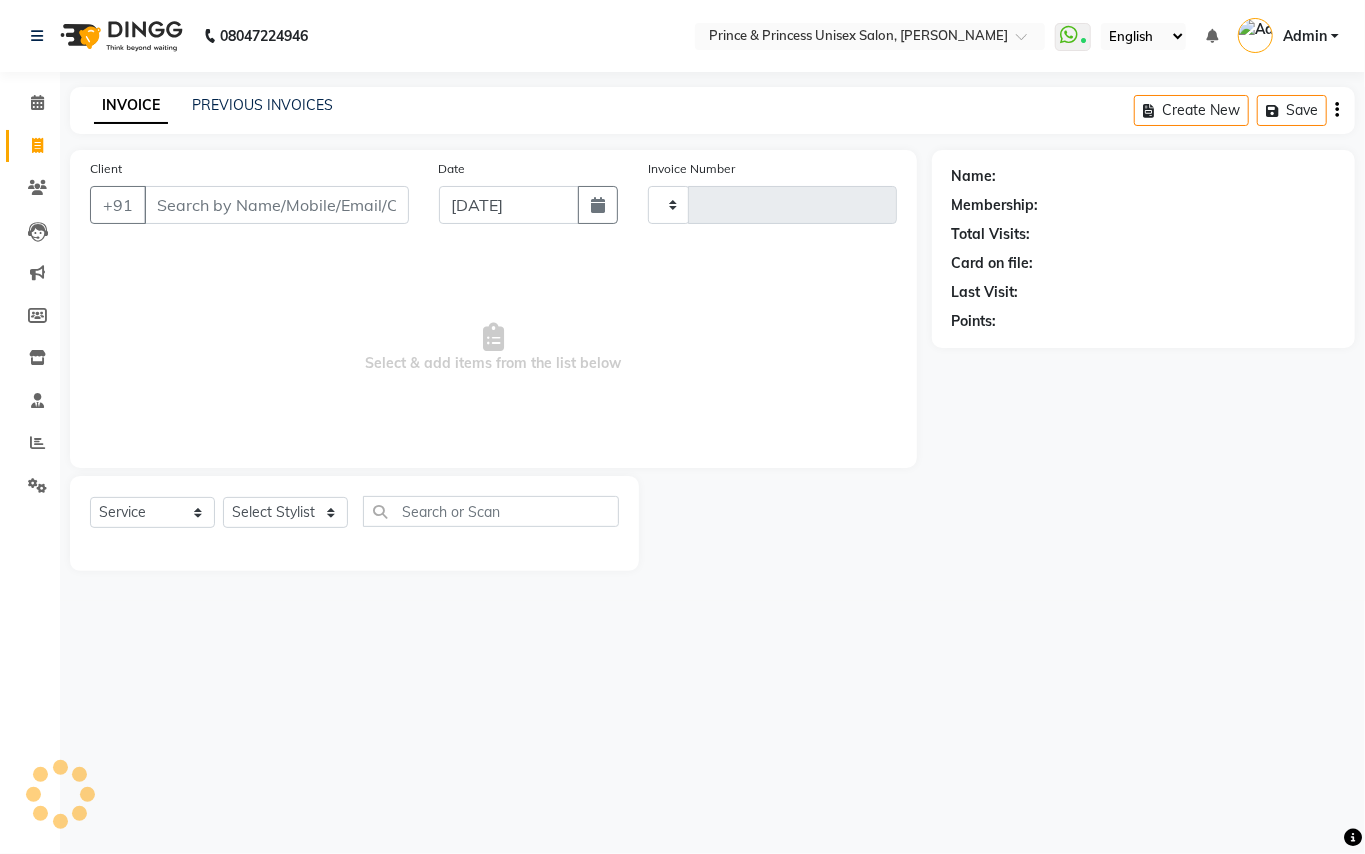 click on "Client" at bounding box center (276, 205) 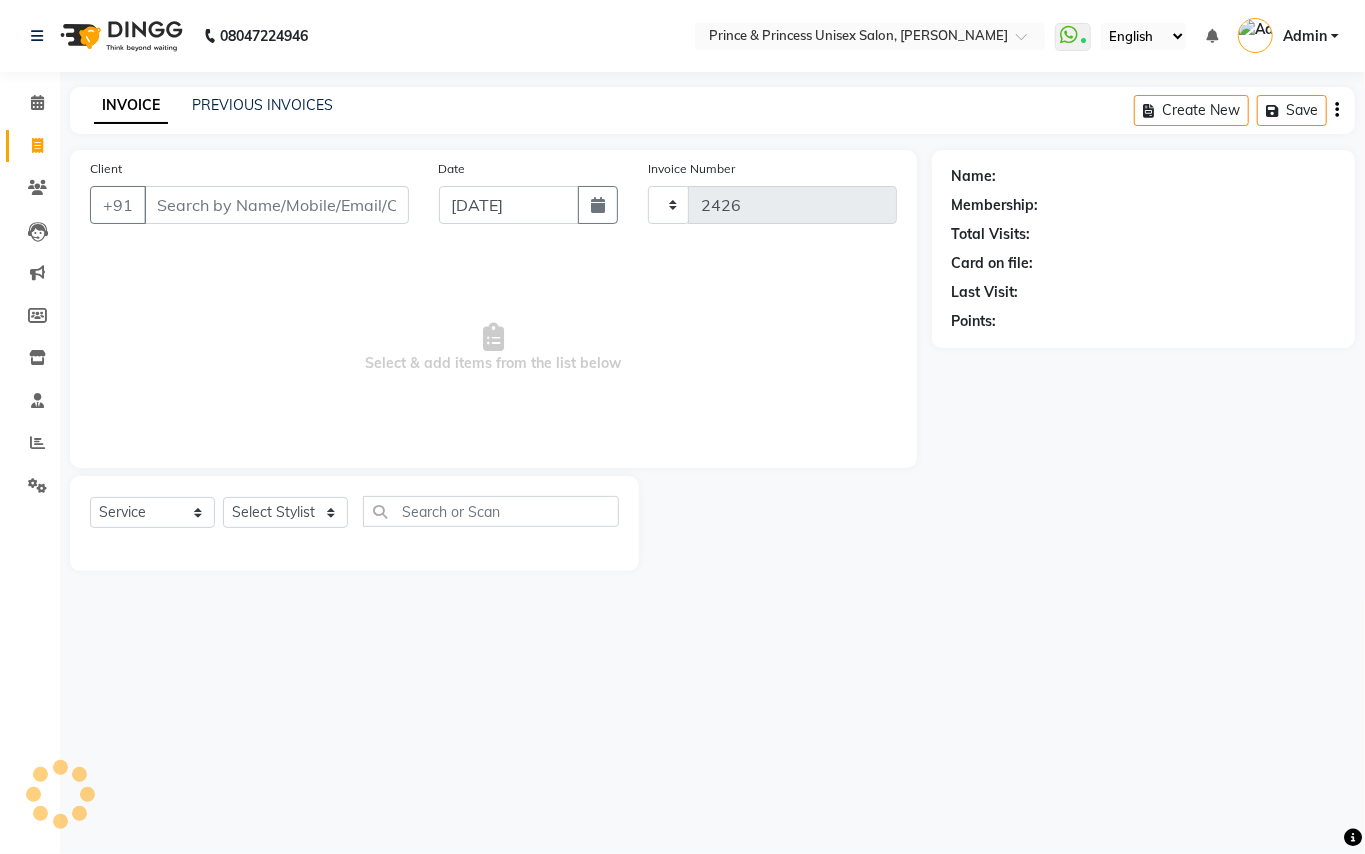 select on "3760" 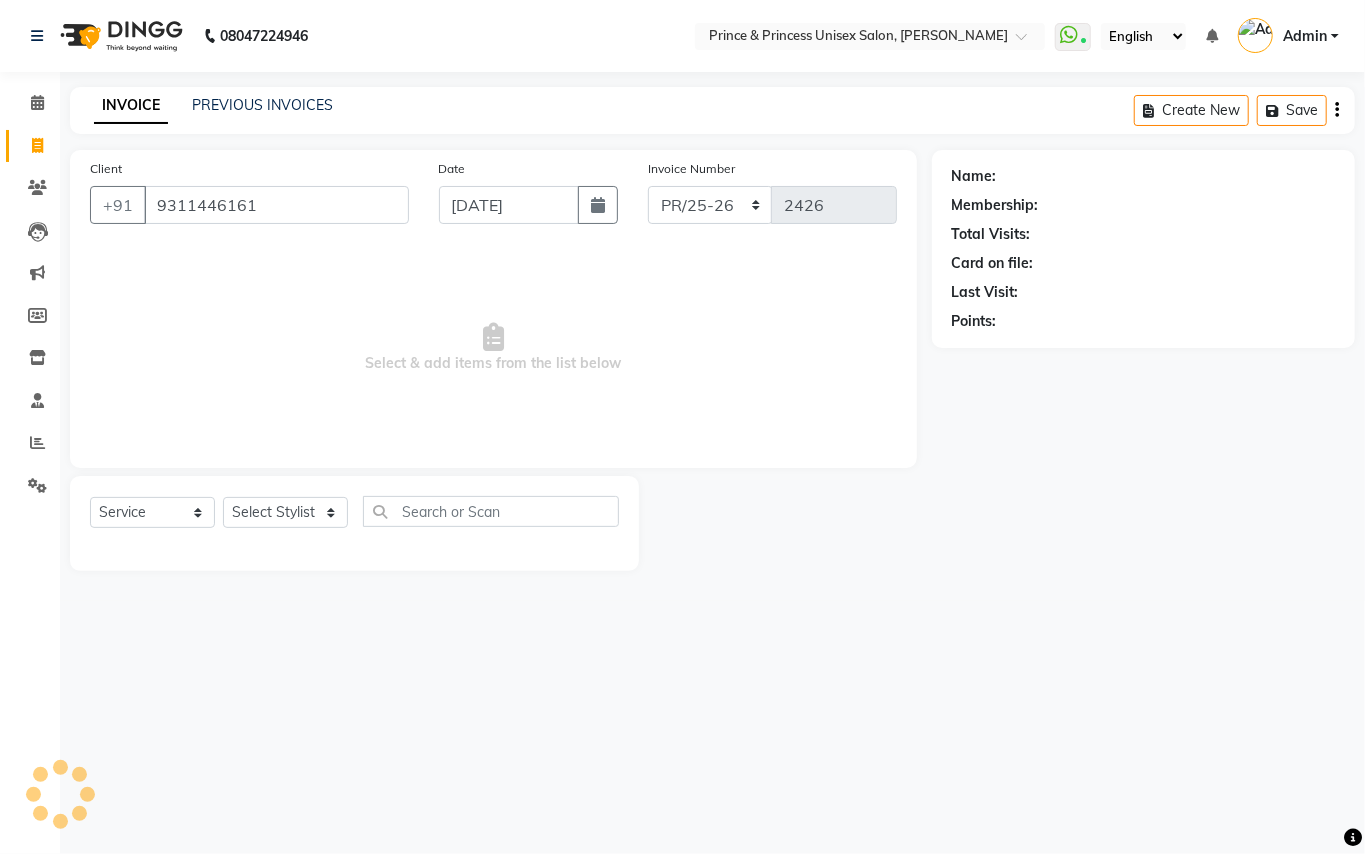 type on "9311446161" 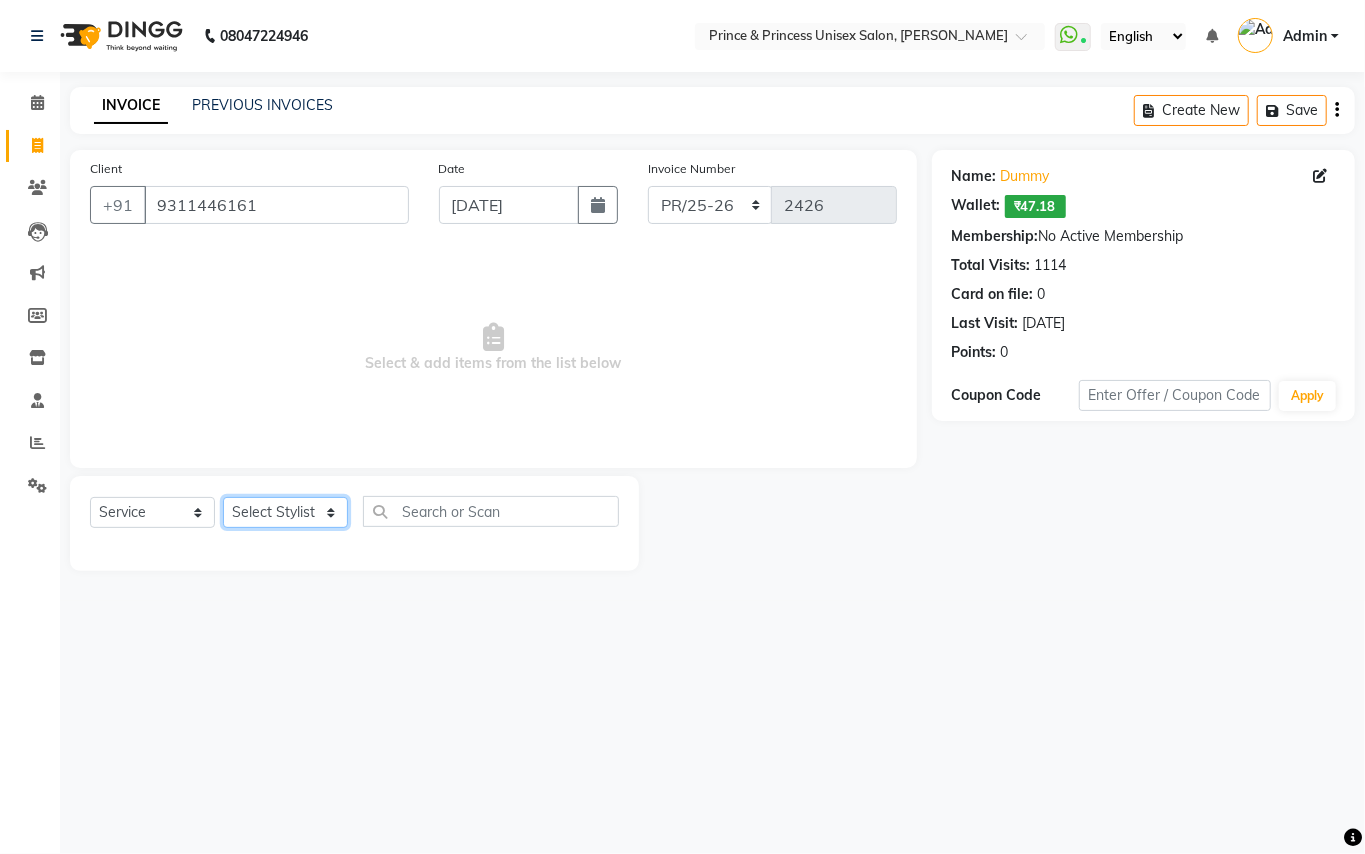 click on "Select Stylist ABHISHEK AJEET AJEET NEW ARUN ASLAM CHANDAN GUDDU MANI MEENAKSHI MONU PINKI RAHUL SANDEEP SONIYA TABASSUM XYZ" 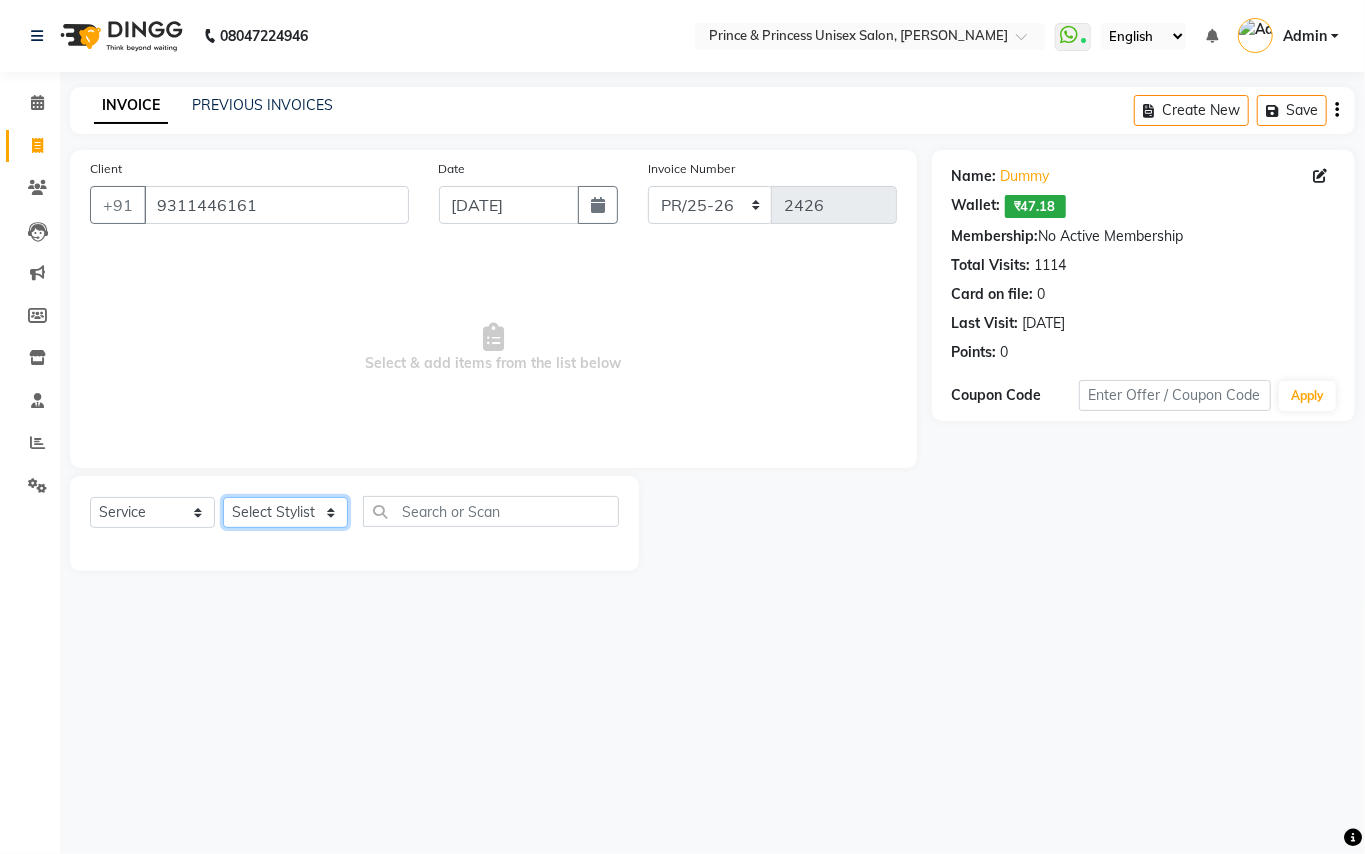 select on "17655" 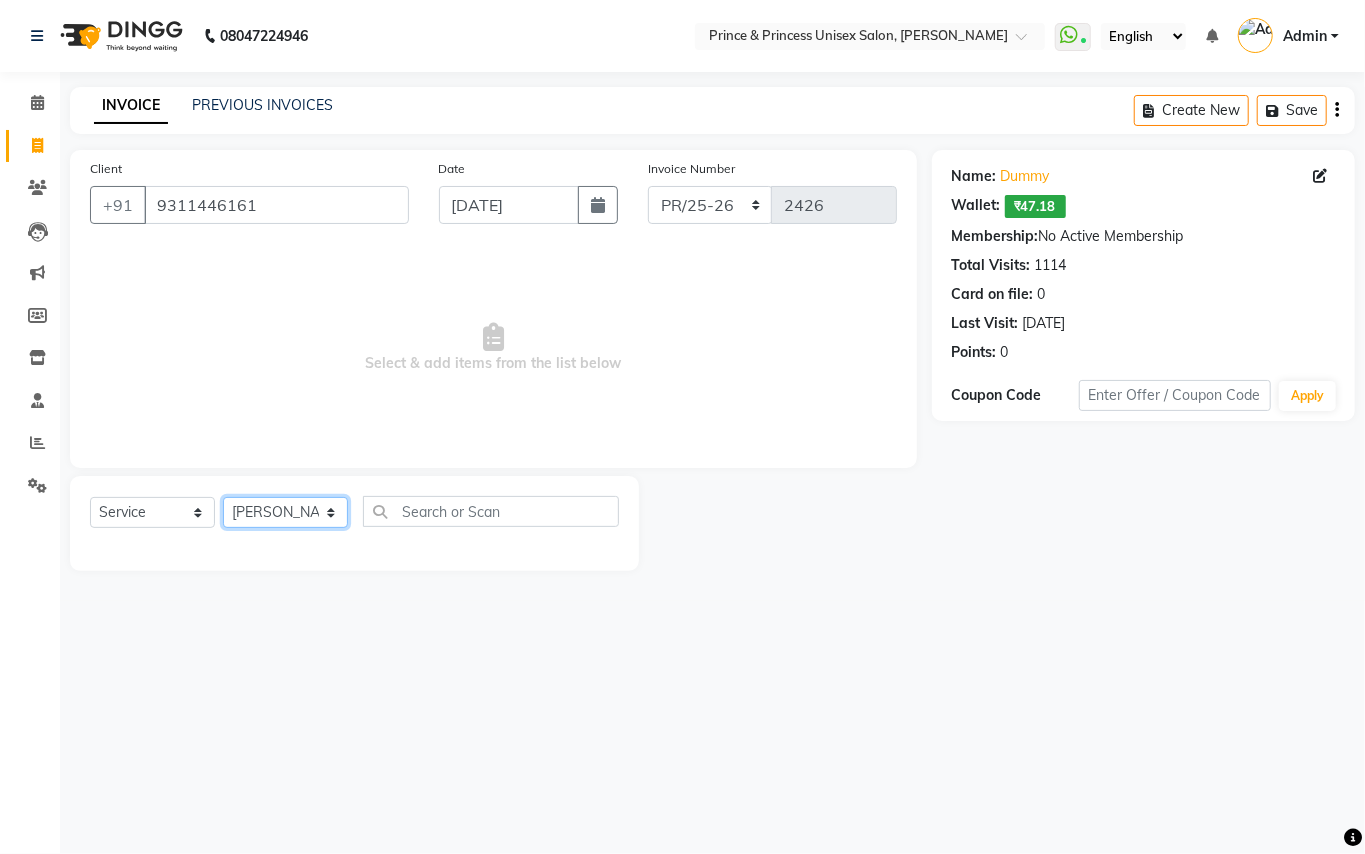 drag, startPoint x: 289, startPoint y: 513, endPoint x: 434, endPoint y: 506, distance: 145.16887 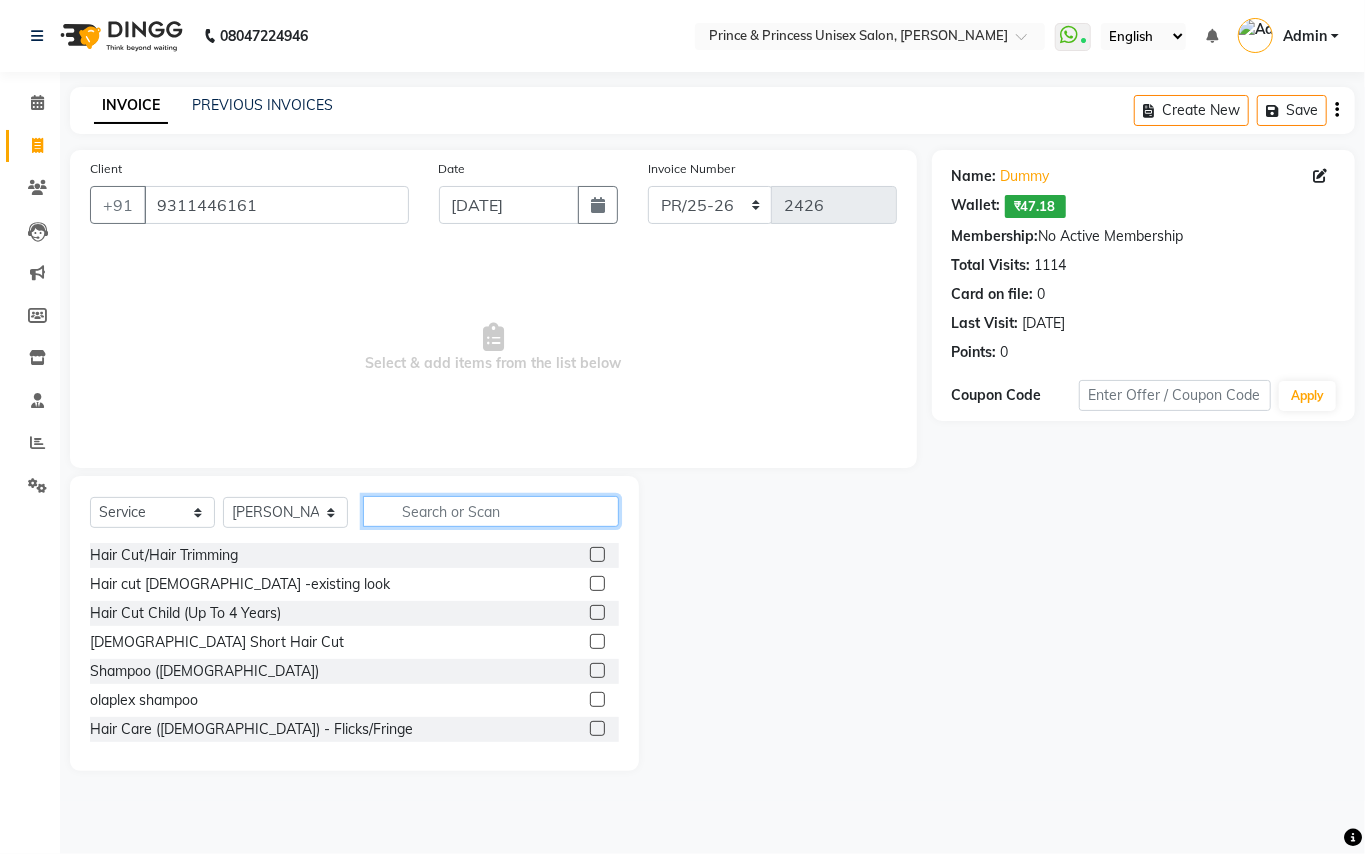 drag, startPoint x: 461, startPoint y: 506, endPoint x: 458, endPoint y: 517, distance: 11.401754 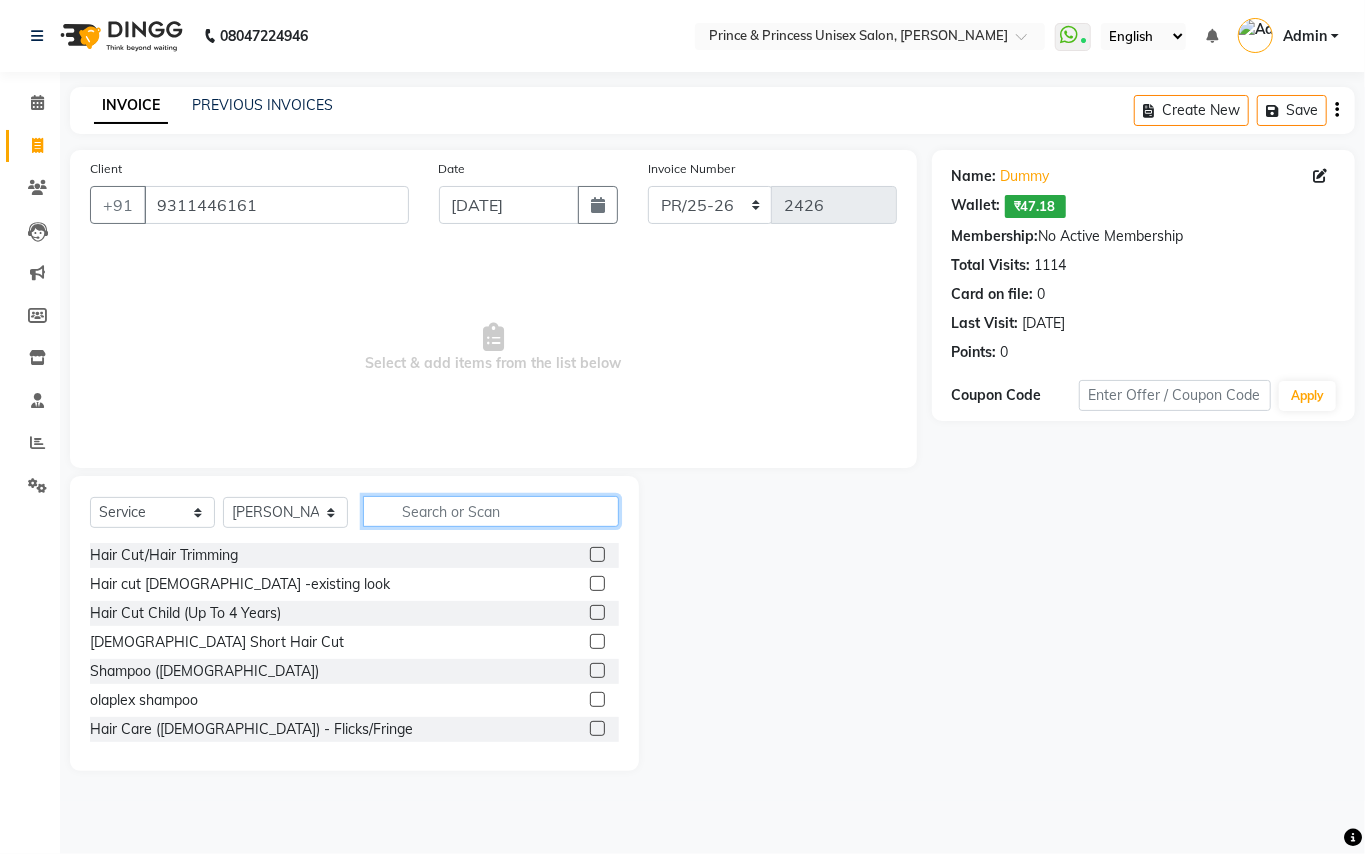 click 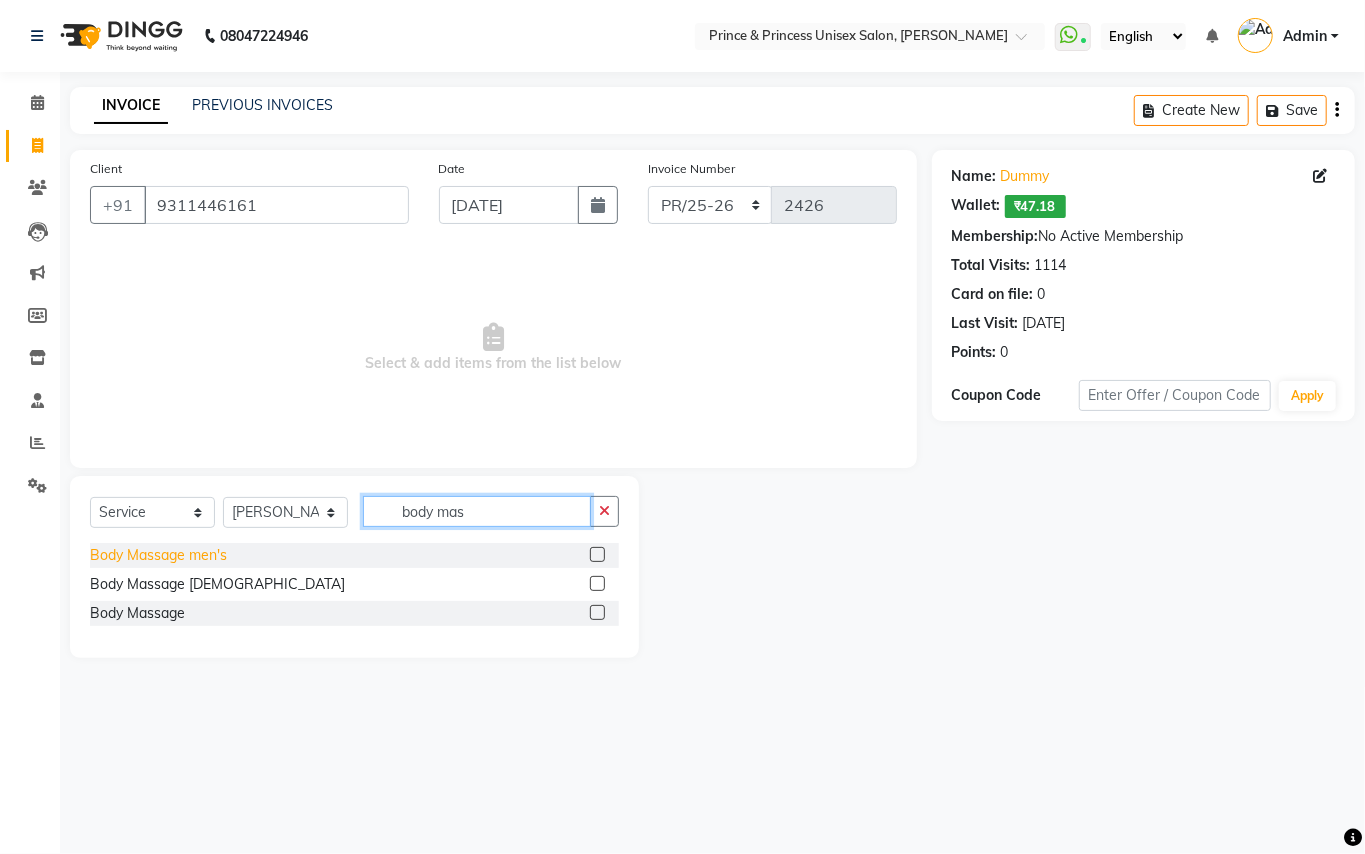 type on "body mas" 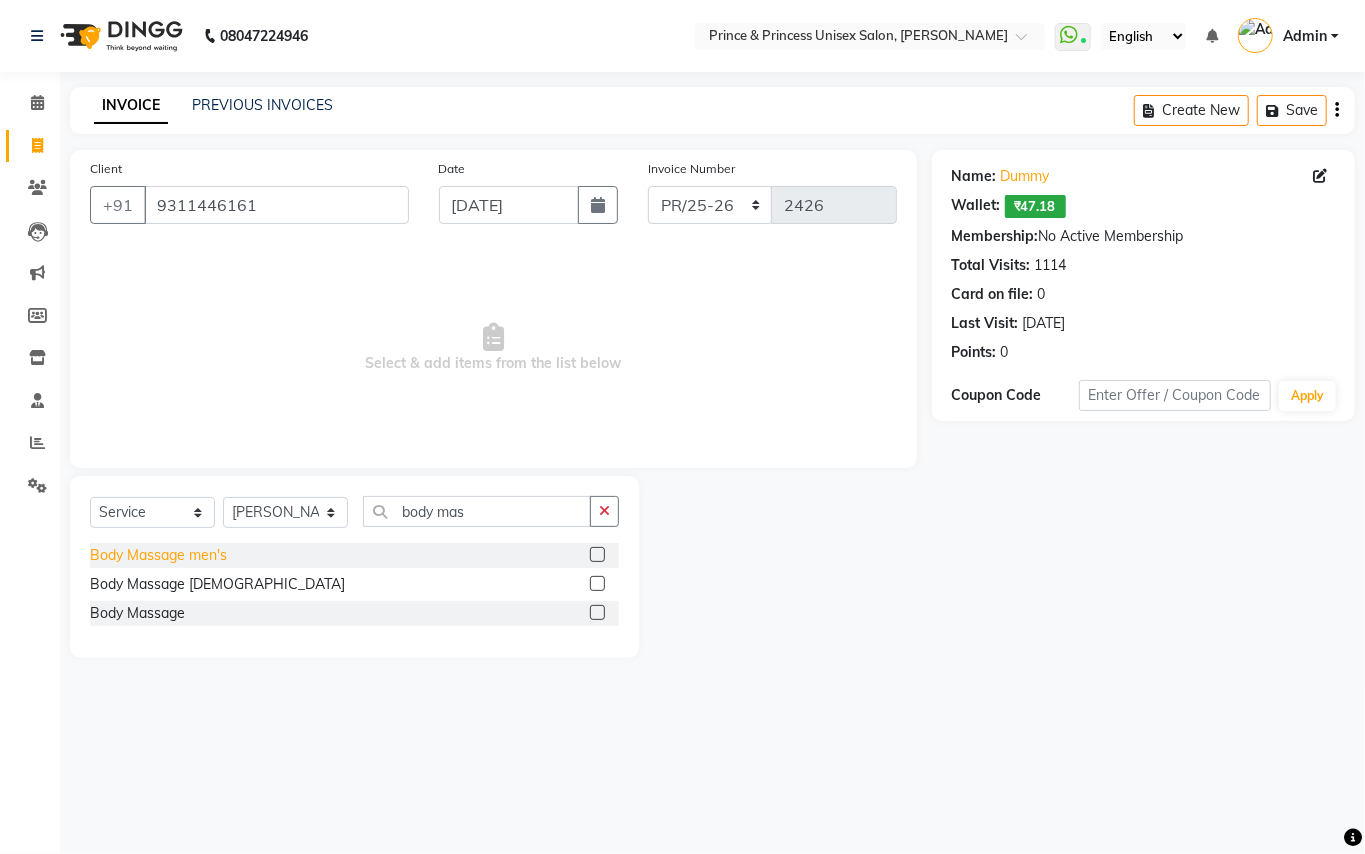 click on "Body Massage men's" 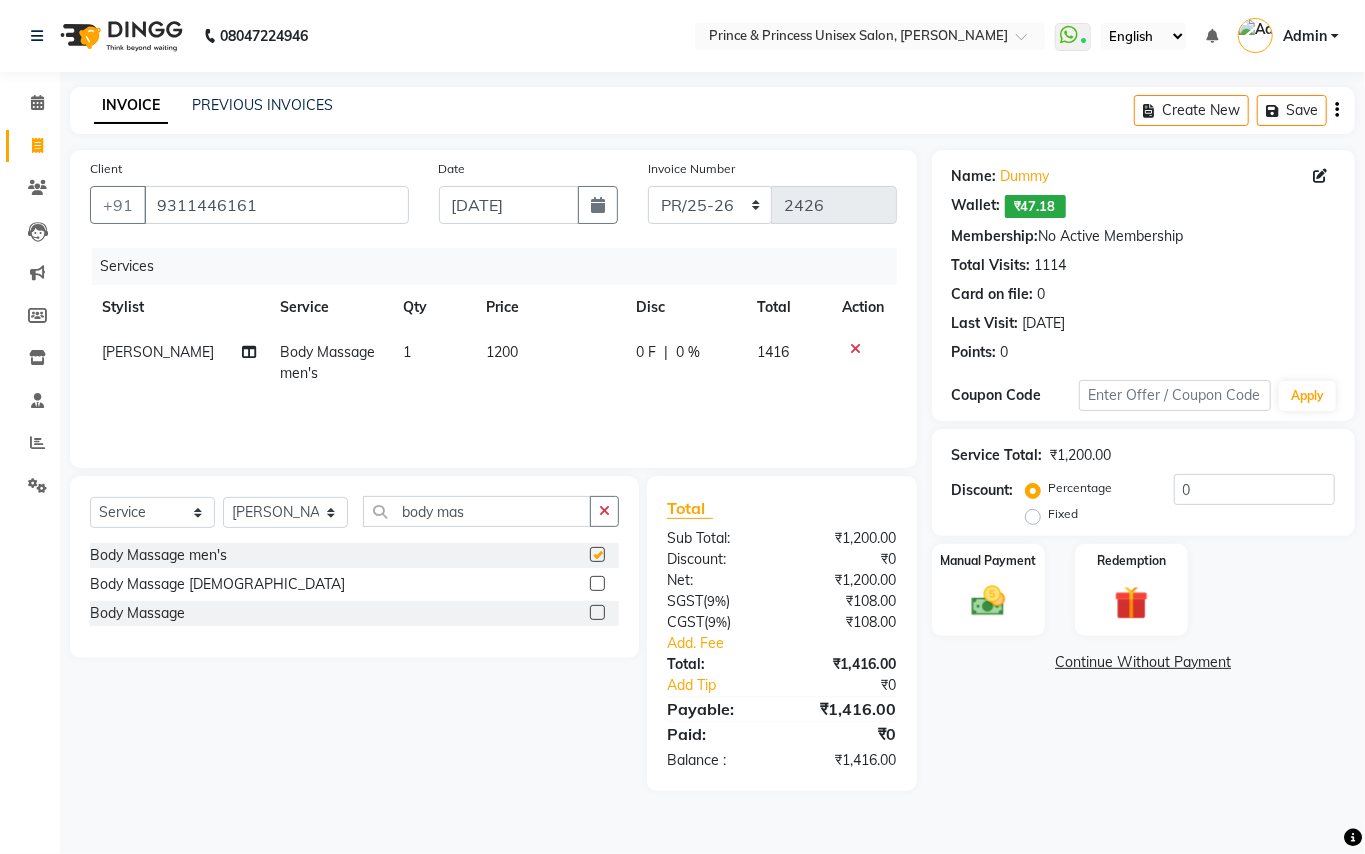 checkbox on "false" 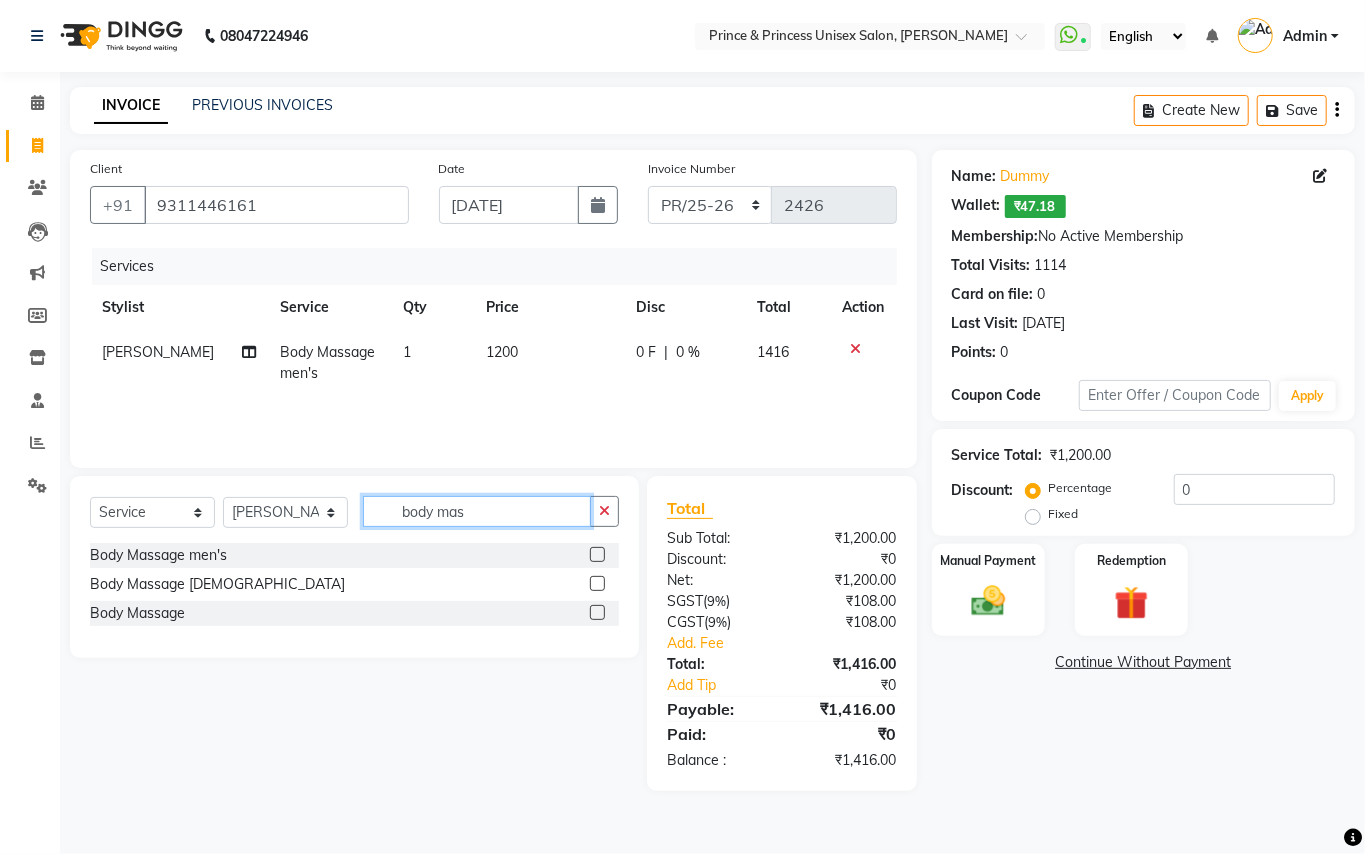drag, startPoint x: 490, startPoint y: 510, endPoint x: 110, endPoint y: 358, distance: 409.27252 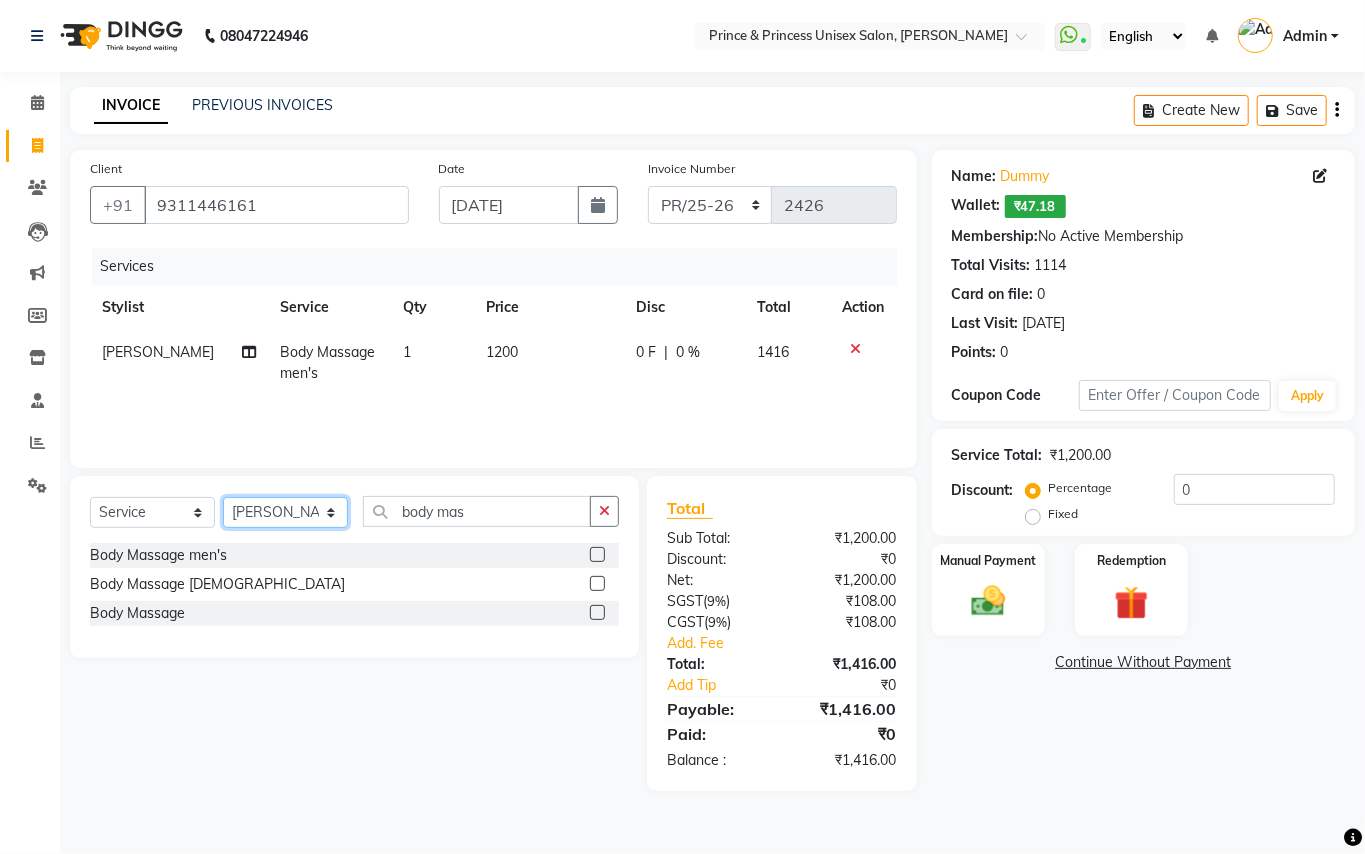 click on "Select Stylist ABHISHEK AJEET AJEET NEW ARUN ASLAM CHANDAN GUDDU MANI MEENAKSHI MONU PINKI RAHUL SANDEEP SONIYA TABASSUM XYZ" 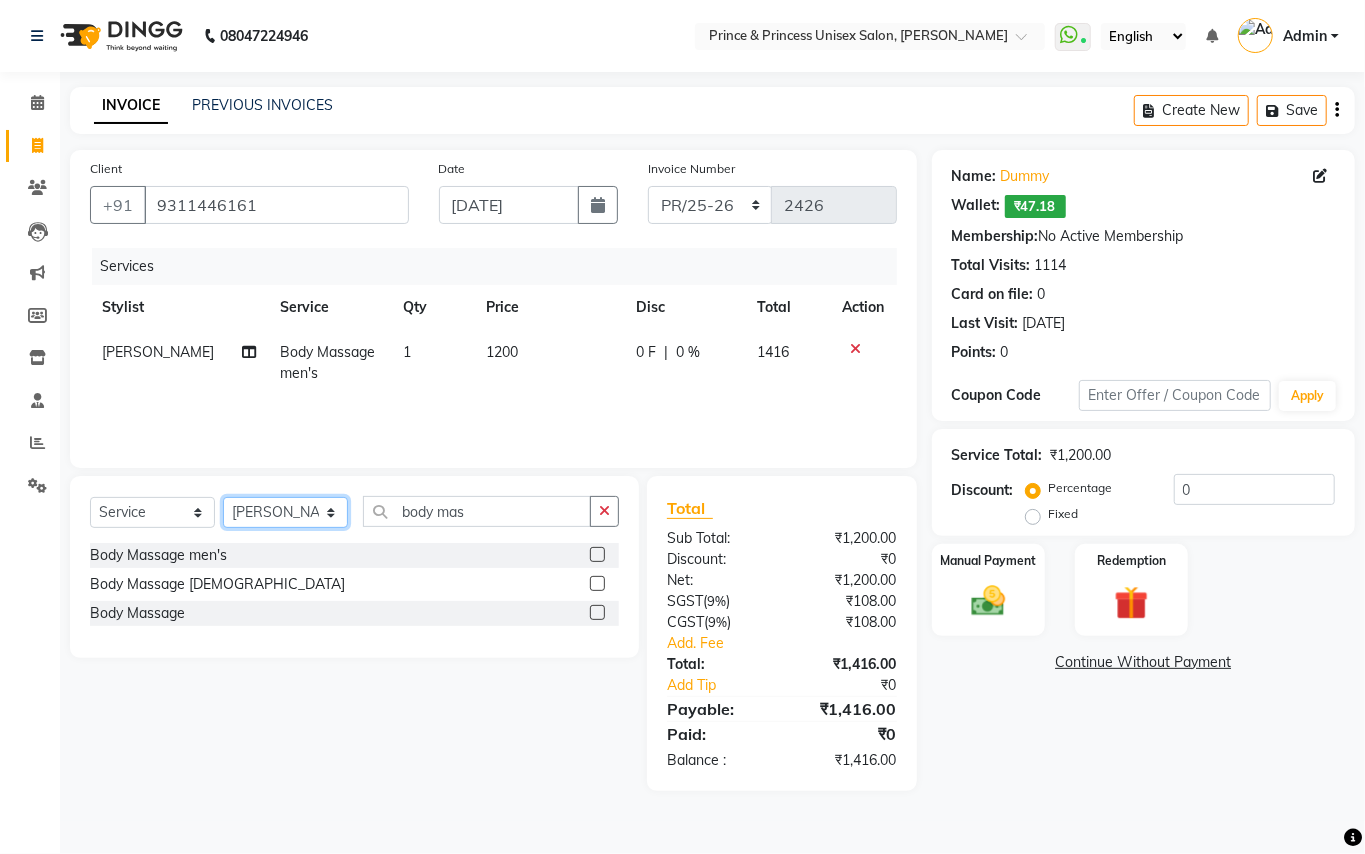 select on "17850" 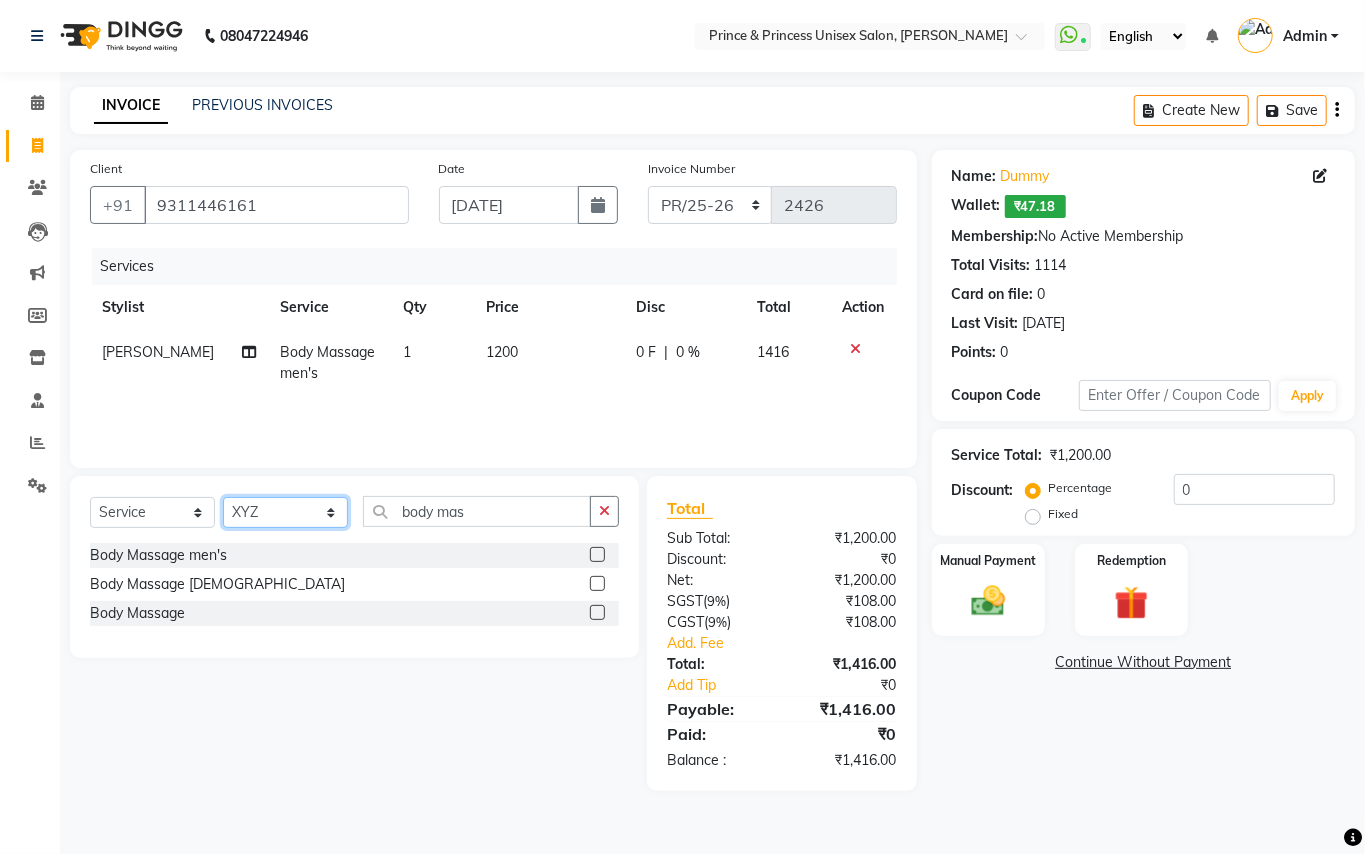drag, startPoint x: 285, startPoint y: 509, endPoint x: 438, endPoint y: 502, distance: 153.16005 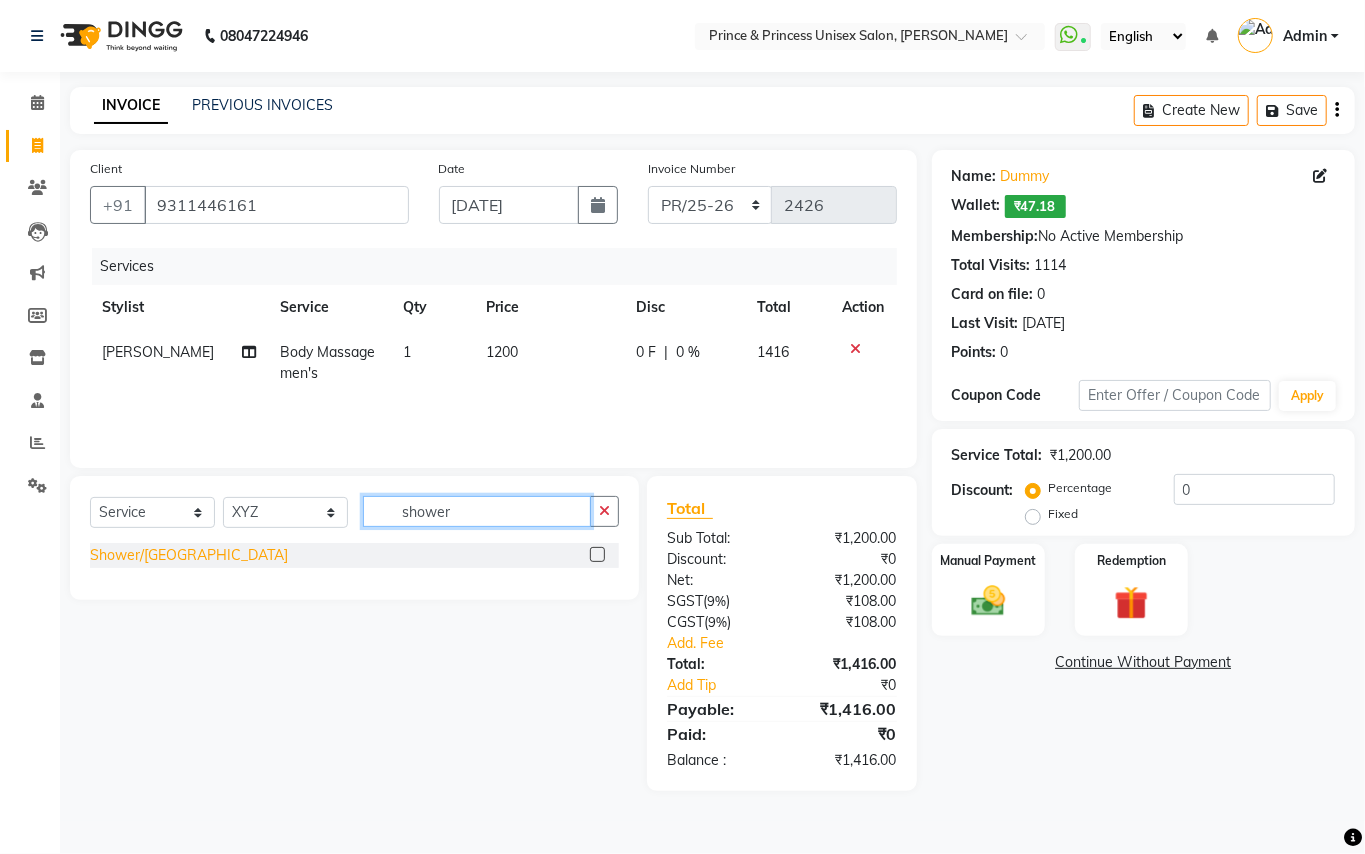 type on "shower" 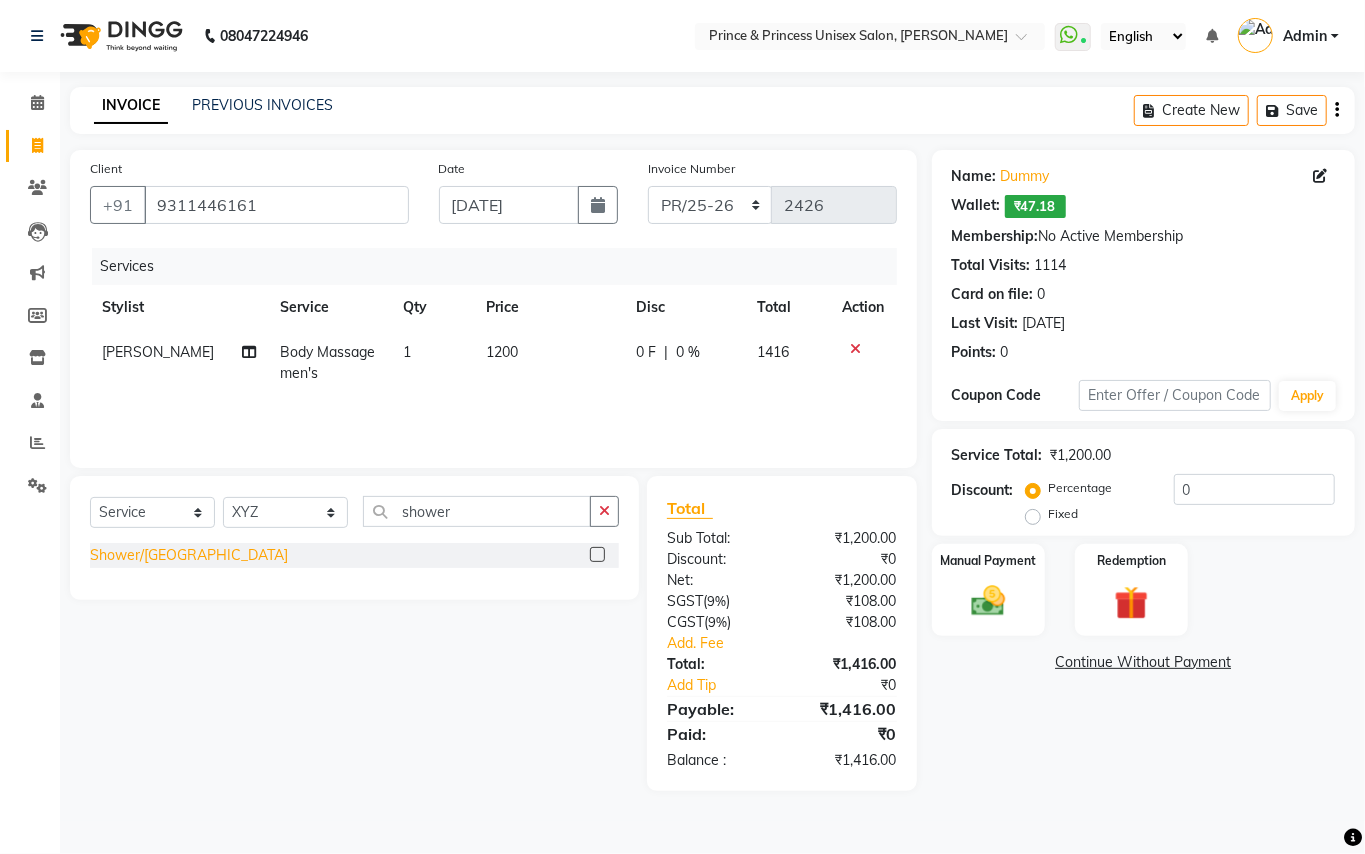 click on "Shower/Bath" 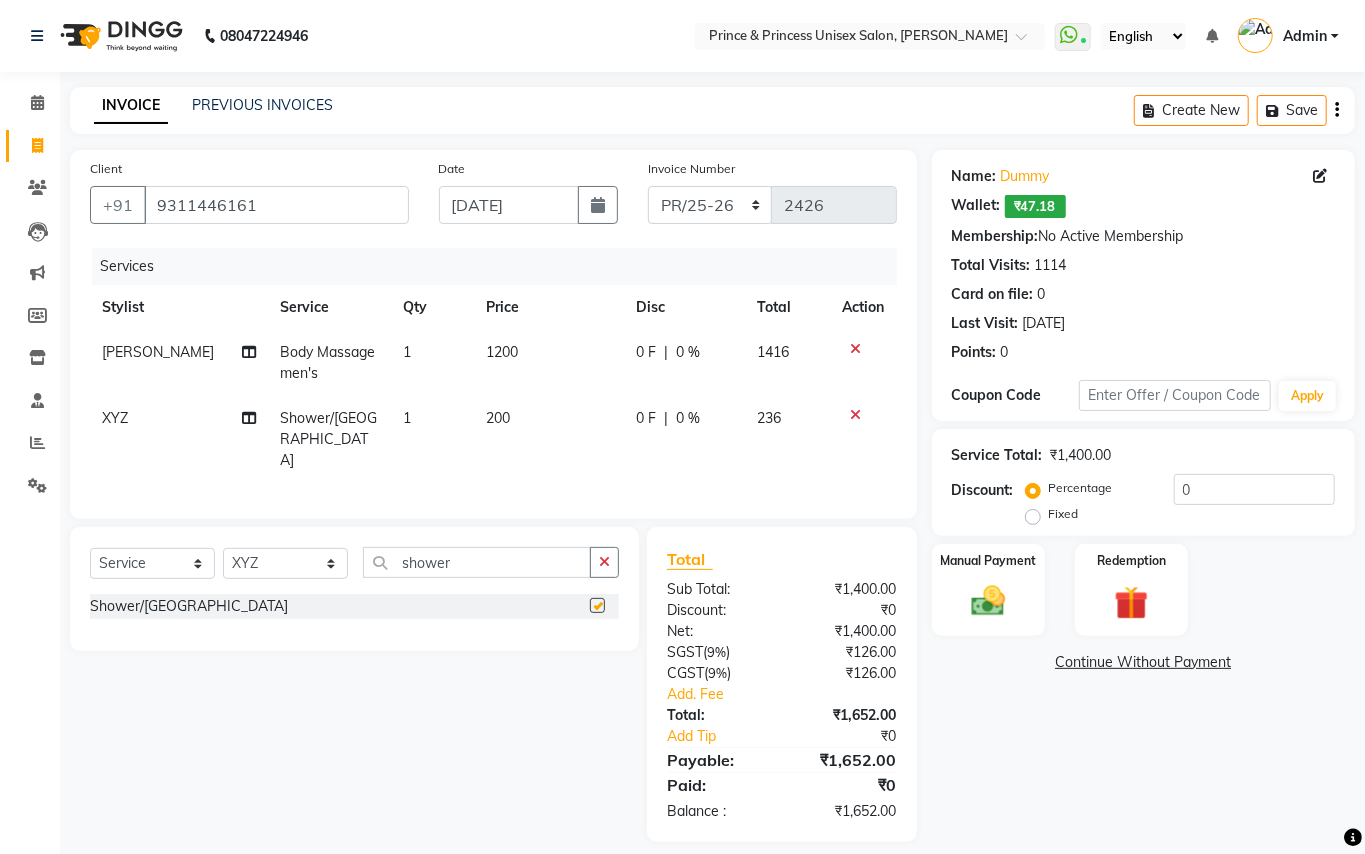 checkbox on "false" 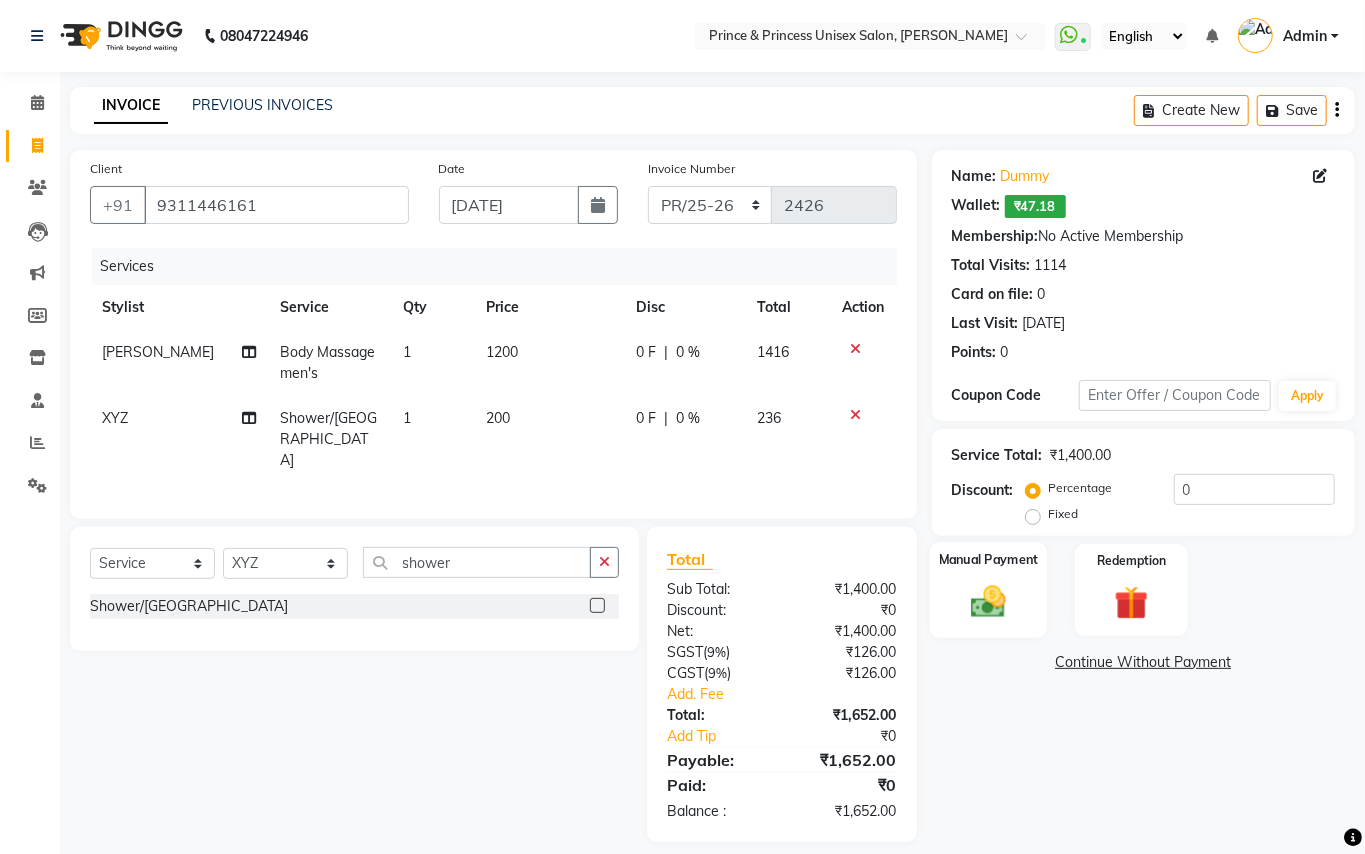 click 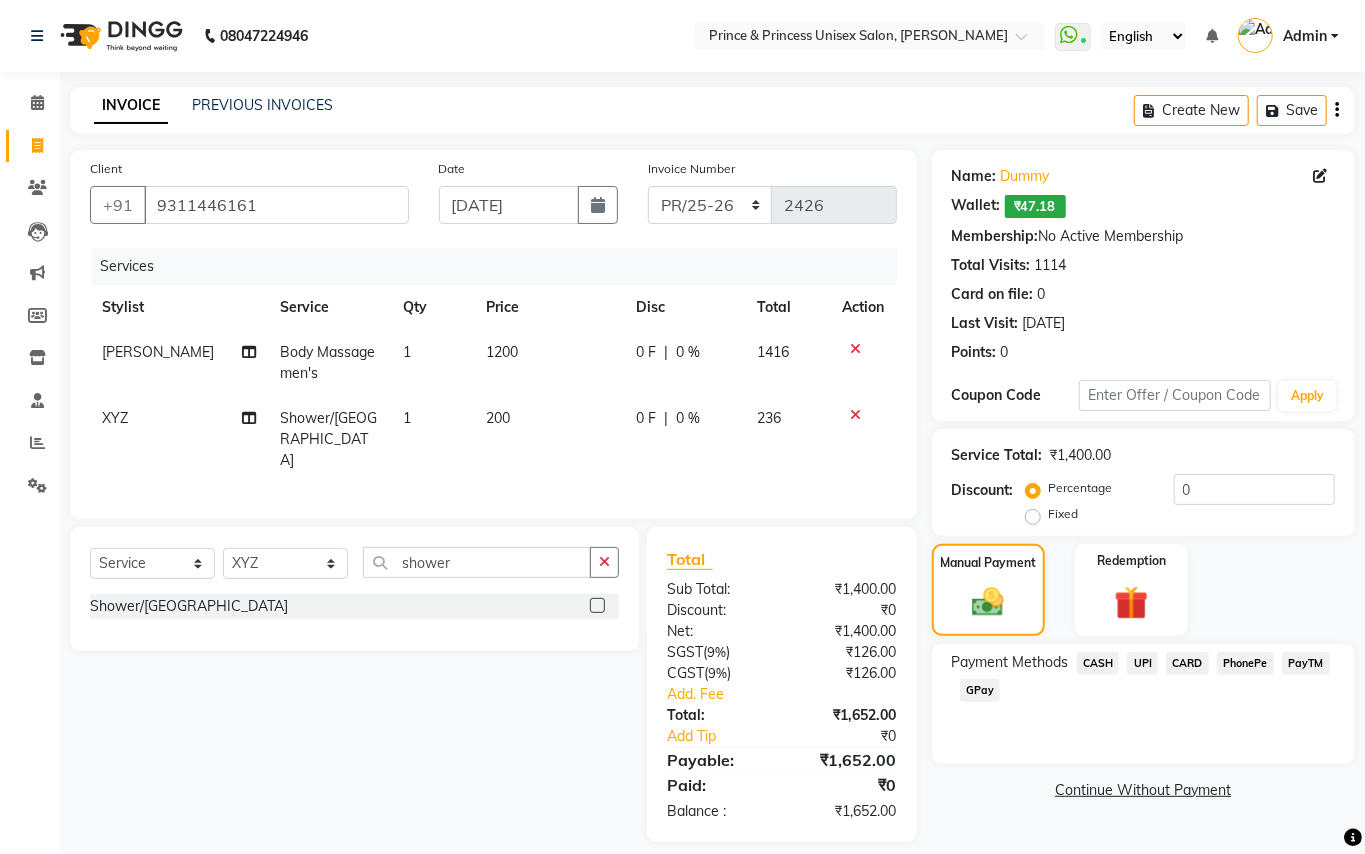 click on "CASH" 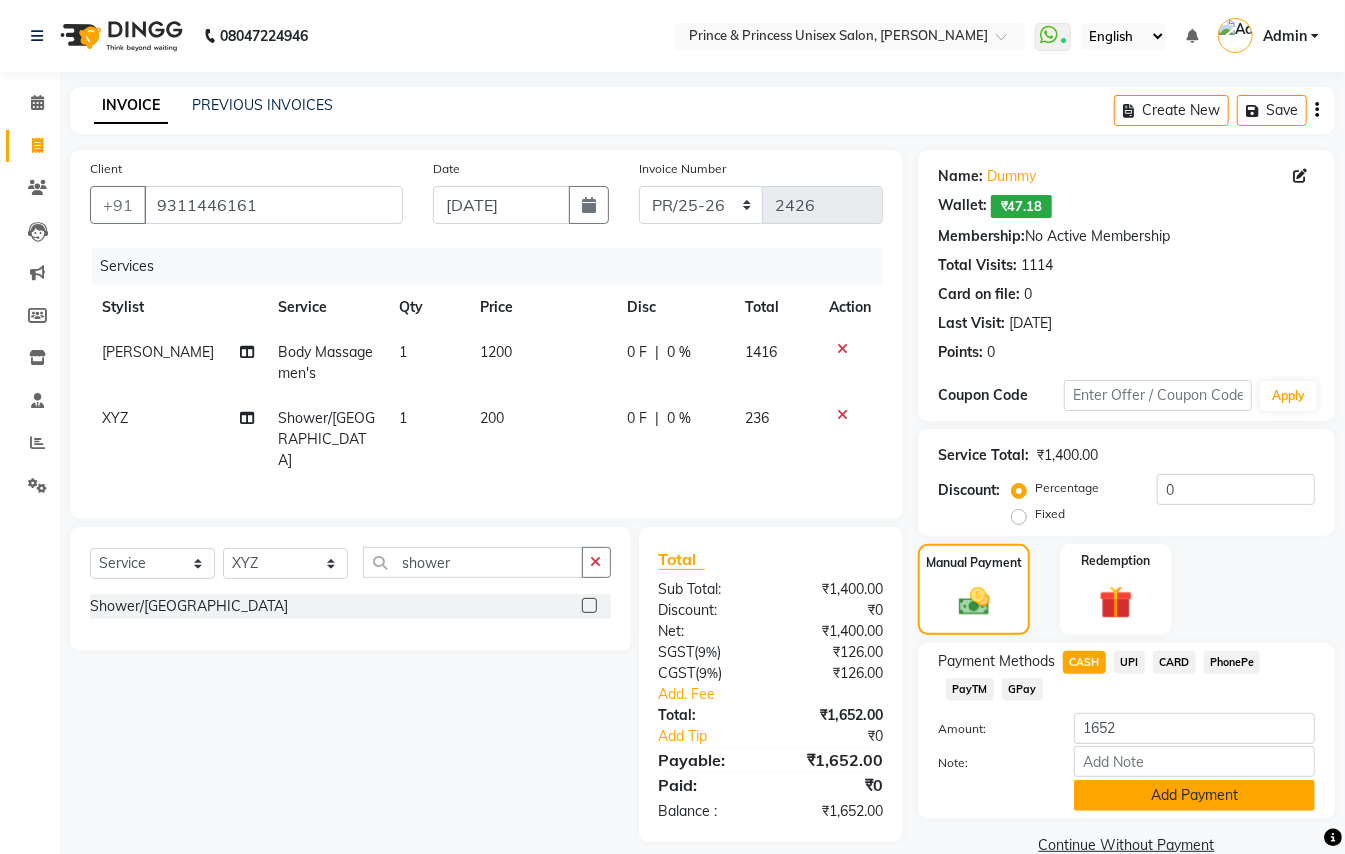 click on "Add Payment" 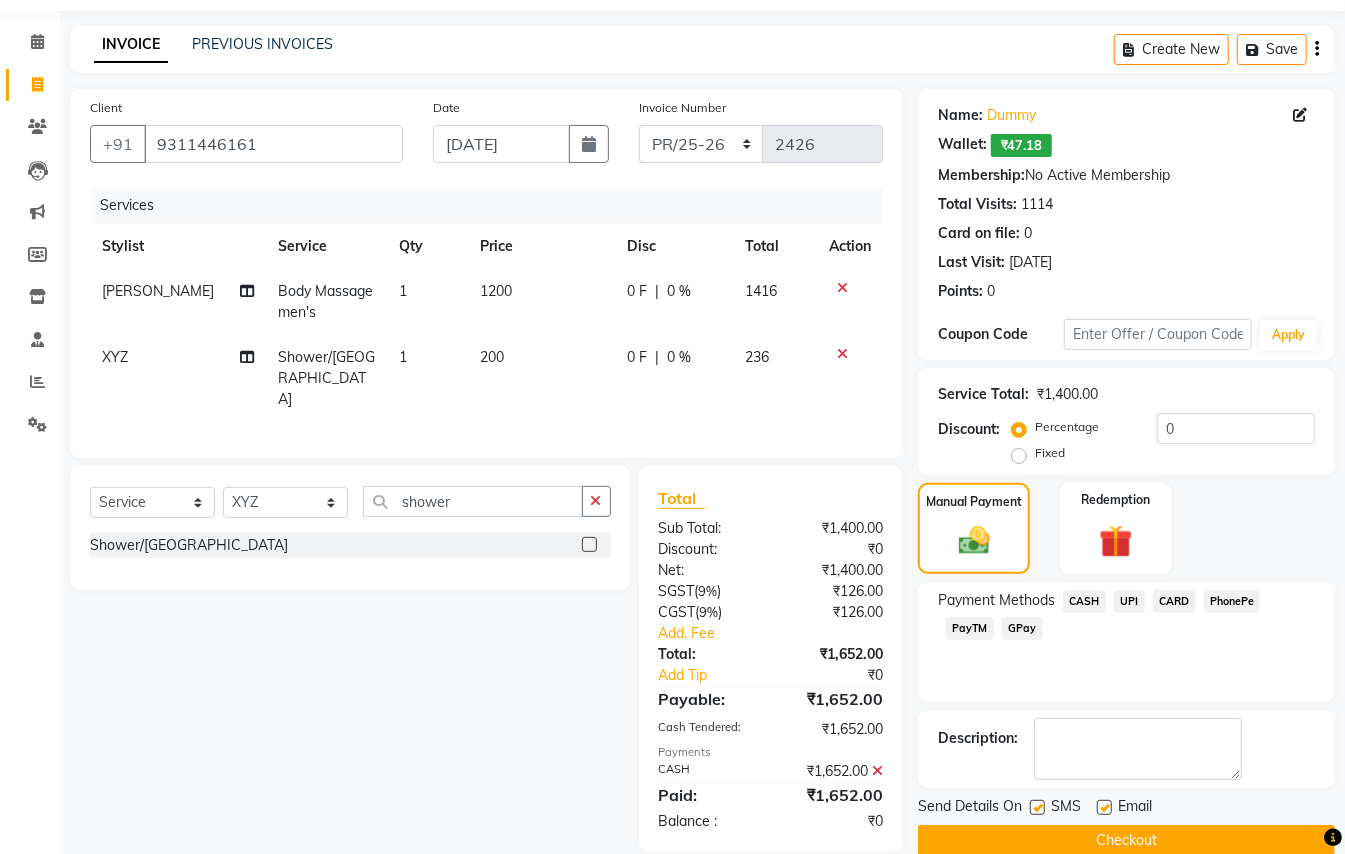 scroll, scrollTop: 94, scrollLeft: 0, axis: vertical 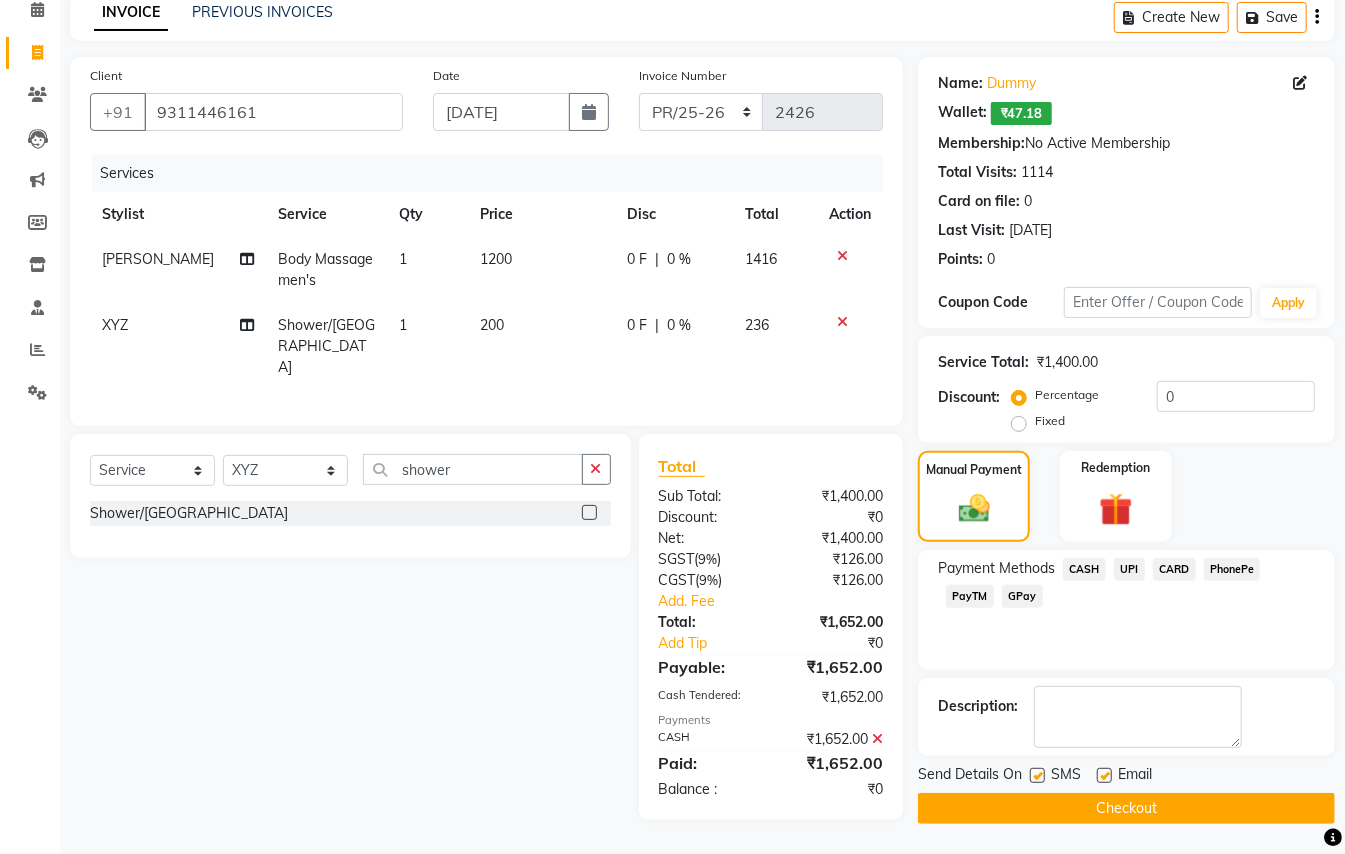 click on "Checkout" 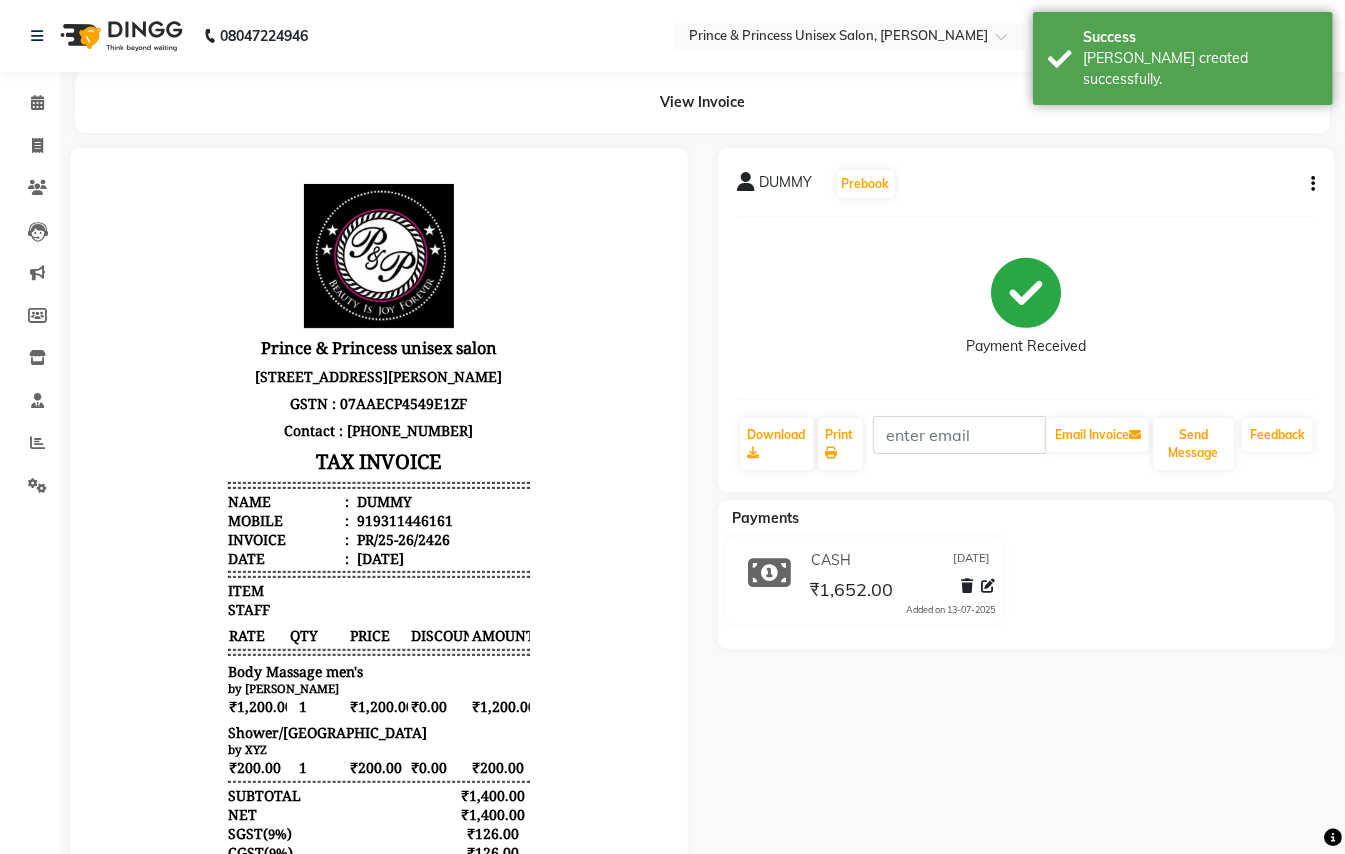 scroll, scrollTop: 0, scrollLeft: 0, axis: both 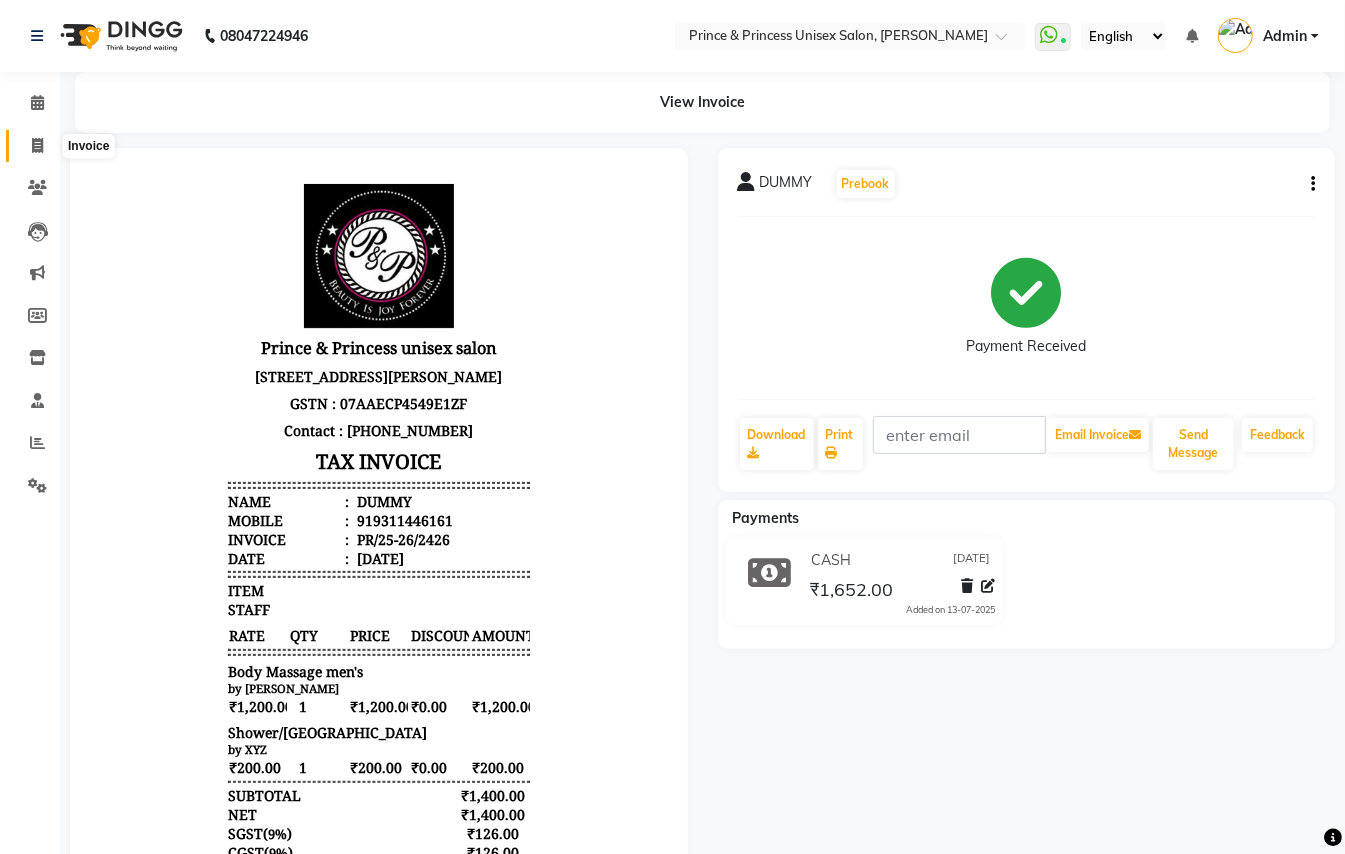 click 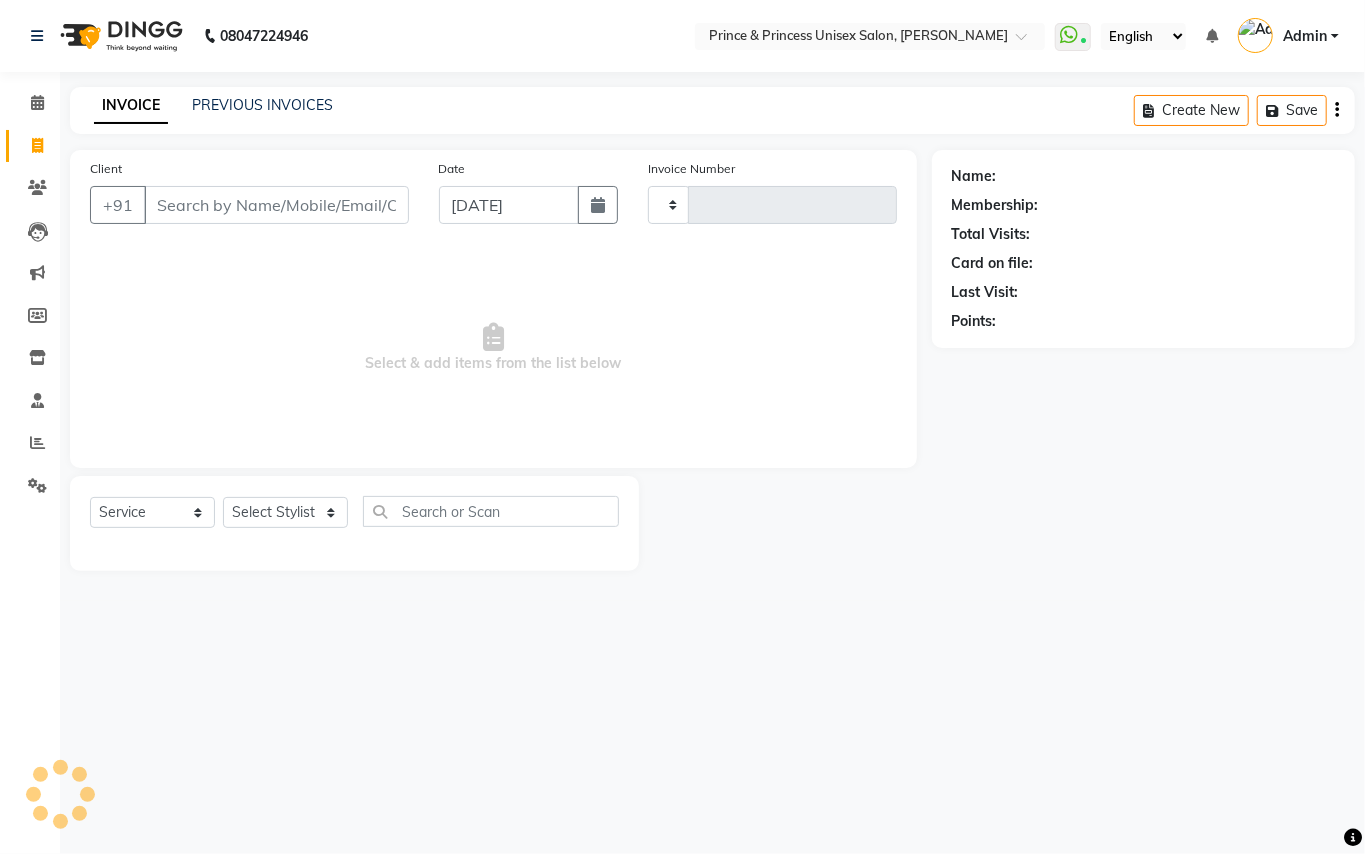 click on "Client" at bounding box center [276, 205] 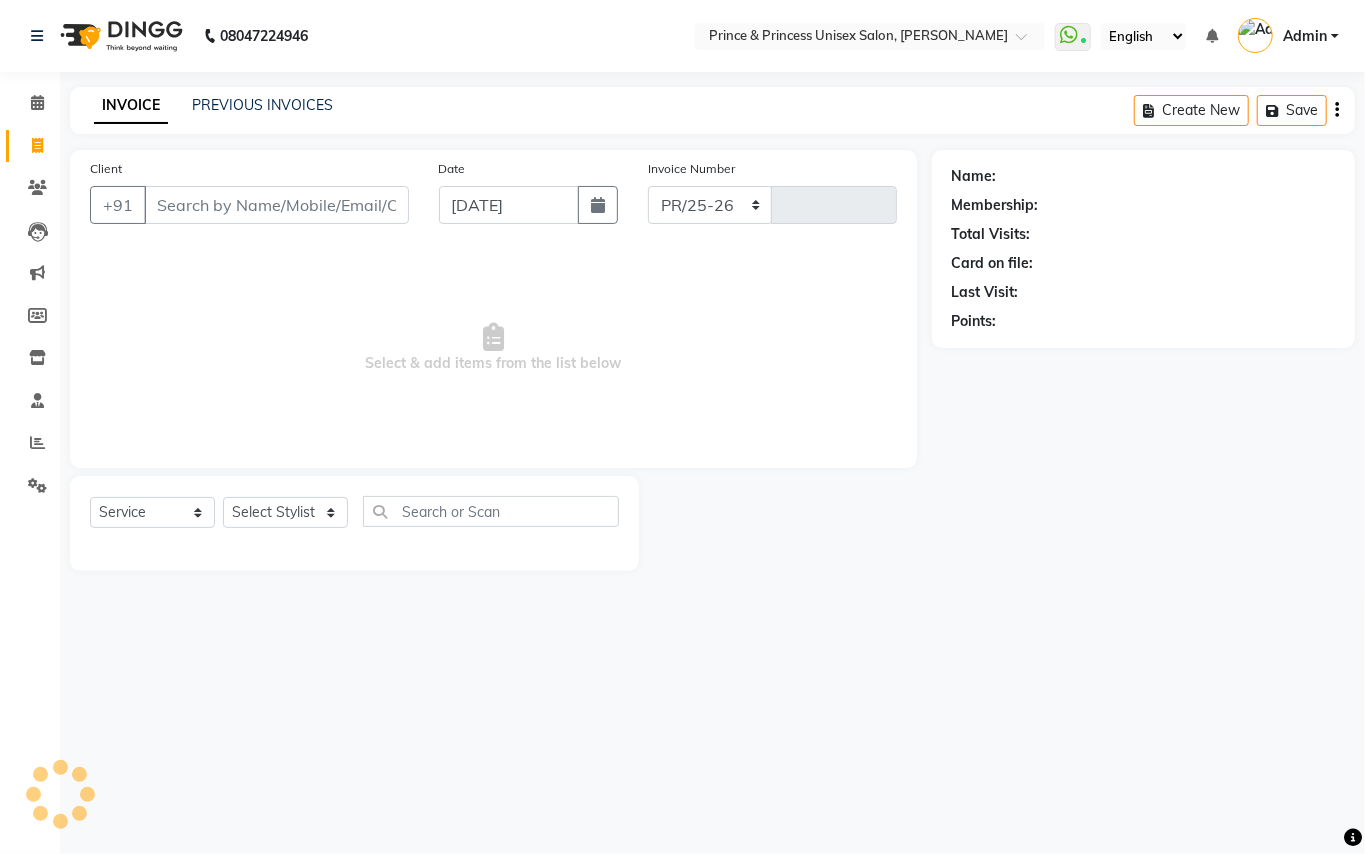 select on "3760" 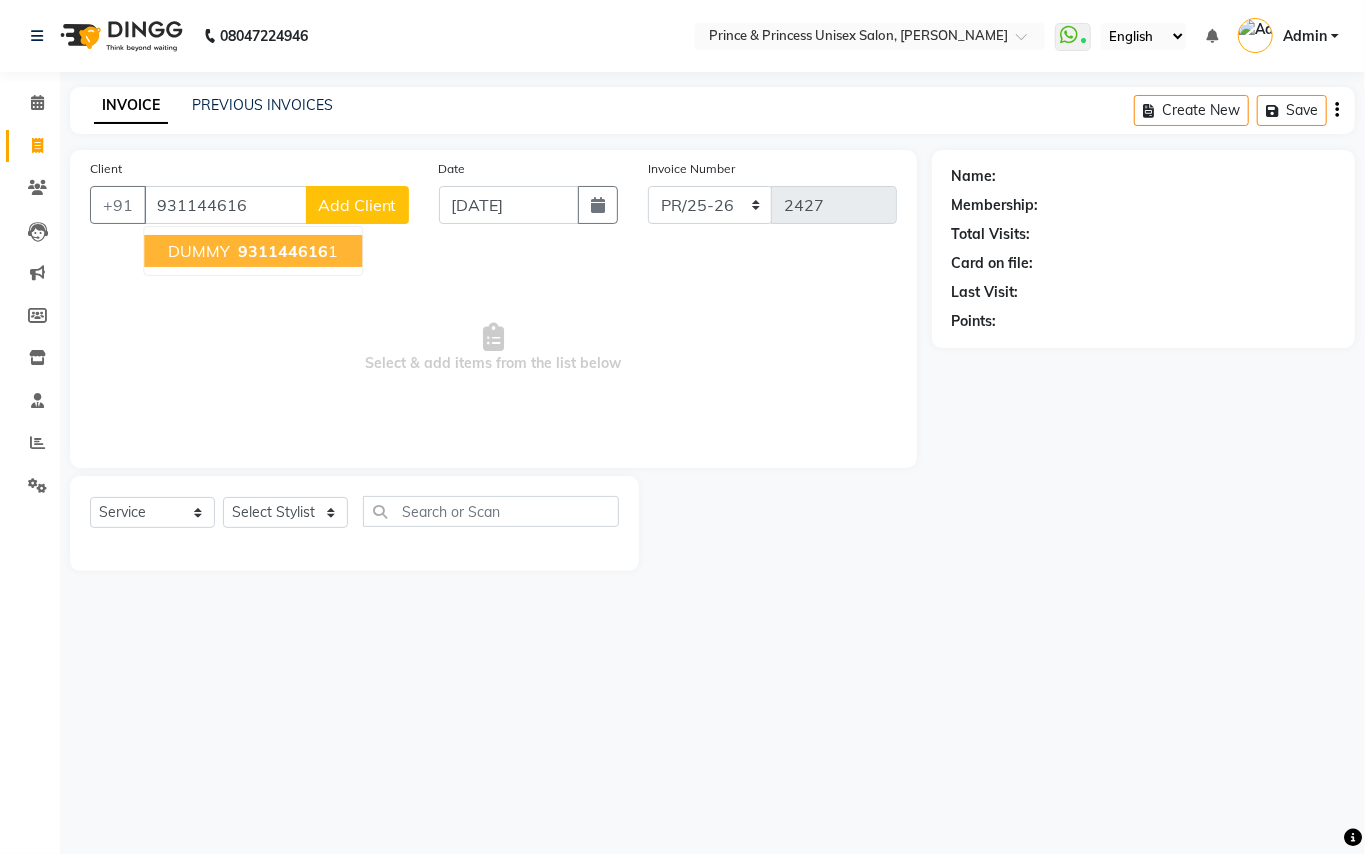 click on "931144616" at bounding box center [283, 251] 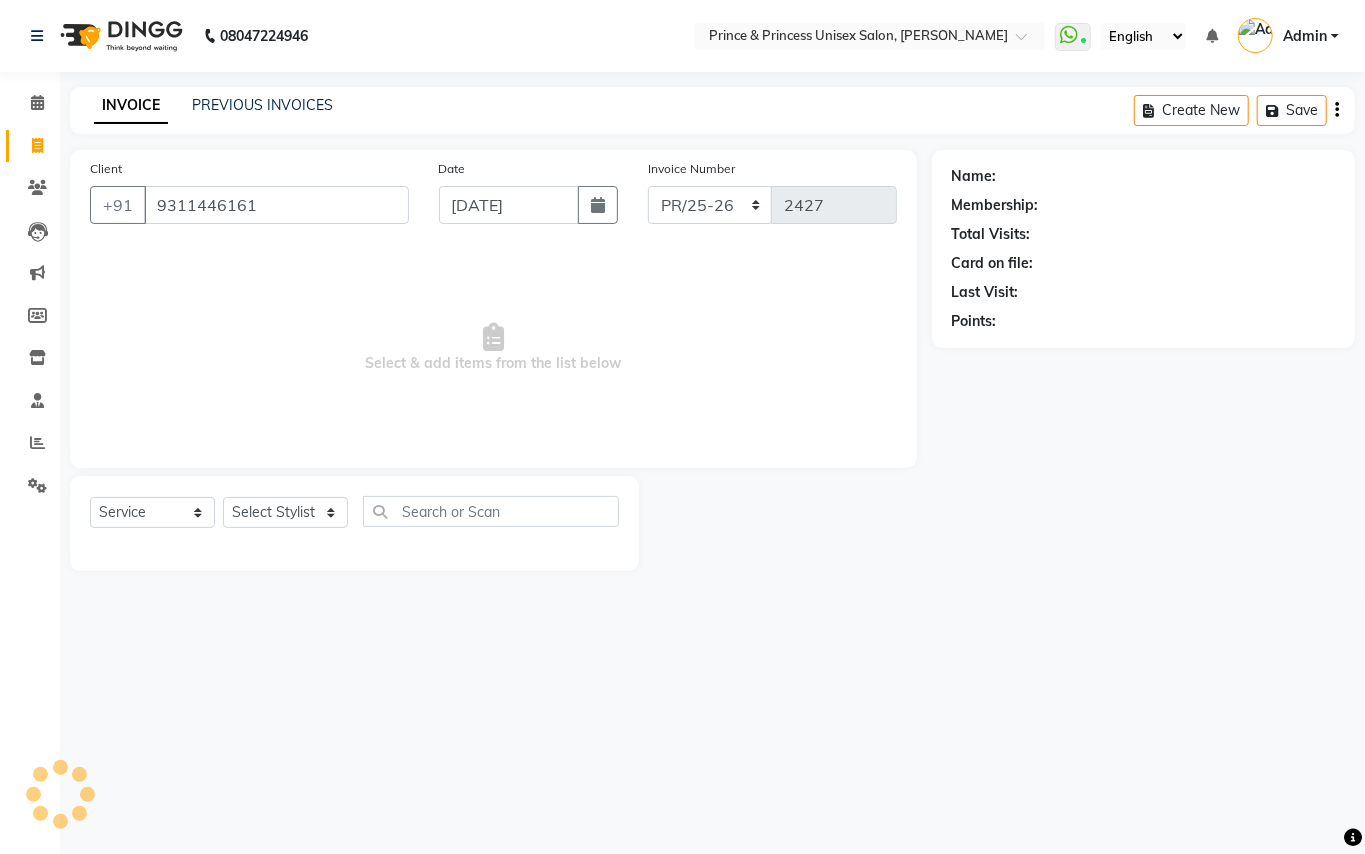 type on "9311446161" 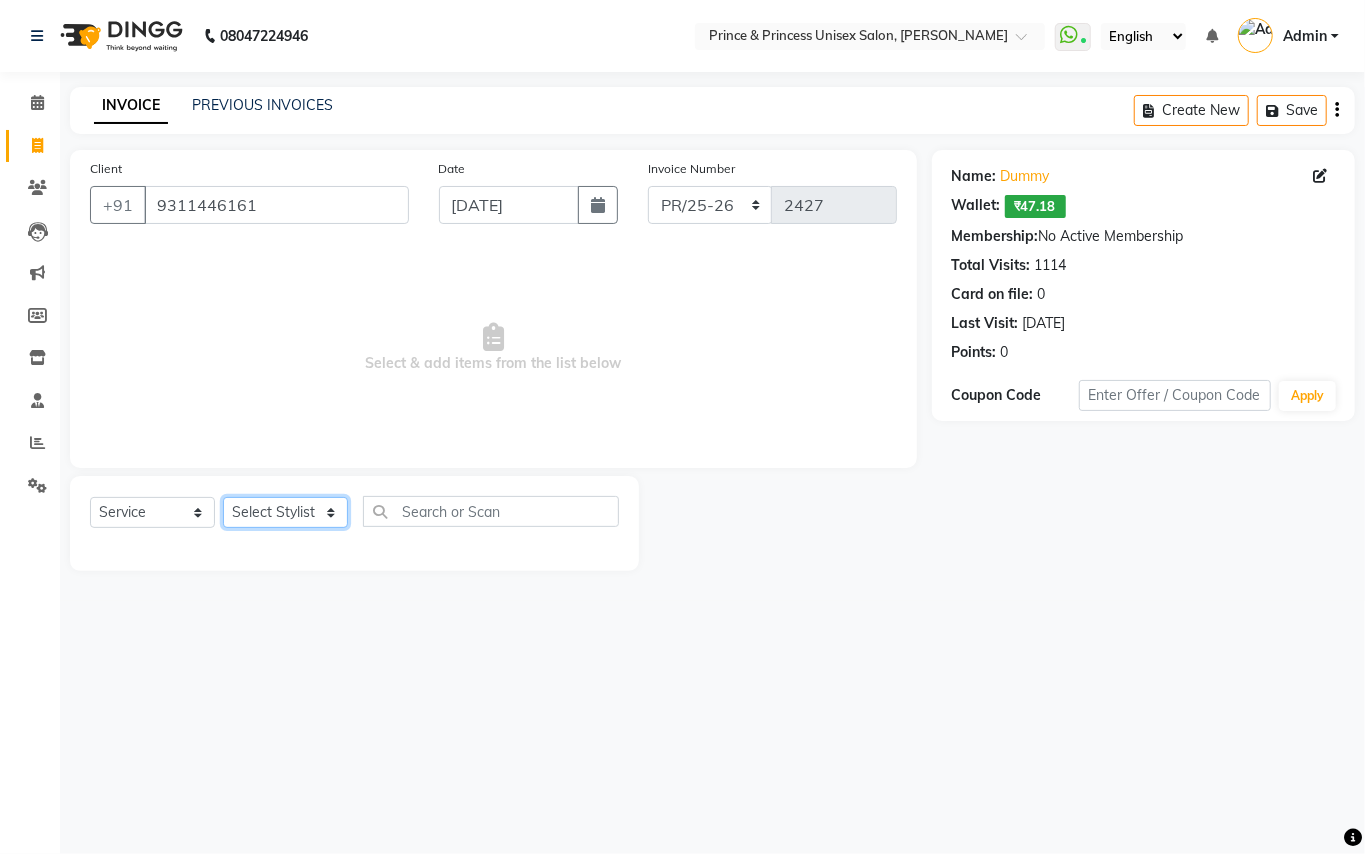 click on "Select Stylist ABHISHEK AJEET AJEET NEW ARUN ASLAM CHANDAN GUDDU MANI MEENAKSHI MONU PINKI RAHUL SANDEEP SONIYA TABASSUM XYZ" 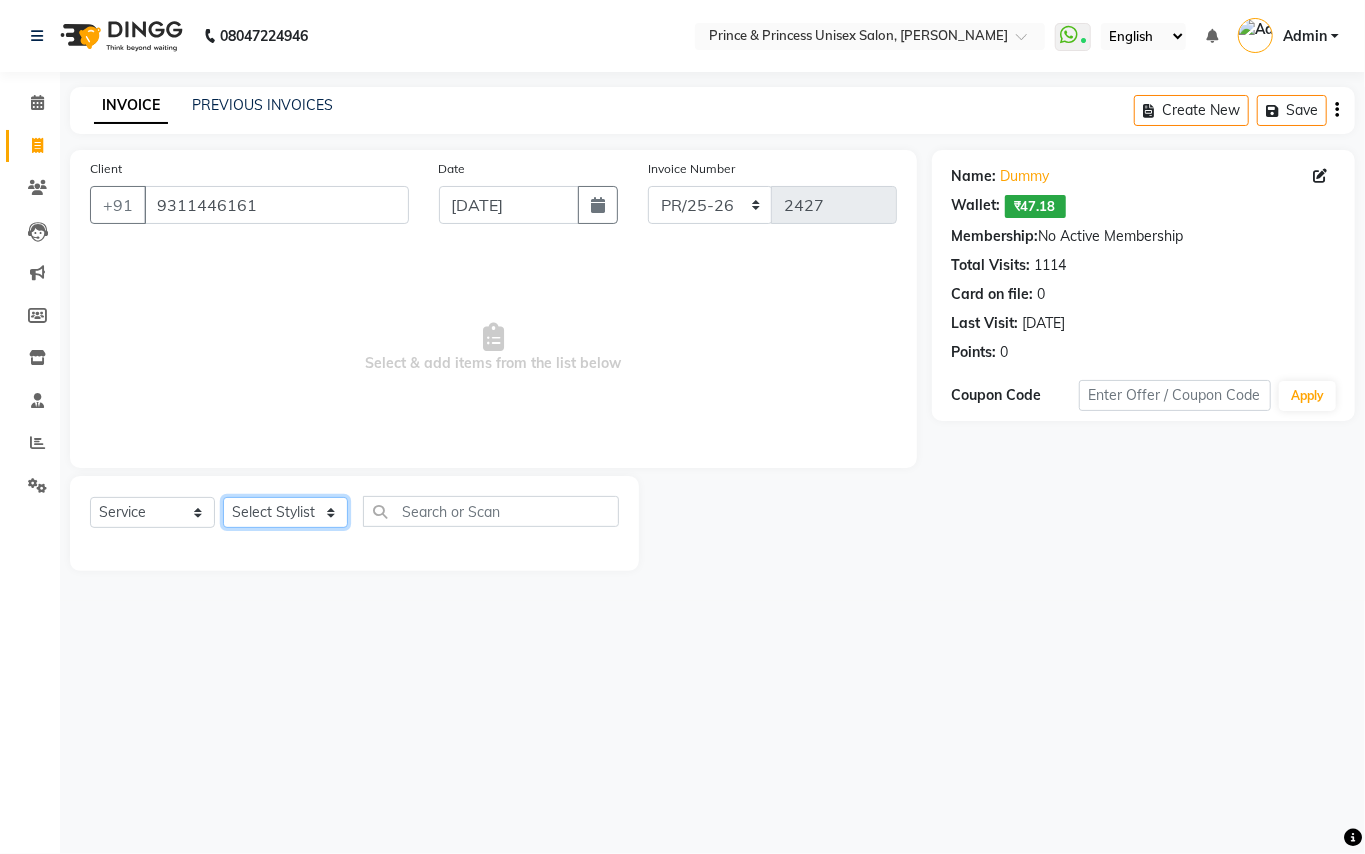 select on "63056" 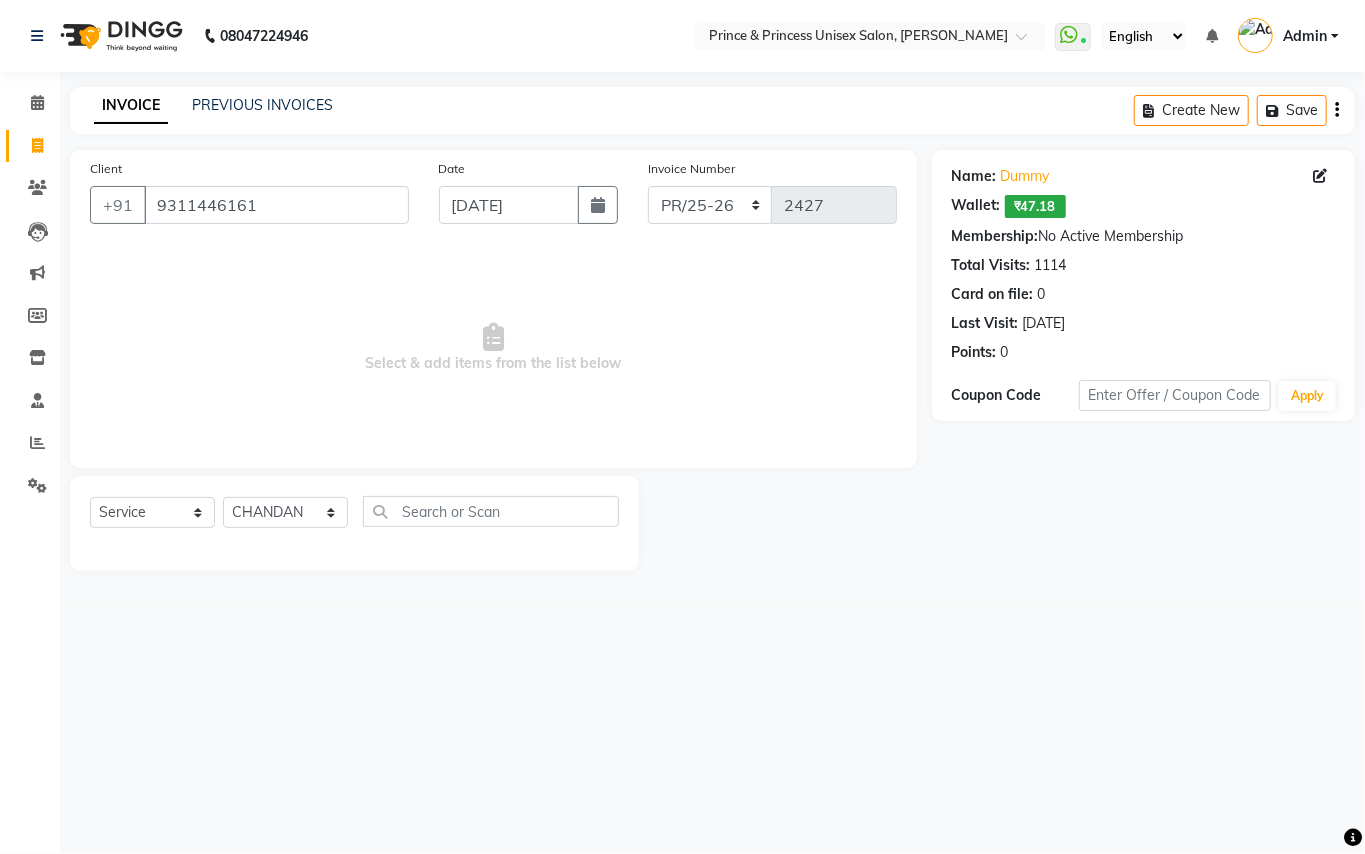 click on "Select  Service  Product  Membership  Package Voucher Prepaid Gift Card  Select Stylist ABHISHEK AJEET AJEET NEW ARUN ASLAM CHANDAN GUDDU MANI MEENAKSHI MONU PINKI RAHUL SANDEEP SONIYA TABASSUM XYZ" 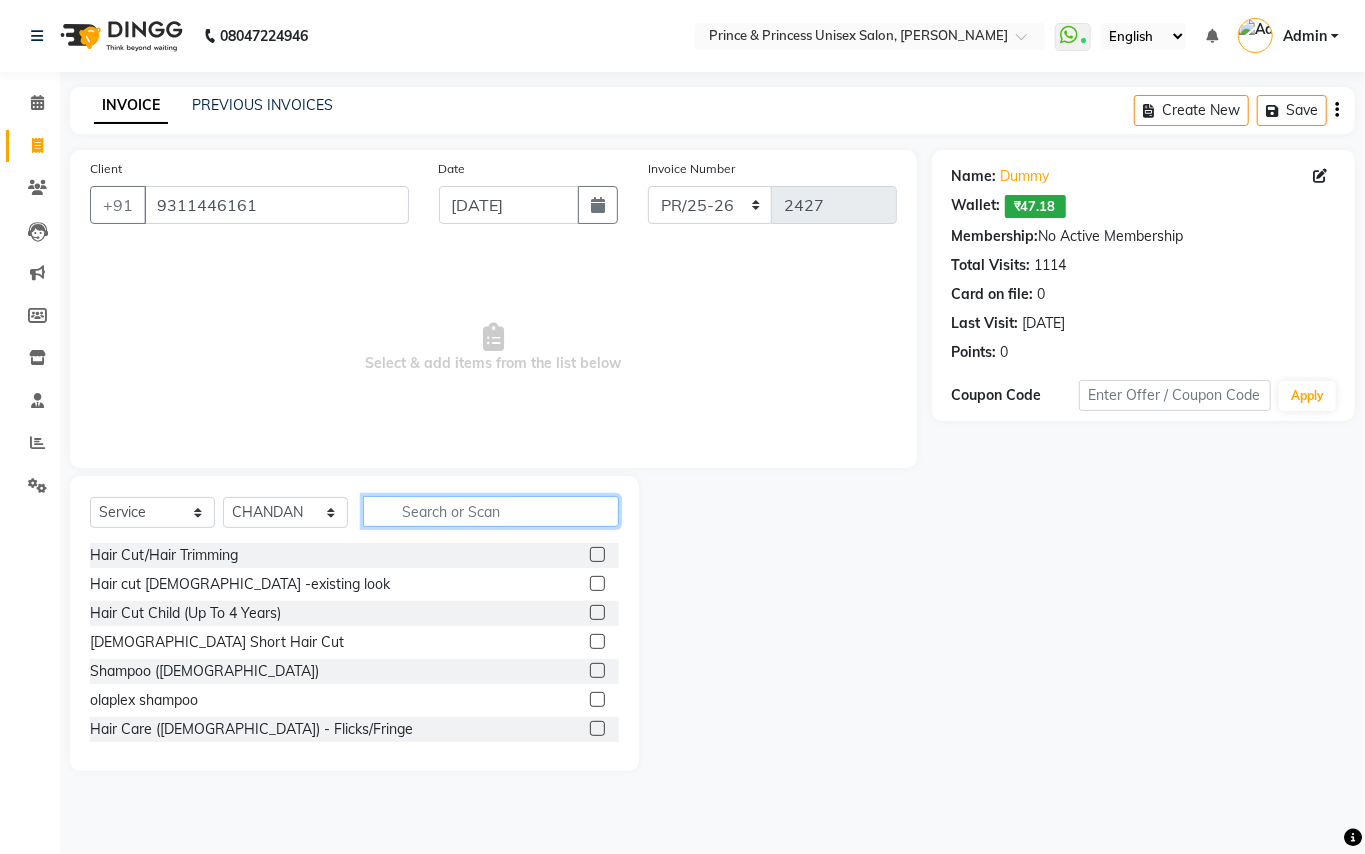 click 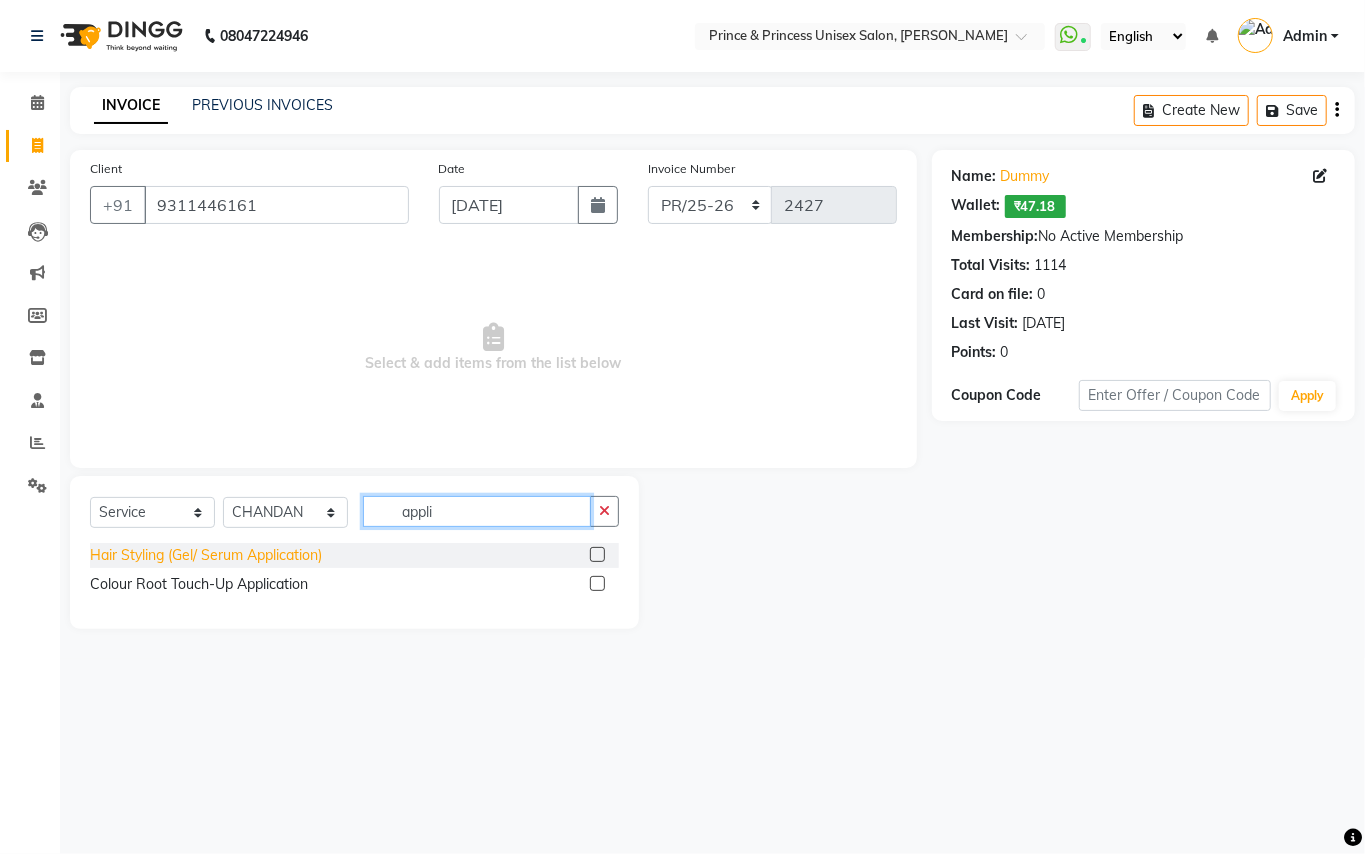 type on "appli" 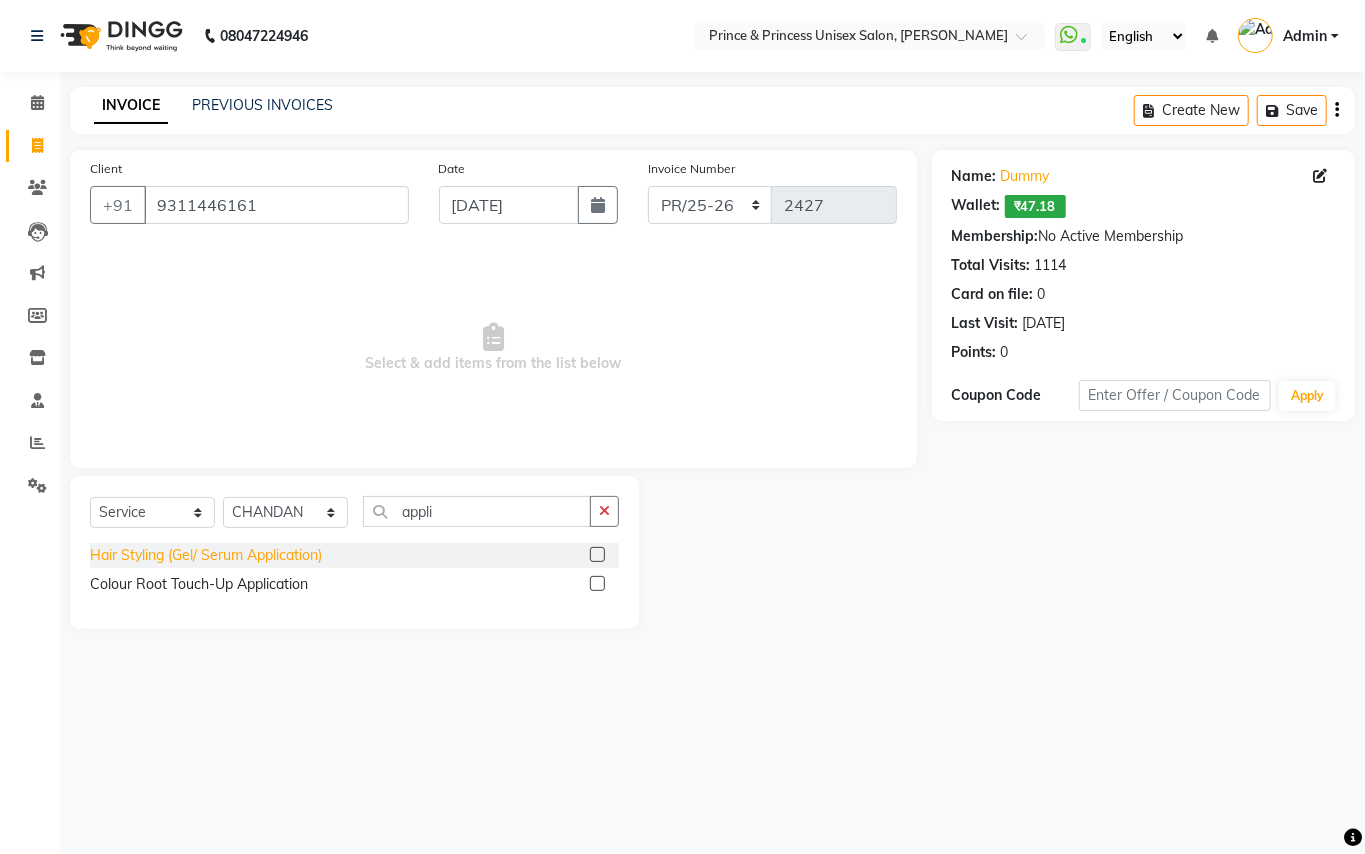click on "Hair Styling (Gel/ Serum Application)" 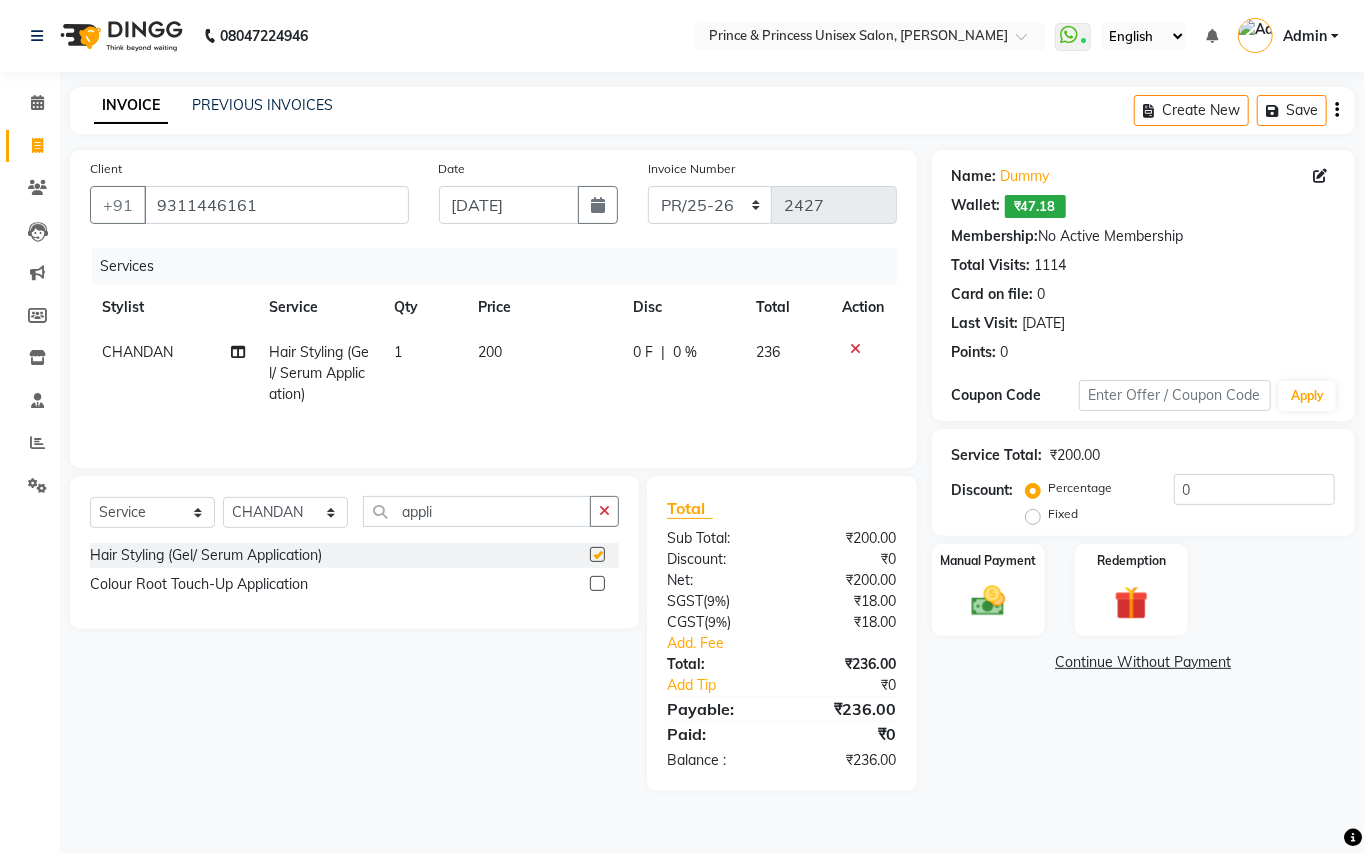 checkbox on "false" 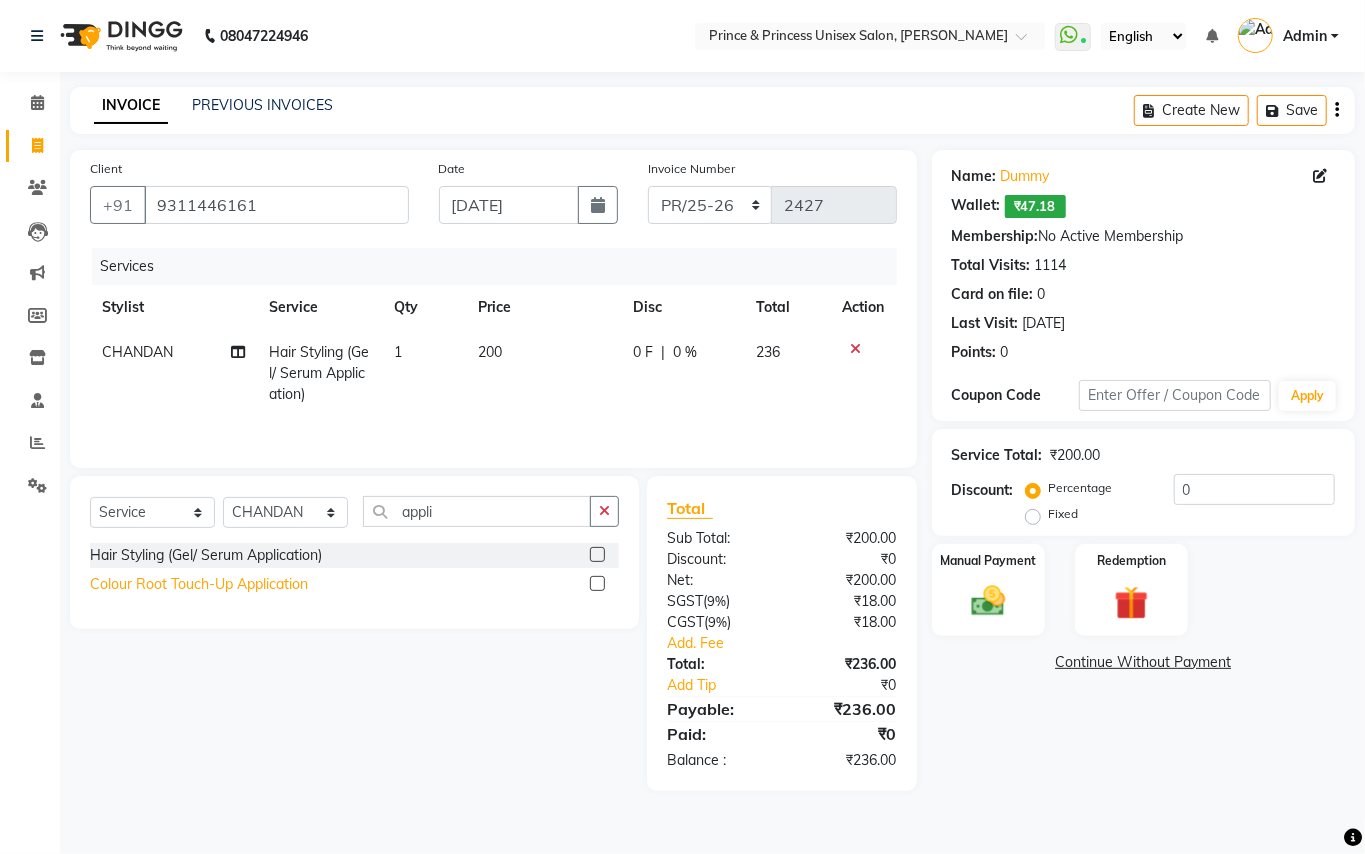 click on "Colour Root Touch-Up Application" 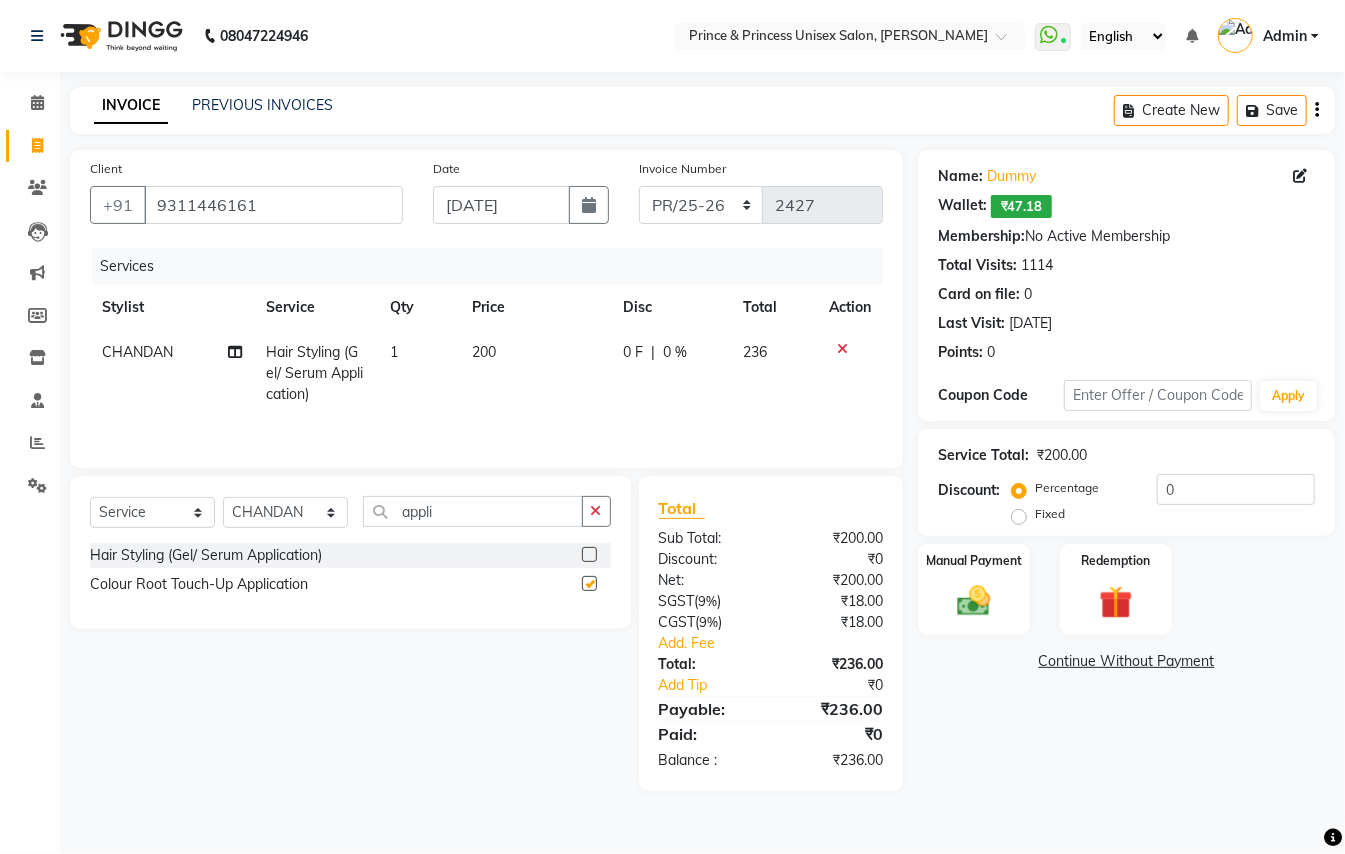 checkbox on "false" 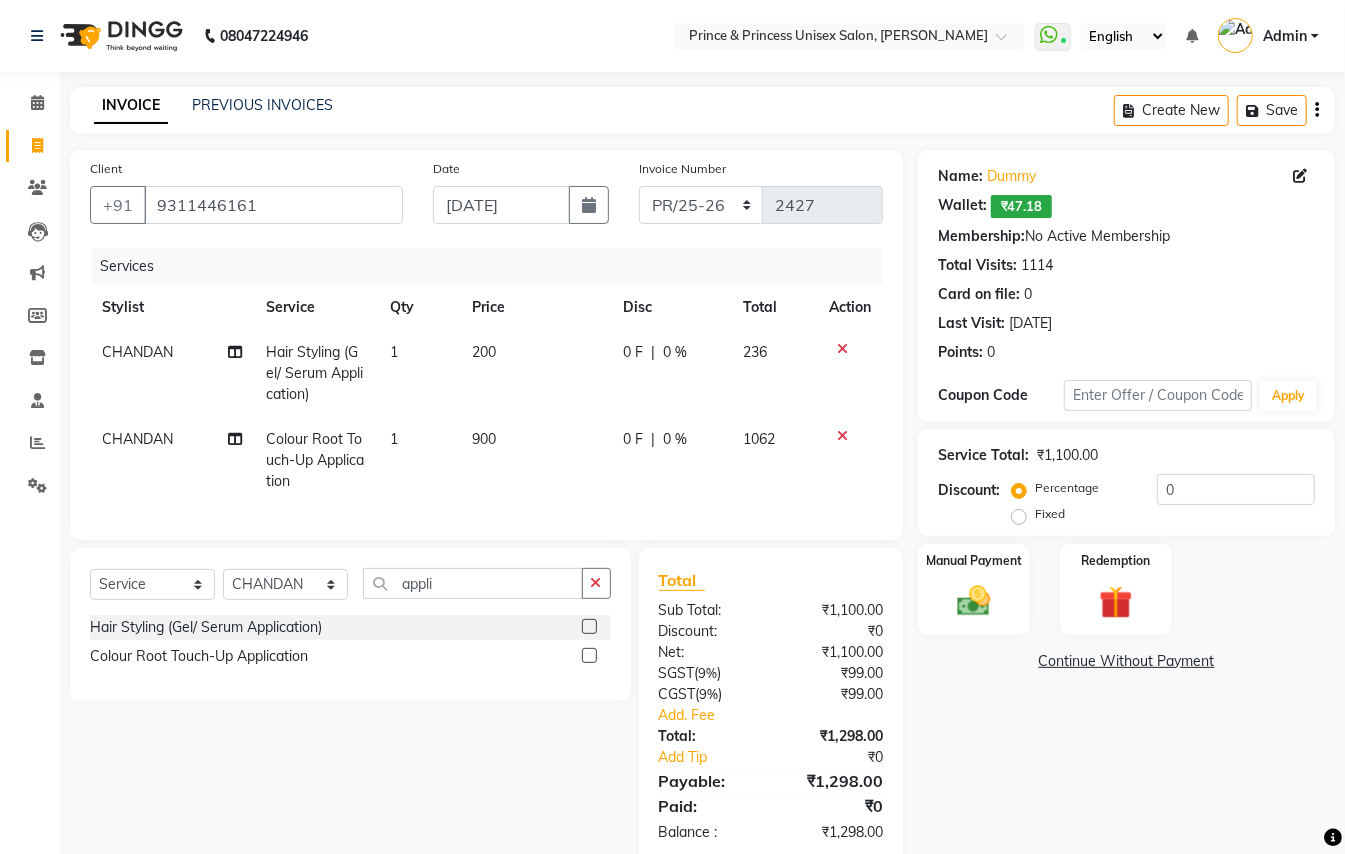 click 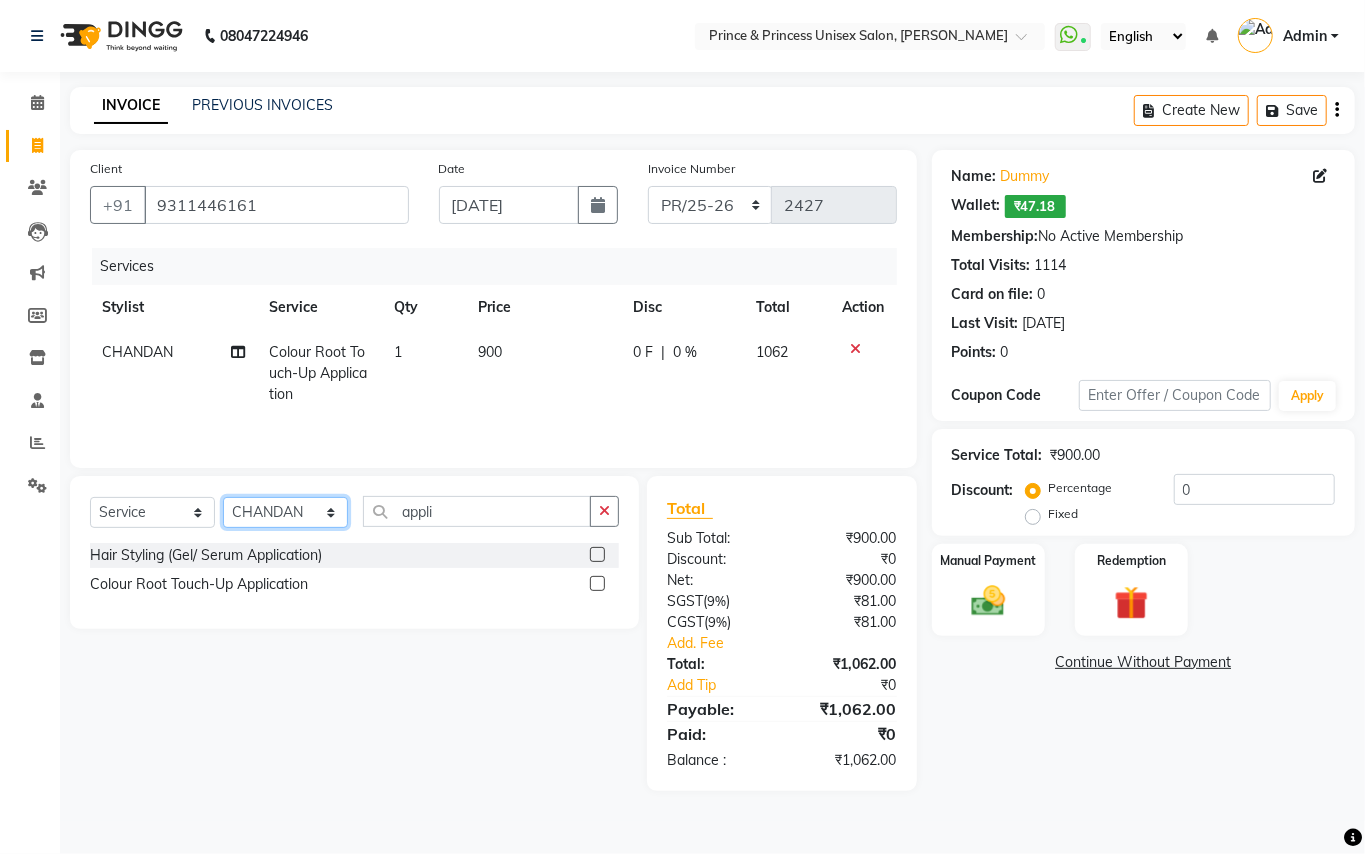 click on "Select Stylist ABHISHEK AJEET AJEET NEW ARUN ASLAM CHANDAN GUDDU MANI MEENAKSHI MONU PINKI RAHUL SANDEEP SONIYA TABASSUM XYZ" 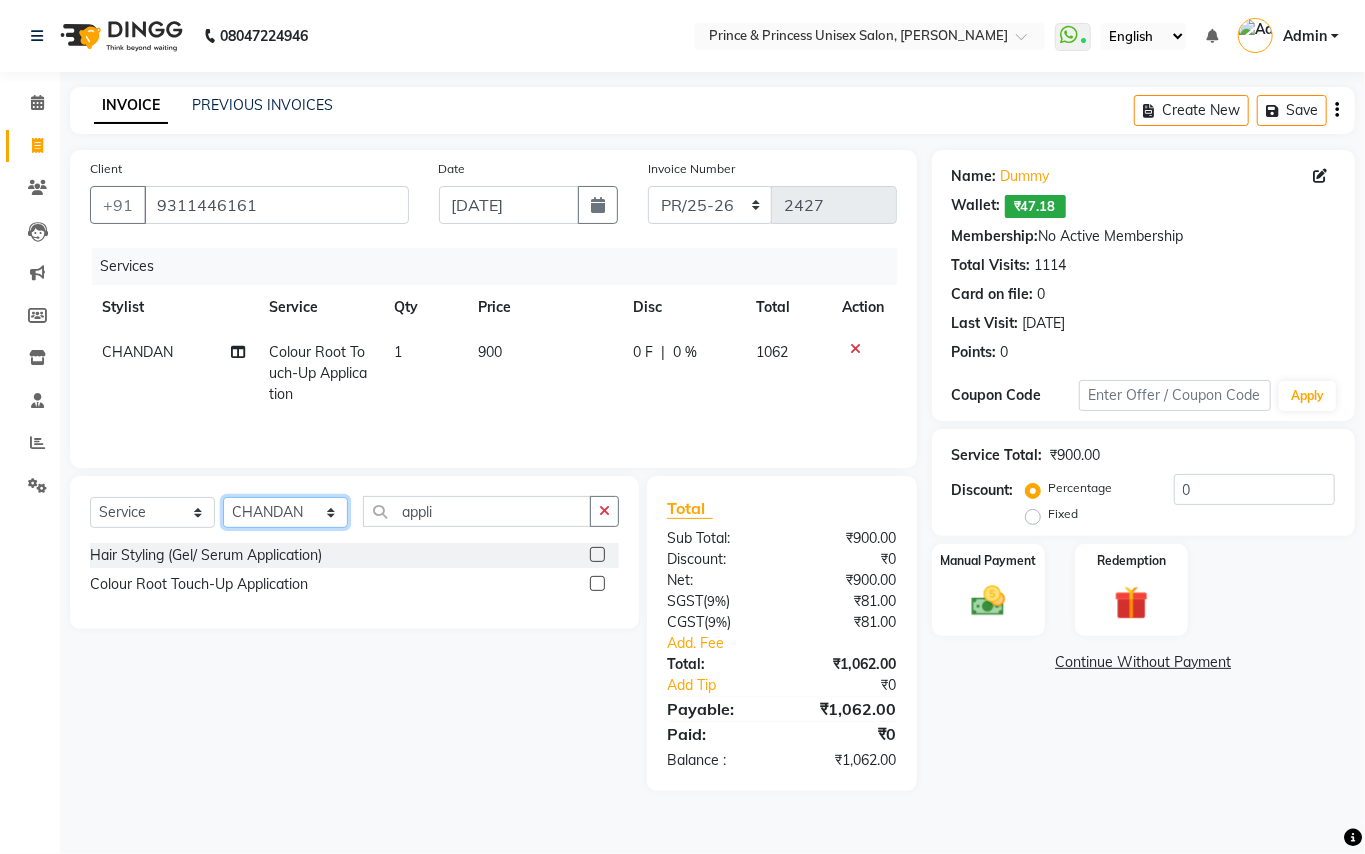 select on "67112" 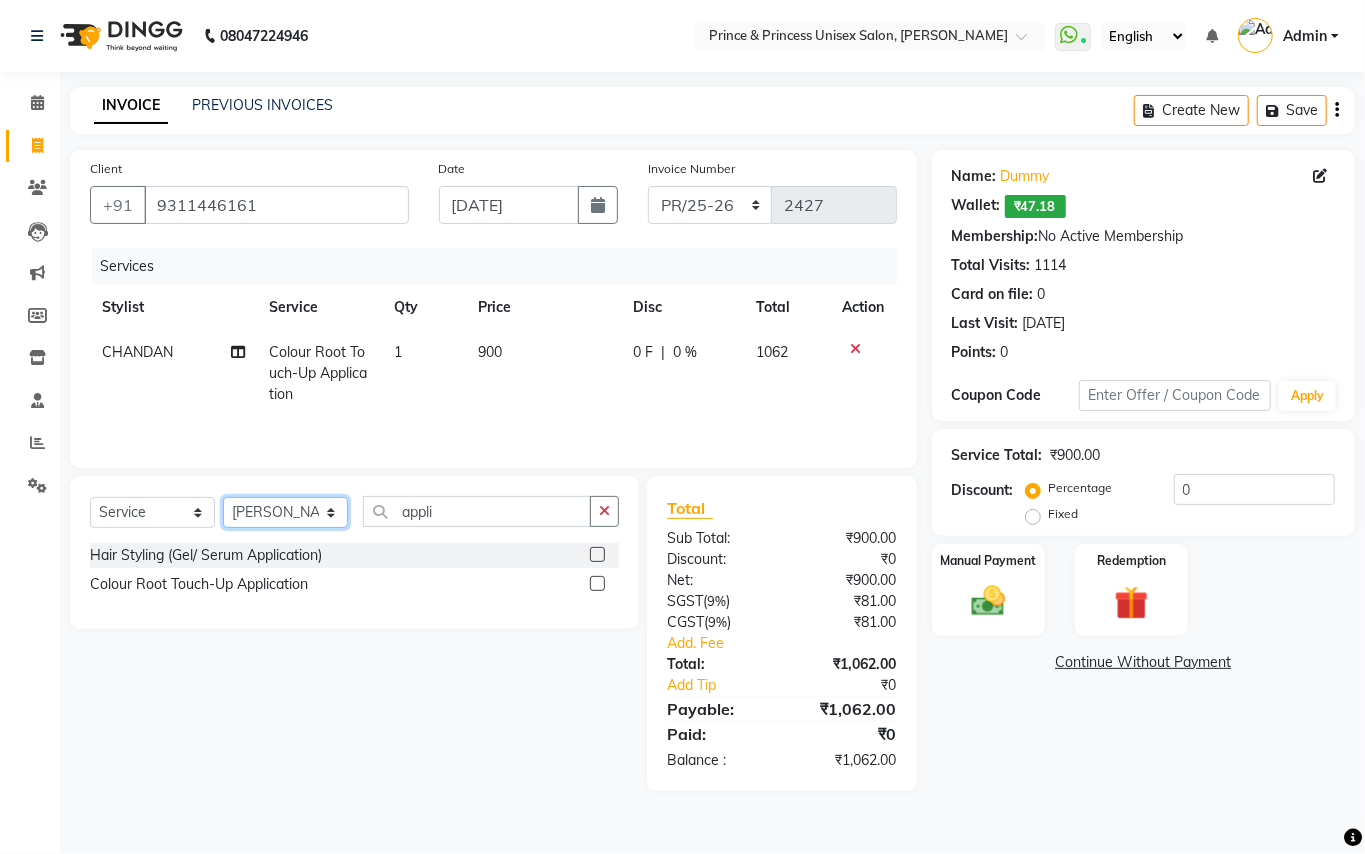 drag, startPoint x: 274, startPoint y: 518, endPoint x: 405, endPoint y: 516, distance: 131.01526 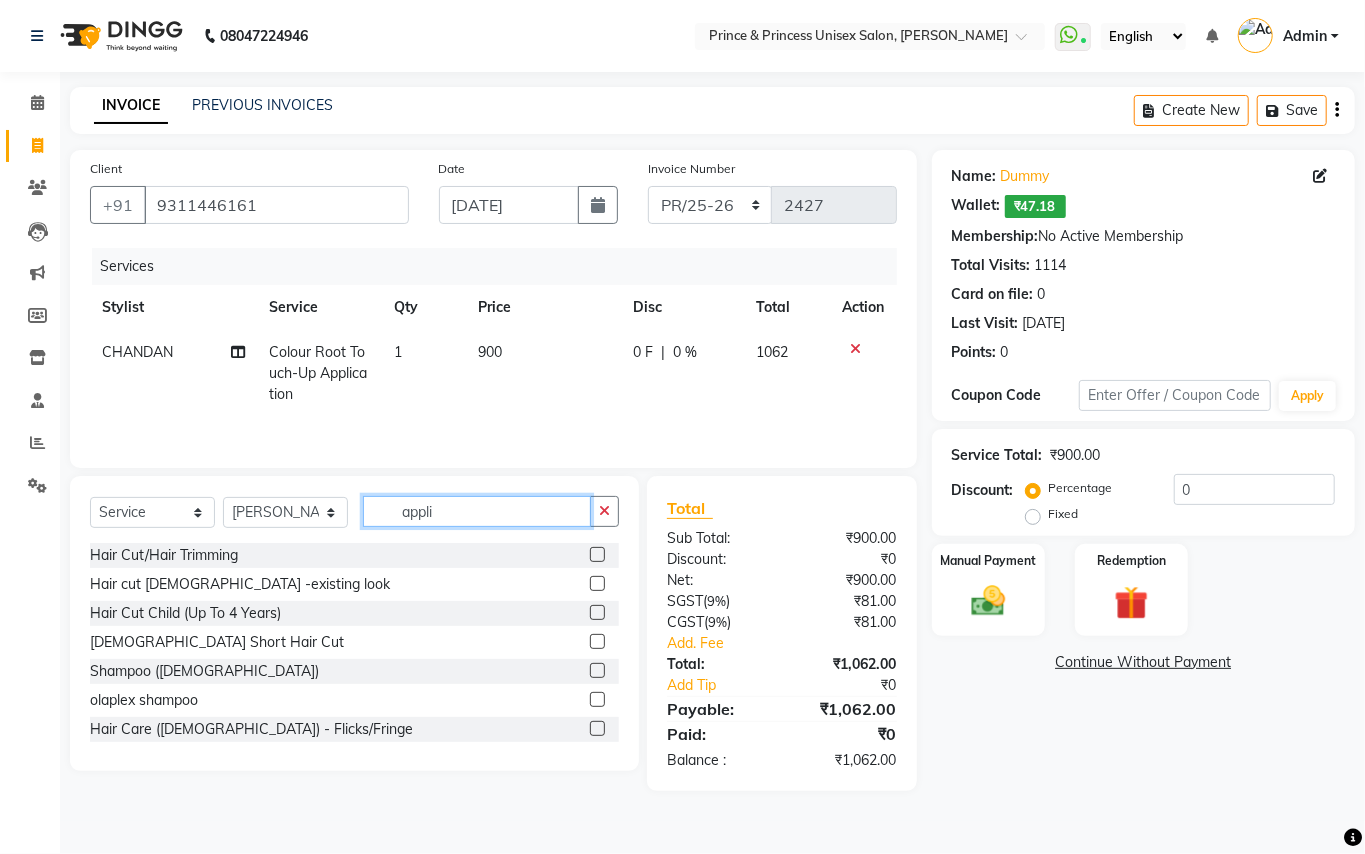 click on "Client +91 9311446161 Date 13-07-2025 Invoice Number PR/25-26 V/2025 V/2025-26 2427 Services Stylist Service Qty Price Disc Total Action CHANDAN Colour Root Touch-Up Application 1 900 0 F | 0 % 1062 Select  Service  Product  Membership  Package Voucher Prepaid Gift Card  Select Stylist ABHISHEK AJEET AJEET NEW ARUN ASLAM CHANDAN GUDDU MANI MEENAKSHI MONU PINKI RAHUL SANDEEP SONIYA TABASSUM XYZ appli Hair Cut/Hair Trimming  Hair cut ladies -existing look  Hair Cut Child (Up To 4 Years)  Ladies Short Hair Cut  Shampoo (ladies)  olaplex shampoo  Hair Care (Ladies) - Flicks/Fringe  Oil Massage  Henna  Mustache Trim  Threading  Face Threading  Hair Cut  Gents - Style Change  Gents - Tonsure (Mundan)  Shampoo gents  Shampoo gents (Long Hair)  Beard Triming / Shave  Oil Massage  half color touch up   Beard Colour  Hair Styling (Gel/ Serum Application)  Colour Touch Up men's  Colour Touch-Up Amonia Free)  Highlighting  Rebonding  Dry Head Massage  Full Front Chest Clipper  Full Back Clipper  Ear Wax  Full Body Razor" 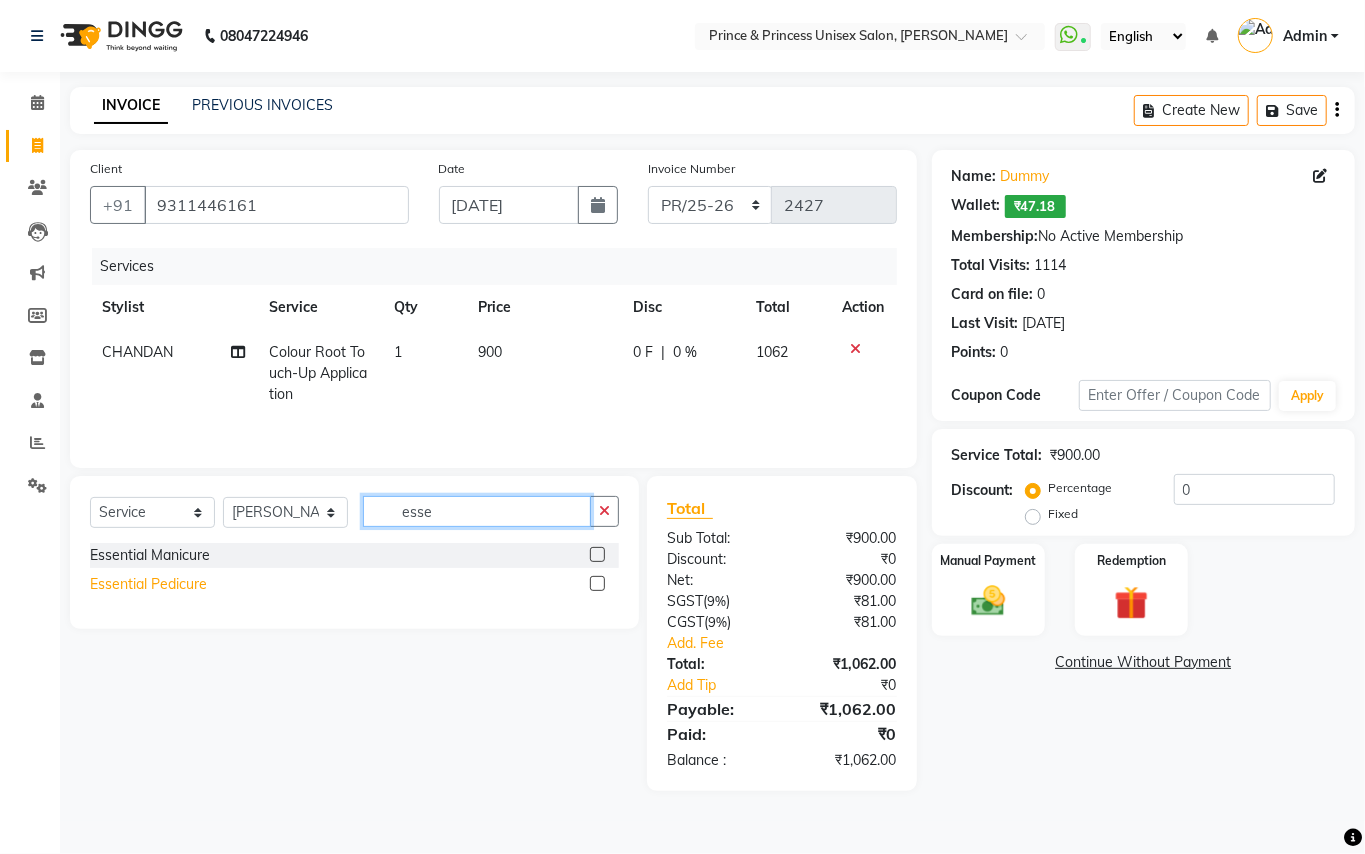type on "esse" 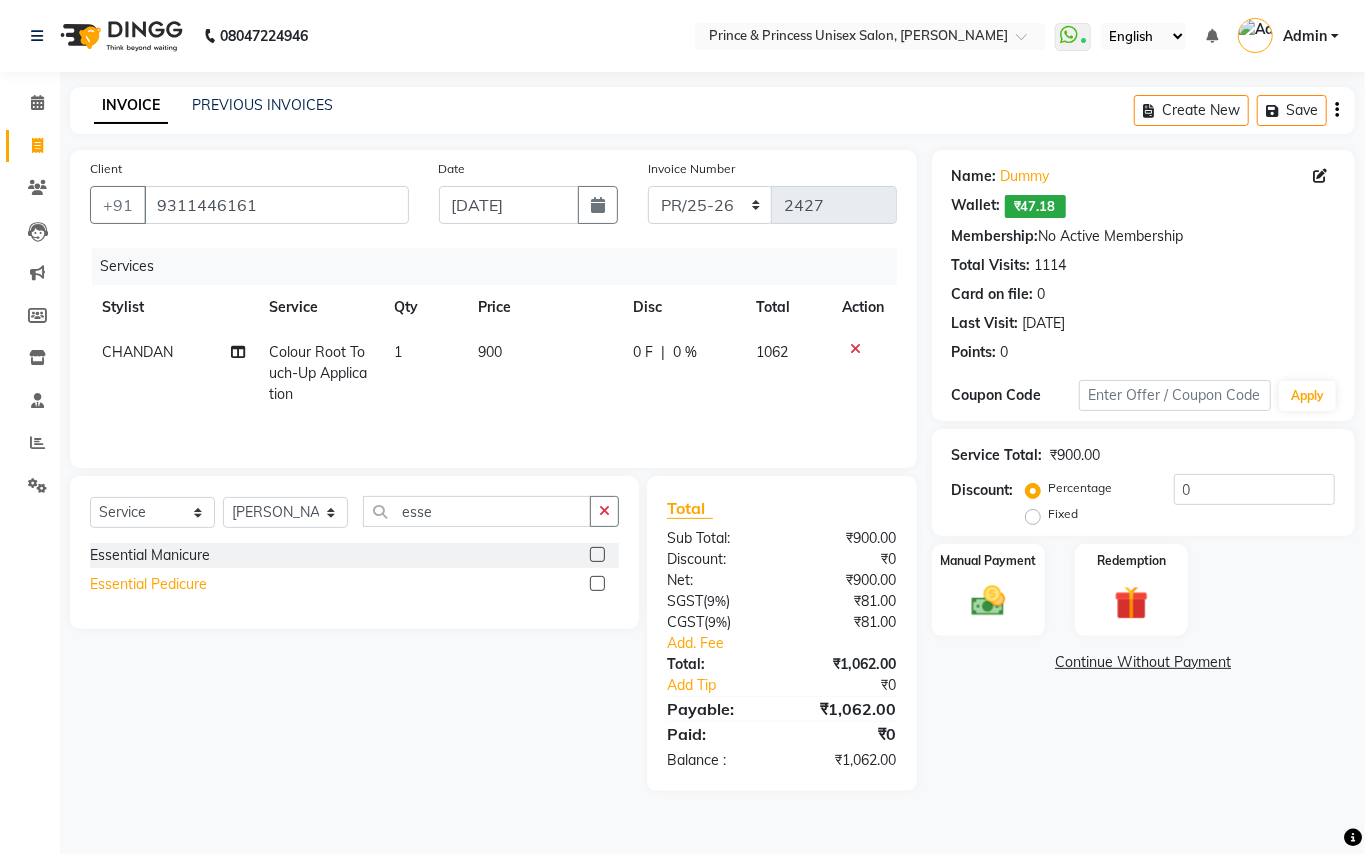 click on "Essential Pedicure" 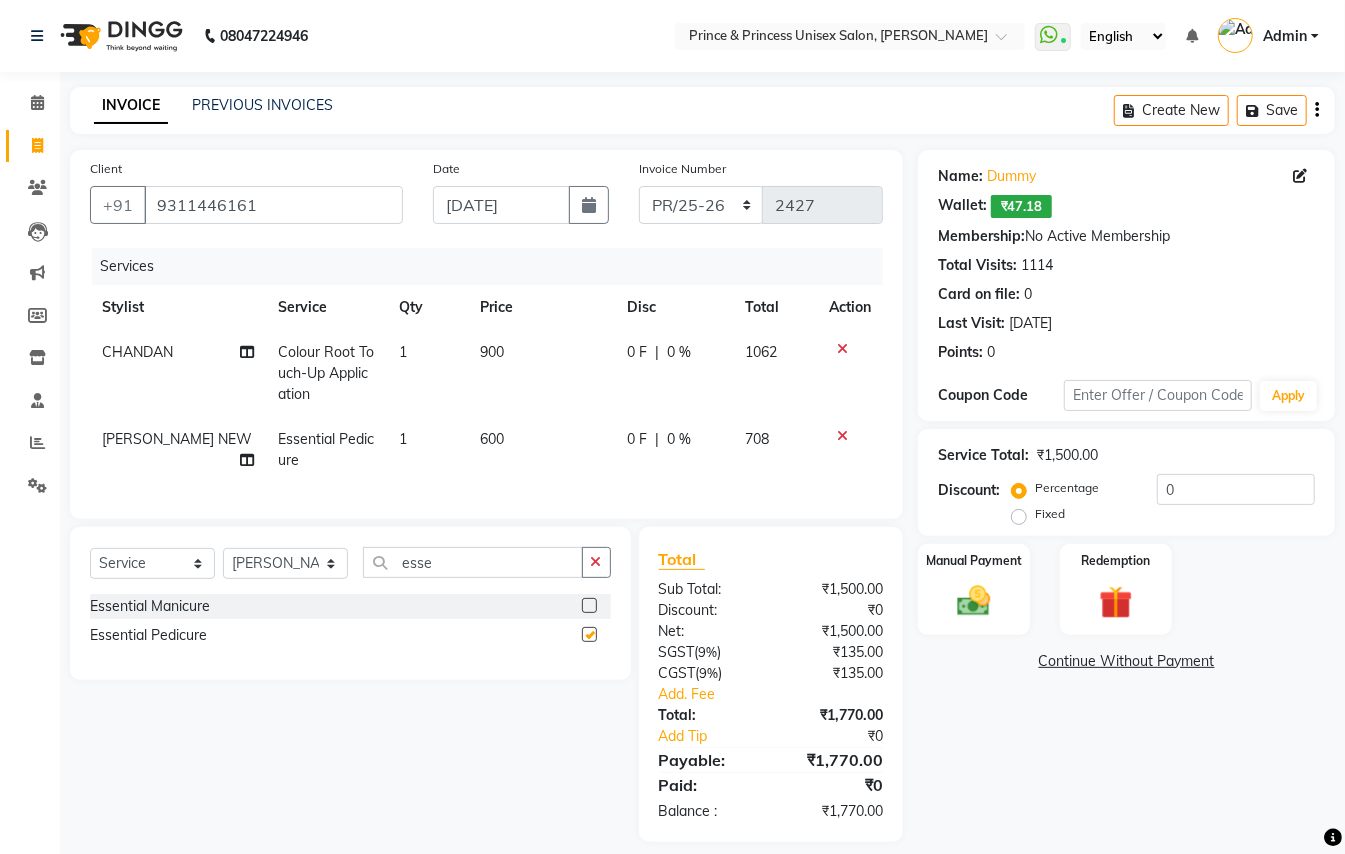 checkbox on "false" 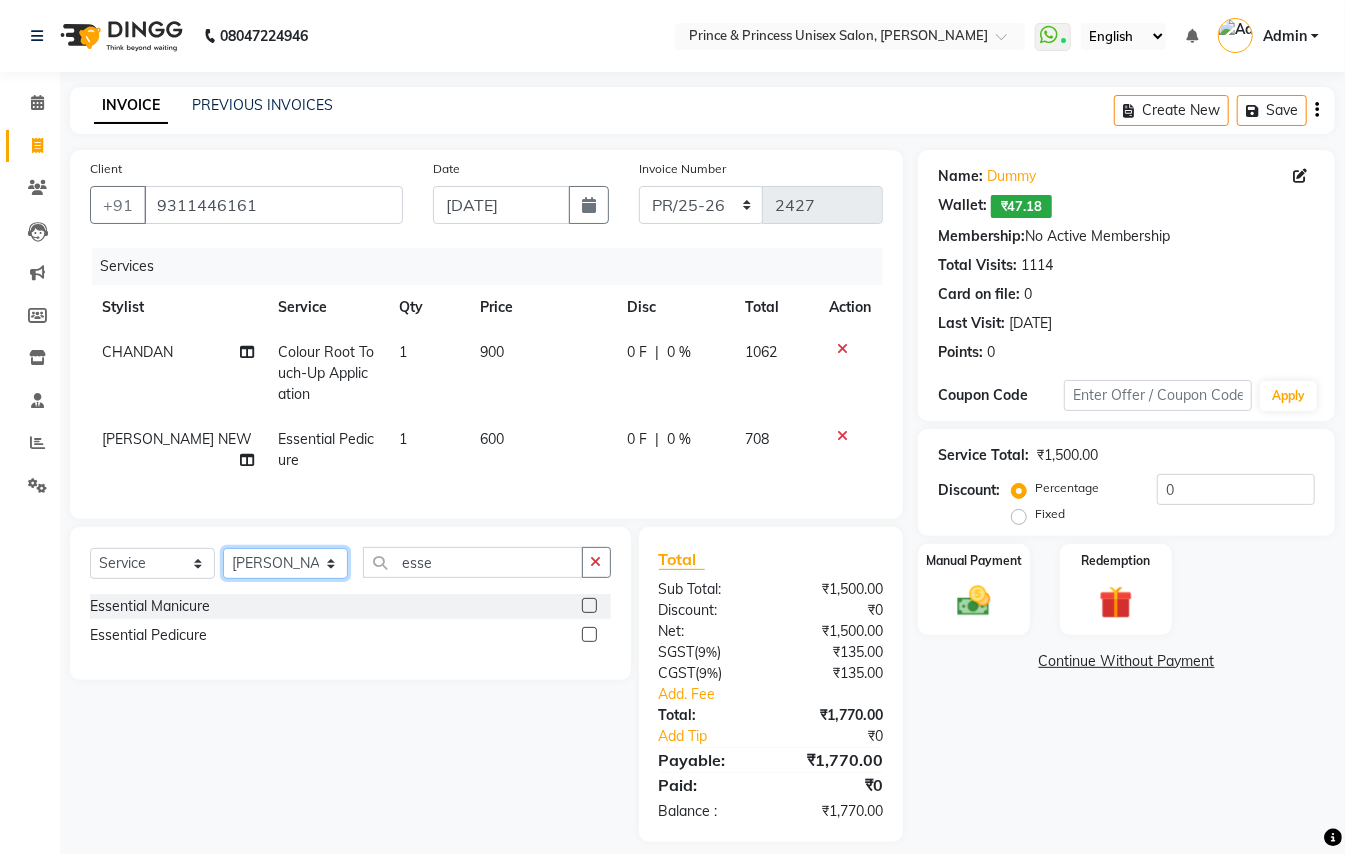 click on "Select Stylist ABHISHEK AJEET AJEET NEW ARUN ASLAM CHANDAN GUDDU MANI MEENAKSHI MONU PINKI RAHUL SANDEEP SONIYA TABASSUM XYZ" 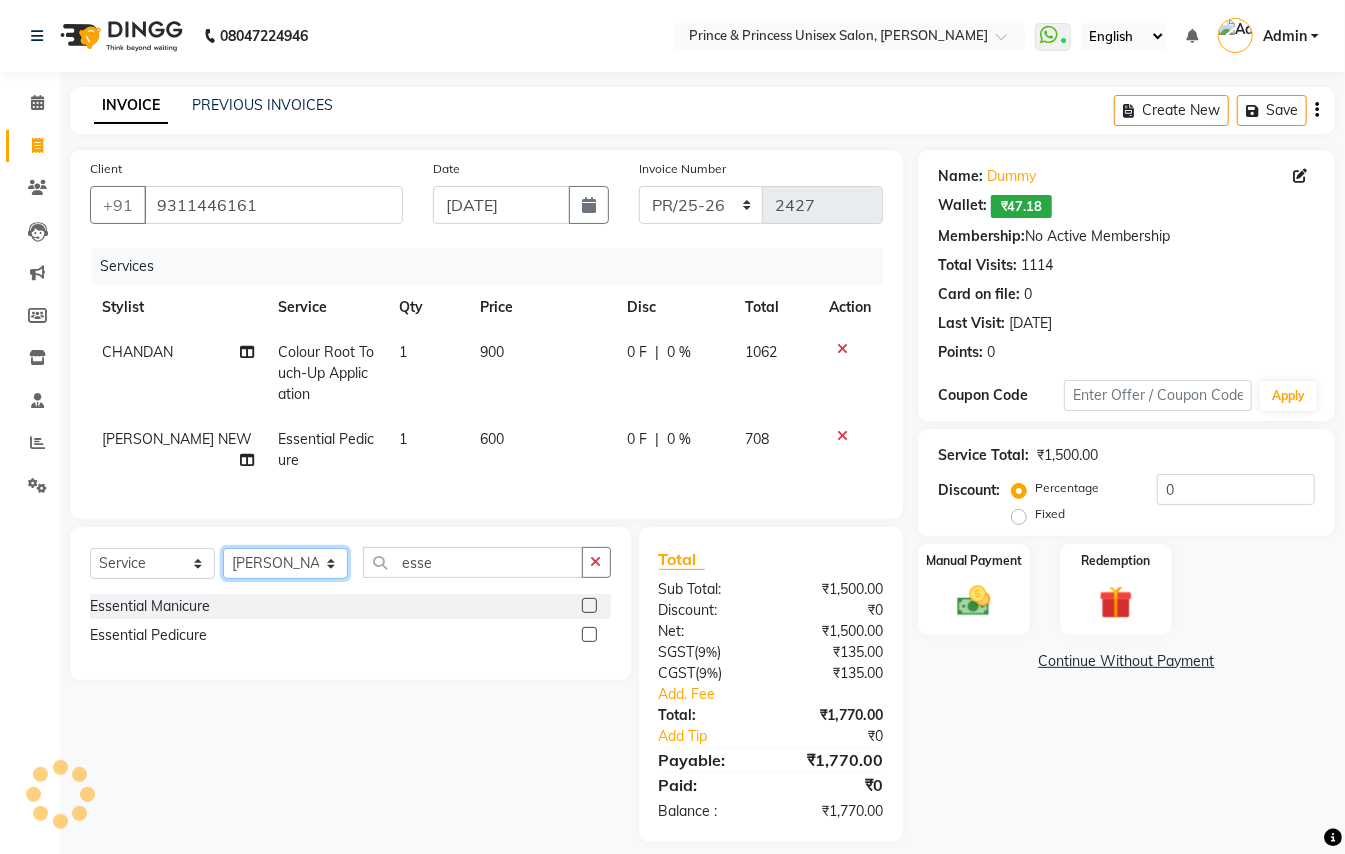 select on "44027" 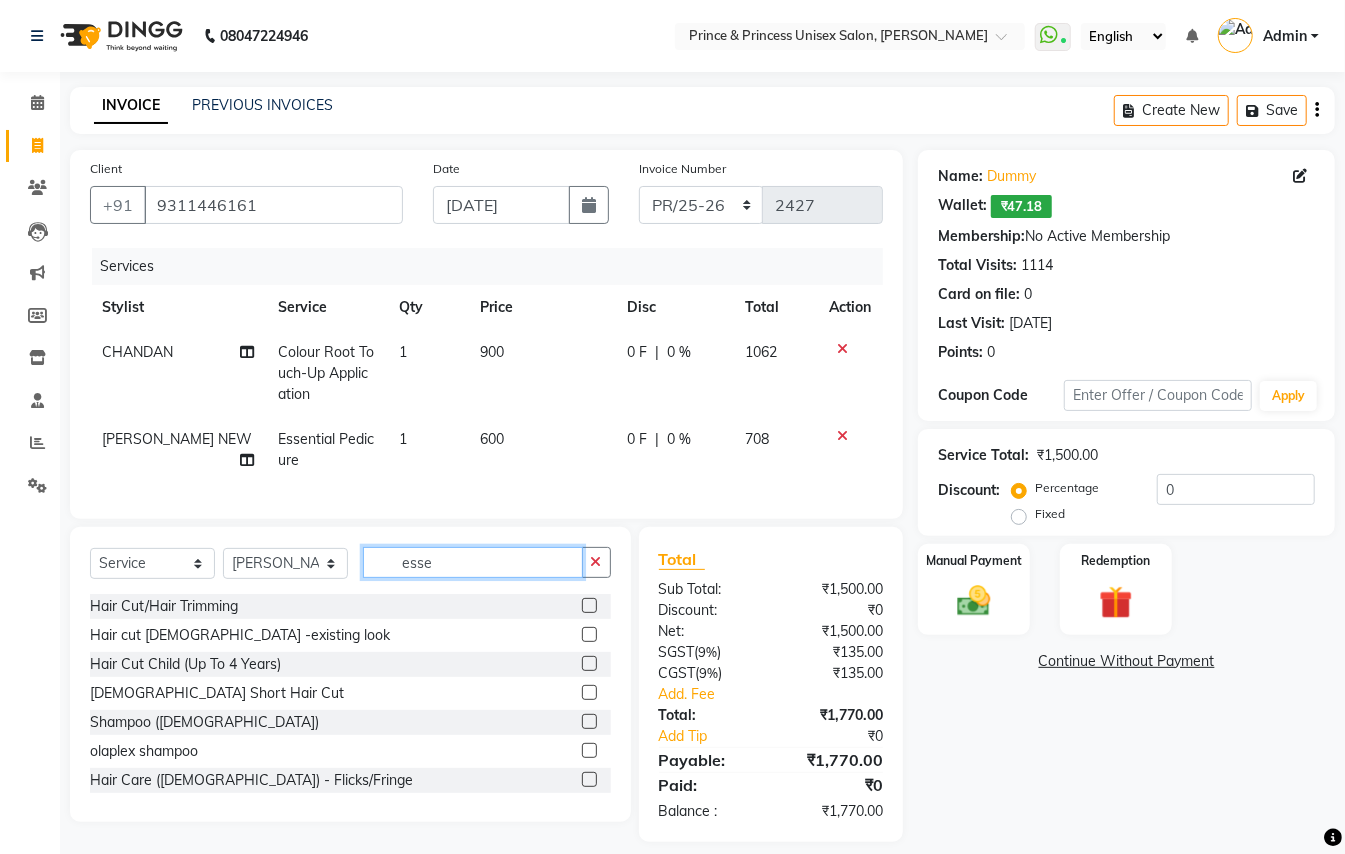 click on "esse" 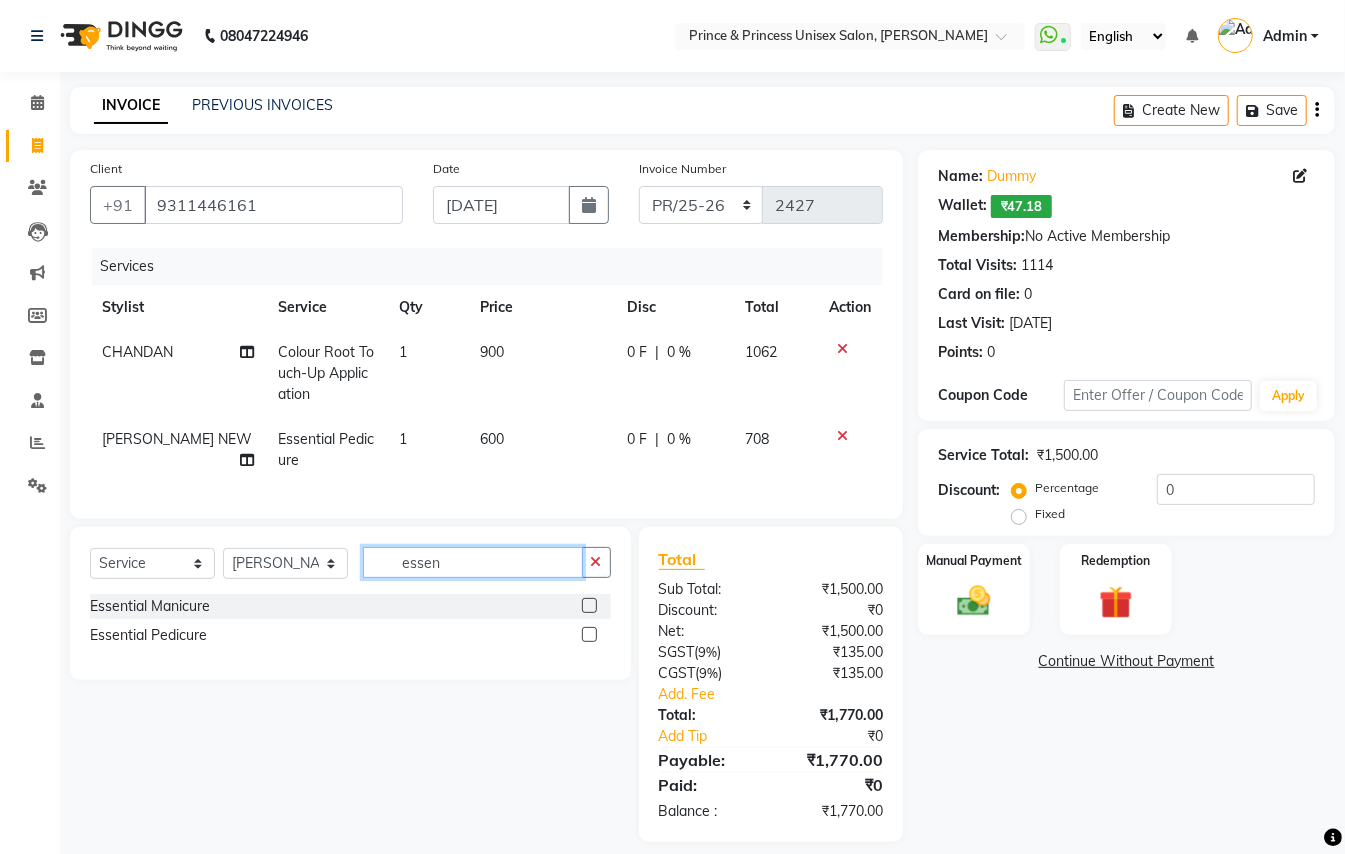 click on "essen" 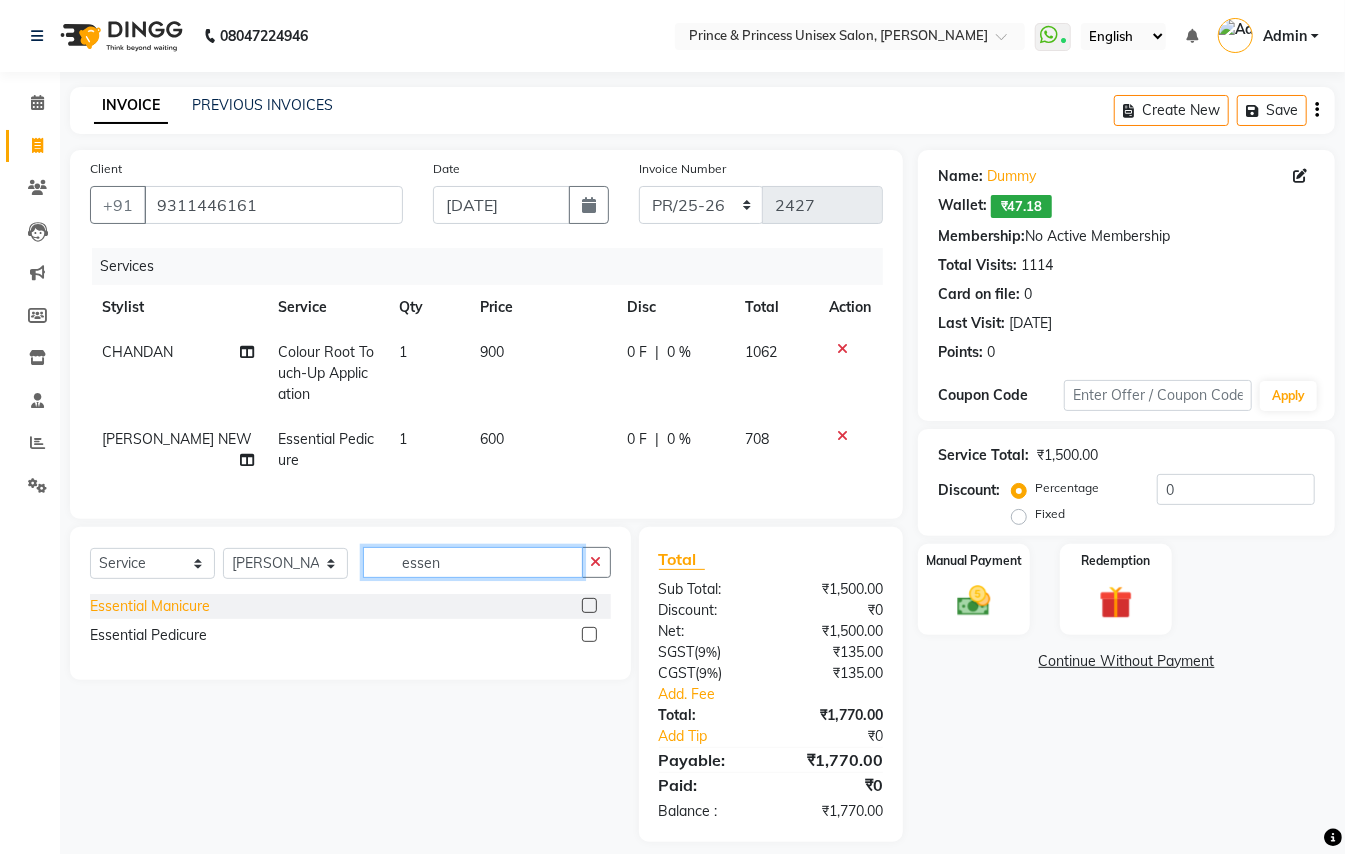 type on "essen" 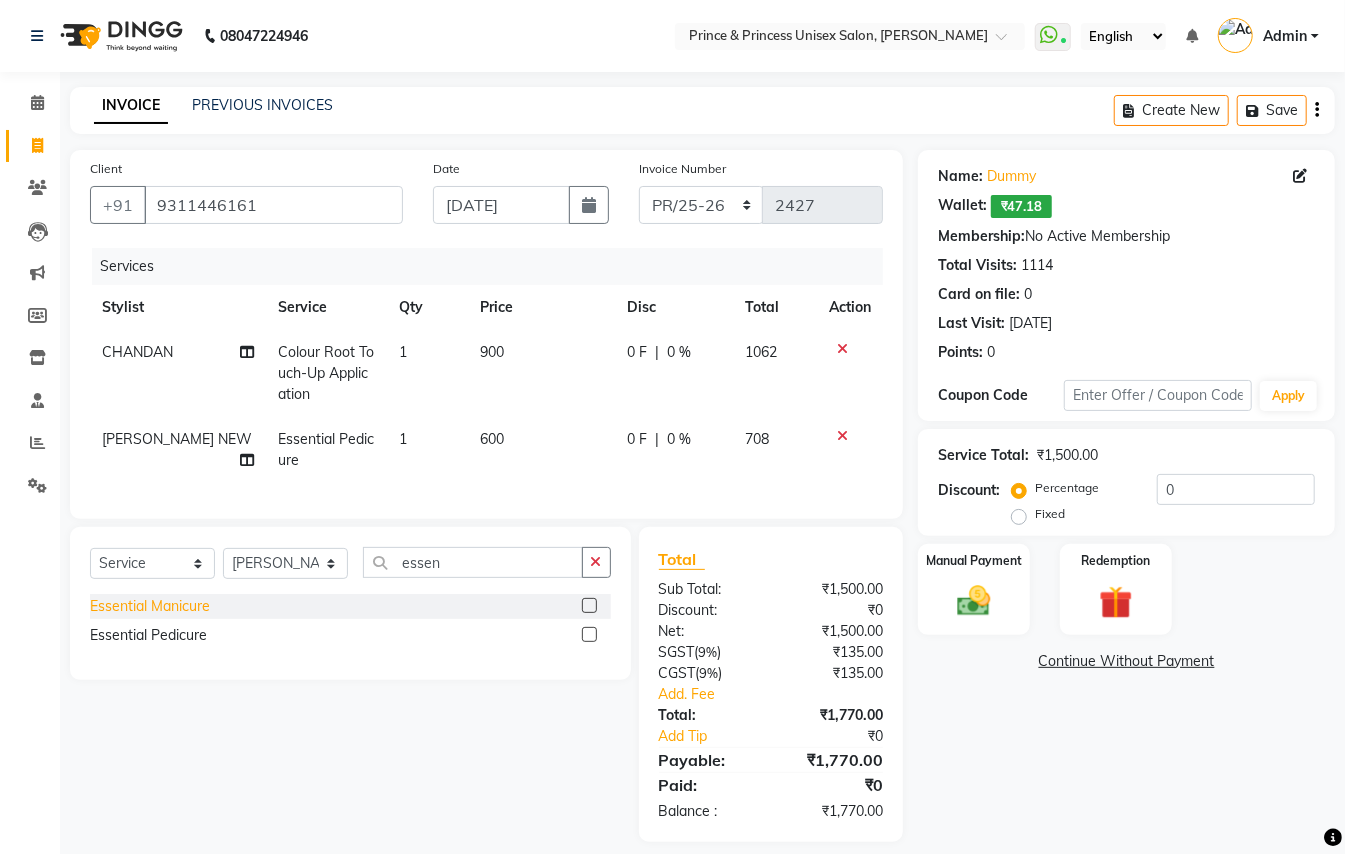 click on "Essential Manicure" 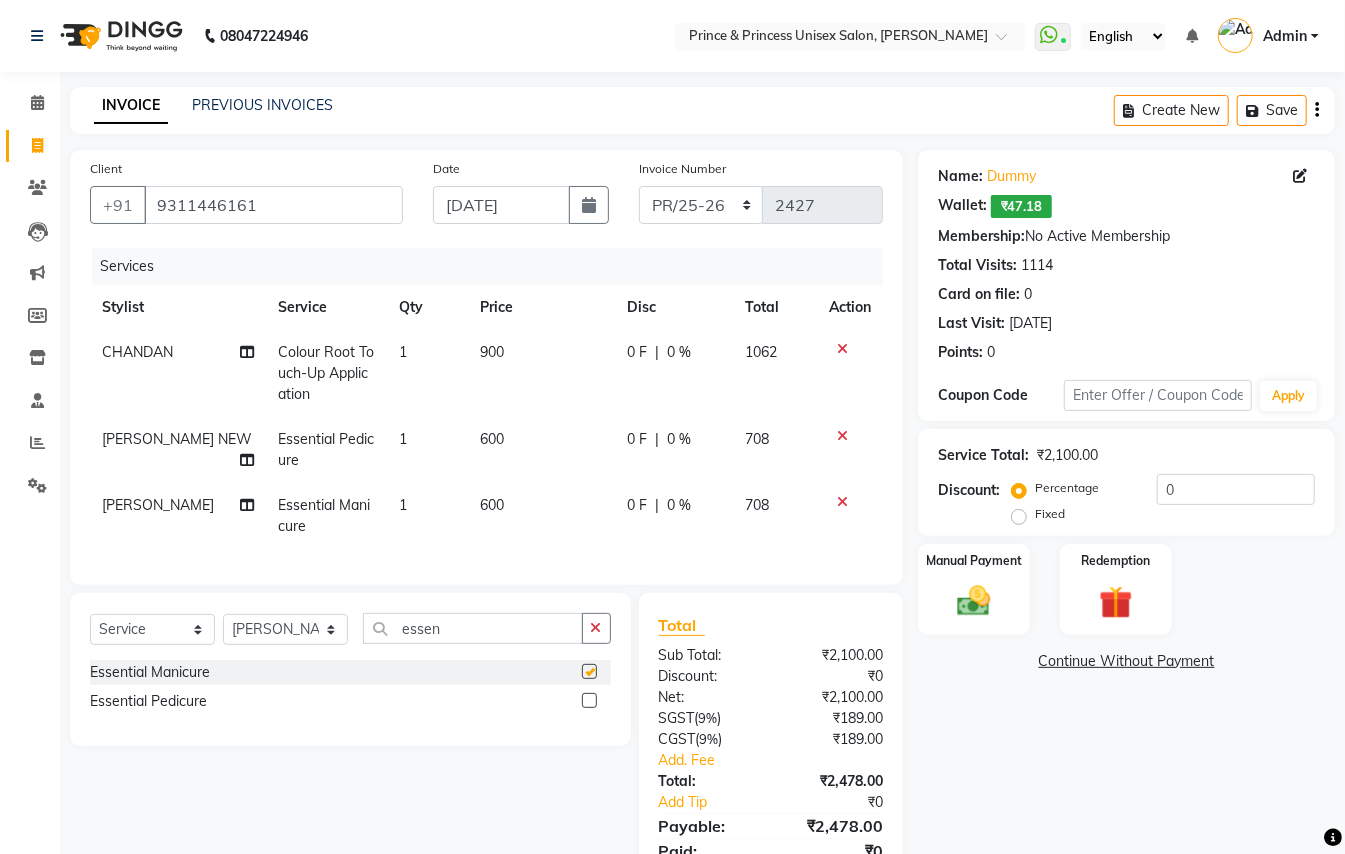 checkbox on "false" 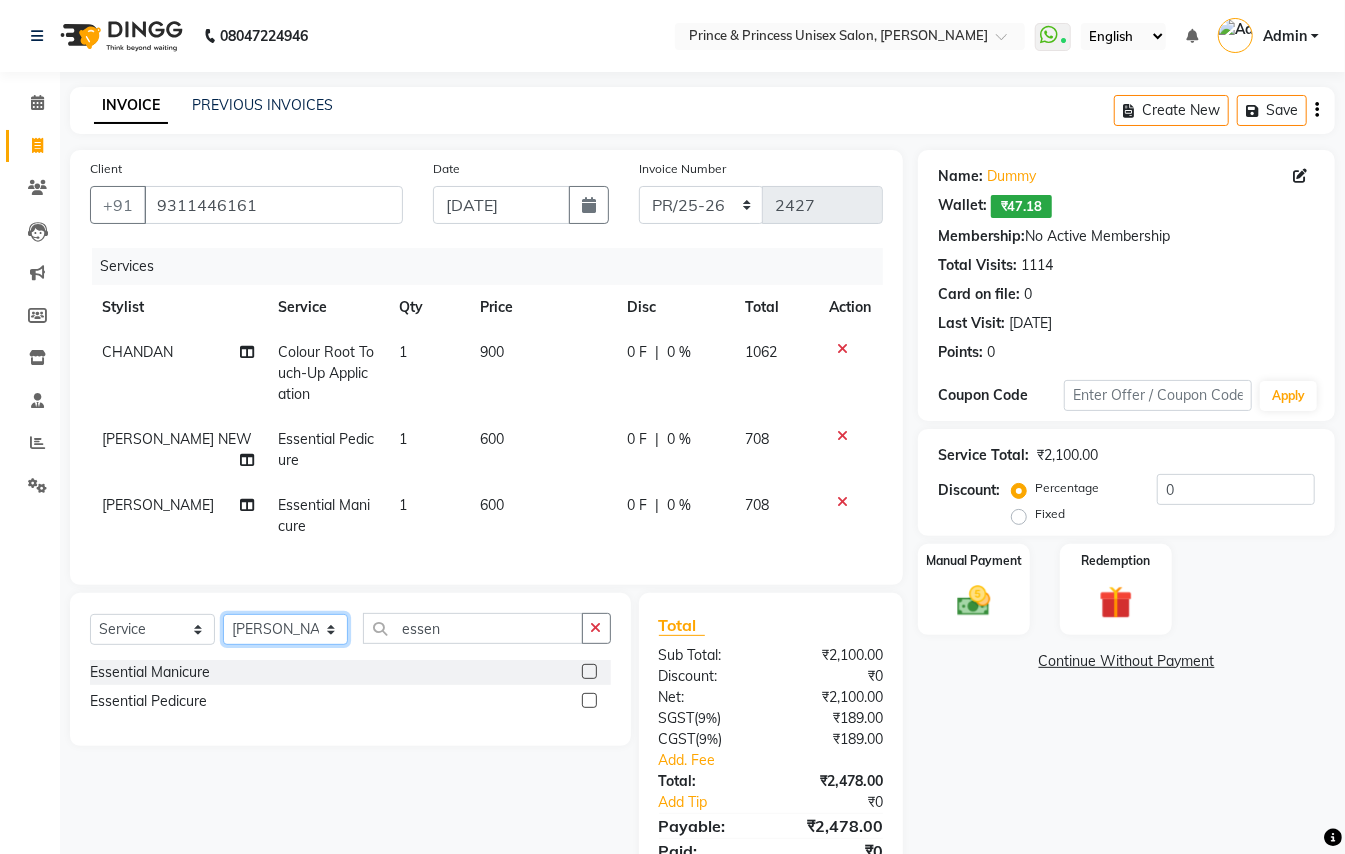 click on "Select Stylist ABHISHEK AJEET AJEET NEW ARUN ASLAM CHANDAN GUDDU MANI MEENAKSHI MONU PINKI RAHUL SANDEEP SONIYA TABASSUM XYZ" 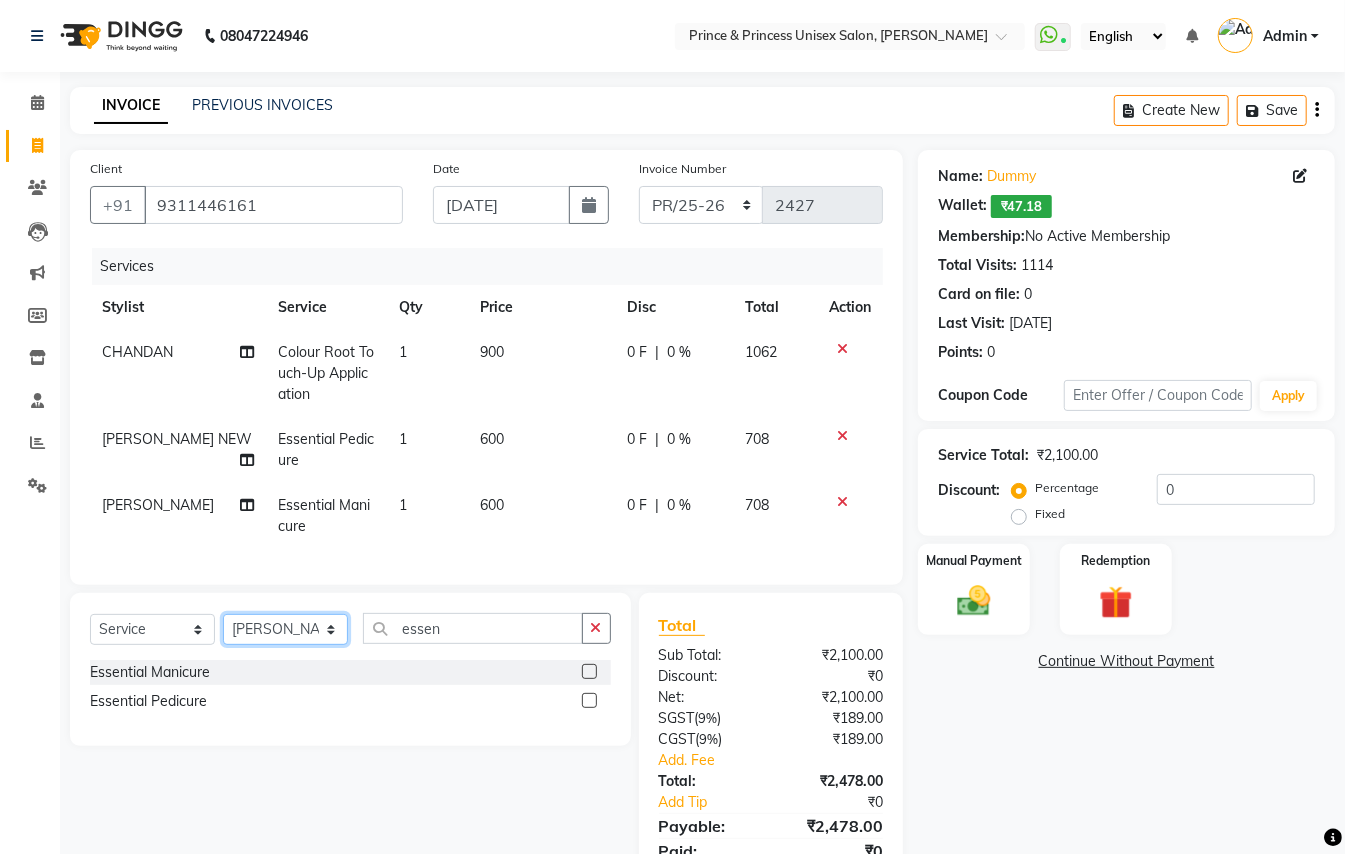 select on "17910" 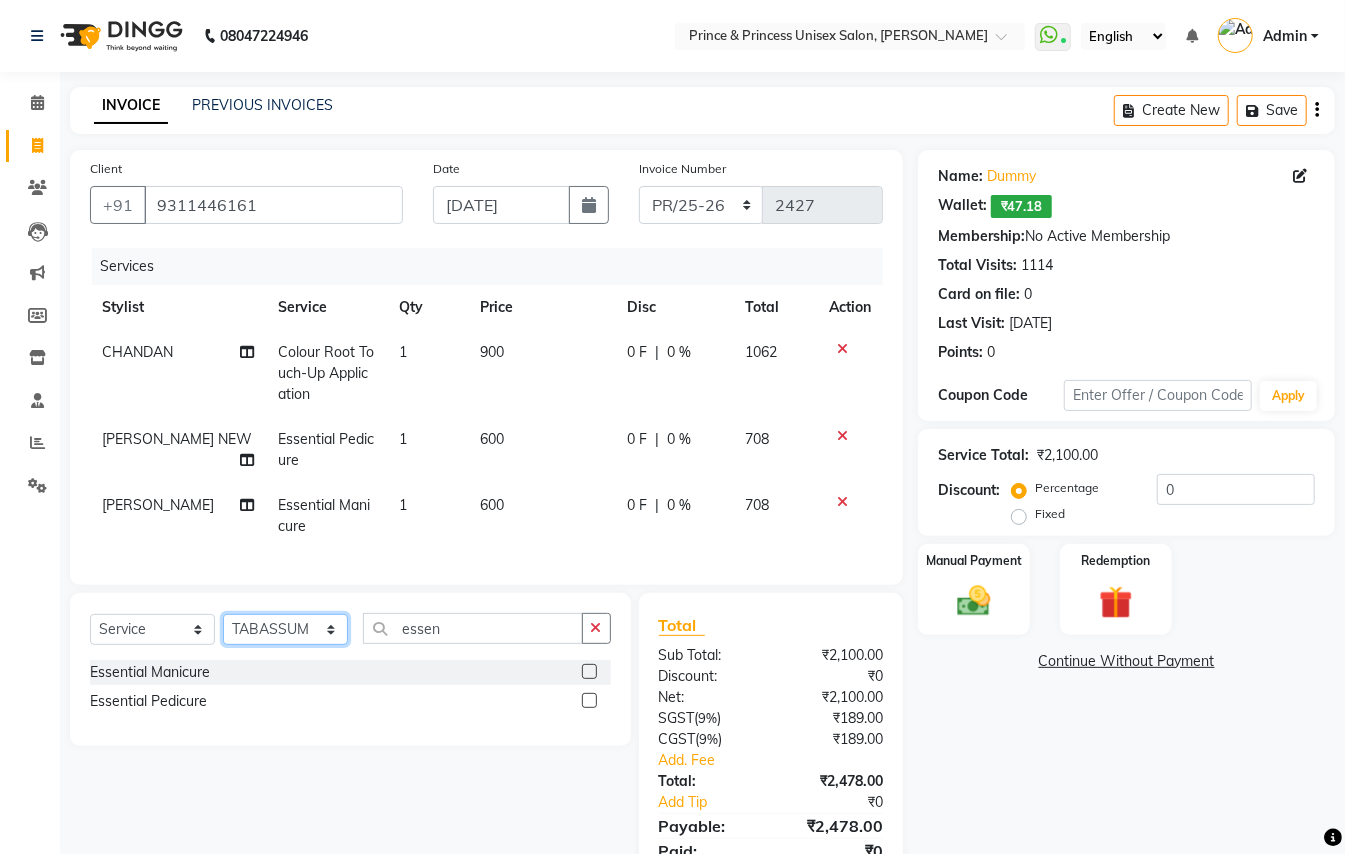 drag, startPoint x: 301, startPoint y: 657, endPoint x: 414, endPoint y: 654, distance: 113.03982 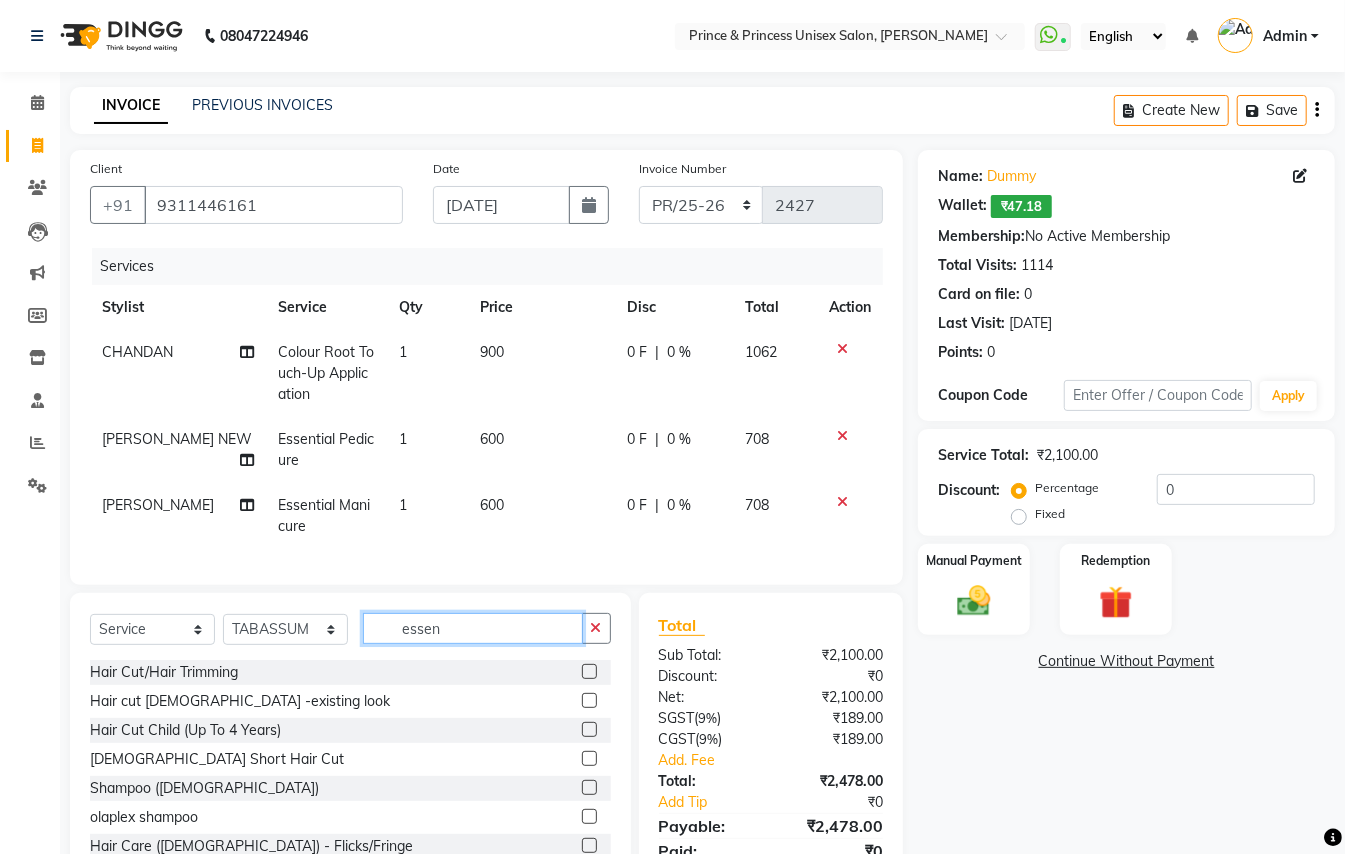 drag, startPoint x: 384, startPoint y: 602, endPoint x: 289, endPoint y: 30, distance: 579.8353 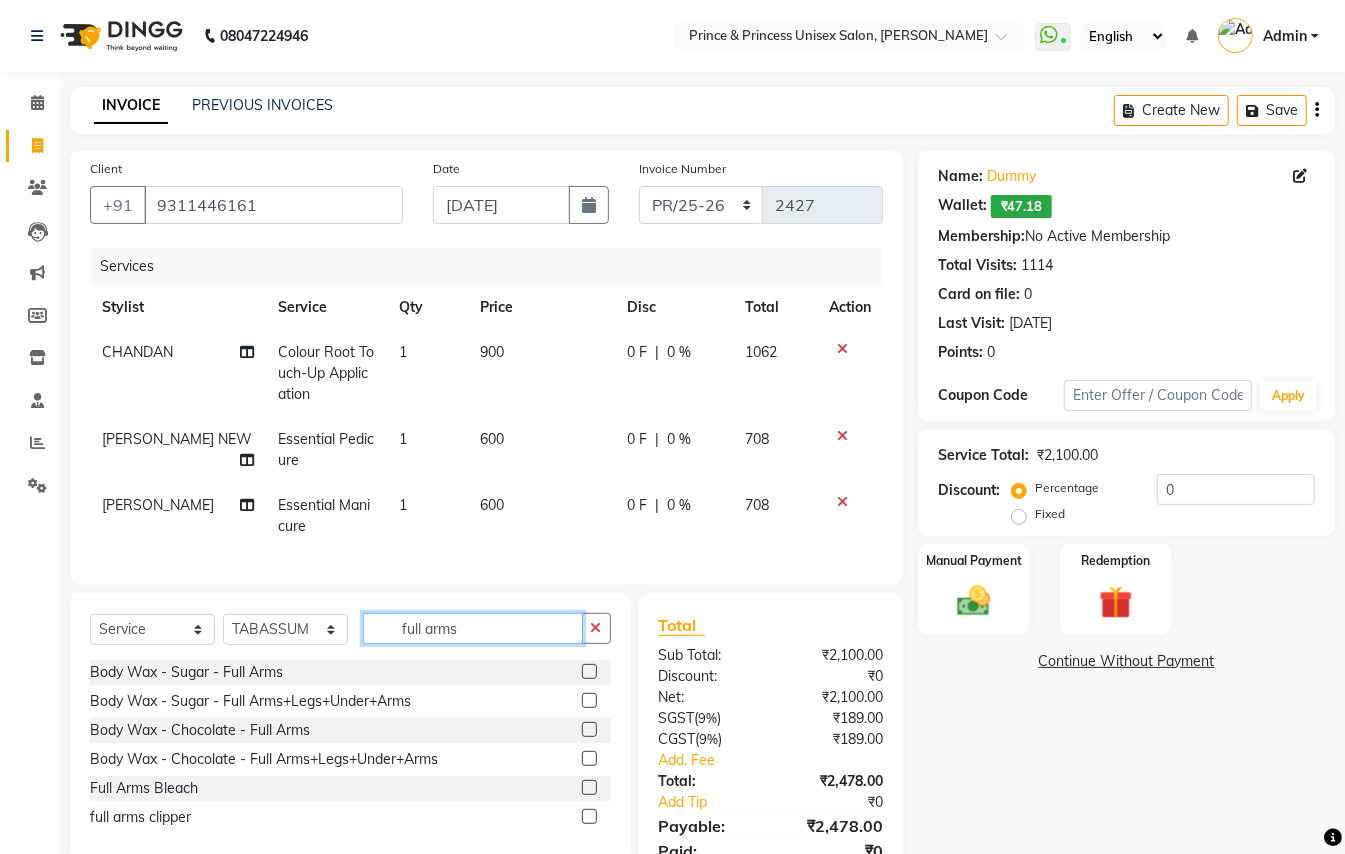 type on "full arms" 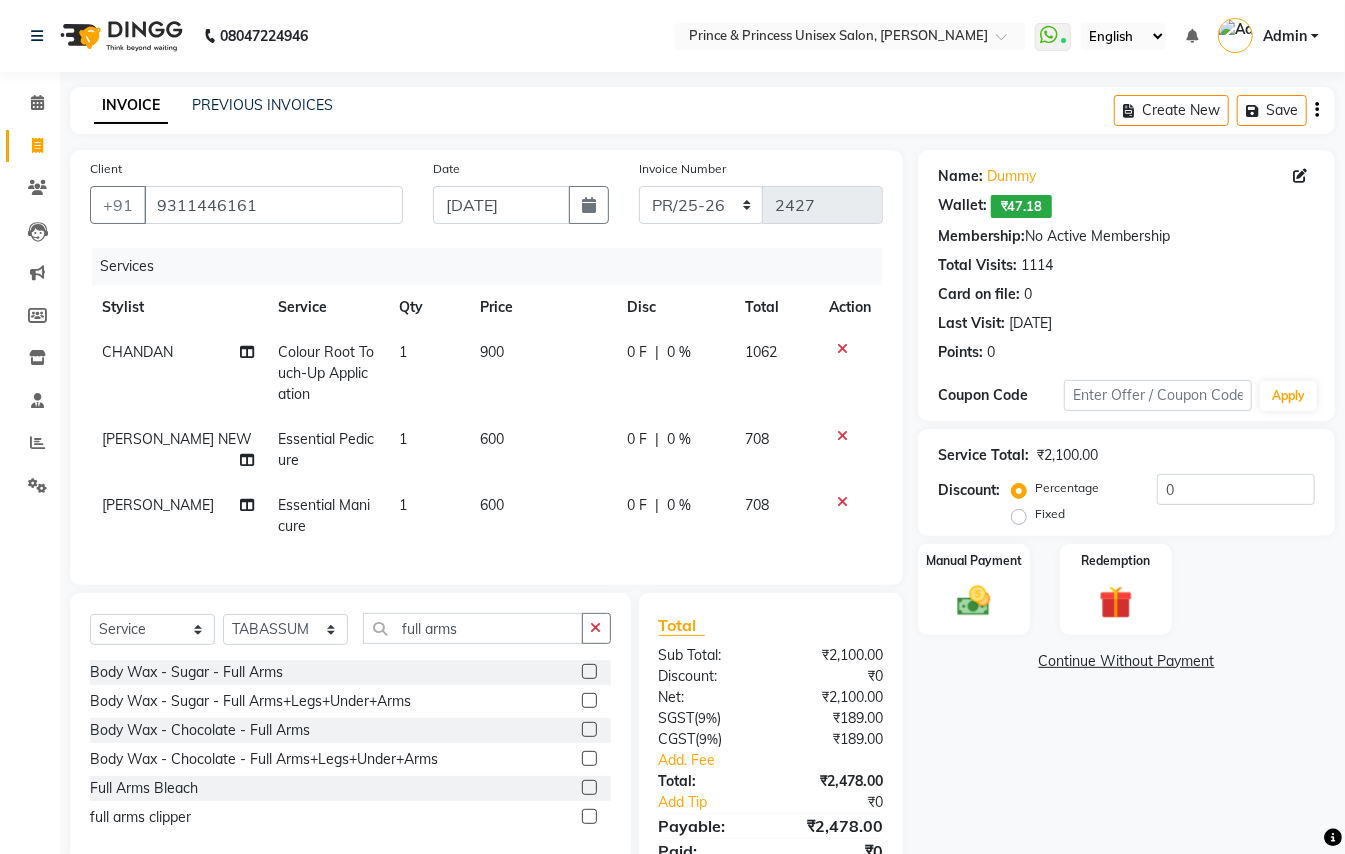click on "Client +91 9311446161 Date 13-07-2025 Invoice Number PR/25-26 V/2025 V/2025-26 2427 Services Stylist Service Qty Price Disc Total Action CHANDAN Colour Root Touch-Up Application 1 900 0 F | 0 % 1062 AJEET NEW Essential Pedicure 1 600 0 F | 0 % 708 SONIYA Essential Manicure 1 600 0 F | 0 % 708" 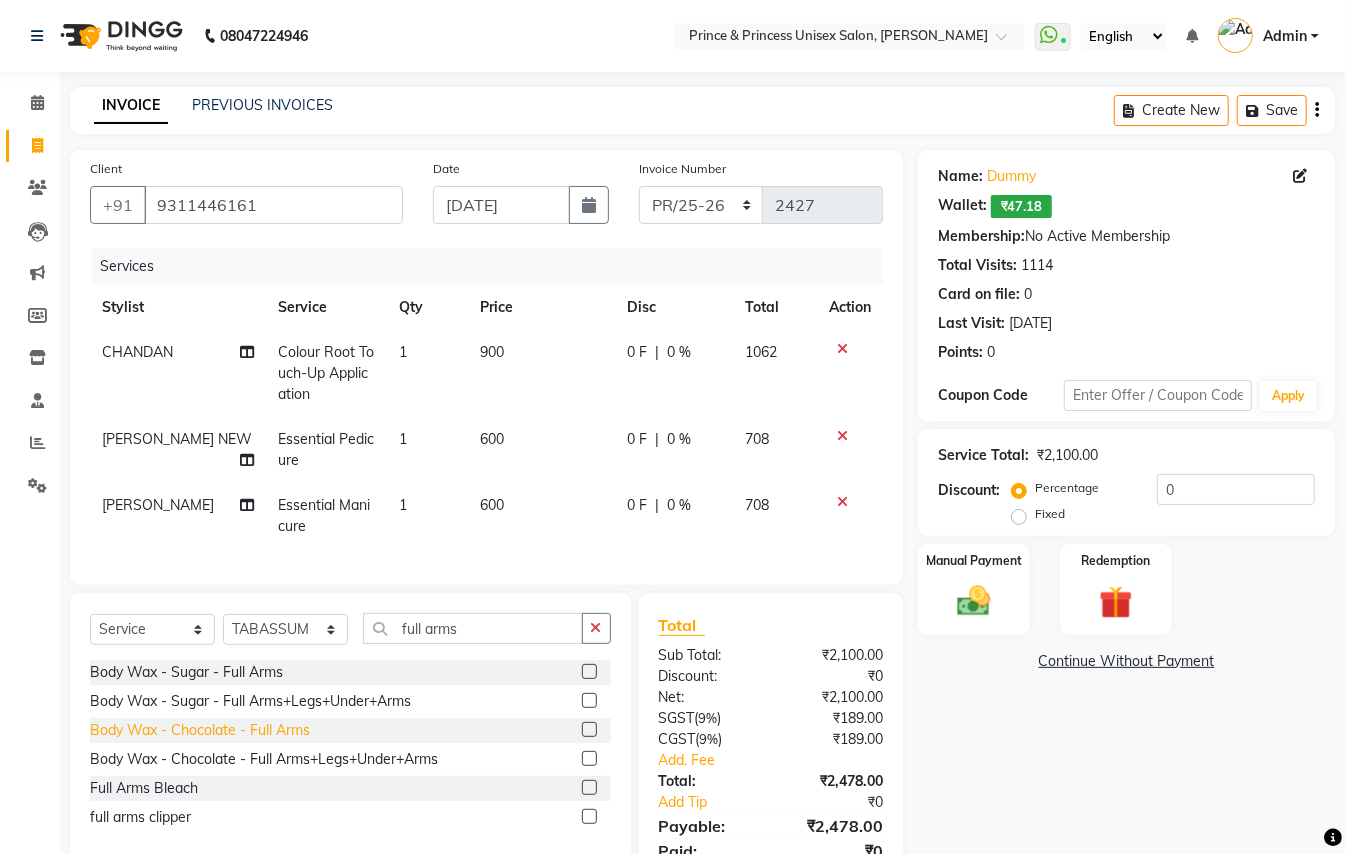 click on "Body Wax - Chocolate  - Full Arms" 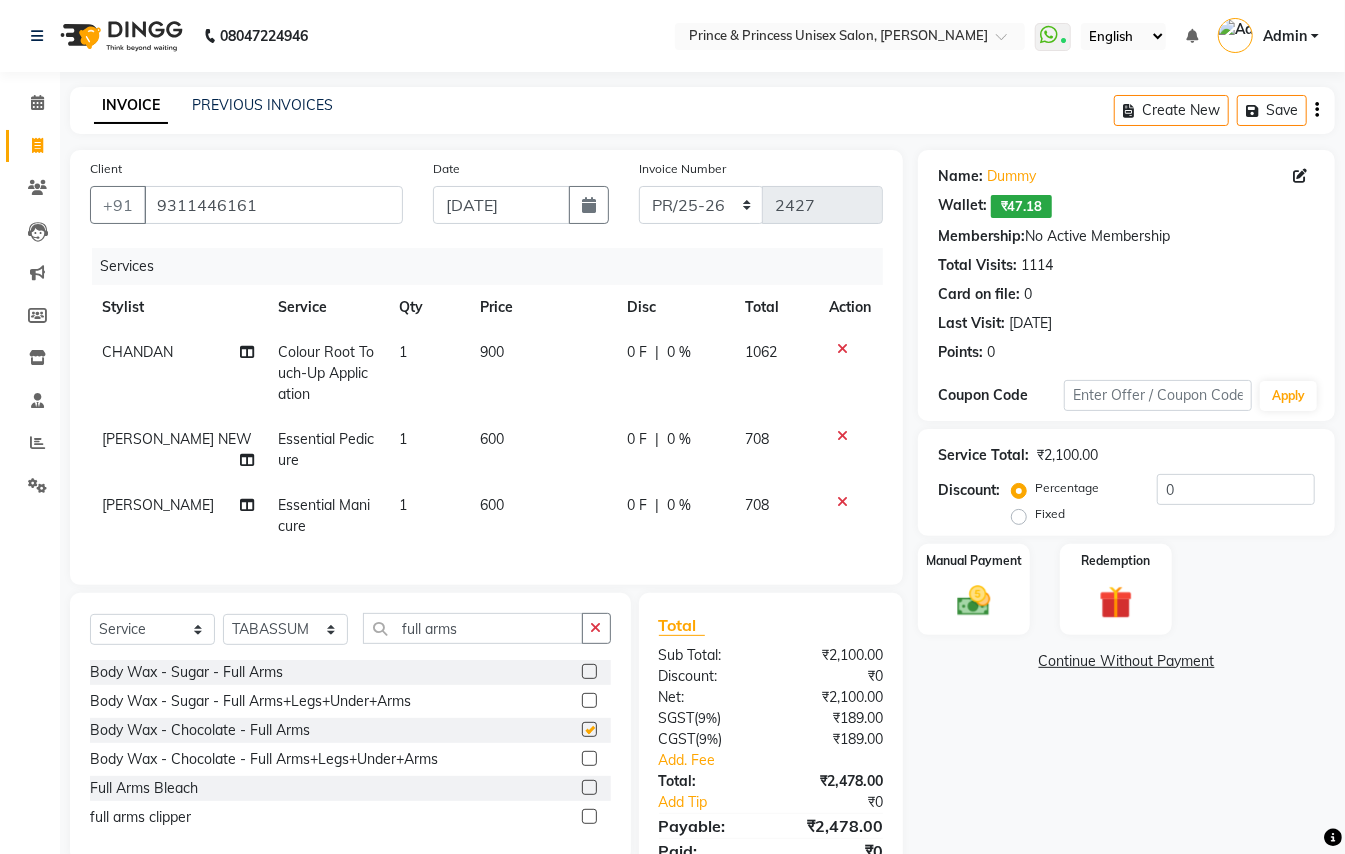 checkbox on "false" 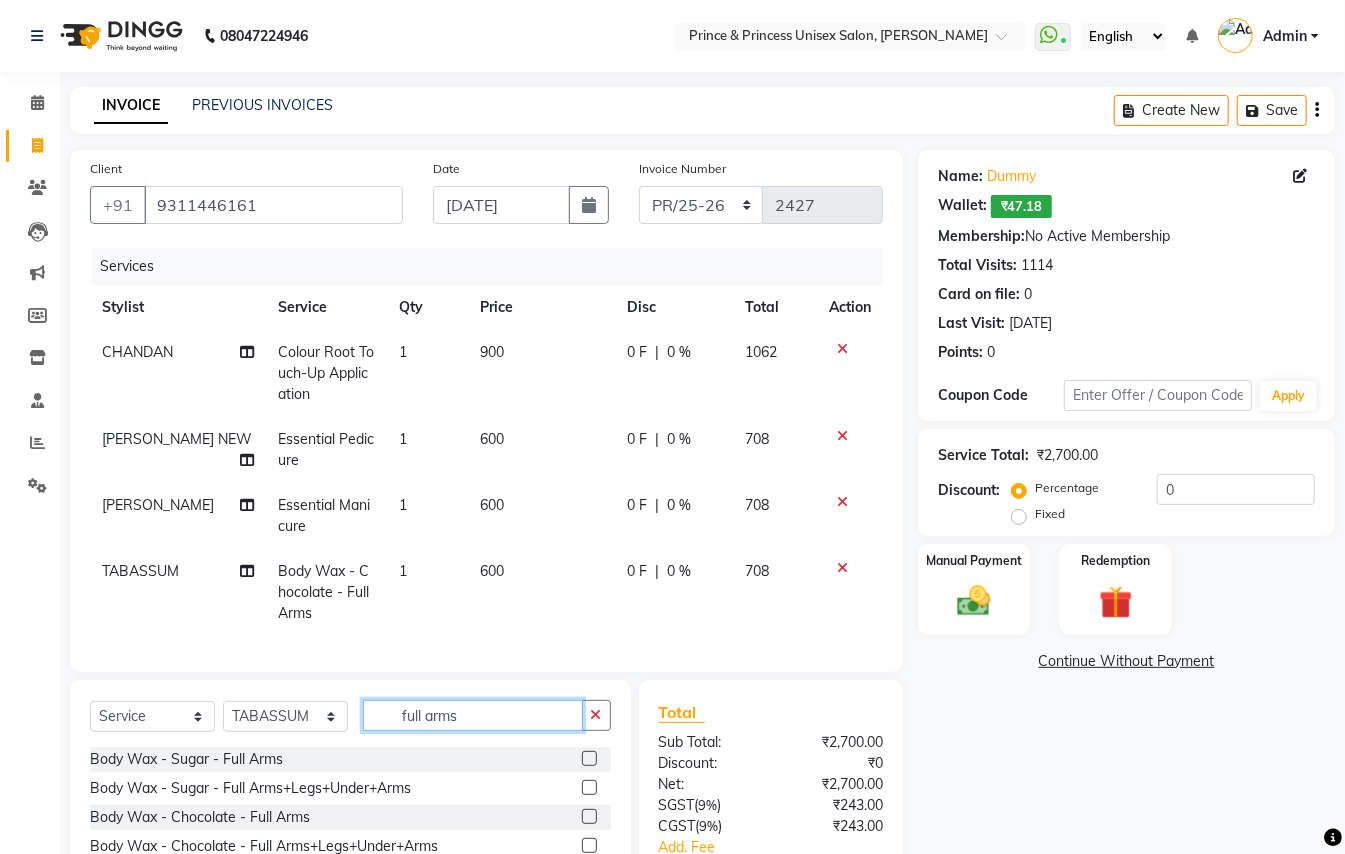 drag, startPoint x: 472, startPoint y: 738, endPoint x: 1, endPoint y: 410, distance: 573.95557 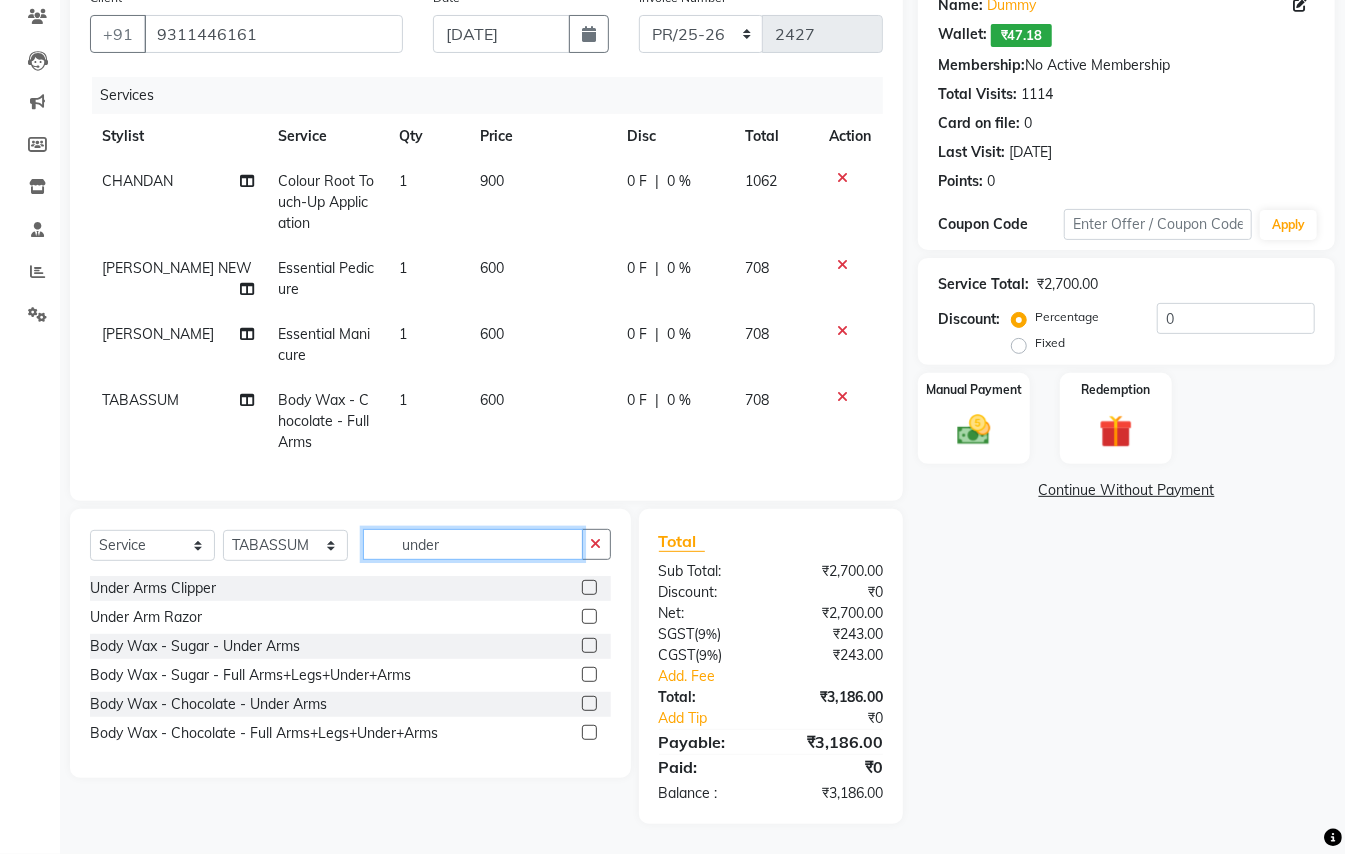 scroll, scrollTop: 190, scrollLeft: 0, axis: vertical 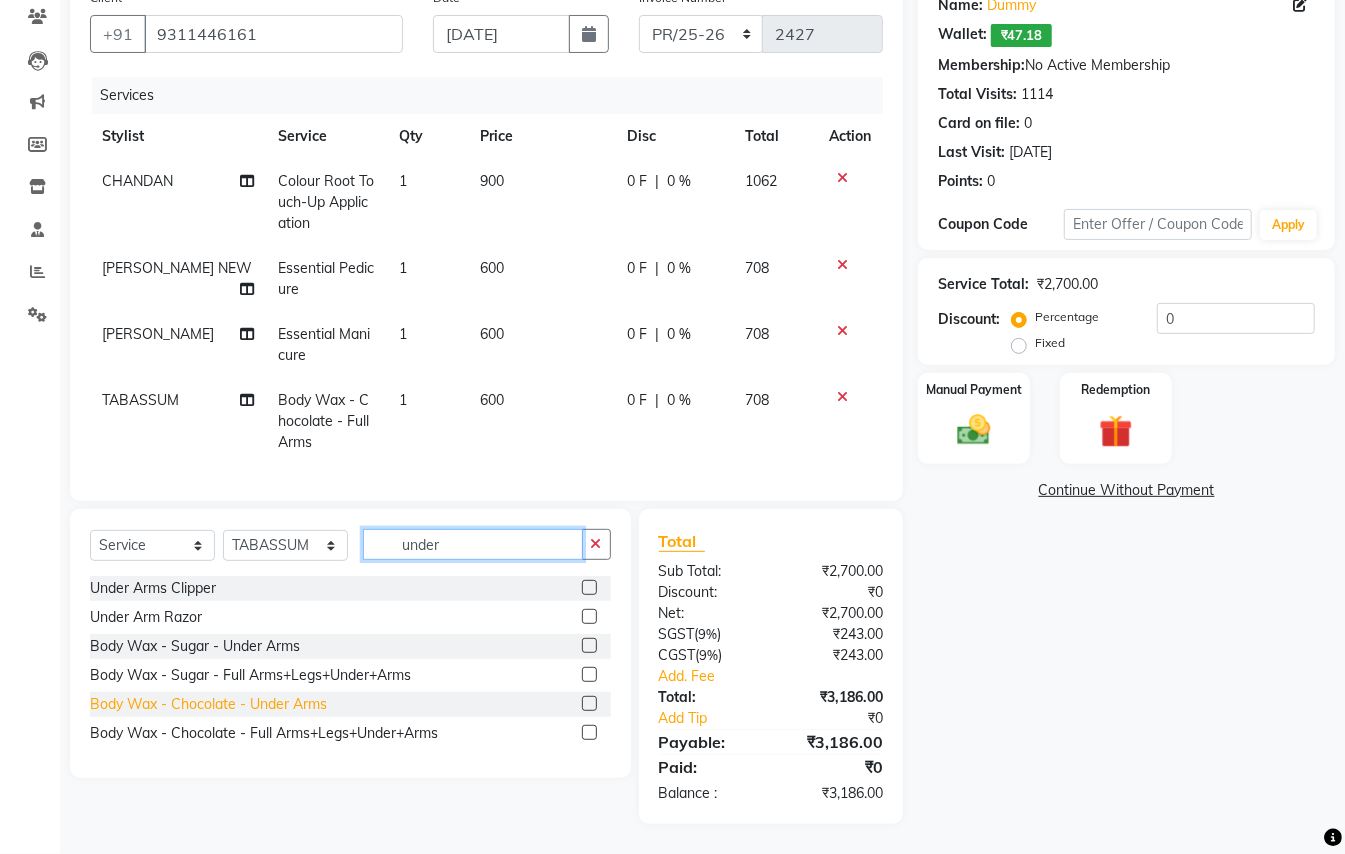type on "under" 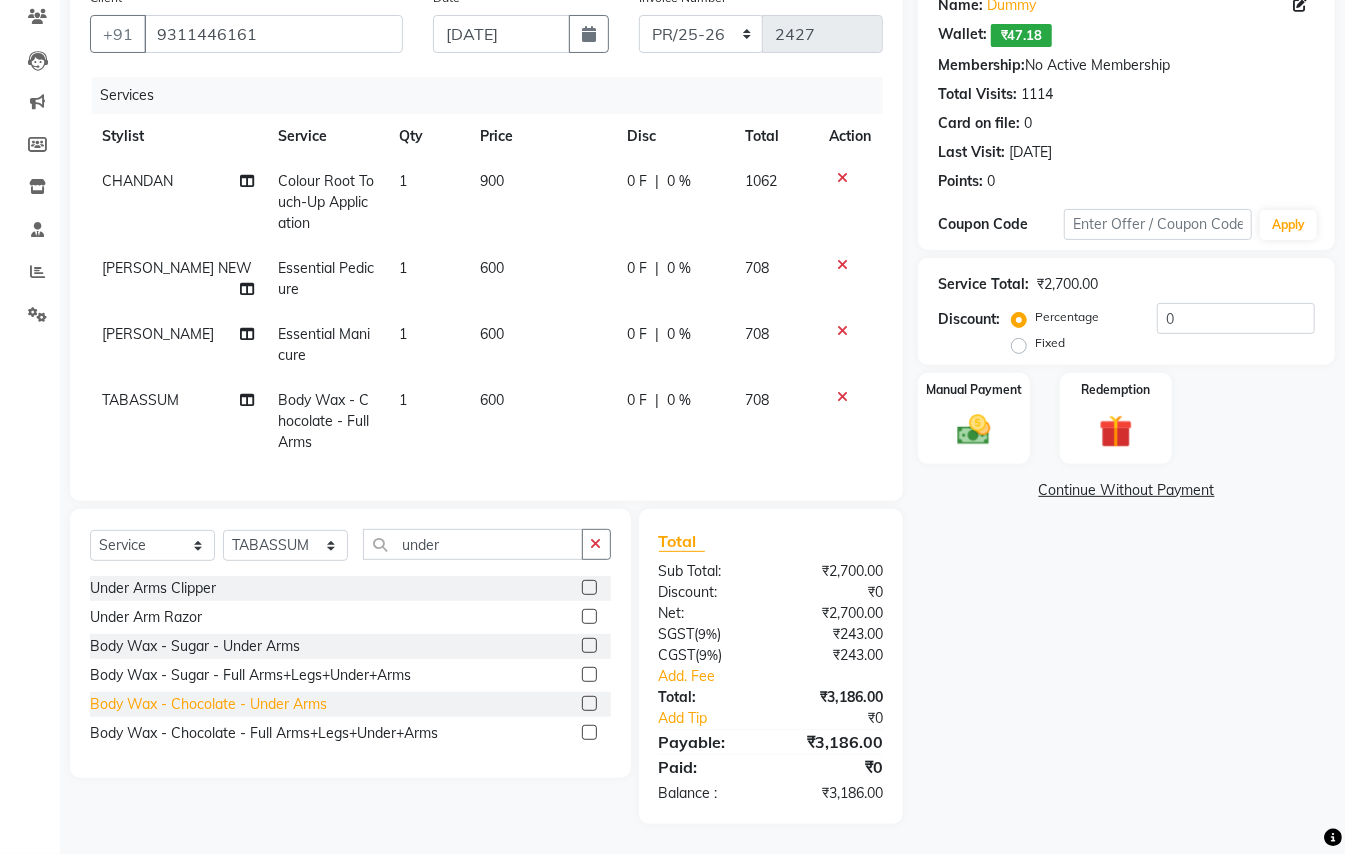 click on "Body Wax - Chocolate  - Under Arms" 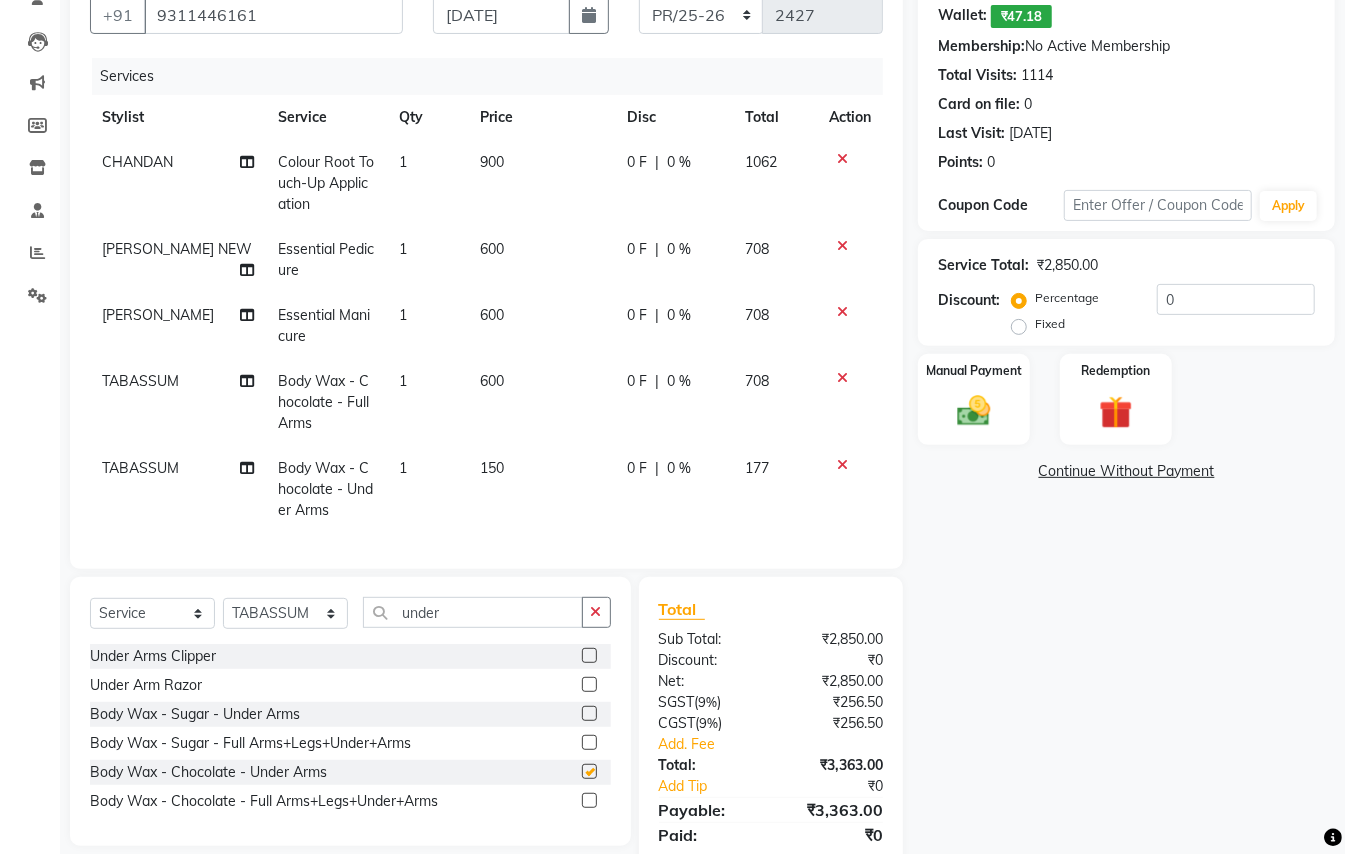 checkbox on "false" 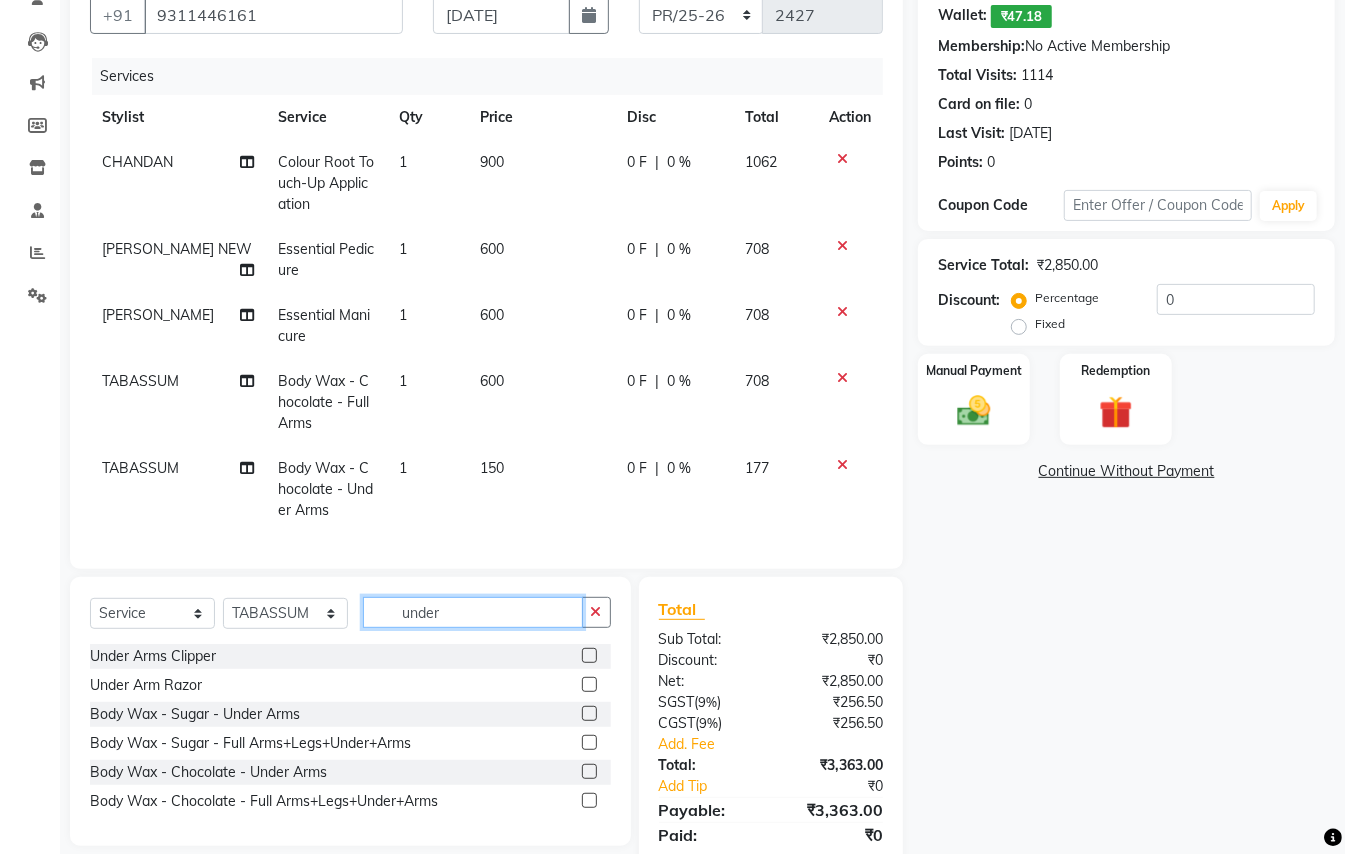 drag, startPoint x: 465, startPoint y: 608, endPoint x: 172, endPoint y: 410, distance: 353.62833 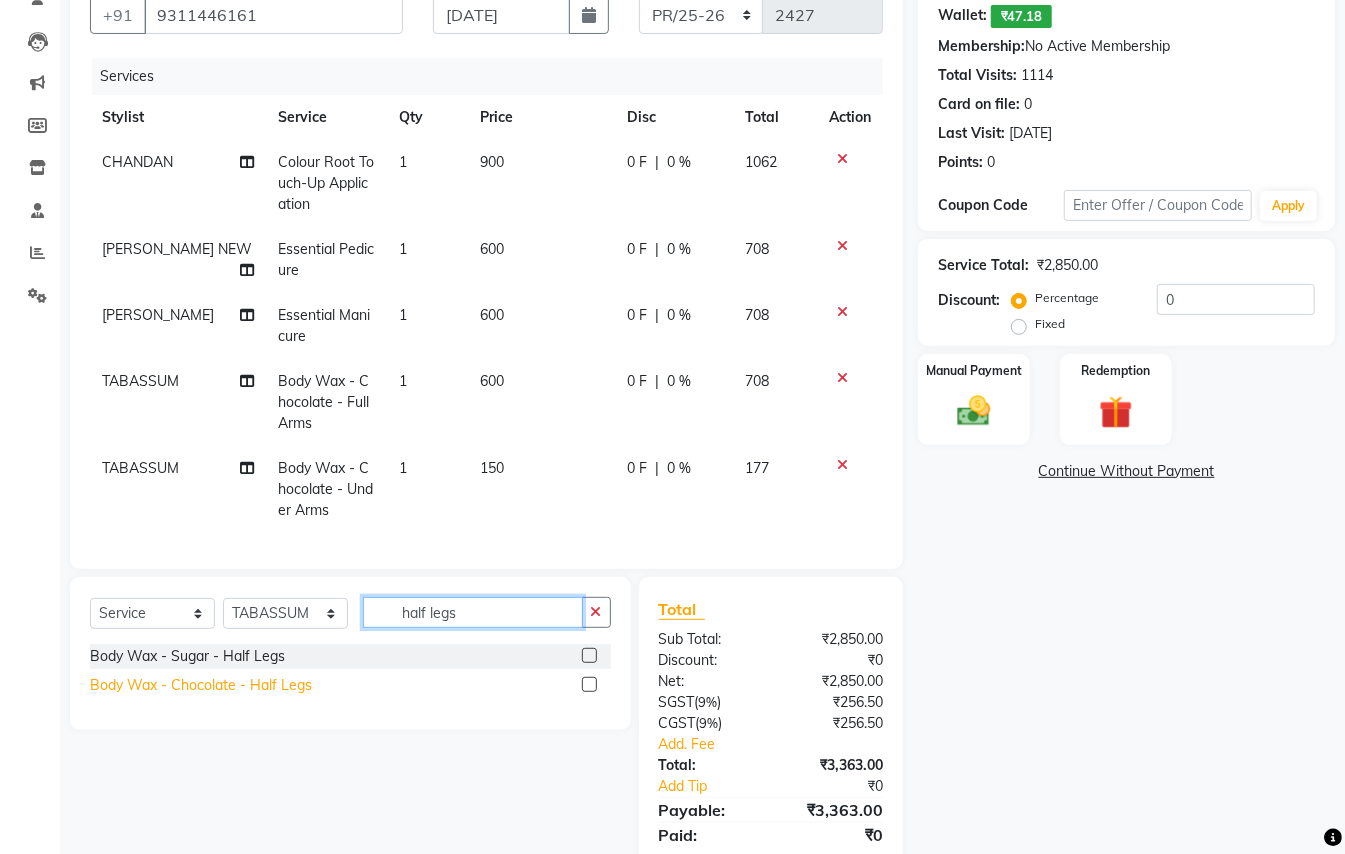 type on "half legs" 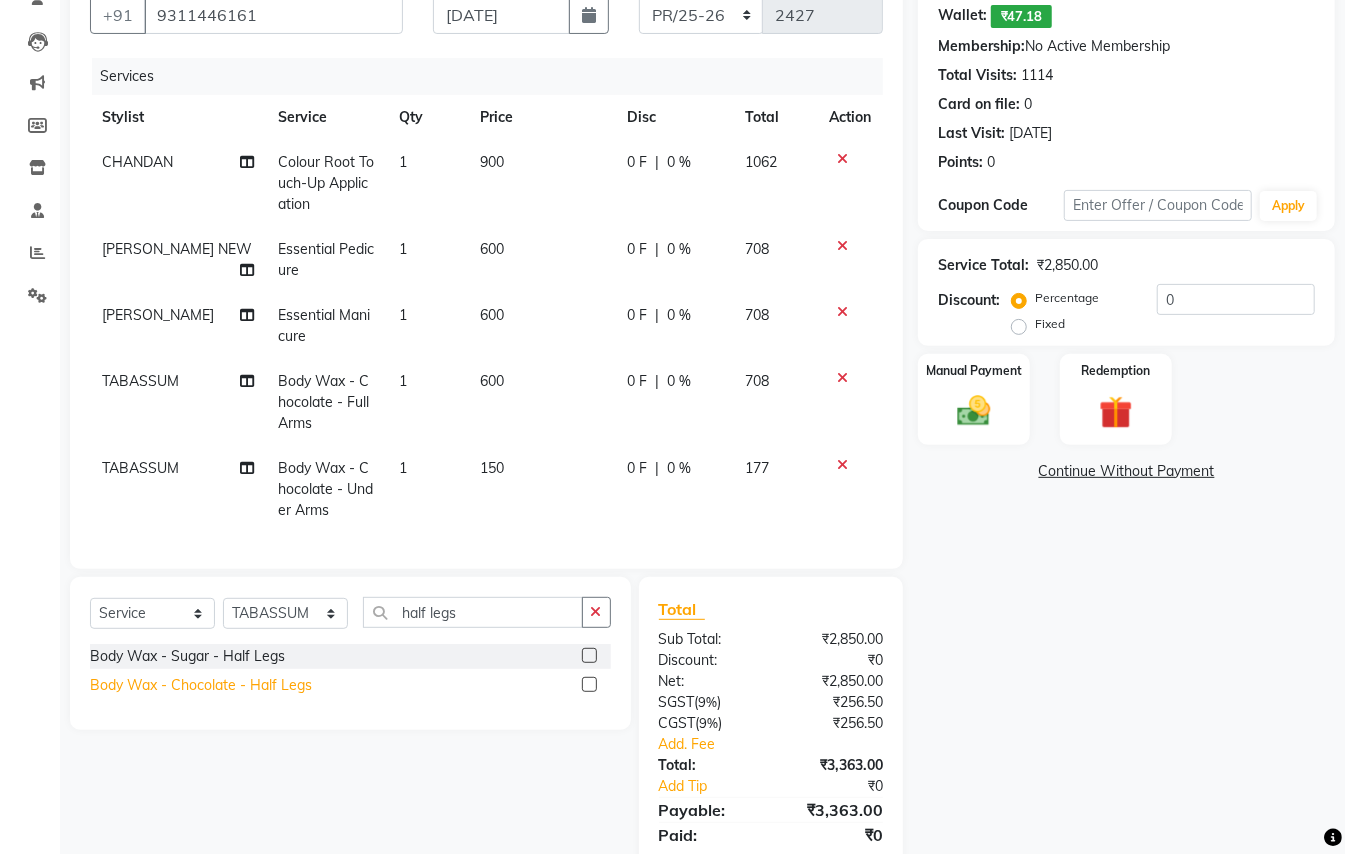 click on "Body Wax - Chocolate  - Half Legs" 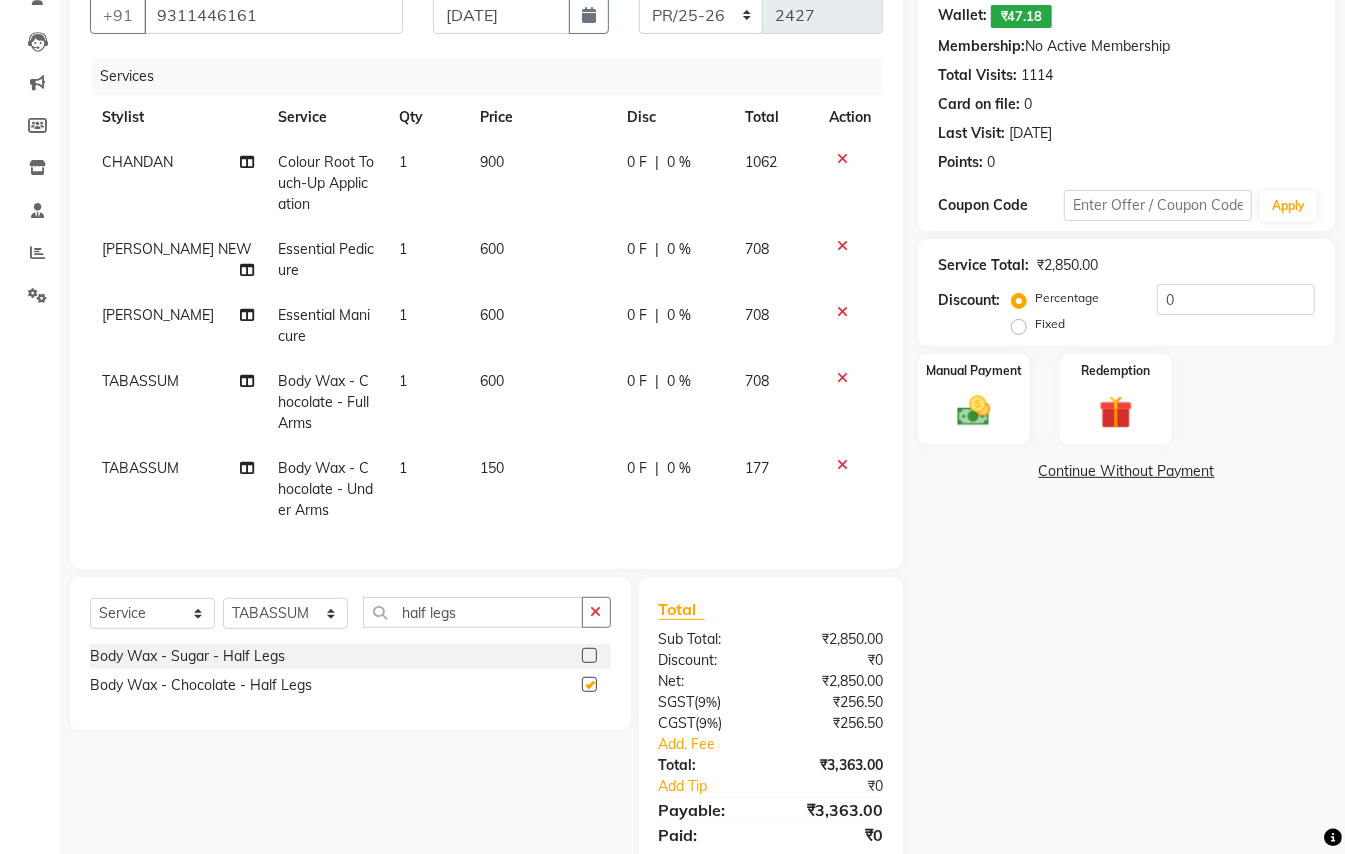 checkbox on "false" 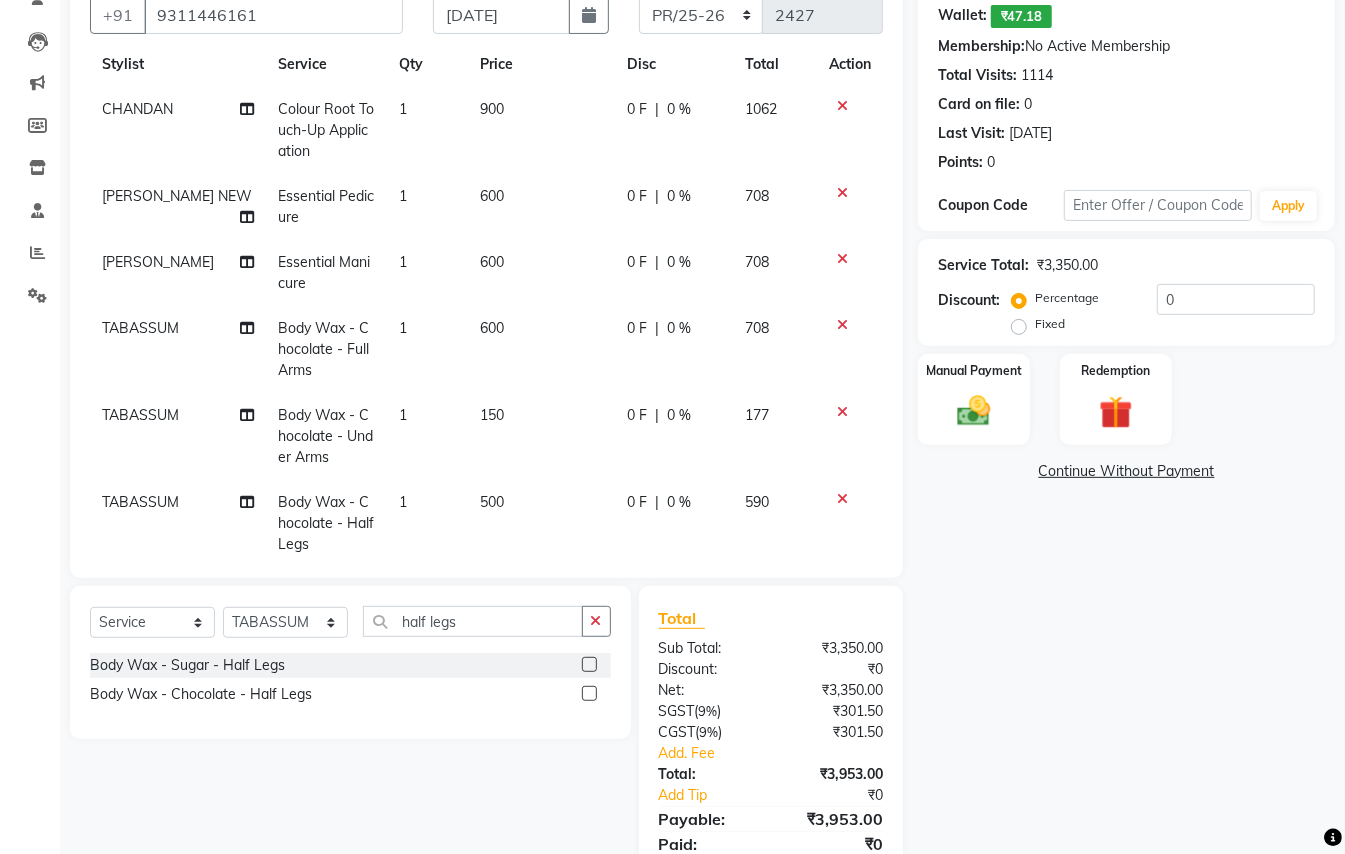scroll, scrollTop: 98, scrollLeft: 0, axis: vertical 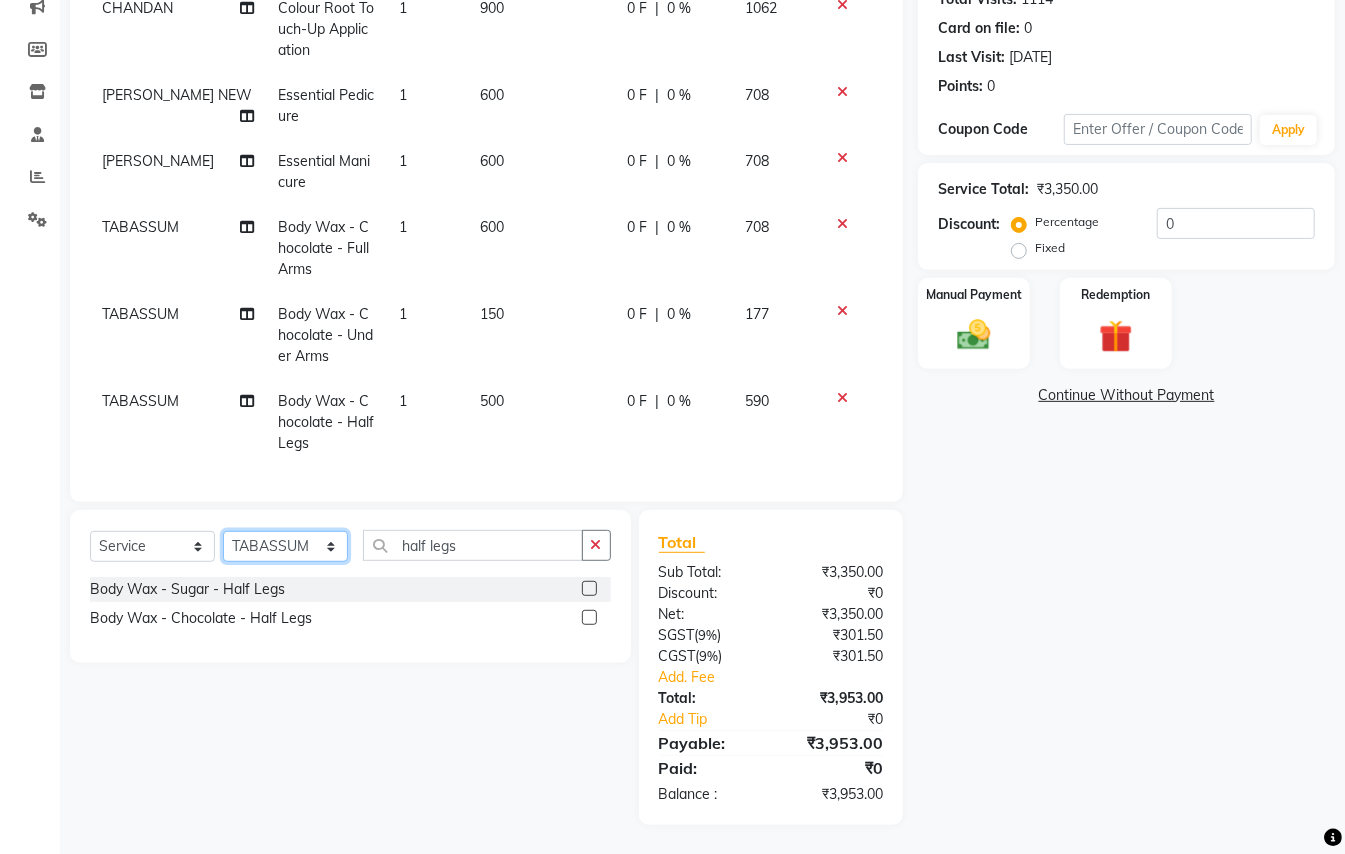 click on "Select Stylist ABHISHEK AJEET AJEET NEW ARUN ASLAM CHANDAN GUDDU MANI MEENAKSHI MONU PINKI RAHUL SANDEEP SONIYA TABASSUM XYZ" 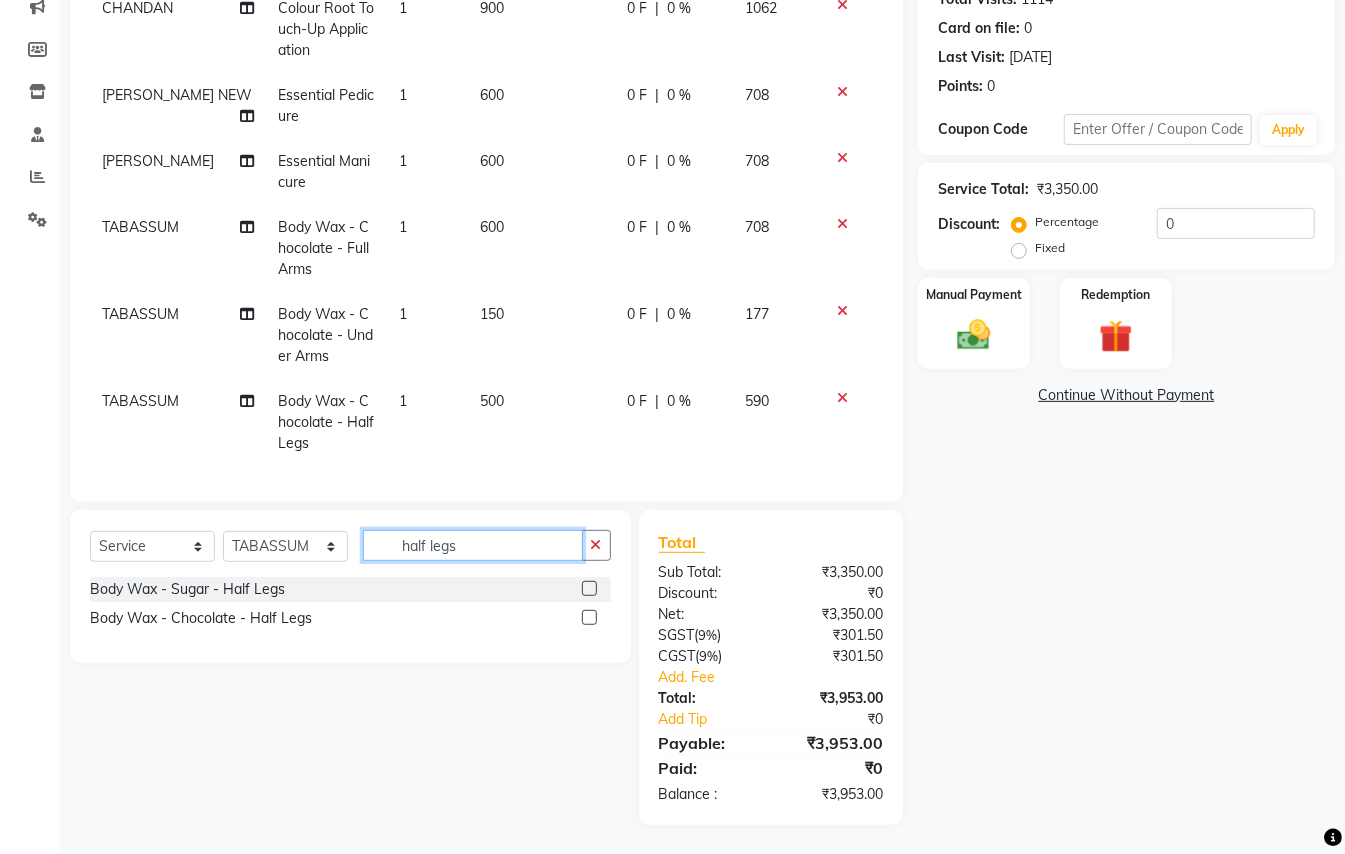 drag, startPoint x: 470, startPoint y: 538, endPoint x: 141, endPoint y: 172, distance: 492.13513 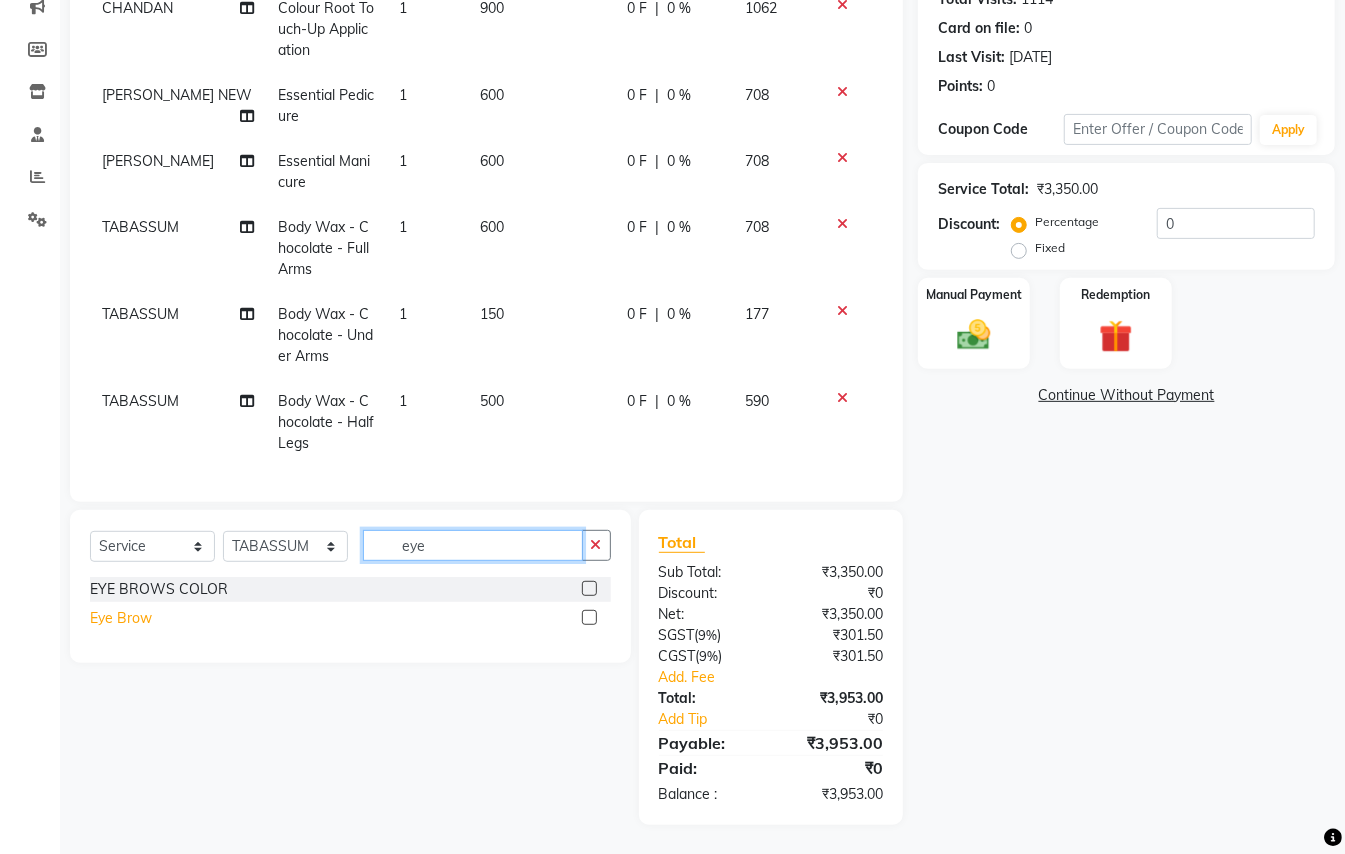 type on "eye" 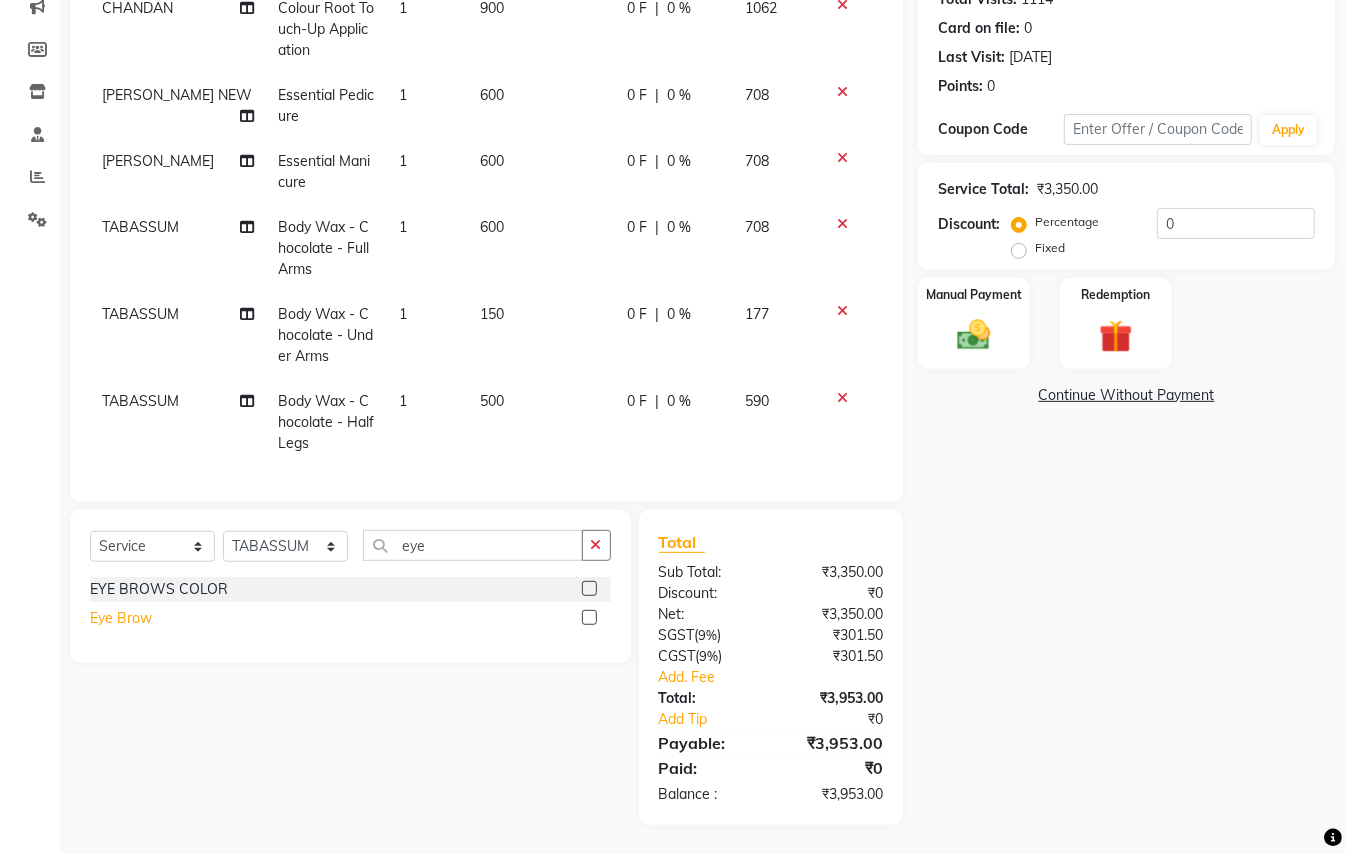 click on "Eye Brow" 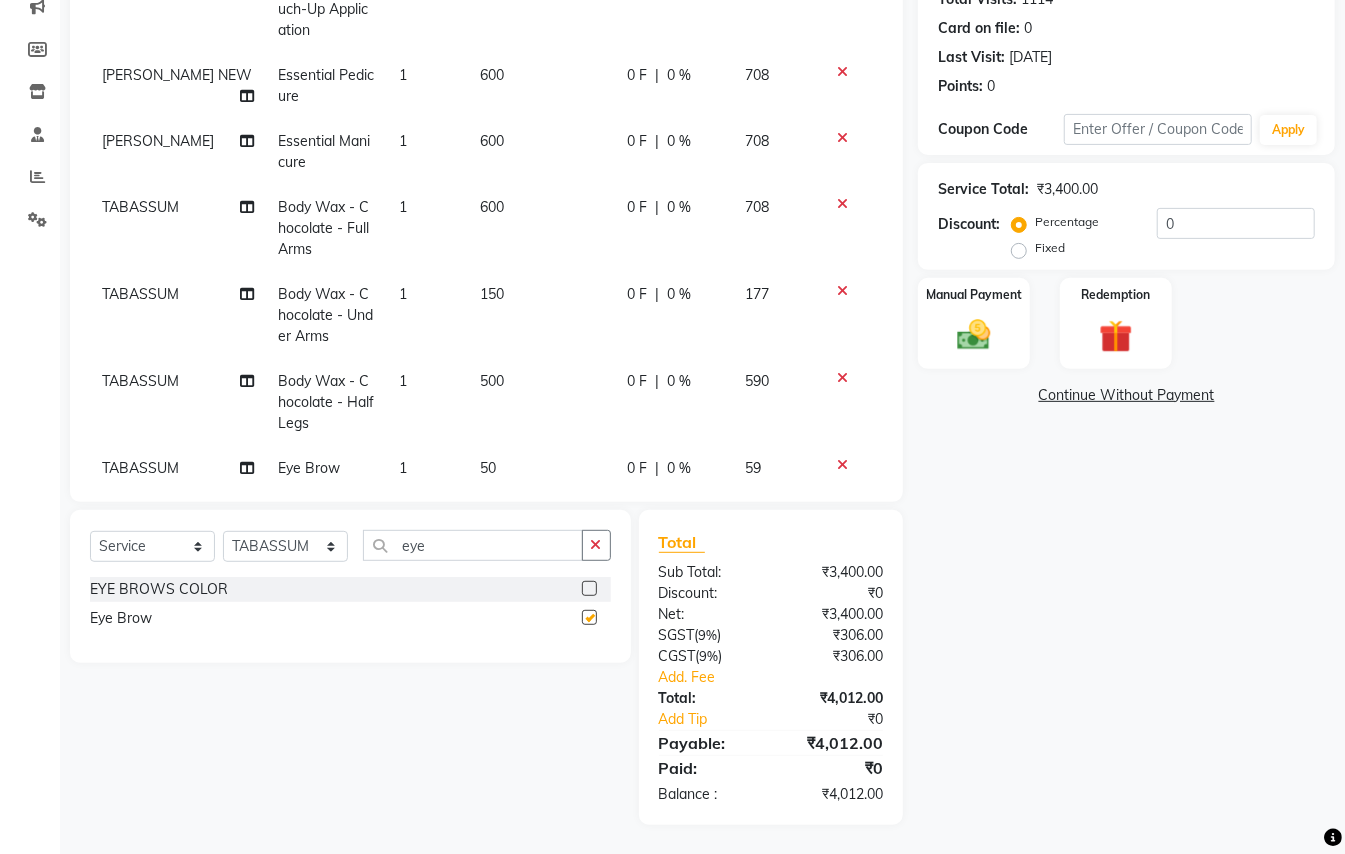 checkbox on "false" 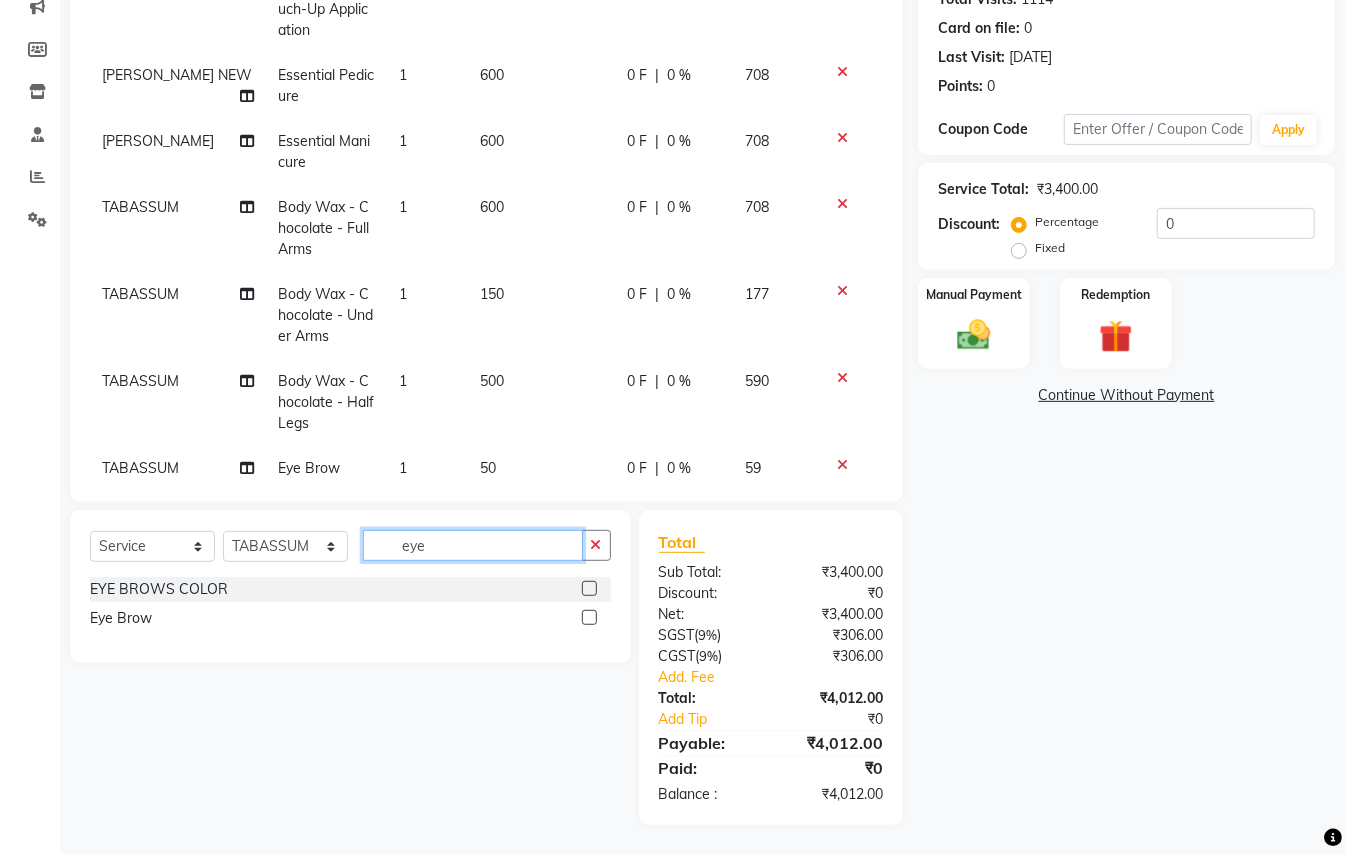 drag, startPoint x: 449, startPoint y: 537, endPoint x: 265, endPoint y: 306, distance: 295.32526 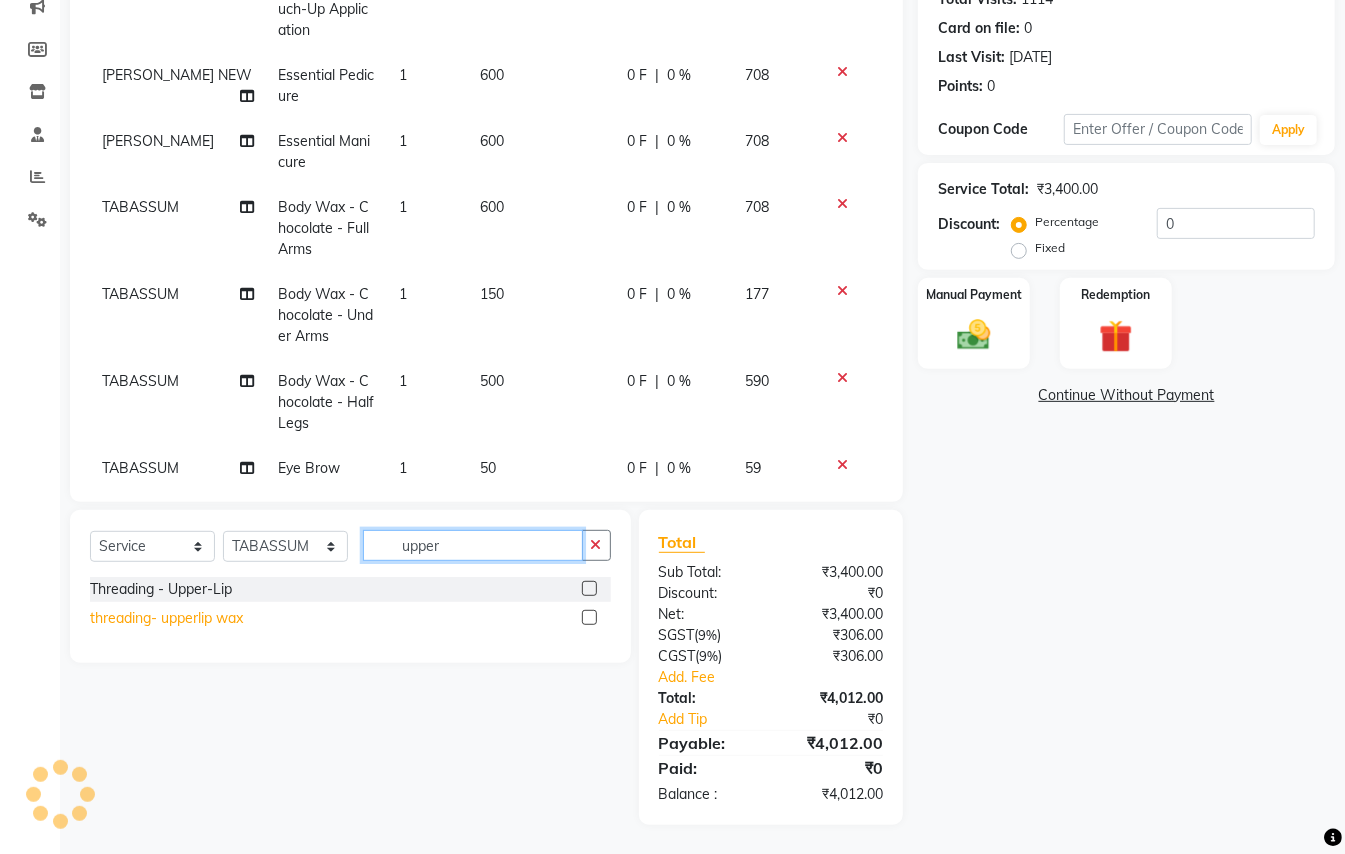 type on "upper" 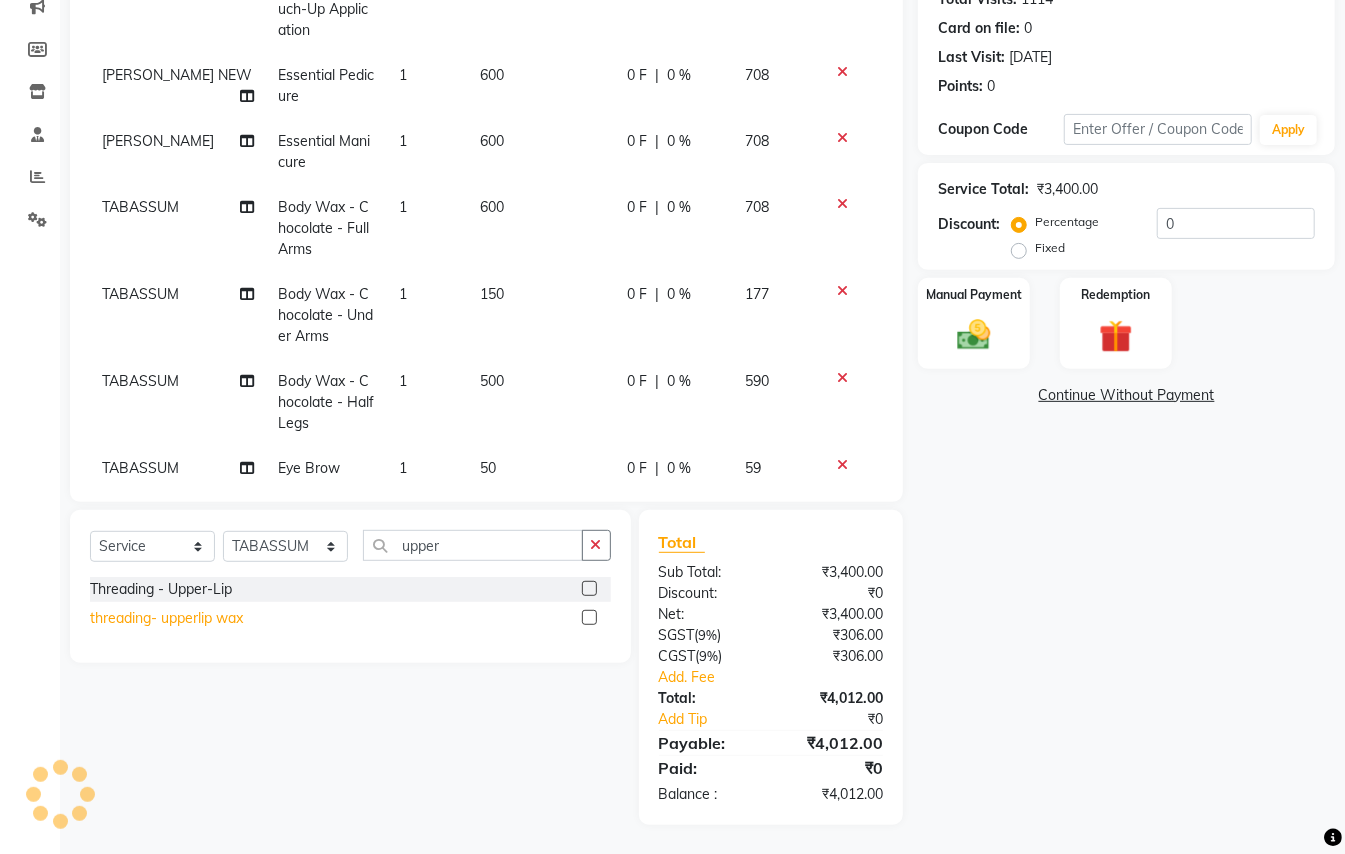 click on "threading- upperlip wax" 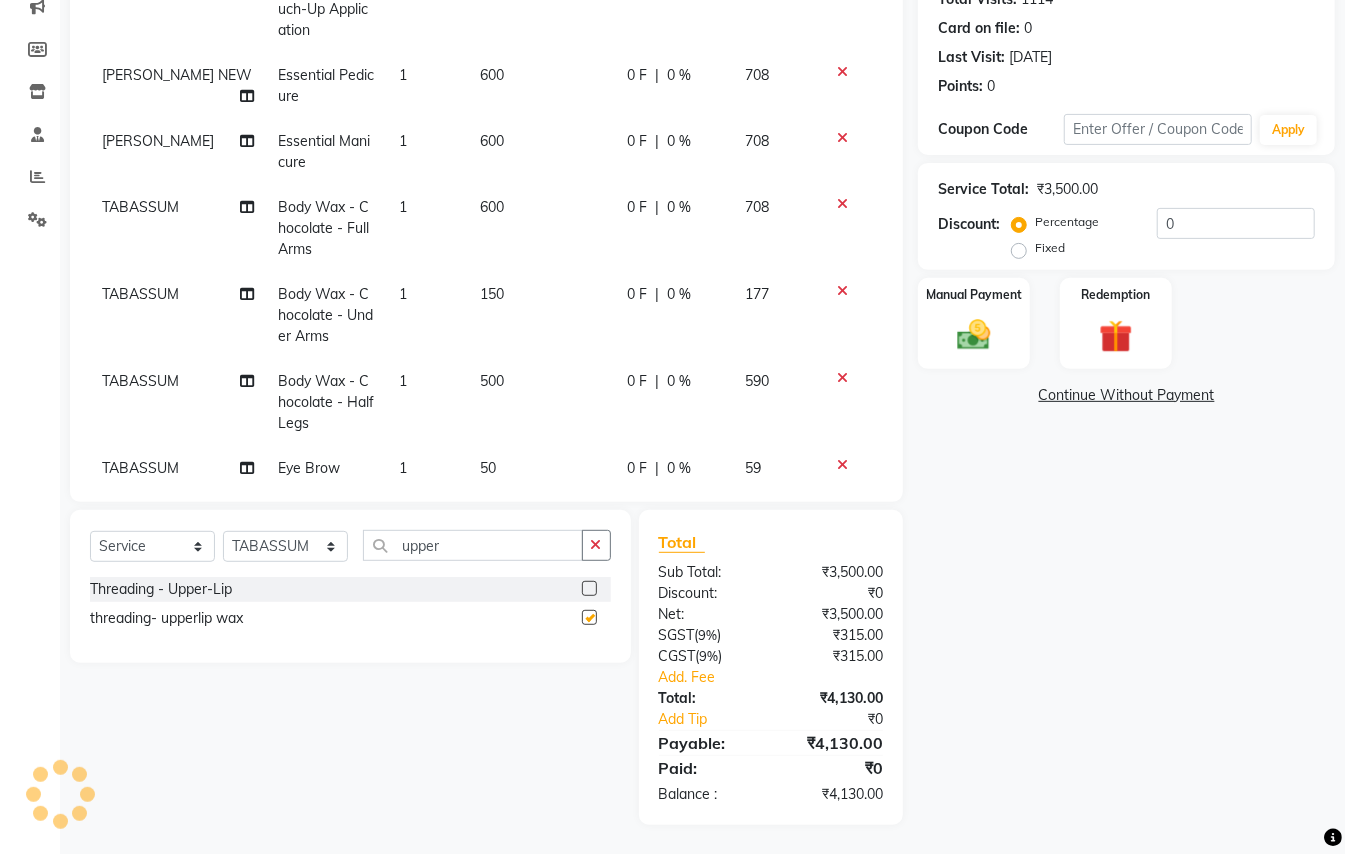 checkbox on "false" 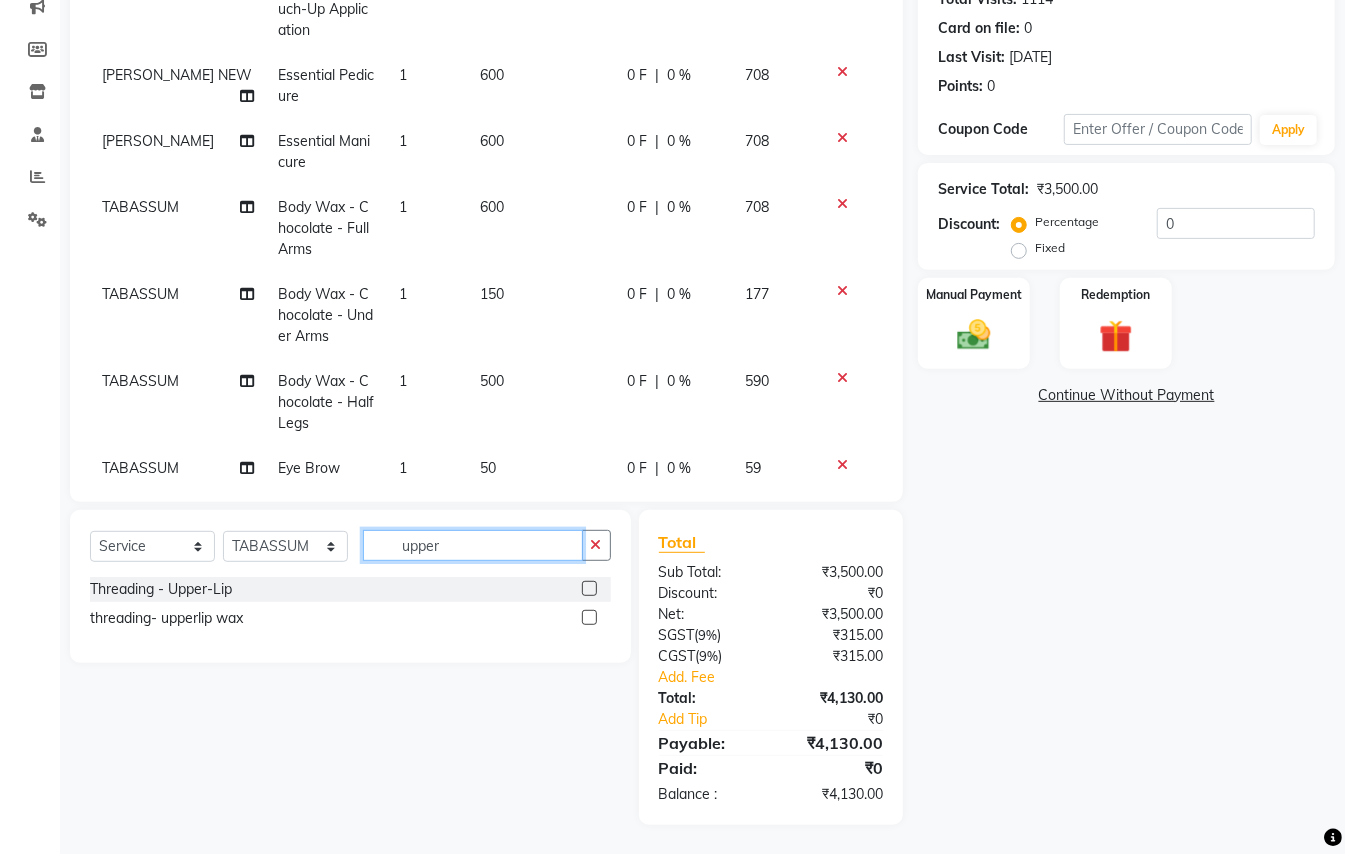drag, startPoint x: 482, startPoint y: 537, endPoint x: 136, endPoint y: 338, distance: 399.14532 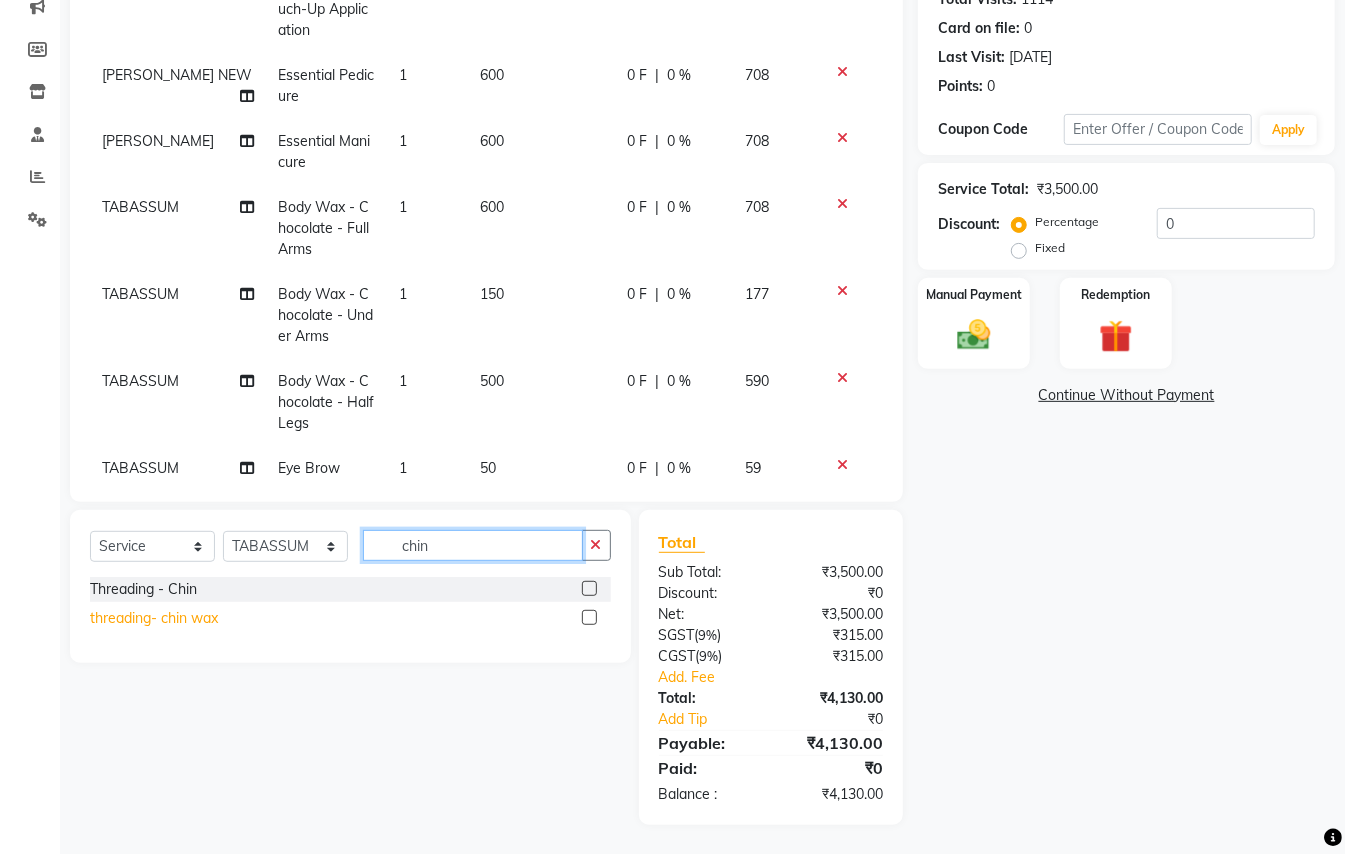 type on "chin" 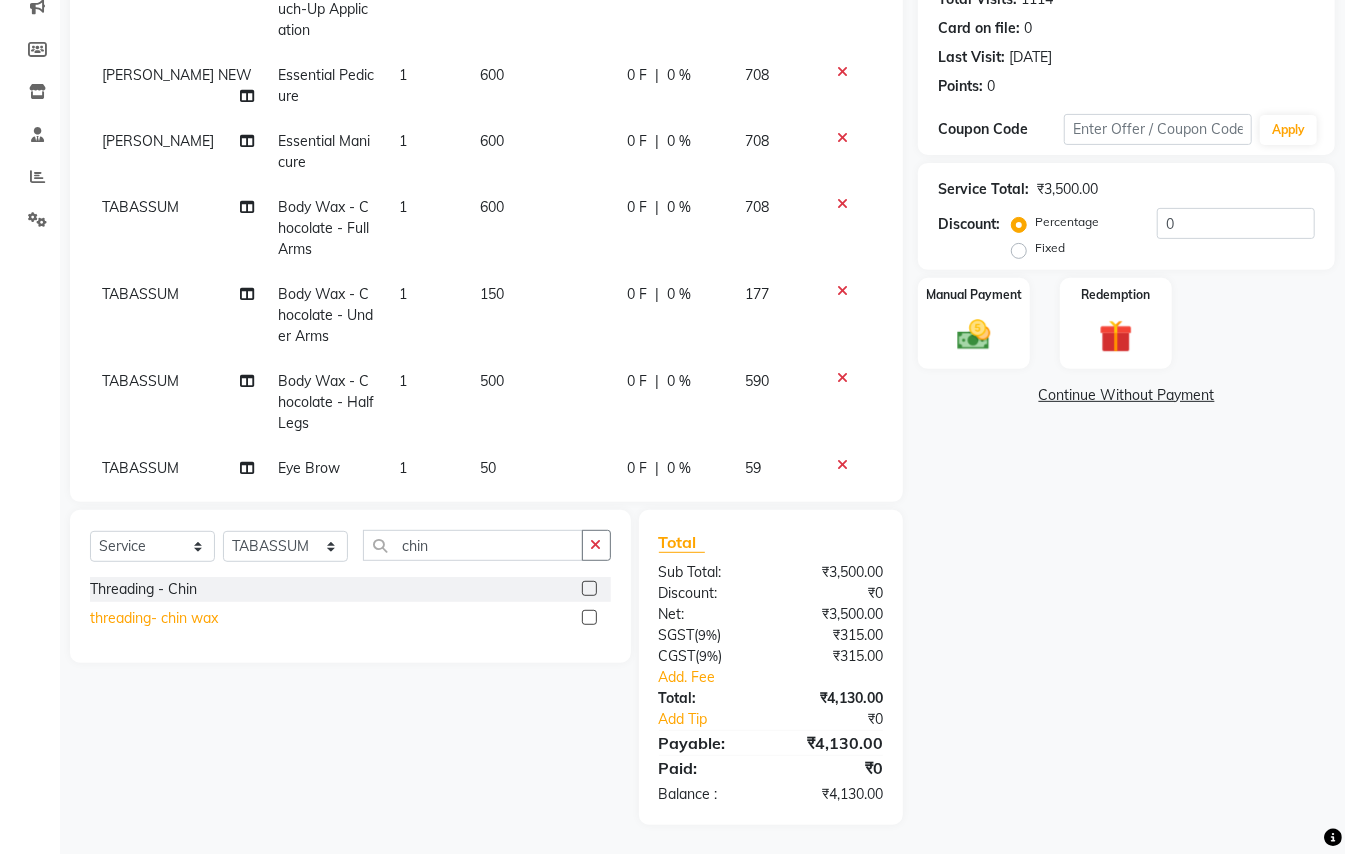 click on "threading- chin wax" 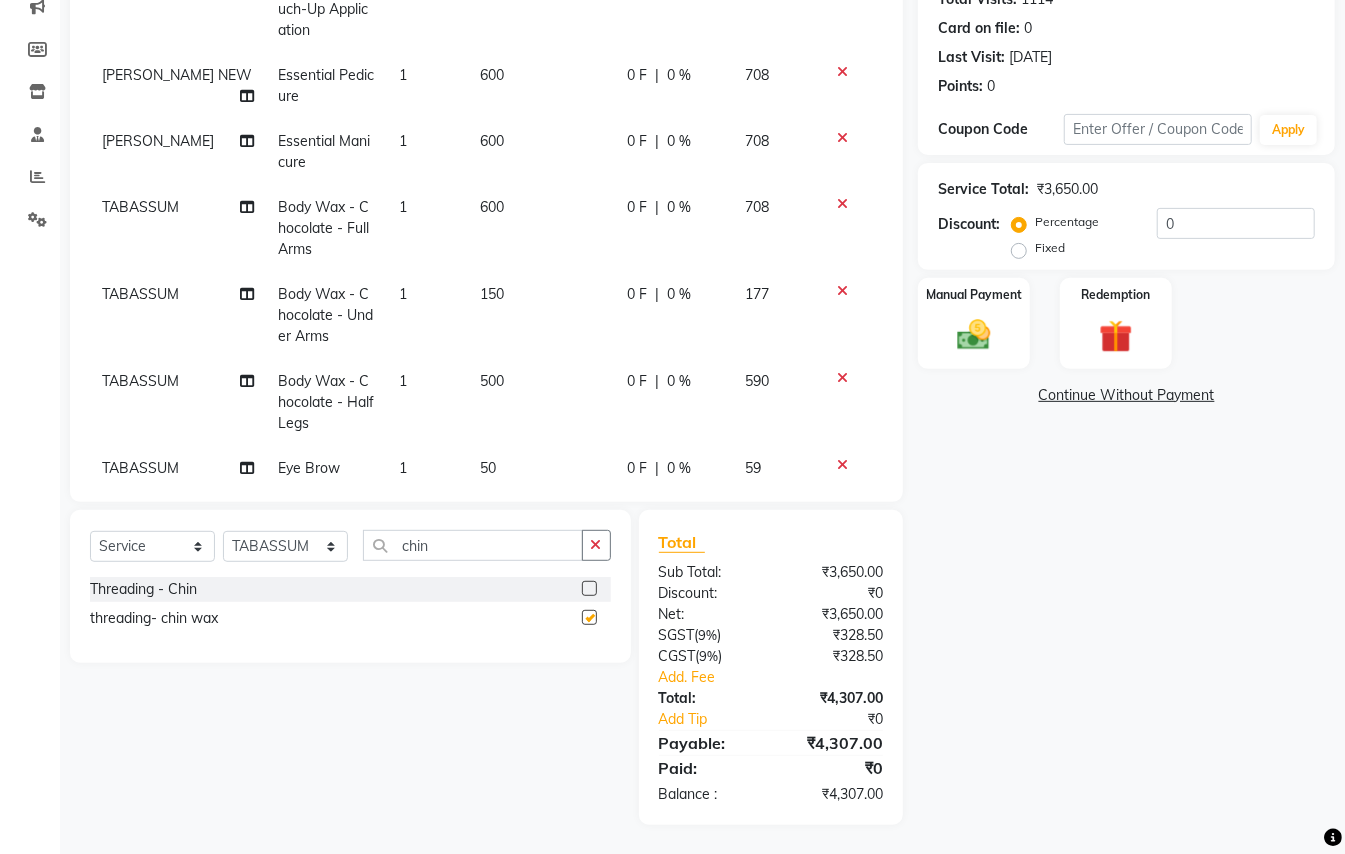 checkbox on "false" 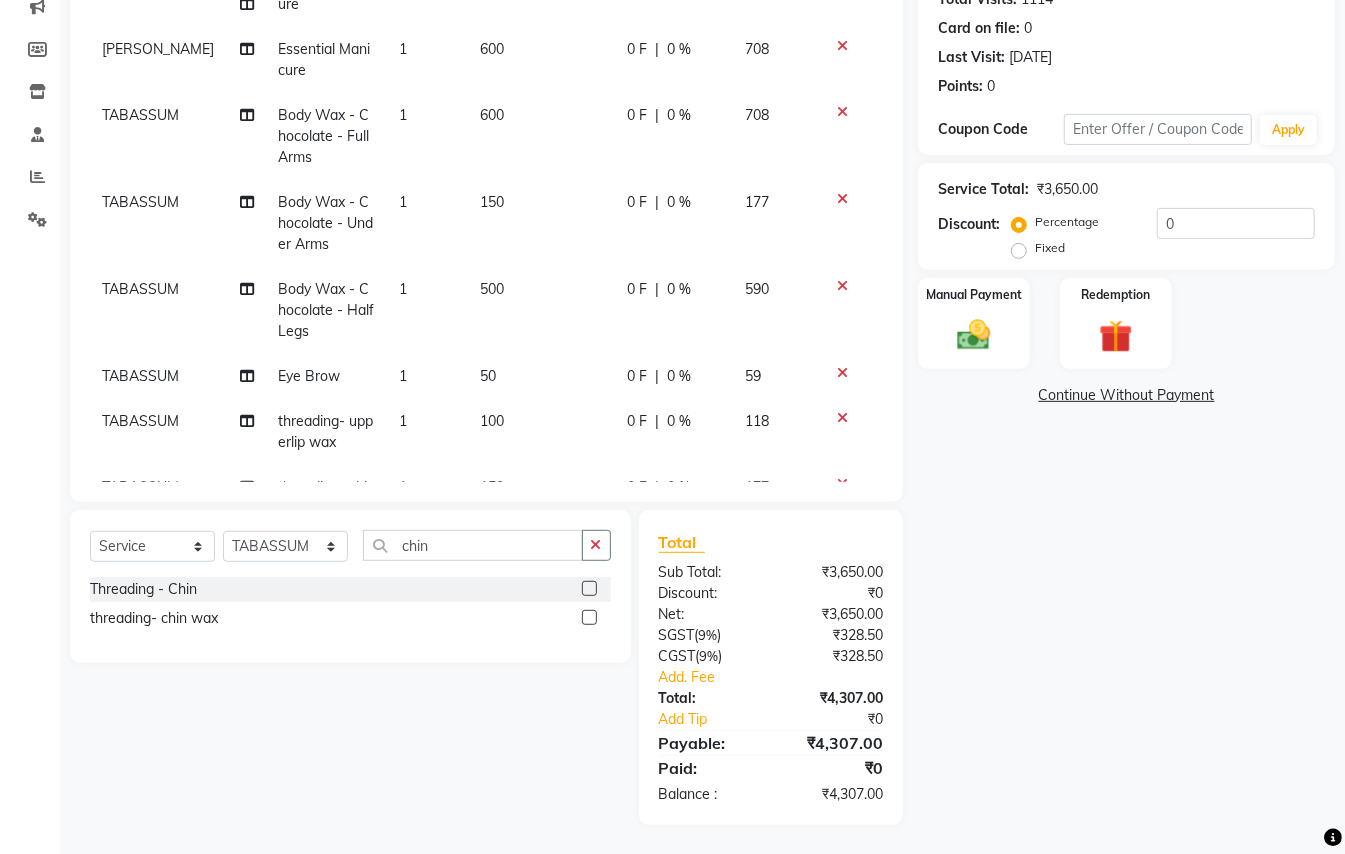 scroll, scrollTop: 274, scrollLeft: 0, axis: vertical 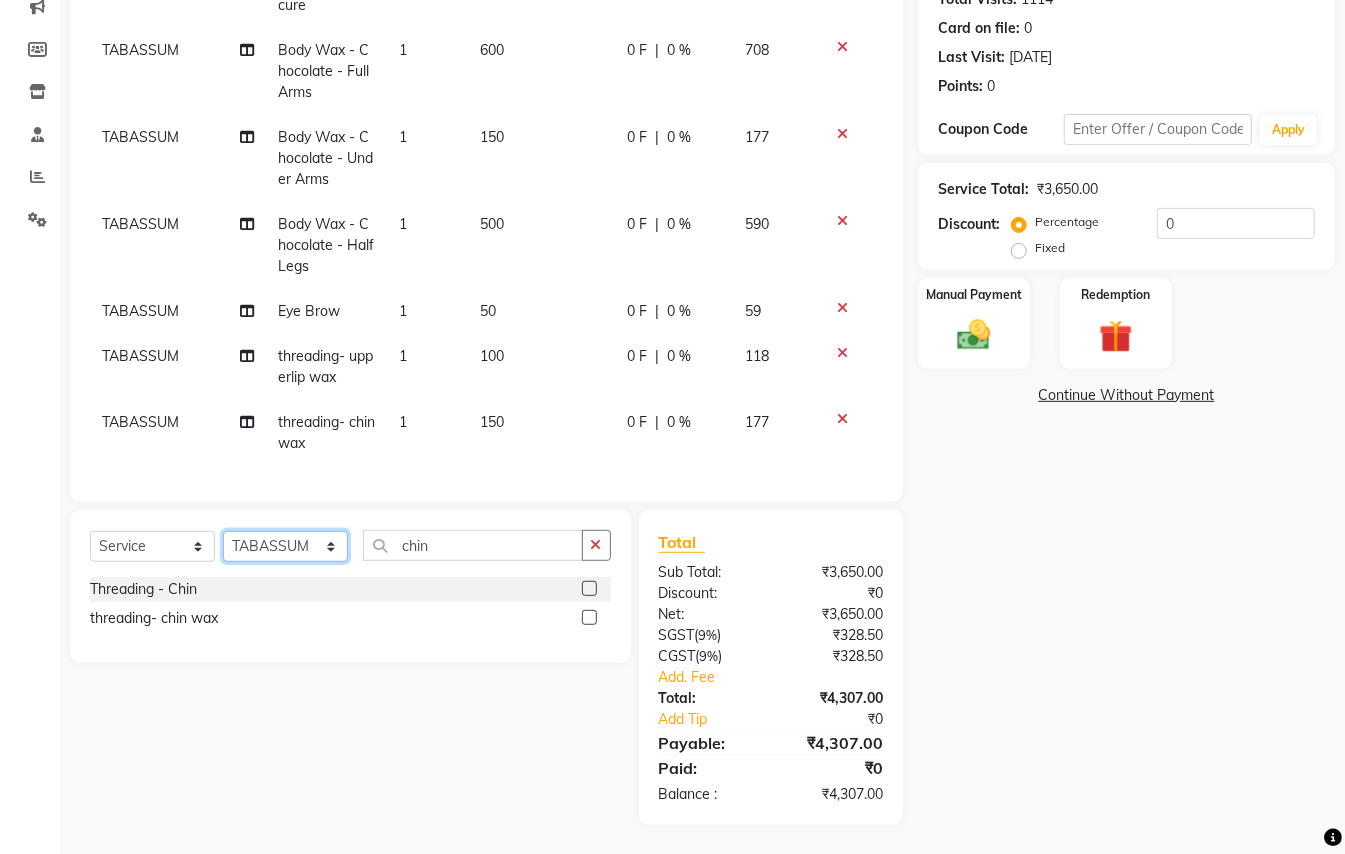 click on "Select Stylist ABHISHEK AJEET AJEET NEW ARUN ASLAM CHANDAN GUDDU MANI MEENAKSHI MONU PINKI RAHUL SANDEEP SONIYA TABASSUM XYZ" 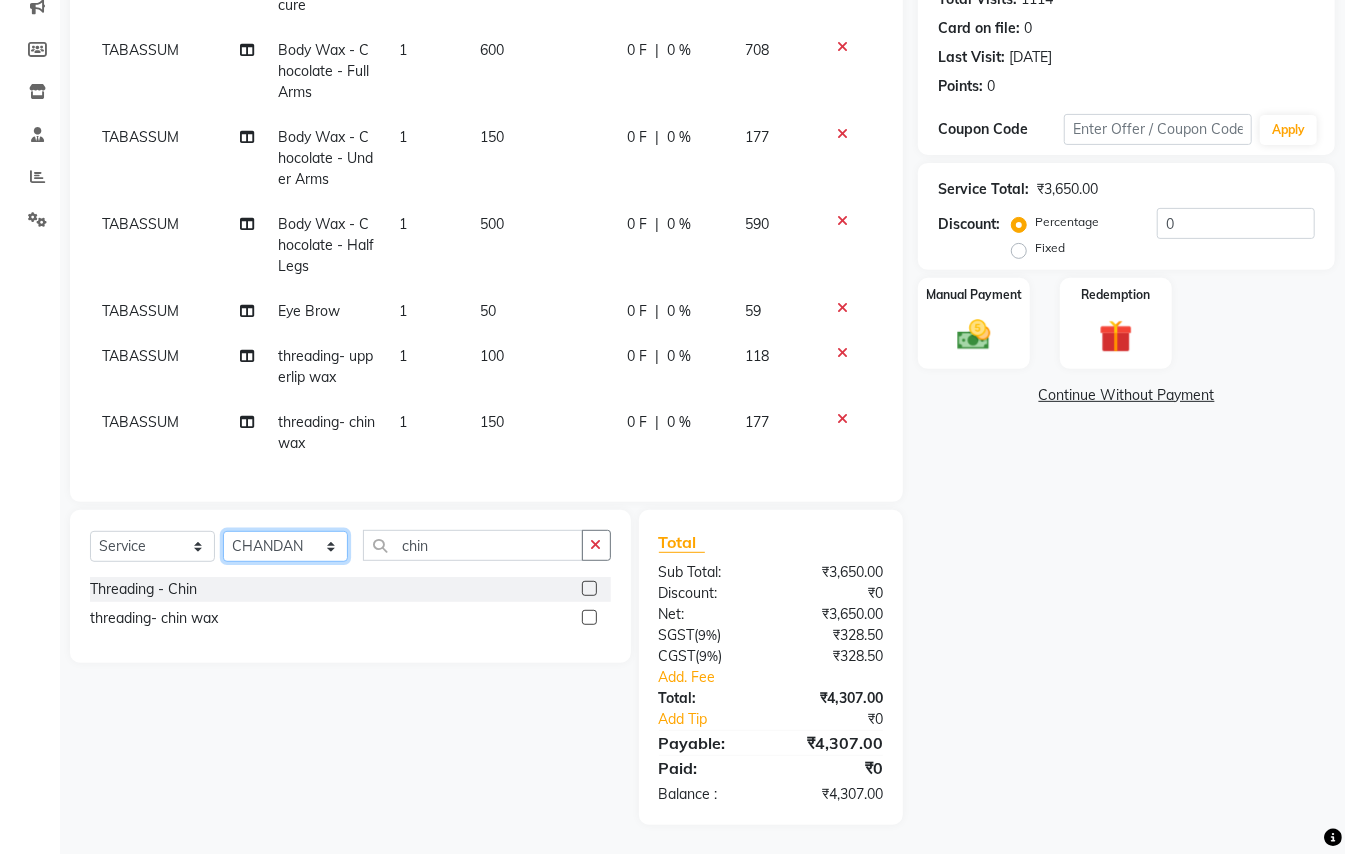 drag, startPoint x: 286, startPoint y: 550, endPoint x: 433, endPoint y: 553, distance: 147.03061 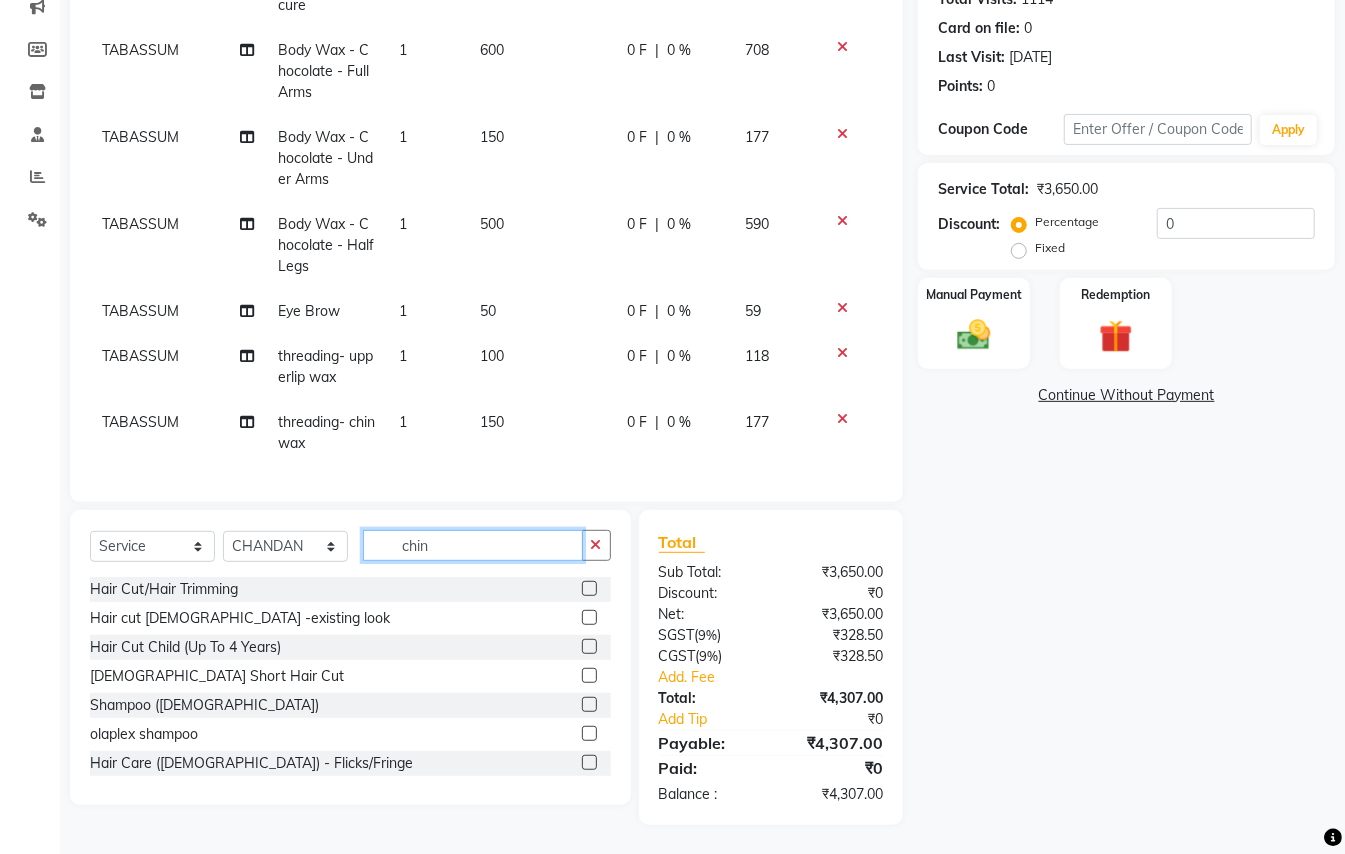 drag, startPoint x: 441, startPoint y: 549, endPoint x: 0, endPoint y: 156, distance: 590.70294 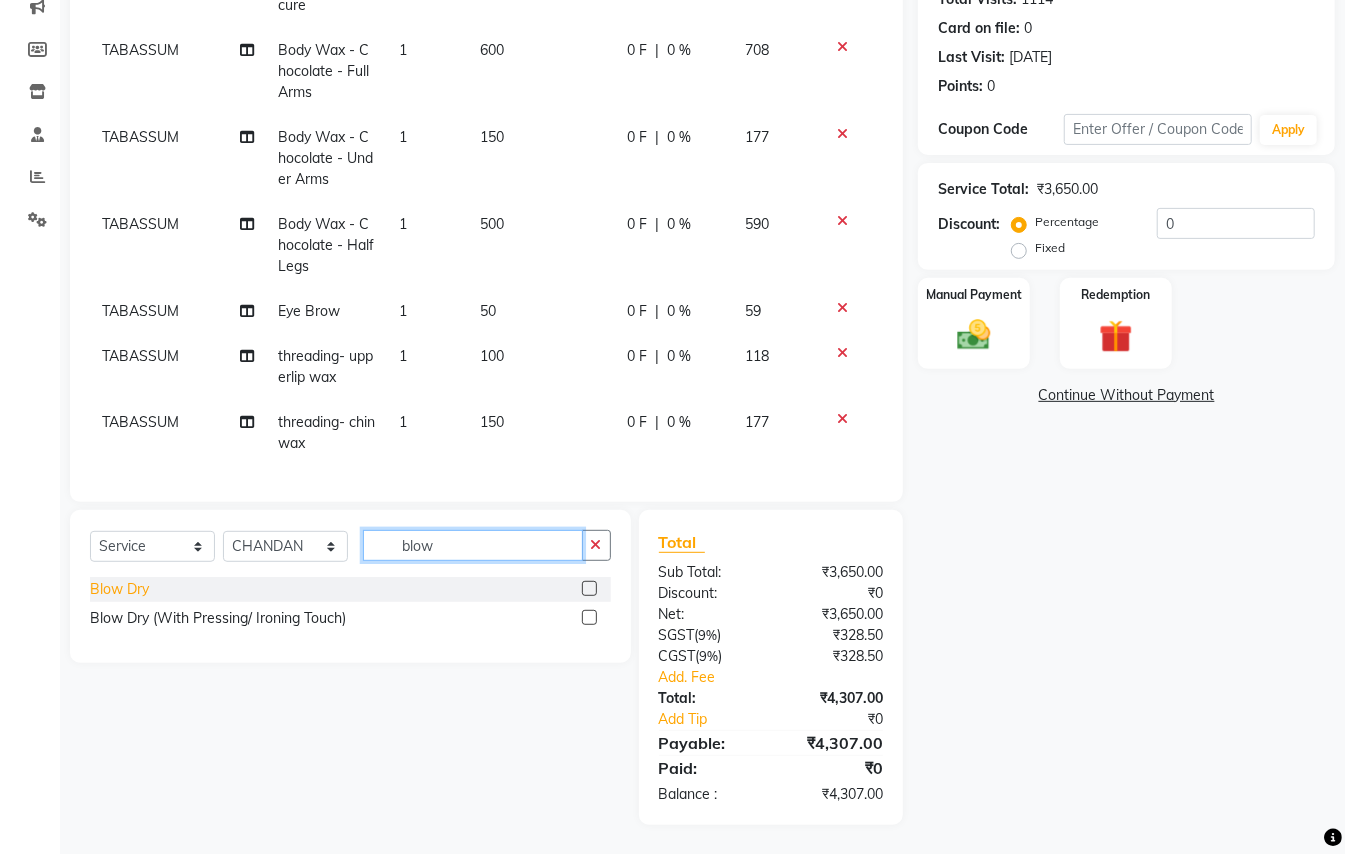 type on "blow" 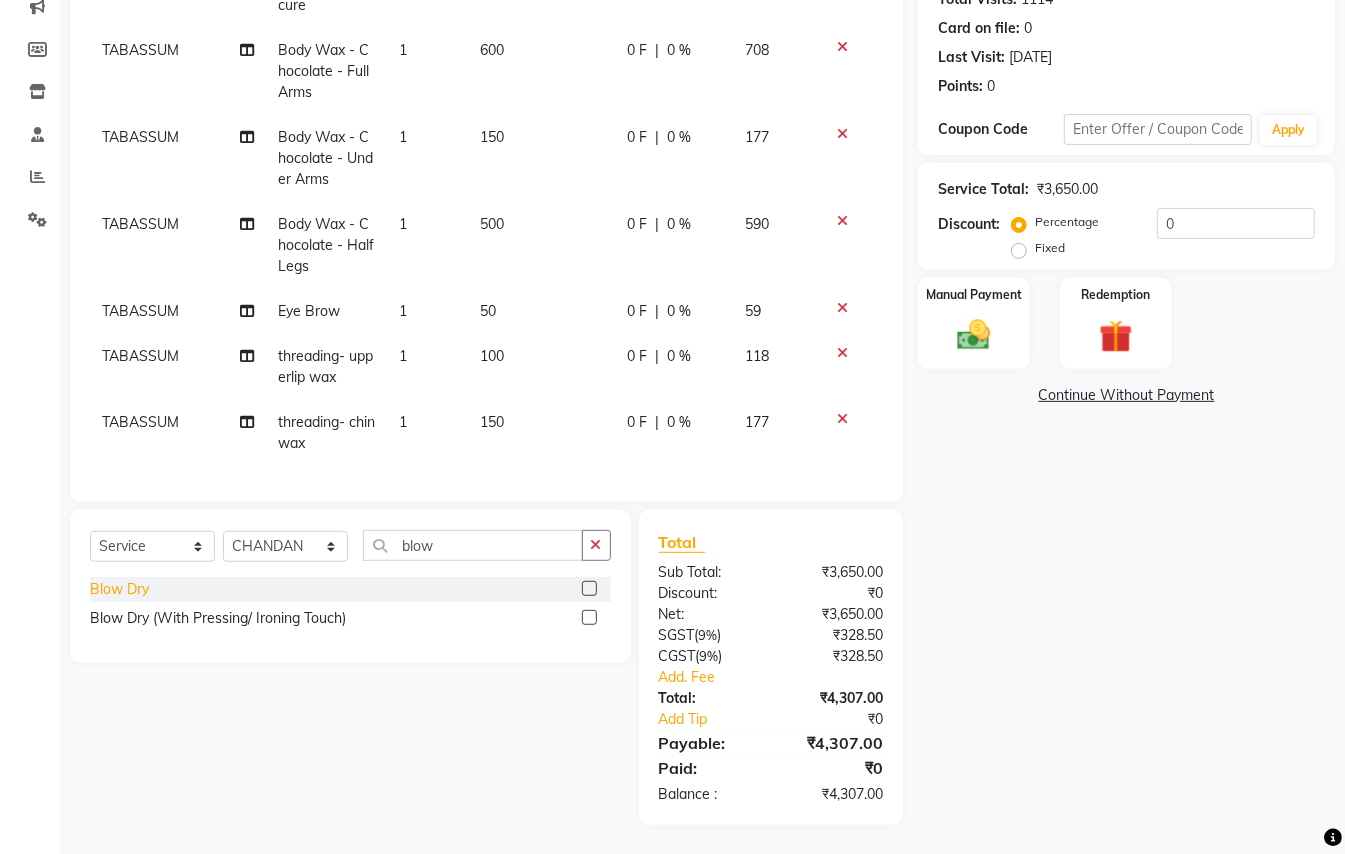 click on "Blow Dry" 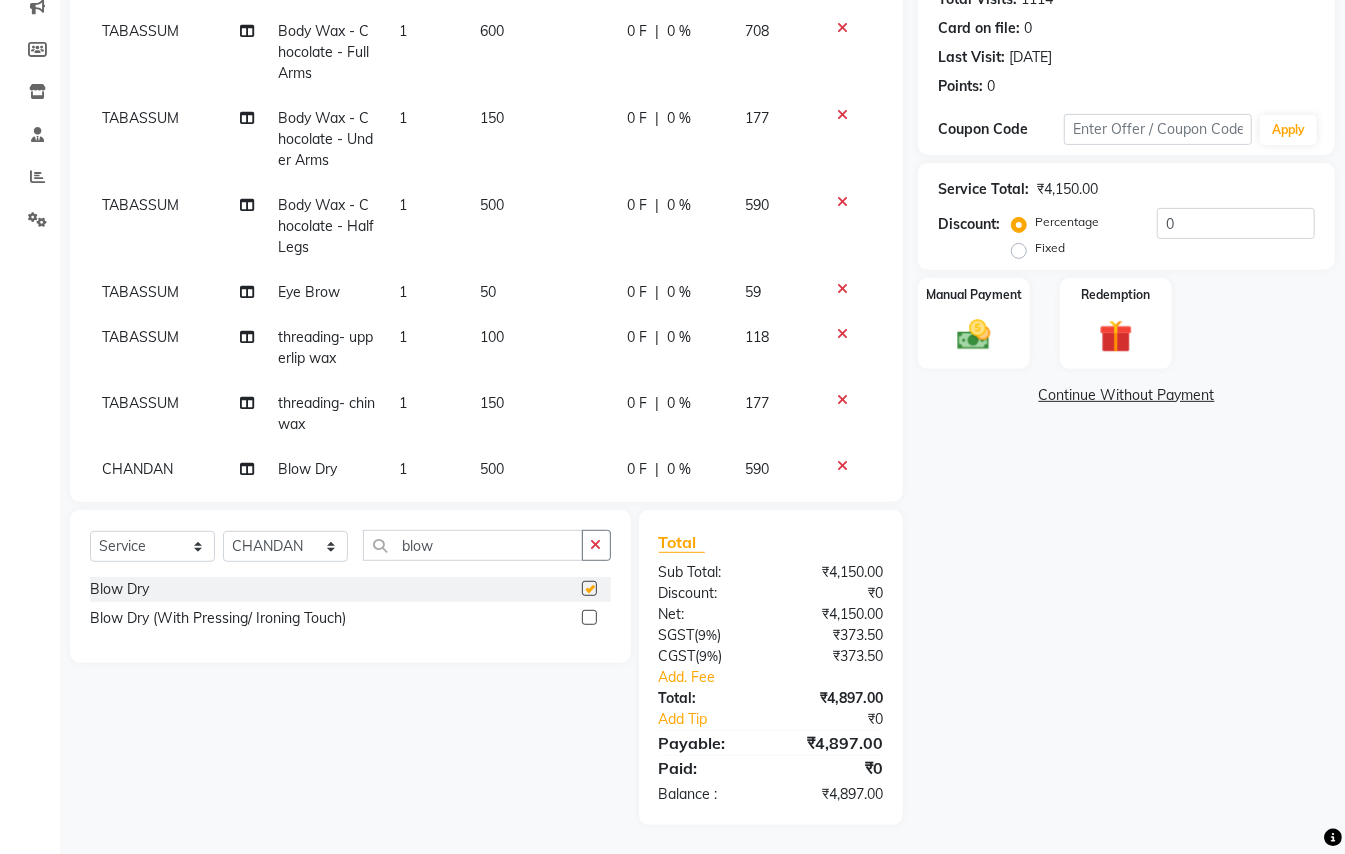 checkbox on "false" 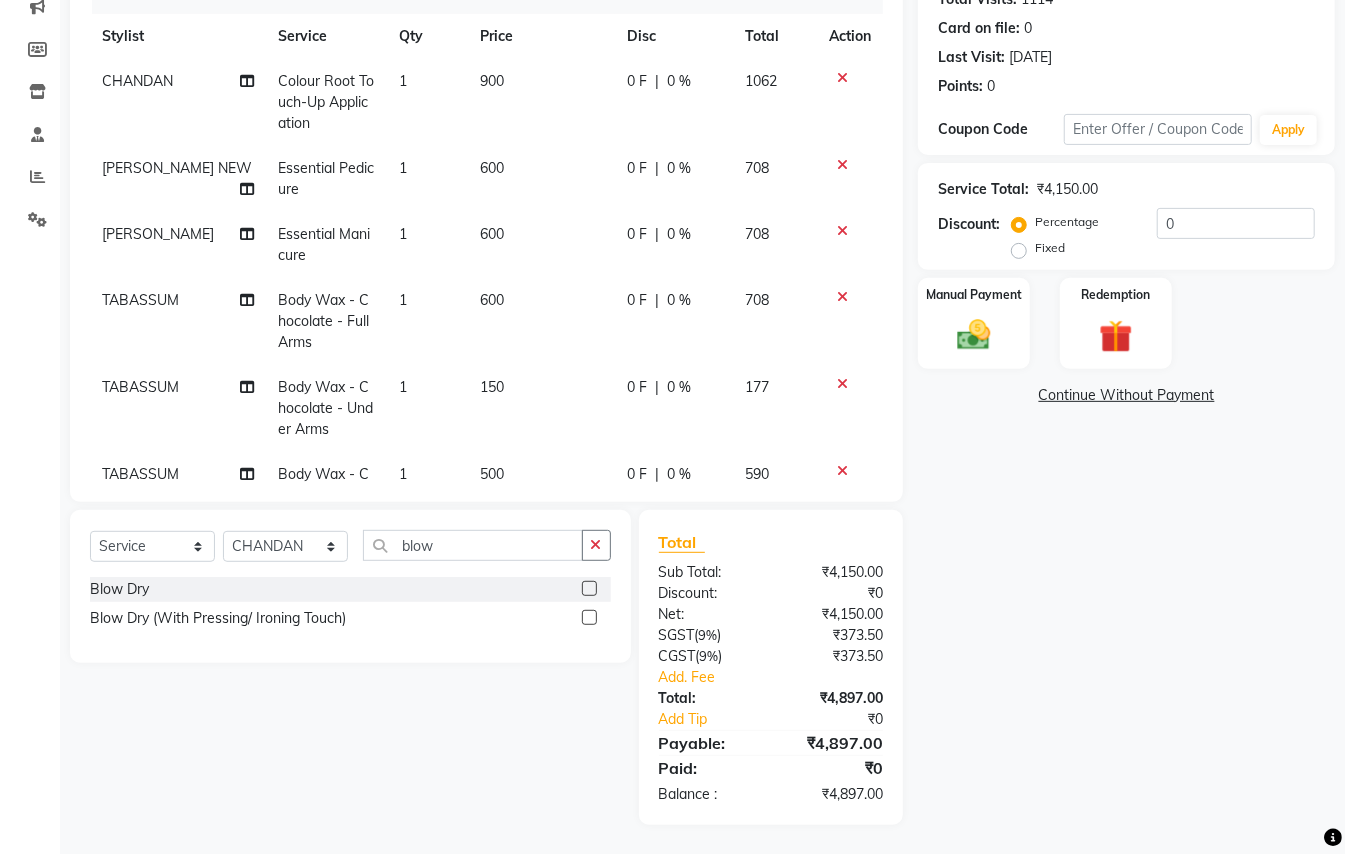 scroll, scrollTop: 0, scrollLeft: 0, axis: both 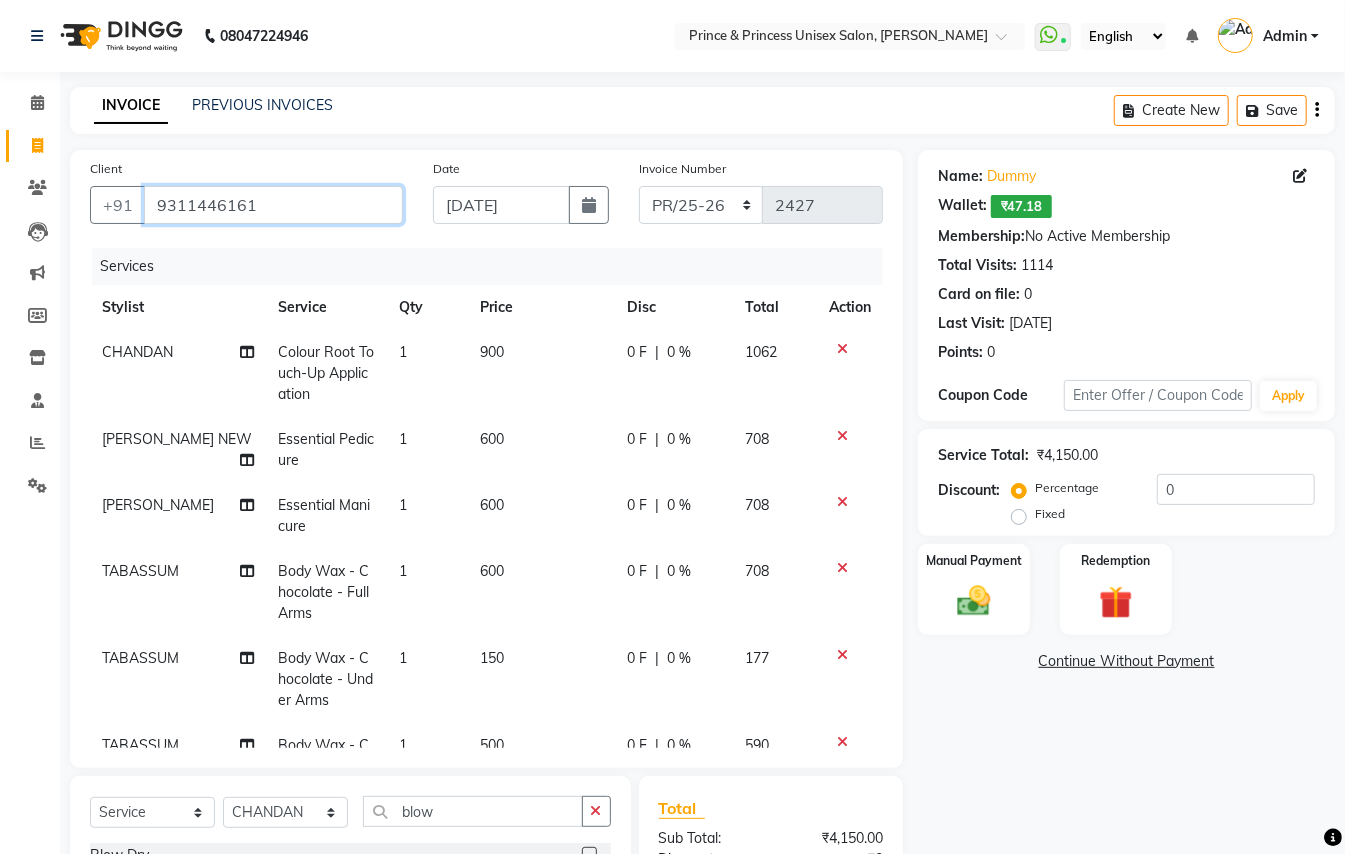 drag, startPoint x: 284, startPoint y: 208, endPoint x: 0, endPoint y: 92, distance: 306.7768 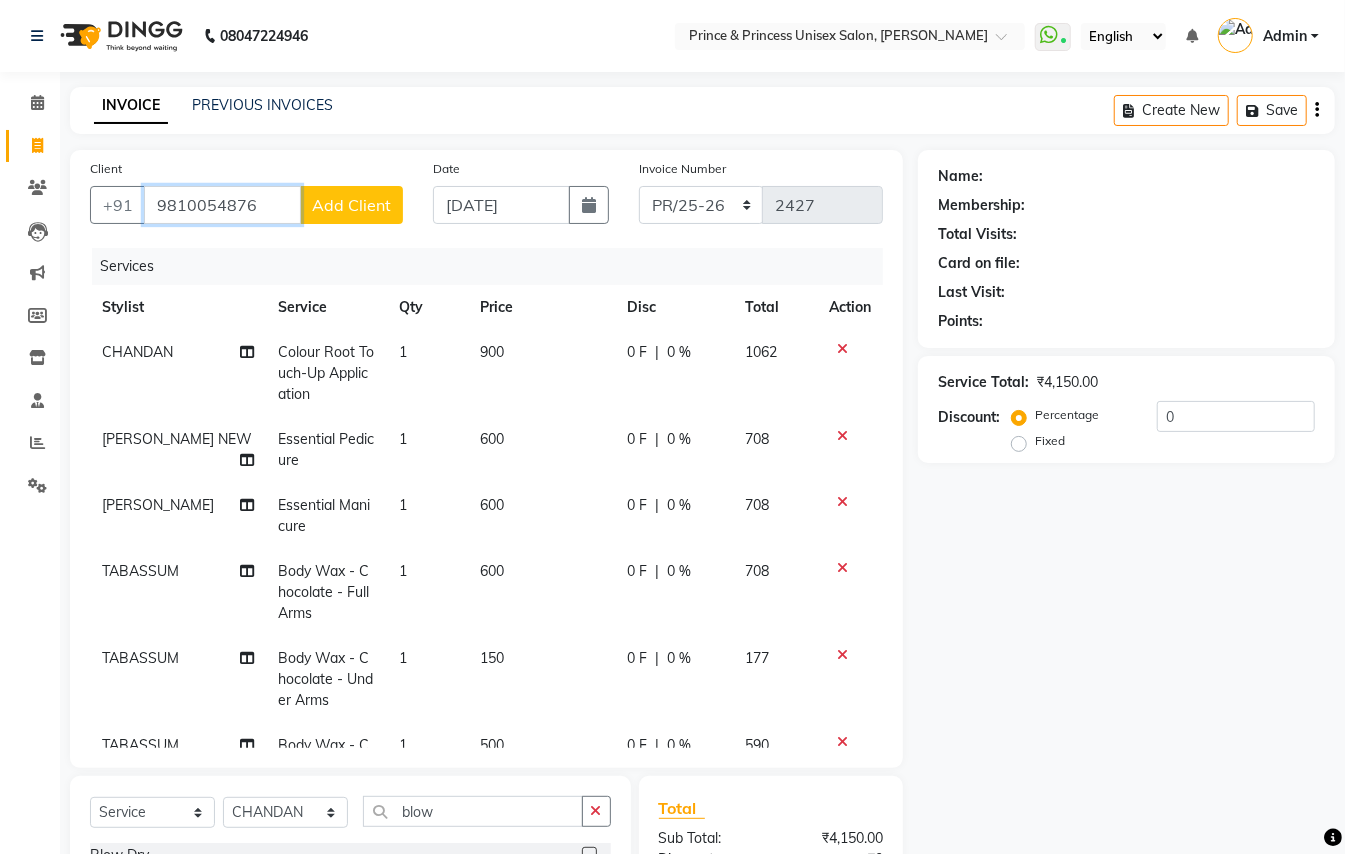 type on "9810054876" 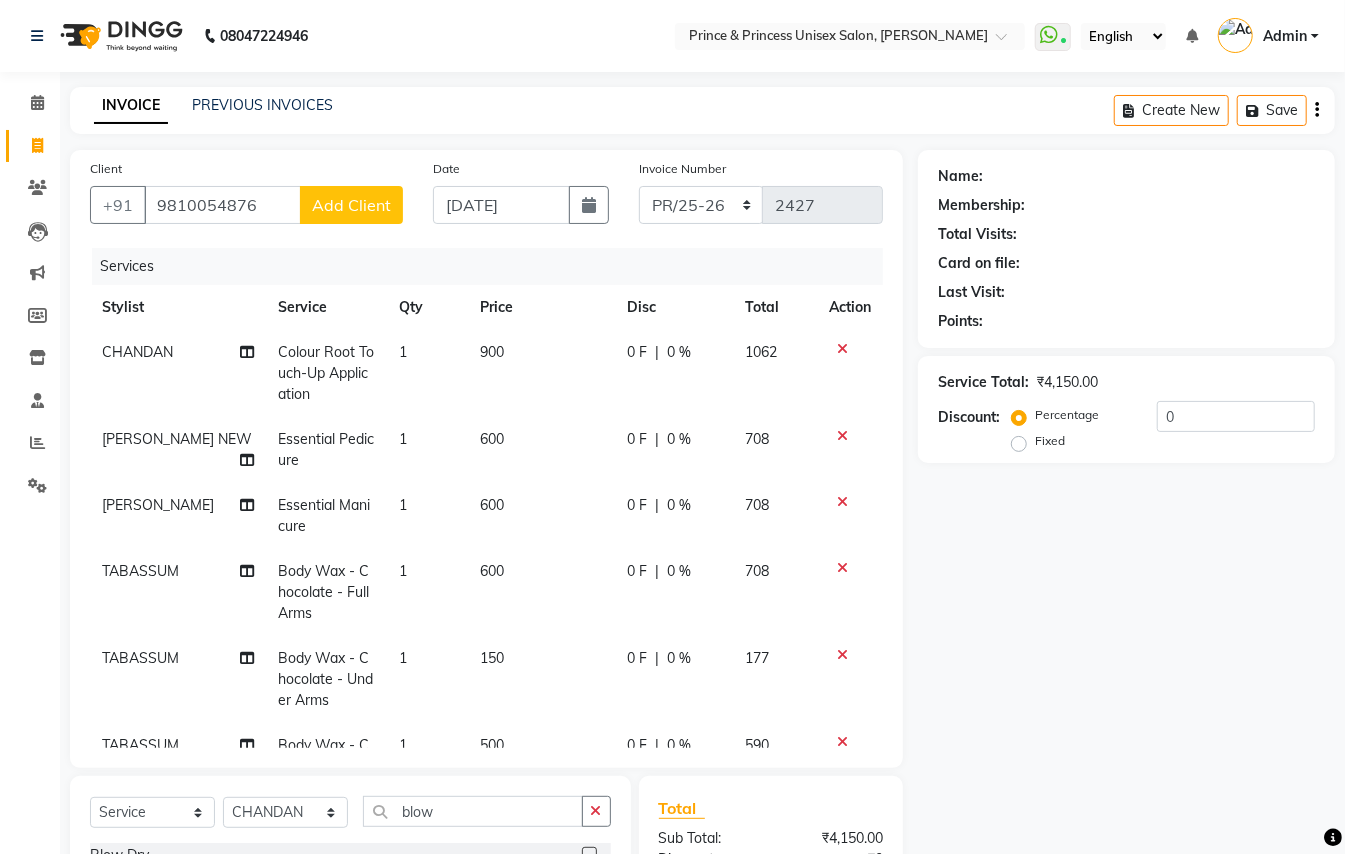 click on "Add Client" 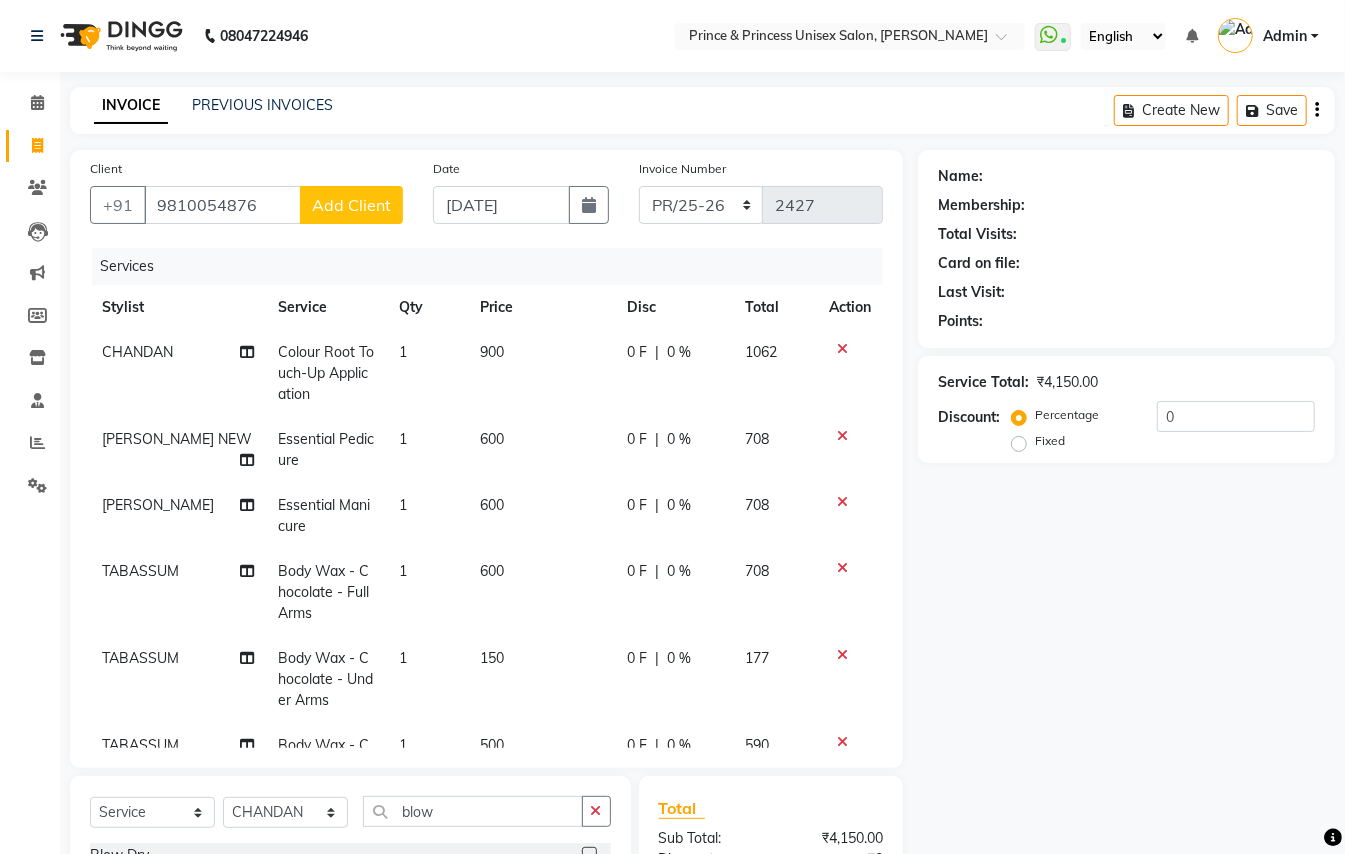 select on "10" 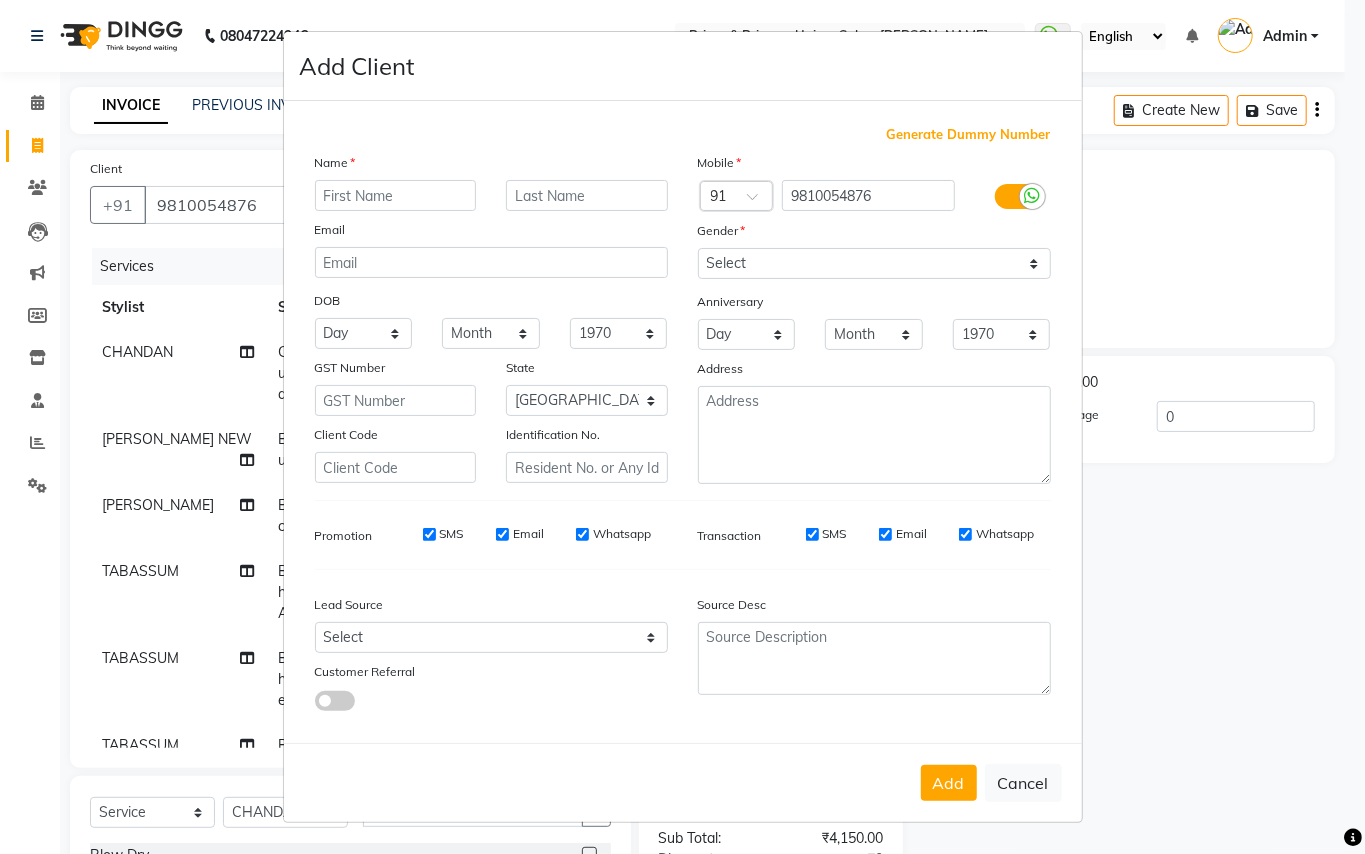 click at bounding box center (396, 195) 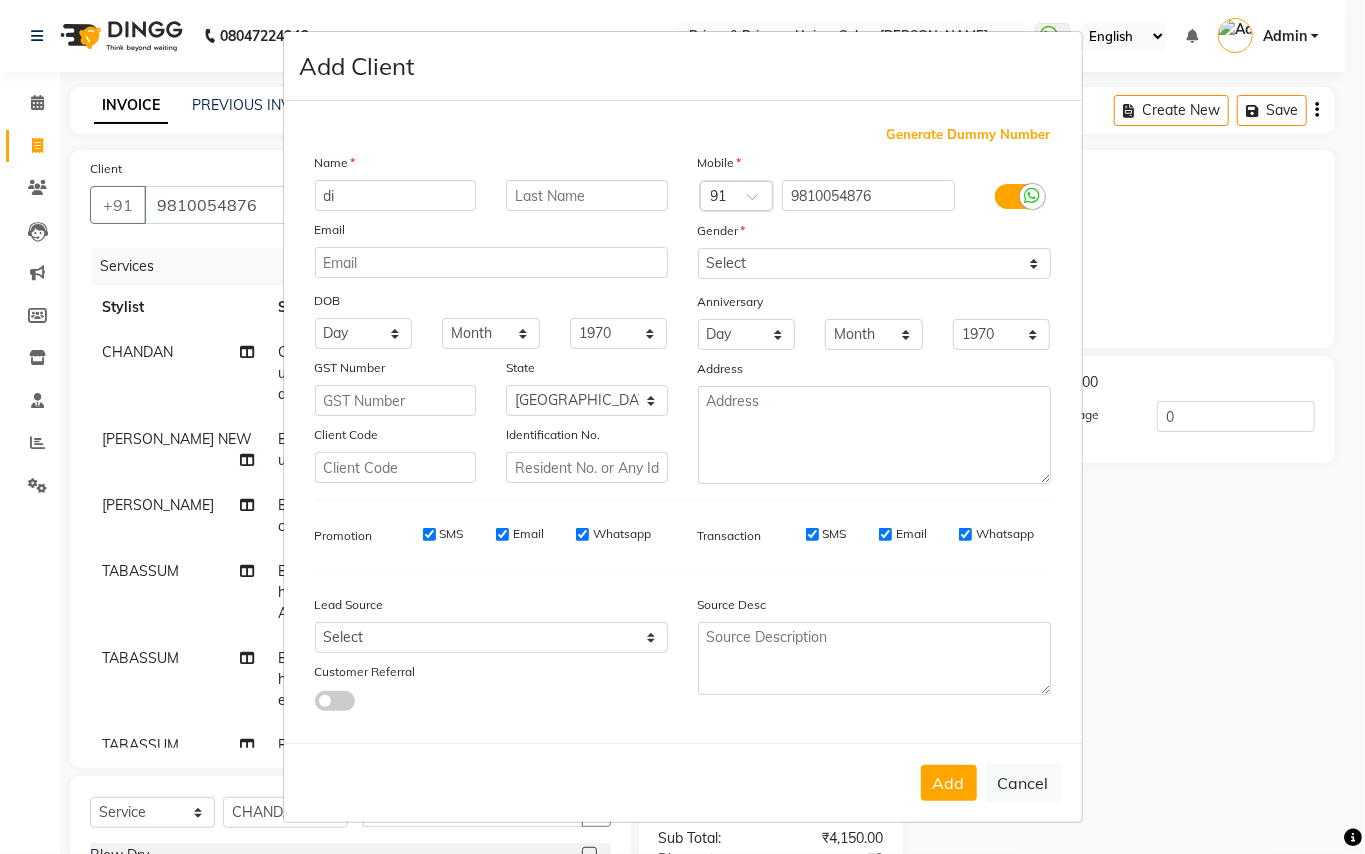 type on "d" 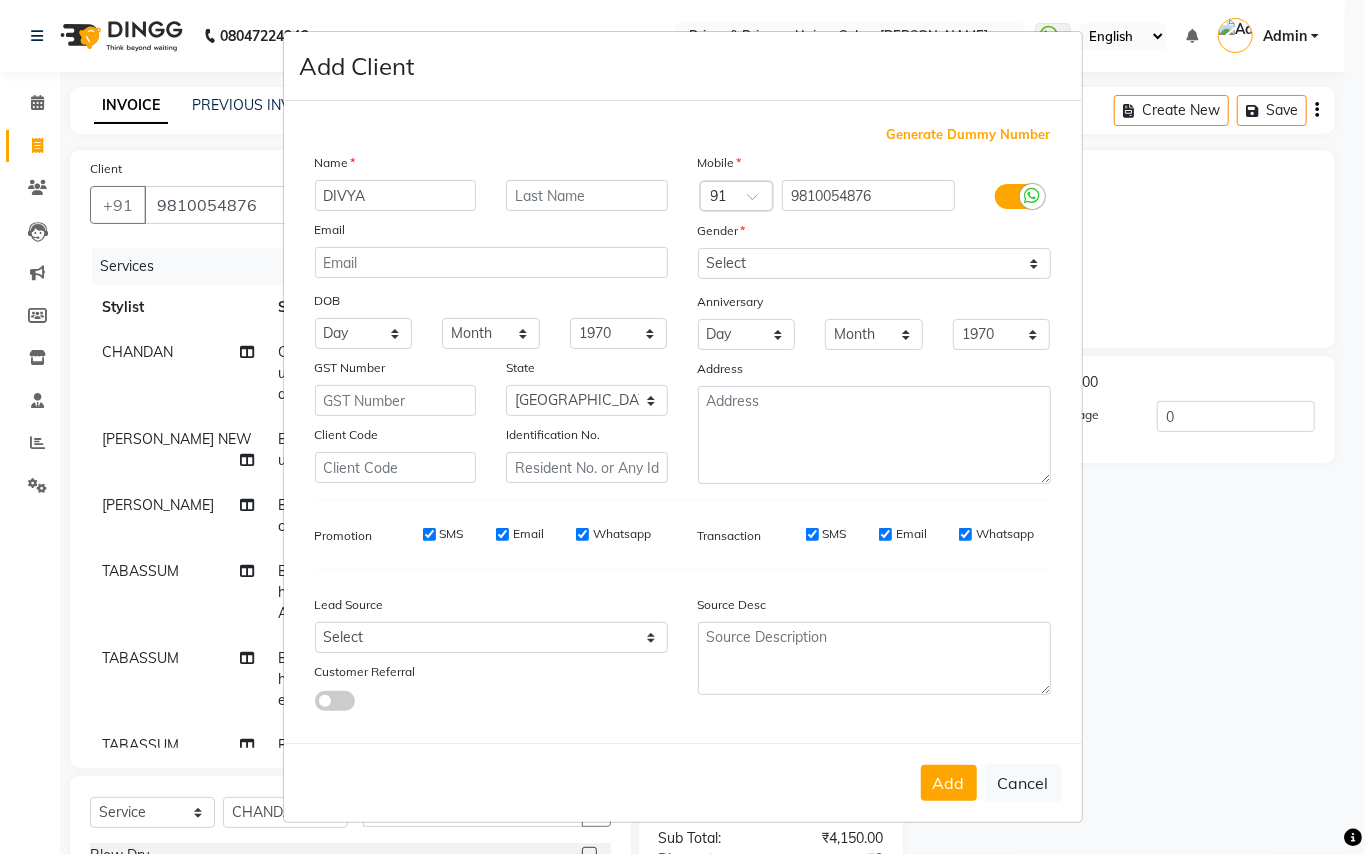 type on "DIVYA" 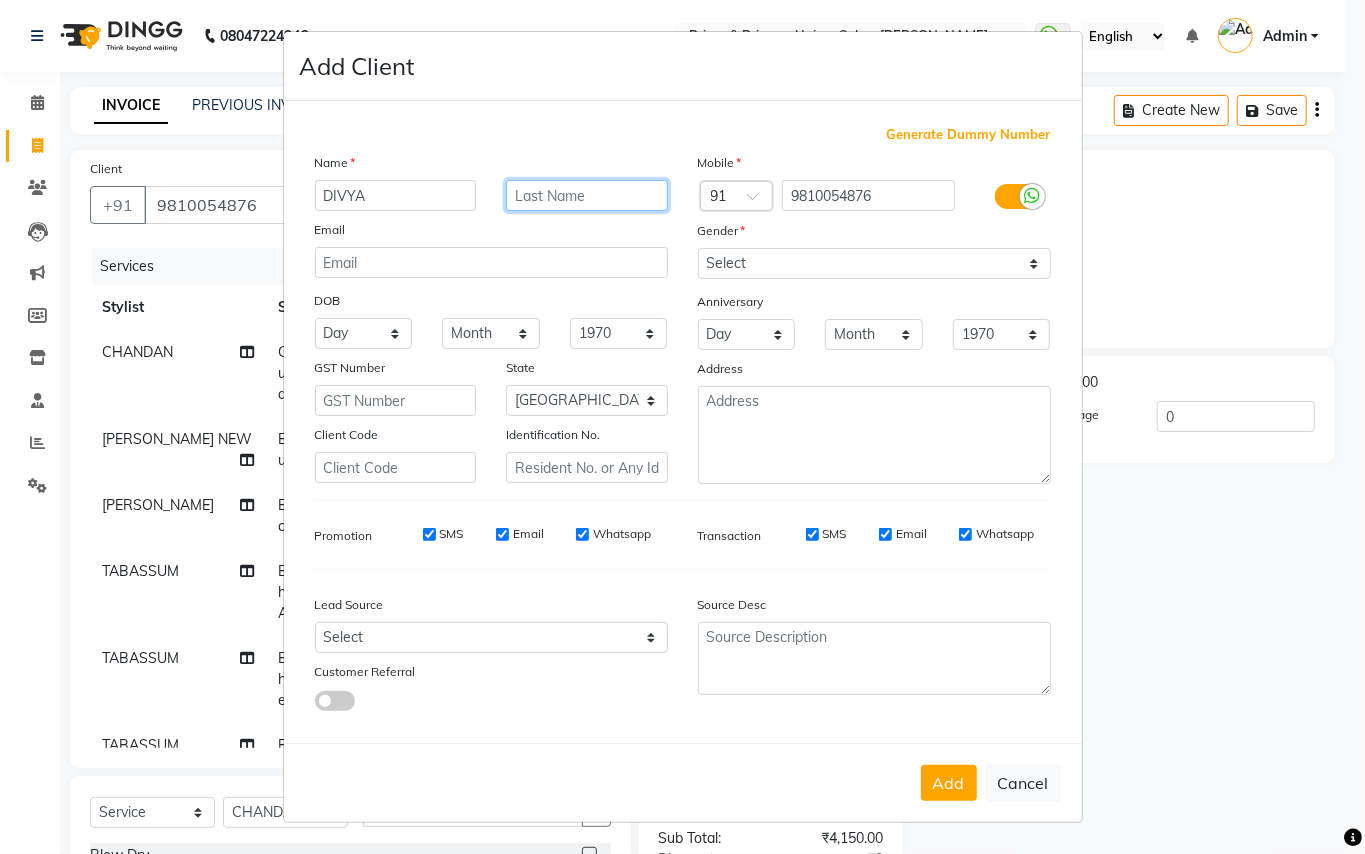 click at bounding box center [587, 195] 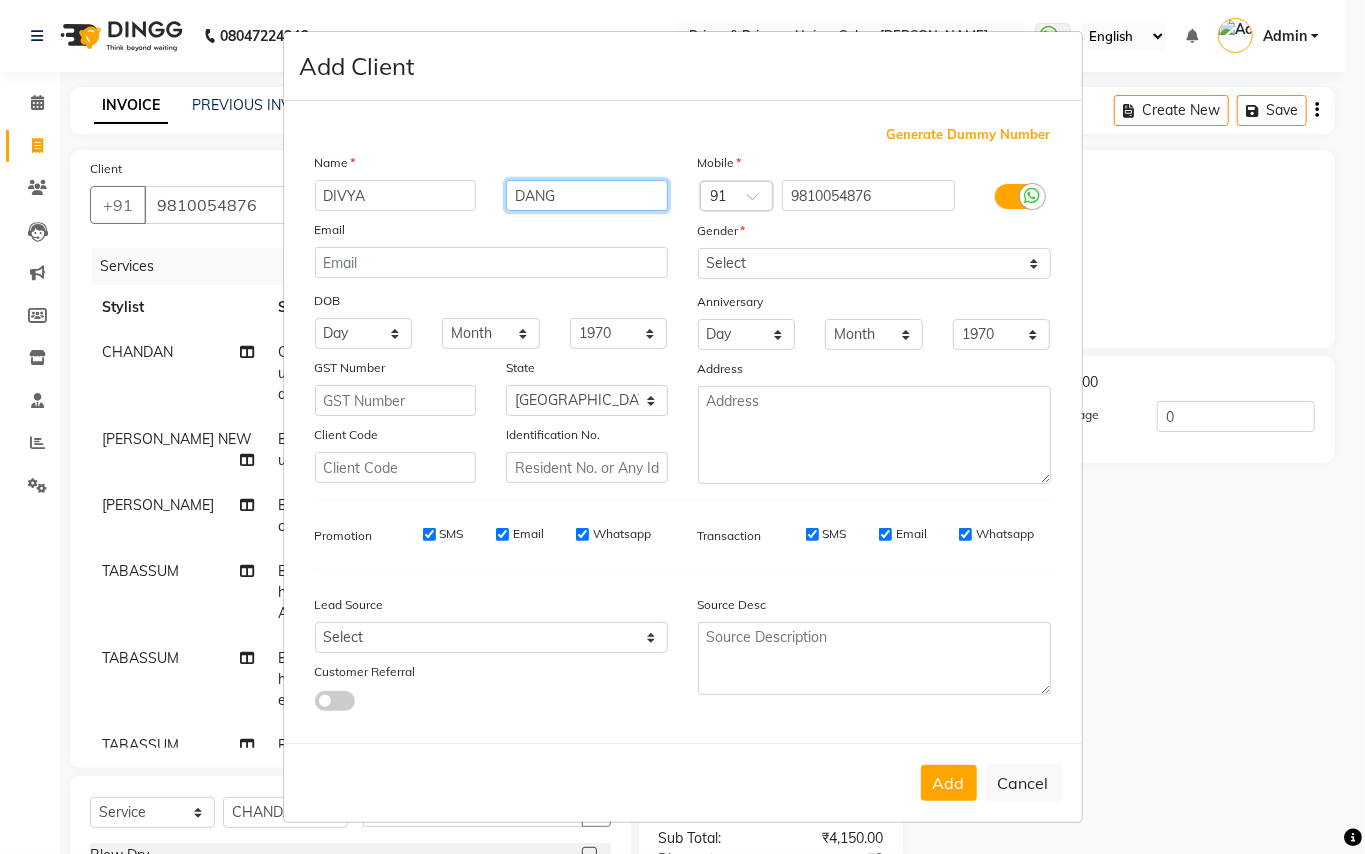 type on "DANG" 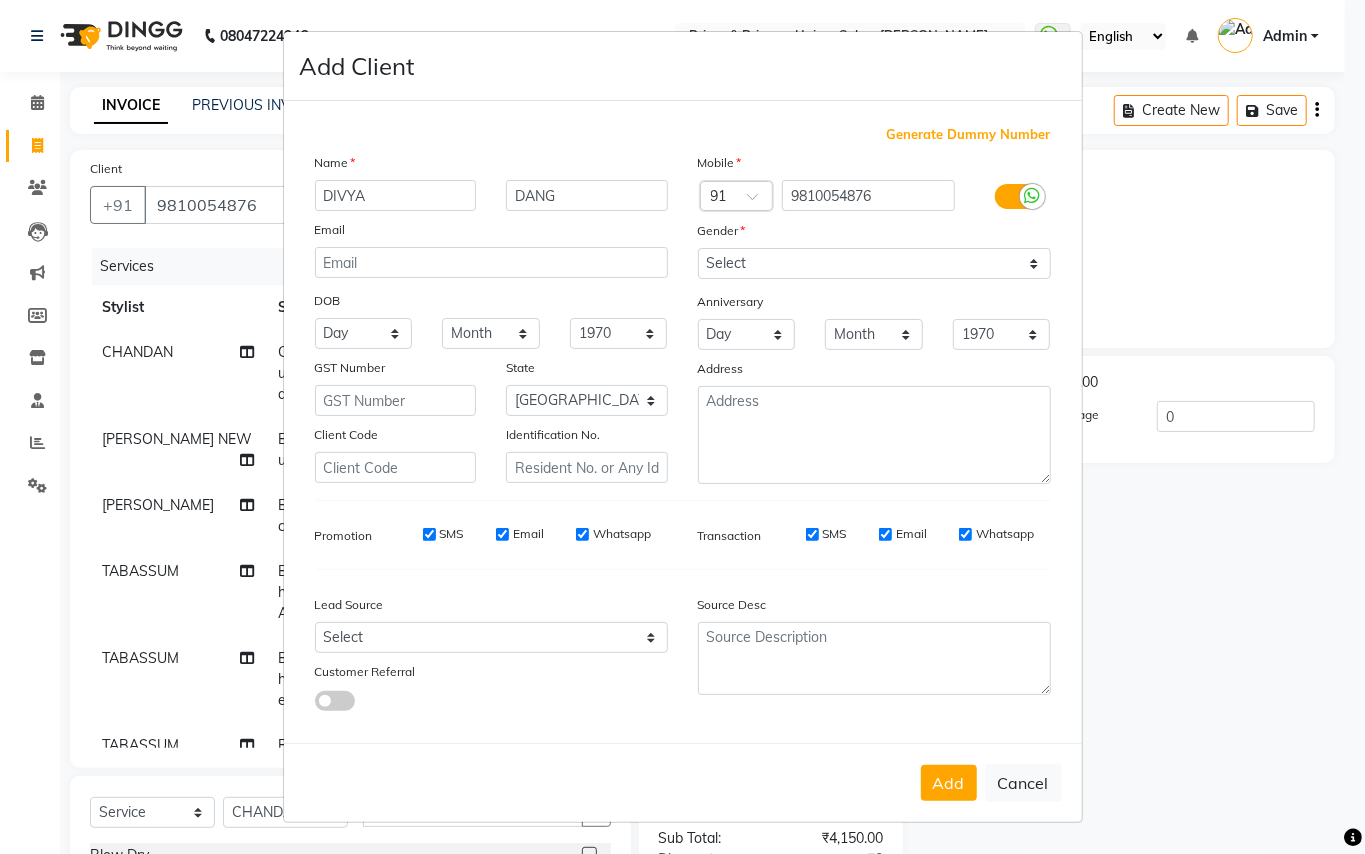 drag, startPoint x: 725, startPoint y: 242, endPoint x: 706, endPoint y: 277, distance: 39.824615 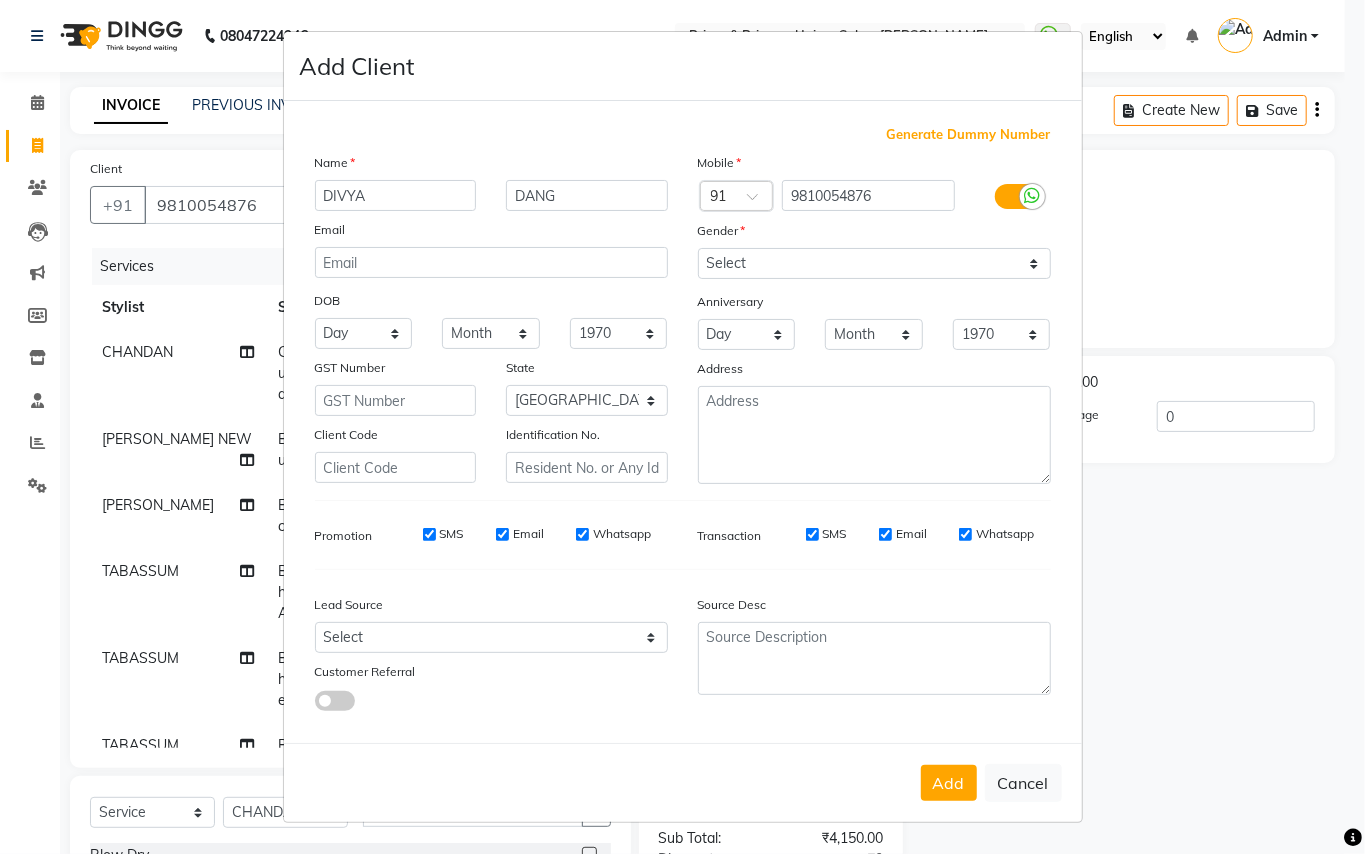 click on "Mobile Country Code × 91 9810054876 Gender Select Male Female Other Prefer Not To Say Anniversary Day 01 02 03 04 05 06 07 08 09 10 11 12 13 14 15 16 17 18 19 20 21 22 23 24 25 26 27 28 29 30 31 Month January February March April May June July August September October November December 1970 1971 1972 1973 1974 1975 1976 1977 1978 1979 1980 1981 1982 1983 1984 1985 1986 1987 1988 1989 1990 1991 1992 1993 1994 1995 1996 1997 1998 1999 2000 2001 2002 2003 2004 2005 2006 2007 2008 2009 2010 2011 2012 2013 2014 2015 2016 2017 2018 2019 2020 2021 2022 2023 2024 2025 Address" at bounding box center [874, 318] 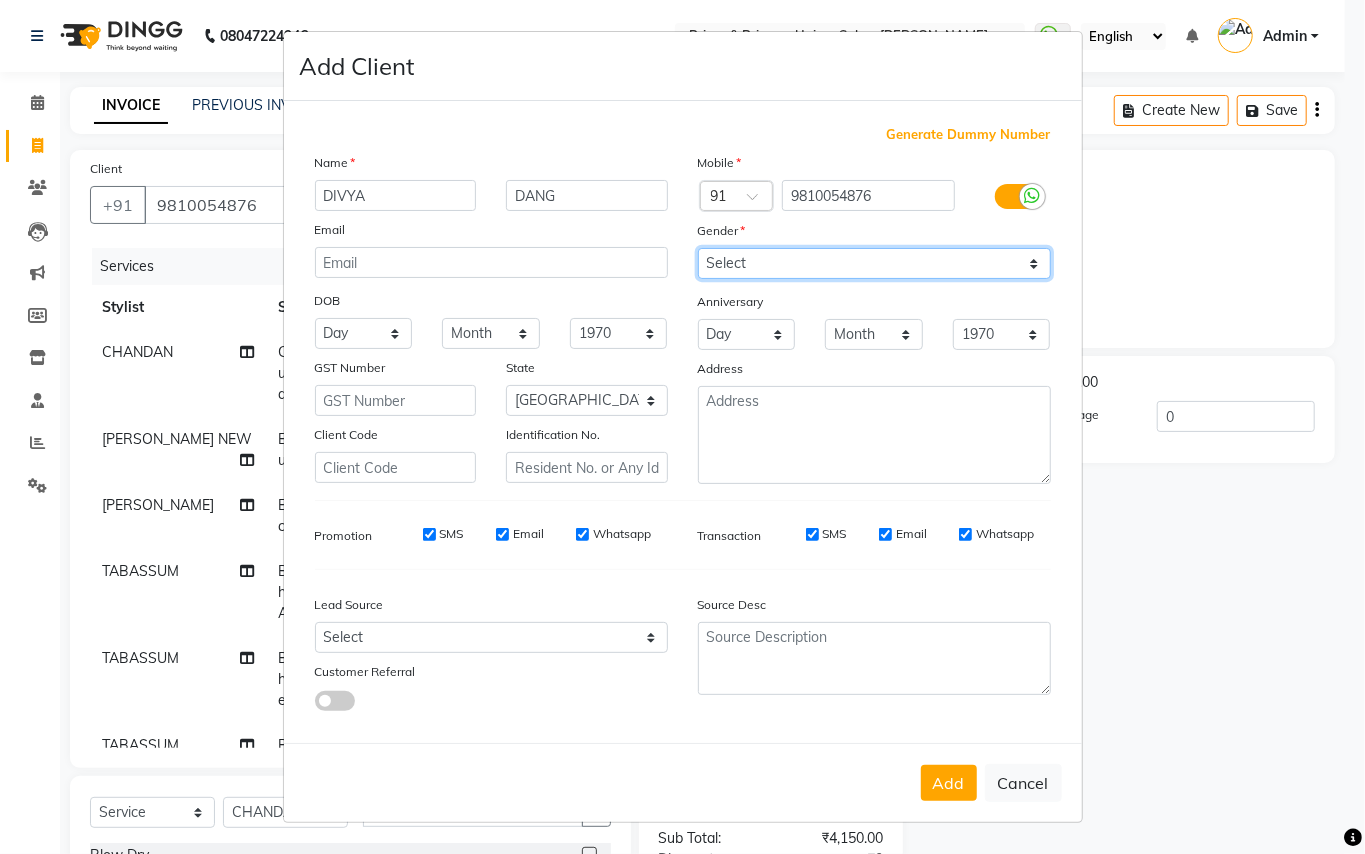 click on "Select Male Female Other Prefer Not To Say" at bounding box center (874, 263) 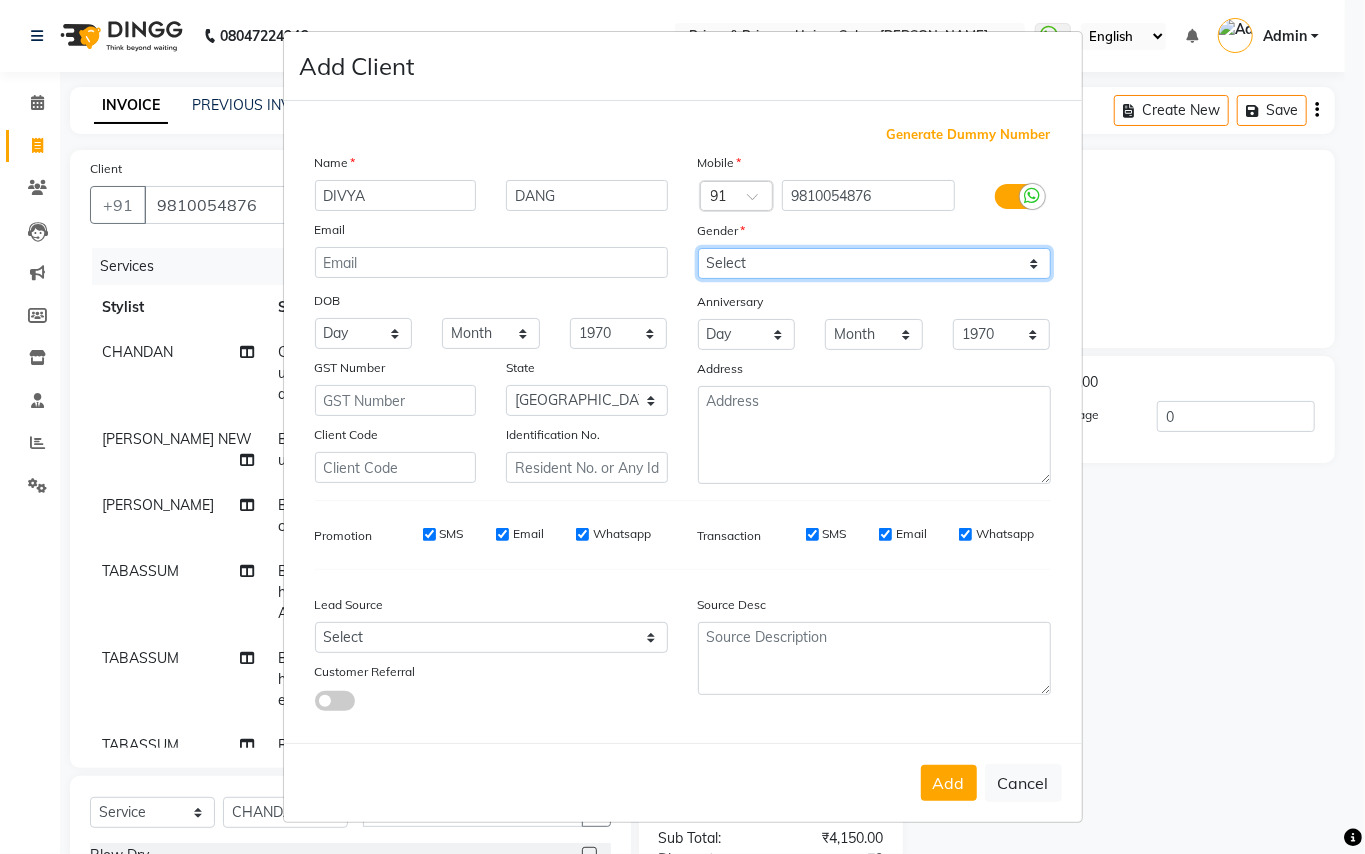 click on "Select Male Female Other Prefer Not To Say" at bounding box center [874, 263] 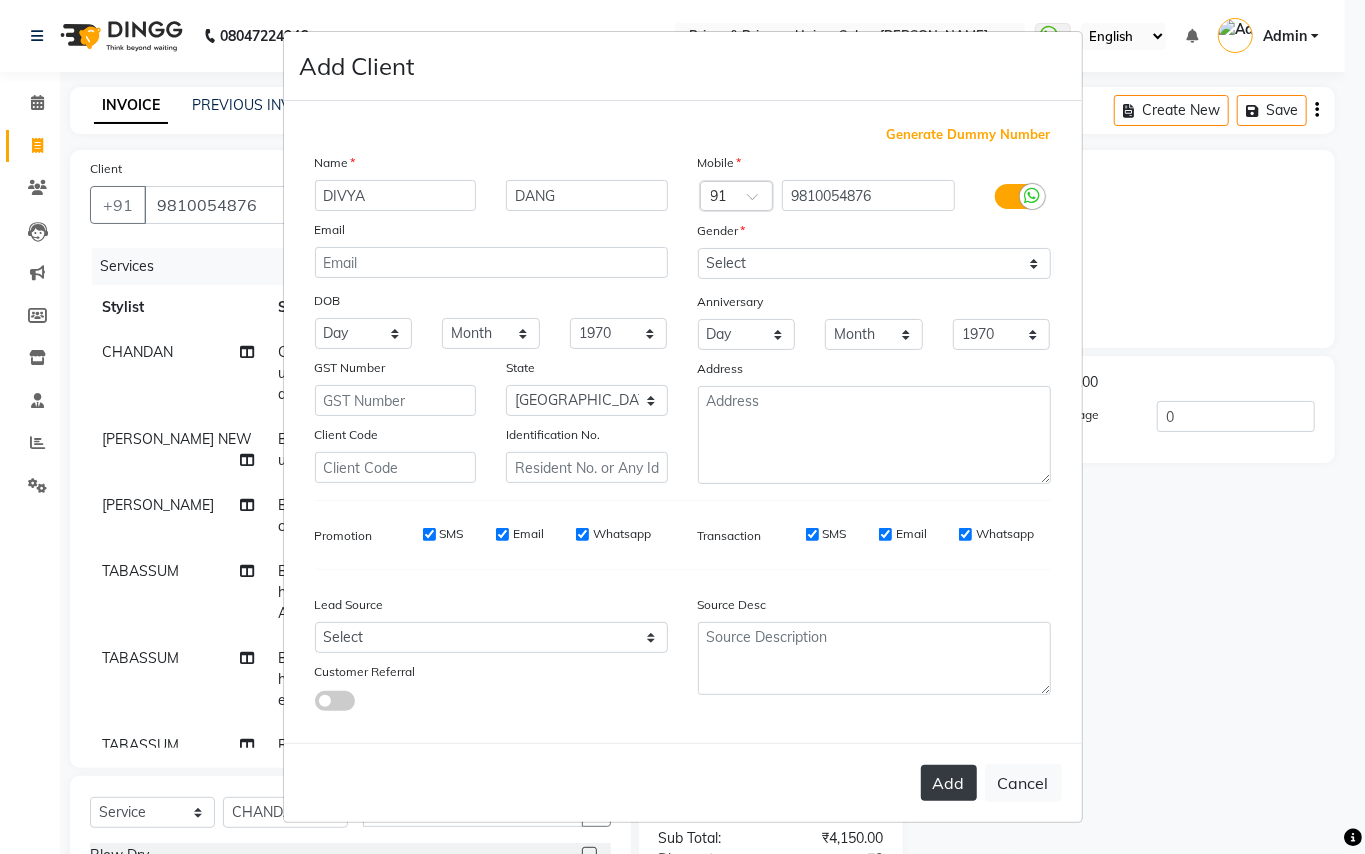 click on "Add" at bounding box center (949, 783) 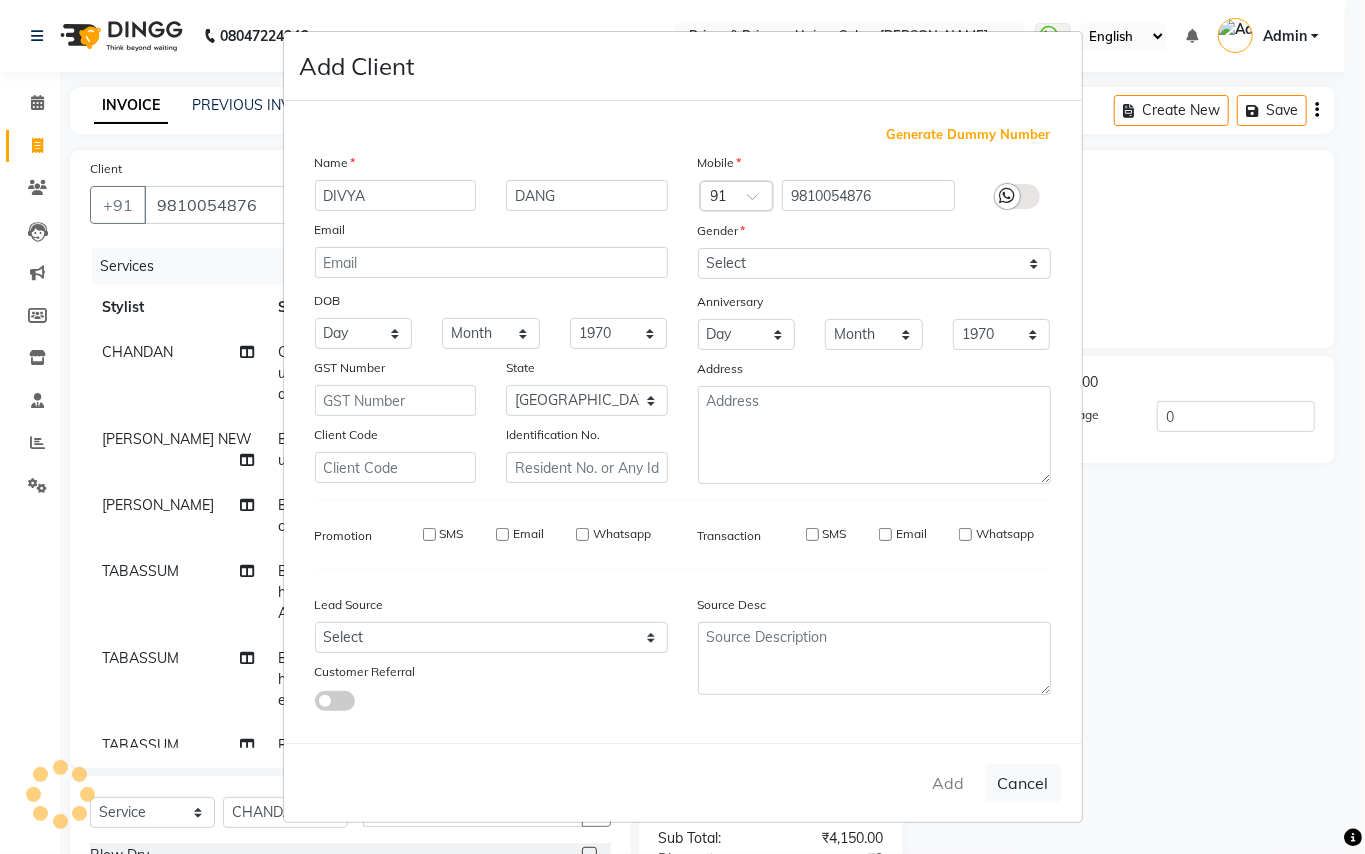 type 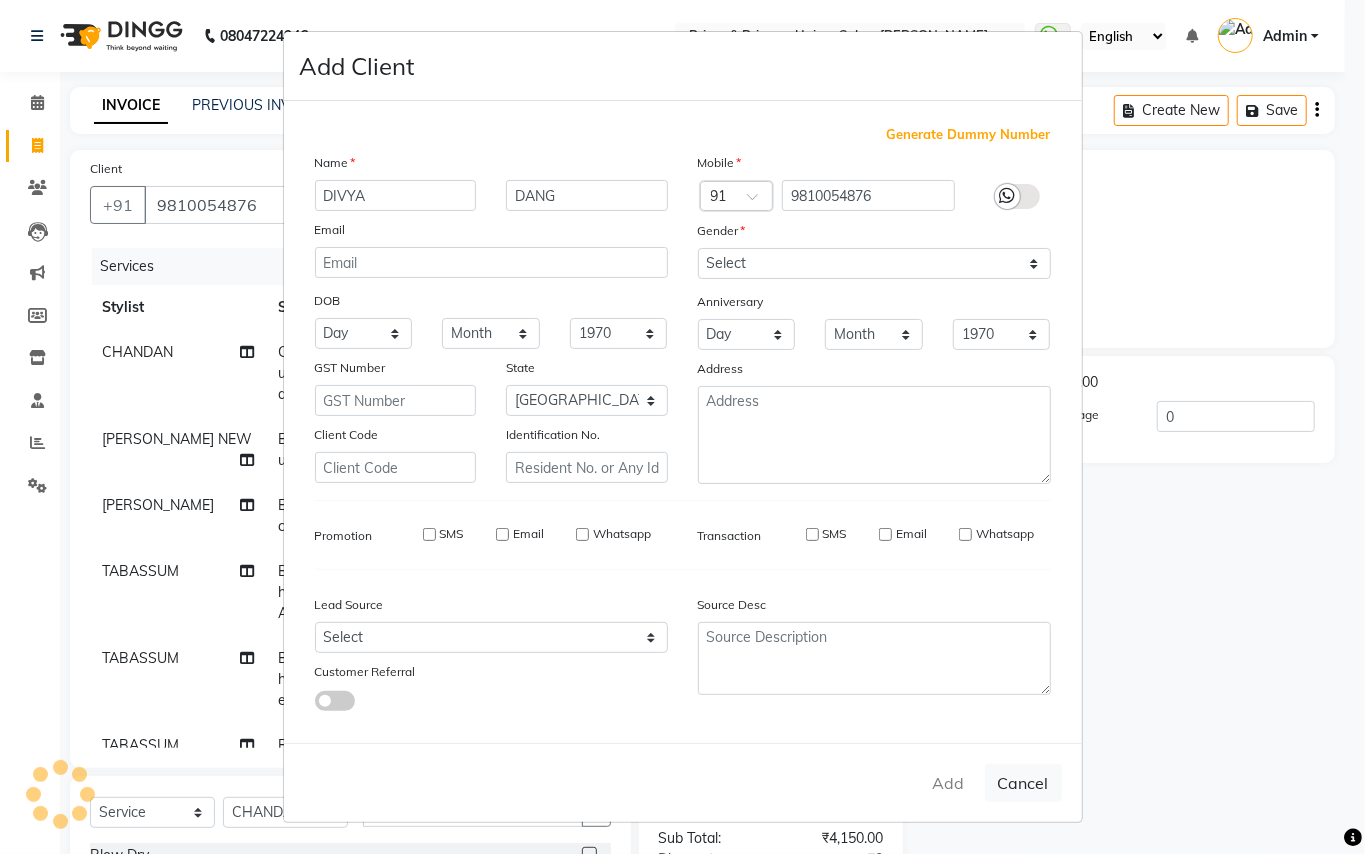 type 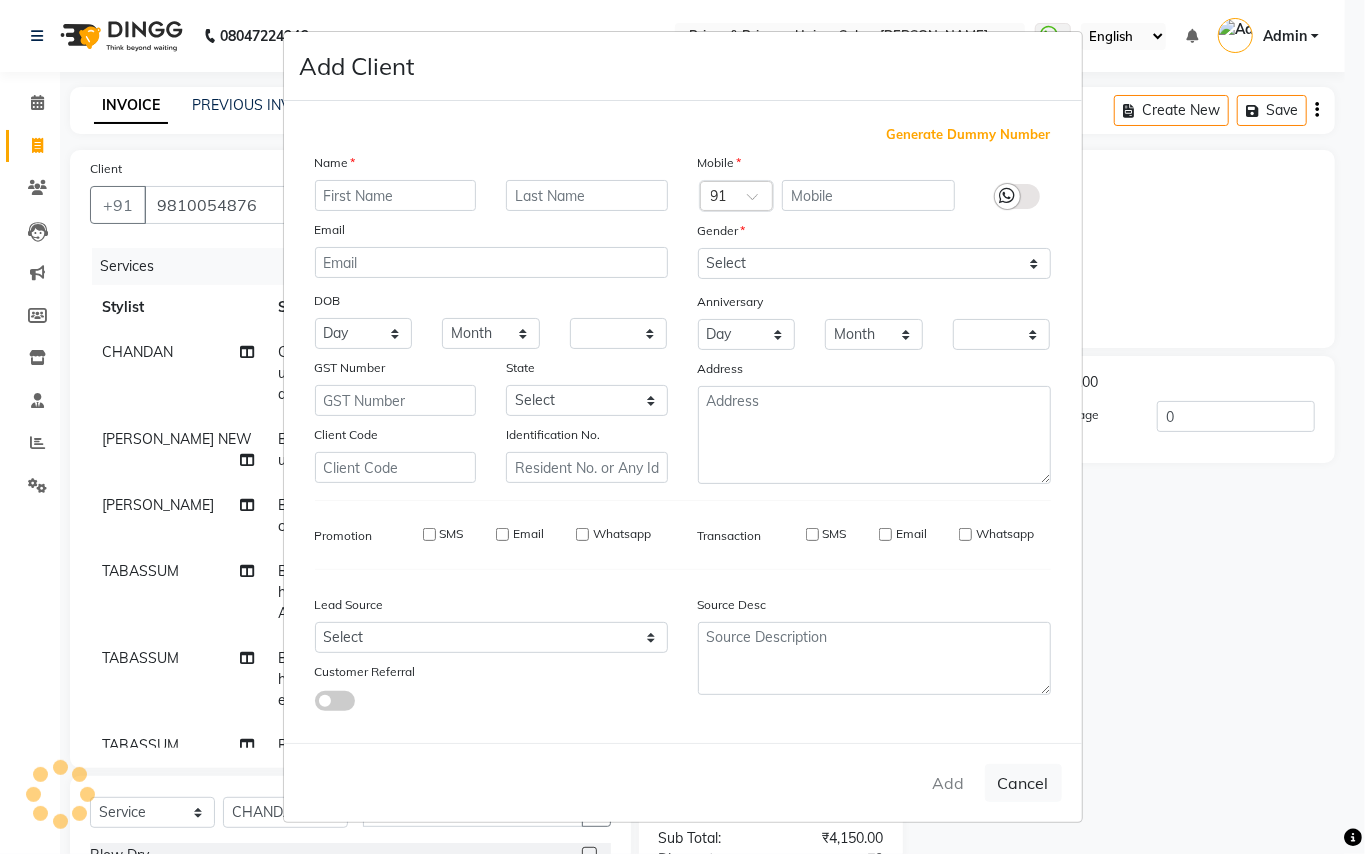 checkbox on "false" 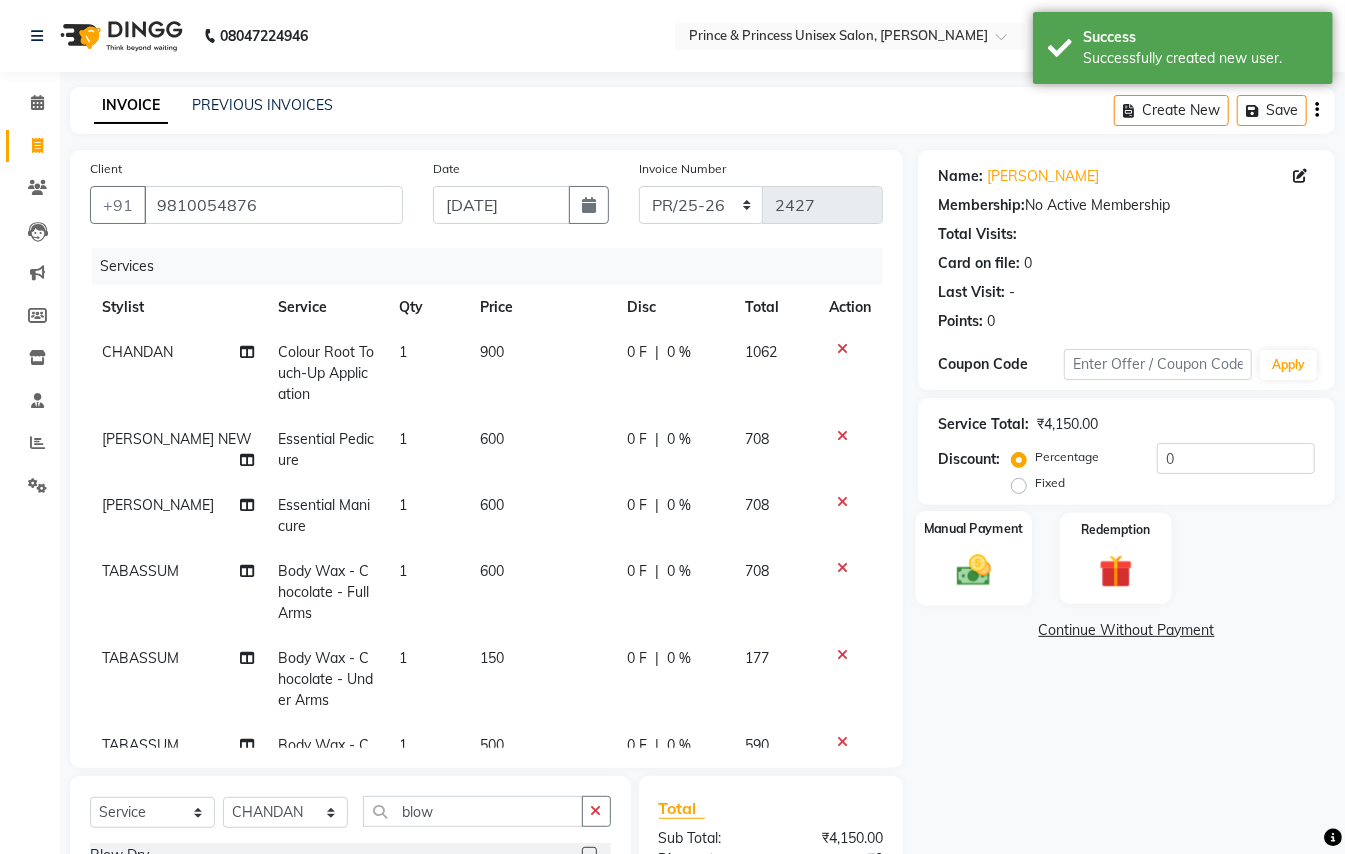 click 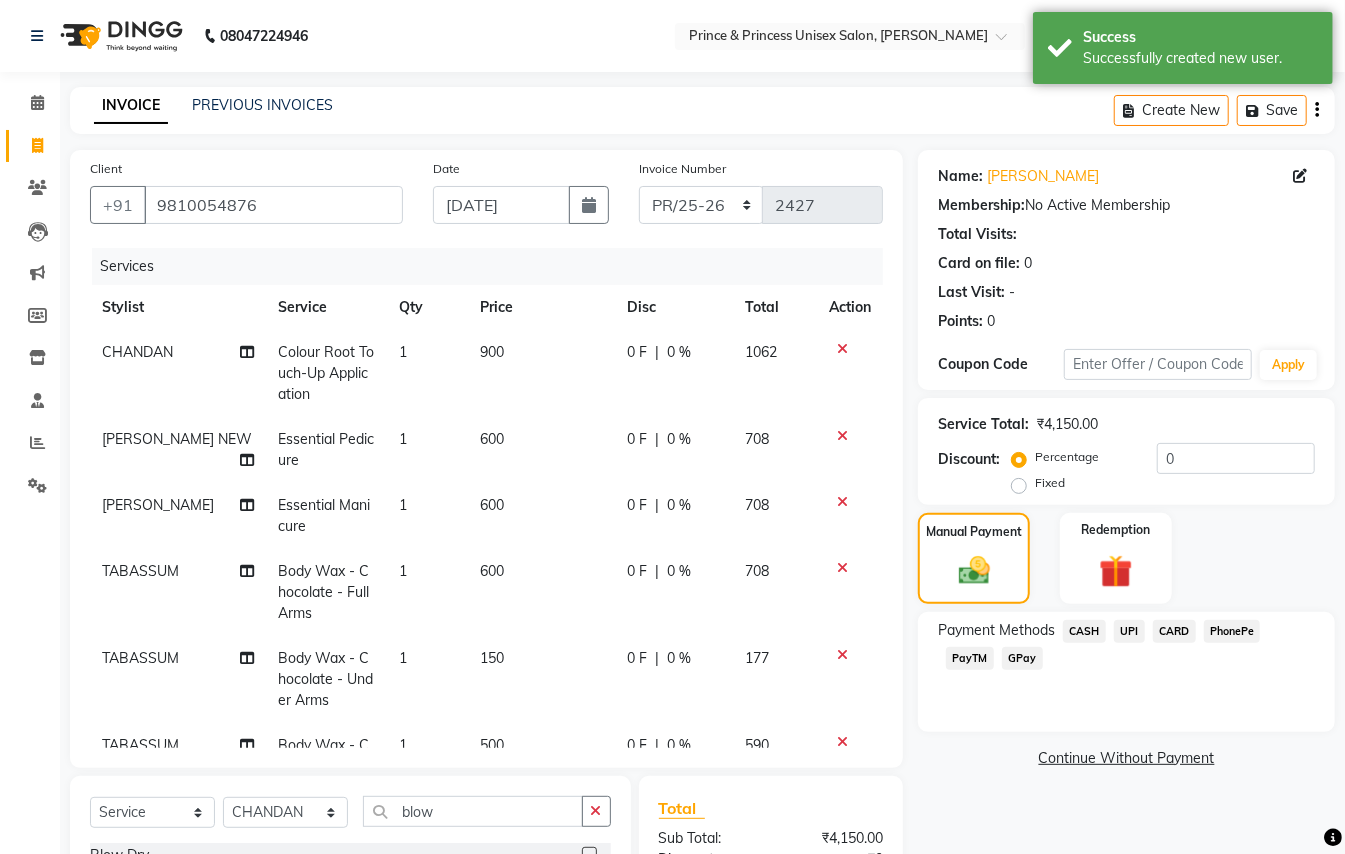 click on "CARD" 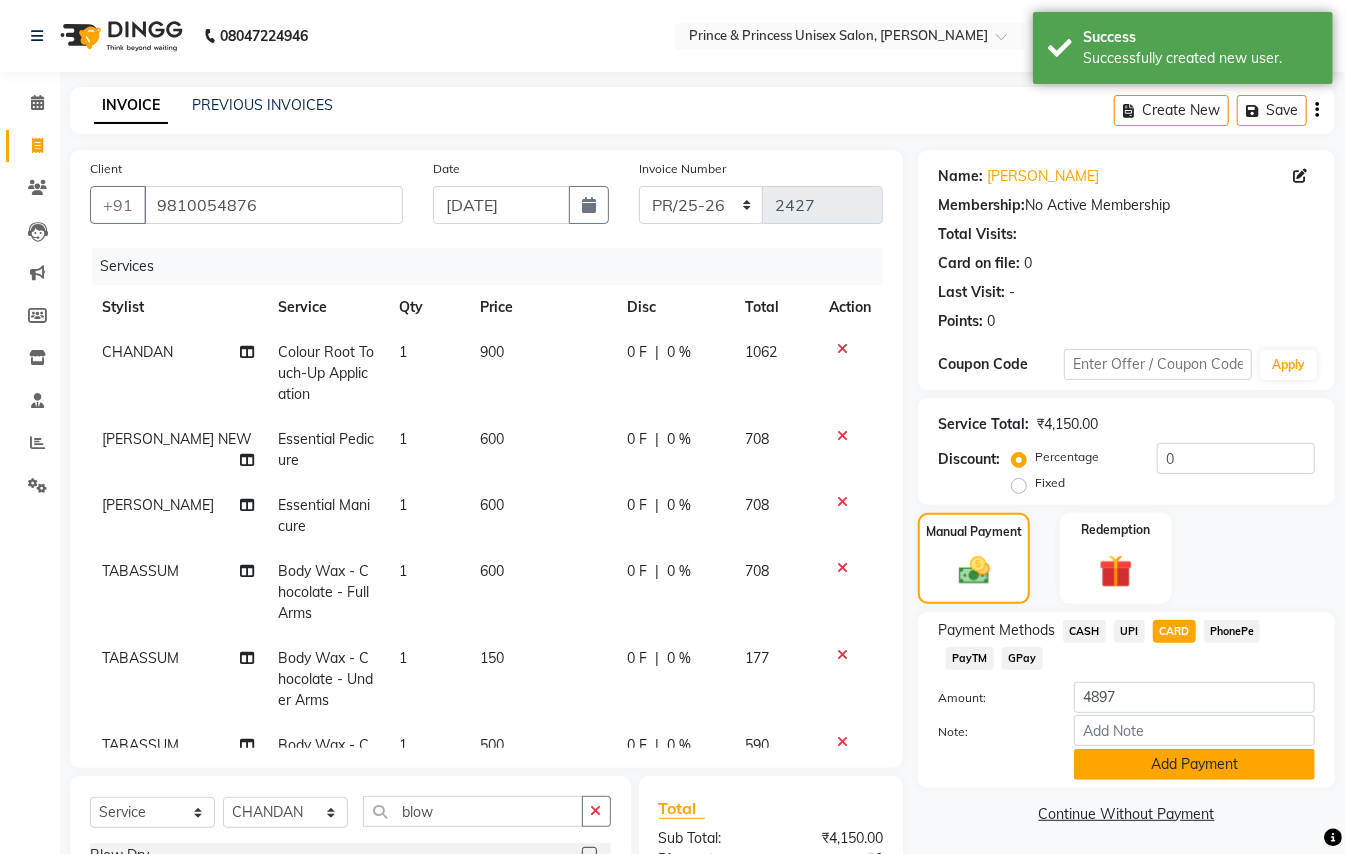 click on "Add Payment" 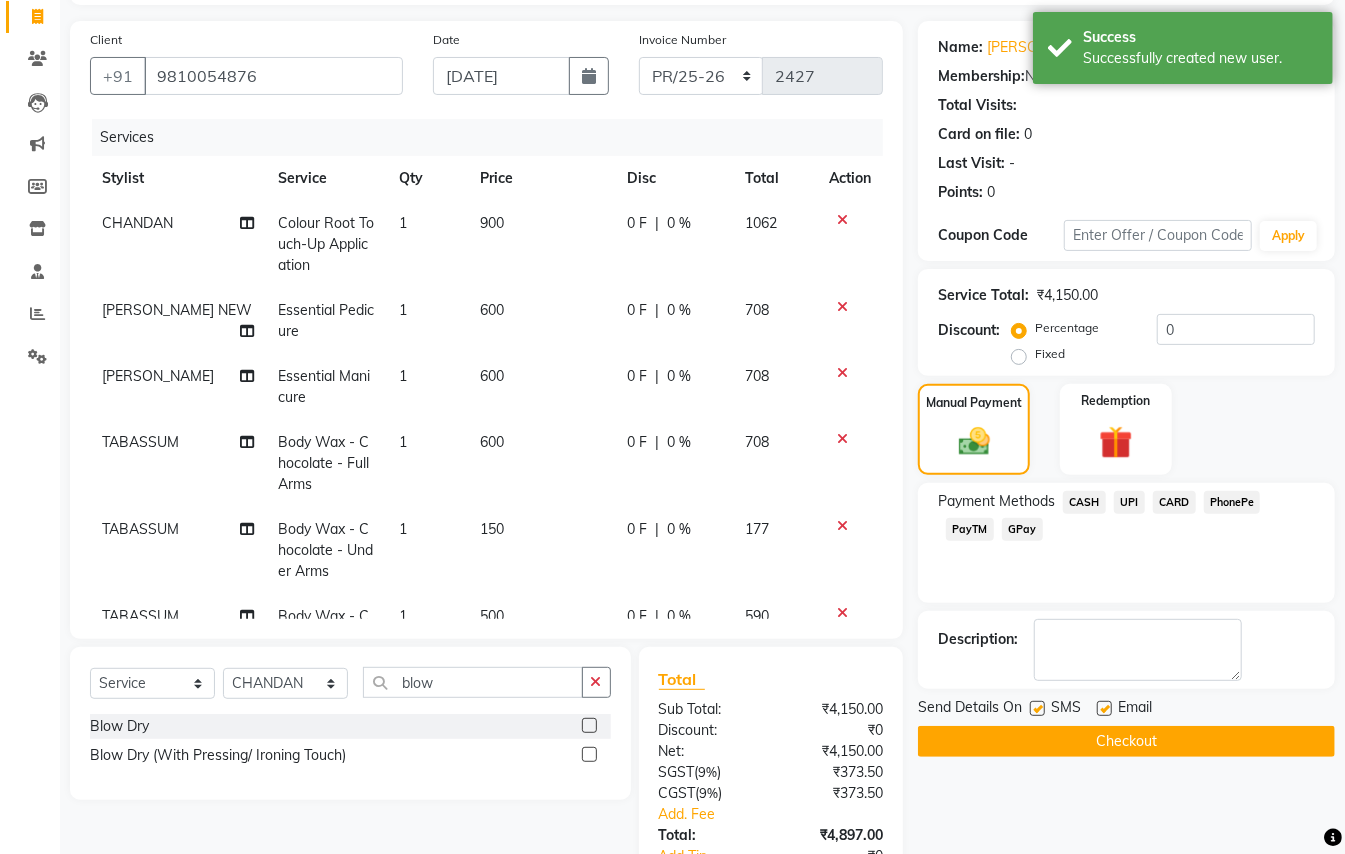 scroll, scrollTop: 309, scrollLeft: 0, axis: vertical 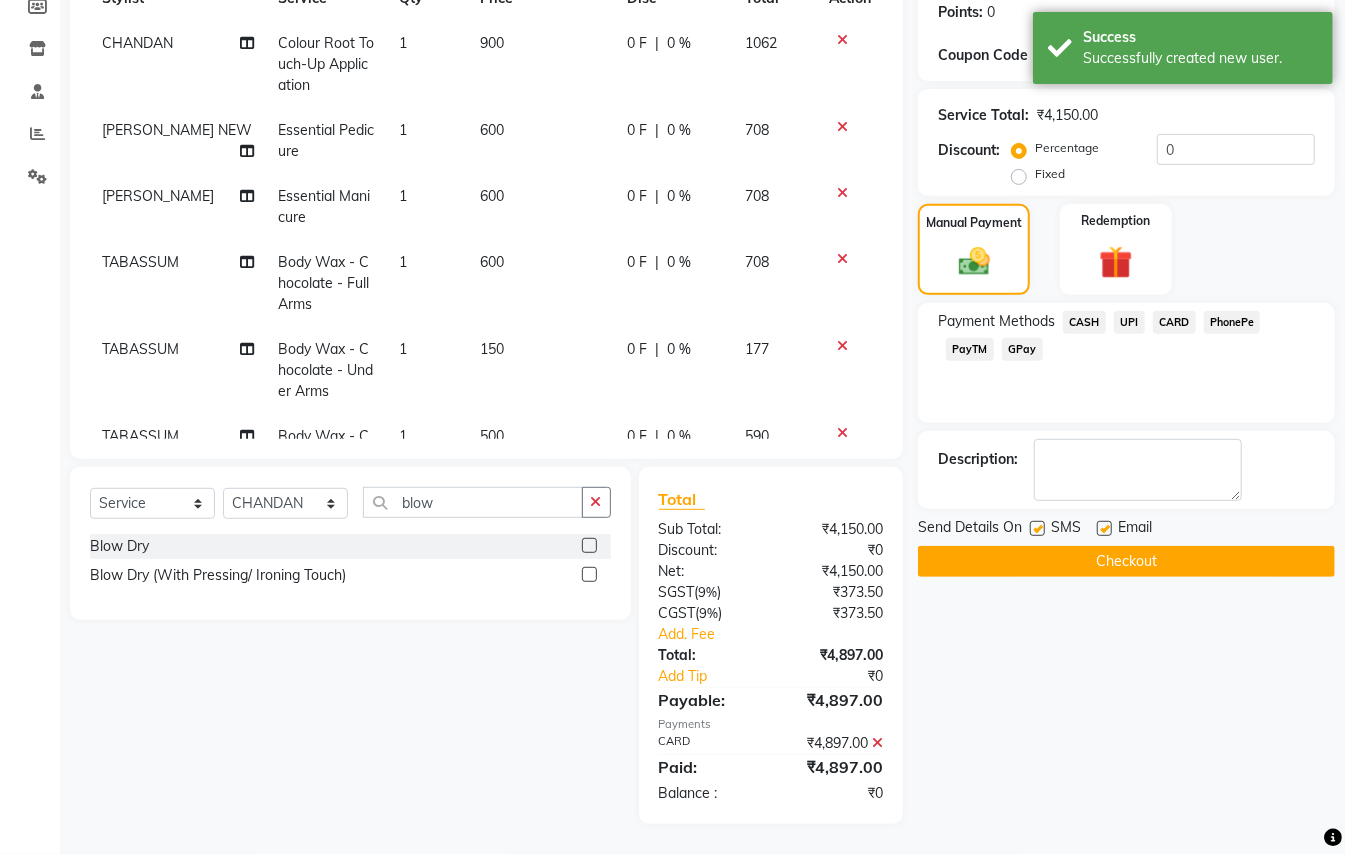 click on "Name: Divya Dang Membership:  No Active Membership  Total Visits:   Card on file:  0 Last Visit:   - Points:   0  Coupon Code Apply Service Total:  ₹4,150.00  Discount:  Percentage   Fixed  0 Manual Payment Redemption Payment Methods  CASH   UPI   CARD   PhonePe   PayTM   GPay  Description:                  Send Details On SMS Email  Checkout" 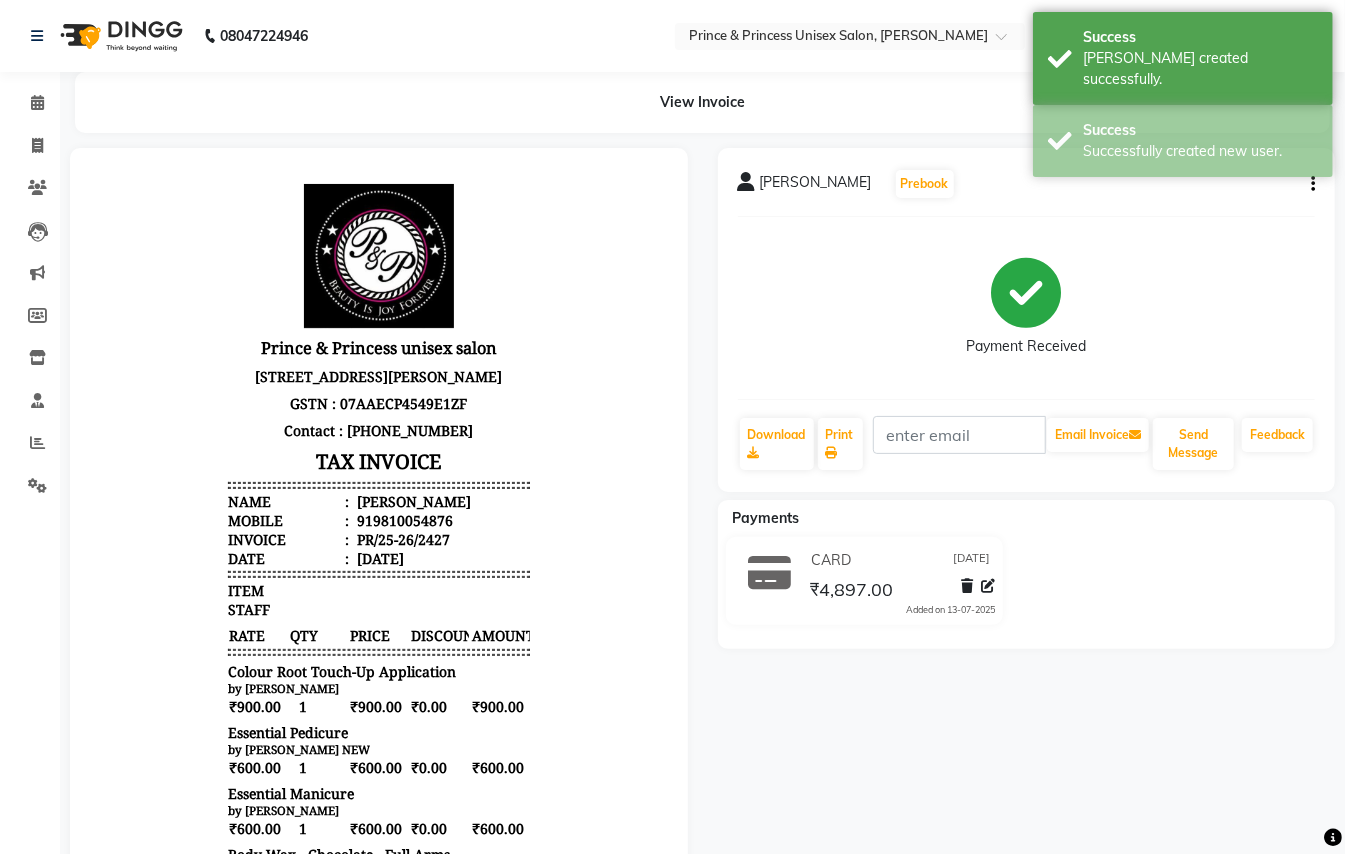 scroll, scrollTop: 0, scrollLeft: 0, axis: both 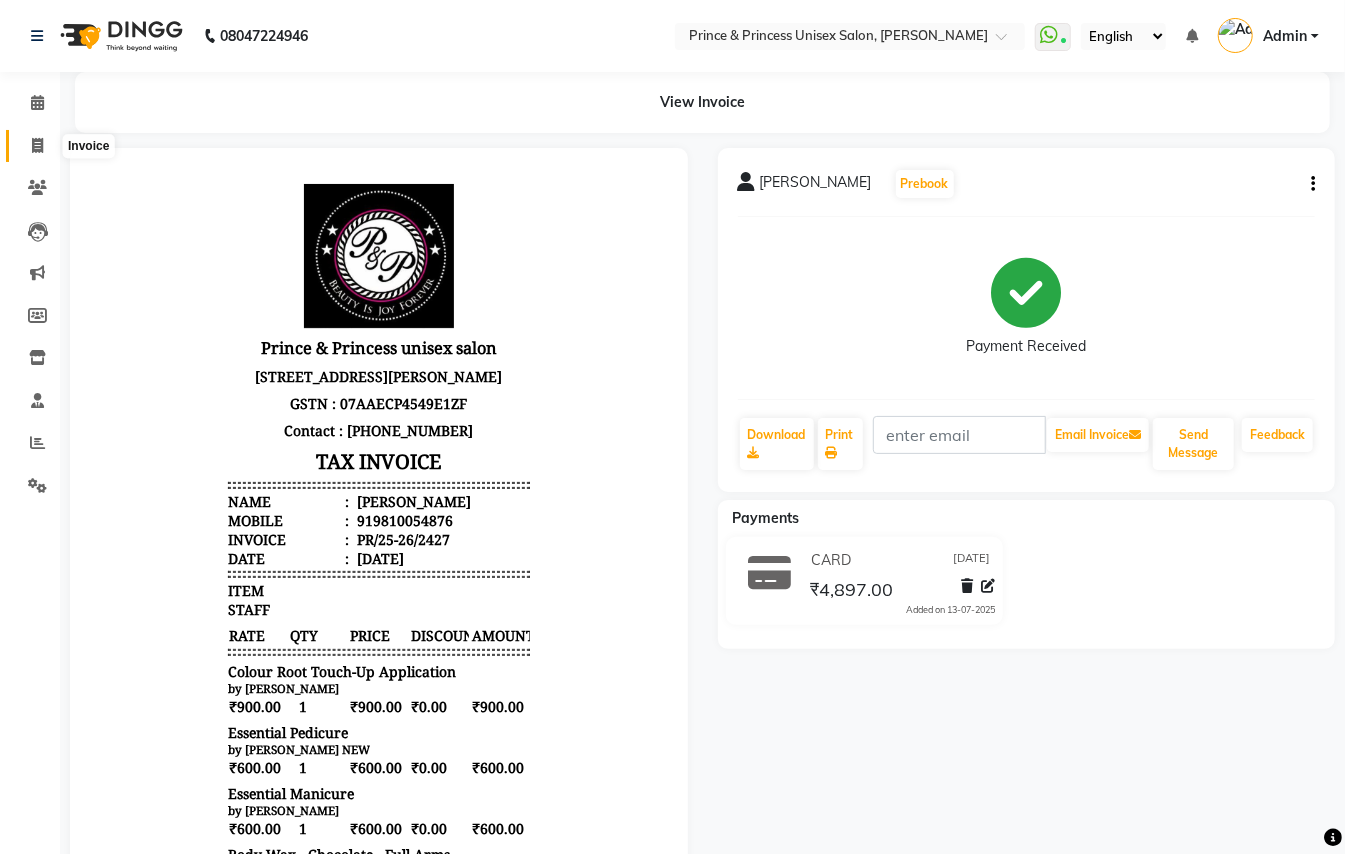 click 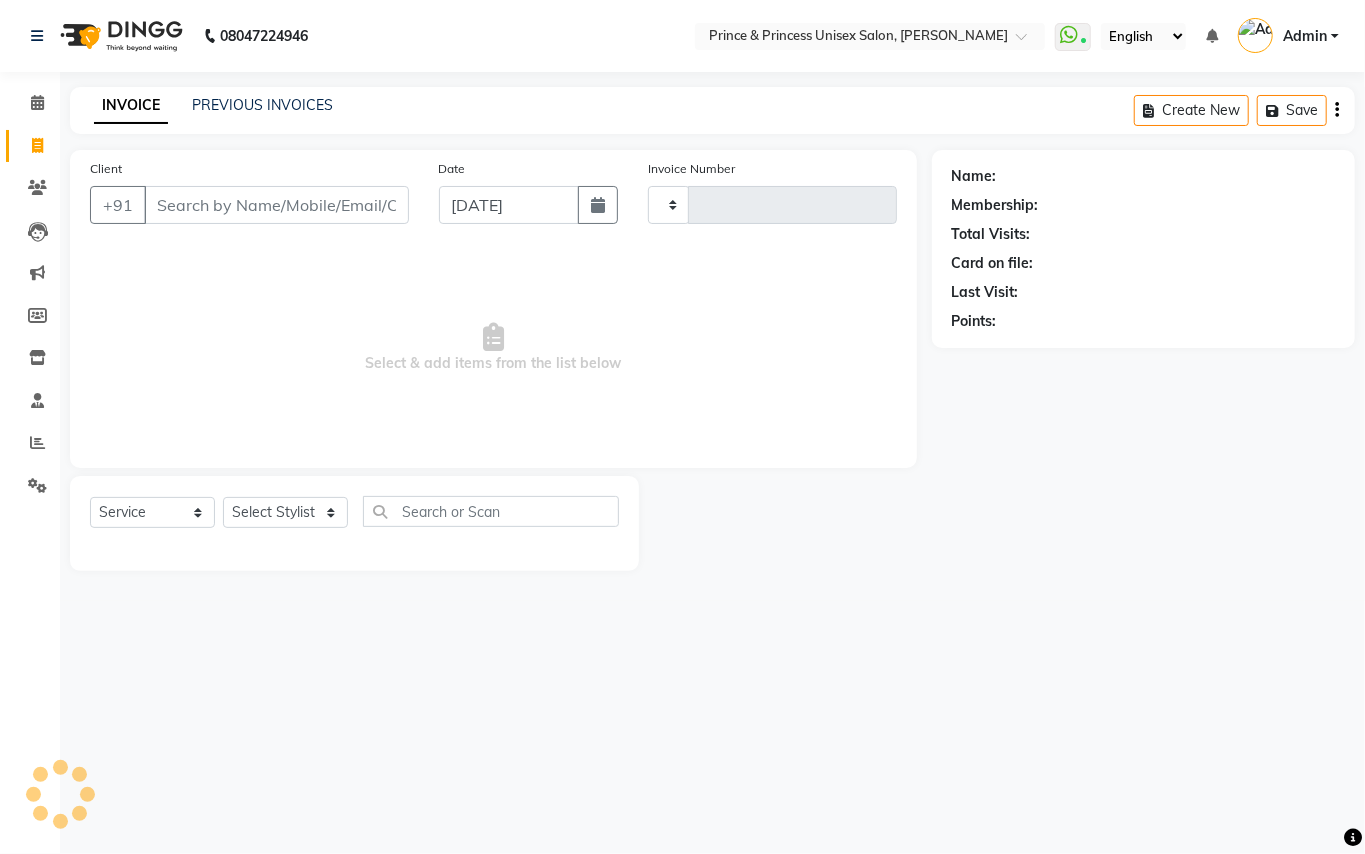 type on "2428" 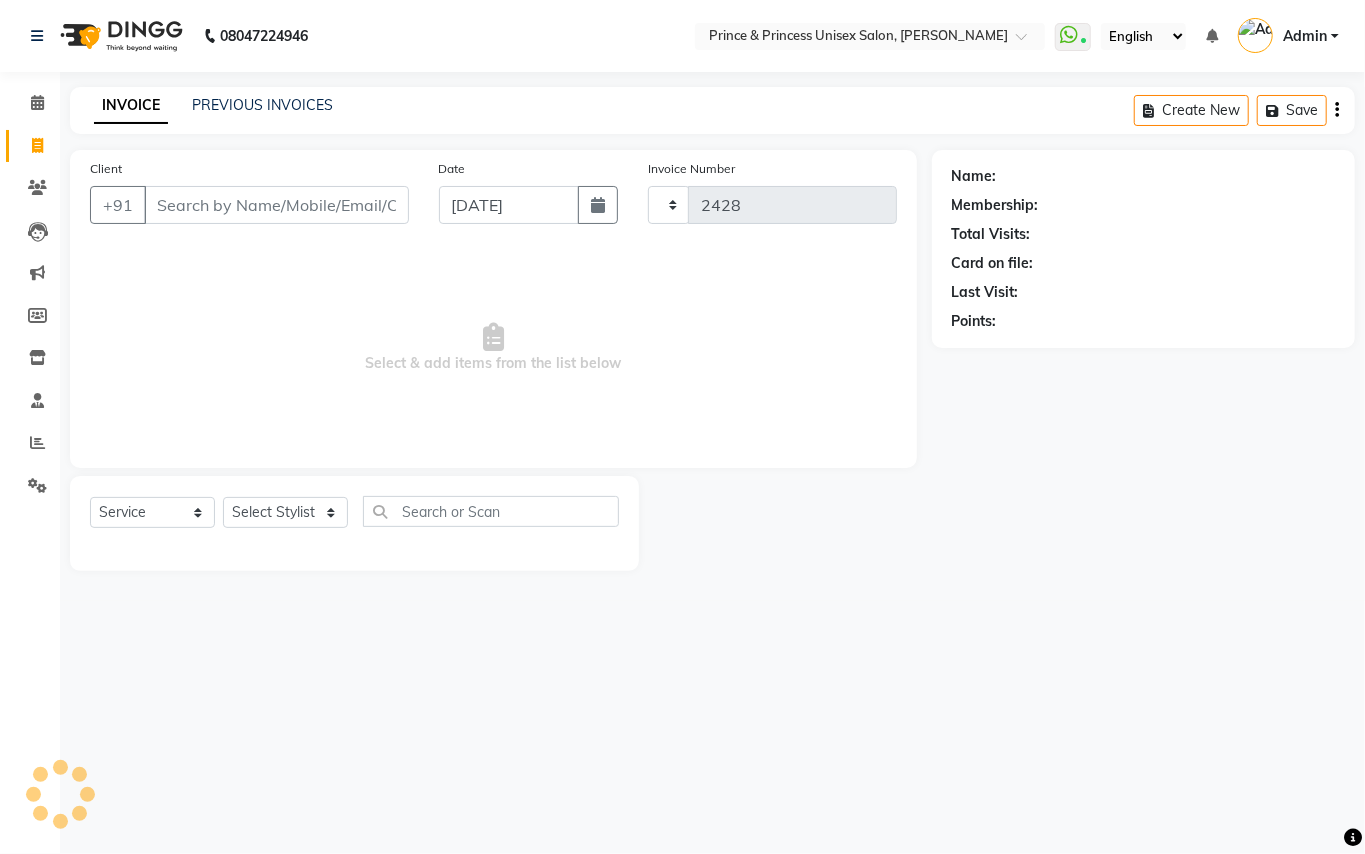select on "3760" 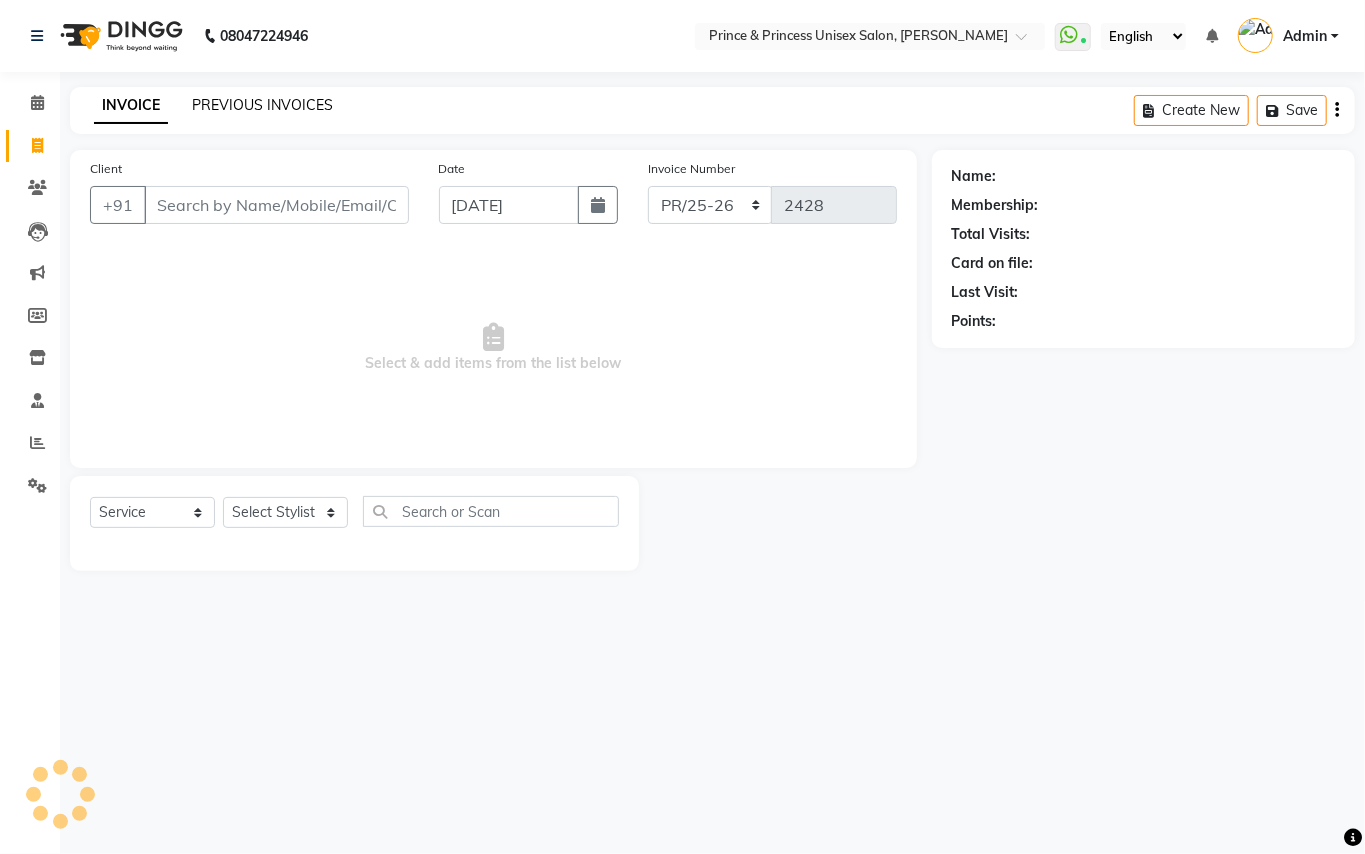 click on "PREVIOUS INVOICES" 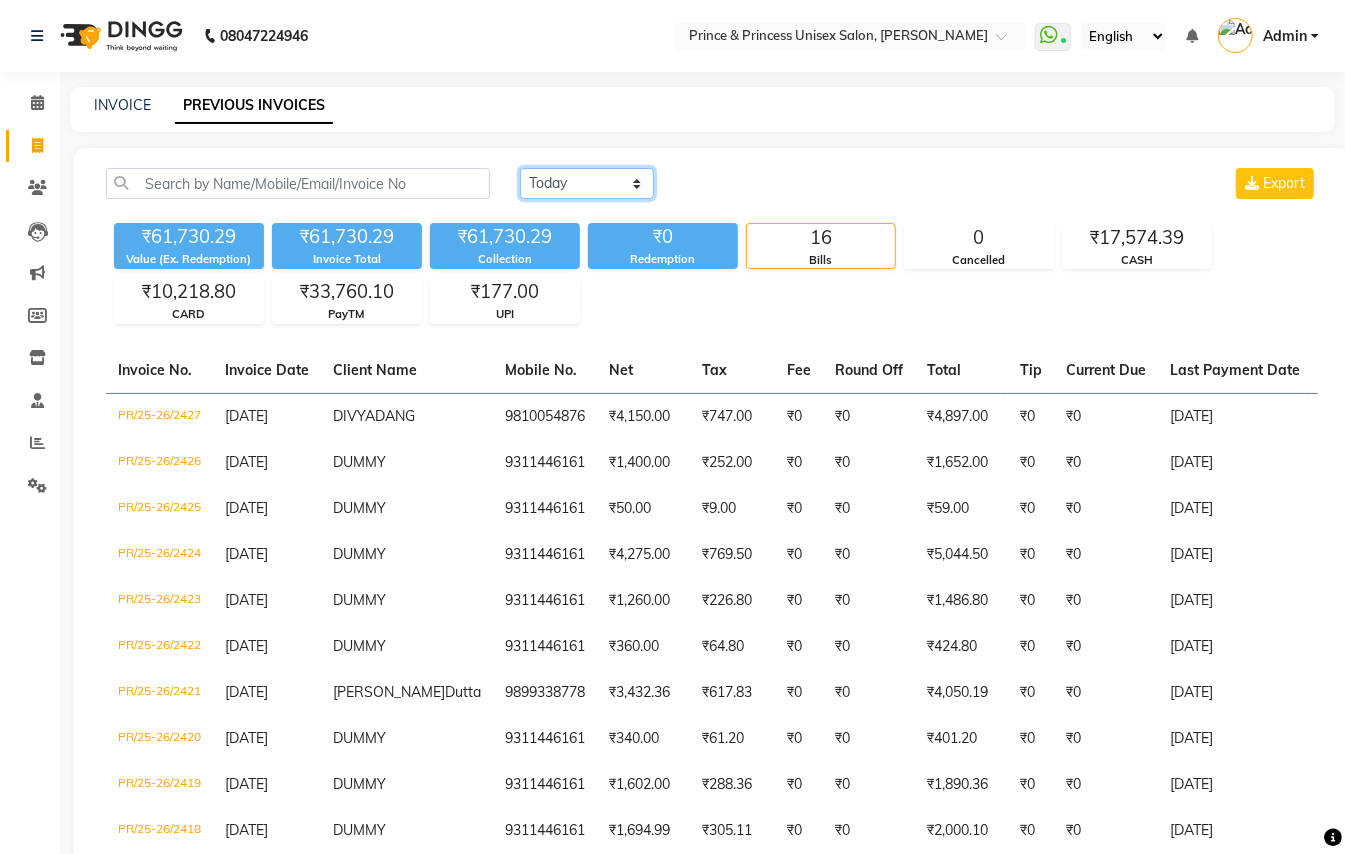 click on "Today Yesterday Custom Range" 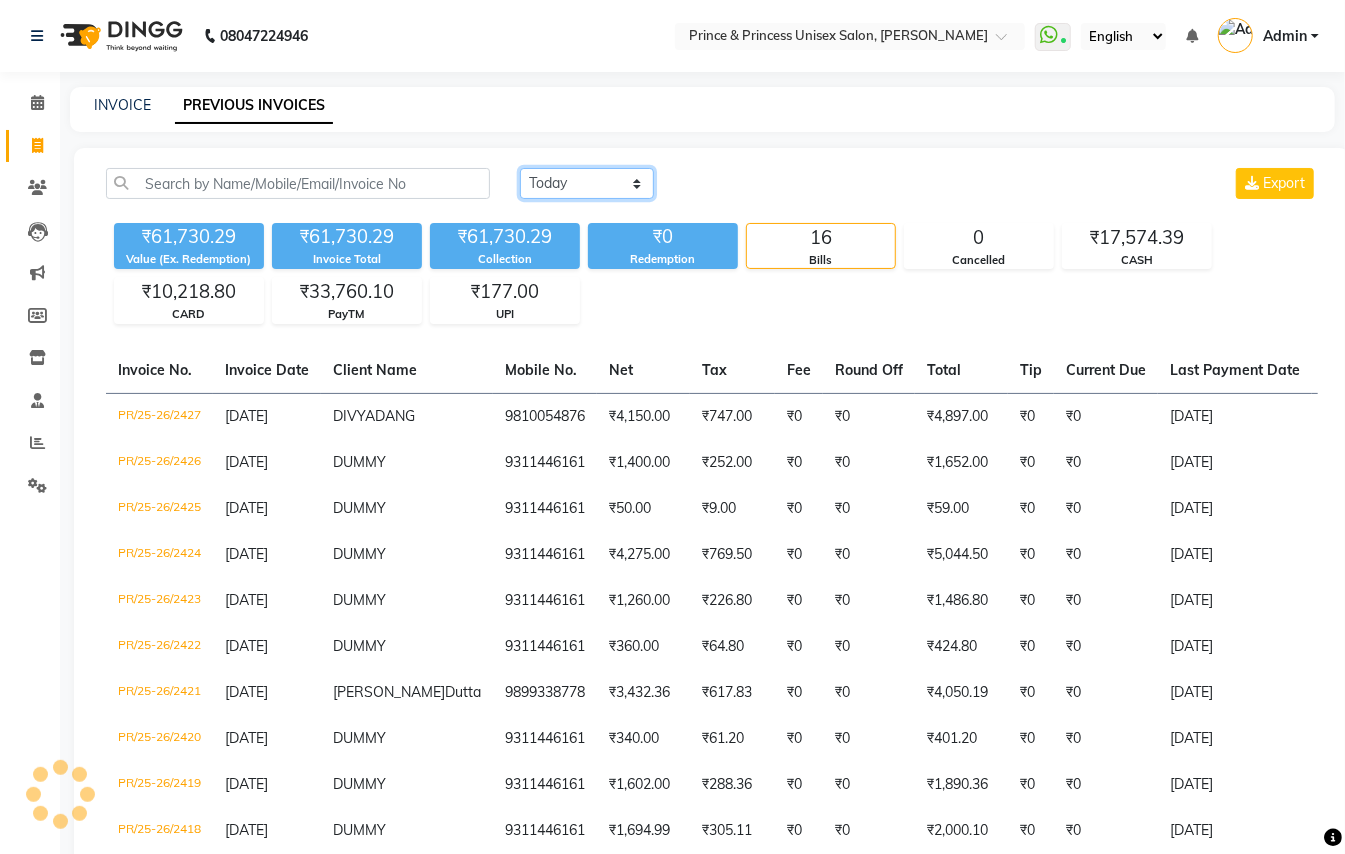 select on "range" 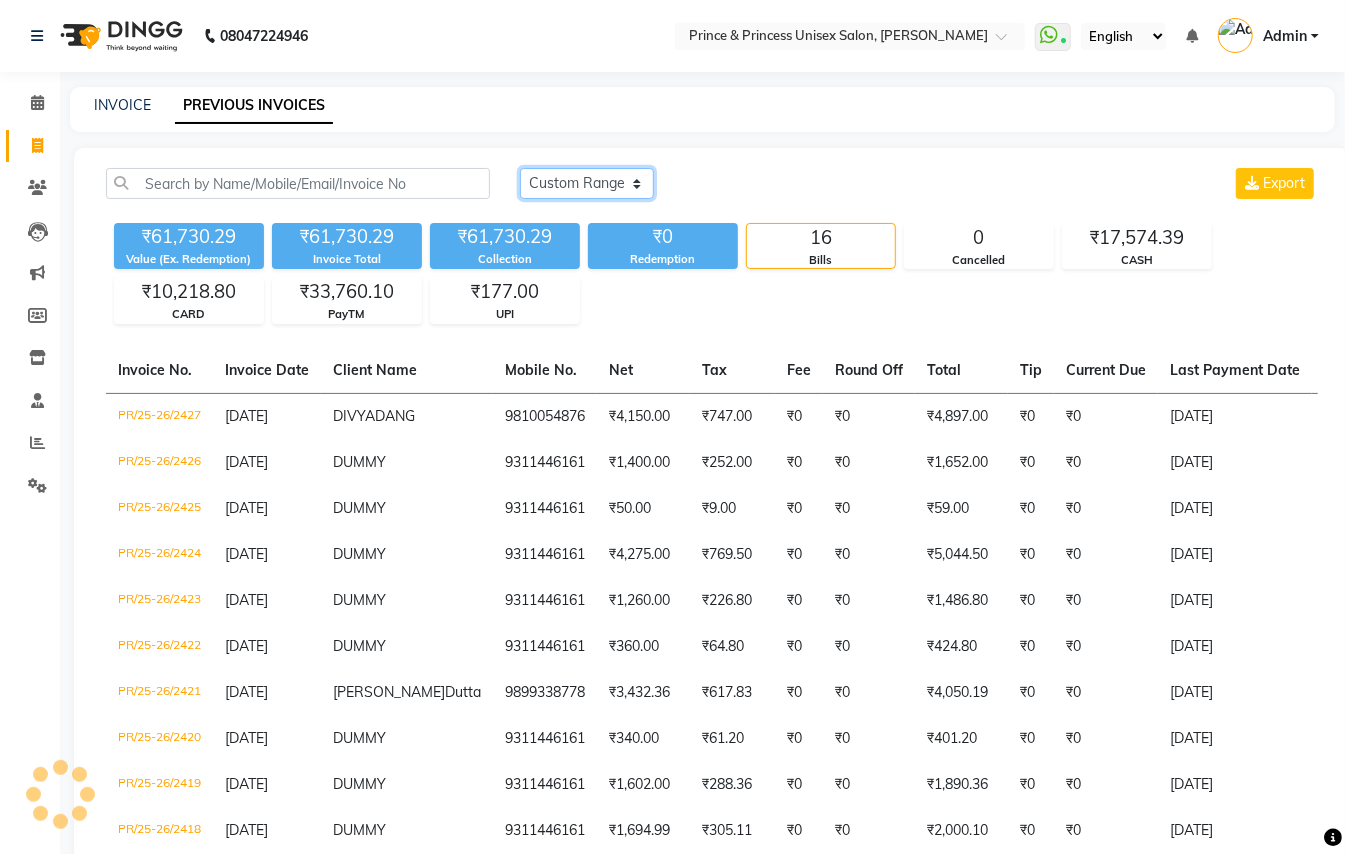 click on "Today Yesterday Custom Range" 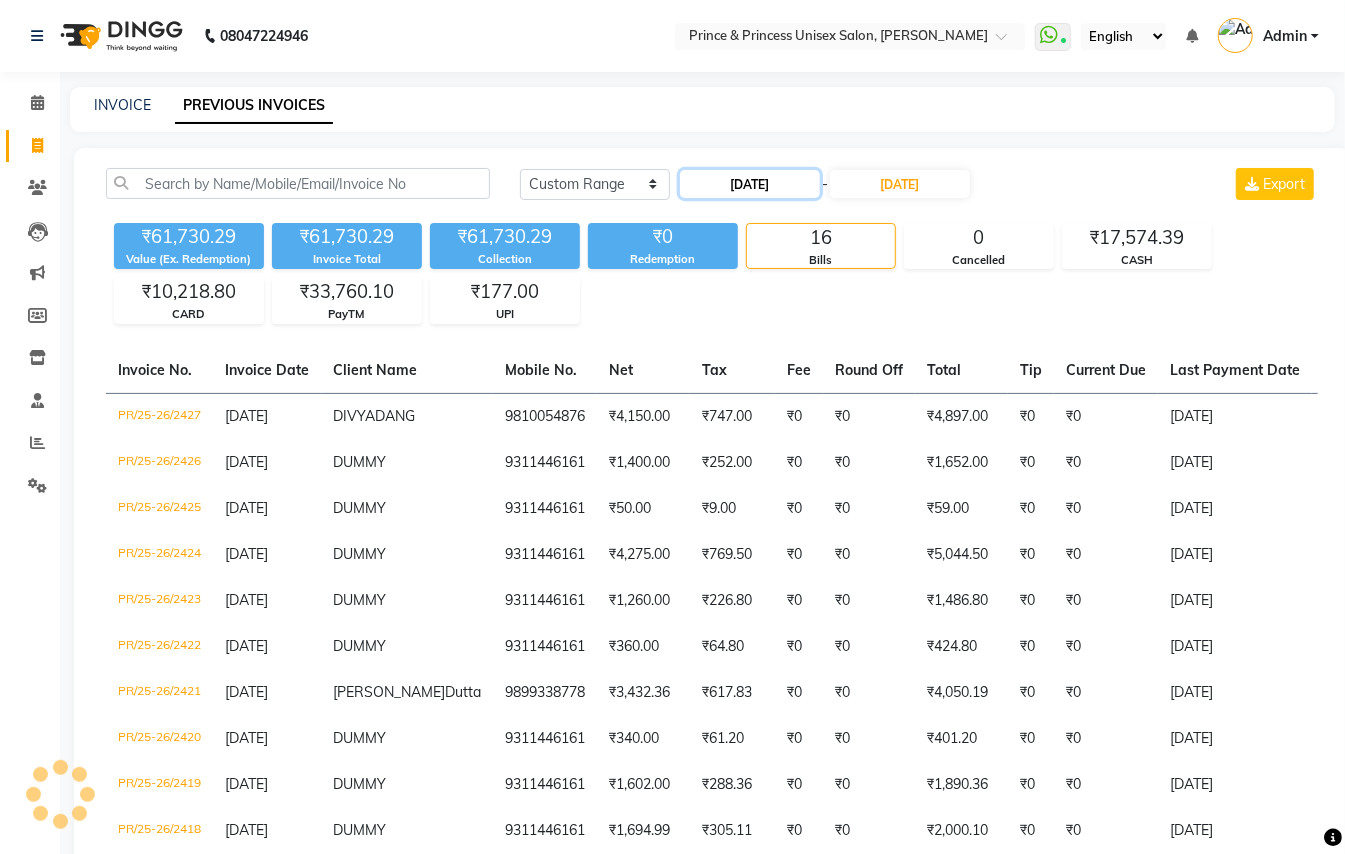 click on "[DATE]" 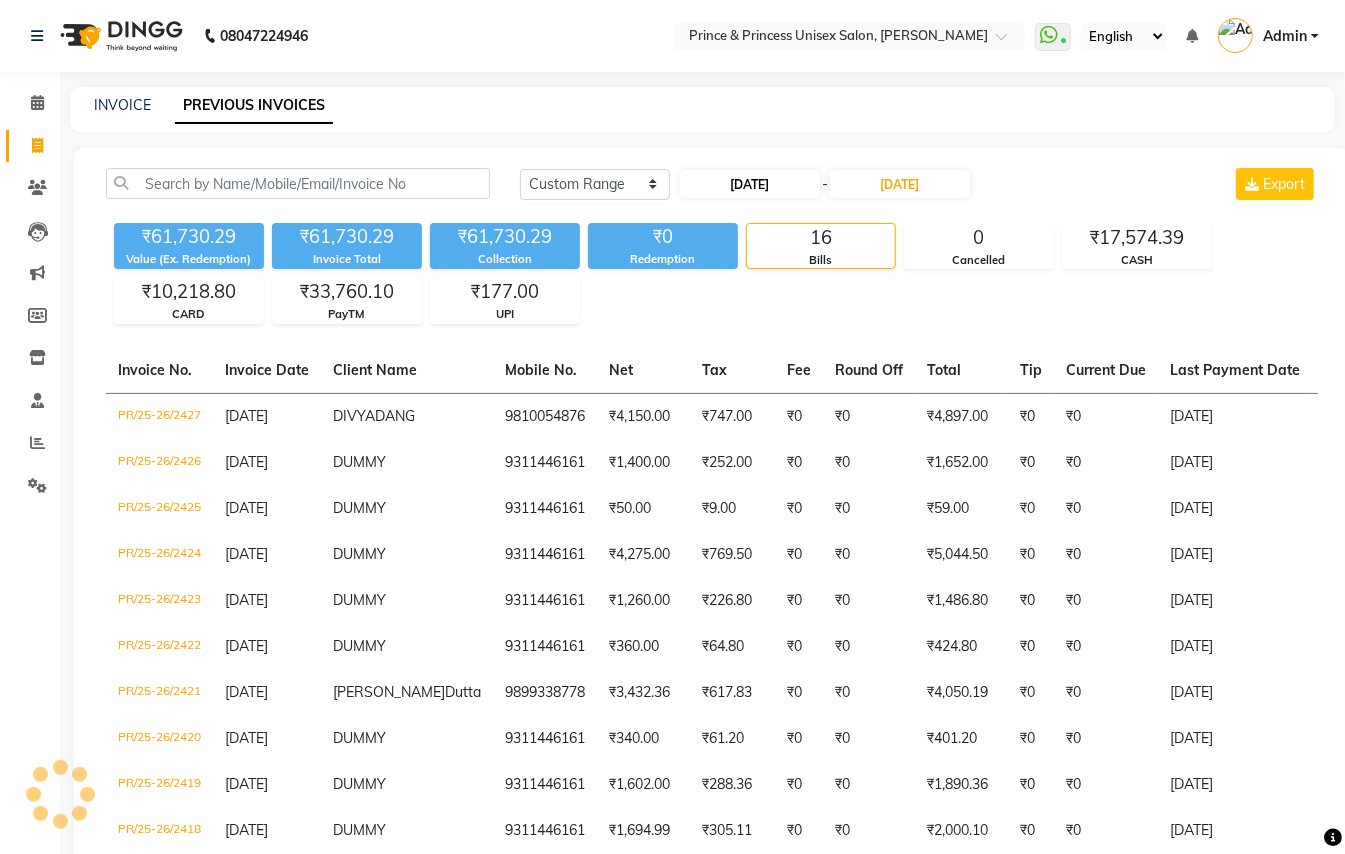 select on "7" 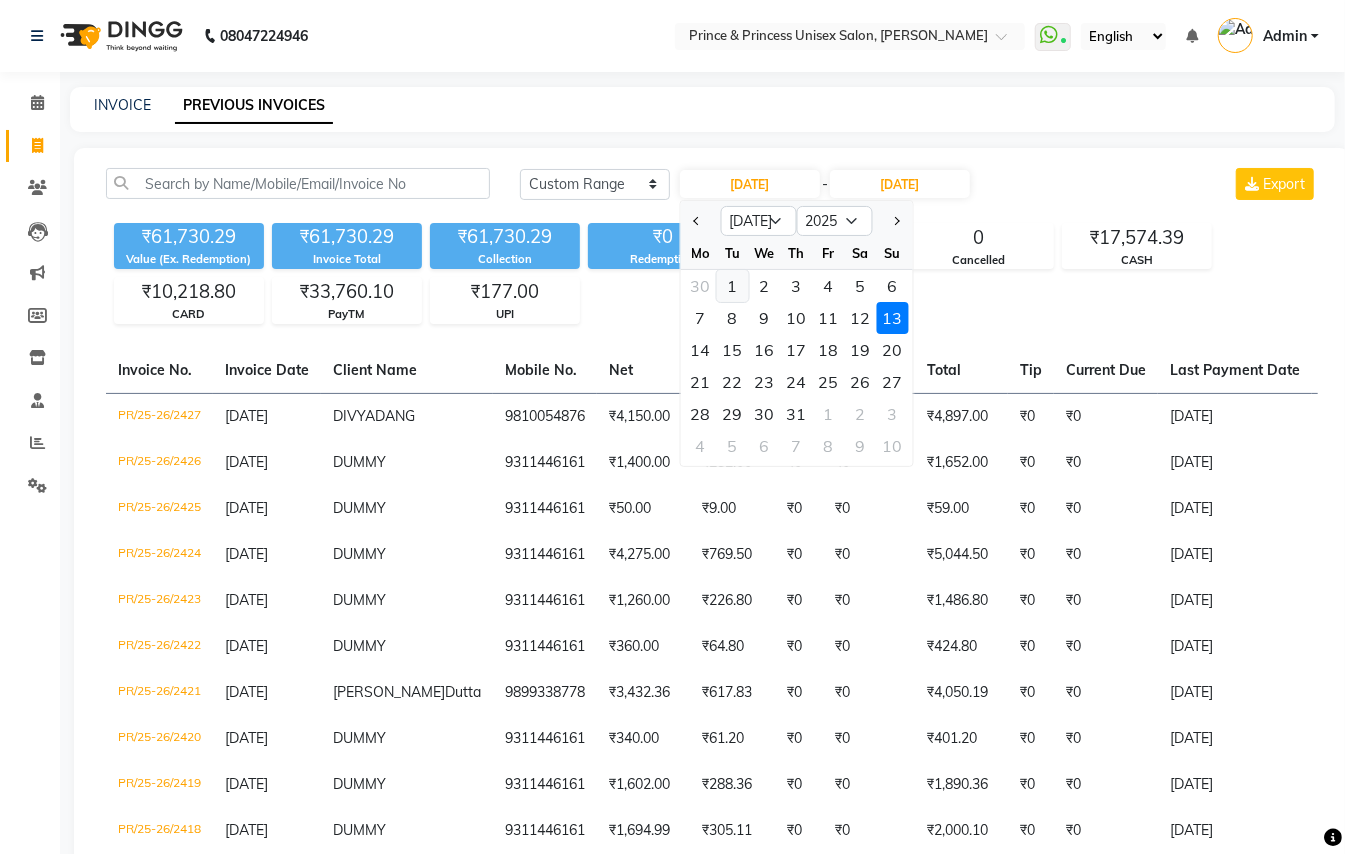 click on "1" 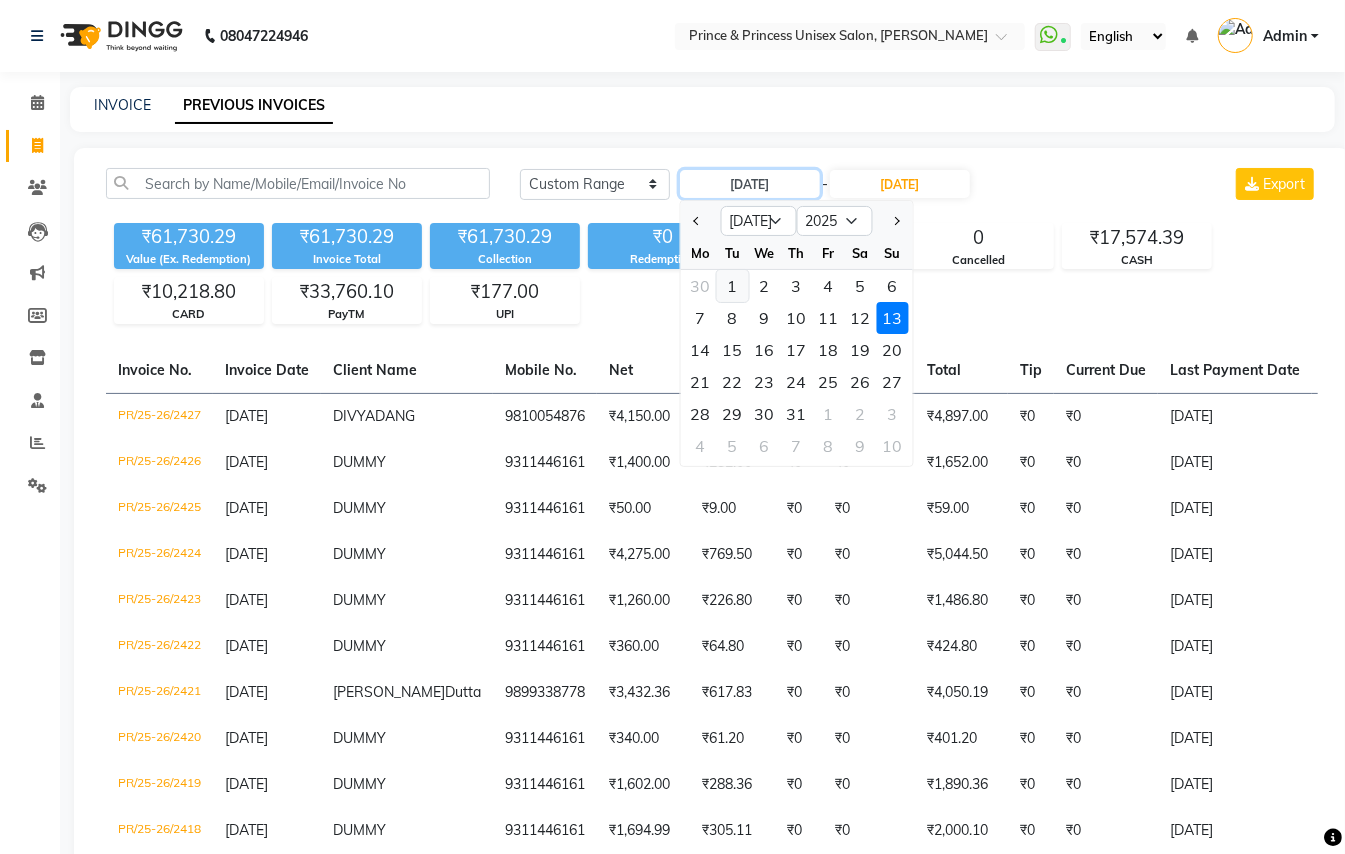 type on "01-07-2025" 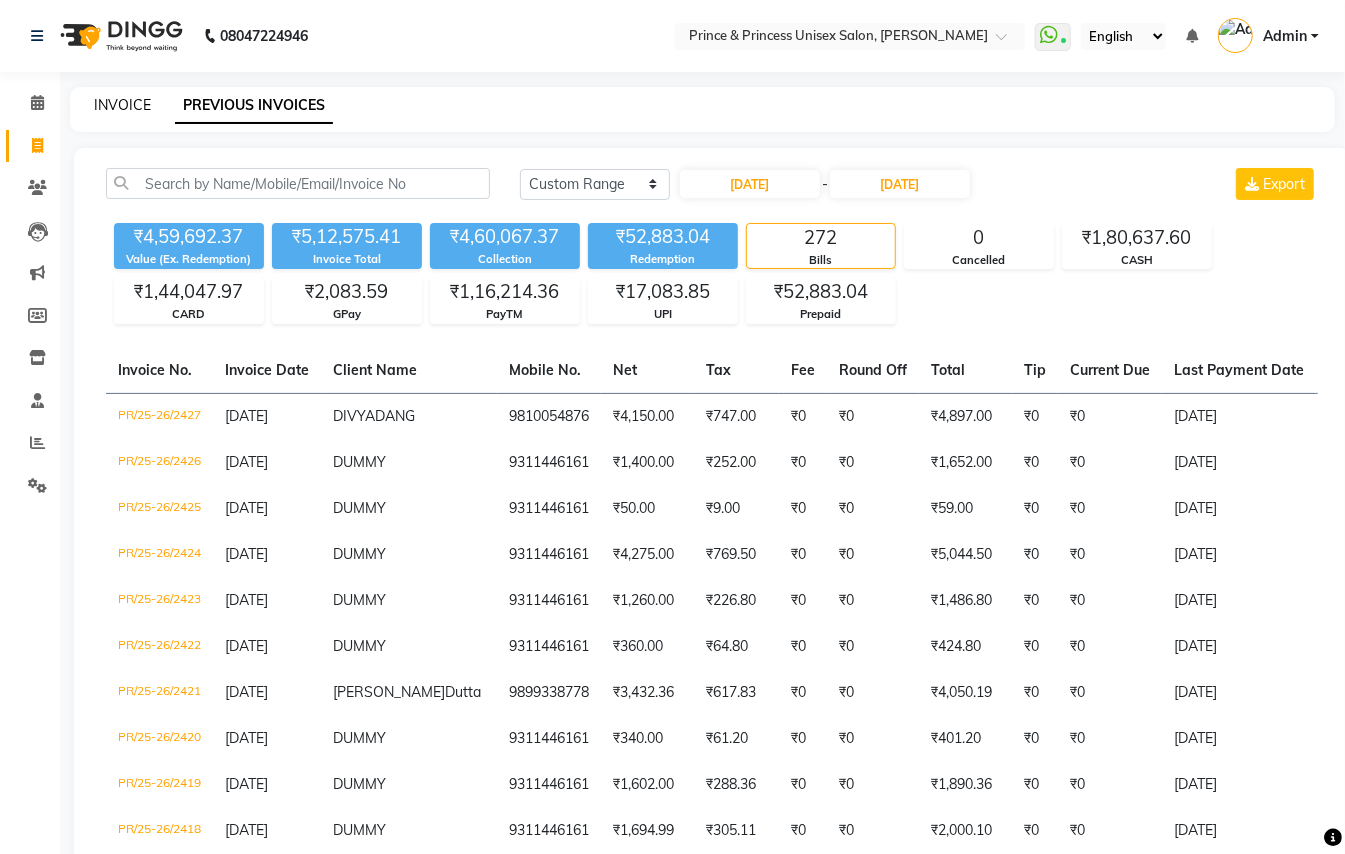 click on "INVOICE" 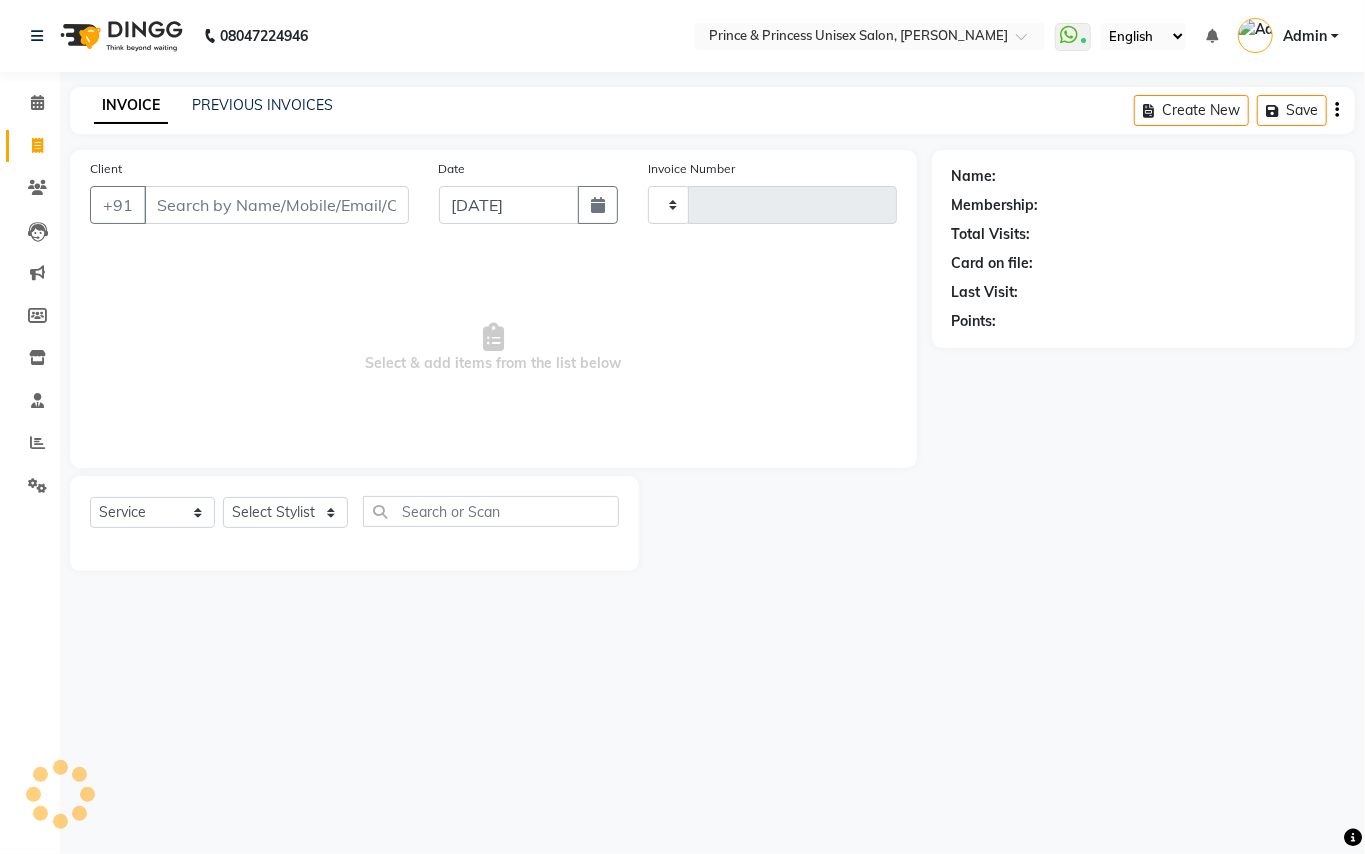 click on "Name: Membership: Total Visits: Card on file: Last Visit:  Points:" 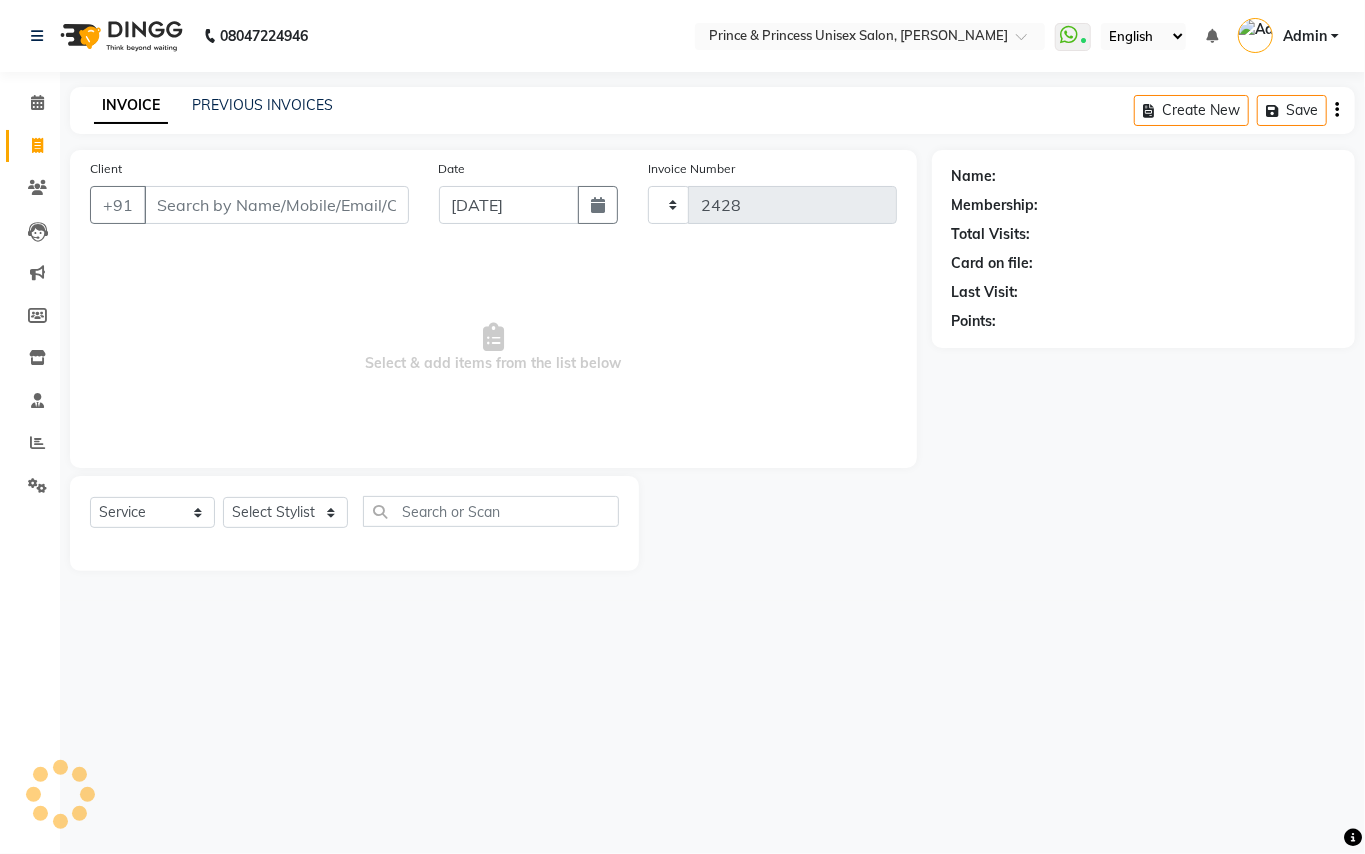 select on "3760" 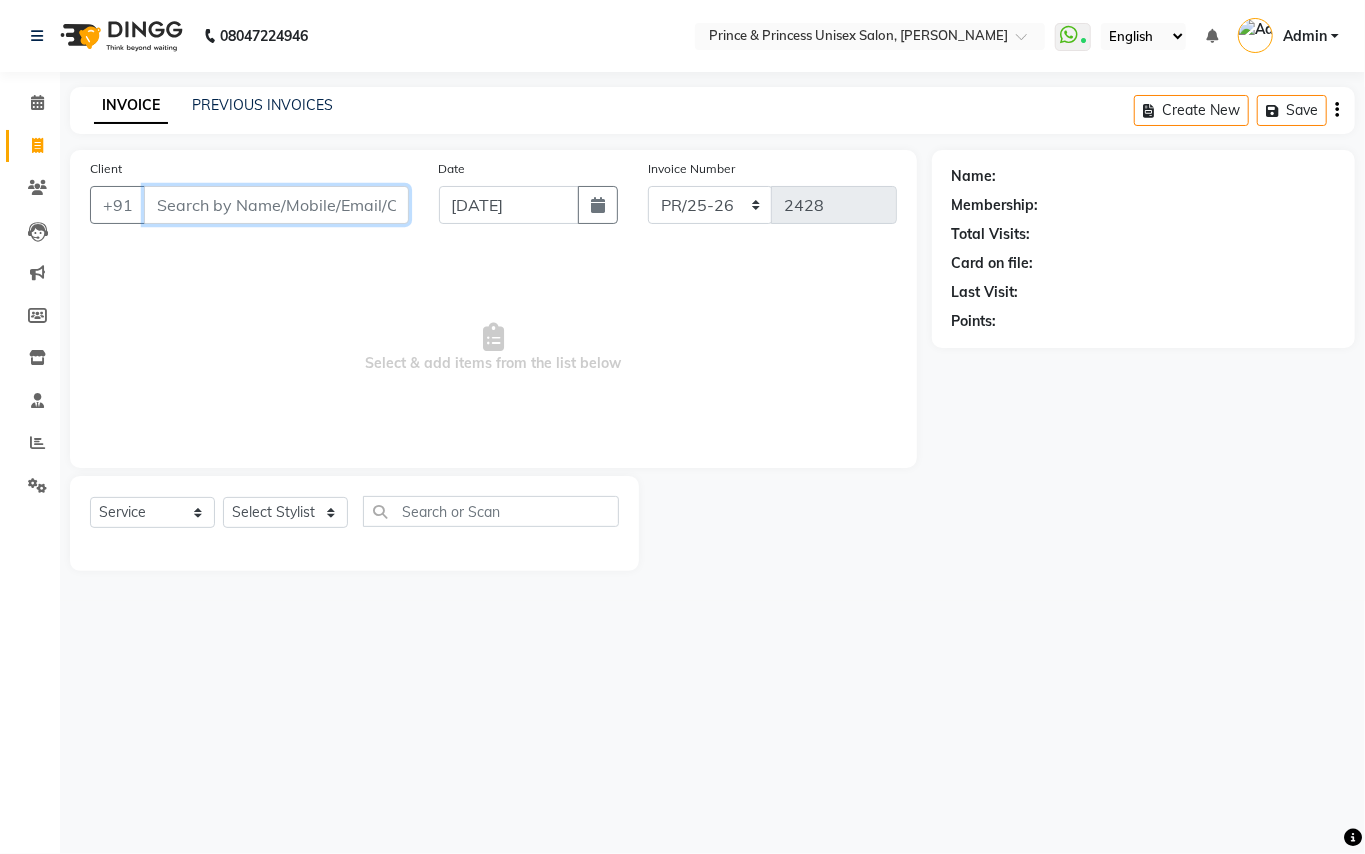 click on "Client" at bounding box center (276, 205) 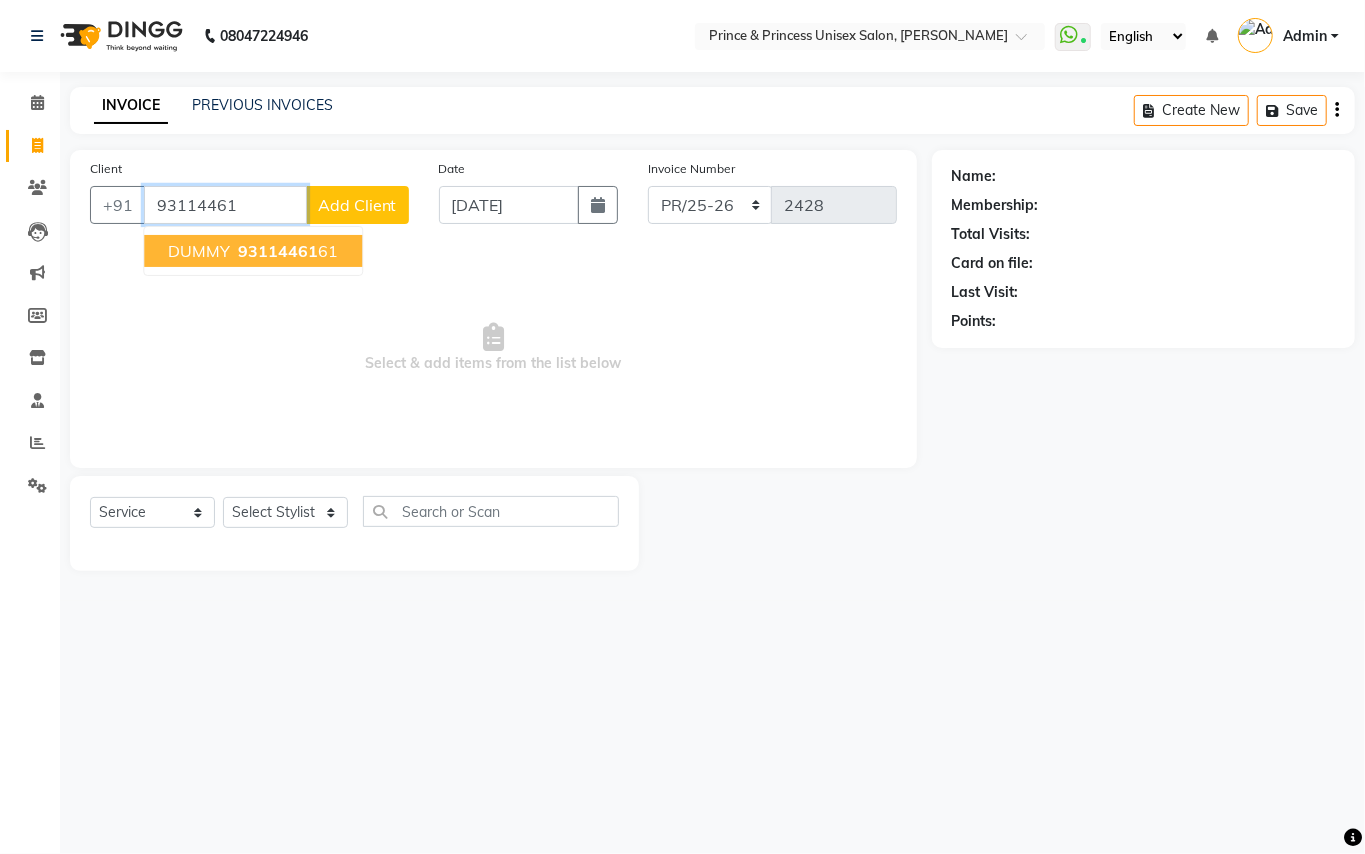 click on "DUMMY" at bounding box center (199, 251) 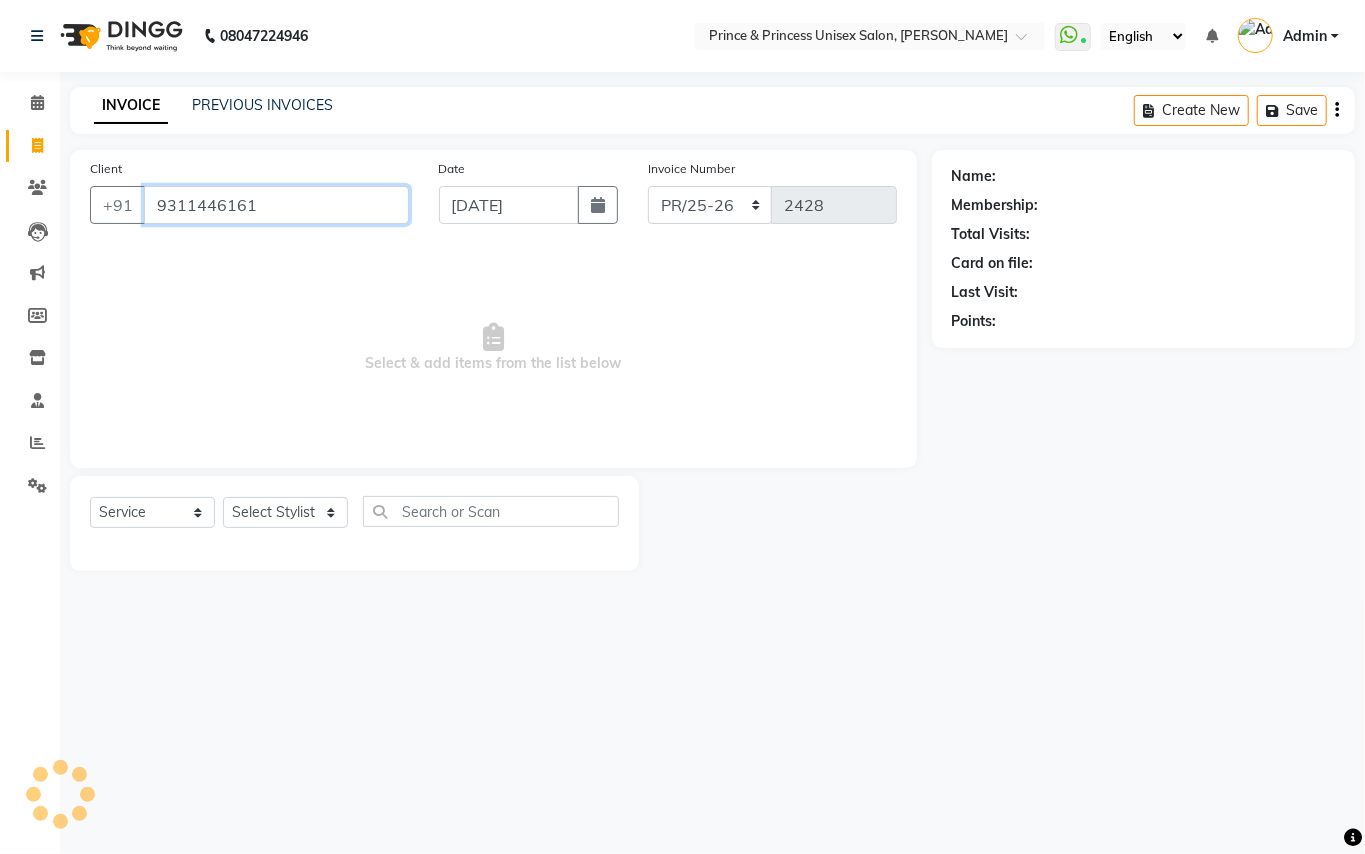 type on "9311446161" 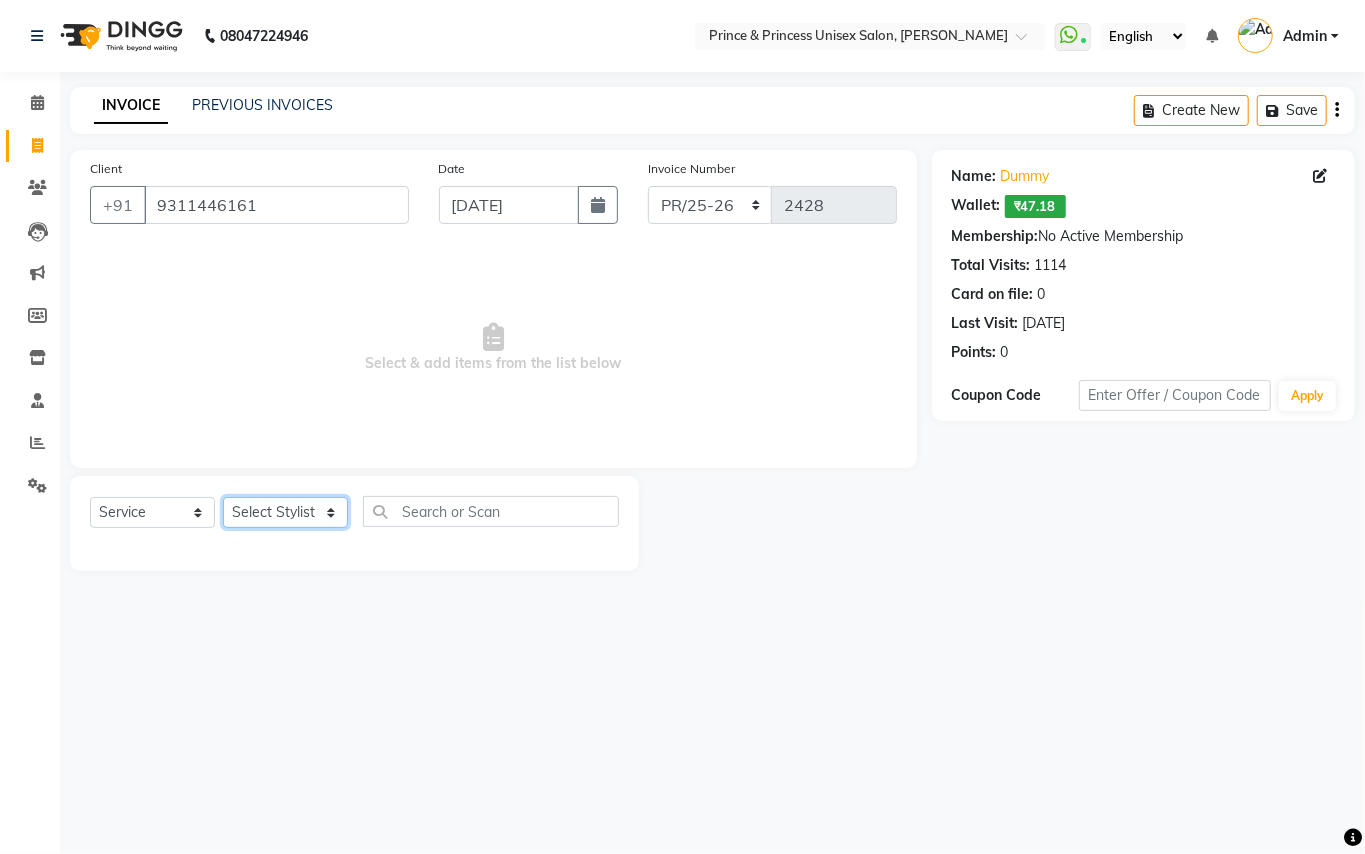 click on "Select Stylist ABHISHEK AJEET AJEET NEW ARUN ASLAM CHANDAN GUDDU MANI MEENAKSHI MONU PINKI RAHUL SANDEEP SONIYA TABASSUM XYZ" 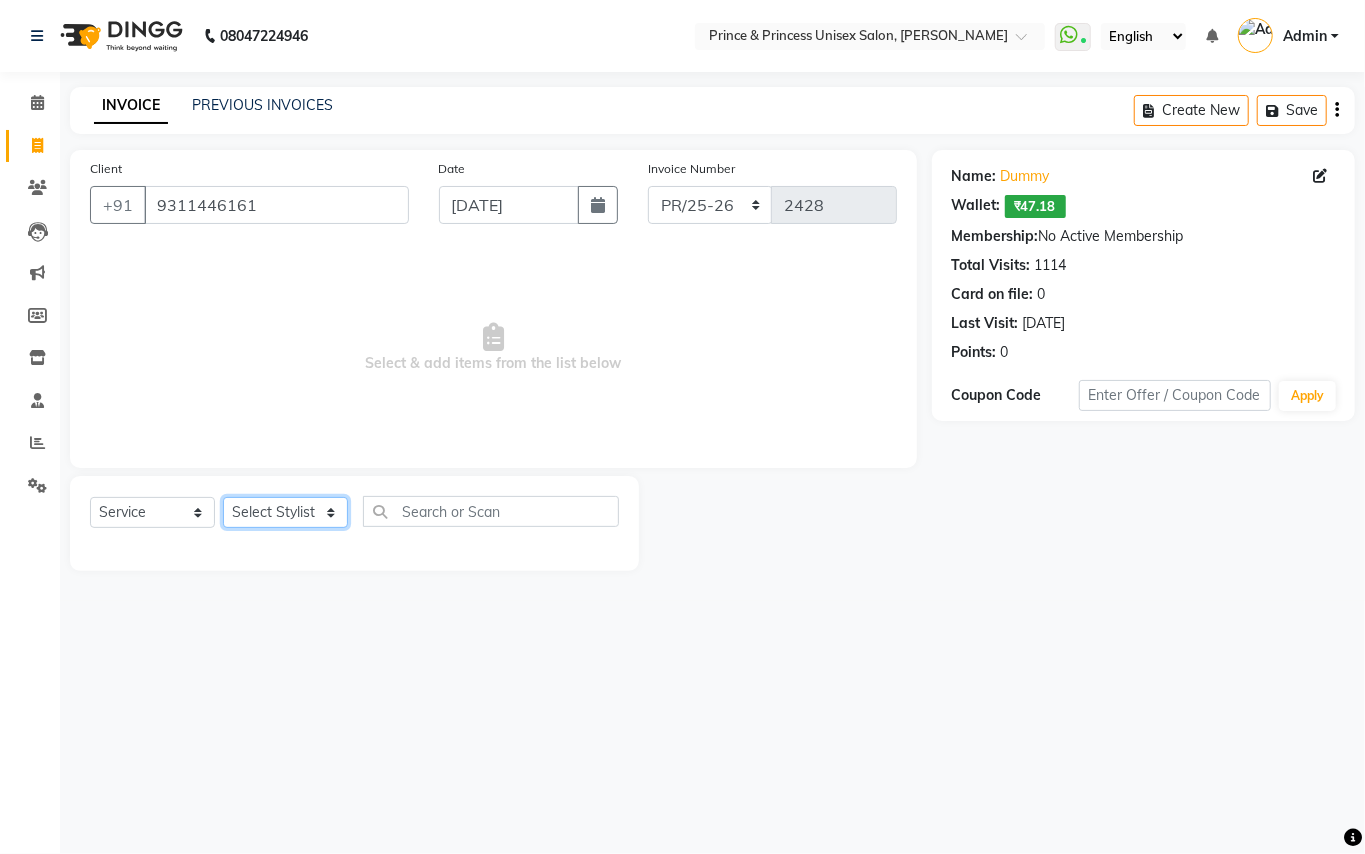 select on "37313" 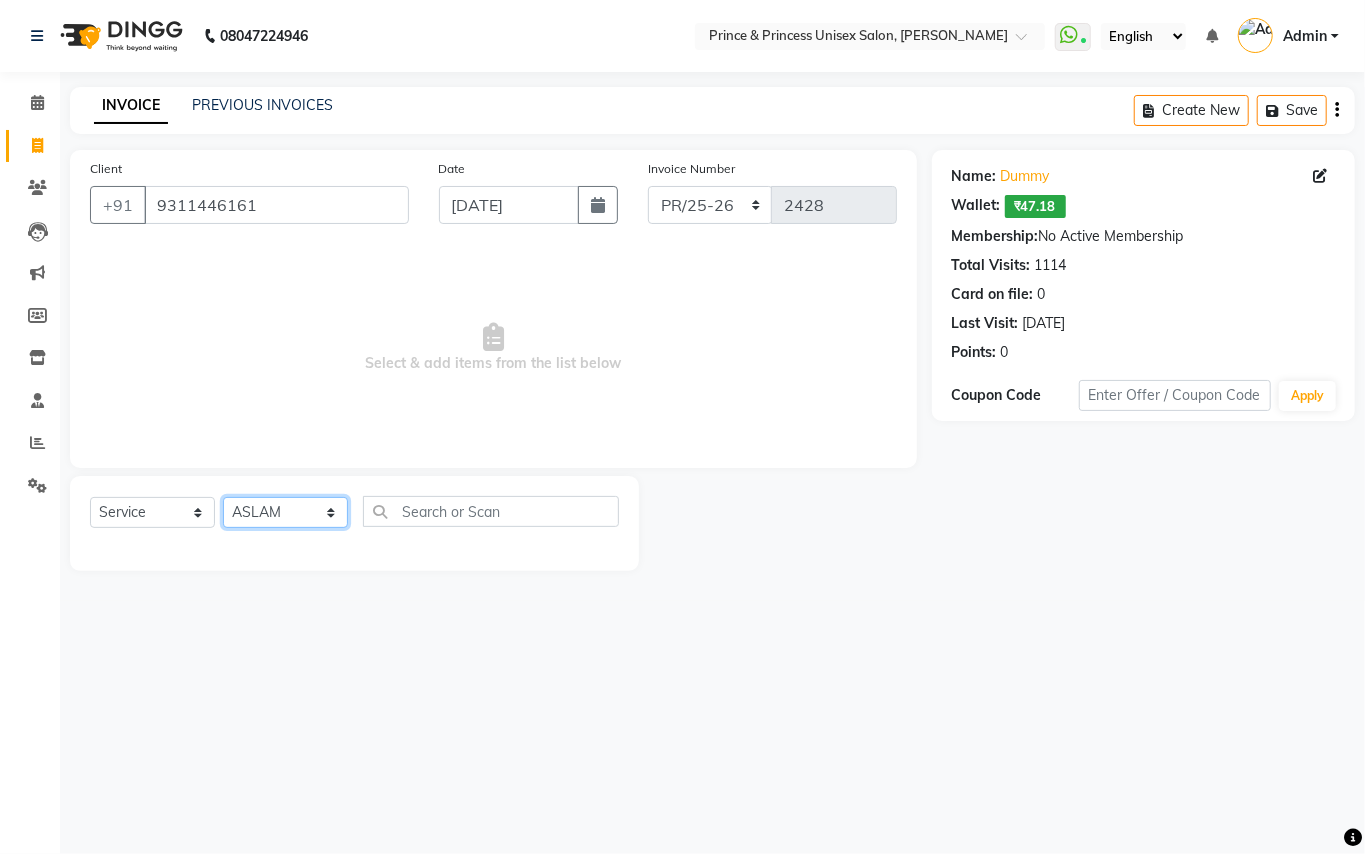 drag, startPoint x: 248, startPoint y: 506, endPoint x: 384, endPoint y: 497, distance: 136.29747 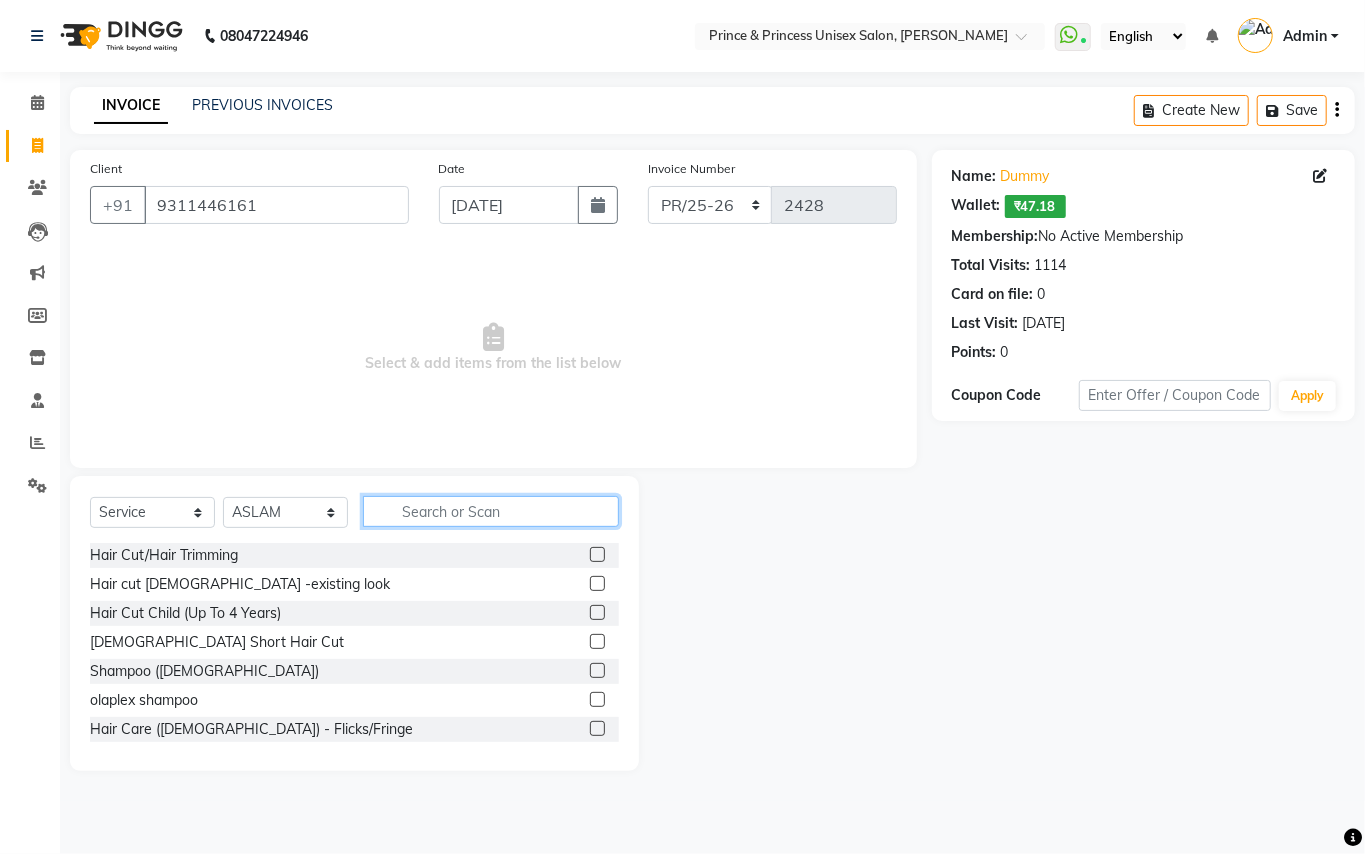 click 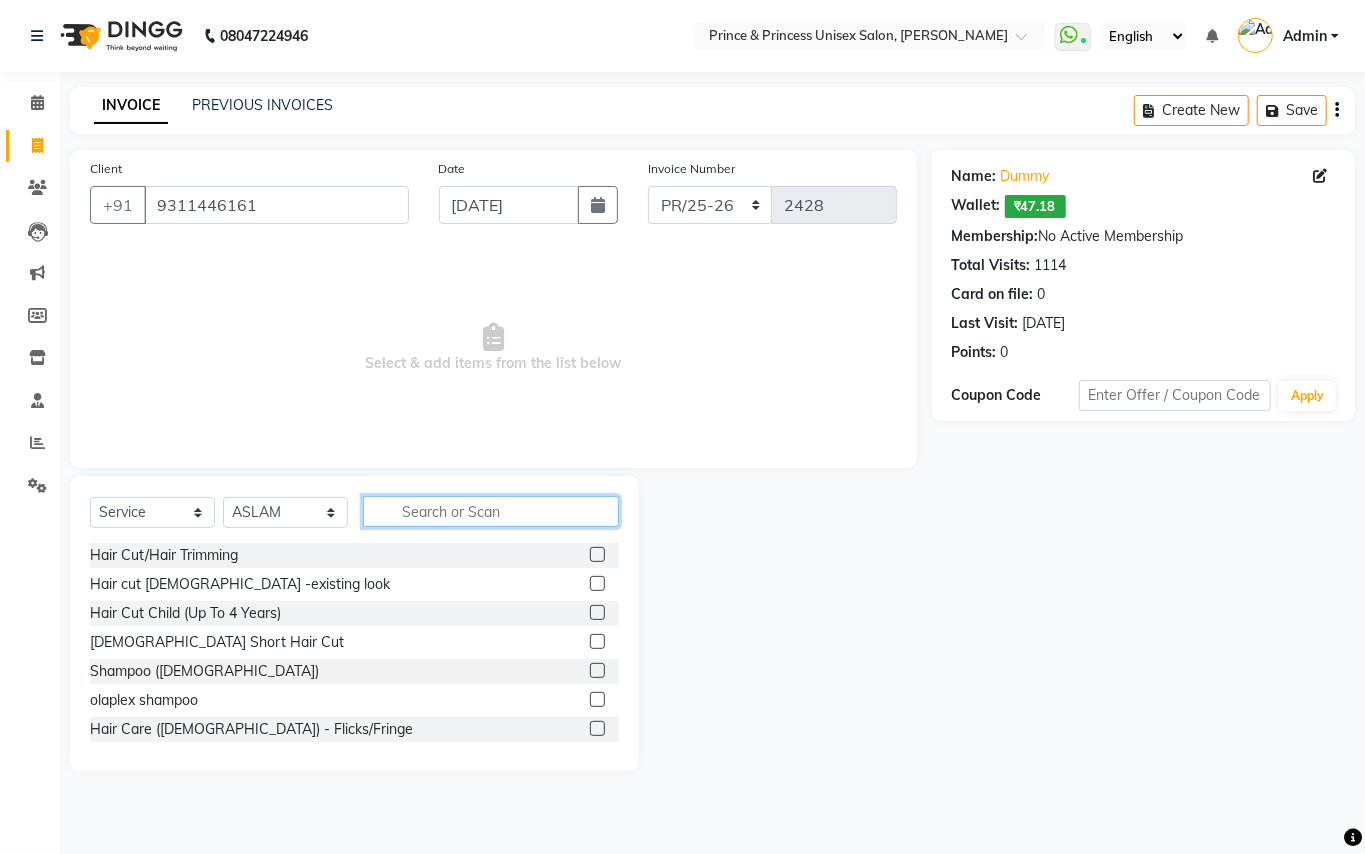 click 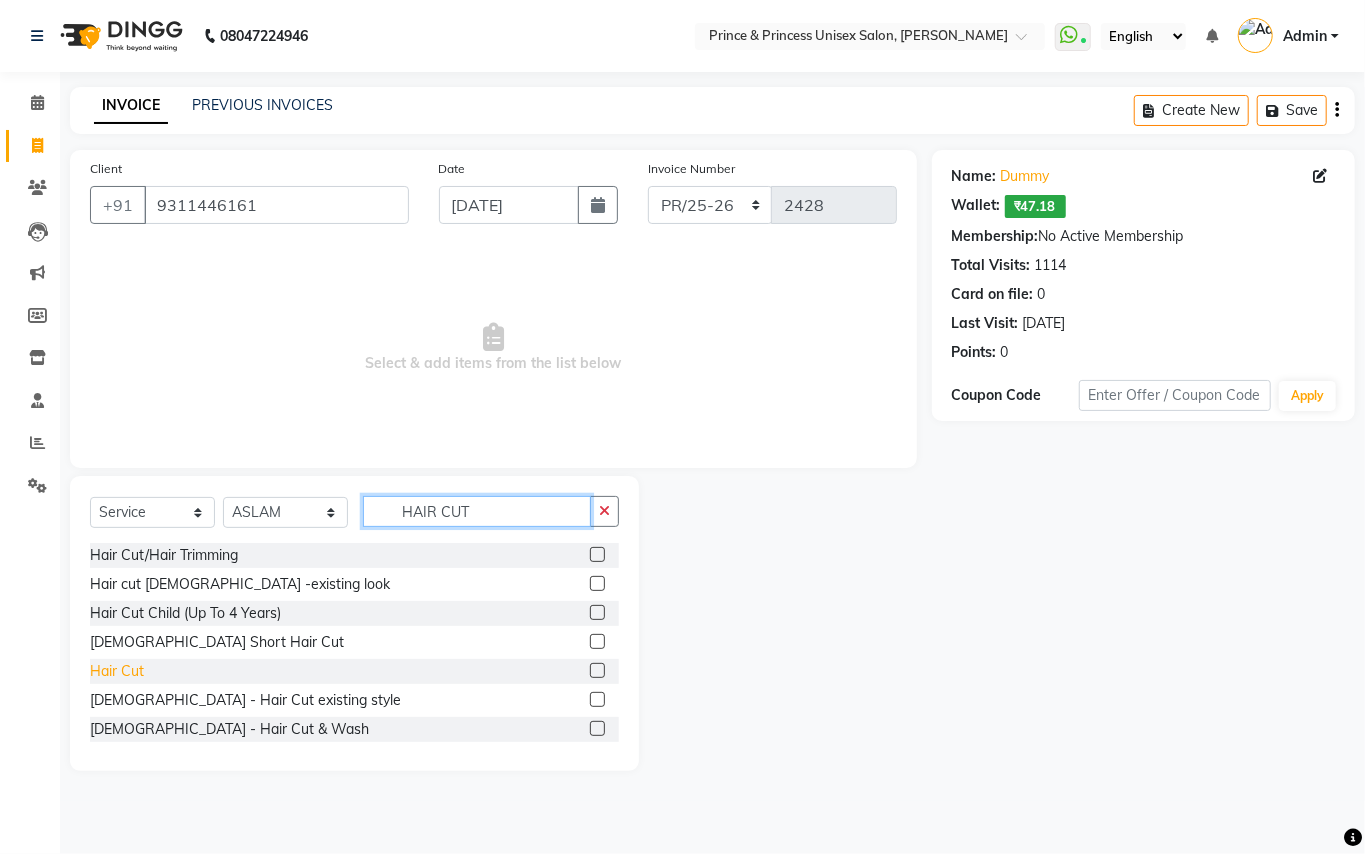 type on "HAIR CUT" 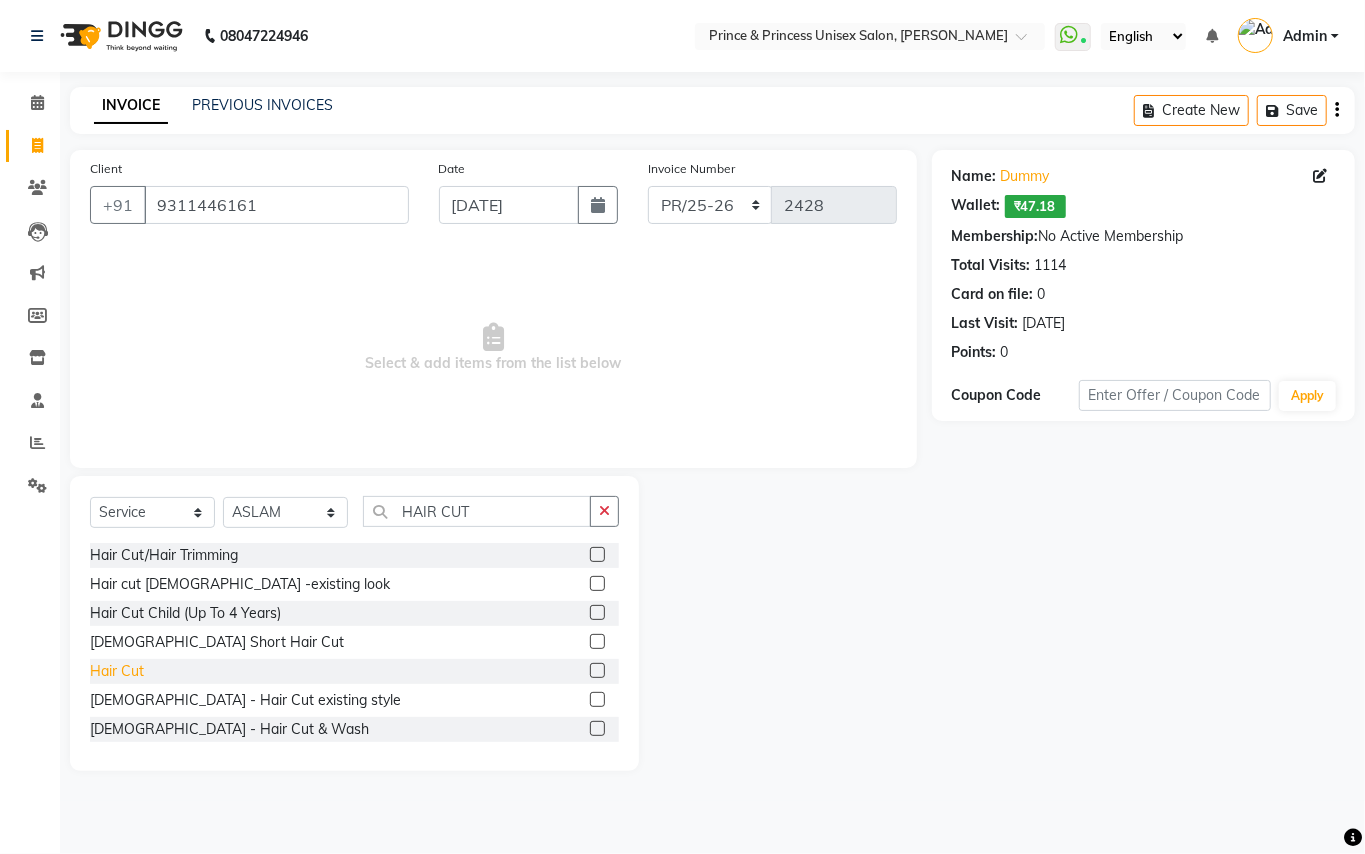 click on "Hair Cut" 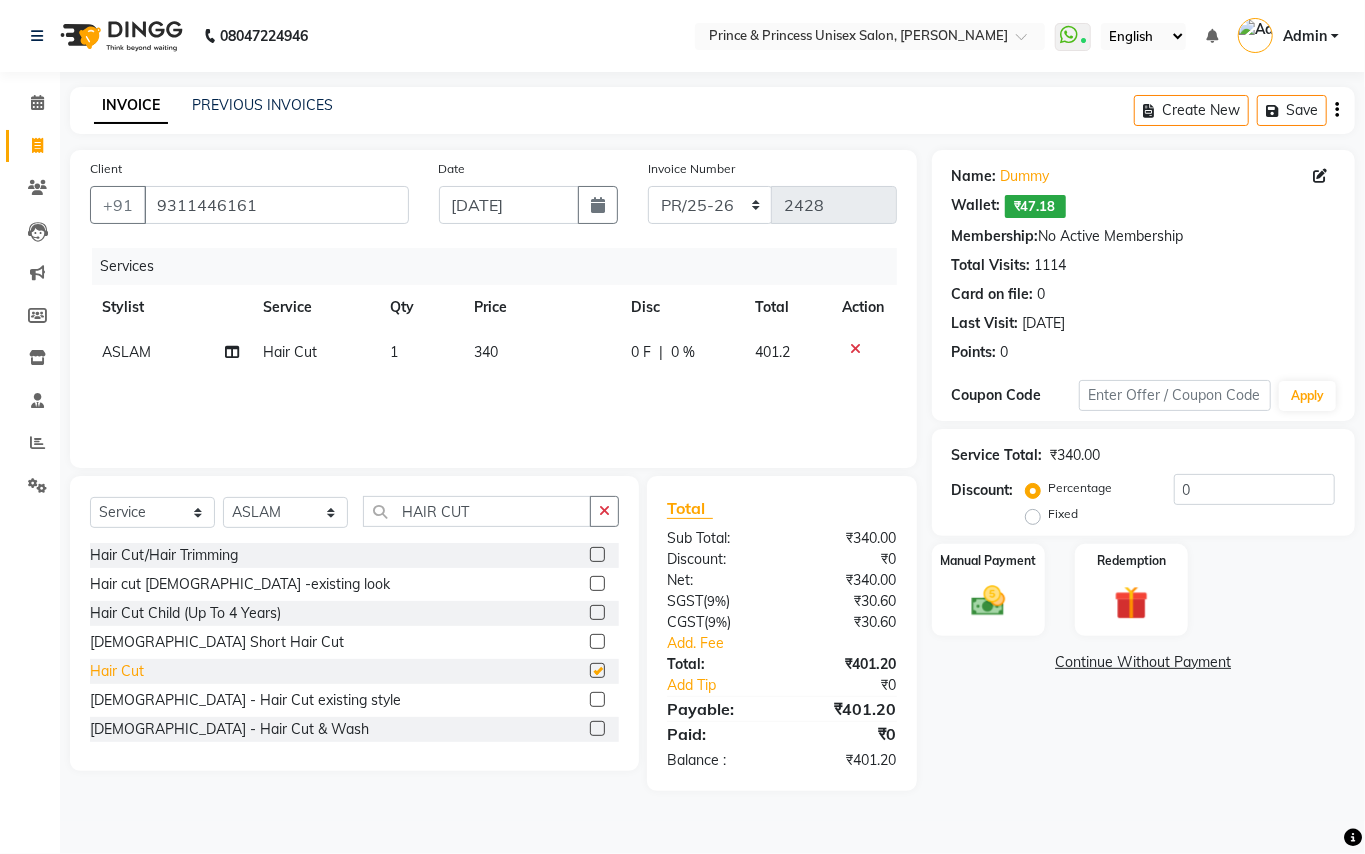 checkbox on "false" 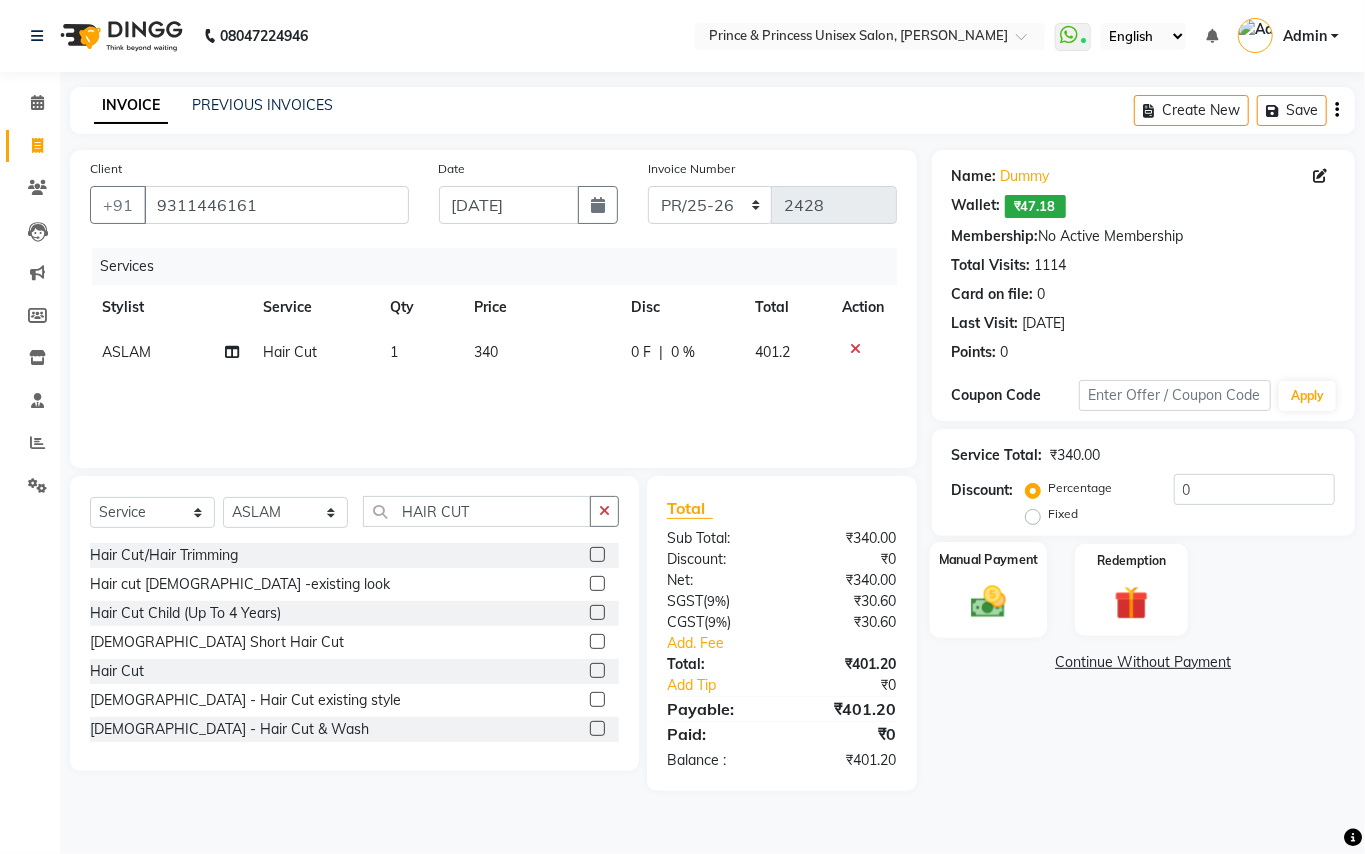 click 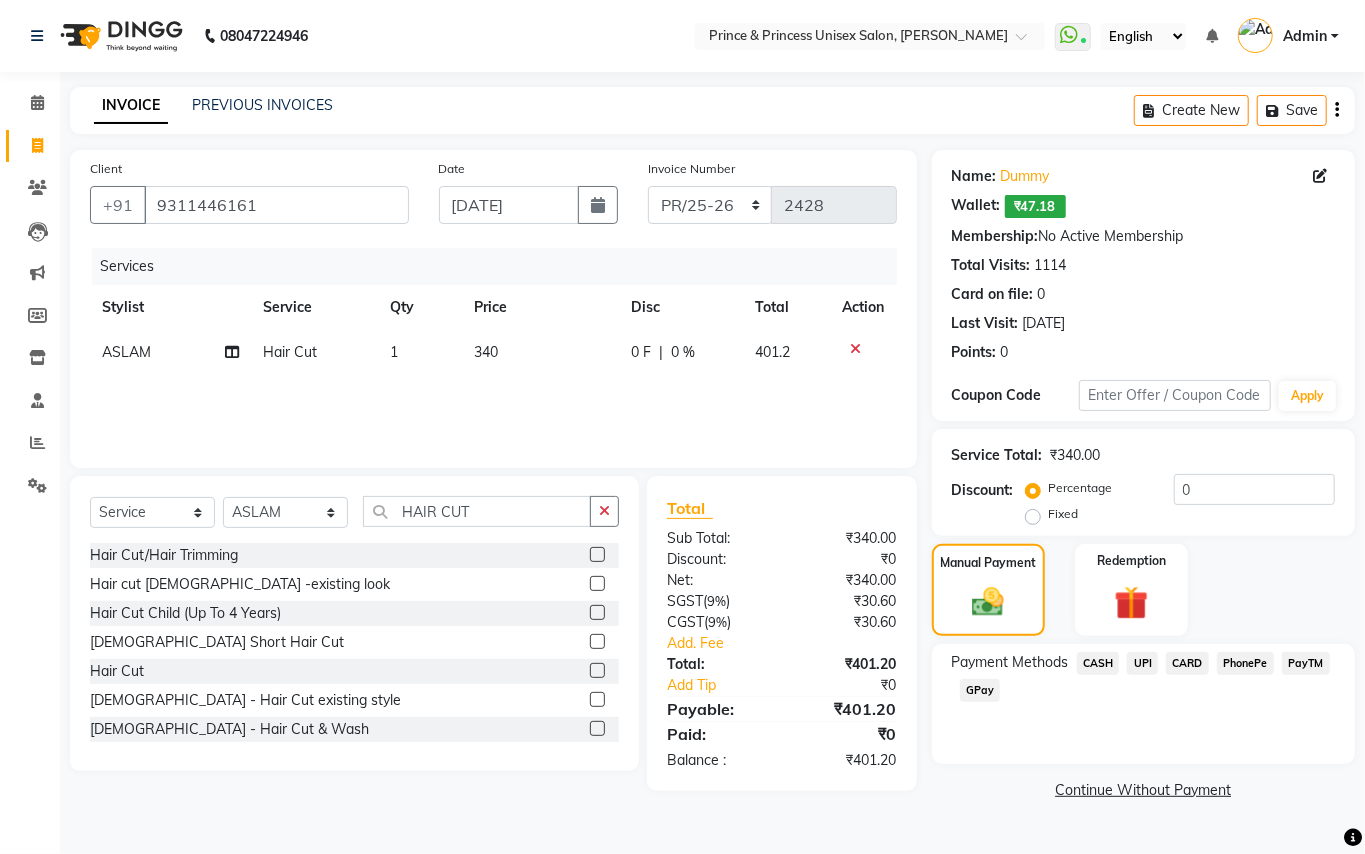 click on "CASH" 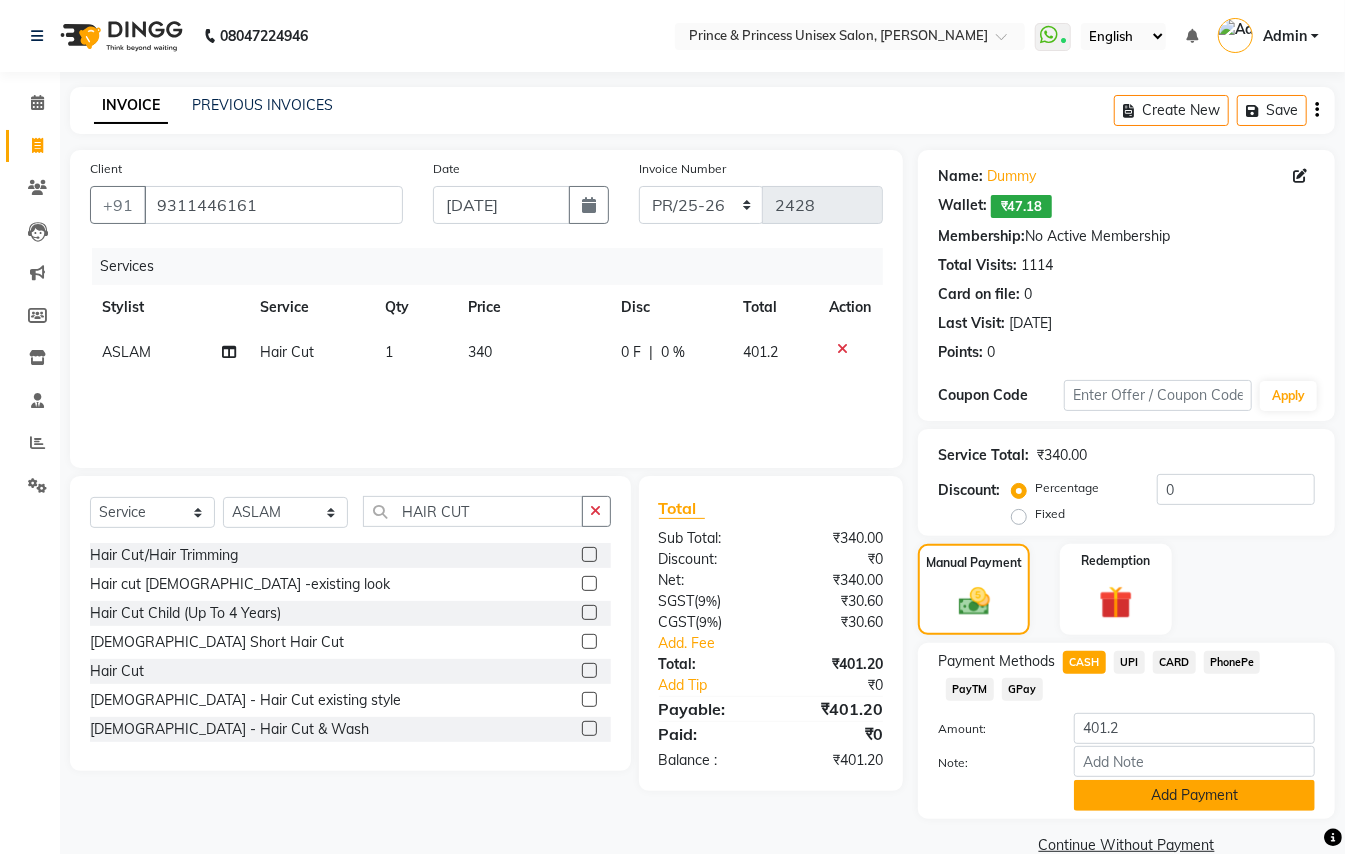 click on "Add Payment" 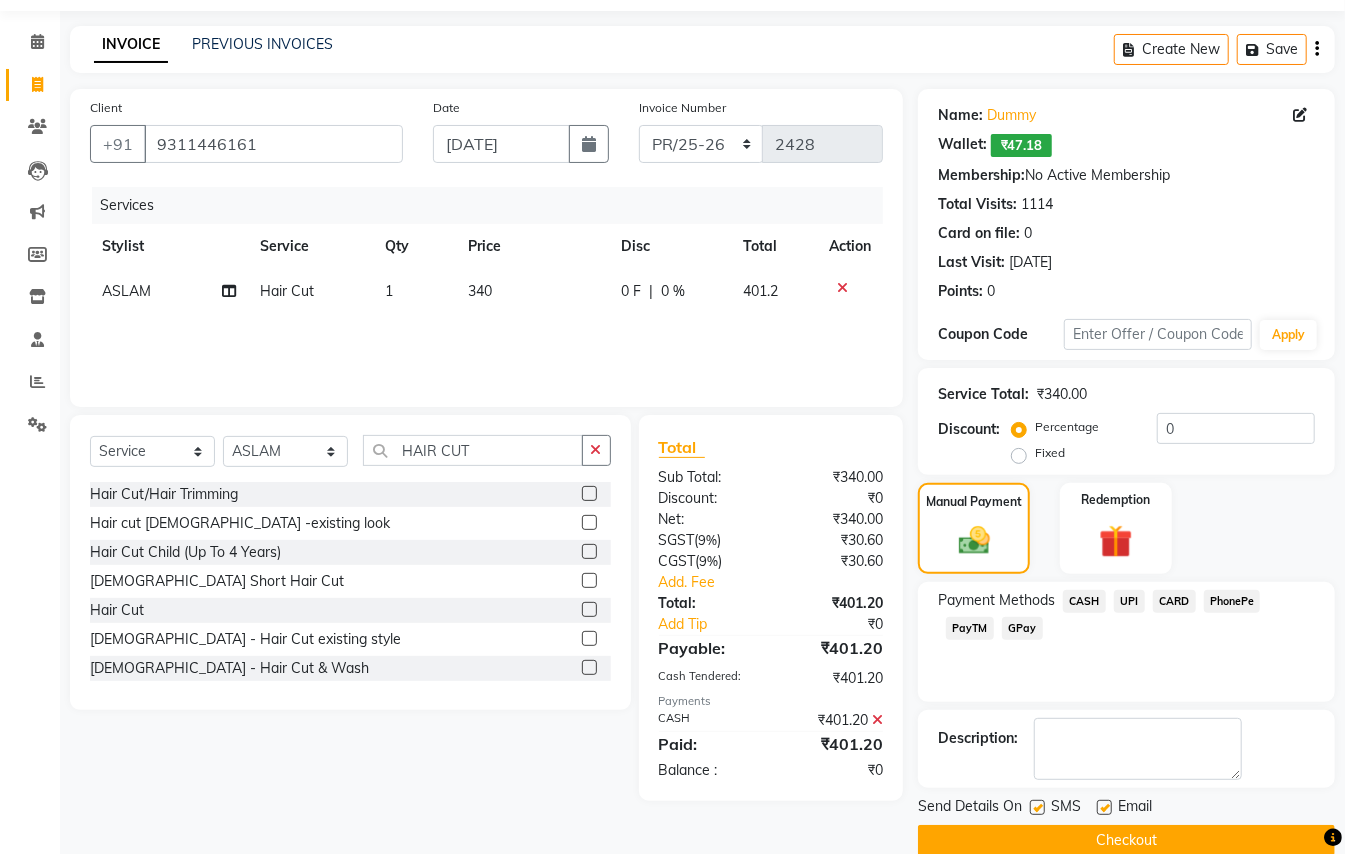 scroll, scrollTop: 94, scrollLeft: 0, axis: vertical 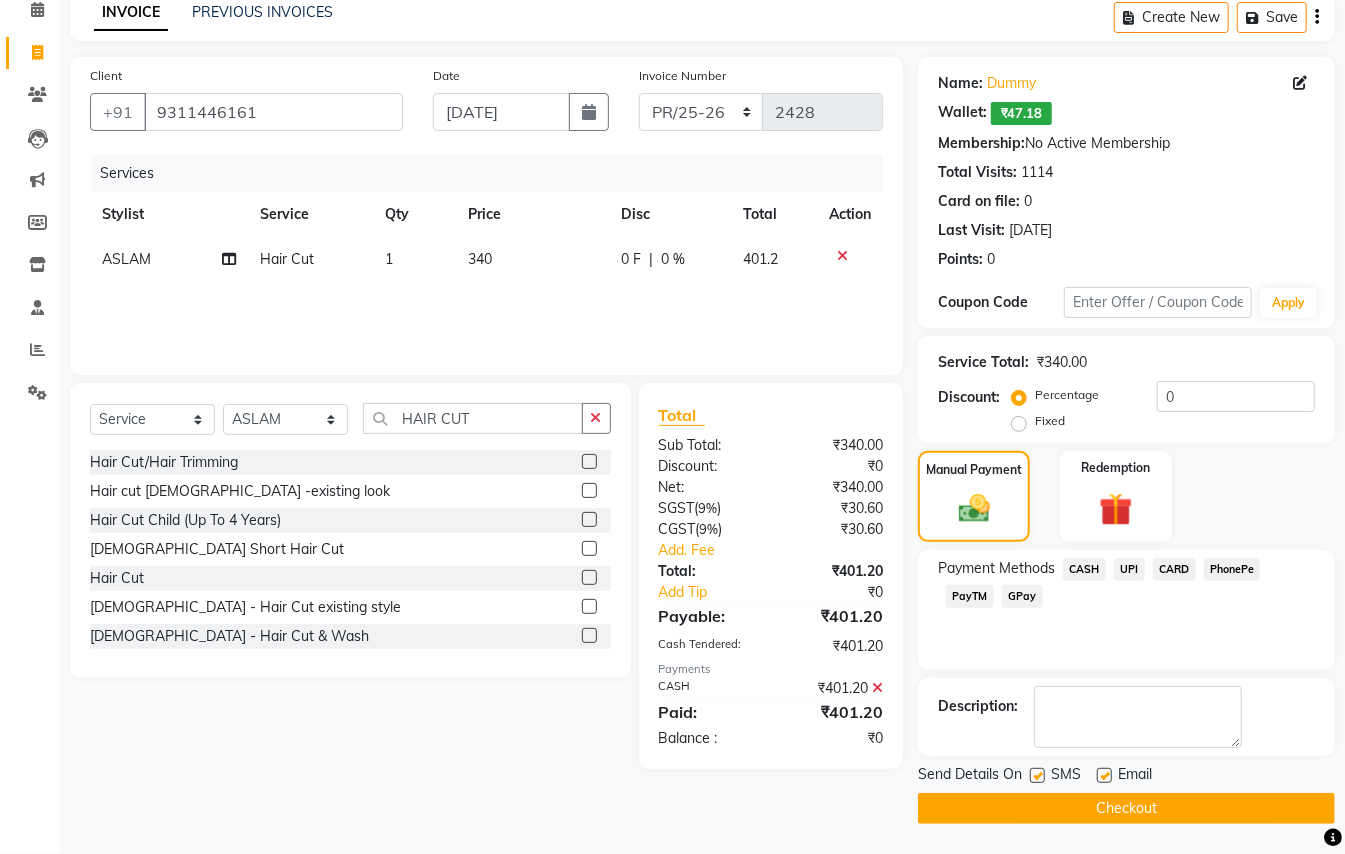 click on "Checkout" 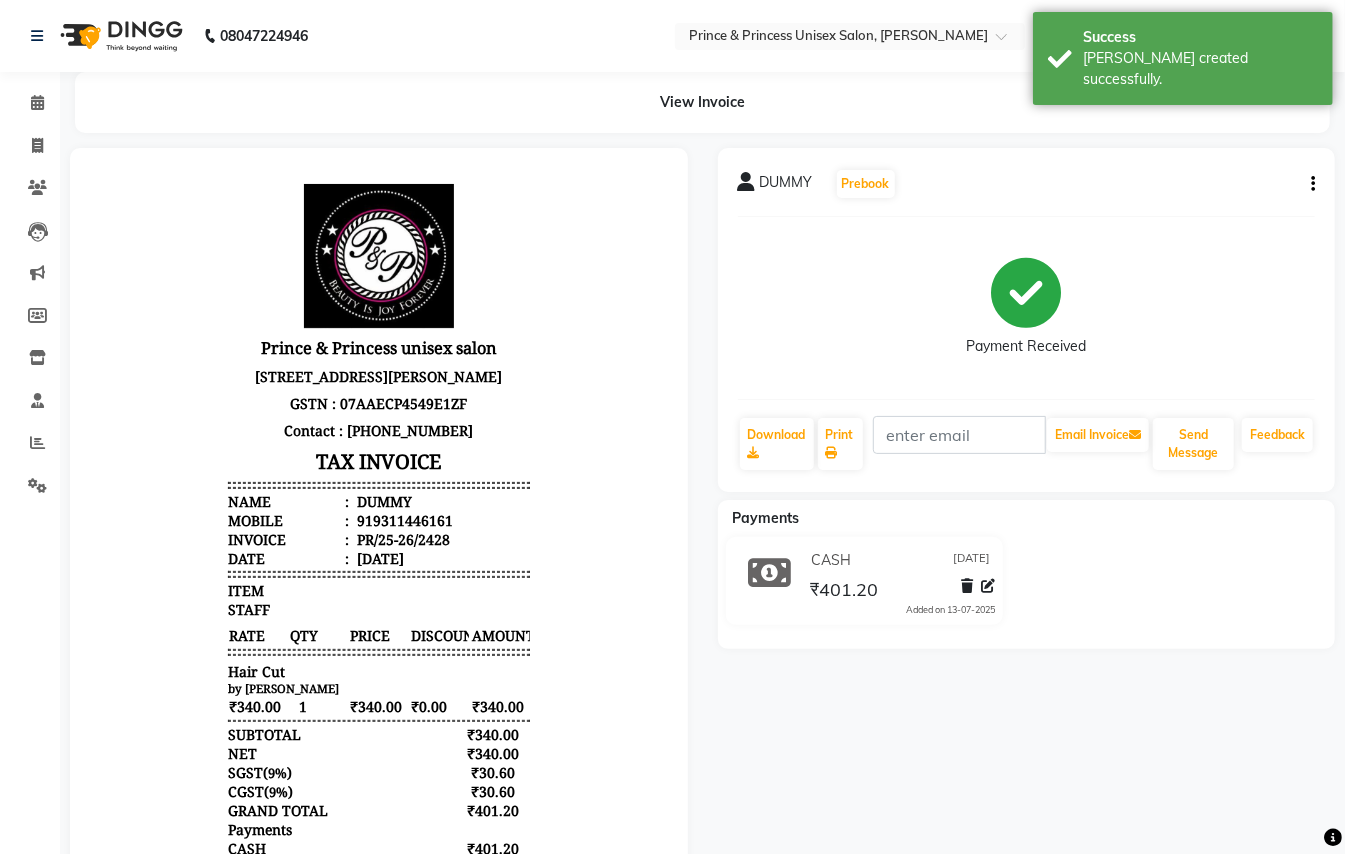 scroll, scrollTop: 0, scrollLeft: 0, axis: both 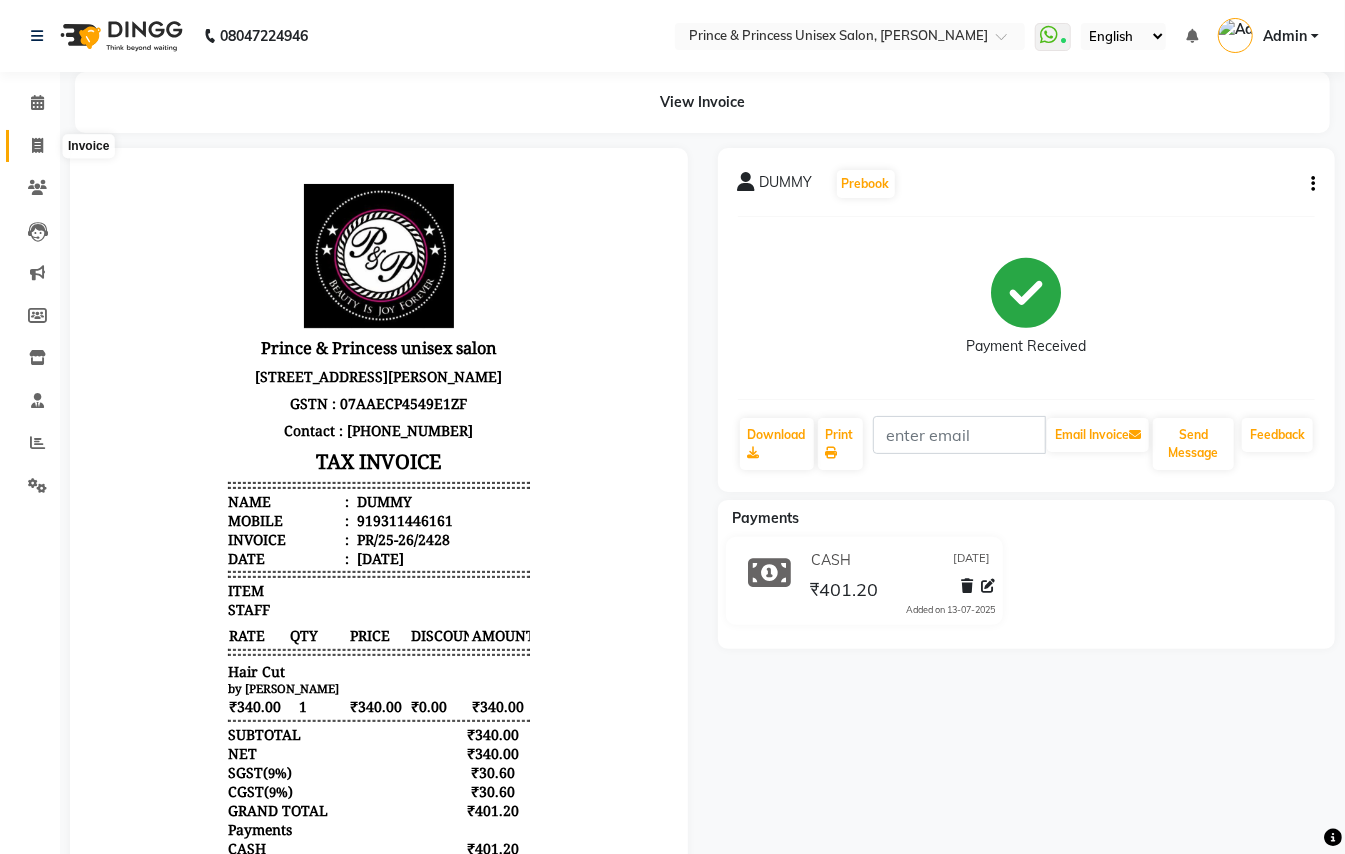 click 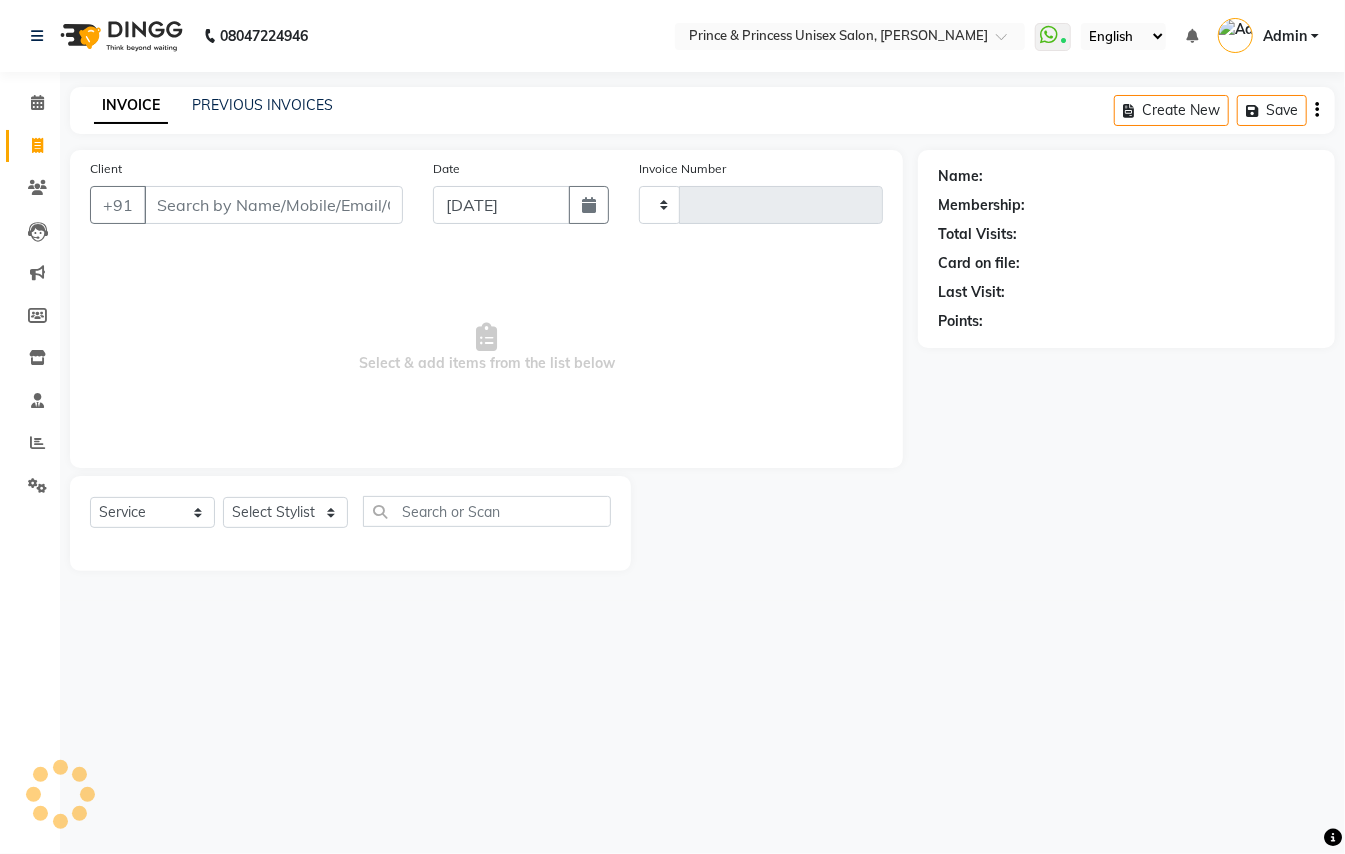type on "2429" 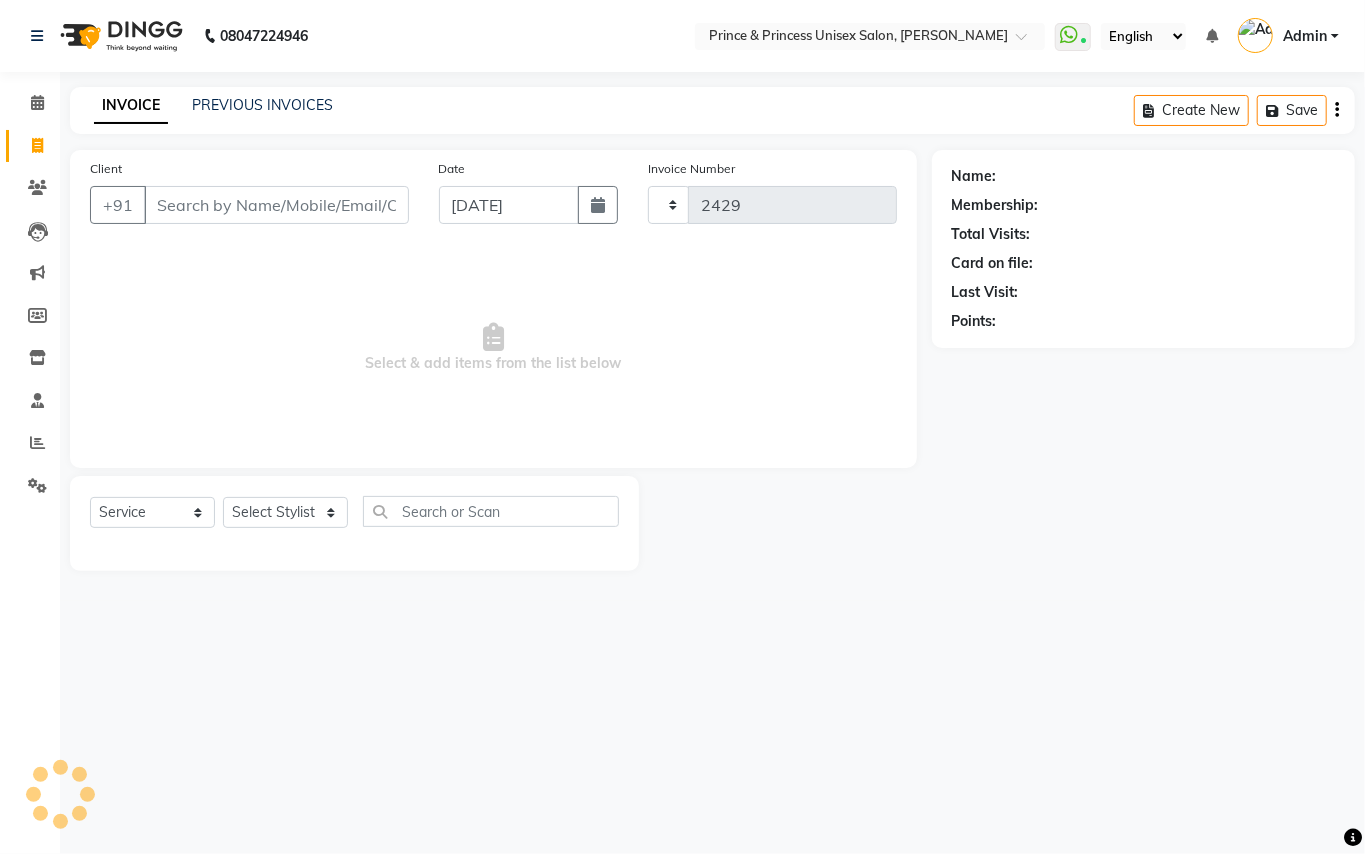 select on "3760" 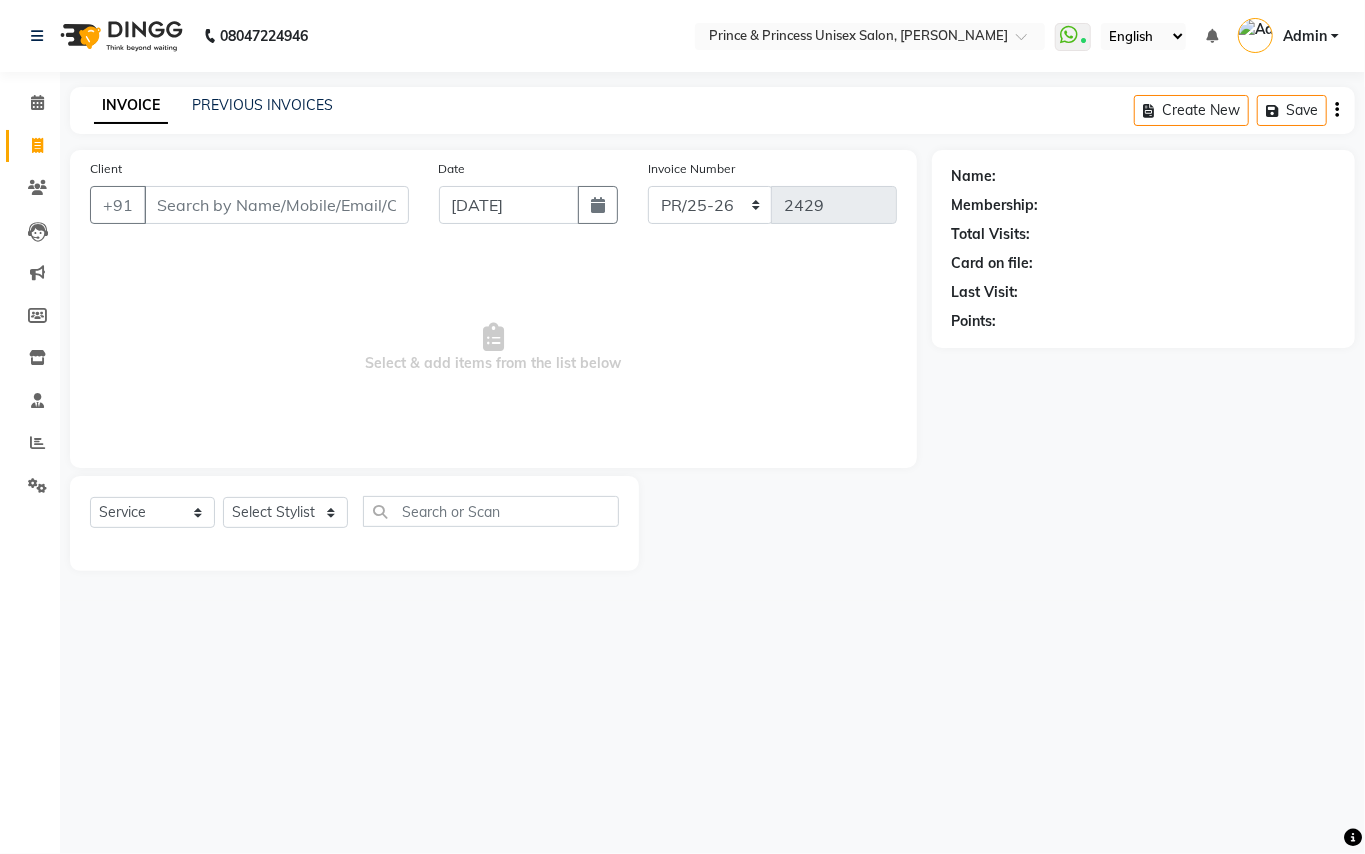 click on "Client" at bounding box center (276, 205) 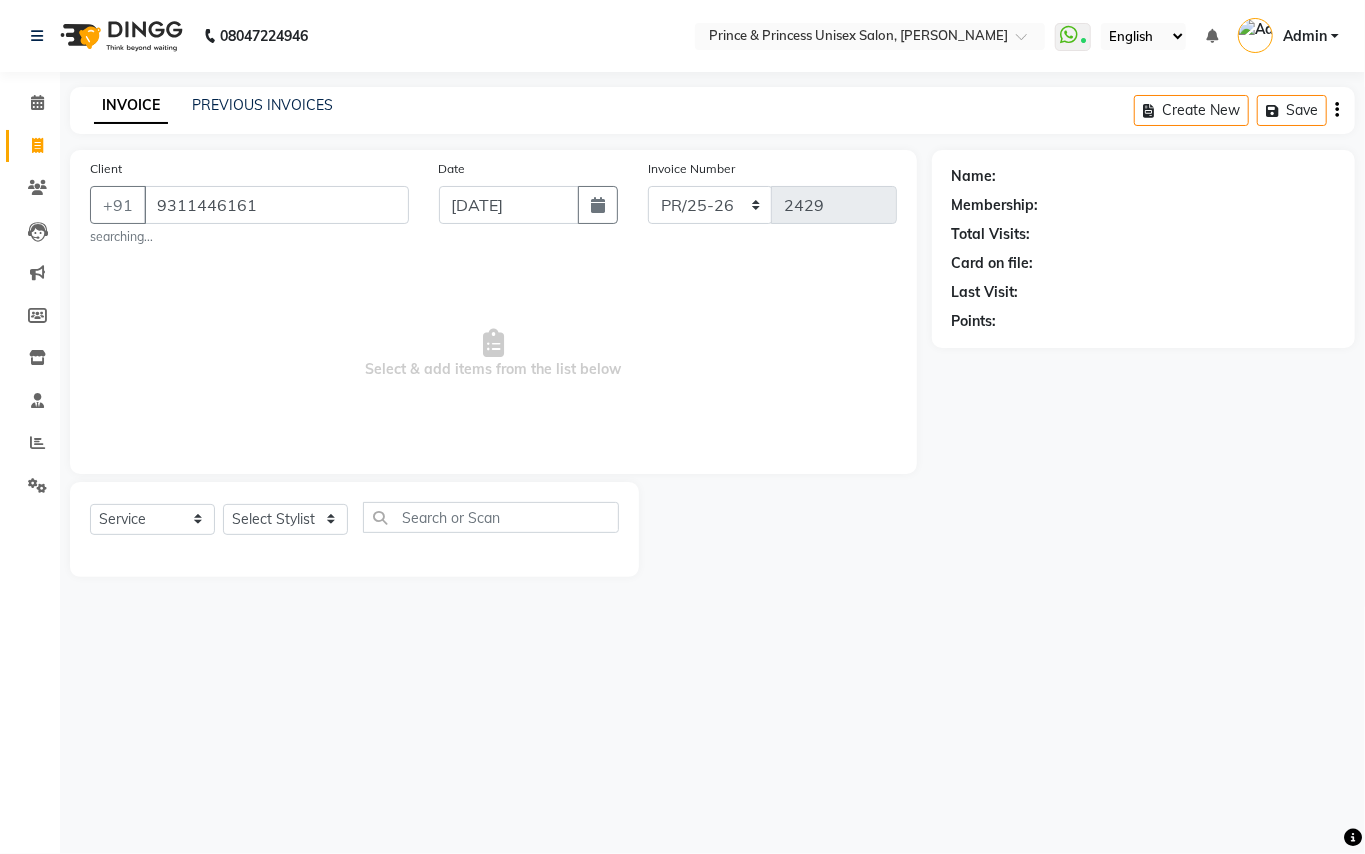 type on "9311446161" 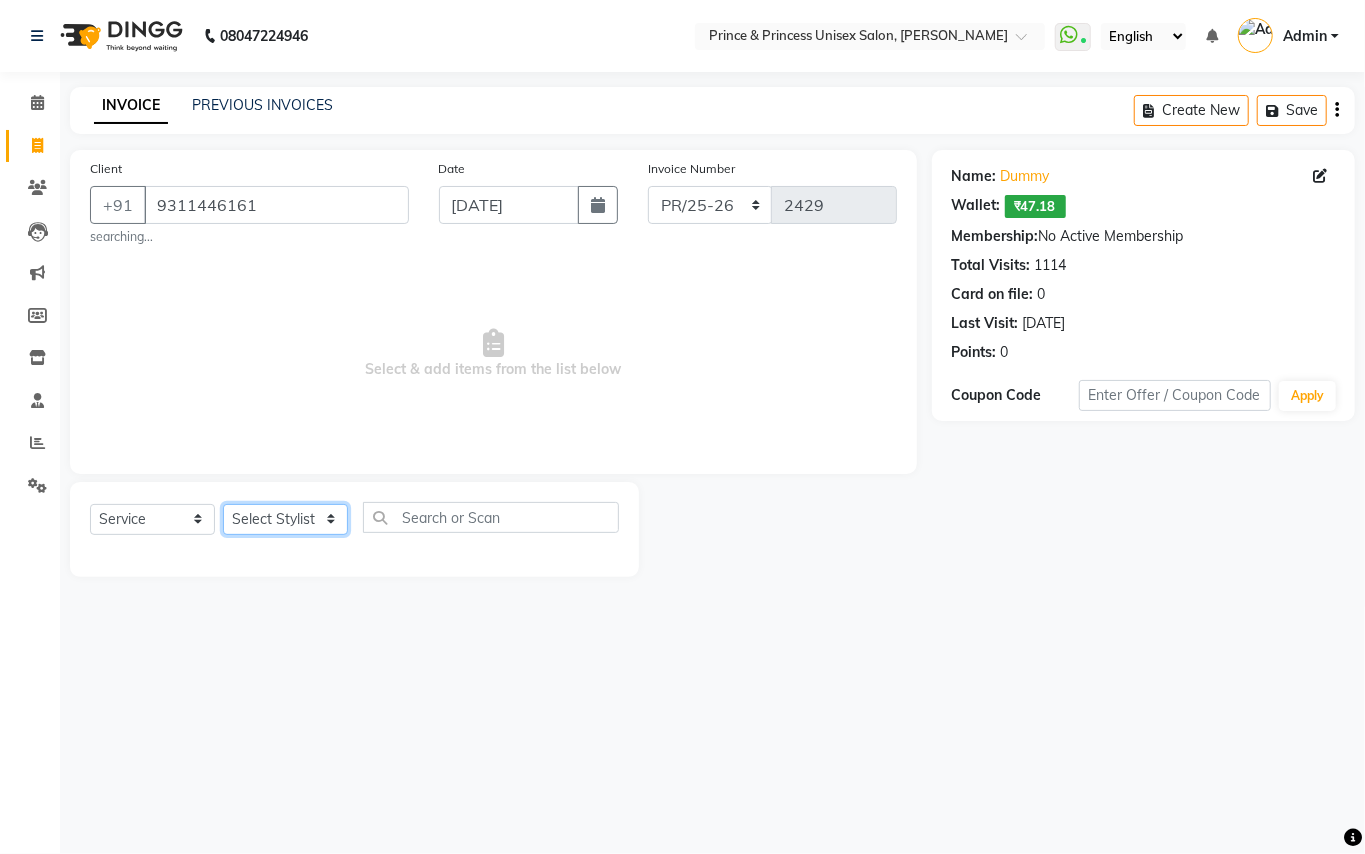 click on "Select Stylist ABHISHEK AJEET AJEET NEW ARUN ASLAM CHANDAN GUDDU MANI MEENAKSHI MONU PINKI RAHUL SANDEEP SONIYA TABASSUM XYZ" 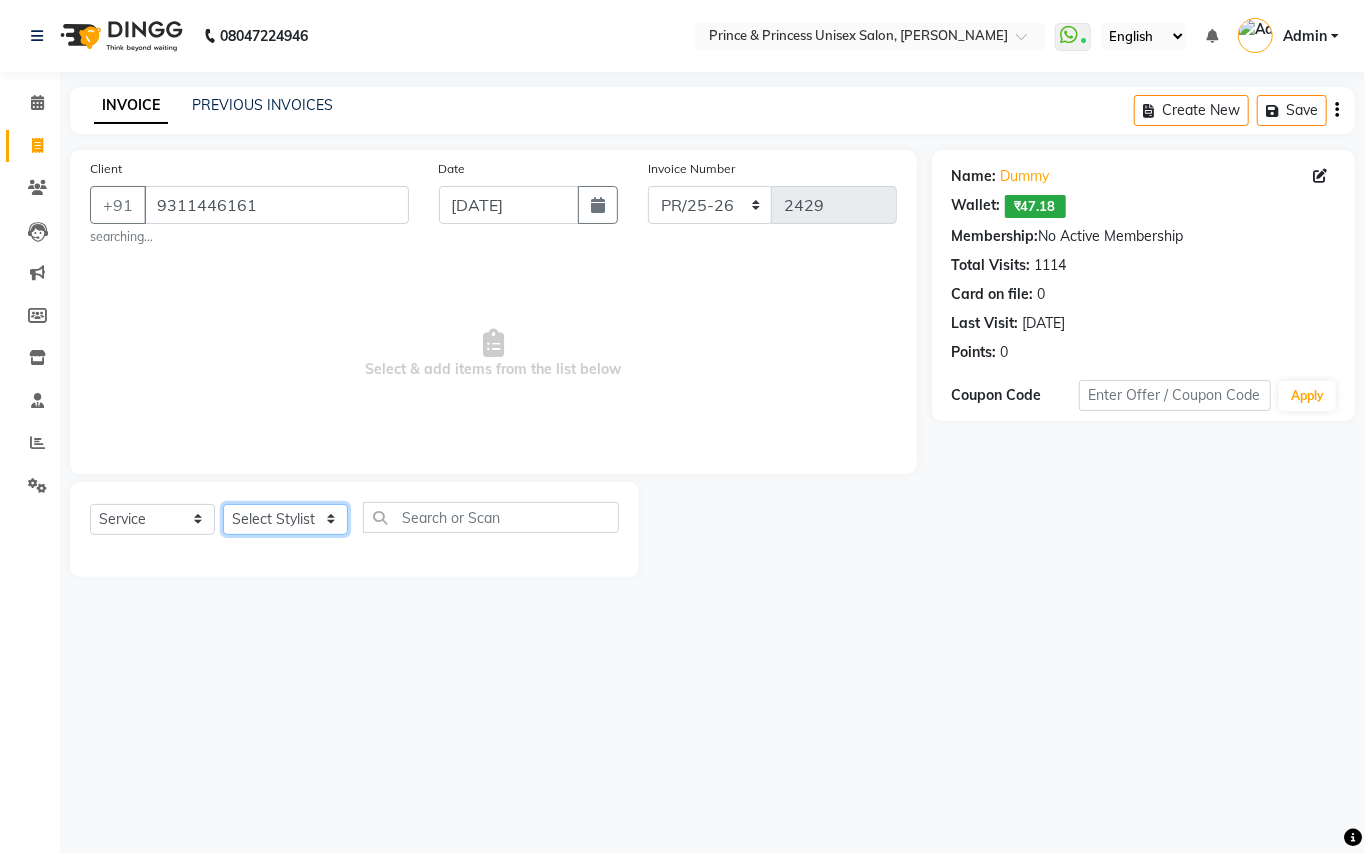 select on "37313" 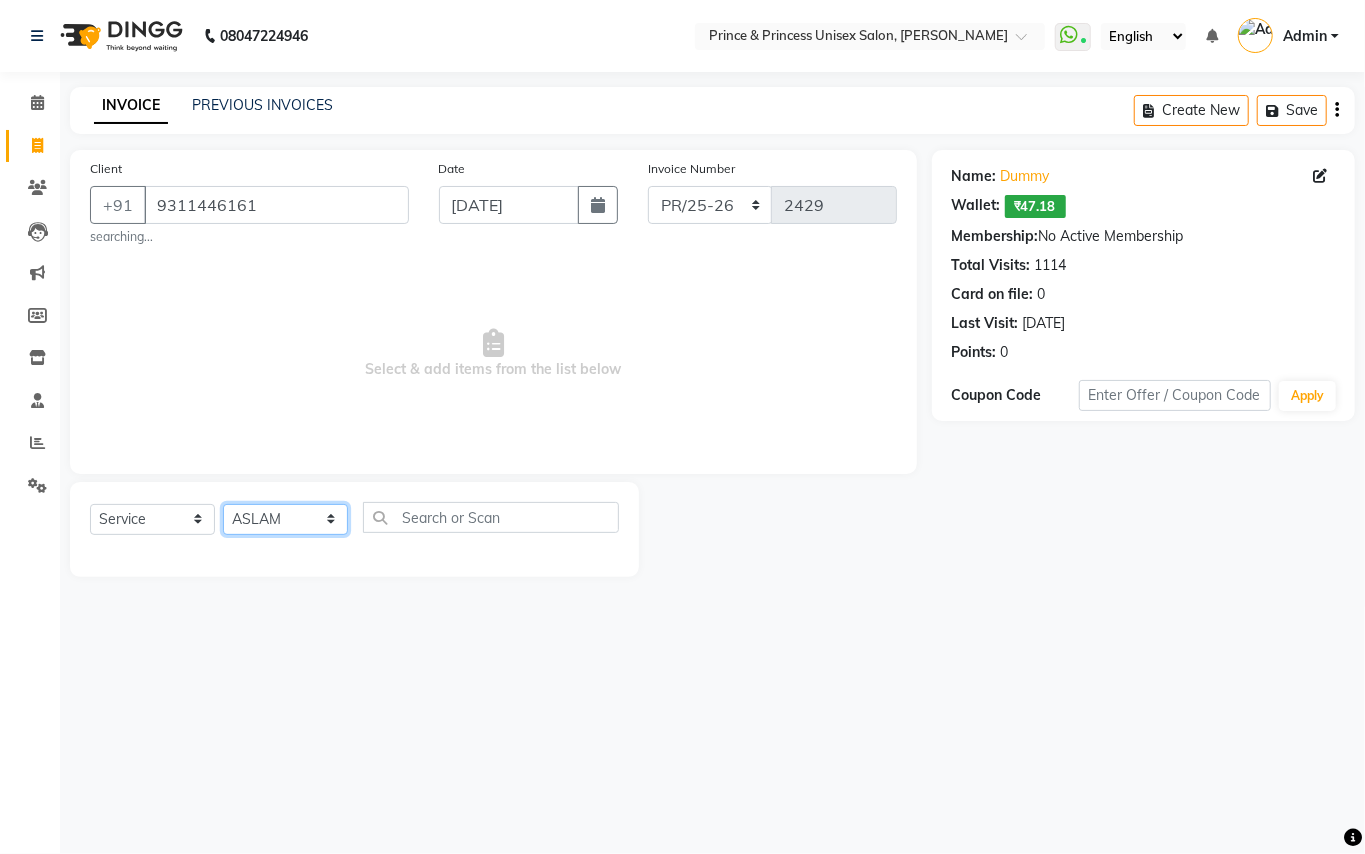 drag, startPoint x: 268, startPoint y: 525, endPoint x: 433, endPoint y: 453, distance: 180.025 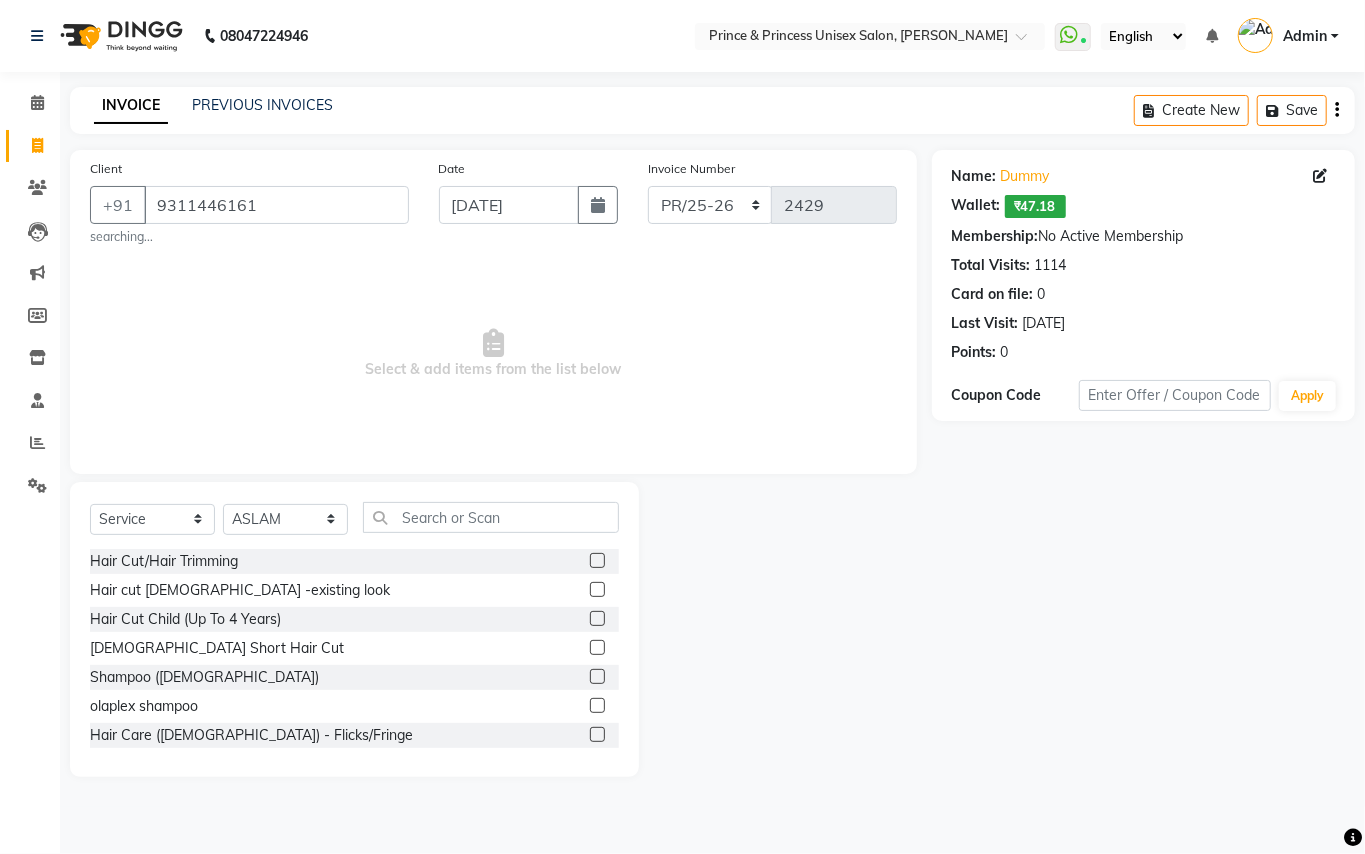 click on "Select & add items from the list below" at bounding box center (493, 354) 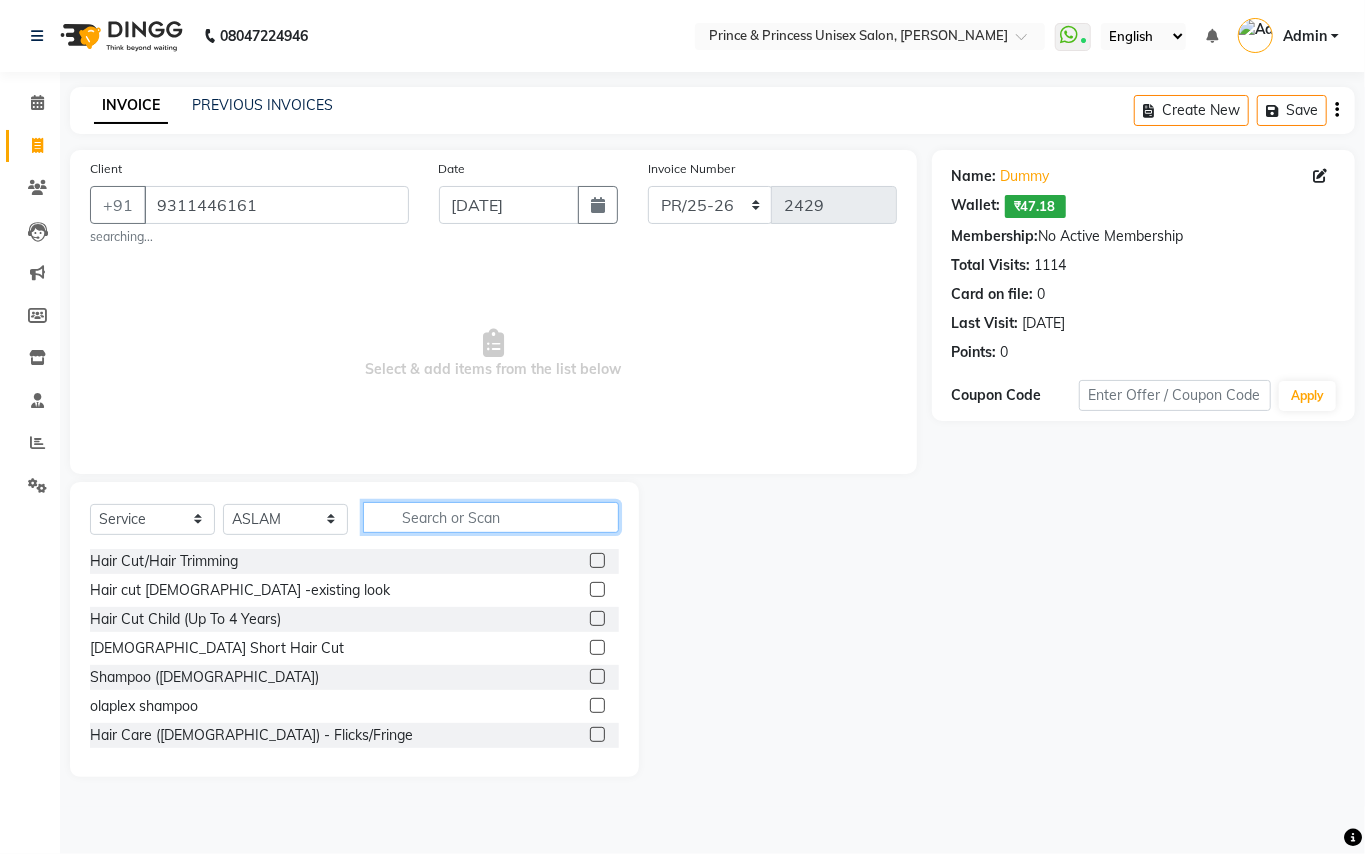 click 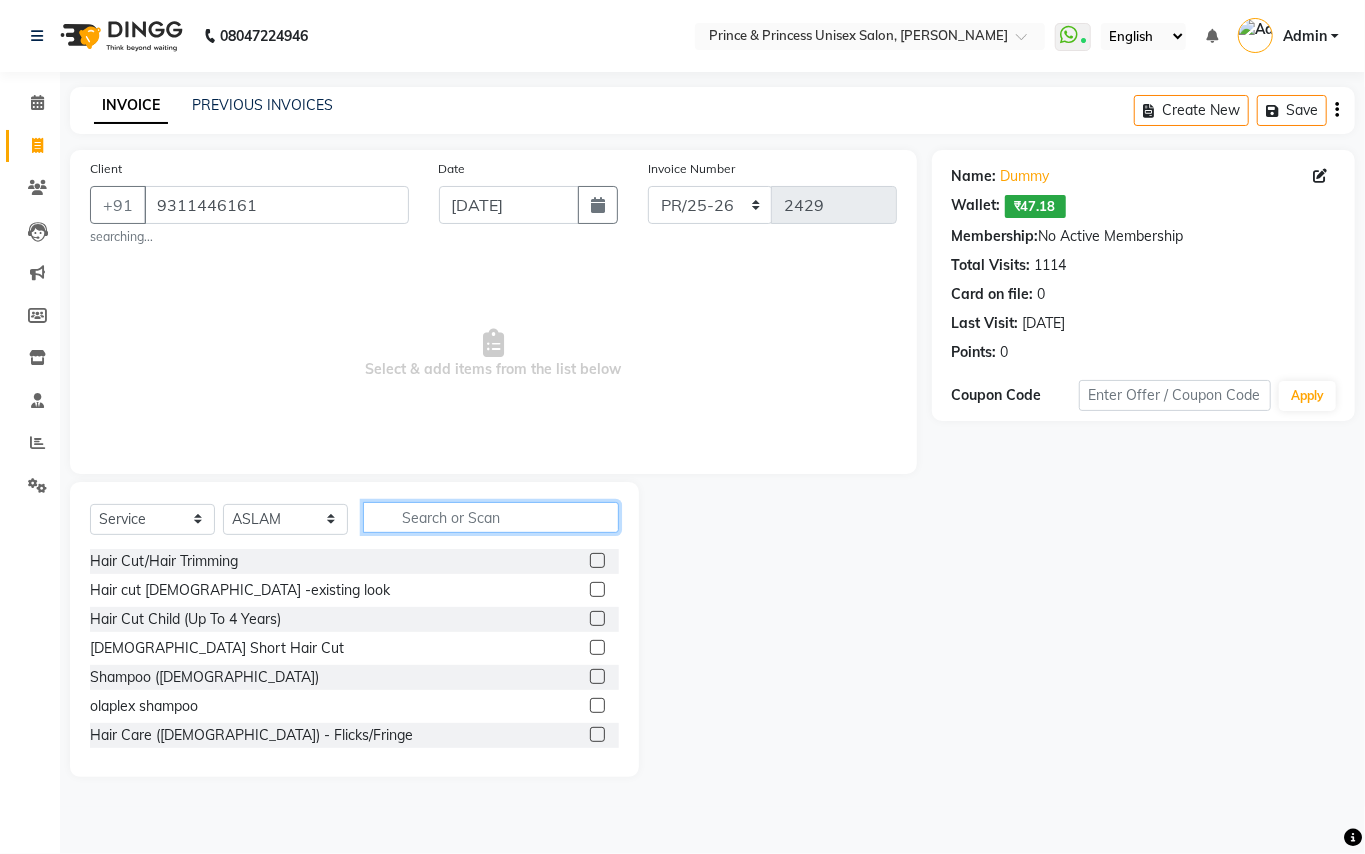 click 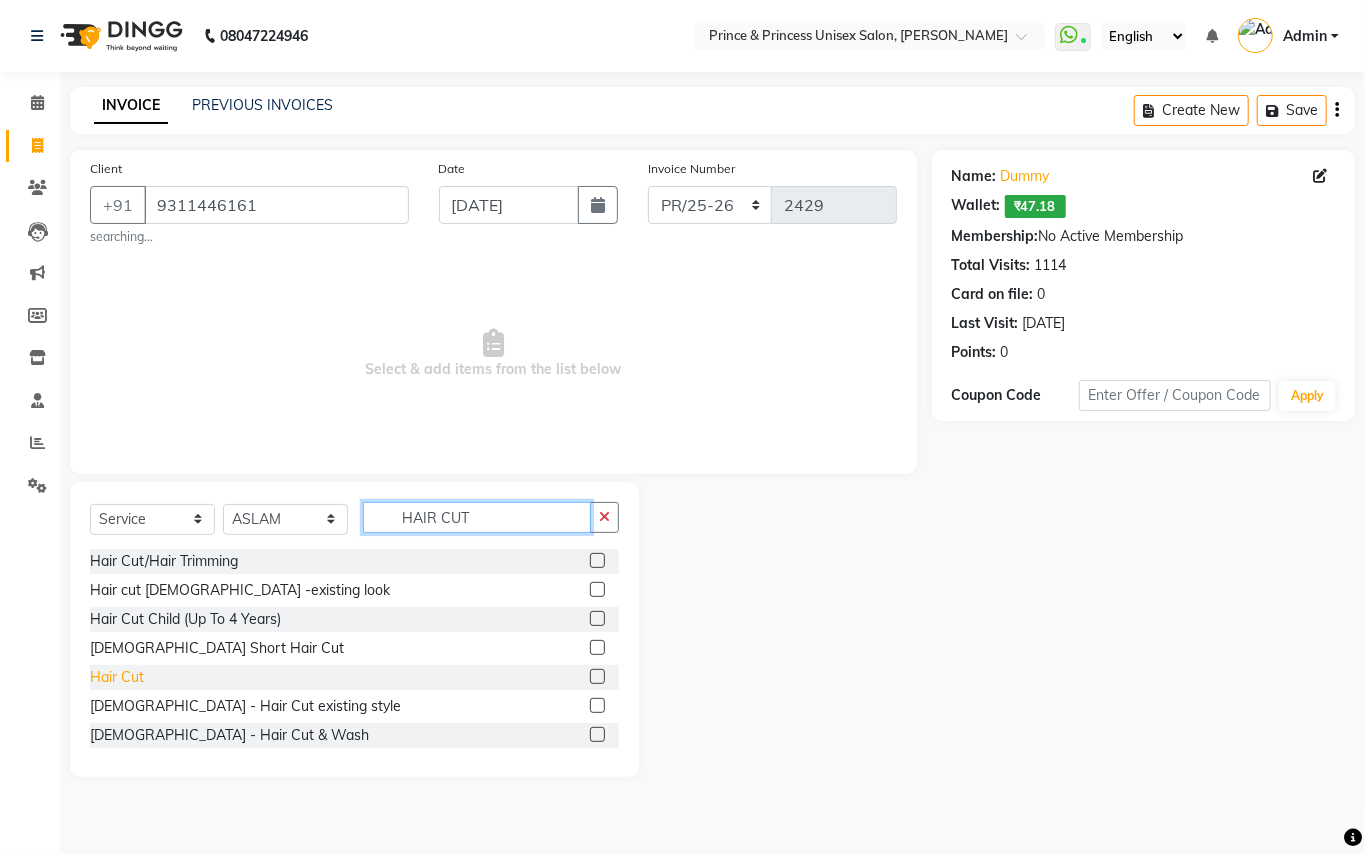 type on "HAIR CUT" 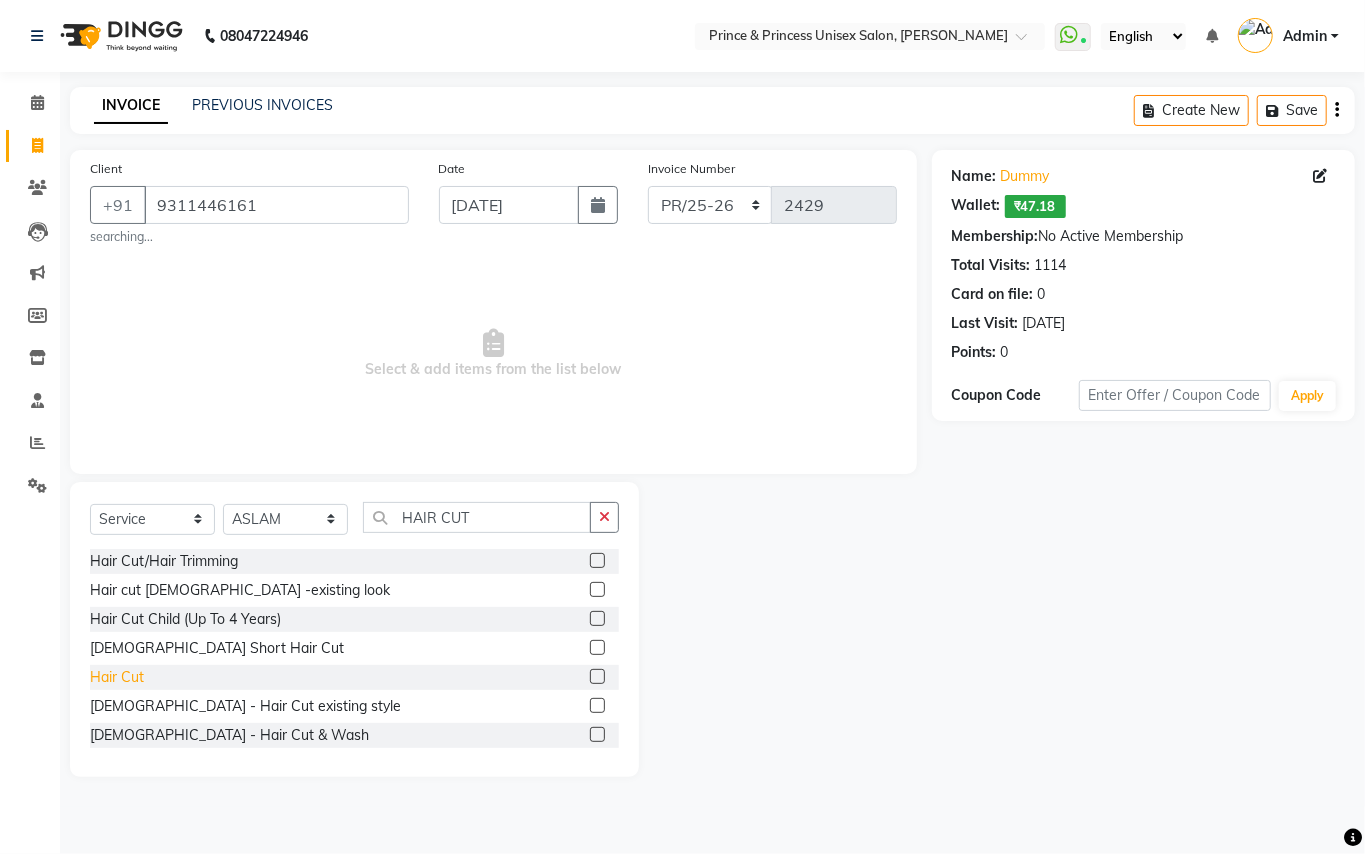 click on "Hair Cut" 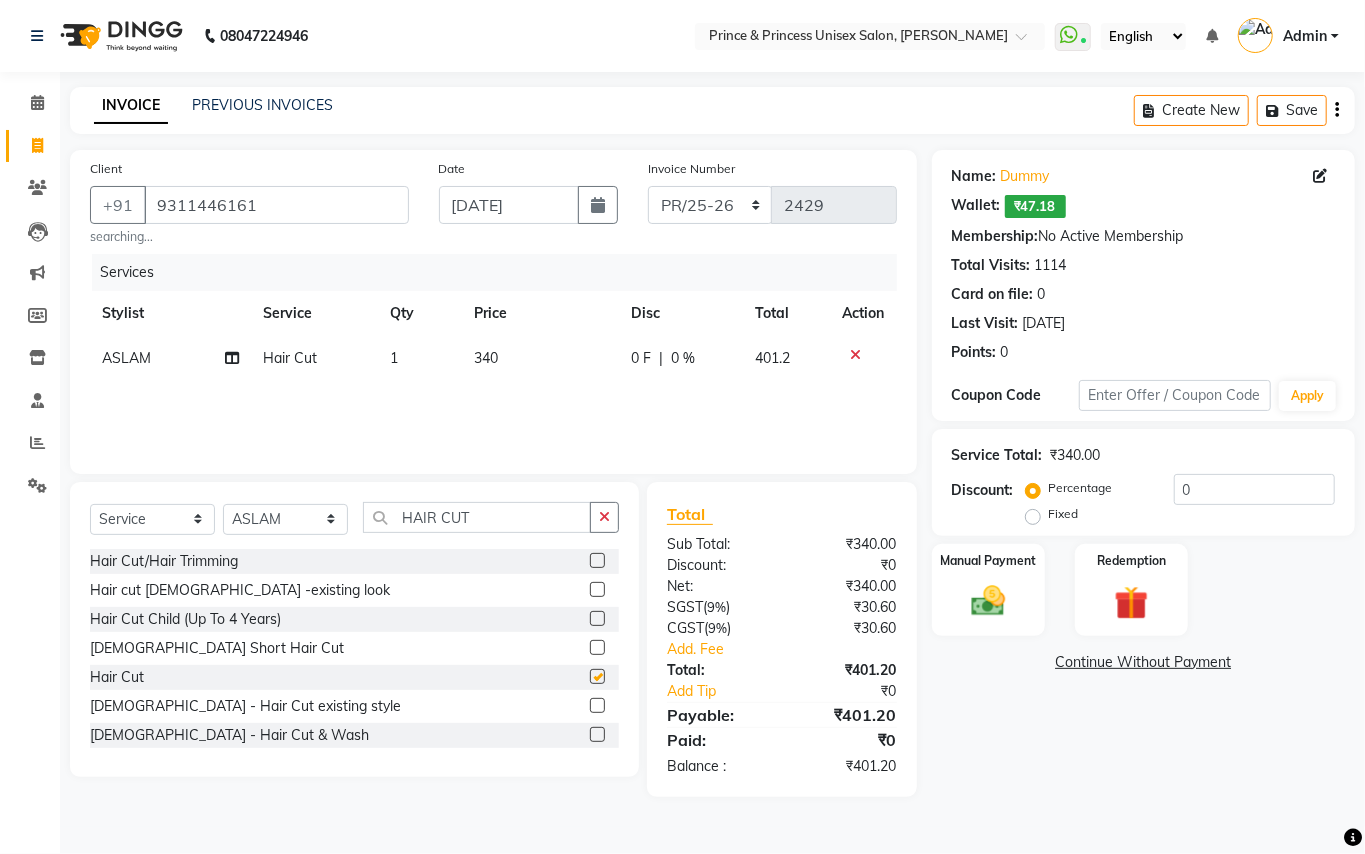 checkbox on "false" 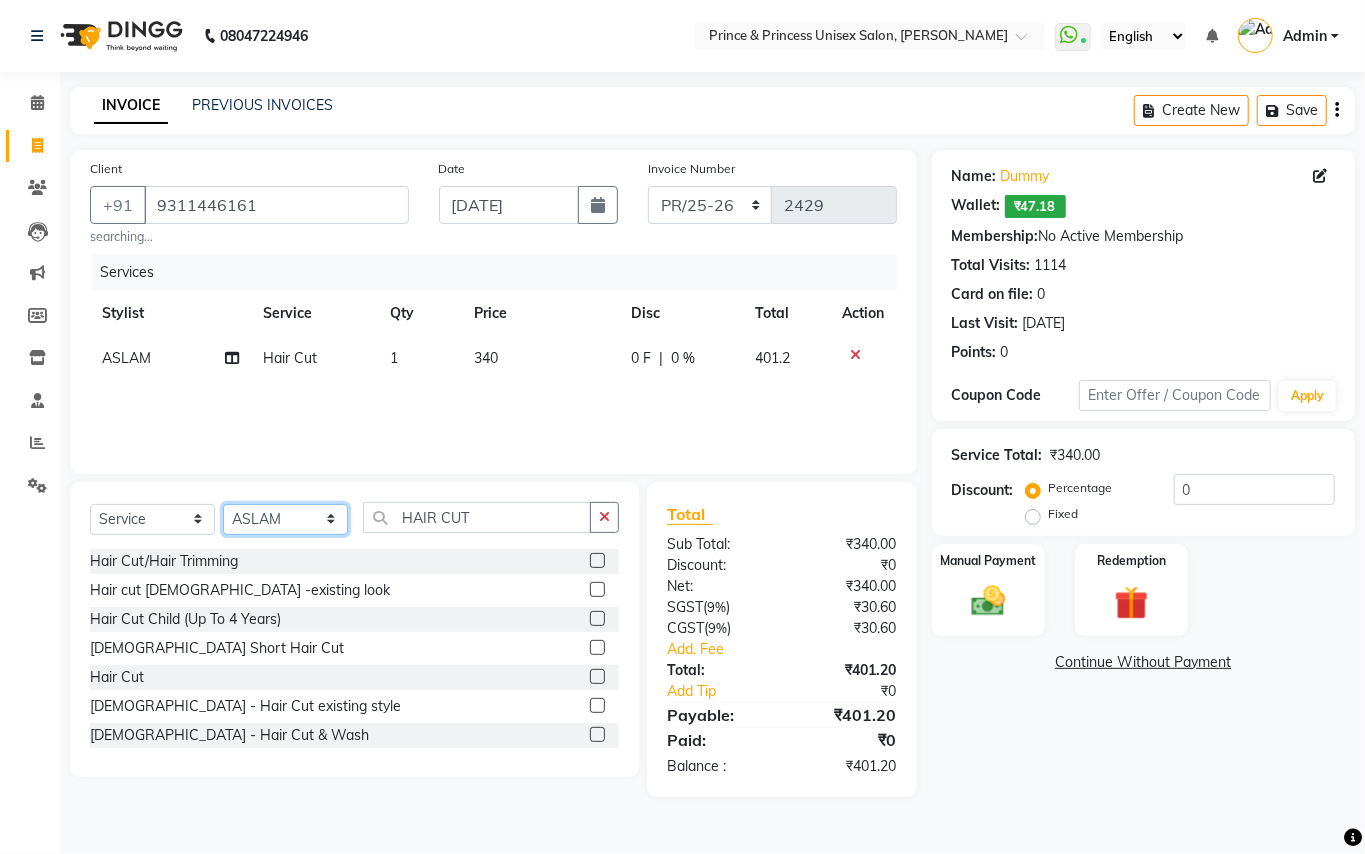 click on "Select Stylist ABHISHEK AJEET AJEET NEW ARUN ASLAM CHANDAN GUDDU MANI MEENAKSHI MONU PINKI RAHUL SANDEEP SONIYA TABASSUM XYZ" 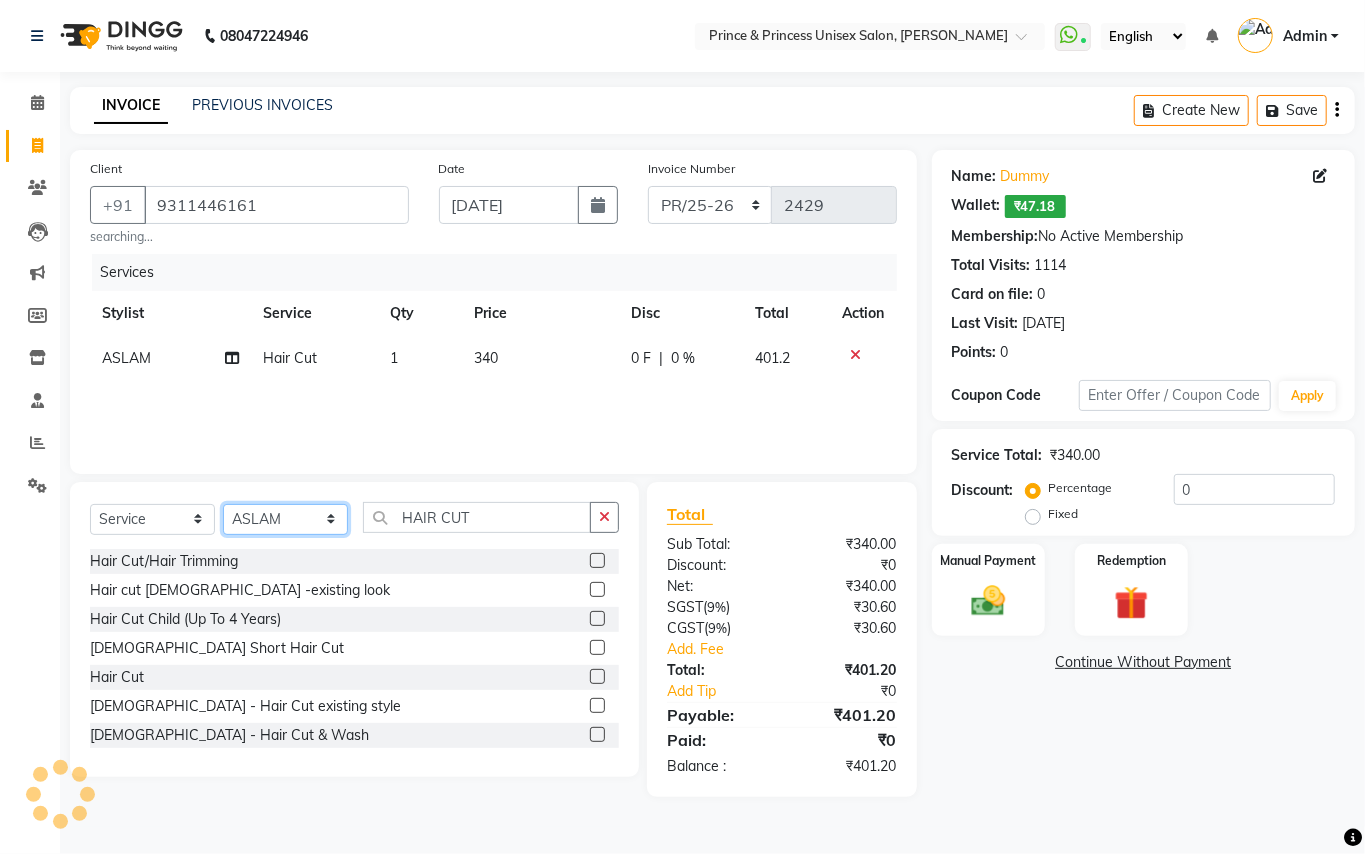 select on "17655" 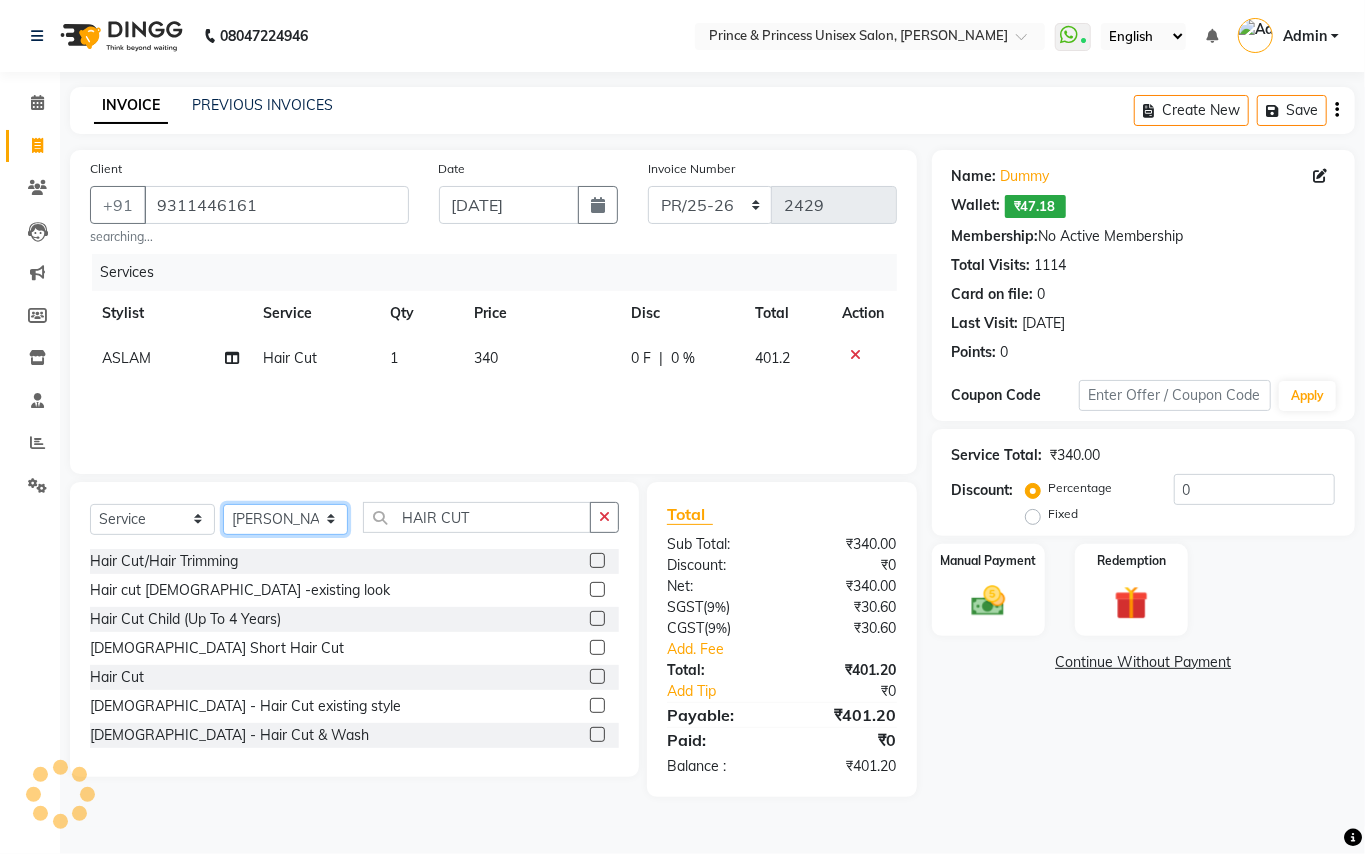 drag, startPoint x: 266, startPoint y: 514, endPoint x: 416, endPoint y: 522, distance: 150.21318 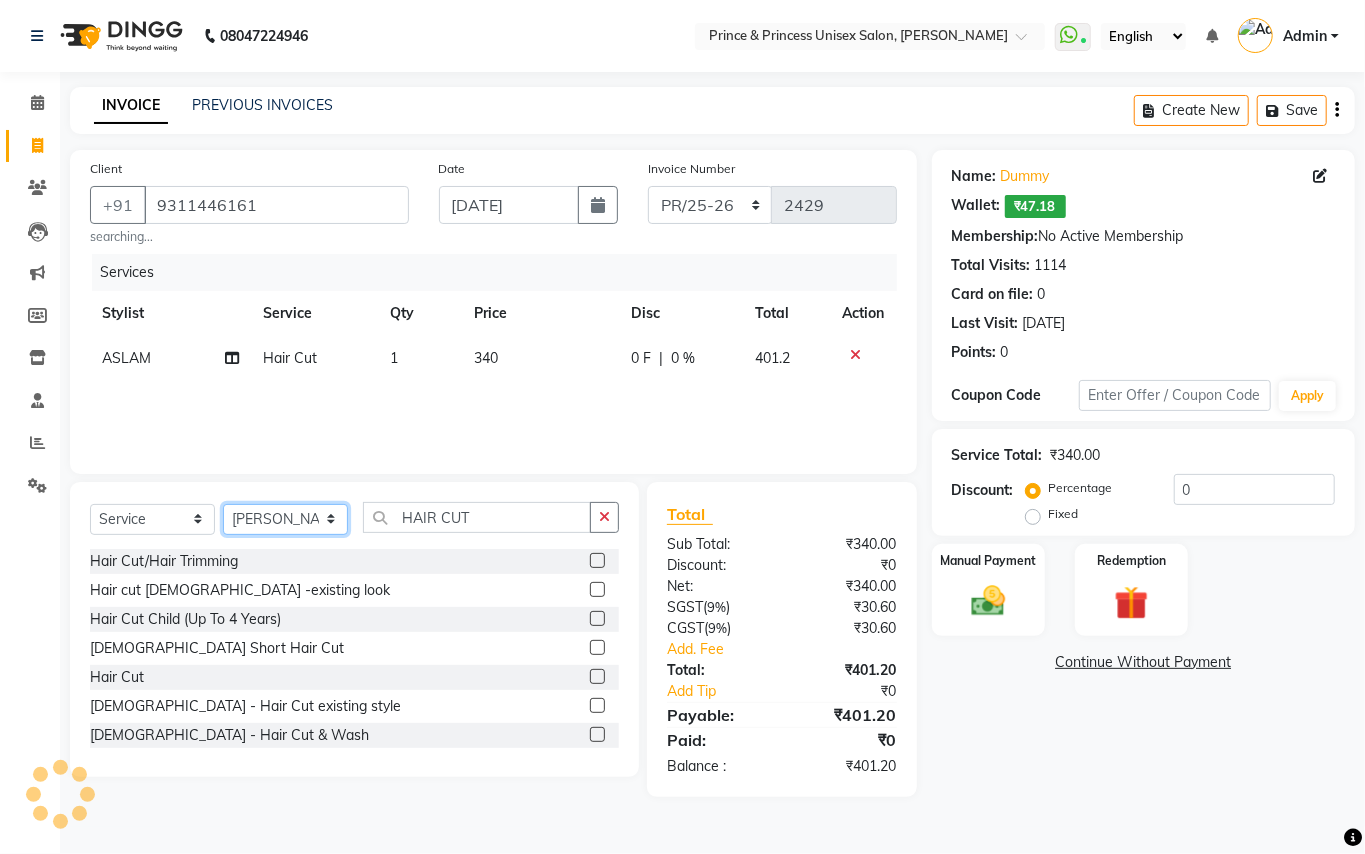 click on "Select Stylist ABHISHEK AJEET AJEET NEW ARUN ASLAM CHANDAN GUDDU MANI MEENAKSHI MONU PINKI RAHUL SANDEEP SONIYA TABASSUM XYZ" 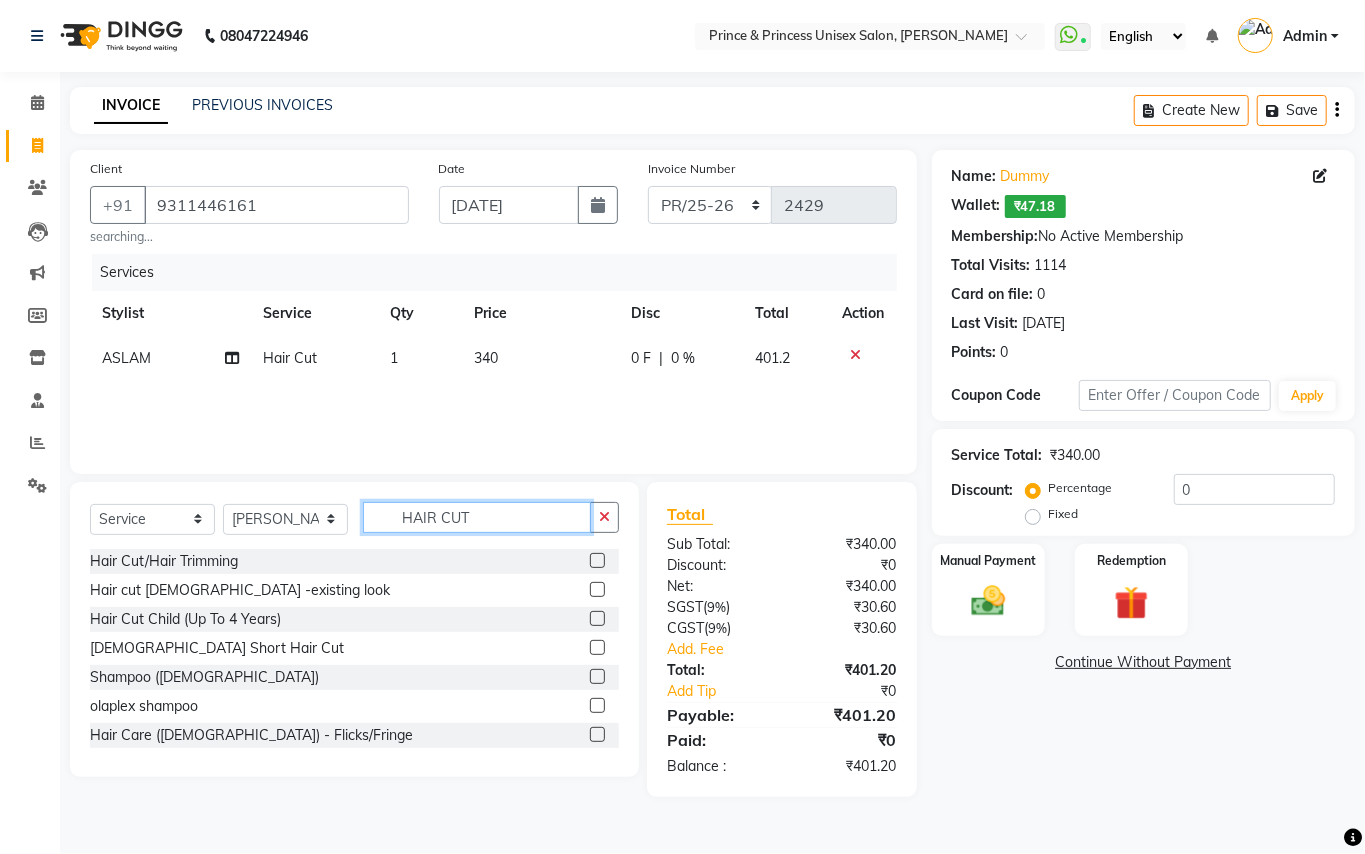 drag, startPoint x: 478, startPoint y: 521, endPoint x: 0, endPoint y: 56, distance: 666.86505 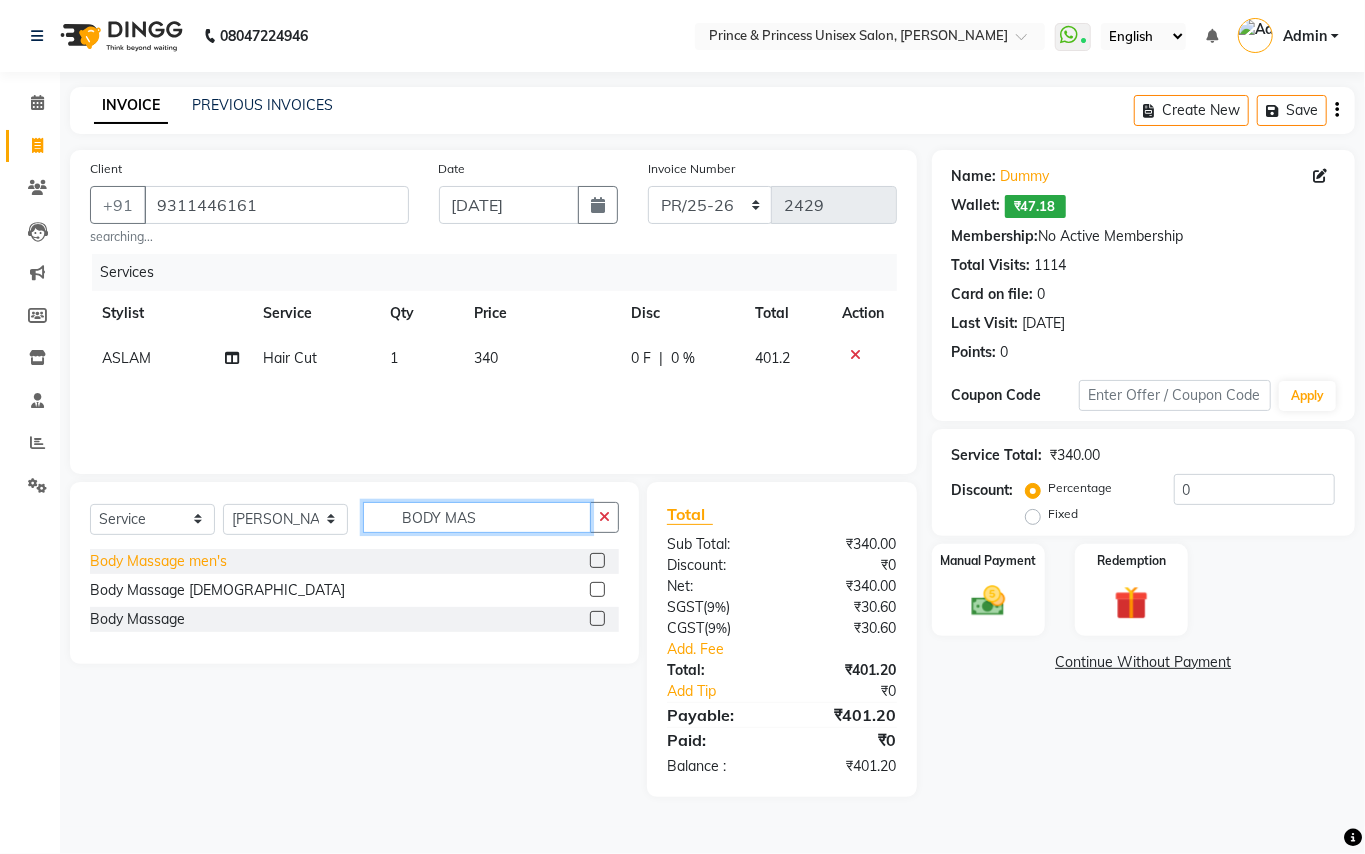 type on "BODY MAS" 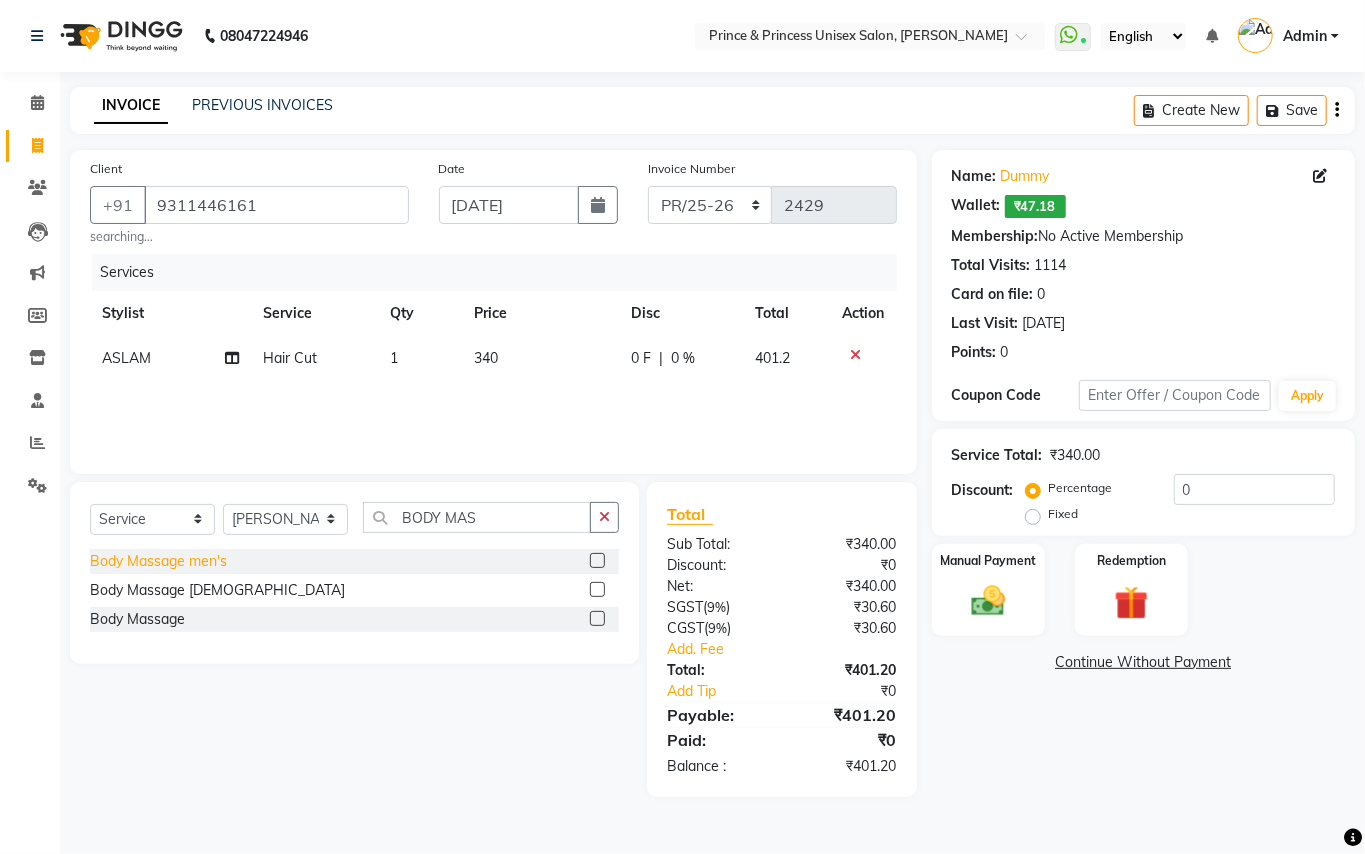 click on "Body Massage men's" 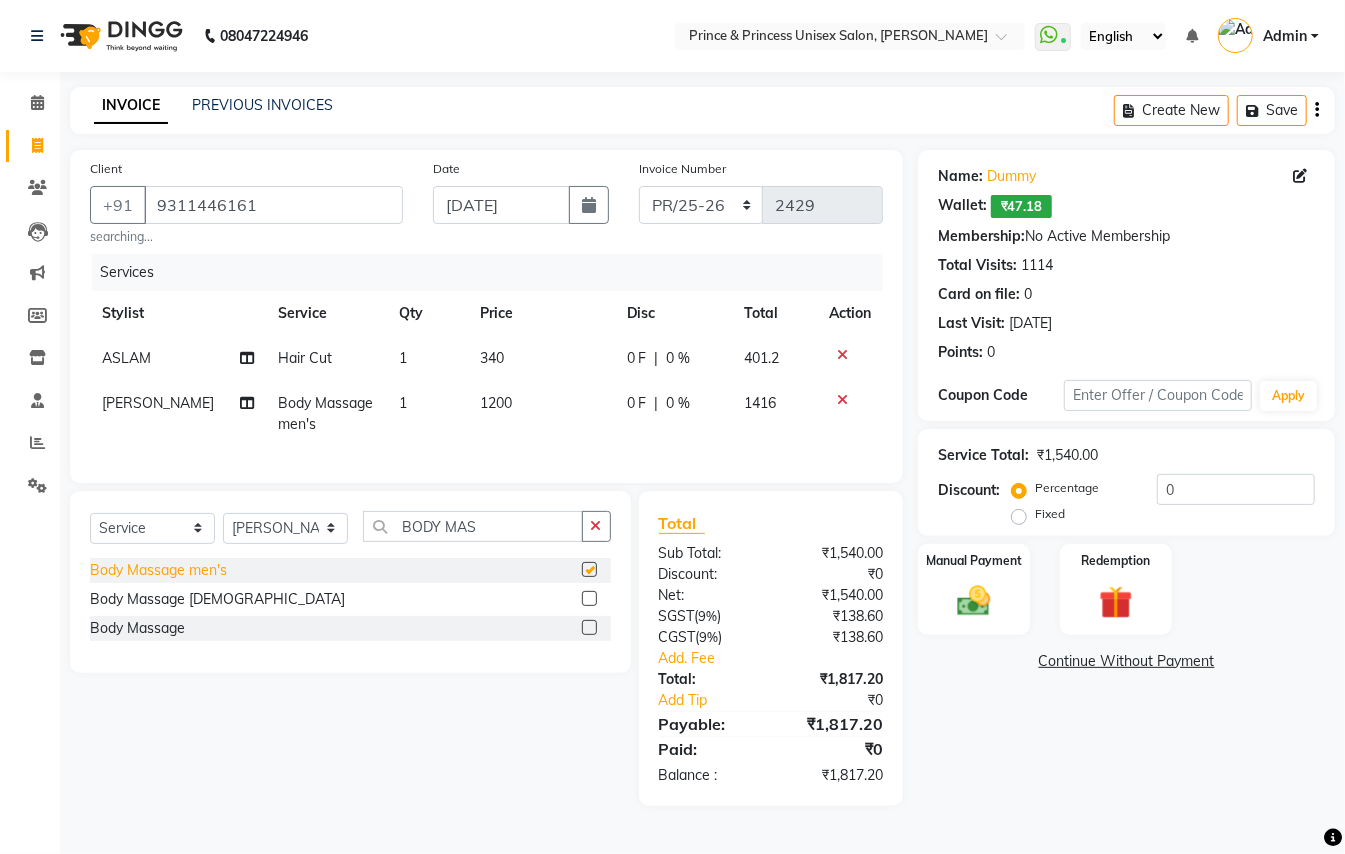 checkbox on "false" 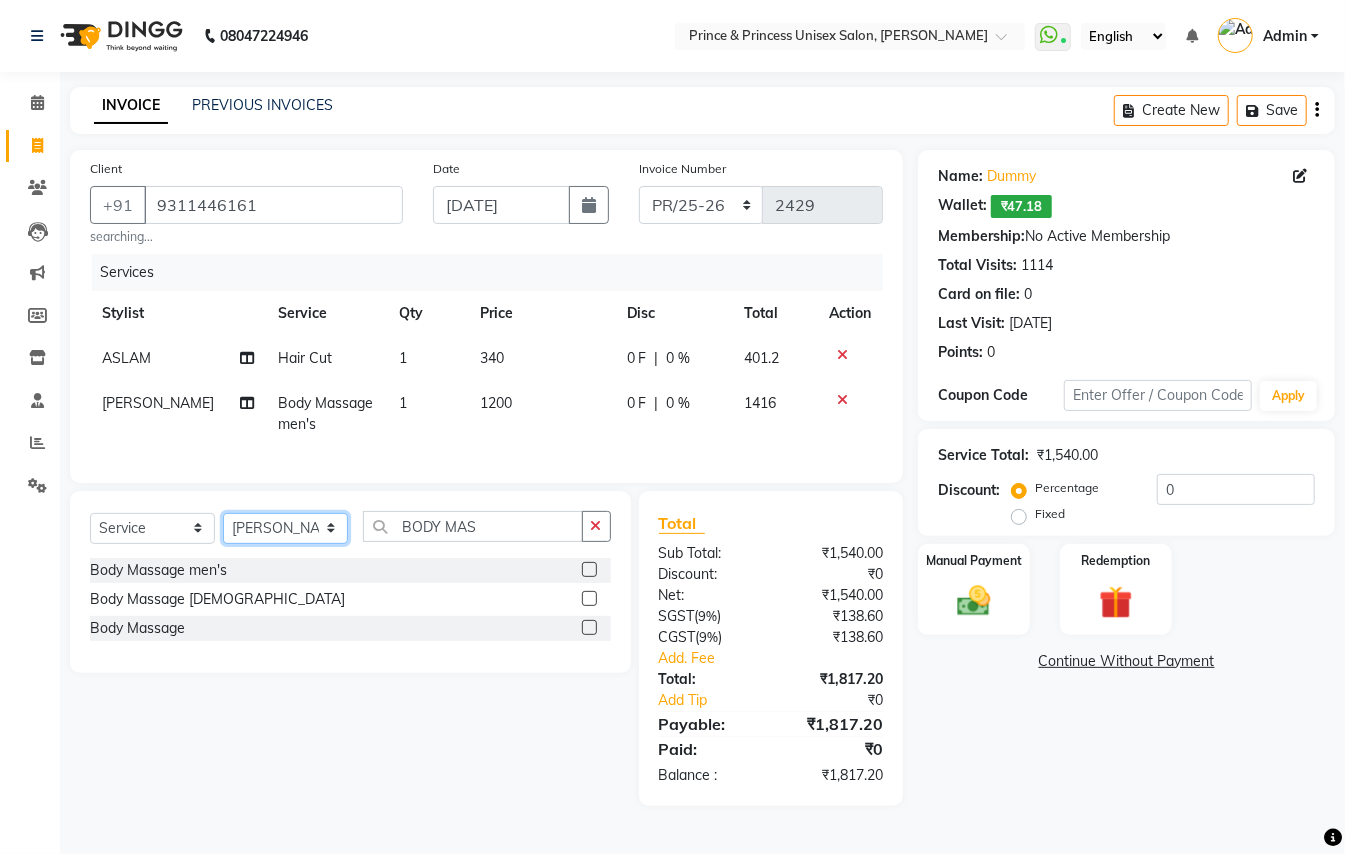 click on "Select Stylist ABHISHEK AJEET AJEET NEW ARUN ASLAM CHANDAN GUDDU MANI MEENAKSHI MONU PINKI RAHUL SANDEEP SONIYA TABASSUM XYZ" 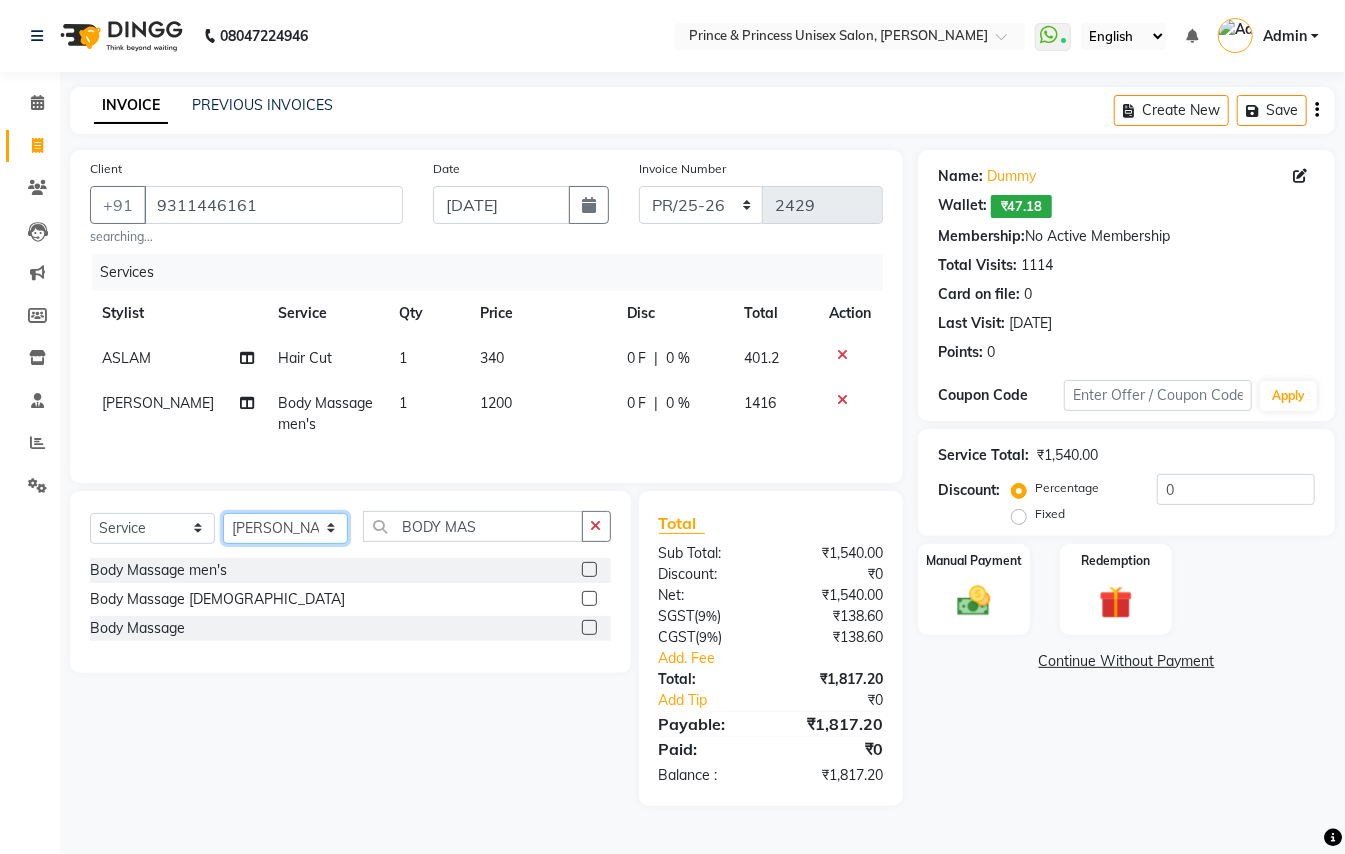 select on "37313" 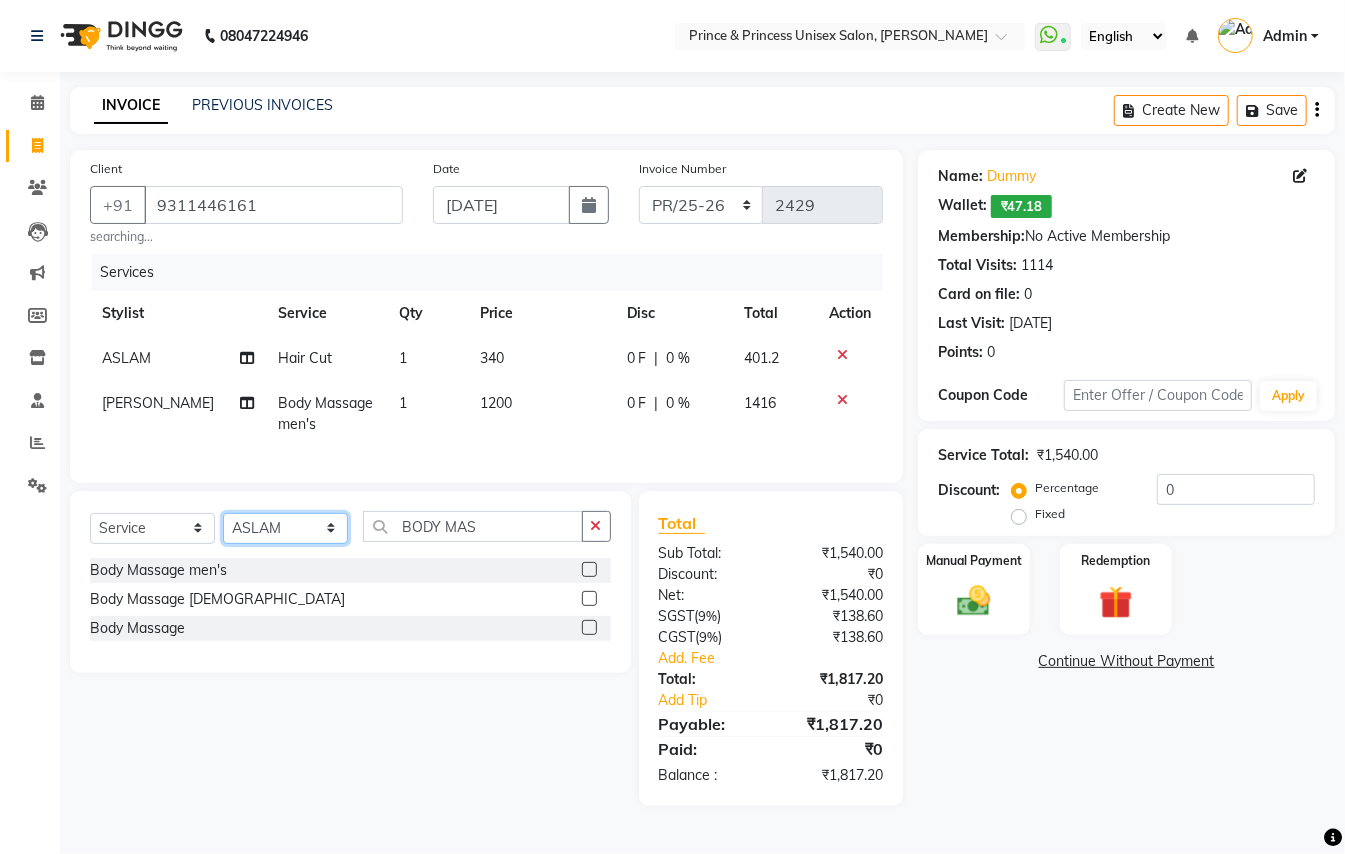 drag, startPoint x: 277, startPoint y: 553, endPoint x: 442, endPoint y: 545, distance: 165.19383 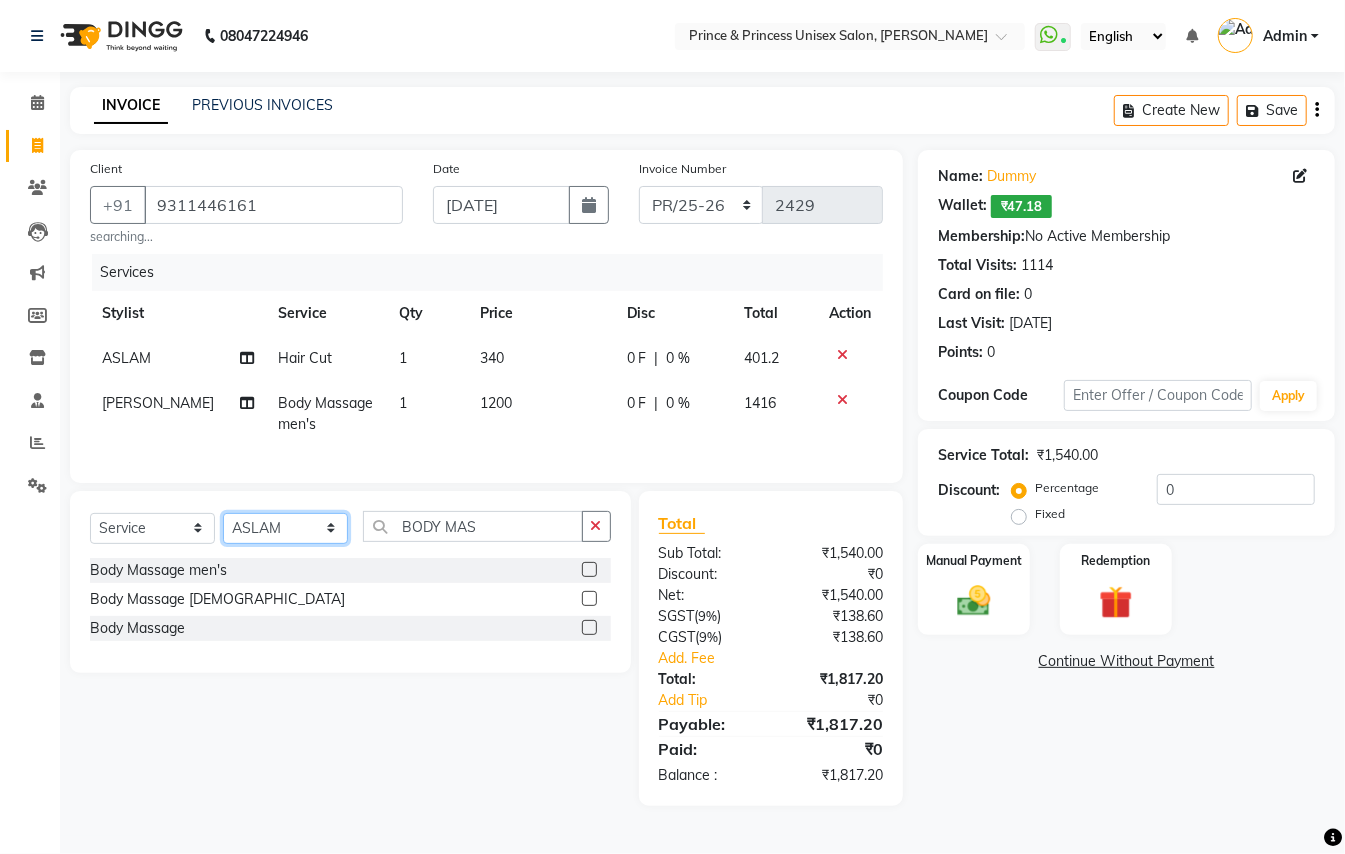 click on "Select Stylist ABHISHEK AJEET AJEET NEW ARUN ASLAM CHANDAN GUDDU MANI MEENAKSHI MONU PINKI RAHUL SANDEEP SONIYA TABASSUM XYZ" 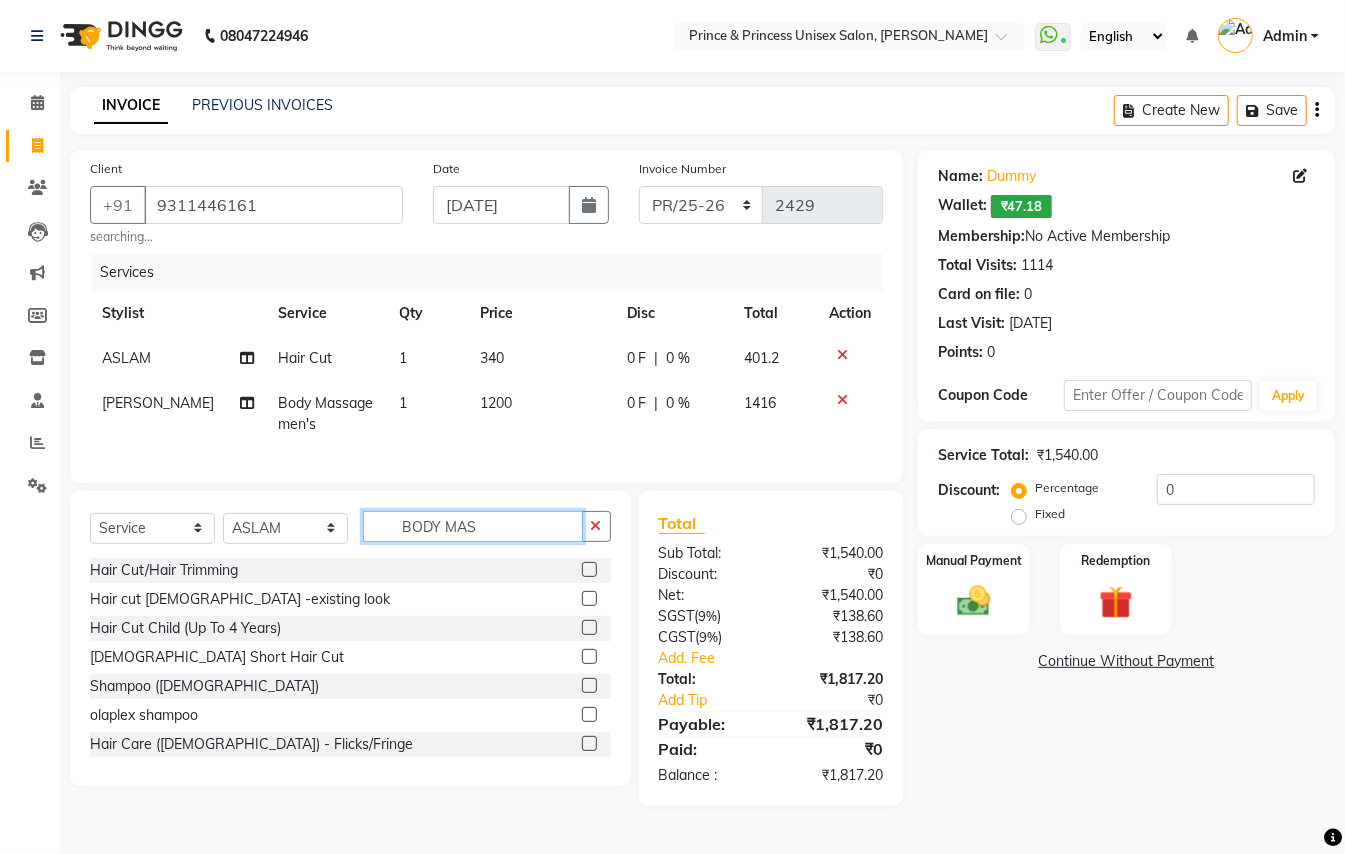 drag, startPoint x: 489, startPoint y: 549, endPoint x: 58, endPoint y: 150, distance: 587.33466 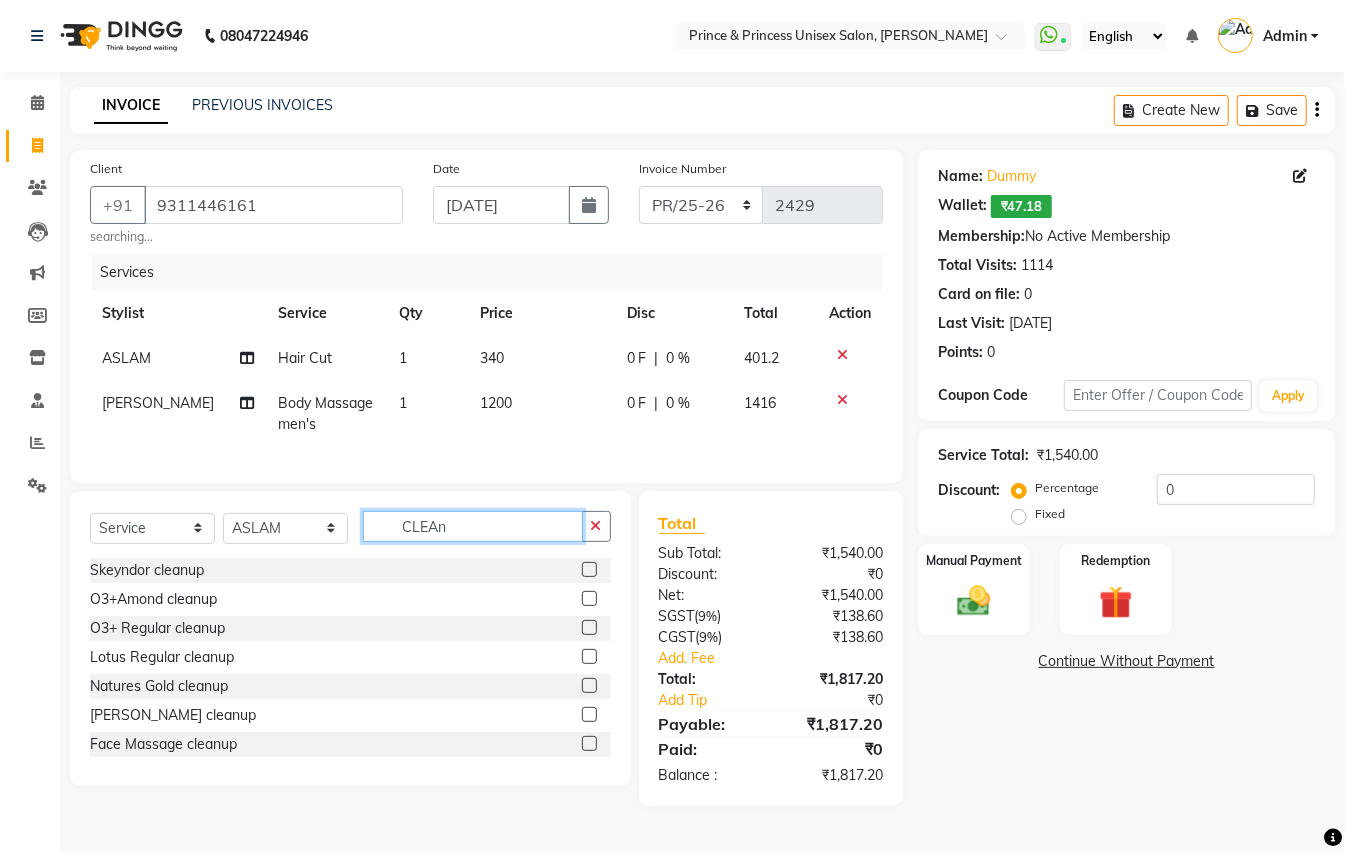 type on "CLEAn" 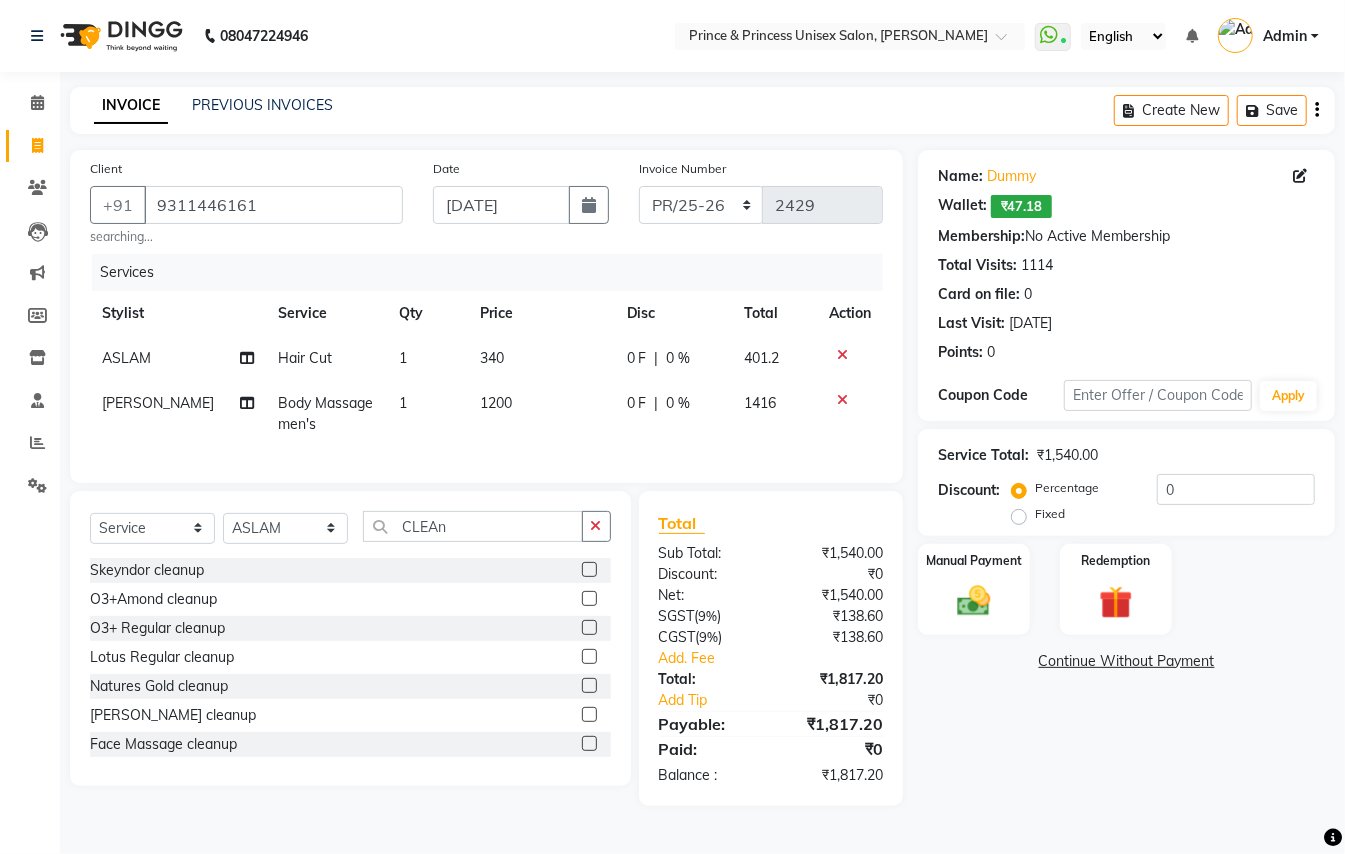 click on "Wilson cleanup" 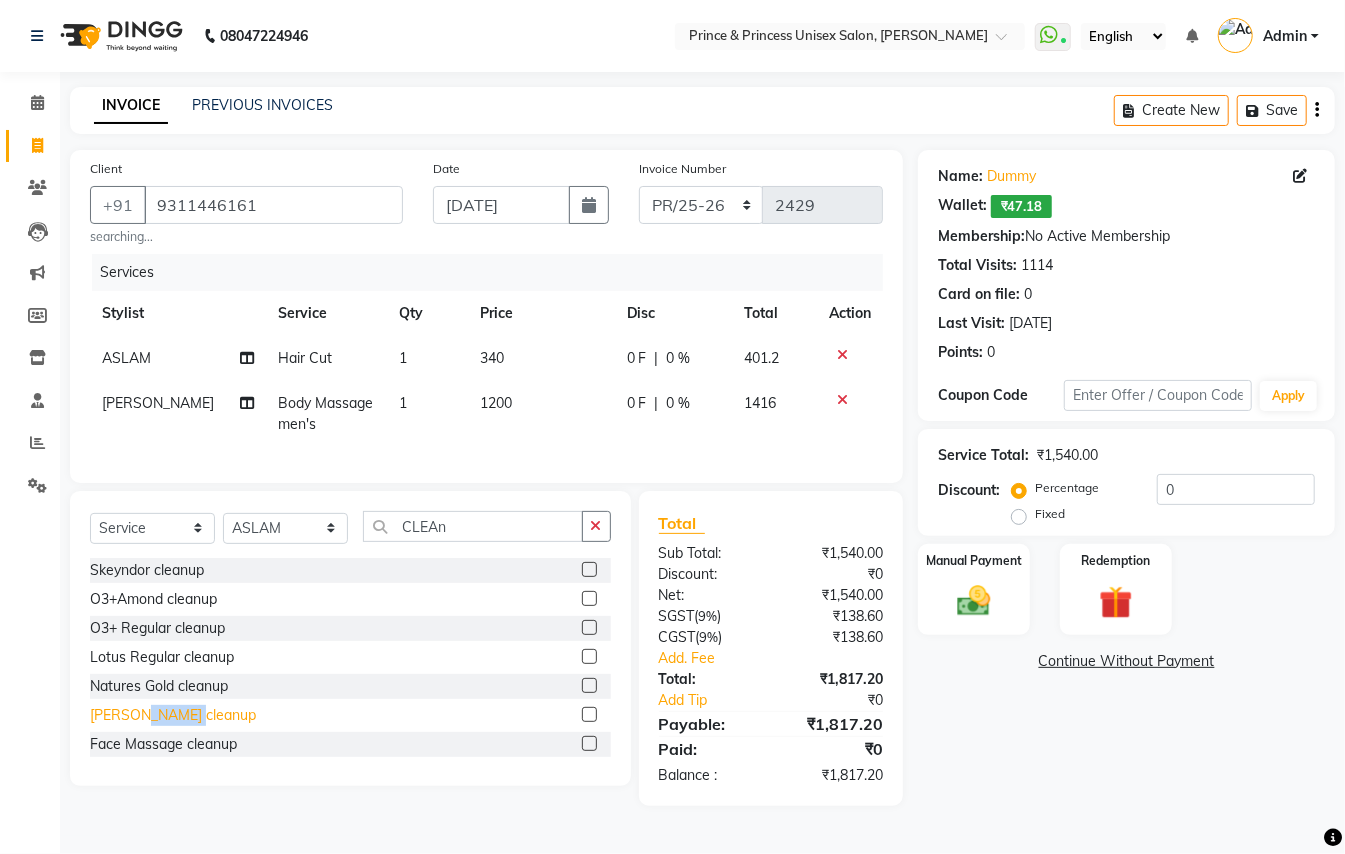 click on "Wilson cleanup" 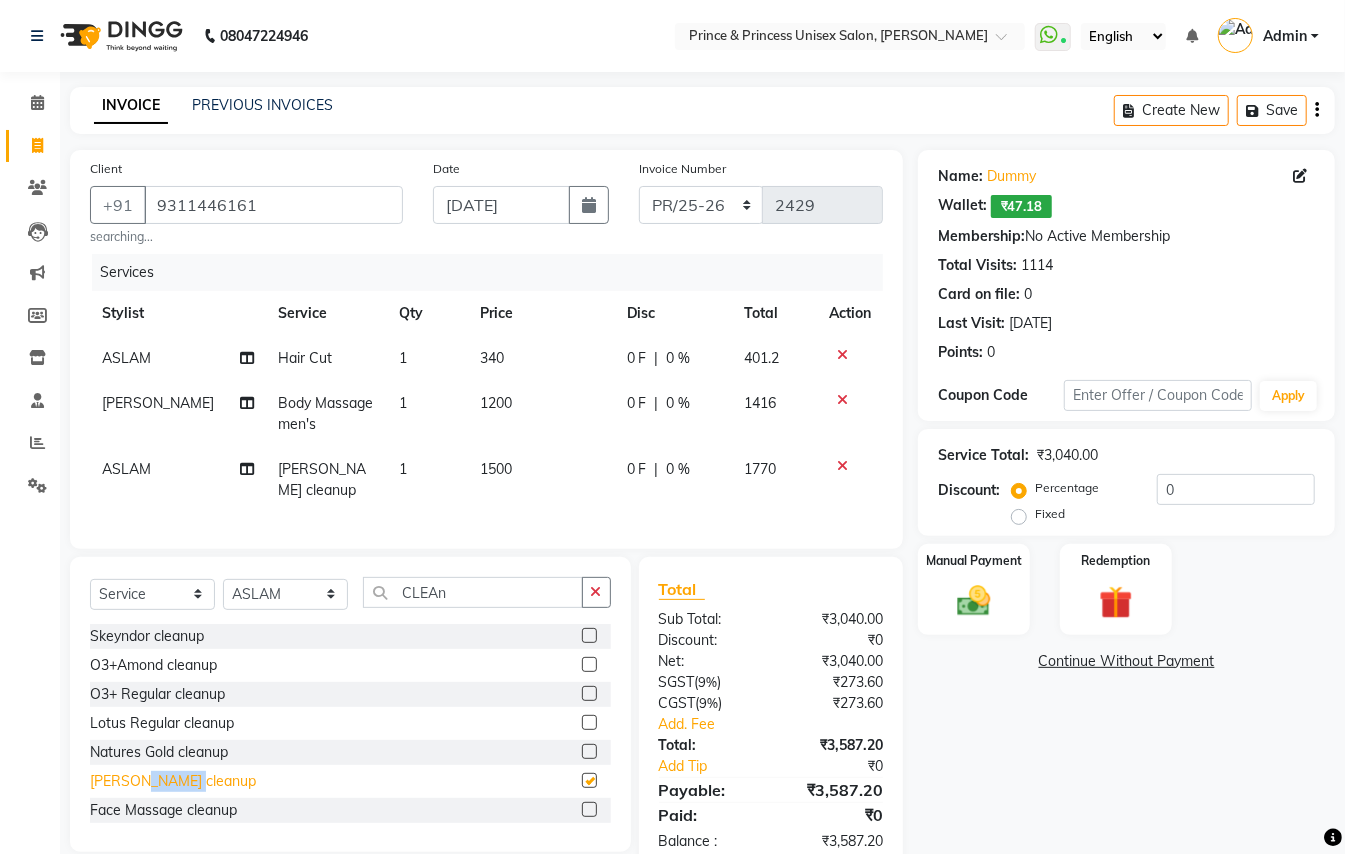 checkbox on "false" 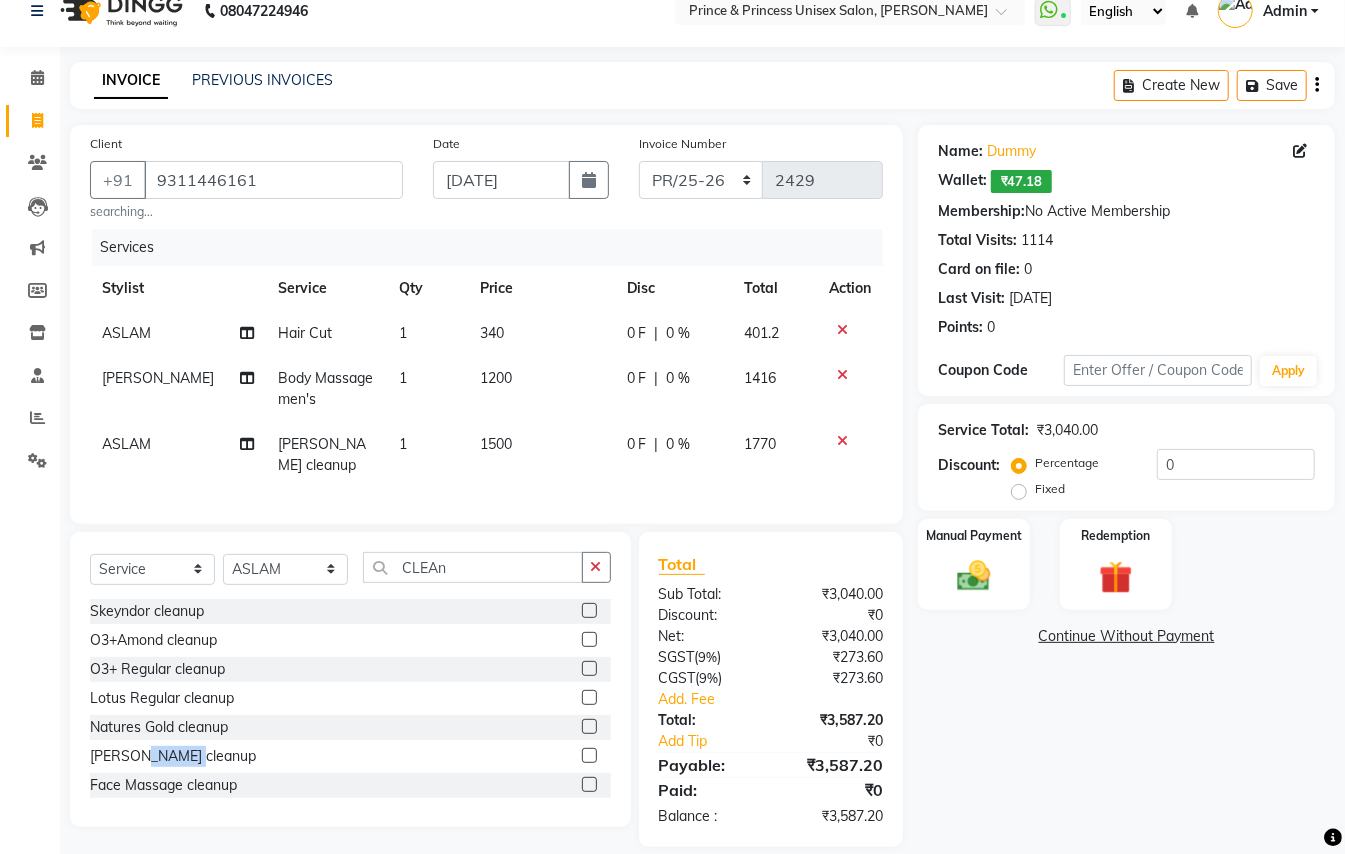 scroll, scrollTop: 48, scrollLeft: 0, axis: vertical 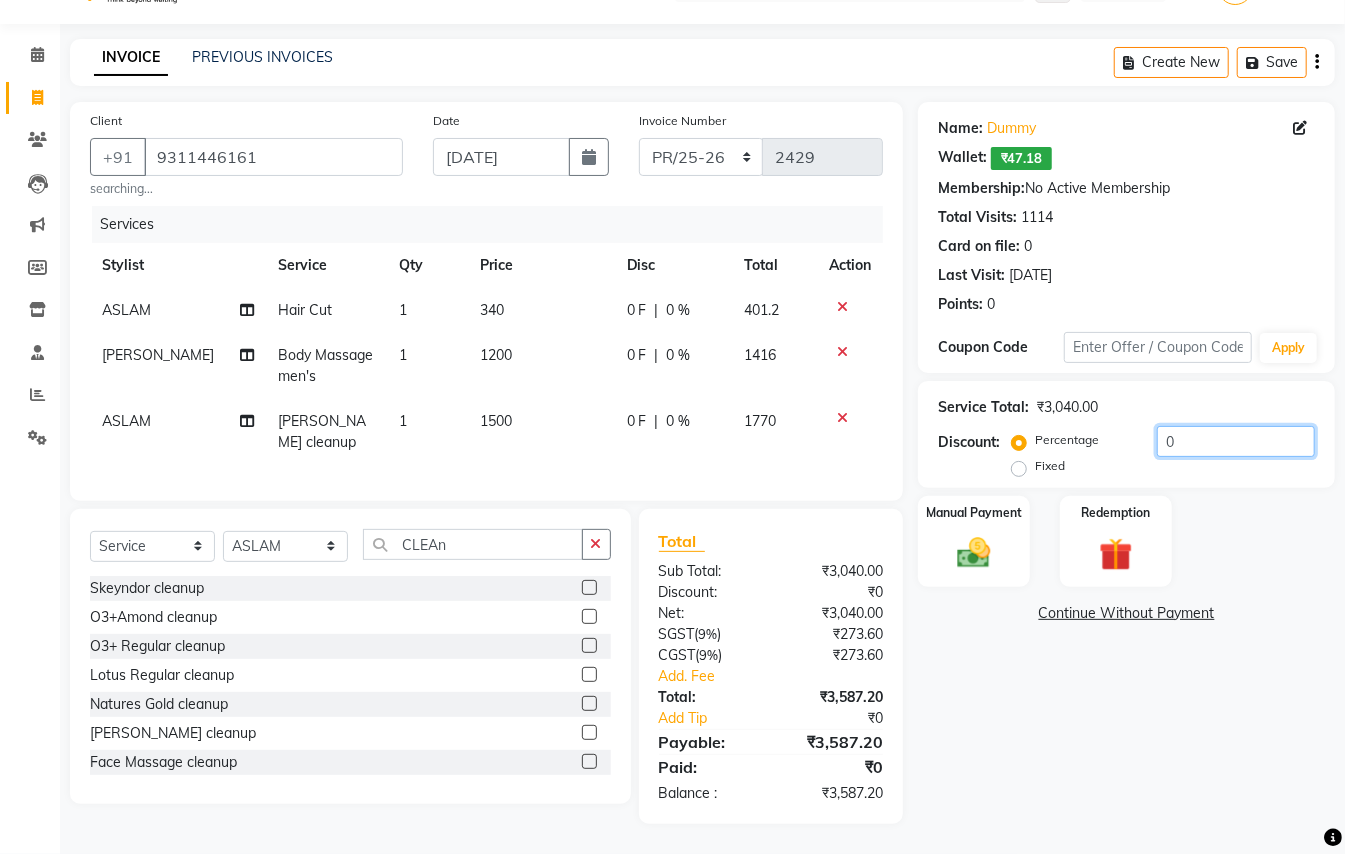 click on "0" 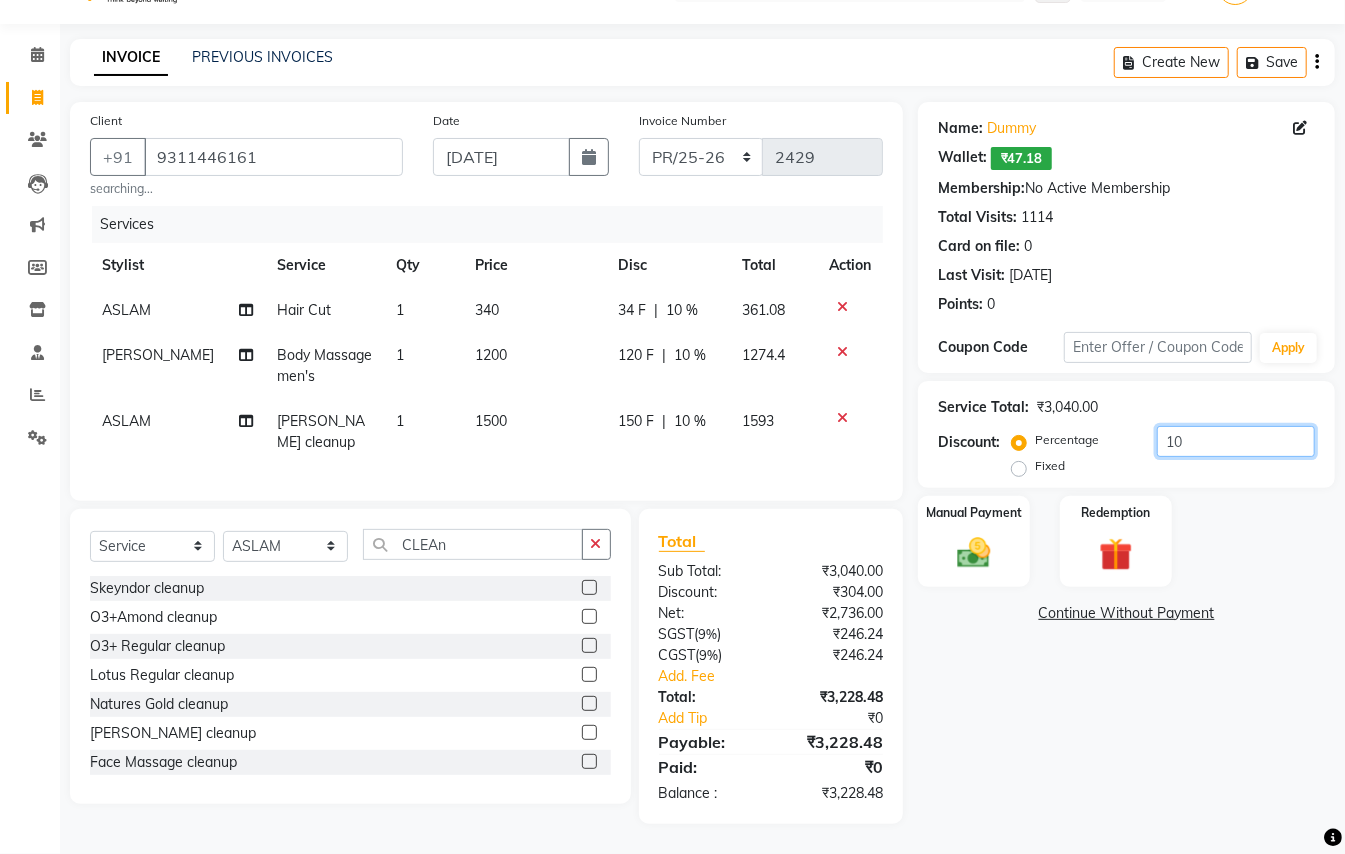 type 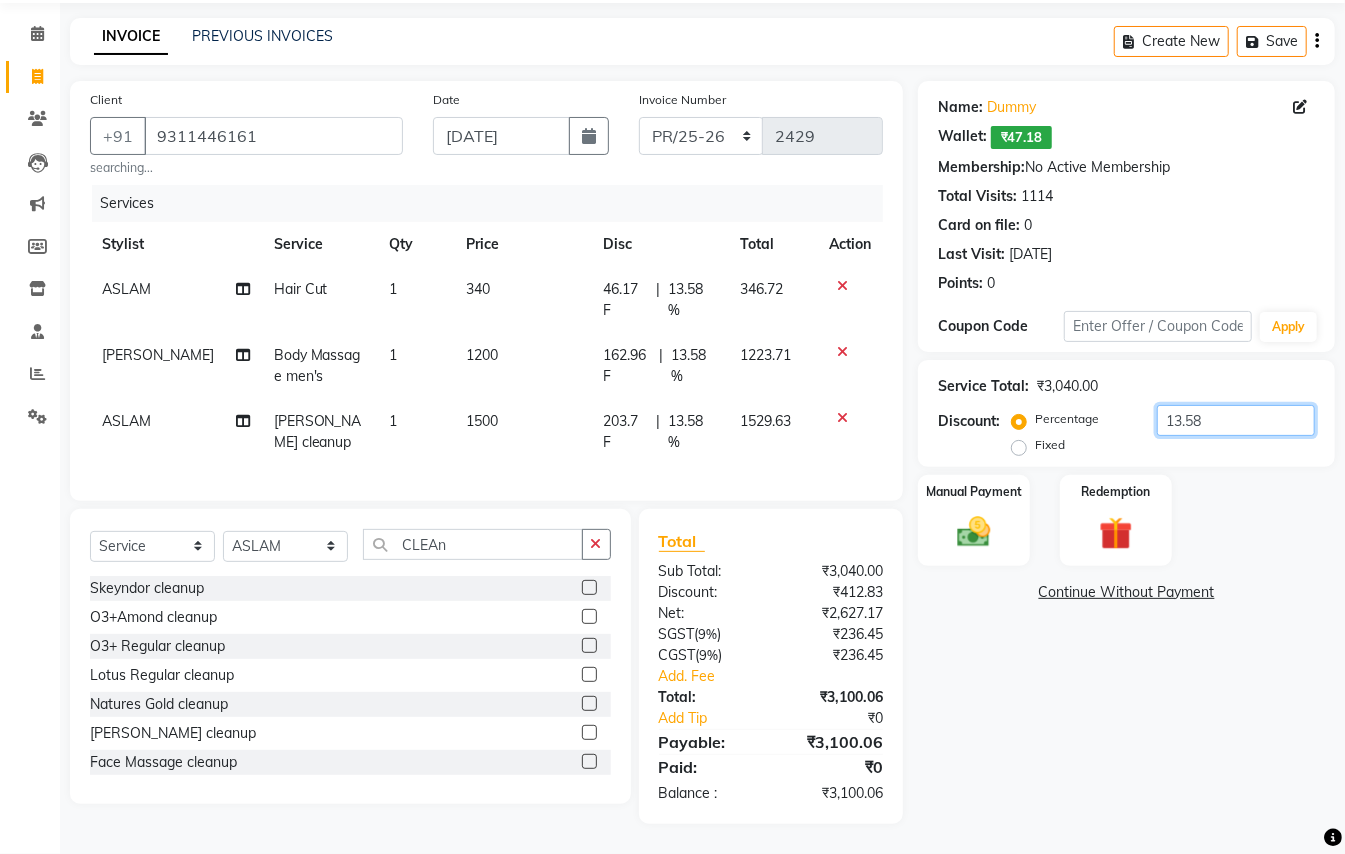 scroll, scrollTop: 90, scrollLeft: 0, axis: vertical 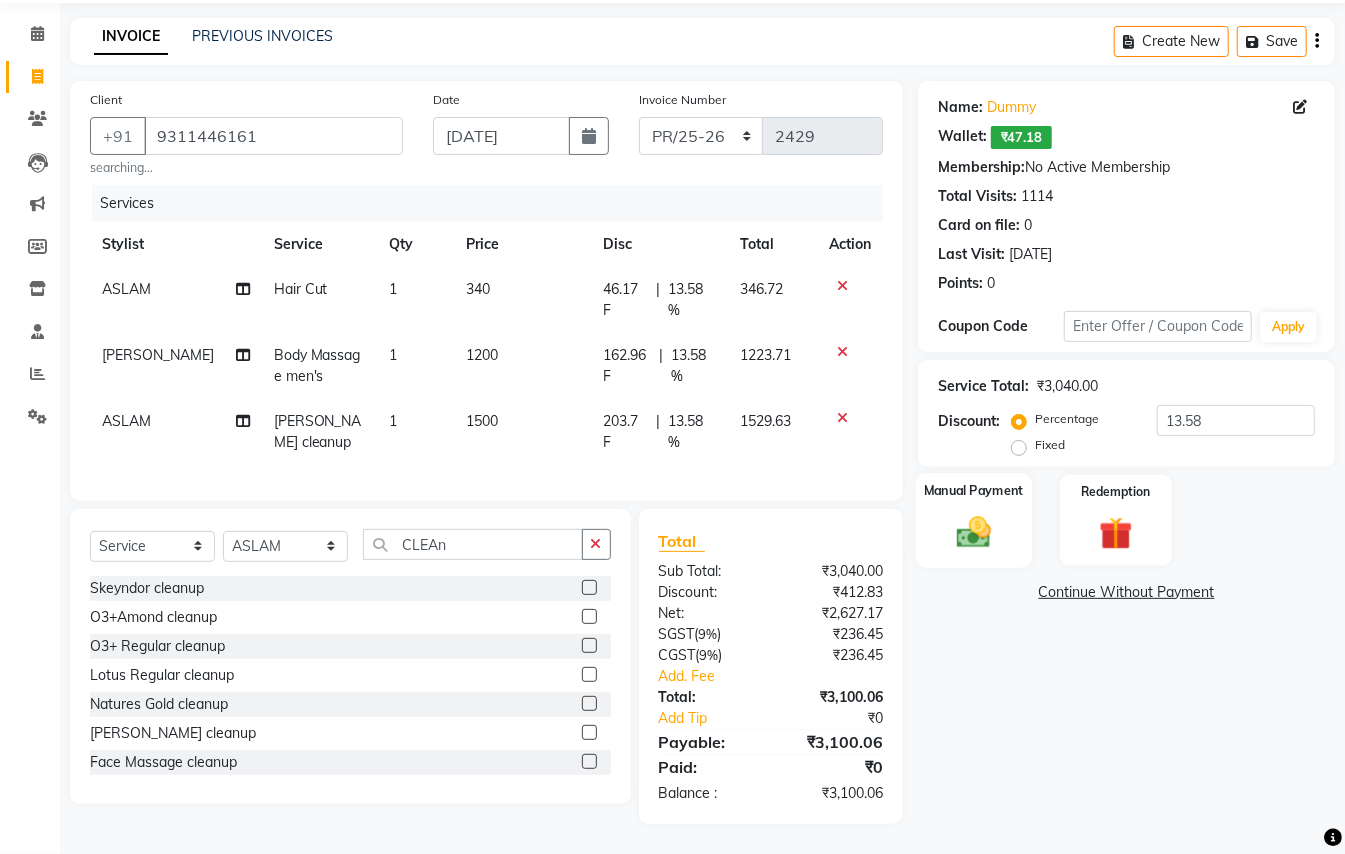click 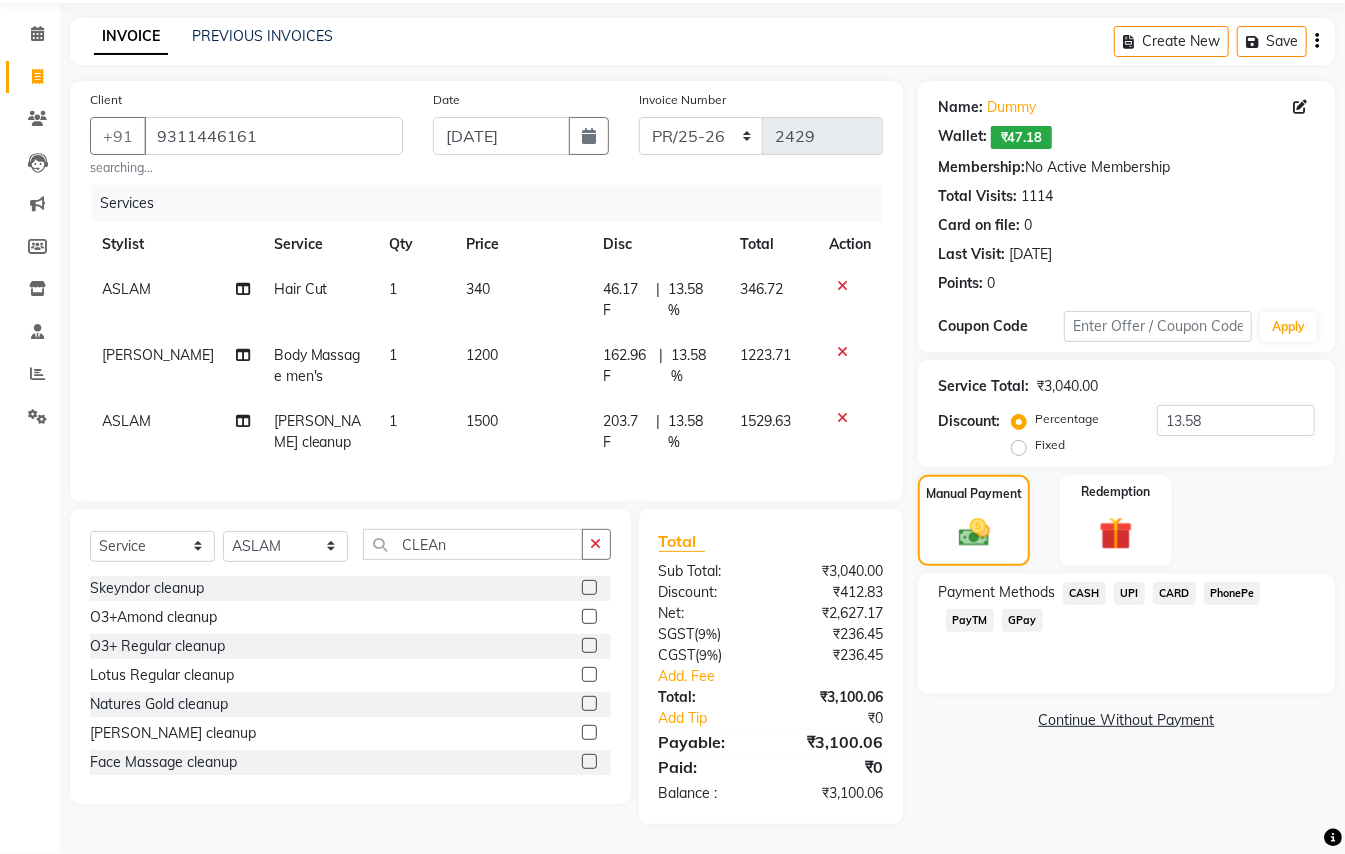 click on "CASH" 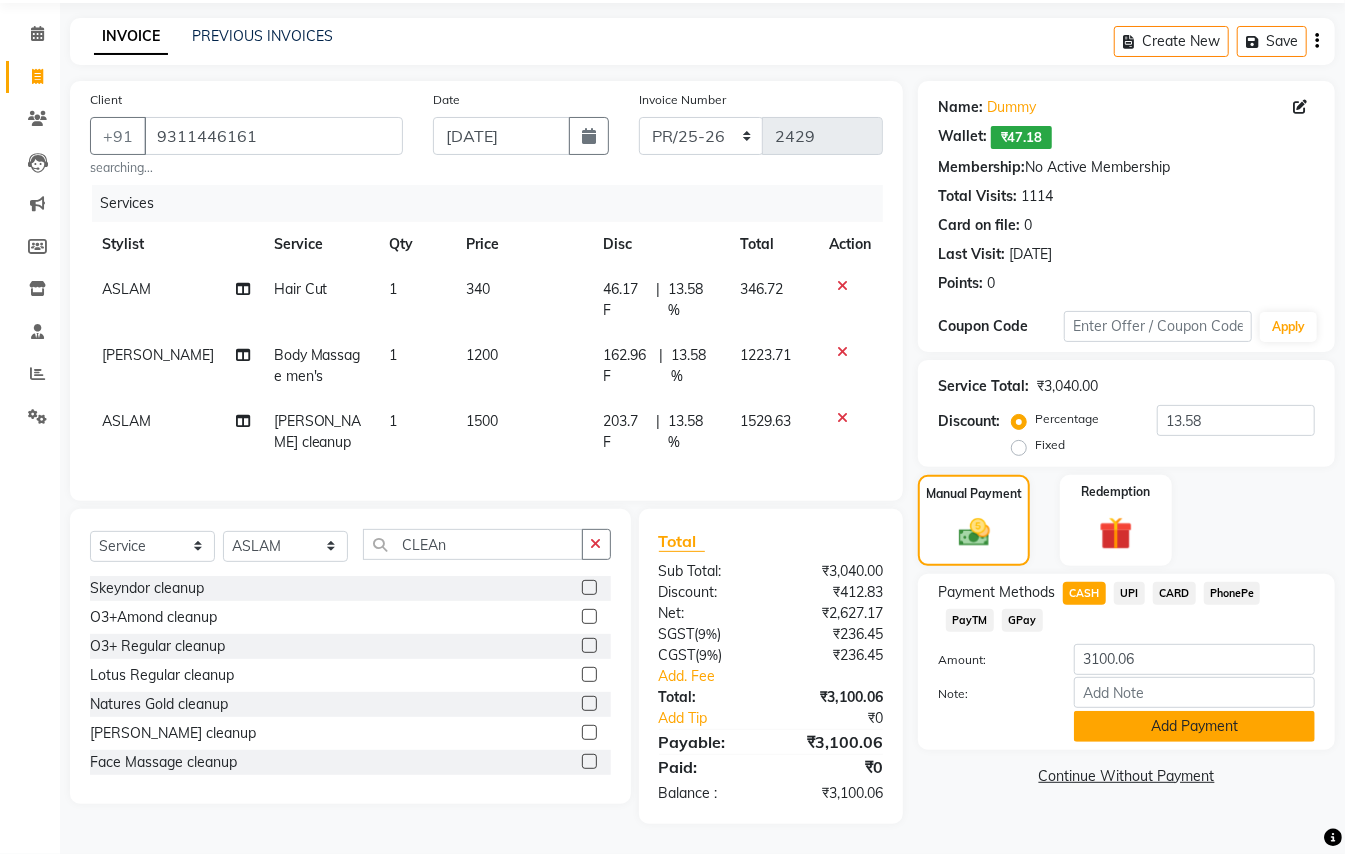 click on "Add Payment" 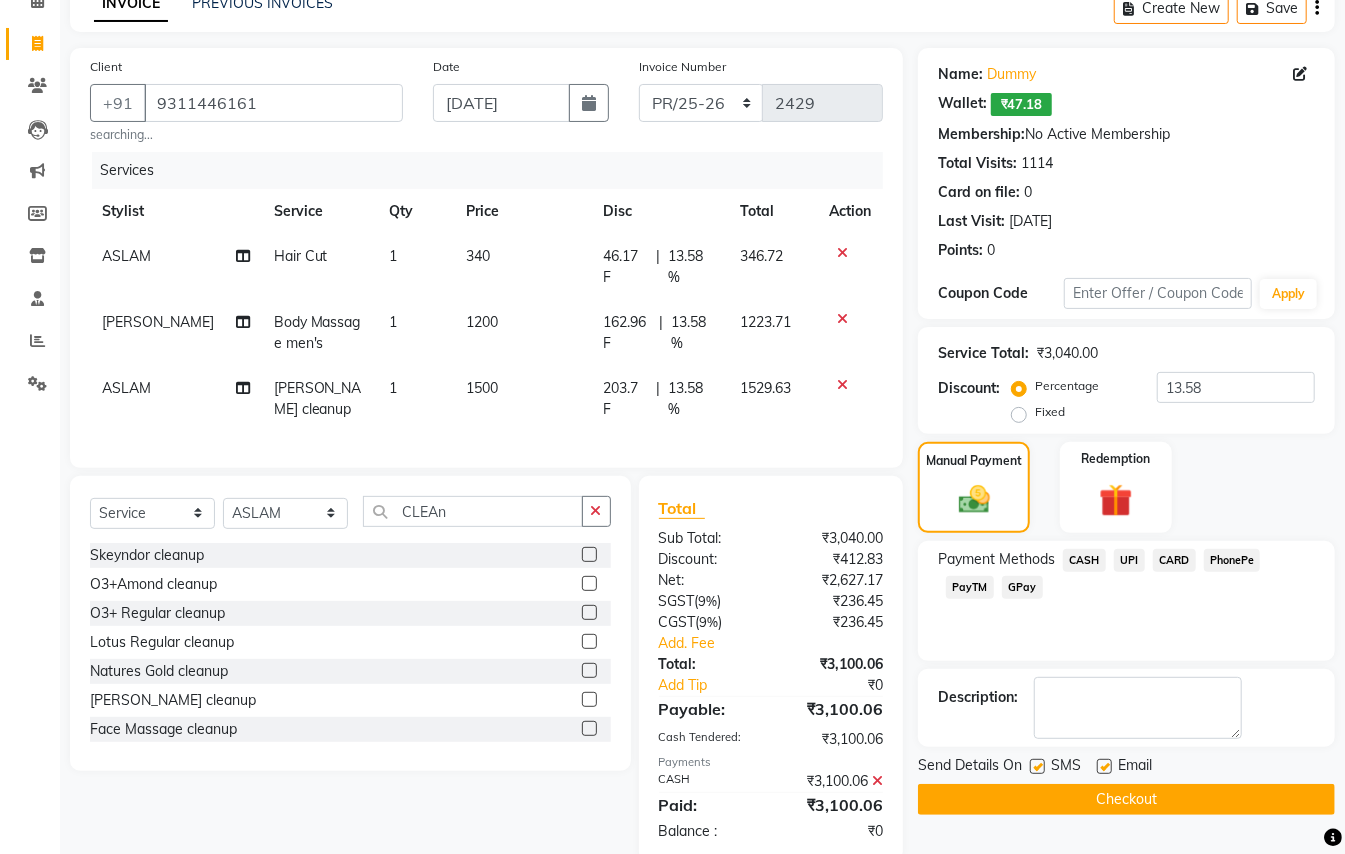 scroll, scrollTop: 161, scrollLeft: 0, axis: vertical 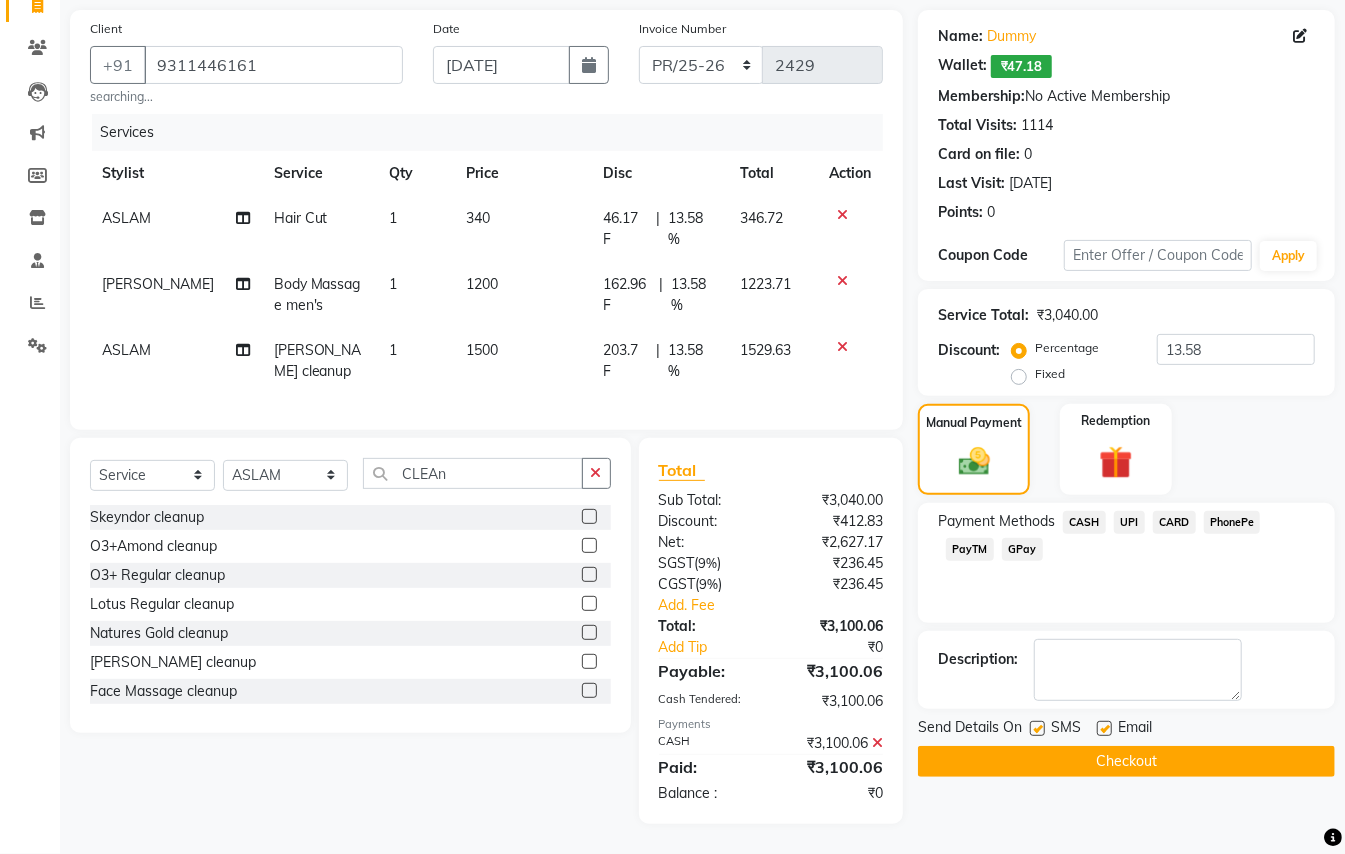 click on "Checkout" 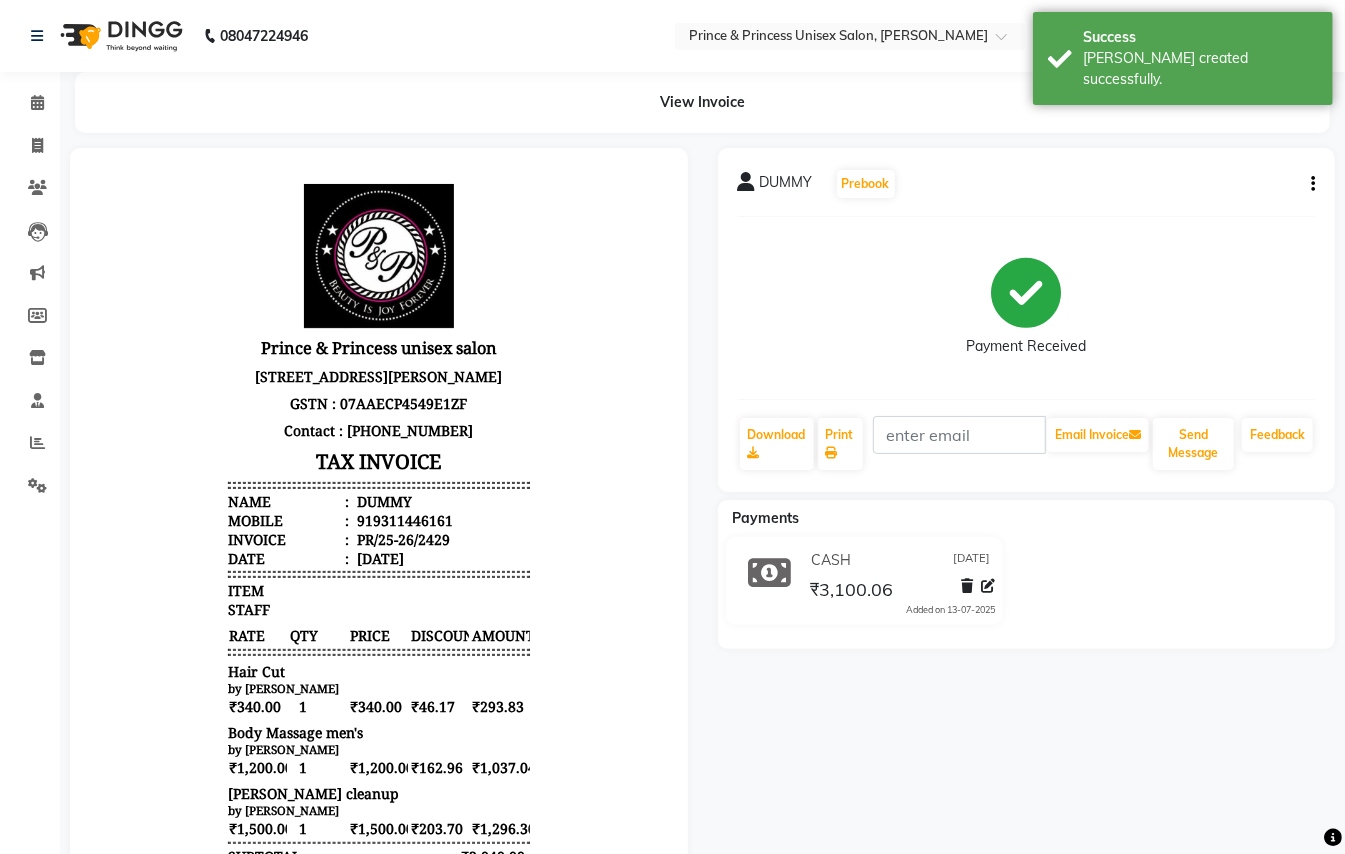 scroll, scrollTop: 0, scrollLeft: 0, axis: both 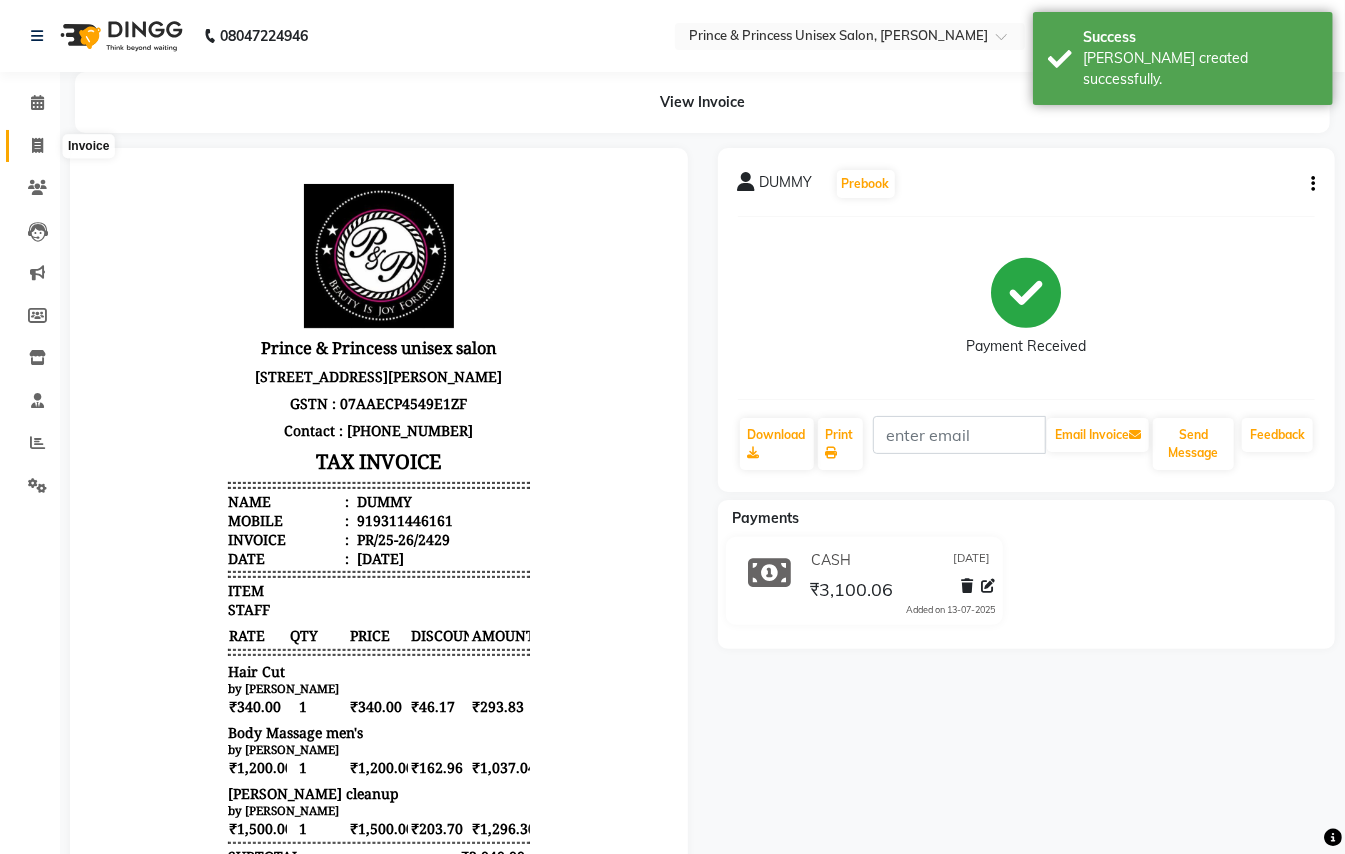click 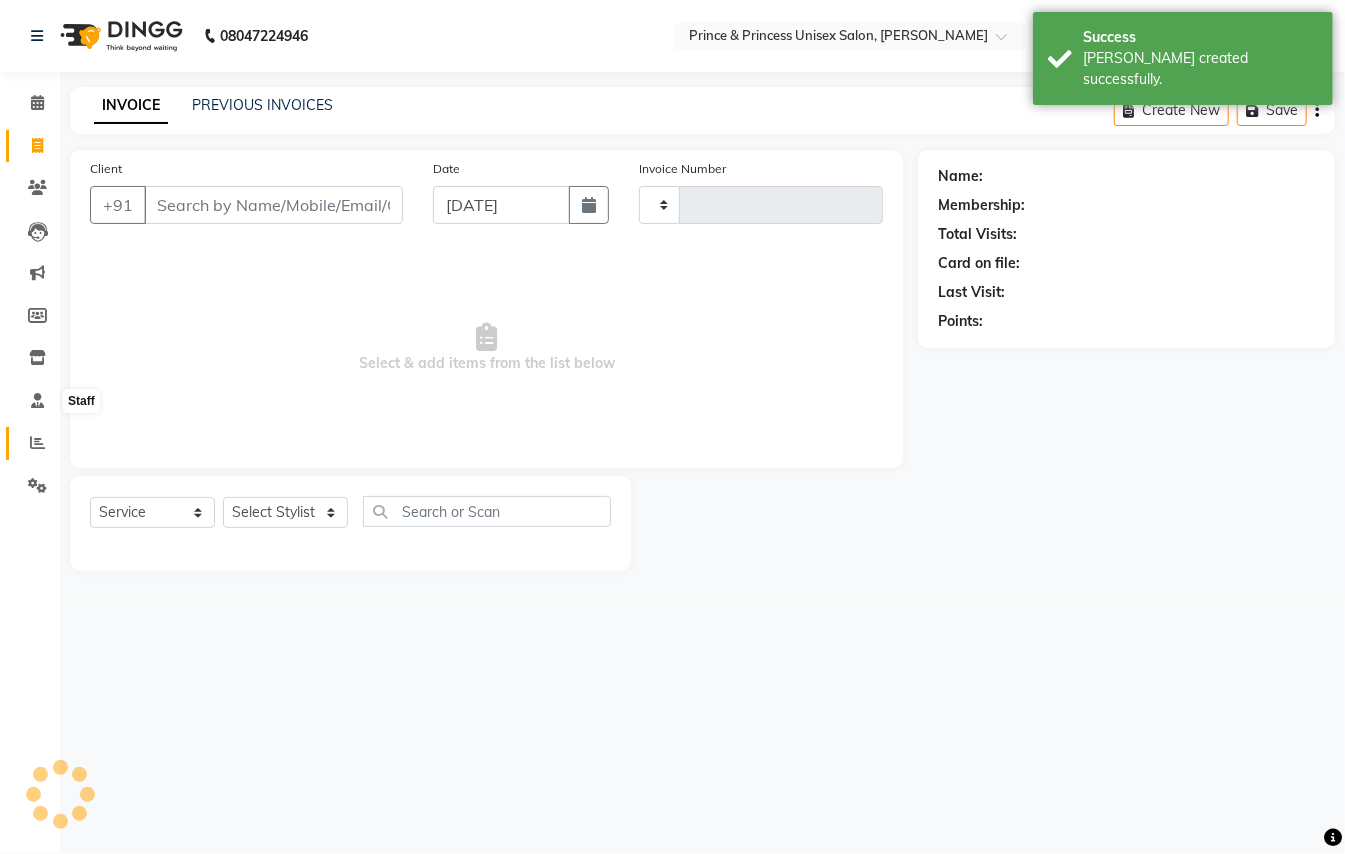 click 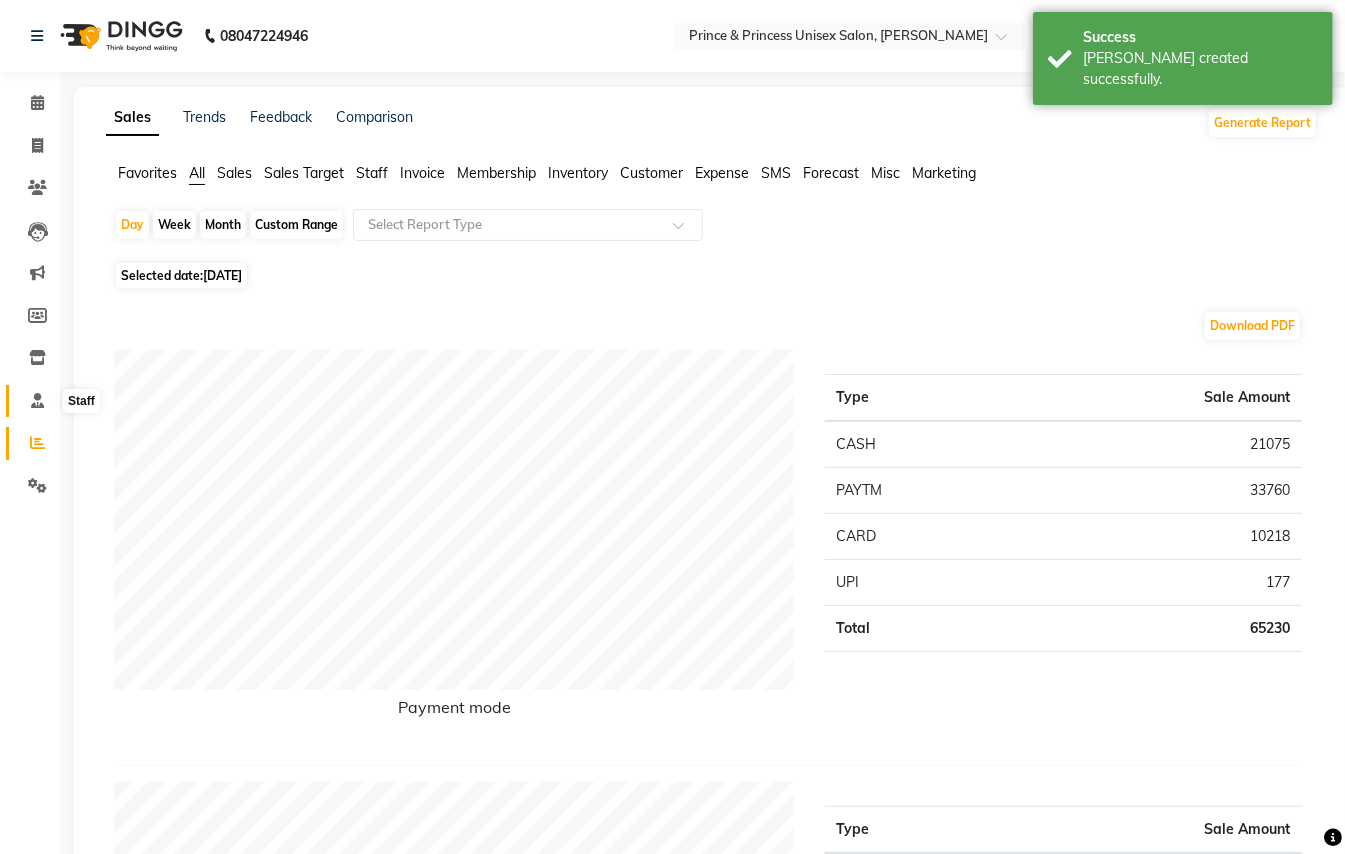 click 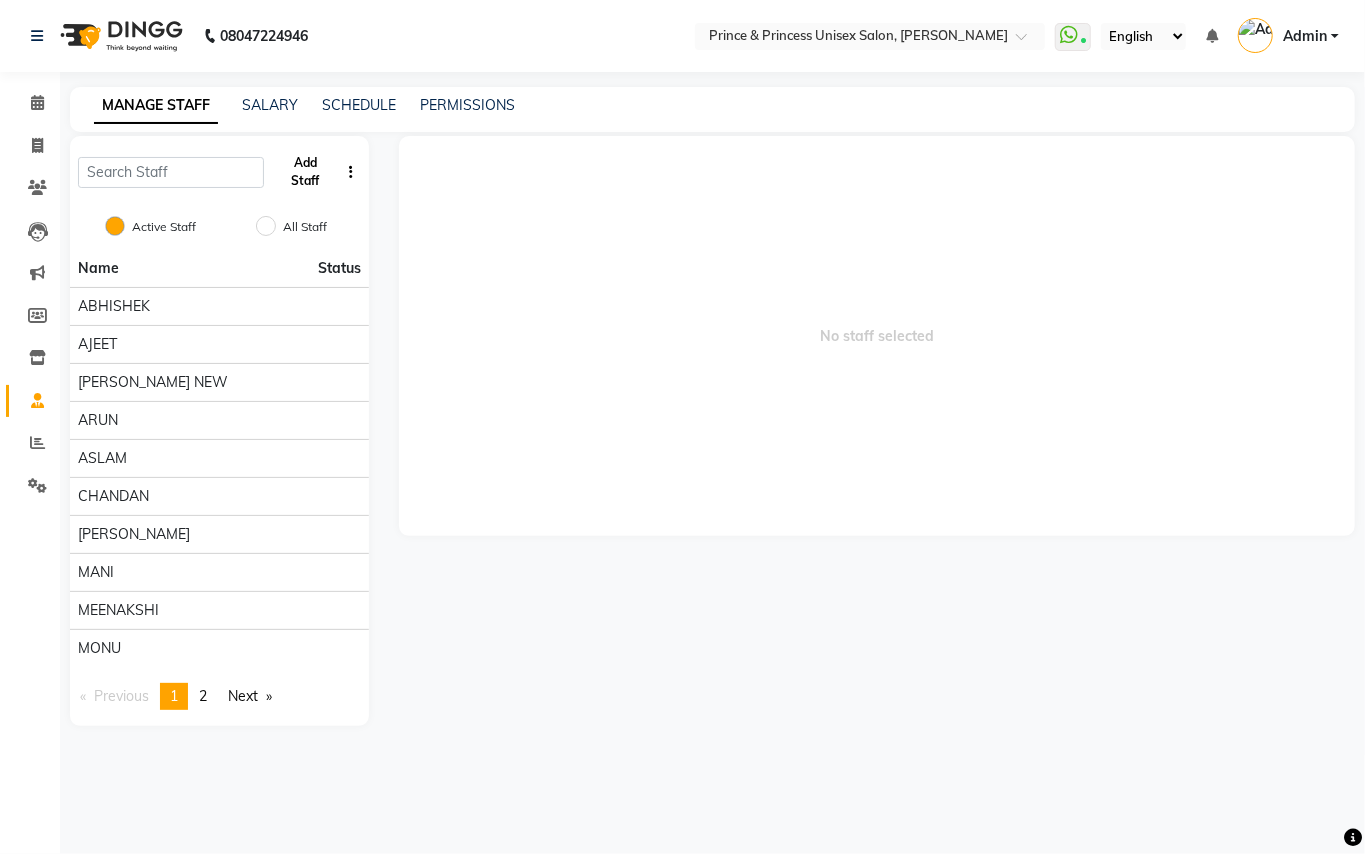 click on "Add Staff" 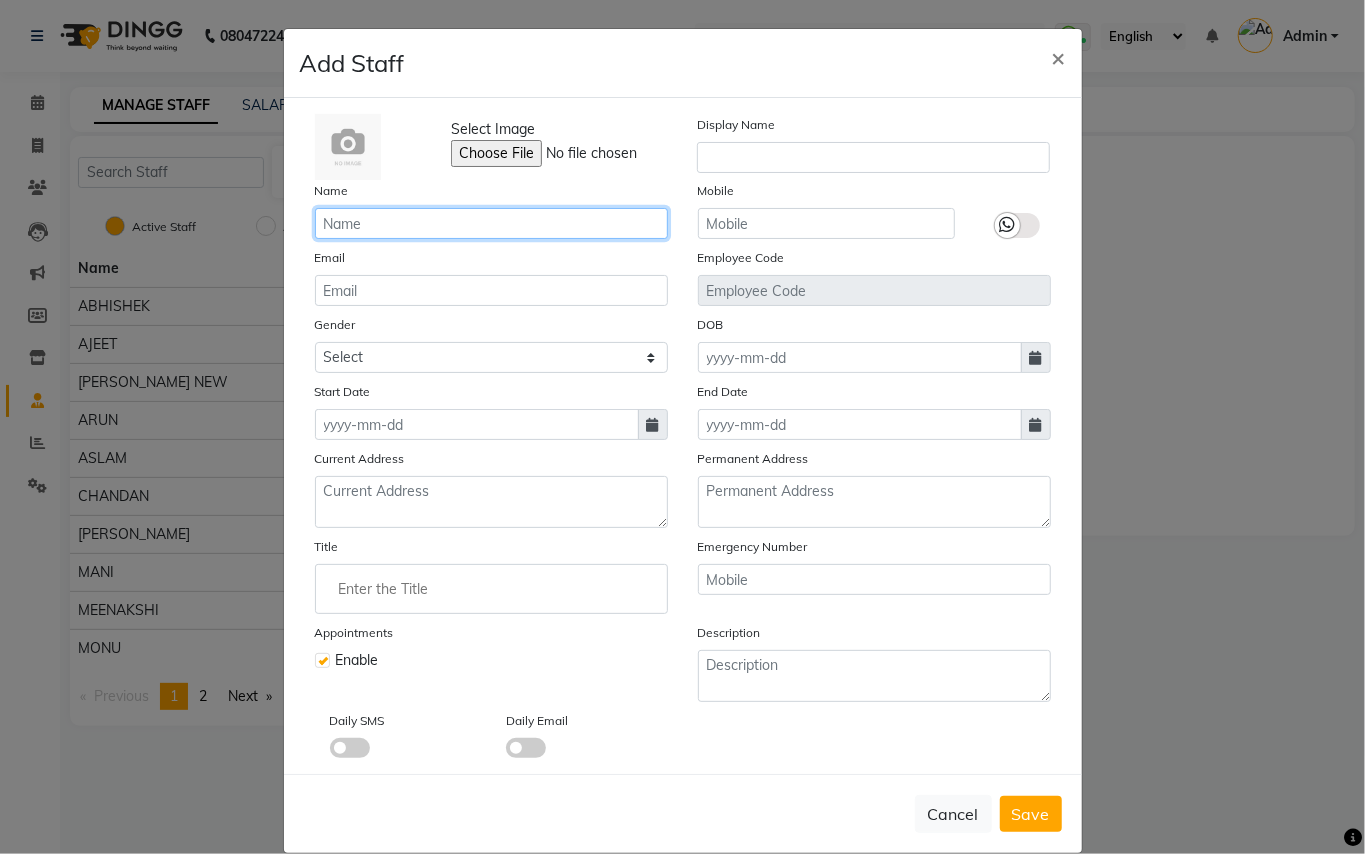 click 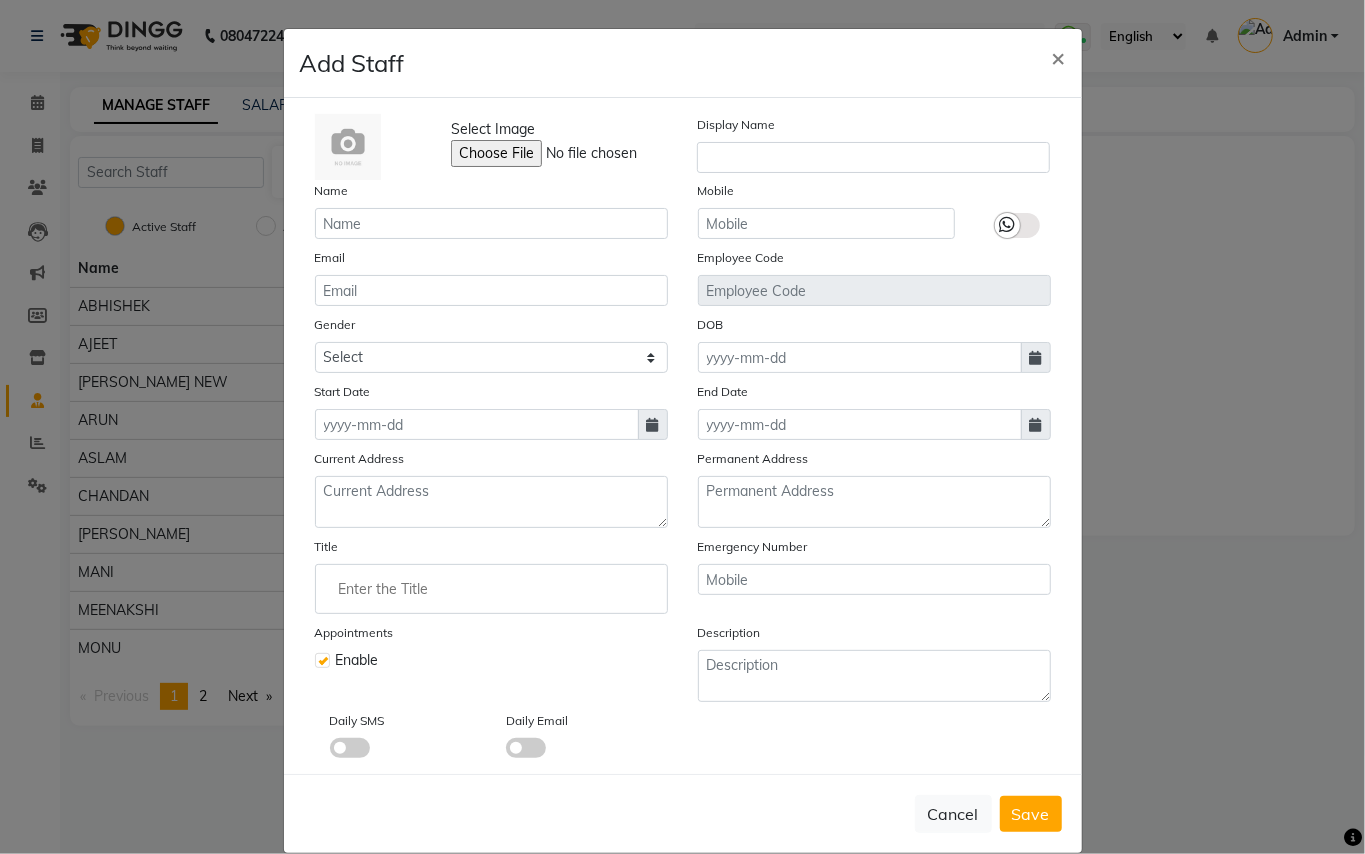 click on "Name" 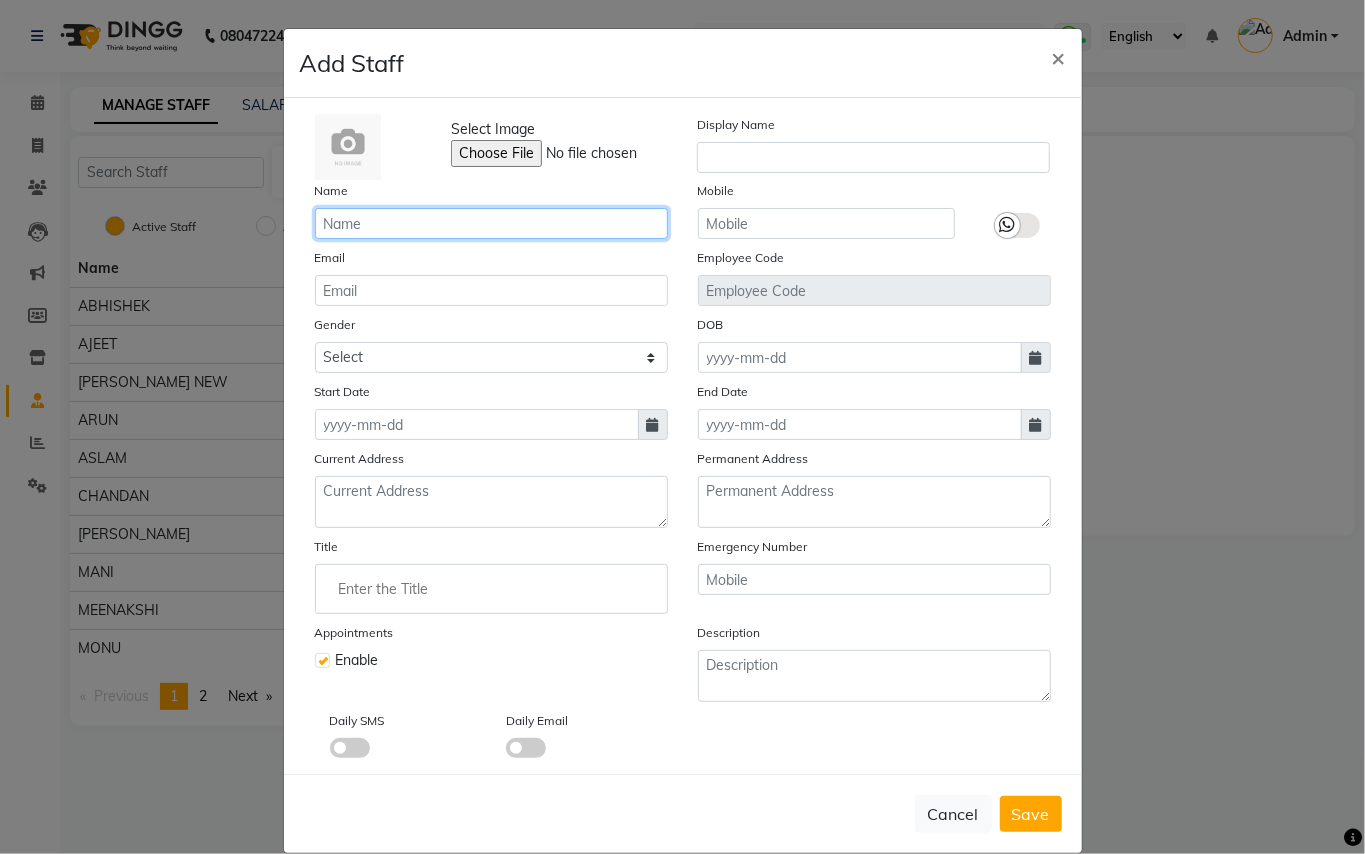 click 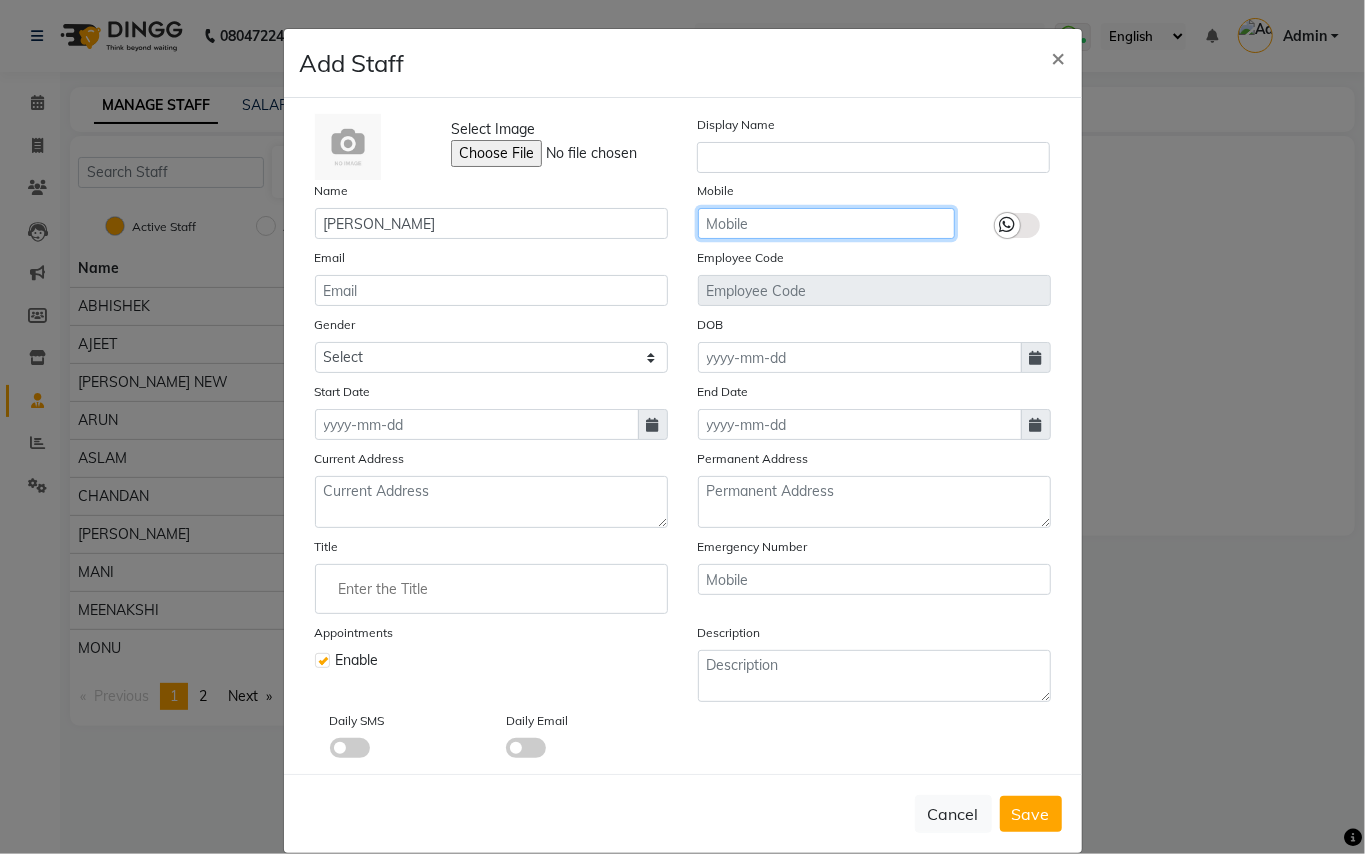 click 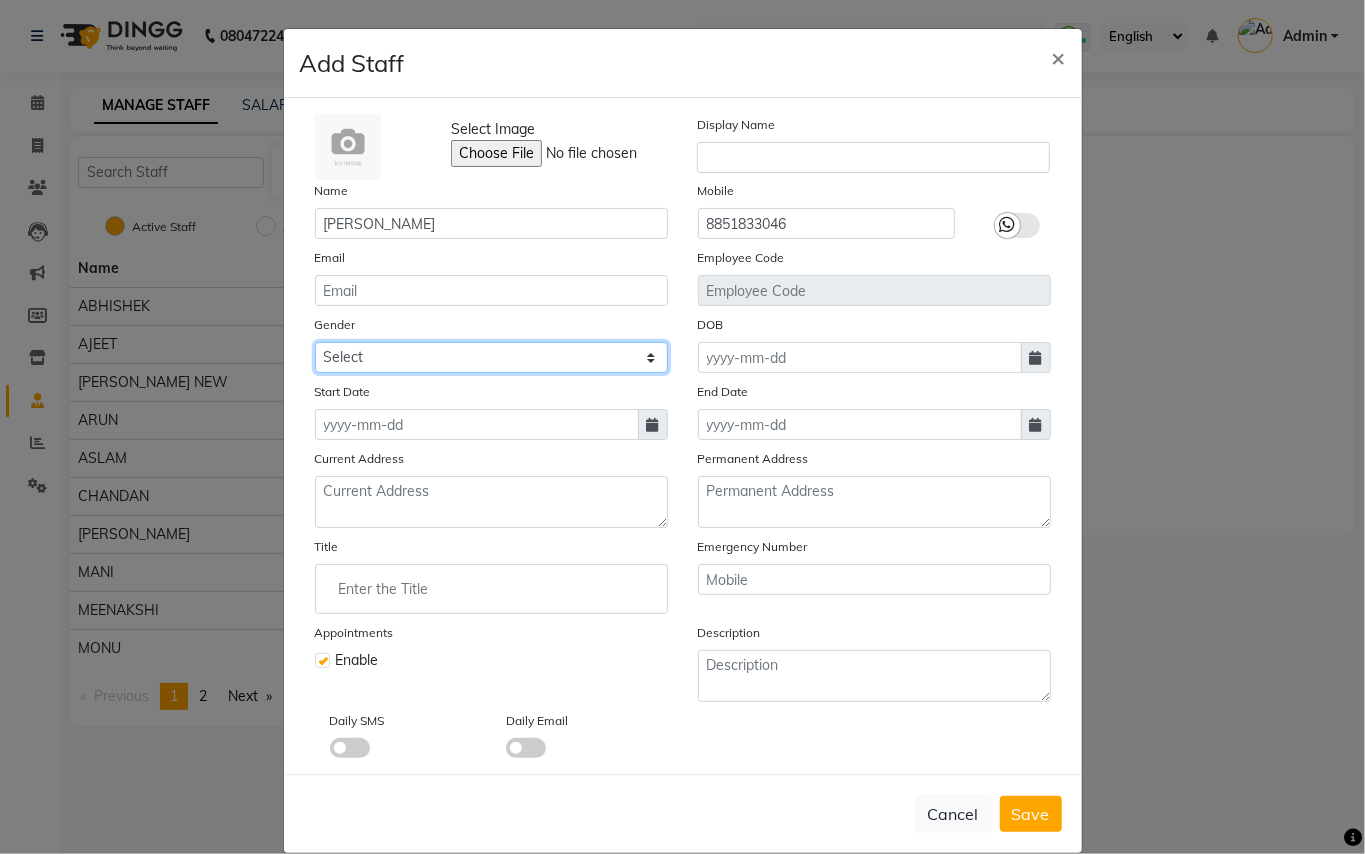 drag, startPoint x: 342, startPoint y: 350, endPoint x: 342, endPoint y: 365, distance: 15 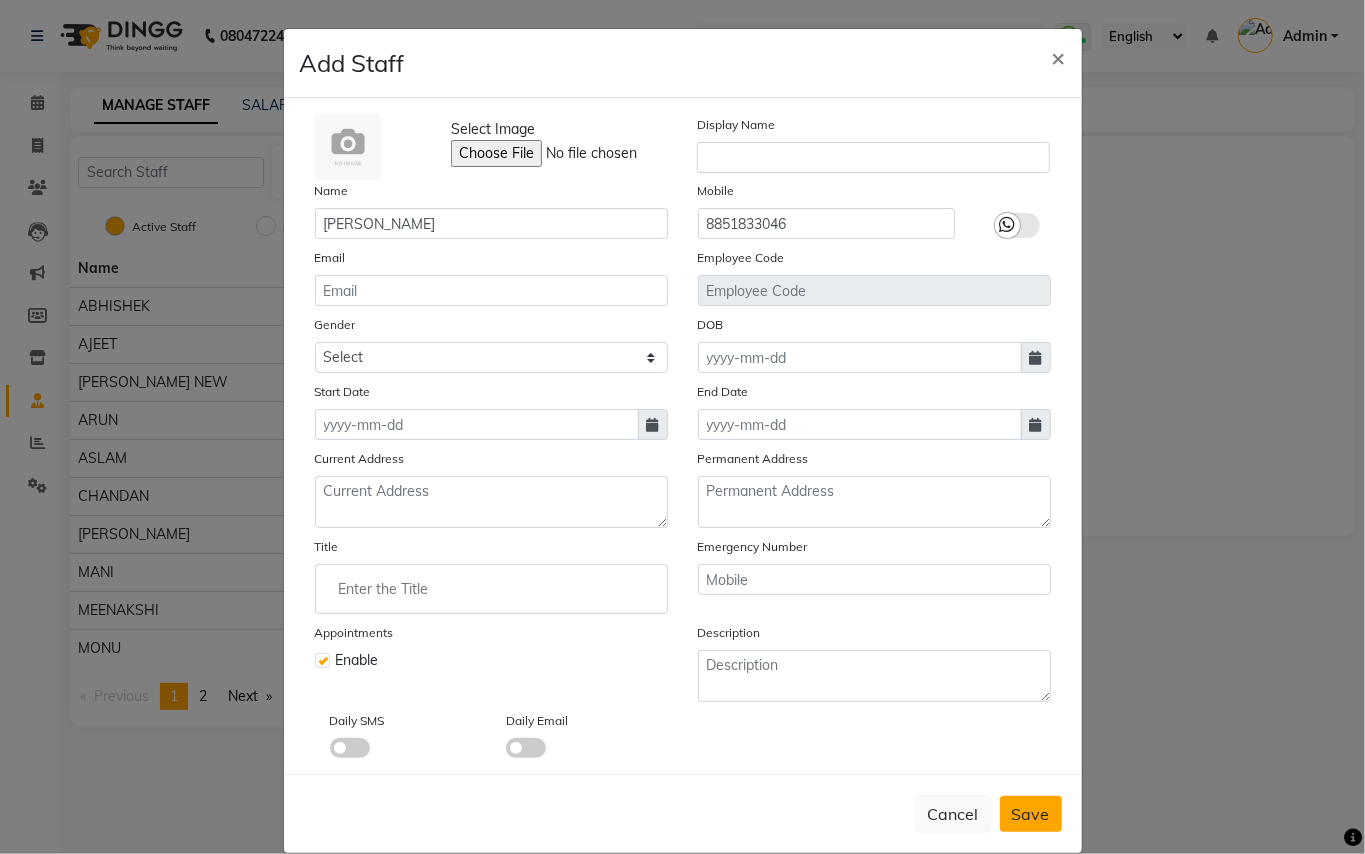 click on "Save" at bounding box center [1031, 814] 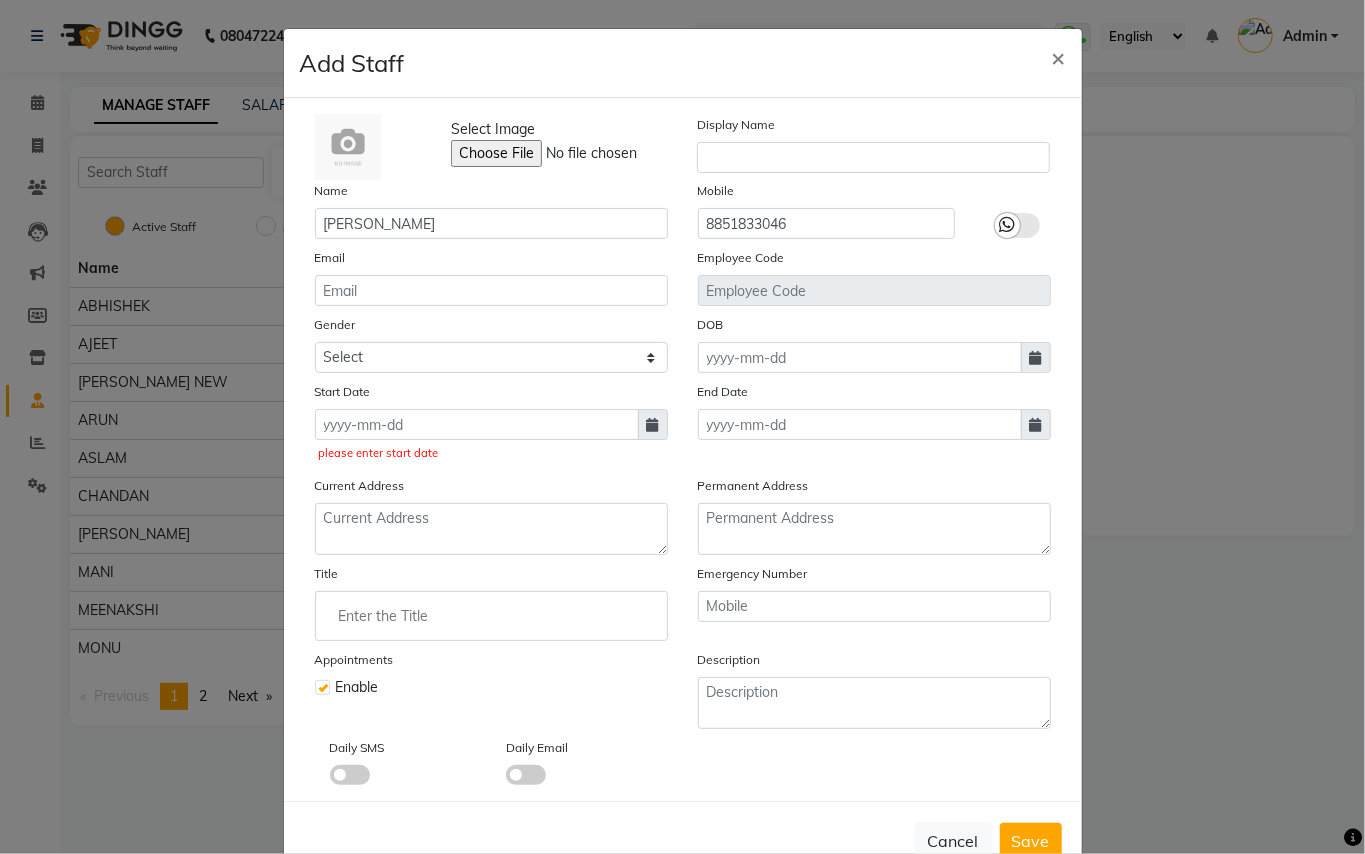 click 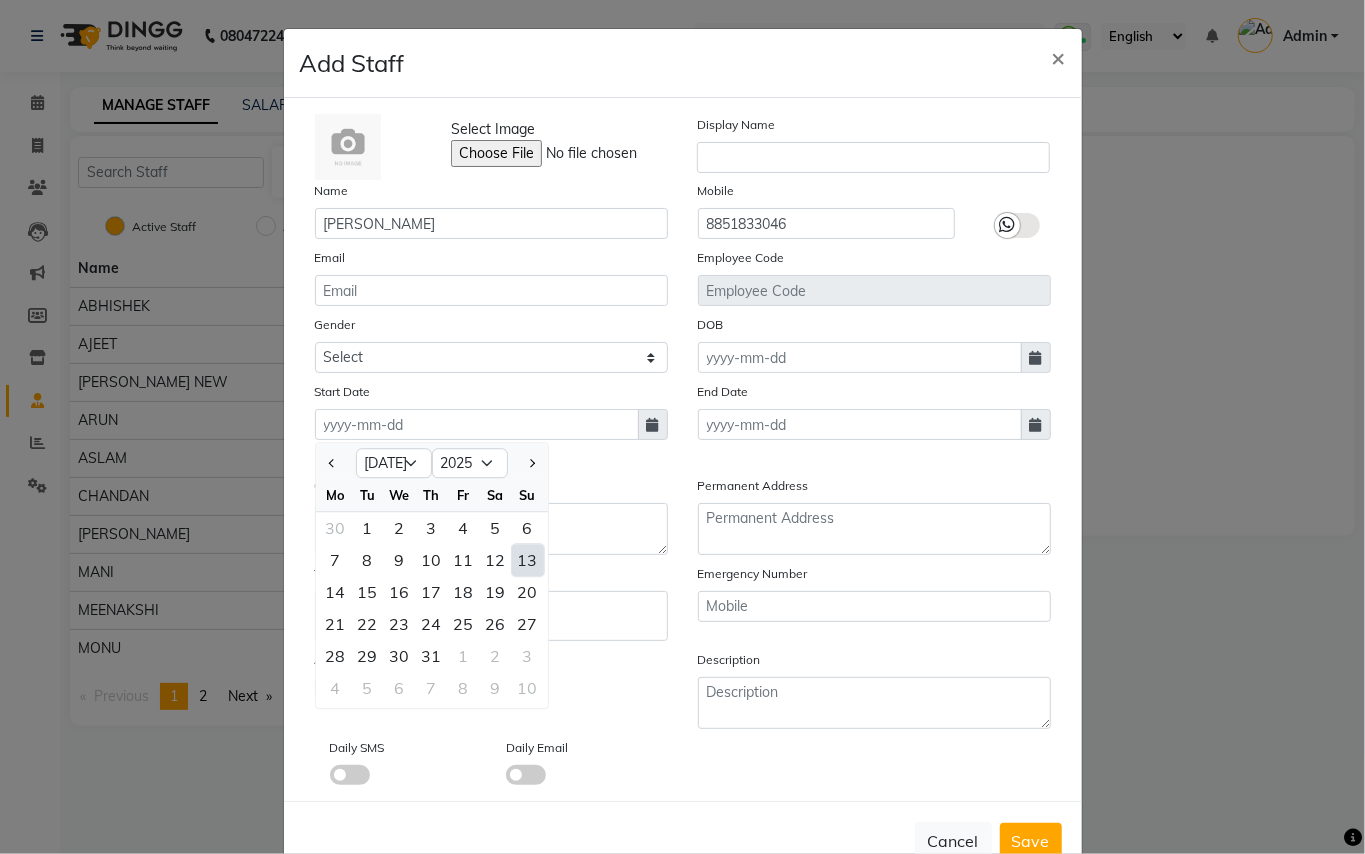 click on "13" 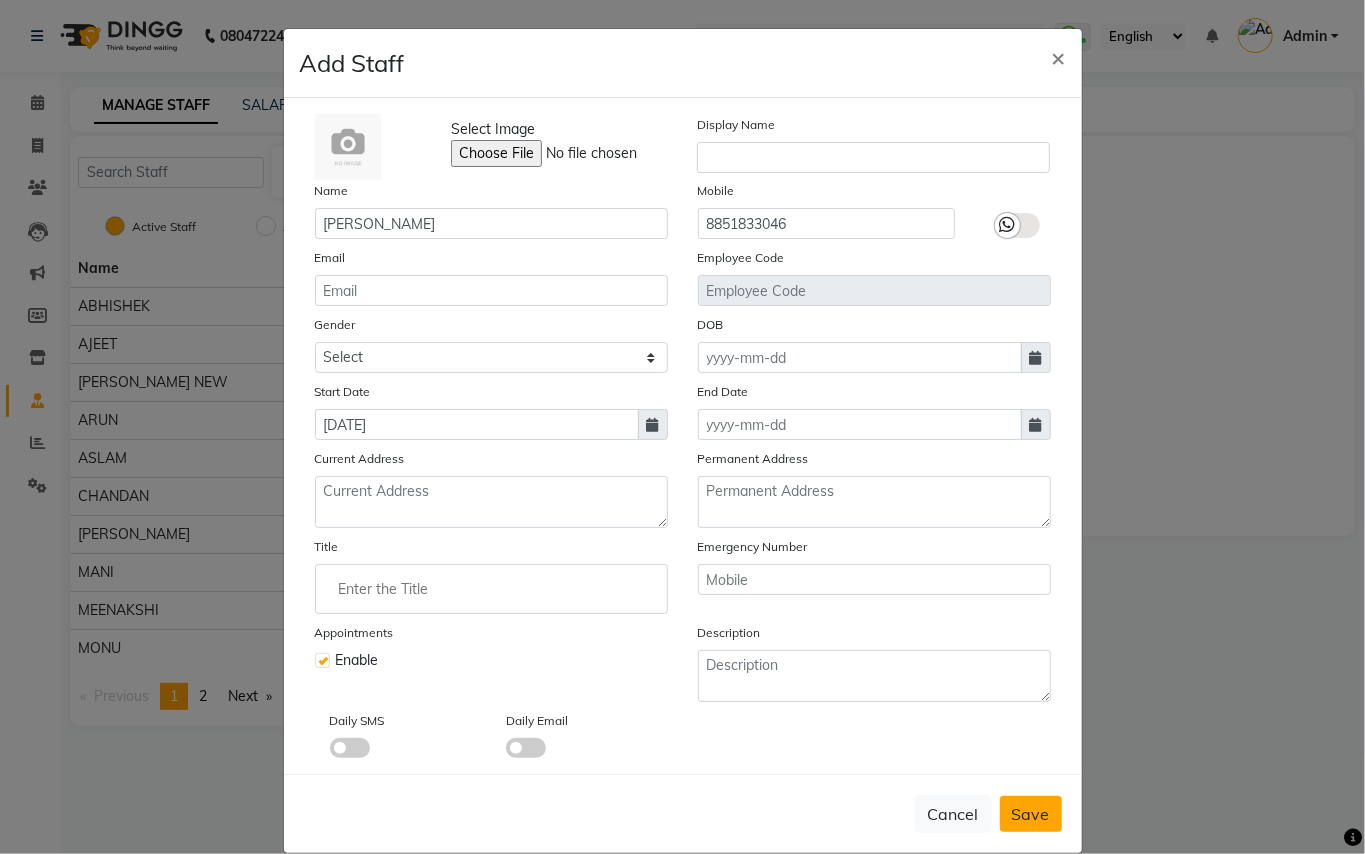 click on "Save" at bounding box center [1031, 814] 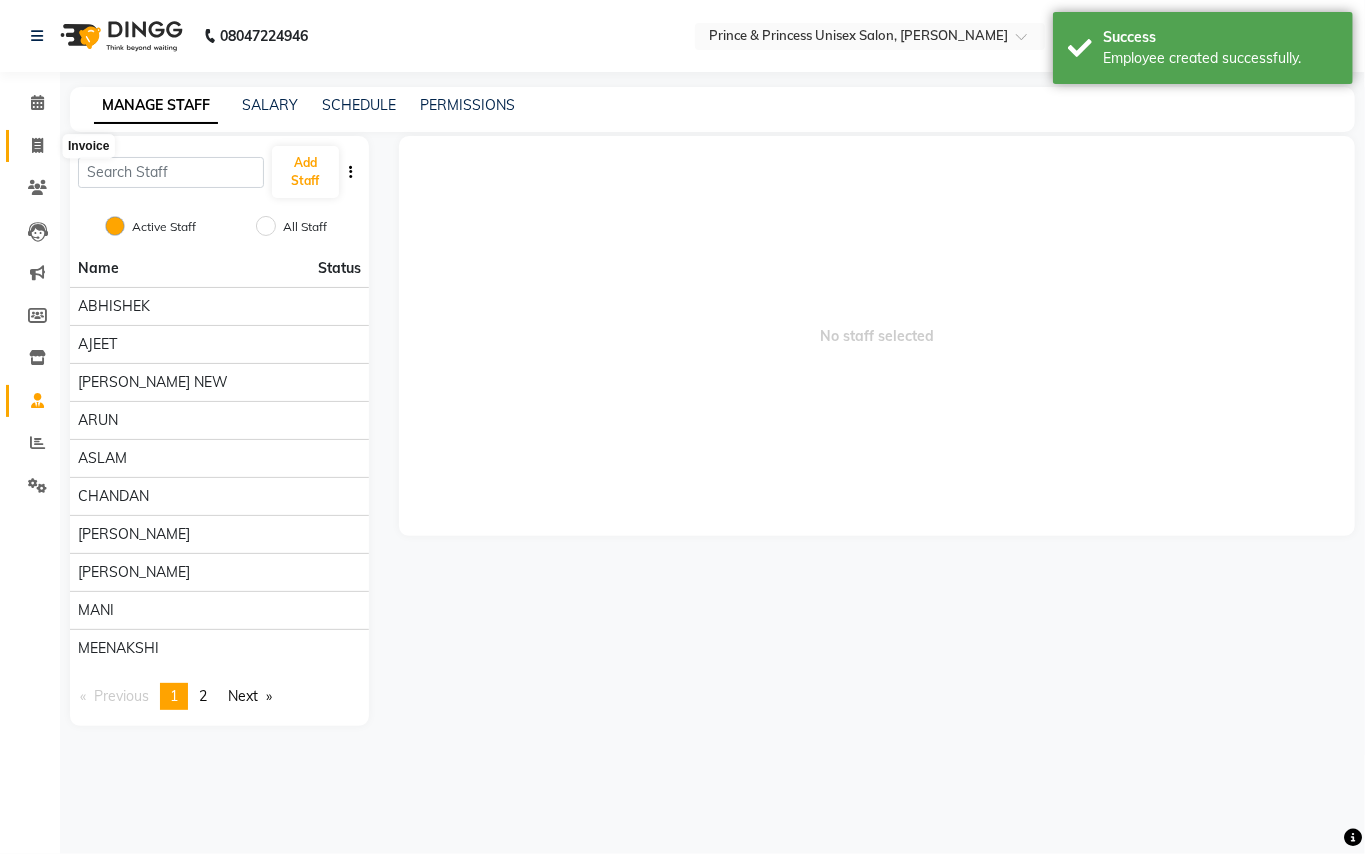 click 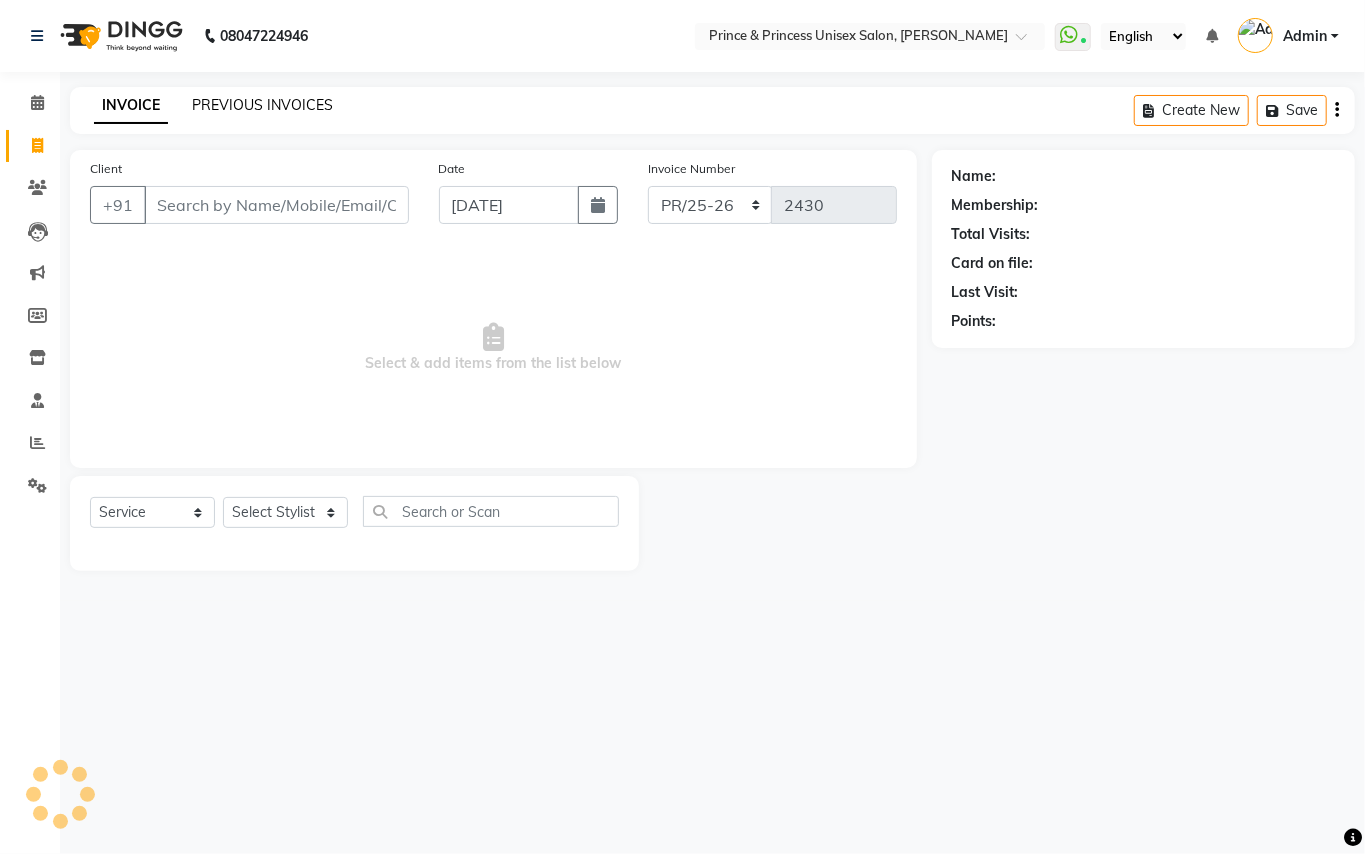 click on "PREVIOUS INVOICES" 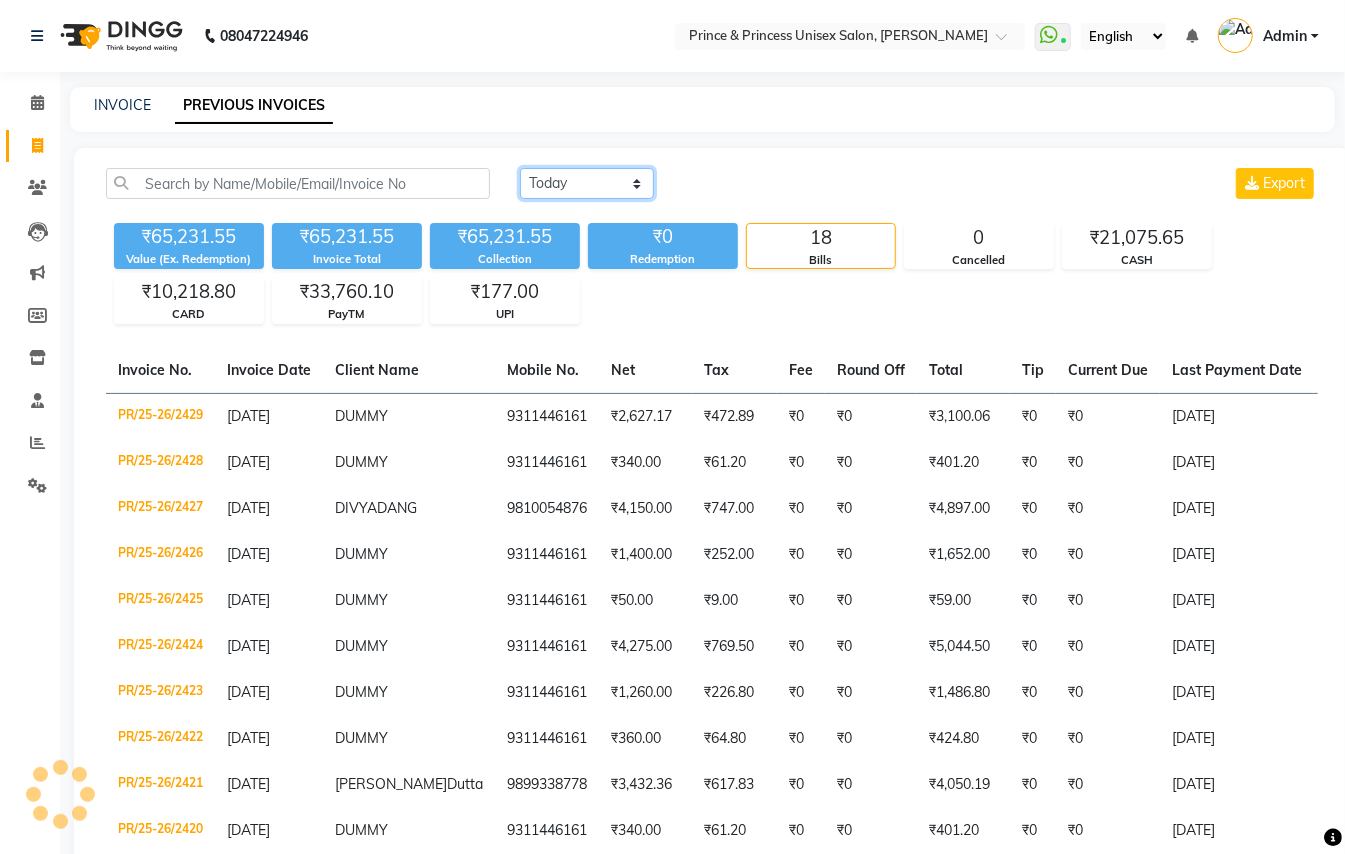 click on "Today Yesterday Custom Range" 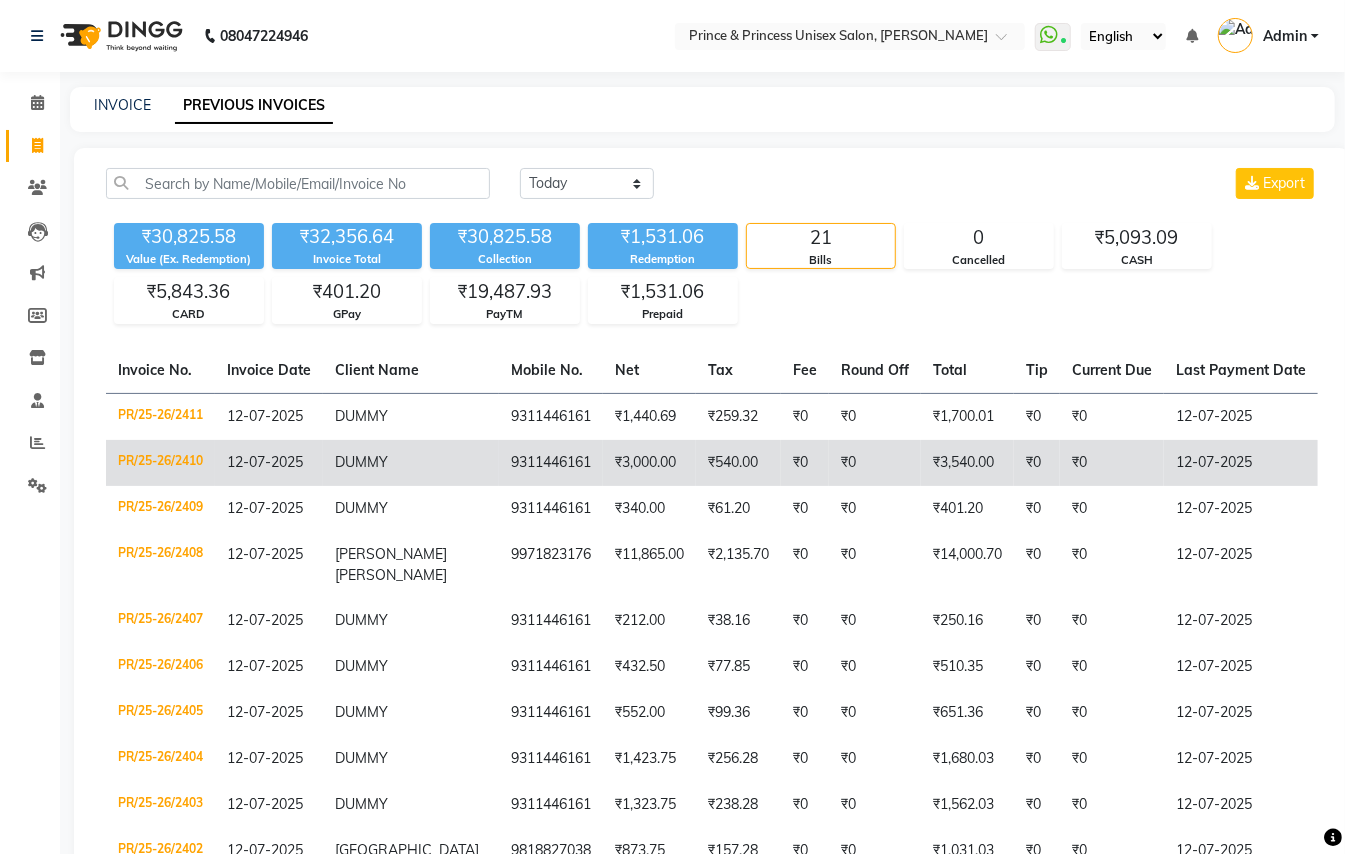 click on "PR/25-26/2410" 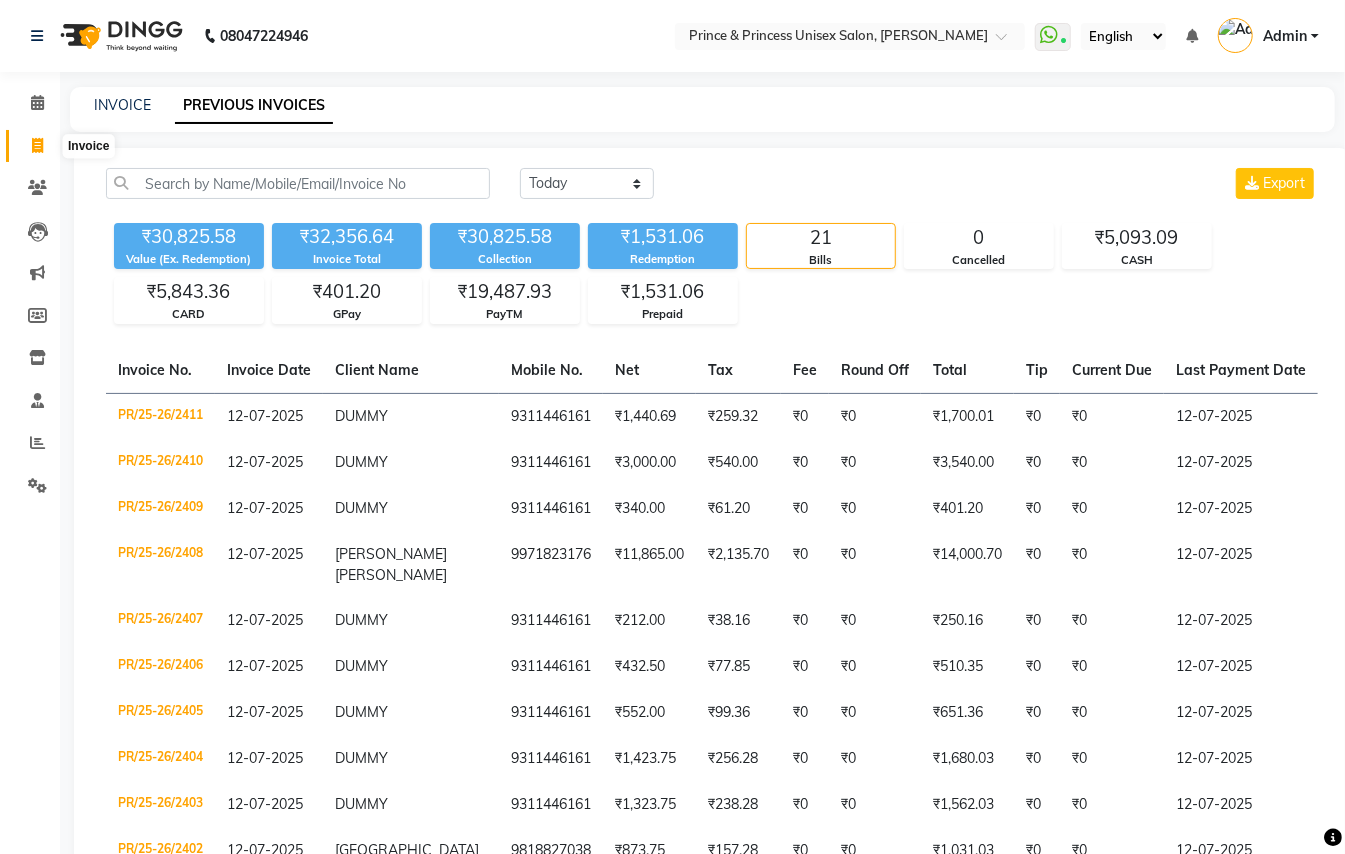 click 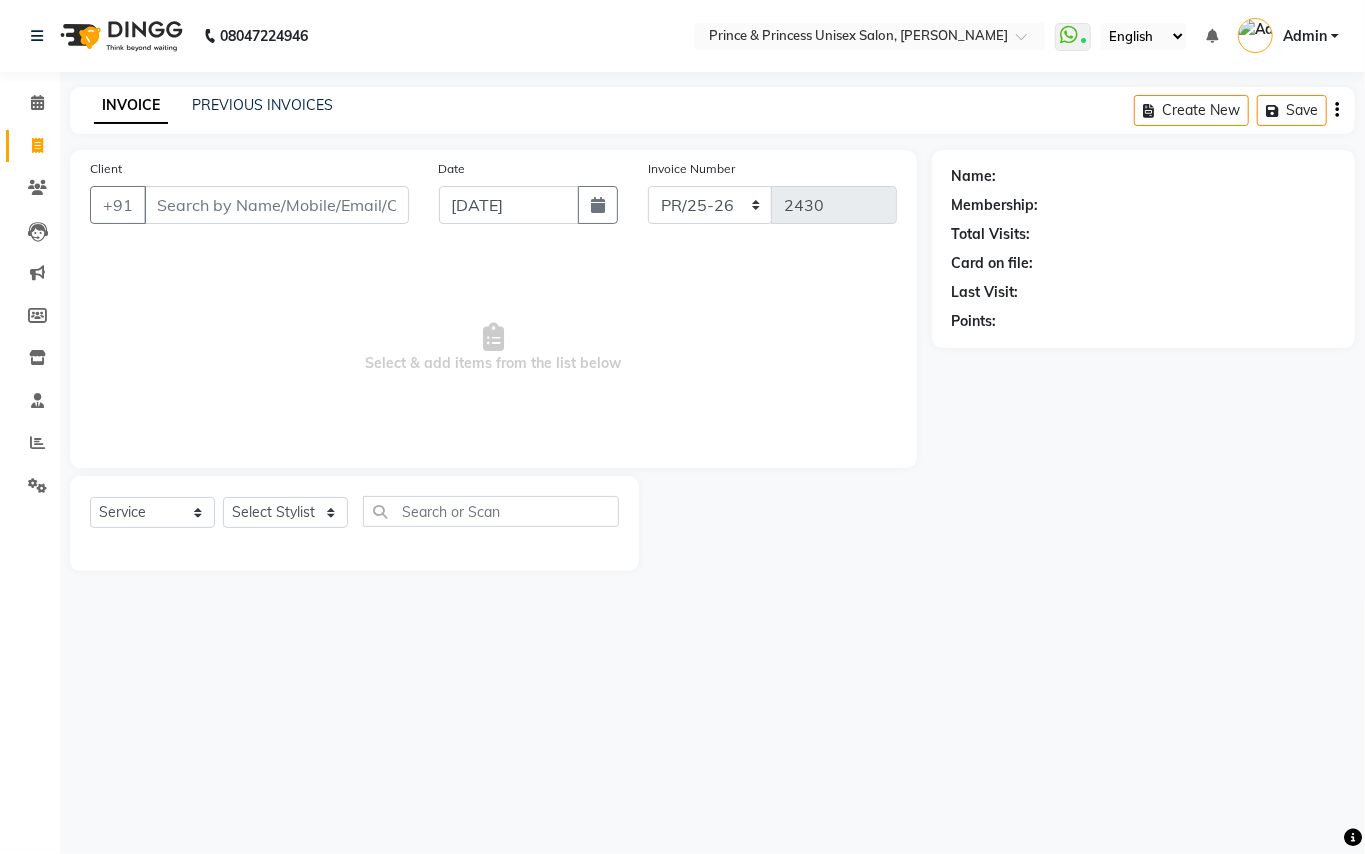 click on "Client" at bounding box center (276, 205) 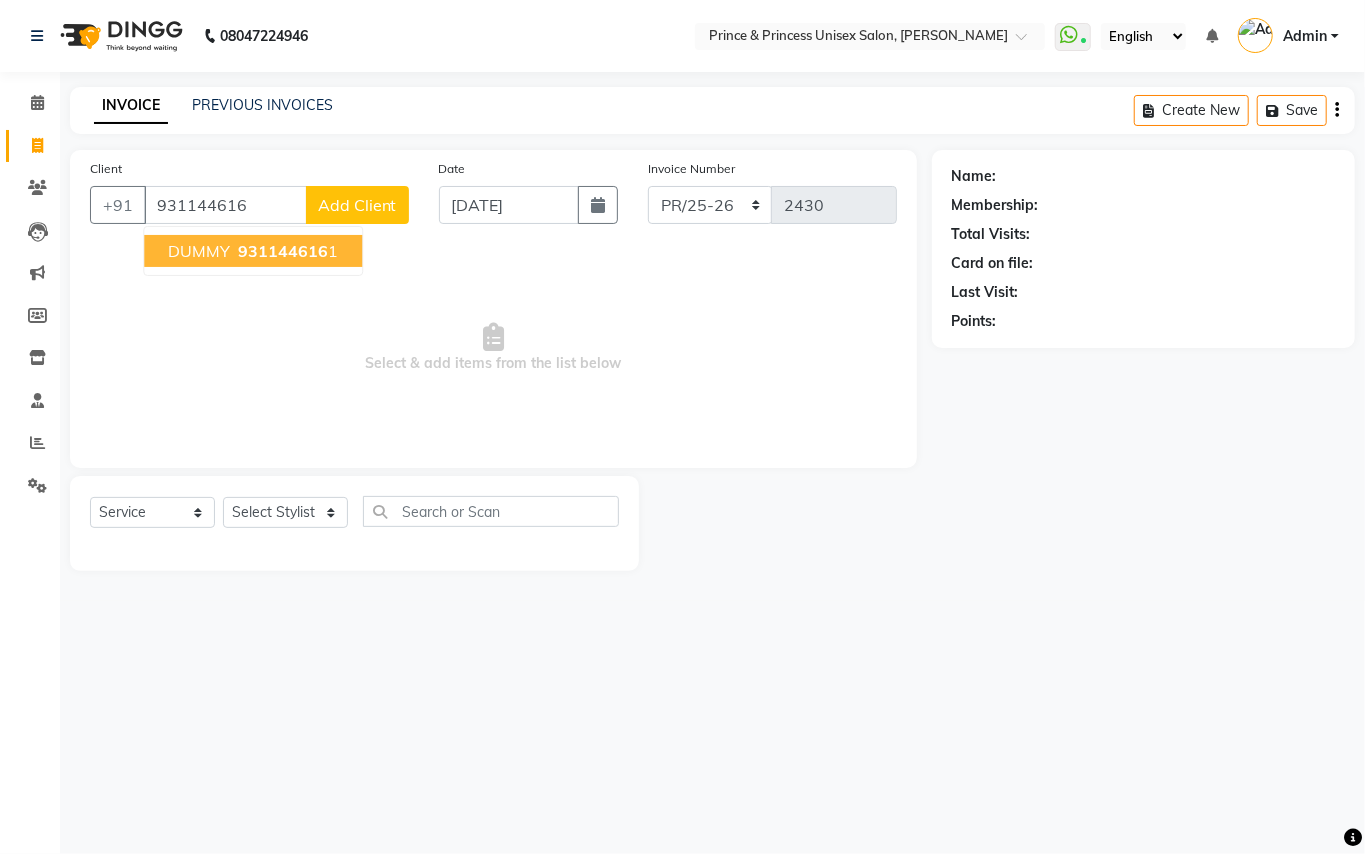 click on "931144616" at bounding box center [283, 251] 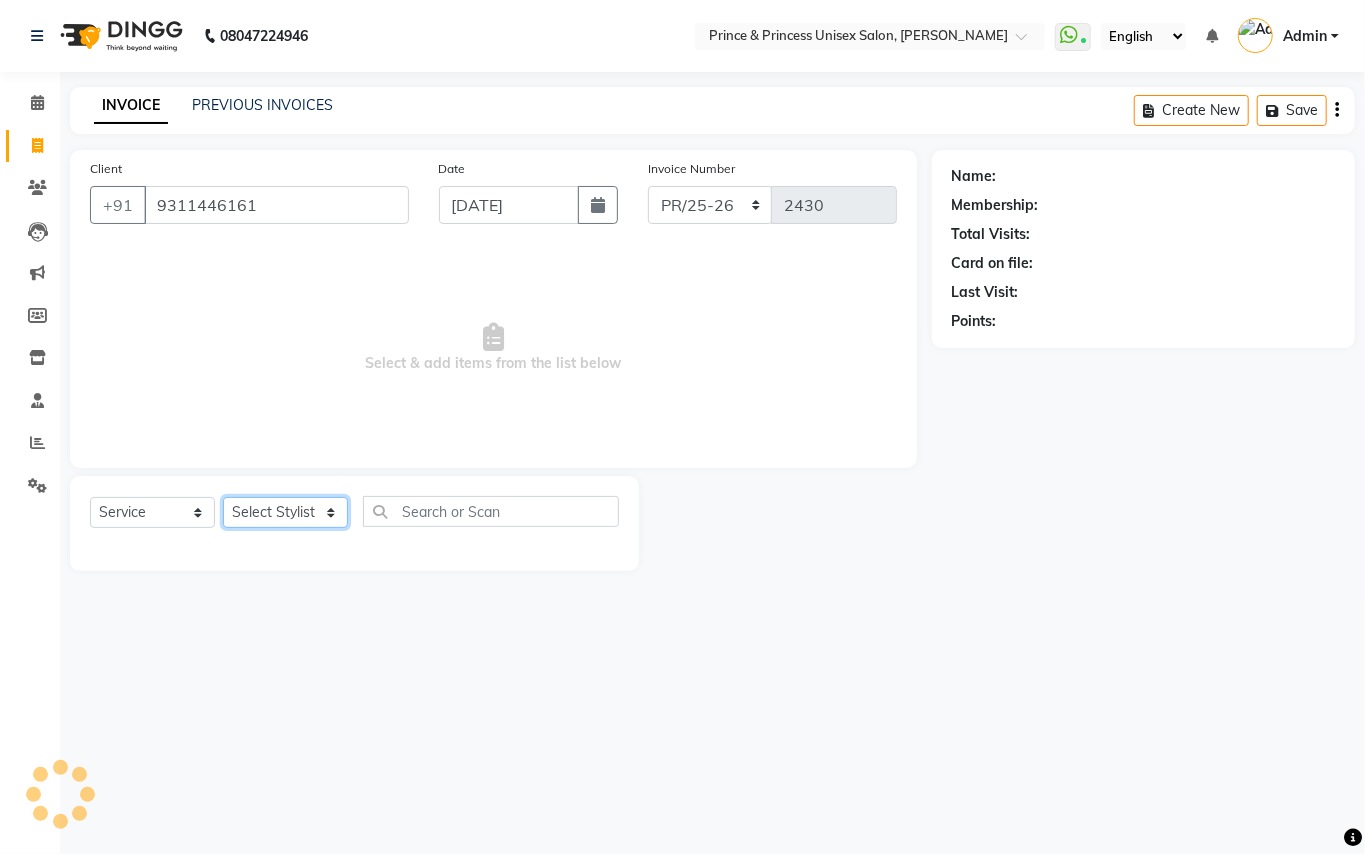 click on "Select Stylist ABHISHEK AJEET AJEET NEW ARUN ASLAM CHANDAN GUDDU MAHESH MANI MEENAKSHI MONU PINKI RAHUL SANDEEP SONIYA TABASSUM XYZ" 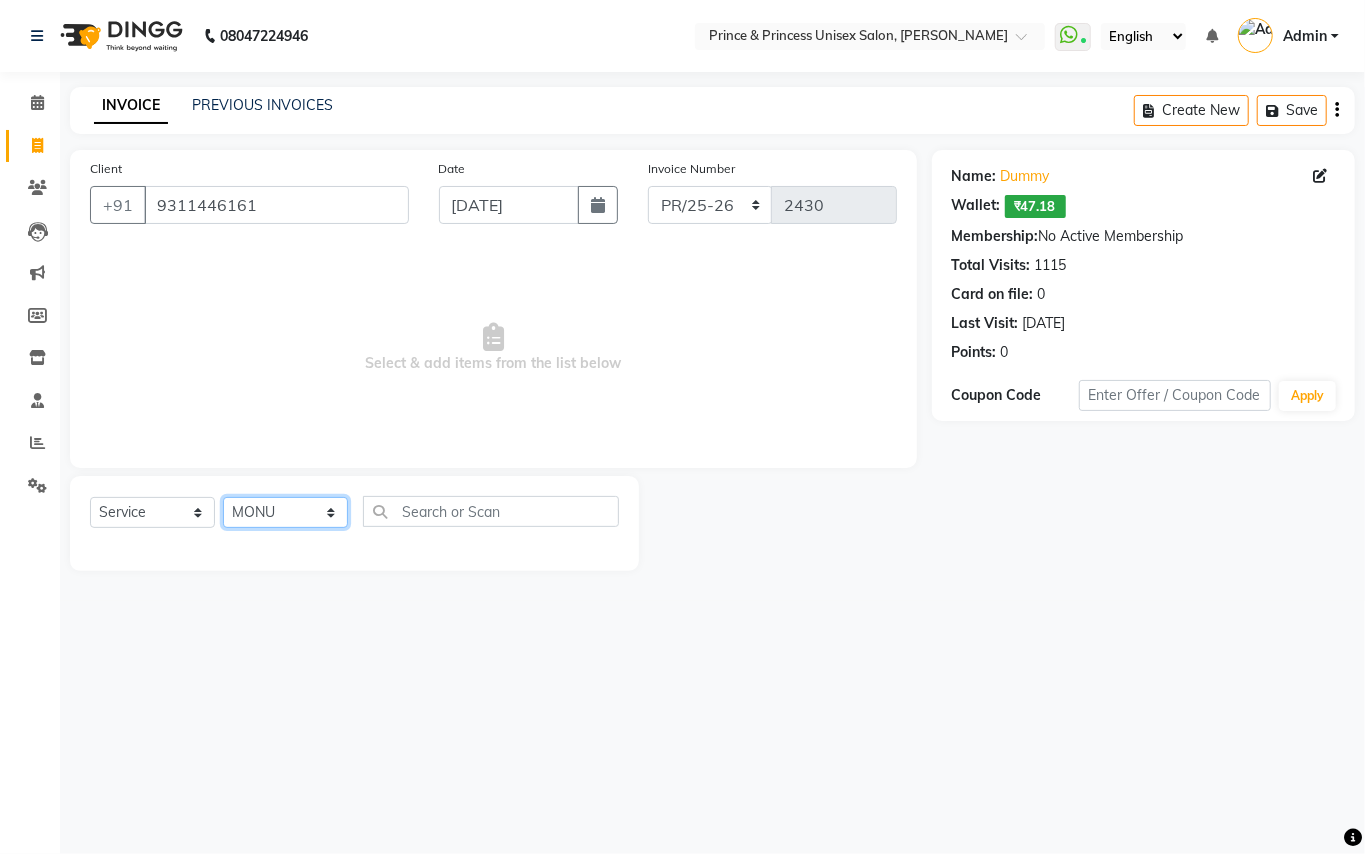 drag, startPoint x: 260, startPoint y: 514, endPoint x: 446, endPoint y: 501, distance: 186.45375 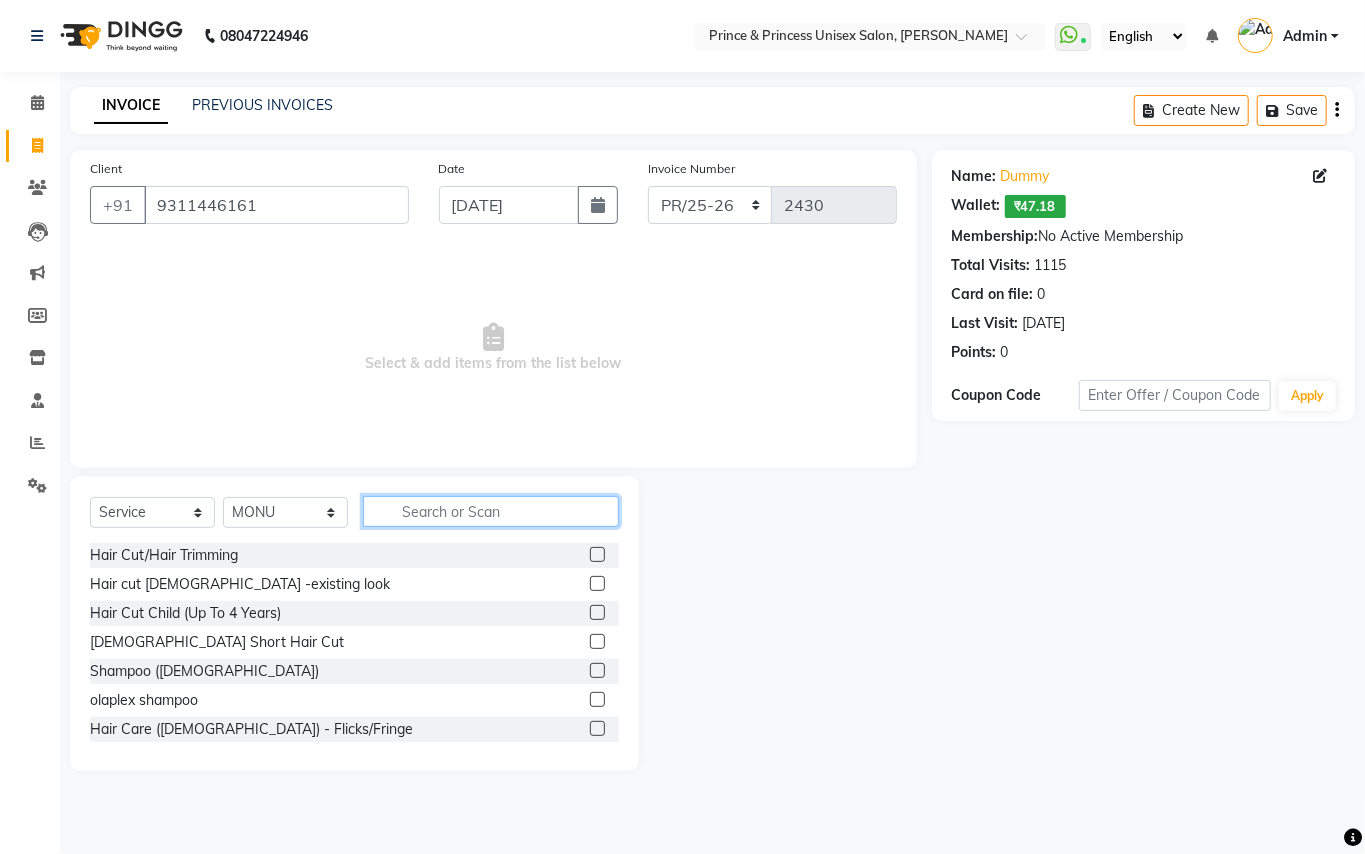 click 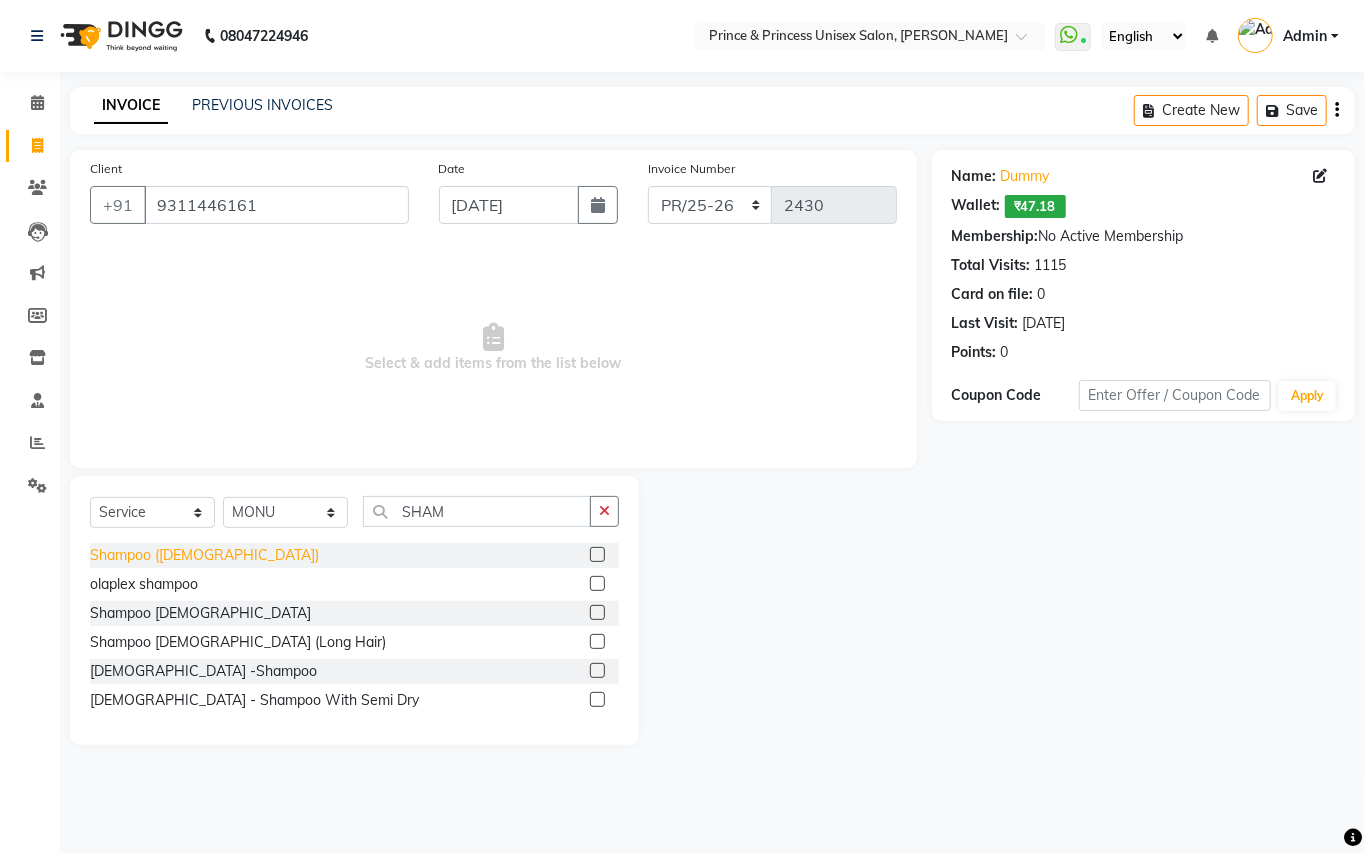 click on "Shampoo (ladies)" 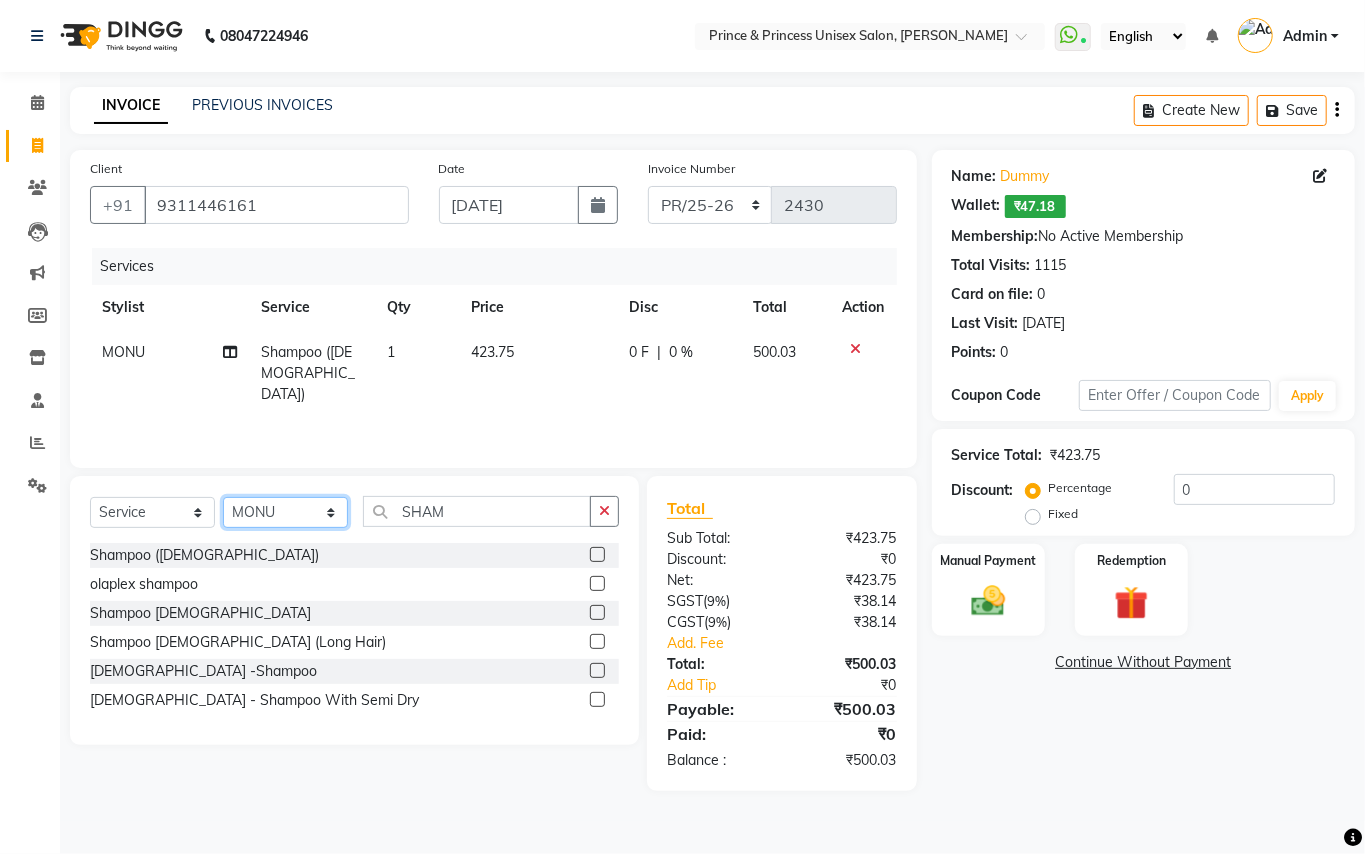click on "Select Stylist ABHISHEK AJEET AJEET NEW ARUN ASLAM CHANDAN GUDDU MAHESH MANI MEENAKSHI MONU PINKI RAHUL SANDEEP SONIYA TABASSUM XYZ" 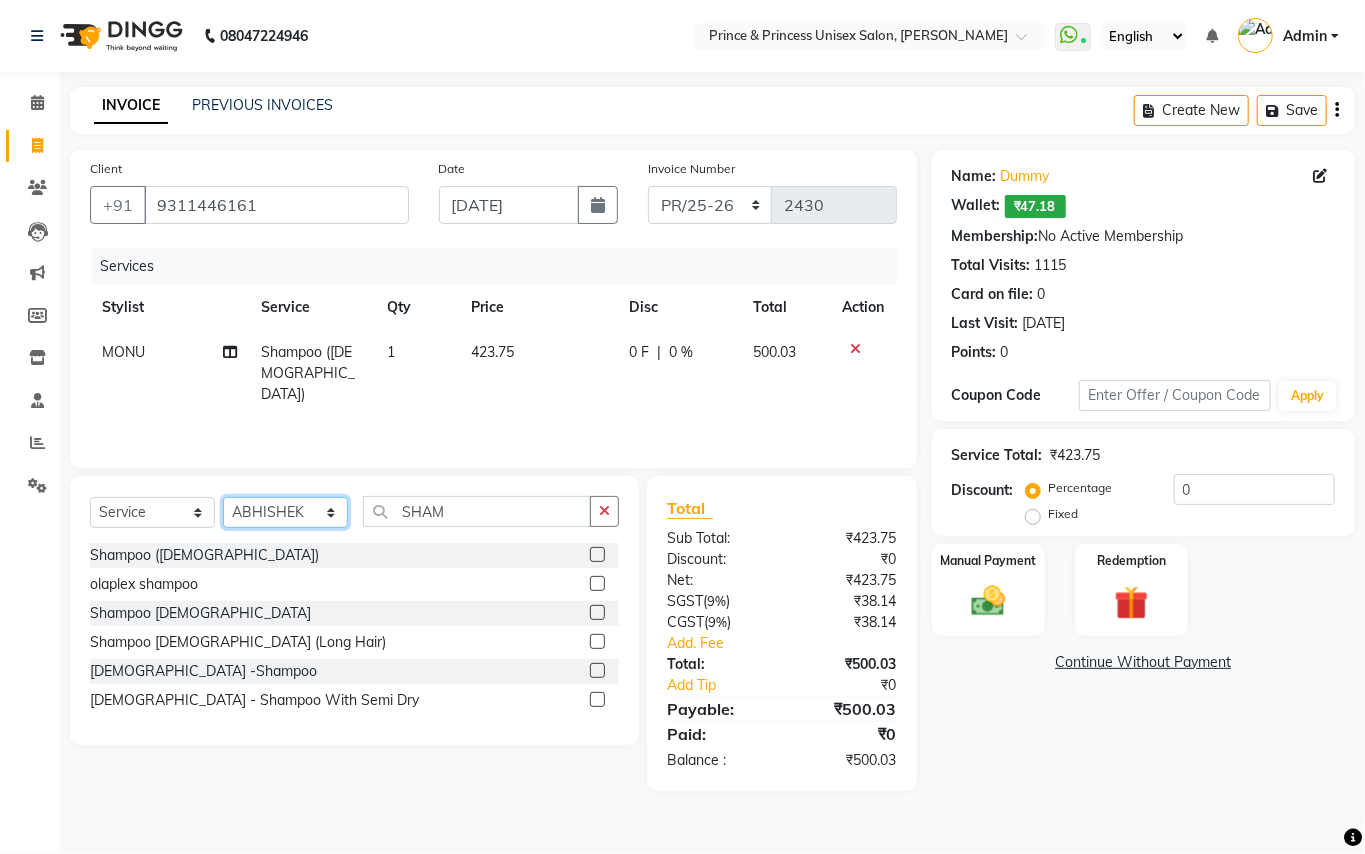 drag, startPoint x: 257, startPoint y: 516, endPoint x: 390, endPoint y: 516, distance: 133 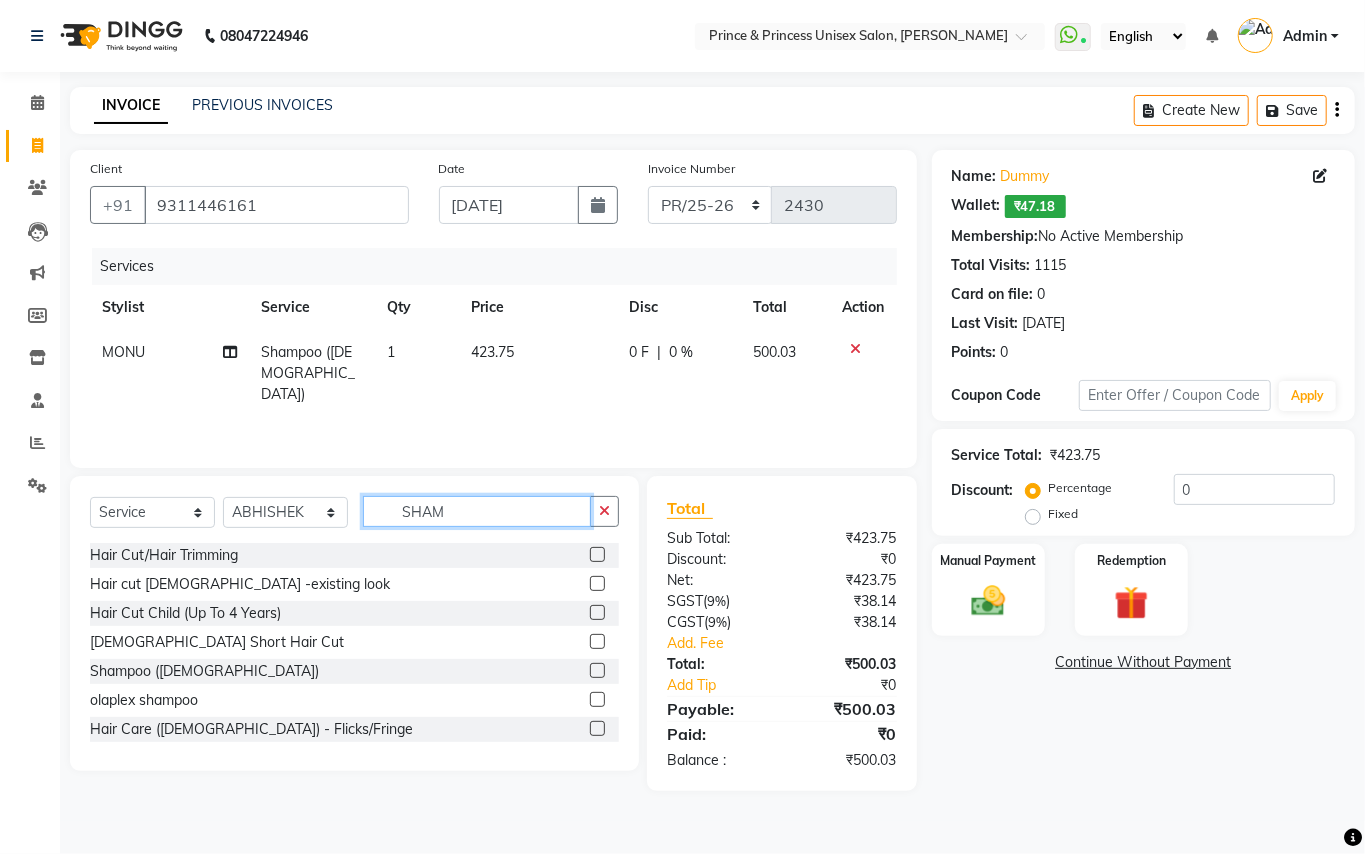 drag, startPoint x: 454, startPoint y: 513, endPoint x: 305, endPoint y: 388, distance: 194.48907 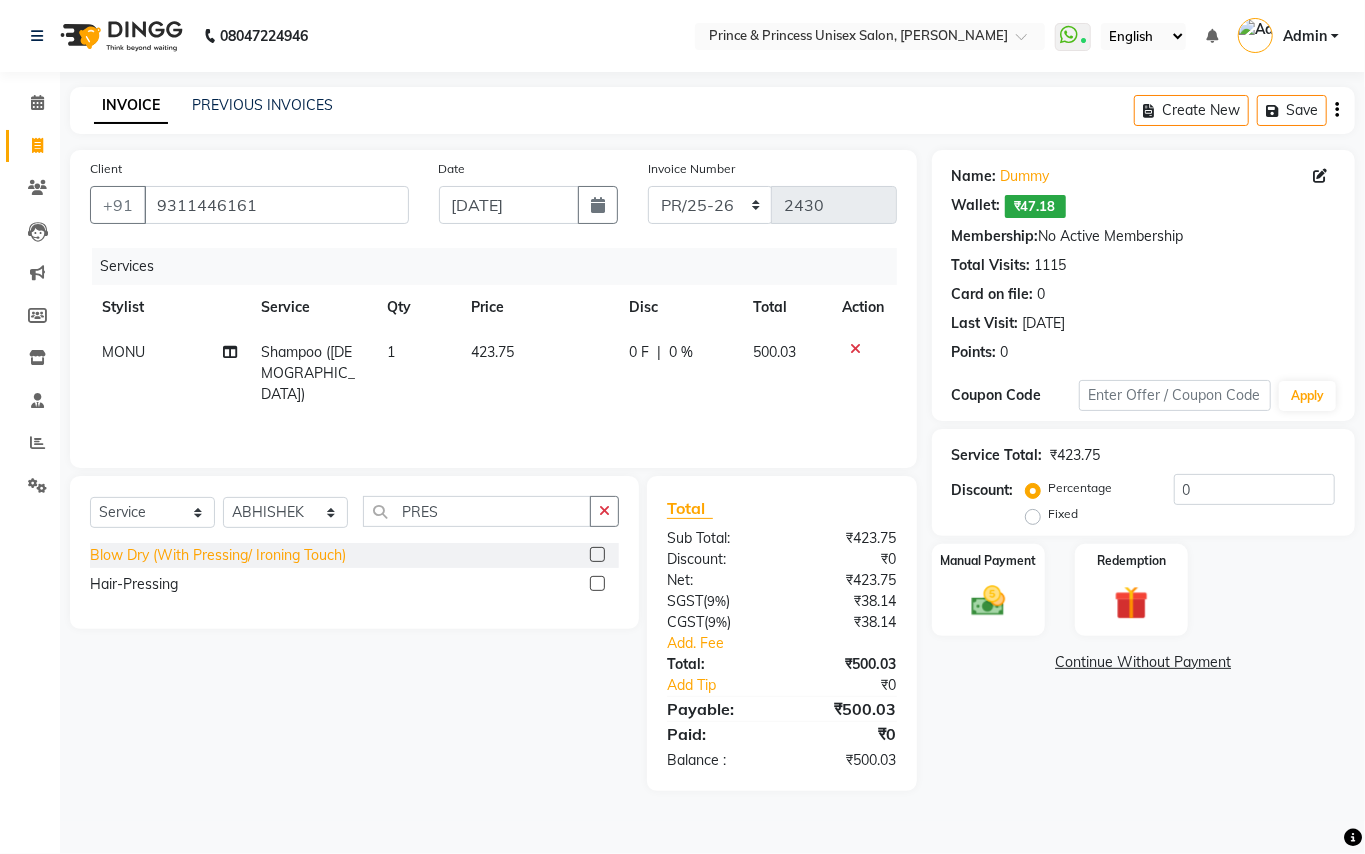 click on "Hair-Pressing" 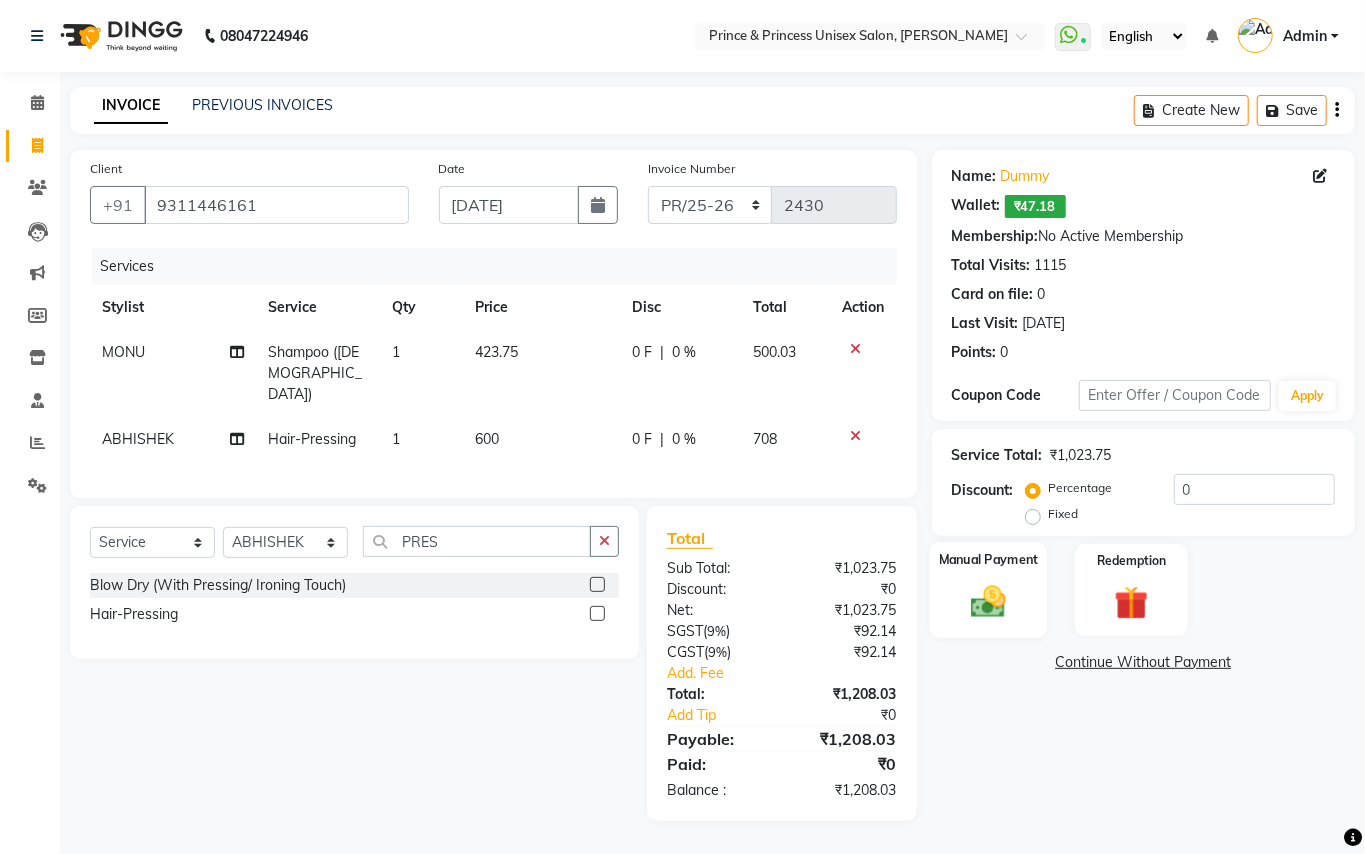 click 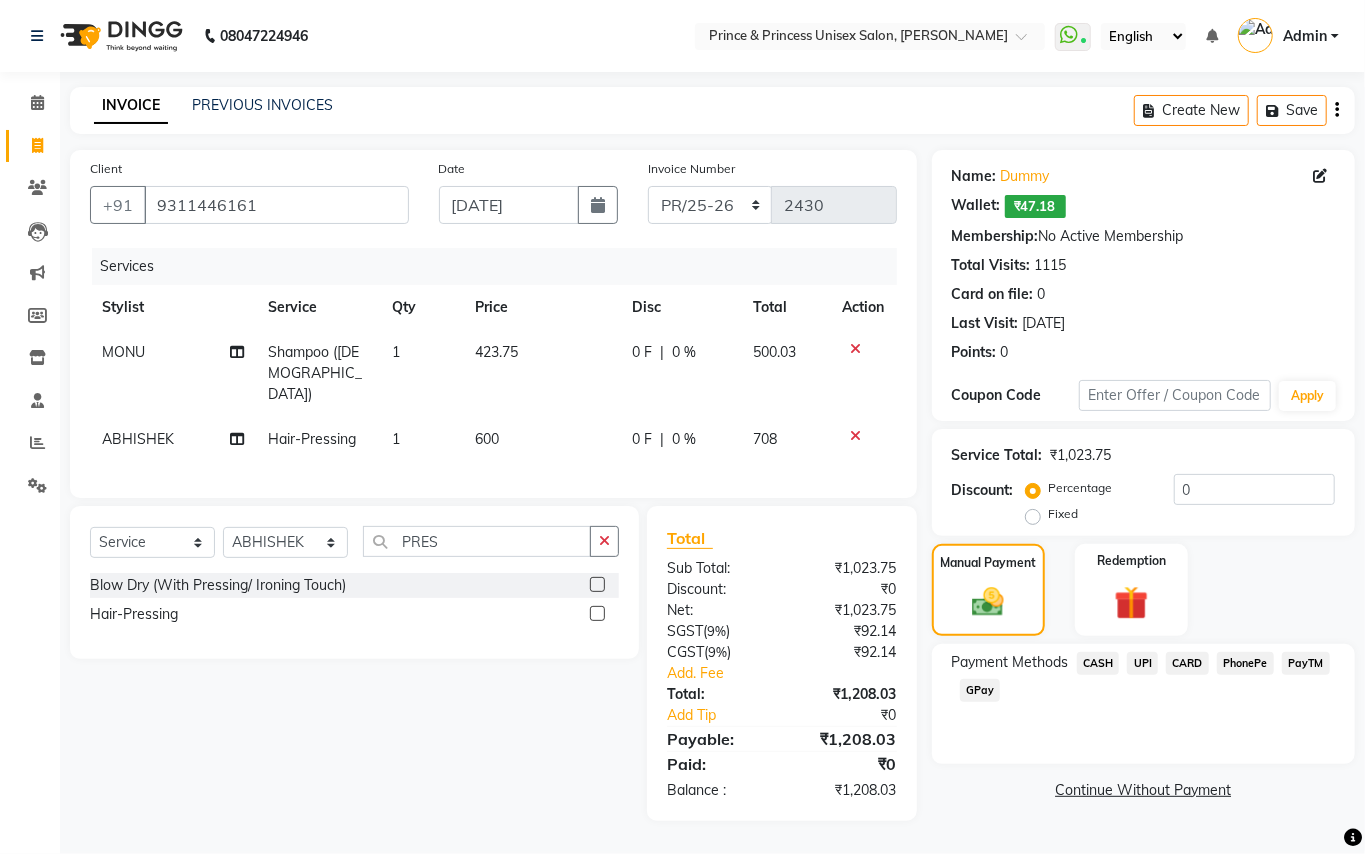 click on "CARD" 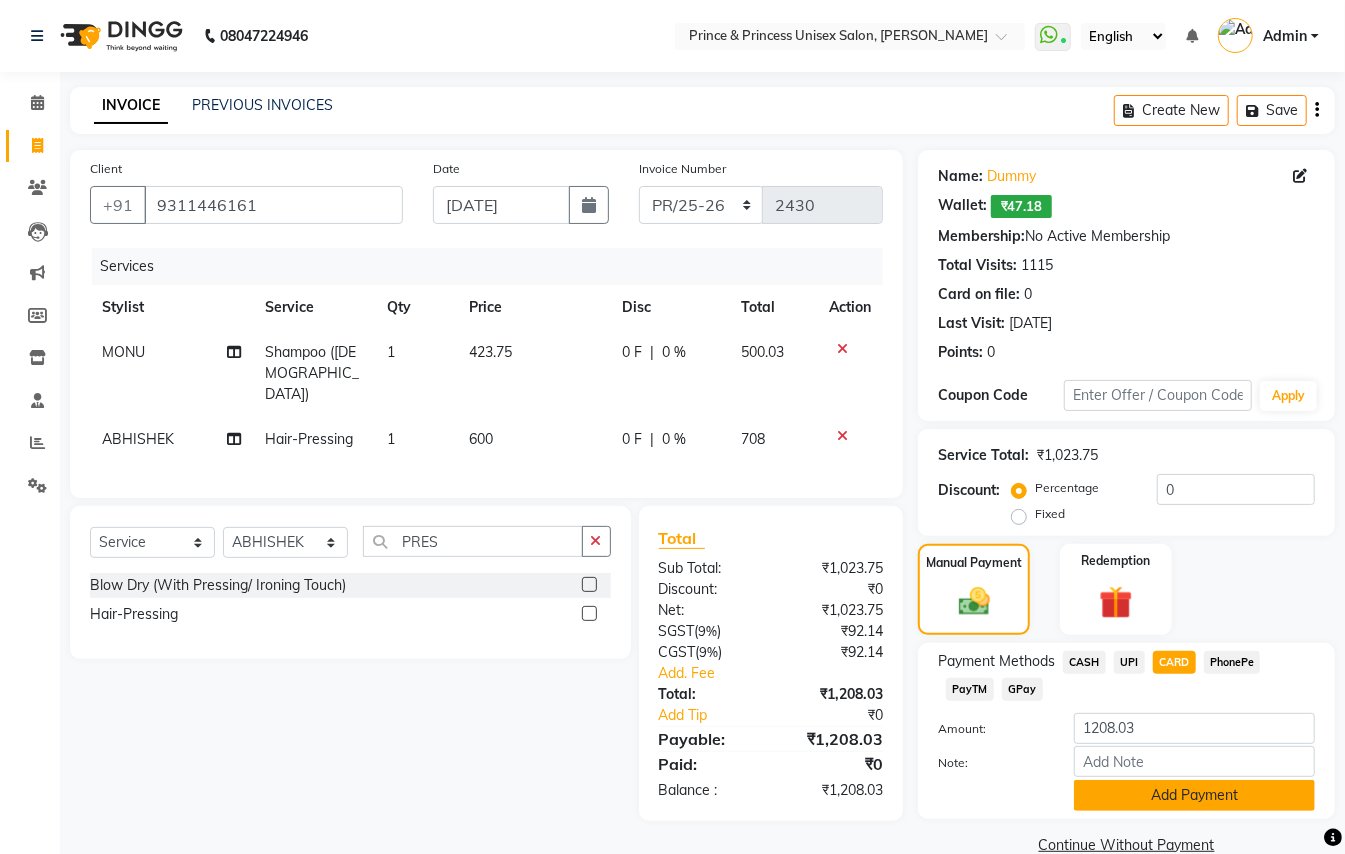 click on "Add Payment" 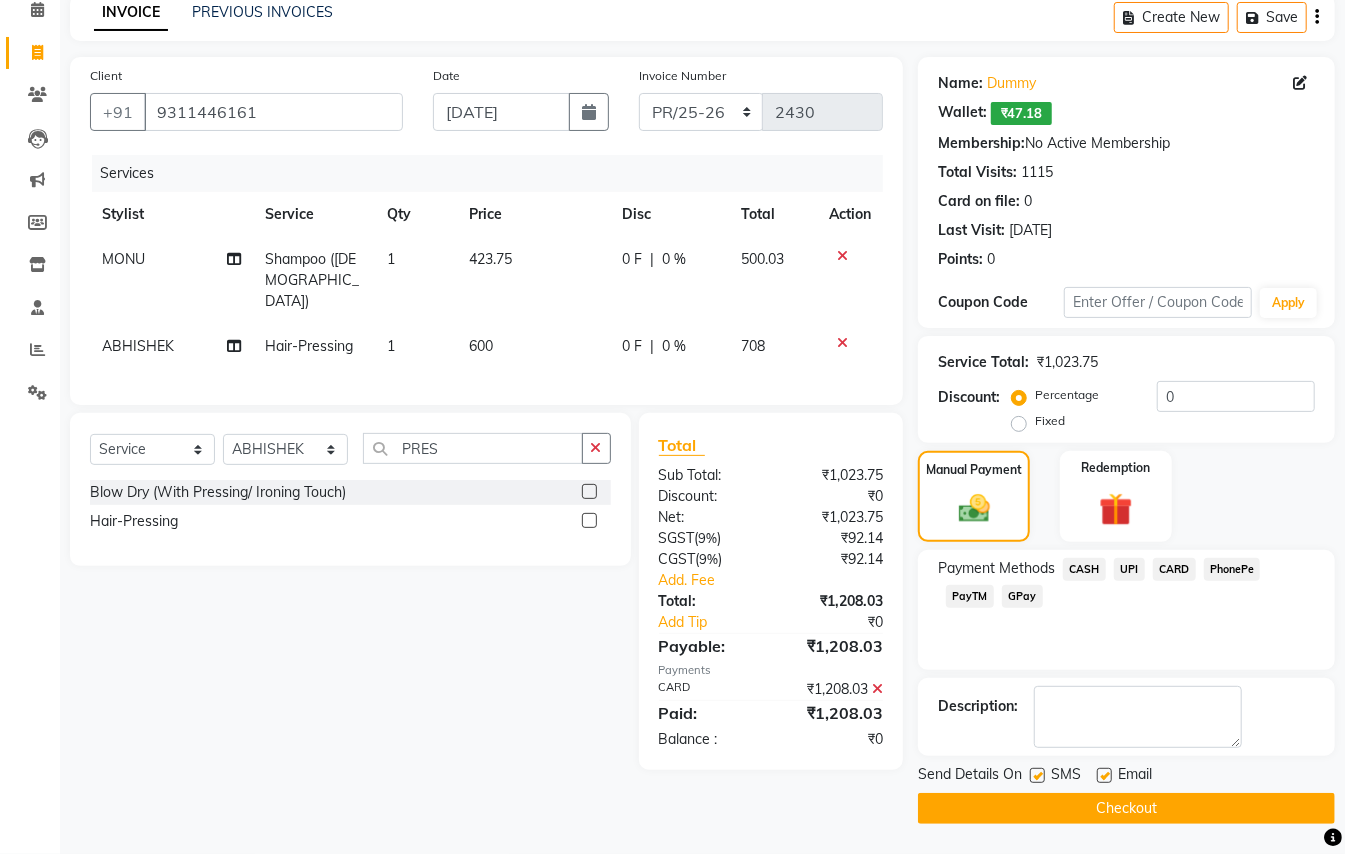 scroll, scrollTop: 94, scrollLeft: 0, axis: vertical 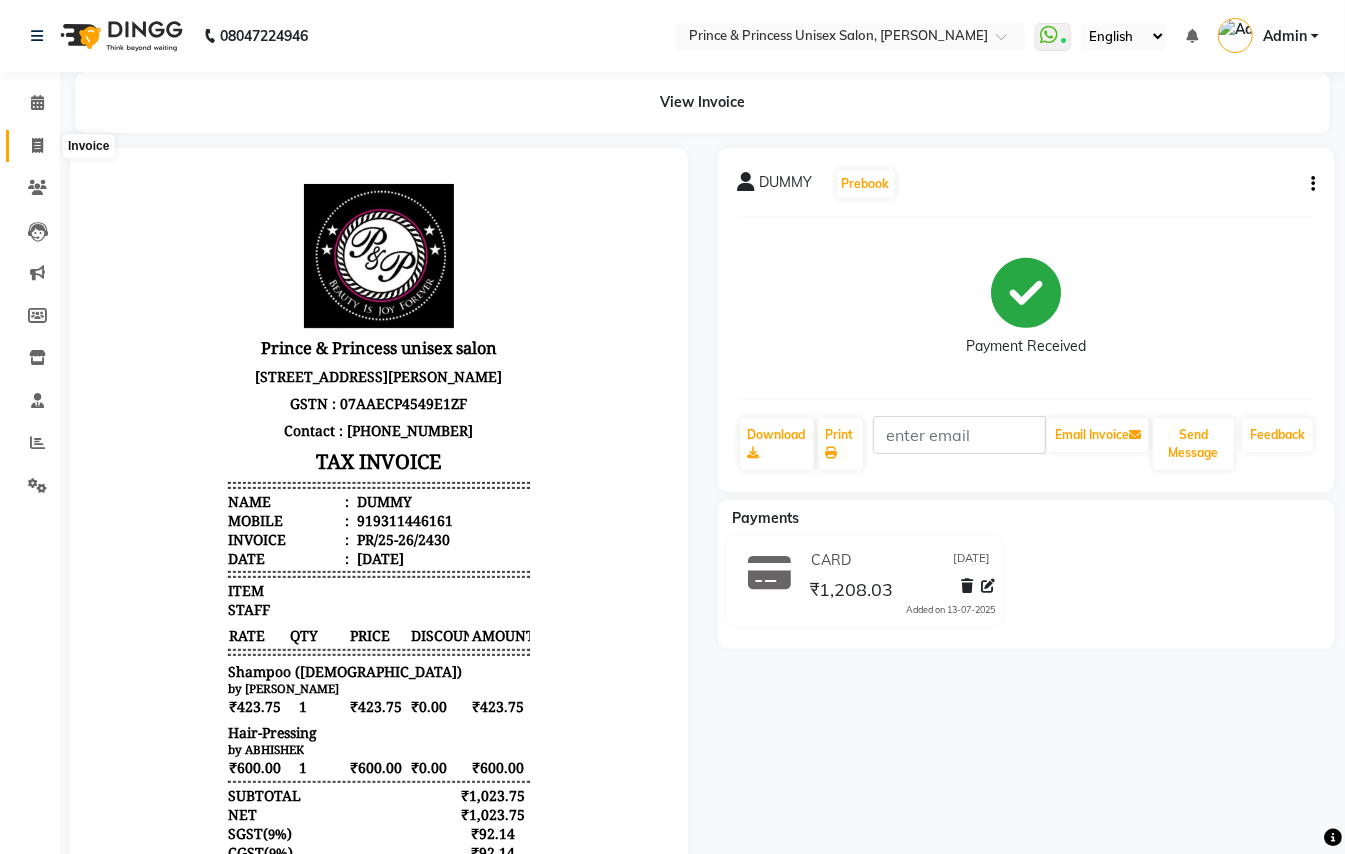 click 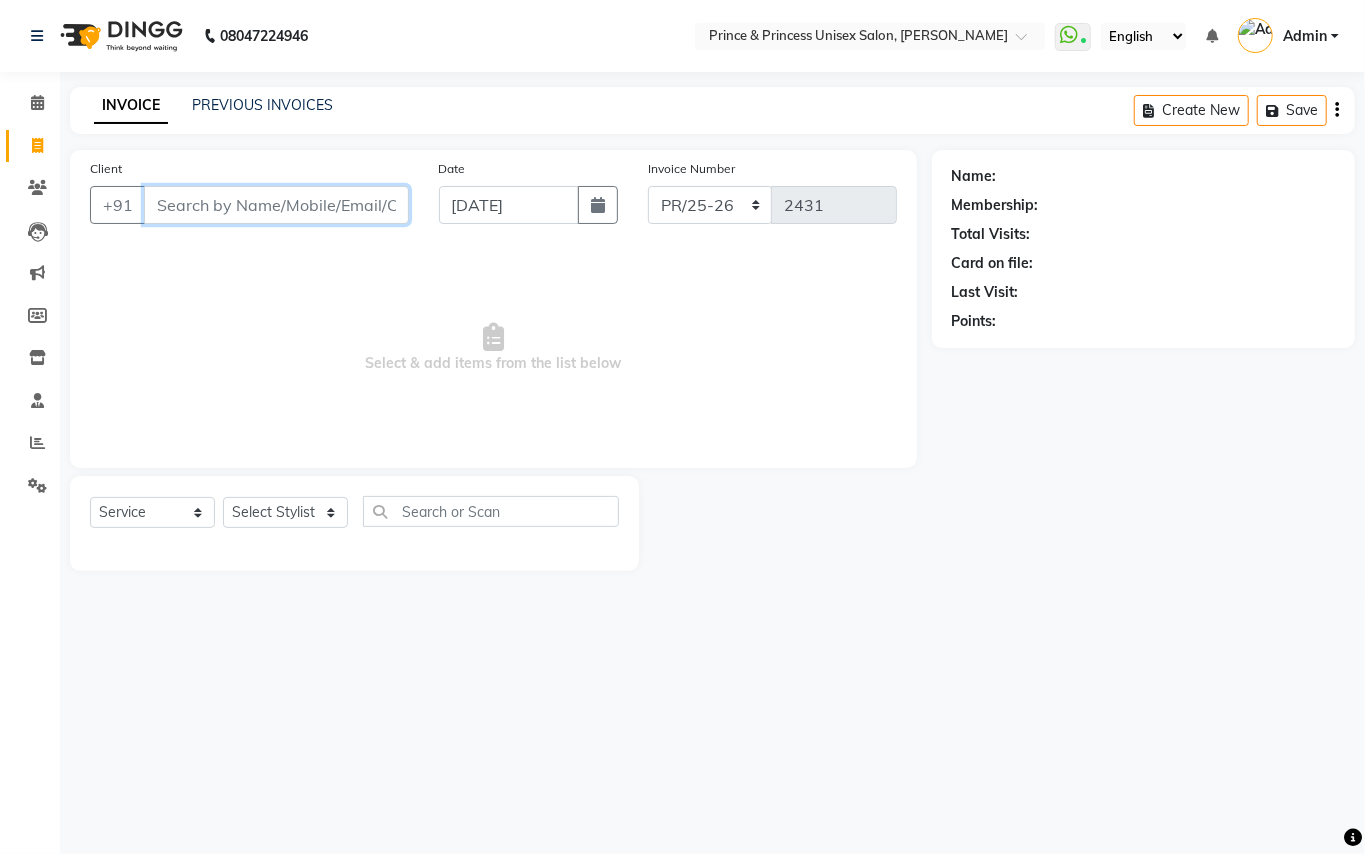 click on "Client" at bounding box center [276, 205] 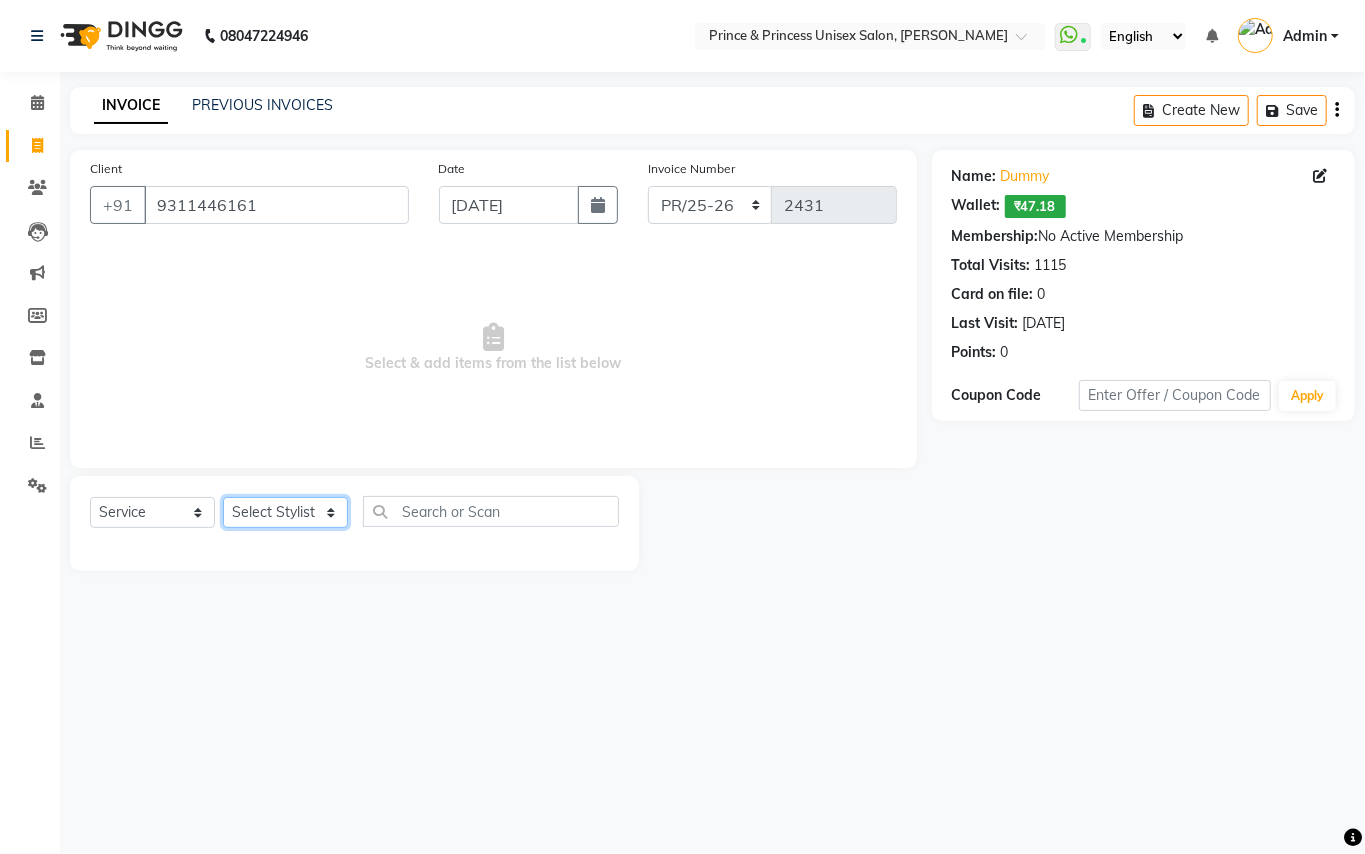 click on "Select Stylist ABHISHEK AJEET AJEET NEW ARUN ASLAM CHANDAN GUDDU MAHESH MANI MEENAKSHI MONU PINKI RAHUL SANDEEP SONIYA TABASSUM XYZ" 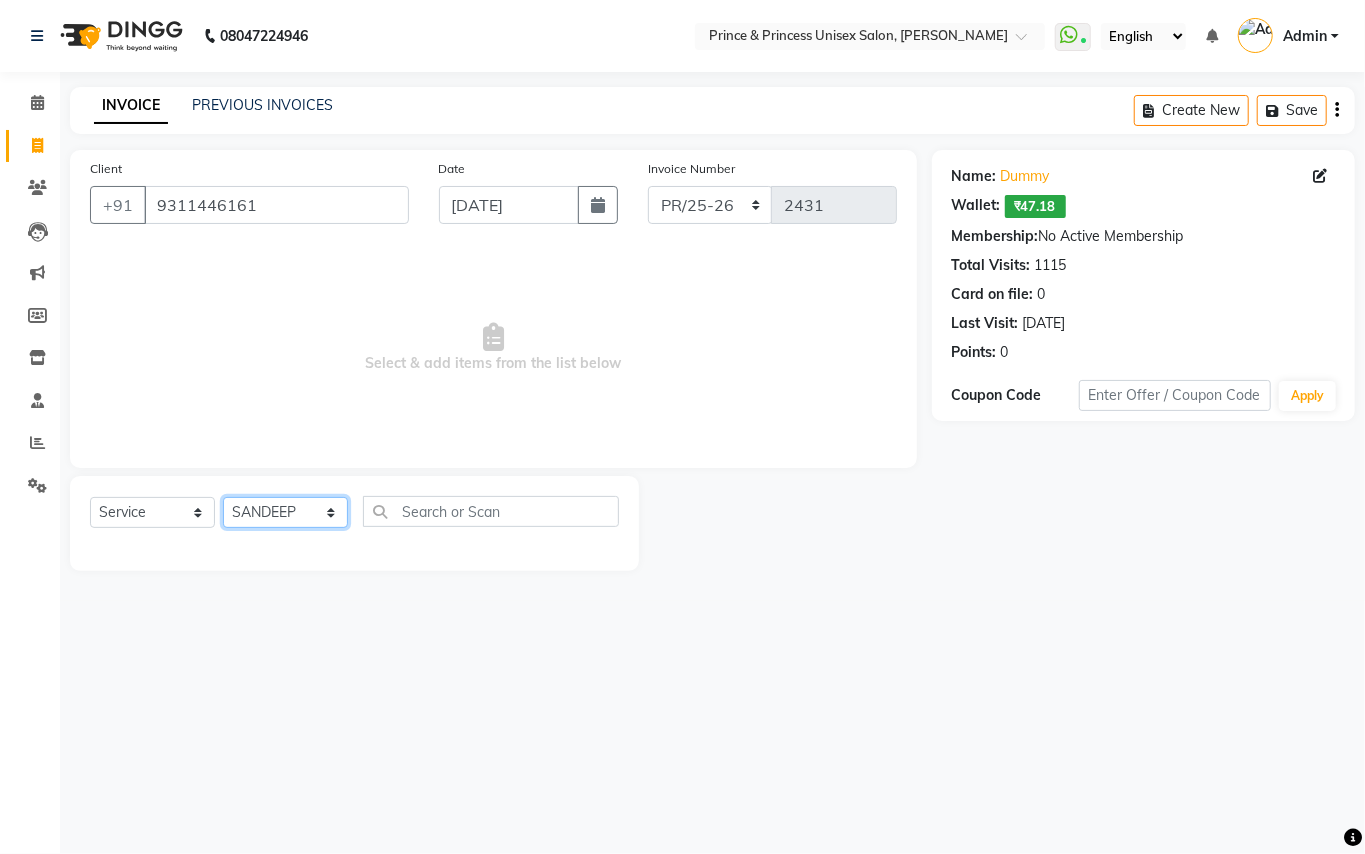 drag, startPoint x: 284, startPoint y: 504, endPoint x: 584, endPoint y: 530, distance: 301.12457 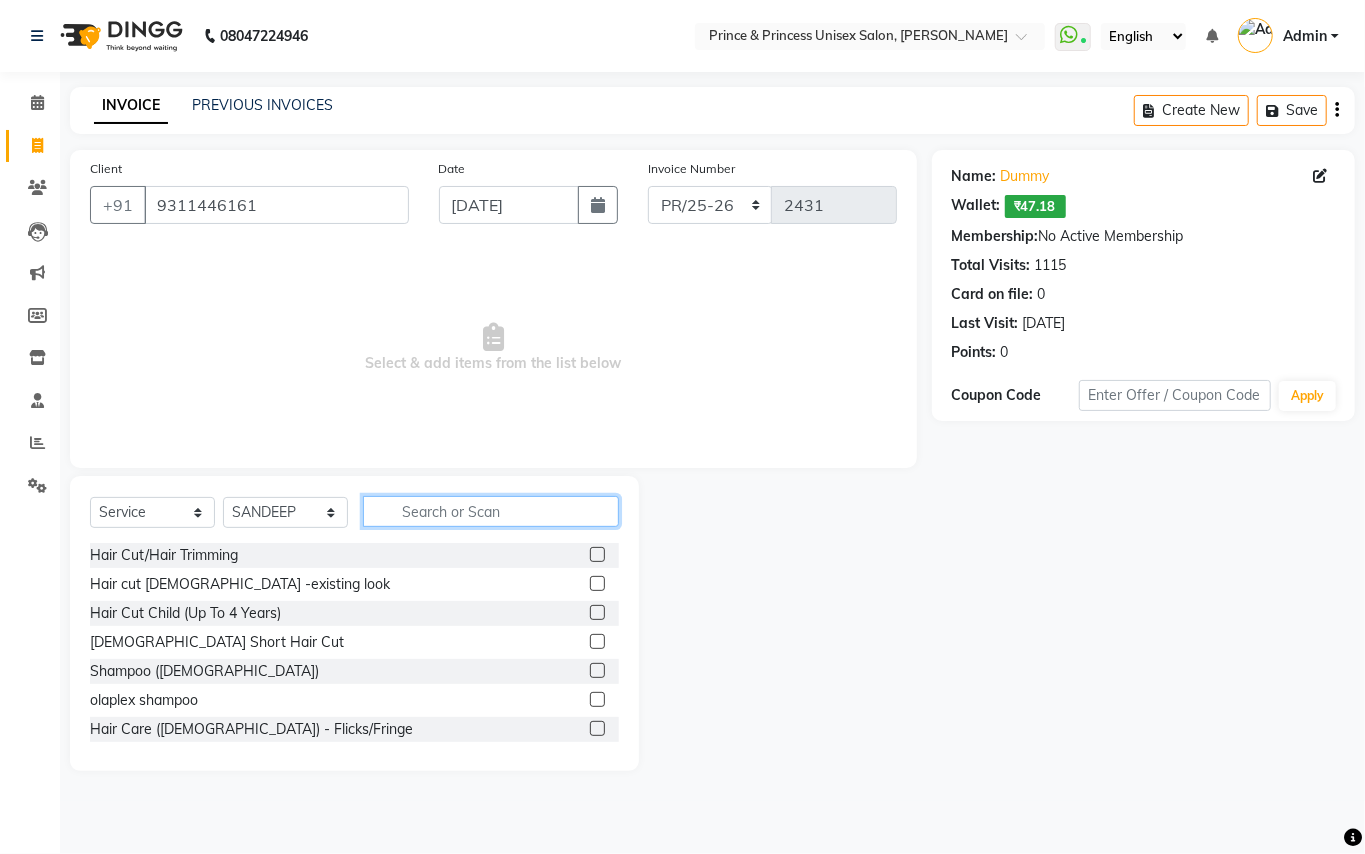 click 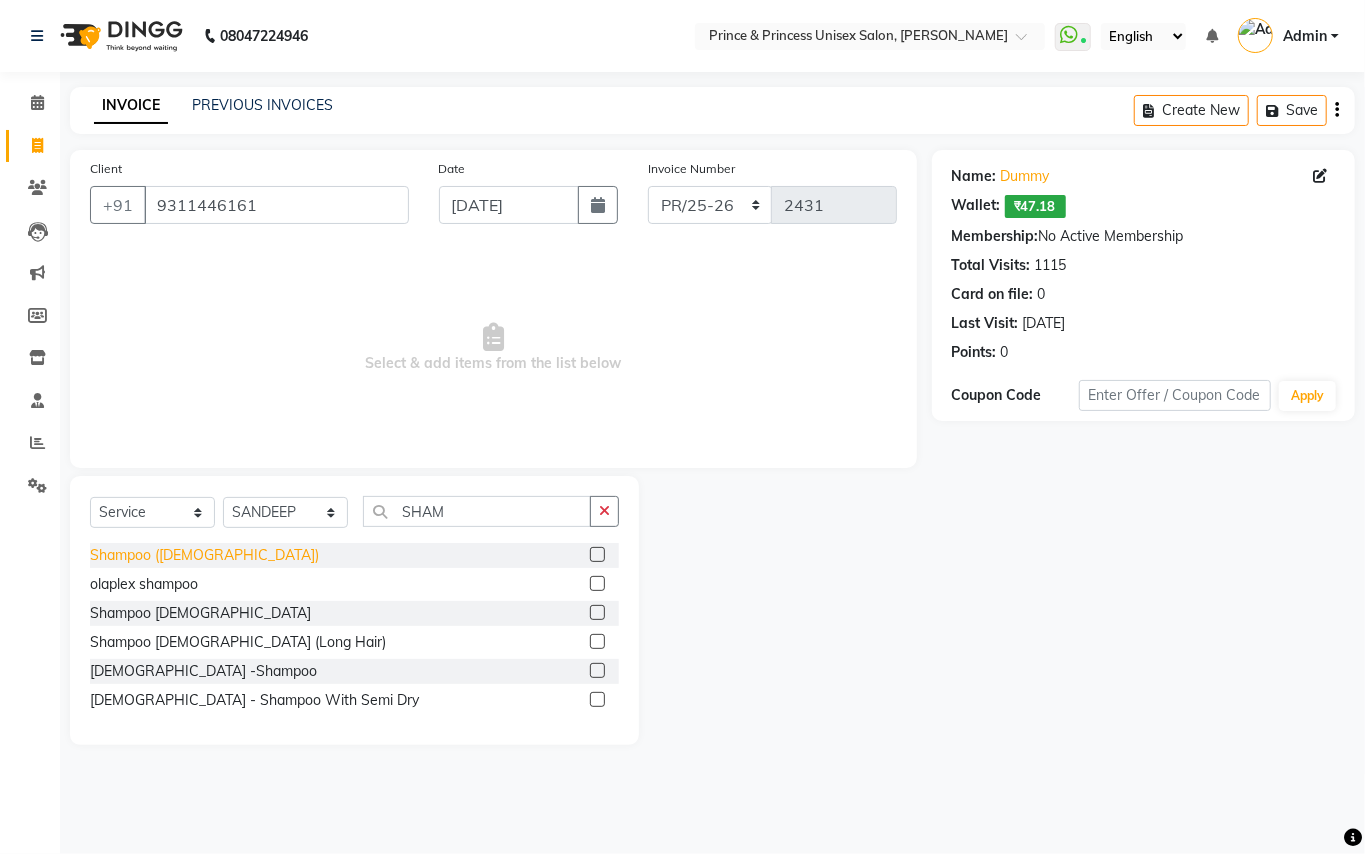 click on "Shampoo (ladies)" 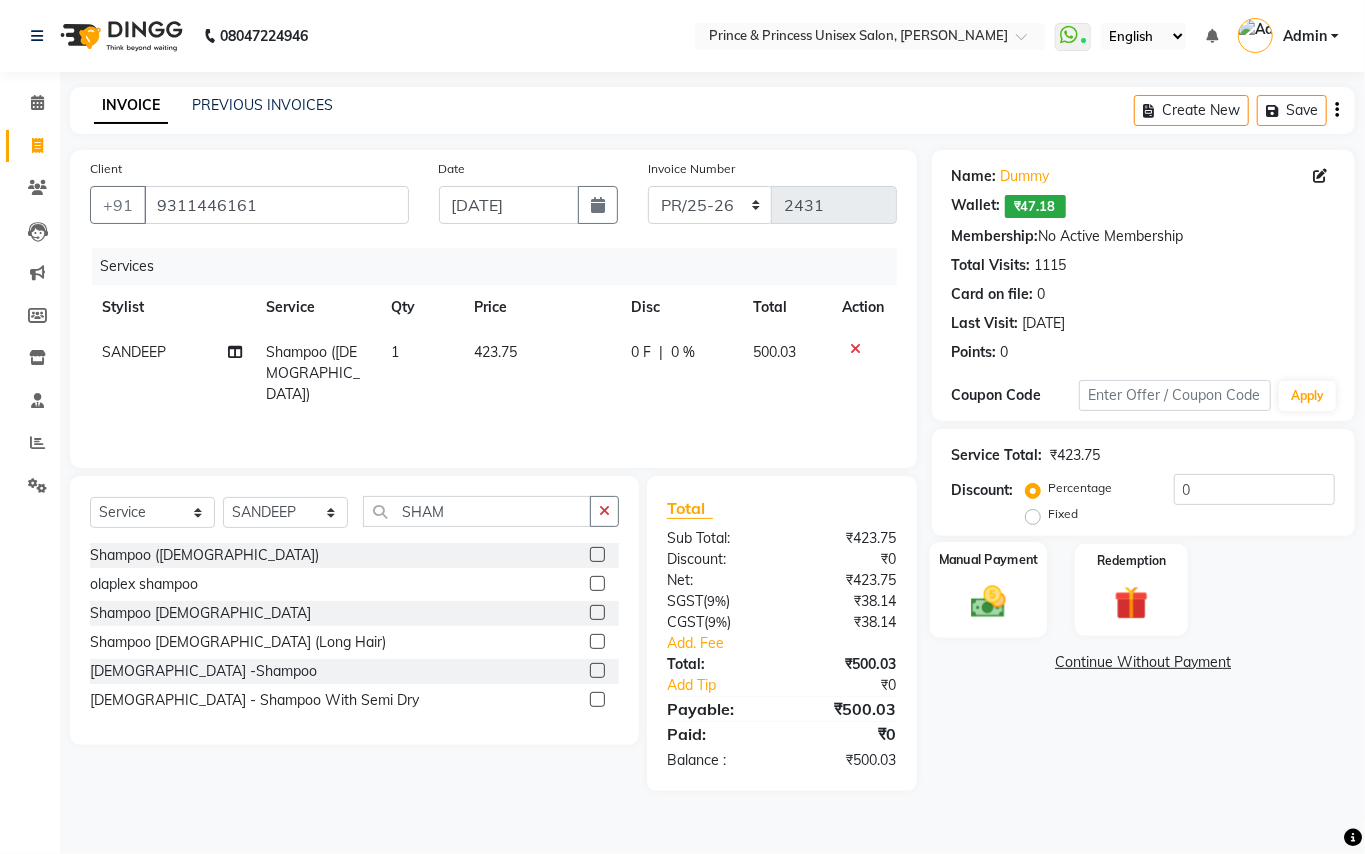 click 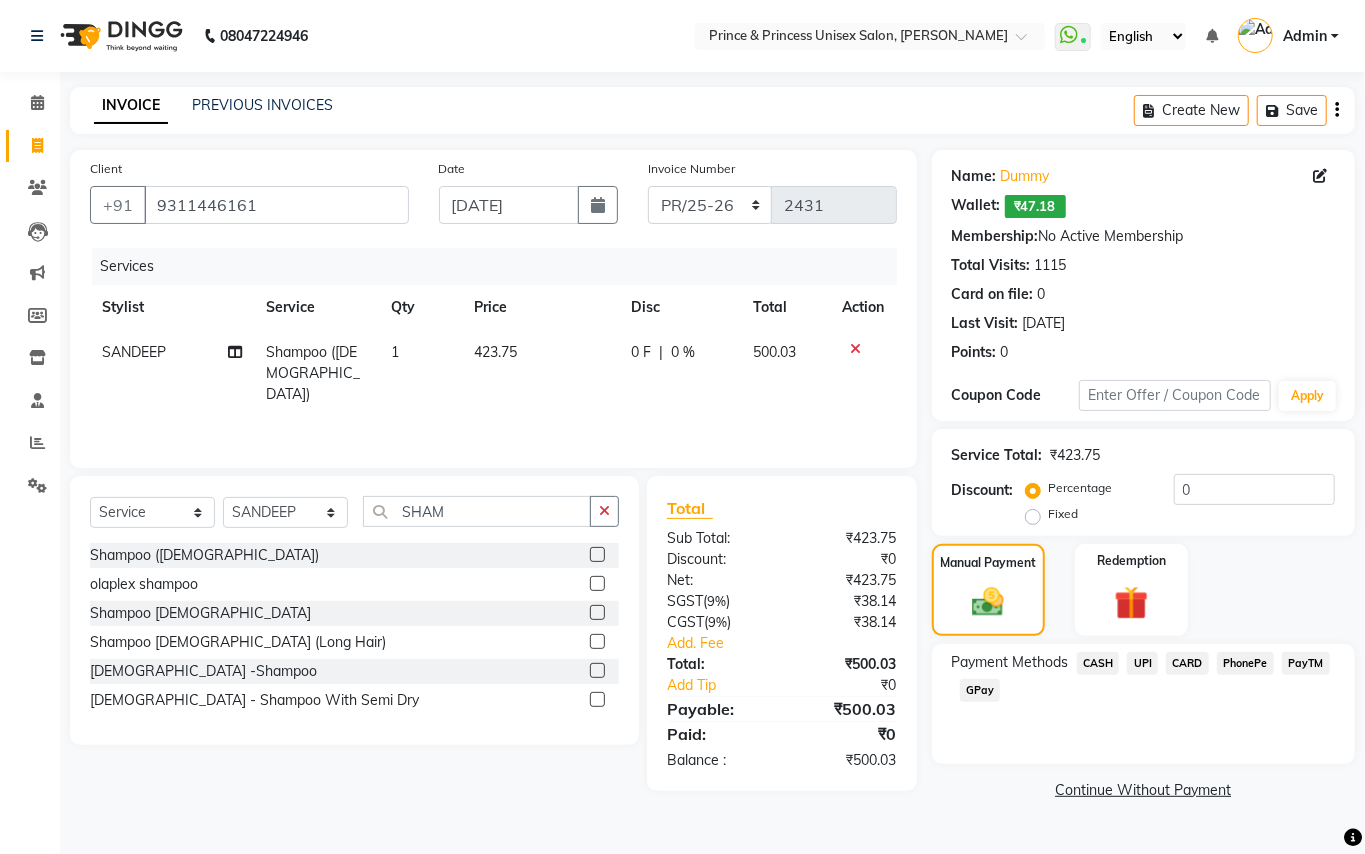 drag, startPoint x: 1313, startPoint y: 658, endPoint x: 1269, endPoint y: 693, distance: 56.22277 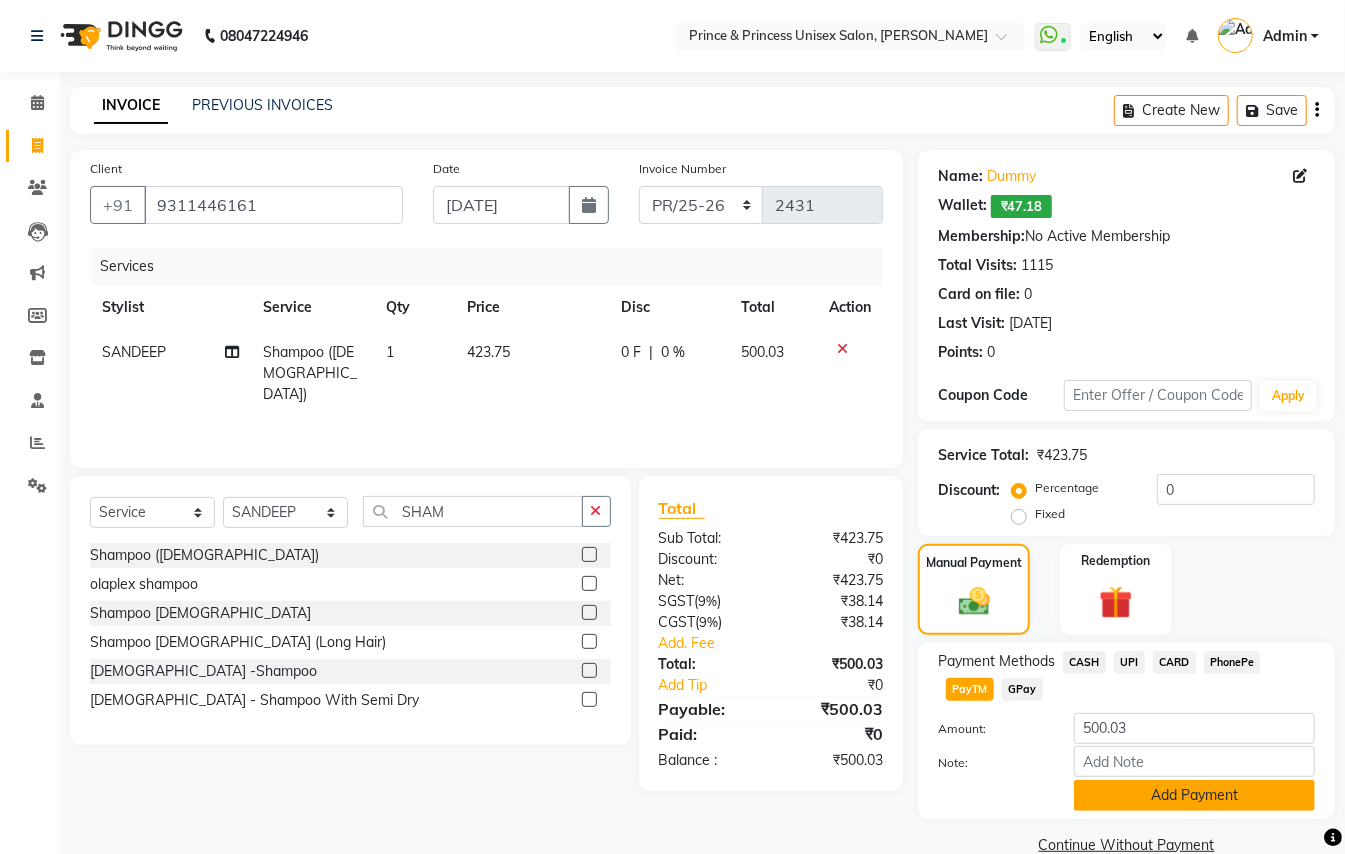 click on "Add Payment" 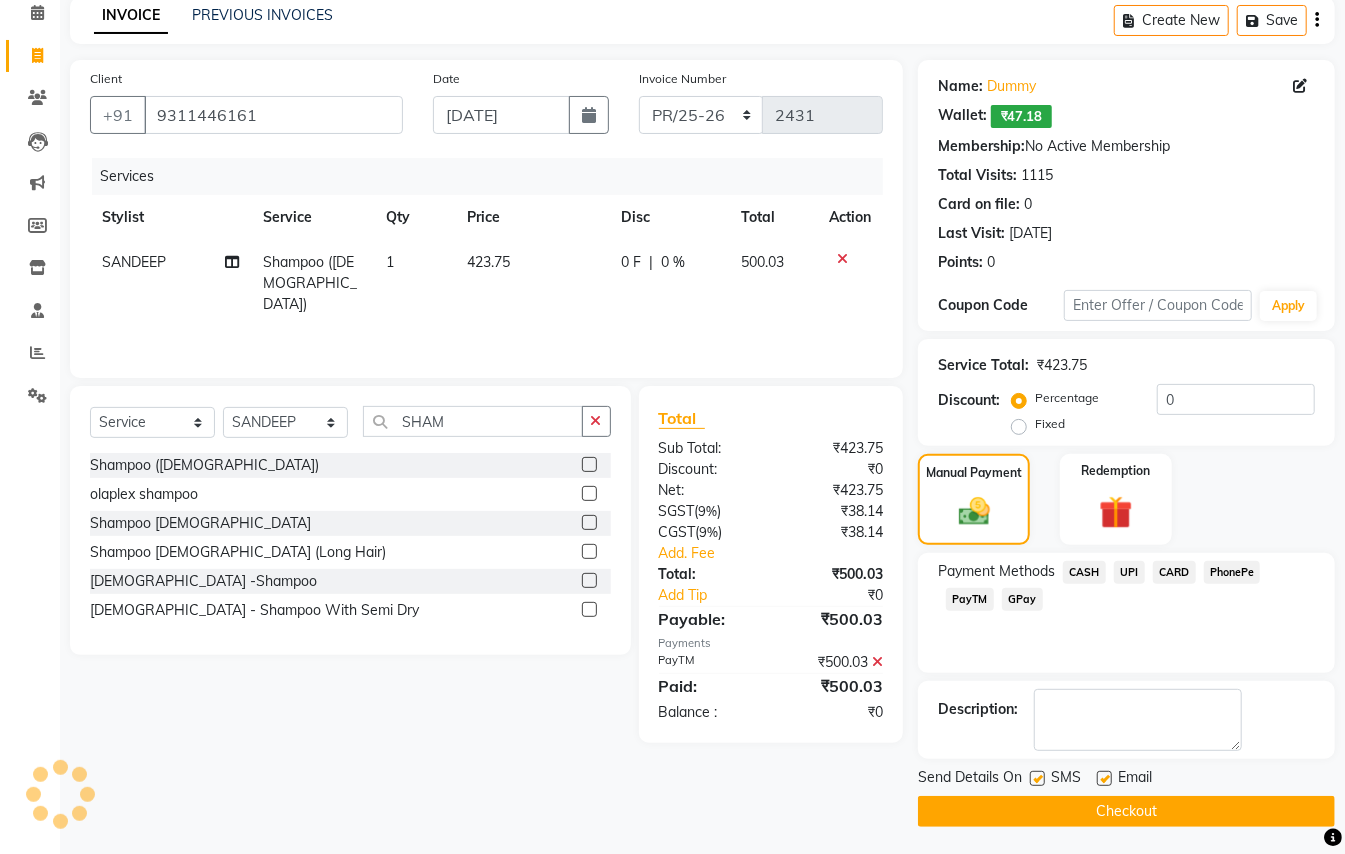 scroll, scrollTop: 94, scrollLeft: 0, axis: vertical 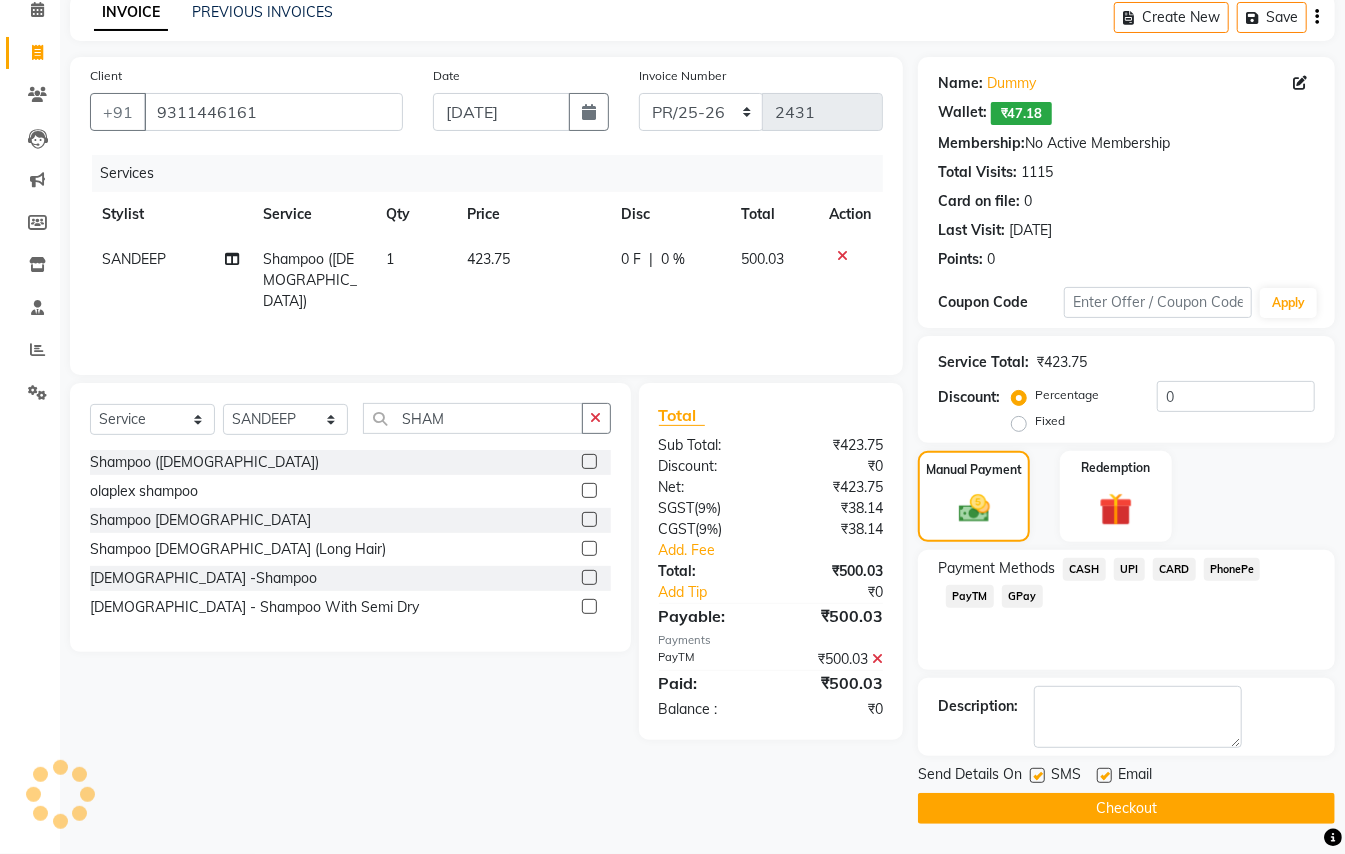 click on "Checkout" 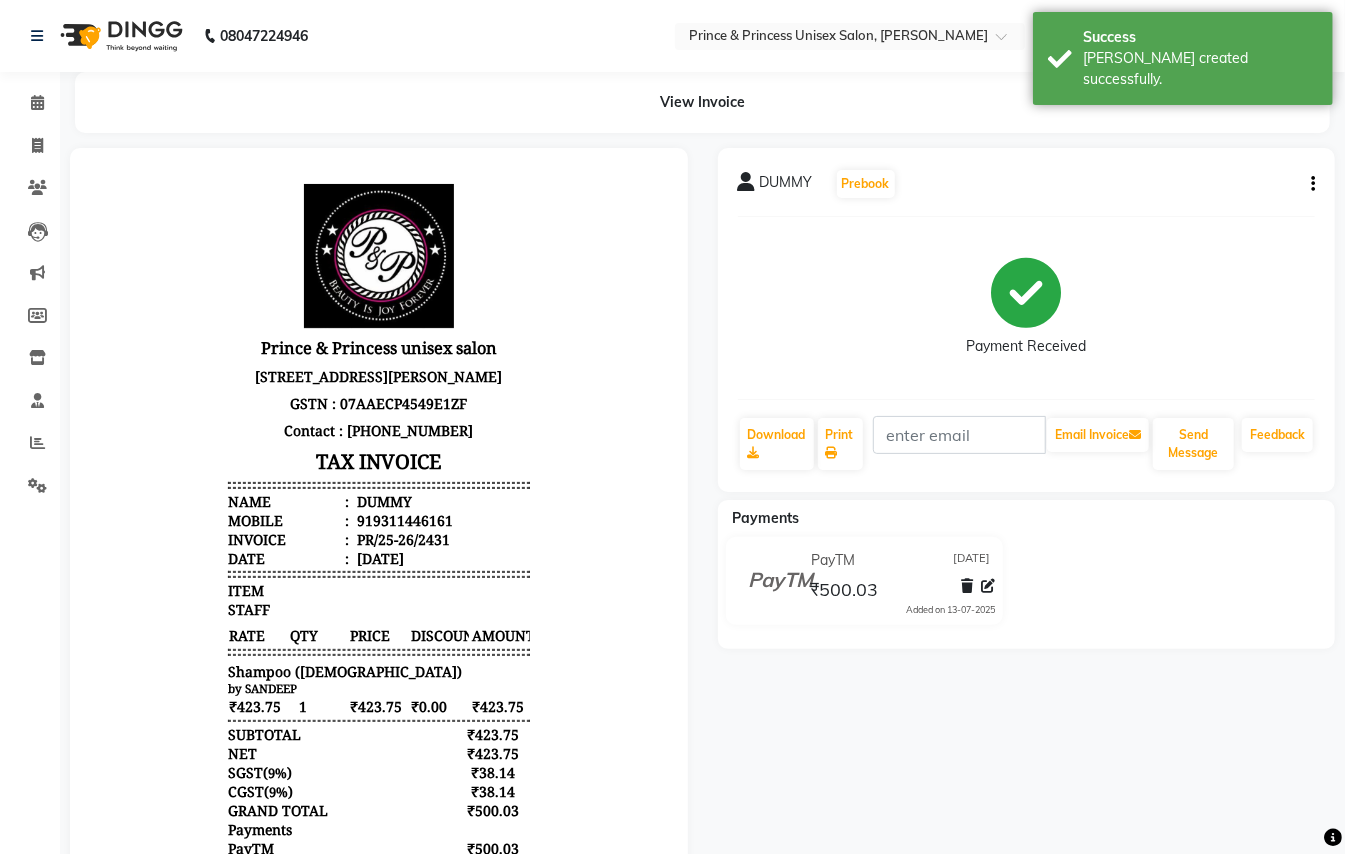 scroll, scrollTop: 0, scrollLeft: 0, axis: both 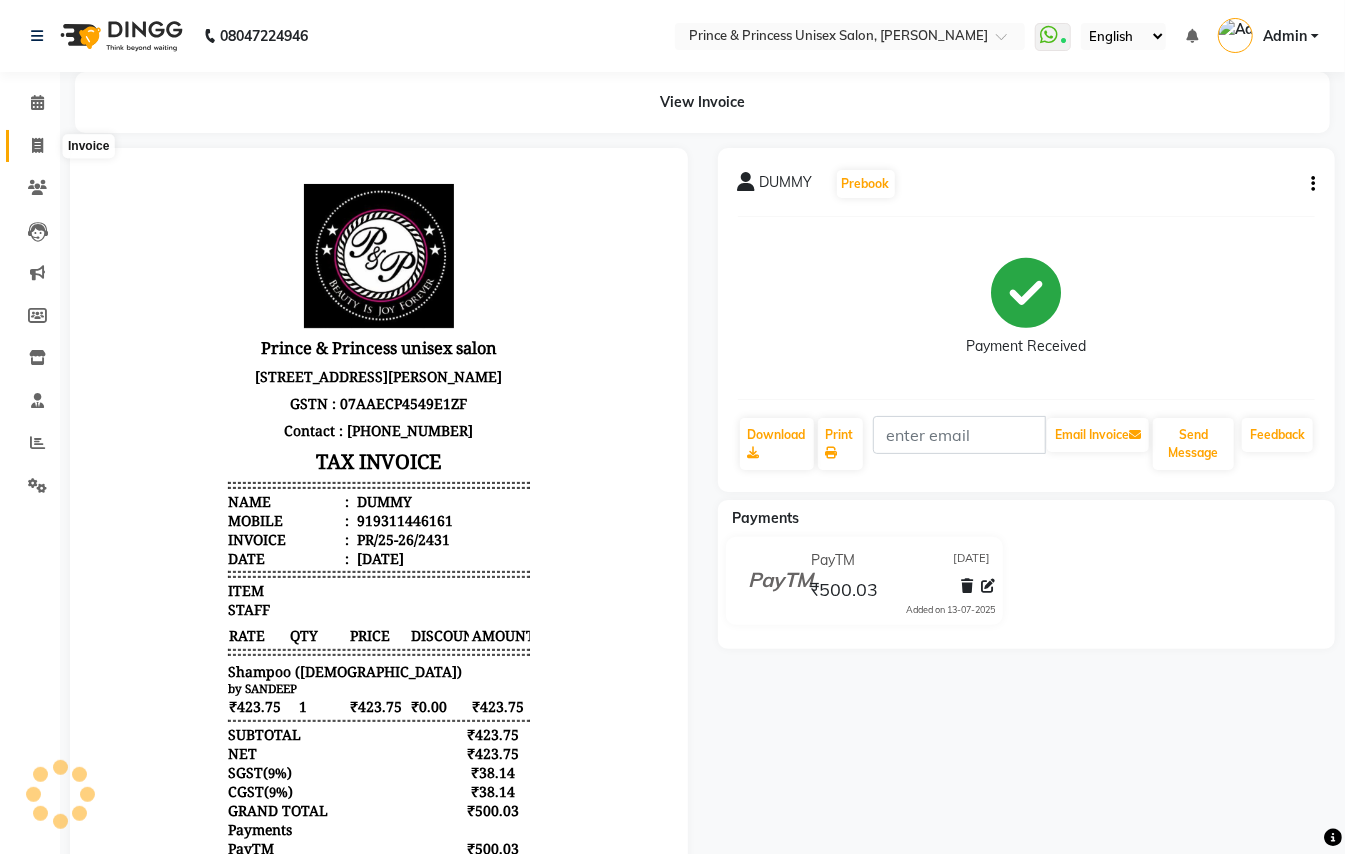 click 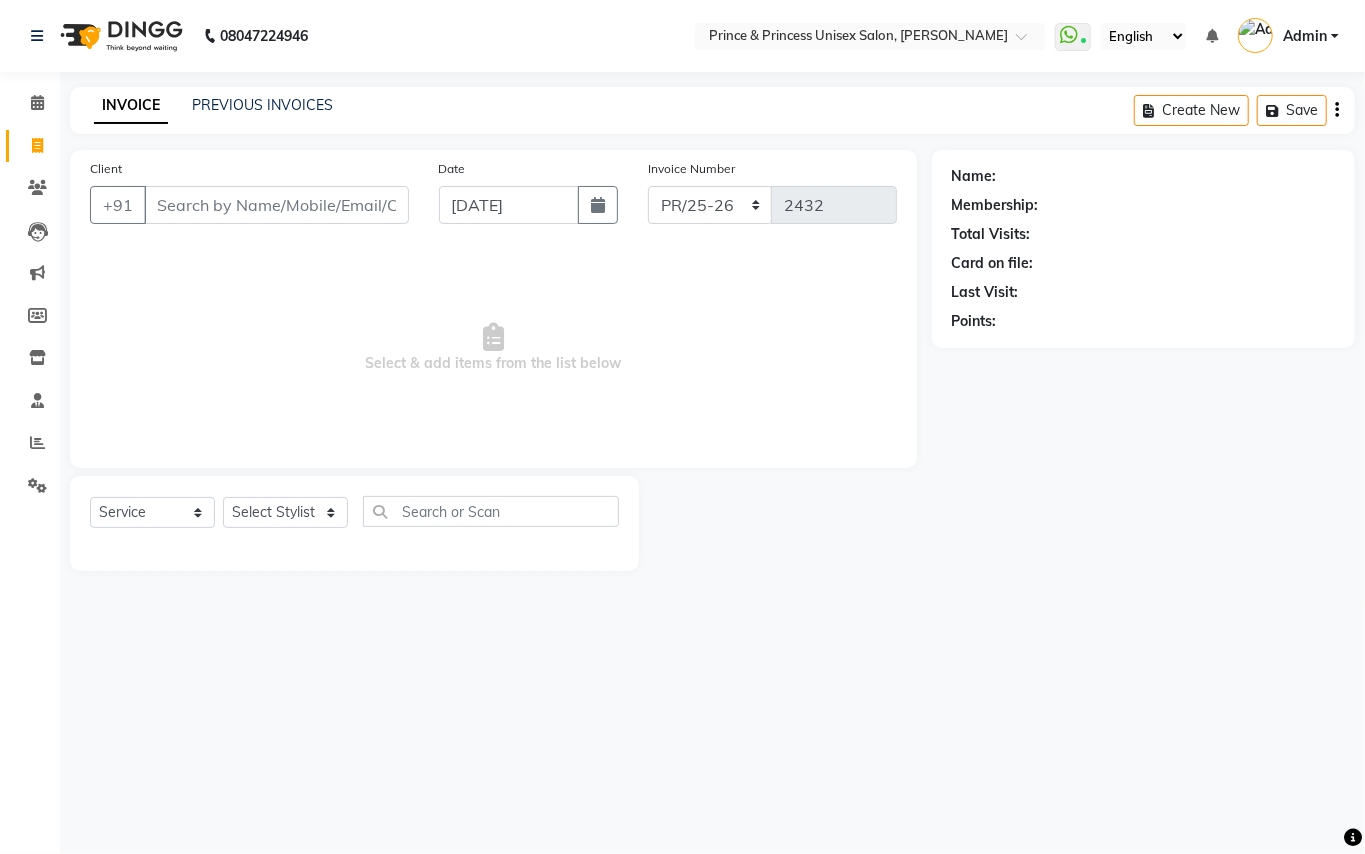 click on "Client" at bounding box center (276, 205) 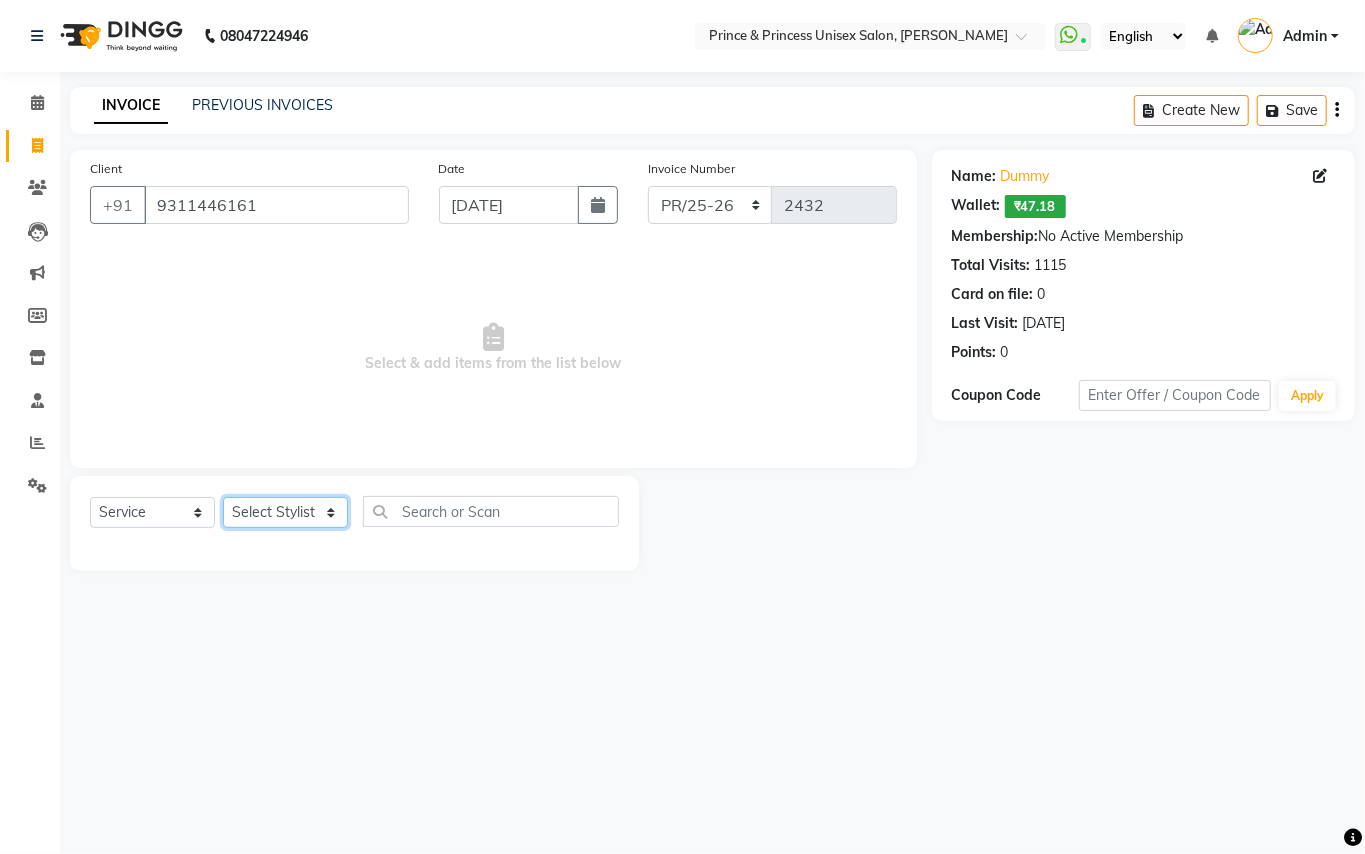 click on "Select Stylist ABHISHEK AJEET AJEET NEW ARUN ASLAM CHANDAN GUDDU MAHESH MANI MEENAKSHI MONU PINKI RAHUL SANDEEP SONIYA TABASSUM XYZ" 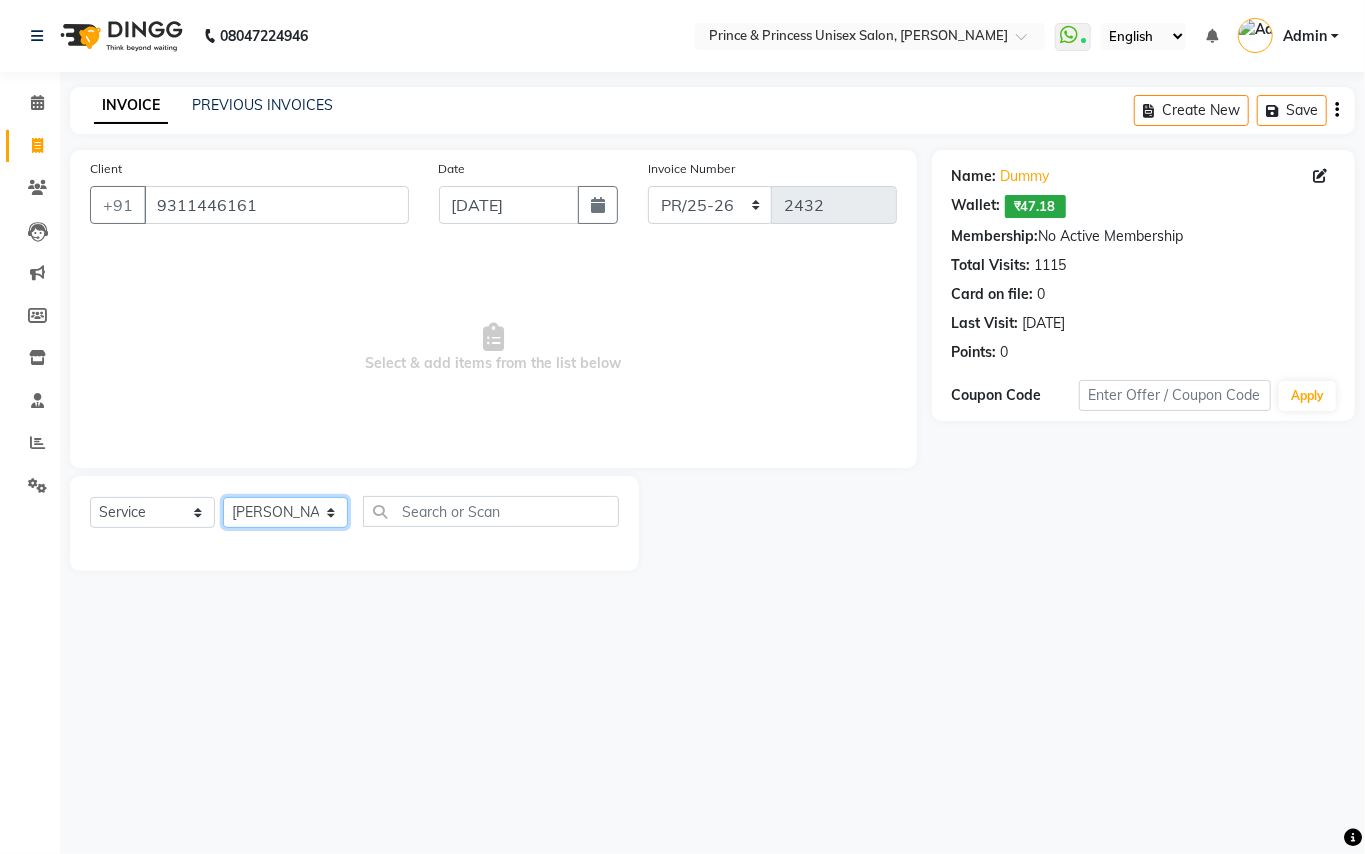drag, startPoint x: 281, startPoint y: 505, endPoint x: 437, endPoint y: 502, distance: 156.02884 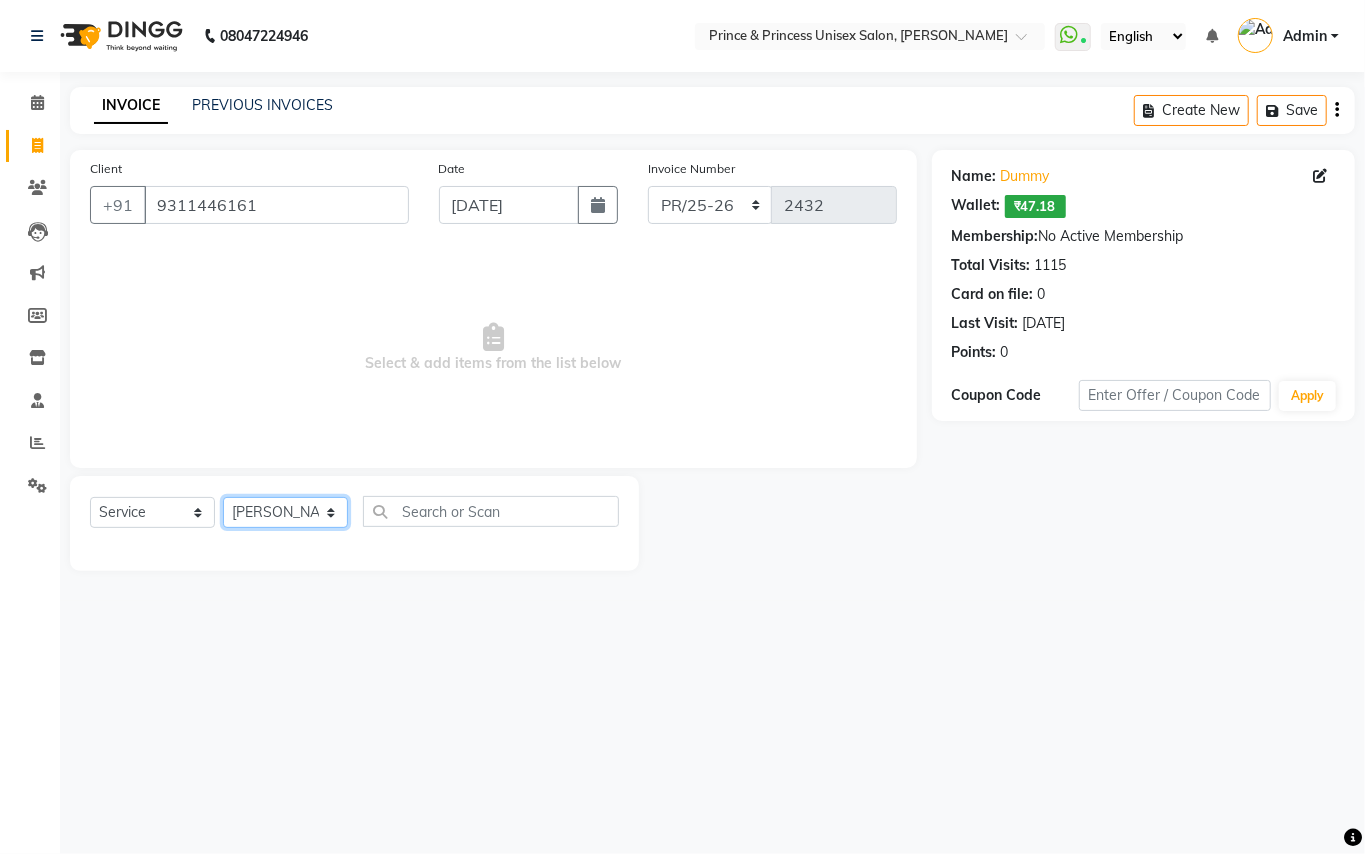 click on "Select Stylist ABHISHEK AJEET AJEET NEW ARUN ASLAM CHANDAN GUDDU MAHESH MANI MEENAKSHI MONU PINKI RAHUL SANDEEP SONIYA TABASSUM XYZ" 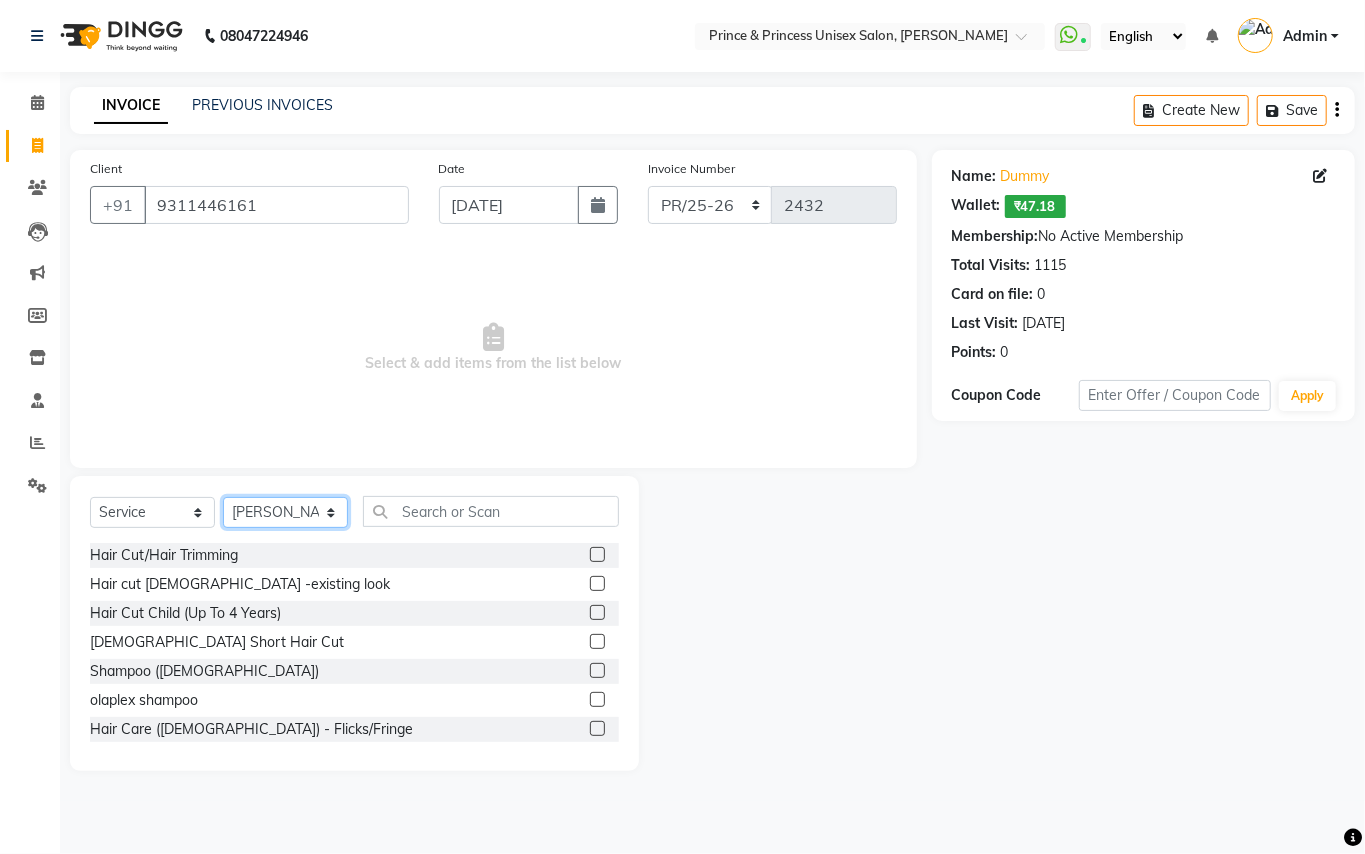 click on "Select Stylist ABHISHEK AJEET AJEET NEW ARUN ASLAM CHANDAN GUDDU MAHESH MANI MEENAKSHI MONU PINKI RAHUL SANDEEP SONIYA TABASSUM XYZ" 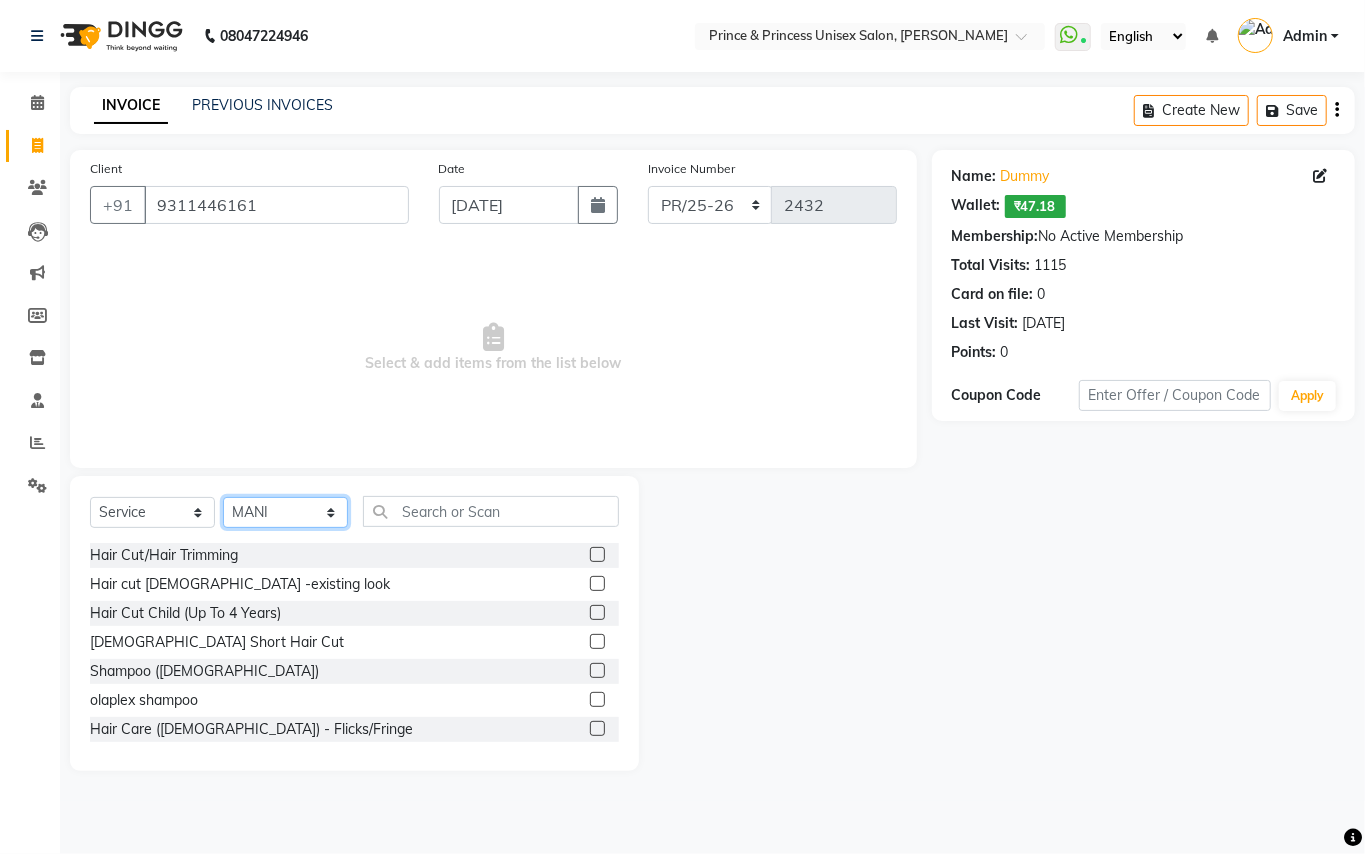 click on "Select Stylist ABHISHEK AJEET AJEET NEW ARUN ASLAM CHANDAN GUDDU MAHESH MANI MEENAKSHI MONU PINKI RAHUL SANDEEP SONIYA TABASSUM XYZ" 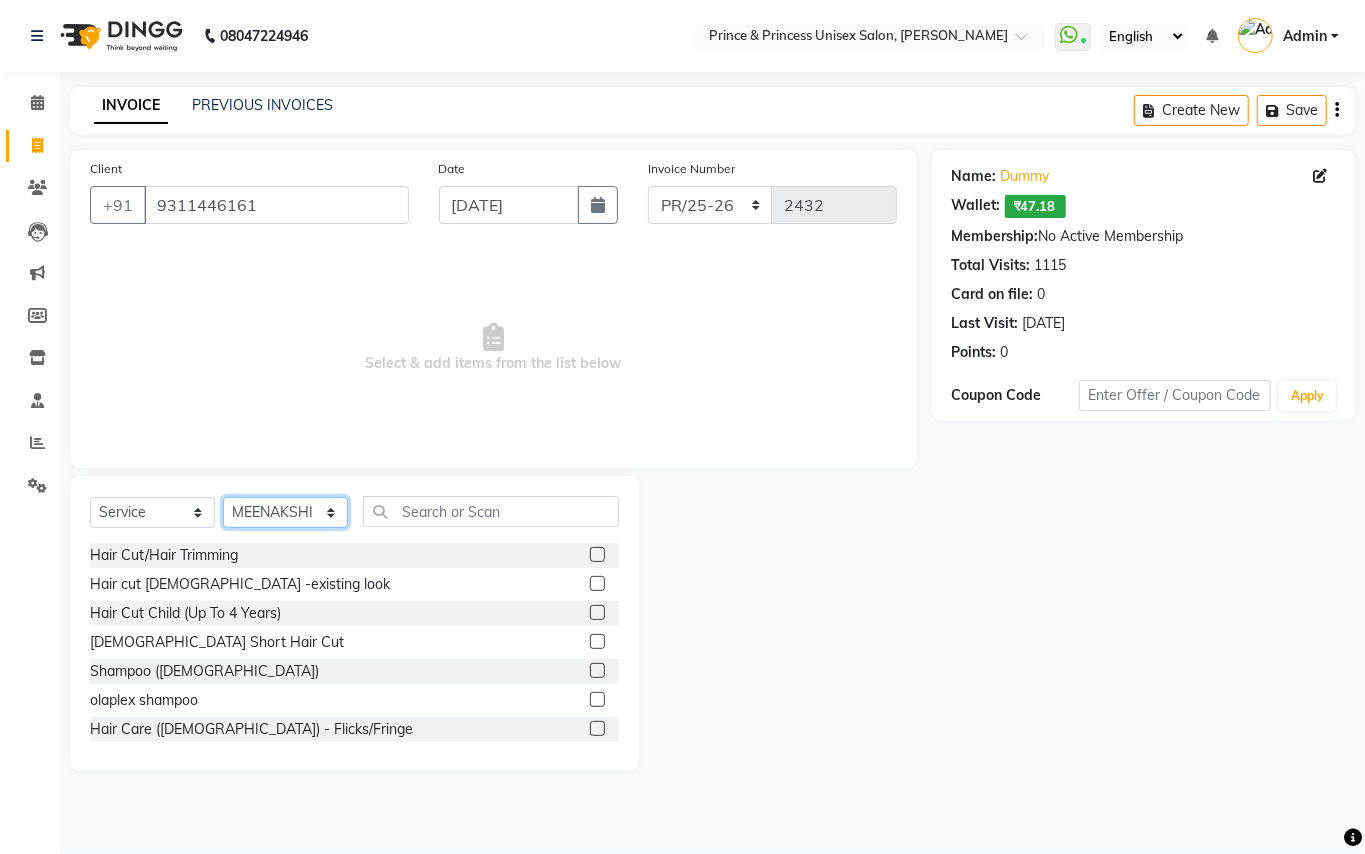 drag, startPoint x: 310, startPoint y: 508, endPoint x: 548, endPoint y: 486, distance: 239.01465 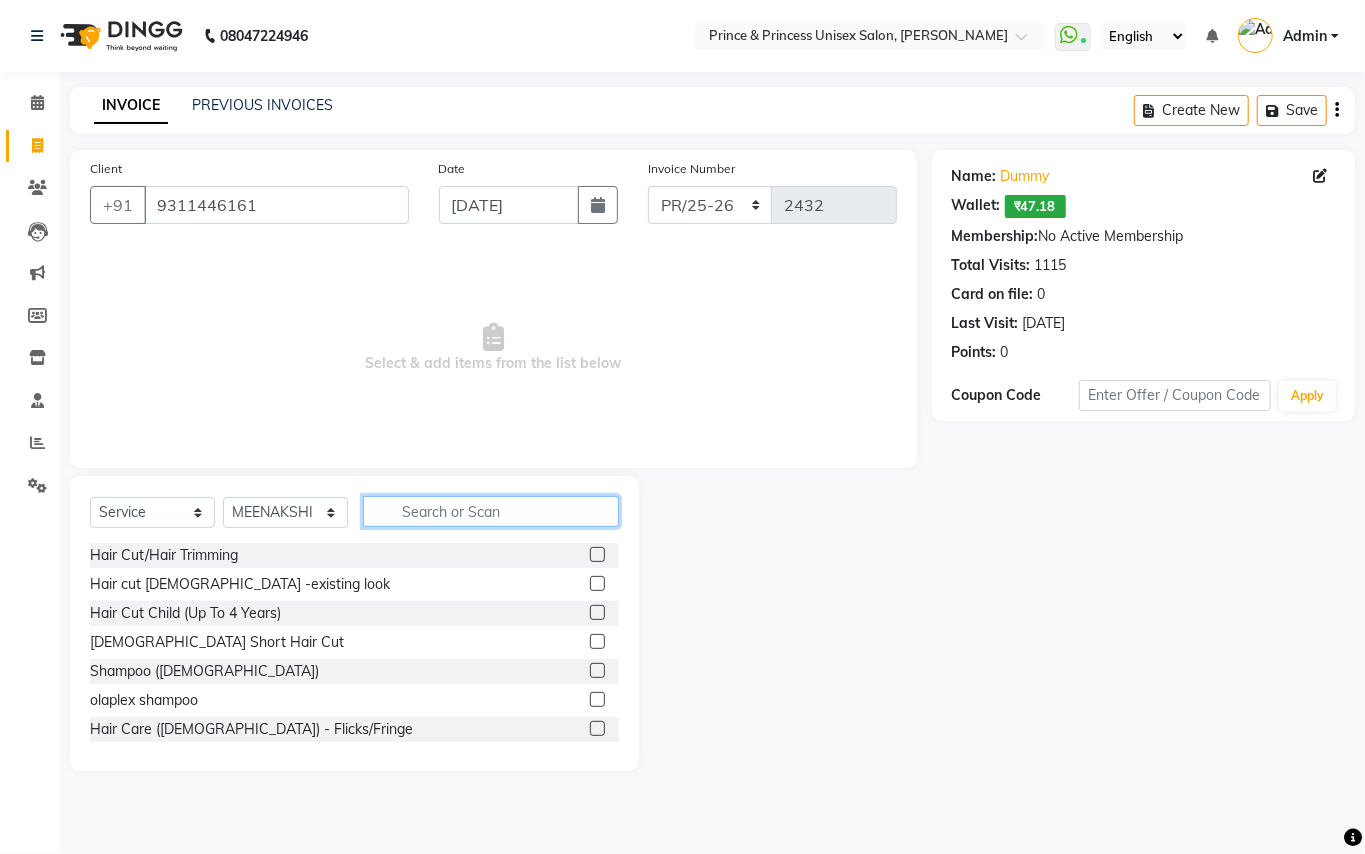 click 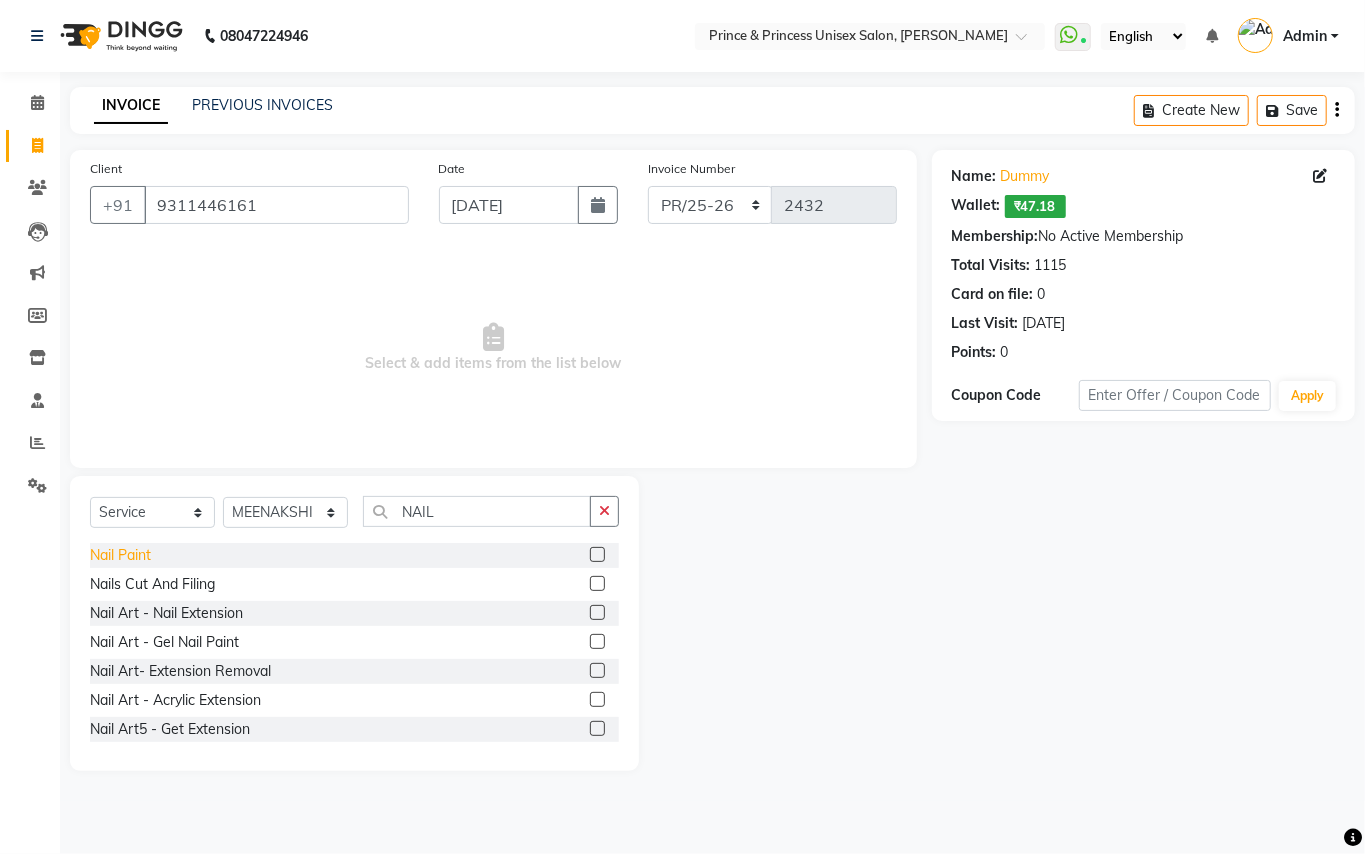 click on "Nail Paint" 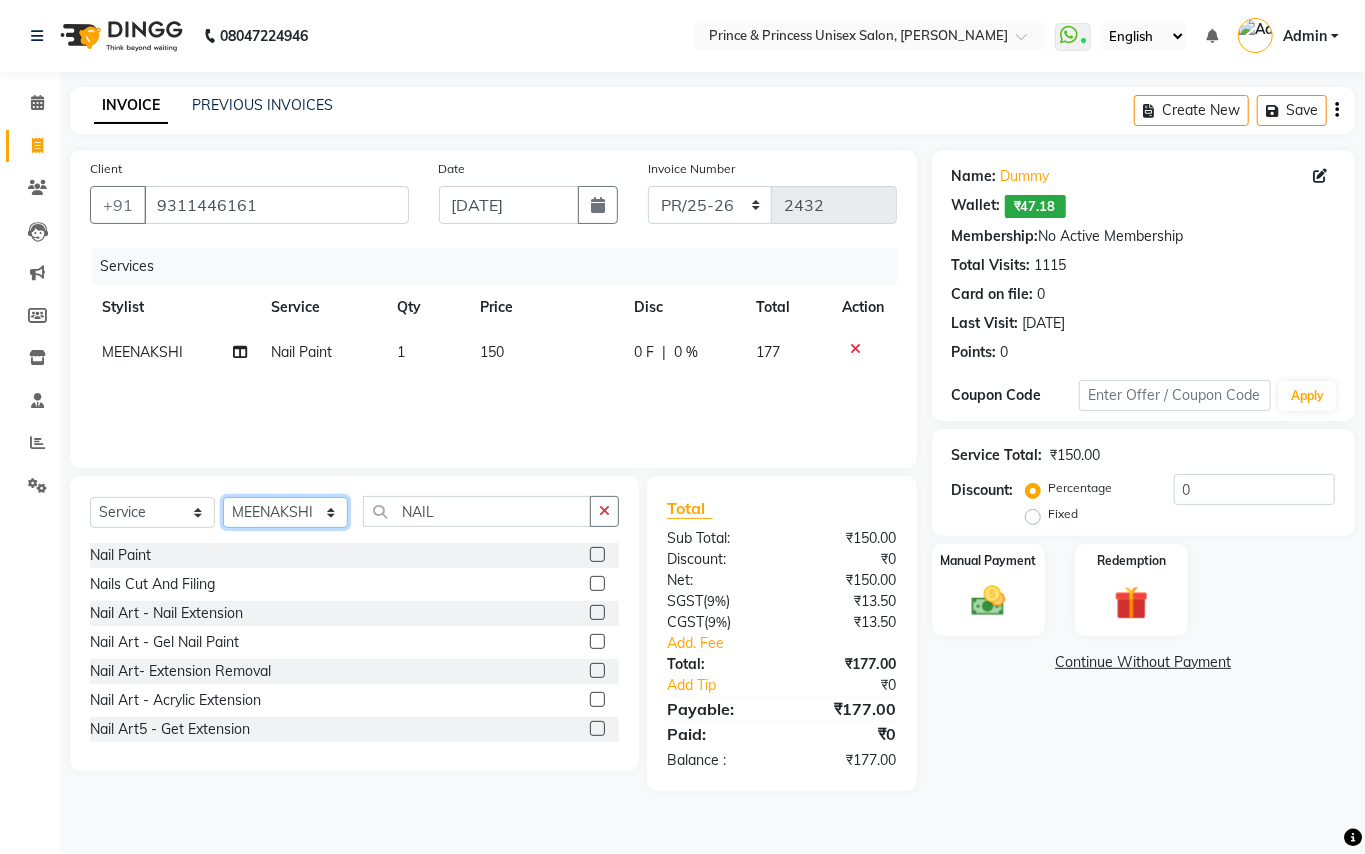 click on "Select Stylist ABHISHEK AJEET AJEET NEW ARUN ASLAM CHANDAN GUDDU MAHESH MANI MEENAKSHI MONU PINKI RAHUL SANDEEP SONIYA TABASSUM XYZ" 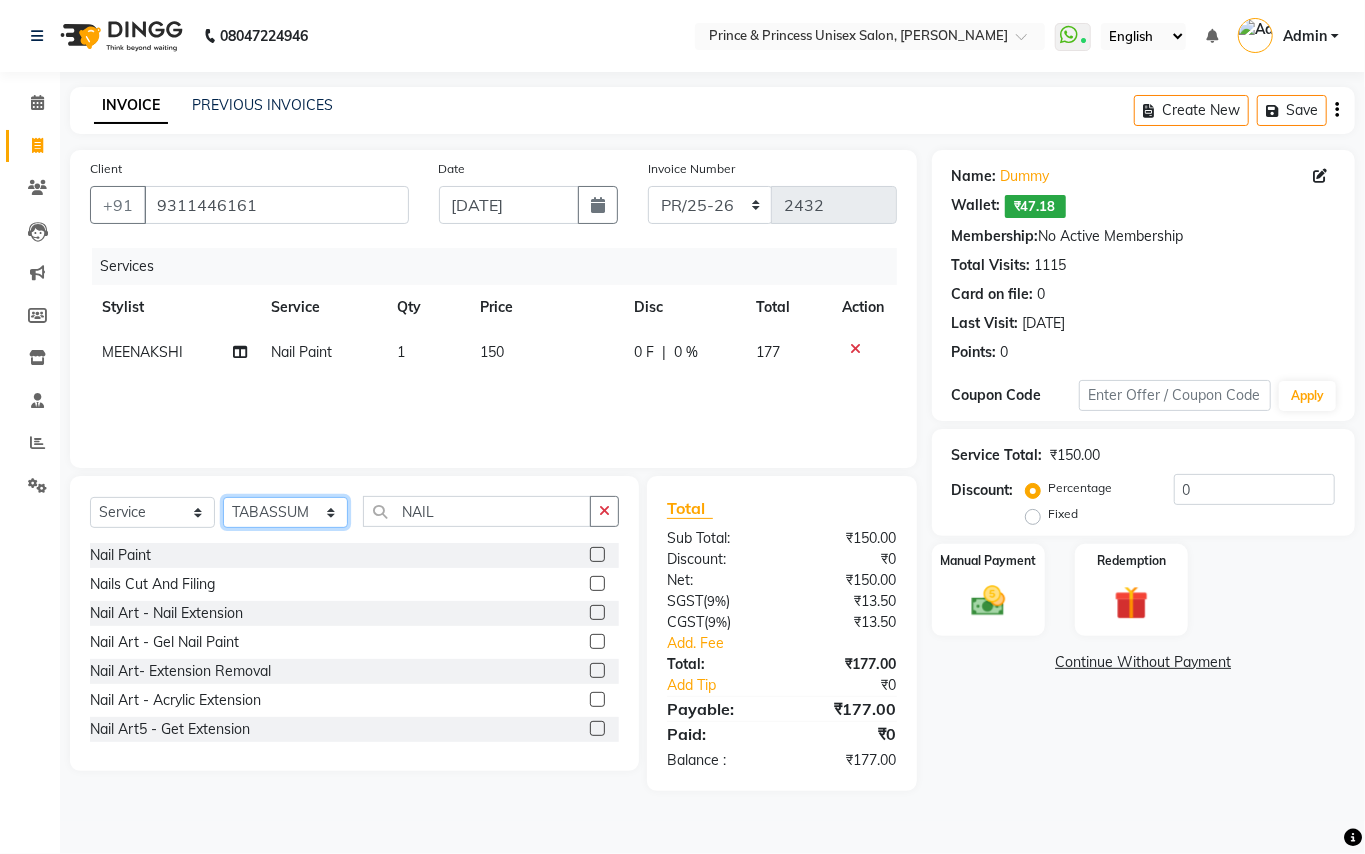 drag, startPoint x: 262, startPoint y: 521, endPoint x: 394, endPoint y: 494, distance: 134.73306 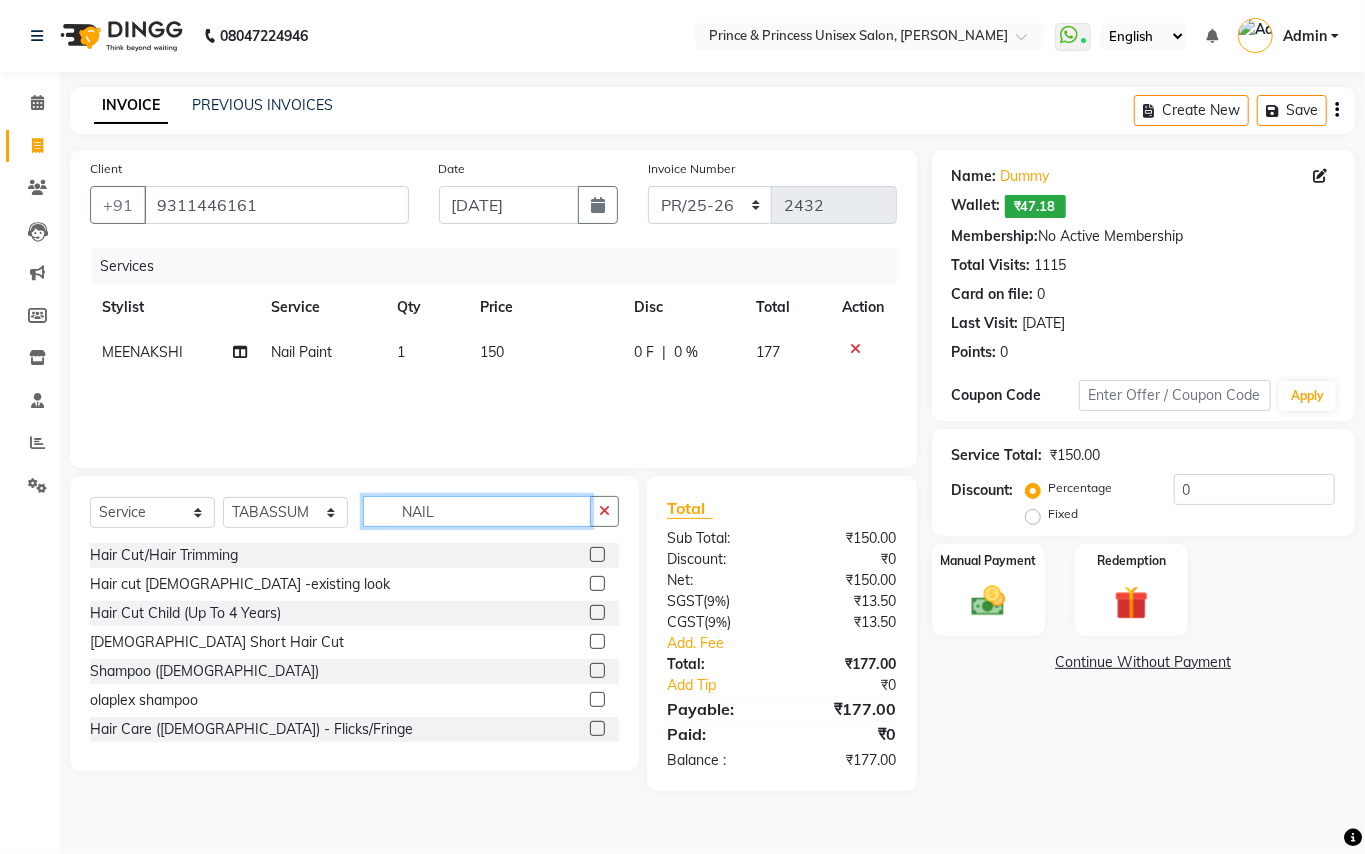 drag, startPoint x: 450, startPoint y: 509, endPoint x: 18, endPoint y: 64, distance: 620.20074 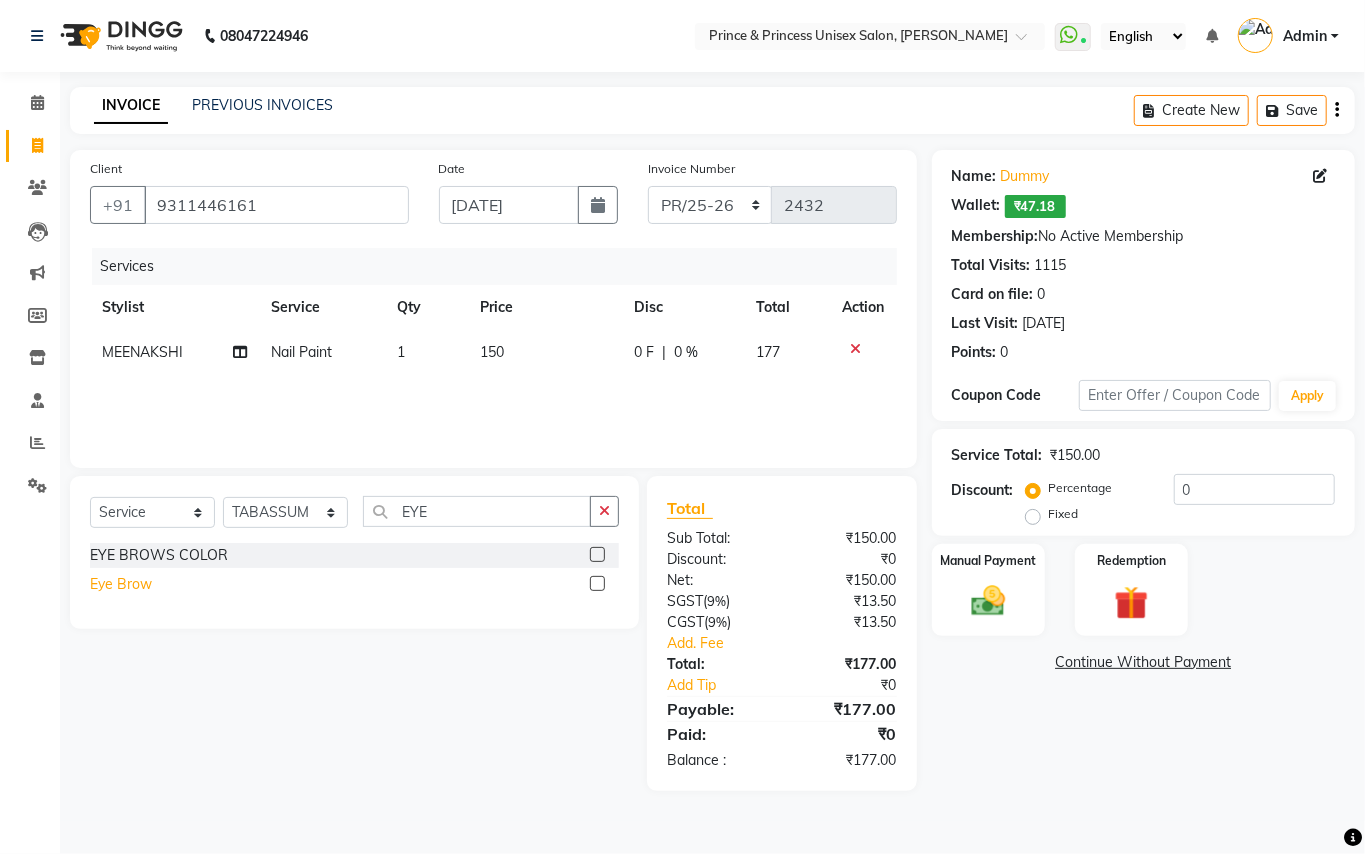 click on "Eye Brow" 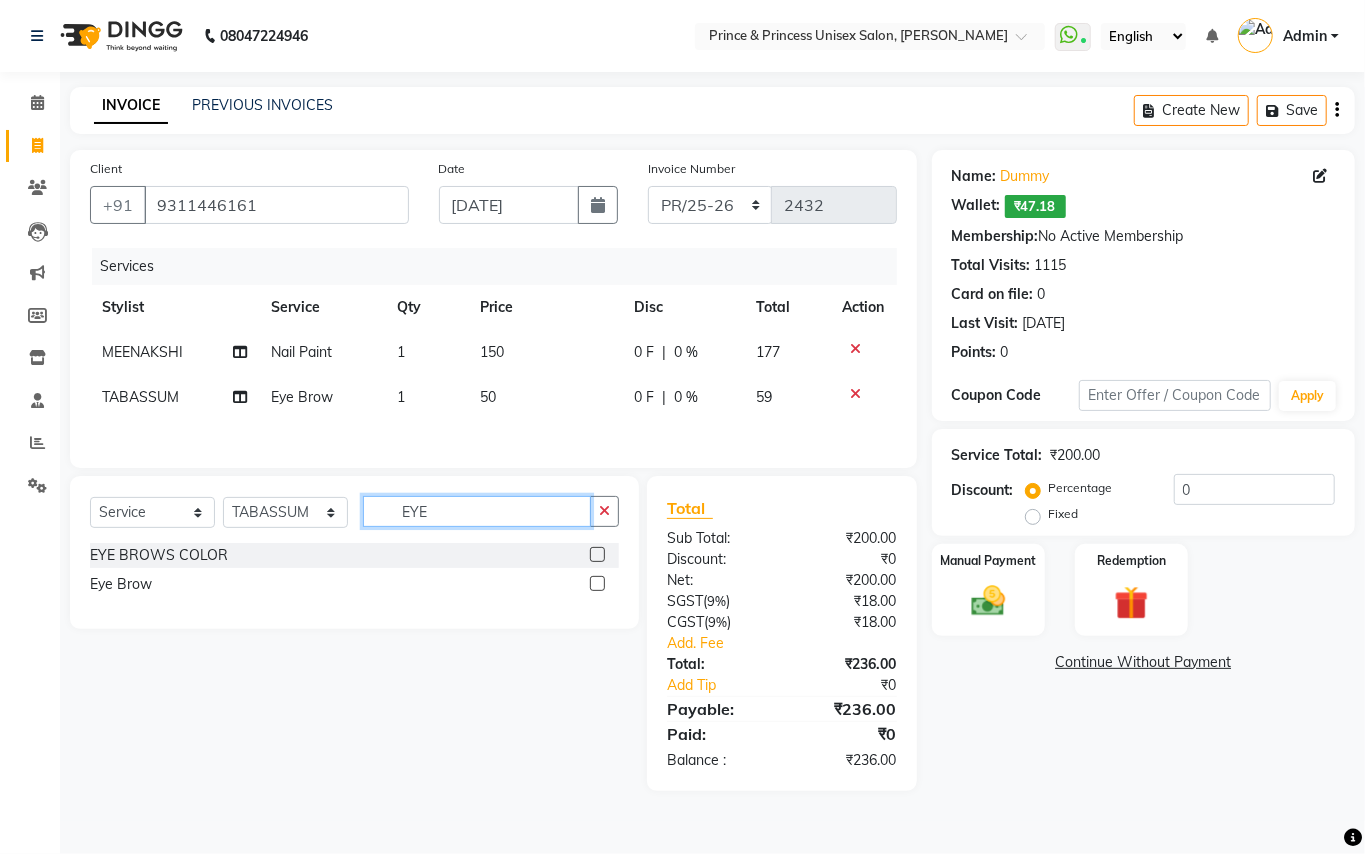drag, startPoint x: 442, startPoint y: 518, endPoint x: 132, endPoint y: 378, distance: 340.14703 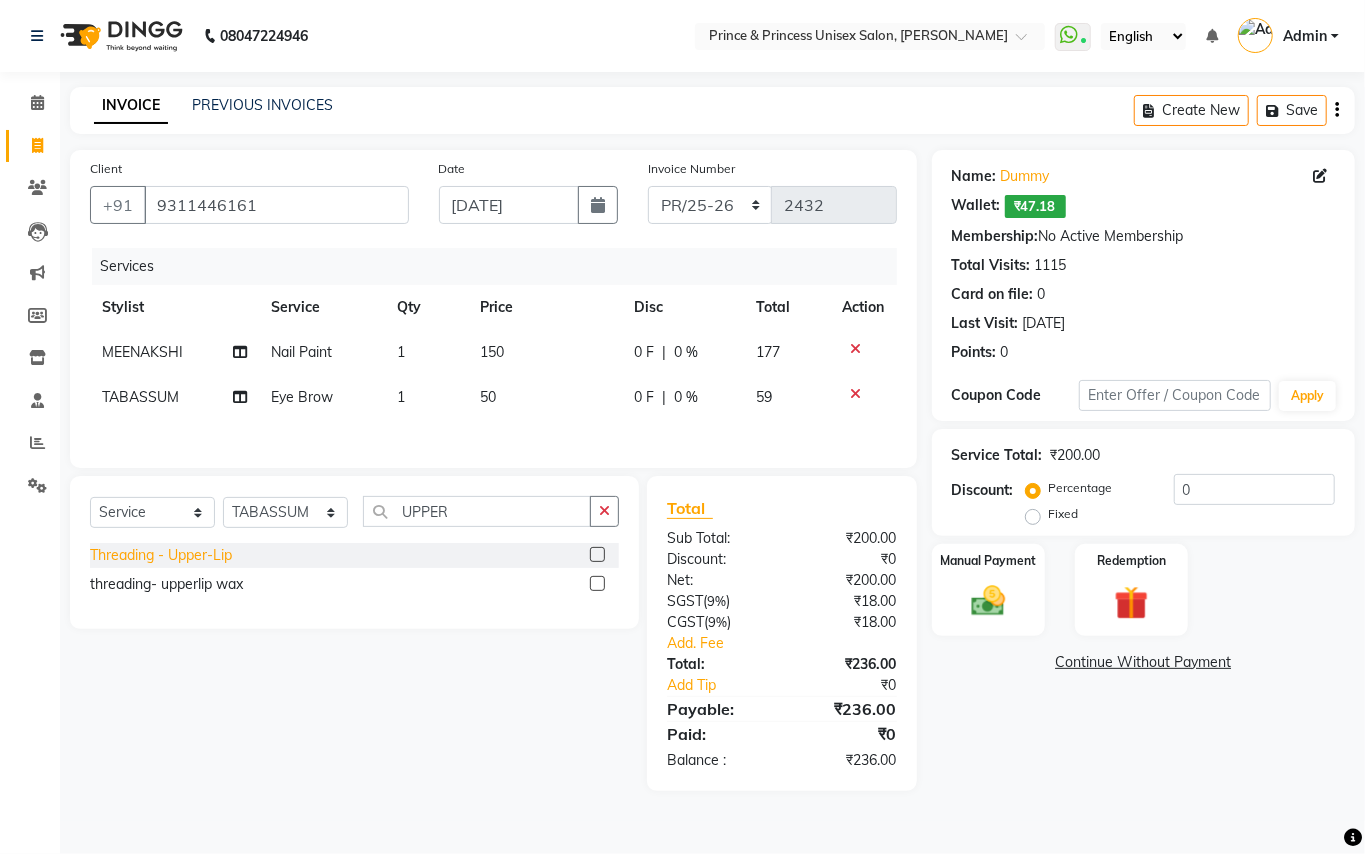 click on "Threading  - Upper-Lip" 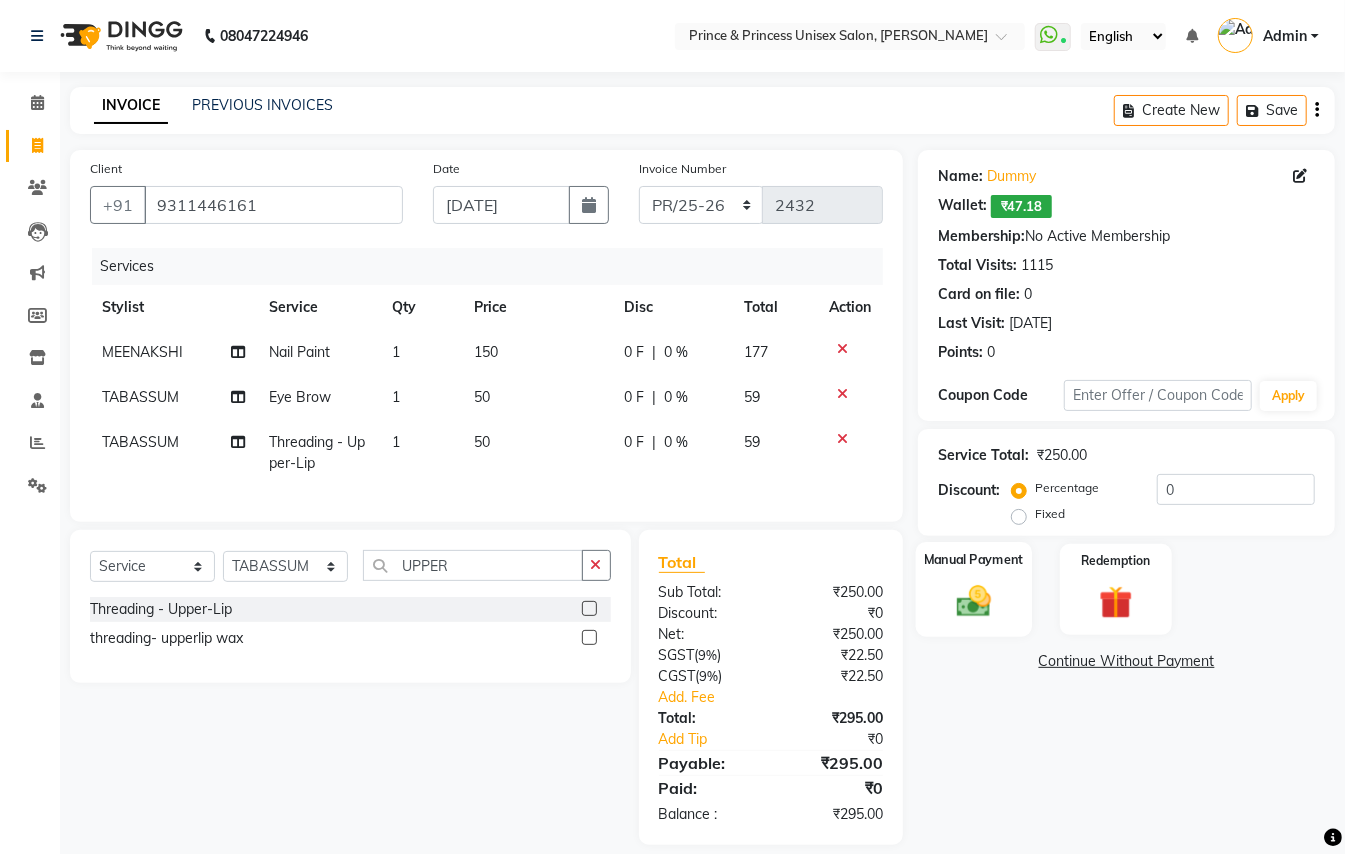 click 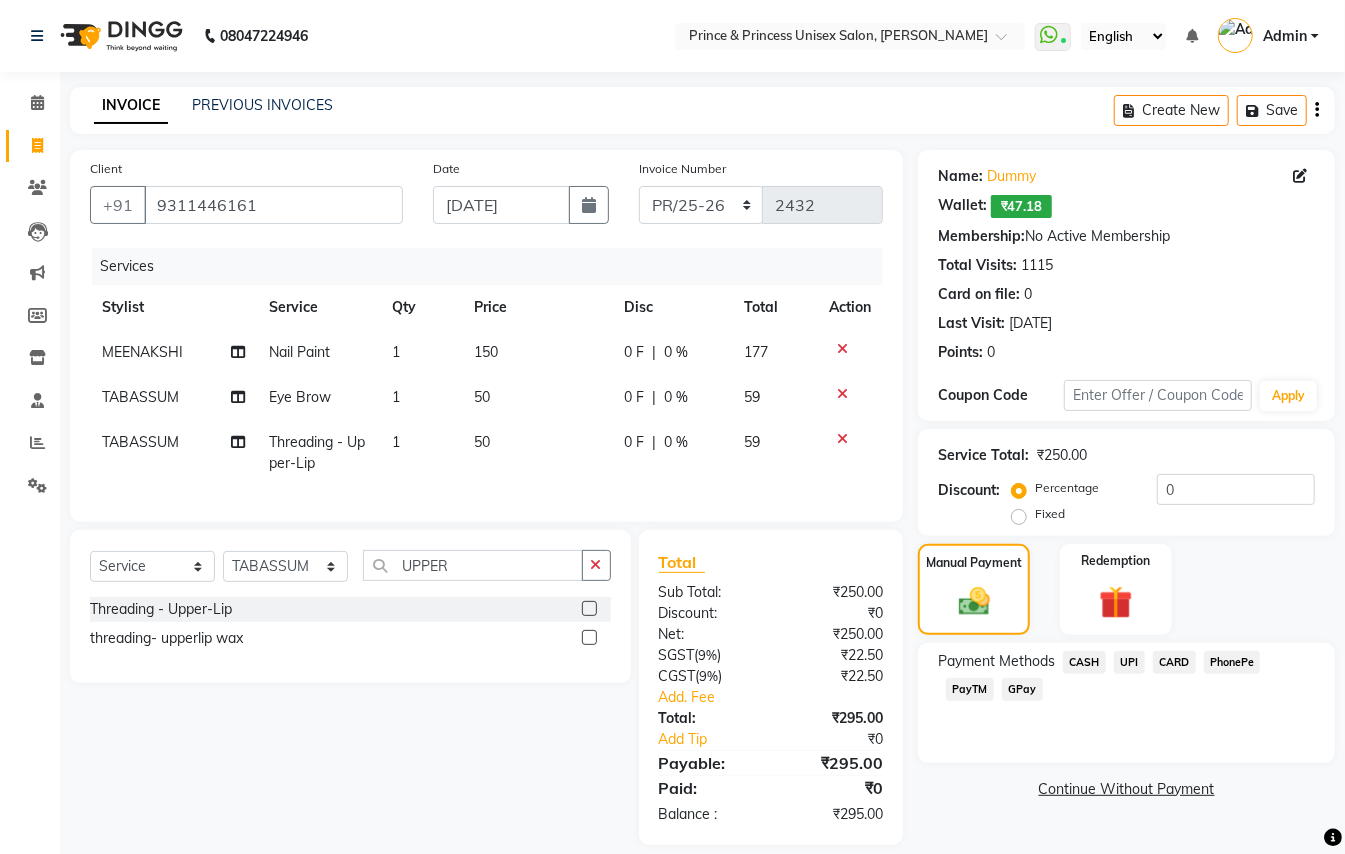 click on "CASH" 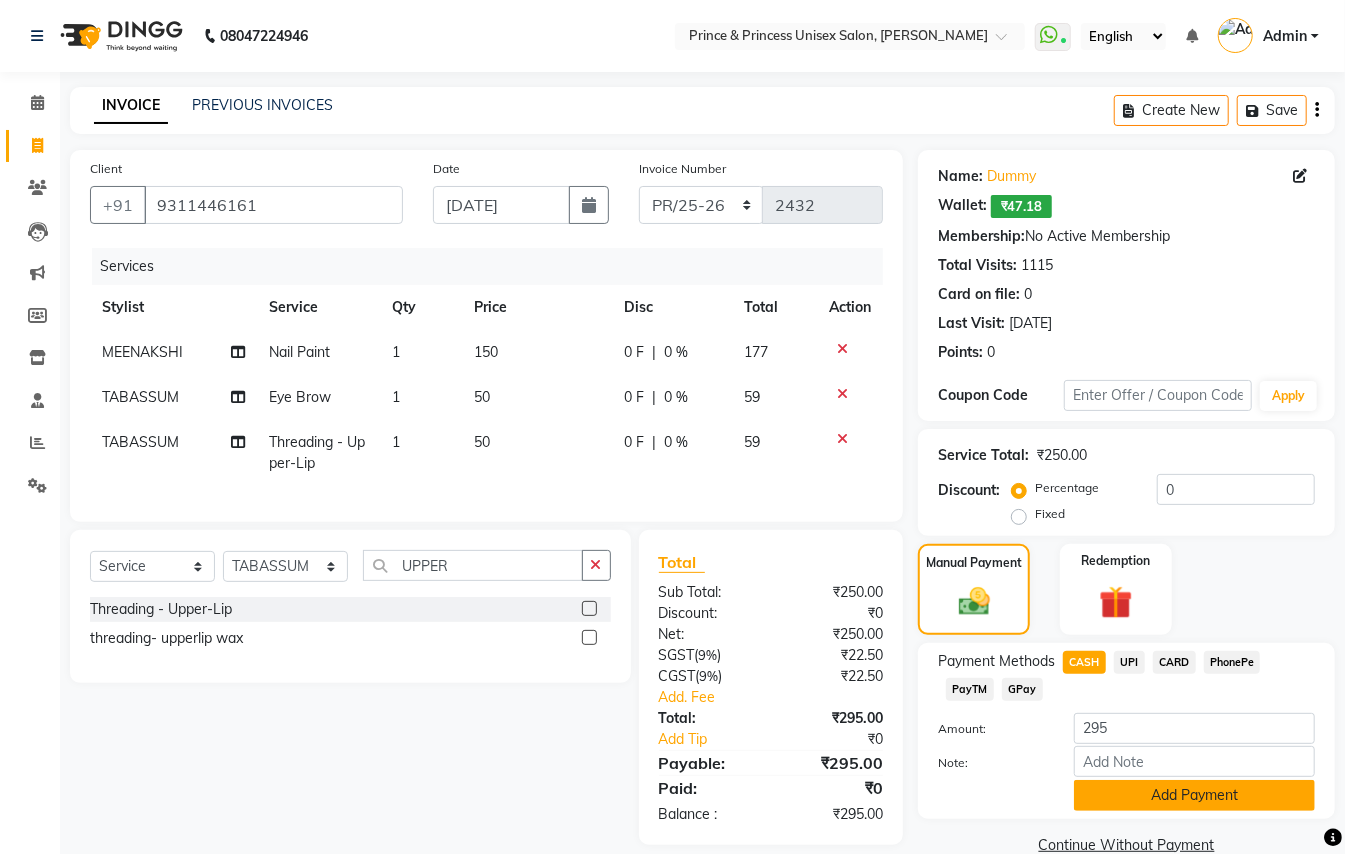 click on "Add Payment" 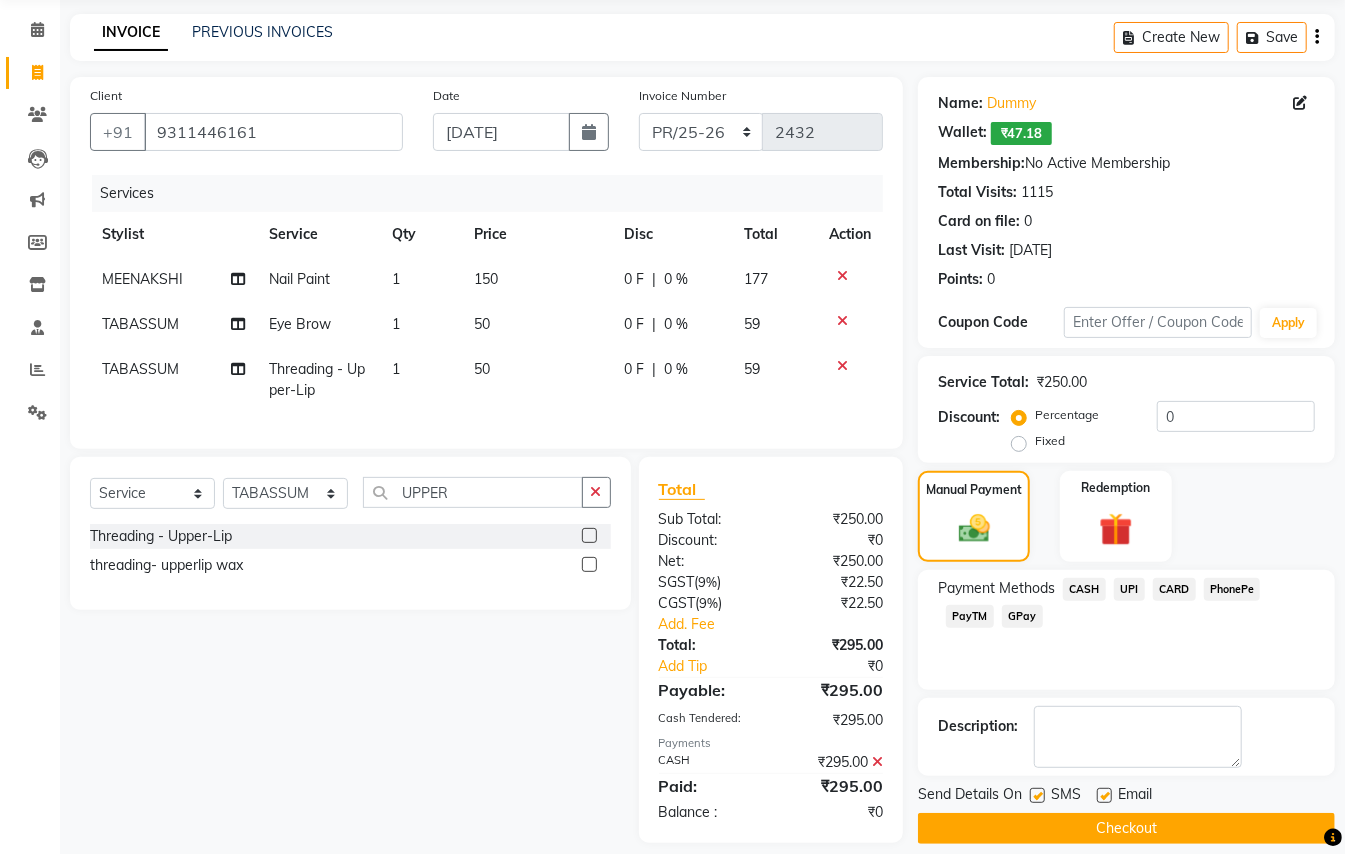 scroll, scrollTop: 112, scrollLeft: 0, axis: vertical 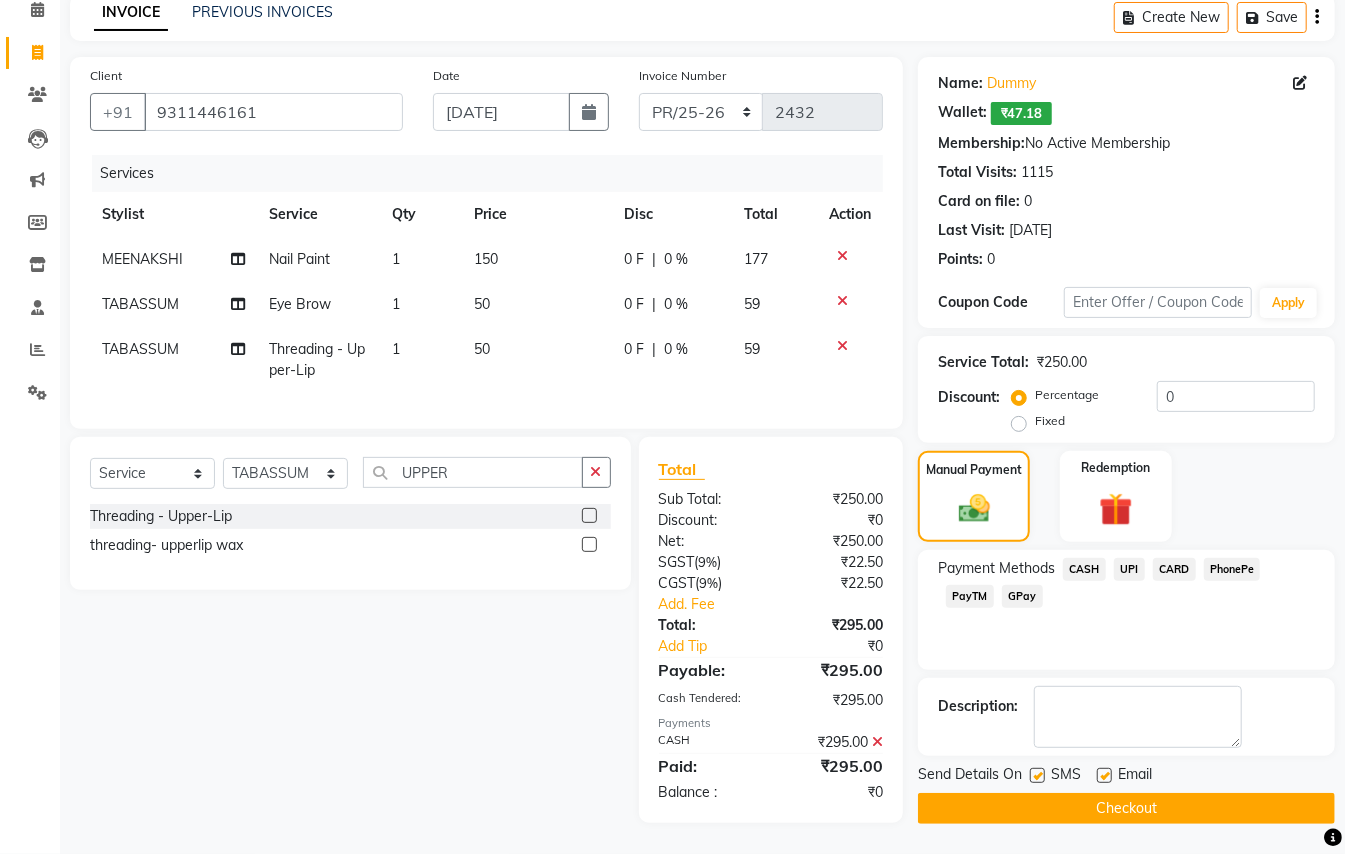 click 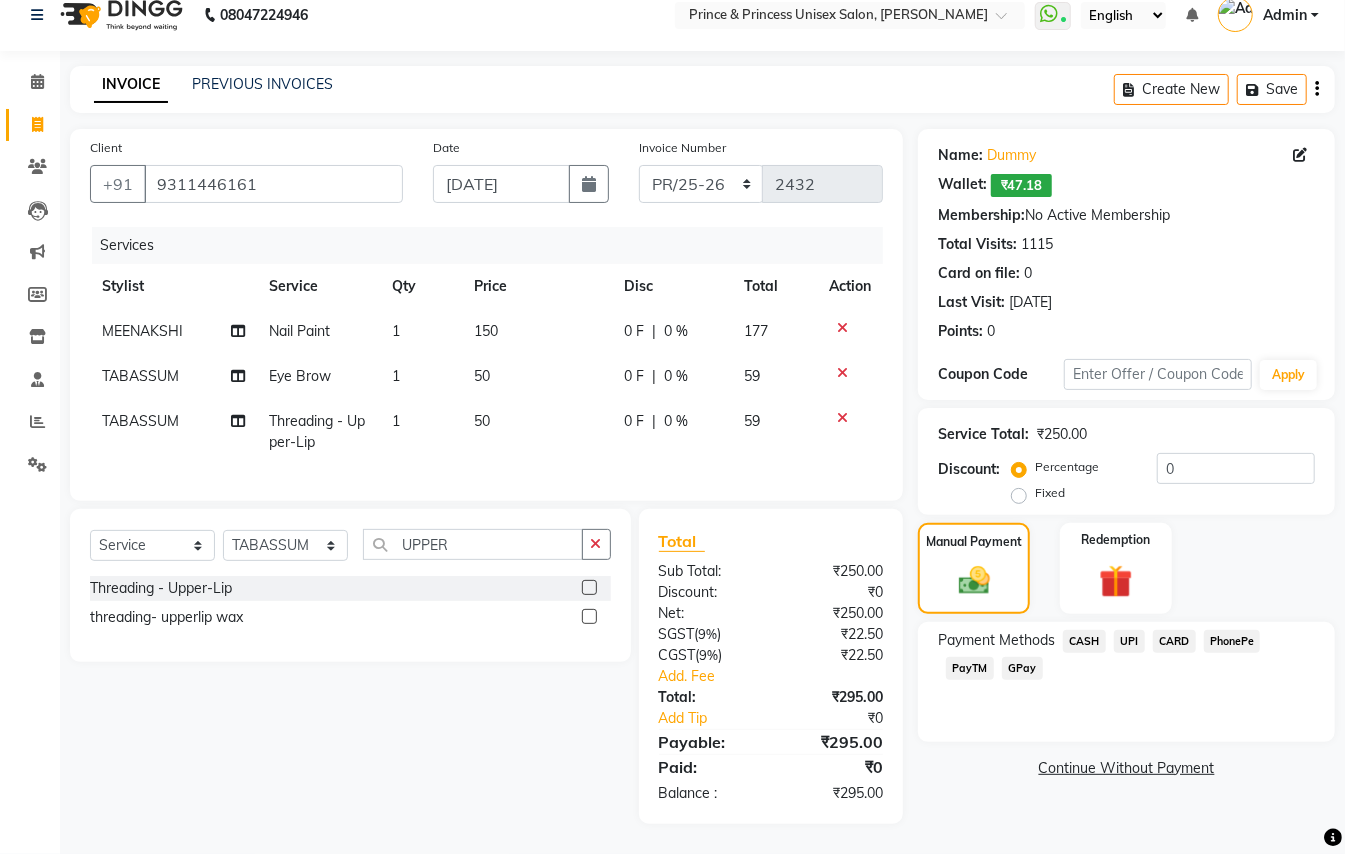 click on "CARD" 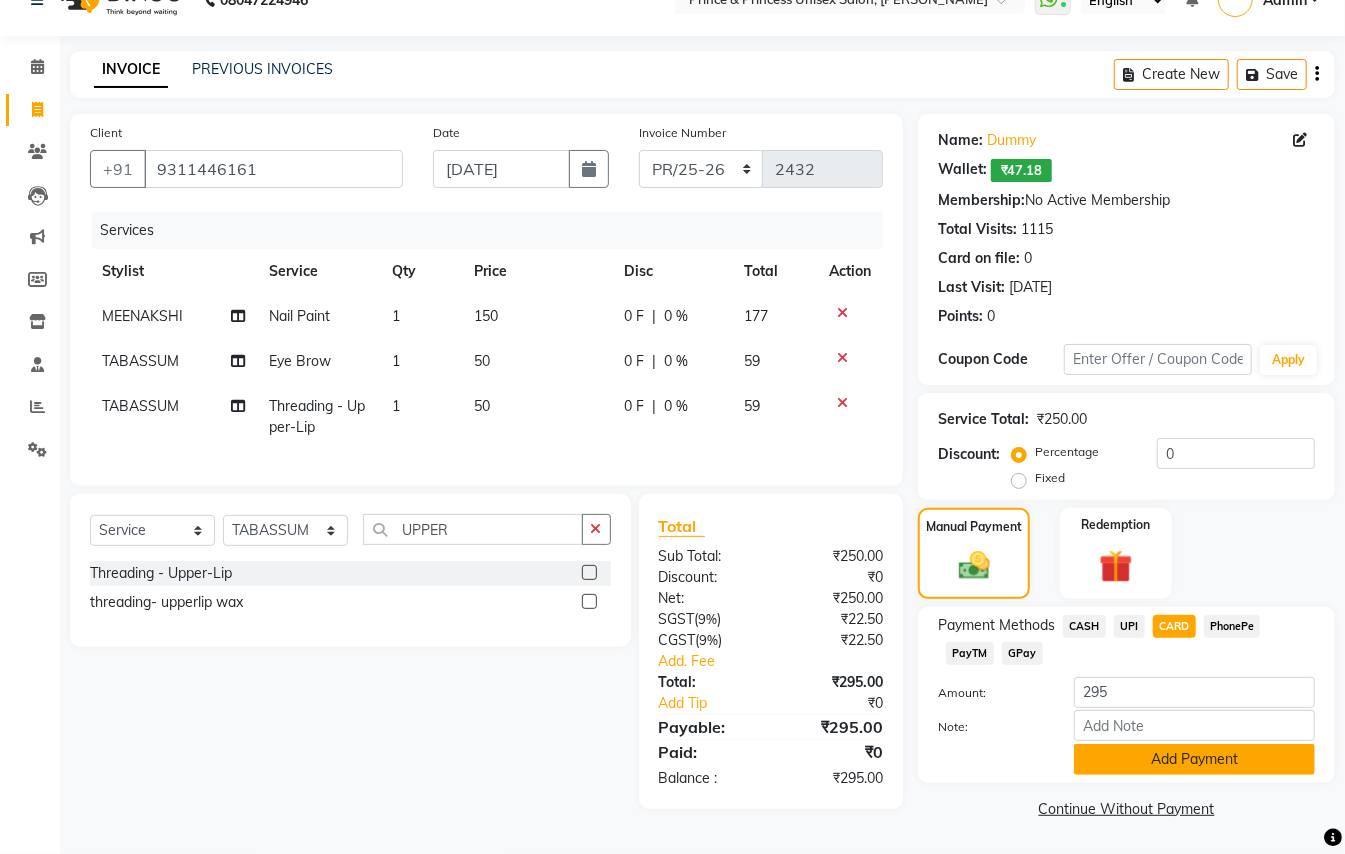 click on "Add Payment" 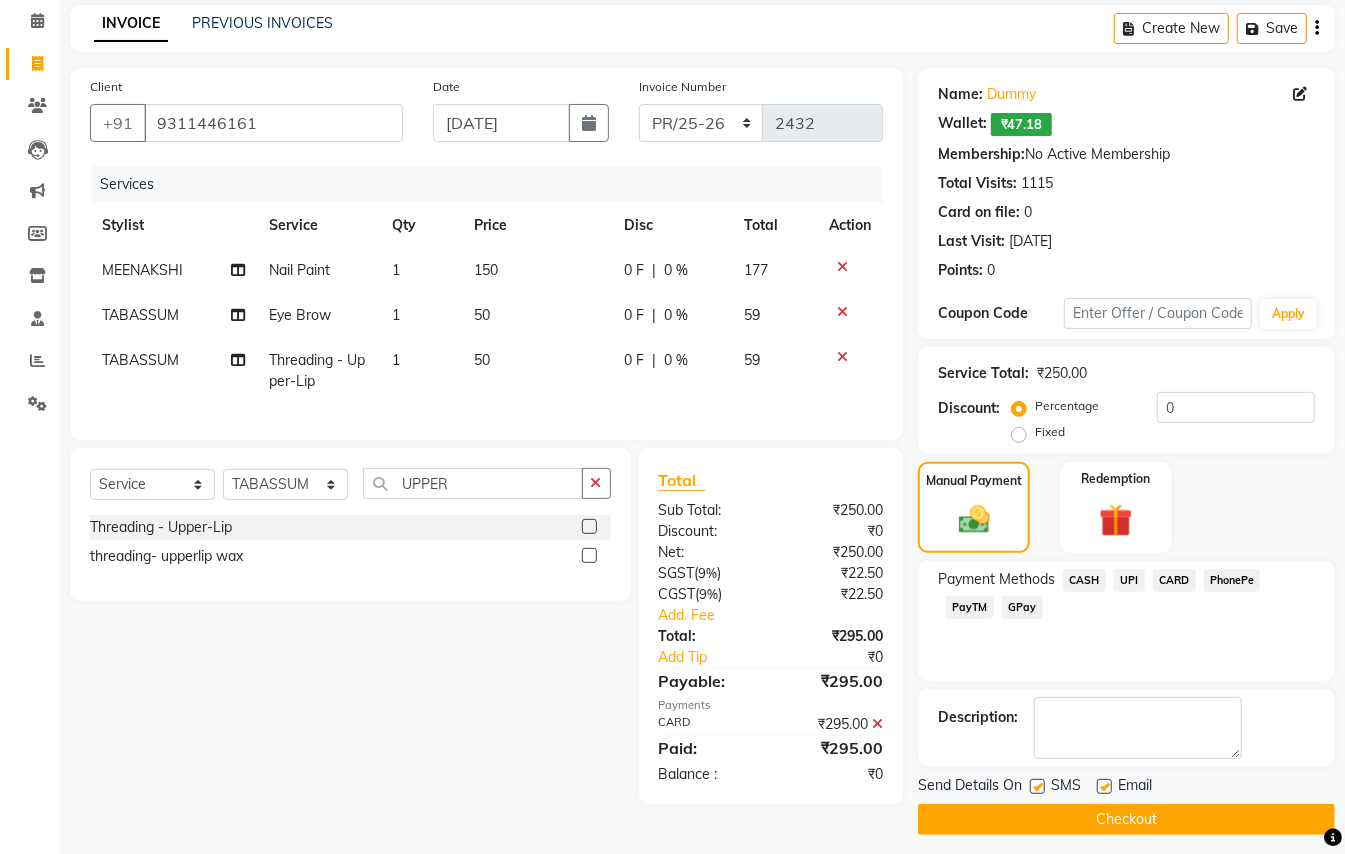 scroll, scrollTop: 94, scrollLeft: 0, axis: vertical 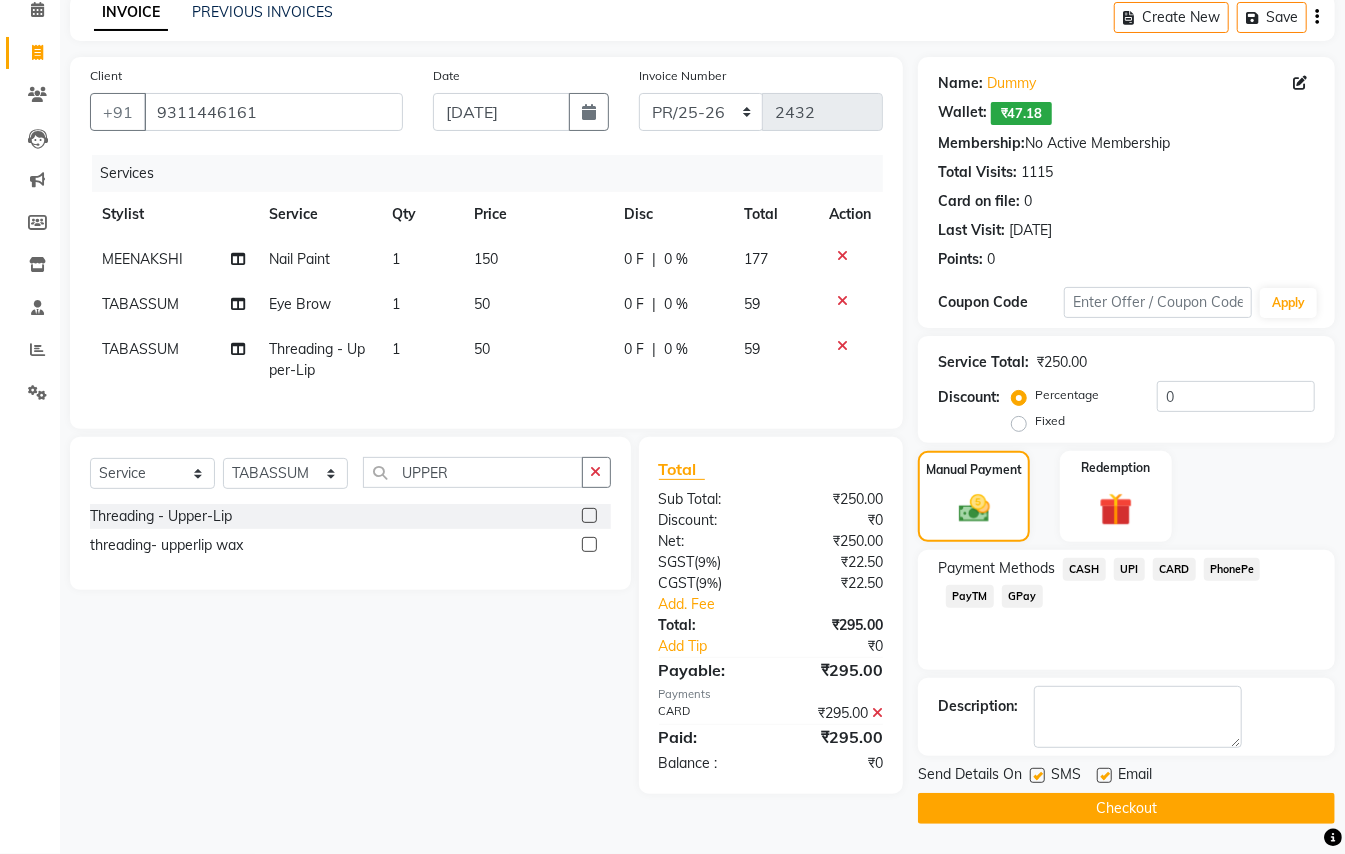 click on "Checkout" 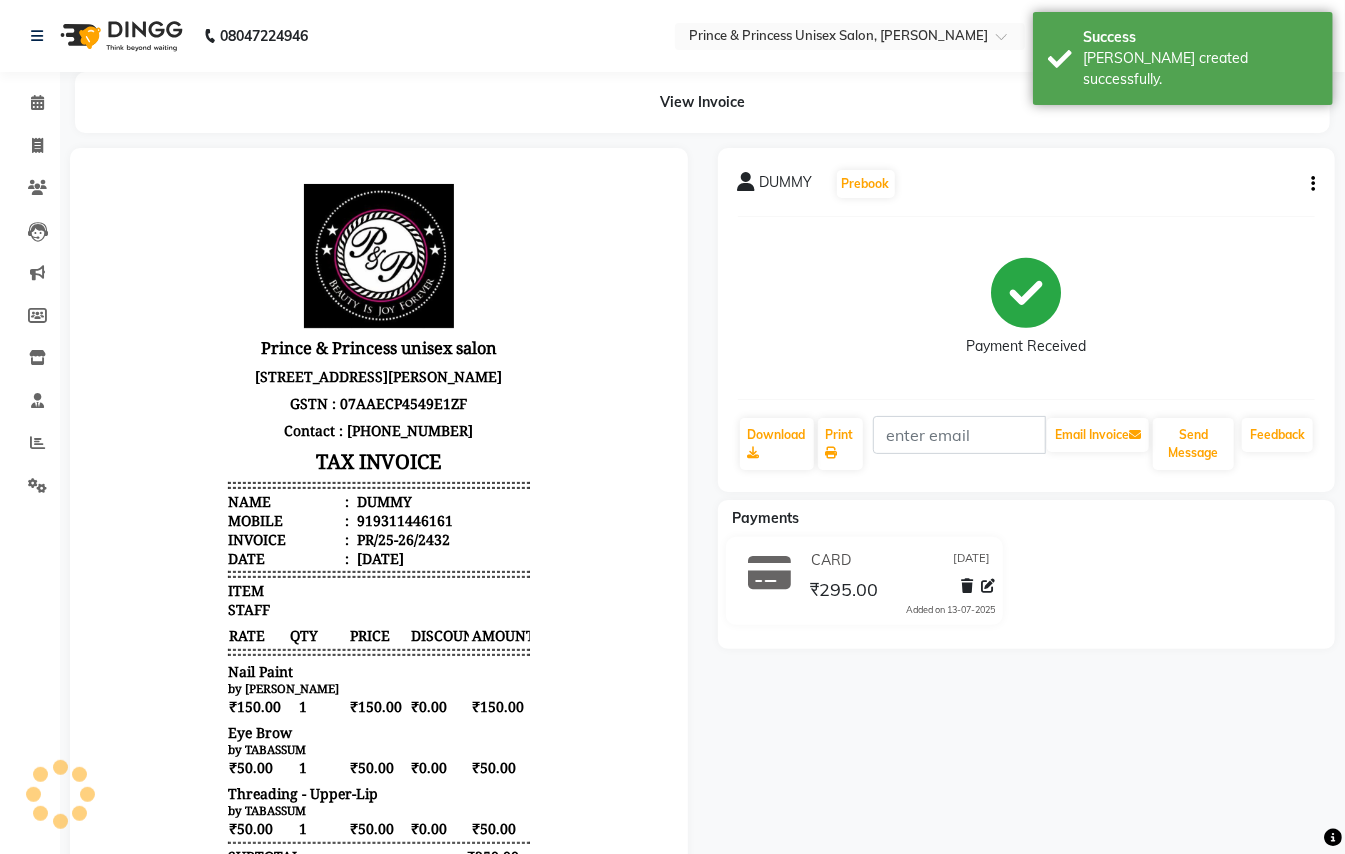 scroll, scrollTop: 0, scrollLeft: 0, axis: both 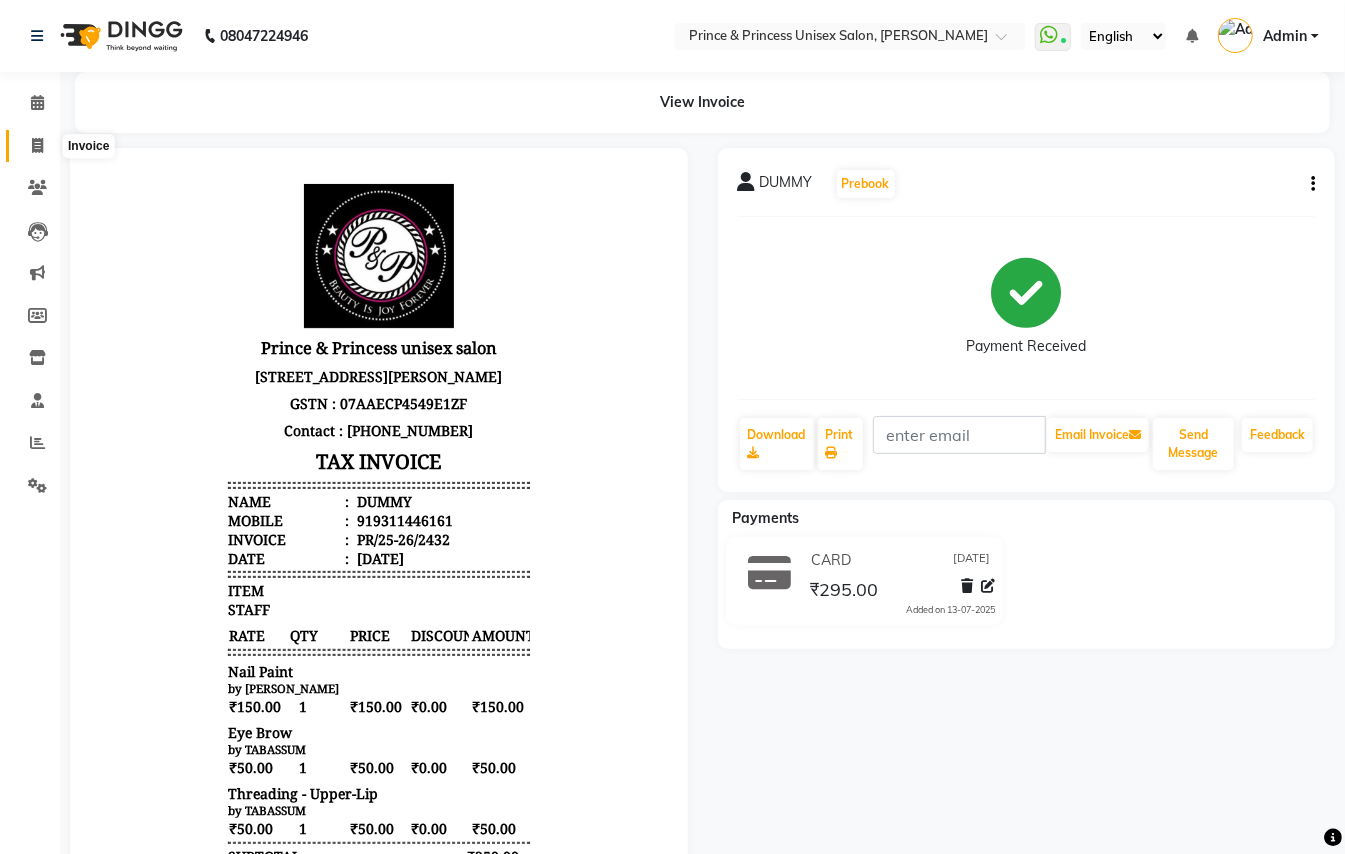 click 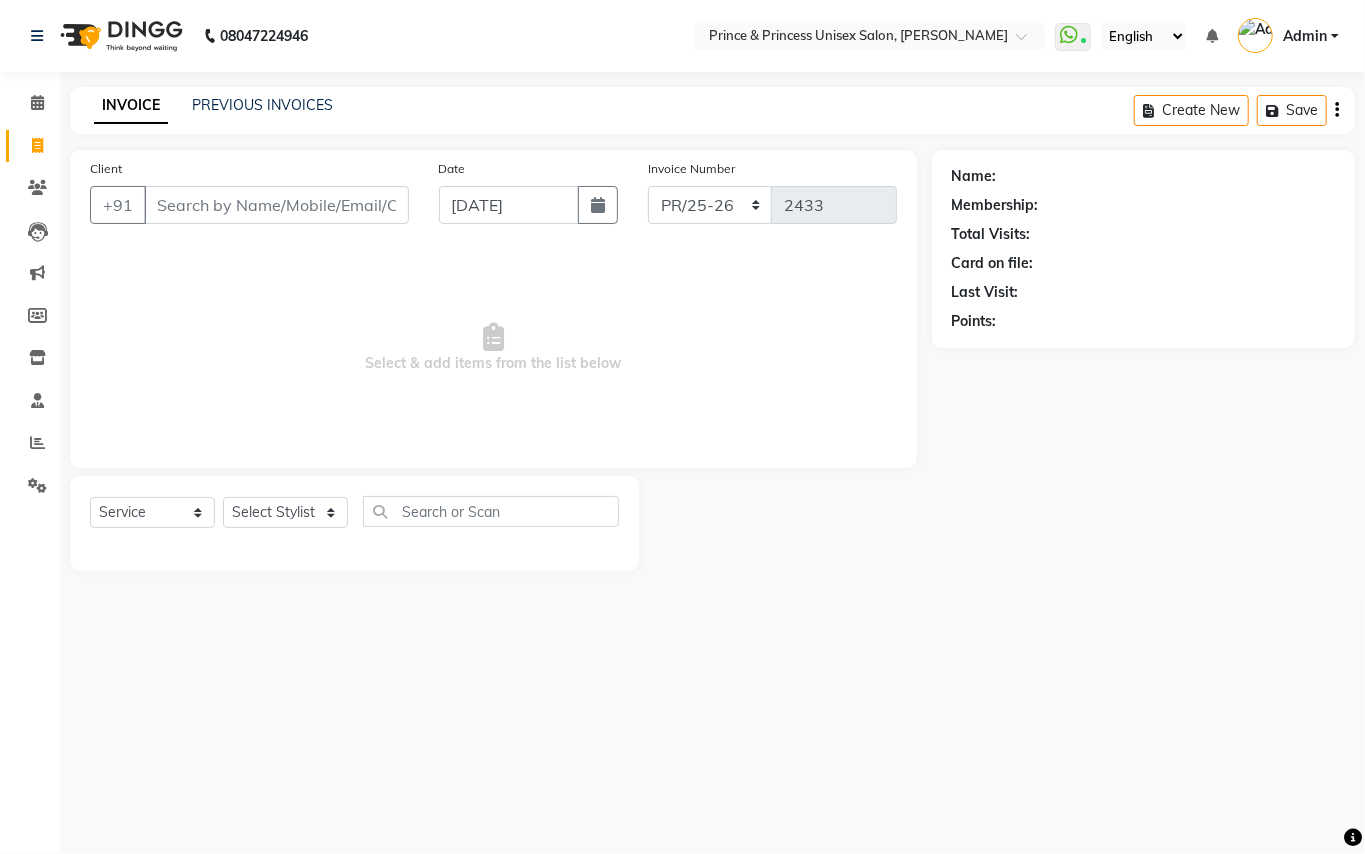 click on "Client" at bounding box center [276, 205] 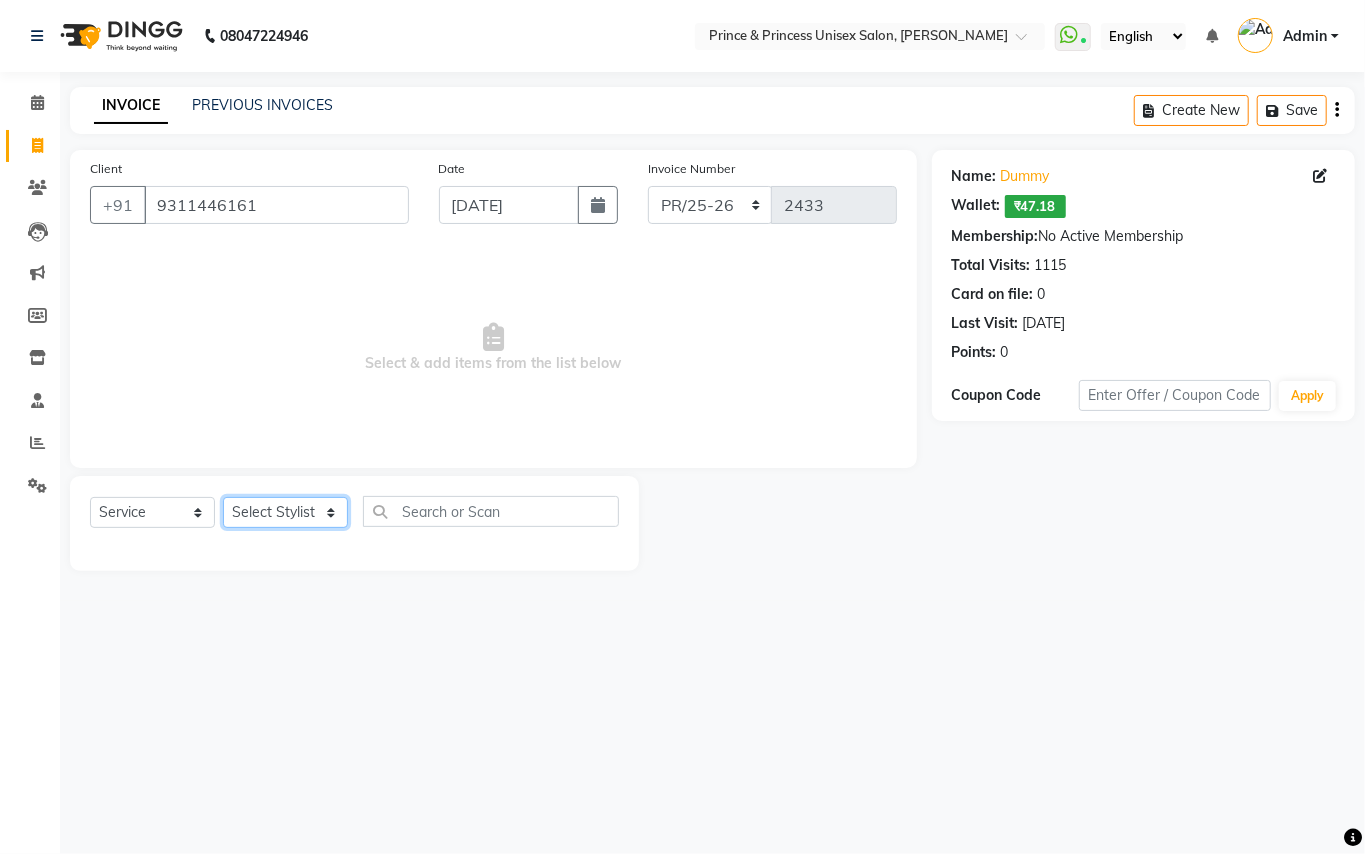 click on "Select Stylist ABHISHEK AJEET AJEET NEW ARUN ASLAM CHANDAN GUDDU MAHESH MANI MEENAKSHI MONU PINKI RAHUL SANDEEP SONIYA TABASSUM XYZ" 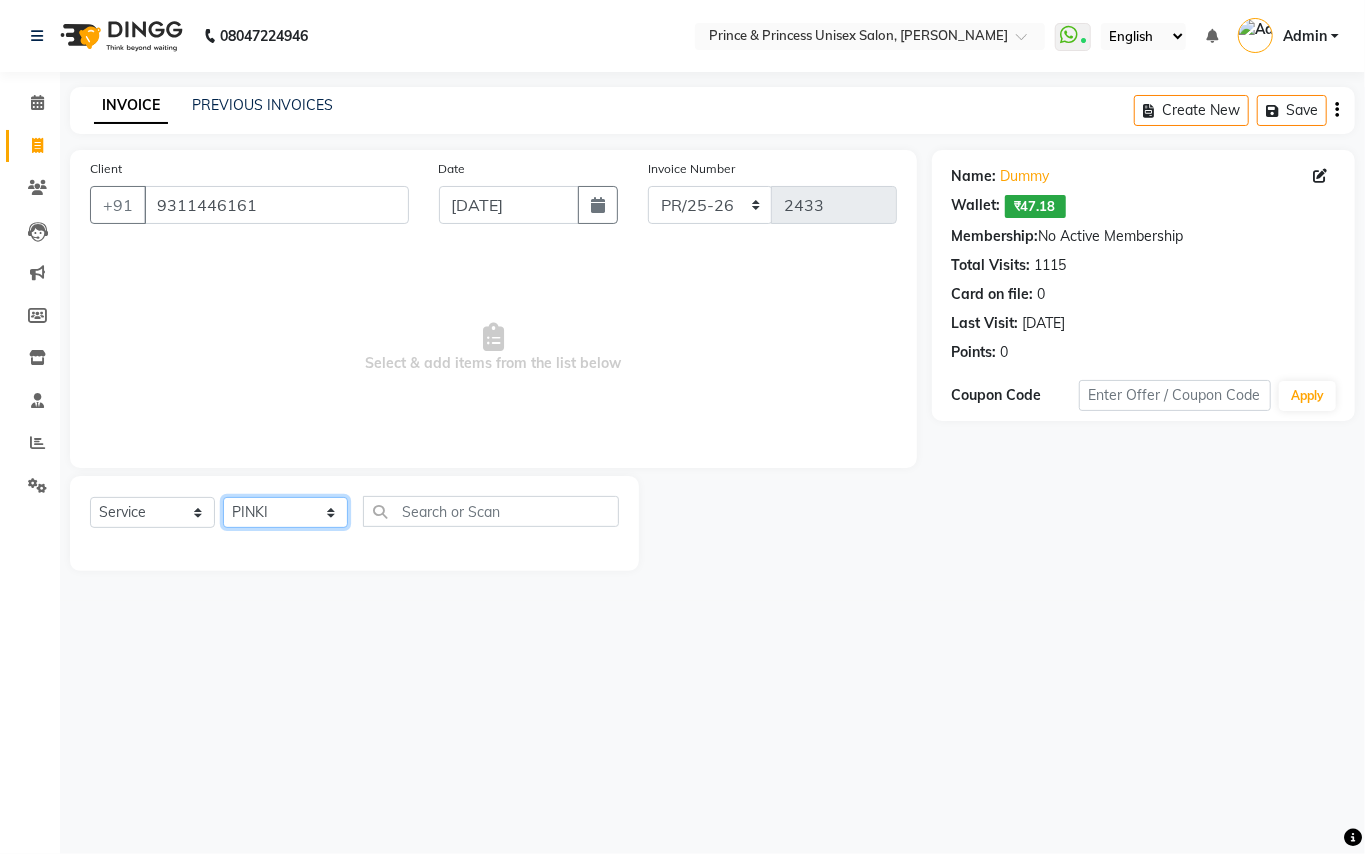 drag, startPoint x: 274, startPoint y: 509, endPoint x: 390, endPoint y: 500, distance: 116.34862 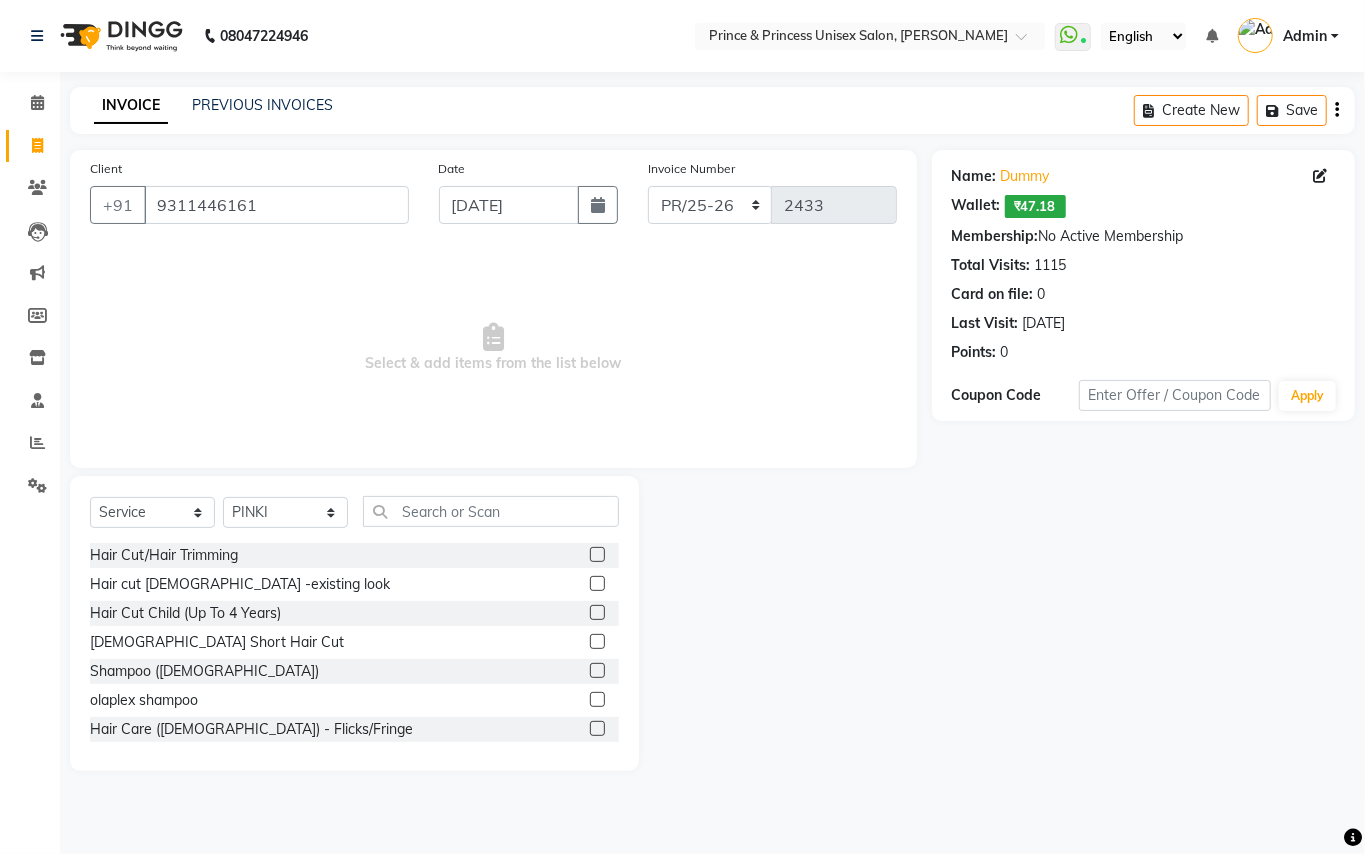click on "Select  Service  Product  Membership  Package Voucher Prepaid Gift Card  Select Stylist ABHISHEK AJEET AJEET NEW ARUN ASLAM CHANDAN GUDDU MAHESH MANI MEENAKSHI MONU PINKI RAHUL SANDEEP SONIYA TABASSUM XYZ" 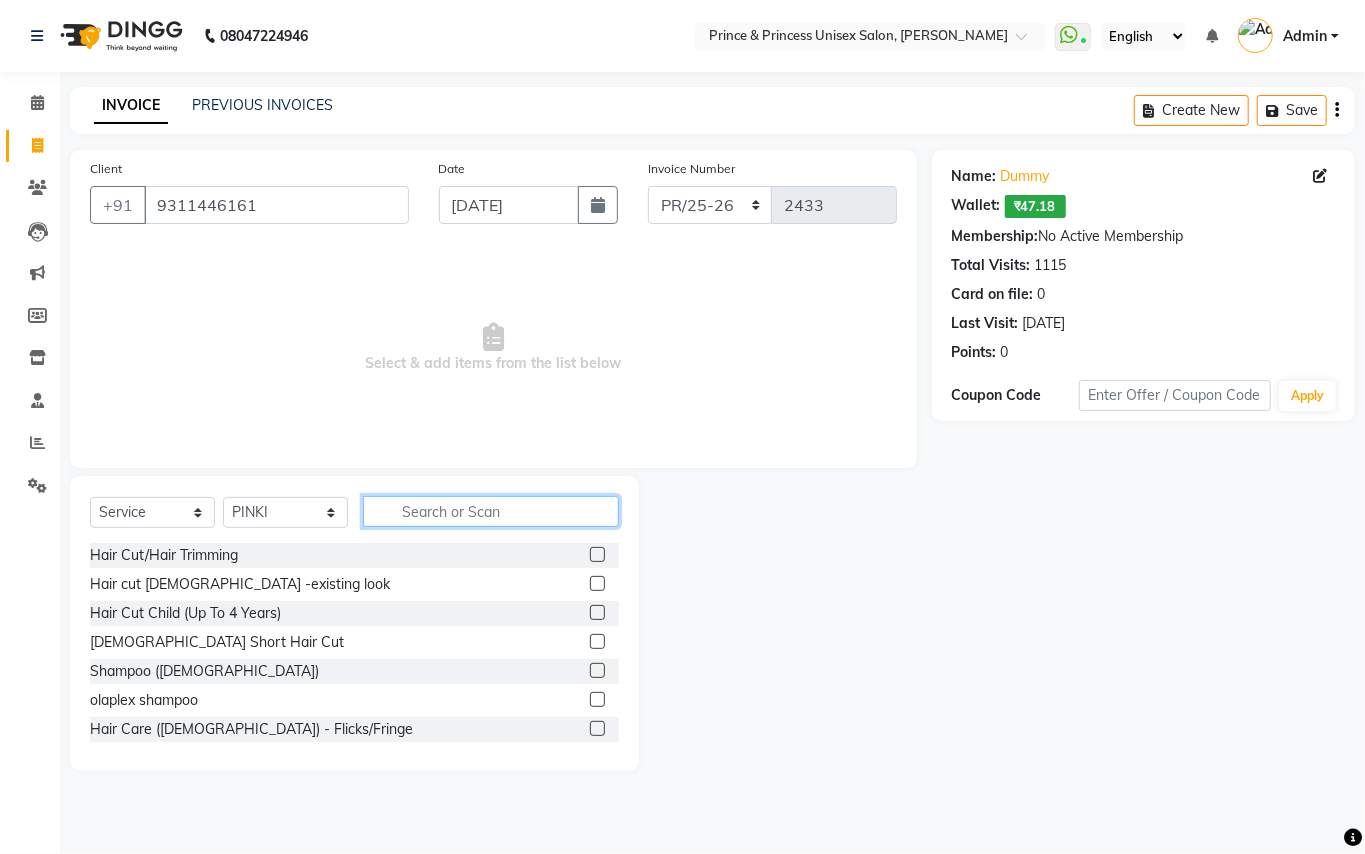 click 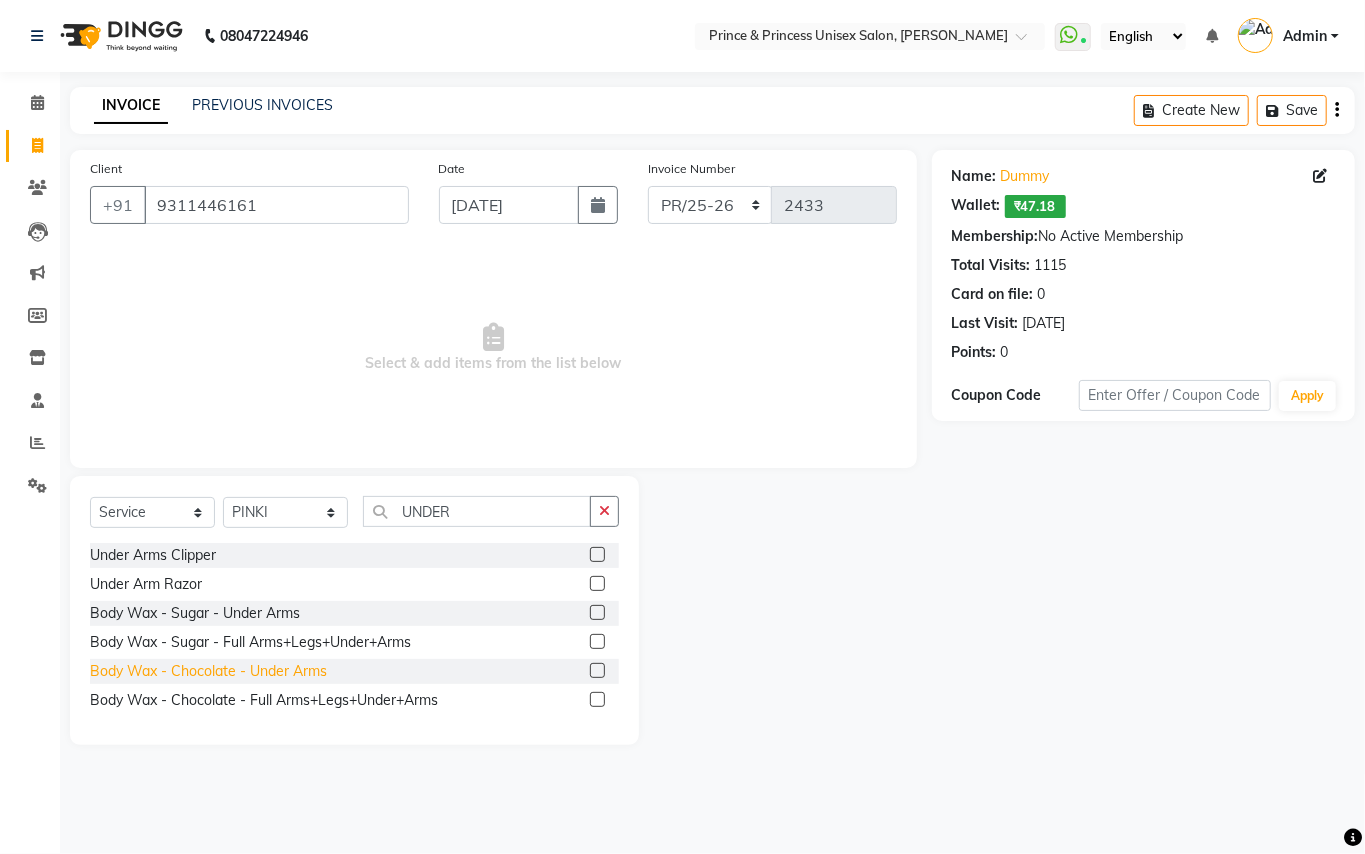 click on "Body Wax - Chocolate  - Under Arms" 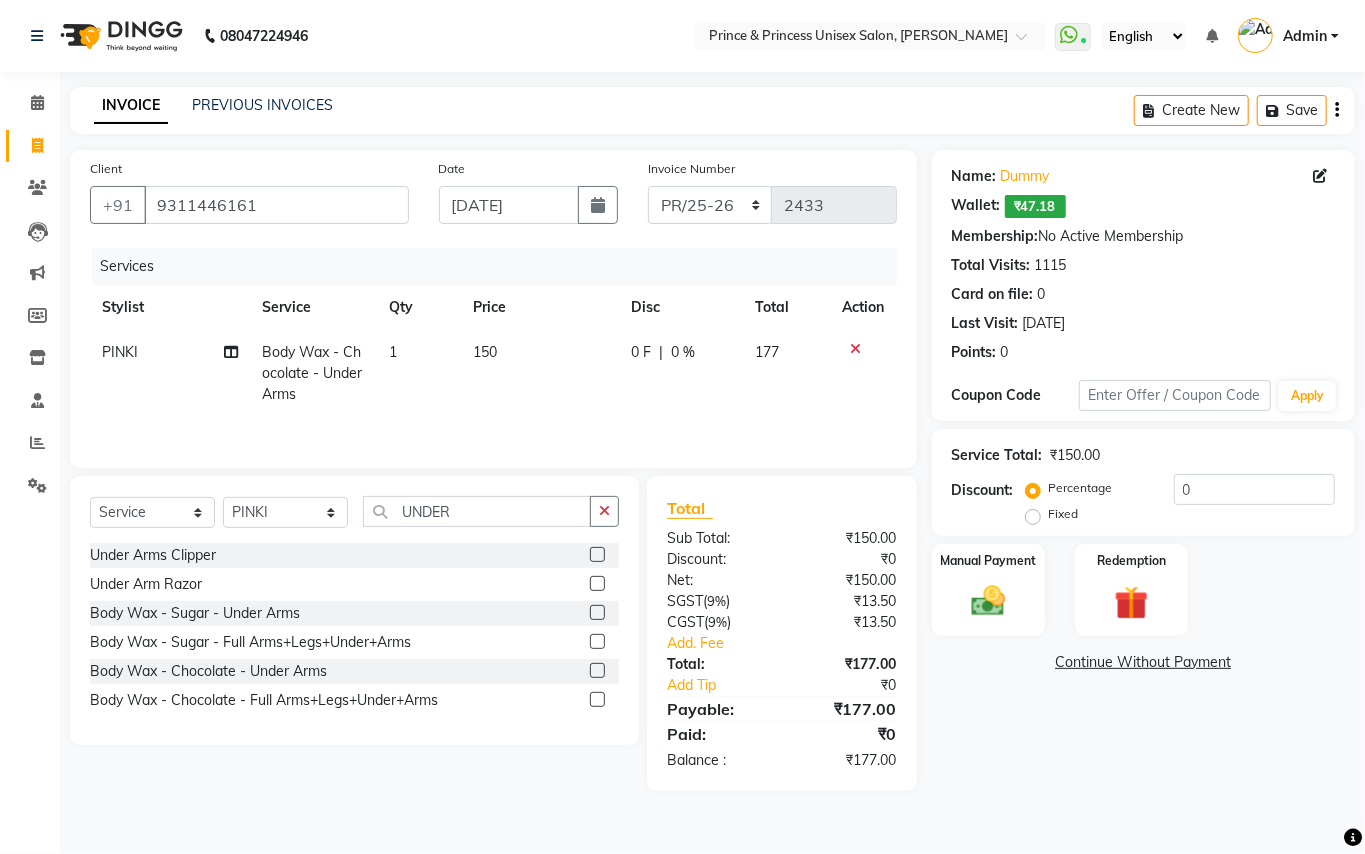 drag, startPoint x: 486, startPoint y: 493, endPoint x: 464, endPoint y: 498, distance: 22.561028 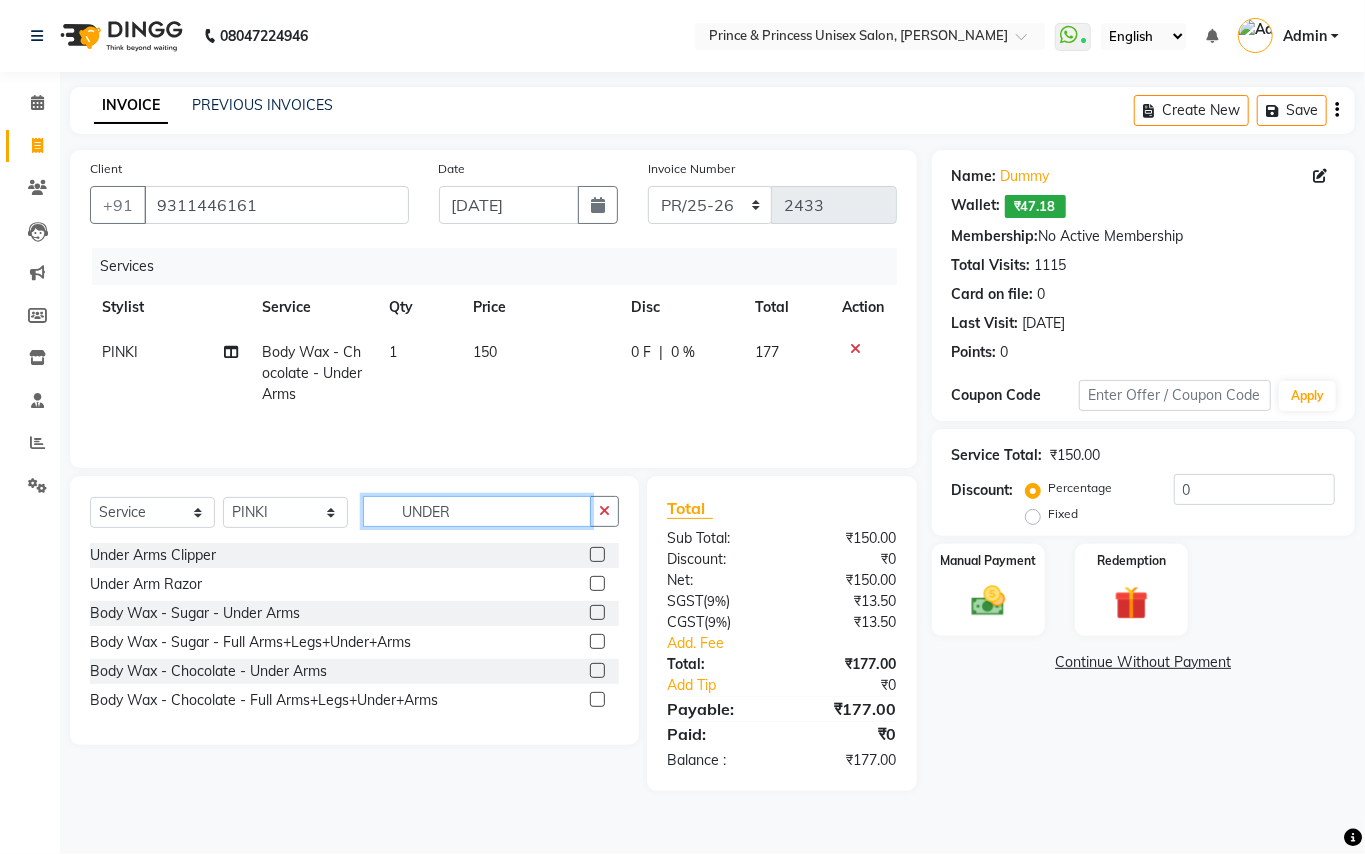 drag, startPoint x: 458, startPoint y: 510, endPoint x: 324, endPoint y: 481, distance: 137.10216 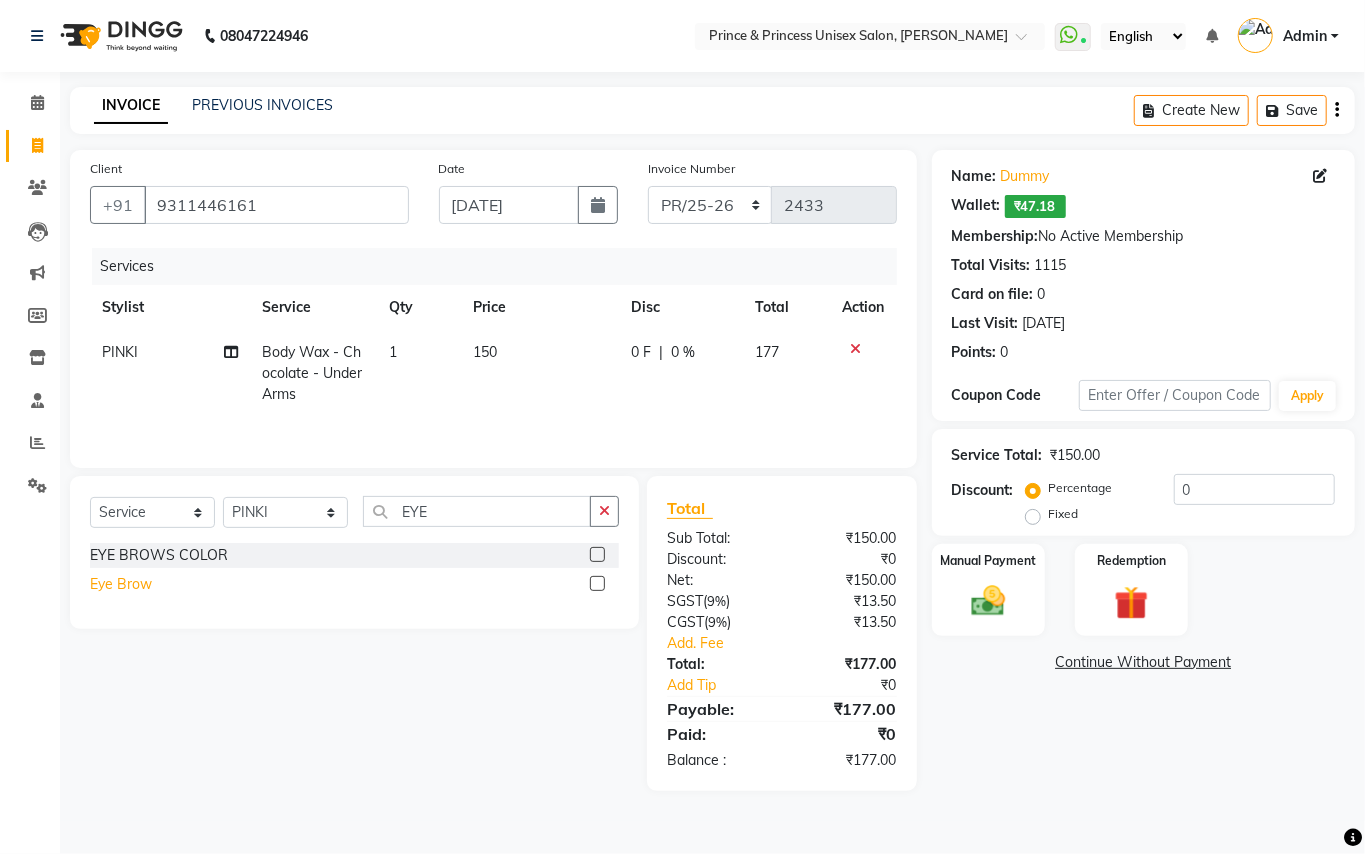 click on "Eye Brow" 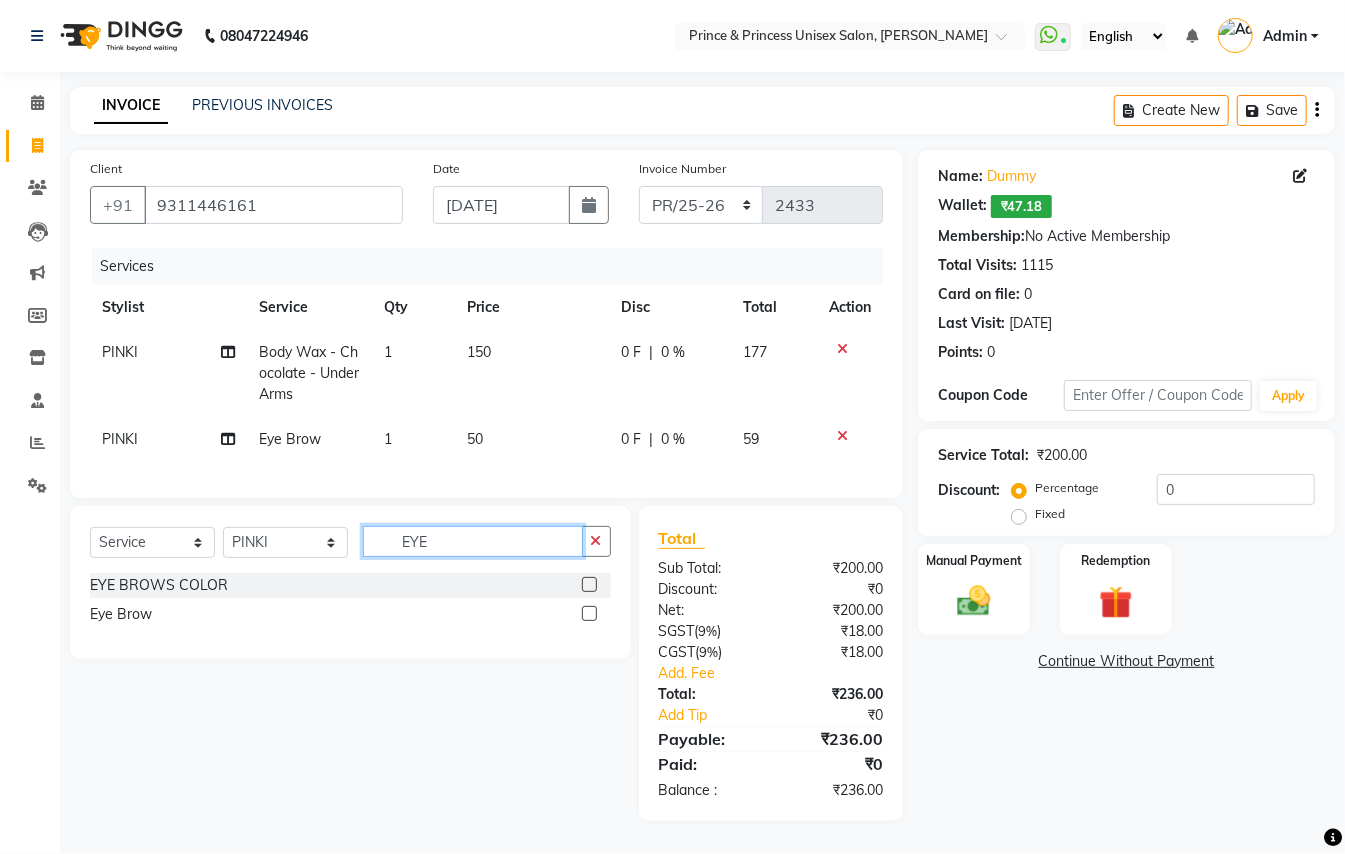 drag, startPoint x: 438, startPoint y: 566, endPoint x: 322, endPoint y: 518, distance: 125.53884 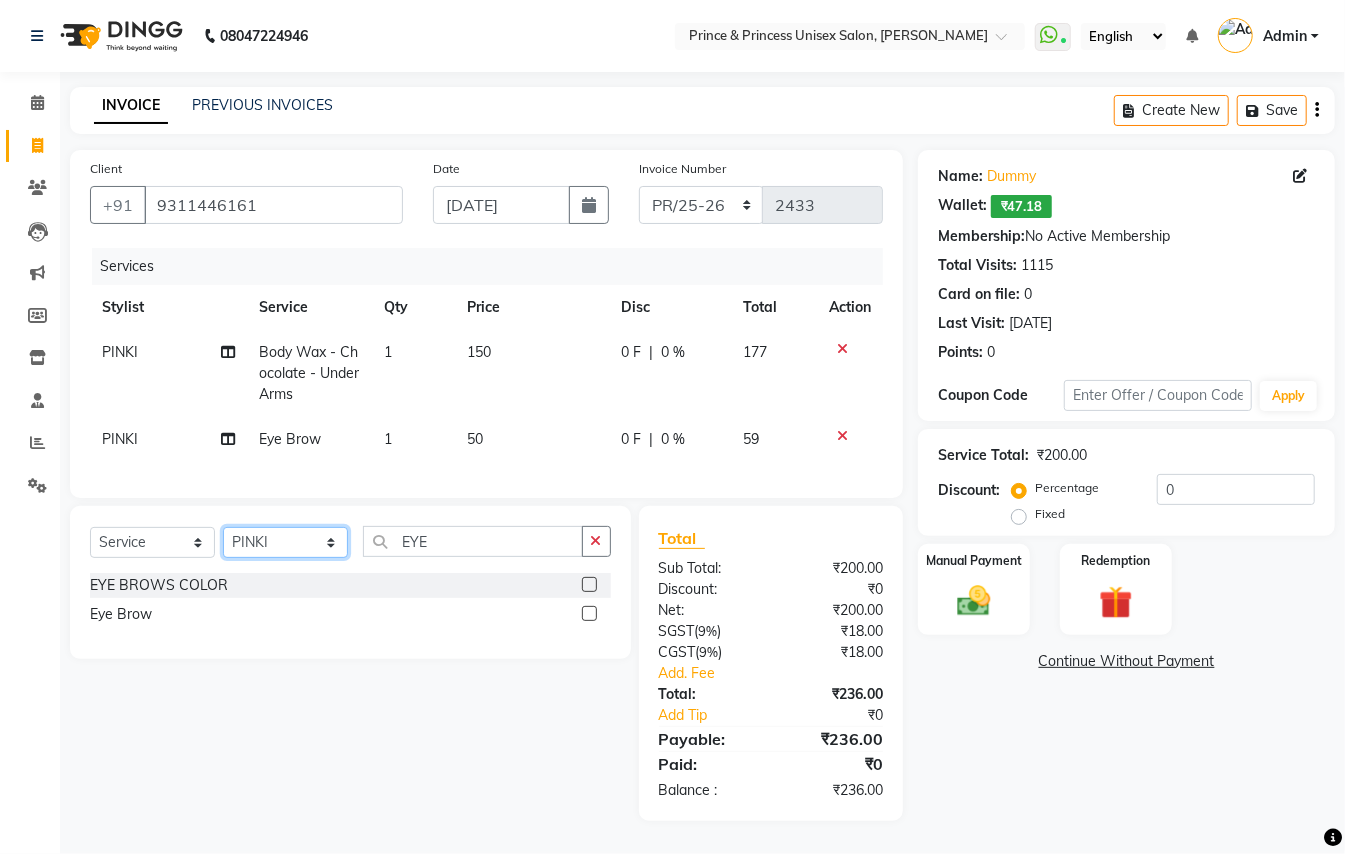 click on "Select Stylist ABHISHEK AJEET AJEET NEW ARUN ASLAM CHANDAN GUDDU MAHESH MANI MEENAKSHI MONU PINKI RAHUL SANDEEP SONIYA TABASSUM XYZ" 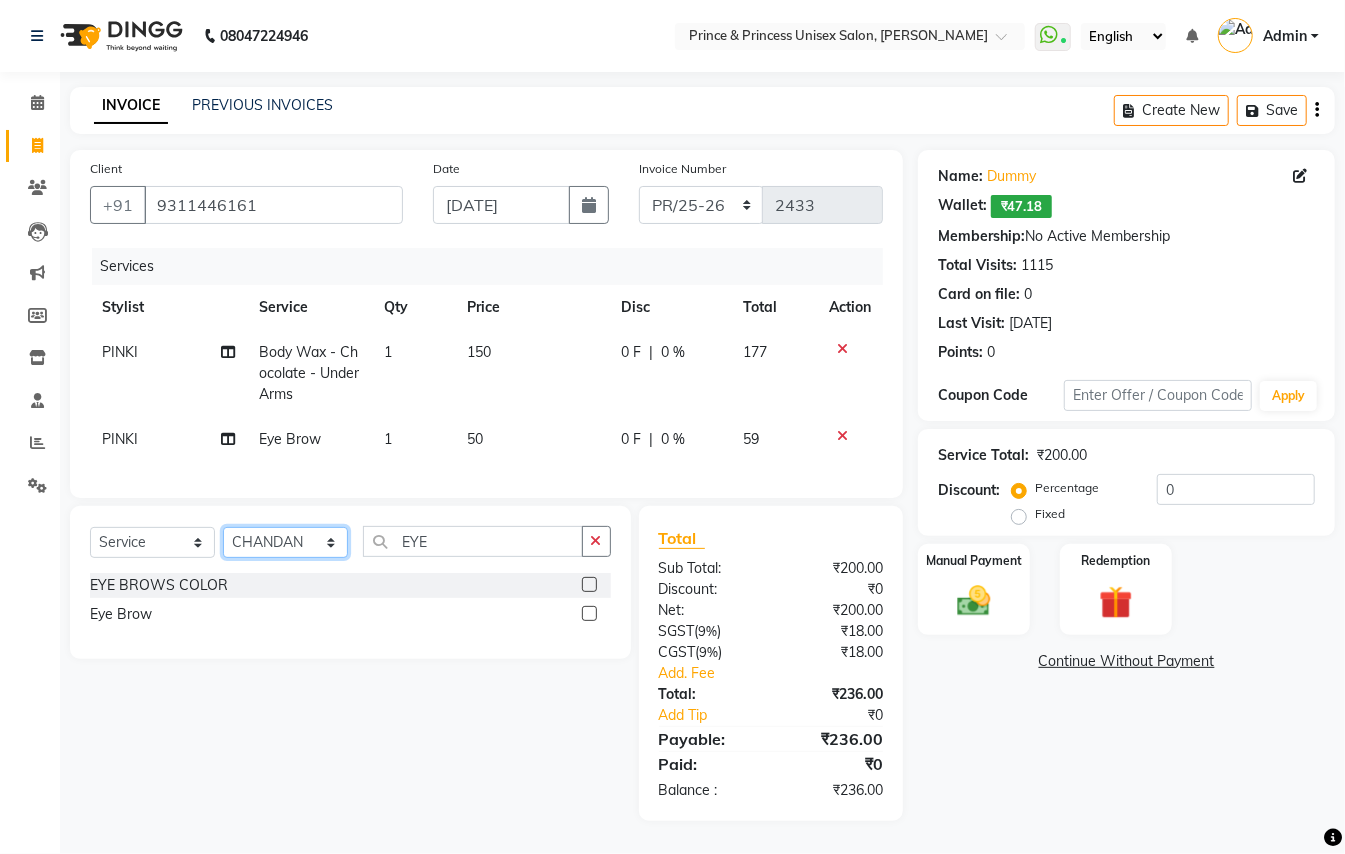 drag, startPoint x: 250, startPoint y: 566, endPoint x: 421, endPoint y: 572, distance: 171.10522 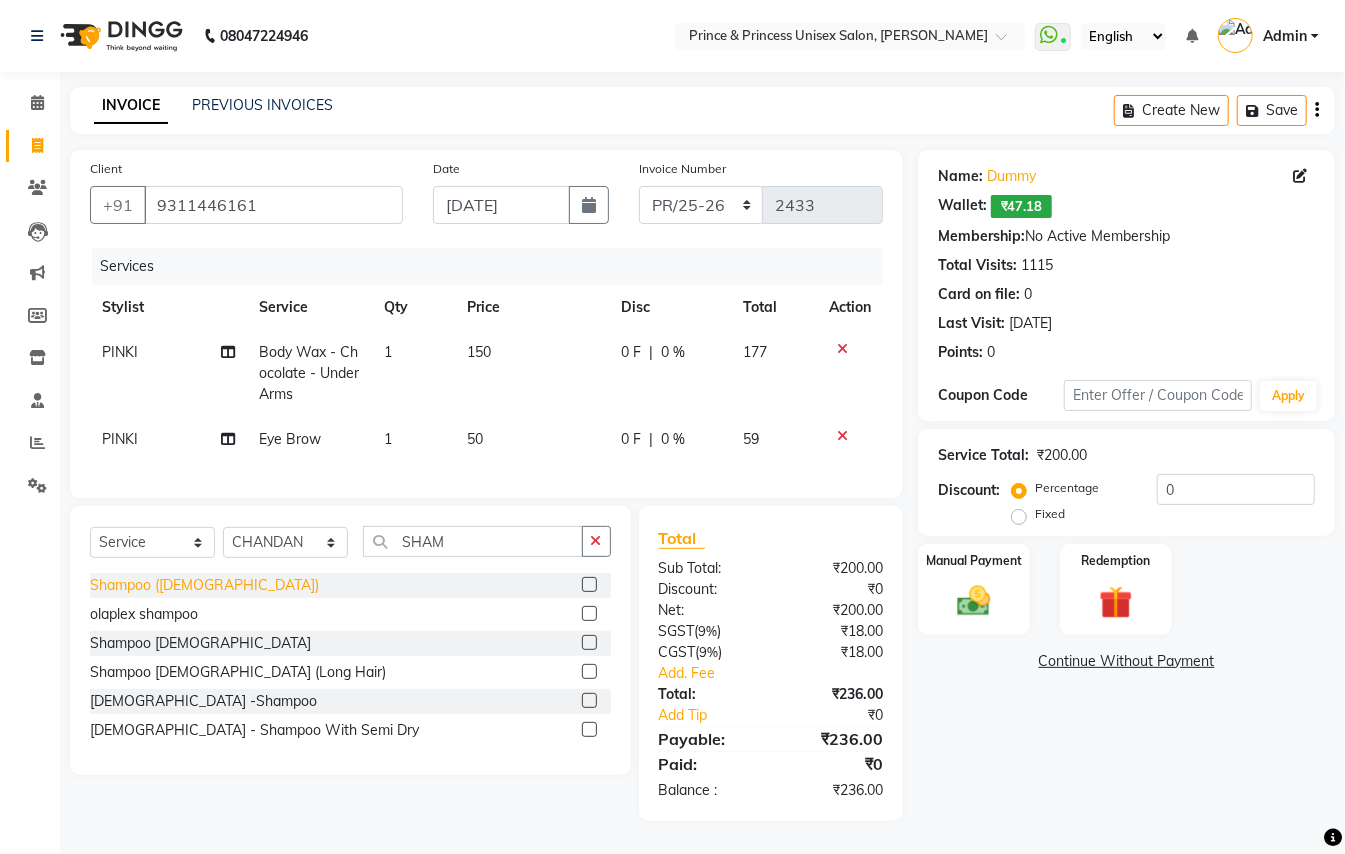 click on "Shampoo (ladies)" 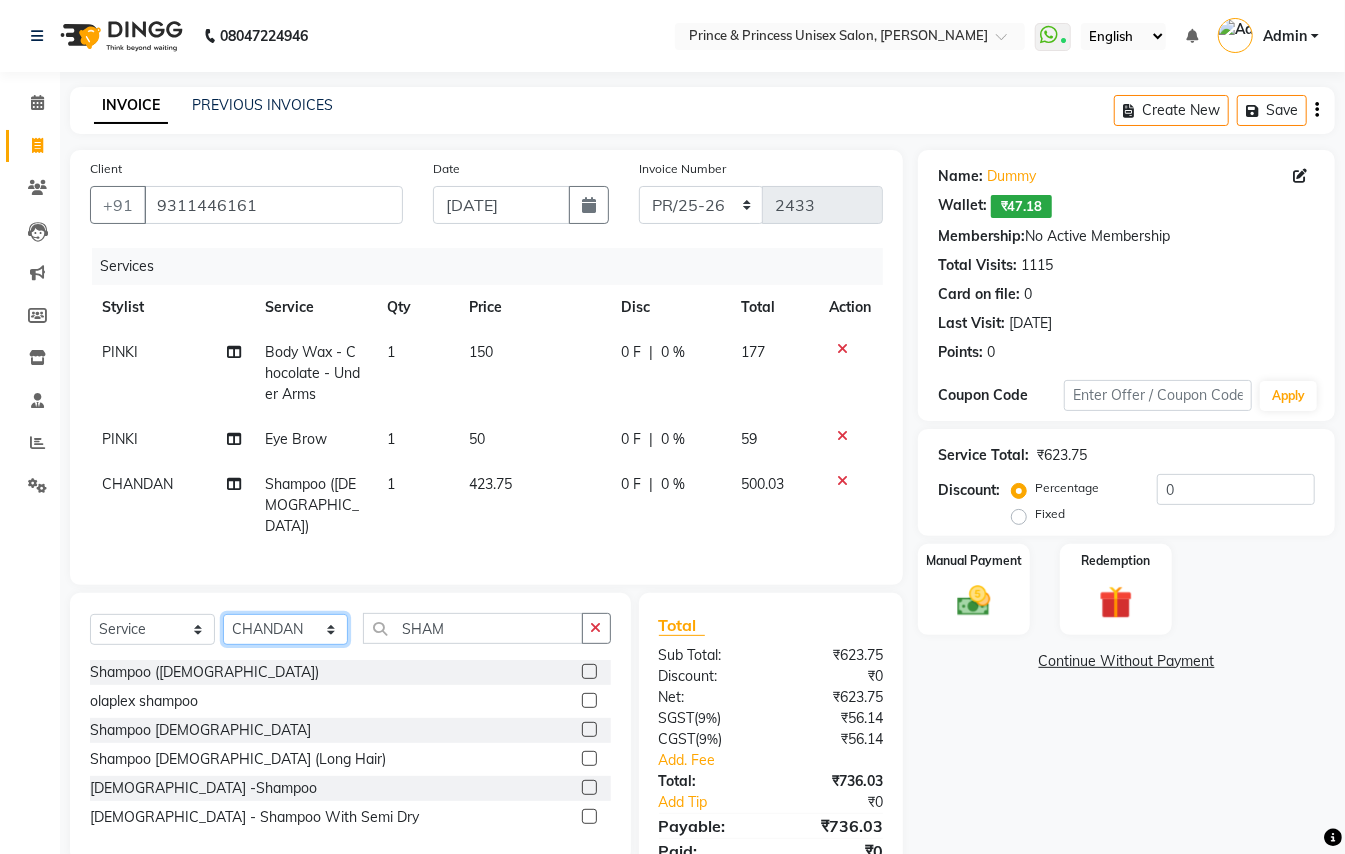 click on "Select Stylist ABHISHEK AJEET AJEET NEW ARUN ASLAM CHANDAN GUDDU MAHESH MANI MEENAKSHI MONU PINKI RAHUL SANDEEP SONIYA TABASSUM XYZ" 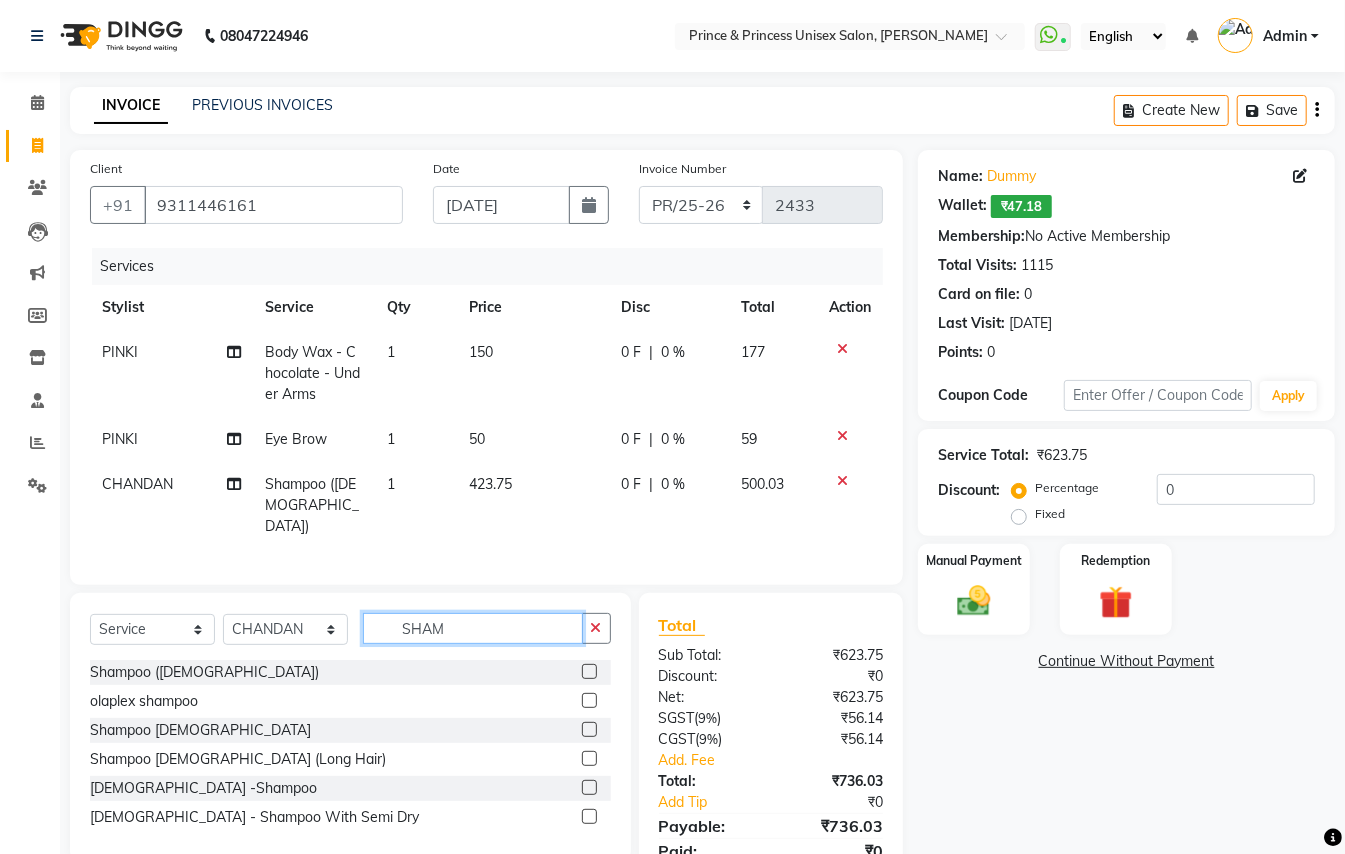 drag, startPoint x: 457, startPoint y: 629, endPoint x: 240, endPoint y: 496, distance: 254.51523 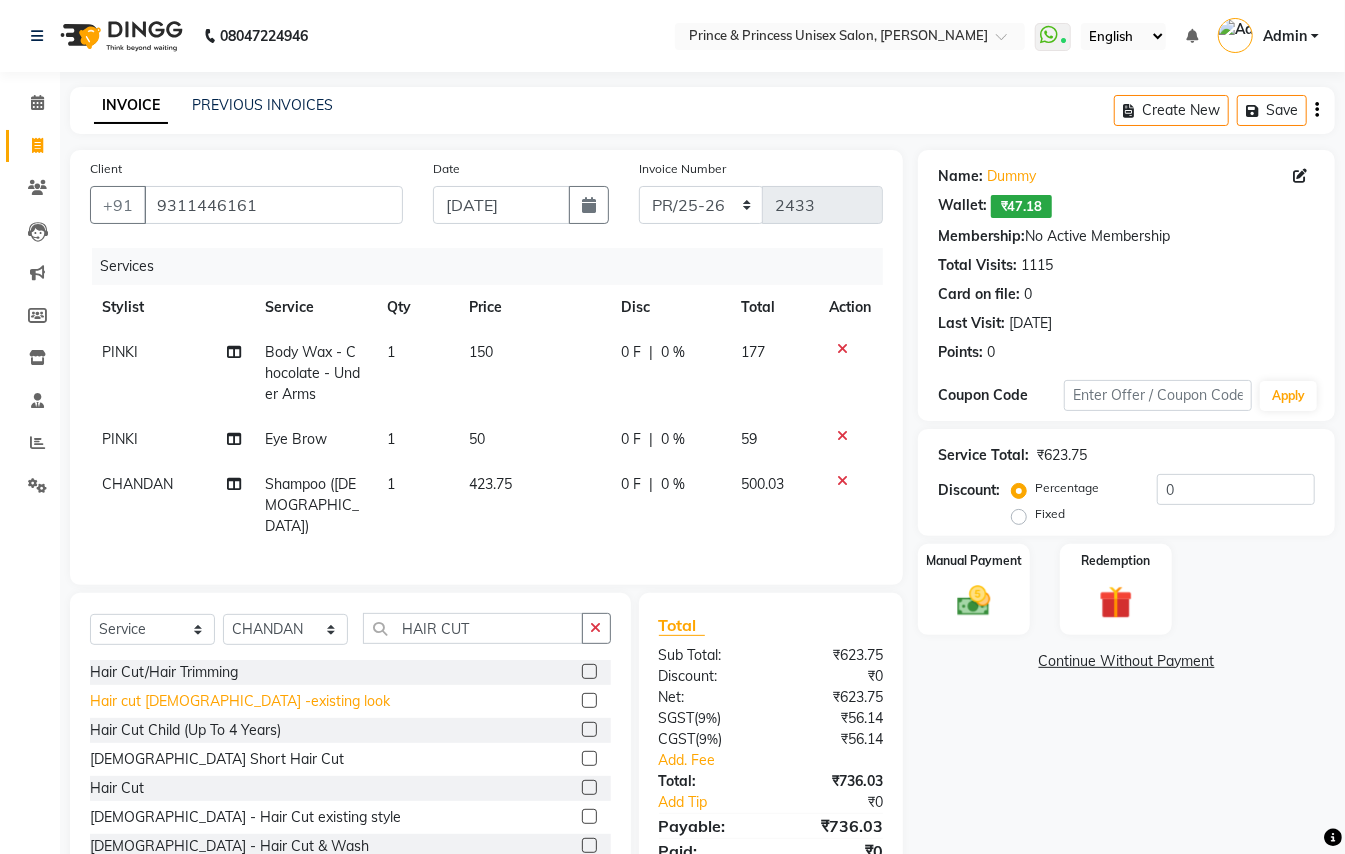 click on "Hair cut ladies -existing look" 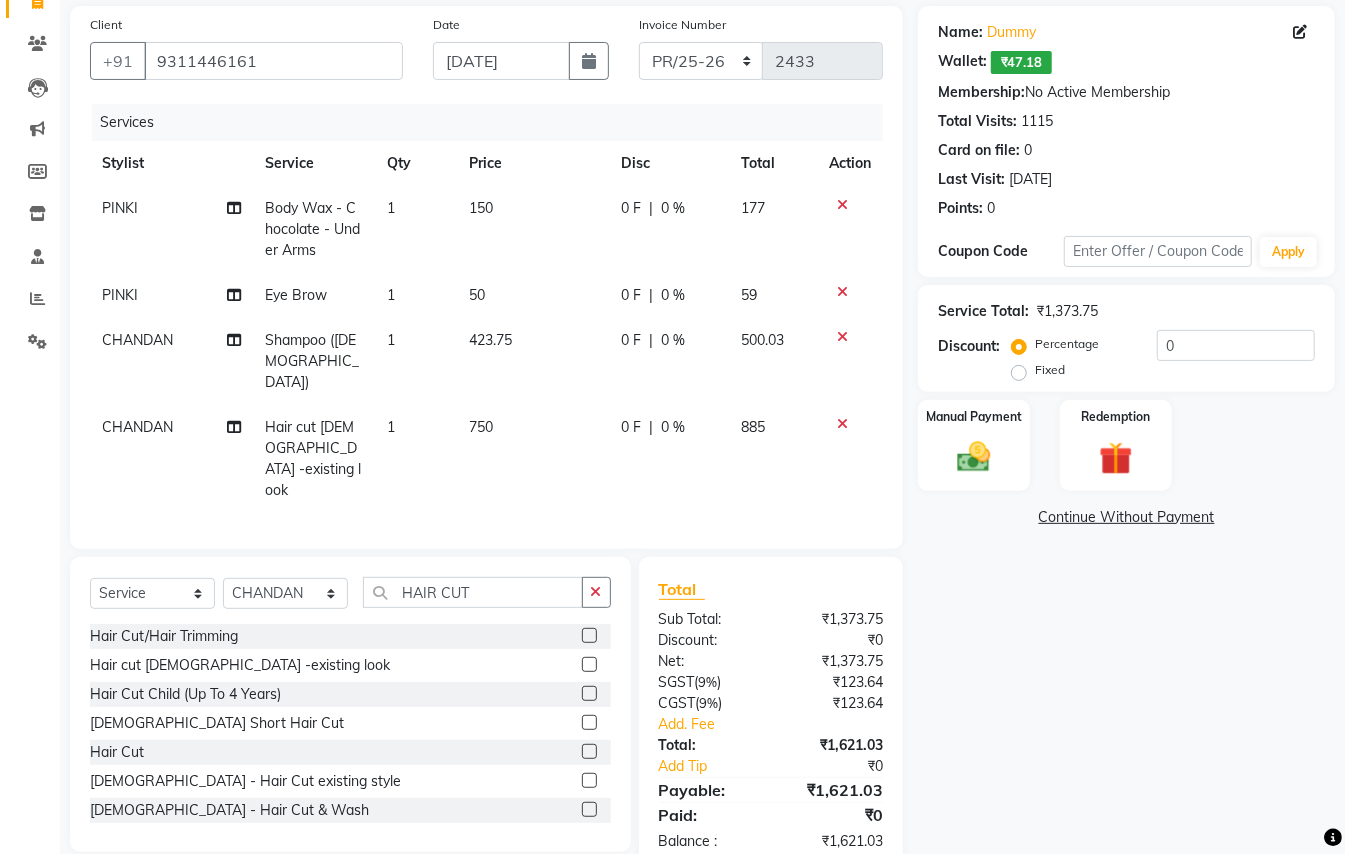 scroll, scrollTop: 149, scrollLeft: 0, axis: vertical 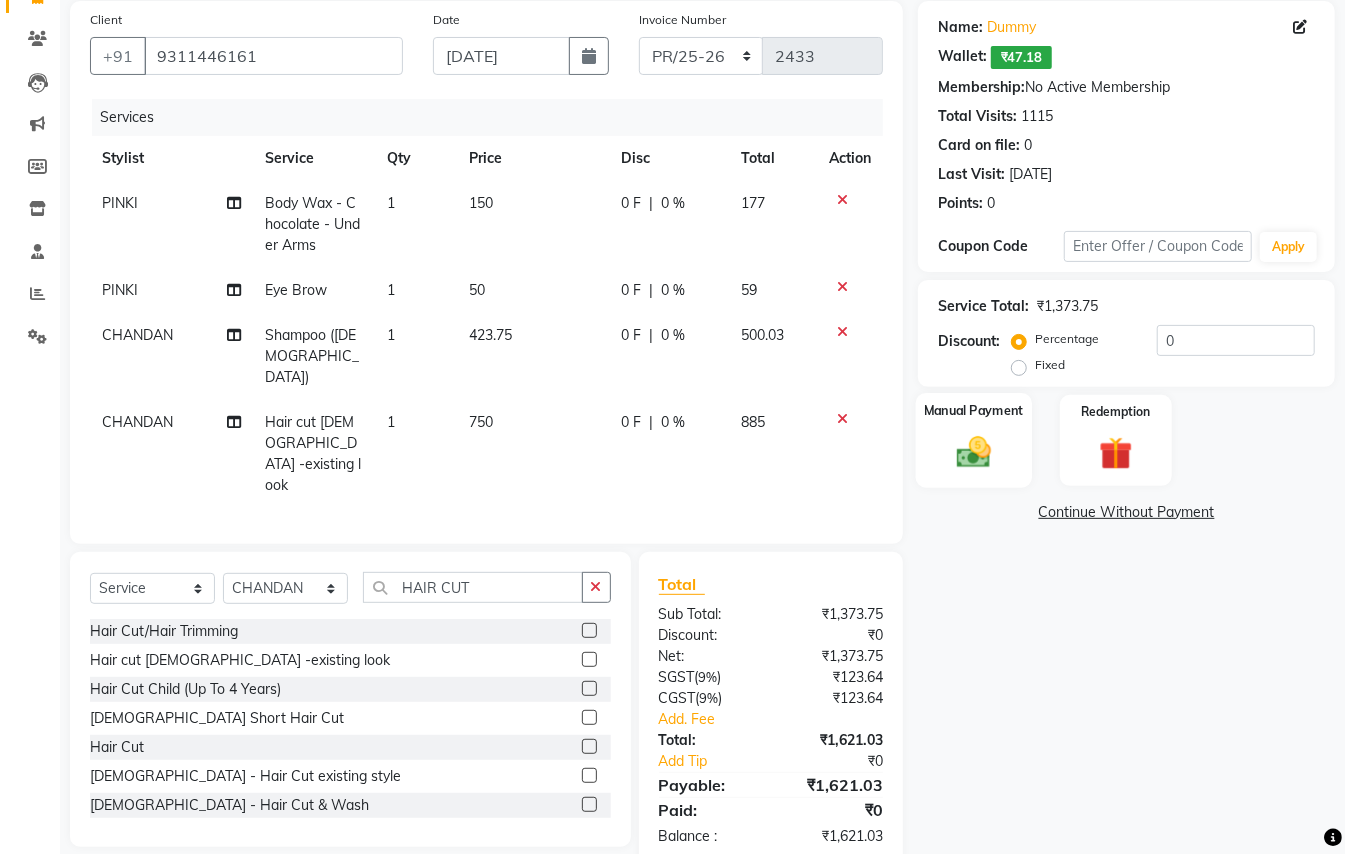 click 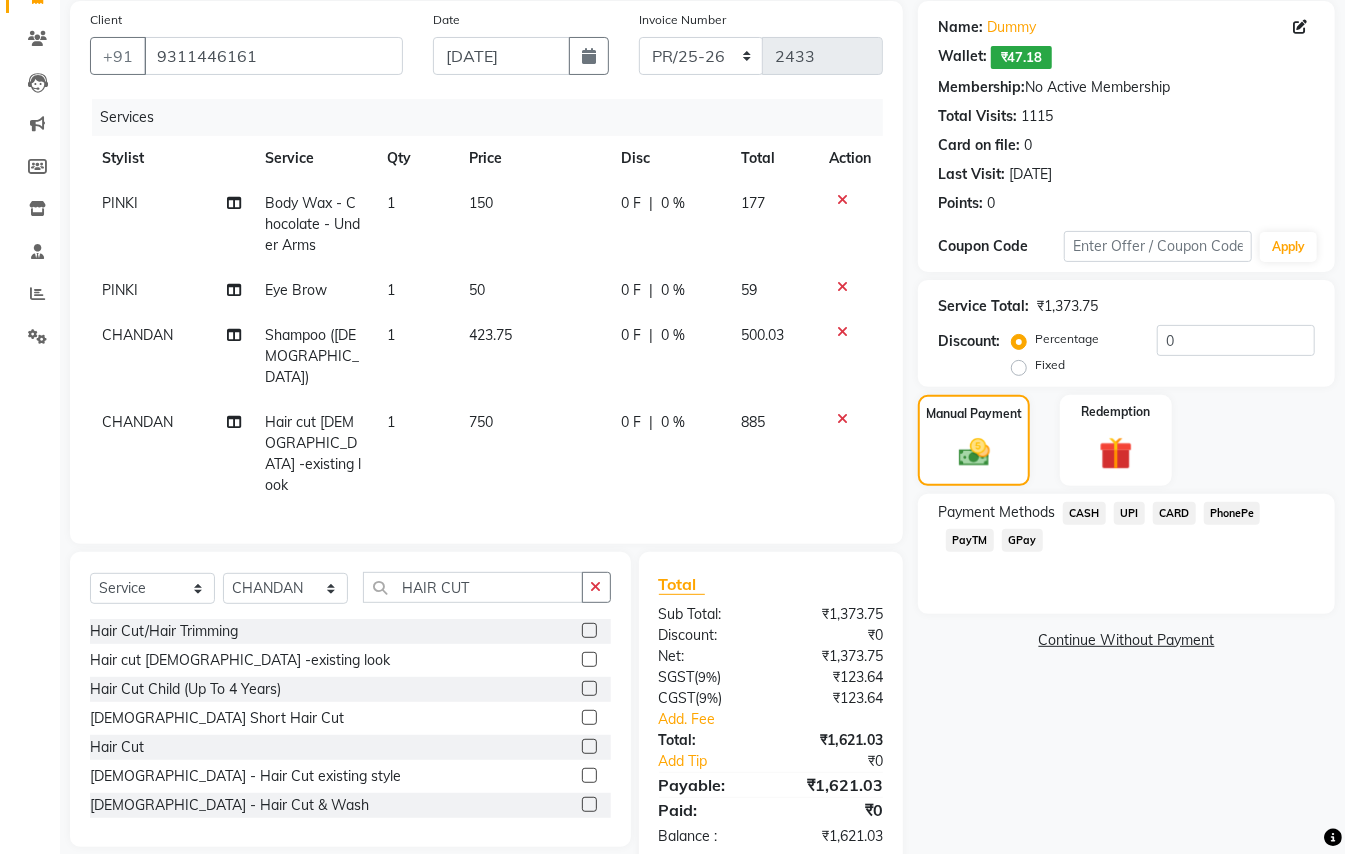 click on "PayTM" 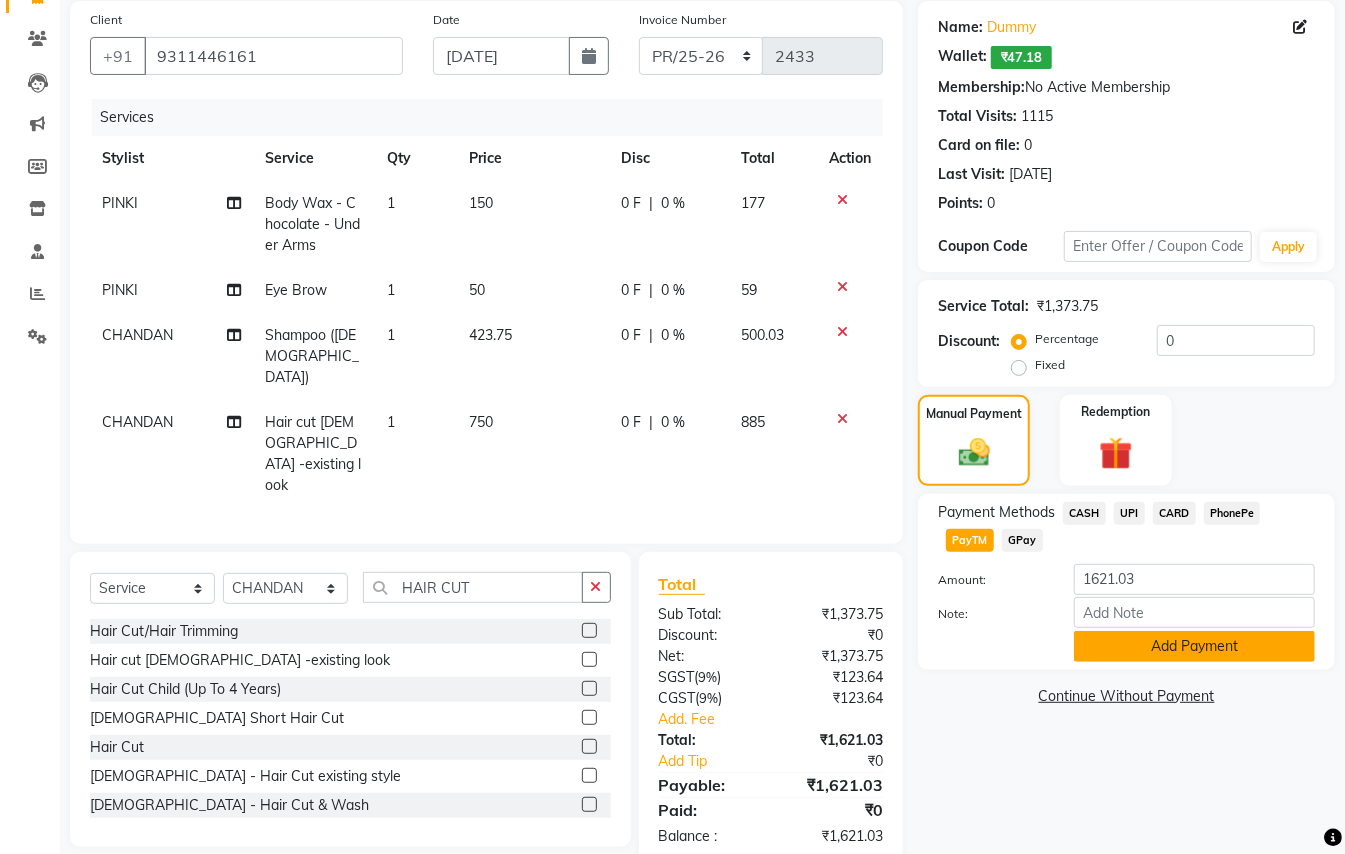 click on "Add Payment" 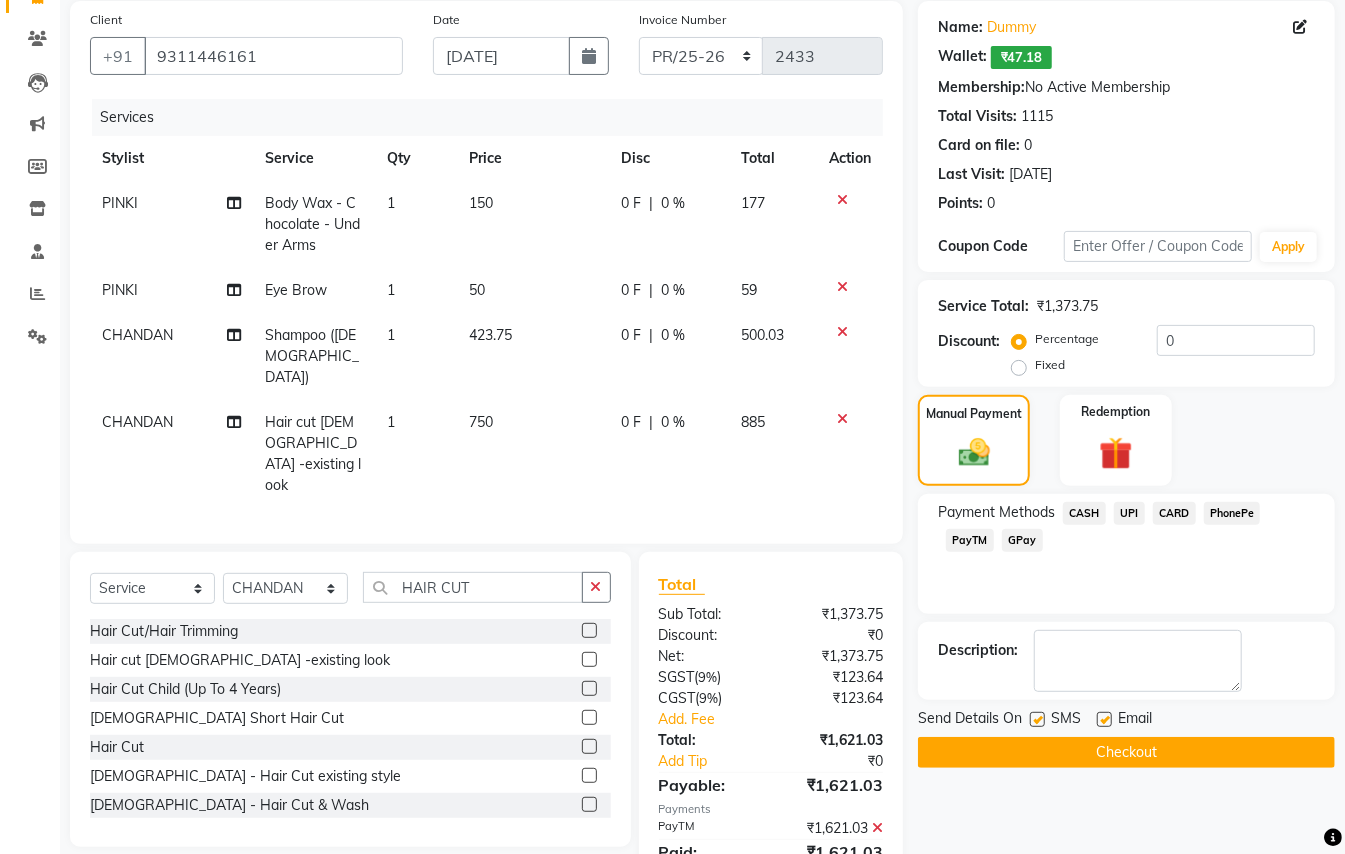 click on "Checkout" 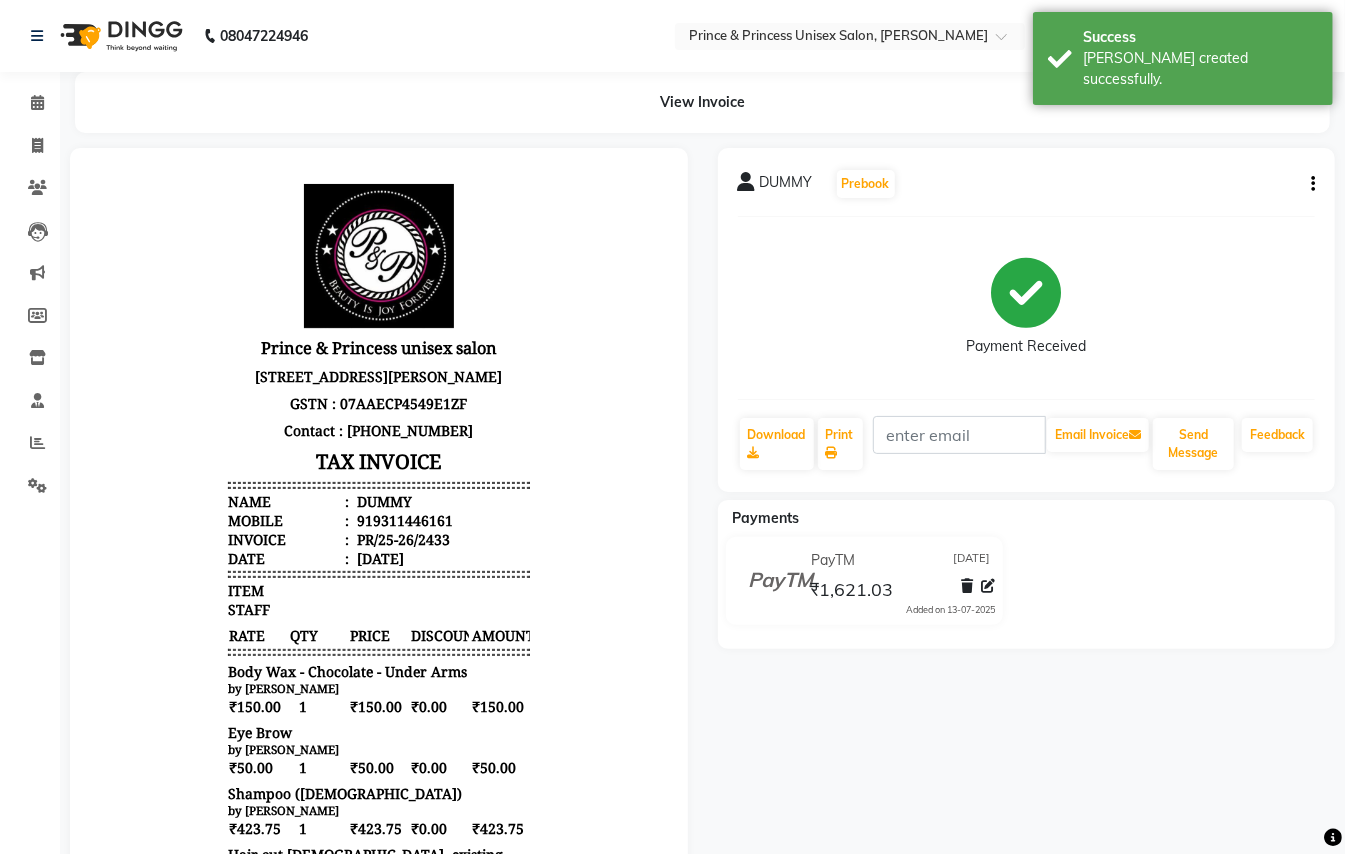 scroll, scrollTop: 0, scrollLeft: 0, axis: both 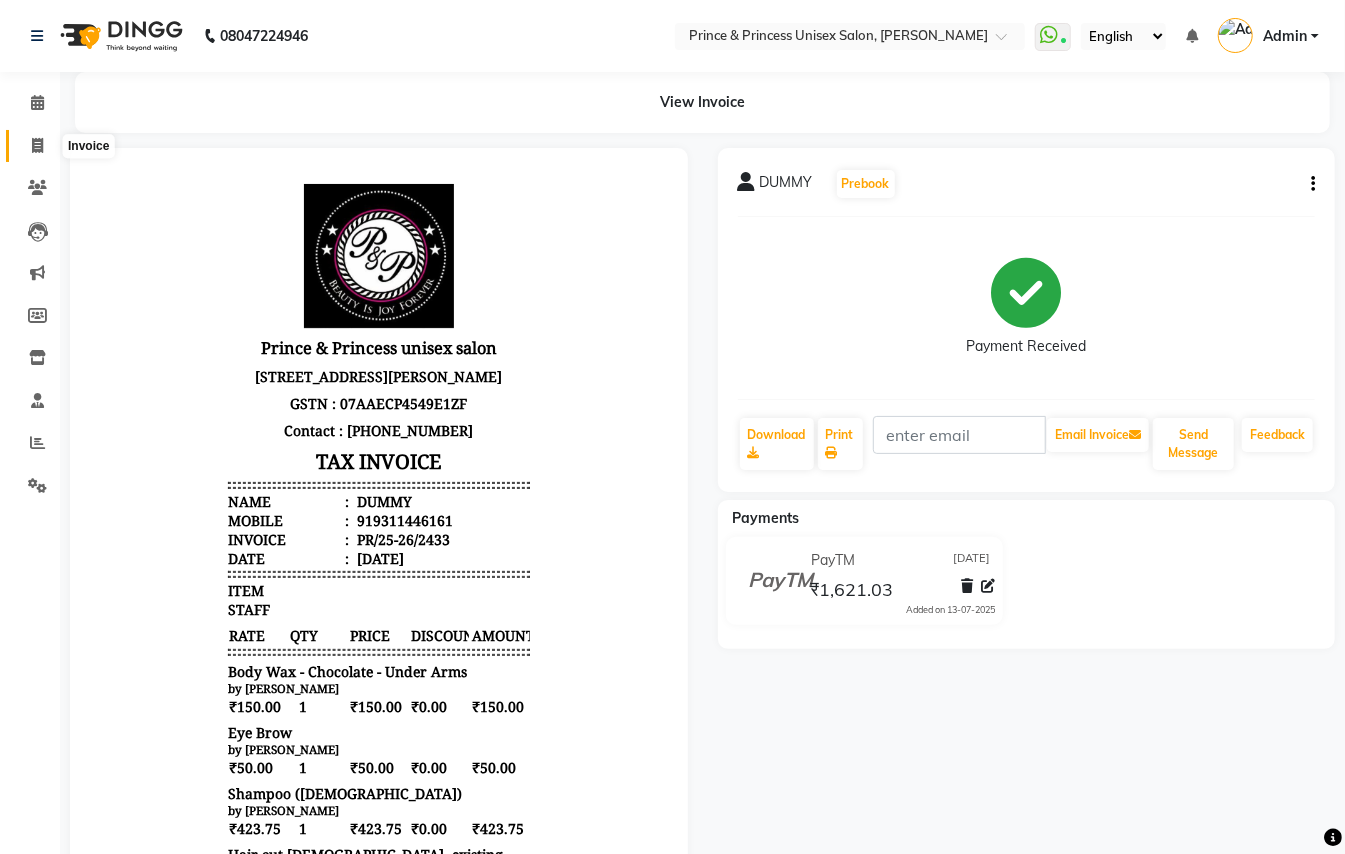 click 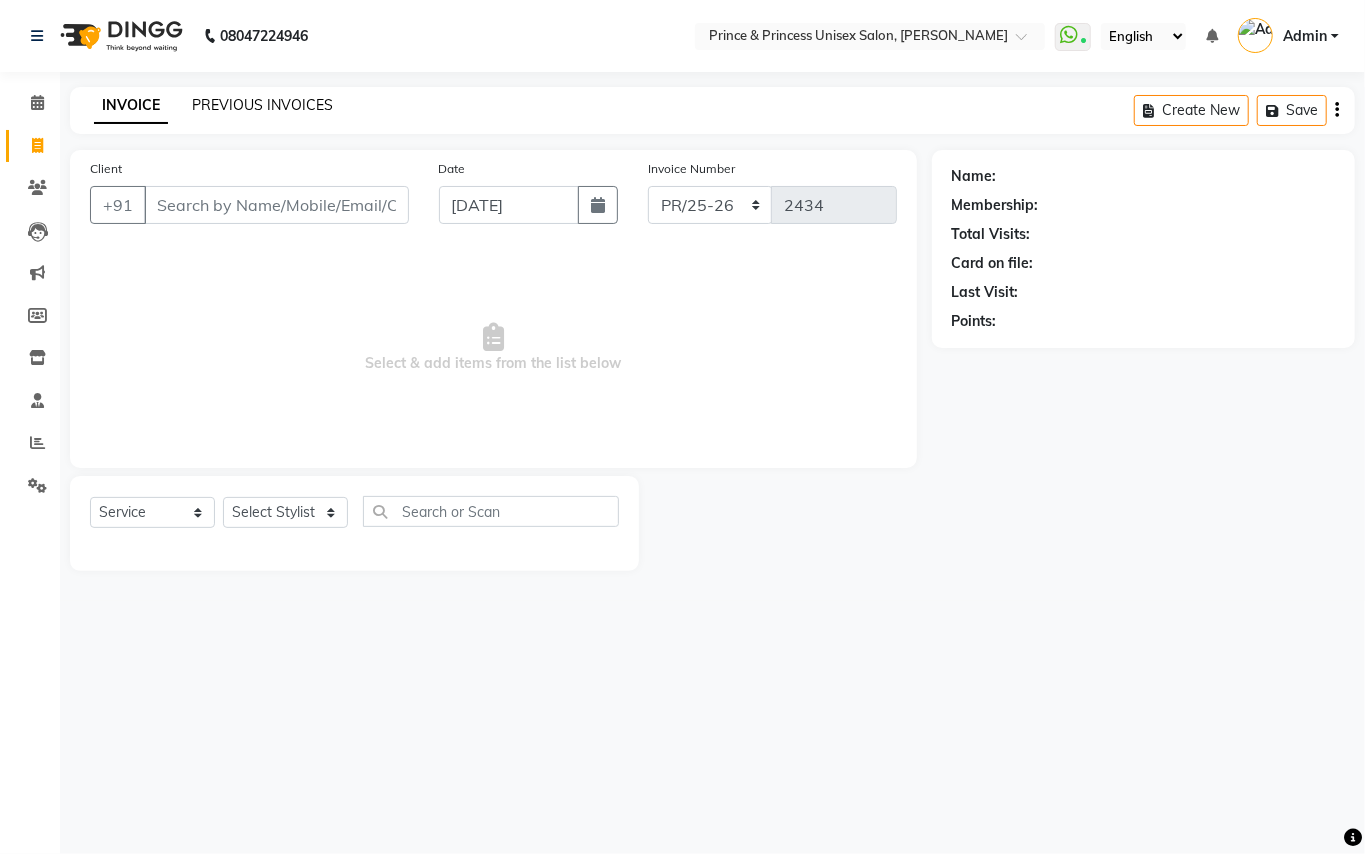 click on "PREVIOUS INVOICES" 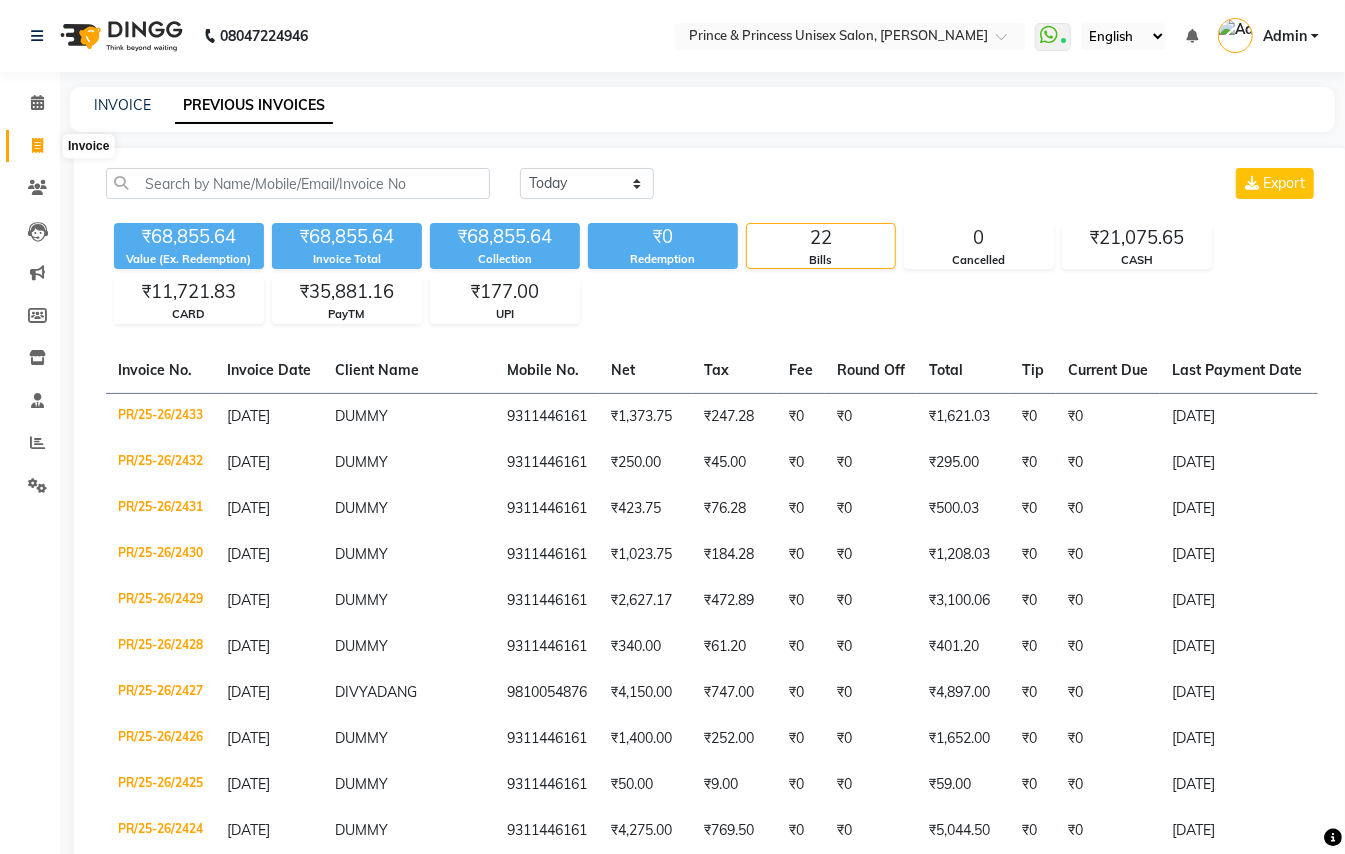 click 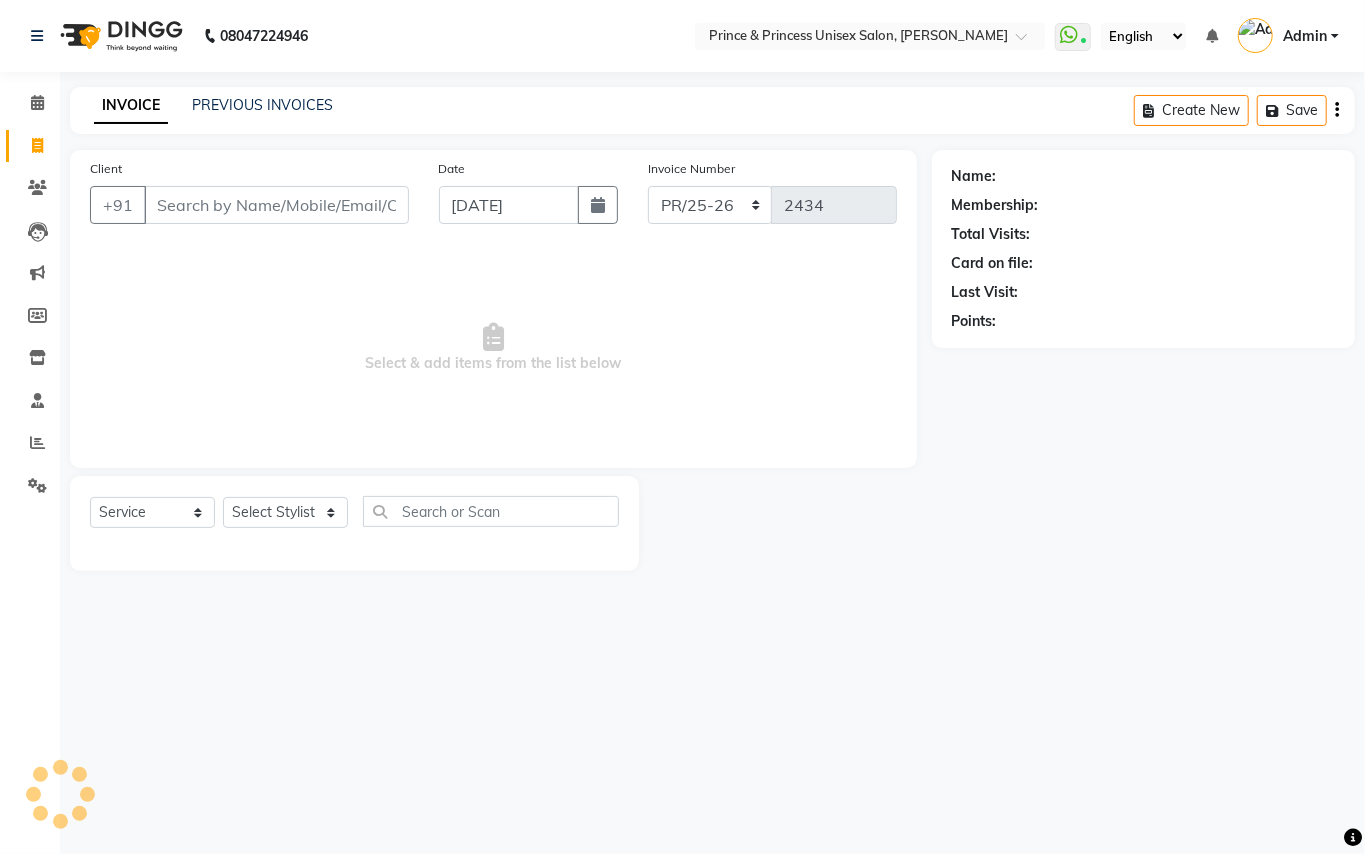 click on "Client" at bounding box center (276, 205) 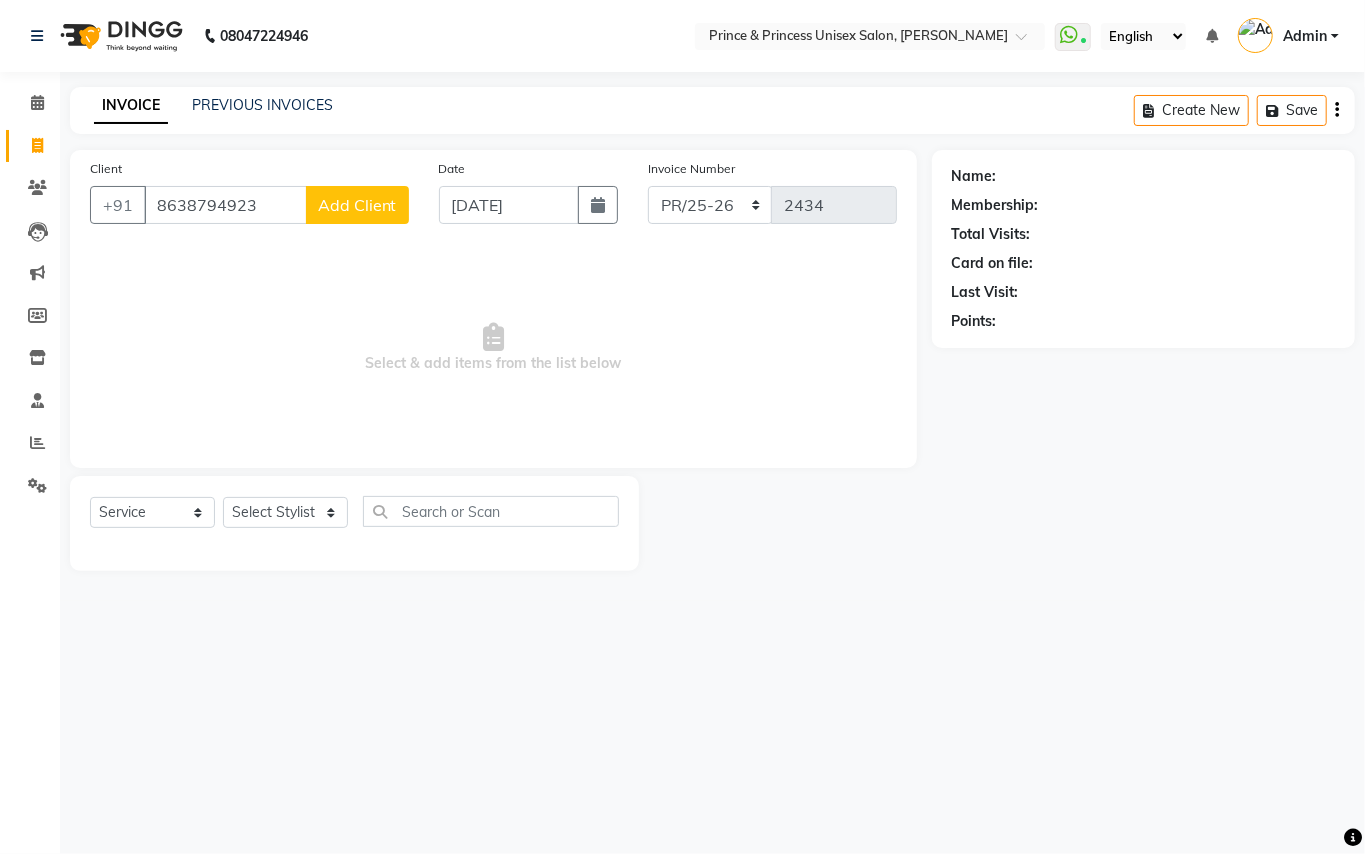 click on "Add Client" 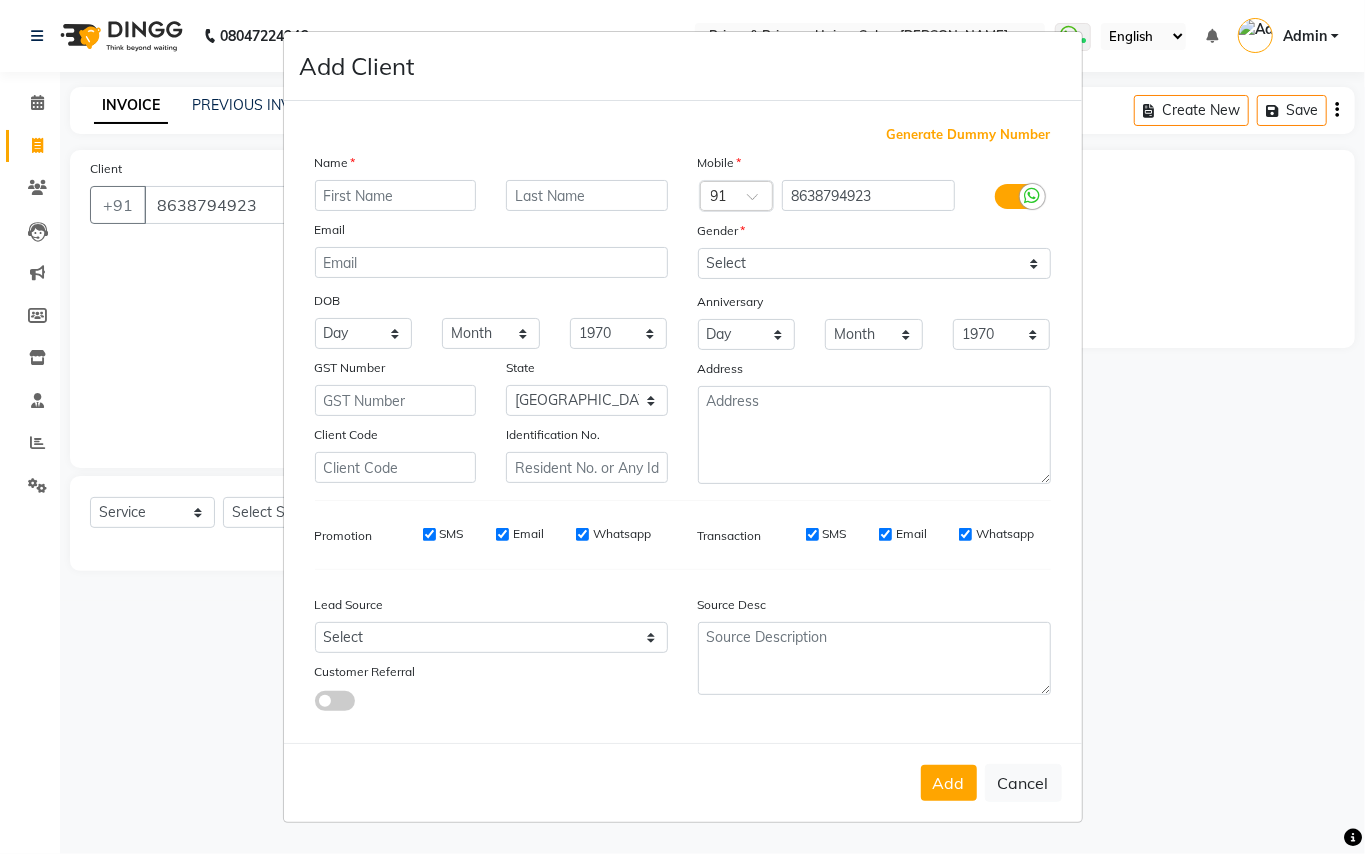 click at bounding box center (396, 195) 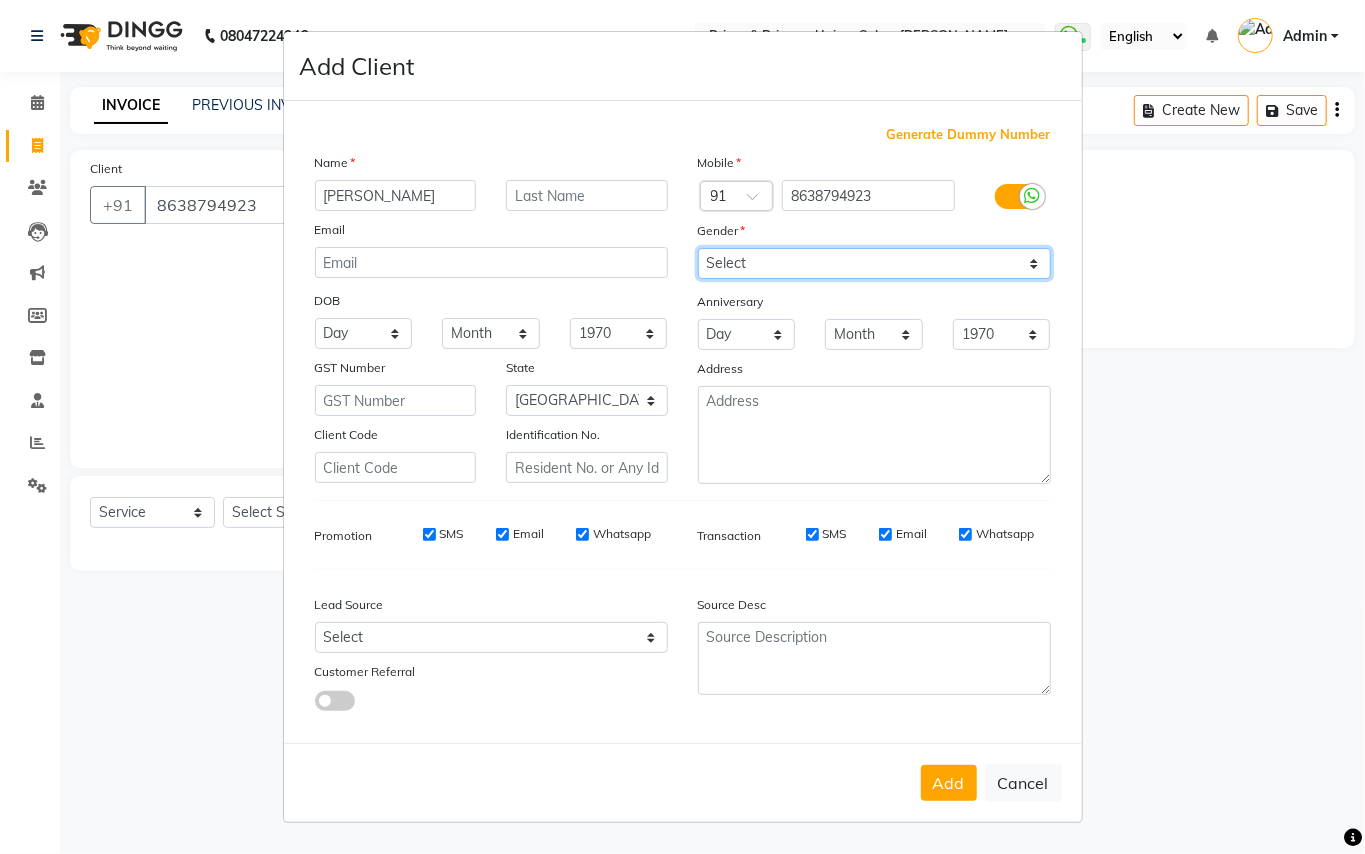 click on "Select Male Female Other Prefer Not To Say" at bounding box center [874, 263] 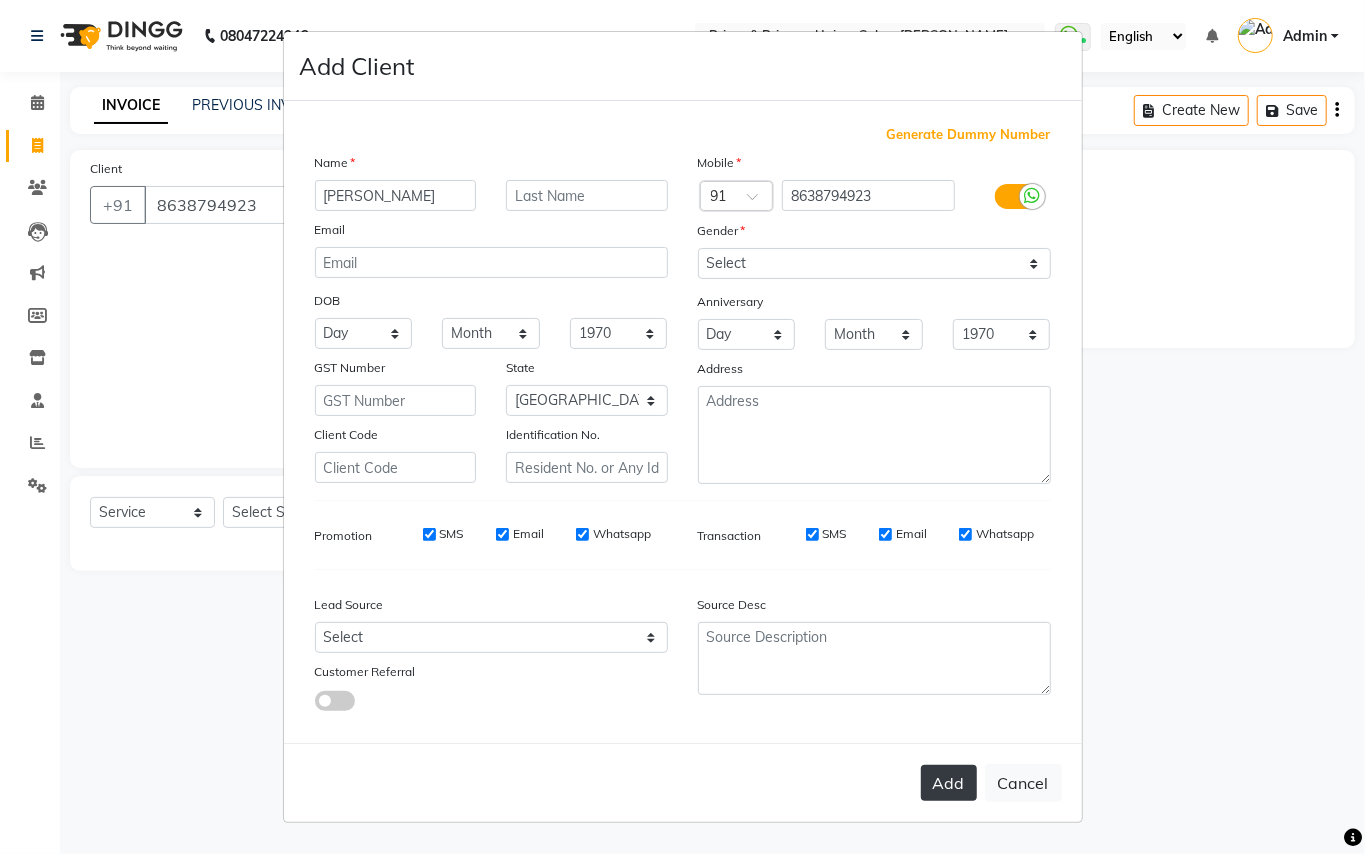 click on "Add" at bounding box center (949, 783) 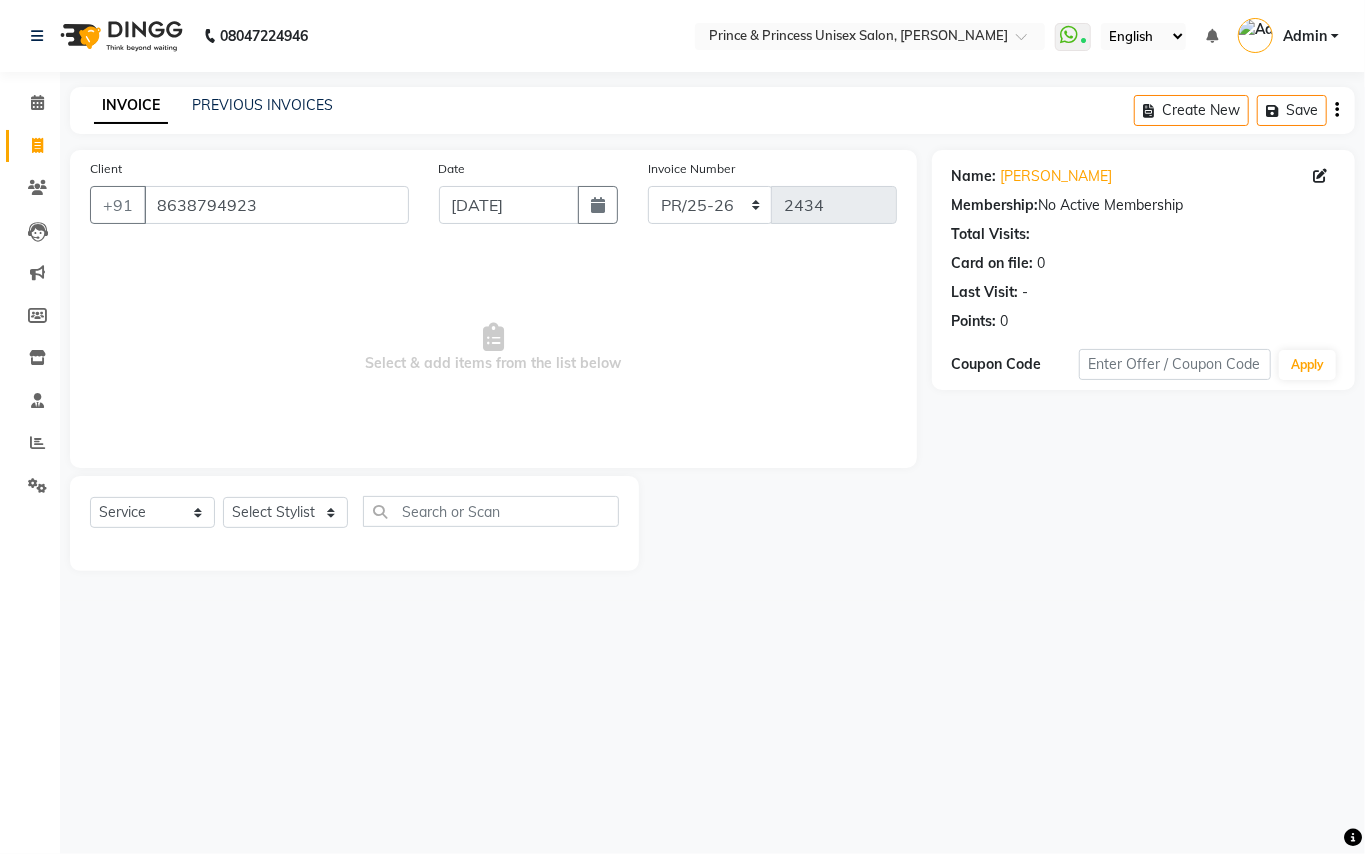 click on "Select  Service  Product  Membership  Package Voucher Prepaid Gift Card  Select Stylist ABHISHEK AJEET AJEET NEW ARUN ASLAM CHANDAN GUDDU MAHESH MANI MEENAKSHI MONU PINKI RAHUL SANDEEP SONIYA TABASSUM XYZ" 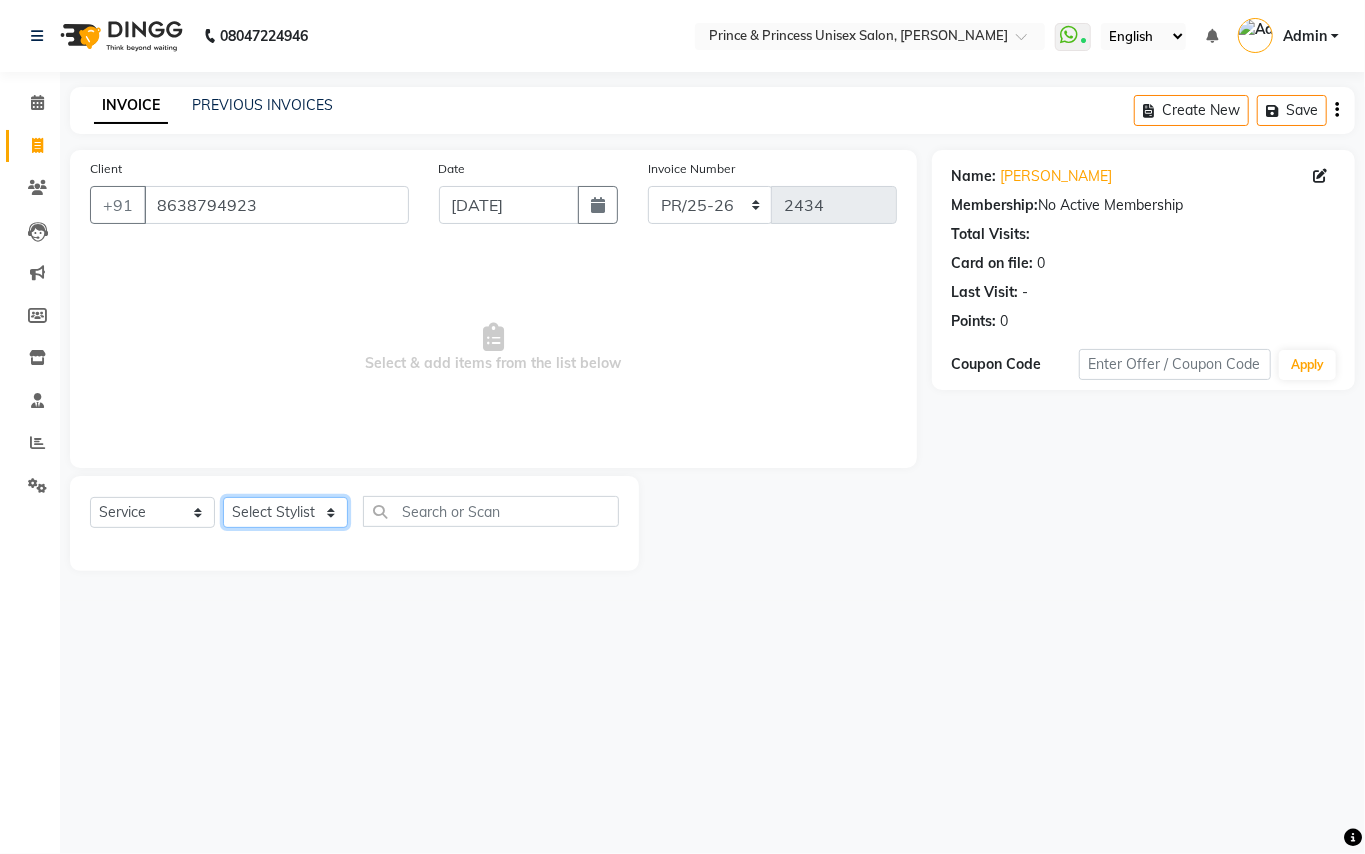 click on "Select Stylist ABHISHEK AJEET AJEET NEW ARUN ASLAM CHANDAN GUDDU MAHESH MANI MEENAKSHI MONU PINKI RAHUL SANDEEP SONIYA TABASSUM XYZ" 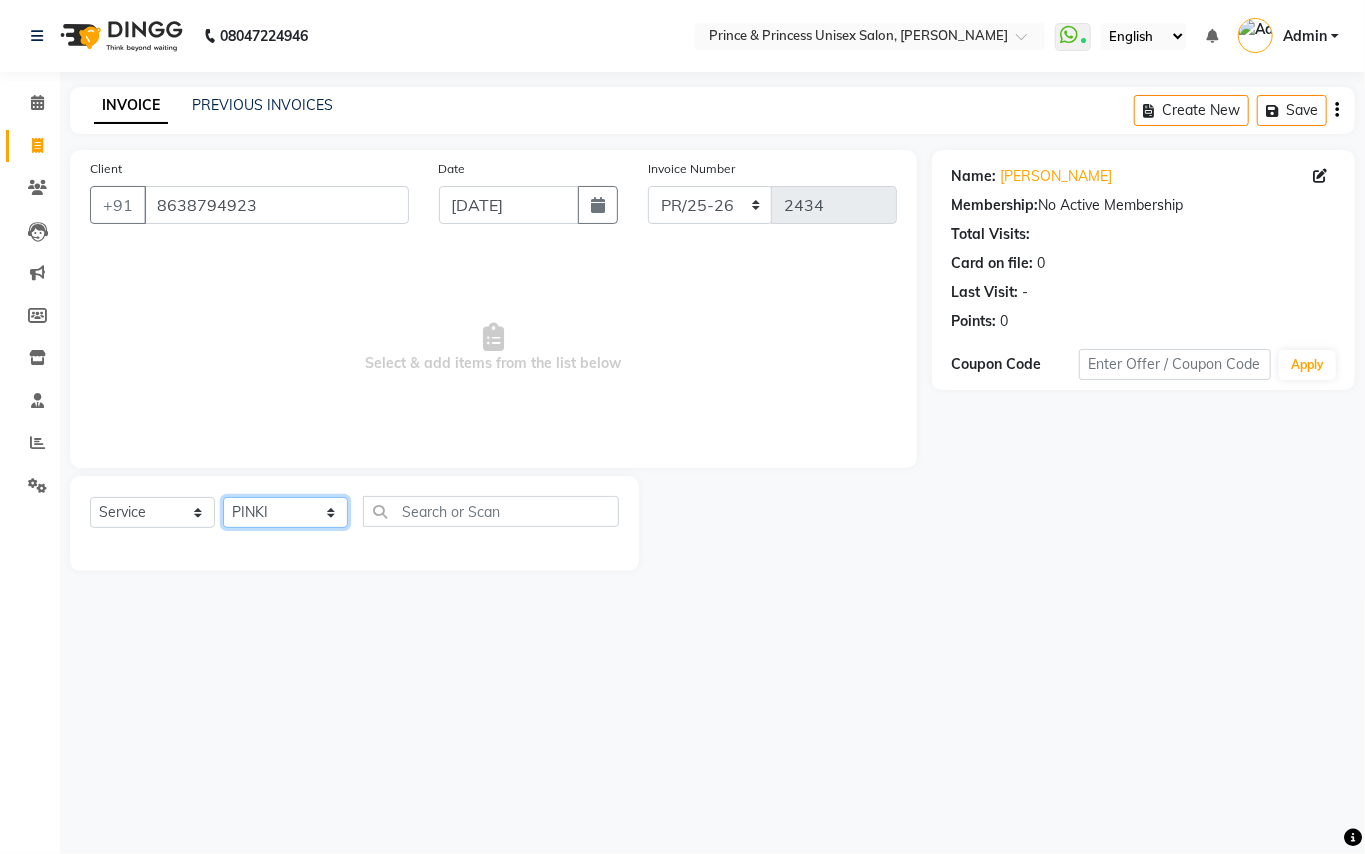 drag, startPoint x: 284, startPoint y: 516, endPoint x: 432, endPoint y: 516, distance: 148 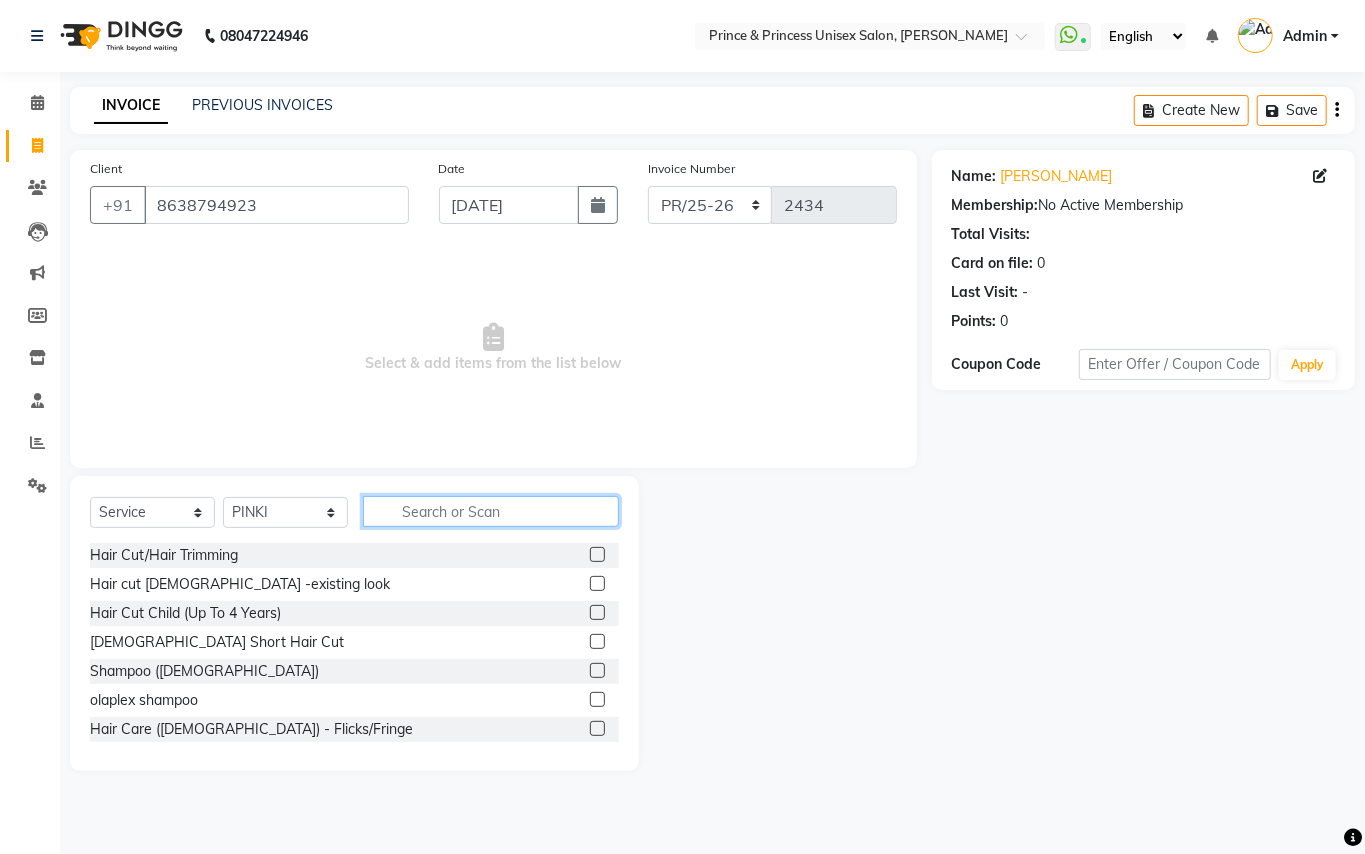 click 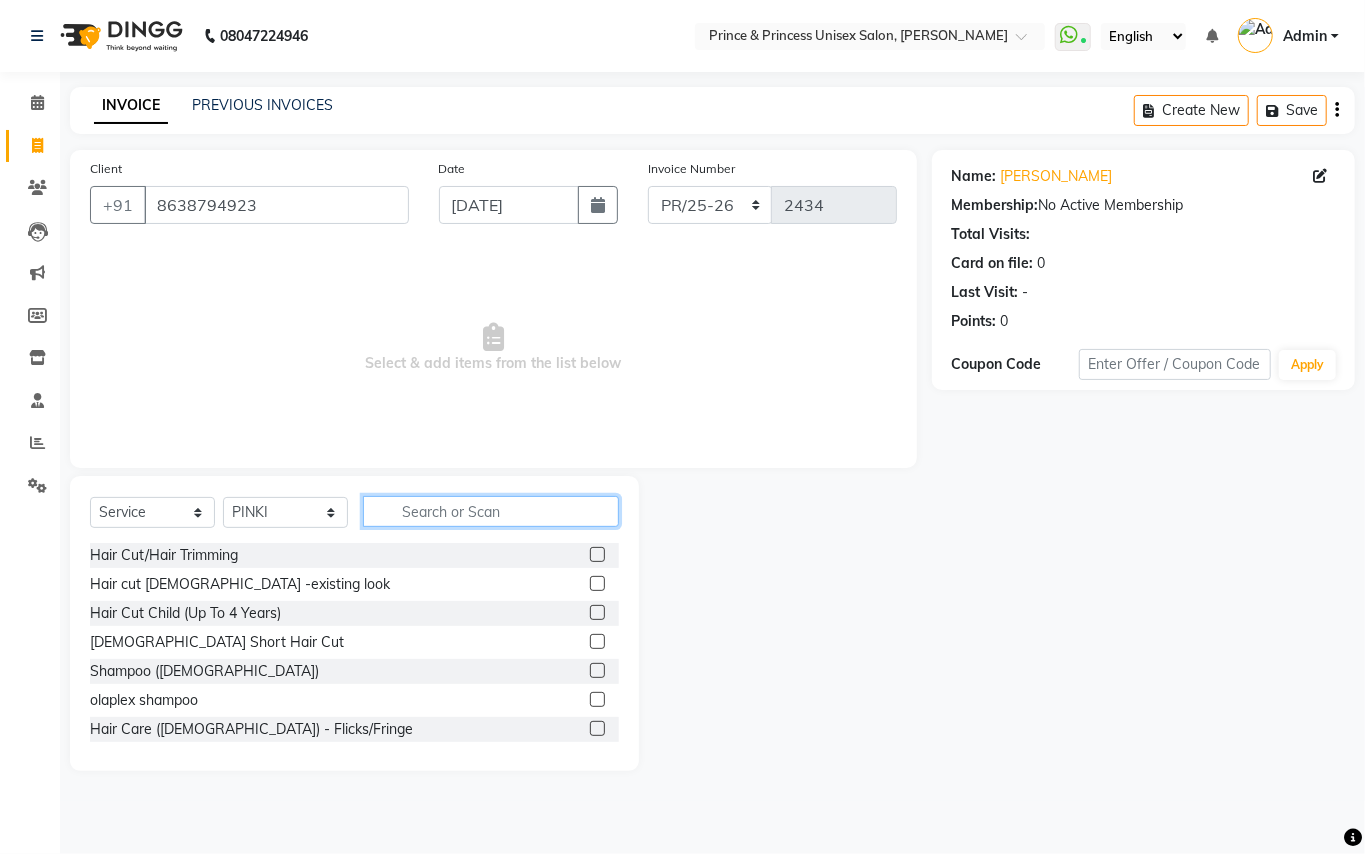 drag, startPoint x: 493, startPoint y: 508, endPoint x: 477, endPoint y: 508, distance: 16 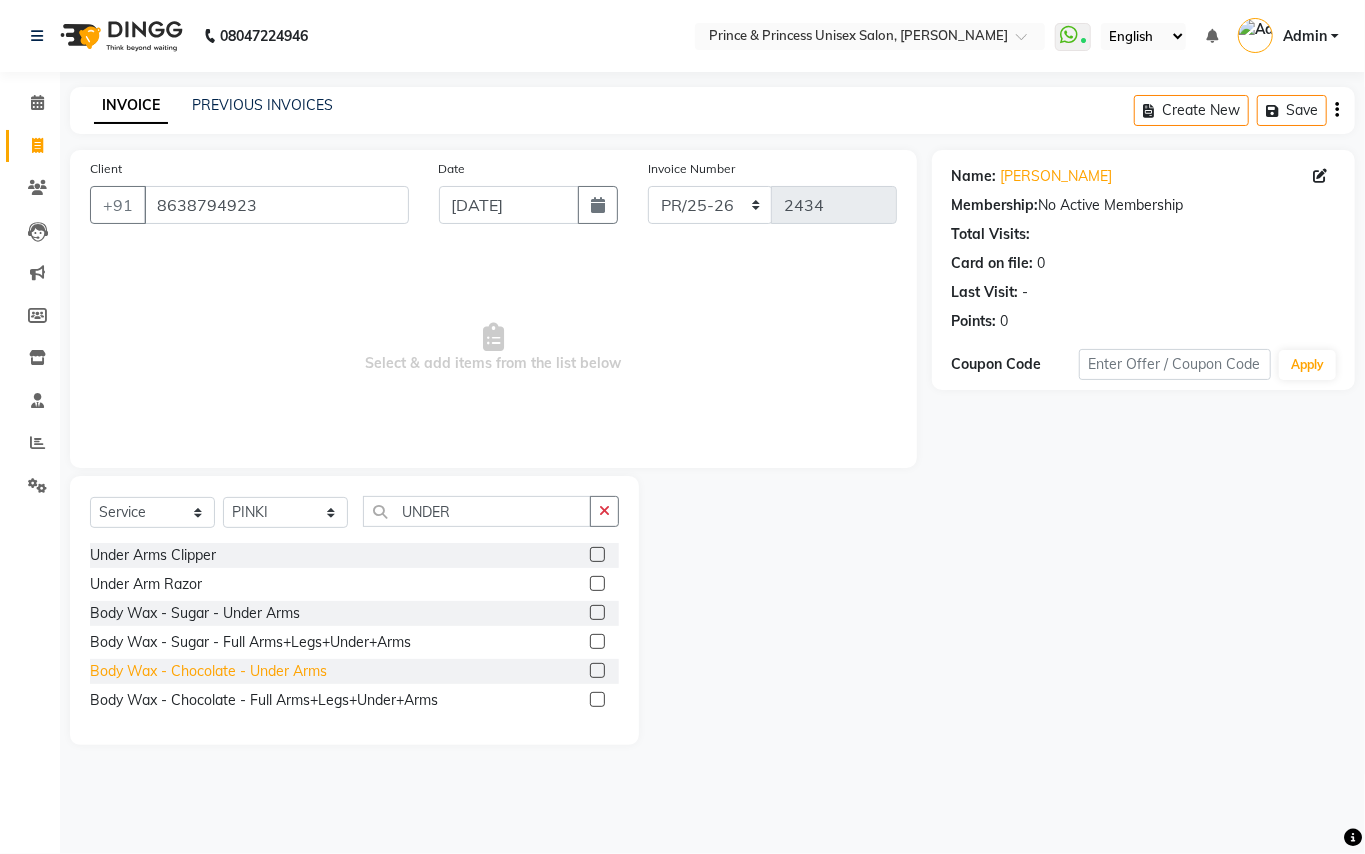 click on "Body Wax - Chocolate  - Under Arms" 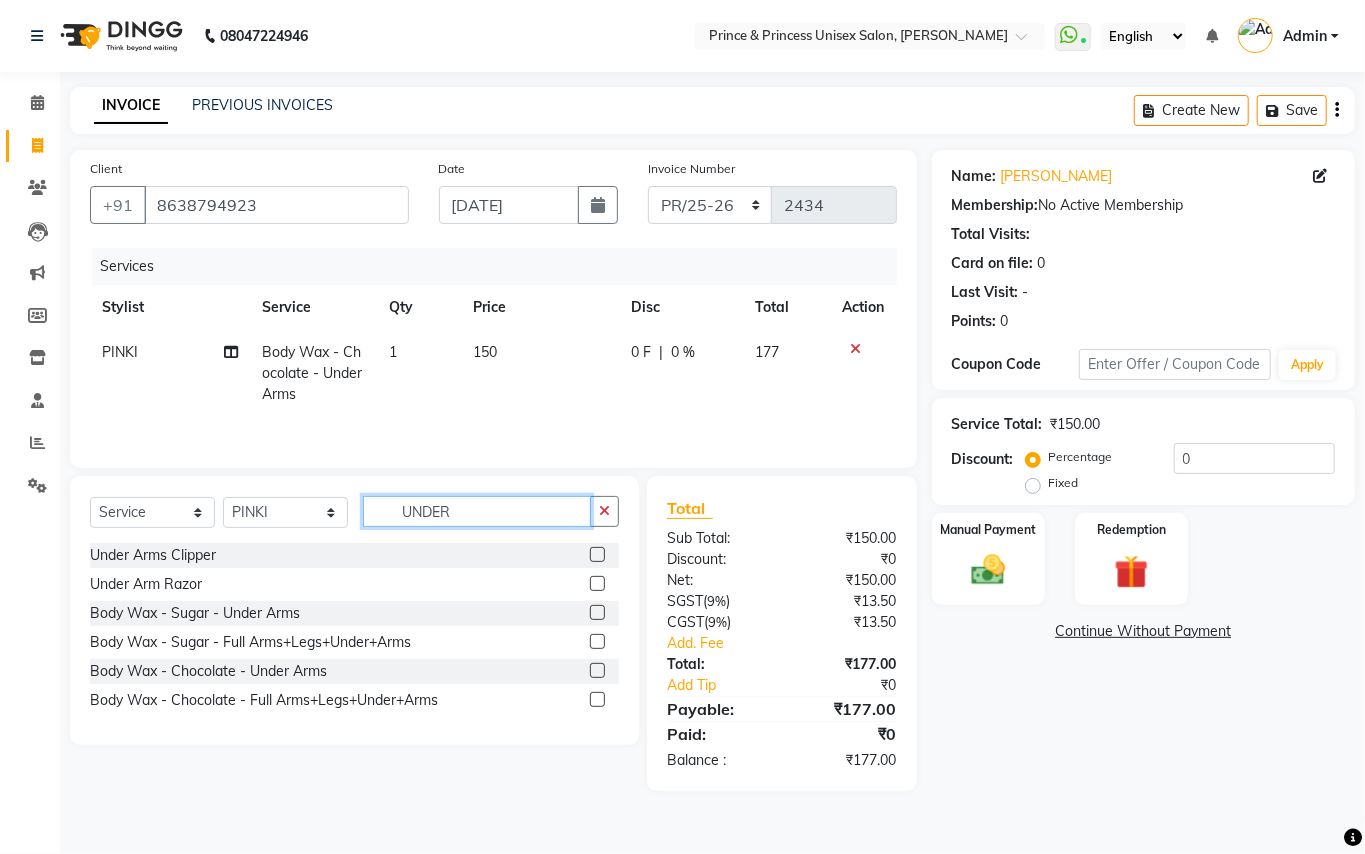drag, startPoint x: 454, startPoint y: 512, endPoint x: 273, endPoint y: 356, distance: 238.94978 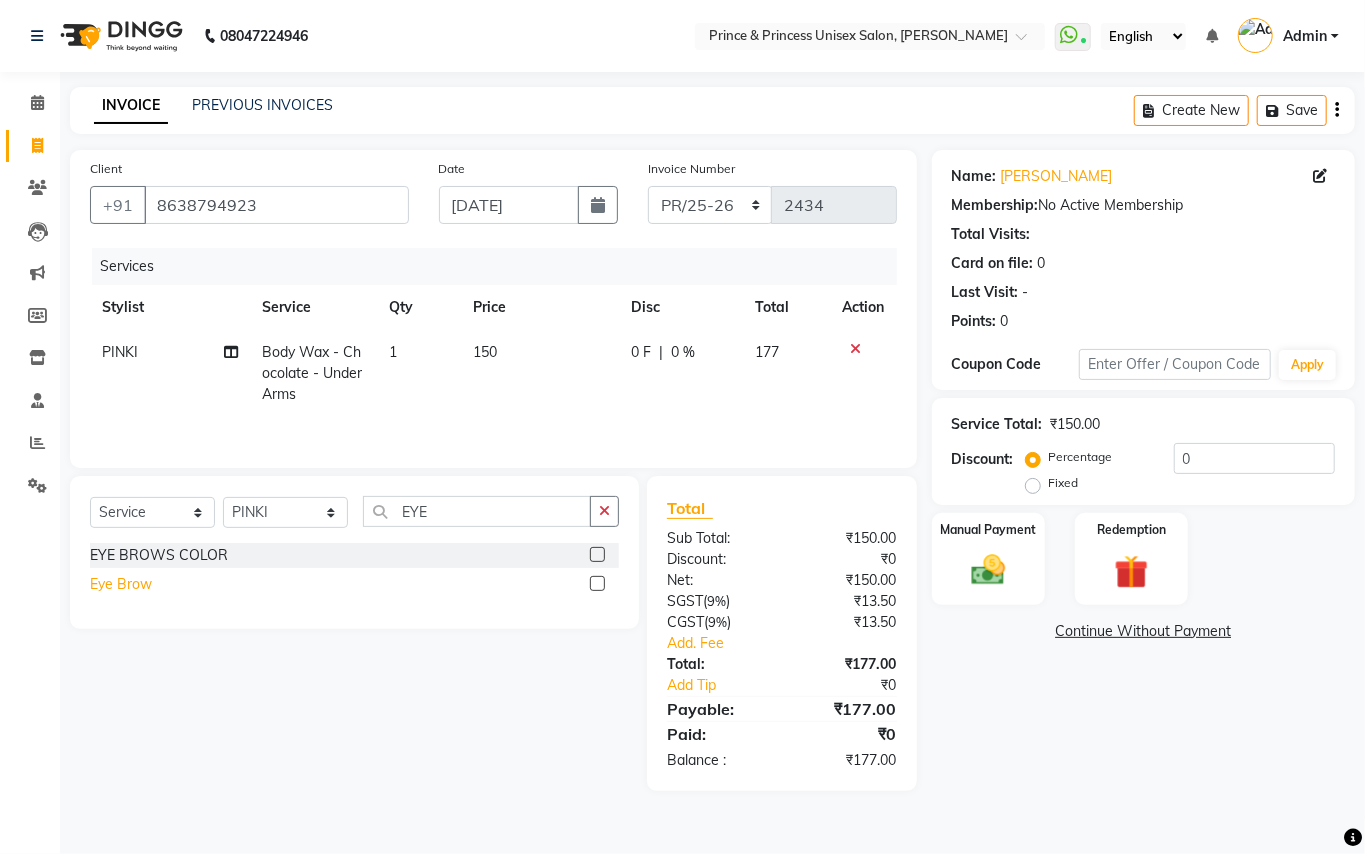 click on "Eye Brow" 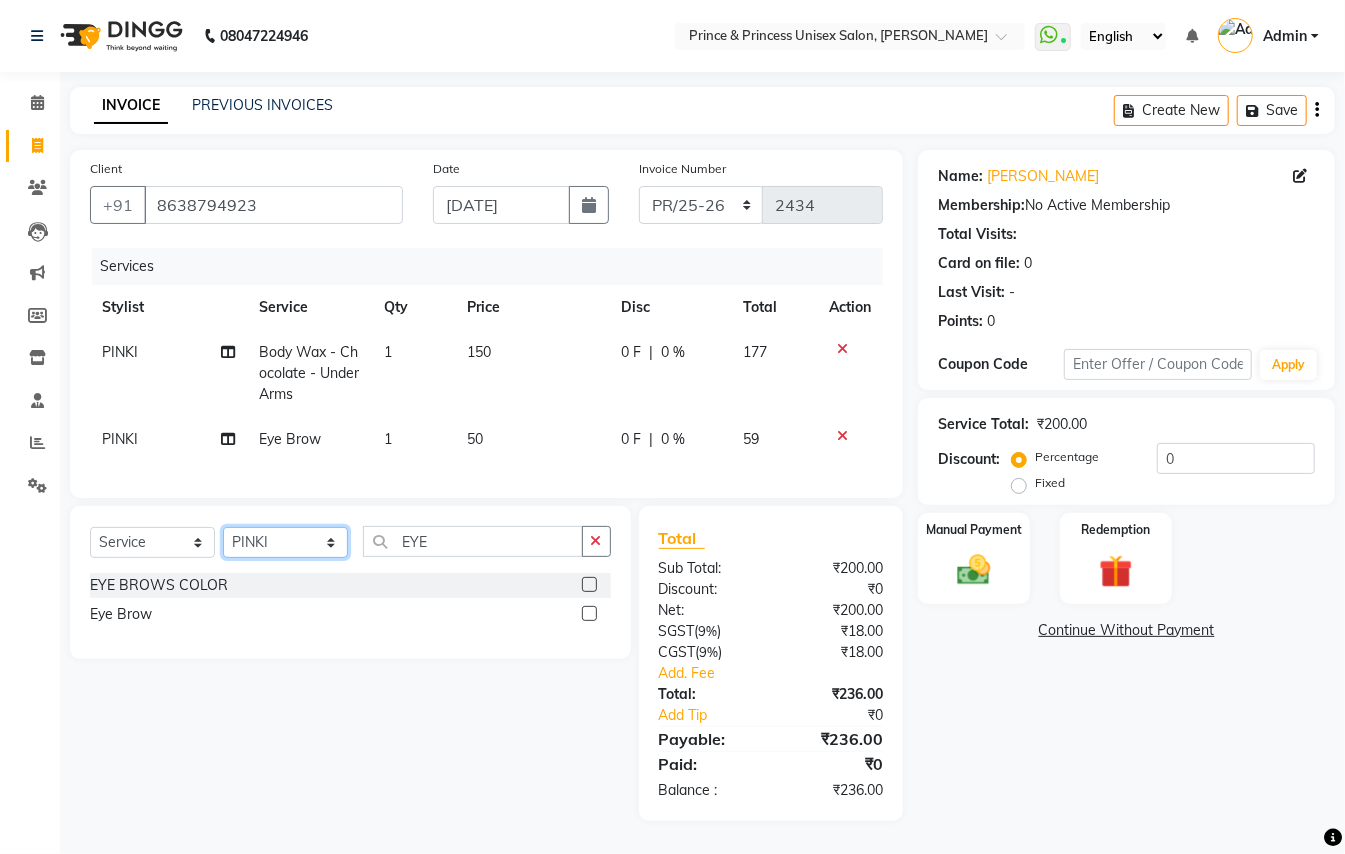click on "Select Stylist ABHISHEK AJEET AJEET NEW ARUN ASLAM CHANDAN GUDDU MAHESH MANI MEENAKSHI MONU PINKI RAHUL SANDEEP SONIYA TABASSUM XYZ" 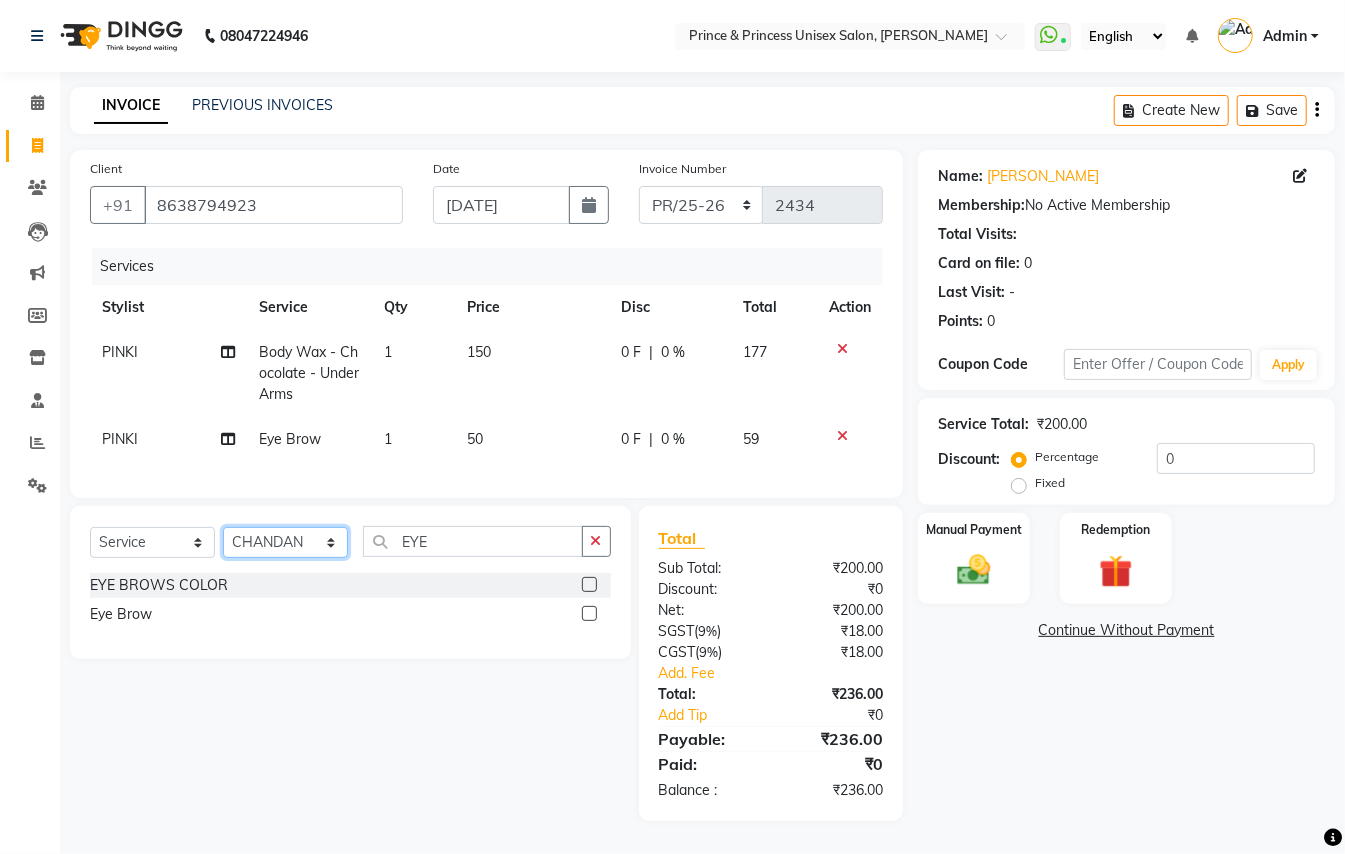 drag, startPoint x: 270, startPoint y: 570, endPoint x: 442, endPoint y: 542, distance: 174.26416 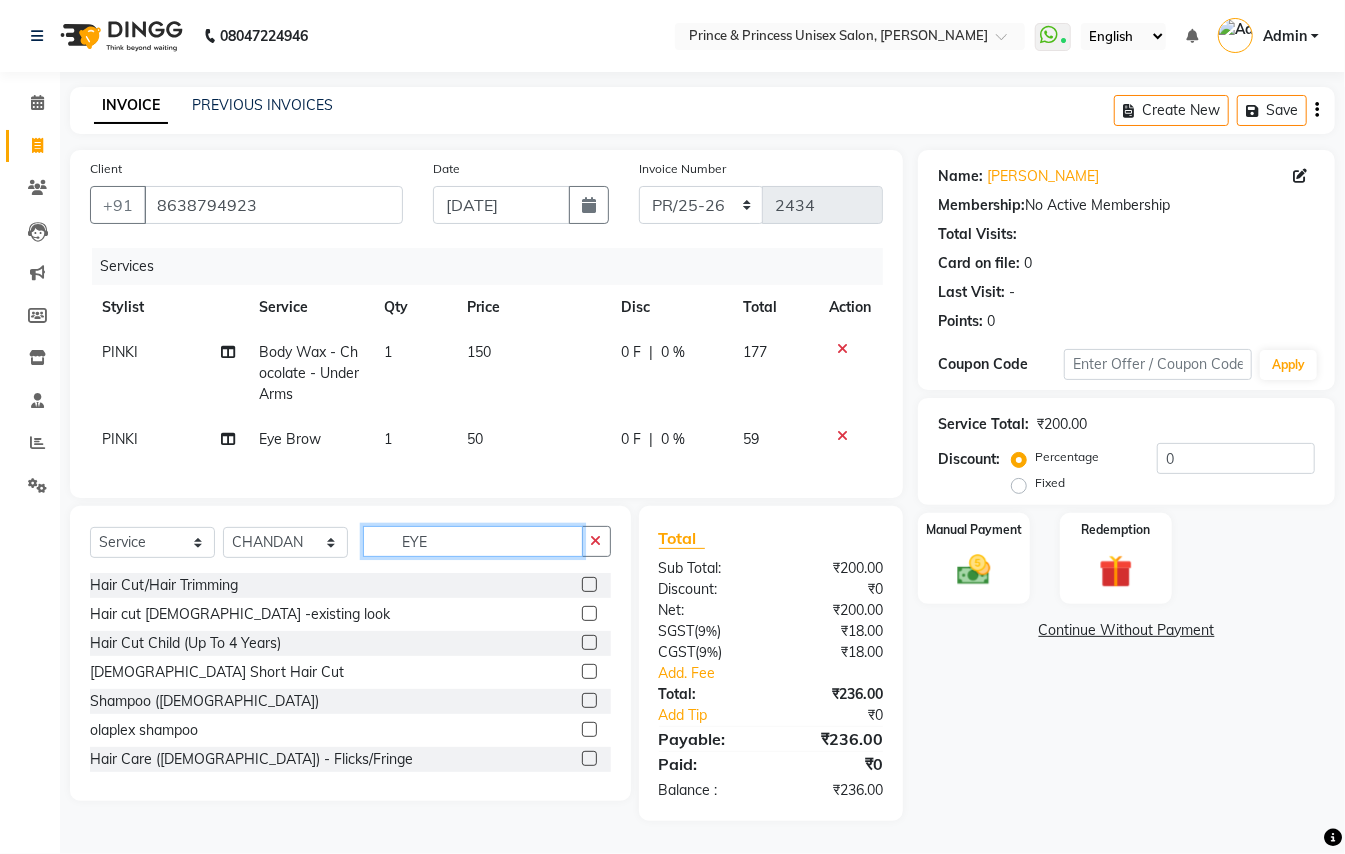 drag, startPoint x: 388, startPoint y: 524, endPoint x: 249, endPoint y: 440, distance: 162.40997 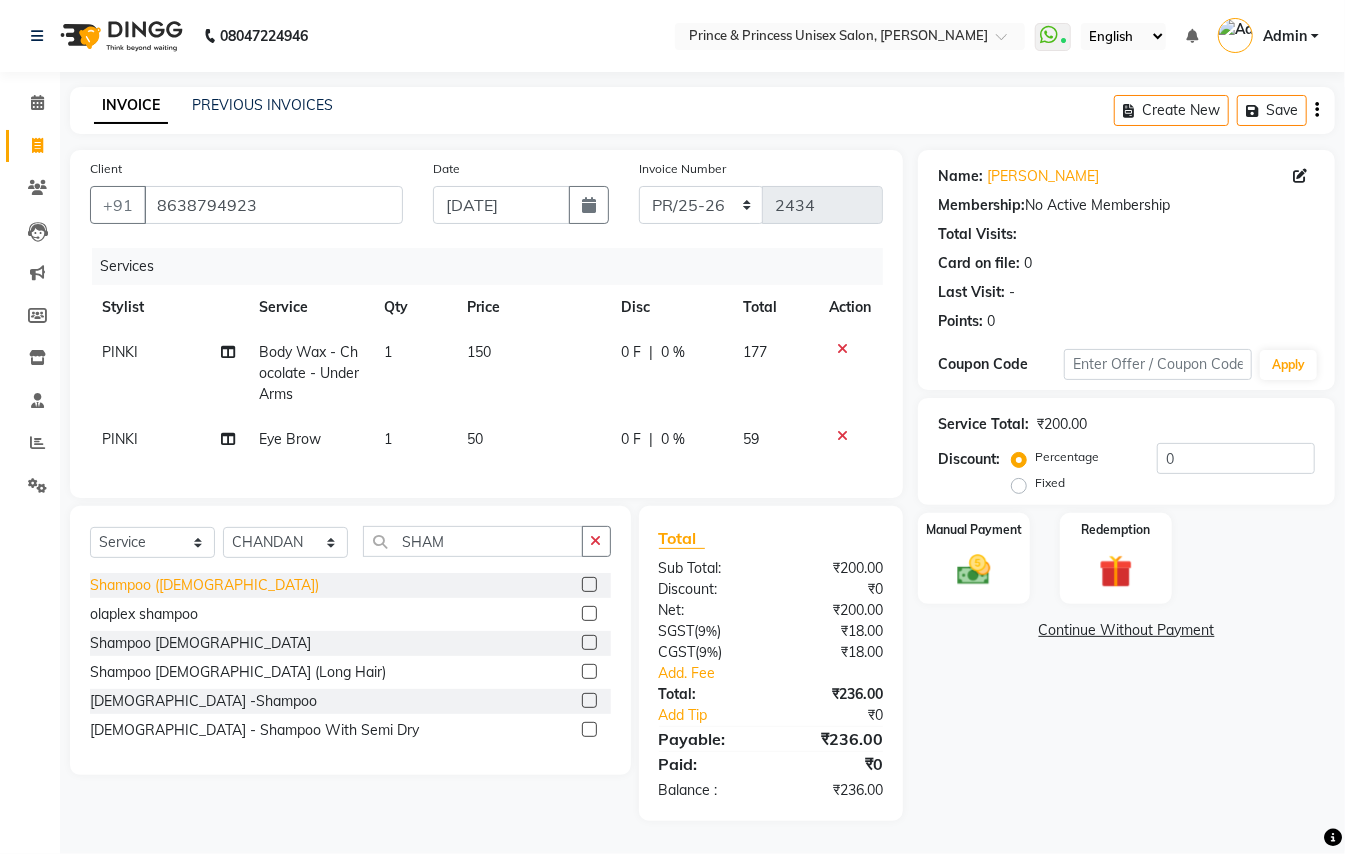 click on "Shampoo (ladies)" 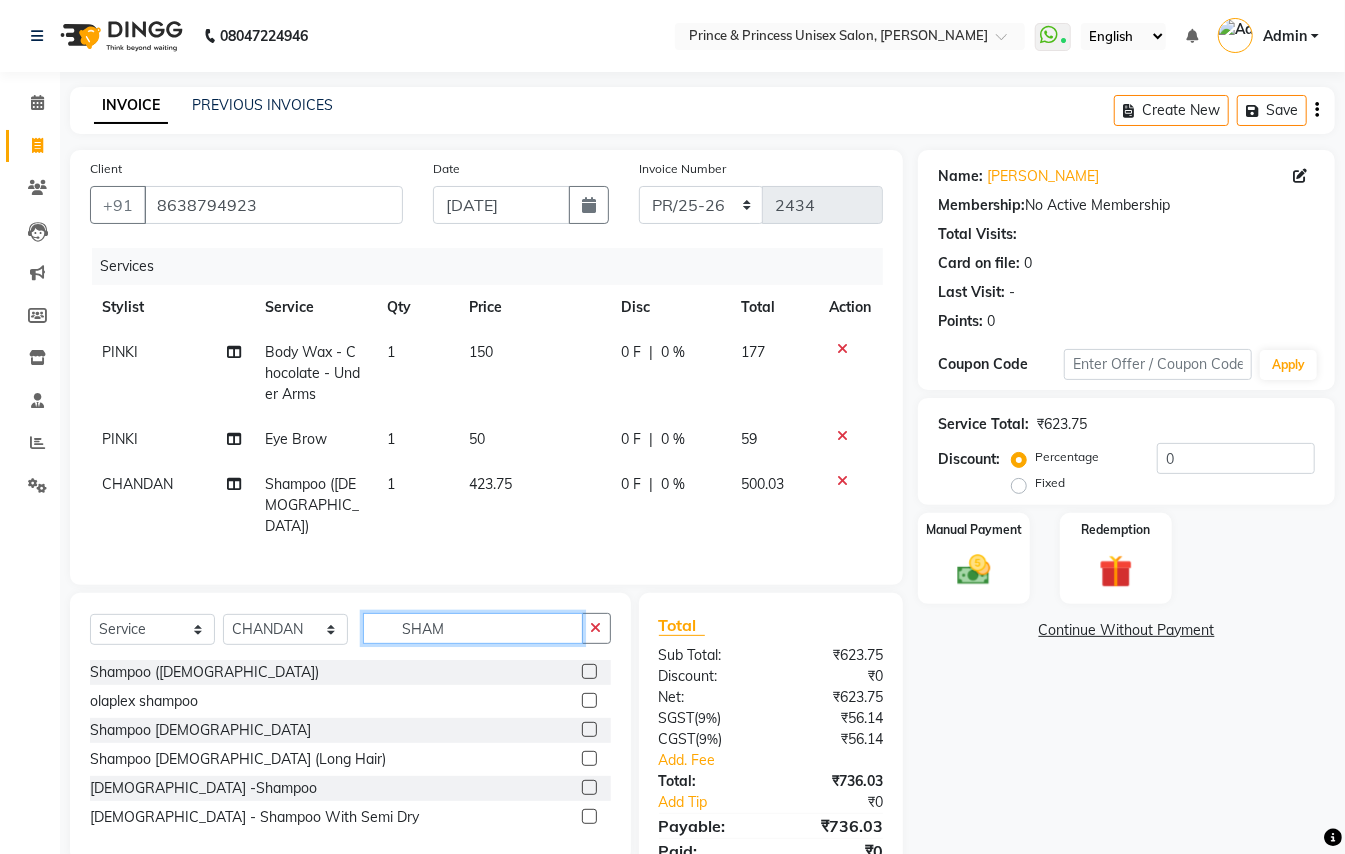 drag, startPoint x: 456, startPoint y: 624, endPoint x: 265, endPoint y: 469, distance: 245.97968 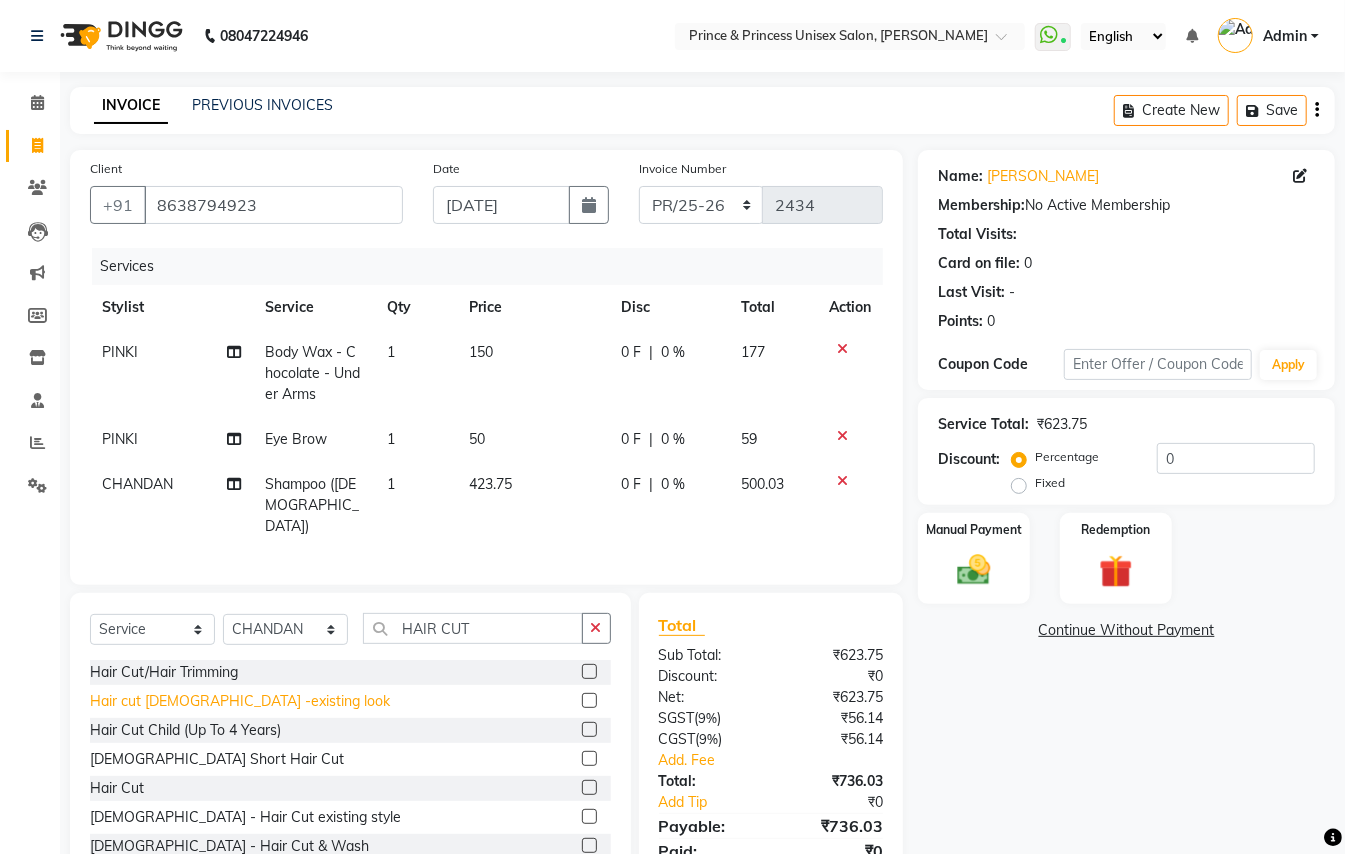 click on "Hair cut ladies -existing look" 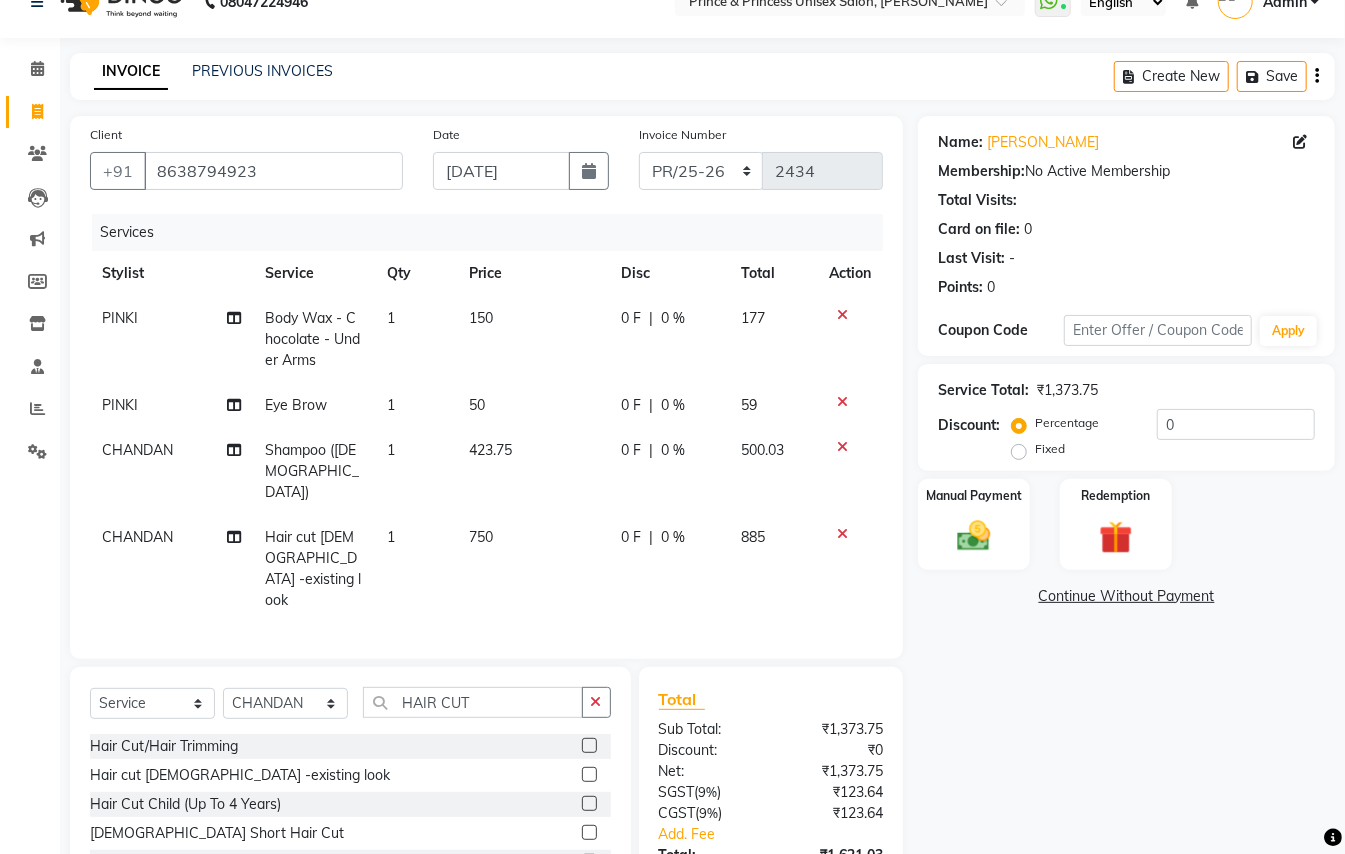 scroll, scrollTop: 133, scrollLeft: 0, axis: vertical 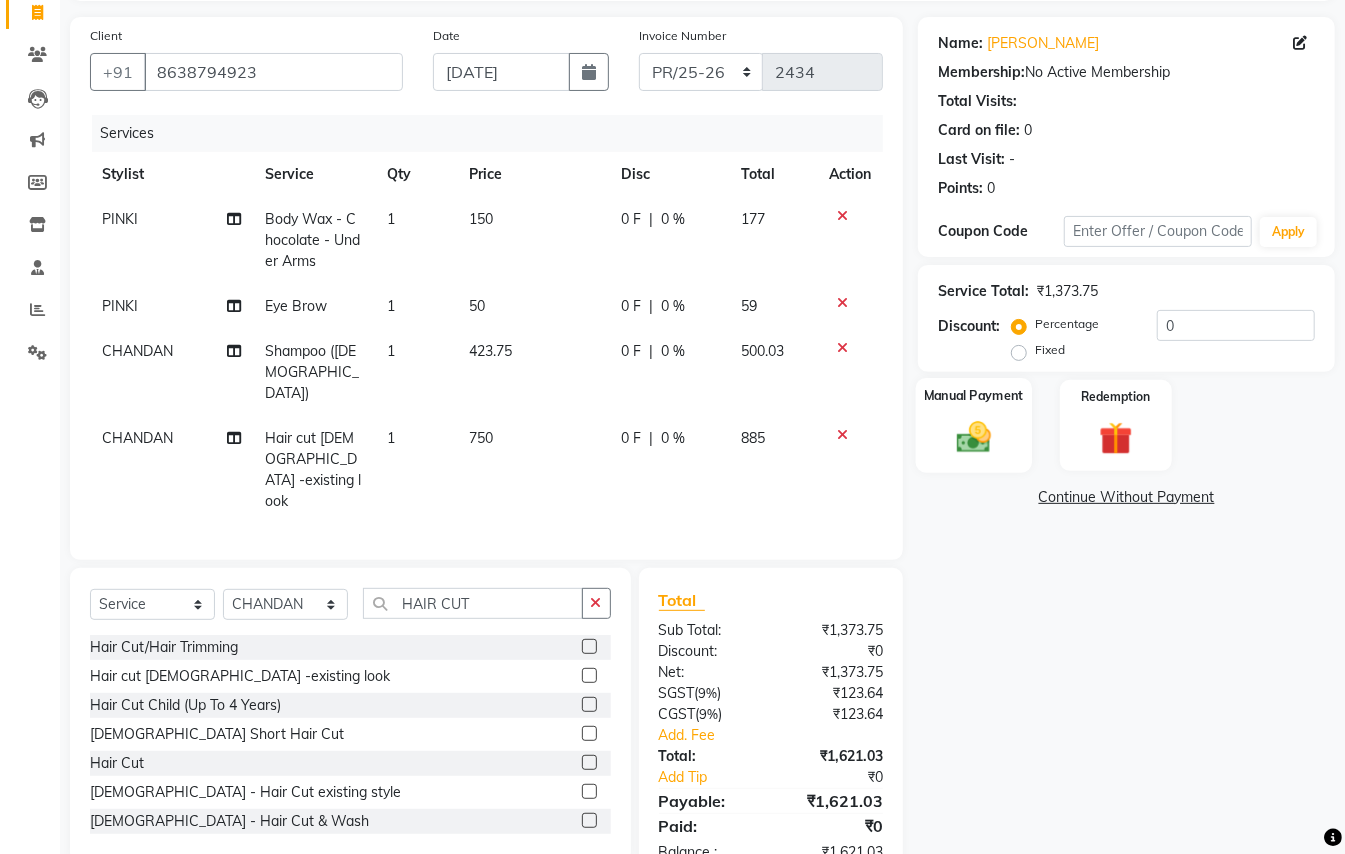 click 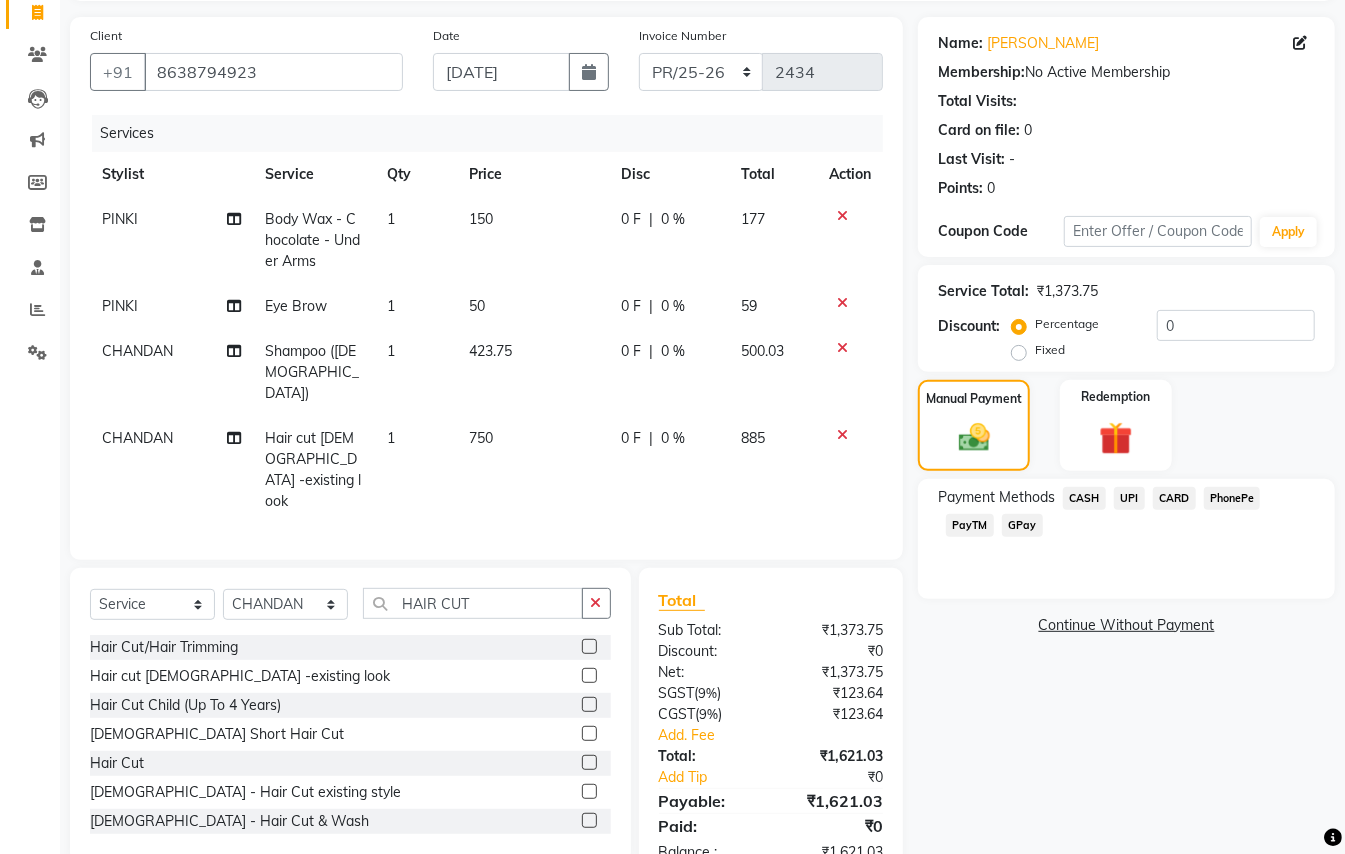 click on "PayTM" 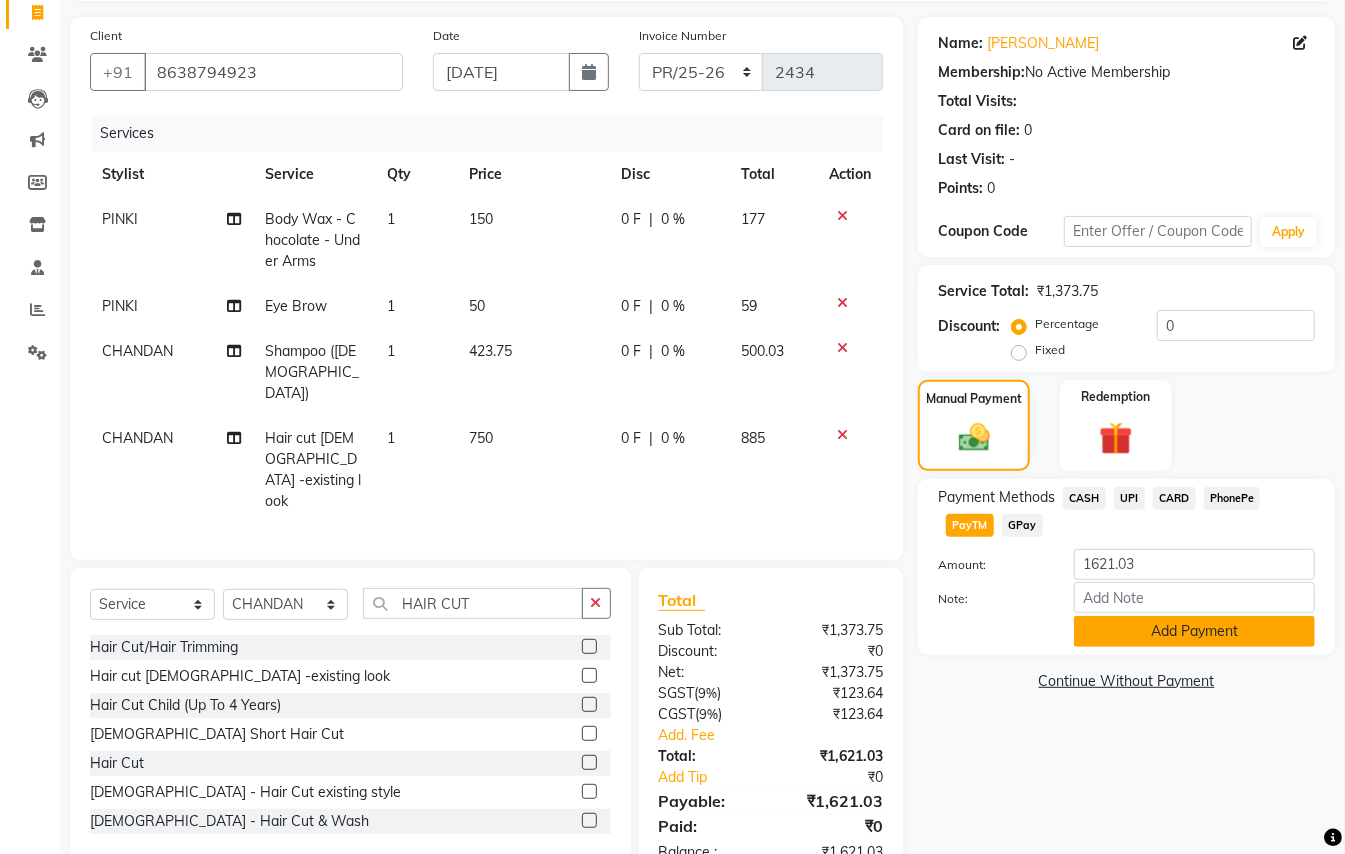 click on "Add Payment" 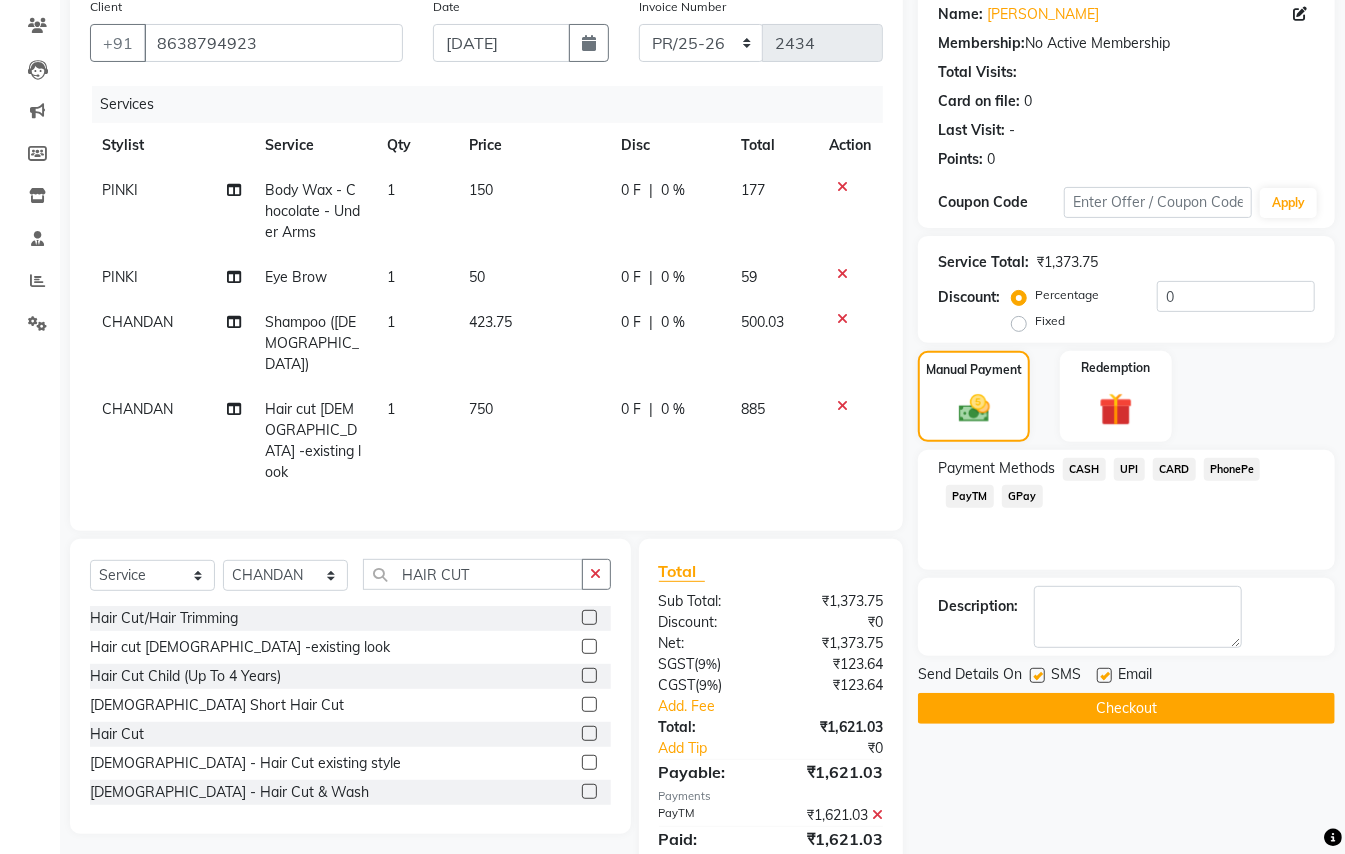 scroll, scrollTop: 190, scrollLeft: 0, axis: vertical 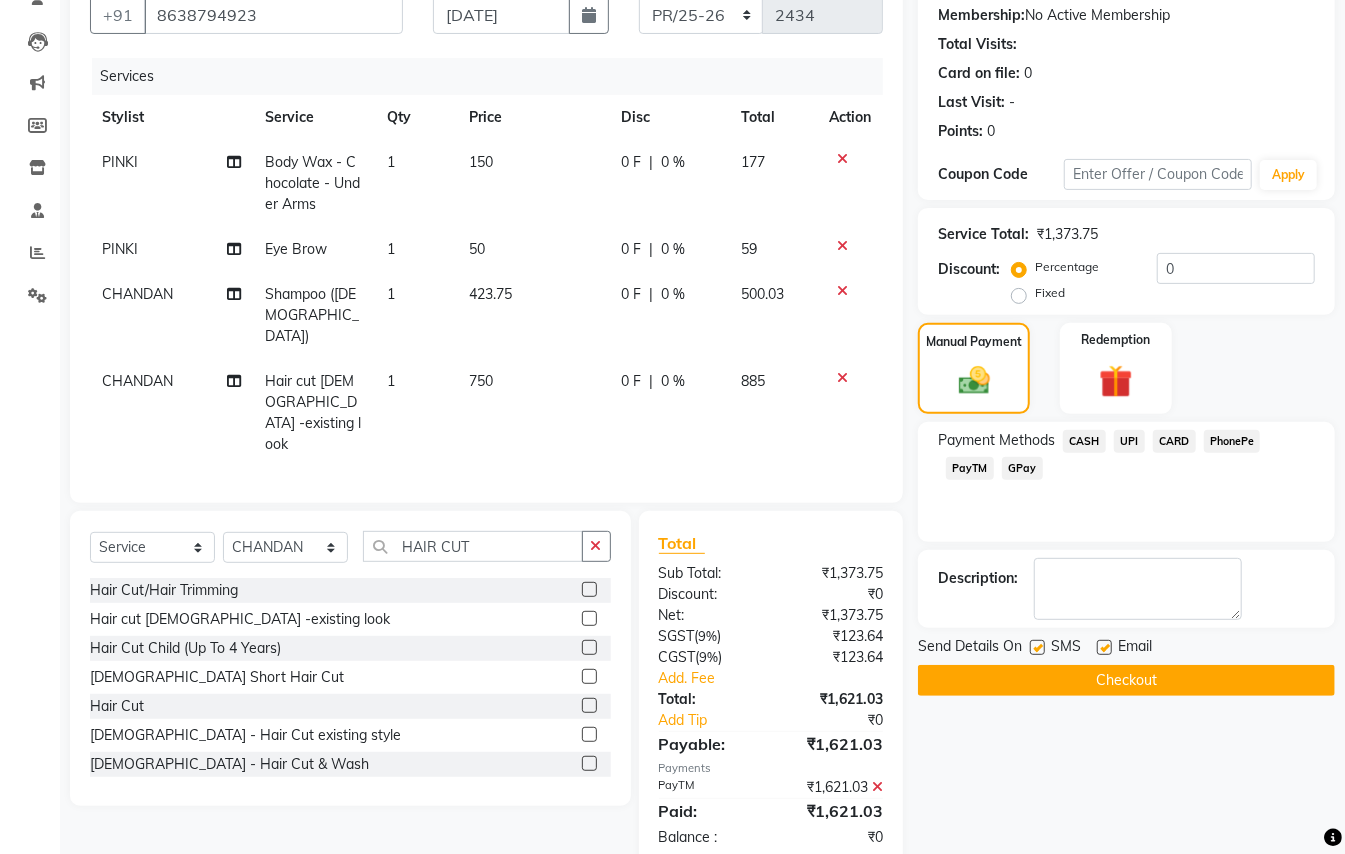click on "Checkout" 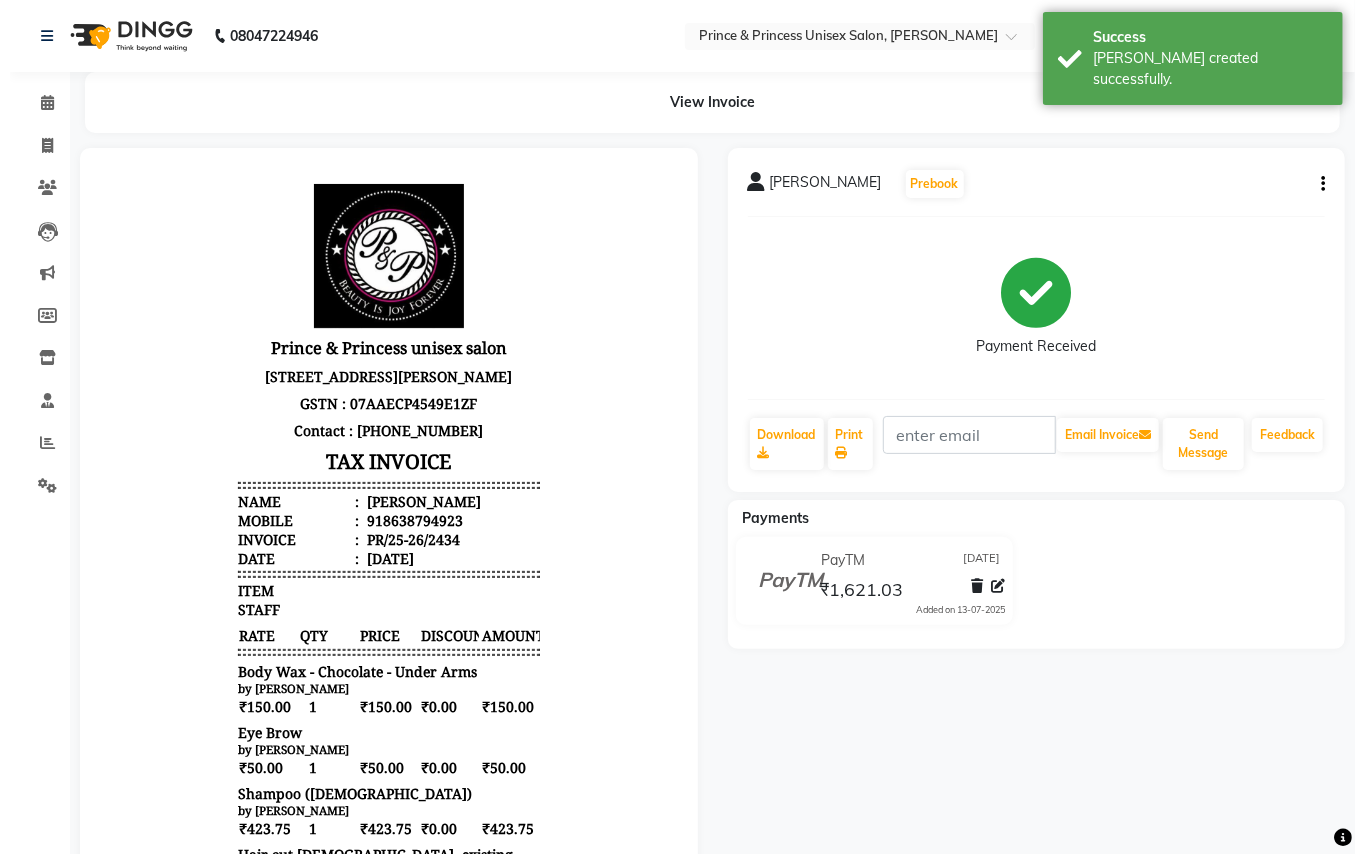 scroll, scrollTop: 0, scrollLeft: 0, axis: both 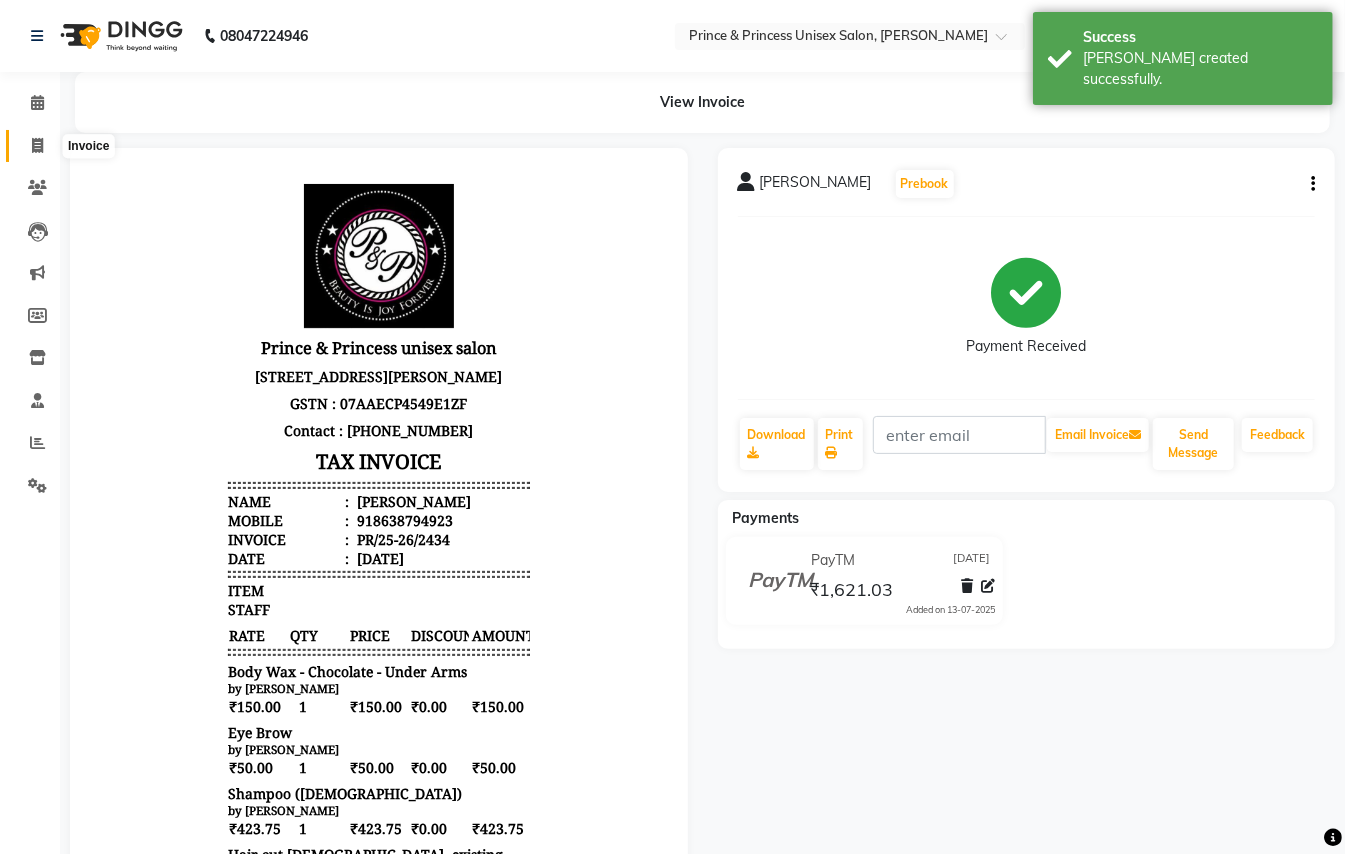 click 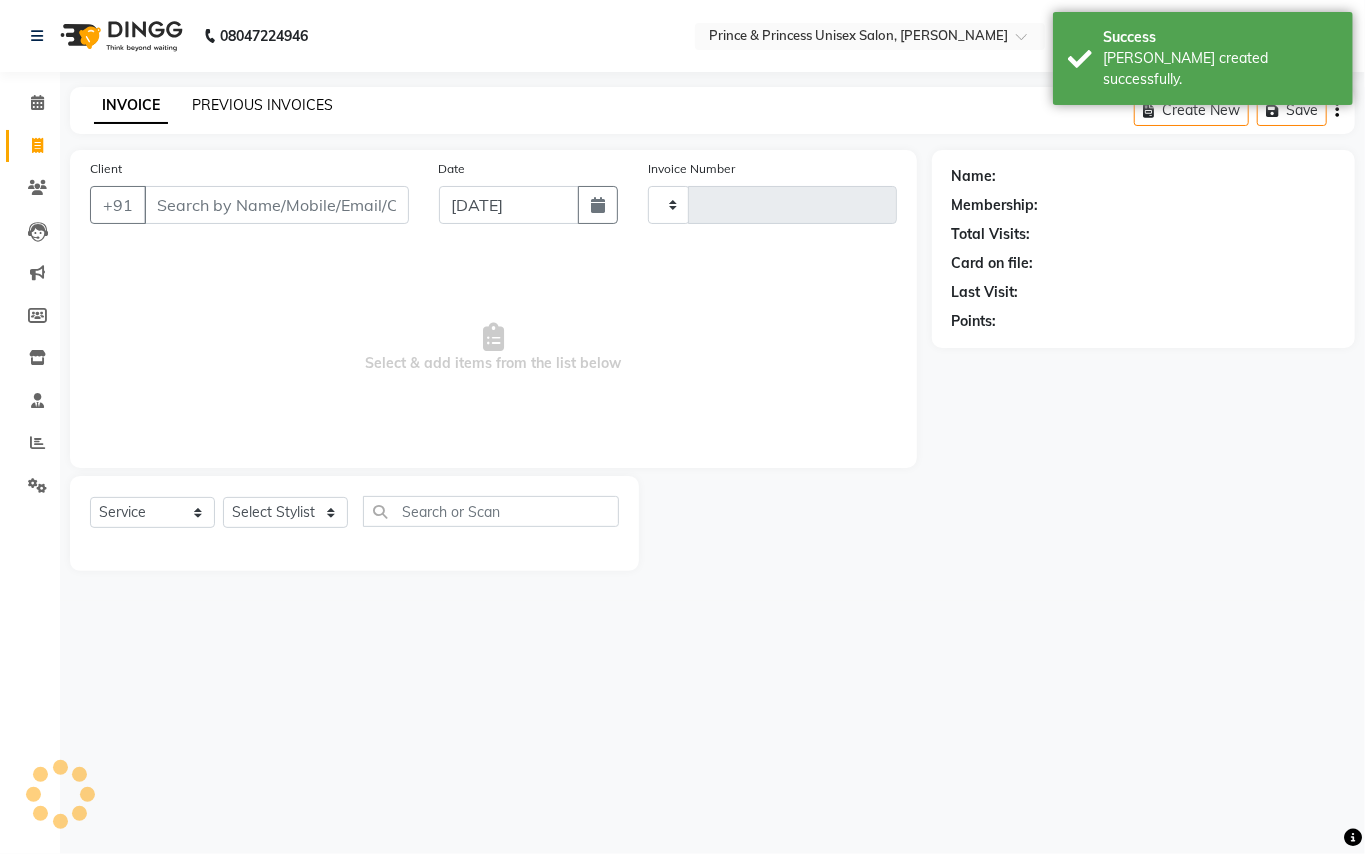 click on "PREVIOUS INVOICES" 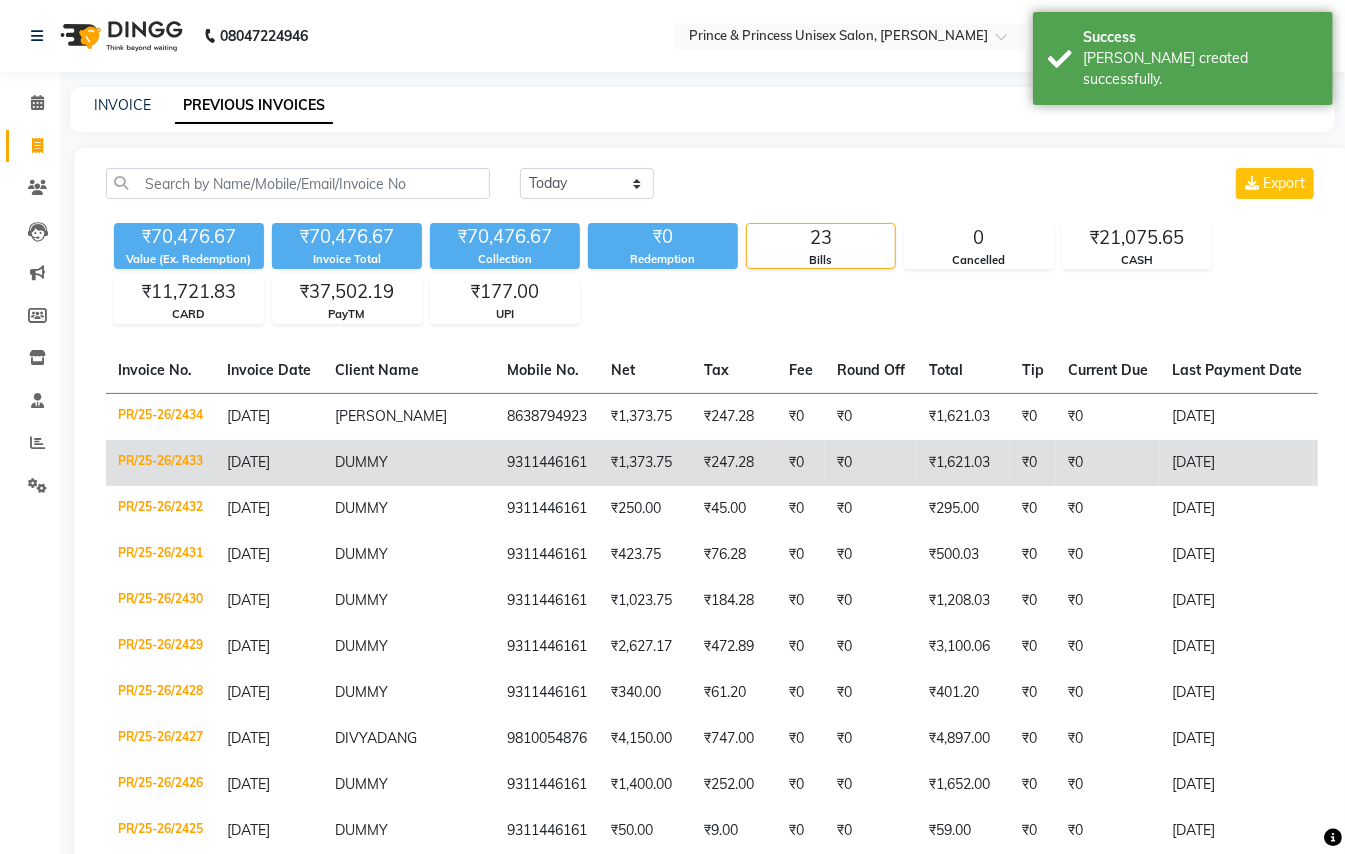 click on "PR/25-26/2433" 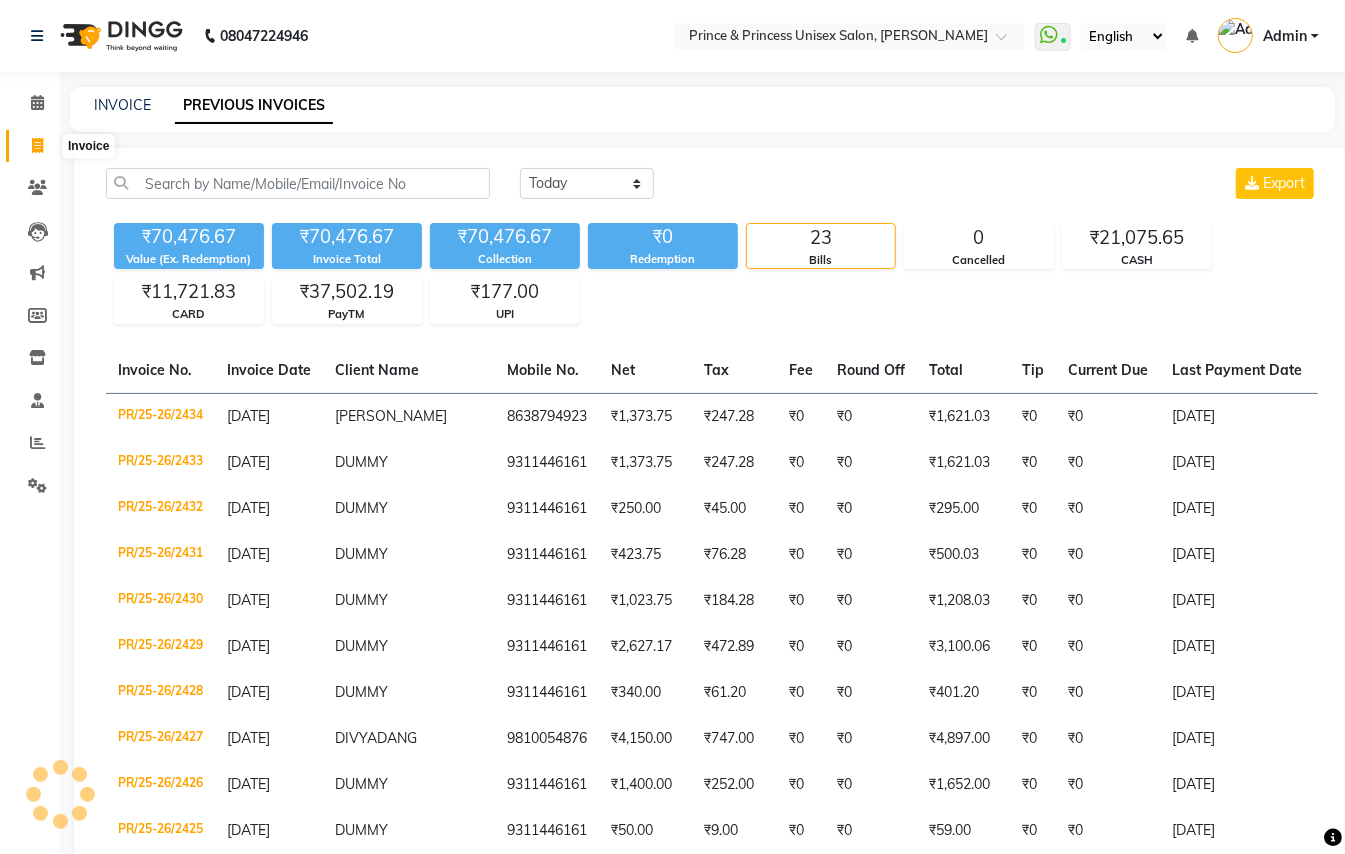 click 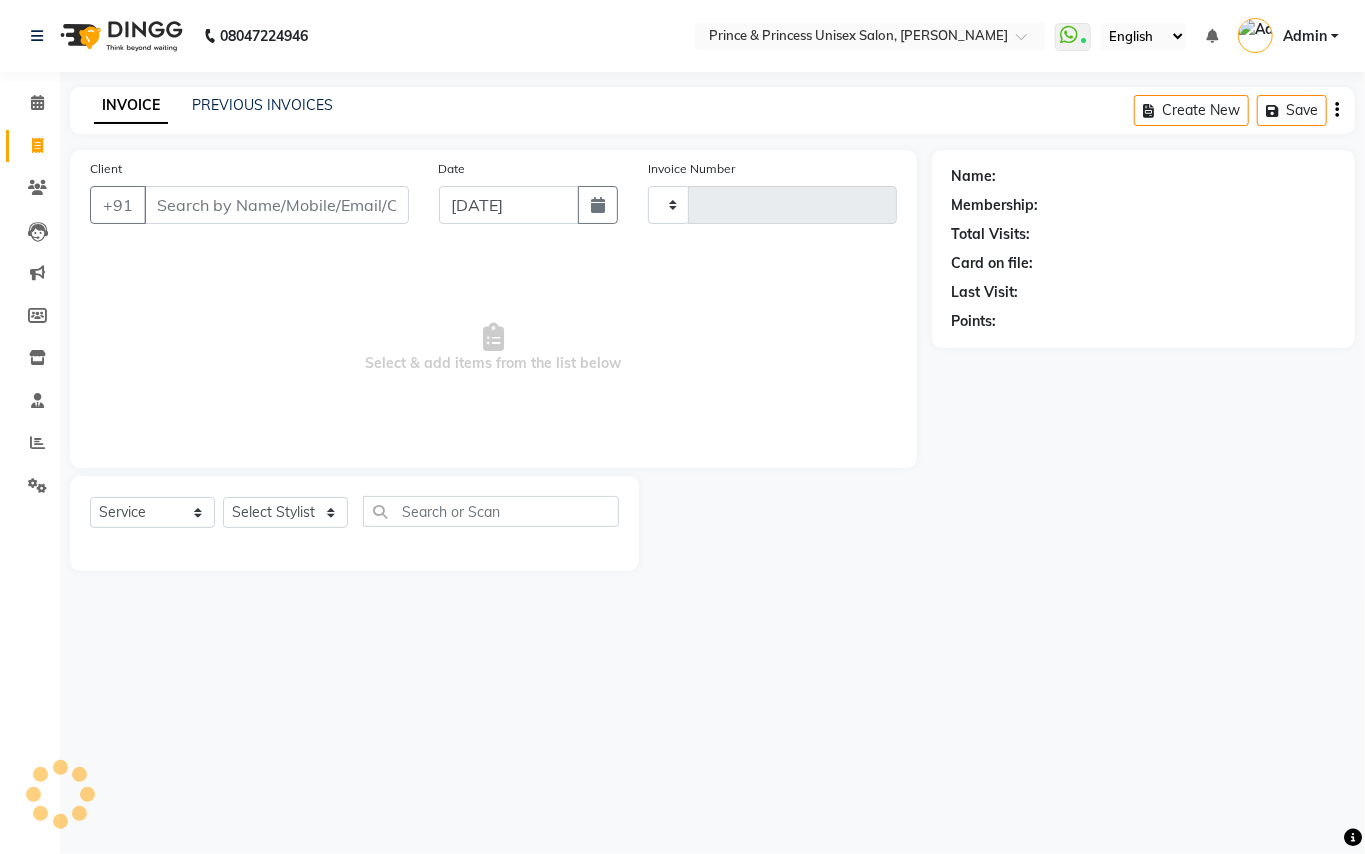 click on "Client" at bounding box center [276, 205] 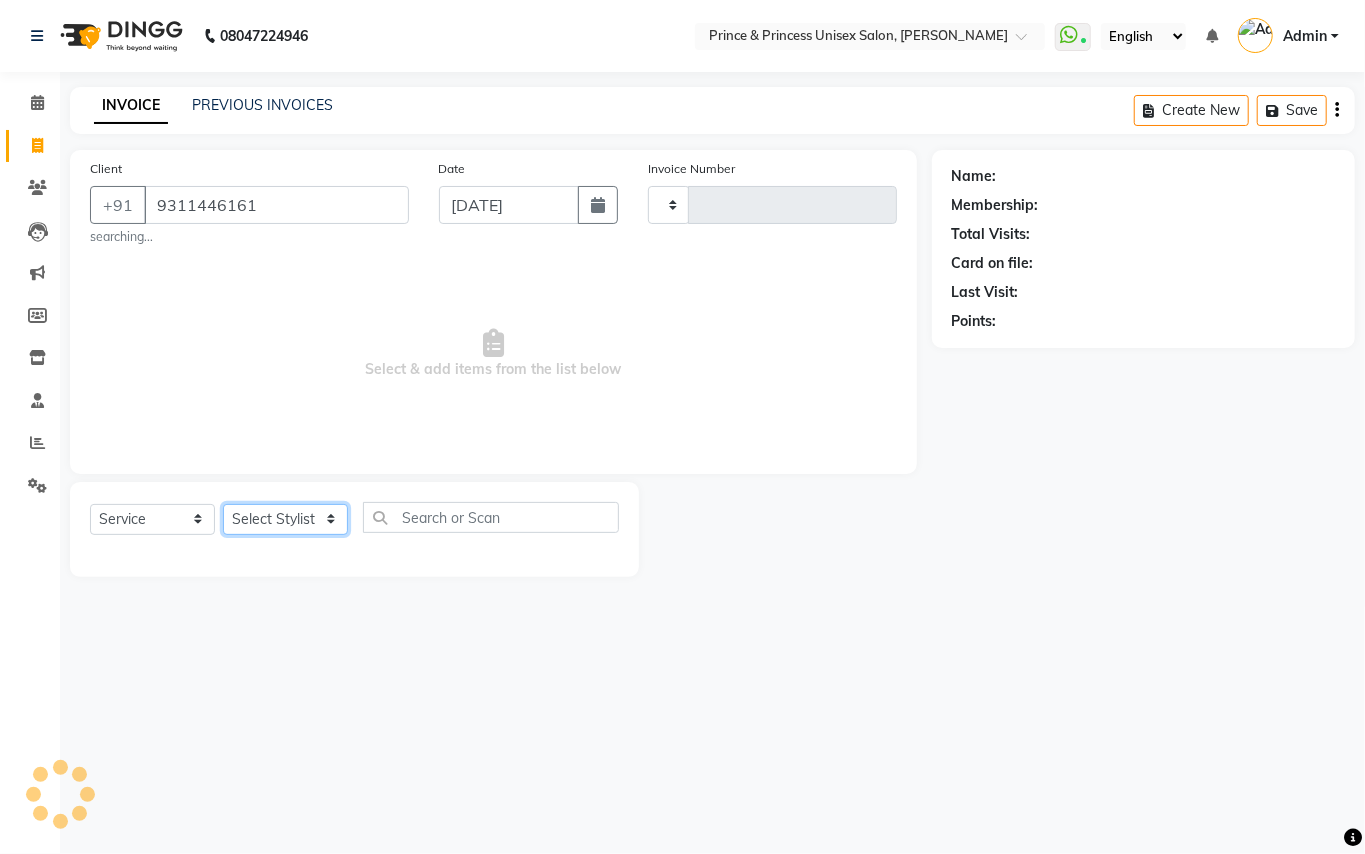 click on "Select Stylist" 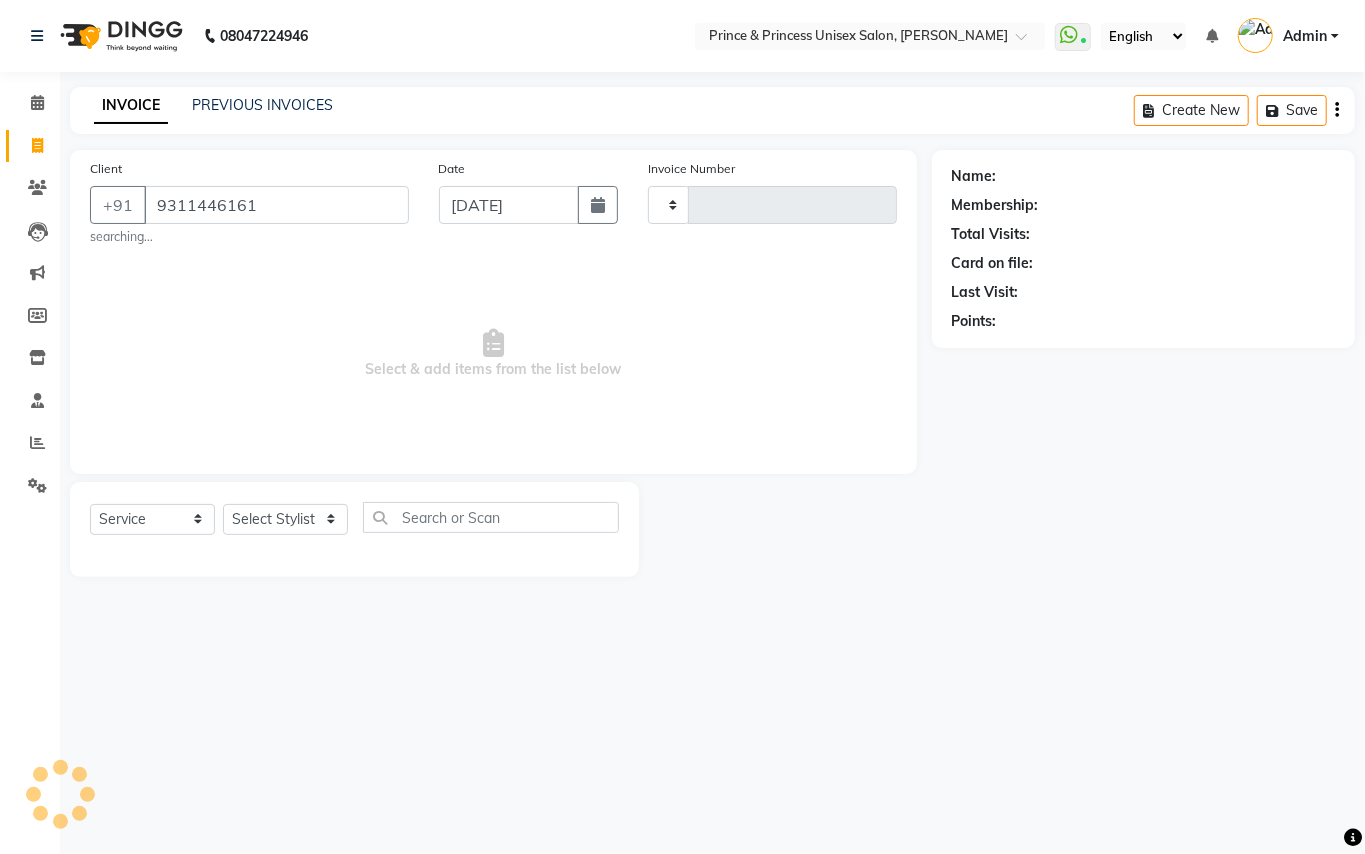 click on "Select & add items from the list below" at bounding box center (493, 354) 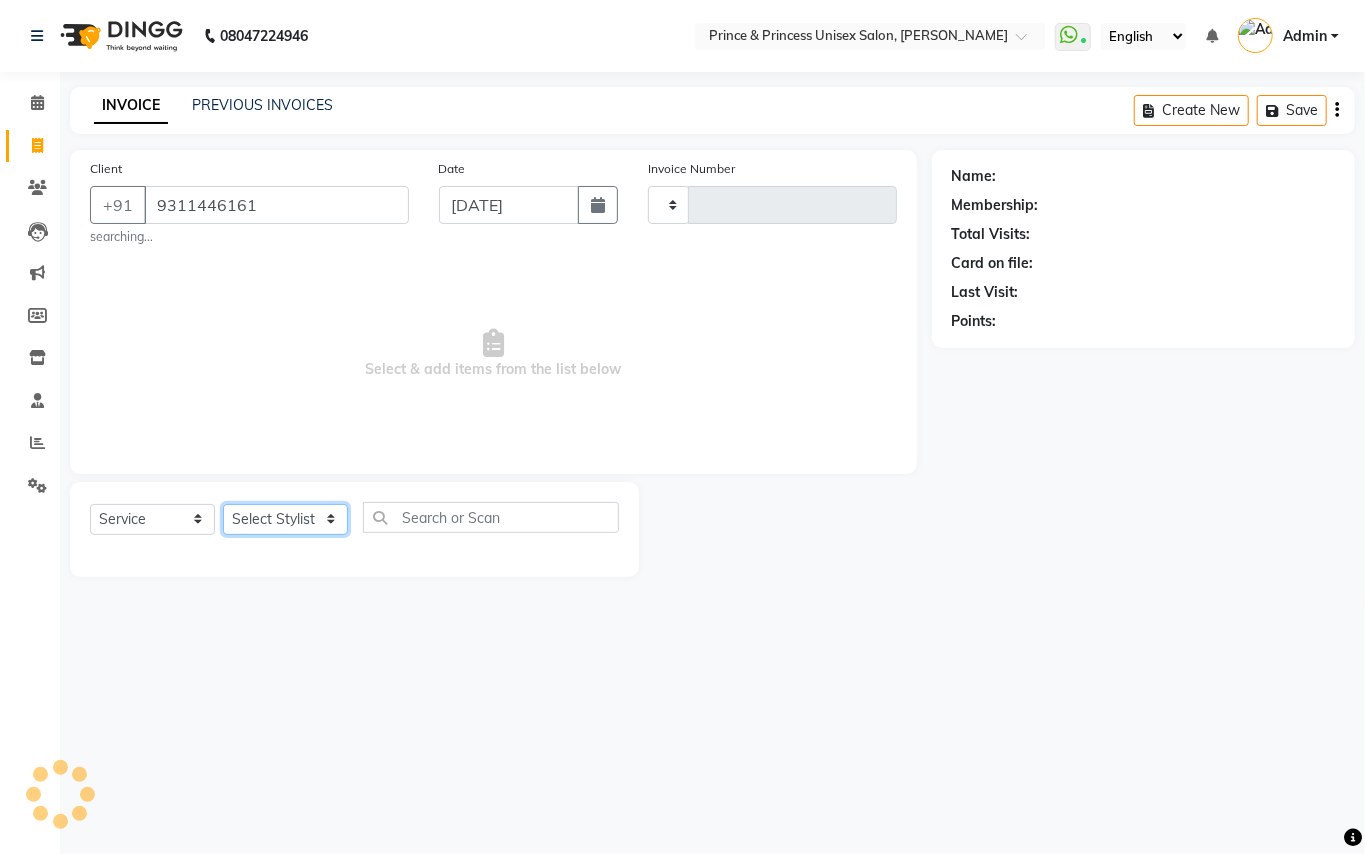click on "Select Stylist" 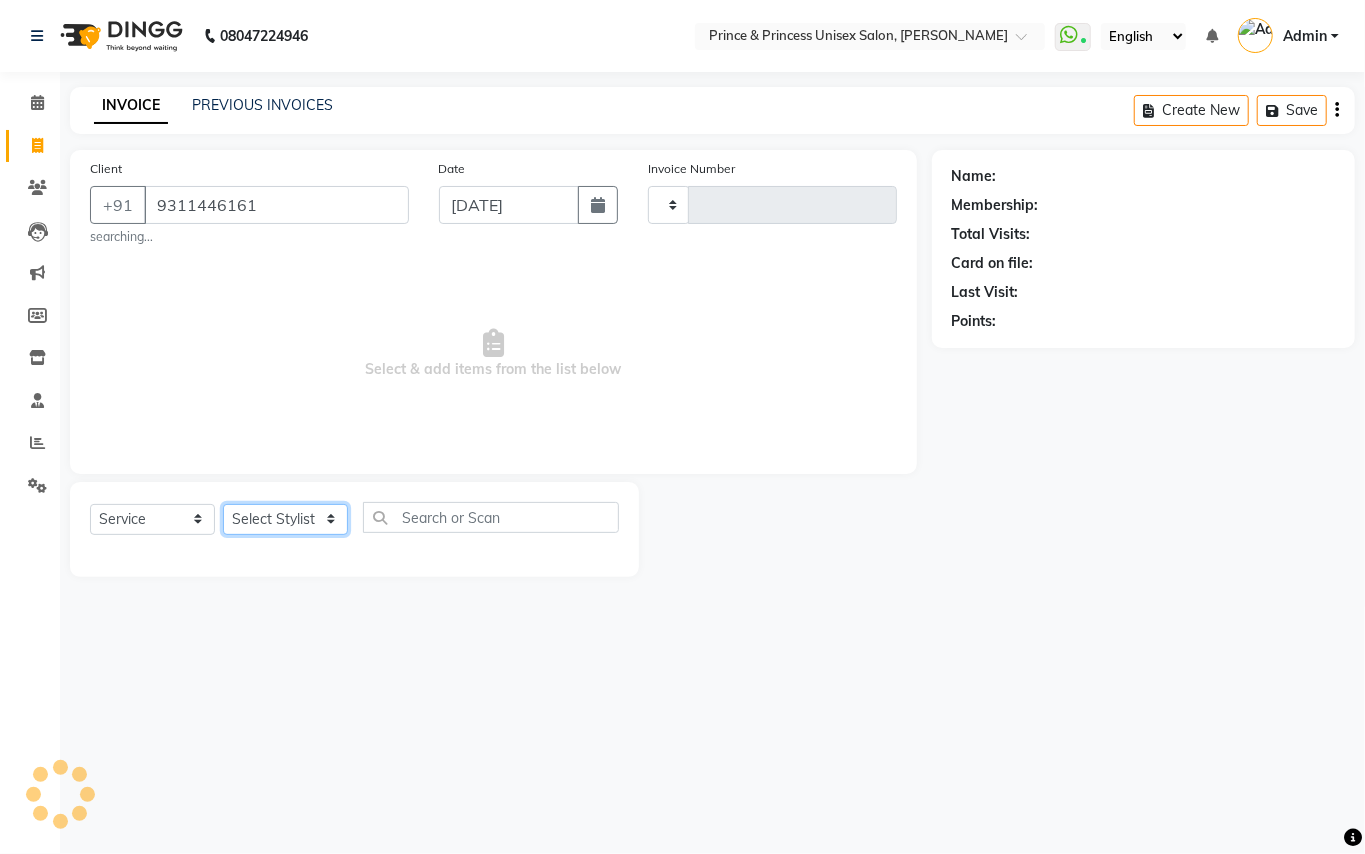 drag, startPoint x: 296, startPoint y: 520, endPoint x: 246, endPoint y: 374, distance: 154.32434 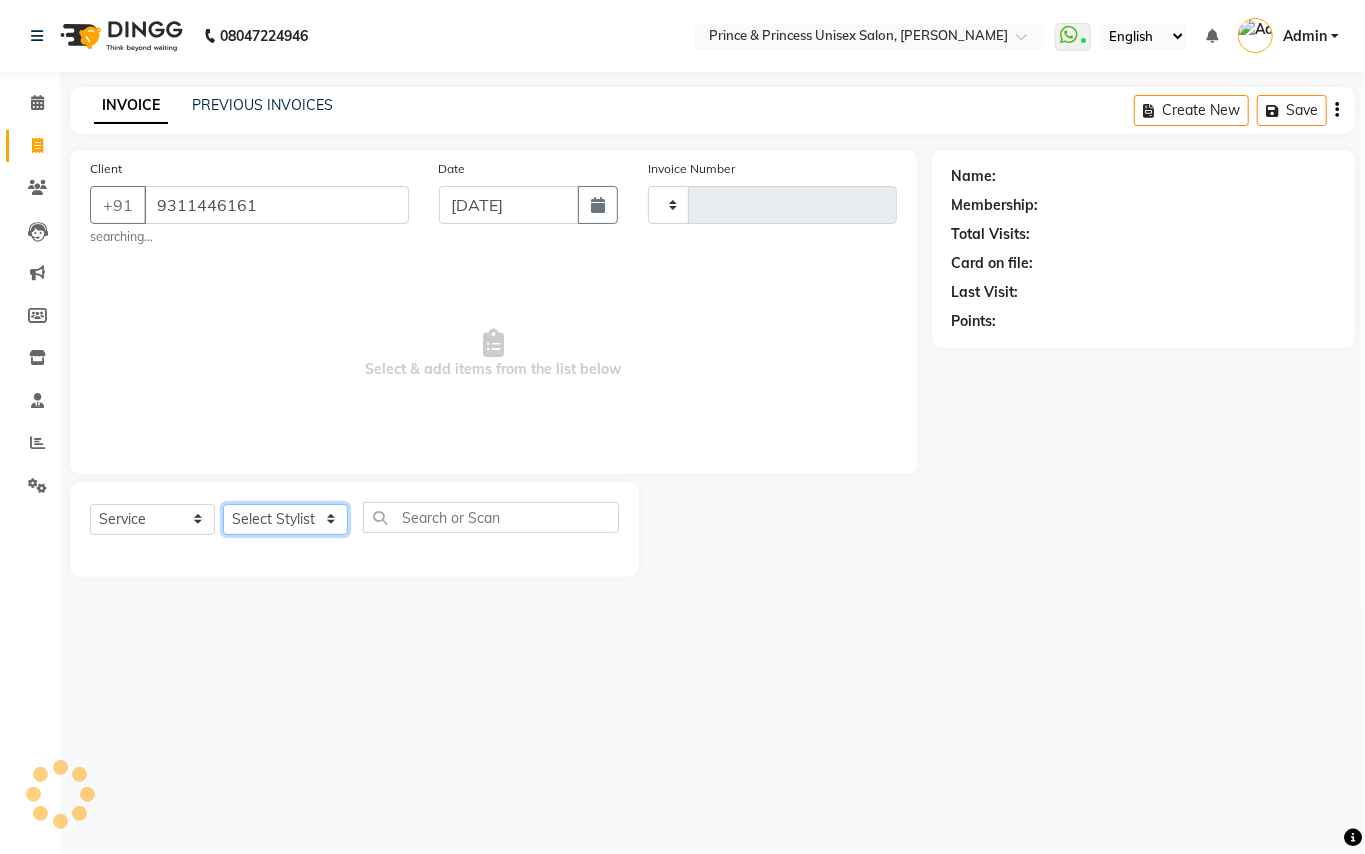 click on "Select Stylist" 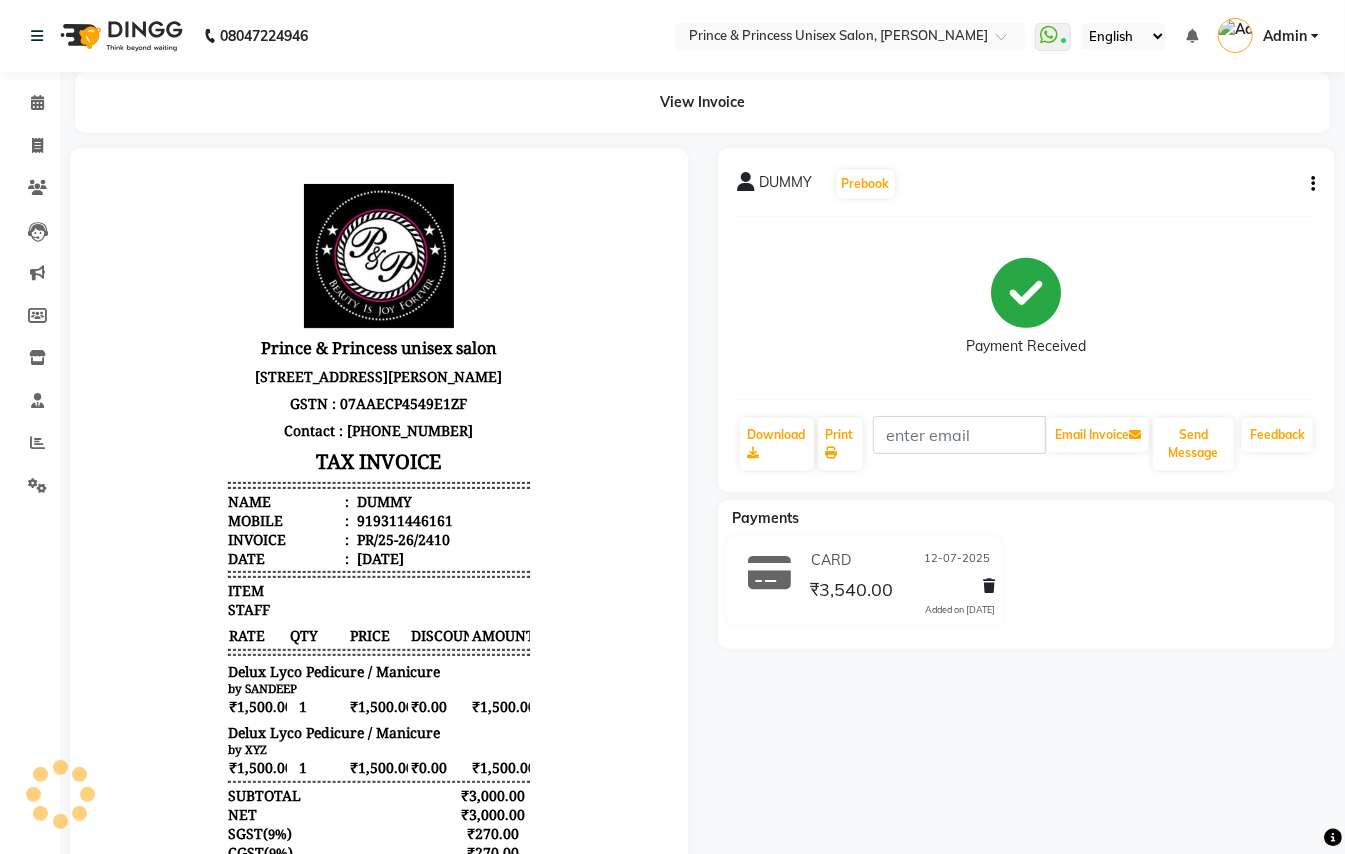 scroll, scrollTop: 0, scrollLeft: 0, axis: both 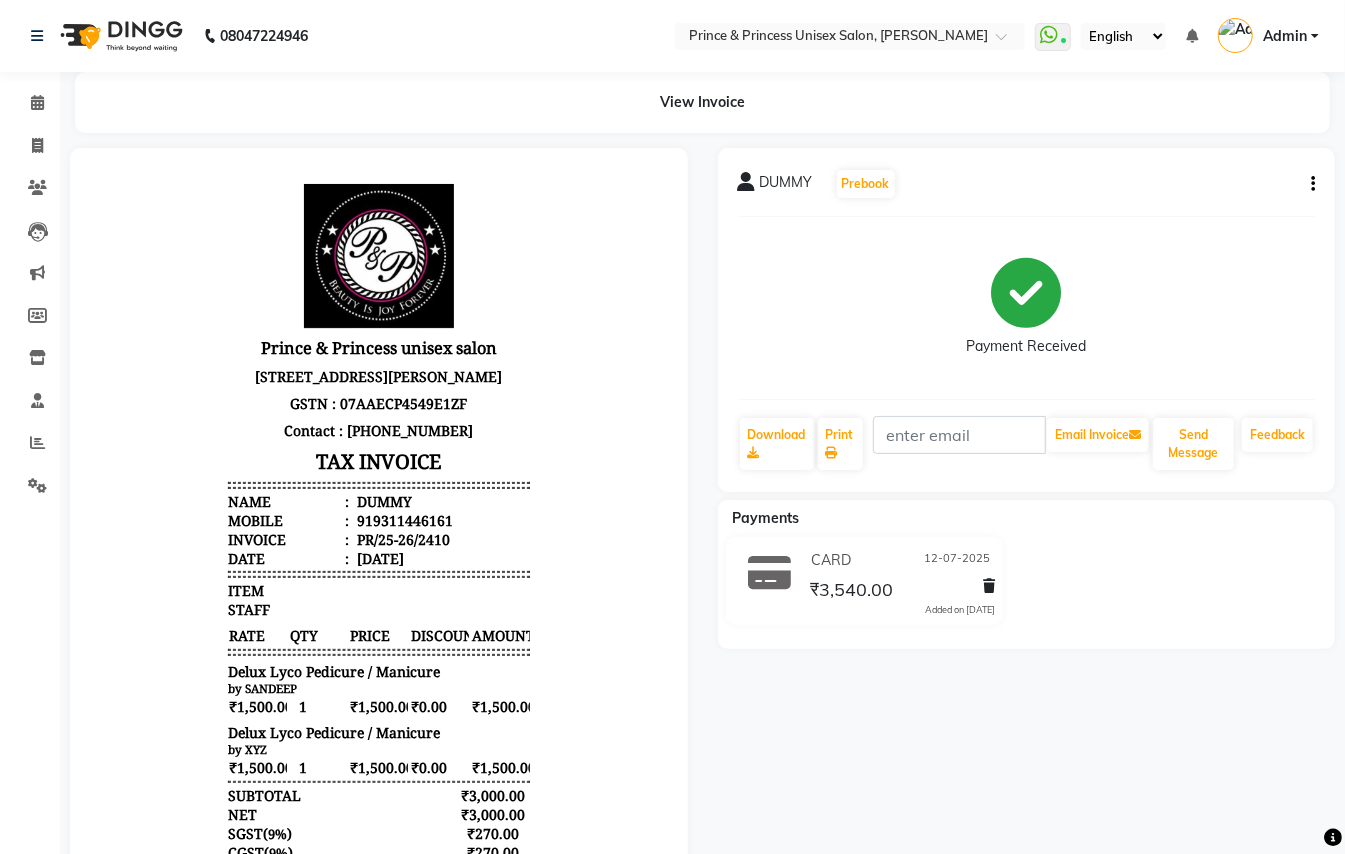 click 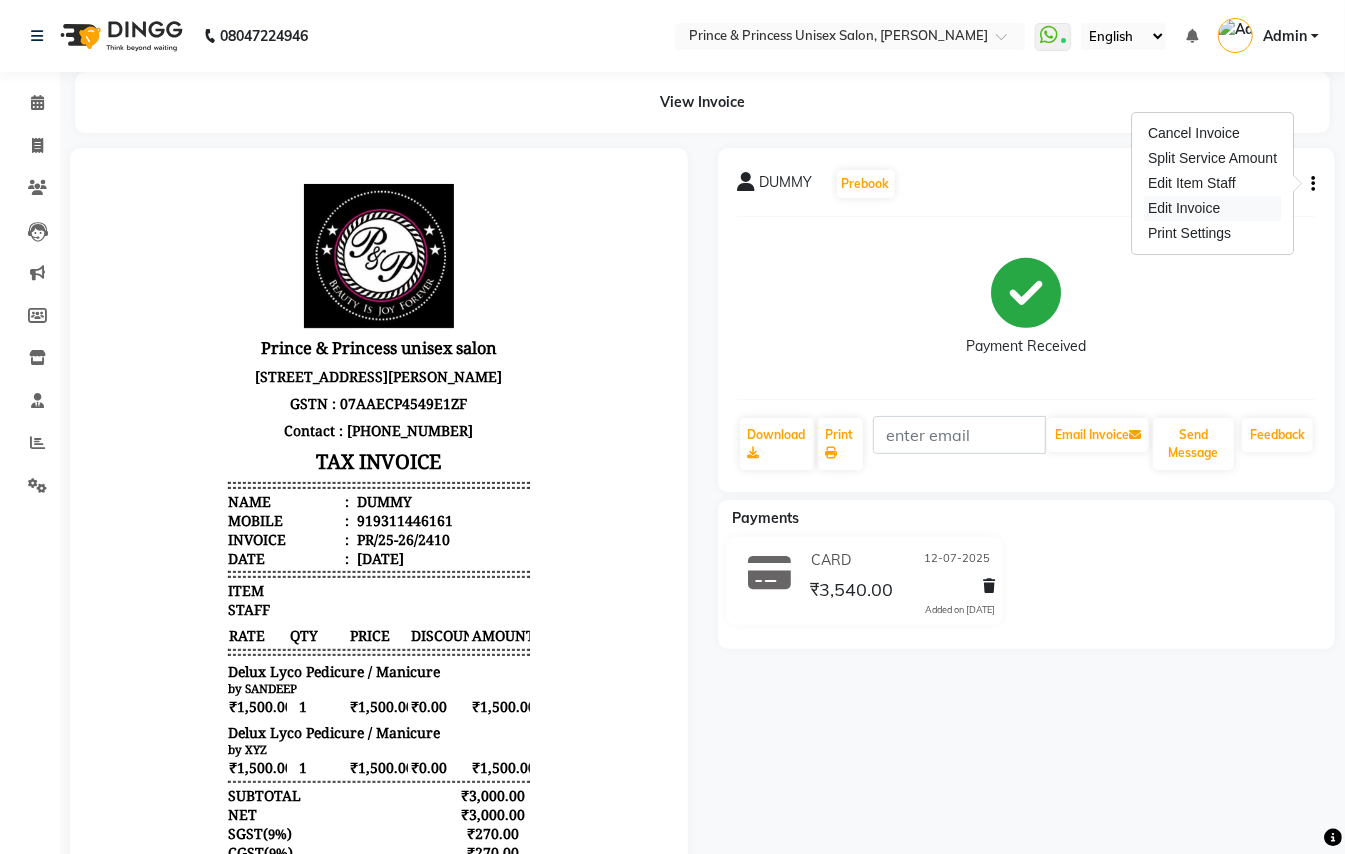 click on "Edit Invoice" at bounding box center [1212, 208] 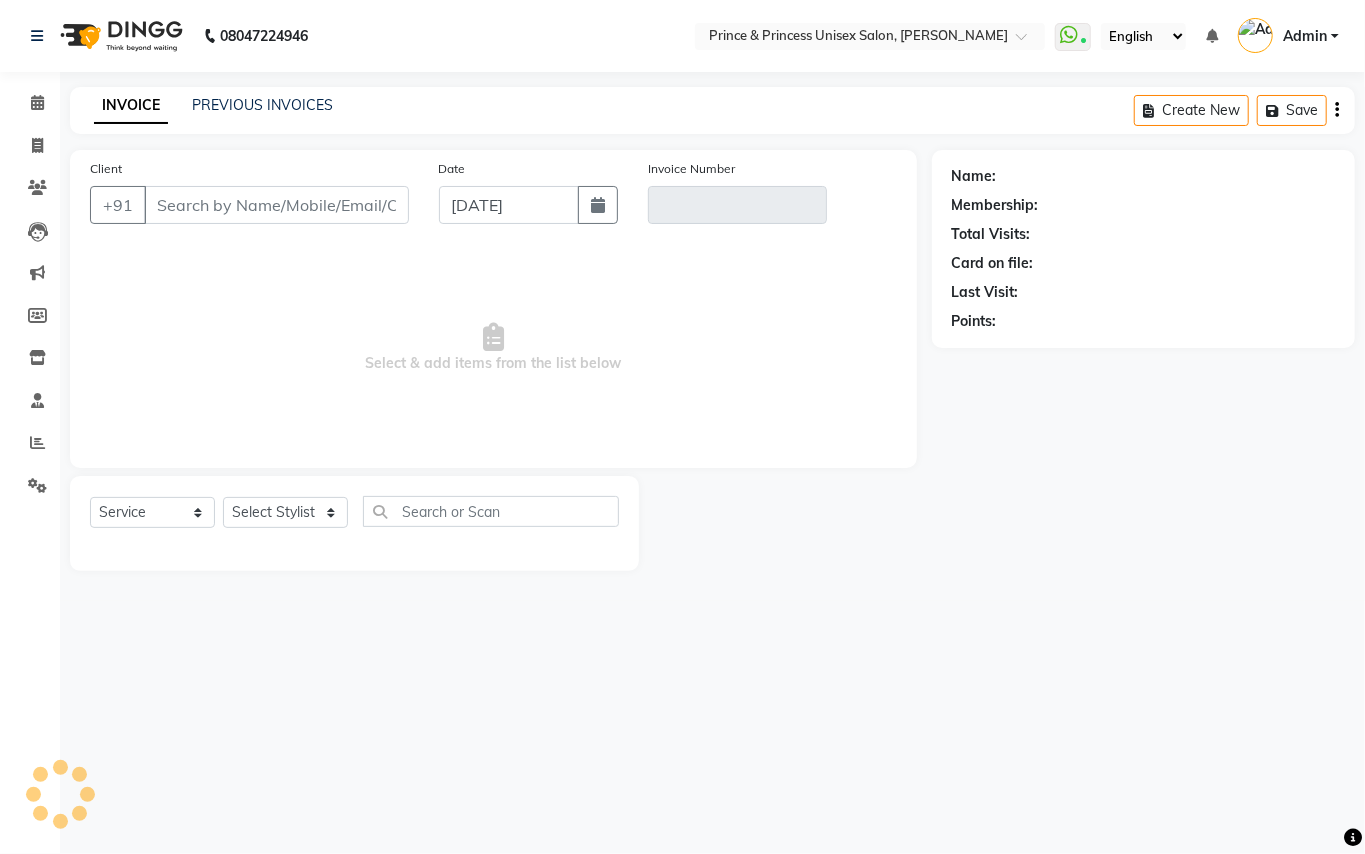 type on "9311446161" 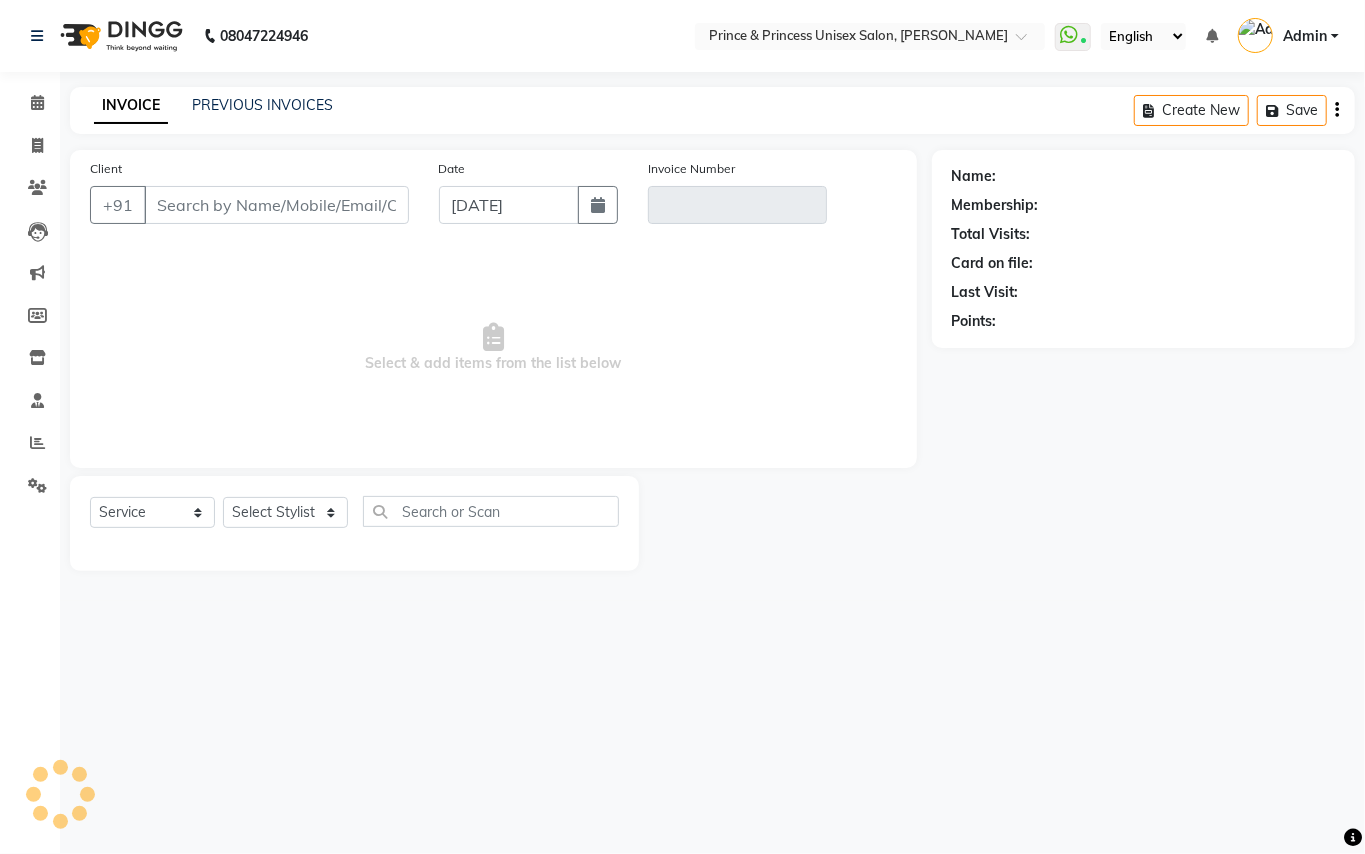 type on "PR/25-26/2410" 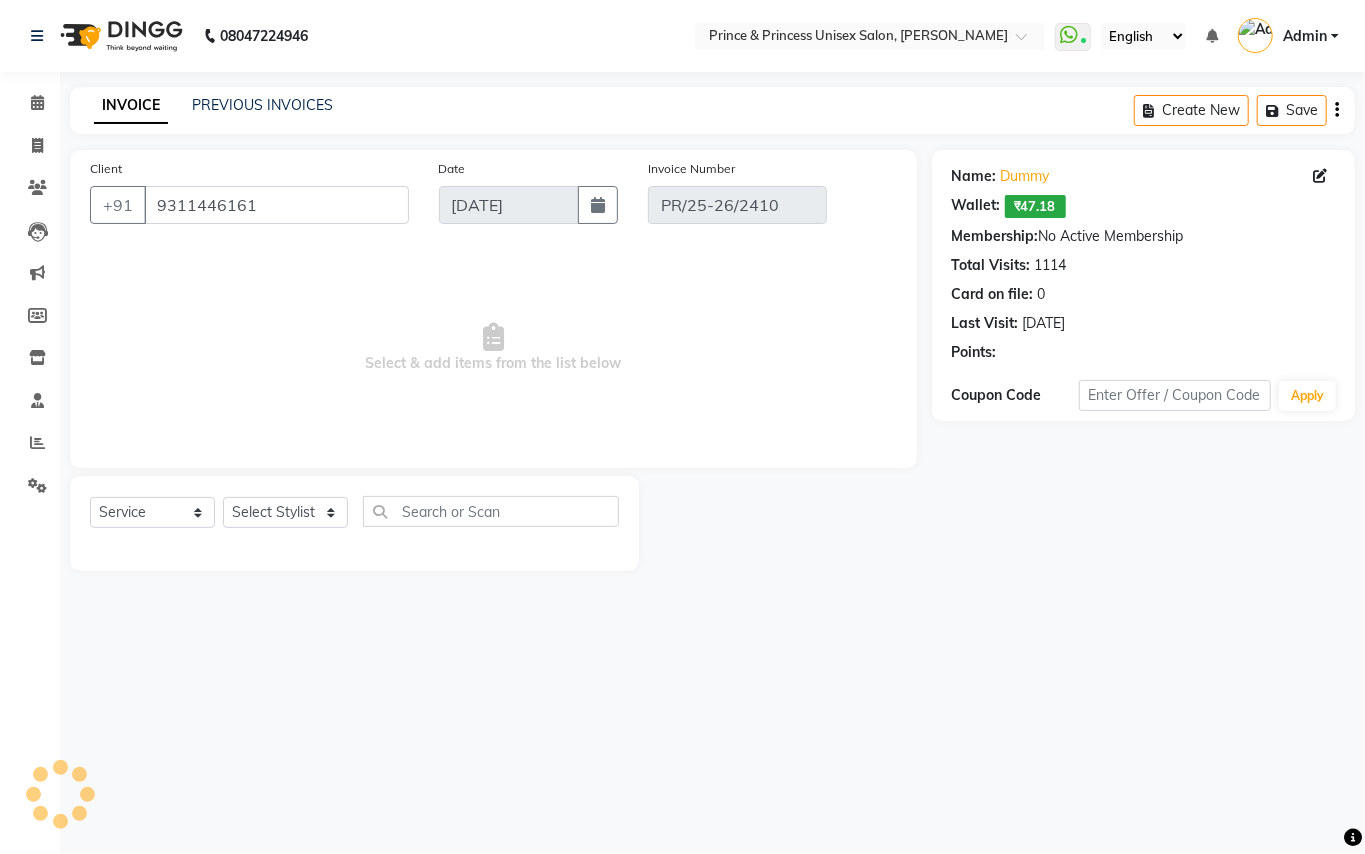type on "12-07-2025" 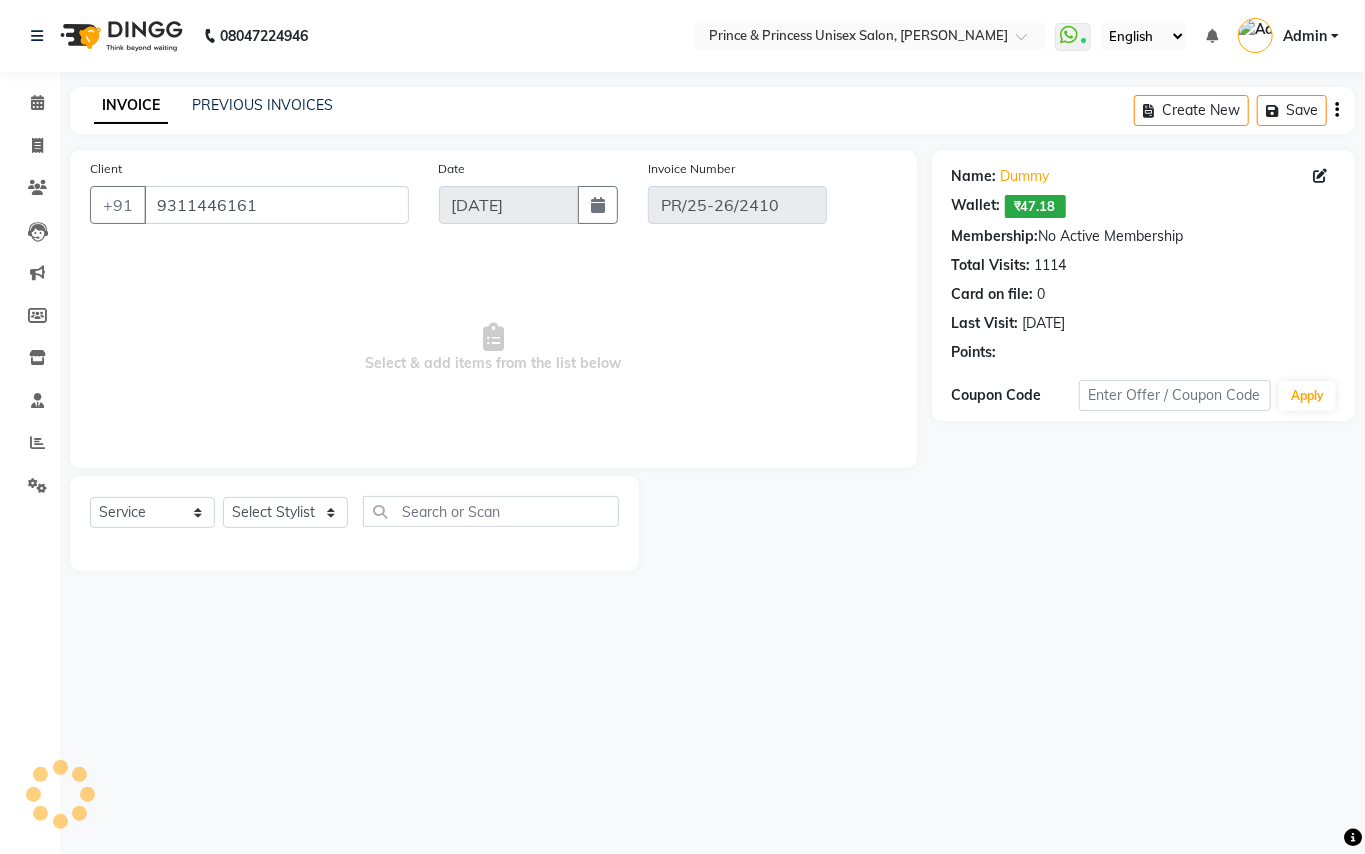 select on "select" 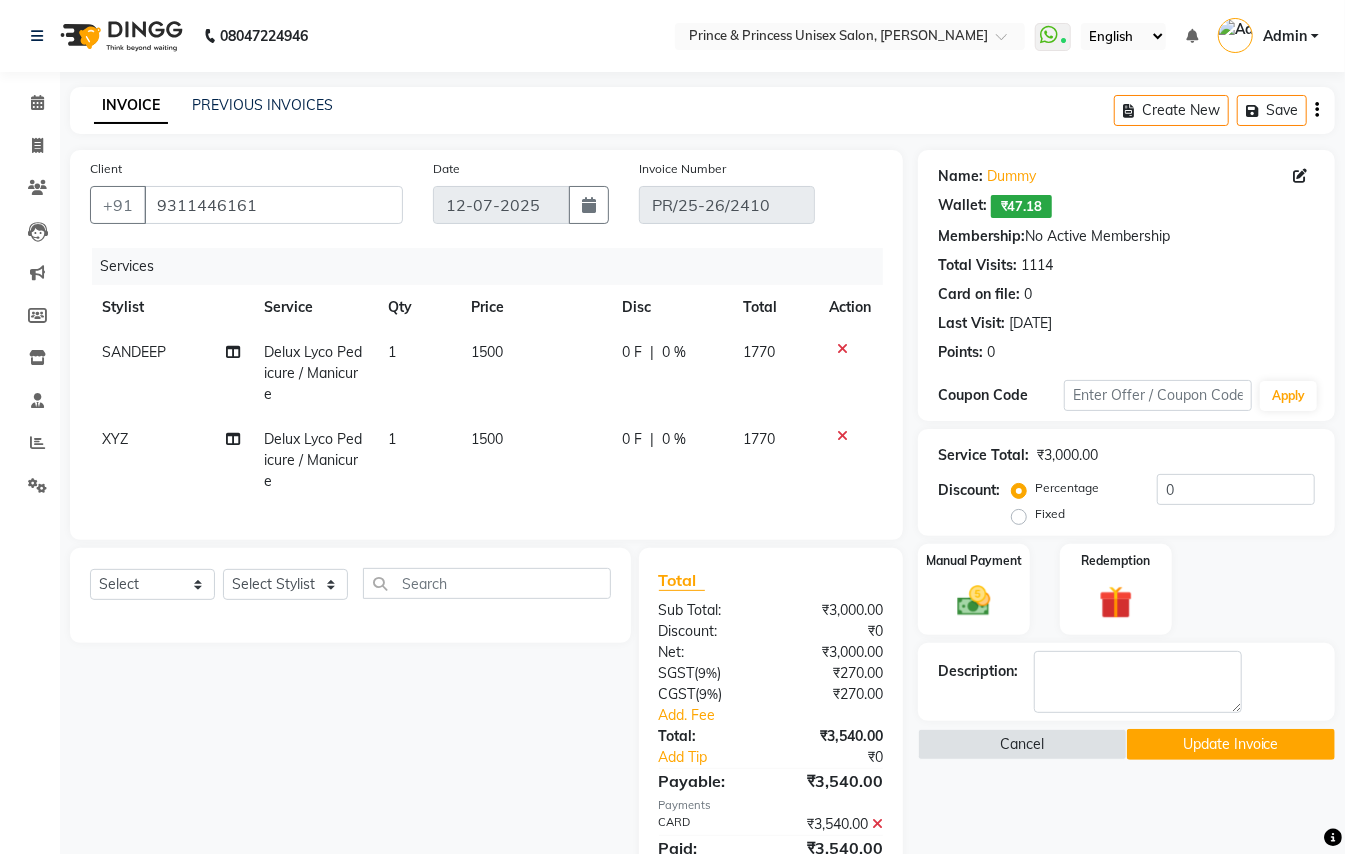 click on "XYZ" 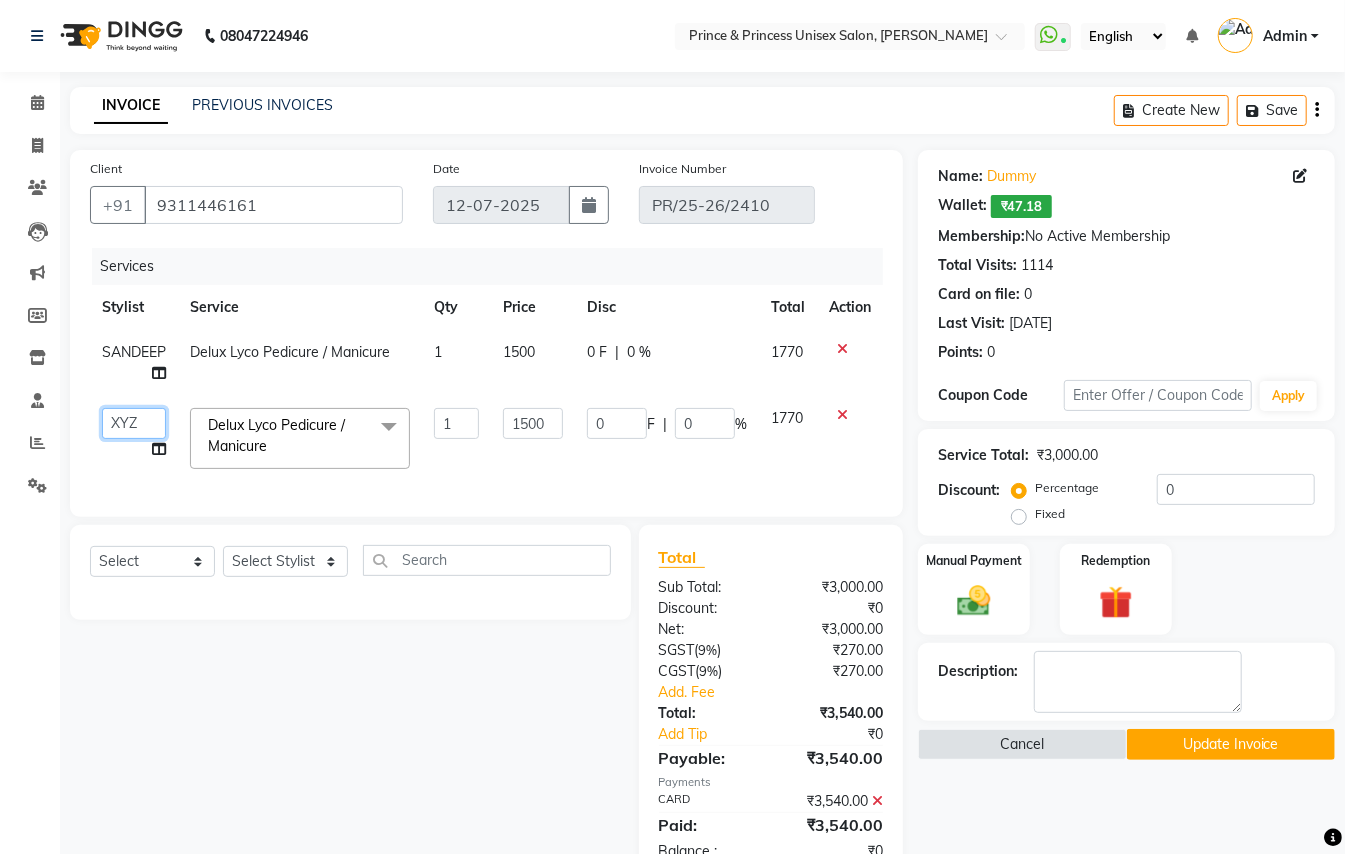 click on "ABHISHEK   AJEET   AJEET NEW   ARUN   ASLAM   CHANDAN   GUDDU   MAHESH   MANI   MEENAKSHI   MONU   PINKI   RAHUL   SANDEEP   SONIYA   TABASSUM   XYZ" 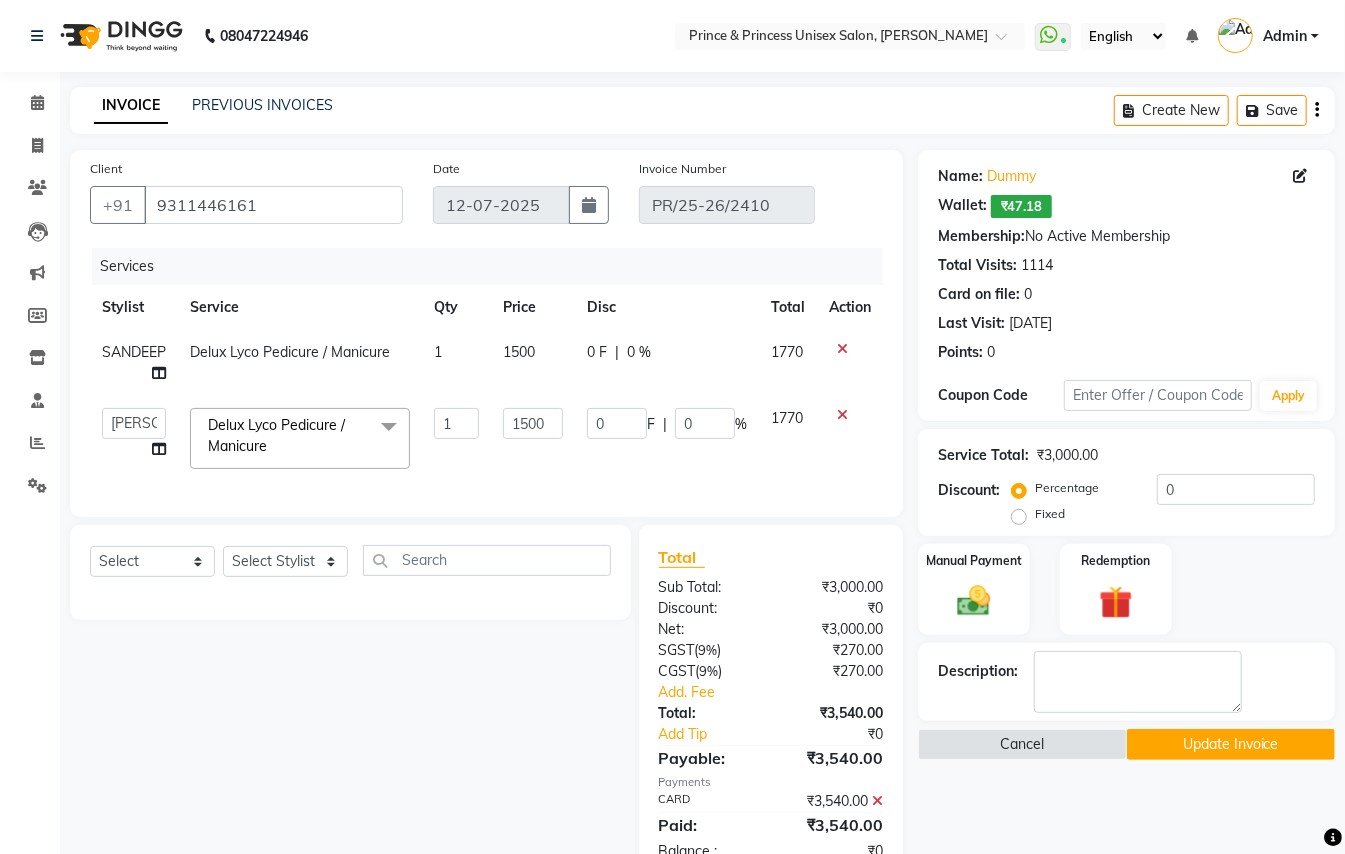 select on "86136" 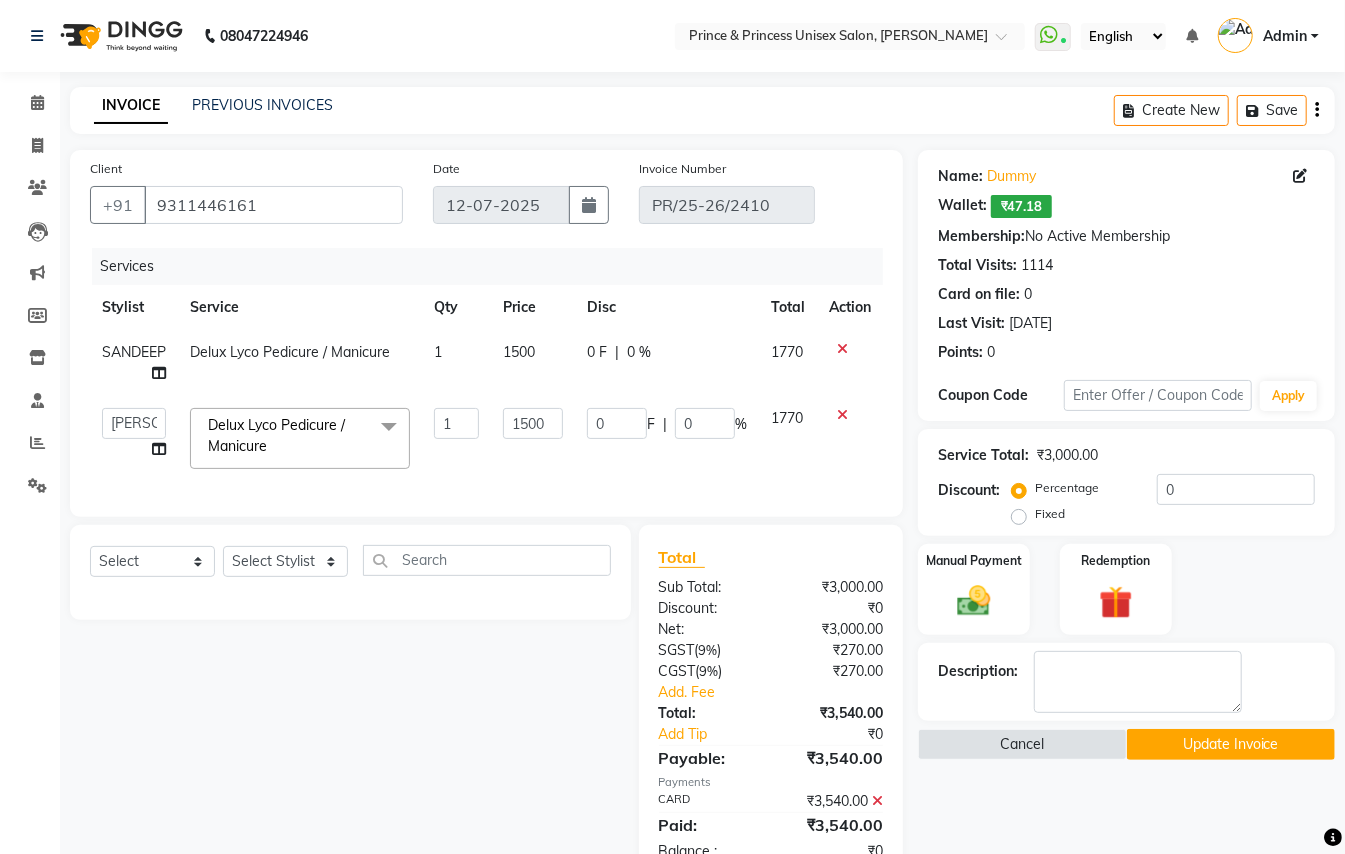 click on "Select  Service  Product  Membership  Package Voucher Prepaid Gift Card  Select Stylist ABHISHEK [PERSON_NAME] NEW [PERSON_NAME] [PERSON_NAME] [PERSON_NAME] [PERSON_NAME] RAHUL SANDEEP [PERSON_NAME] XYZ" 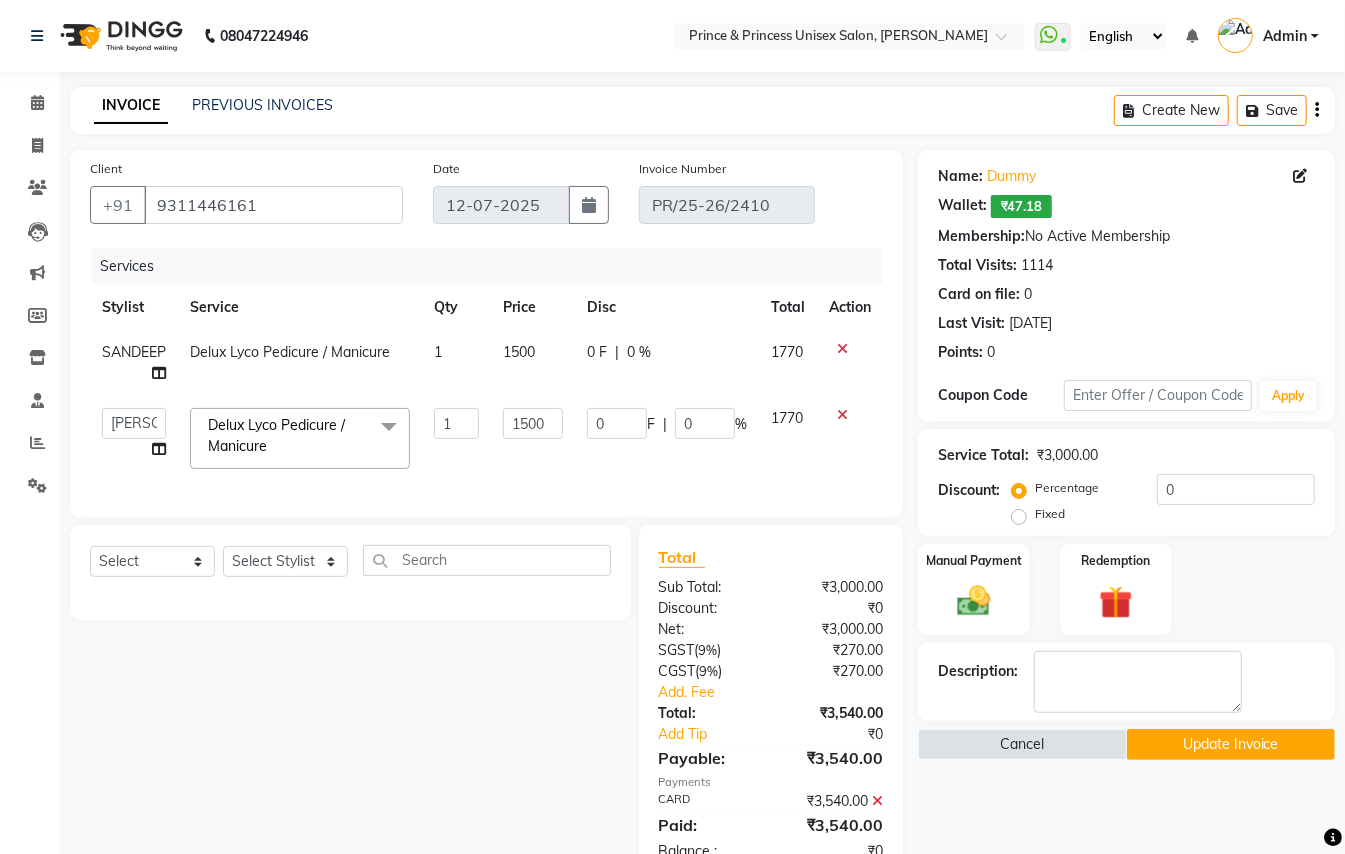 click on "Update Invoice" 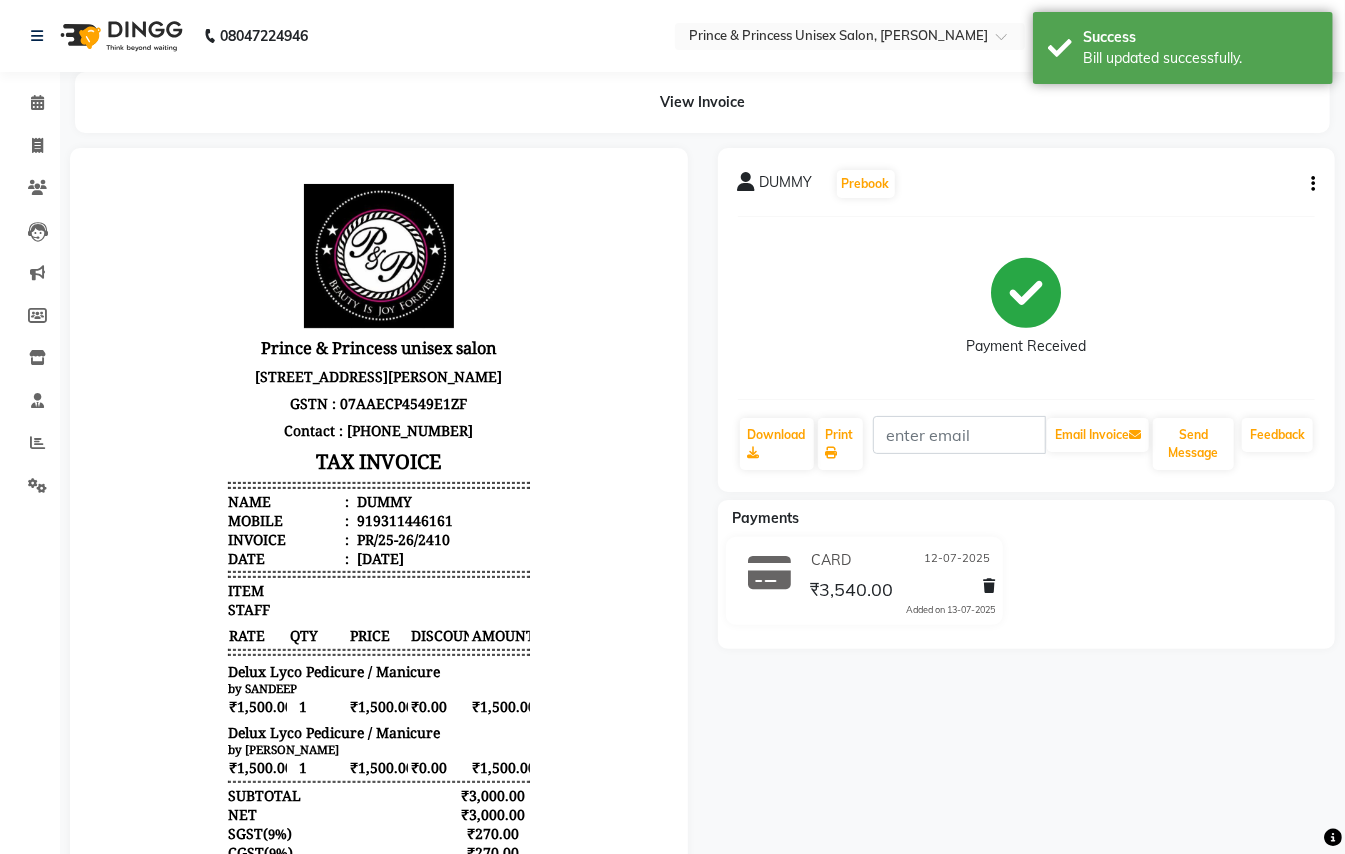 scroll, scrollTop: 0, scrollLeft: 0, axis: both 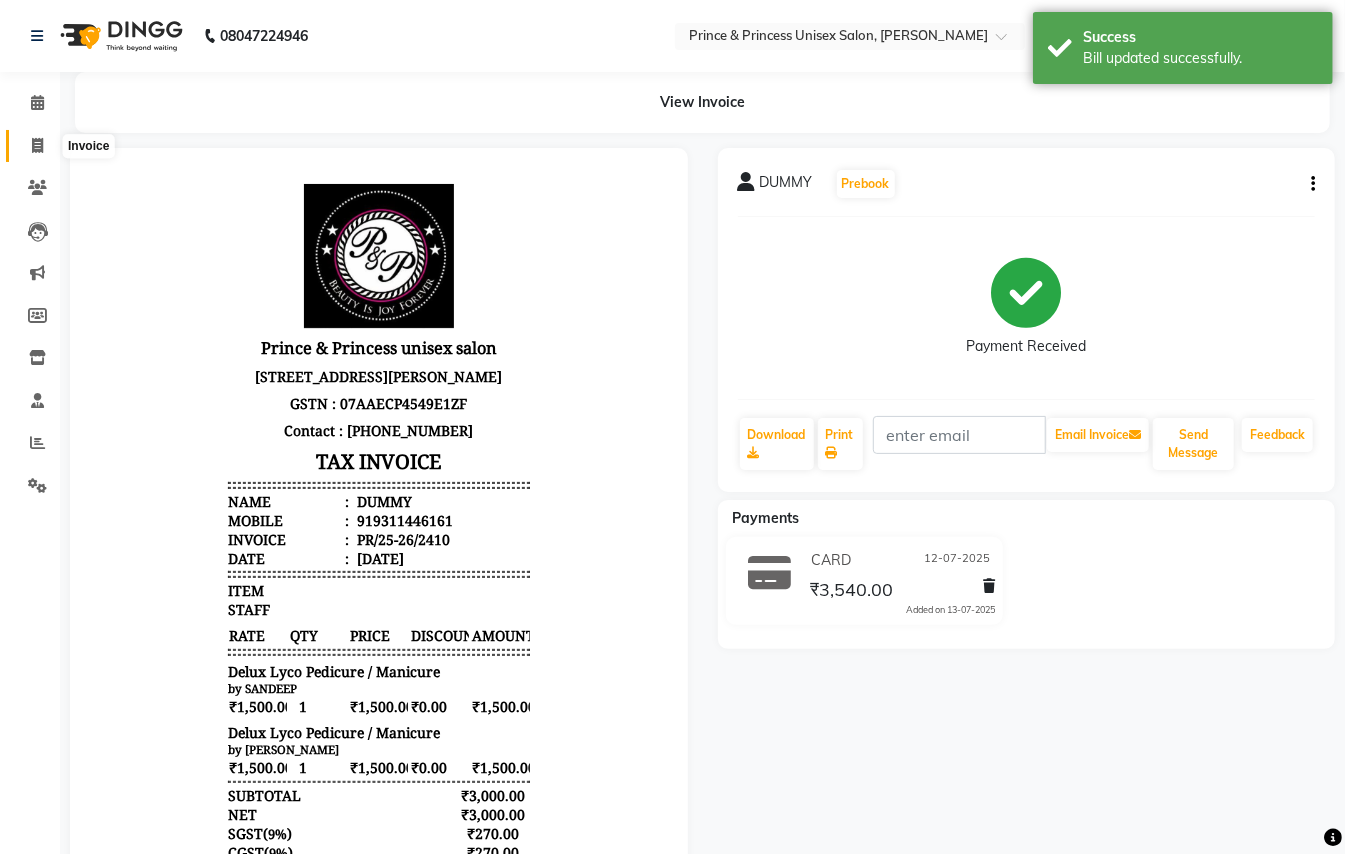 click 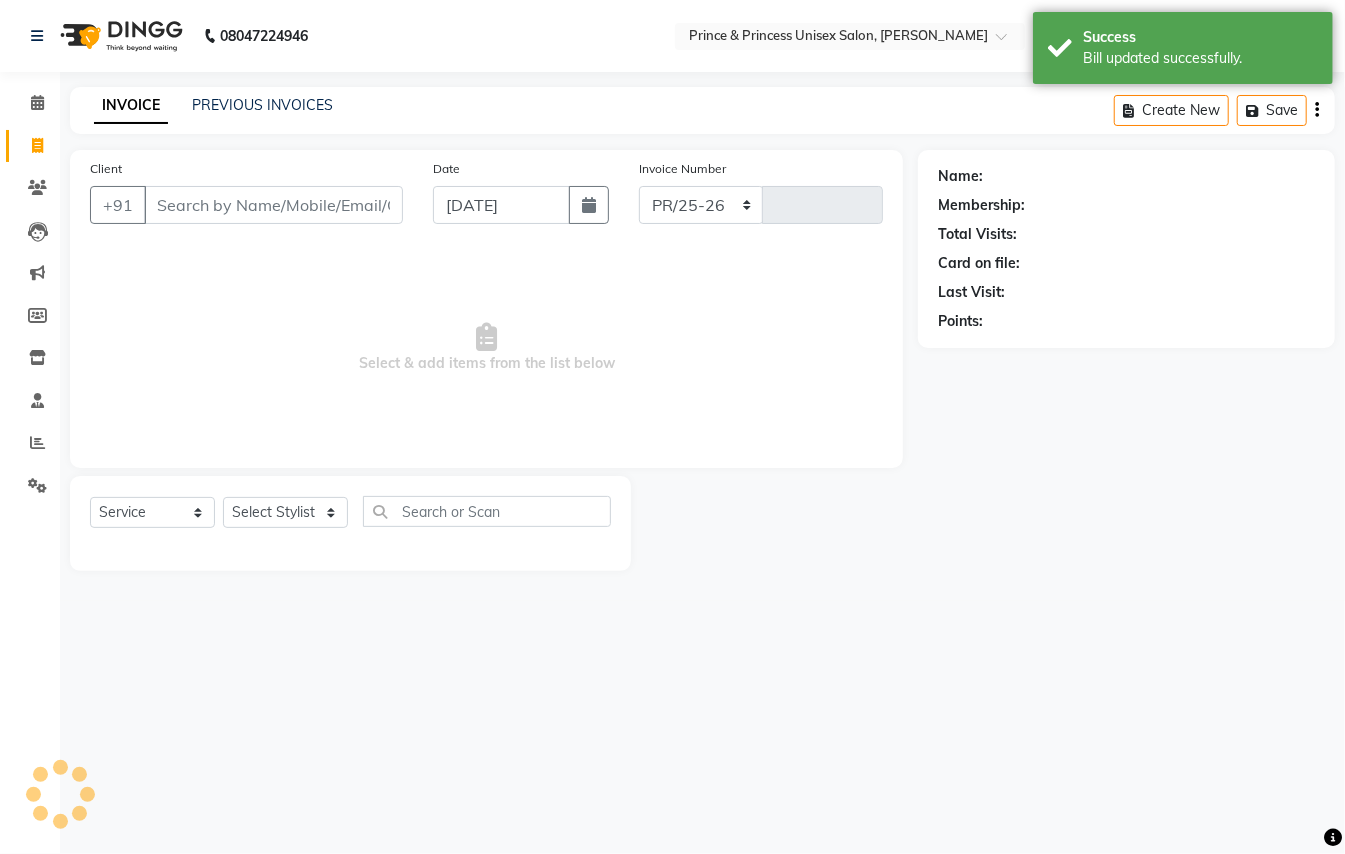 select on "3760" 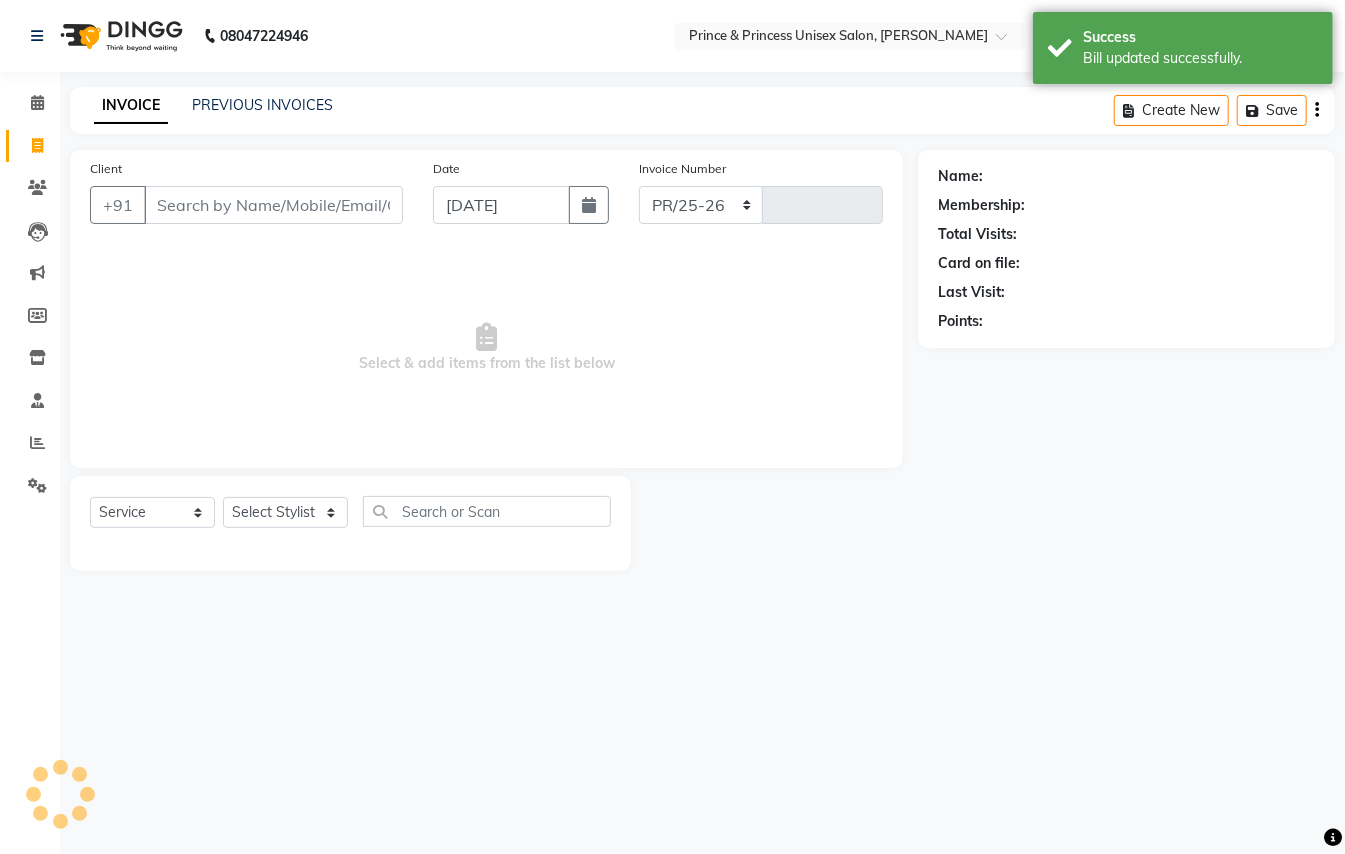 type on "2430" 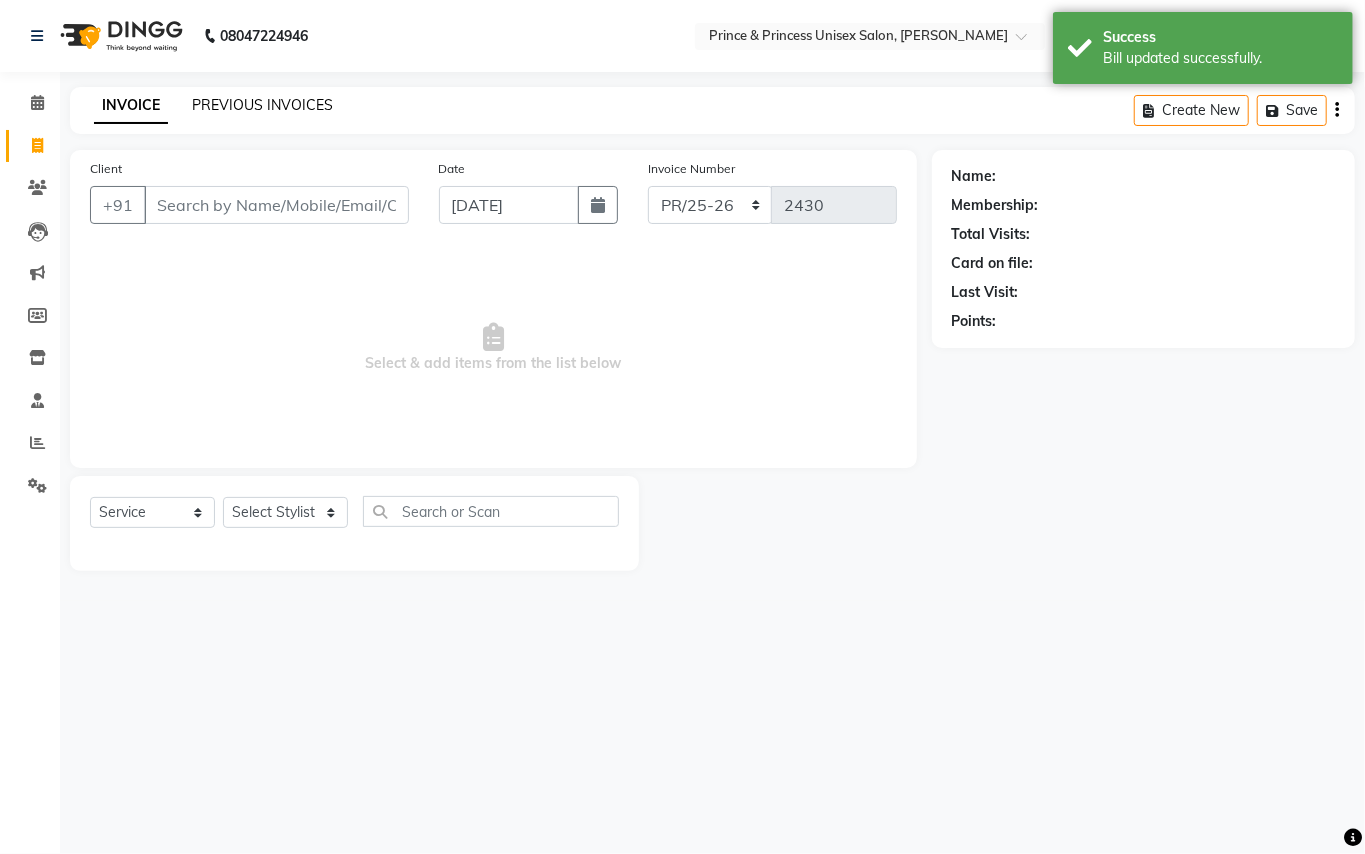 click on "PREVIOUS INVOICES" 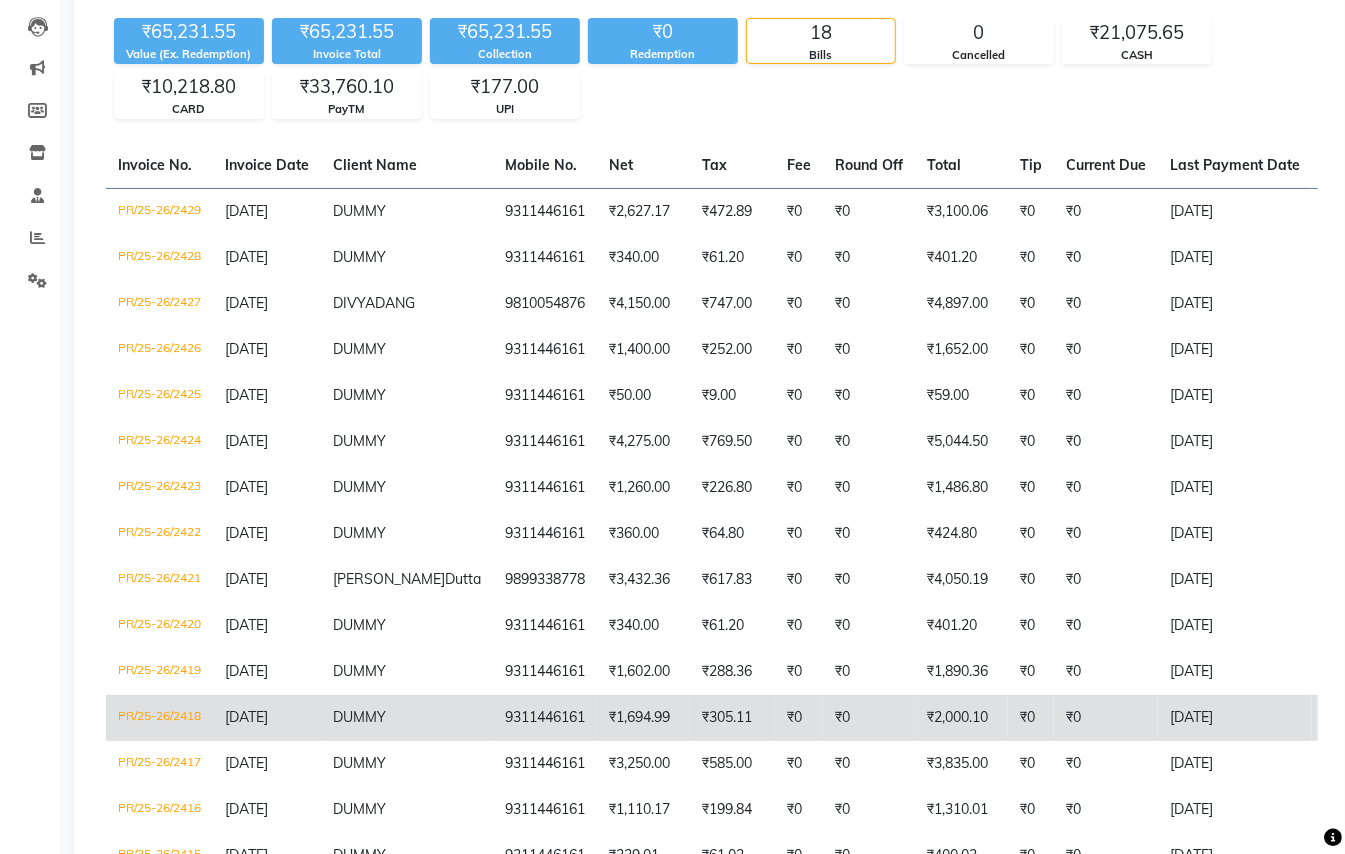 scroll, scrollTop: 266, scrollLeft: 0, axis: vertical 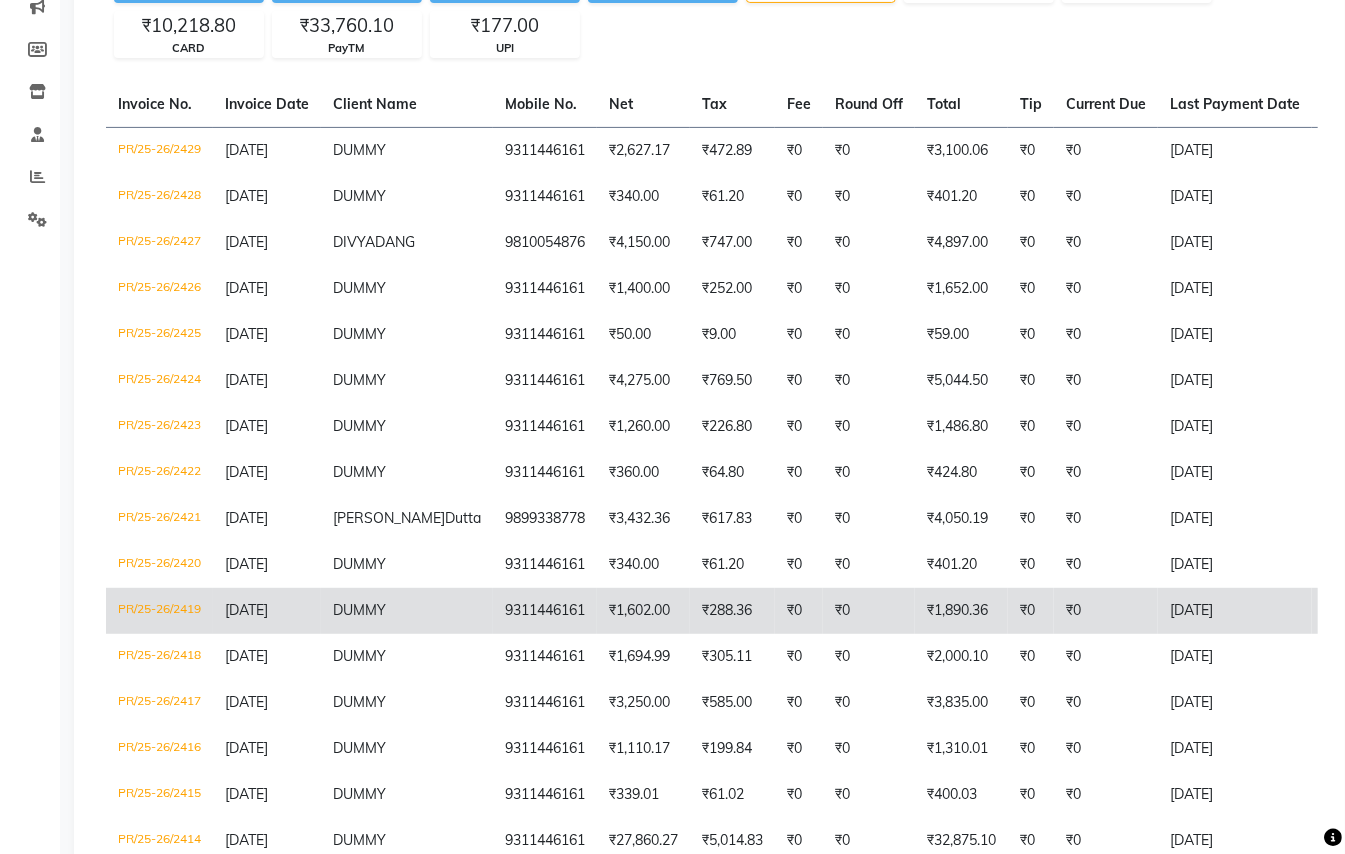click on "PR/25-26/2419" 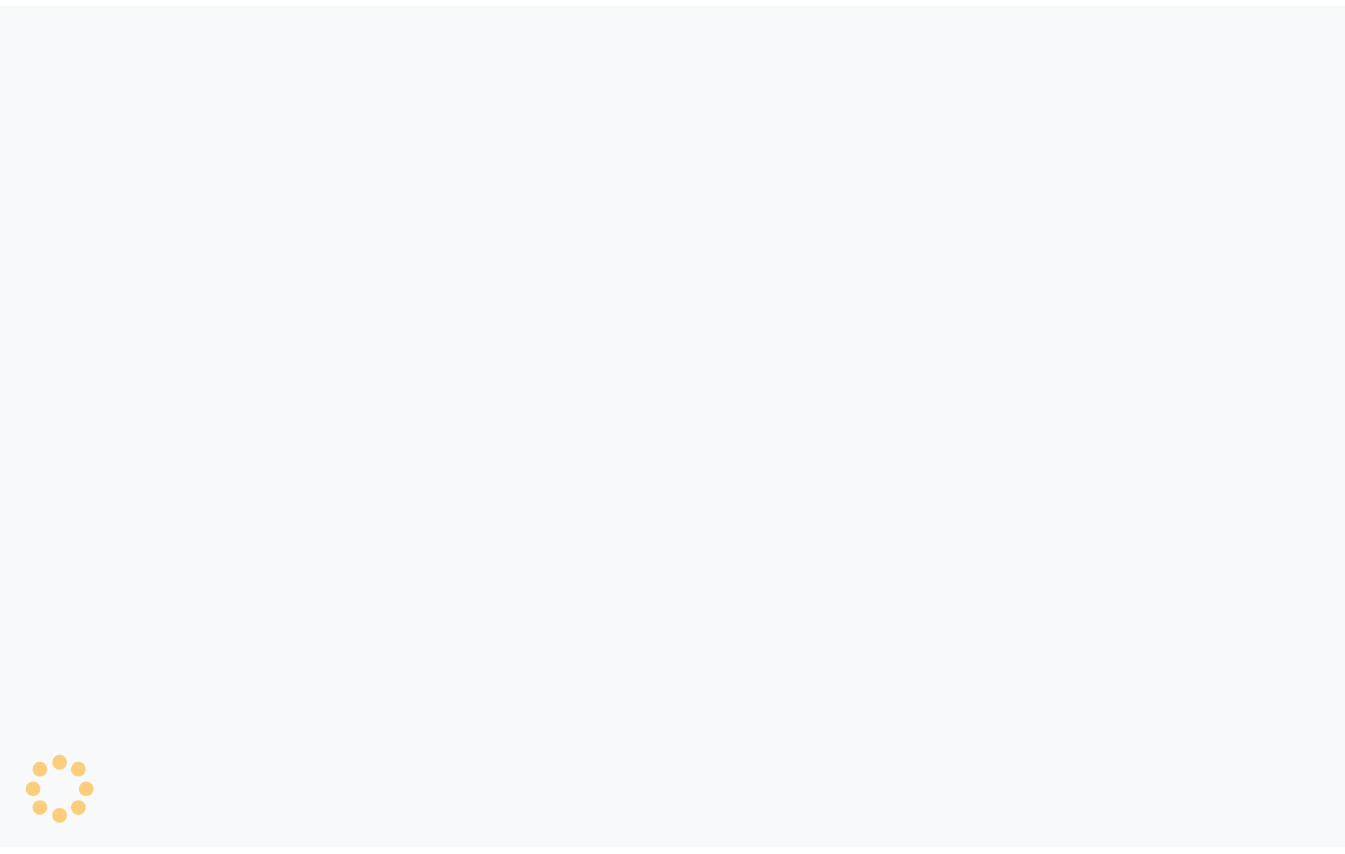 scroll, scrollTop: 0, scrollLeft: 0, axis: both 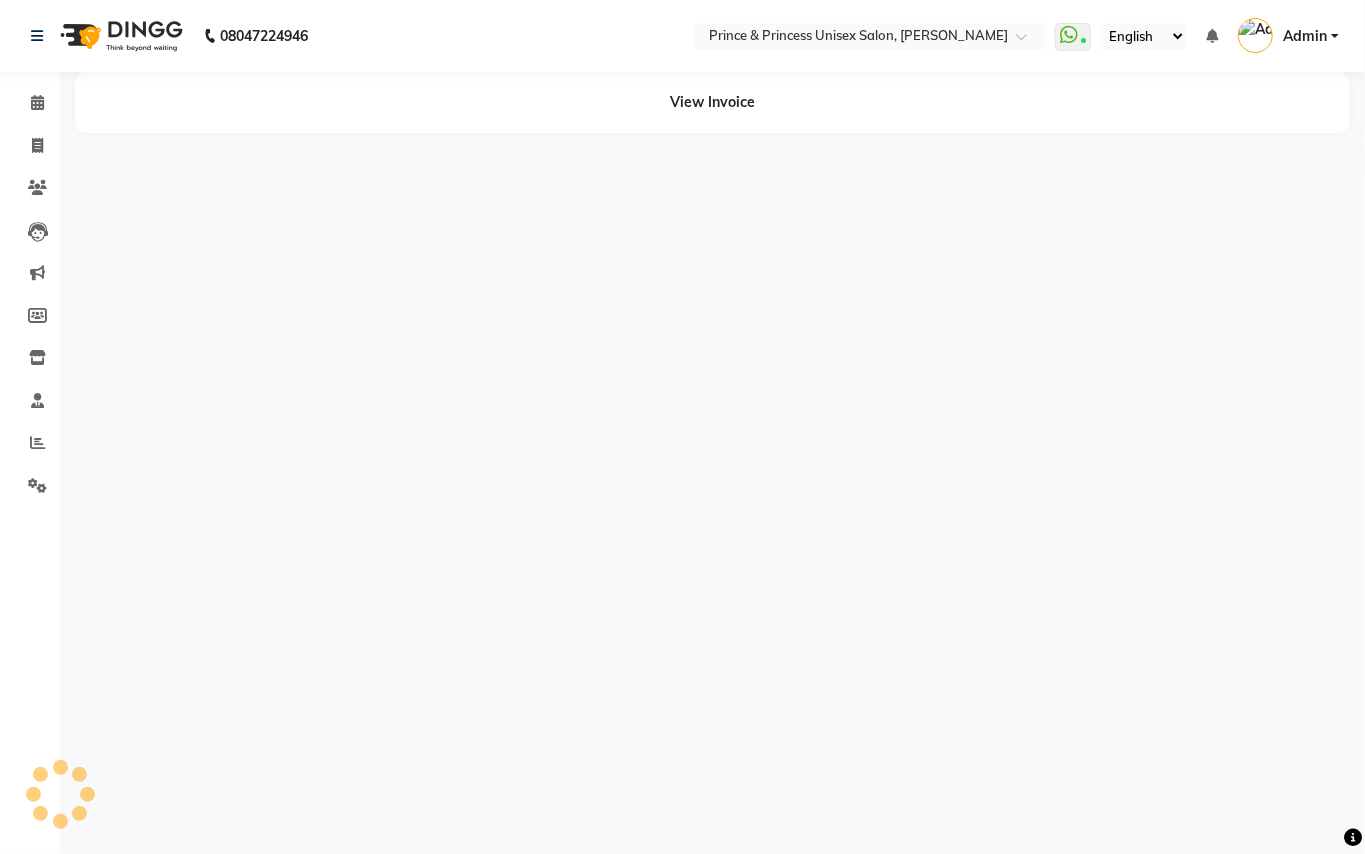 select on "en" 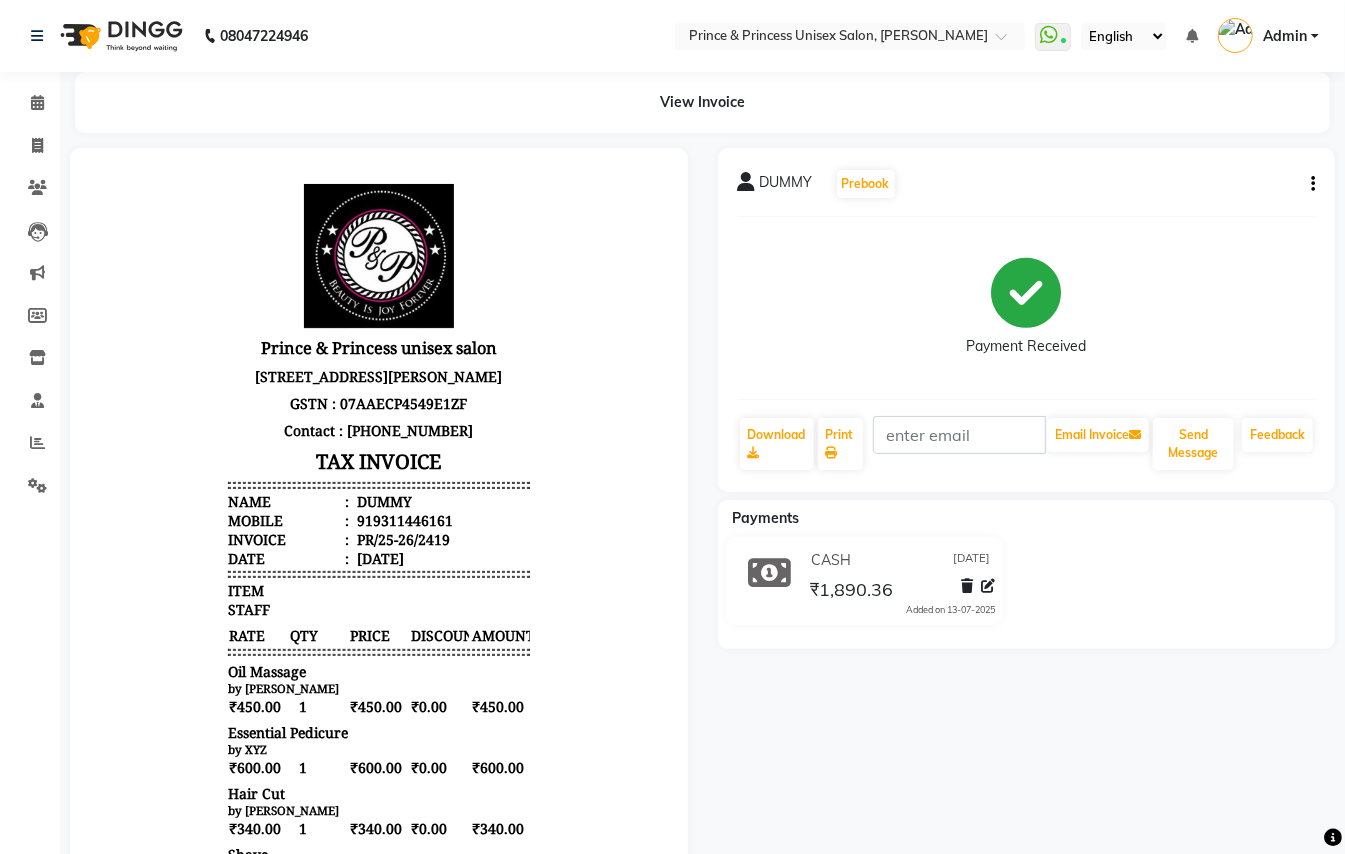 scroll, scrollTop: 0, scrollLeft: 0, axis: both 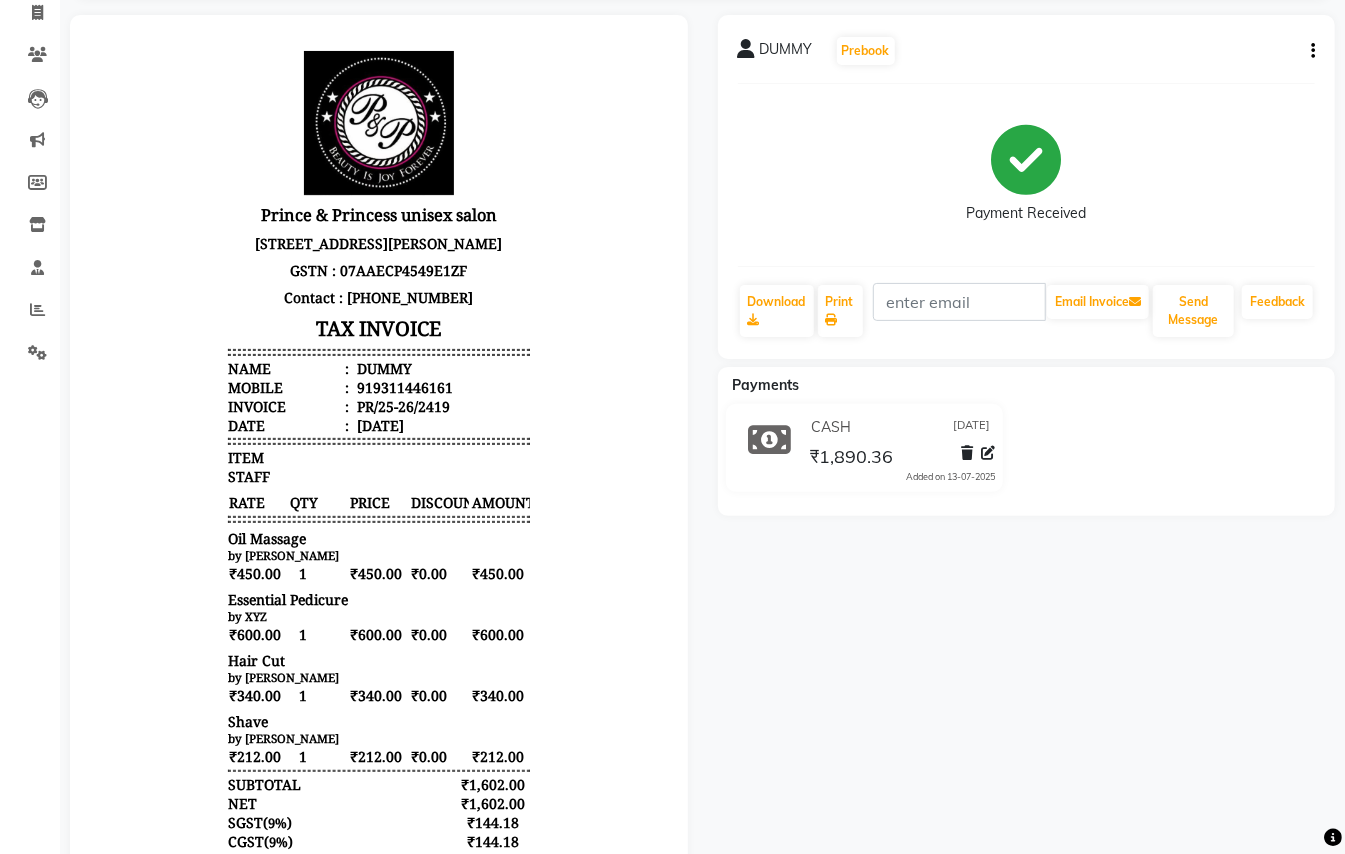 click 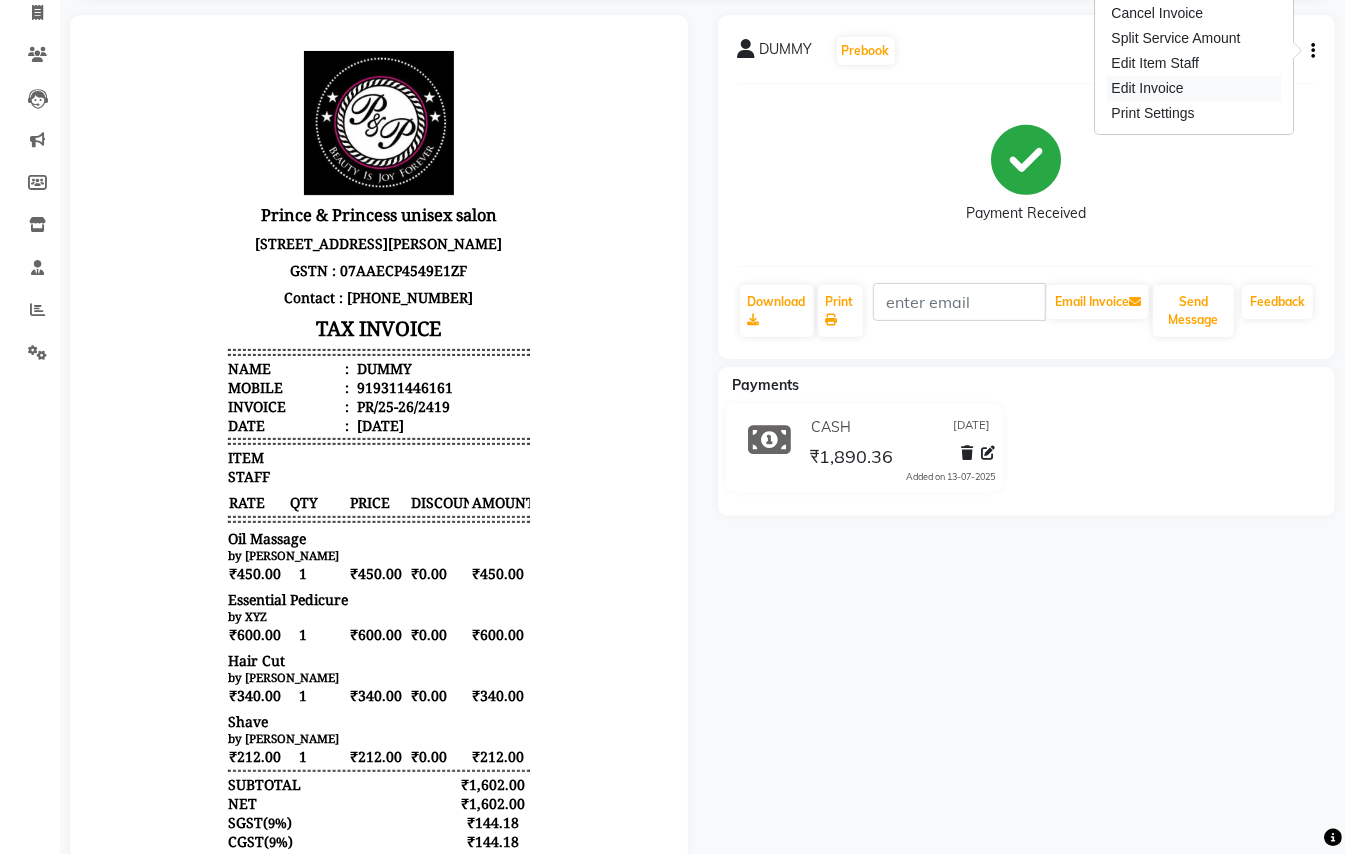 click on "Edit Invoice" at bounding box center [1195, 88] 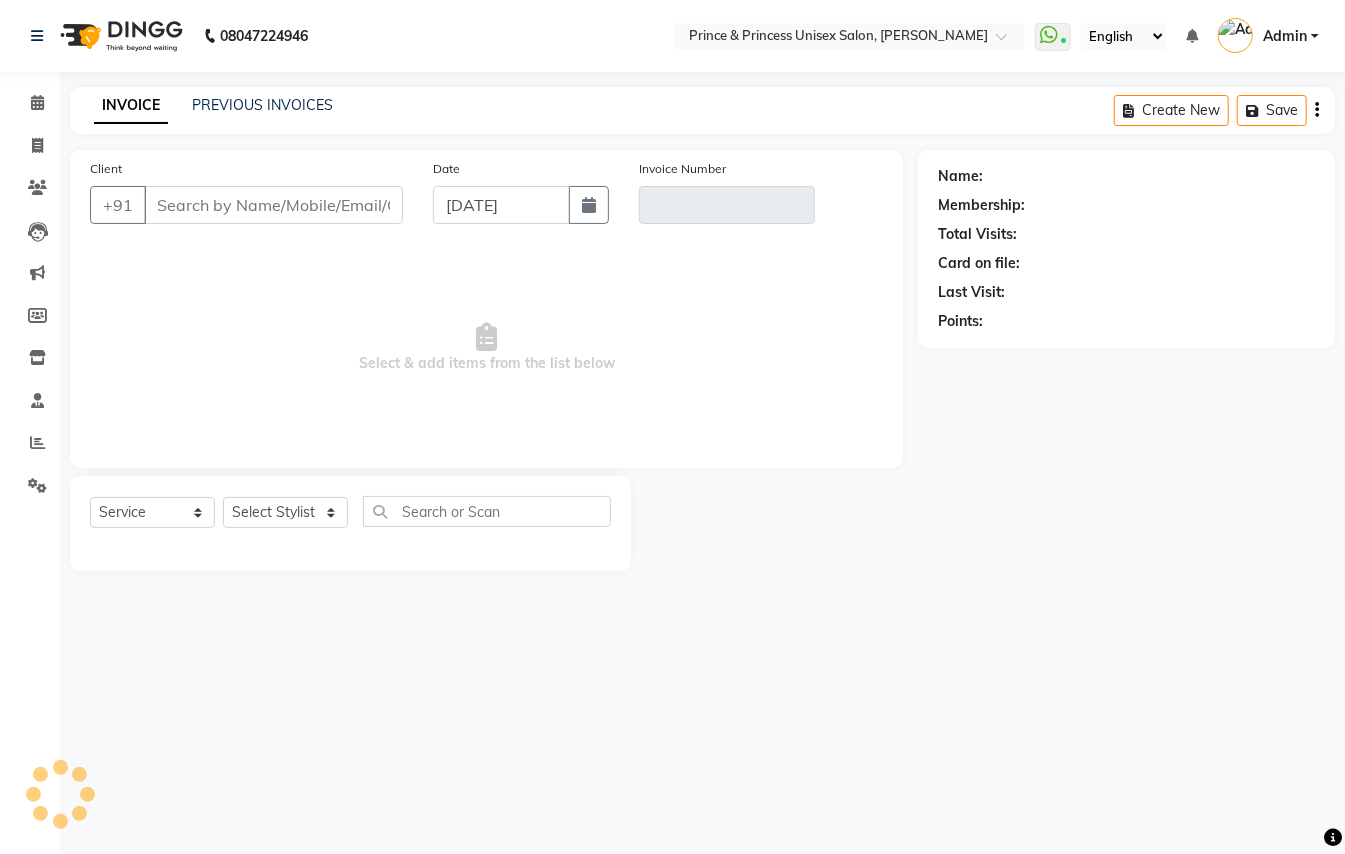 scroll, scrollTop: 0, scrollLeft: 0, axis: both 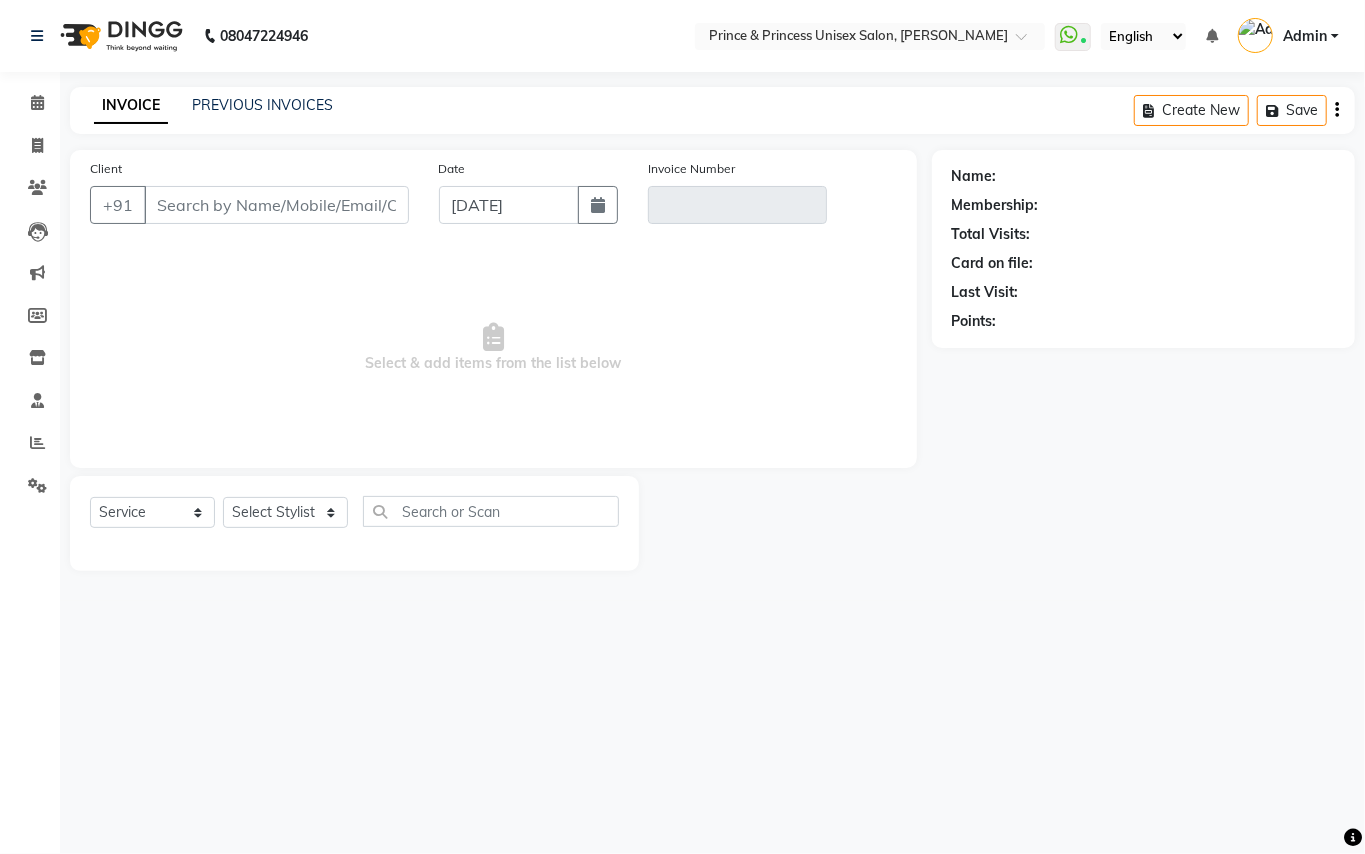 type on "9311446161" 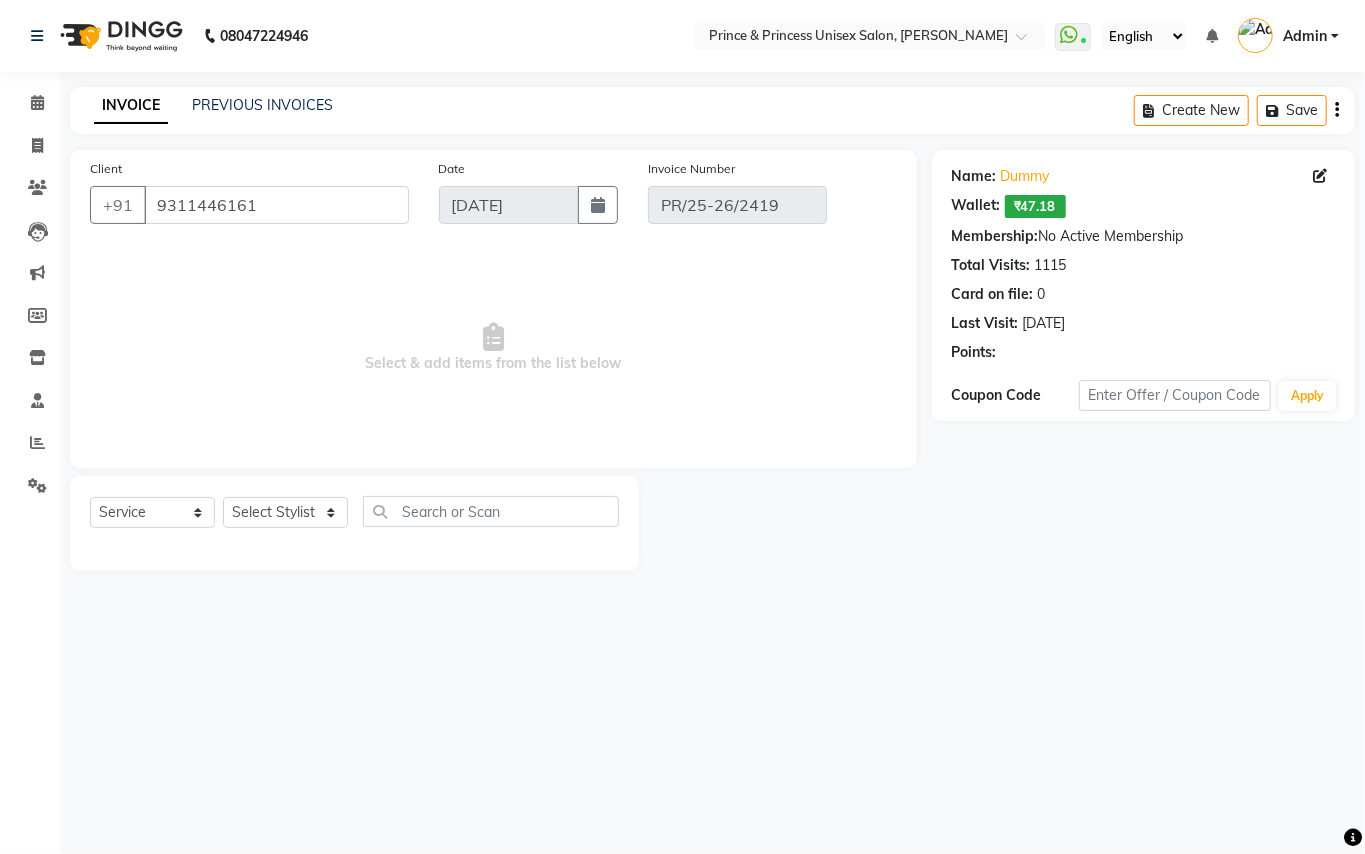 select on "select" 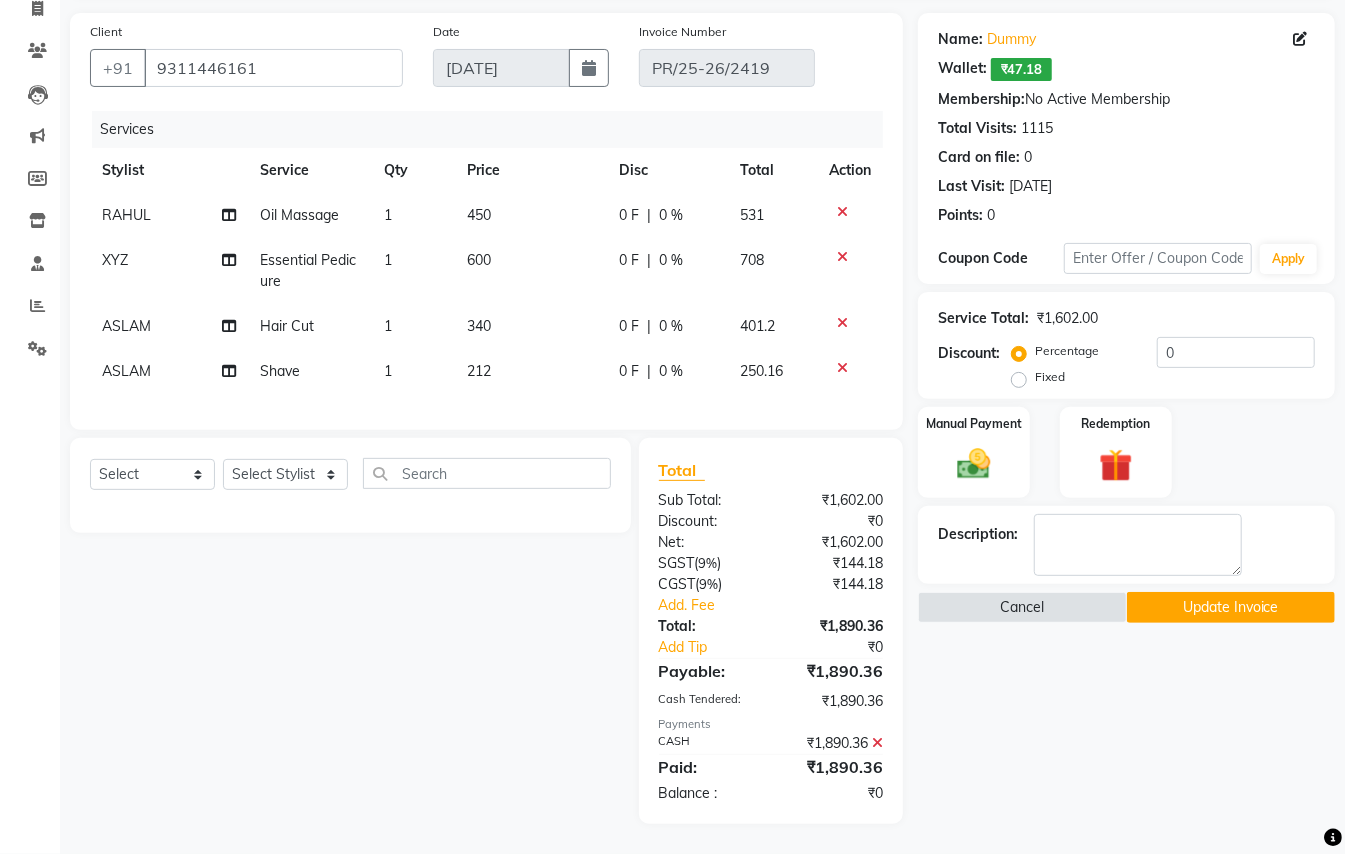 scroll, scrollTop: 157, scrollLeft: 0, axis: vertical 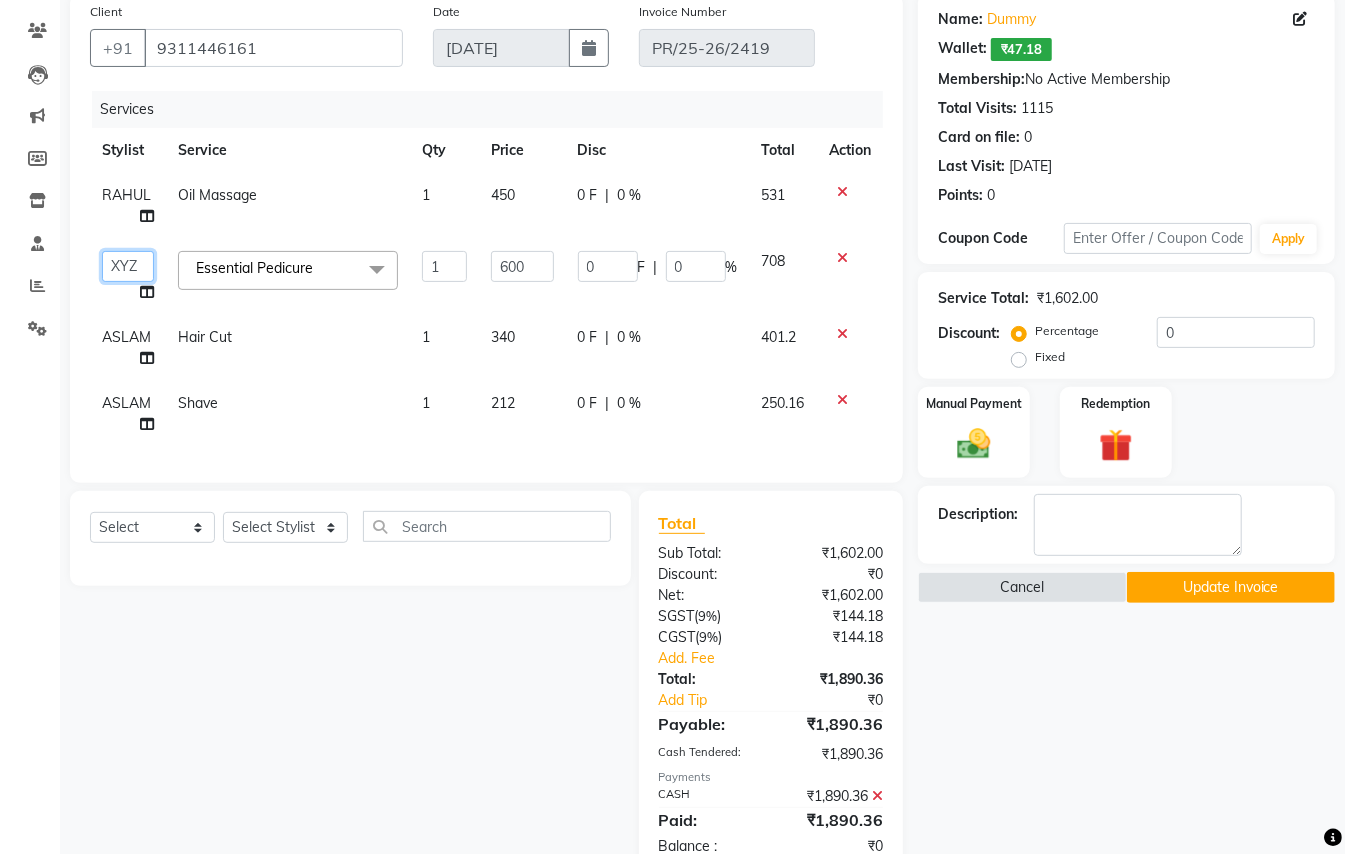 click on "ABHISHEK   AJEET   AJEET NEW   ARUN   ASLAM   CHANDAN   GUDDU   MAHESH   MANI   MEENAKSHI   MONU   PINKI   RAHUL   SANDEEP   SONIYA   TABASSUM   XYZ" 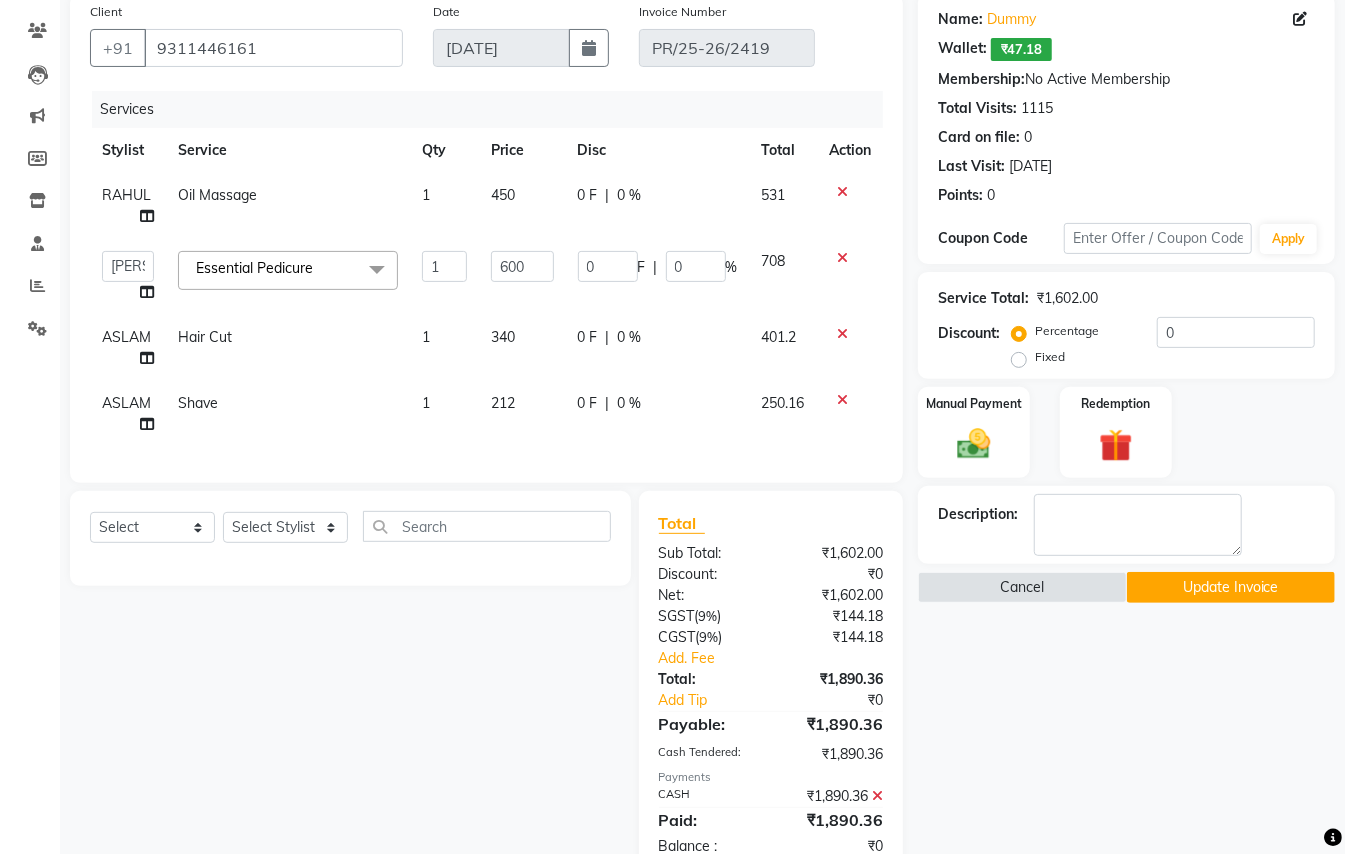 select on "86136" 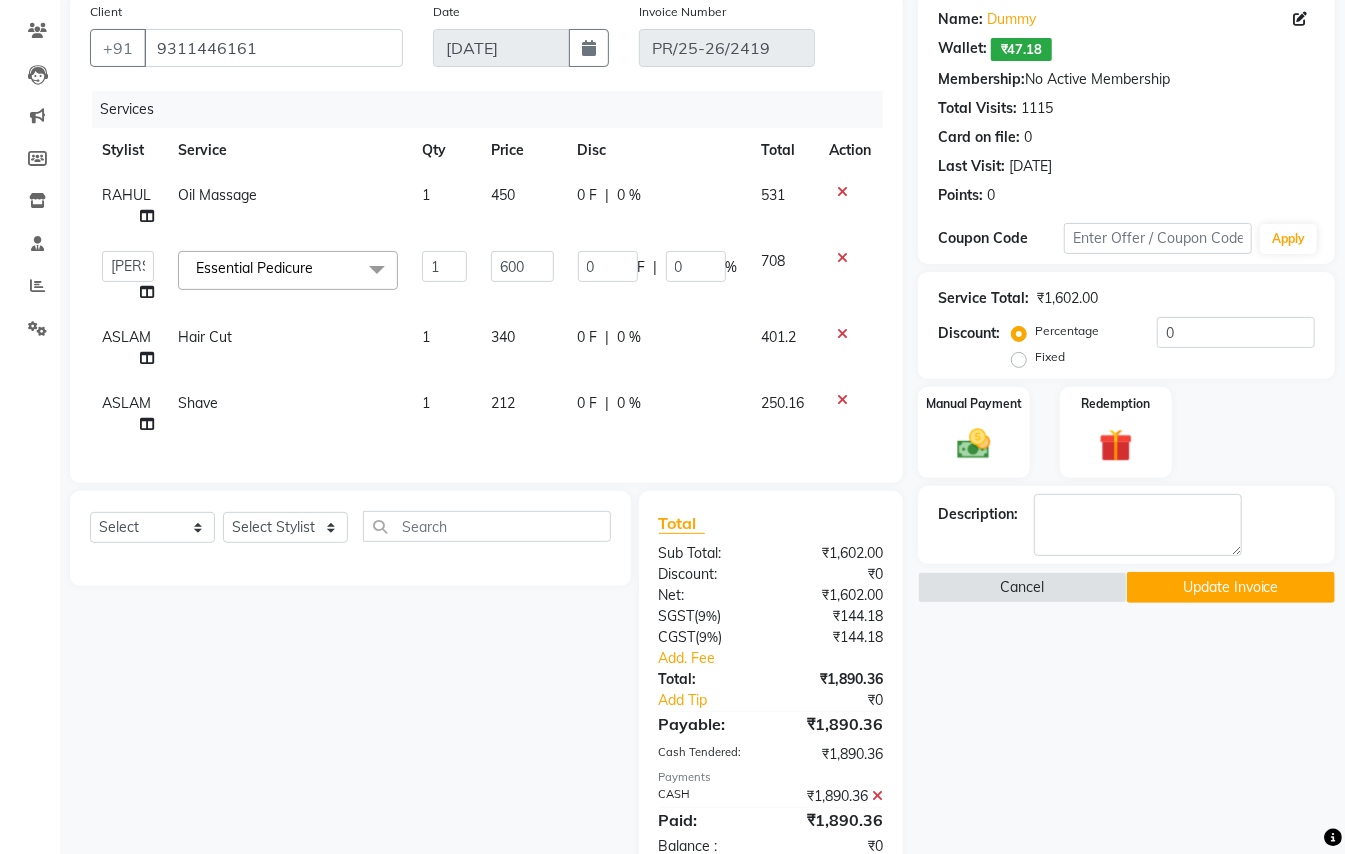 click on "Select  Service  Product  Membership  Package Voucher Prepaid Gift Card  Select Stylist ABHISHEK AJEET AJEET NEW ARUN ASLAM CHANDAN GUDDU MAHESH MANI MEENAKSHI MONU PINKI RAHUL SANDEEP SONIYA TABASSUM XYZ" 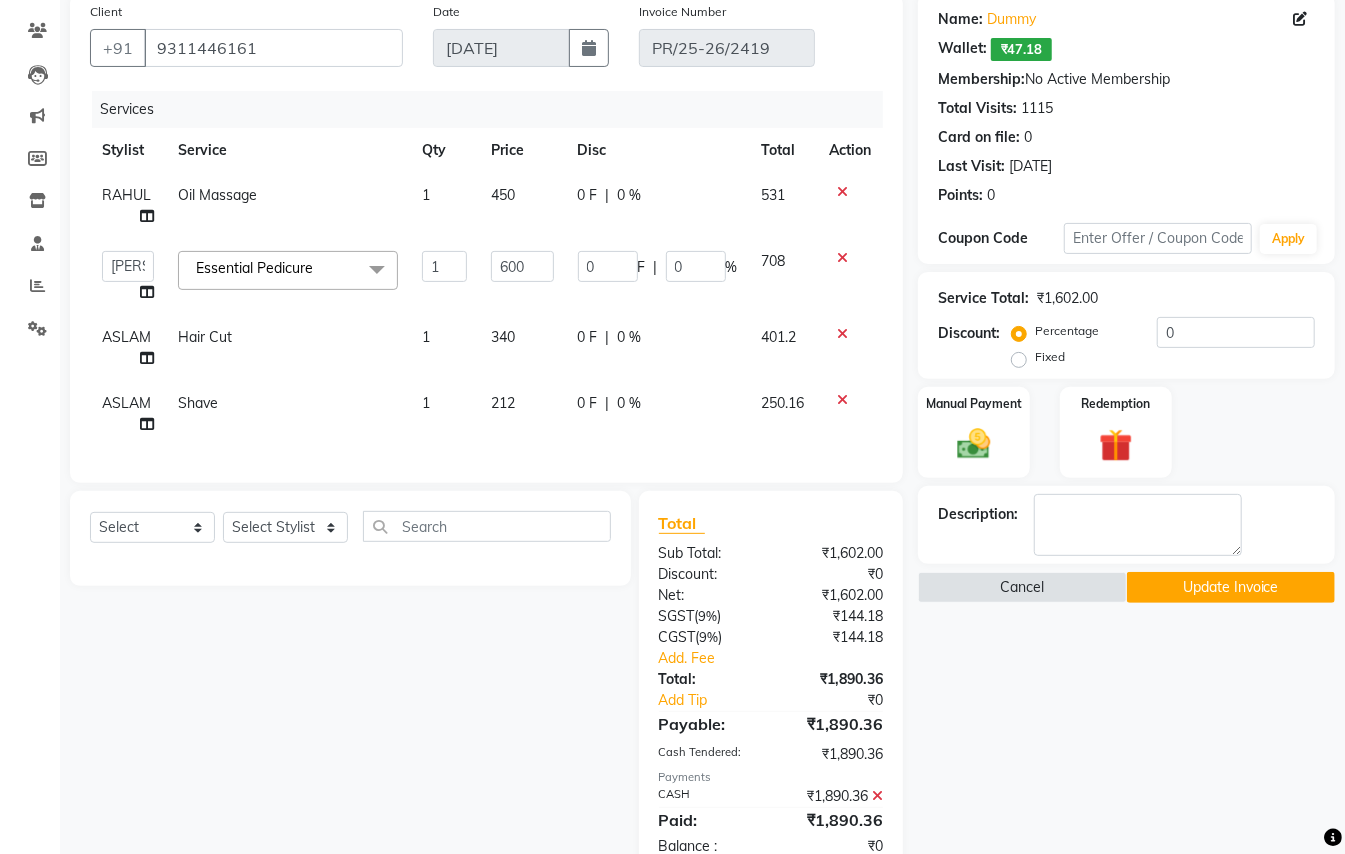 click on "Update Invoice" 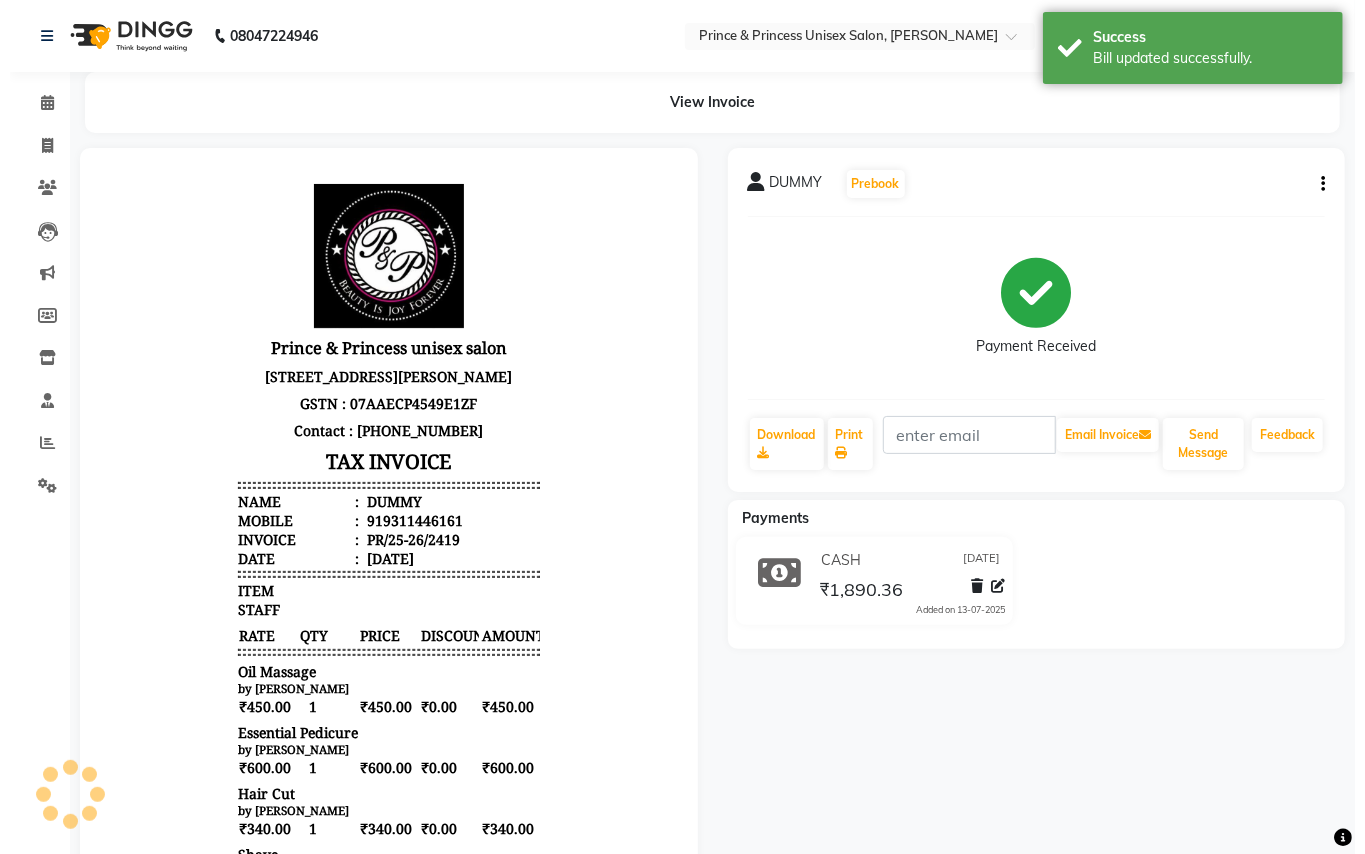 scroll, scrollTop: 0, scrollLeft: 0, axis: both 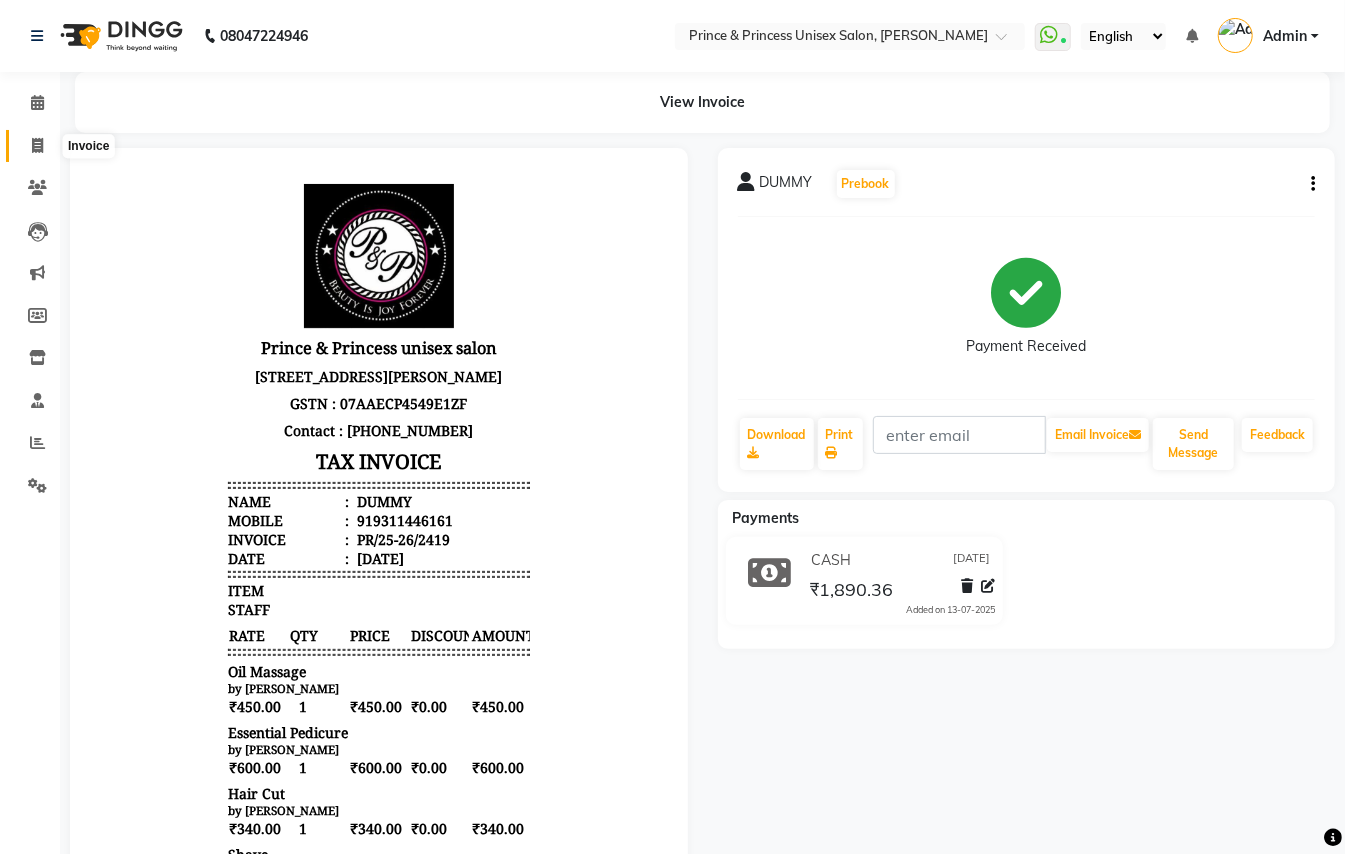 click 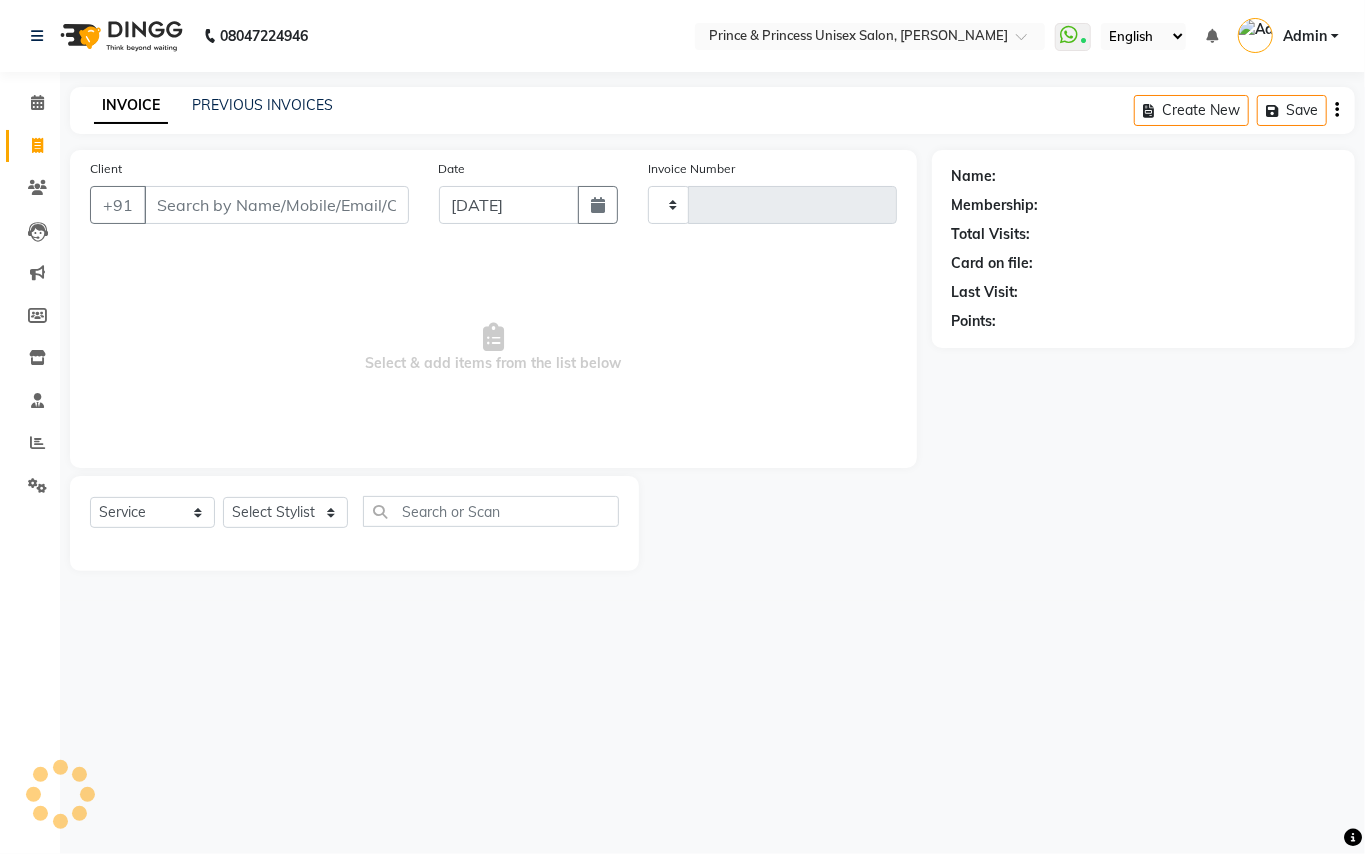 type on "2430" 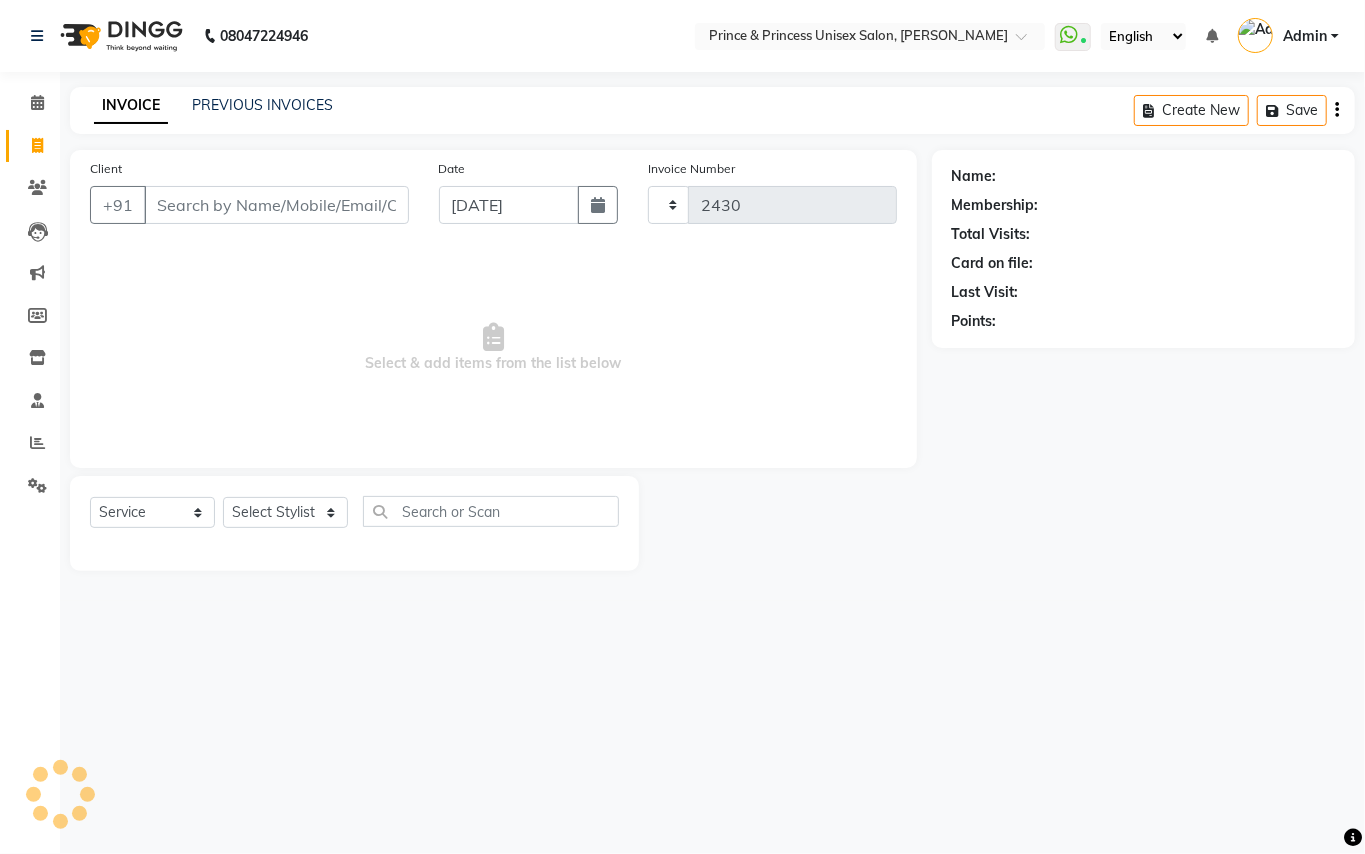 select on "3760" 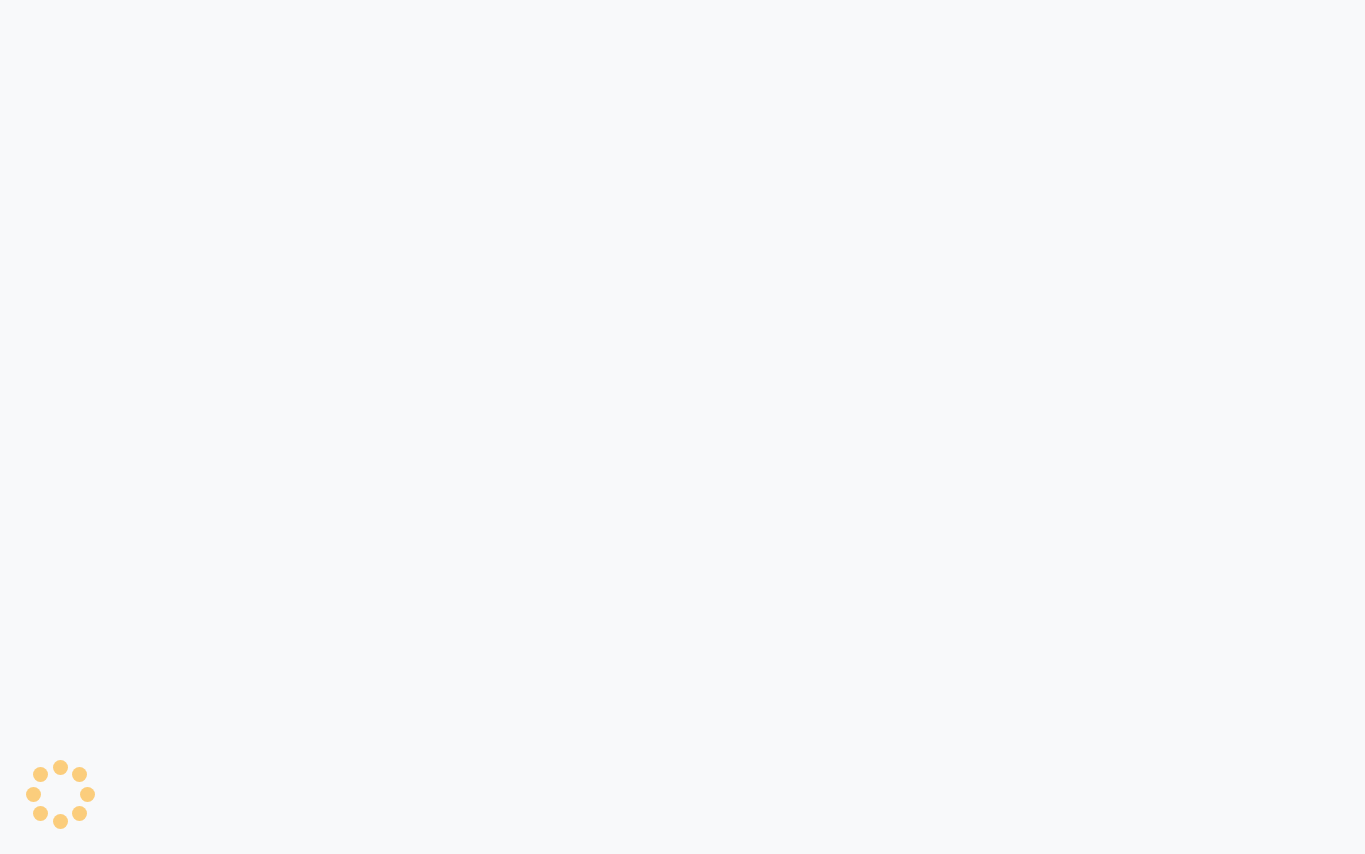 scroll, scrollTop: 0, scrollLeft: 0, axis: both 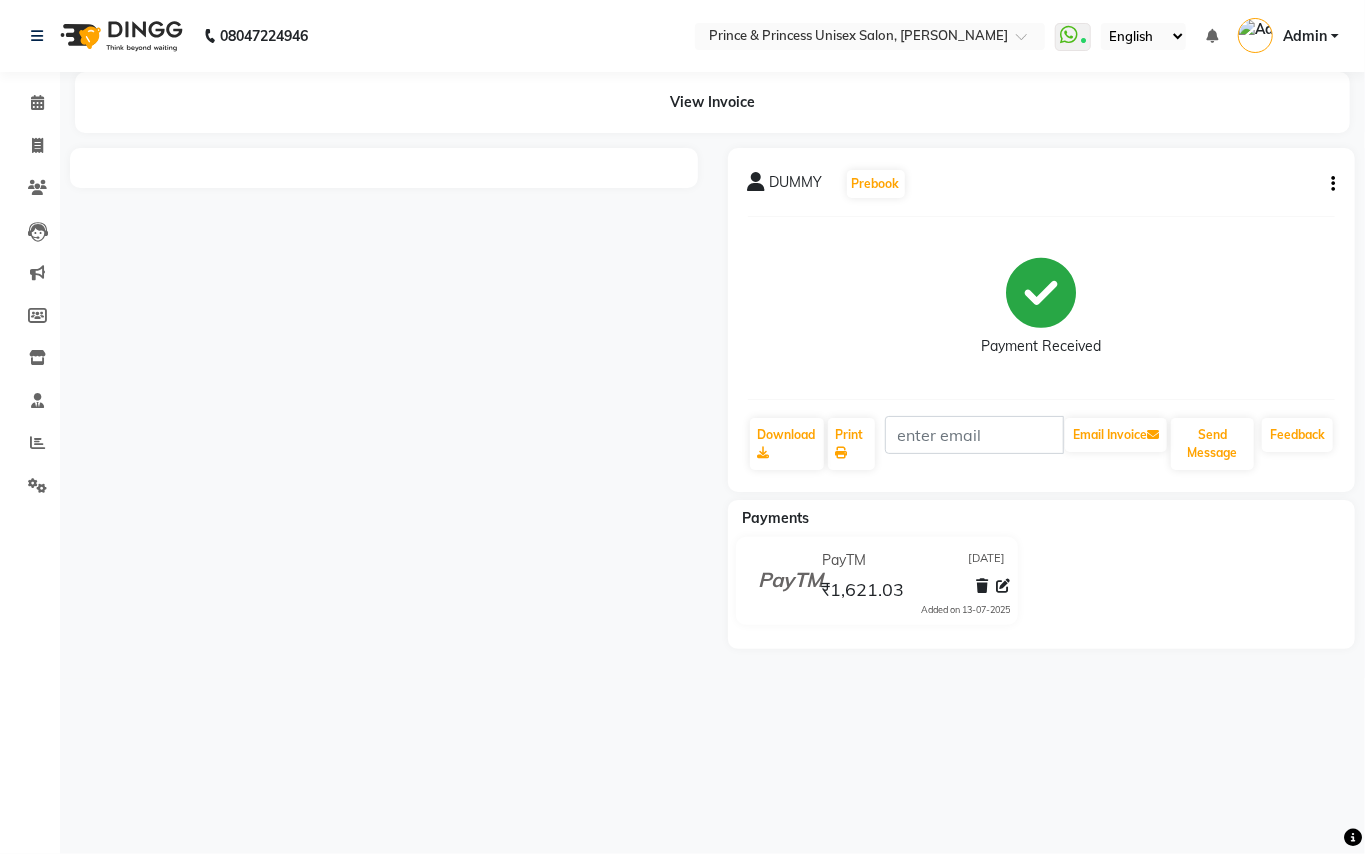 click 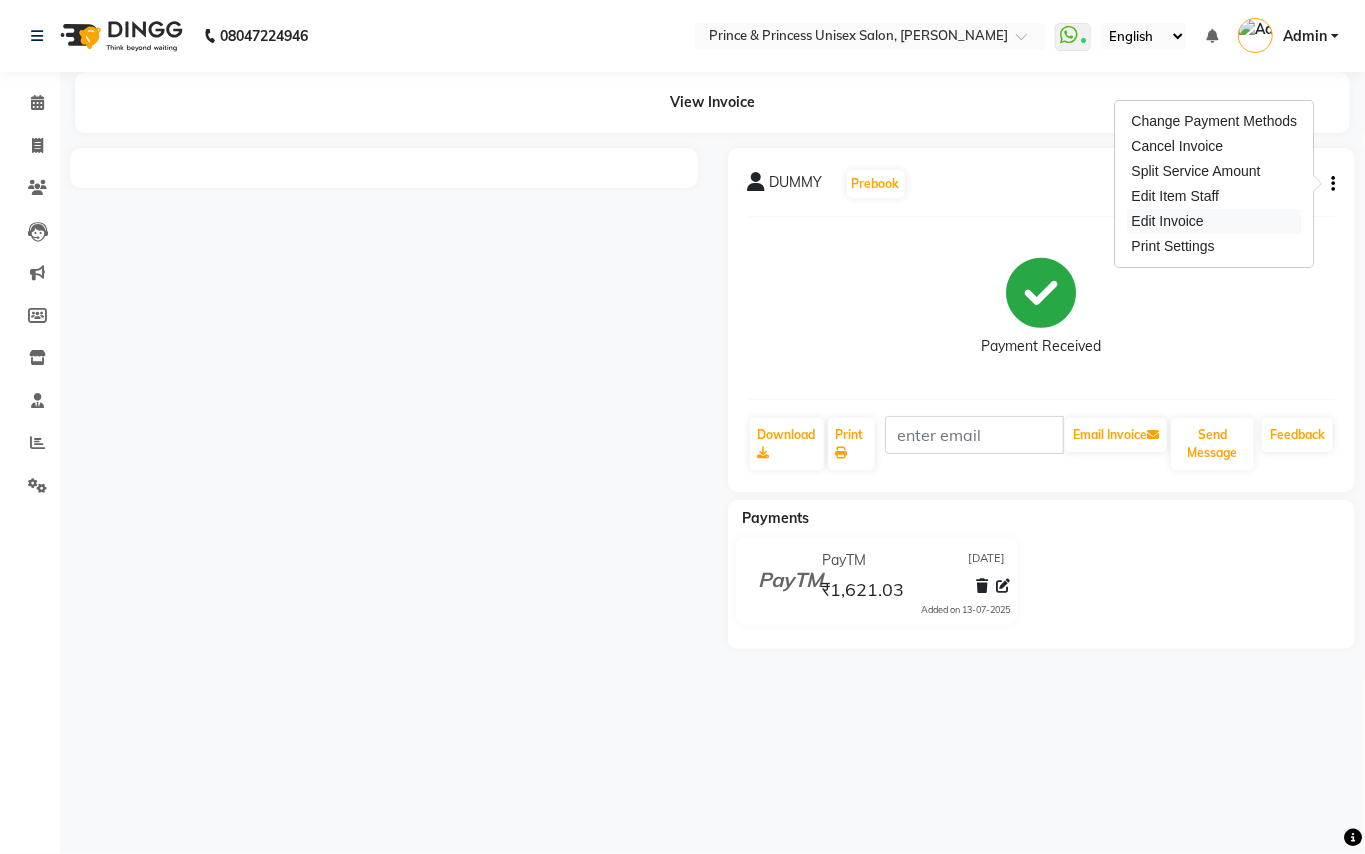 click on "Edit Invoice" at bounding box center [1215, 221] 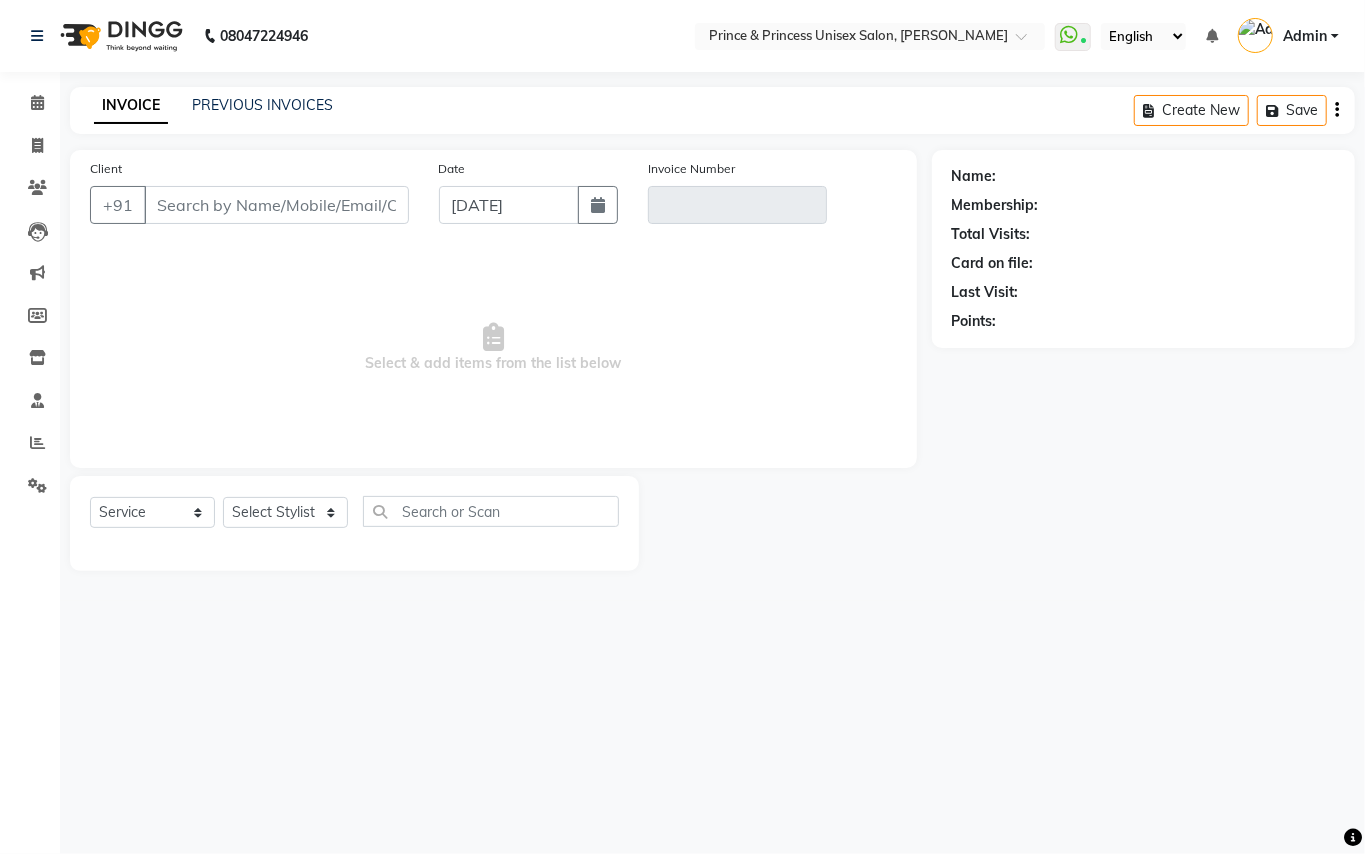 type on "9311446161" 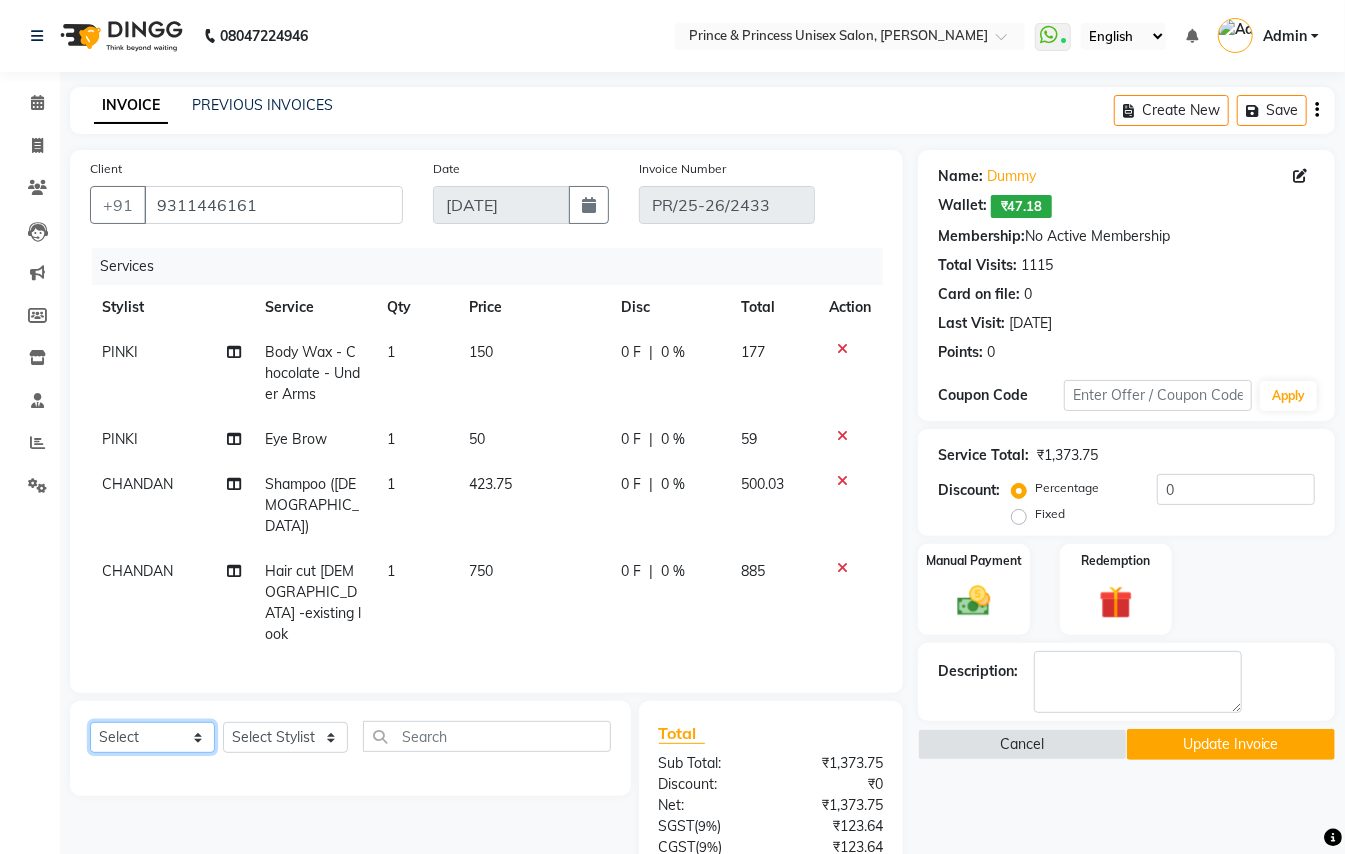 click on "Select  Service  Product  Membership  Package Voucher Prepaid Gift Card" 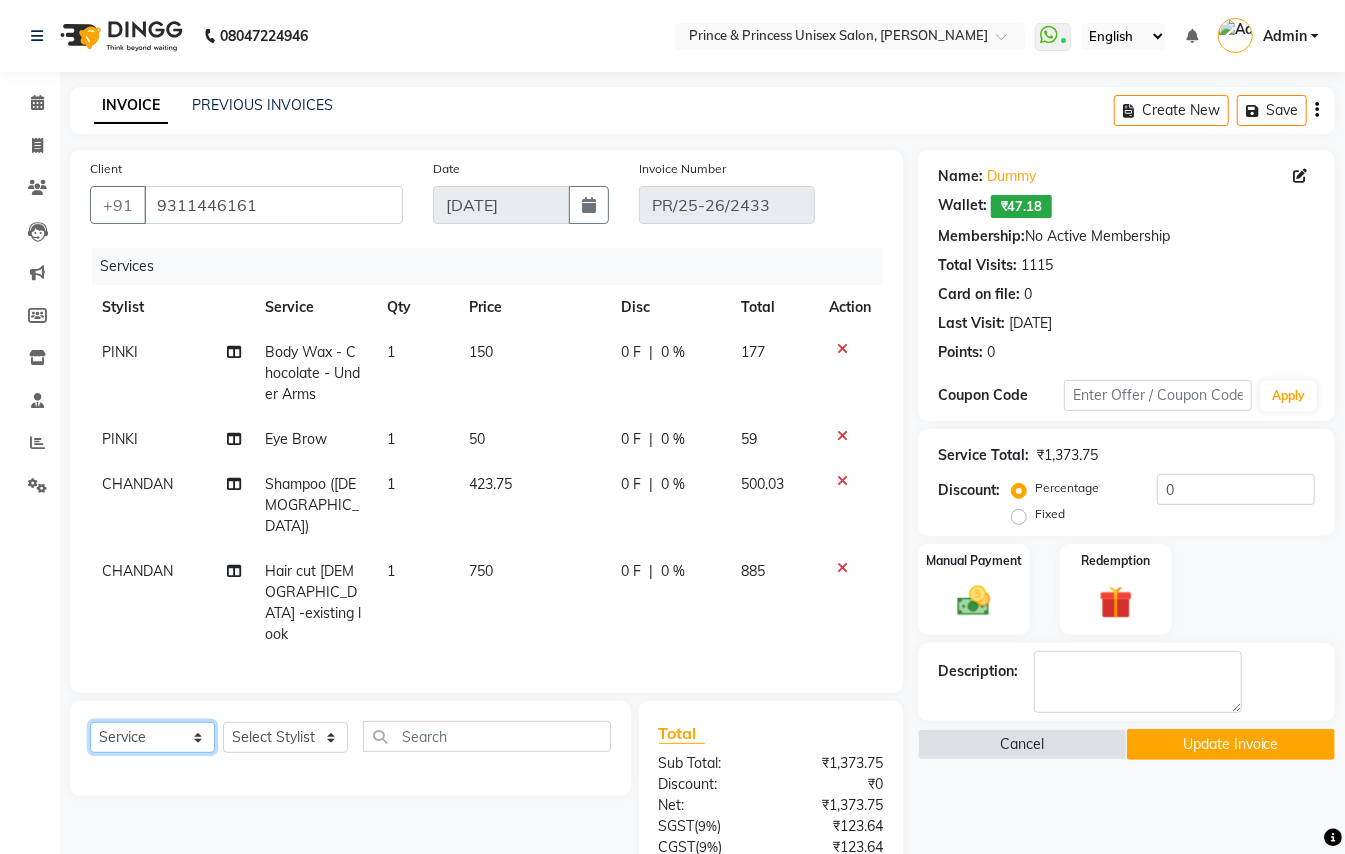 click on "Select  Service  Product  Membership  Package Voucher Prepaid Gift Card" 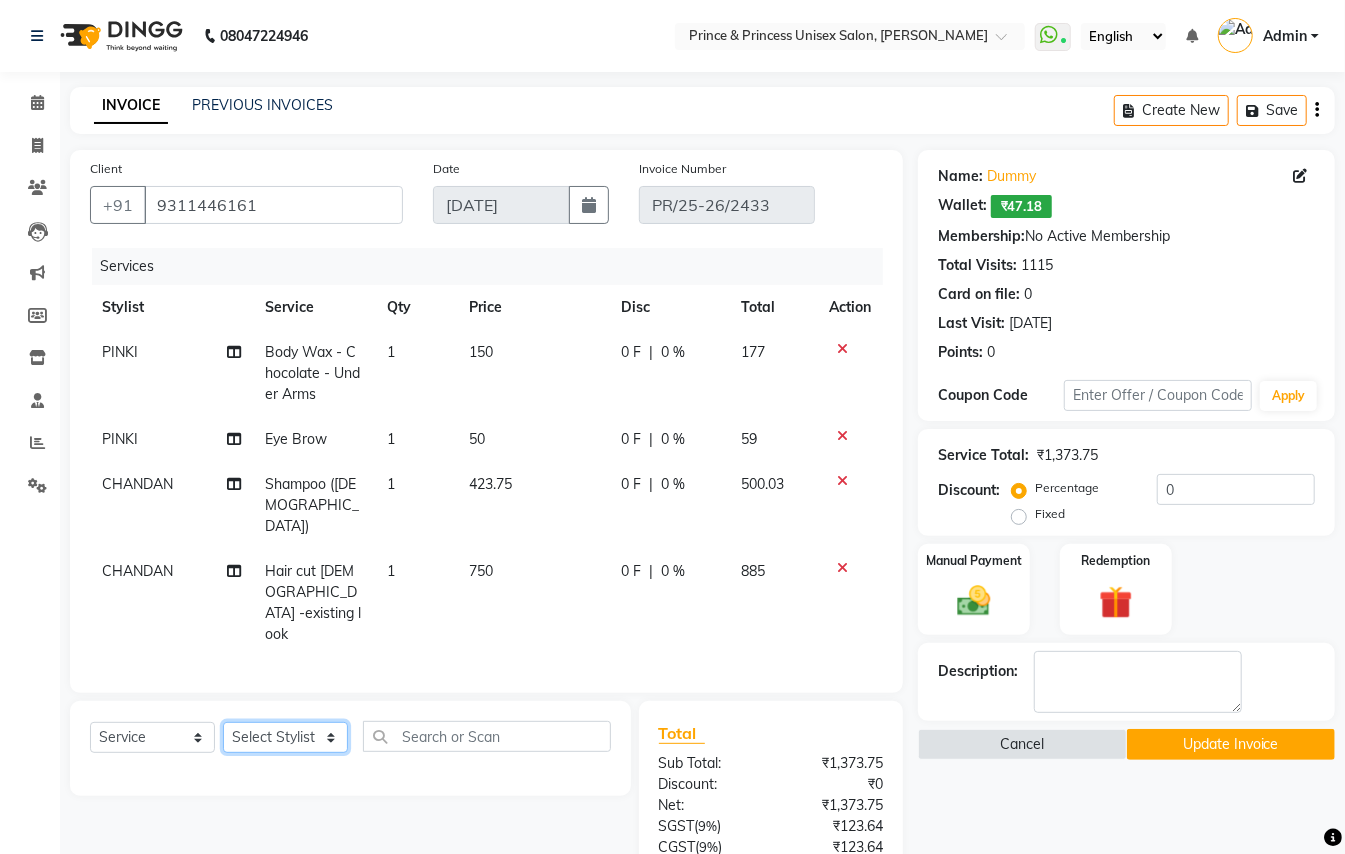 click on "Select Stylist ABHISHEK AJEET AJEET NEW ARUN ASLAM CHANDAN GUDDU MAHESH MANI MEENAKSHI MONU PINKI RAHUL SANDEEP SONIYA TABASSUM XYZ" 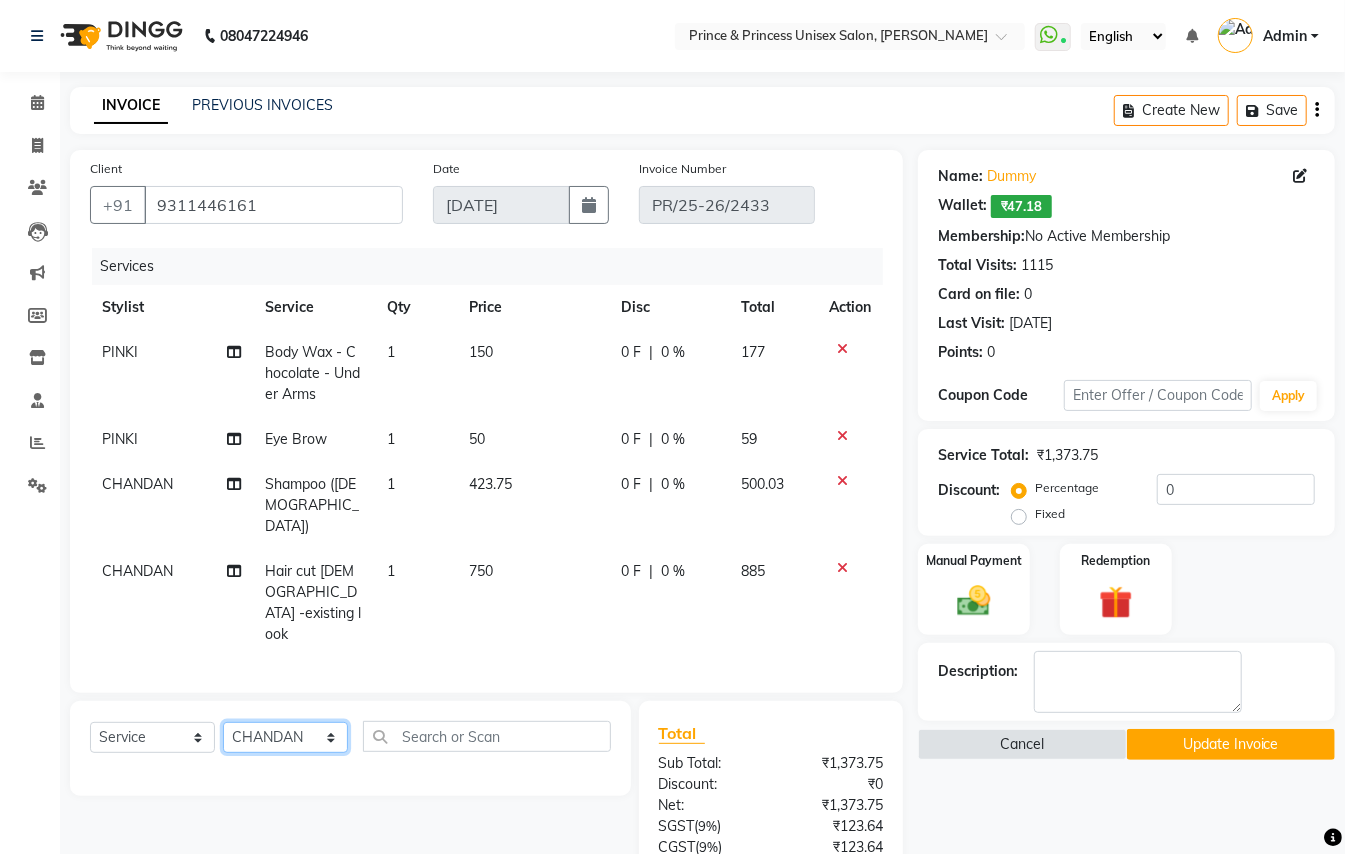 drag, startPoint x: 257, startPoint y: 696, endPoint x: 405, endPoint y: 688, distance: 148.21606 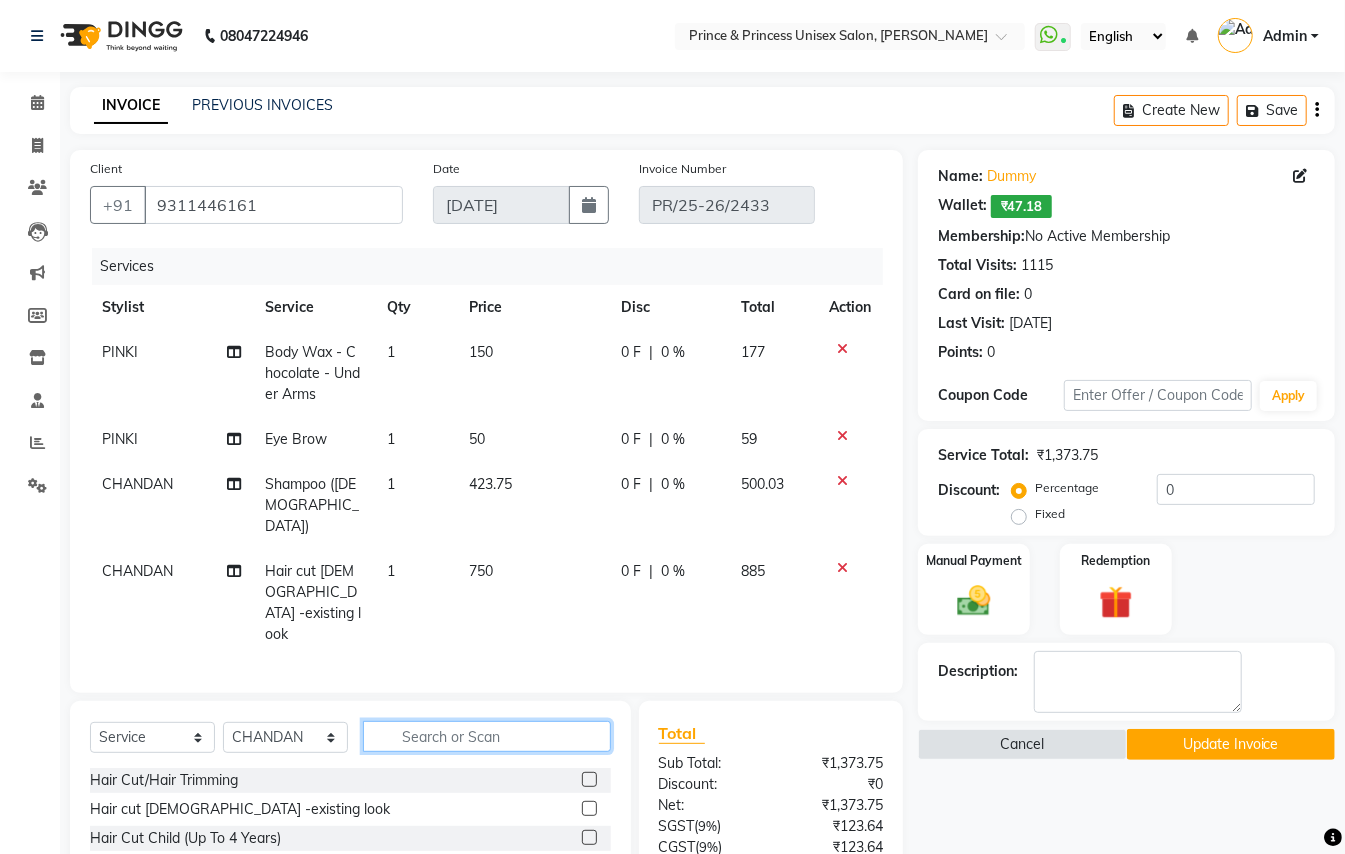 click 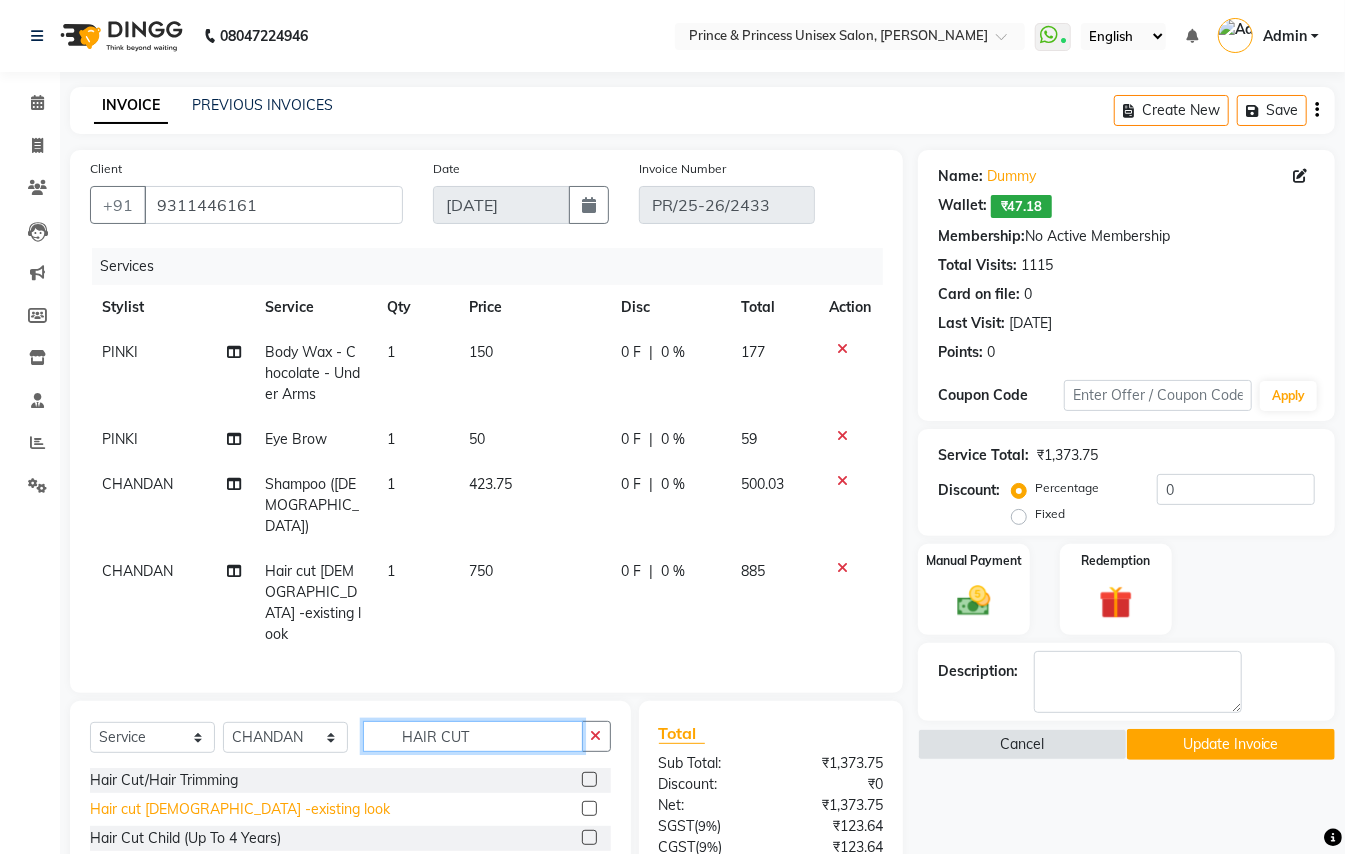 scroll, scrollTop: 90, scrollLeft: 0, axis: vertical 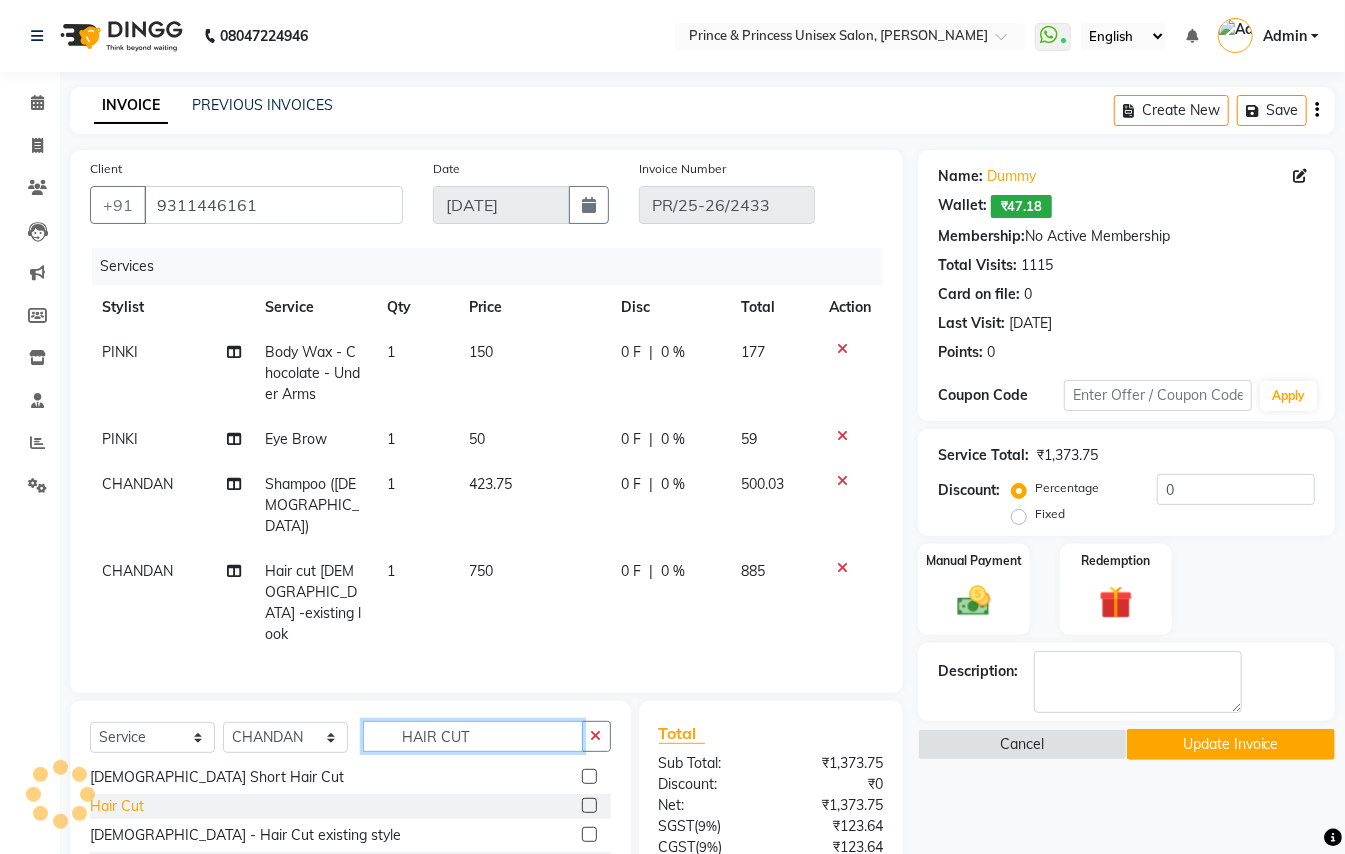 type on "HAIR CUT" 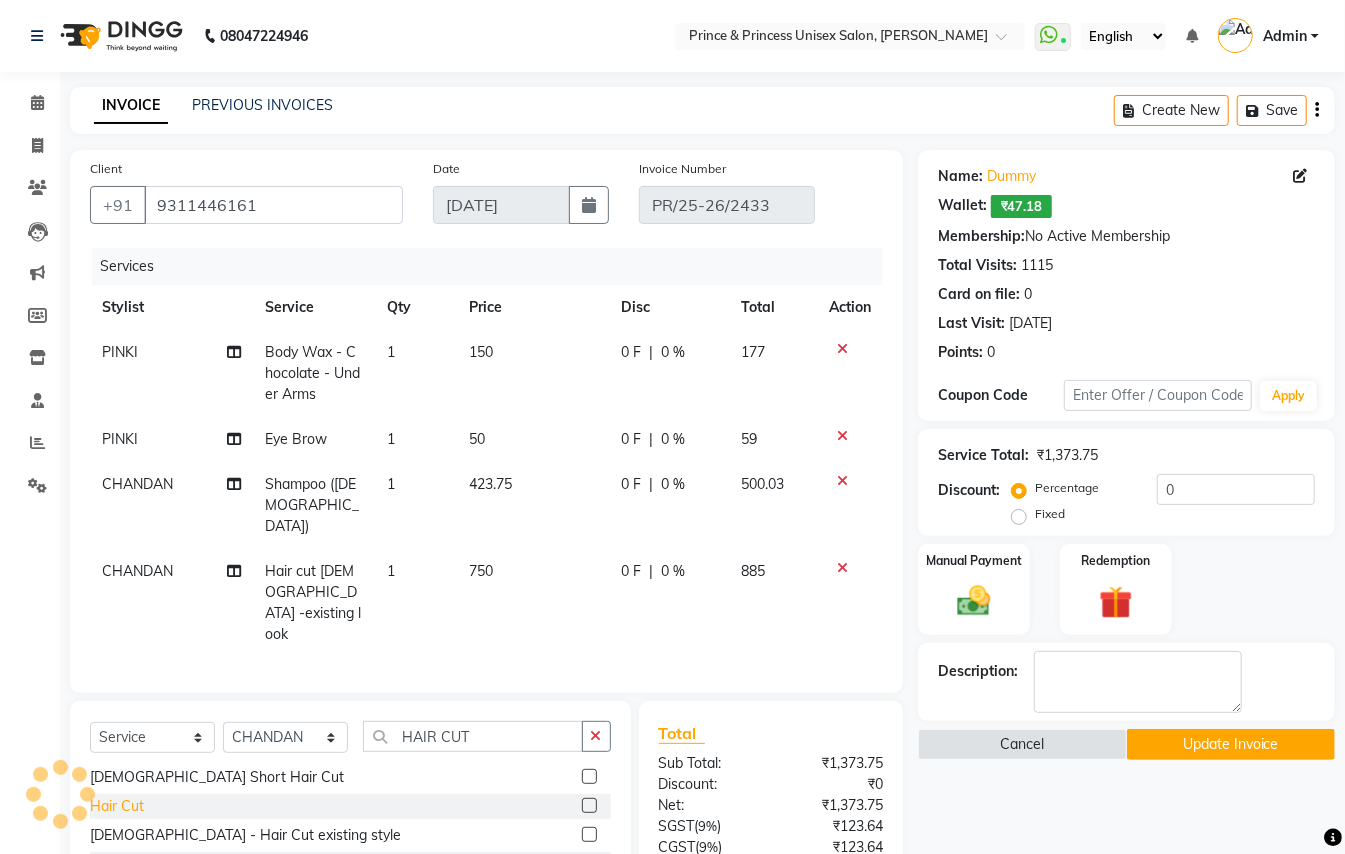 click on "Hair Cut" 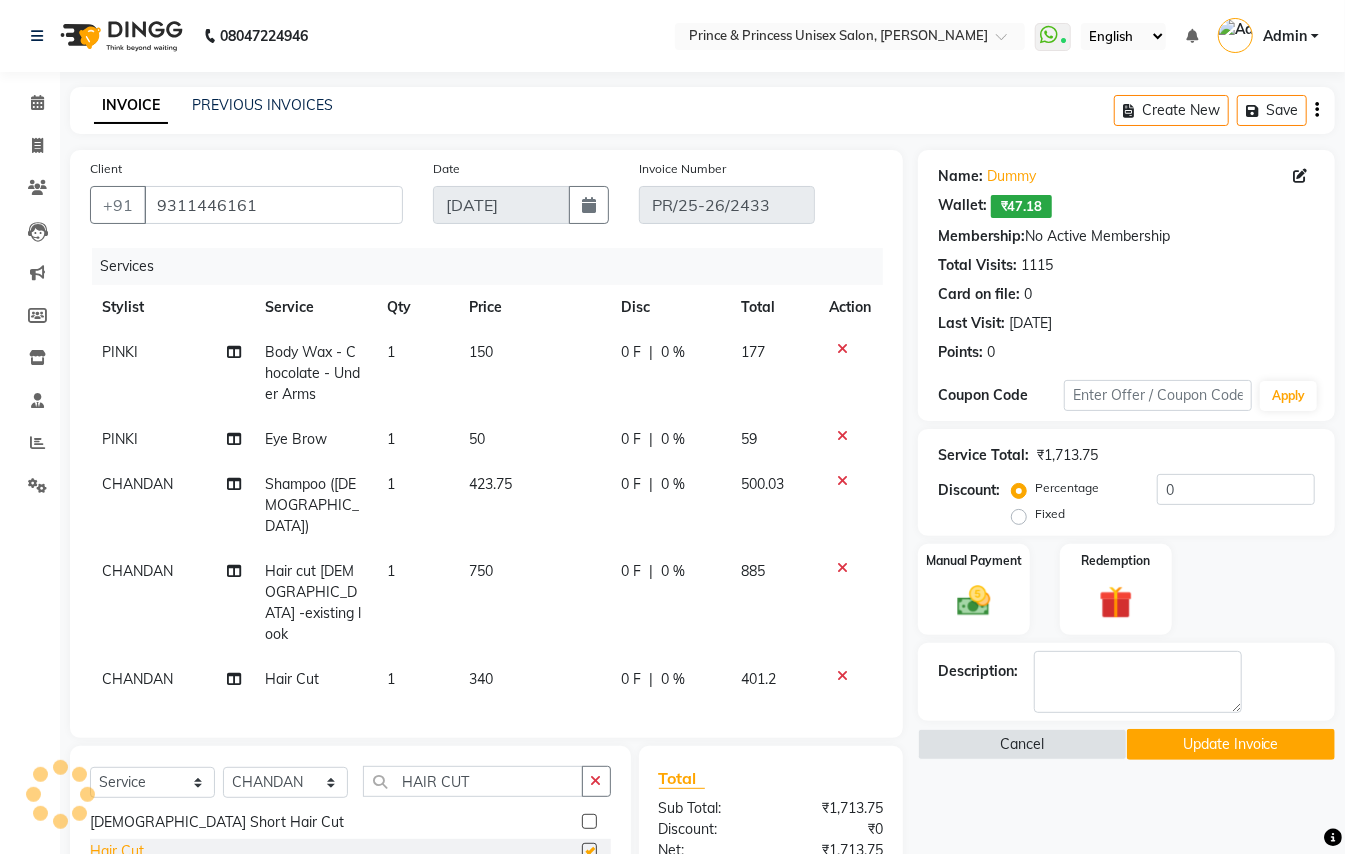 checkbox on "false" 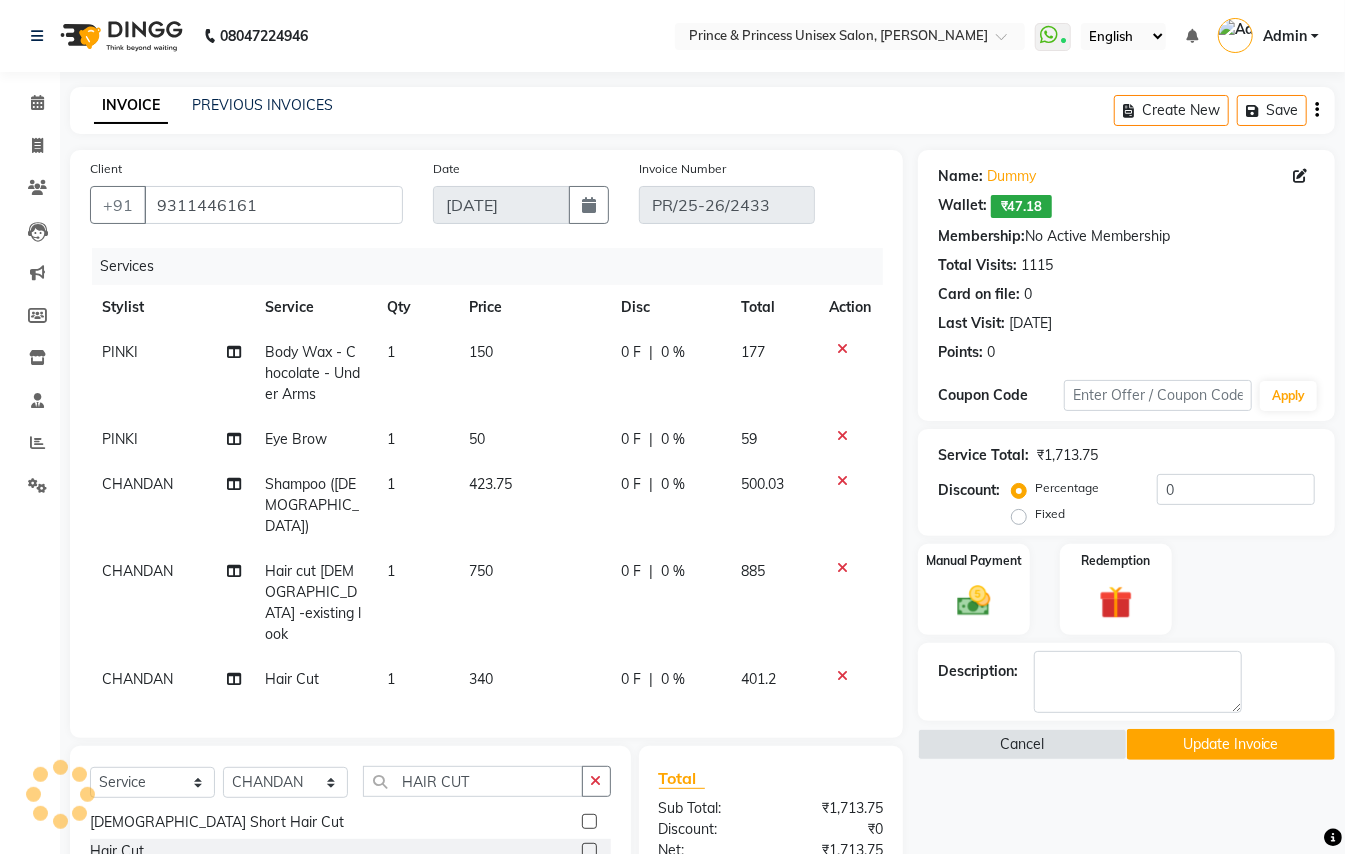 click on "1" 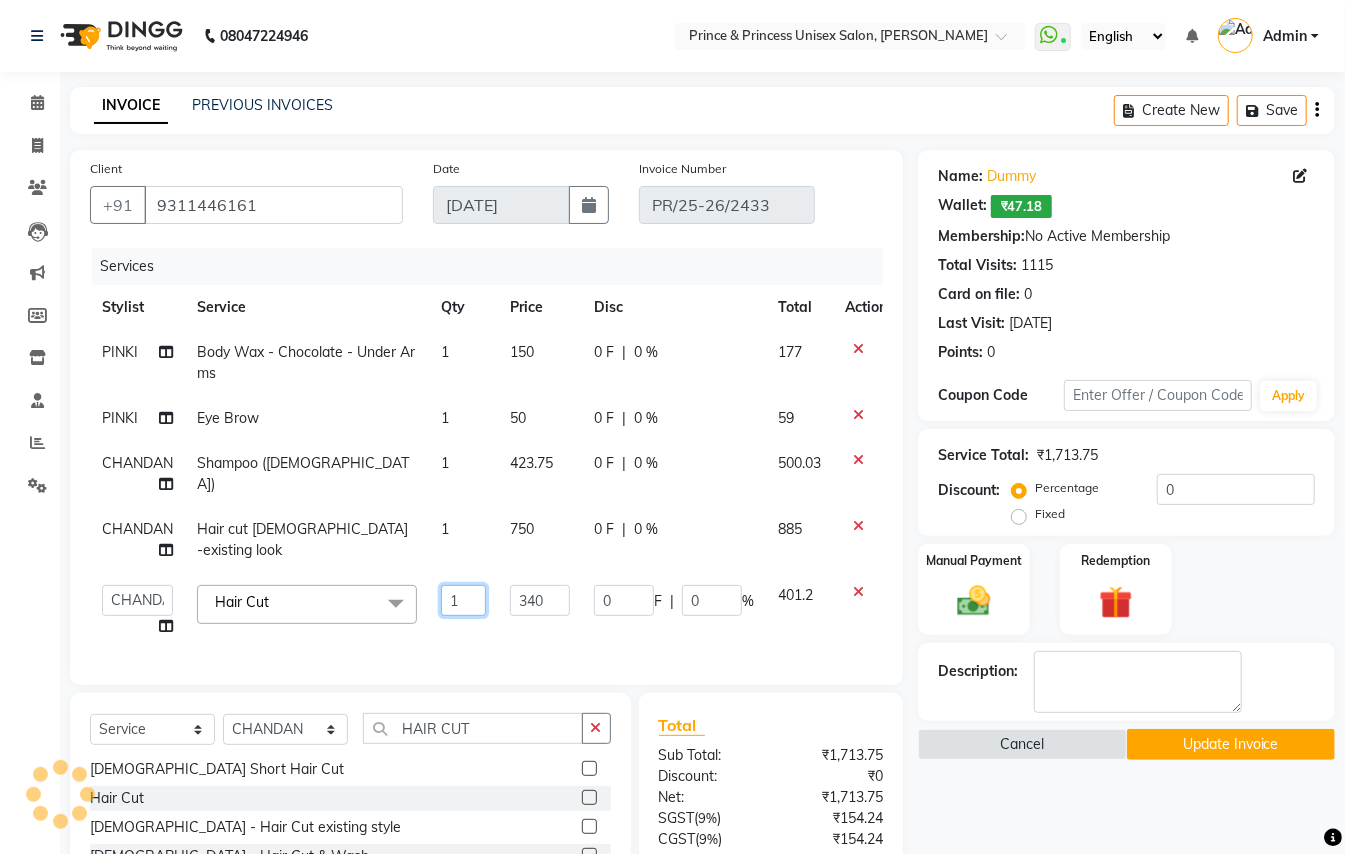 click on "1" 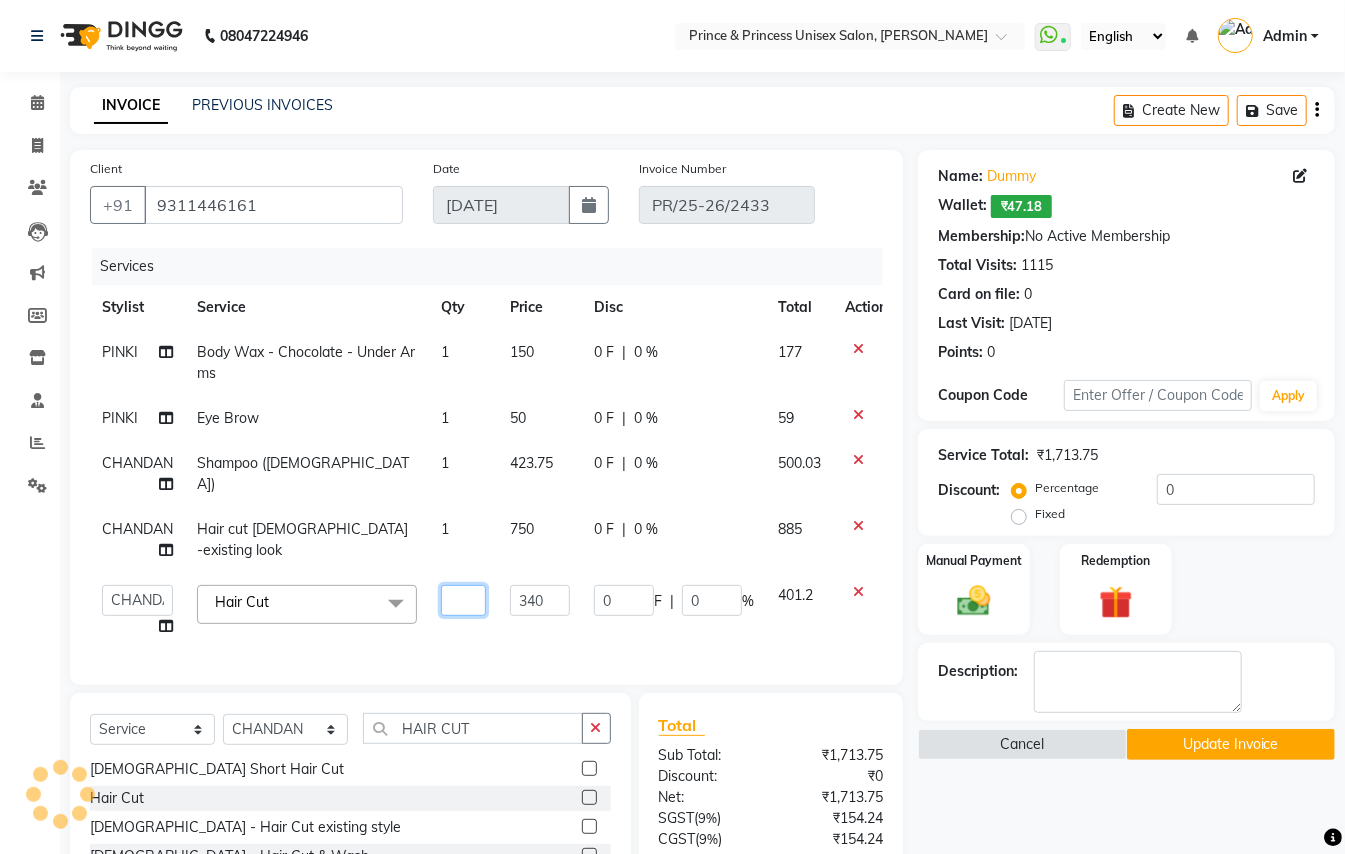 type on "2" 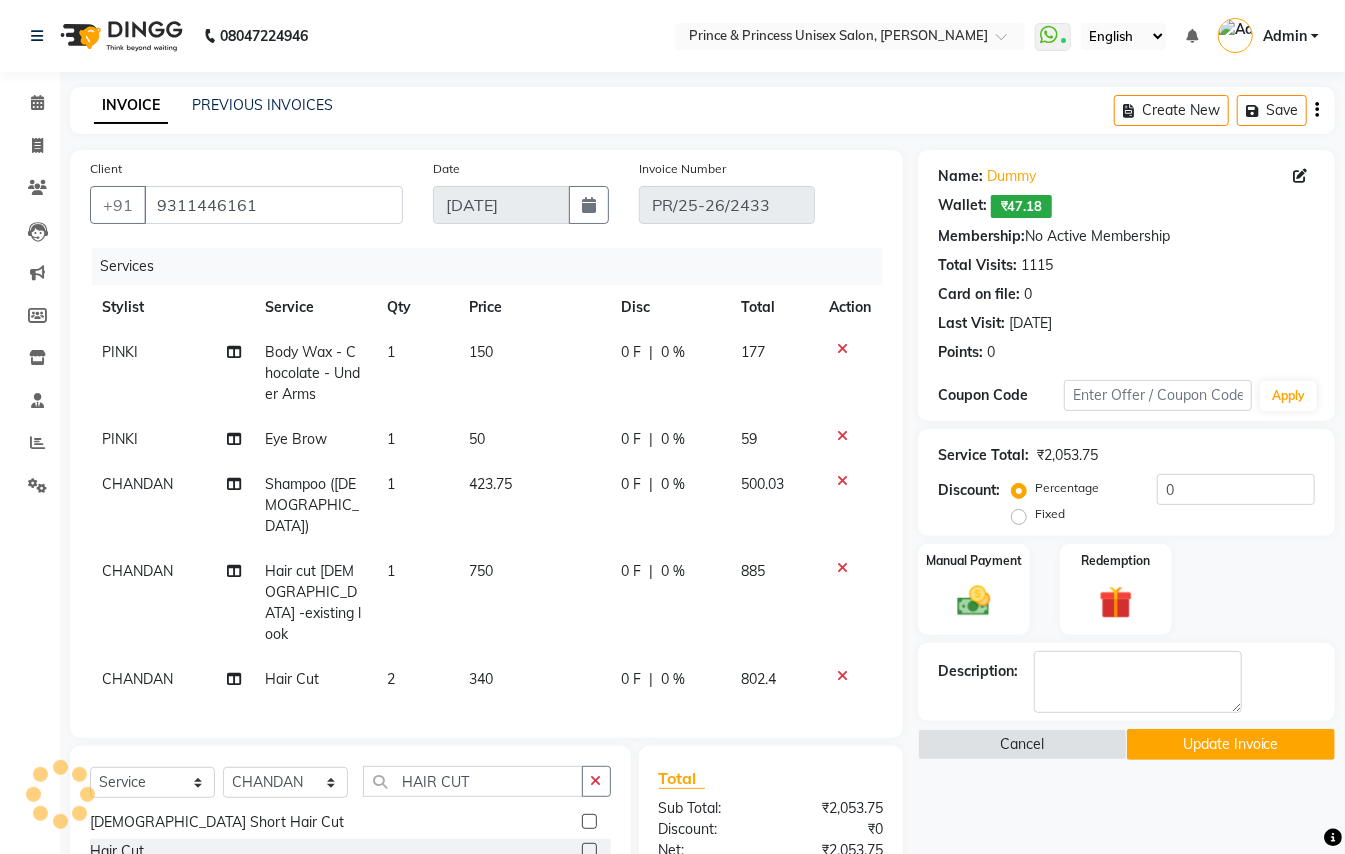 click on "PINKI Body Wax - Chocolate  - Under Arms 1 150 0 F | 0 % 177 PINKI Eye Brow 1 50 0 F | 0 % 59 CHANDAN Shampoo (ladies) 1 423.75 0 F | 0 % 500.03 CHANDAN Hair cut ladies -existing look 1 750 0 F | 0 % 885 CHANDAN Hair Cut 2 340 0 F | 0 % 802.4" 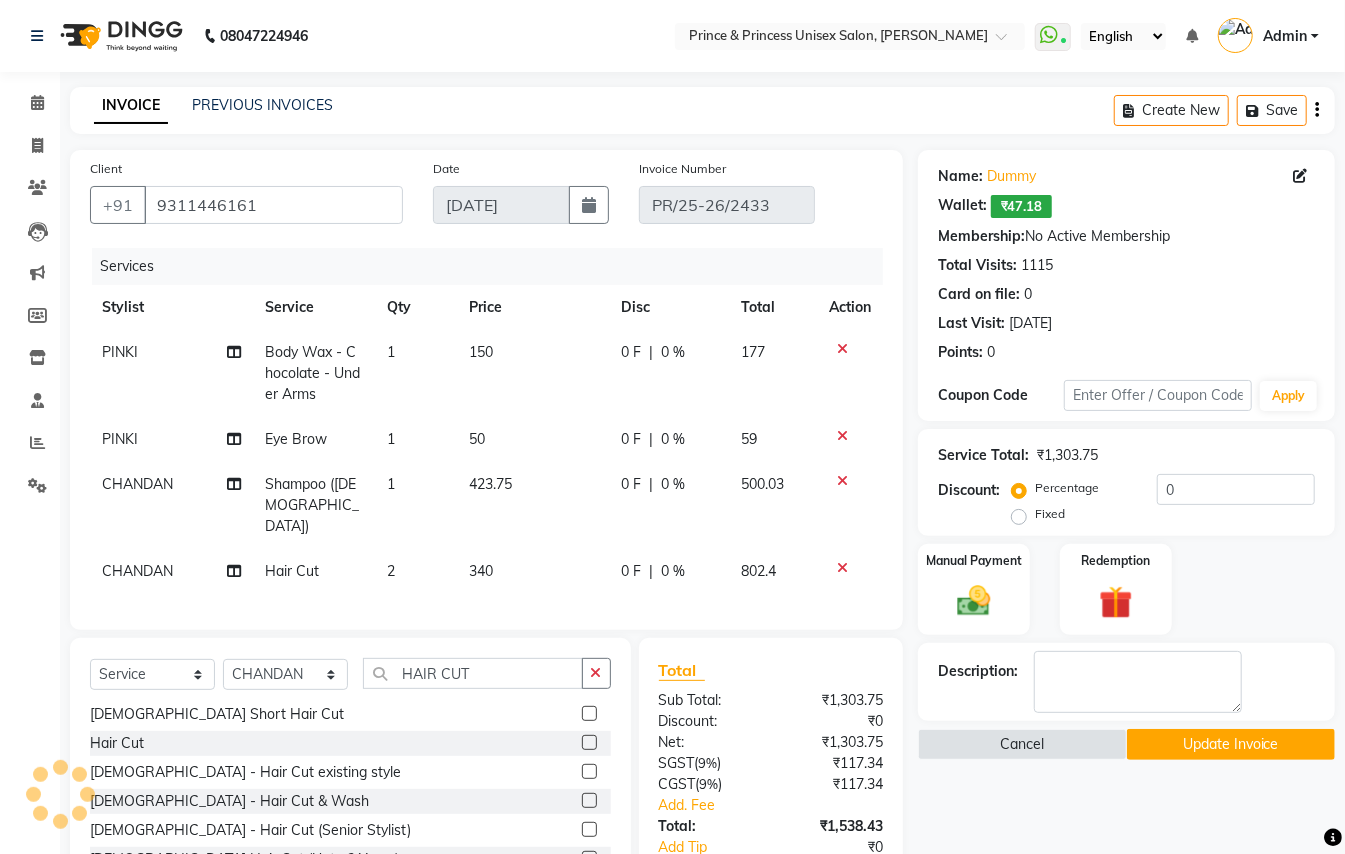 click 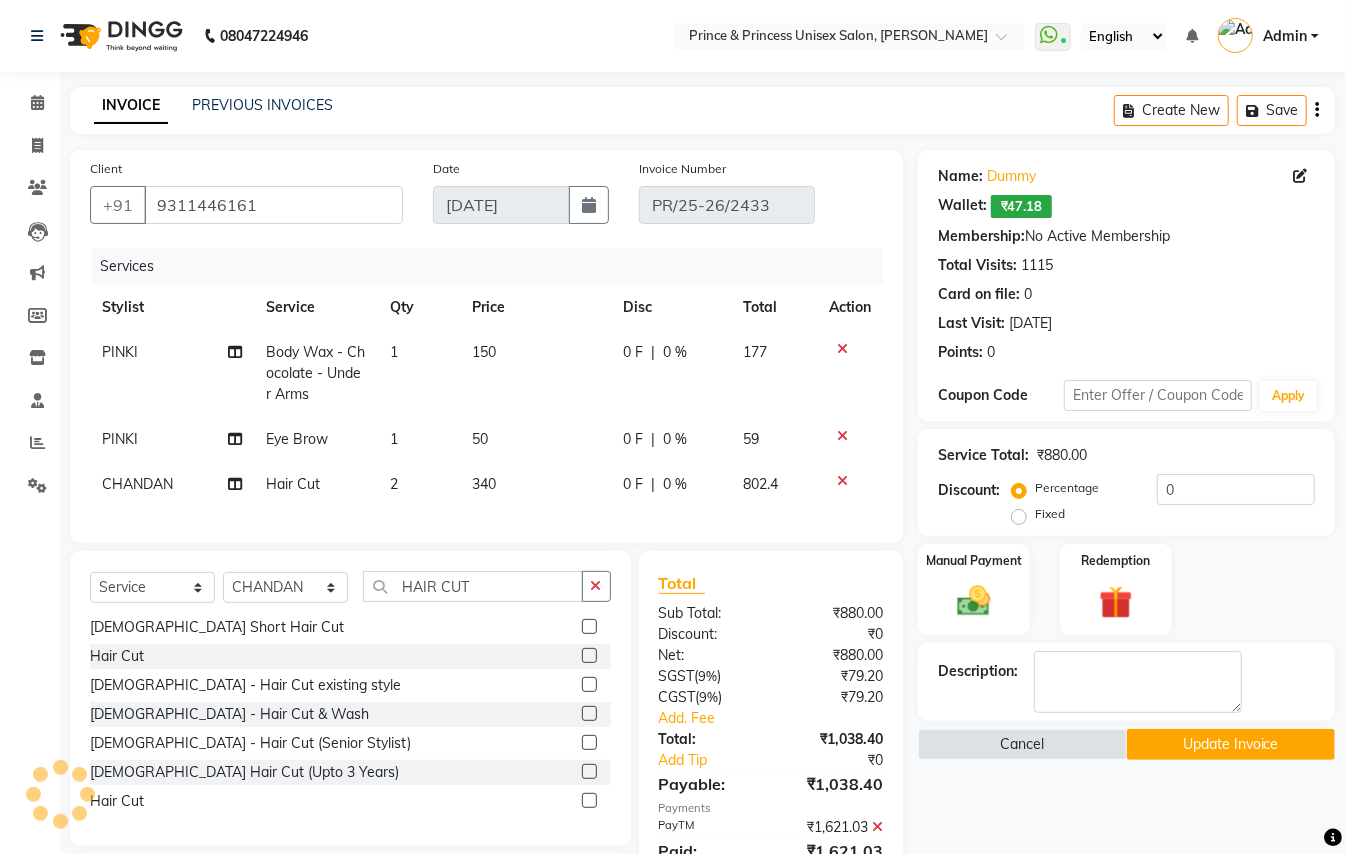 click 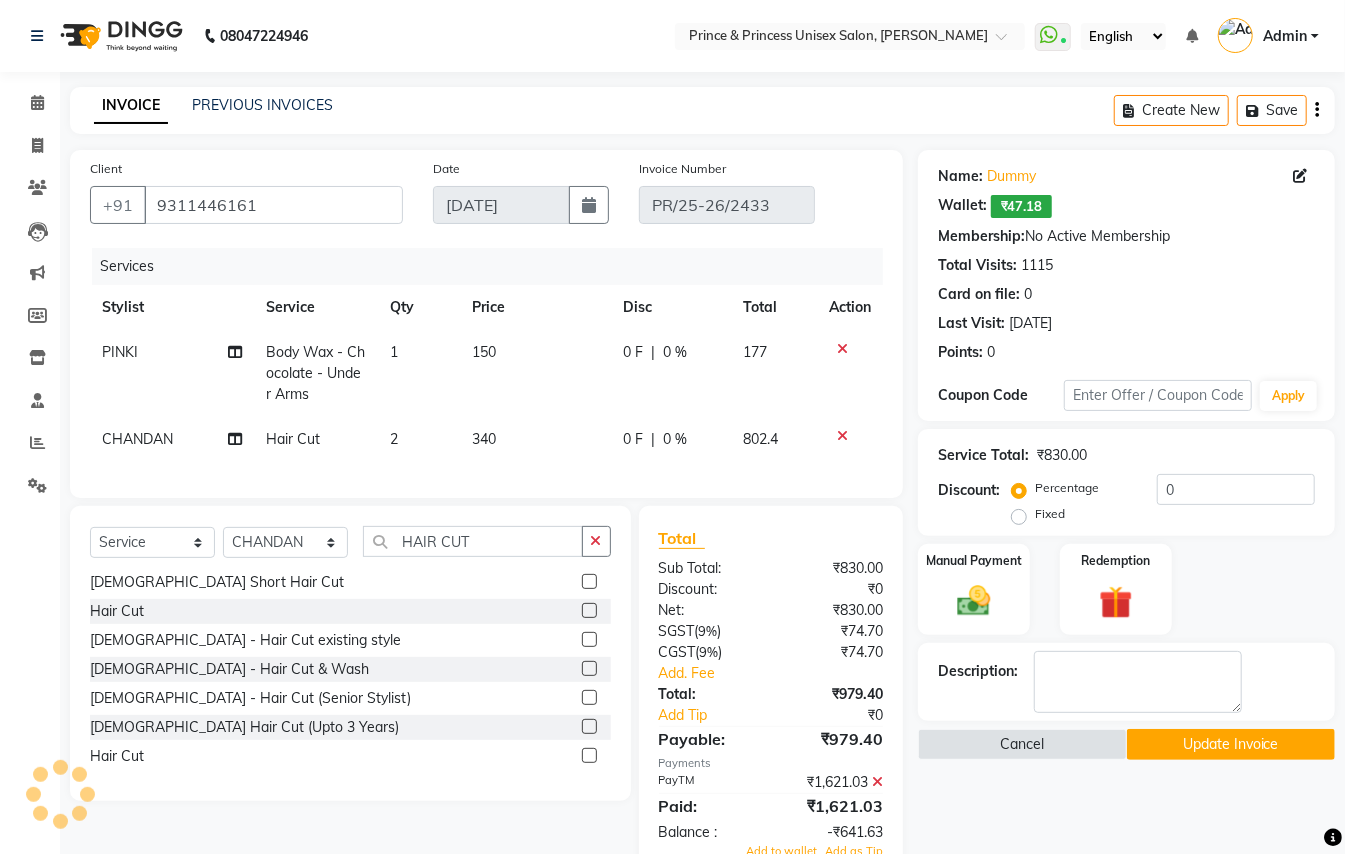 click 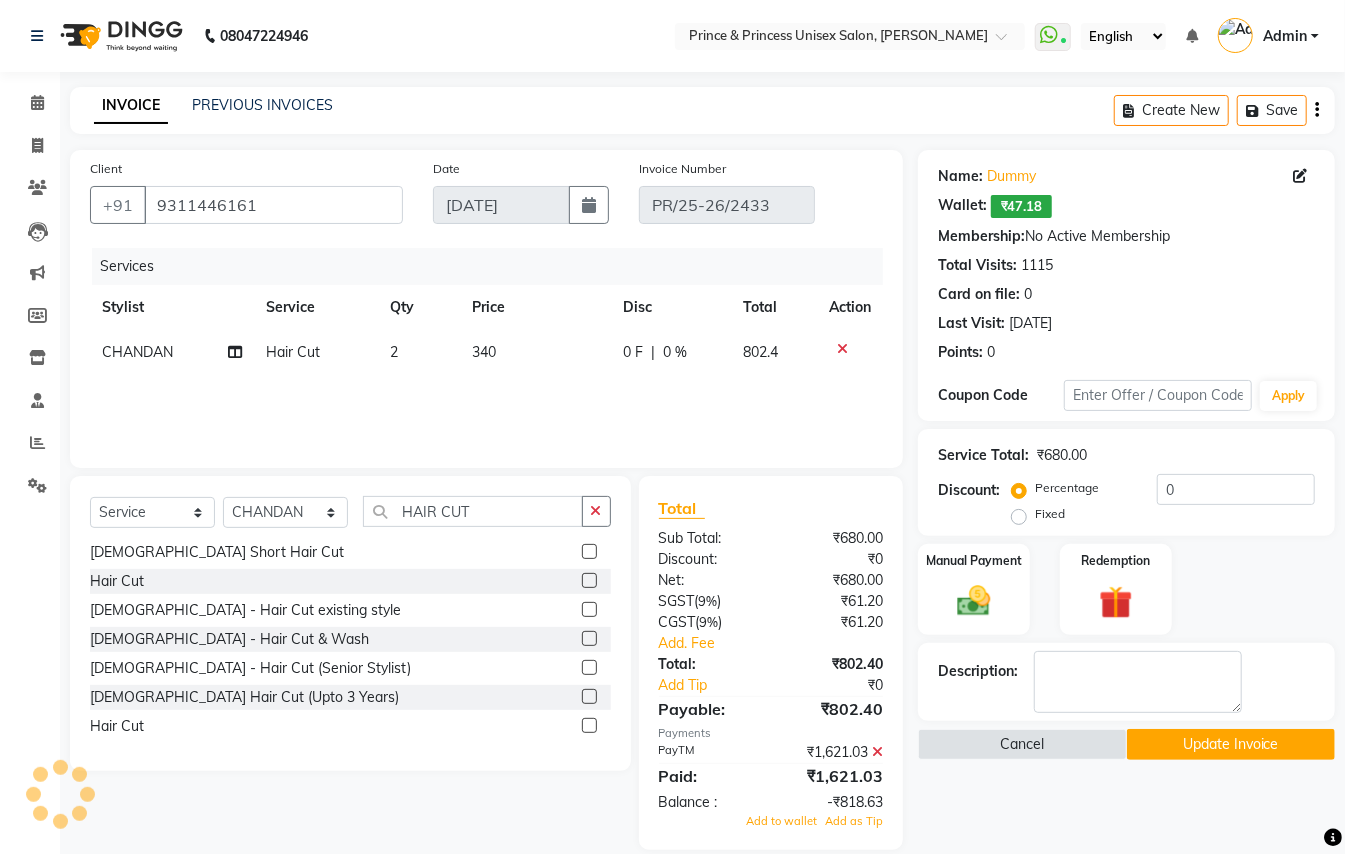 click 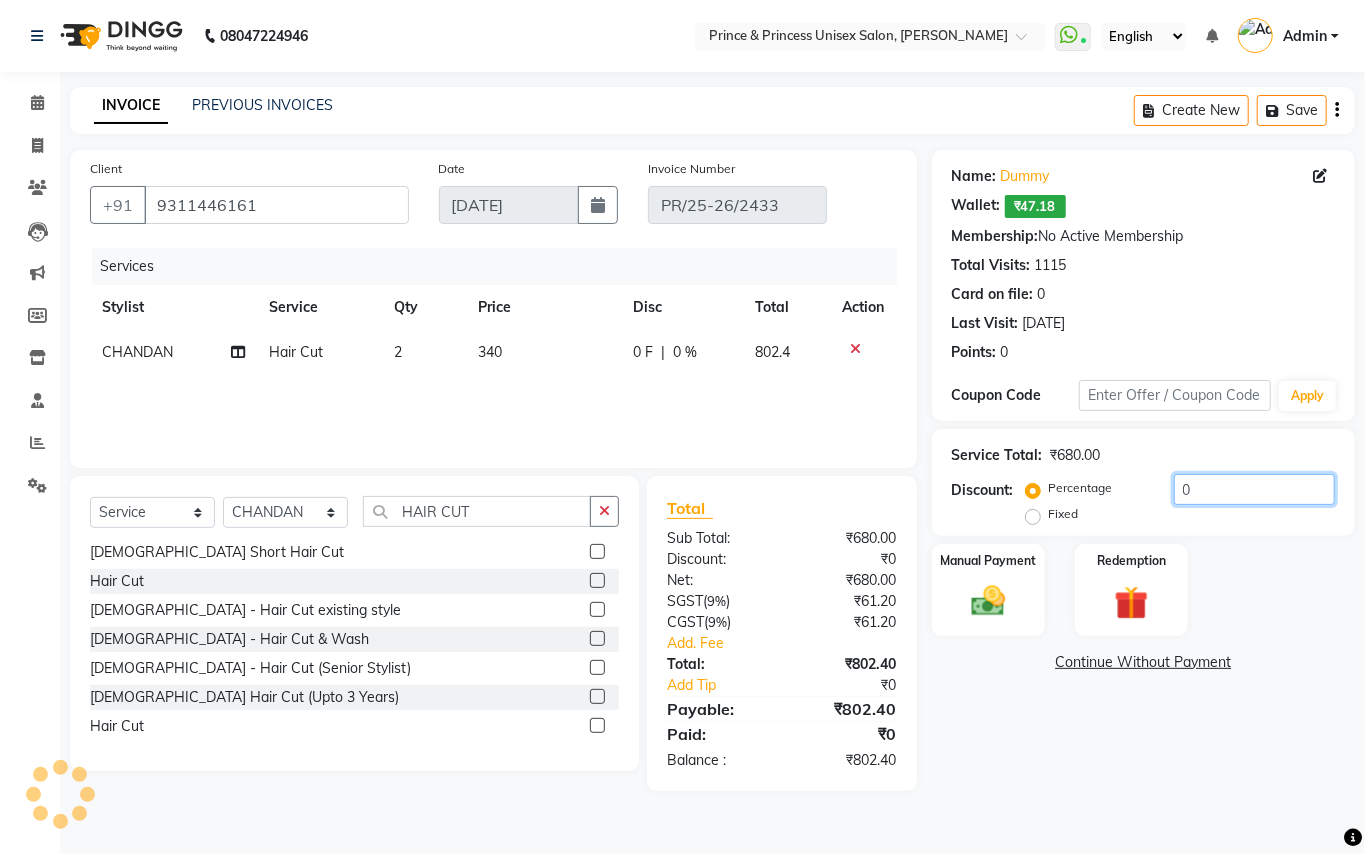click on "0" 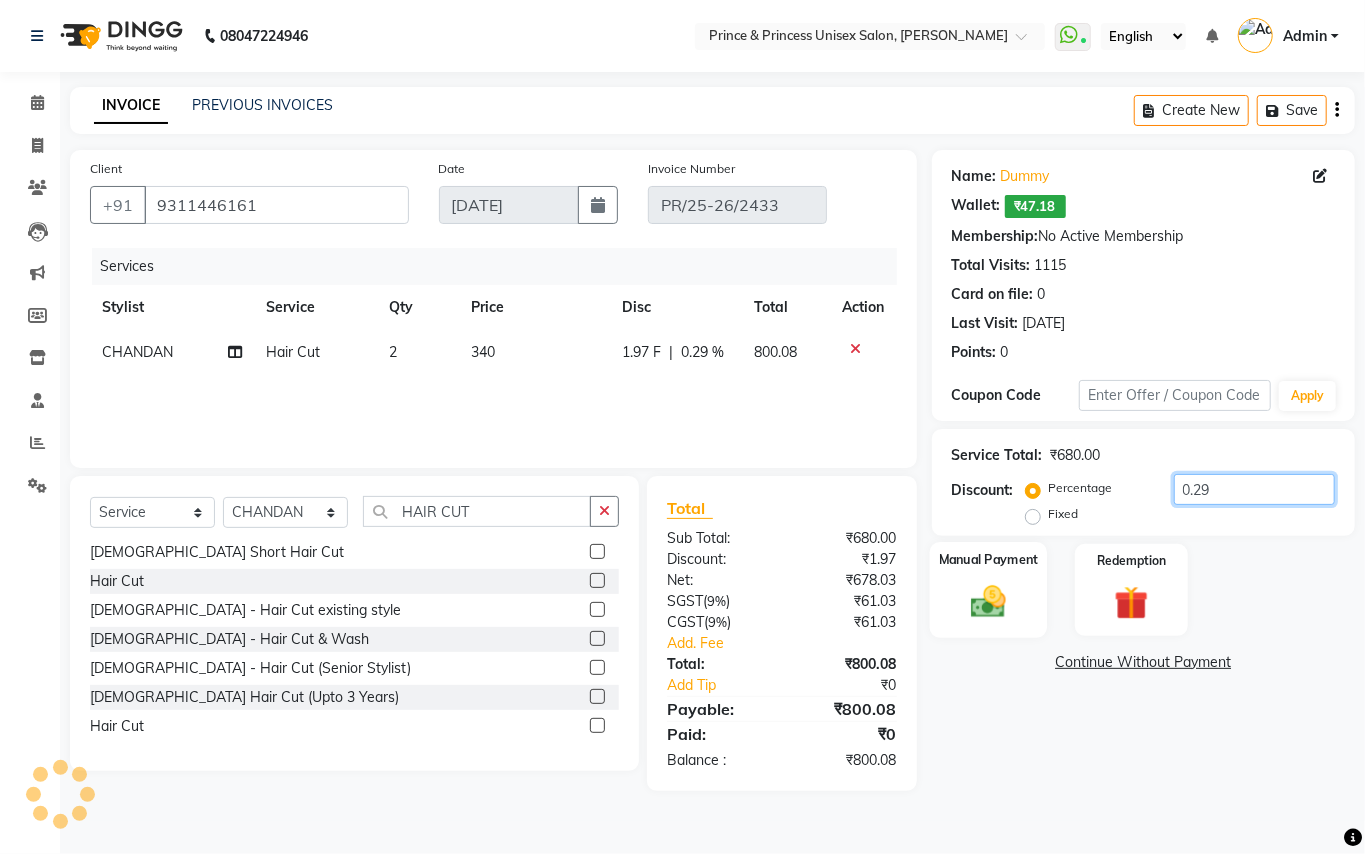type on "0.29" 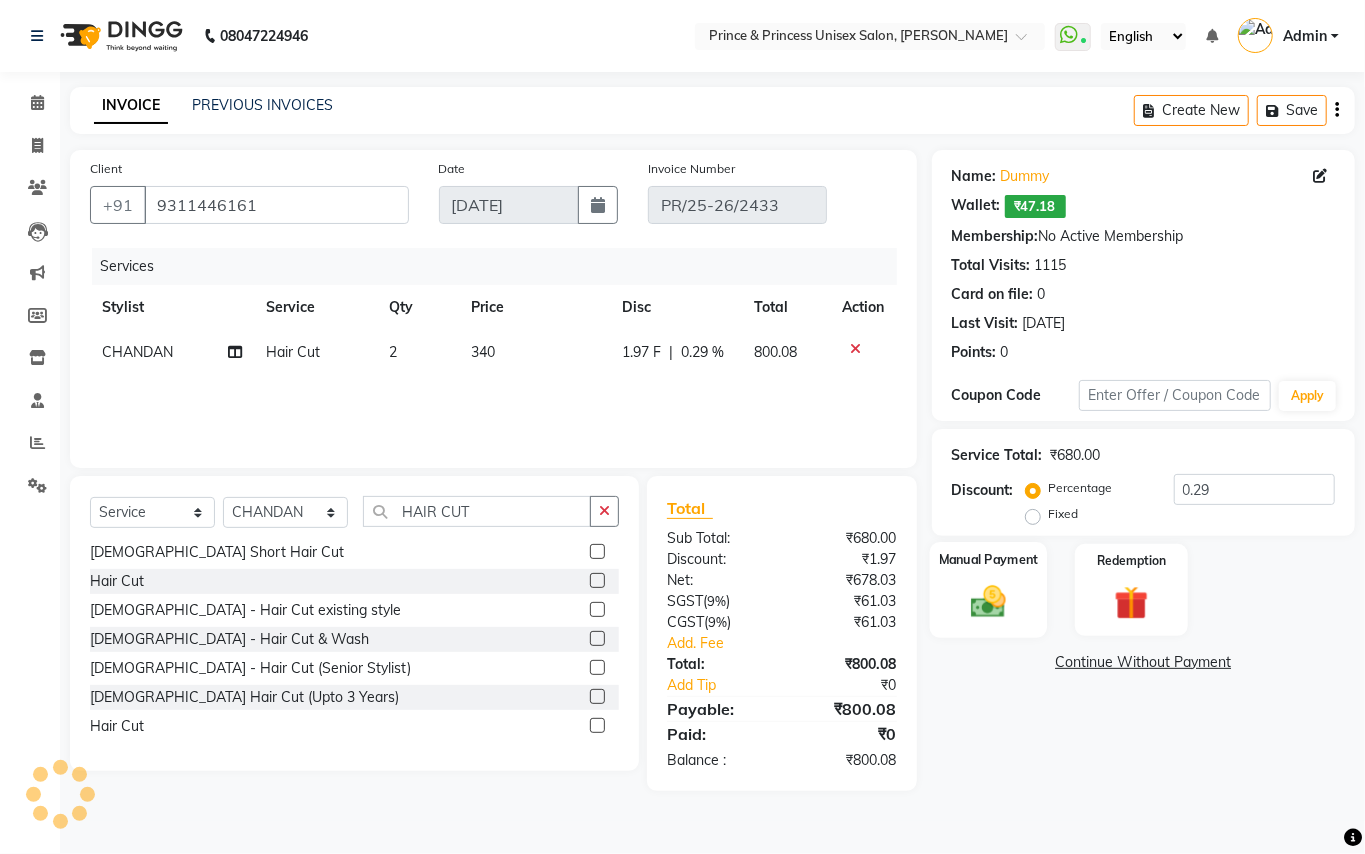 click 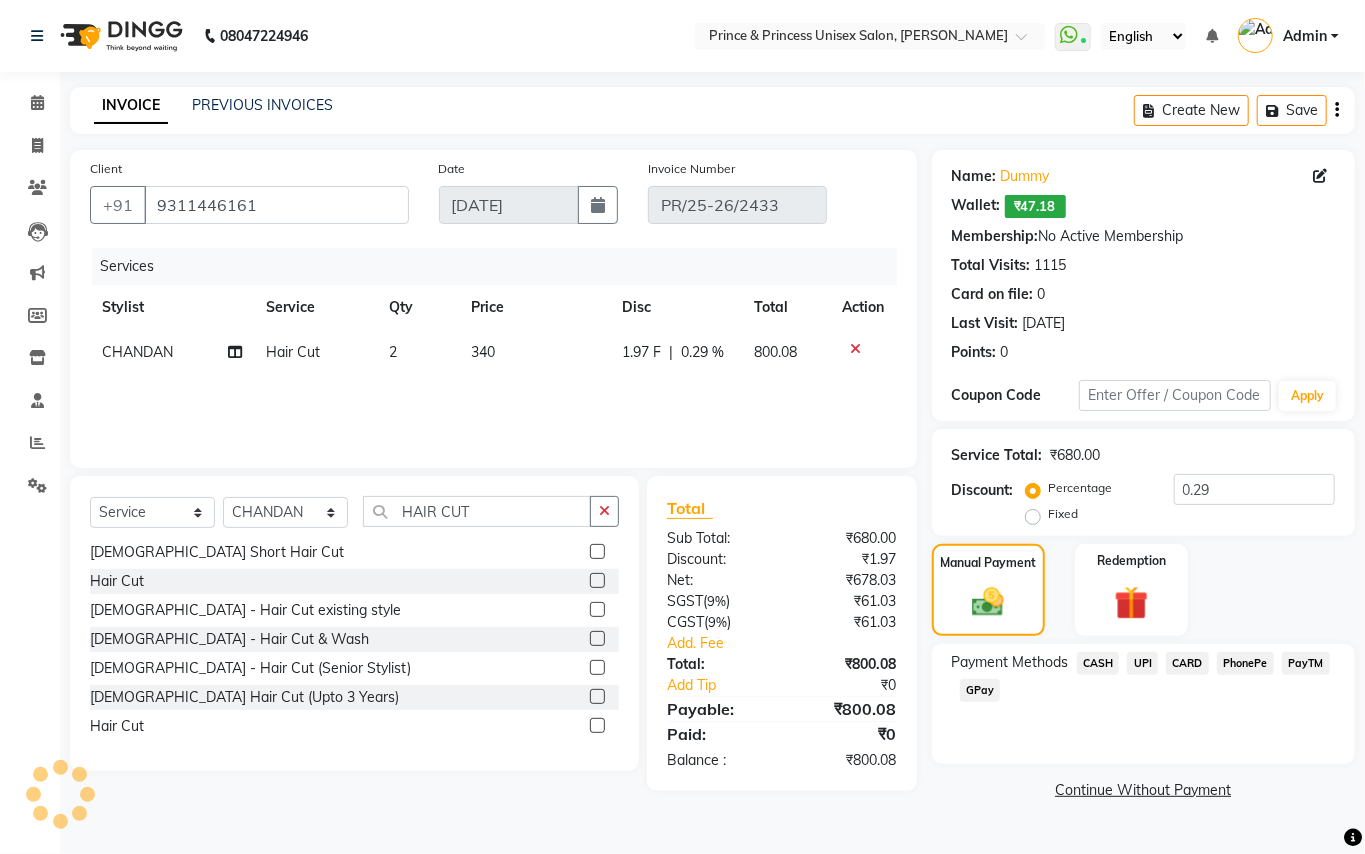 click on "CASH" 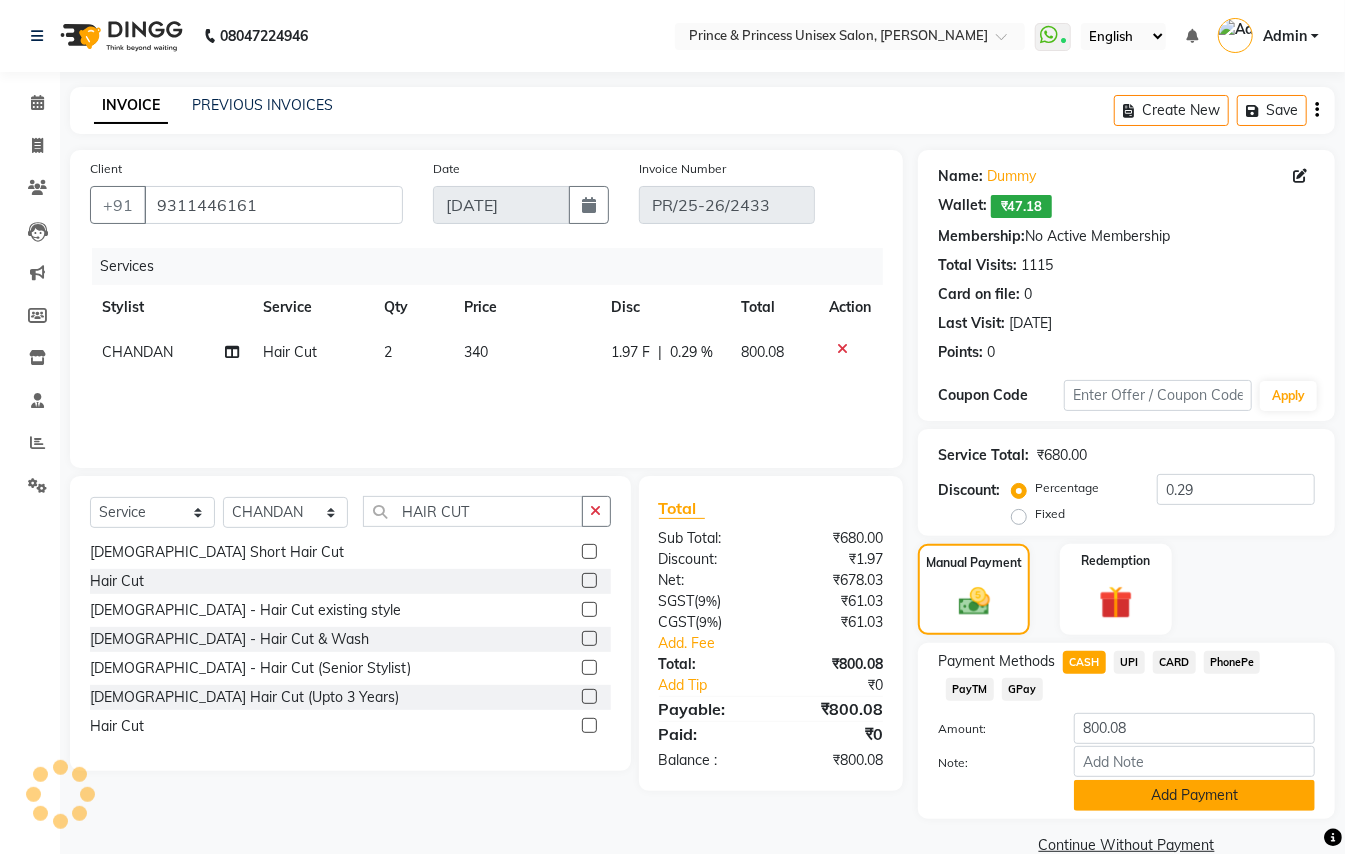 click on "Add Payment" 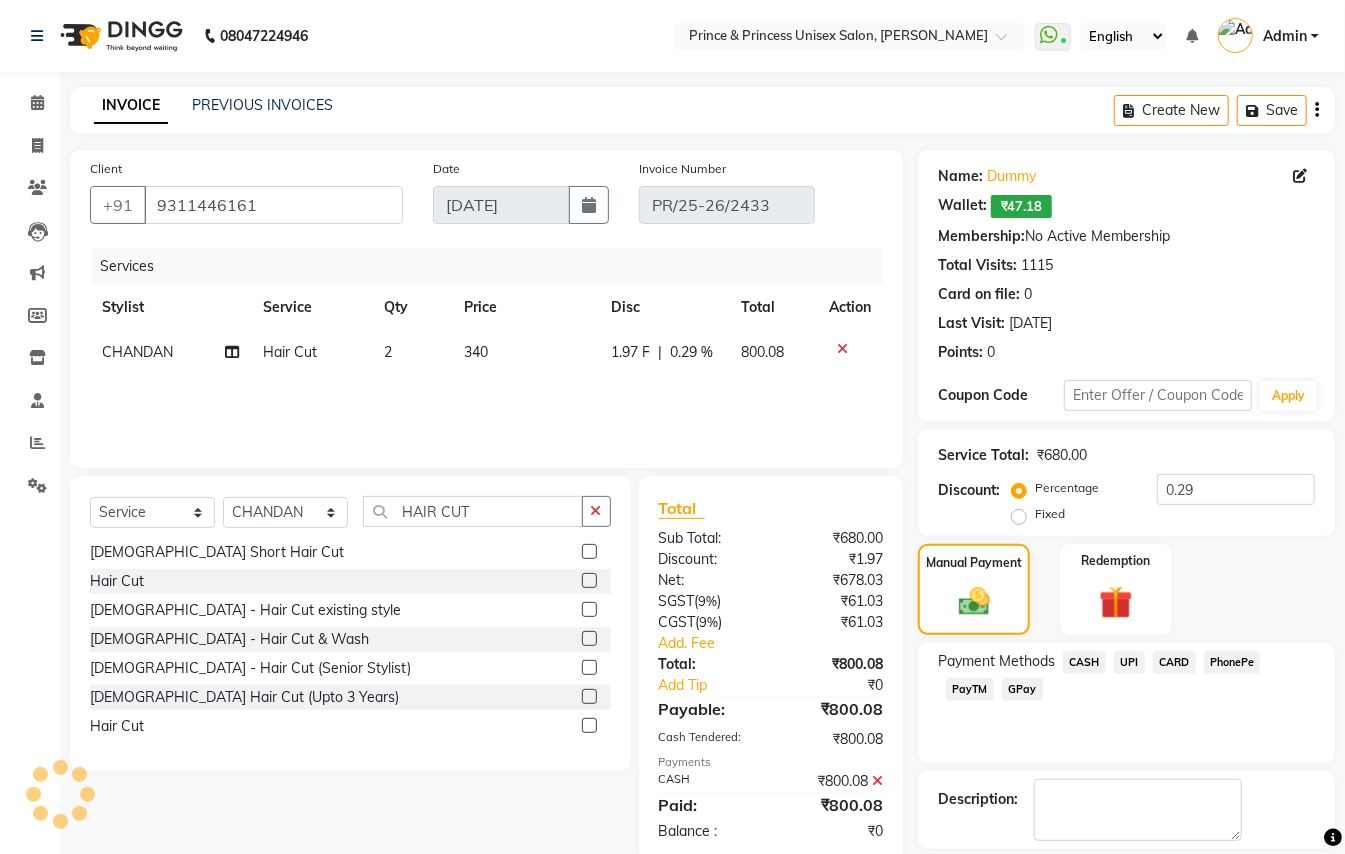 scroll, scrollTop: 65, scrollLeft: 0, axis: vertical 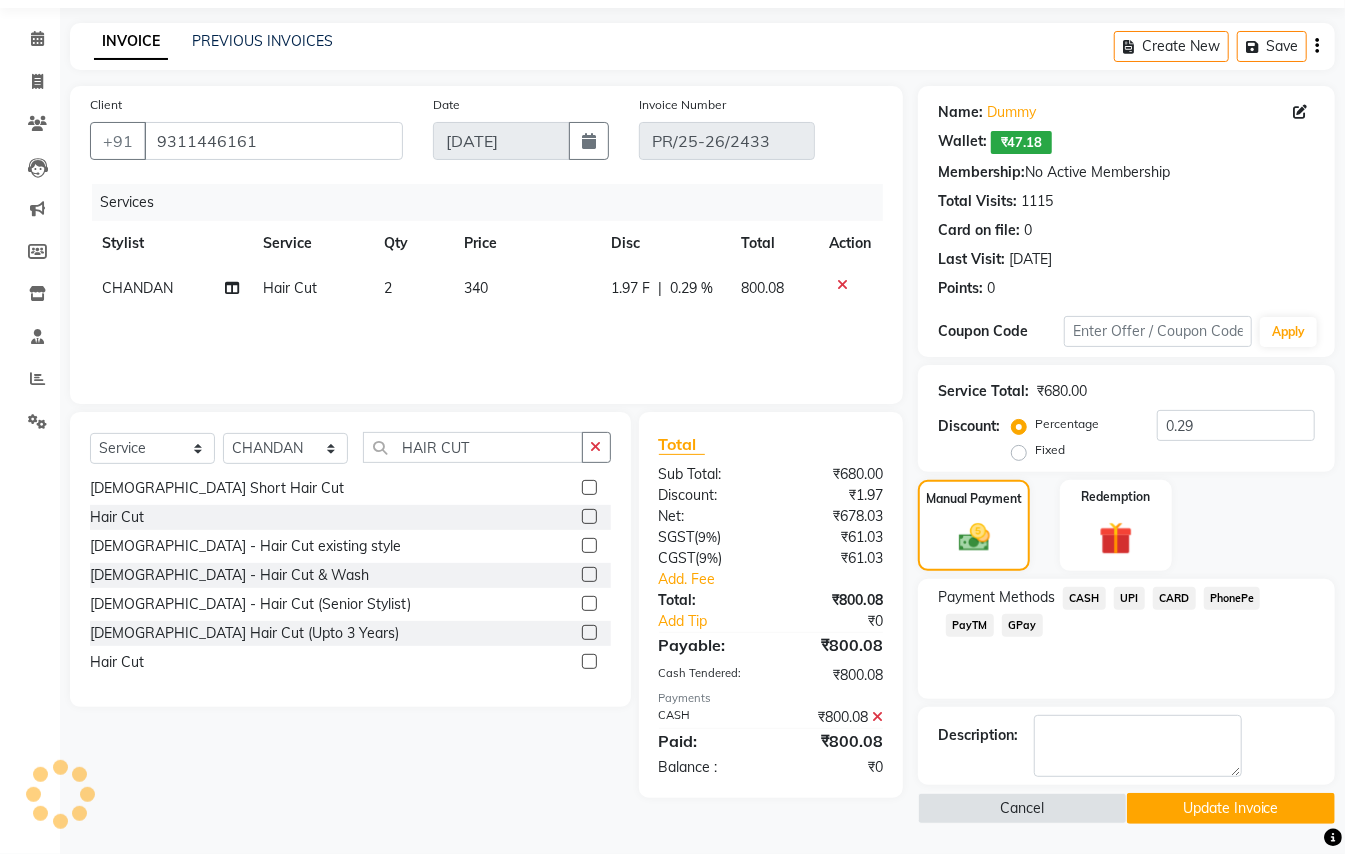 click on "Update Invoice" 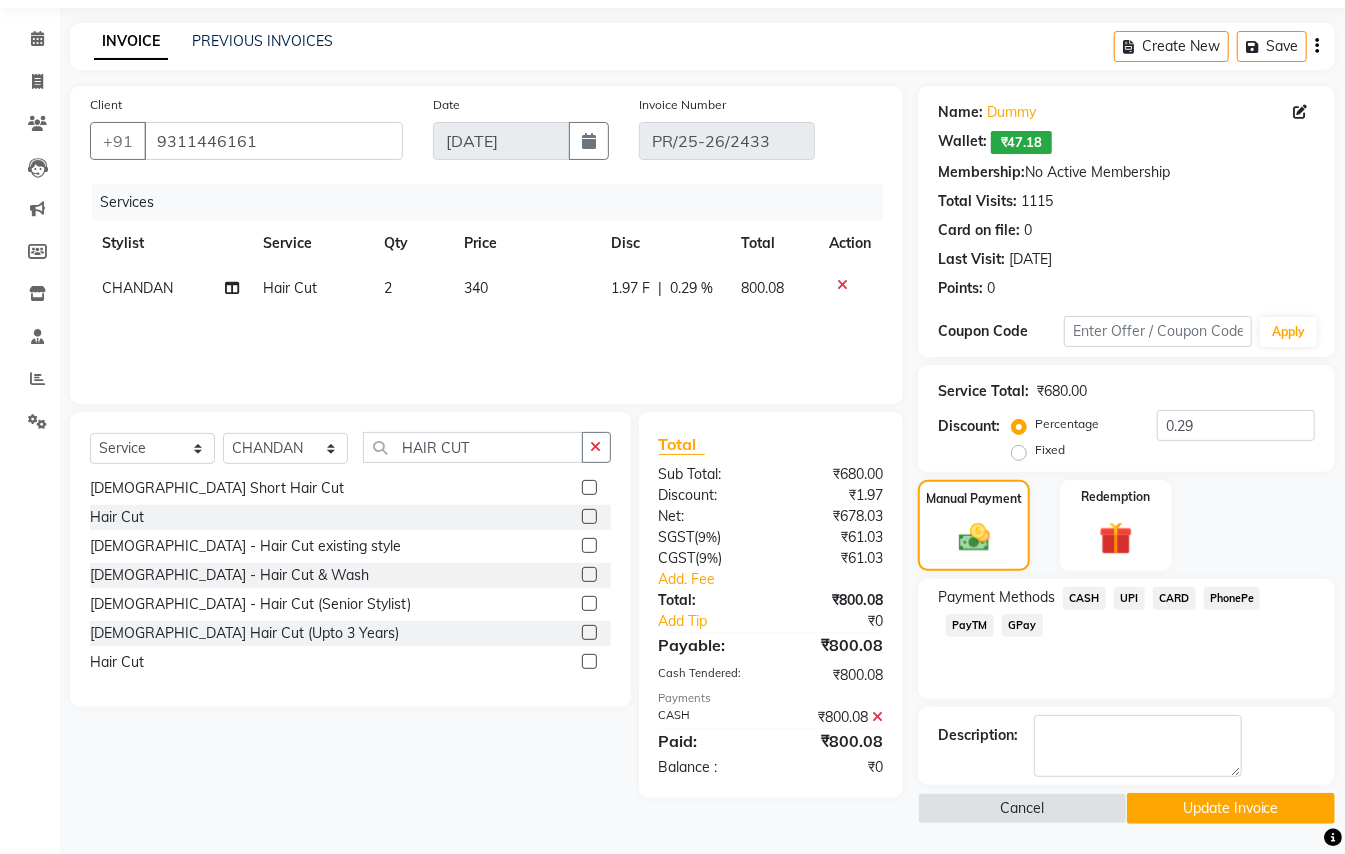 click on "Update Invoice" 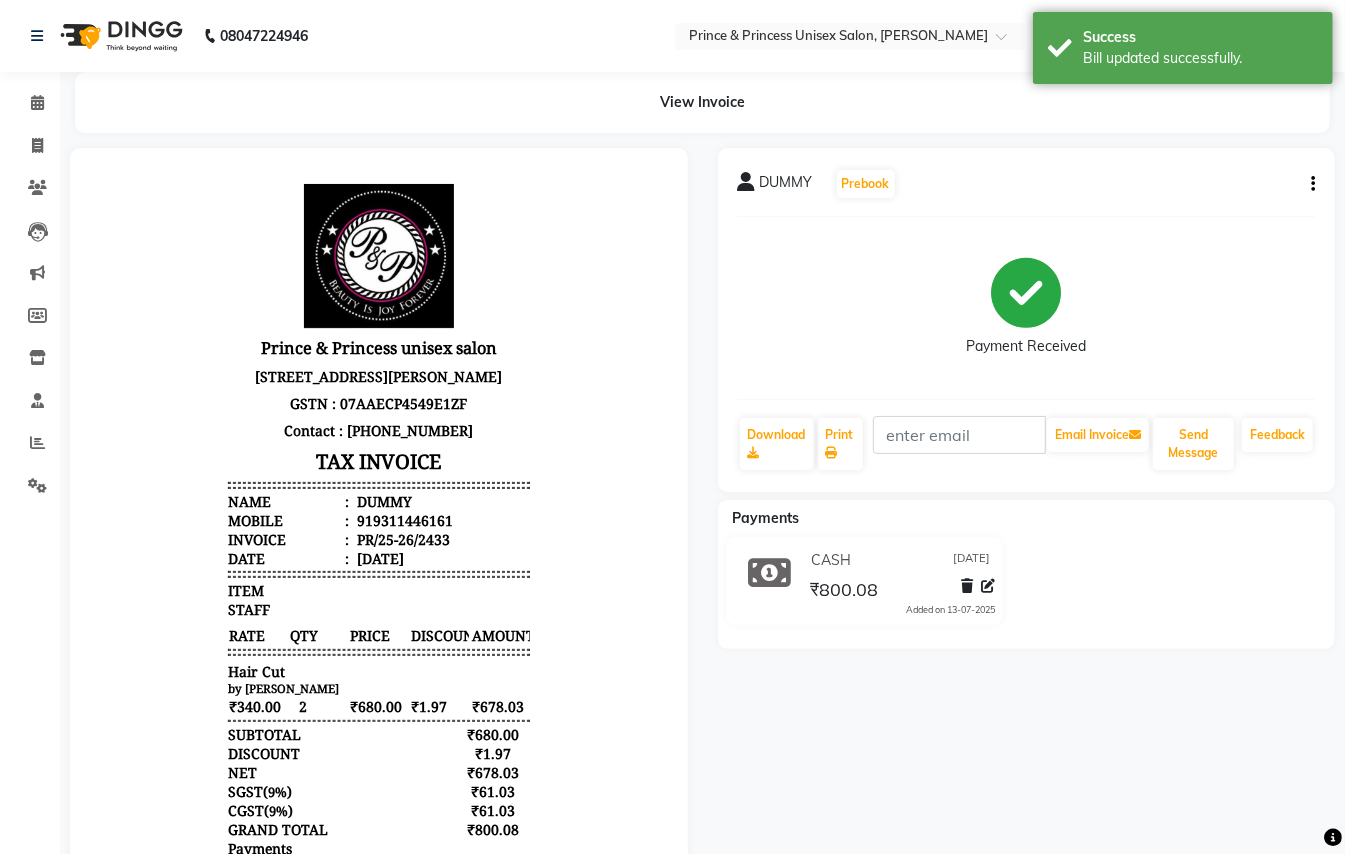 scroll, scrollTop: 0, scrollLeft: 0, axis: both 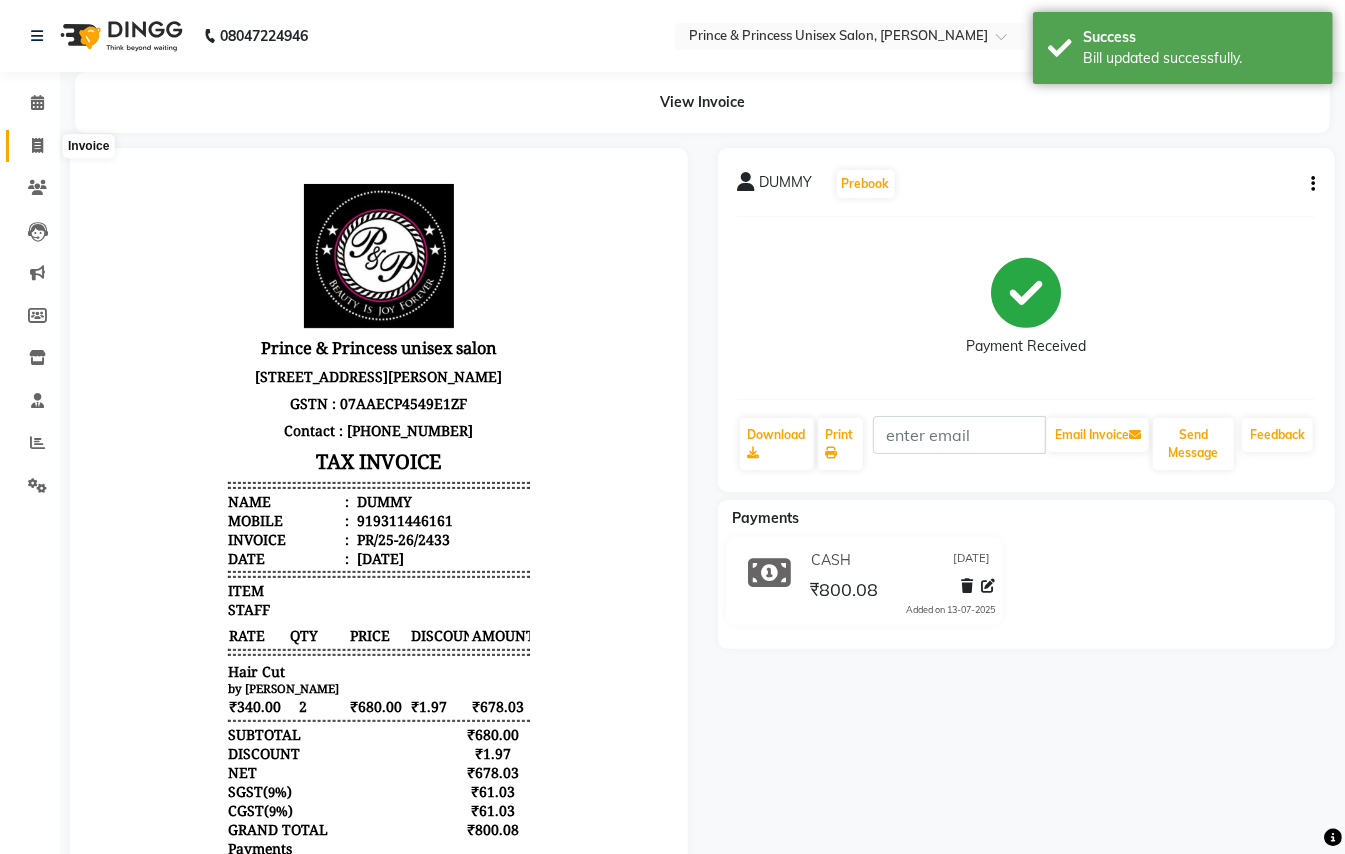 click 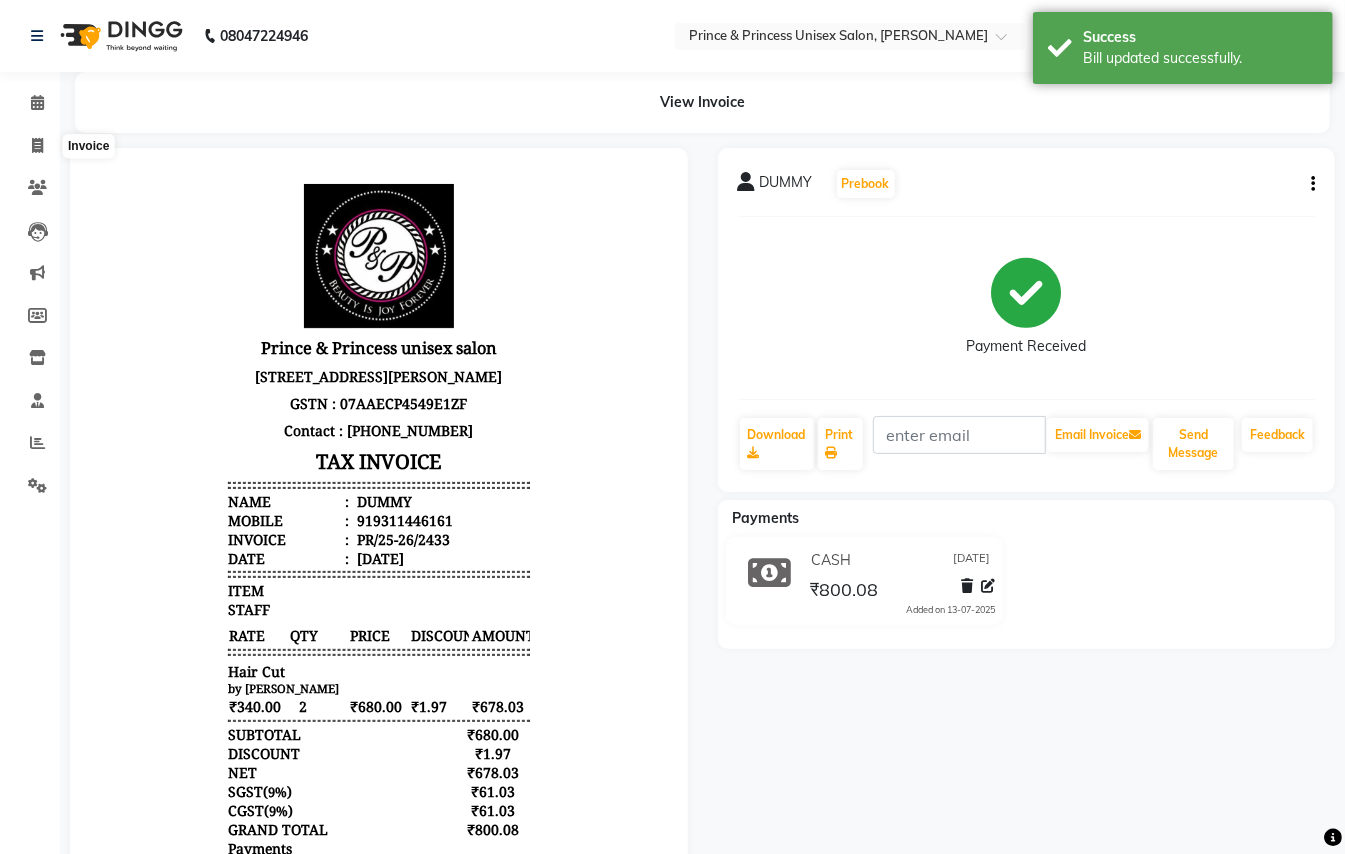 select on "service" 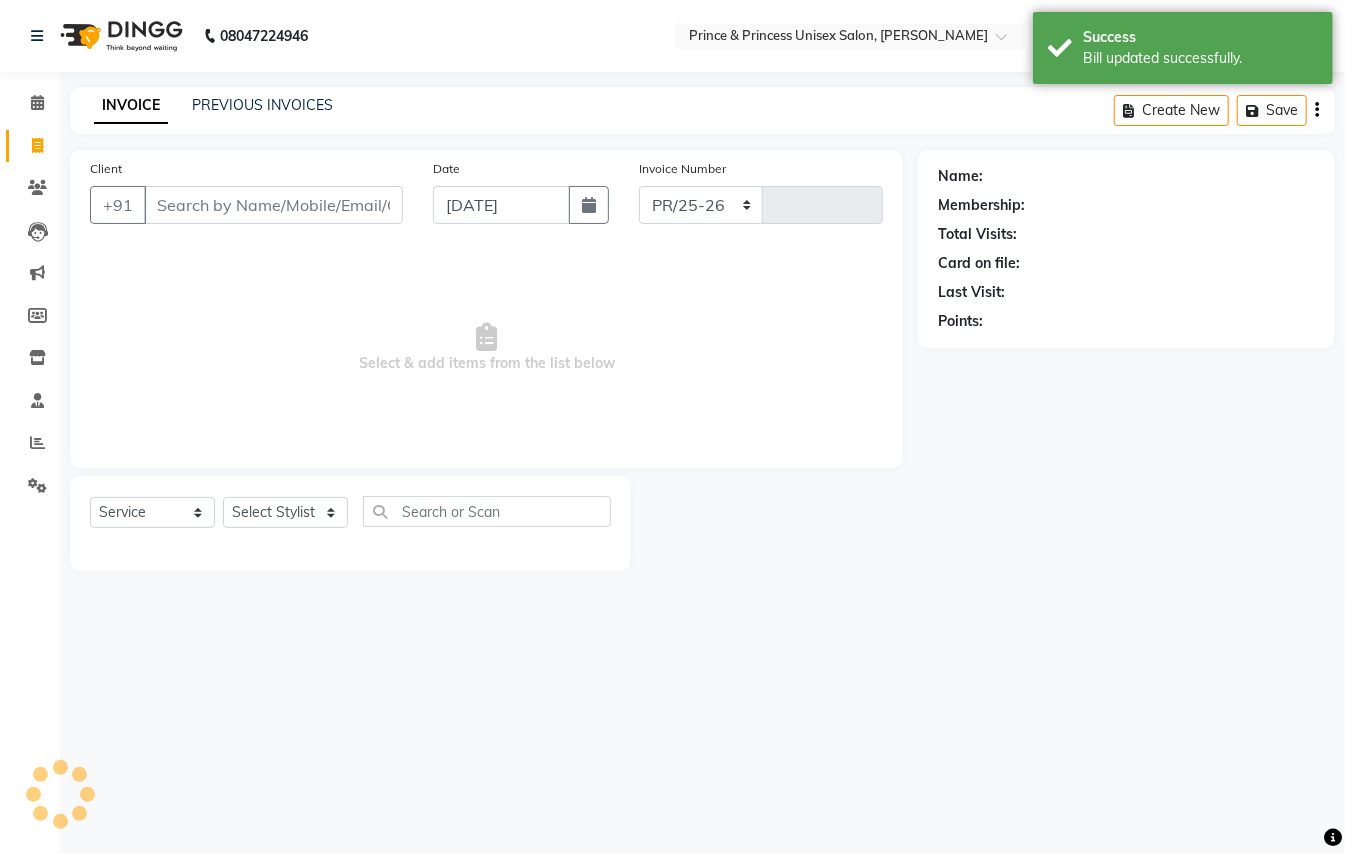 select on "3760" 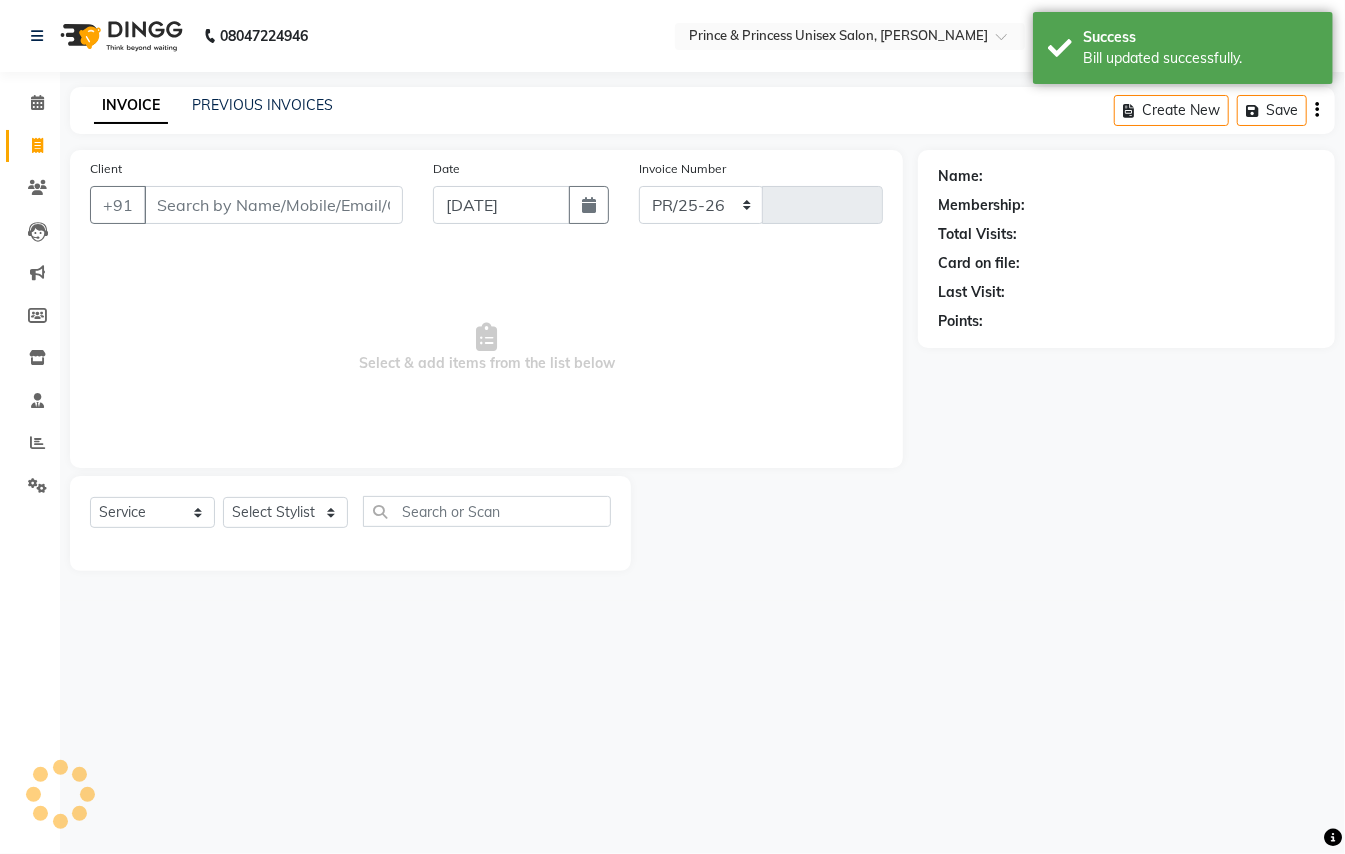 type on "2435" 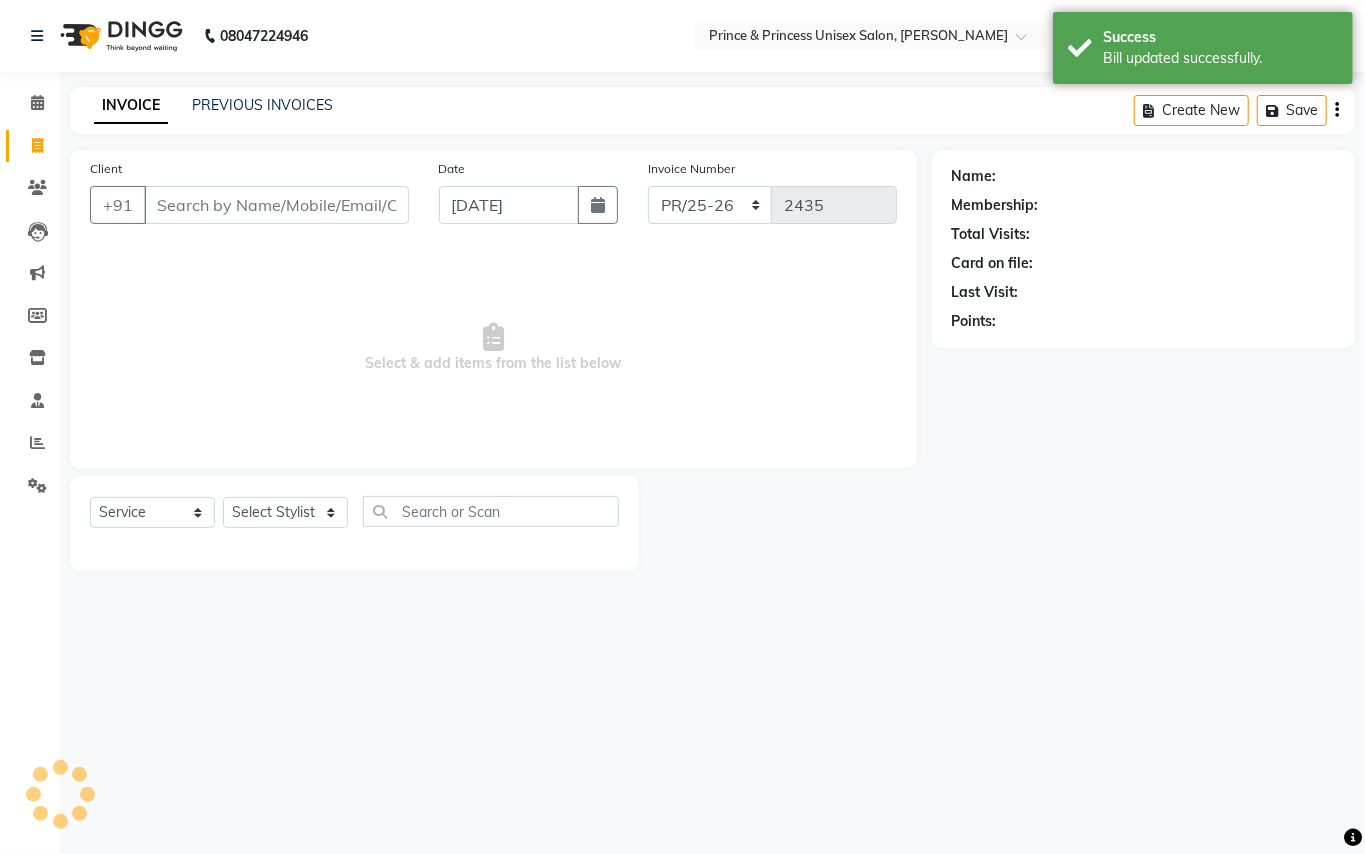 click on "Client" at bounding box center (276, 205) 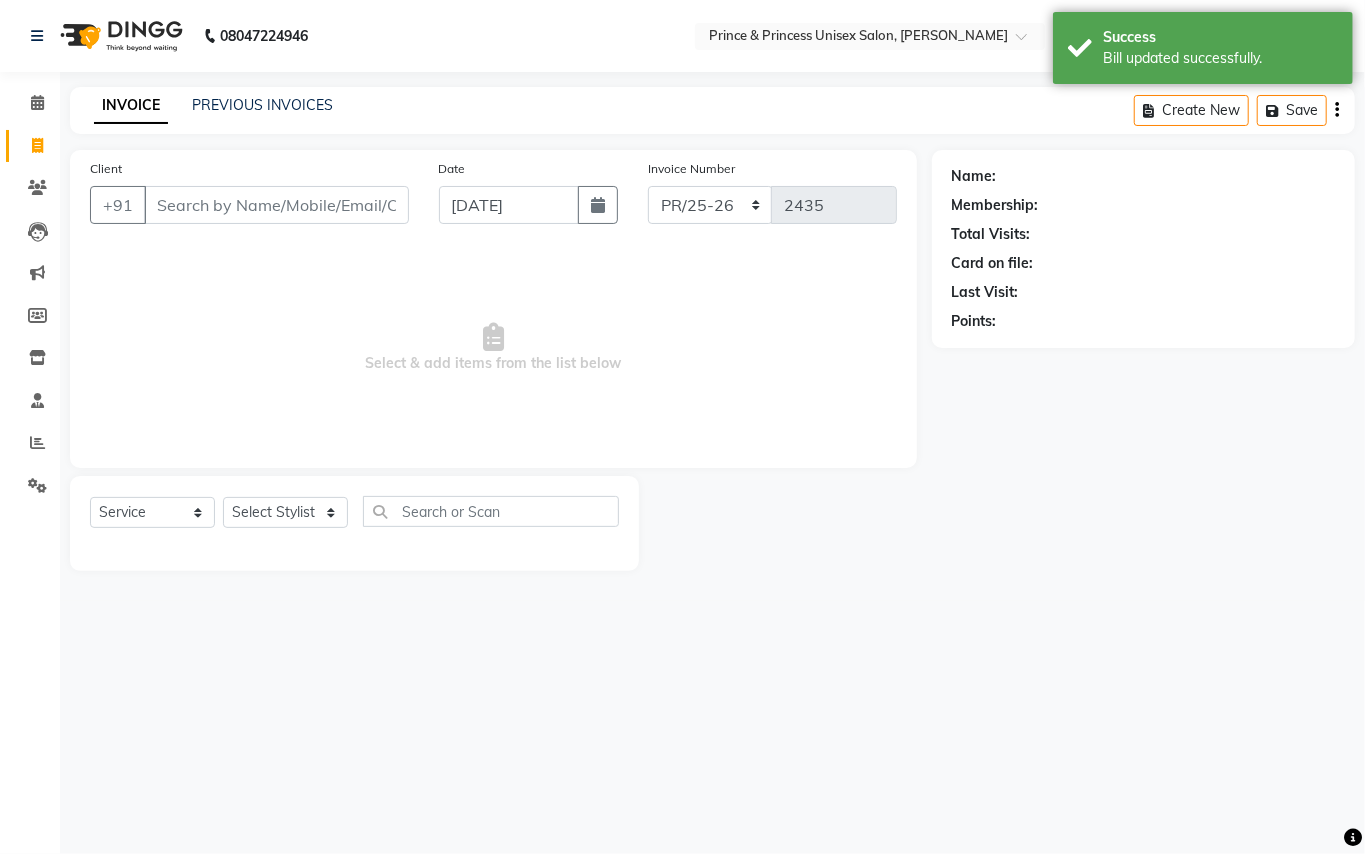 click on "Client" at bounding box center (276, 205) 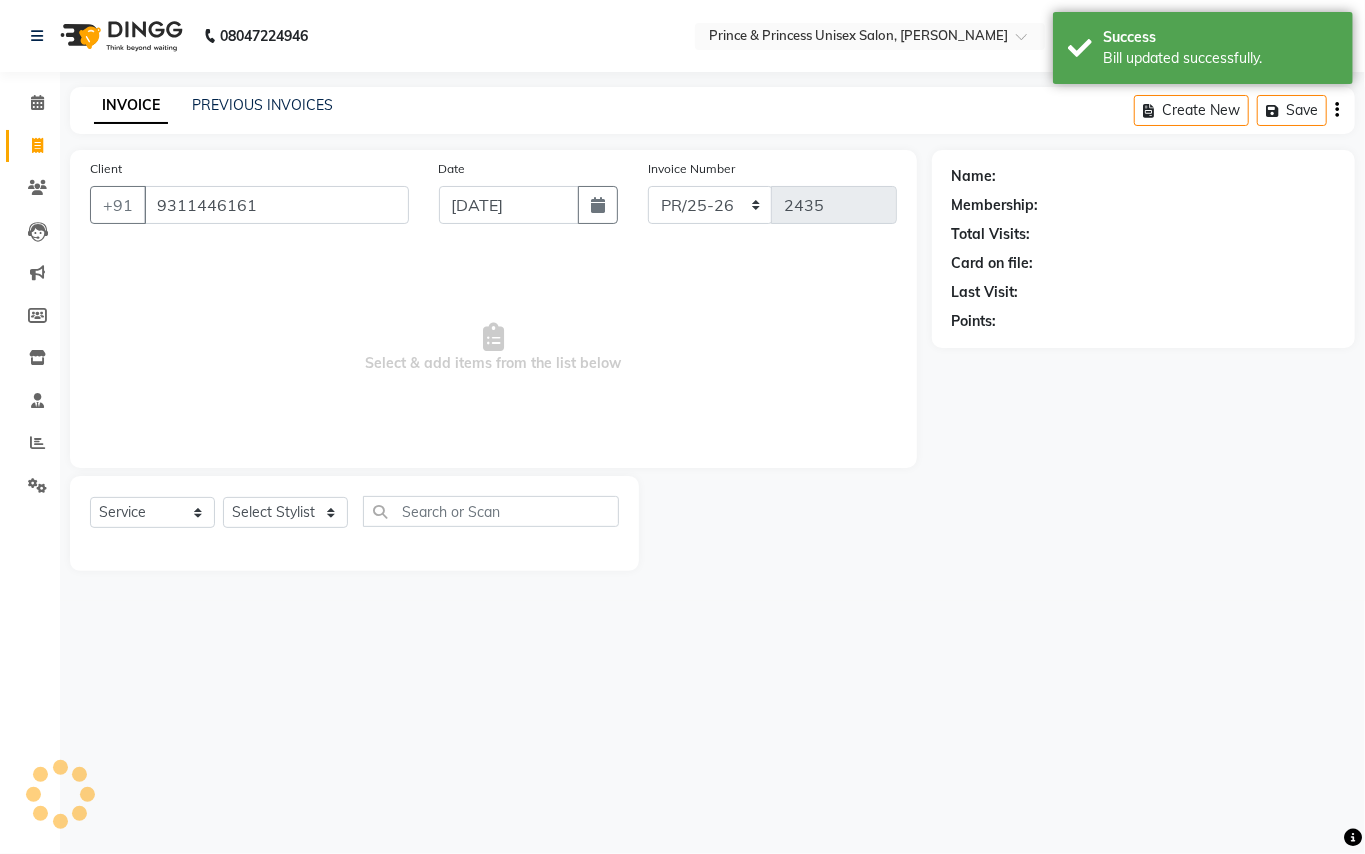 type on "9311446161" 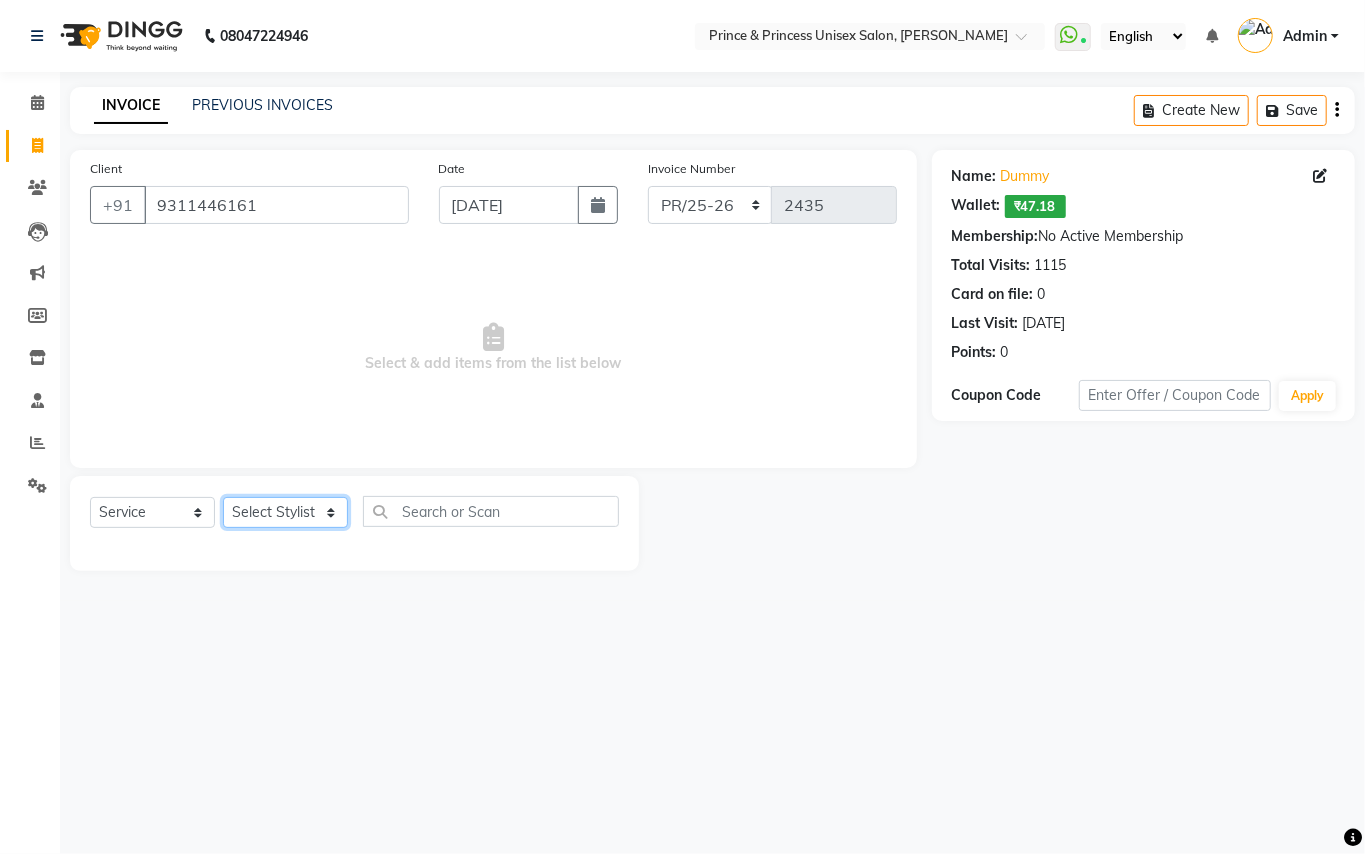 click on "Select Stylist ABHISHEK AJEET AJEET NEW ARUN ASLAM CHANDAN GUDDU MAHESH MANI MEENAKSHI MONU PINKI RAHUL SANDEEP SONIYA TABASSUM XYZ" 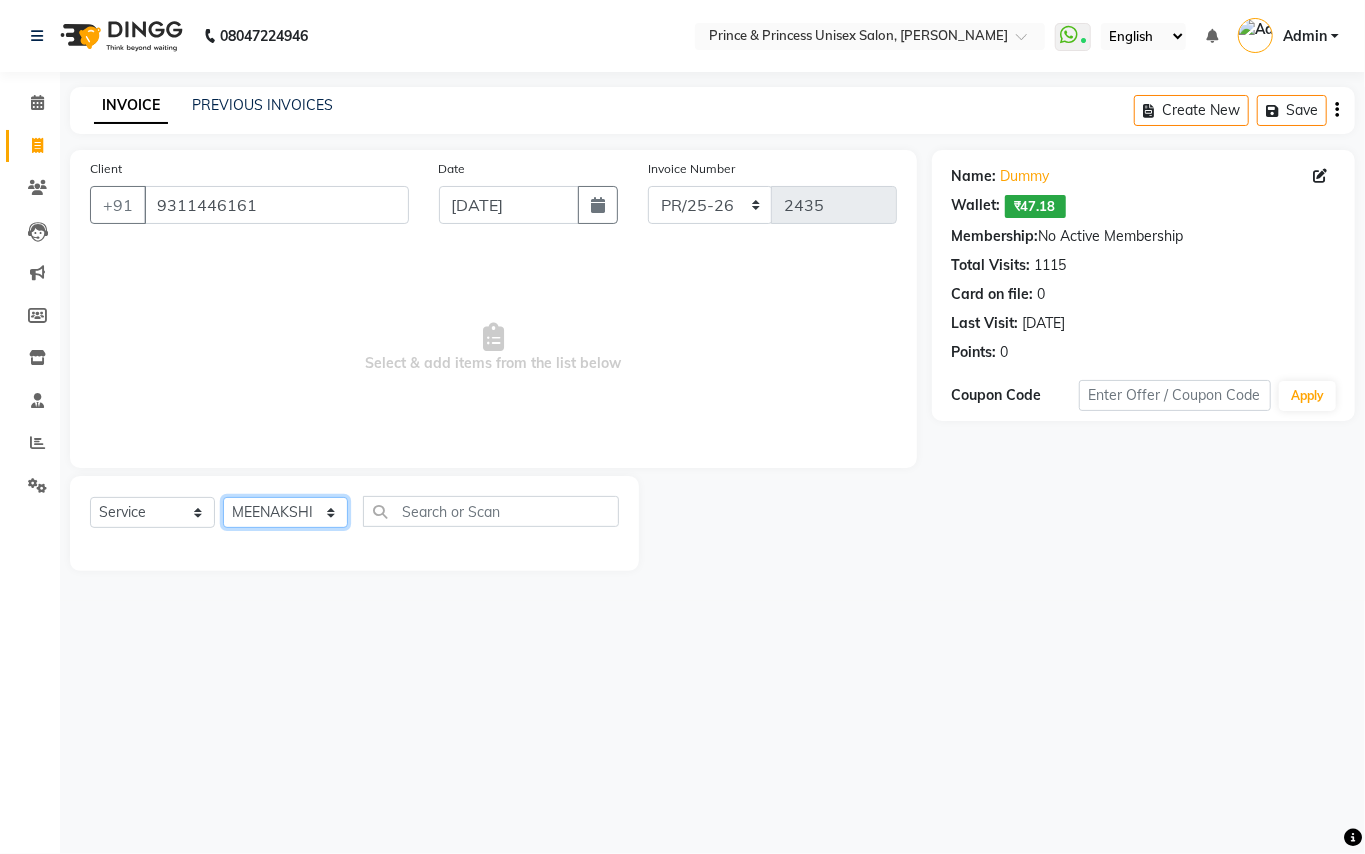 click on "Select Stylist ABHISHEK AJEET AJEET NEW ARUN ASLAM CHANDAN GUDDU MAHESH MANI MEENAKSHI MONU PINKI RAHUL SANDEEP SONIYA TABASSUM XYZ" 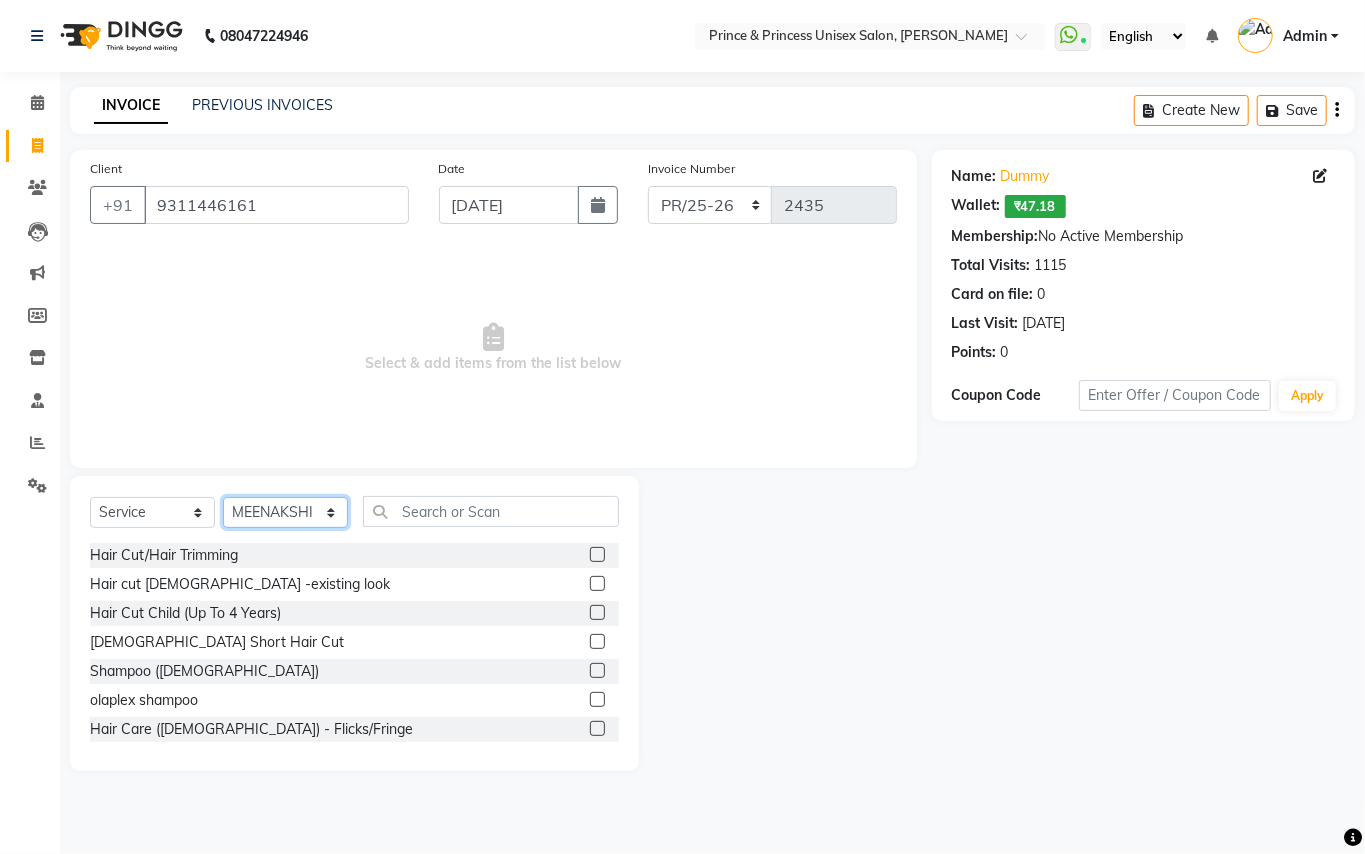 select on "62875" 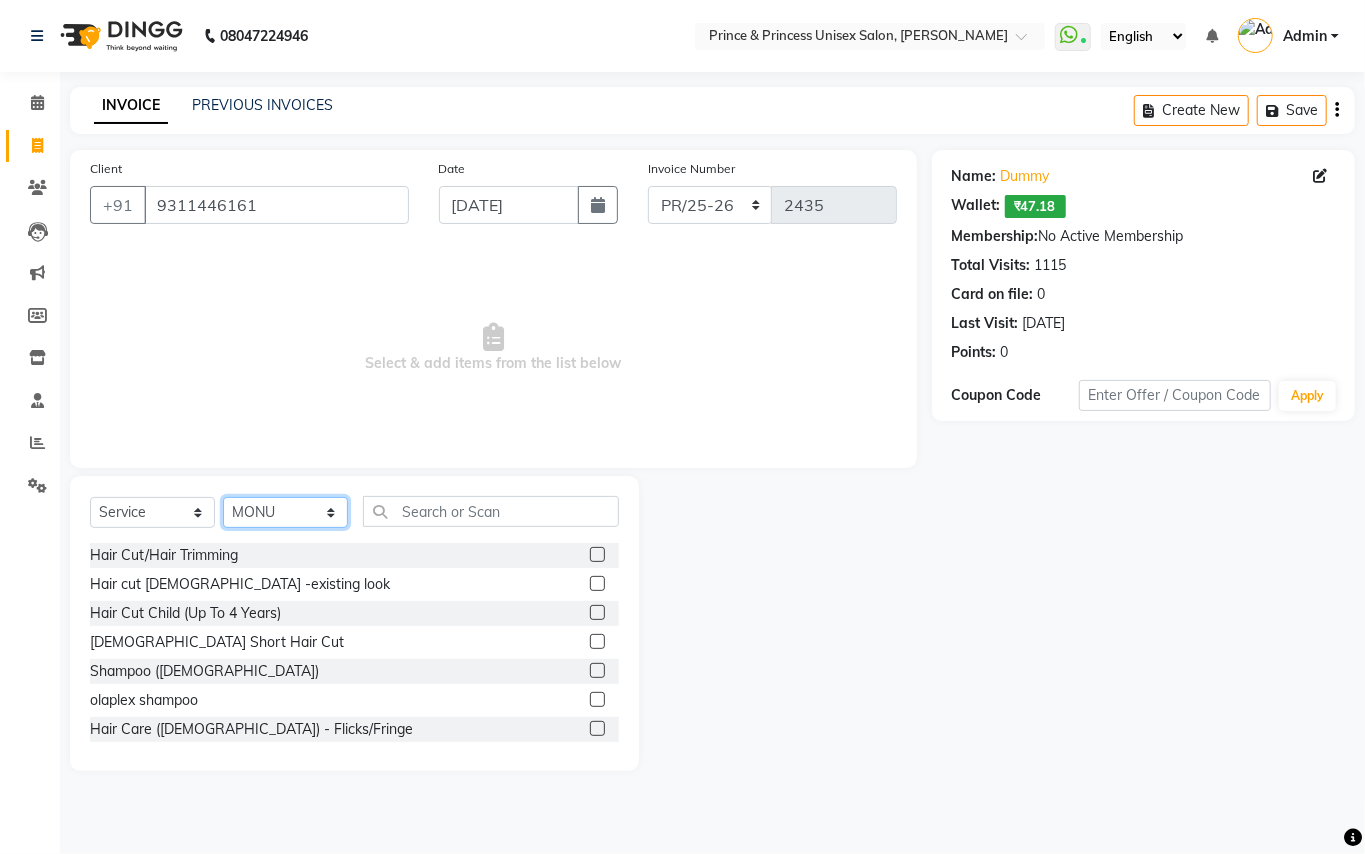 drag, startPoint x: 268, startPoint y: 508, endPoint x: 442, endPoint y: 485, distance: 175.51353 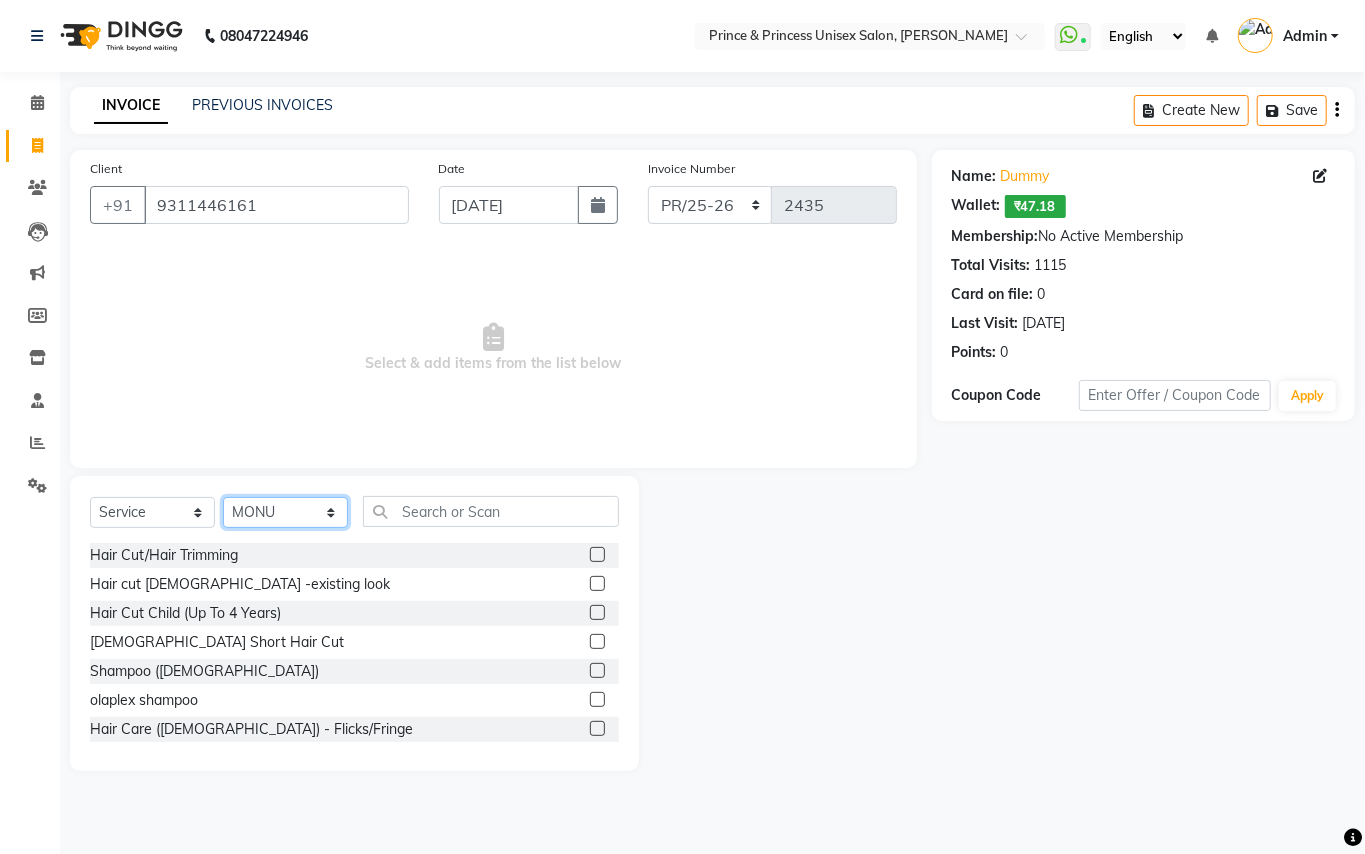 click on "Select Stylist ABHISHEK AJEET AJEET NEW ARUN ASLAM CHANDAN GUDDU MAHESH MANI MEENAKSHI MONU PINKI RAHUL SANDEEP SONIYA TABASSUM XYZ" 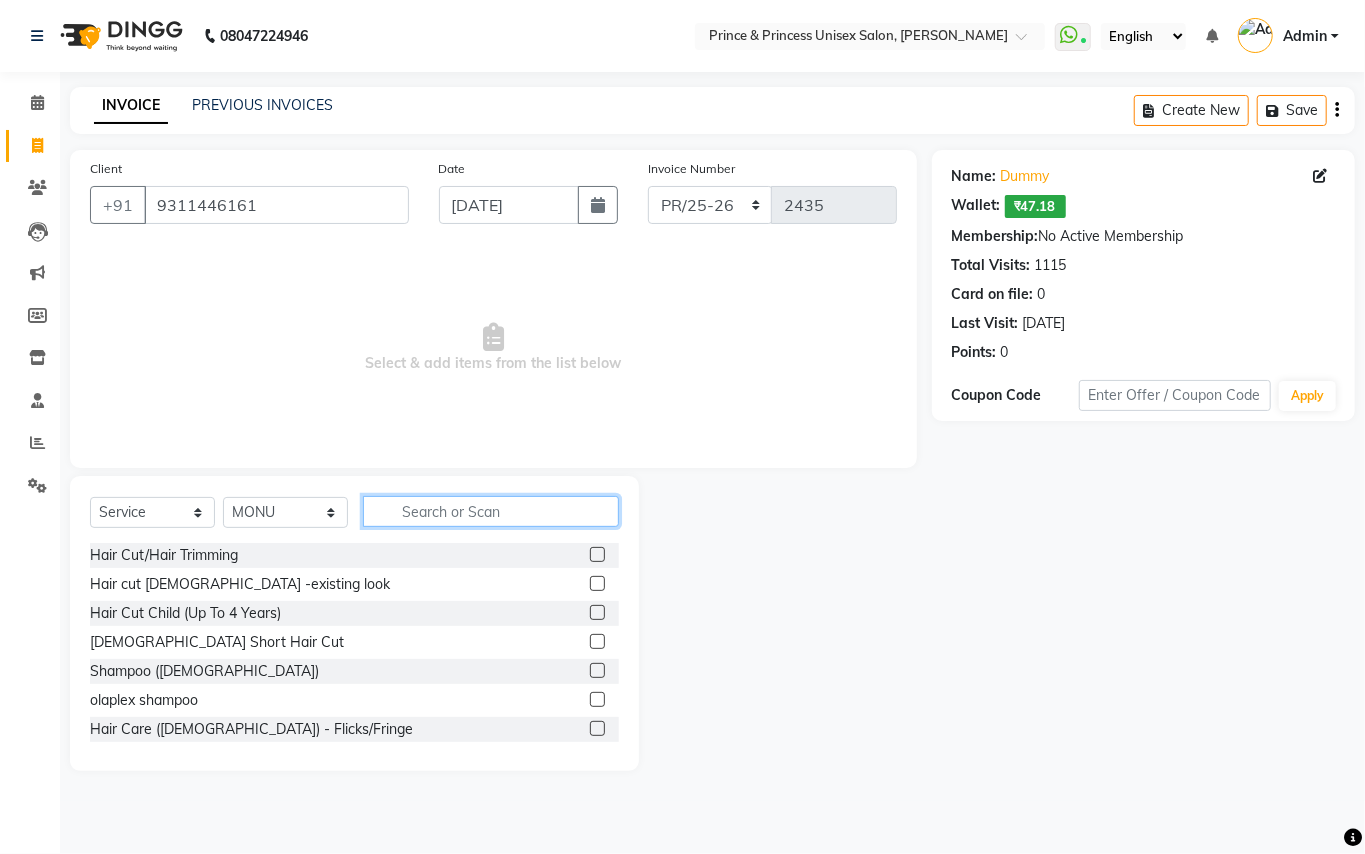 click 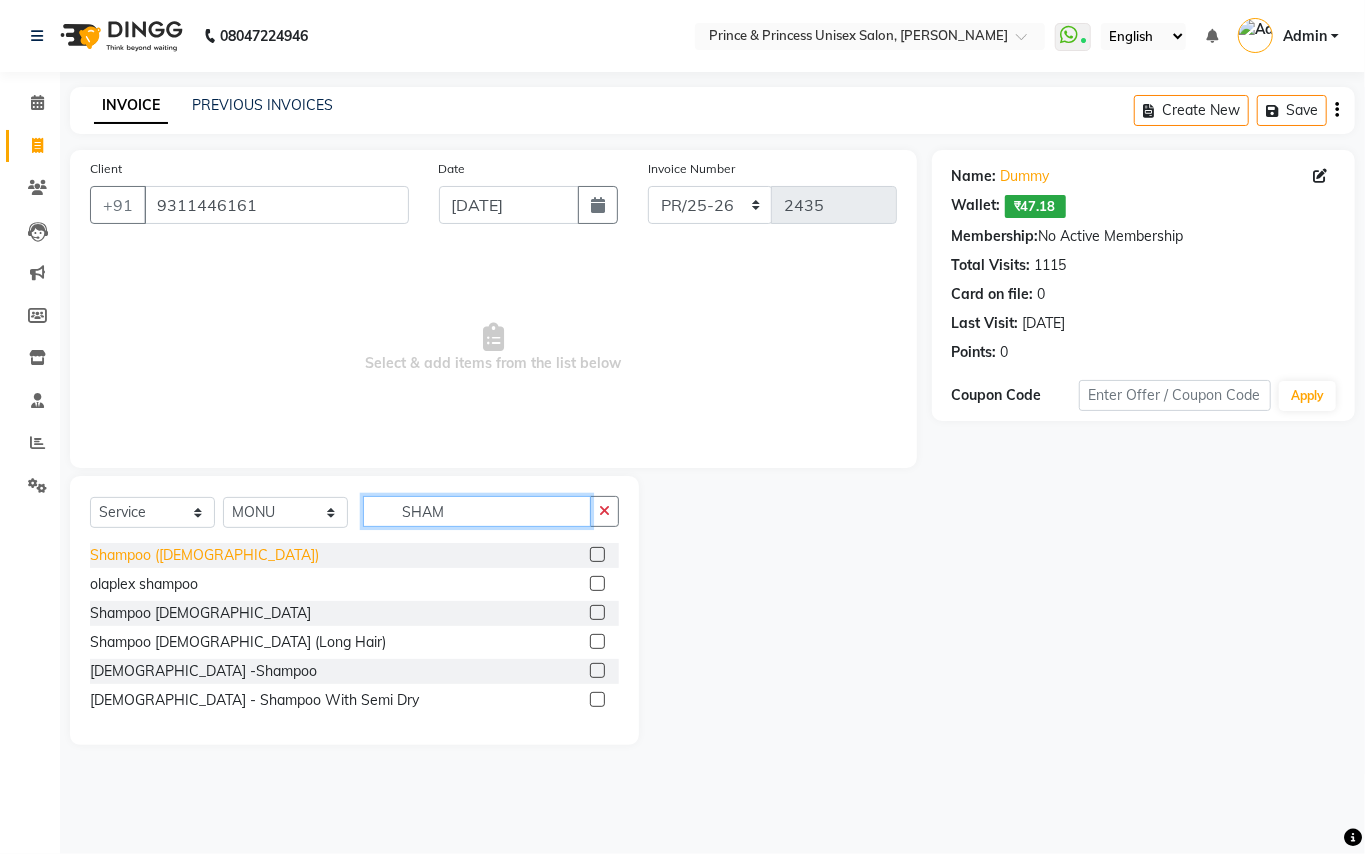 type on "SHAM" 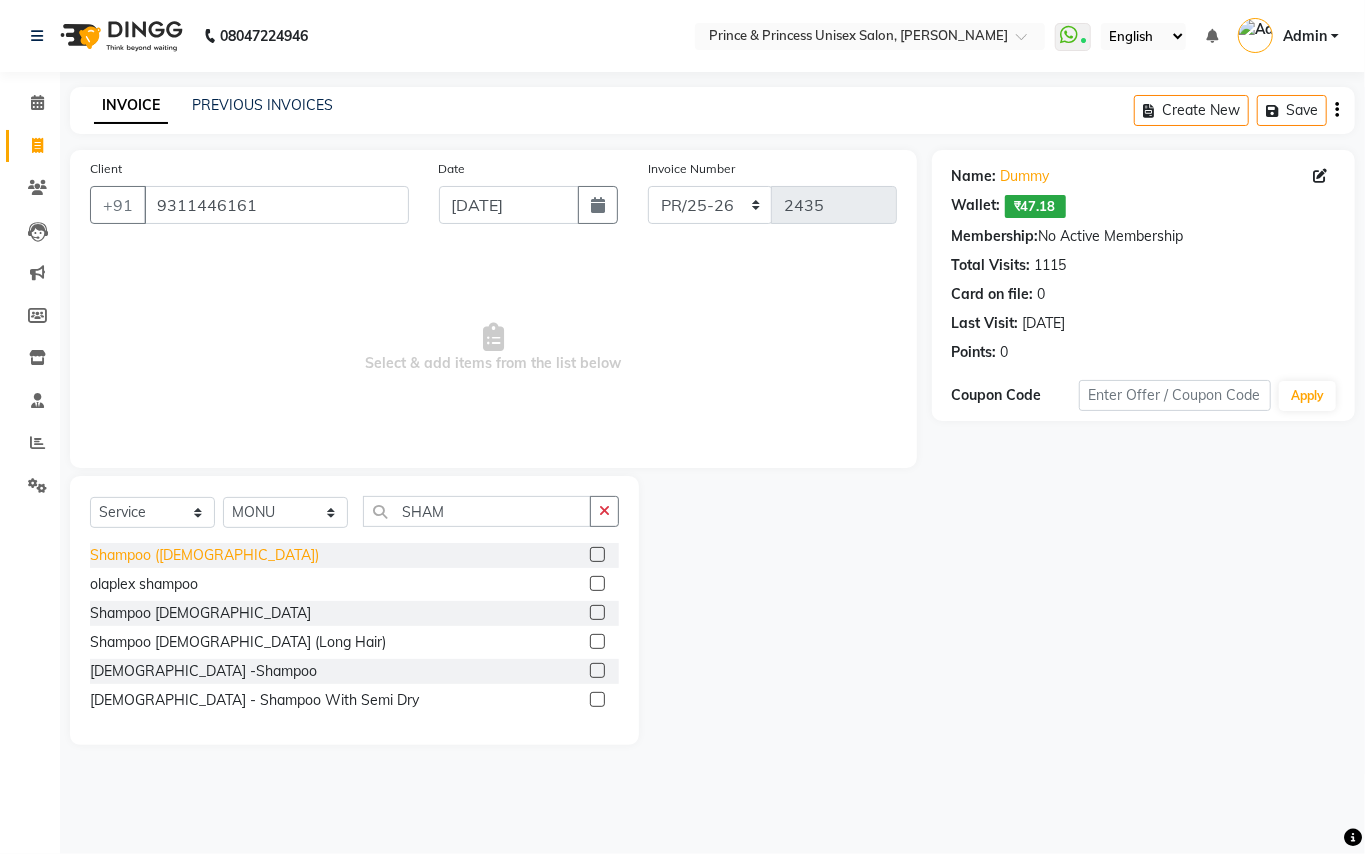 click on "Shampoo (ladies)" 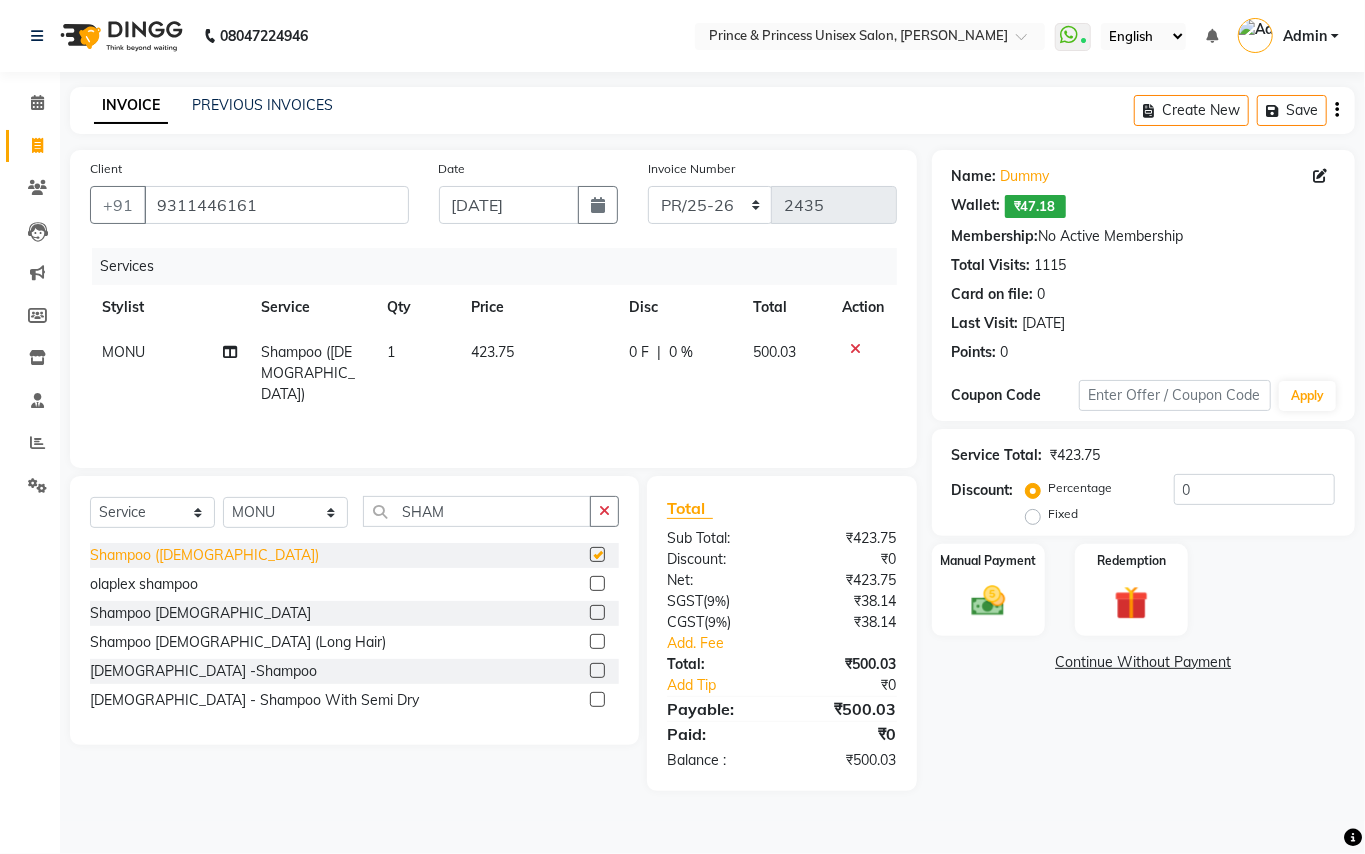 checkbox on "false" 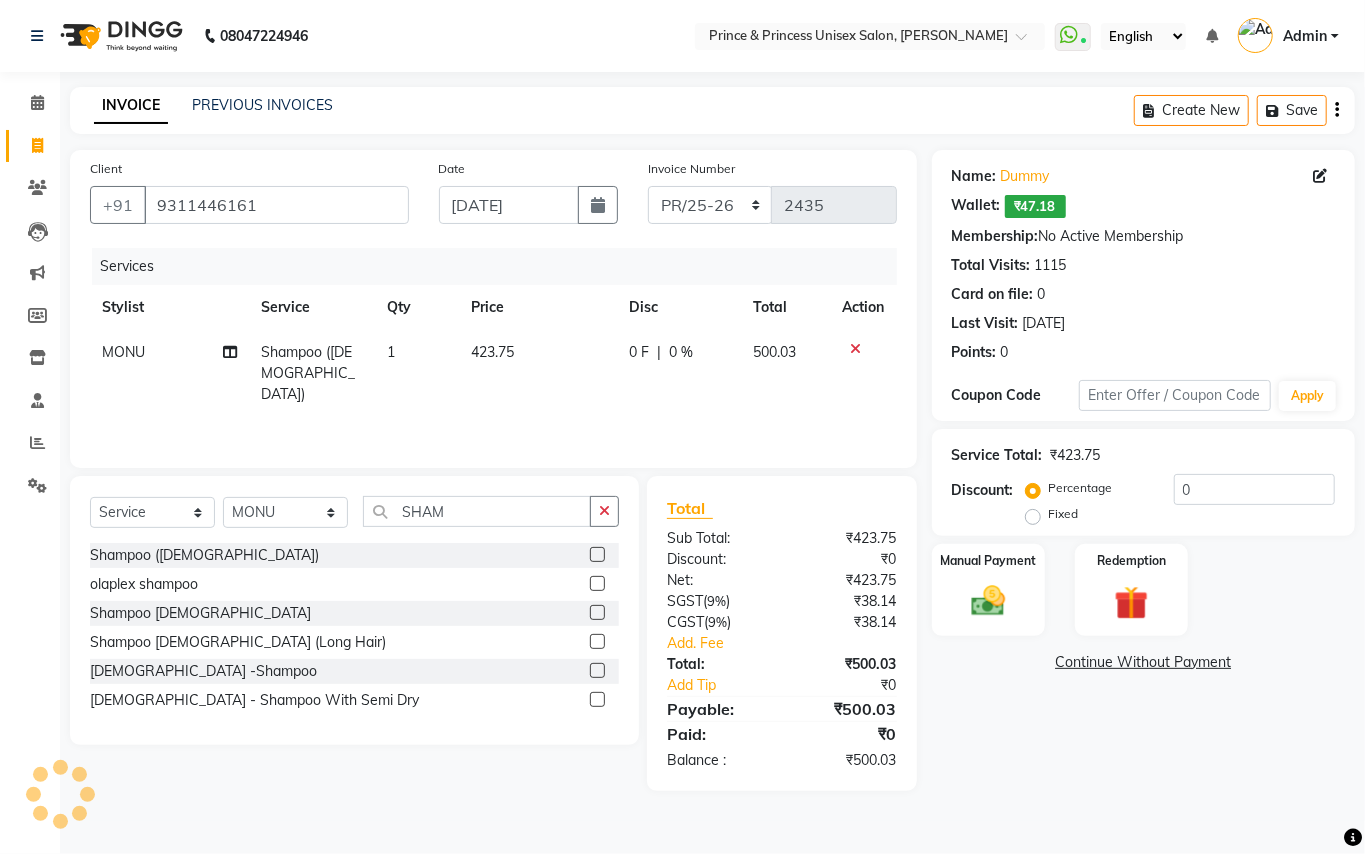 click on "423.75" 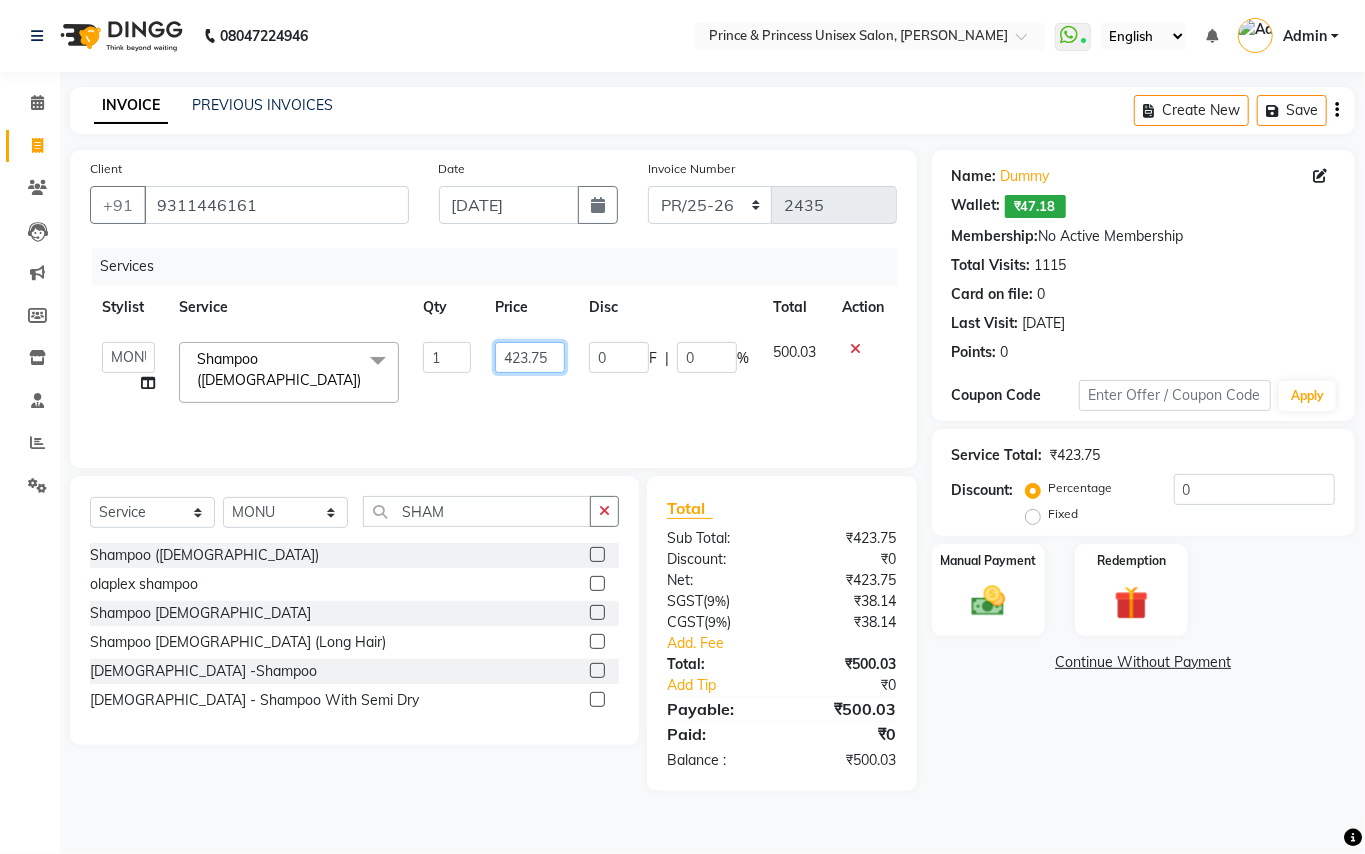 drag, startPoint x: 548, startPoint y: 354, endPoint x: 381, endPoint y: 209, distance: 221.1651 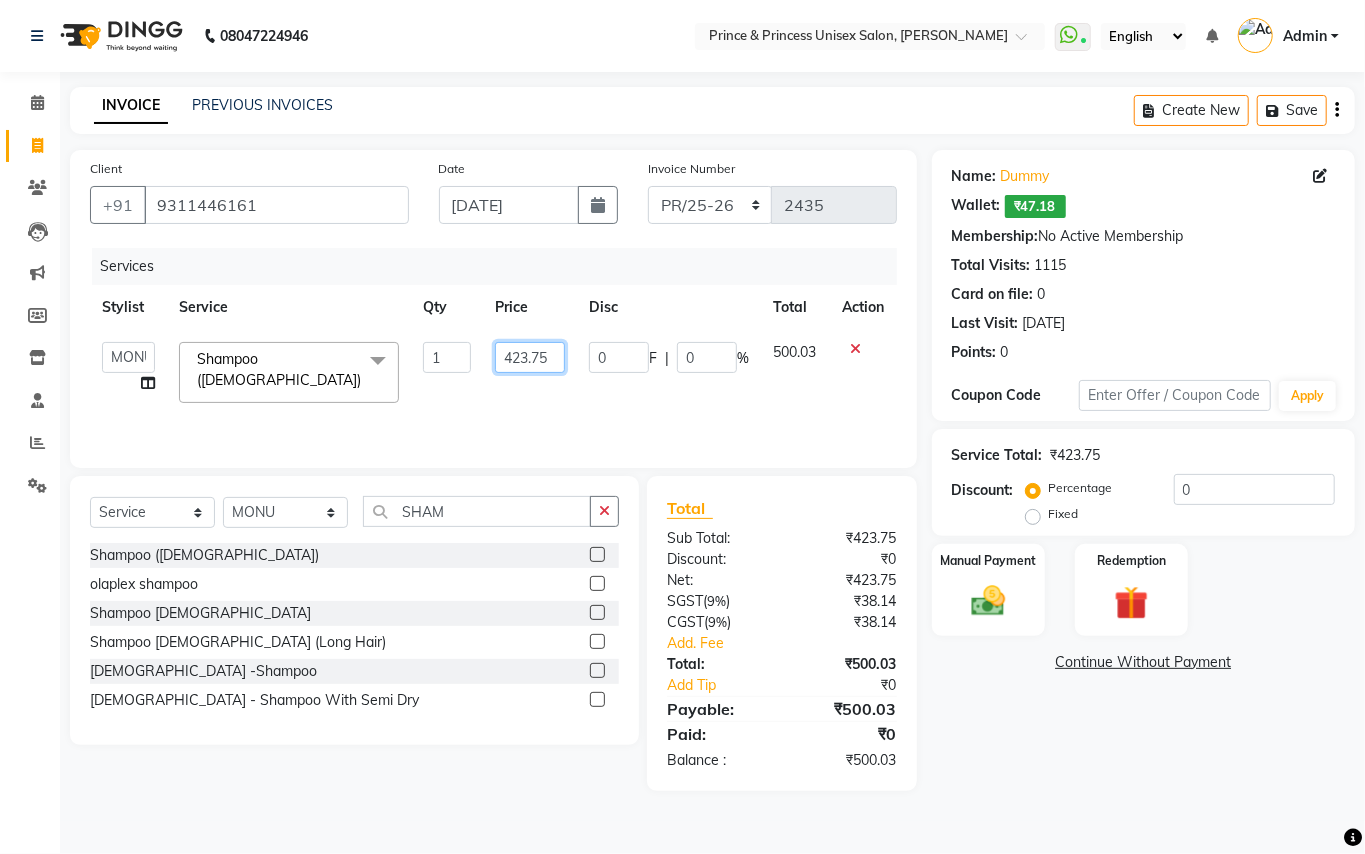 click on "Services Stylist Service Qty Price Disc Total Action  ABHISHEK   AJEET   AJEET NEW   ARUN   ASLAM   CHANDAN   GUDDU   MAHESH   MANI   MEENAKSHI   MONU   PINKI   RAHUL   SANDEEP   SONIYA   TABASSUM   XYZ  Shampoo (ladies)  x Hair Cut/Hair Trimming Hair cut ladies -existing look Hair Cut Child (Up To 4 Years) Ladies Short Hair Cut Shampoo (ladies) olaplex shampoo Hair Care (Ladies) - Flicks/Fringe Oil Massage Henna Mustache Trim Threading Face Threading Hair Cut Gents - Style Change Gents - Tonsure (Mundan) Shampoo gents Shampoo gents (Long Hair) Beard Triming / Shave Oil Massage half color touch up  Beard Colour Hair Styling (Gel/ Serum Application) Colour Touch Up men's Colour Touch-Up Amonia Free) Highlighting Rebonding Dry Head Massage Full Front Chest Clipper Full Back Clipper Ear Wax Full Body Clipper Under Arms Clipper Full Front/Back Waxing (Sugar) Full Front/Back Waxing (Chocolate) Chest Razor/Back Full Body Razor Under Arm Razor EYE BROWS COLOR Ladies  - Hair Cut existing style Ladies -Shampoo Tongs" 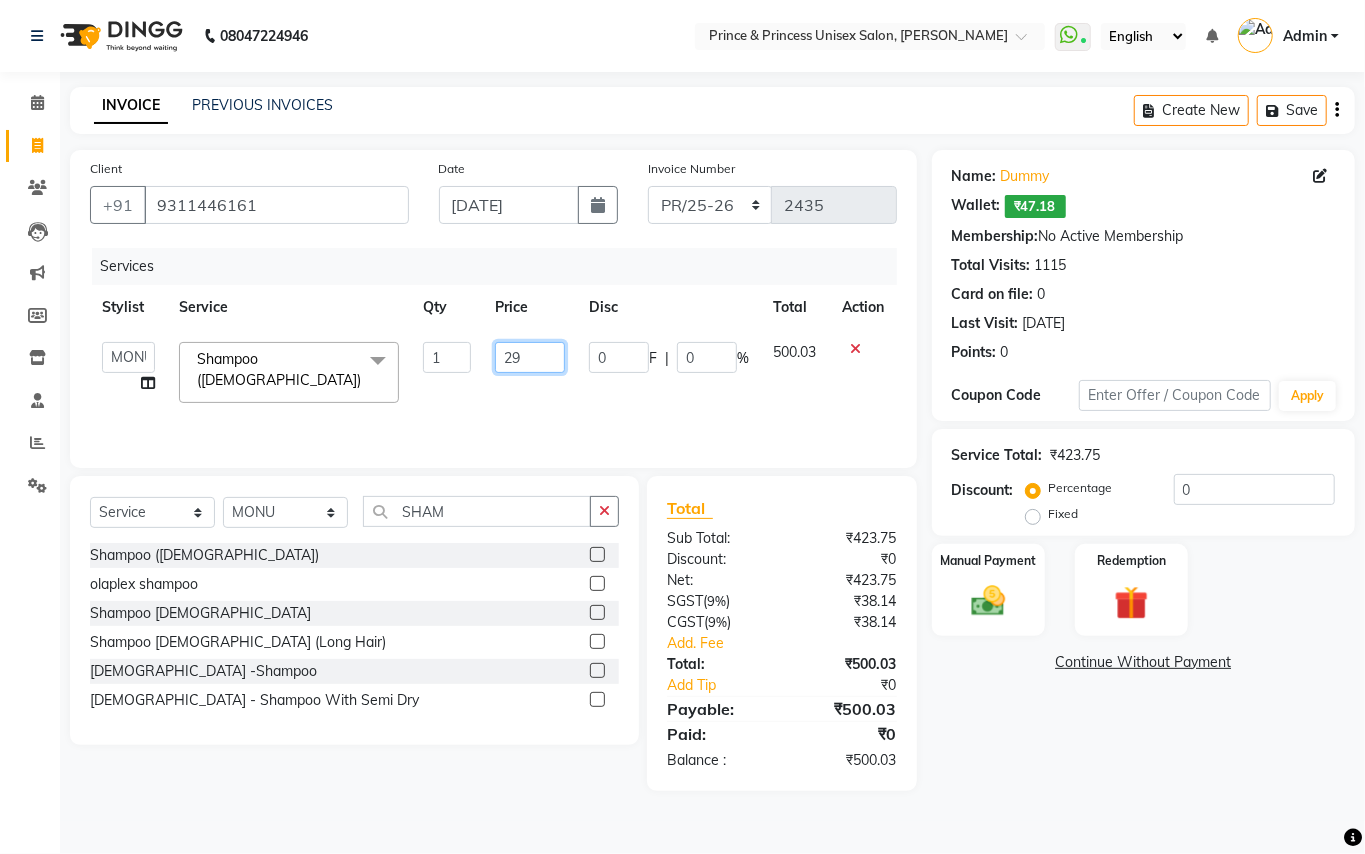 type on "297" 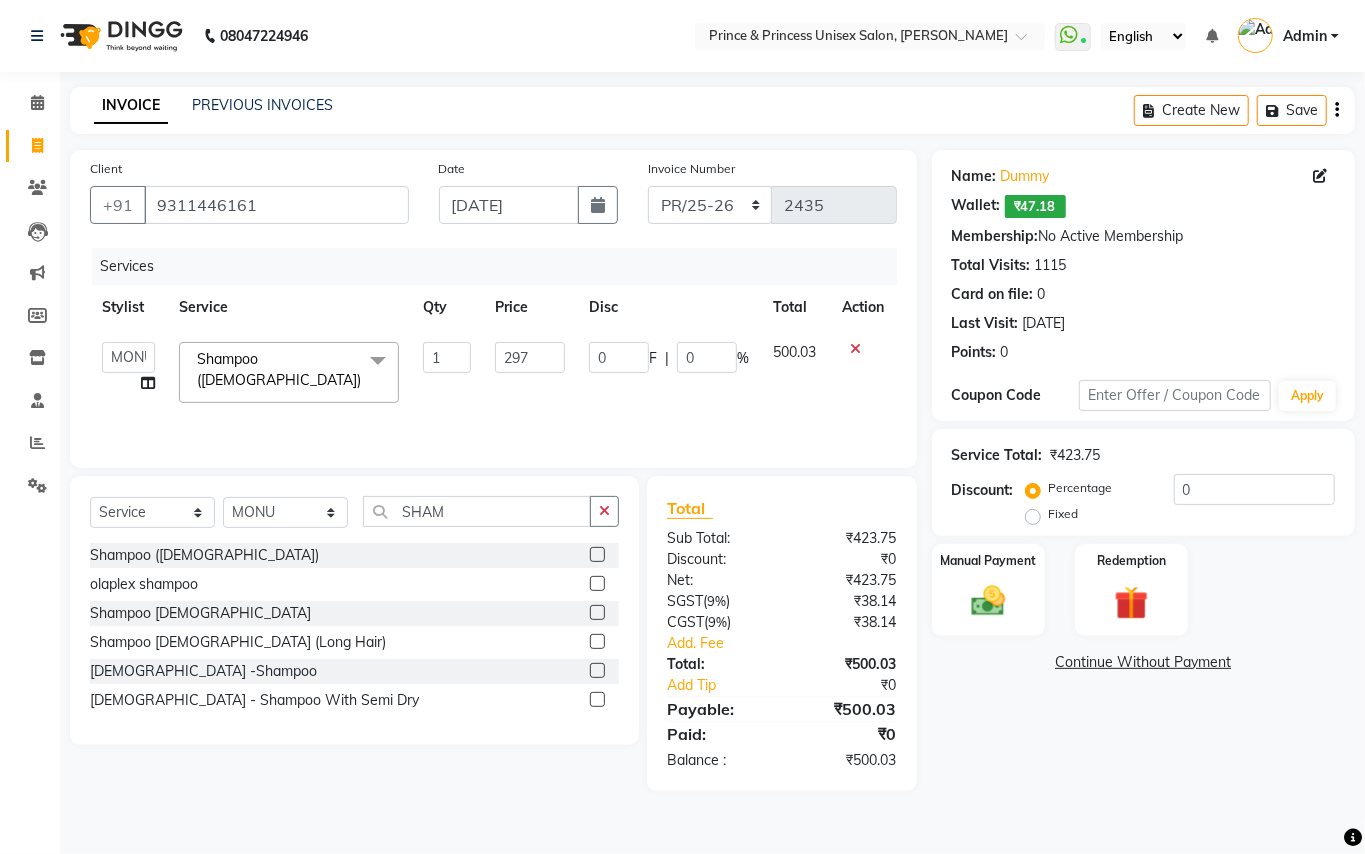click on "Services Stylist Service Qty Price Disc Total Action  ABHISHEK   AJEET   AJEET NEW   ARUN   ASLAM   CHANDAN   GUDDU   MAHESH   MANI   MEENAKSHI   MONU   PINKI   RAHUL   SANDEEP   SONIYA   TABASSUM   XYZ  Shampoo (ladies)  x Hair Cut/Hair Trimming Hair cut ladies -existing look Hair Cut Child (Up To 4 Years) Ladies Short Hair Cut Shampoo (ladies) olaplex shampoo Hair Care (Ladies) - Flicks/Fringe Oil Massage Henna Mustache Trim Threading Face Threading Hair Cut Gents - Style Change Gents - Tonsure (Mundan) Shampoo gents Shampoo gents (Long Hair) Beard Triming / Shave Oil Massage half color touch up  Beard Colour Hair Styling (Gel/ Serum Application) Colour Touch Up men's Colour Touch-Up Amonia Free) Highlighting Rebonding Dry Head Massage Full Front Chest Clipper Full Back Clipper Ear Wax Full Body Clipper Under Arms Clipper Full Front/Back Waxing (Sugar) Full Front/Back Waxing (Chocolate) Chest Razor/Back Full Body Razor Under Arm Razor EYE BROWS COLOR Ladies  - Hair Cut existing style Ladies -Shampoo Tongs" 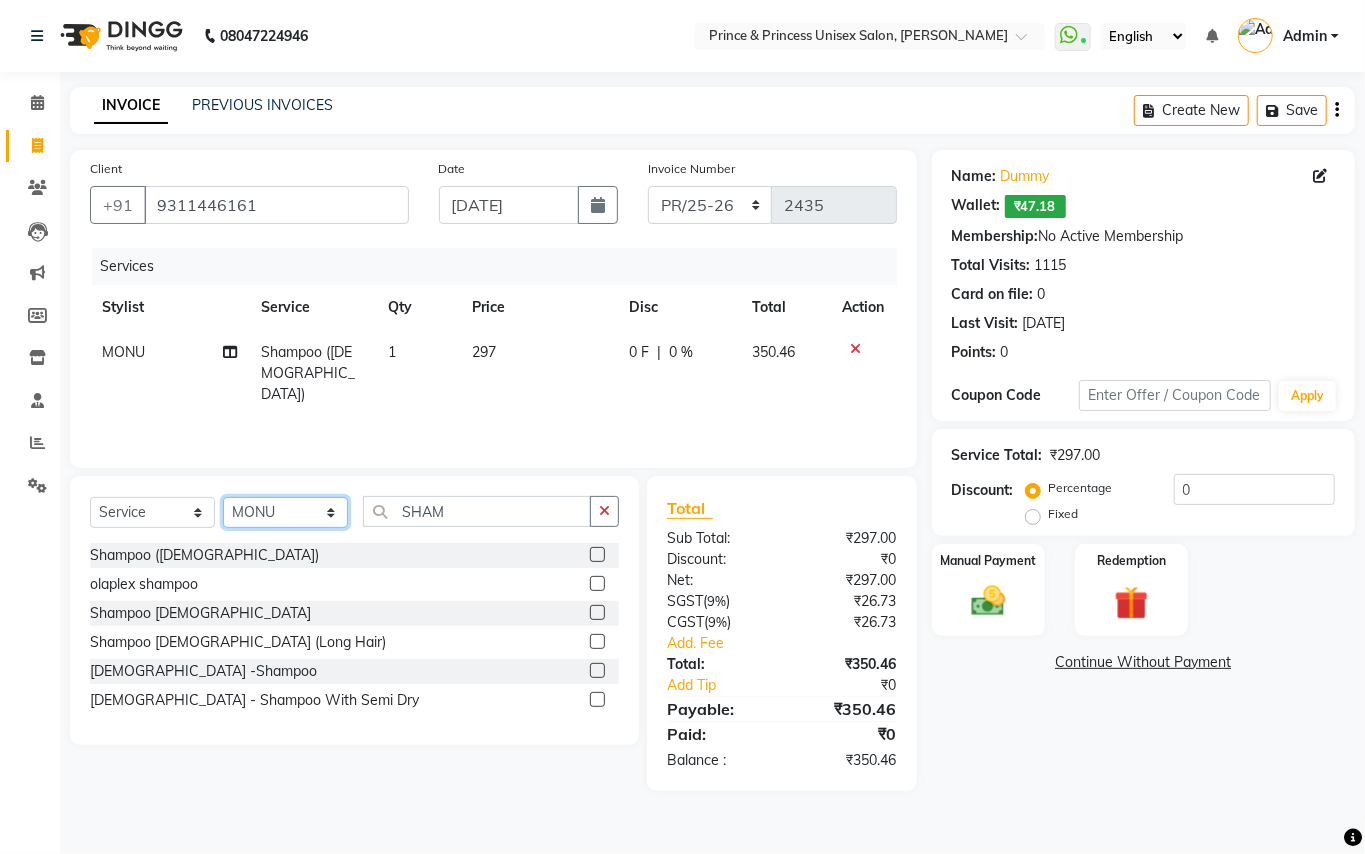 click on "Select Stylist ABHISHEK AJEET AJEET NEW ARUN ASLAM CHANDAN GUDDU MAHESH MANI MEENAKSHI MONU PINKI RAHUL SANDEEP SONIYA TABASSUM XYZ" 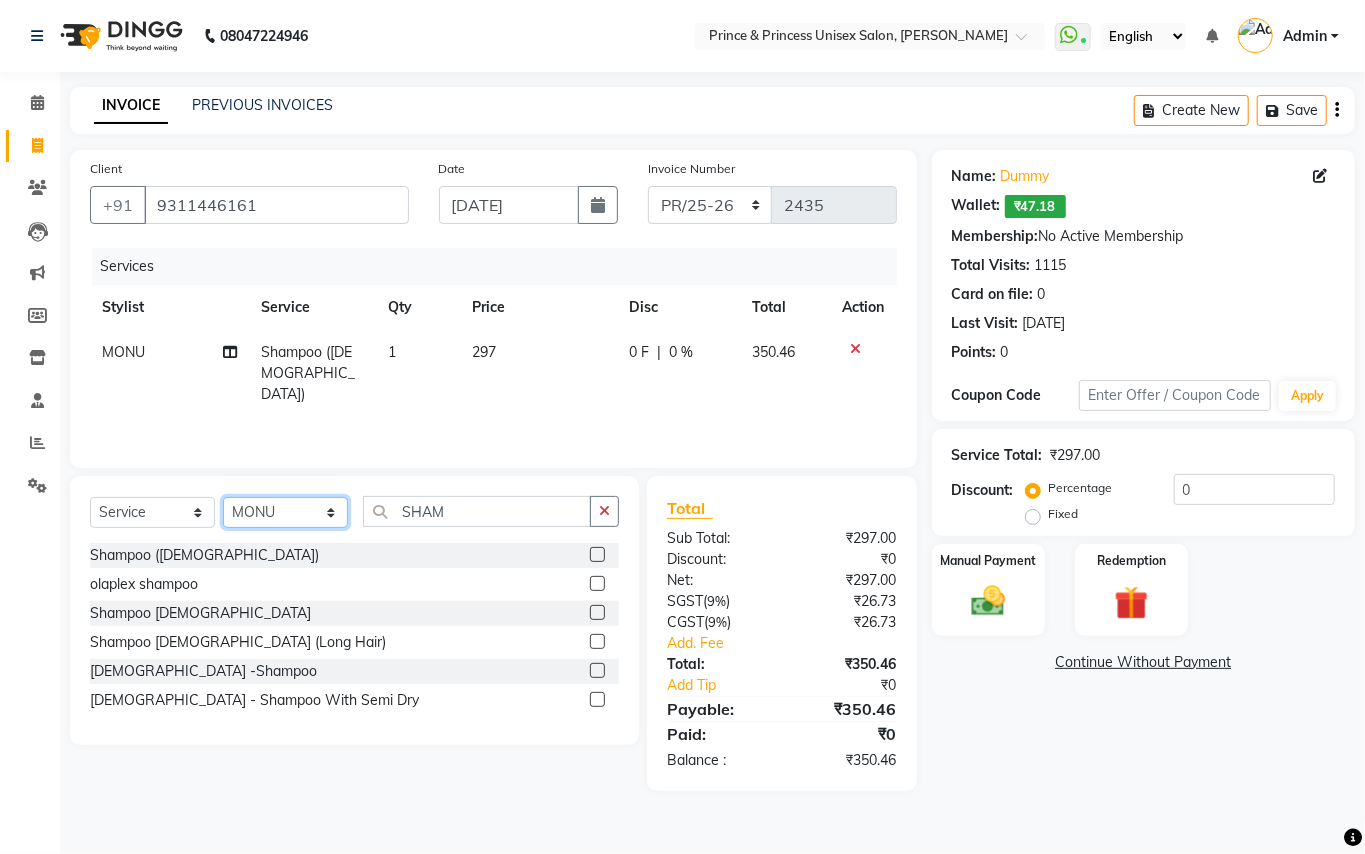 select on "50724" 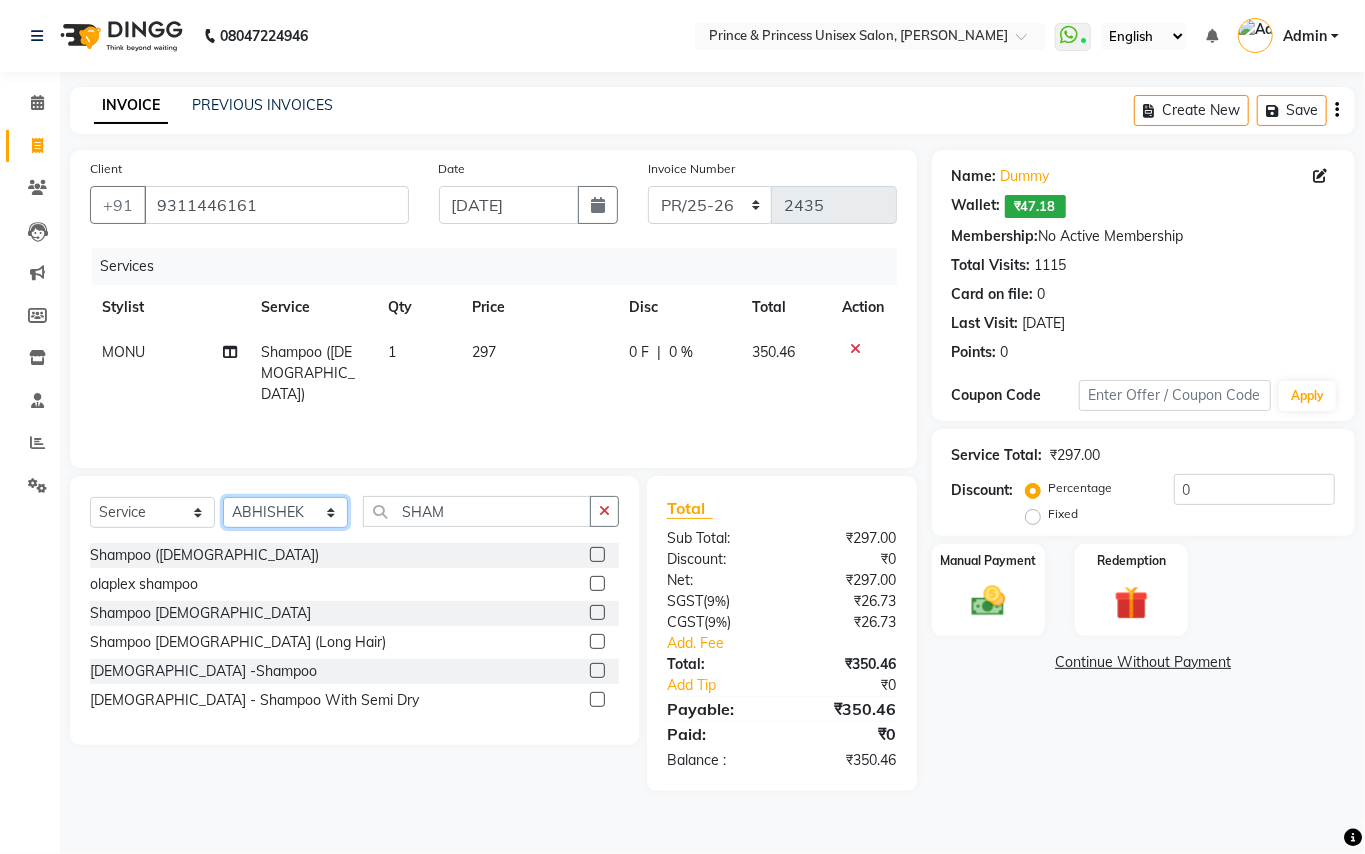 drag, startPoint x: 266, startPoint y: 517, endPoint x: 397, endPoint y: 533, distance: 131.97348 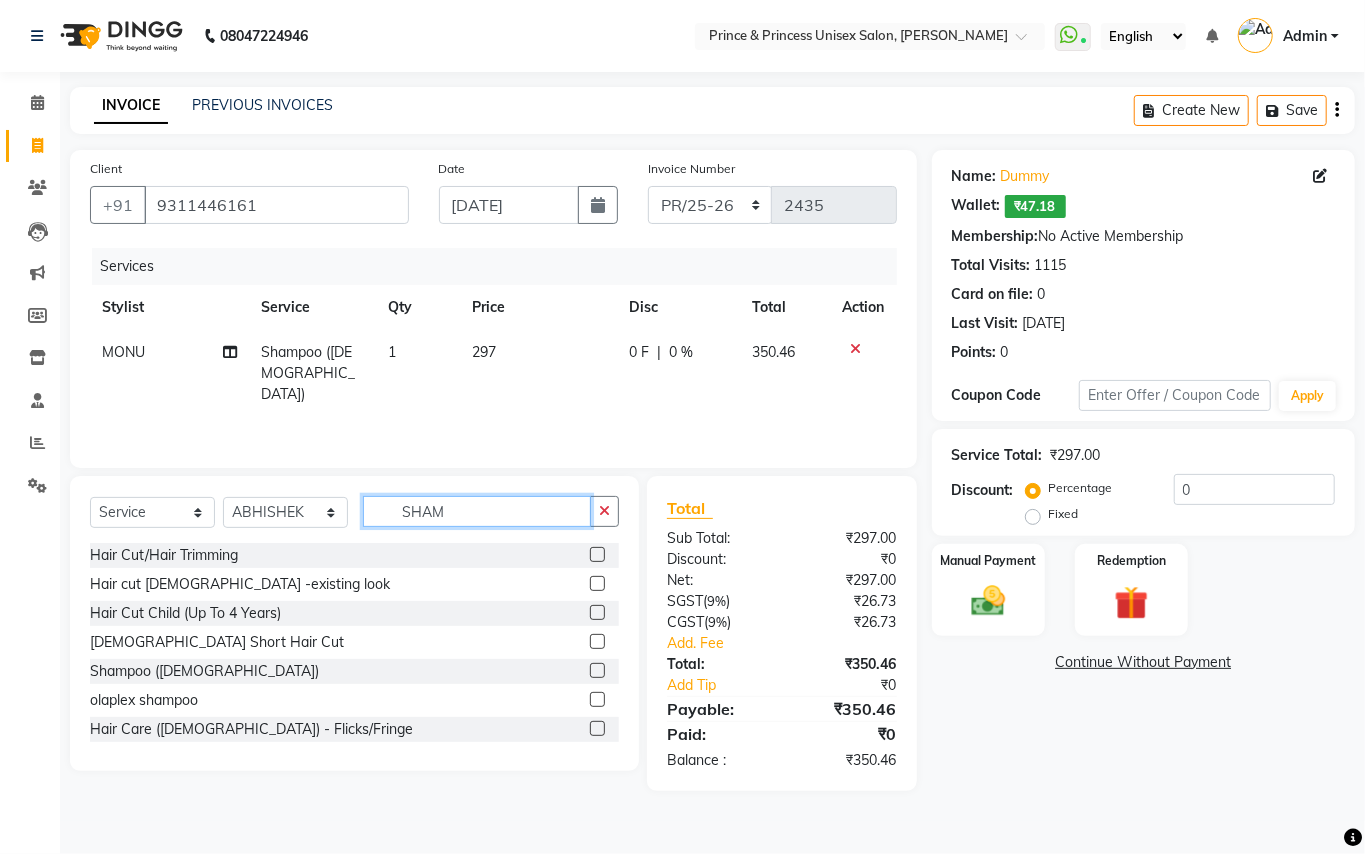 drag, startPoint x: 446, startPoint y: 512, endPoint x: 185, endPoint y: 98, distance: 489.40475 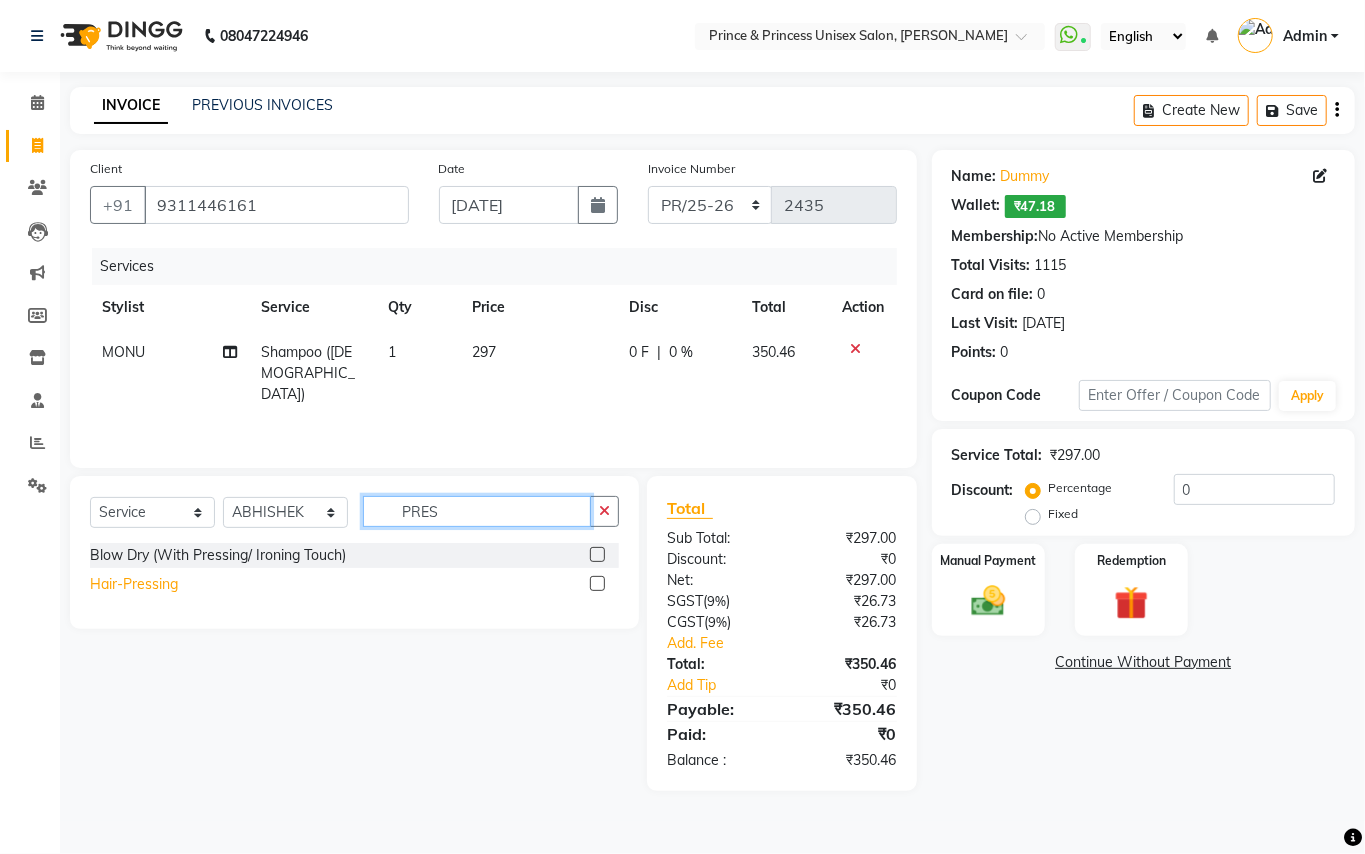 type on "PRES" 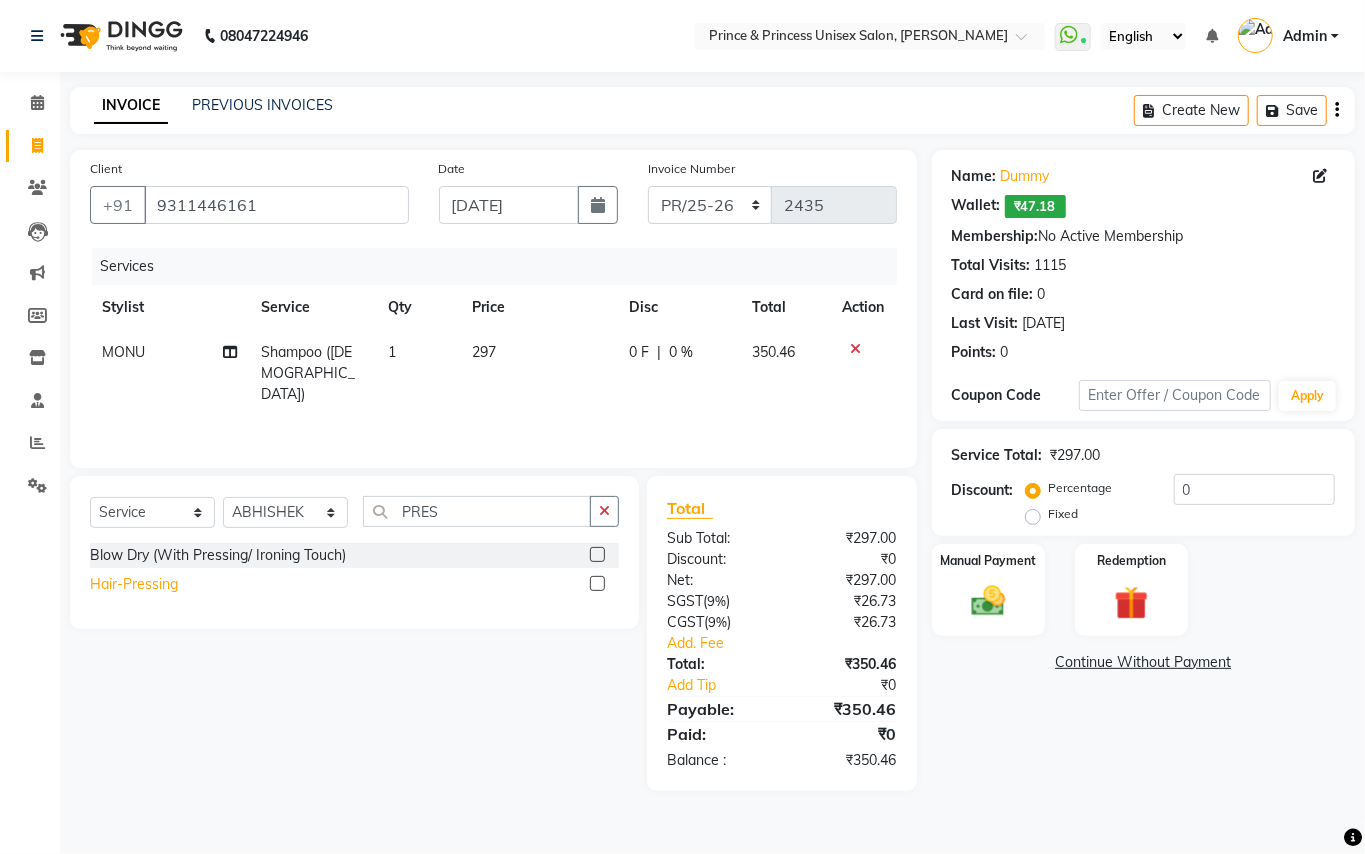 click on "Hair-Pressing" 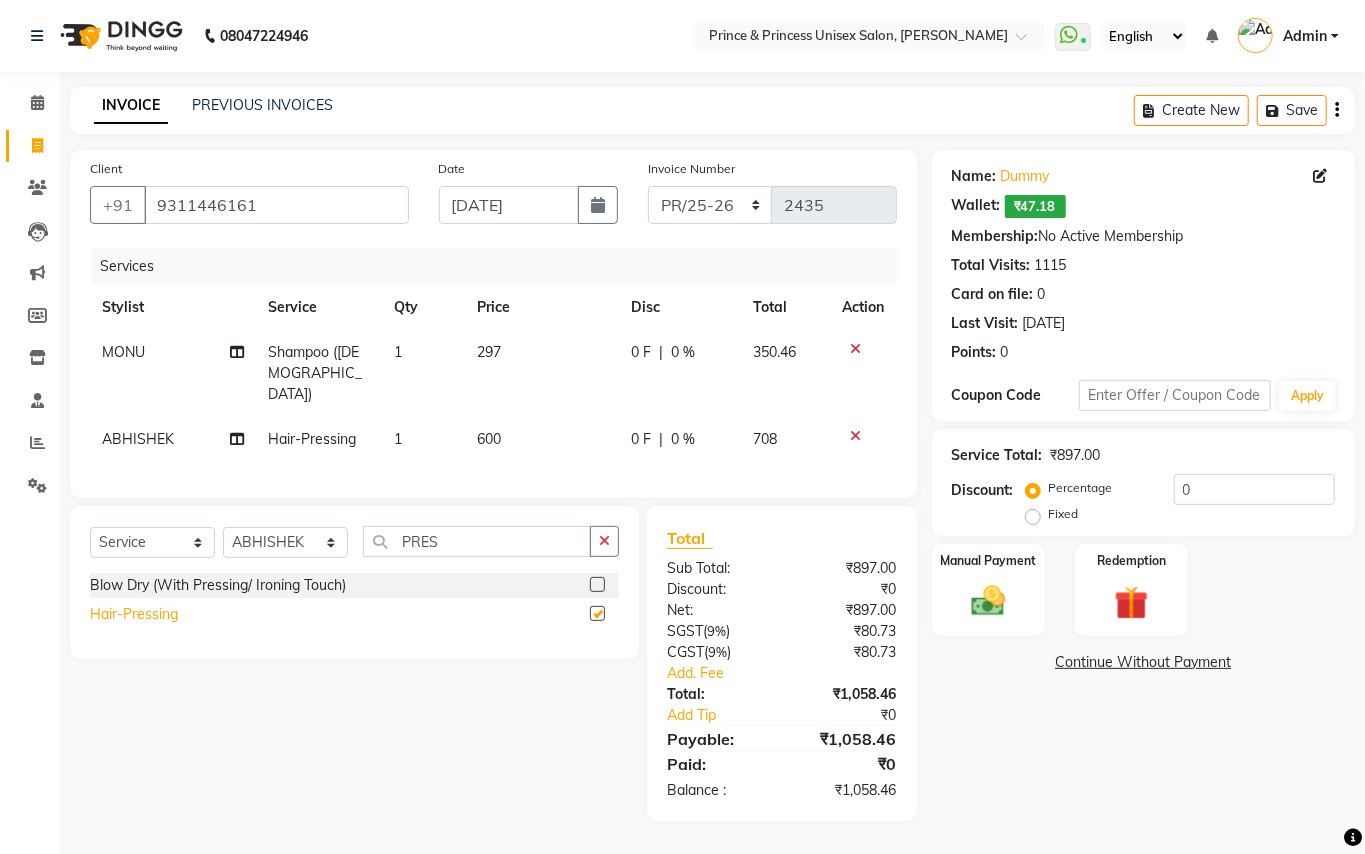 checkbox on "false" 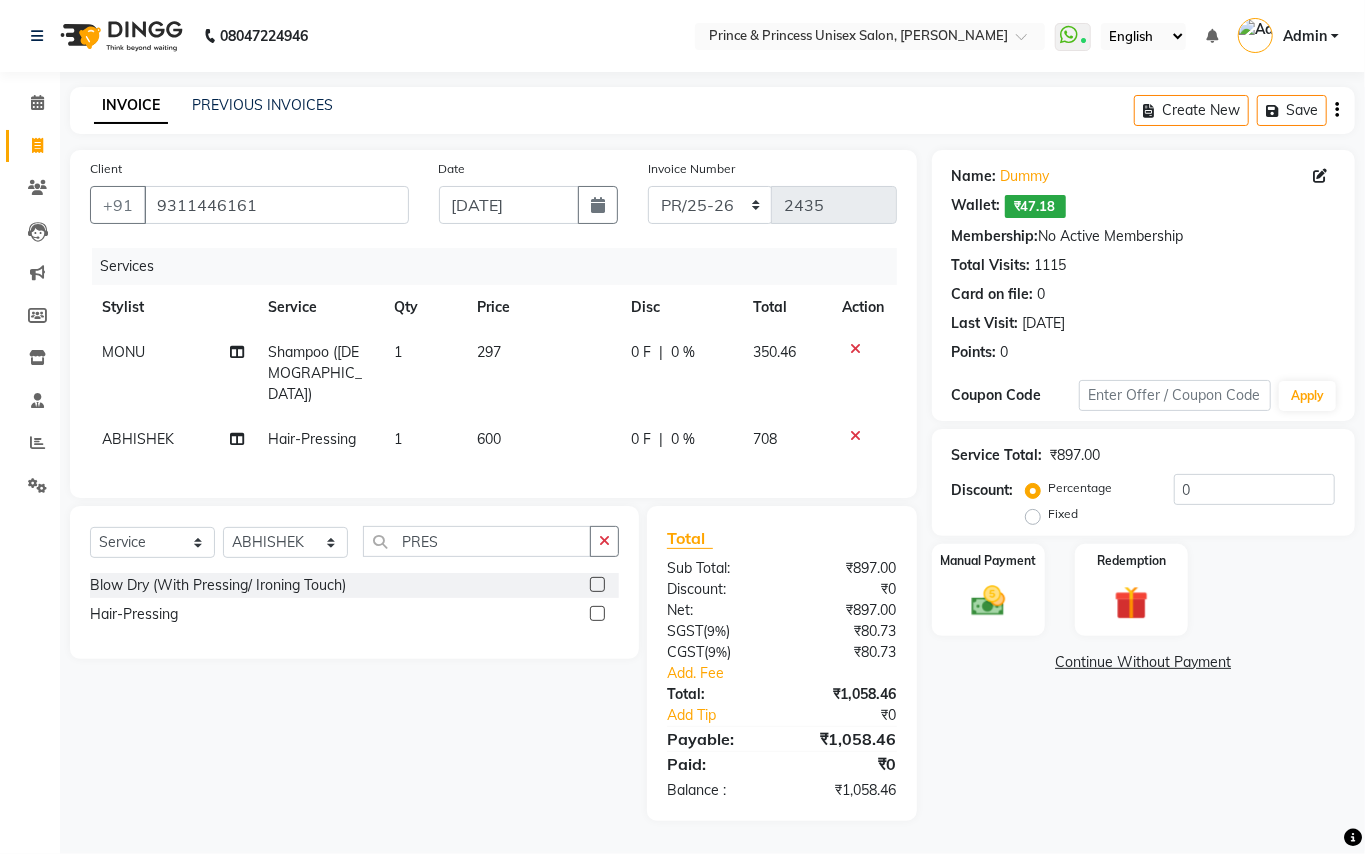 click on "600" 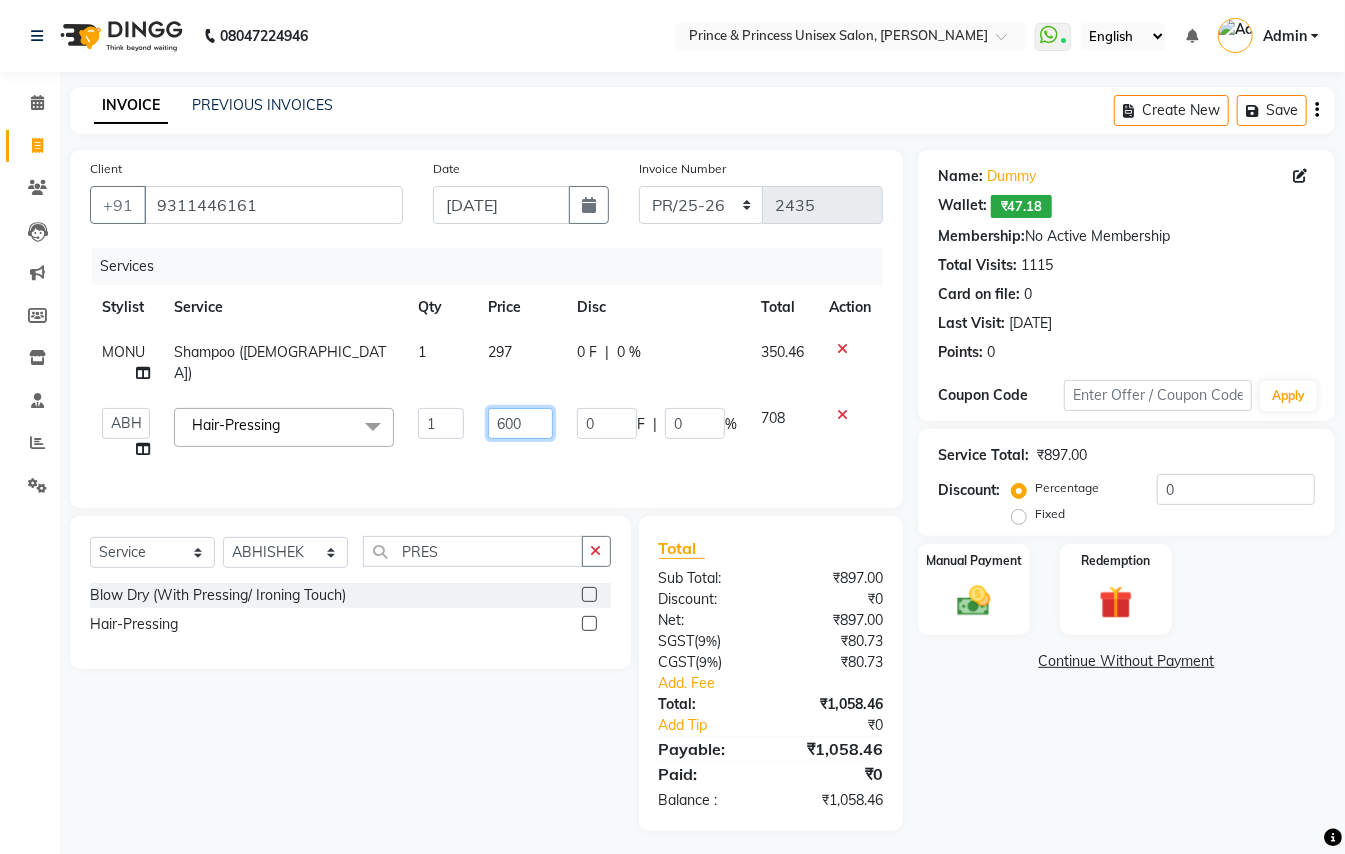 drag, startPoint x: 529, startPoint y: 422, endPoint x: 181, endPoint y: 29, distance: 524.9314 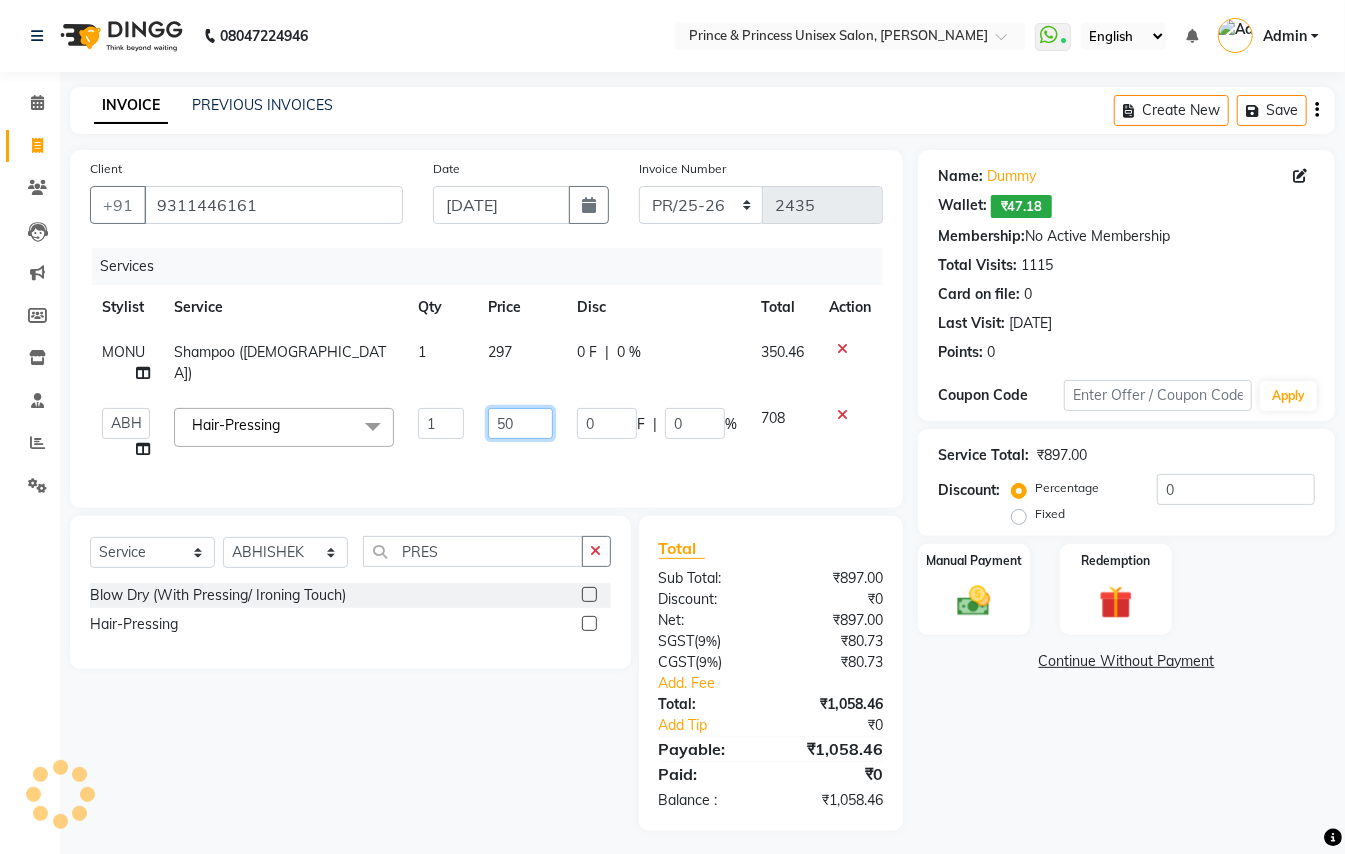 type on "509" 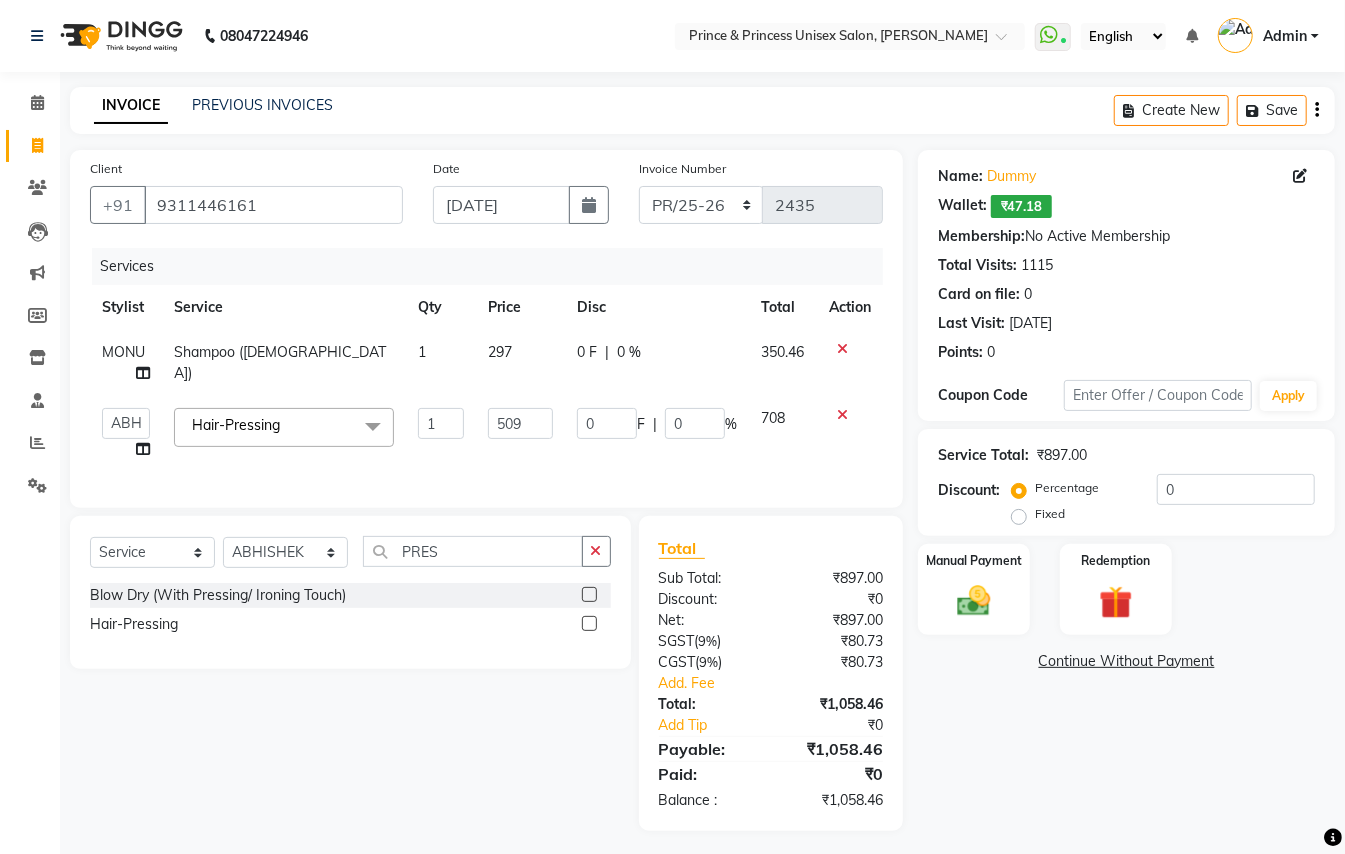 click on "Services Stylist Service Qty Price Disc Total Action MONU Shampoo (ladies) 1 297 0 F | 0 % 350.46  ABHISHEK   AJEET   AJEET NEW   ARUN   ASLAM   CHANDAN   GUDDU   MAHESH   MANI   MEENAKSHI   MONU   PINKI   RAHUL   SANDEEP   SONIYA   TABASSUM   XYZ  Hair-Pressing  x Hair Cut/Hair Trimming Hair cut ladies -existing look Hair Cut Child (Up To 4 Years) Ladies Short Hair Cut Shampoo (ladies) olaplex shampoo Hair Care (Ladies) - Flicks/Fringe Oil Massage Henna Mustache Trim Threading Face Threading Hair Cut Gents - Style Change Gents - Tonsure (Mundan) Shampoo gents Shampoo gents (Long Hair) Beard Triming / Shave Oil Massage half color touch up  Beard Colour Hair Styling (Gel/ Serum Application) Colour Touch Up men's Colour Touch-Up Amonia Free) Highlighting Rebonding Dry Head Massage Full Front Chest Clipper Full Back Clipper Ear Wax Full Body Clipper Under Arms Clipper Full Front/Back Waxing (Sugar) Full Front/Back Waxing (Chocolate) Chest Razor/Back Full Body Razor Under Arm Razor EYE BROWS COLOR Blow Dry Tongs" 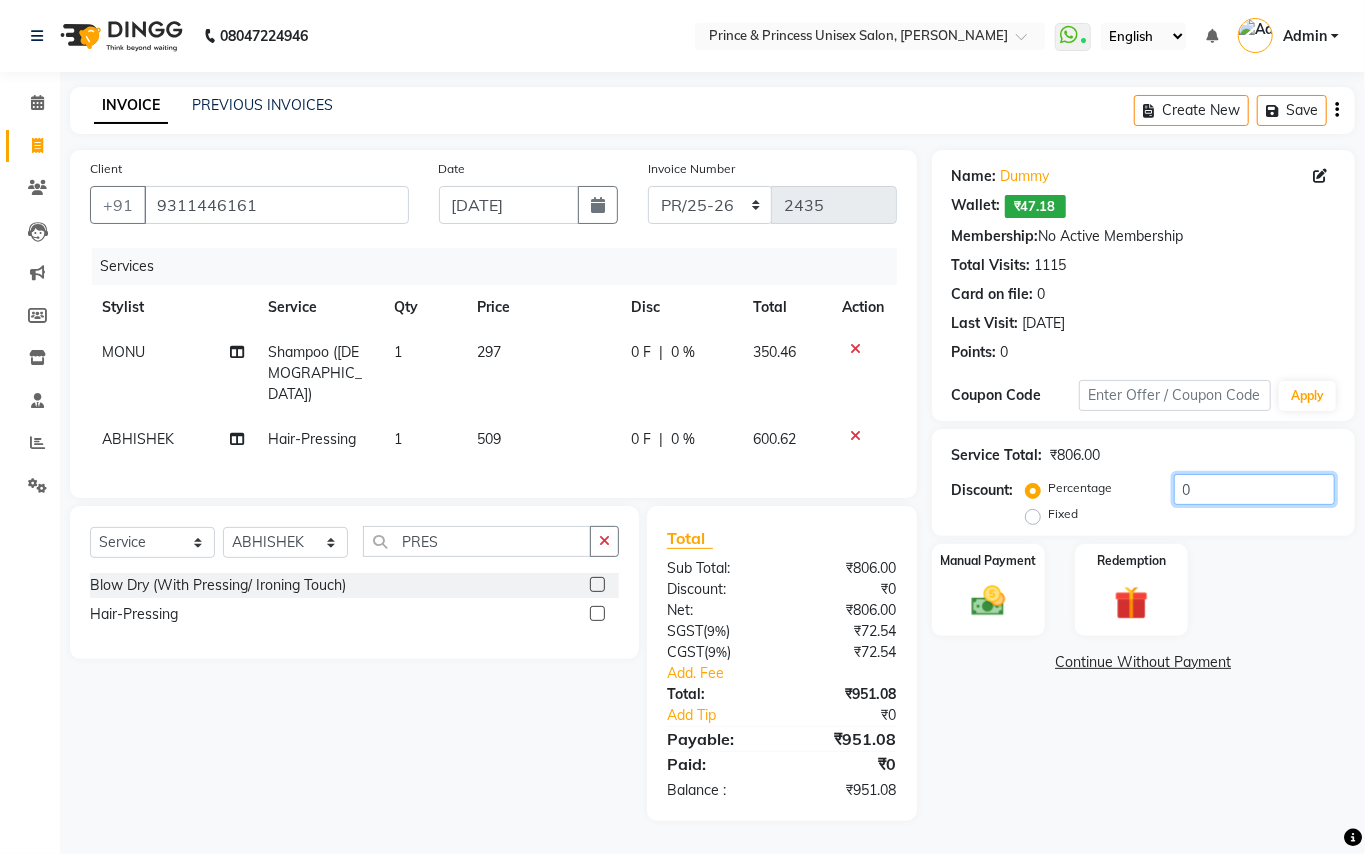 click on "0" 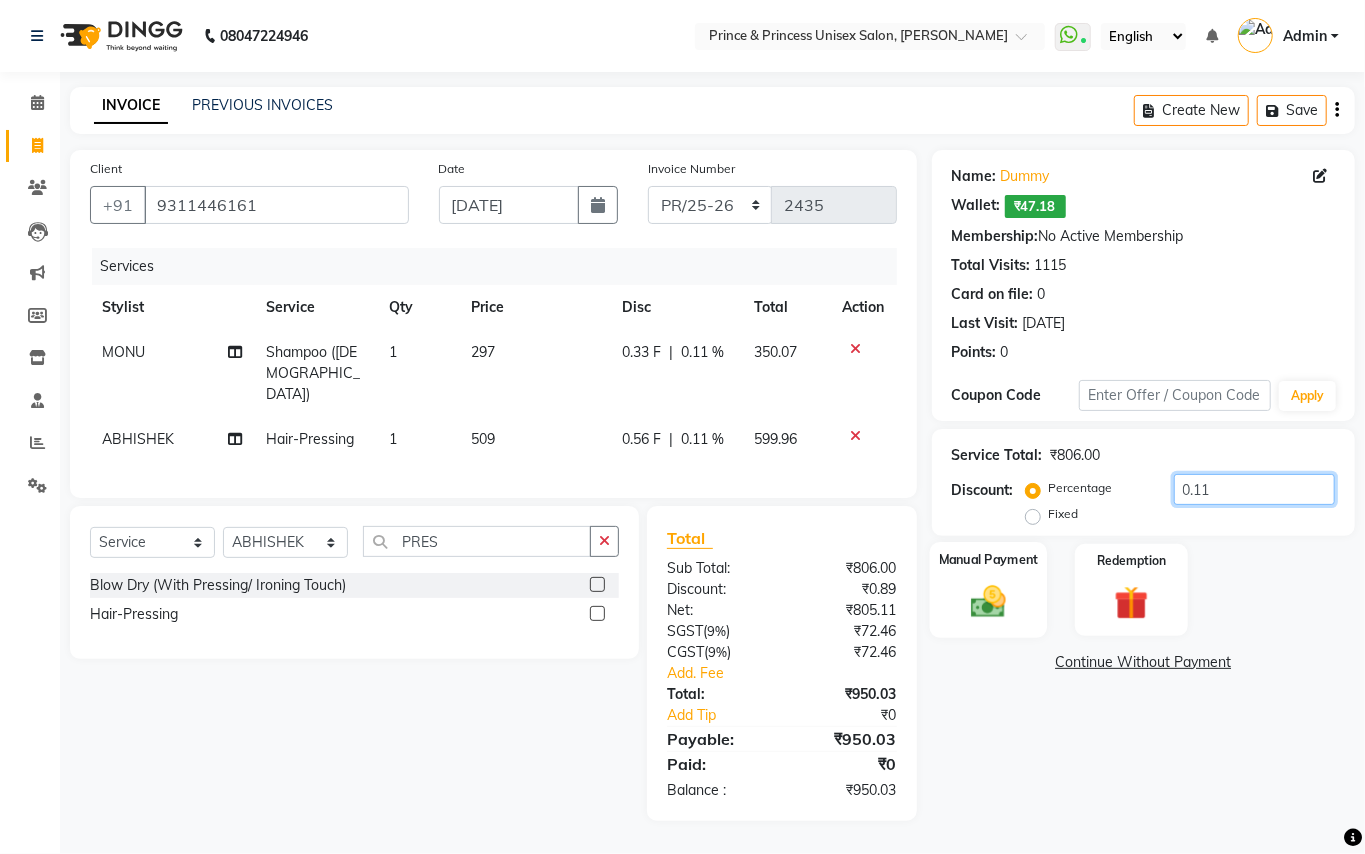 type on "0.11" 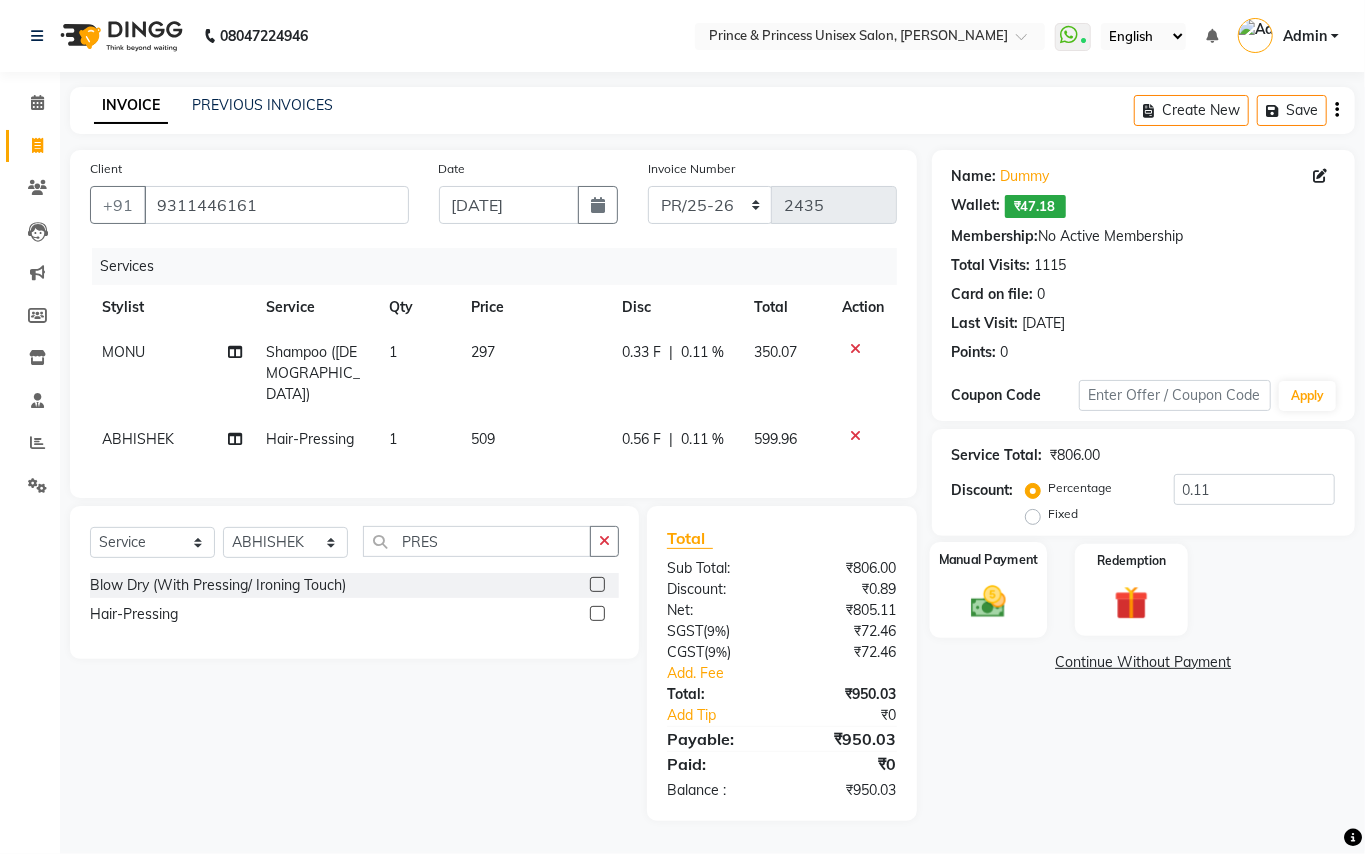 click 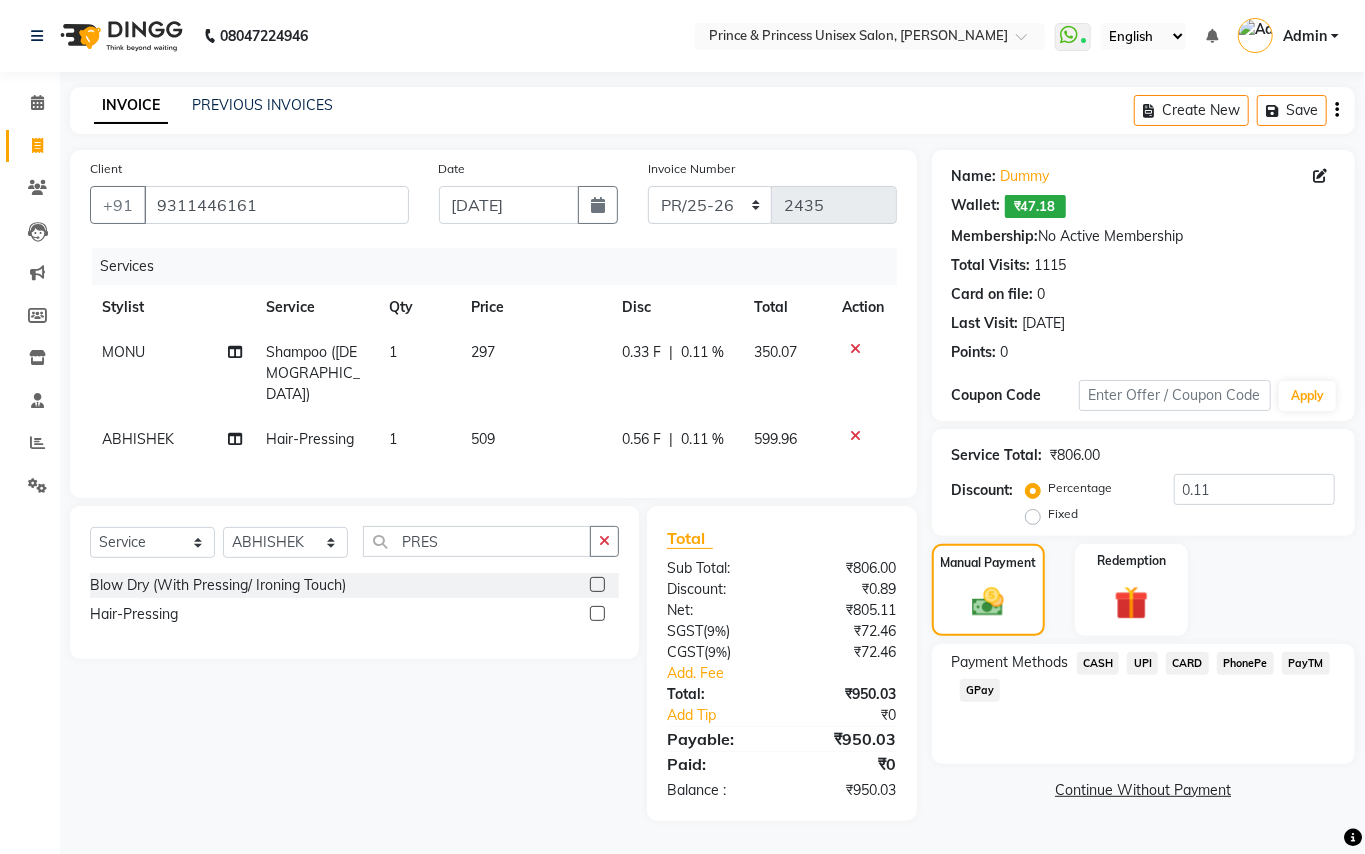 click on "CASH" 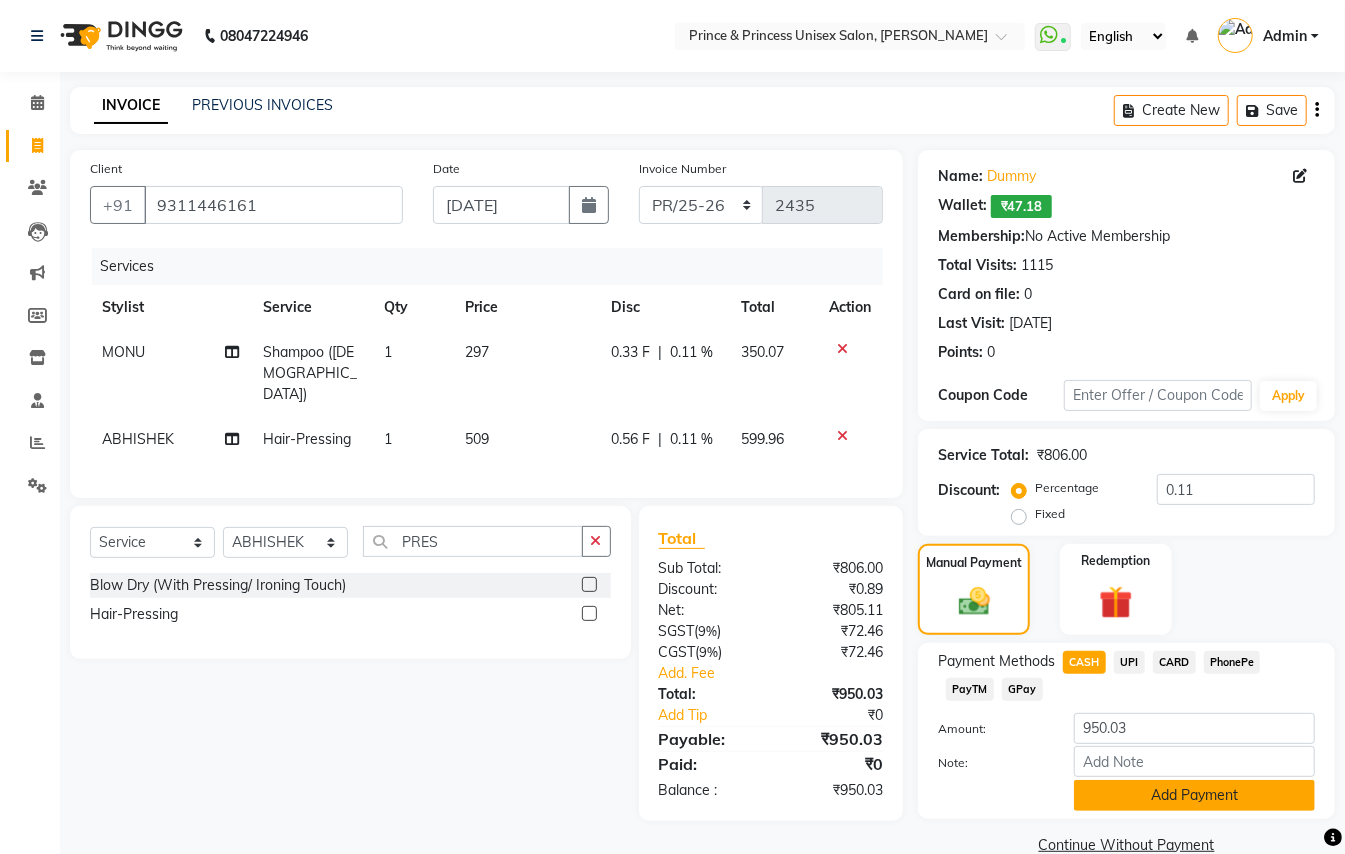 click on "Add Payment" 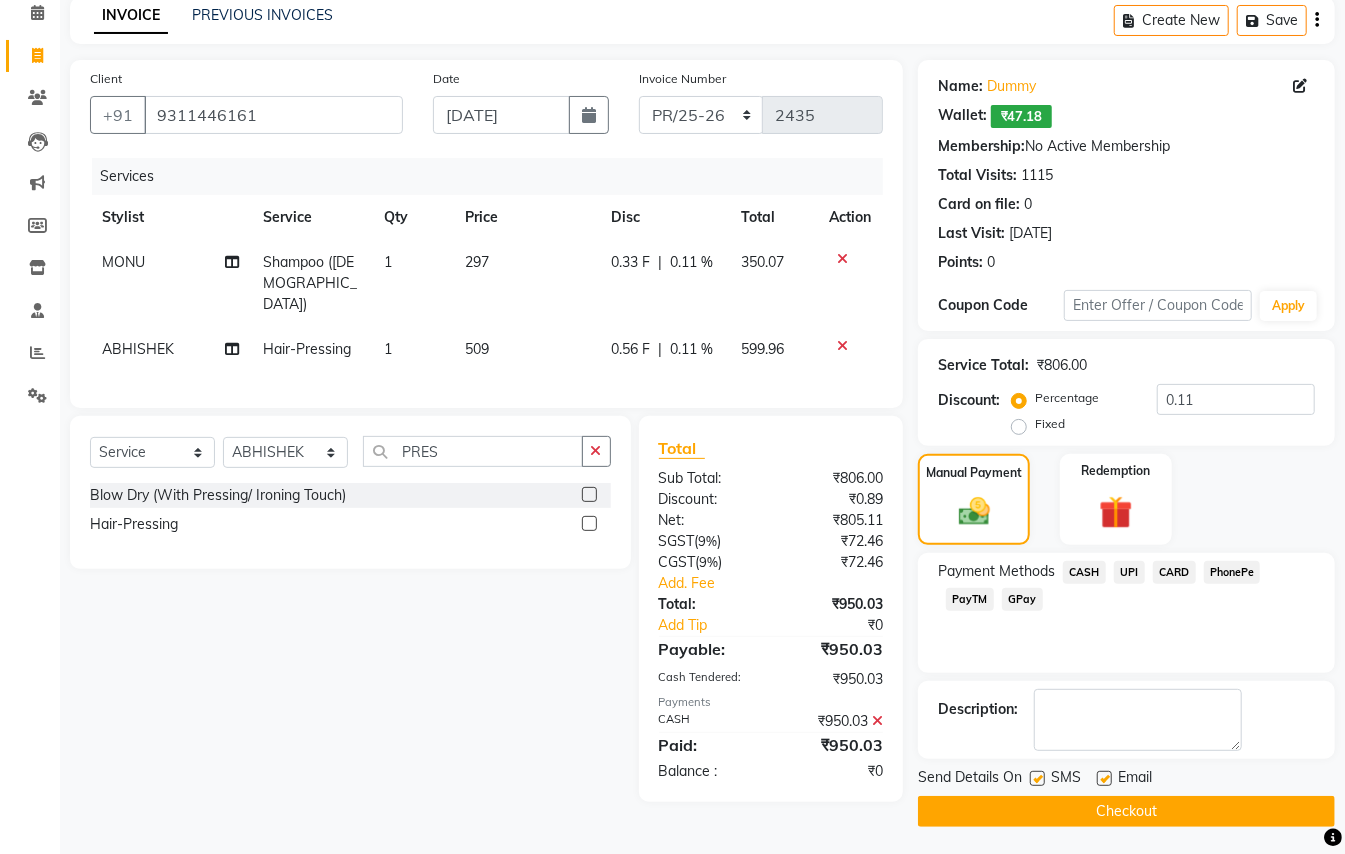 scroll, scrollTop: 94, scrollLeft: 0, axis: vertical 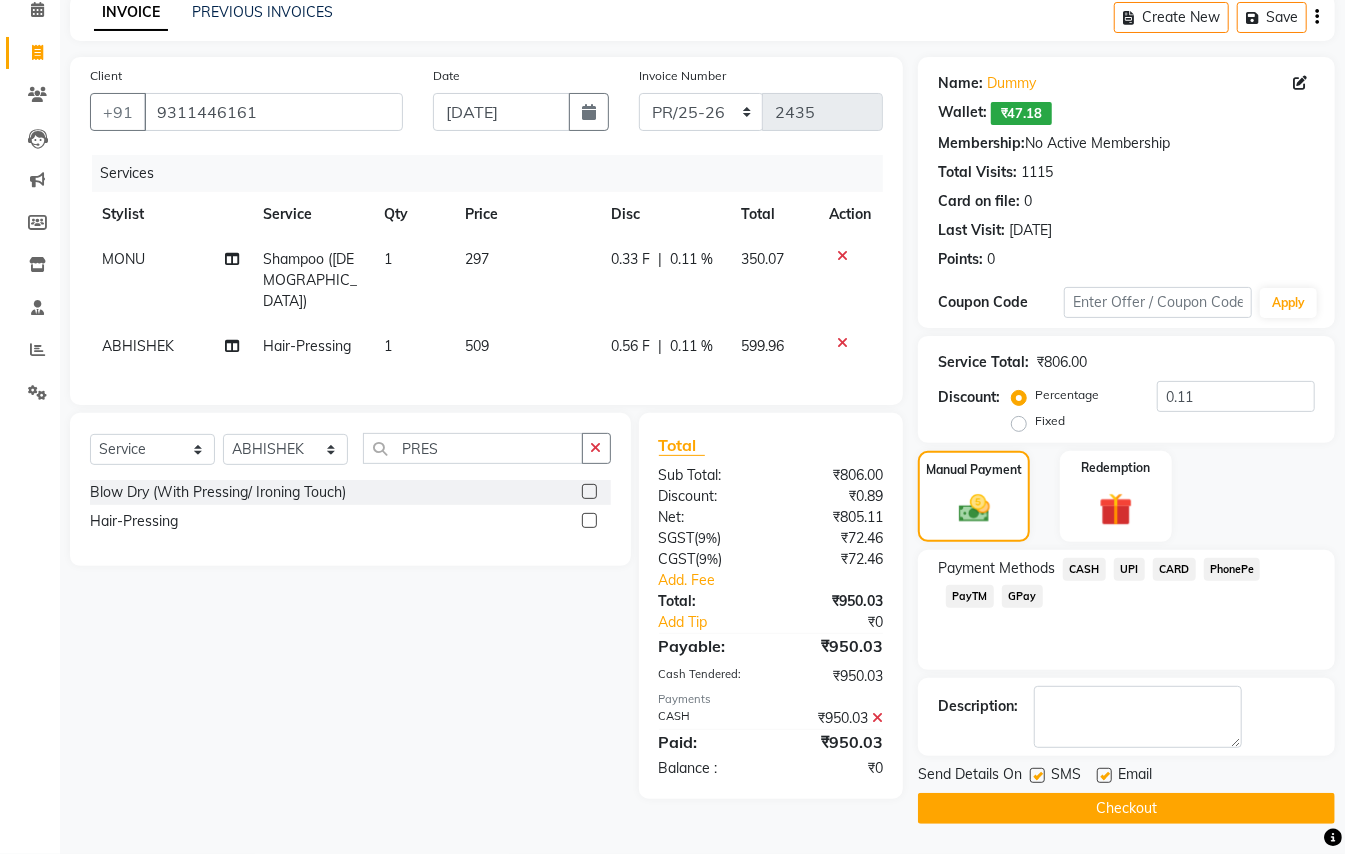 click on "Checkout" 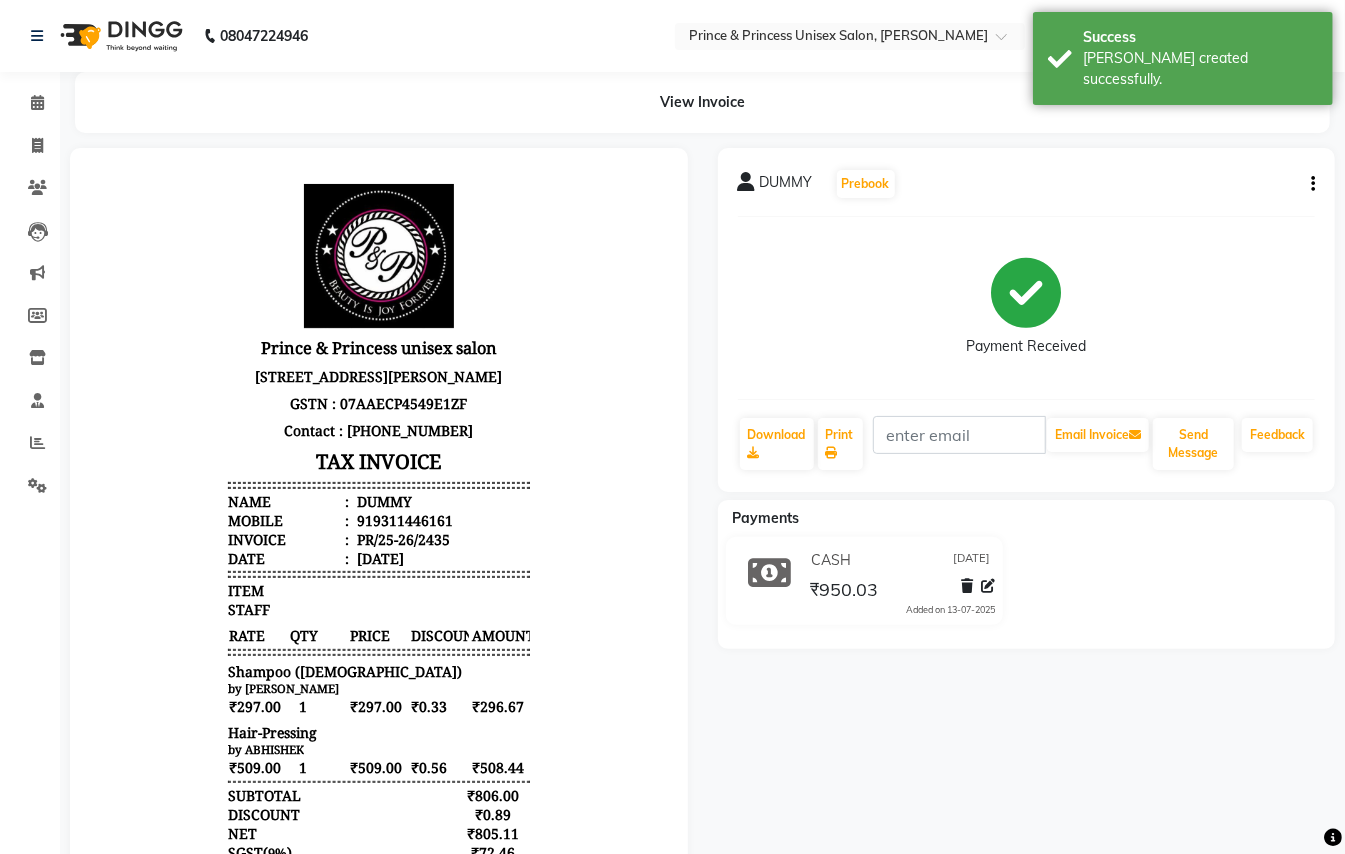 scroll, scrollTop: 0, scrollLeft: 0, axis: both 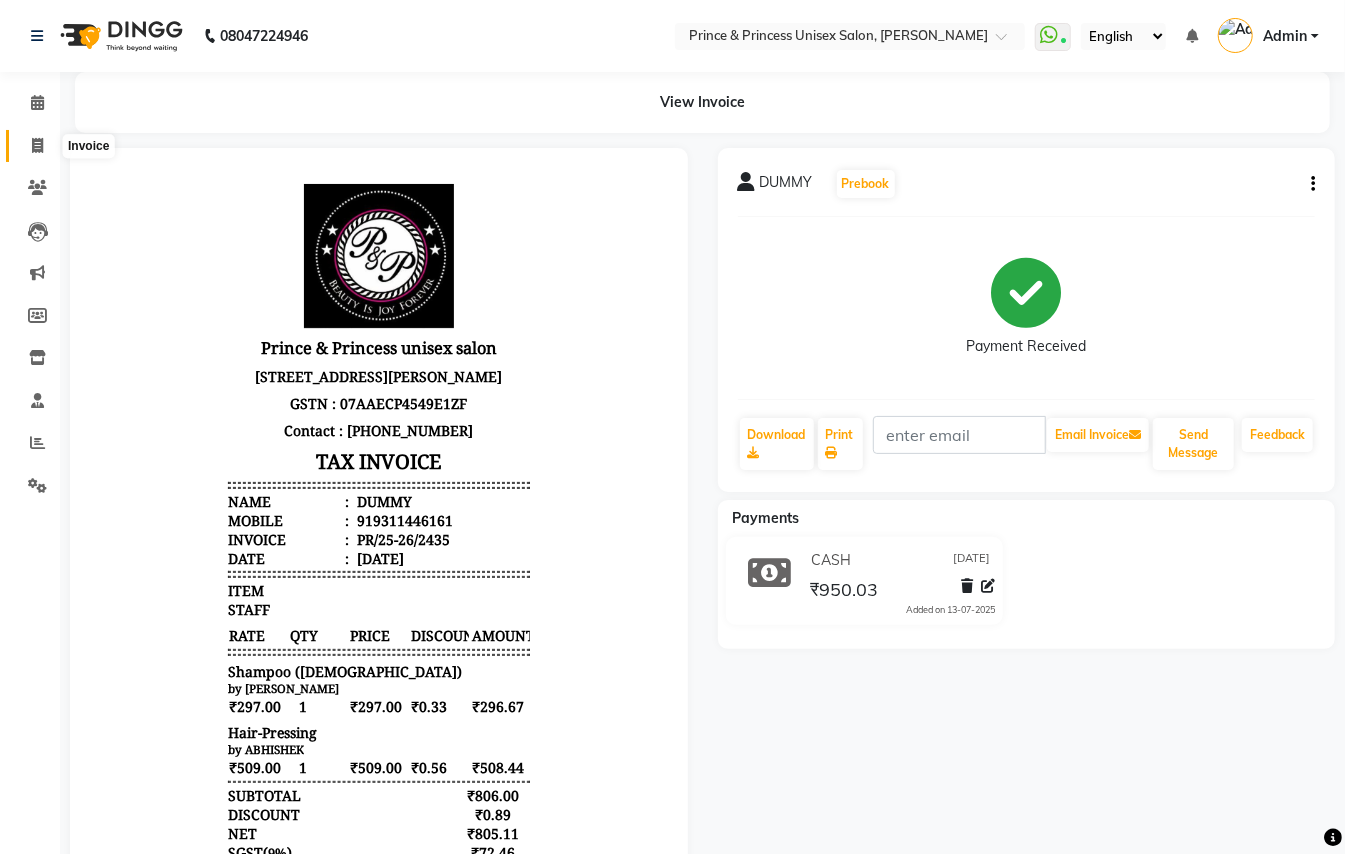click 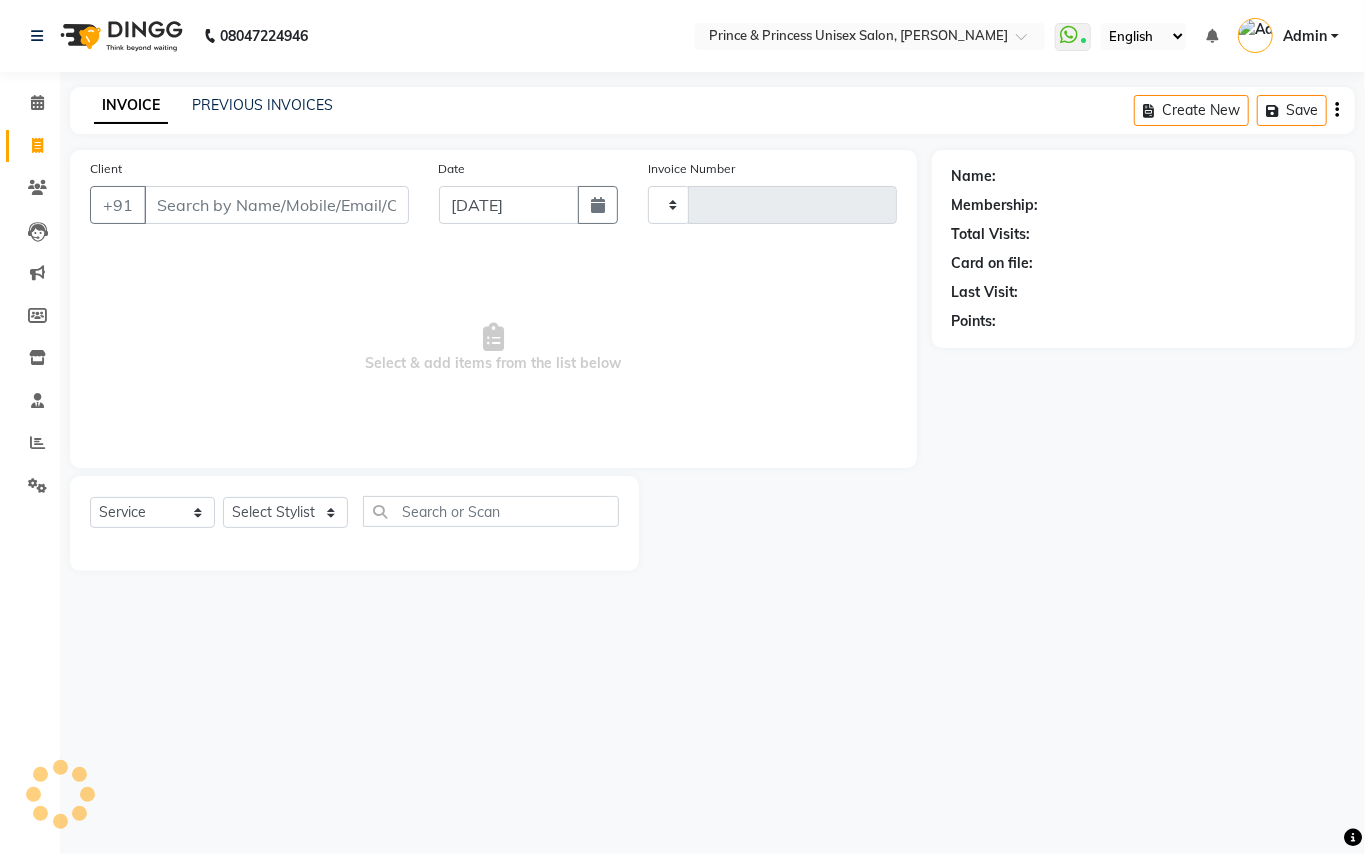 type on "2436" 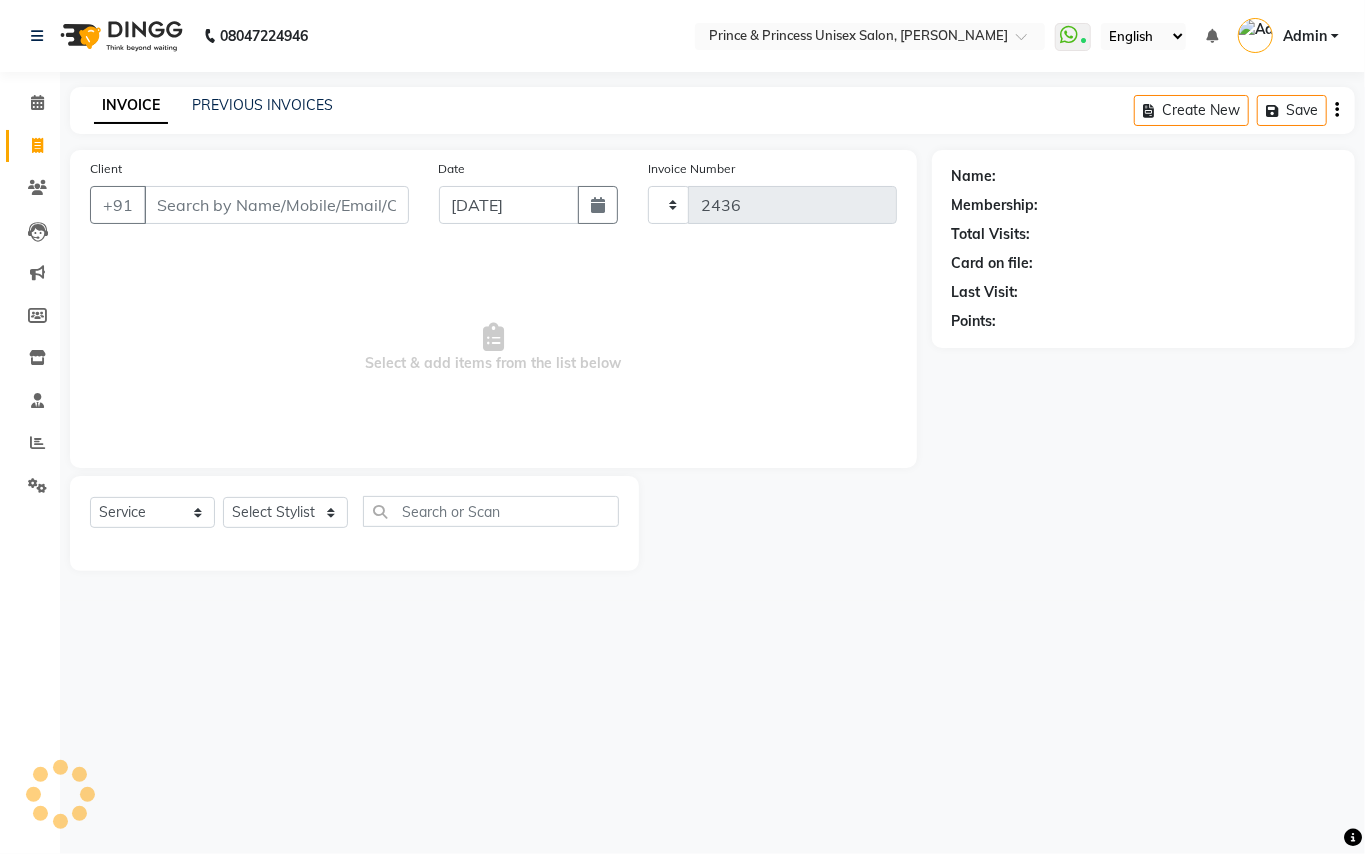 select on "3760" 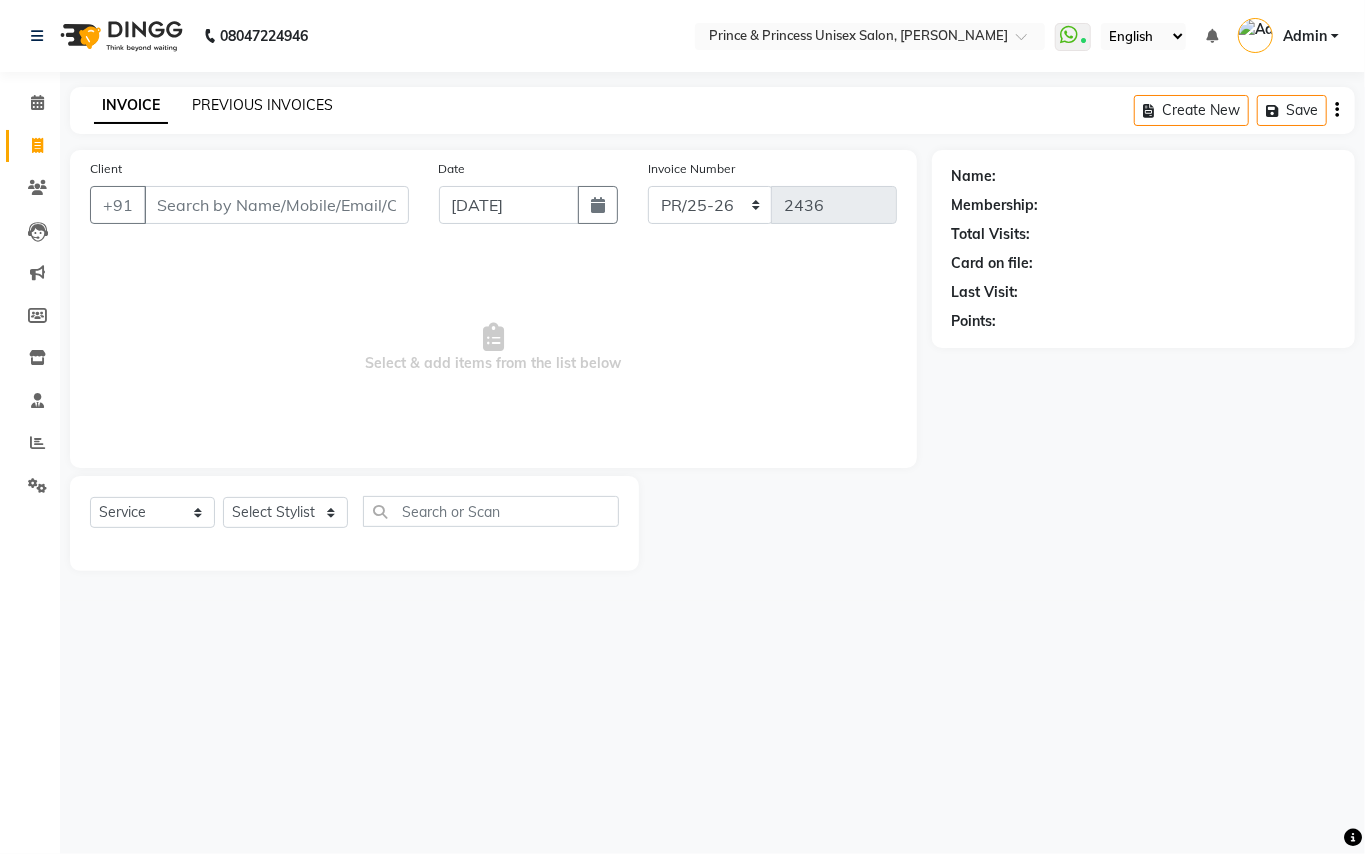 click on "PREVIOUS INVOICES" 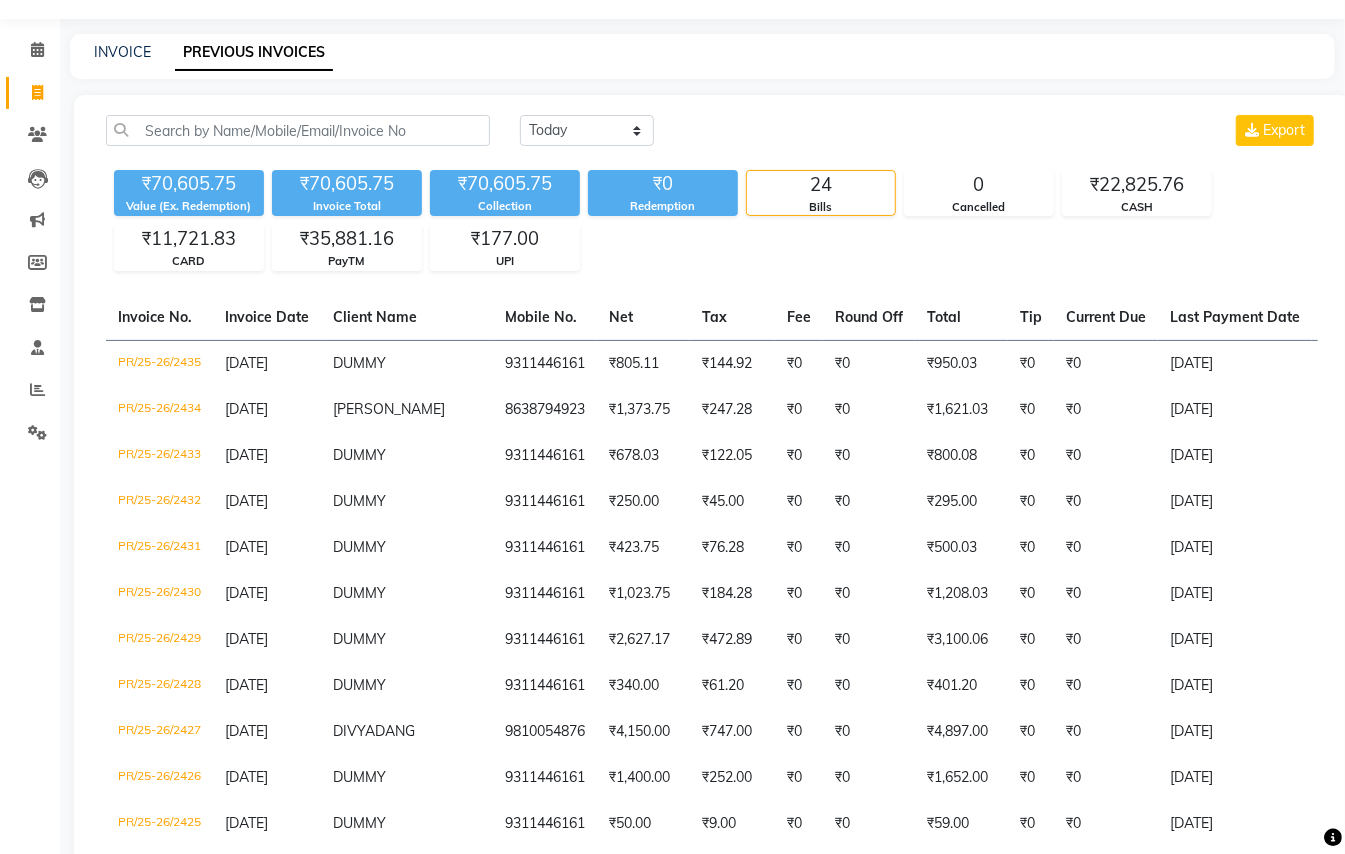 scroll, scrollTop: 6, scrollLeft: 0, axis: vertical 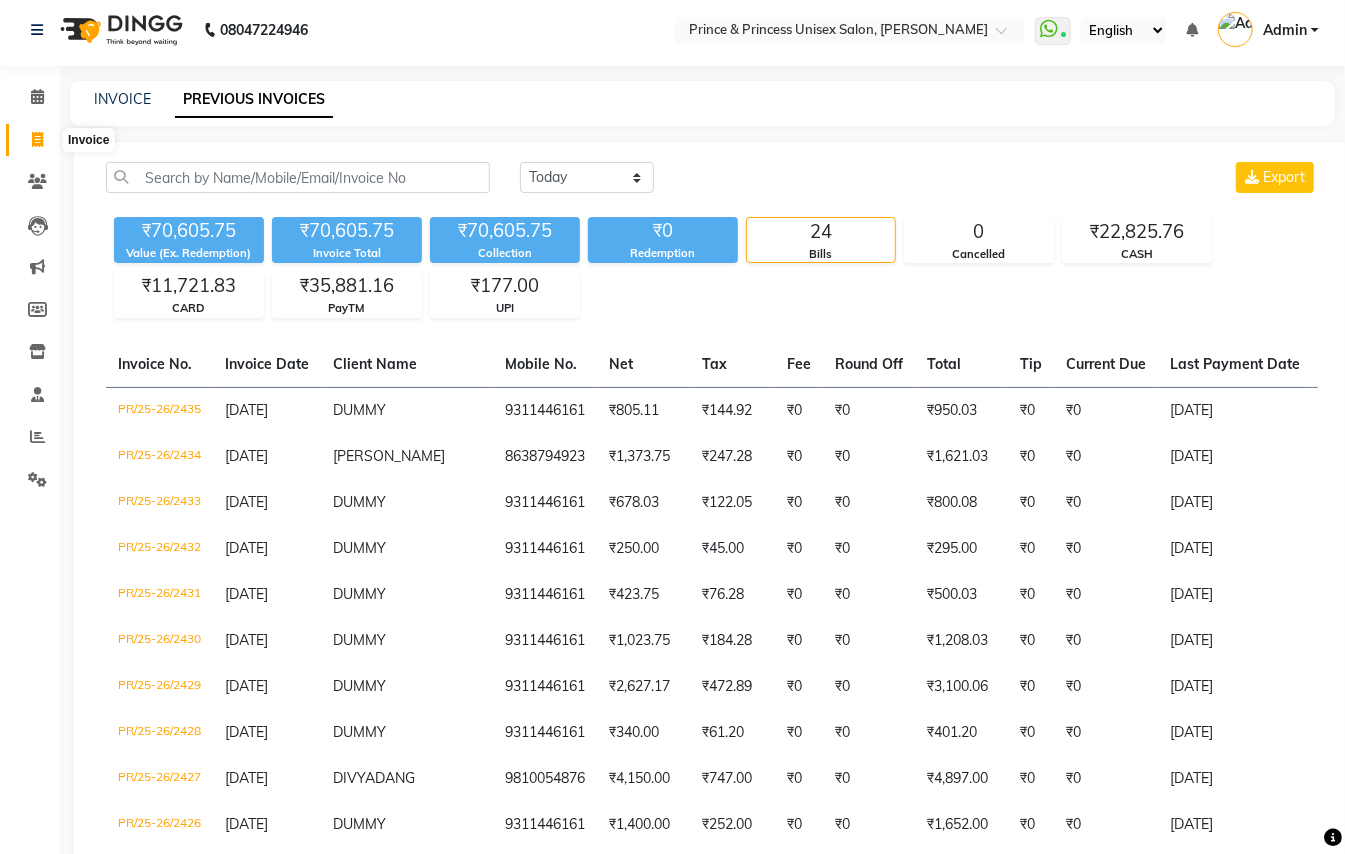 click 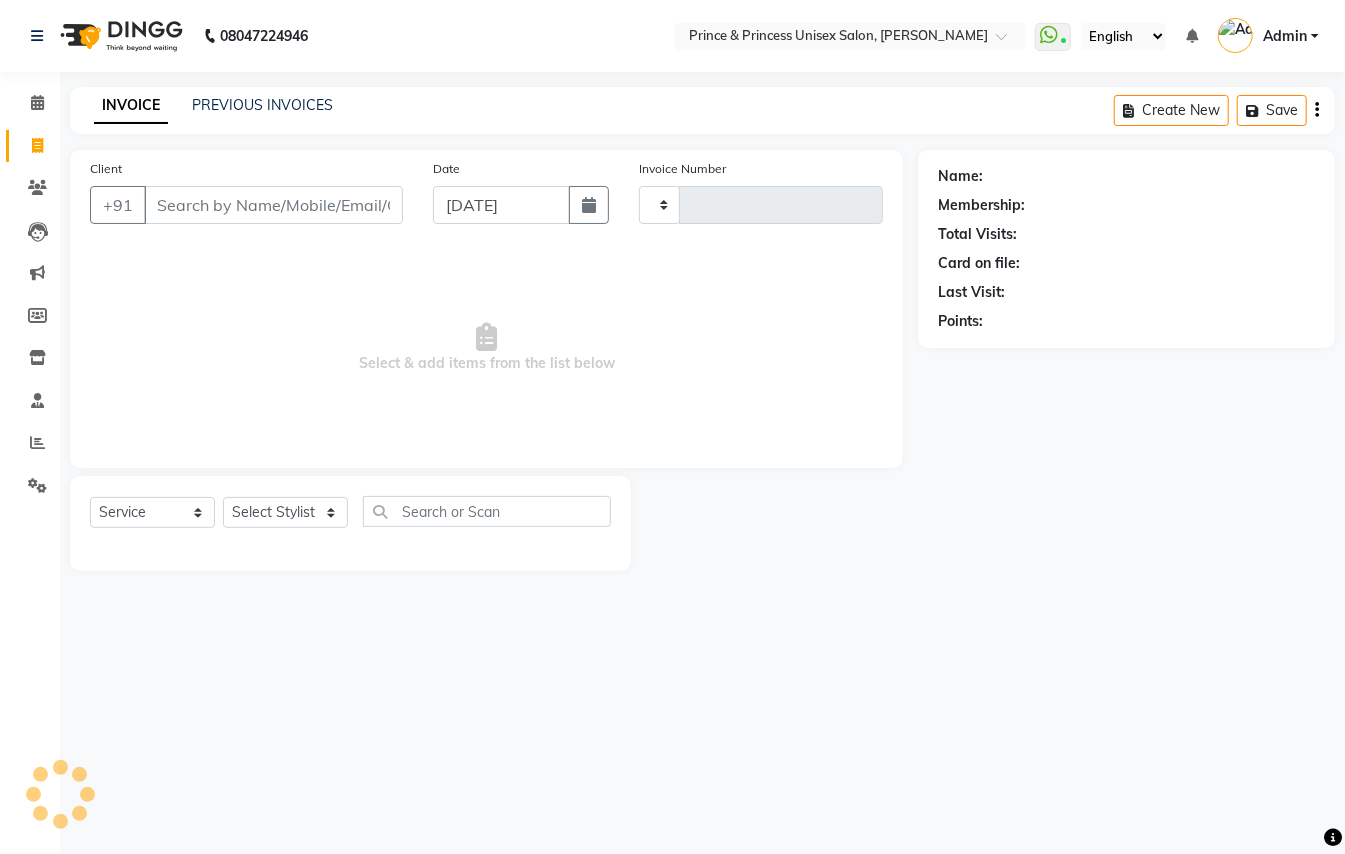 scroll, scrollTop: 0, scrollLeft: 0, axis: both 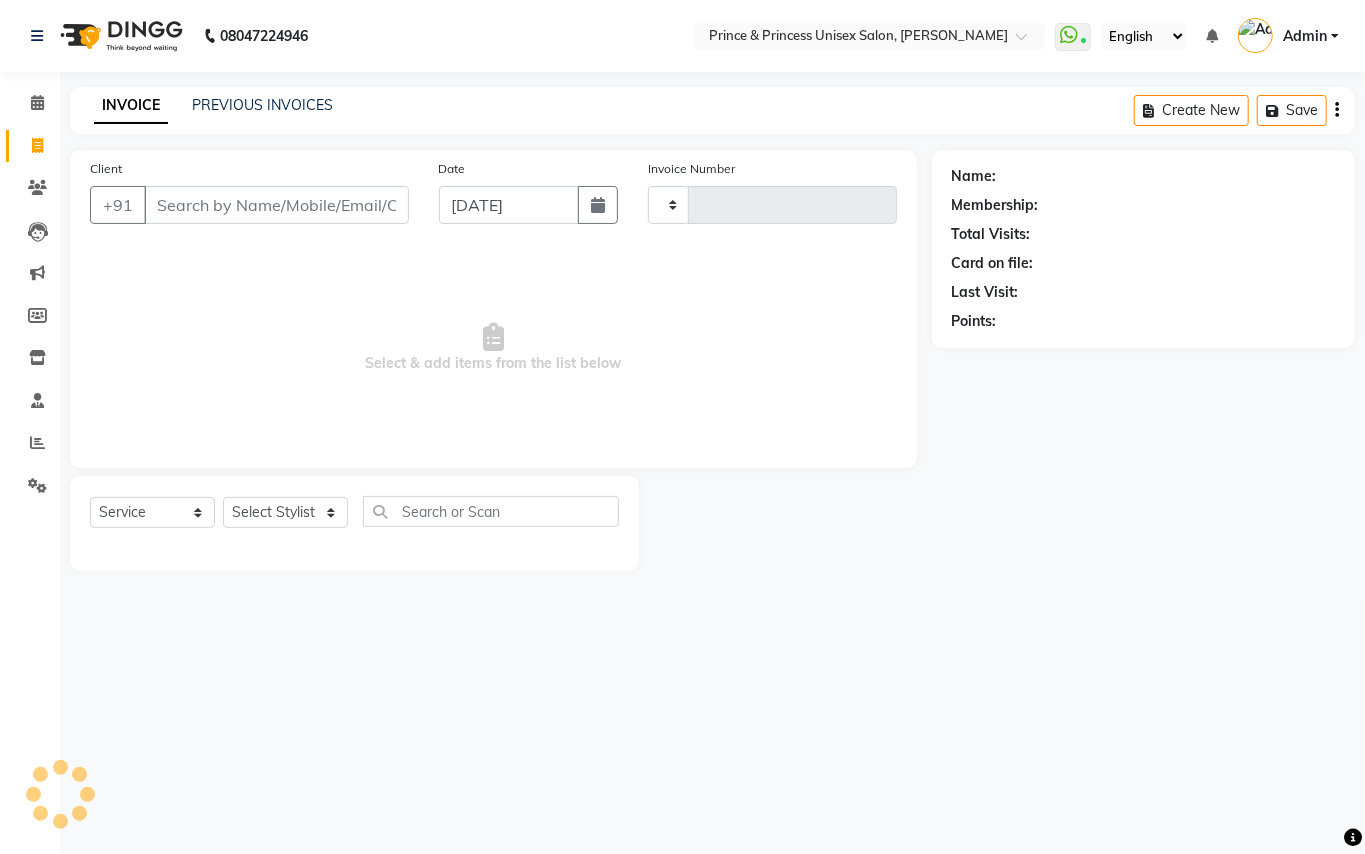 type on "2436" 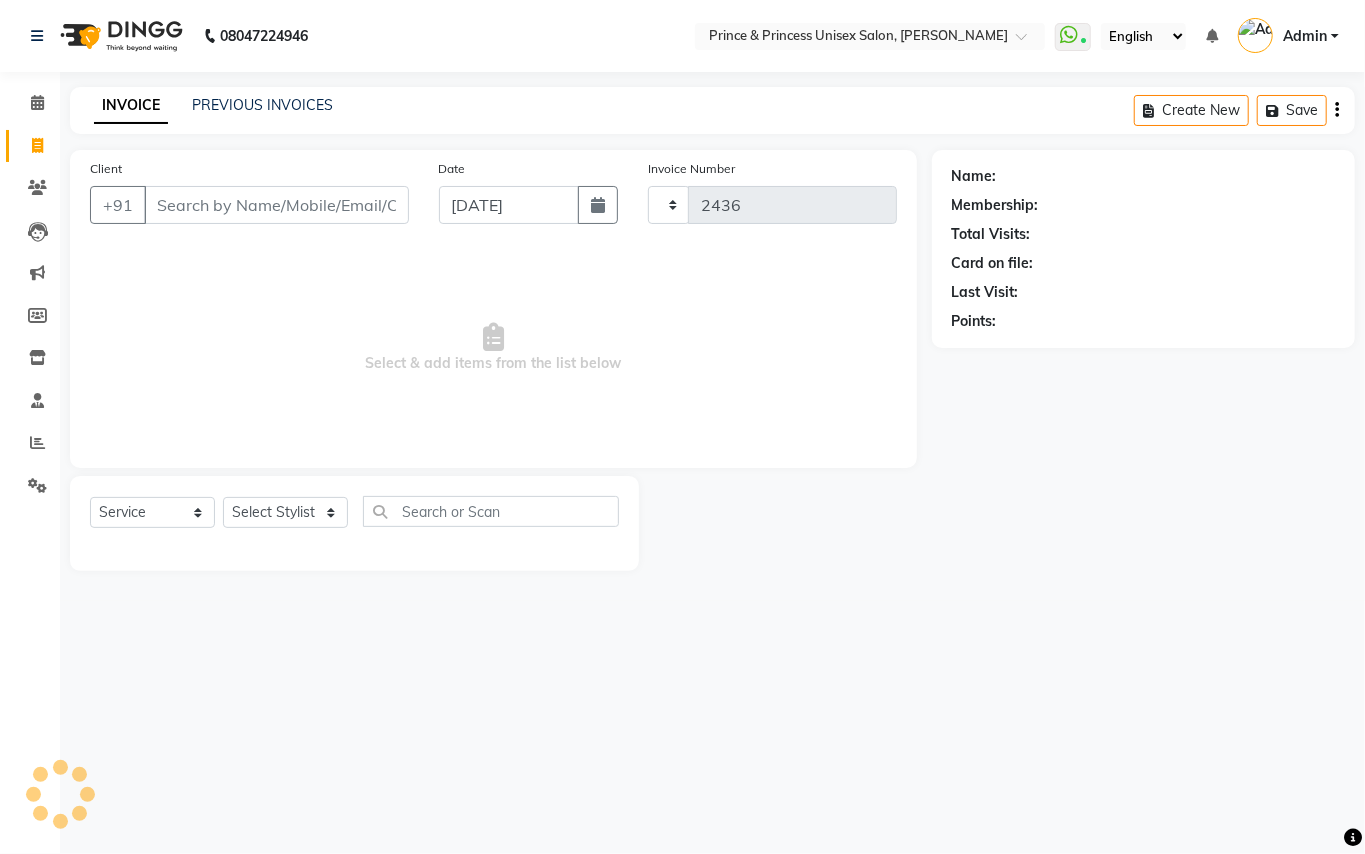 select on "3760" 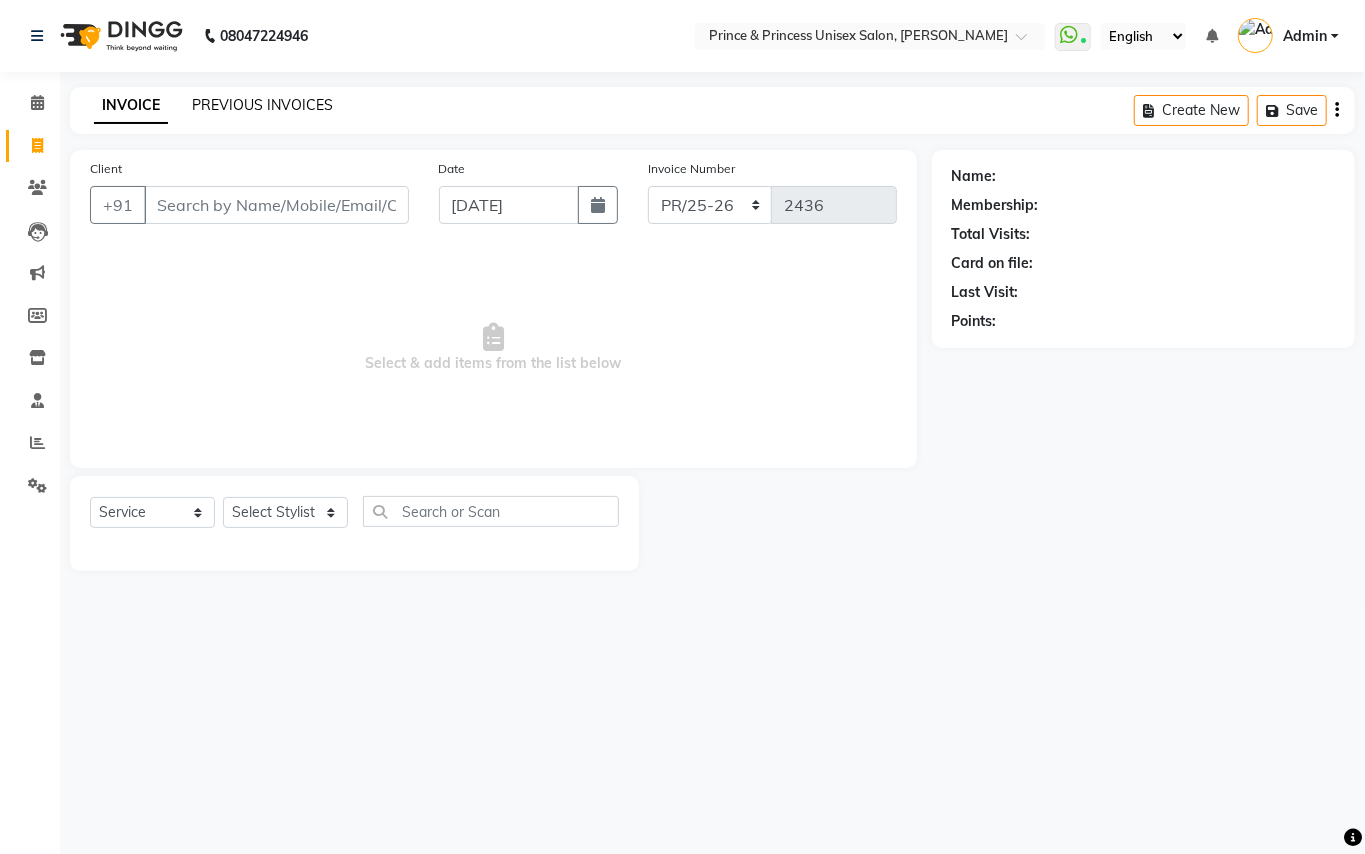 click on "PREVIOUS INVOICES" 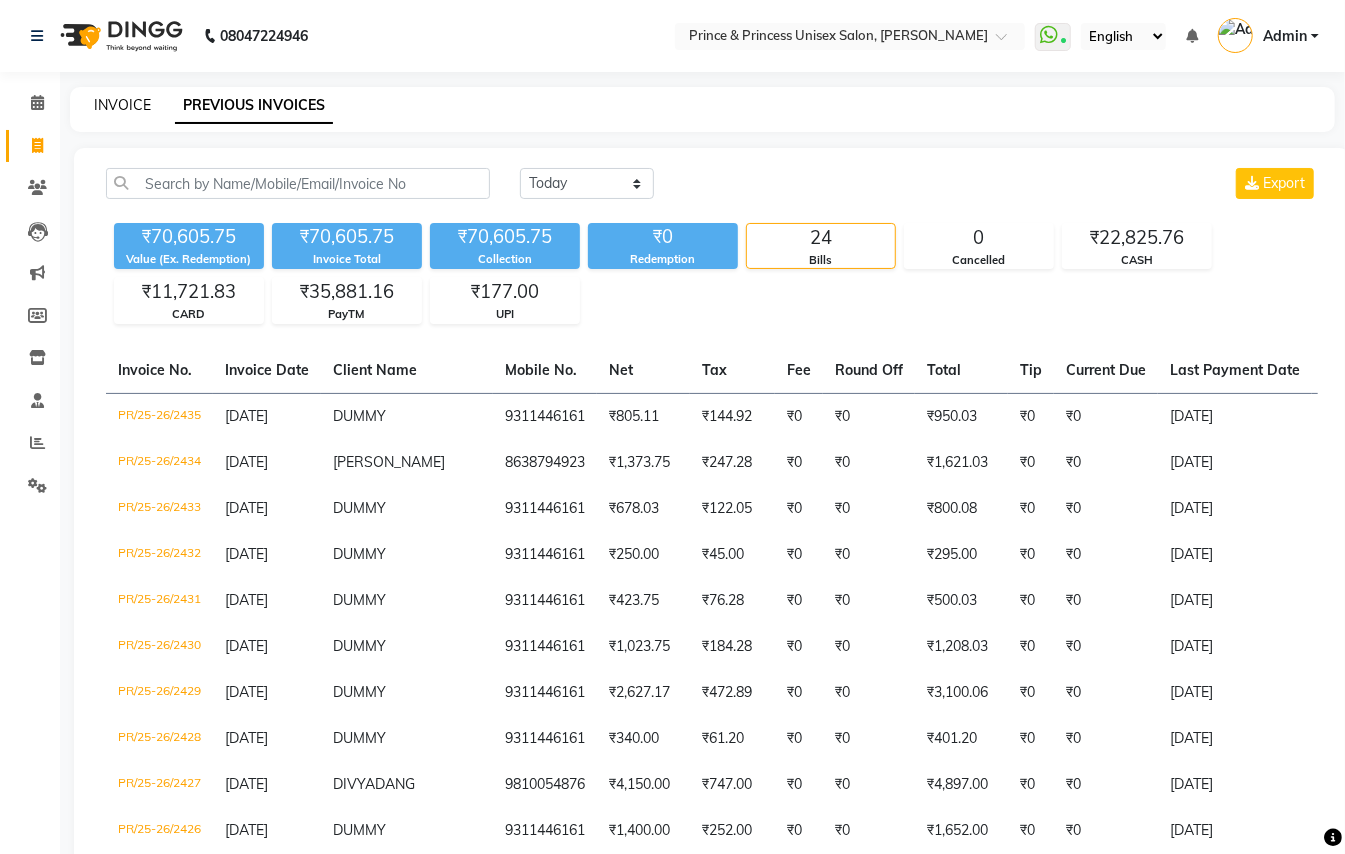 click on "INVOICE" 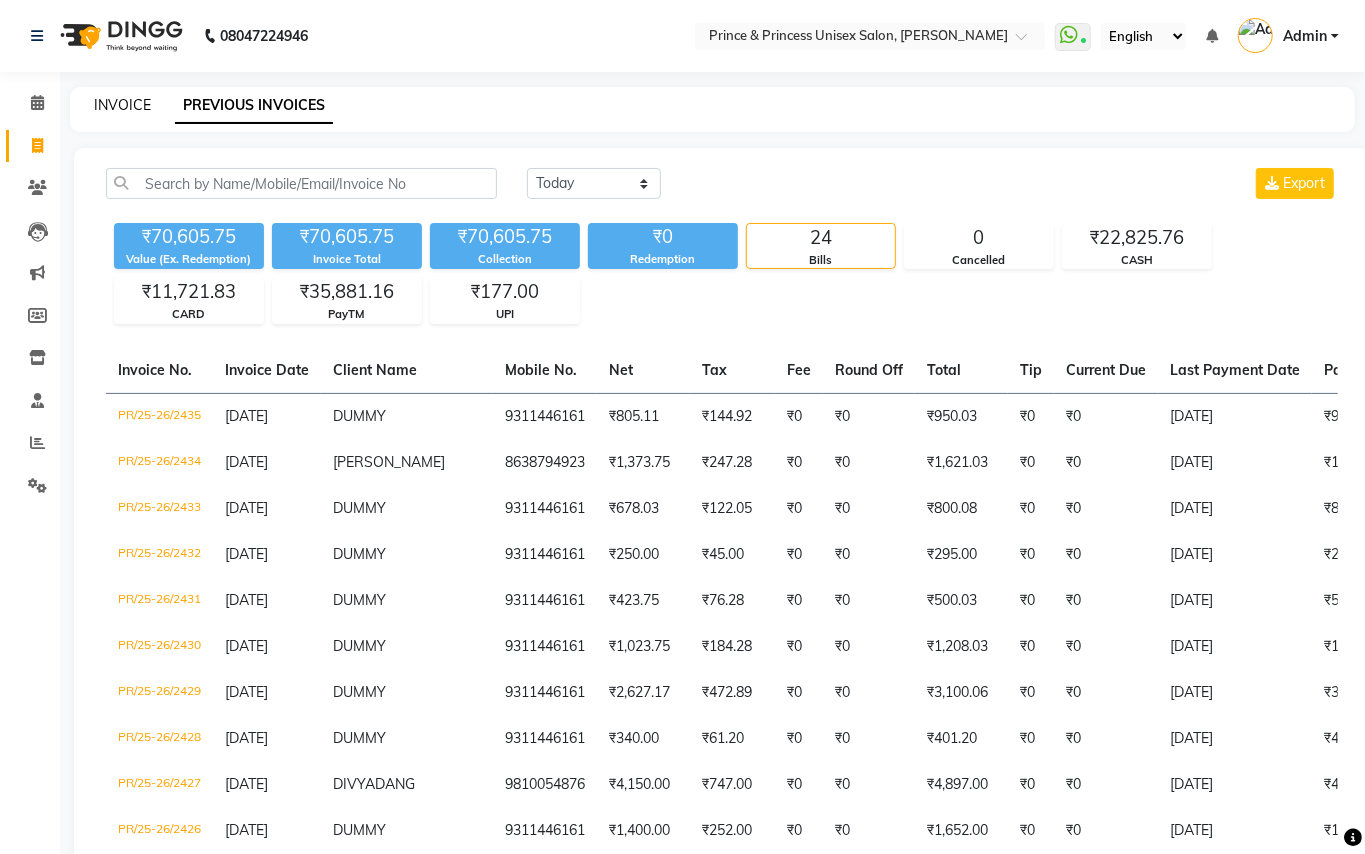 select on "service" 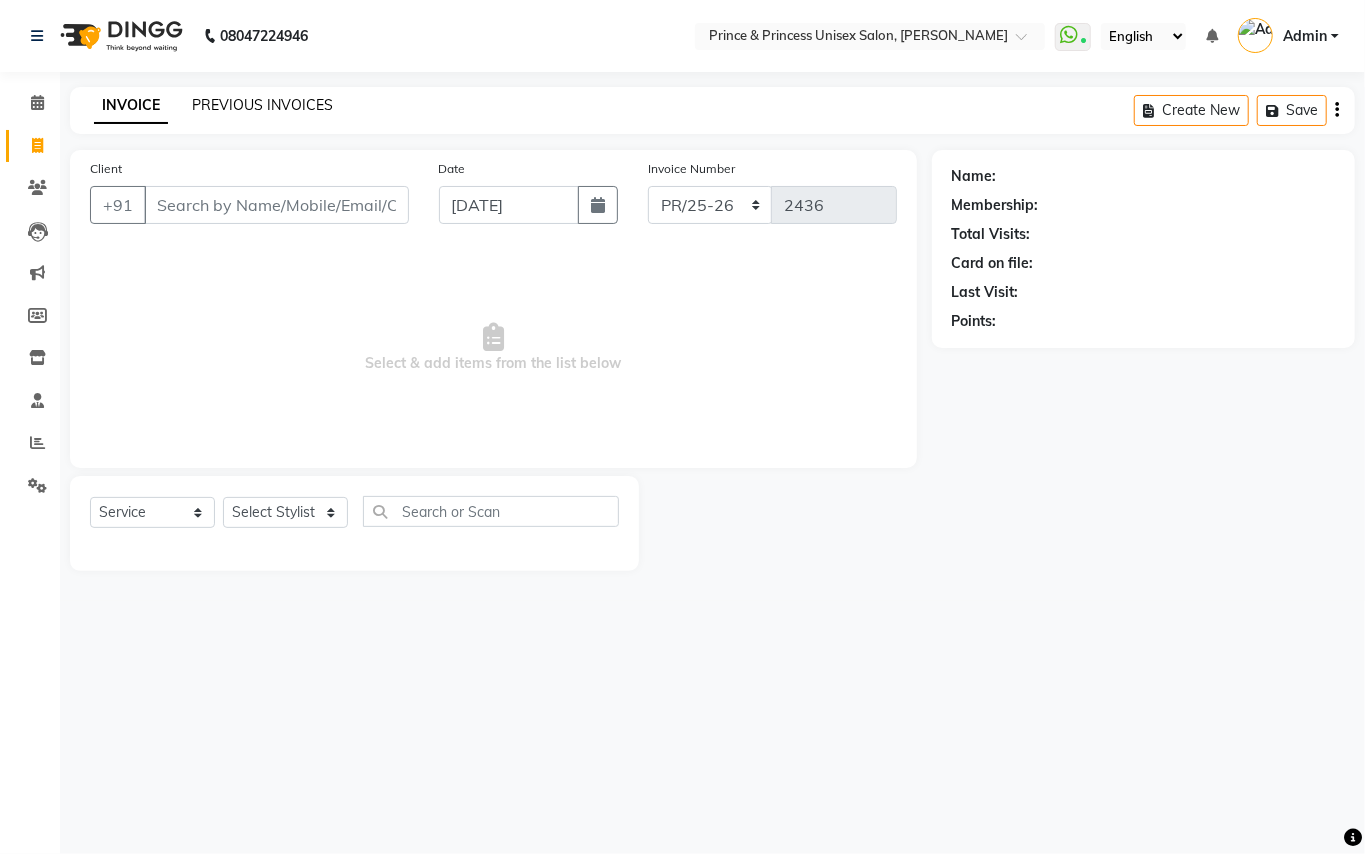 click on "PREVIOUS INVOICES" 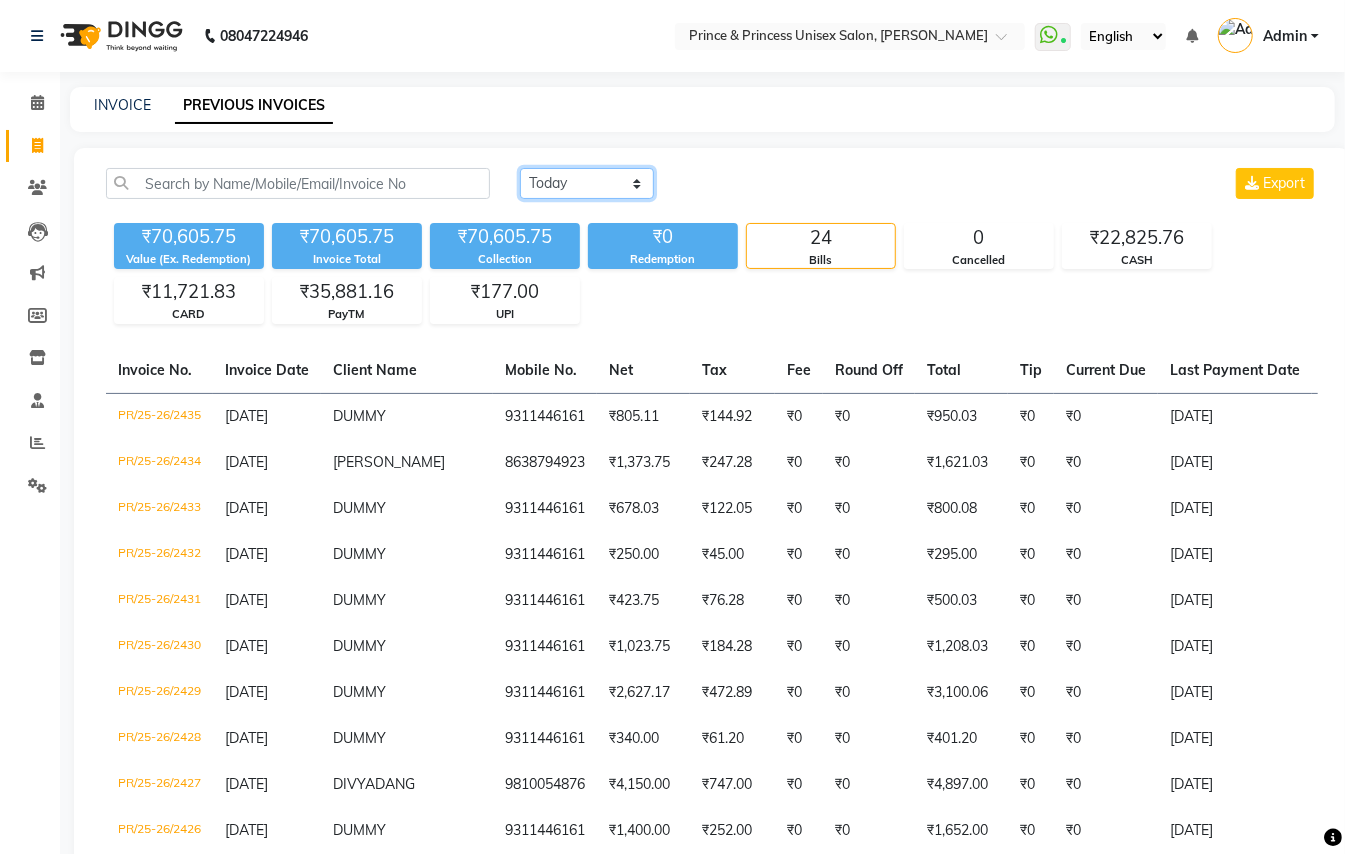 click on "Today Yesterday Custom Range" 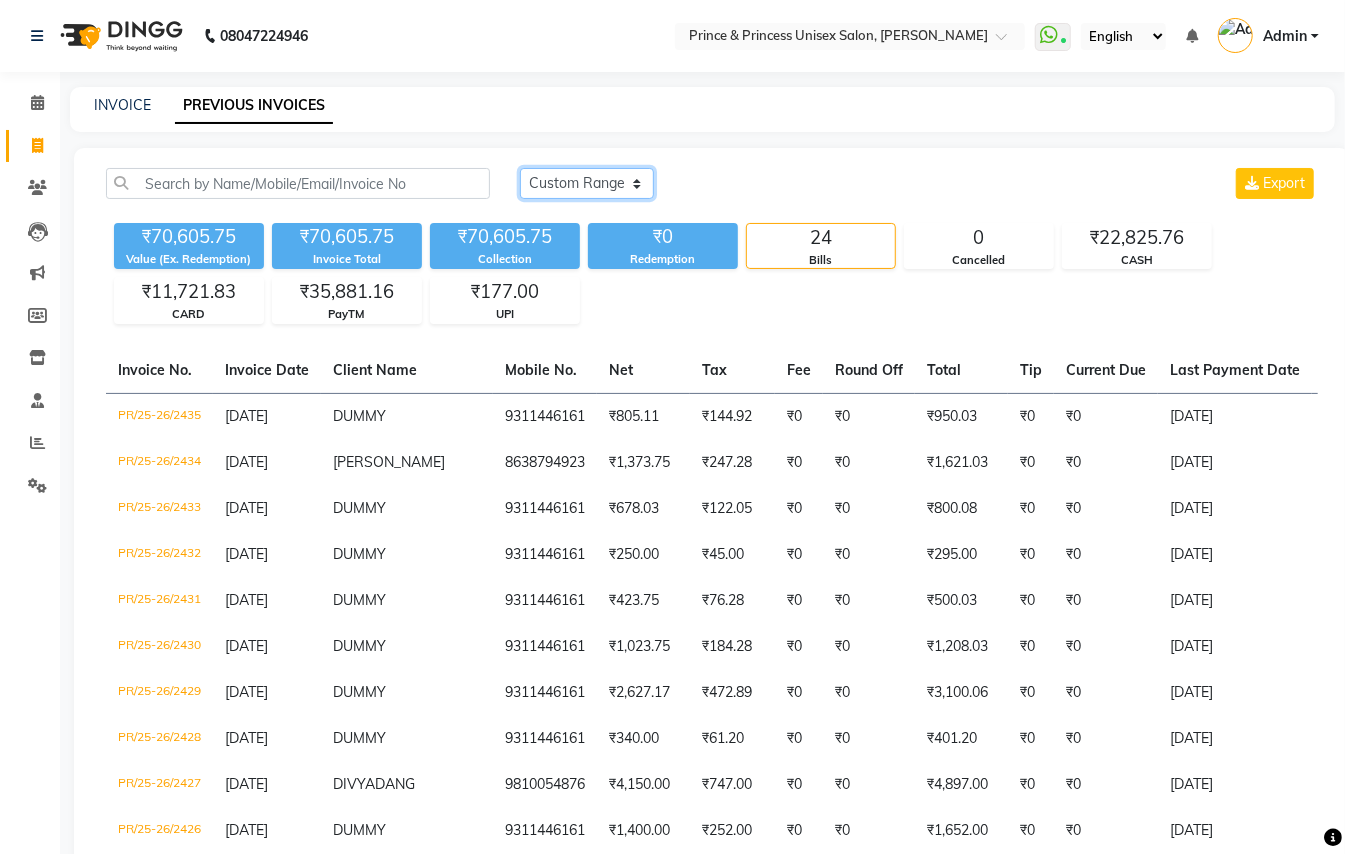 click on "Today Yesterday Custom Range" 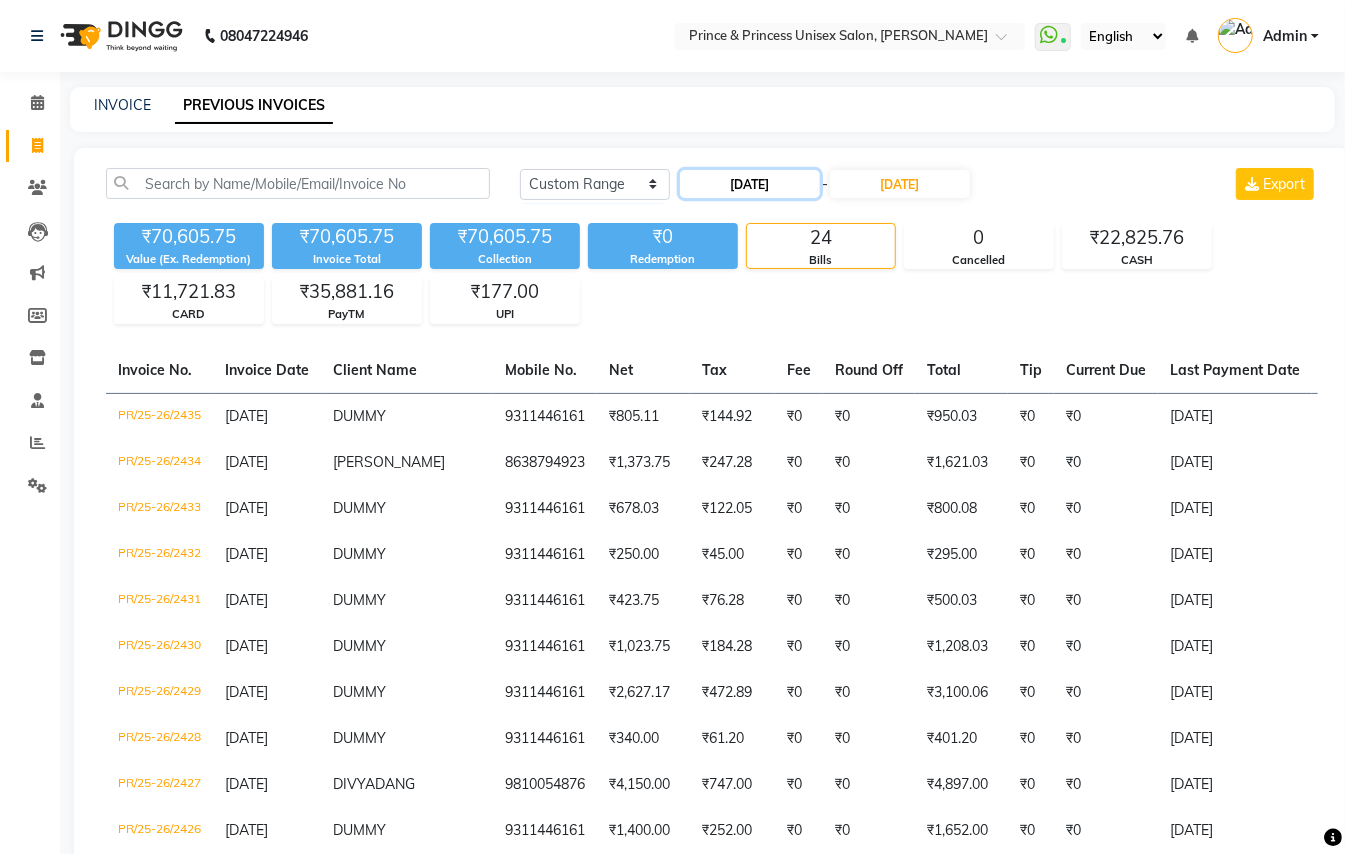 click on "[DATE]" 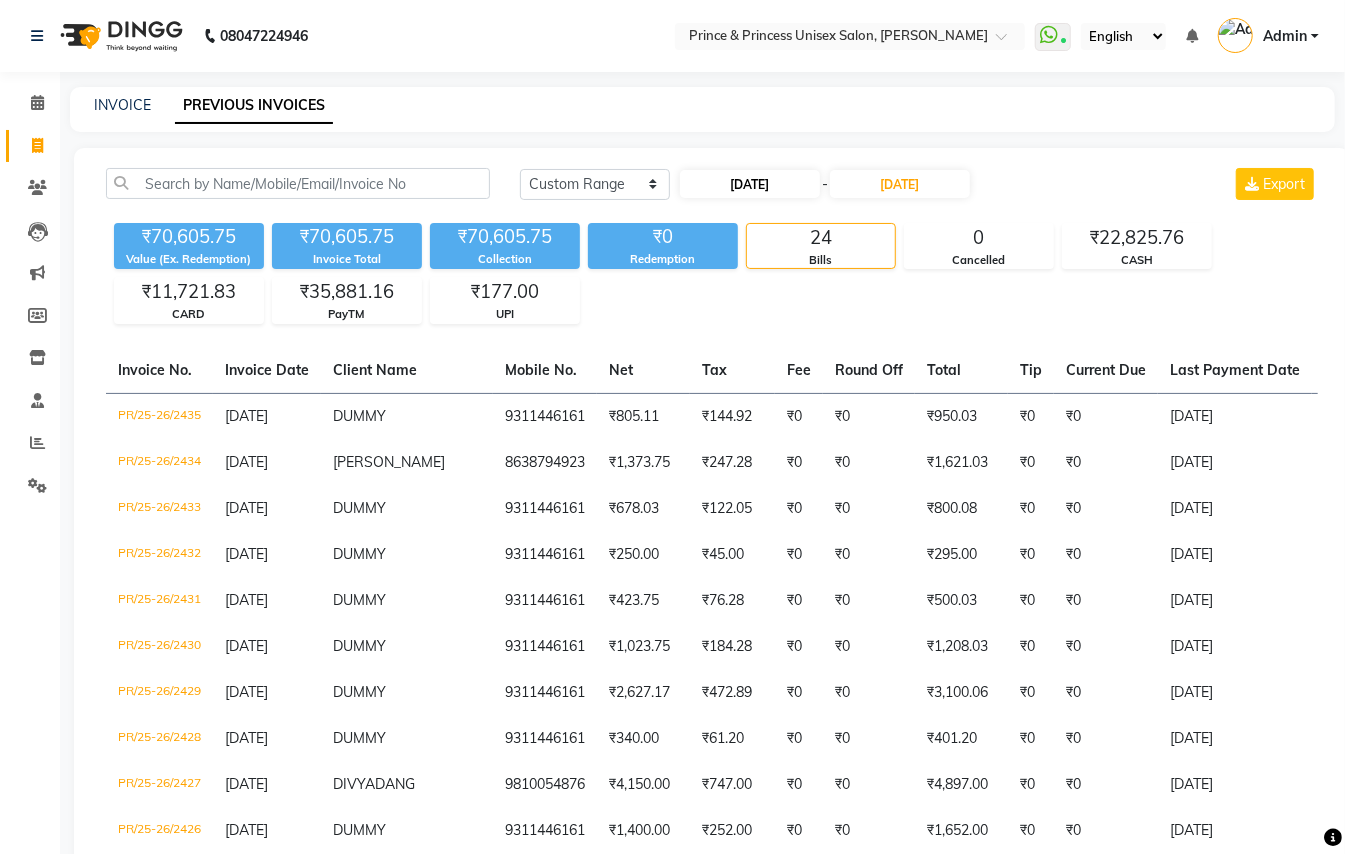 select on "7" 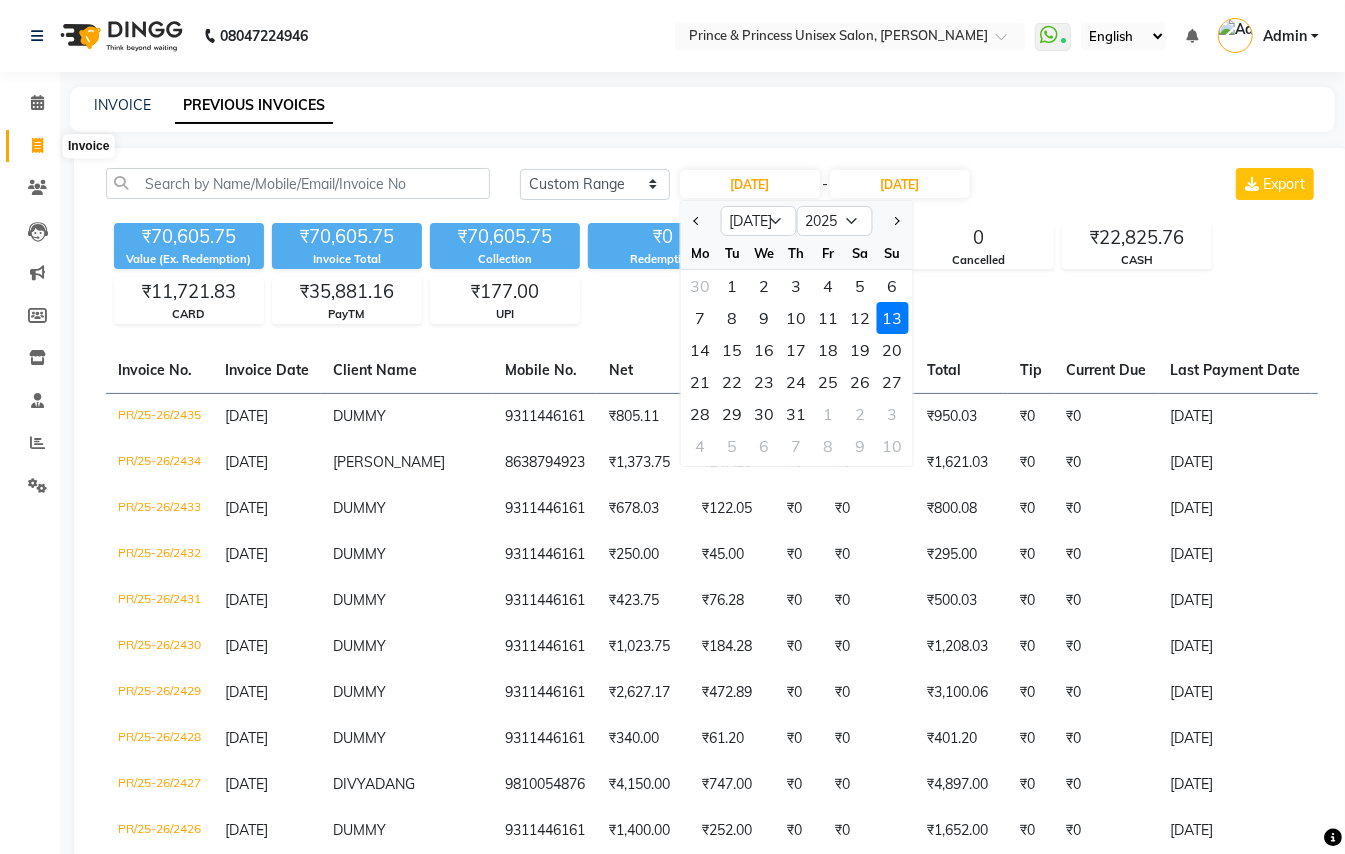 click 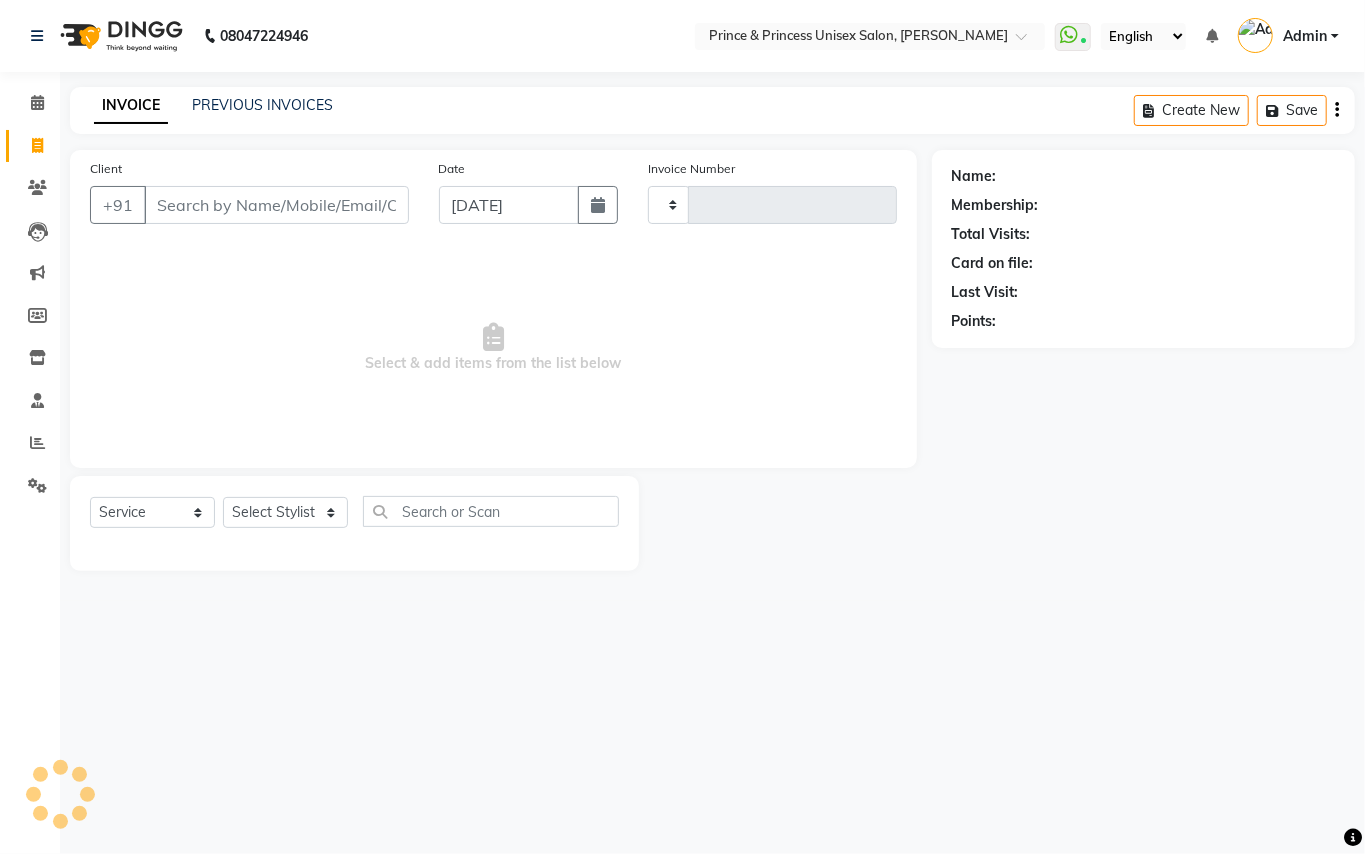 type on "2436" 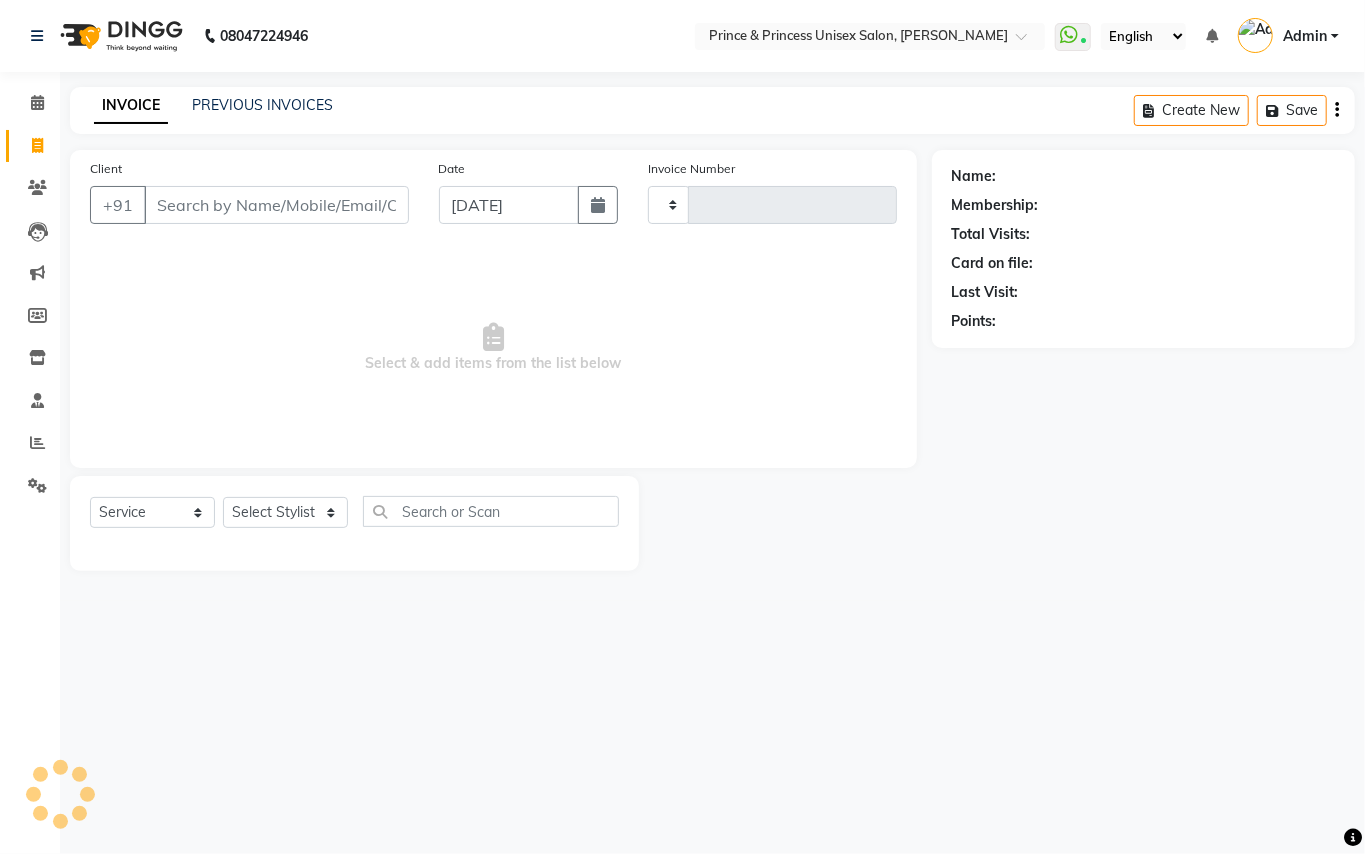 select on "3760" 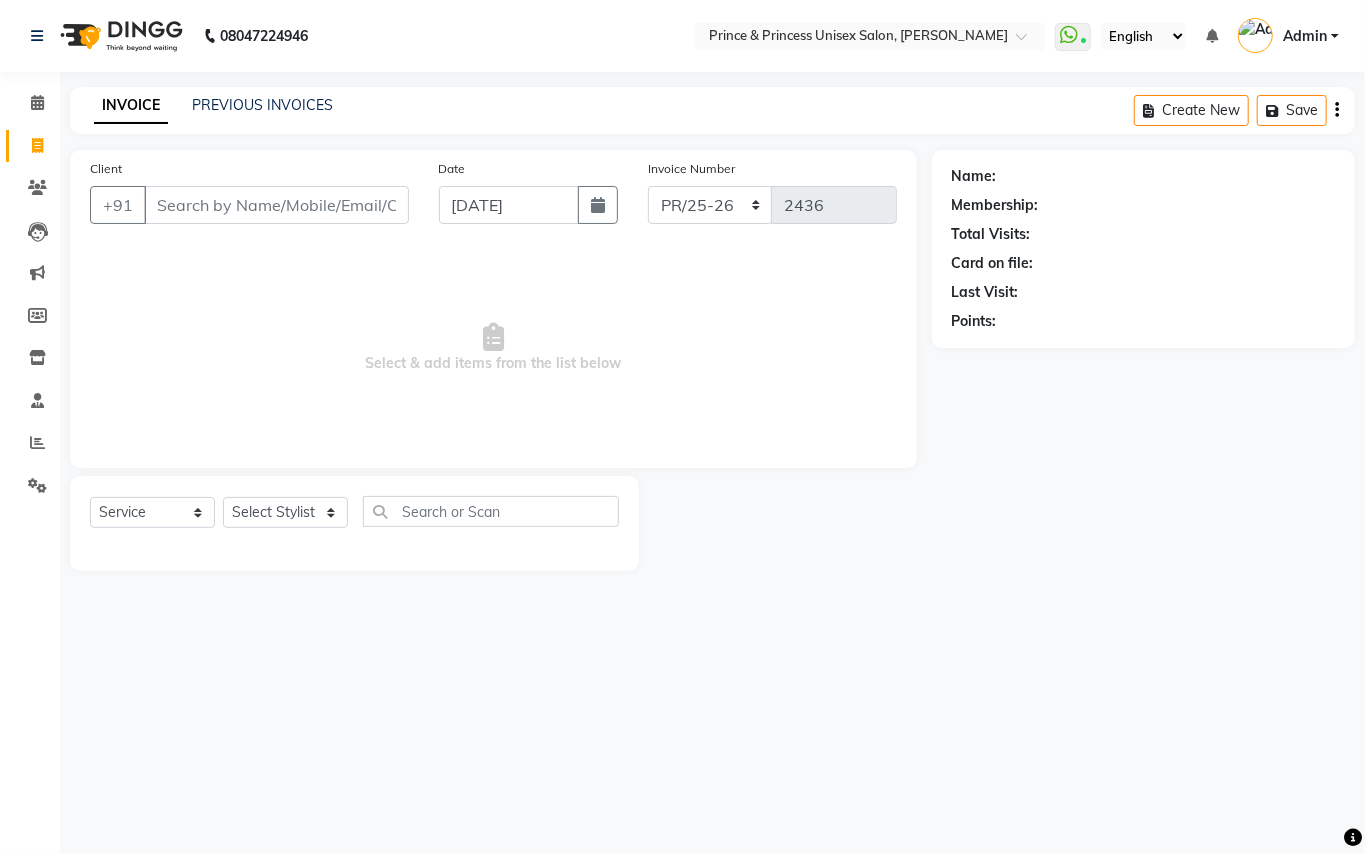 click on "Client" at bounding box center [276, 205] 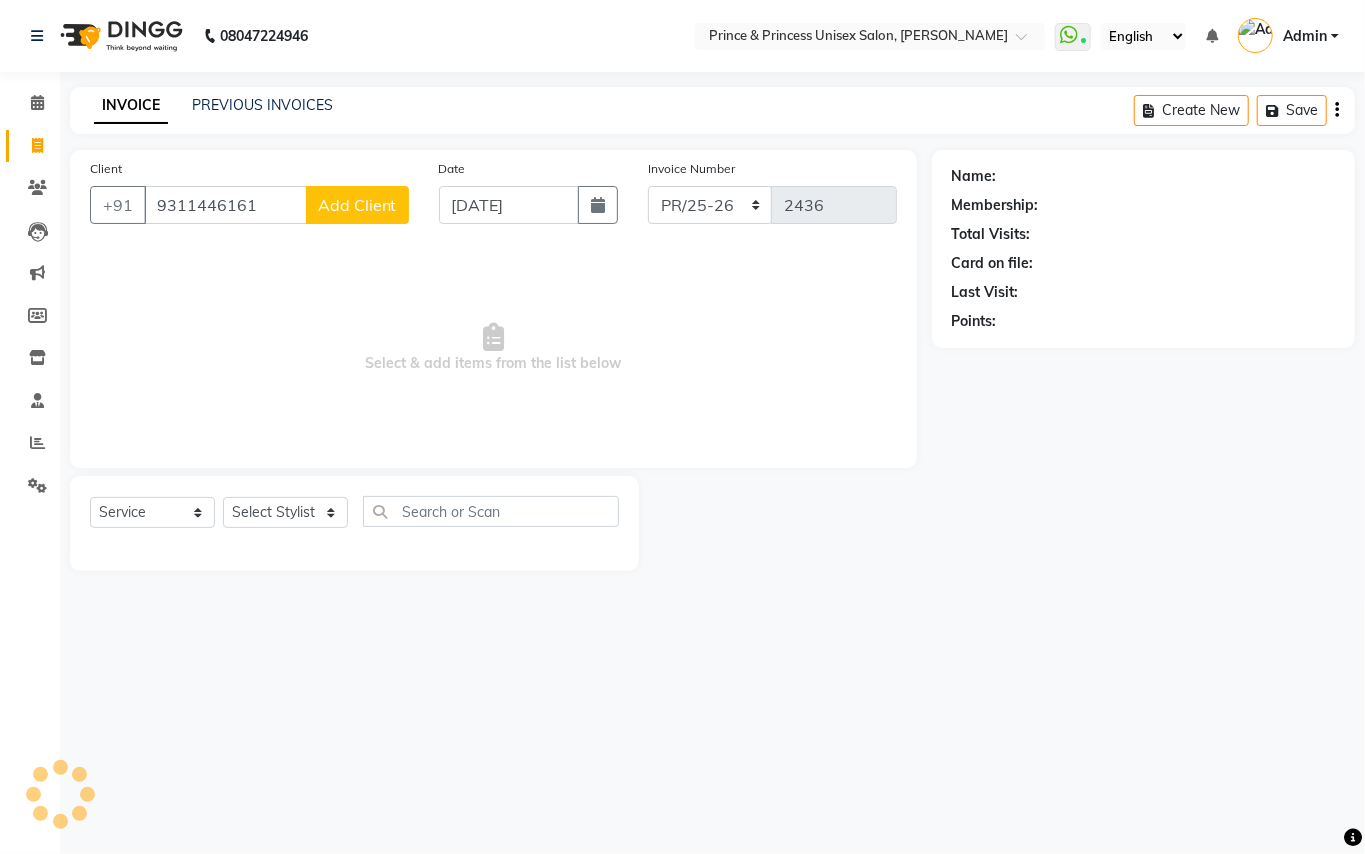 type on "9311446161" 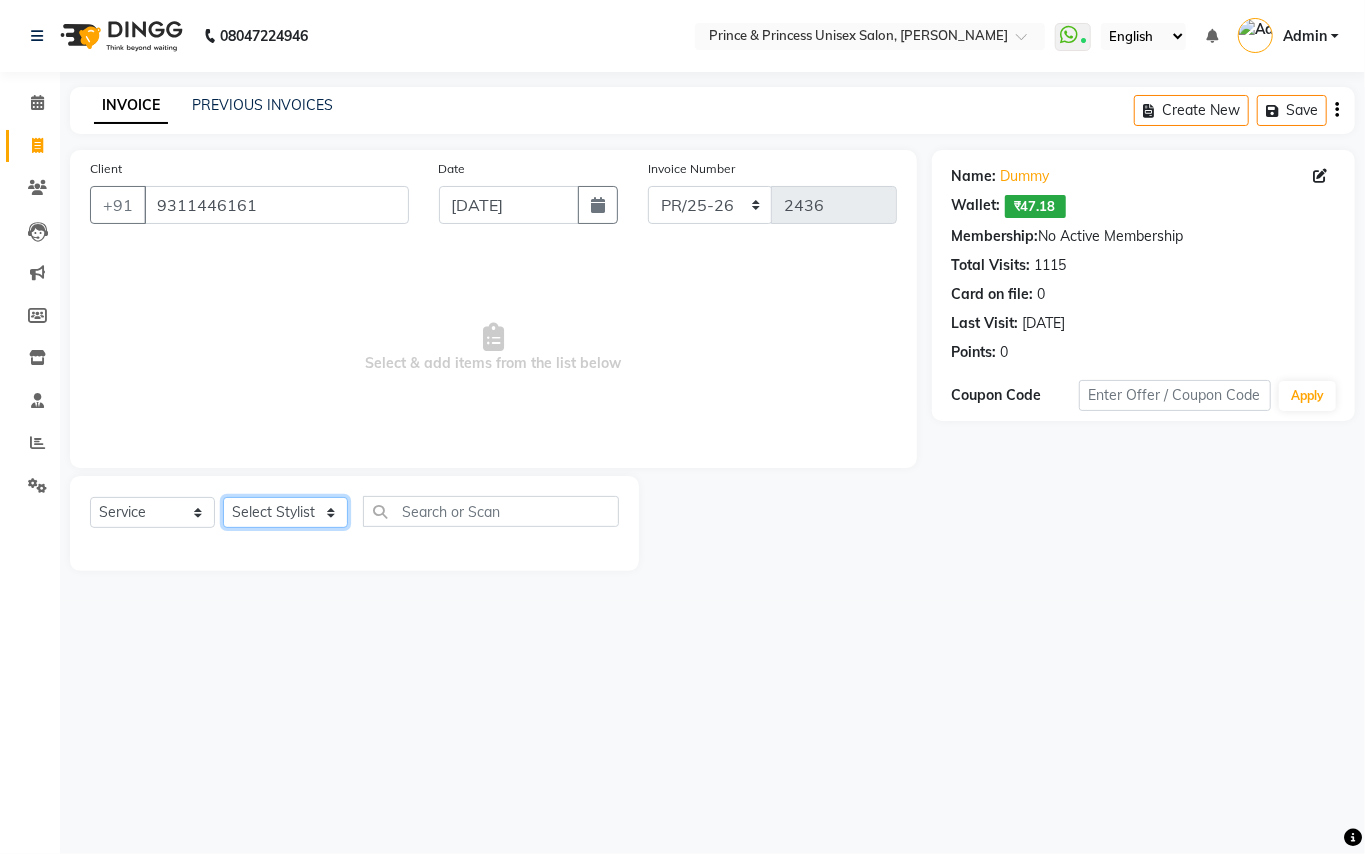 click on "Select Stylist ABHISHEK AJEET AJEET NEW ARUN ASLAM CHANDAN GUDDU MAHESH MANI MEENAKSHI MONU PINKI RAHUL SANDEEP SONIYA TABASSUM XYZ" 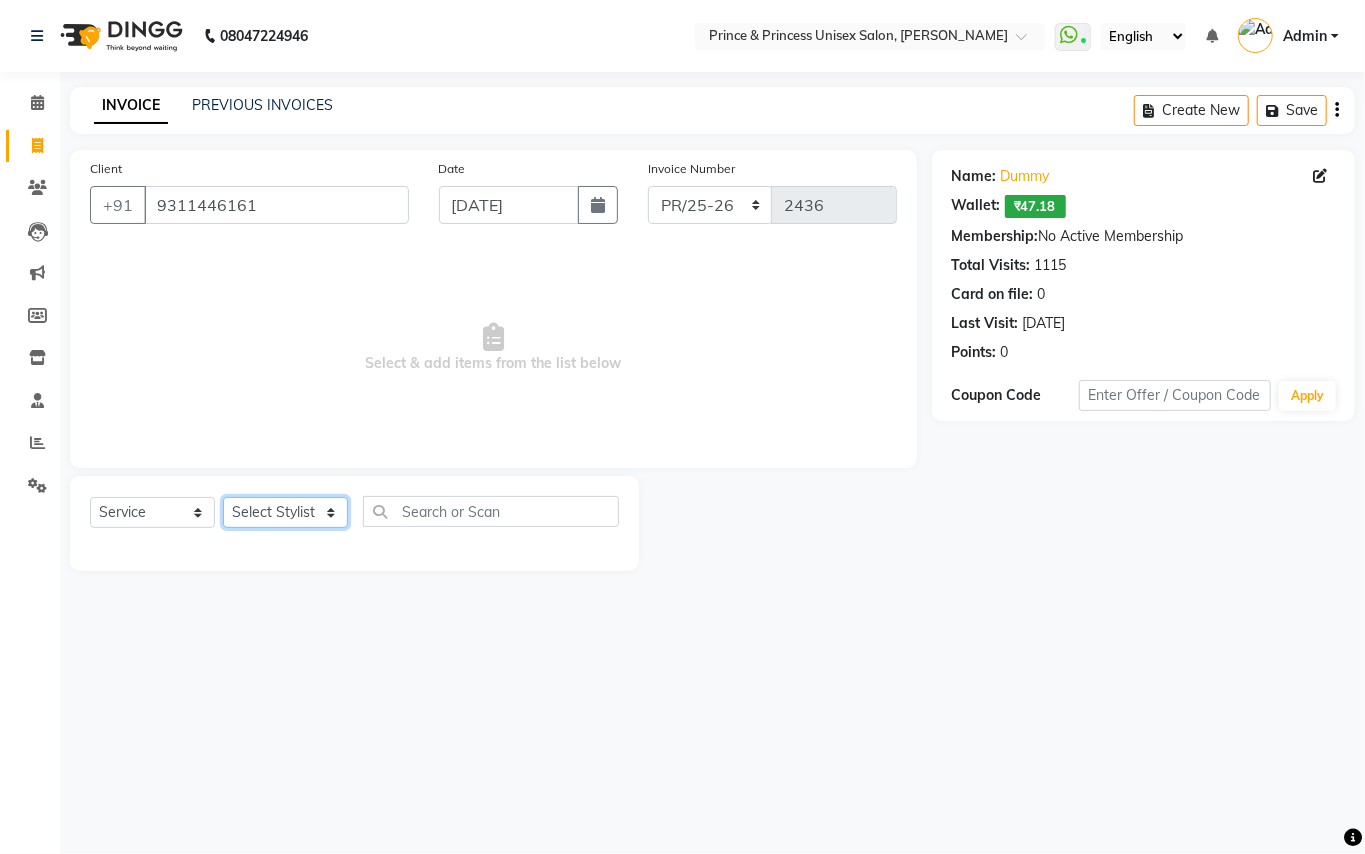 select on "37313" 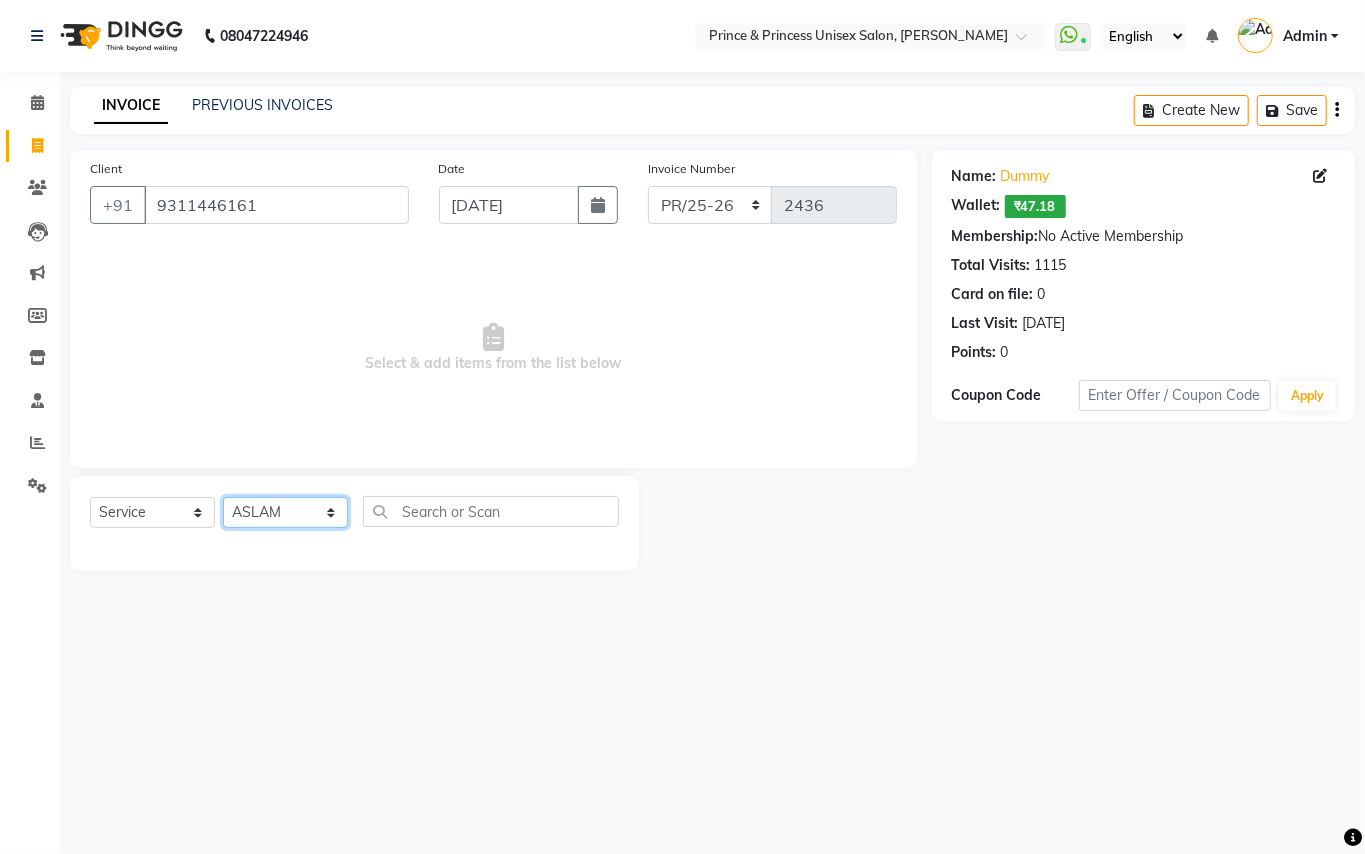 drag, startPoint x: 273, startPoint y: 513, endPoint x: 500, endPoint y: 522, distance: 227.17834 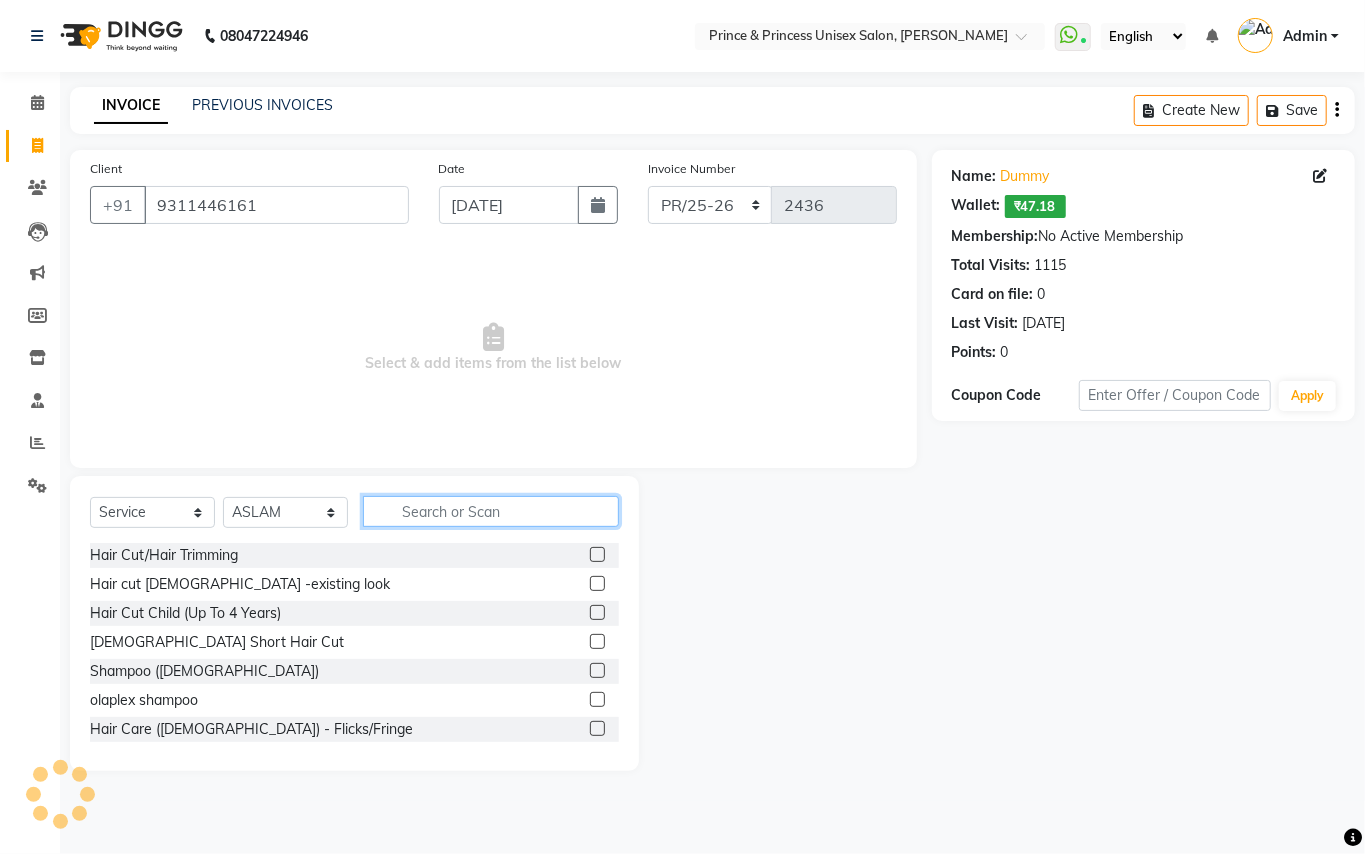 click 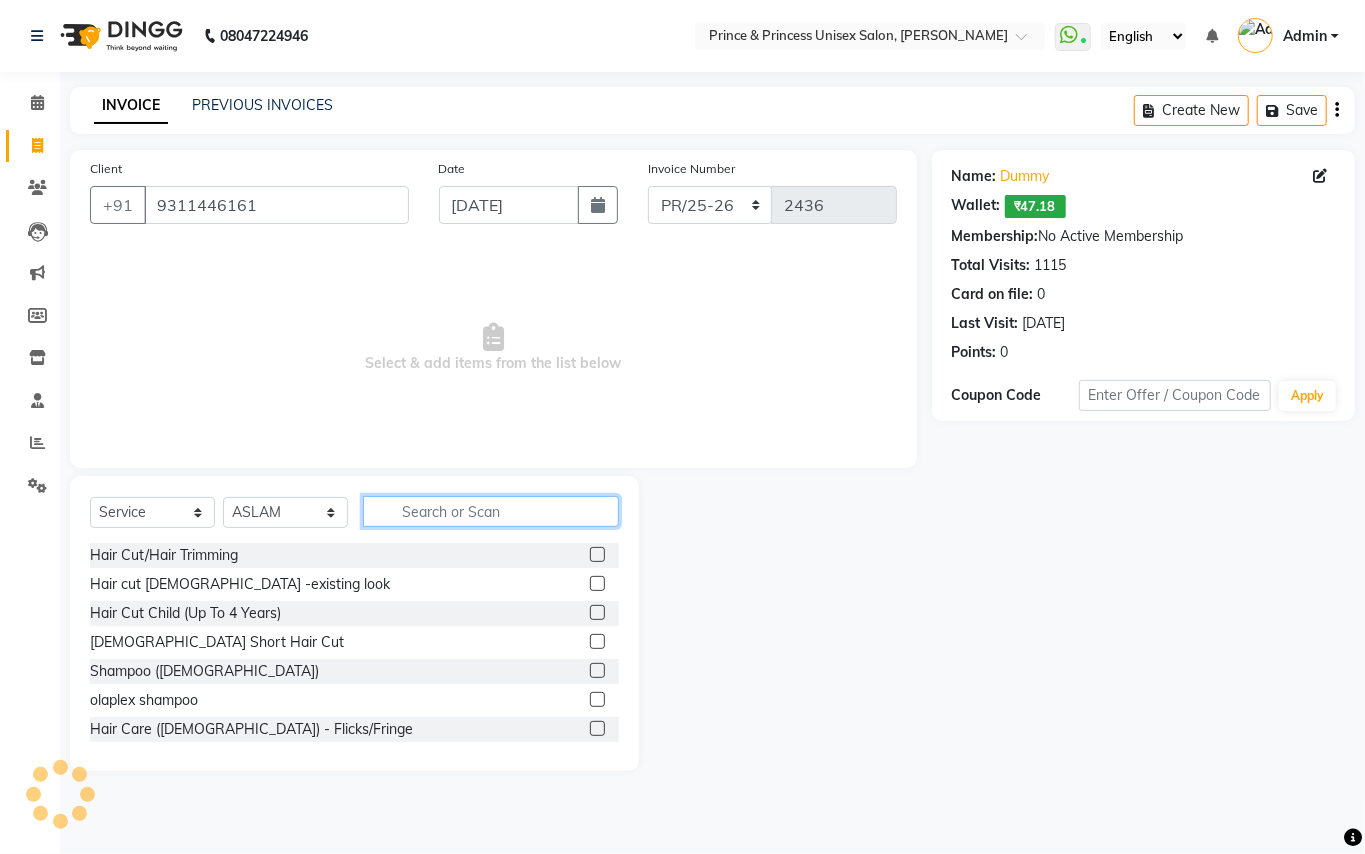 click 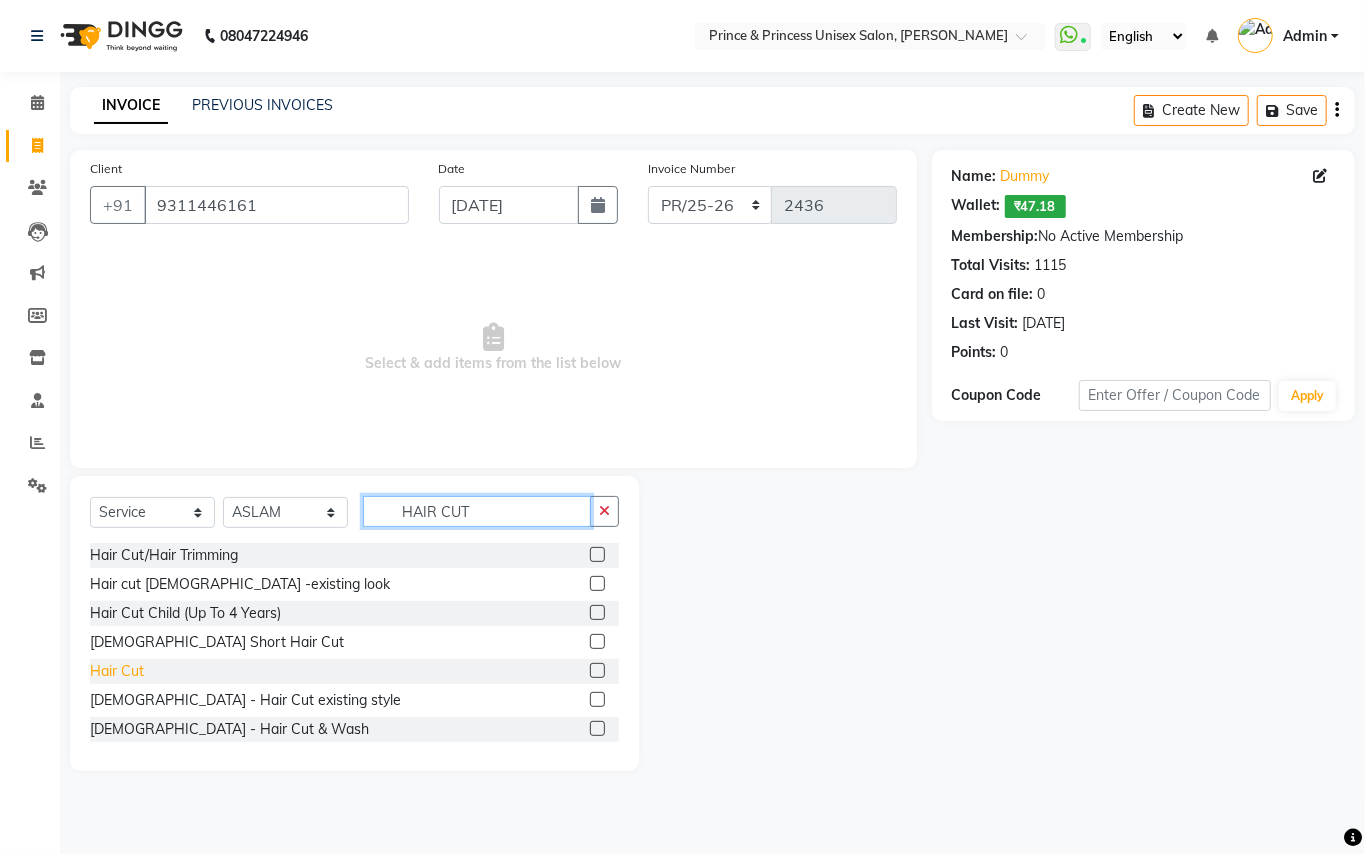 type on "HAIR CUT" 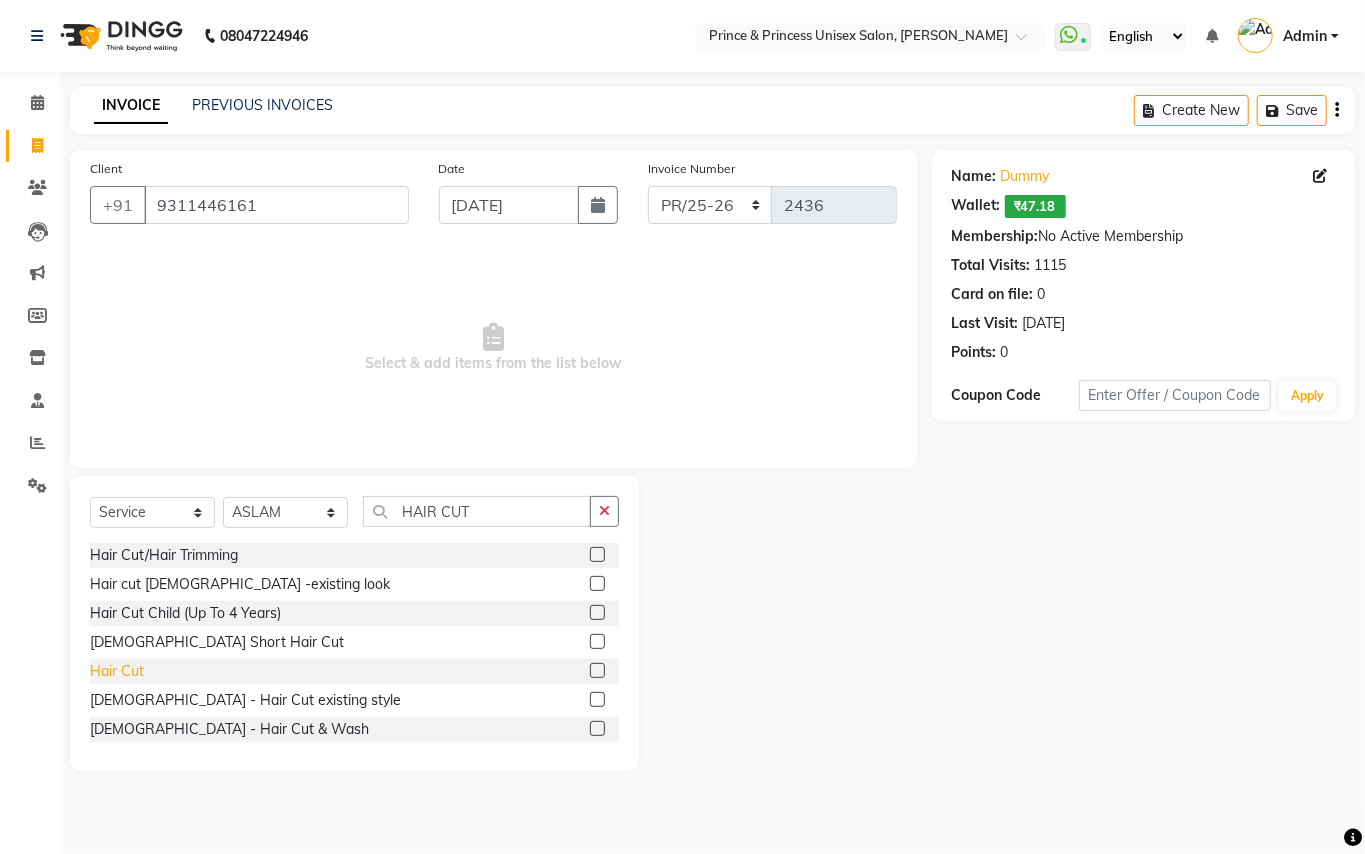 click on "Hair Cut" 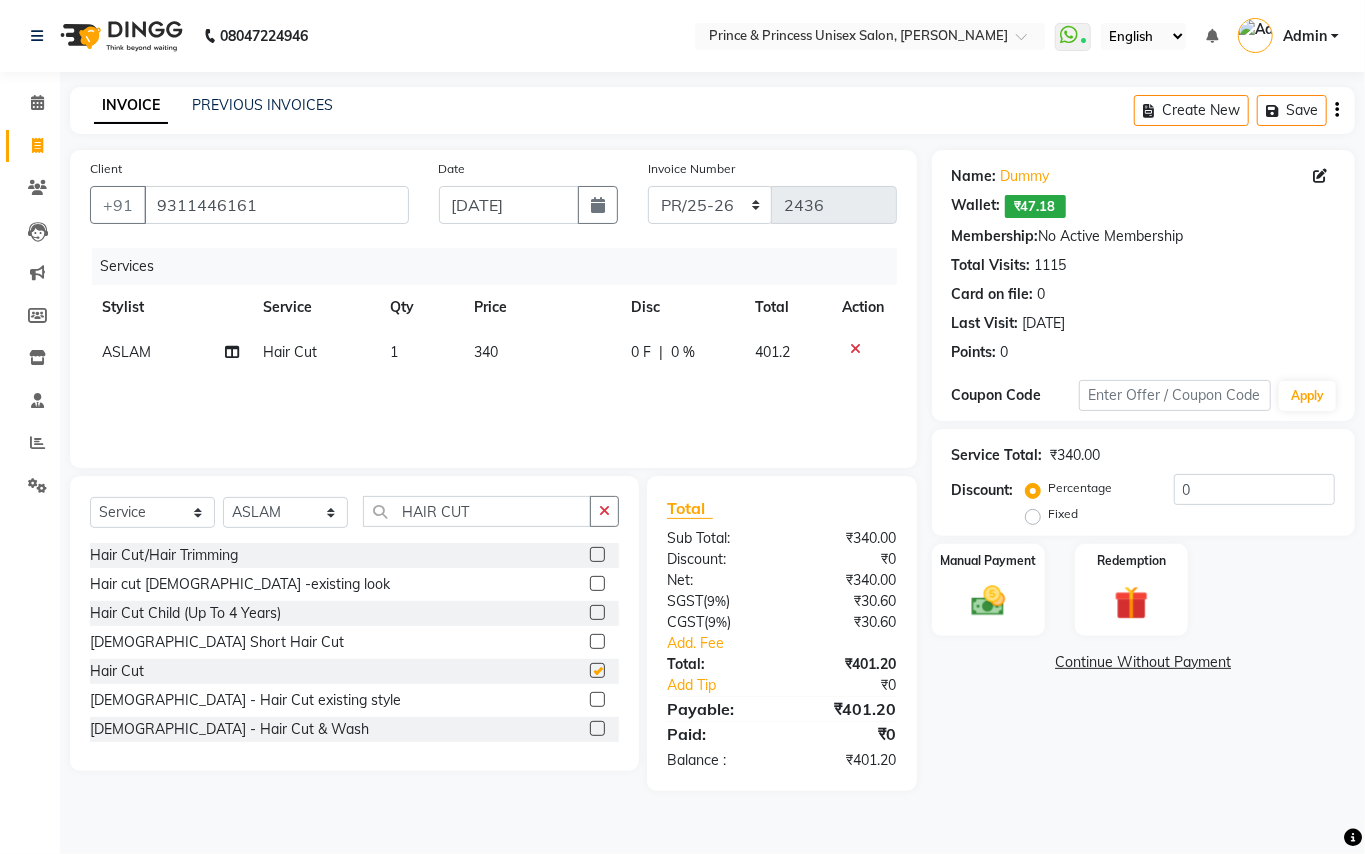 checkbox on "false" 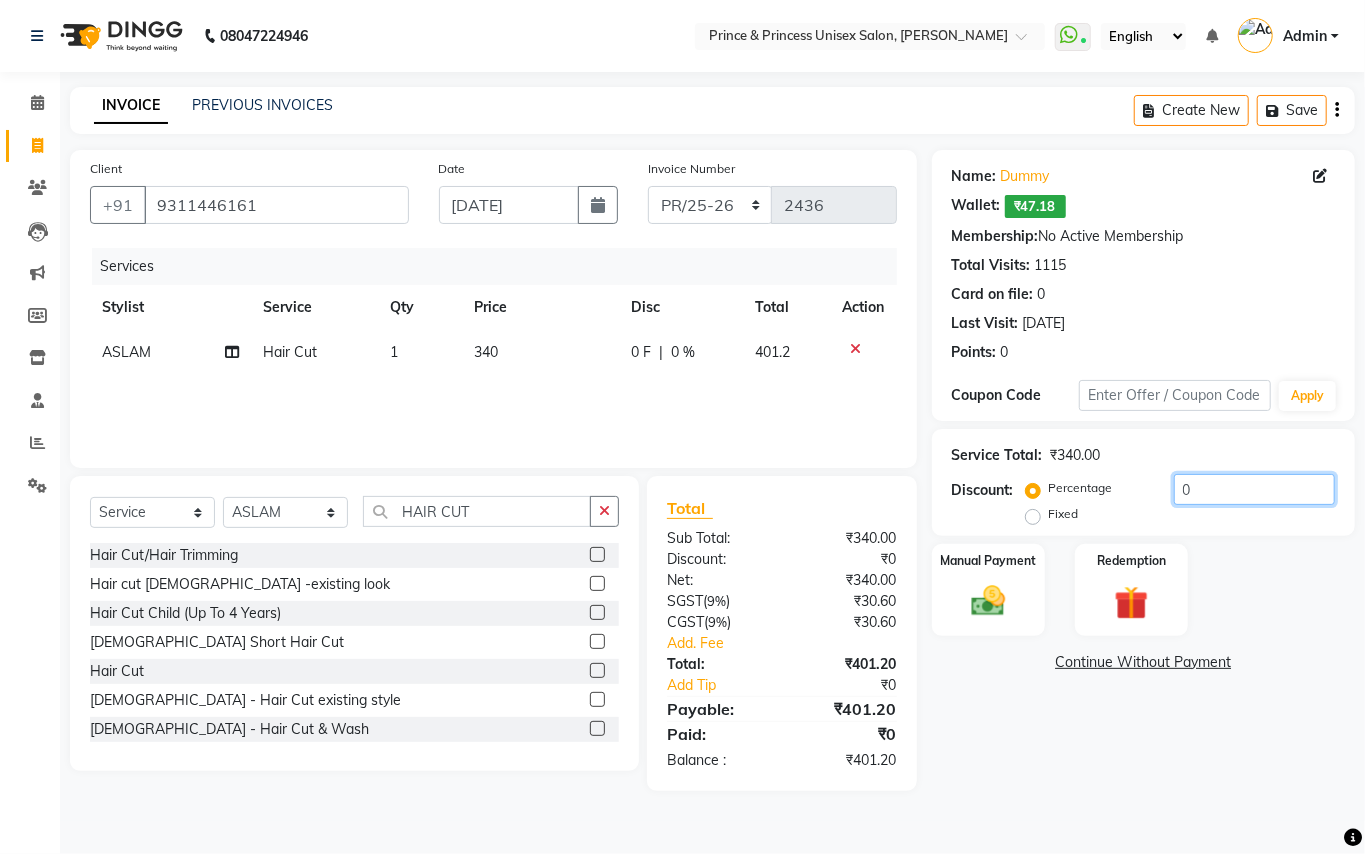 click on "0" 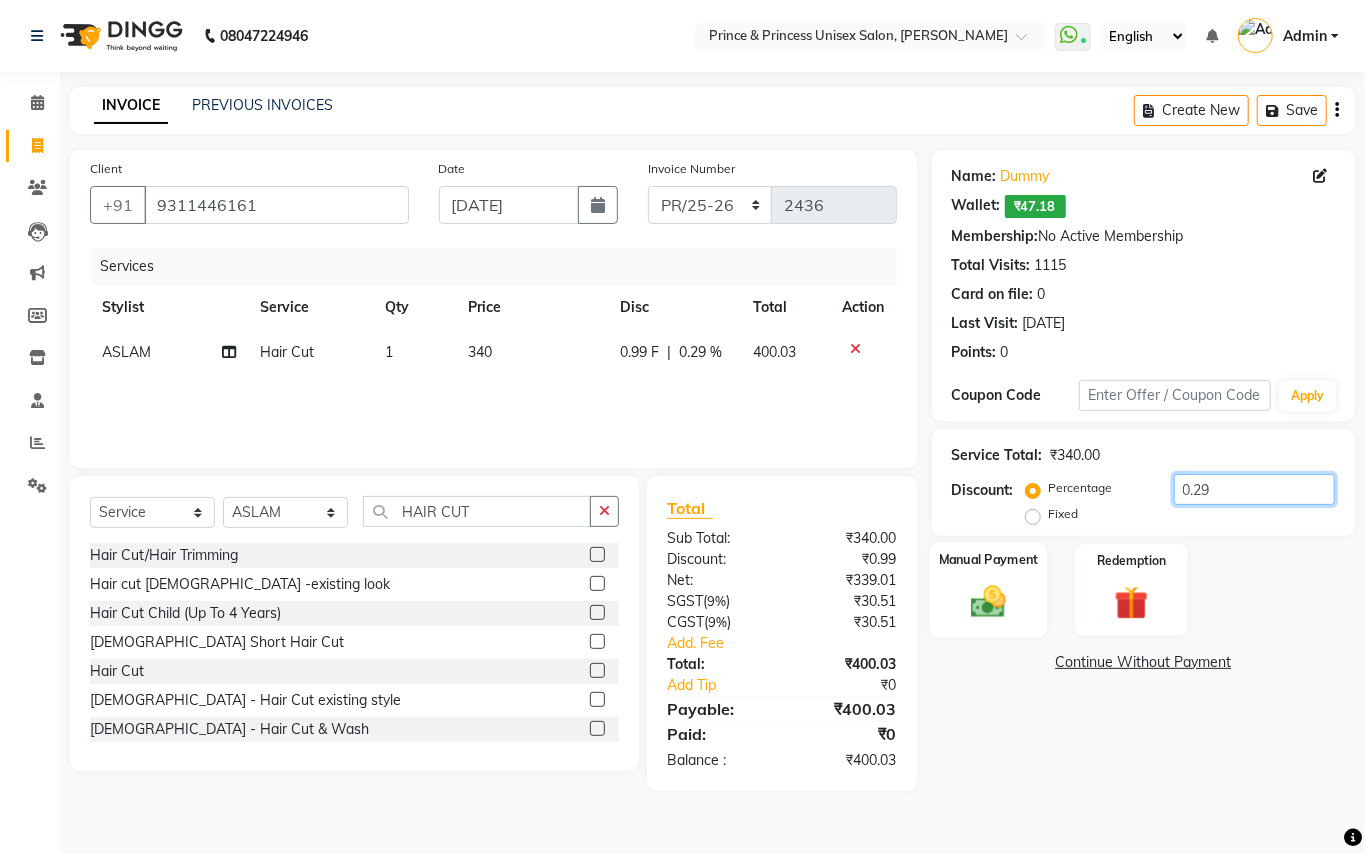 type on "0.29" 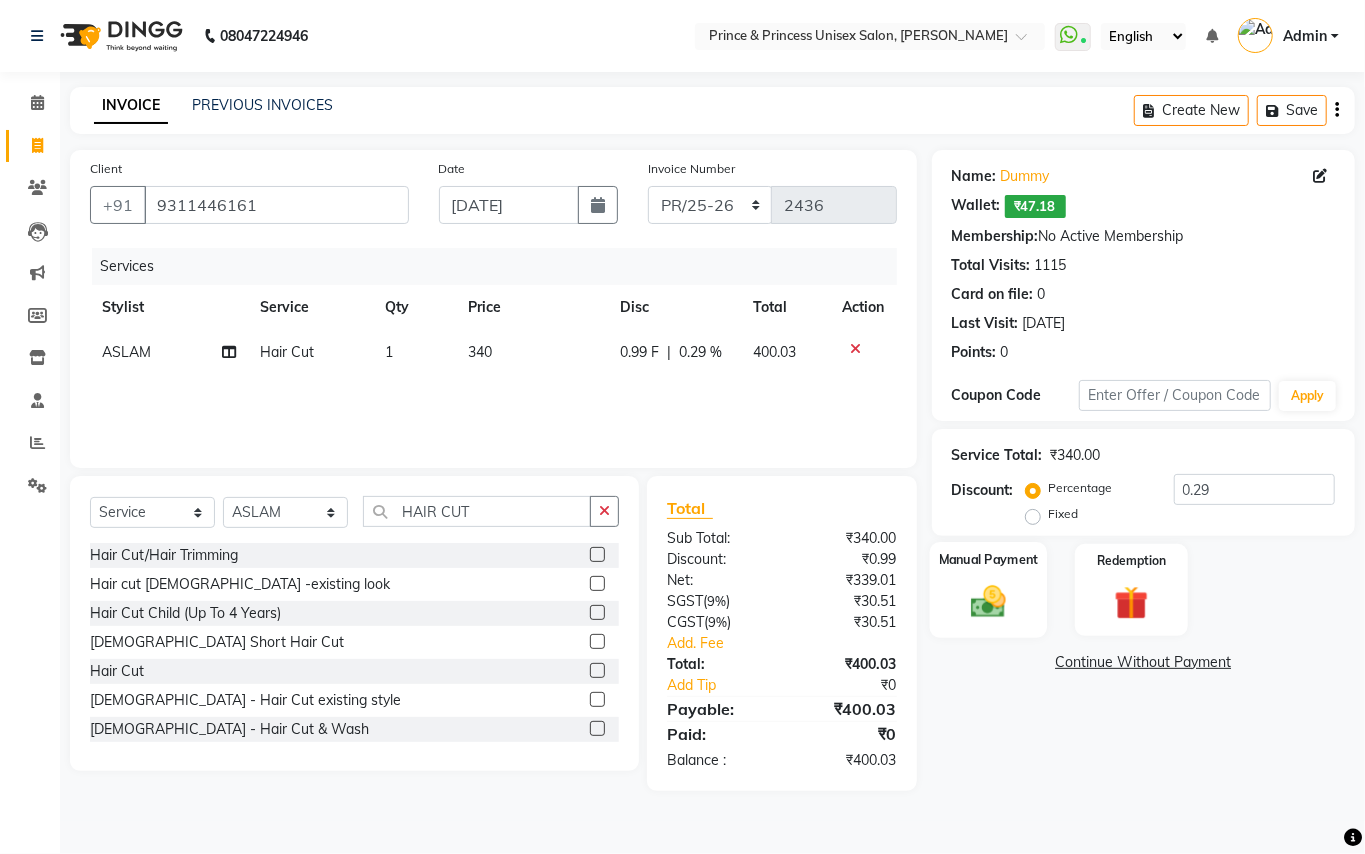click 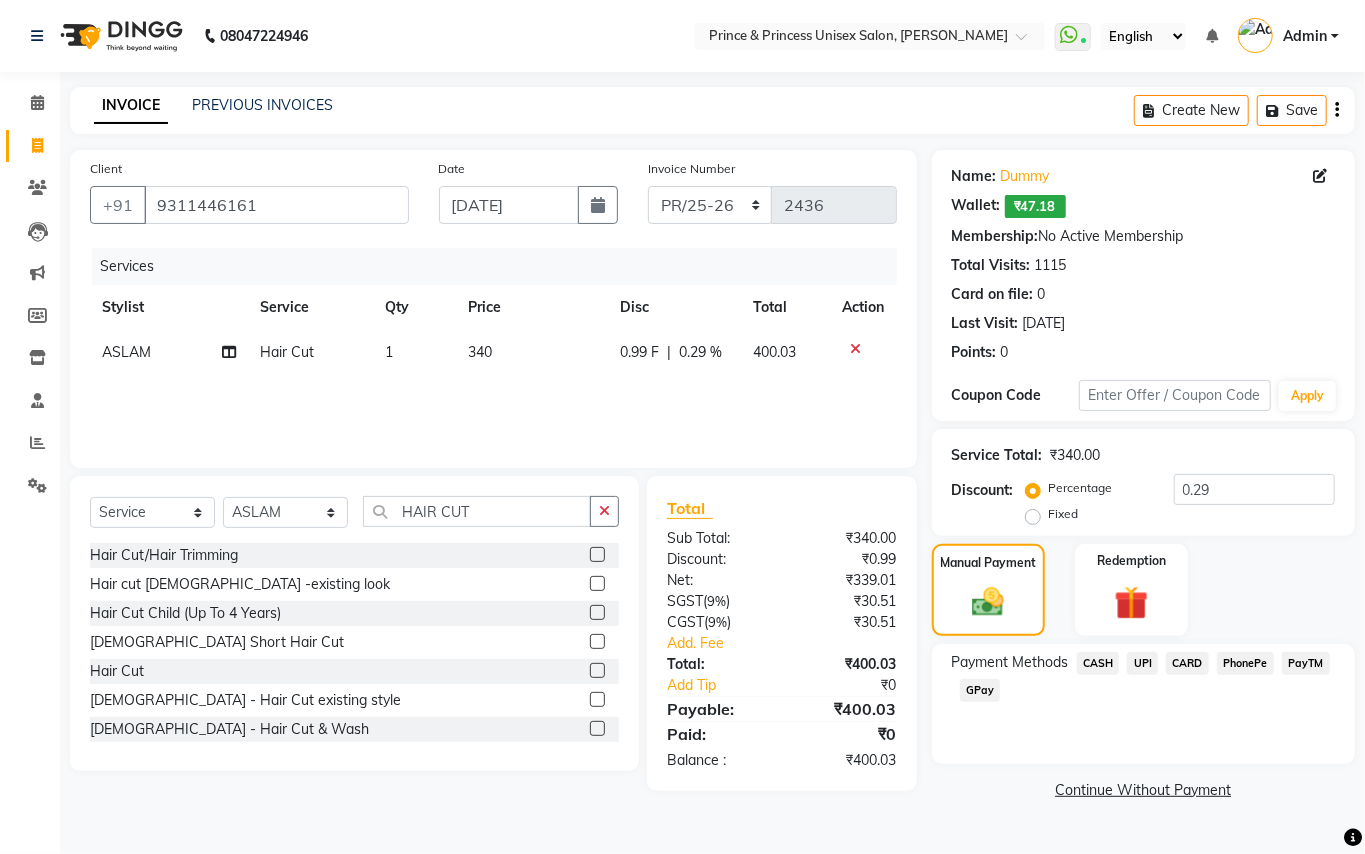 click on "CASH" 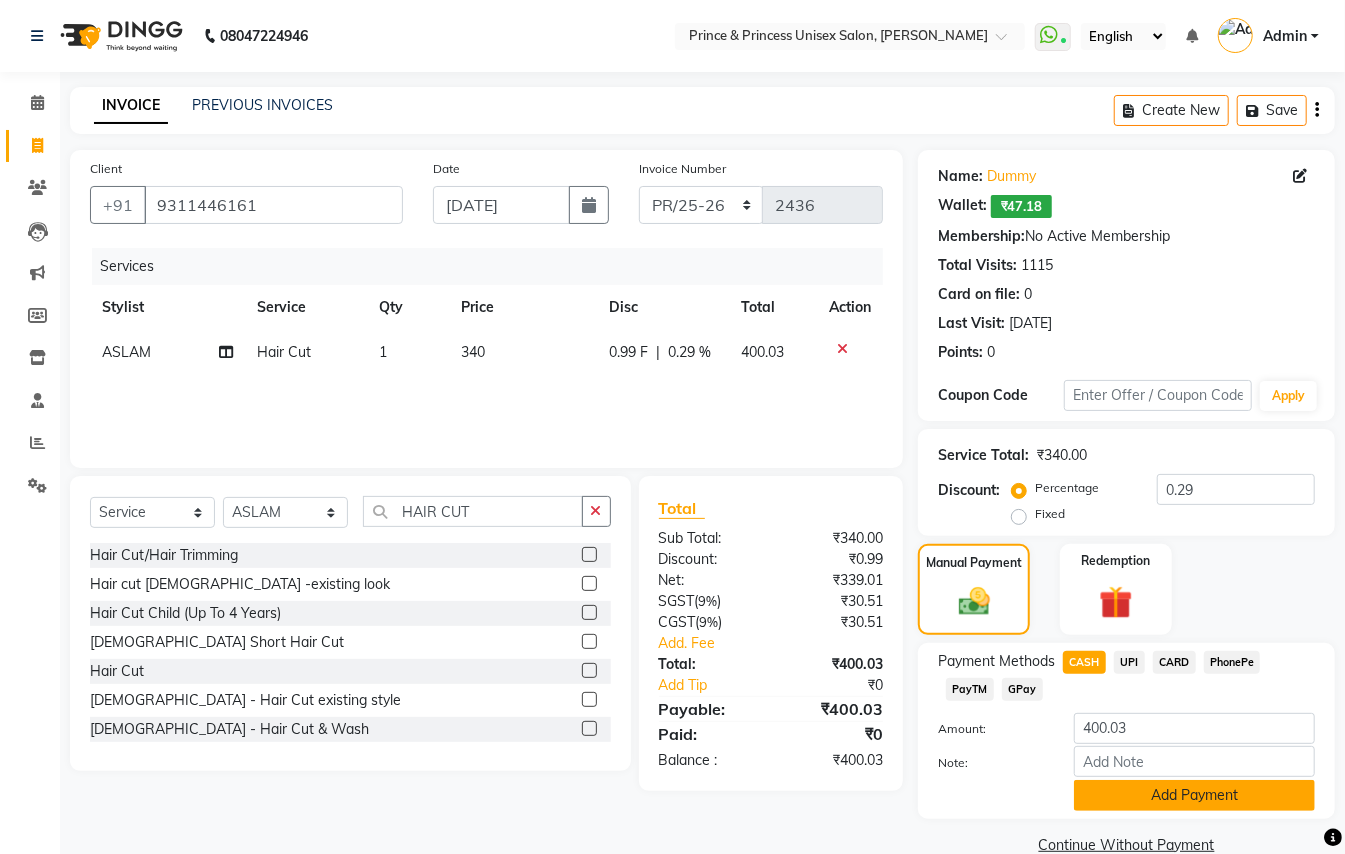 click on "Add Payment" 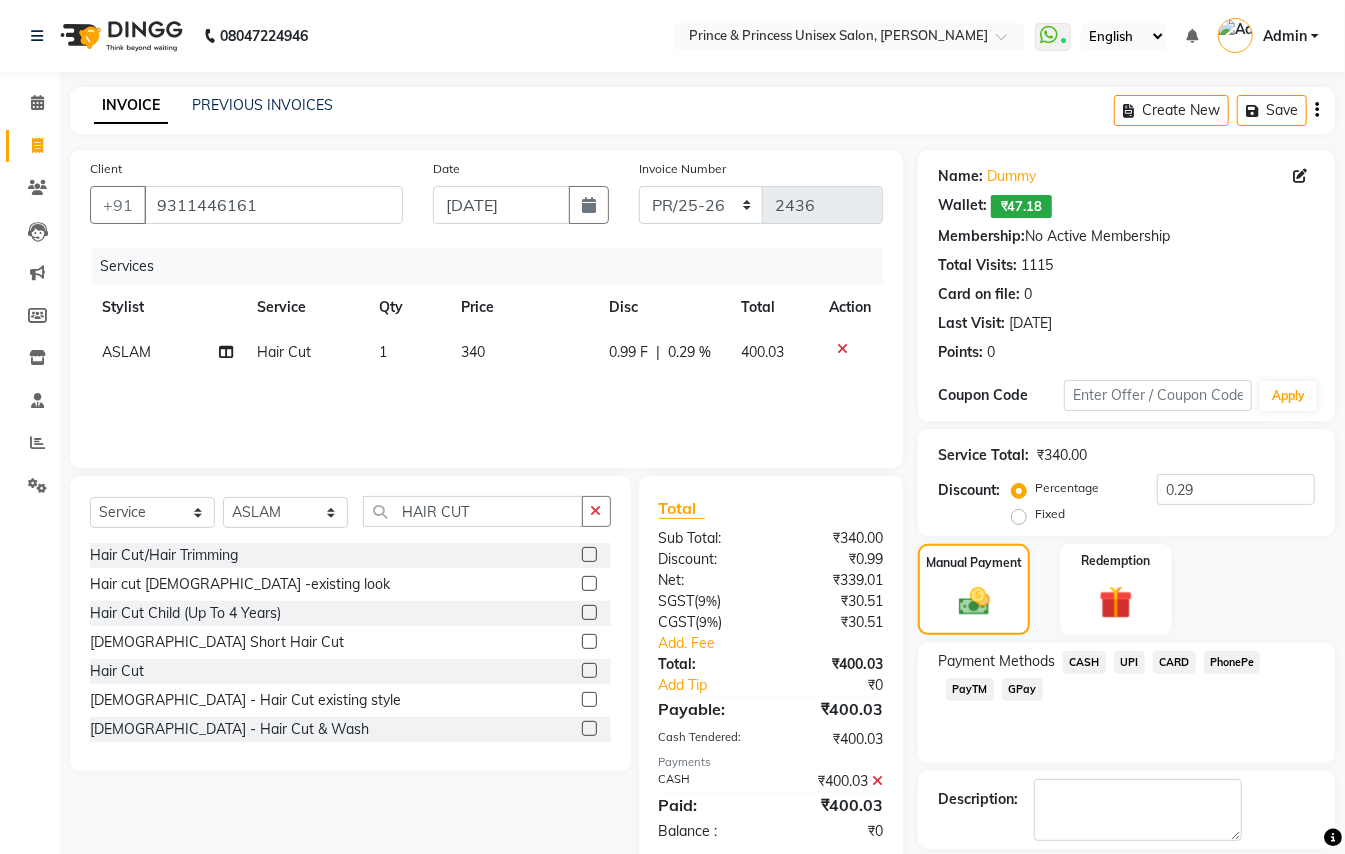 scroll, scrollTop: 94, scrollLeft: 0, axis: vertical 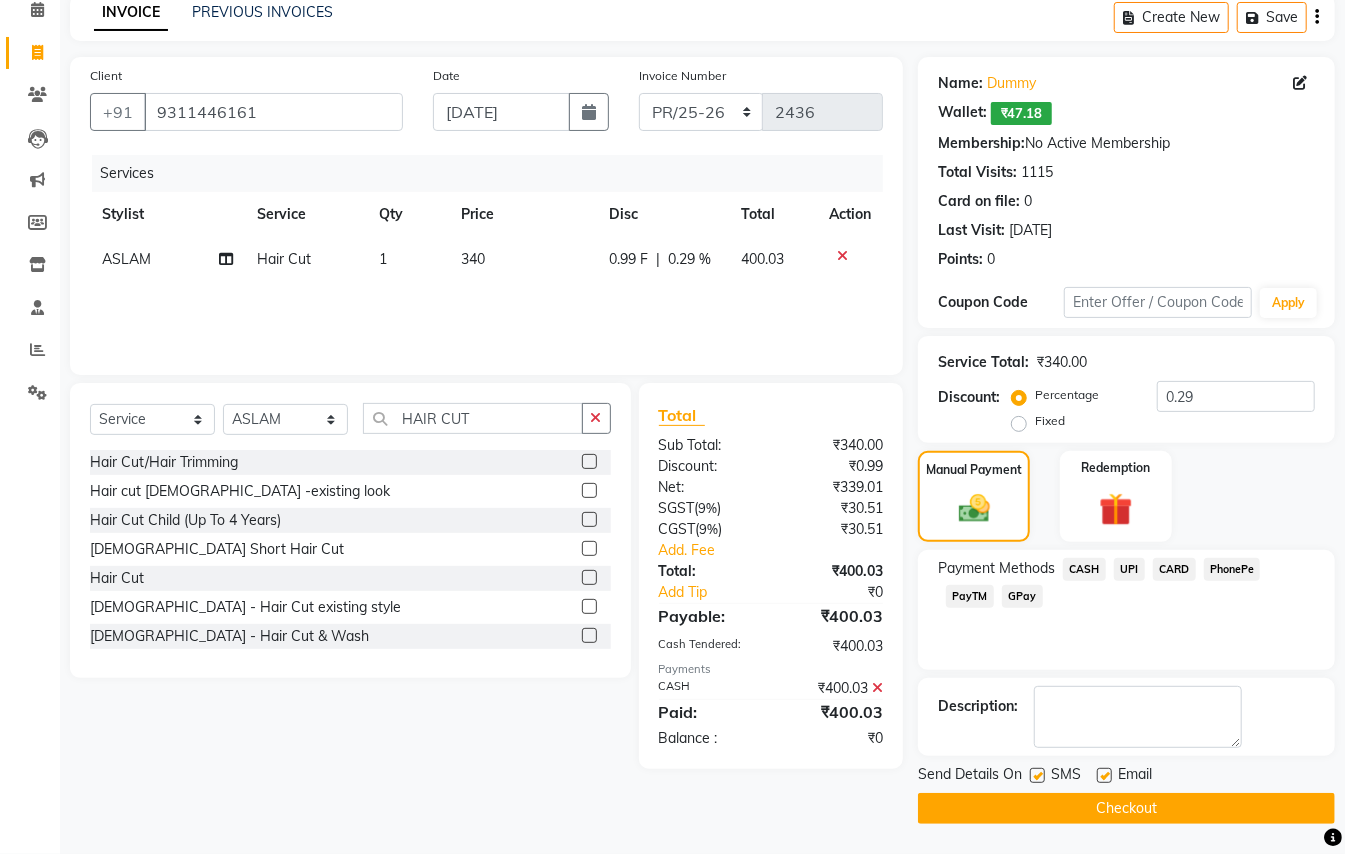 click on "Checkout" 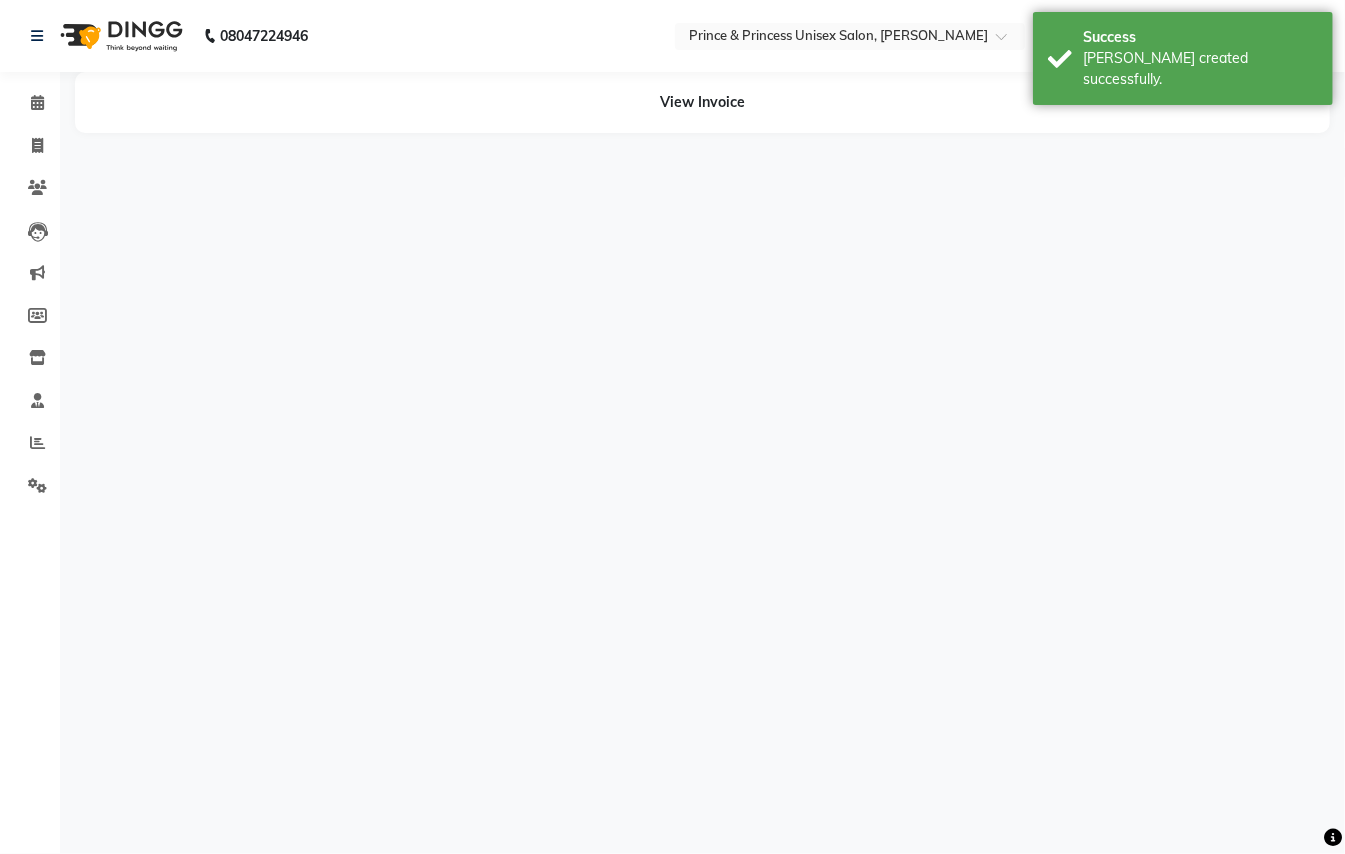scroll, scrollTop: 0, scrollLeft: 0, axis: both 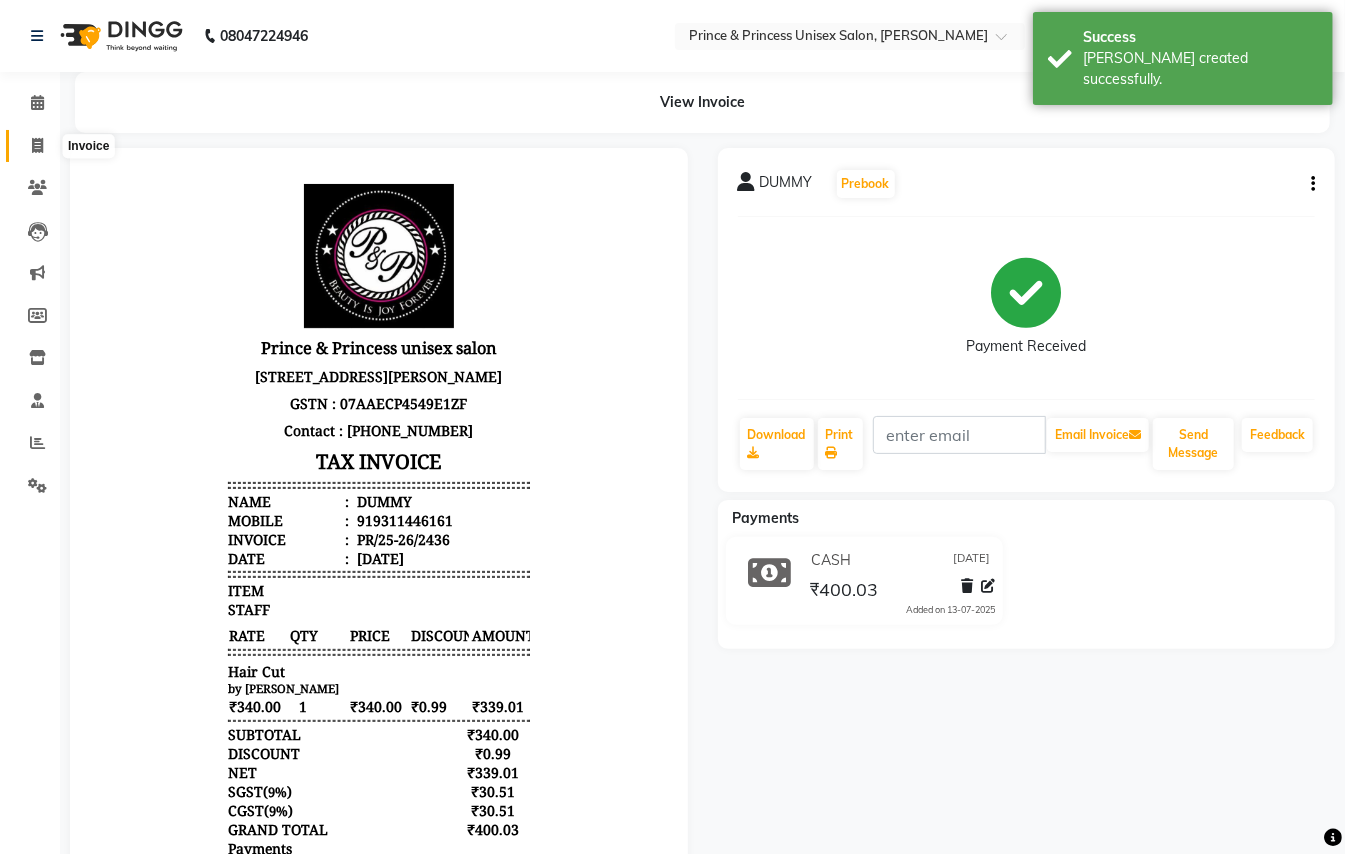 click 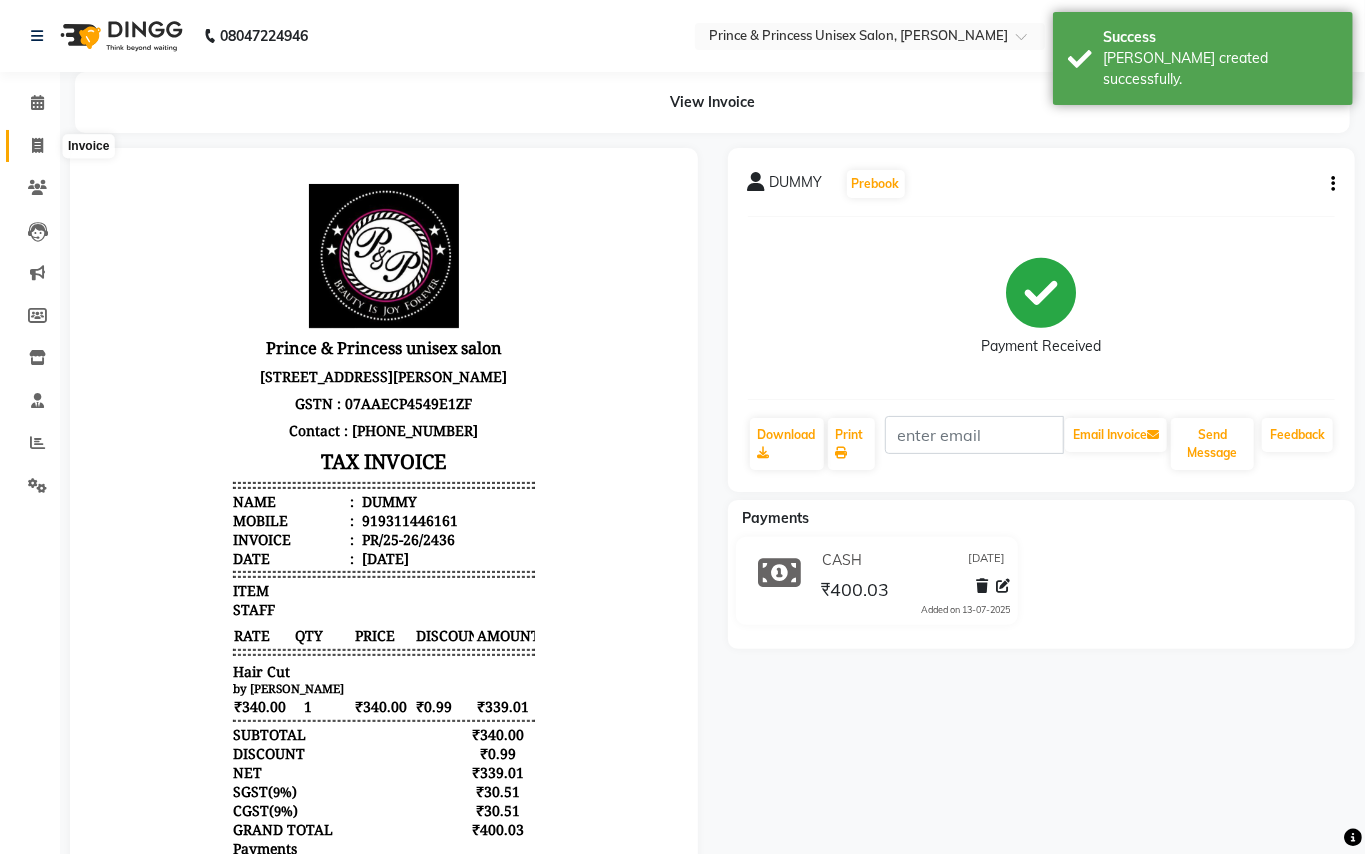 select on "service" 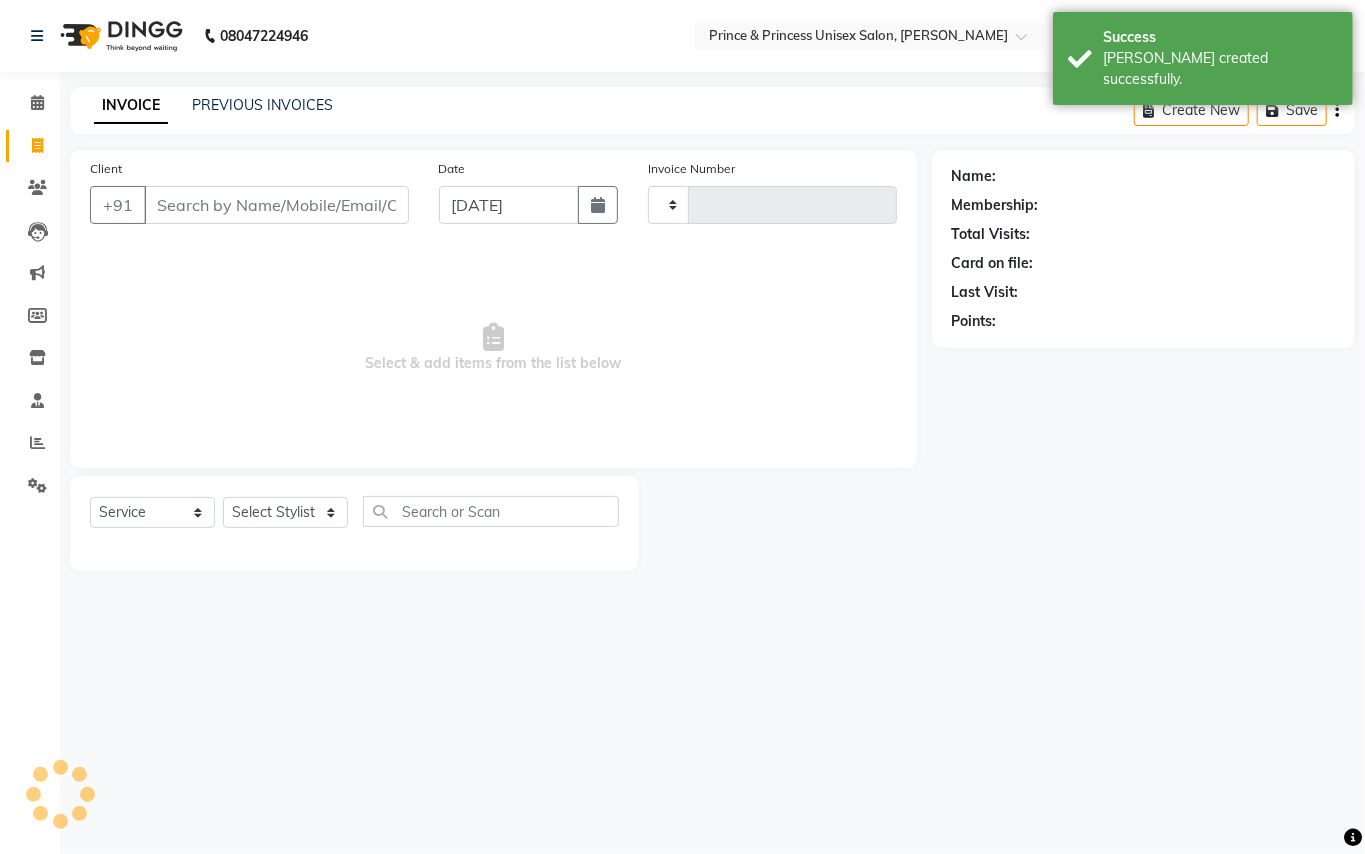 click on "Client" at bounding box center [276, 205] 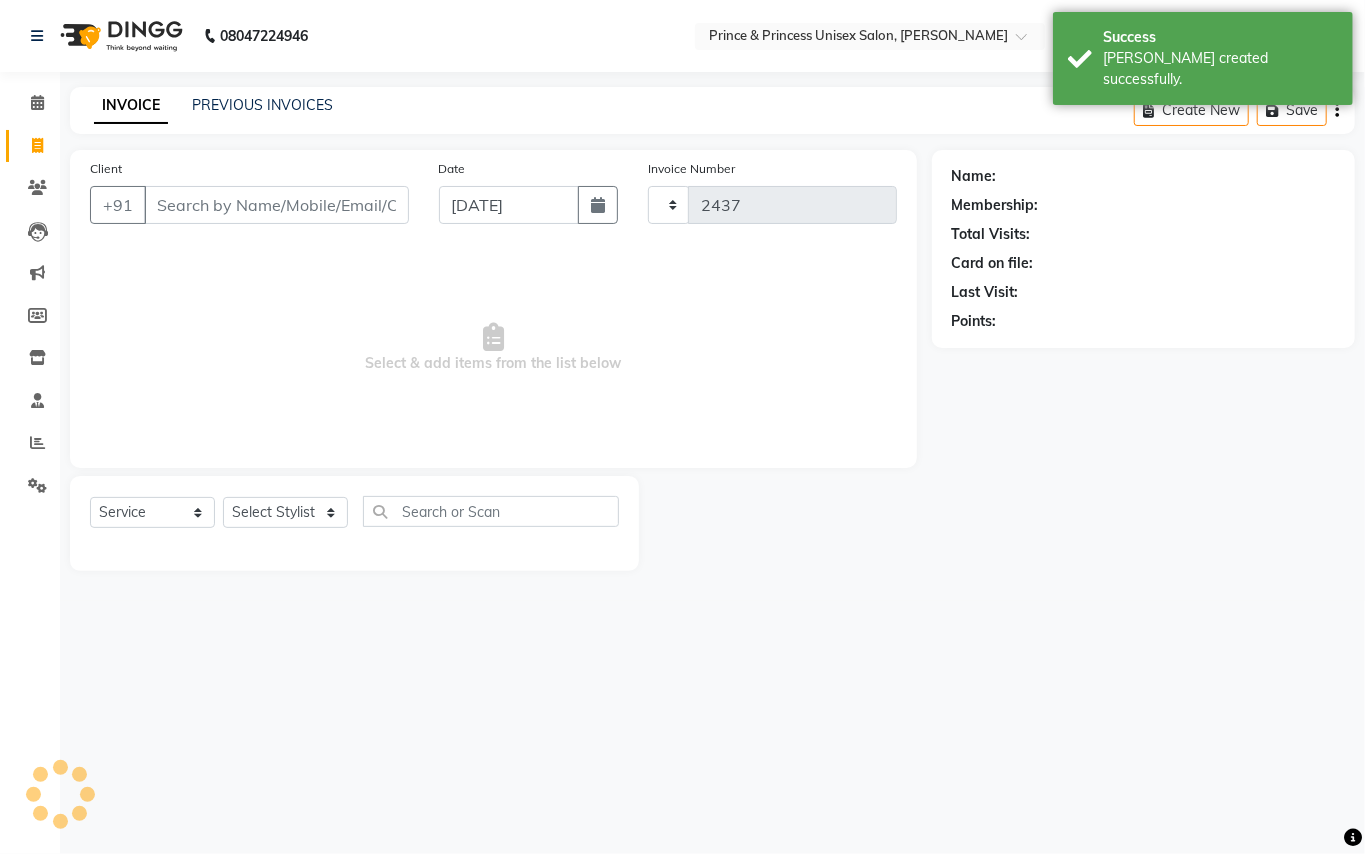 select on "3760" 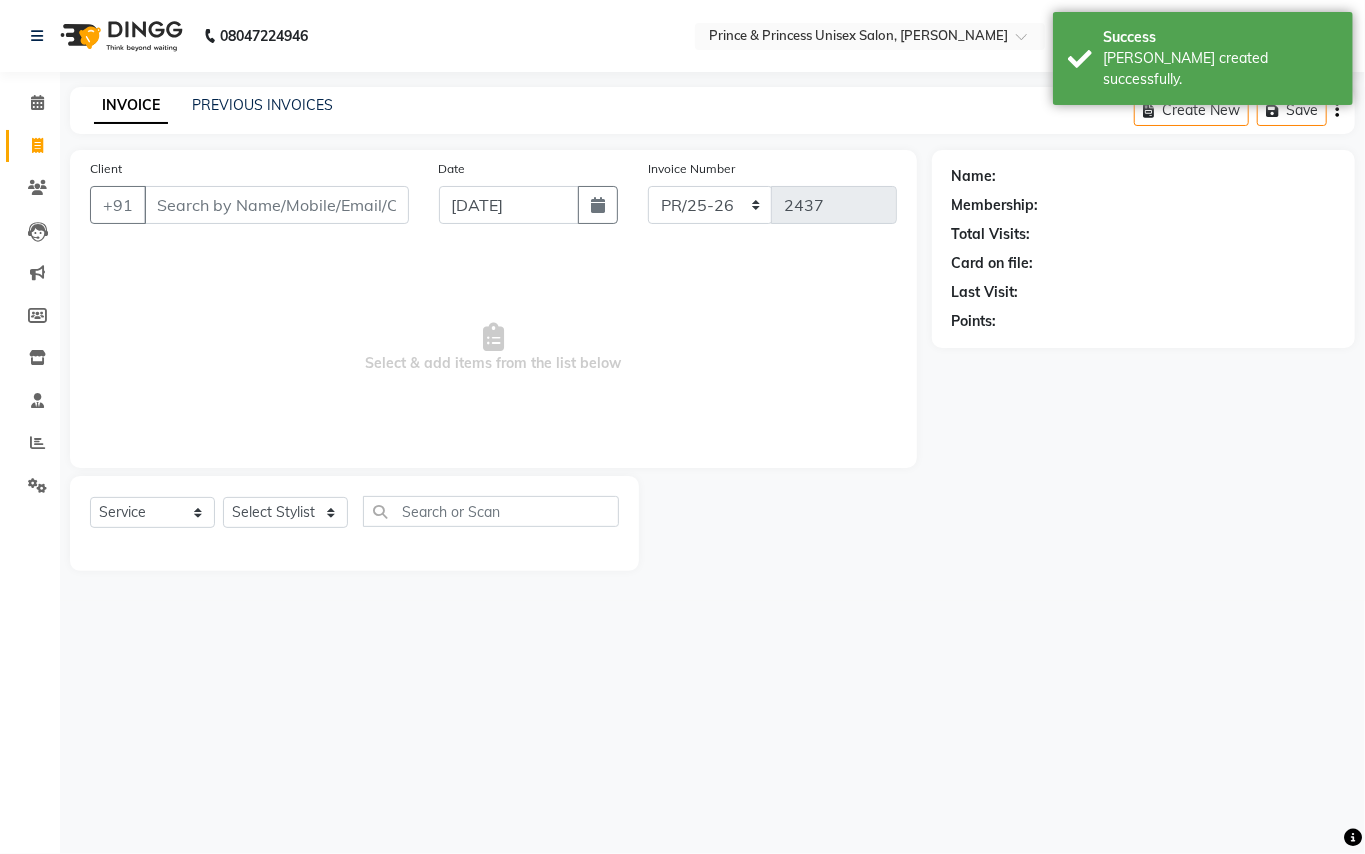 click on "Client" at bounding box center (276, 205) 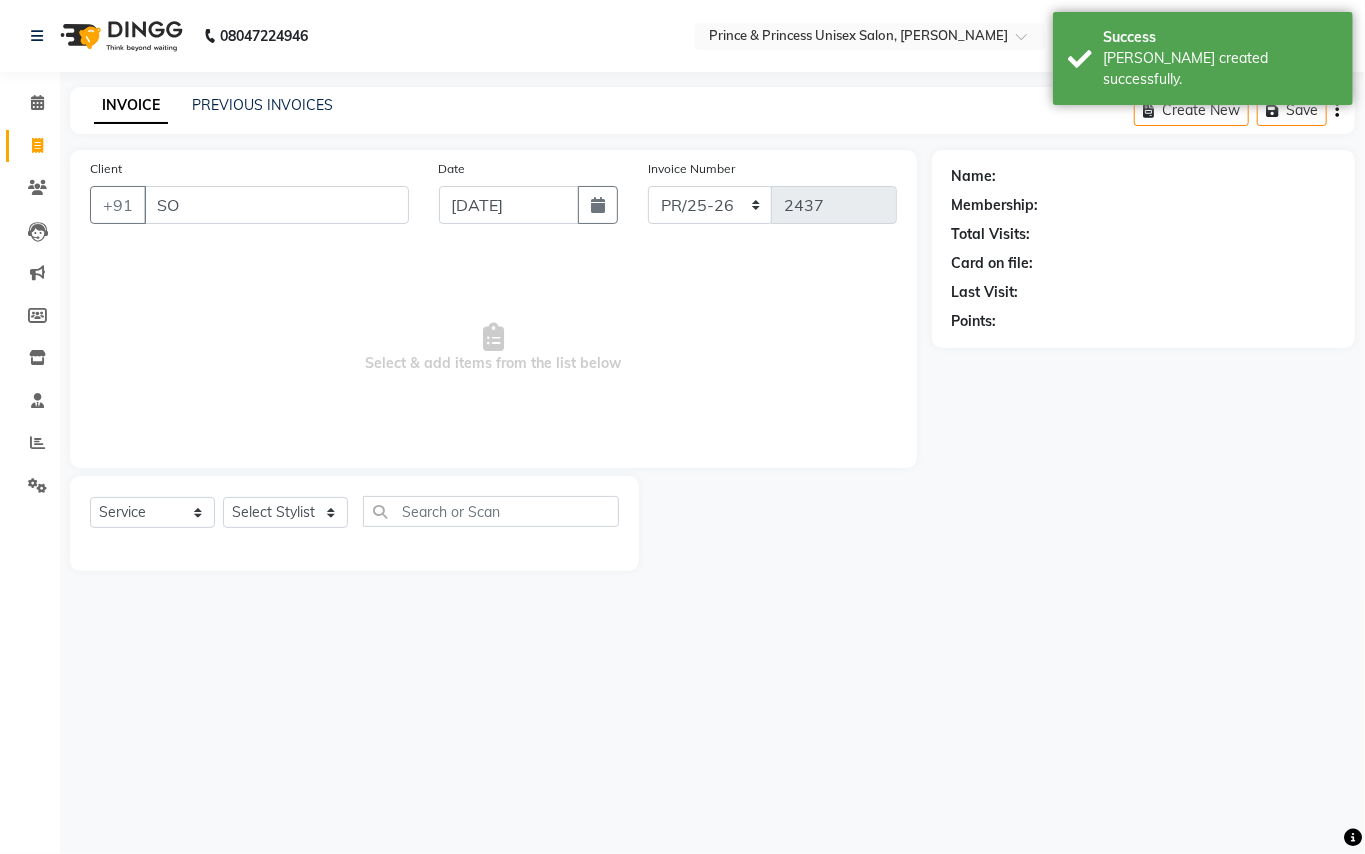 type on "S" 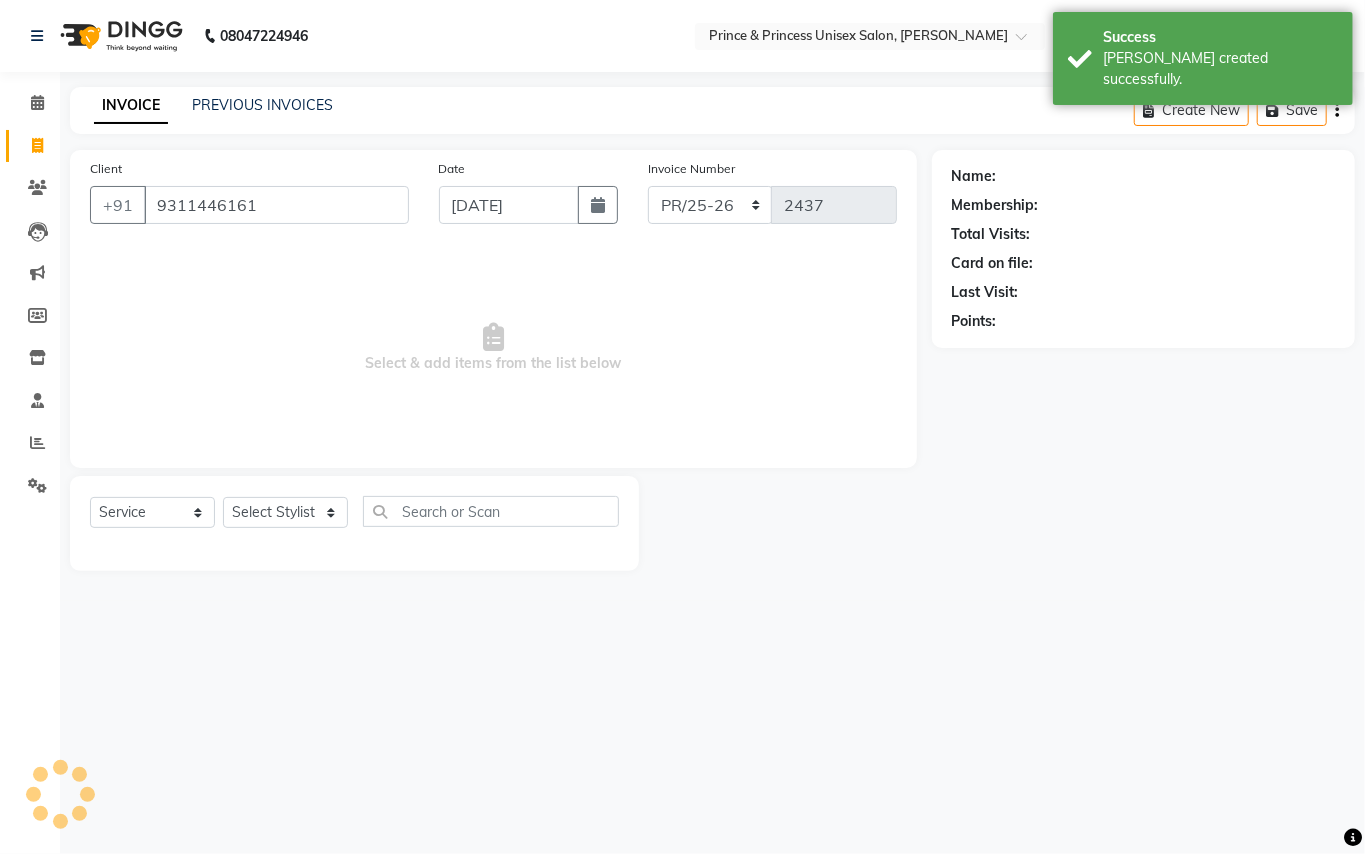 type on "9311446161" 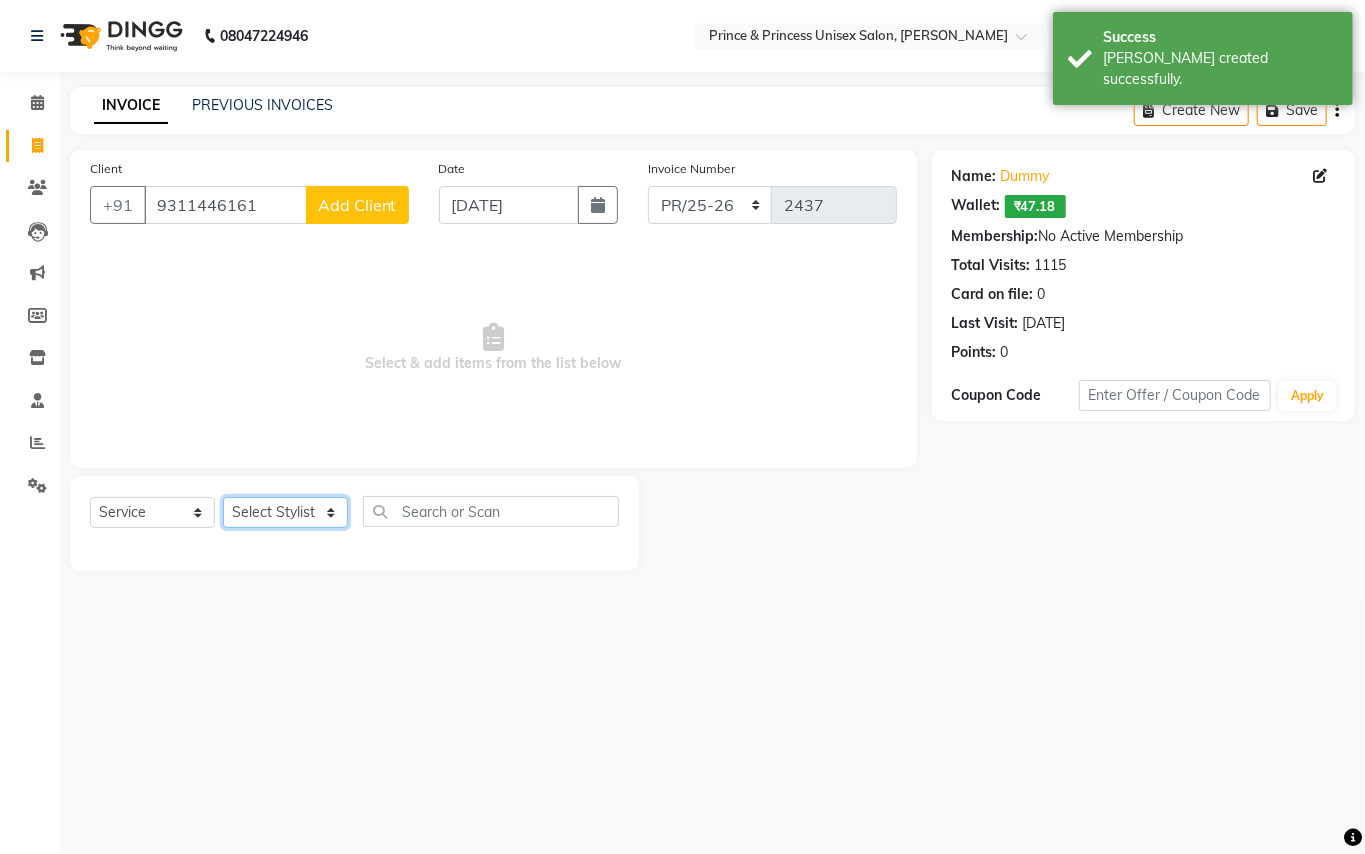 click on "Select Stylist ABHISHEK AJEET AJEET NEW ARUN ASLAM CHANDAN GUDDU MAHESH MANI MEENAKSHI MONU PINKI RAHUL SANDEEP SONIYA TABASSUM XYZ" 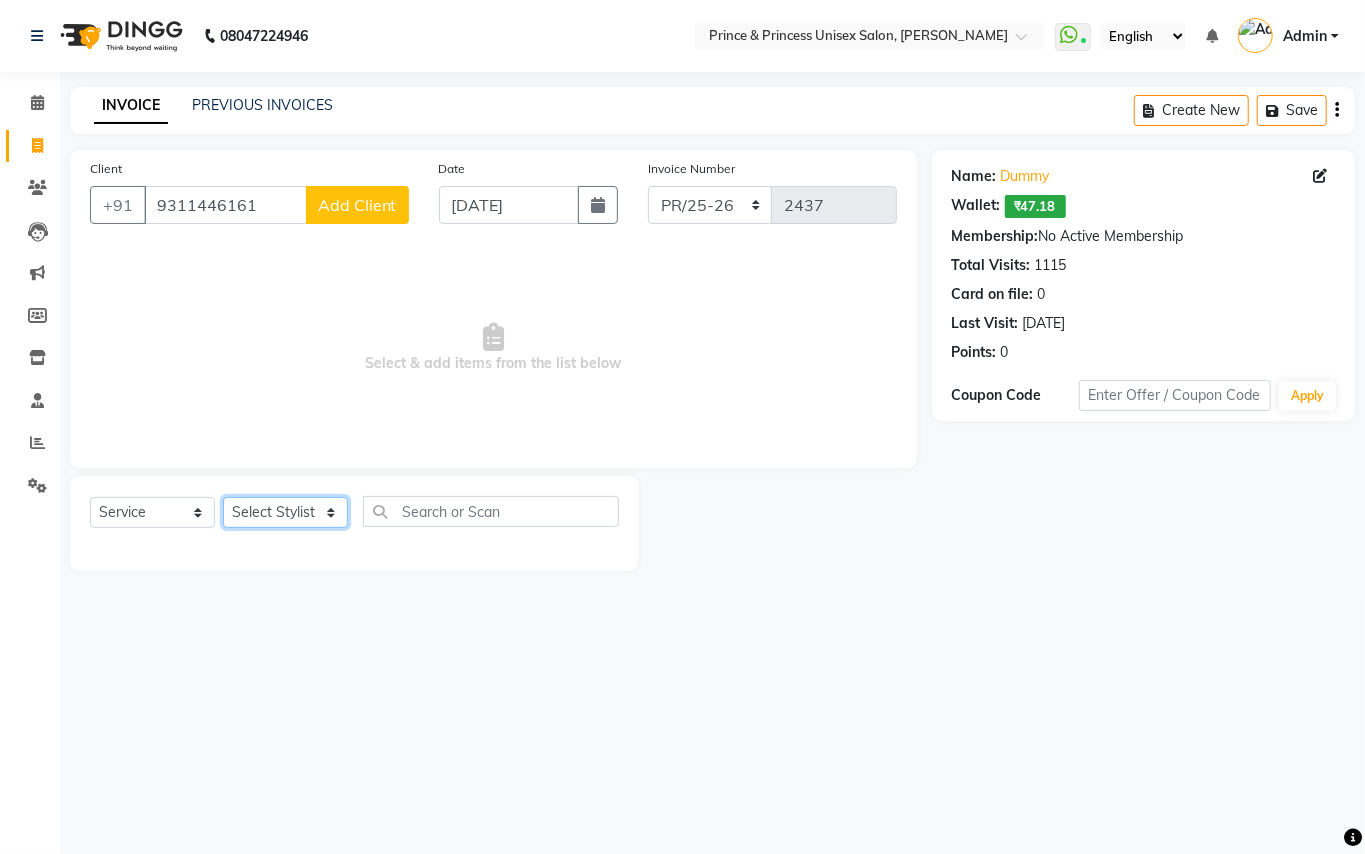 select on "44027" 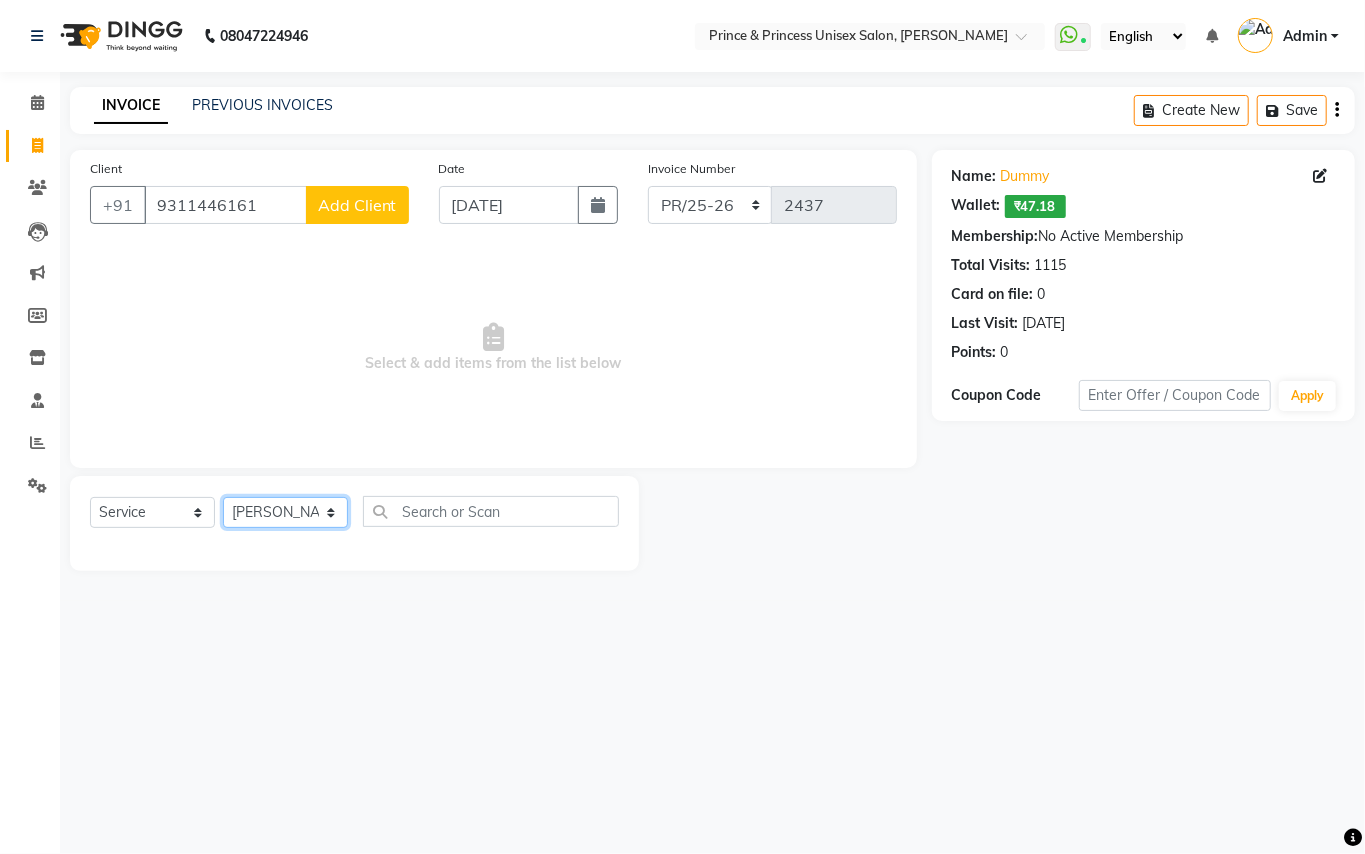 drag, startPoint x: 266, startPoint y: 514, endPoint x: 473, endPoint y: 501, distance: 207.4078 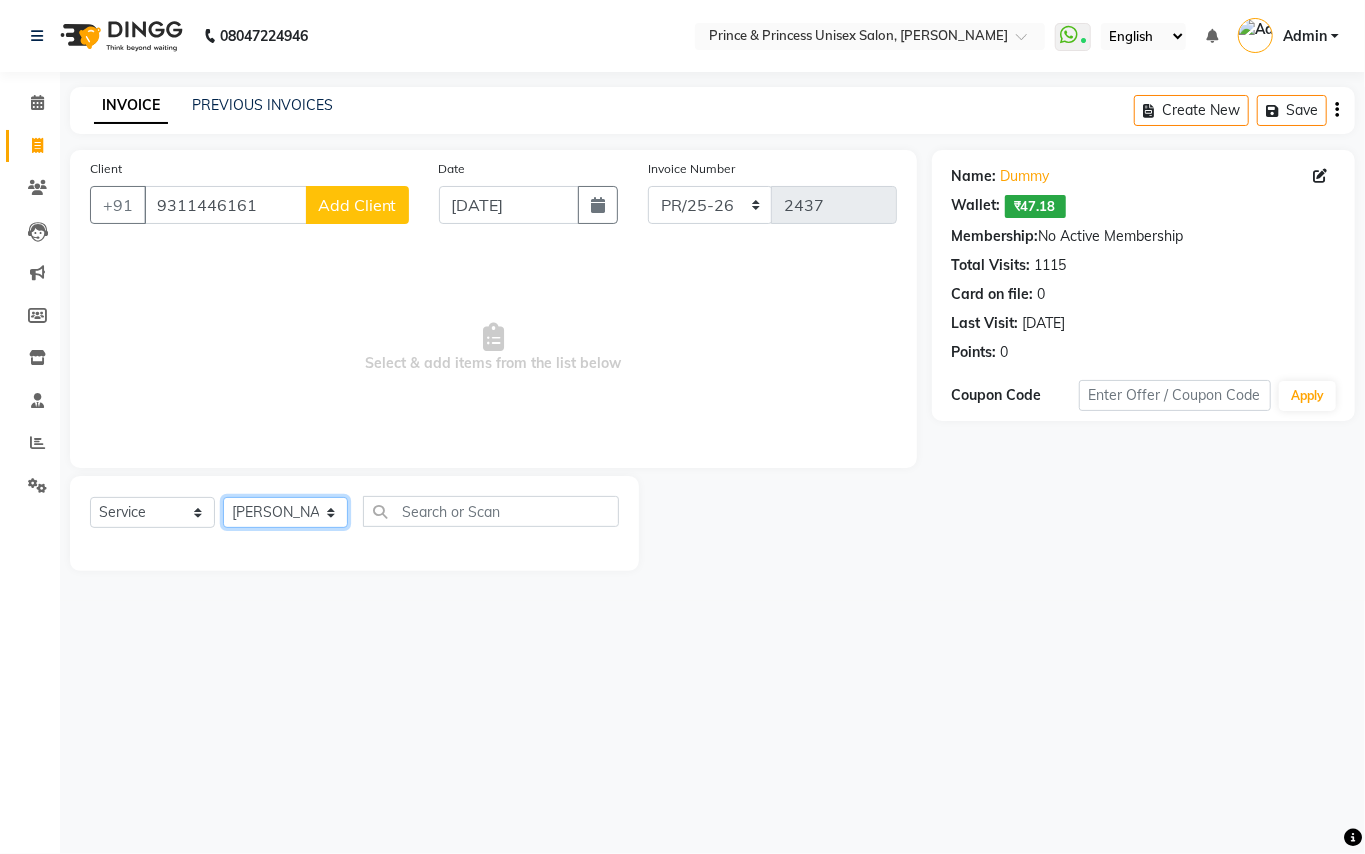 click on "Select Stylist ABHISHEK AJEET AJEET NEW ARUN ASLAM CHANDAN GUDDU MAHESH MANI MEENAKSHI MONU PINKI RAHUL SANDEEP SONIYA TABASSUM XYZ" 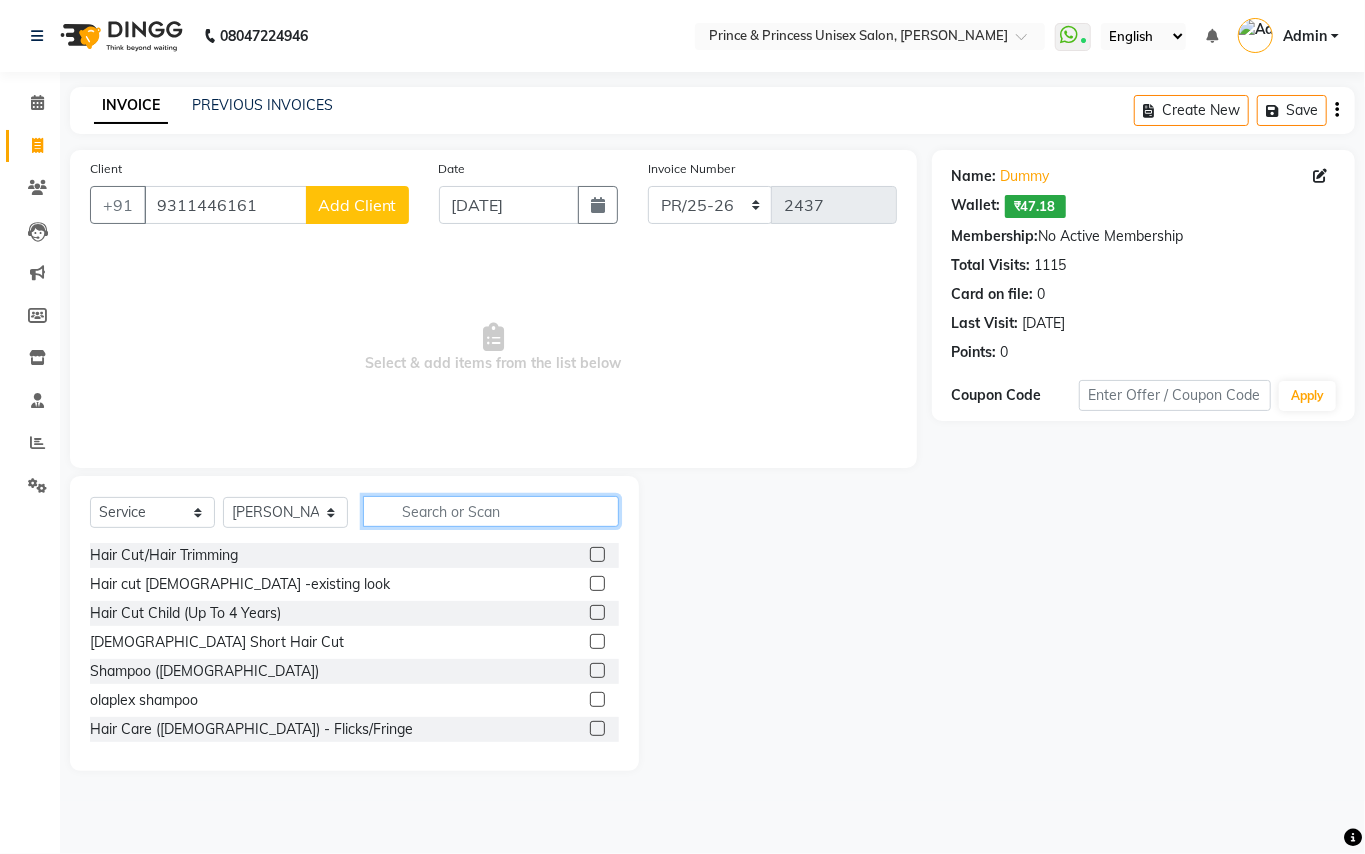 click 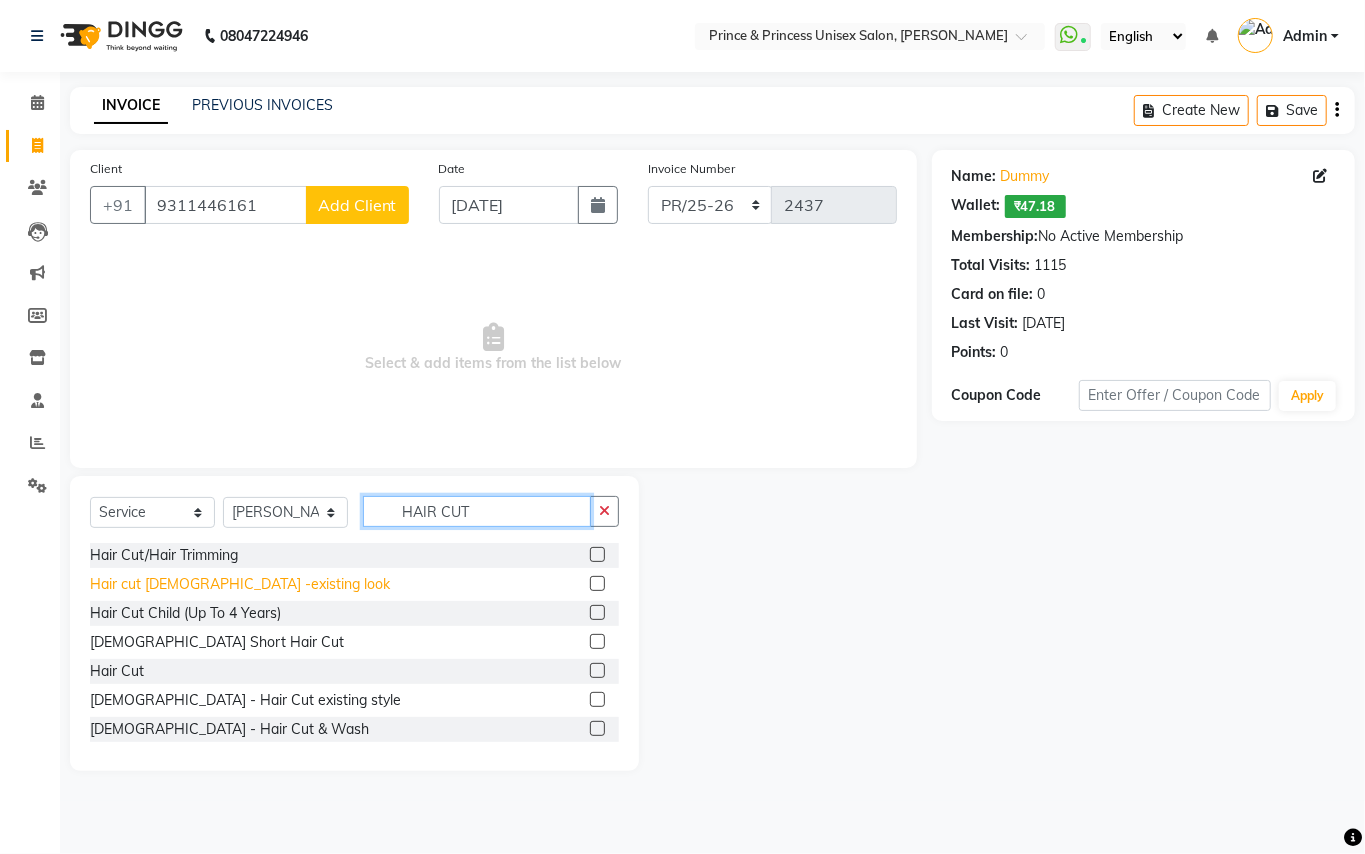 type on "HAIR CUT" 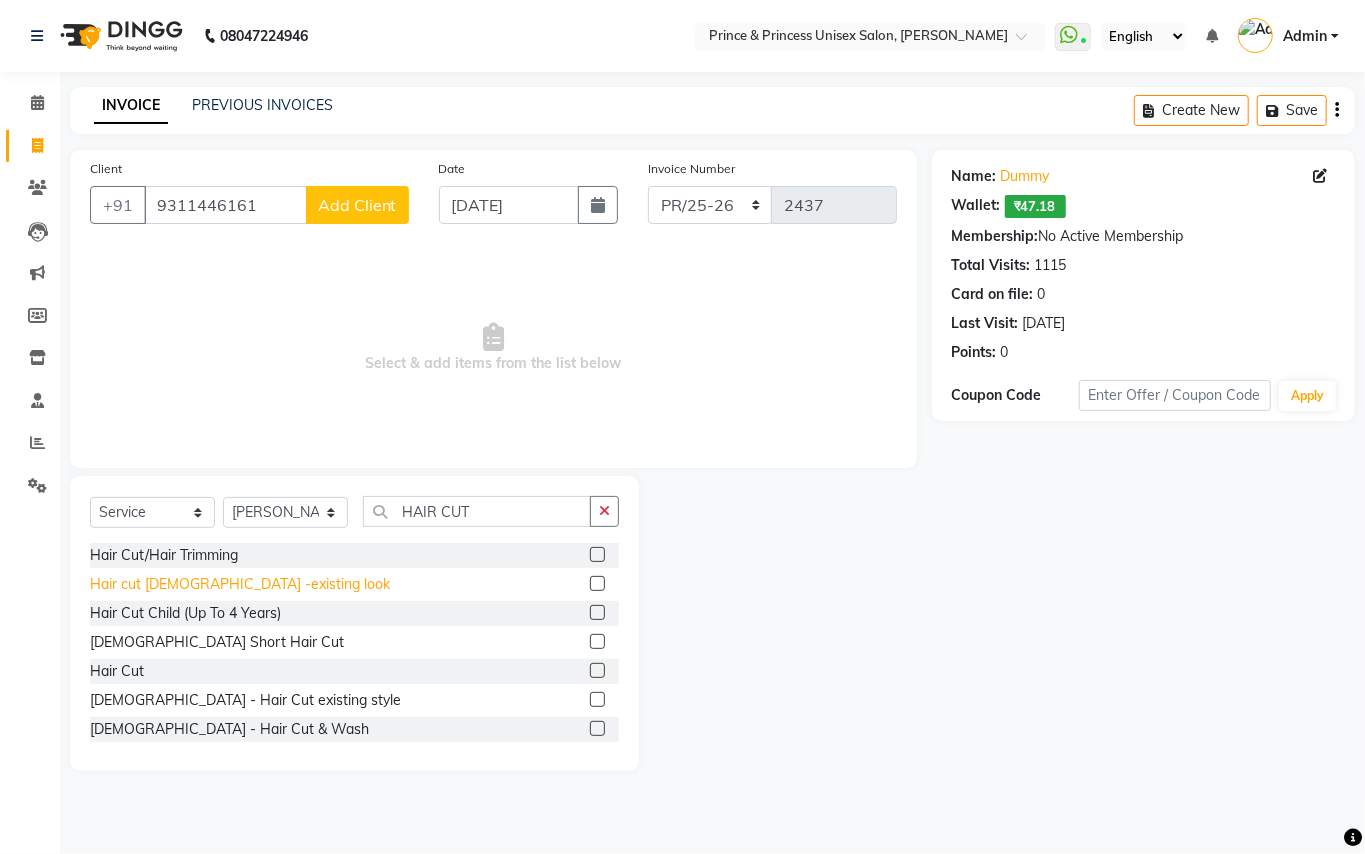 click on "Hair cut ladies -existing look" 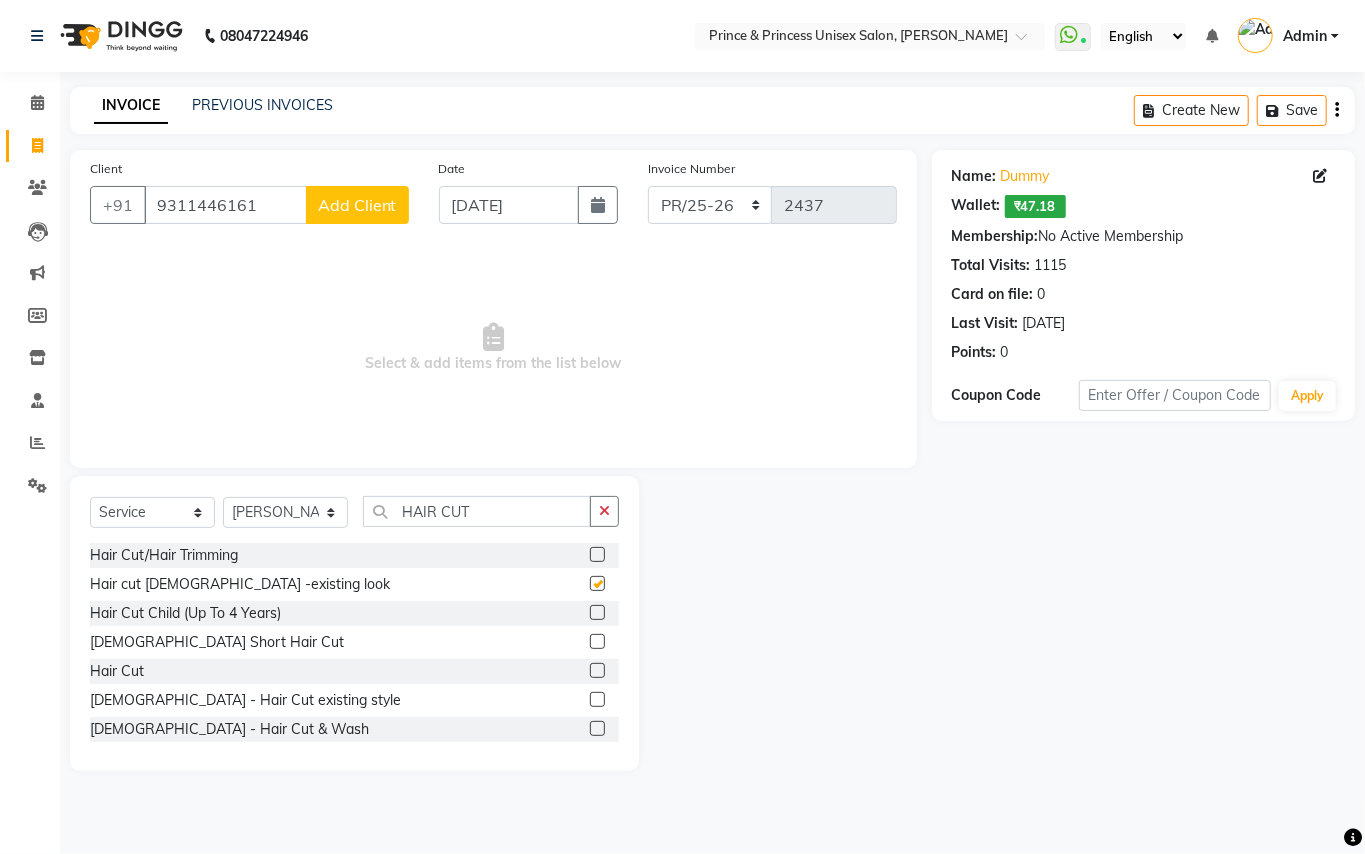 checkbox on "false" 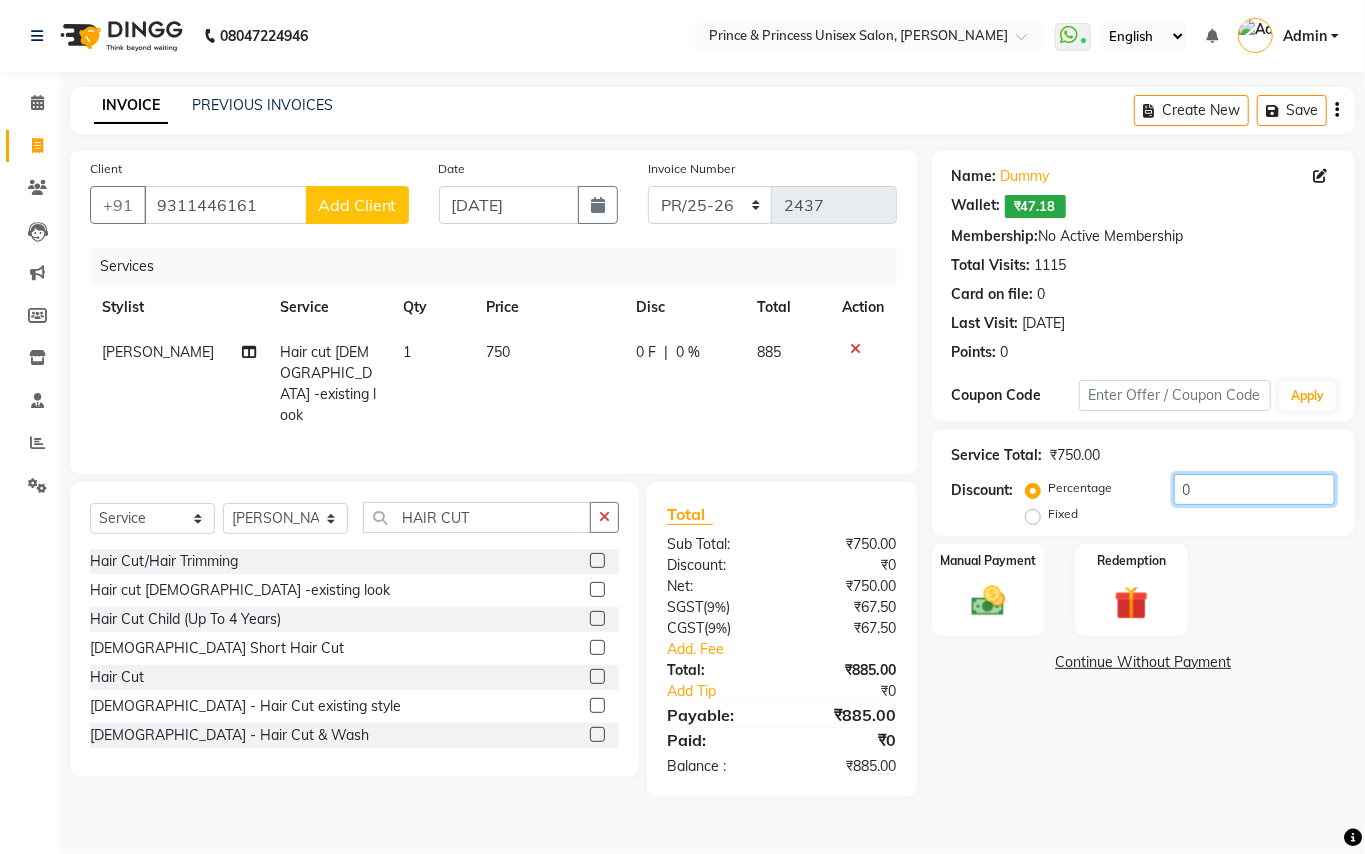 drag, startPoint x: 1210, startPoint y: 485, endPoint x: 1046, endPoint y: 300, distance: 247.22662 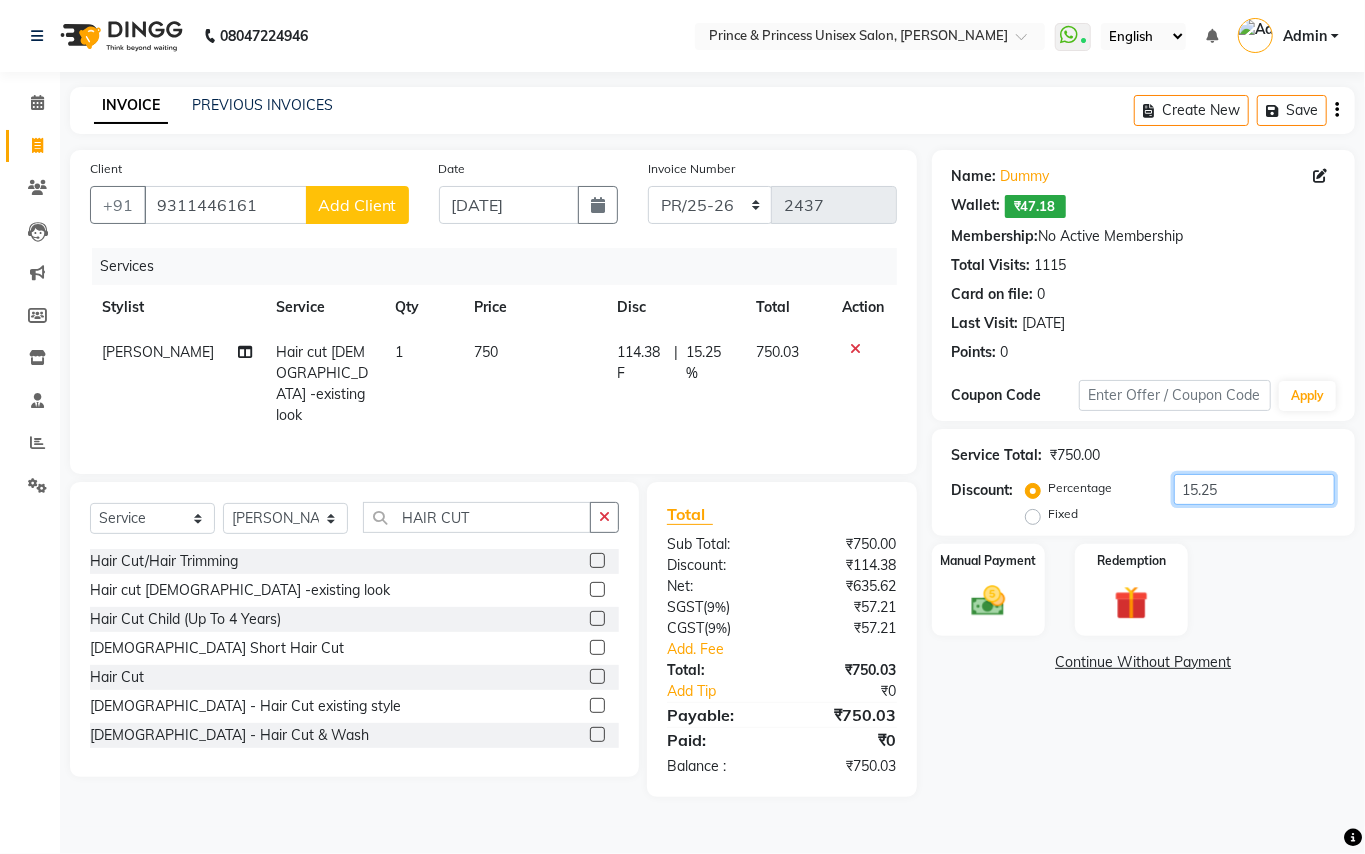type on "15.25" 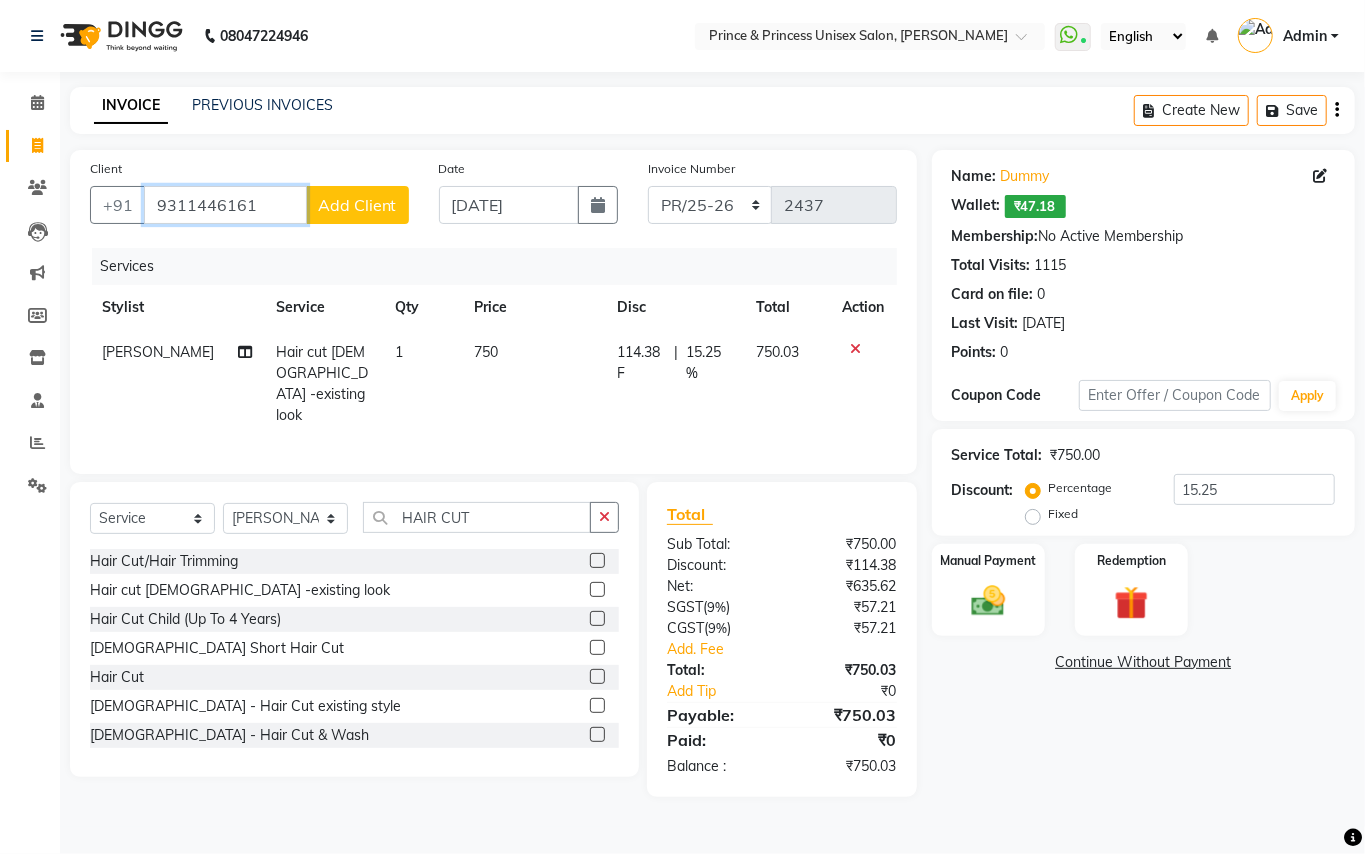 drag, startPoint x: 254, startPoint y: 205, endPoint x: 0, endPoint y: -116, distance: 409.33728 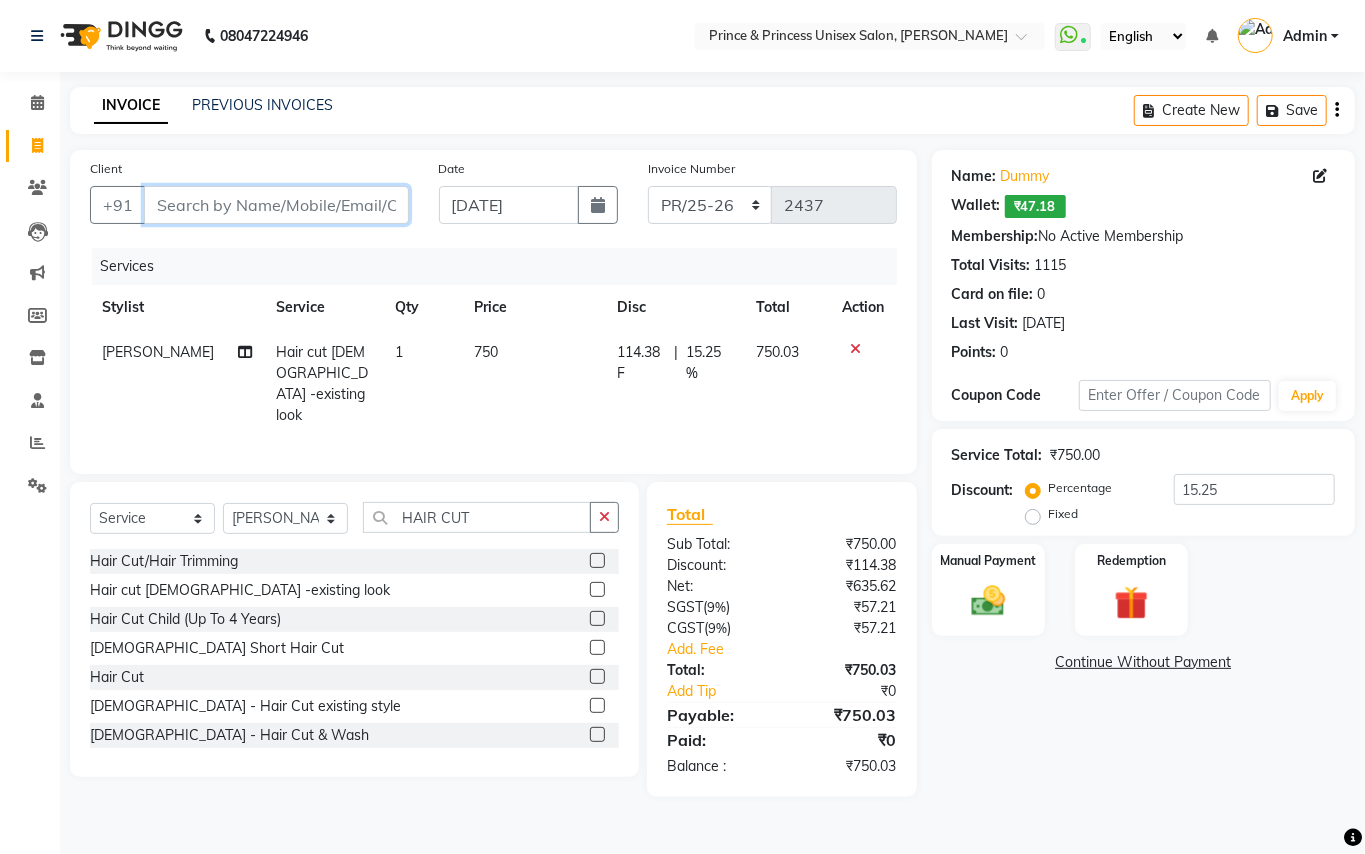 type on "9" 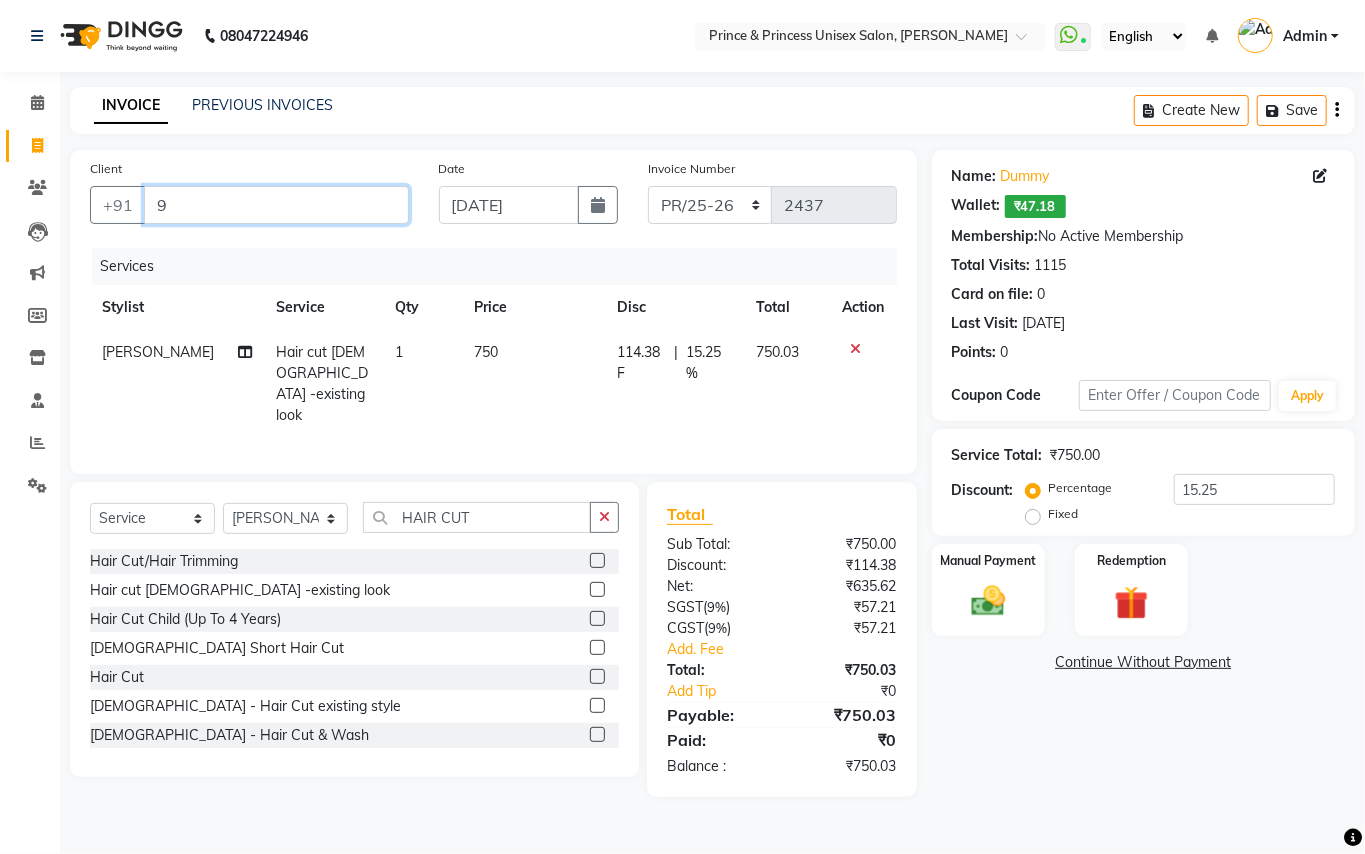 type on "0" 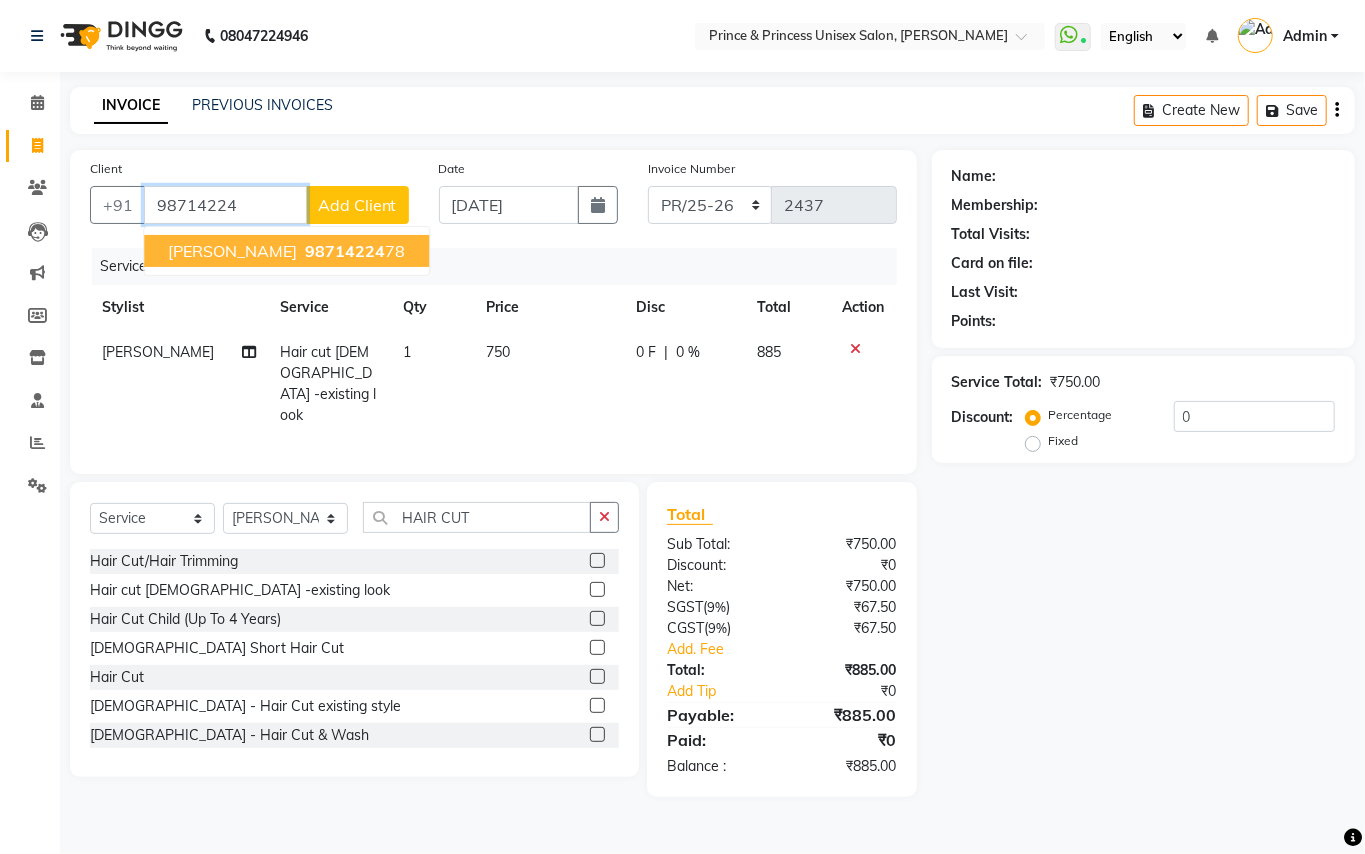 click on "98714224 78" at bounding box center [353, 251] 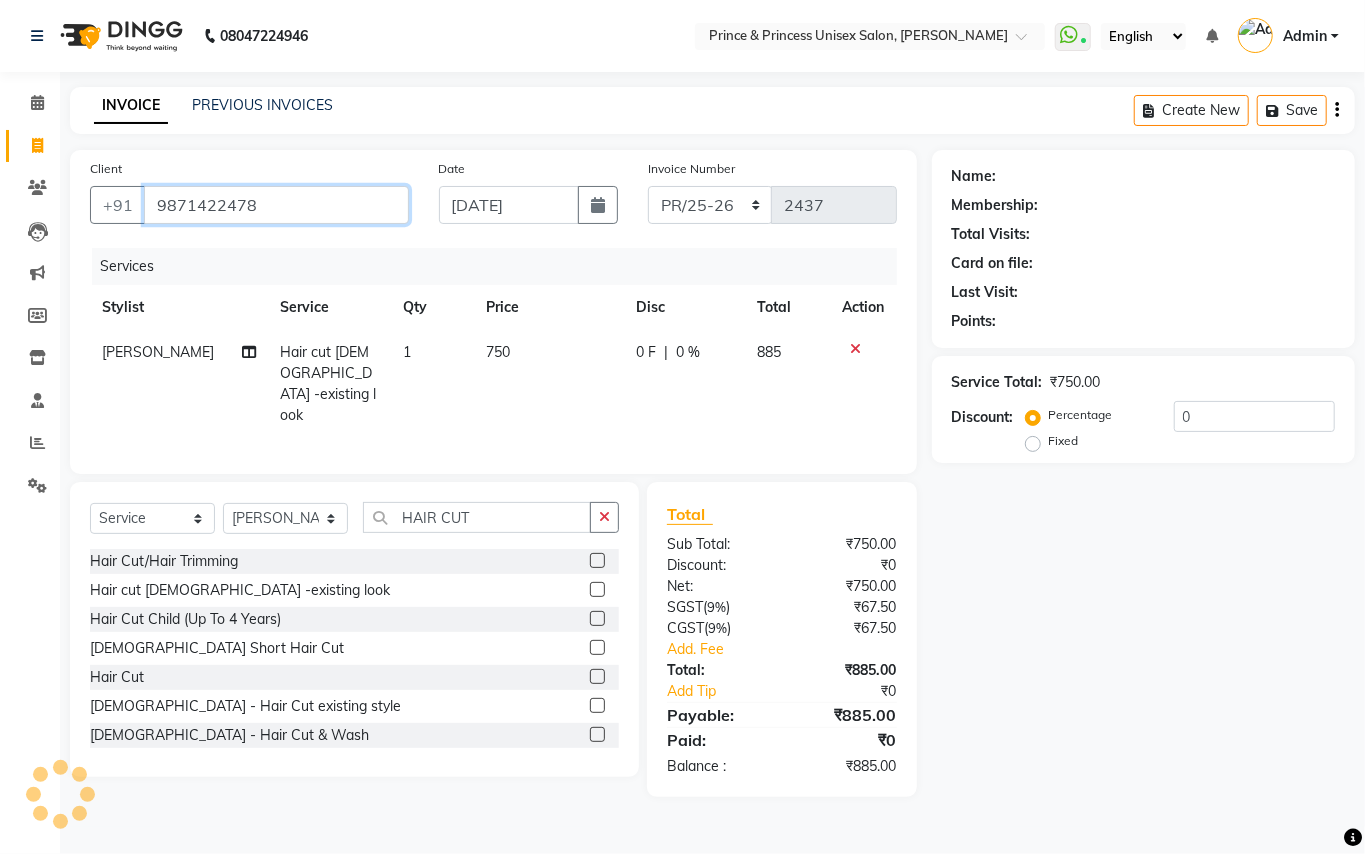 type on "9871422478" 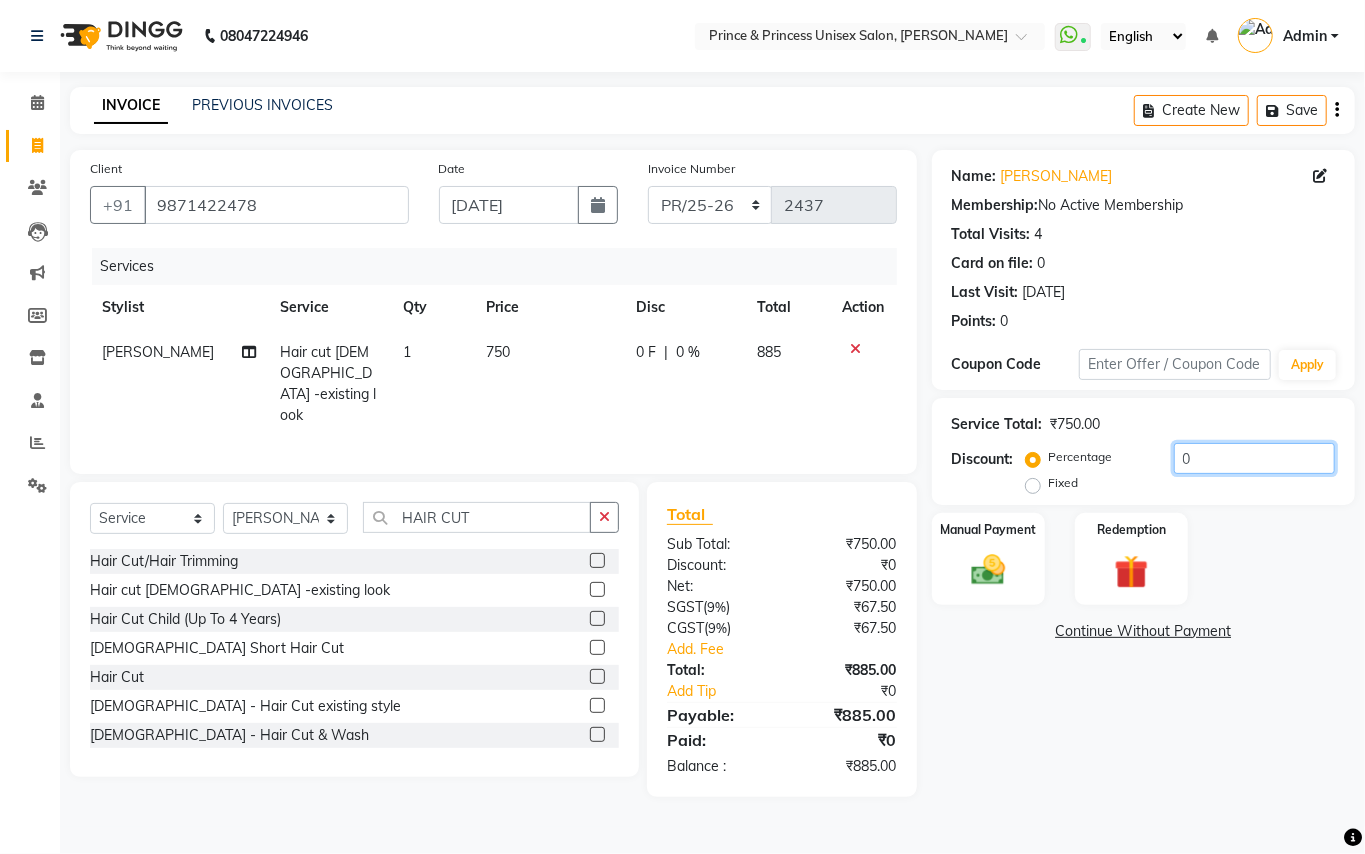 drag, startPoint x: 1200, startPoint y: 452, endPoint x: 788, endPoint y: 70, distance: 561.8434 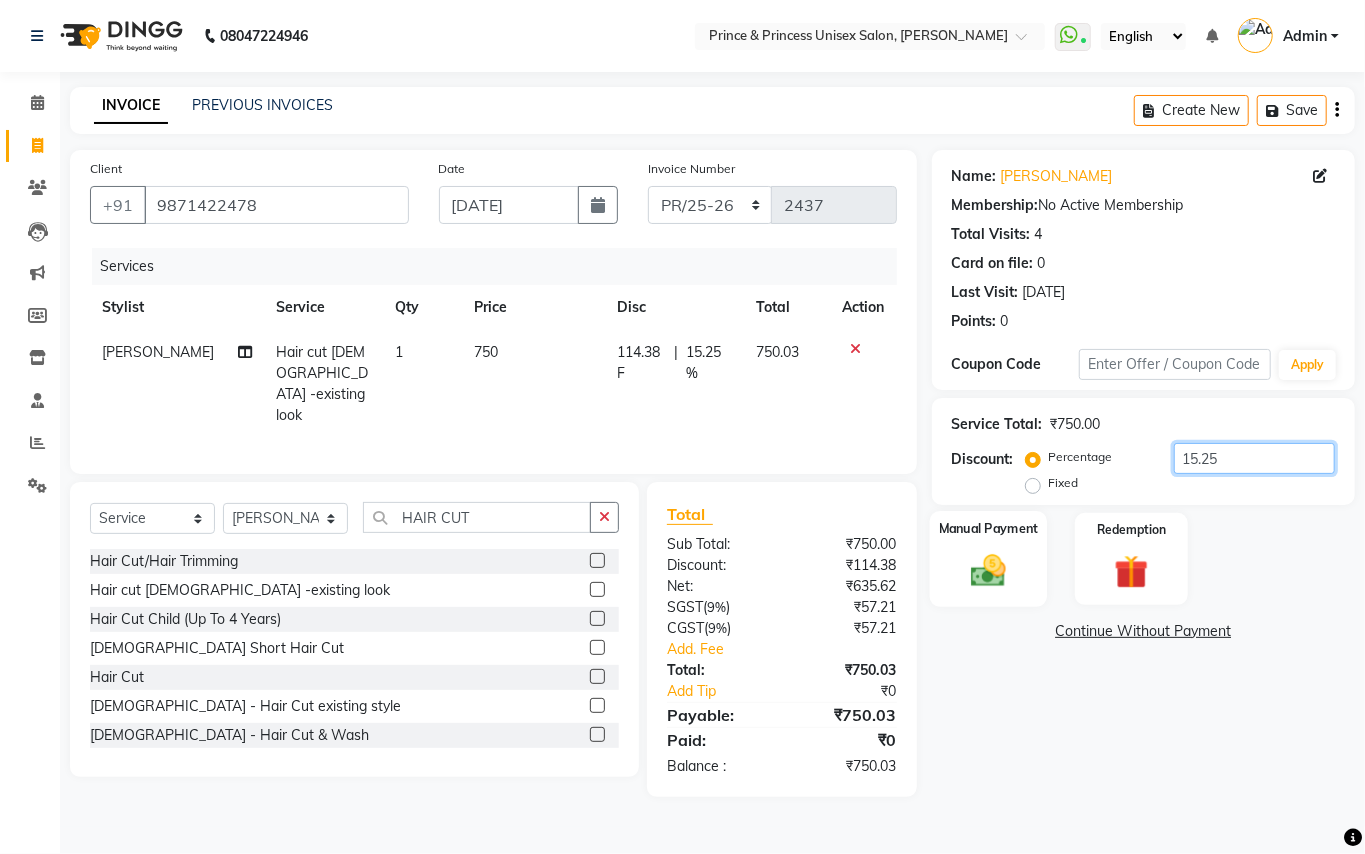 type on "15.25" 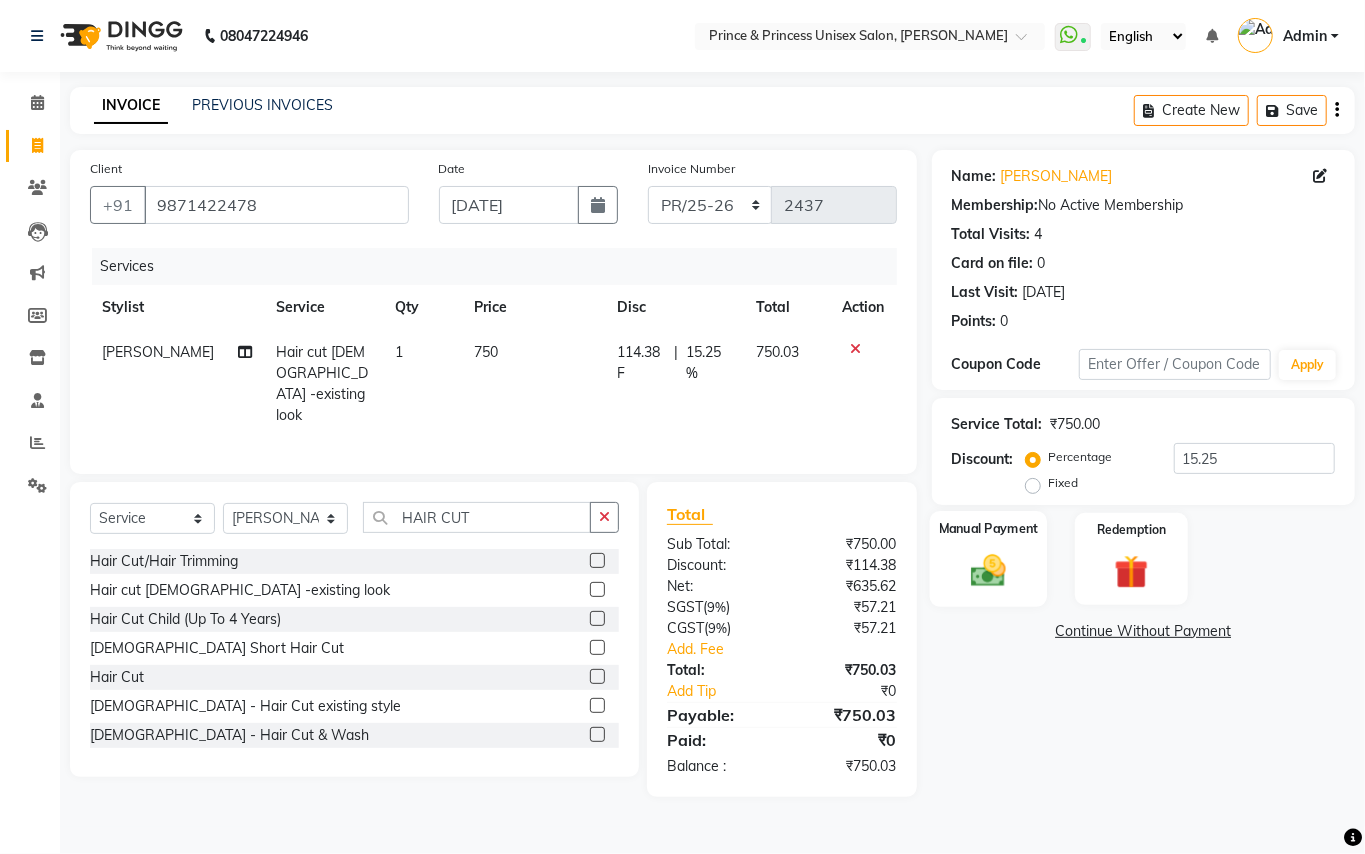 click 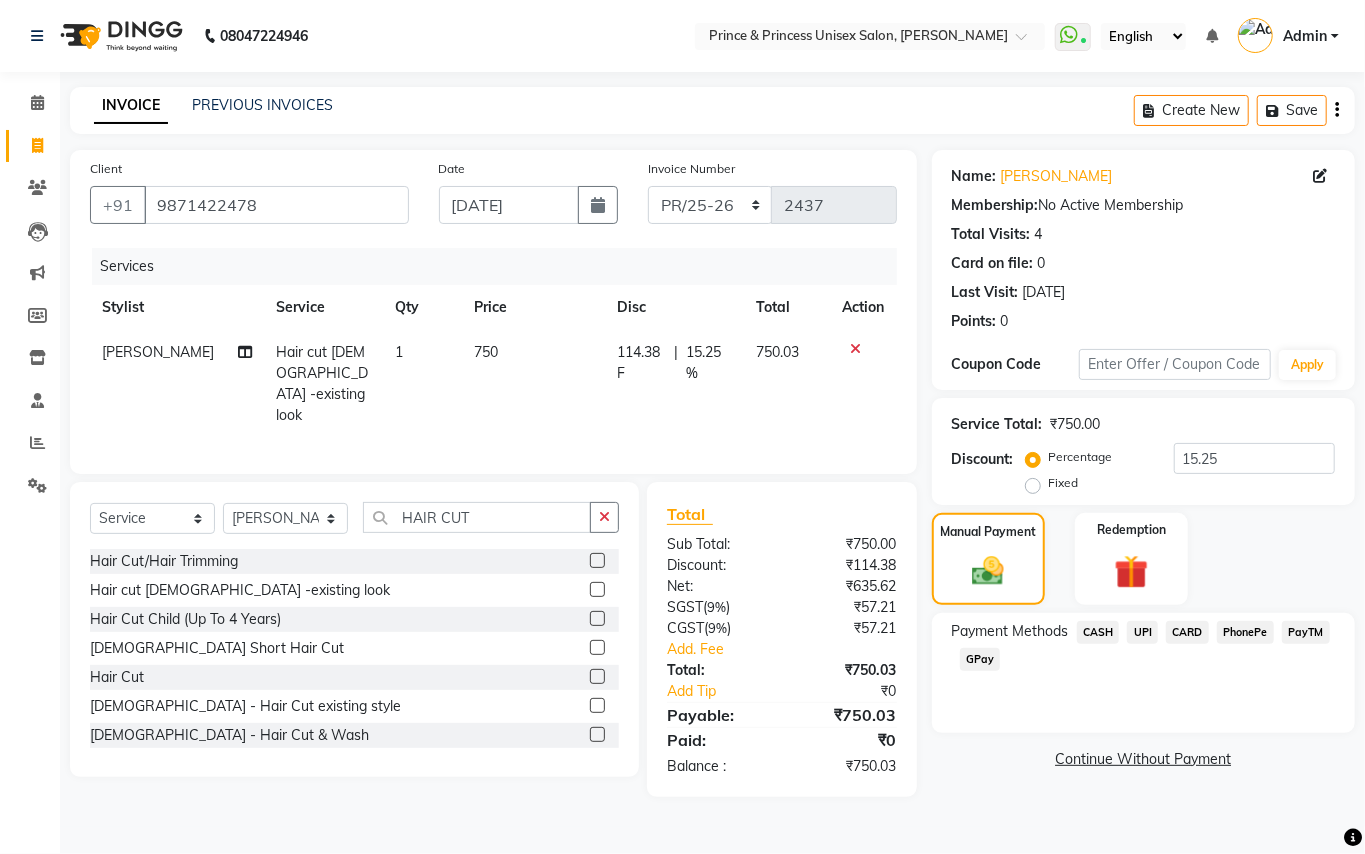 click on "CASH" 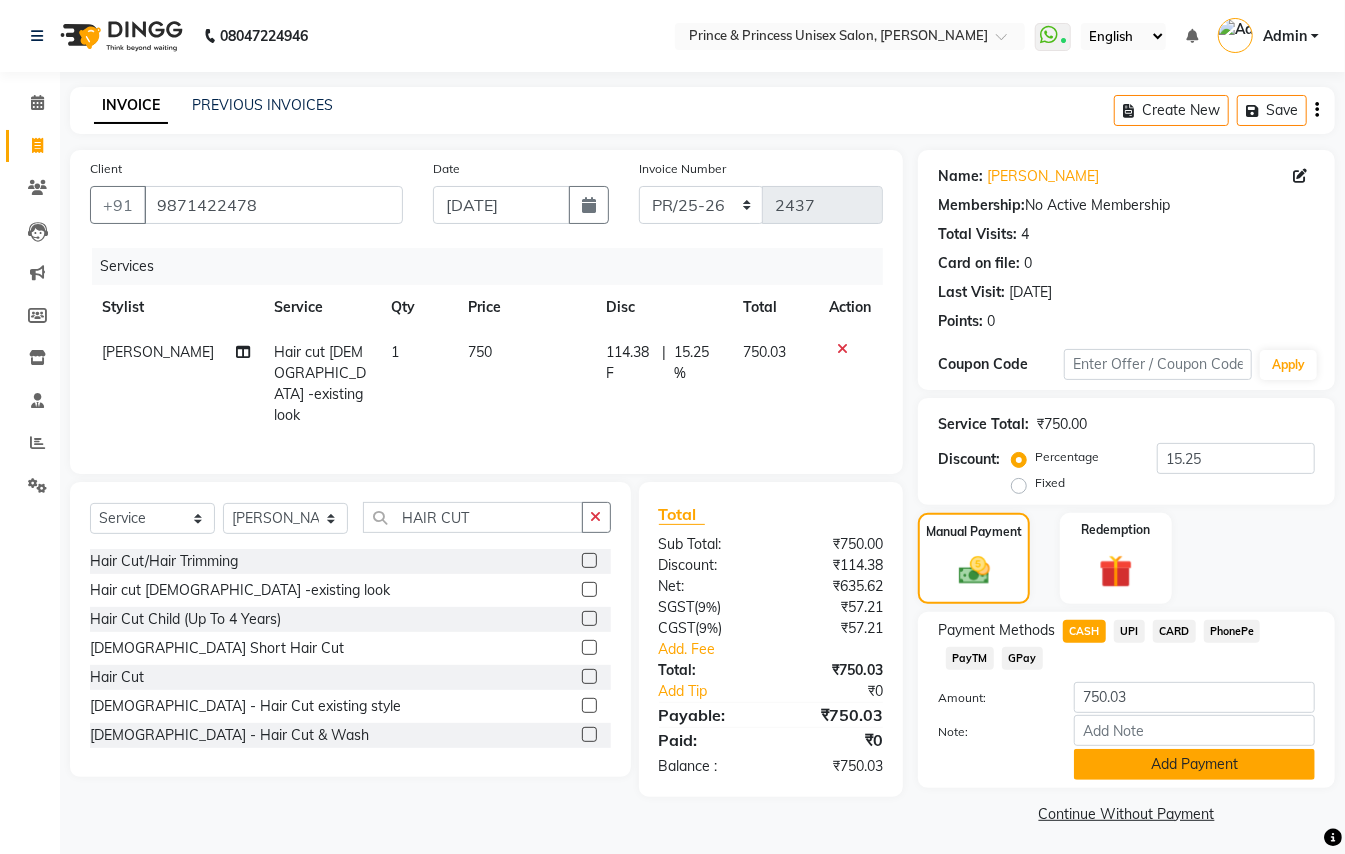 click on "Add Payment" 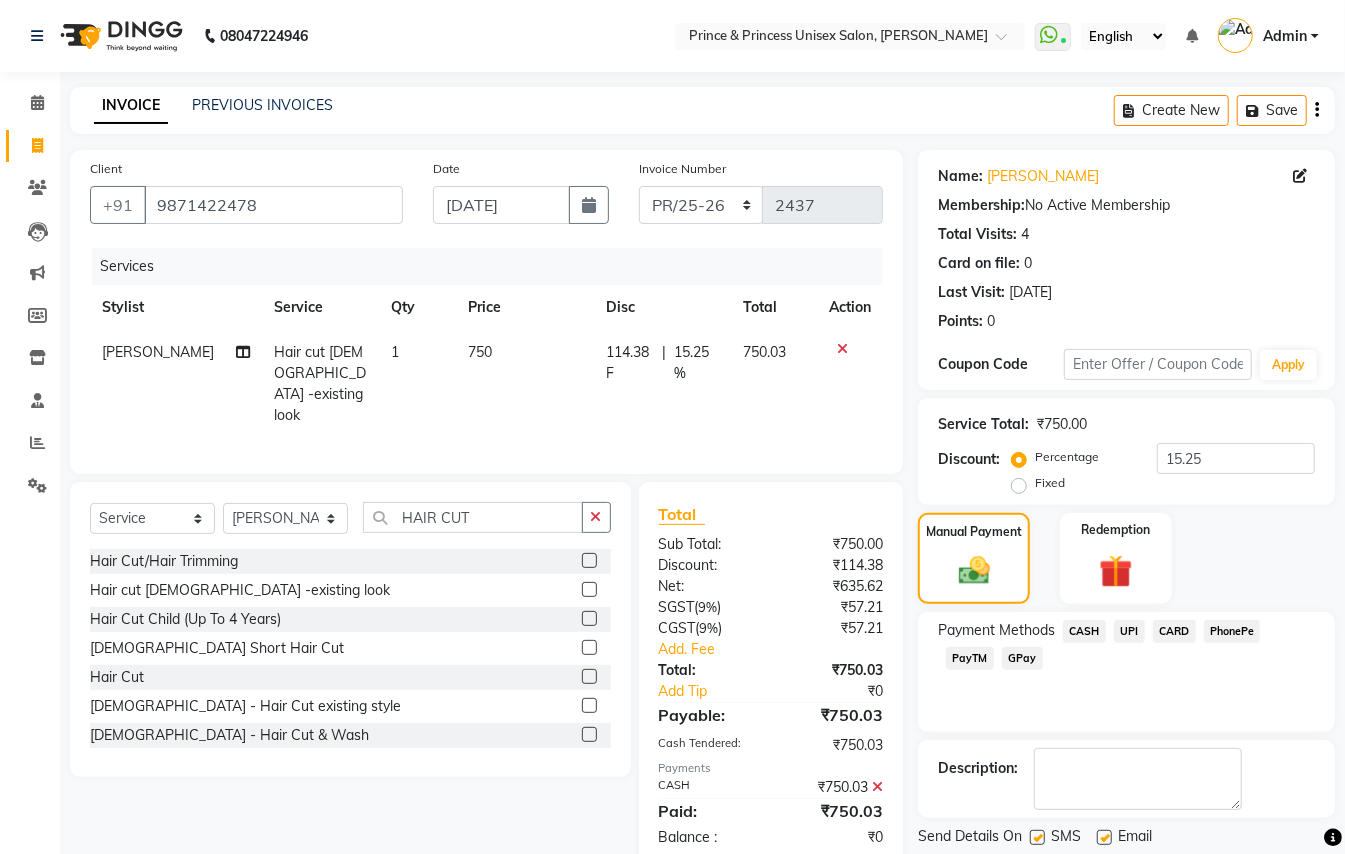 scroll, scrollTop: 62, scrollLeft: 0, axis: vertical 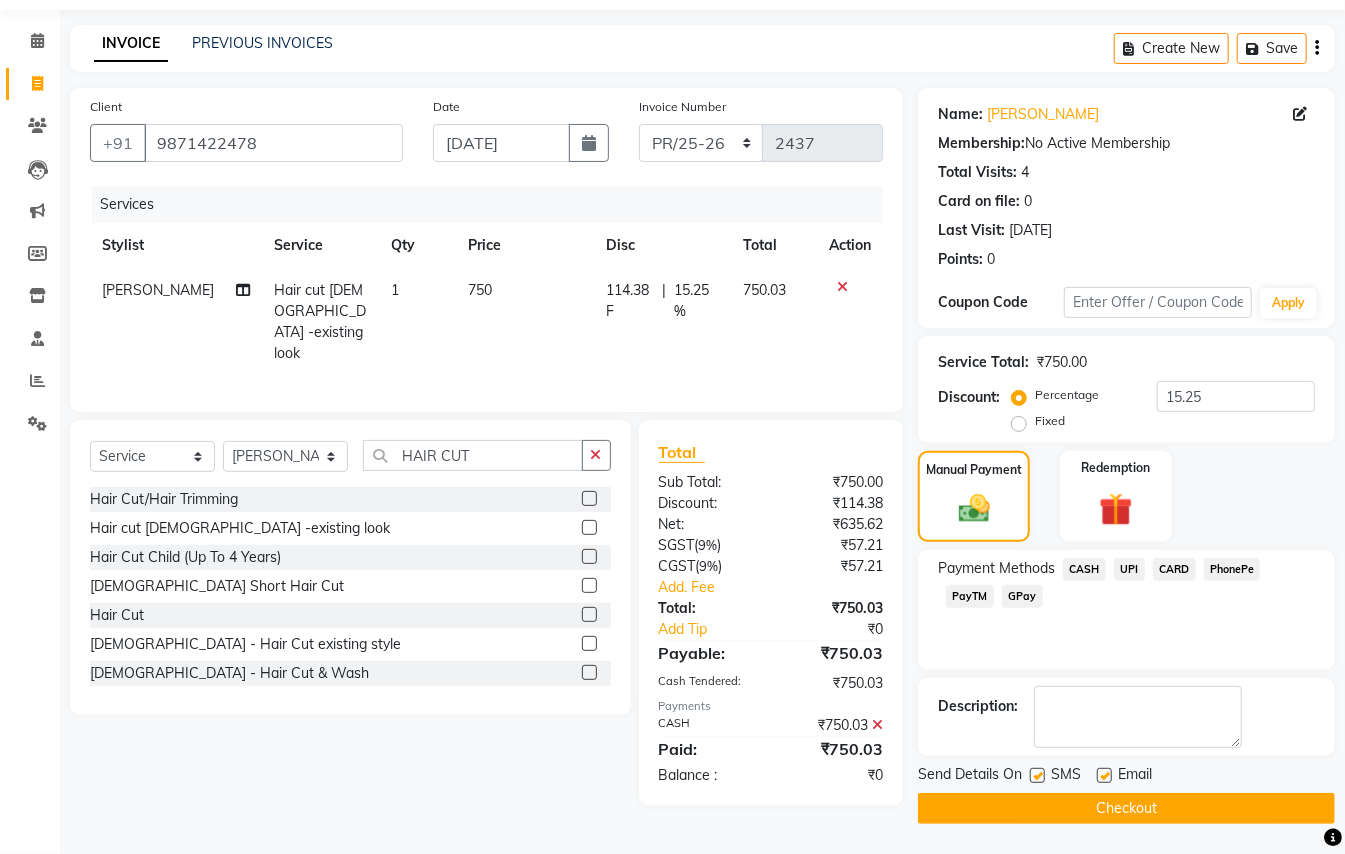 click on "Checkout" 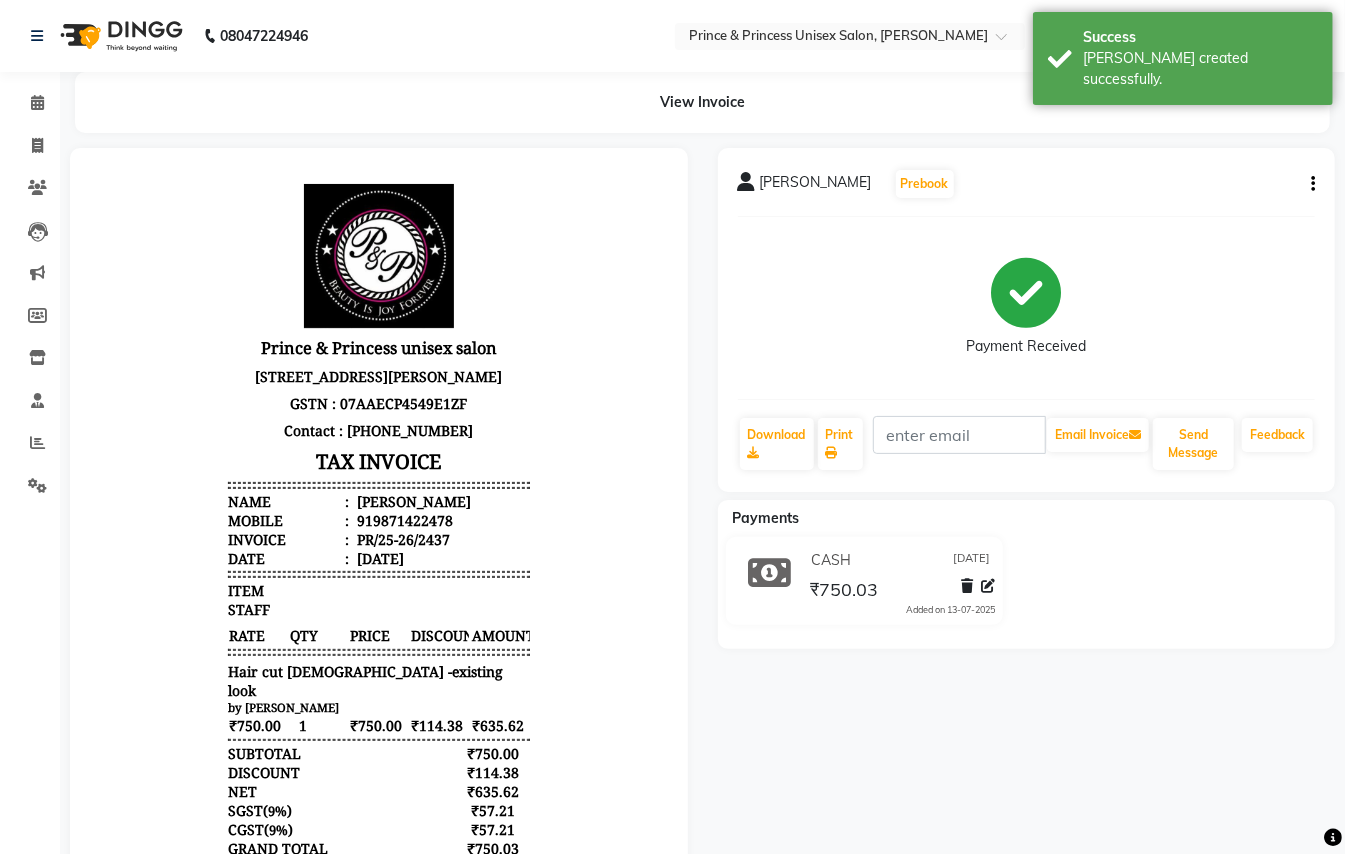 scroll, scrollTop: 0, scrollLeft: 0, axis: both 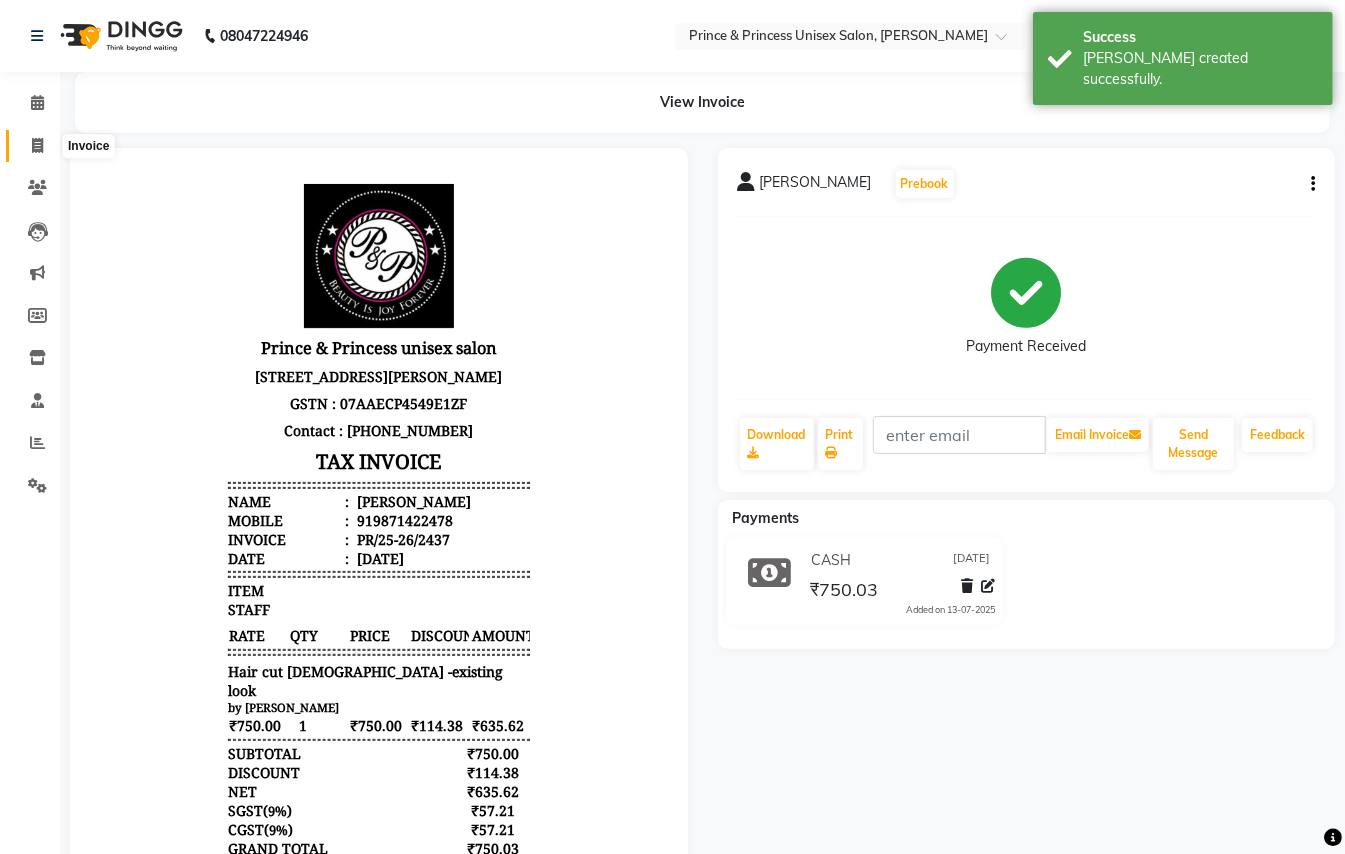 click 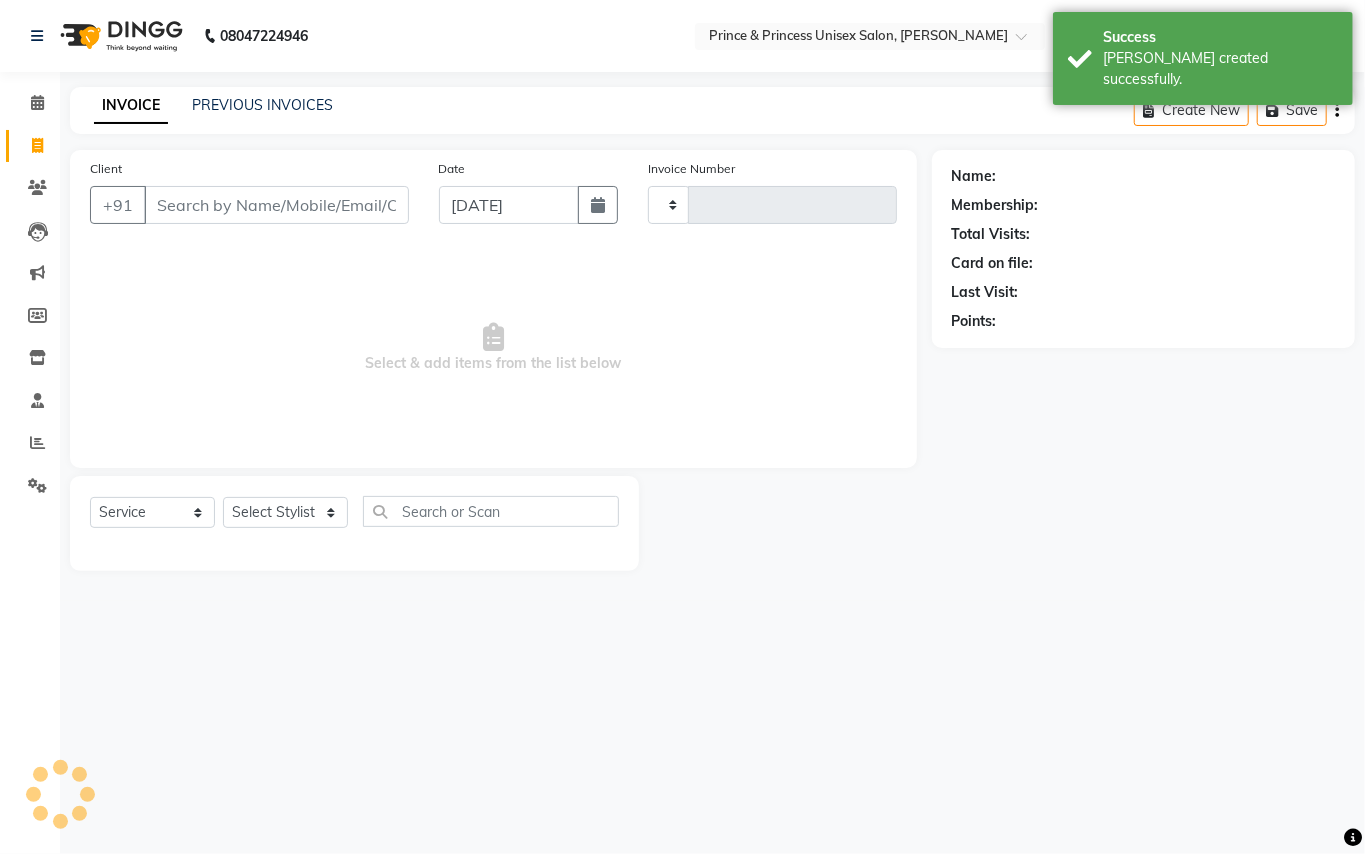 type on "2438" 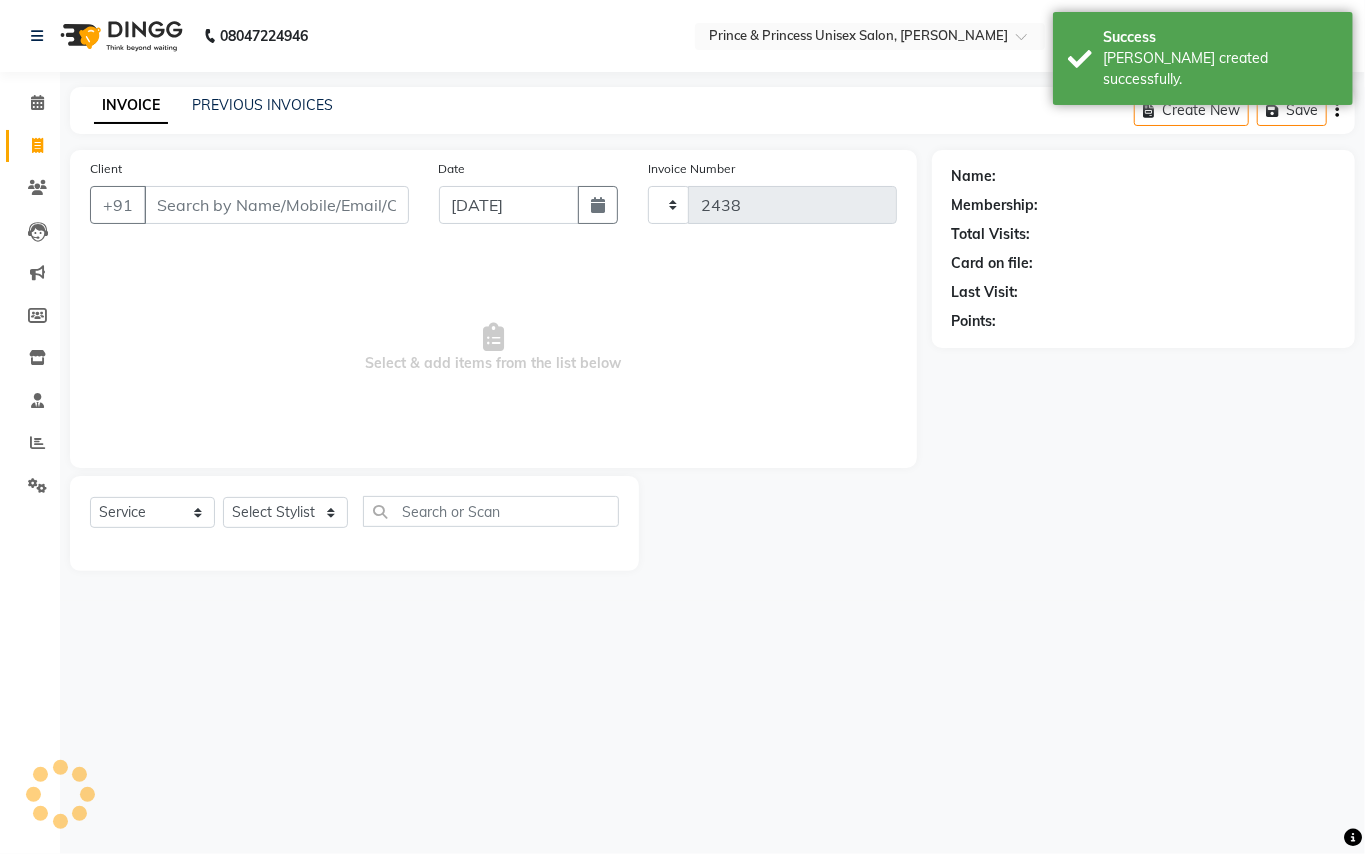 select on "3760" 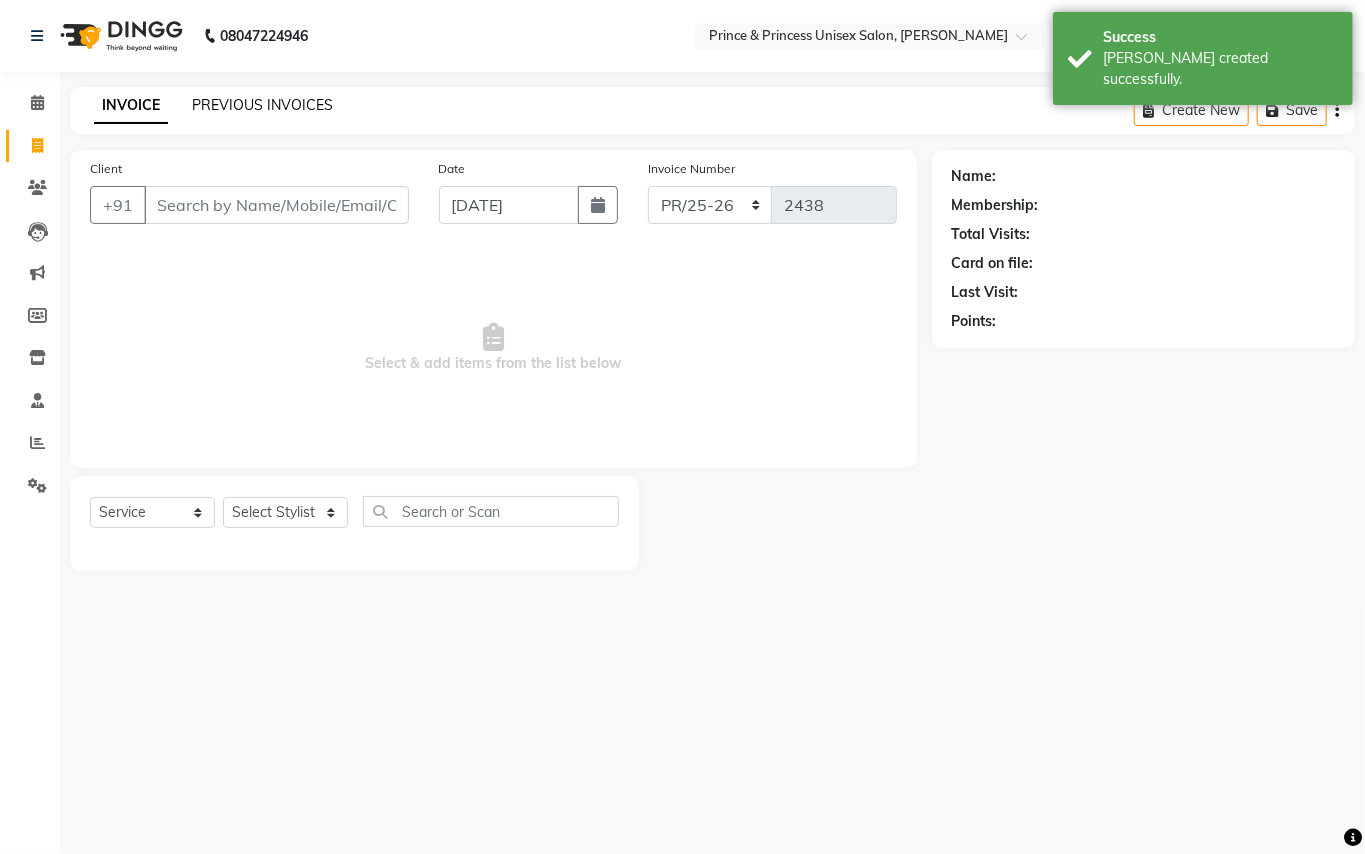 click on "PREVIOUS INVOICES" 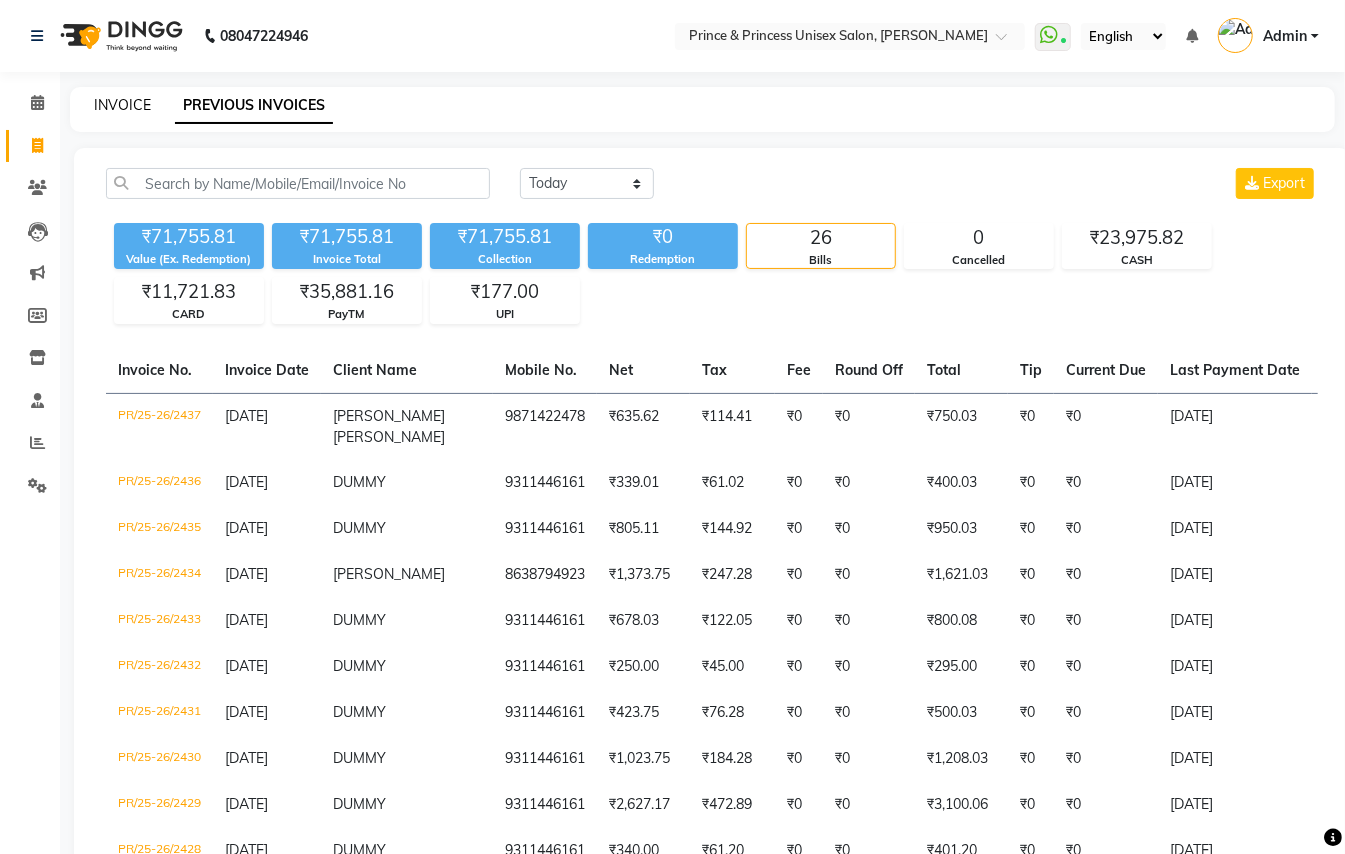 click on "INVOICE" 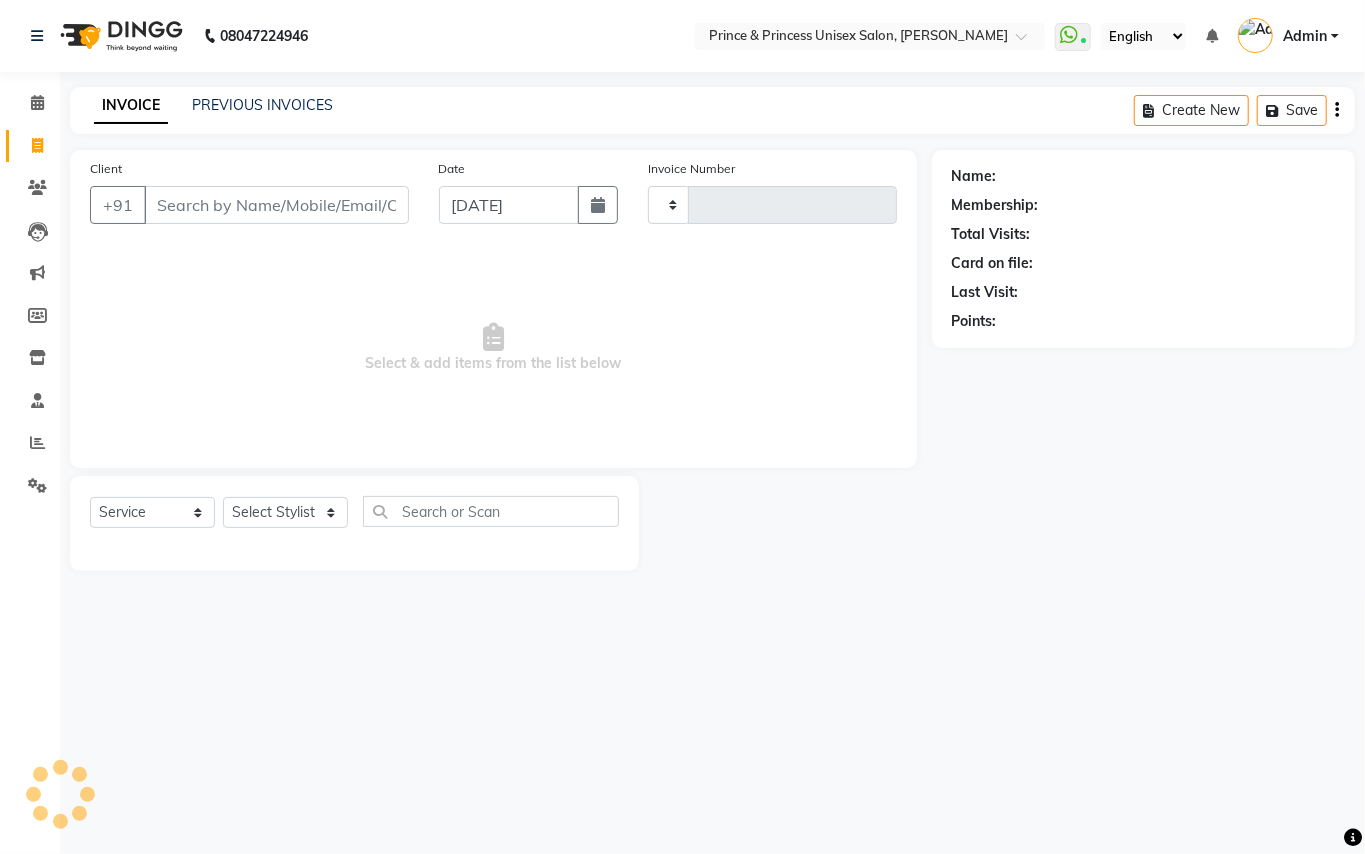 type on "2438" 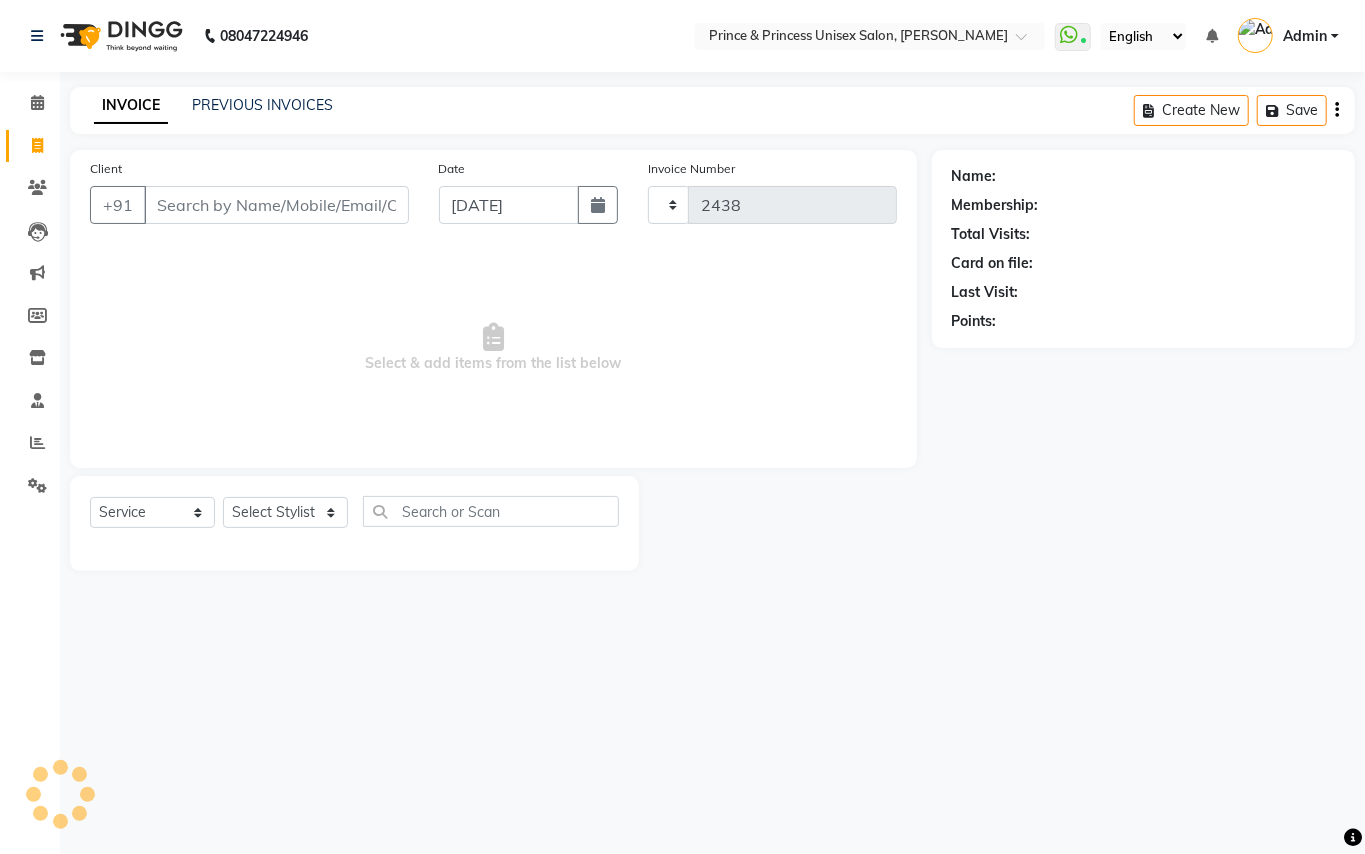 select on "3760" 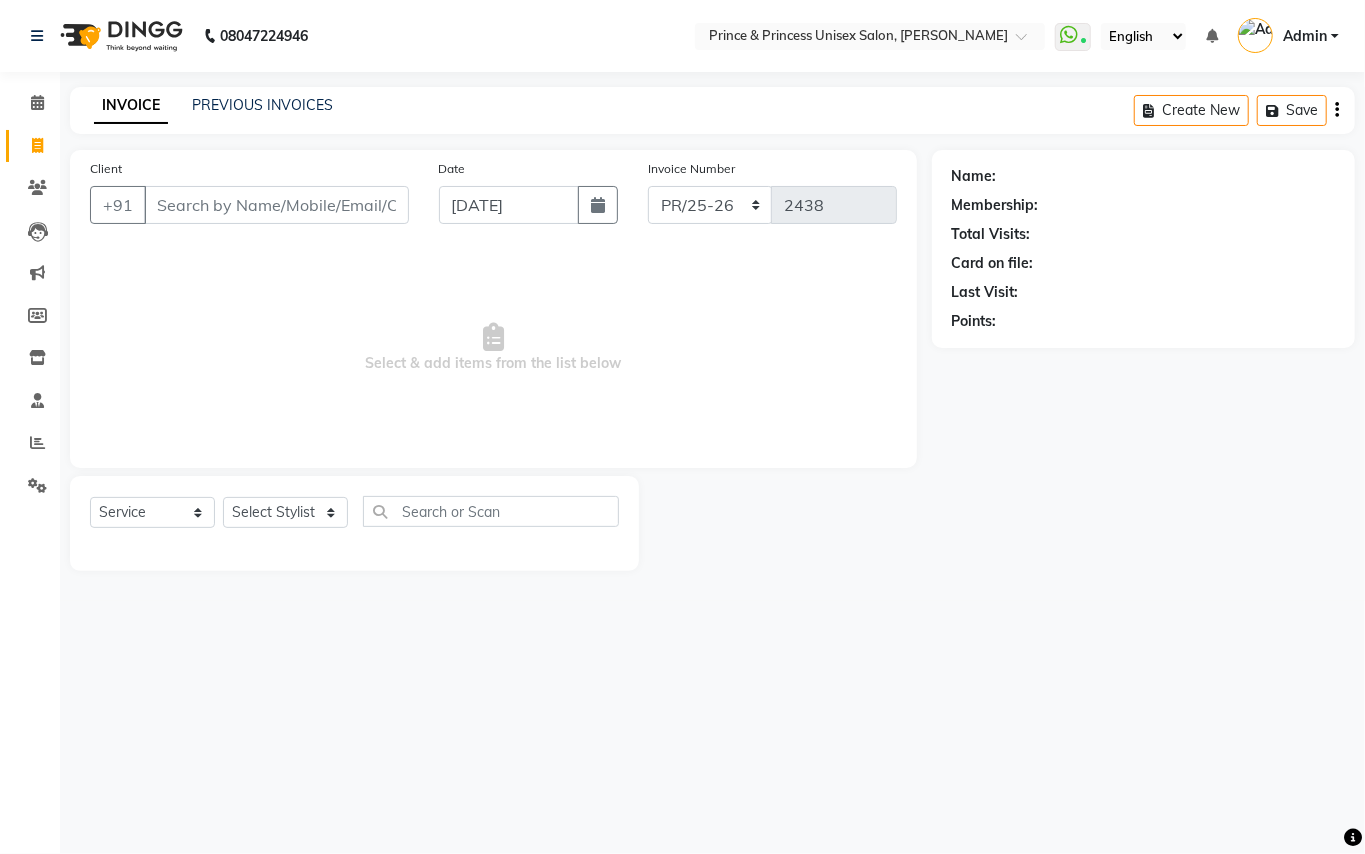 click on "Client" at bounding box center [276, 205] 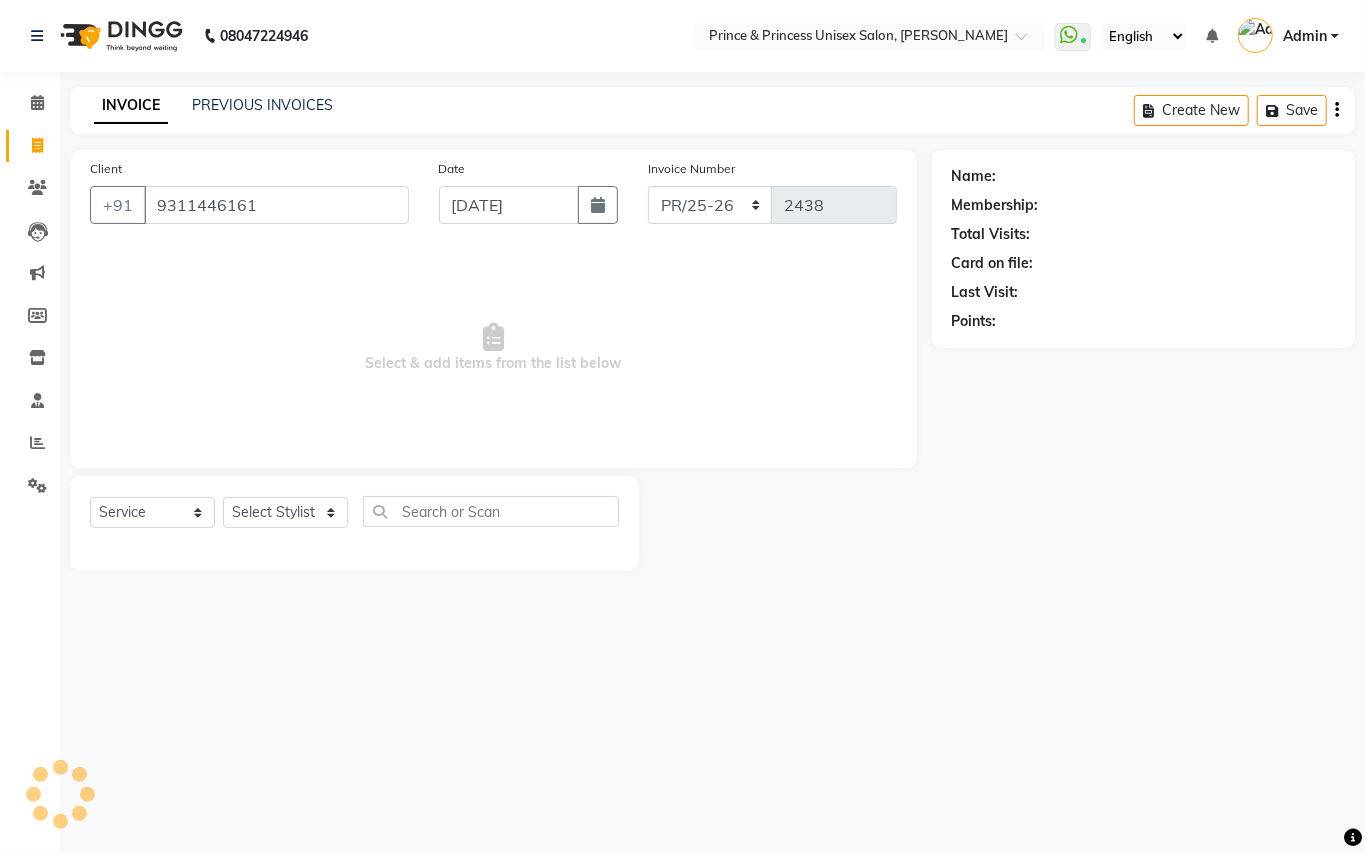 type on "9311446161" 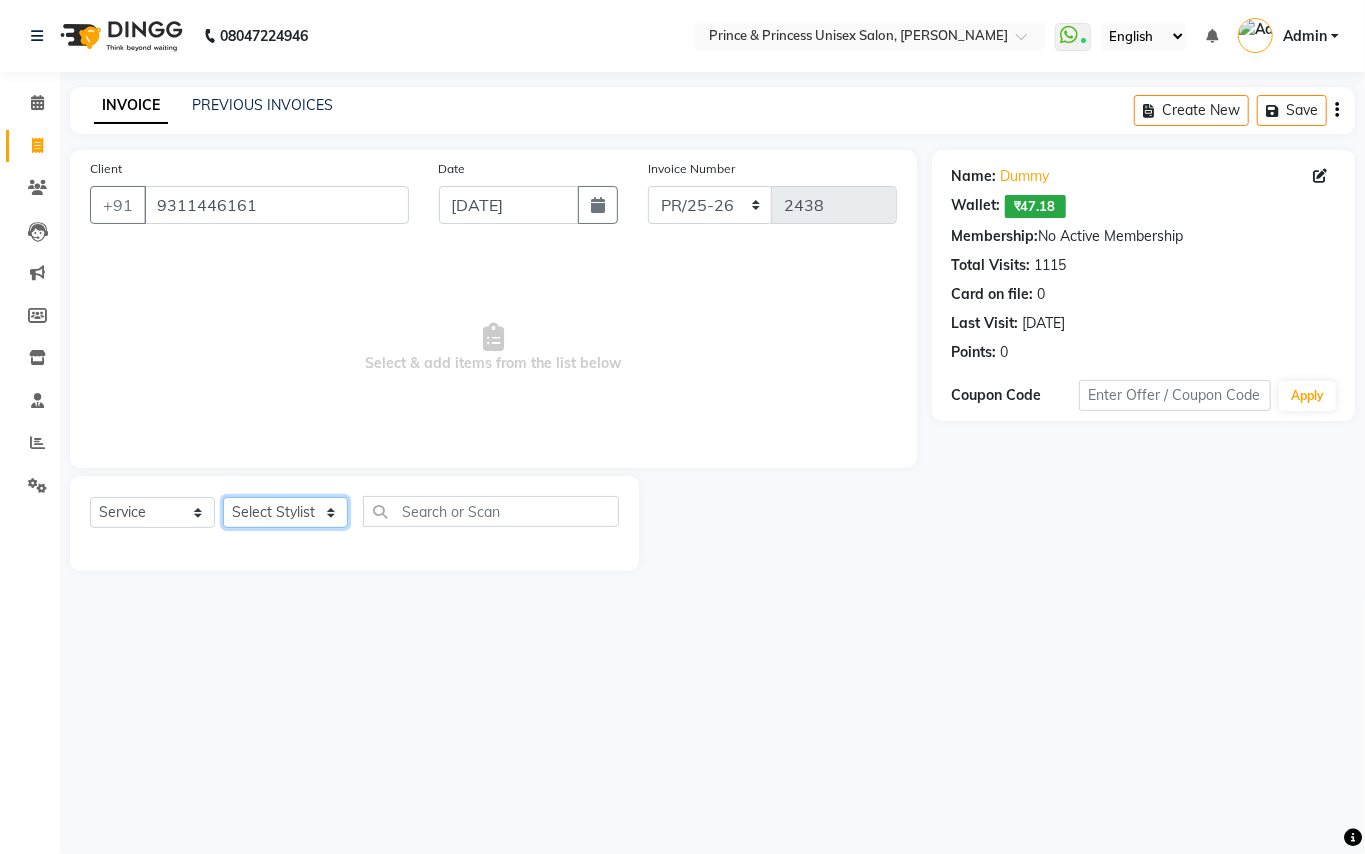 click on "Select Stylist ABHISHEK AJEET AJEET NEW ARUN ASLAM CHANDAN GUDDU MAHESH MANI MEENAKSHI MONU PINKI RAHUL SANDEEP SONIYA TABASSUM XYZ" 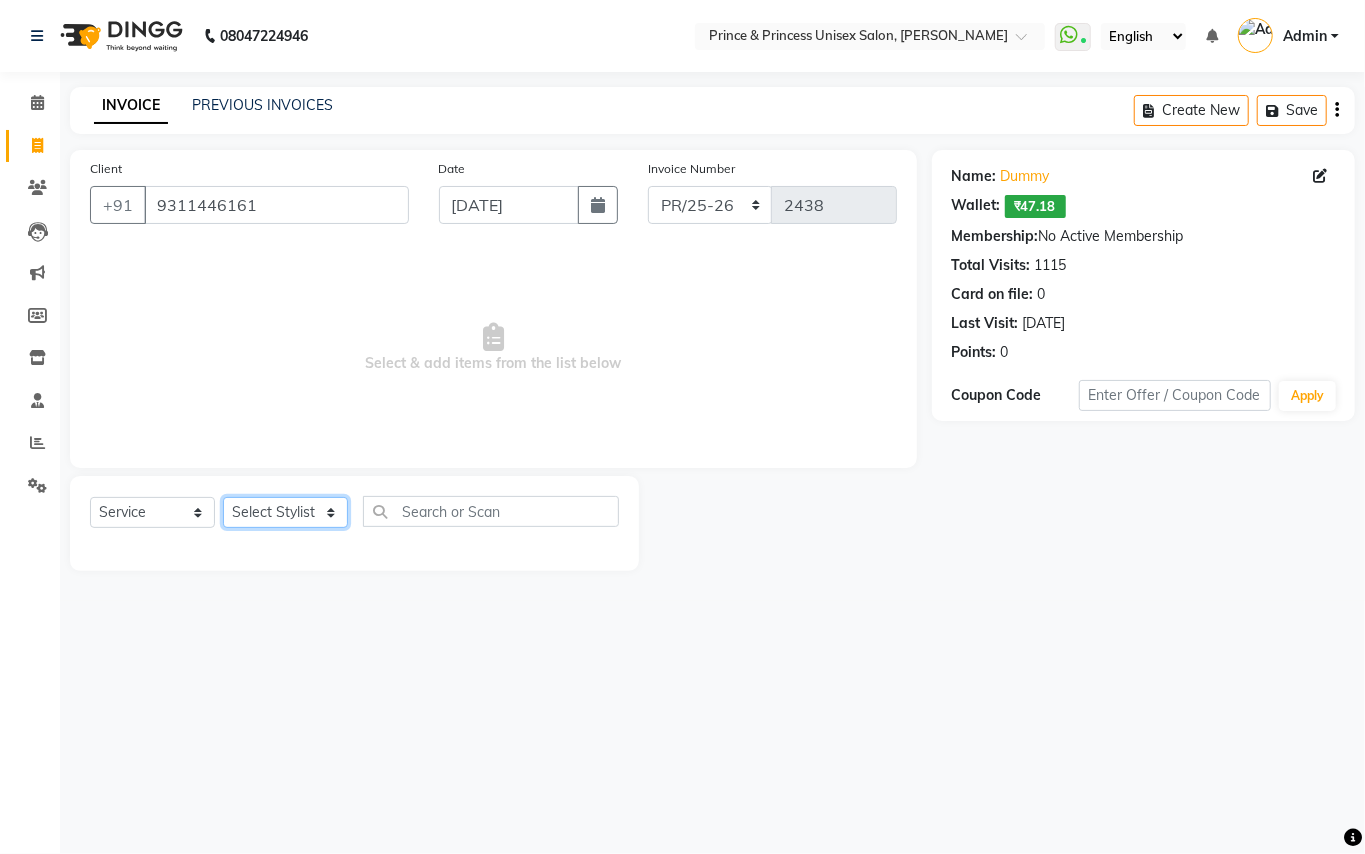 select on "63056" 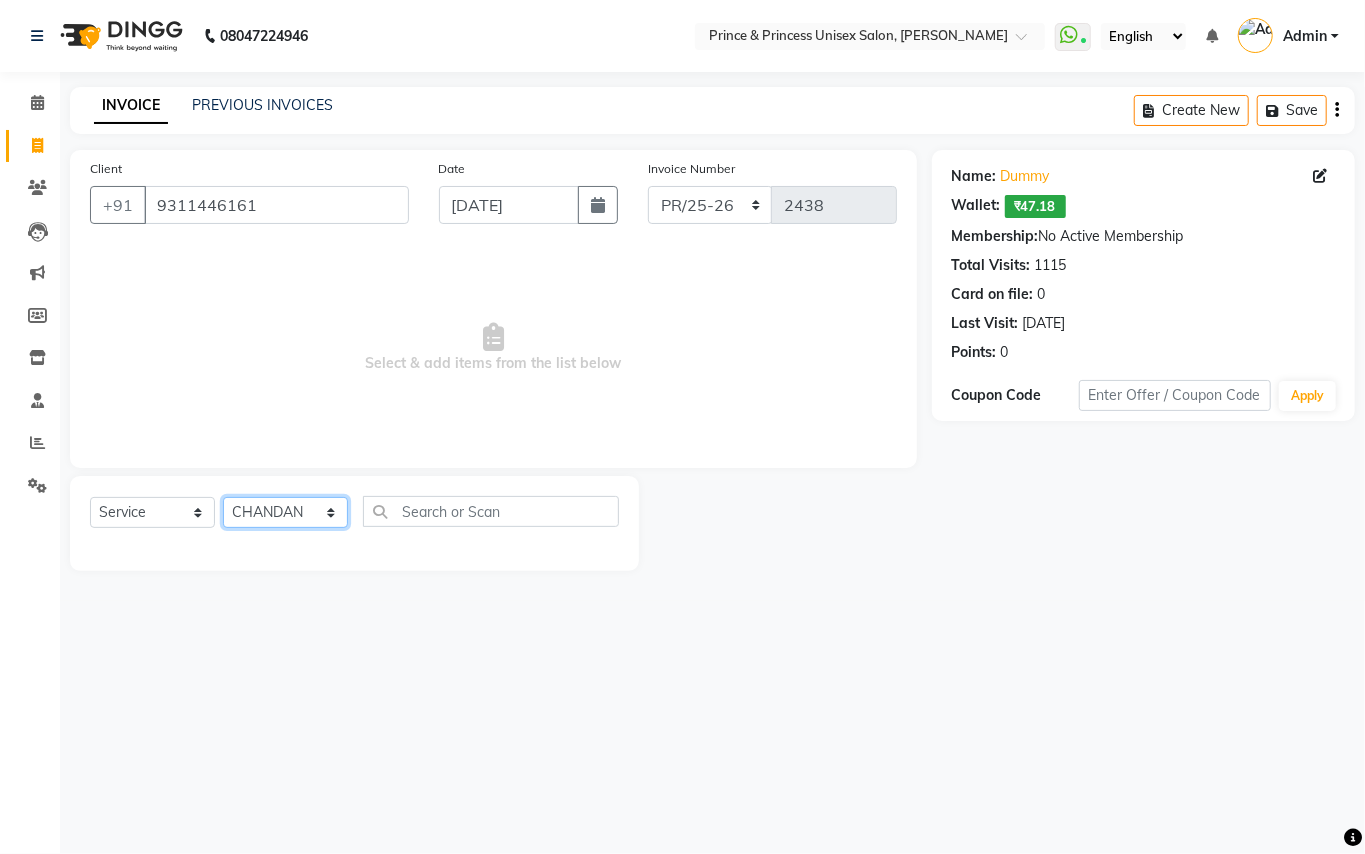 drag, startPoint x: 272, startPoint y: 518, endPoint x: 513, endPoint y: 516, distance: 241.0083 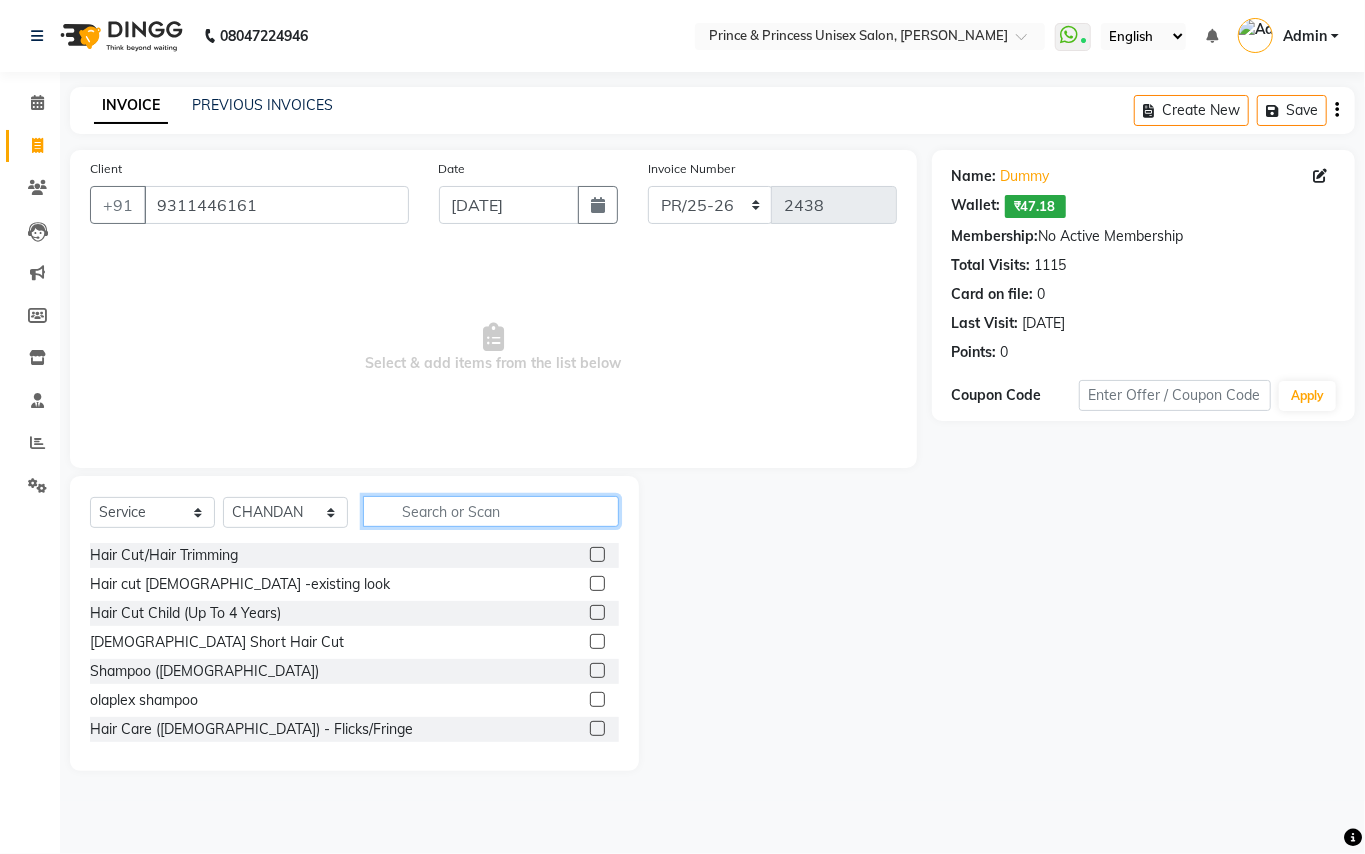 click 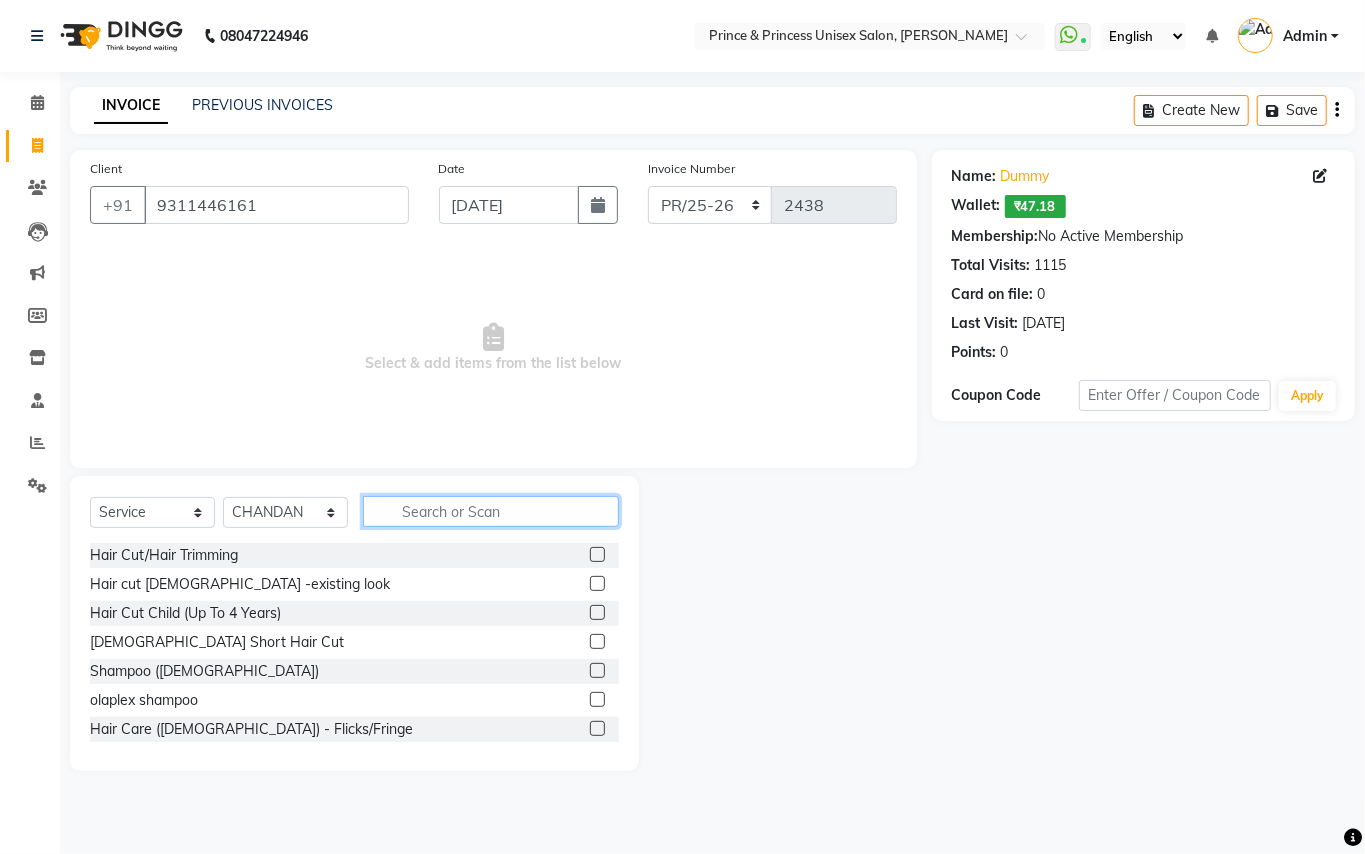 click 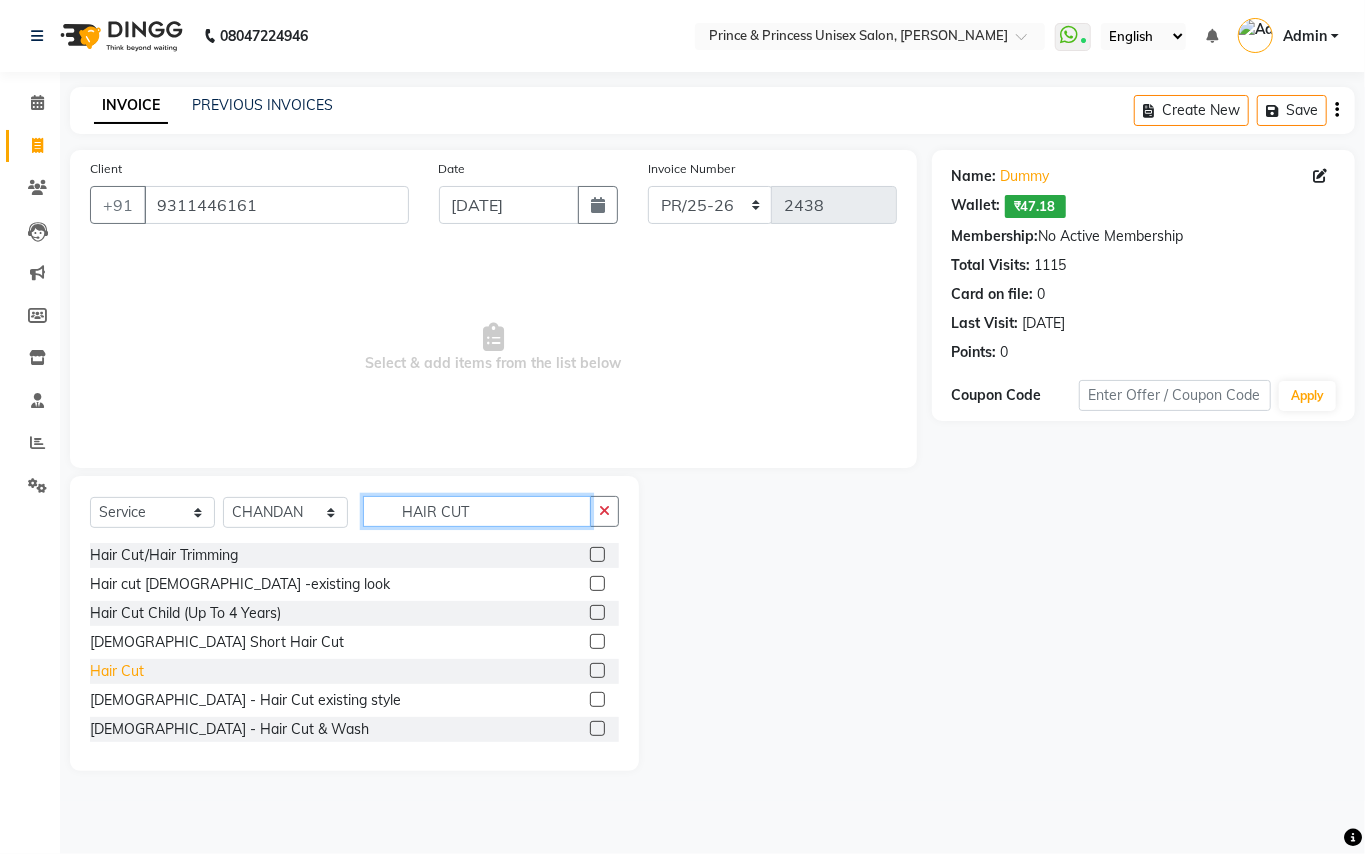 type on "HAIR CUT" 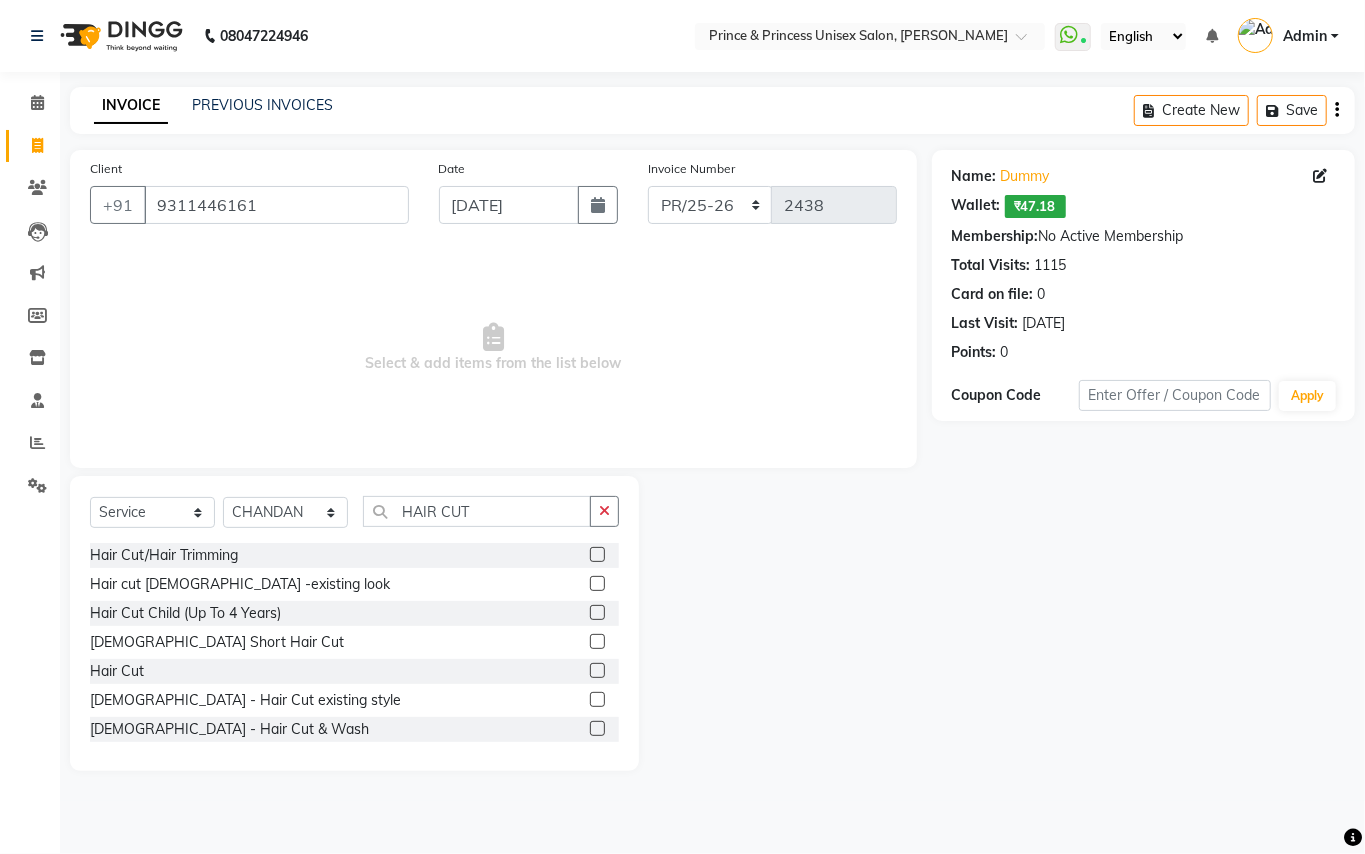 drag, startPoint x: 109, startPoint y: 673, endPoint x: 640, endPoint y: 420, distance: 588.19214 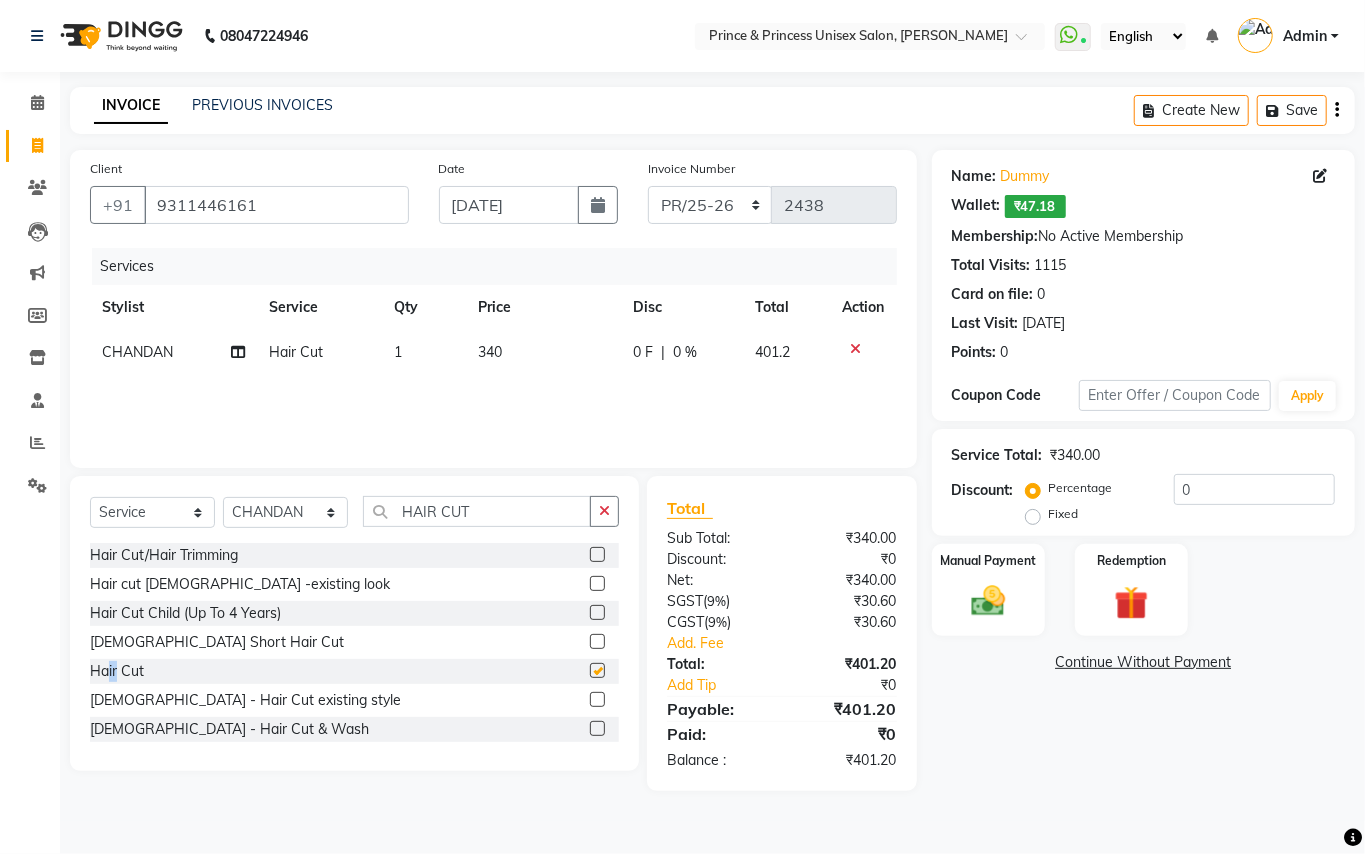 checkbox on "false" 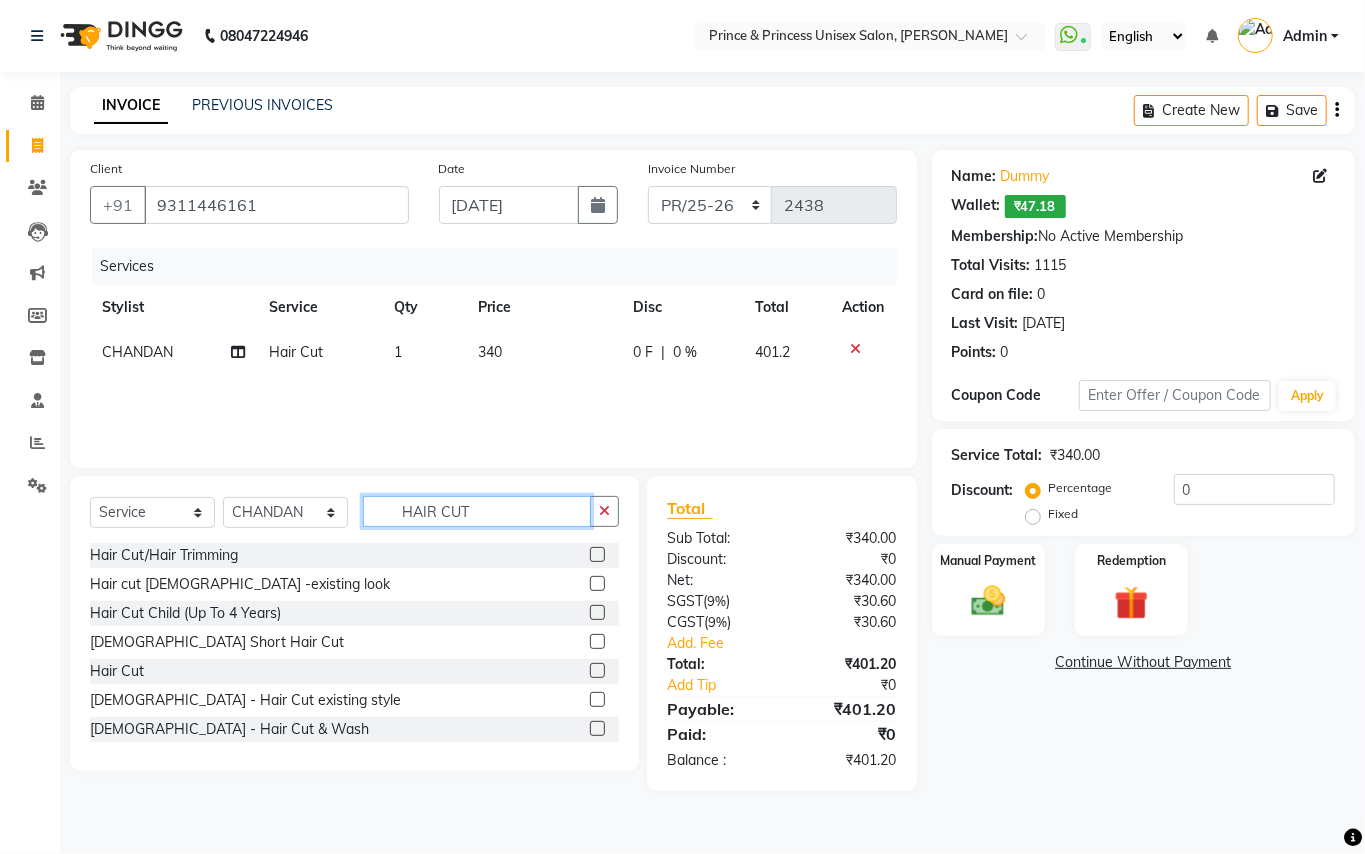 drag, startPoint x: 481, startPoint y: 513, endPoint x: 225, endPoint y: 300, distance: 333.02402 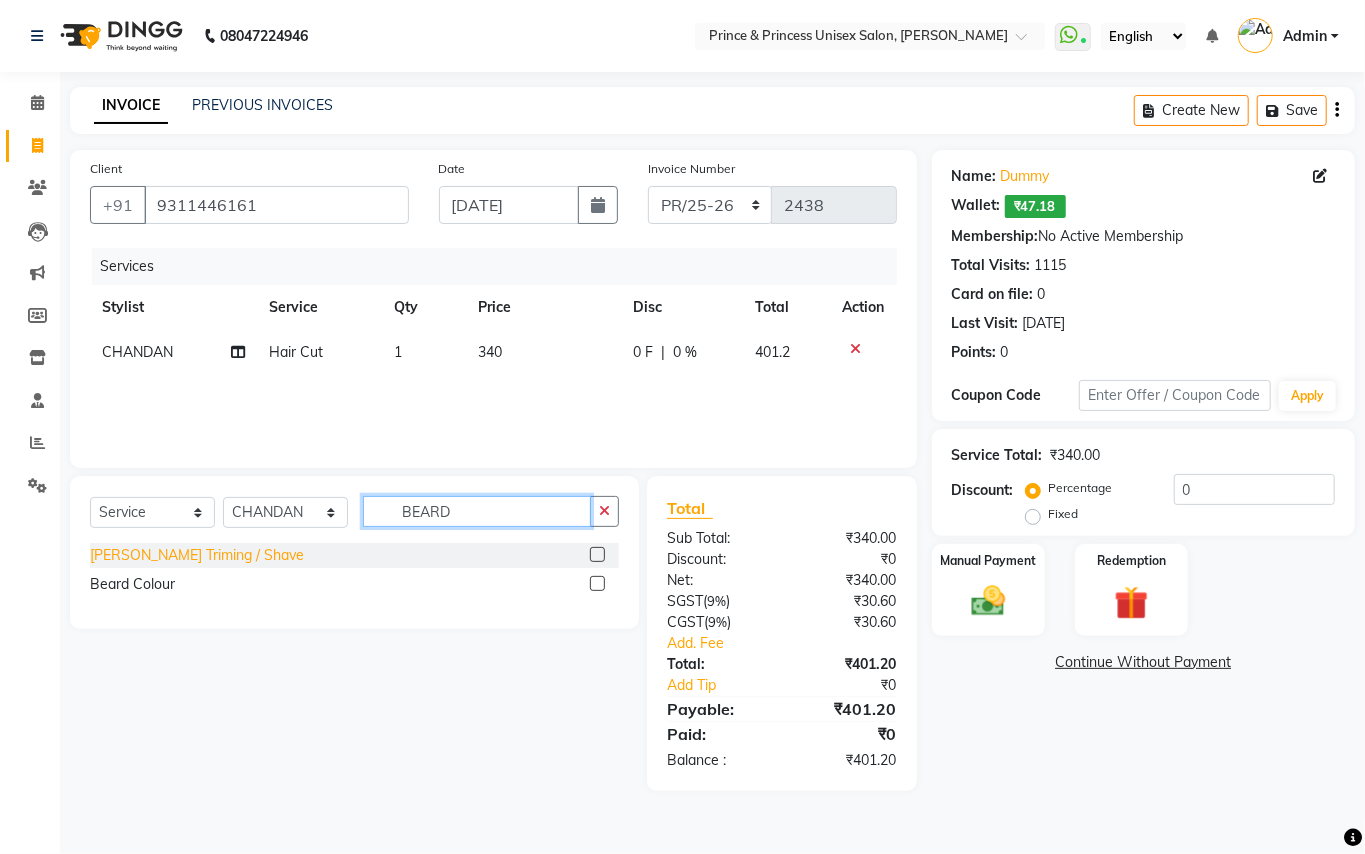 type on "BEARD" 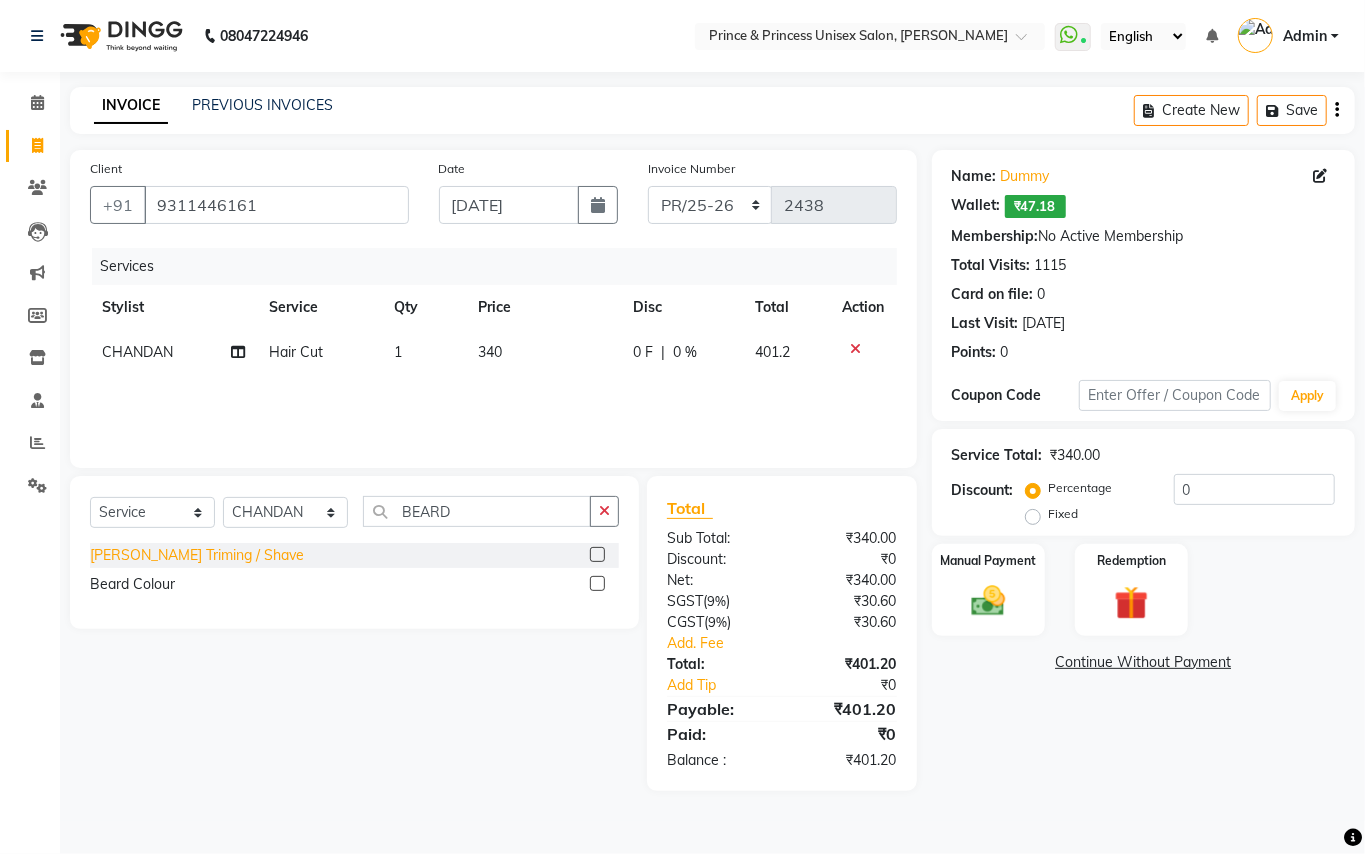click on "Beard Triming / Shave" 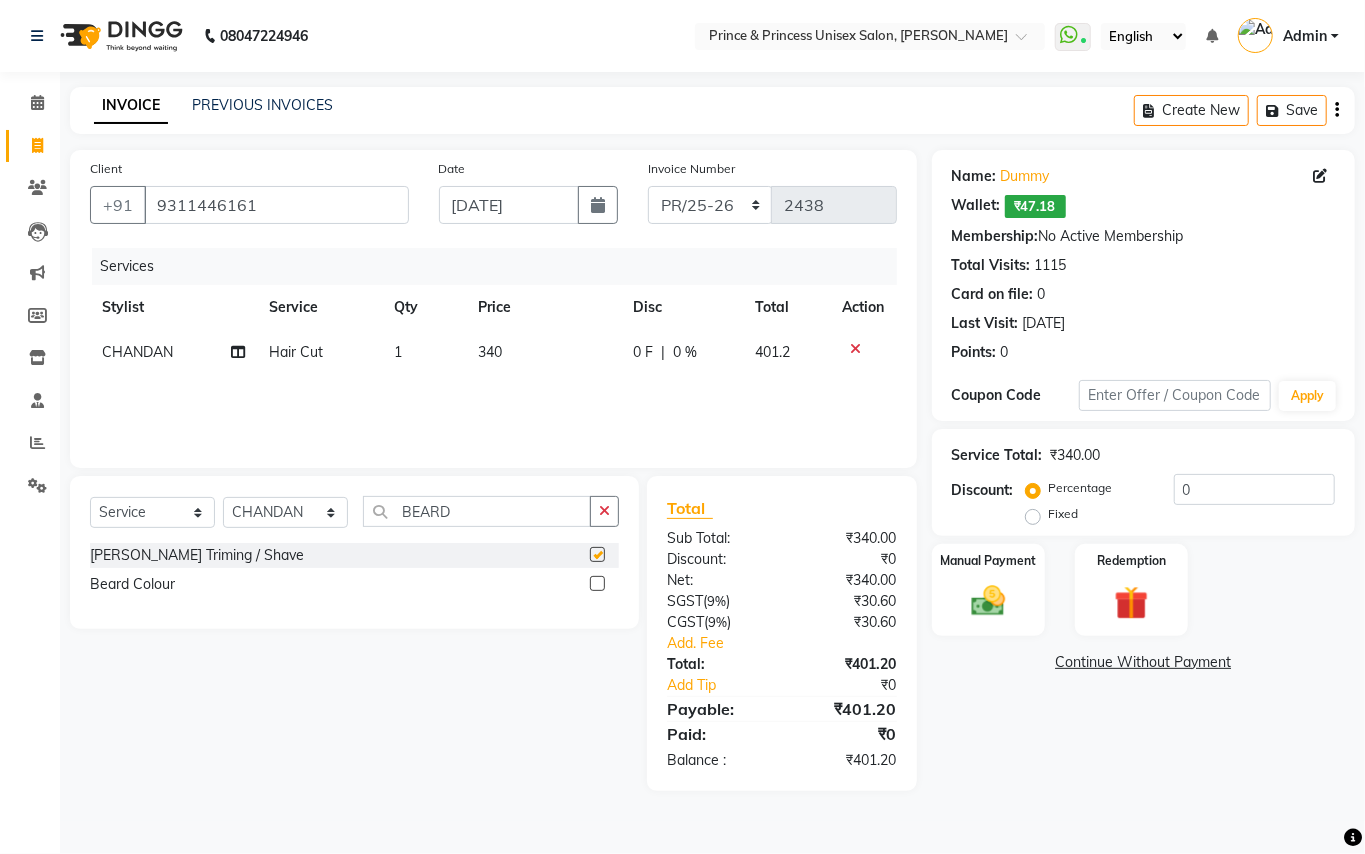 checkbox on "false" 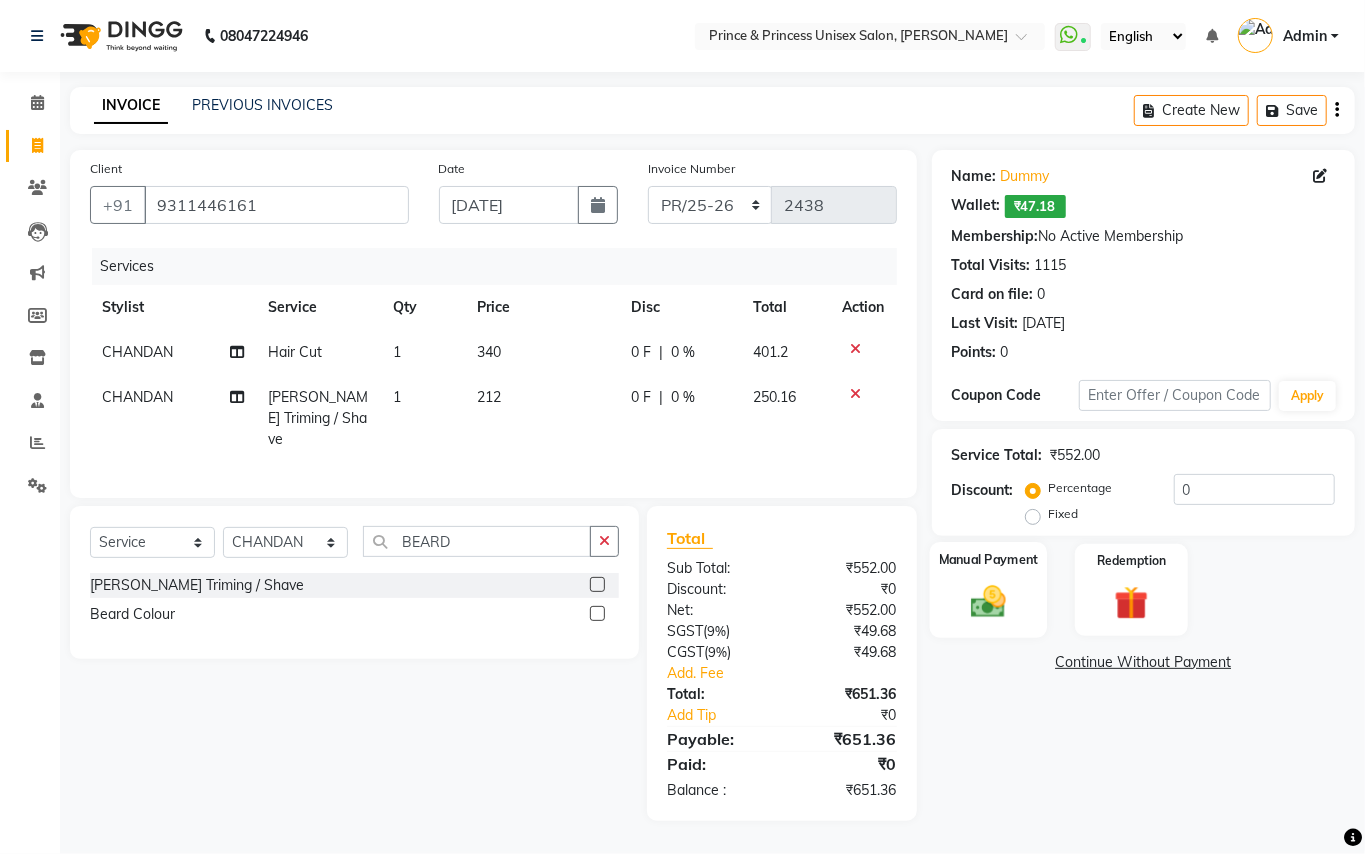 click 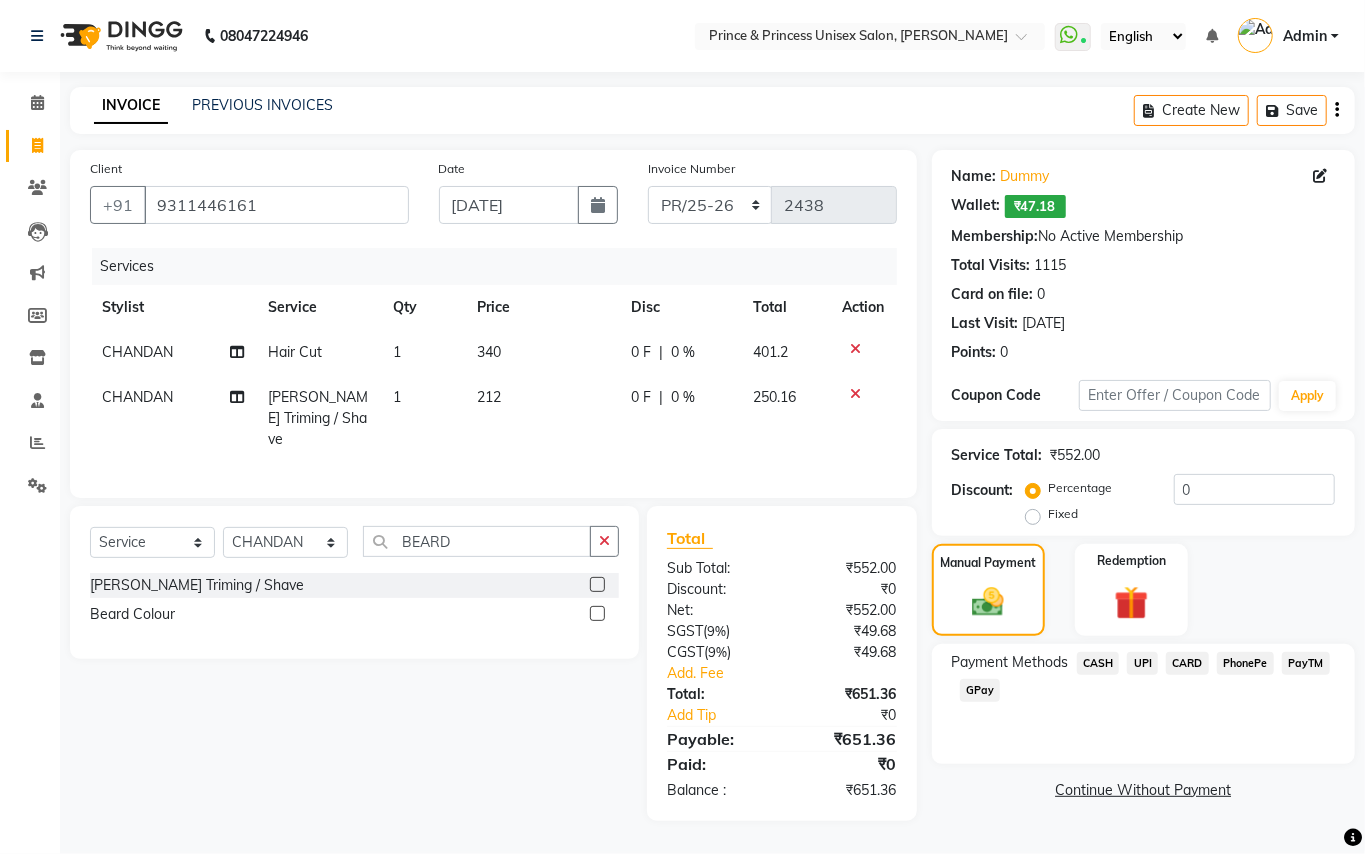 click on "CASH" 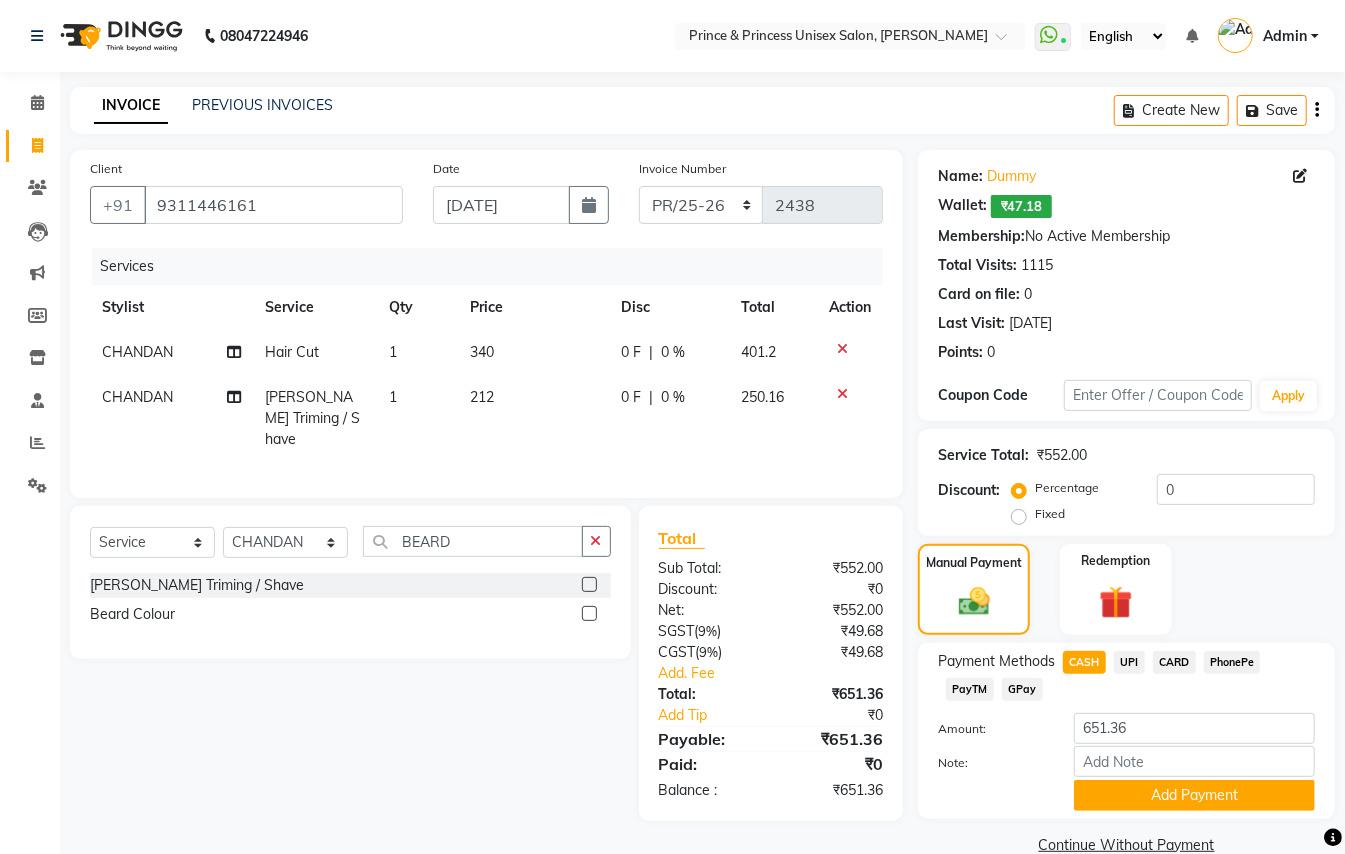 click on "CHANDAN" 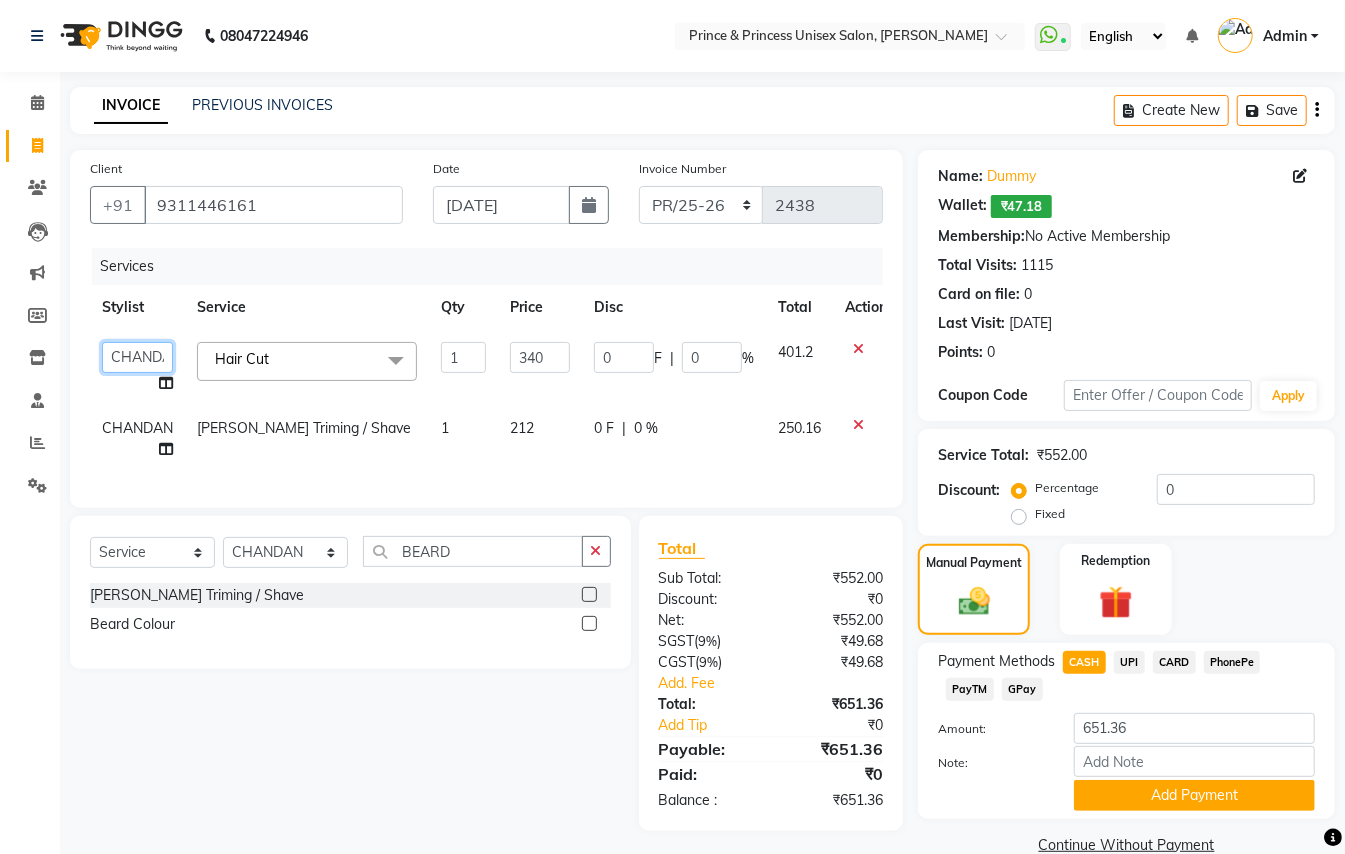 click on "ABHISHEK   AJEET   AJEET NEW   ARUN   ASLAM   CHANDAN   GUDDU   MAHESH   MANI   MEENAKSHI   MONU   PINKI   RAHUL   SANDEEP   SONIYA   TABASSUM   XYZ" 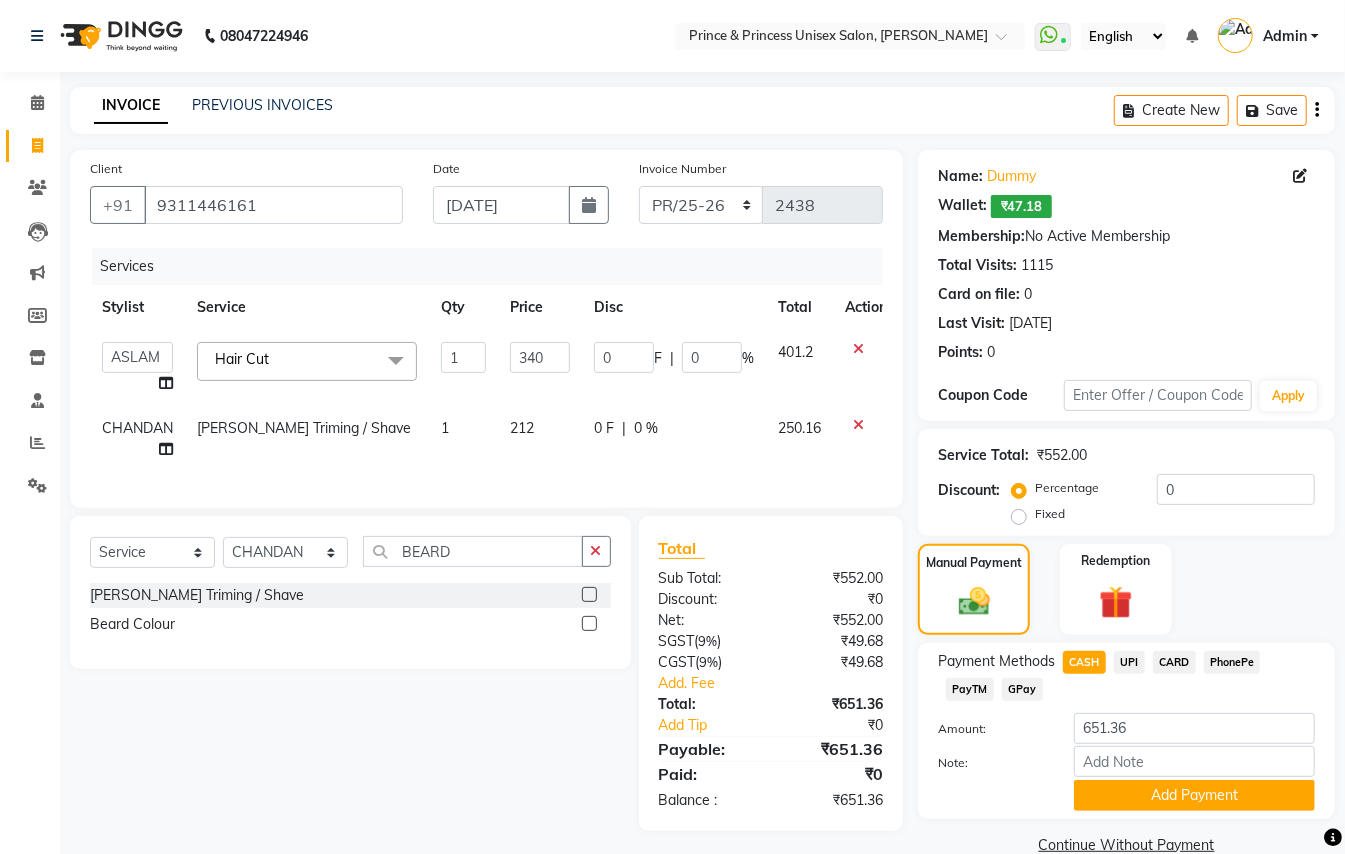 select on "37313" 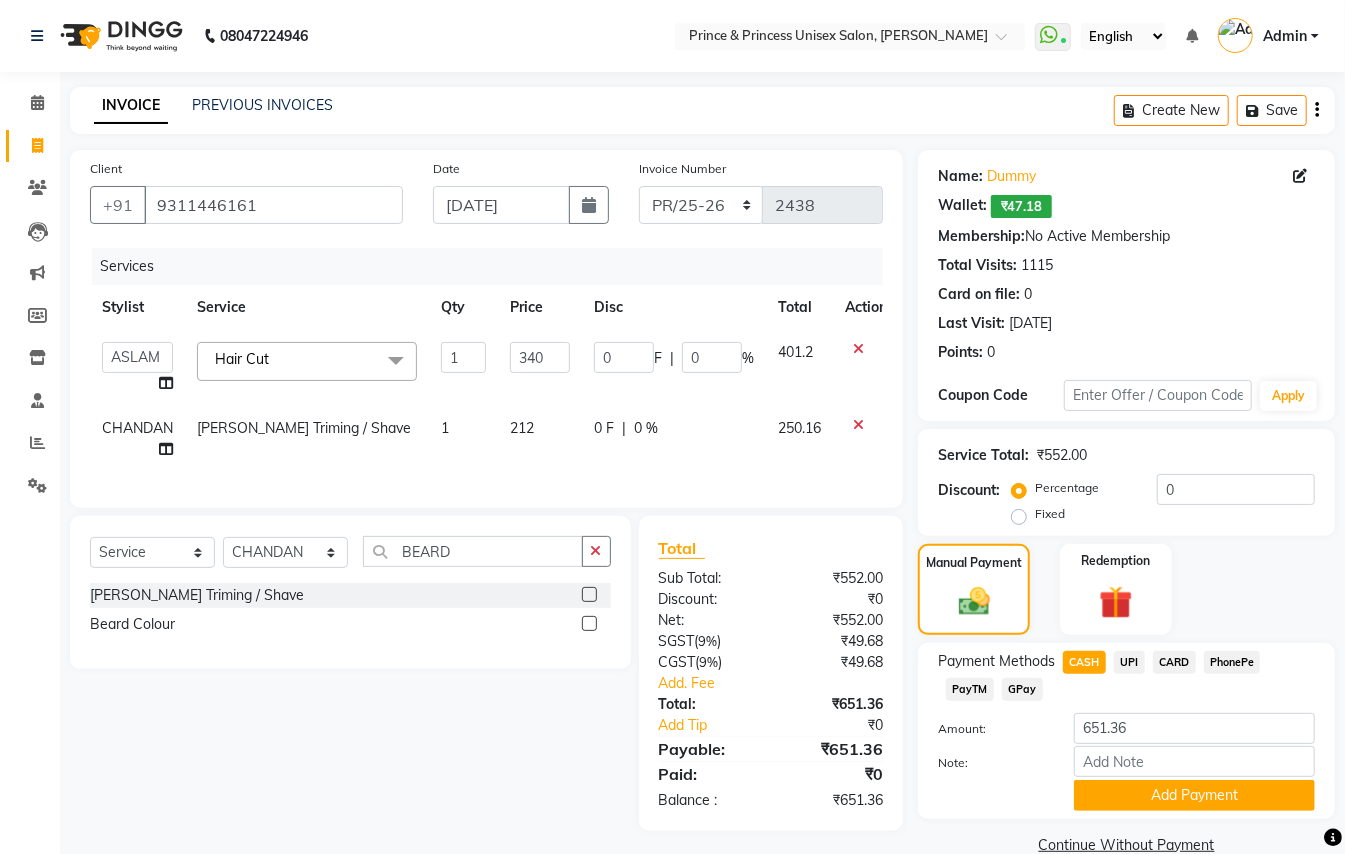 click on "CHANDAN" 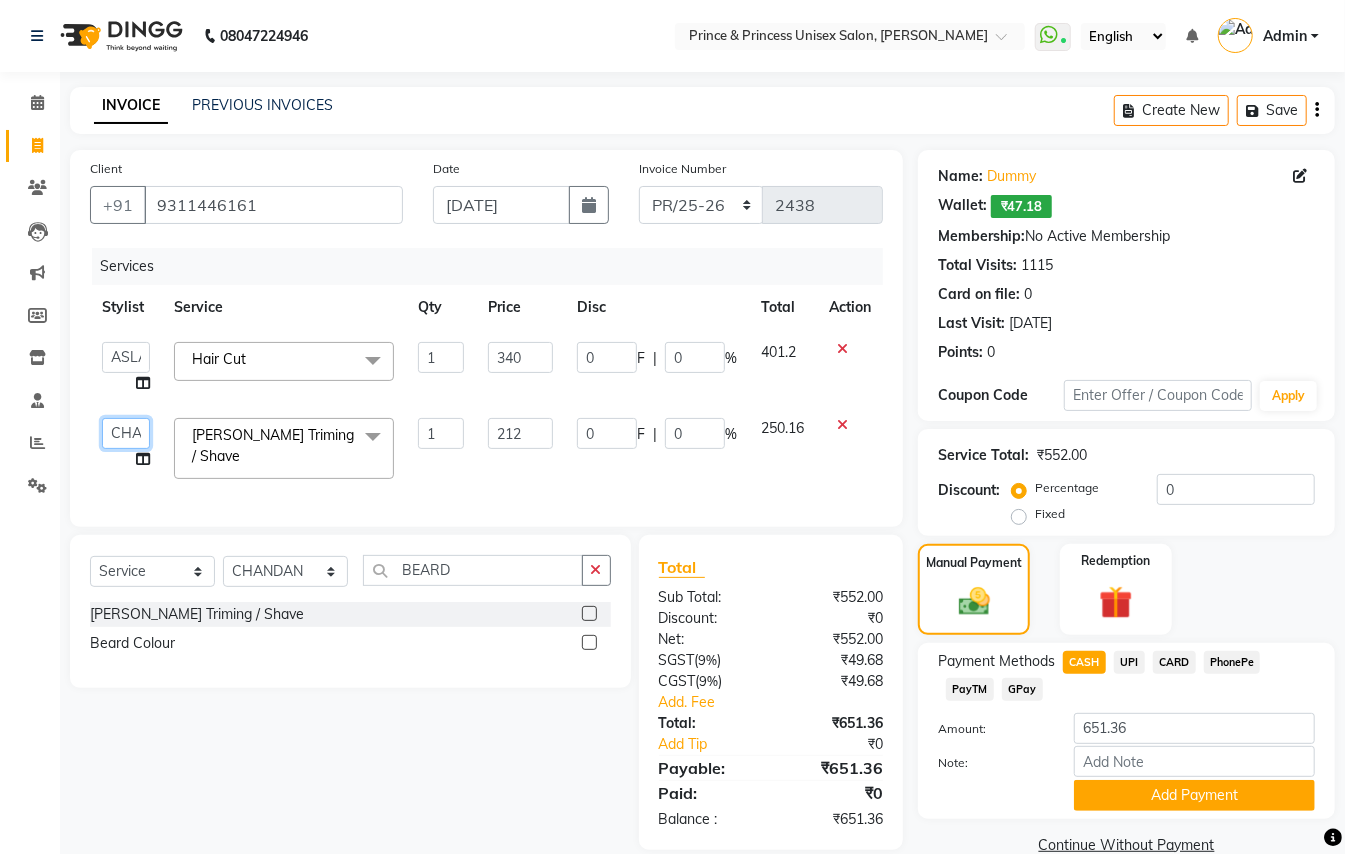 click on "ABHISHEK   AJEET   AJEET NEW   ARUN   ASLAM   CHANDAN   GUDDU   MAHESH   MANI   MEENAKSHI   MONU   PINKI   RAHUL   SANDEEP   SONIYA   TABASSUM   XYZ" 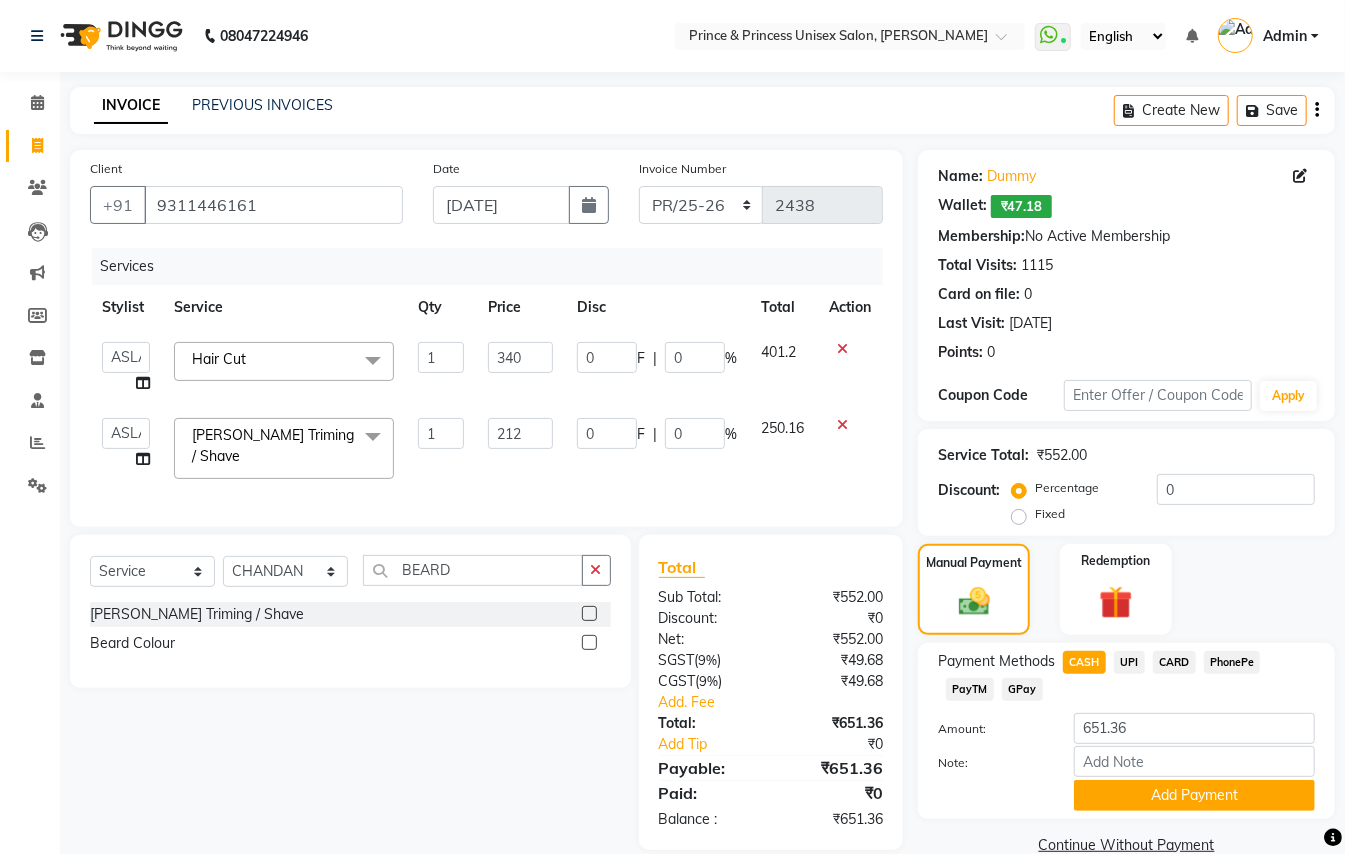 select on "37313" 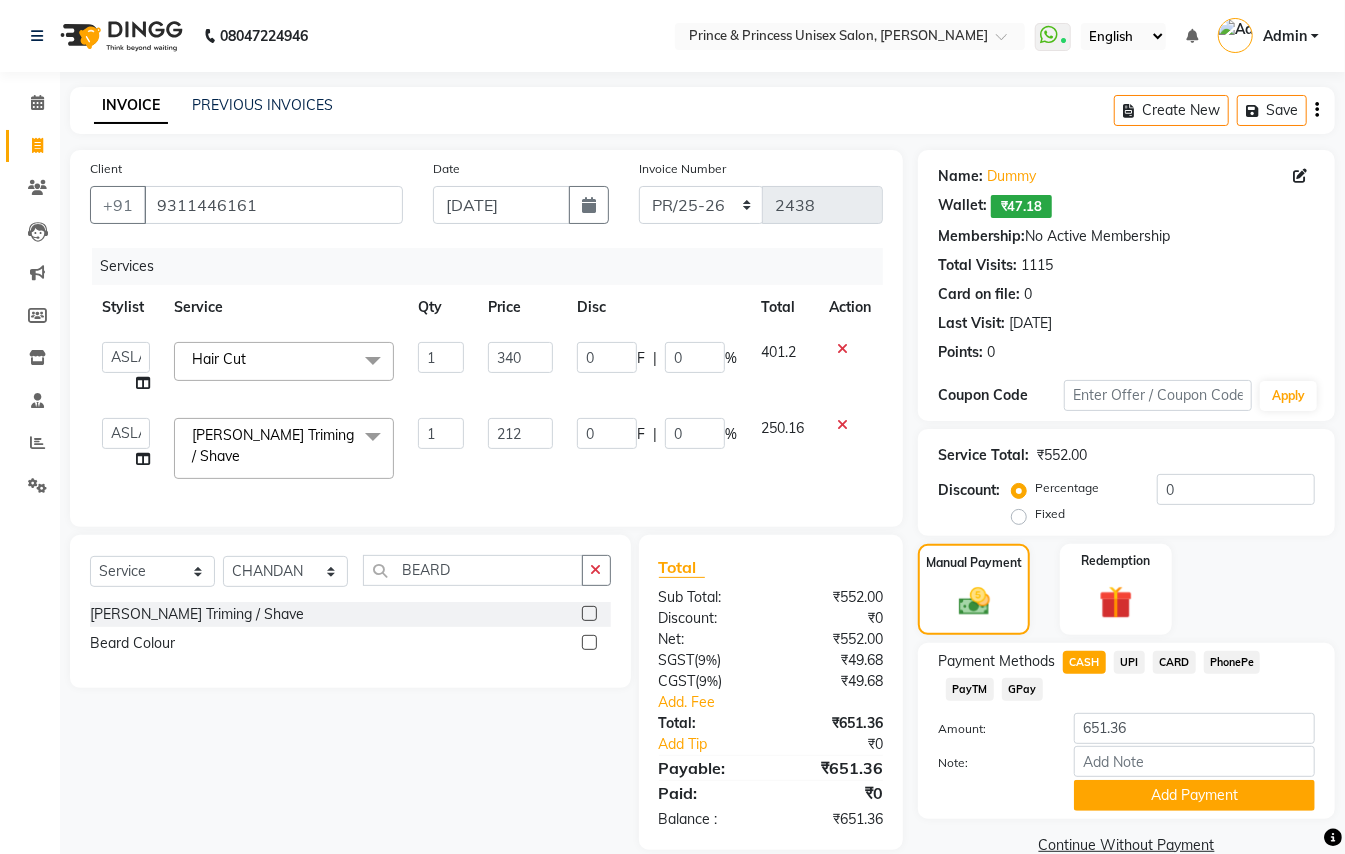 click on "ABHISHEK   AJEET   AJEET NEW   ARUN   ASLAM   CHANDAN   GUDDU   MAHESH   MANI   MEENAKSHI   MONU   PINKI   RAHUL   SANDEEP   SONIYA   TABASSUM   XYZ" 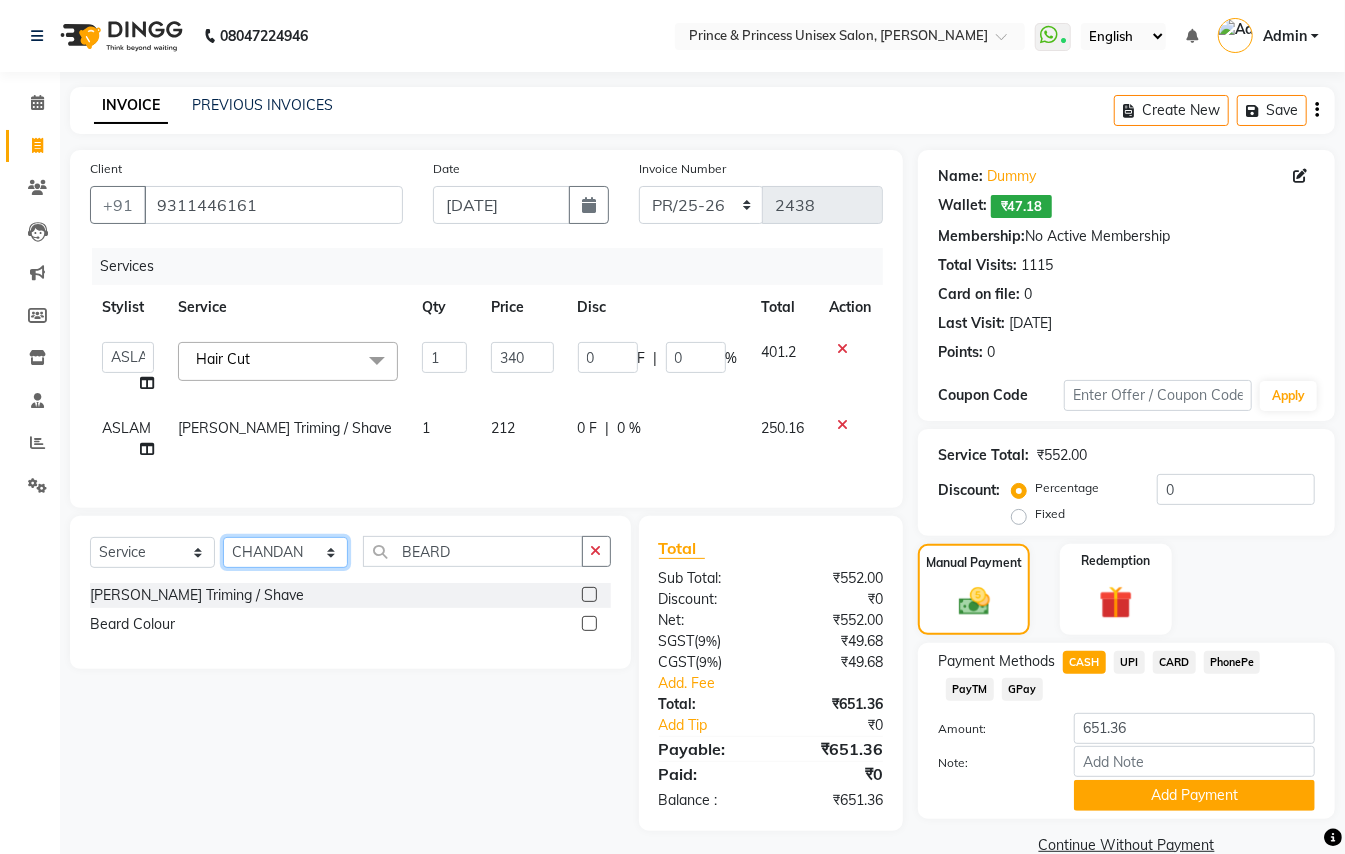 click on "Select Stylist ABHISHEK AJEET AJEET NEW ARUN ASLAM CHANDAN GUDDU MAHESH MANI MEENAKSHI MONU PINKI RAHUL SANDEEP SONIYA TABASSUM XYZ" 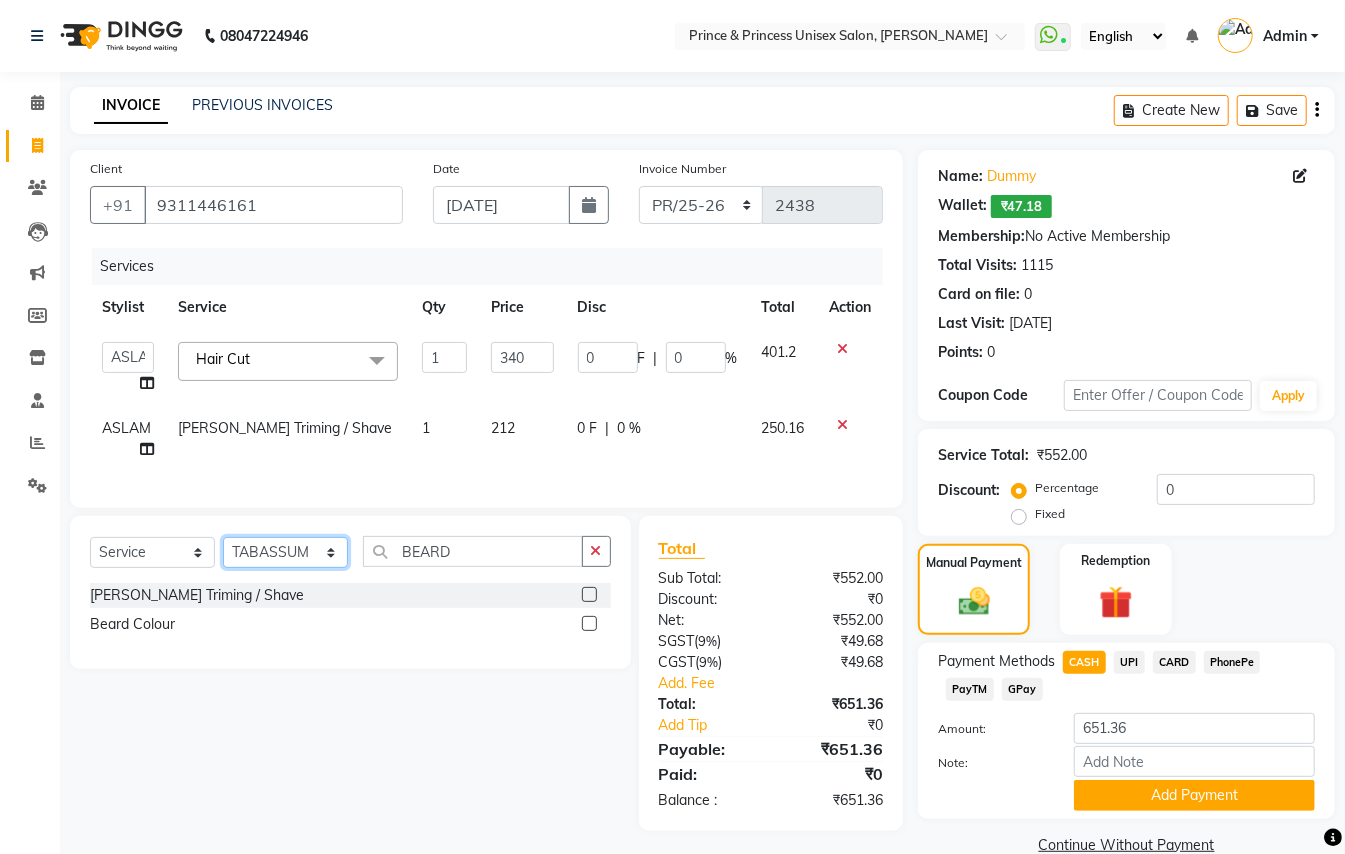 drag, startPoint x: 277, startPoint y: 580, endPoint x: 478, endPoint y: 588, distance: 201.15913 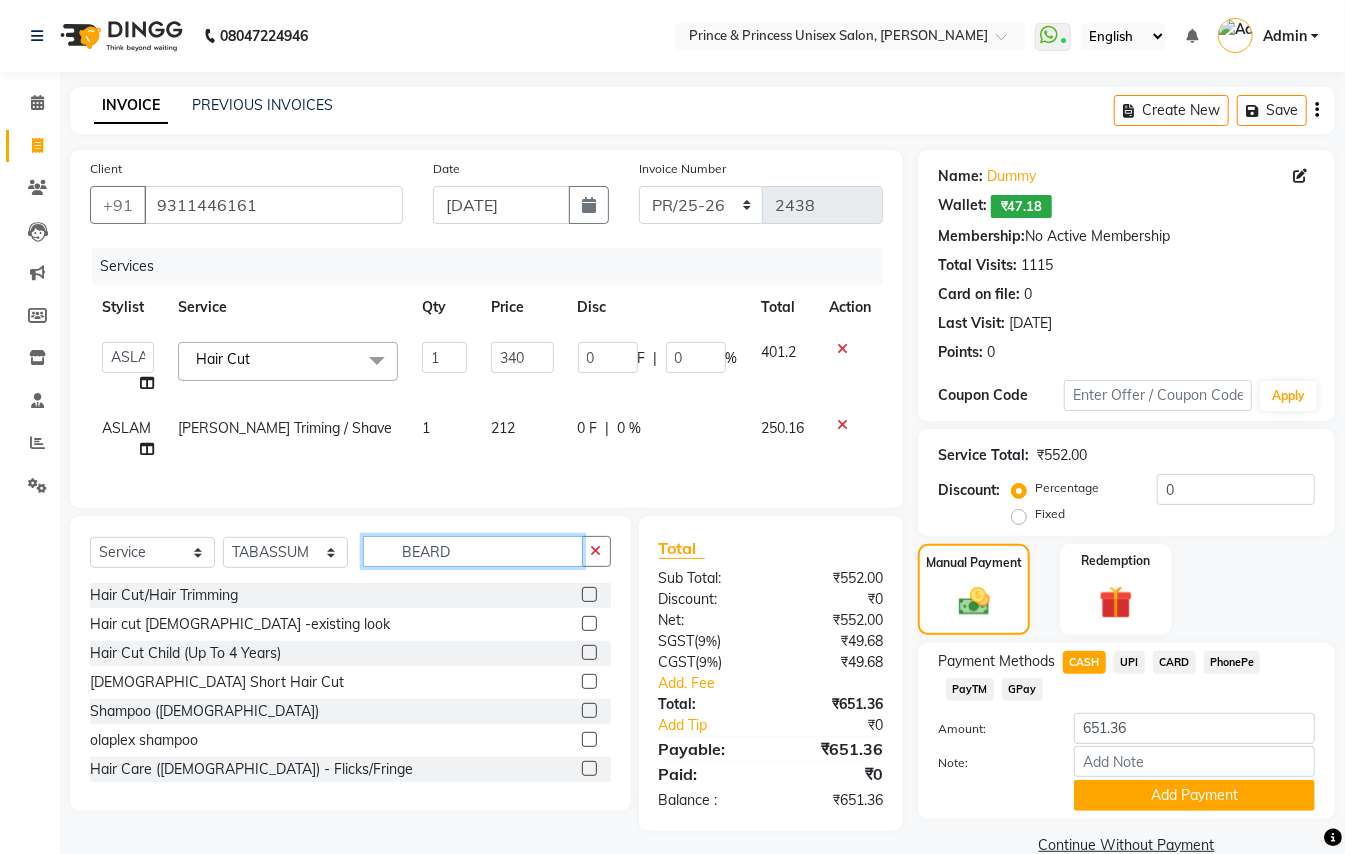 drag, startPoint x: 397, startPoint y: 545, endPoint x: 321, endPoint y: 389, distance: 173.52809 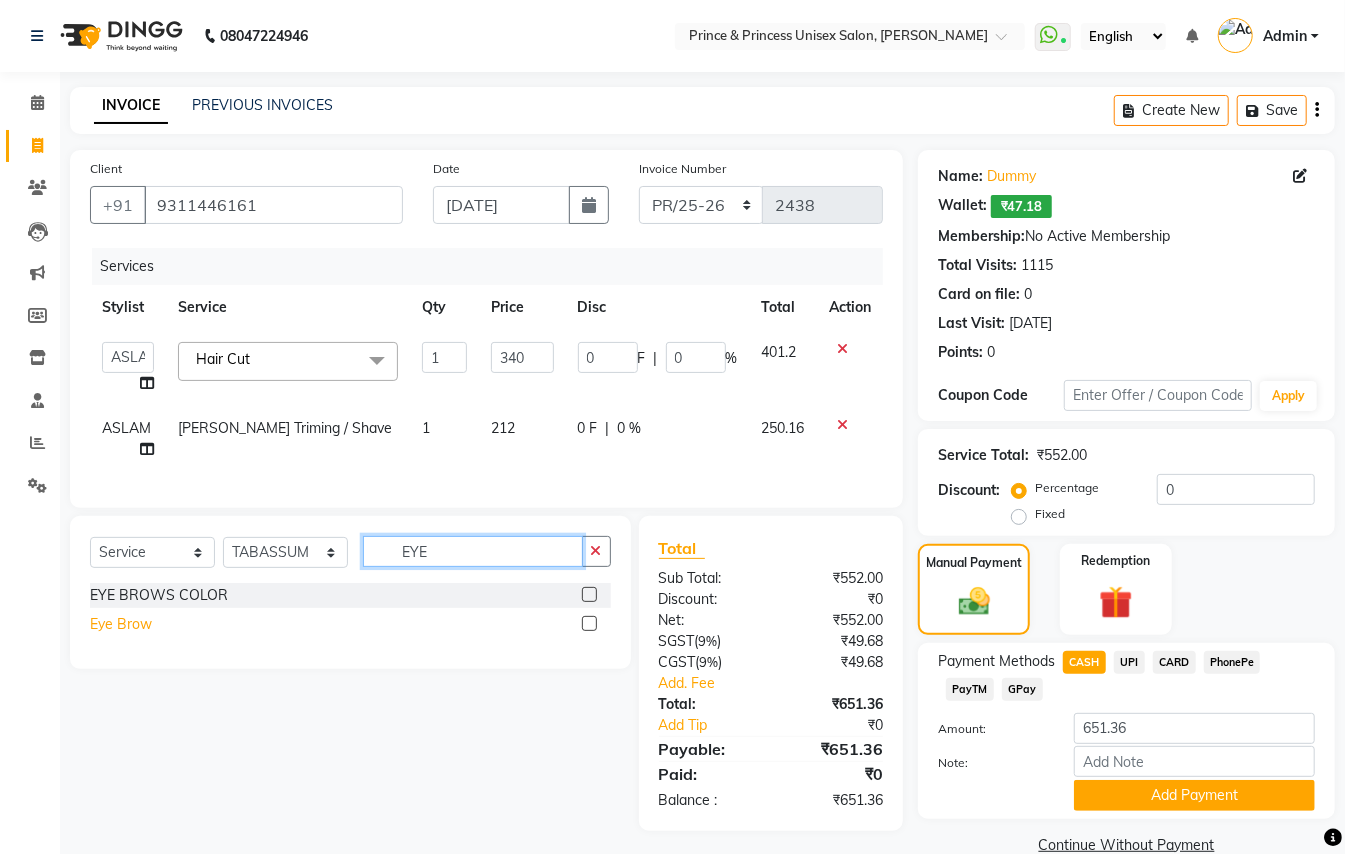 type on "EYE" 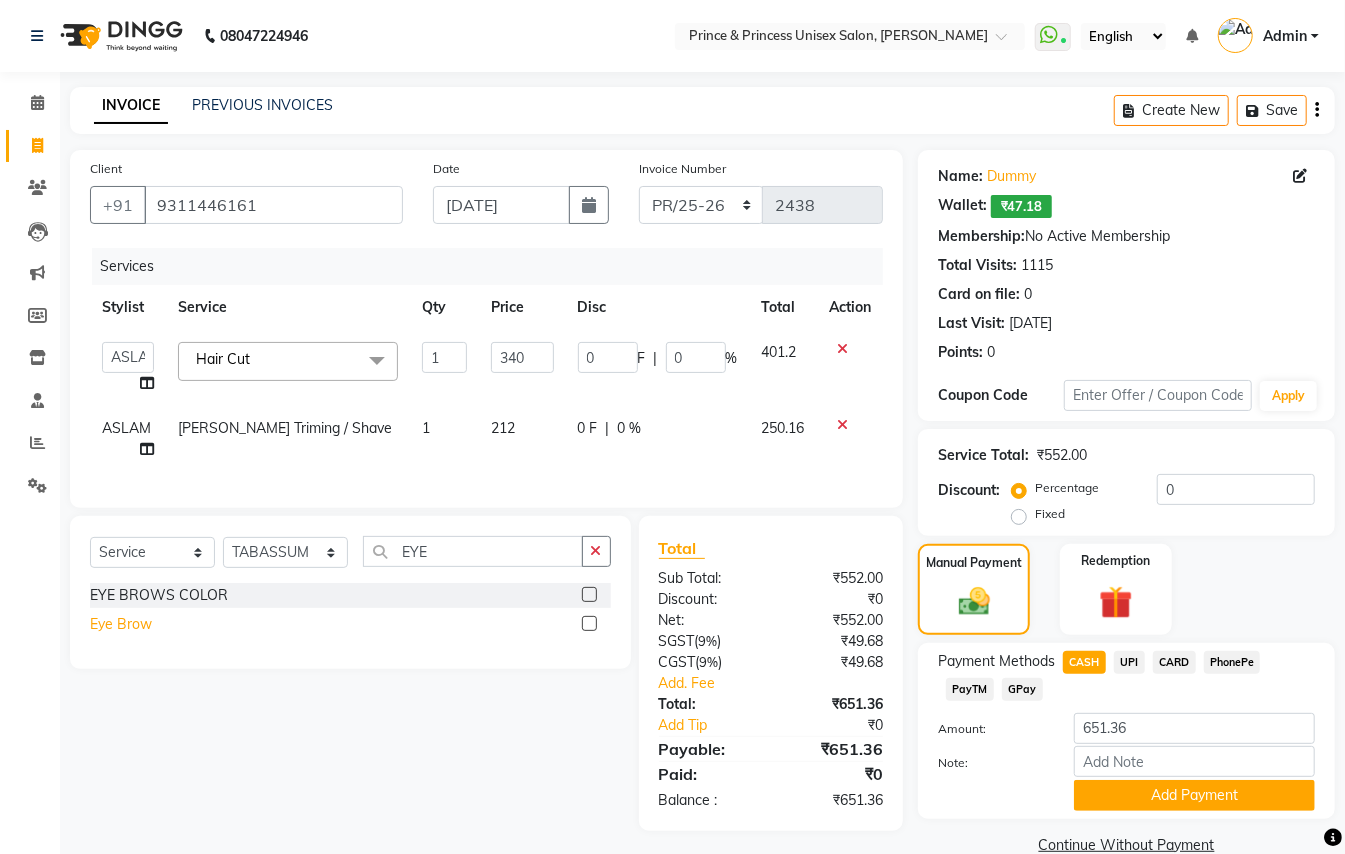 click on "Eye Brow" 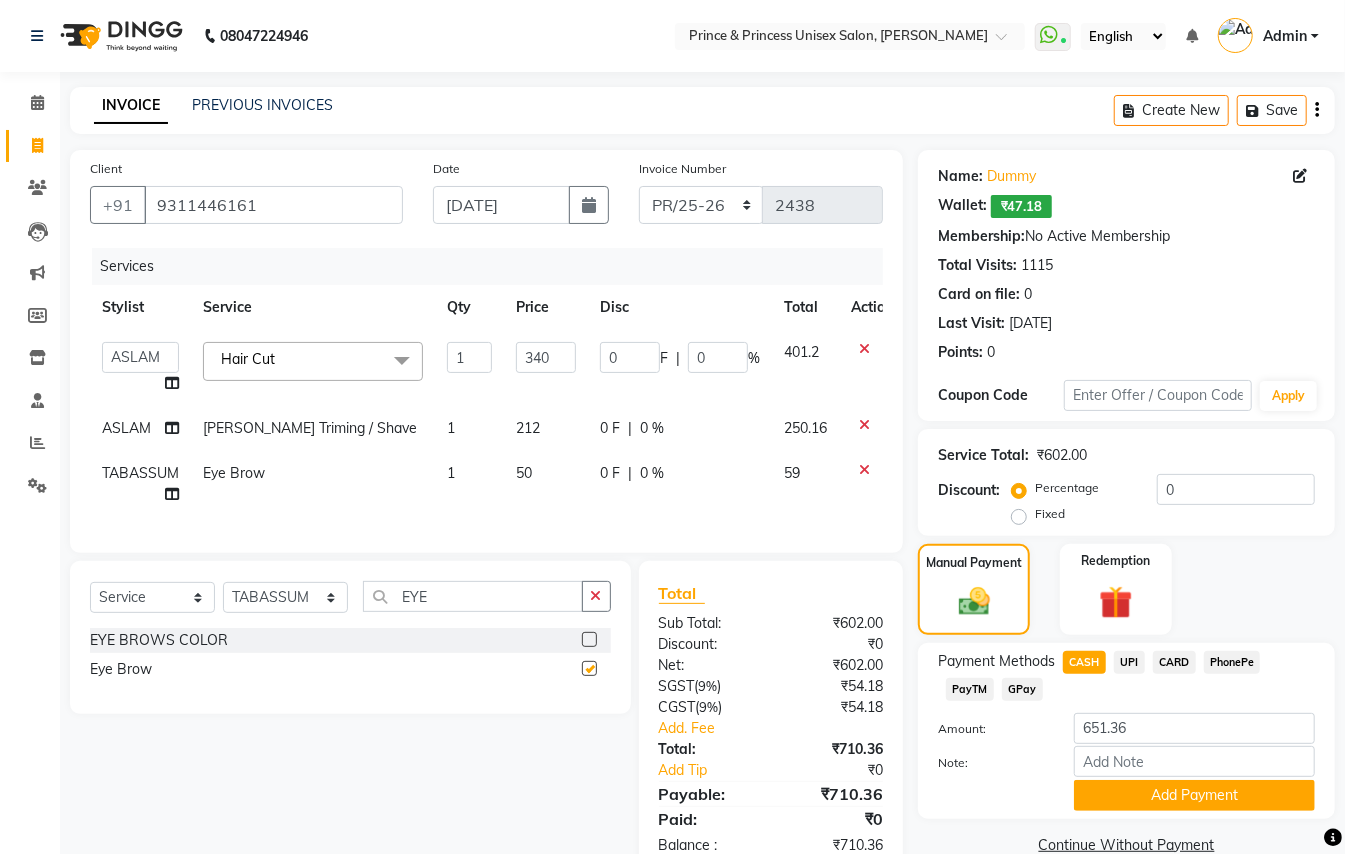 checkbox on "false" 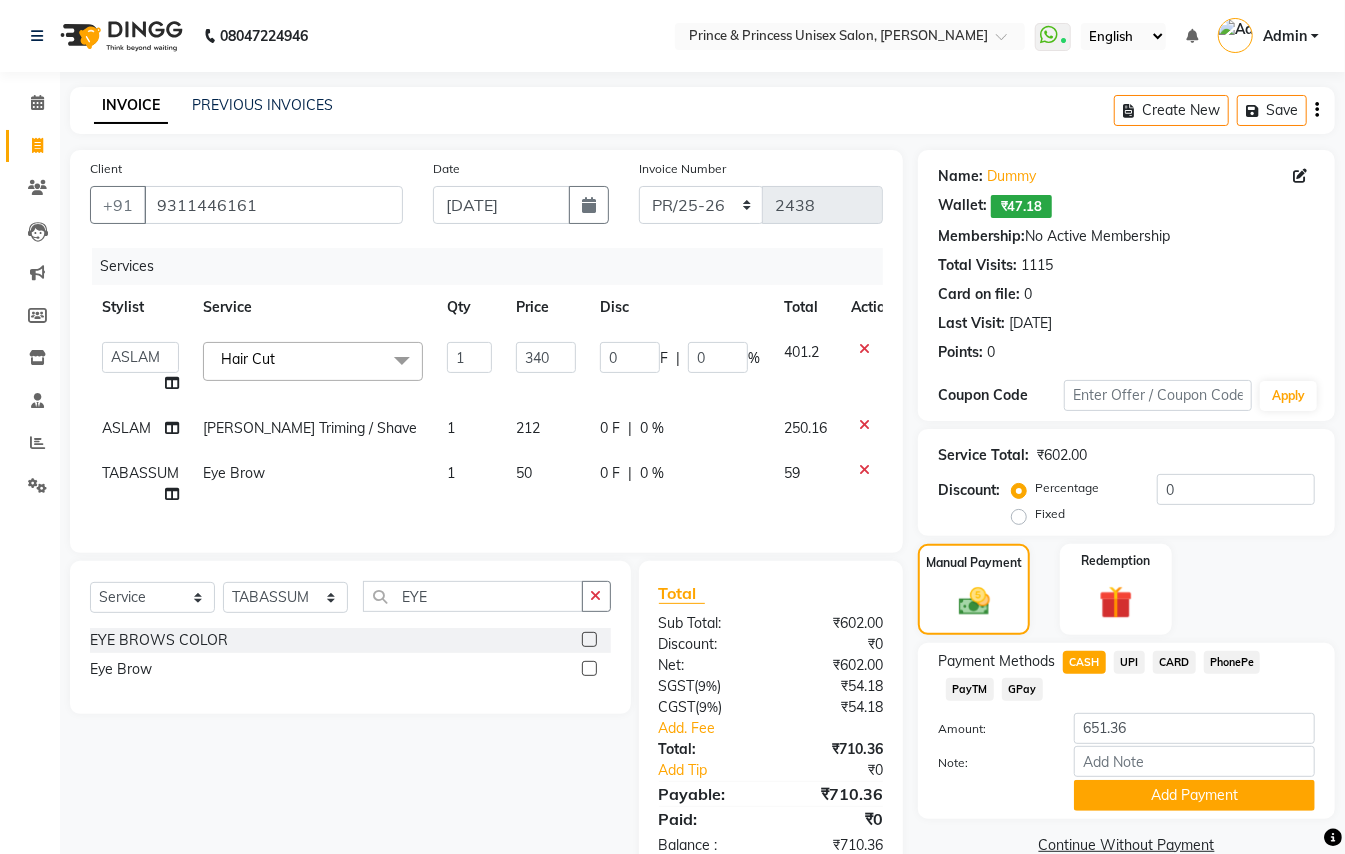 scroll, scrollTop: 72, scrollLeft: 0, axis: vertical 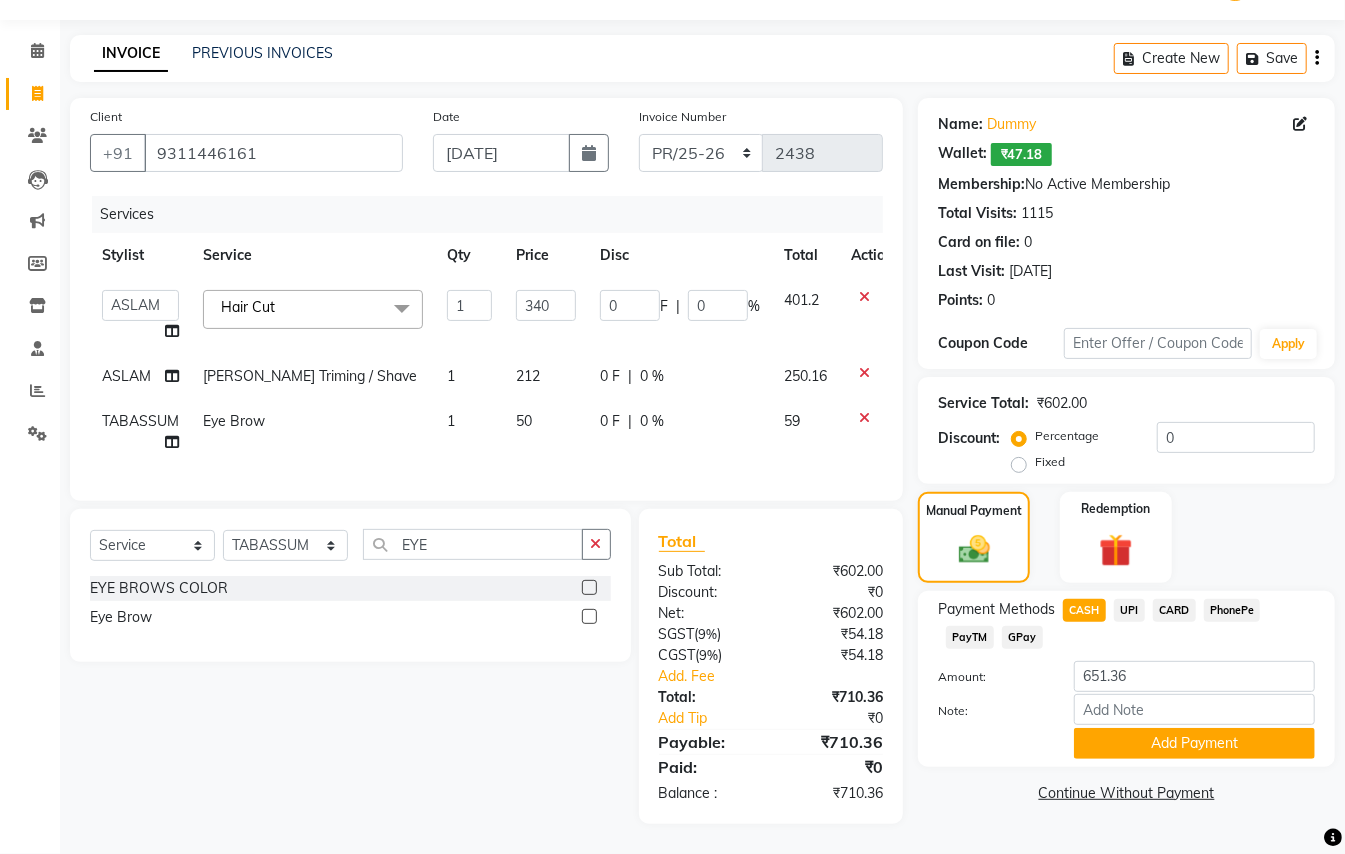 click on "PayTM" 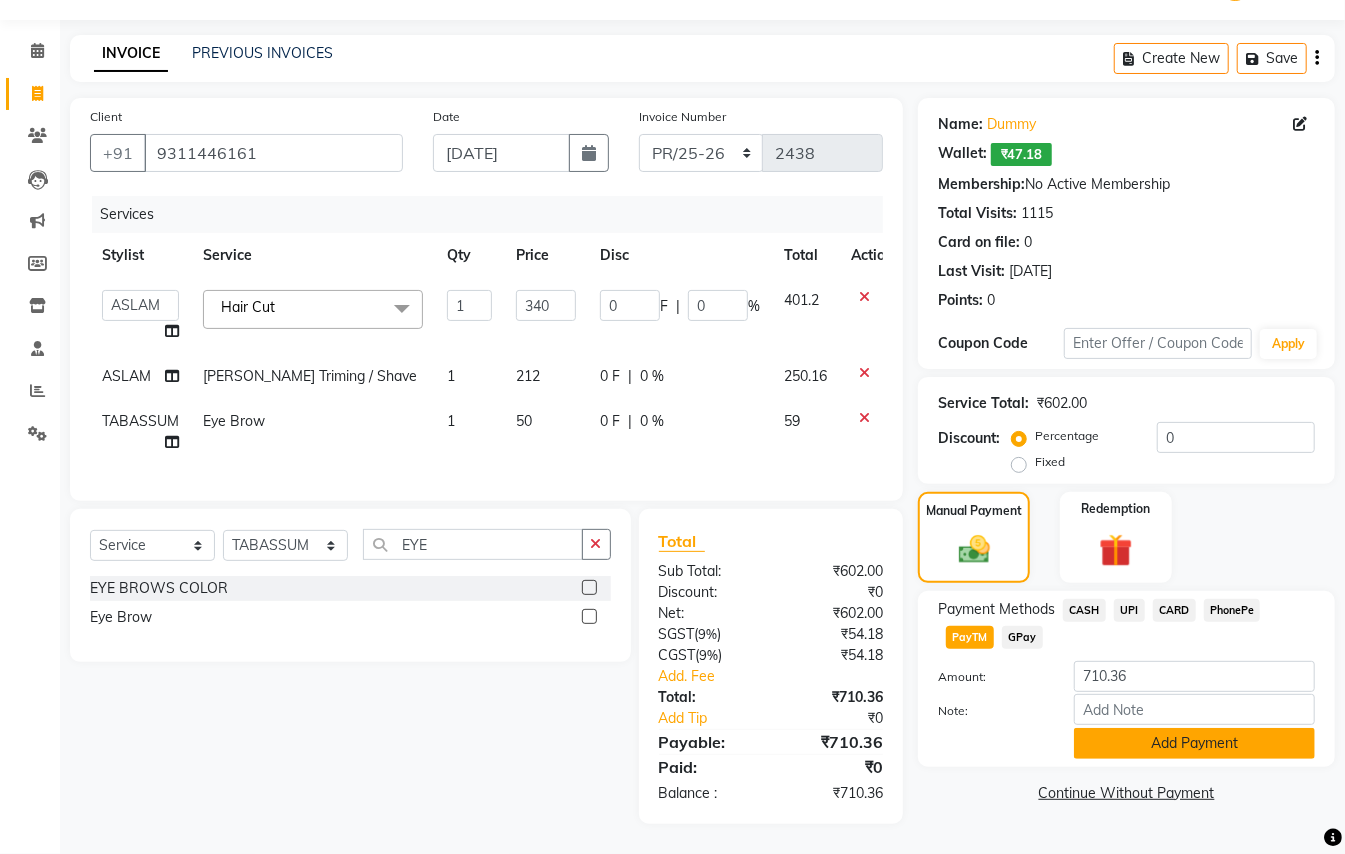 click on "Add Payment" 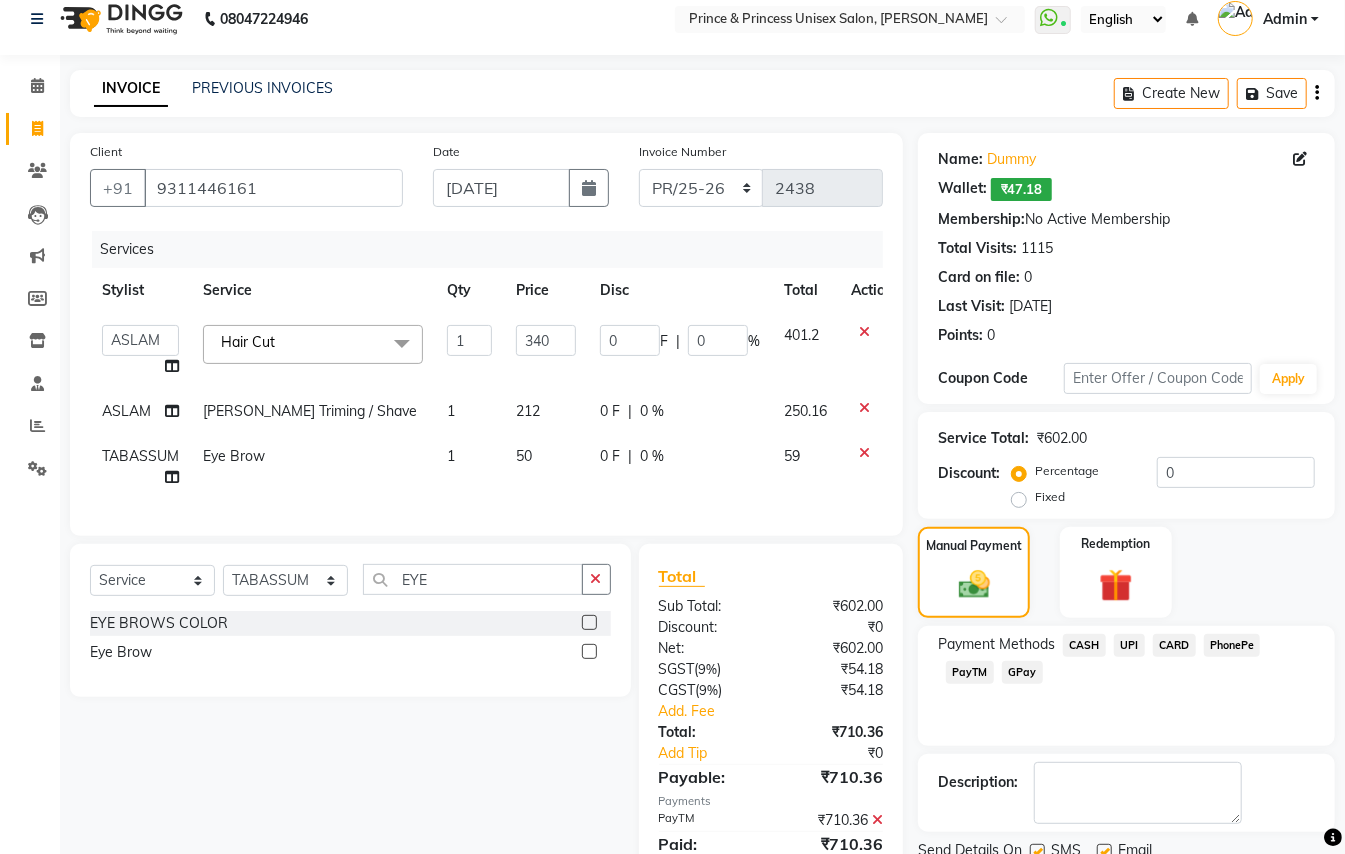 scroll, scrollTop: 0, scrollLeft: 0, axis: both 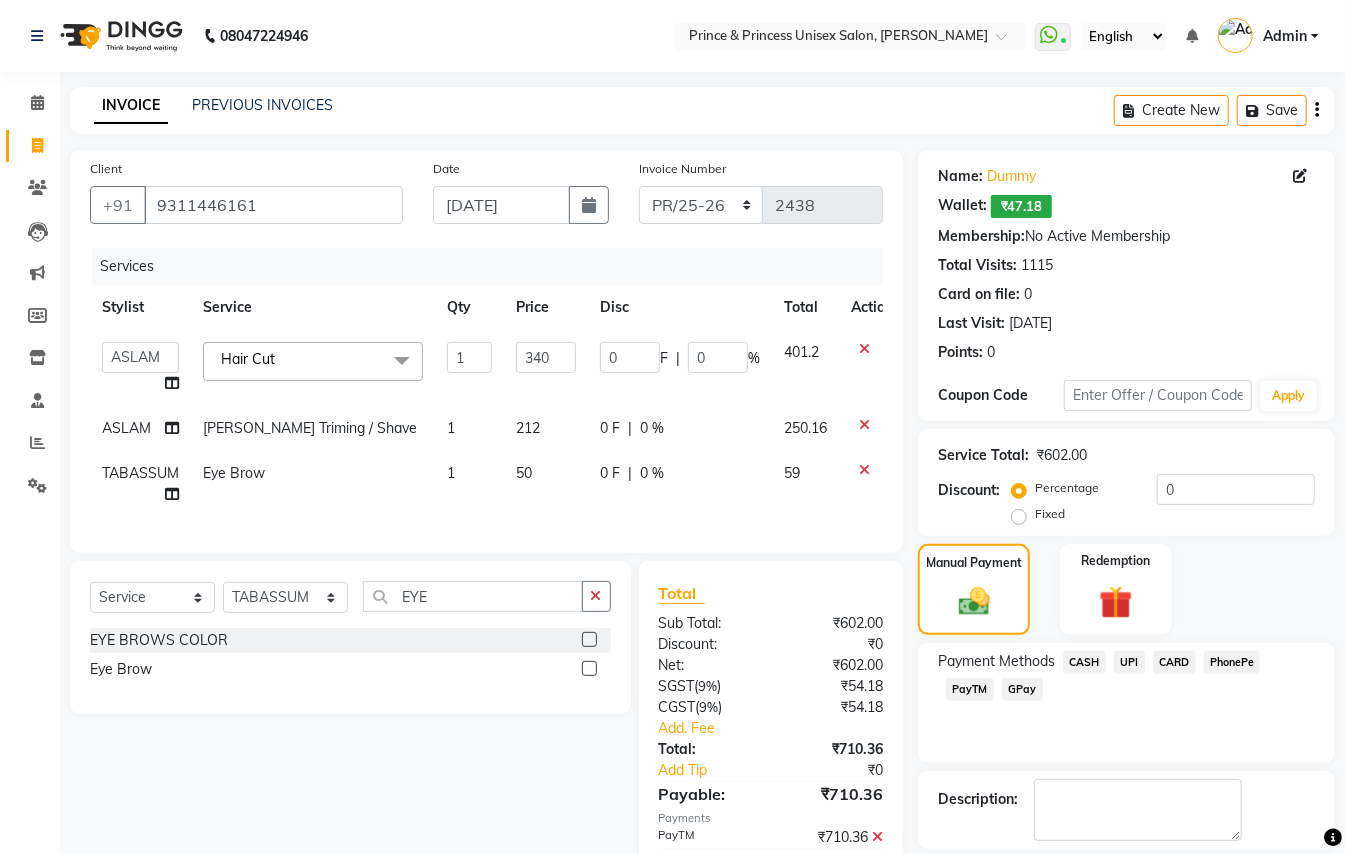 click on "PayTM" 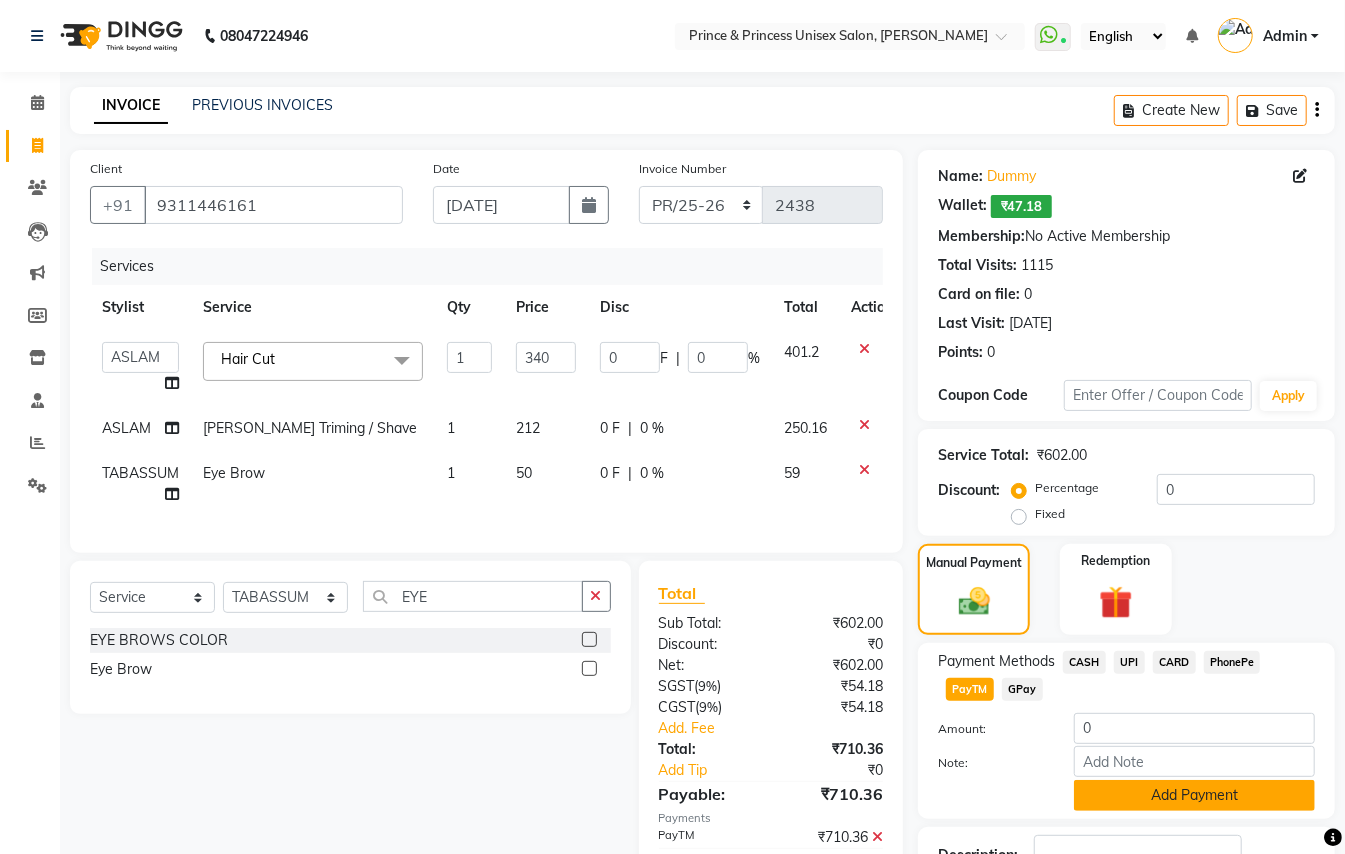 click on "Add Payment" 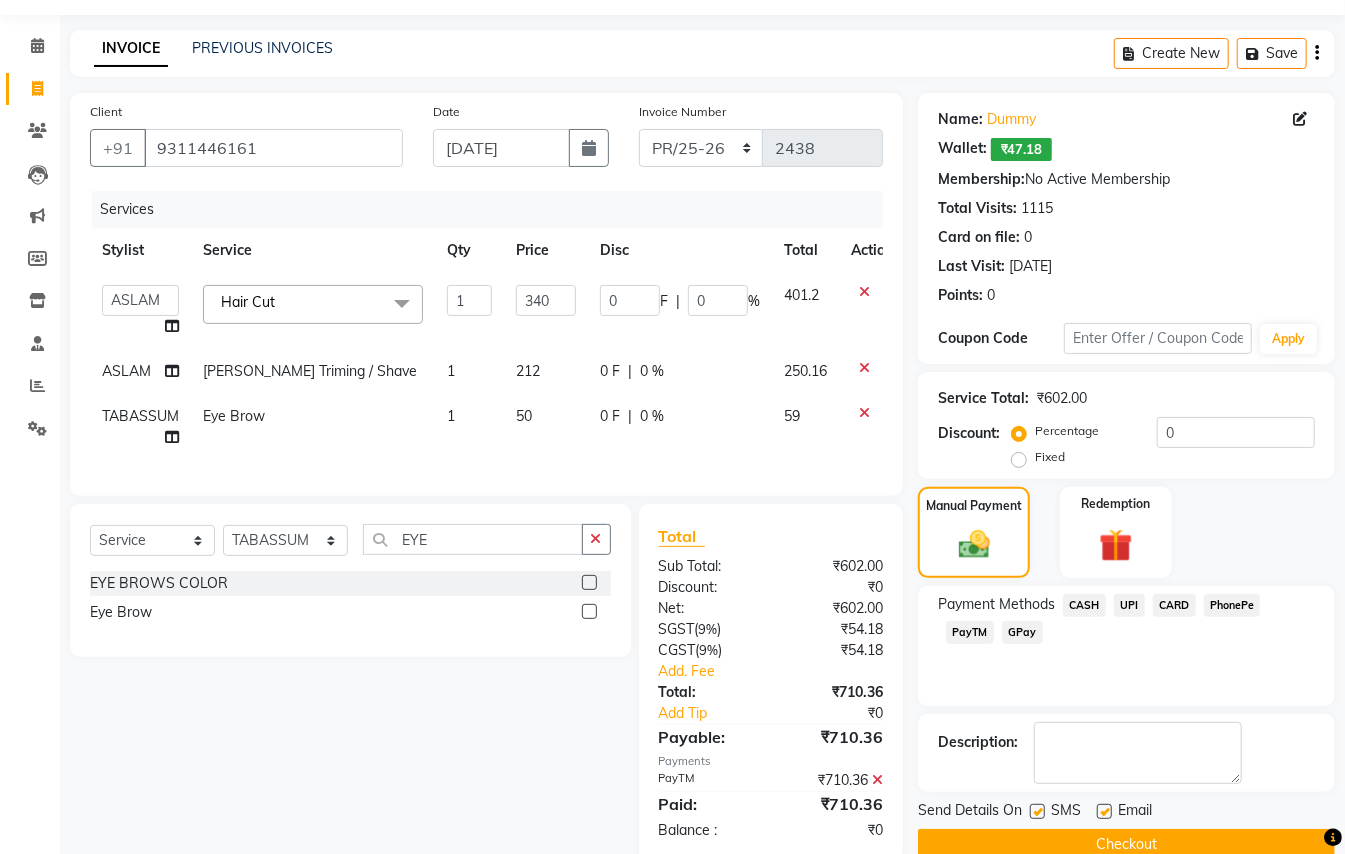 scroll, scrollTop: 113, scrollLeft: 0, axis: vertical 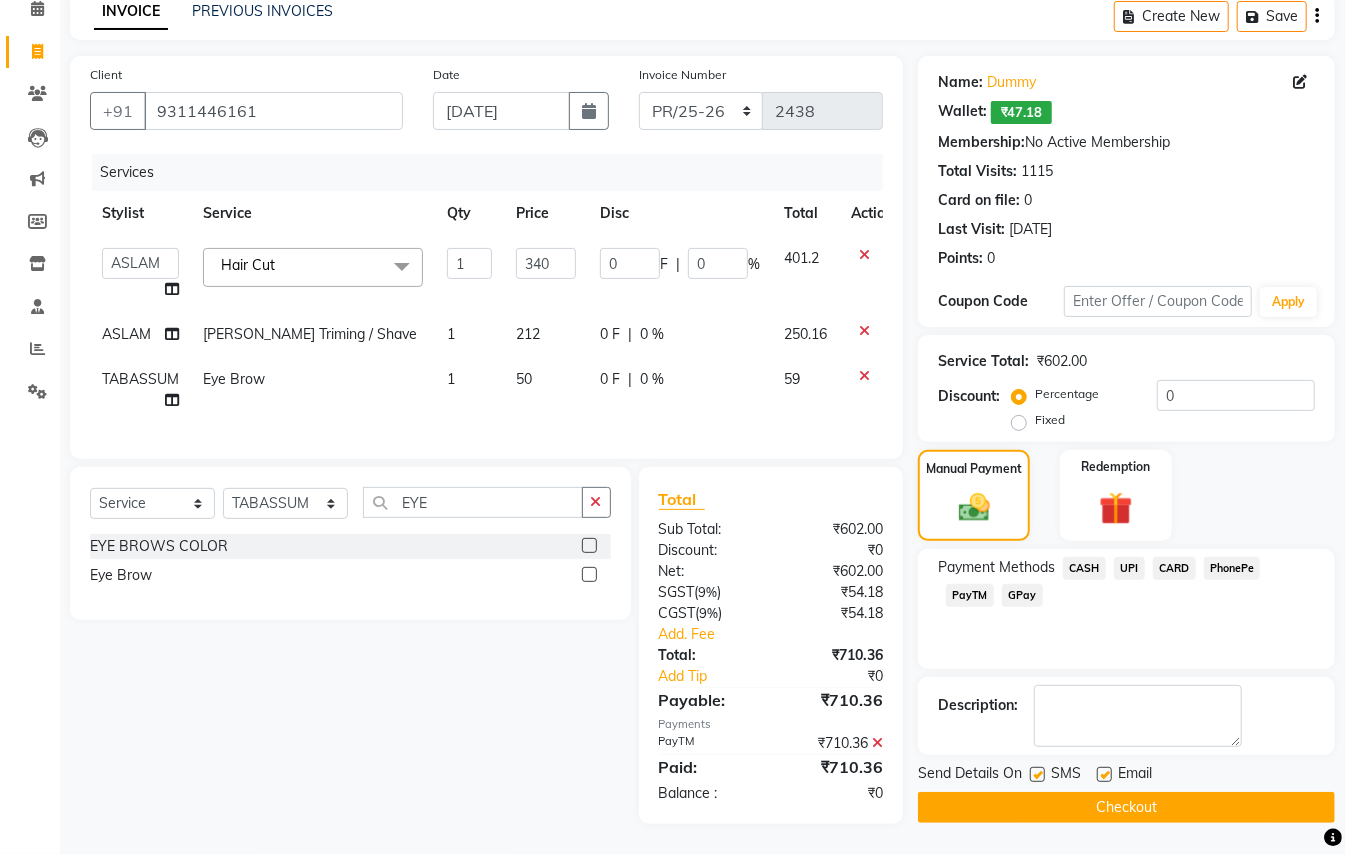 click on "Checkout" 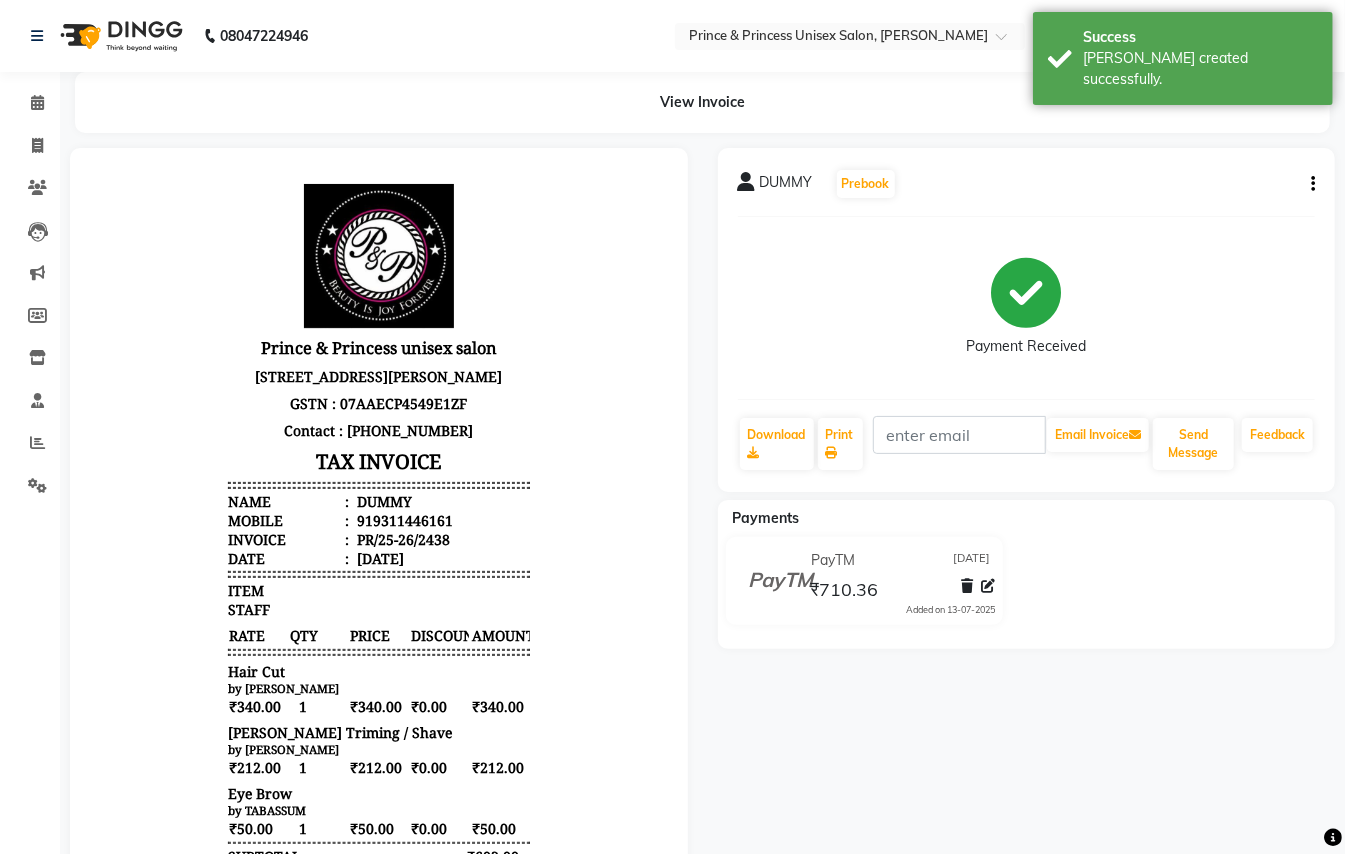 scroll, scrollTop: 0, scrollLeft: 0, axis: both 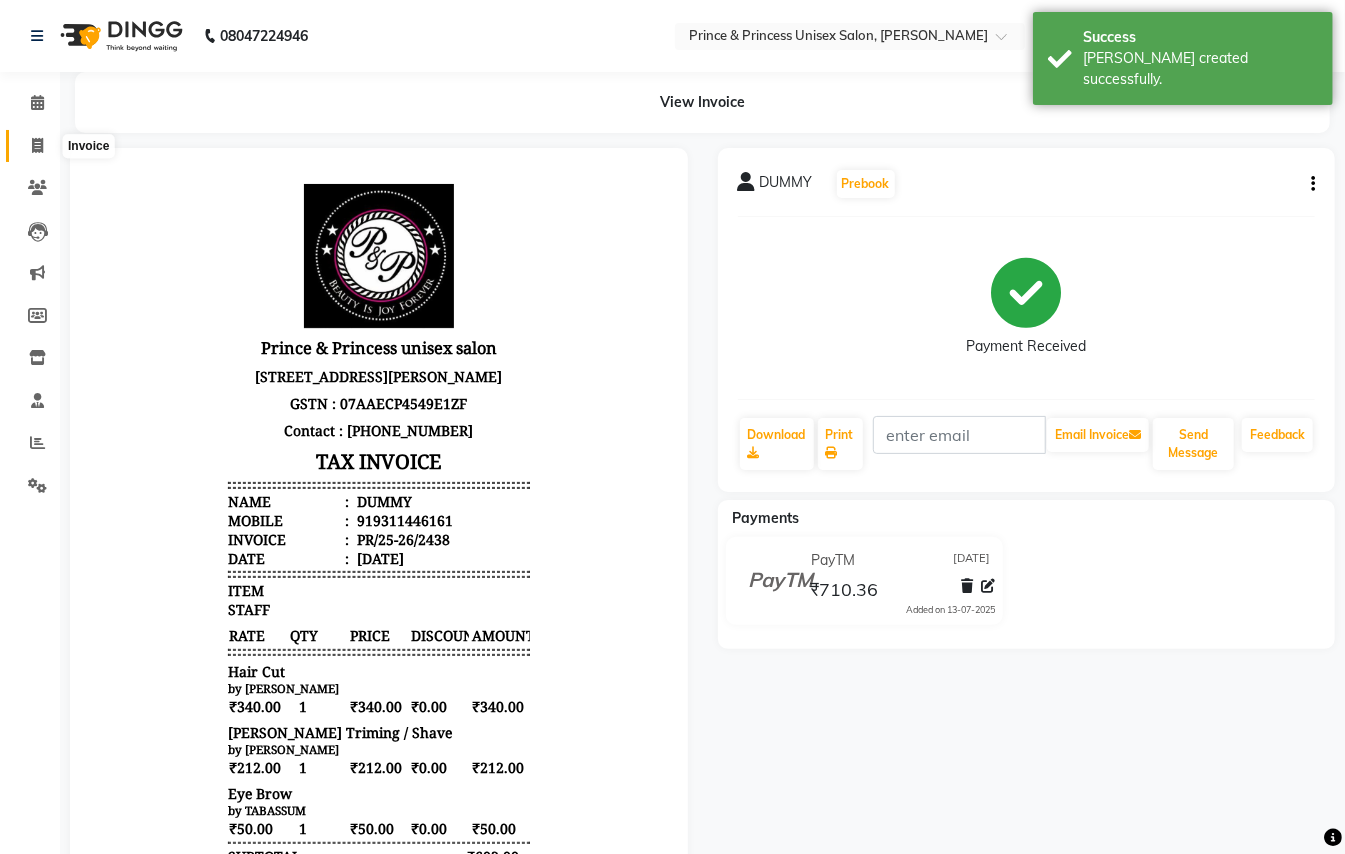 click 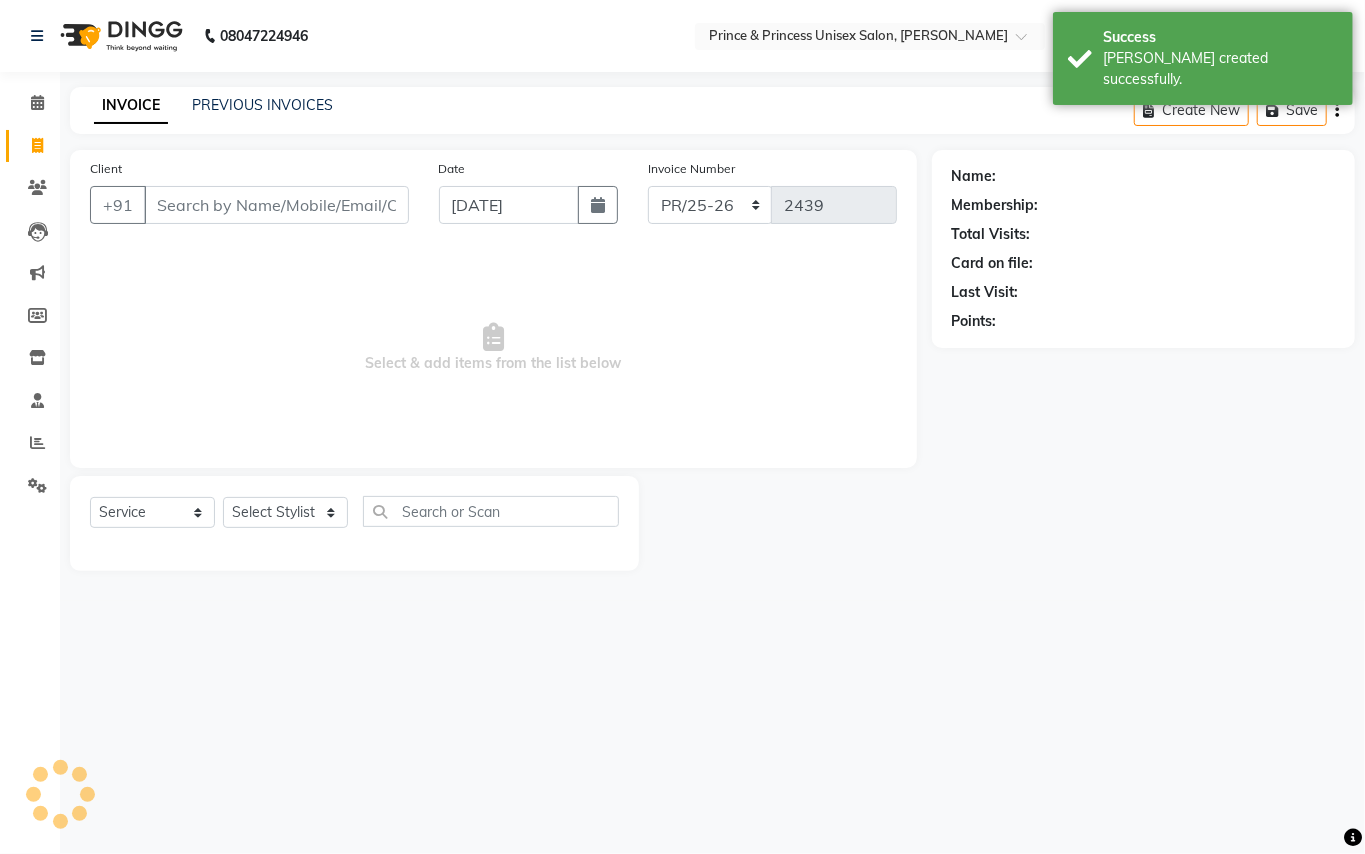 click on "Client" at bounding box center [276, 205] 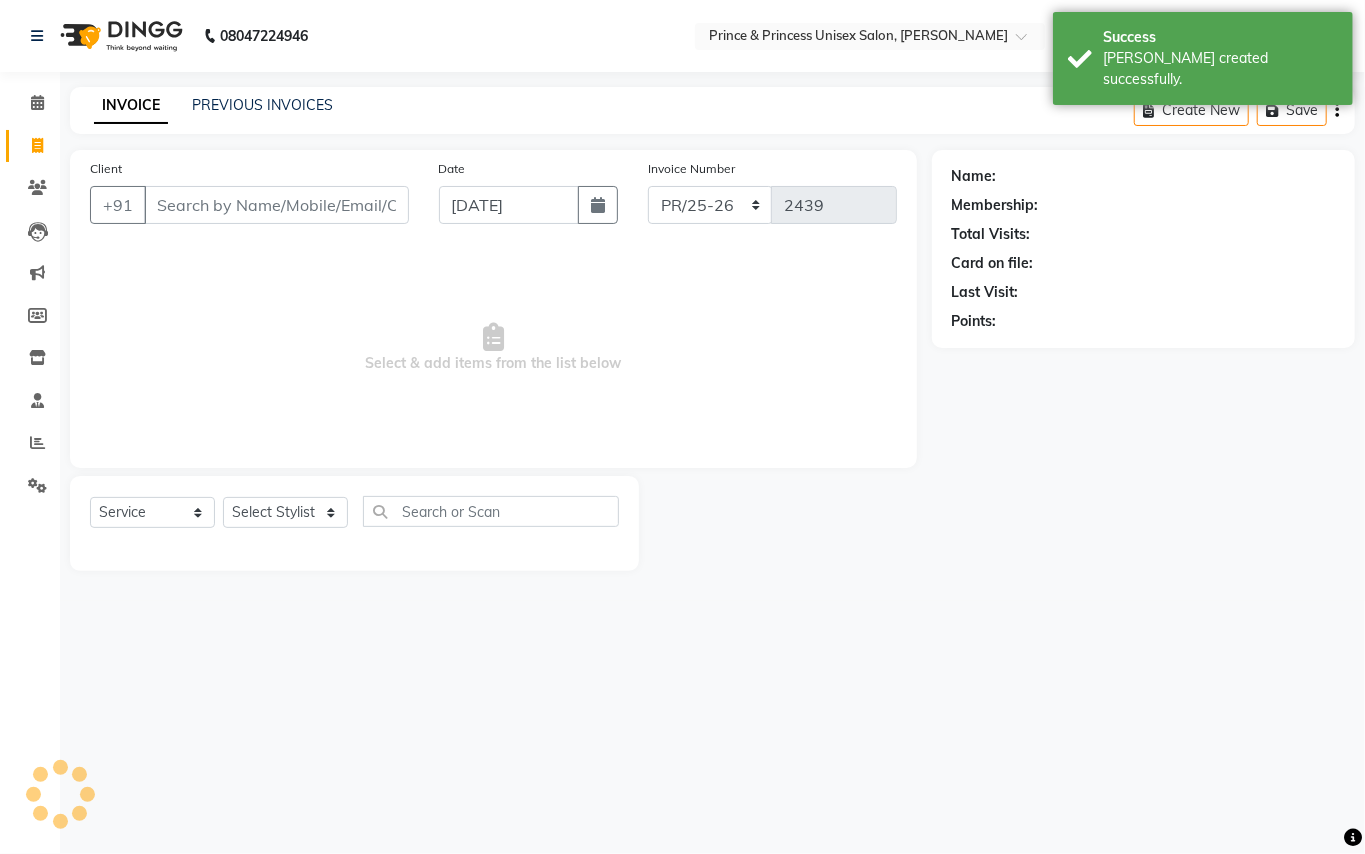 click on "Client" at bounding box center (276, 205) 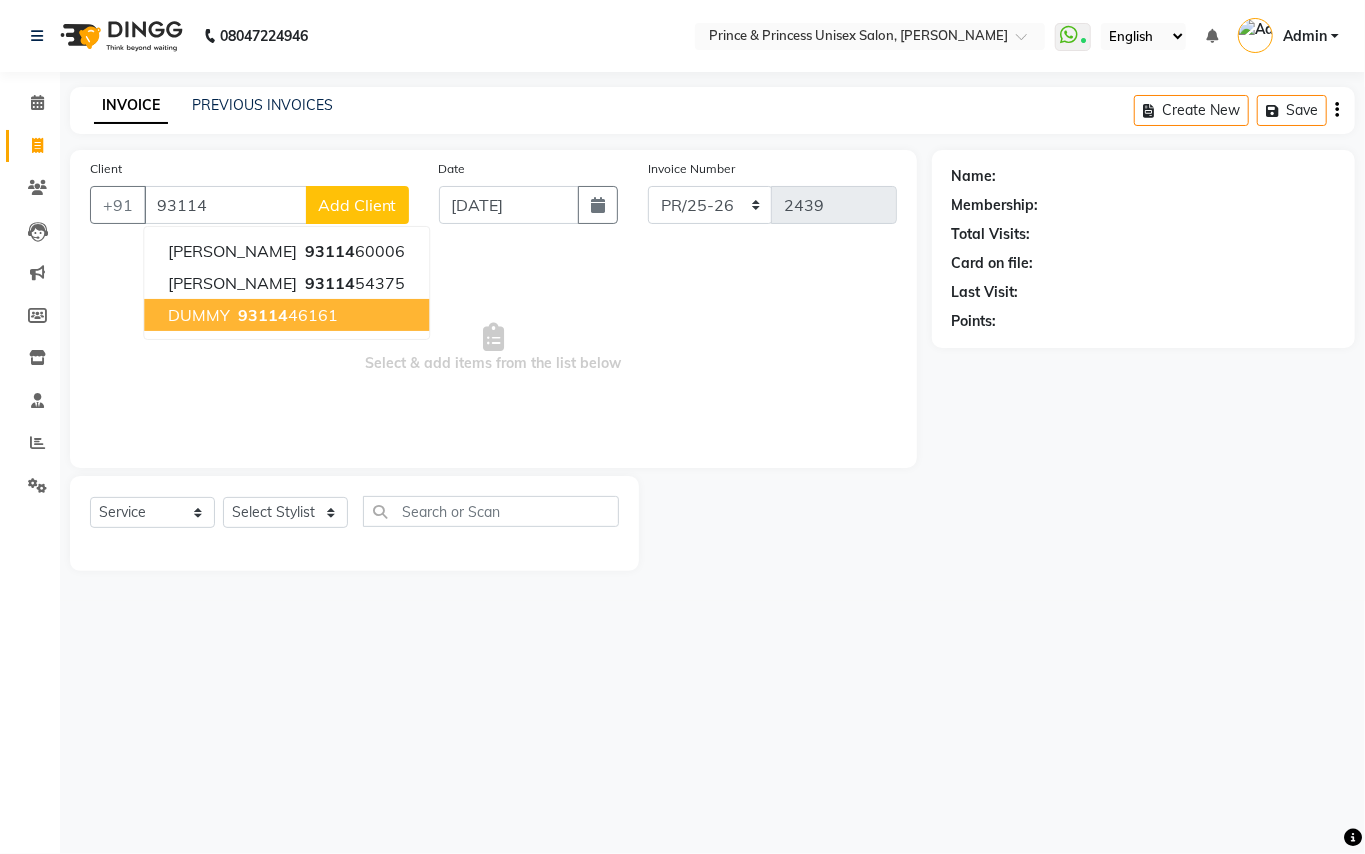 click on "DUMMY" at bounding box center [199, 315] 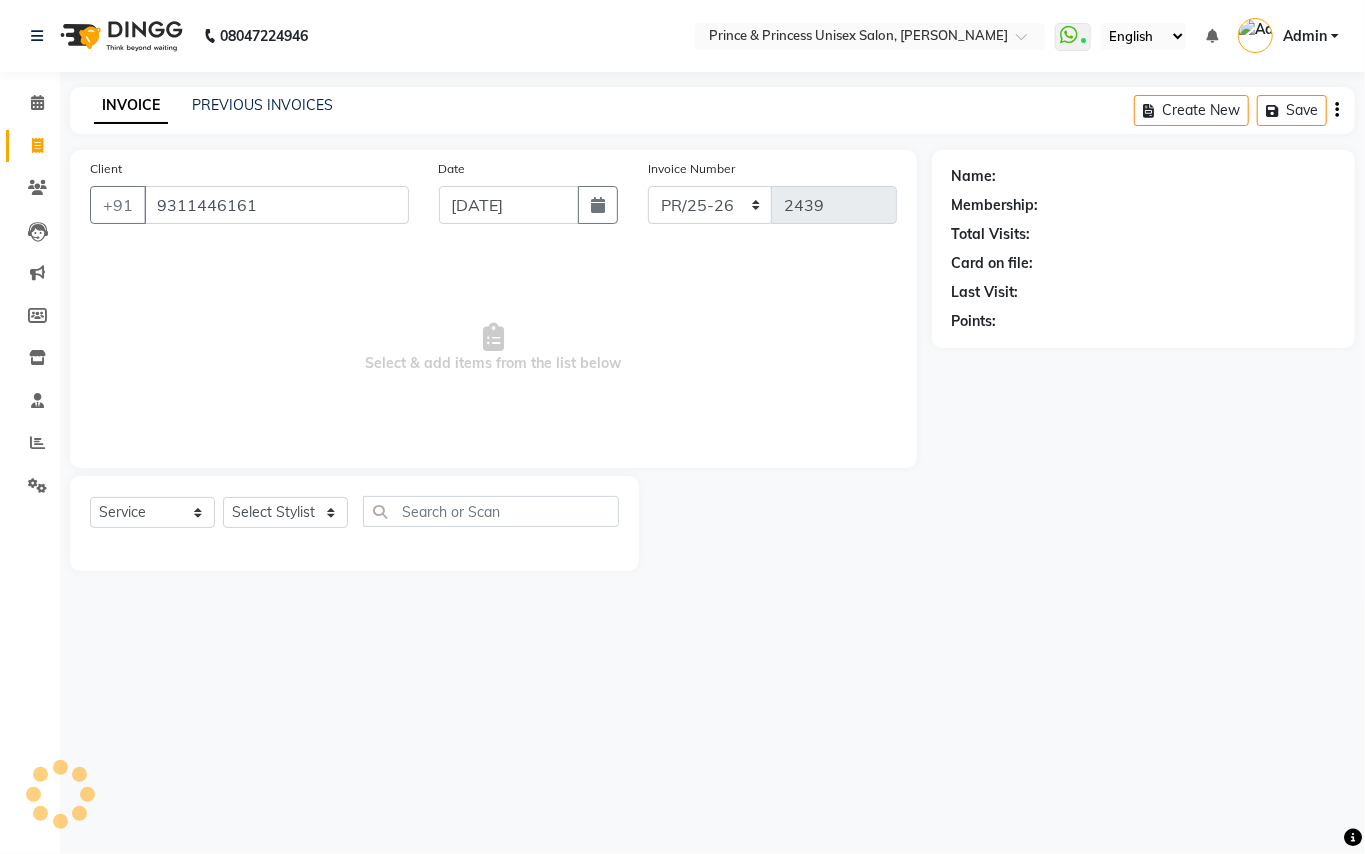 type on "9311446161" 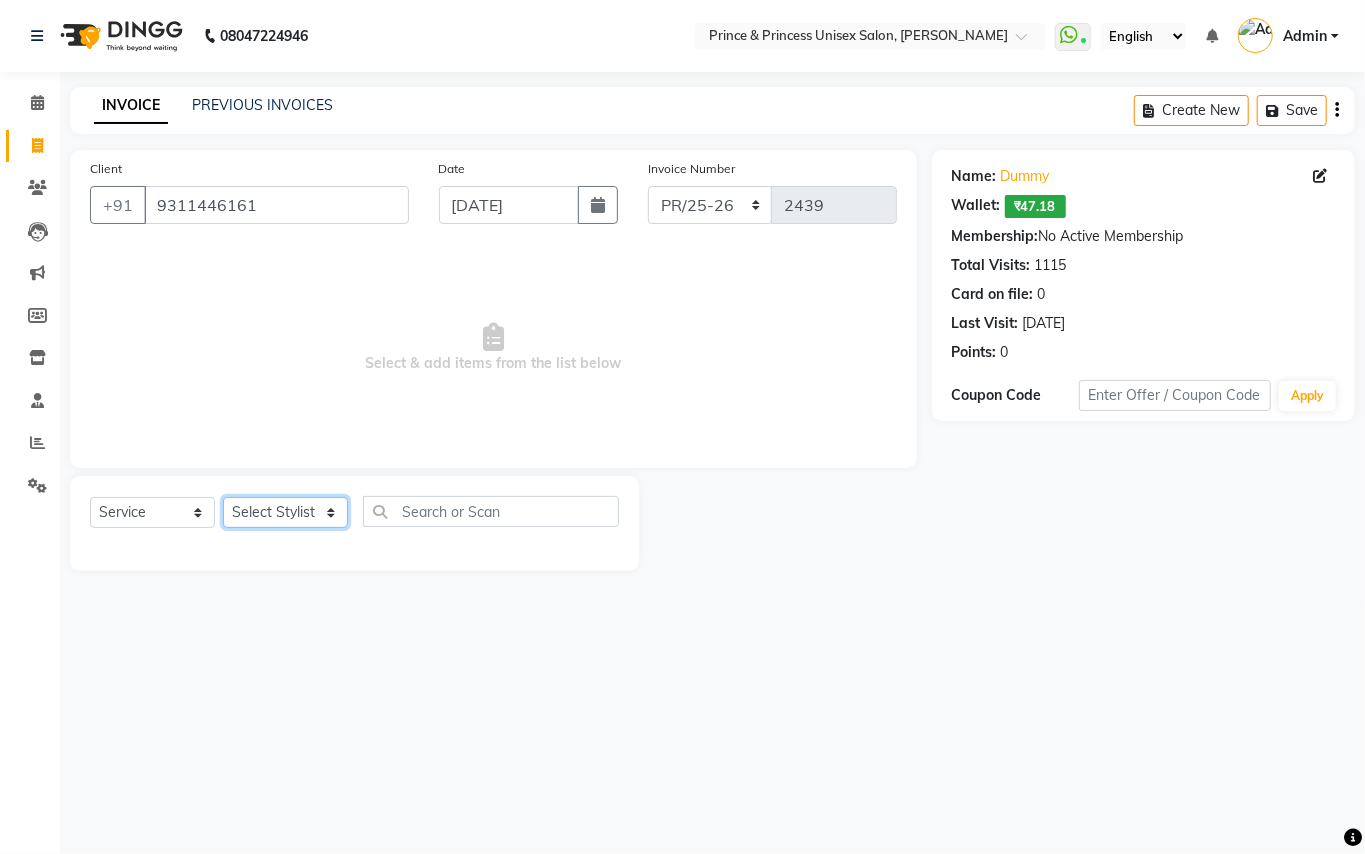 click on "Select Stylist ABHISHEK AJEET AJEET NEW ARUN ASLAM CHANDAN GUDDU MAHESH MANI MEENAKSHI MONU PINKI RAHUL SANDEEP SONIYA TABASSUM XYZ" 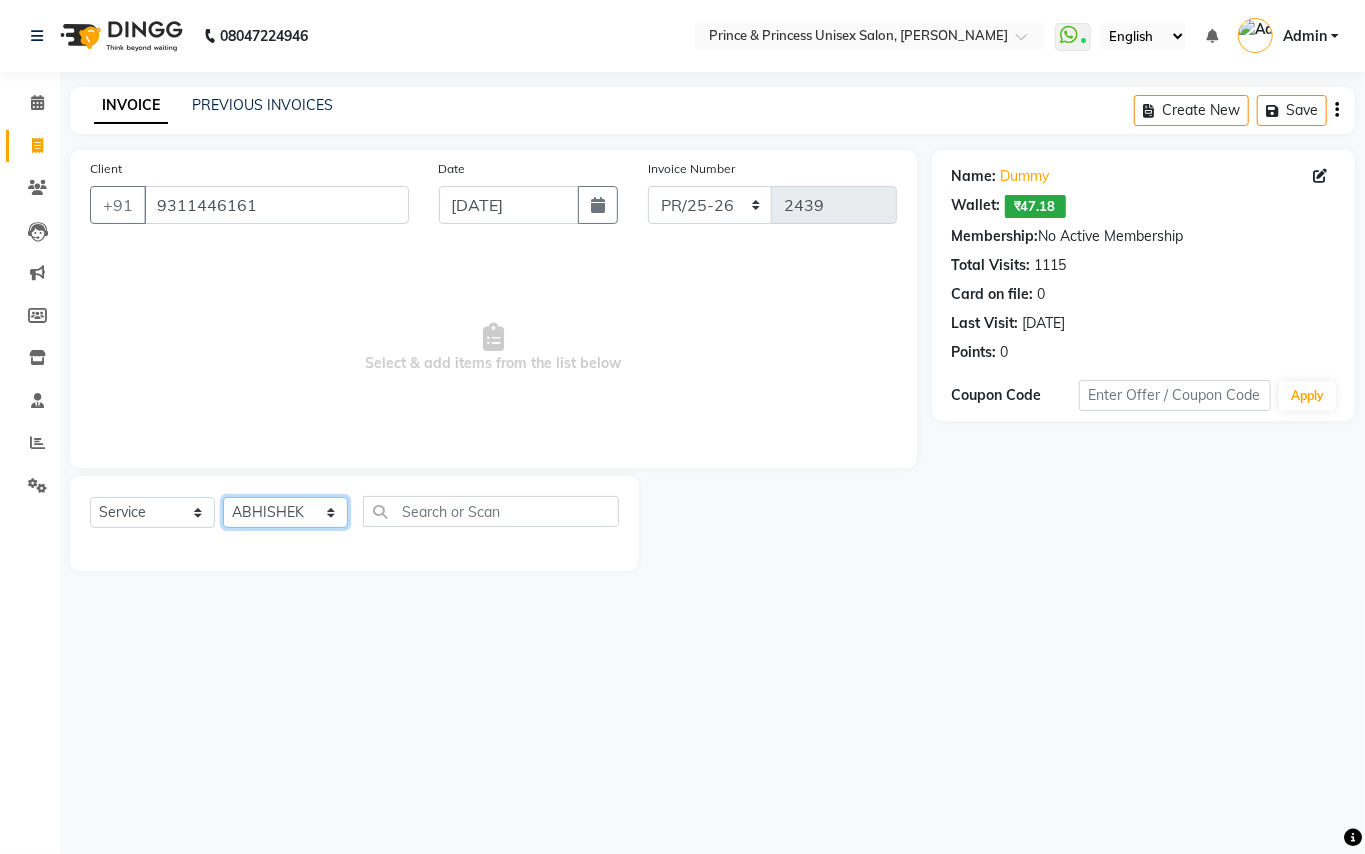 drag, startPoint x: 270, startPoint y: 512, endPoint x: 408, endPoint y: 514, distance: 138.0145 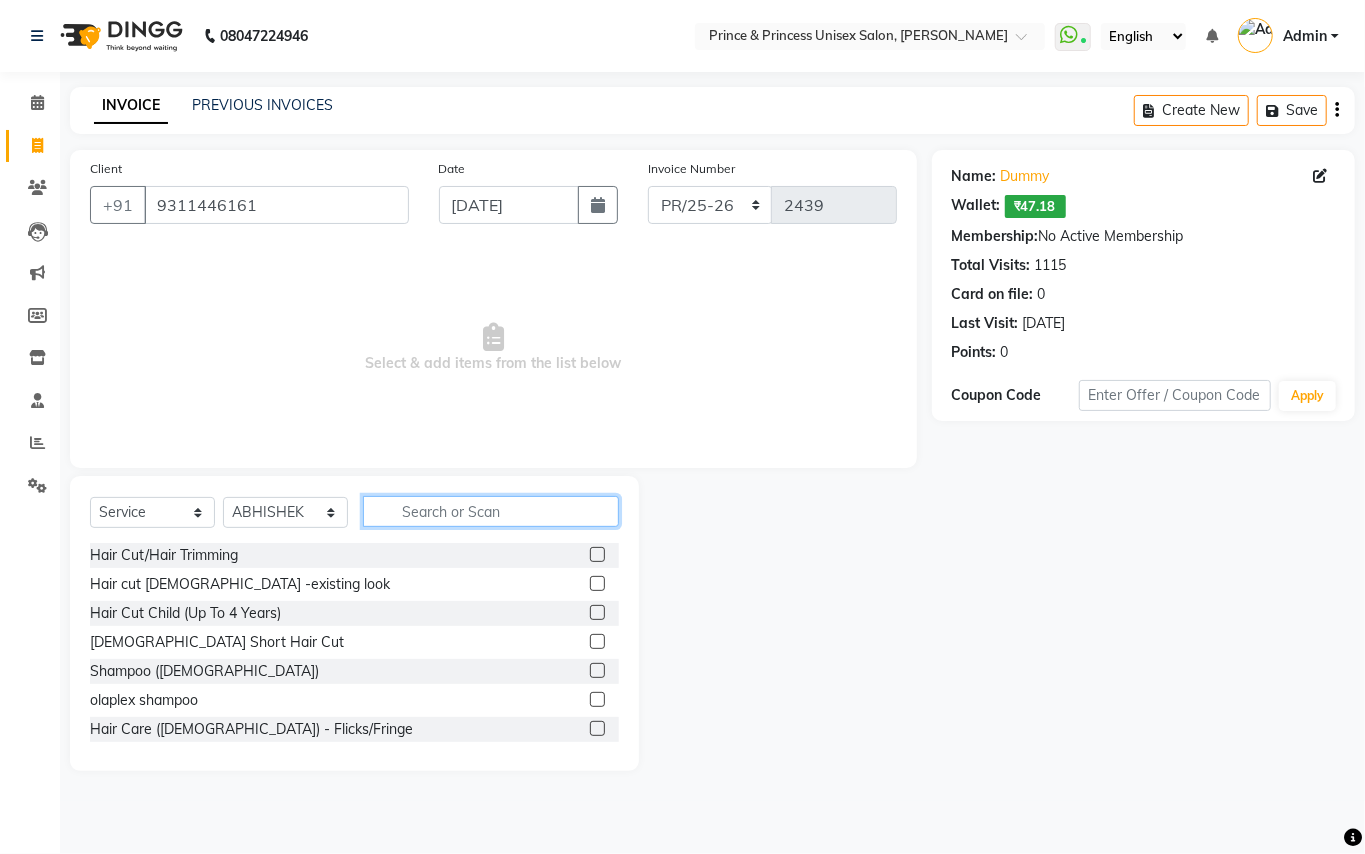 click 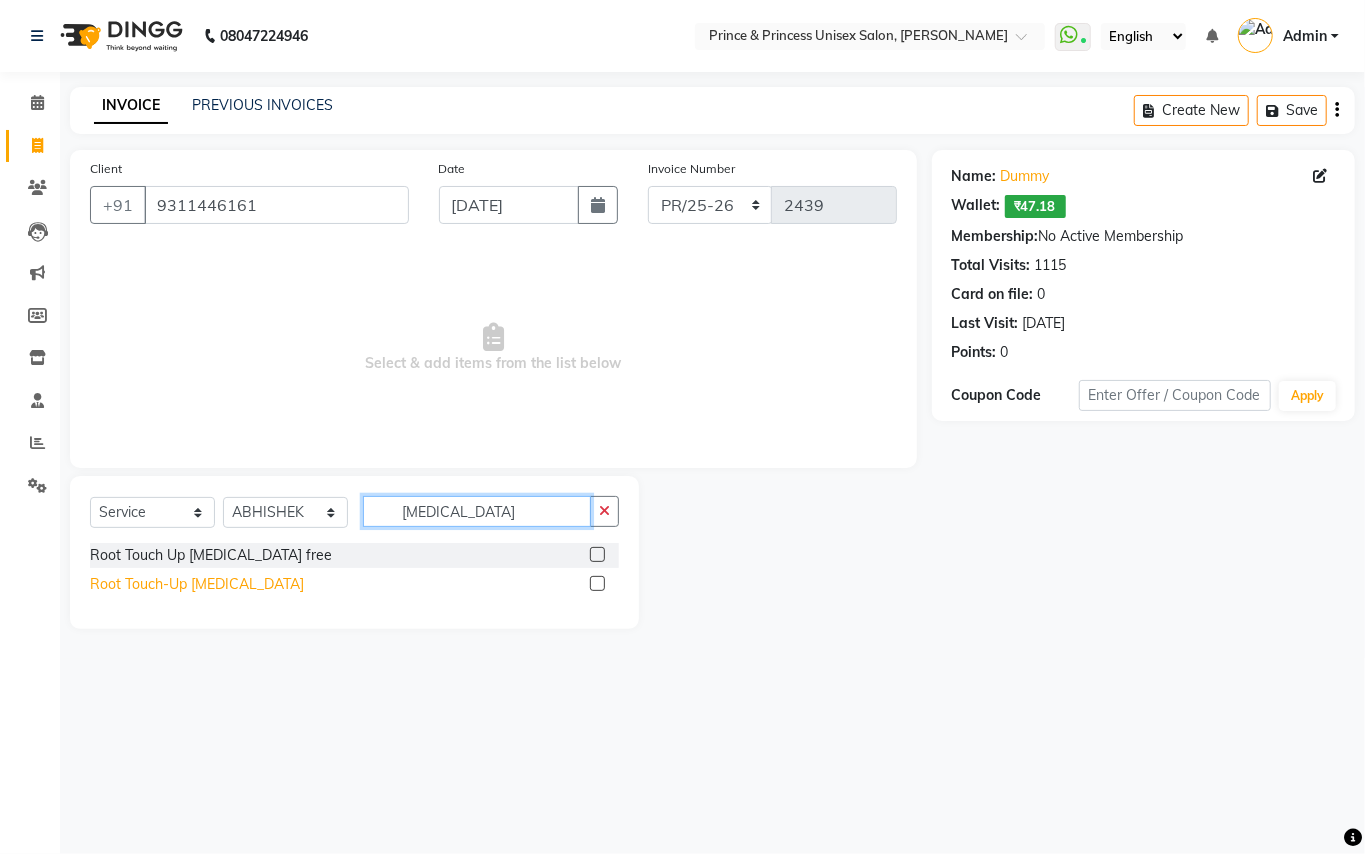 type on "AMMONIA" 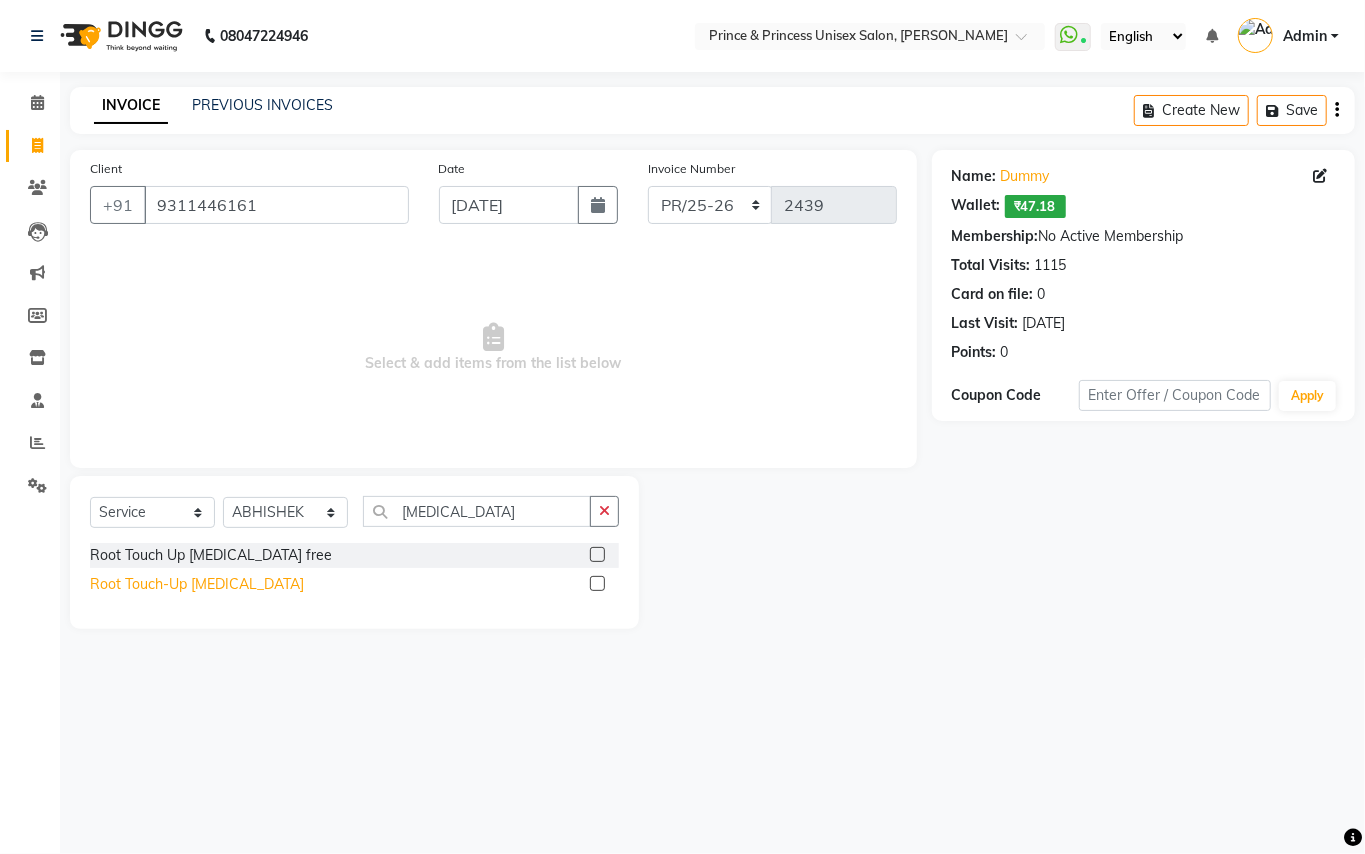 click on "Root Touch-Up Ammonia" 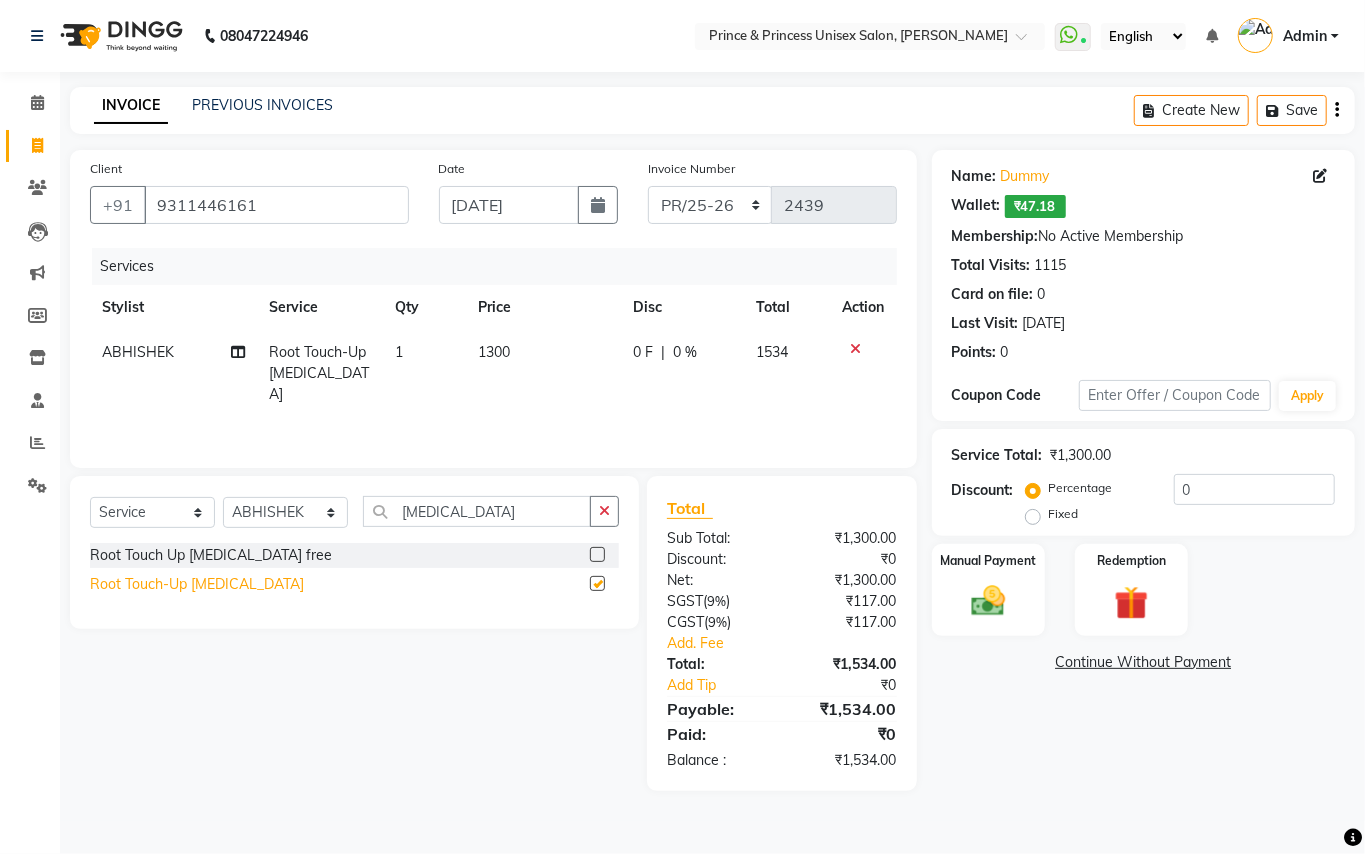 checkbox on "false" 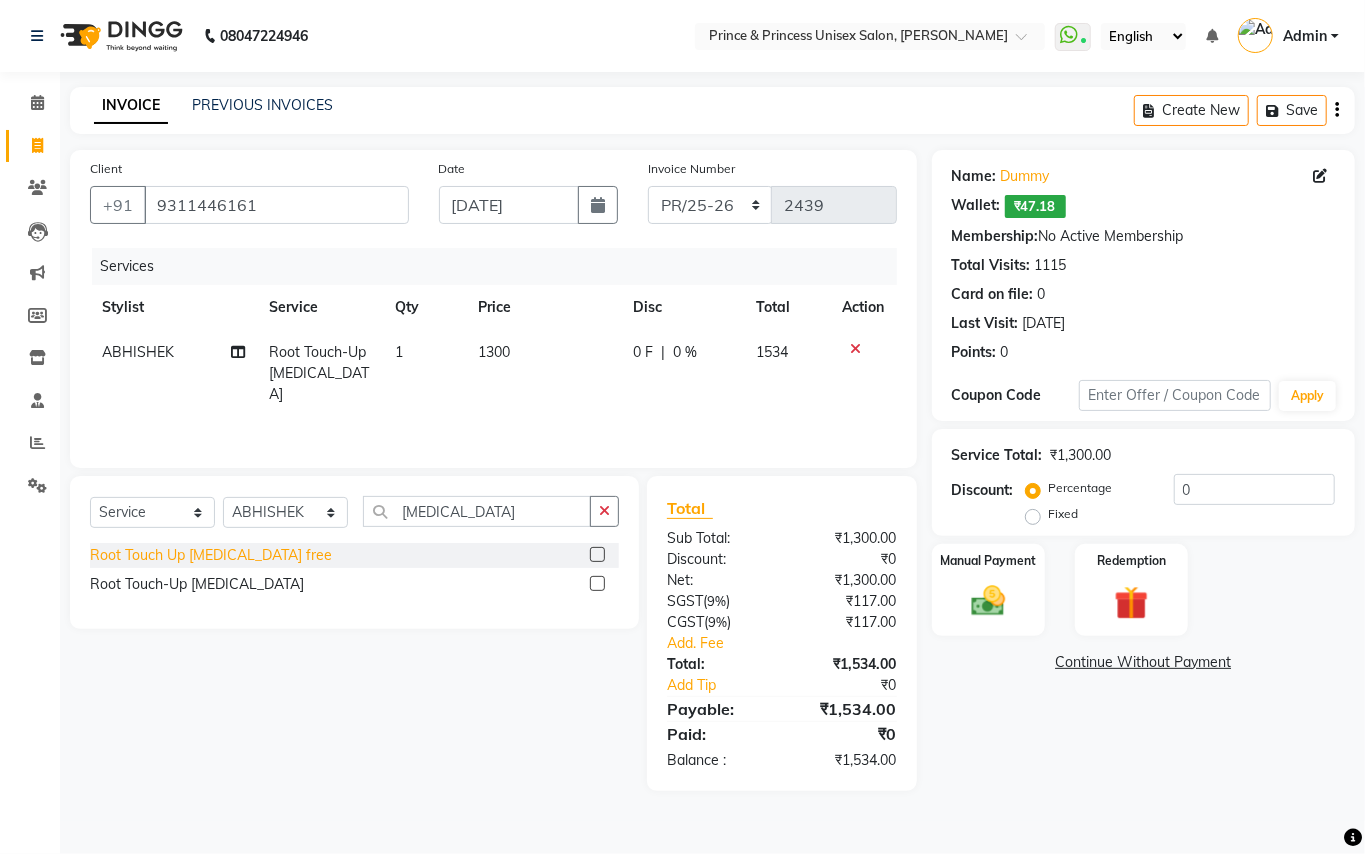 click on "Root Touch Up [MEDICAL_DATA] free" 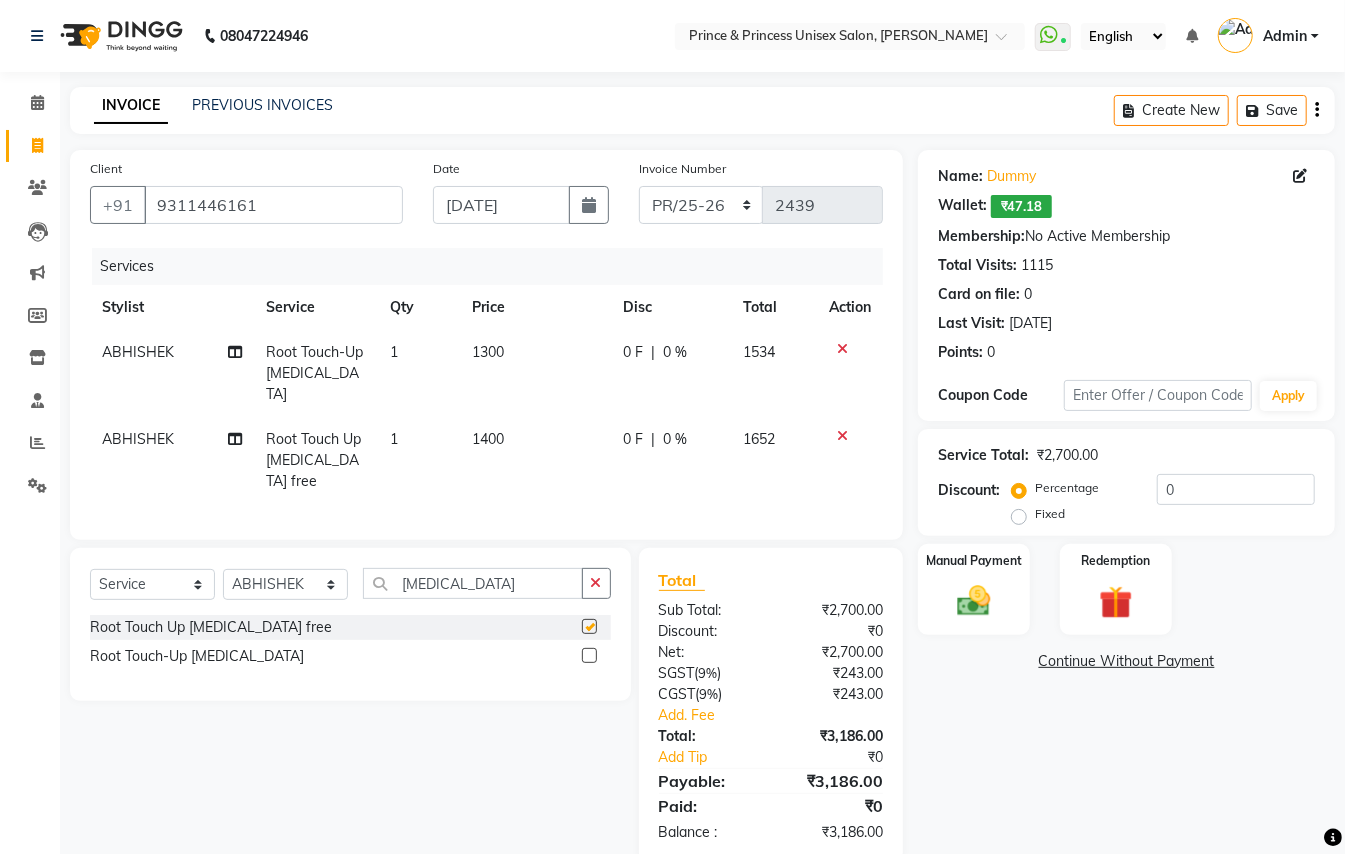checkbox on "false" 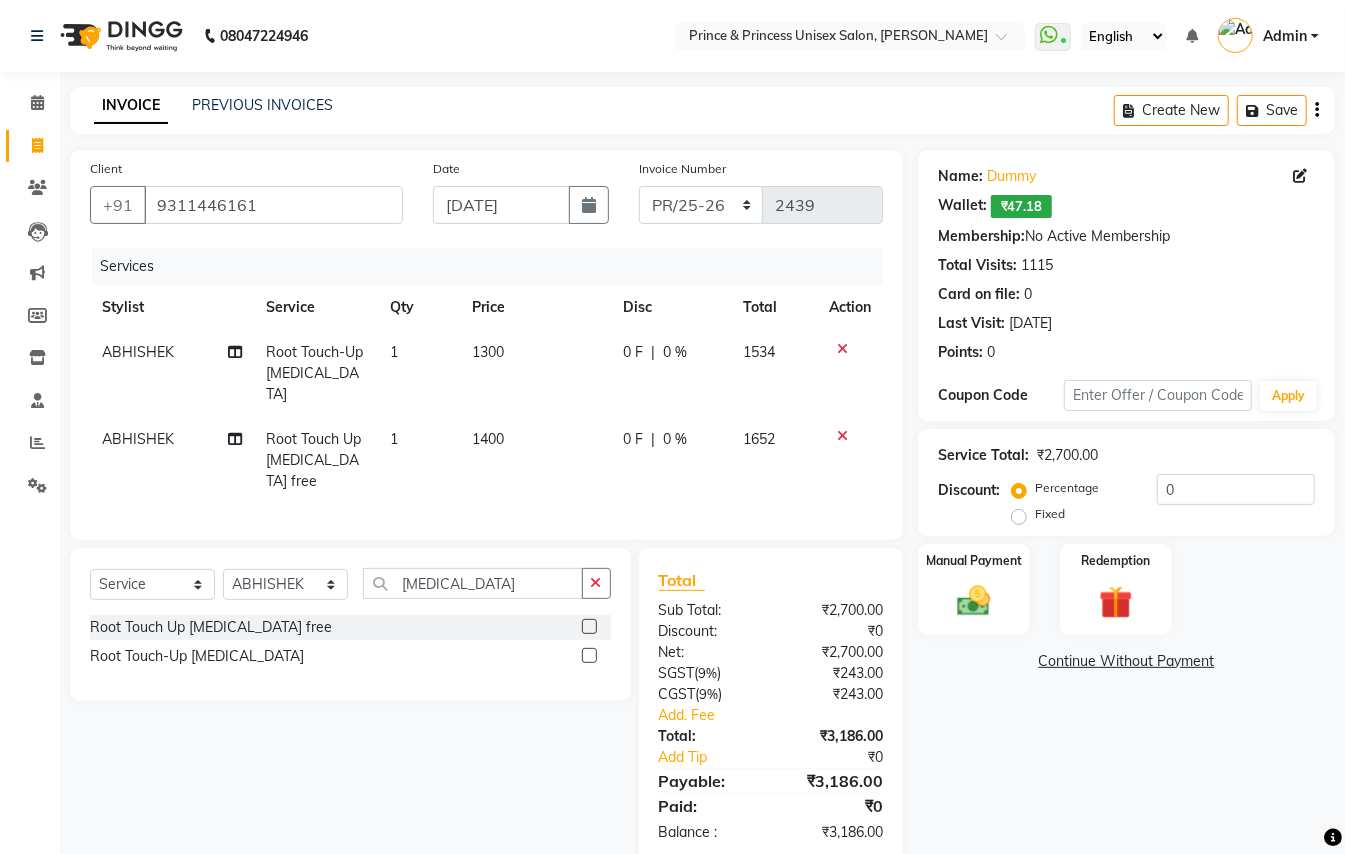 click 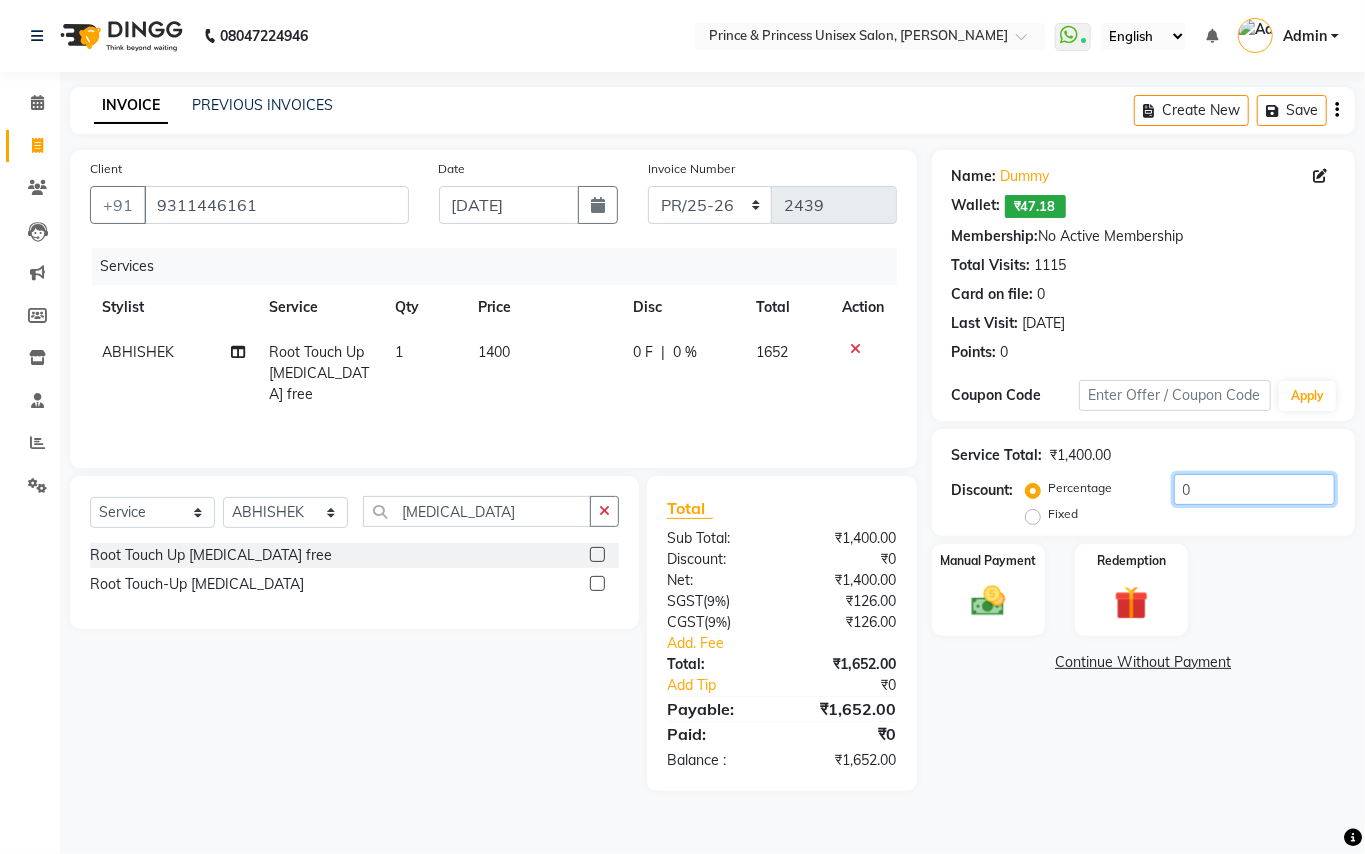 drag, startPoint x: 1196, startPoint y: 489, endPoint x: 1130, endPoint y: 432, distance: 87.20665 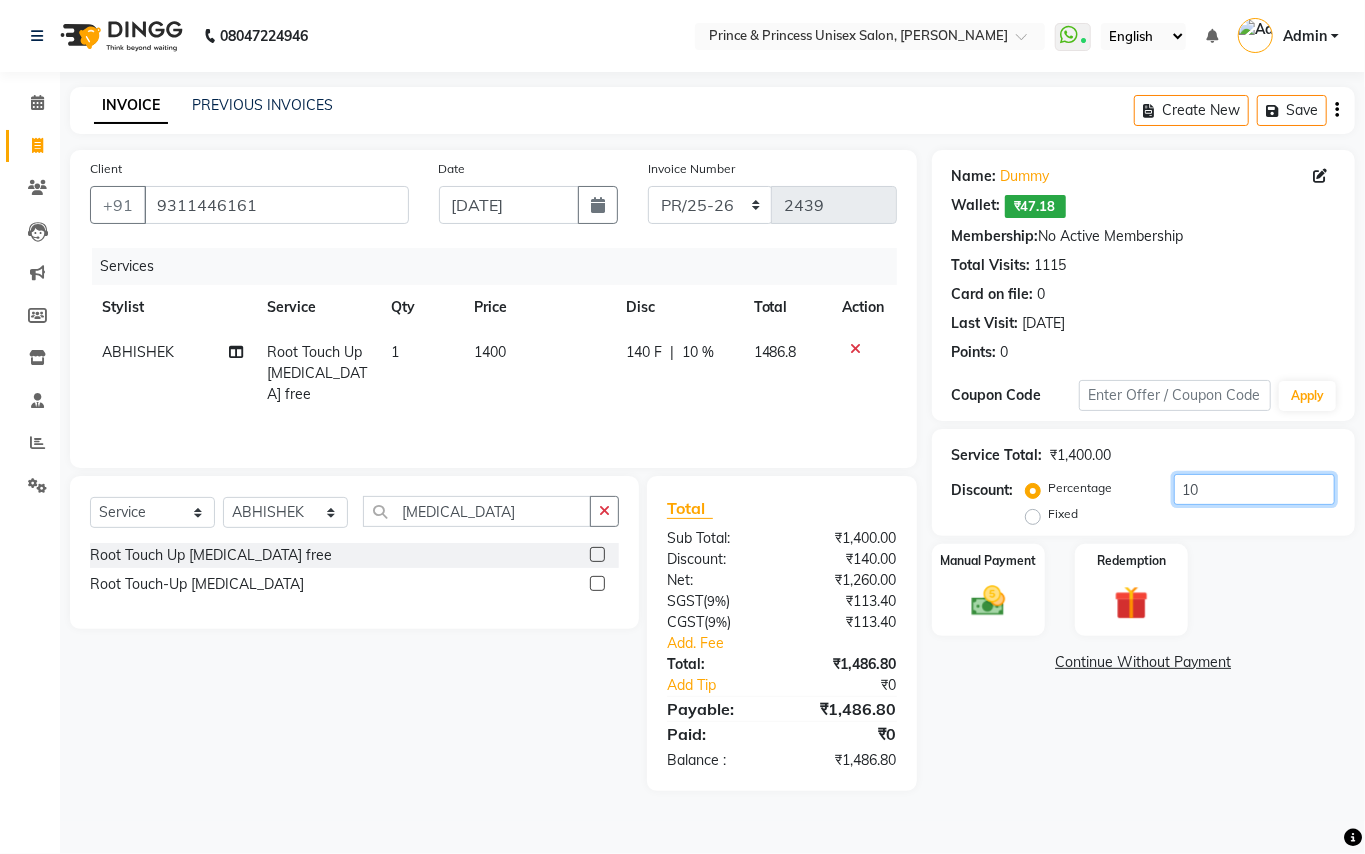 type on "1" 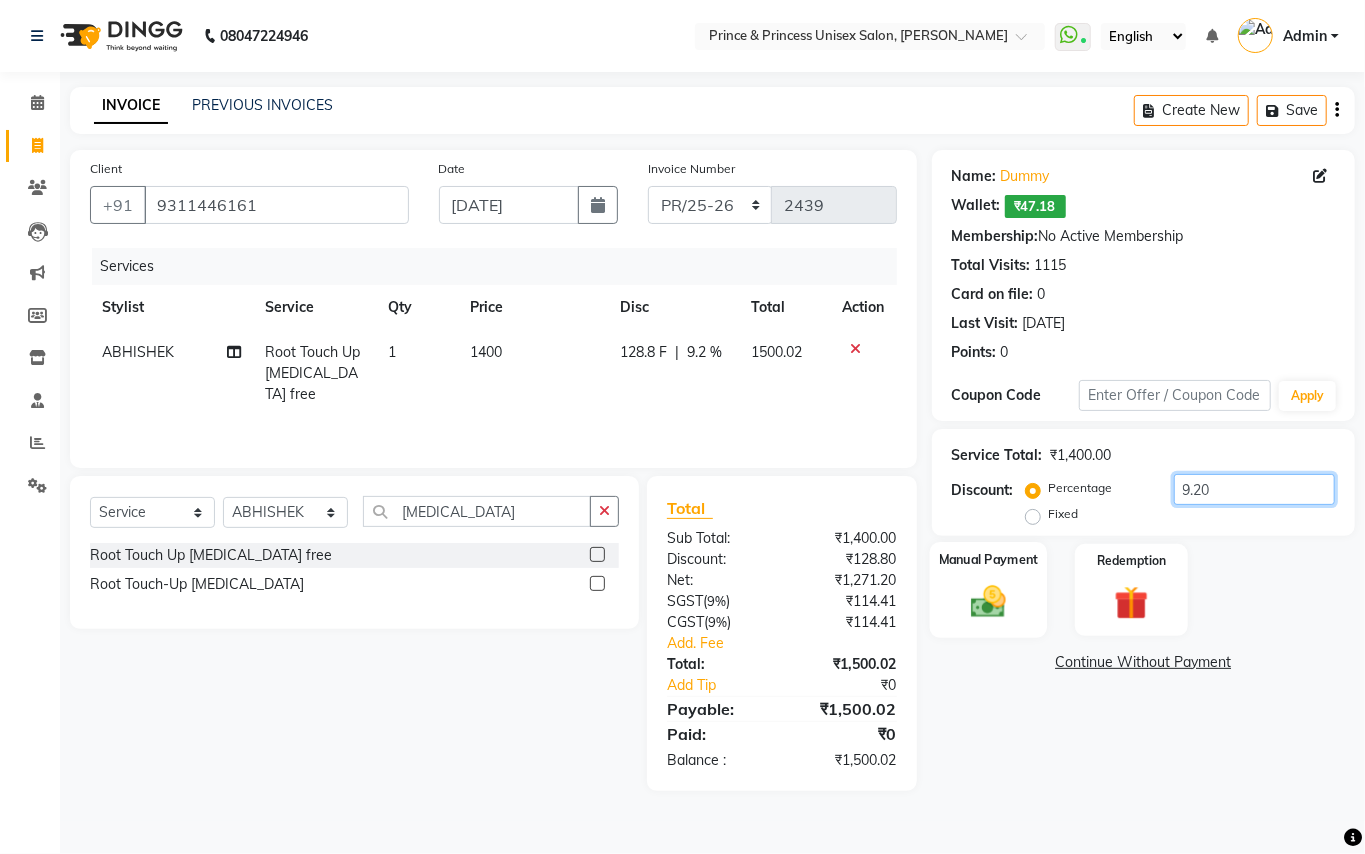 type on "9.20" 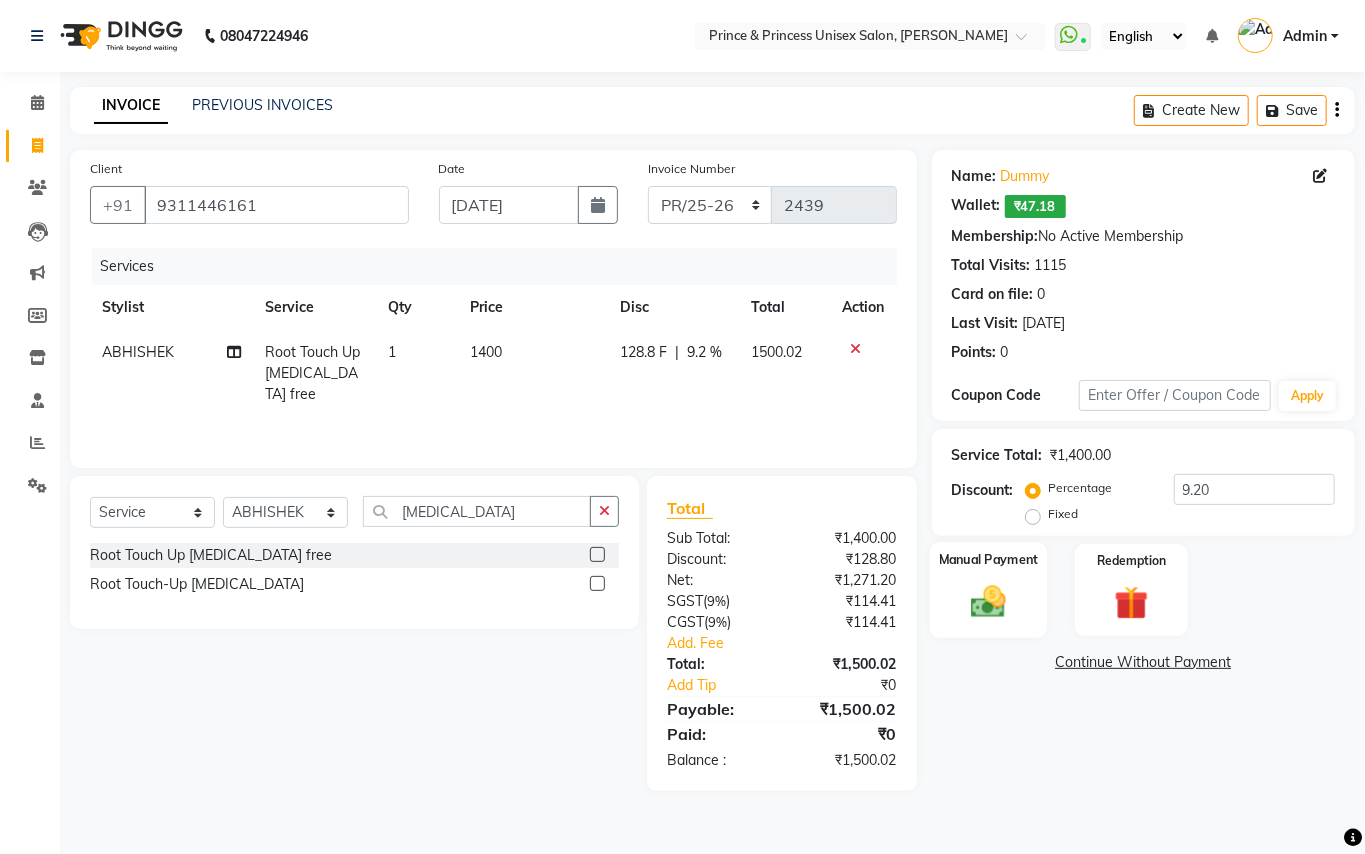 click 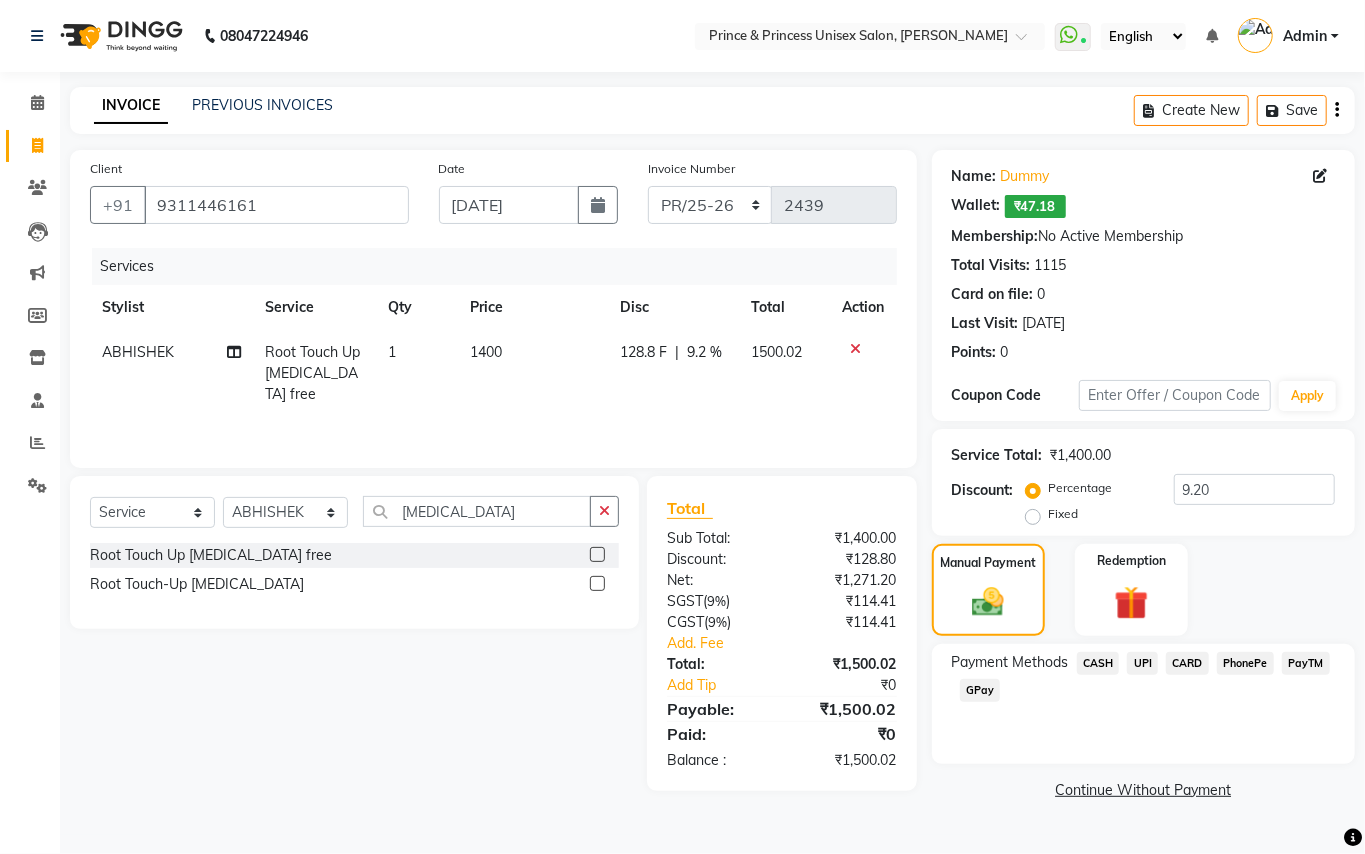 click on "CASH" 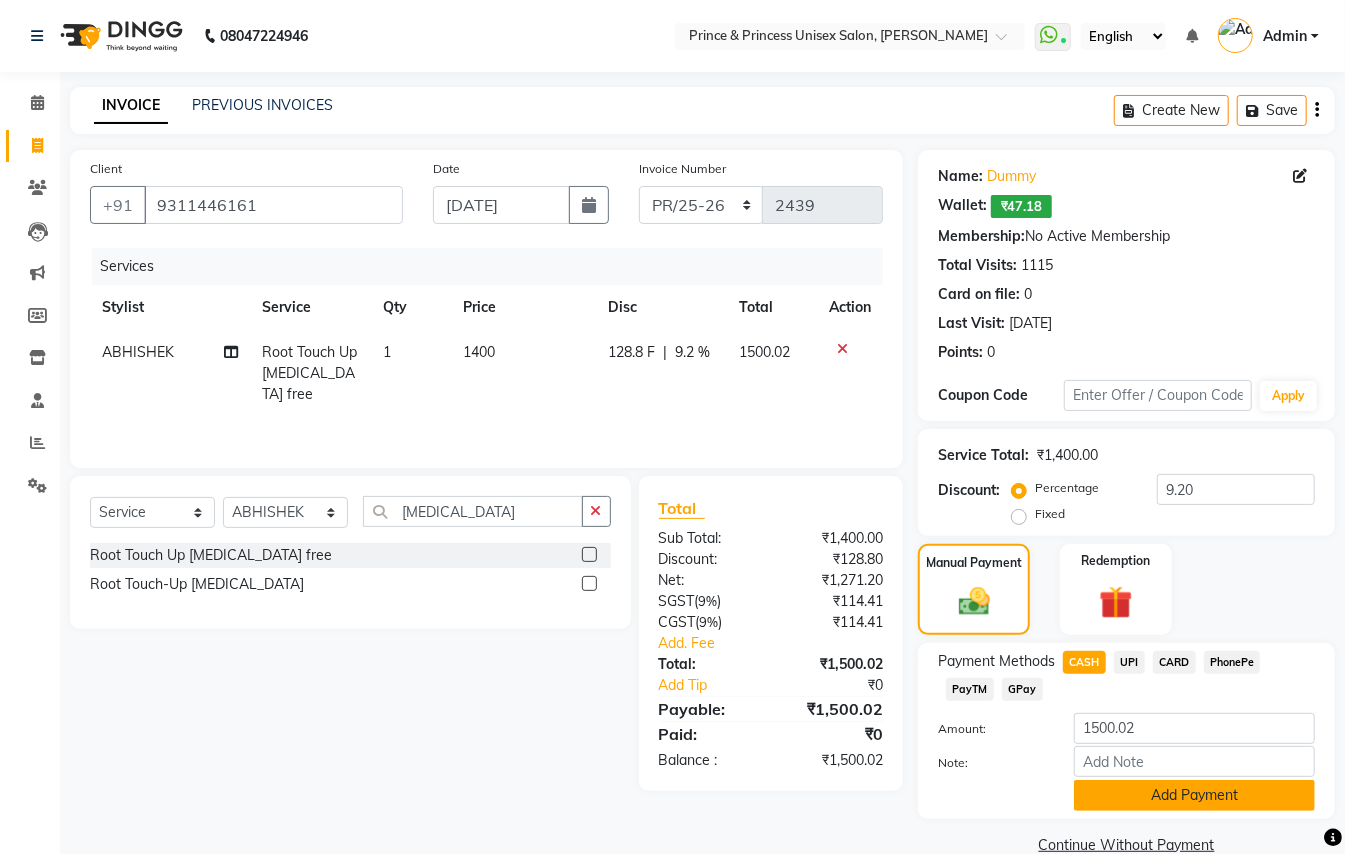 click on "Add Payment" 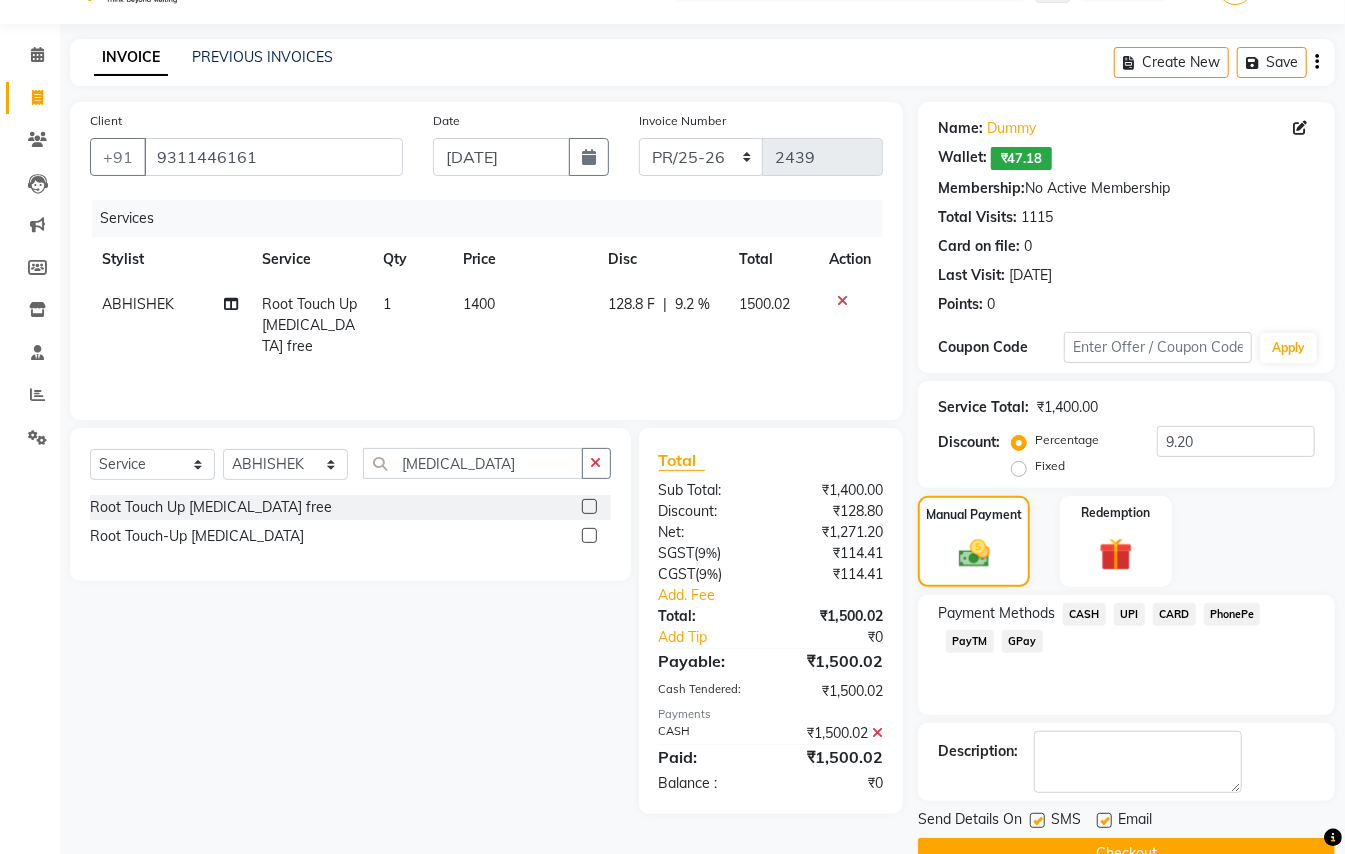 scroll, scrollTop: 94, scrollLeft: 0, axis: vertical 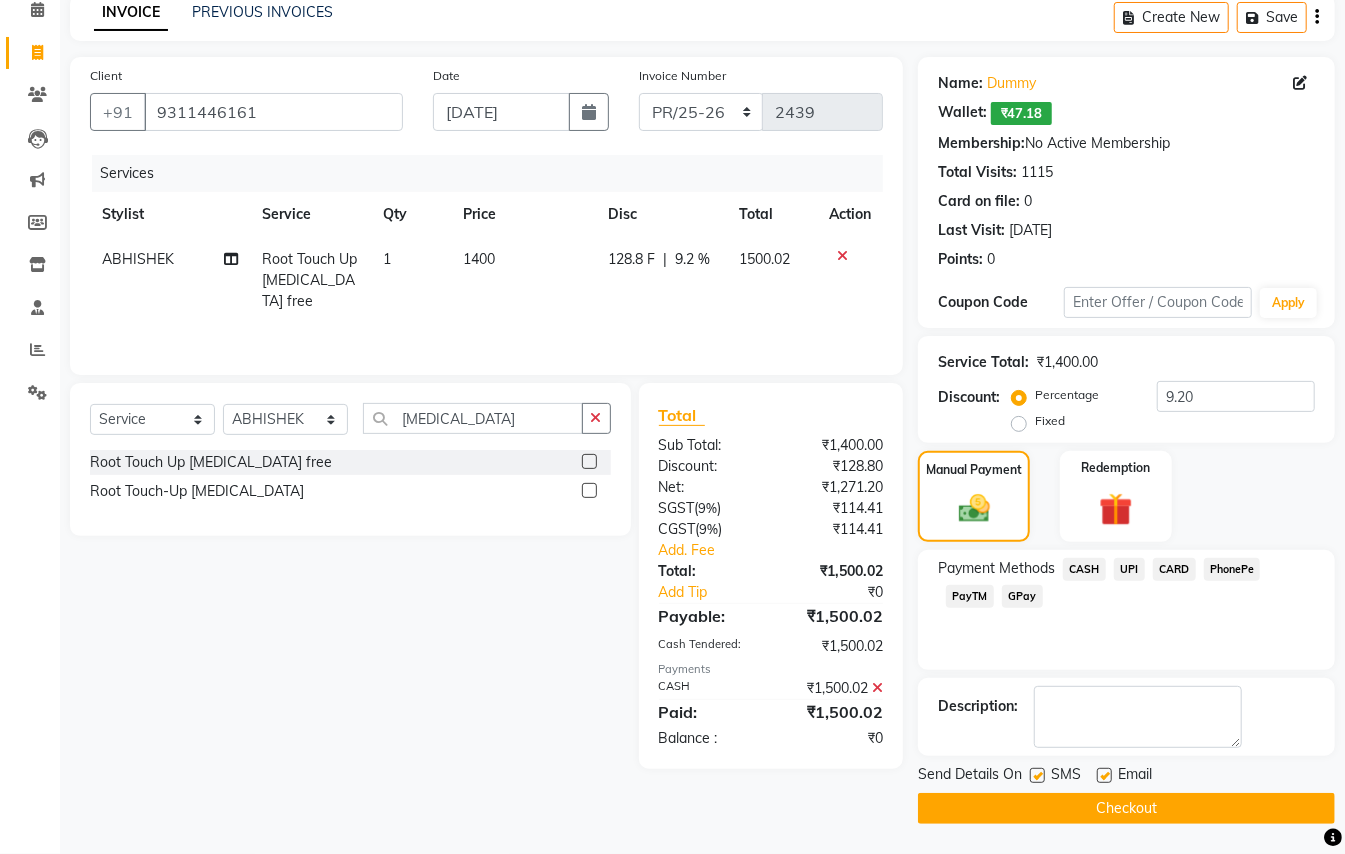 click on "Checkout" 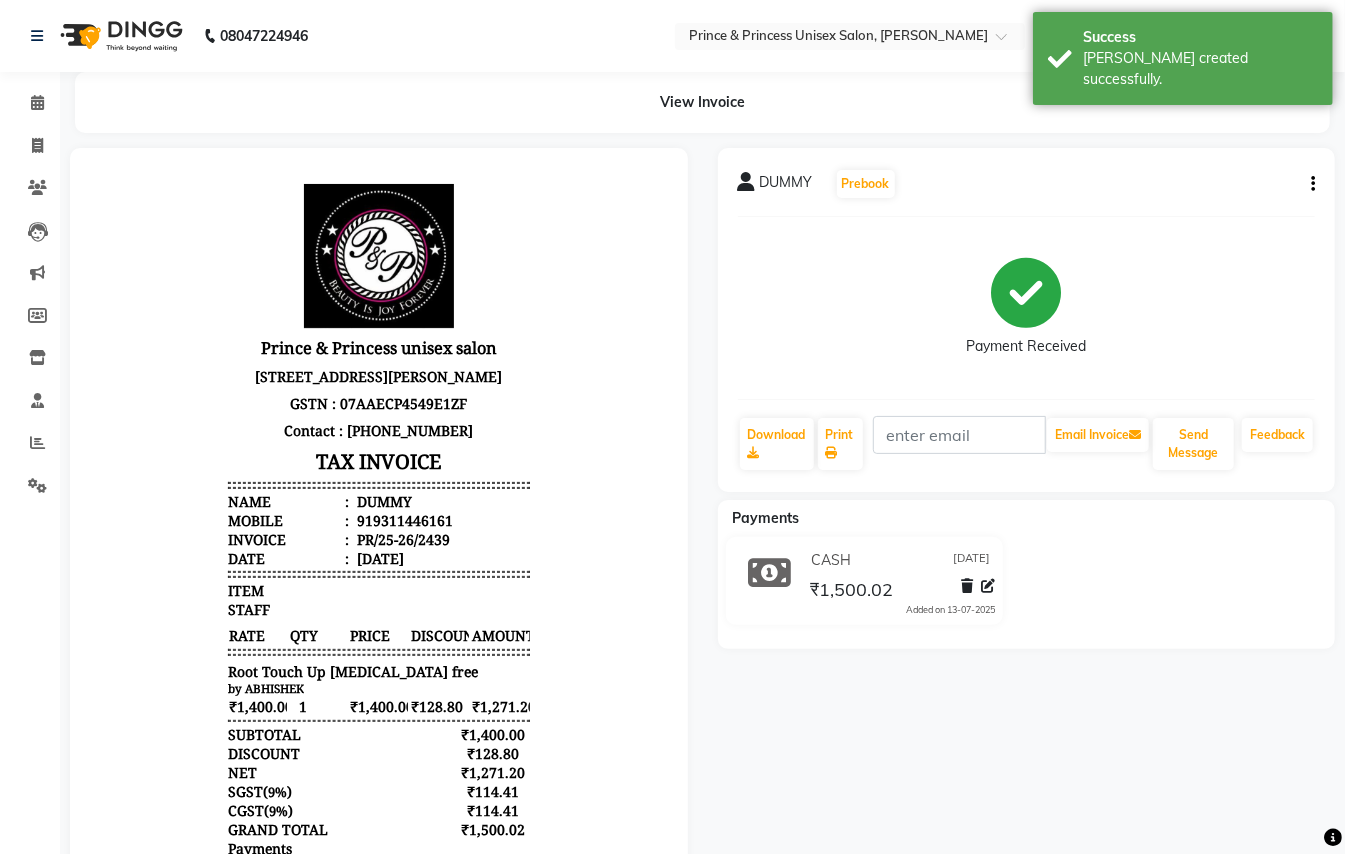 scroll, scrollTop: 0, scrollLeft: 0, axis: both 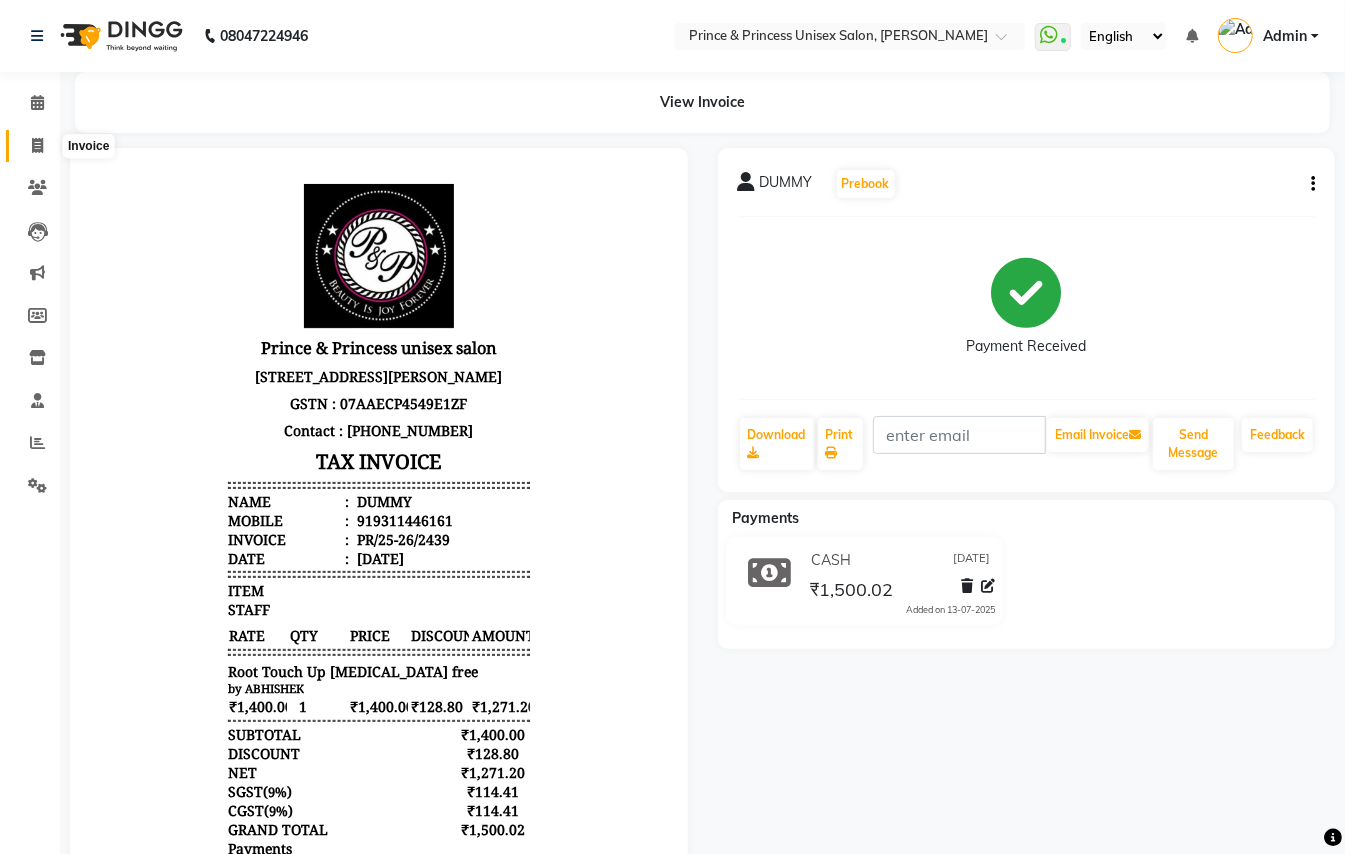 click 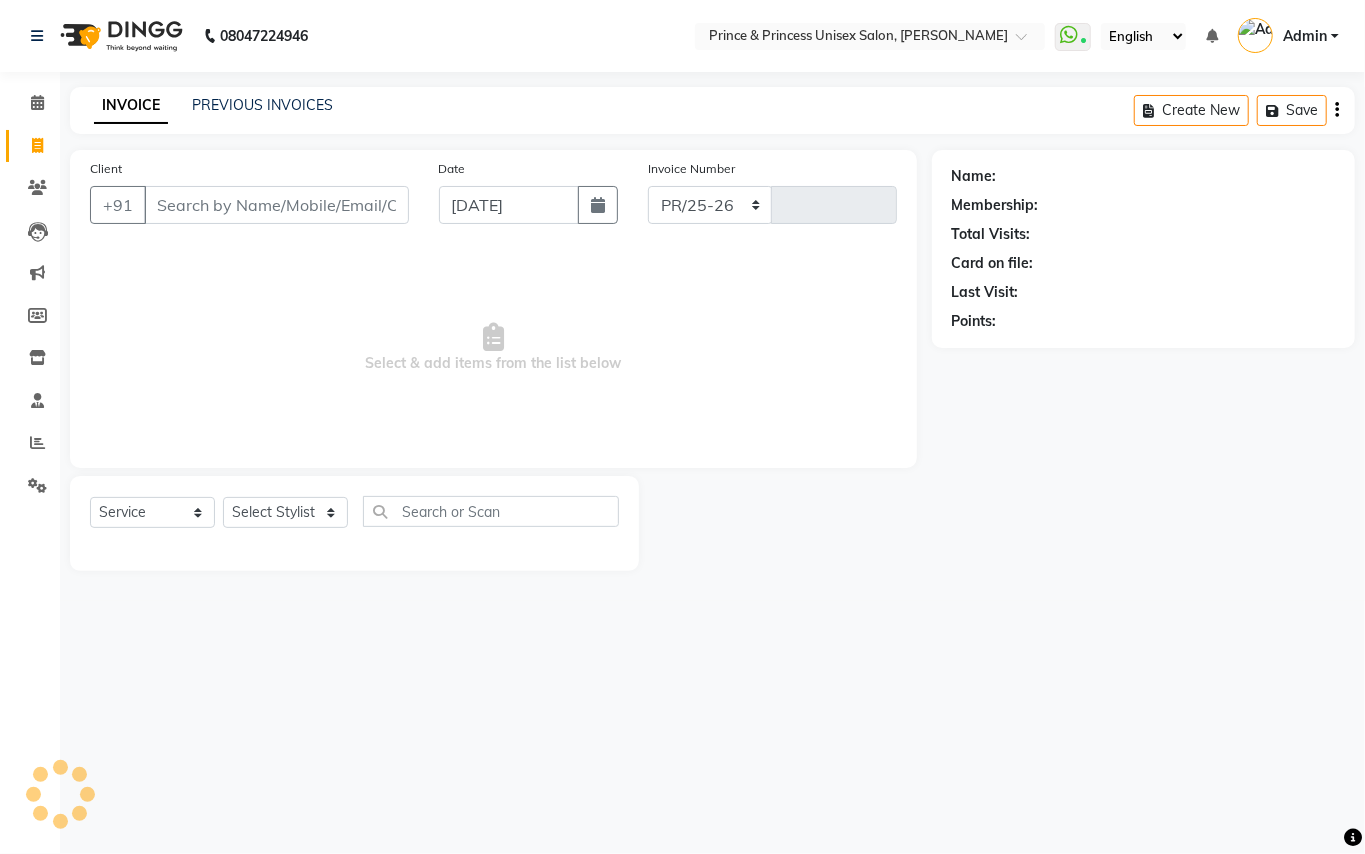 select on "3760" 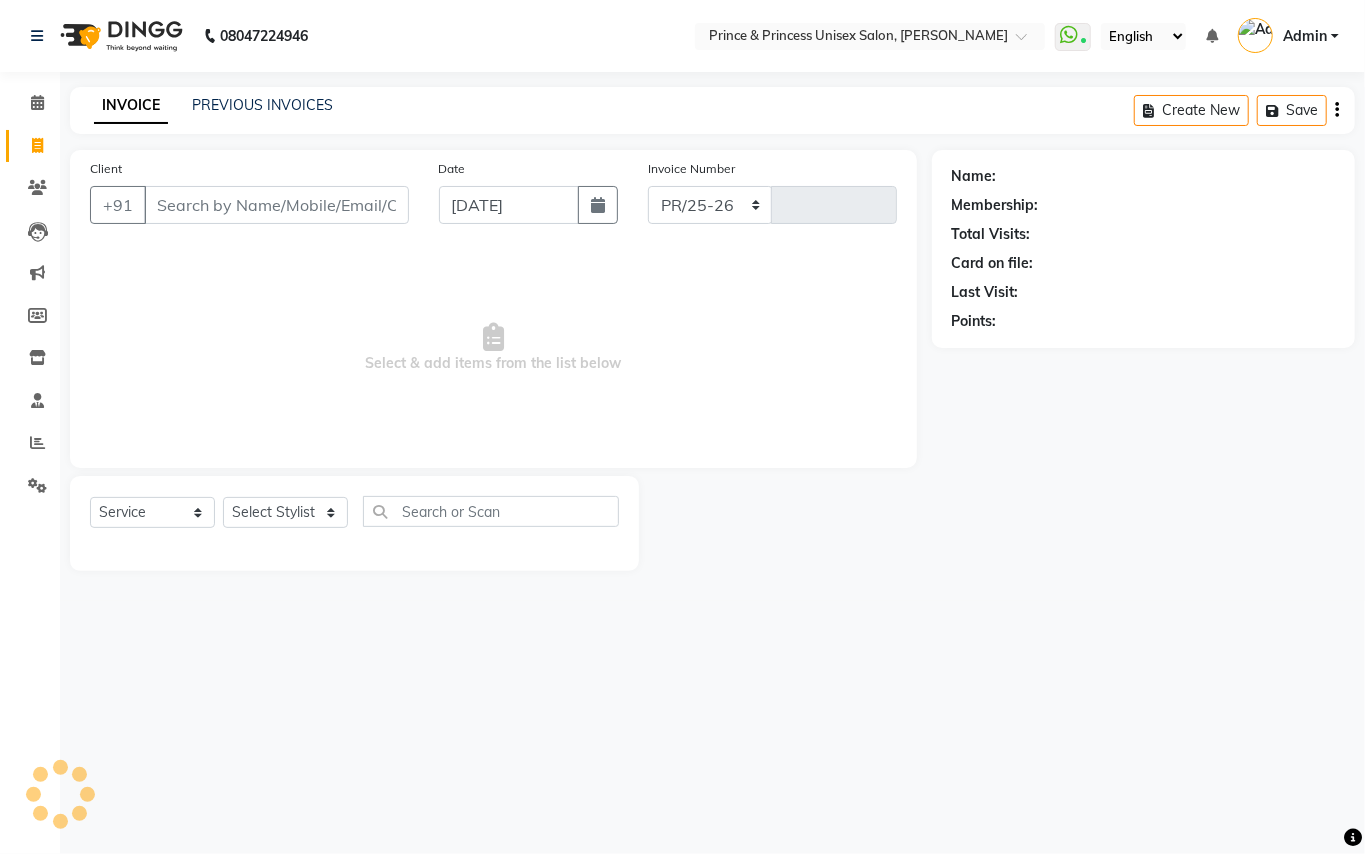 type on "2440" 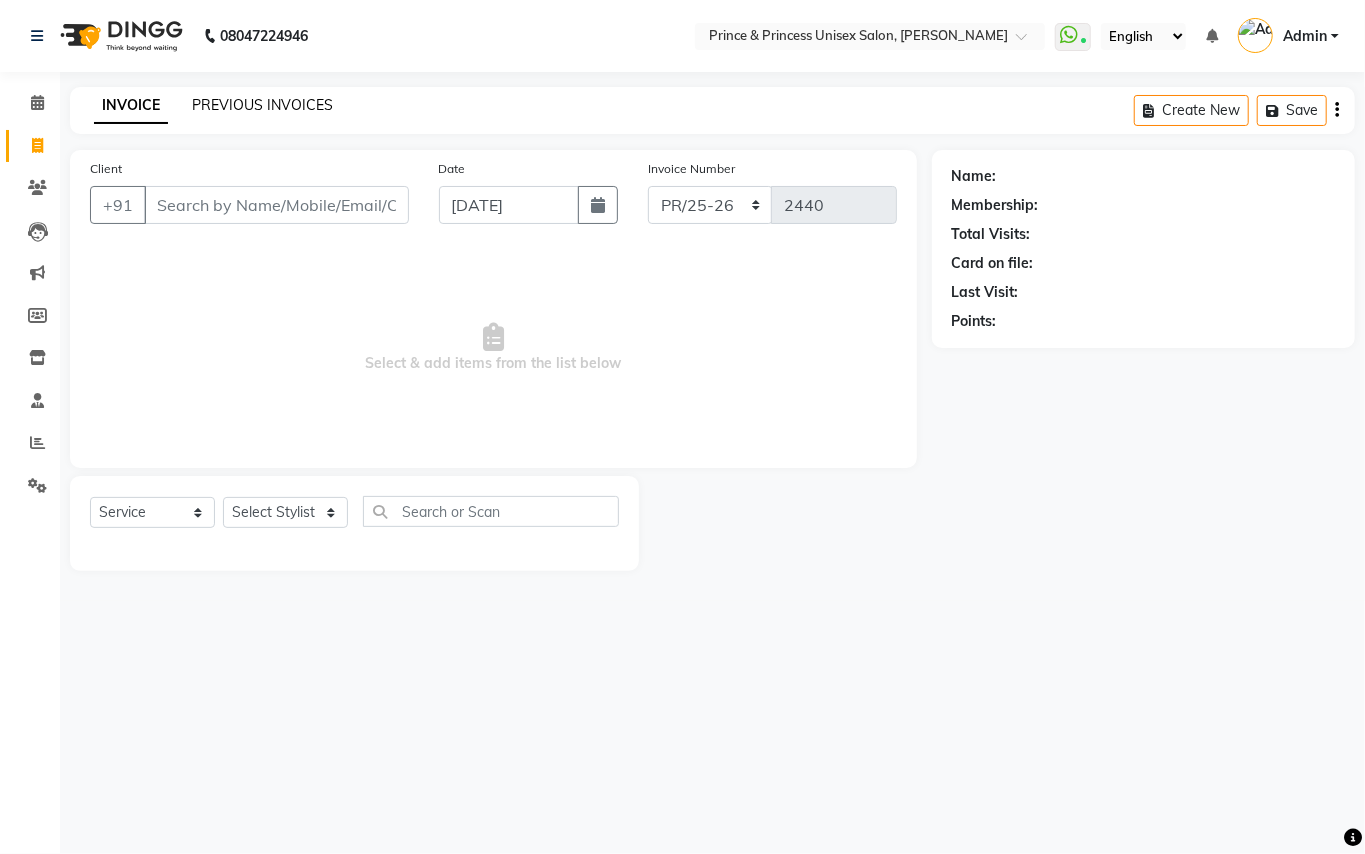 click on "PREVIOUS INVOICES" 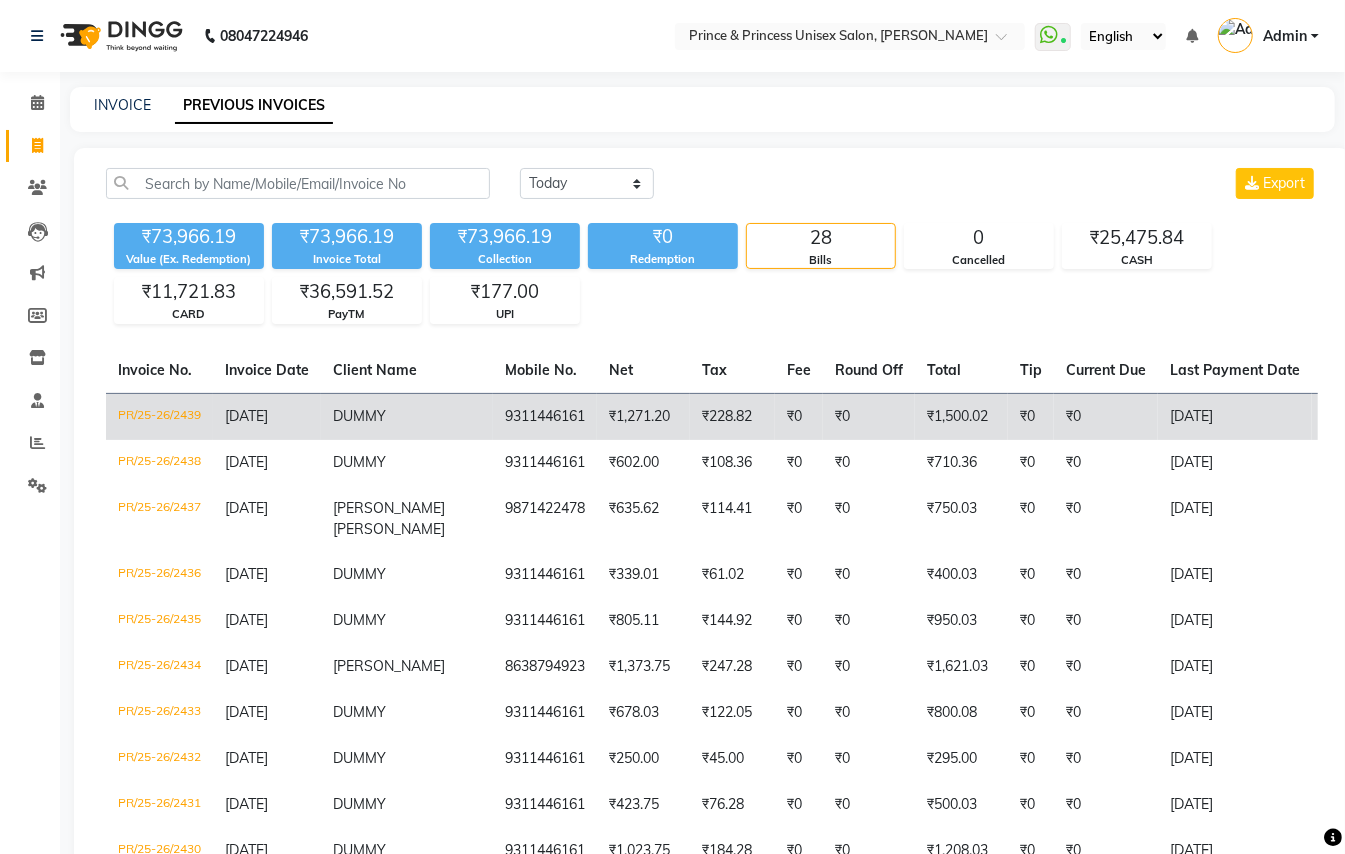click on "PR/25-26/2439" 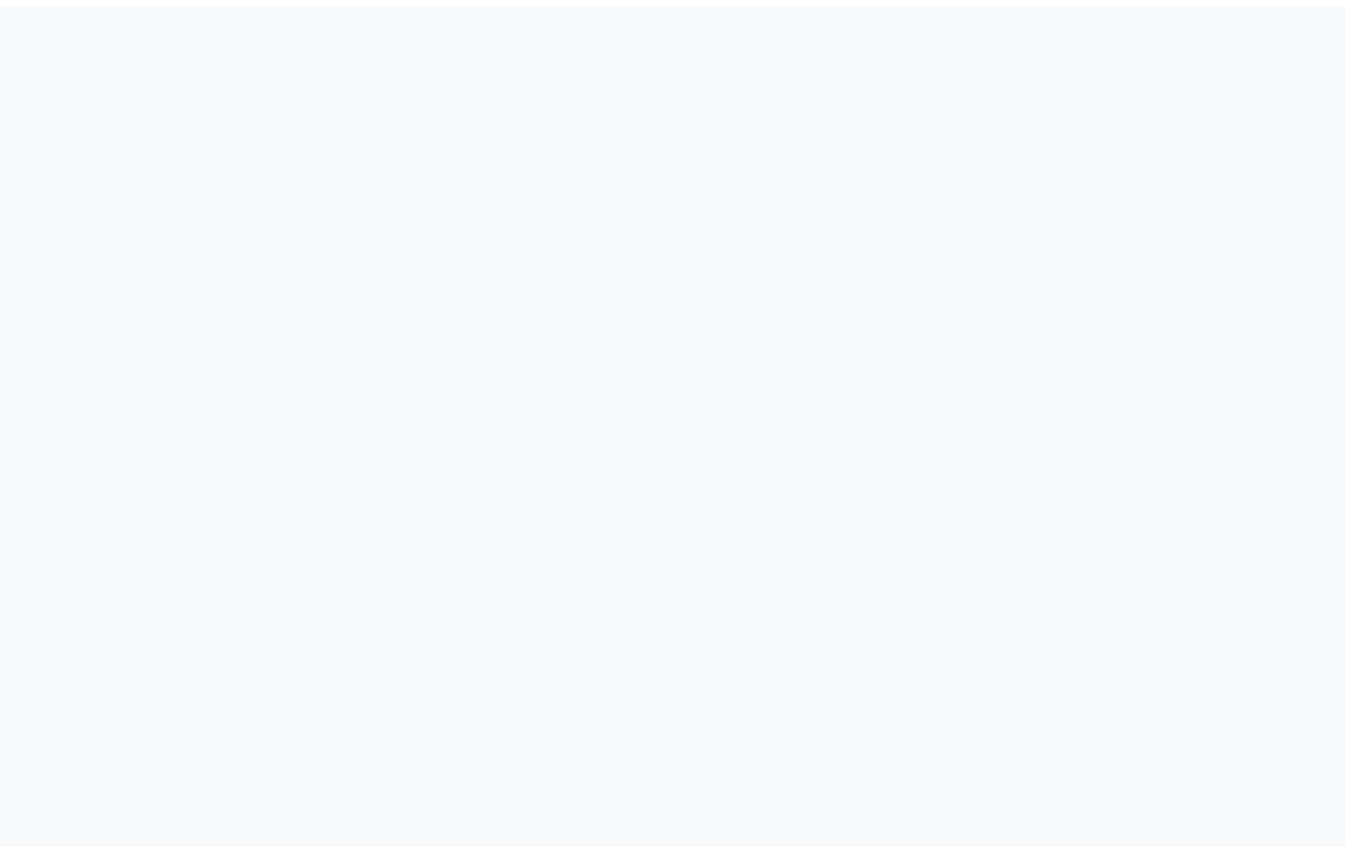scroll, scrollTop: 0, scrollLeft: 0, axis: both 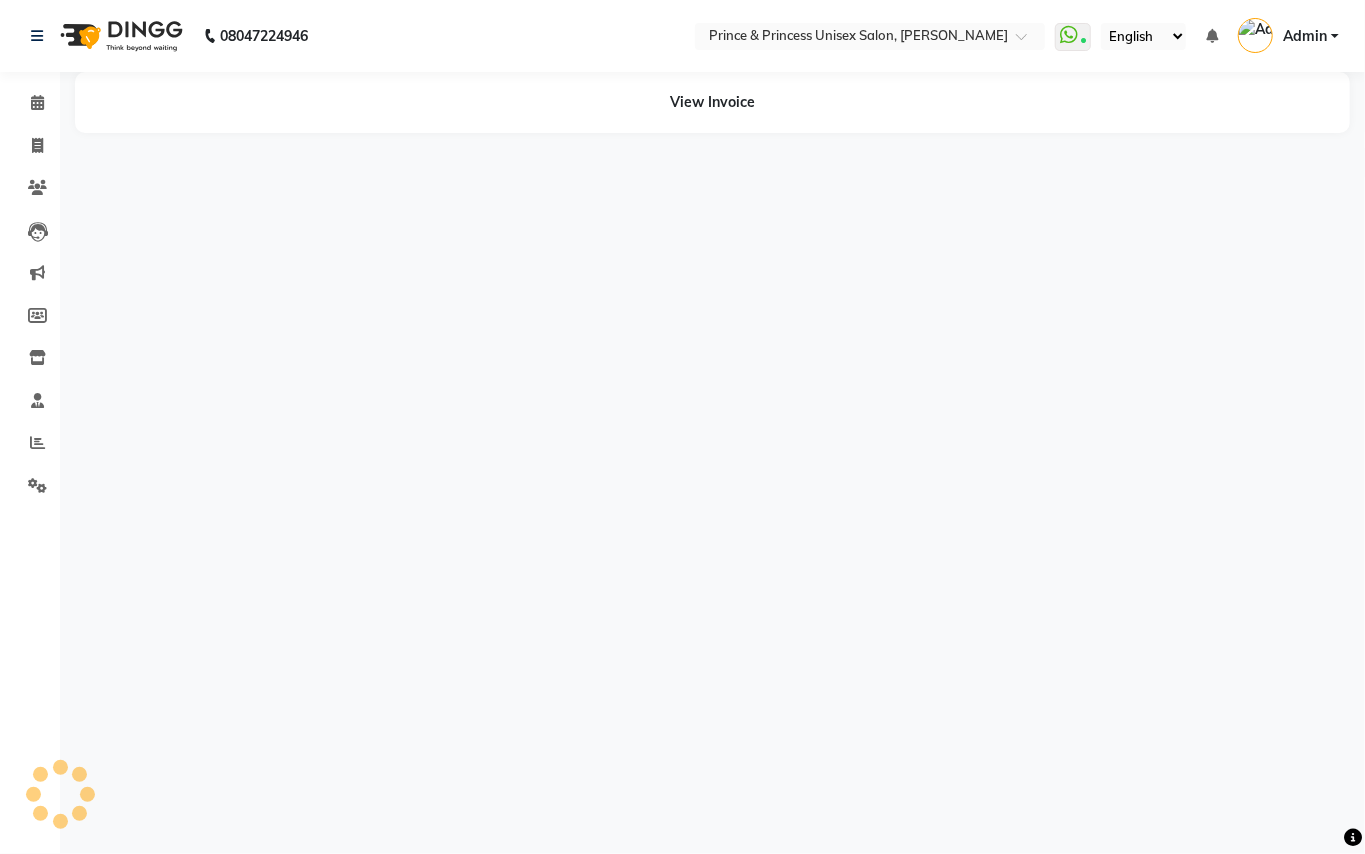 select on "en" 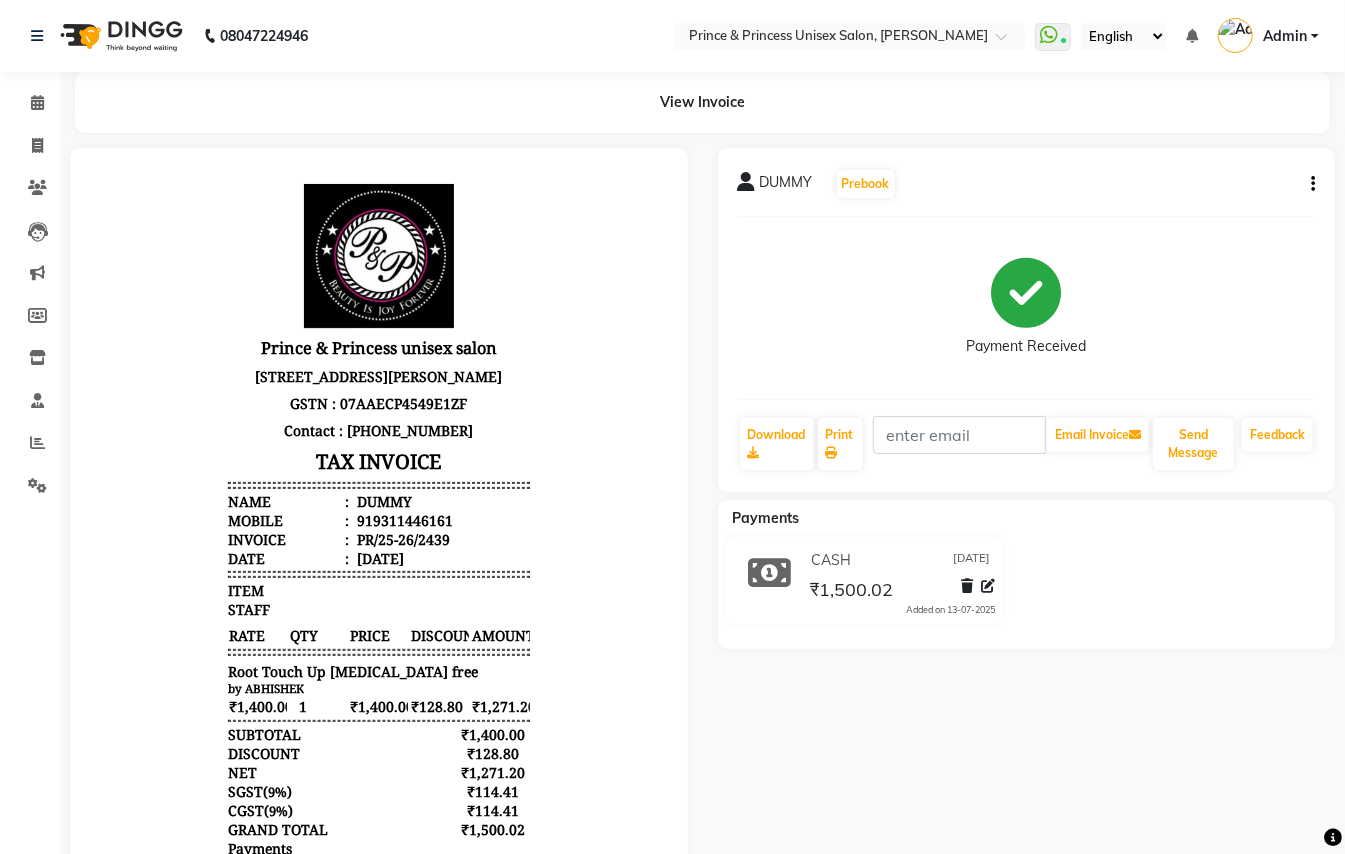 scroll, scrollTop: 0, scrollLeft: 0, axis: both 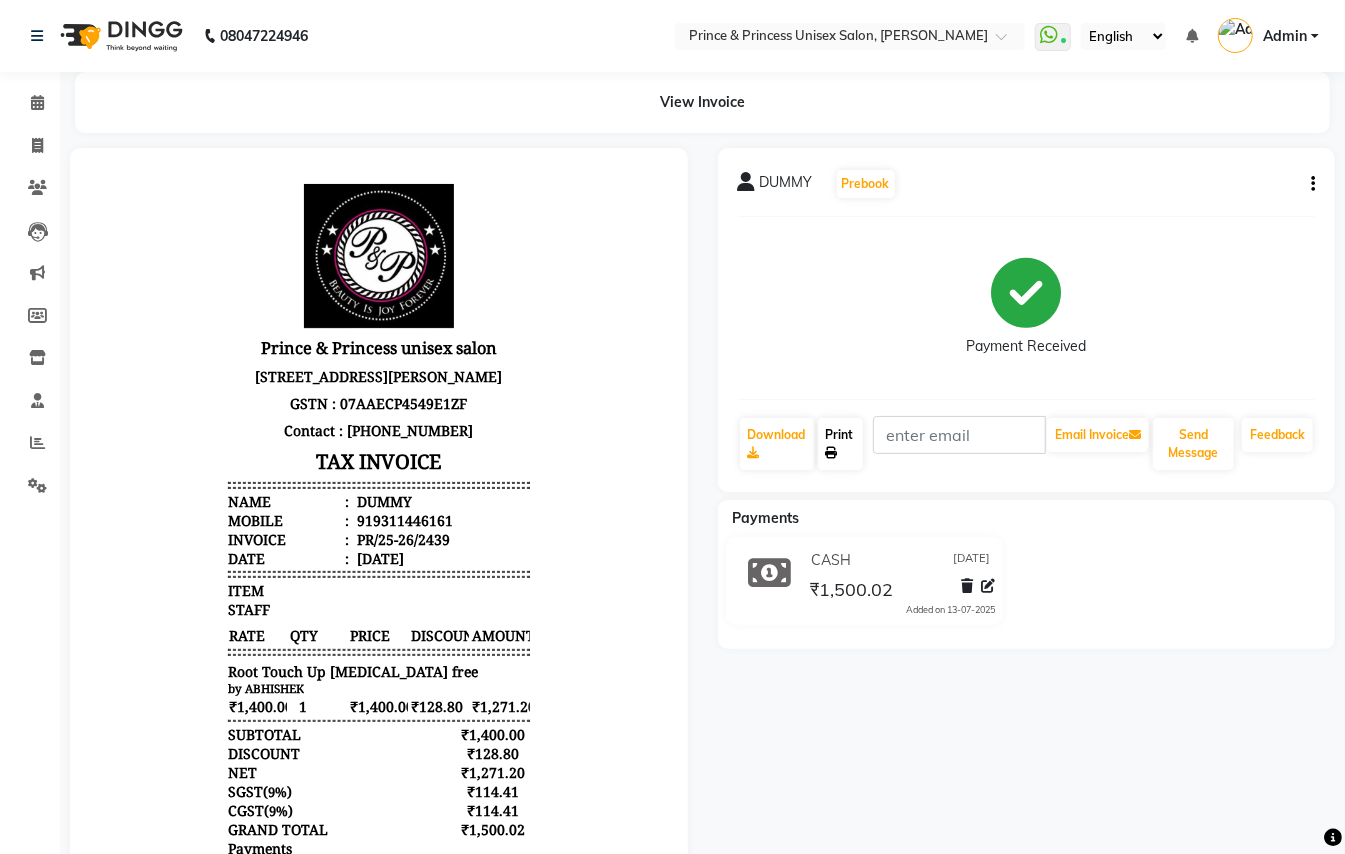 click on "Print" 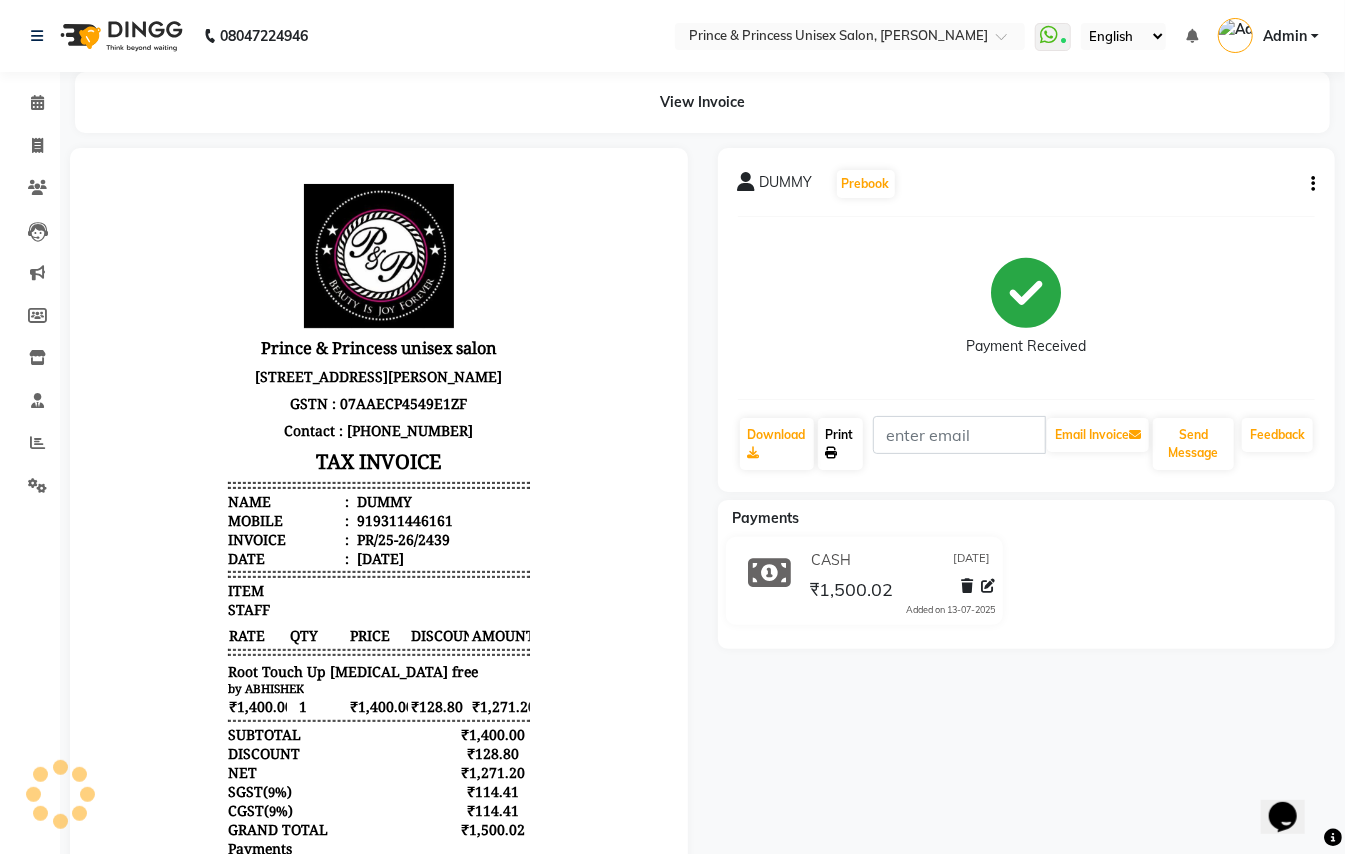 scroll, scrollTop: 0, scrollLeft: 0, axis: both 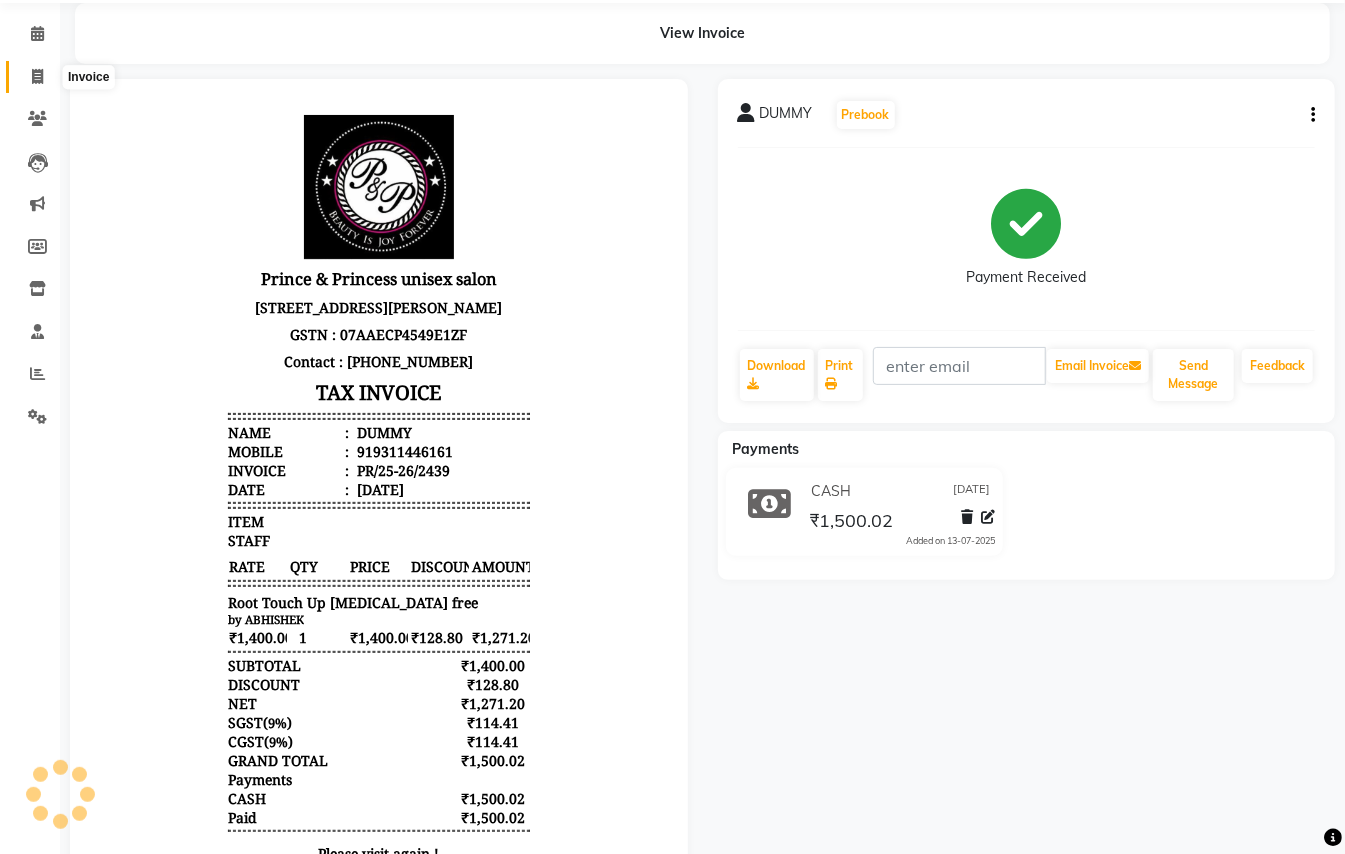 click 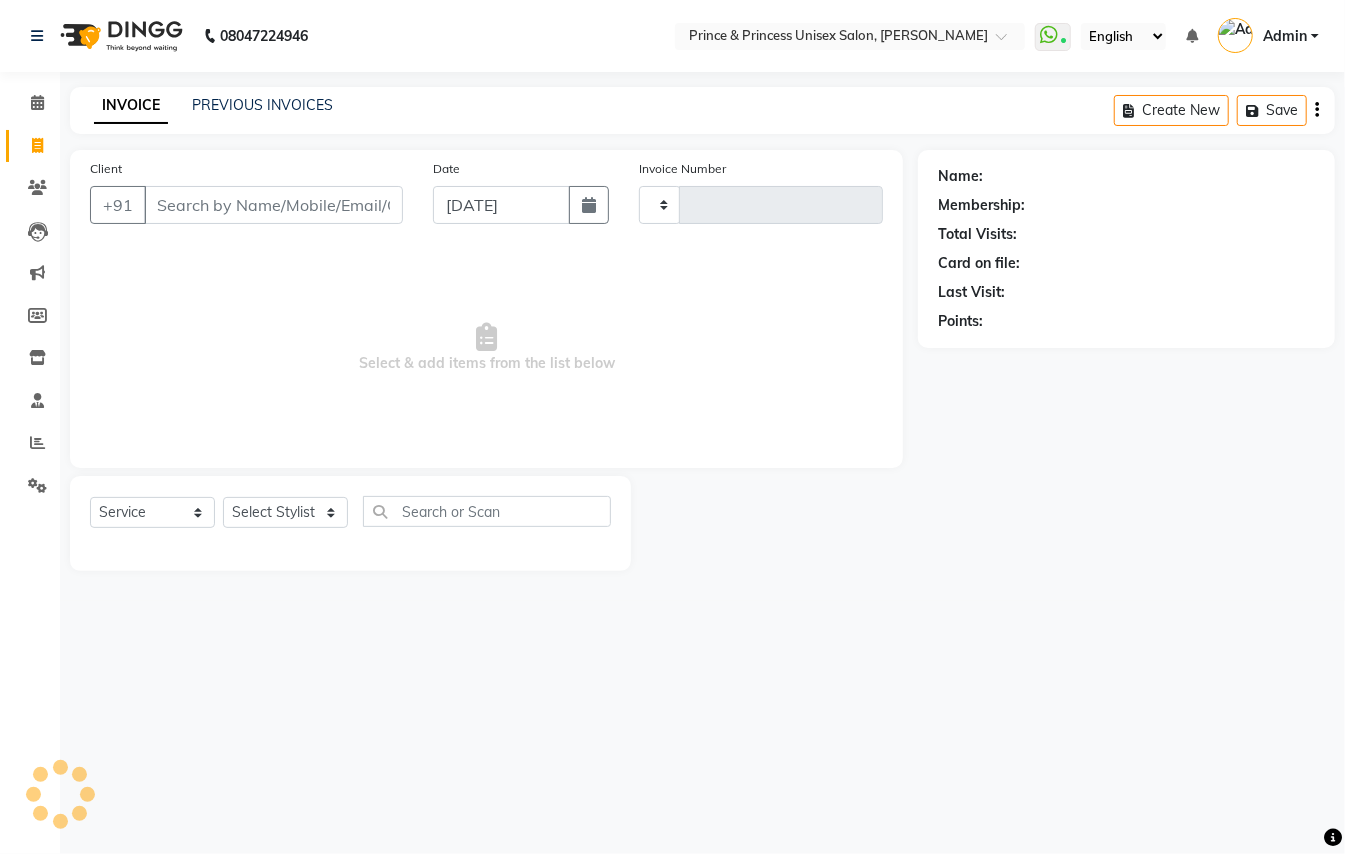 scroll, scrollTop: 0, scrollLeft: 0, axis: both 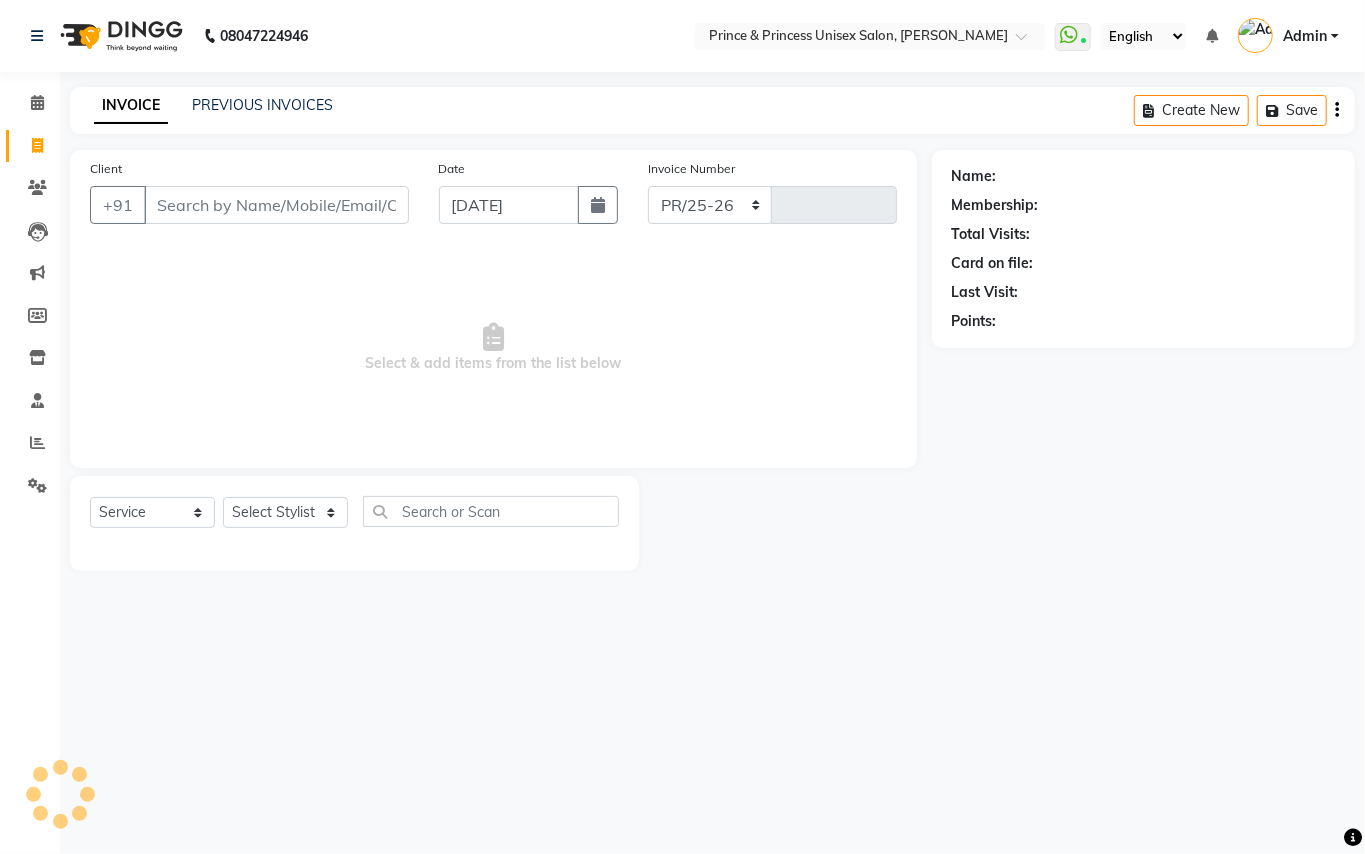 select on "3760" 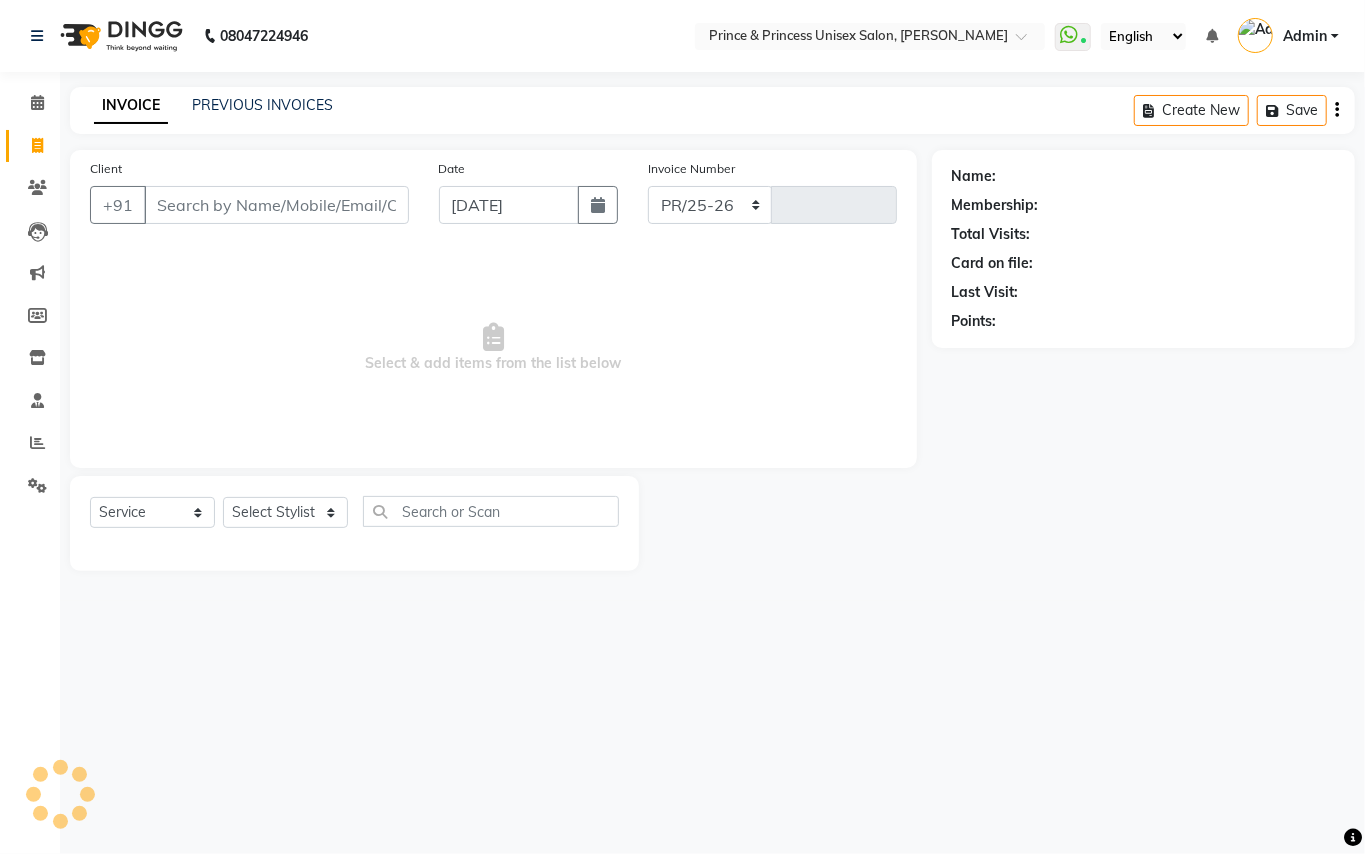 type on "2440" 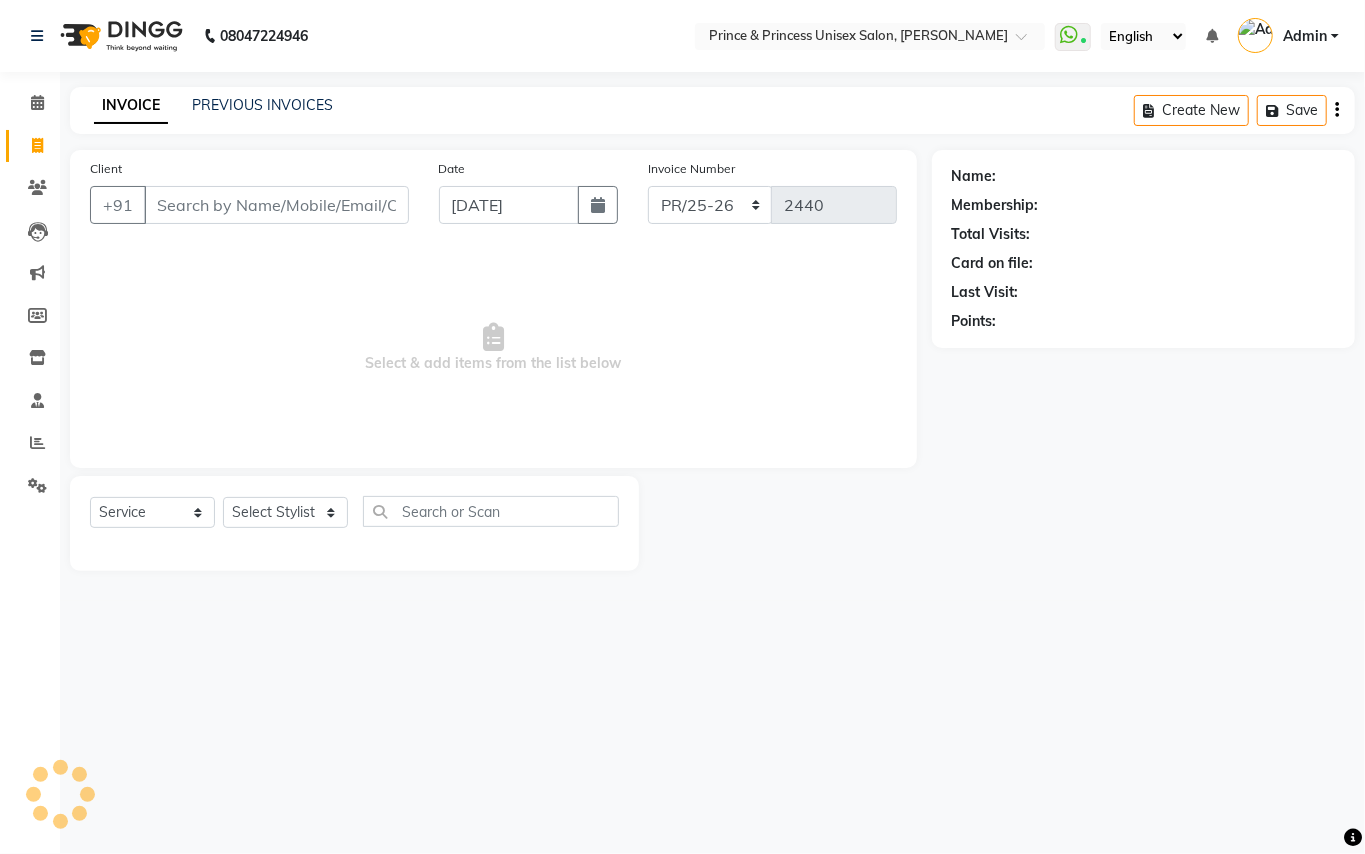 click on "Client" at bounding box center (276, 205) 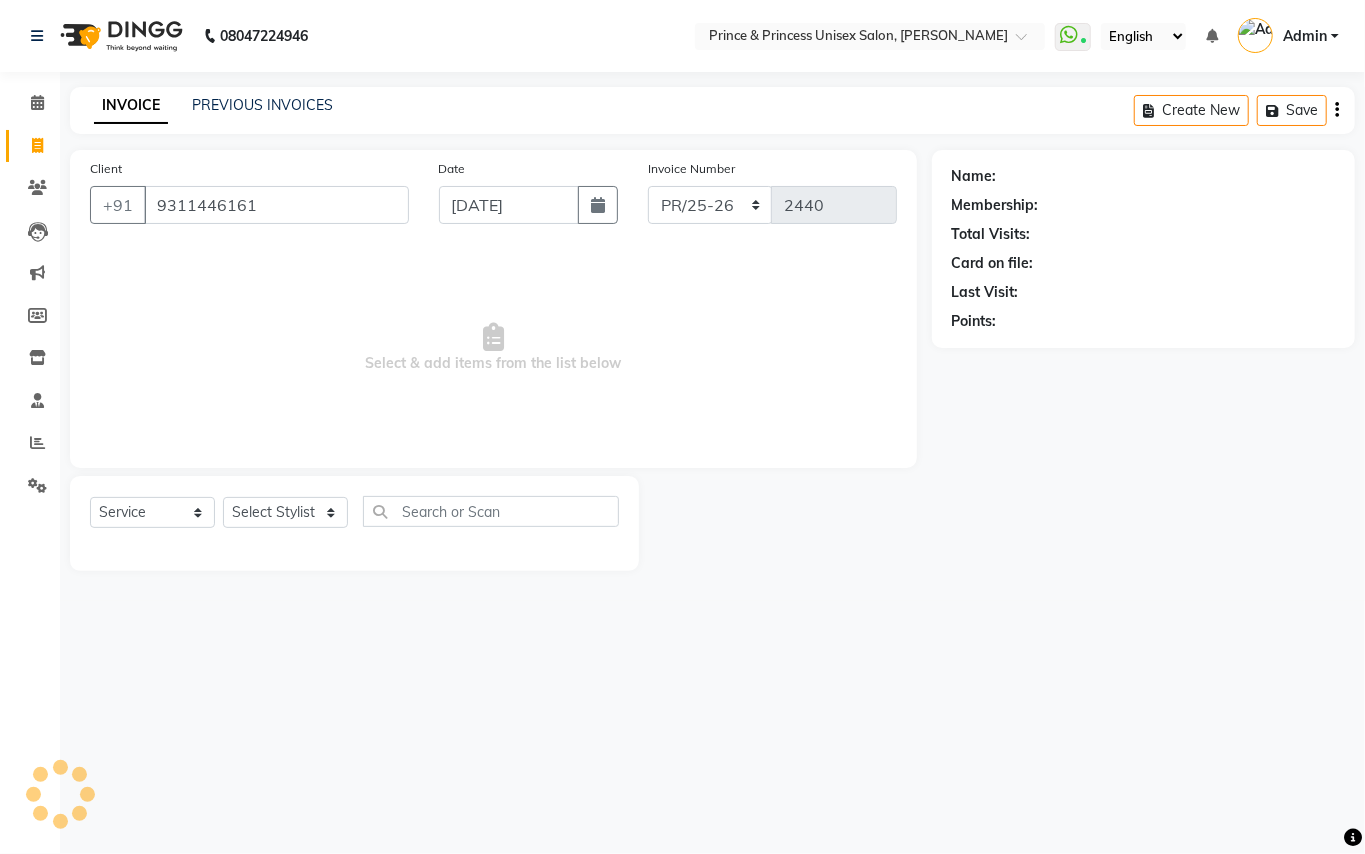 type on "9311446161" 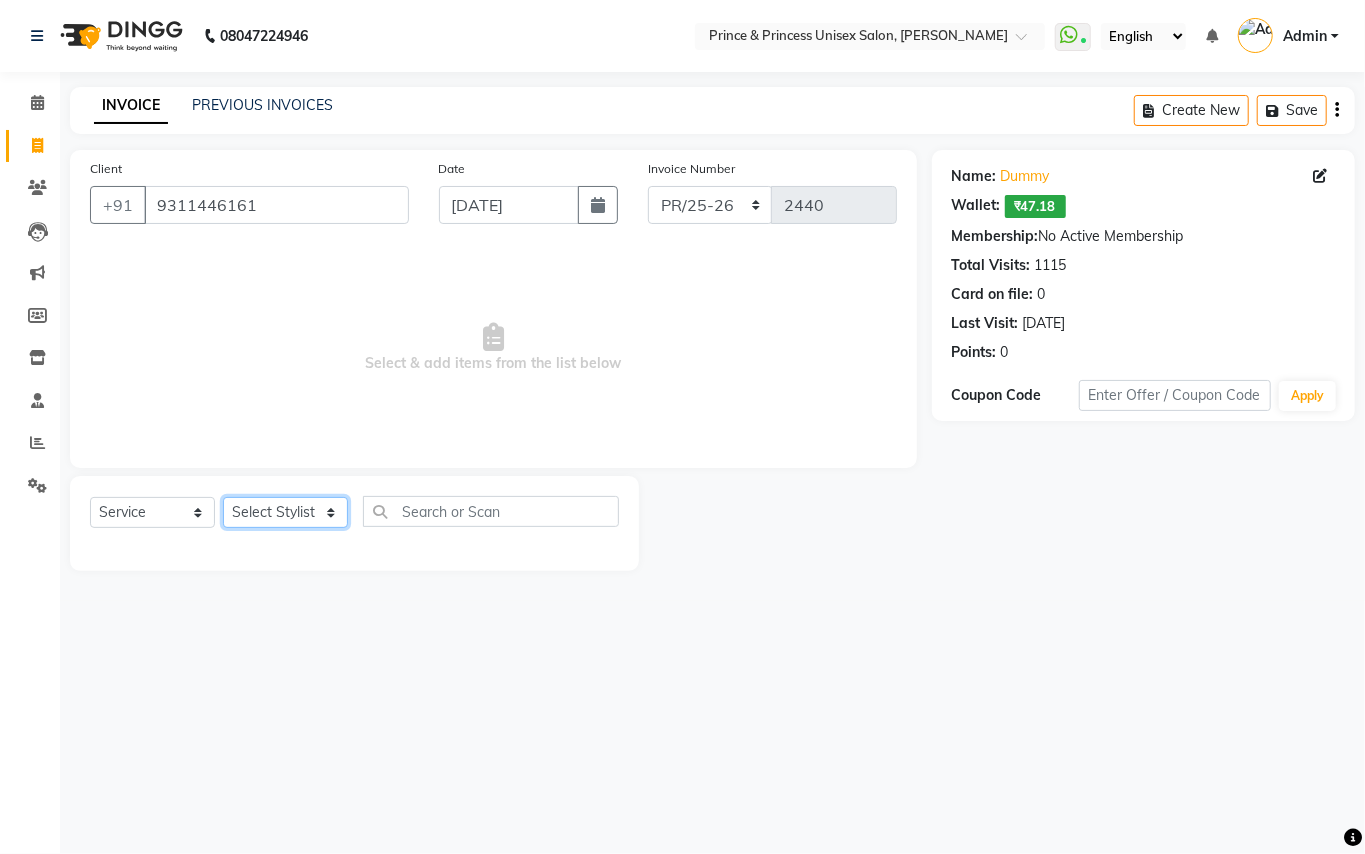 click on "Select Stylist ABHISHEK [PERSON_NAME] NEW [PERSON_NAME] [PERSON_NAME] [PERSON_NAME] [PERSON_NAME] RAHUL SANDEEP [PERSON_NAME] XYZ" 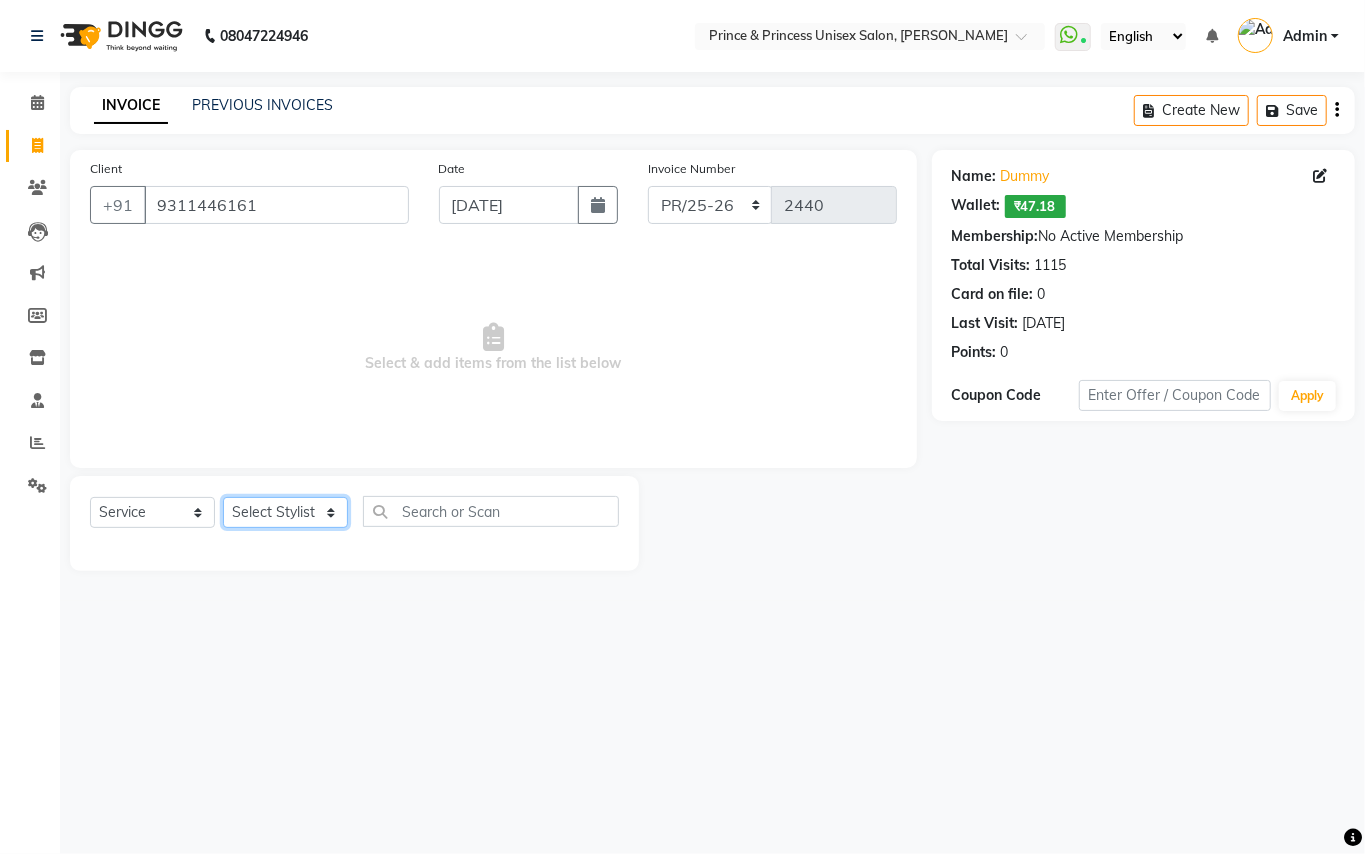 select on "37313" 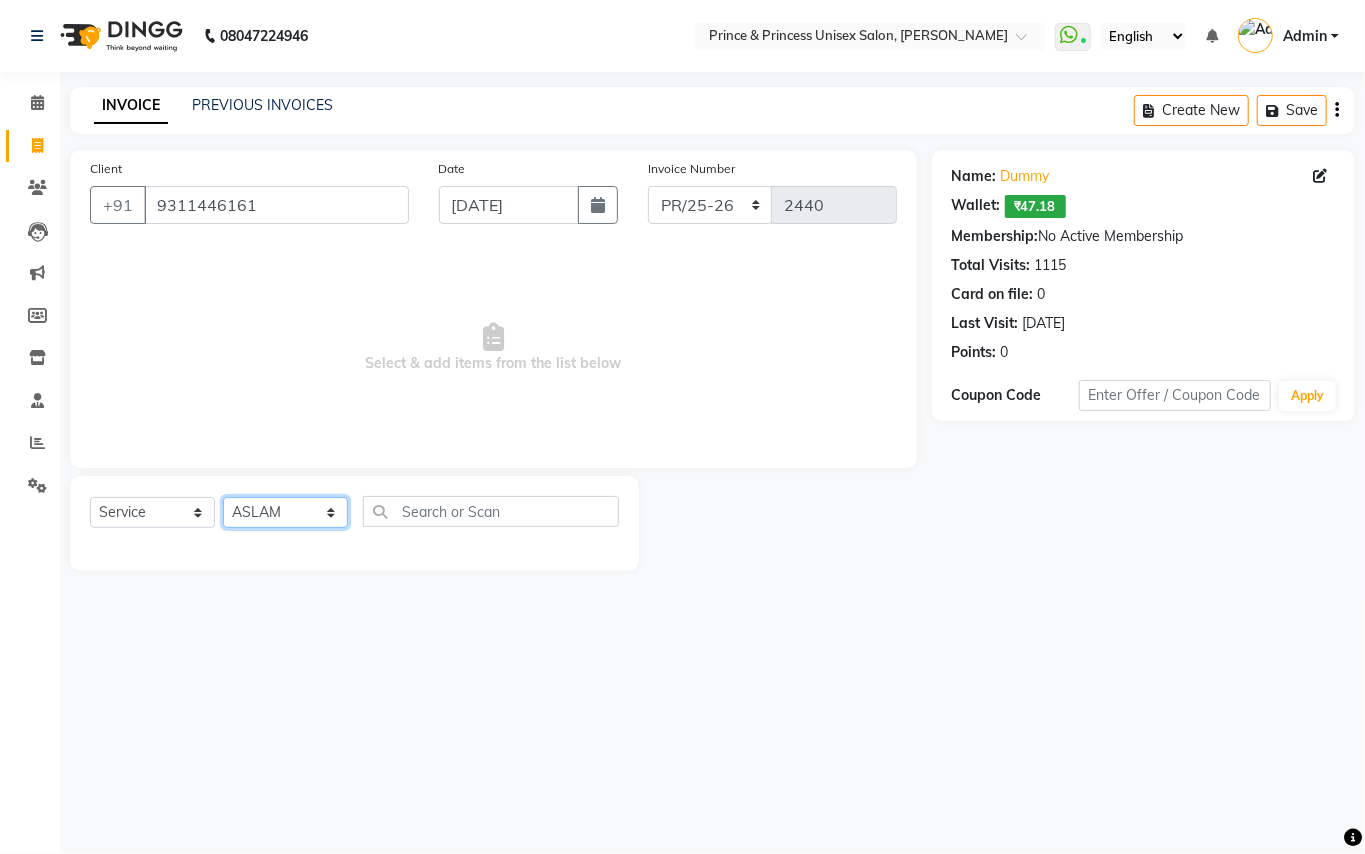 click on "Select Stylist ABHISHEK [PERSON_NAME] NEW [PERSON_NAME] [PERSON_NAME] [PERSON_NAME] [PERSON_NAME] RAHUL SANDEEP [PERSON_NAME] XYZ" 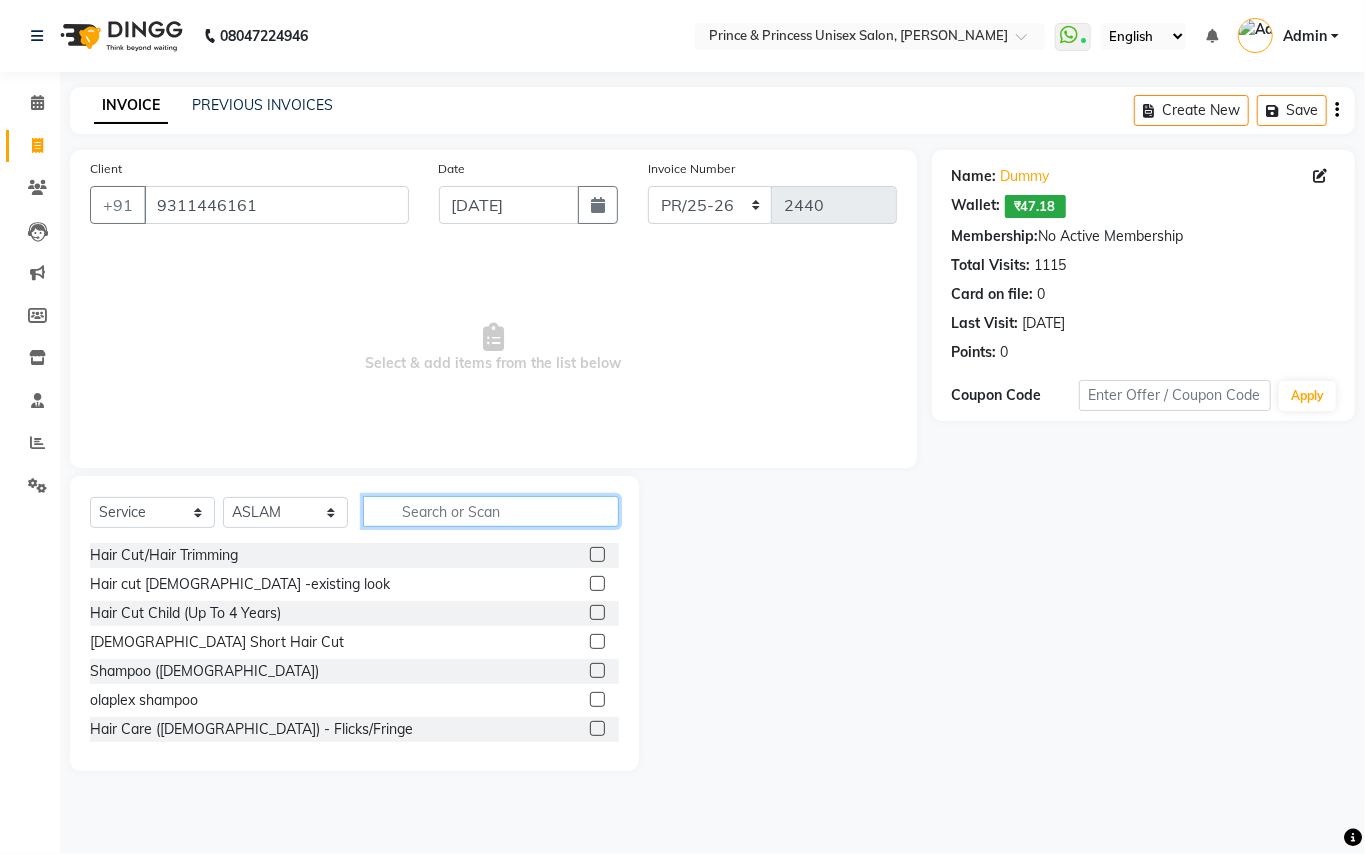 click 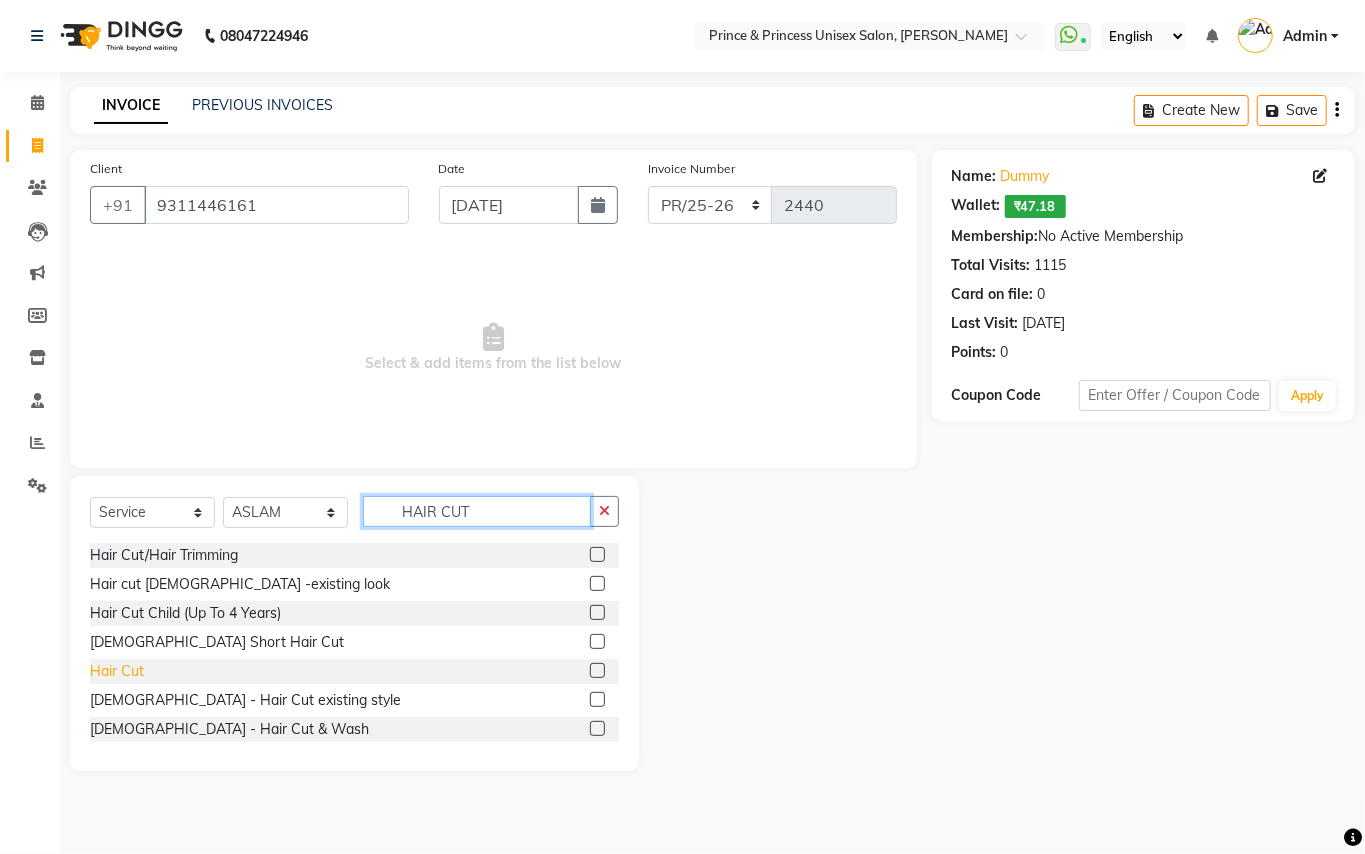 type on "HAIR CUT" 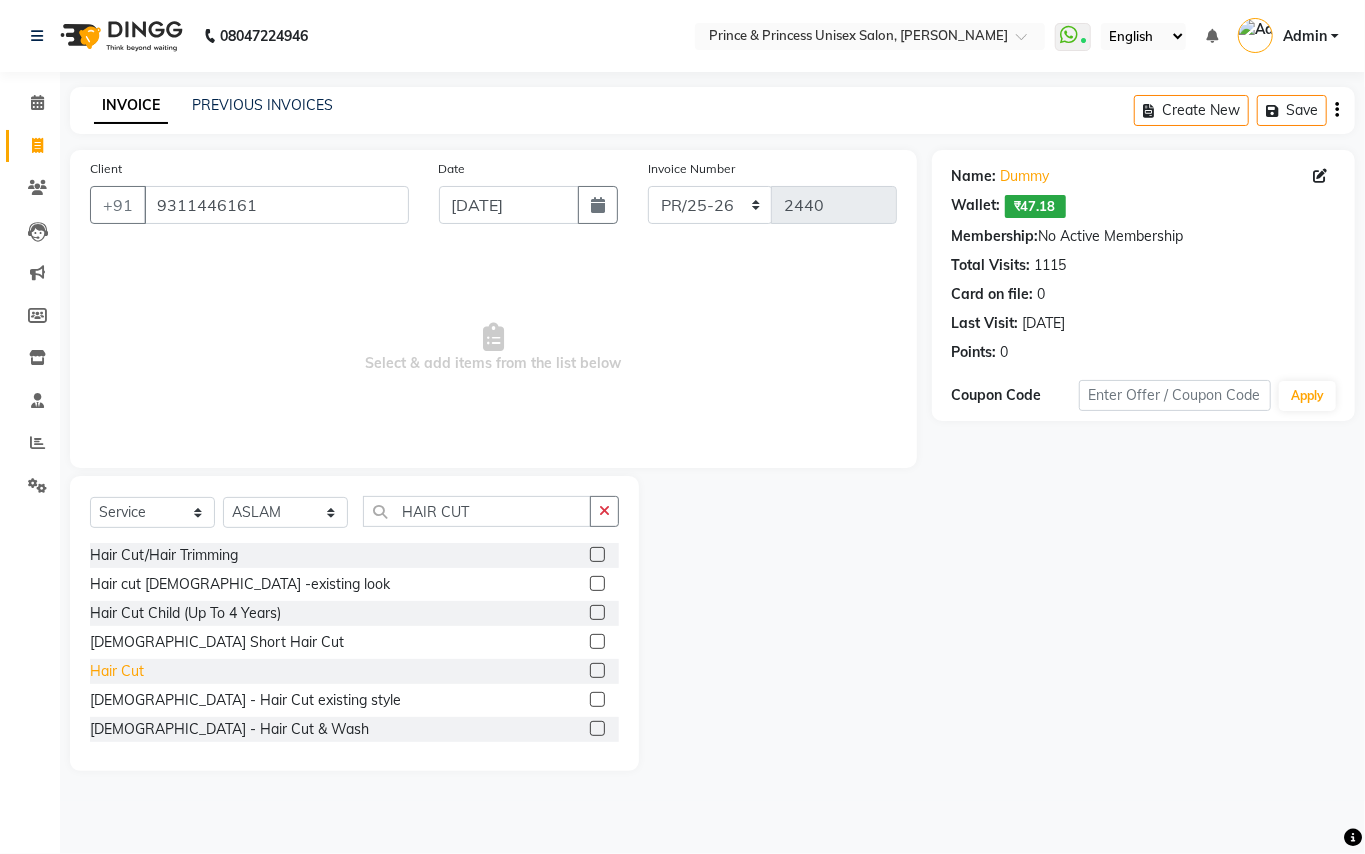 click on "Hair Cut" 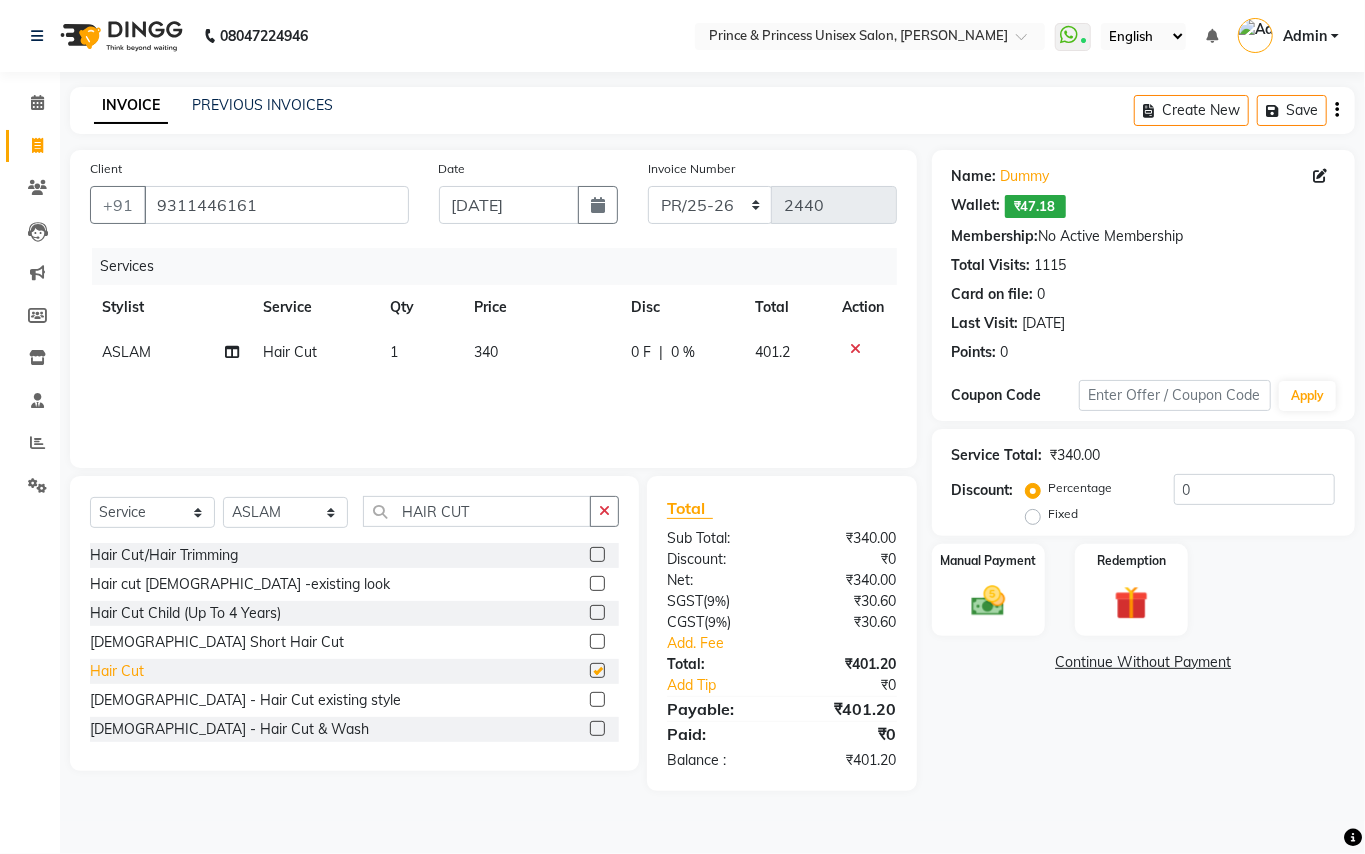checkbox on "false" 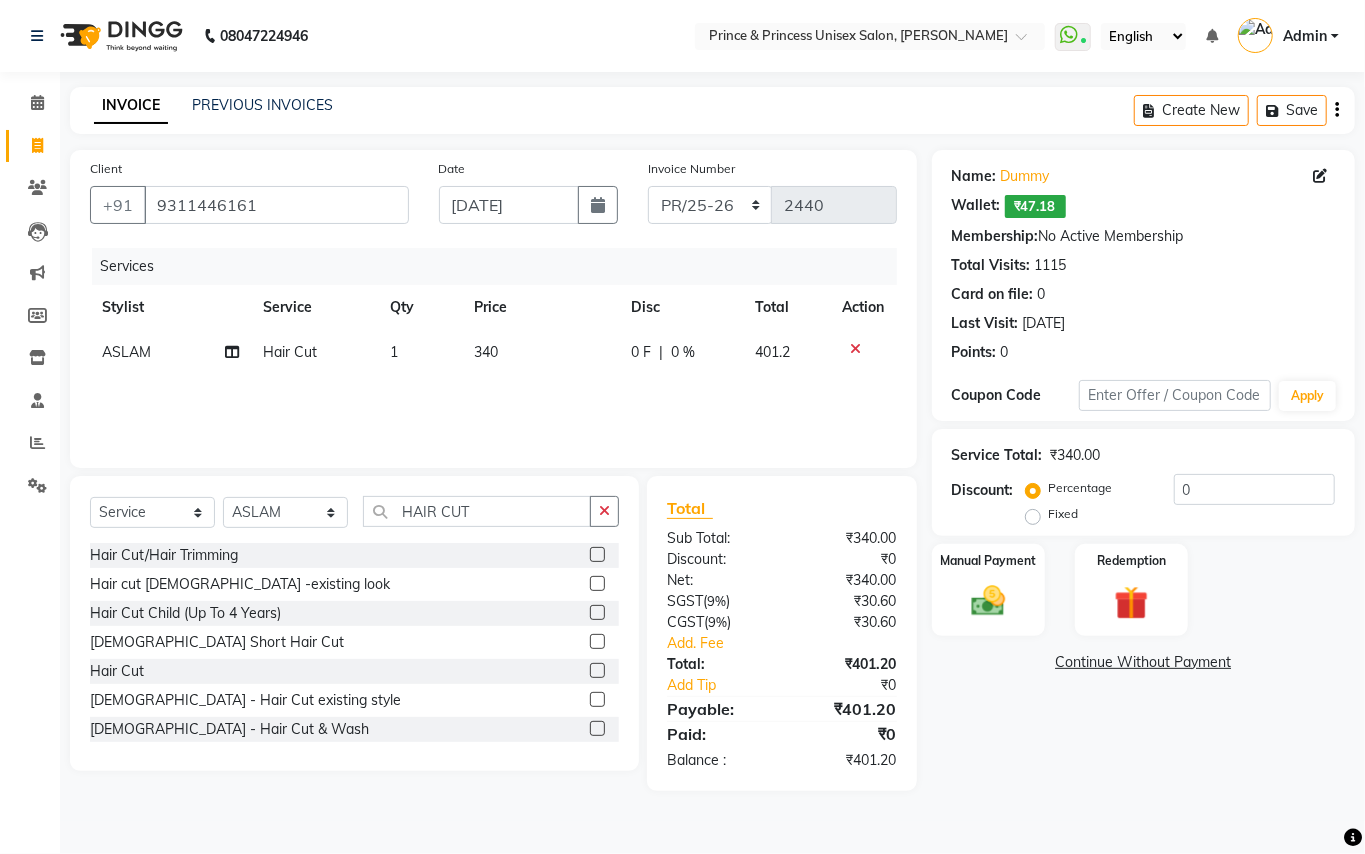 click on "Hair Cut" 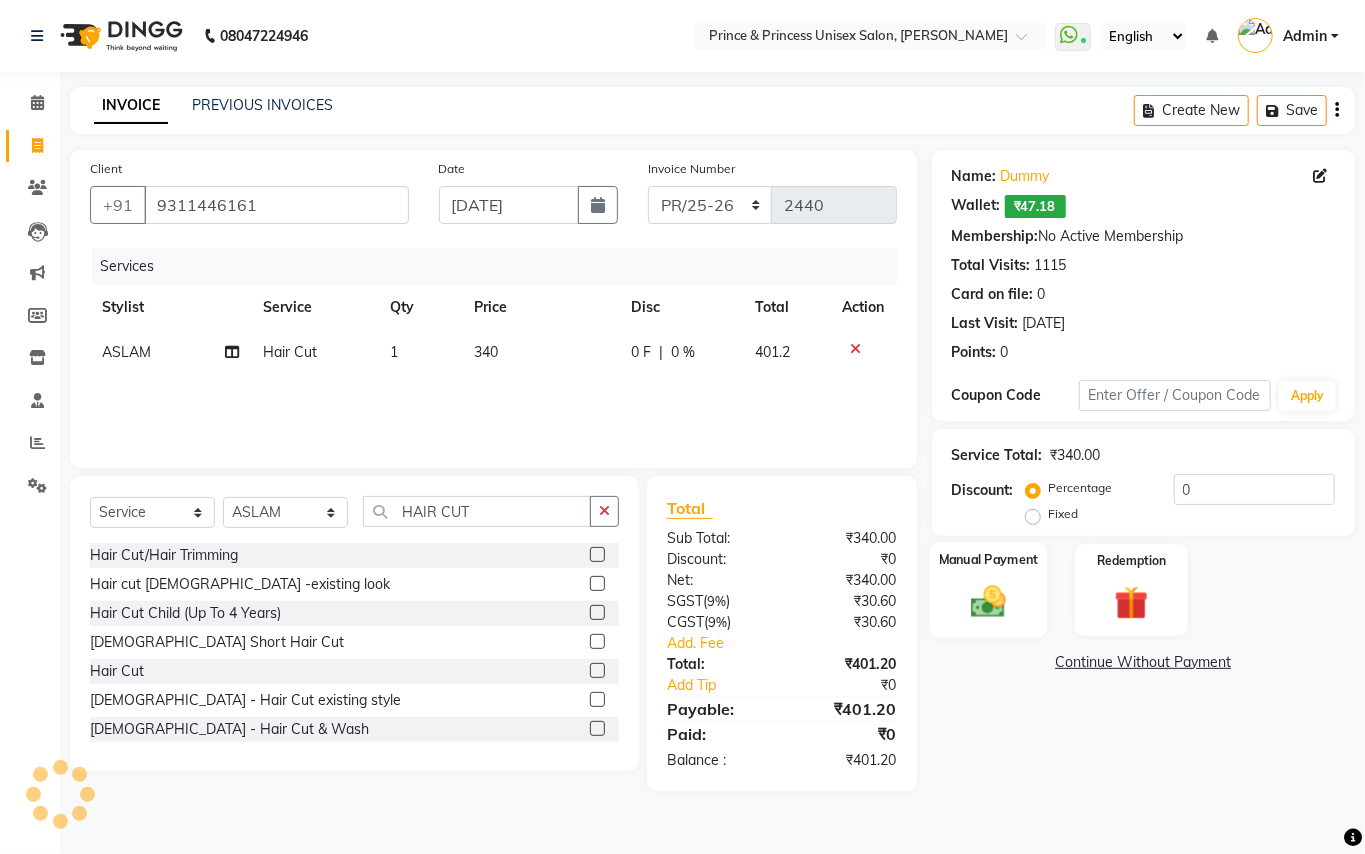 click 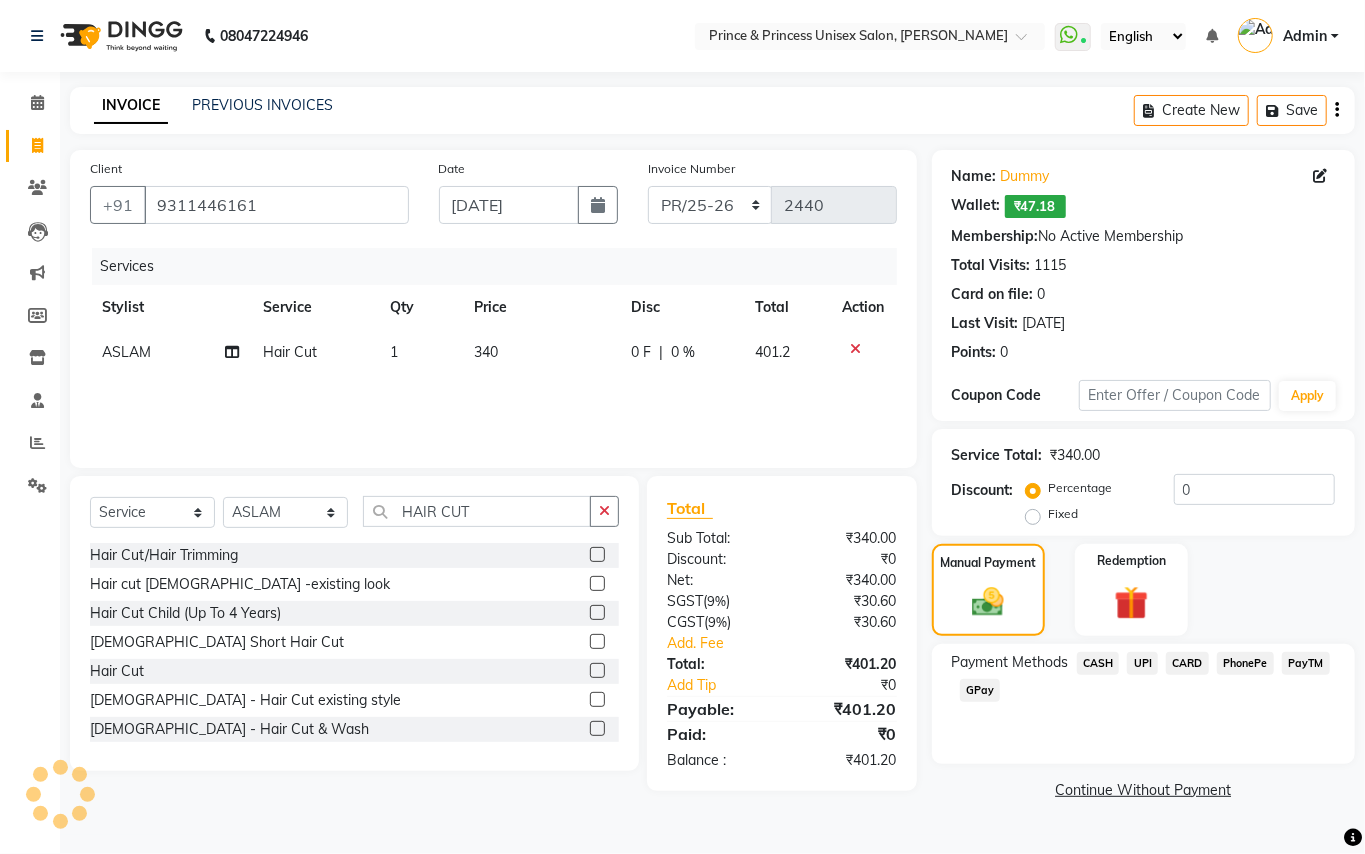 click on "CASH" 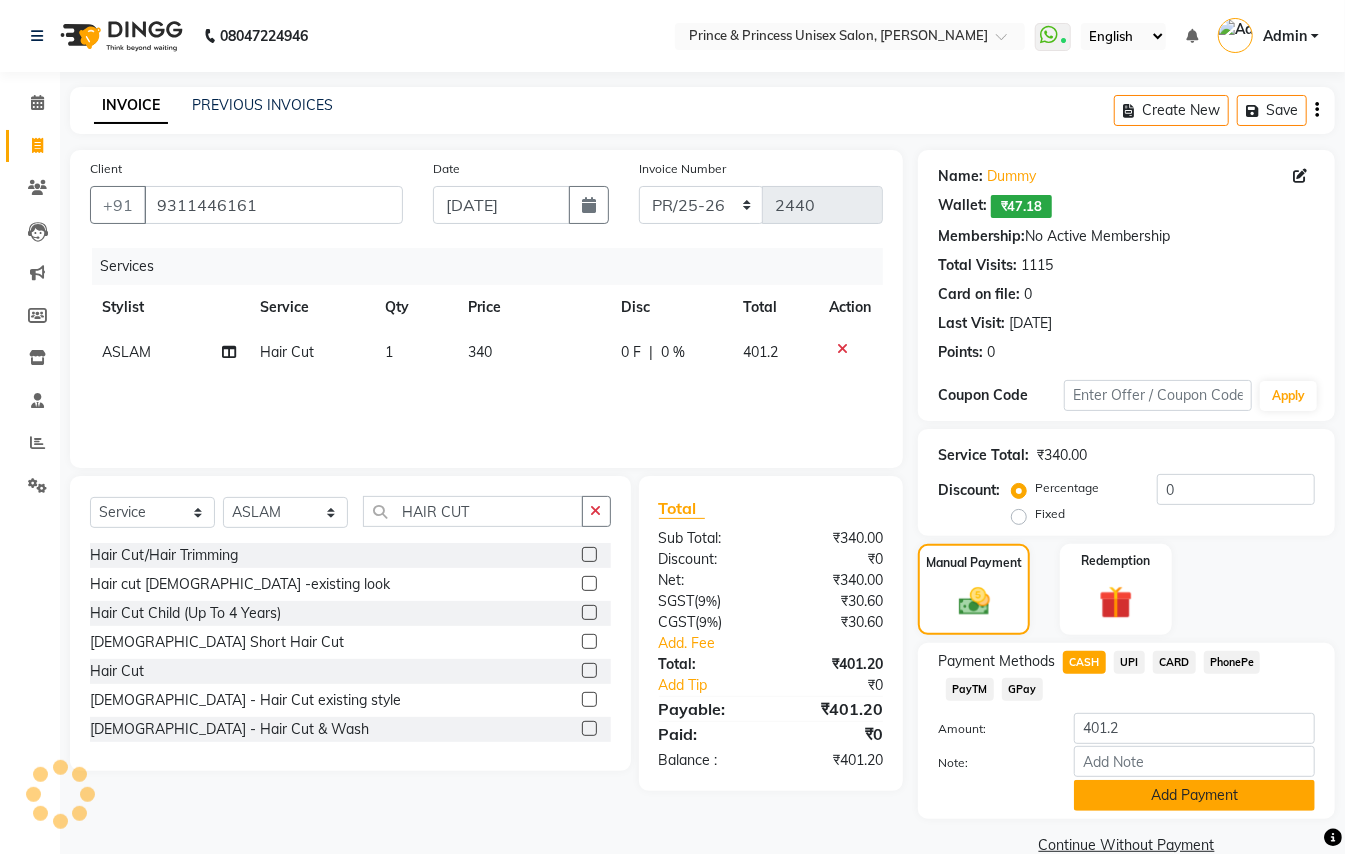 click on "Add Payment" 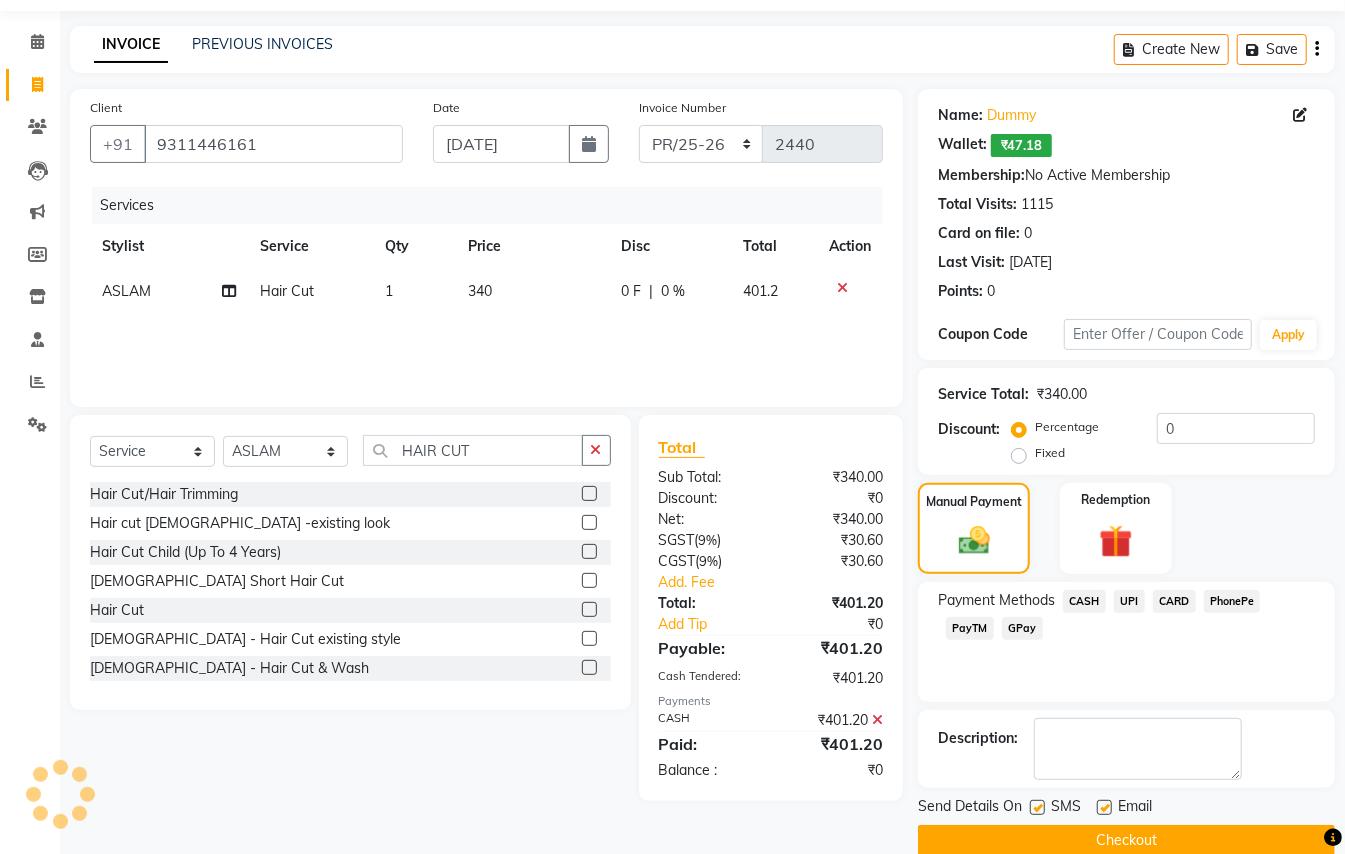 scroll, scrollTop: 94, scrollLeft: 0, axis: vertical 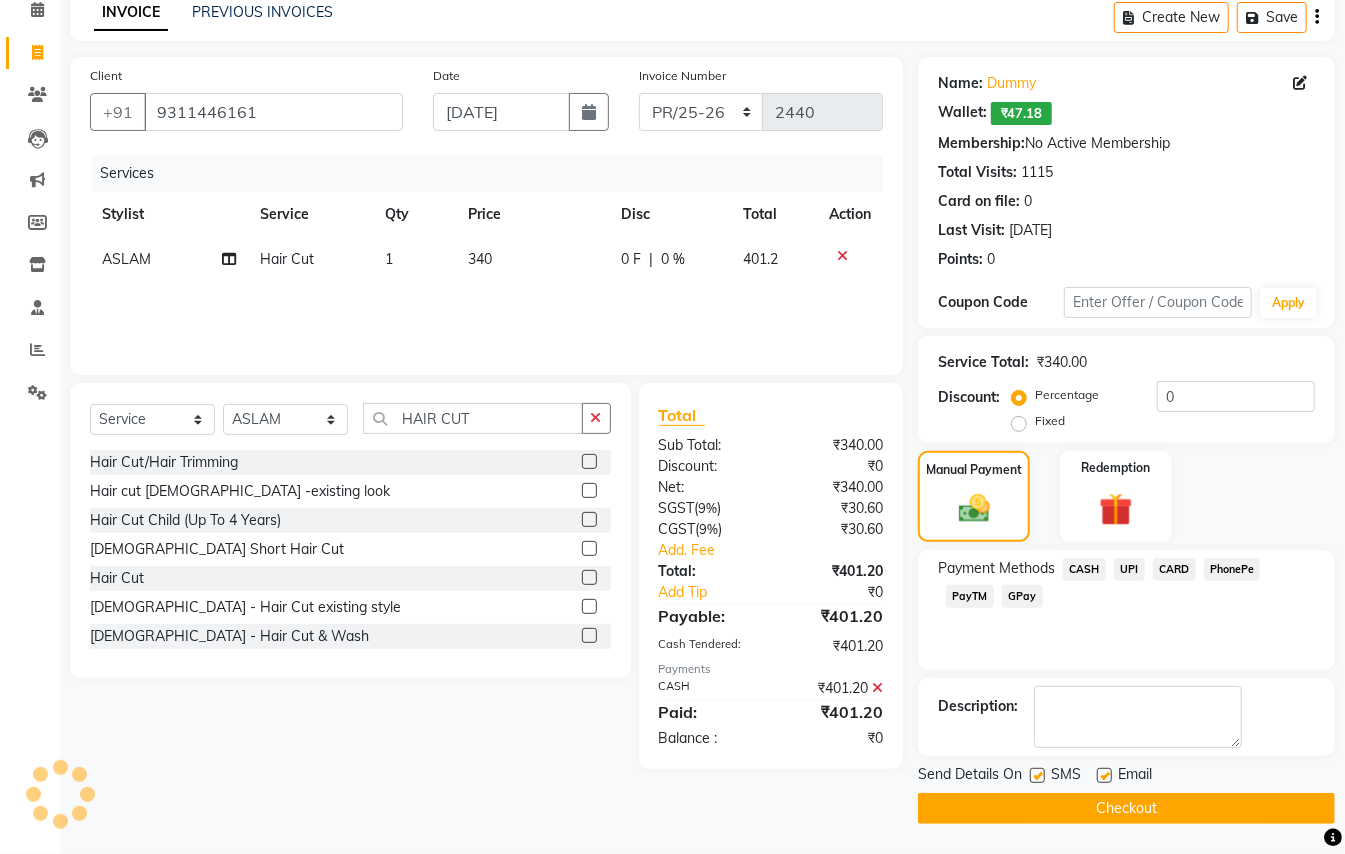 click on "Checkout" 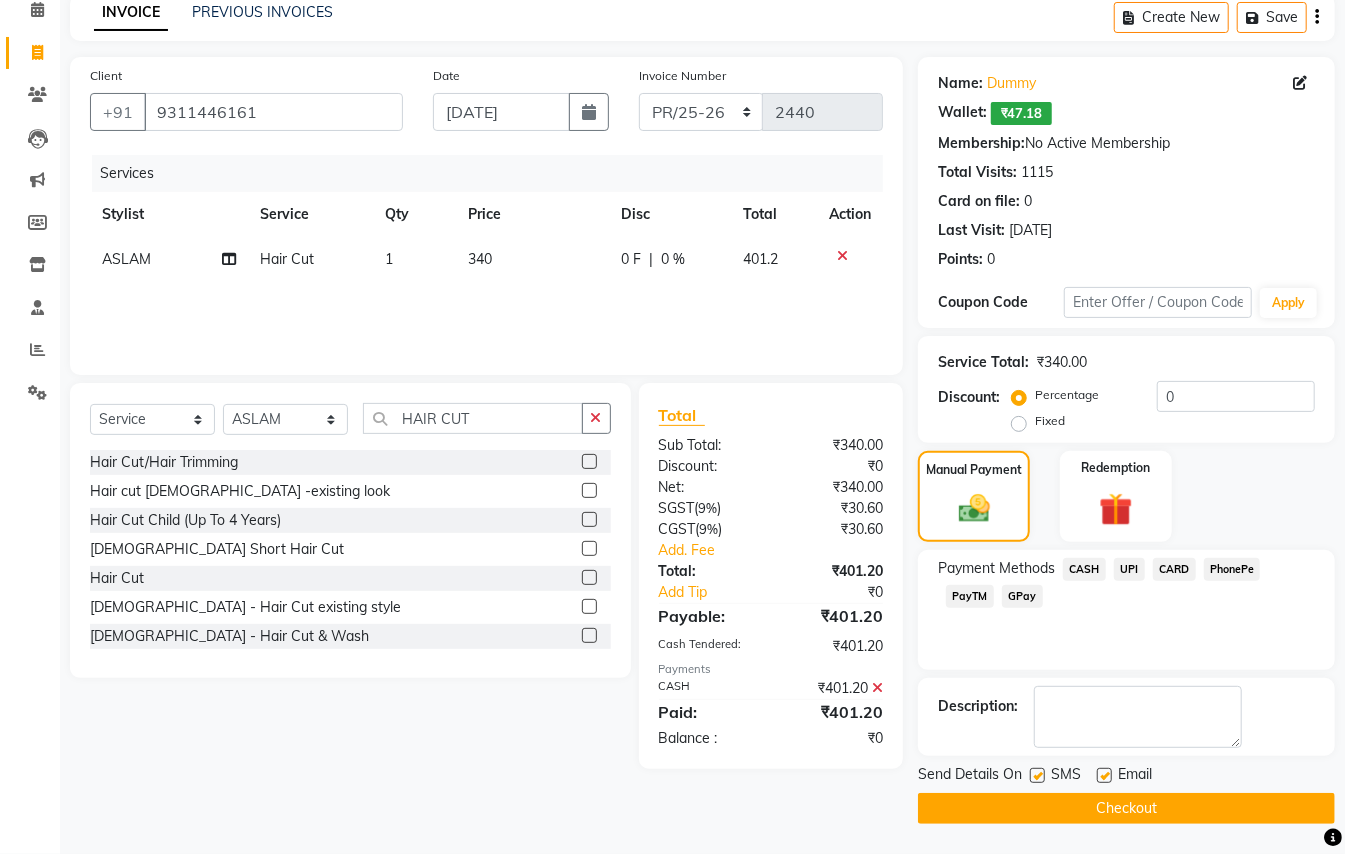 click on "Checkout" 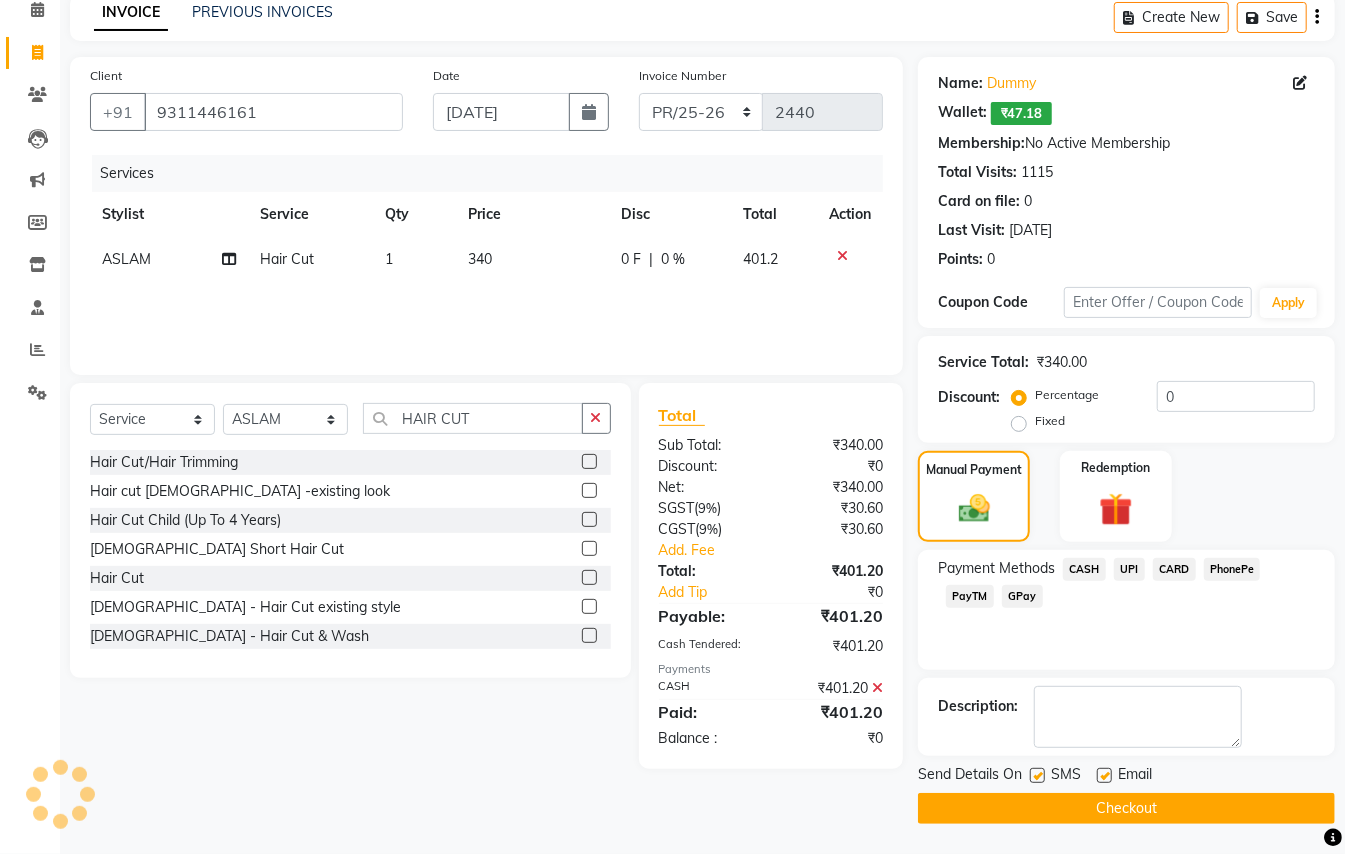 click on "Checkout" 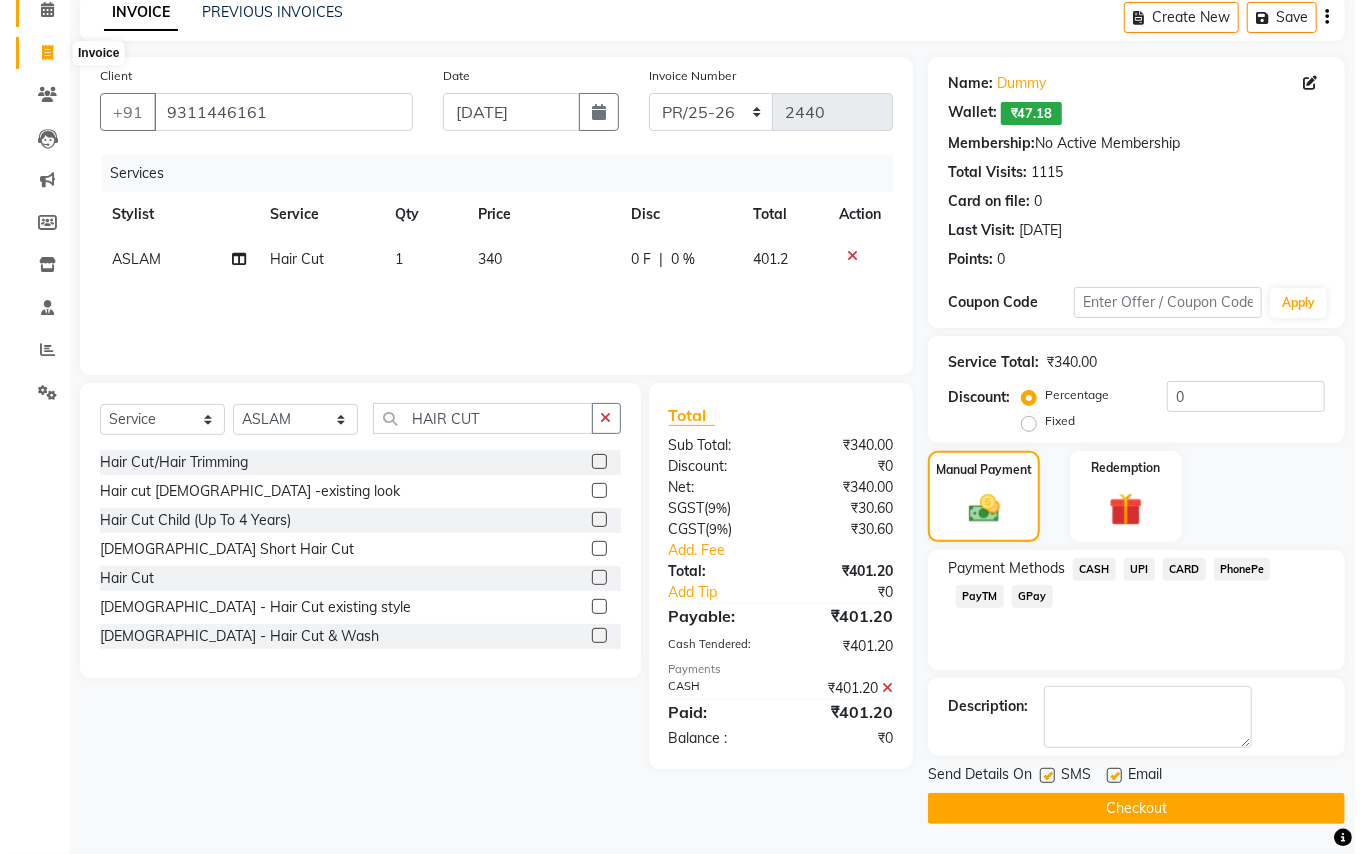 scroll, scrollTop: 0, scrollLeft: 0, axis: both 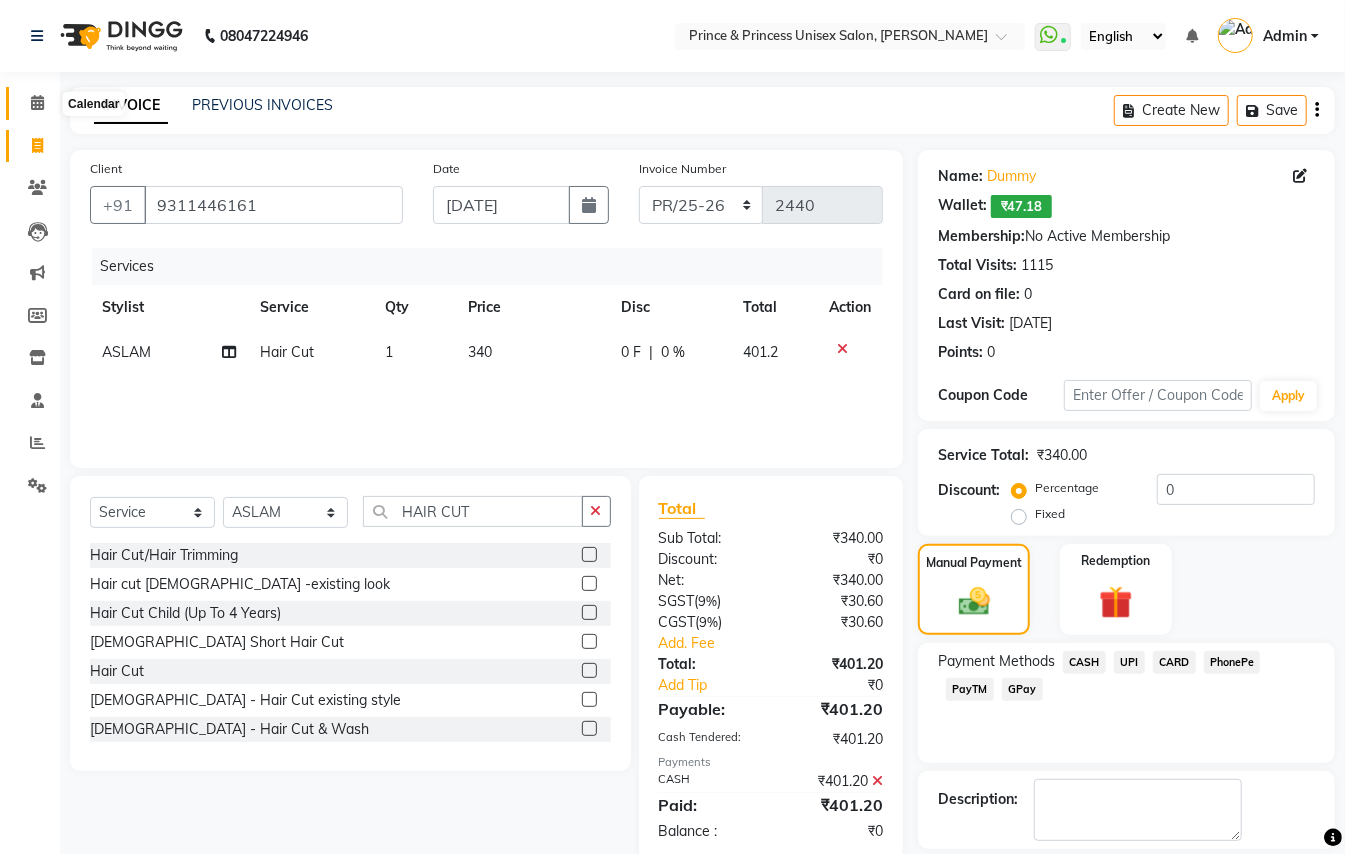 click 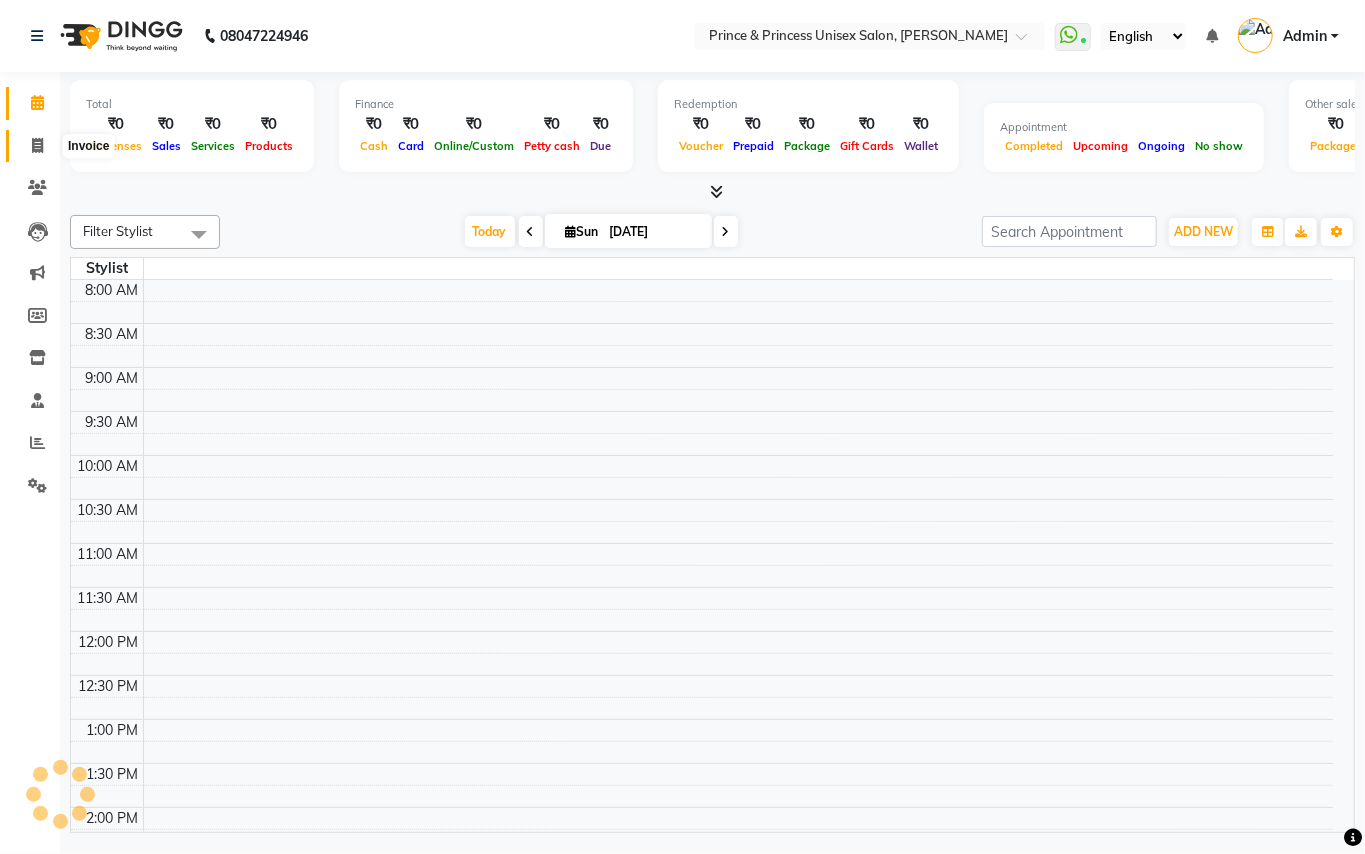 click 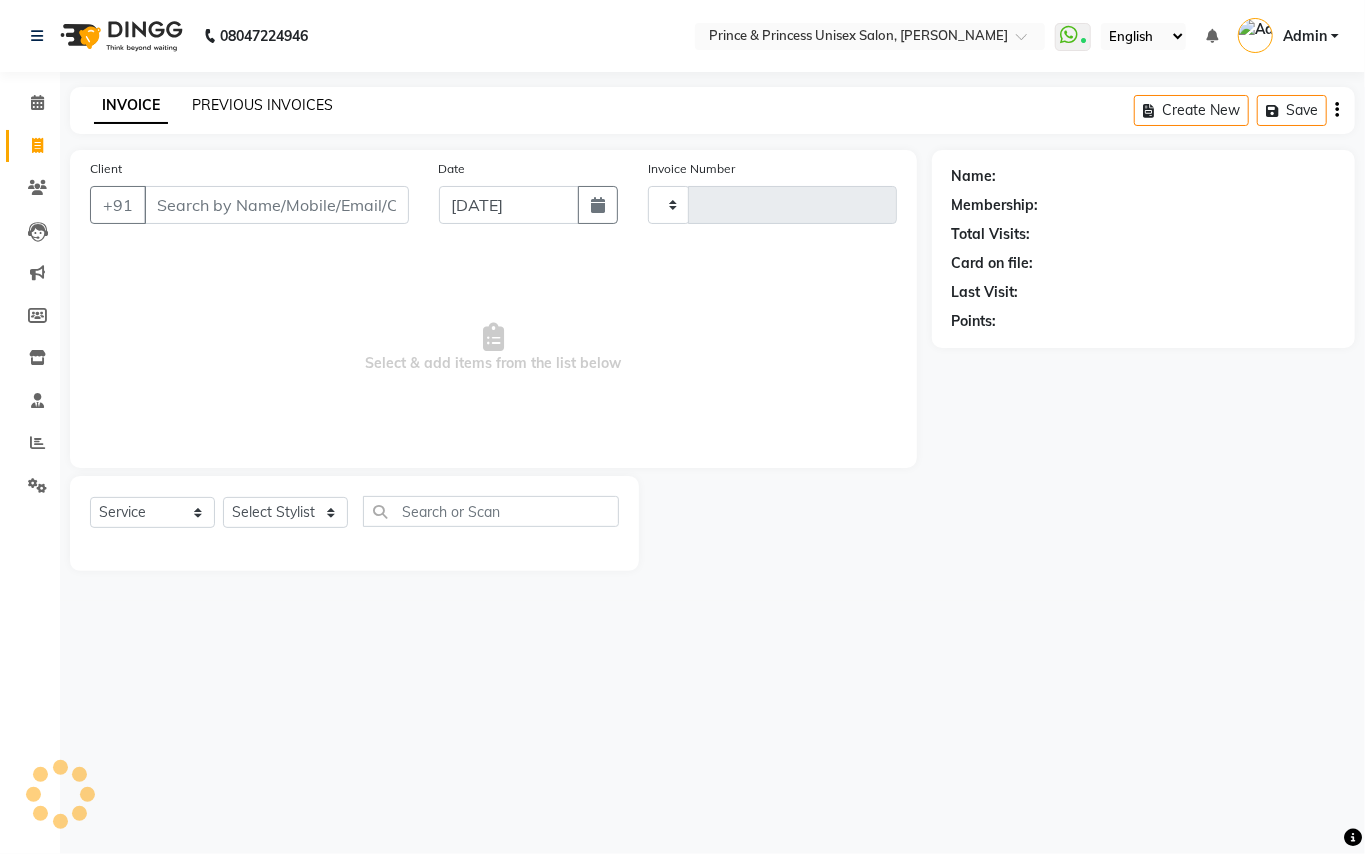 click on "PREVIOUS INVOICES" 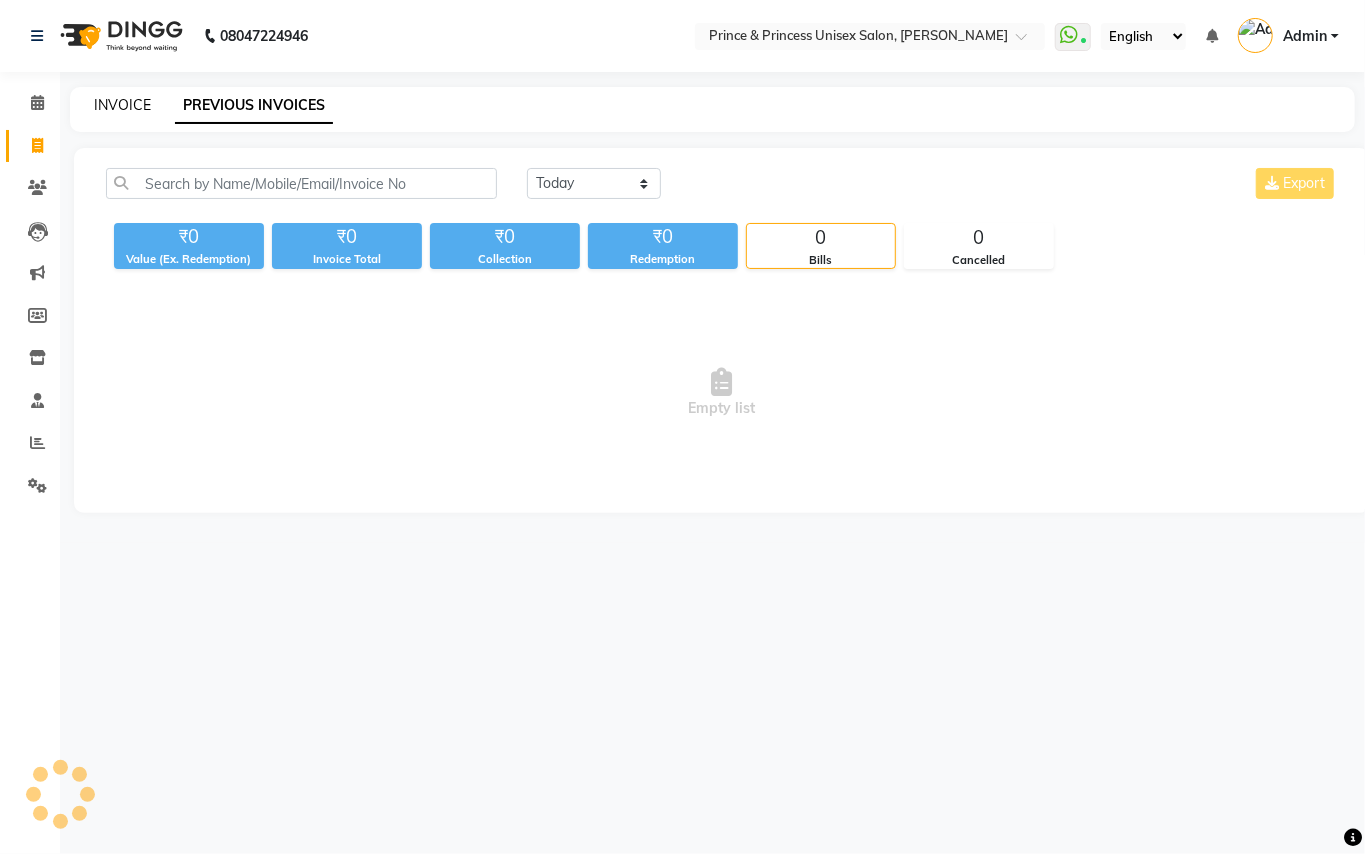 click on "INVOICE" 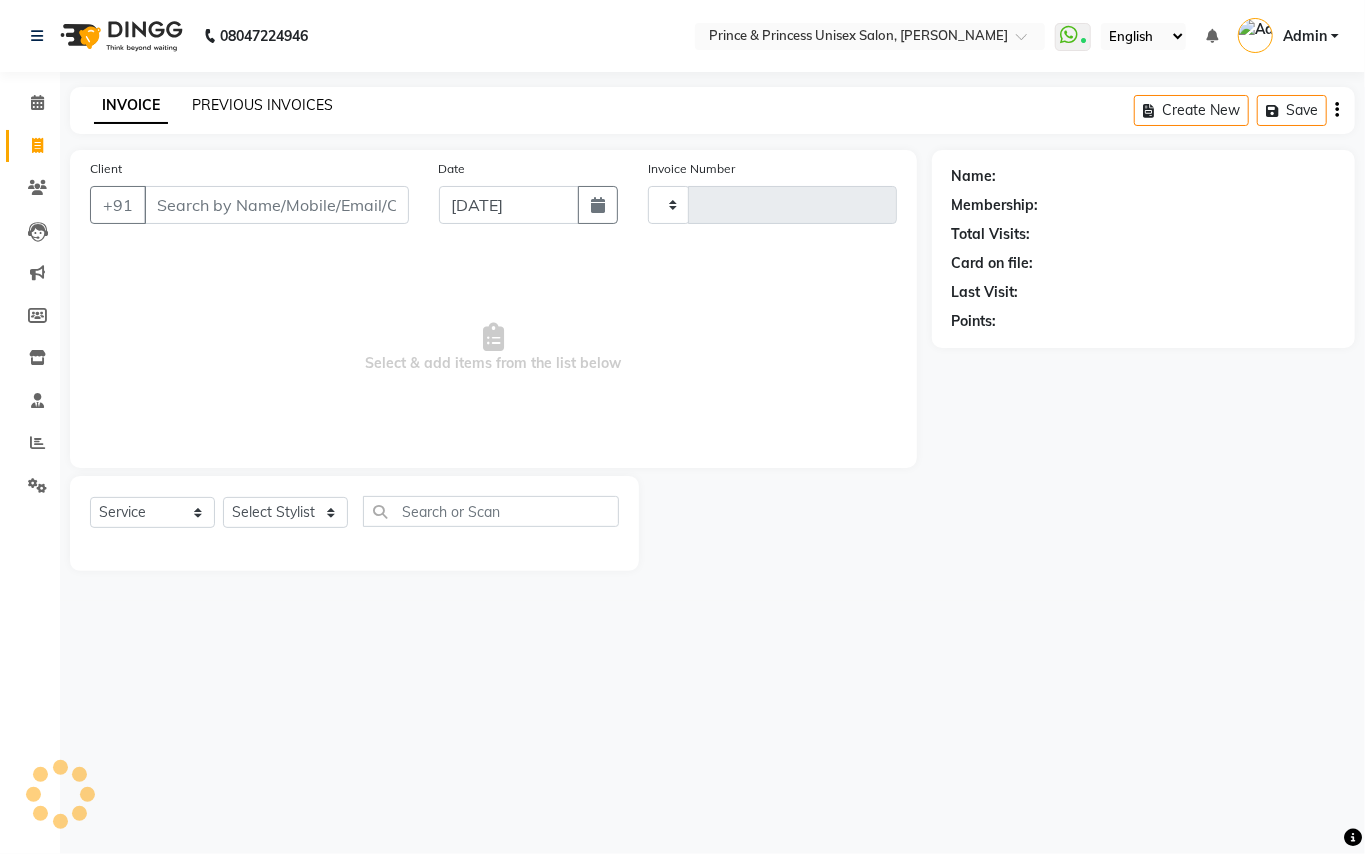 click on "PREVIOUS INVOICES" 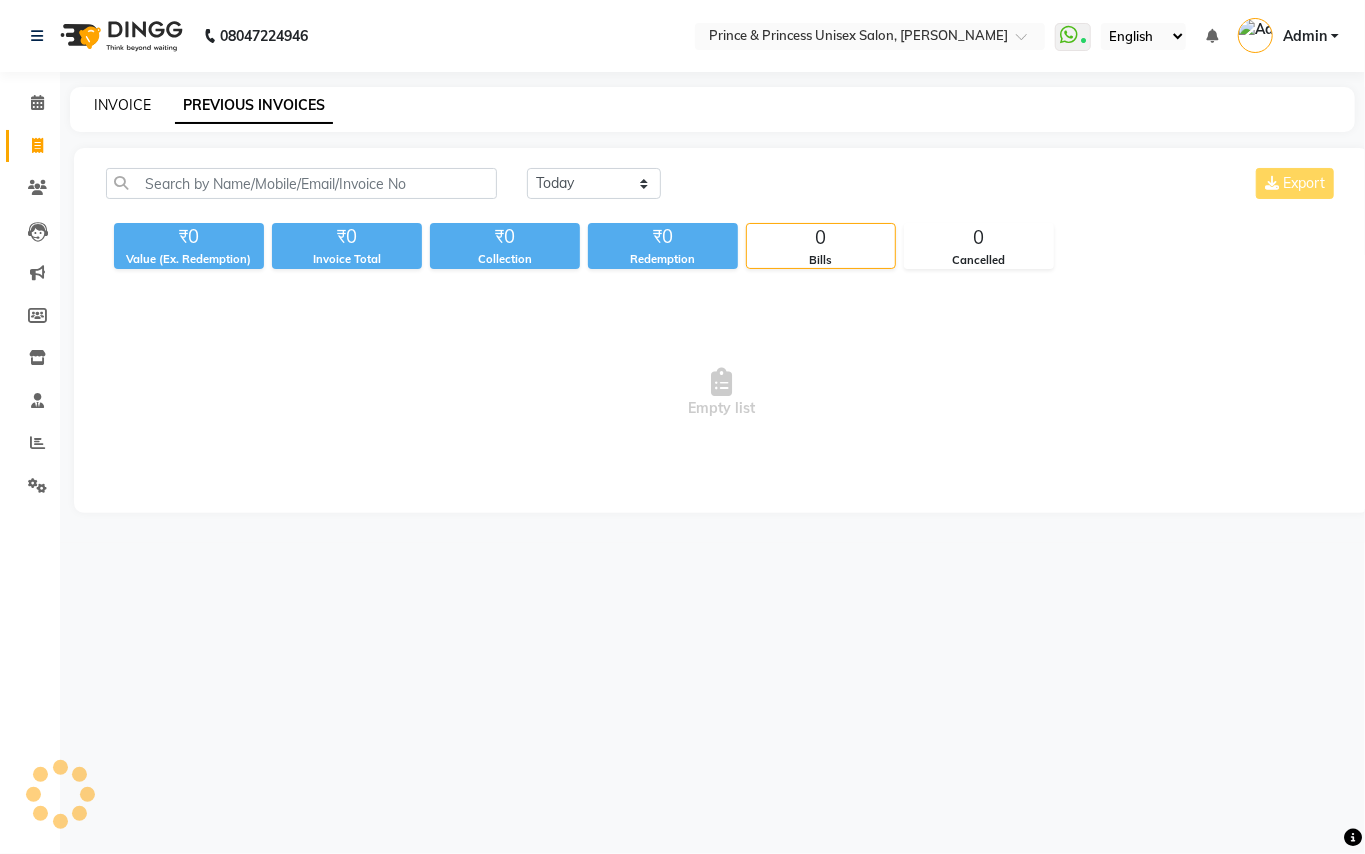 click on "INVOICE" 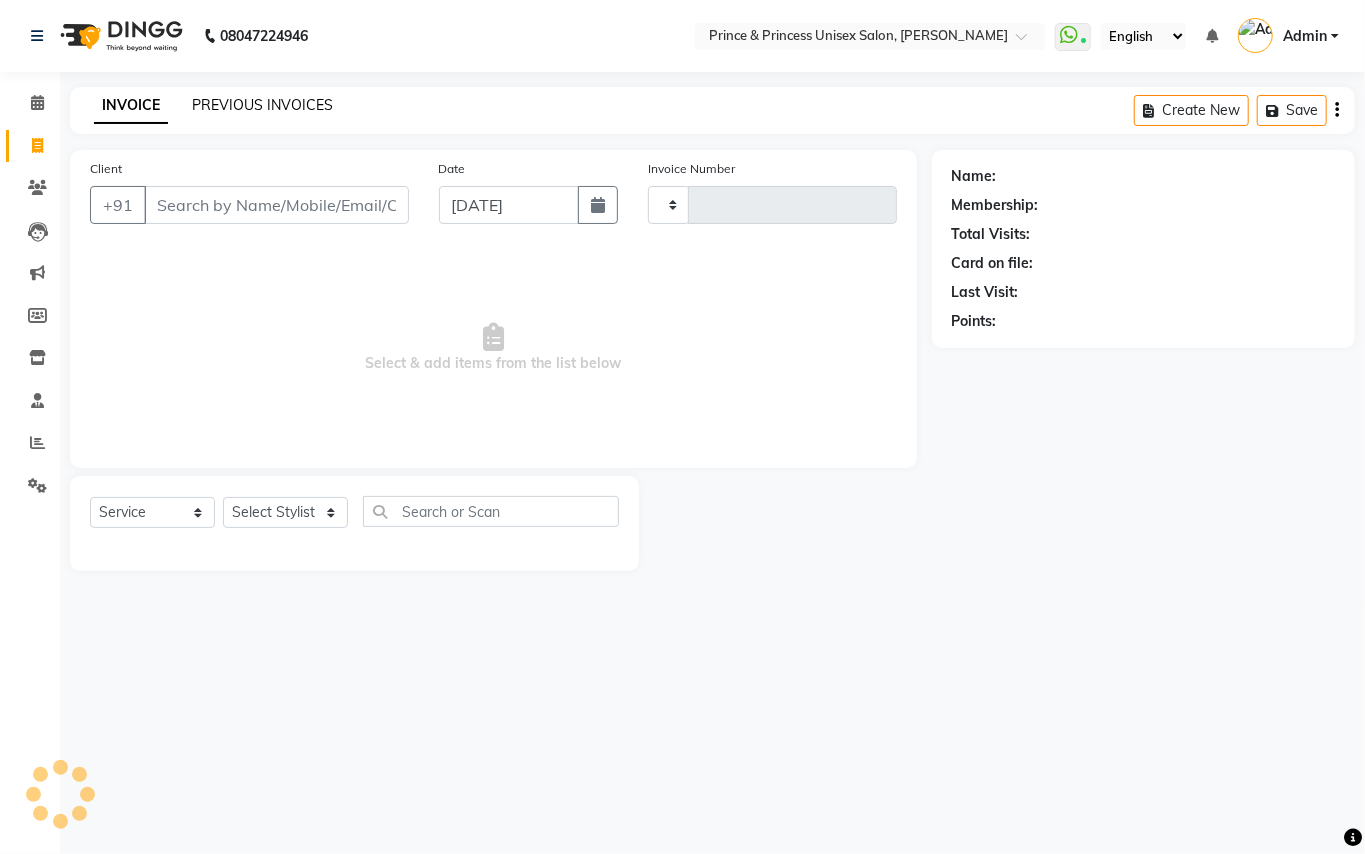 click on "PREVIOUS INVOICES" 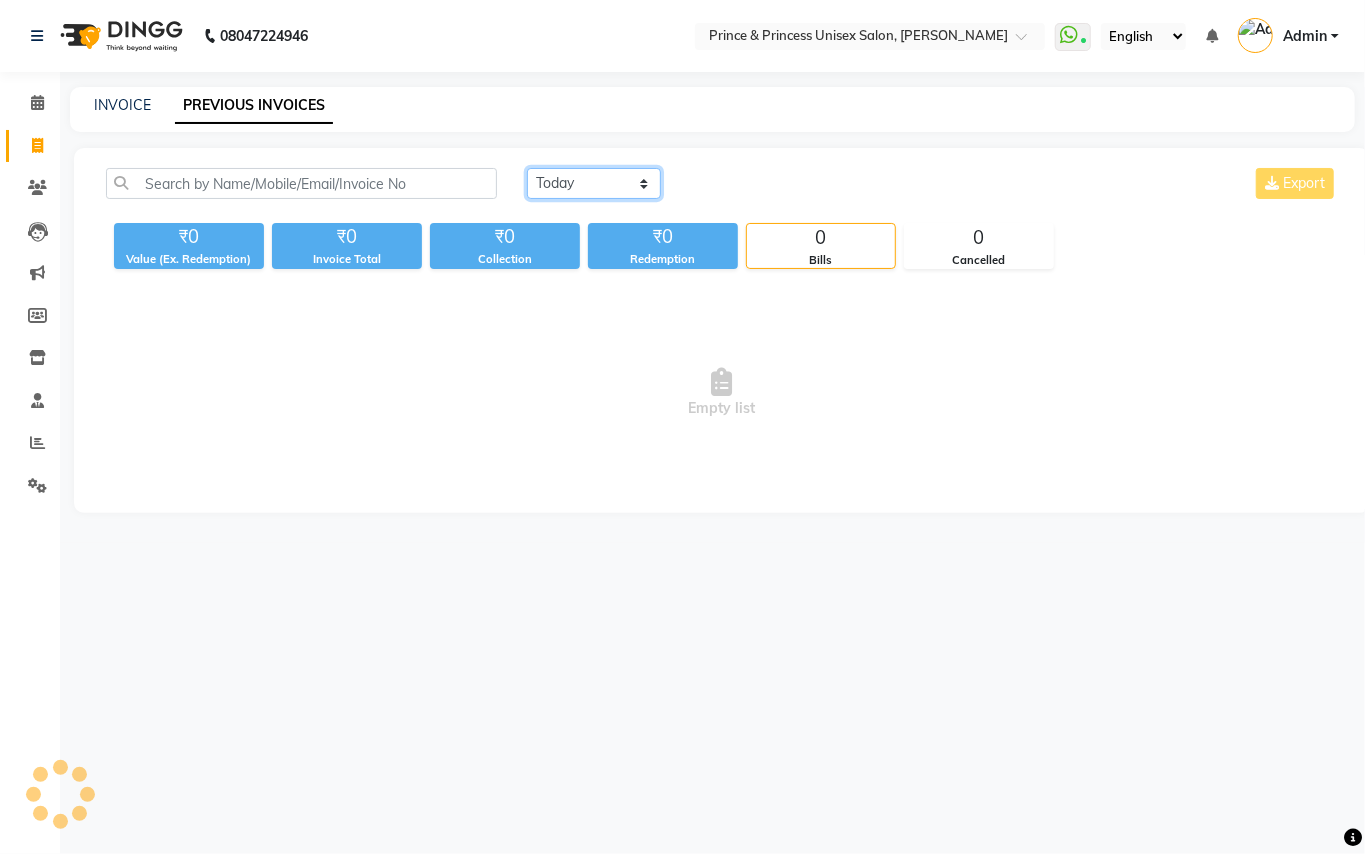 click on "[DATE] [DATE] Custom Range" 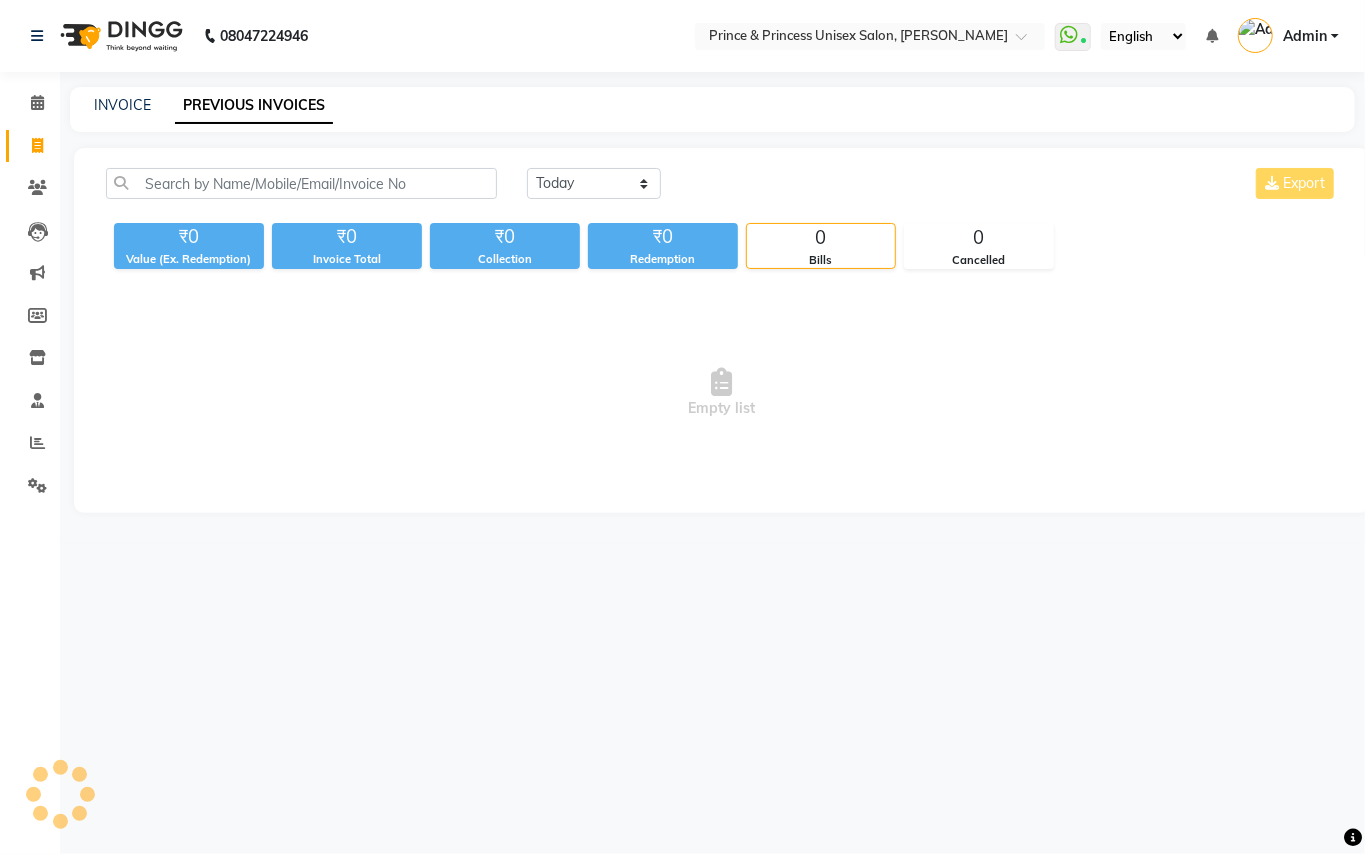 click on "08047224946 Select Location × Prince & Princess Unisex Salon, Chittaranjan Park  WhatsApp Status  ✕ Status:  Connected Most Recent Message: 13-07-2025     06:59 PM Recent Service Activity: 13-07-2025     07:00 PM English ENGLISH Español العربية मराठी हिंदी ગુજરાતી தமிழ் 中文 Notifications nothing to show Admin Manage Profile Change Password Sign out  Version:3.15.4  ☀ Prince & Princess unisex salon, Chittaranjan park  Calendar  Invoice  Clients  Leads   Marketing  Members  Inventory  Staff  Reports  Settings Completed InProgress Upcoming Dropped Tentative Check-In Confirm Bookings Generate Report Segments Page Builder INVOICE PREVIOUS INVOICES Today Yesterday Custom Range Export ₹0 Value (Ex. Redemption) ₹0 Invoice Total  ₹0 Collection ₹0 Redemption 0 Bills 0 Cancelled  Empty list" at bounding box center [682, 427] 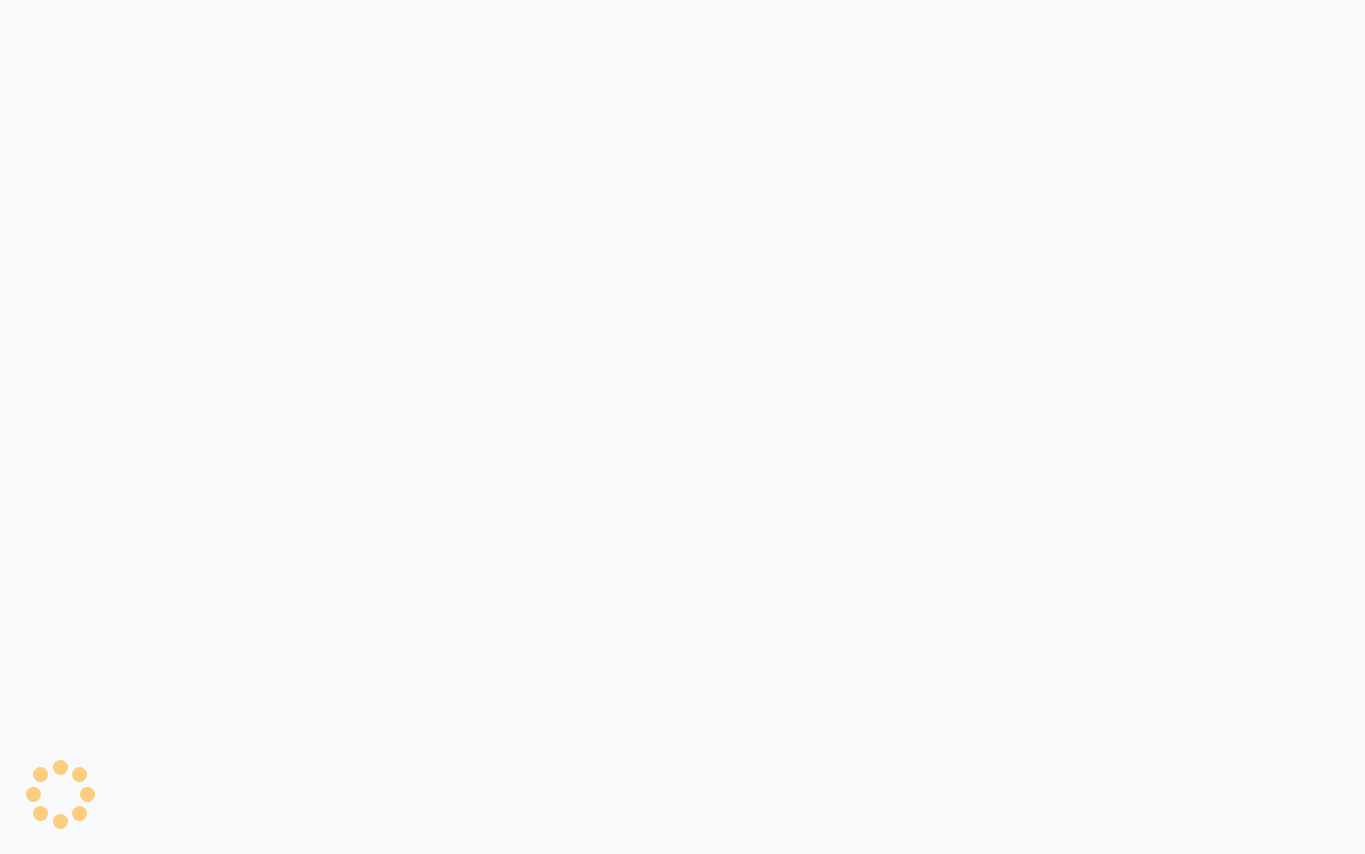 scroll, scrollTop: 0, scrollLeft: 0, axis: both 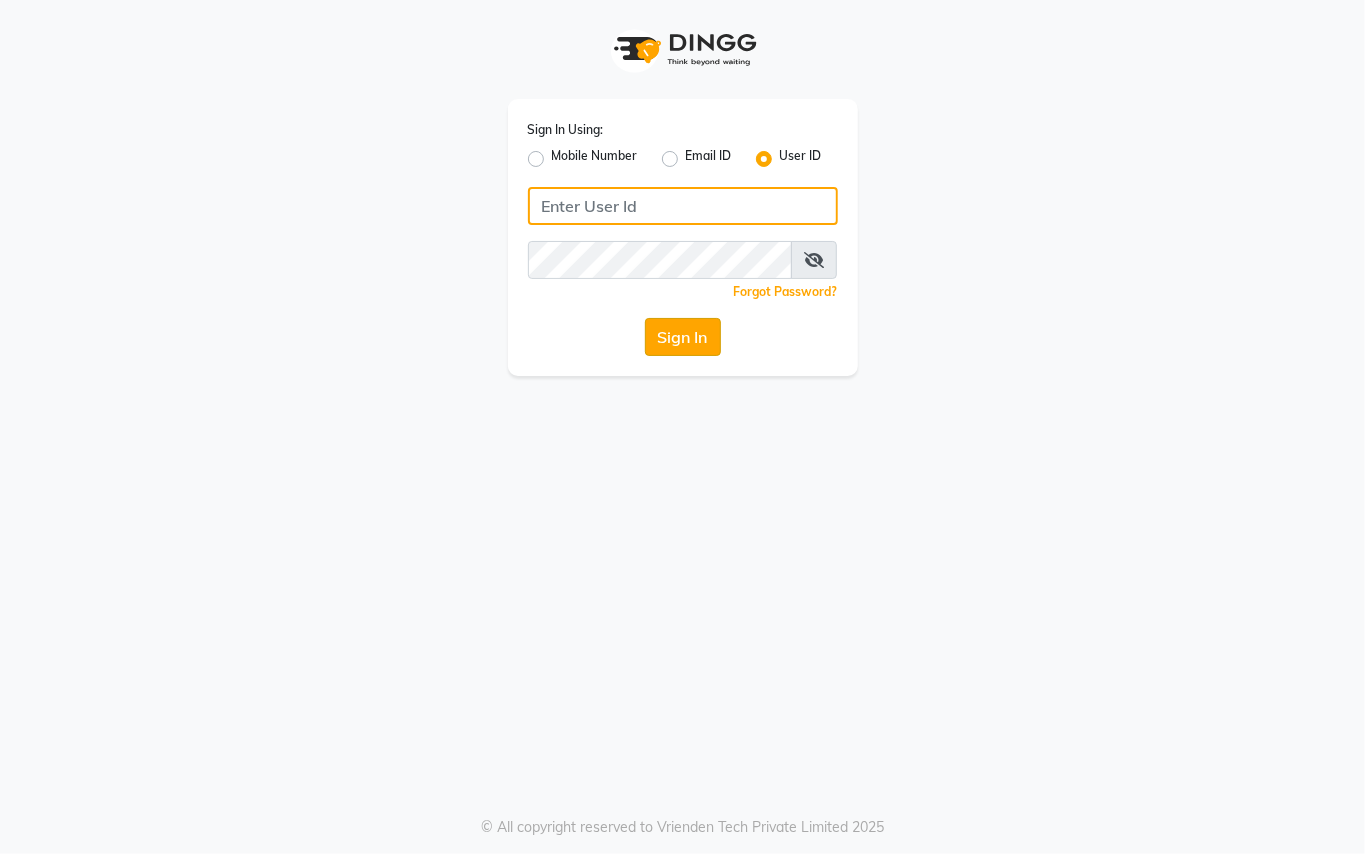 type on "prince&princess" 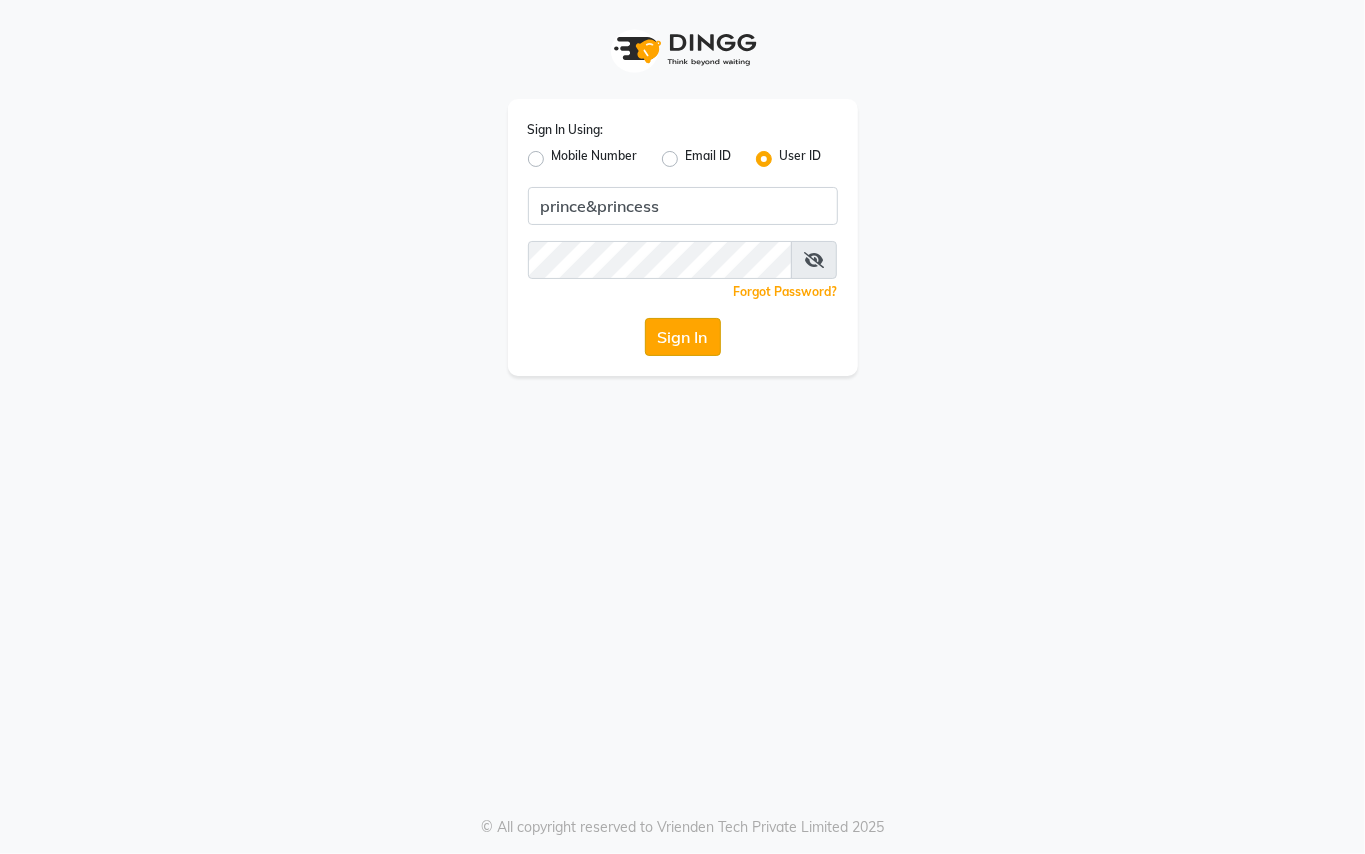 click on "Sign In" 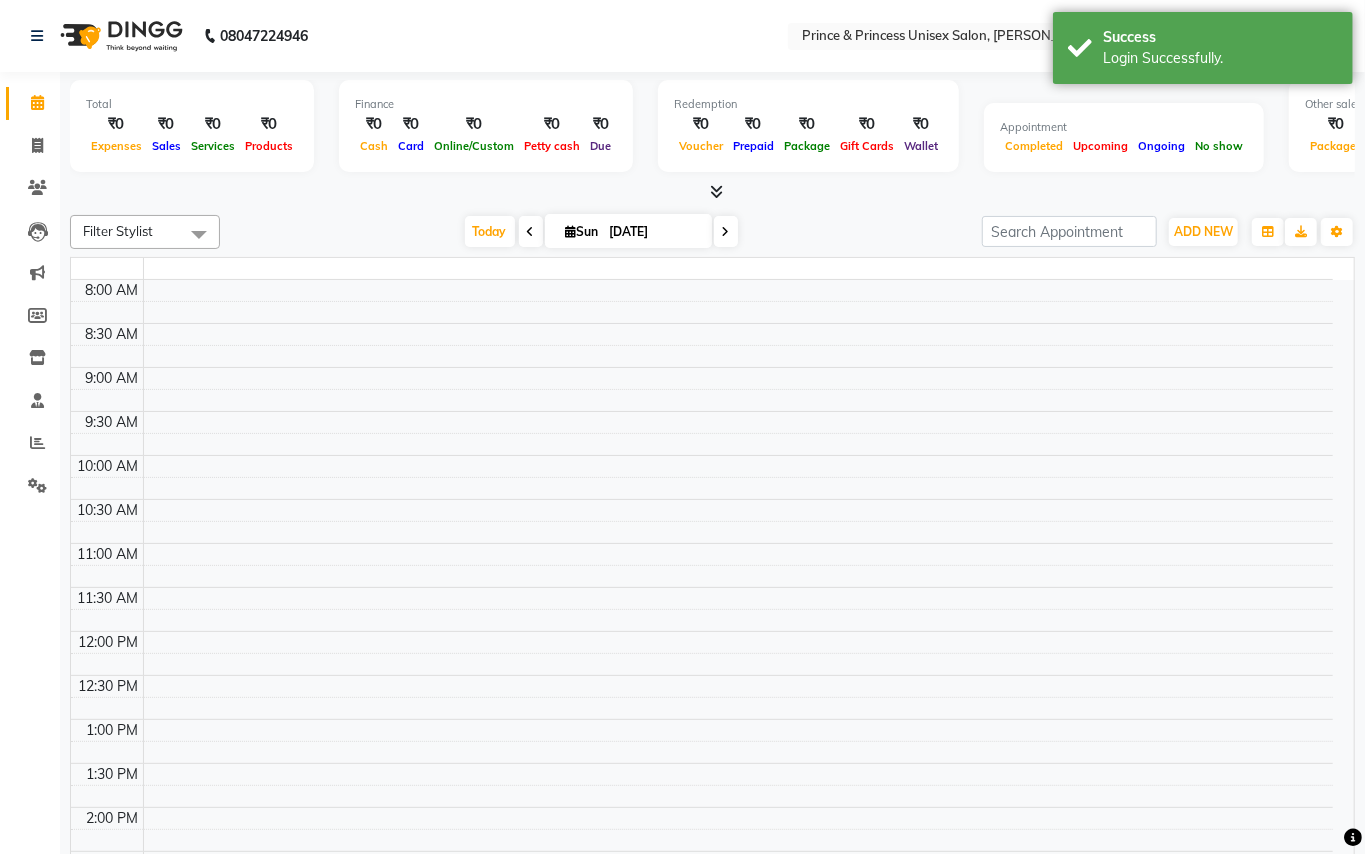 select on "en" 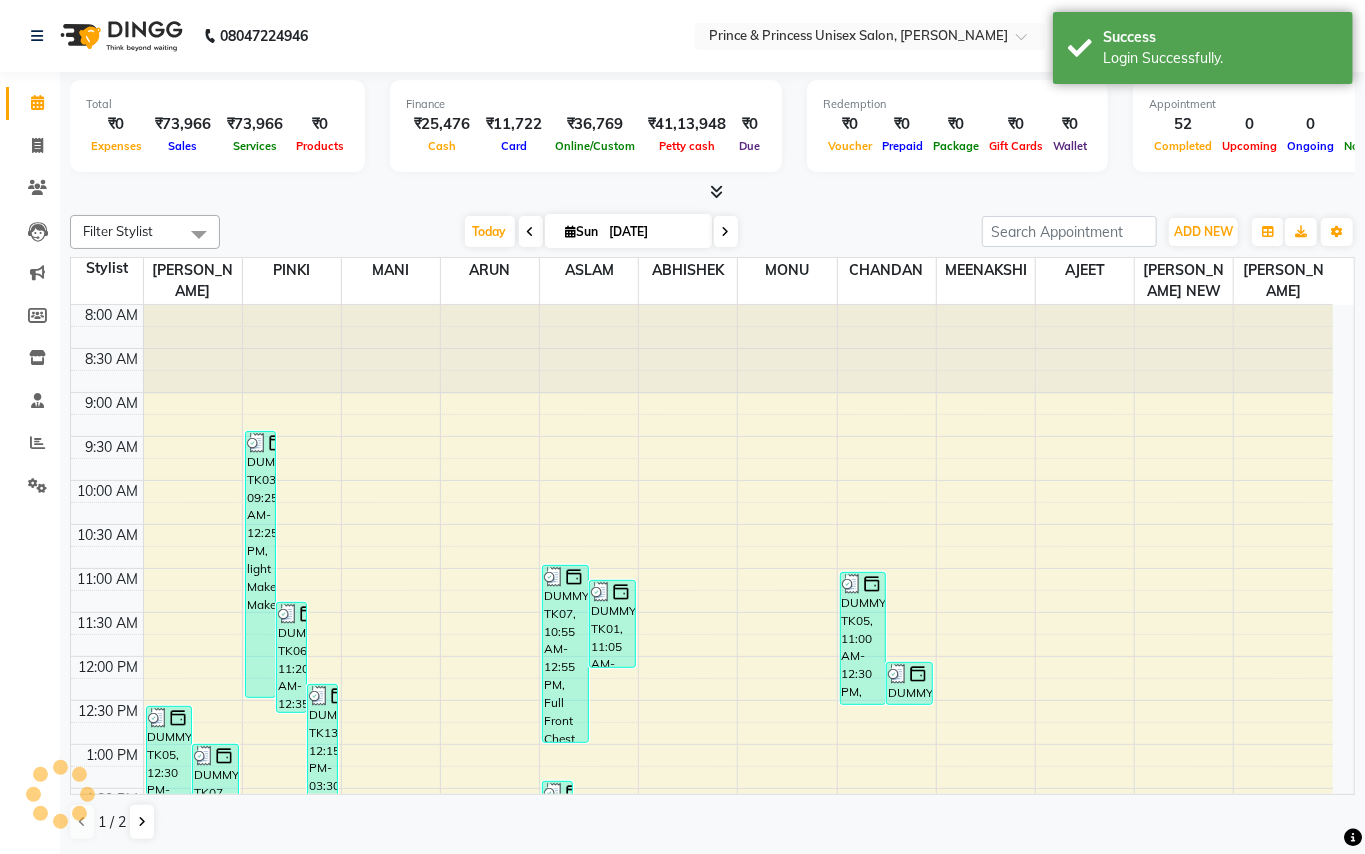 scroll, scrollTop: 0, scrollLeft: 0, axis: both 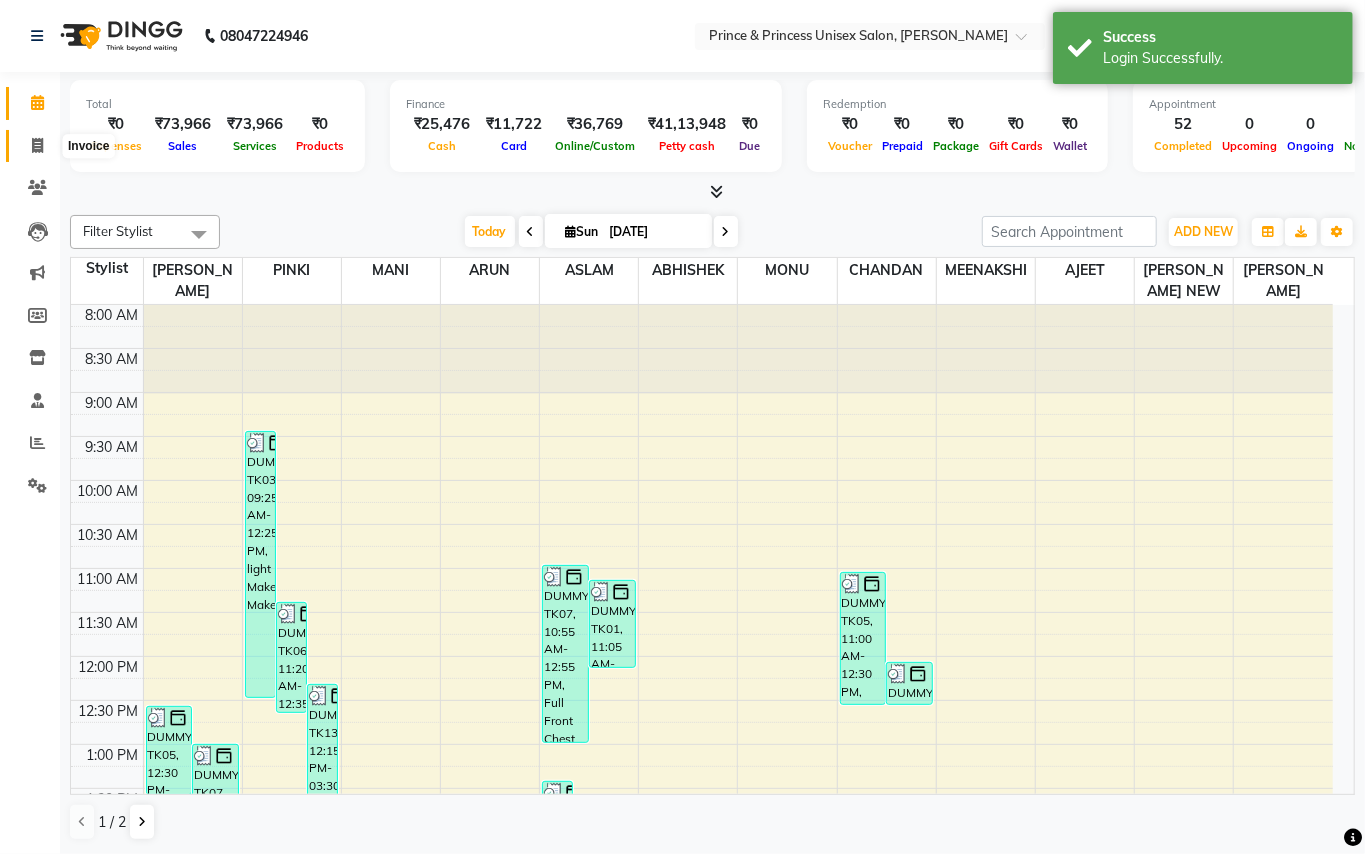 click 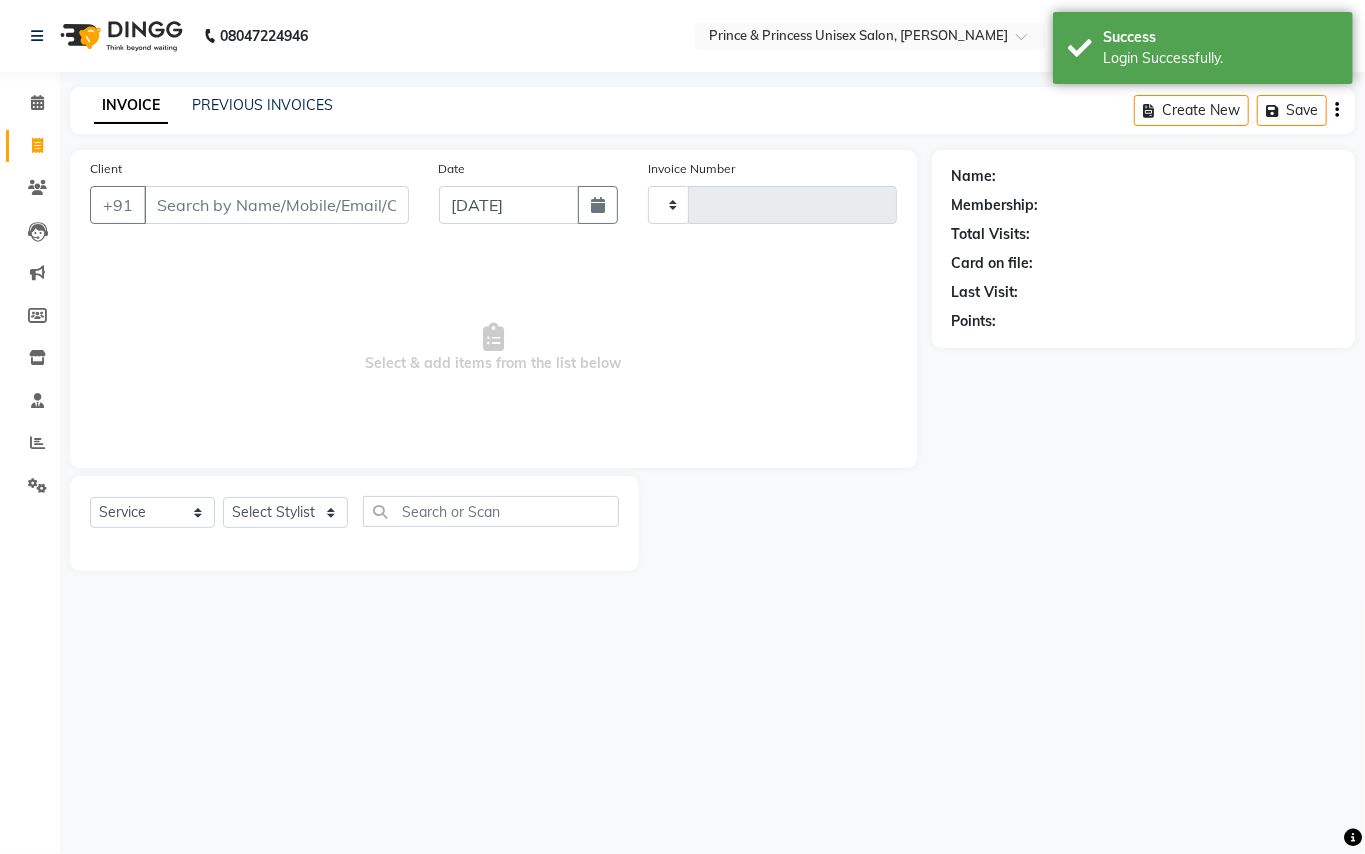 type on "2440" 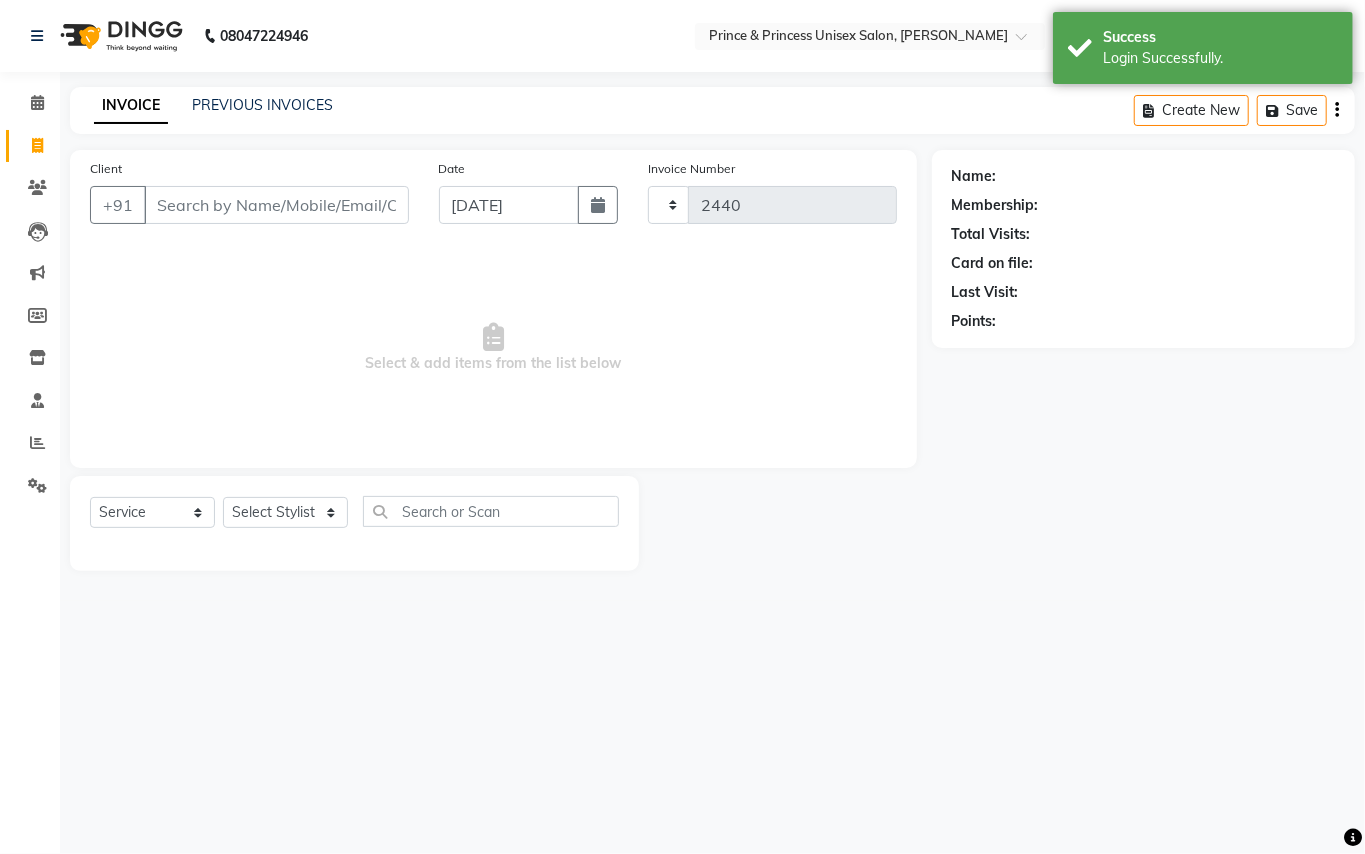 select on "3760" 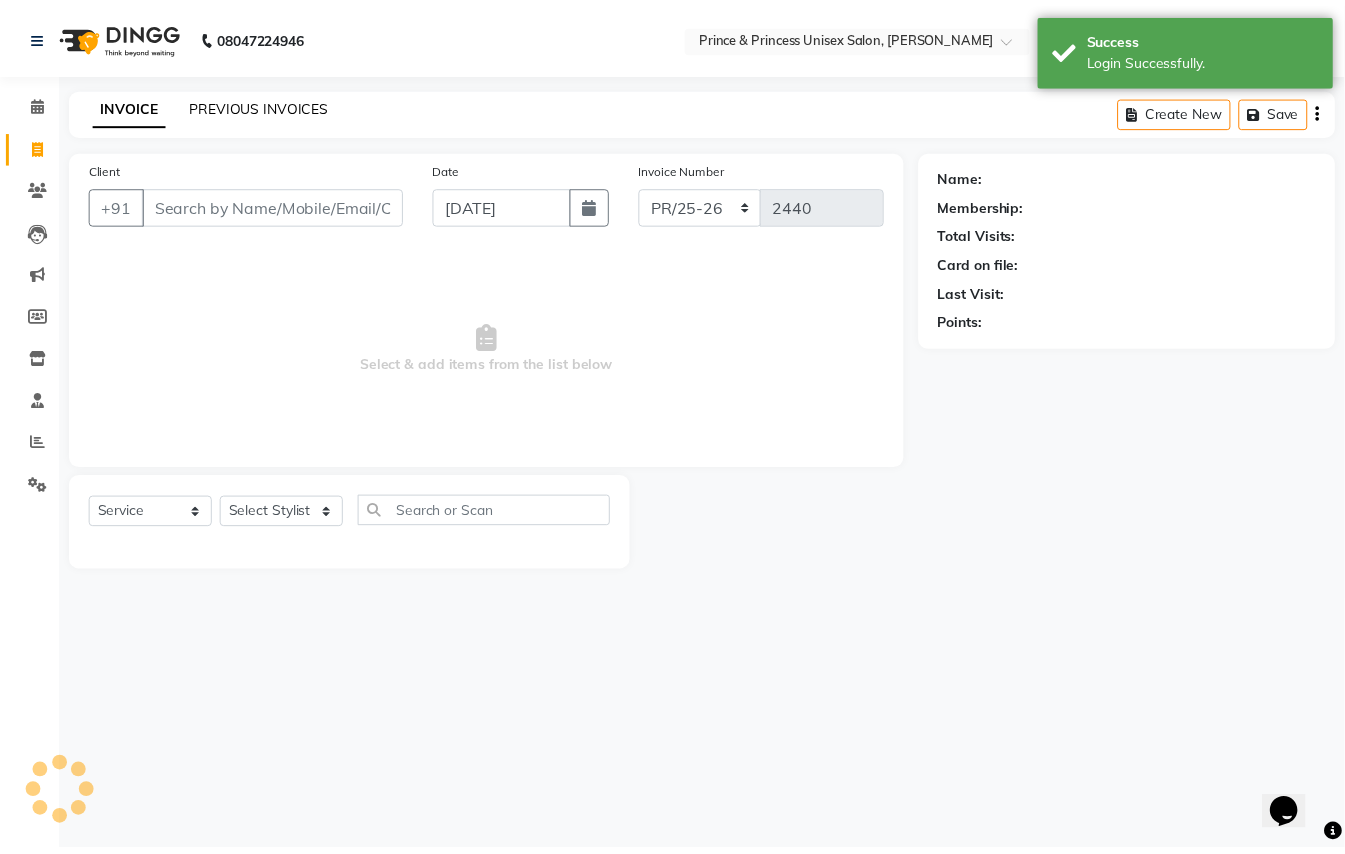scroll, scrollTop: 0, scrollLeft: 0, axis: both 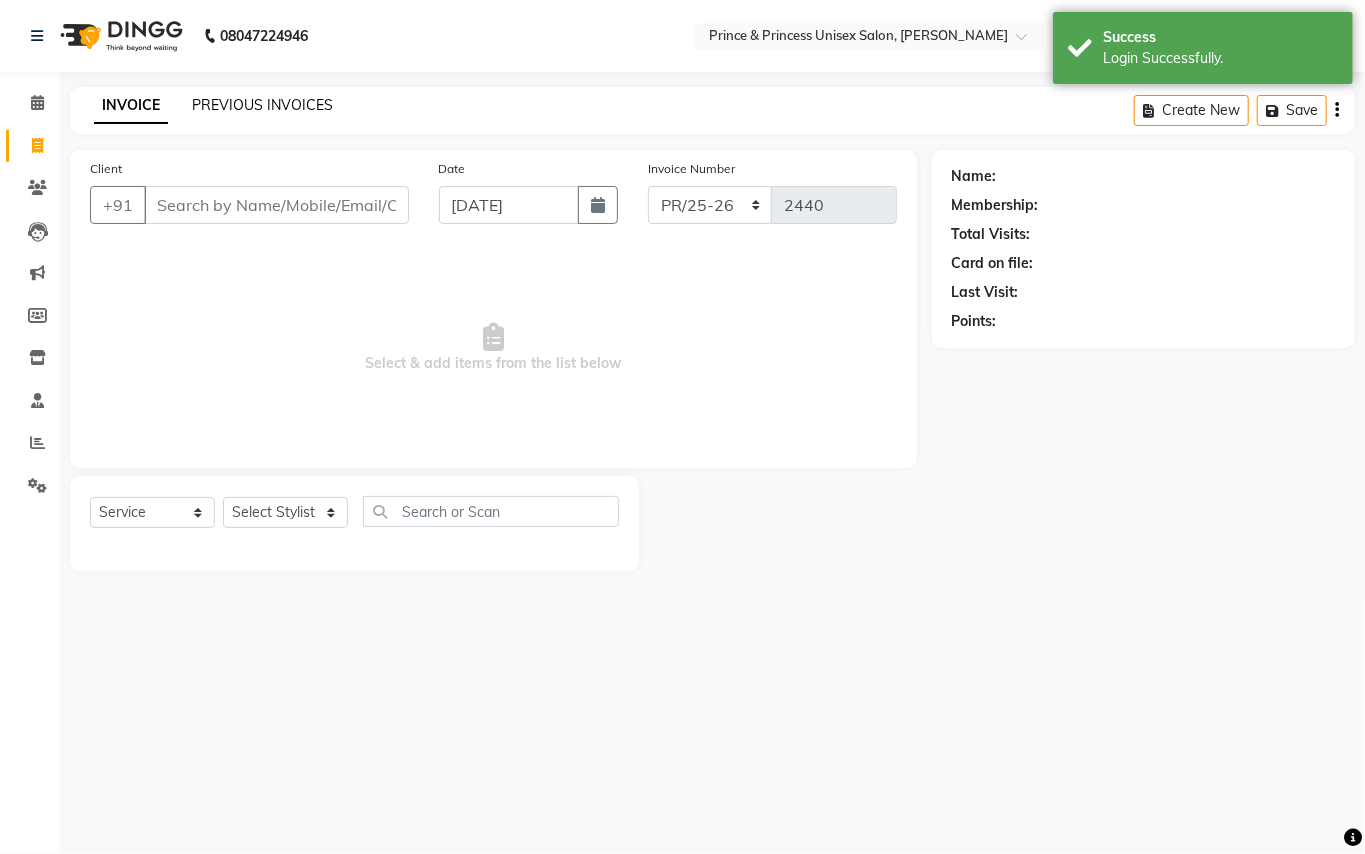 click on "PREVIOUS INVOICES" 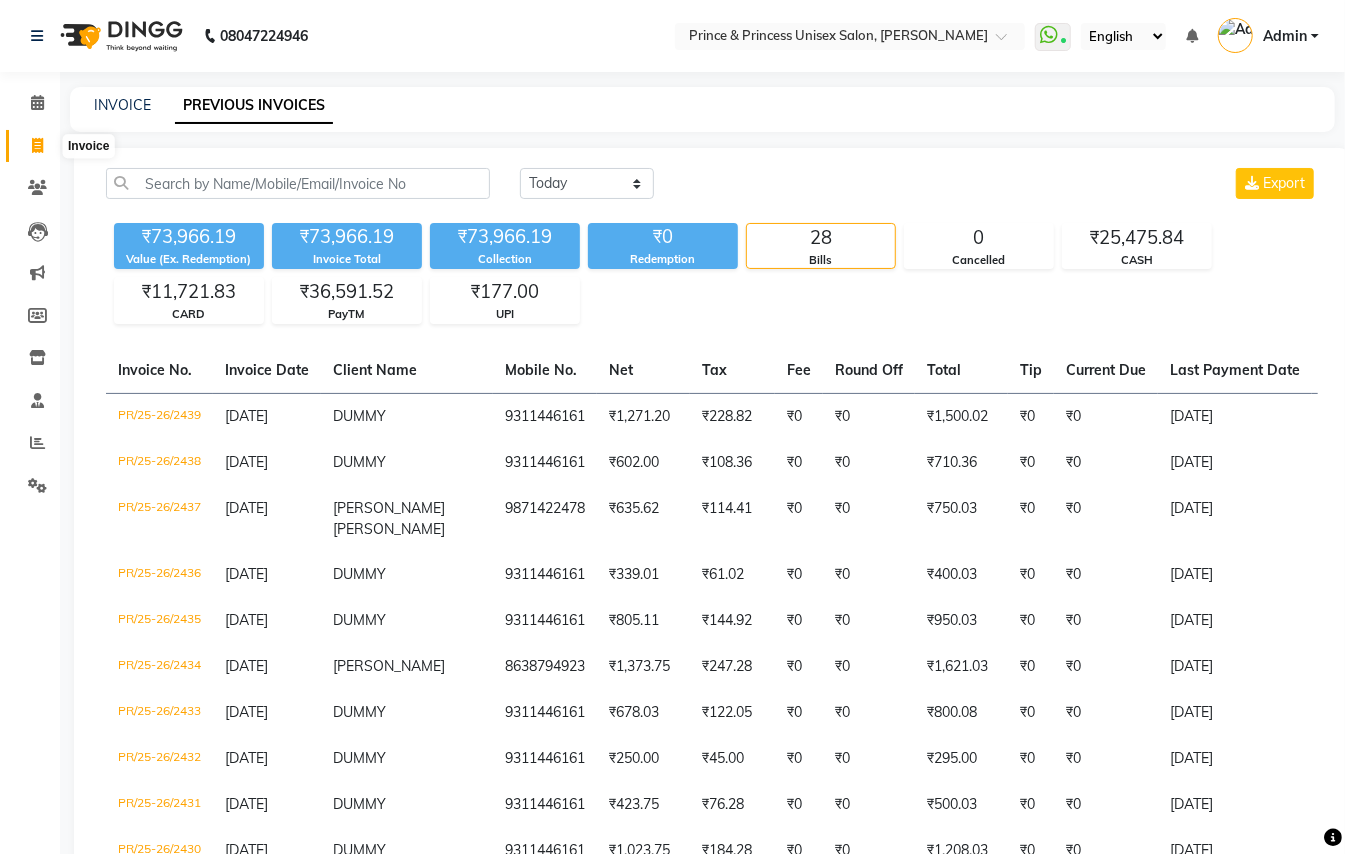 click 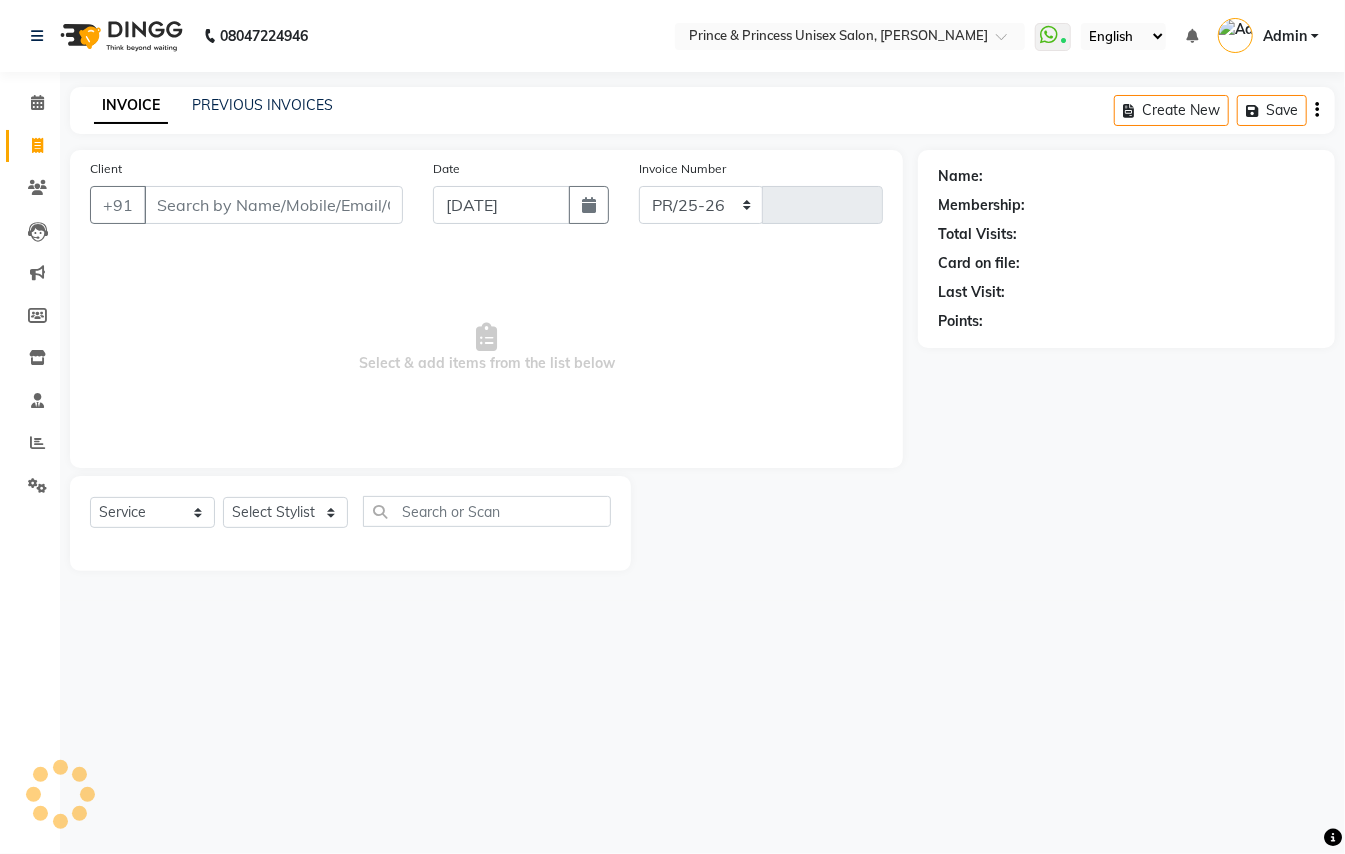 select on "3760" 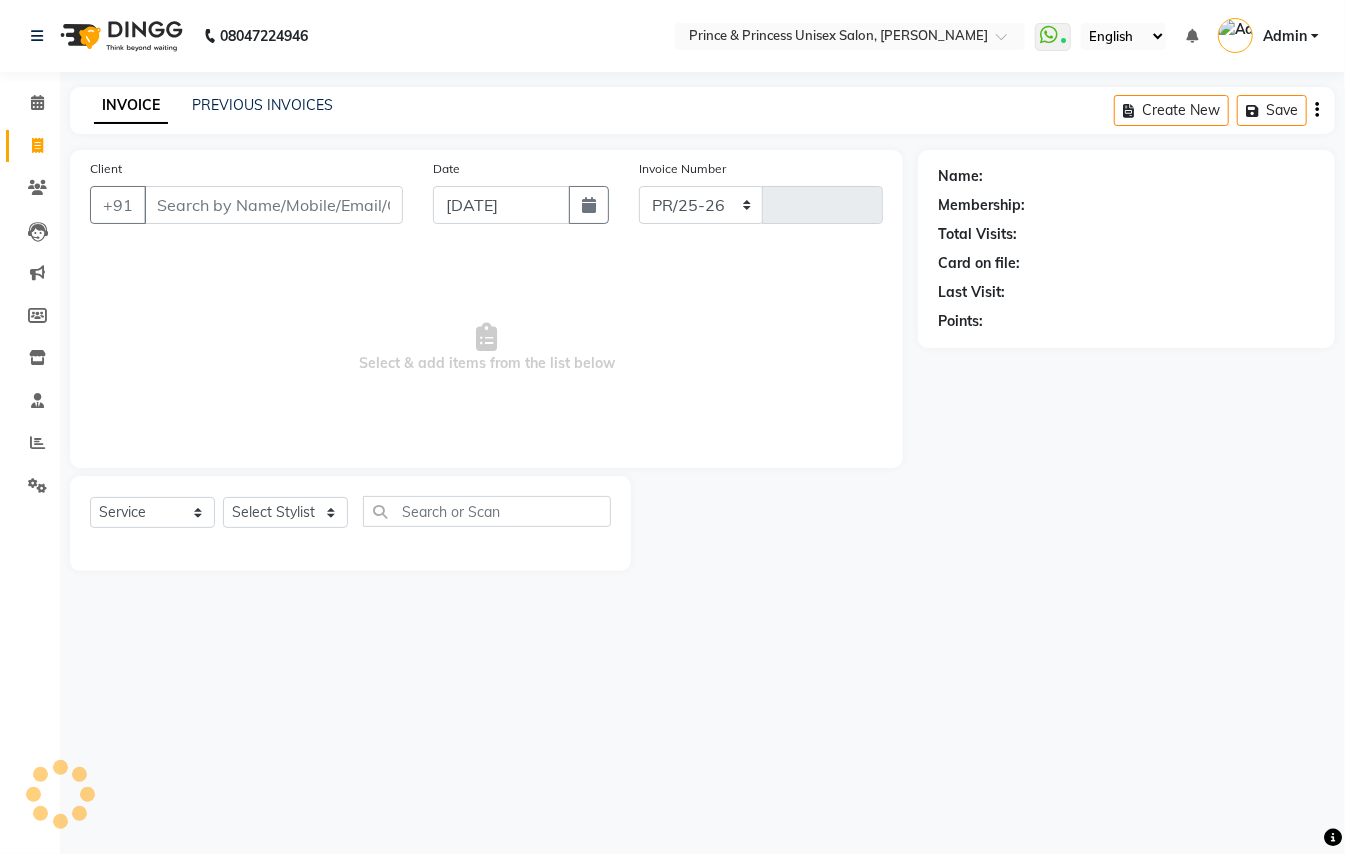 type on "2440" 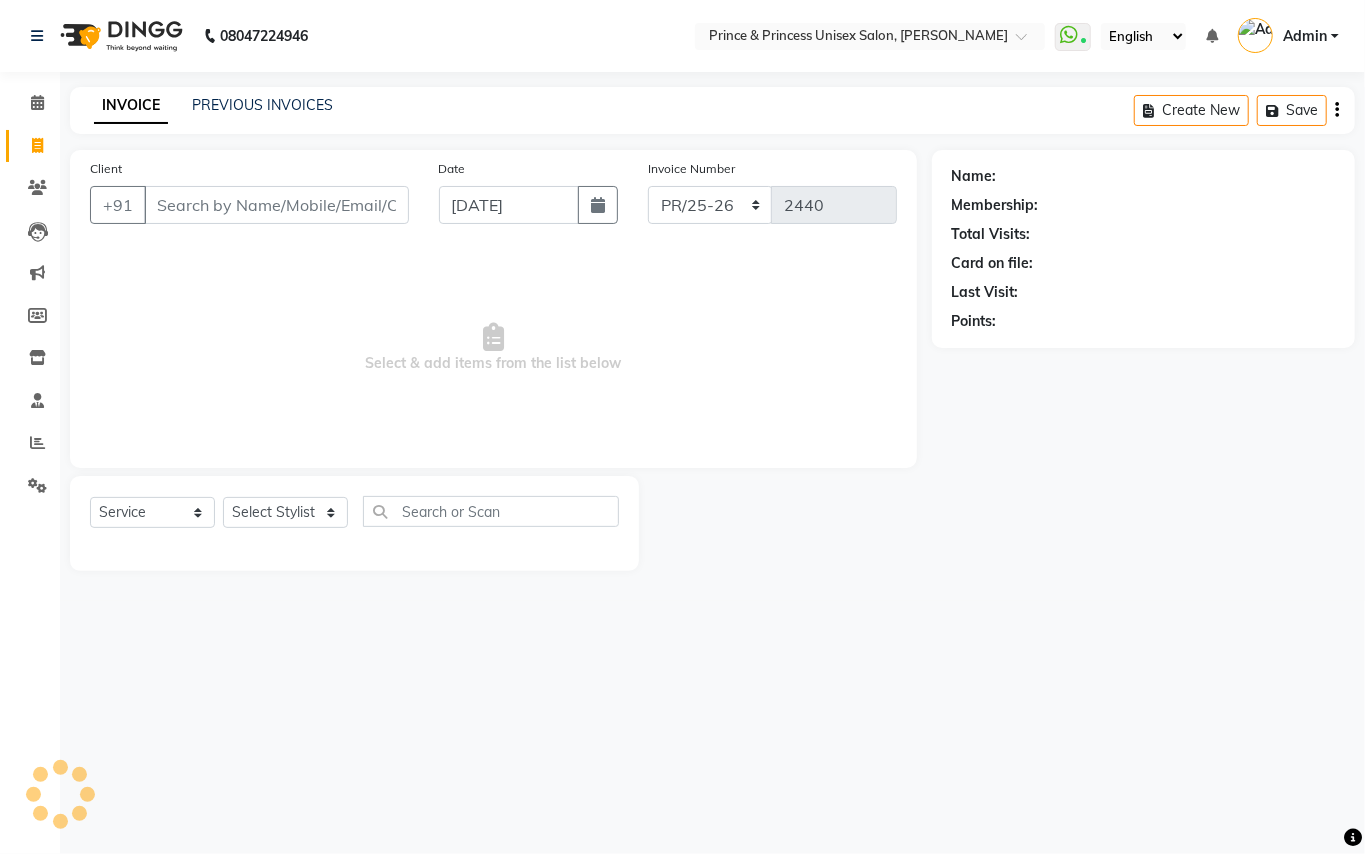click on "Client" at bounding box center (276, 205) 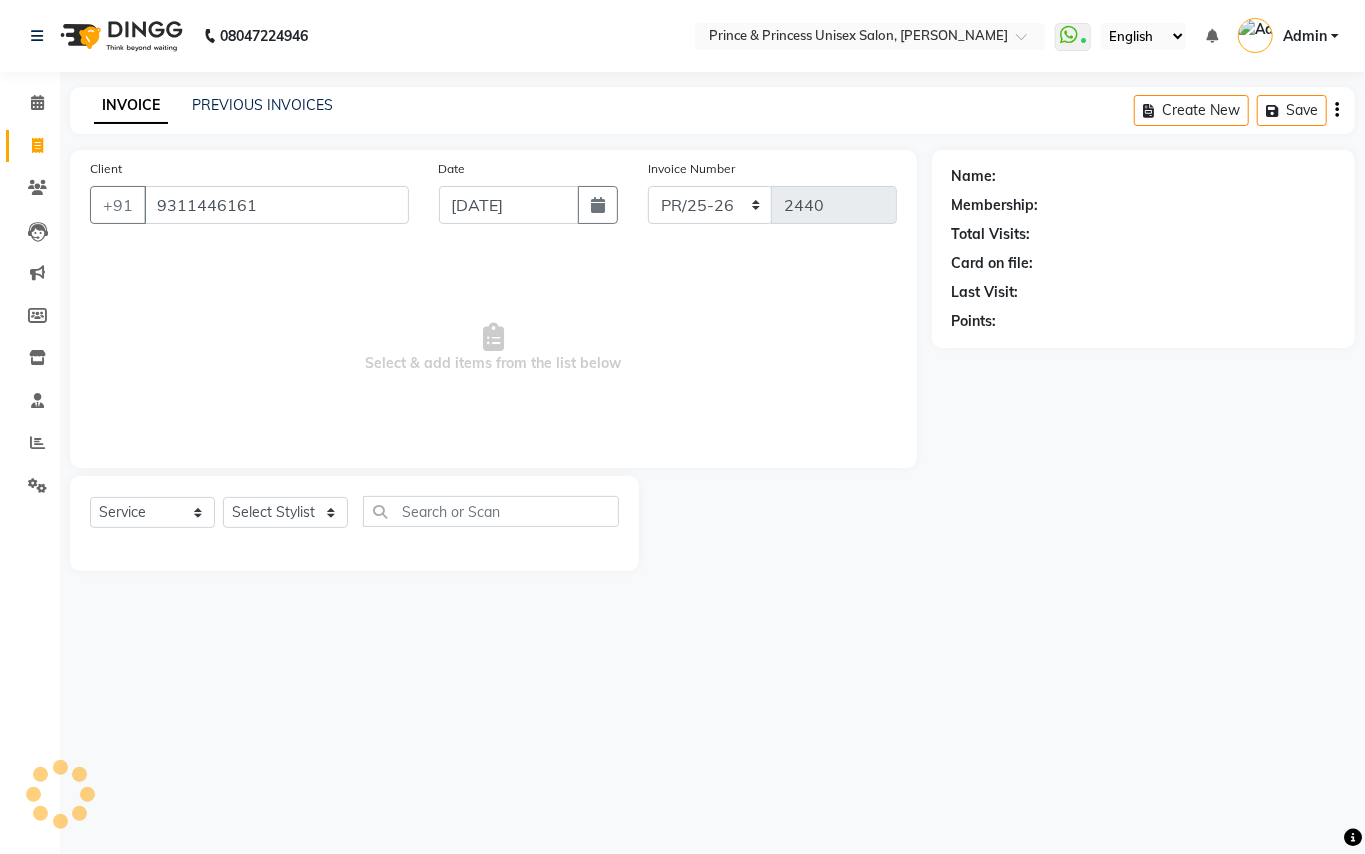 type on "9311446161" 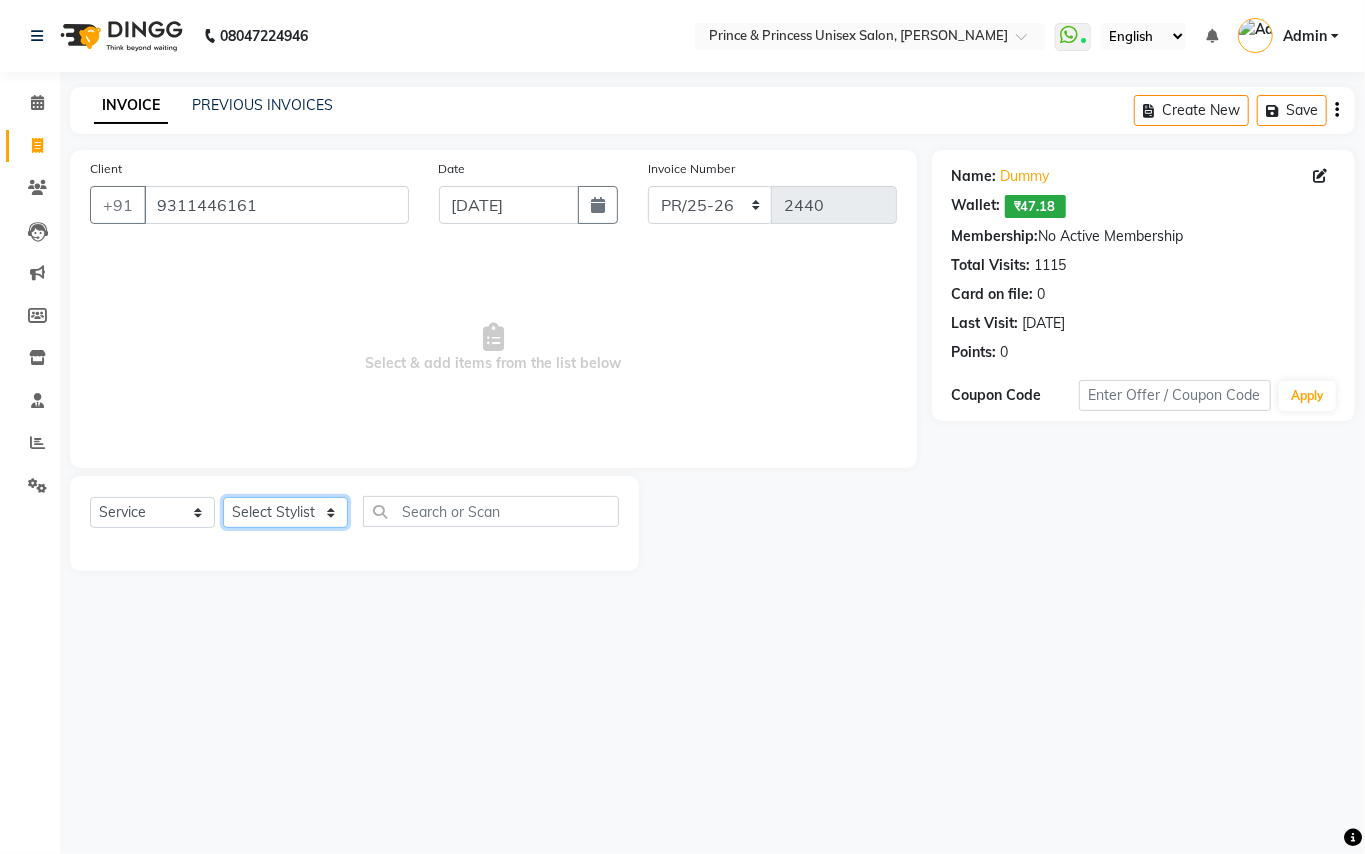 click on "Select Stylist ABHISHEK [PERSON_NAME] NEW [PERSON_NAME] [PERSON_NAME] [PERSON_NAME] [PERSON_NAME] RAHUL SANDEEP [PERSON_NAME] XYZ" 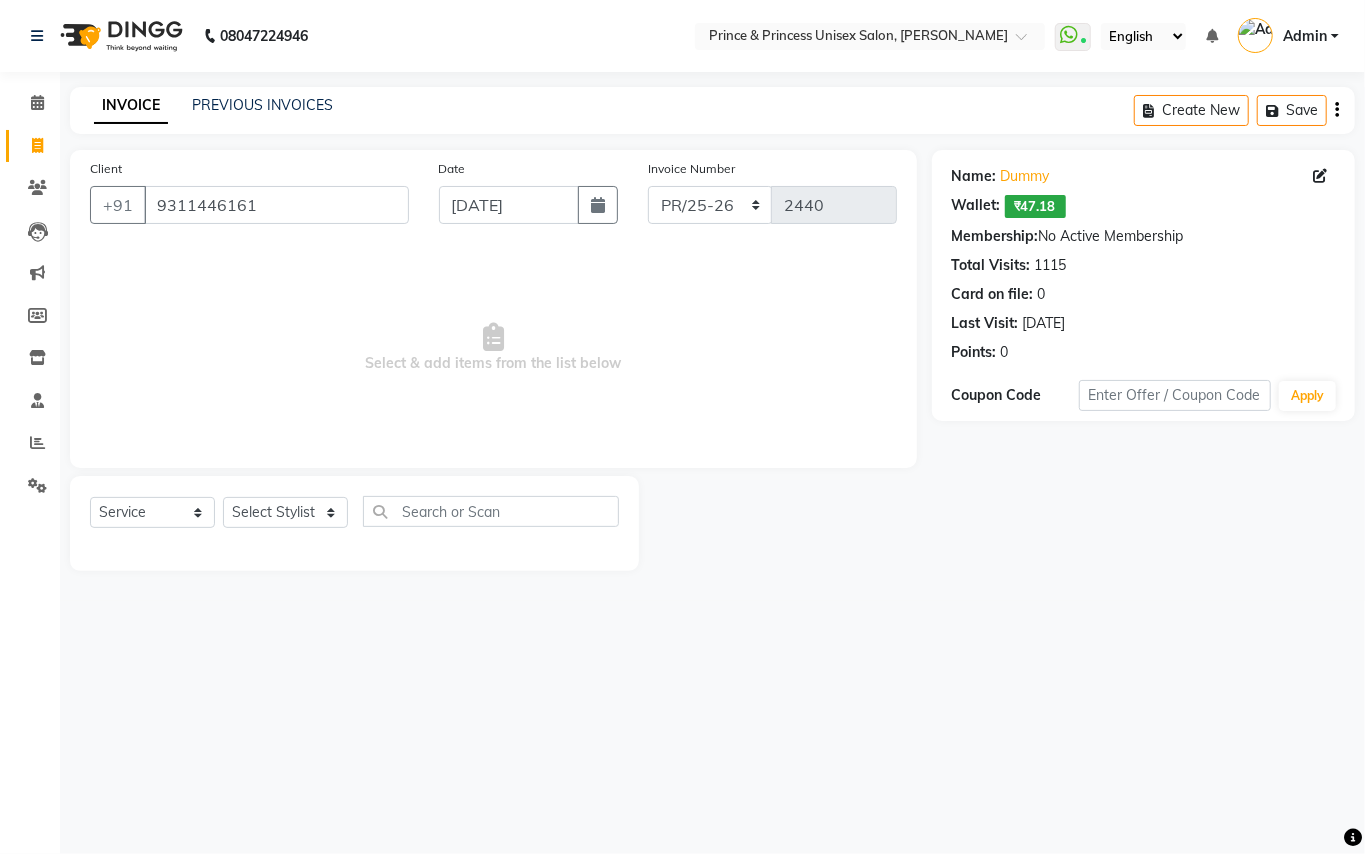 click on "08047224946 Select Location × Prince & Princess Unisex Salon, [PERSON_NAME]  WhatsApp Status  ✕ Status:  Connected Most Recent Message: [DATE]     06:59 PM Recent Service Activity: [DATE]     07:18 PM English ENGLISH Español العربية मराठी हिंदी ગુજરાતી தமிழ் 中文 Notifications nothing to show Admin Manage Profile Change Password Sign out  Version:3.15.4  ☀ Prince & Princess unisex salon, [PERSON_NAME]  Calendar  Invoice  Clients  Leads   Marketing  Members  Inventory  Staff  Reports  Settings Completed InProgress Upcoming Dropped Tentative Check-In Confirm Bookings Generate Report Segments Page Builder INVOICE PREVIOUS INVOICES Create New   Save  Client [PHONE_NUMBER] Date [DATE] Invoice Number PR/25-26 V/2025 V/[PHONE_NUMBER]  Select & add items from the list below  Select  Service  Product  Membership  Package Voucher Prepaid Gift Card  Select Stylist ABHISHEK [PERSON_NAME] NEW [PERSON_NAME] [PERSON_NAME] [PERSON_NAME]" at bounding box center (682, 427) 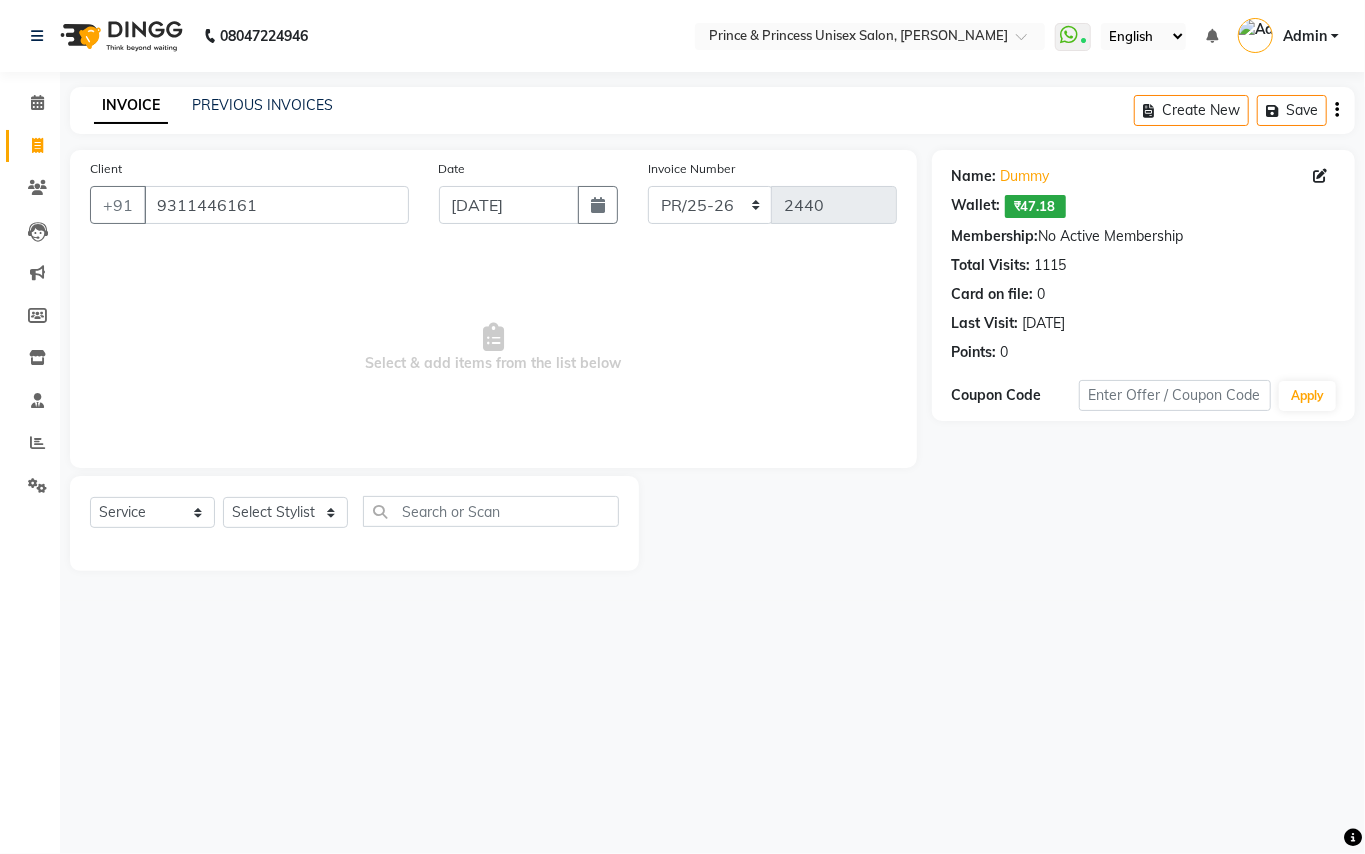 click on "Select  Service  Product  Membership  Package Voucher Prepaid Gift Card  Select Stylist ABHISHEK [PERSON_NAME] NEW [PERSON_NAME] [PERSON_NAME] [PERSON_NAME] [PERSON_NAME] RAHUL SANDEEP [PERSON_NAME] XYZ" 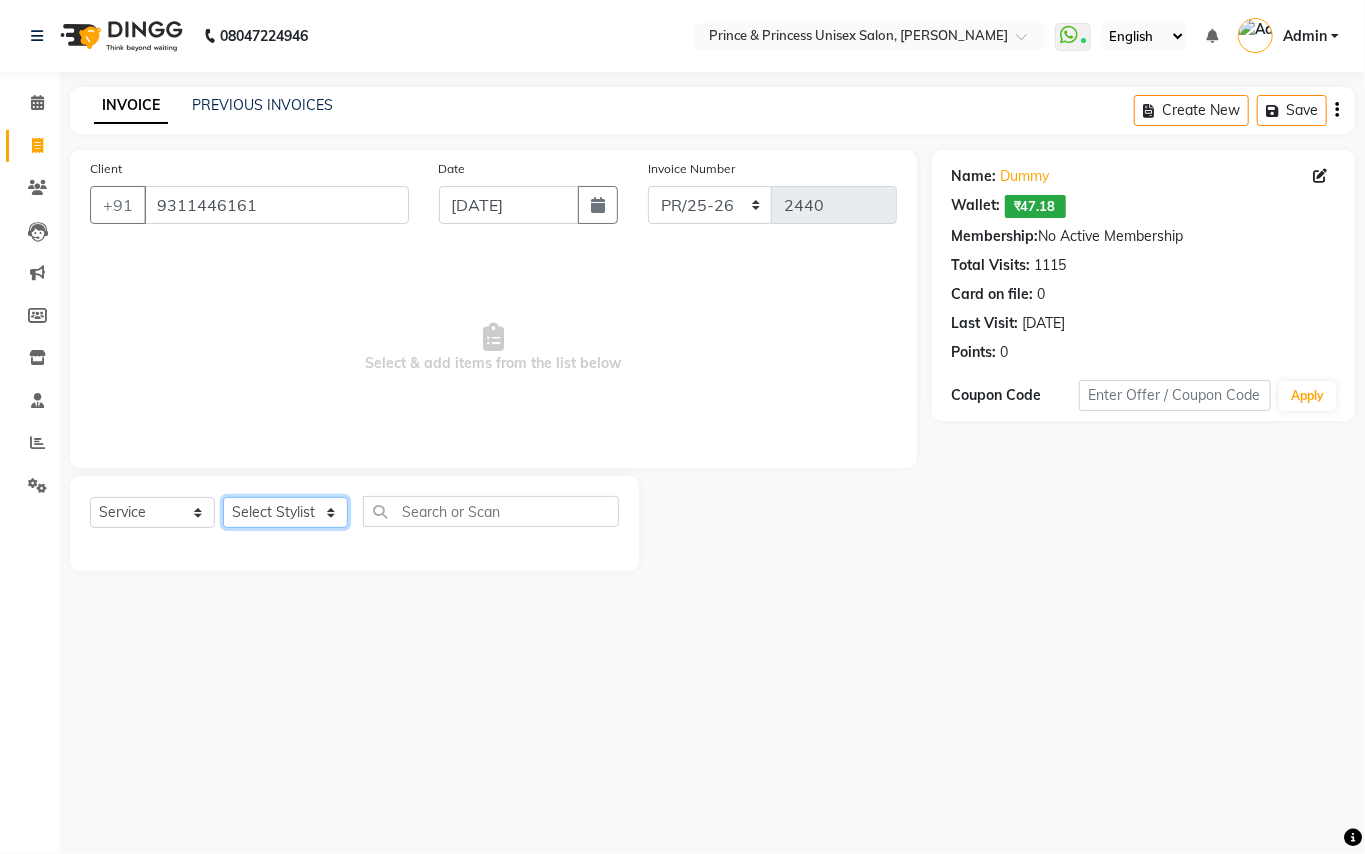 click on "Select Stylist ABHISHEK [PERSON_NAME] NEW [PERSON_NAME] [PERSON_NAME] [PERSON_NAME] [PERSON_NAME] RAHUL SANDEEP [PERSON_NAME] XYZ" 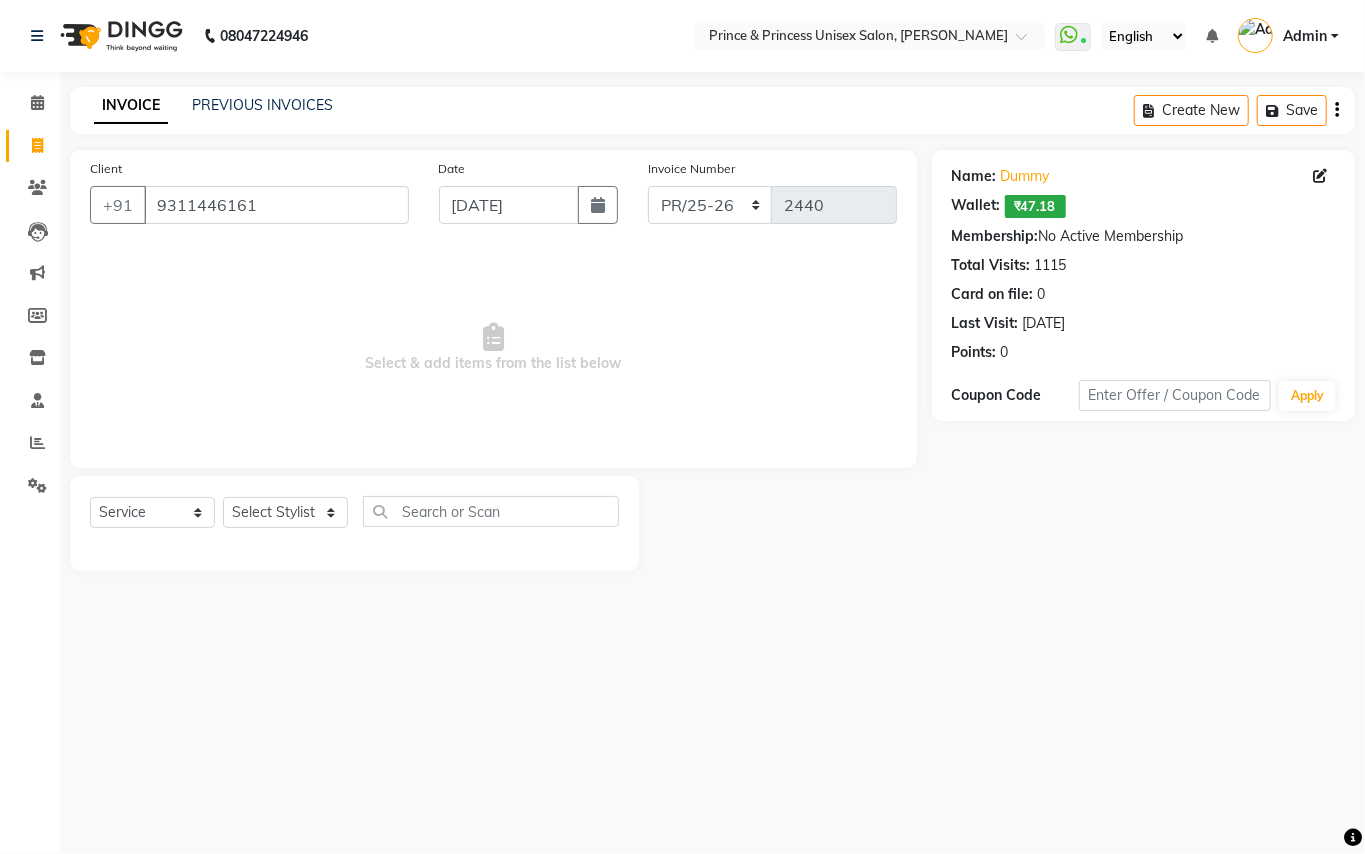 click 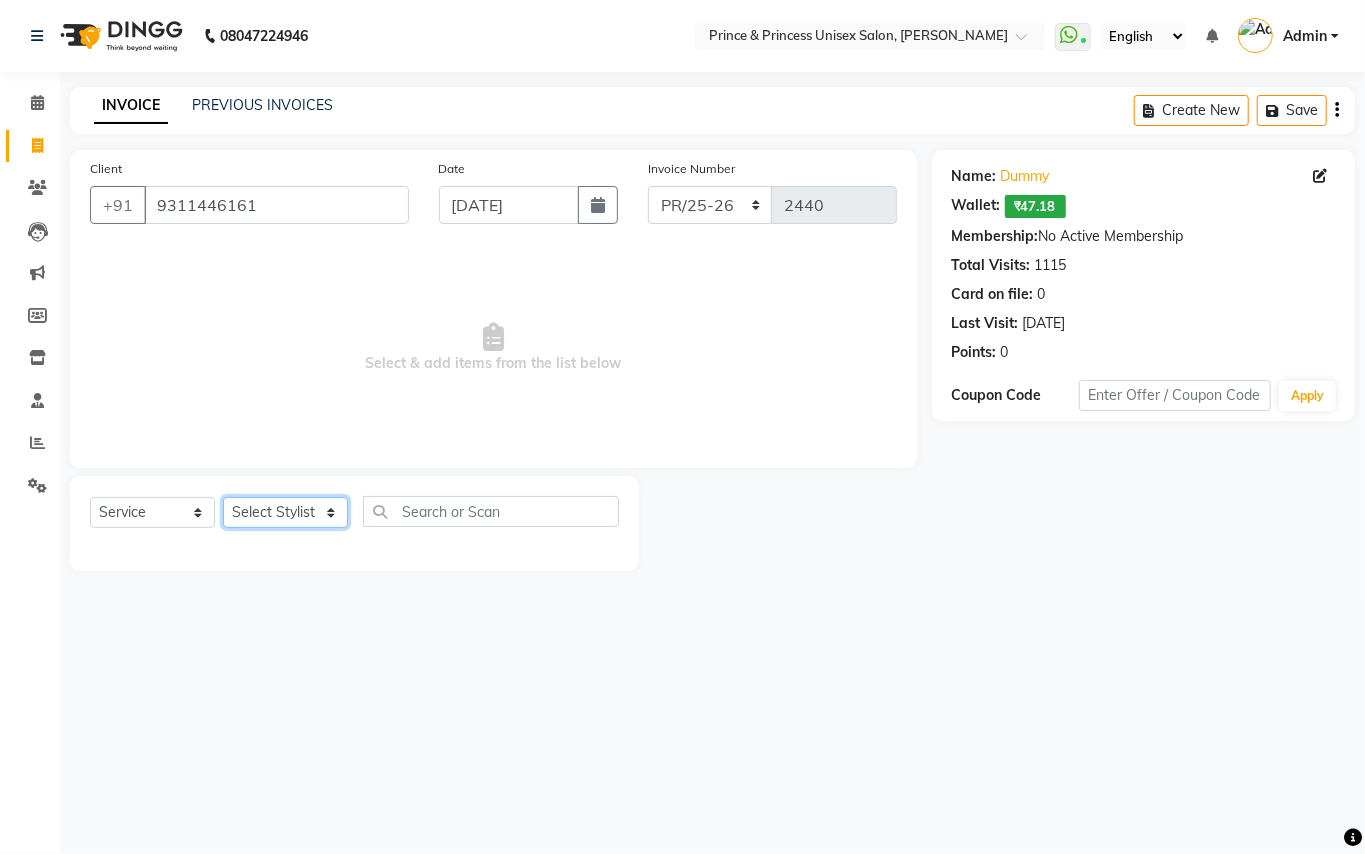 click on "Select Stylist ABHISHEK [PERSON_NAME] NEW [PERSON_NAME] [PERSON_NAME] [PERSON_NAME] [PERSON_NAME] RAHUL SANDEEP [PERSON_NAME] XYZ" 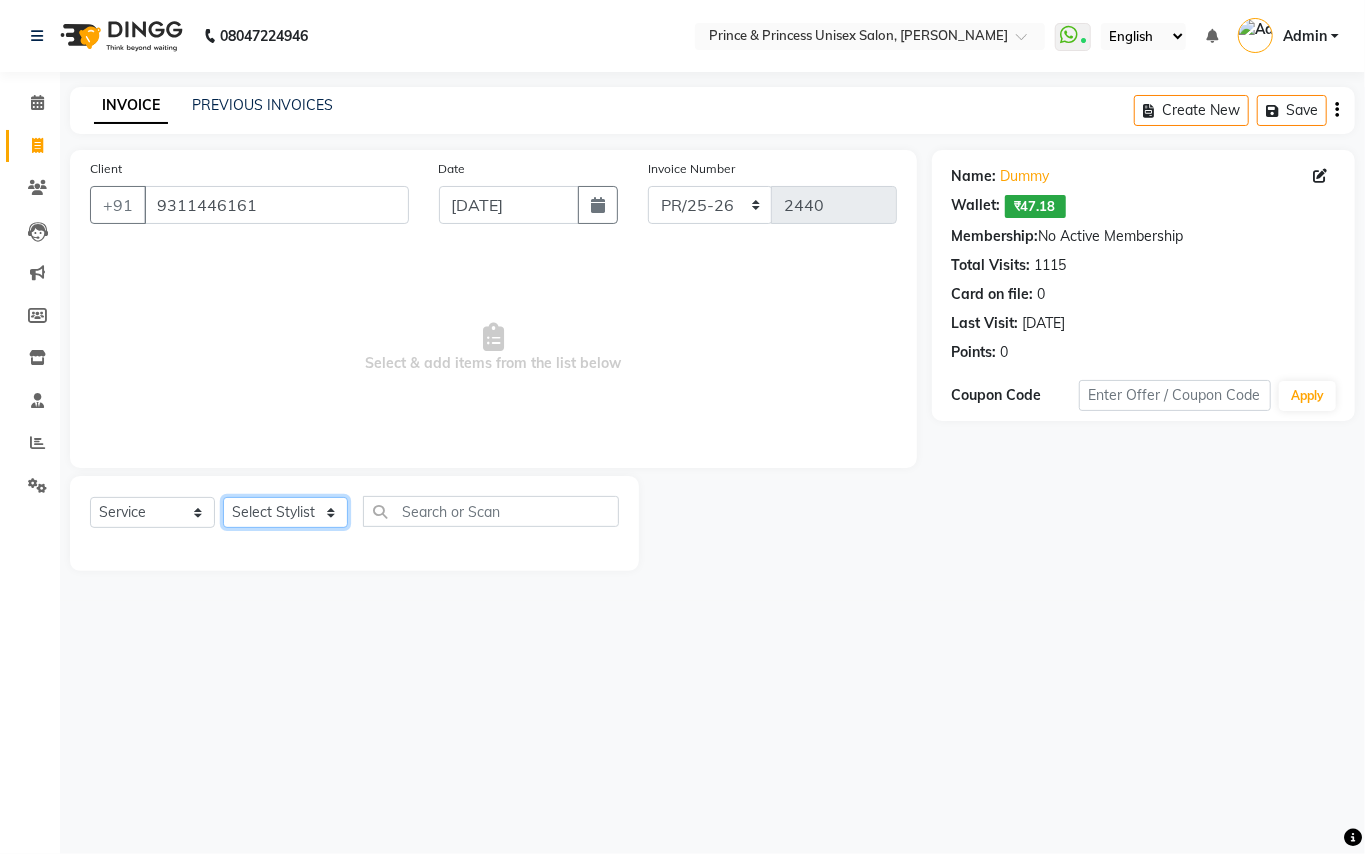 select on "37313" 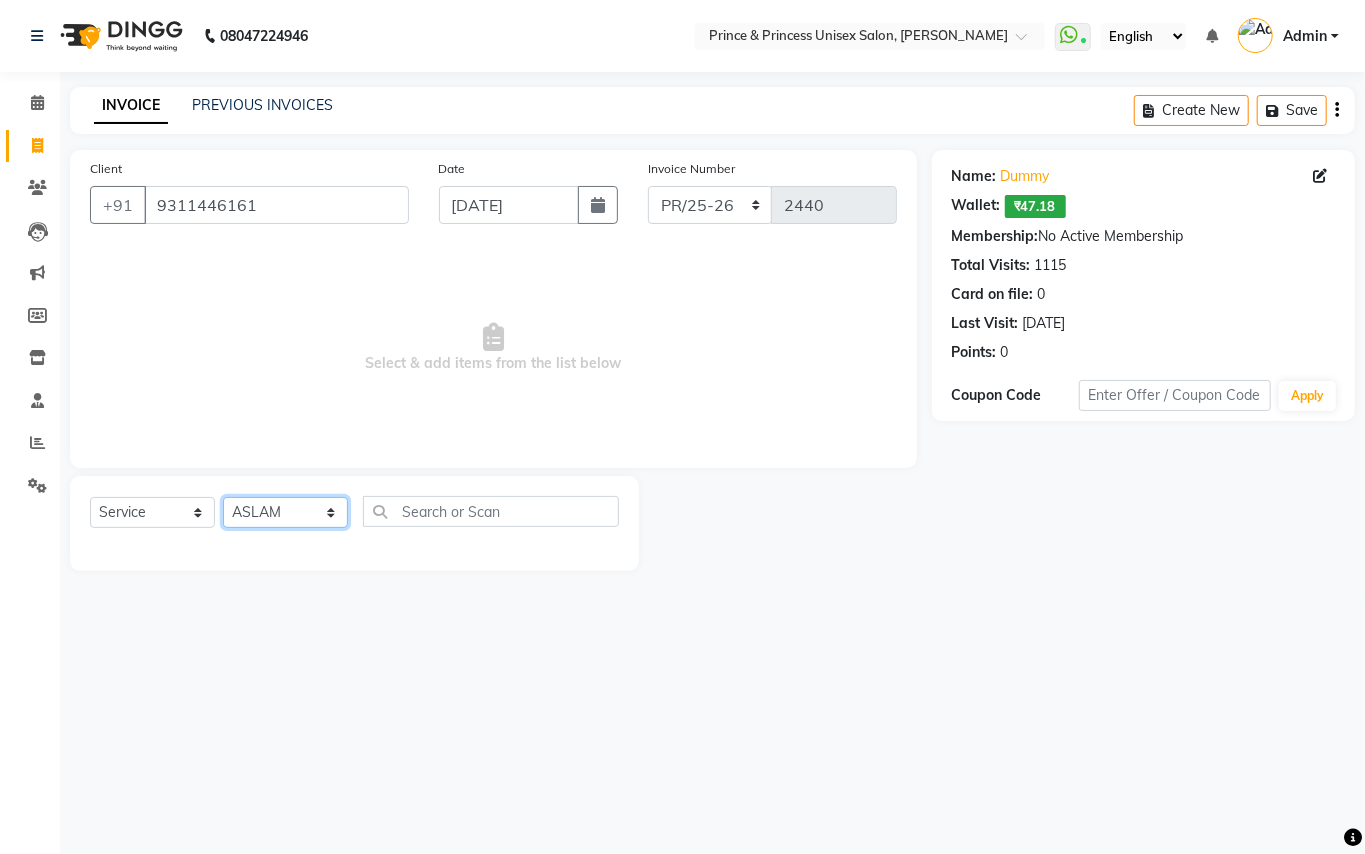 drag, startPoint x: 266, startPoint y: 514, endPoint x: 473, endPoint y: 512, distance: 207.00966 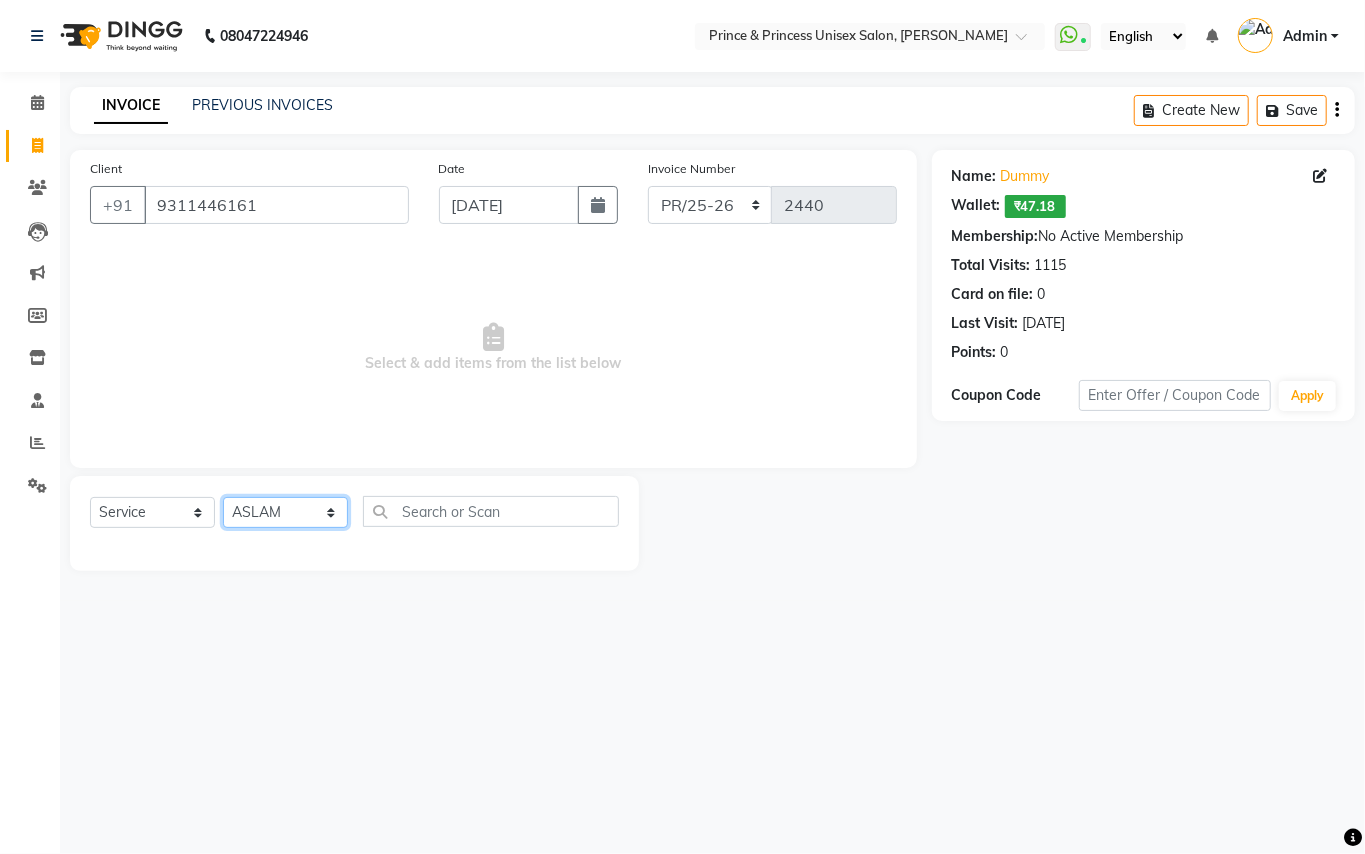 click on "Select Stylist ABHISHEK [PERSON_NAME] NEW [PERSON_NAME] [PERSON_NAME] [PERSON_NAME] [PERSON_NAME] RAHUL SANDEEP [PERSON_NAME] XYZ" 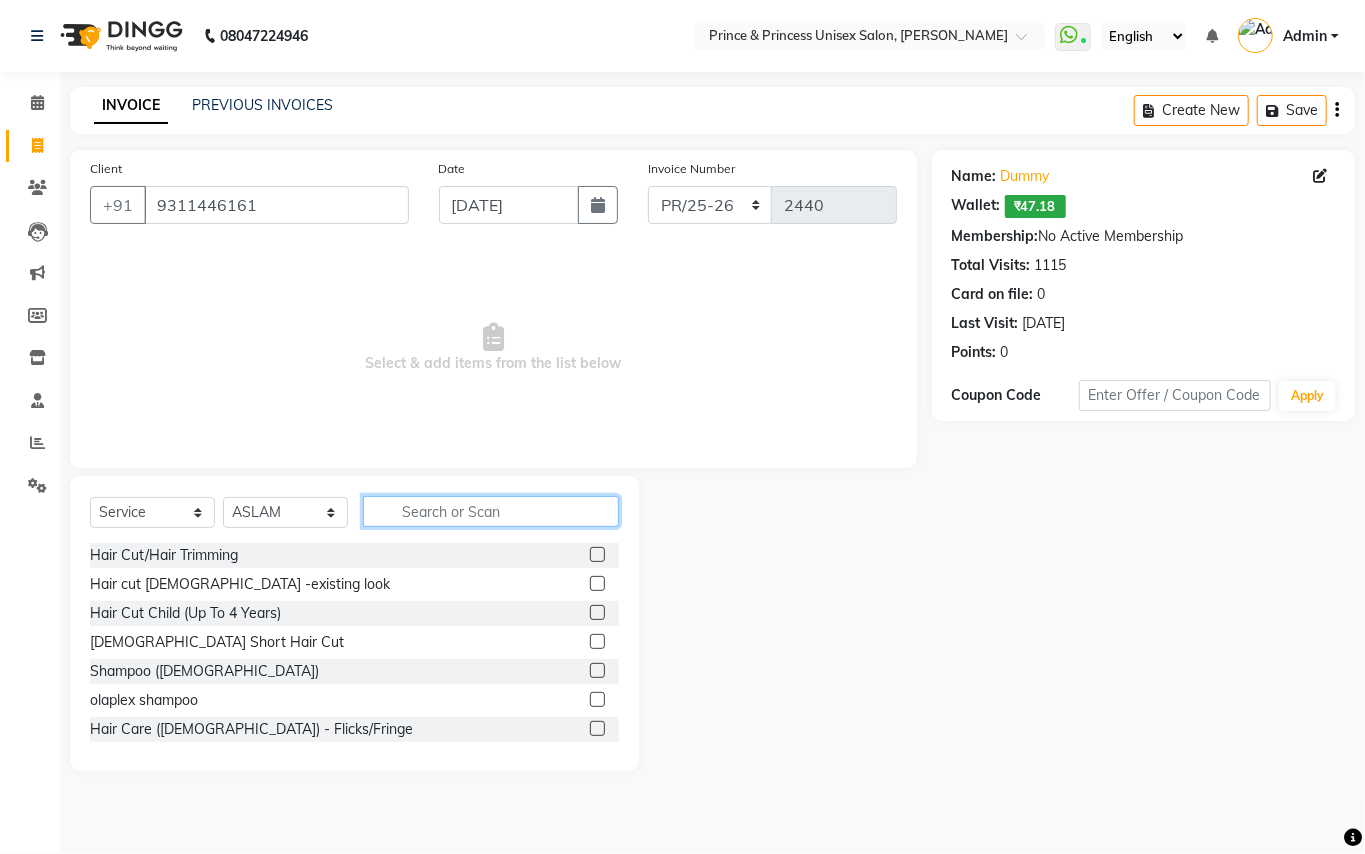 click 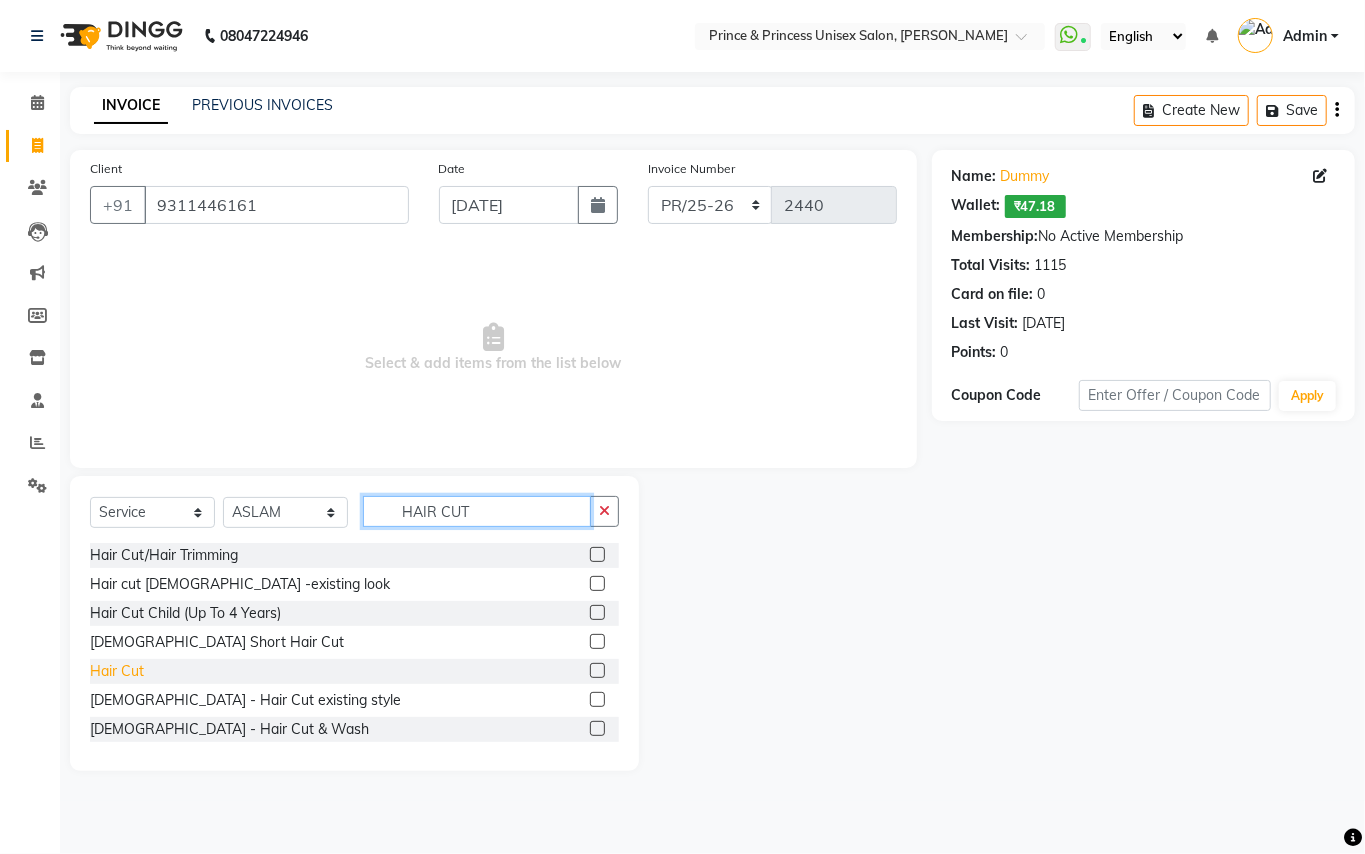 type on "HAIR CUT" 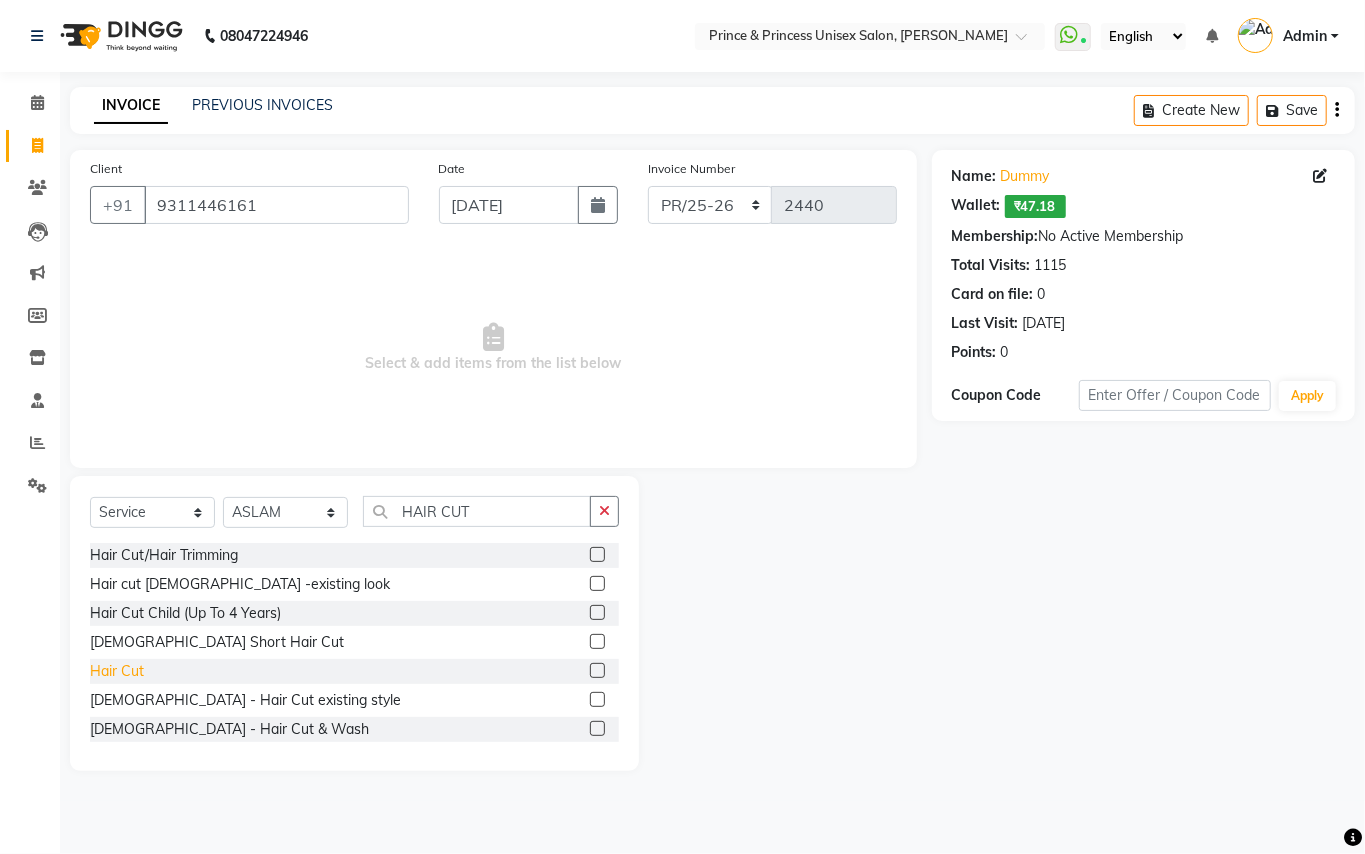 click on "Hair Cut" 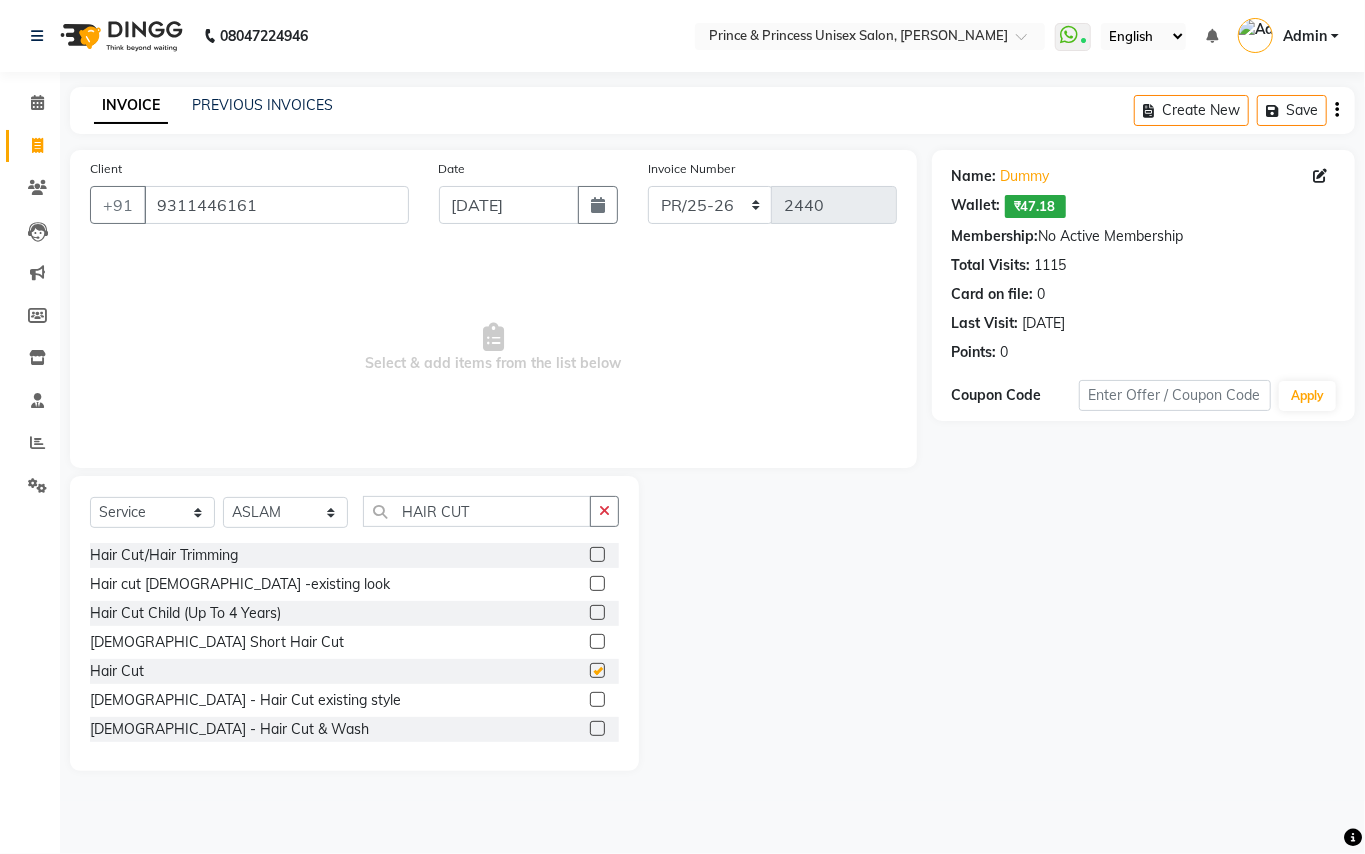 checkbox on "false" 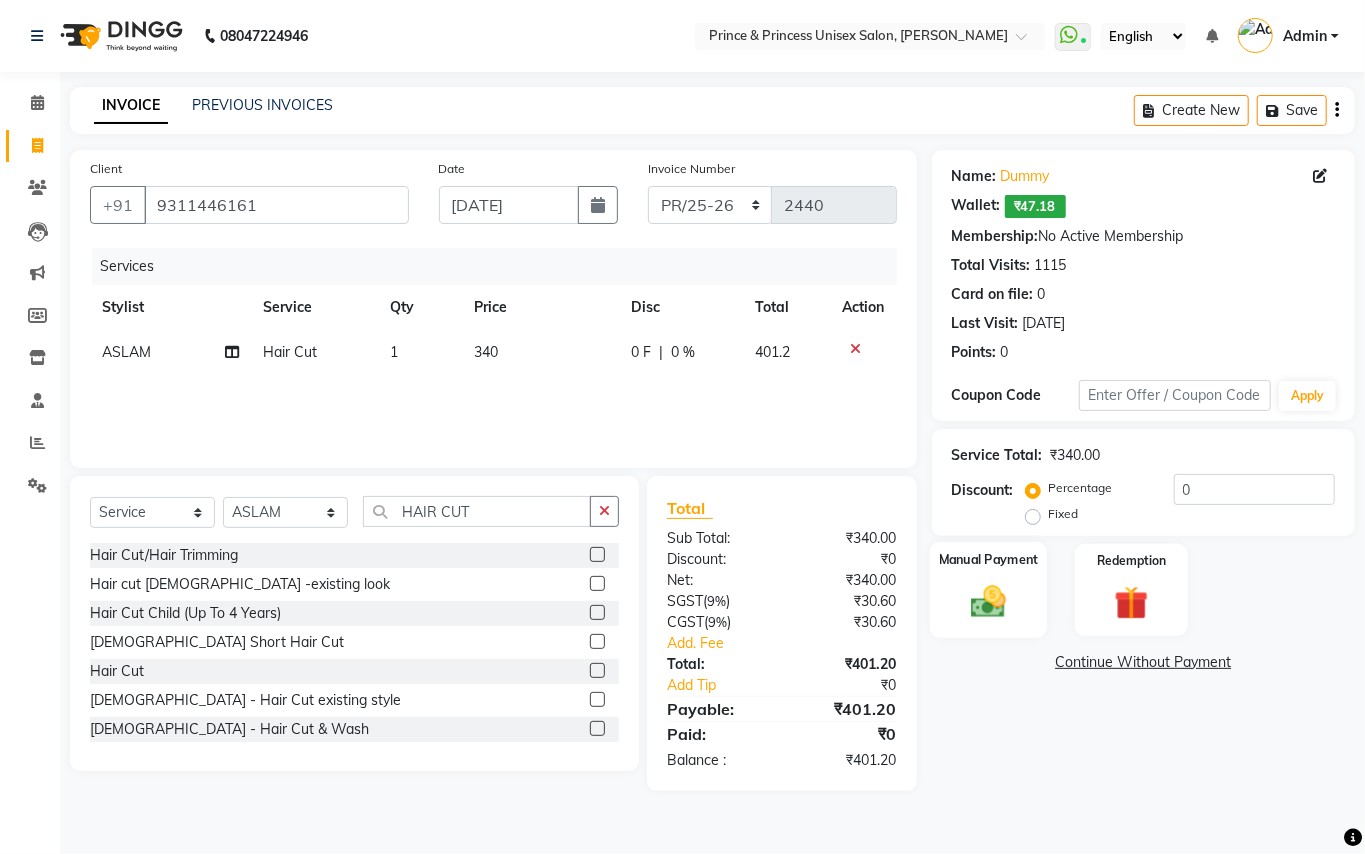 click 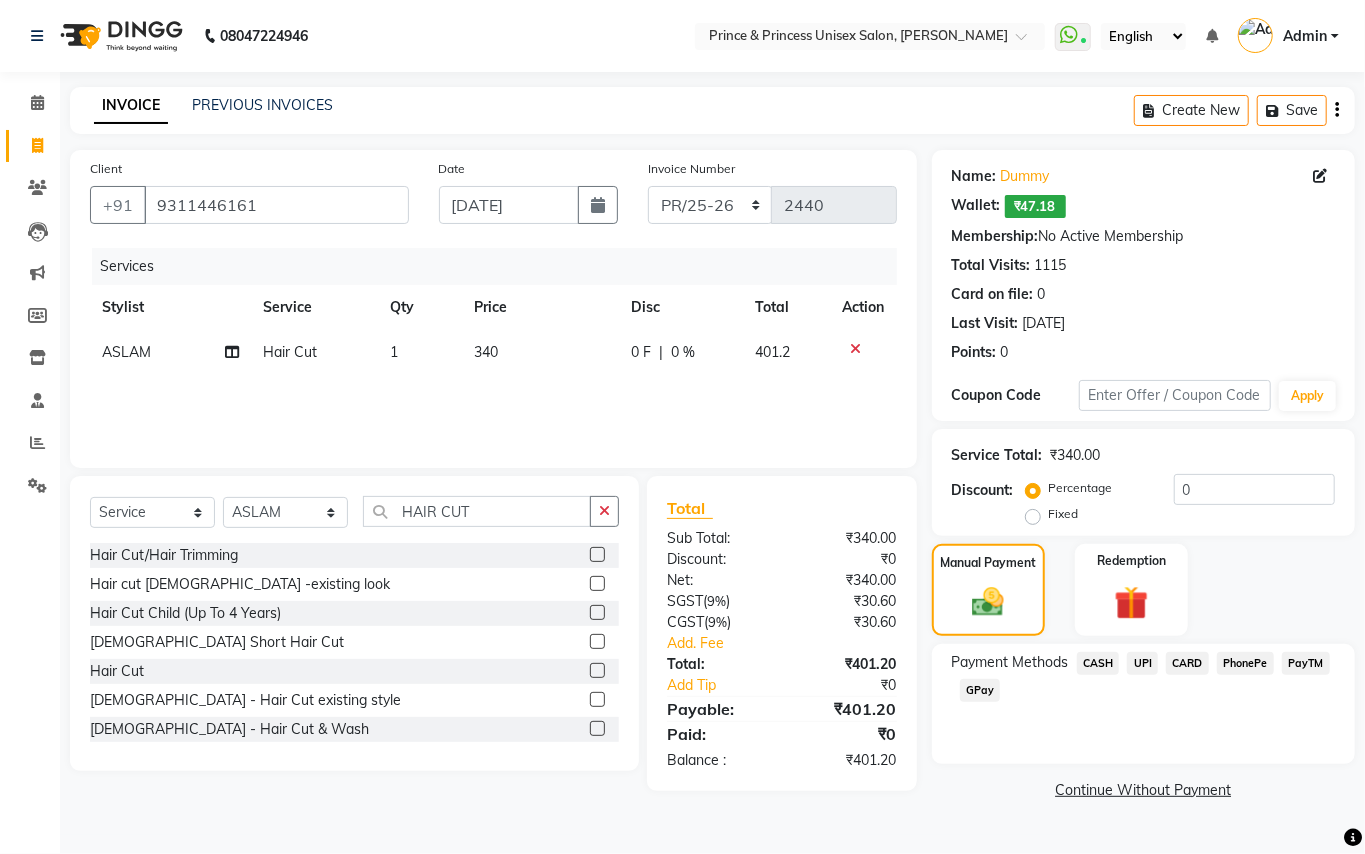 click on "CASH" 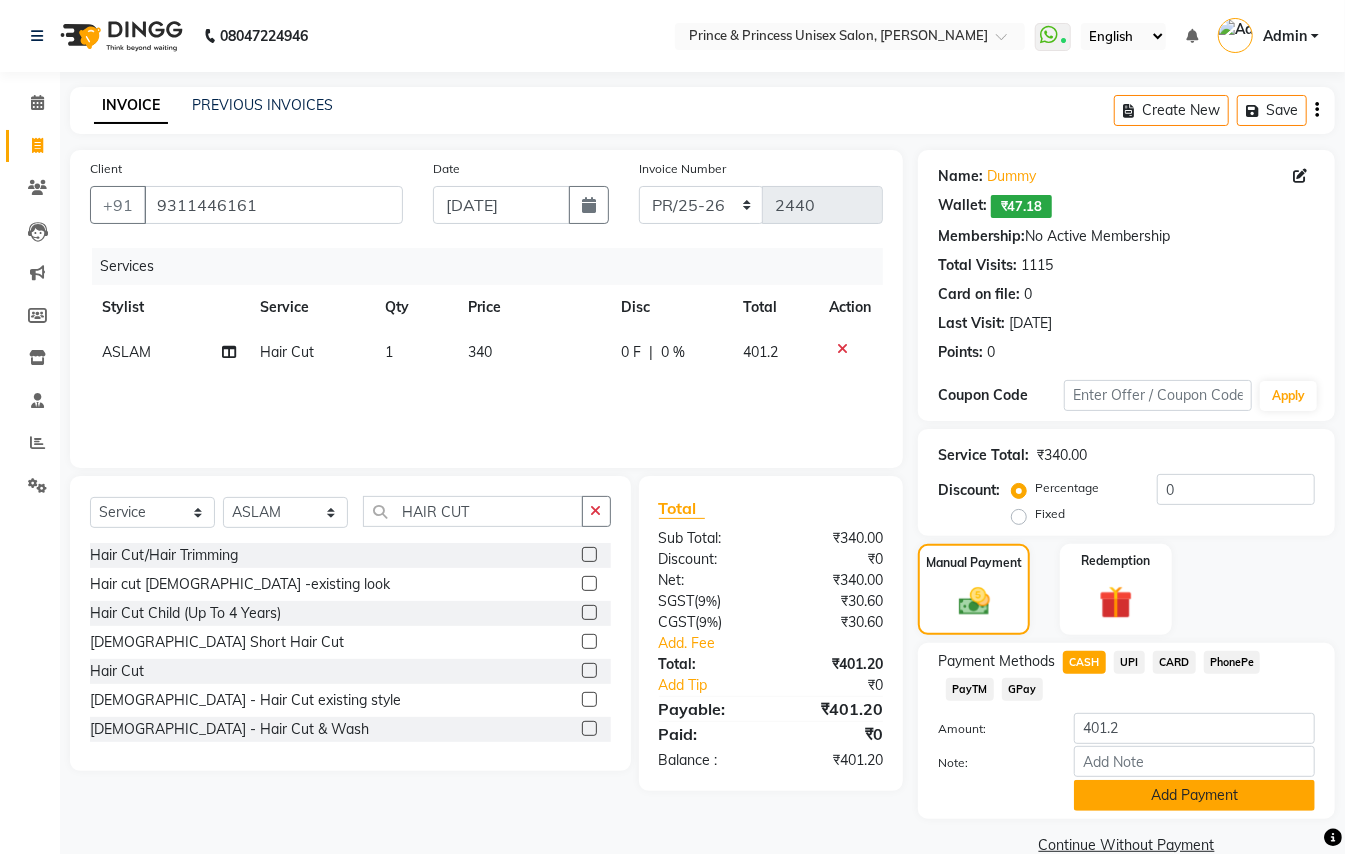 click on "Add Payment" 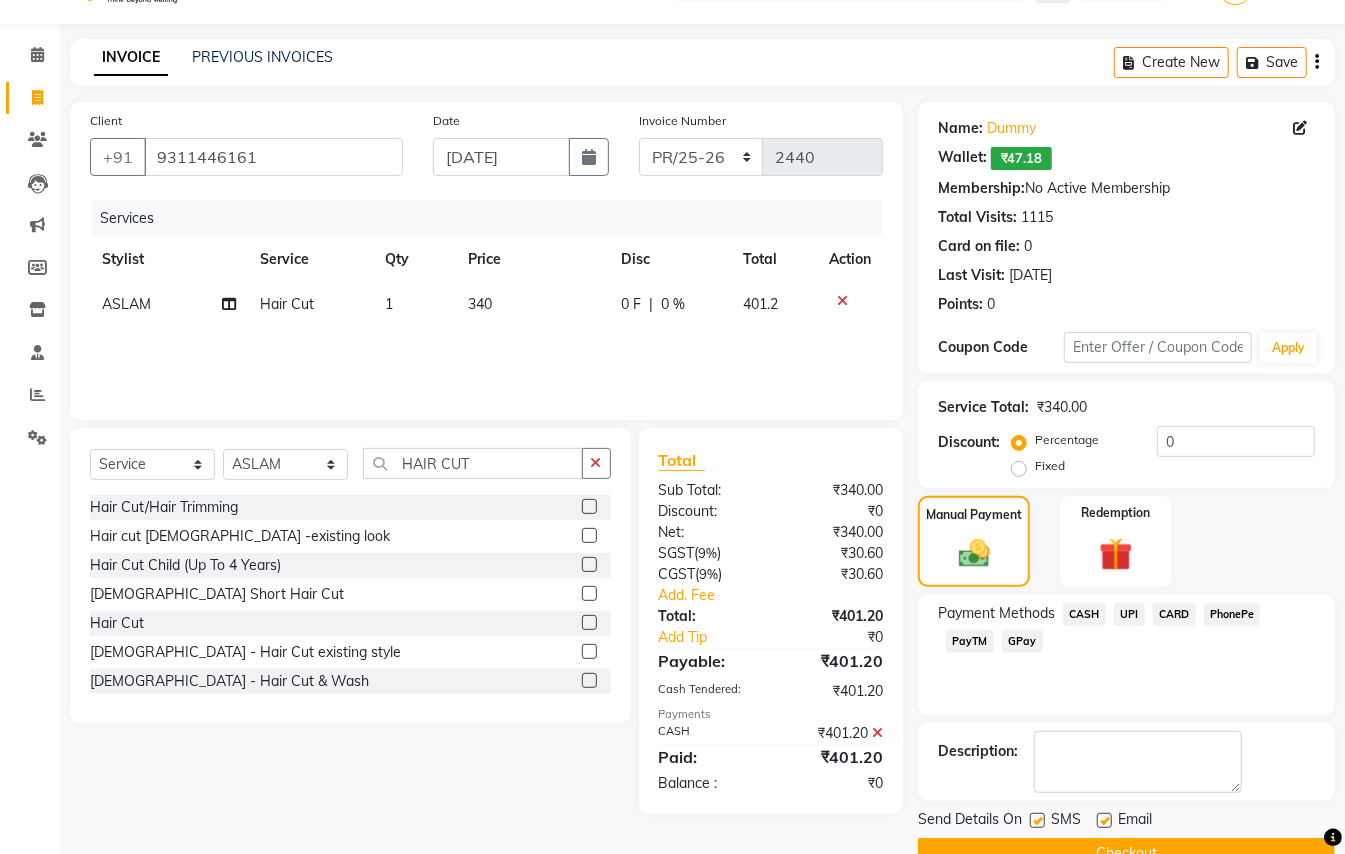 scroll, scrollTop: 94, scrollLeft: 0, axis: vertical 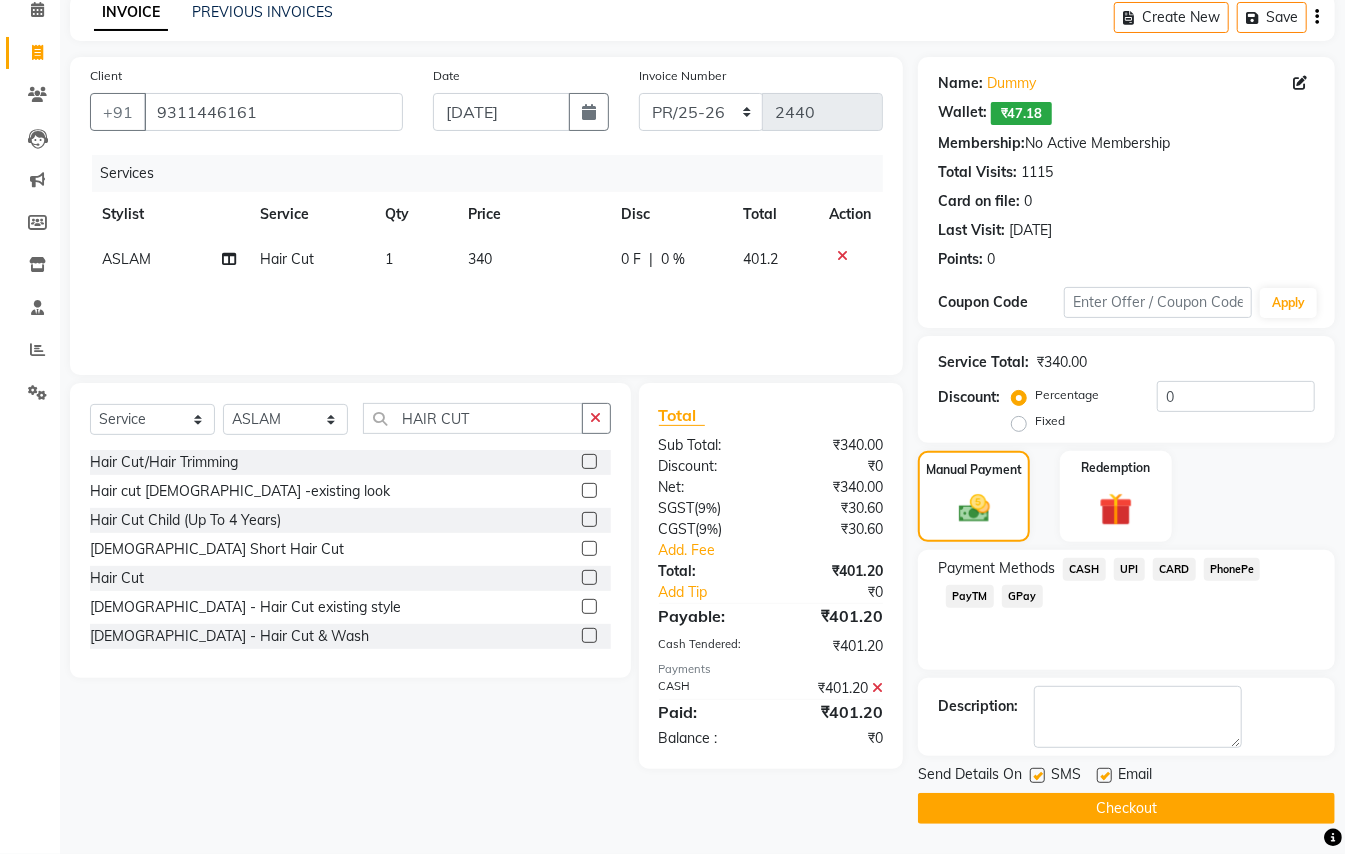 click on "Checkout" 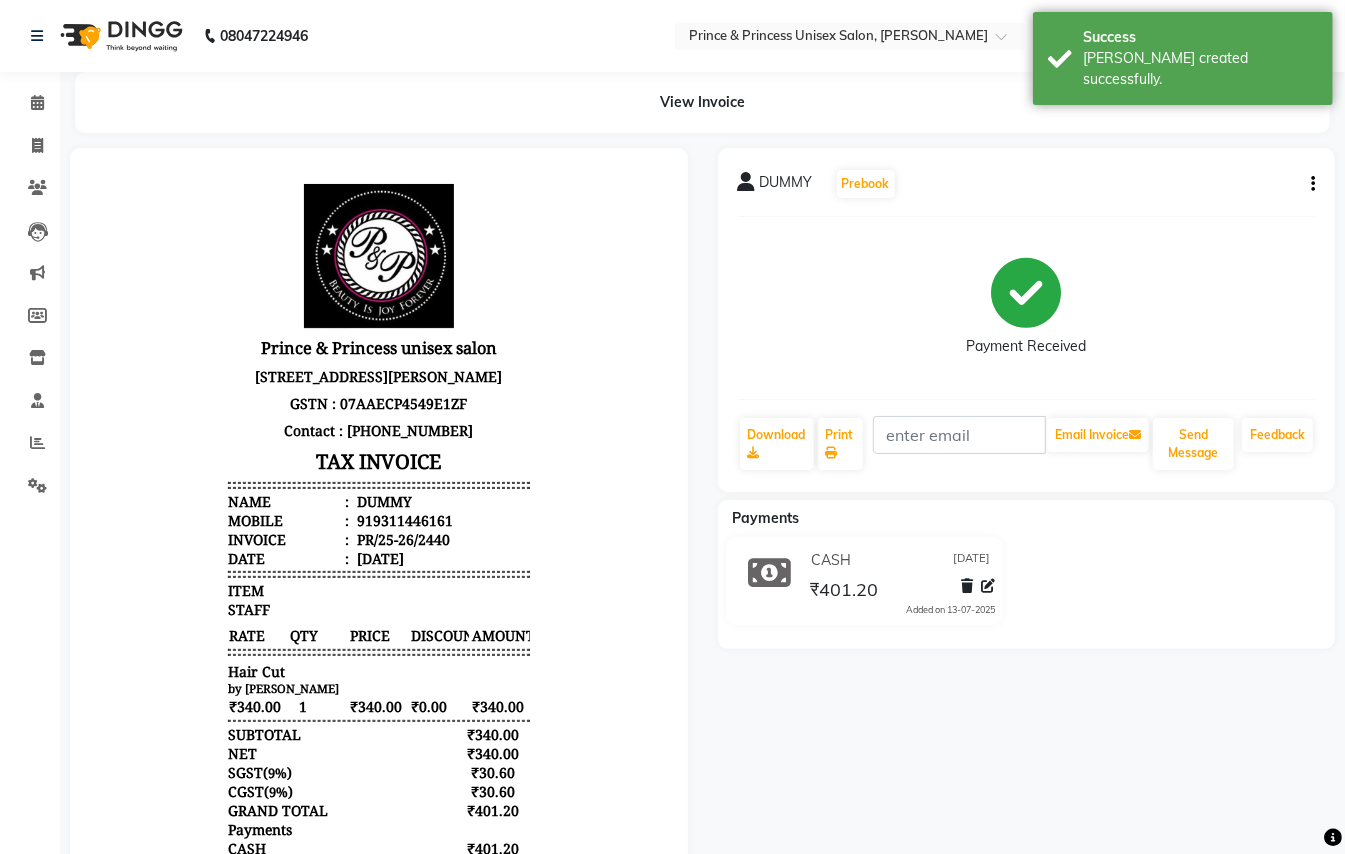 scroll, scrollTop: 0, scrollLeft: 0, axis: both 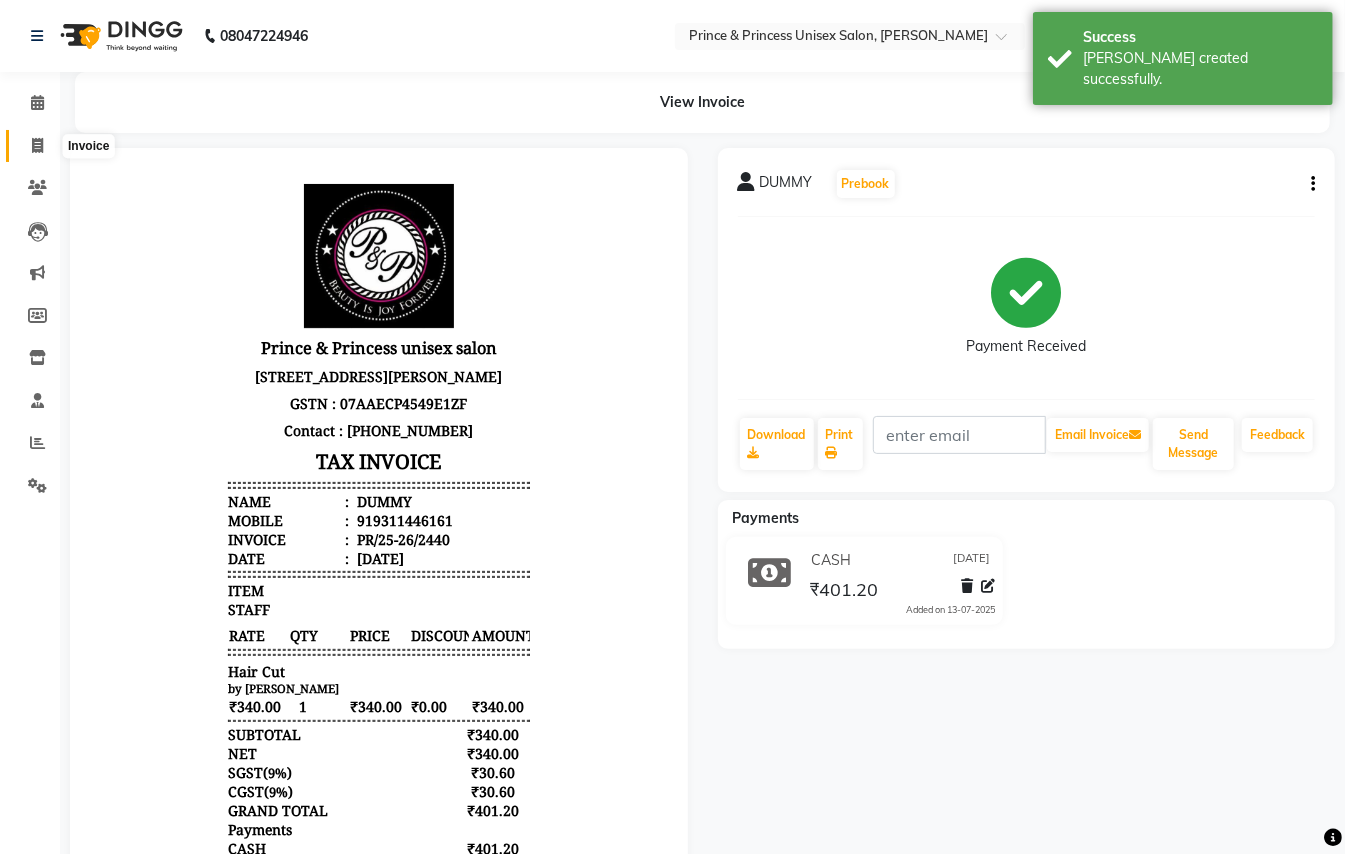 click 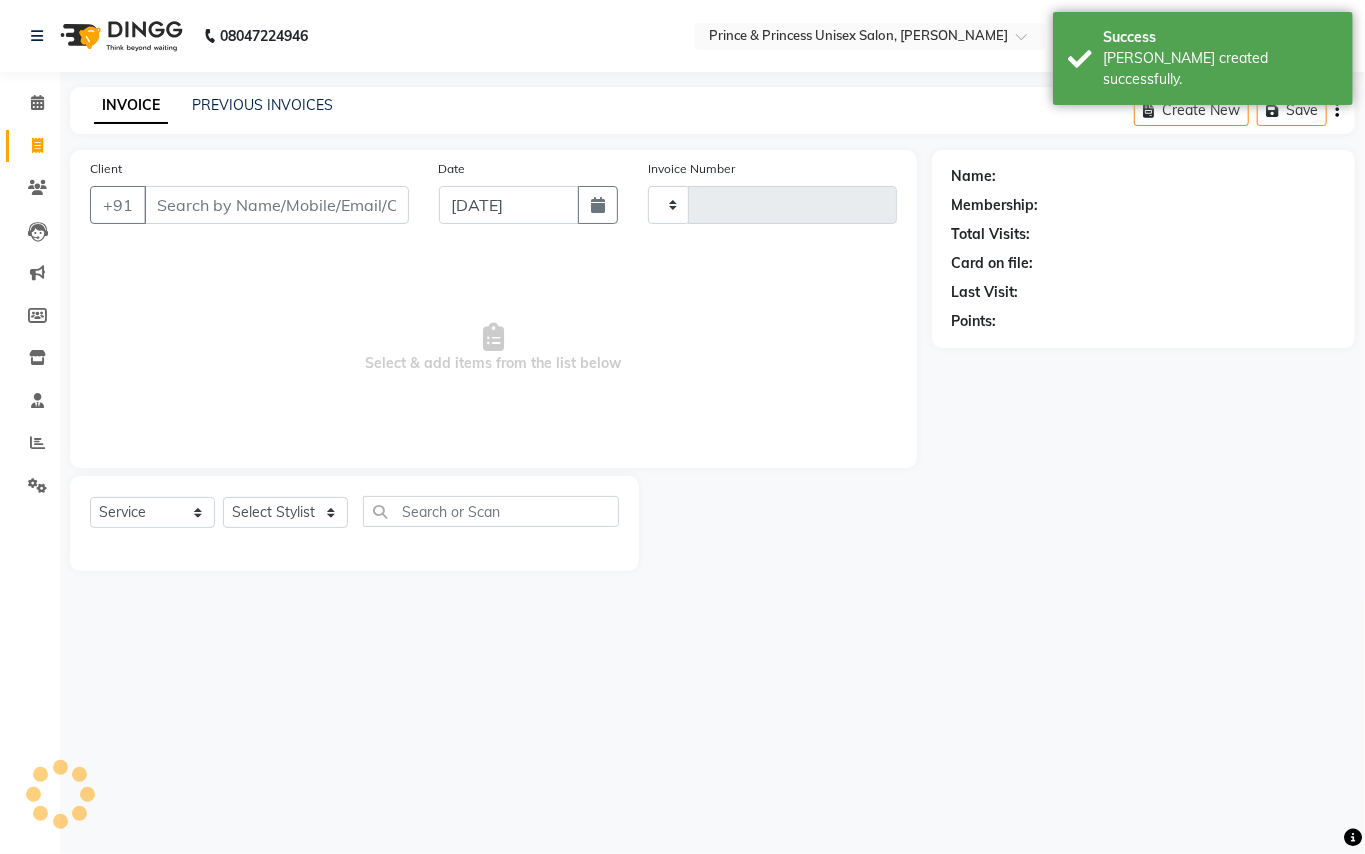 type on "2441" 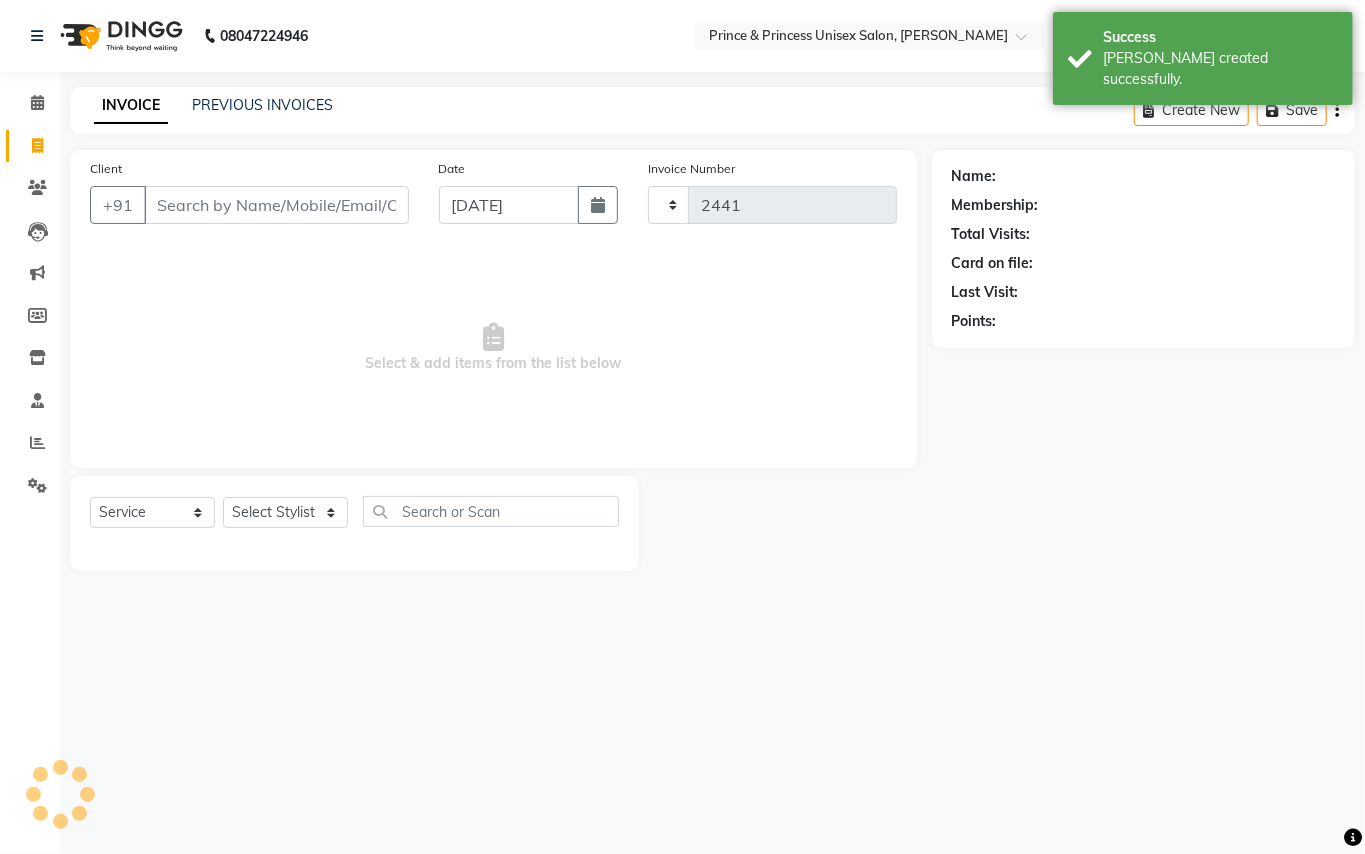 select on "3760" 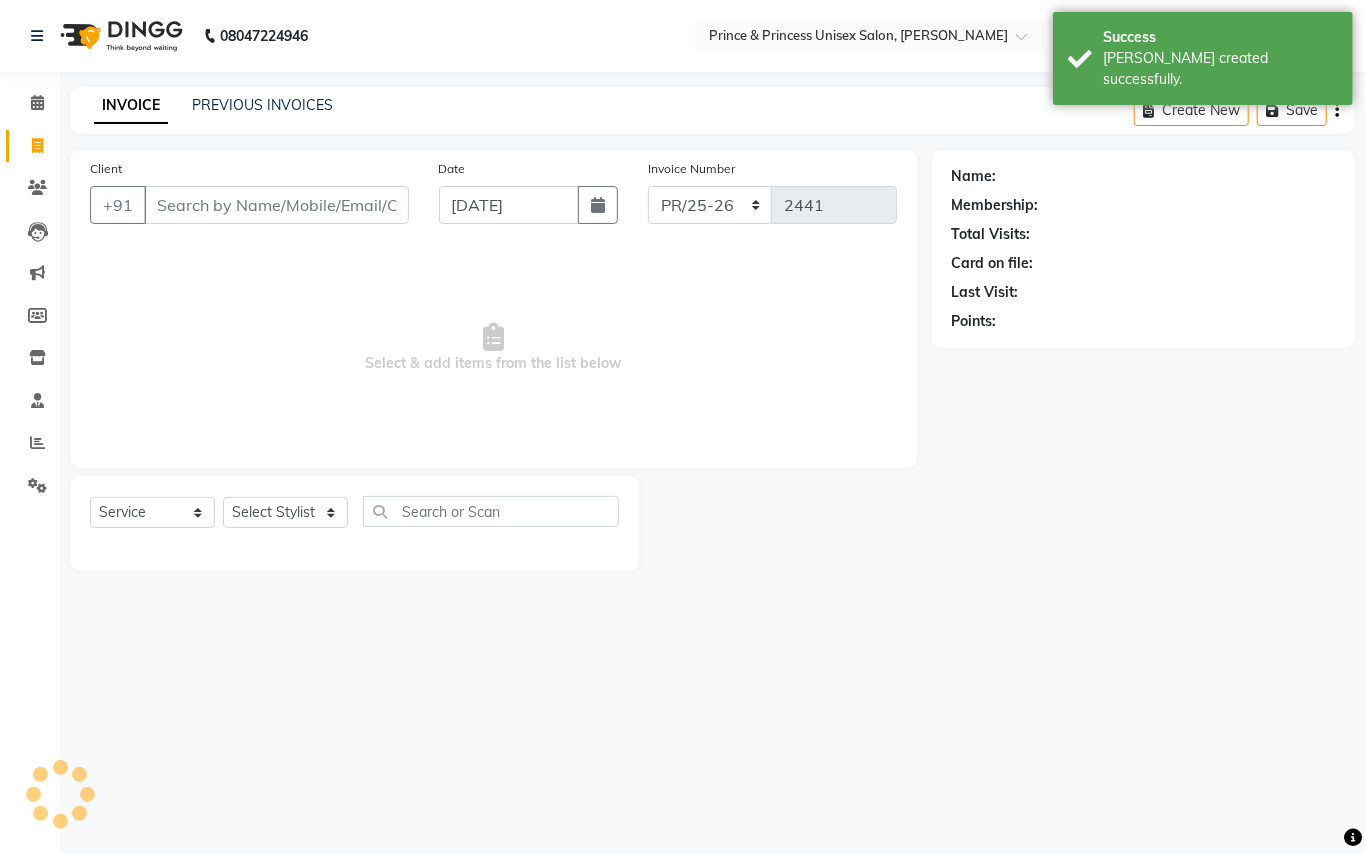 click on "Client" at bounding box center [276, 205] 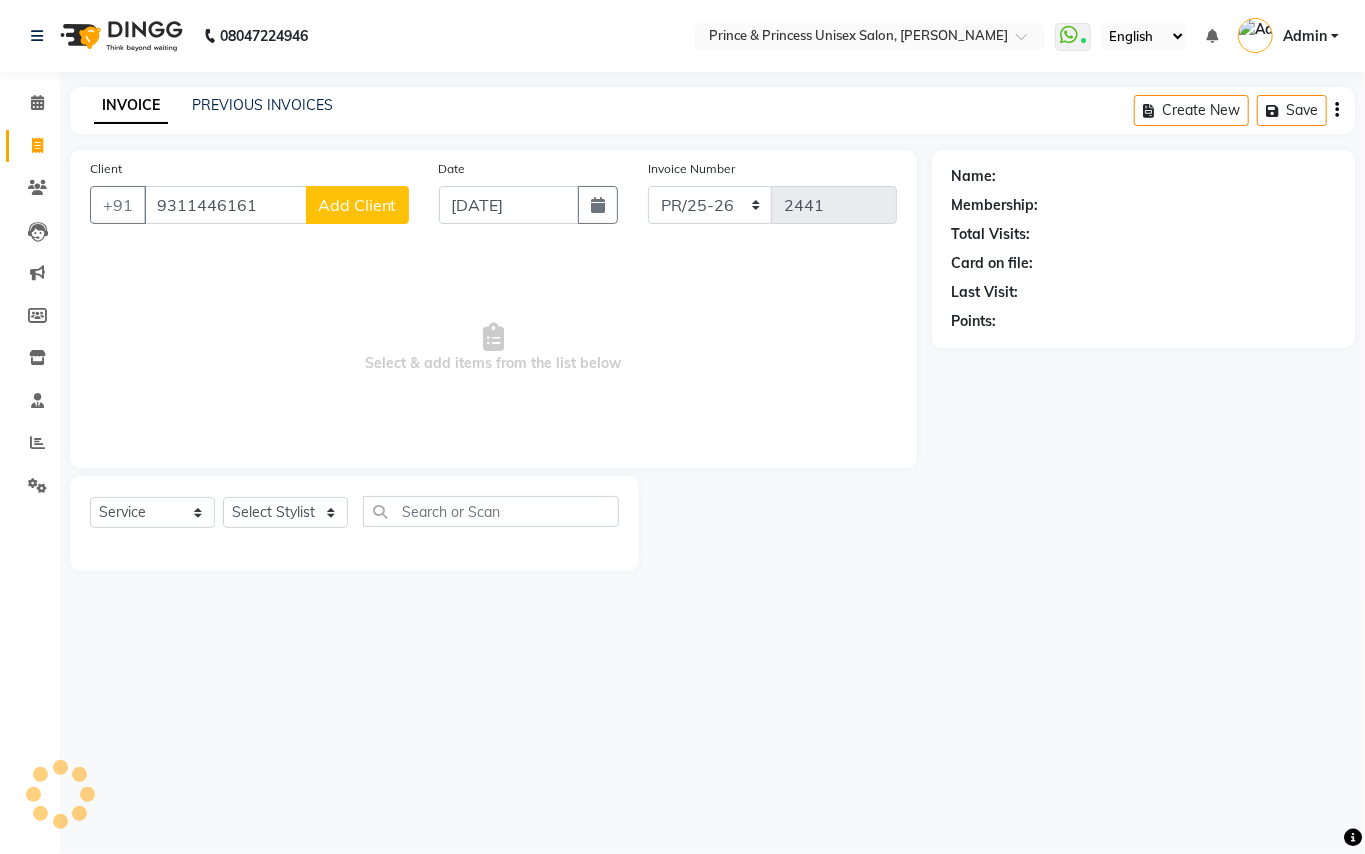 type on "9311446161" 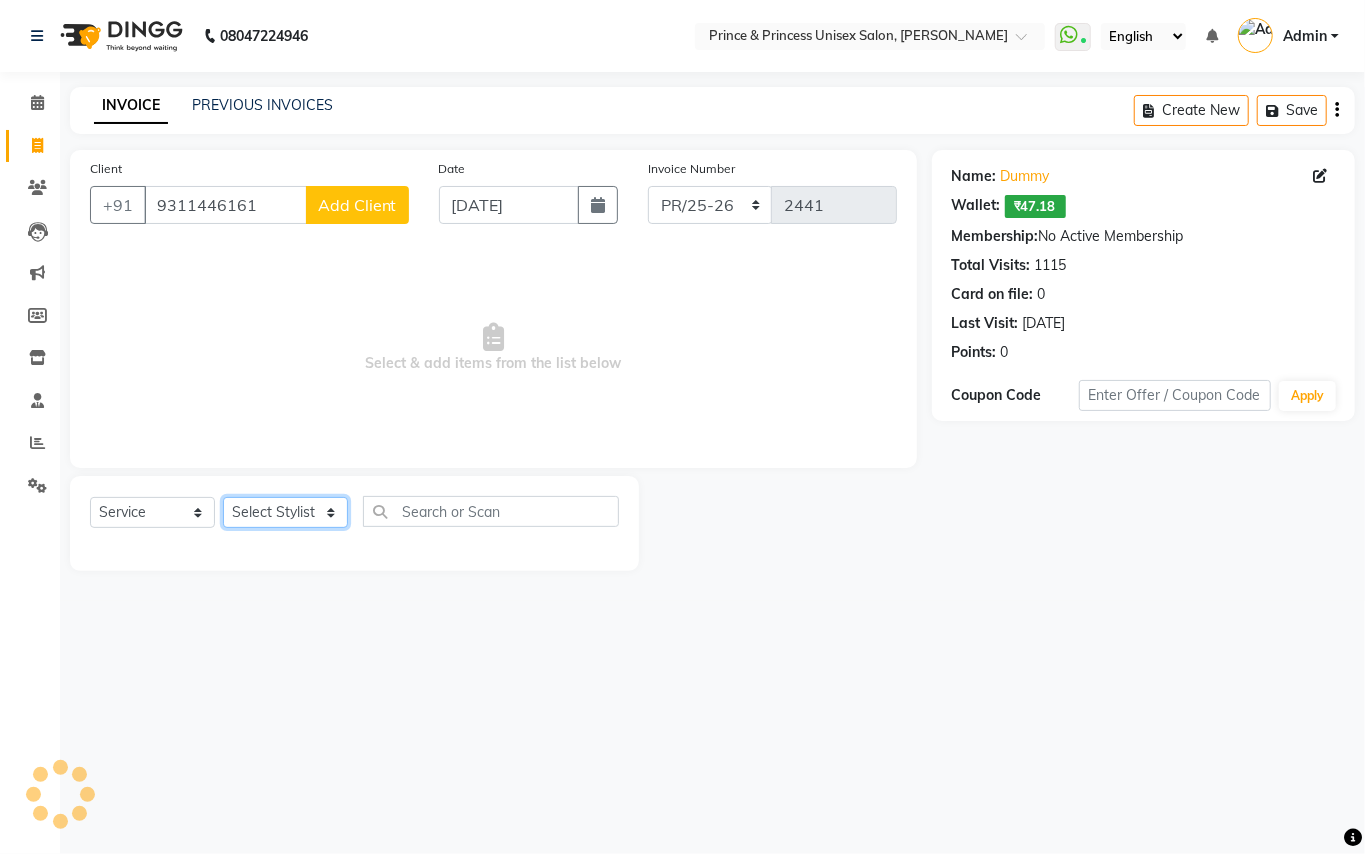 click on "Select Stylist" 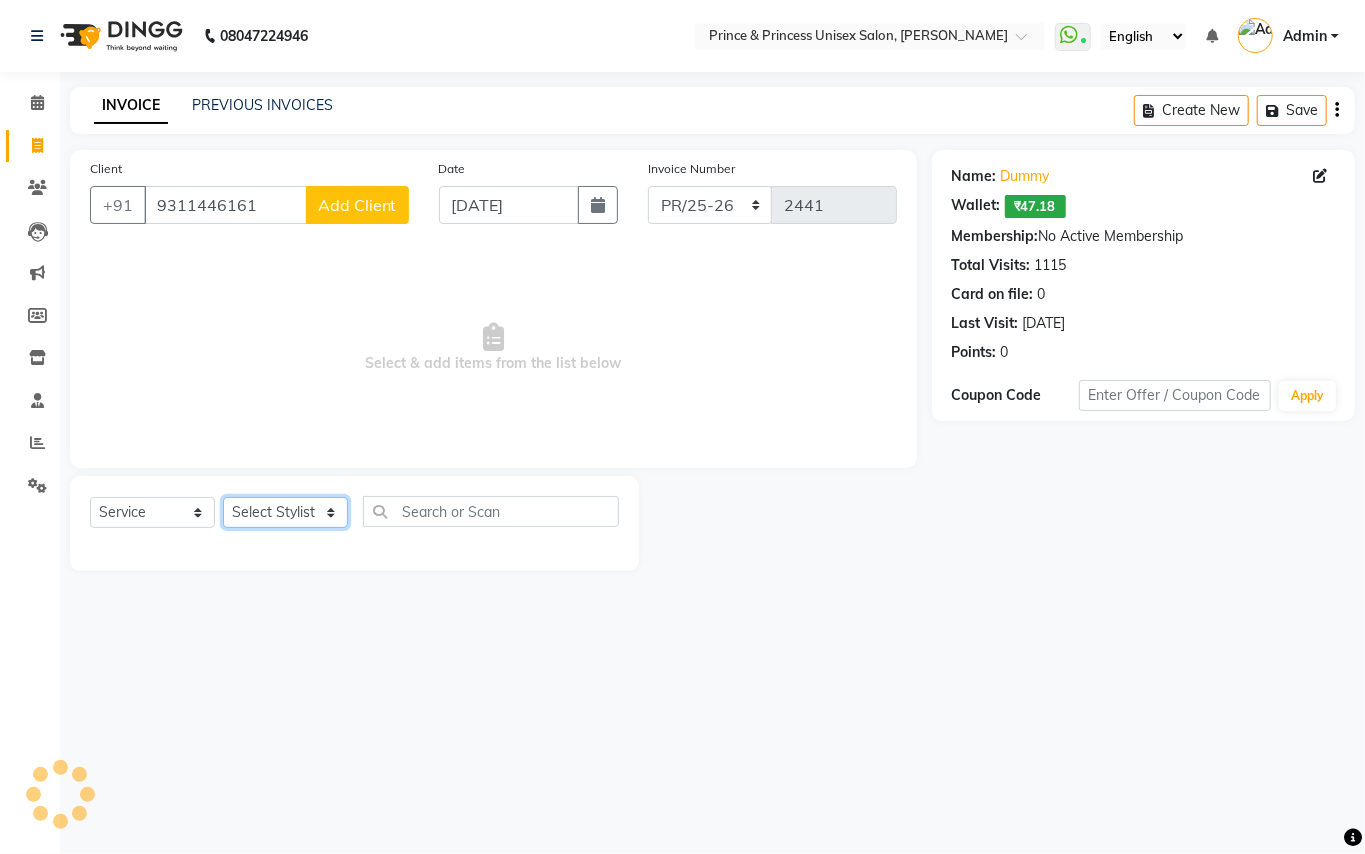 click on "Select Stylist" 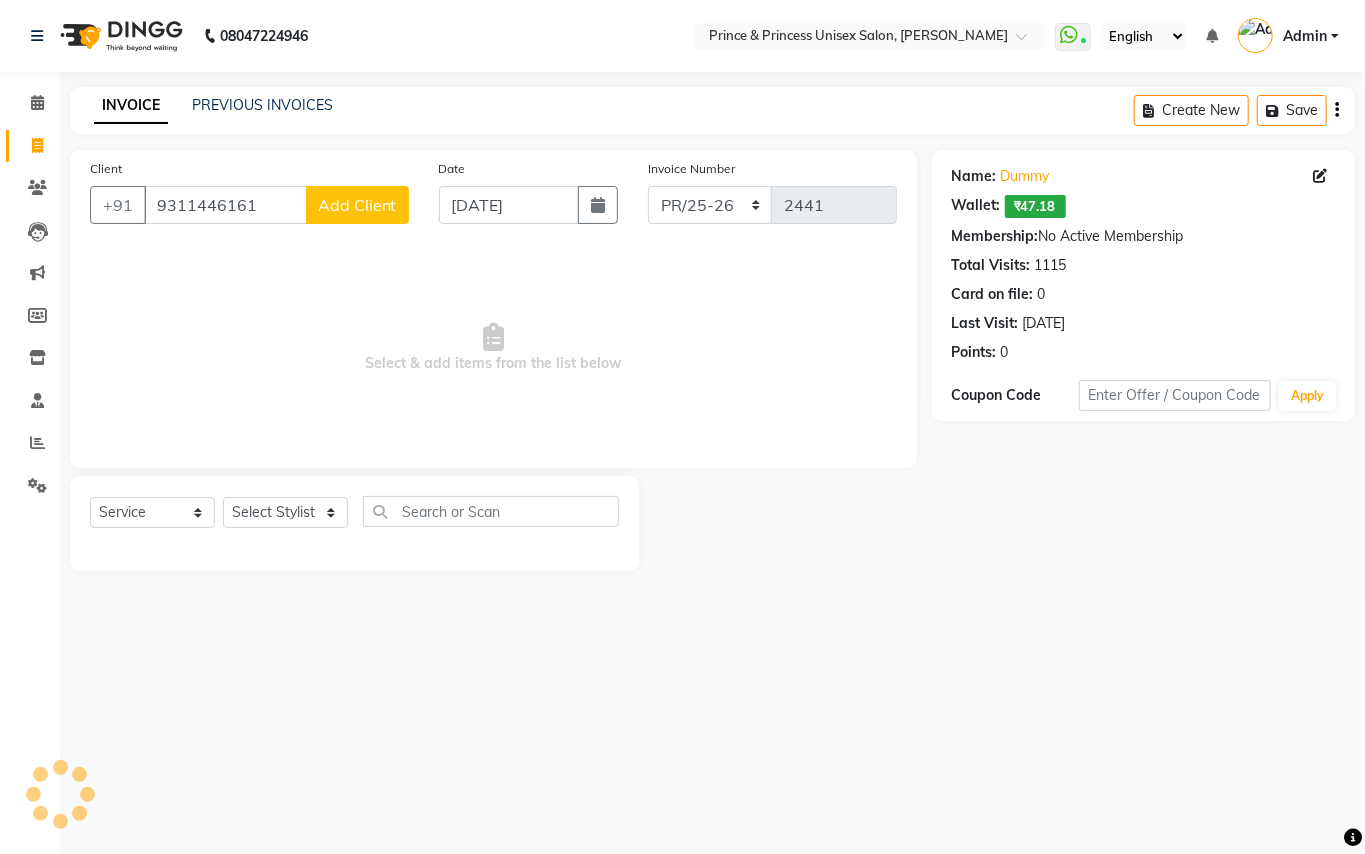 click on "Select & add items from the list below" at bounding box center [493, 348] 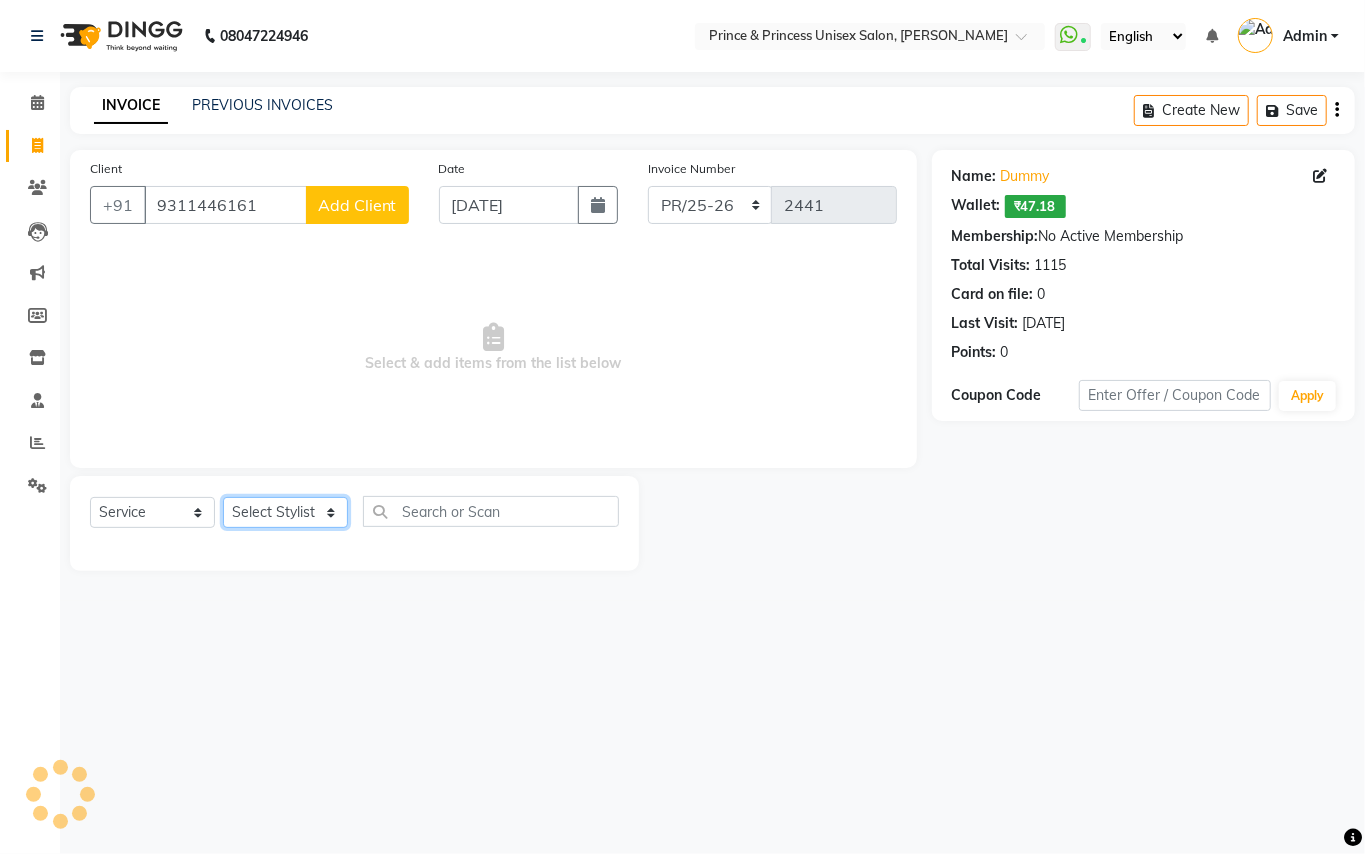 click on "Select Stylist" 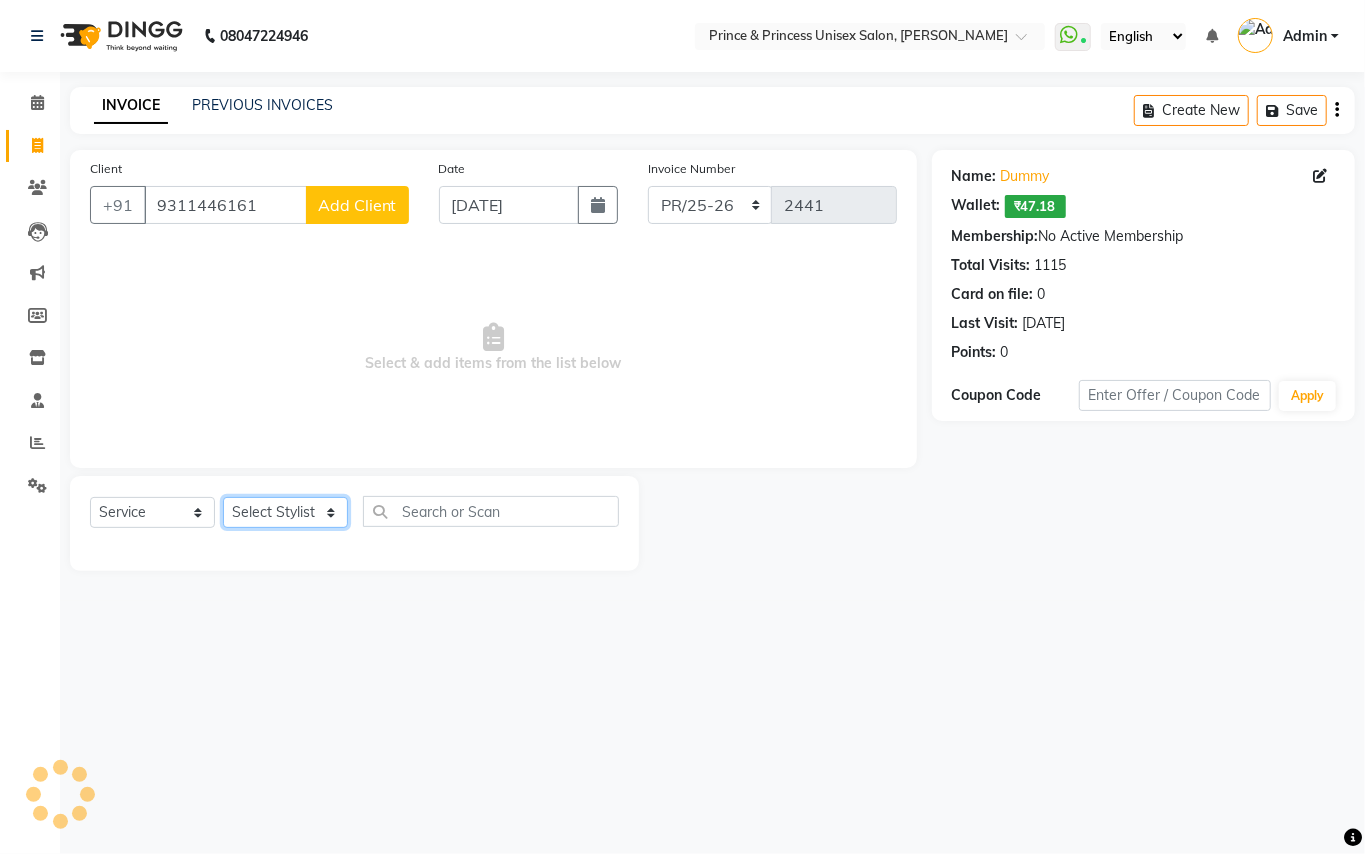 click on "Select Stylist" 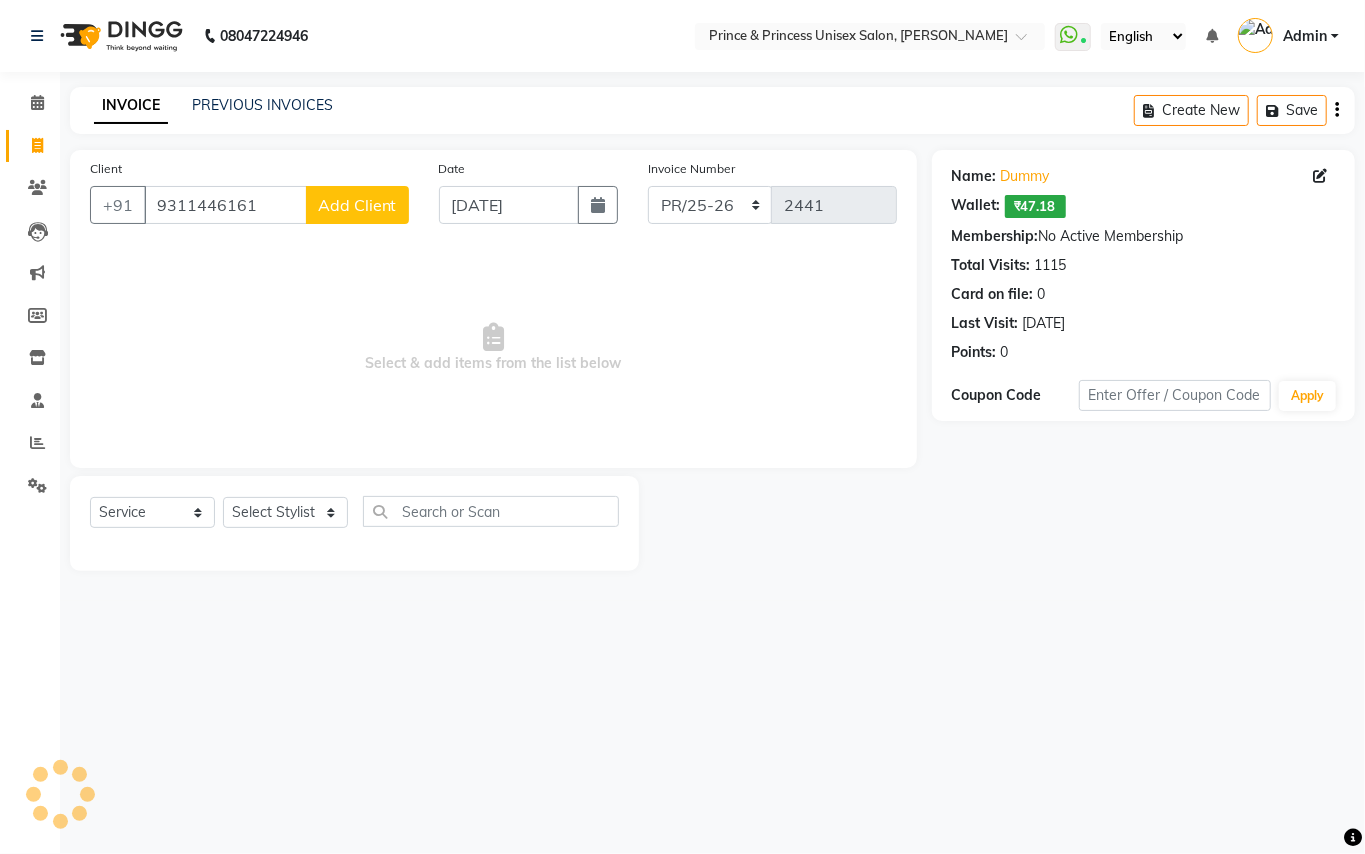 click on "Select & add items from the list below" at bounding box center (493, 348) 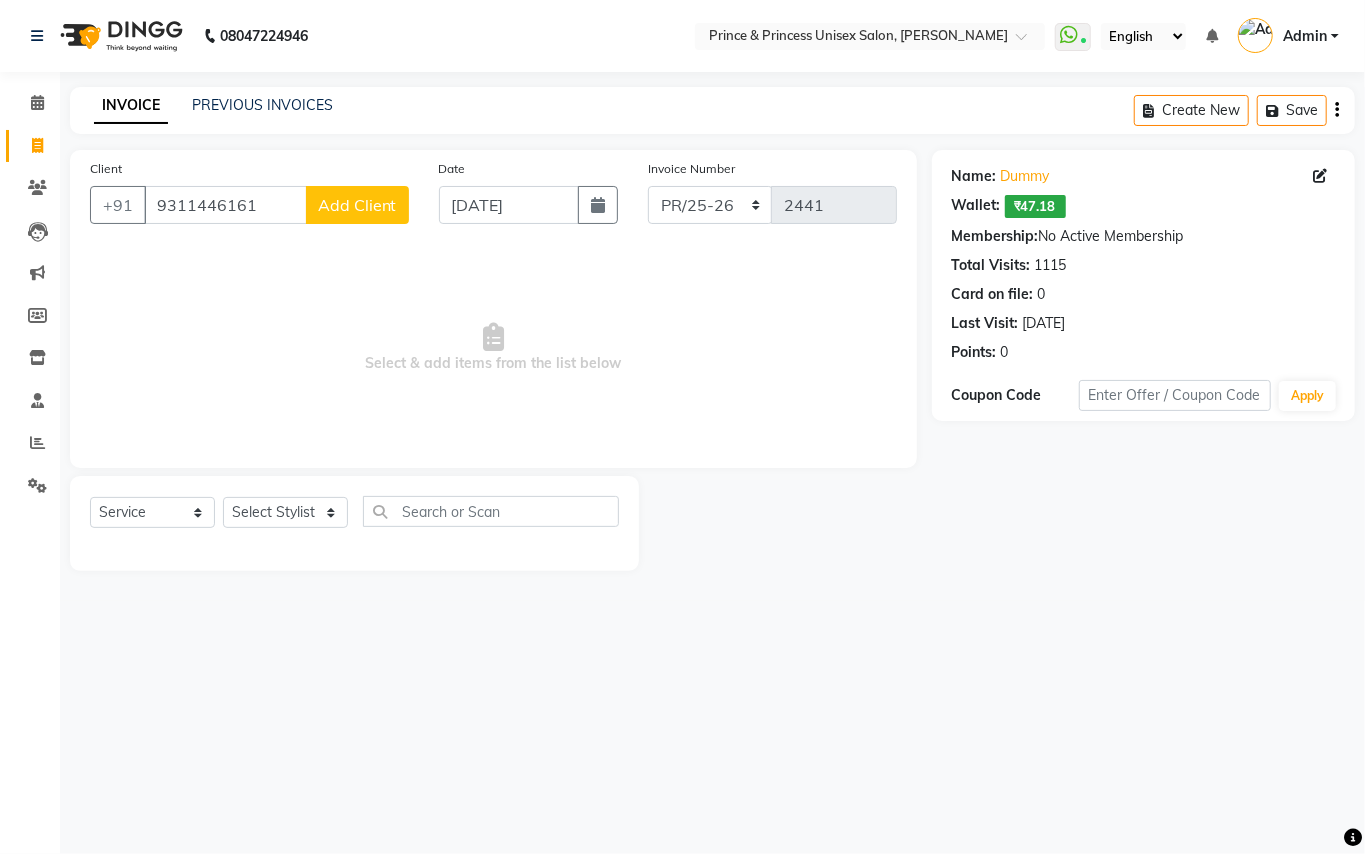 click on "08047224946 Select Location × Prince & Princess Unisex Salon, Chittaranjan Park  WhatsApp Status  ✕ Status:  Connected Most Recent Message: 13-07-2025     06:59 PM Recent Service Activity: 13-07-2025     07:18 PM English ENGLISH Español العربية मराठी हिंदी ગુજરાતી தமிழ் 中文 Notifications nothing to show Admin Manage Profile Change Password Sign out  Version:3.15.4  ☀ Prince & Princess unisex salon, Chittaranjan park  Calendar  Invoice  Clients  Leads   Marketing  Members  Inventory  Staff  Reports  Settings Completed InProgress Upcoming Dropped Tentative Check-In Confirm Bookings Generate Report Segments Page Builder INVOICE PREVIOUS INVOICES Create New   Save  Client +91 9311446161 Add Client Date 13-07-2025 Invoice Number PR/25-26 V/2025 V/2025-26 2441  Select & add items from the list below  Select  Service  Product  Membership  Package Voucher Prepaid Gift Card  Select Stylist ABHISHEK AJEET AJEET NEW ARUN ASLAM CHANDAN GUDDU MAHESH MANI" at bounding box center [682, 427] 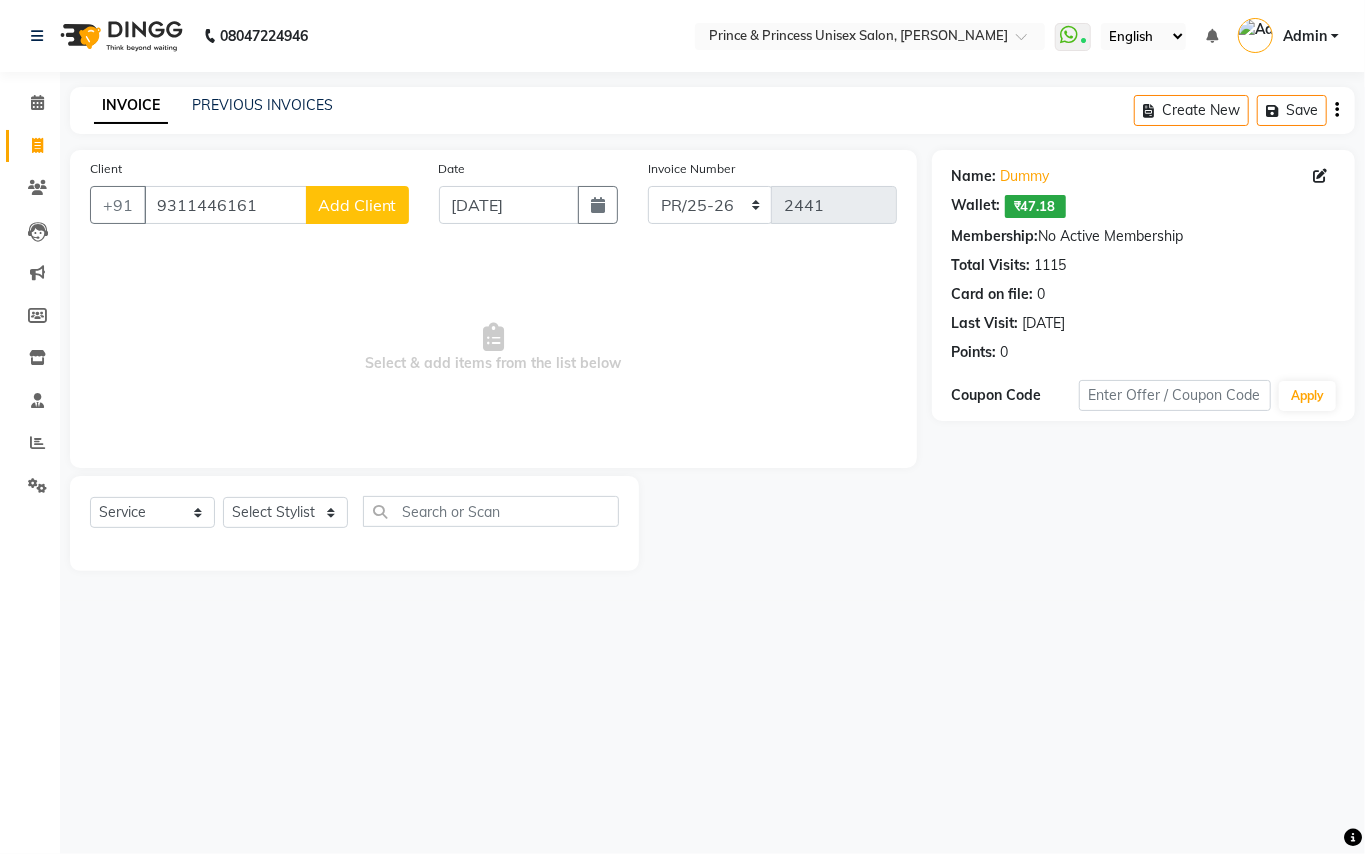drag, startPoint x: 241, startPoint y: 270, endPoint x: 250, endPoint y: 145, distance: 125.32358 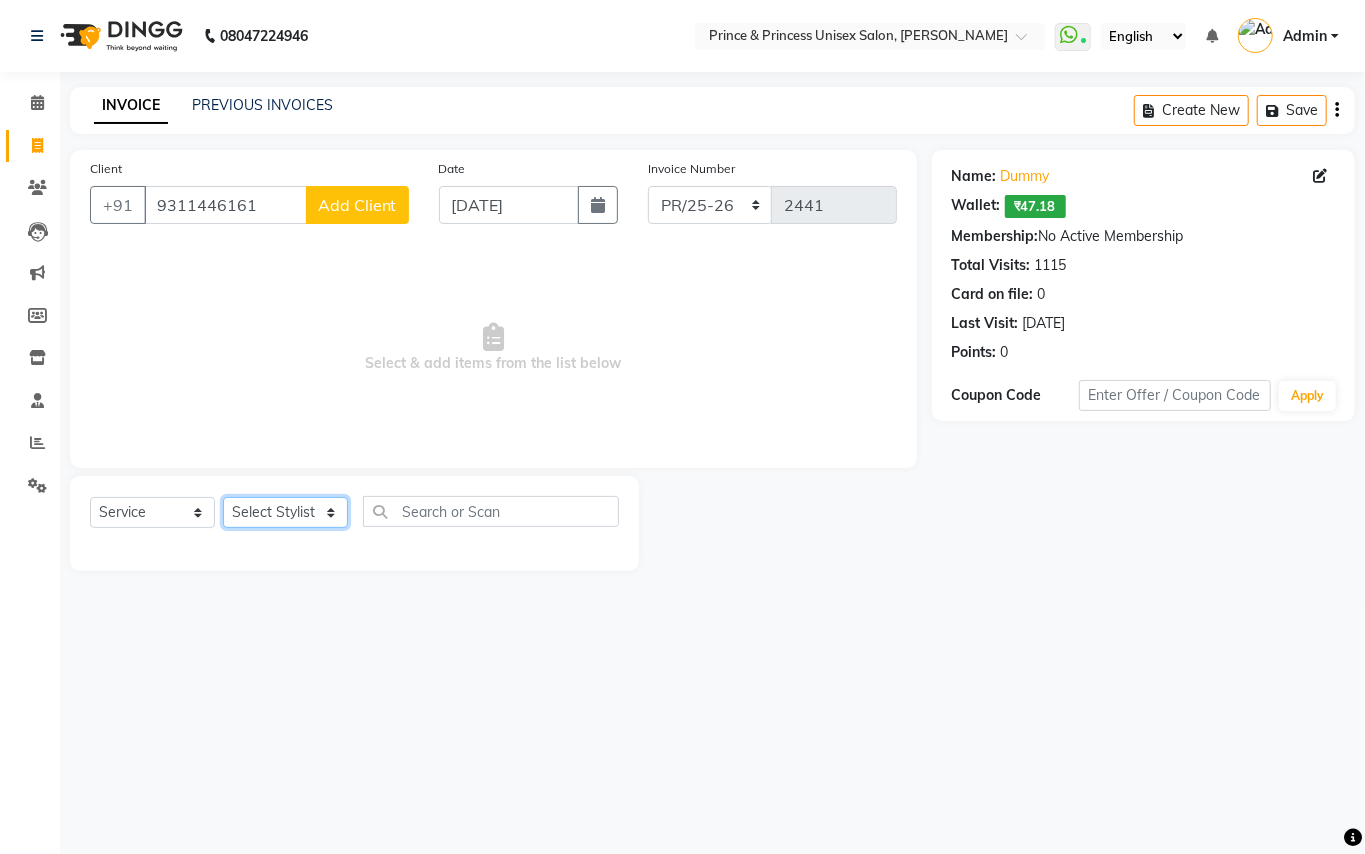 click on "Select Stylist ABHISHEK AJEET AJEET NEW ARUN ASLAM CHANDAN GUDDU MAHESH MANI MEENAKSHI MONU PINKI RAHUL SANDEEP SONIYA TABASSUM XYZ" 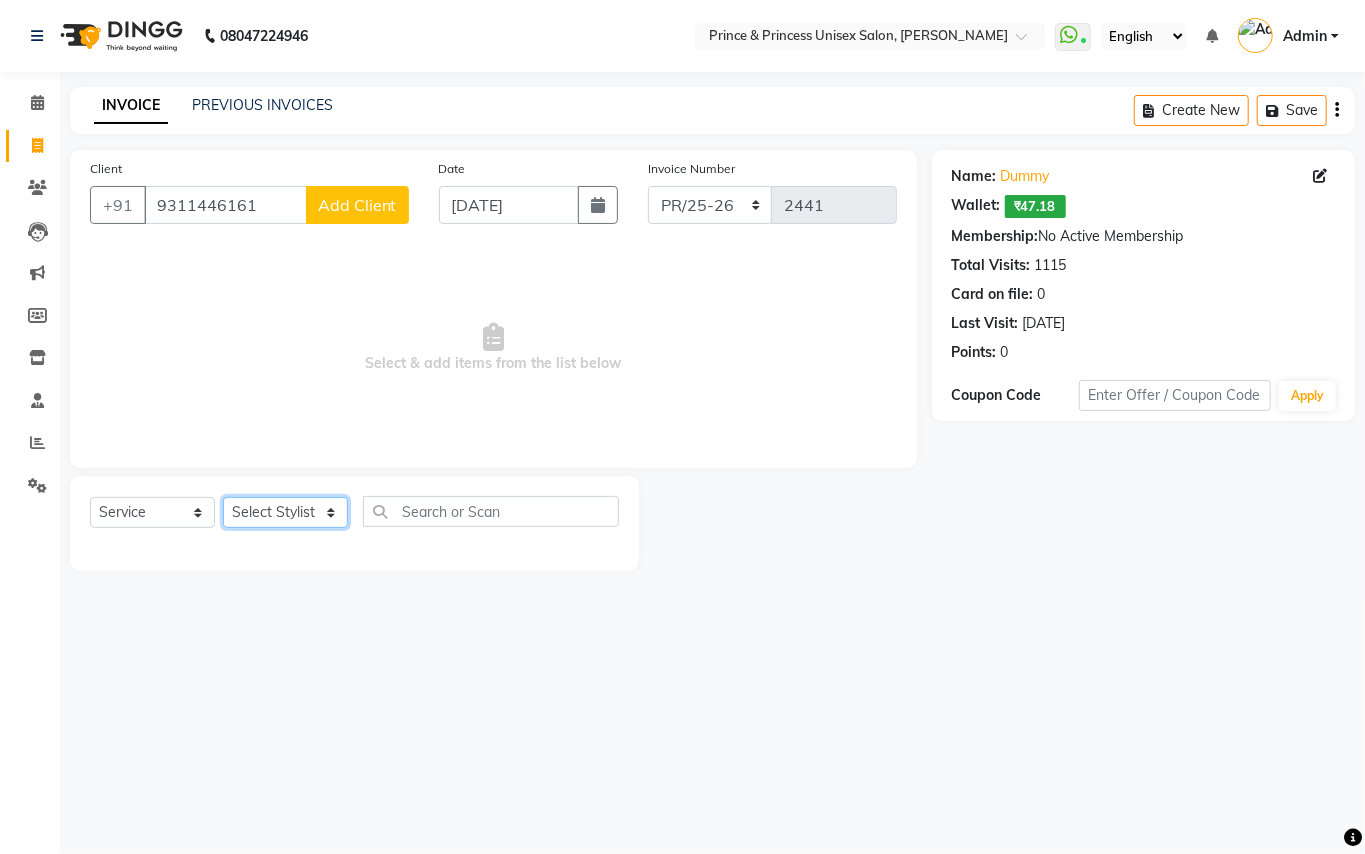 select on "63056" 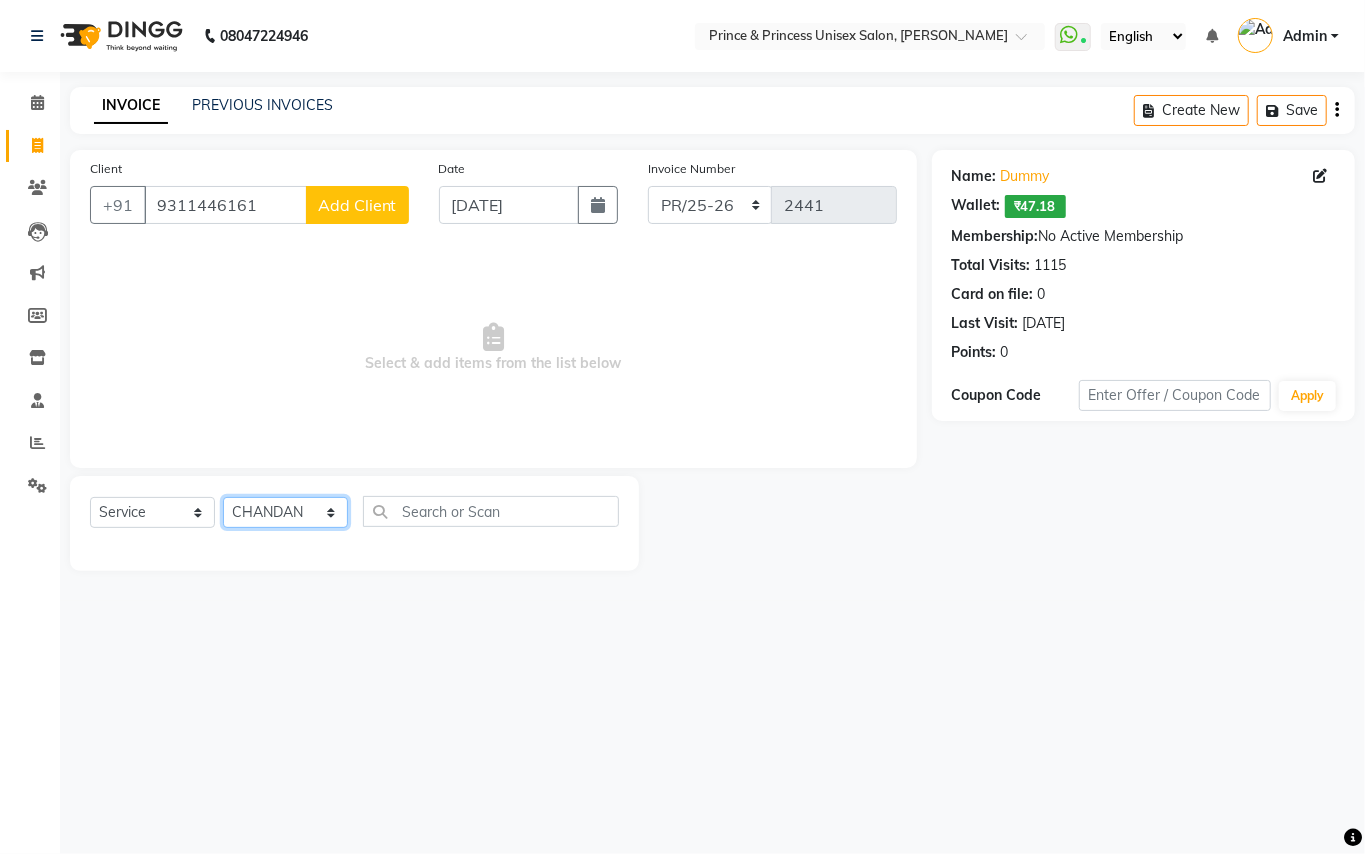 drag, startPoint x: 289, startPoint y: 502, endPoint x: 482, endPoint y: 496, distance: 193.09325 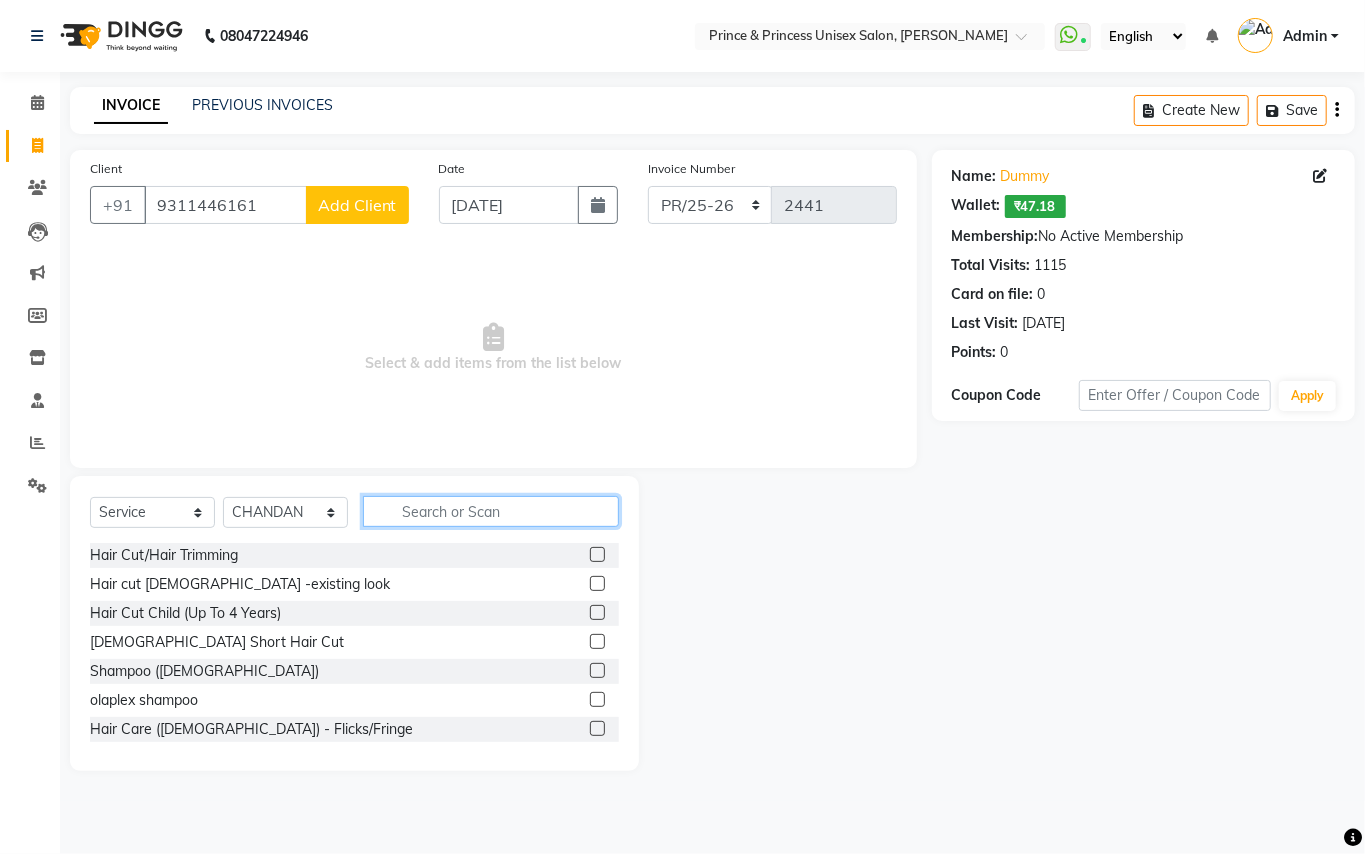 drag, startPoint x: 482, startPoint y: 496, endPoint x: 484, endPoint y: 506, distance: 10.198039 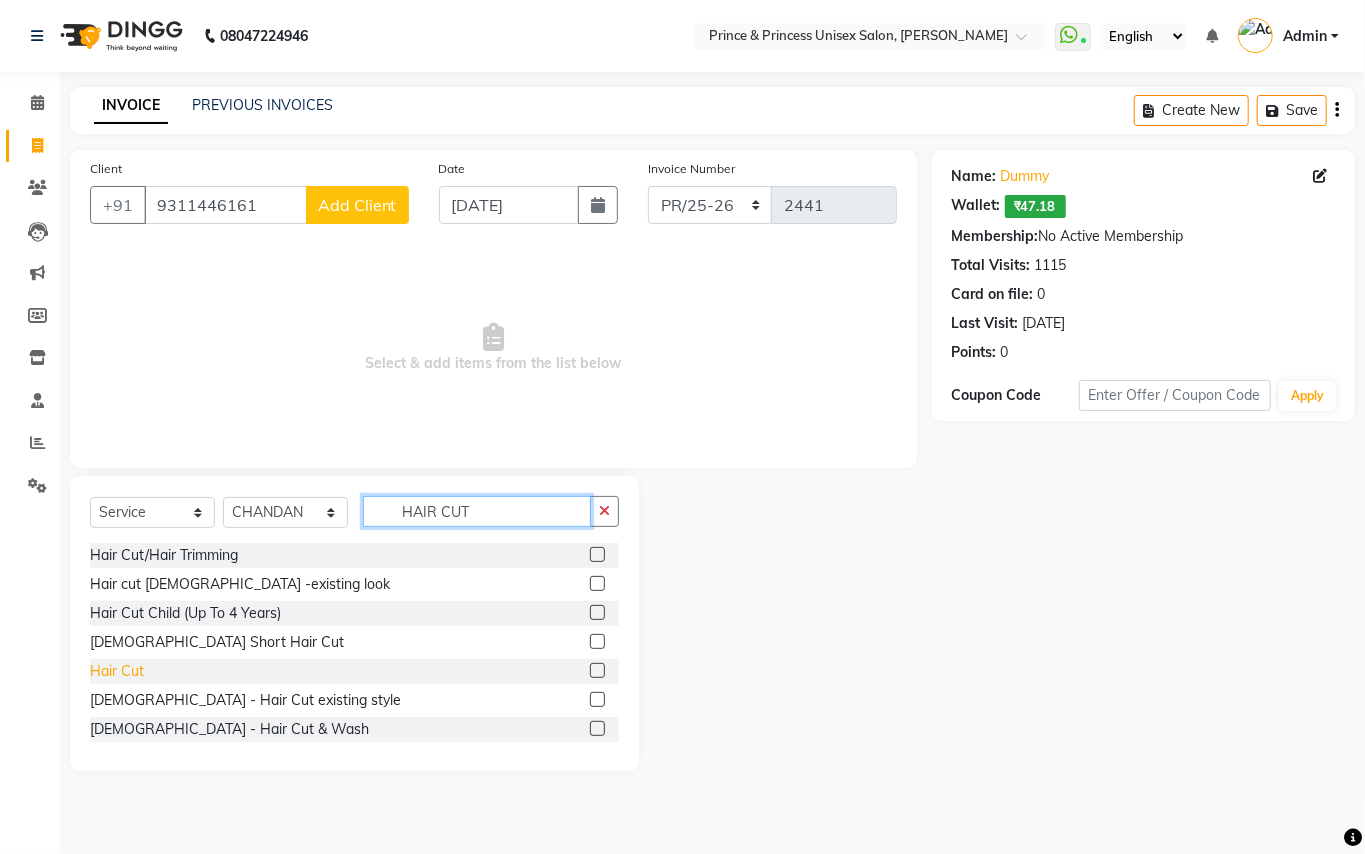 type on "HAIR CUT" 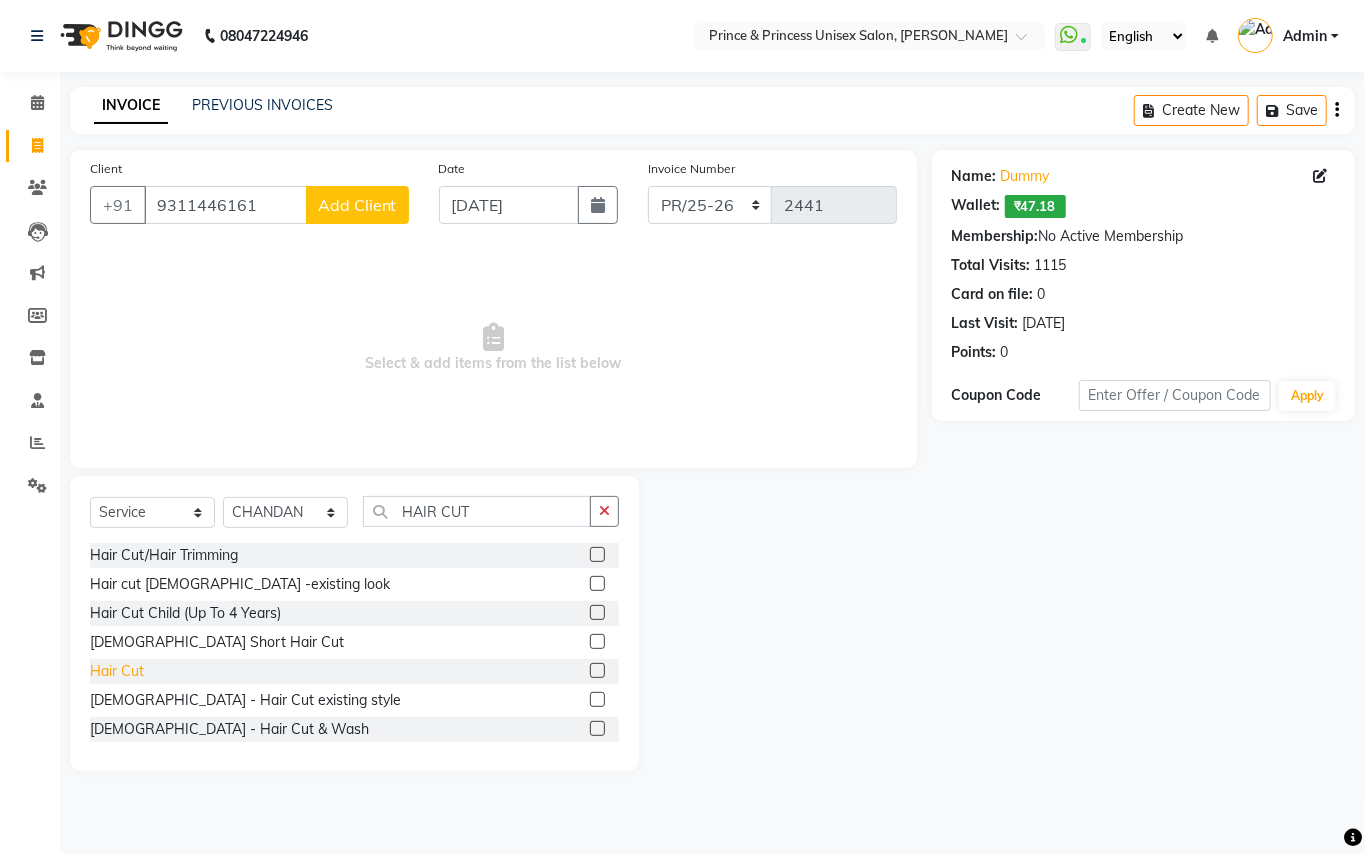 click on "Hair Cut" 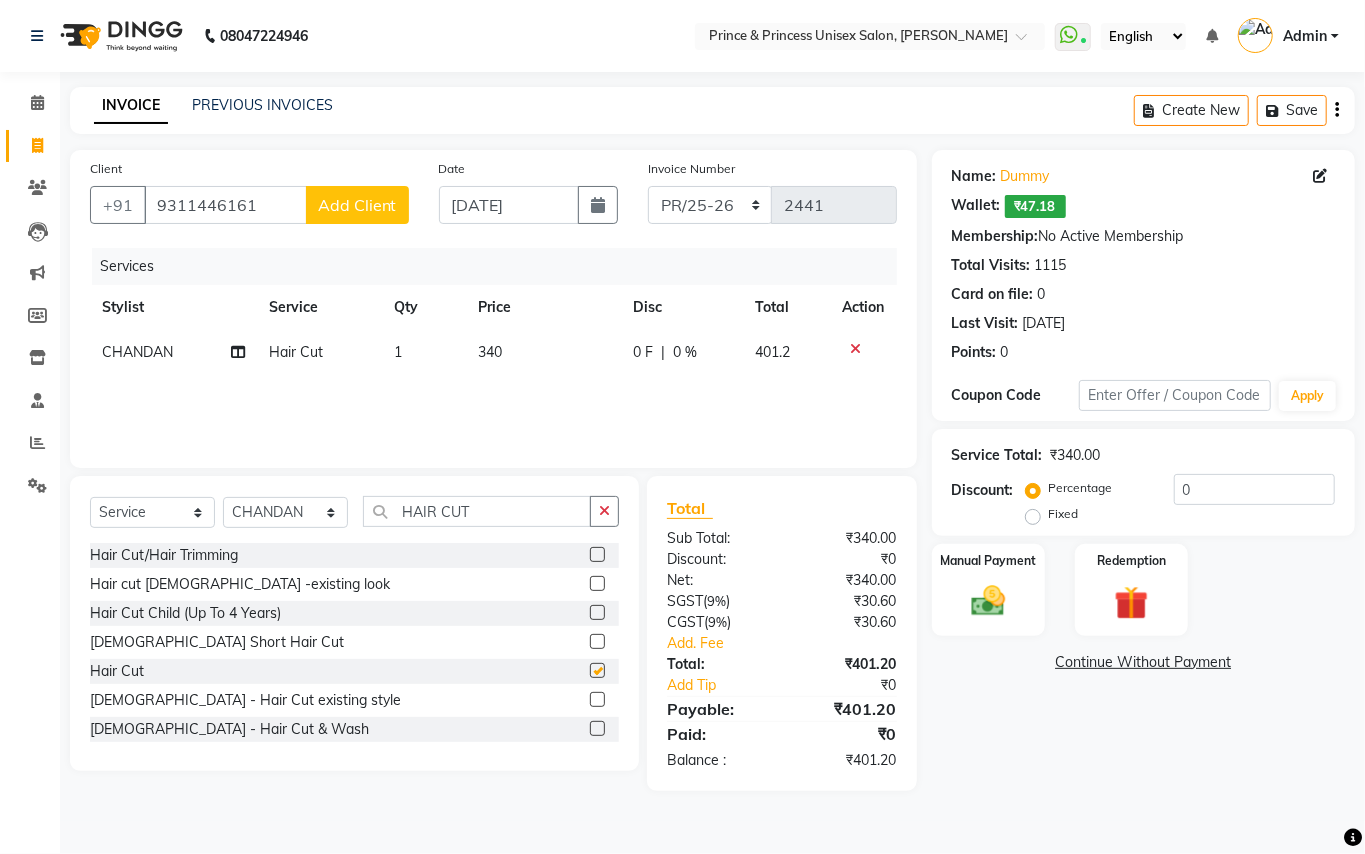 checkbox on "false" 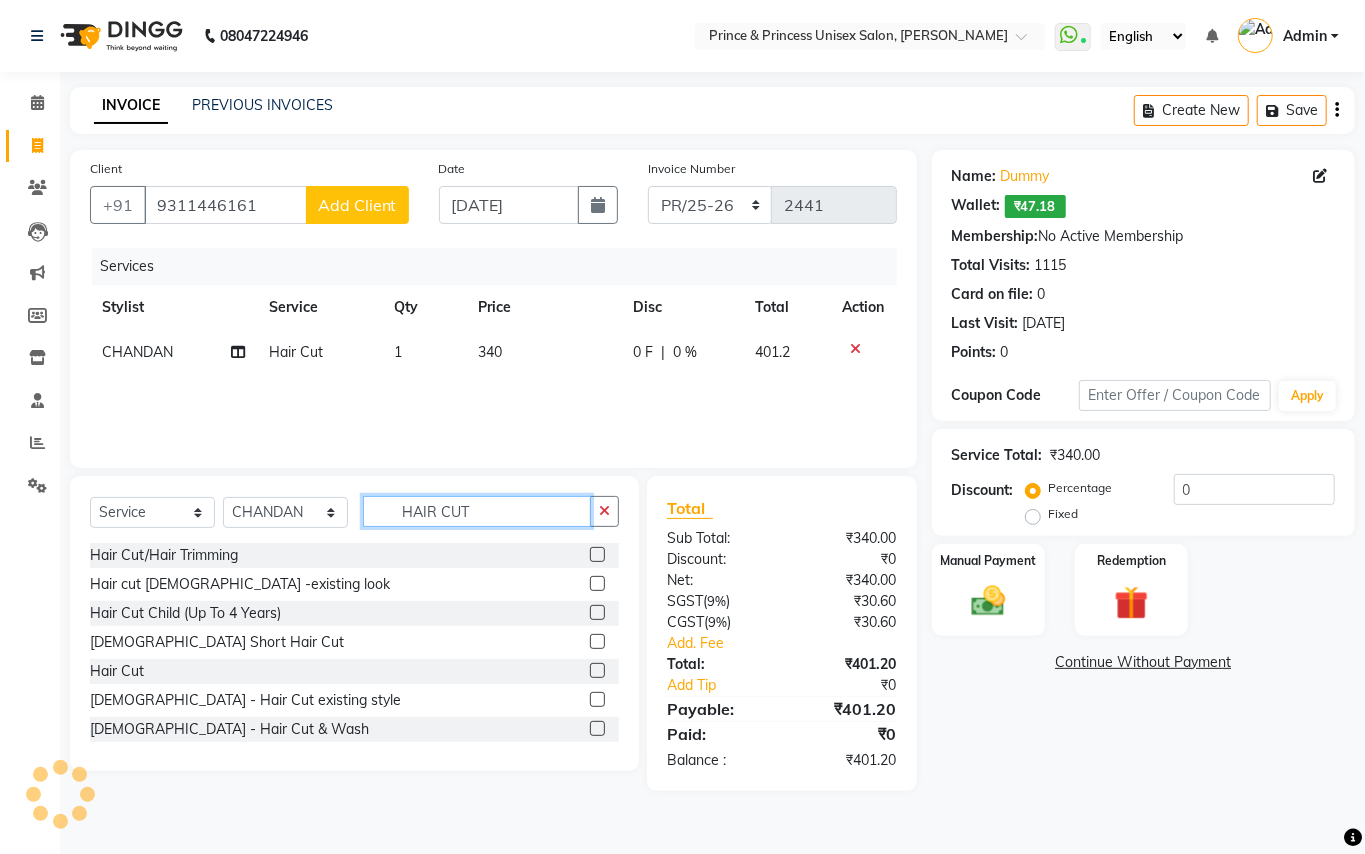drag, startPoint x: 478, startPoint y: 513, endPoint x: 105, endPoint y: 104, distance: 553.54315 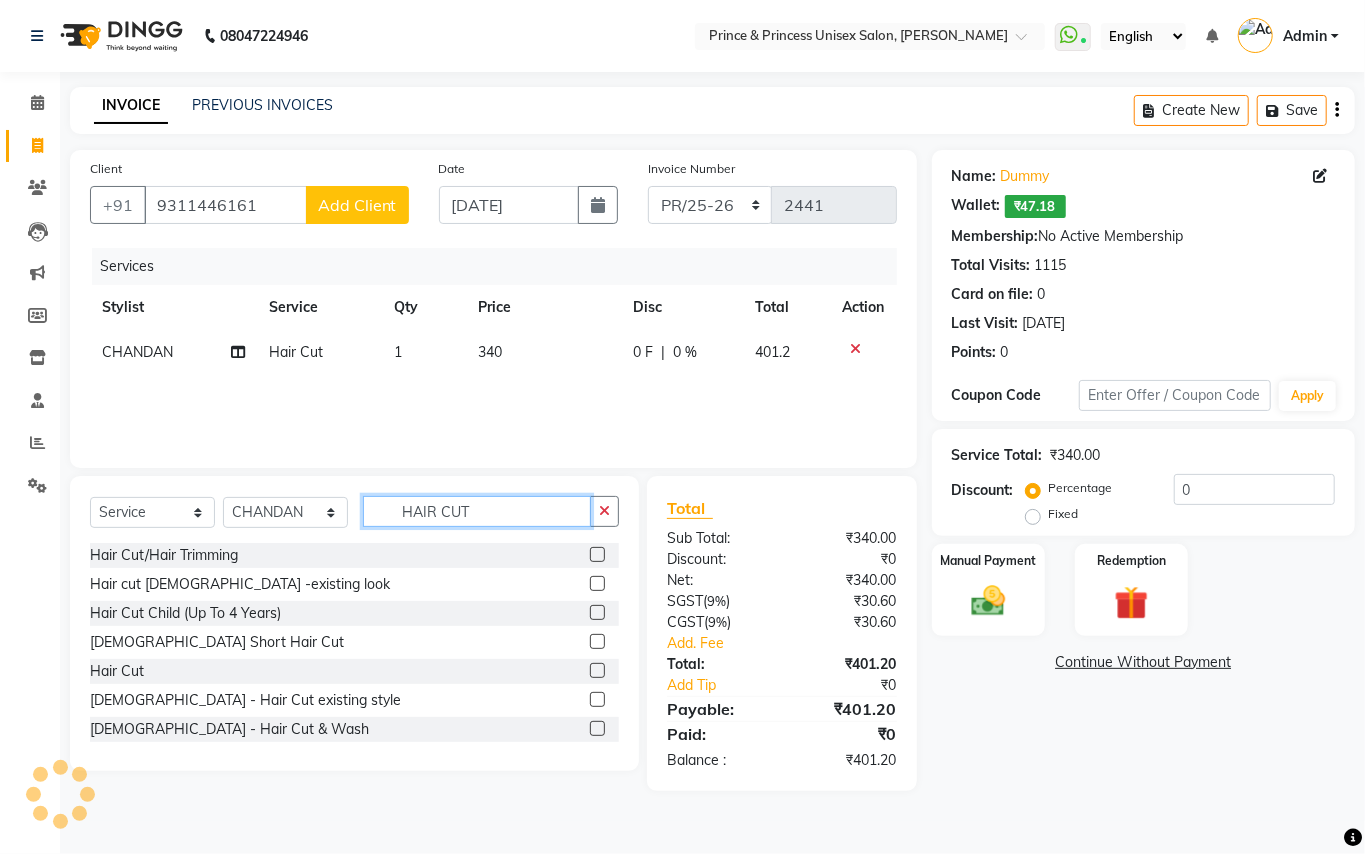 click on "Client +91 9311446161 Add Client Date 13-07-2025 Invoice Number PR/25-26 V/2025 V/2025-26 2441 Services Stylist Service Qty Price Disc Total Action CHANDAN Hair Cut 1 340 0 F | 0 % 401.2 Select  Service  Product  Membership  Package Voucher Prepaid Gift Card  Select Stylist ABHISHEK AJEET AJEET NEW ARUN ASLAM CHANDAN GUDDU MAHESH MANI MEENAKSHI MONU PINKI RAHUL SANDEEP SONIYA TABASSUM XYZ HAIR CUT Hair Cut/Hair Trimming  Hair cut ladies -existing look  Hair Cut Child (Up To 4 Years)  Ladies Short Hair Cut  Hair Cut  Ladies  - Hair Cut existing style  Ladies  - Hair Cut & Wash  Ladies  - Hair Cut (Senior Stylist)  Ladies  Hair Cut (Upto 3 Years)  Hair Cut  Total Sub Total: ₹340.00 Discount: ₹0 Net: ₹340.00 SGST  ( 9% ) ₹30.60 CGST  ( 9% ) ₹30.60 Add. Fee Total: ₹401.20 Add Tip ₹0 Payable: ₹401.20 Paid: ₹0 Balance   : ₹401.20" 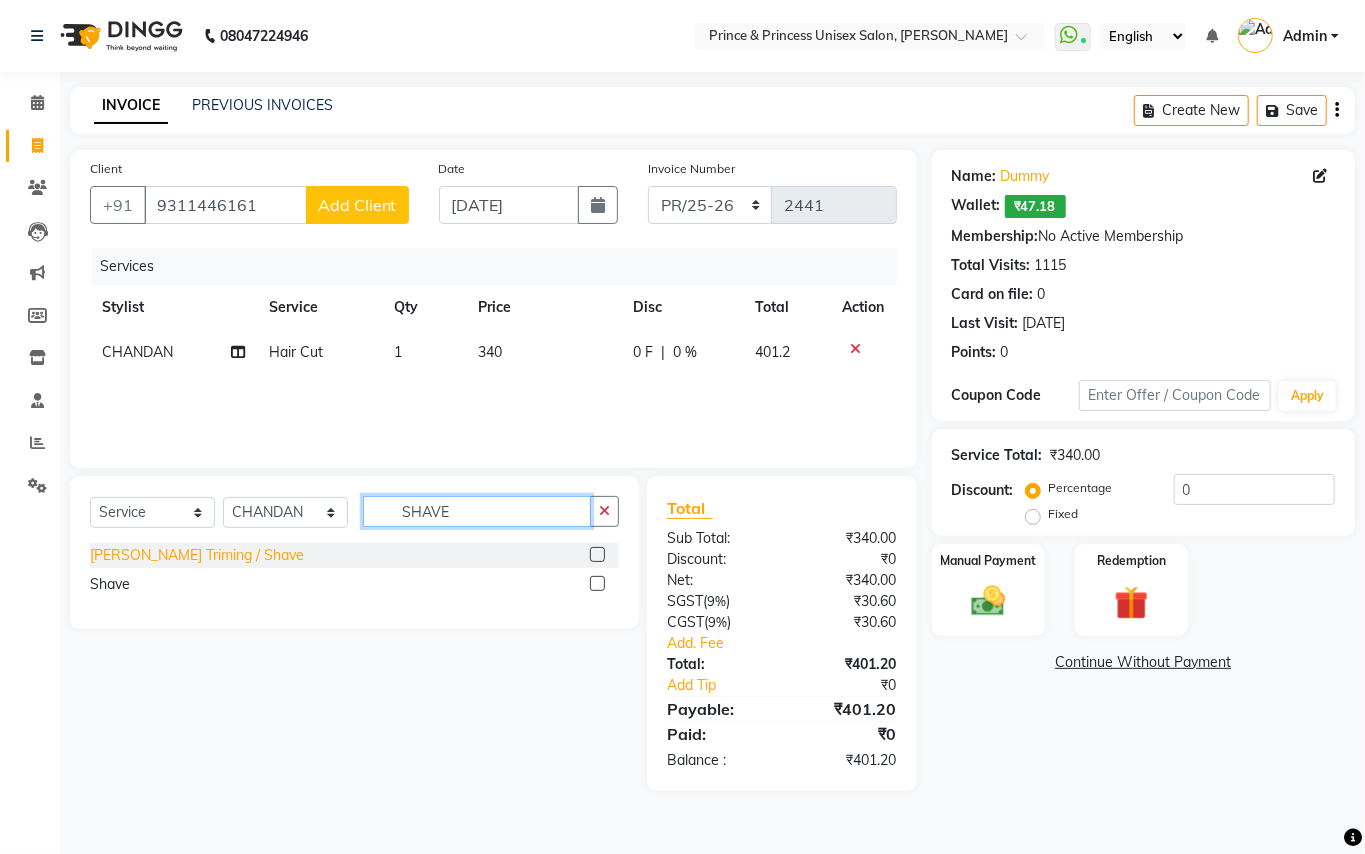 type on "SHAVE" 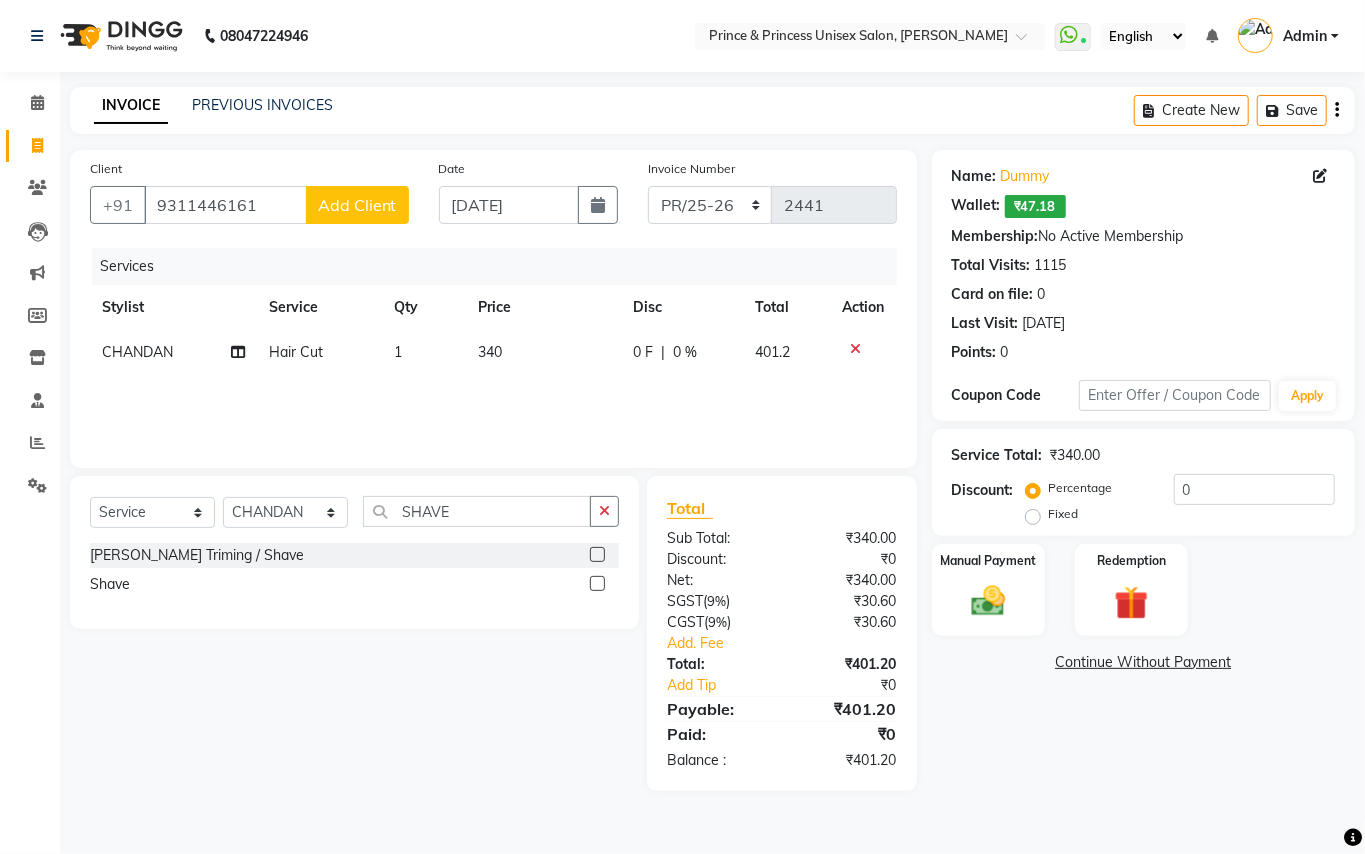 click on "Beard Triming / Shave" 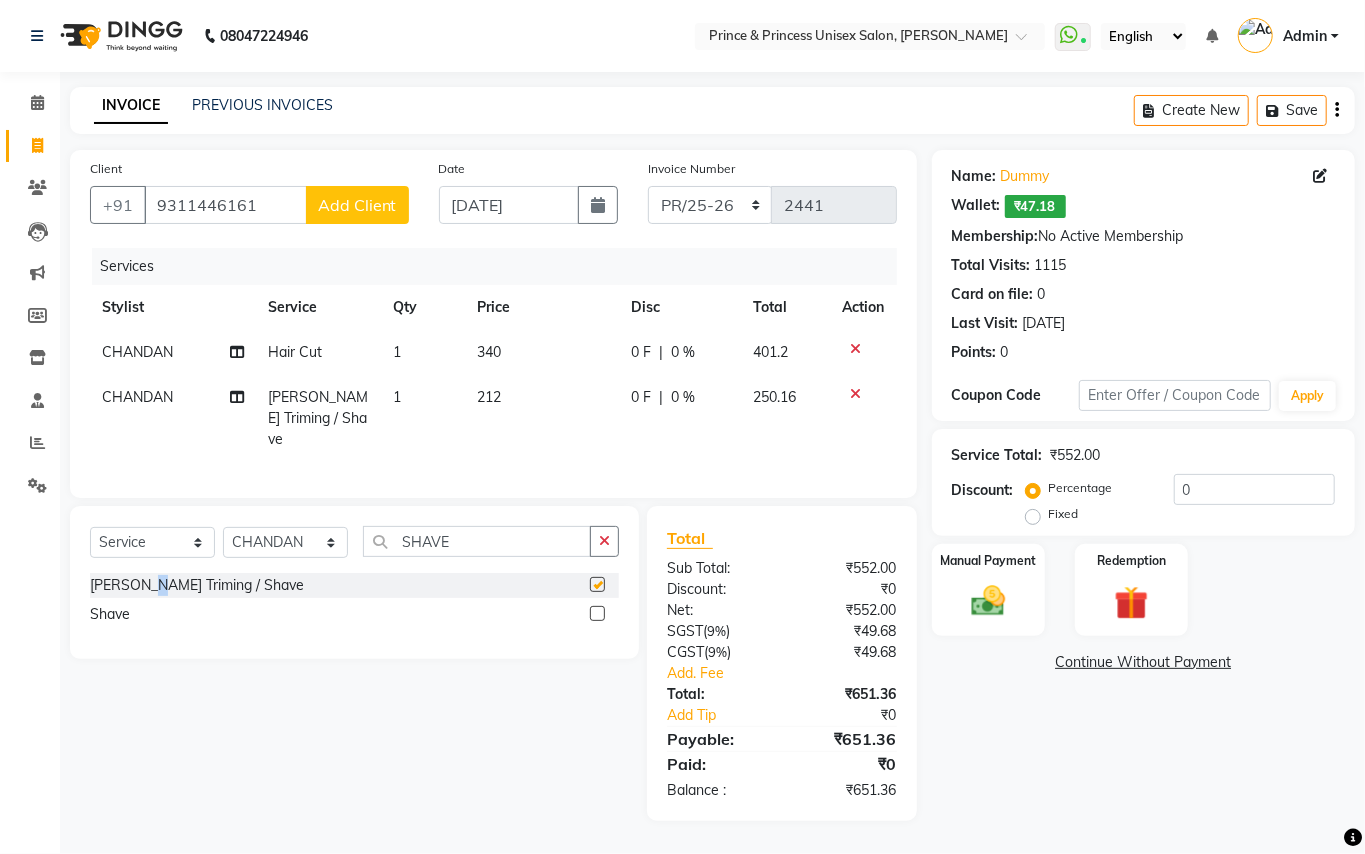 checkbox on "false" 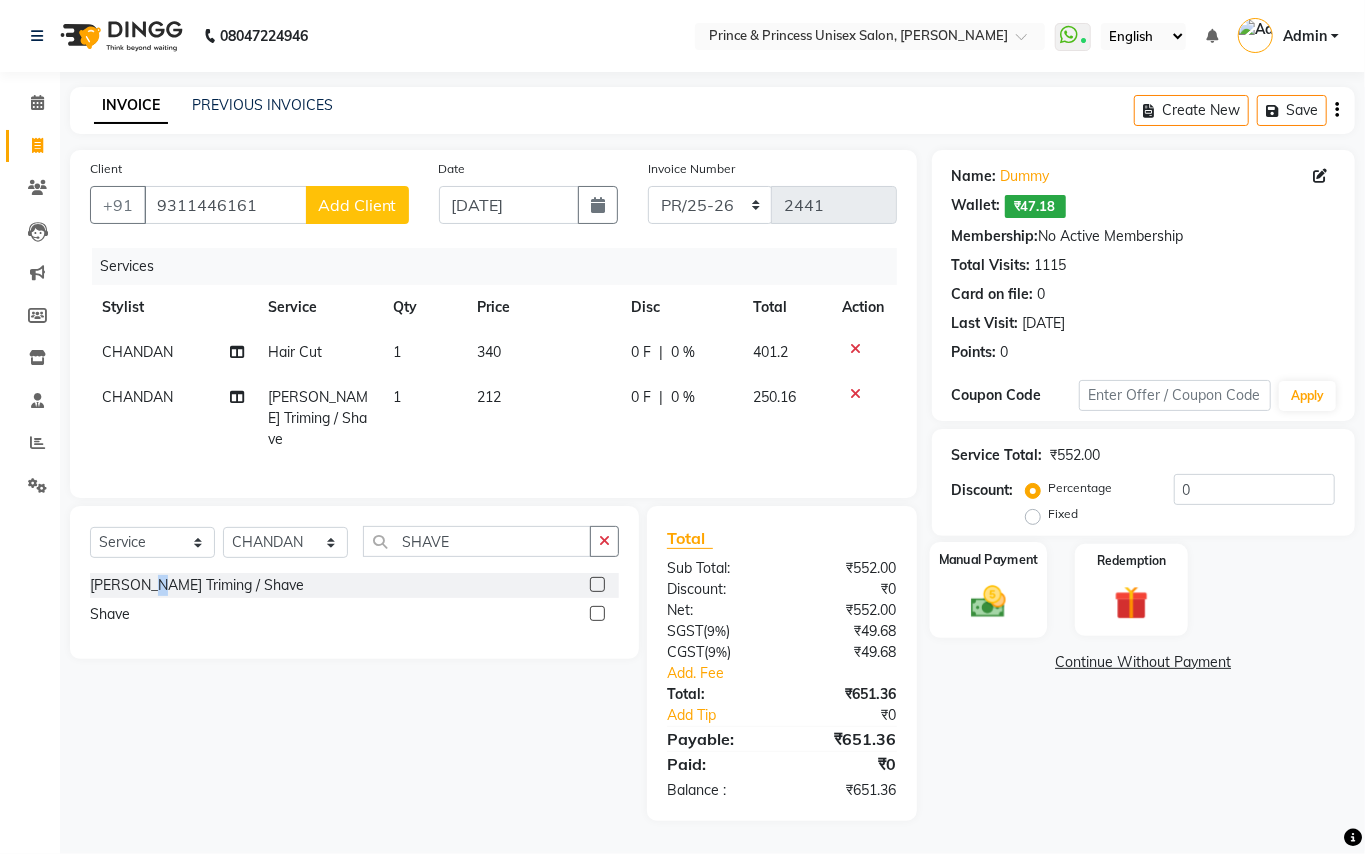 click 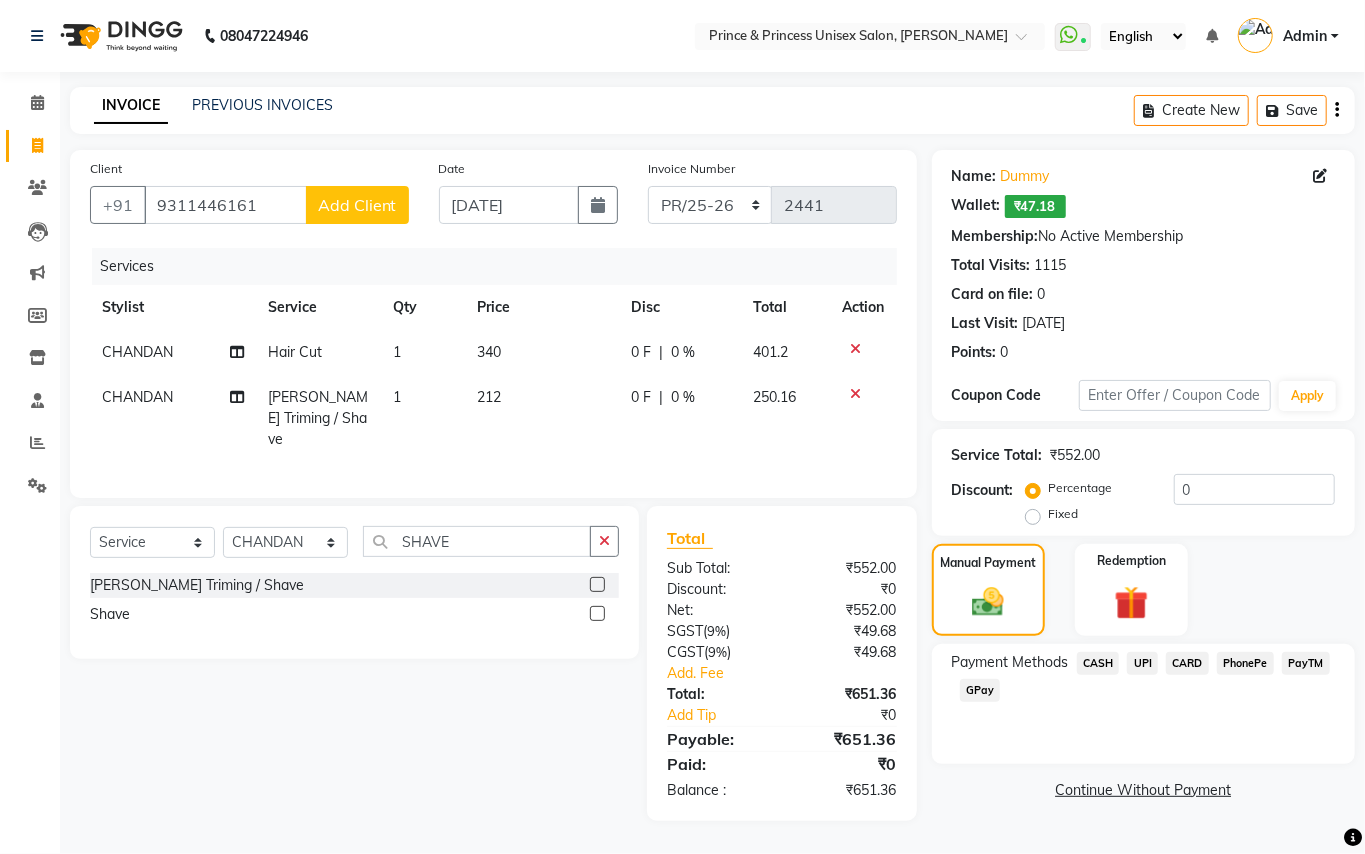 click on "CASH" 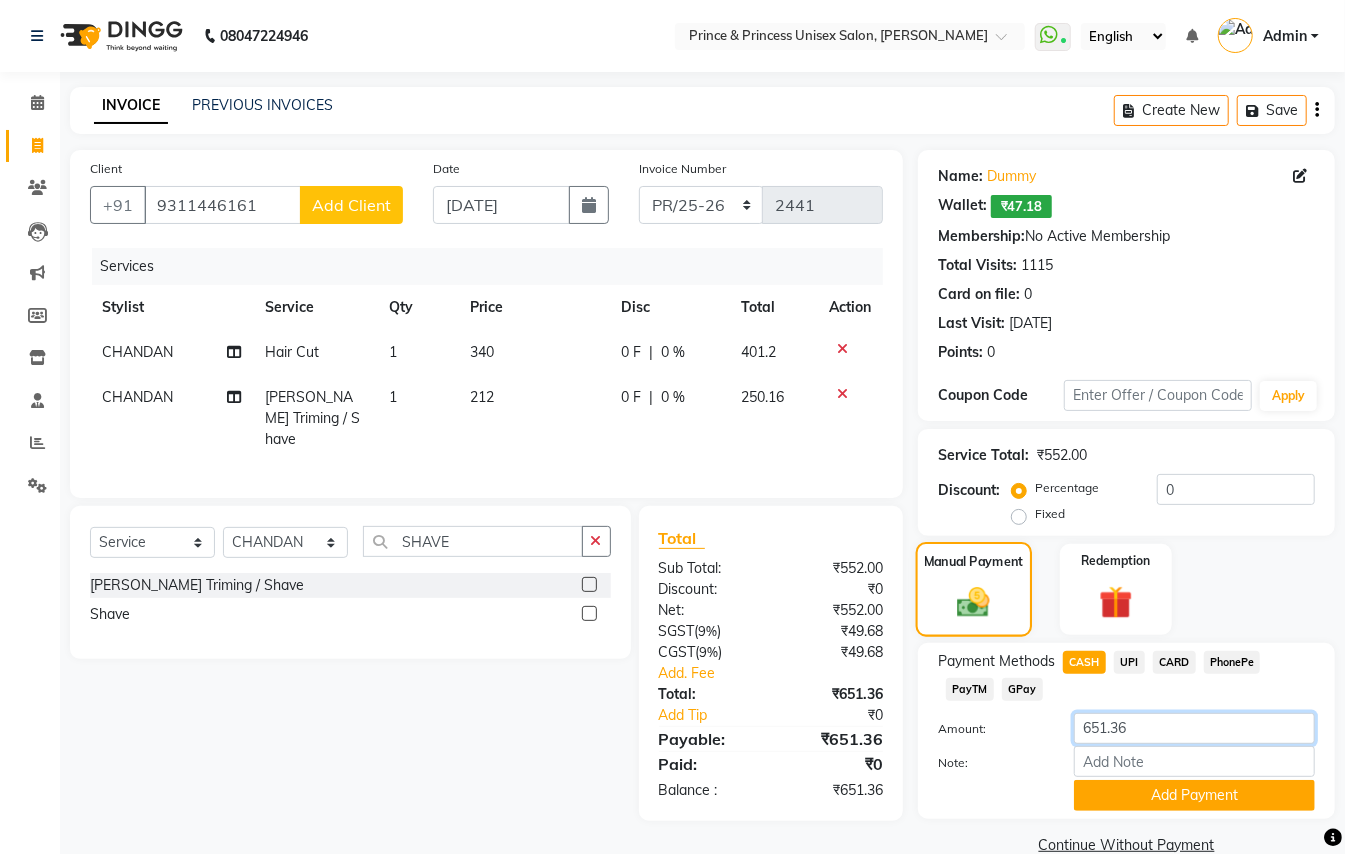 drag, startPoint x: 1153, startPoint y: 724, endPoint x: 950, endPoint y: 622, distance: 227.18495 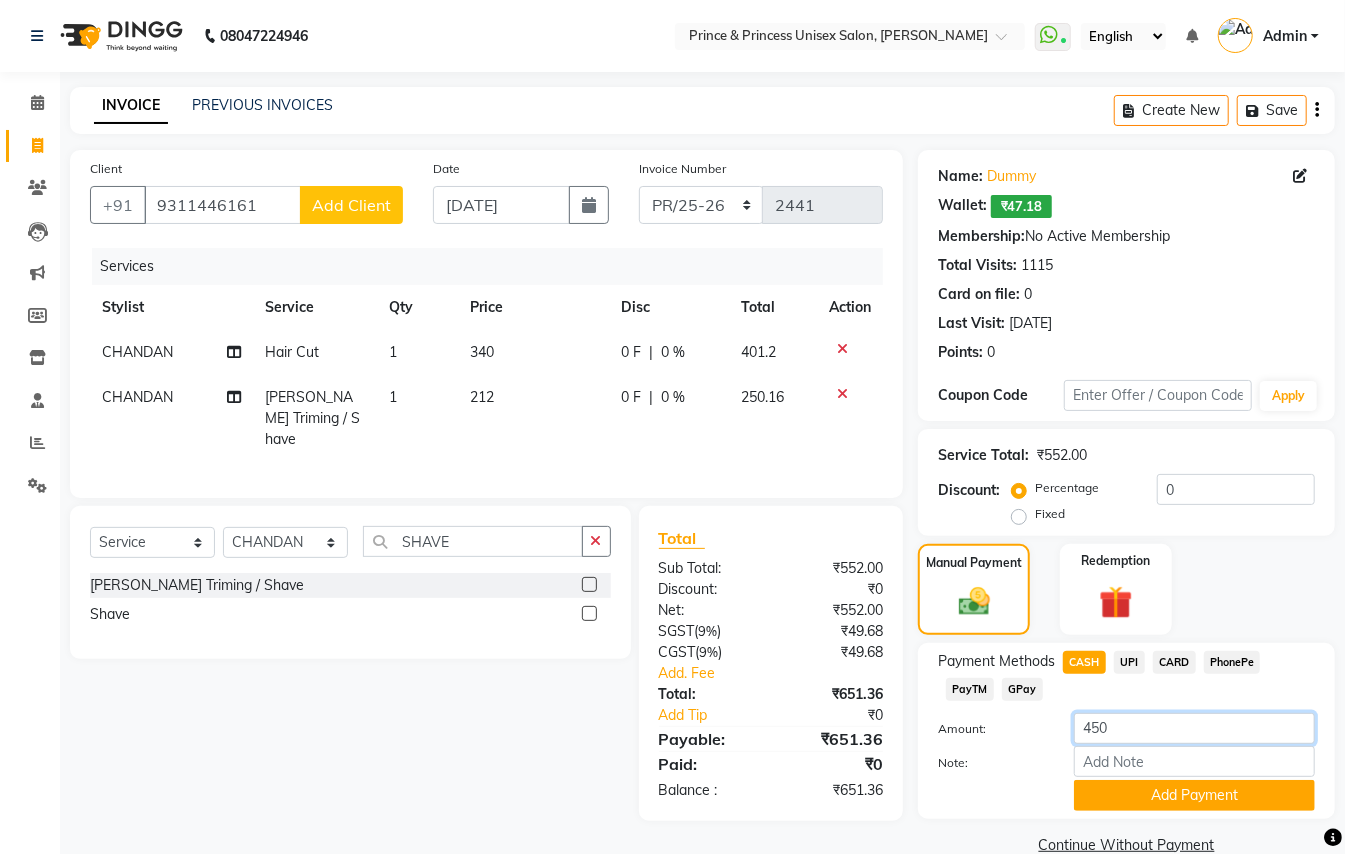 type on "450" 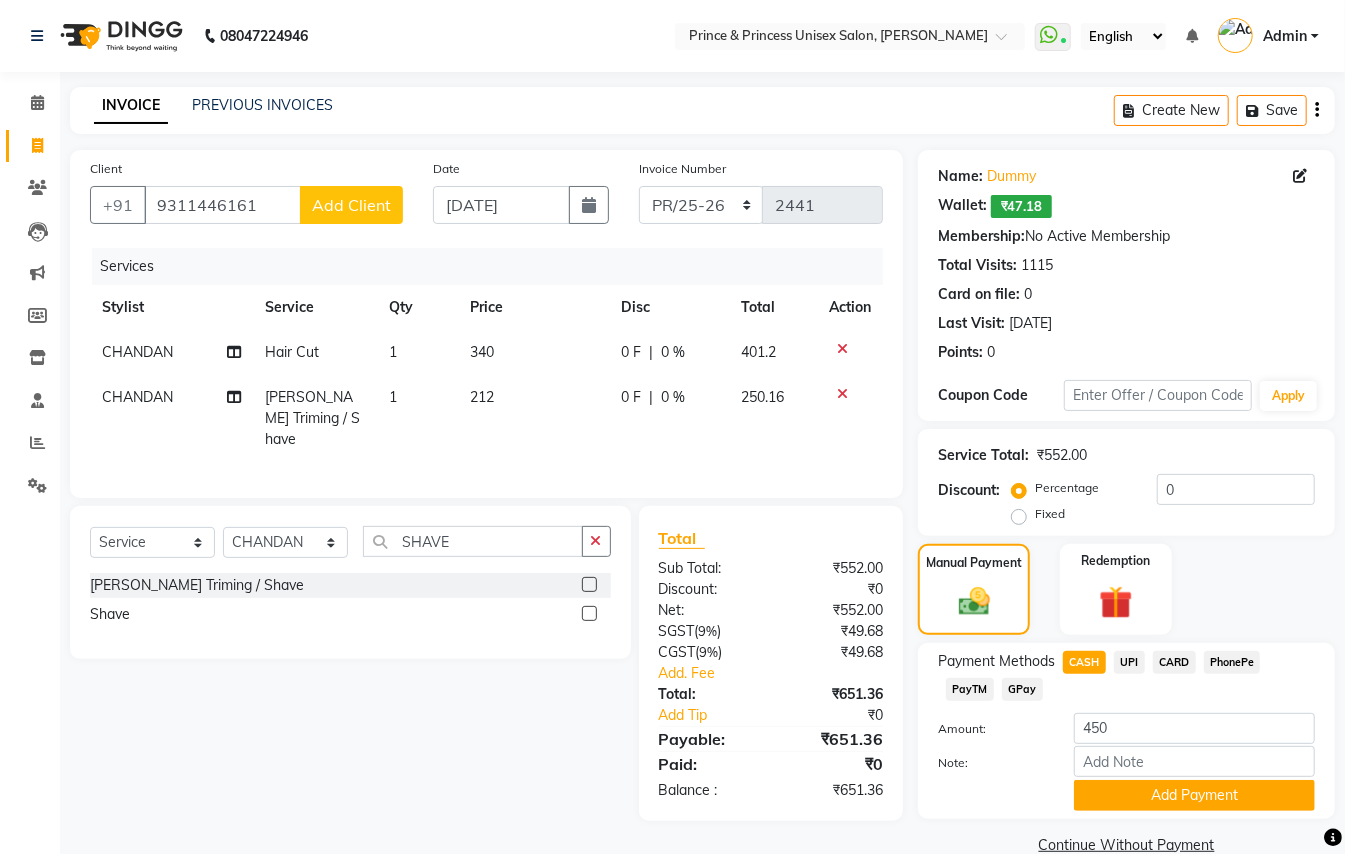 click on "Payment Methods  CASH   UPI   CARD   PhonePe   PayTM   GPay  Amount: 450 Note: Add Payment" 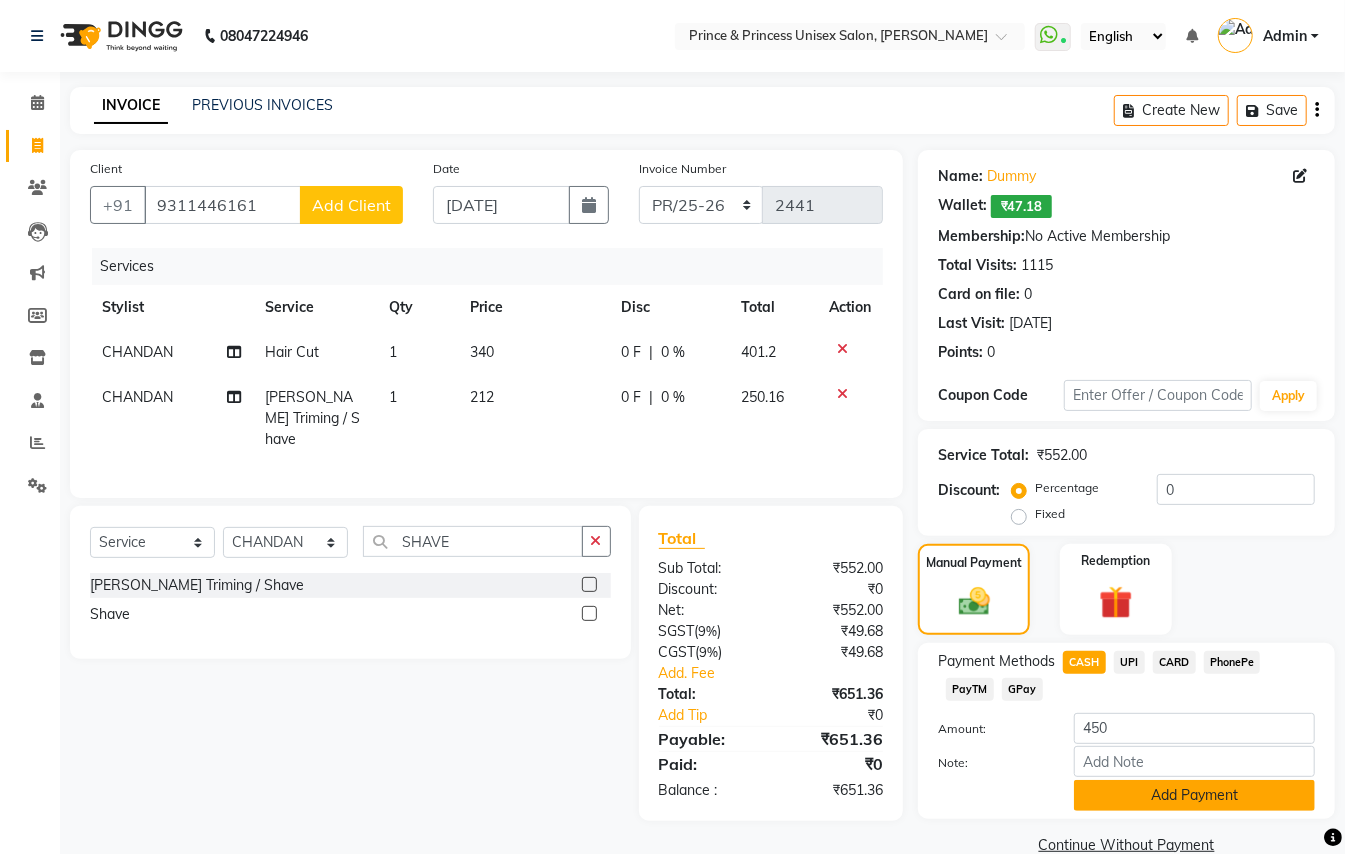click on "Add Payment" 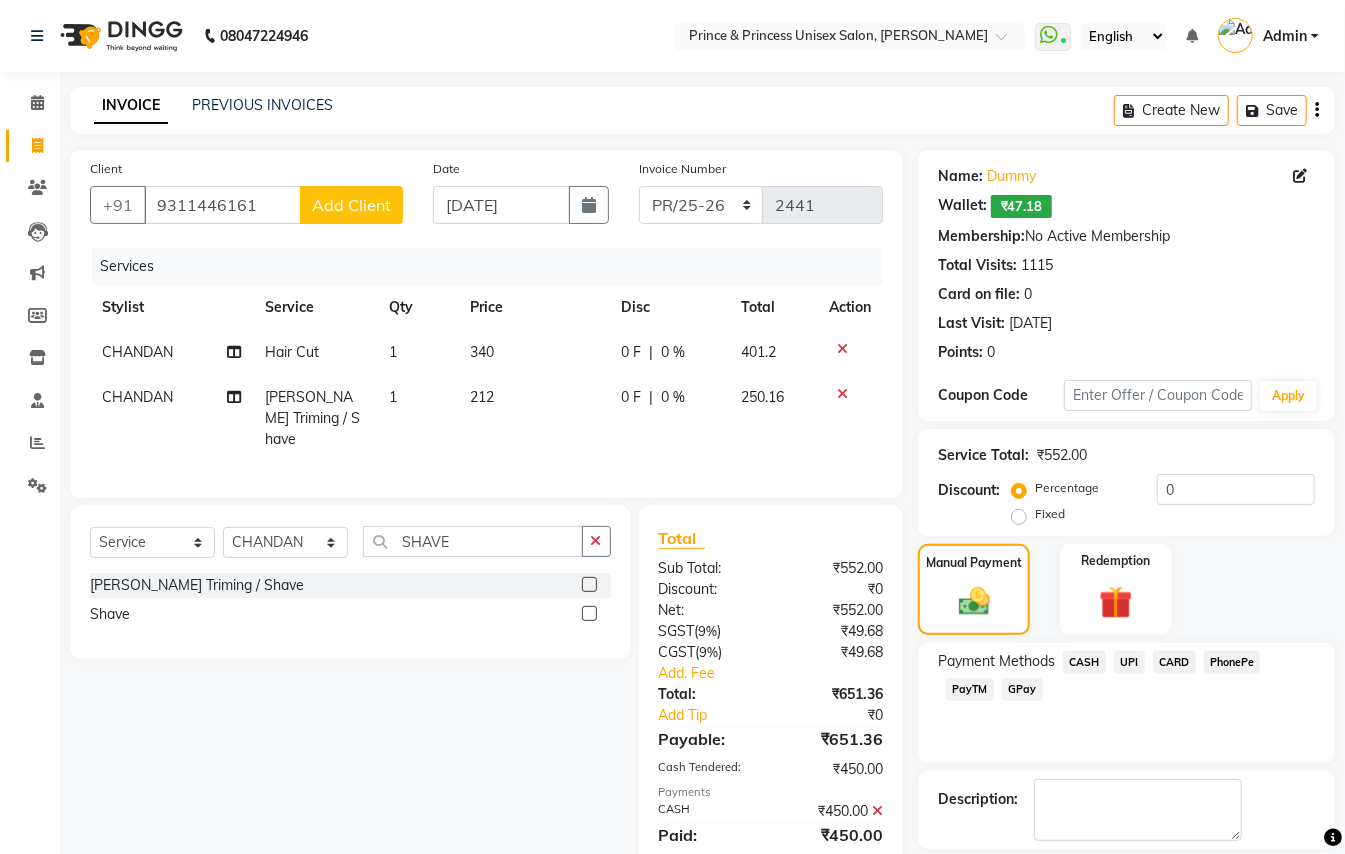 click on "PayTM" 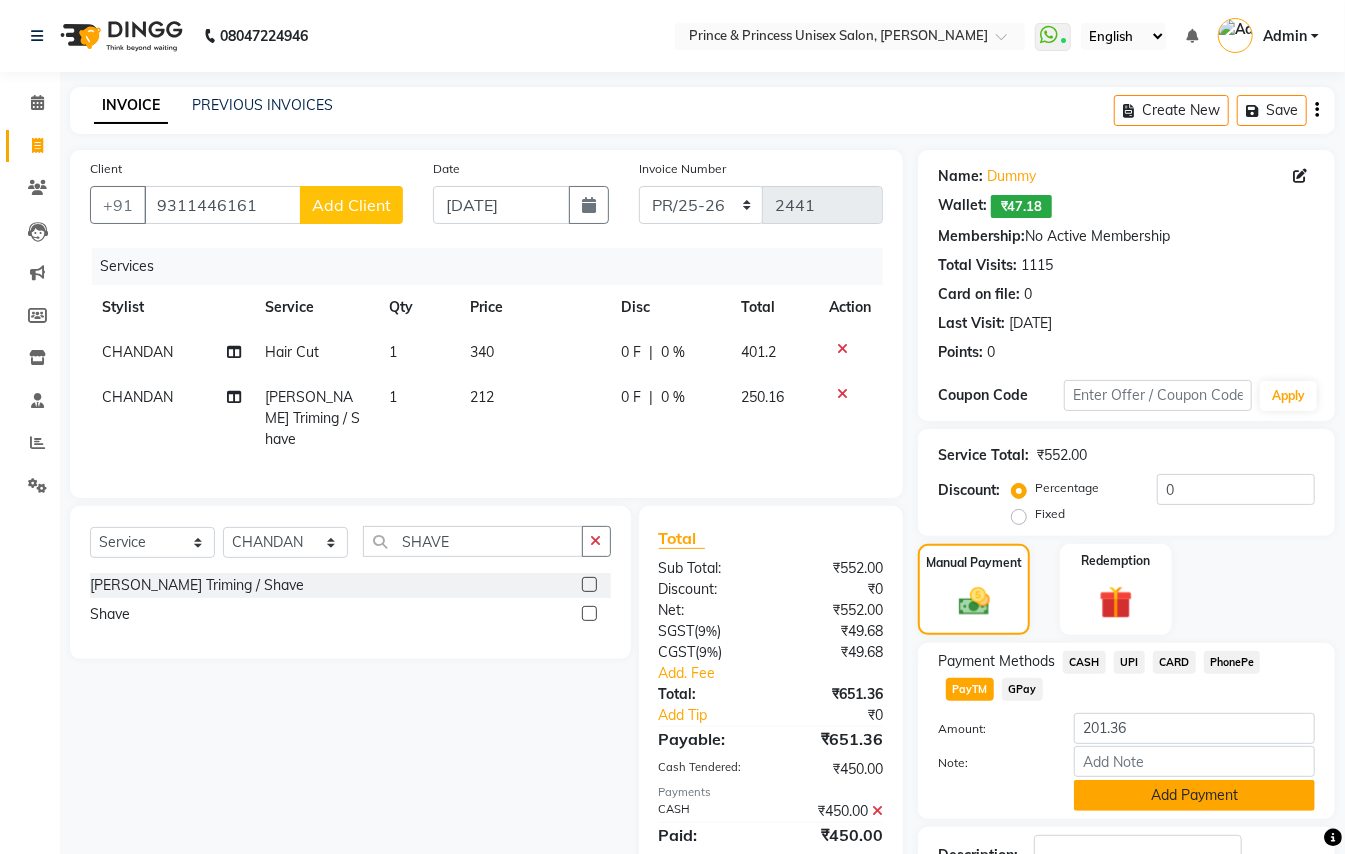 click on "Add Payment" 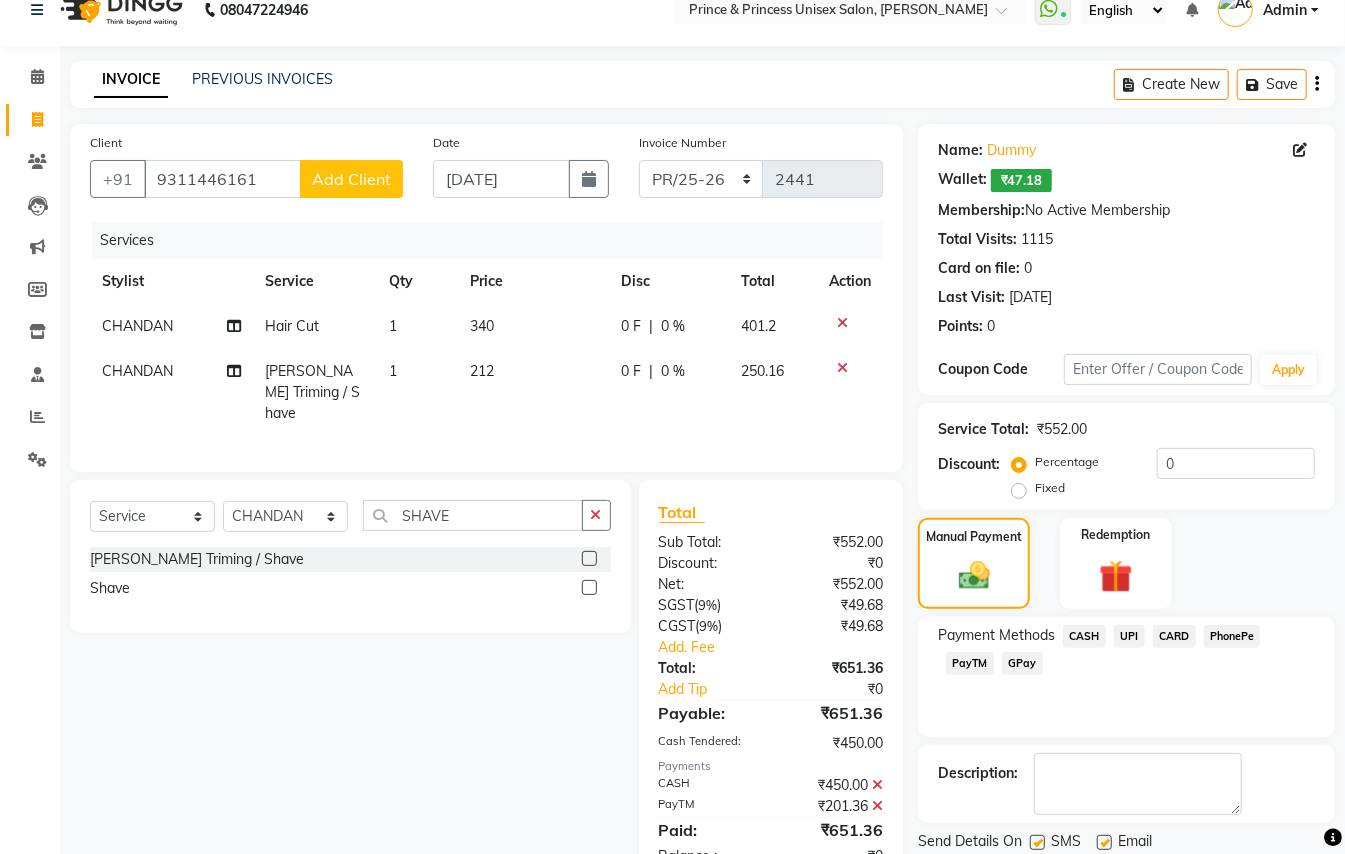 scroll, scrollTop: 94, scrollLeft: 0, axis: vertical 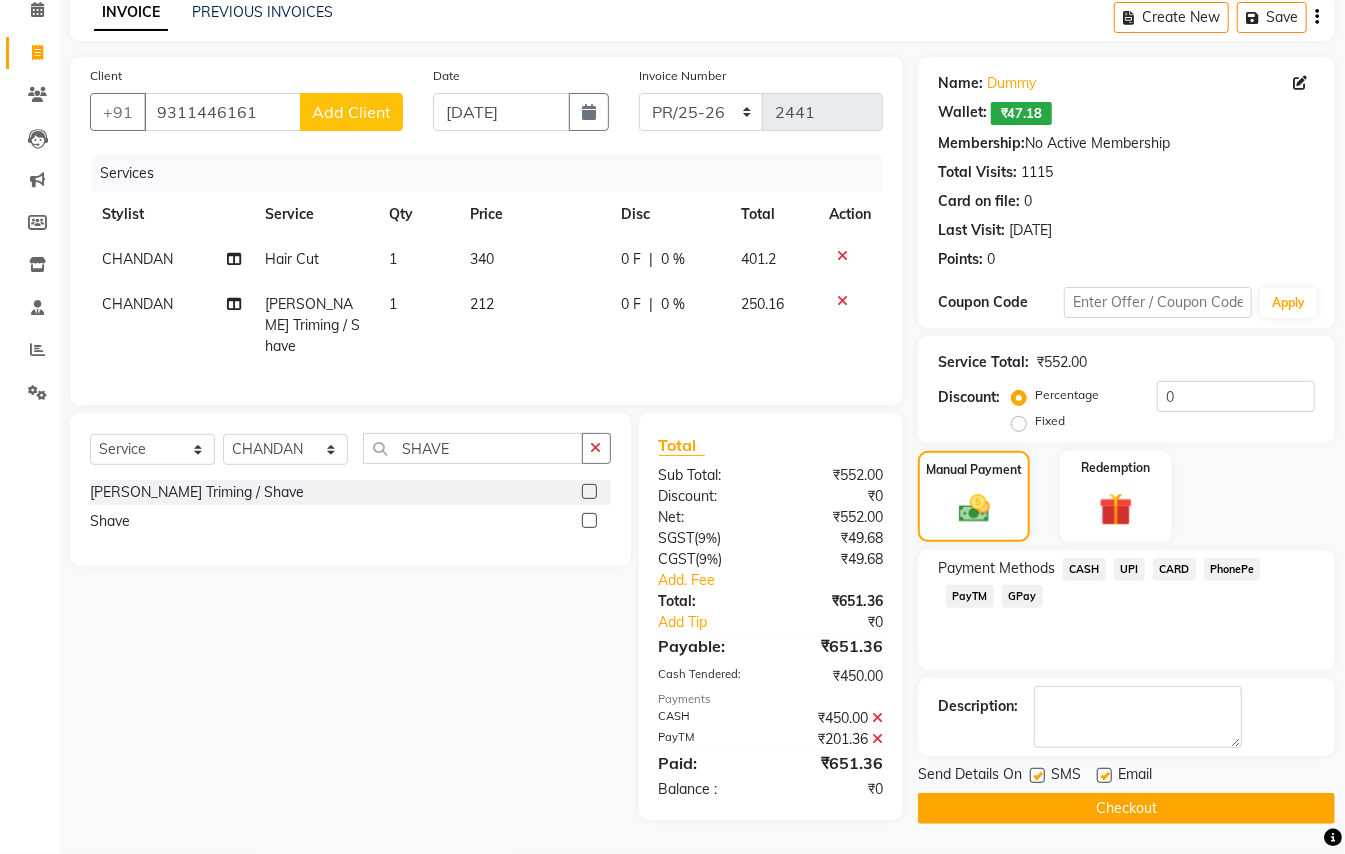 click on "Checkout" 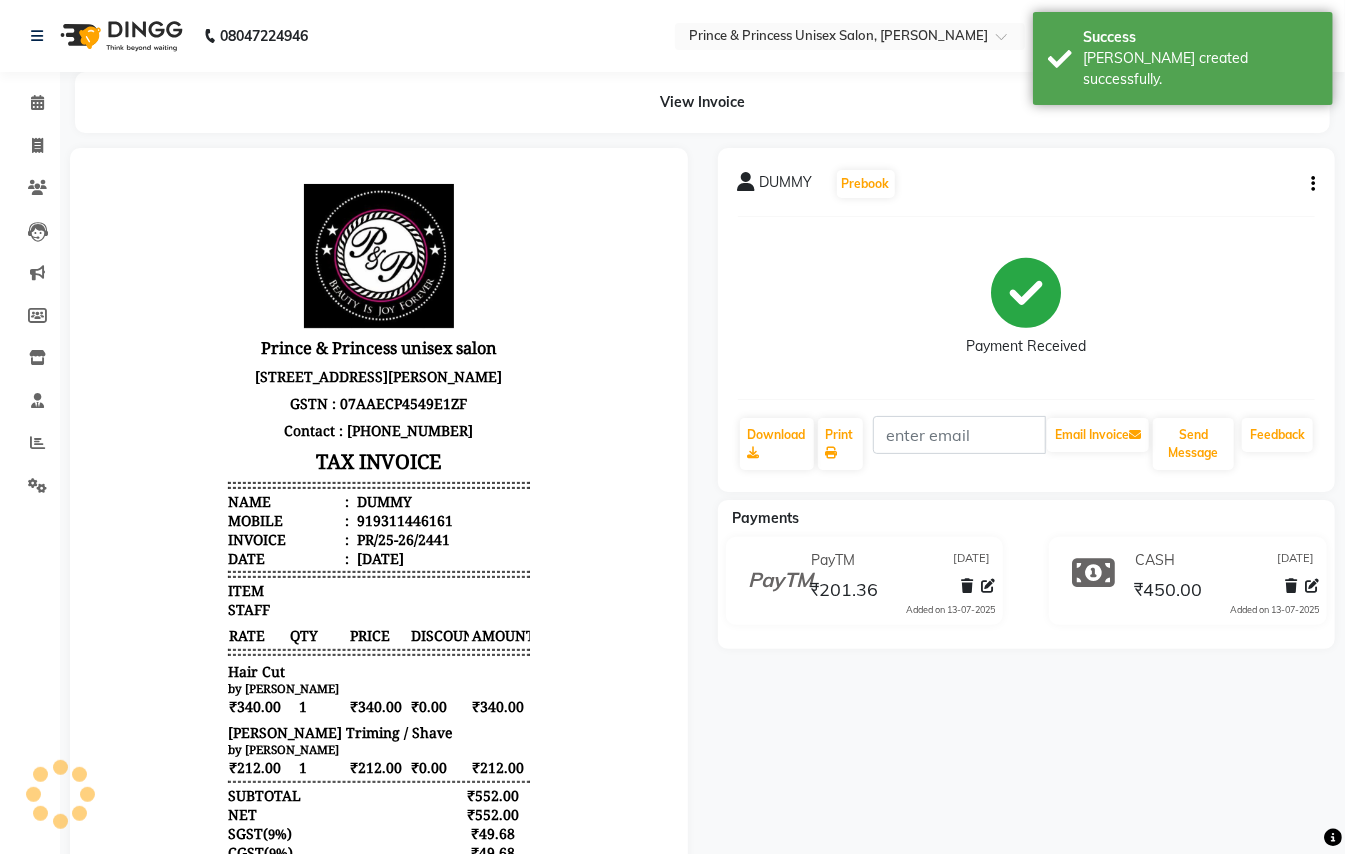 scroll, scrollTop: 0, scrollLeft: 0, axis: both 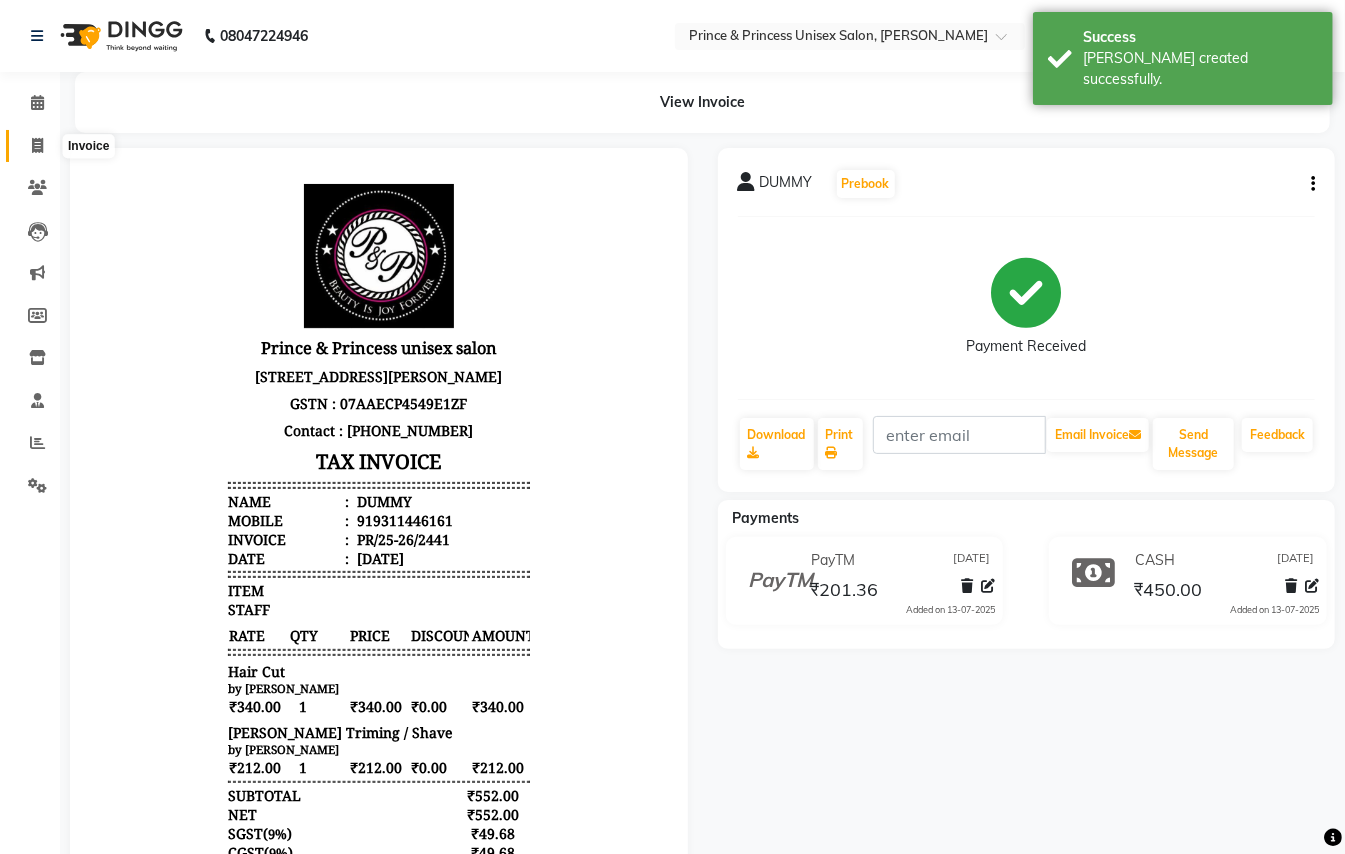 click 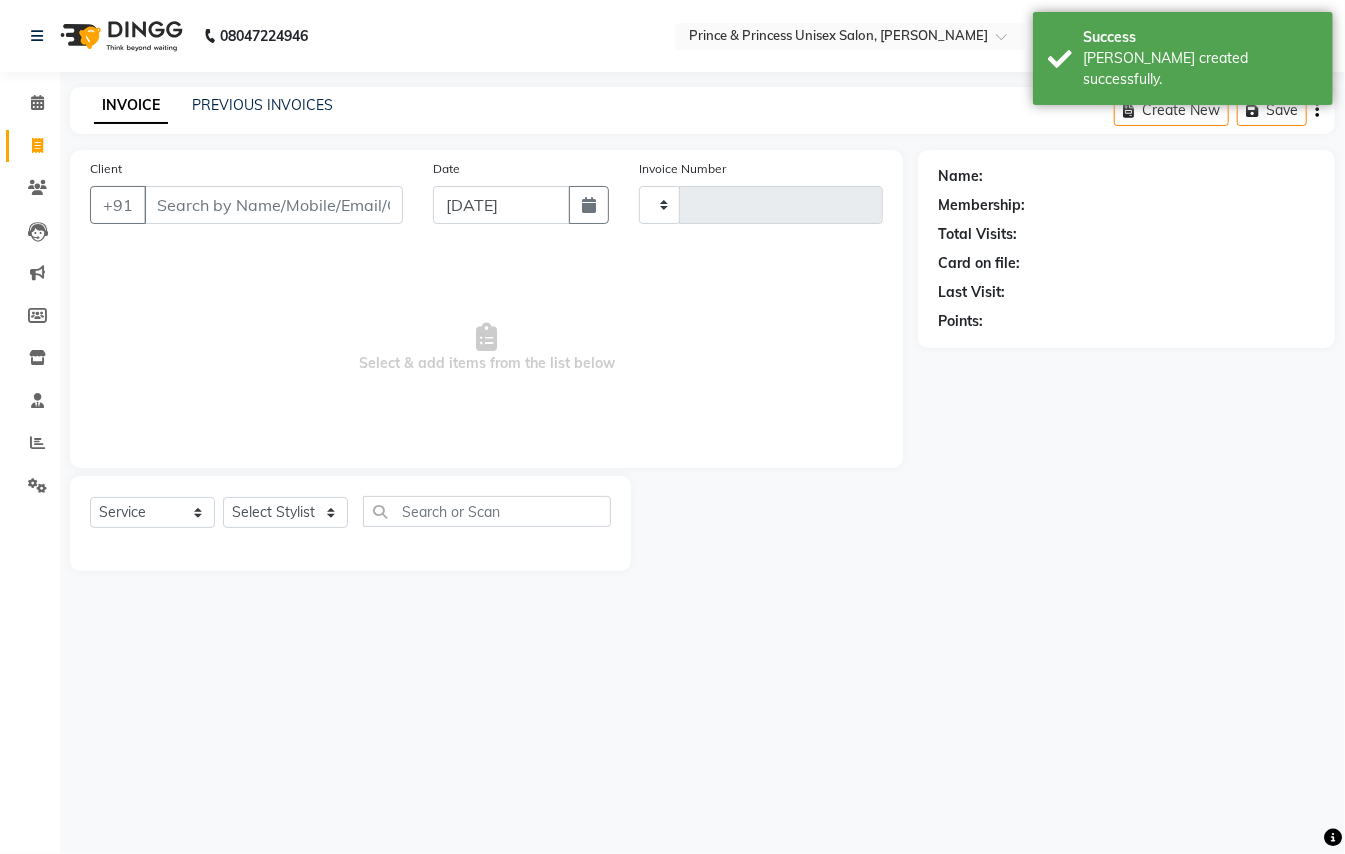 type on "2442" 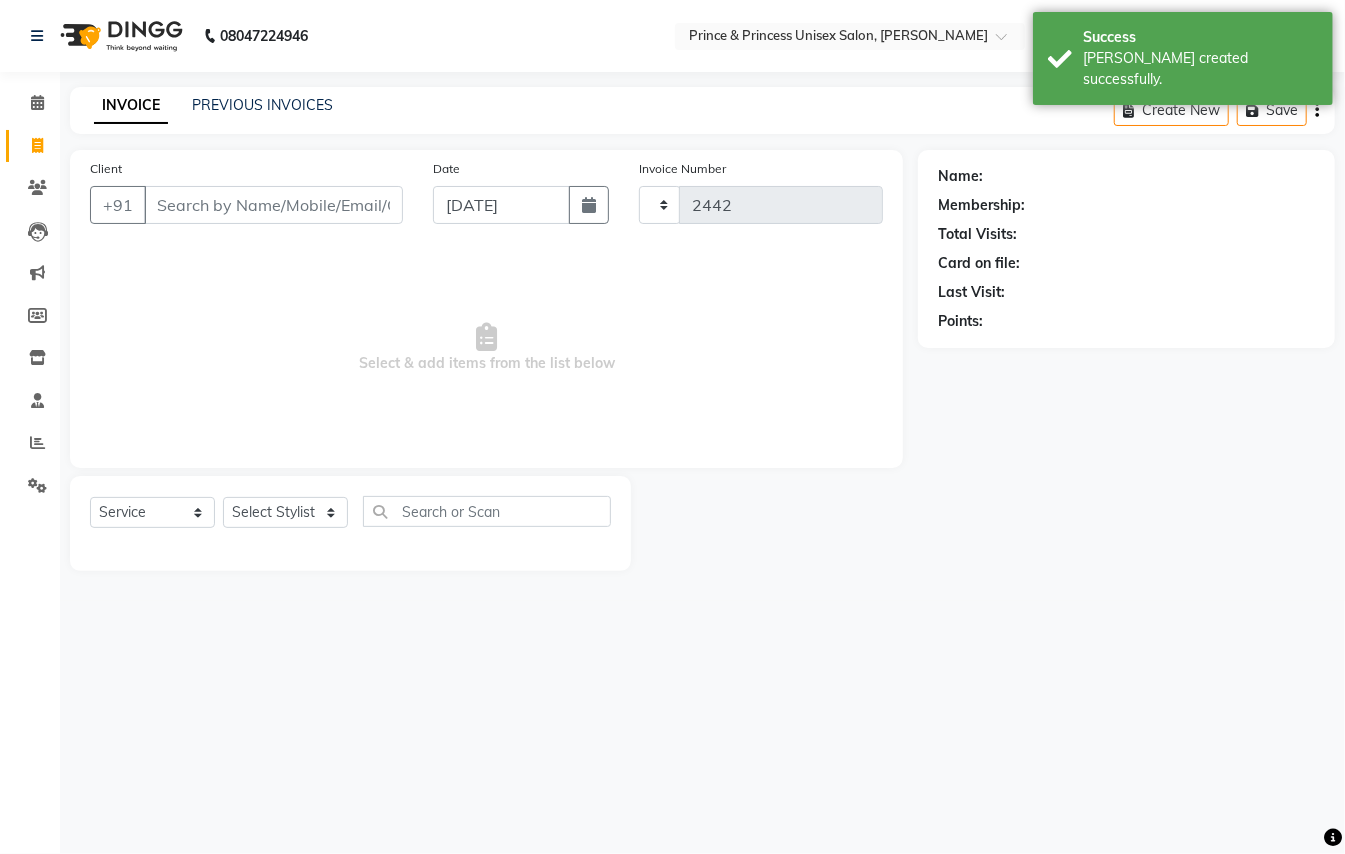 select on "3760" 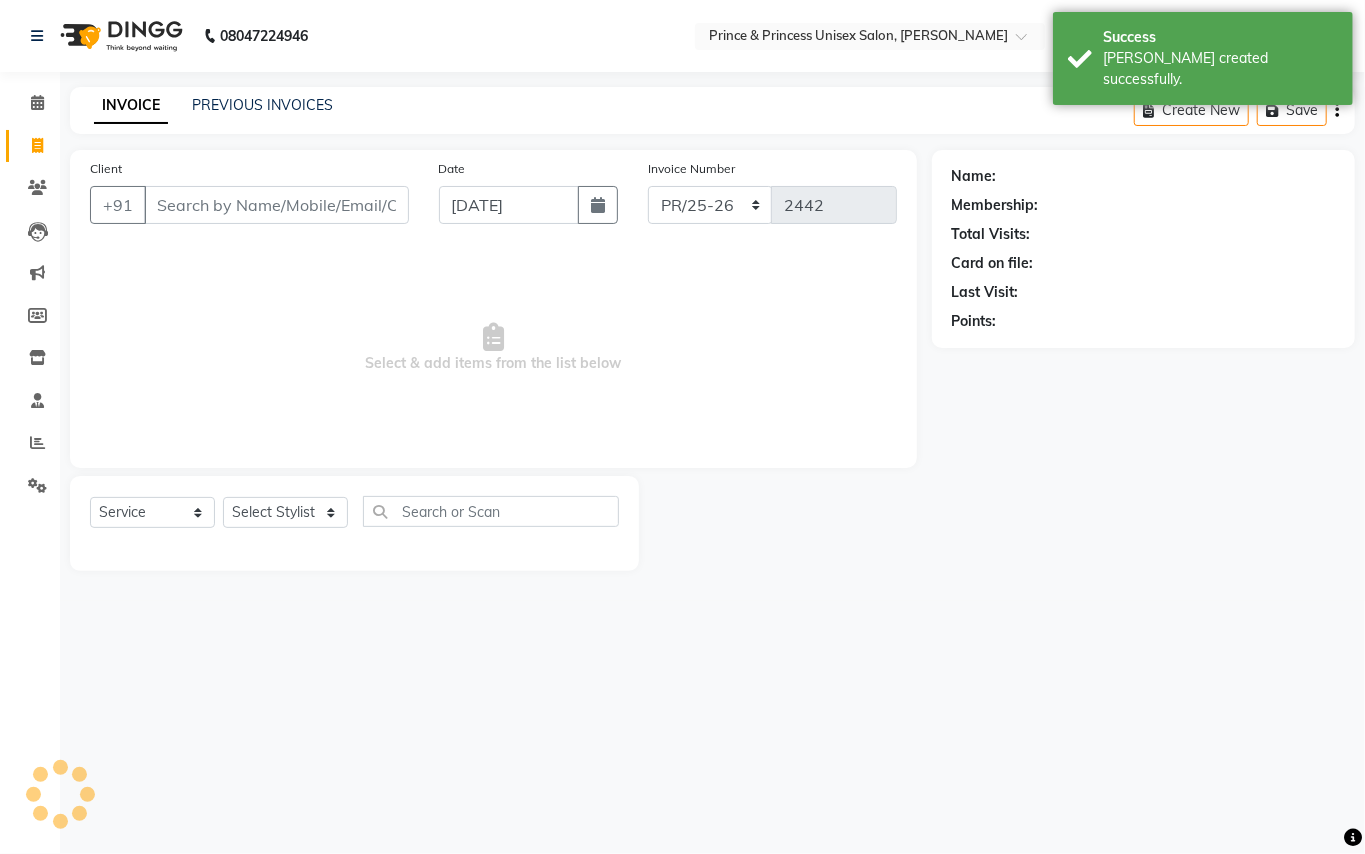 click on "Client" at bounding box center [276, 205] 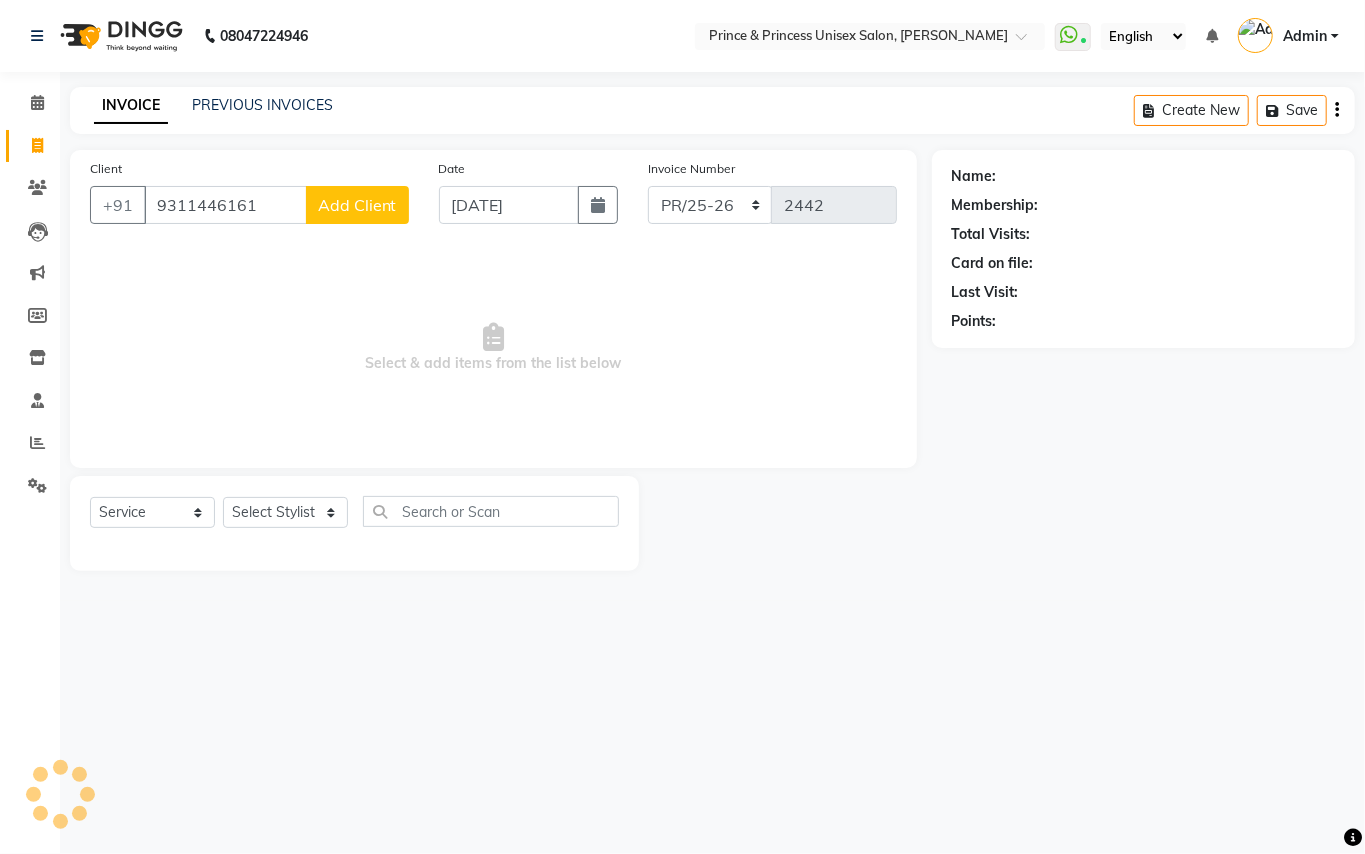 type on "9311446161" 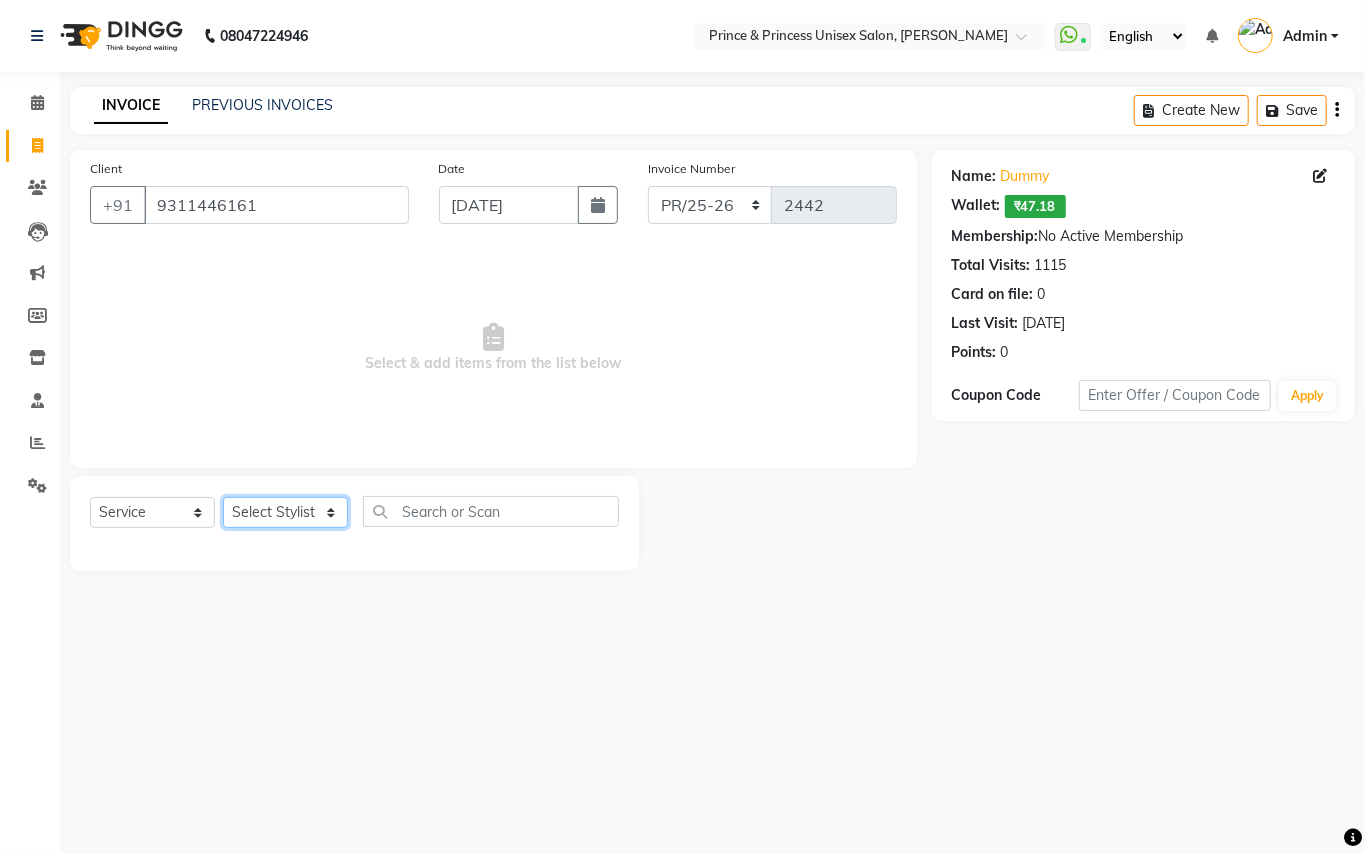 click on "Select Stylist ABHISHEK AJEET AJEET NEW ARUN ASLAM CHANDAN GUDDU MAHESH MANI MEENAKSHI MONU PINKI RAHUL SANDEEP SONIYA TABASSUM XYZ" 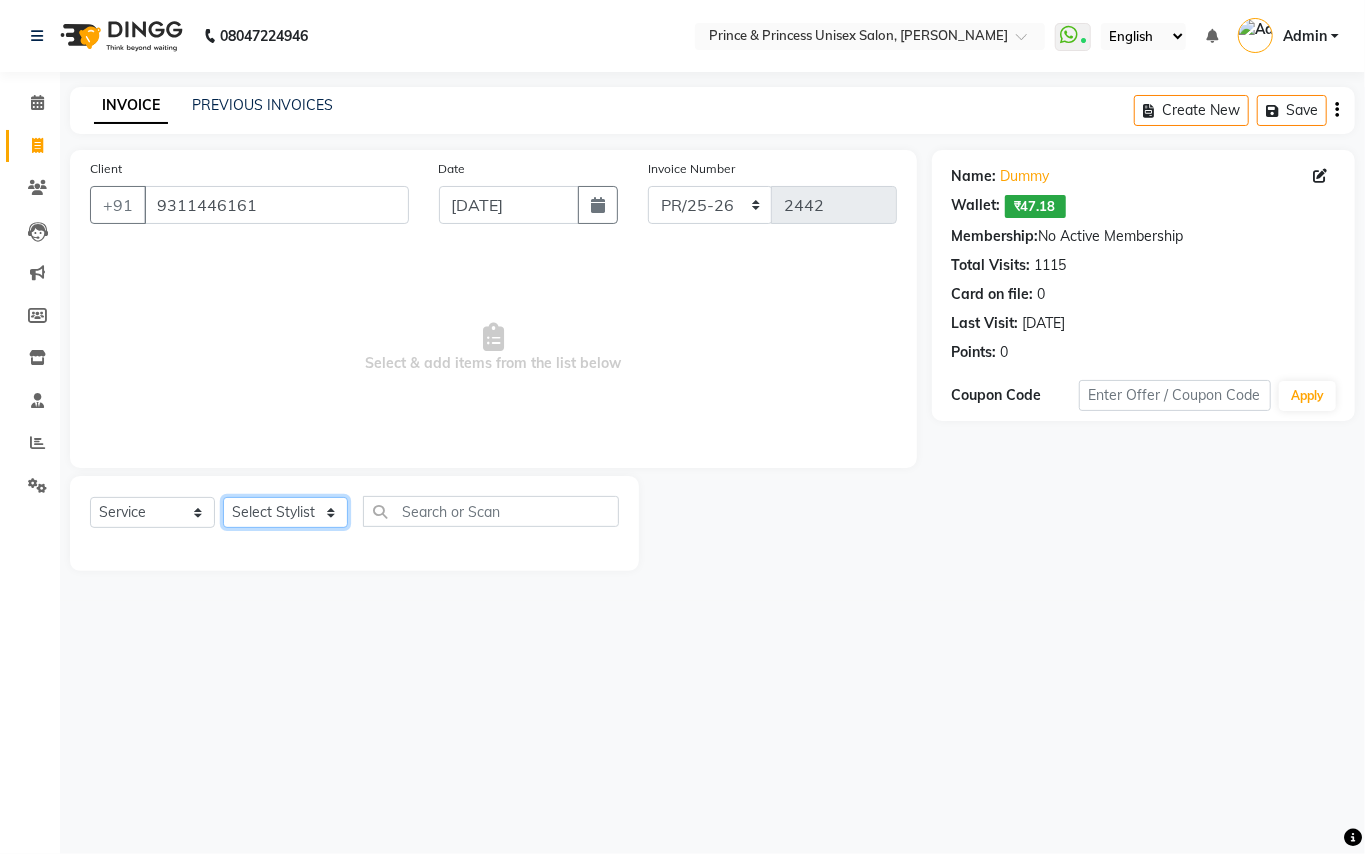 select on "17871" 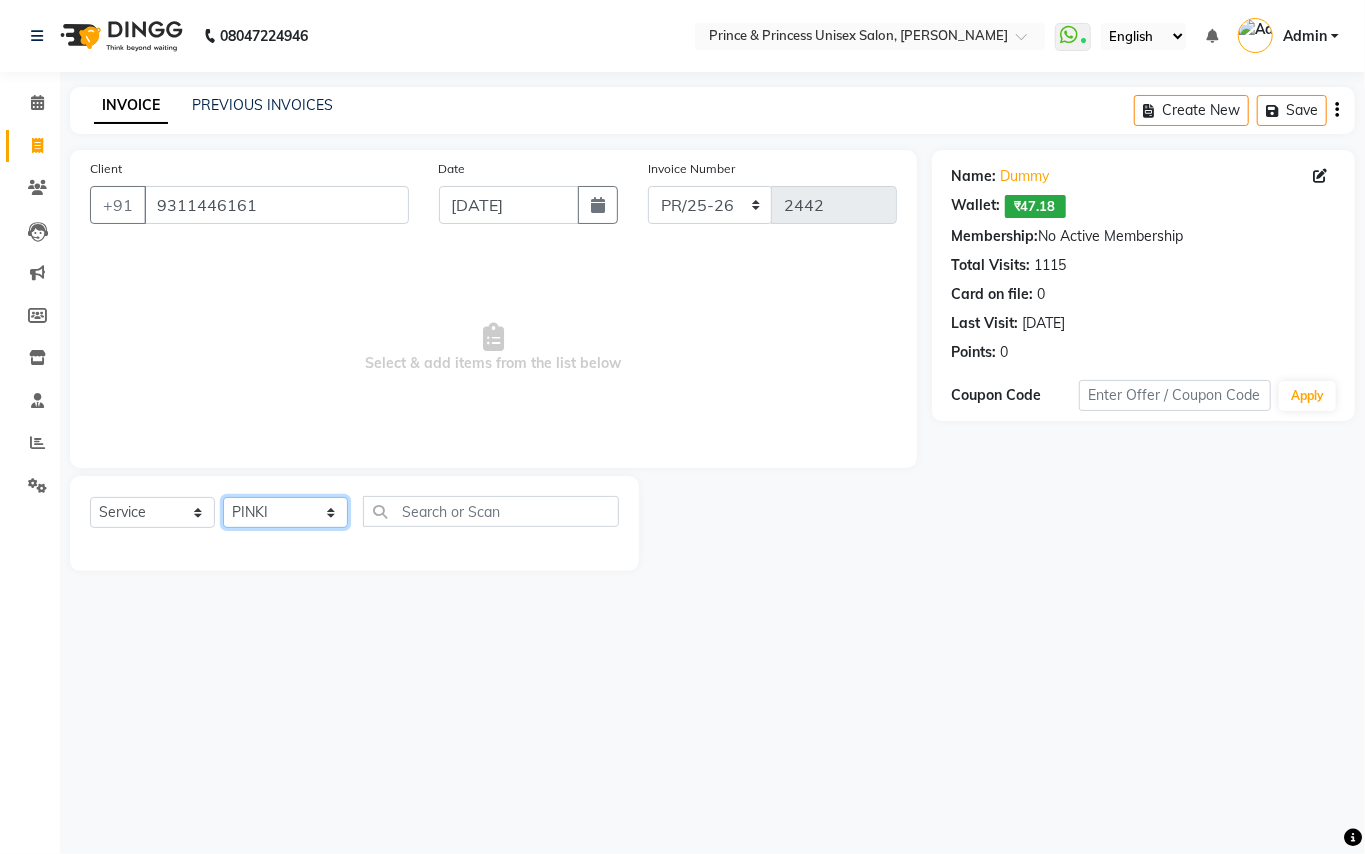 click on "Select Stylist ABHISHEK AJEET AJEET NEW ARUN ASLAM CHANDAN GUDDU MAHESH MANI MEENAKSHI MONU PINKI RAHUL SANDEEP SONIYA TABASSUM XYZ" 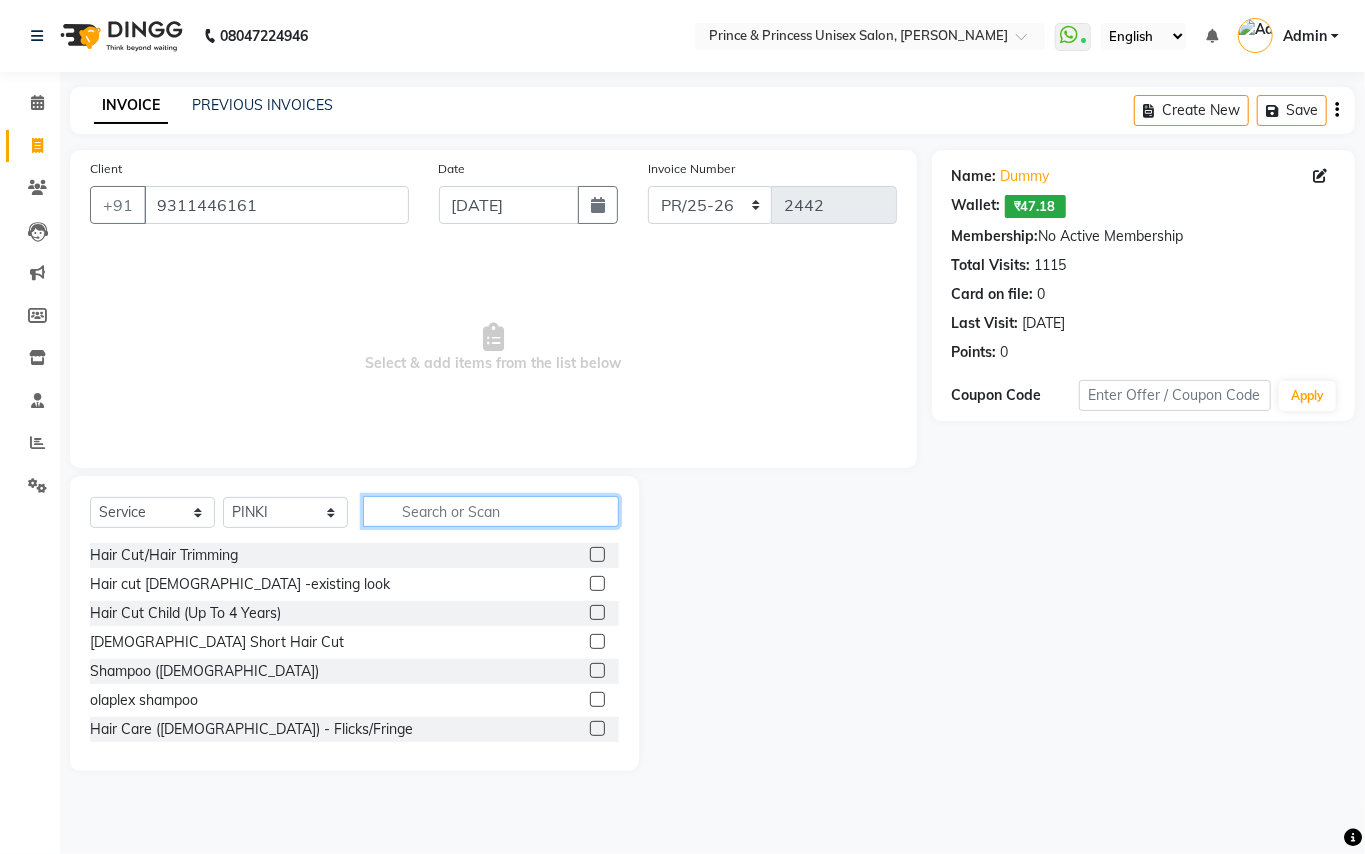 click 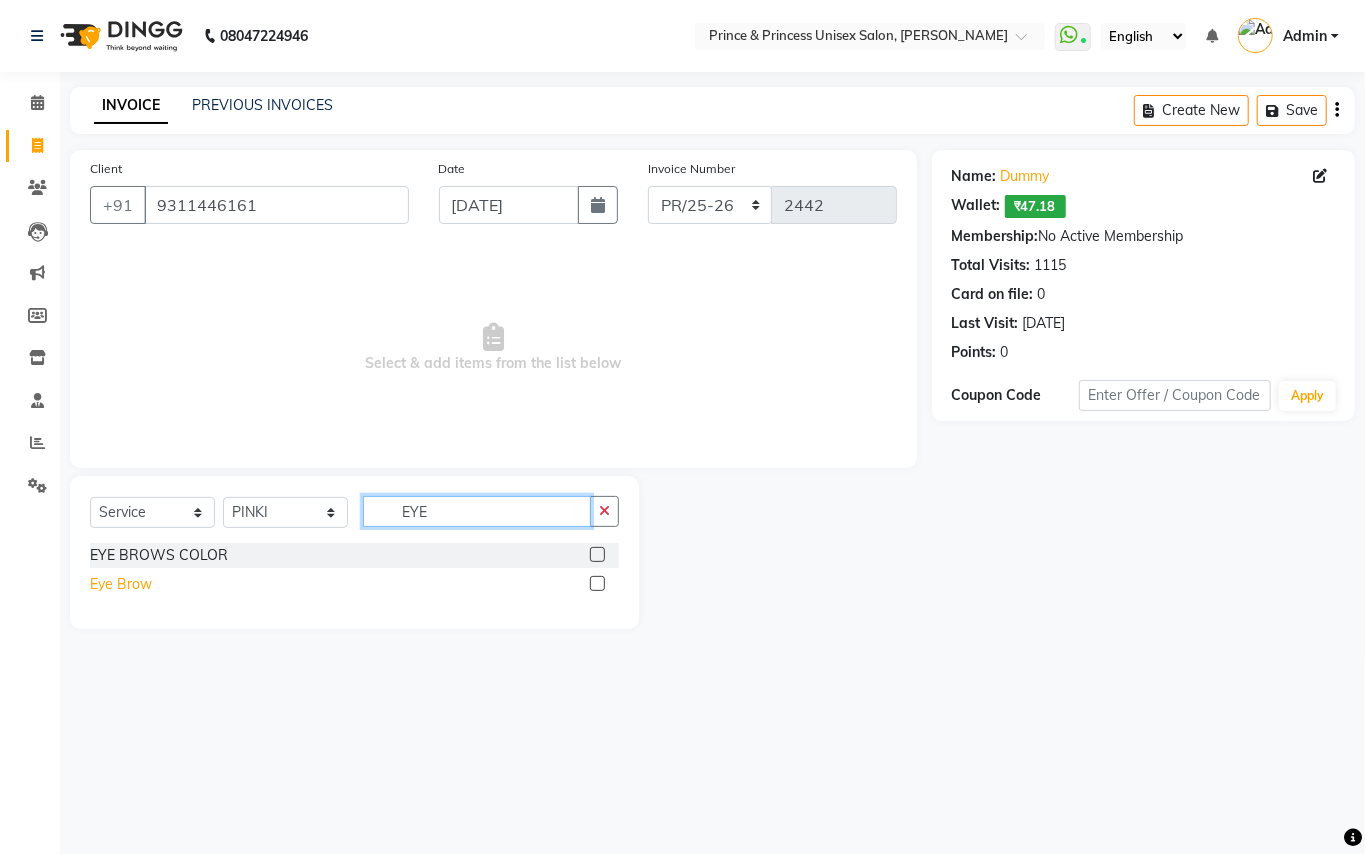type on "EYE" 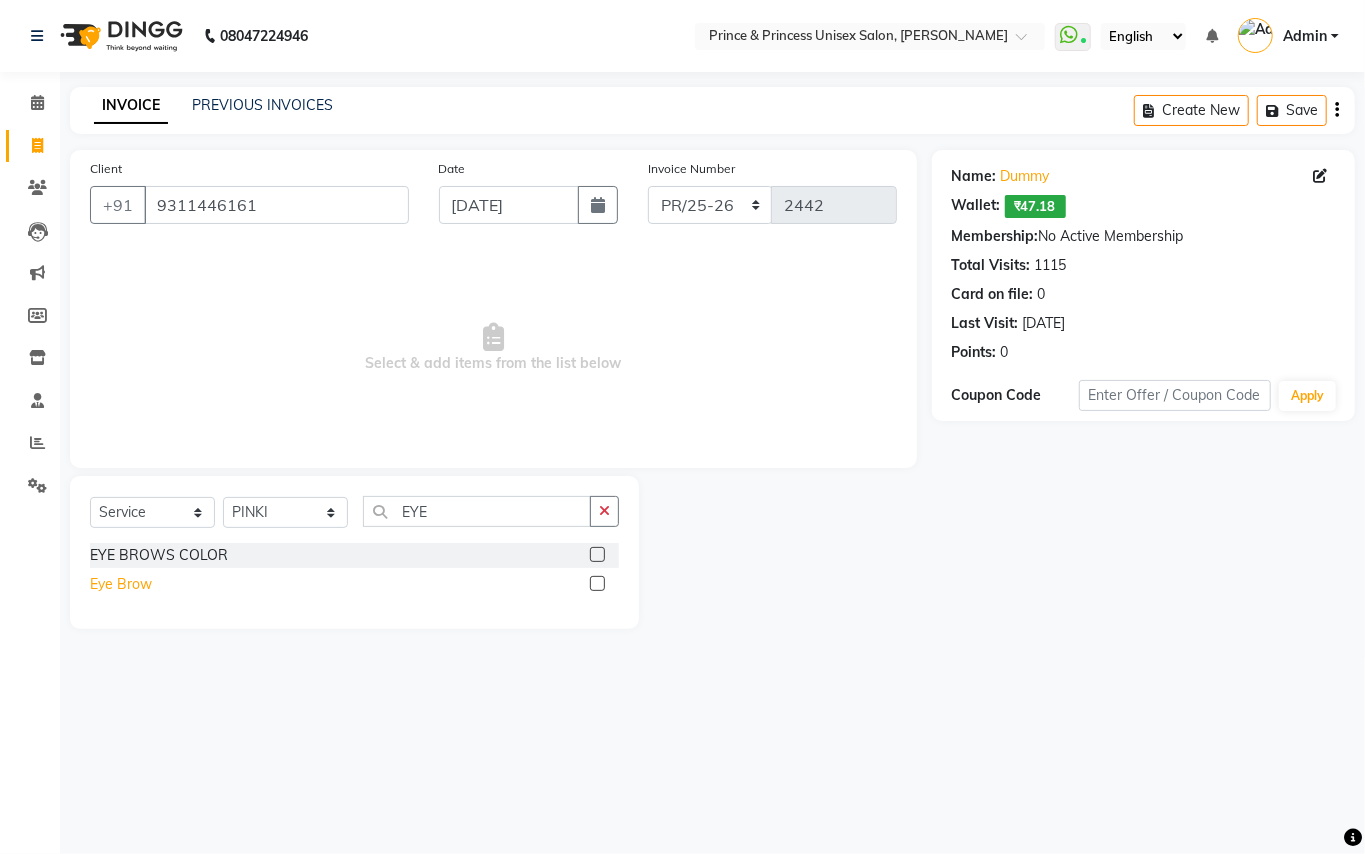 click on "Eye Brow" 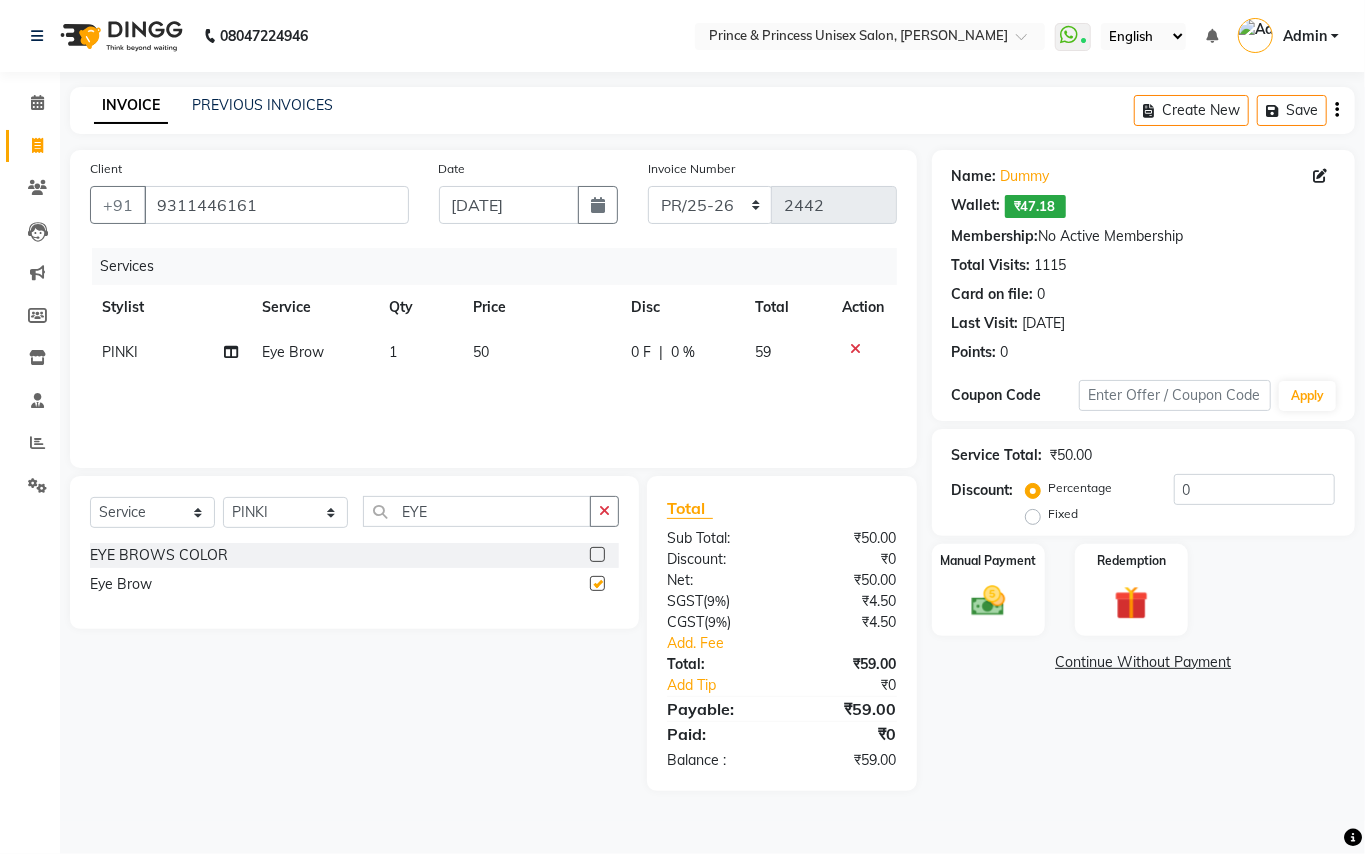checkbox on "false" 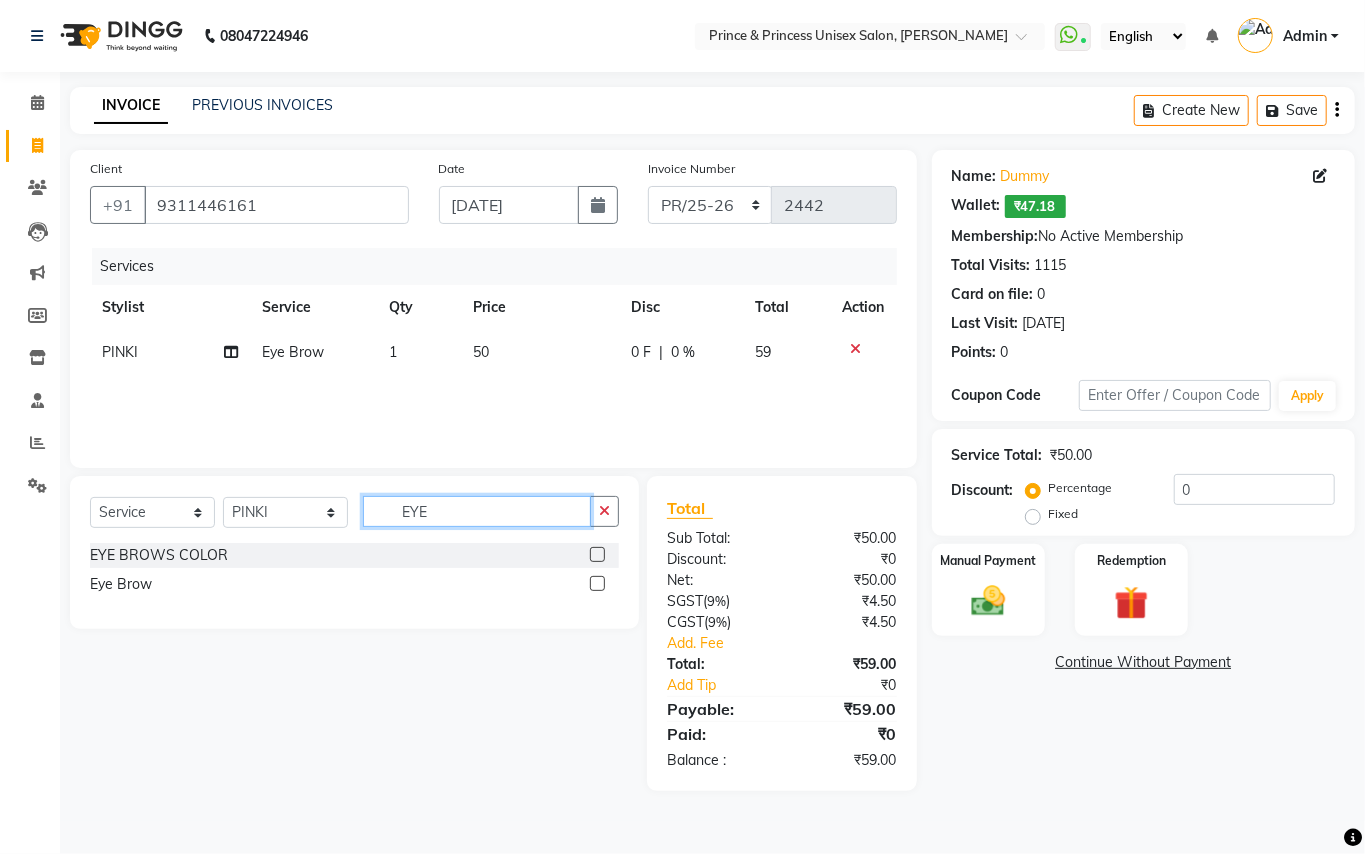 drag, startPoint x: 433, startPoint y: 500, endPoint x: 178, endPoint y: 336, distance: 303.18475 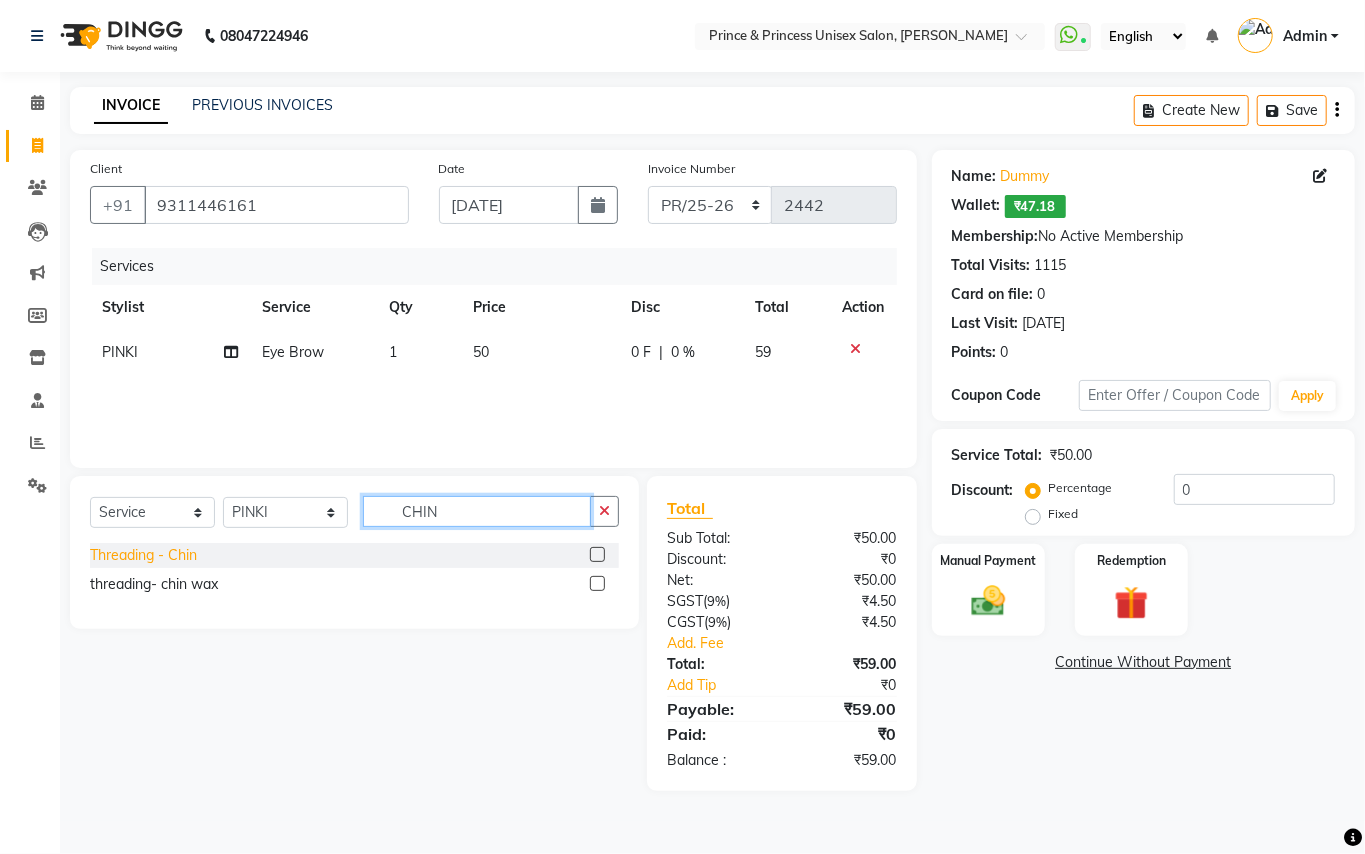 type on "CHIN" 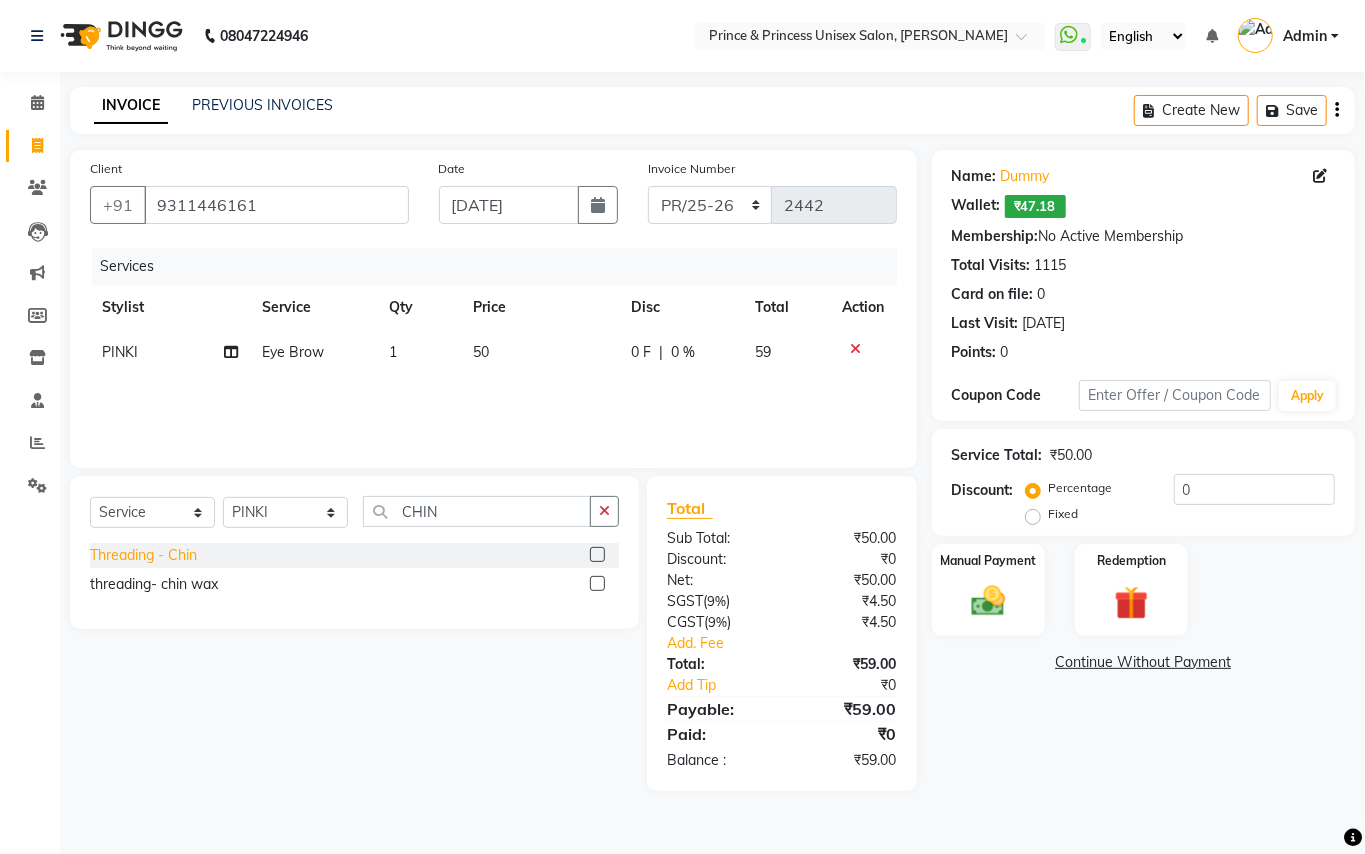 click on "Threading  - Chin" 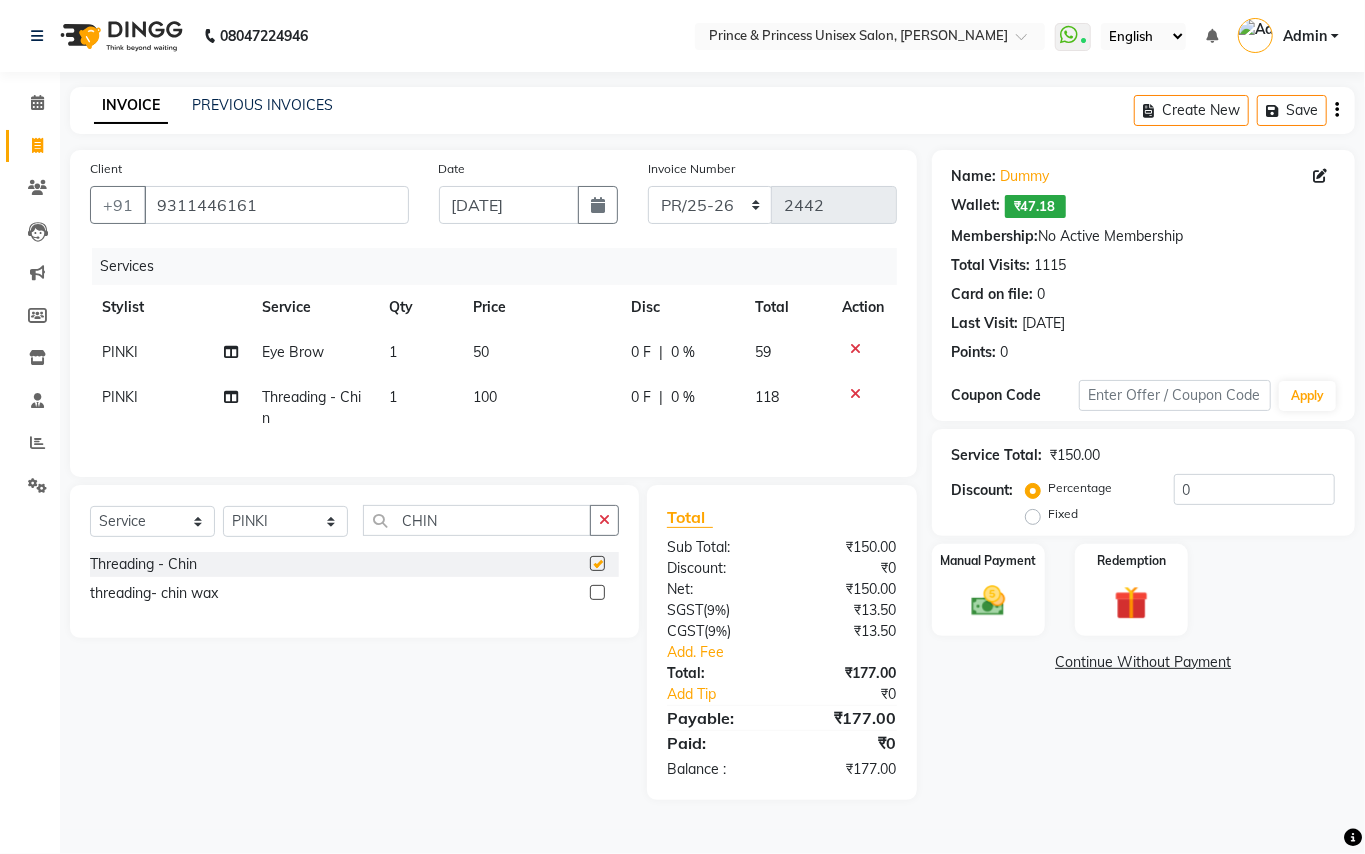 checkbox on "false" 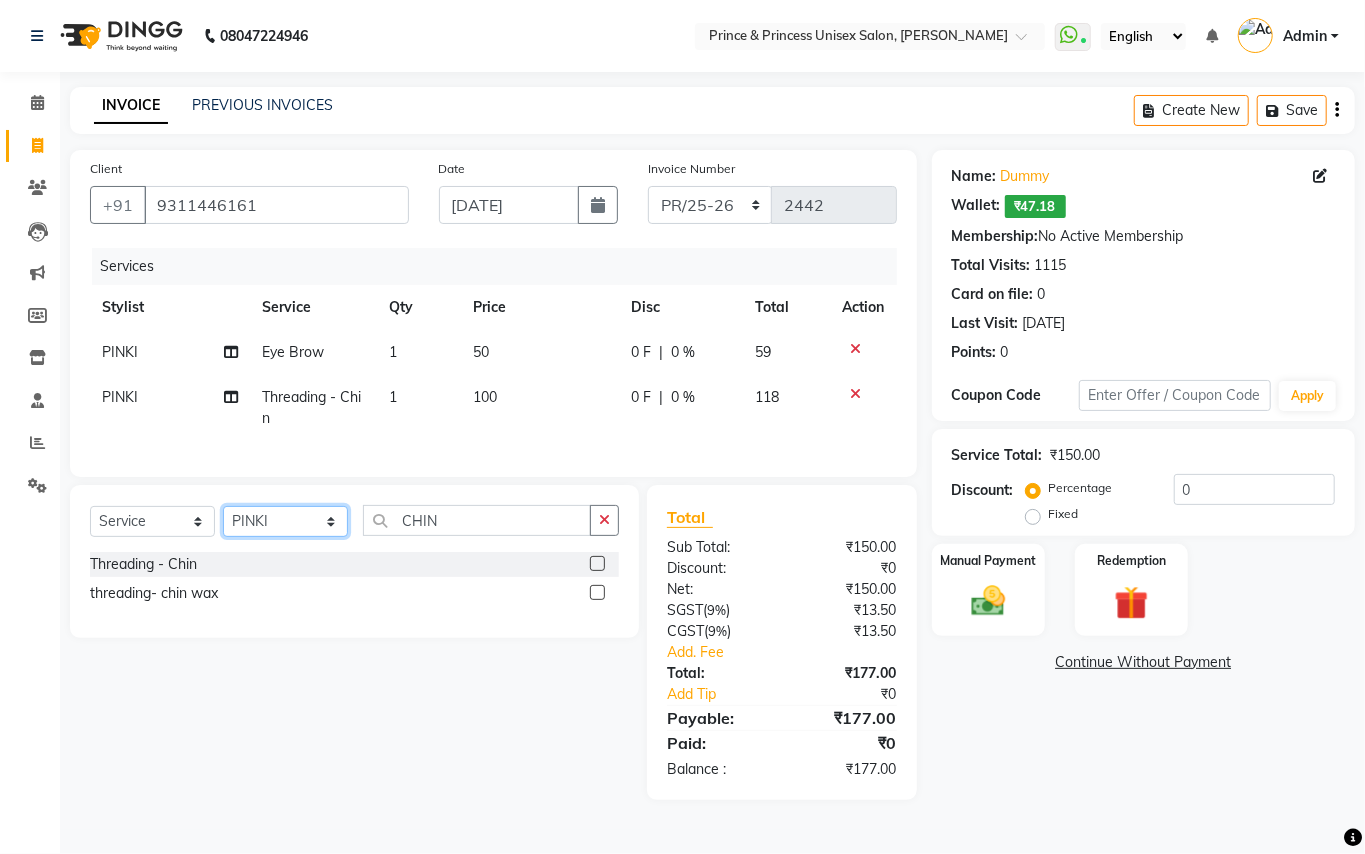 click on "Select Stylist ABHISHEK AJEET AJEET NEW ARUN ASLAM CHANDAN GUDDU MAHESH MANI MEENAKSHI MONU PINKI RAHUL SANDEEP SONIYA TABASSUM XYZ" 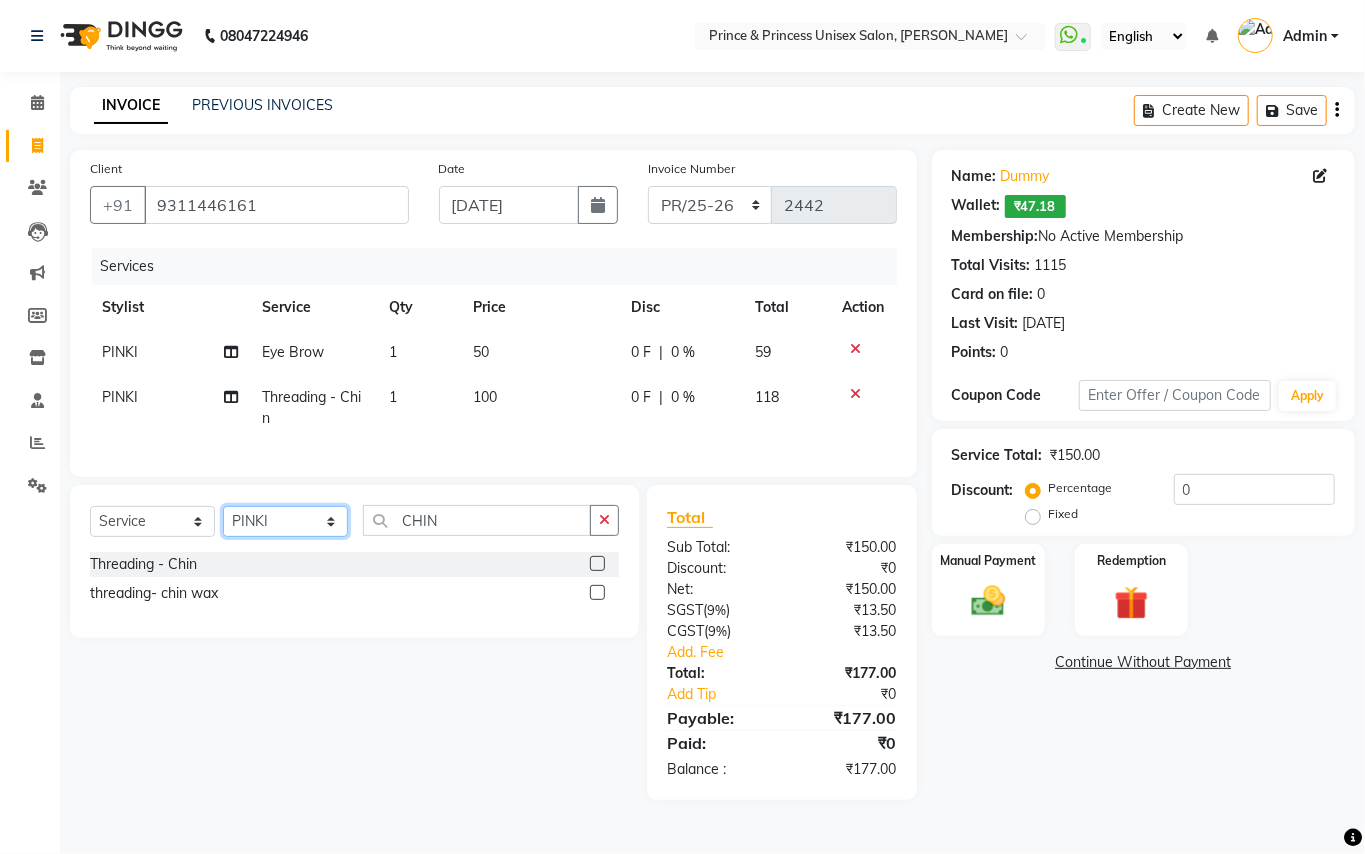 select on "17910" 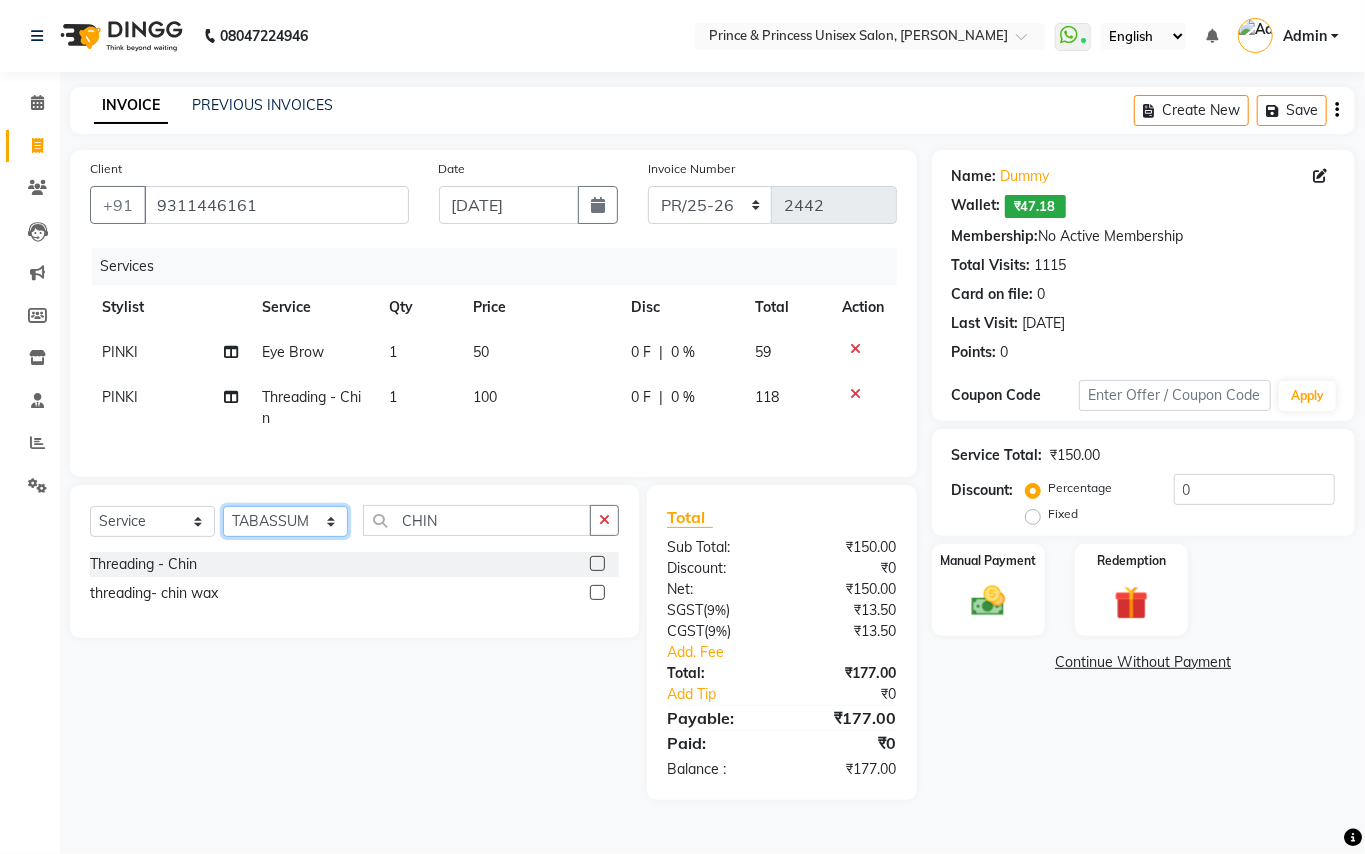 drag, startPoint x: 262, startPoint y: 549, endPoint x: 504, endPoint y: 525, distance: 243.18716 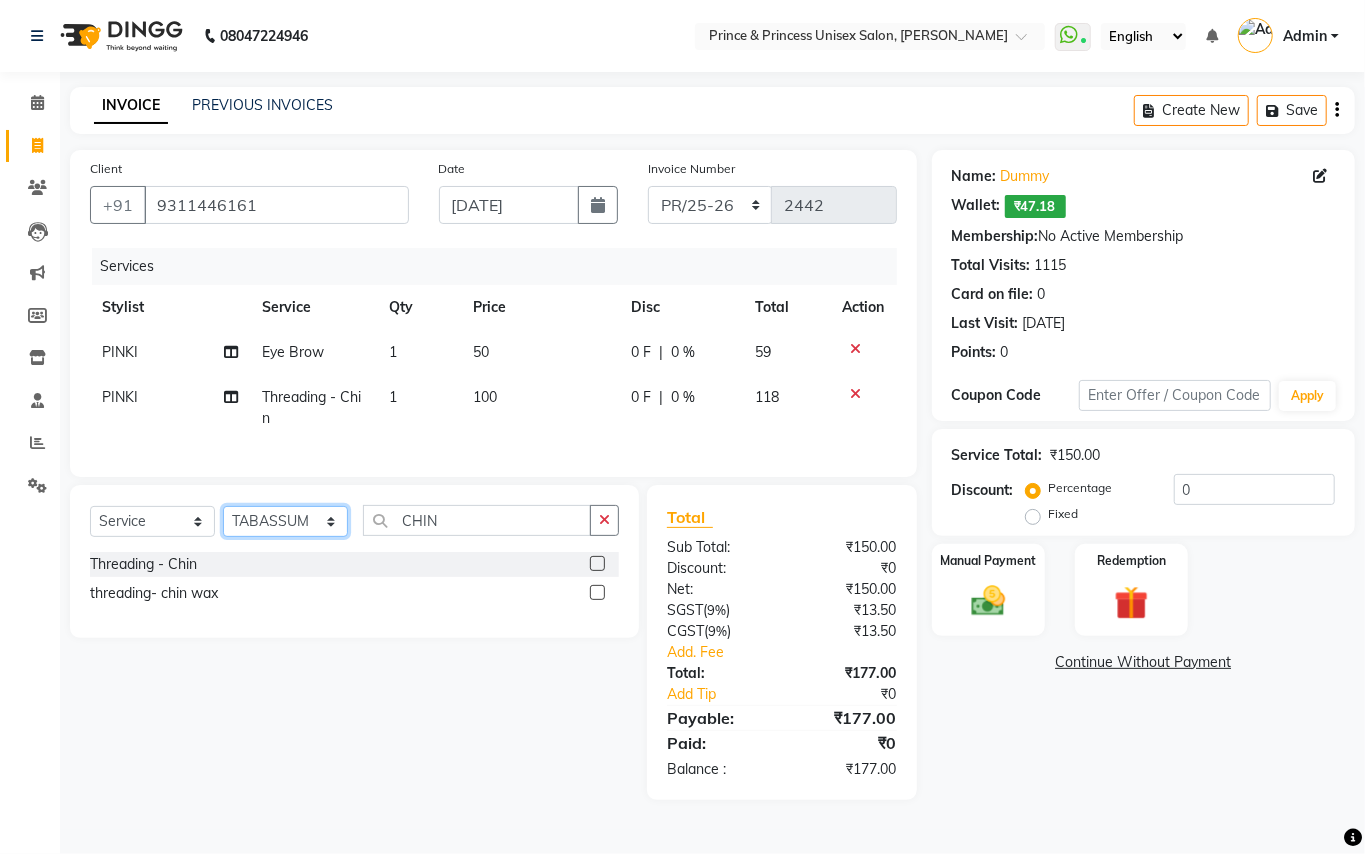 click on "Select Stylist ABHISHEK AJEET AJEET NEW ARUN ASLAM CHANDAN GUDDU MAHESH MANI MEENAKSHI MONU PINKI RAHUL SANDEEP SONIYA TABASSUM XYZ" 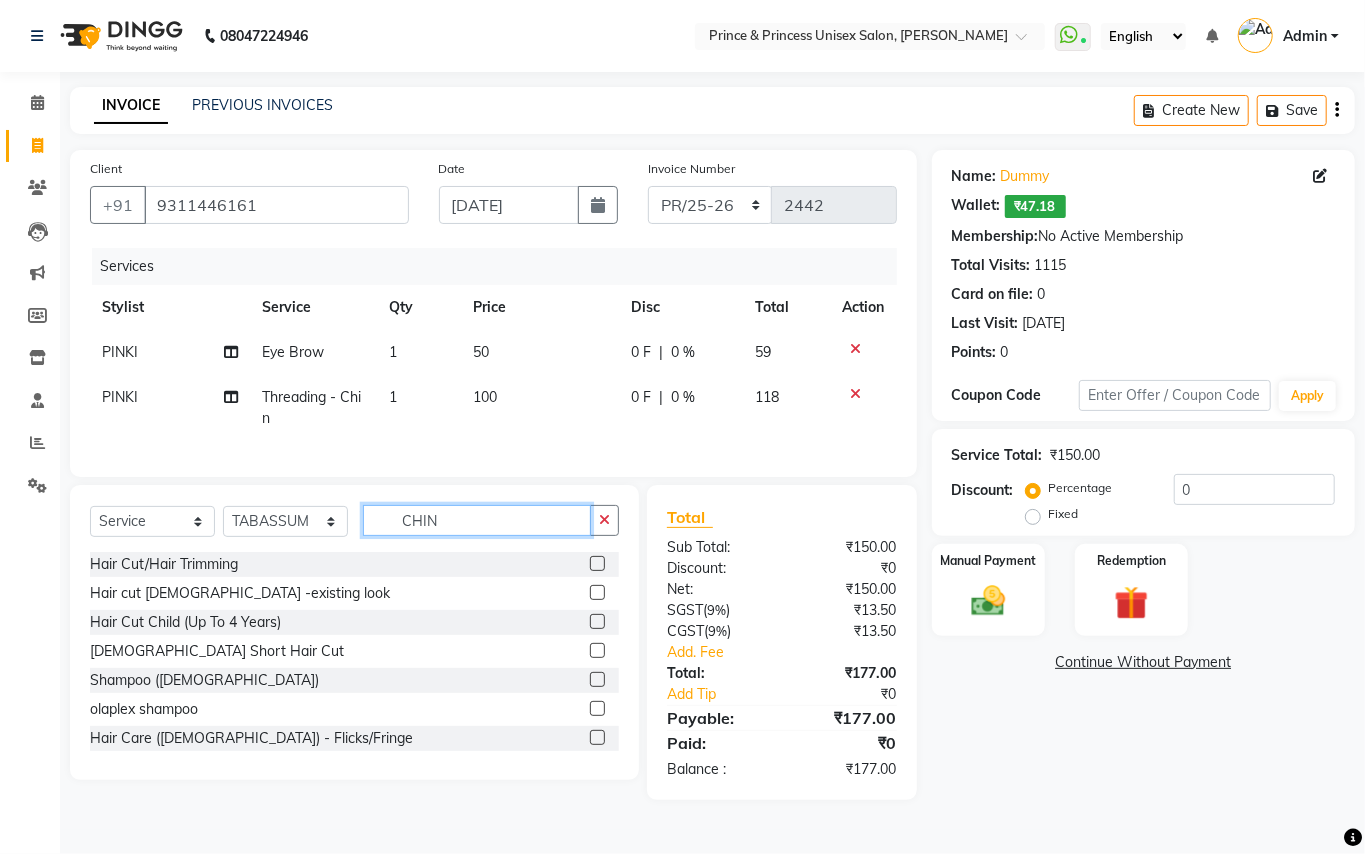 click on "CHIN" 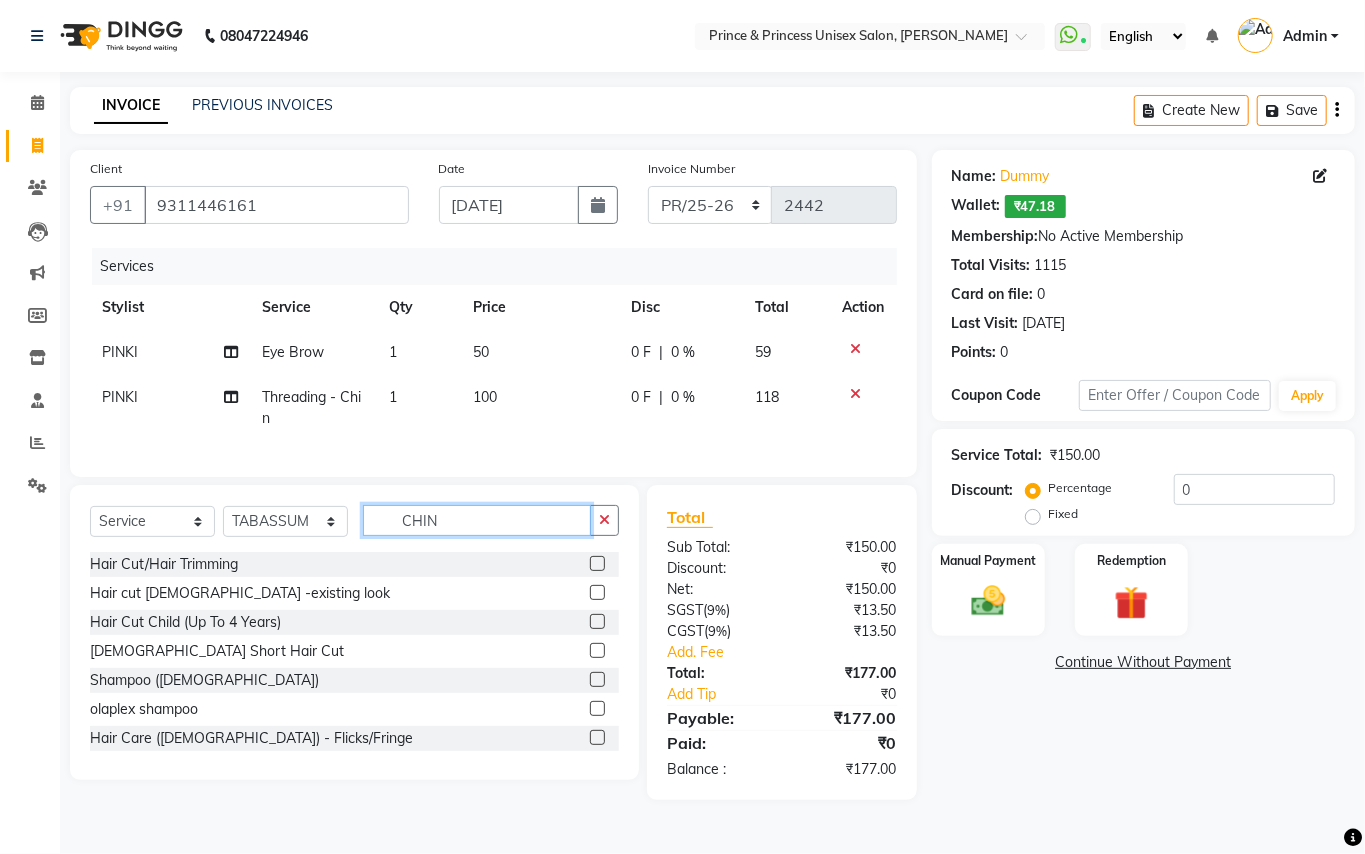 drag, startPoint x: 449, startPoint y: 548, endPoint x: 217, endPoint y: 401, distance: 274.6507 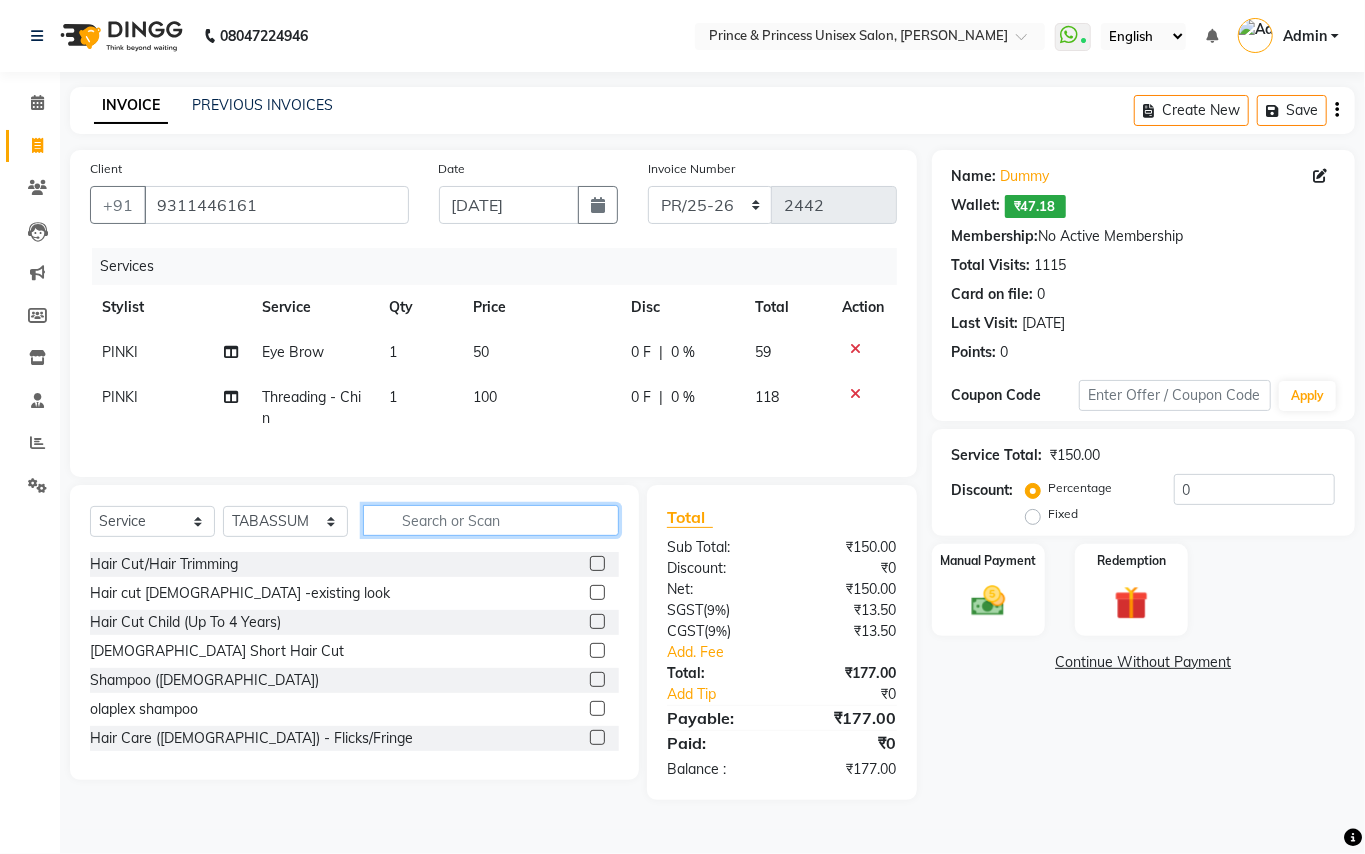 type 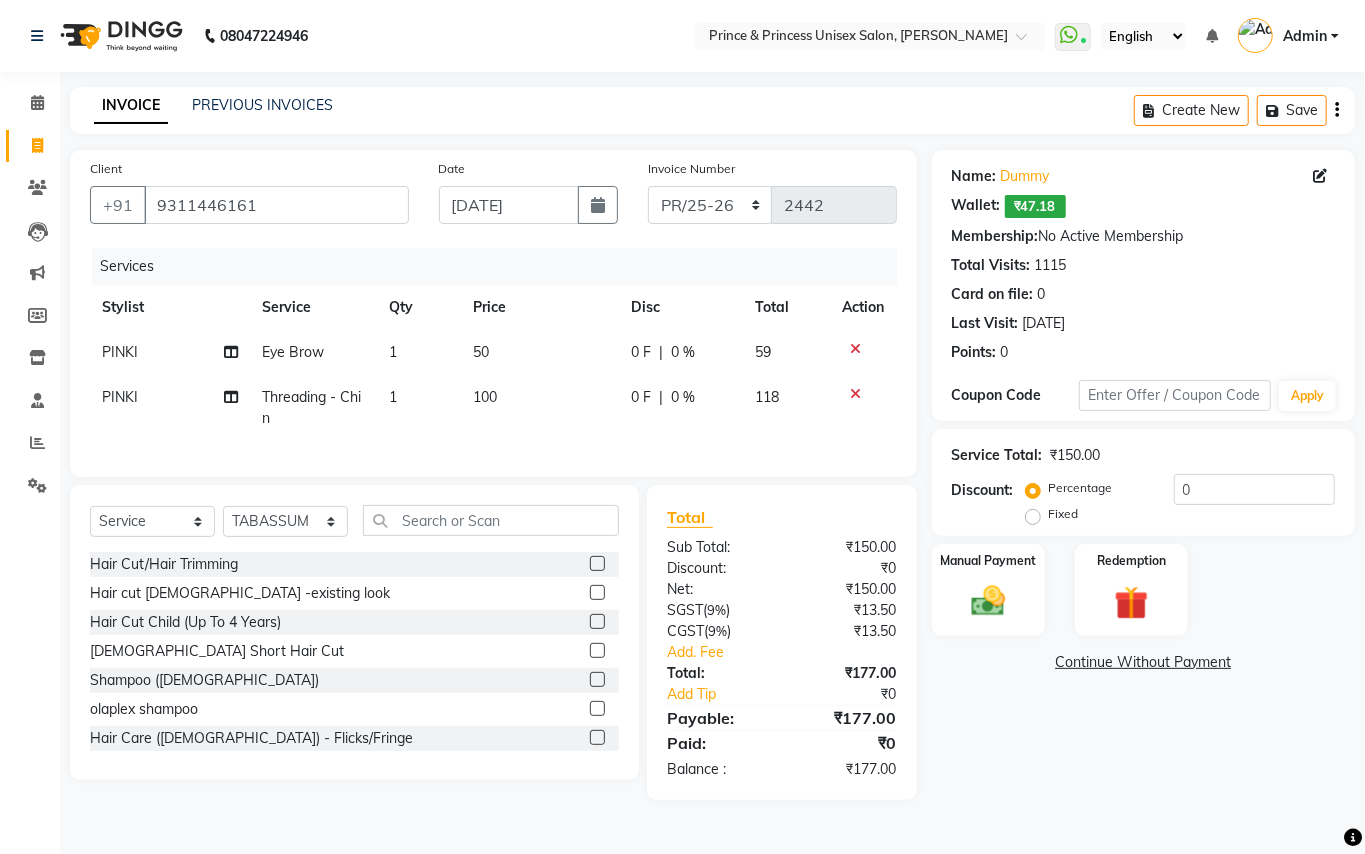 click 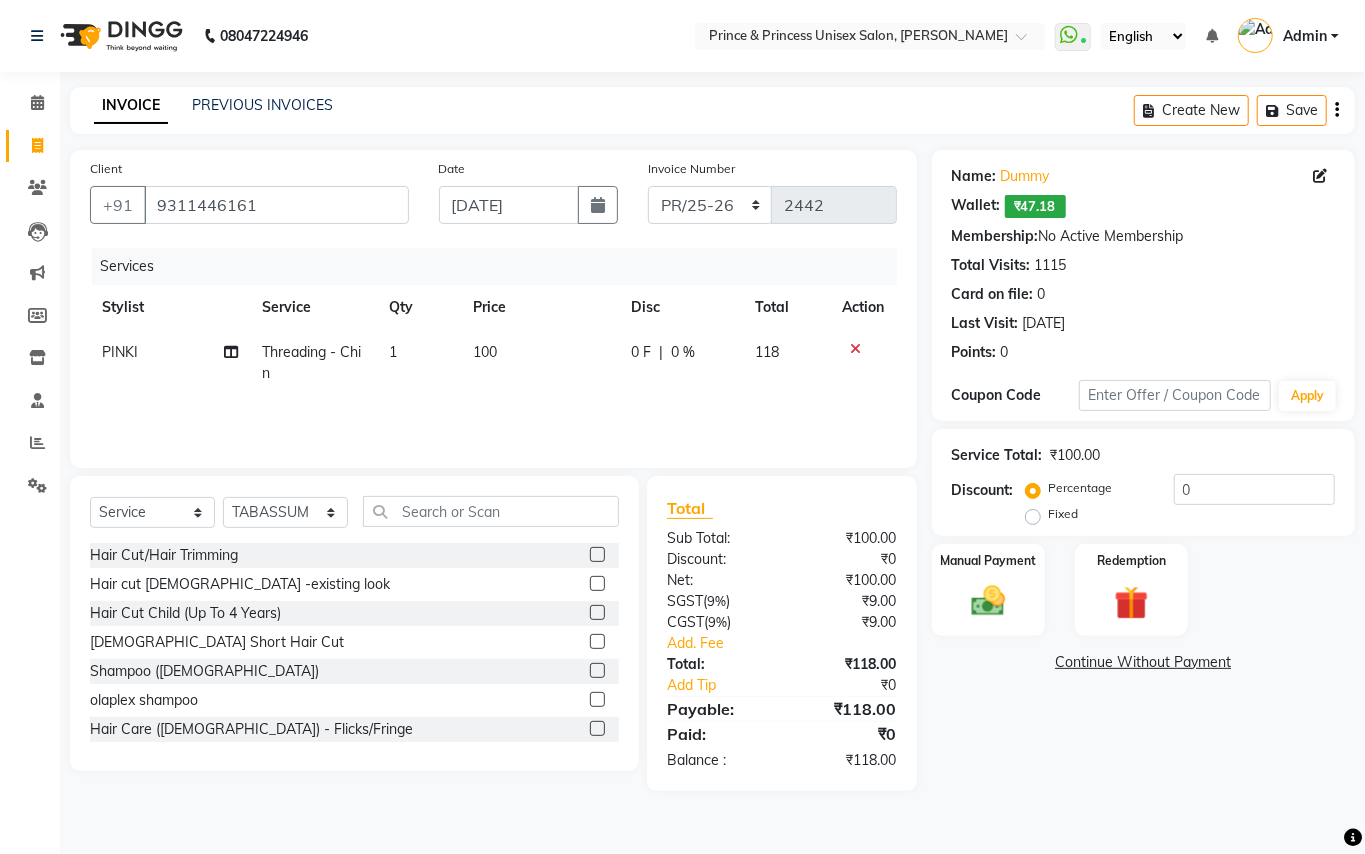 click 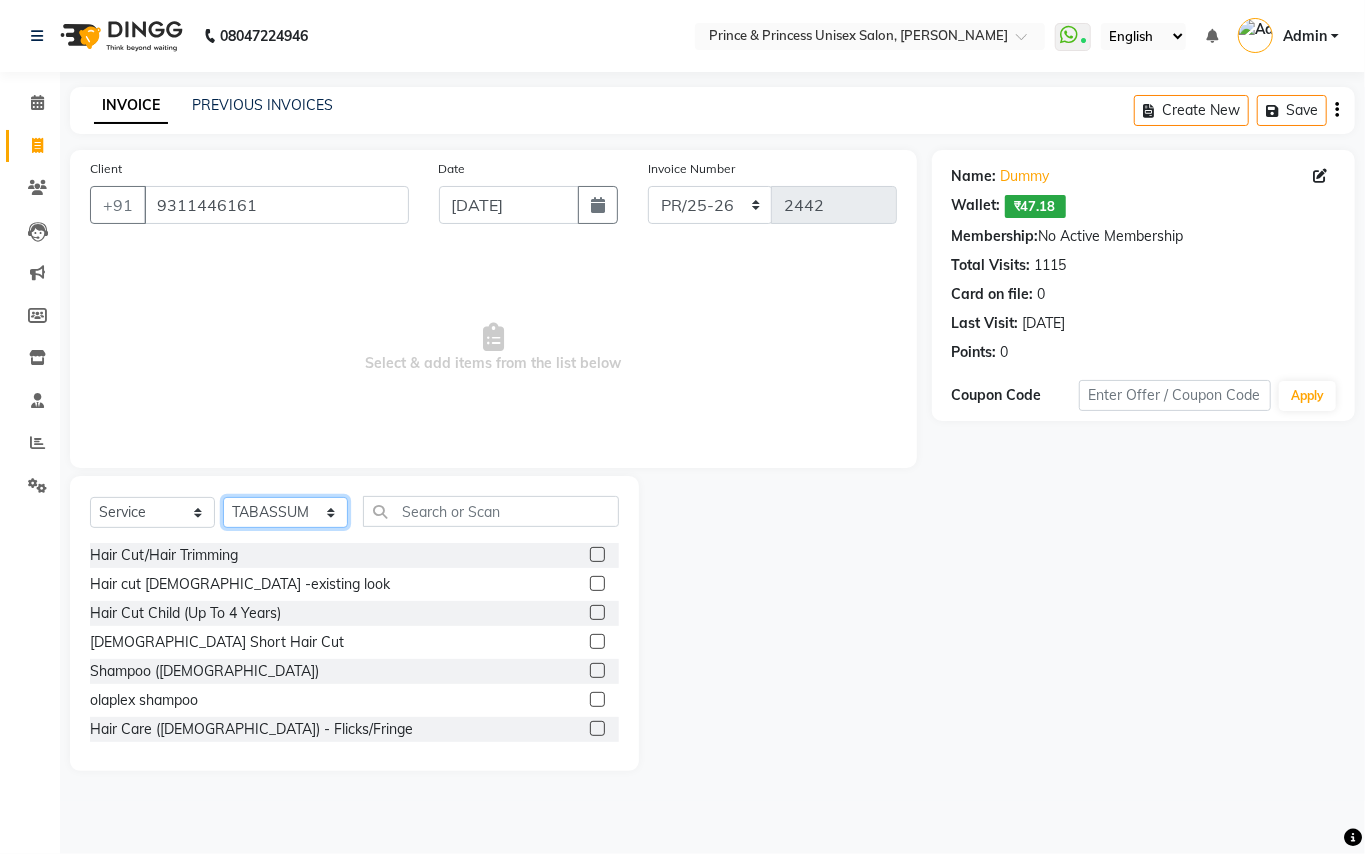 click on "Select Stylist ABHISHEK AJEET AJEET NEW ARUN ASLAM CHANDAN GUDDU MAHESH MANI MEENAKSHI MONU PINKI RAHUL SANDEEP SONIYA TABASSUM XYZ" 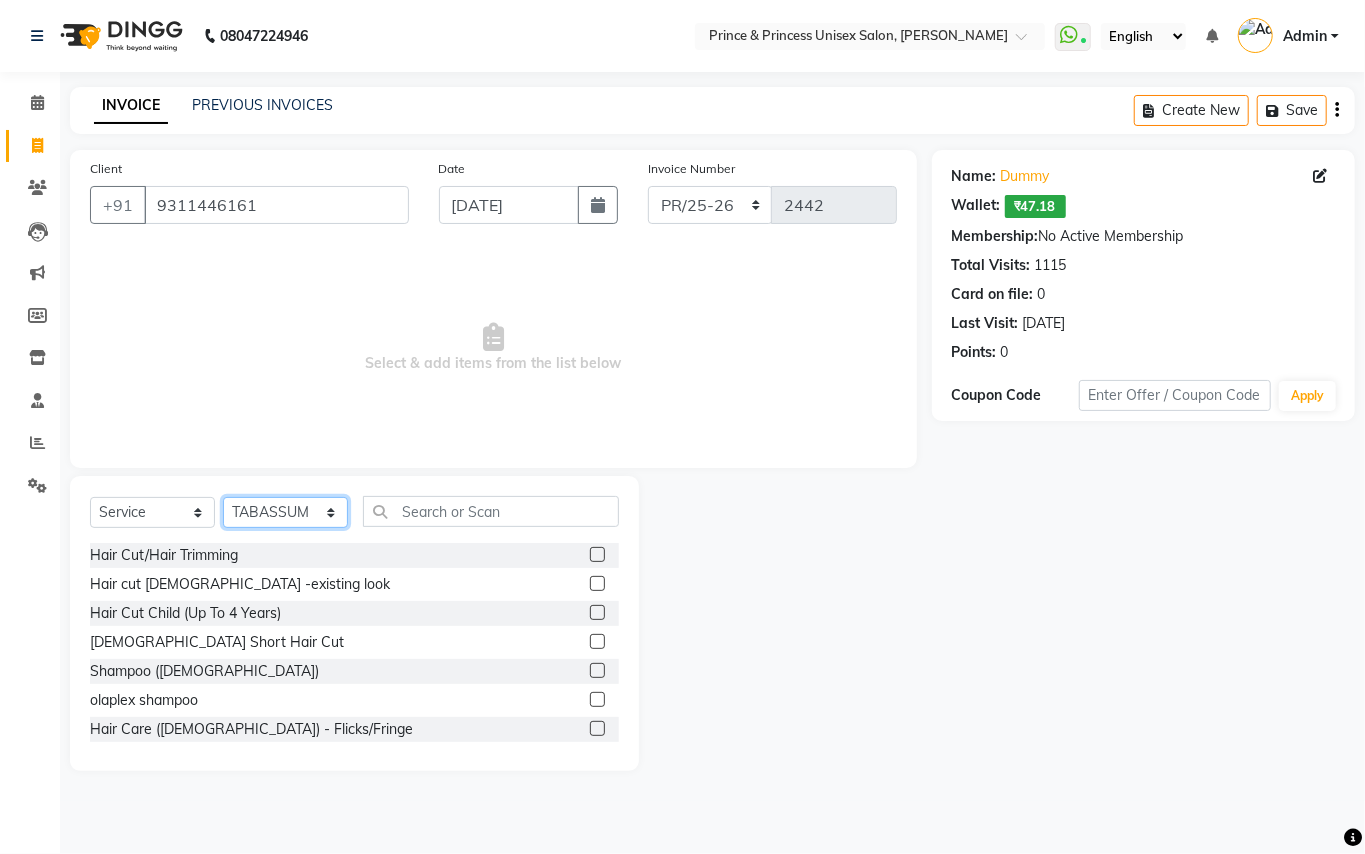 select on "50724" 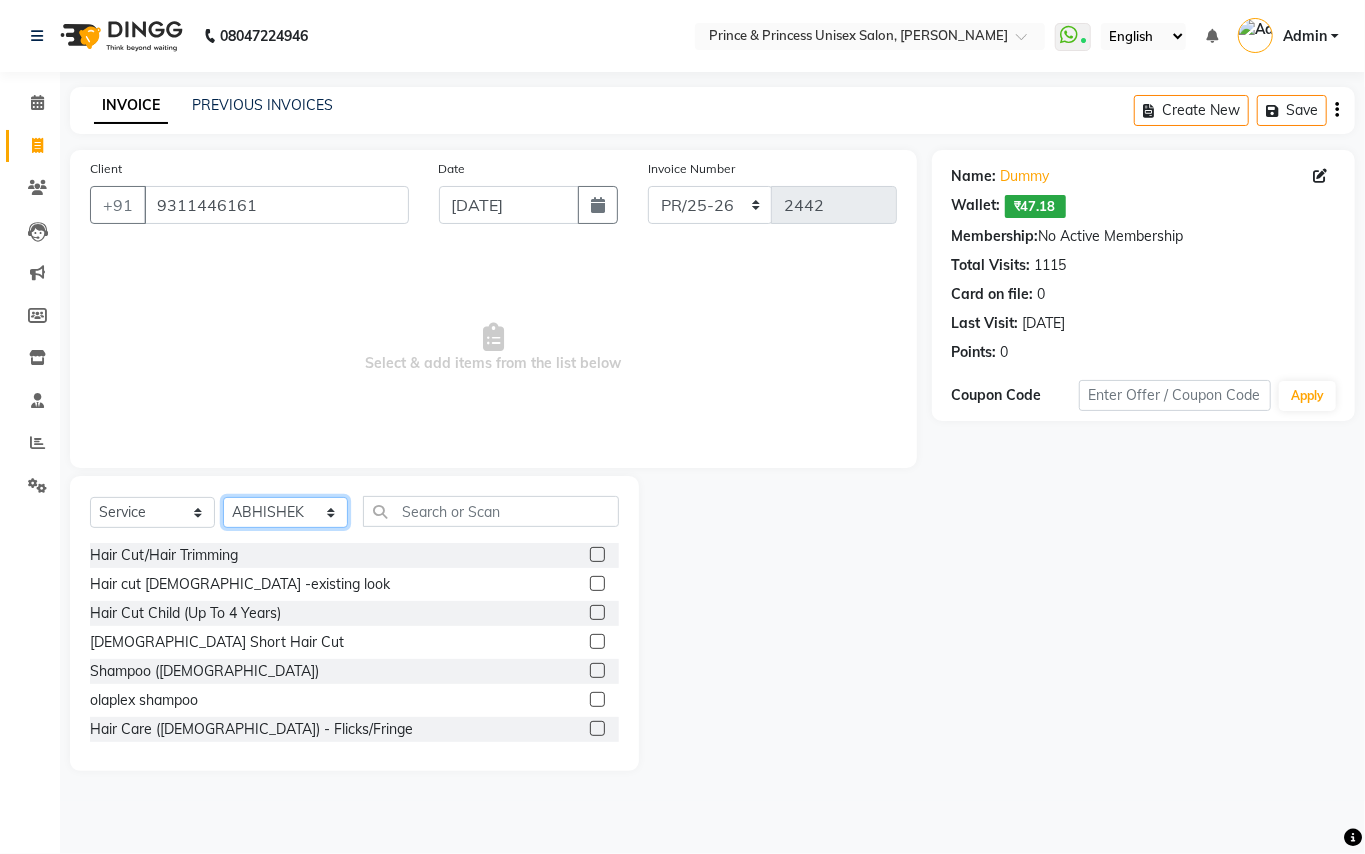 drag, startPoint x: 238, startPoint y: 513, endPoint x: 428, endPoint y: 514, distance: 190.00262 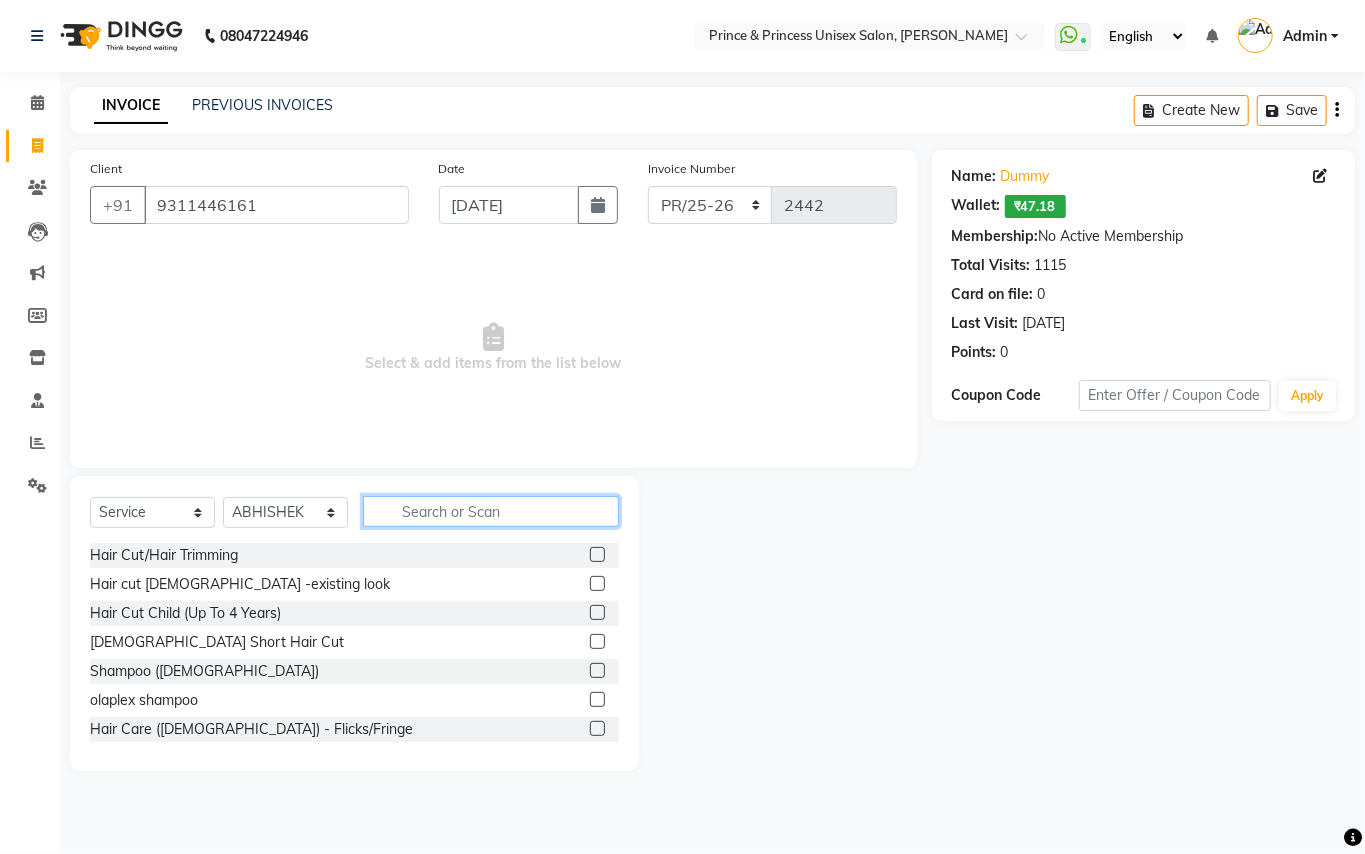 click 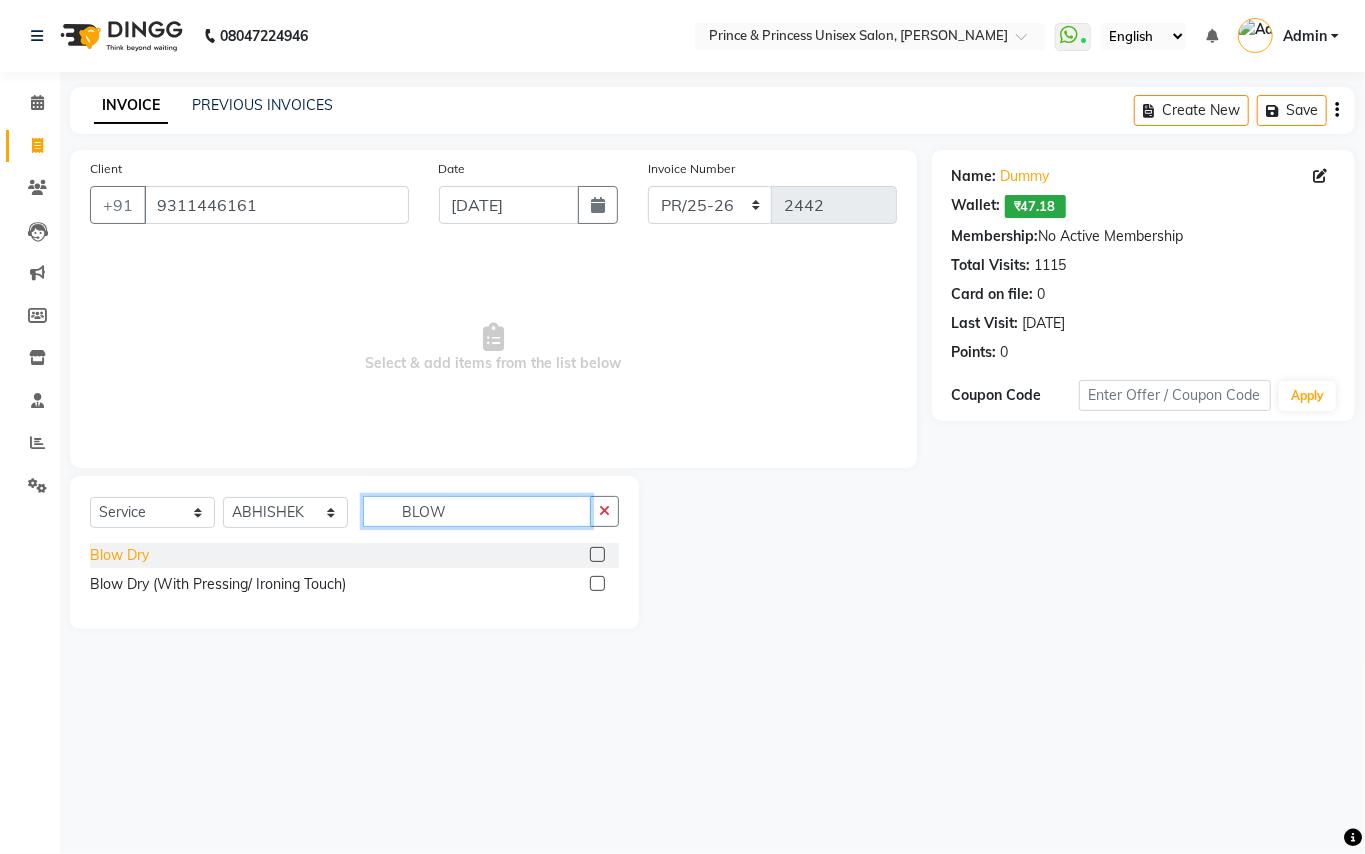 type on "BLOW" 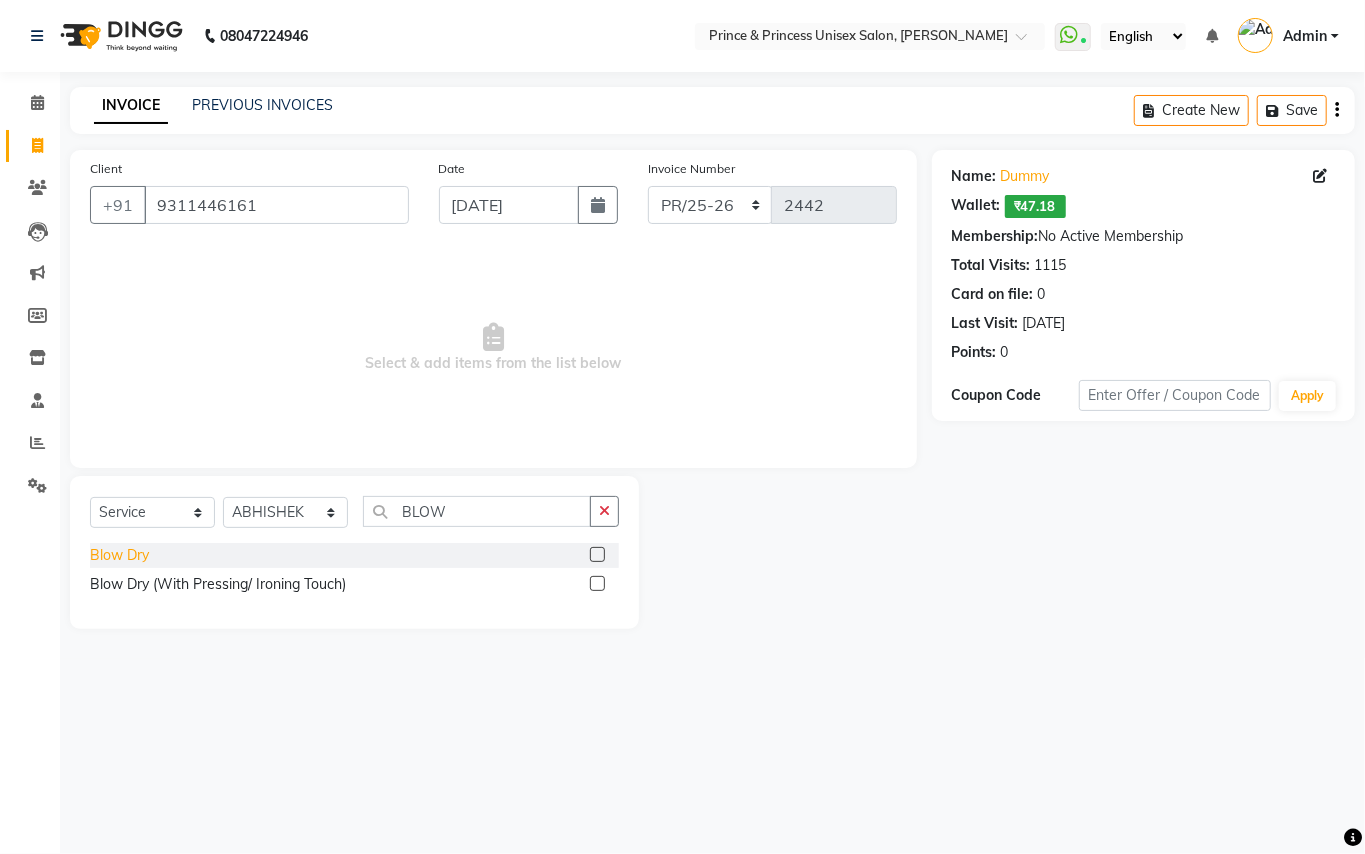click on "Blow Dry" 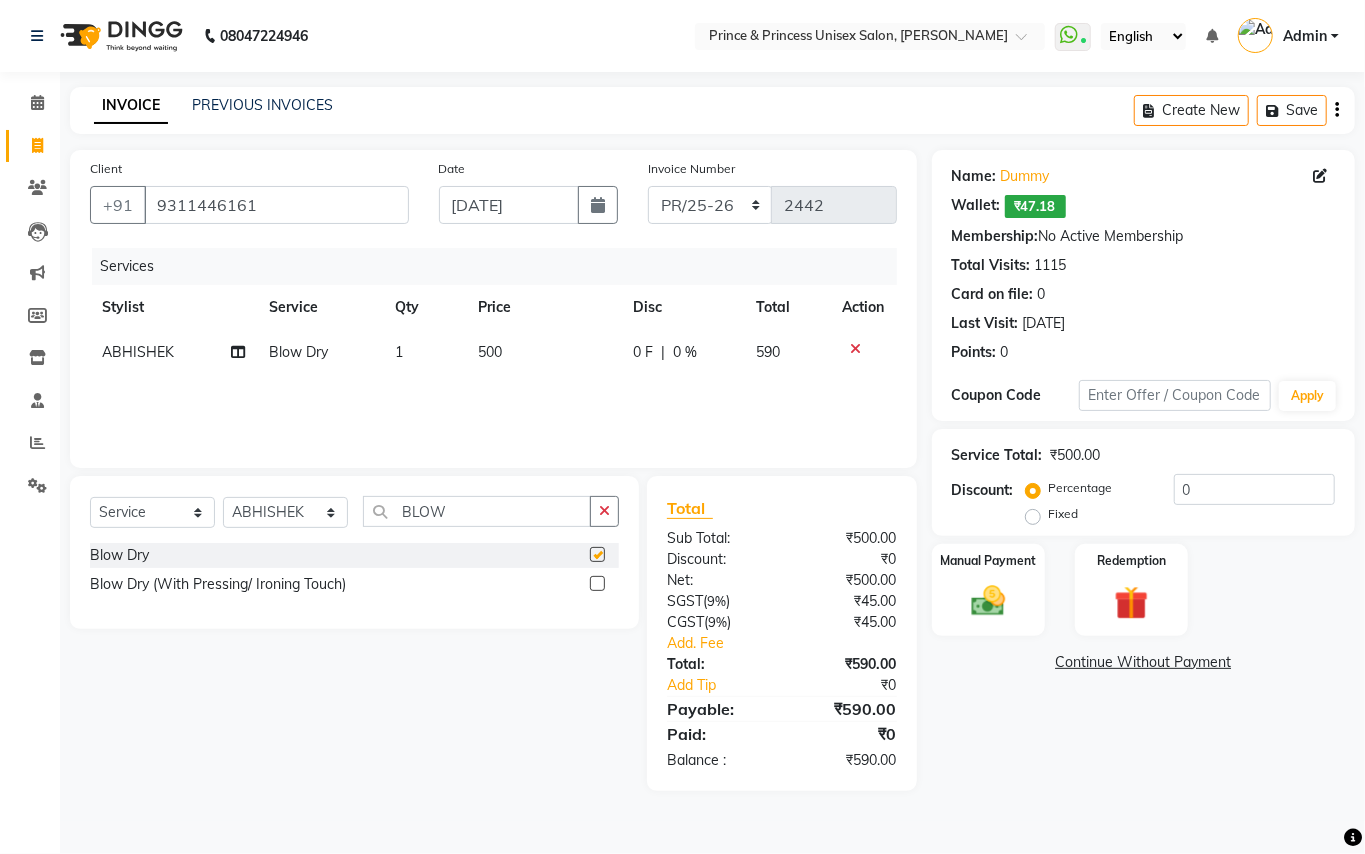 checkbox on "false" 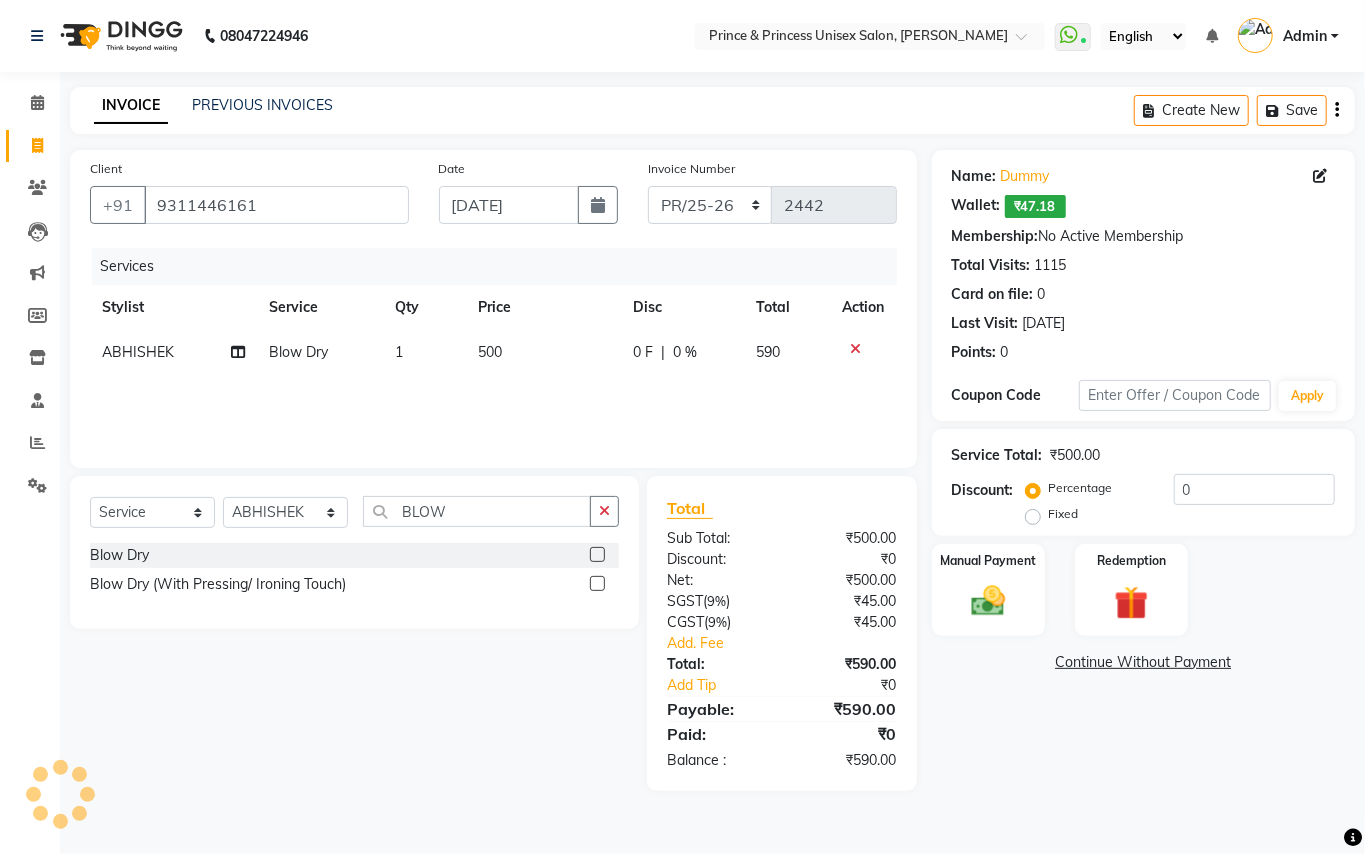 click on "500" 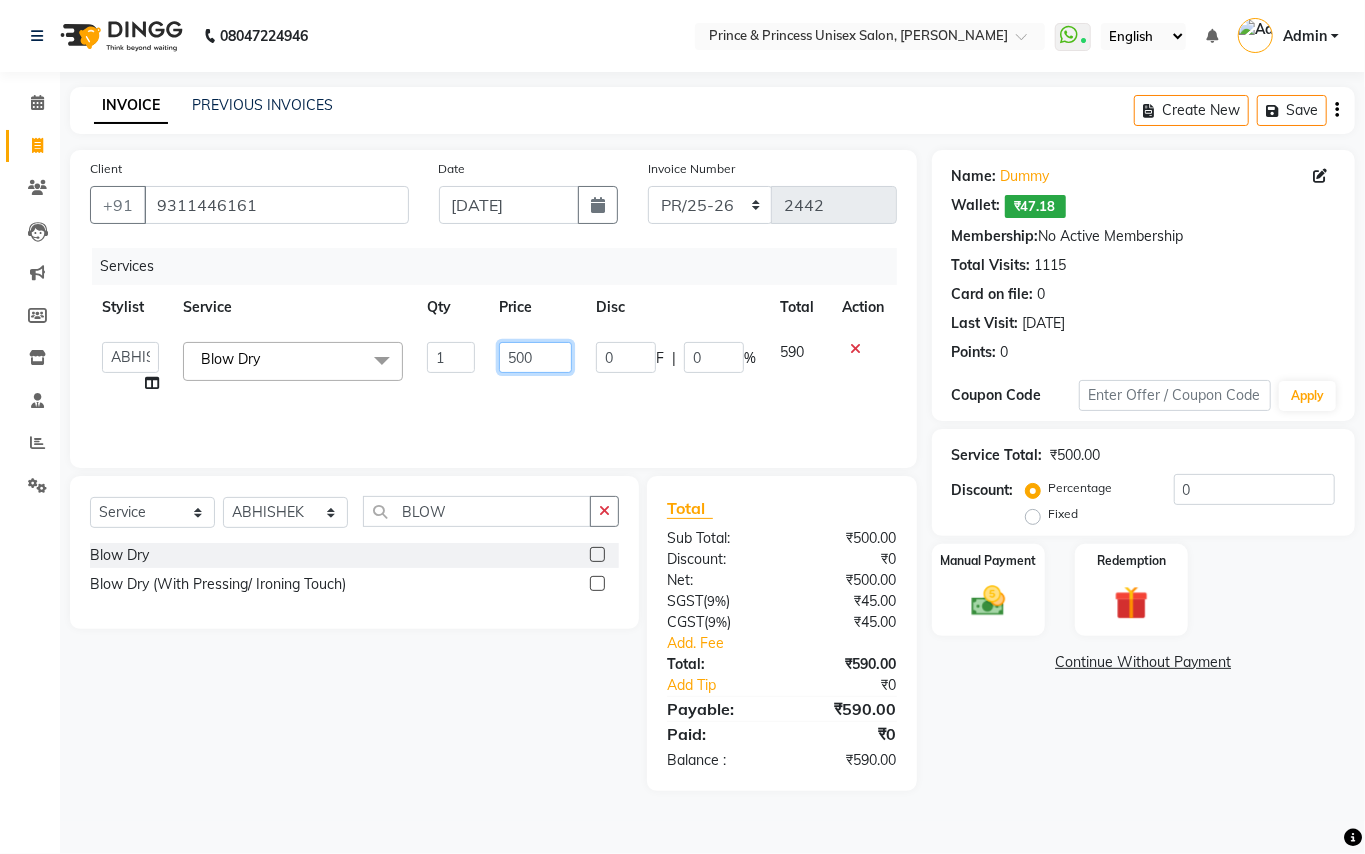 click on "500" 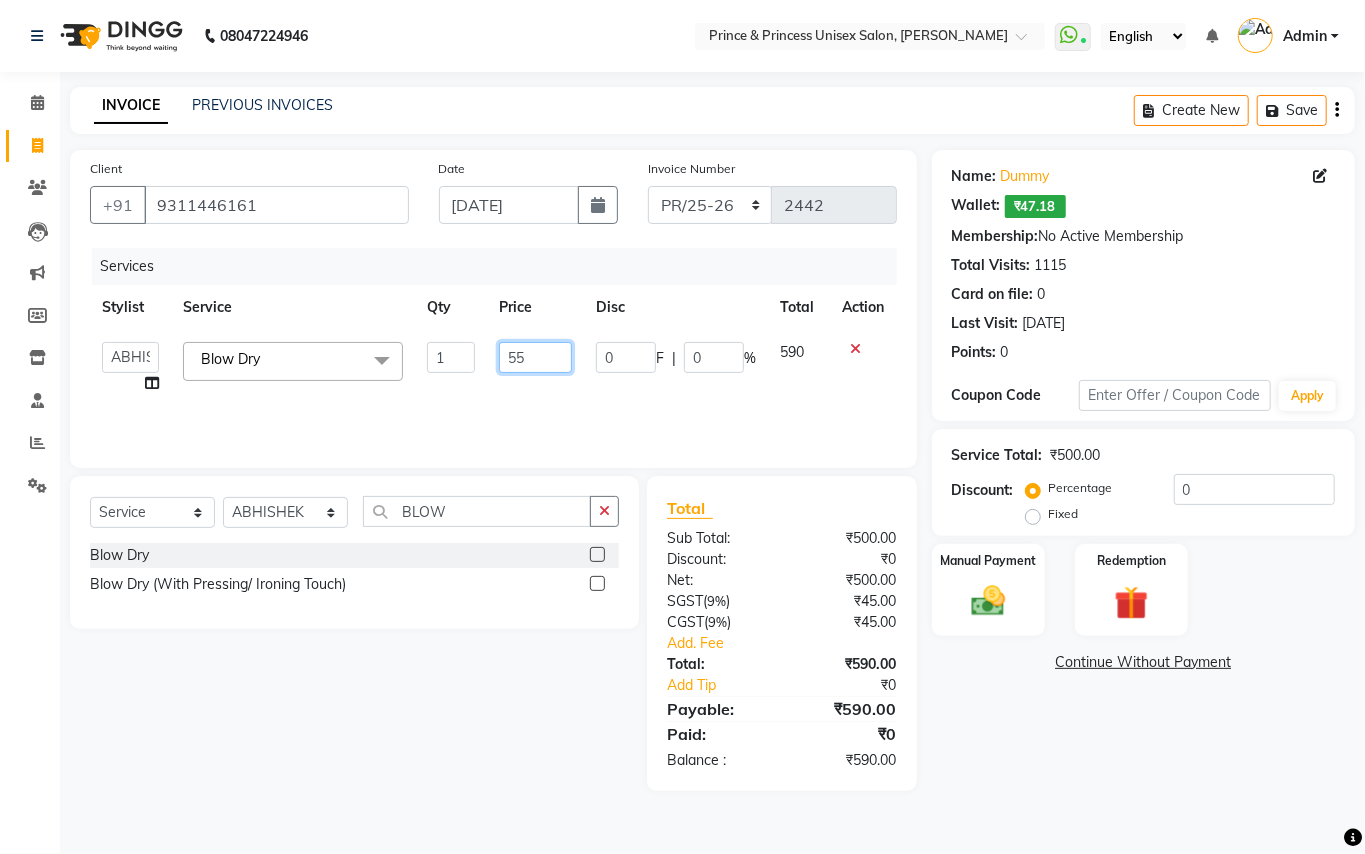 type on "551" 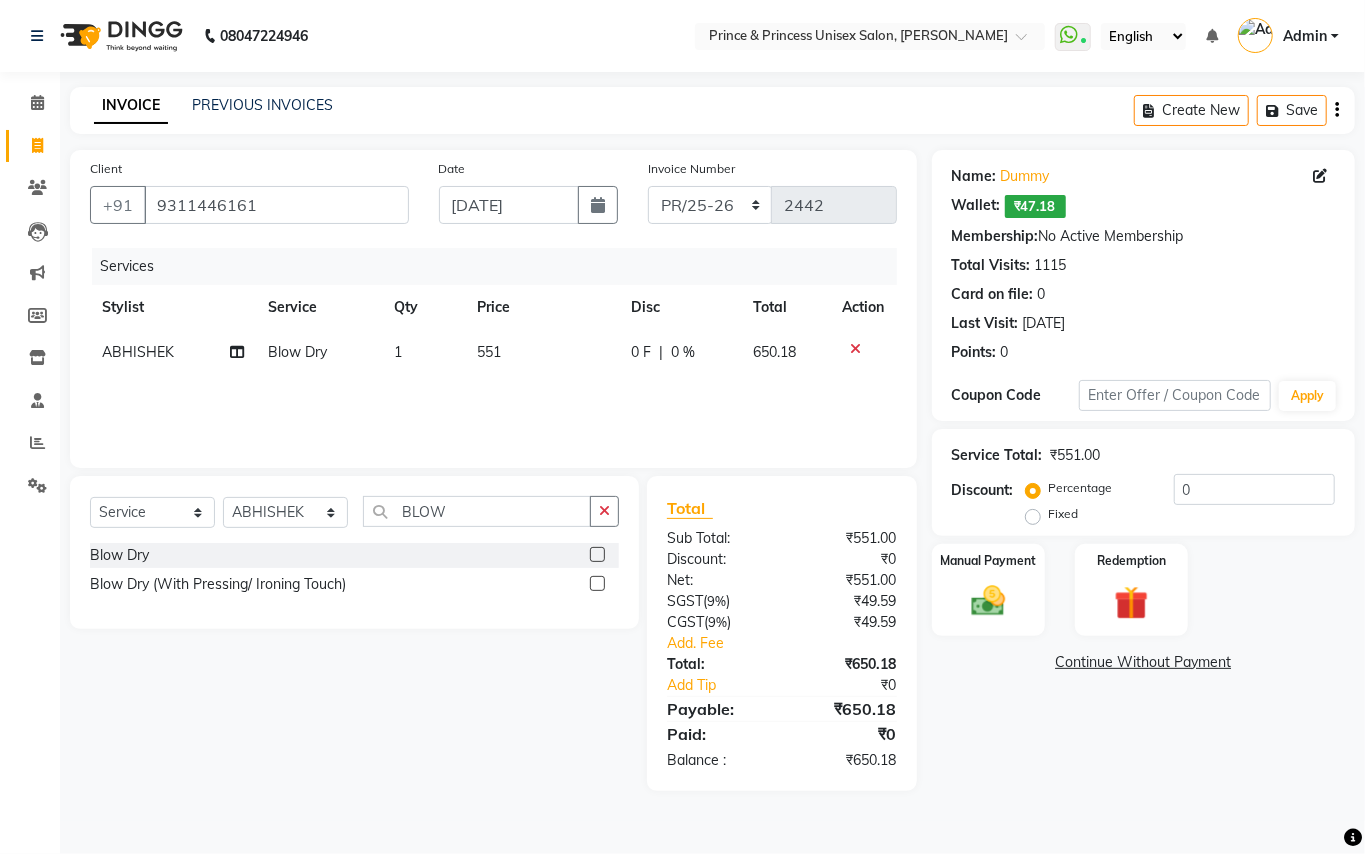 click on "Services Stylist Service Qty Price Disc Total Action ABHISHEK Blow Dry 1 551 0 F | 0 % 650.18" 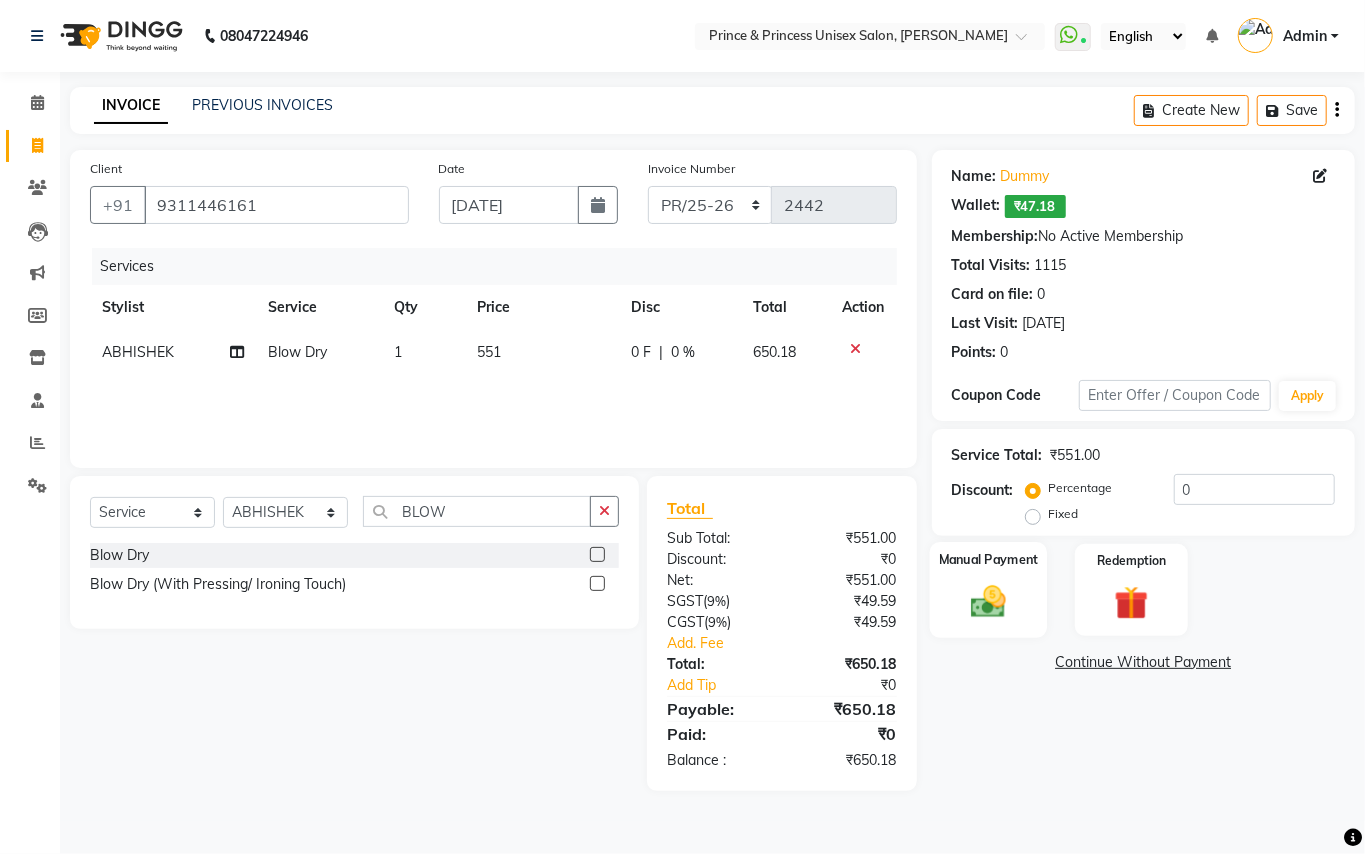 click 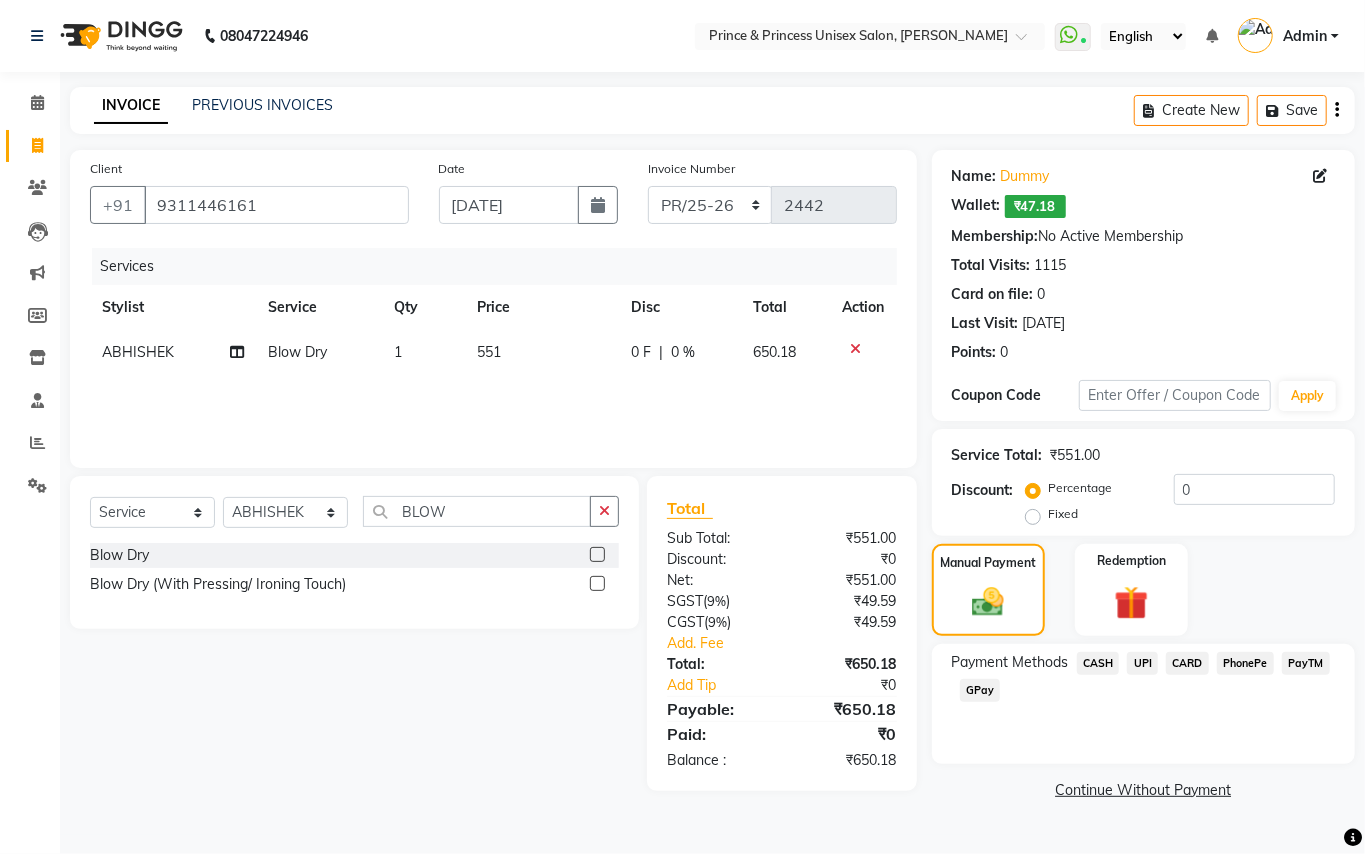 click on "CASH" 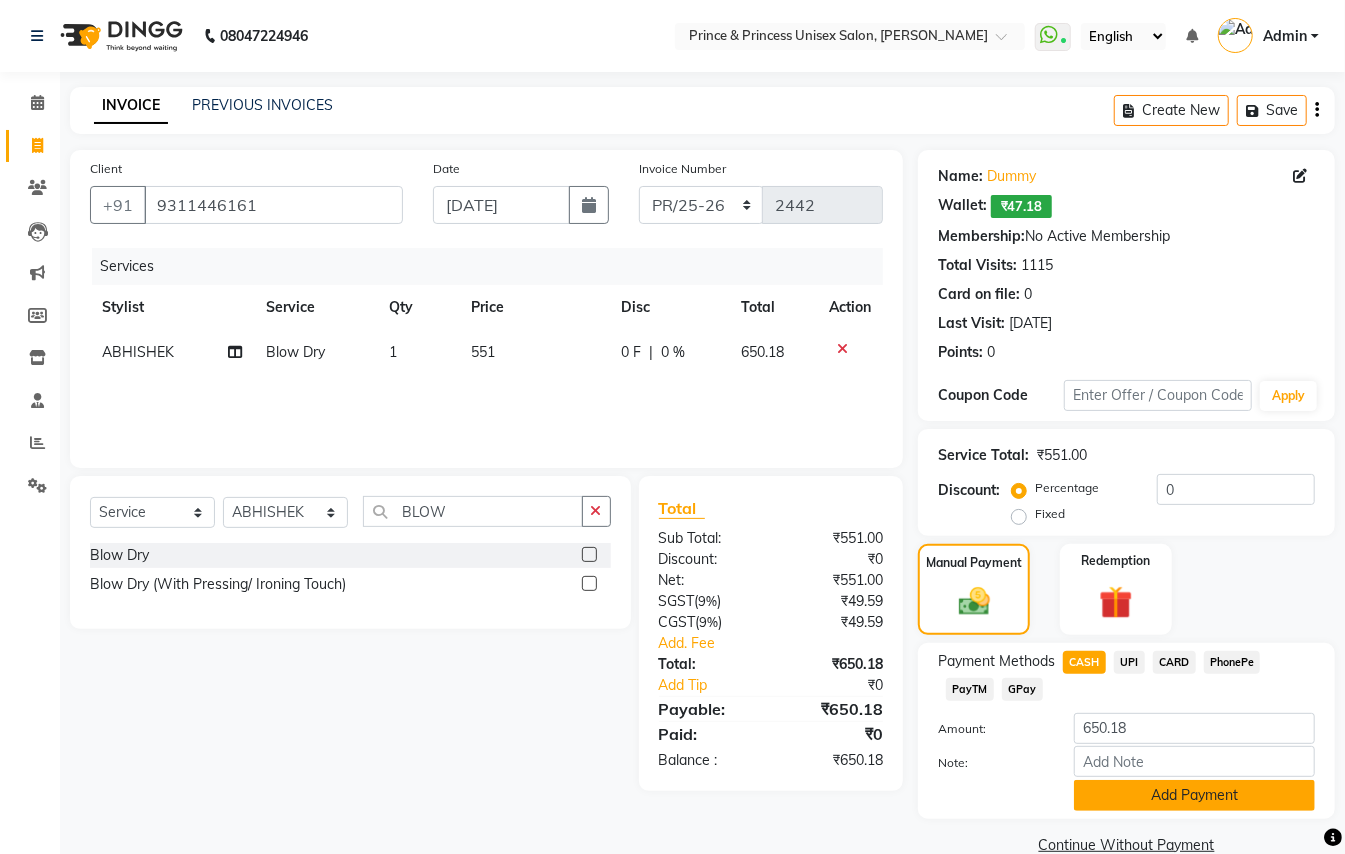 click on "Add Payment" 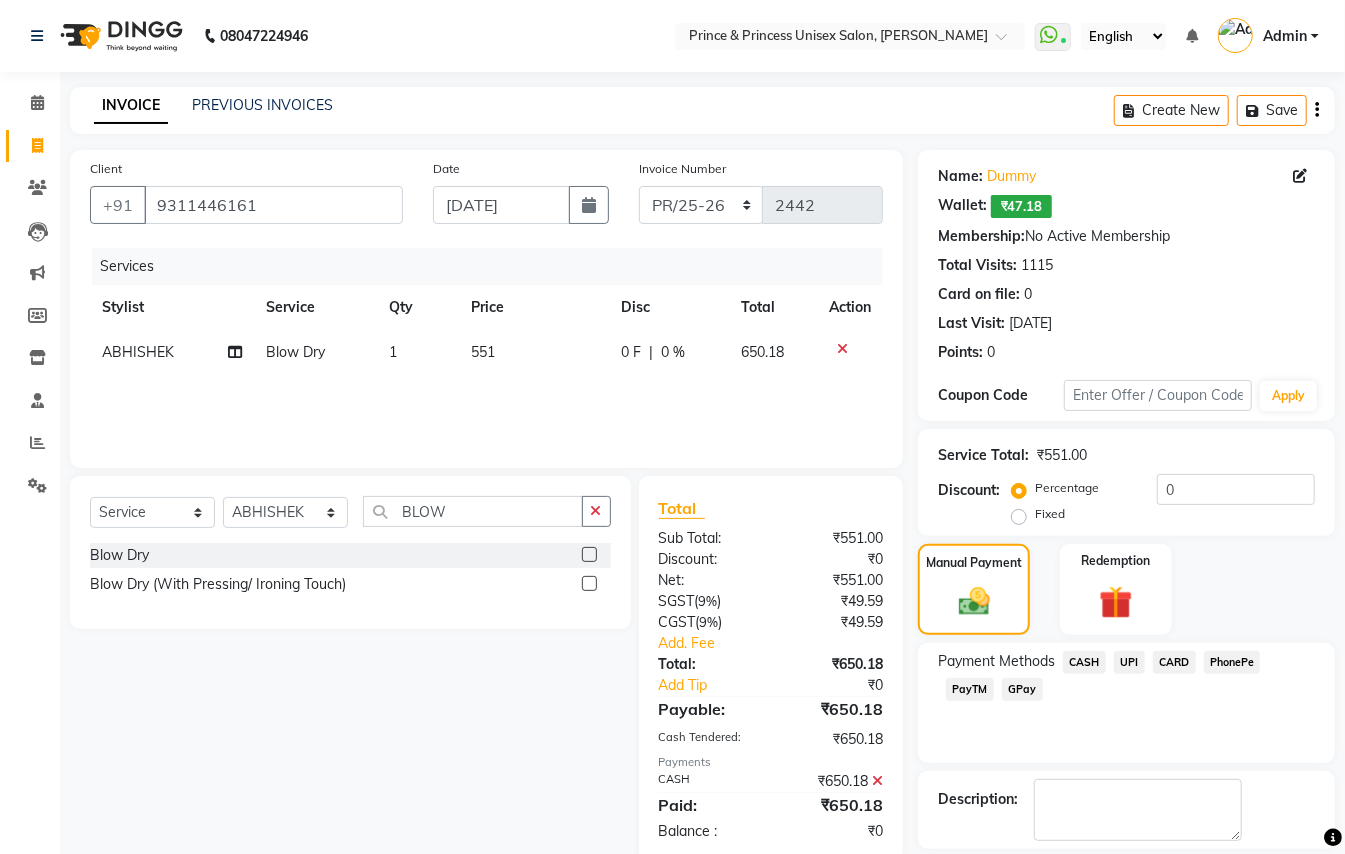 scroll, scrollTop: 94, scrollLeft: 0, axis: vertical 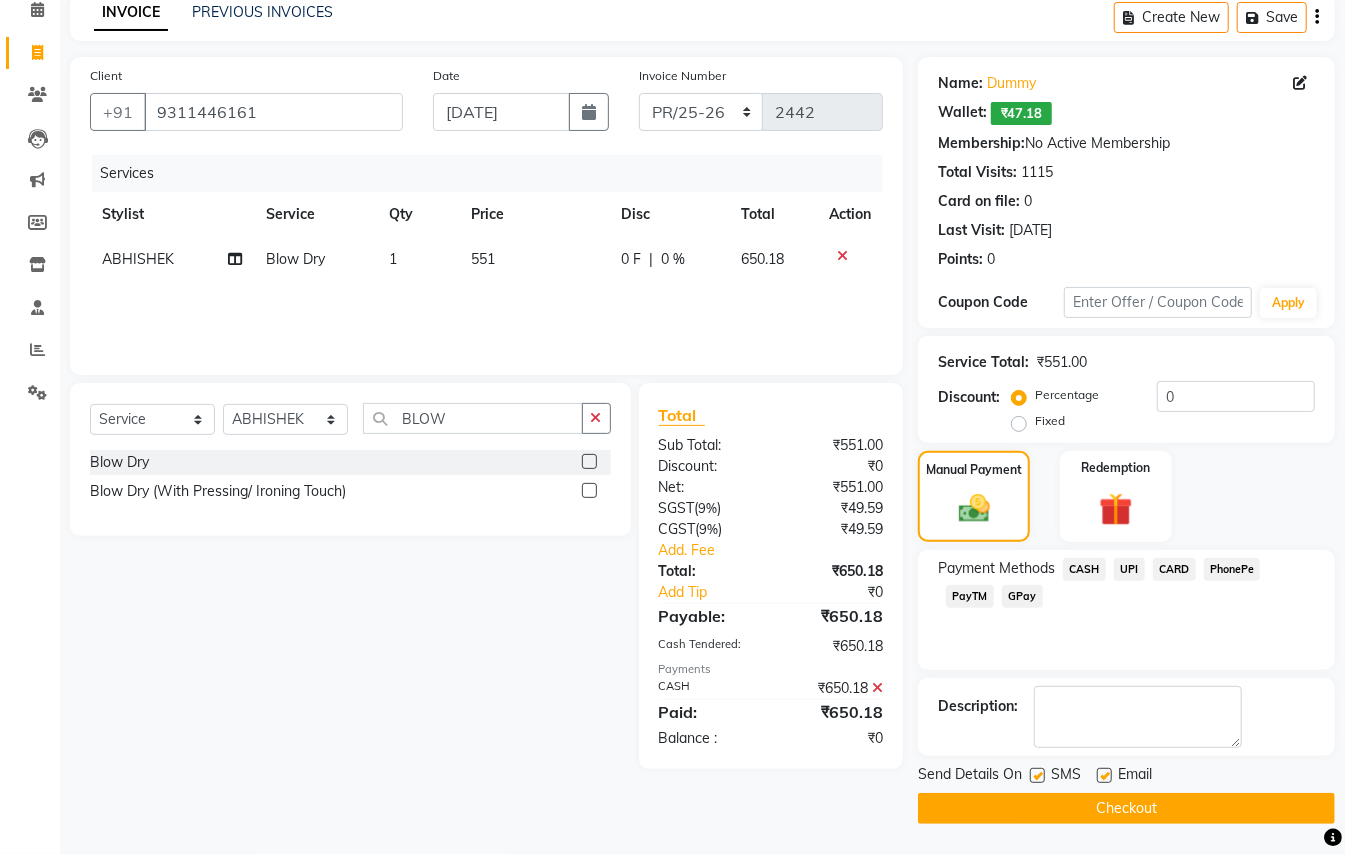 click on "Checkout" 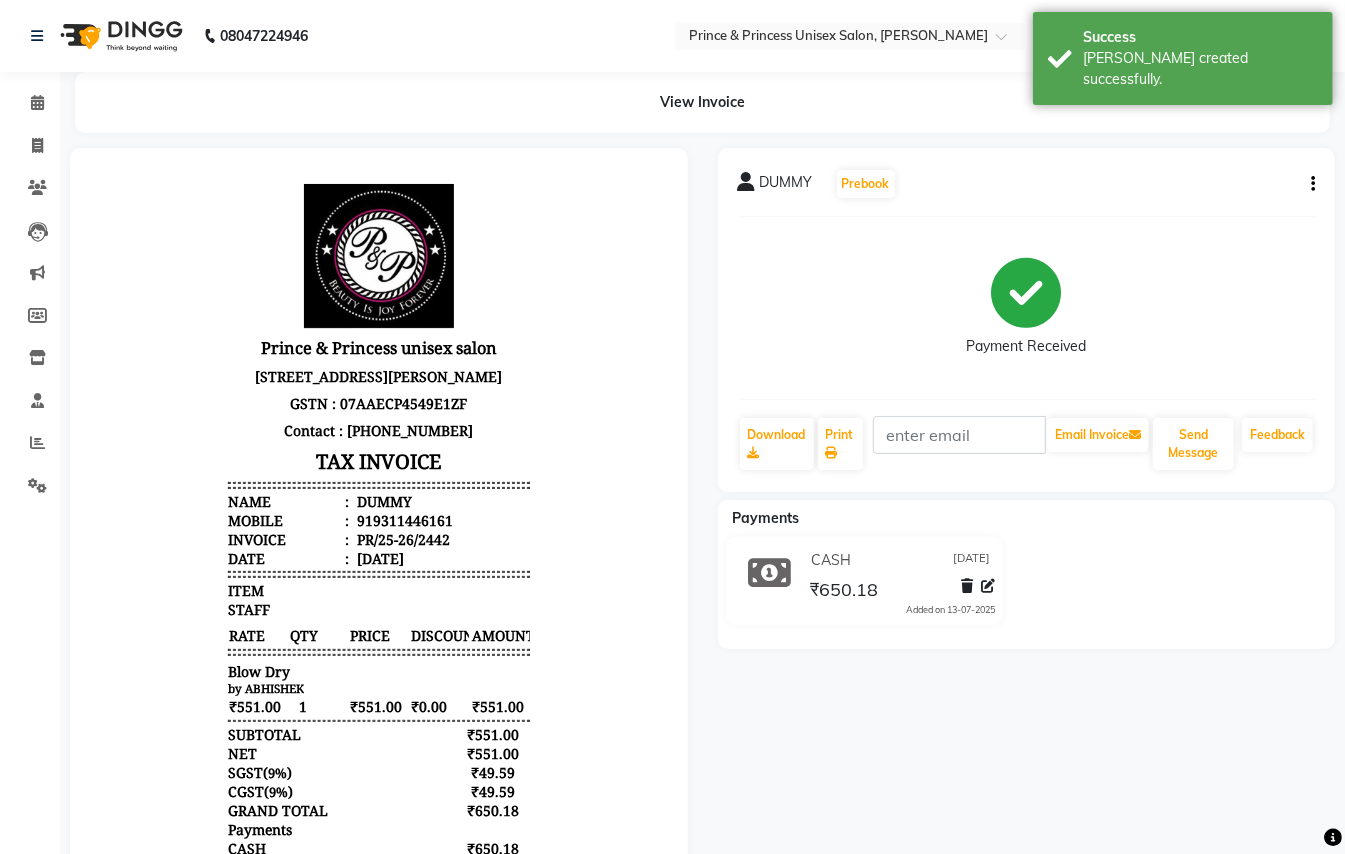 scroll, scrollTop: 0, scrollLeft: 0, axis: both 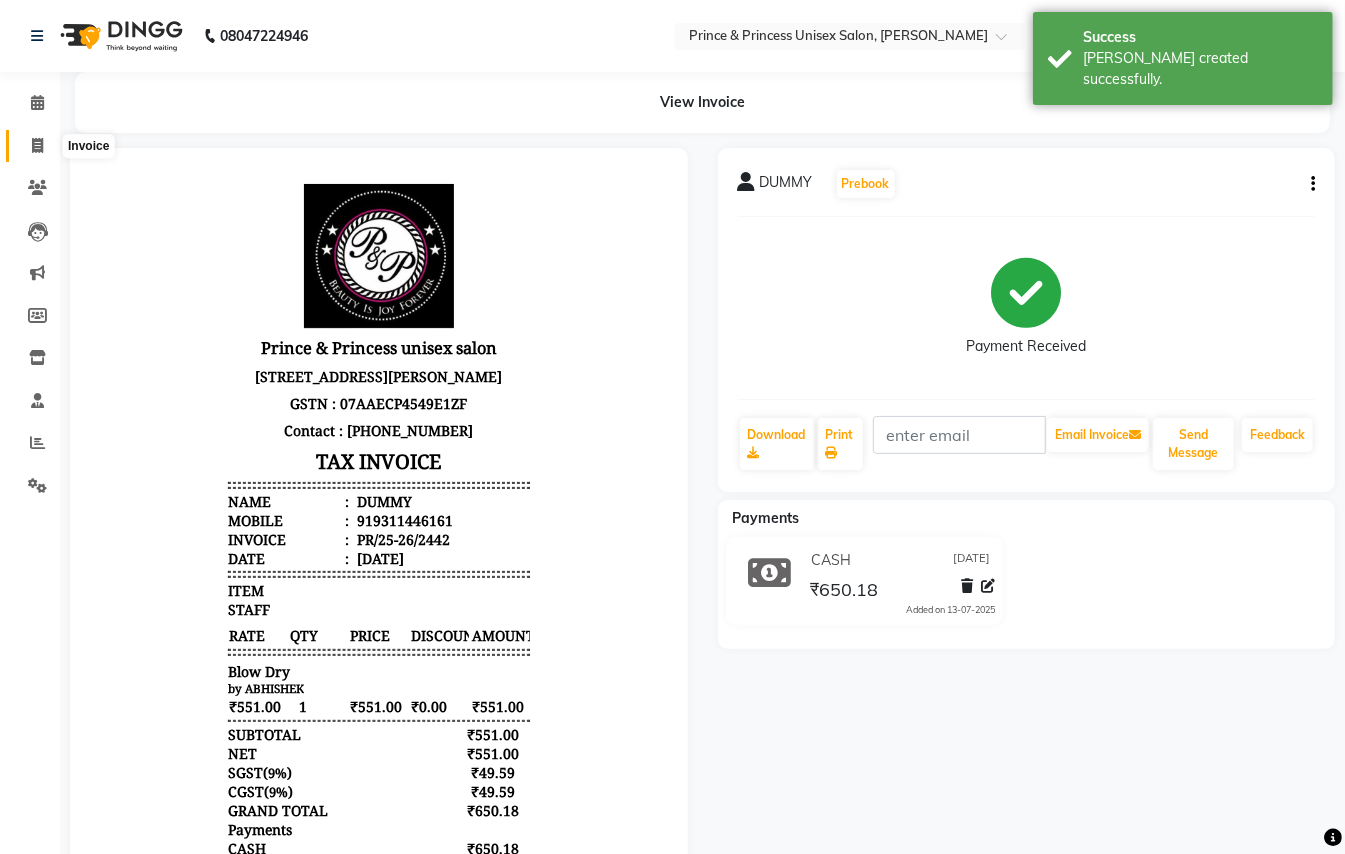 click 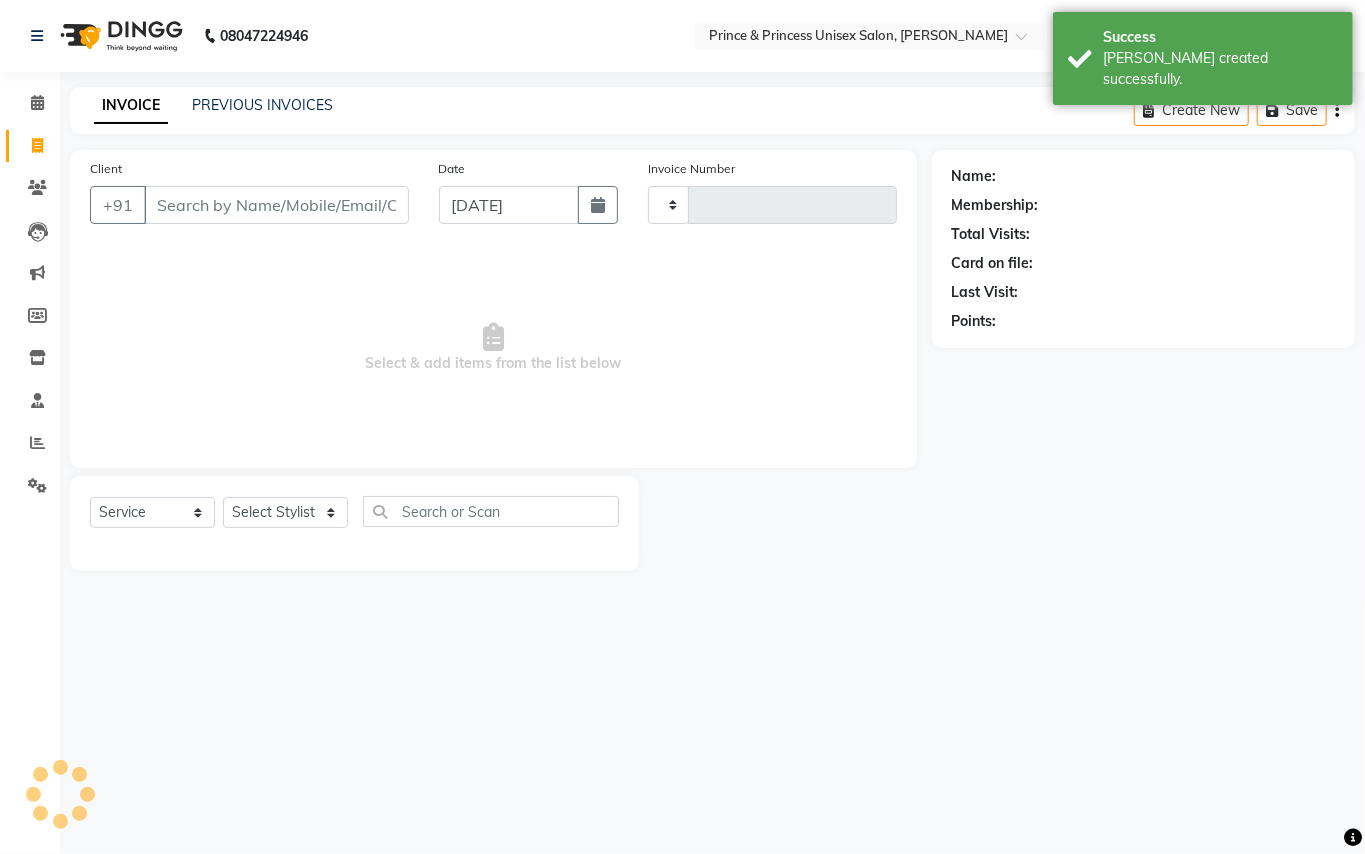 click on "Client" at bounding box center [276, 205] 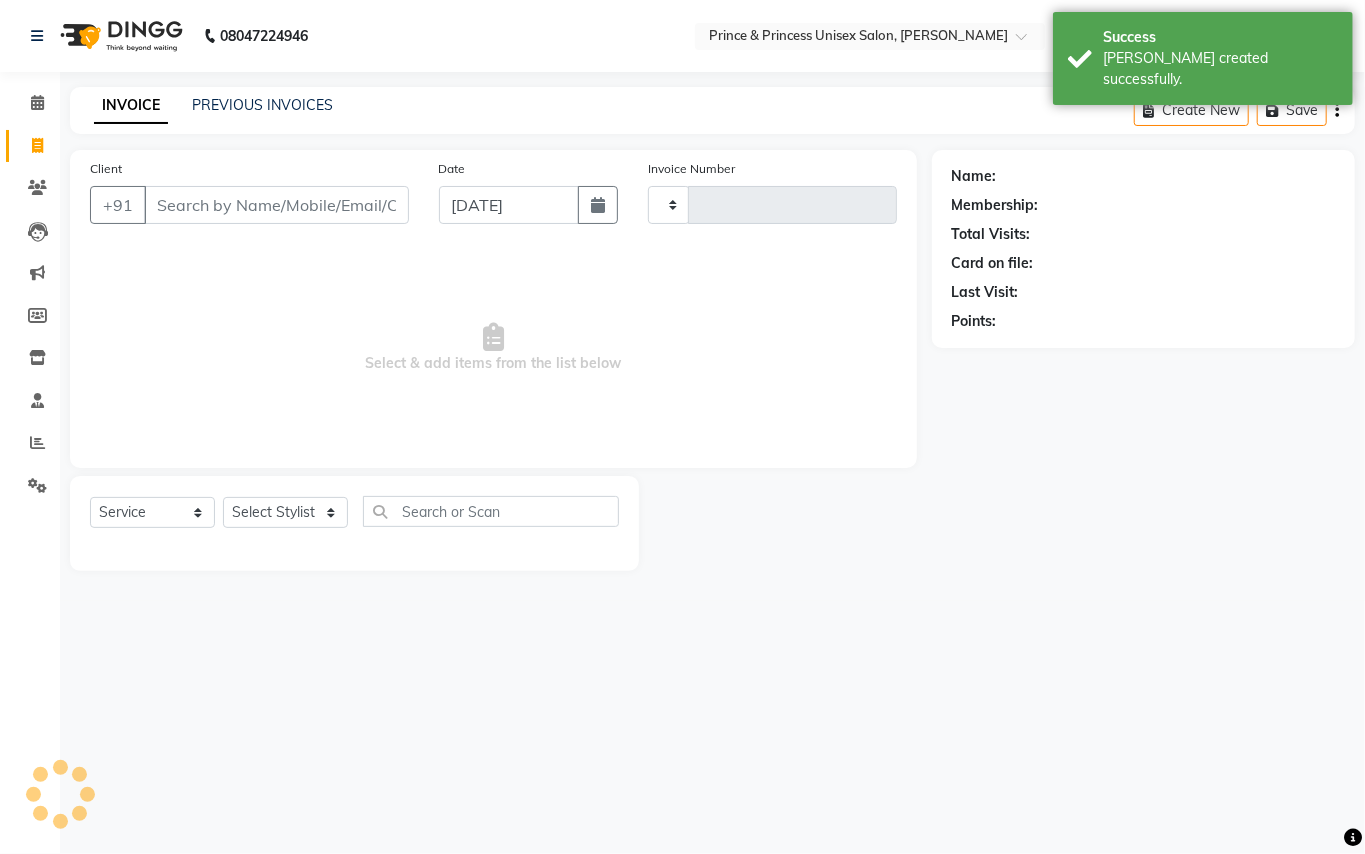 click on "Client" at bounding box center (276, 205) 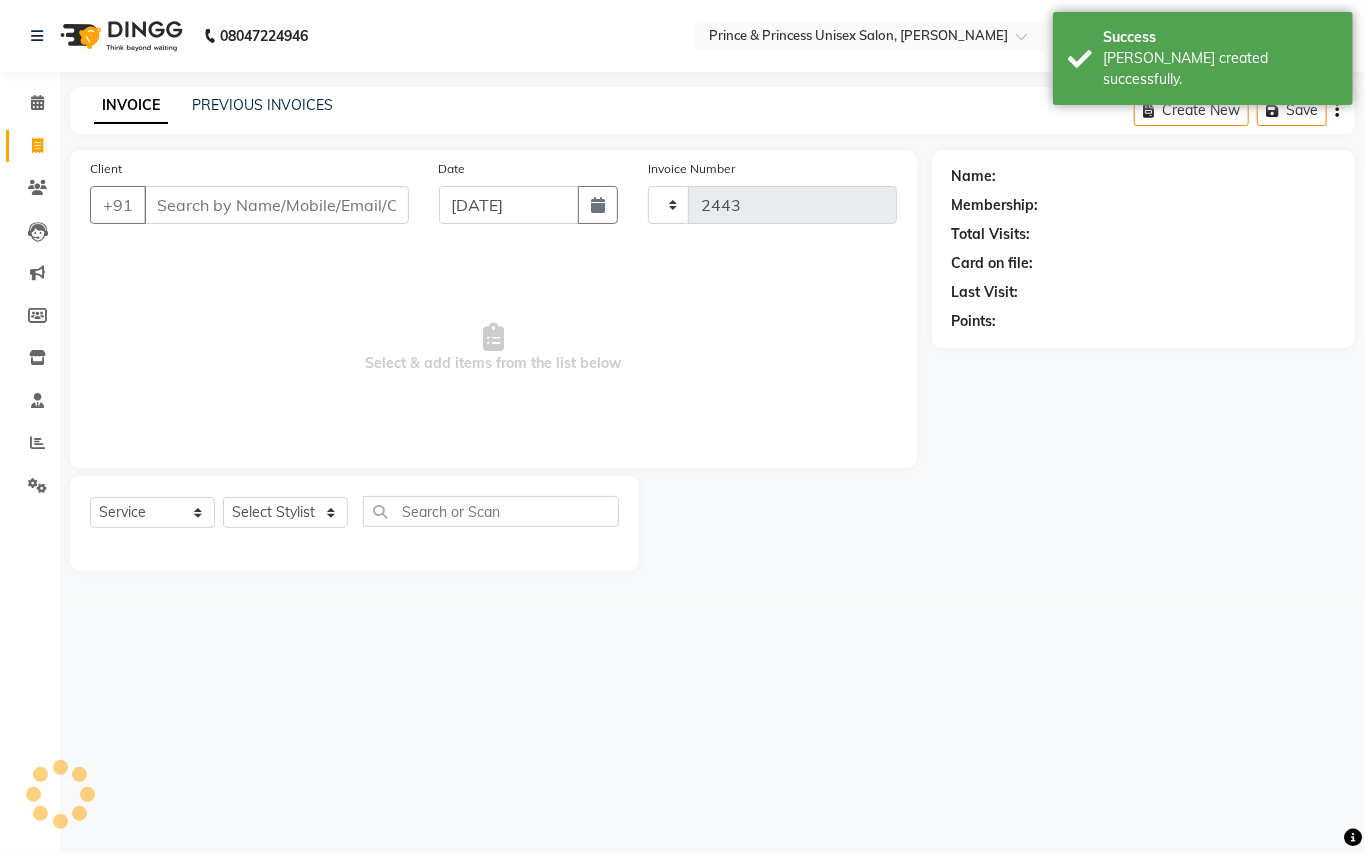 select on "3760" 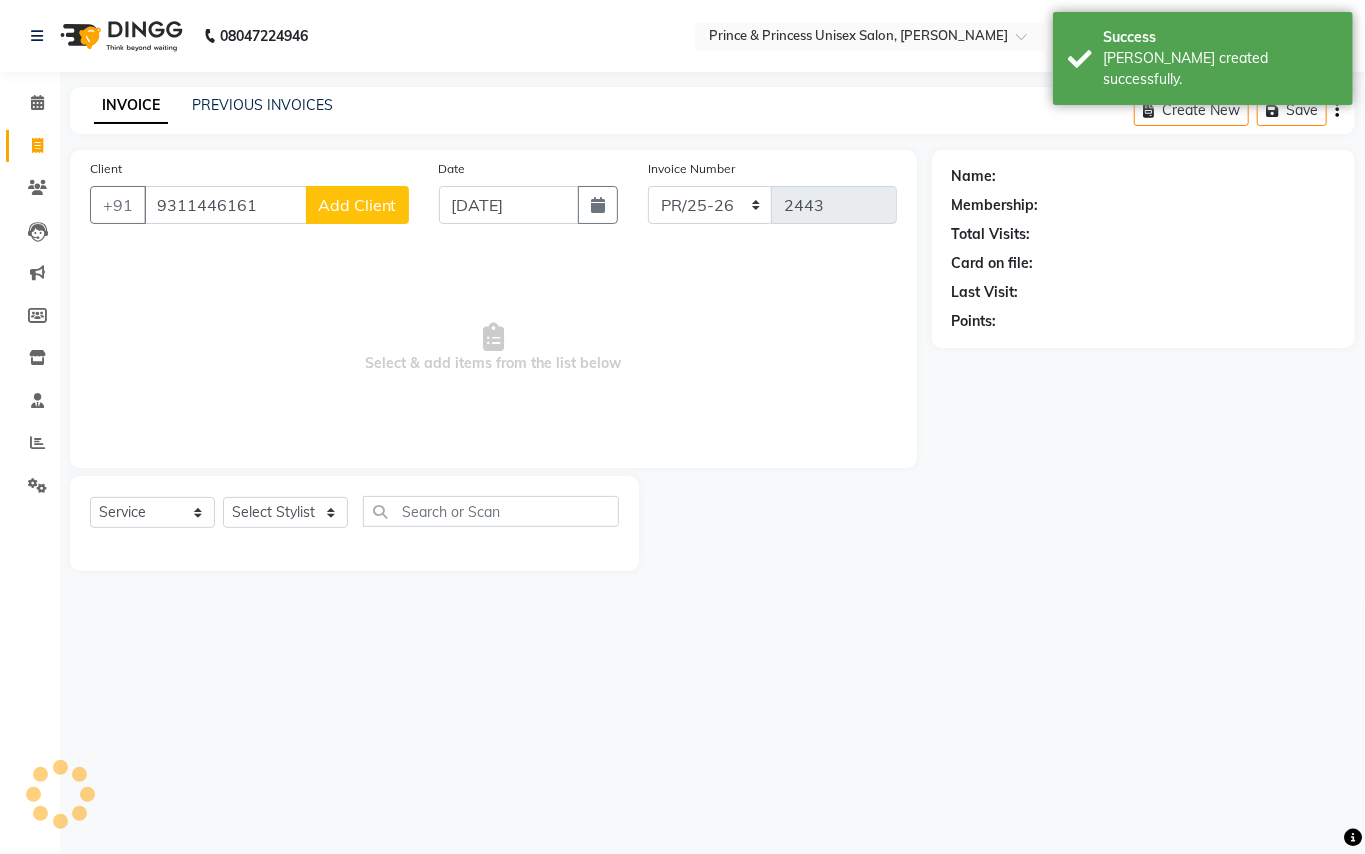 type on "9311446161" 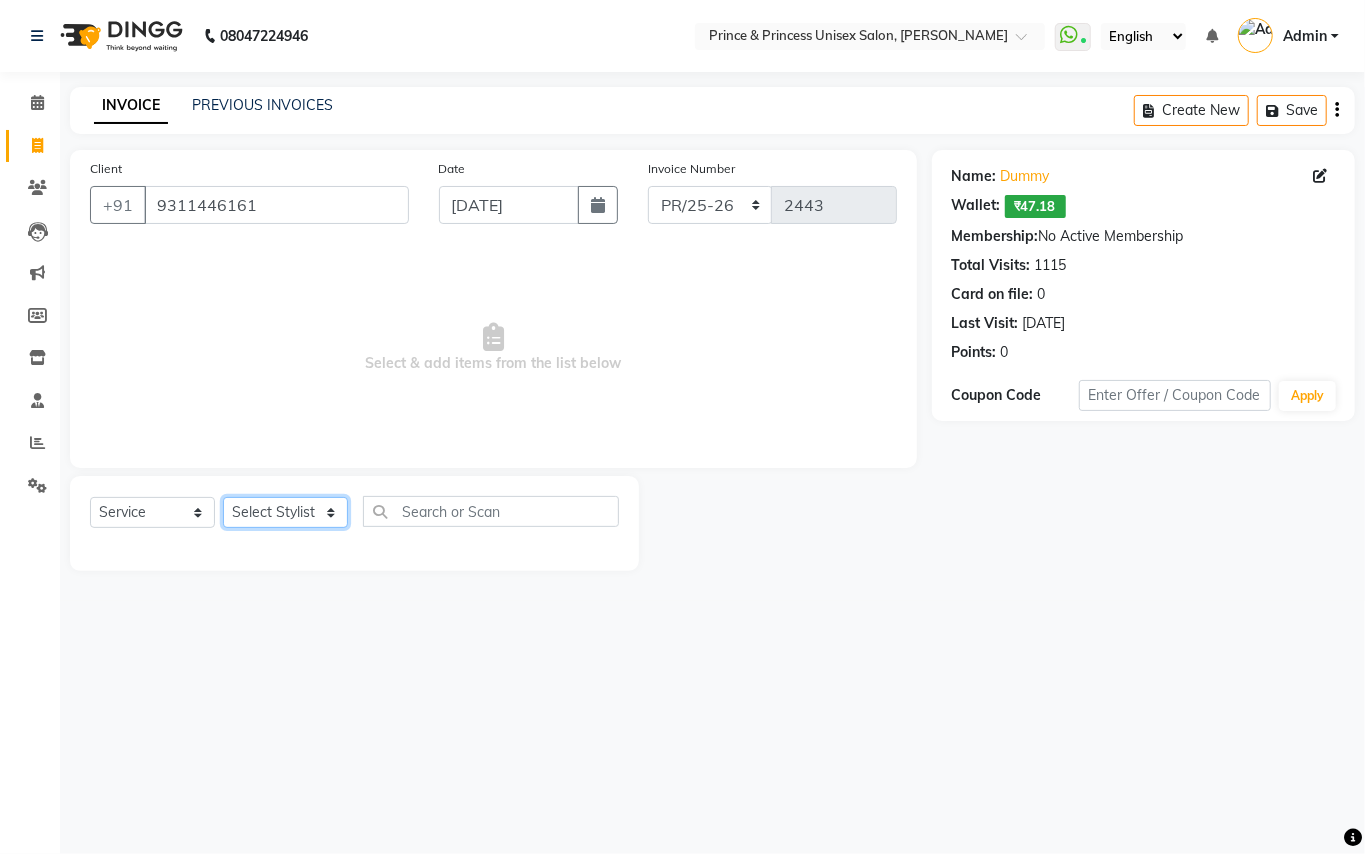 click on "Select Stylist ABHISHEK AJEET AJEET NEW ARUN ASLAM CHANDAN GUDDU MAHESH MANI MEENAKSHI MONU PINKI RAHUL SANDEEP SONIYA TABASSUM XYZ" 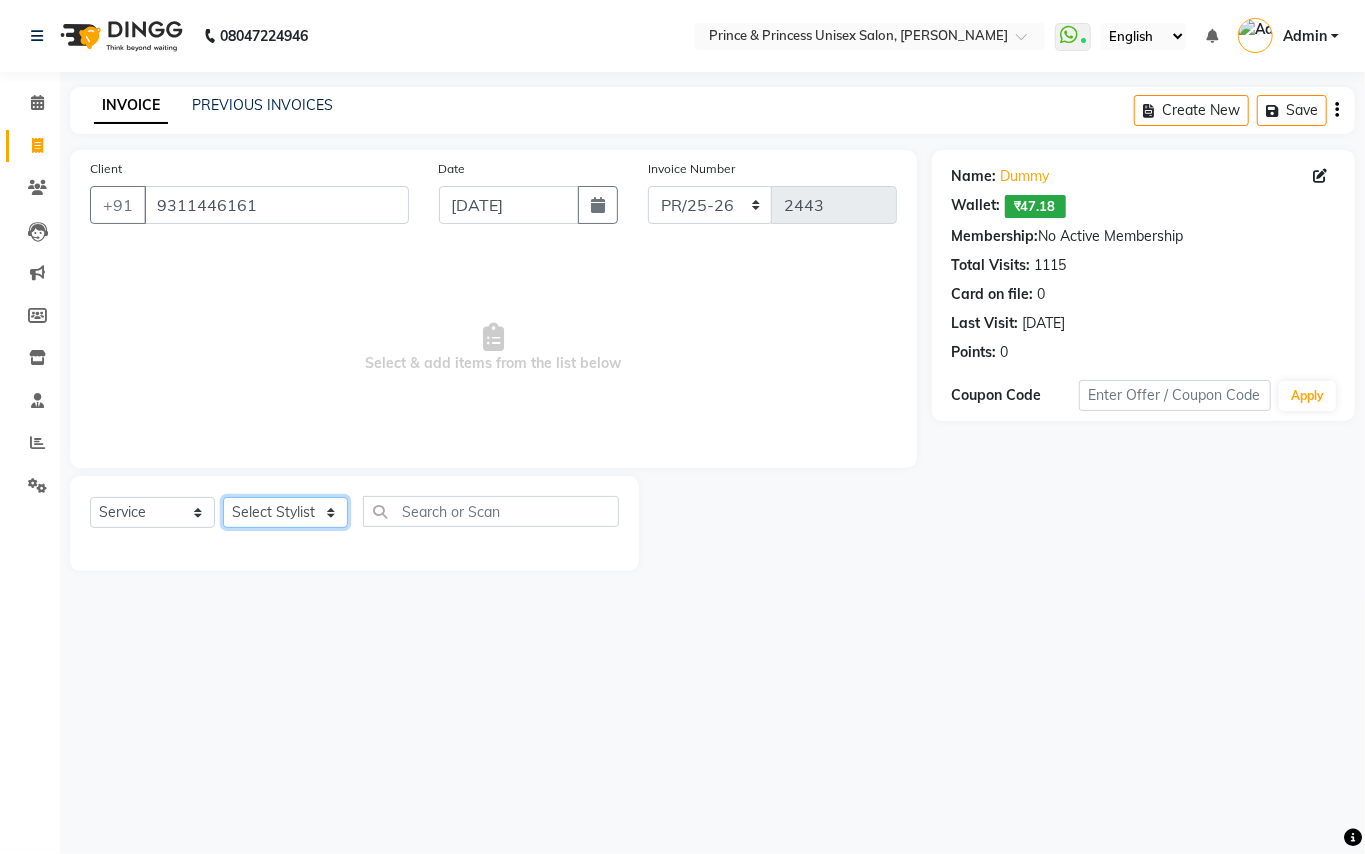 select on "17871" 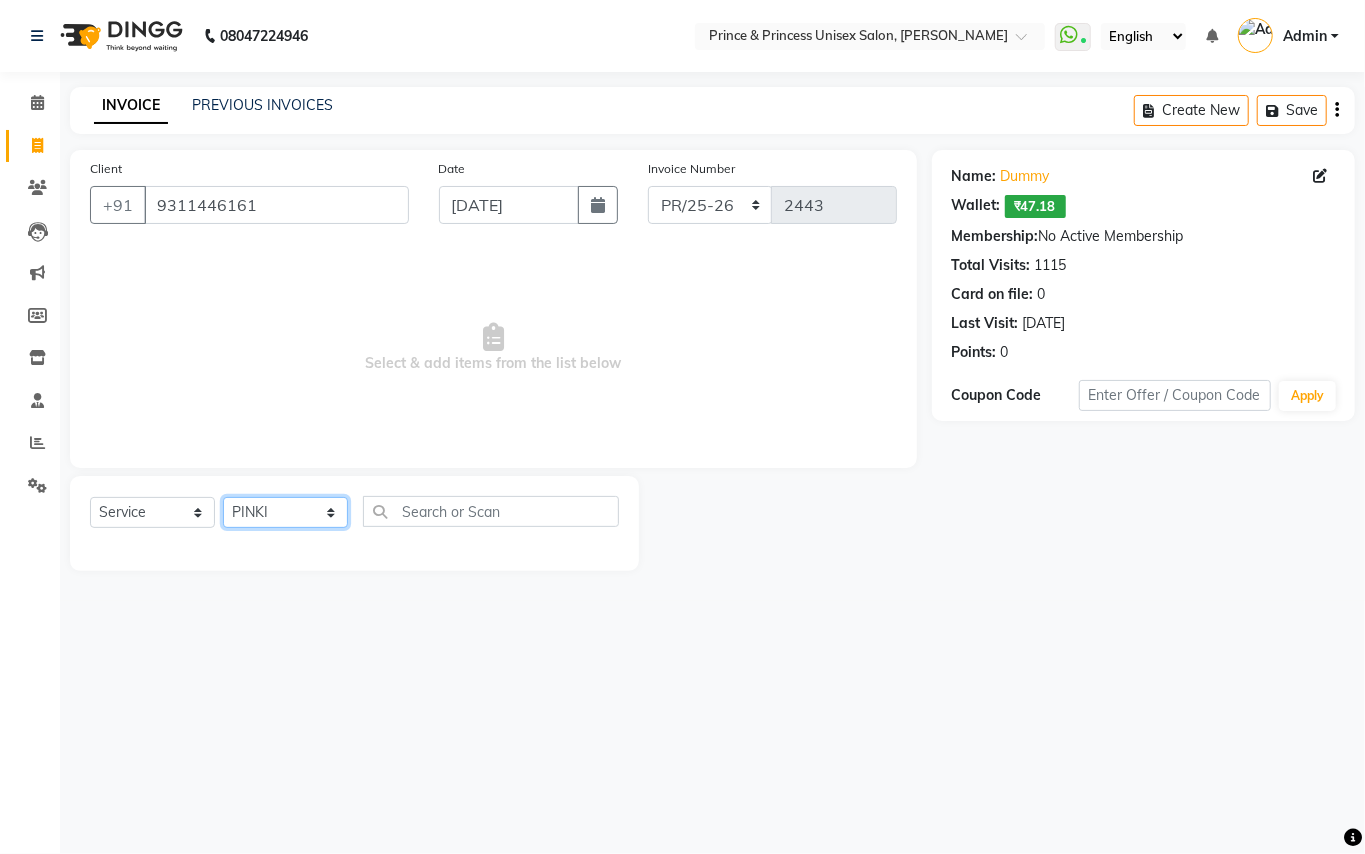 drag, startPoint x: 288, startPoint y: 506, endPoint x: 433, endPoint y: 512, distance: 145.12408 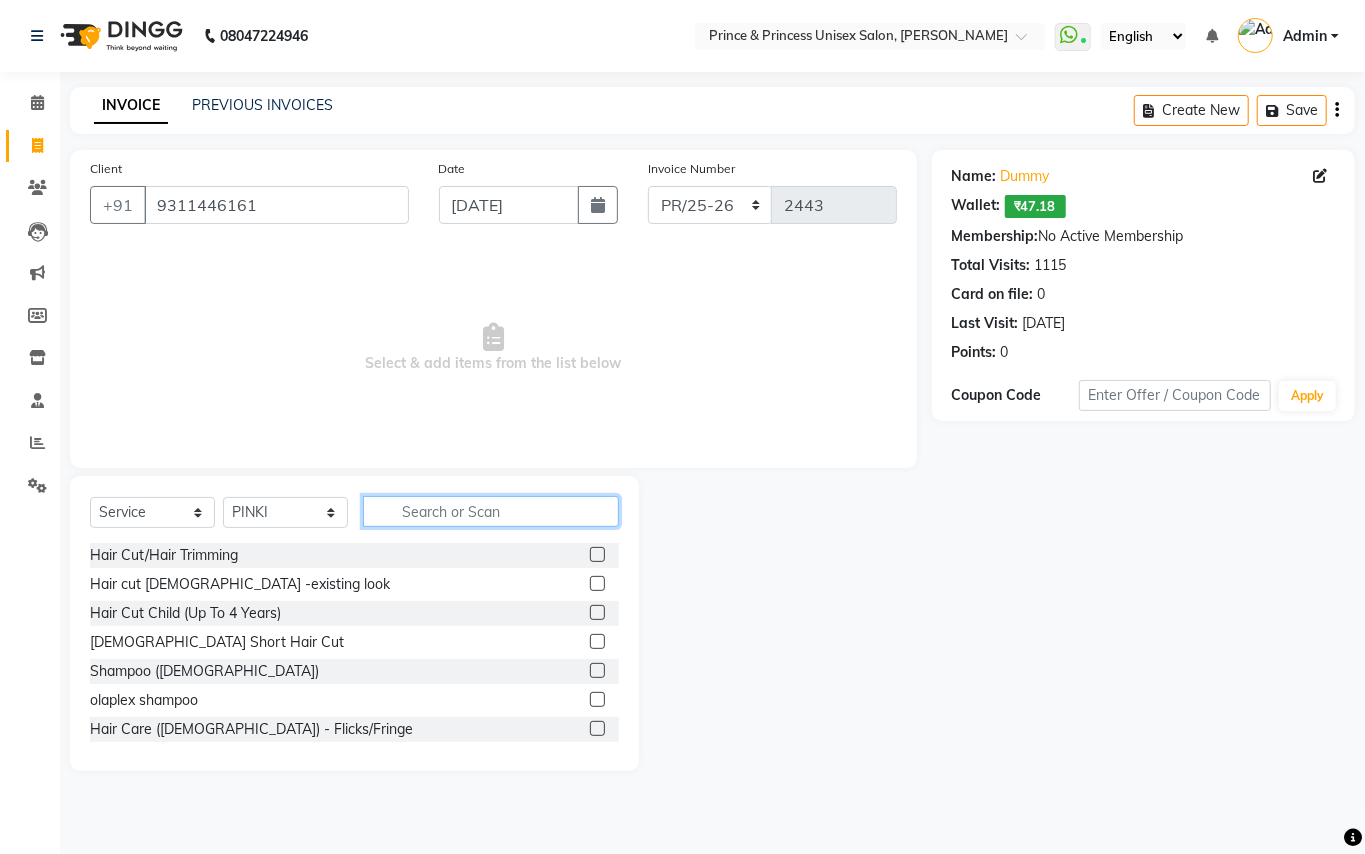 click 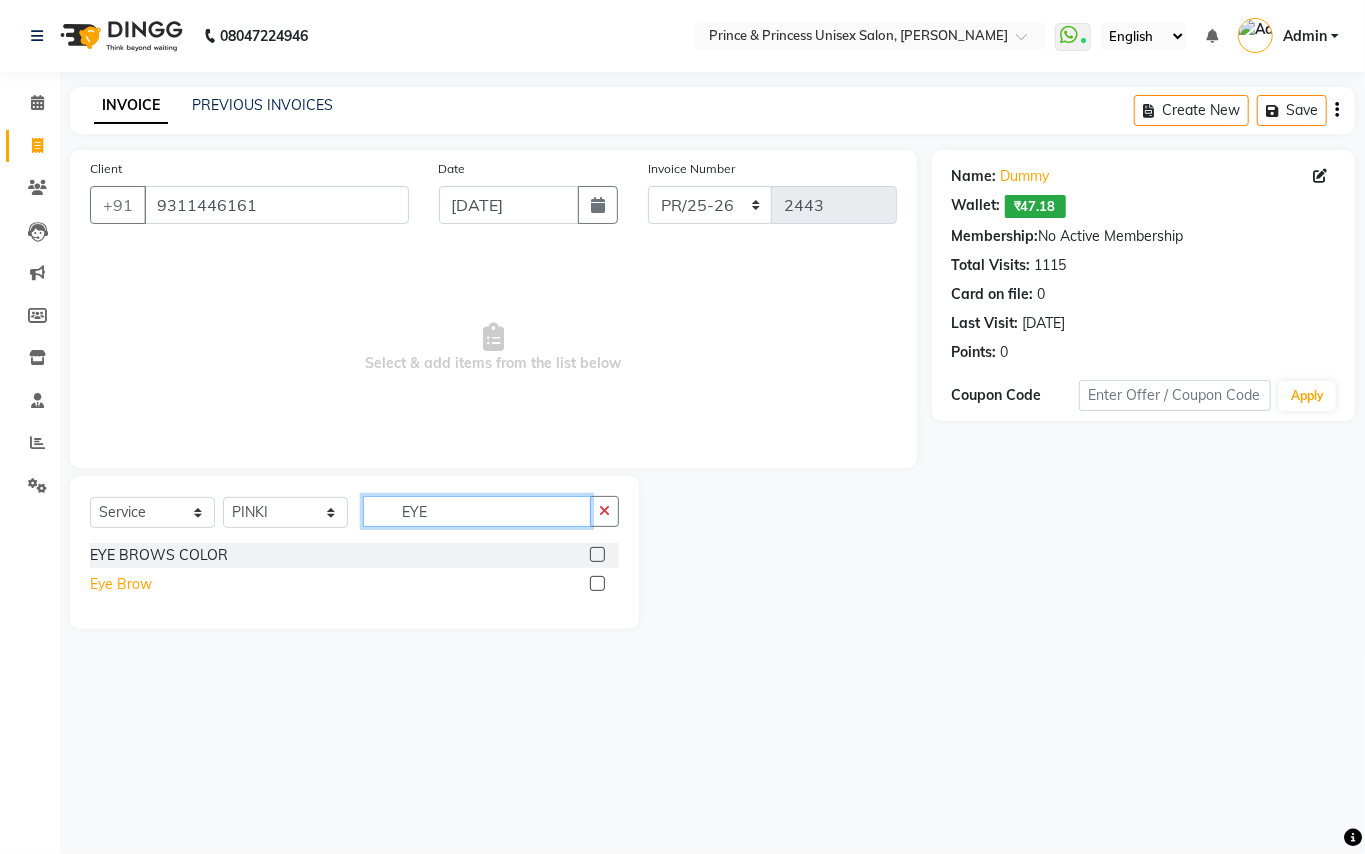 type on "EYE" 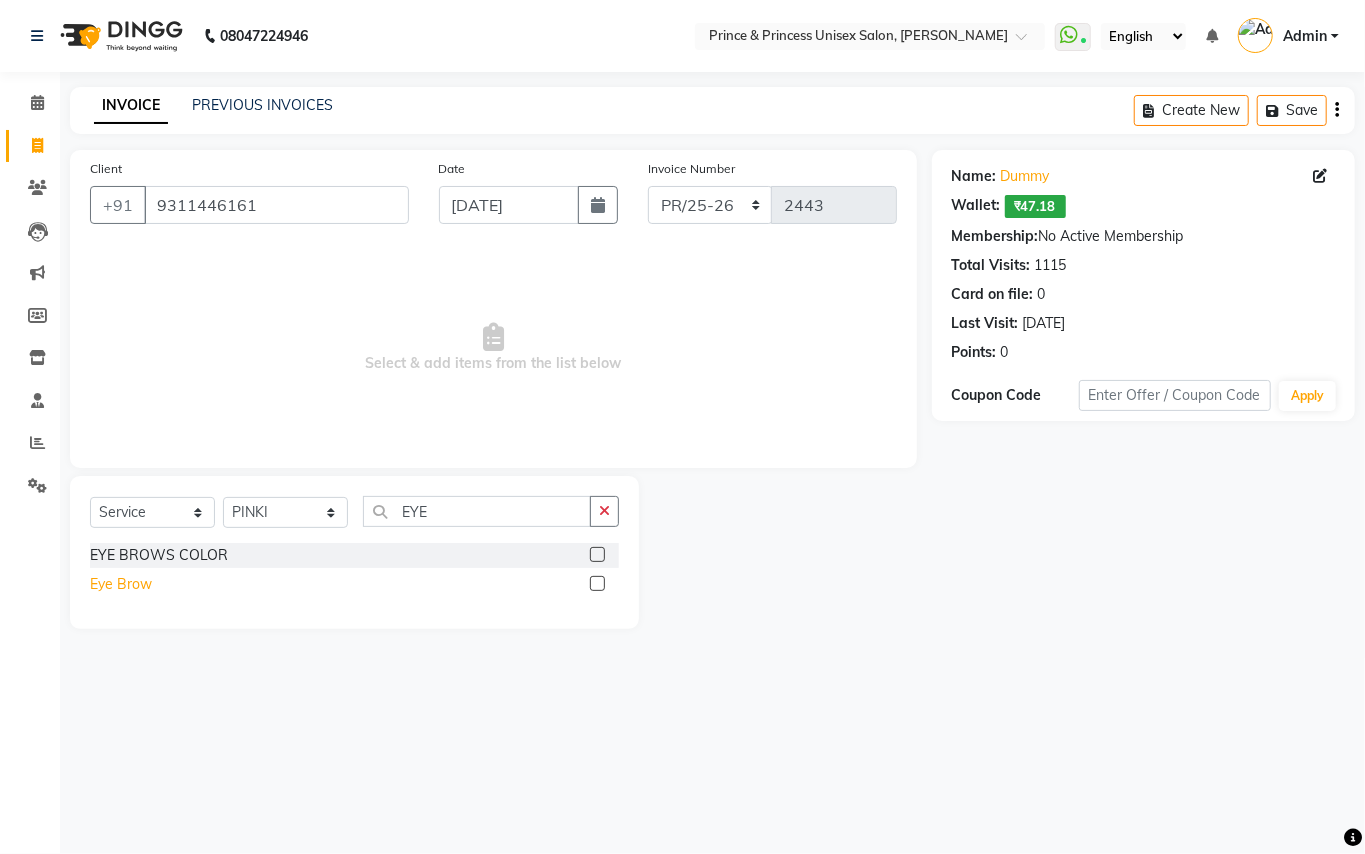 click on "Eye Brow" 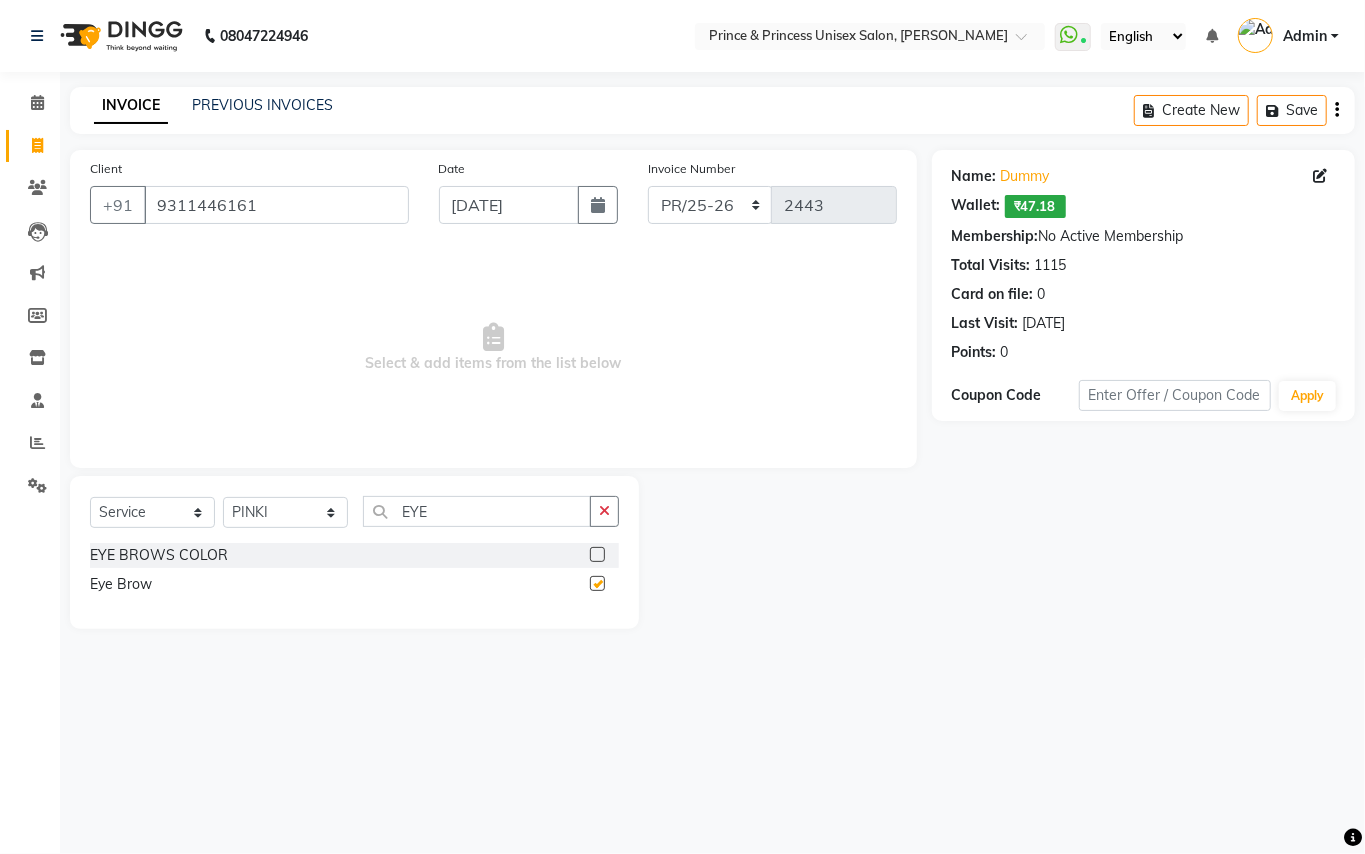 checkbox on "false" 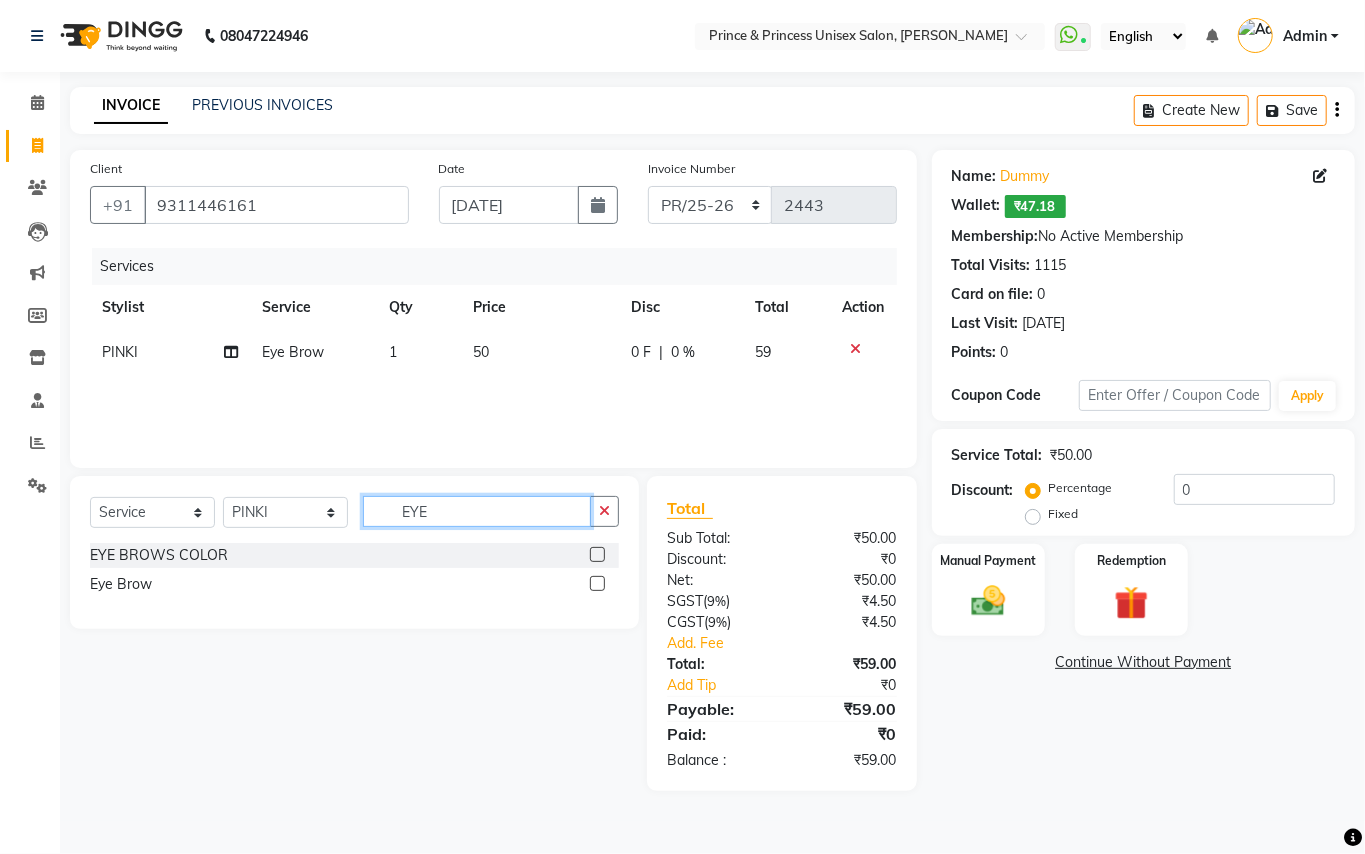 drag, startPoint x: 434, startPoint y: 517, endPoint x: 377, endPoint y: 494, distance: 61.46544 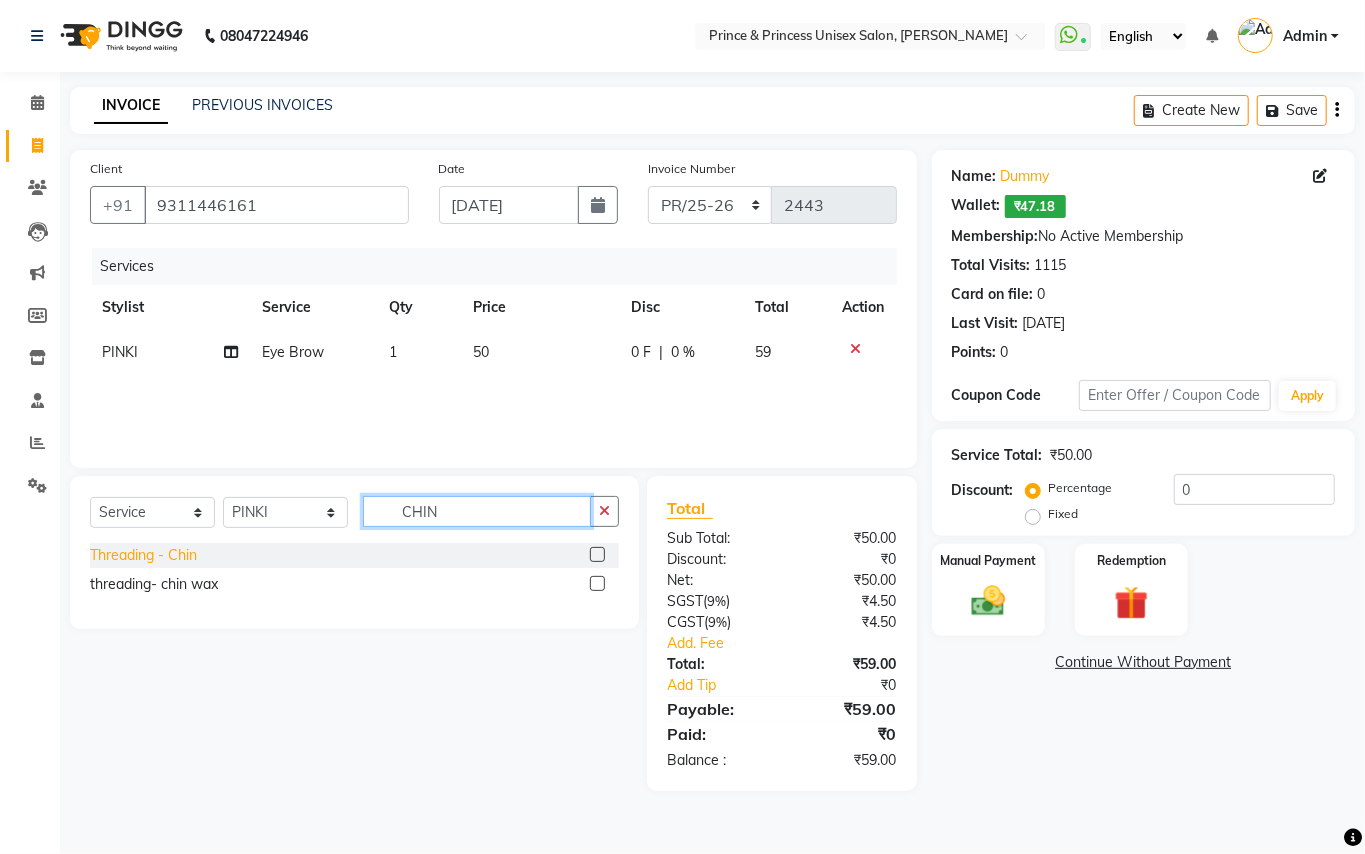 type on "CHIN" 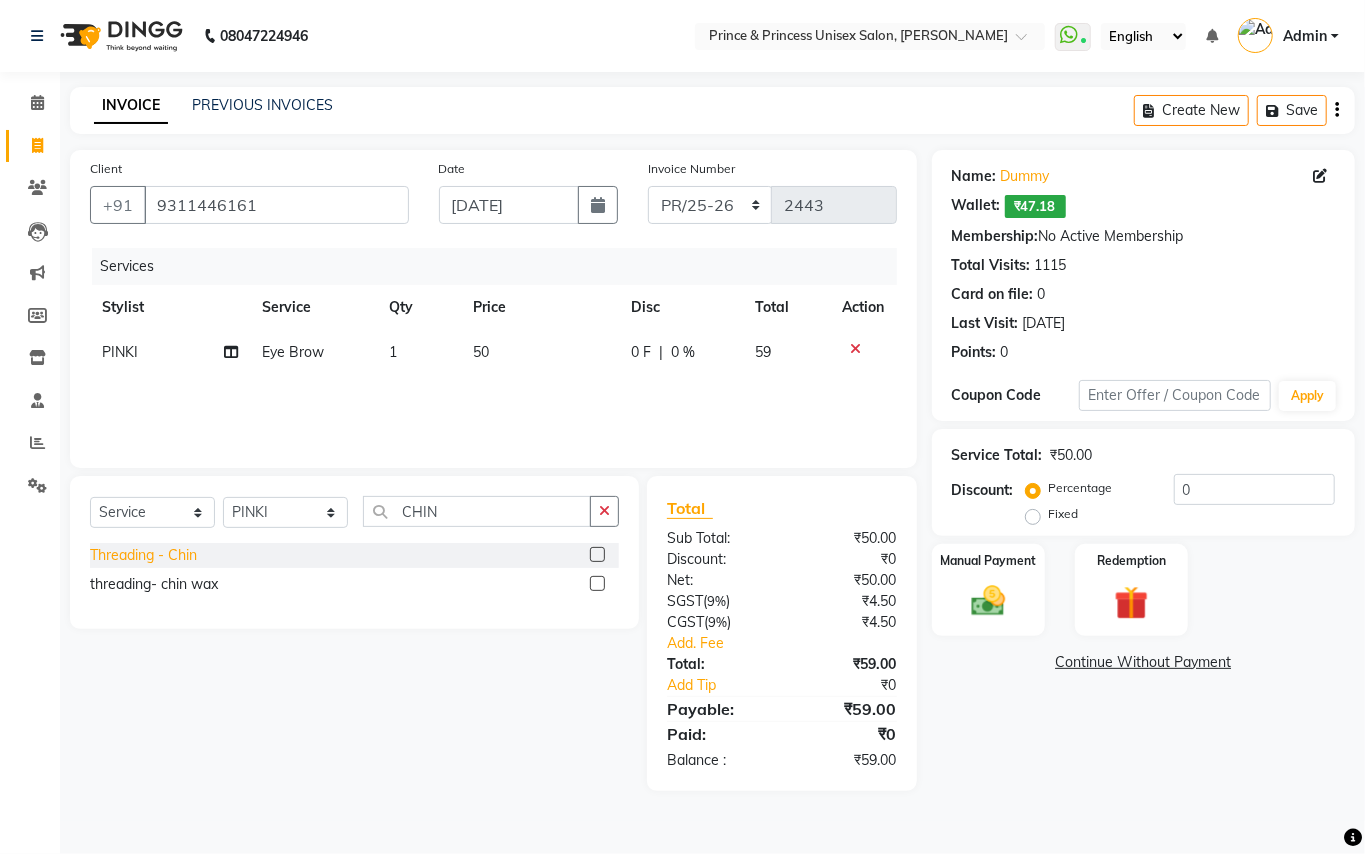 click on "Threading  - Chin" 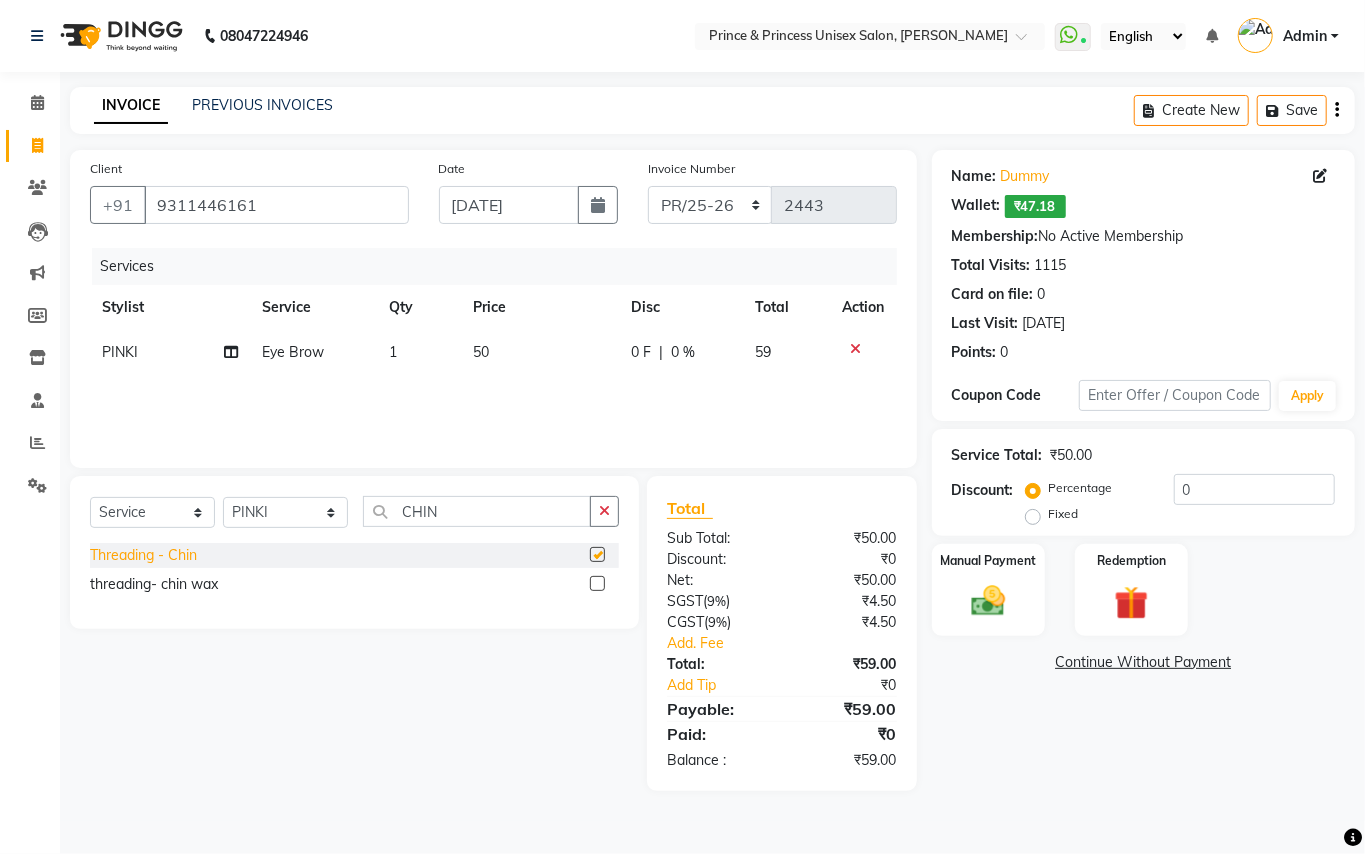 checkbox on "false" 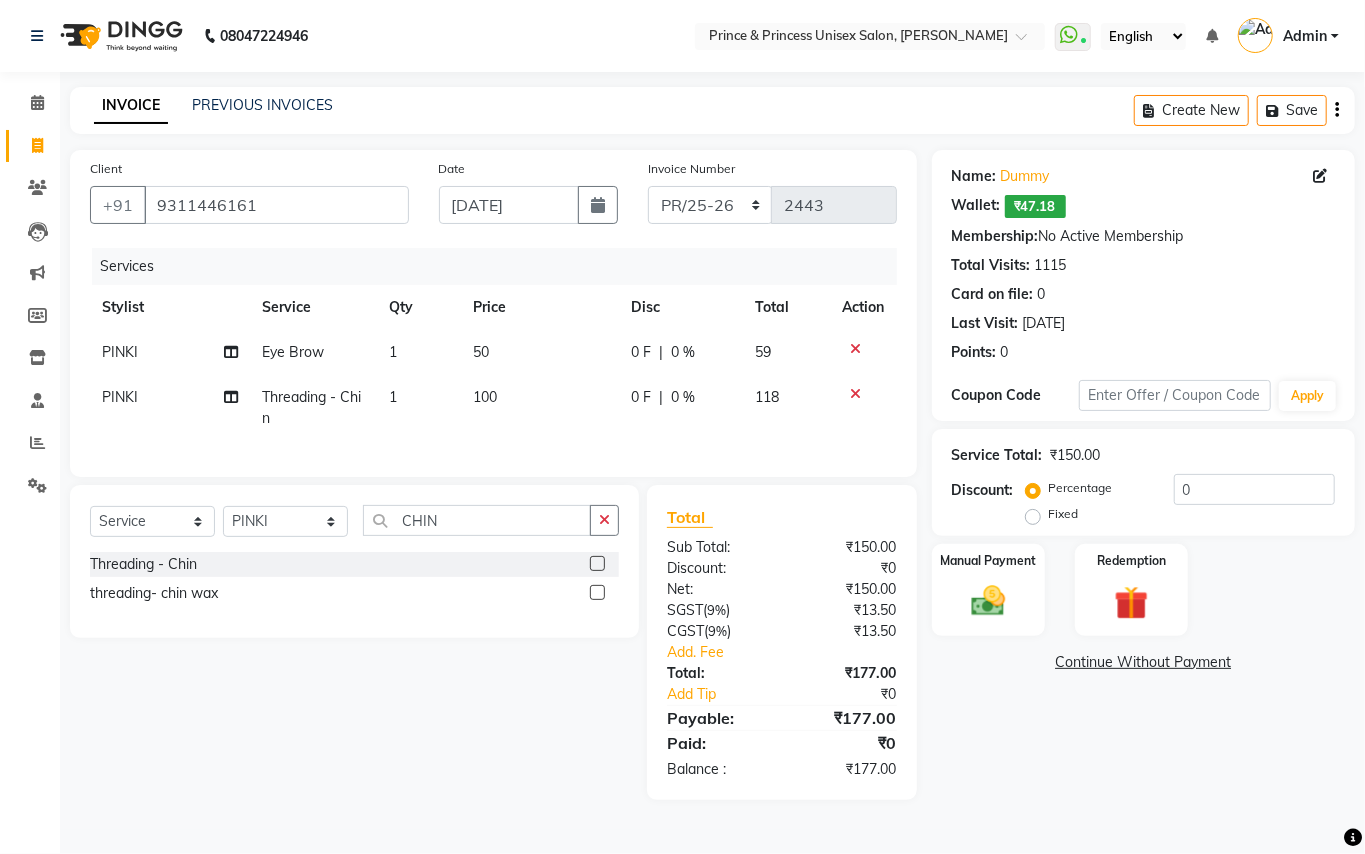 click 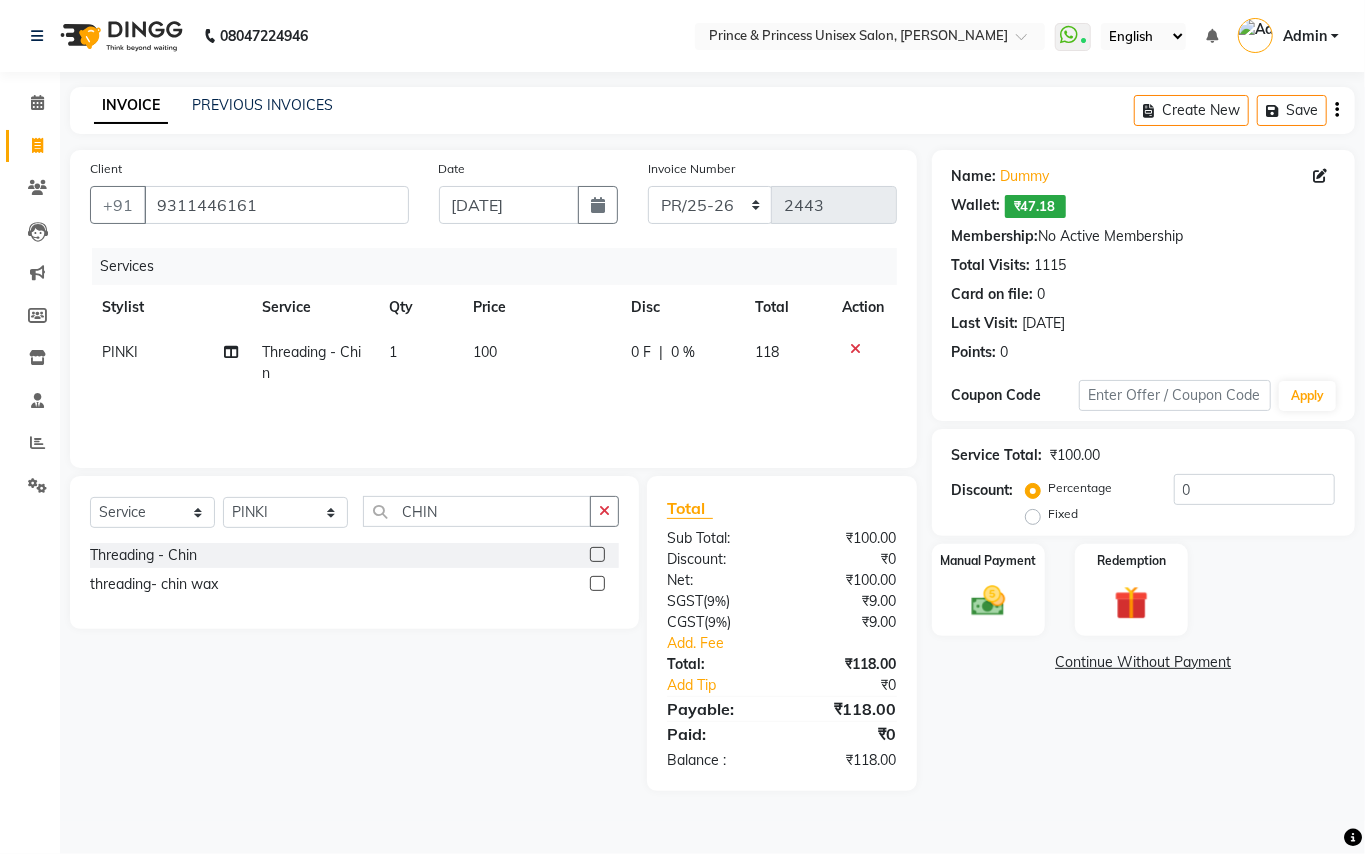 click 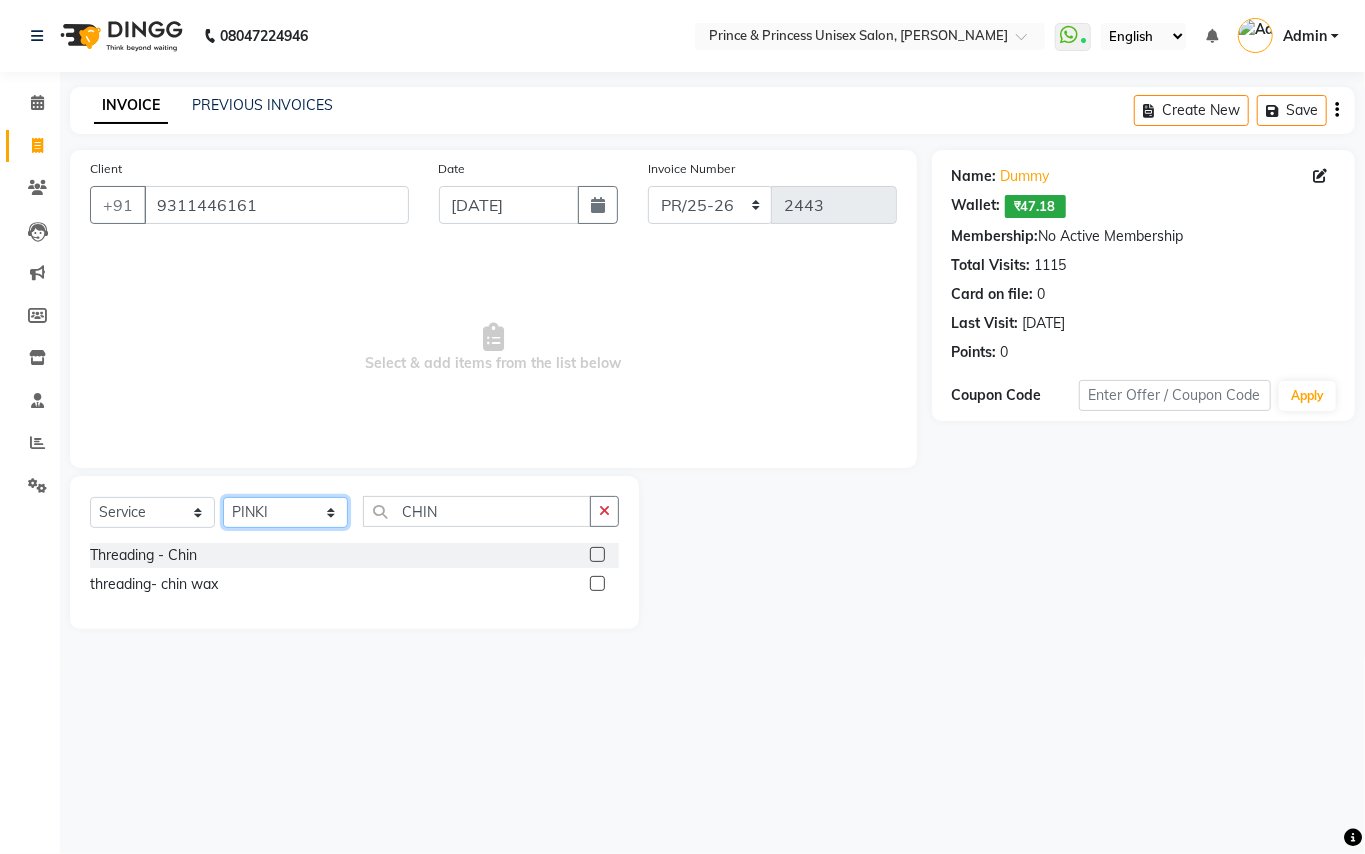 click on "Select Stylist ABHISHEK AJEET AJEET NEW ARUN ASLAM CHANDAN GUDDU MAHESH MANI MEENAKSHI MONU PINKI RAHUL SANDEEP SONIYA TABASSUM XYZ" 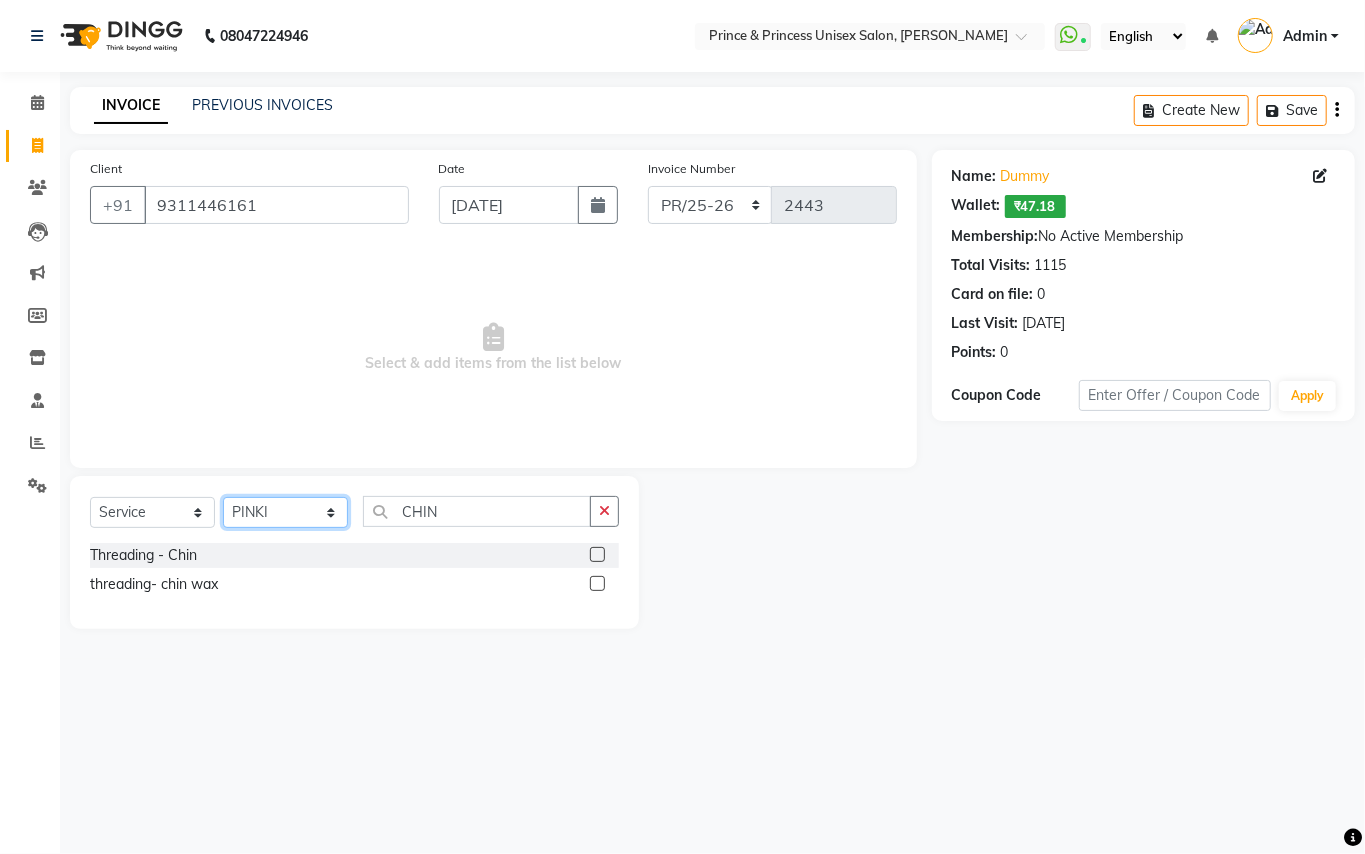 click on "Select Stylist ABHISHEK AJEET AJEET NEW ARUN ASLAM CHANDAN GUDDU MAHESH MANI MEENAKSHI MONU PINKI RAHUL SANDEEP SONIYA TABASSUM XYZ" 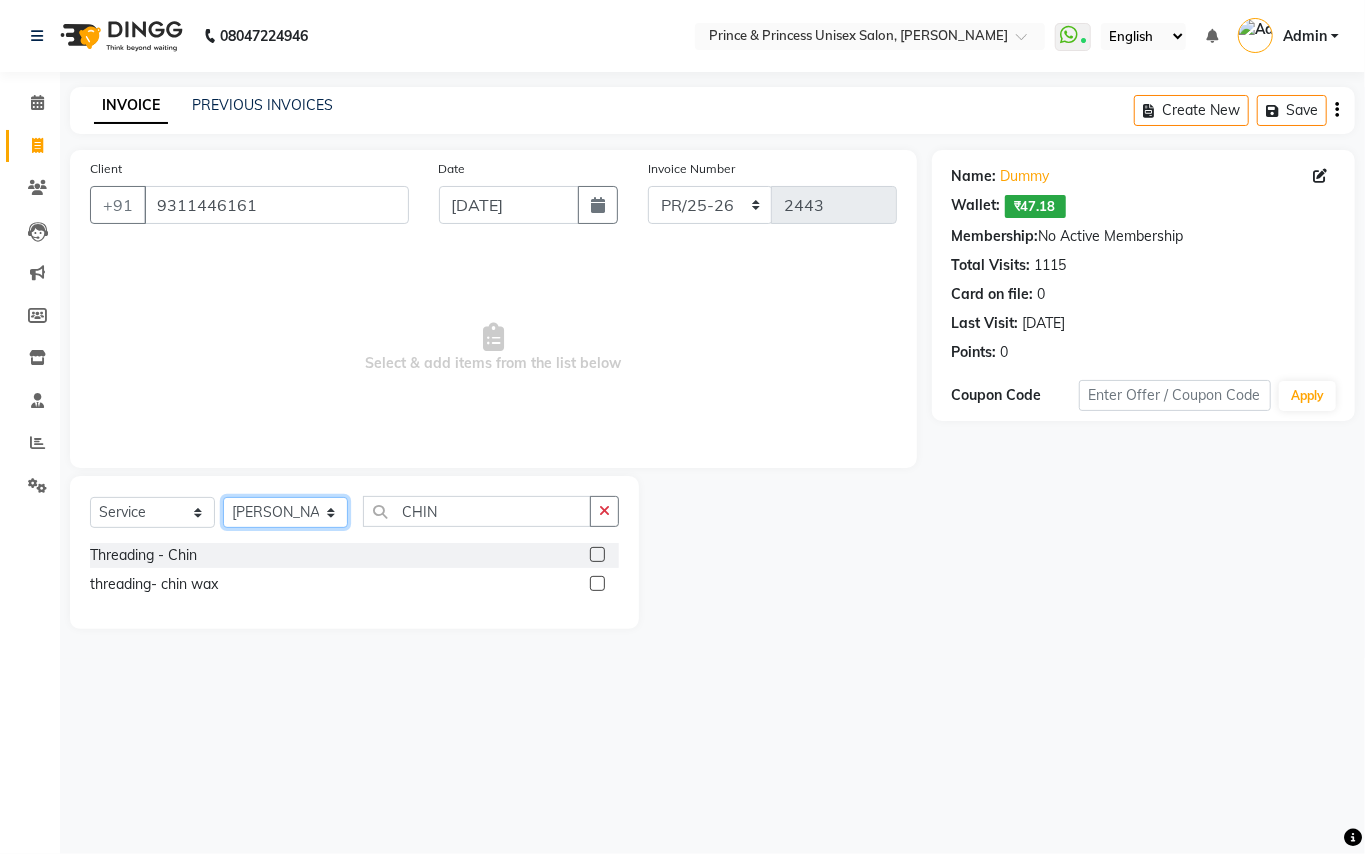drag, startPoint x: 276, startPoint y: 518, endPoint x: 469, endPoint y: 514, distance: 193.04144 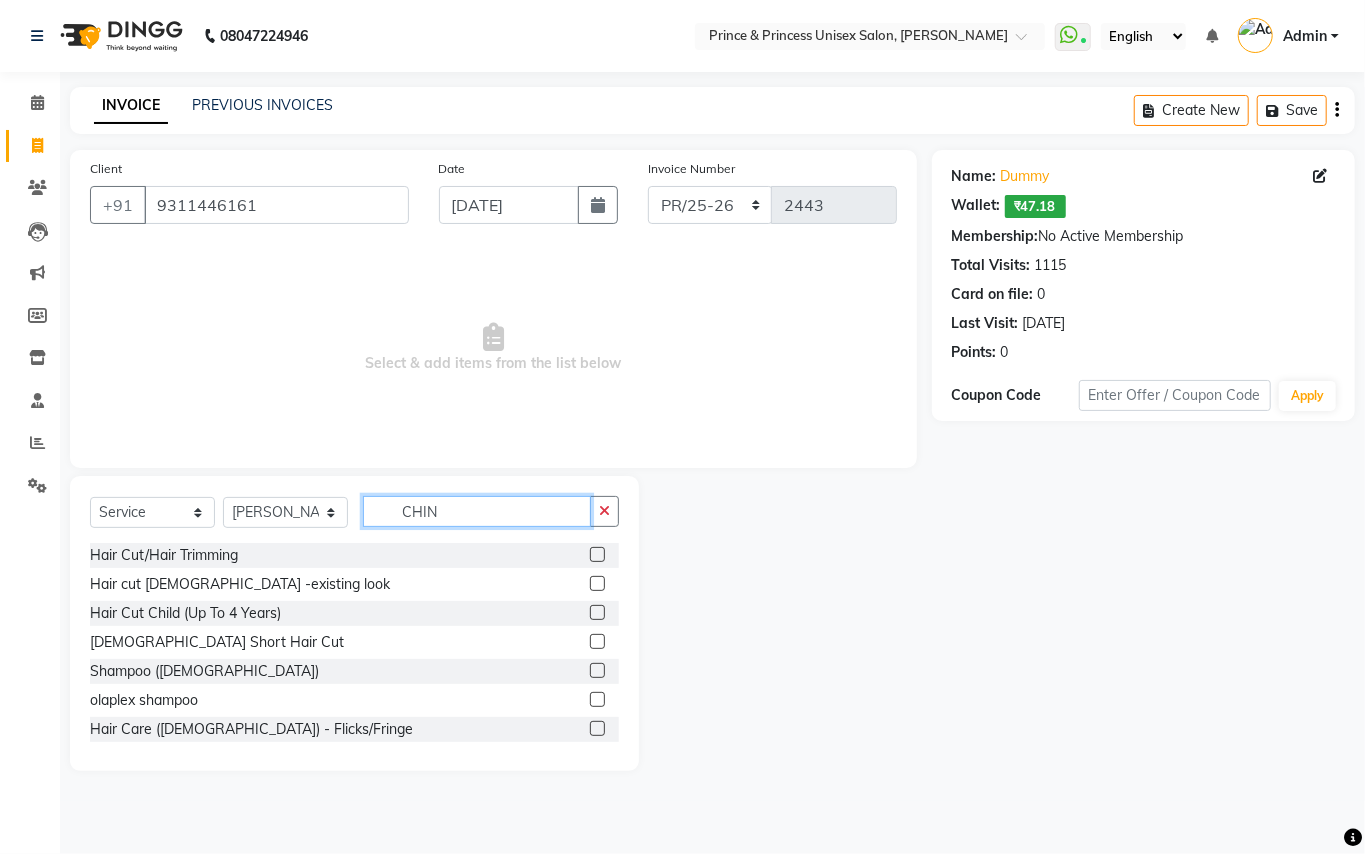 drag, startPoint x: 474, startPoint y: 514, endPoint x: 78, endPoint y: 248, distance: 477.04507 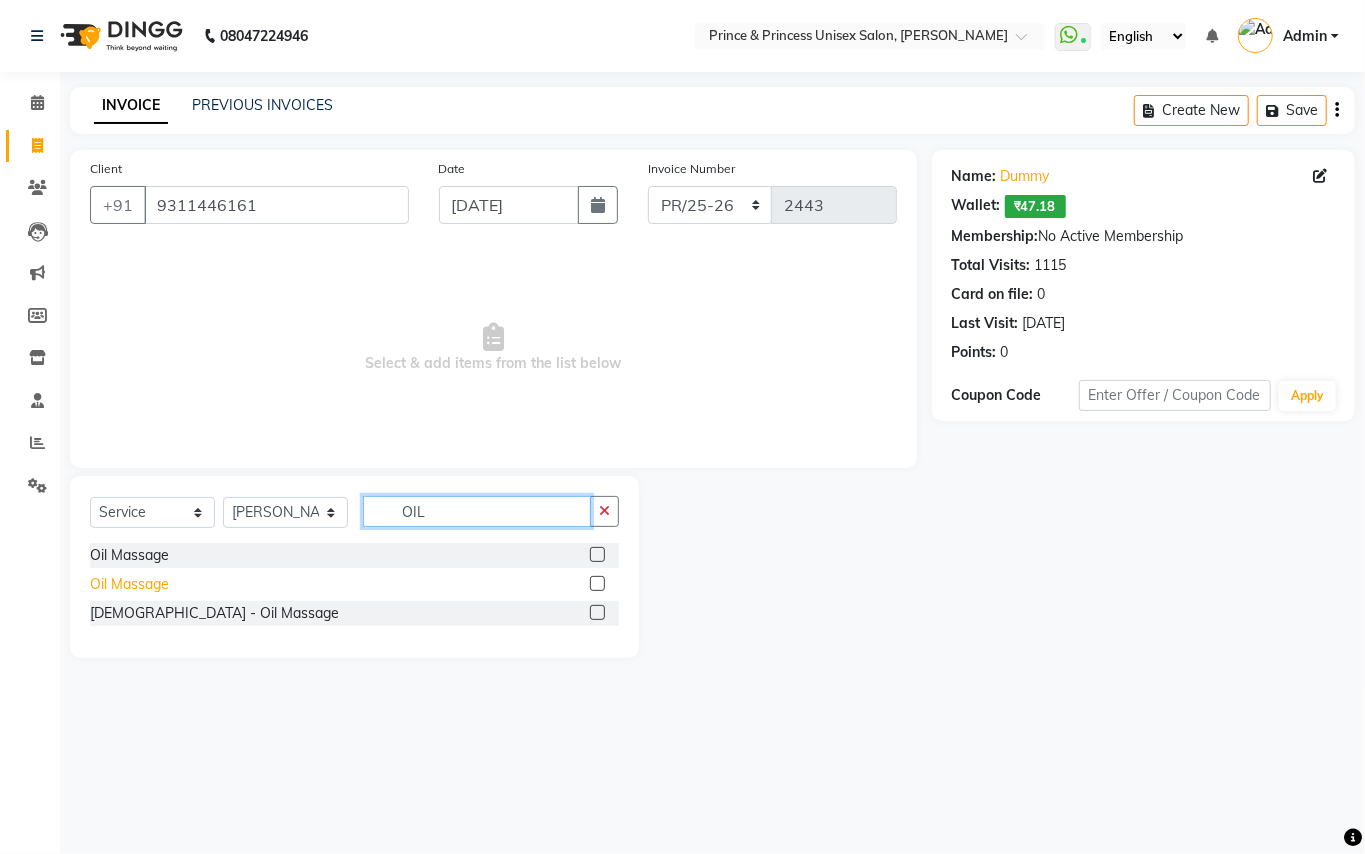type on "OIL" 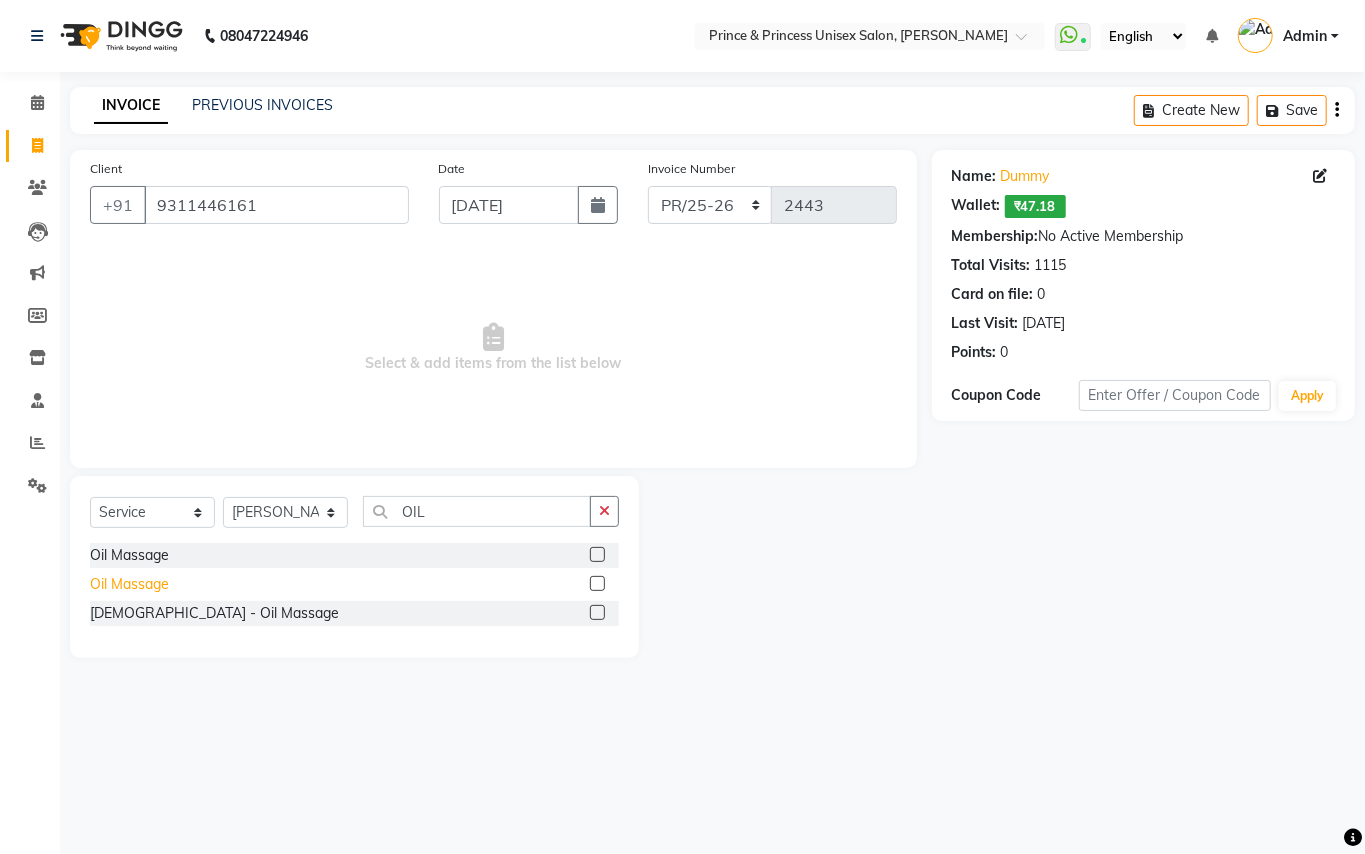 drag, startPoint x: 129, startPoint y: 582, endPoint x: 116, endPoint y: 577, distance: 13.928389 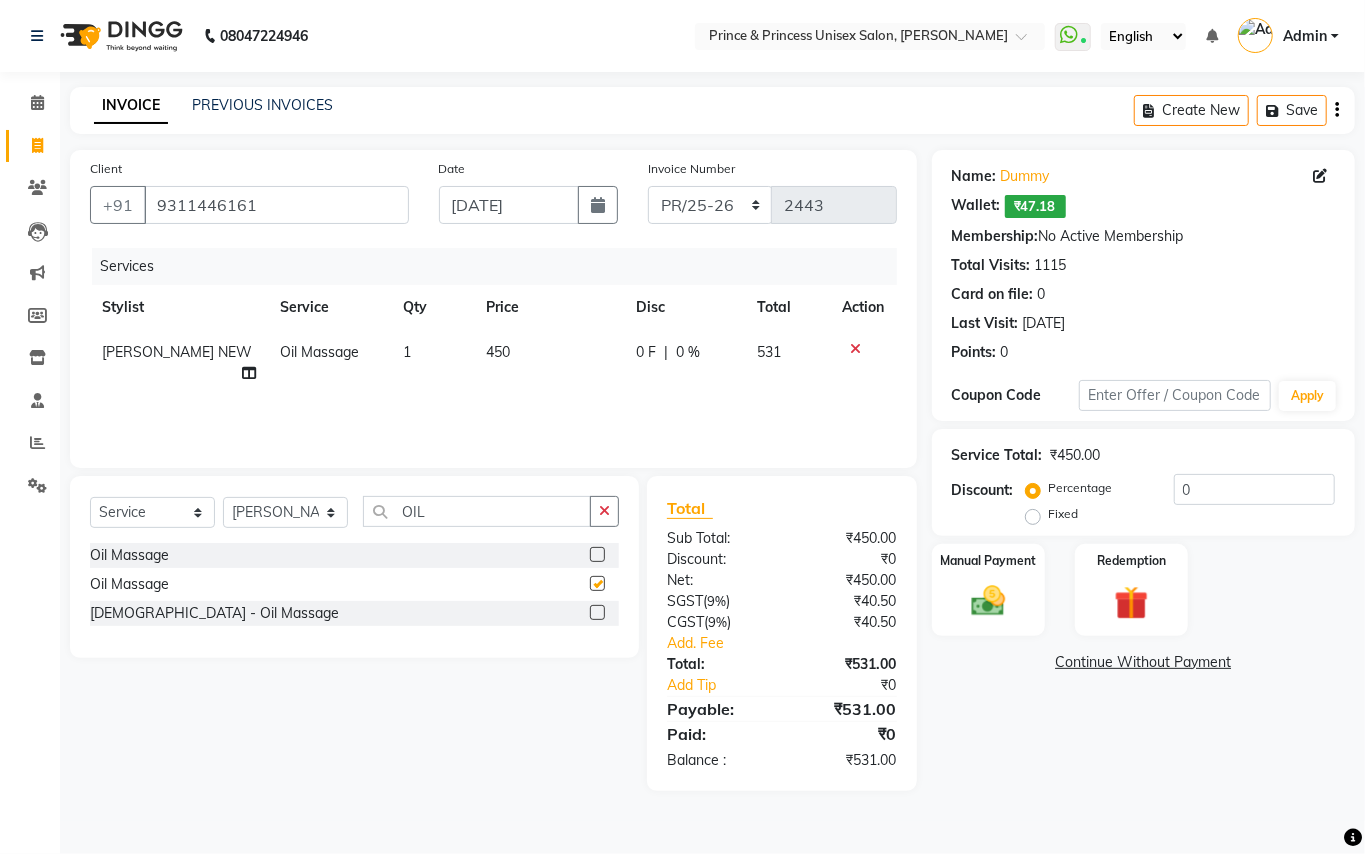 checkbox on "false" 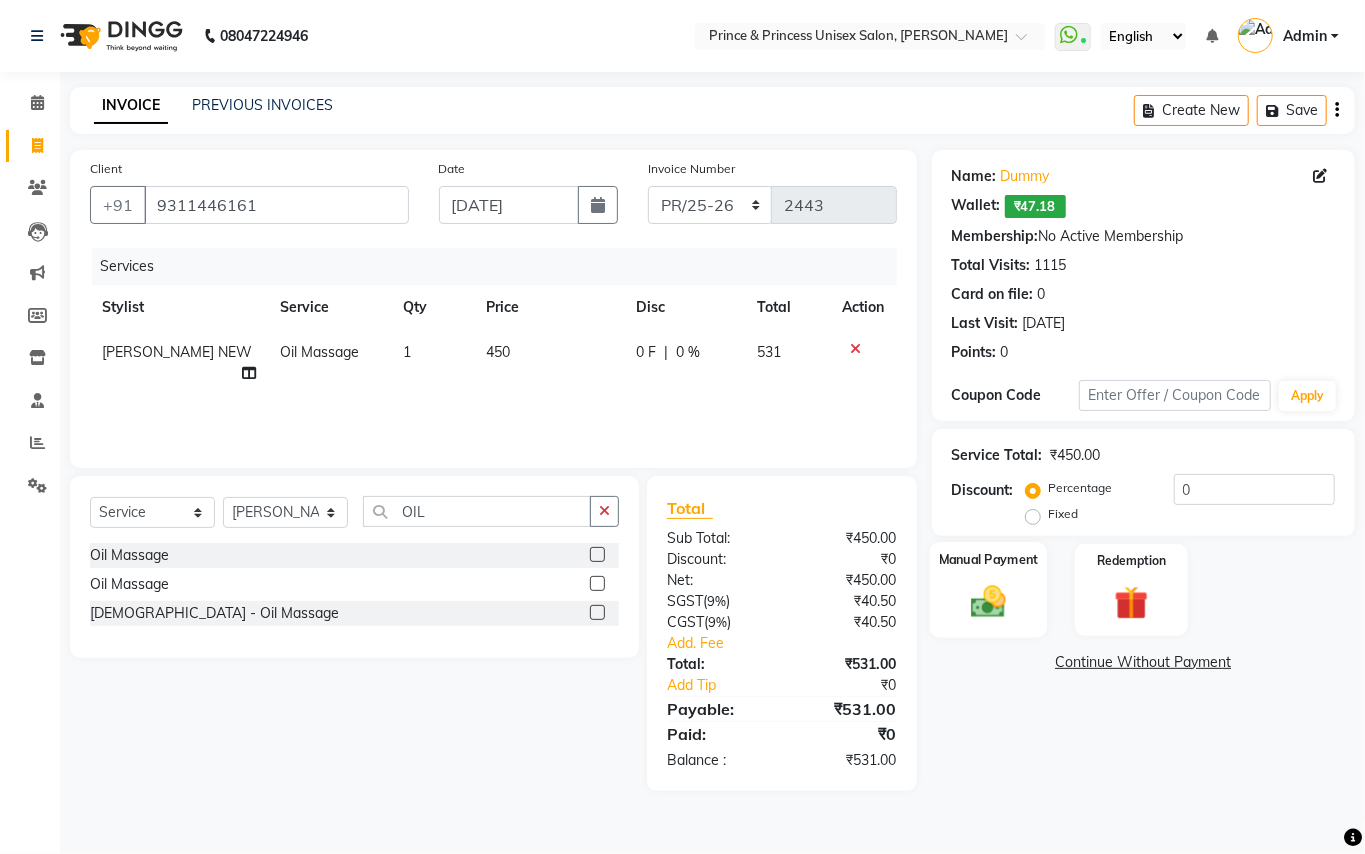 drag, startPoint x: 992, startPoint y: 612, endPoint x: 981, endPoint y: 610, distance: 11.18034 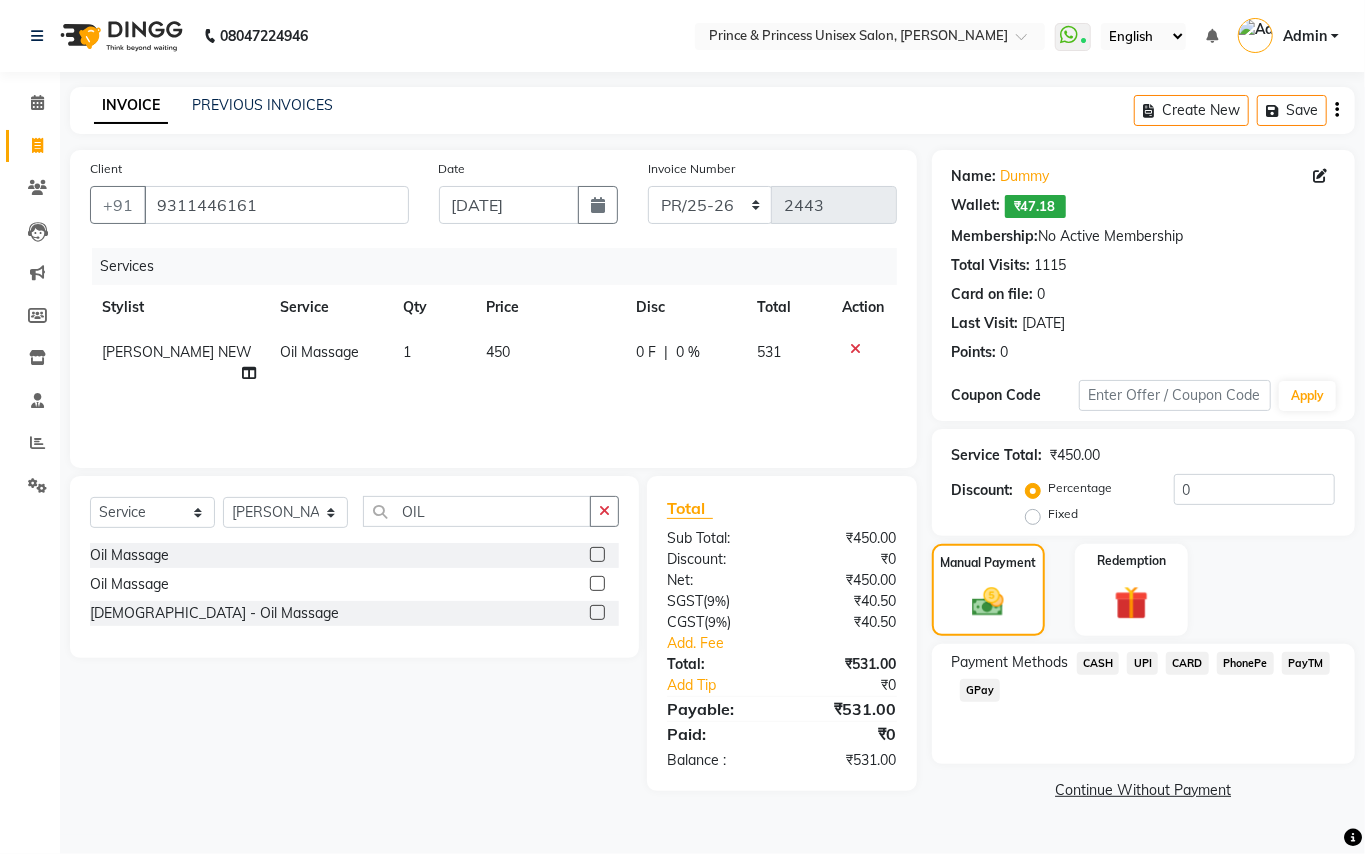 click on "CASH" 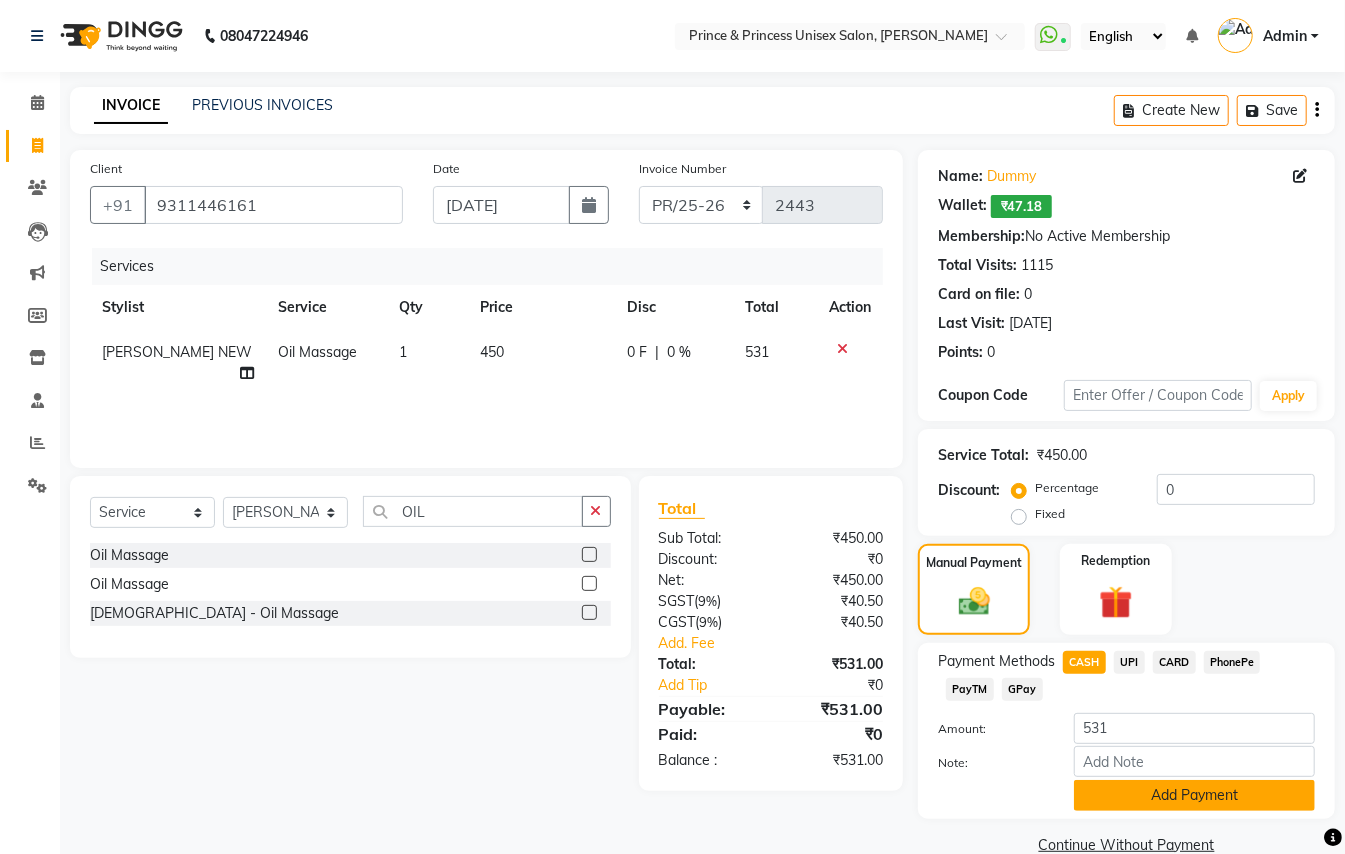 click on "Add Payment" 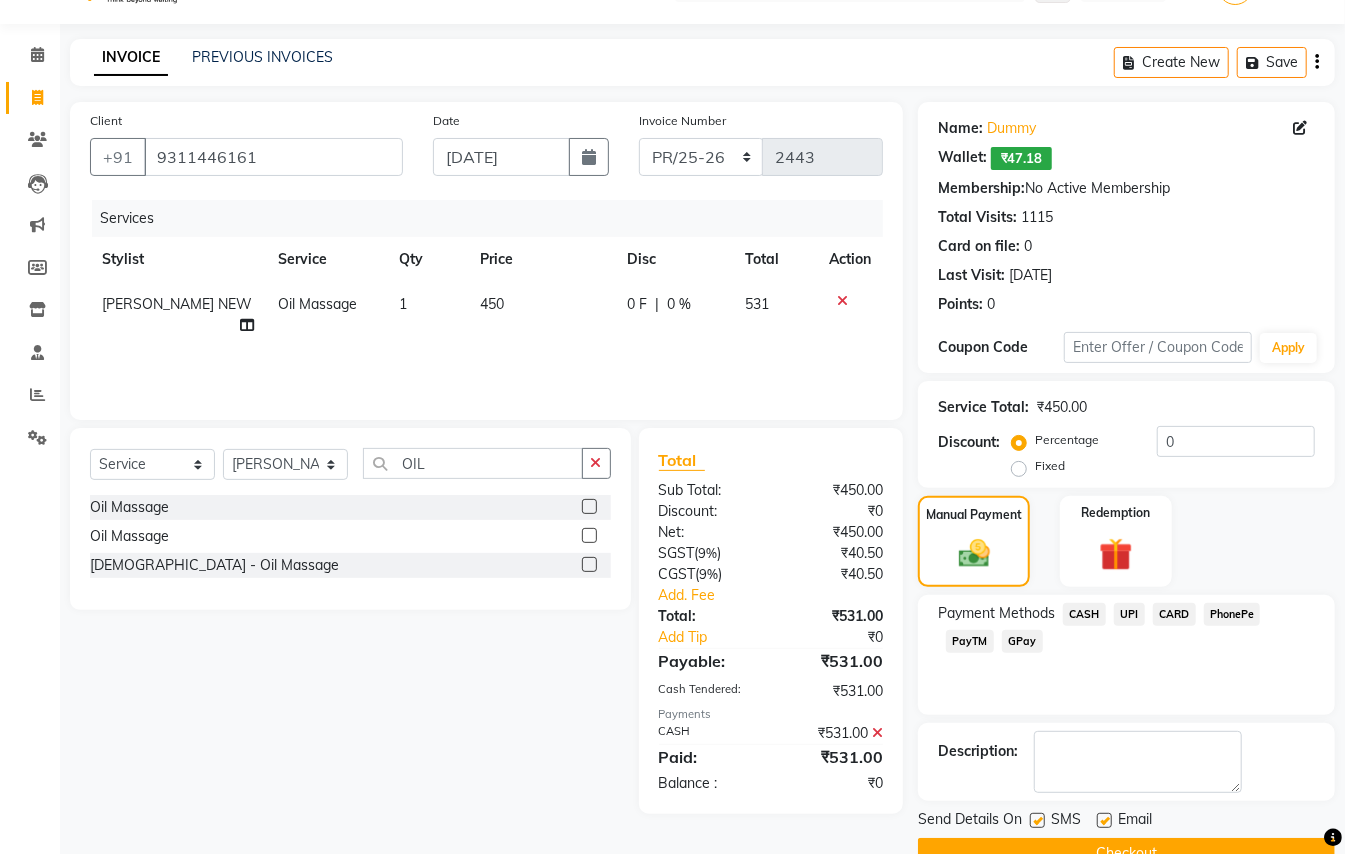 scroll, scrollTop: 94, scrollLeft: 0, axis: vertical 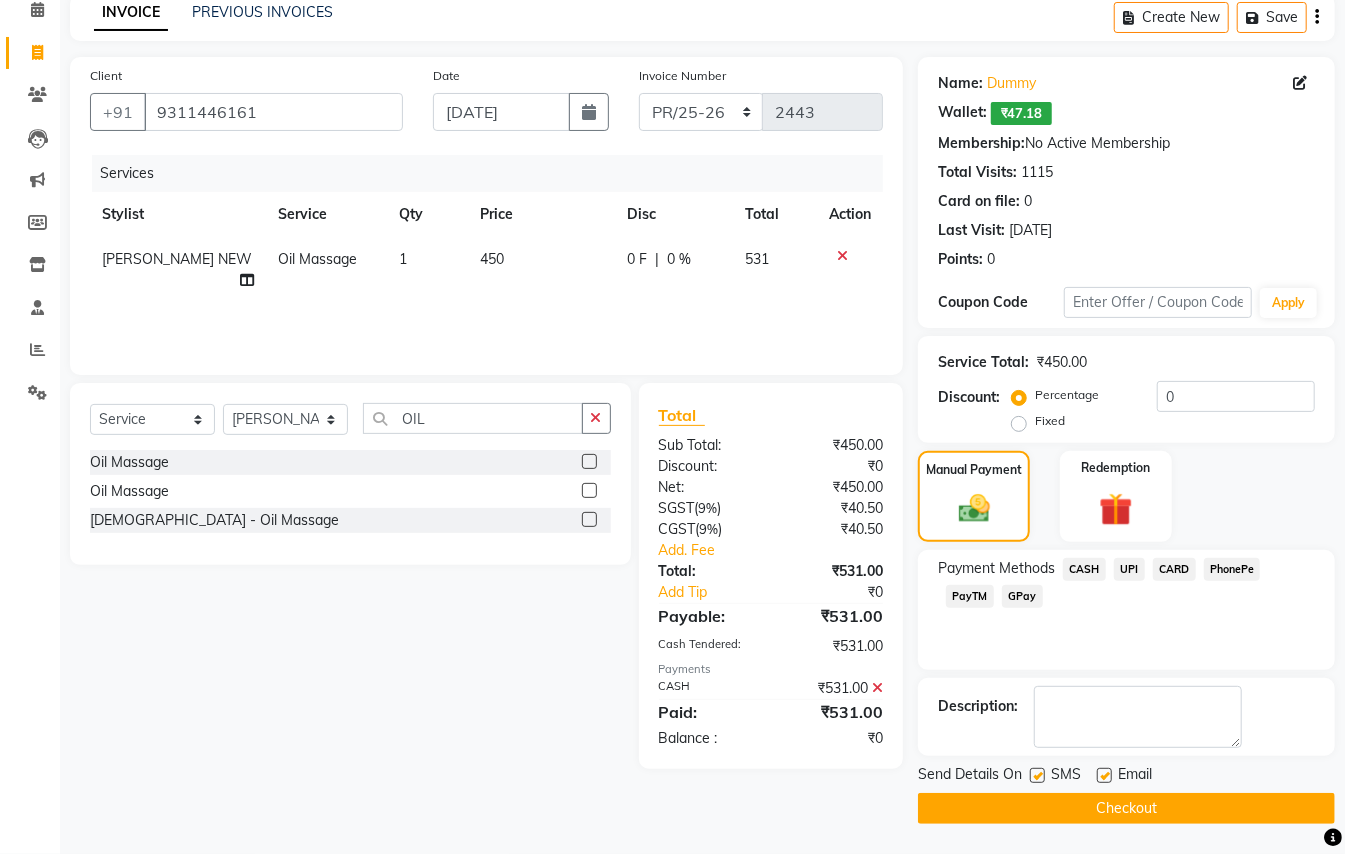 click on "Checkout" 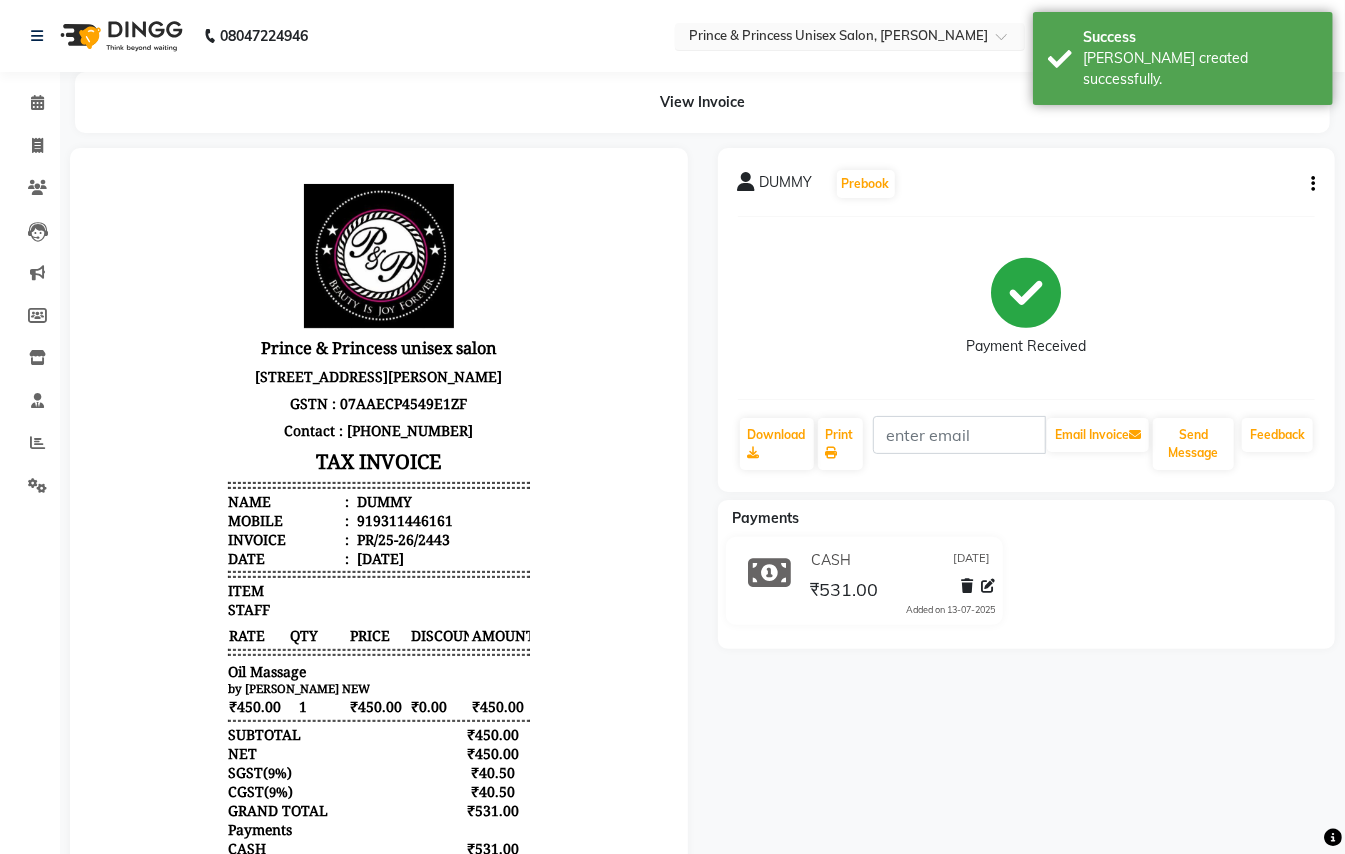 scroll, scrollTop: 0, scrollLeft: 0, axis: both 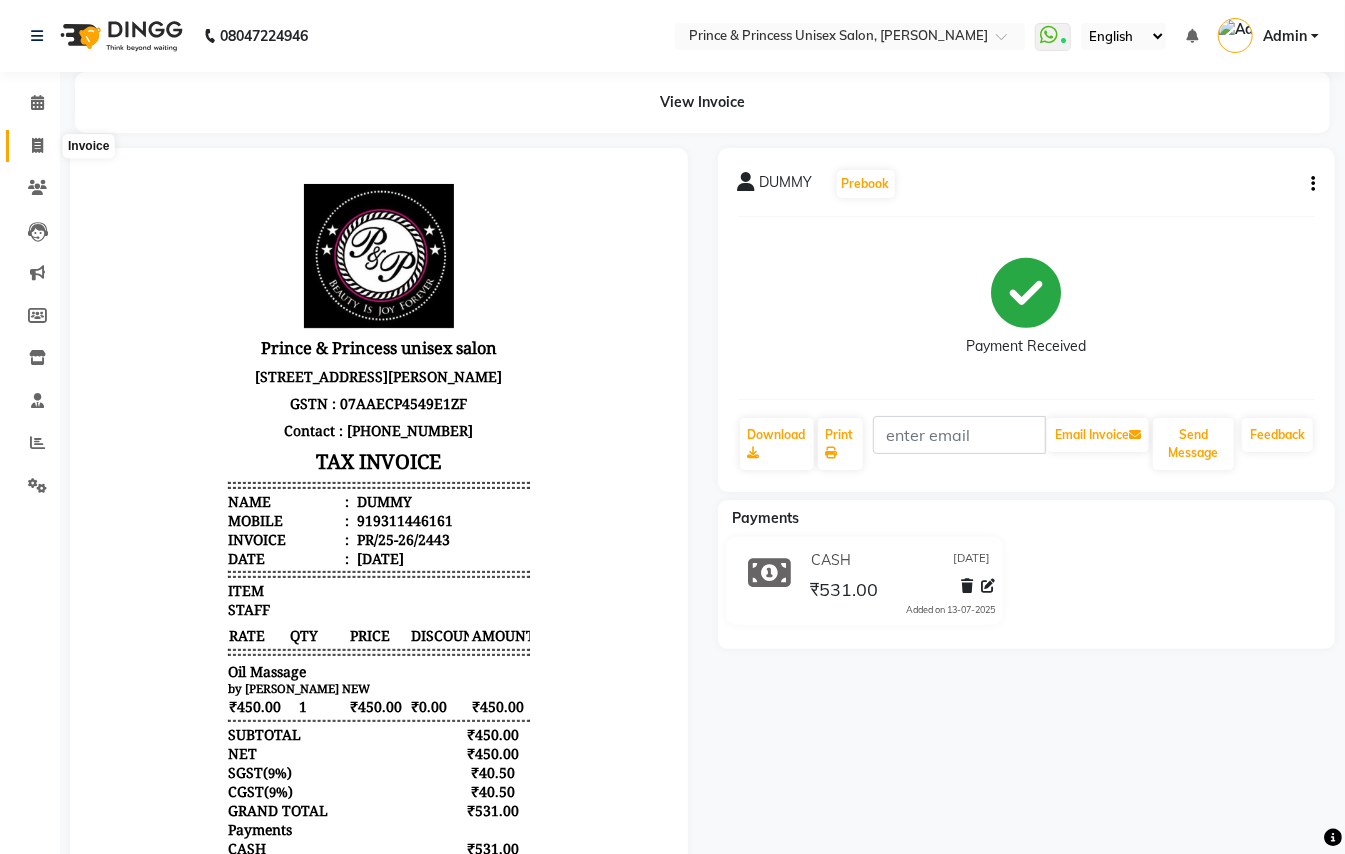 click 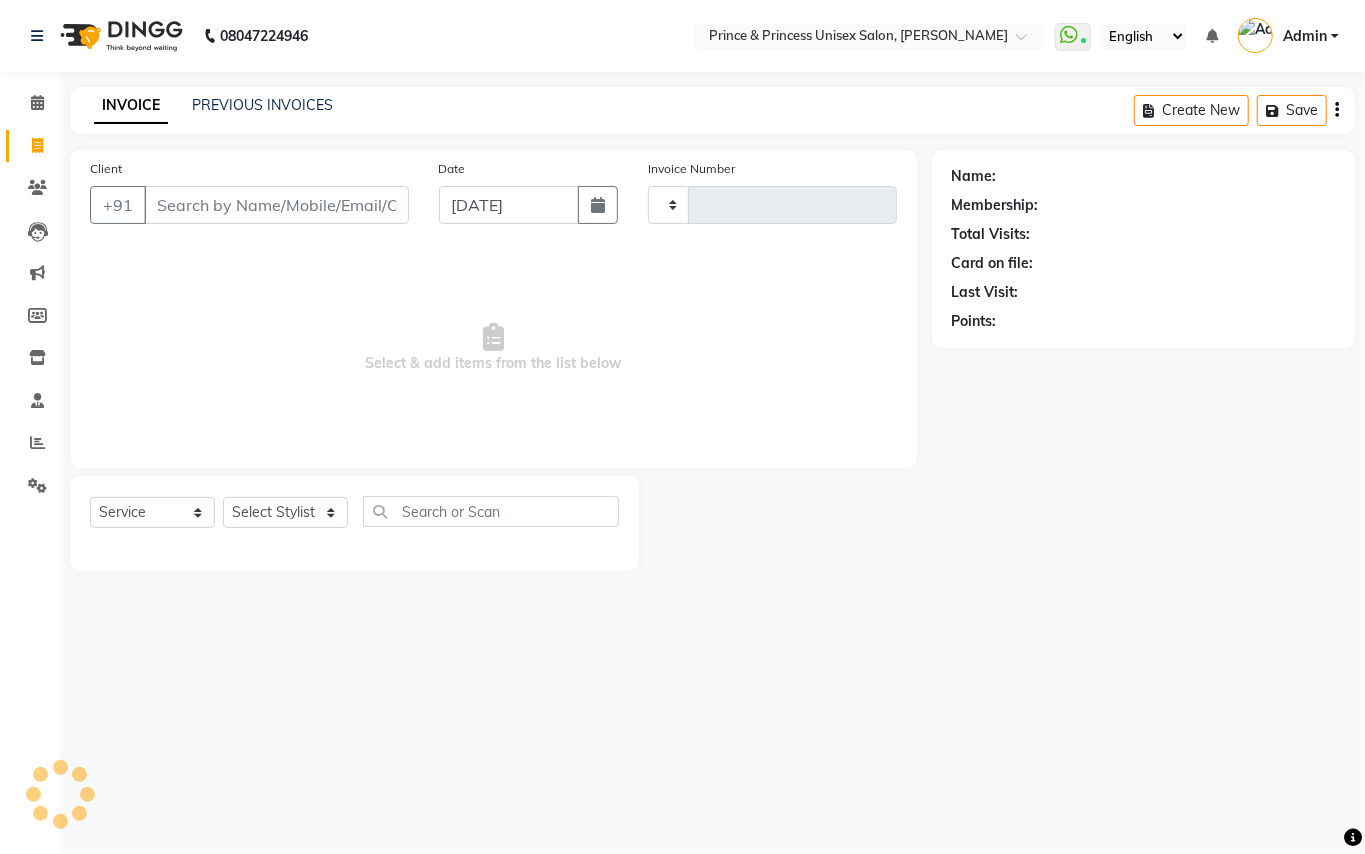 click on "Client" at bounding box center [276, 205] 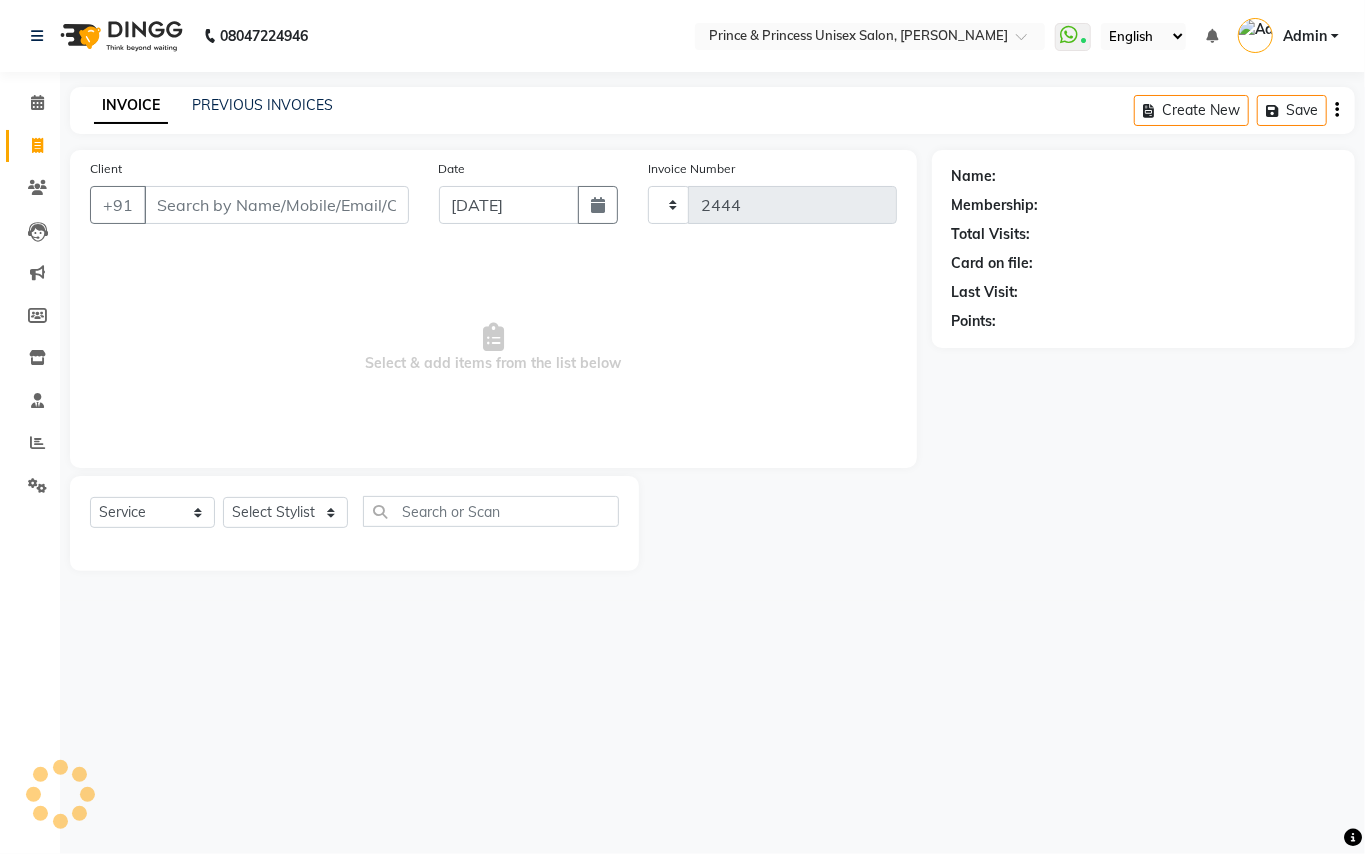 select on "3760" 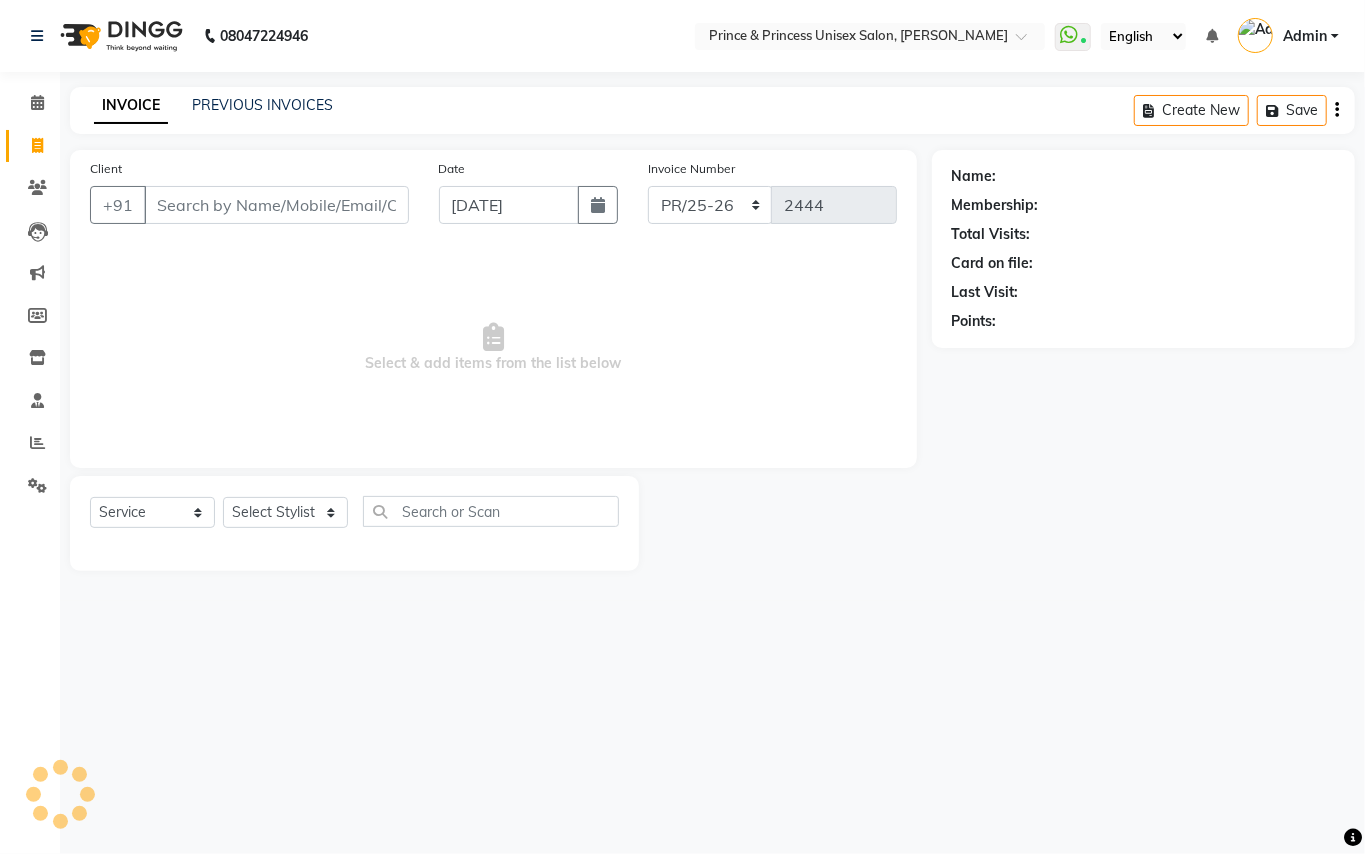 click on "Client" at bounding box center (276, 205) 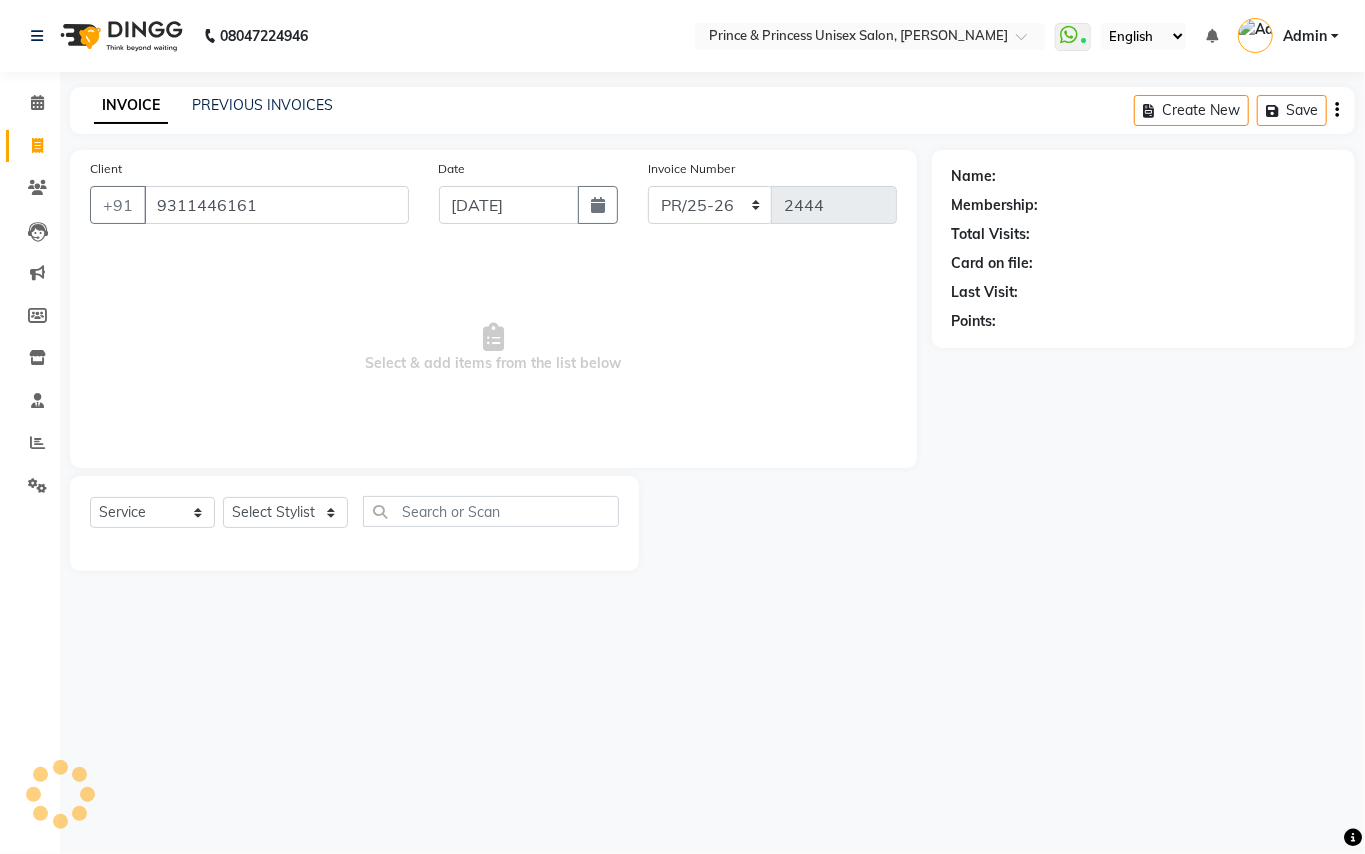 type on "9311446161" 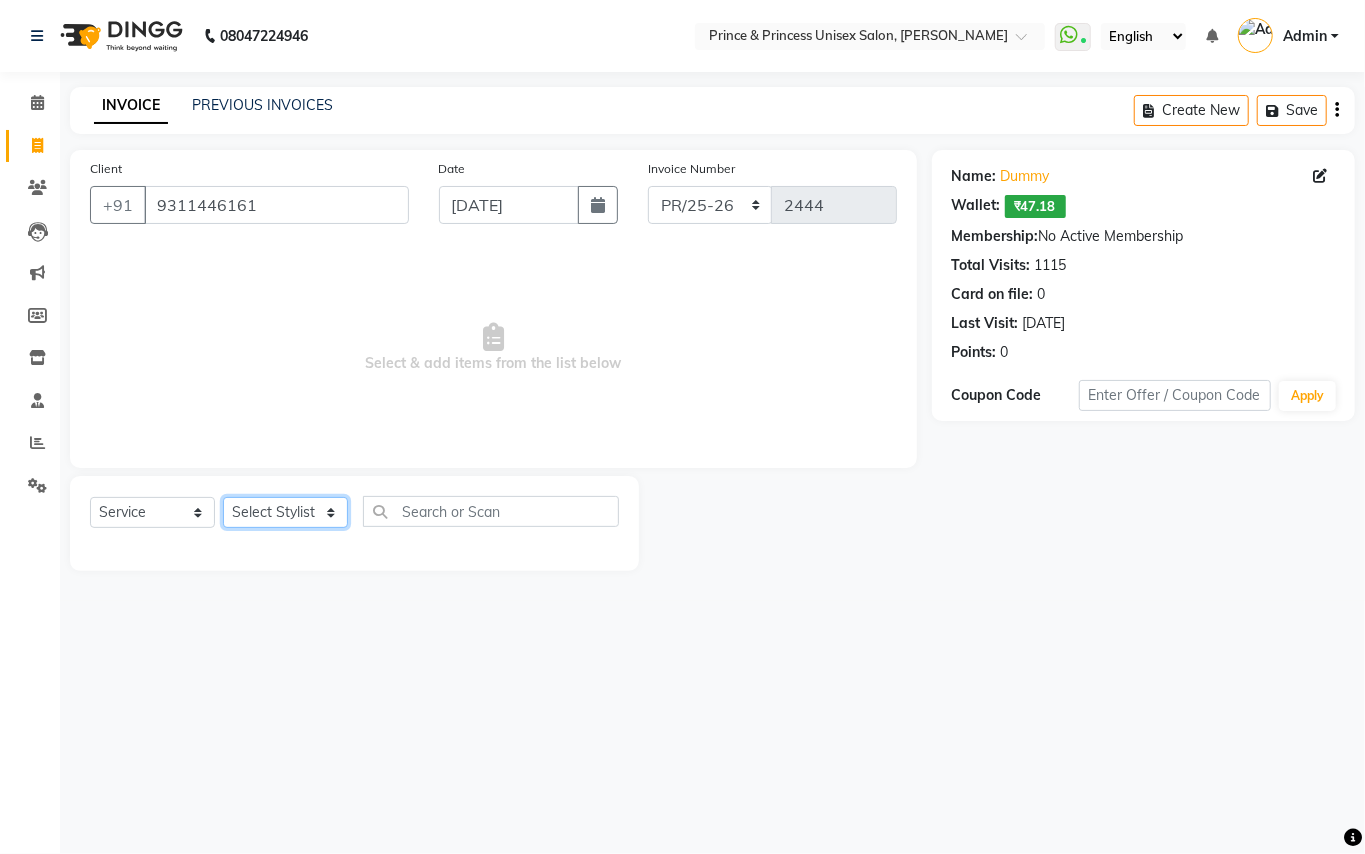click on "Select Stylist ABHISHEK AJEET AJEET NEW ARUN ASLAM CHANDAN GUDDU MAHESH MANI MEENAKSHI MONU PINKI RAHUL SANDEEP SONIYA TABASSUM XYZ" 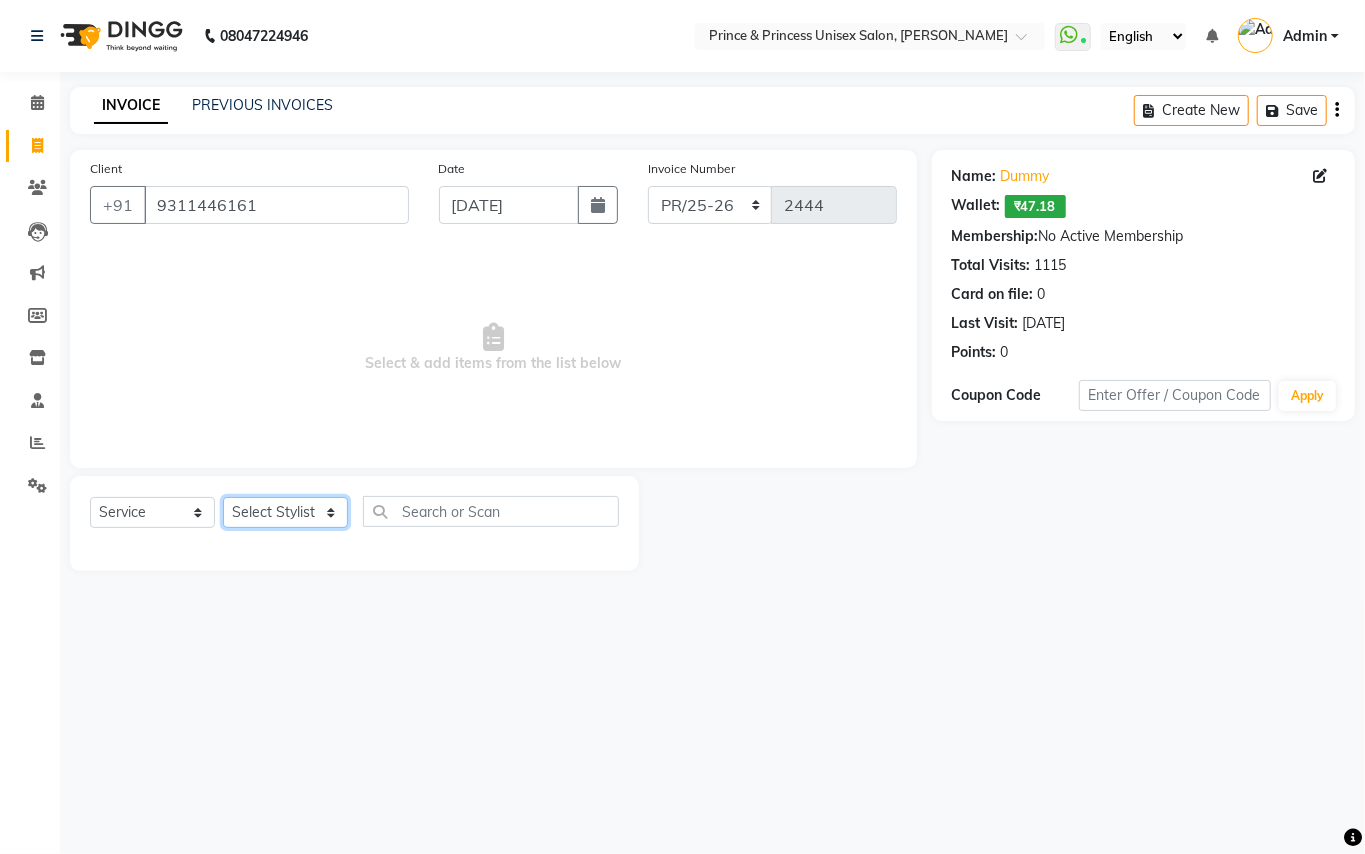 click on "Select Stylist ABHISHEK AJEET AJEET NEW ARUN ASLAM CHANDAN GUDDU MAHESH MANI MEENAKSHI MONU PINKI RAHUL SANDEEP SONIYA TABASSUM XYZ" 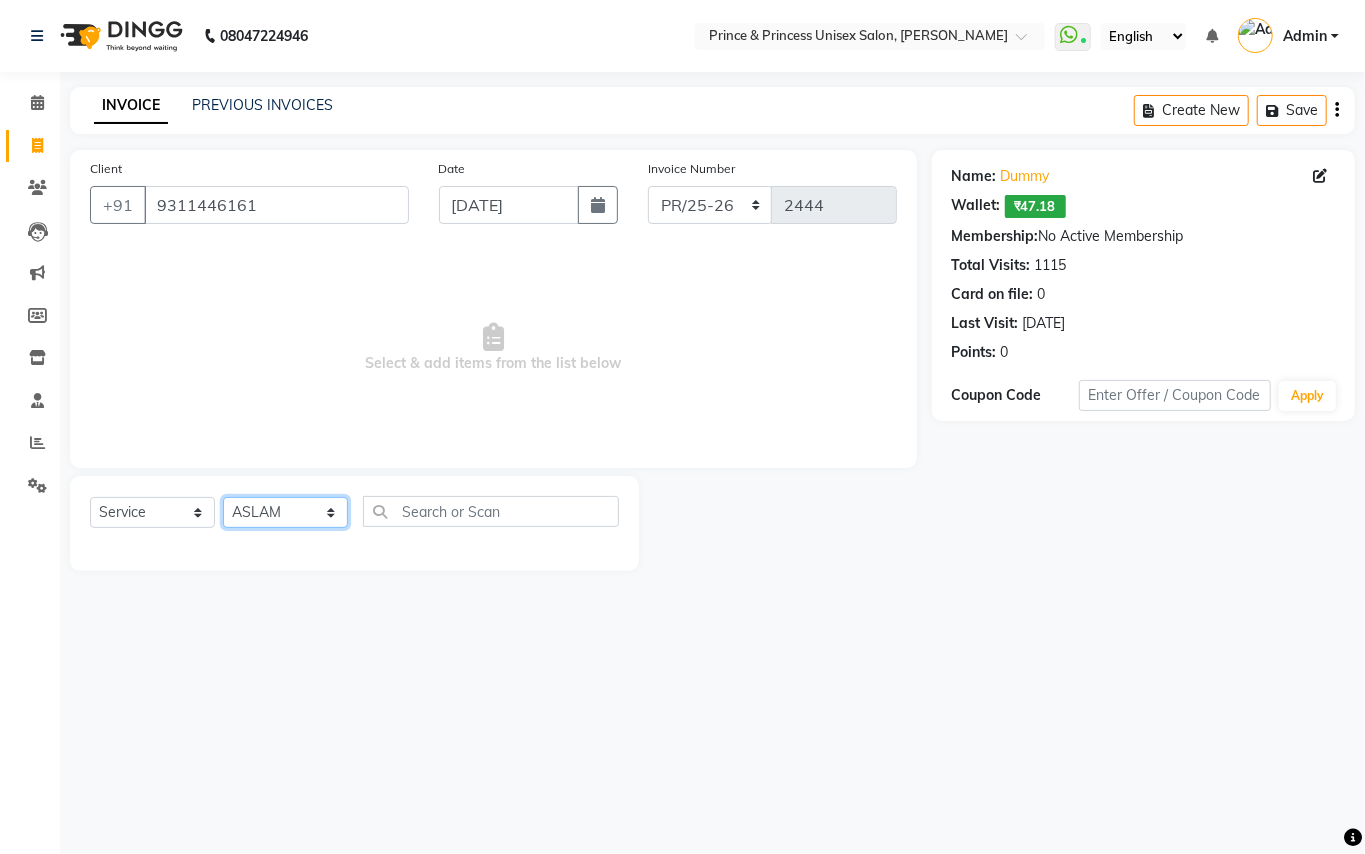 drag, startPoint x: 274, startPoint y: 508, endPoint x: 504, endPoint y: 508, distance: 230 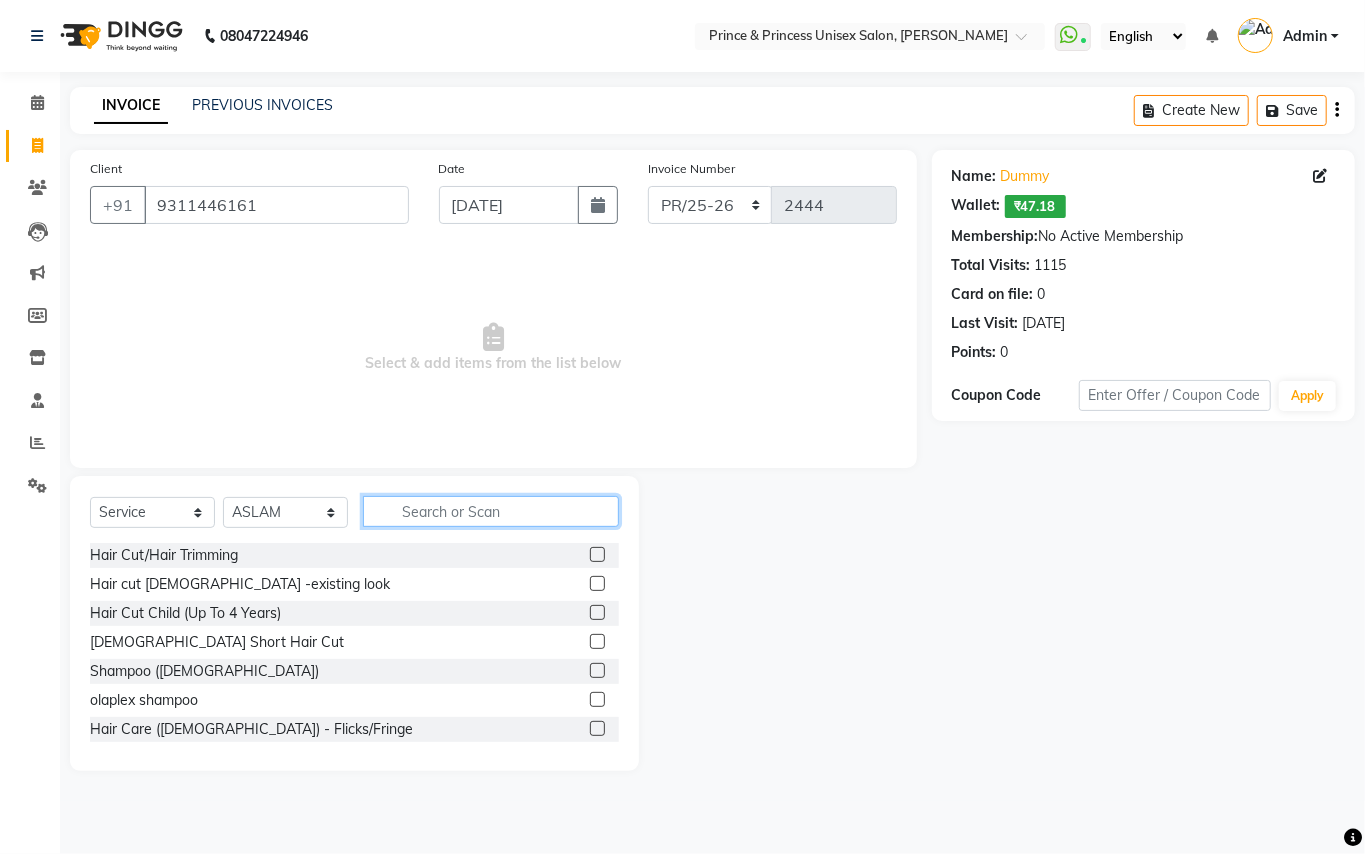 click 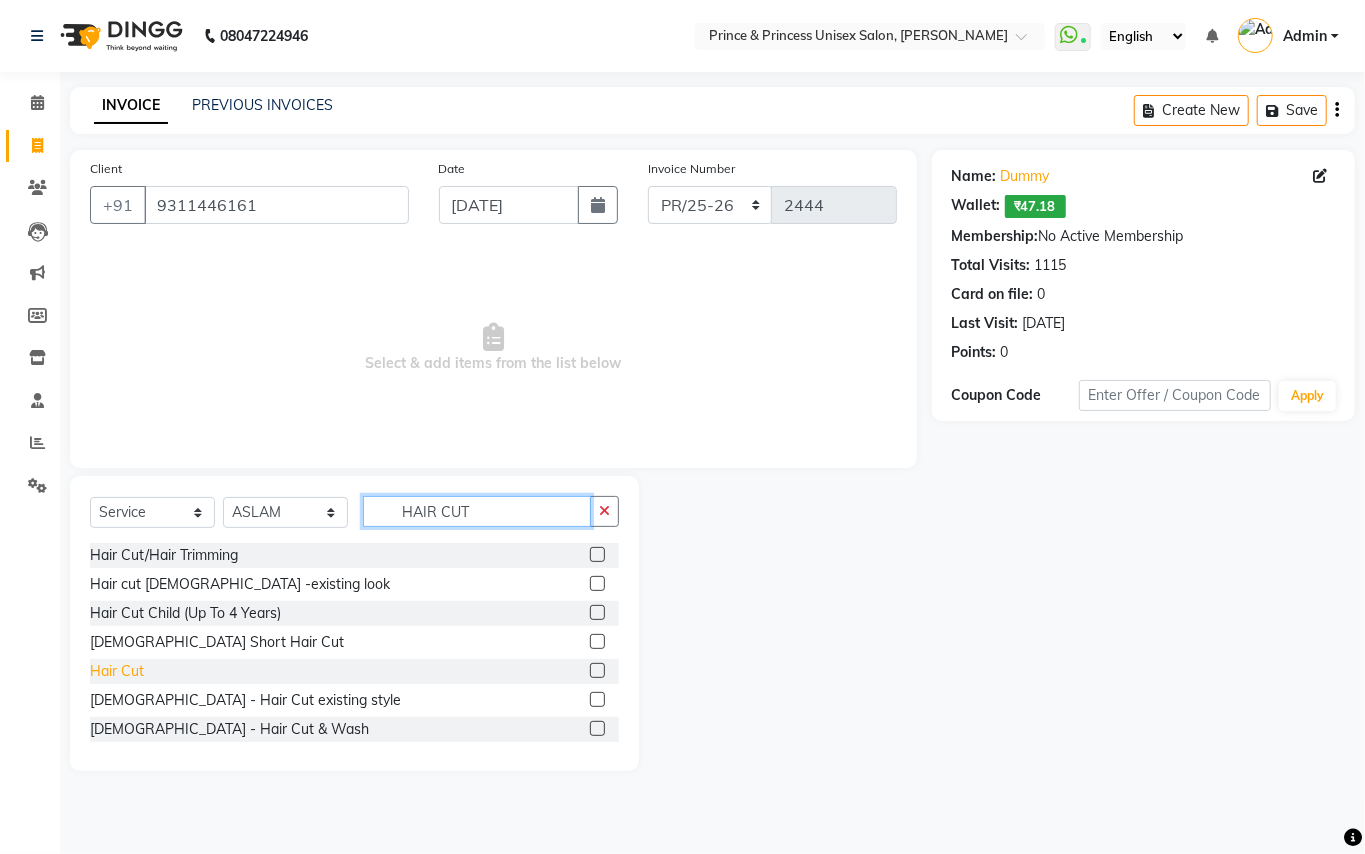 type on "HAIR CUT" 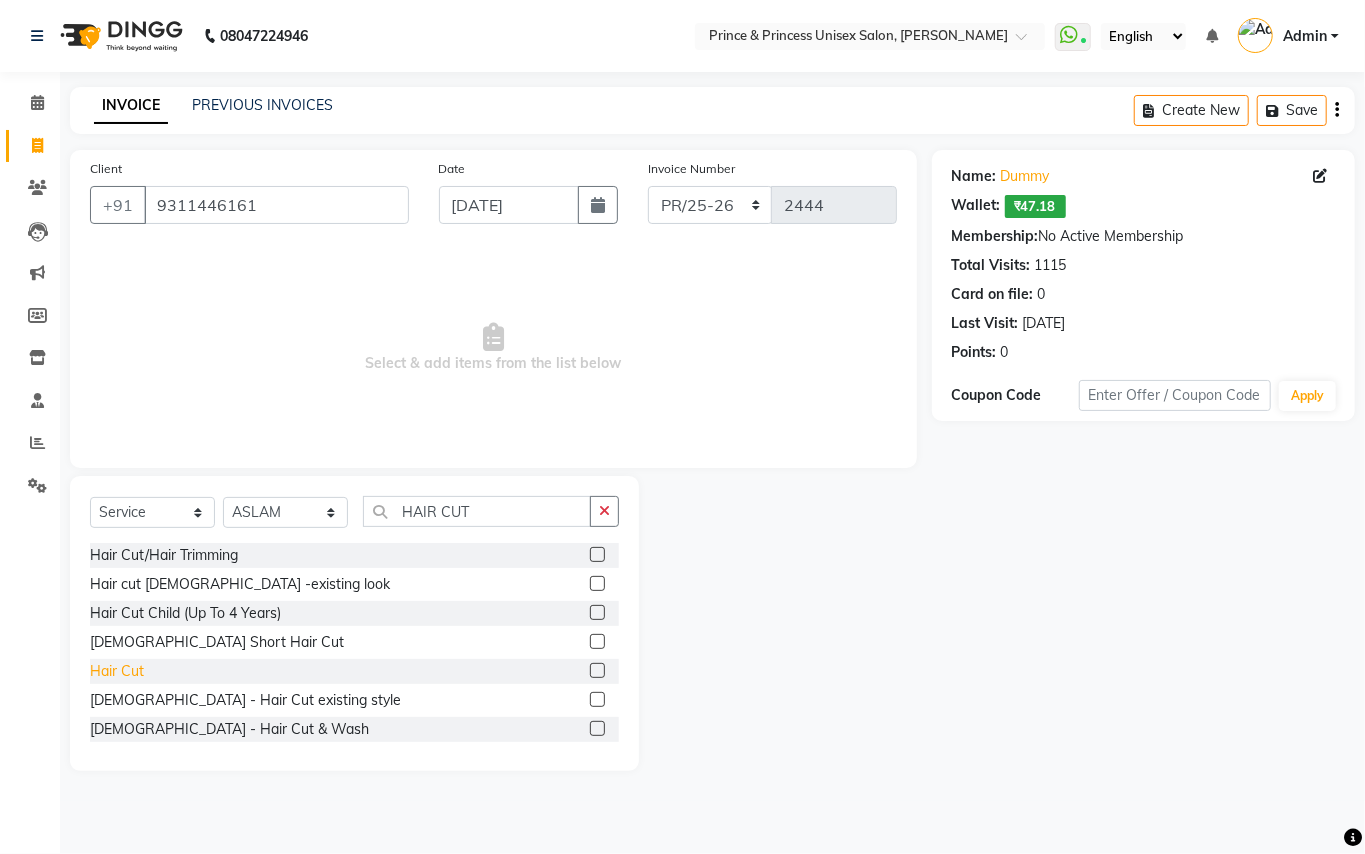 click on "Hair Cut" 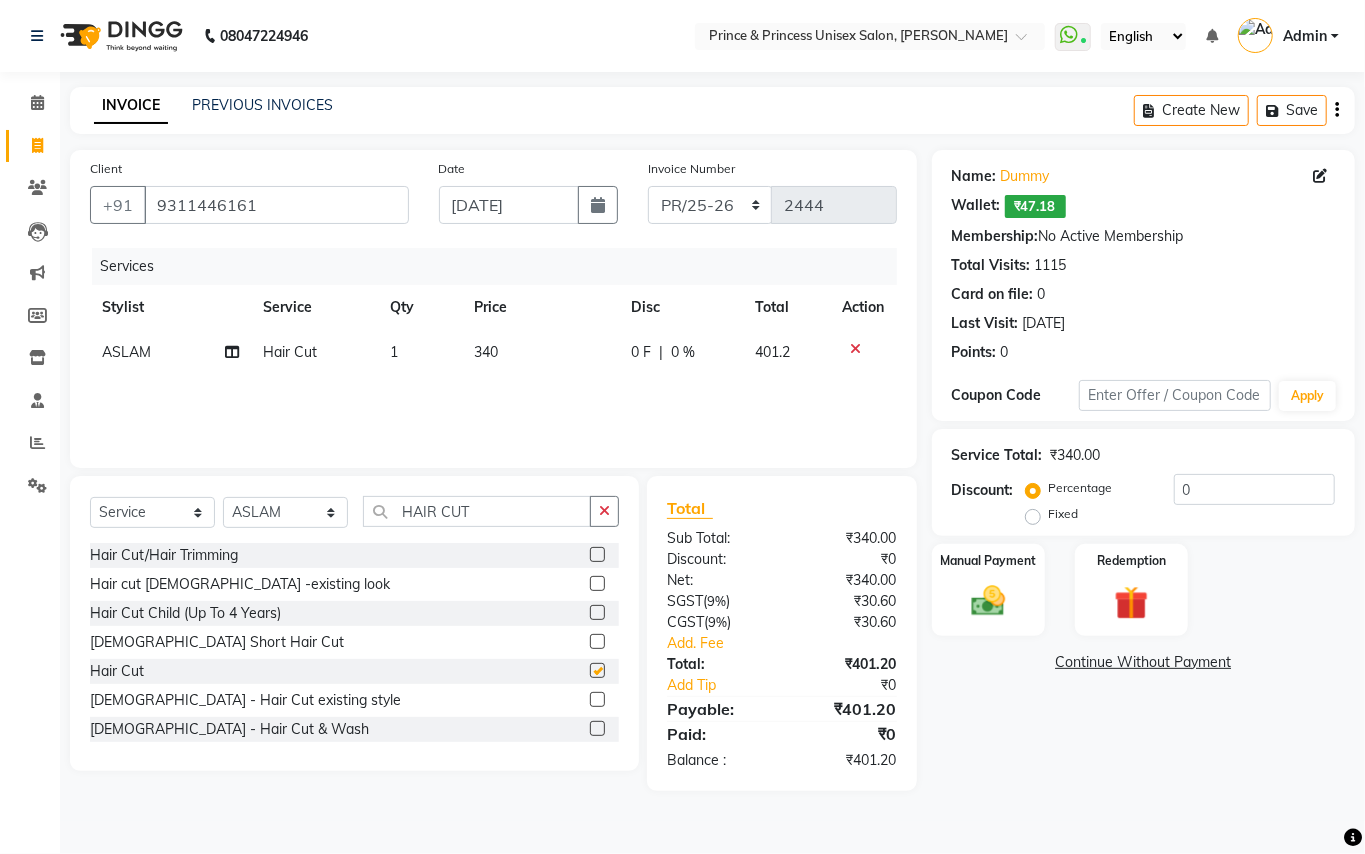 checkbox on "false" 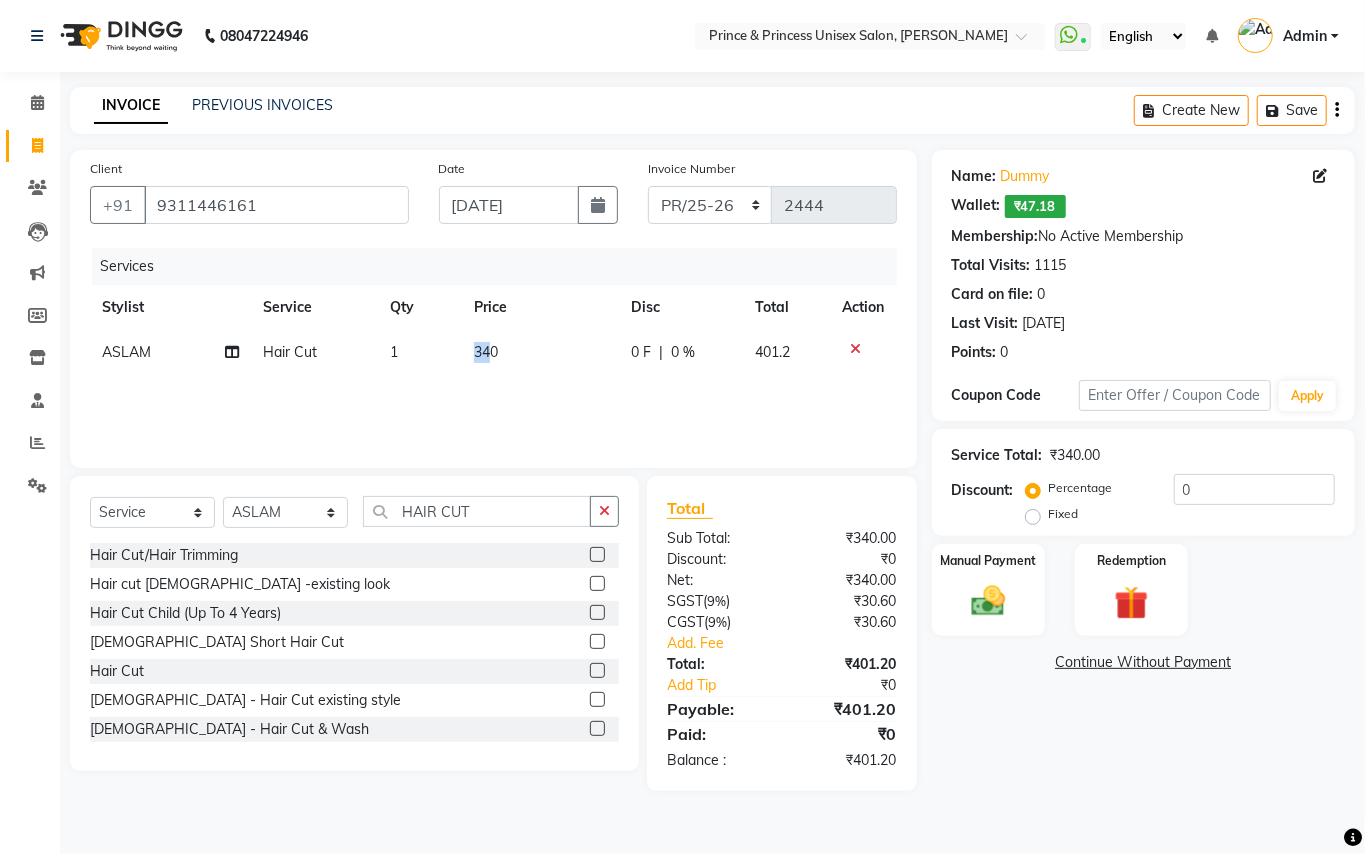 drag, startPoint x: 492, startPoint y: 350, endPoint x: 454, endPoint y: 337, distance: 40.16217 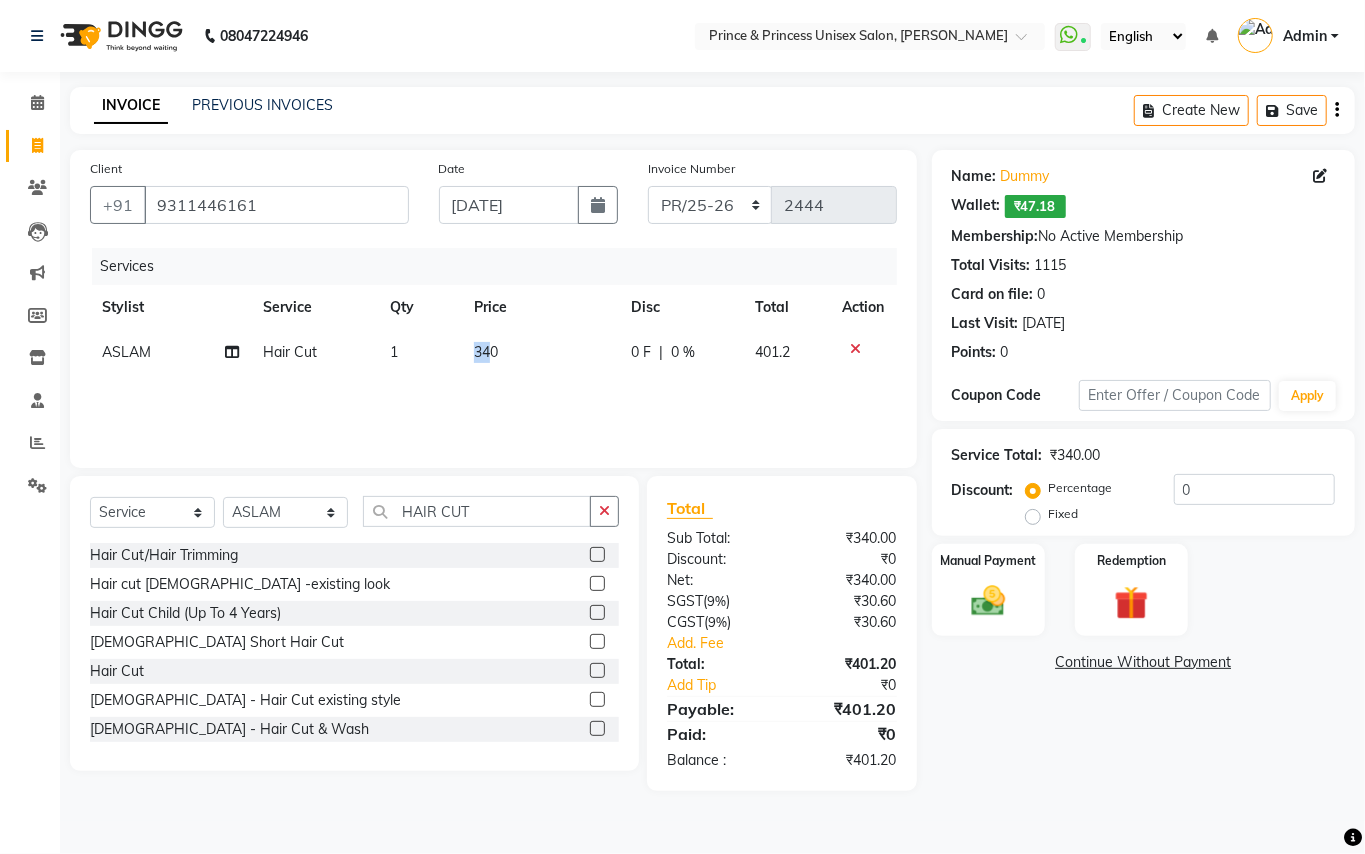 click on "340" 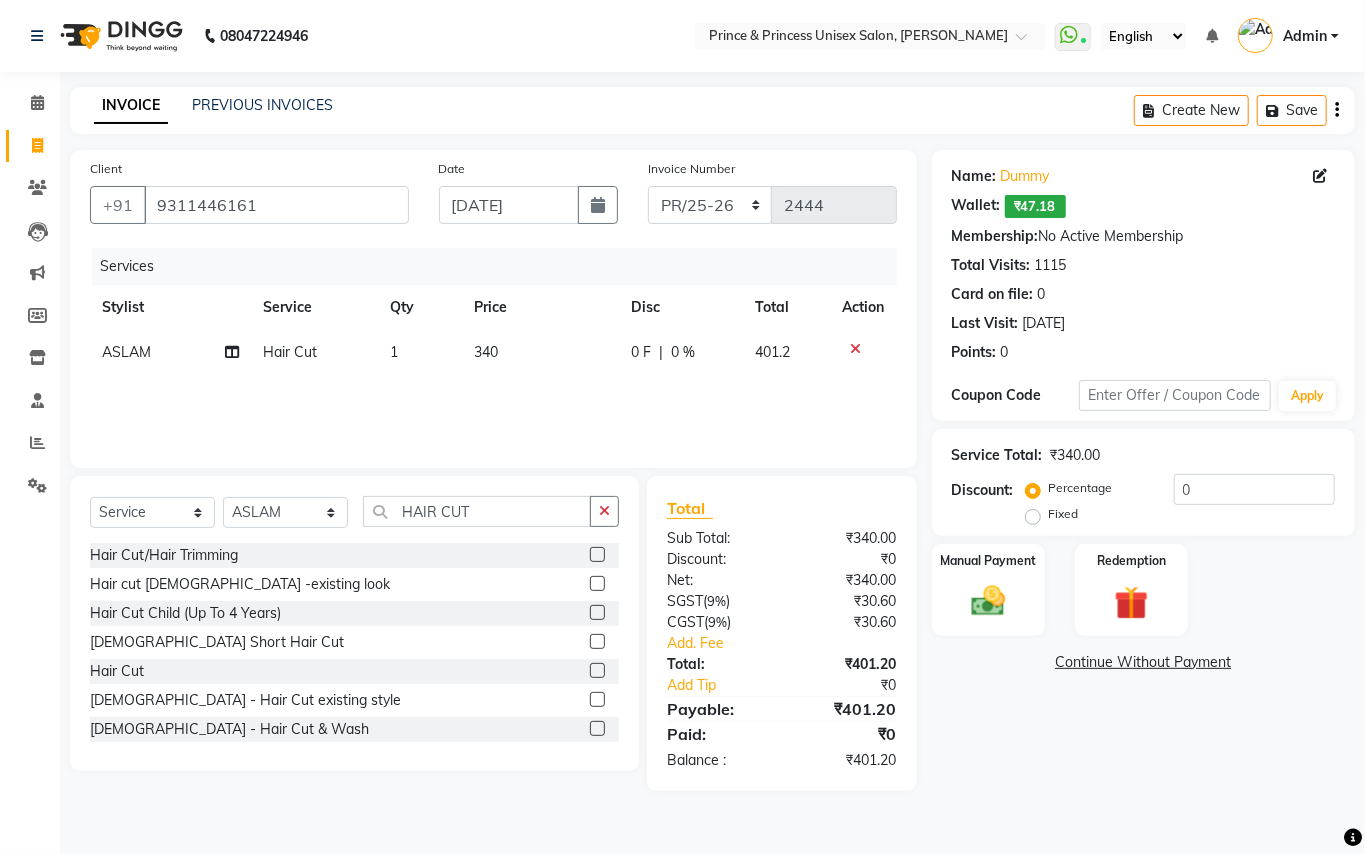 select on "37313" 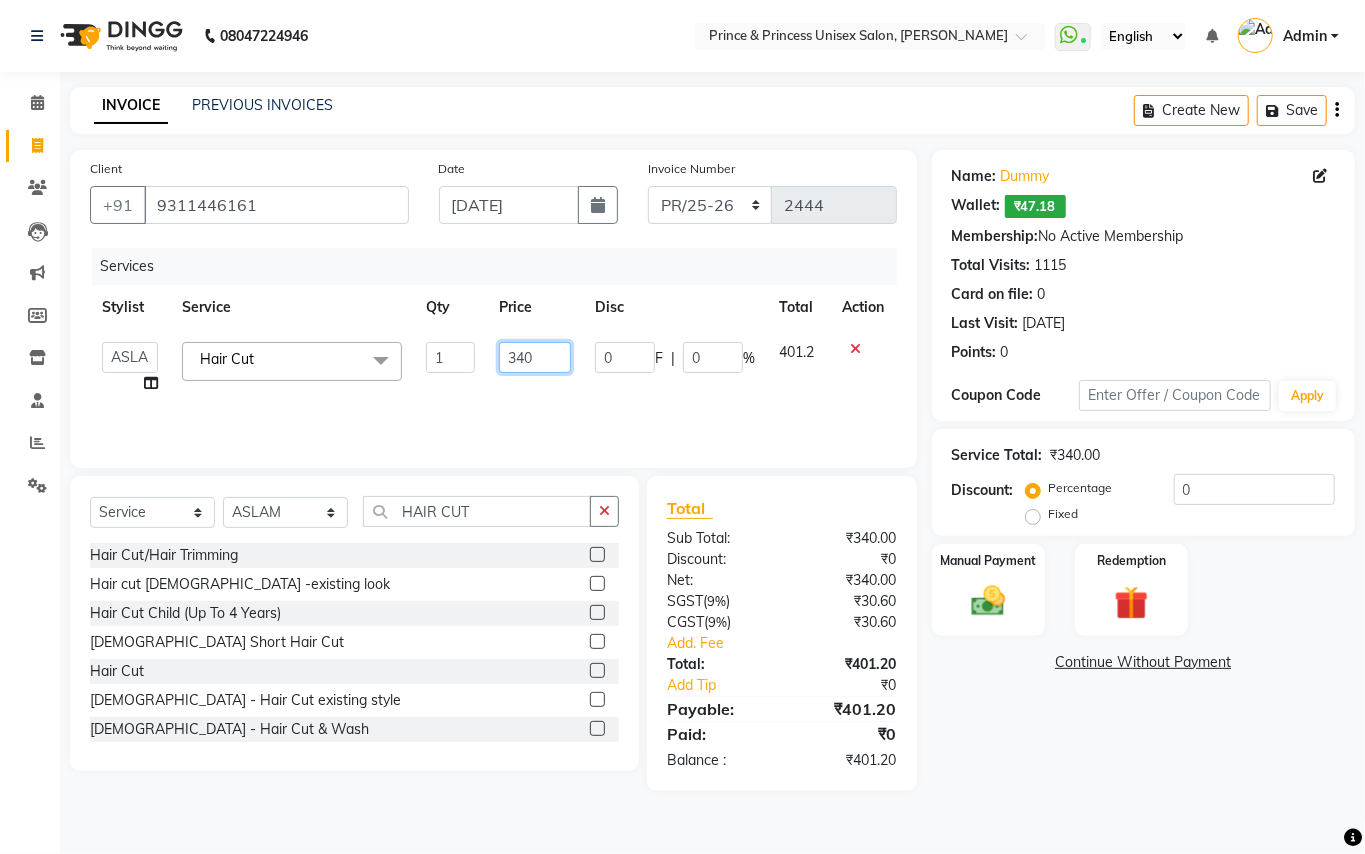 click on "340" 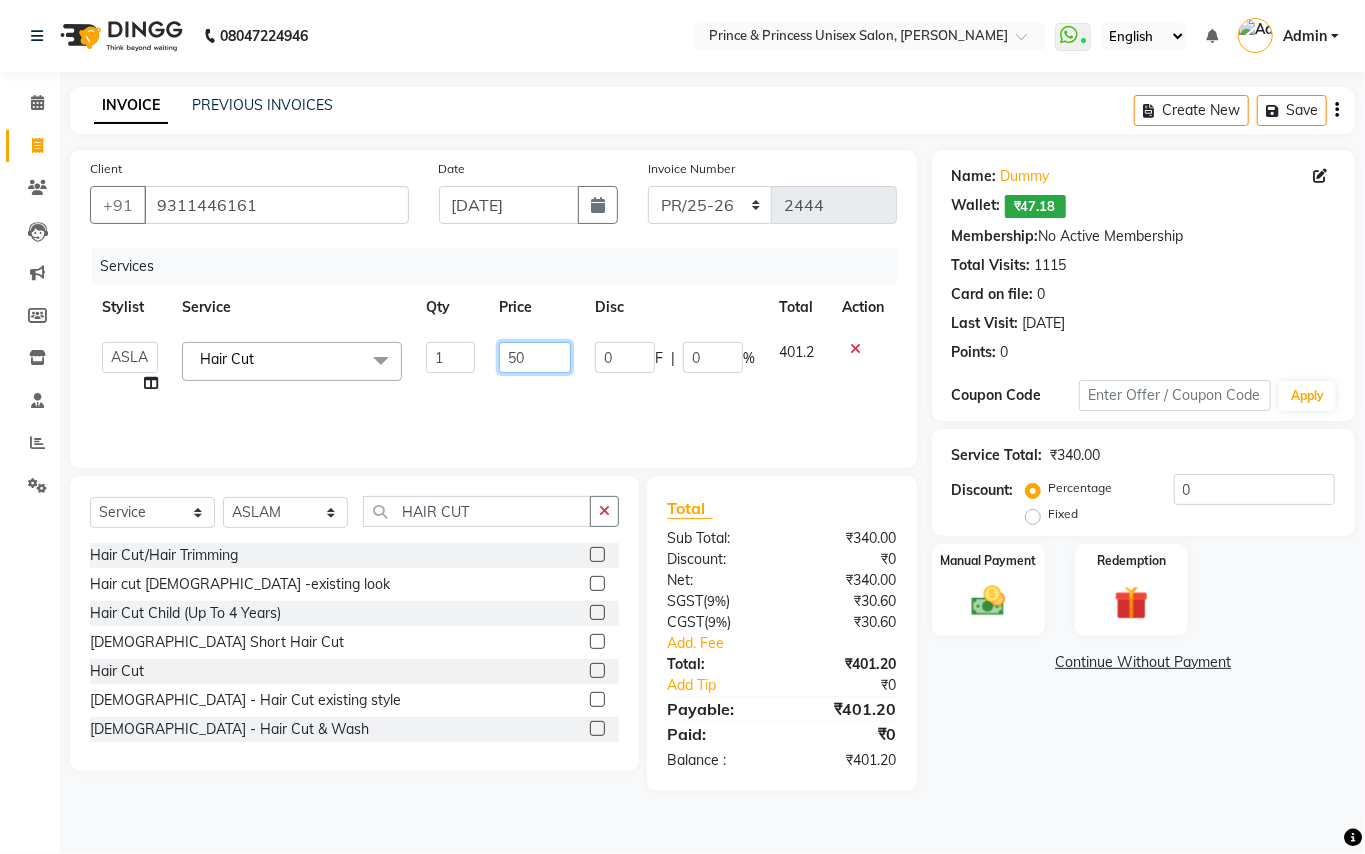 type on "500" 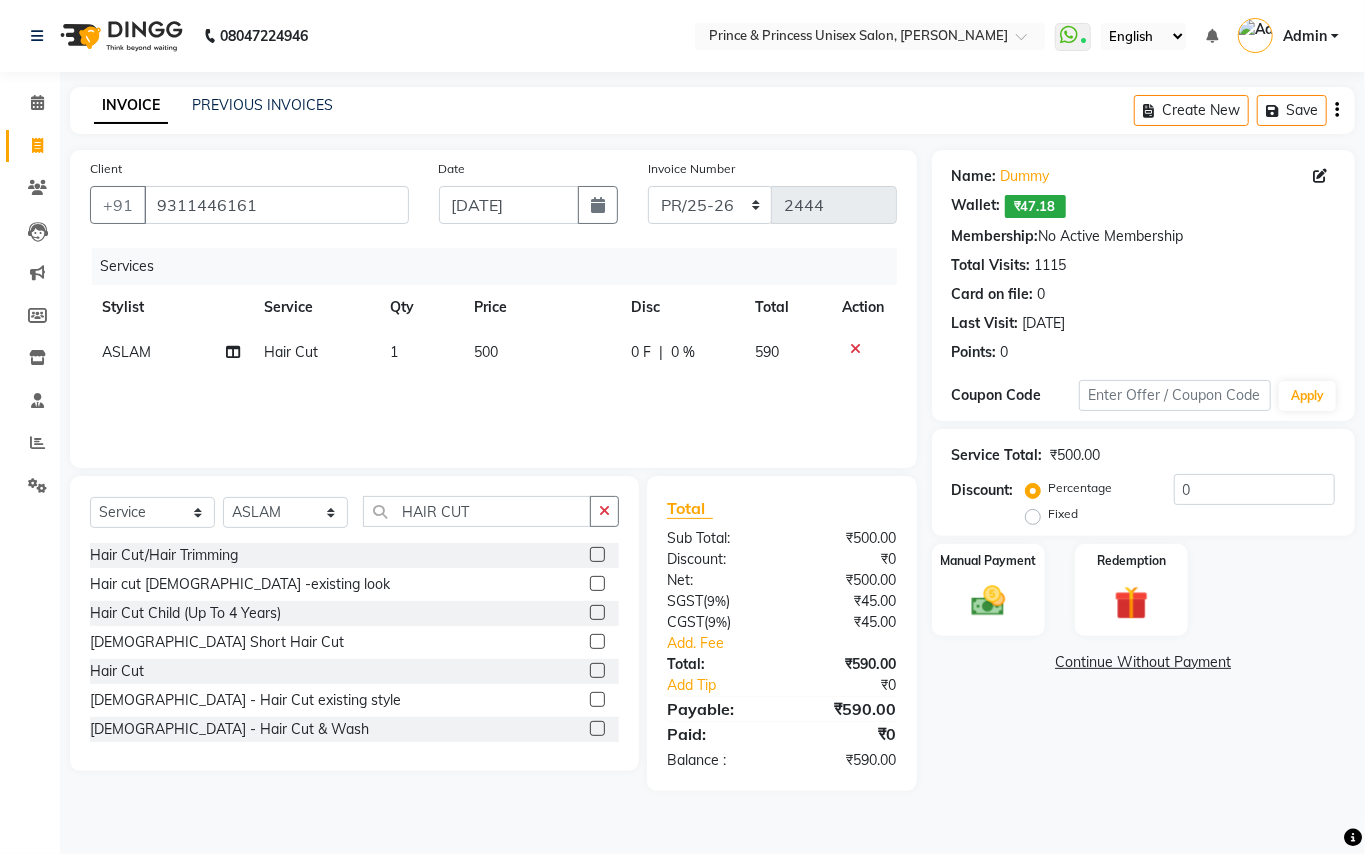 click on "Services Stylist Service Qty Price Disc Total Action ASLAM Hair Cut 1 500 0 F | 0 % 590" 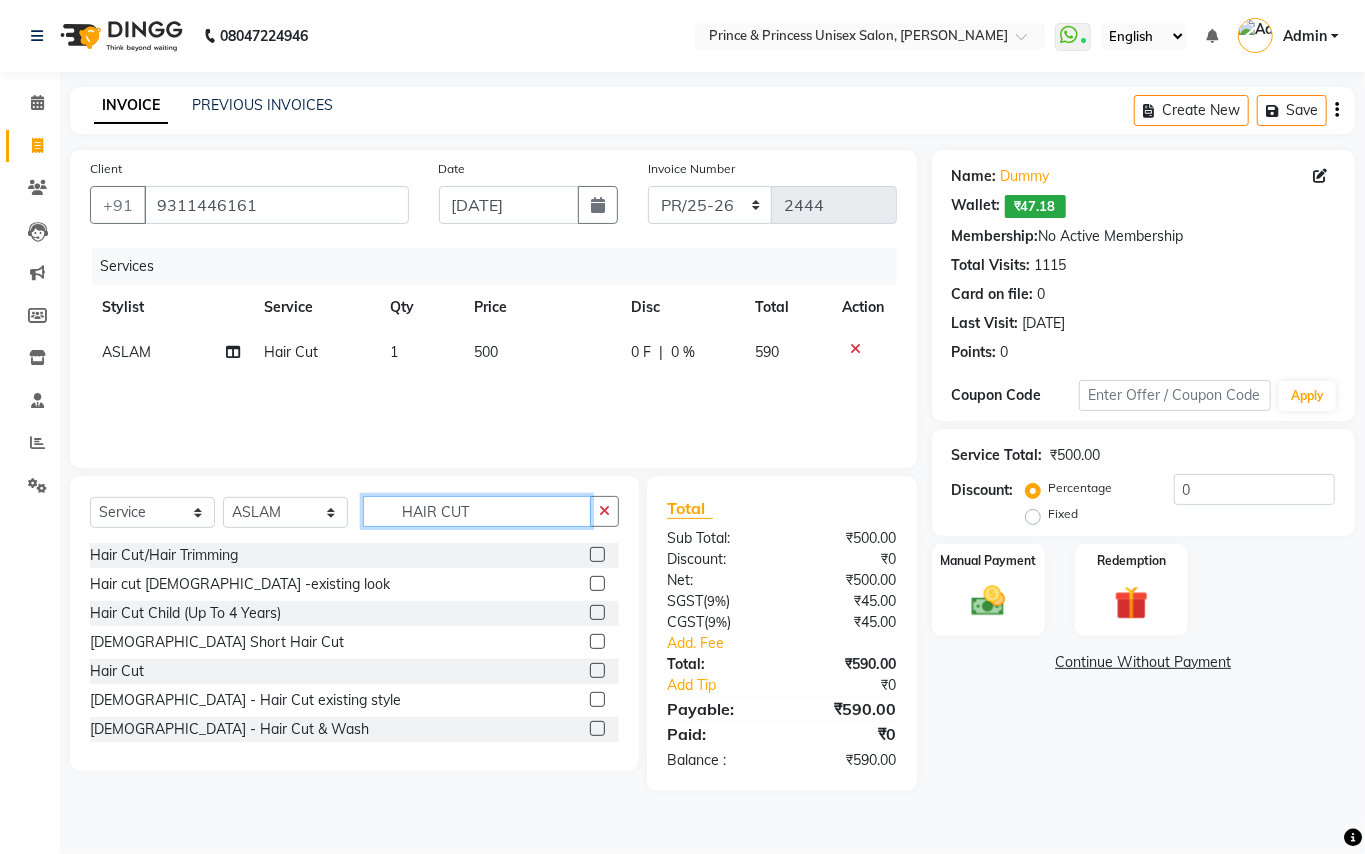 drag, startPoint x: 477, startPoint y: 518, endPoint x: 330, endPoint y: 456, distance: 159.53996 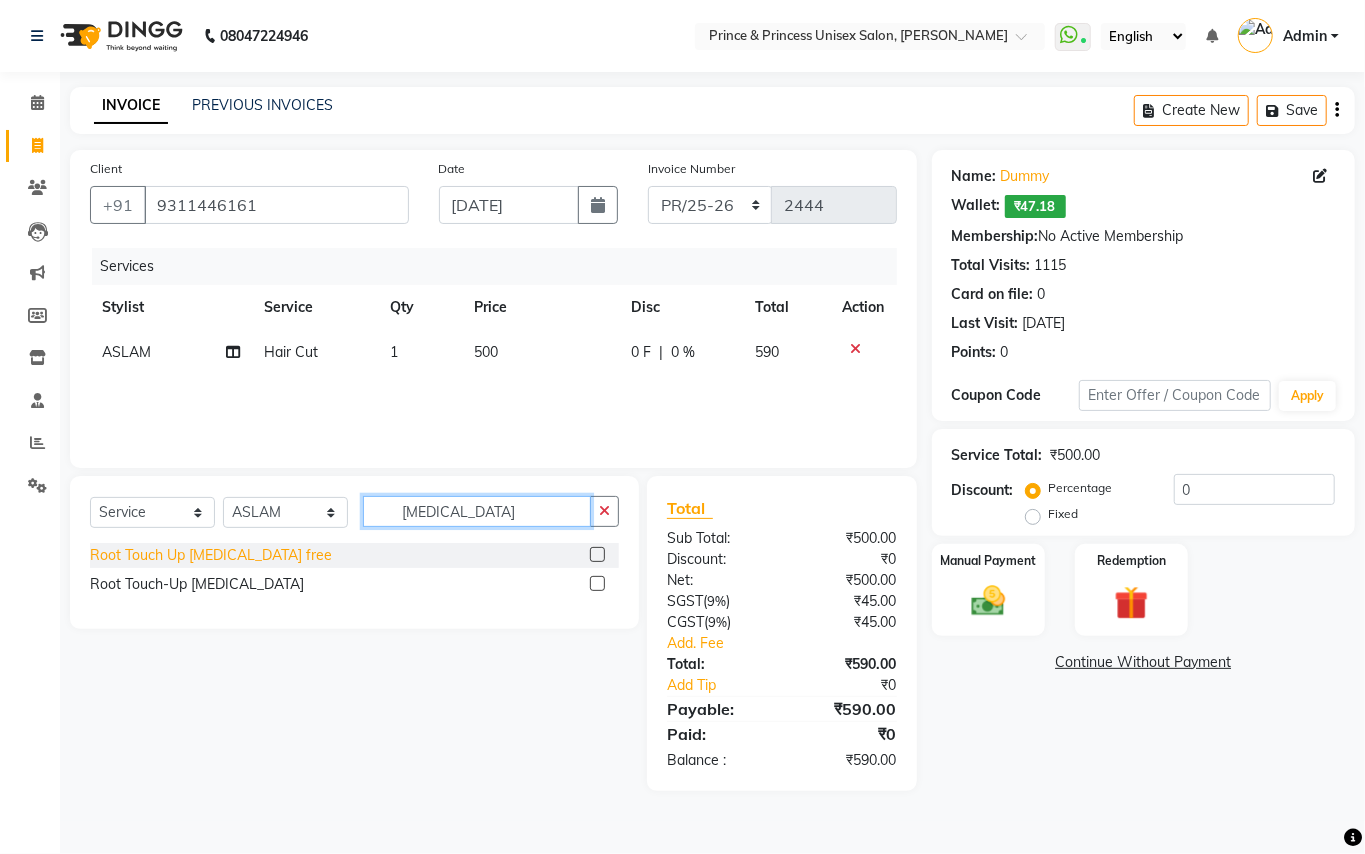 type on "AMMONIA" 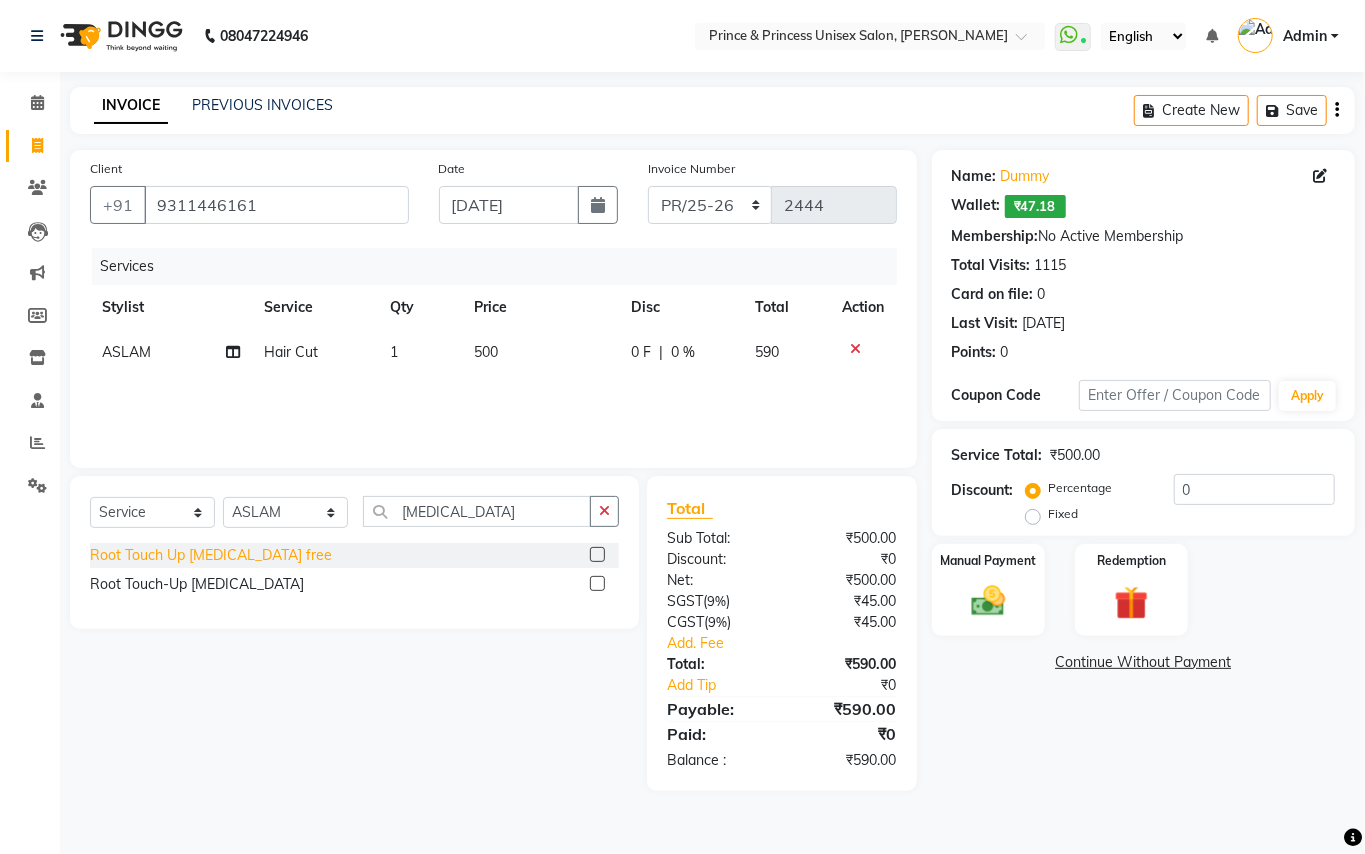 click on "Root Touch Up [MEDICAL_DATA] free" 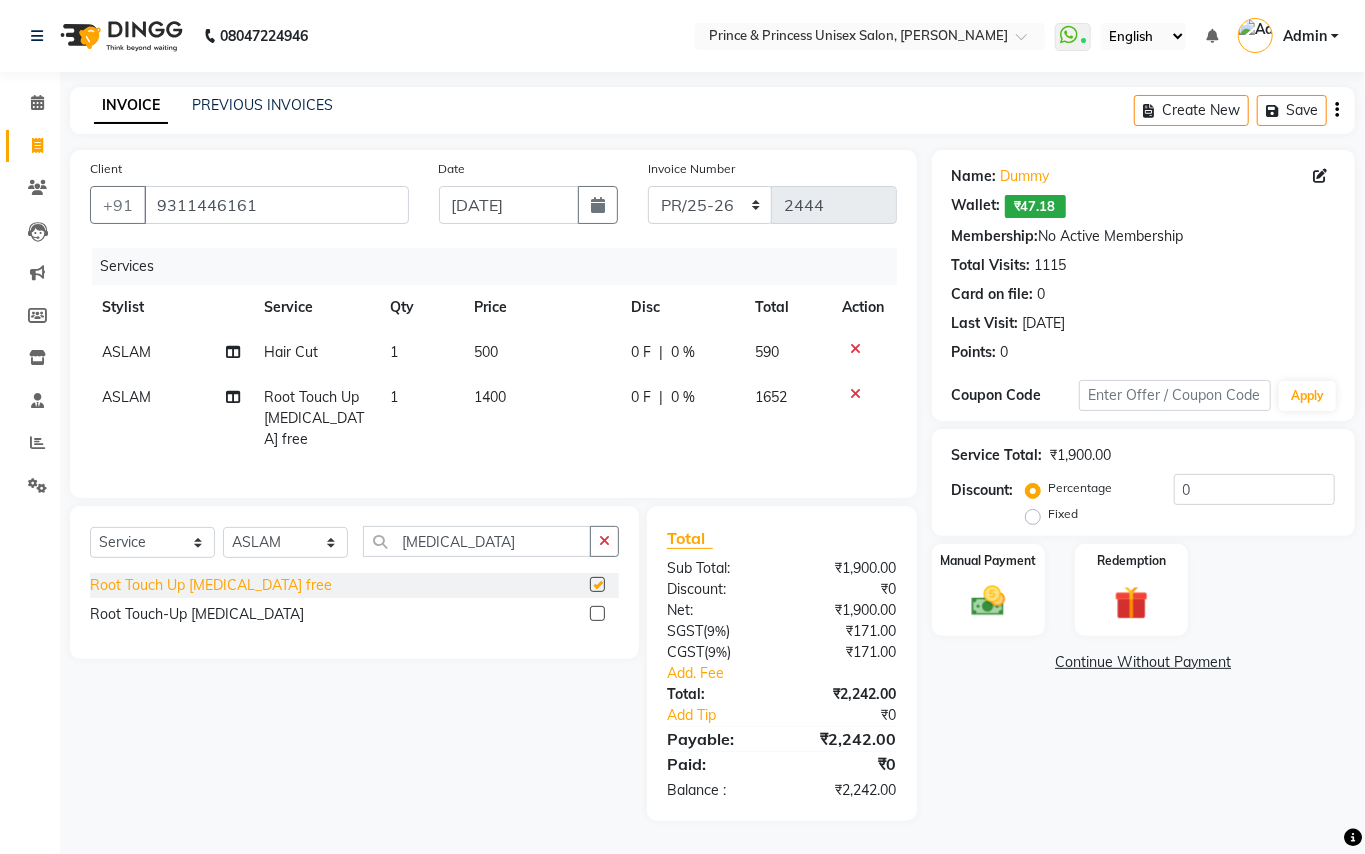 checkbox on "false" 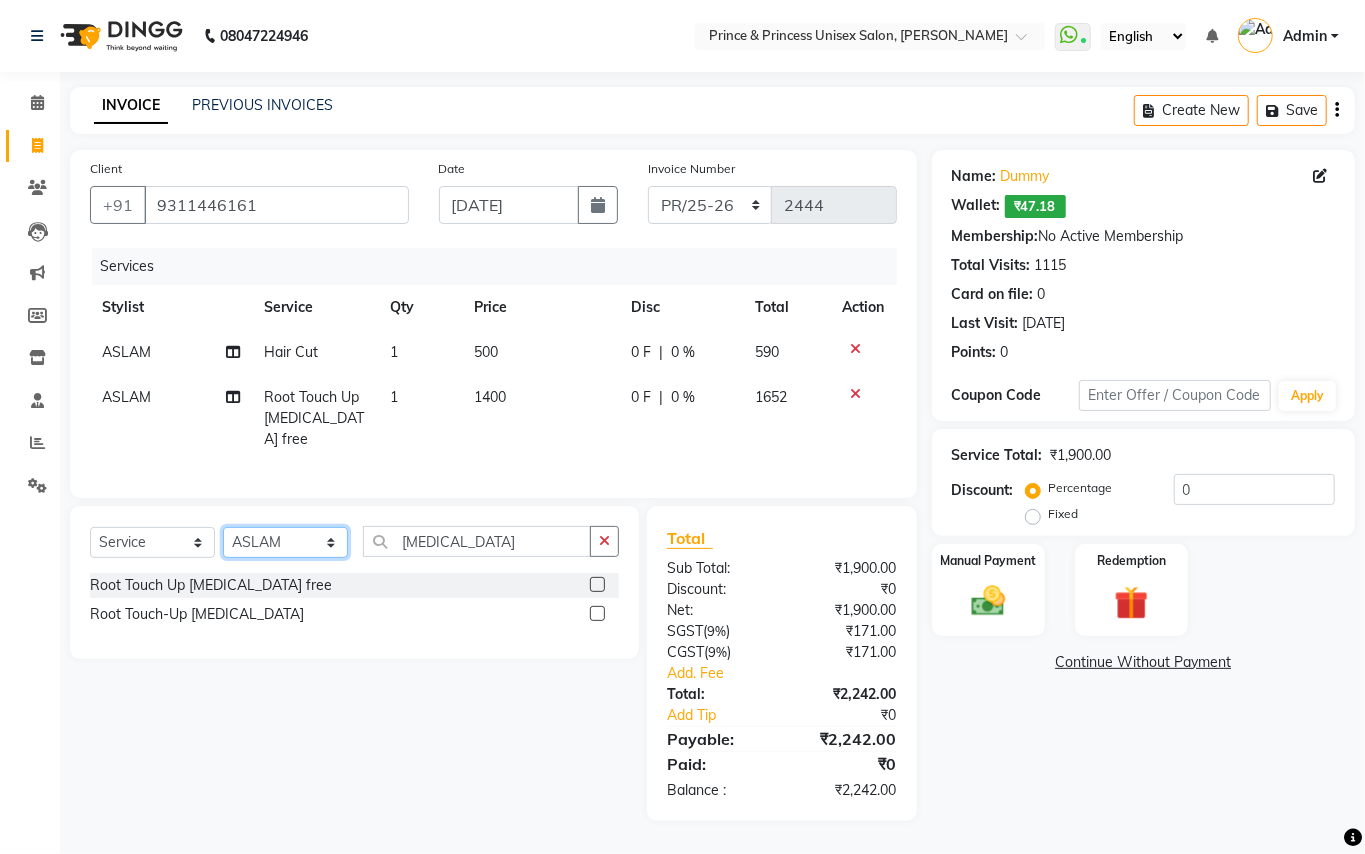 click on "Select Stylist ABHISHEK AJEET AJEET NEW ARUN ASLAM CHANDAN GUDDU MAHESH MANI MEENAKSHI MONU PINKI RAHUL SANDEEP SONIYA TABASSUM XYZ" 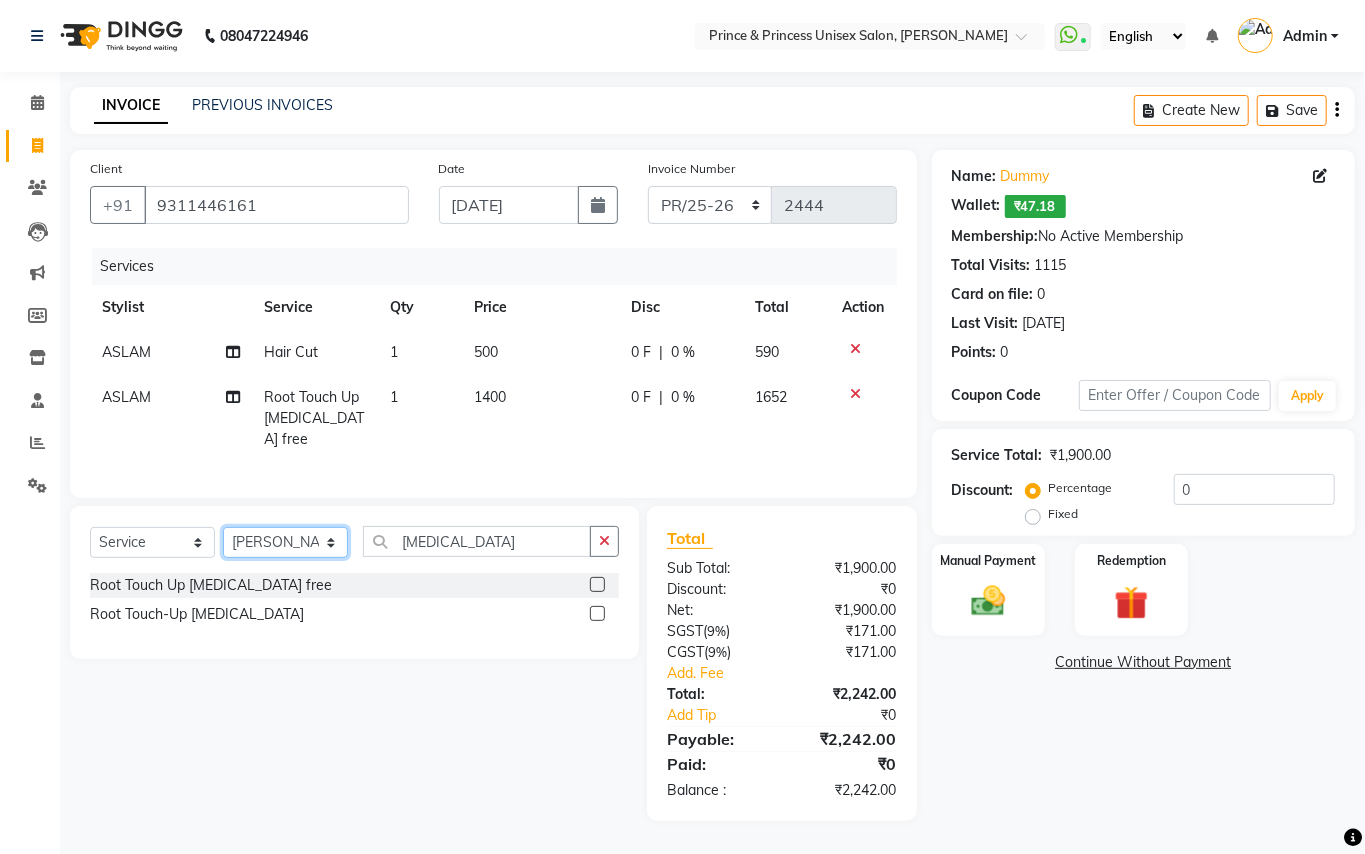 drag, startPoint x: 265, startPoint y: 542, endPoint x: 526, endPoint y: 553, distance: 261.2317 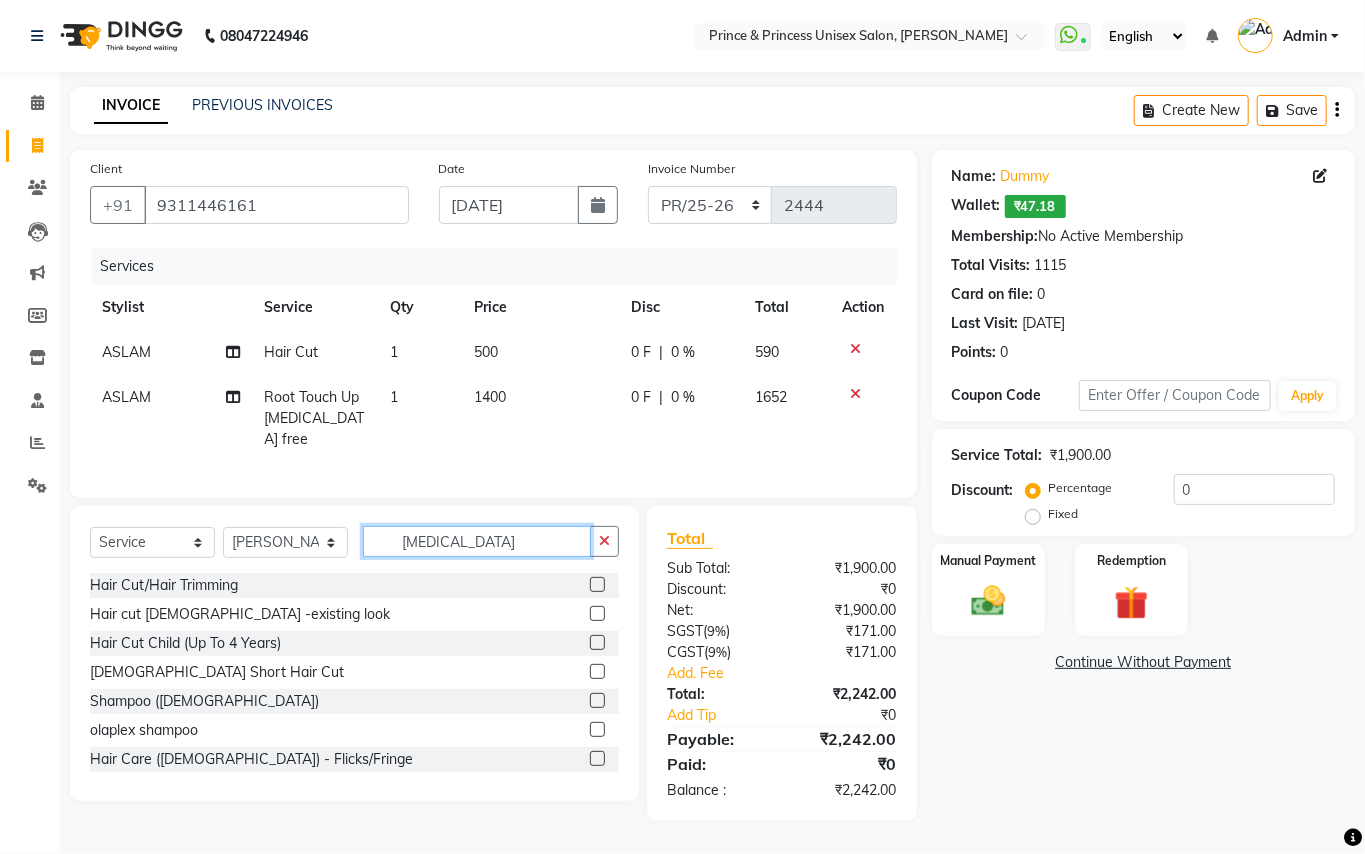 drag, startPoint x: 482, startPoint y: 545, endPoint x: 181, endPoint y: 173, distance: 478.52377 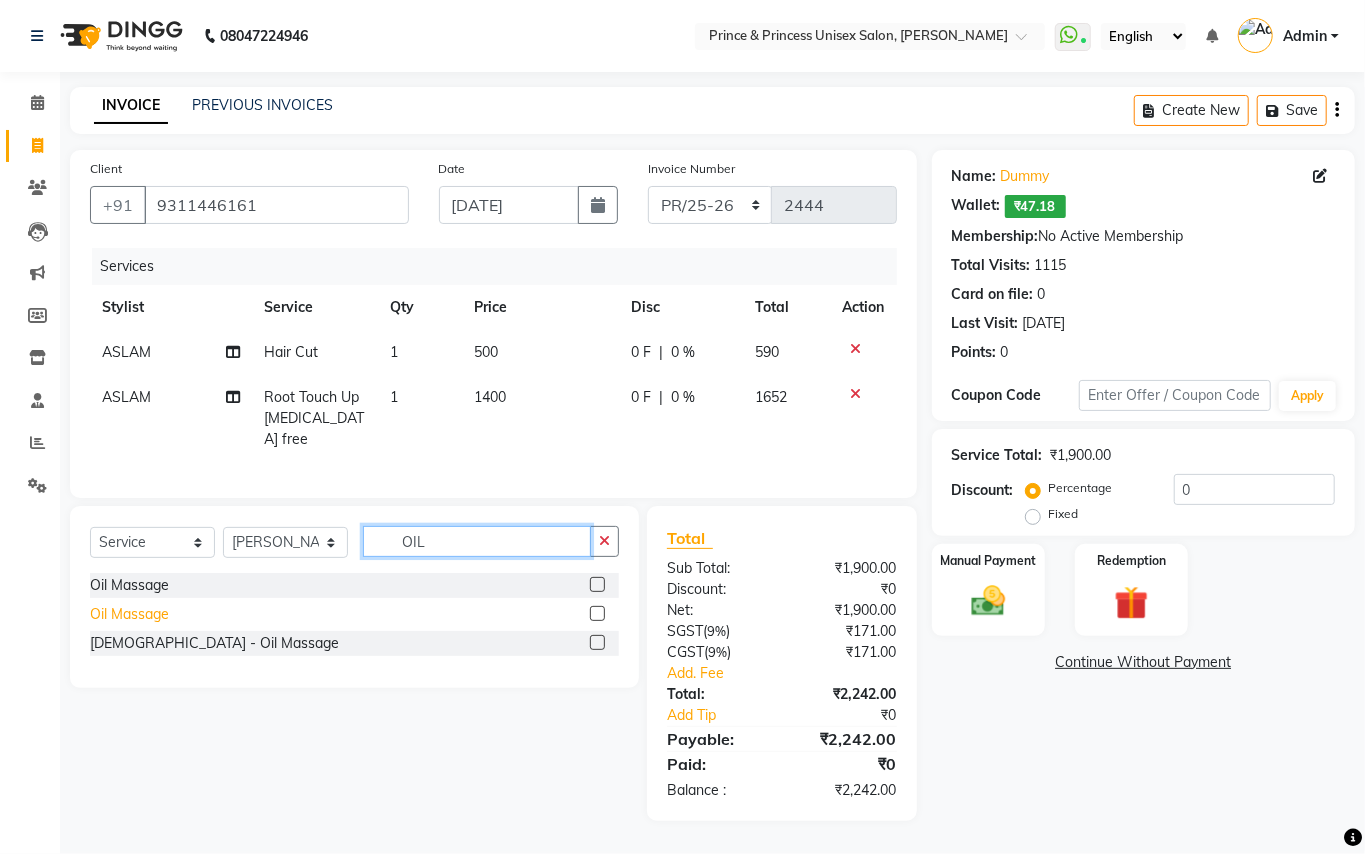 type on "OIL" 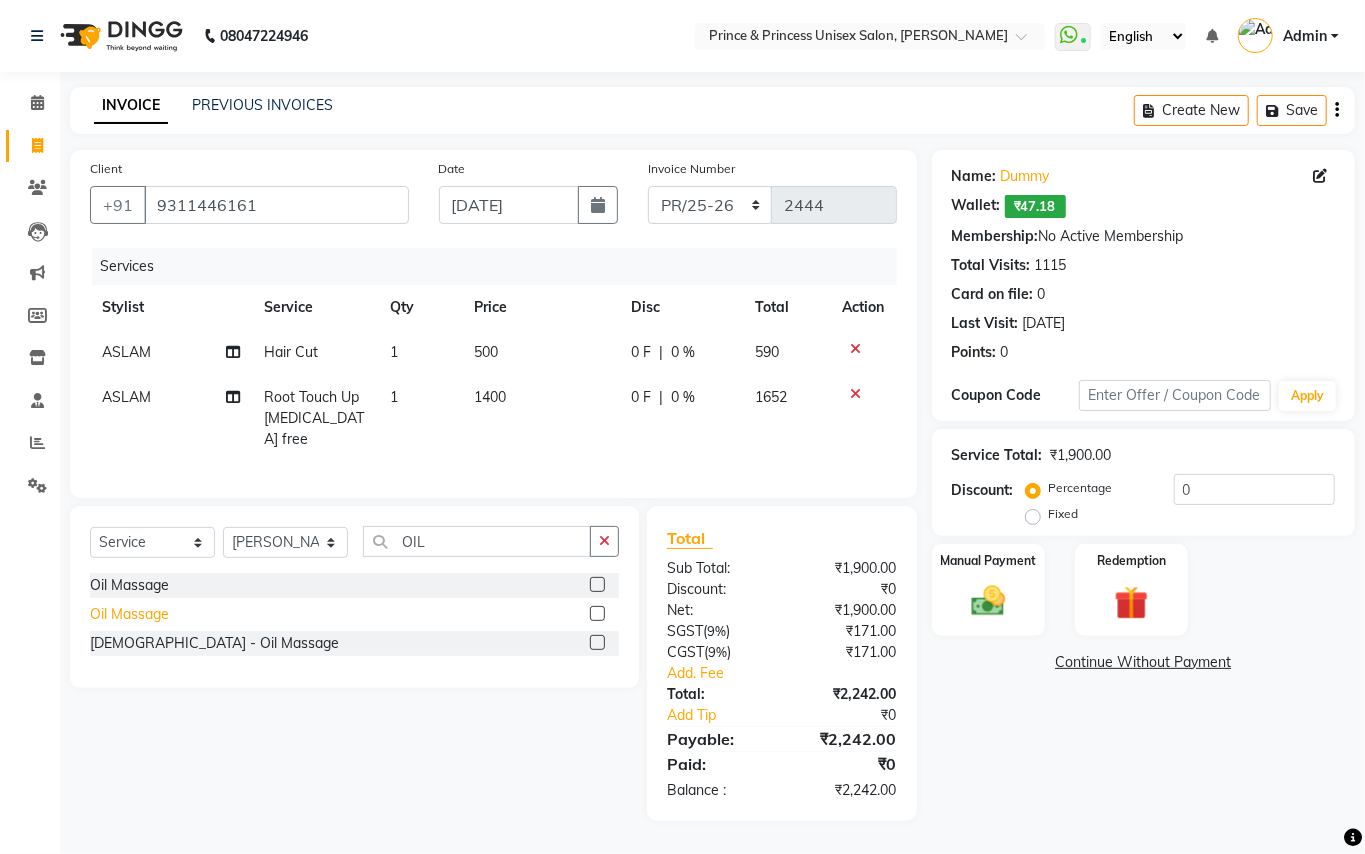 click on "Oil Massage" 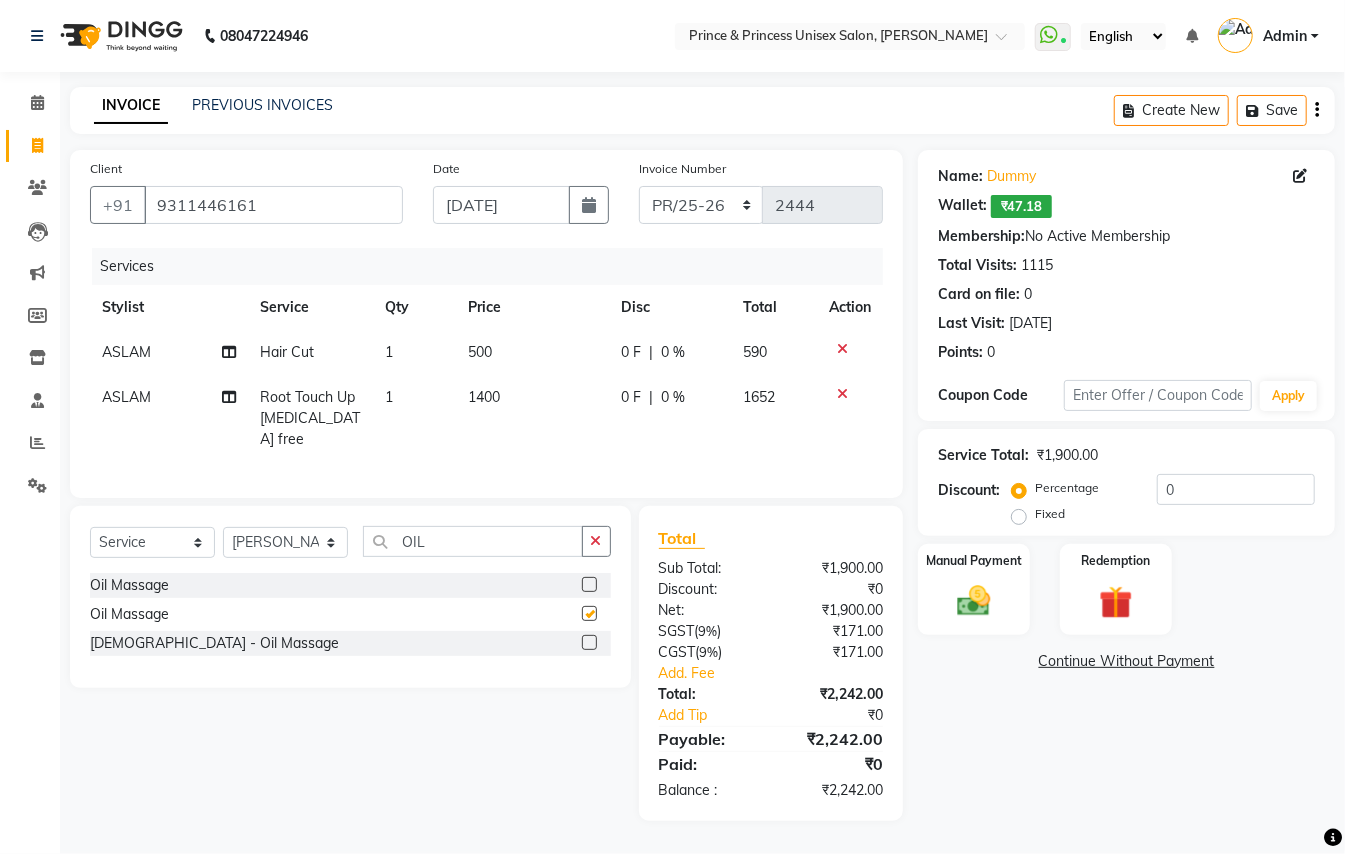 checkbox on "false" 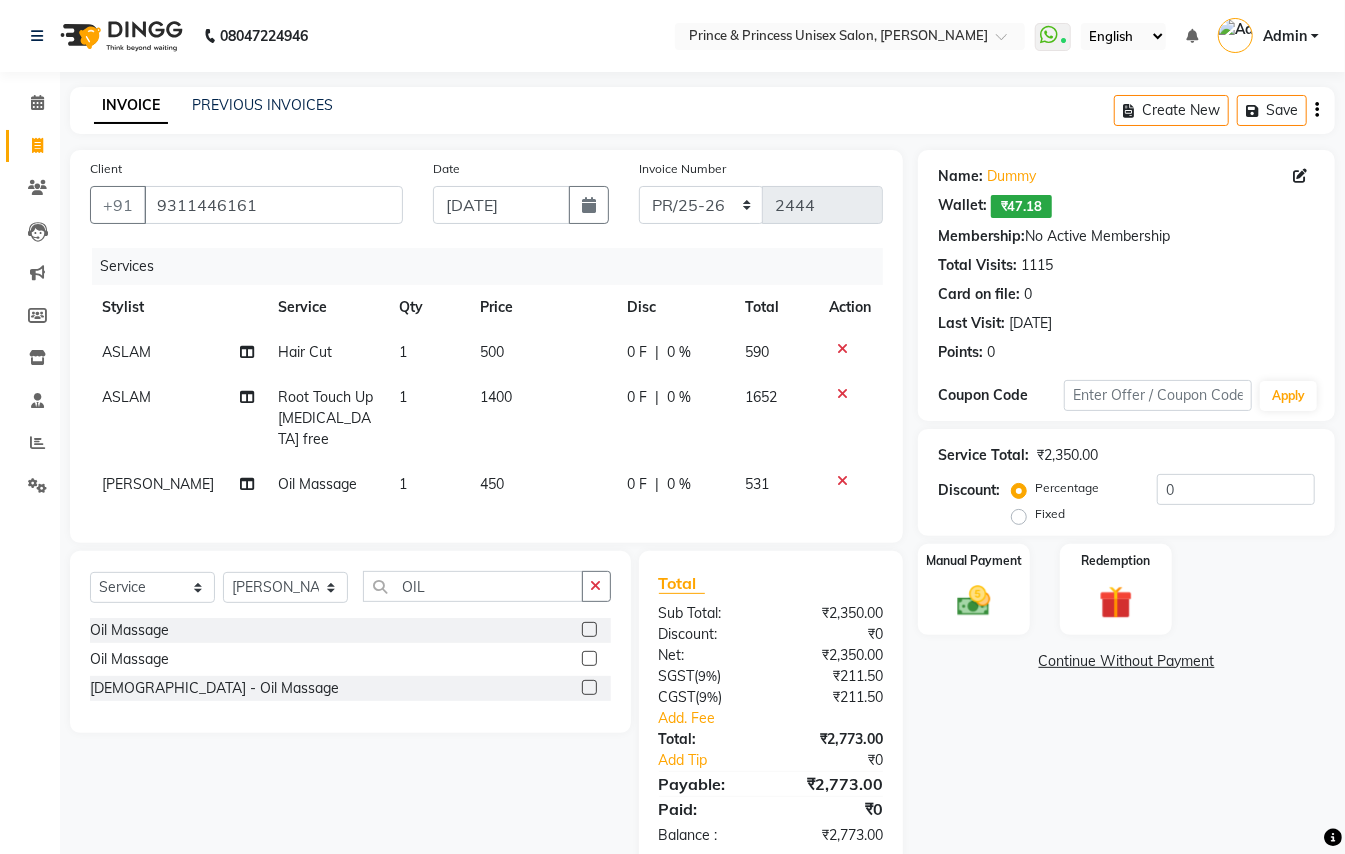click on "450" 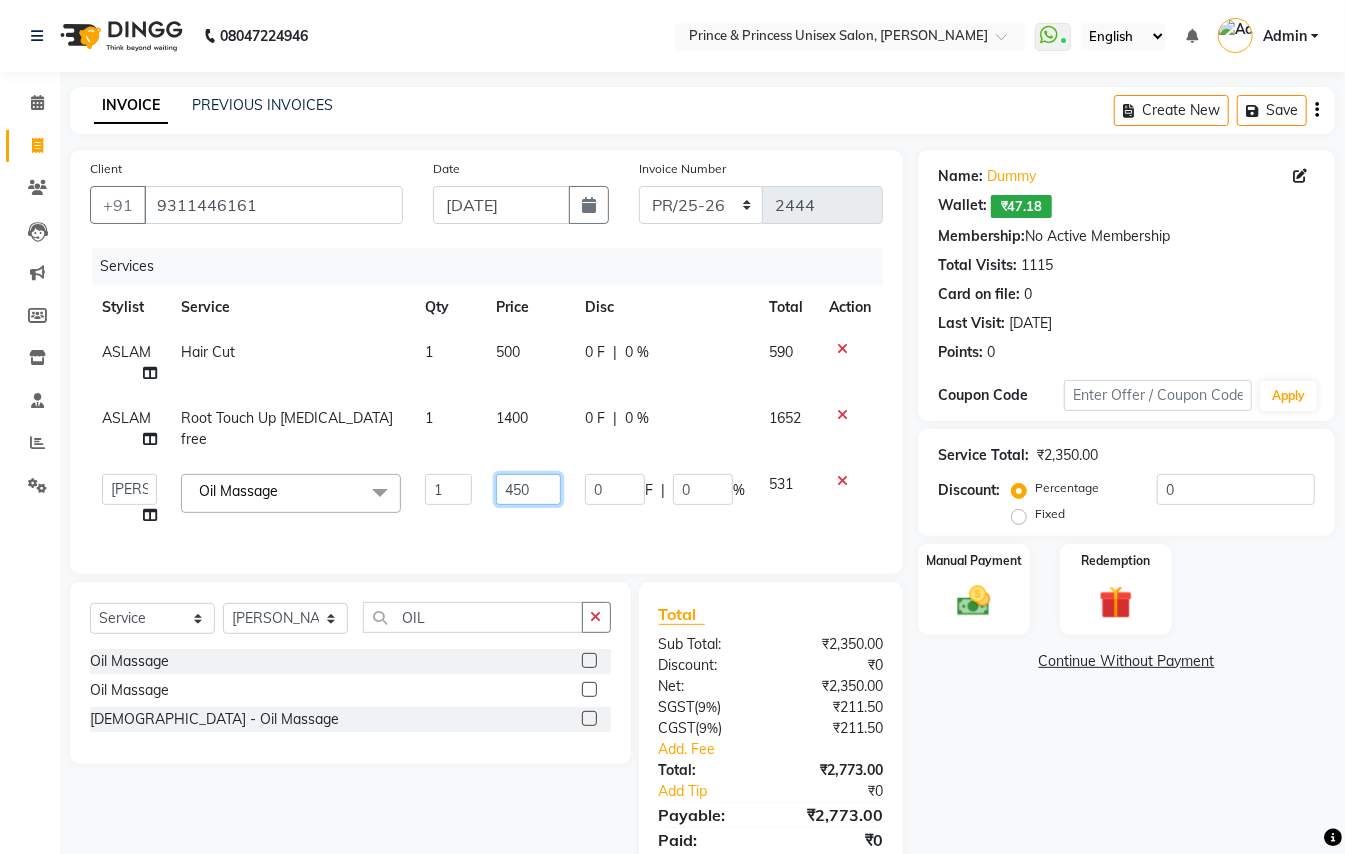 drag, startPoint x: 449, startPoint y: 445, endPoint x: 302, endPoint y: 280, distance: 220.98416 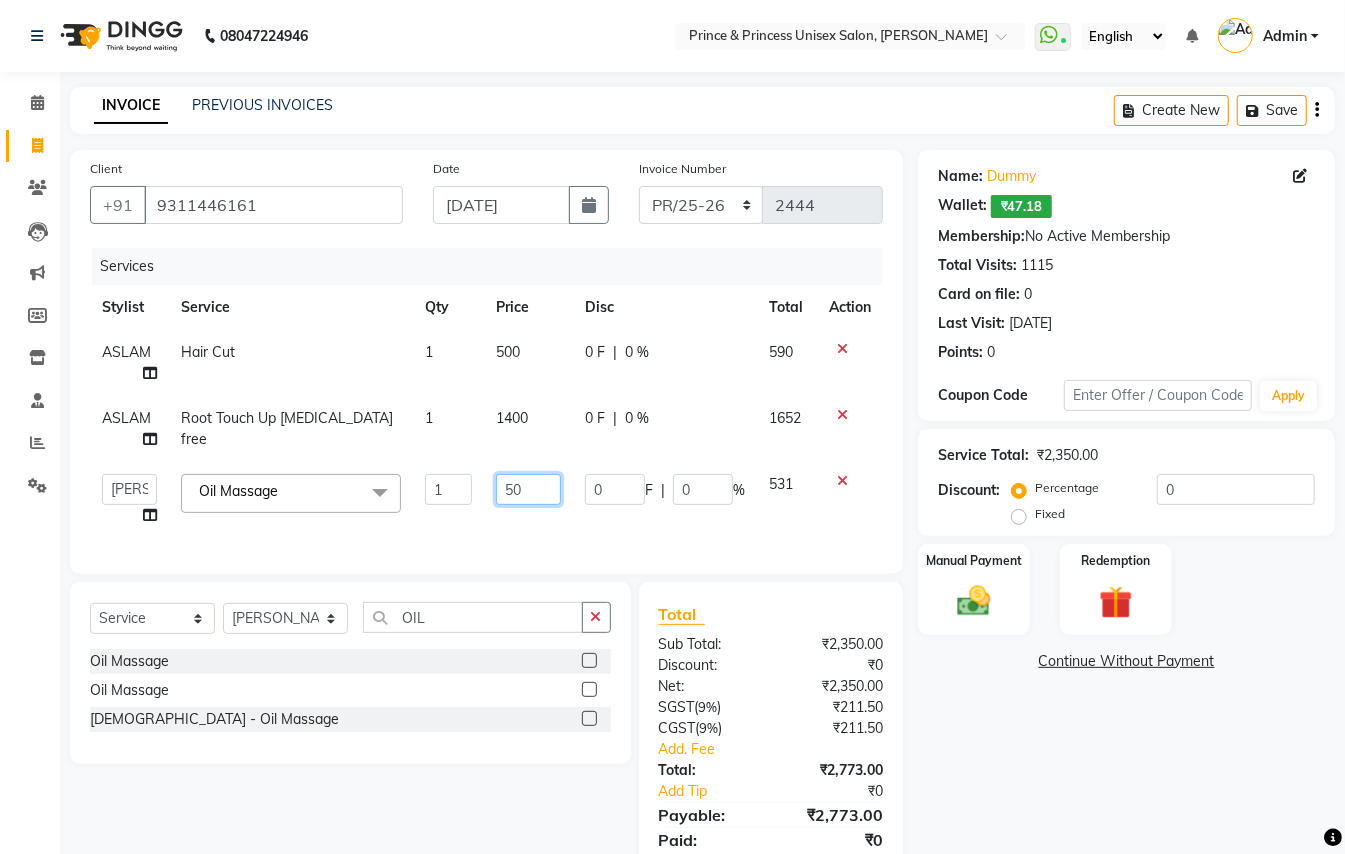 type on "500" 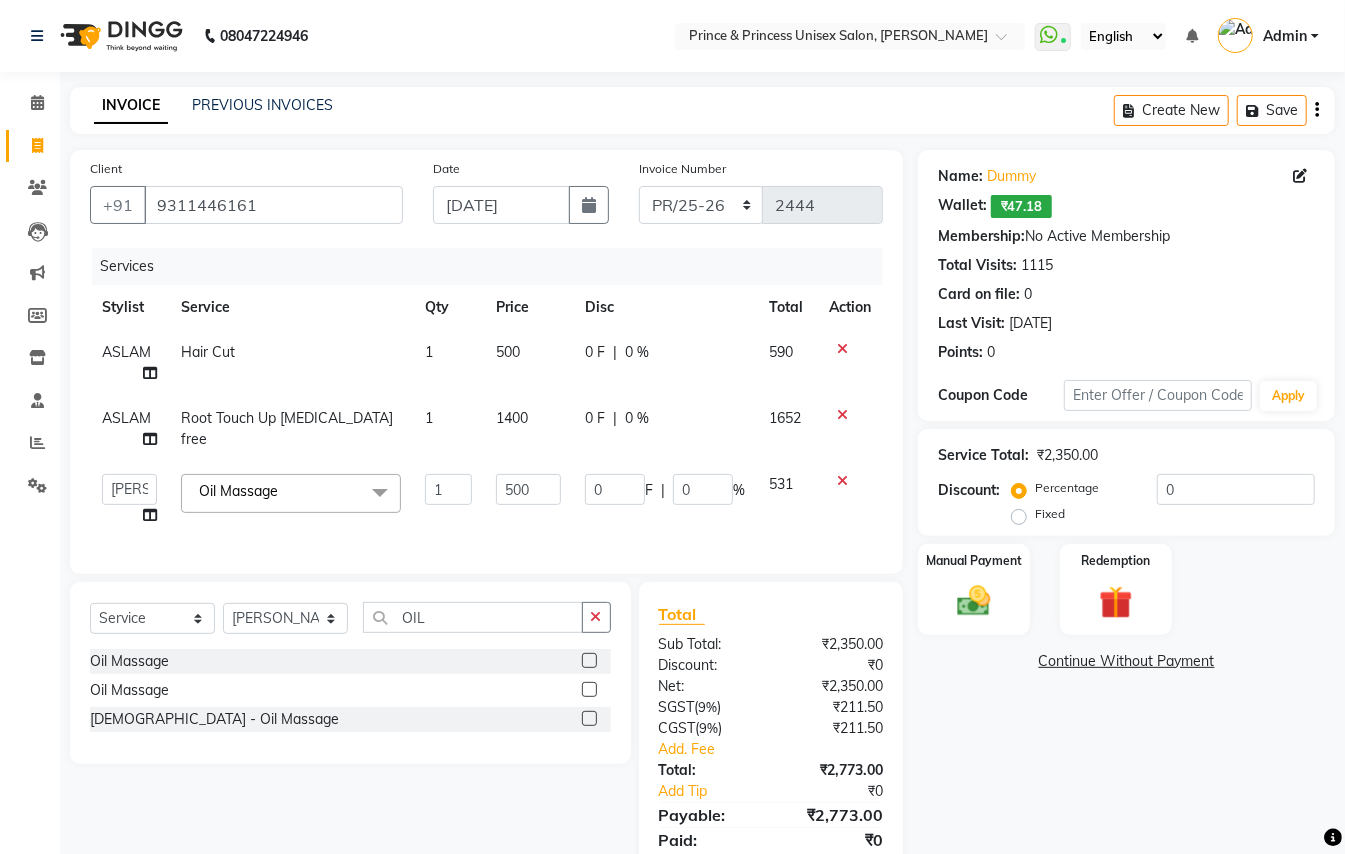 click on "Client +91 9311446161 Date 13-07-2025 Invoice Number PR/25-26 V/2025 V/2025-26 2444 Services Stylist Service Qty Price Disc Total Action ASLAM Hair Cut 1 500 0 F | 0 % 590 ASLAM Root Touch Up Ammonia free 1 1400 0 F | 0 % 1652  ABHISHEK   AJEET   AJEET NEW   ARUN   ASLAM   CHANDAN   GUDDU   MAHESH   MANI   MEENAKSHI   MONU   PINKI   RAHUL   SANDEEP   SONIYA   TABASSUM   XYZ  Oil Massage  x Hair Cut/Hair Trimming Hair cut ladies -existing look Hair Cut Child (Up To 4 Years) Ladies Short Hair Cut Shampoo (ladies) olaplex shampoo Hair Care (Ladies) - Flicks/Fringe Oil Massage Henna Mustache Trim Threading Face Threading Hair Cut Gents - Style Change Gents - Tonsure (Mundan) Shampoo gents Shampoo gents (Long Hair) Beard Triming / Shave Oil Massage half color touch up  Beard Colour Hair Styling (Gel/ Serum Application) Colour Touch Up men's Colour Touch-Up Amonia Free) Highlighting Rebonding Dry Head Massage Full Front Chest Clipper Full Back Clipper Ear Wax Full Body Clipper Under Arms Clipper Chest Razor/Back 1" 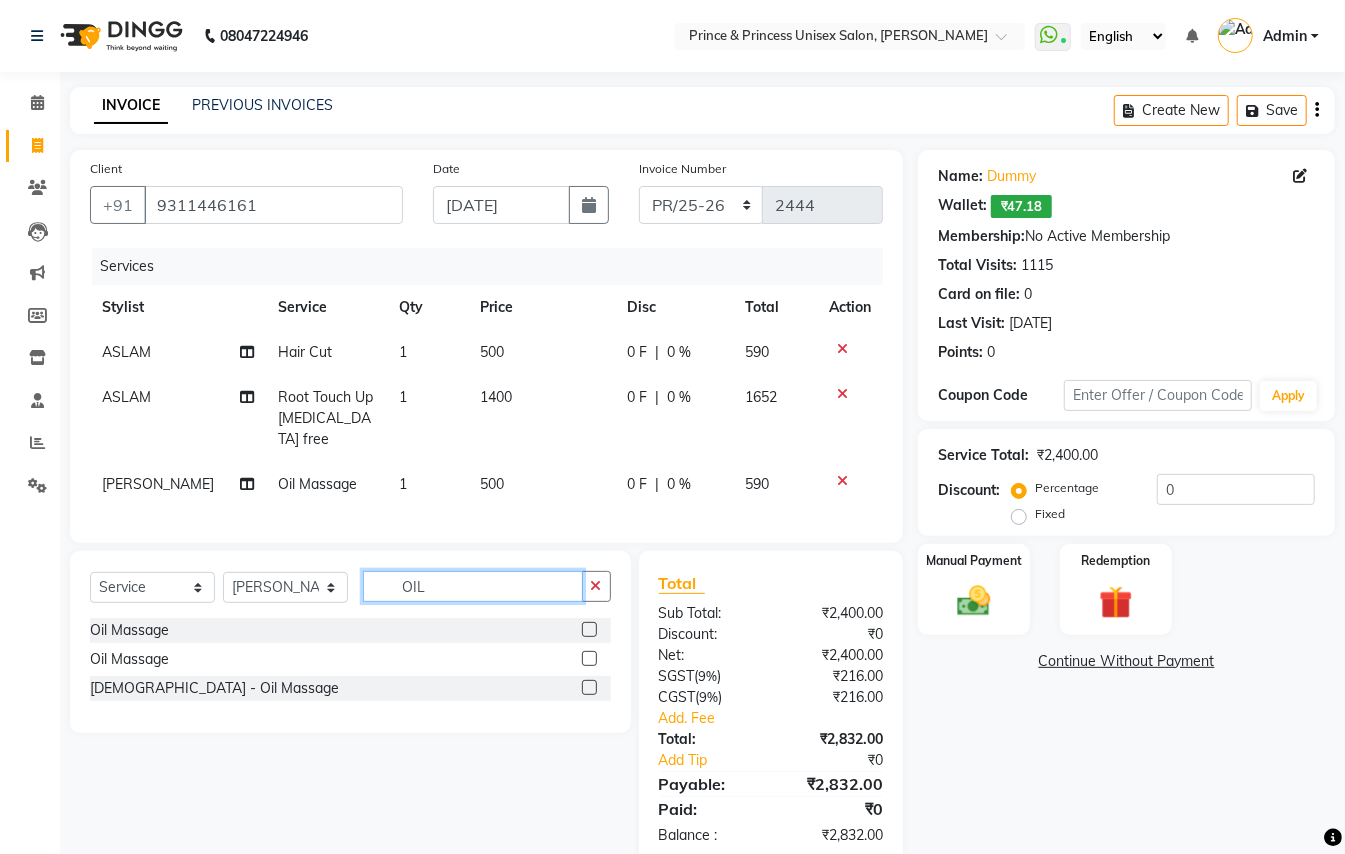 drag, startPoint x: 444, startPoint y: 578, endPoint x: 226, endPoint y: 469, distance: 243.73141 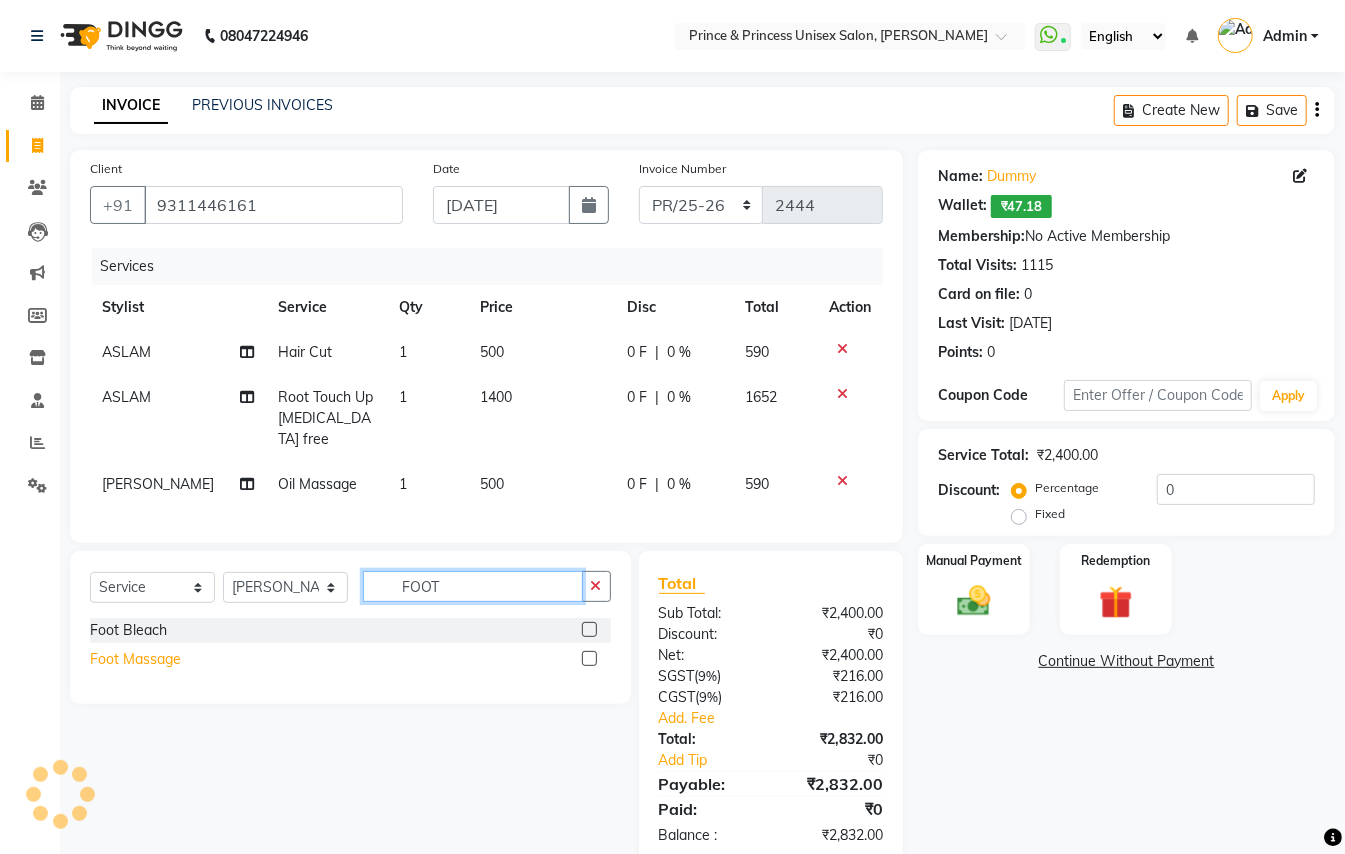 type on "FOOT" 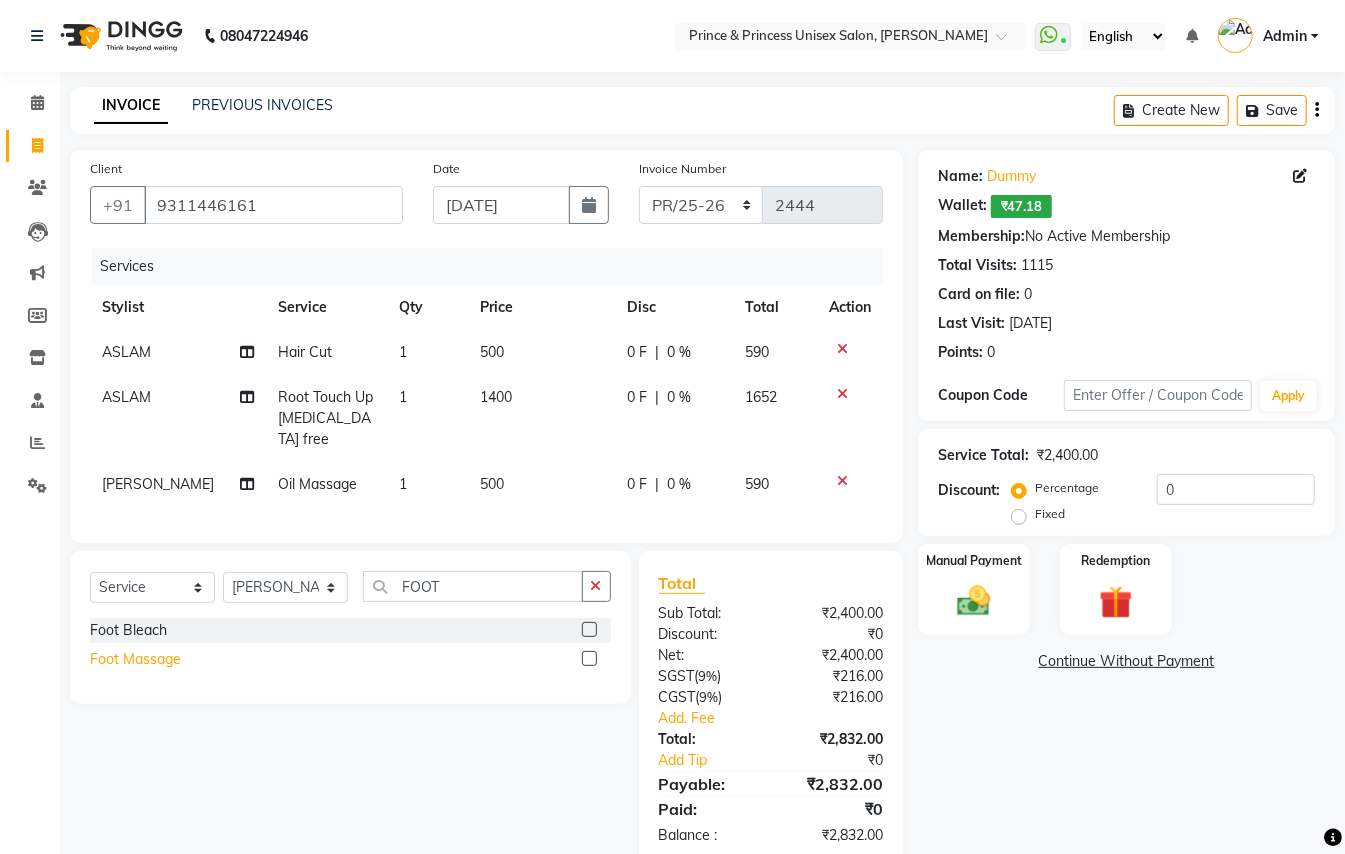 click on "Foot Massage" 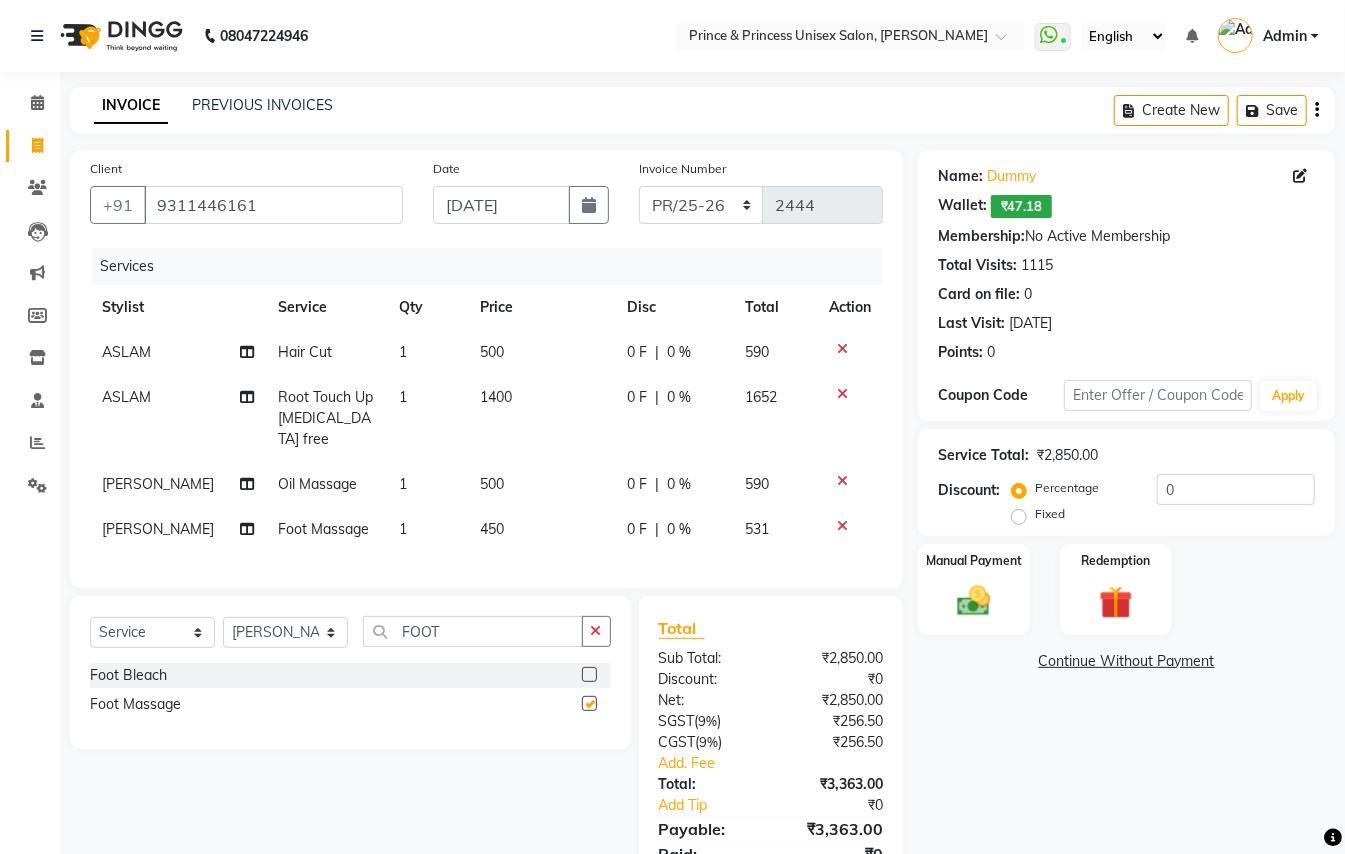 checkbox on "false" 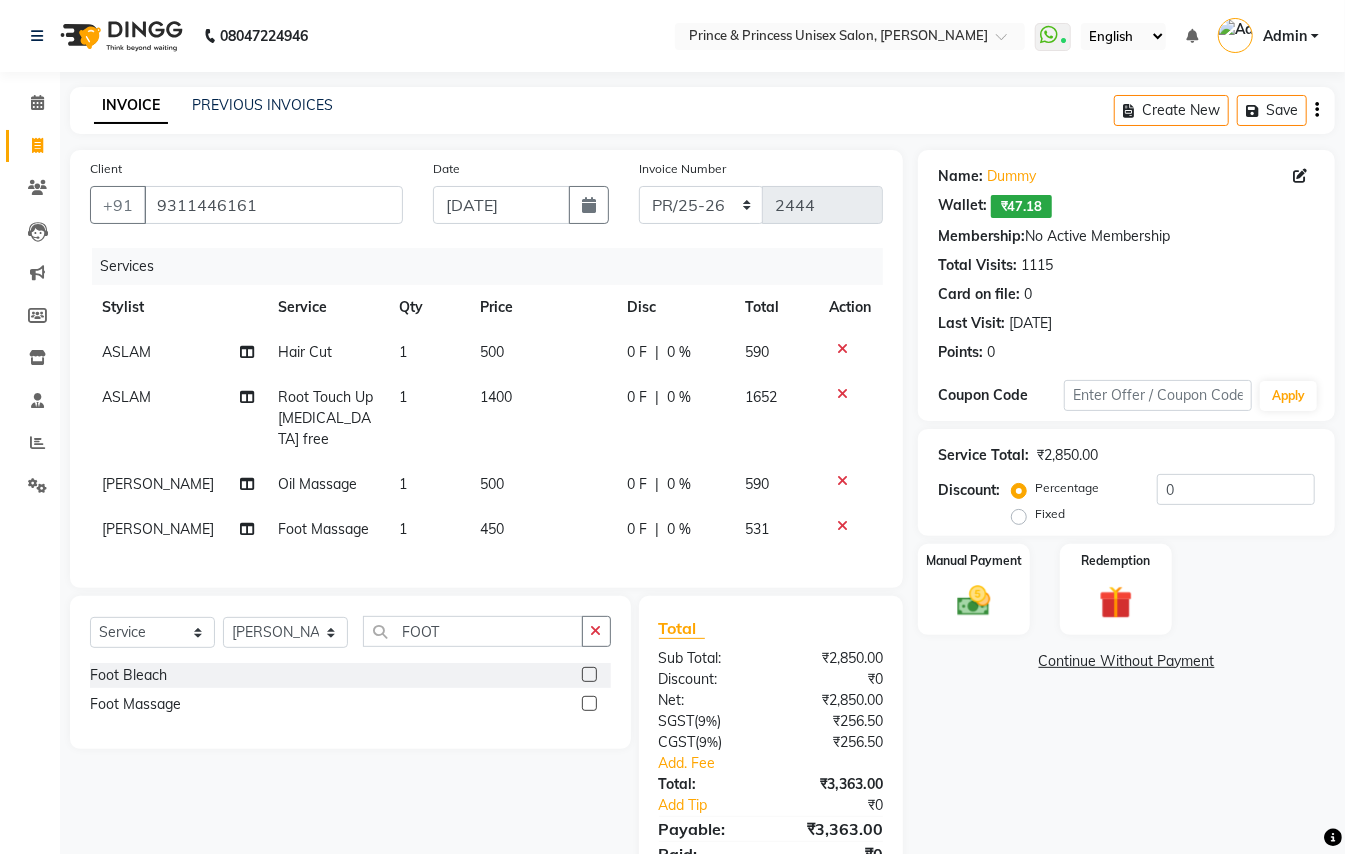 click on "450" 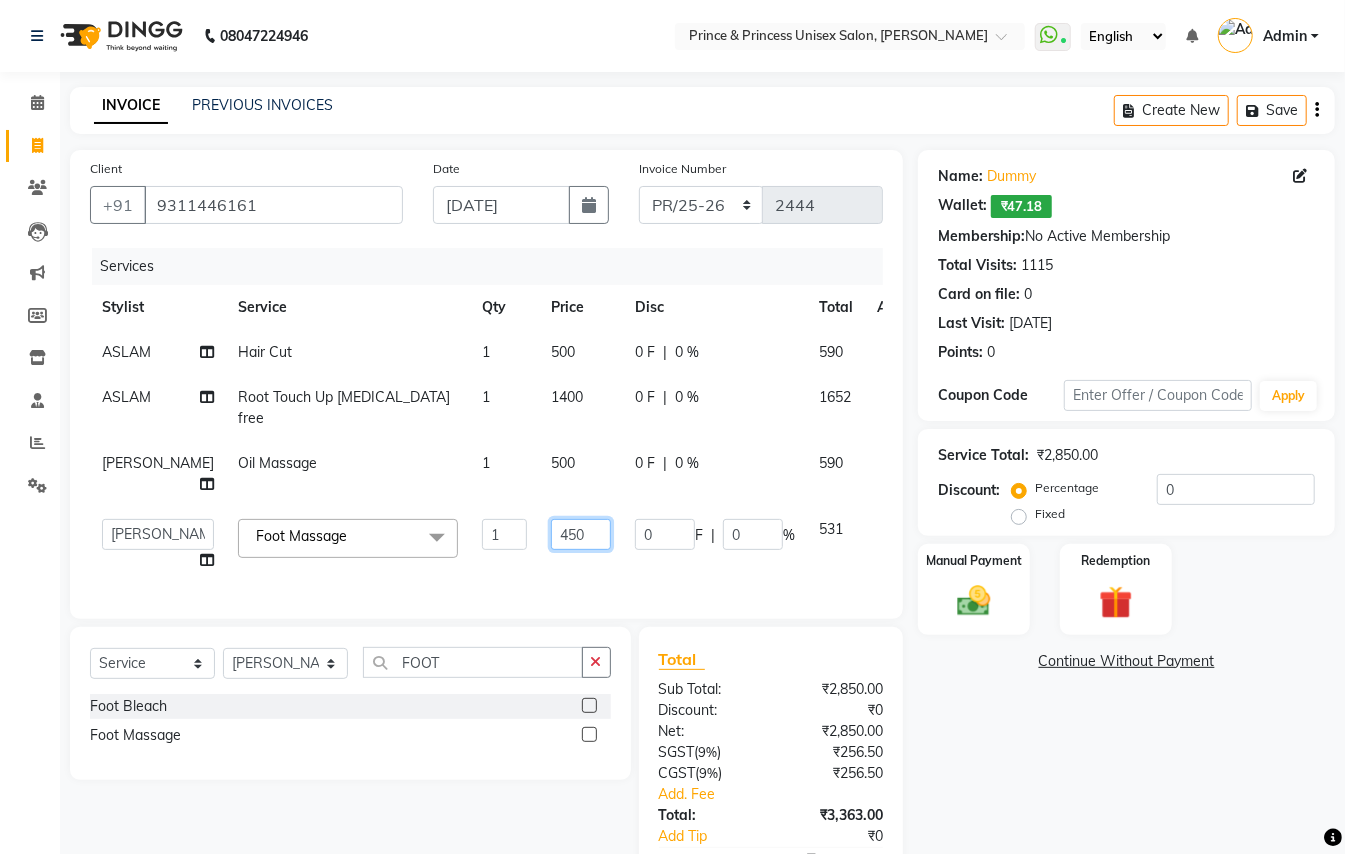drag, startPoint x: 537, startPoint y: 552, endPoint x: 298, endPoint y: 452, distance: 259.0772 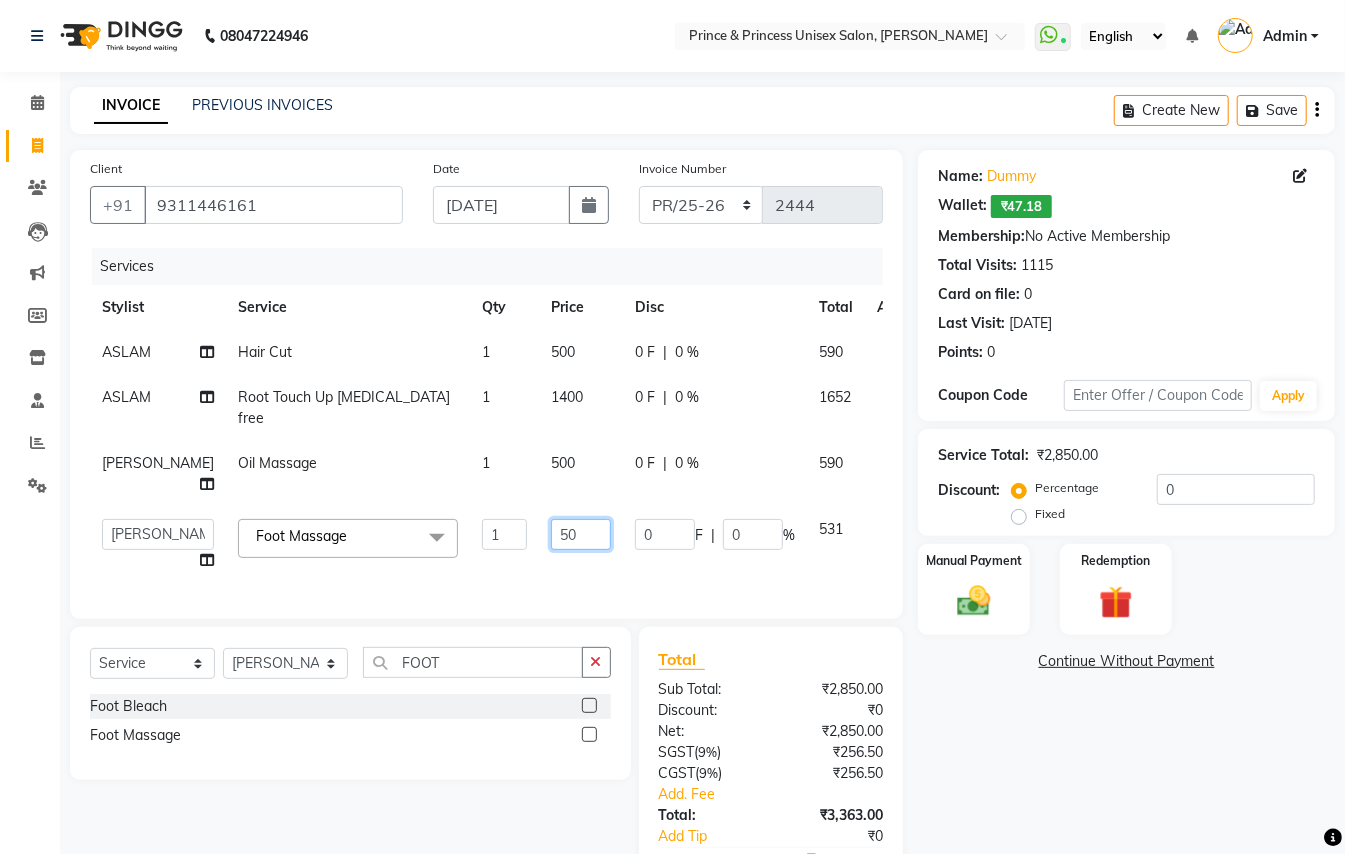 type on "500" 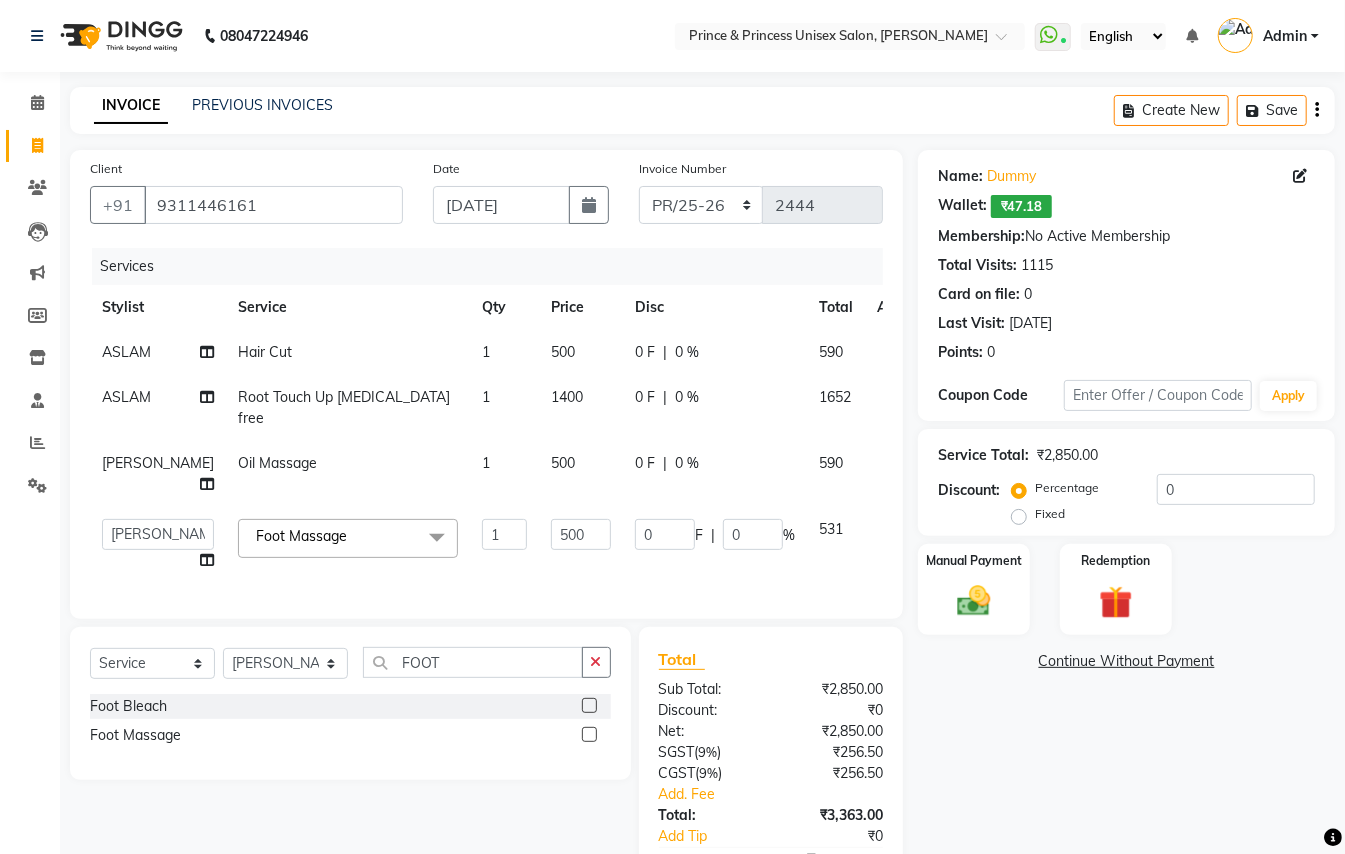 click on "Client +91 9311446161 Date 13-07-2025 Invoice Number PR/25-26 V/2025 V/2025-26 2444 Services Stylist Service Qty Price Disc Total Action ASLAM Hair Cut 1 500 0 F | 0 % 590 ASLAM Root Touch Up Ammonia free 1 1400 0 F | 0 % 1652 GUDDU Oil Massage 1 500 0 F | 0 % 590  ABHISHEK   AJEET   AJEET NEW   ARUN   ASLAM   CHANDAN   GUDDU   MAHESH   MANI   MEENAKSHI   MONU   PINKI   RAHUL   SANDEEP   SONIYA   TABASSUM   XYZ  Foot Massage  x Hair Cut/Hair Trimming Hair cut ladies -existing look Hair Cut Child (Up To 4 Years) Ladies Short Hair Cut Shampoo (ladies) olaplex shampoo Hair Care (Ladies) - Flicks/Fringe Oil Massage Henna Mustache Trim Threading Face Threading Hair Cut Gents - Style Change Gents - Tonsure (Mundan) Shampoo gents Shampoo gents (Long Hair) Beard Triming / Shave Oil Massage half color touch up  Beard Colour Hair Styling (Gel/ Serum Application) Colour Touch Up men's Colour Touch-Up Amonia Free) Highlighting Rebonding Dry Head Massage Full Front Chest Clipper Full Back Clipper Ear Wax Chest Razor/Back" 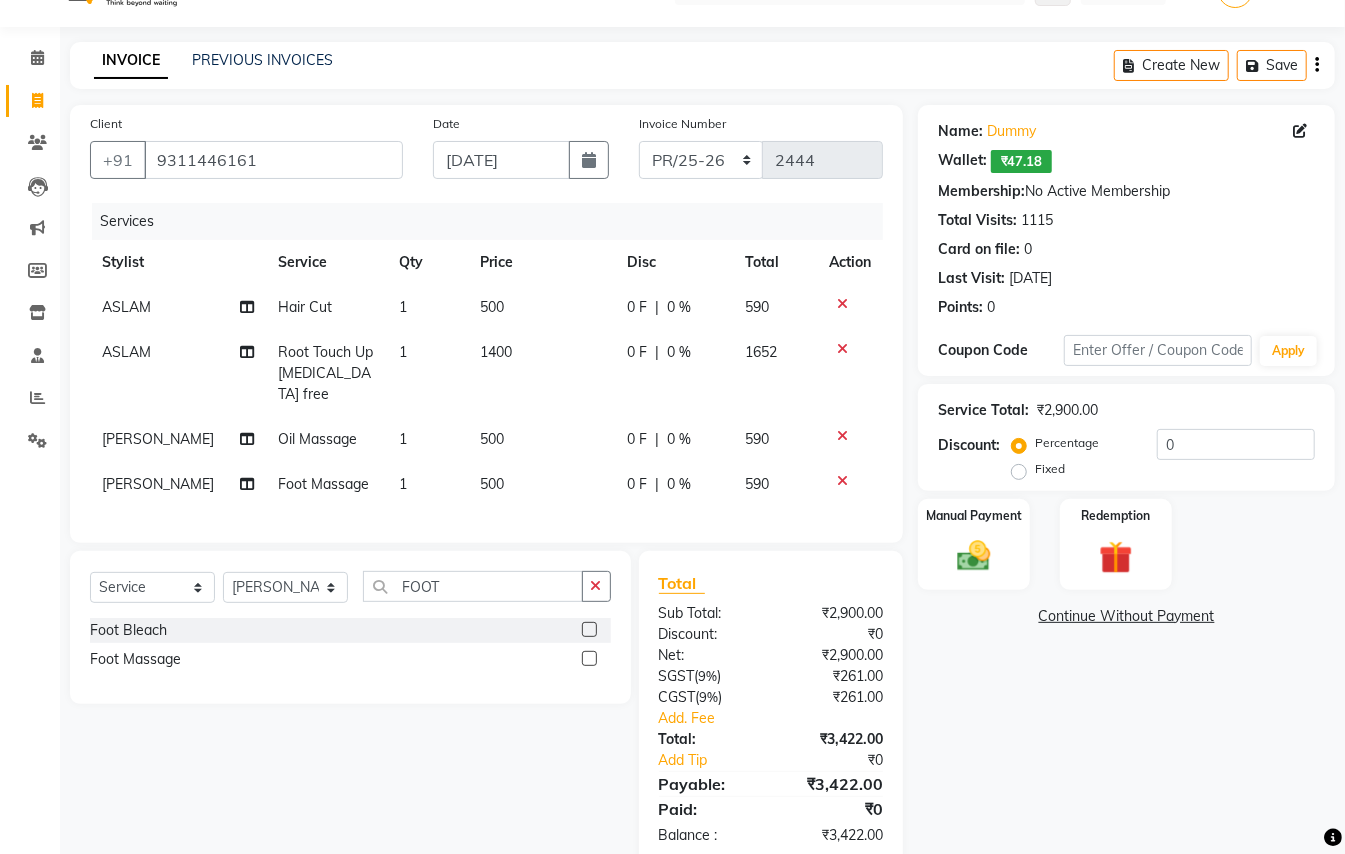 scroll, scrollTop: 86, scrollLeft: 0, axis: vertical 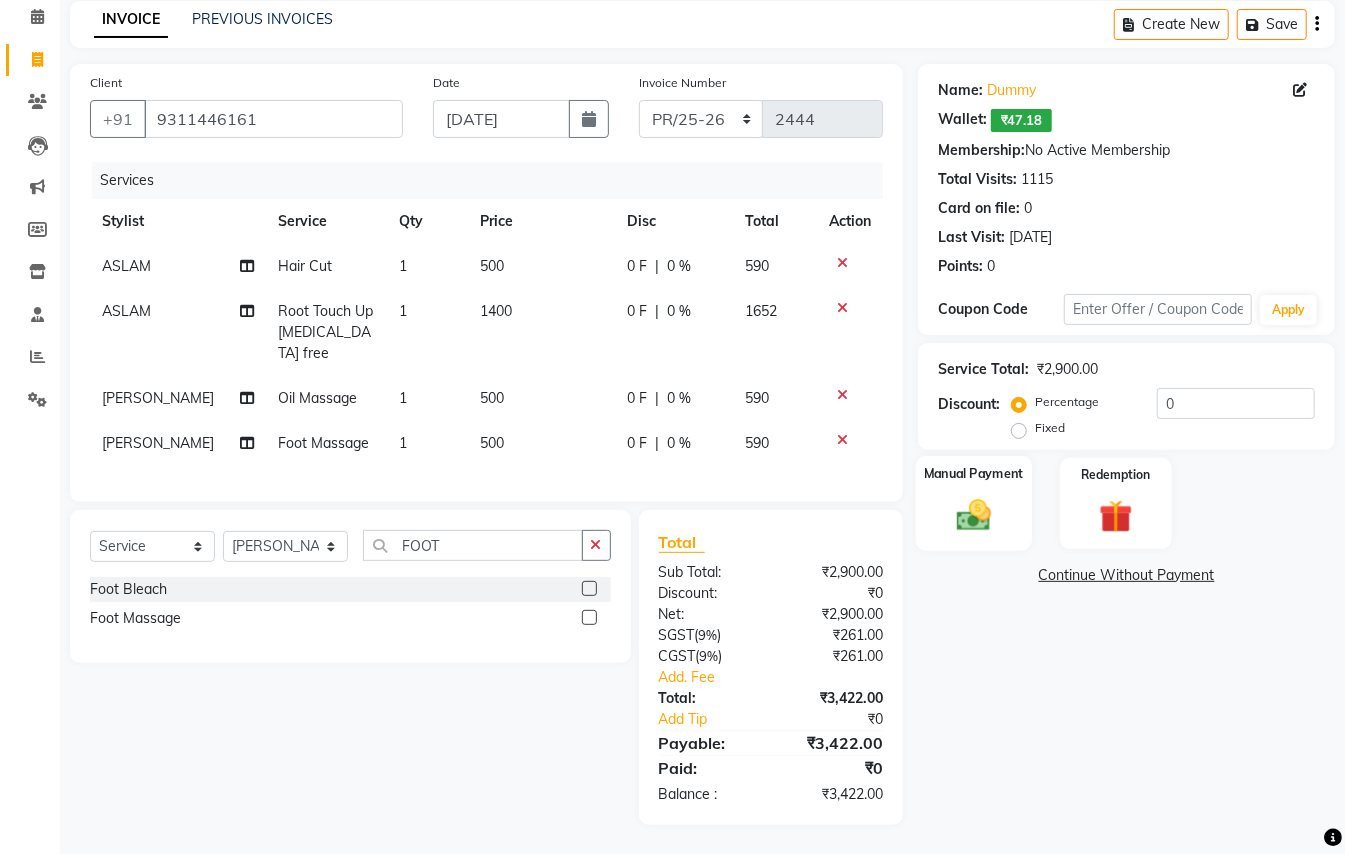 drag, startPoint x: 977, startPoint y: 520, endPoint x: 981, endPoint y: 473, distance: 47.169907 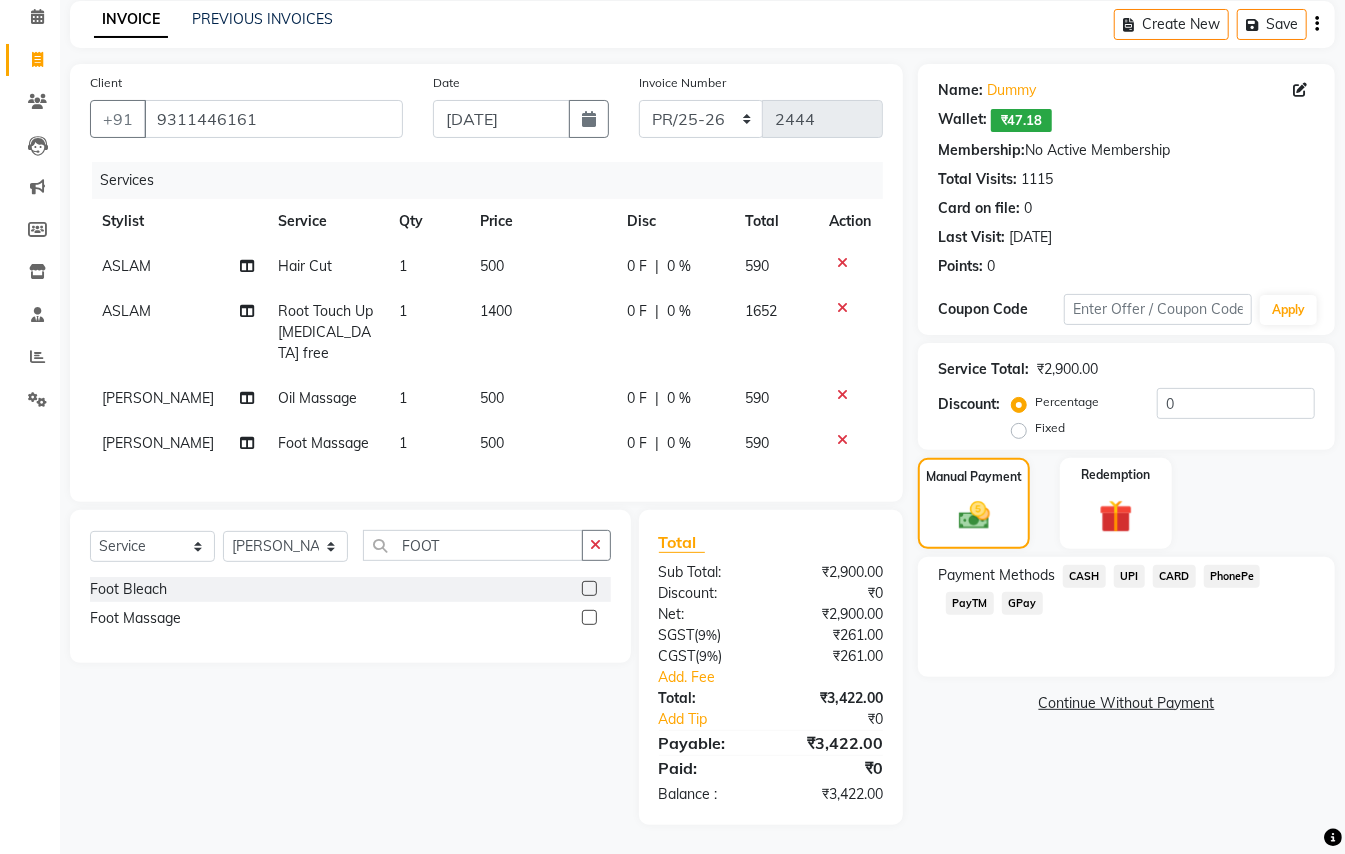 click on "CASH" 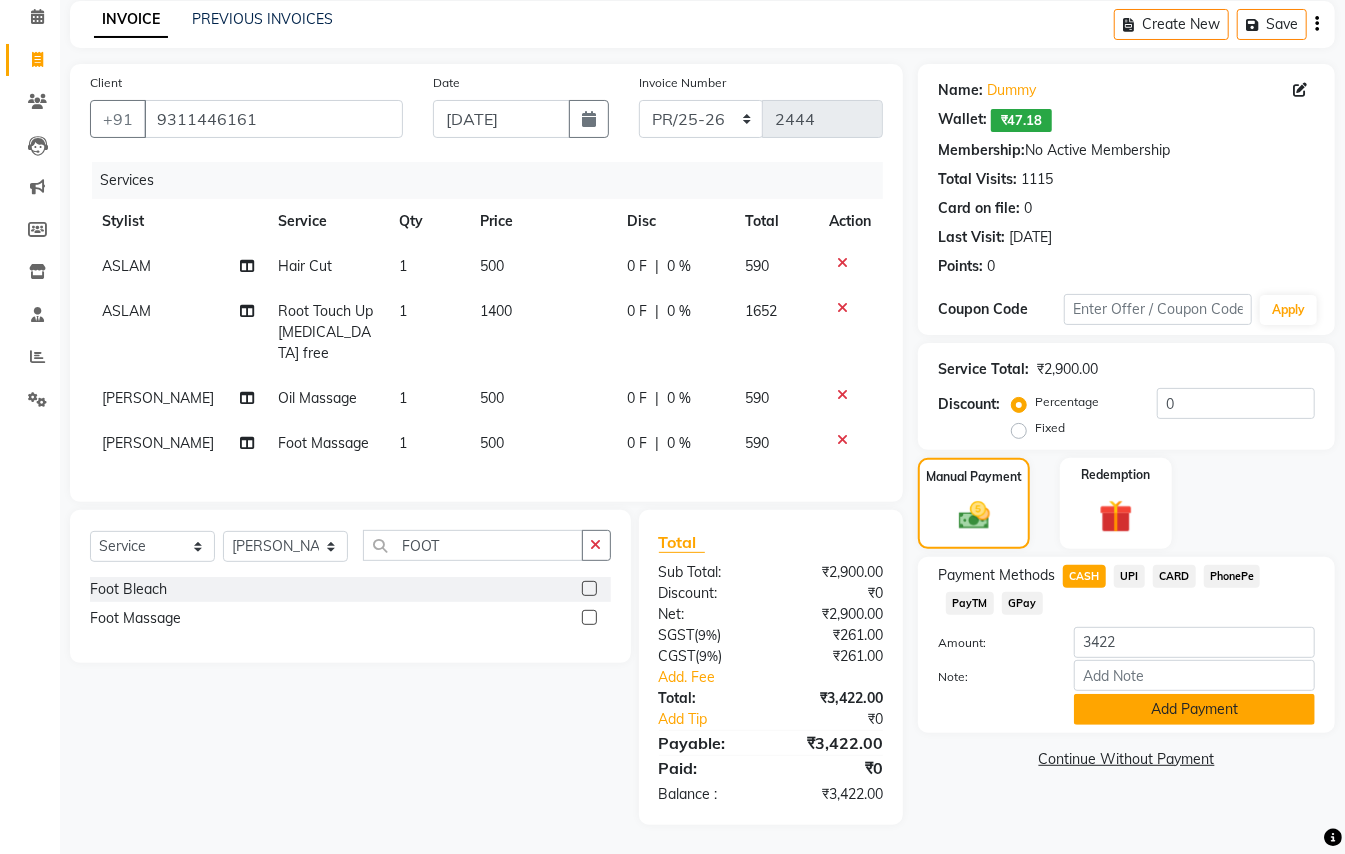 click on "Add Payment" 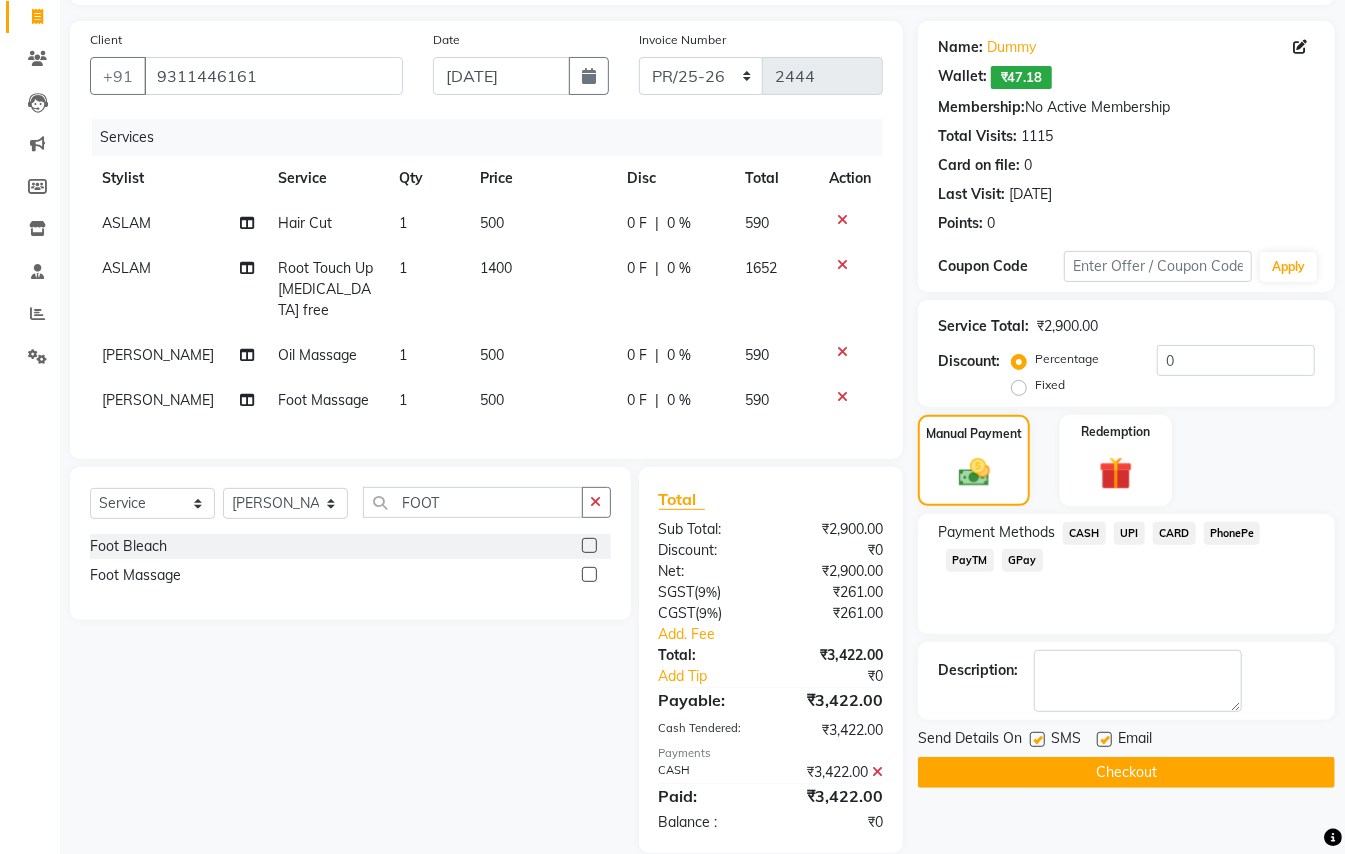 scroll, scrollTop: 133, scrollLeft: 0, axis: vertical 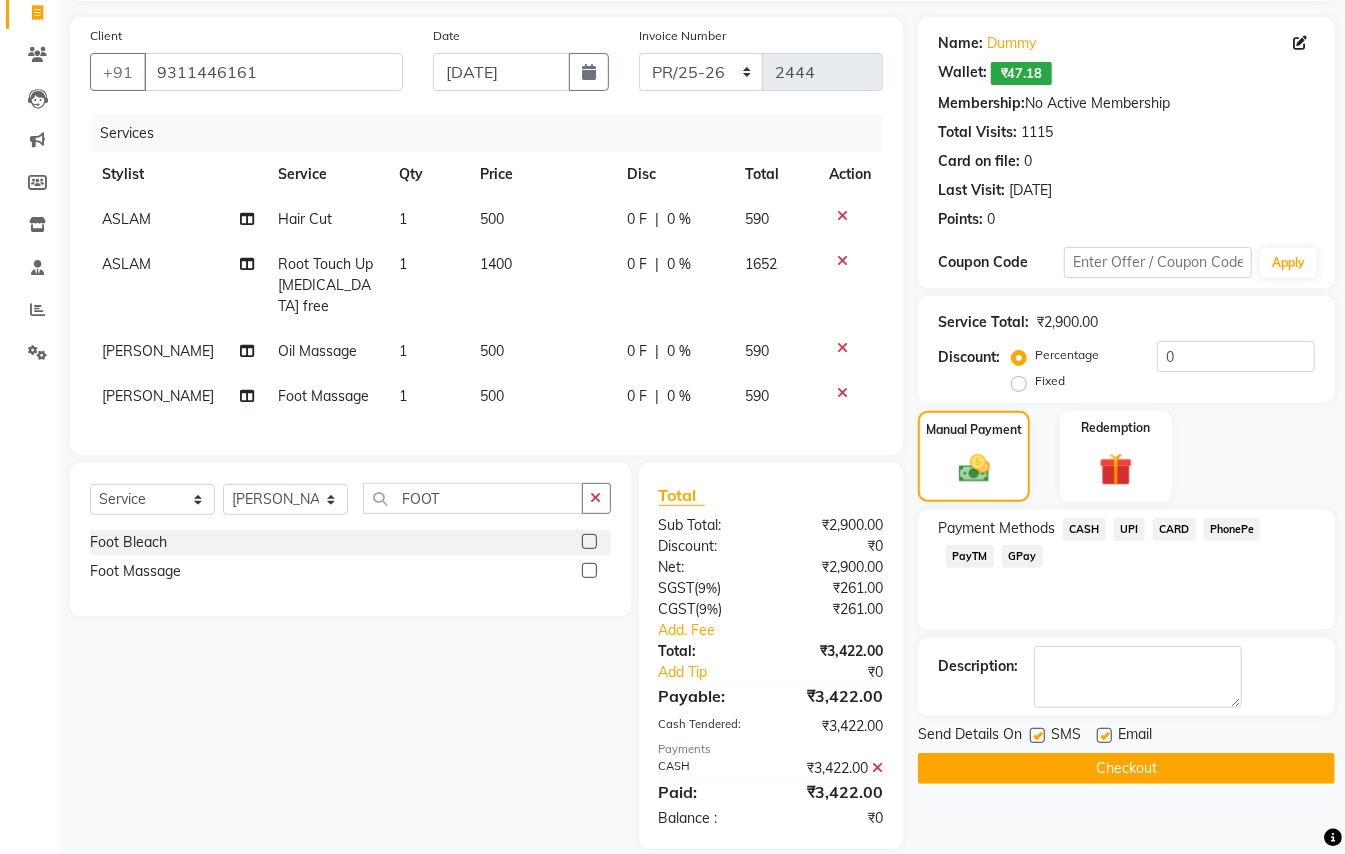 click on "Checkout" 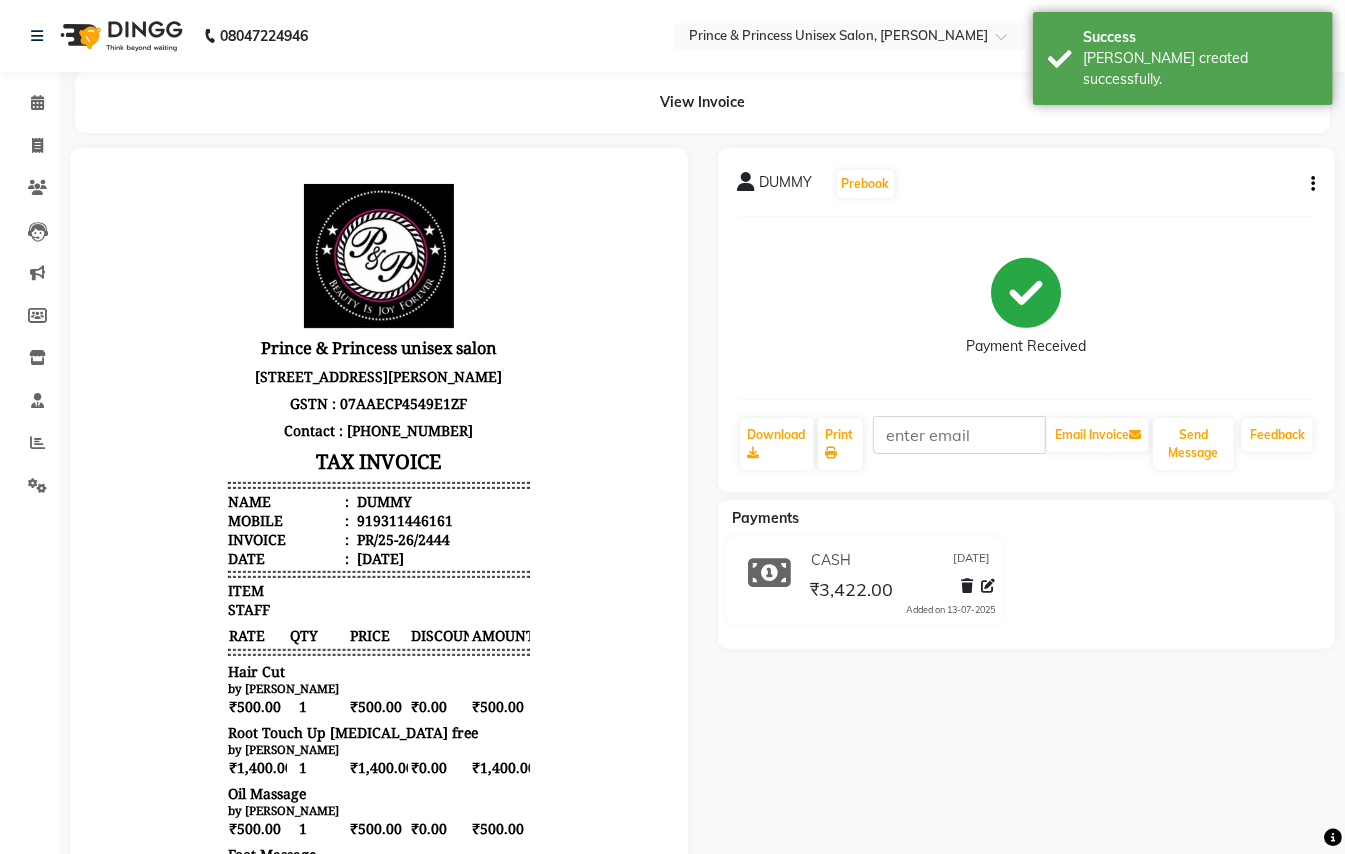 scroll, scrollTop: 0, scrollLeft: 0, axis: both 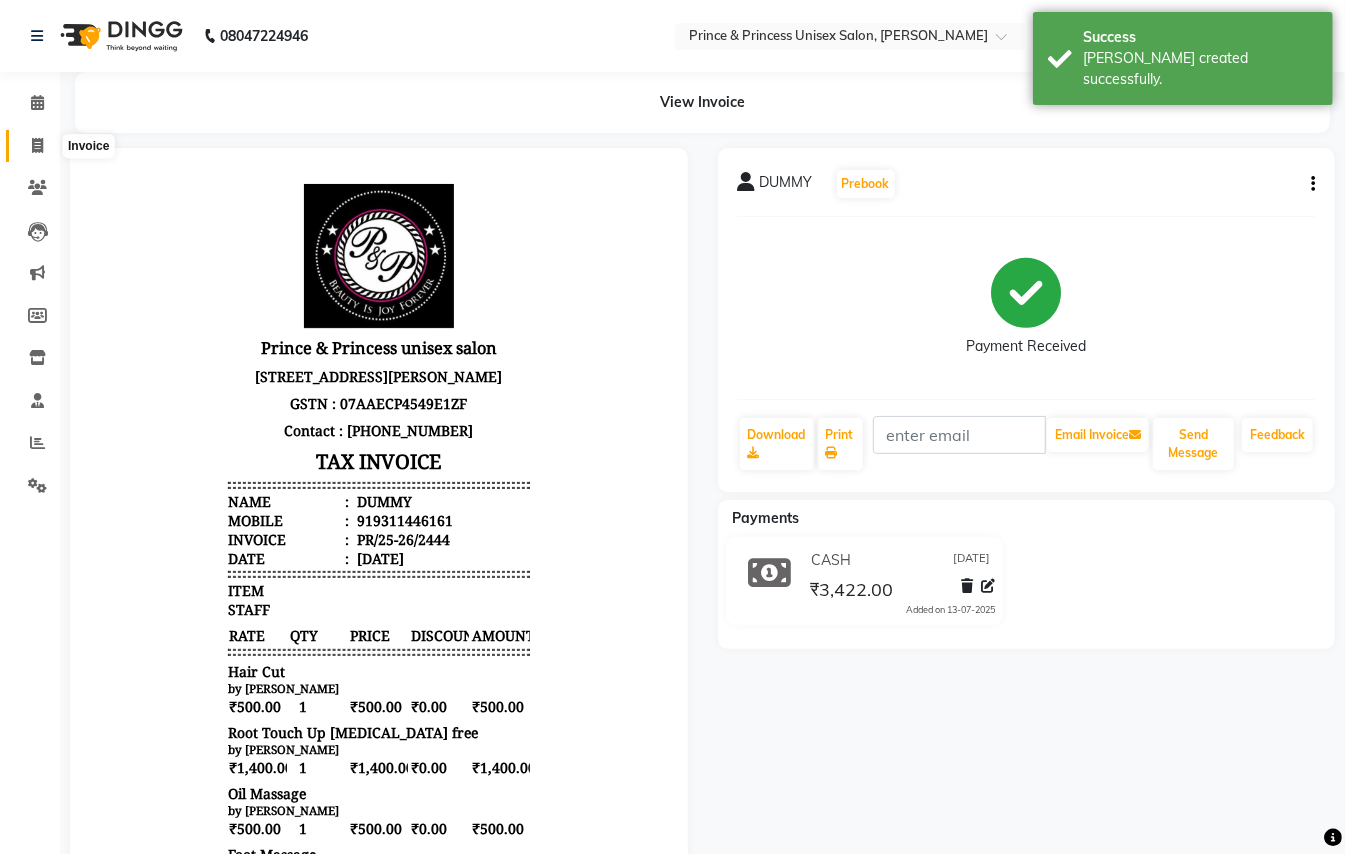 click 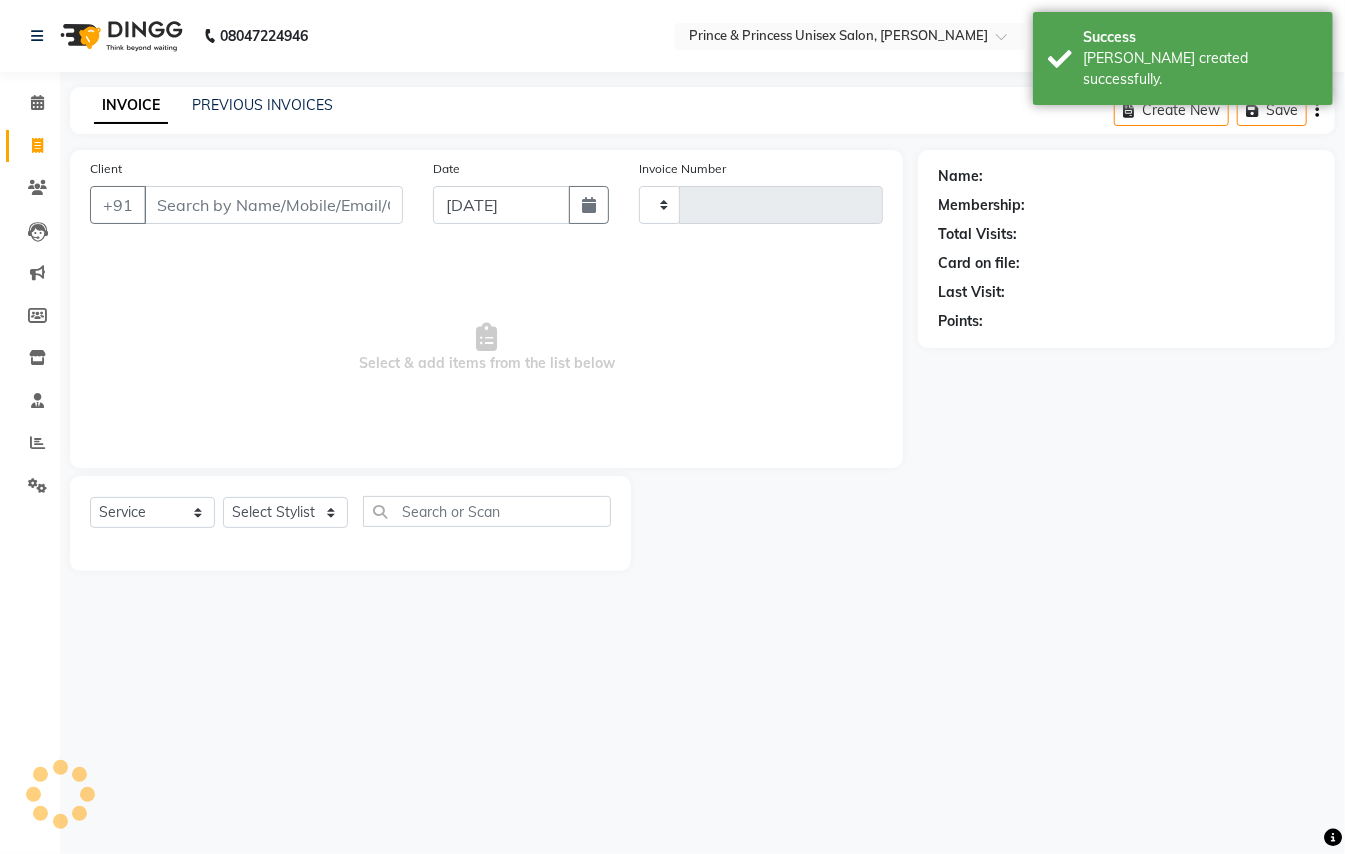 type on "2445" 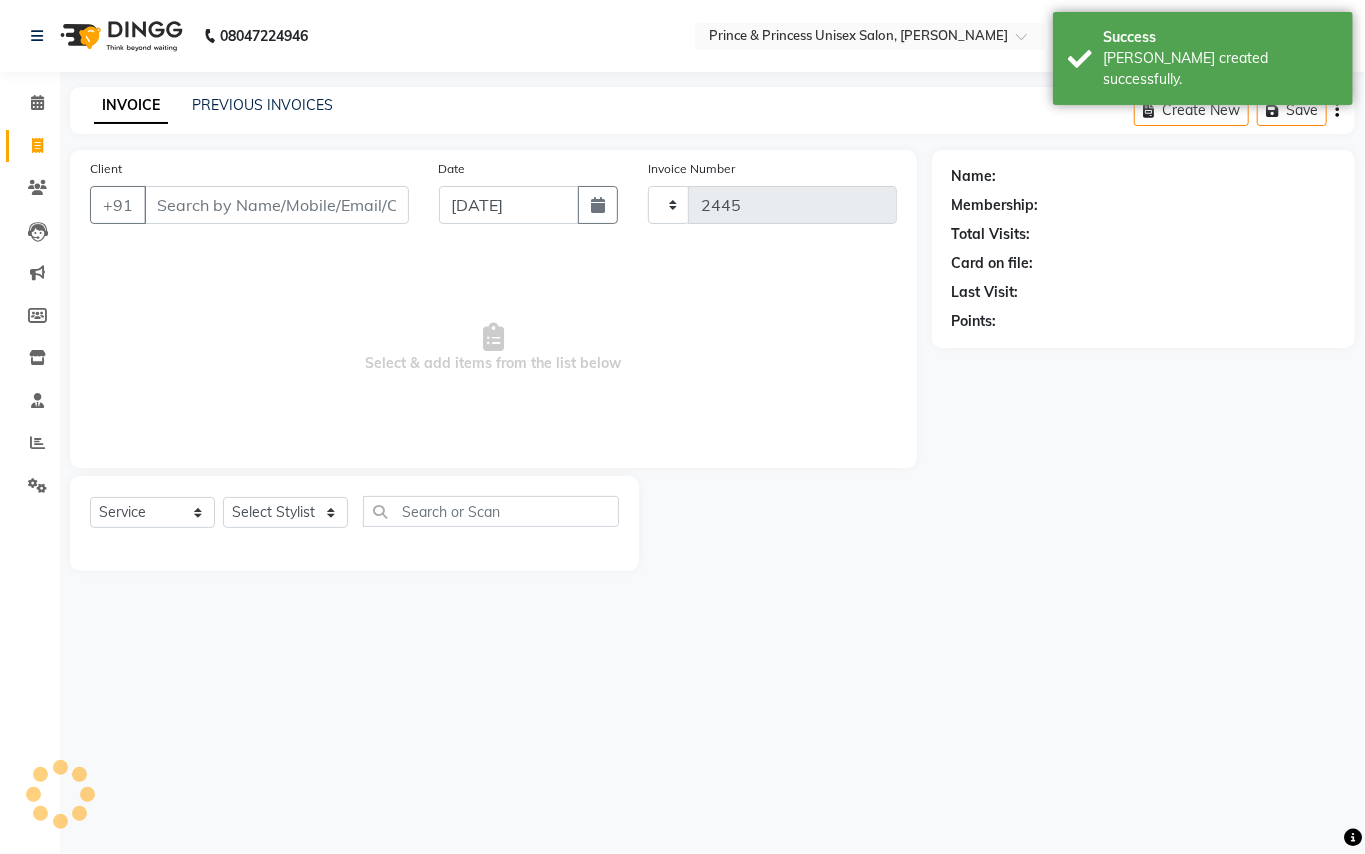 select on "3760" 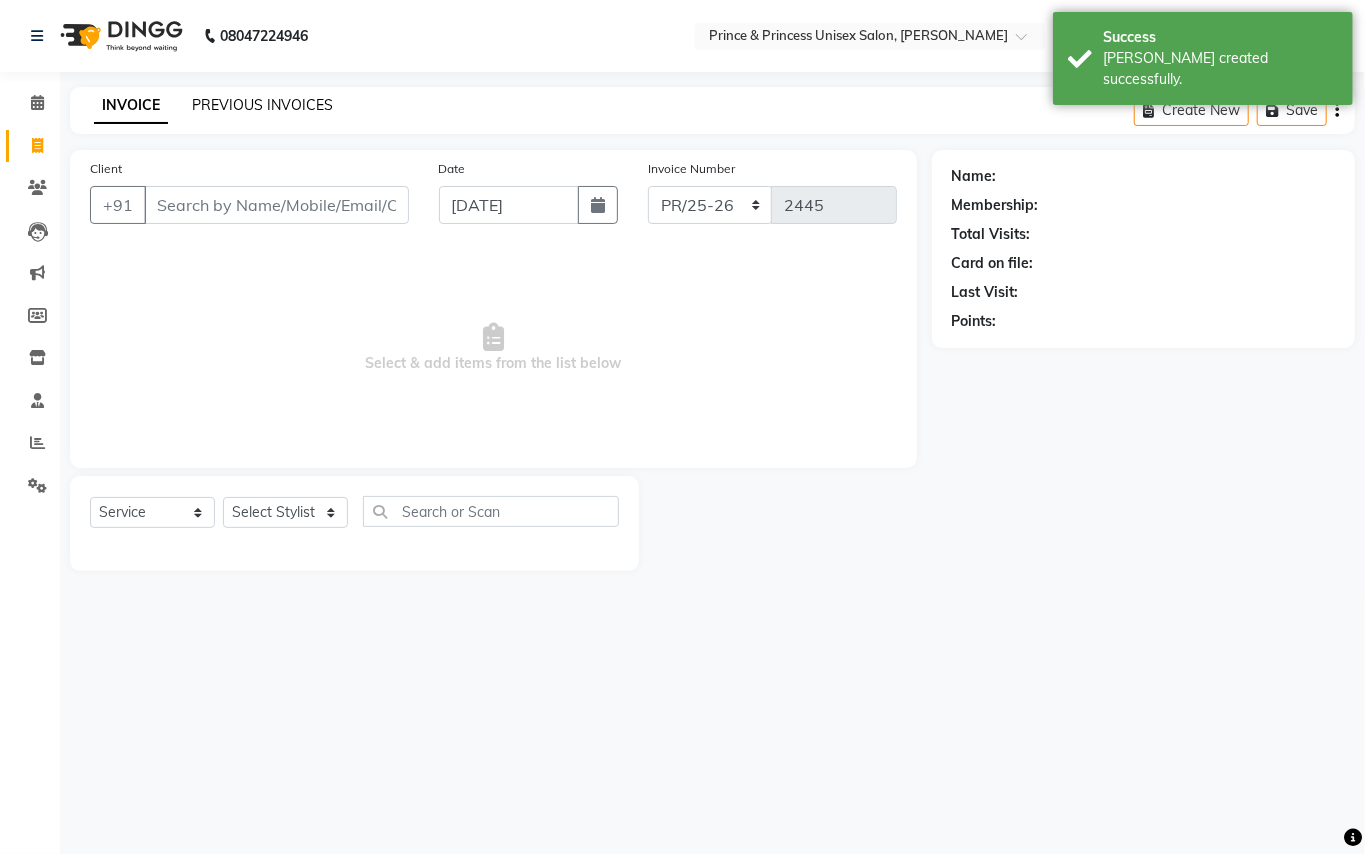 click on "PREVIOUS INVOICES" 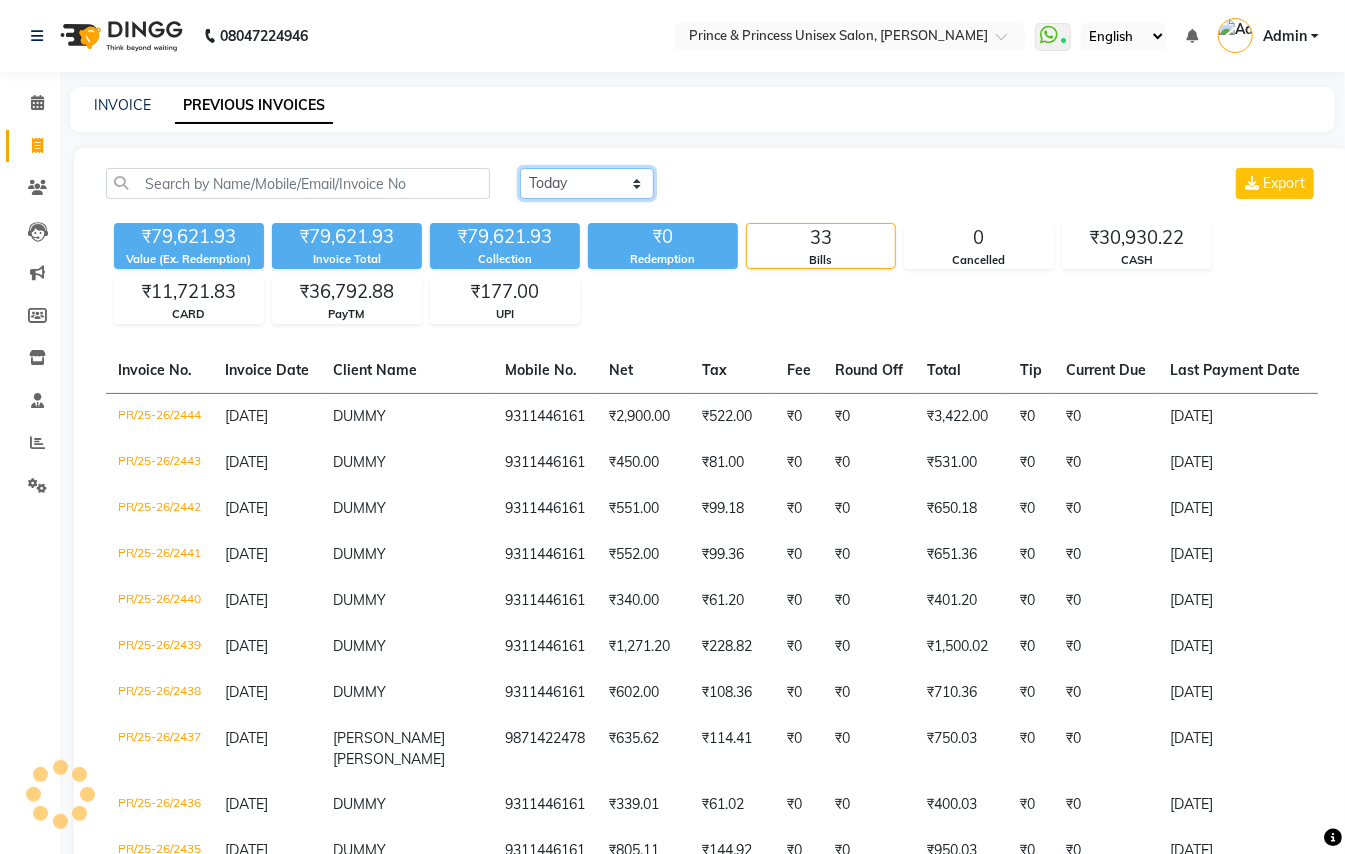 click on "Today Yesterday Custom Range" 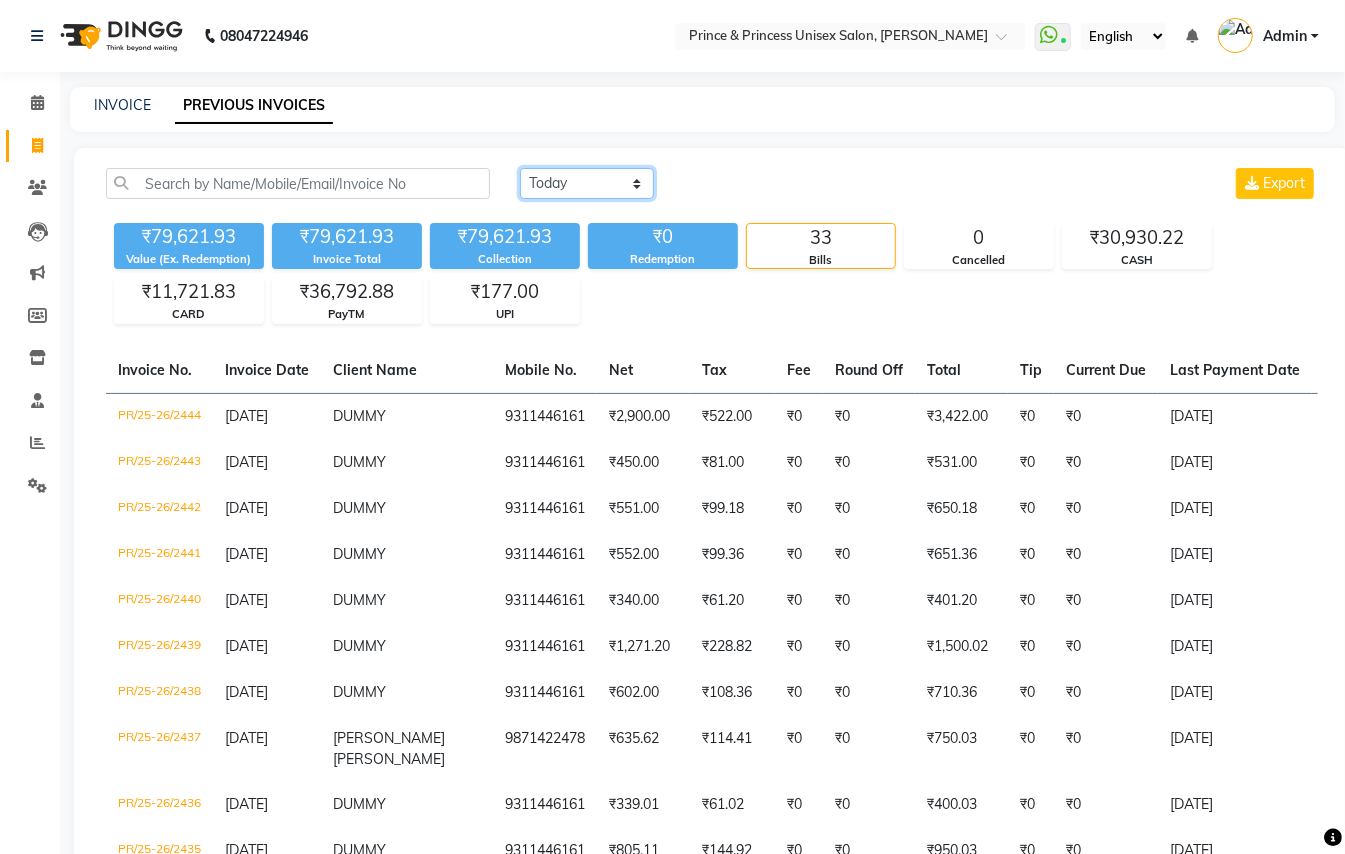 select on "range" 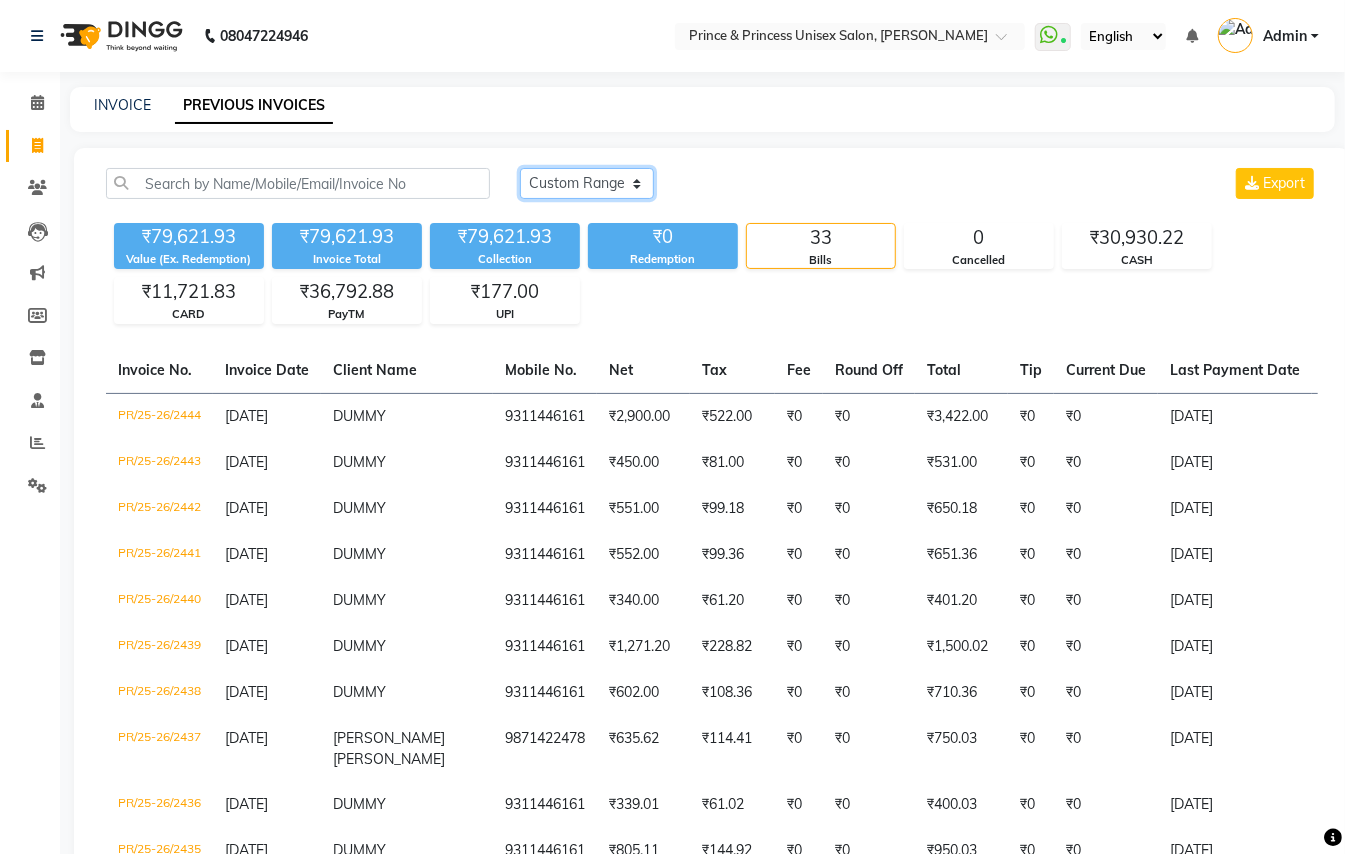 click on "Today Yesterday Custom Range" 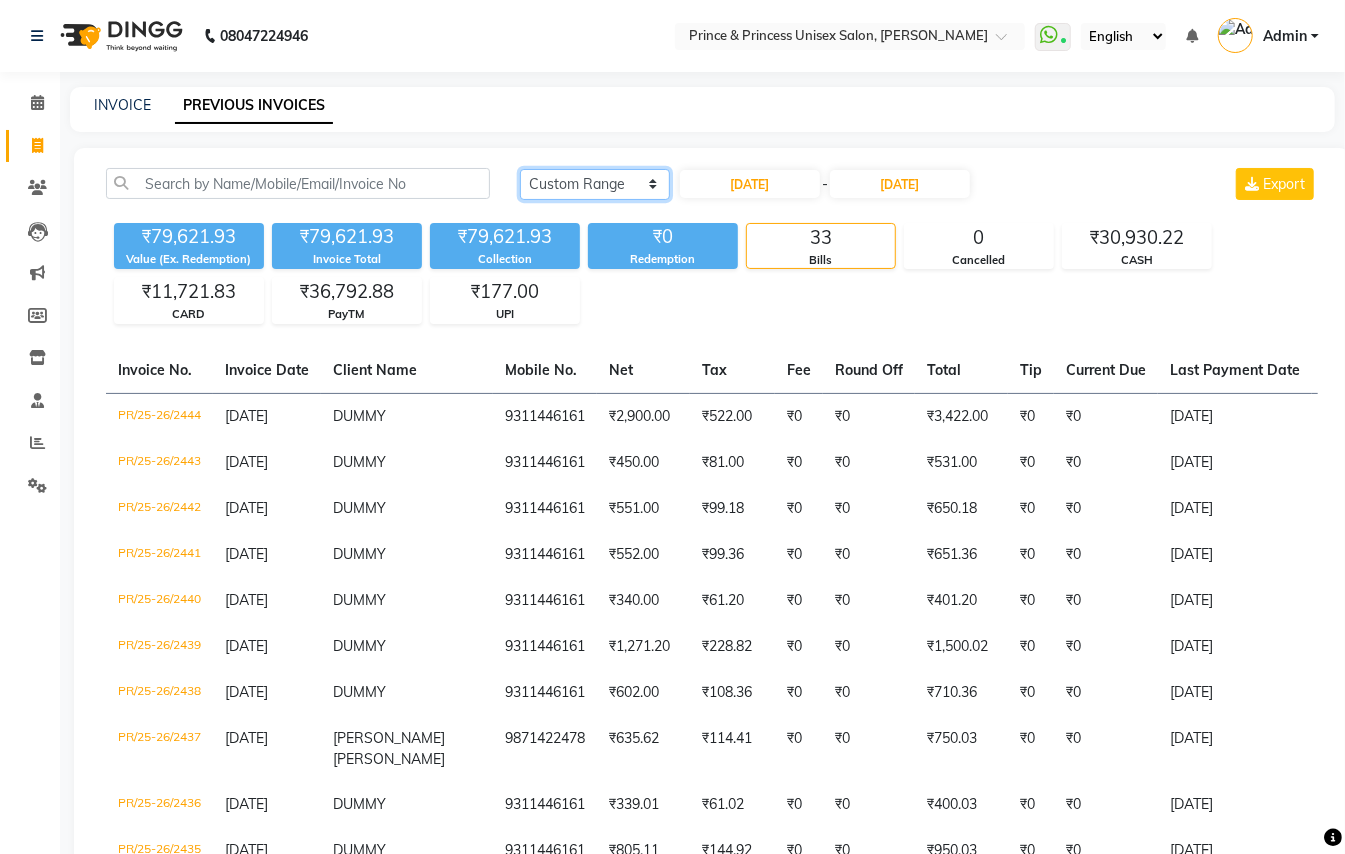 click on "Today Yesterday Custom Range" 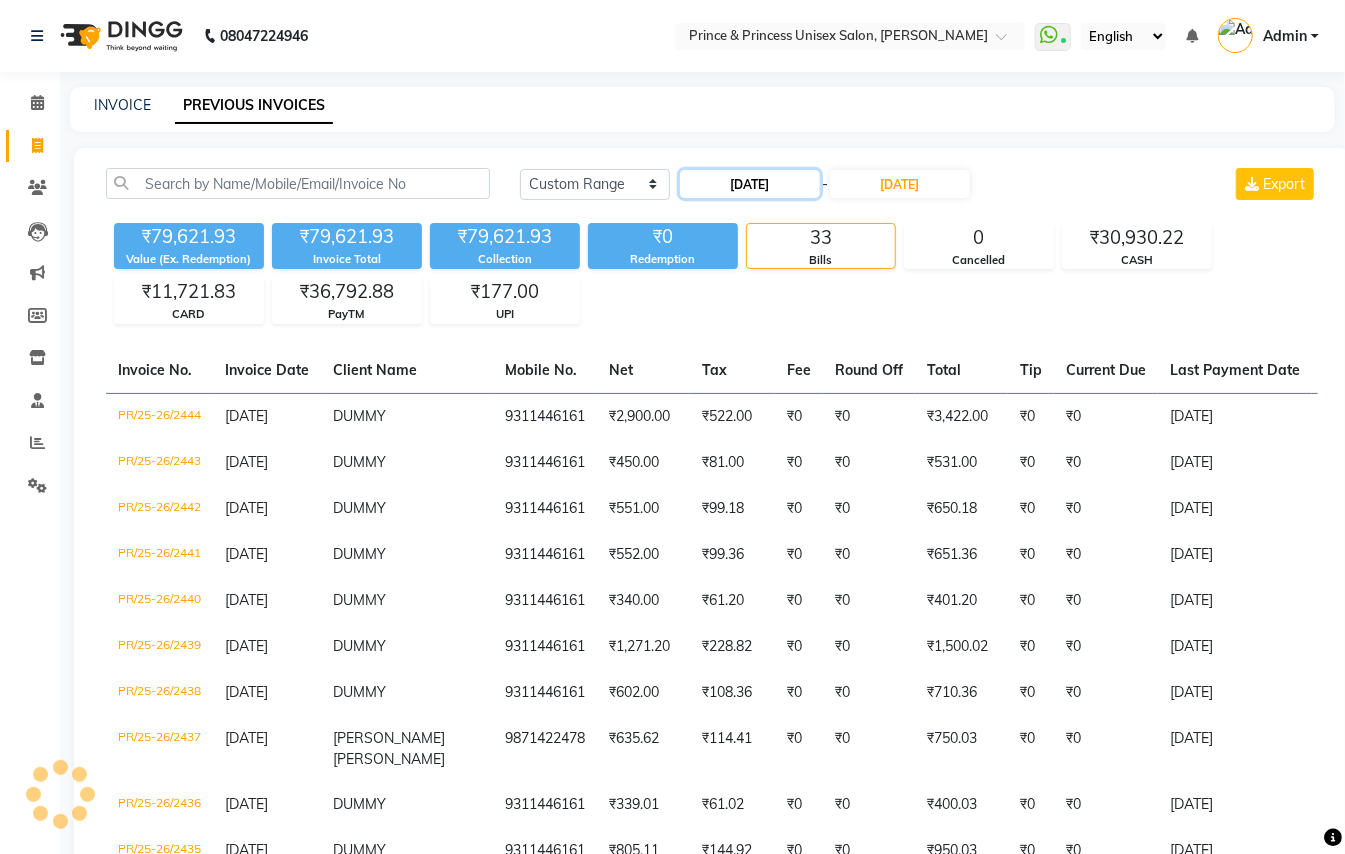 click on "[DATE]" 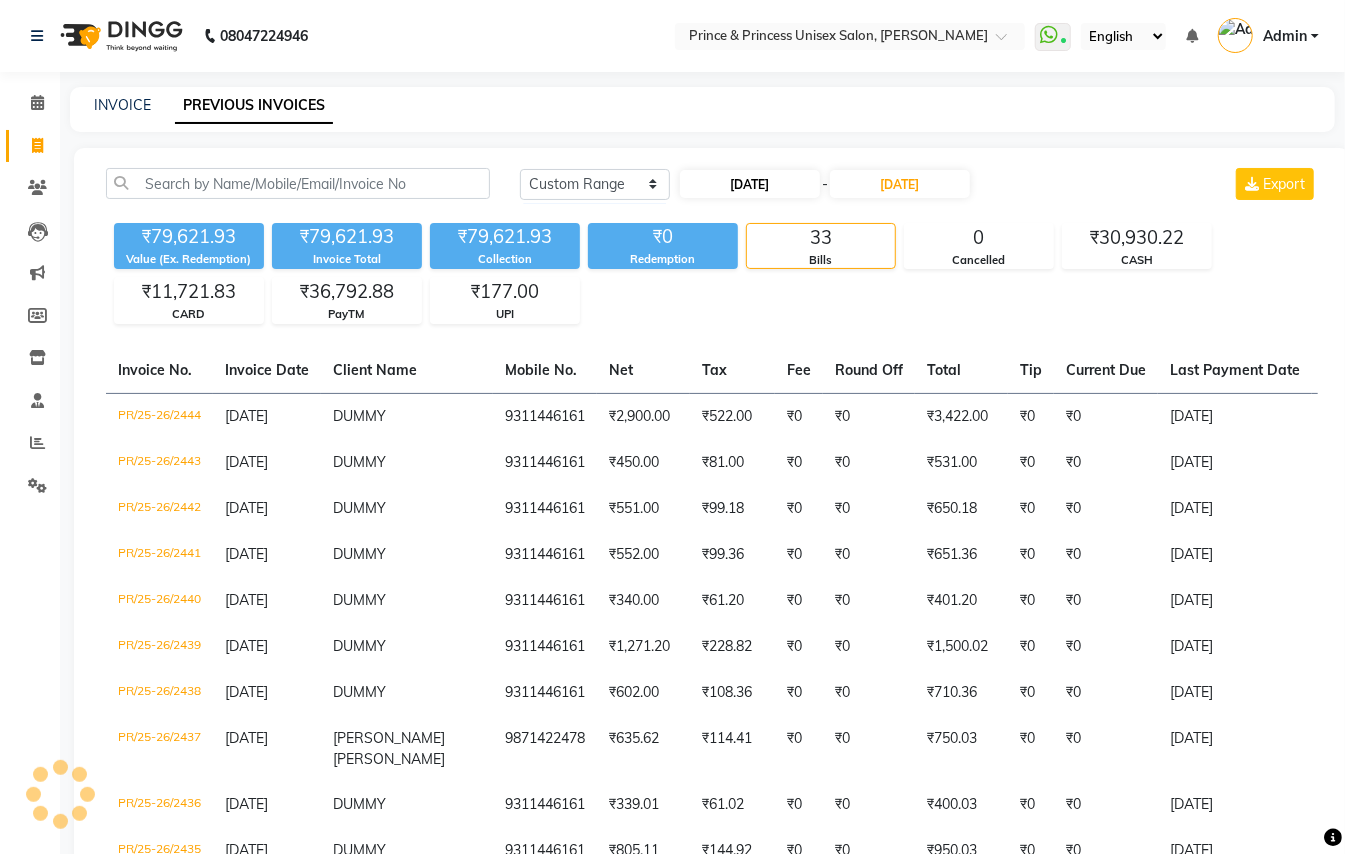 select on "7" 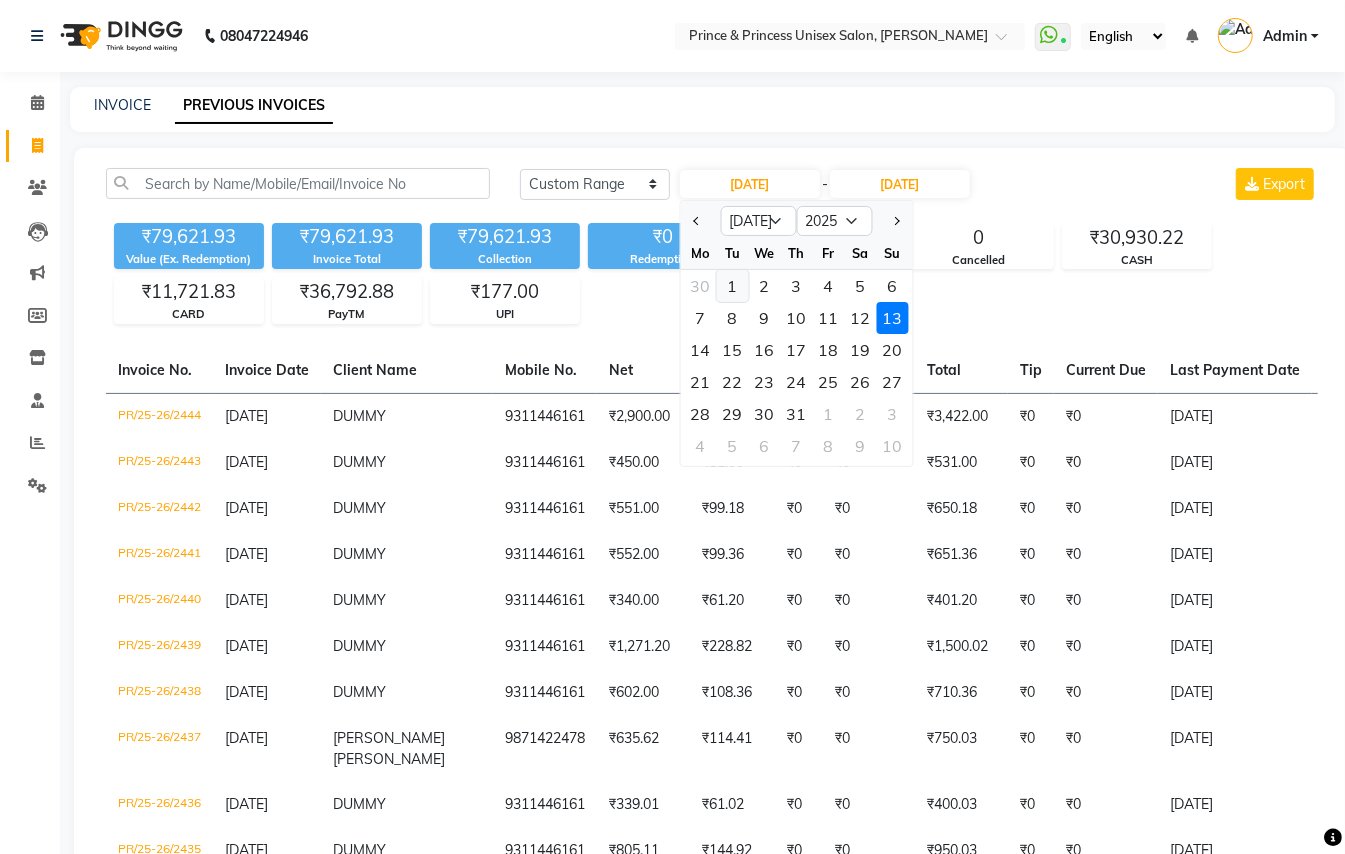 click on "1" 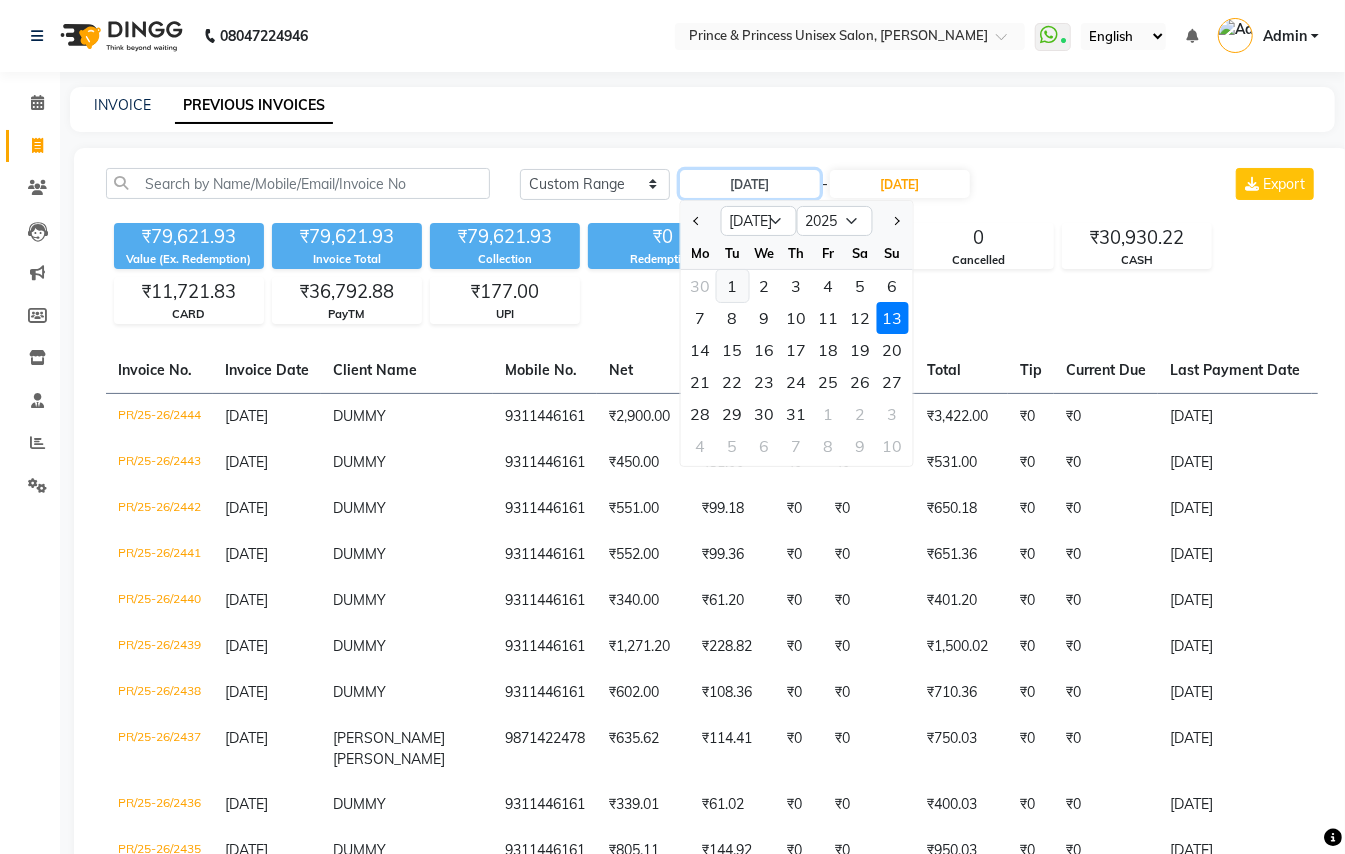 type on "01-07-2025" 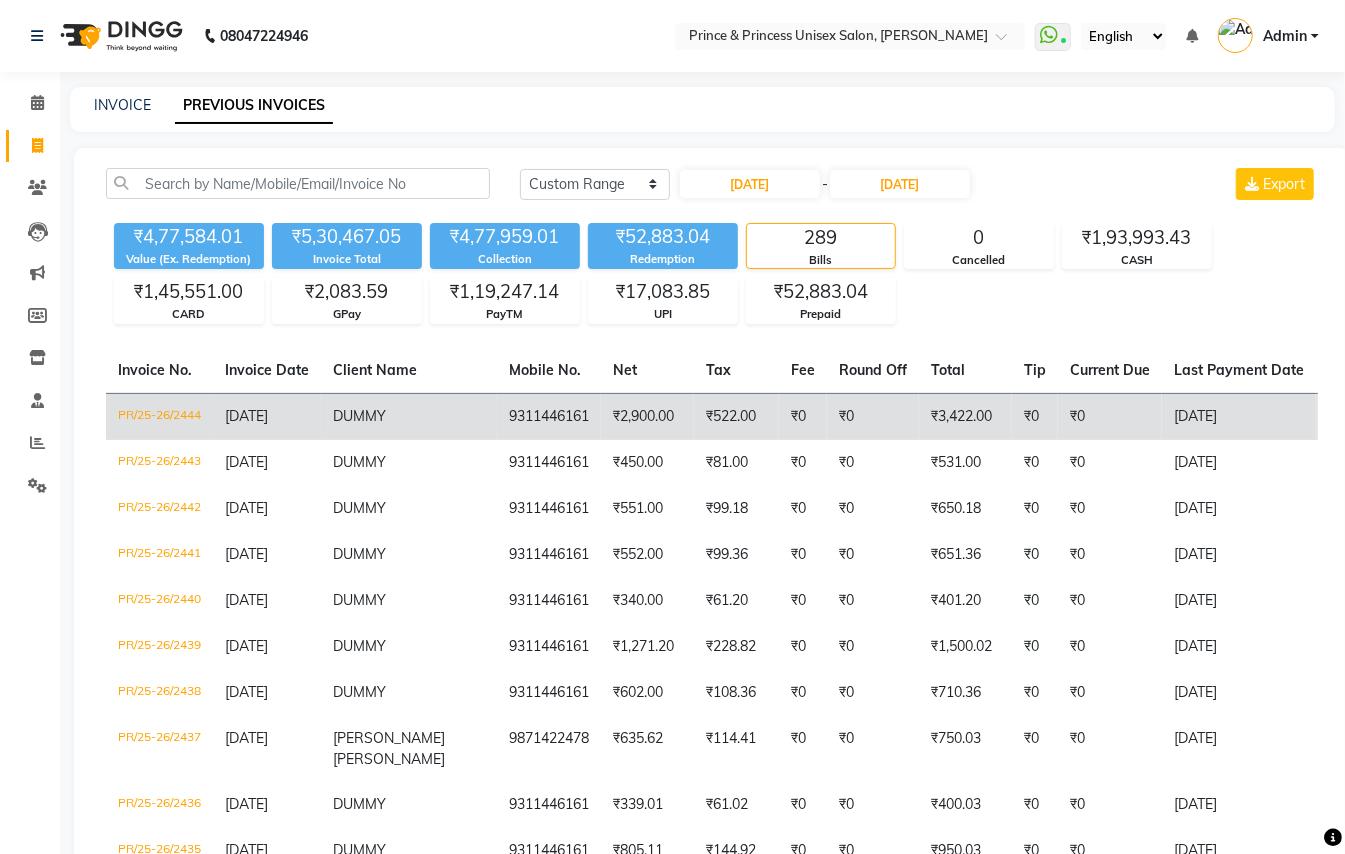 click on "PR/25-26/2444" 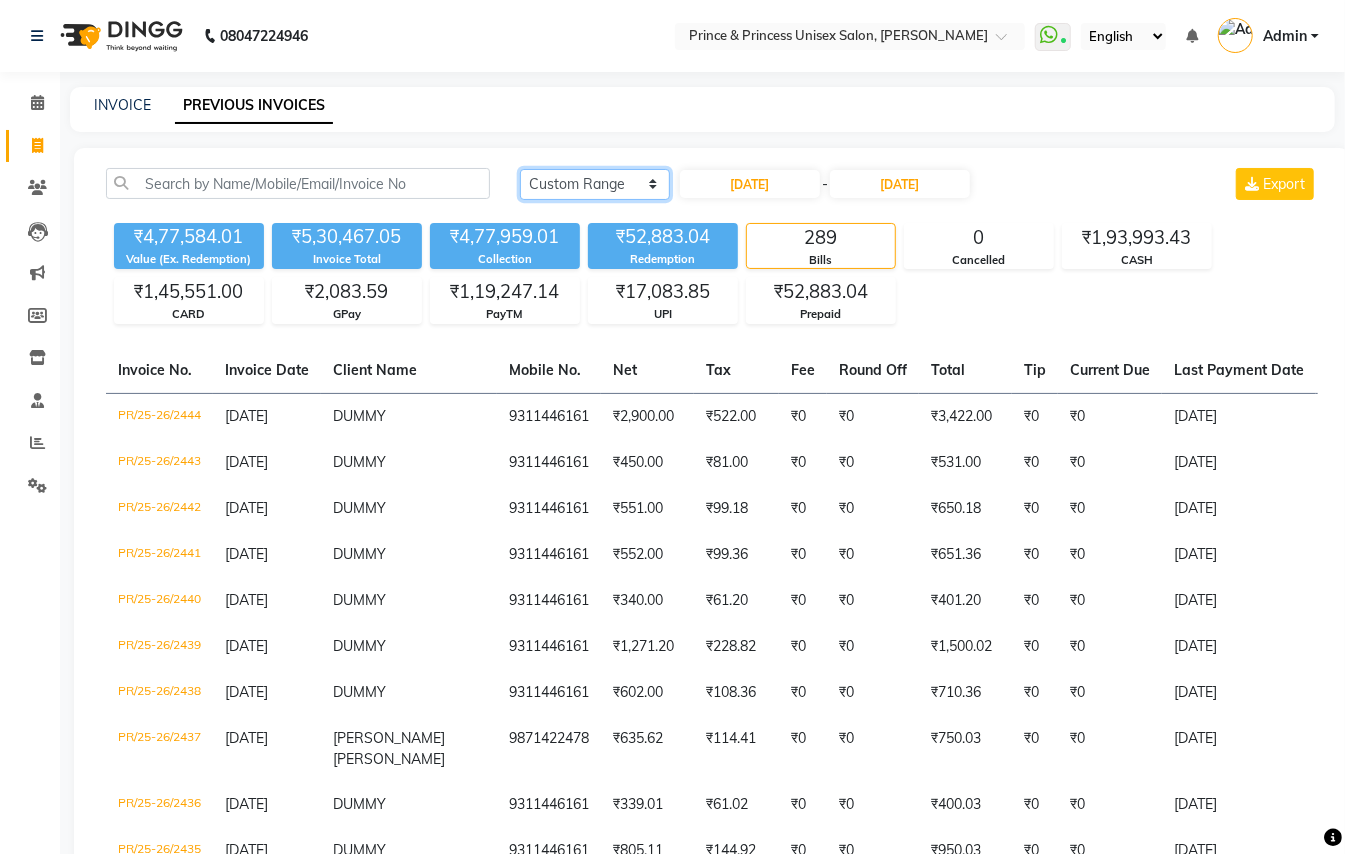 click on "Today Yesterday Custom Range" 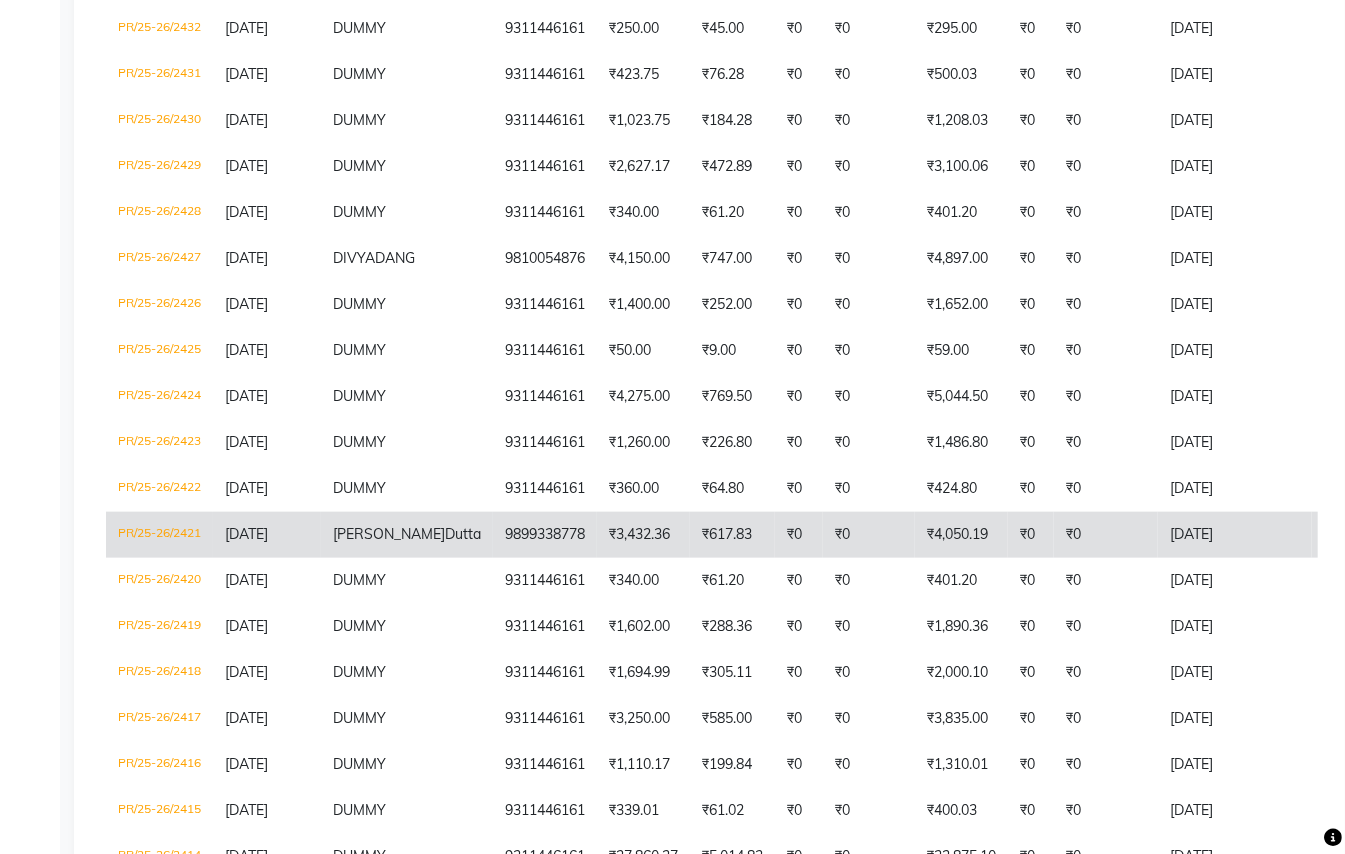 scroll, scrollTop: 1200, scrollLeft: 0, axis: vertical 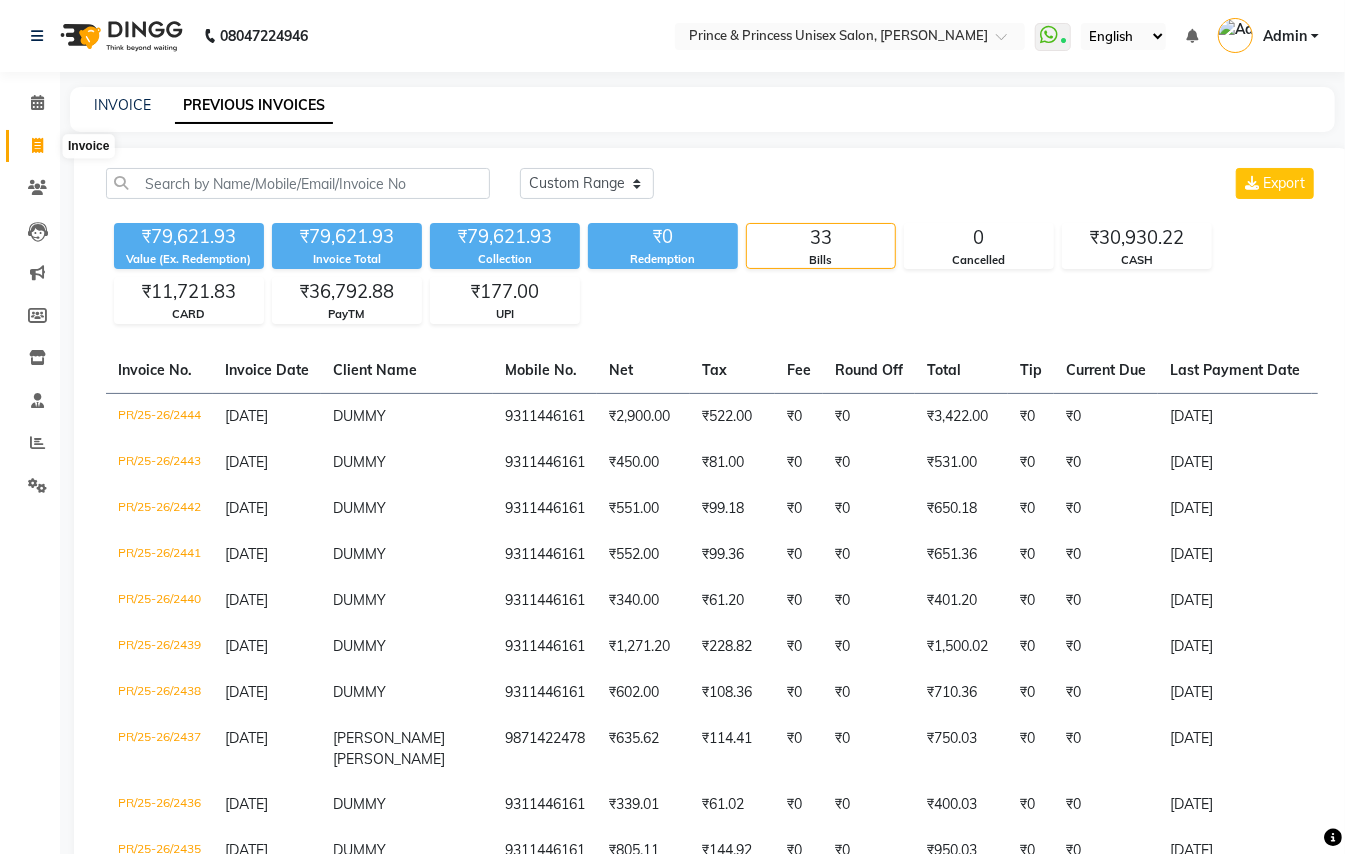 click 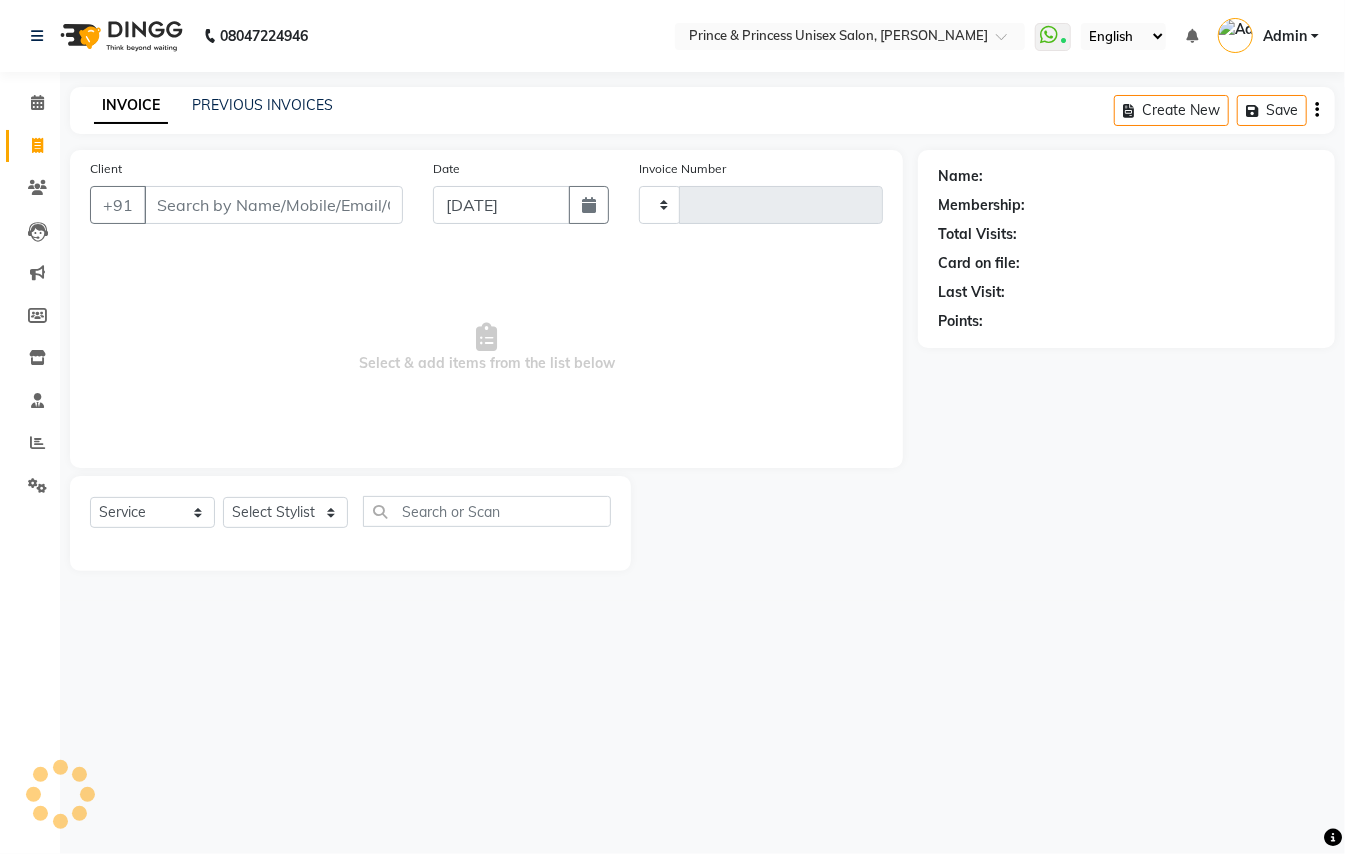 type on "2445" 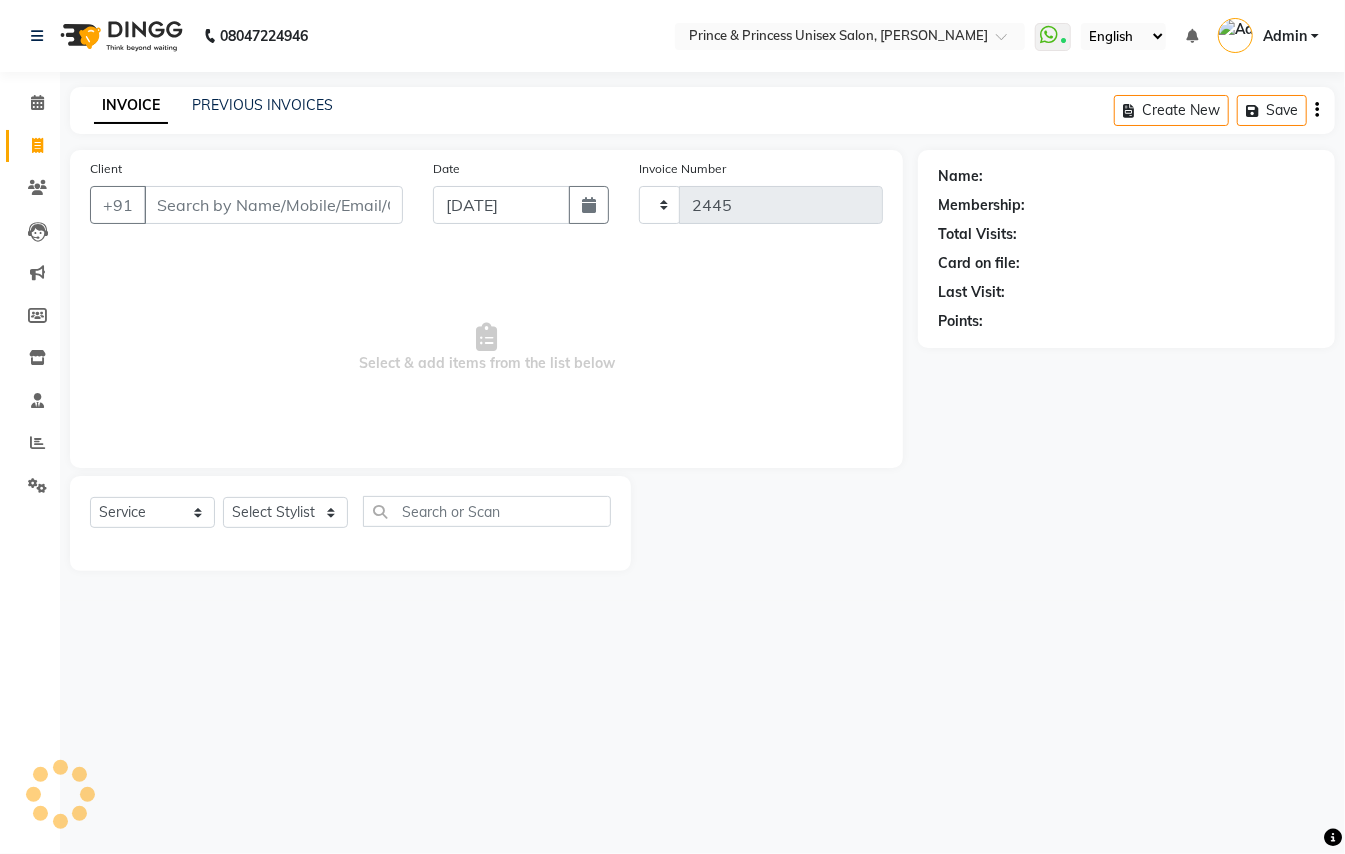 click on "Client" at bounding box center [273, 205] 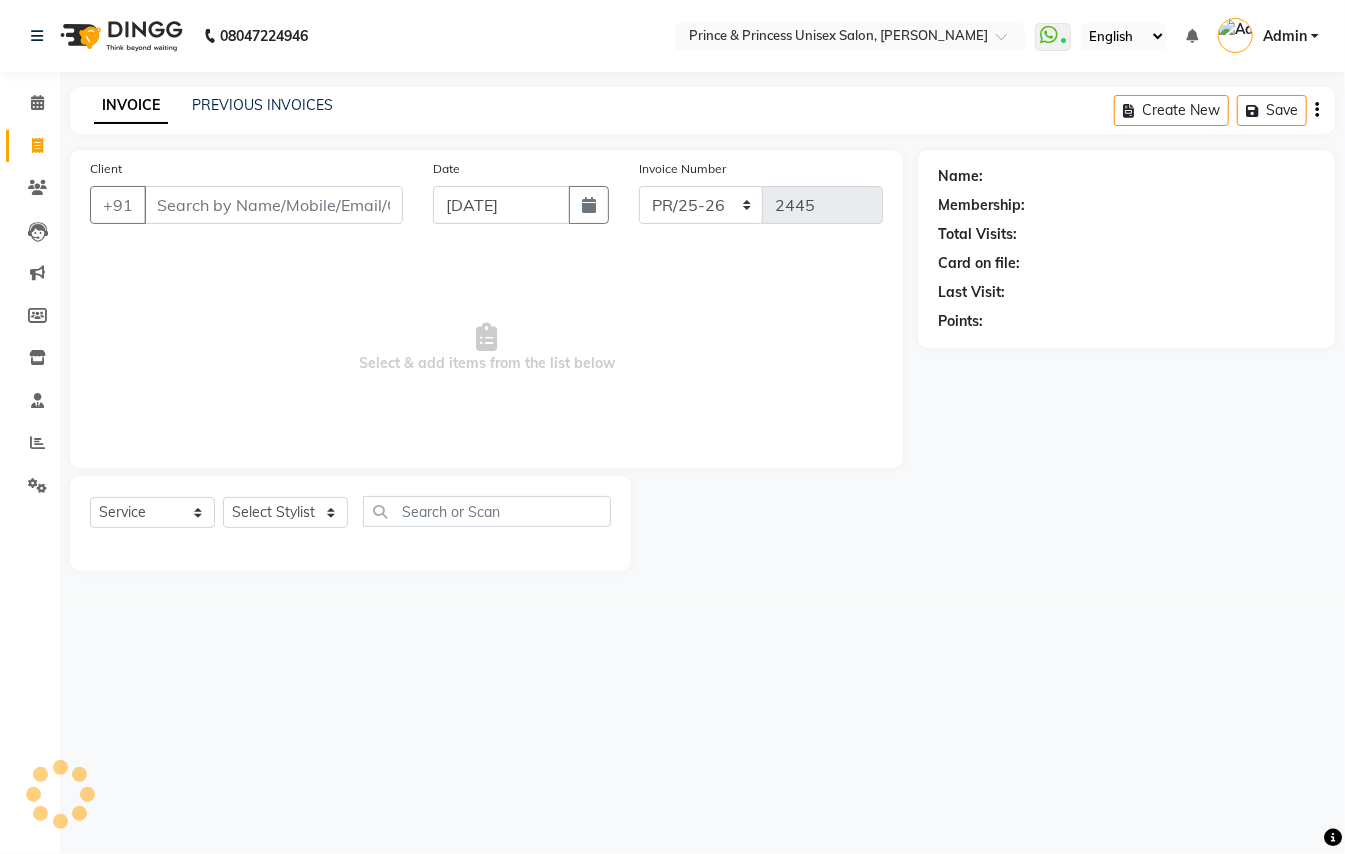 click on "Client" at bounding box center (273, 205) 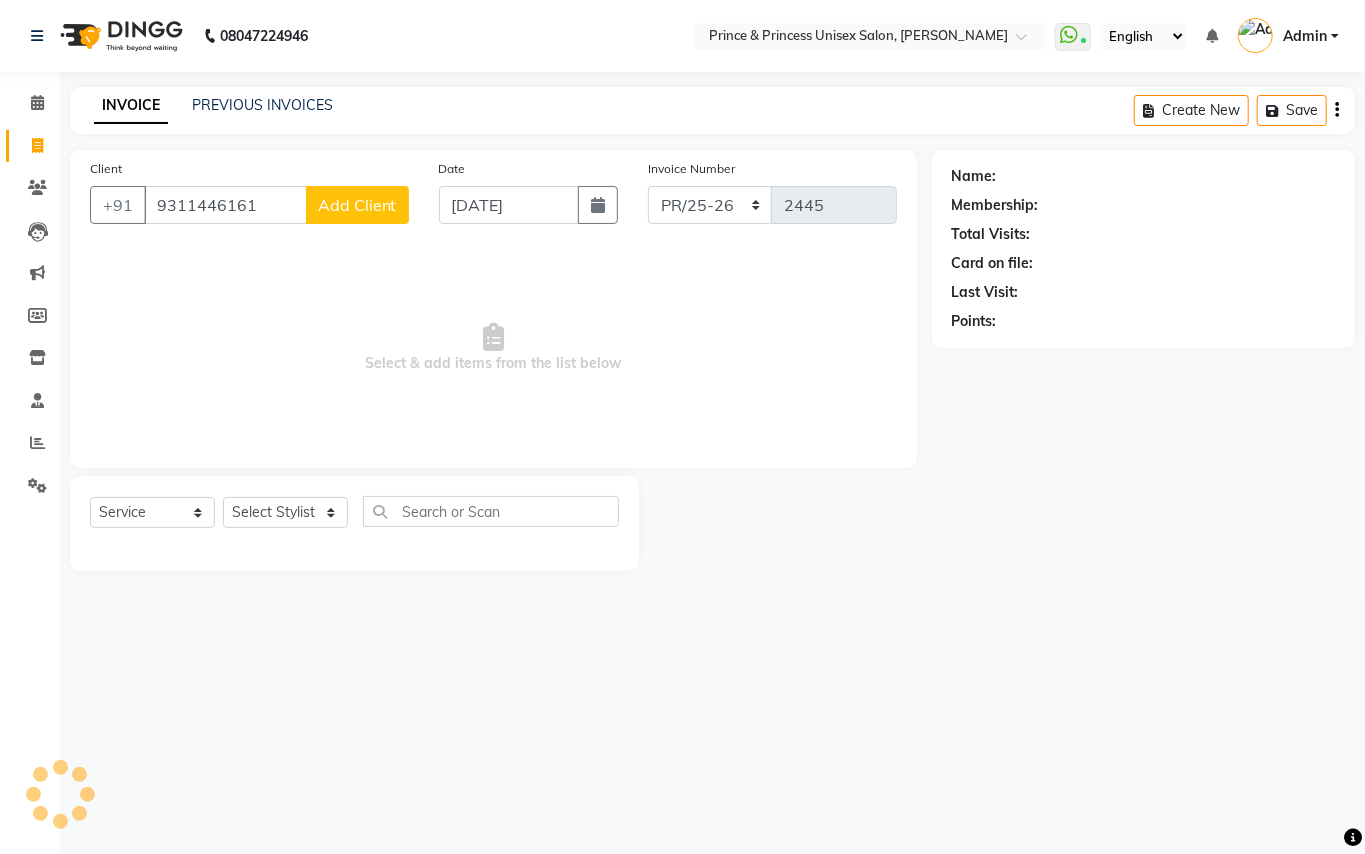 type on "9311446161" 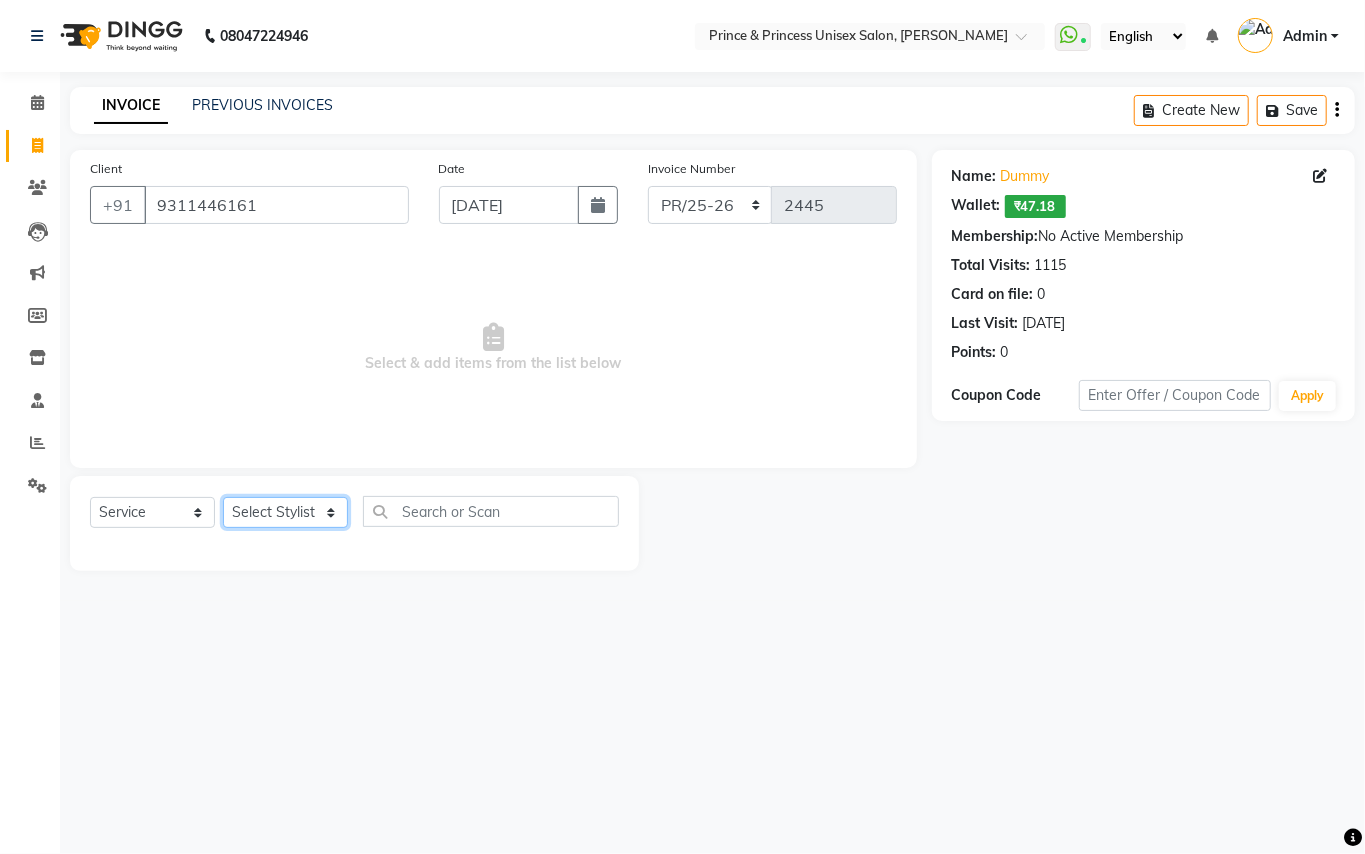 click on "Select Stylist ABHISHEK AJEET AJEET NEW ARUN ASLAM CHANDAN GUDDU MAHESH MANI MEENAKSHI MONU PINKI RAHUL SANDEEP SONIYA TABASSUM XYZ" 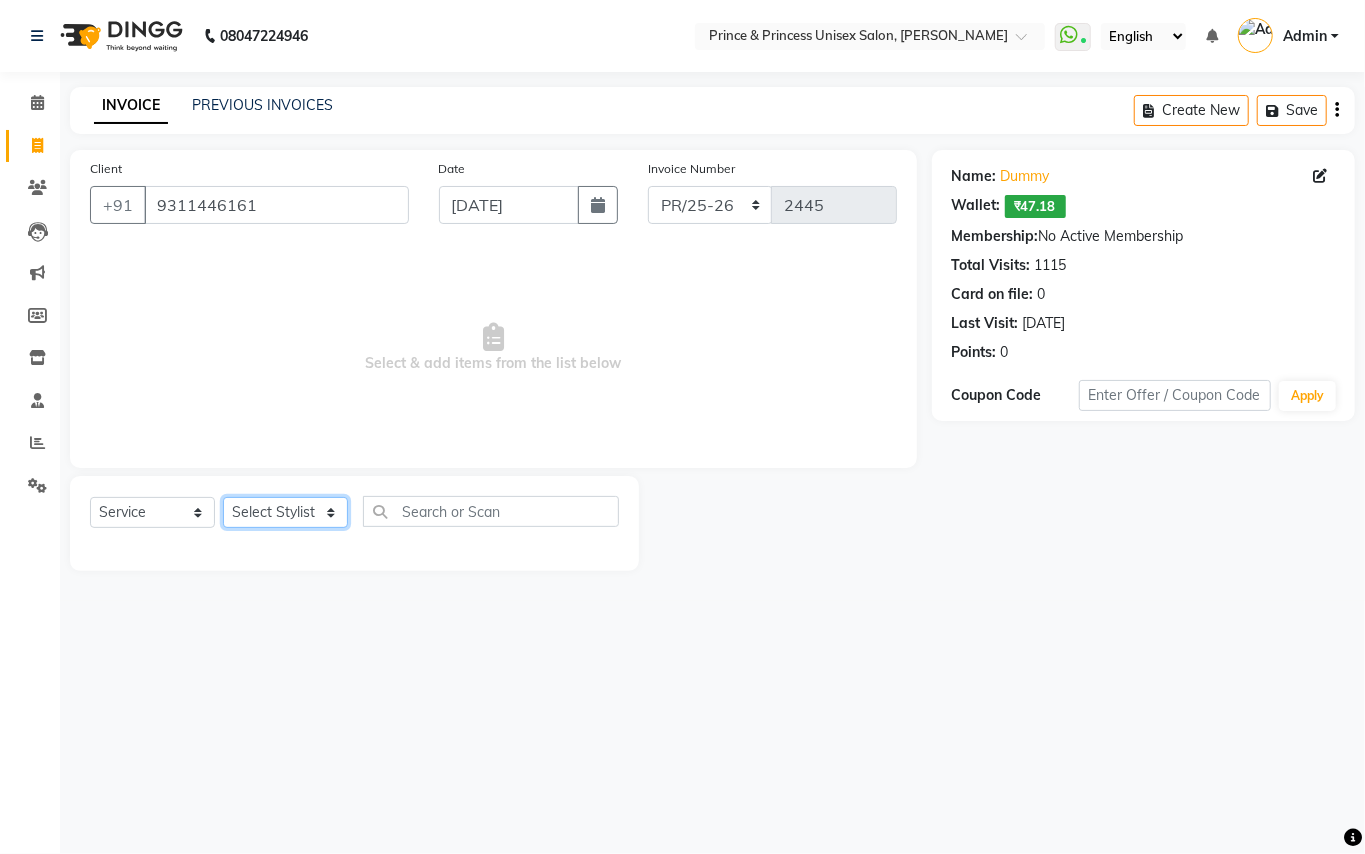 select on "17871" 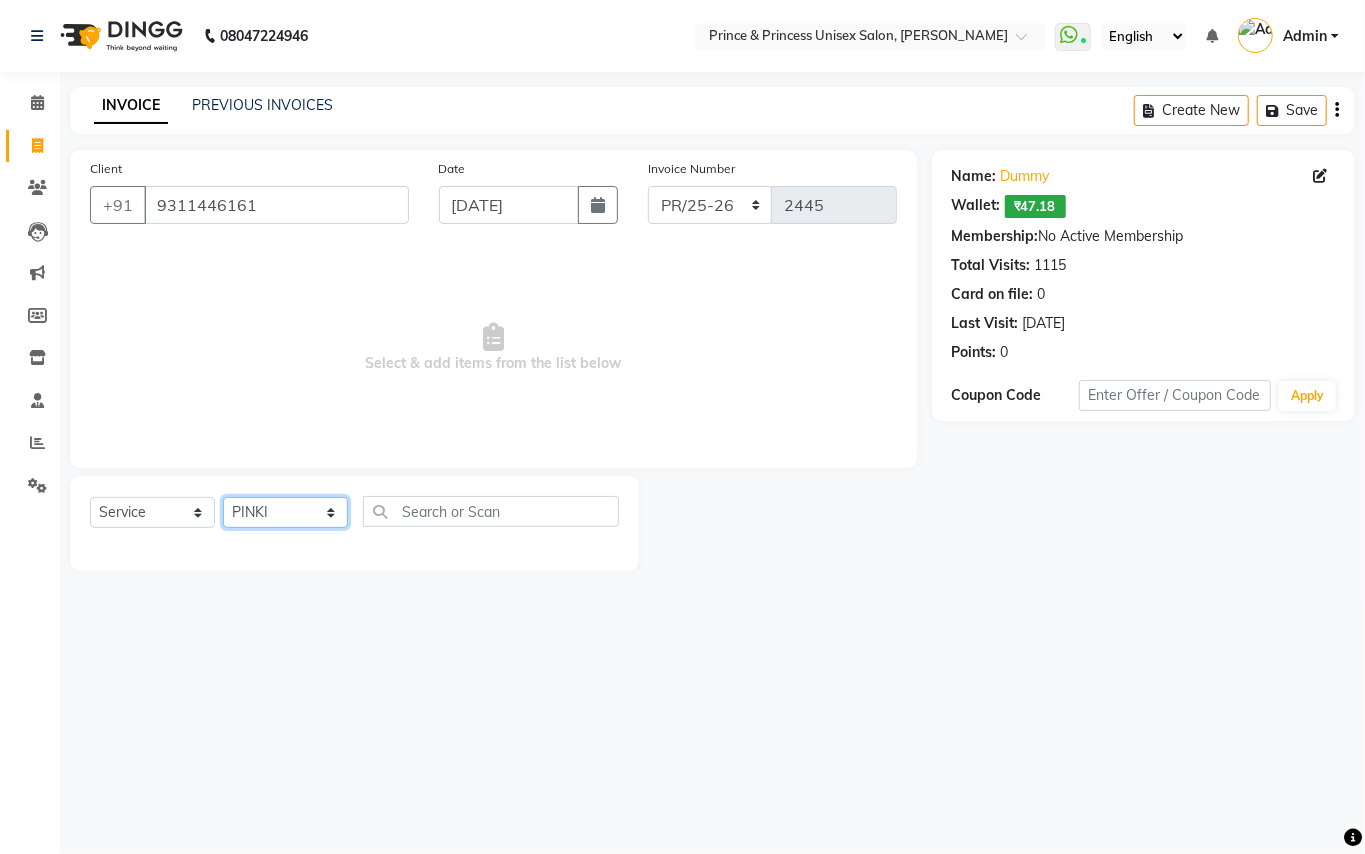 drag, startPoint x: 280, startPoint y: 516, endPoint x: 436, endPoint y: 530, distance: 156.62694 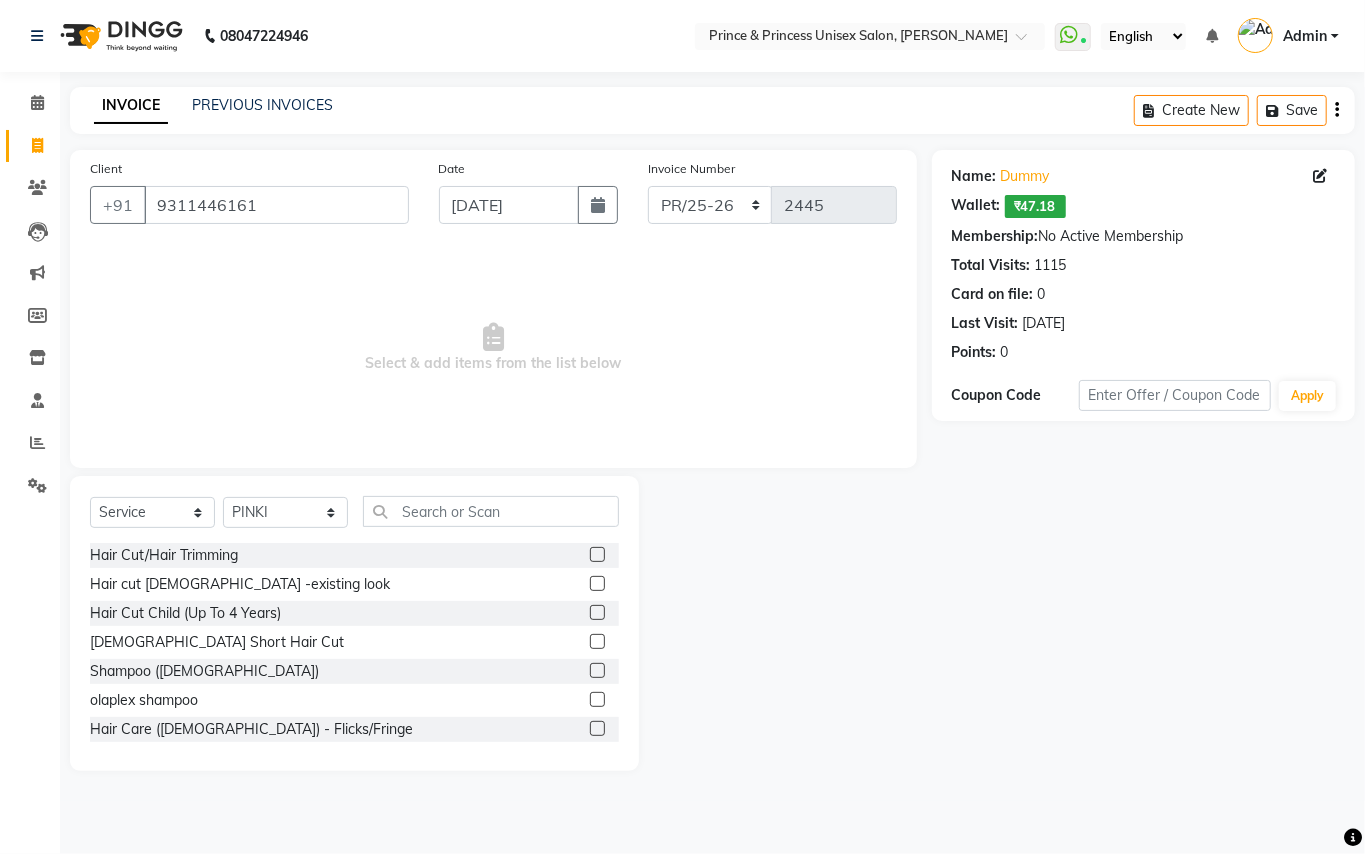 drag, startPoint x: 437, startPoint y: 530, endPoint x: 486, endPoint y: 494, distance: 60.80296 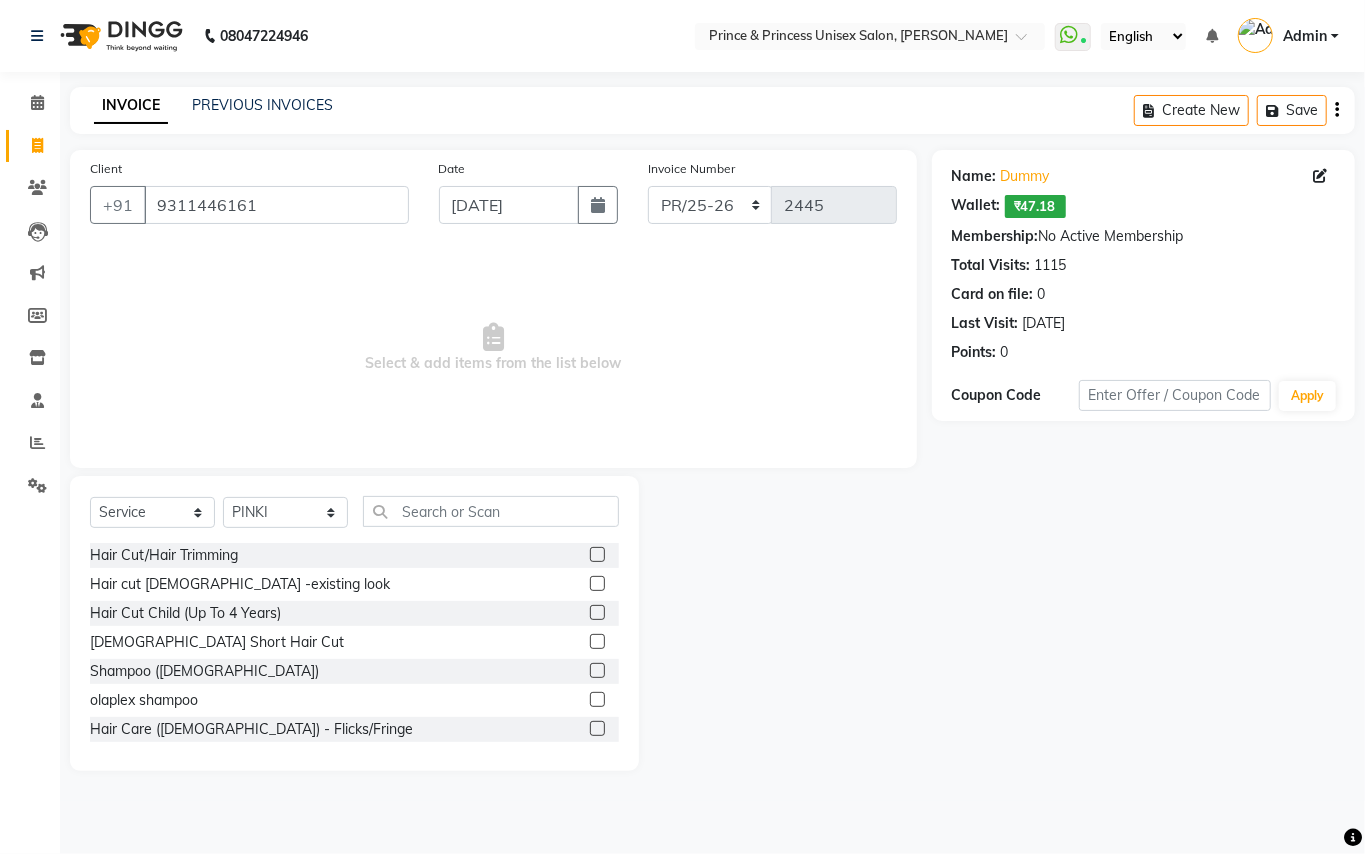 drag, startPoint x: 486, startPoint y: 494, endPoint x: 473, endPoint y: 529, distance: 37.336308 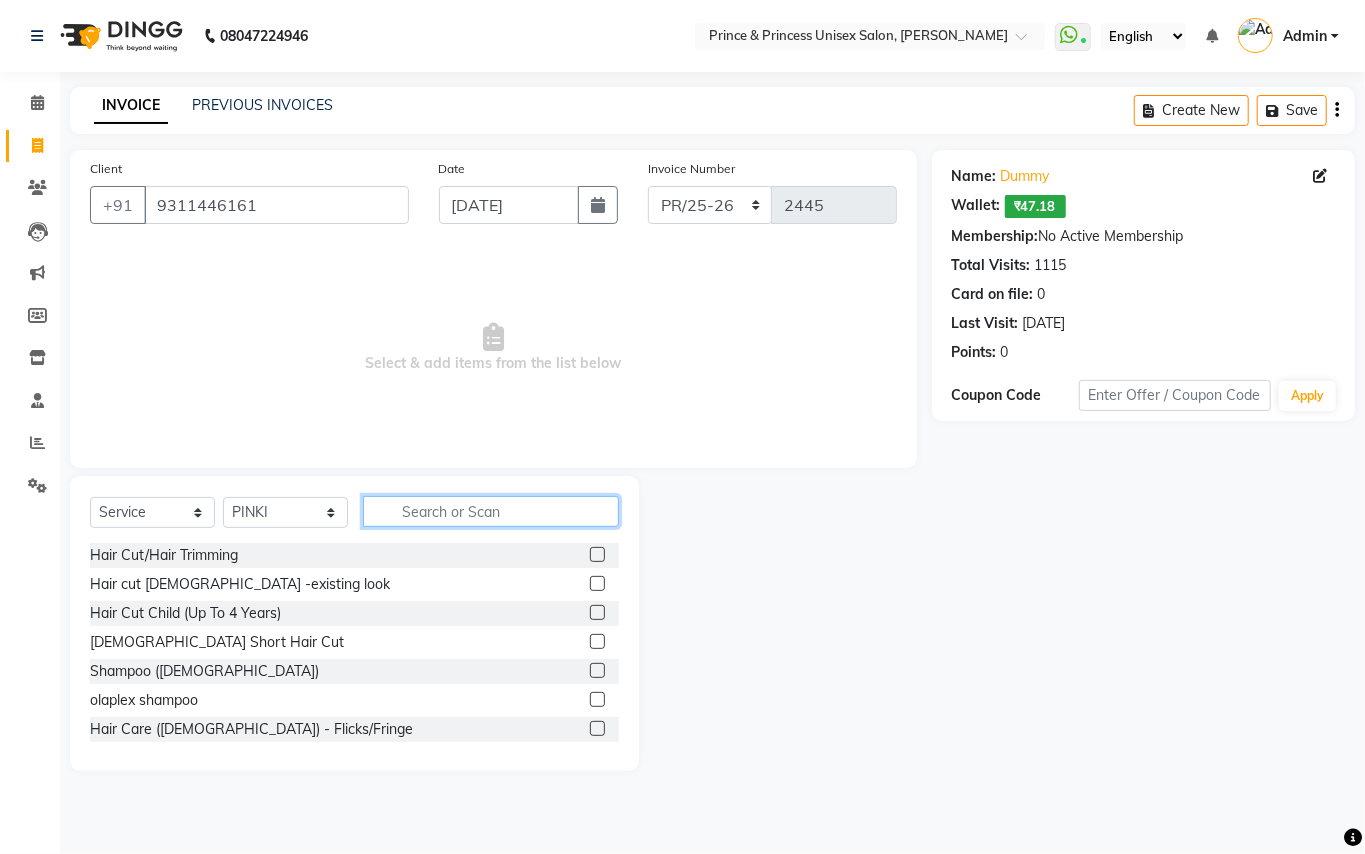 click 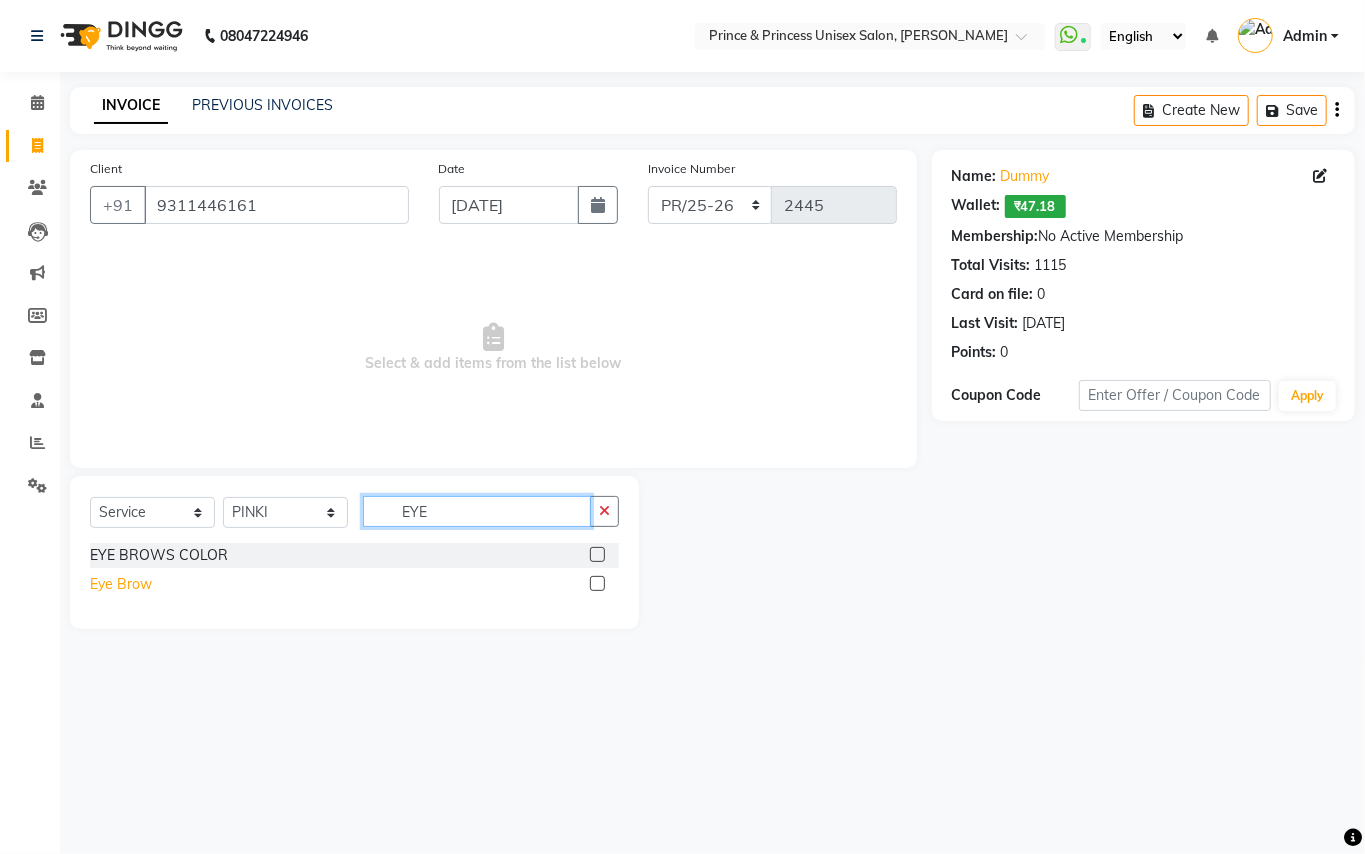 type on "EYE" 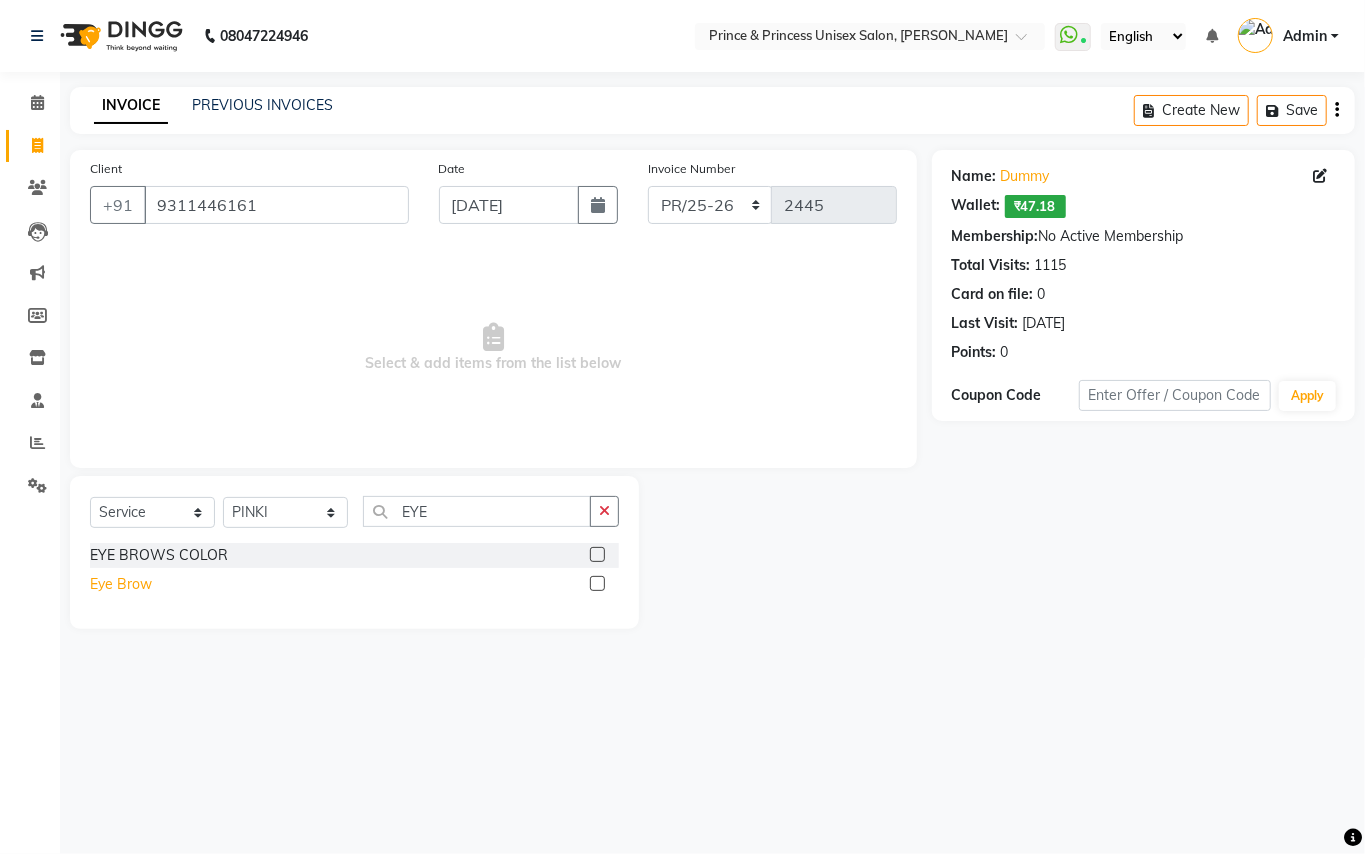 click on "Eye Brow" 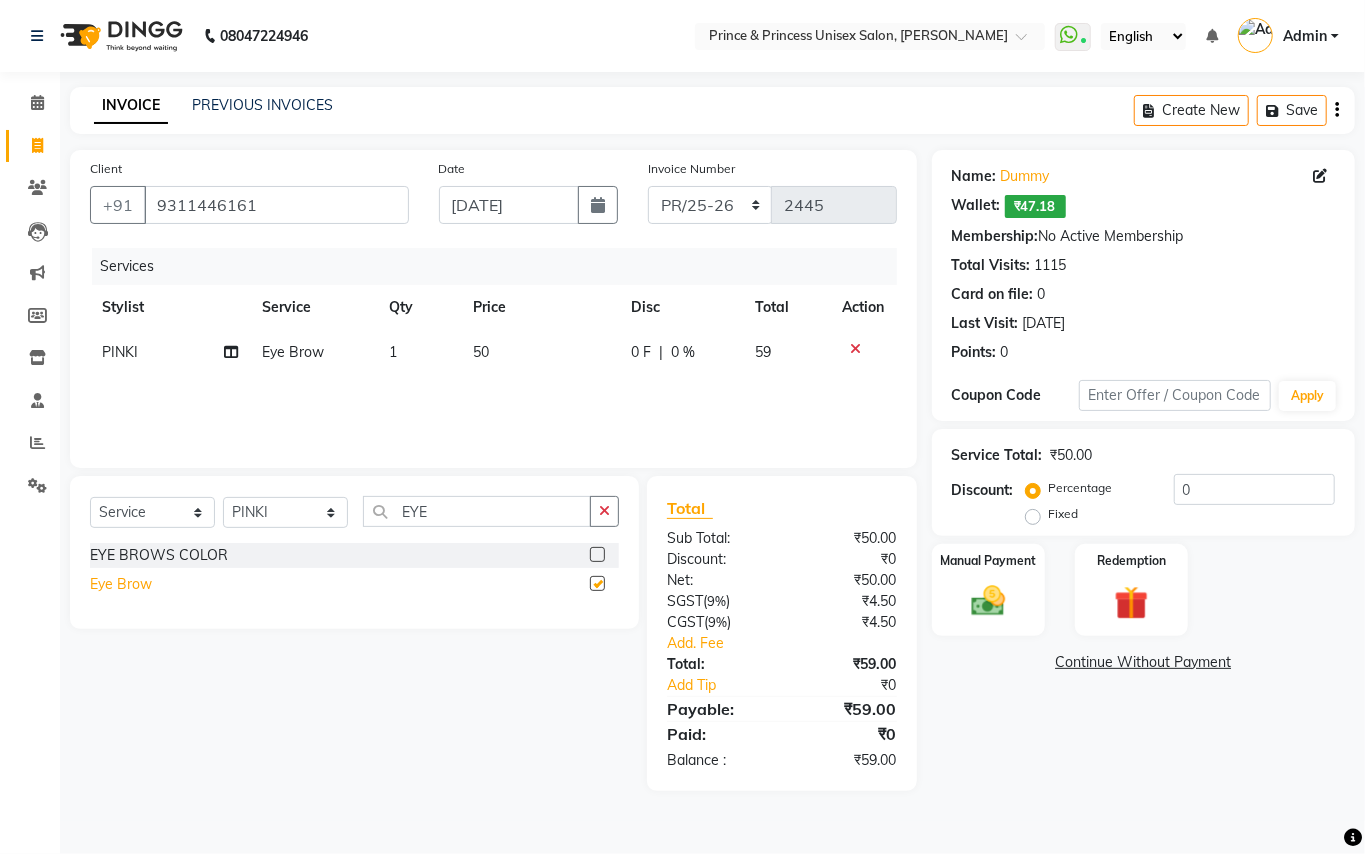 checkbox on "false" 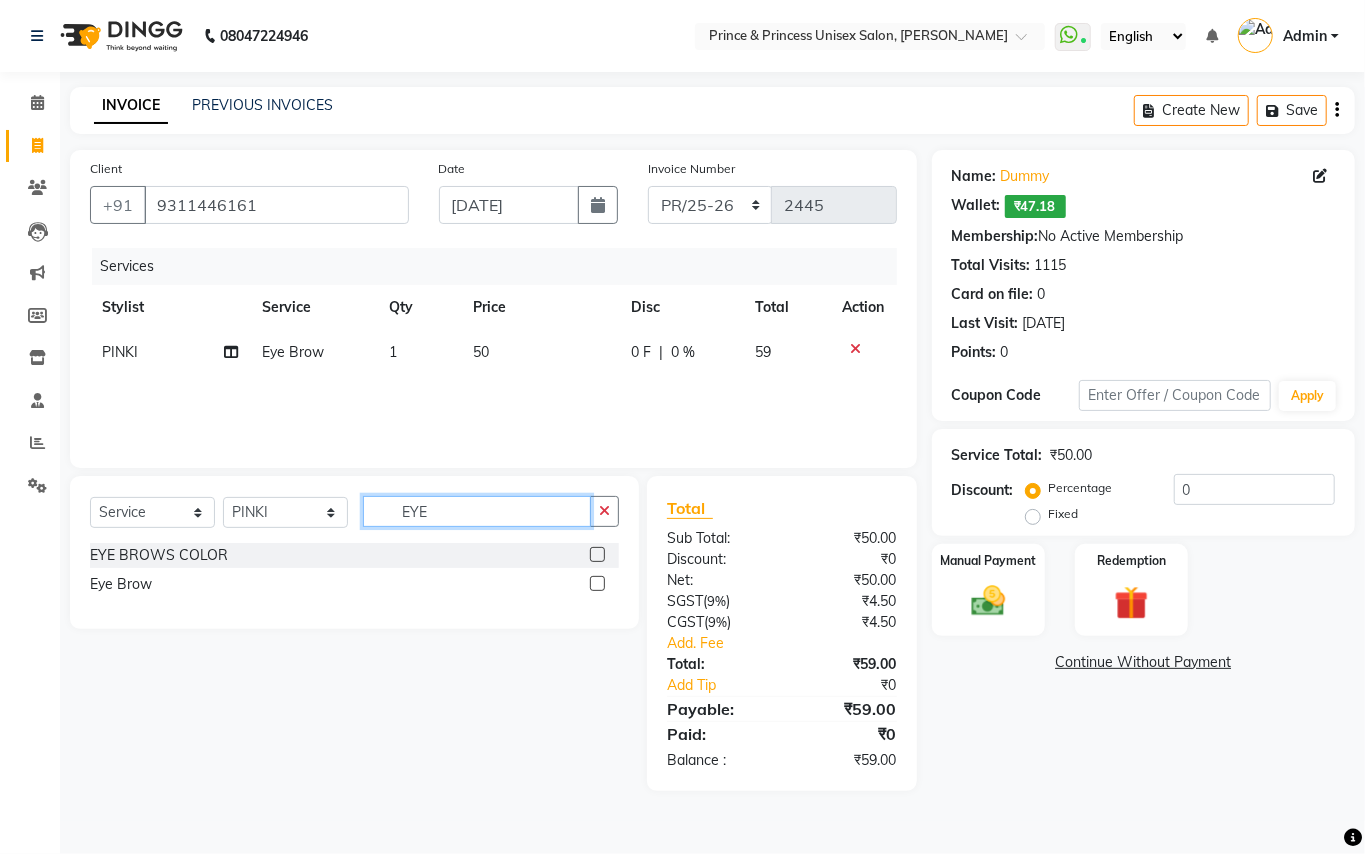 drag, startPoint x: 444, startPoint y: 514, endPoint x: 298, endPoint y: 376, distance: 200.89798 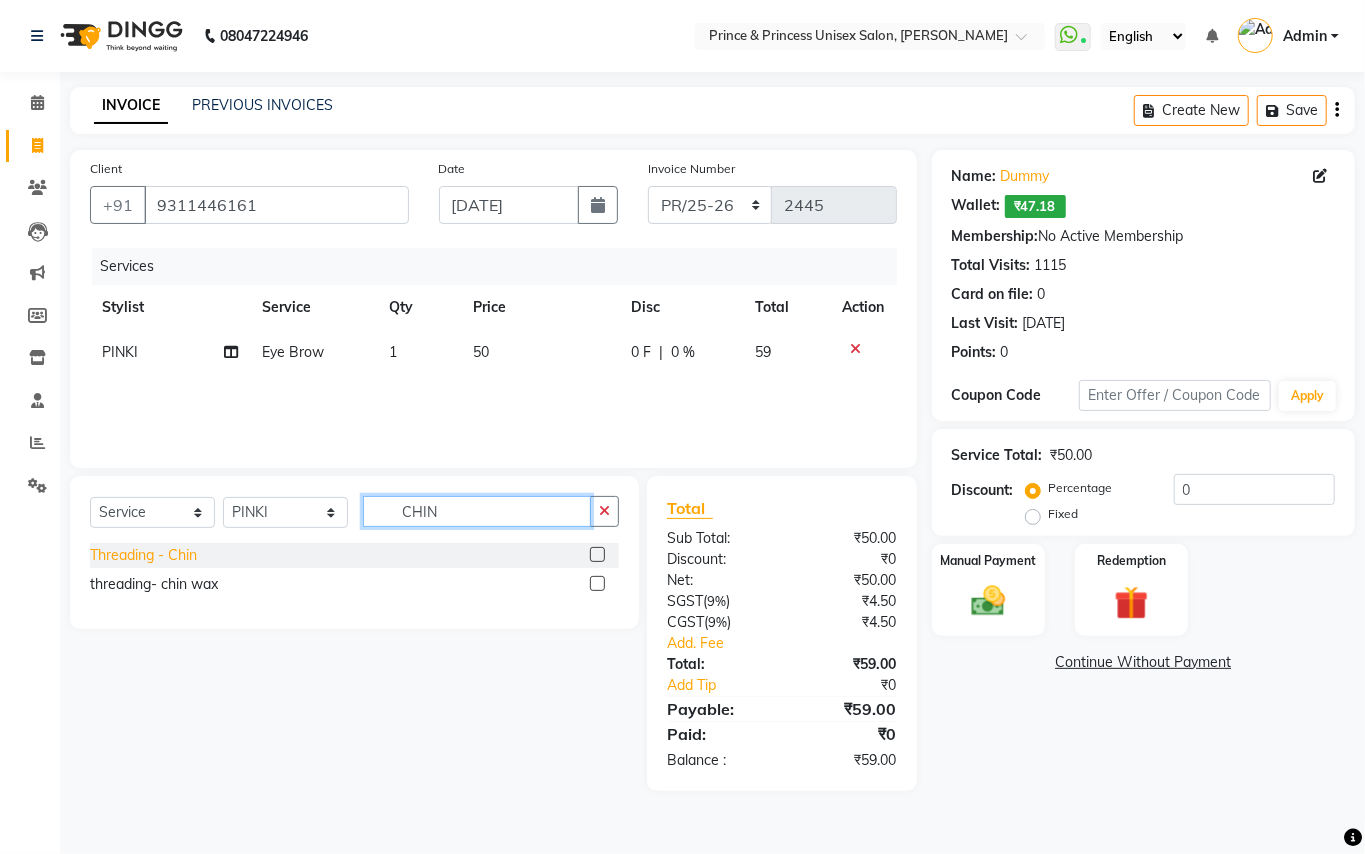 type on "CHIN" 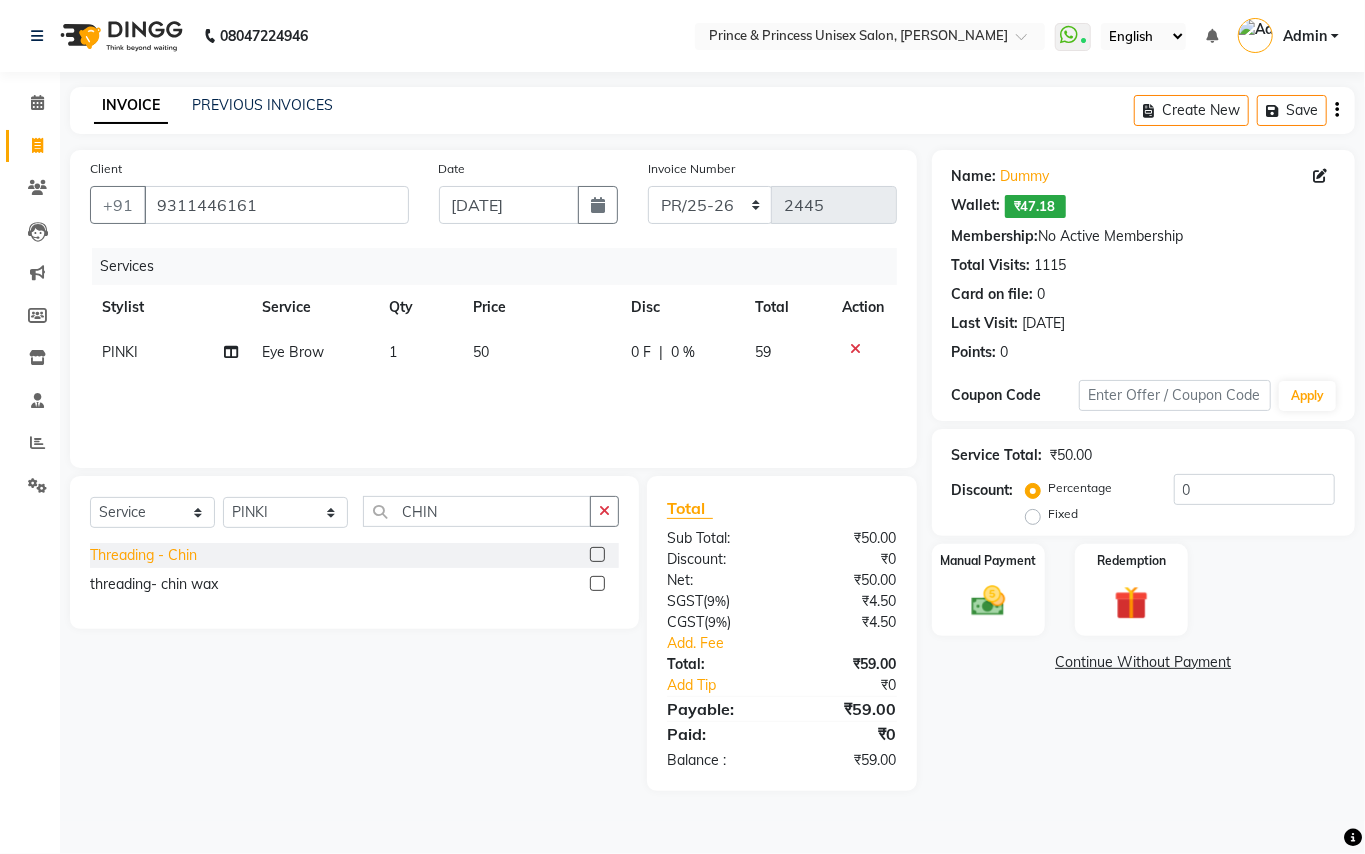 click on "Threading  - Chin" 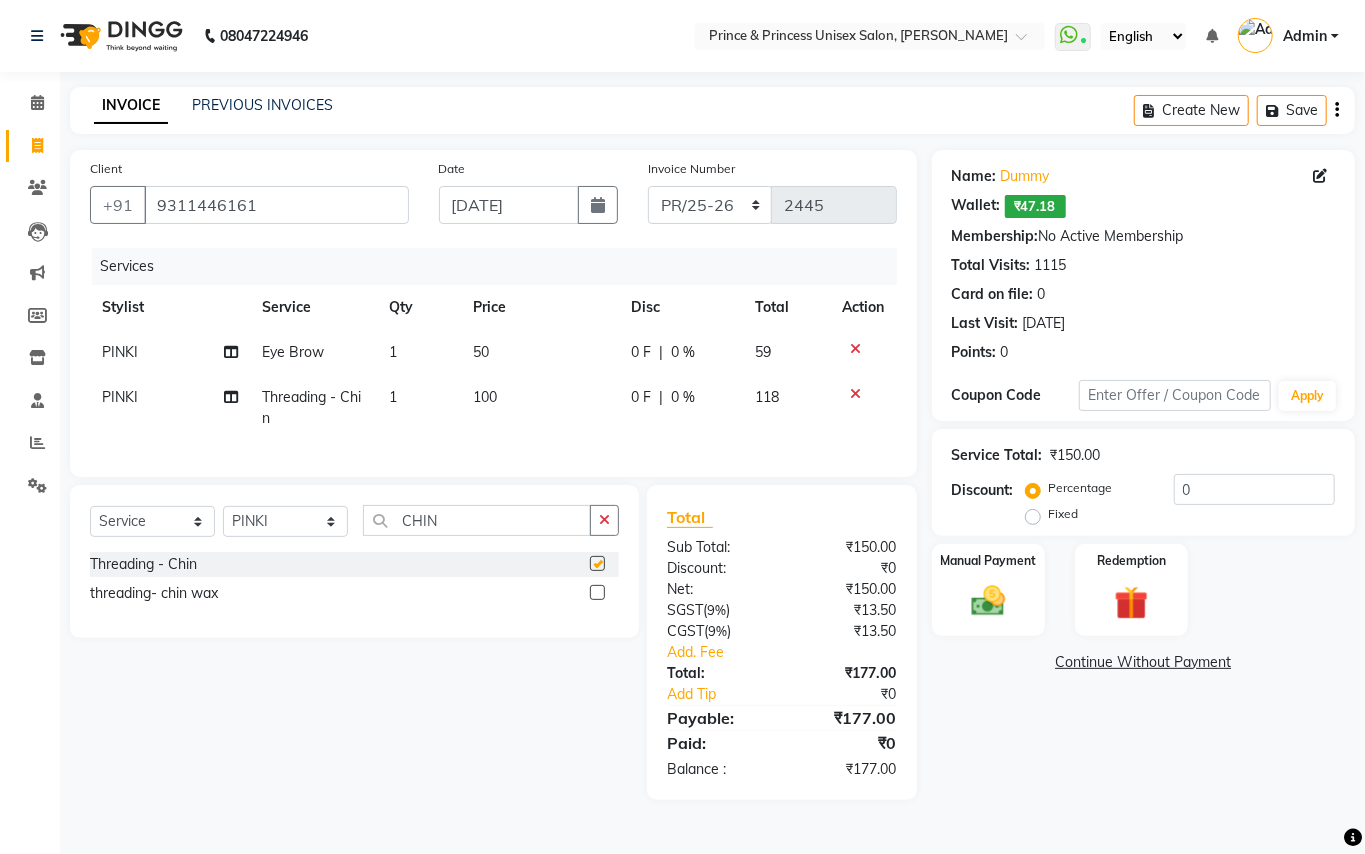 checkbox on "false" 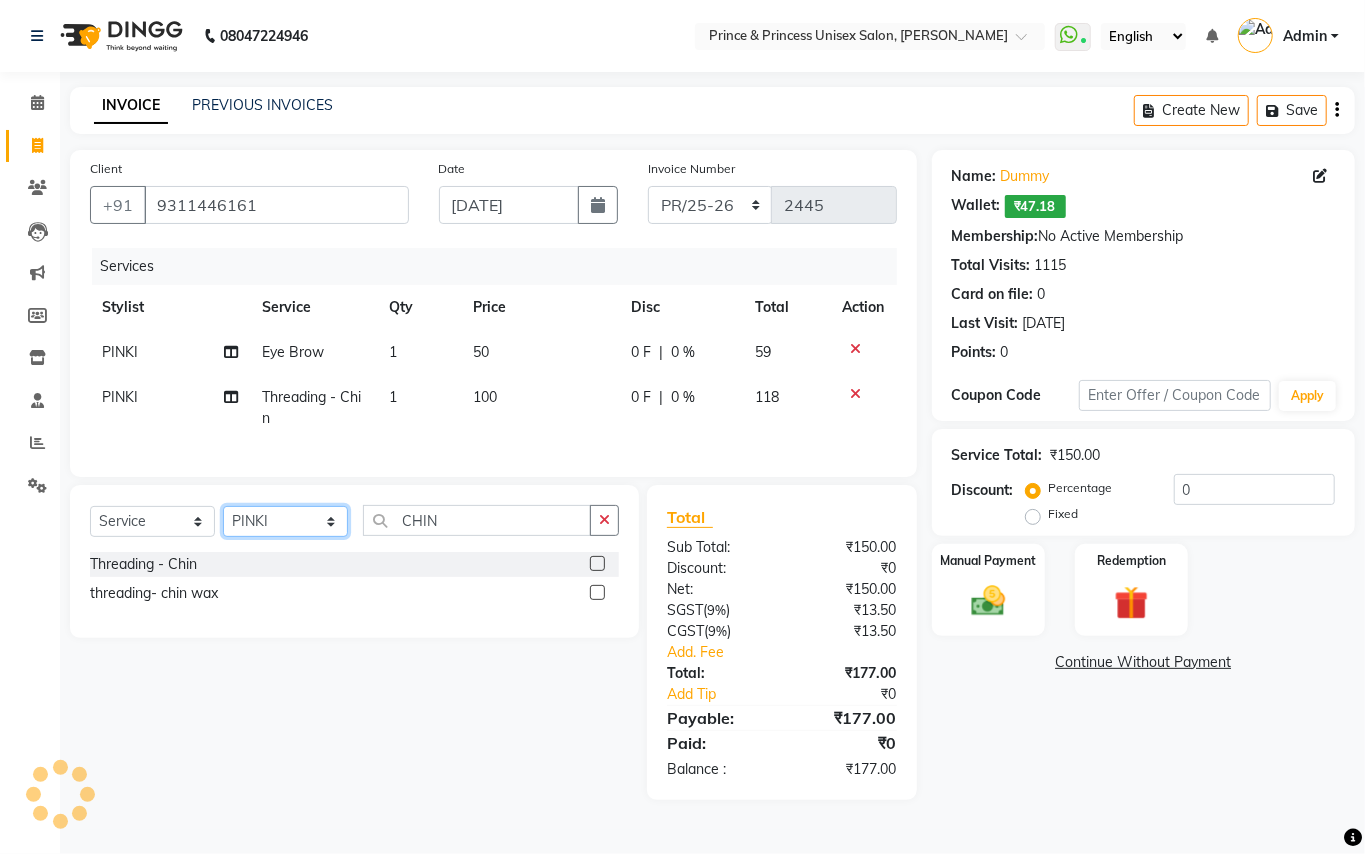 click on "Select Stylist ABHISHEK AJEET AJEET NEW ARUN ASLAM CHANDAN GUDDU MAHESH MANI MEENAKSHI MONU PINKI RAHUL SANDEEP SONIYA TABASSUM XYZ" 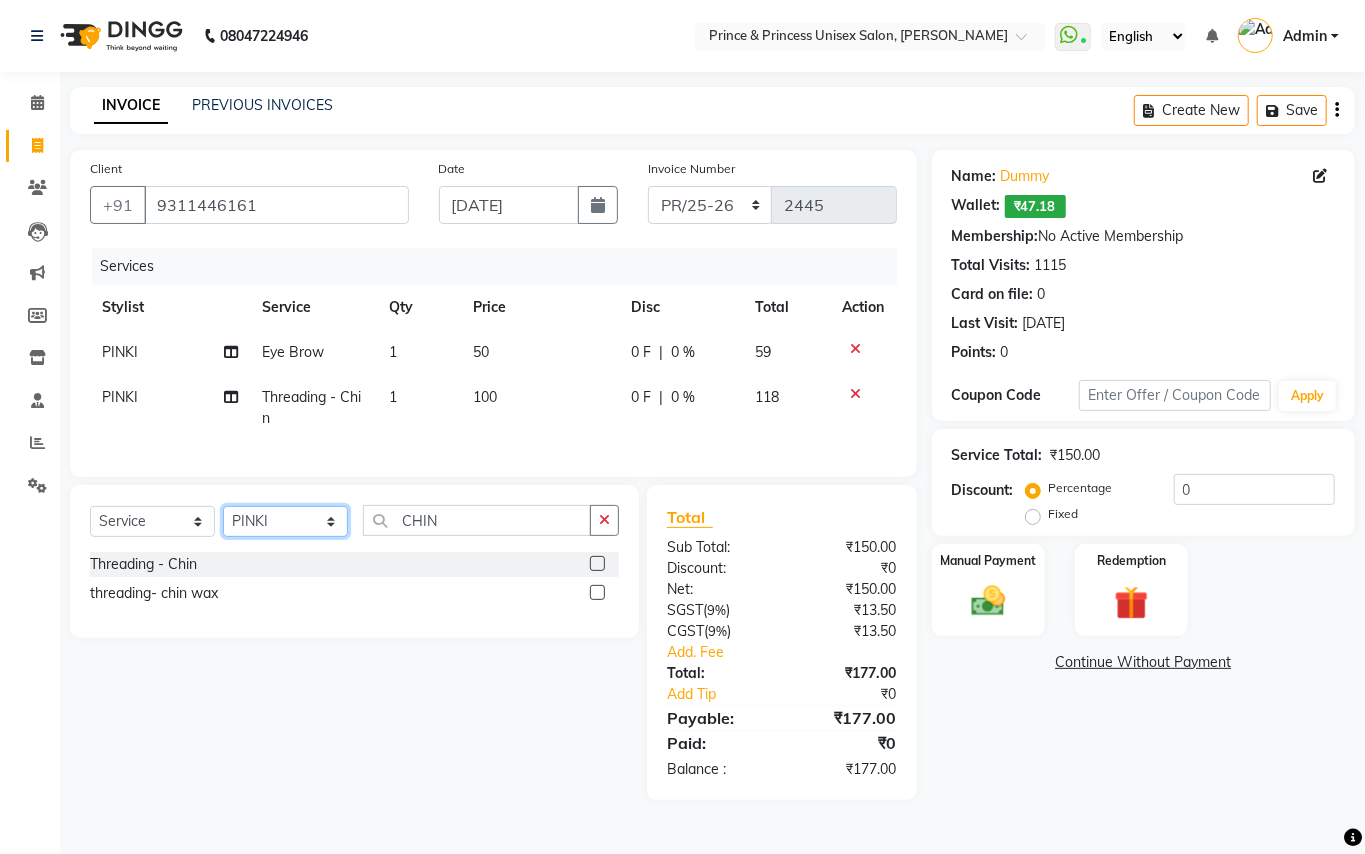 select on "17910" 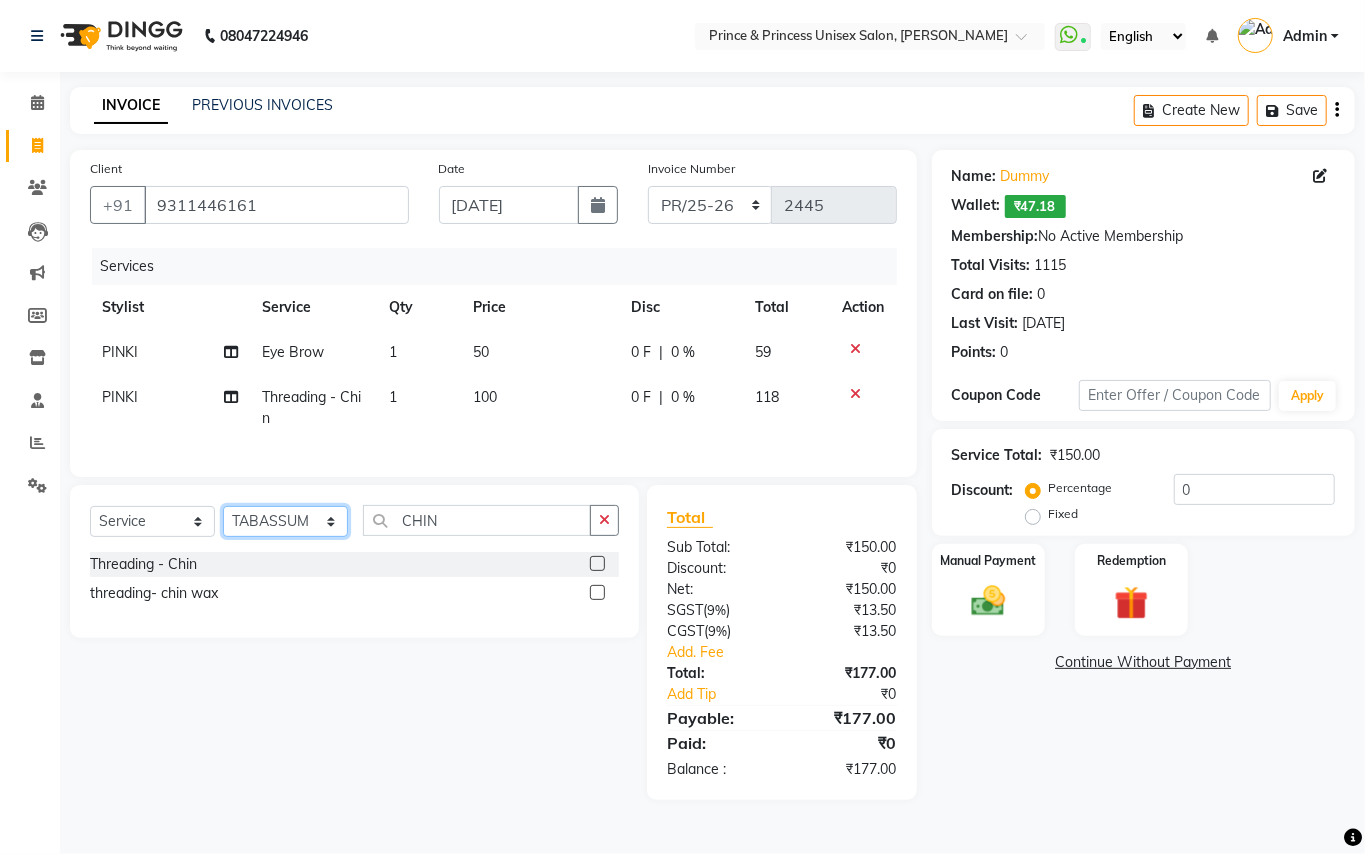 drag, startPoint x: 262, startPoint y: 541, endPoint x: 349, endPoint y: 554, distance: 87.965904 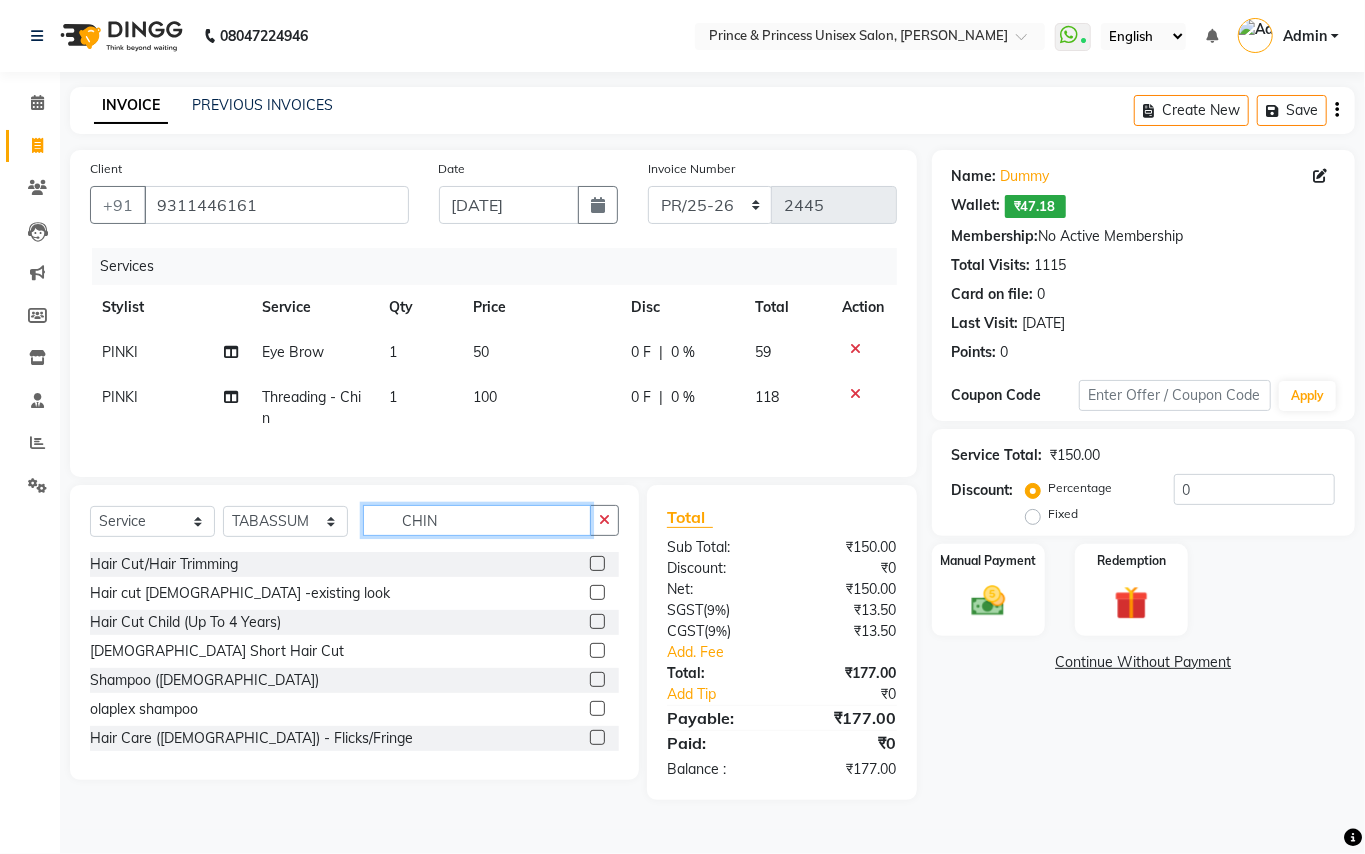 click on "Select  Service  Product  Membership  Package Voucher Prepaid Gift Card  Select Stylist ABHISHEK AJEET AJEET NEW ARUN ASLAM CHANDAN GUDDU MAHESH MANI MEENAKSHI MONU PINKI RAHUL SANDEEP SONIYA TABASSUM XYZ CHIN Hair Cut/Hair Trimming  Hair cut ladies -existing look  Hair Cut Child (Up To 4 Years)  Ladies Short Hair Cut  Shampoo (ladies)  olaplex shampoo  Hair Care (Ladies) - Flicks/Fringe  Oil Massage  Henna  Mustache Trim  Threading  Face Threading  Hair Cut  Gents - Style Change  Gents - Tonsure (Mundan)  Shampoo gents  Shampoo gents (Long Hair)  Beard Triming / Shave  Oil Massage  half color touch up   Beard Colour  Hair Styling (Gel/ Serum Application)  Colour Touch Up men's  Colour Touch-Up Amonia Free)  Highlighting  Rebonding  Dry Head Massage  Full Front Chest Clipper  Full Back Clipper  Ear Wax  Full Body Clipper  Under Arms Clipper  Full Front/Back Waxing (Sugar)  Full Front/Back Waxing (Chocolate)  Chest Razor/Back  Full Body Razor  Under Arm Razor  EYE BROWS COLOR  Ladies  - Hair Cut & Wash  Tongs" 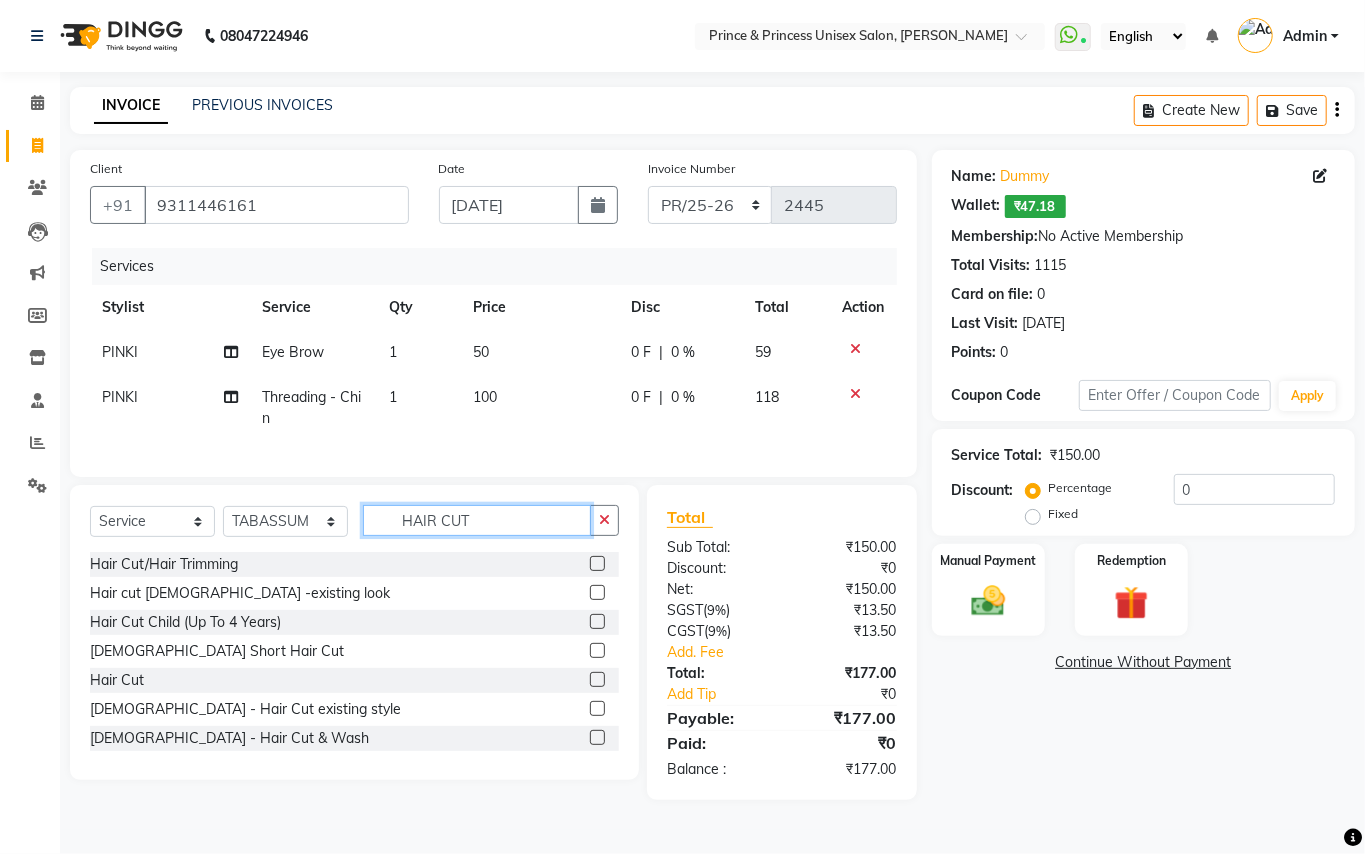 type on "HAIR CUT" 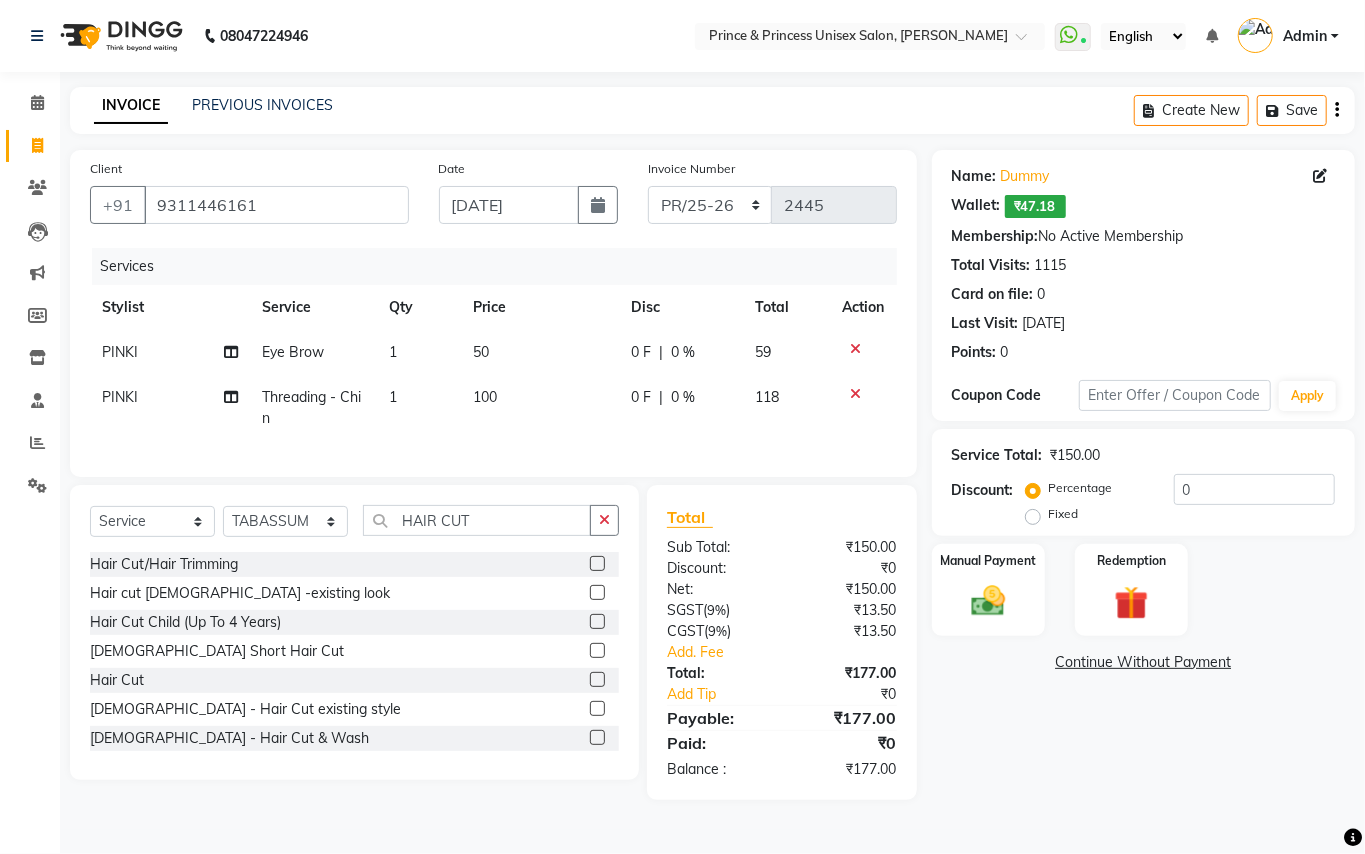 click on "Hair cut ladies -existing look" 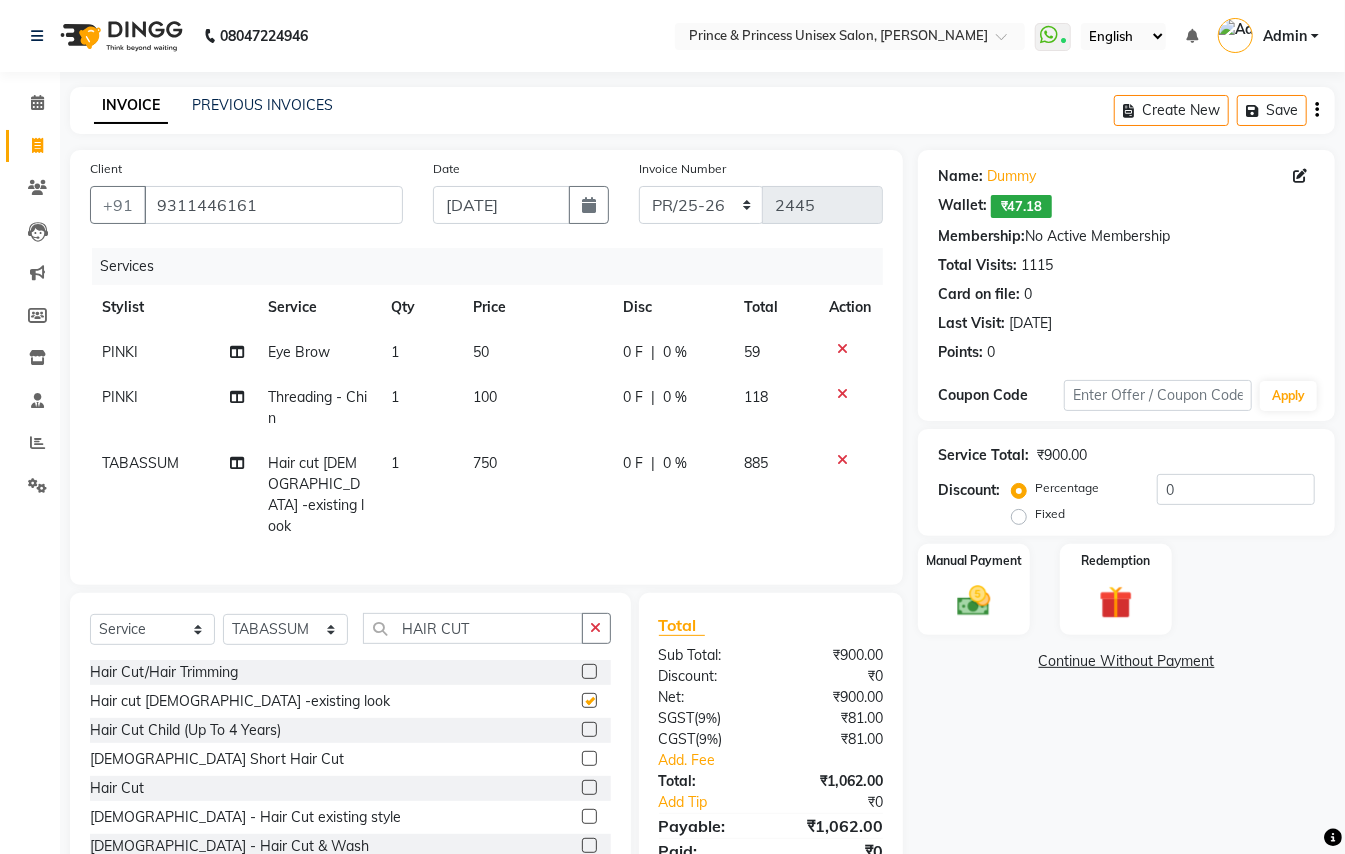 checkbox on "false" 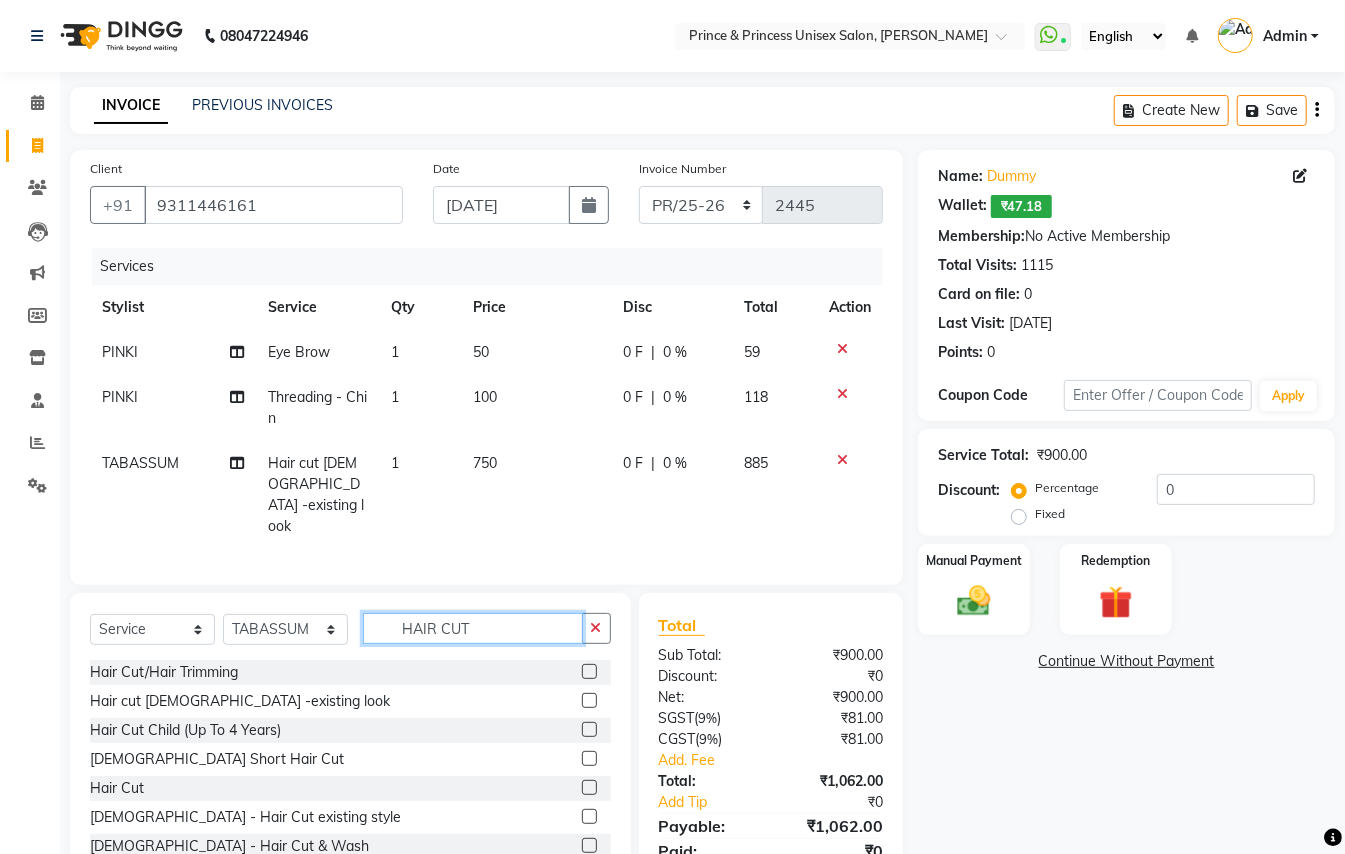 click on "Client +91 9311446161 Date 13-07-2025 Invoice Number PR/25-26 V/2025 V/2025-26 2445 Services Stylist Service Qty Price Disc Total Action PINKI Eye Brow 1 50 0 F | 0 % 59 PINKI Threading  - Chin 1 100 0 F | 0 % 118 TABASSUM Hair cut ladies -existing look 1 750 0 F | 0 % 885 Select  Service  Product  Membership  Package Voucher Prepaid Gift Card  Select Stylist ABHISHEK AJEET AJEET NEW ARUN ASLAM CHANDAN GUDDU MAHESH MANI MEENAKSHI MONU PINKI RAHUL SANDEEP SONIYA TABASSUM XYZ HAIR CUT Hair Cut/Hair Trimming  Hair cut ladies -existing look  Hair Cut Child (Up To 4 Years)  Ladies Short Hair Cut  Hair Cut  Ladies  - Hair Cut existing style  Ladies  - Hair Cut & Wash  Ladies  - Hair Cut (Senior Stylist)  Ladies  Hair Cut (Upto 3 Years)  Hair Cut  Total Sub Total: ₹900.00 Discount: ₹0 Net: ₹900.00 SGST  ( 9% ) ₹81.00 CGST  ( 9% ) ₹81.00 Add. Fee Total: ₹1,062.00 Add Tip ₹0 Payable: ₹1,062.00 Paid: ₹0 Balance   : ₹1,062.00" 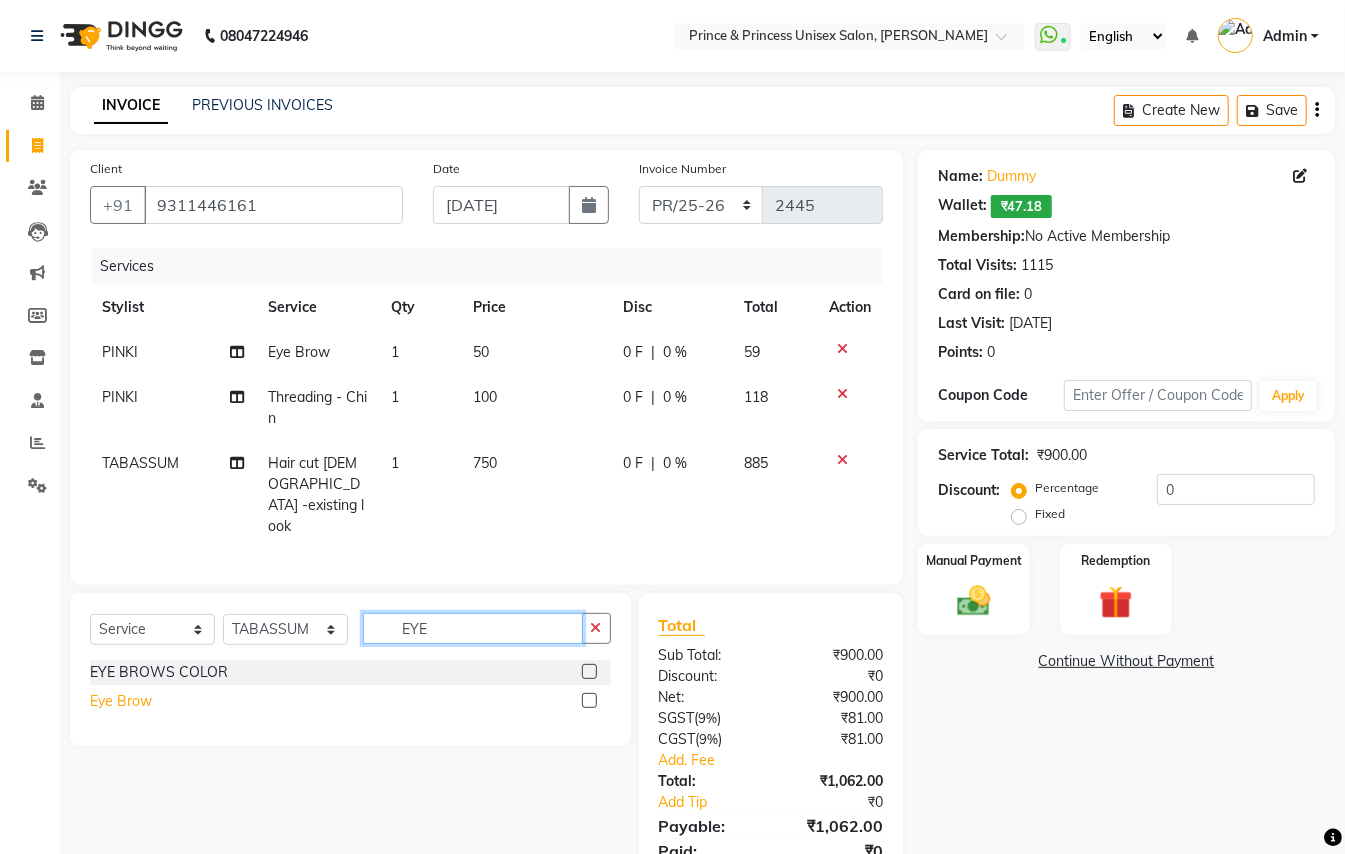 type on "EYE" 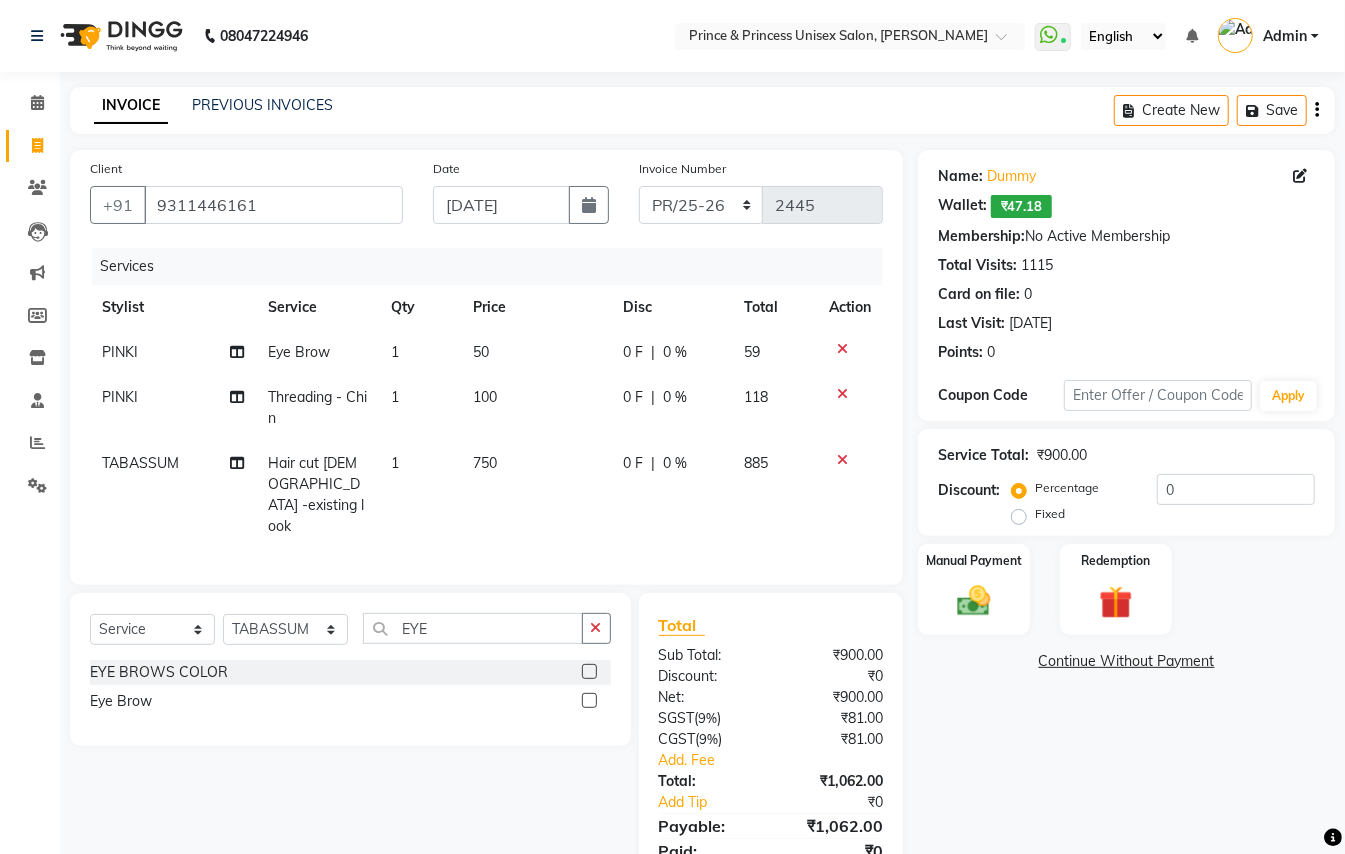 drag, startPoint x: 92, startPoint y: 676, endPoint x: 176, endPoint y: 658, distance: 85.90693 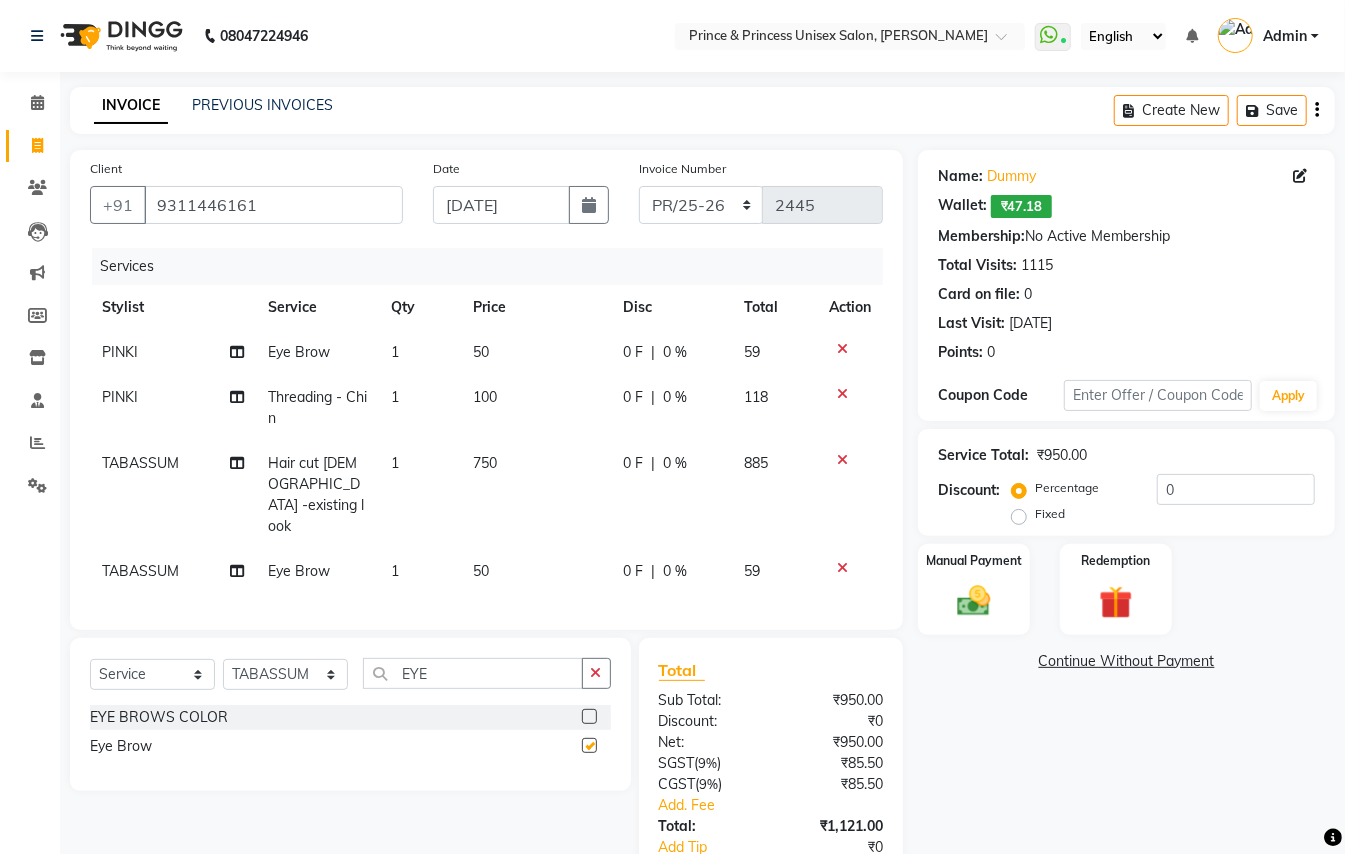 checkbox on "false" 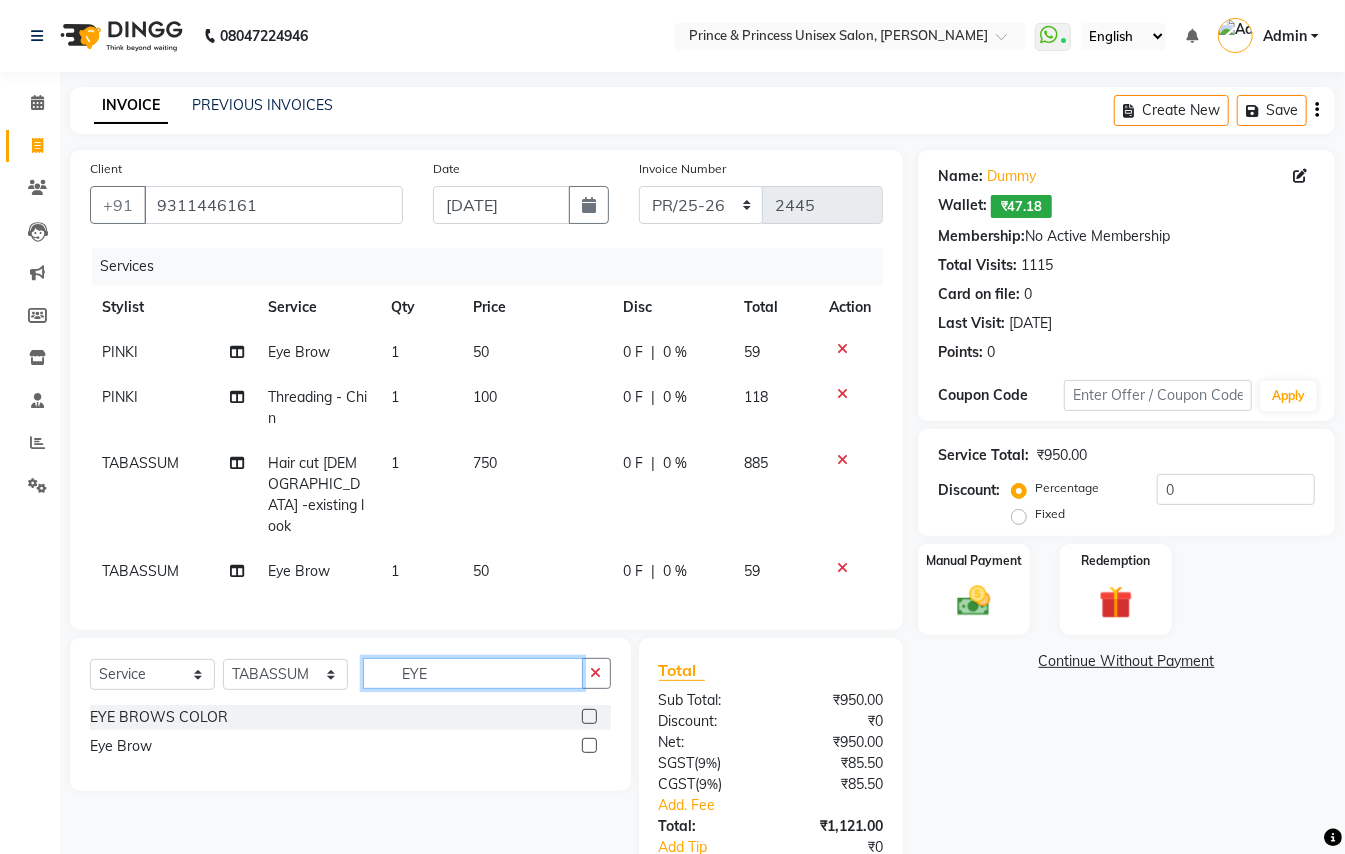 drag, startPoint x: 440, startPoint y: 656, endPoint x: 337, endPoint y: 505, distance: 182.78403 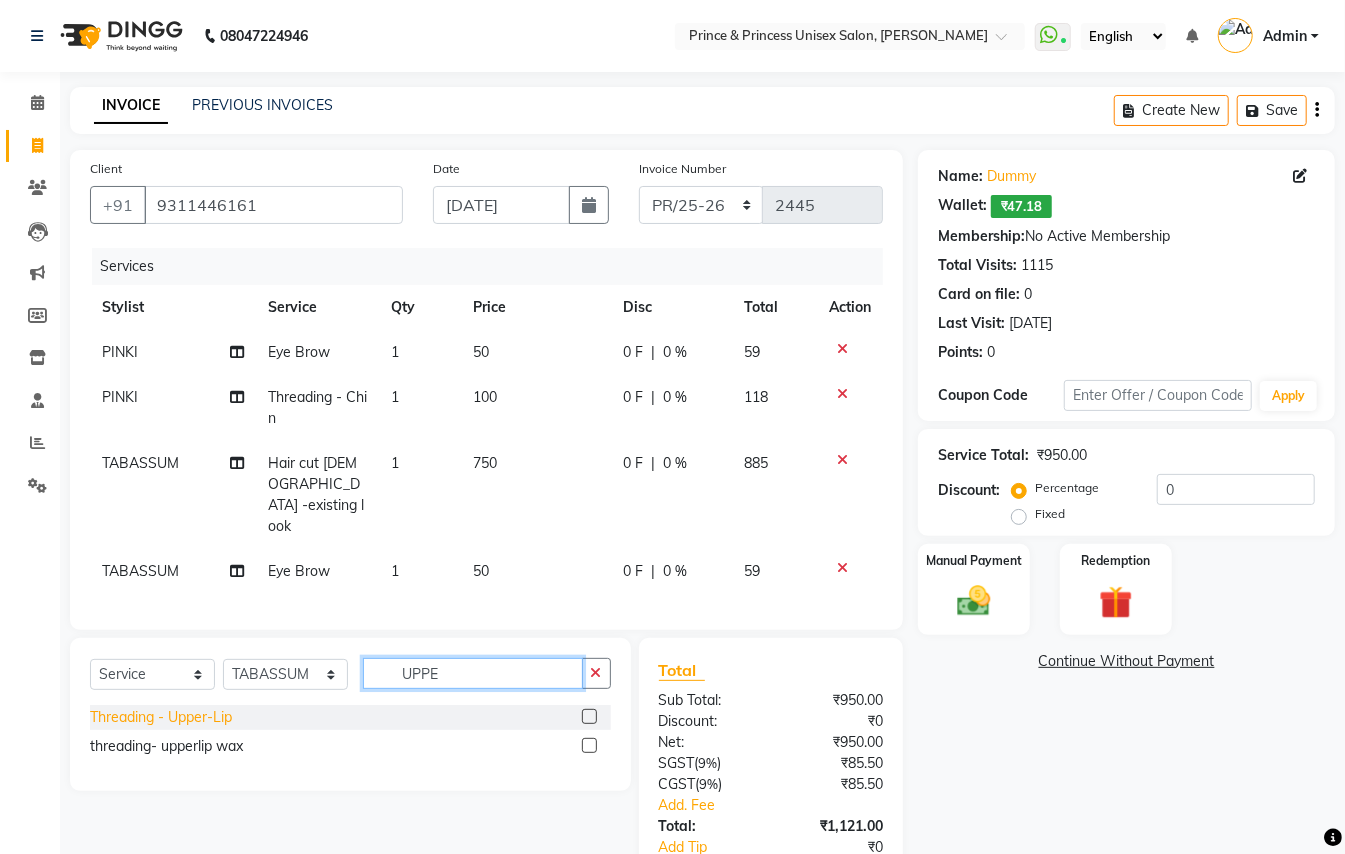 type on "UPPE" 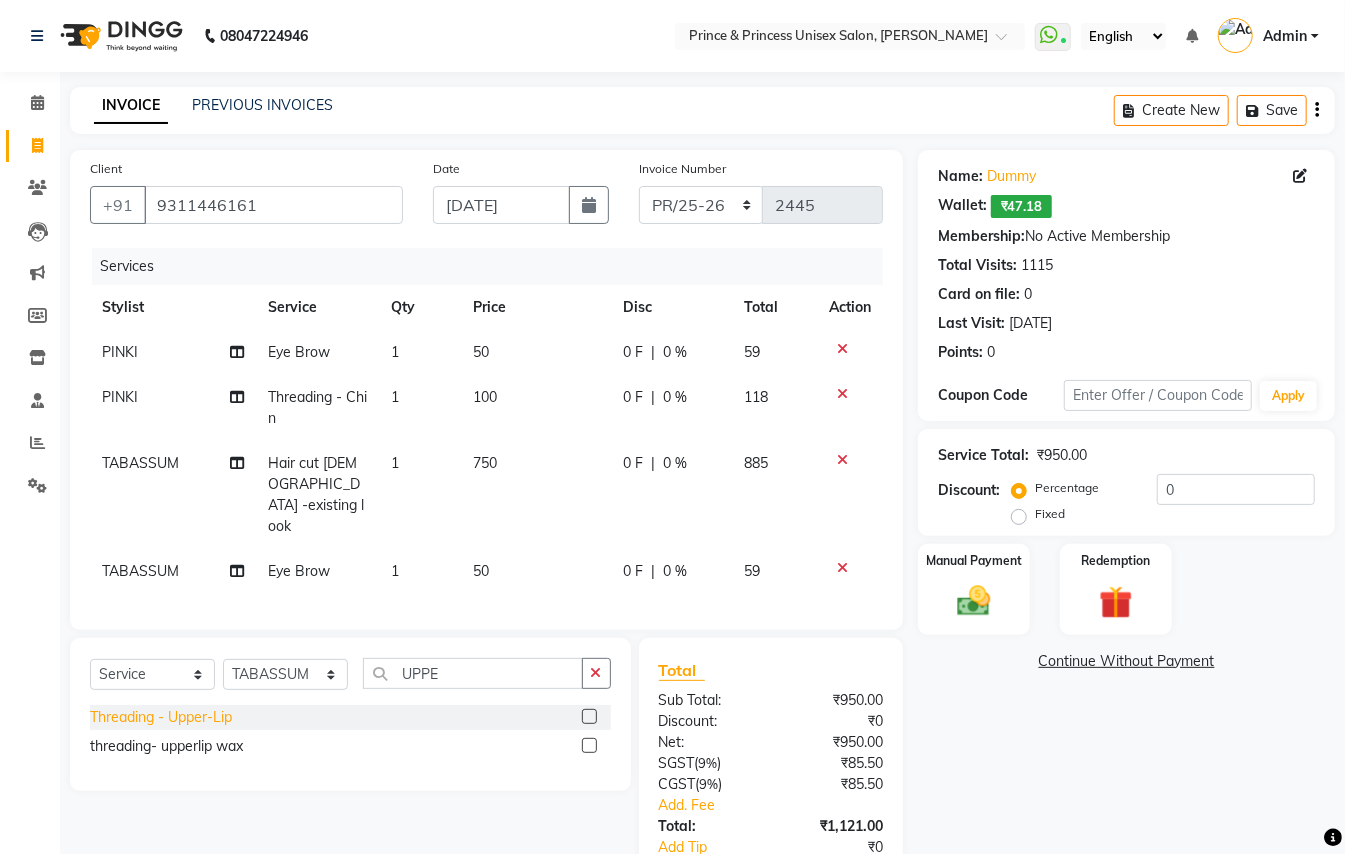 click on "Threading  - Upper-Lip" 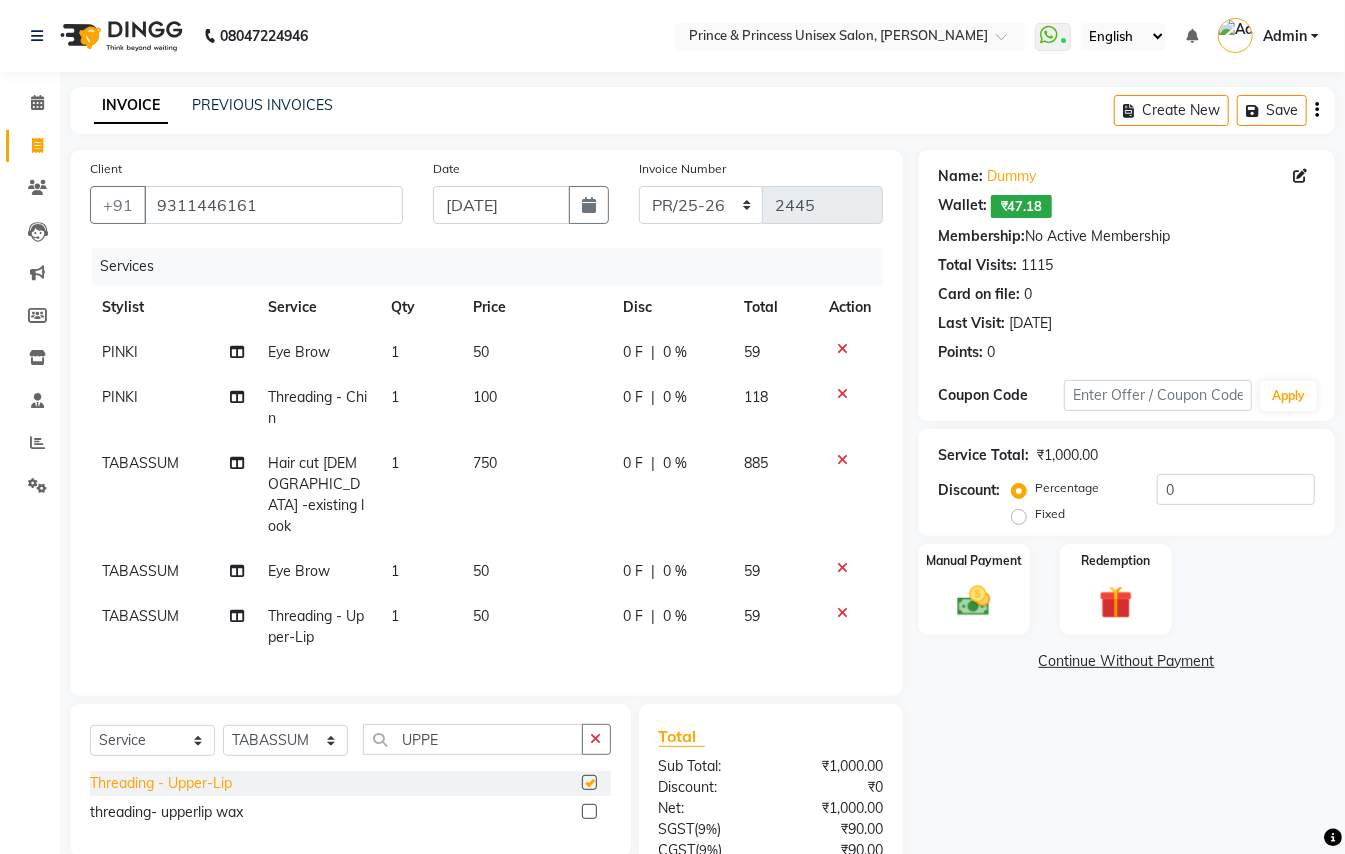 checkbox on "false" 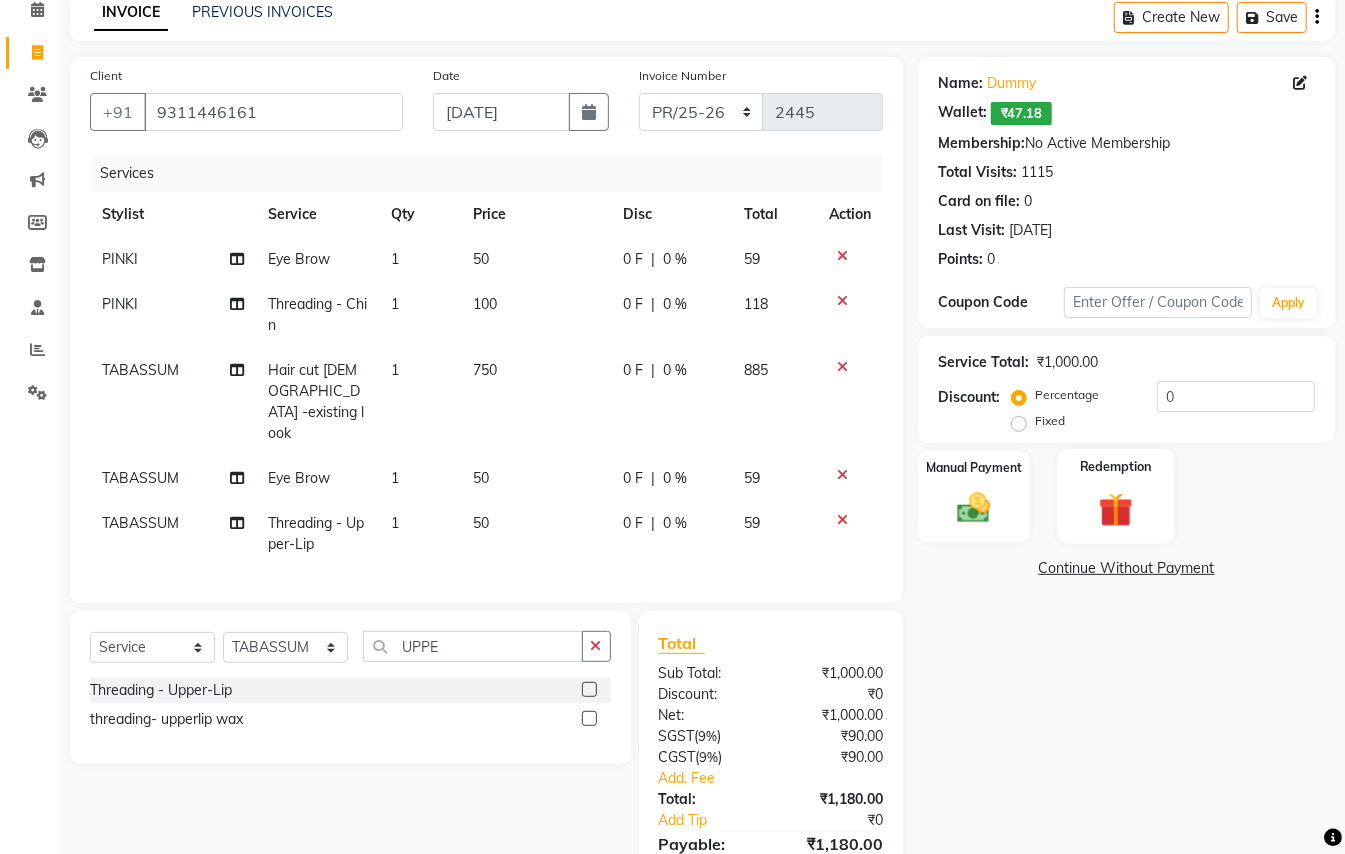 drag, startPoint x: 1072, startPoint y: 658, endPoint x: 1104, endPoint y: 530, distance: 131.93938 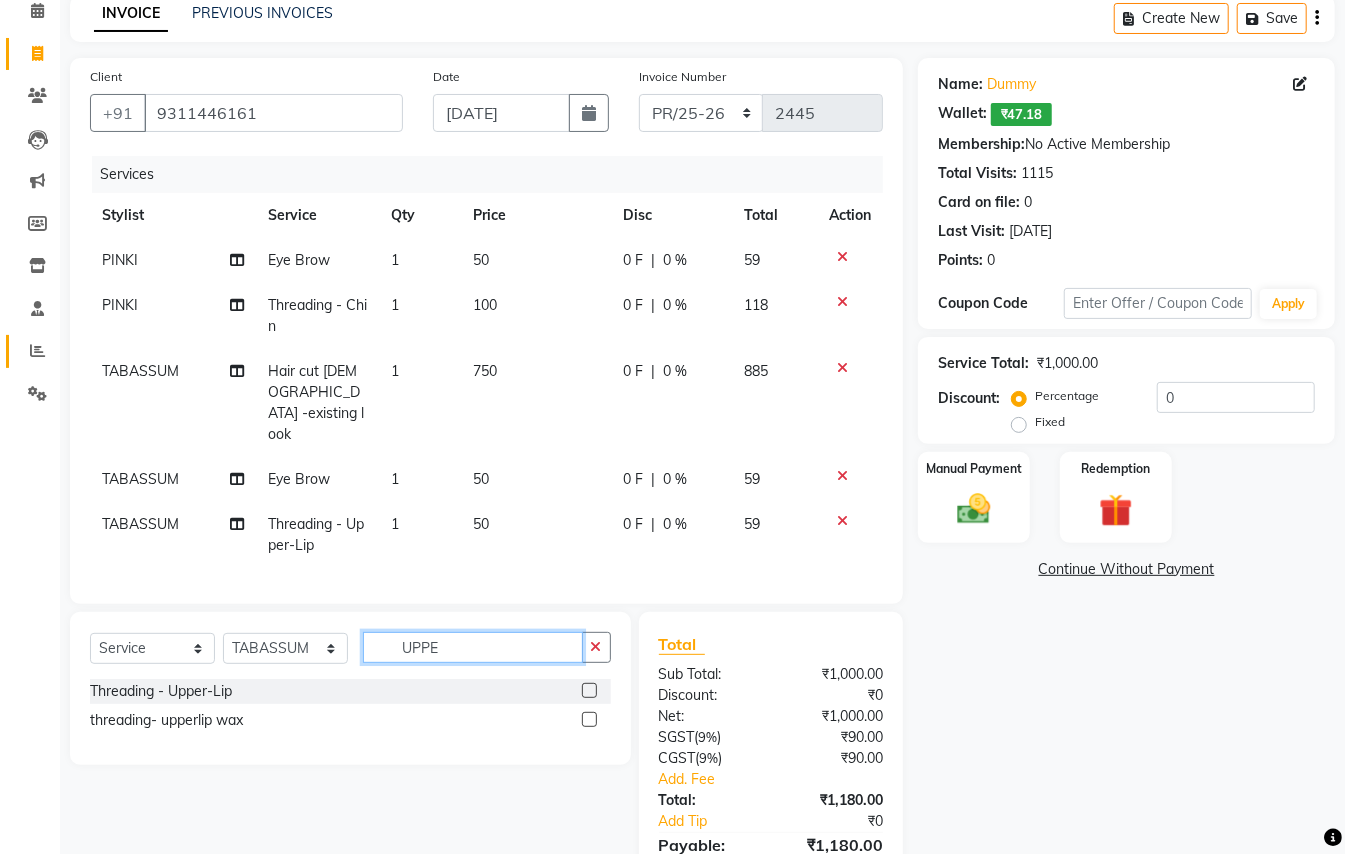 drag, startPoint x: 445, startPoint y: 630, endPoint x: 38, endPoint y: 340, distance: 499.74893 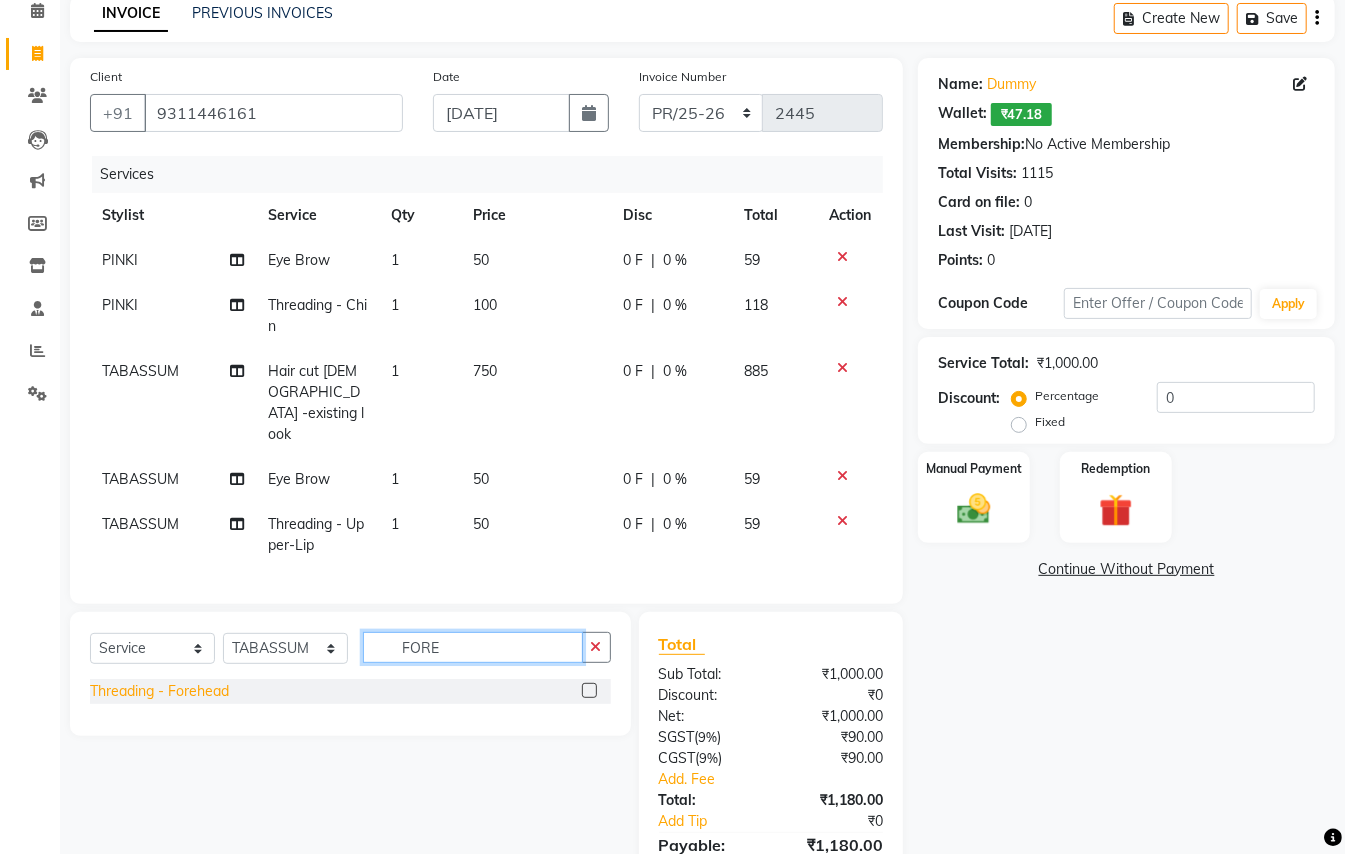 type on "FORE" 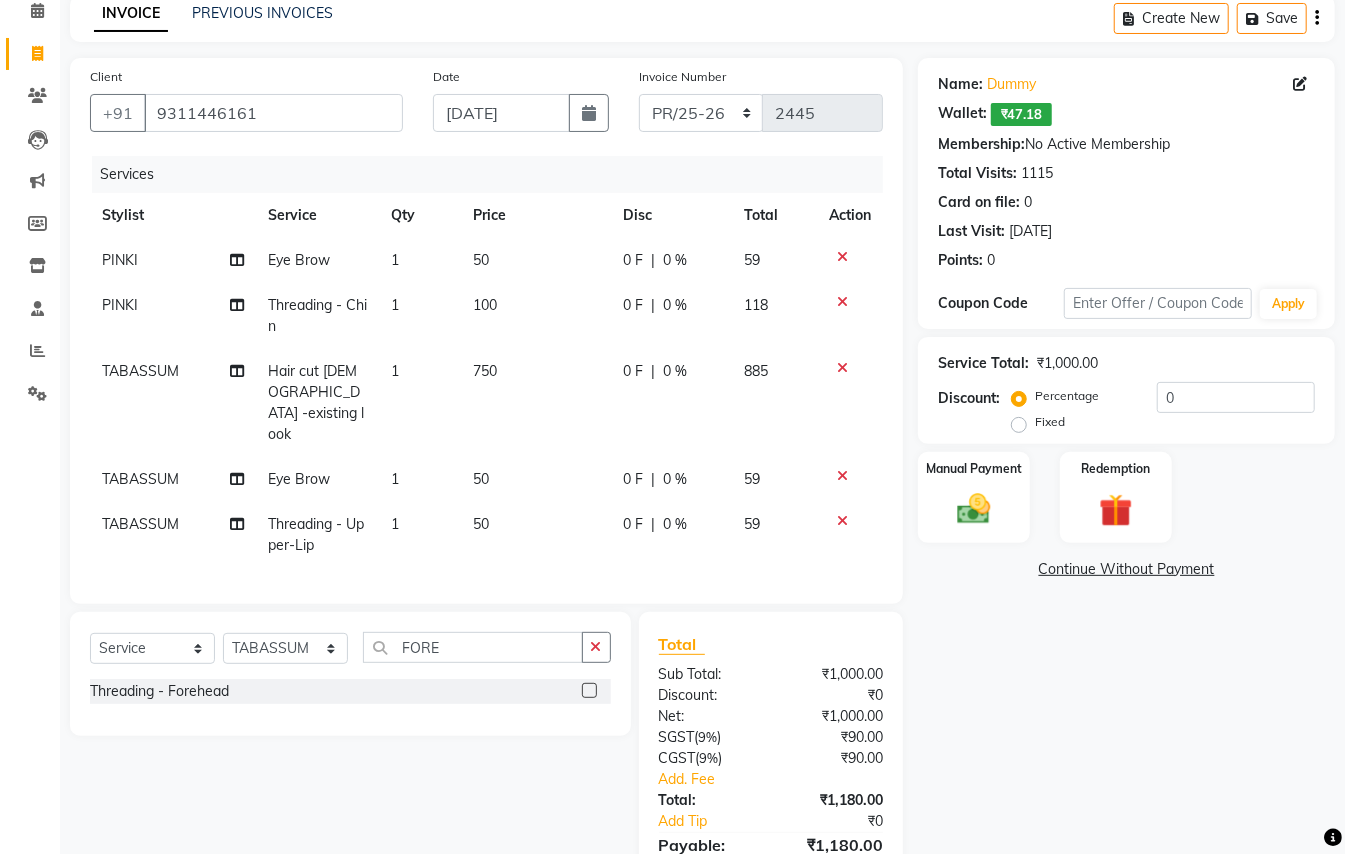 drag, startPoint x: 144, startPoint y: 664, endPoint x: 500, endPoint y: 630, distance: 357.6199 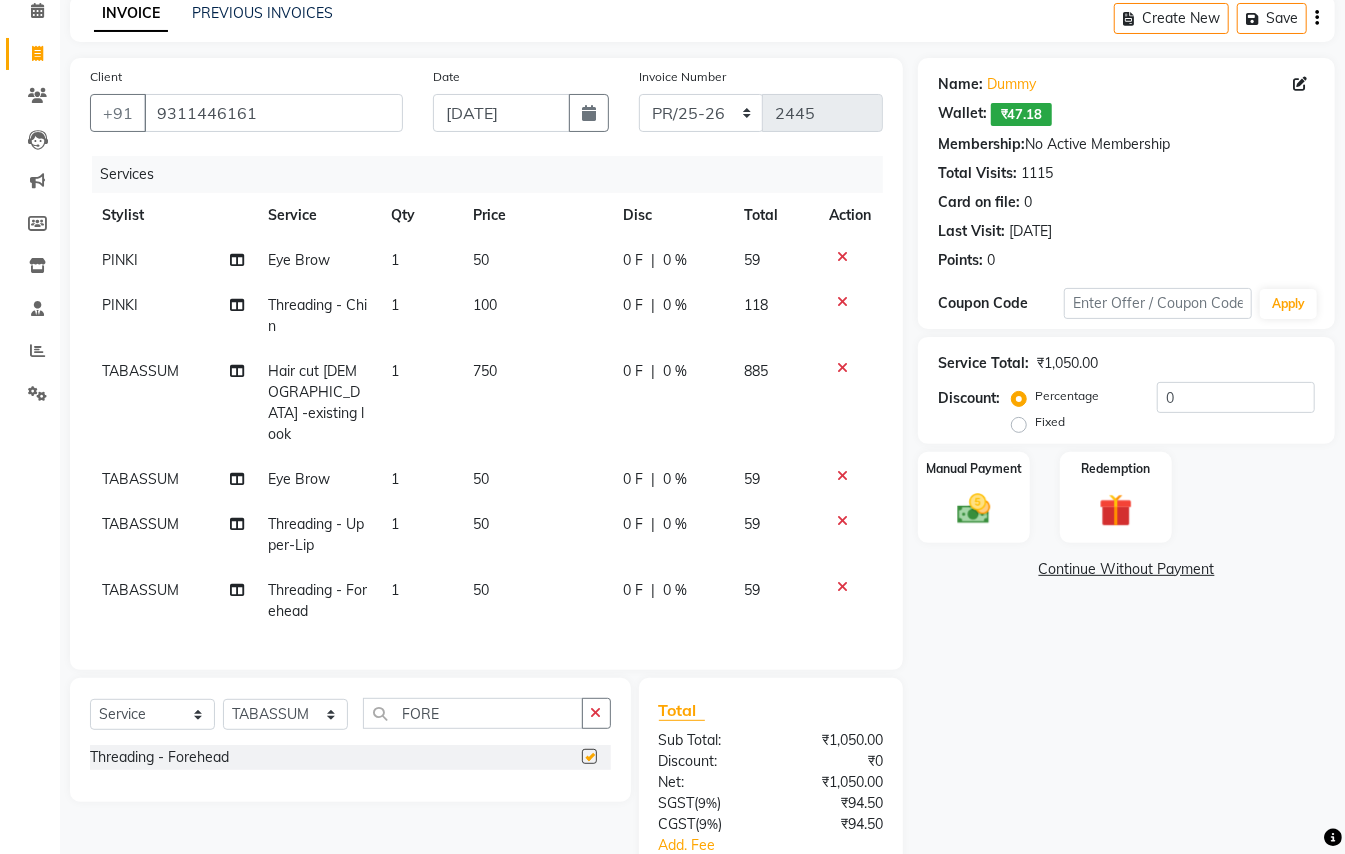 checkbox on "false" 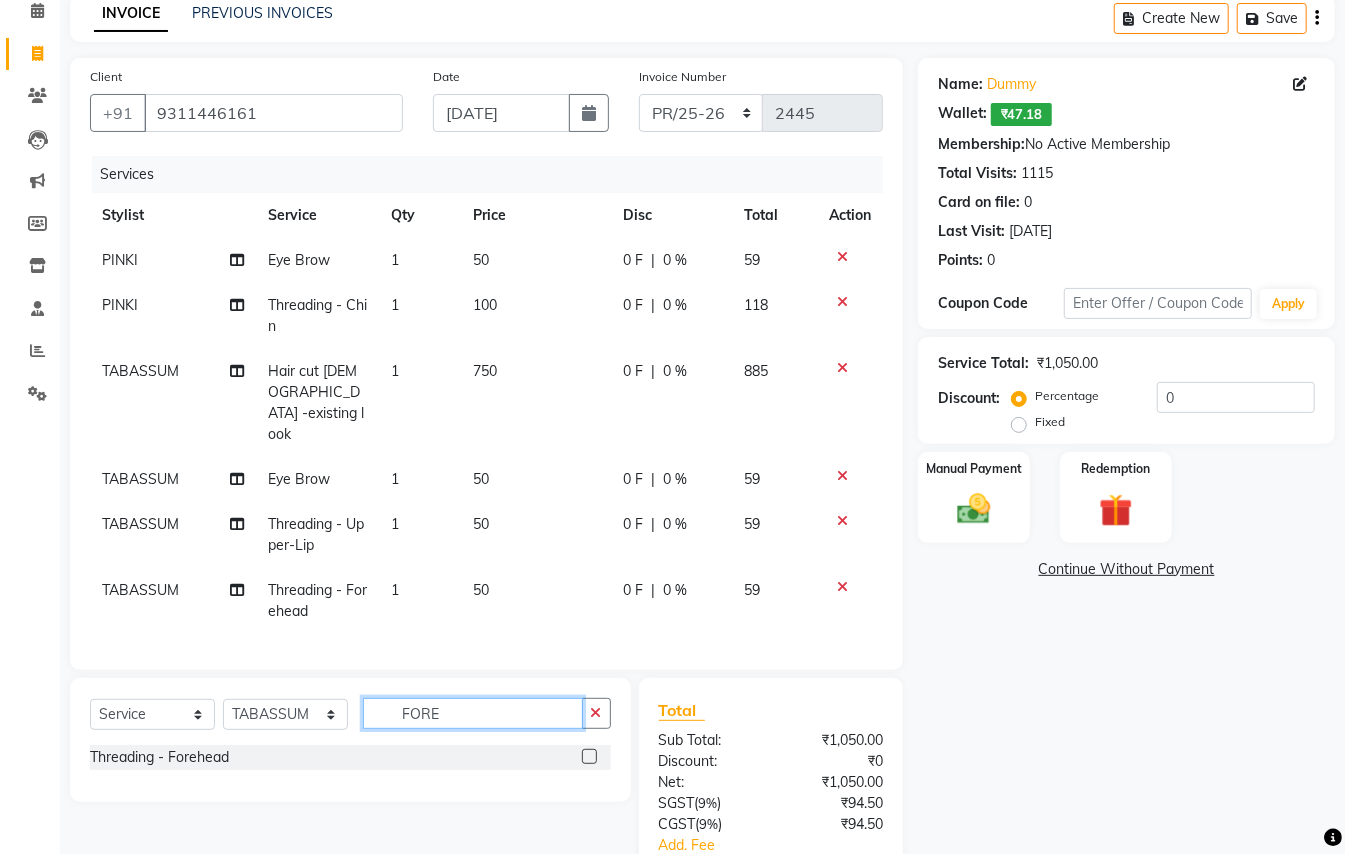drag, startPoint x: 442, startPoint y: 693, endPoint x: 261, endPoint y: 650, distance: 186.03763 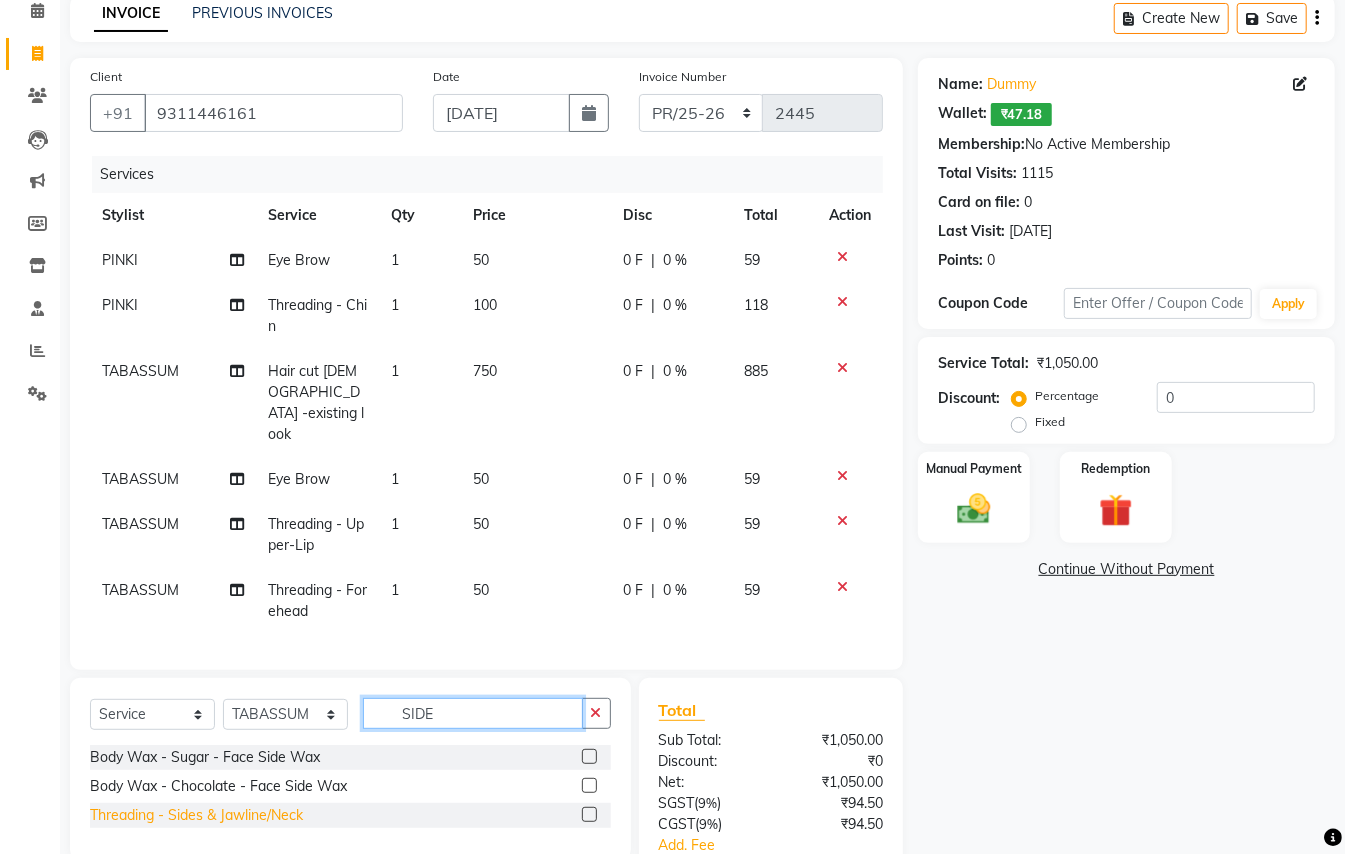 type on "SIDE" 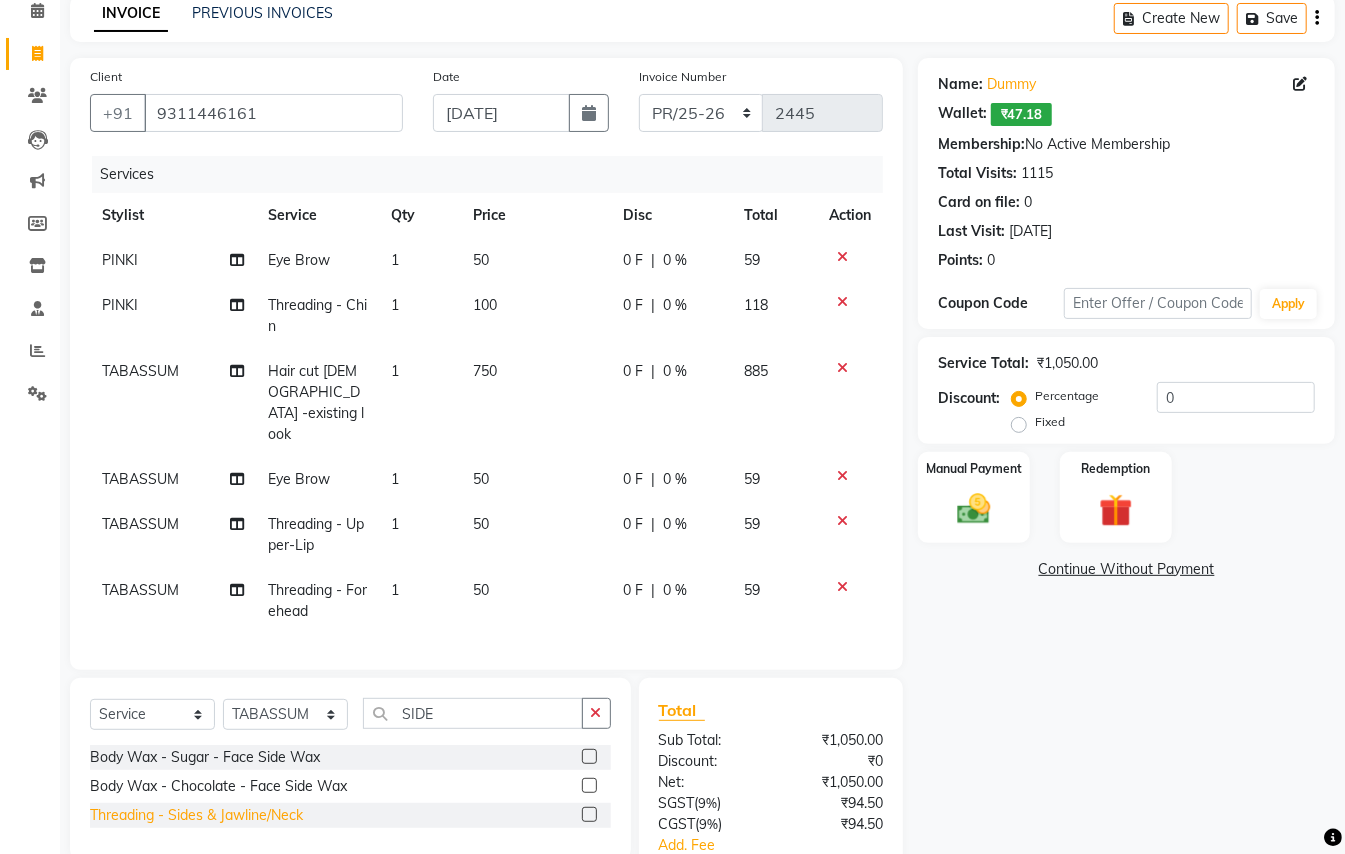 click on "Threading  - Sides & Jawline/Neck" 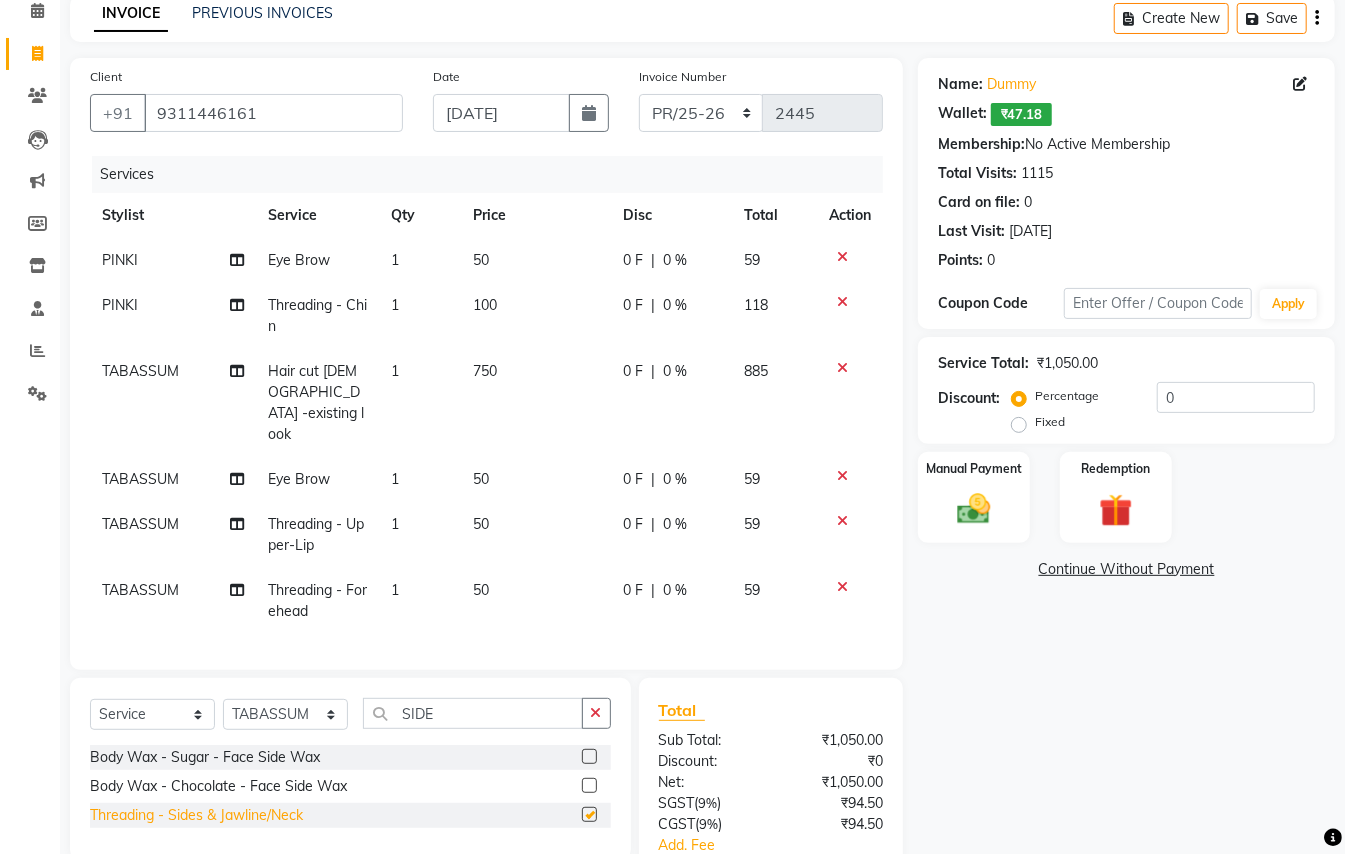 checkbox on "false" 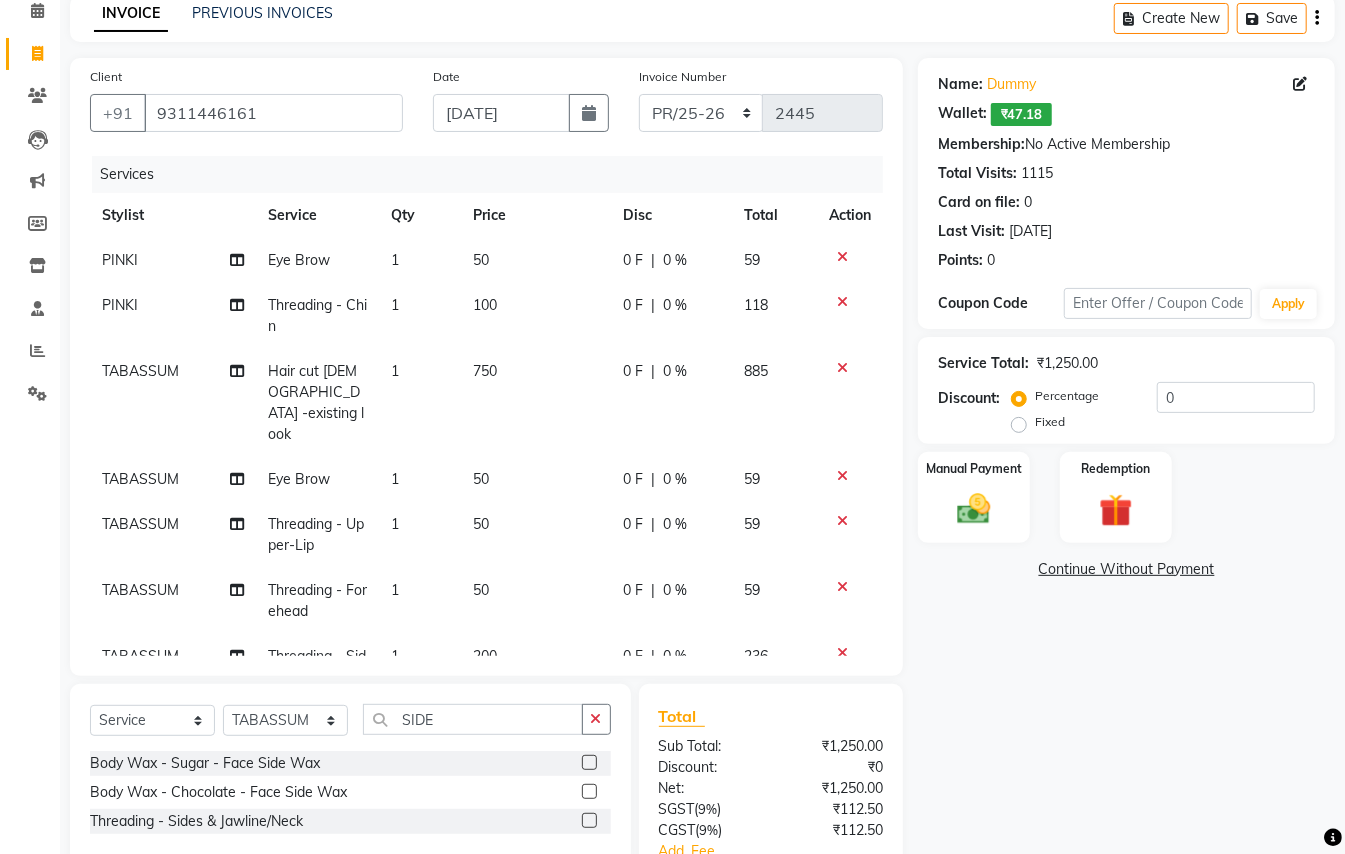 scroll, scrollTop: 266, scrollLeft: 0, axis: vertical 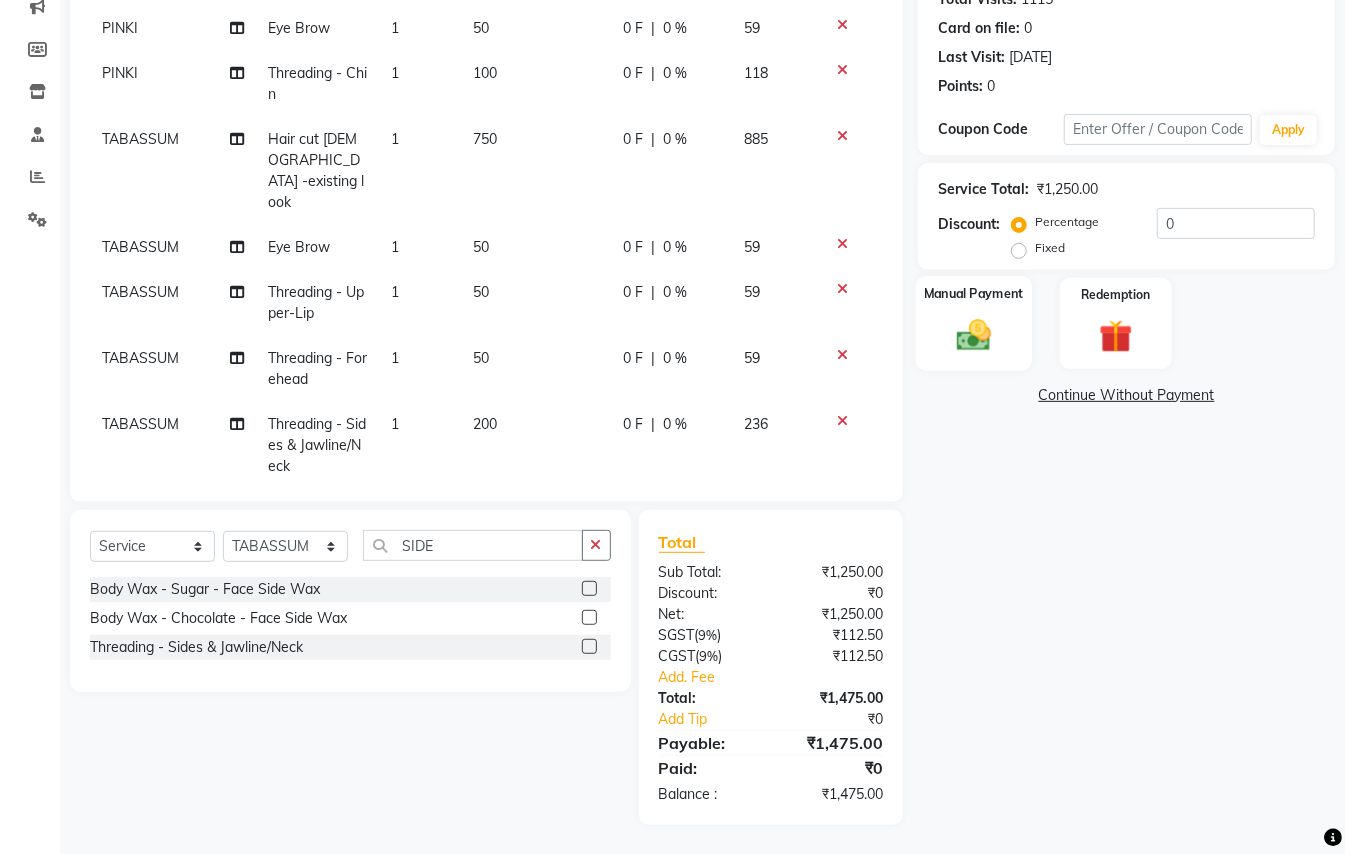 click 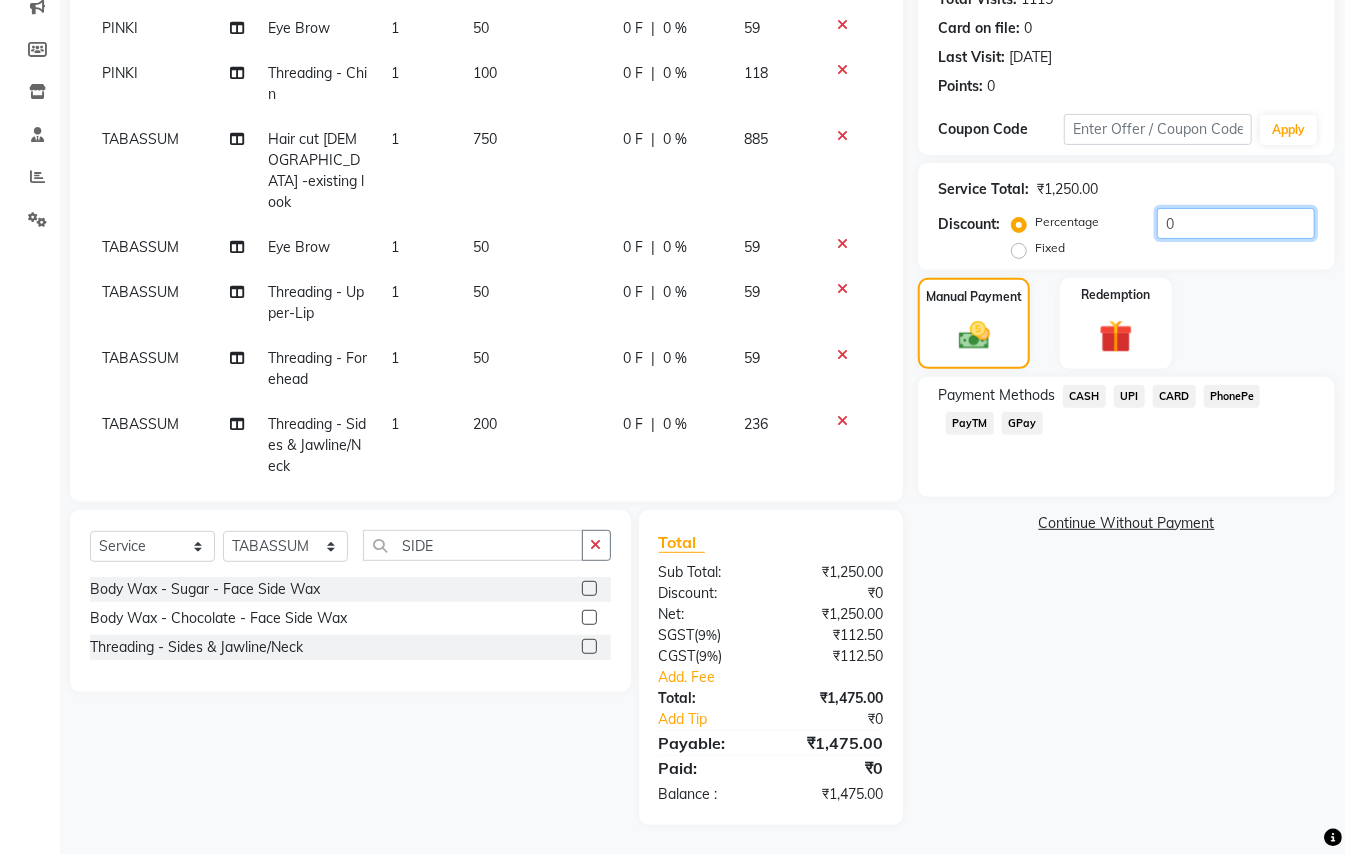 click on "0" 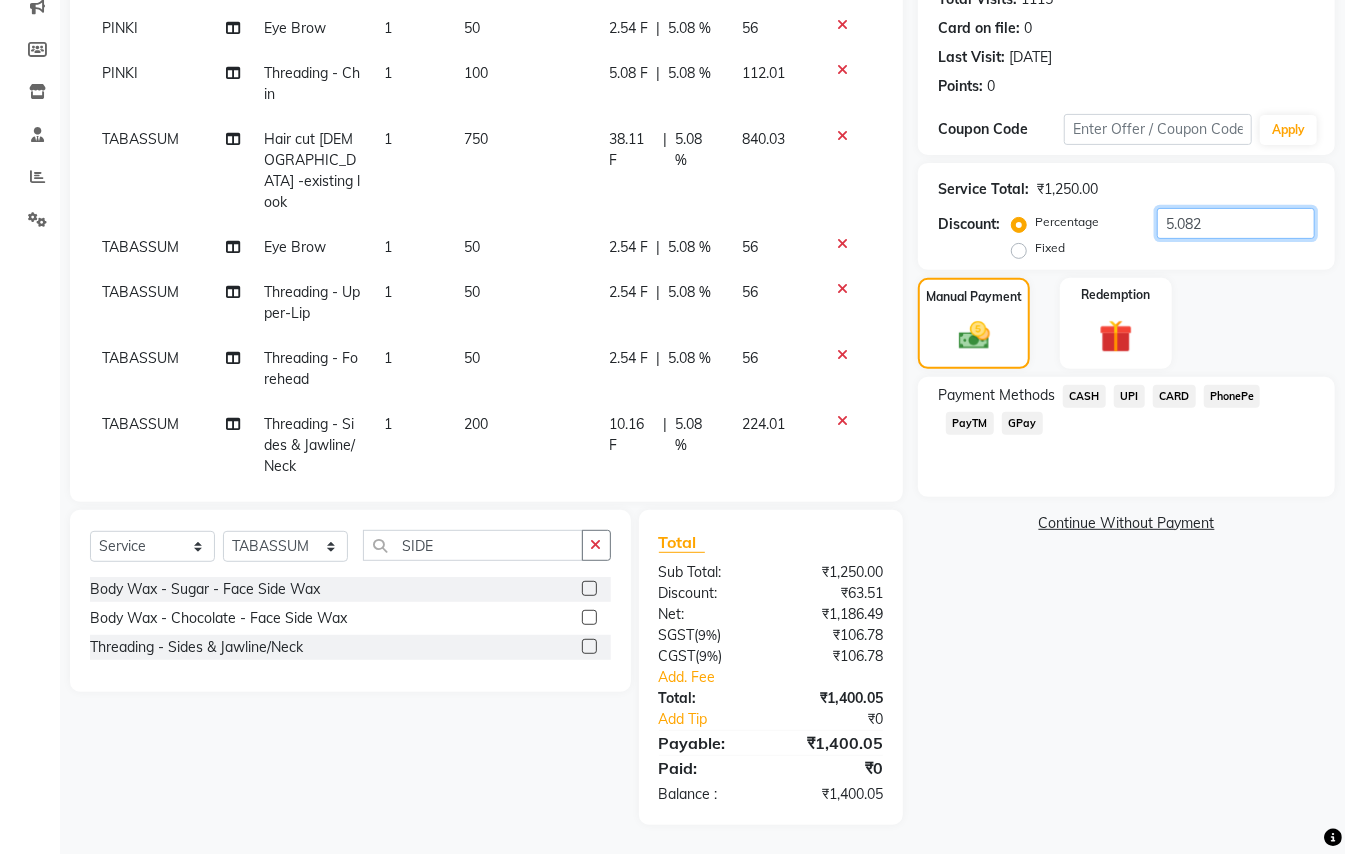 type on "5.082" 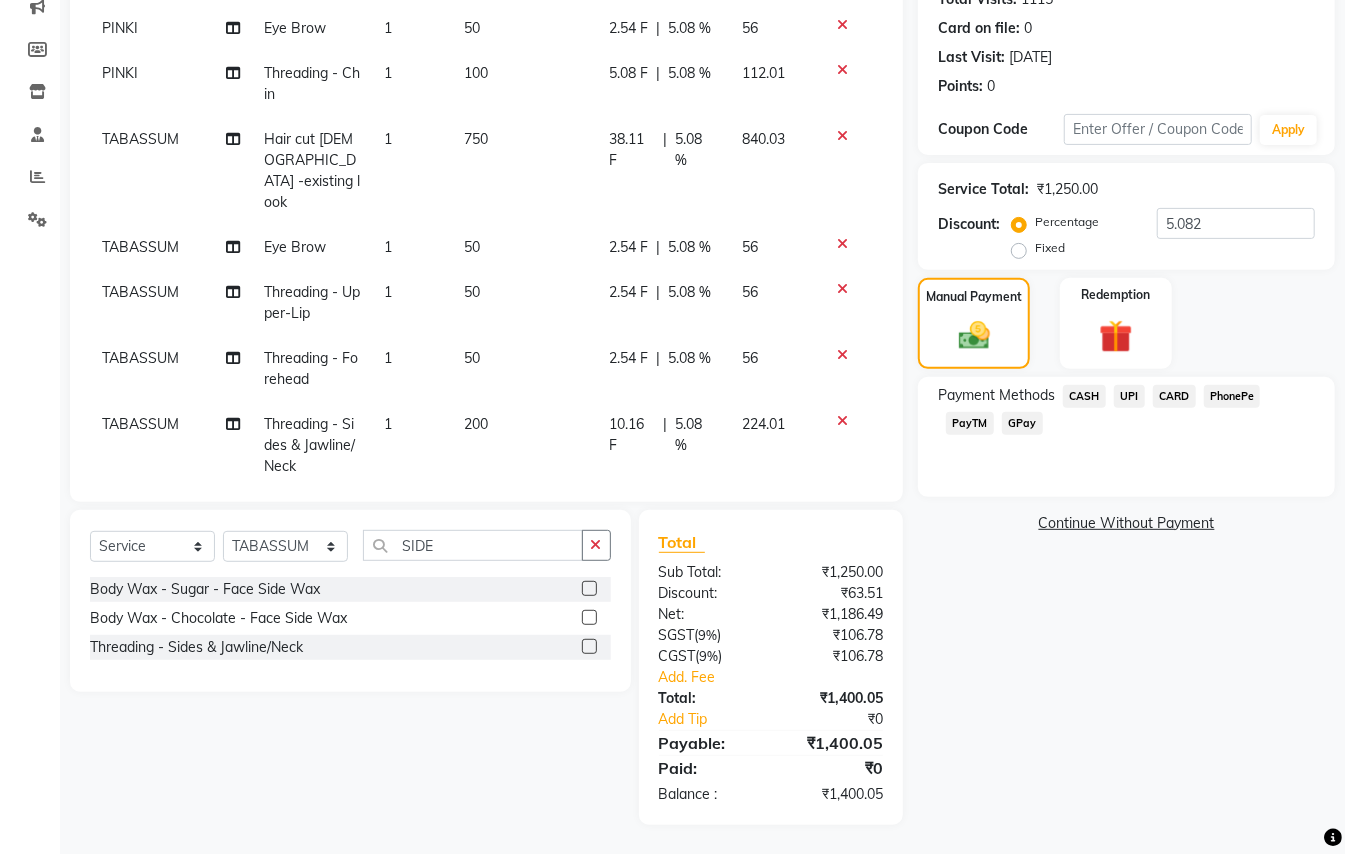 click on "CASH" 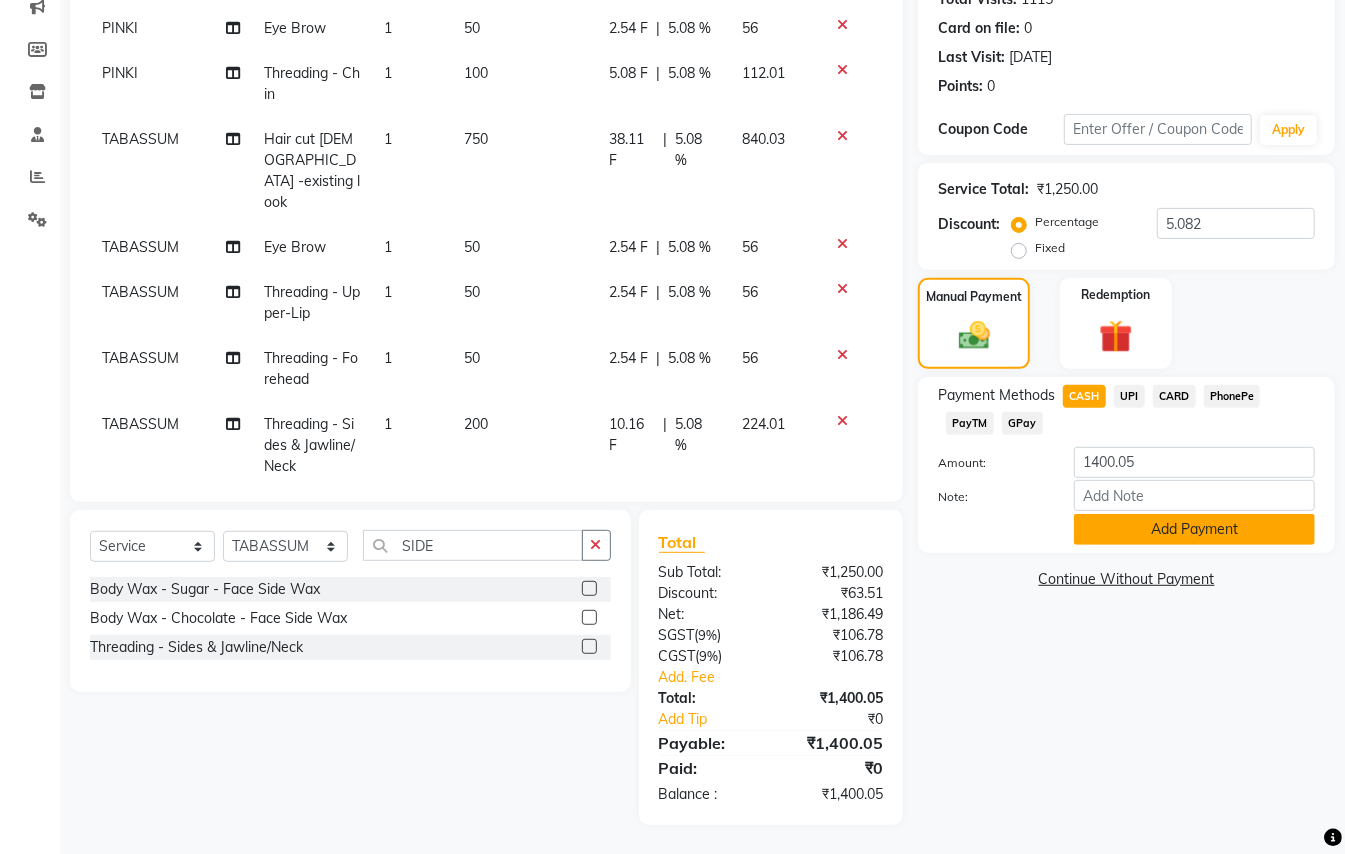 click on "Add Payment" 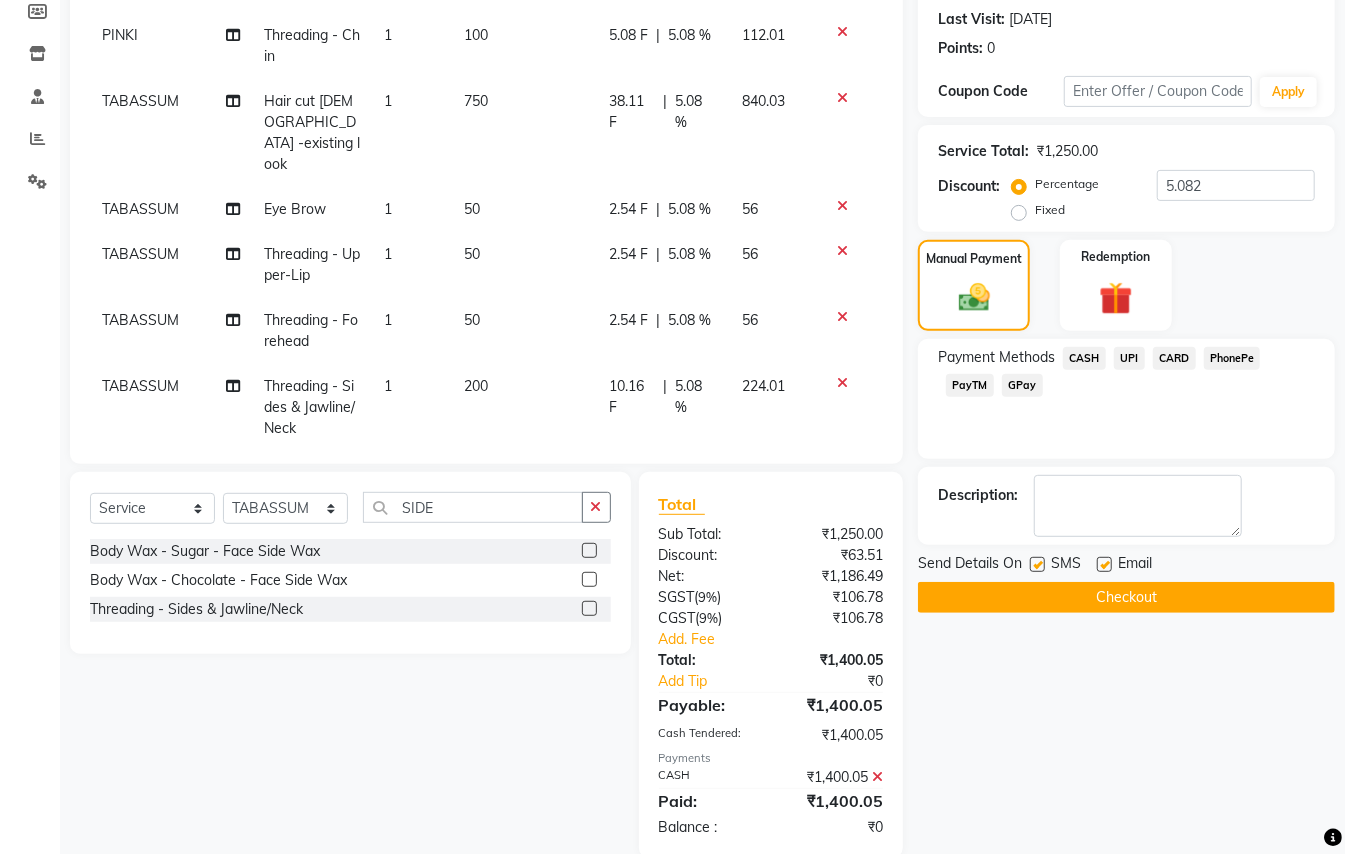 scroll, scrollTop: 337, scrollLeft: 0, axis: vertical 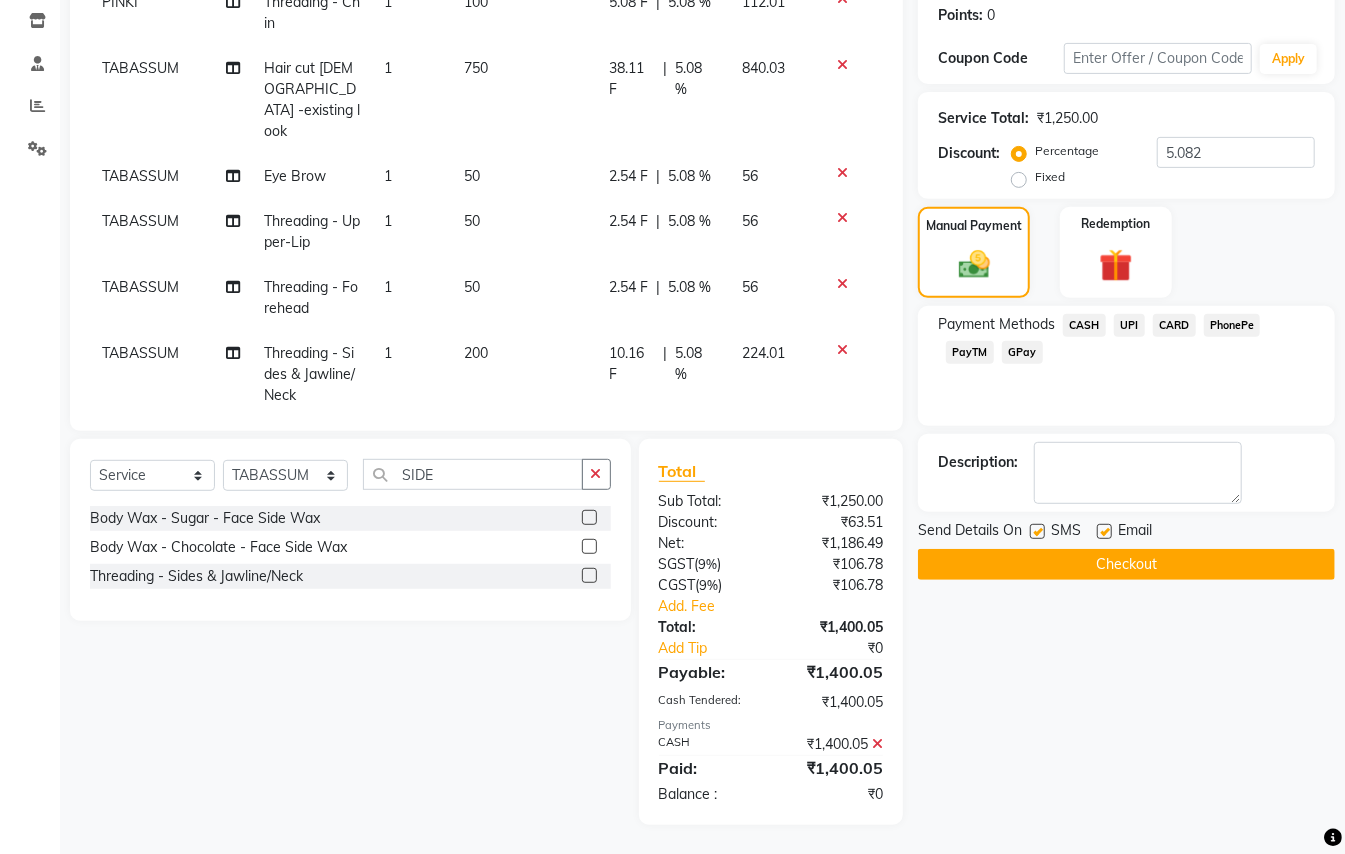 click on "Checkout" 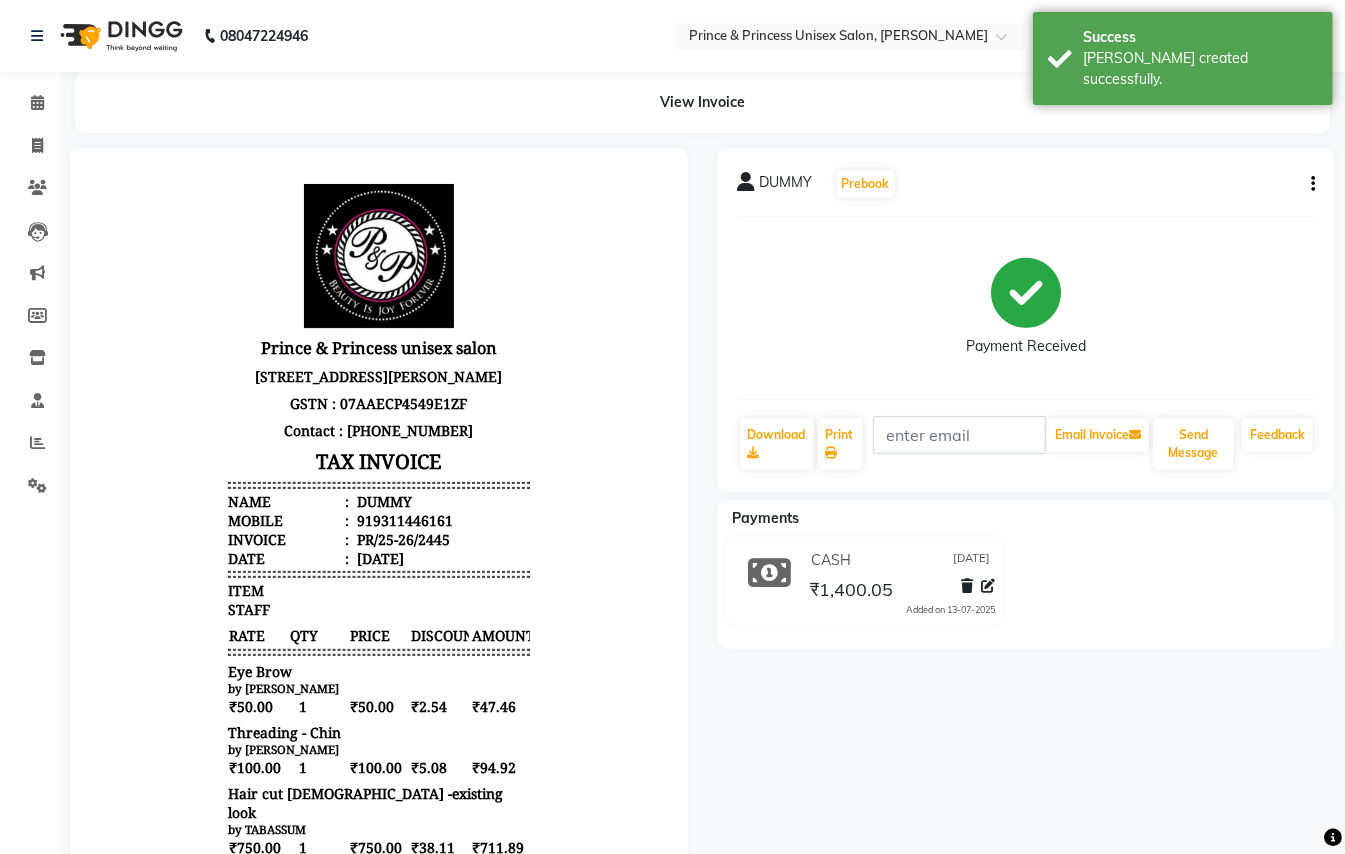 scroll, scrollTop: 0, scrollLeft: 0, axis: both 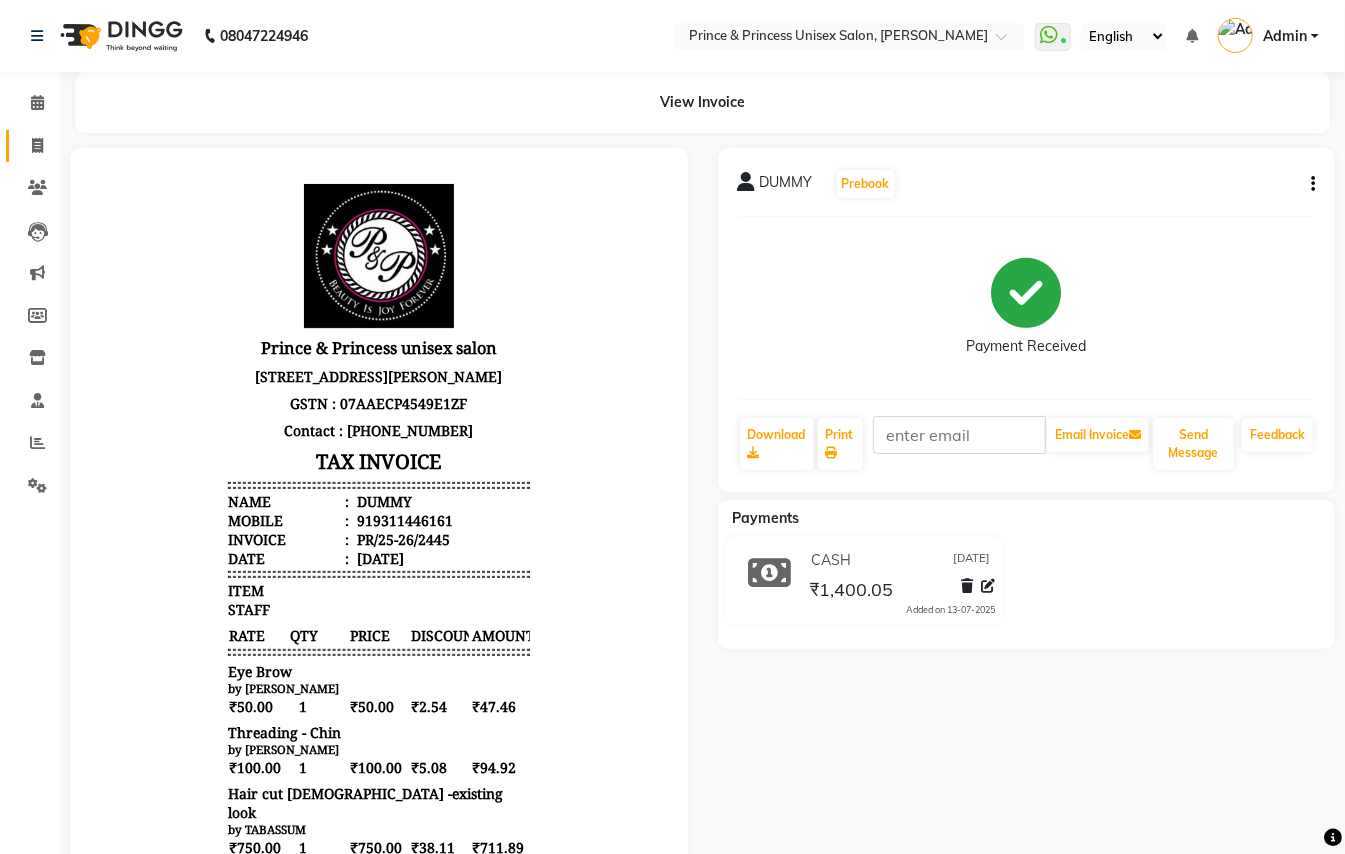 click 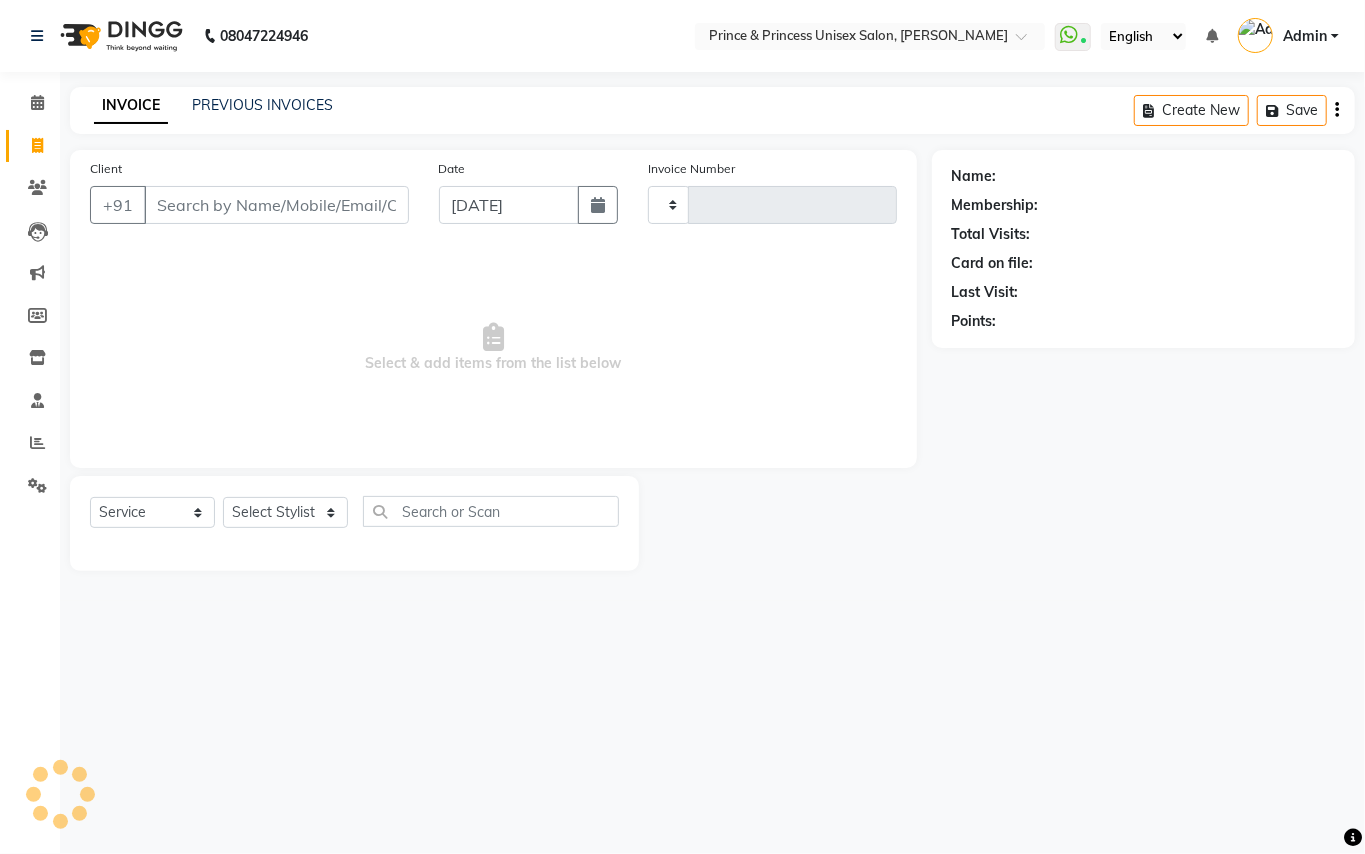 type on "2446" 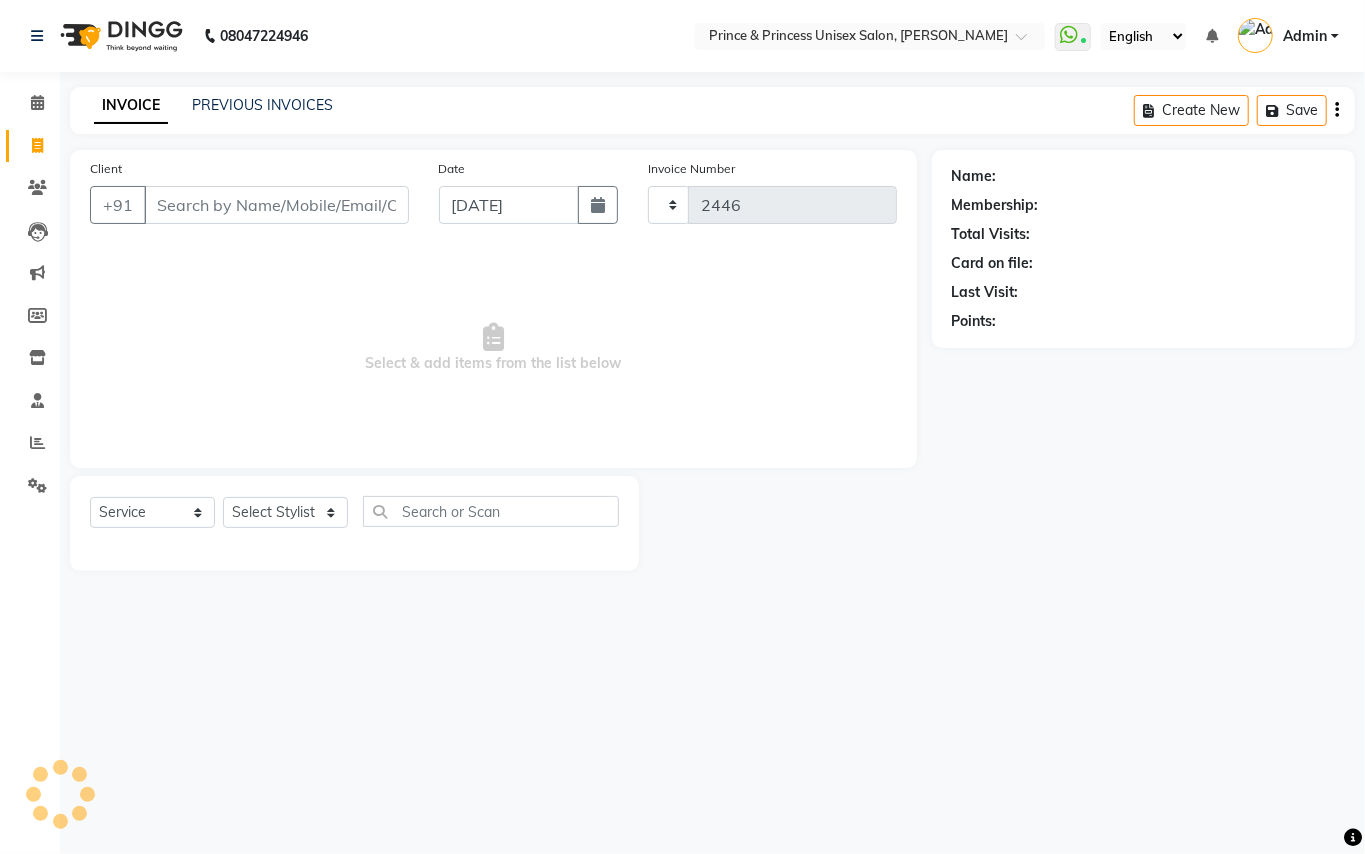 select on "3760" 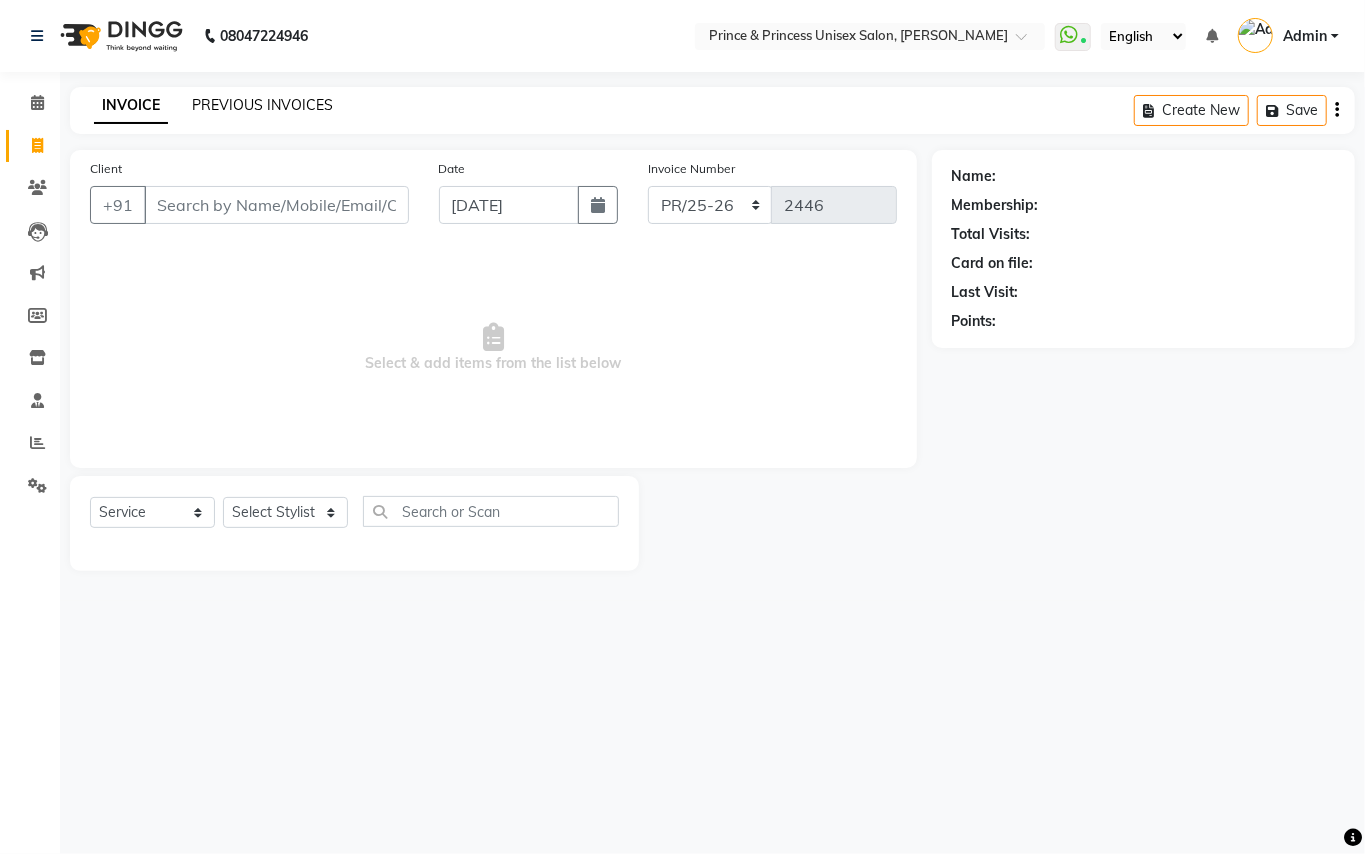 click on "PREVIOUS INVOICES" 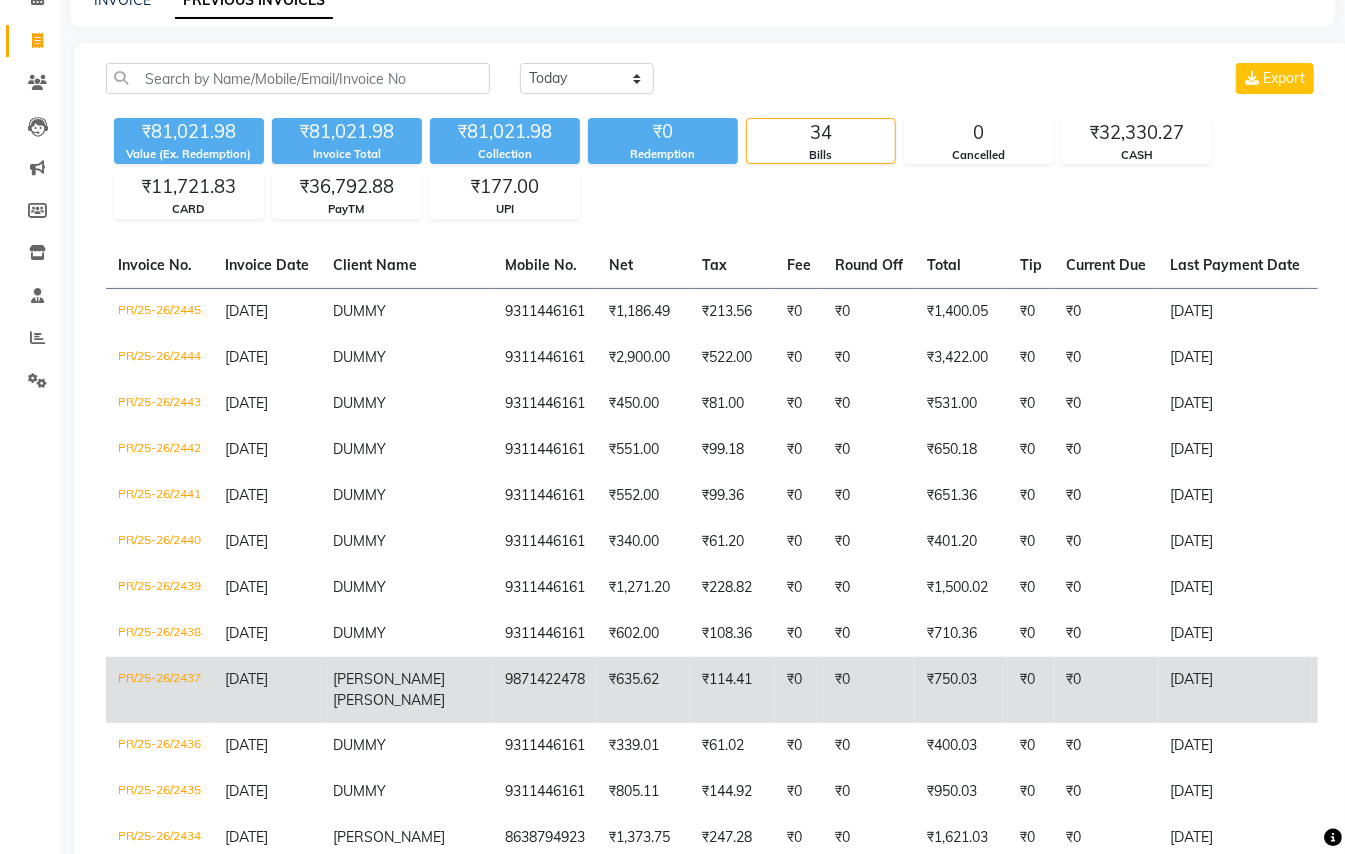 scroll, scrollTop: 0, scrollLeft: 0, axis: both 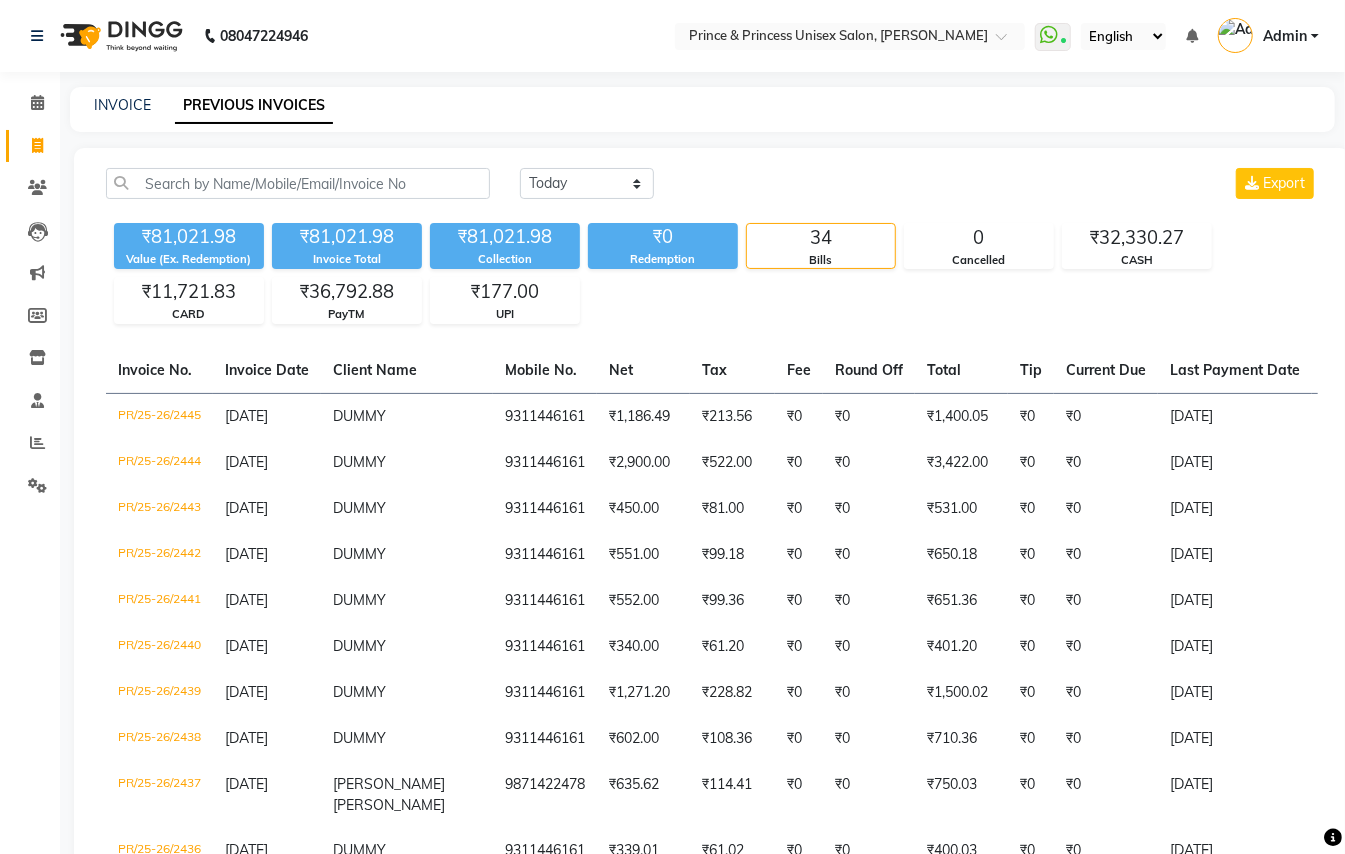 click on "INVOICE PREVIOUS INVOICES" 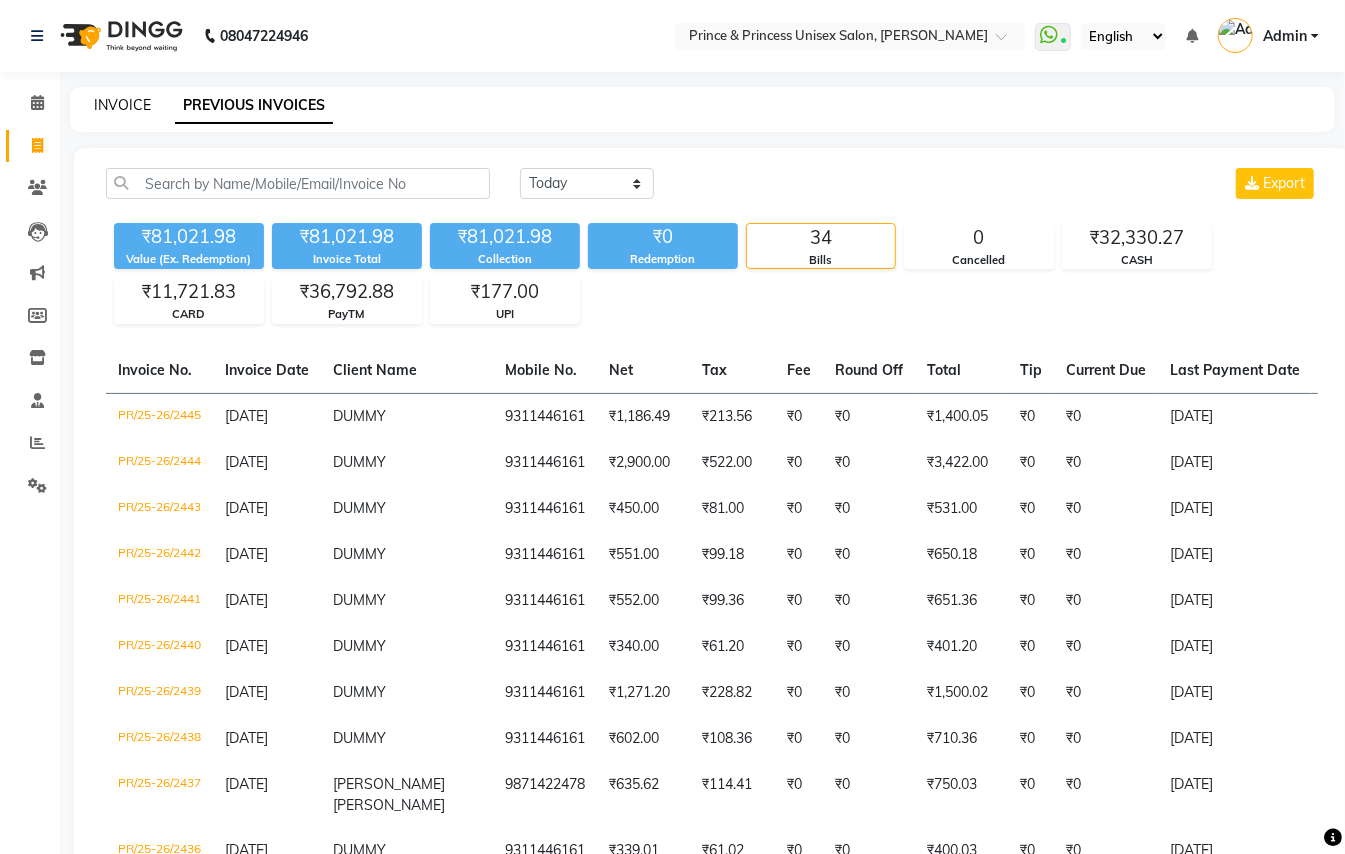 click on "INVOICE" 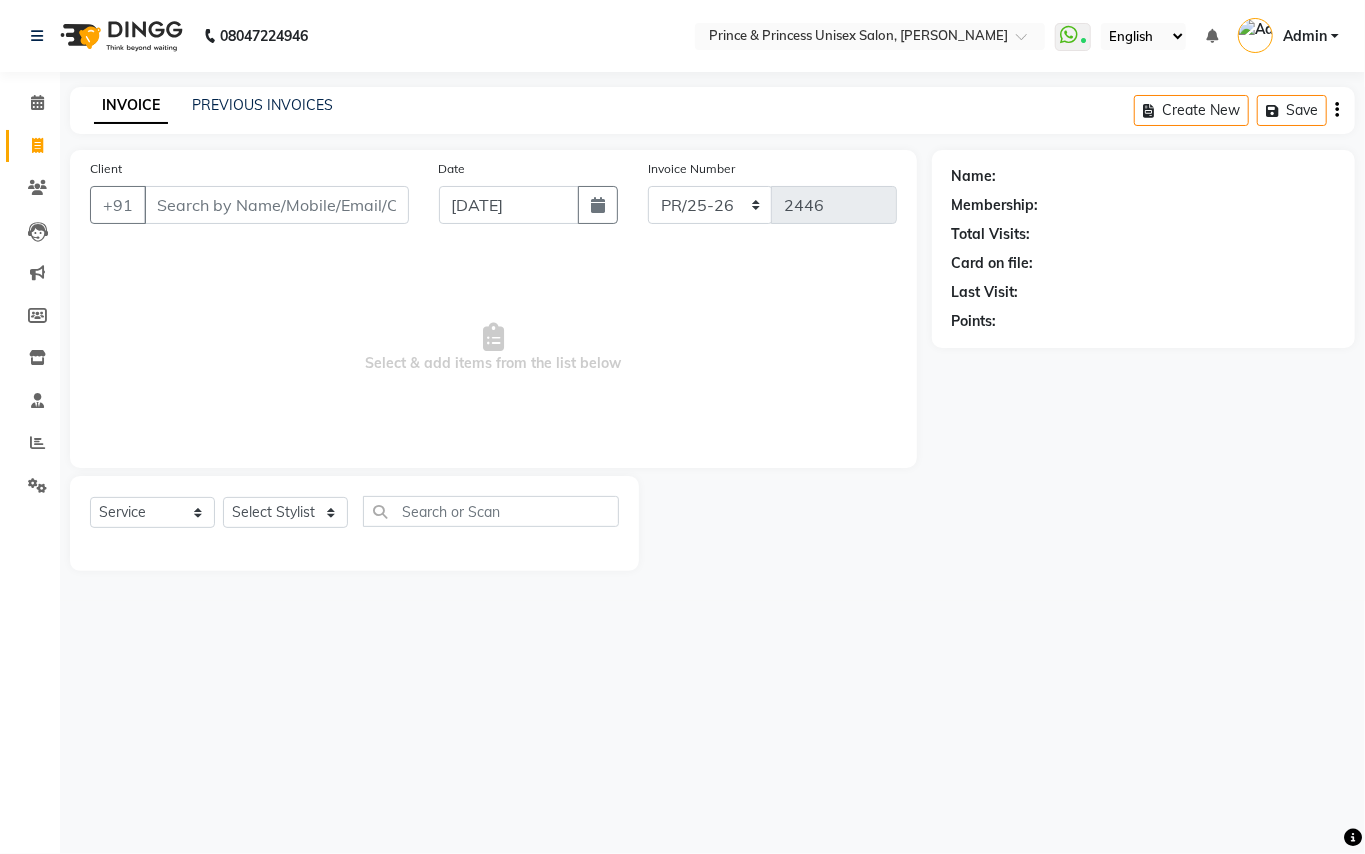 click on "Client" at bounding box center [276, 205] 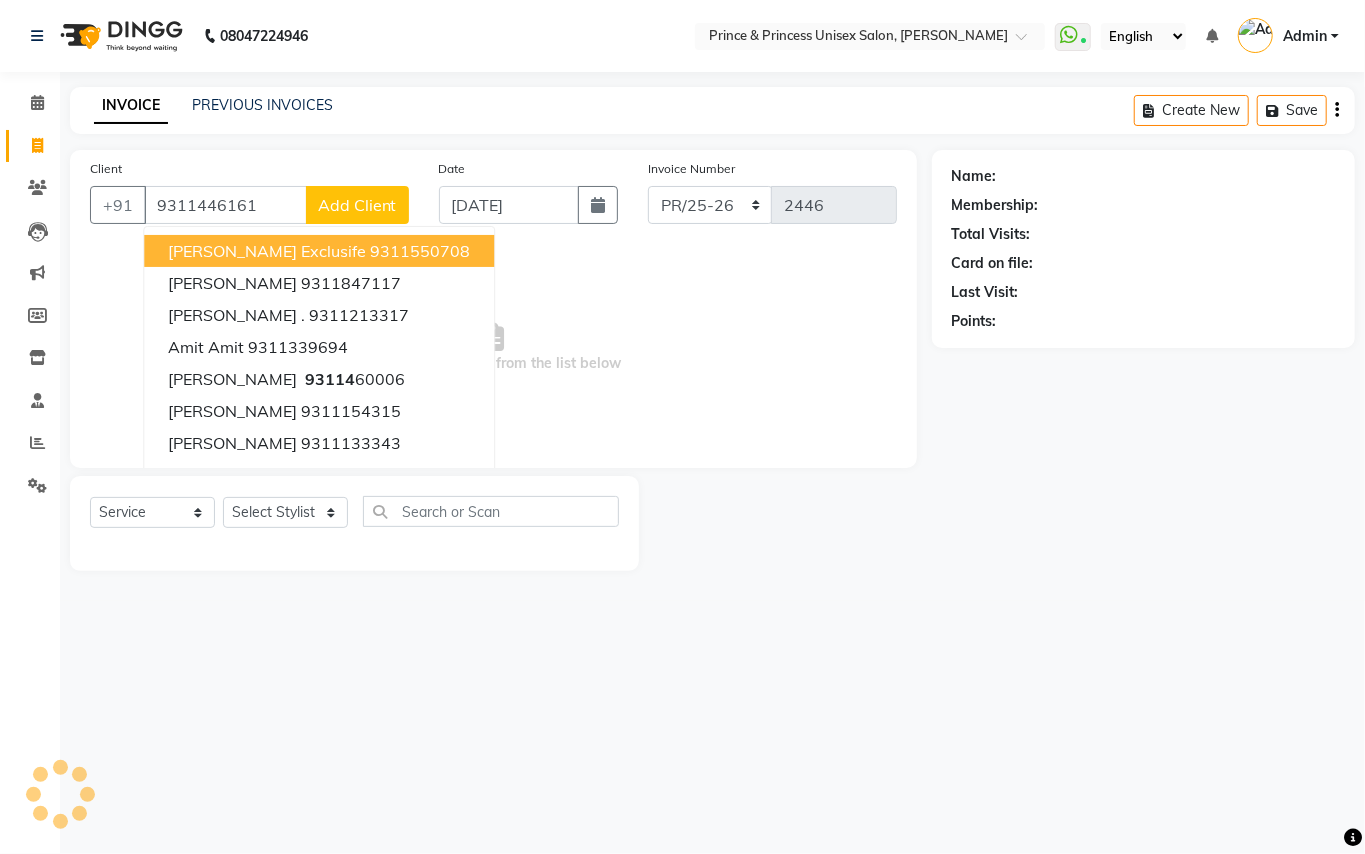 type on "9311446161" 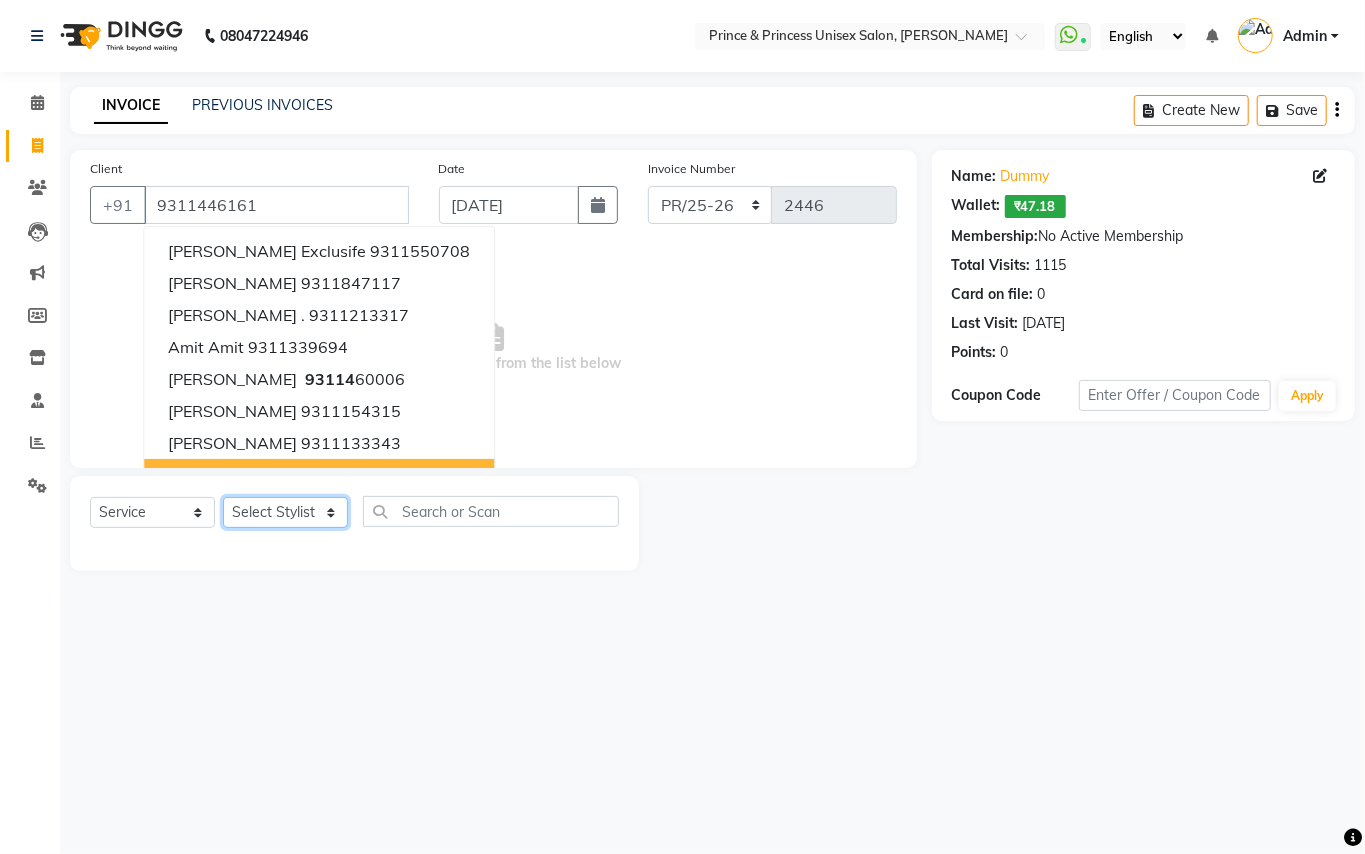 click on "Select Stylist ABHISHEK AJEET AJEET NEW ARUN ASLAM CHANDAN GUDDU MAHESH MANI MEENAKSHI MONU PINKI RAHUL SANDEEP SONIYA TABASSUM XYZ" 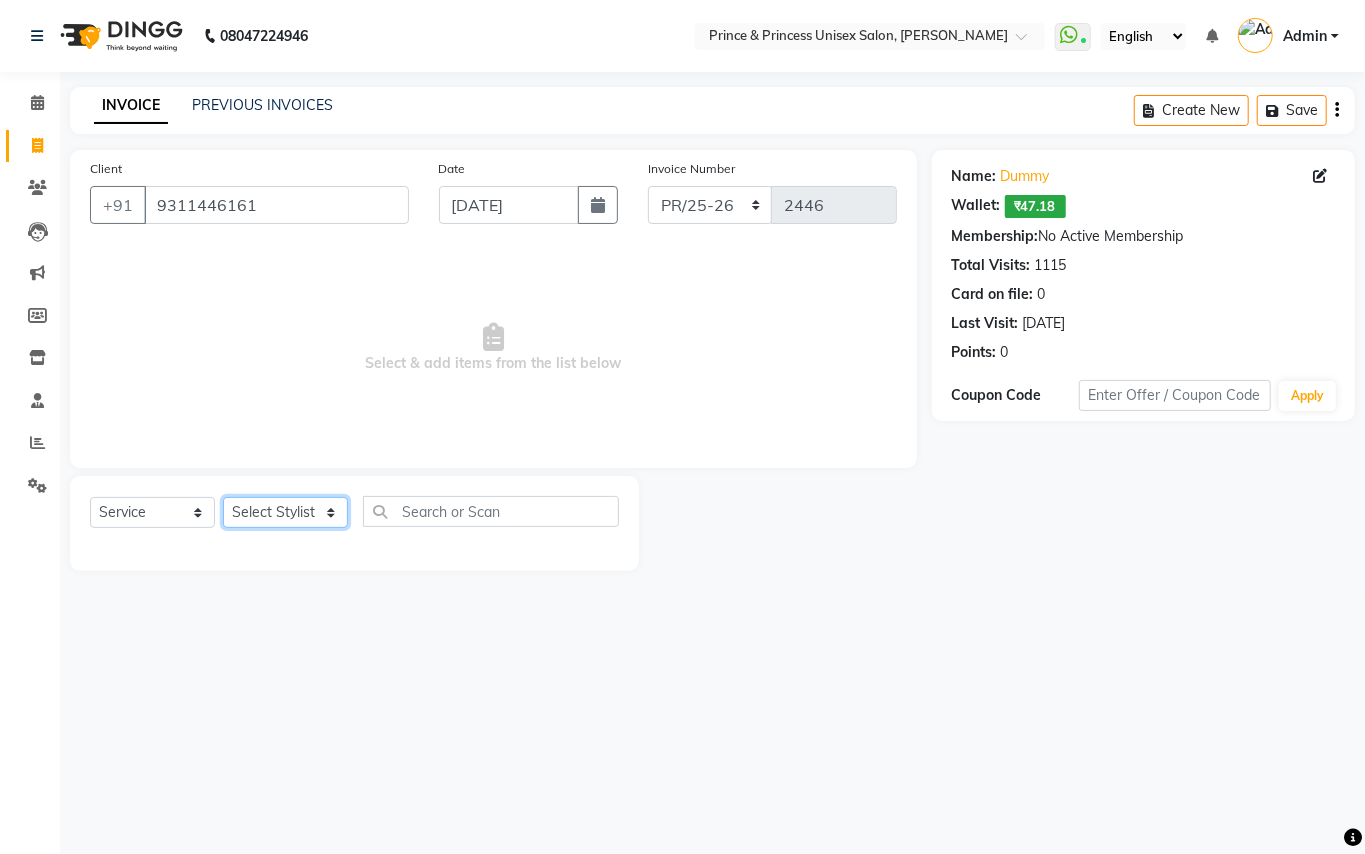 select on "47196" 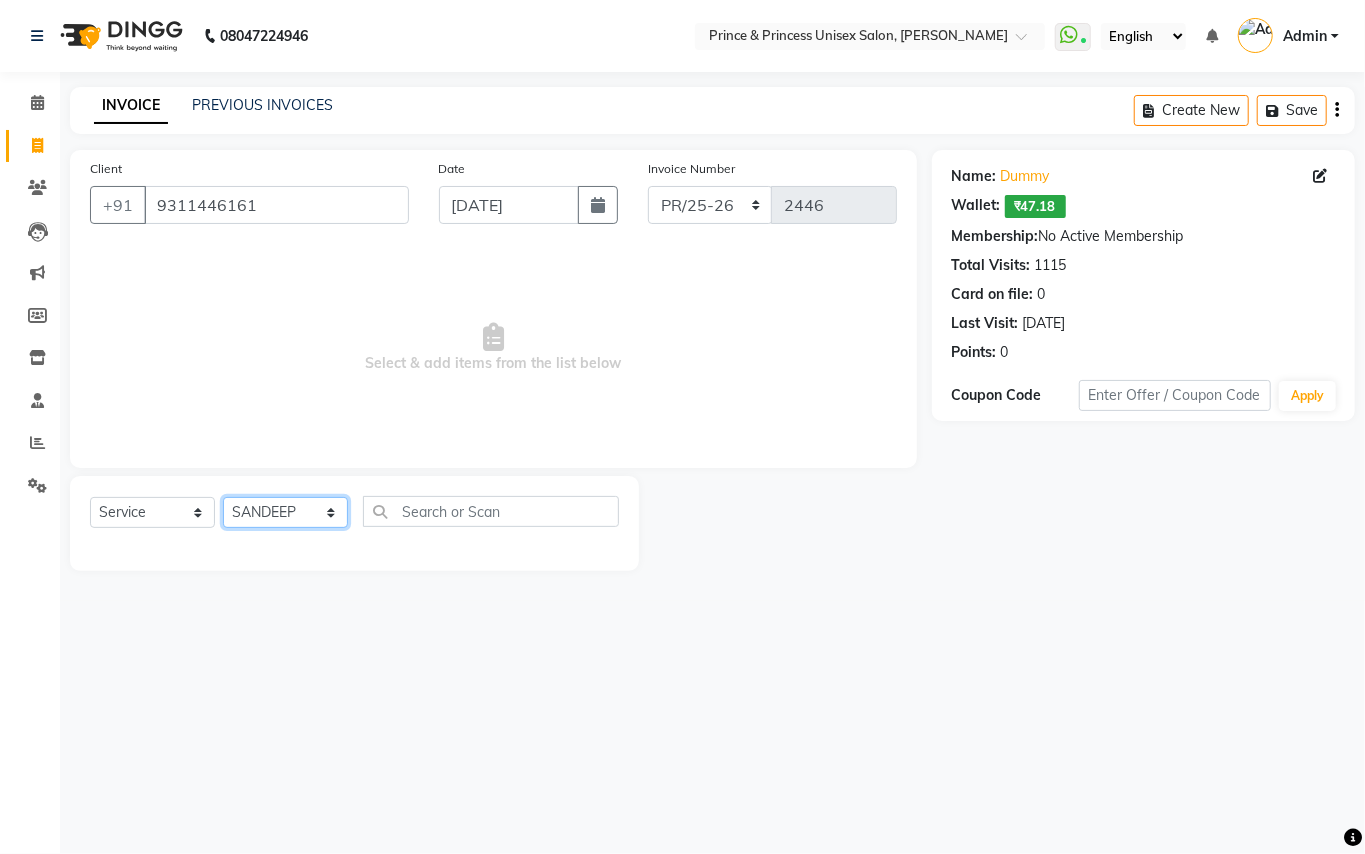 drag, startPoint x: 284, startPoint y: 517, endPoint x: 417, endPoint y: 520, distance: 133.03383 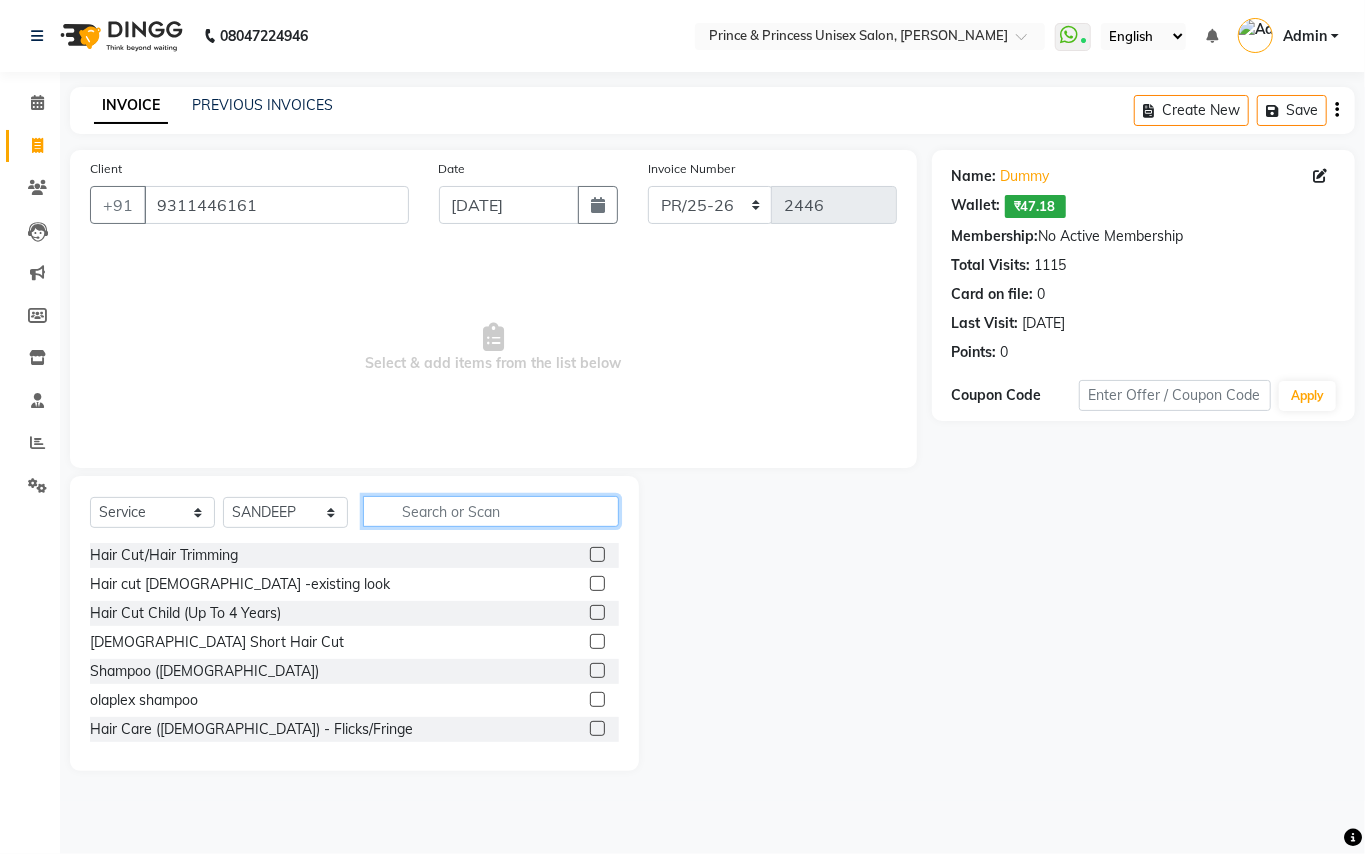 click 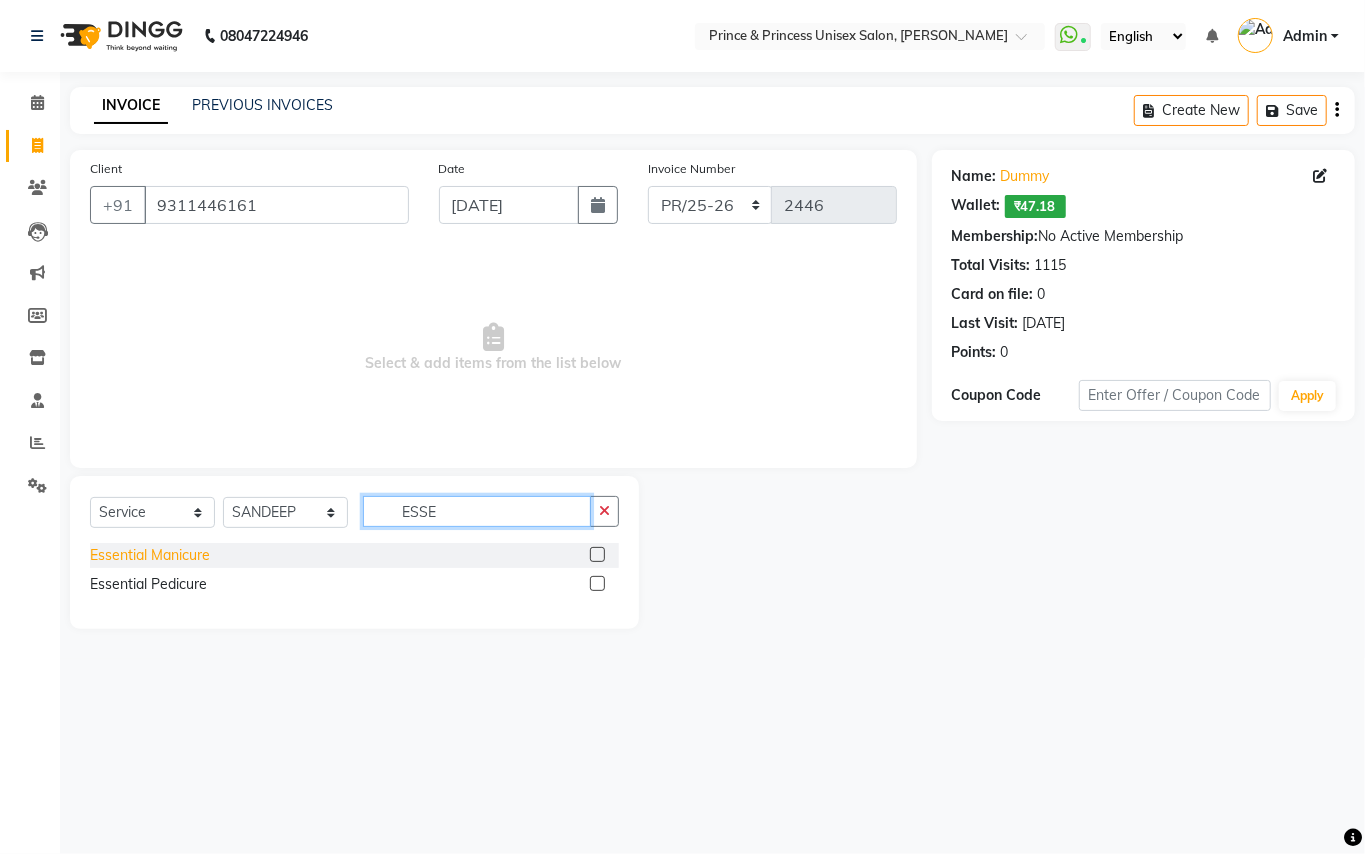 type on "ESSE" 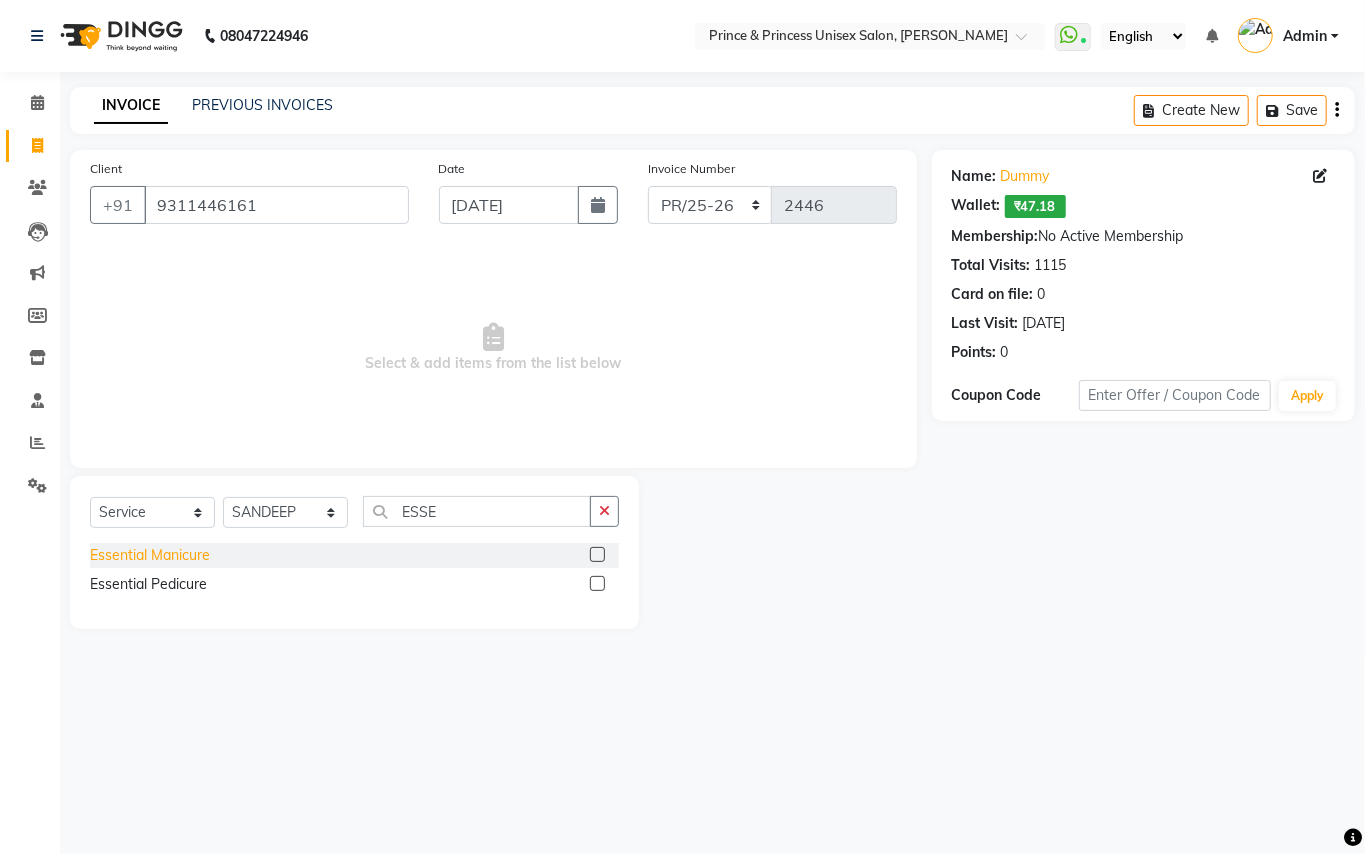 click on "Essential Manicure" 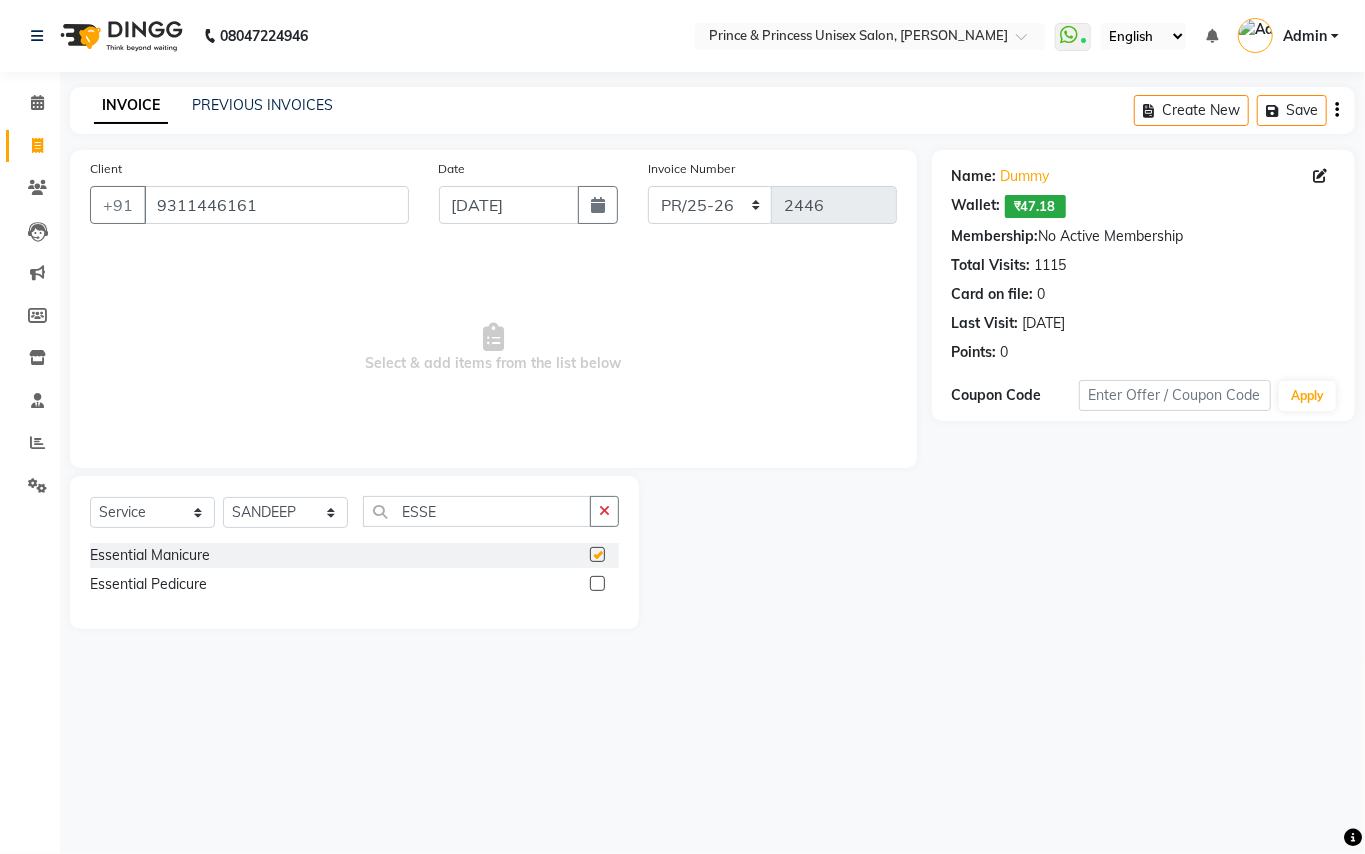 checkbox on "false" 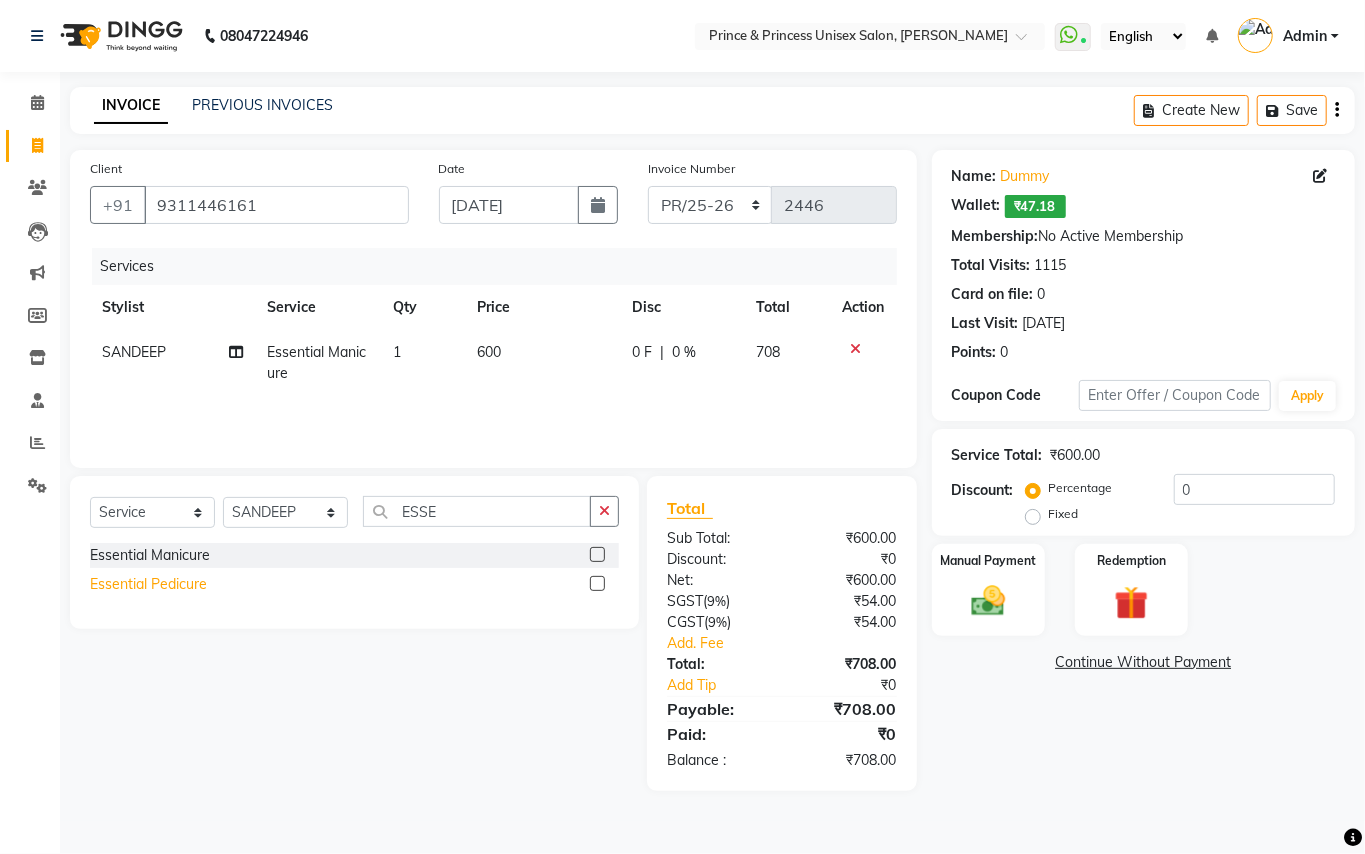 click on "Essential Pedicure" 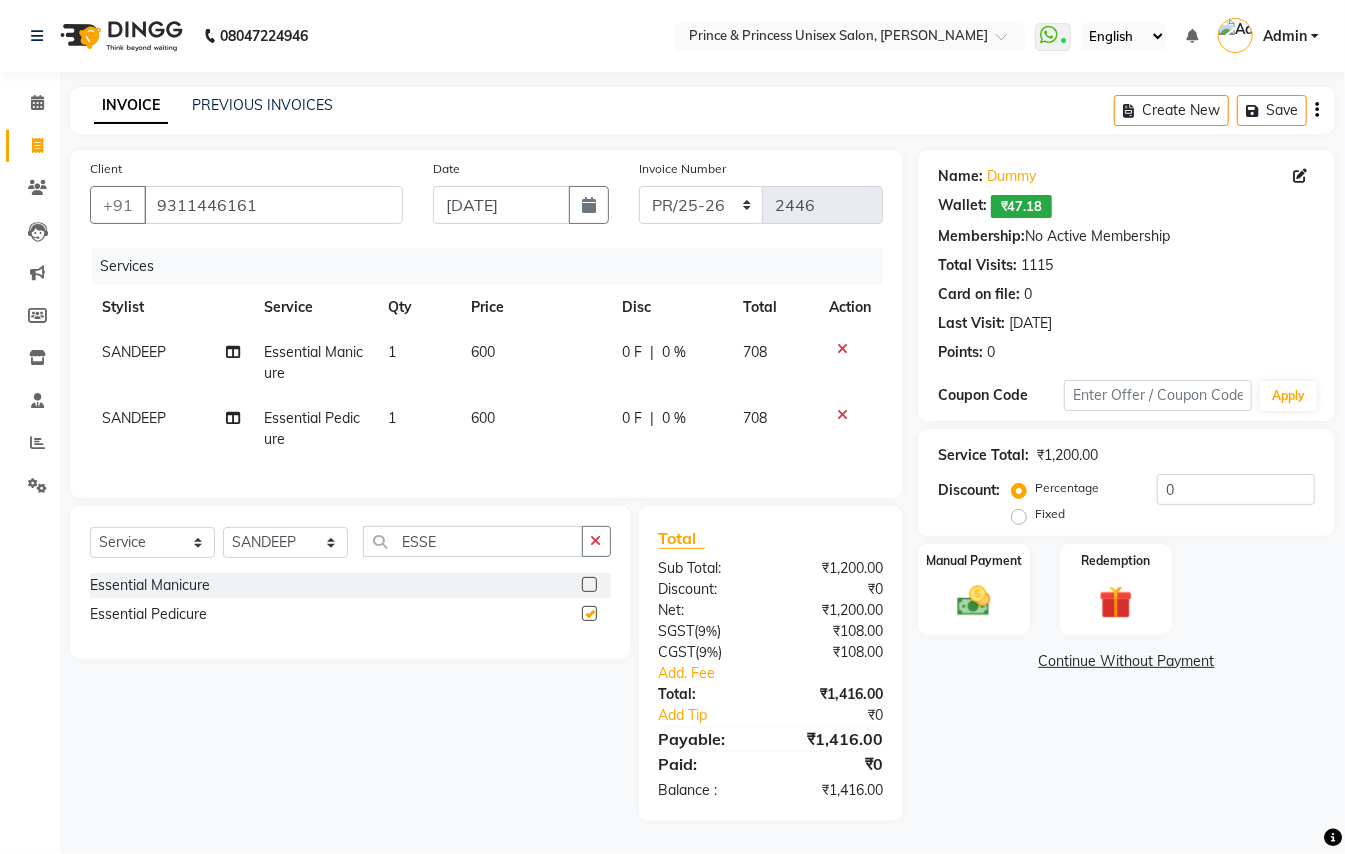 checkbox on "false" 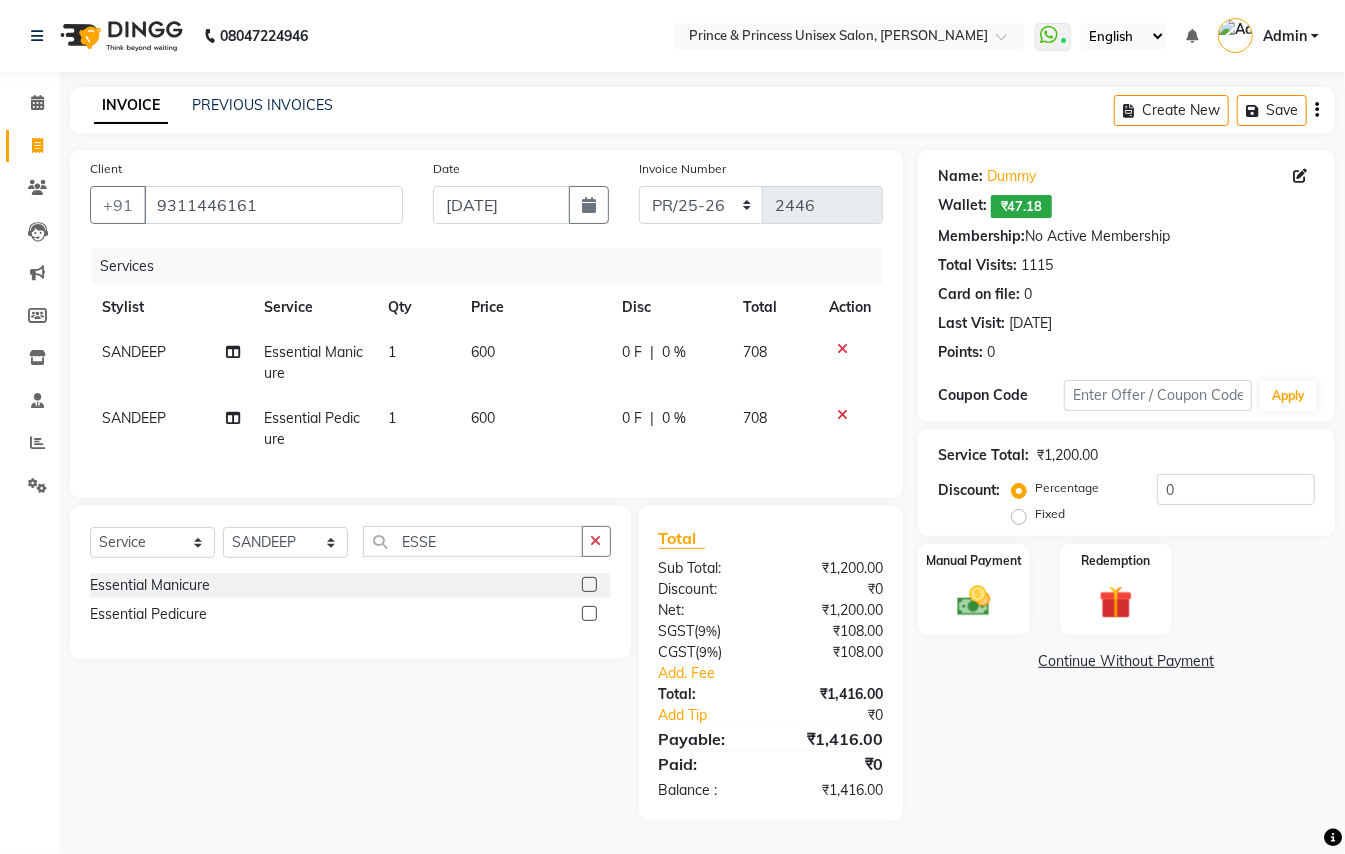 click 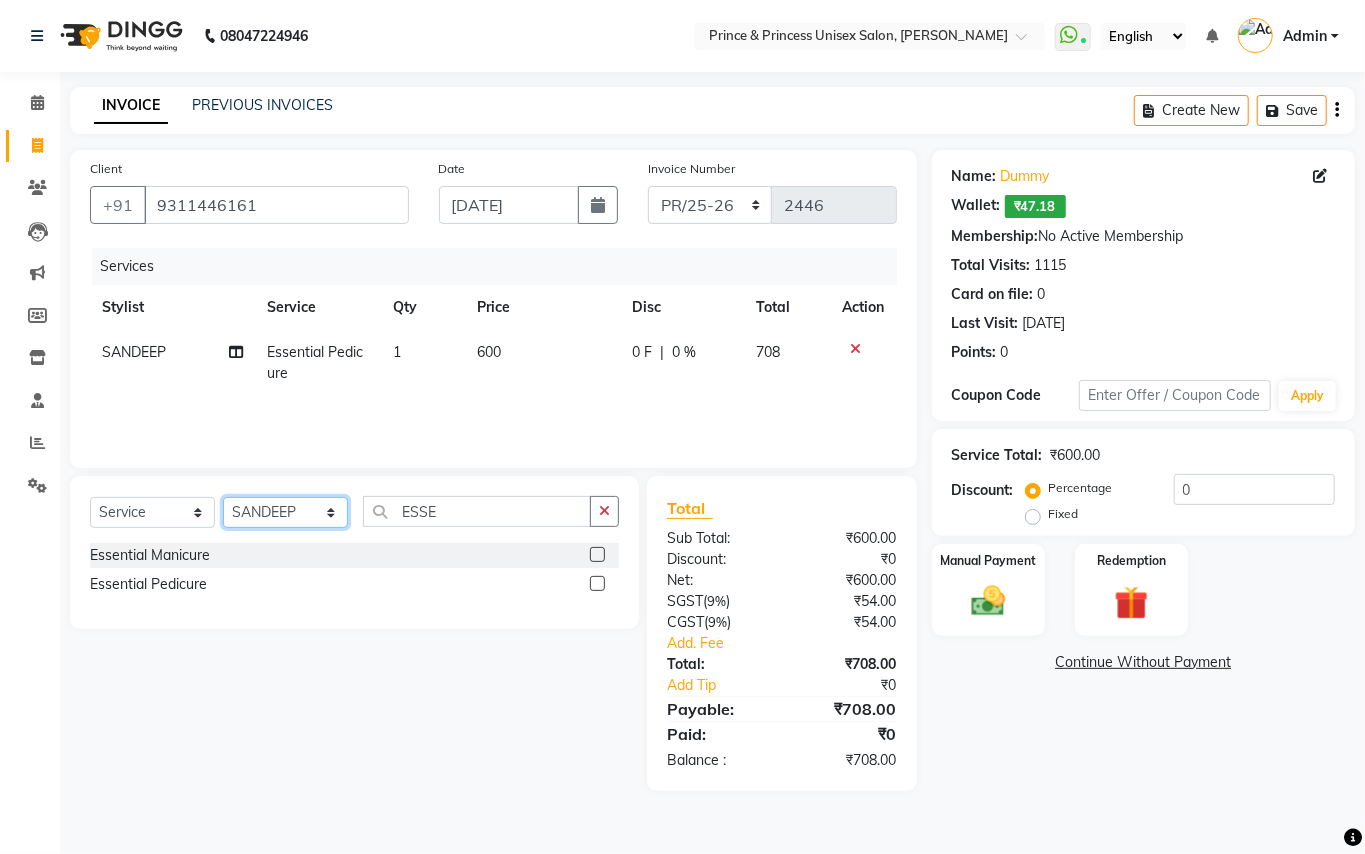 click on "Select Stylist ABHISHEK AJEET AJEET NEW ARUN ASLAM CHANDAN GUDDU MAHESH MANI MEENAKSHI MONU PINKI RAHUL SANDEEP SONIYA TABASSUM XYZ" 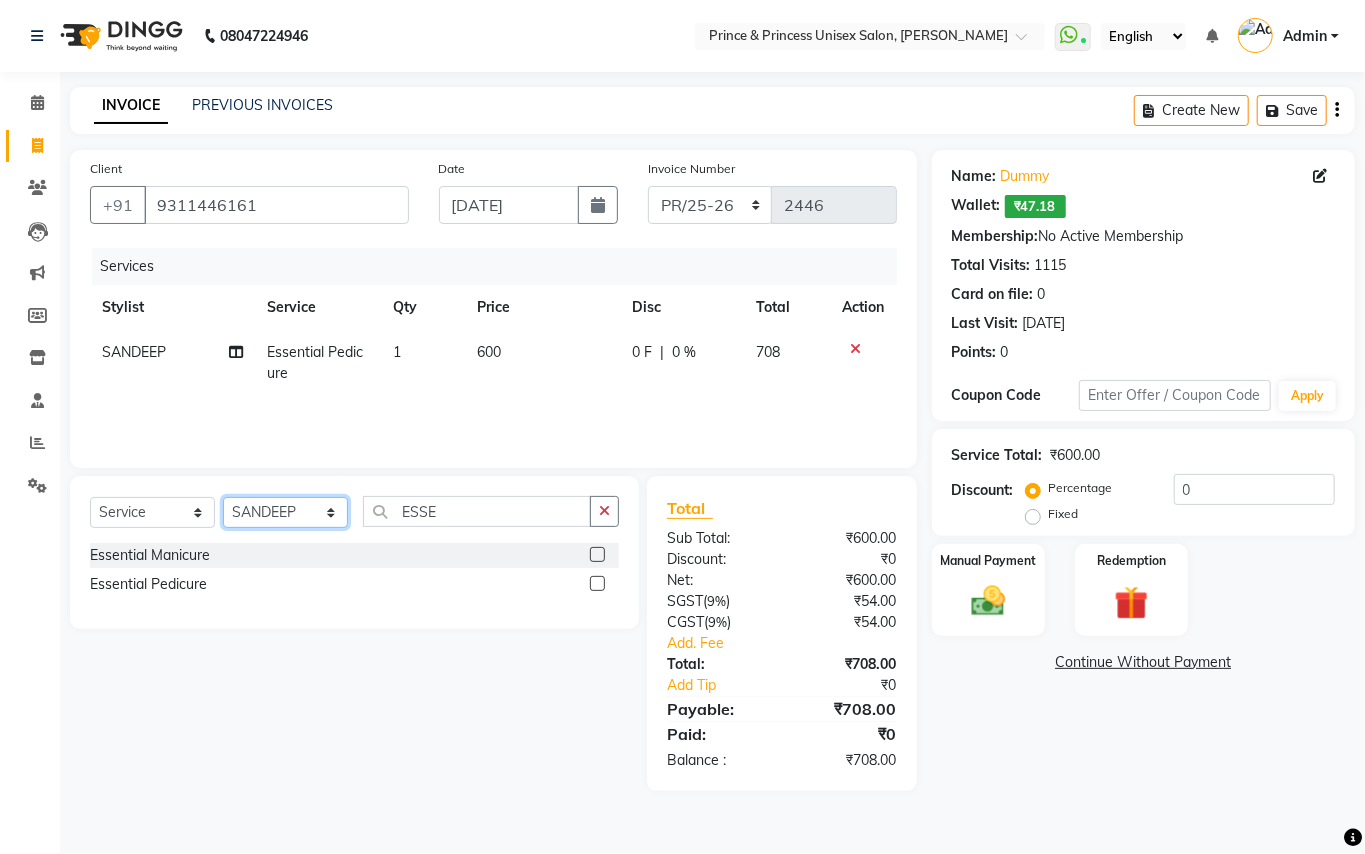 select on "67112" 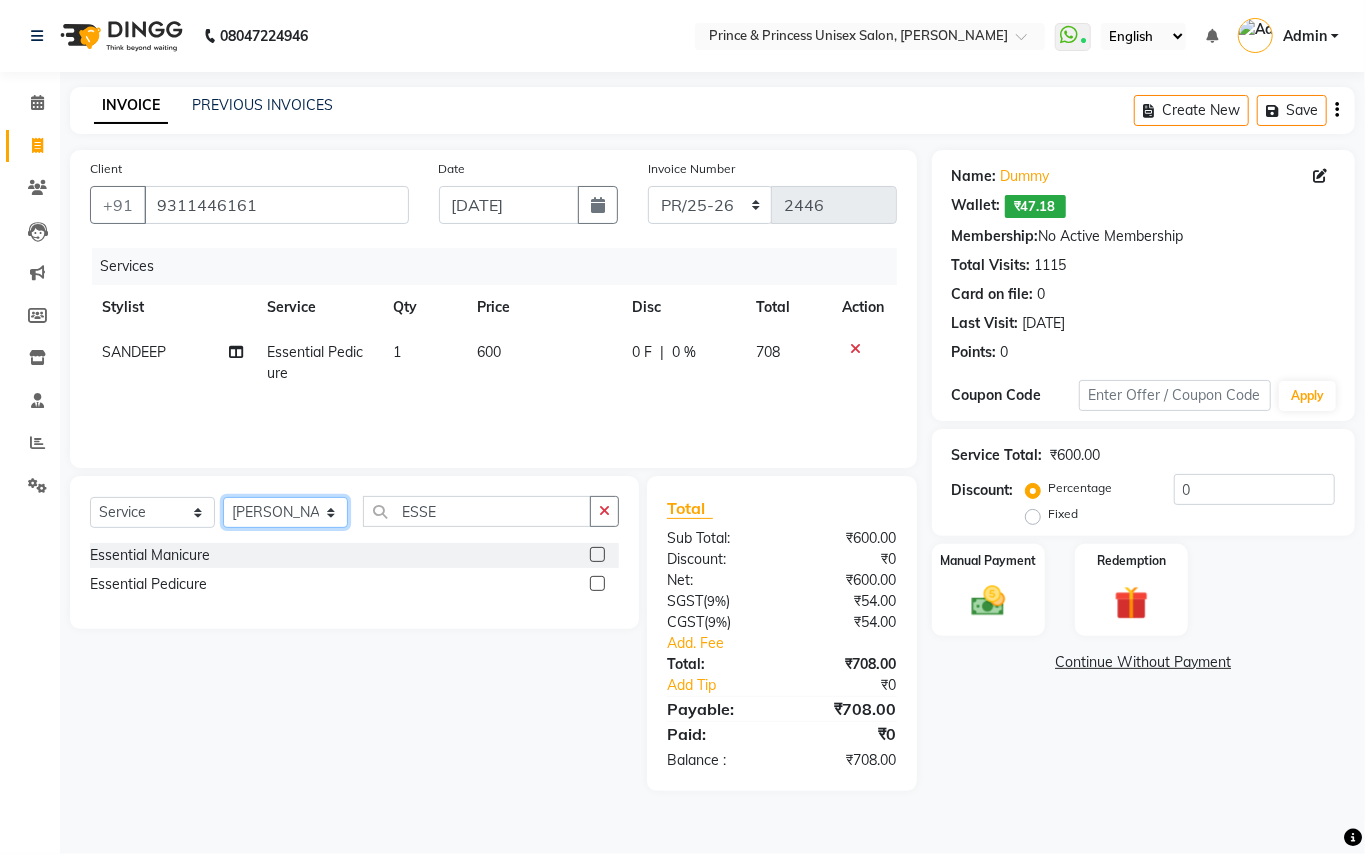 drag, startPoint x: 292, startPoint y: 520, endPoint x: 457, endPoint y: 508, distance: 165.43579 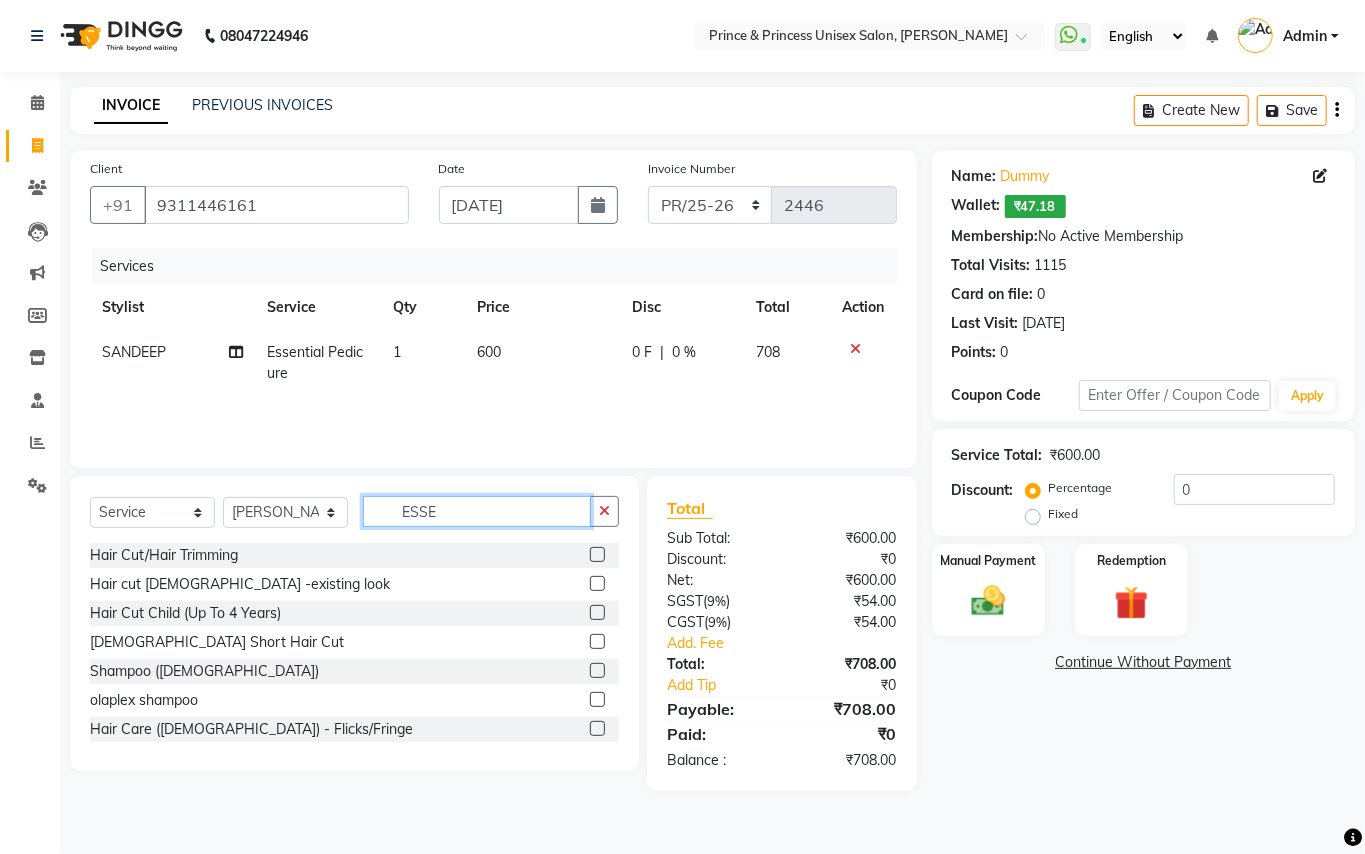 click on "ESSE" 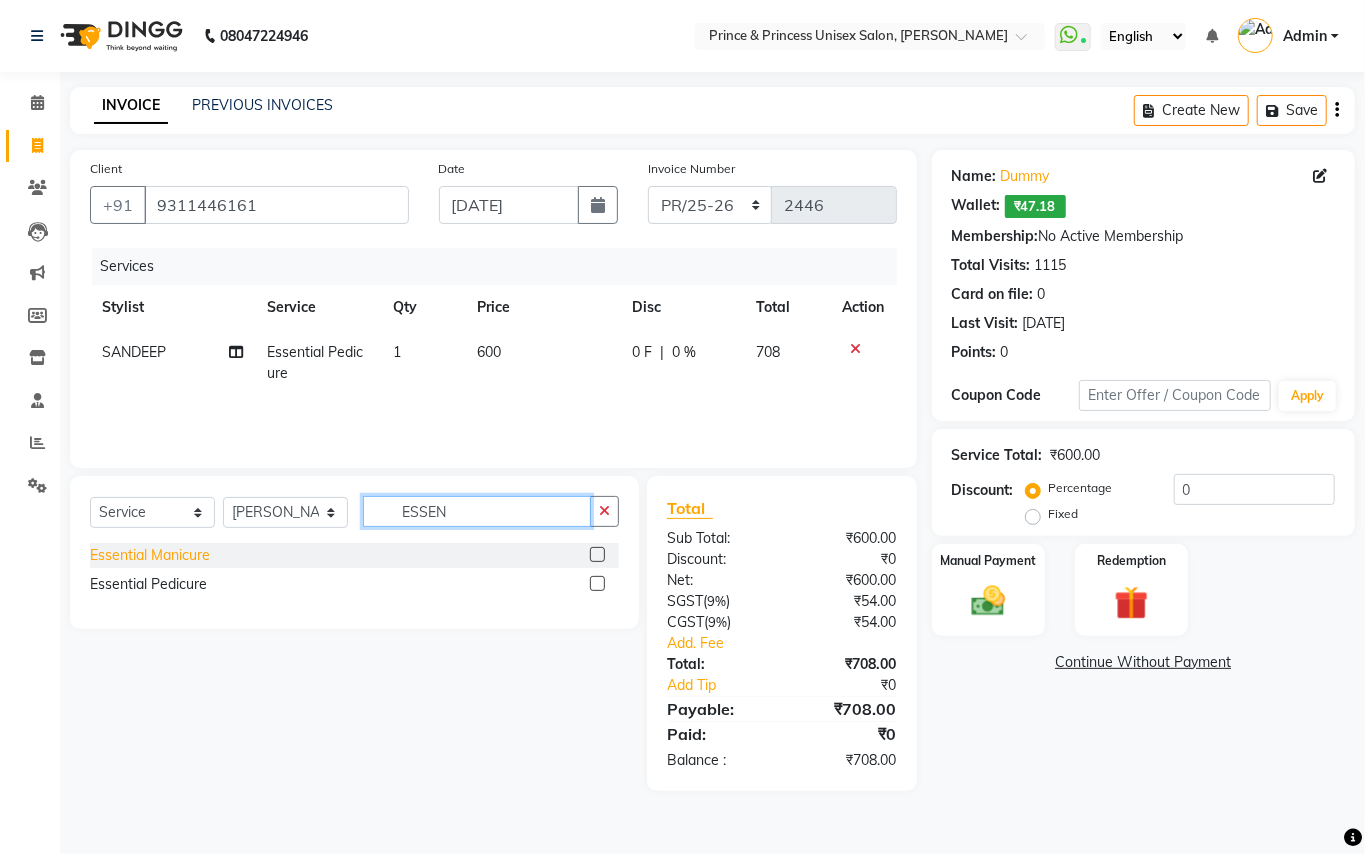 type on "ESSEN" 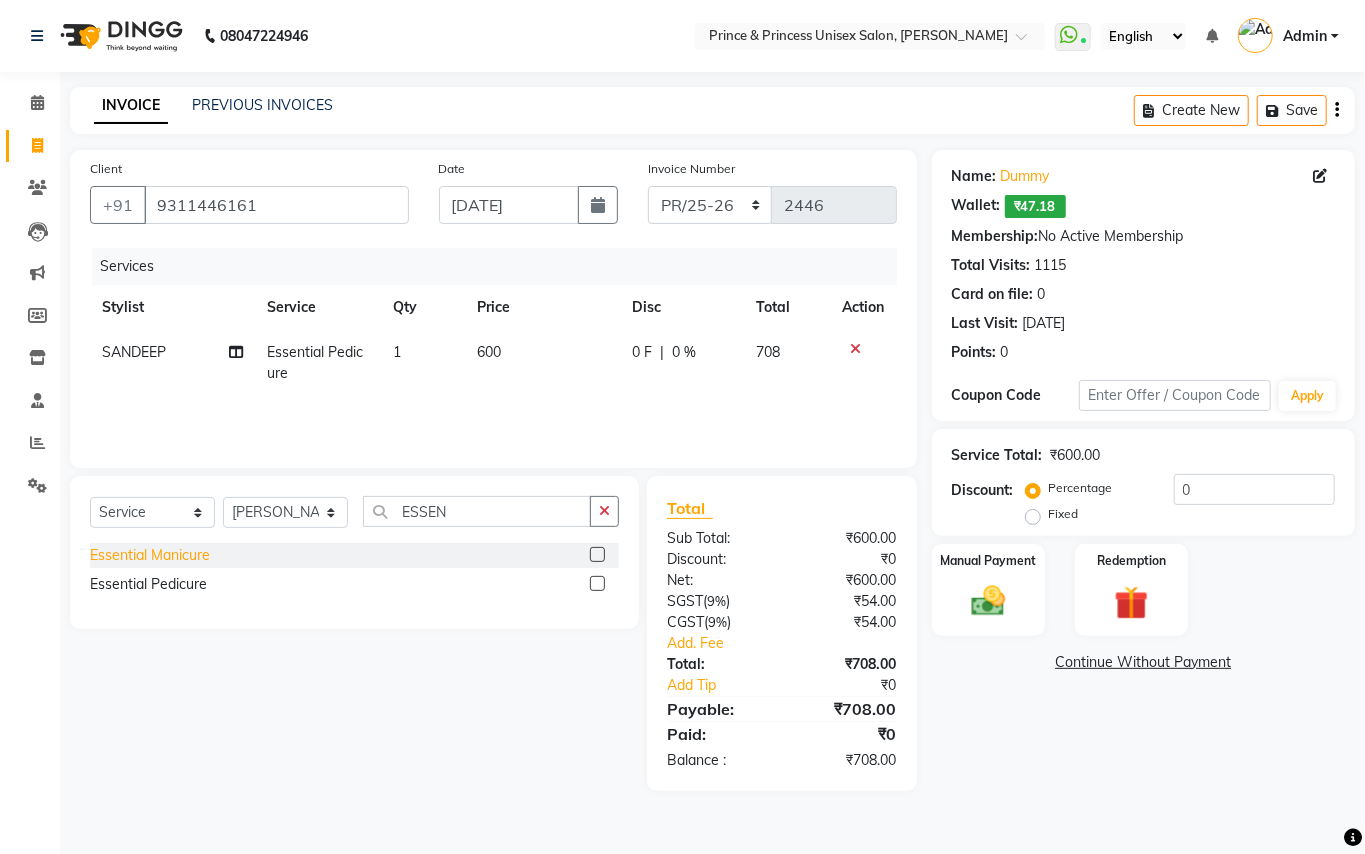 click on "Essential Manicure" 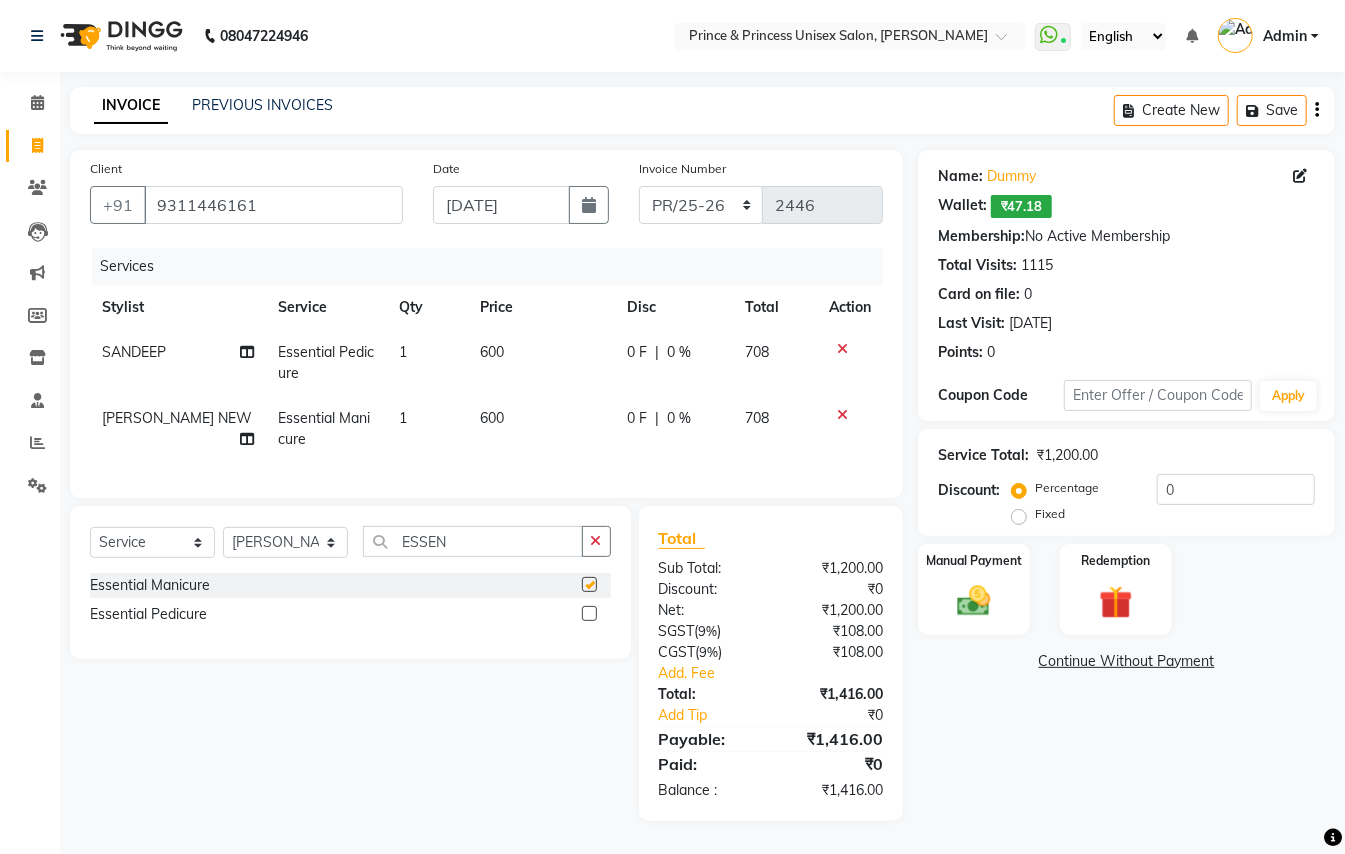 checkbox on "false" 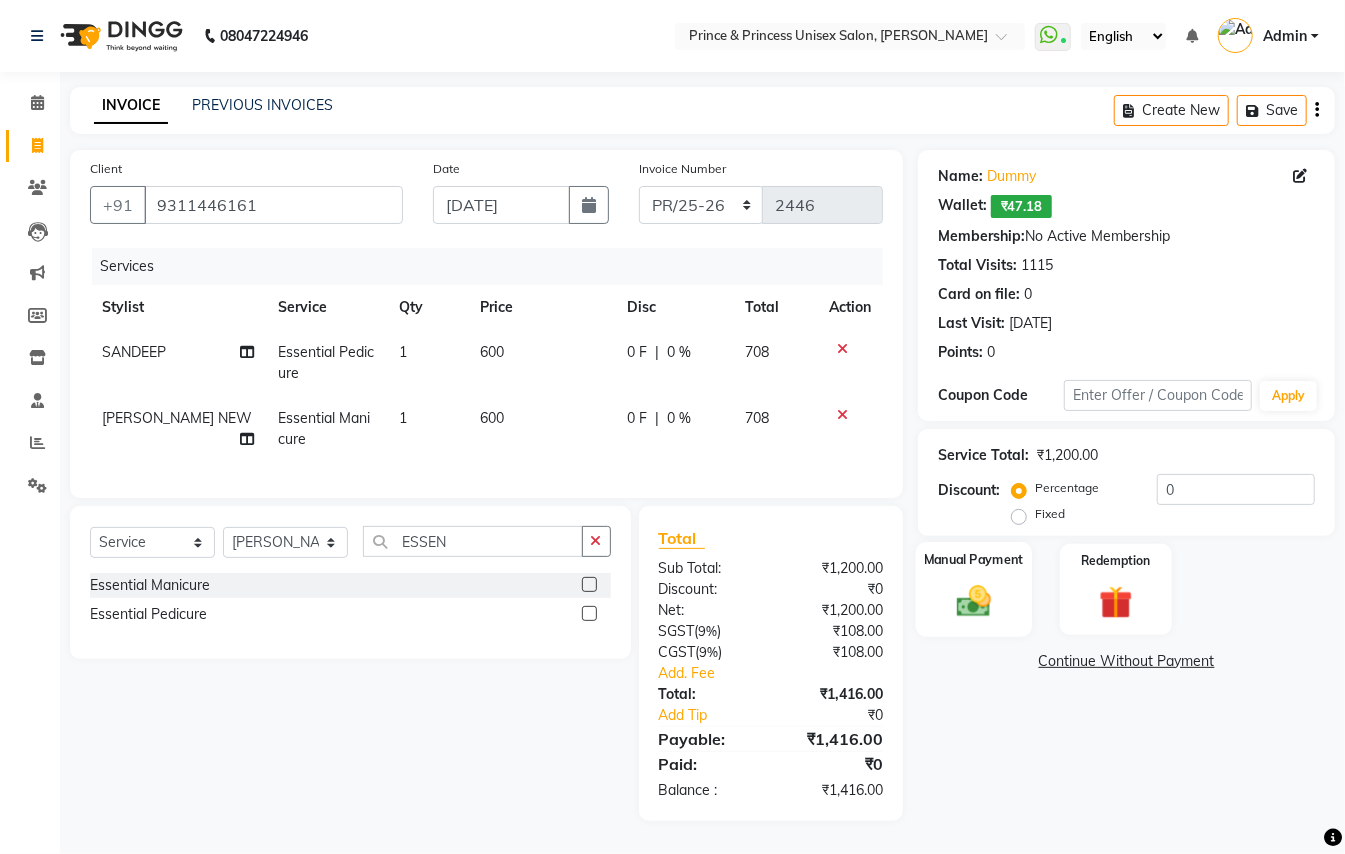 click 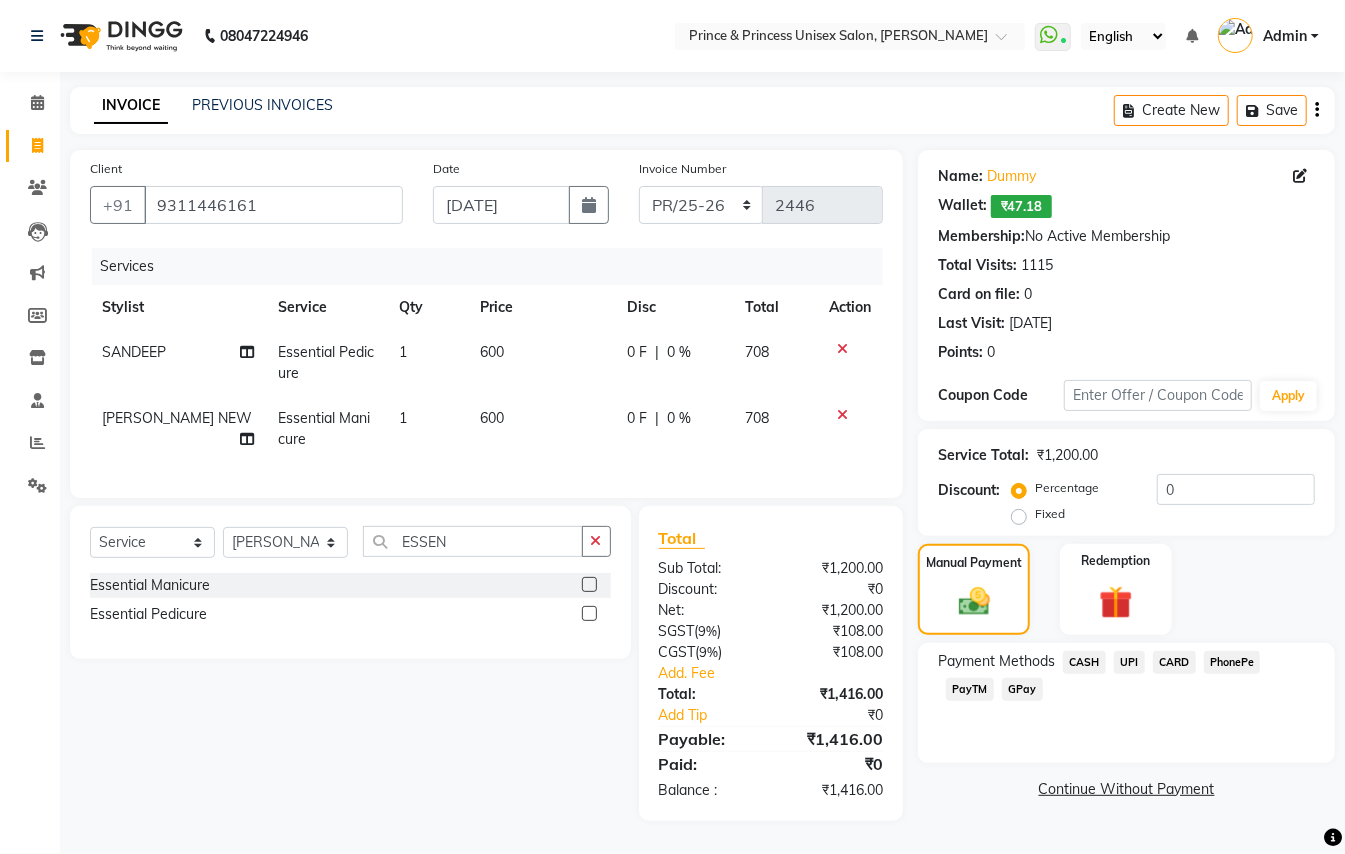 click on "CASH" 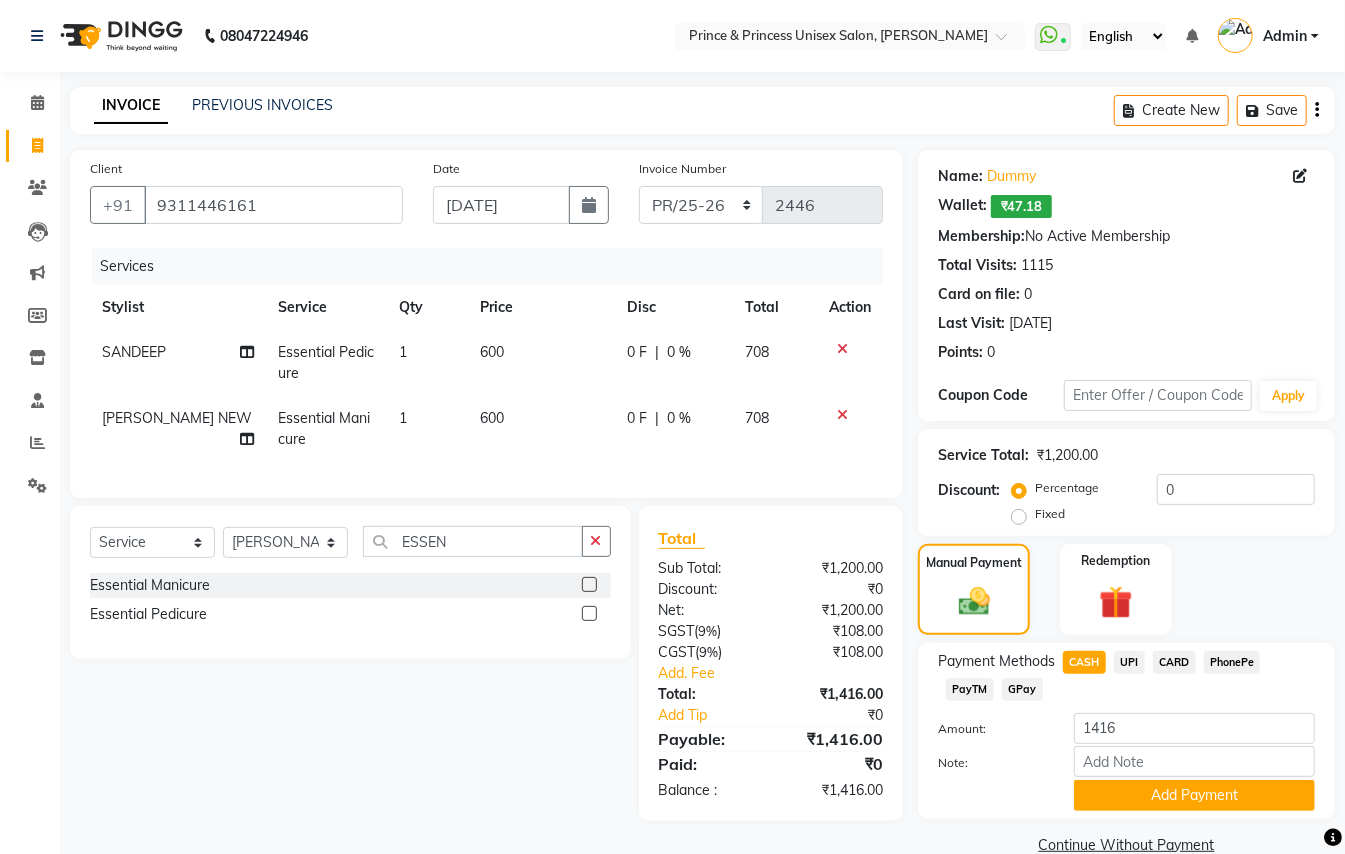 click on "CARD" 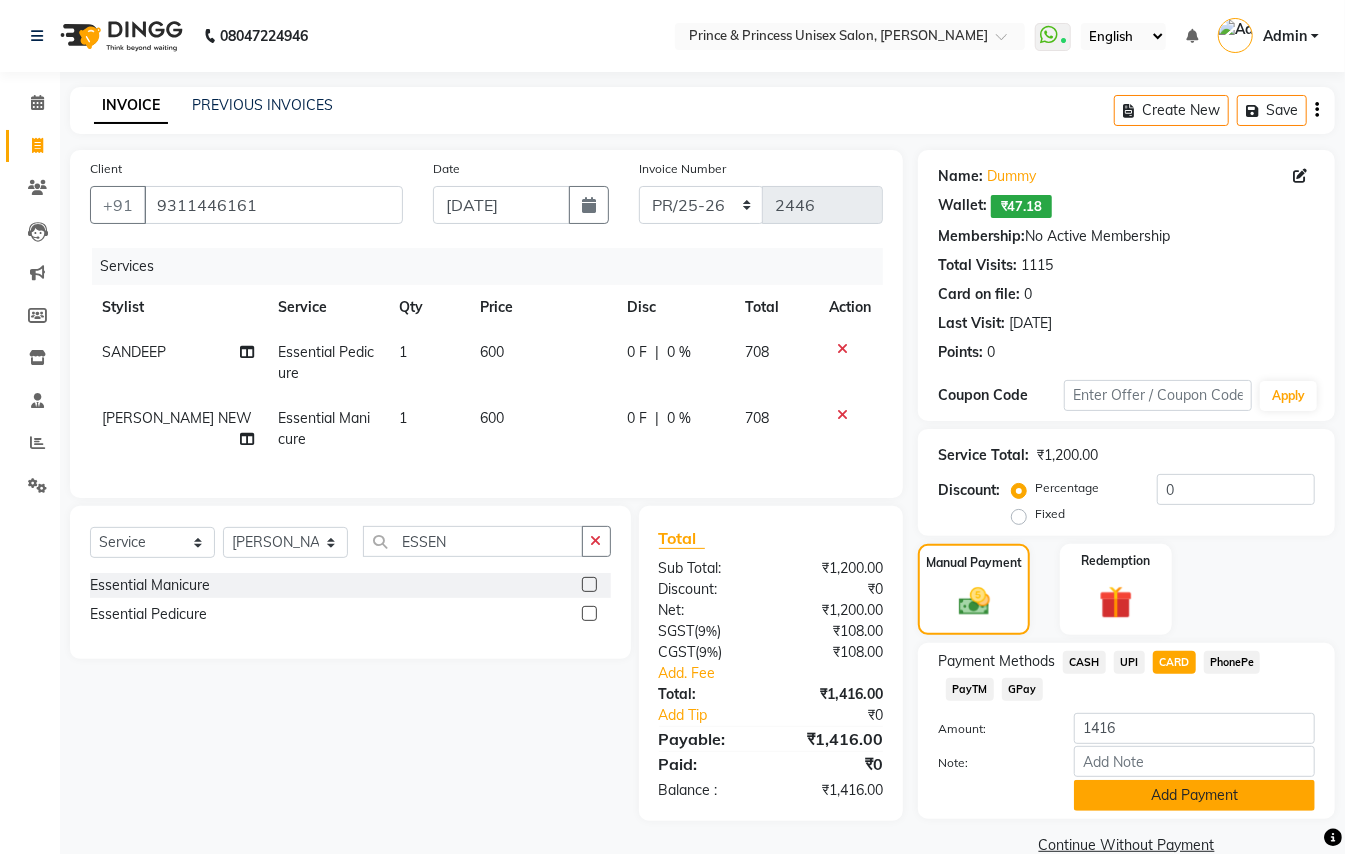 click on "Add Payment" 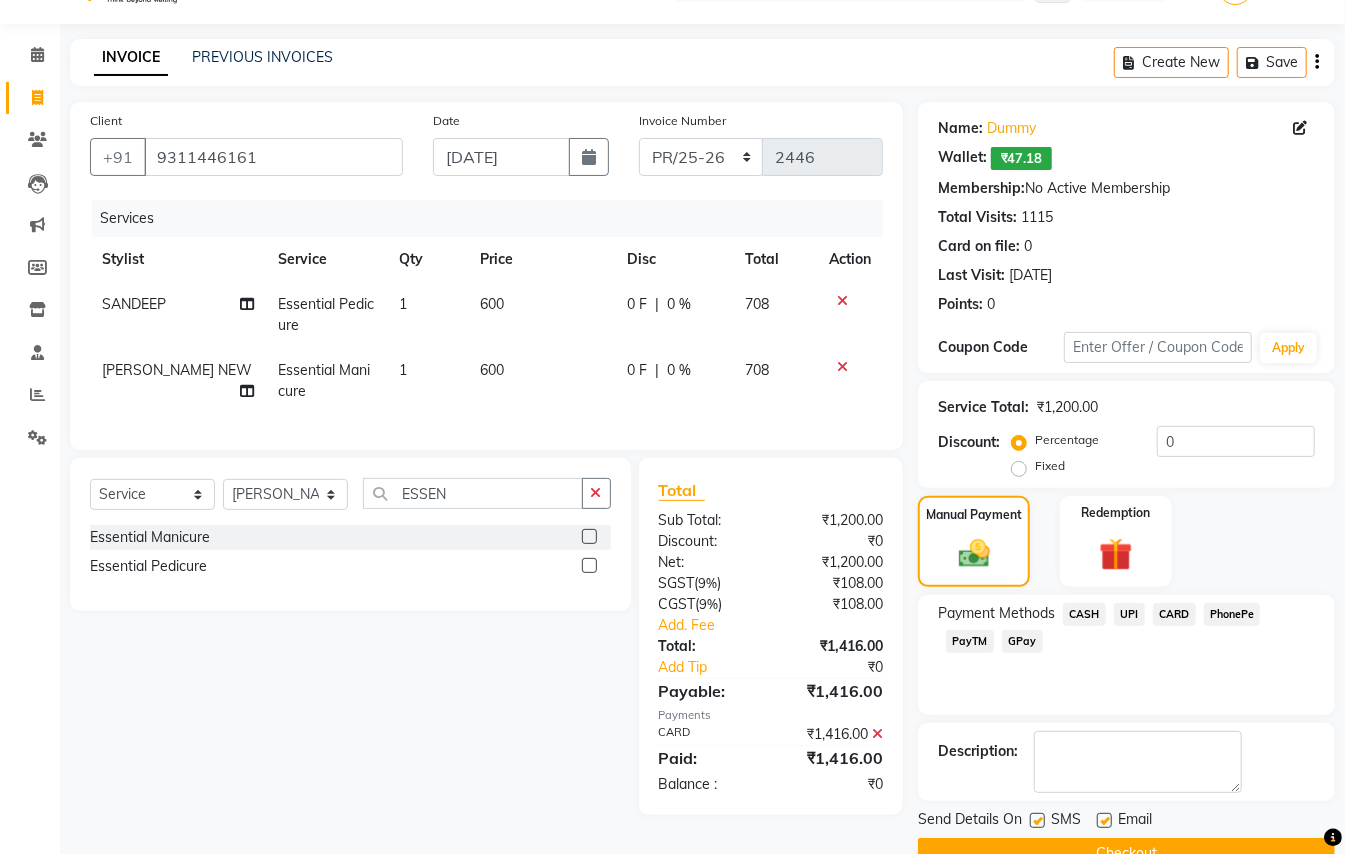 scroll, scrollTop: 94, scrollLeft: 0, axis: vertical 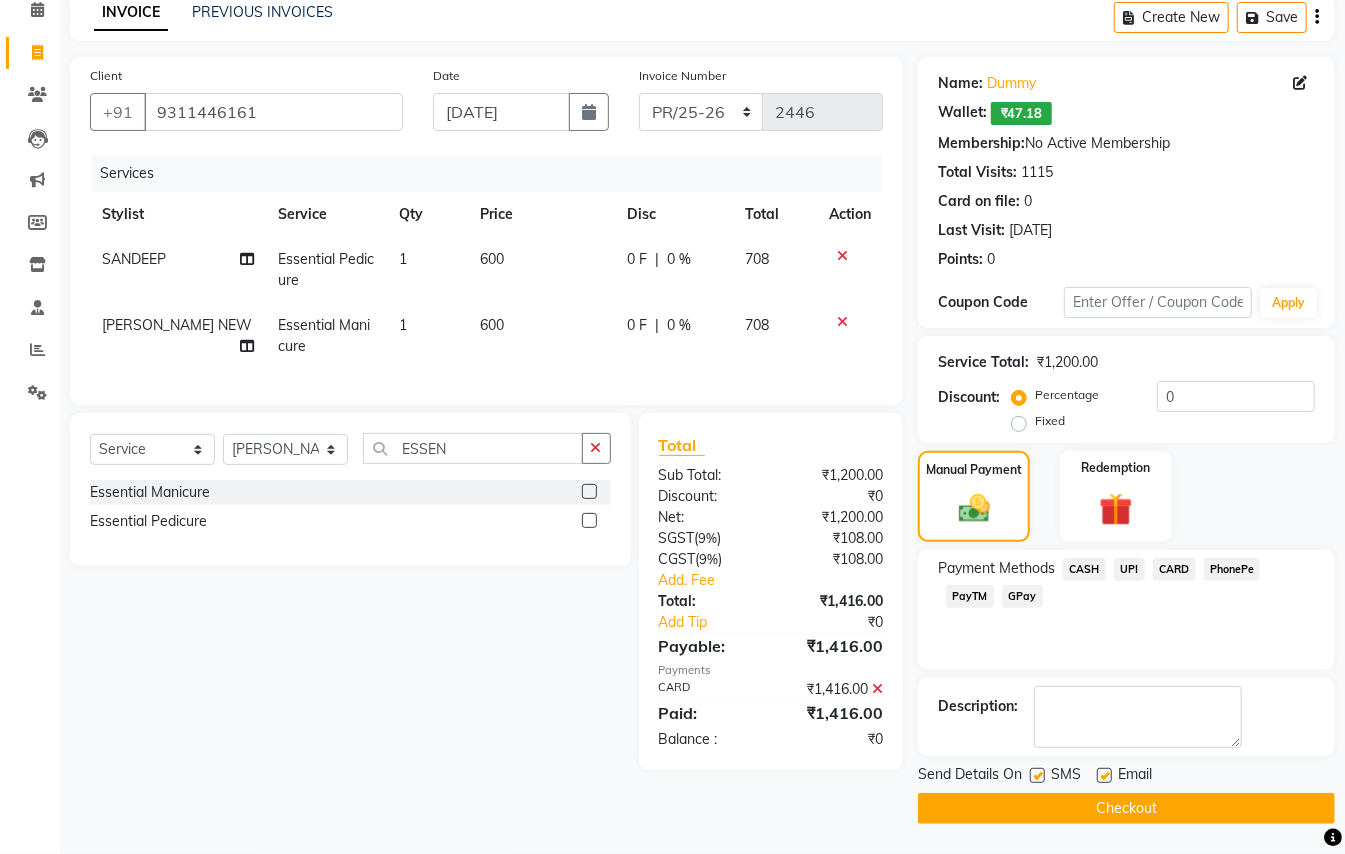 click on "Checkout" 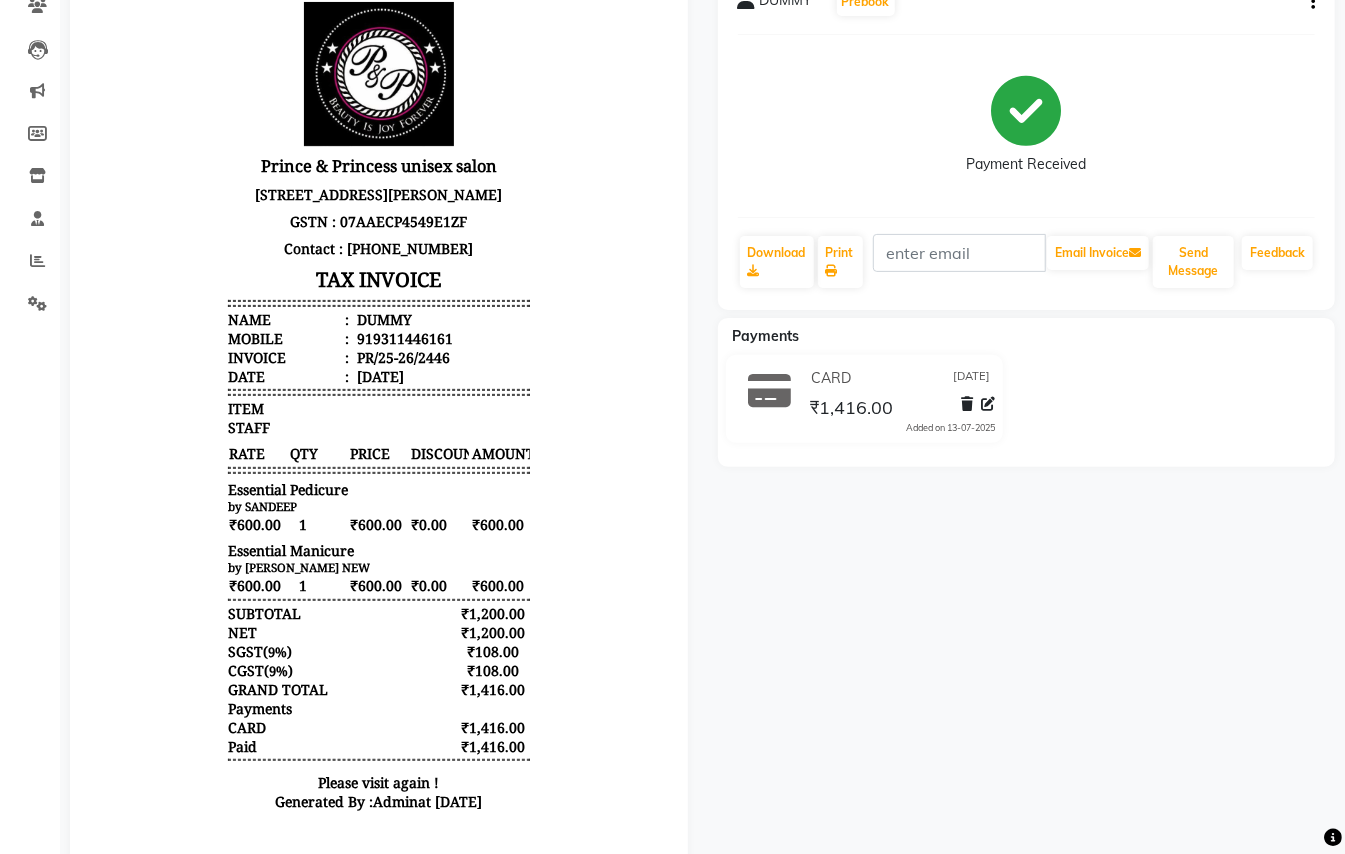 scroll, scrollTop: 245, scrollLeft: 0, axis: vertical 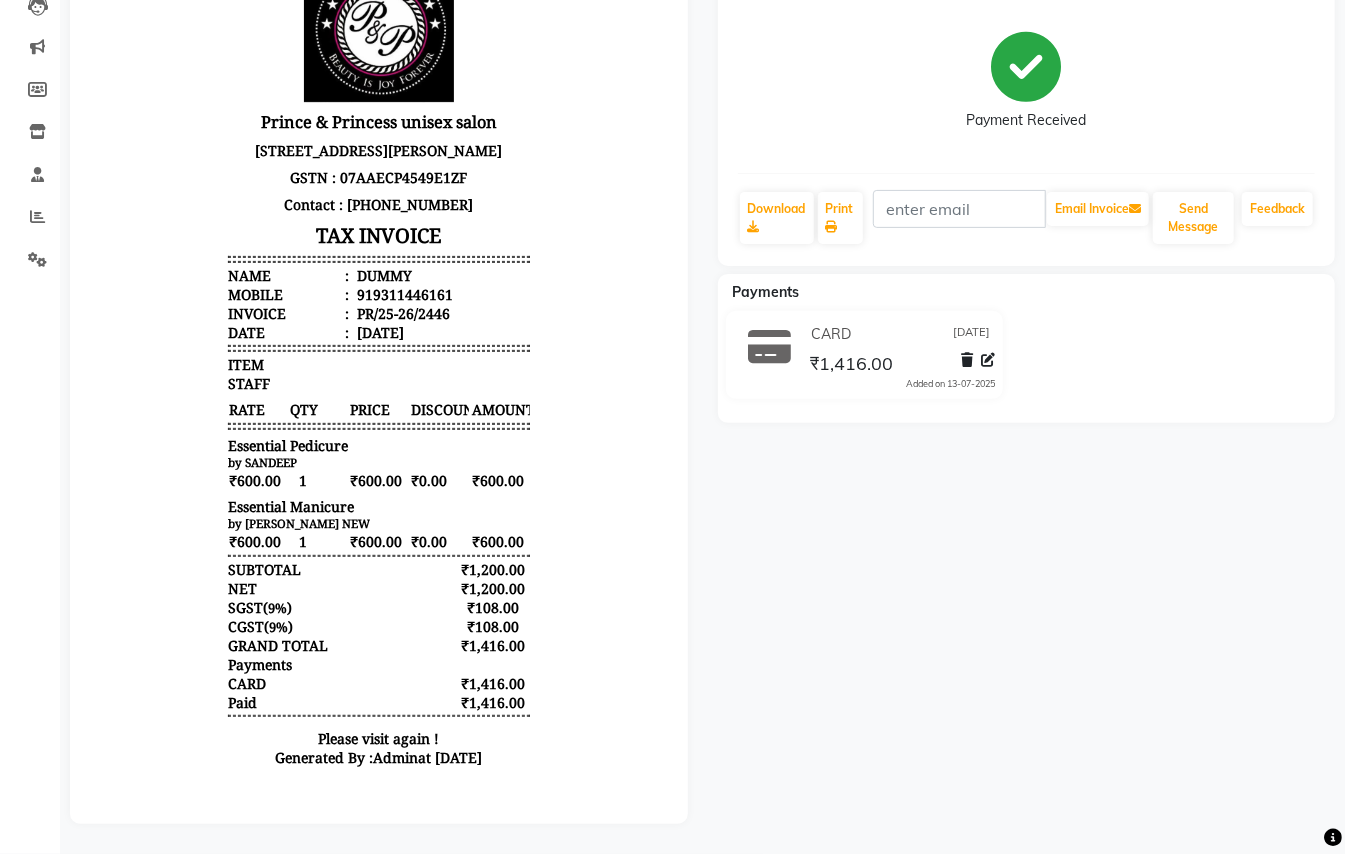 click on "DUMMY   Prebook   Payment Received  Download  Print   Email Invoice   Send Message Feedback  Payments CARD 13-07-2025 ₹1,416.00  Added on 13-07-2025" 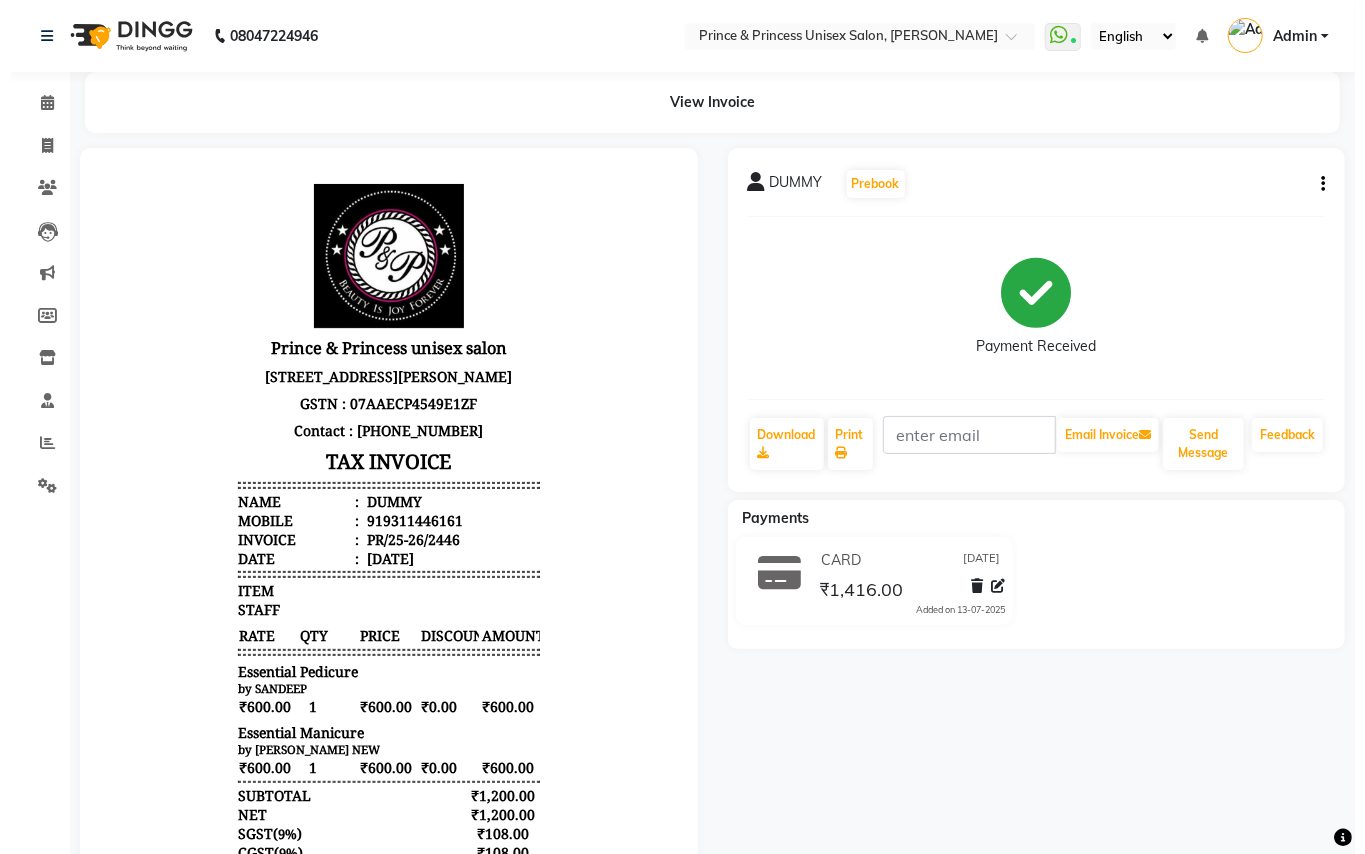 scroll, scrollTop: 16, scrollLeft: 0, axis: vertical 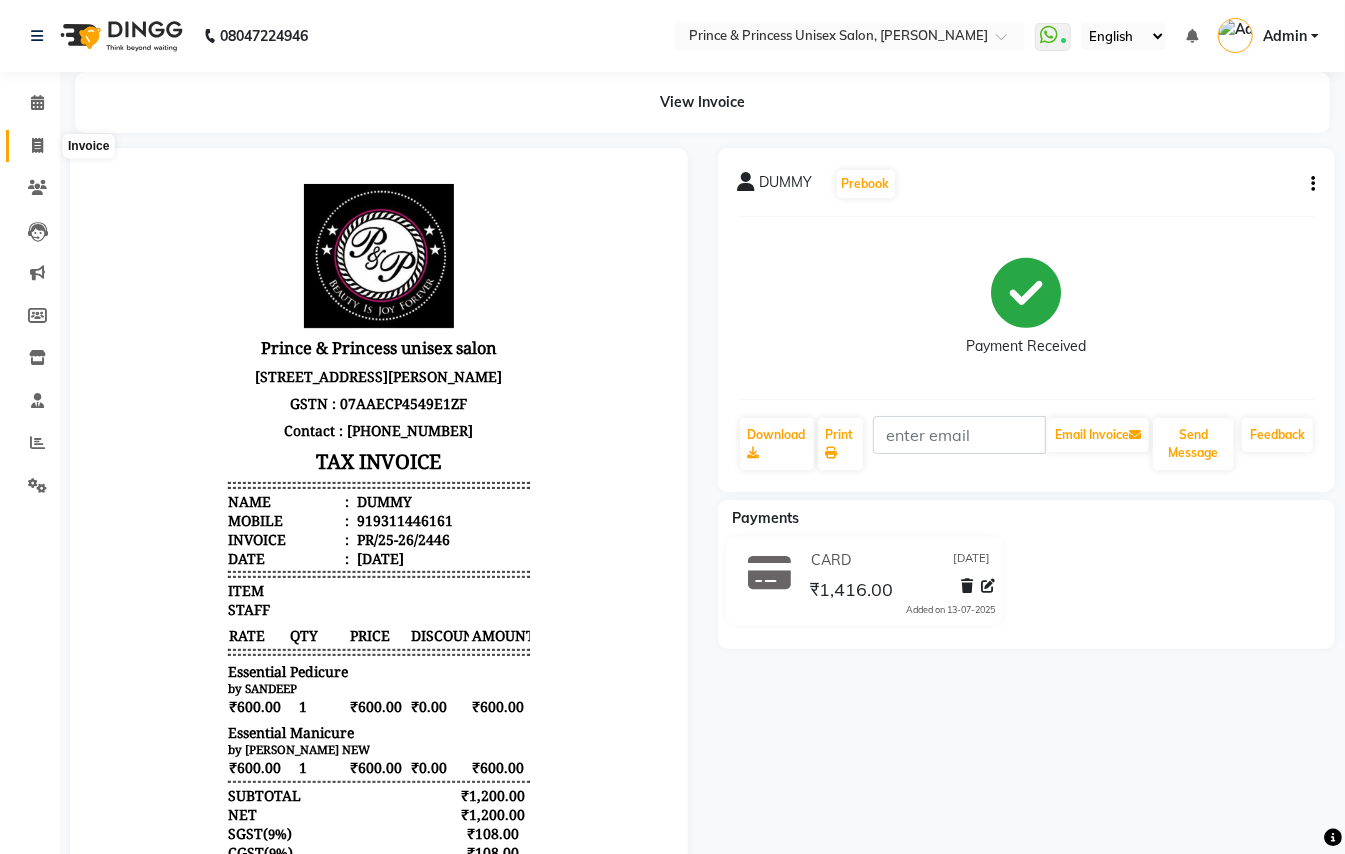 click 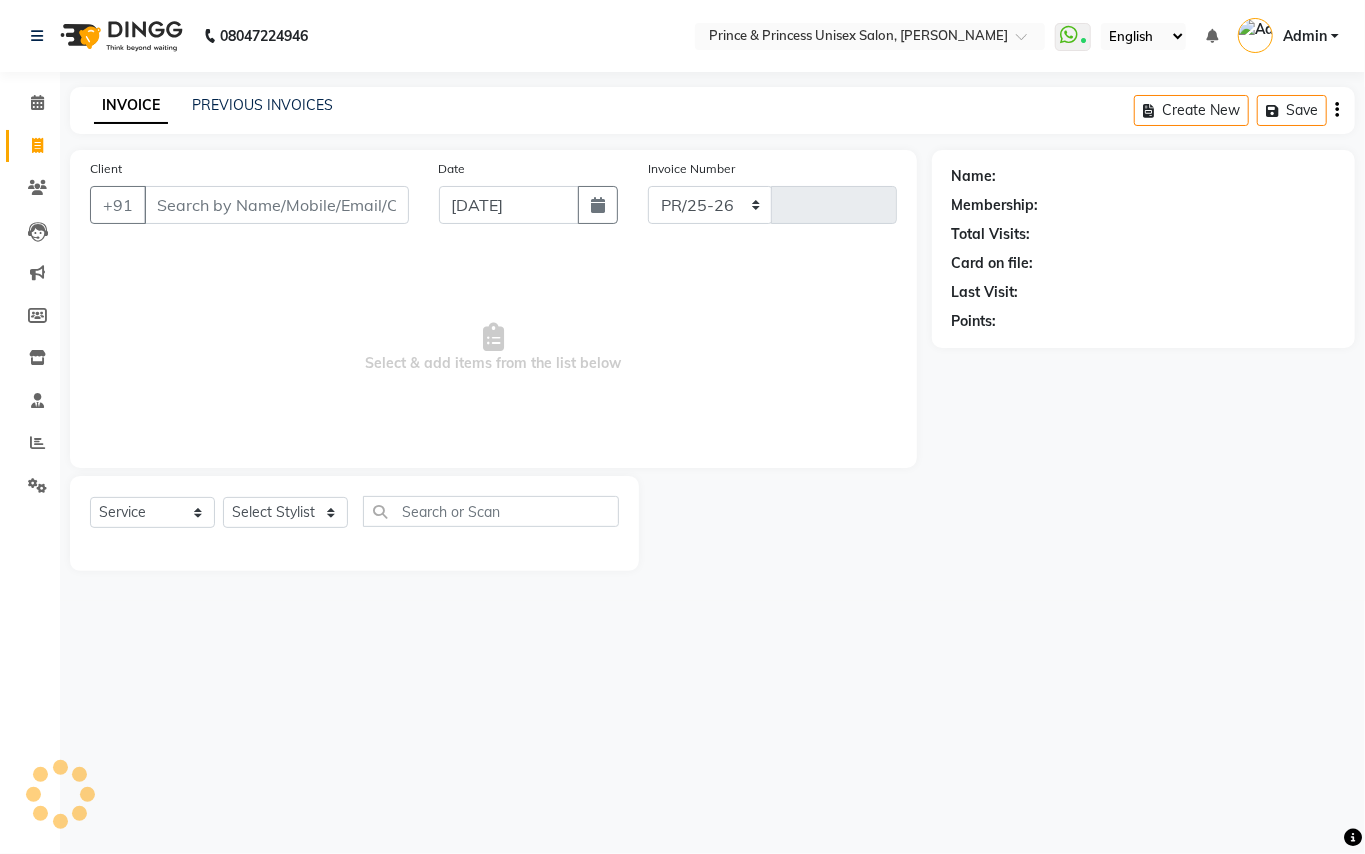select on "3760" 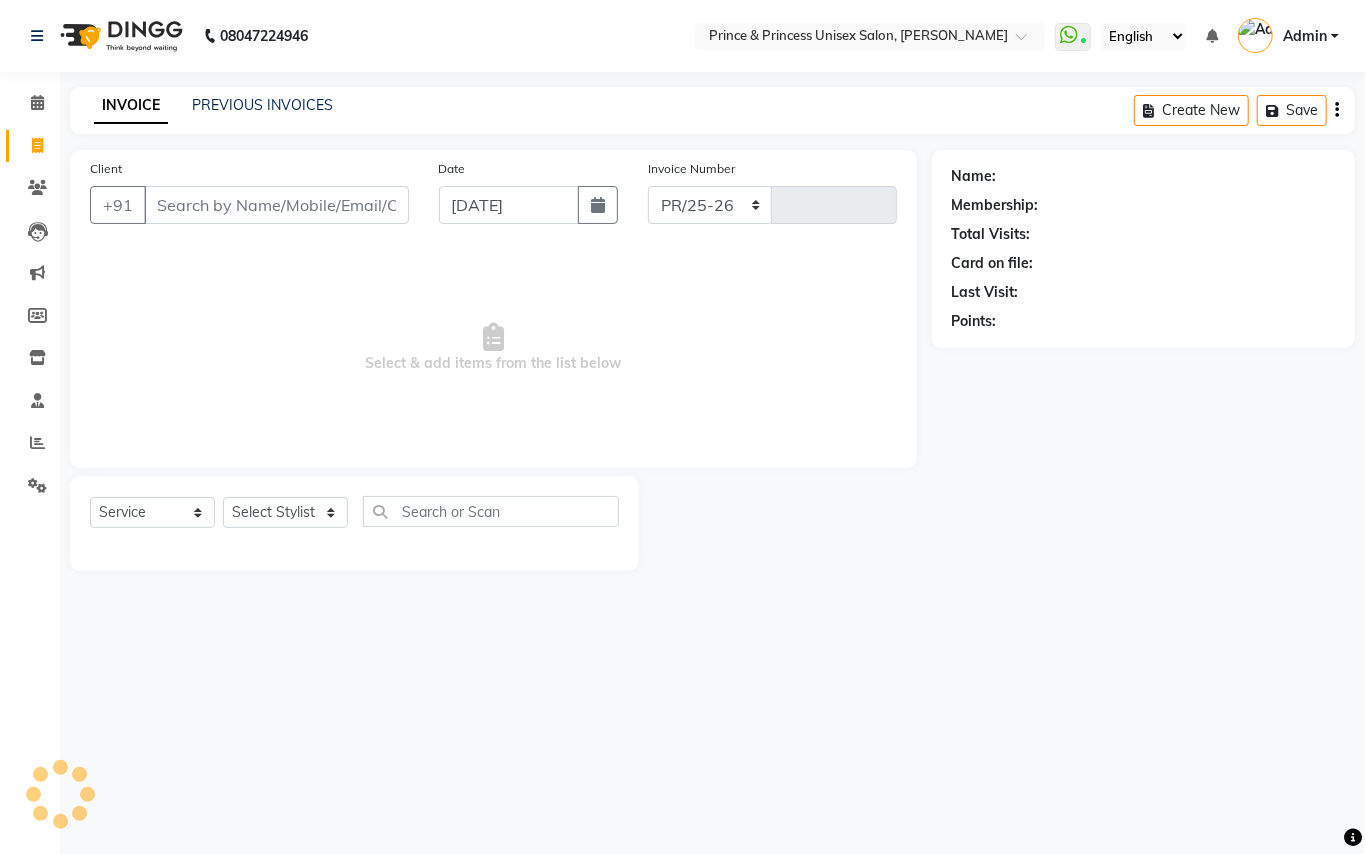 type on "2447" 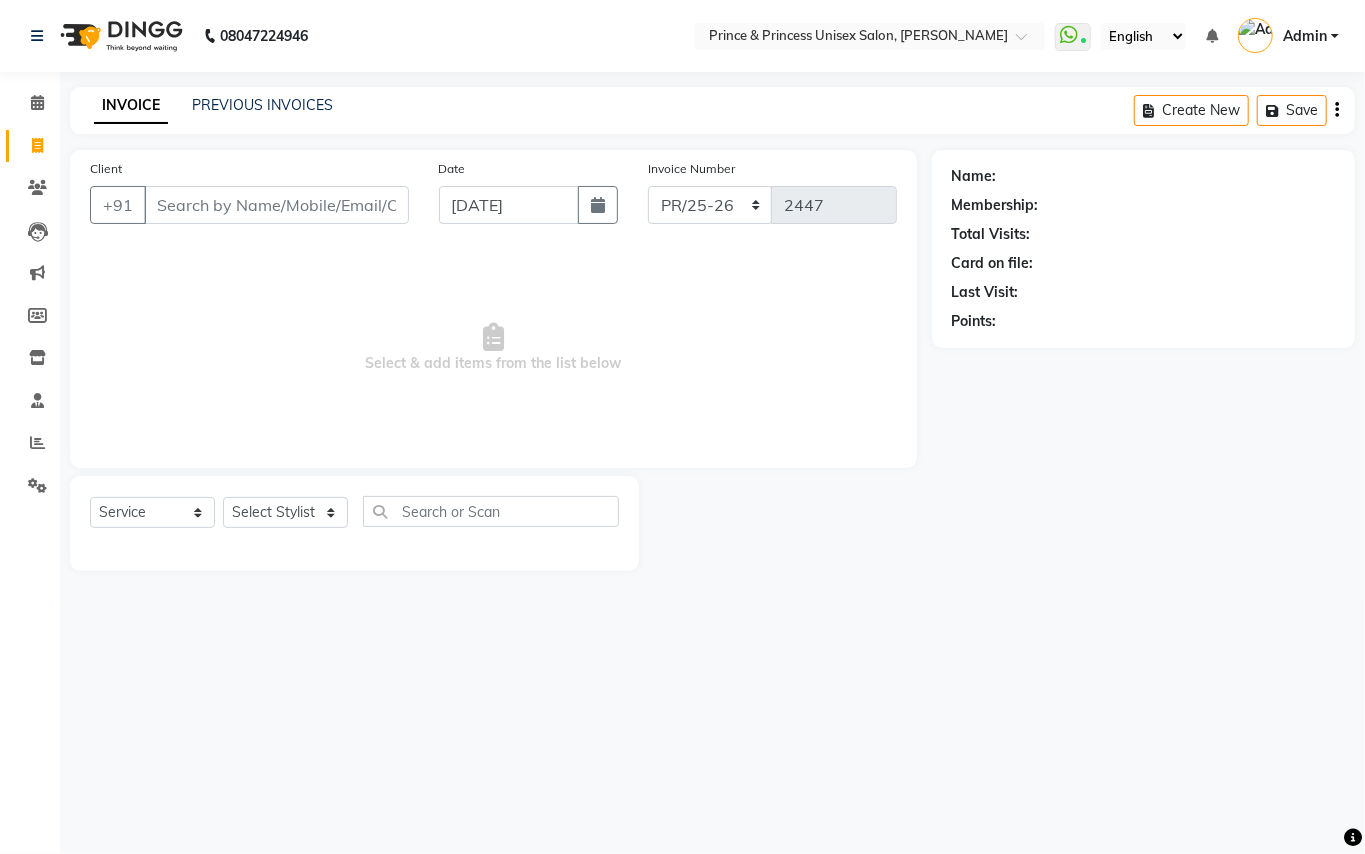 click on "08047224946 Select Location × Prince & Princess Unisex Salon, Chittaranjan Park  WhatsApp Status  ✕ Status:  Connected Most Recent Message: 13-07-2025     06:59 PM Recent Service Activity: 13-07-2025     07:18 PM English ENGLISH Español العربية मराठी हिंदी ગુજરાતી தமிழ் 中文 Notifications nothing to show Admin Manage Profile Change Password Sign out  Version:3.15.4  ☀ Prince & Princess unisex salon, Chittaranjan park  Calendar  Invoice  Clients  Leads   Marketing  Members  Inventory  Staff  Reports  Settings Completed InProgress Upcoming Dropped Tentative Check-In Confirm Bookings Generate Report Segments Page Builder INVOICE PREVIOUS INVOICES Create New   Save  Client +91 Date 13-07-2025 Invoice Number PR/25-26 V/2025 V/2025-26 2447  Select & add items from the list below  Select  Service  Product  Membership  Package Voucher Prepaid Gift Card  Select Stylist ABHISHEK AJEET AJEET NEW ARUN ASLAM CHANDAN GUDDU MAHESH MANI MEENAKSHI MONU PINKI" at bounding box center [682, 427] 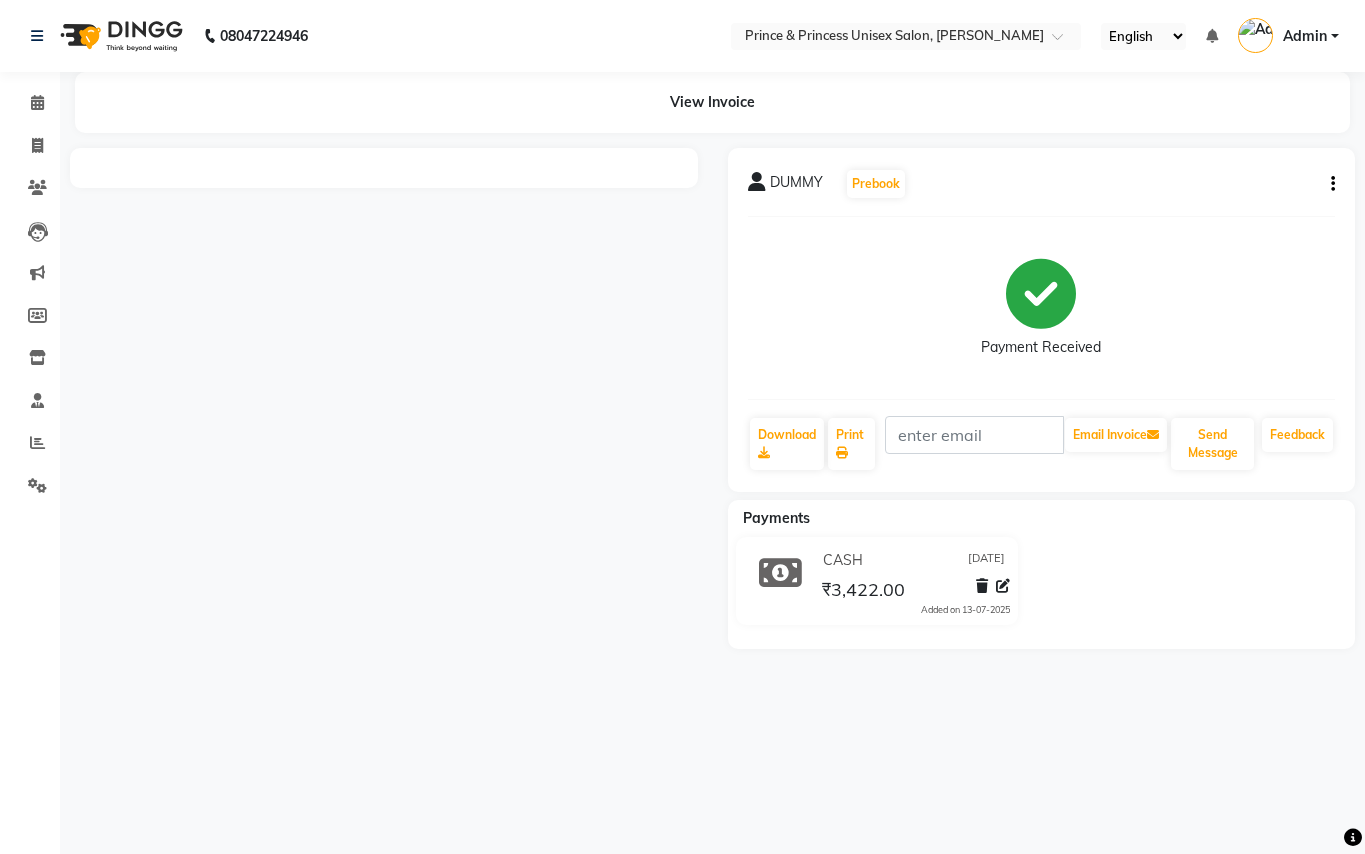 scroll, scrollTop: 0, scrollLeft: 0, axis: both 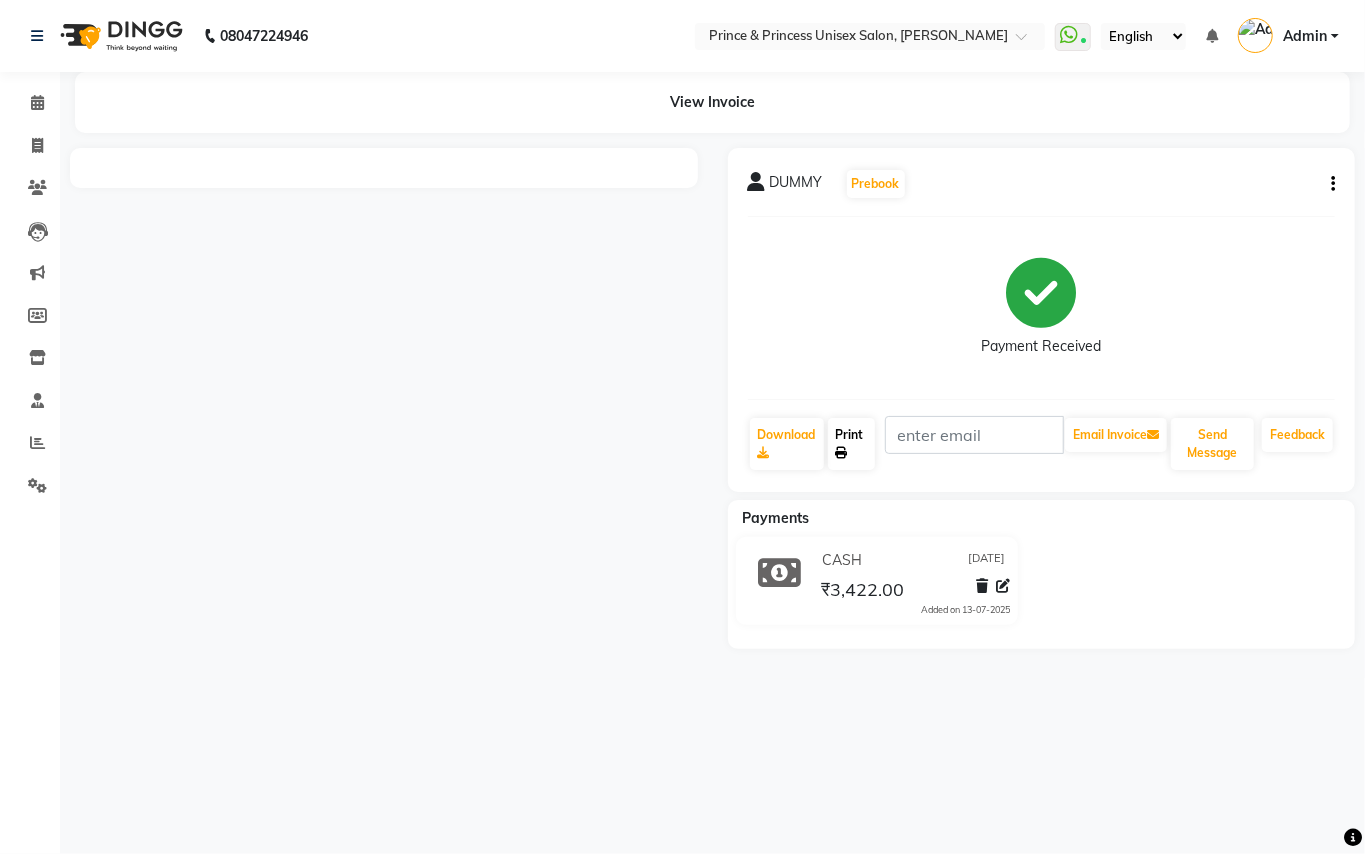 click on "Print" 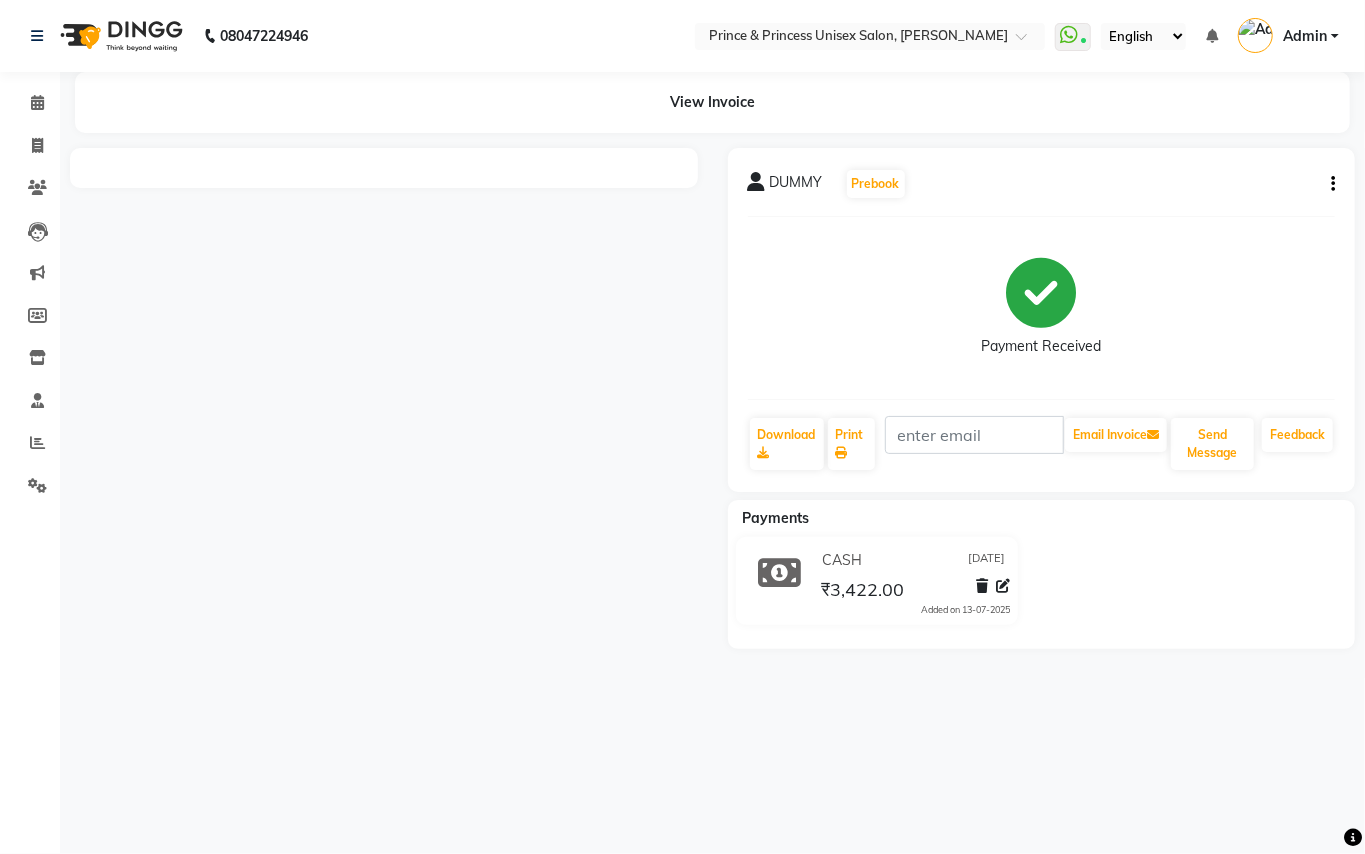 click 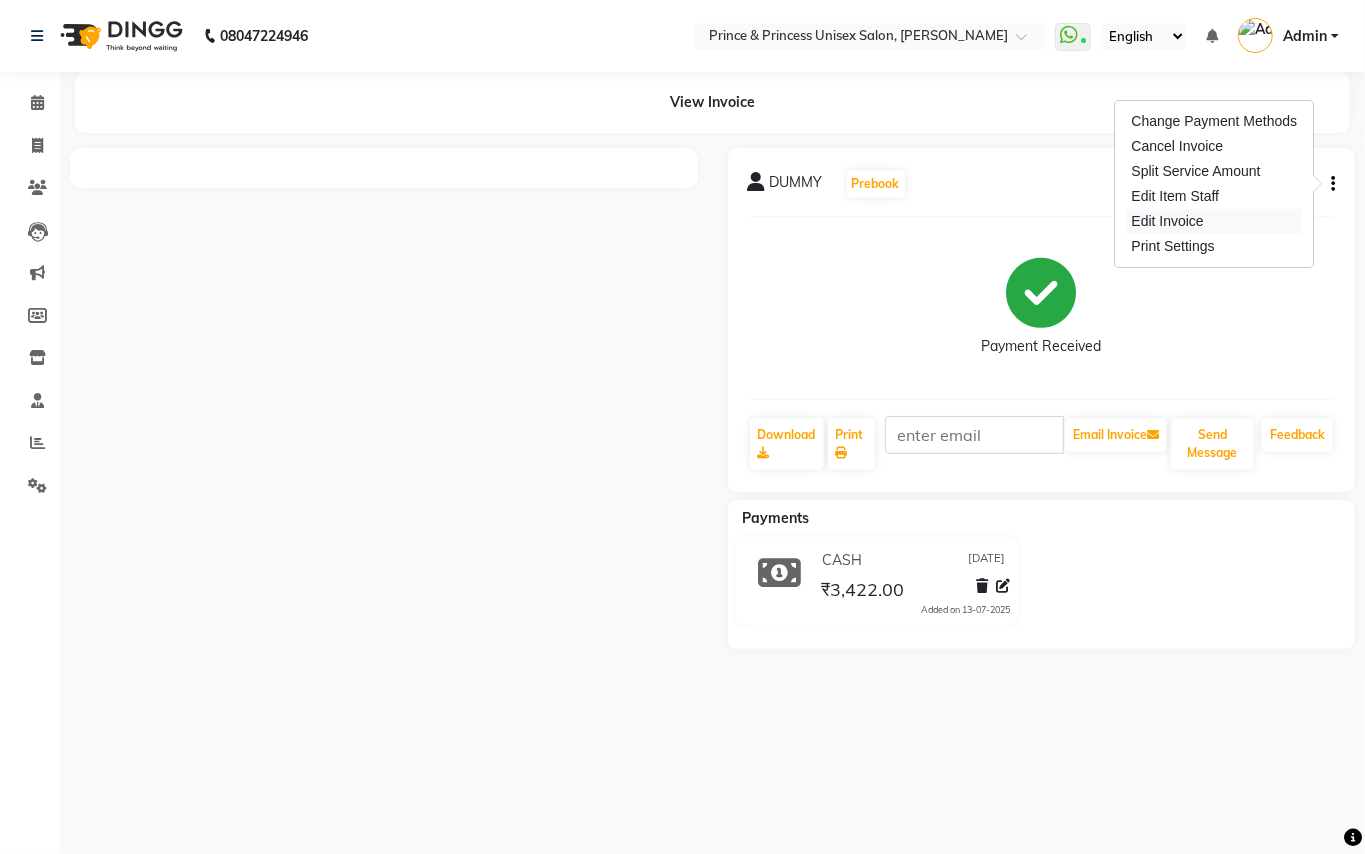 click on "Edit Invoice" at bounding box center (1215, 221) 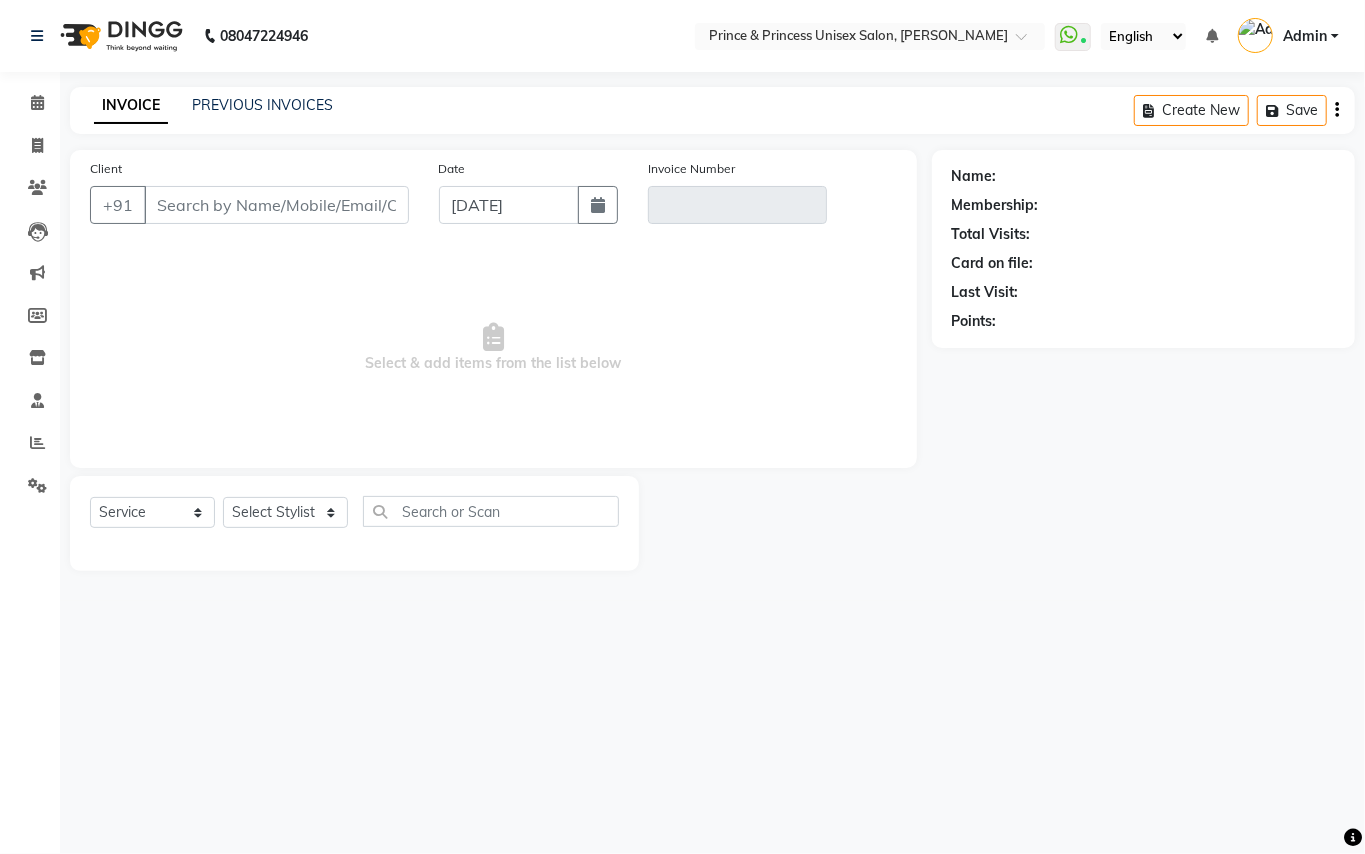 type on "9311446161" 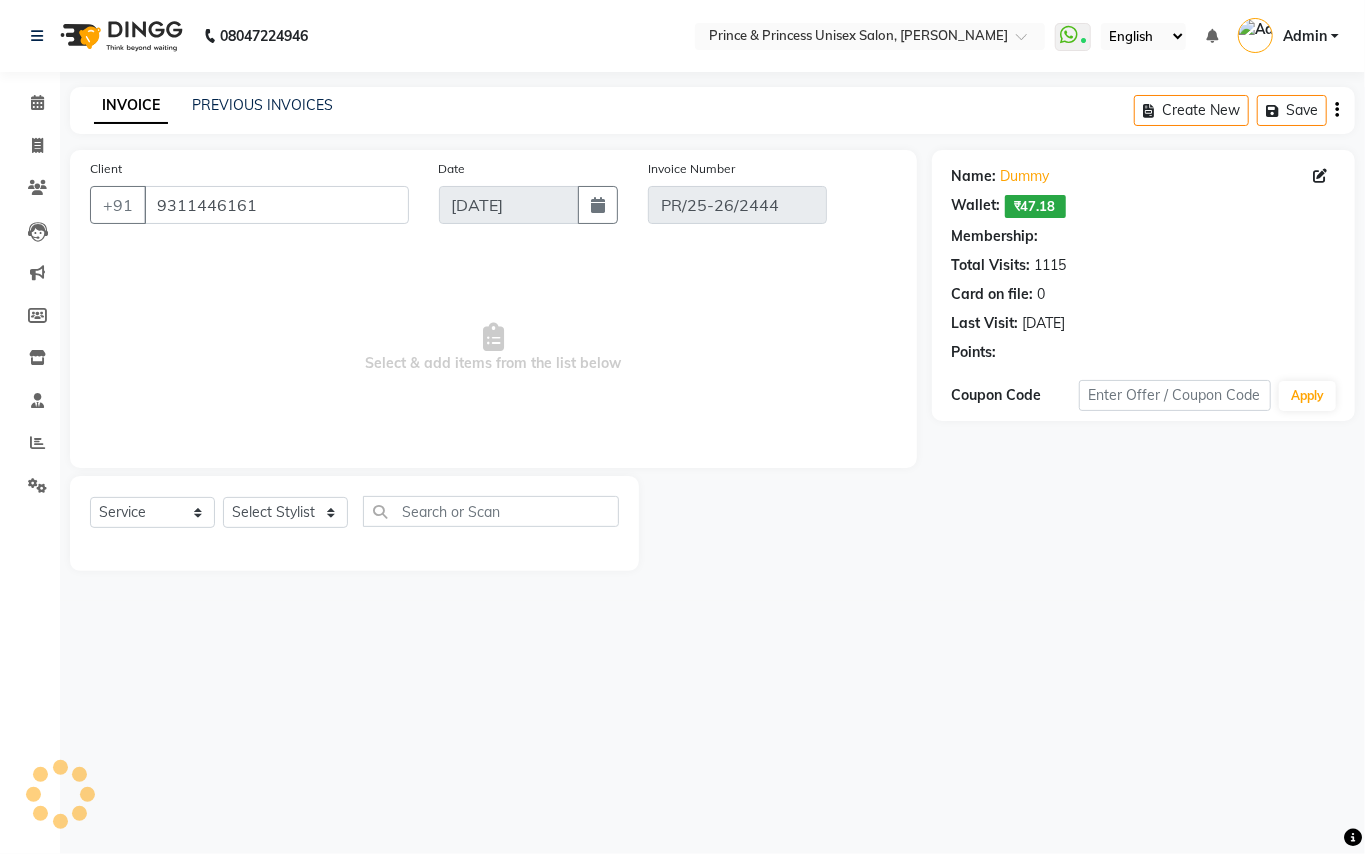 select on "select" 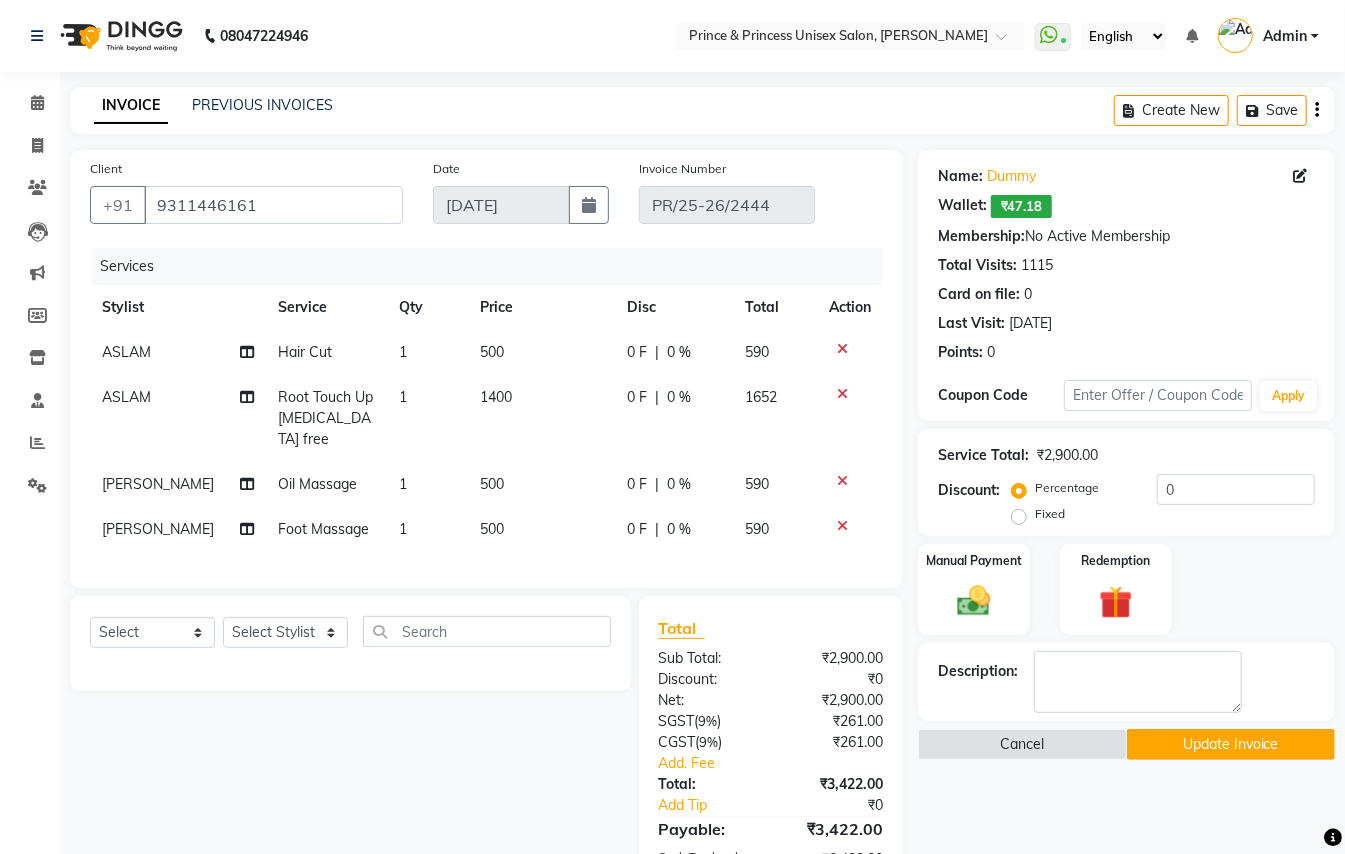 scroll, scrollTop: 24, scrollLeft: 0, axis: vertical 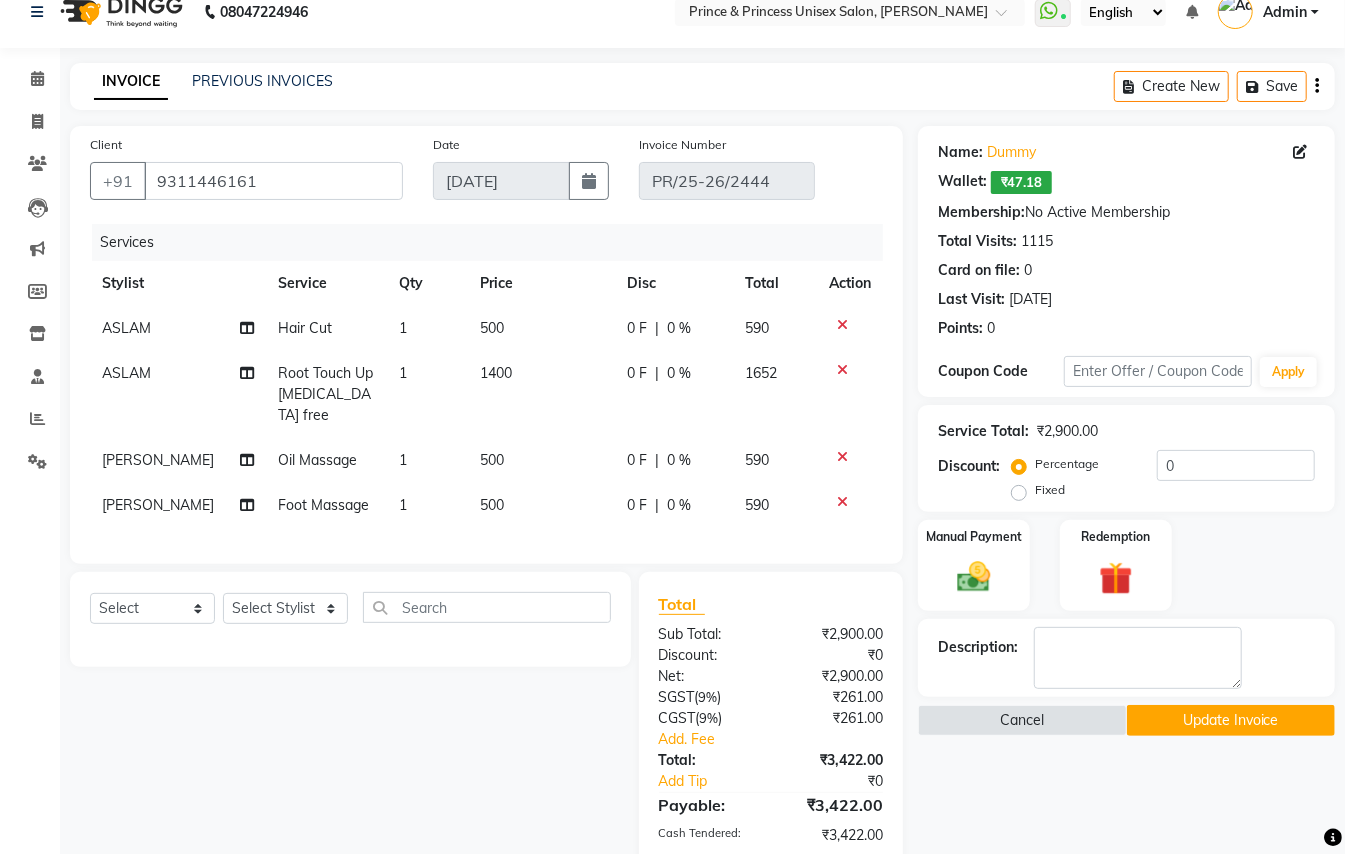 click on "Update Invoice" 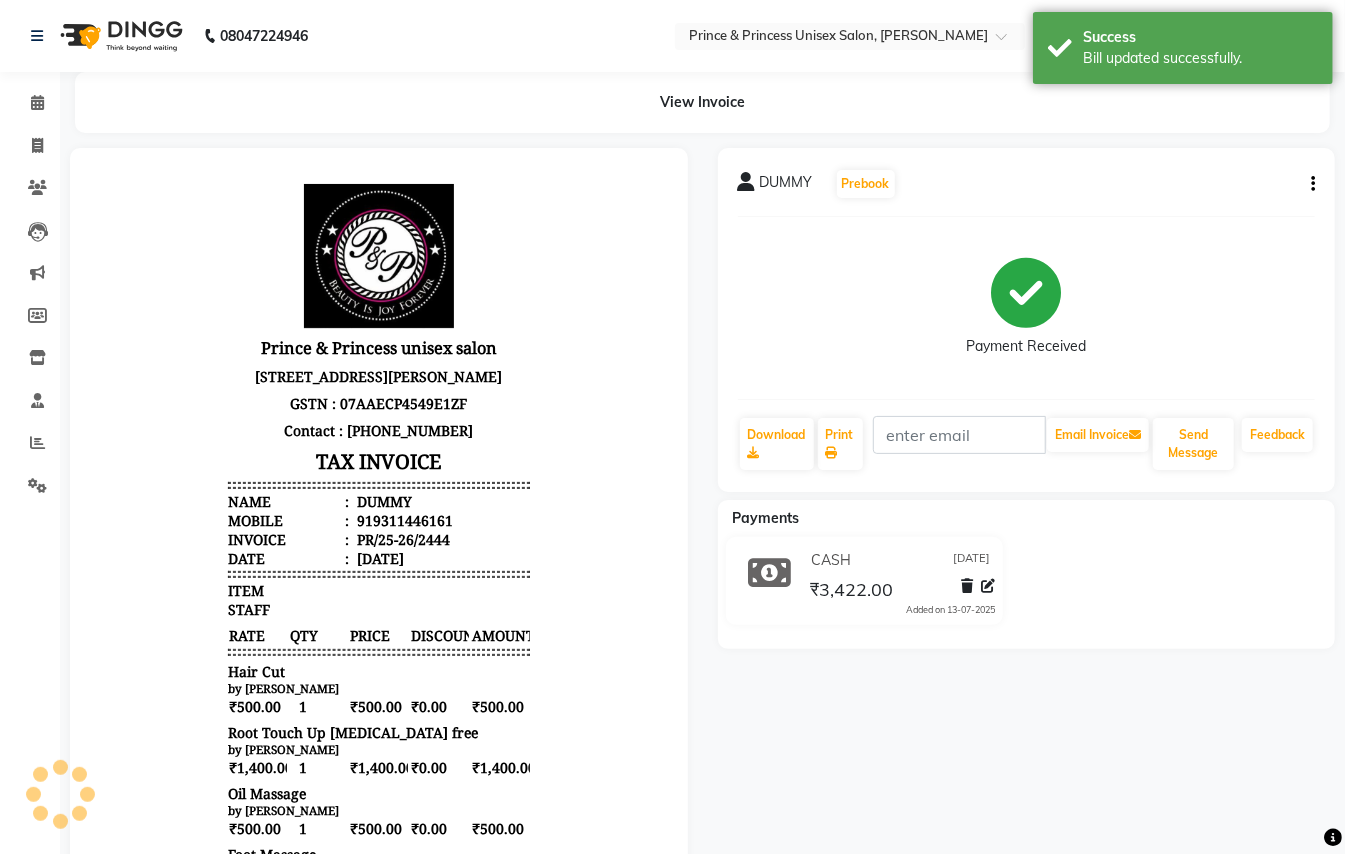 scroll, scrollTop: 0, scrollLeft: 0, axis: both 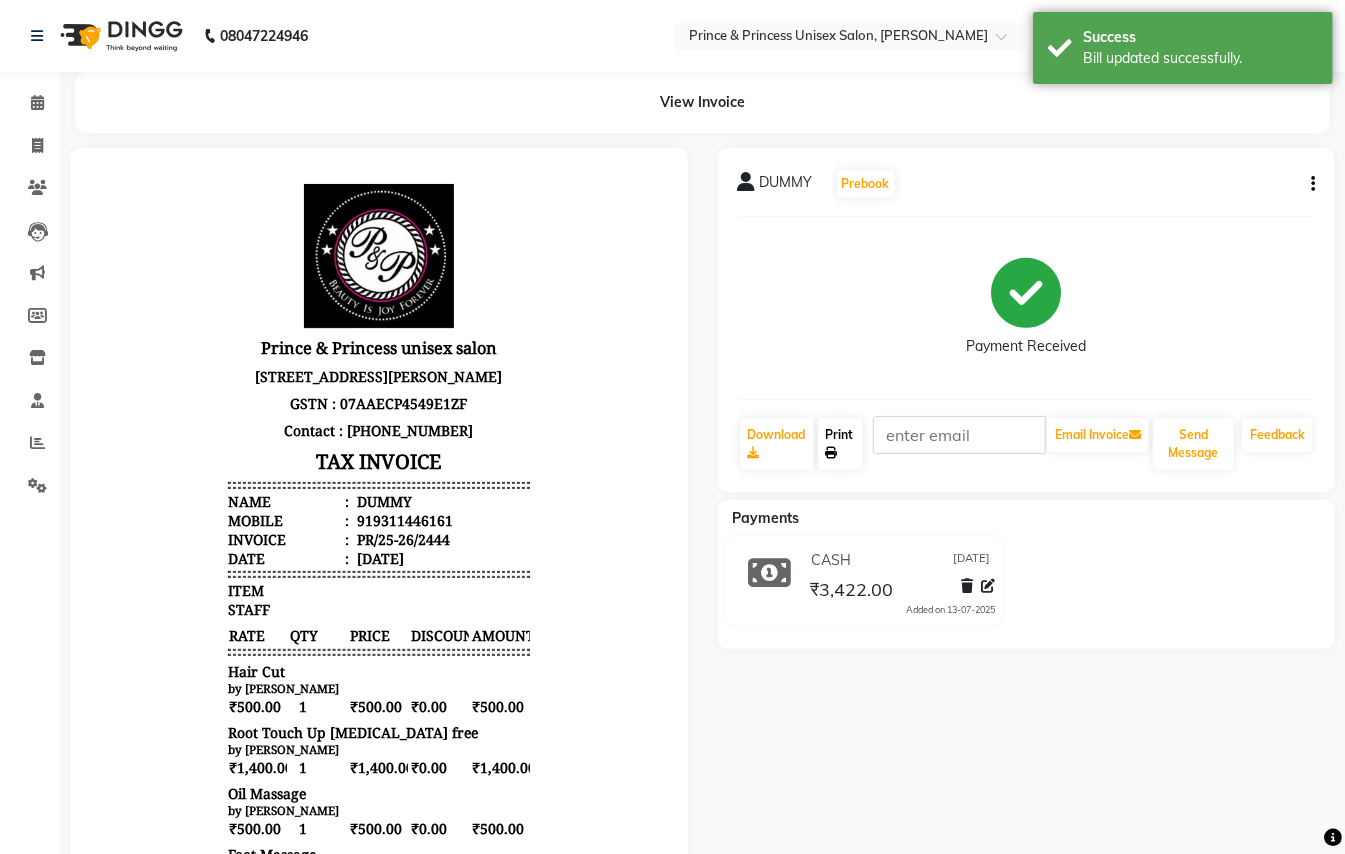 click on "Print" 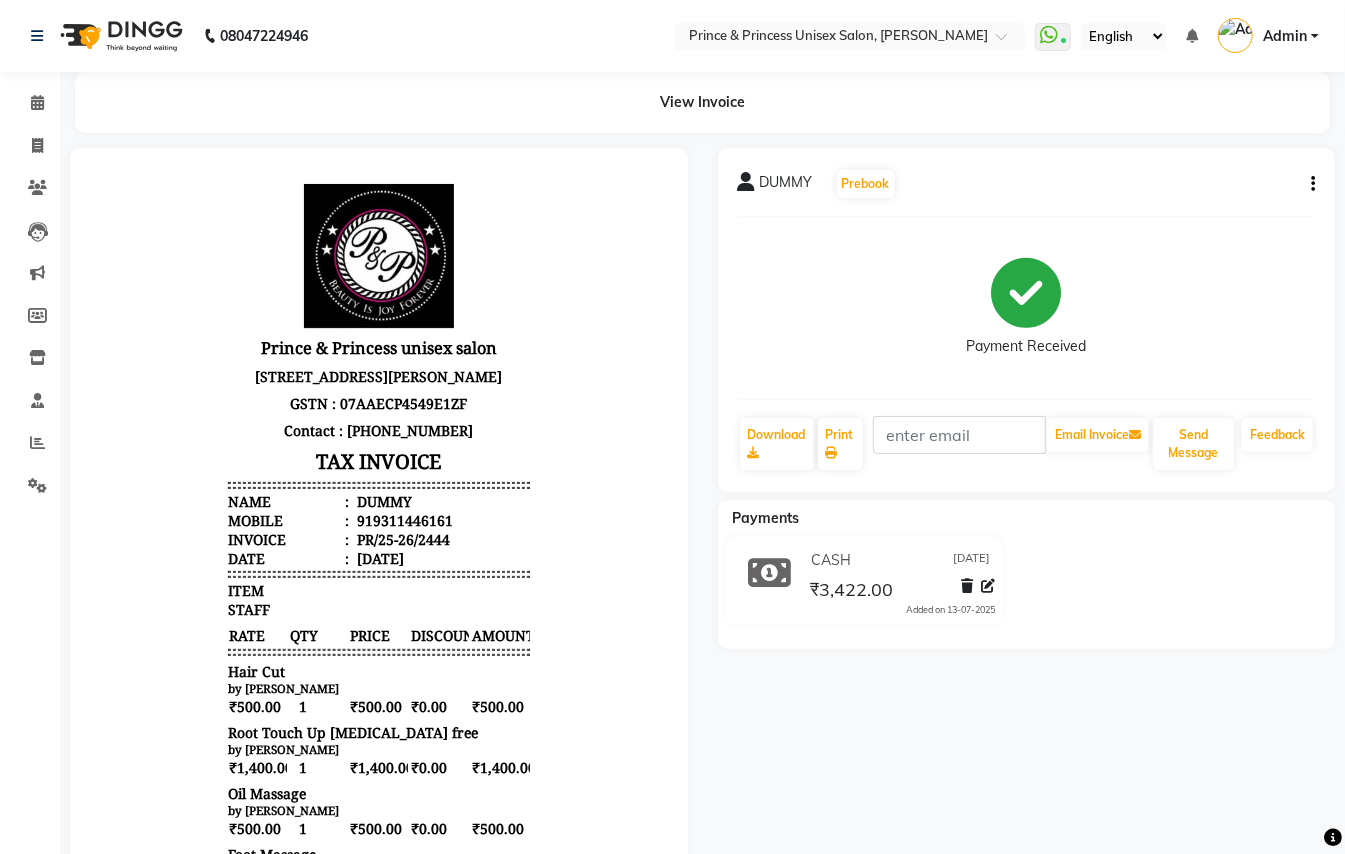 click on "View Invoice" 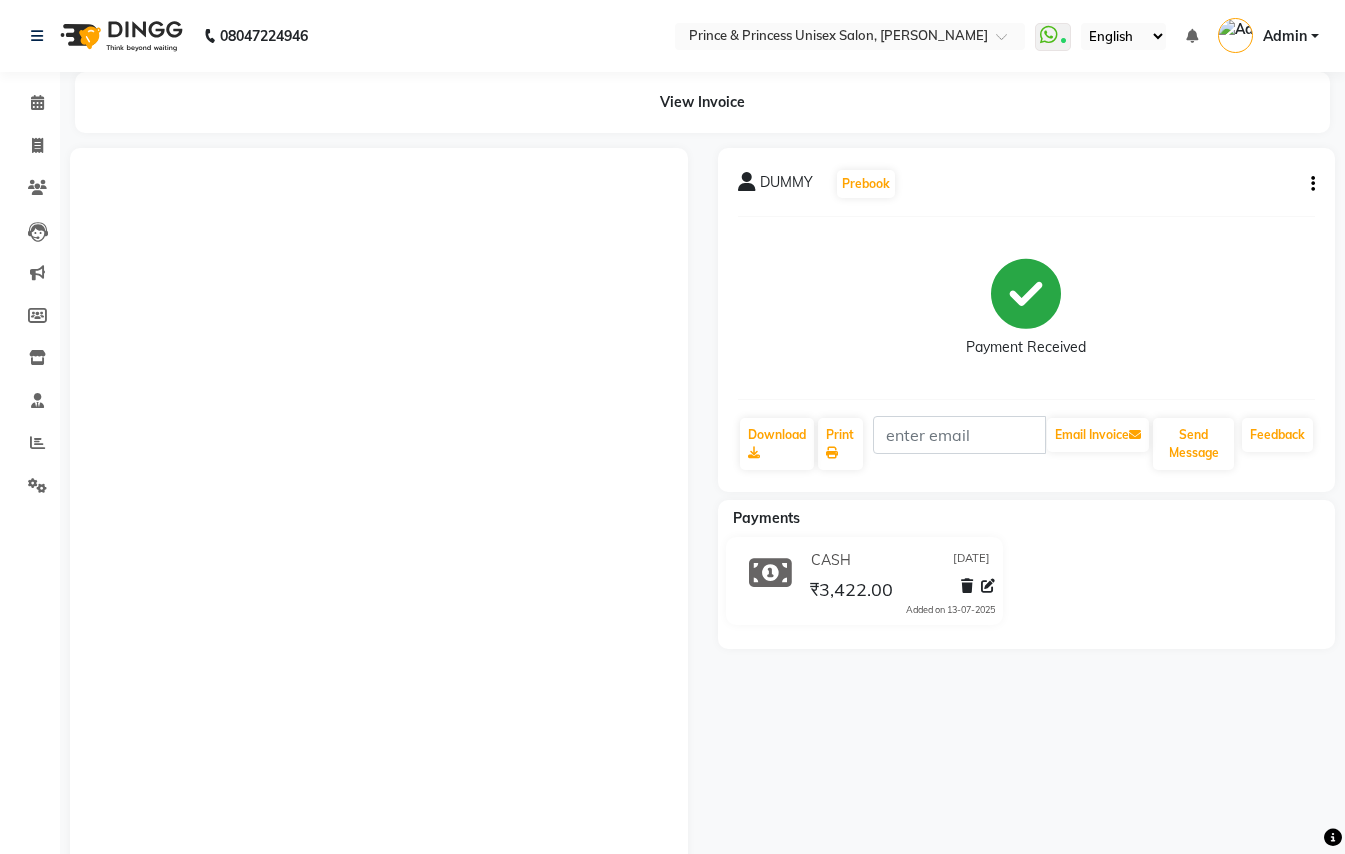 scroll, scrollTop: 0, scrollLeft: 0, axis: both 